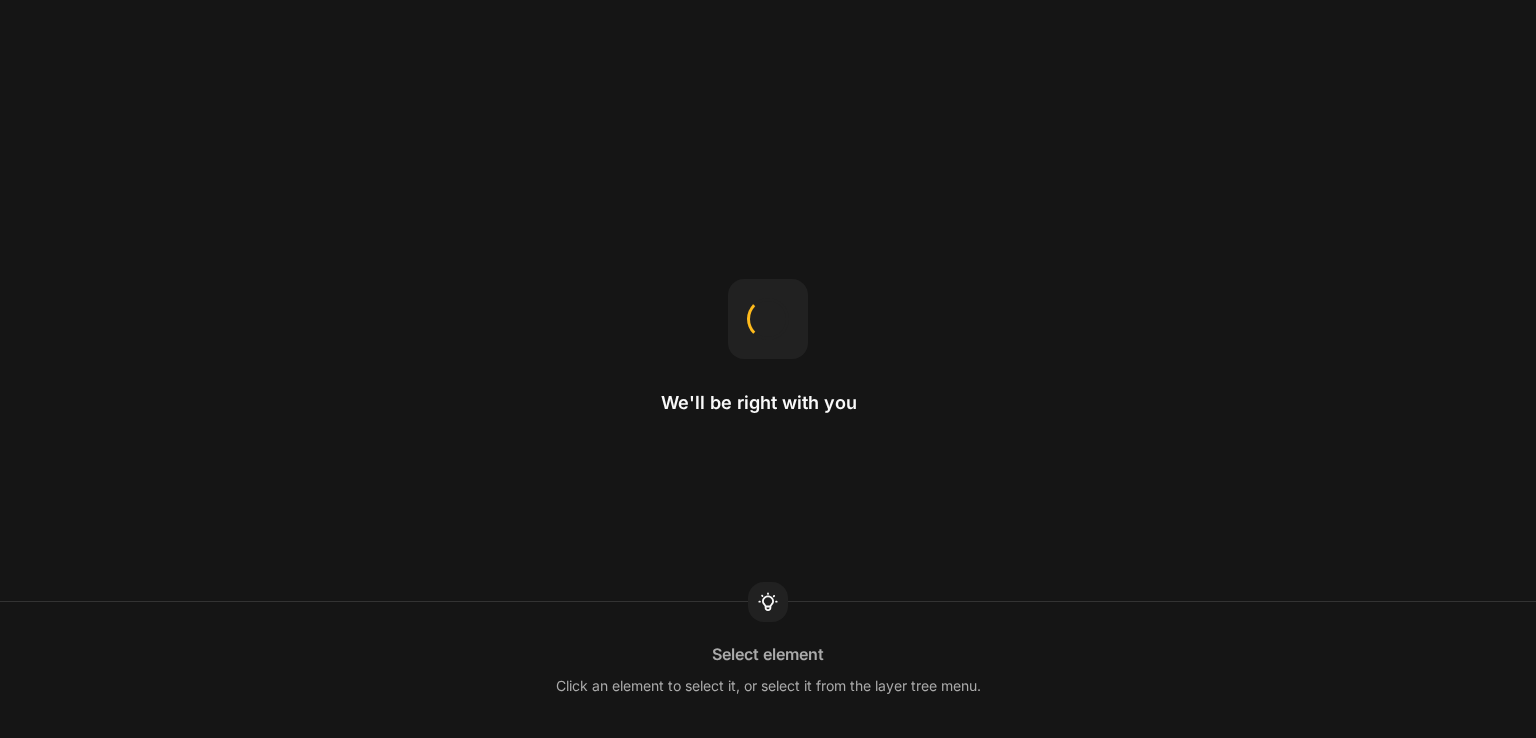scroll, scrollTop: 0, scrollLeft: 0, axis: both 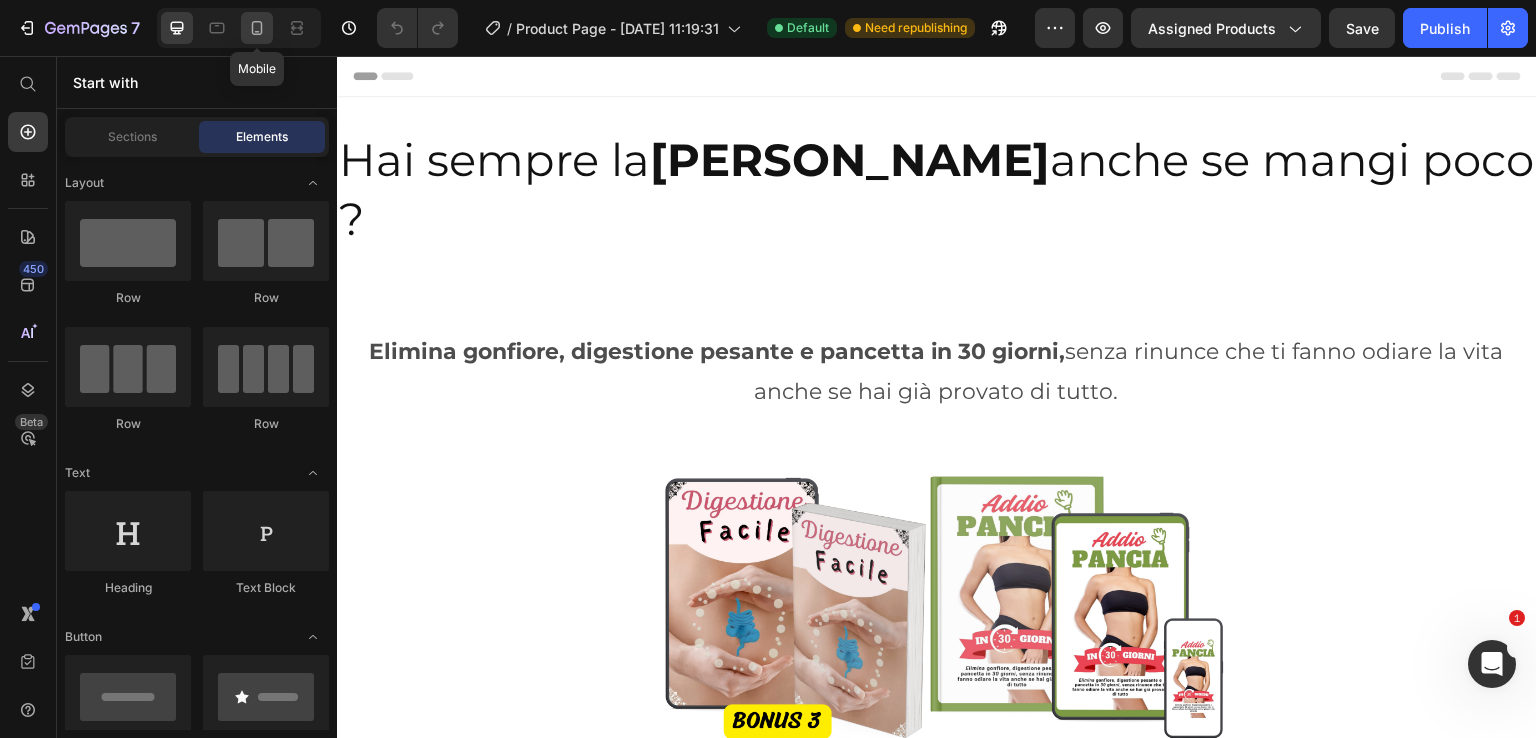 click 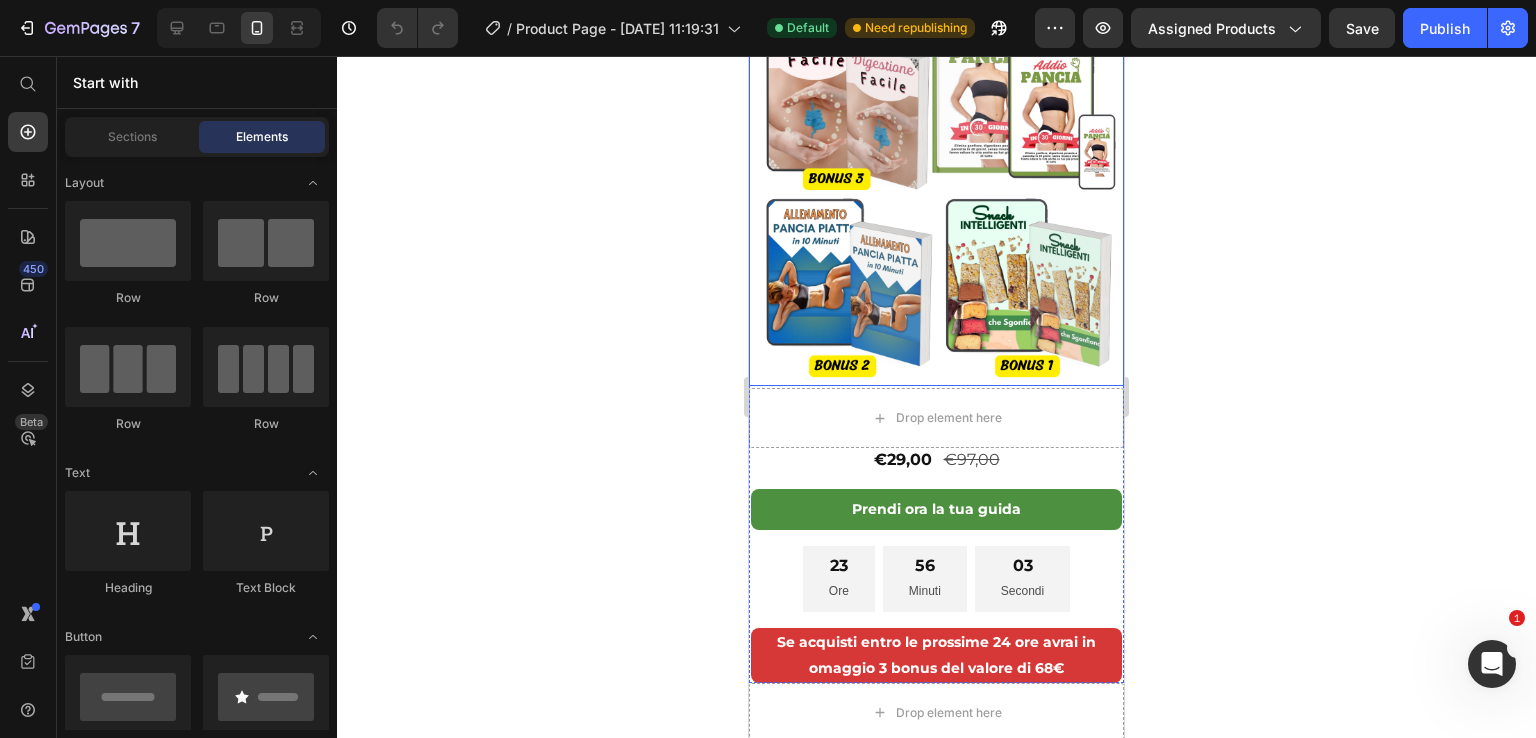 scroll, scrollTop: 500, scrollLeft: 0, axis: vertical 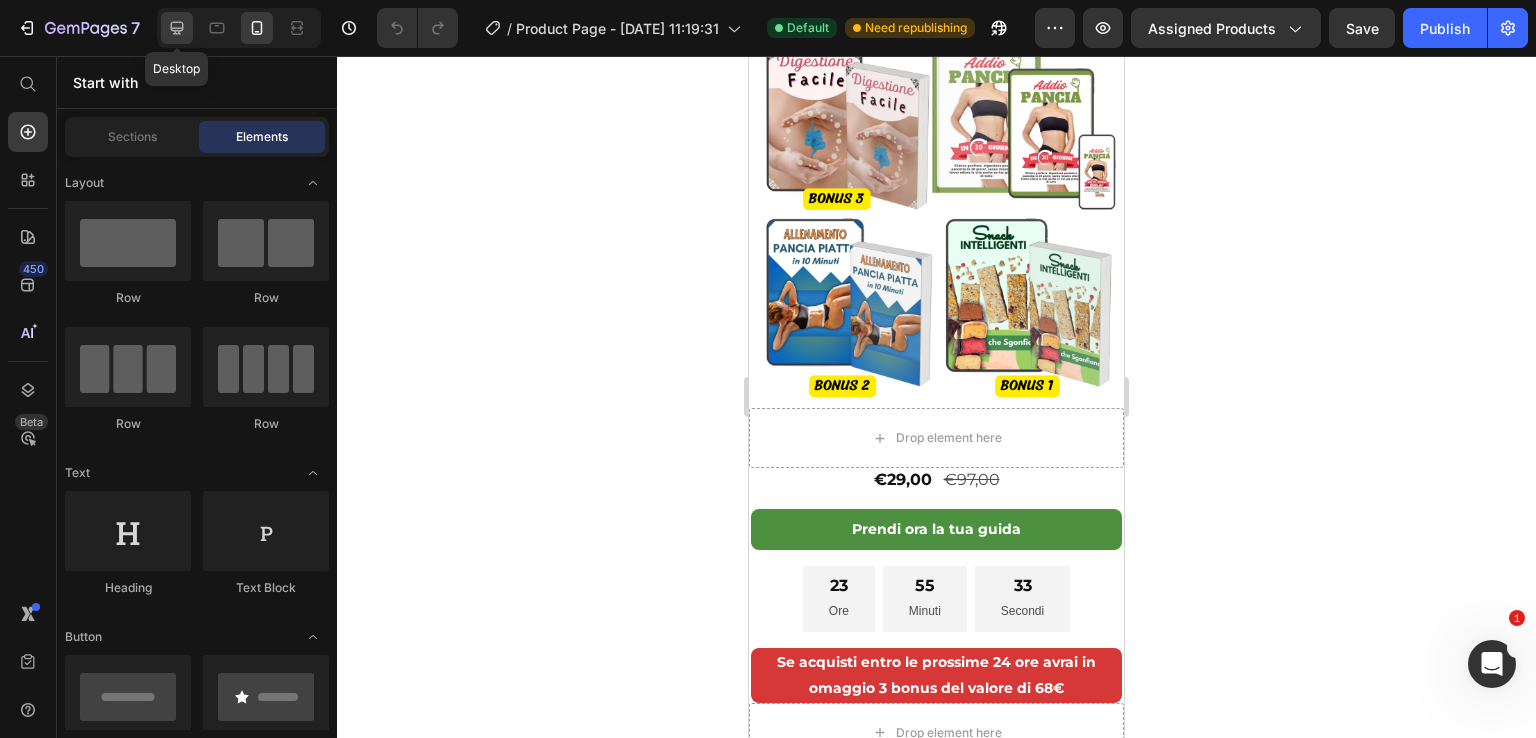 click 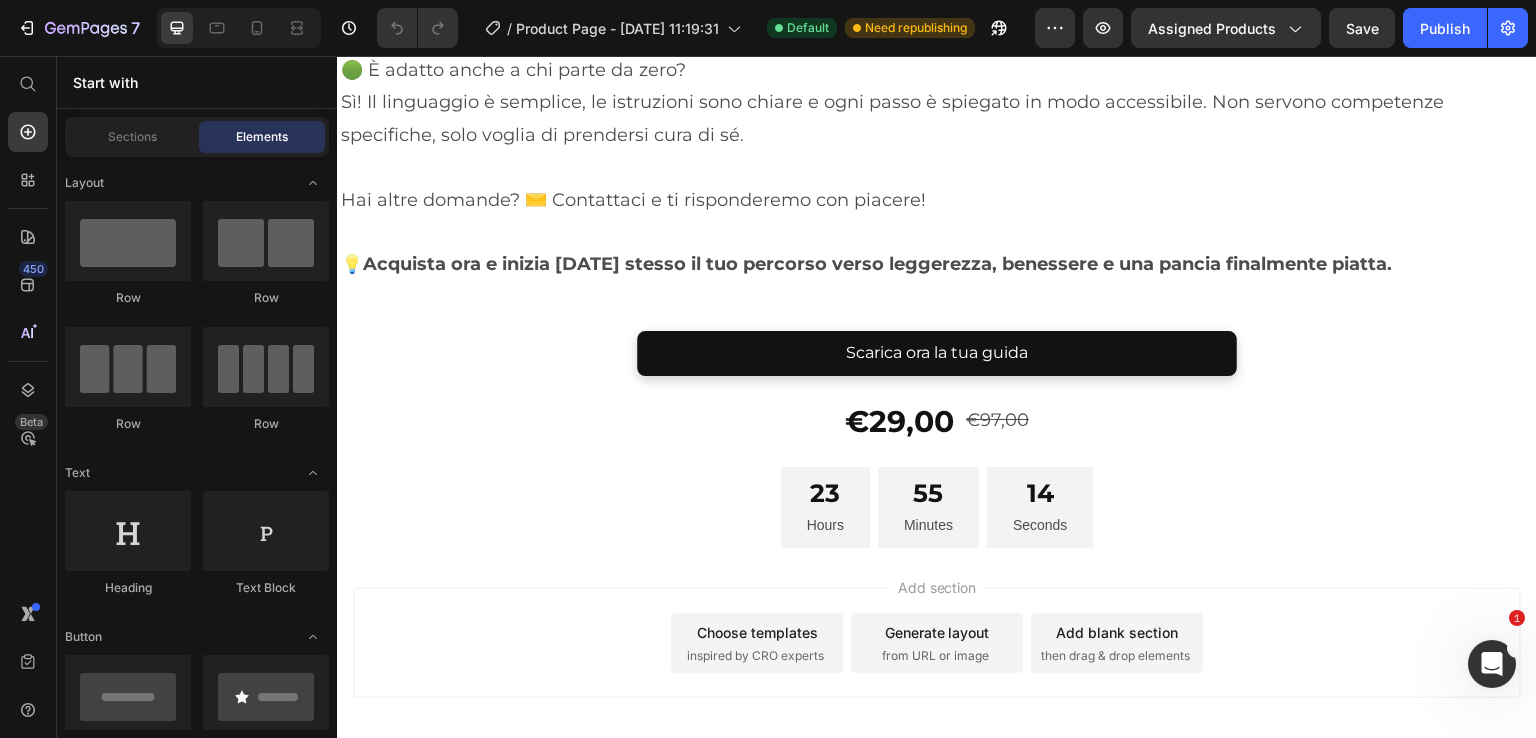 scroll, scrollTop: 10700, scrollLeft: 0, axis: vertical 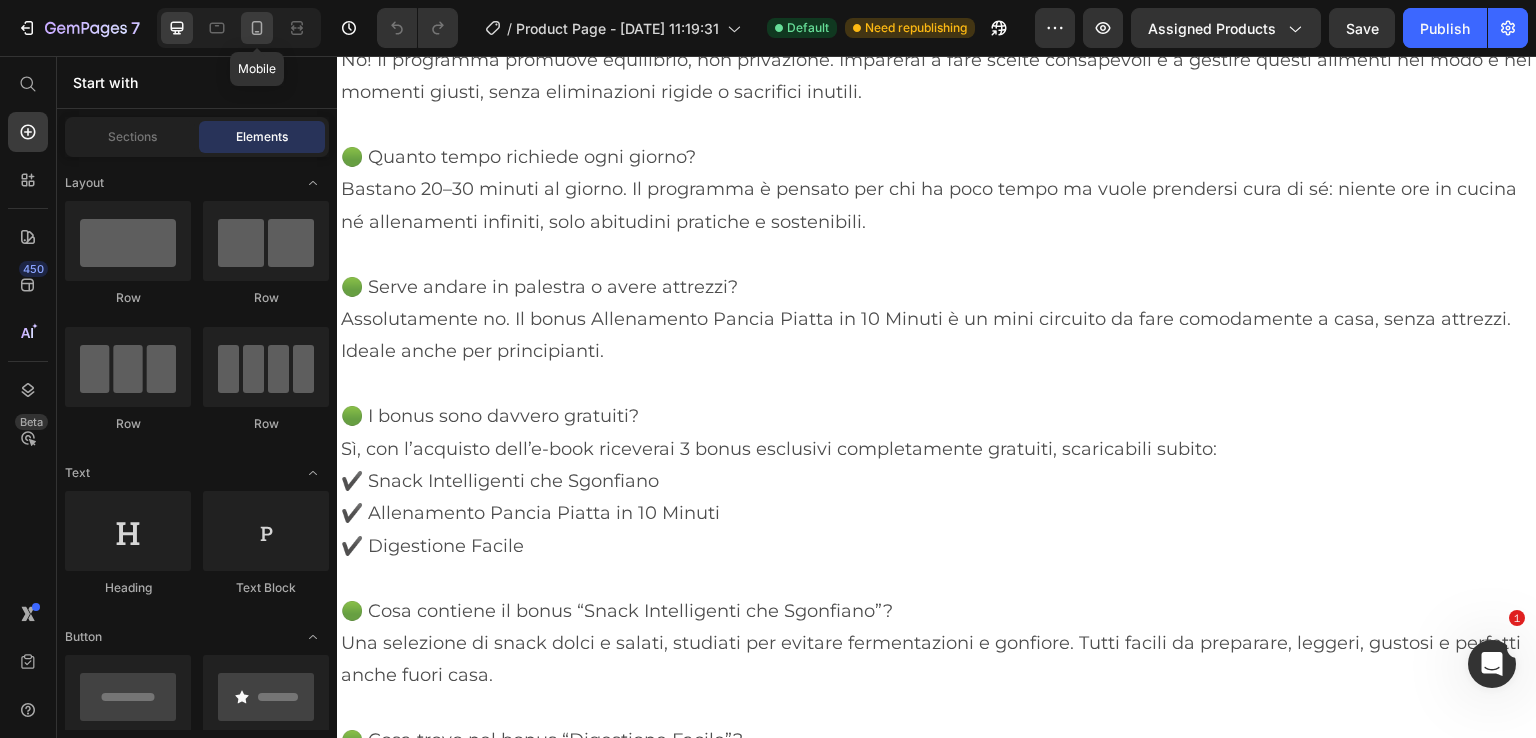 click 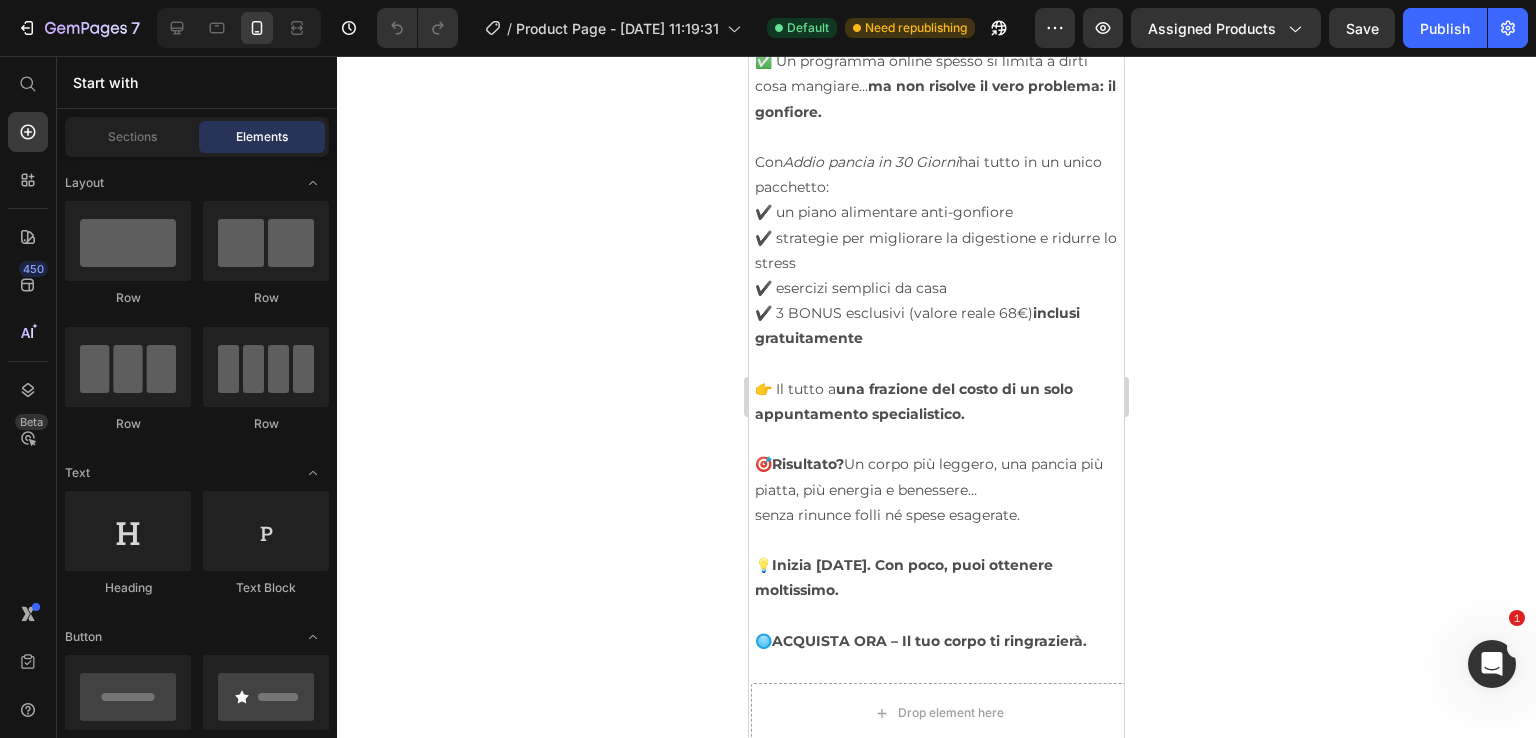 scroll, scrollTop: 8372, scrollLeft: 0, axis: vertical 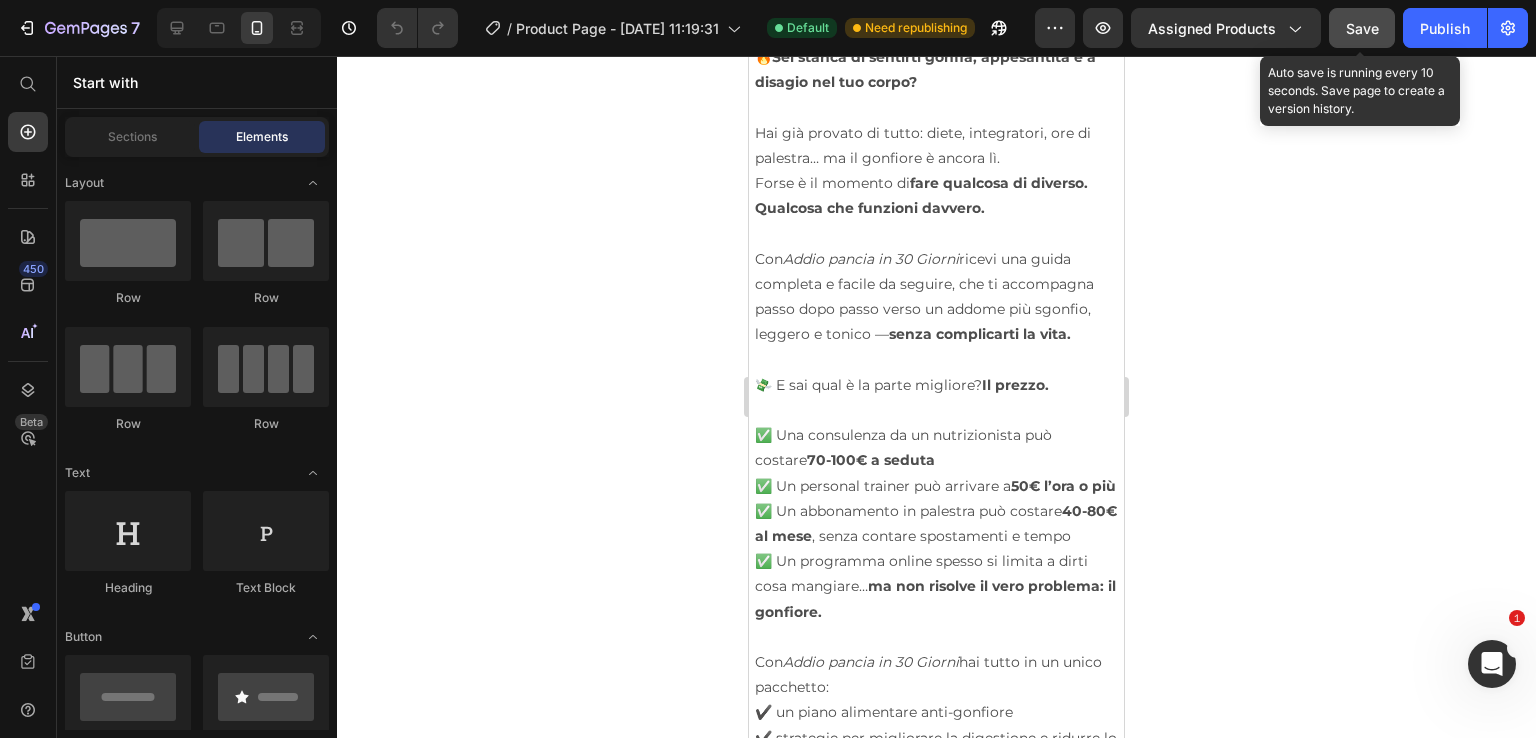 click on "Save" 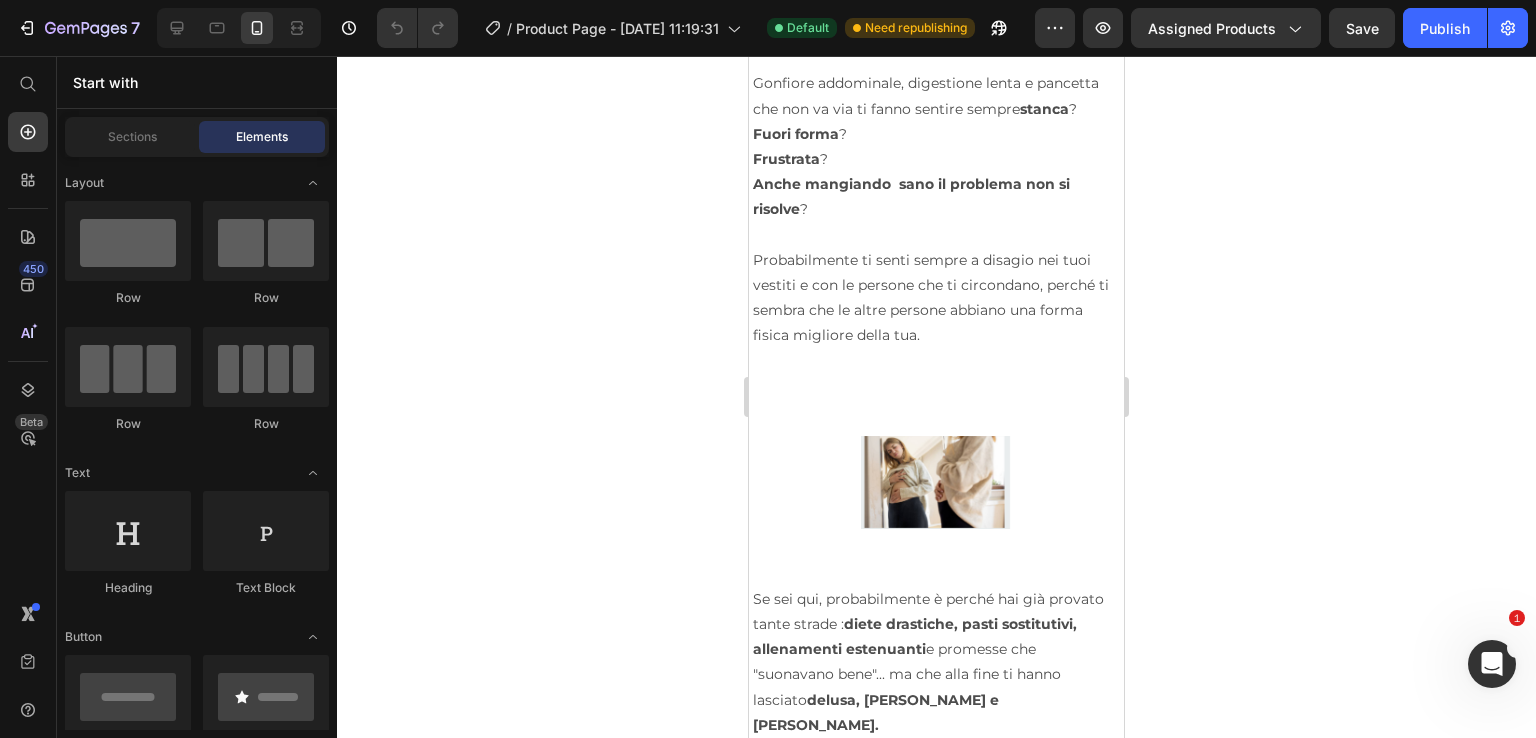 scroll, scrollTop: 2039, scrollLeft: 0, axis: vertical 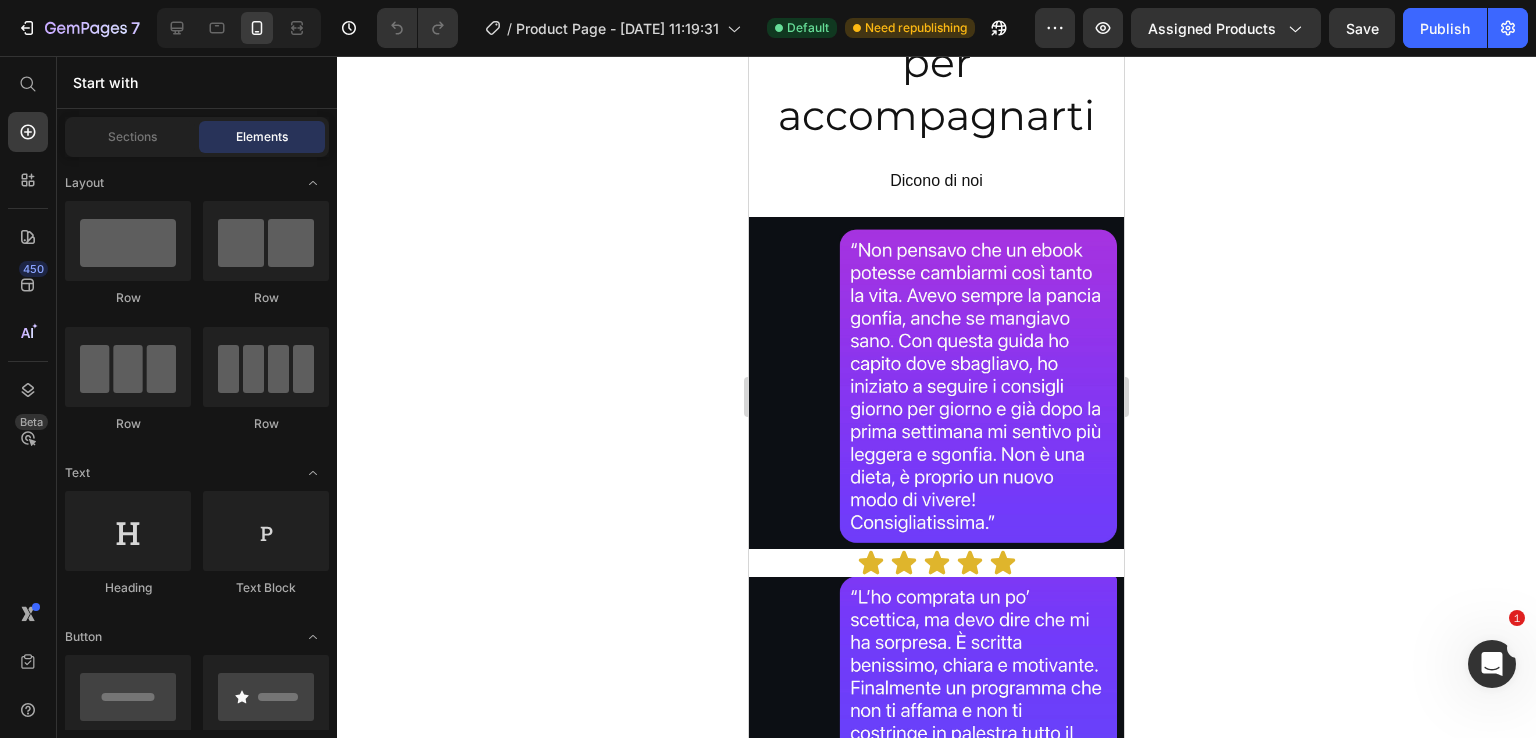 click 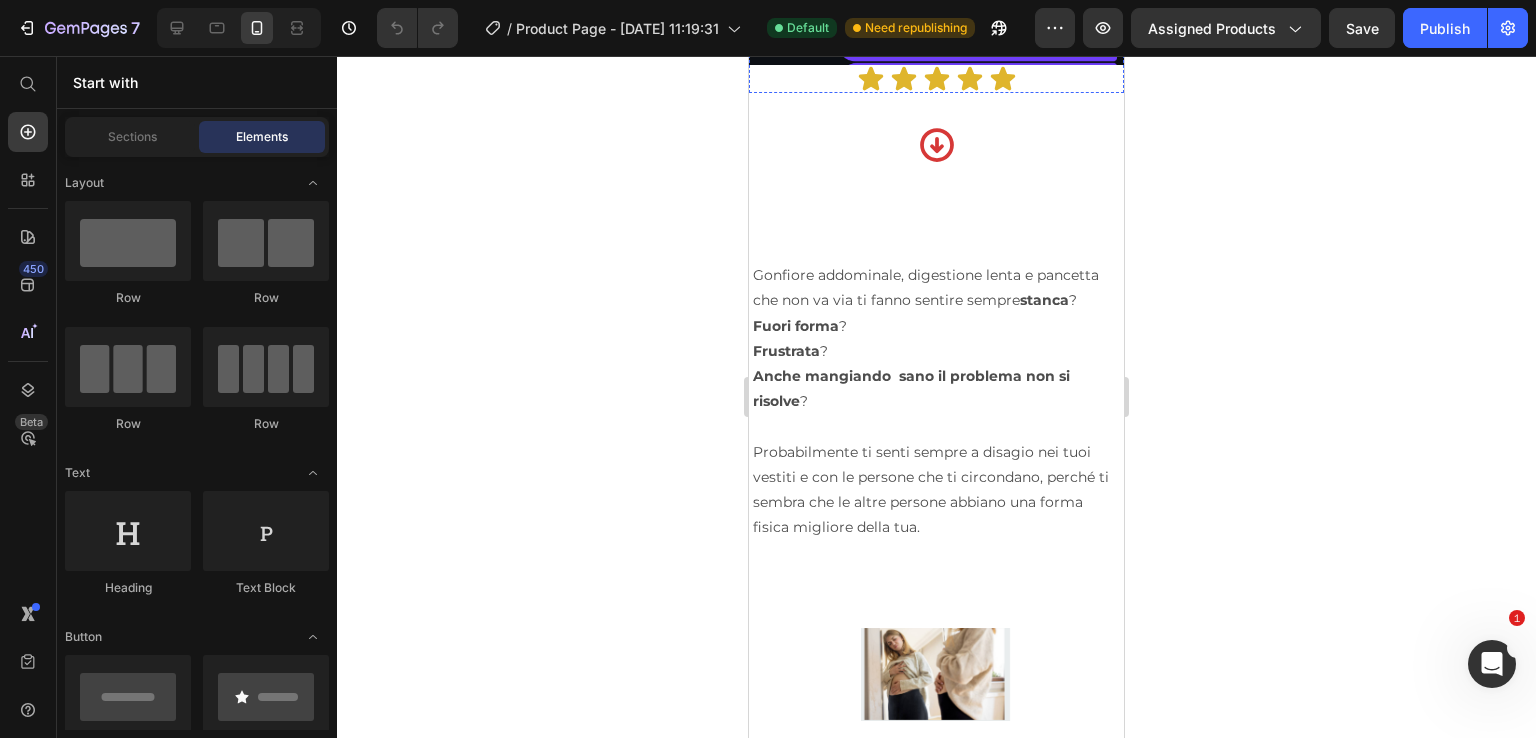 scroll, scrollTop: 3400, scrollLeft: 0, axis: vertical 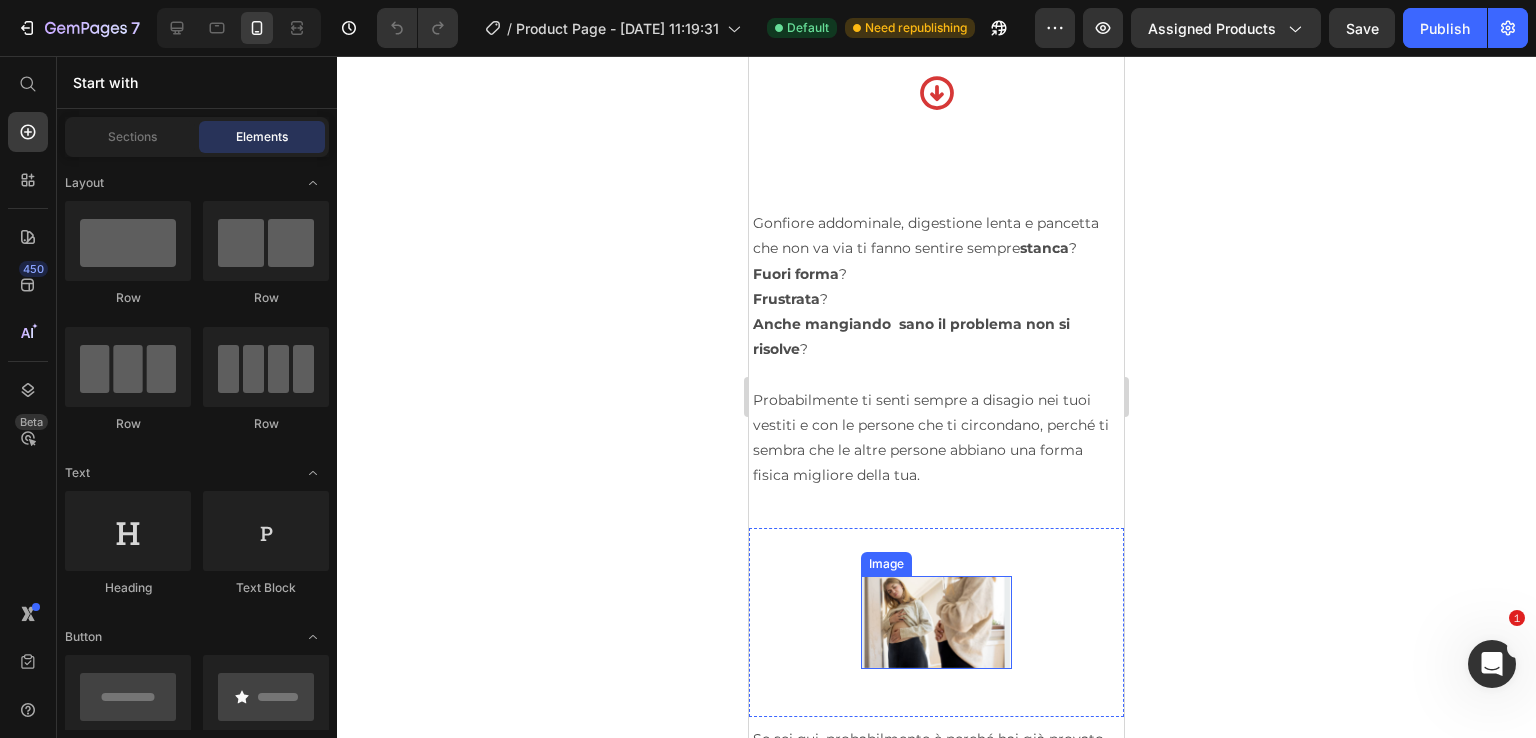click at bounding box center [936, 622] 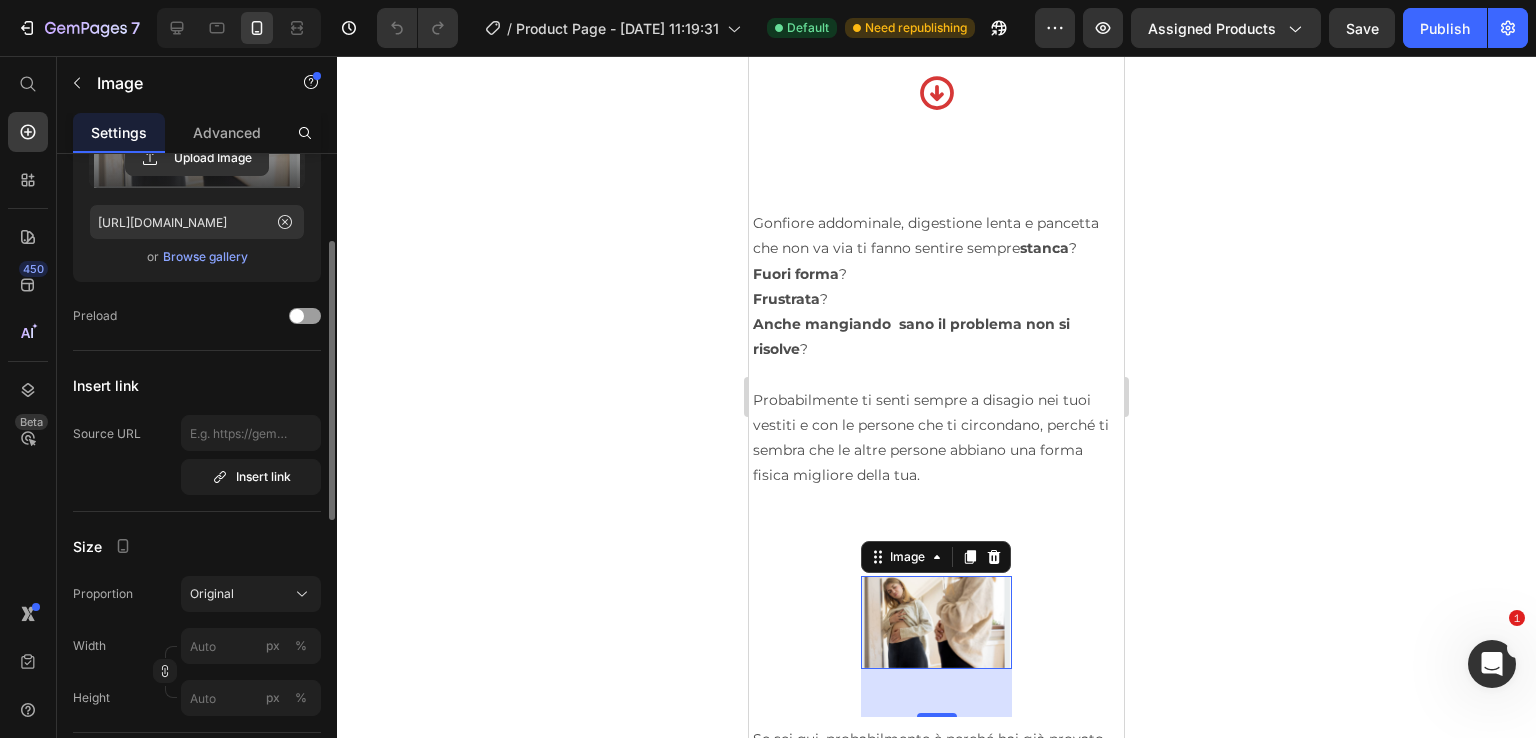 scroll, scrollTop: 300, scrollLeft: 0, axis: vertical 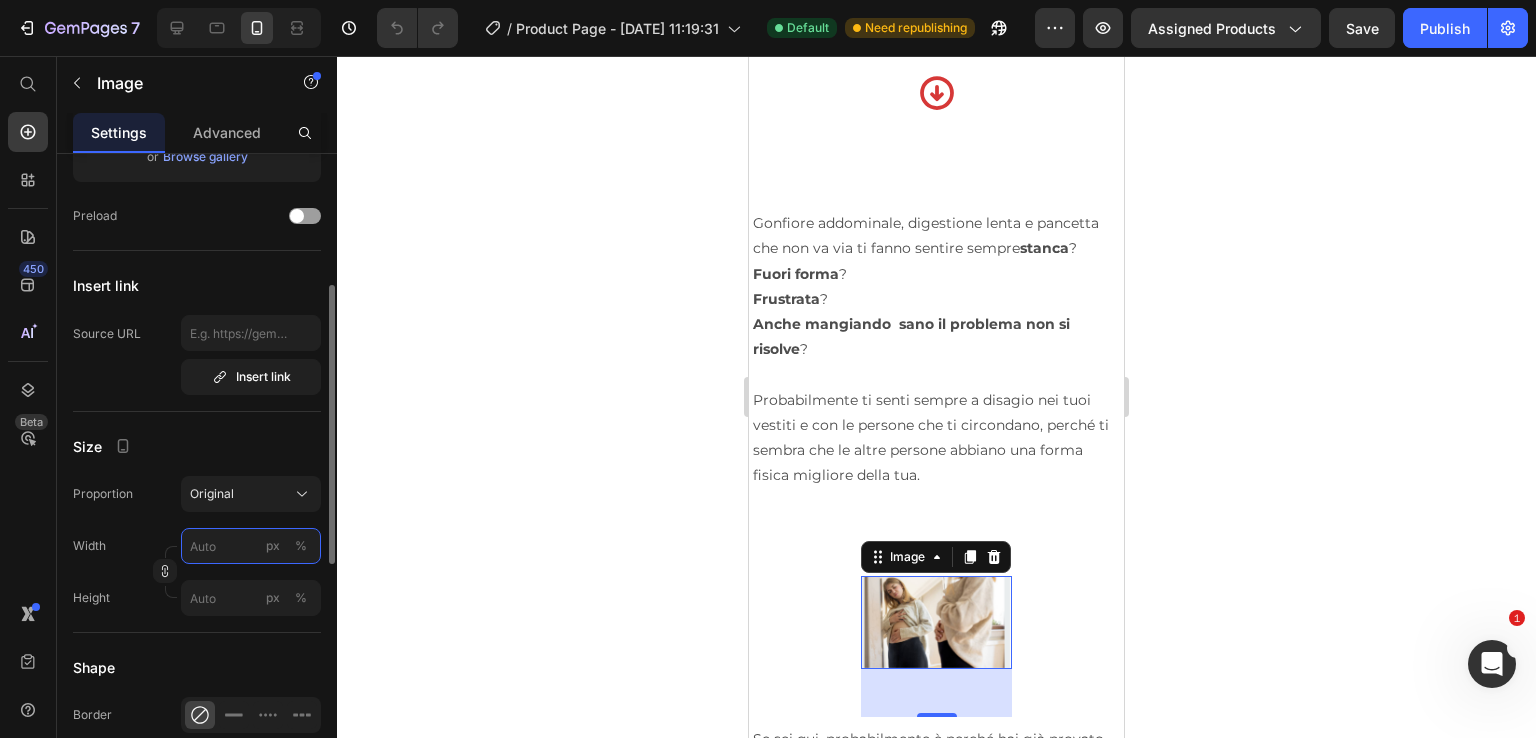 click on "px %" at bounding box center (251, 546) 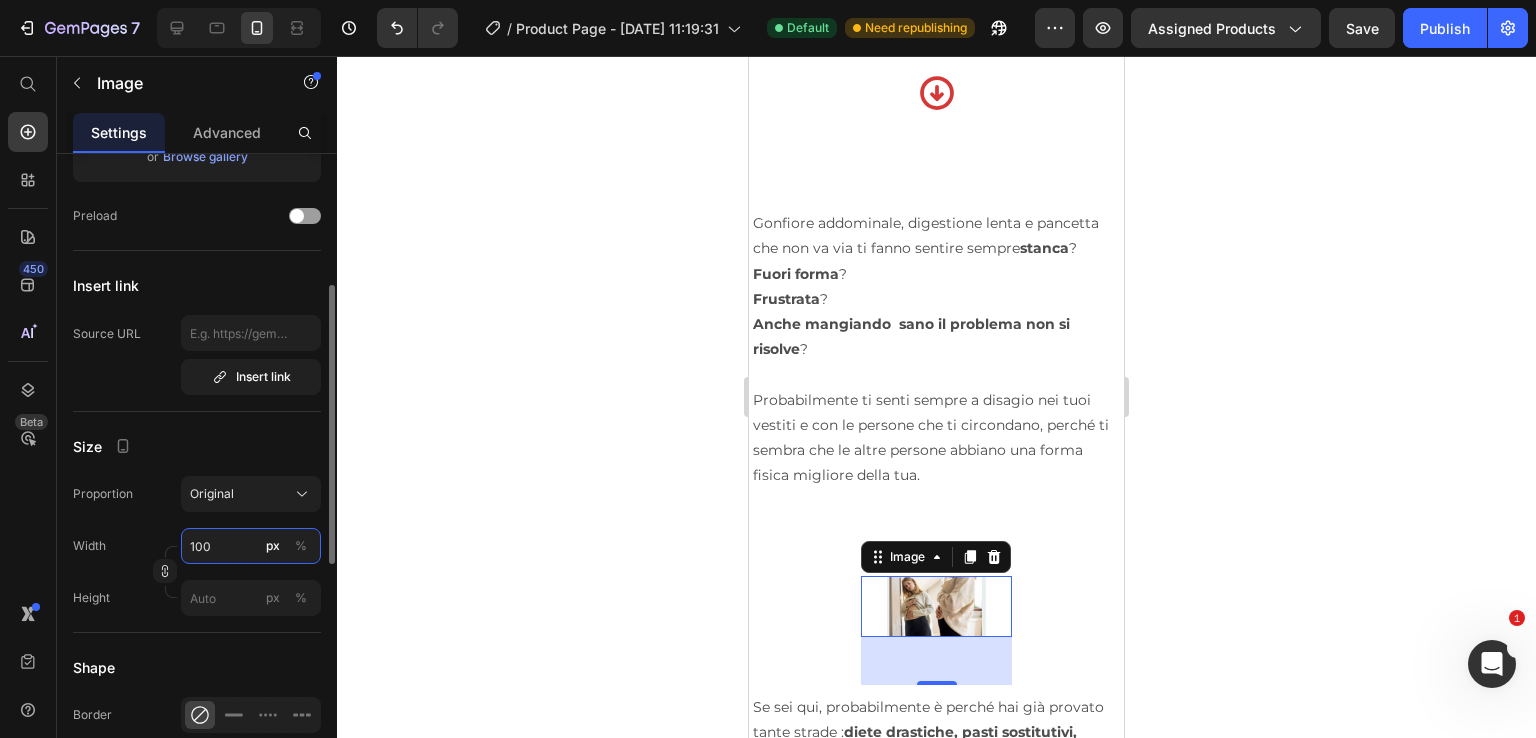 type on "1000" 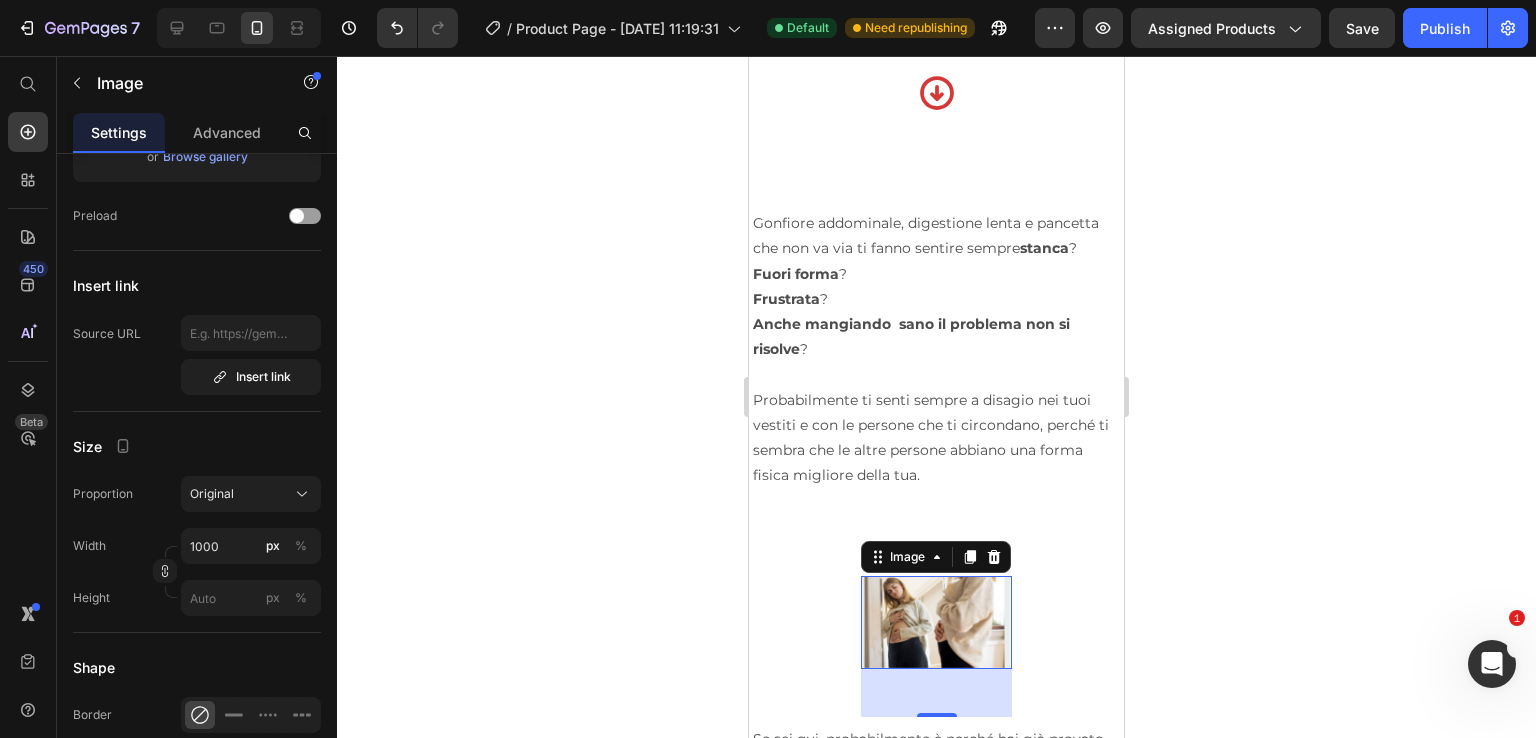click 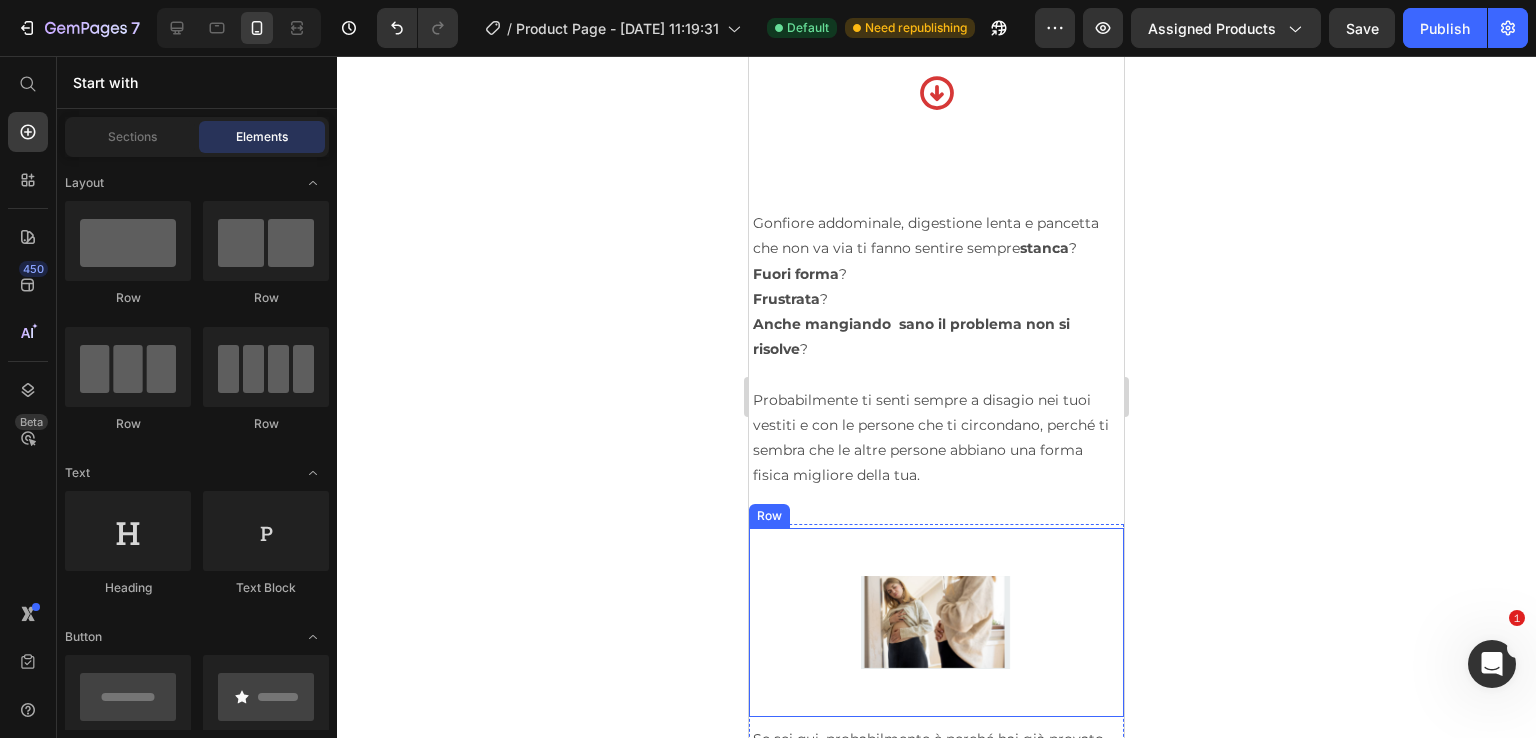 click at bounding box center [936, 622] 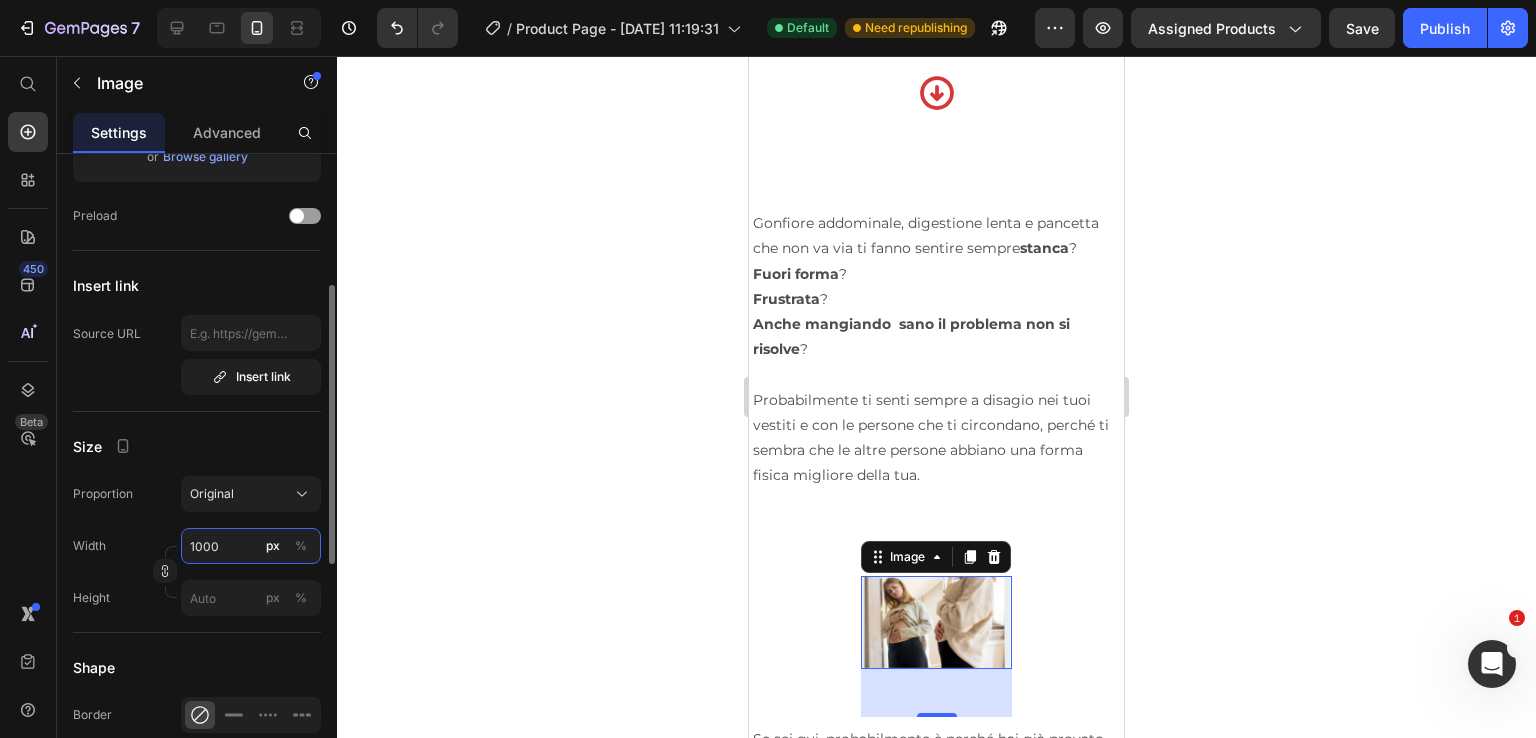 type on "10000" 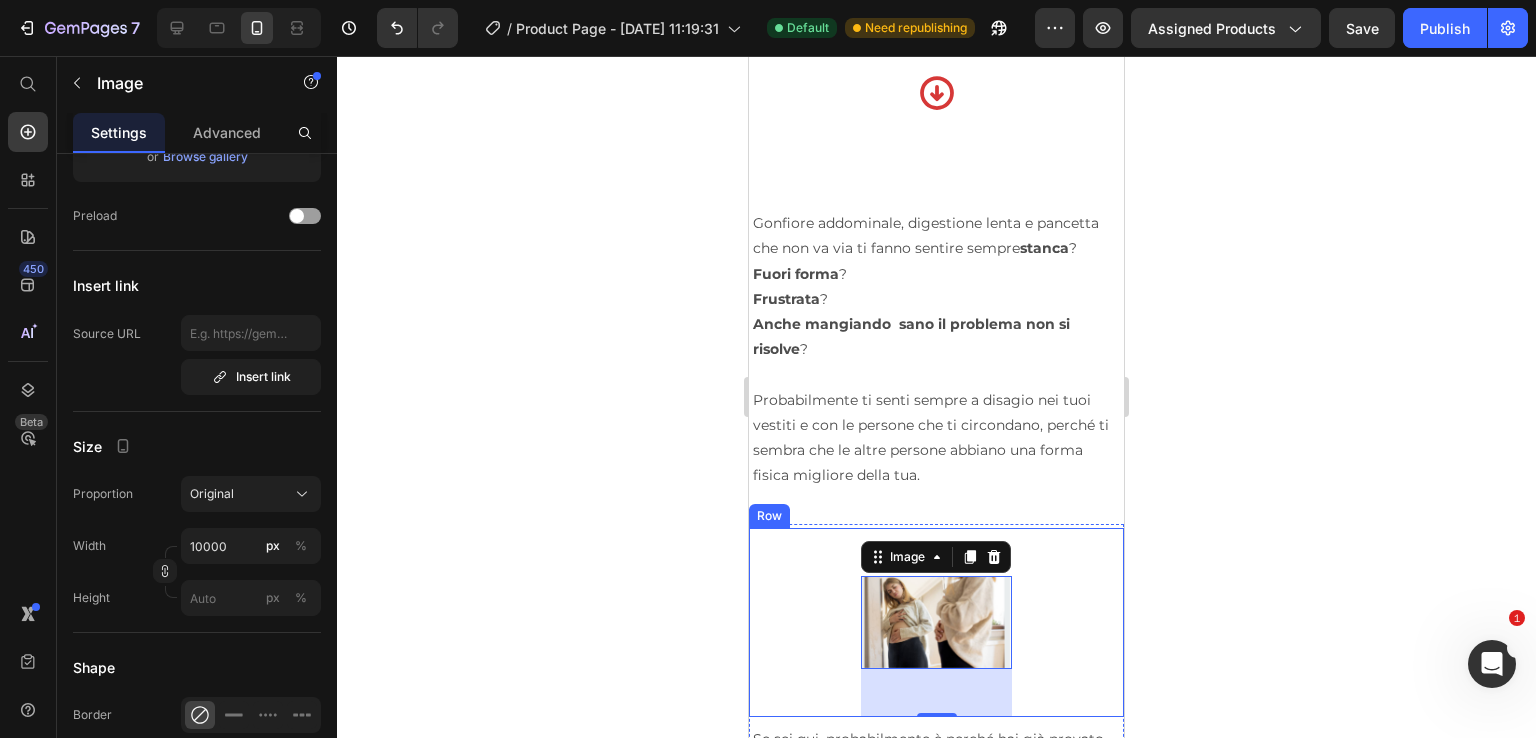 drag, startPoint x: 851, startPoint y: 545, endPoint x: 834, endPoint y: 545, distance: 17 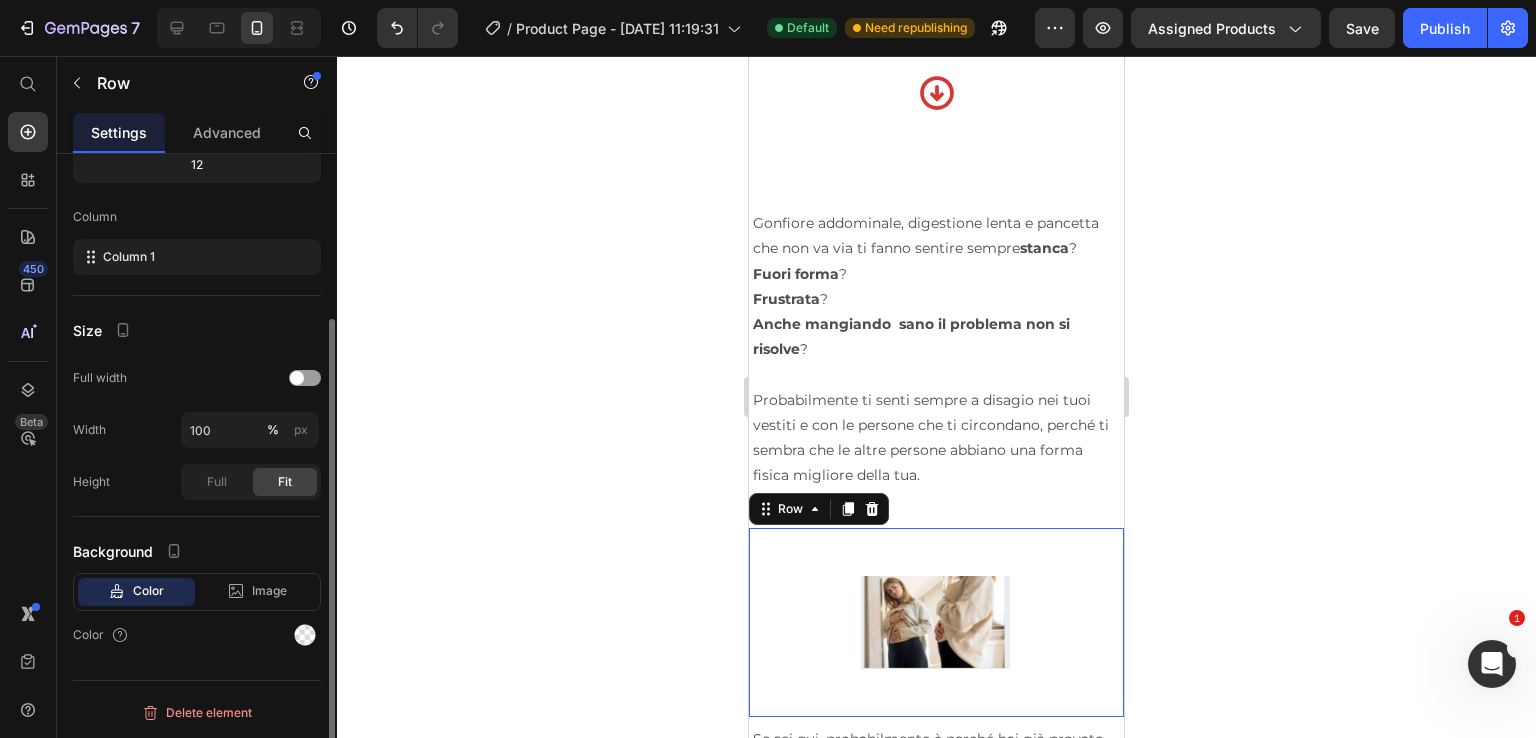 scroll, scrollTop: 0, scrollLeft: 0, axis: both 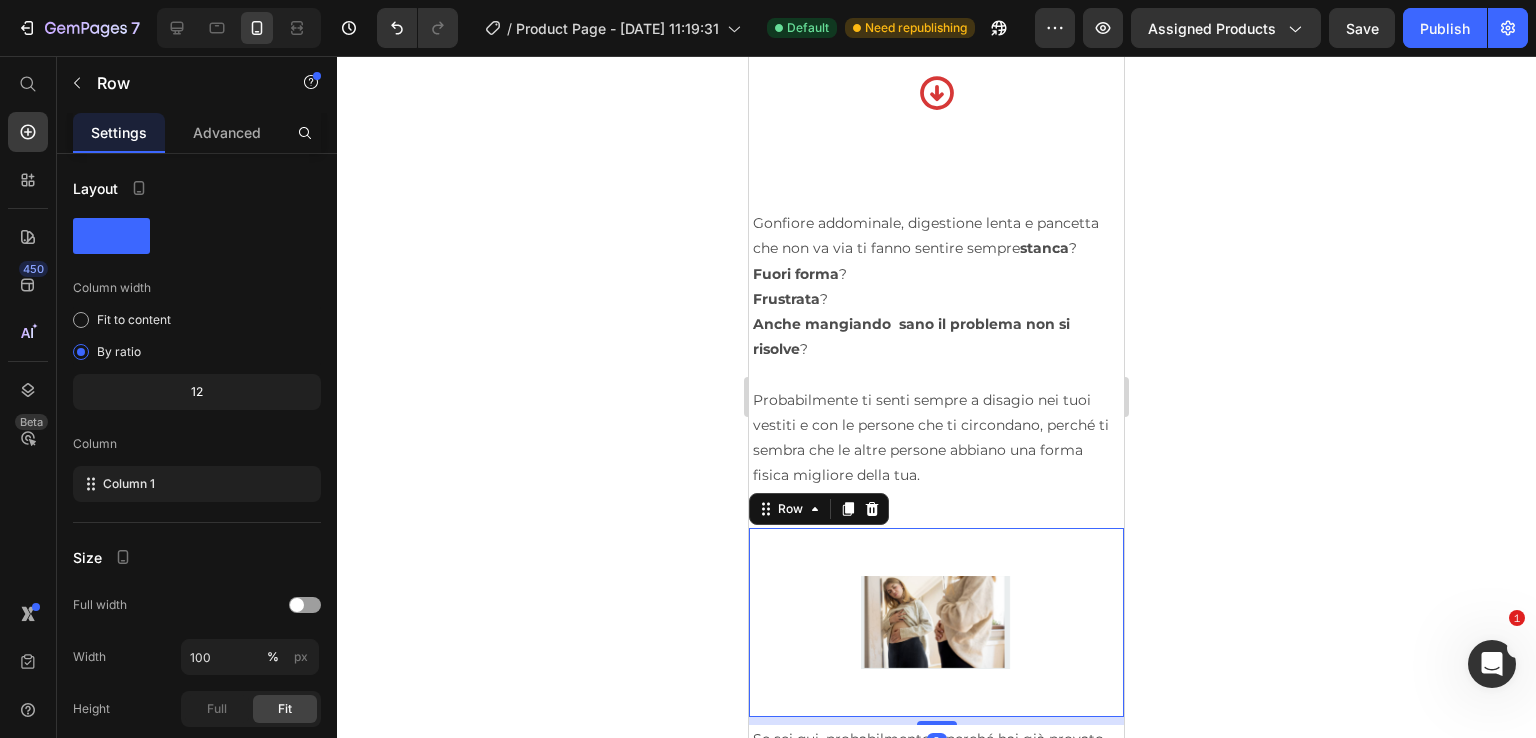 click on "Image" at bounding box center [936, 622] 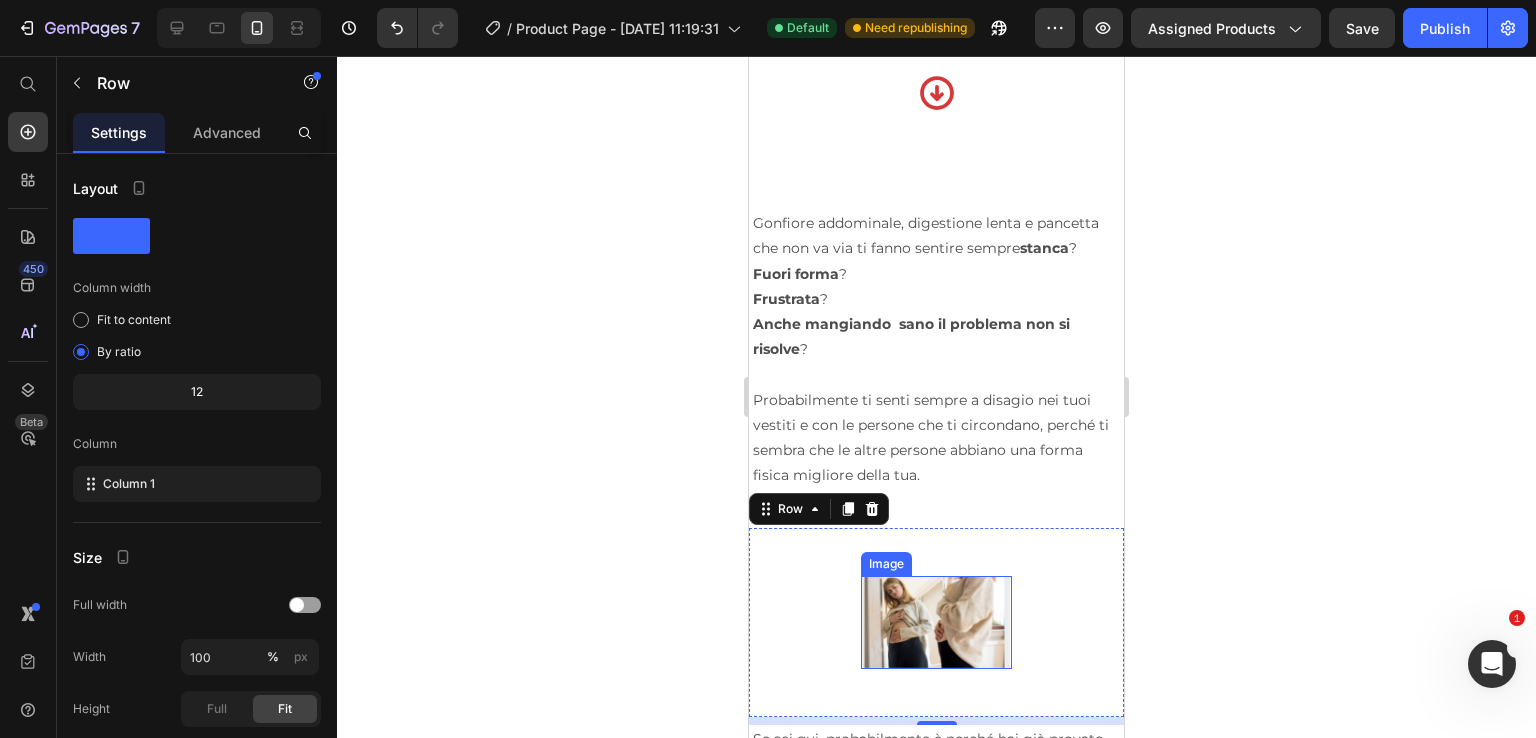 click at bounding box center [936, 622] 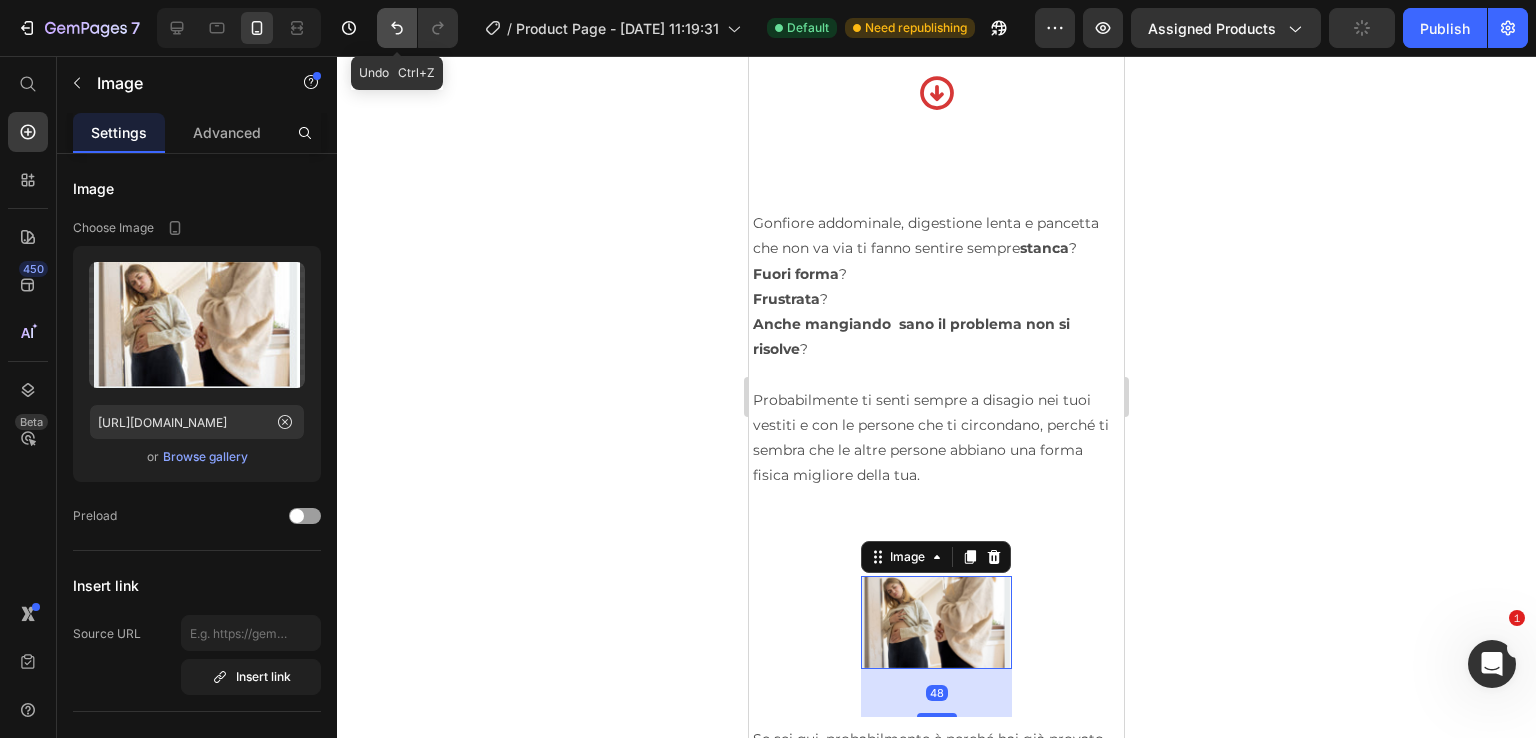 click 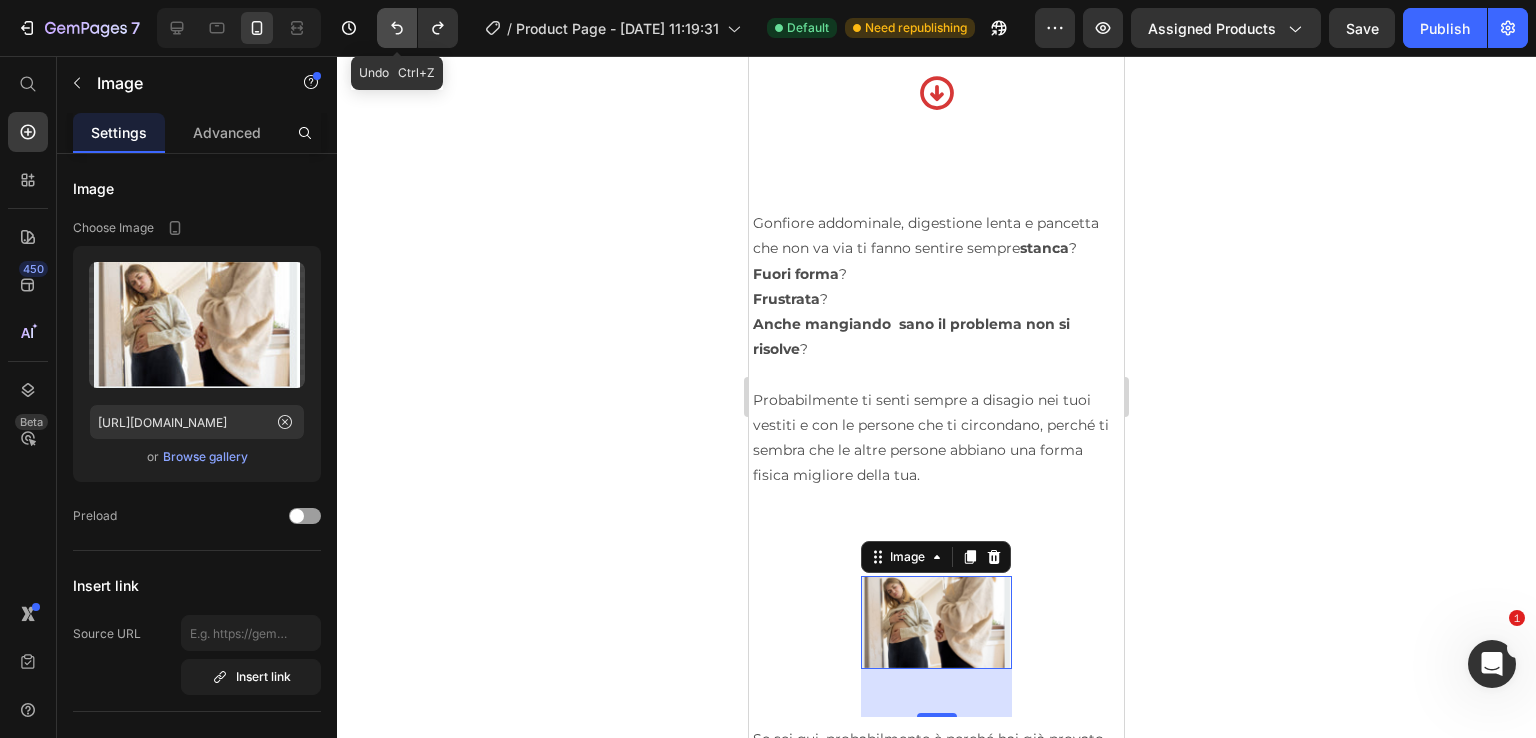 click 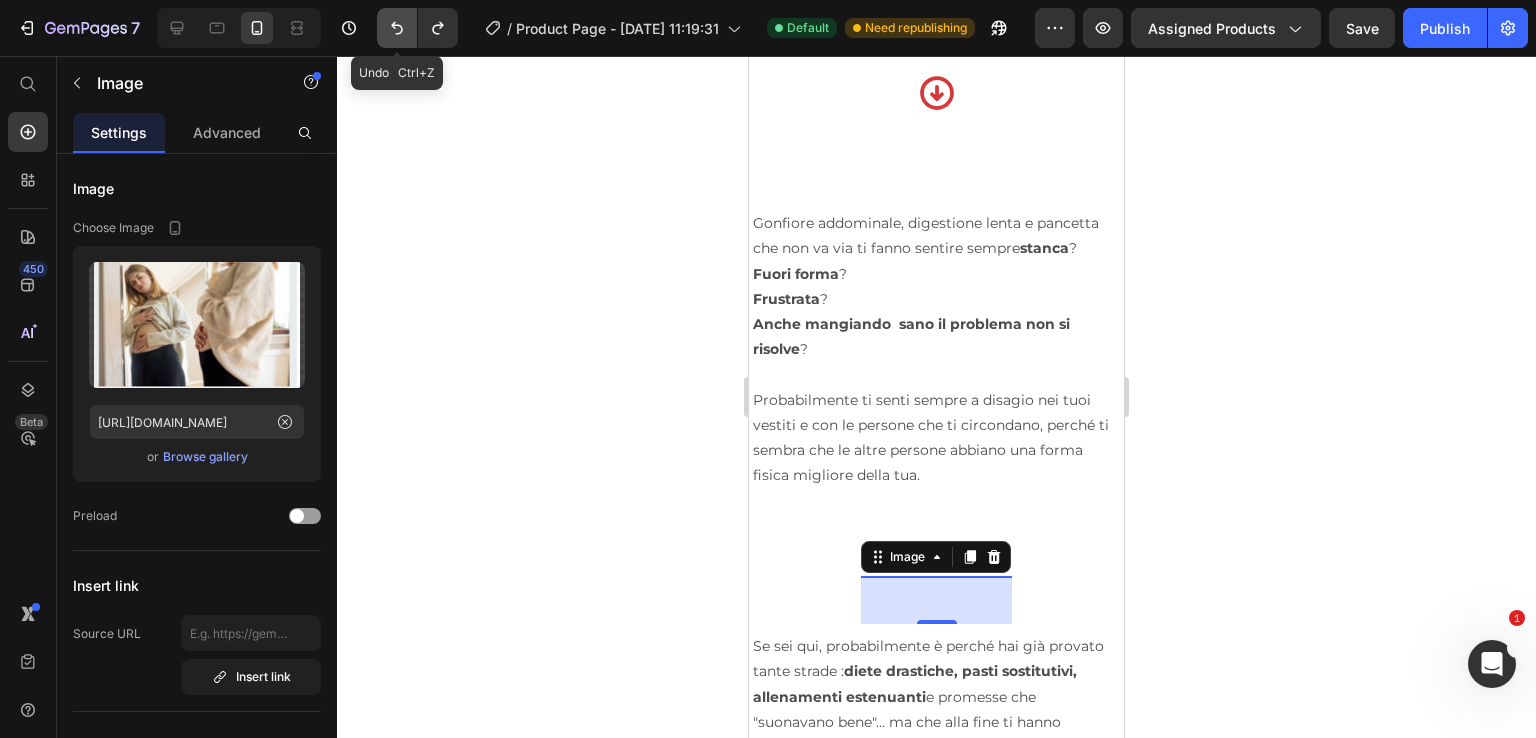 click 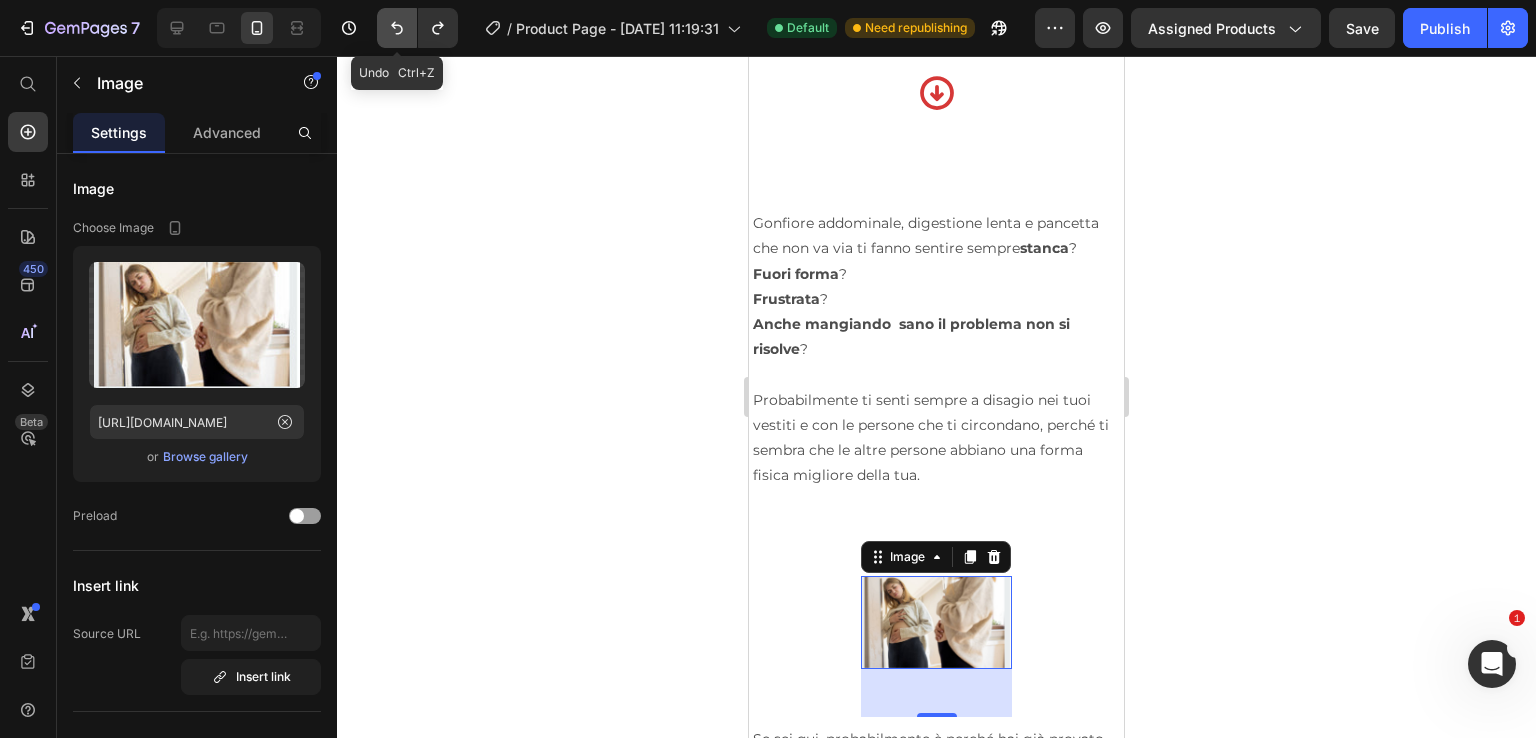 click 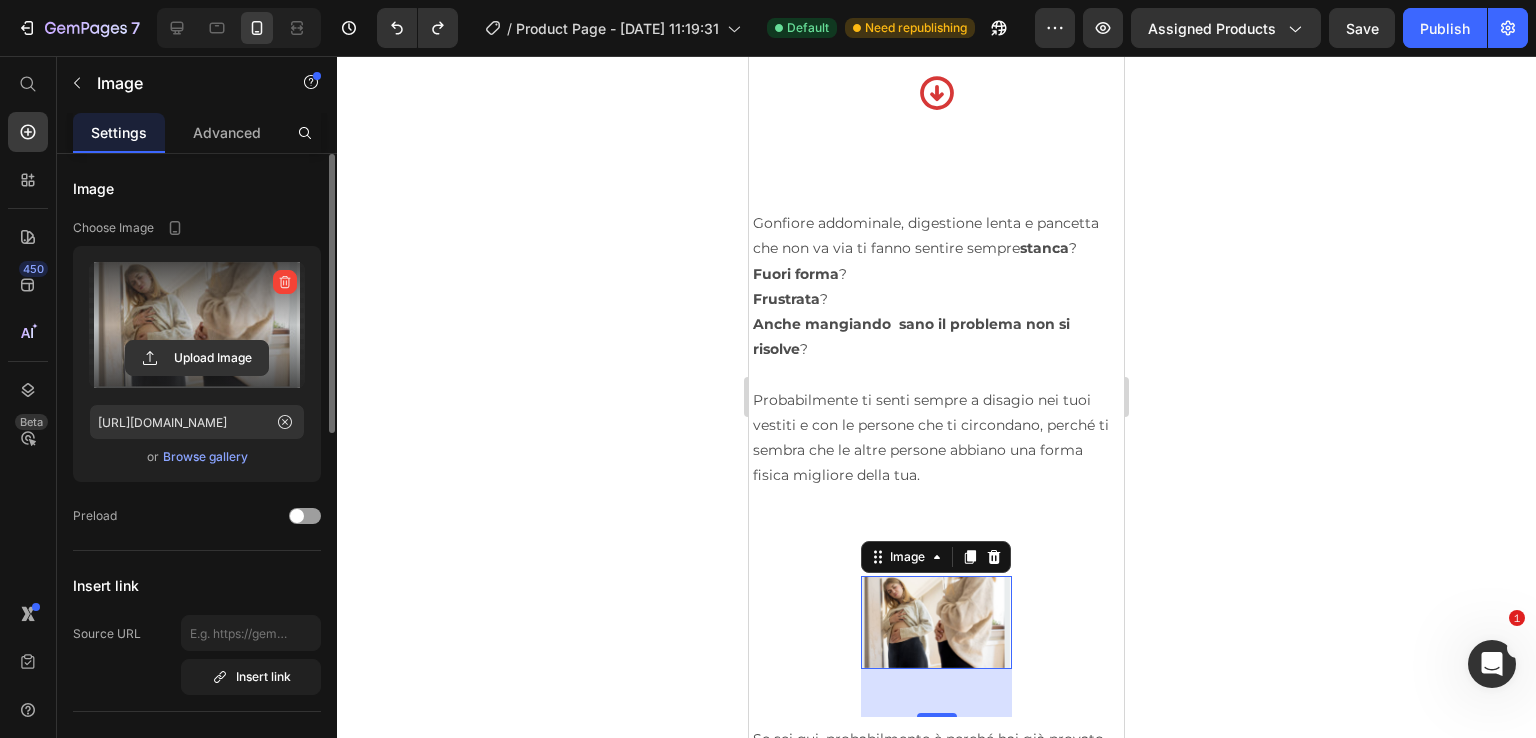 click at bounding box center (197, 325) 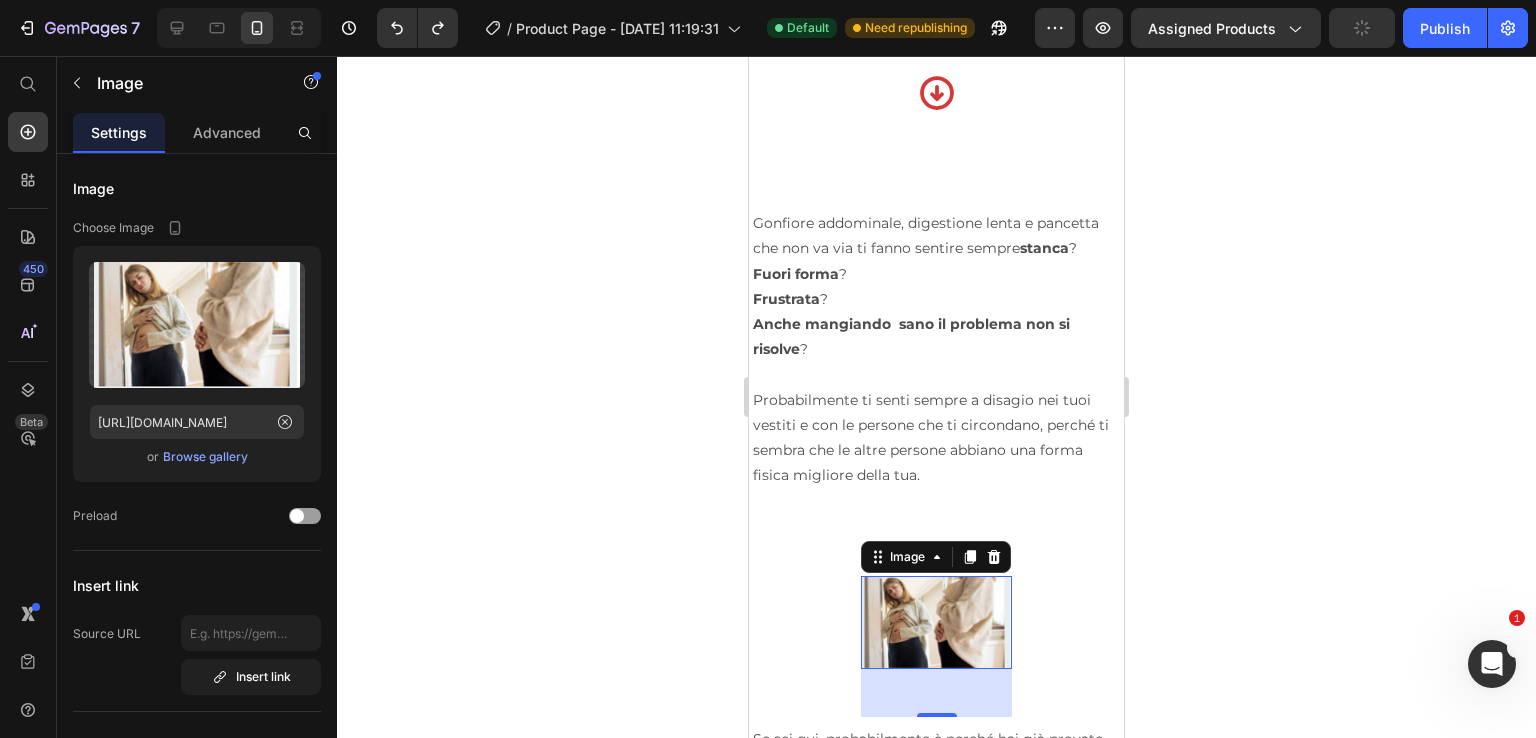 click at bounding box center [936, 622] 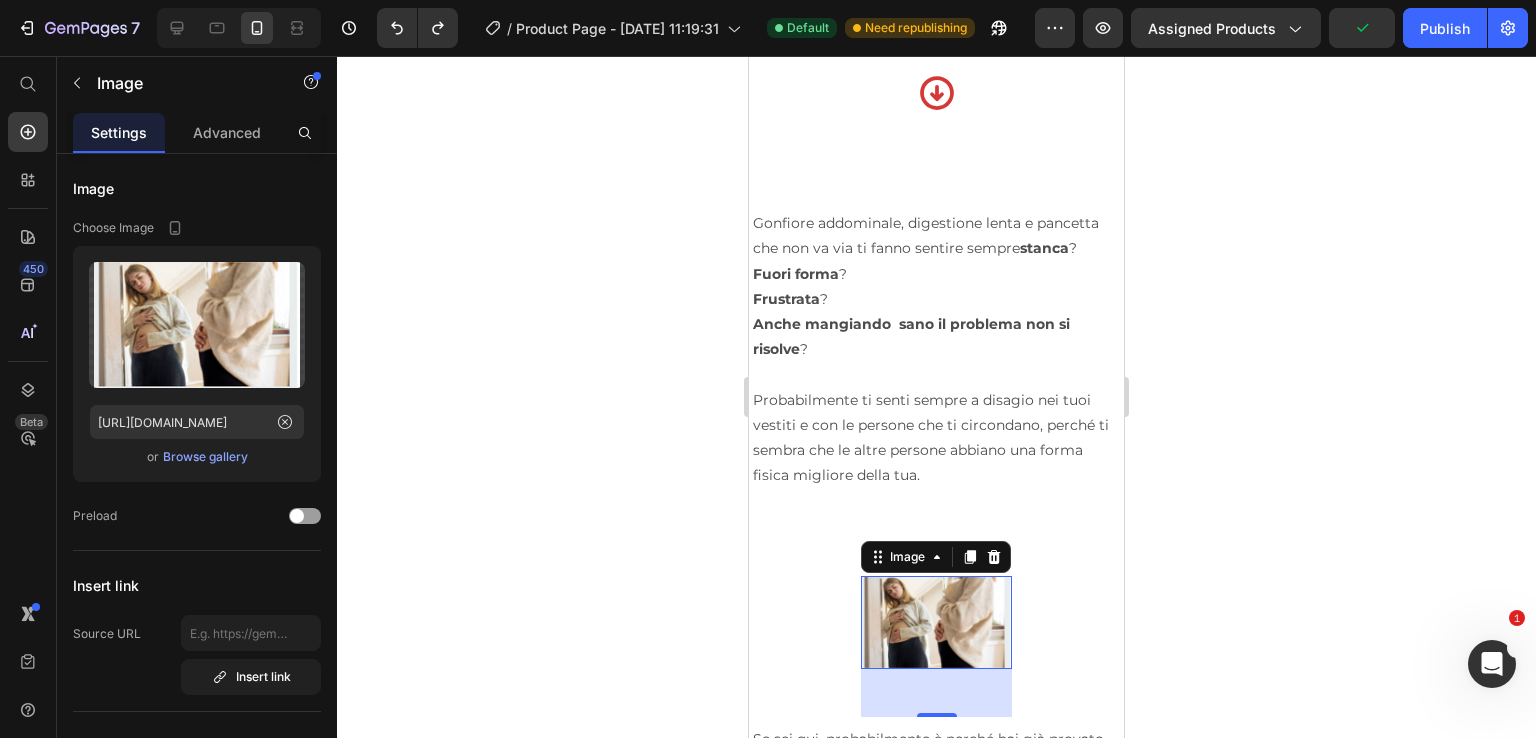 click on "48" at bounding box center (936, 693) 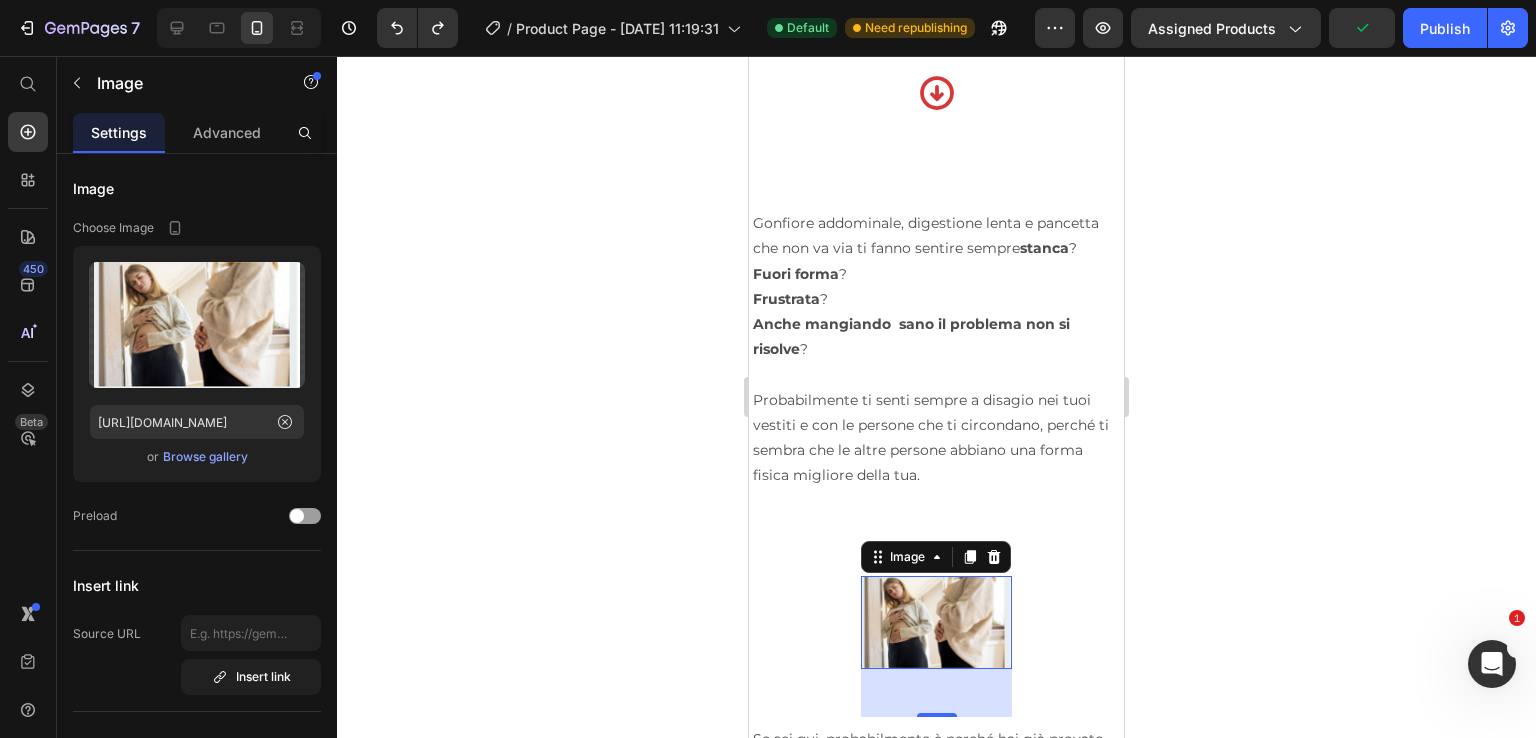 click at bounding box center (936, 622) 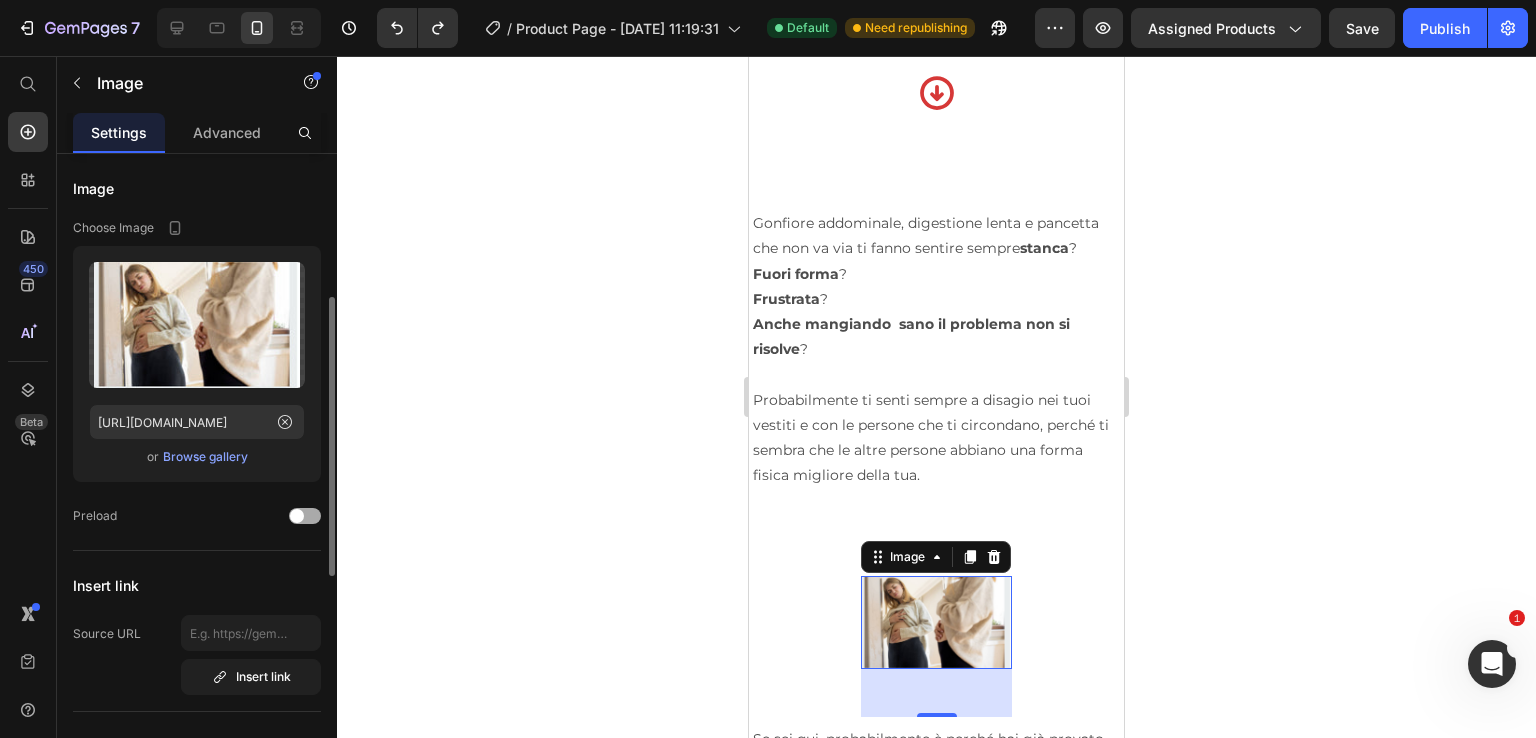 scroll, scrollTop: 300, scrollLeft: 0, axis: vertical 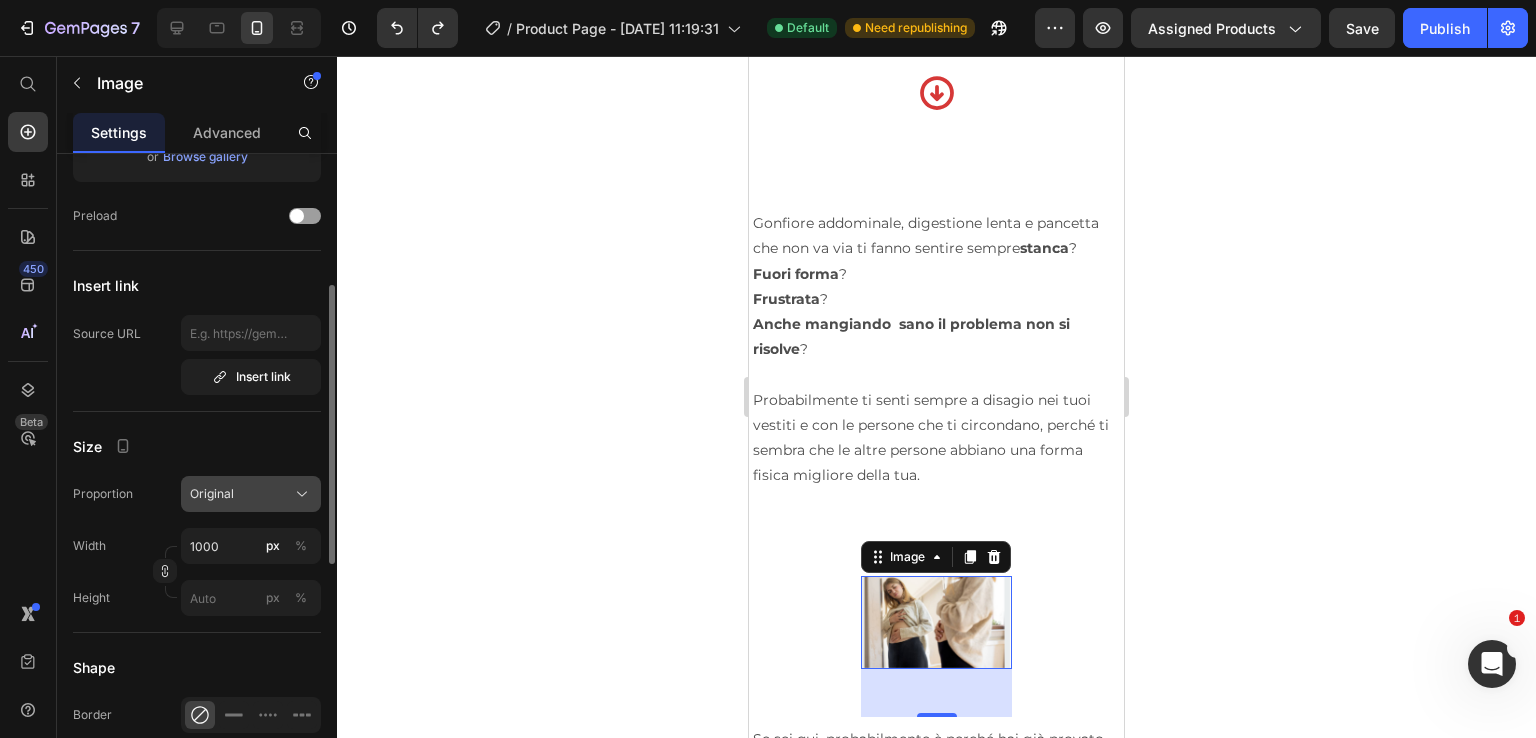 click on "Original" 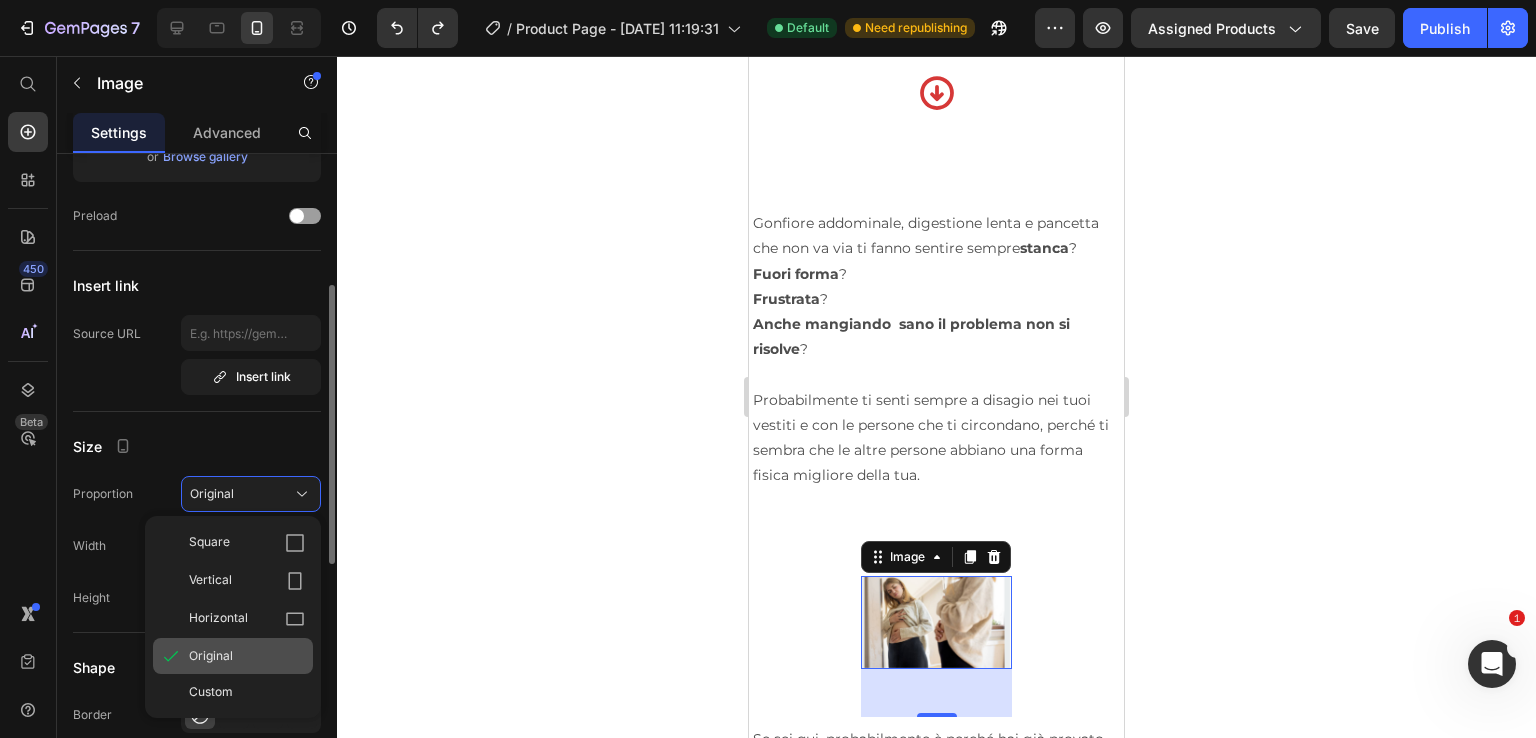 click on "Original" 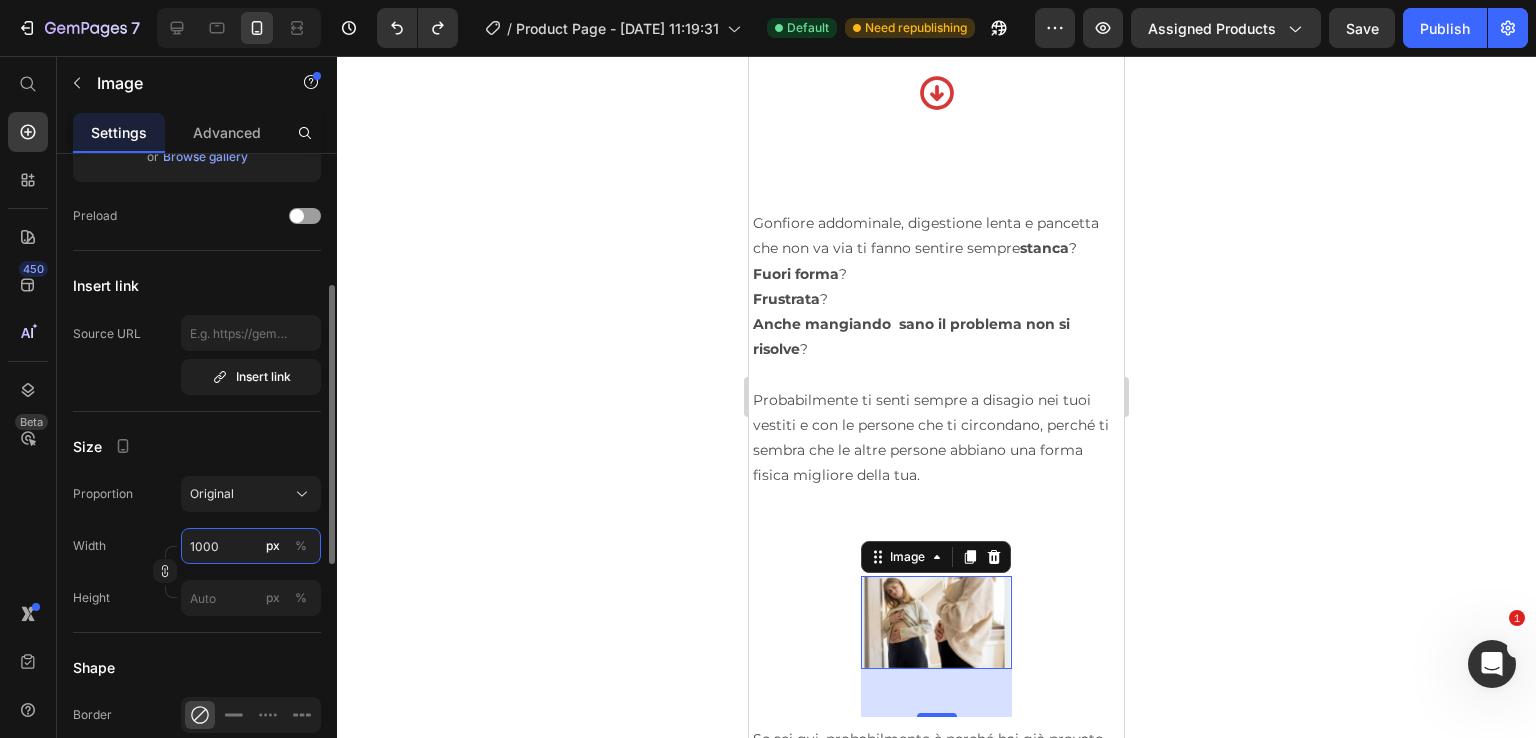 click on "1000" at bounding box center (251, 546) 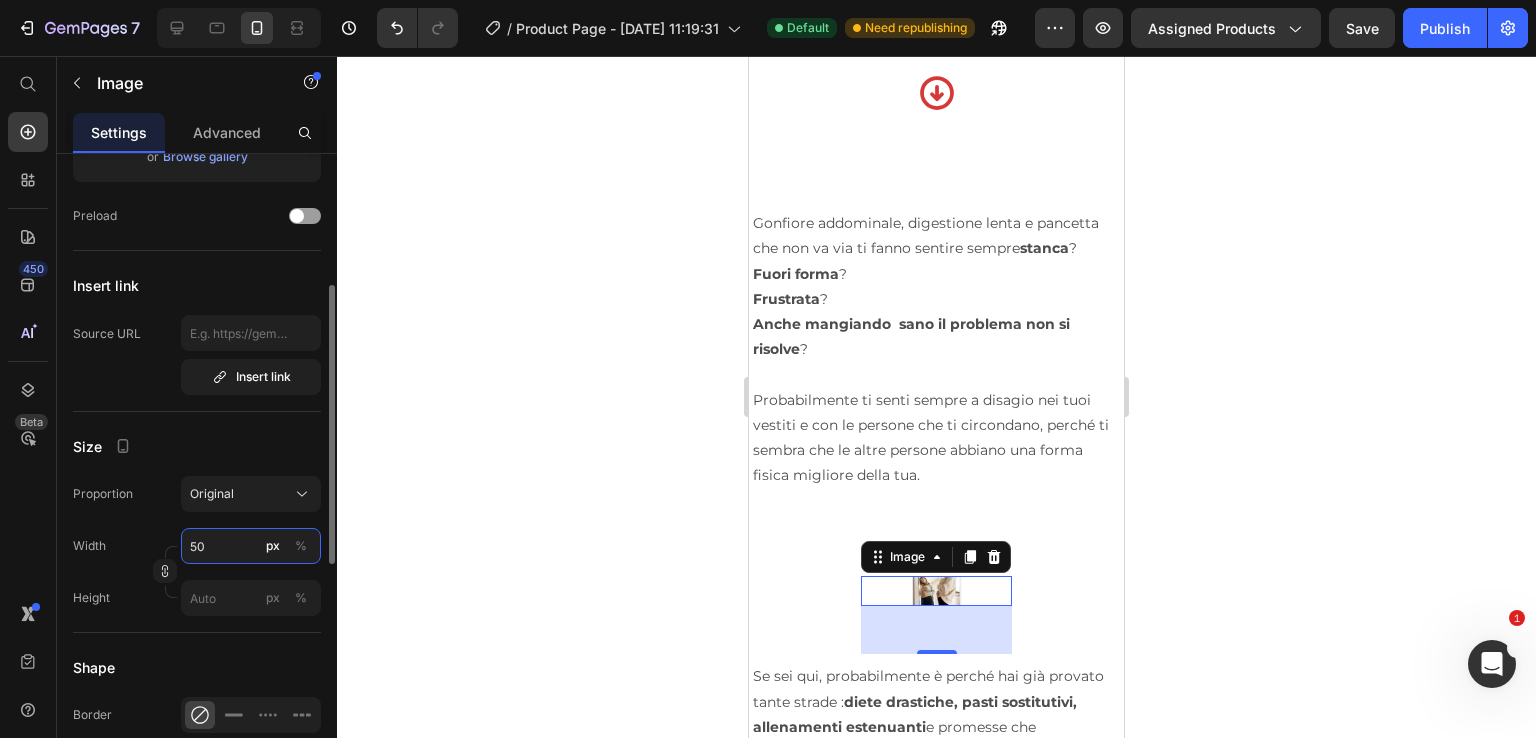 type on "5" 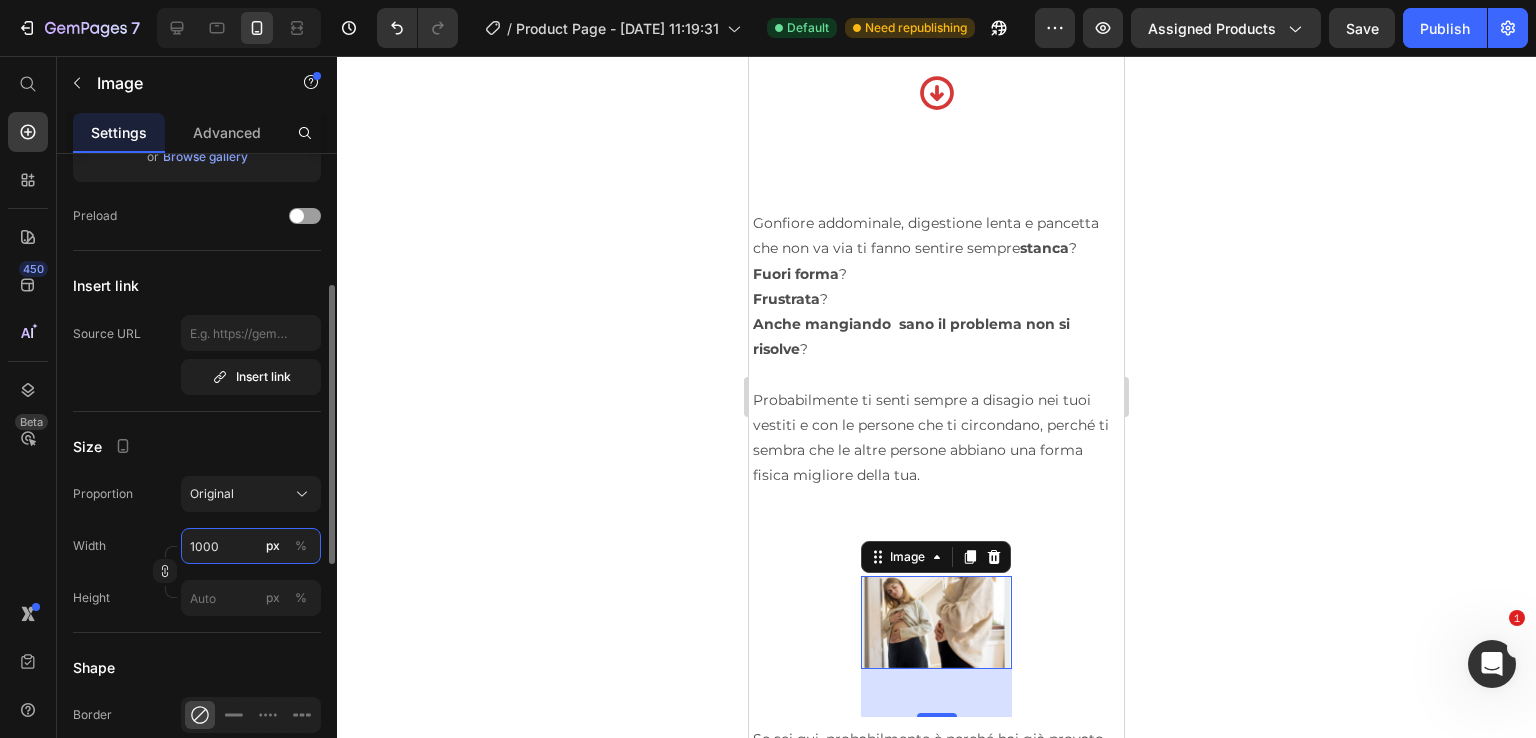 type on "10000" 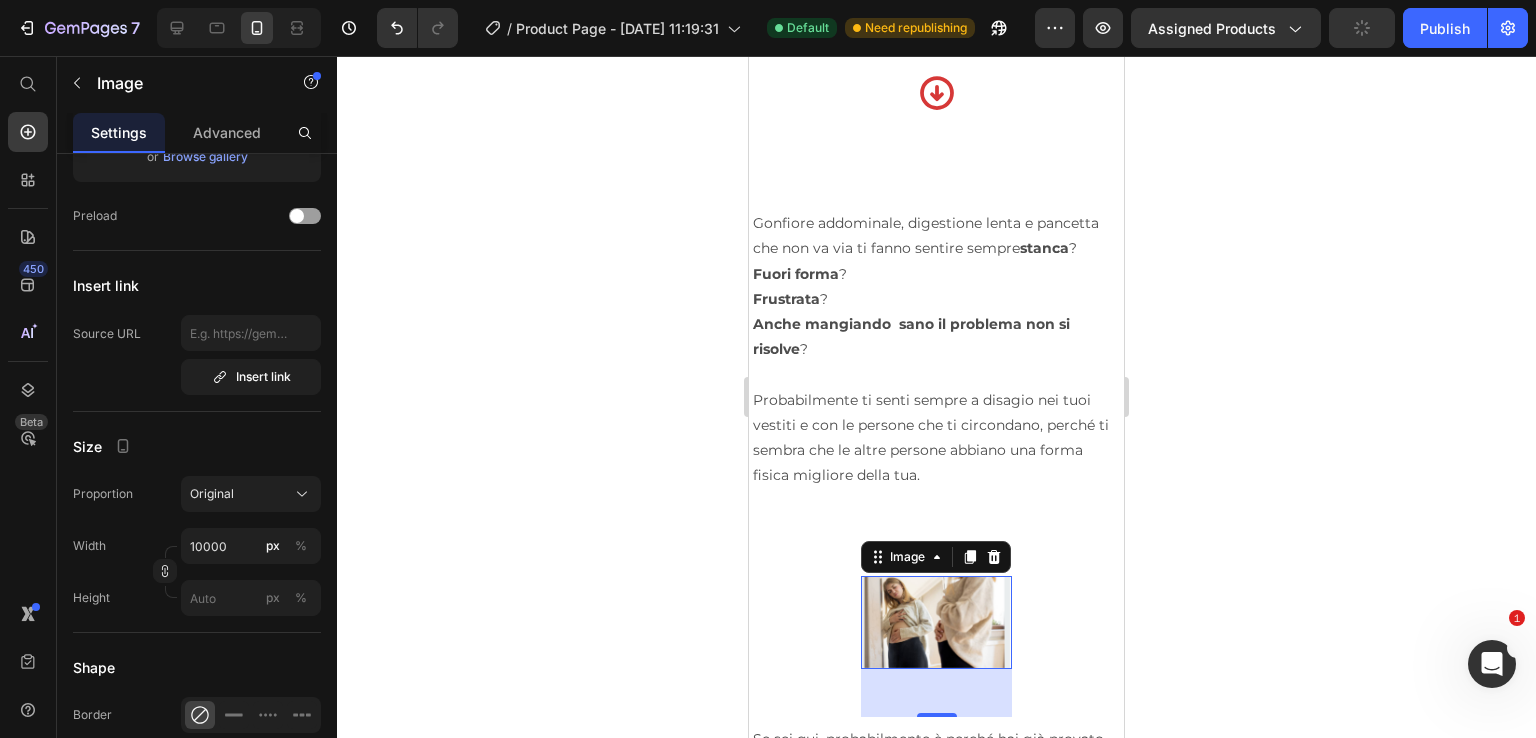 click 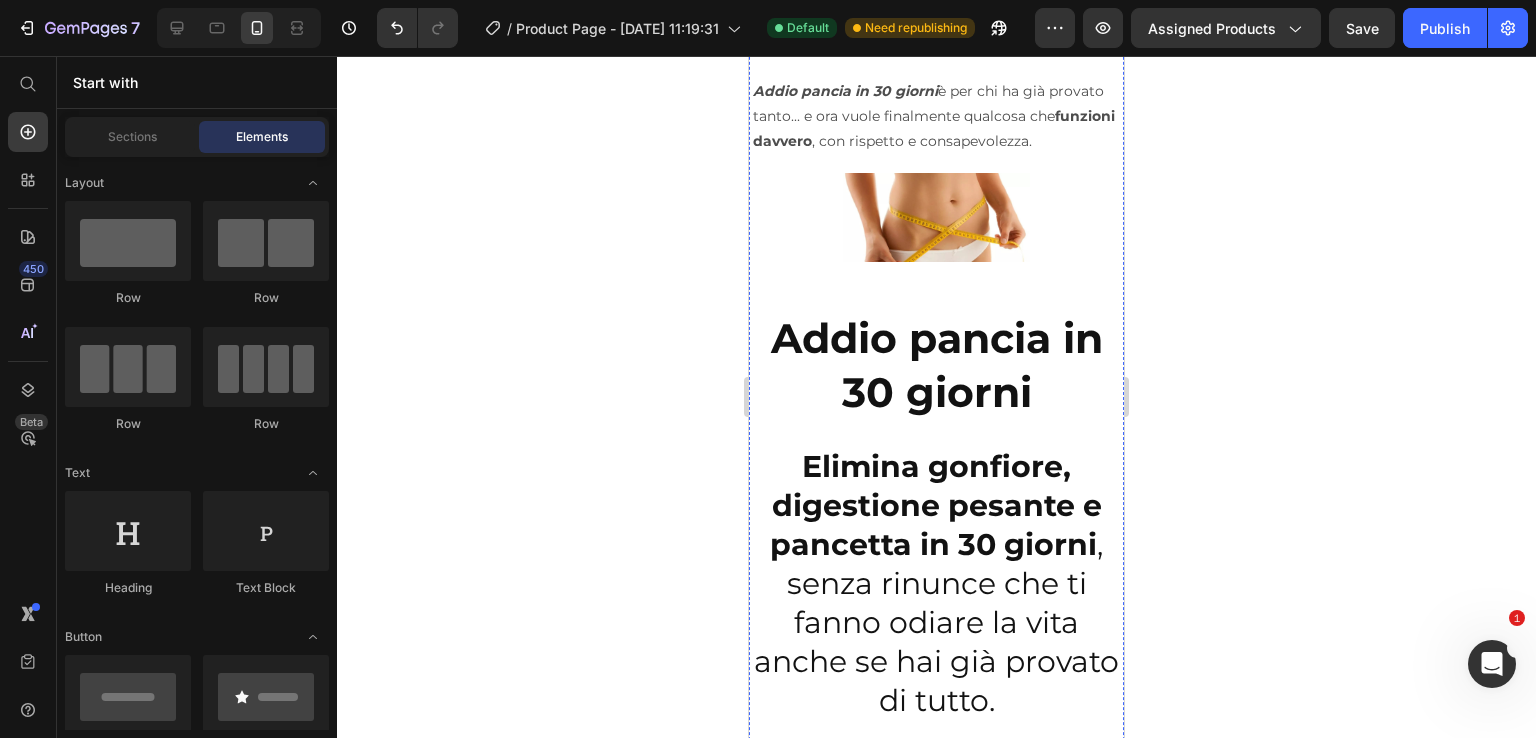scroll, scrollTop: 5100, scrollLeft: 0, axis: vertical 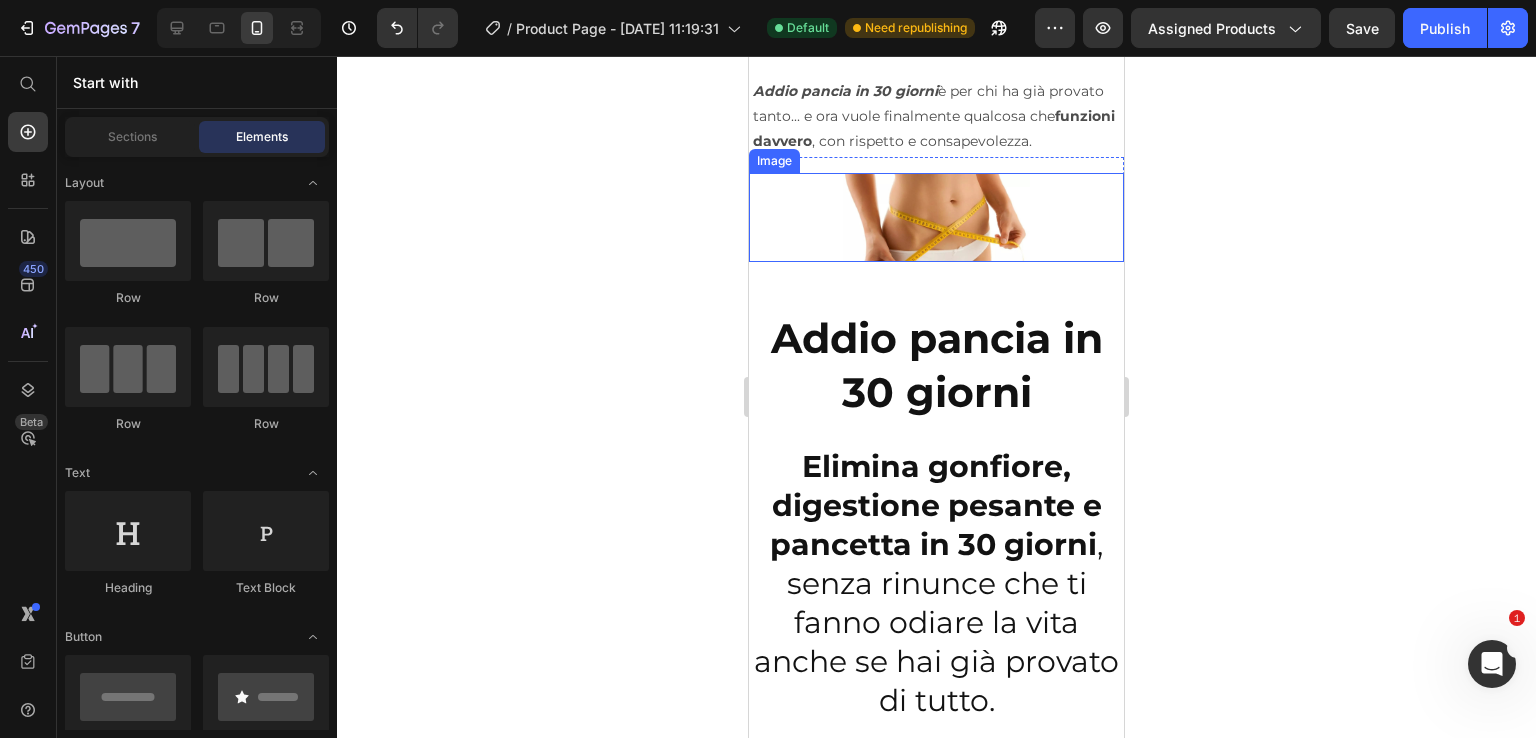 click at bounding box center (936, 218) 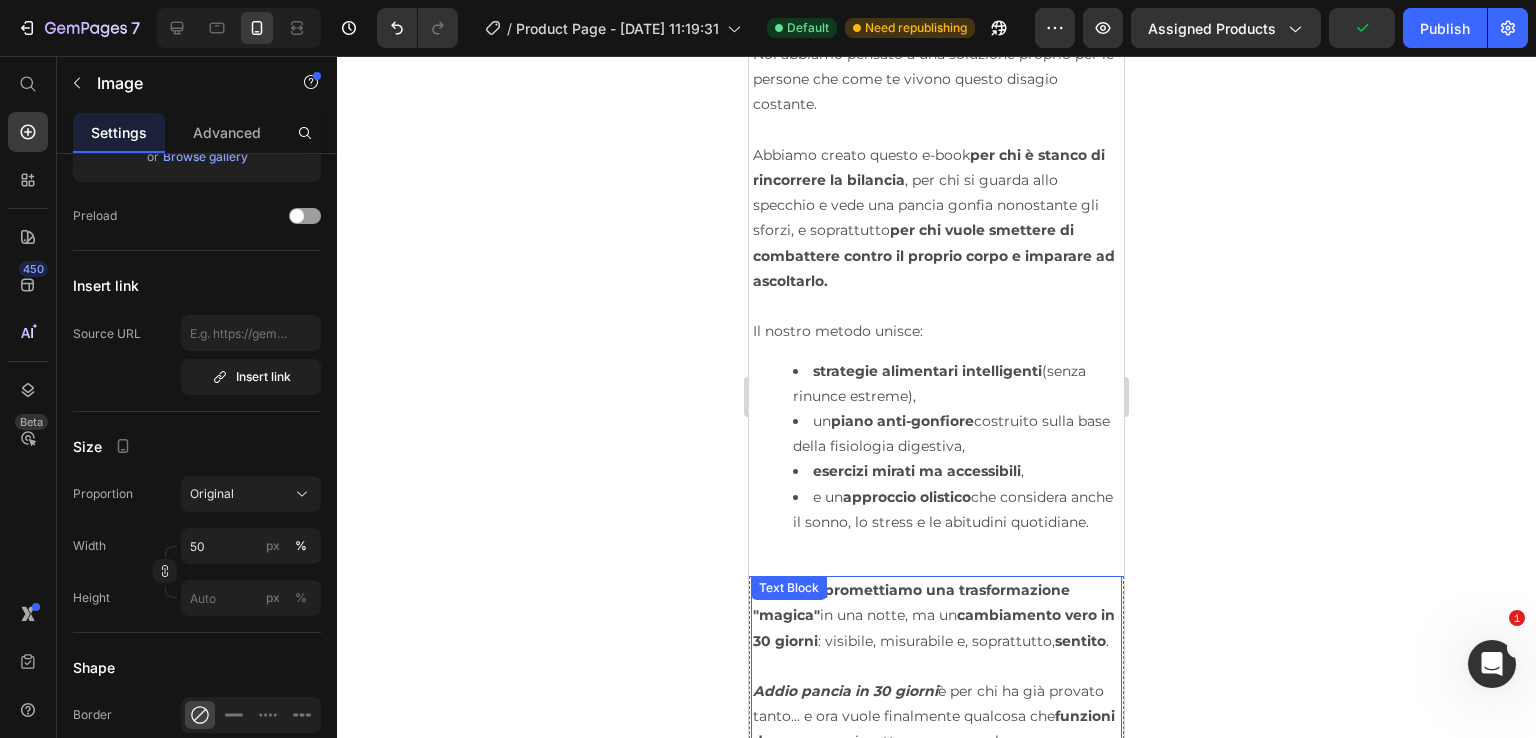 scroll, scrollTop: 4200, scrollLeft: 0, axis: vertical 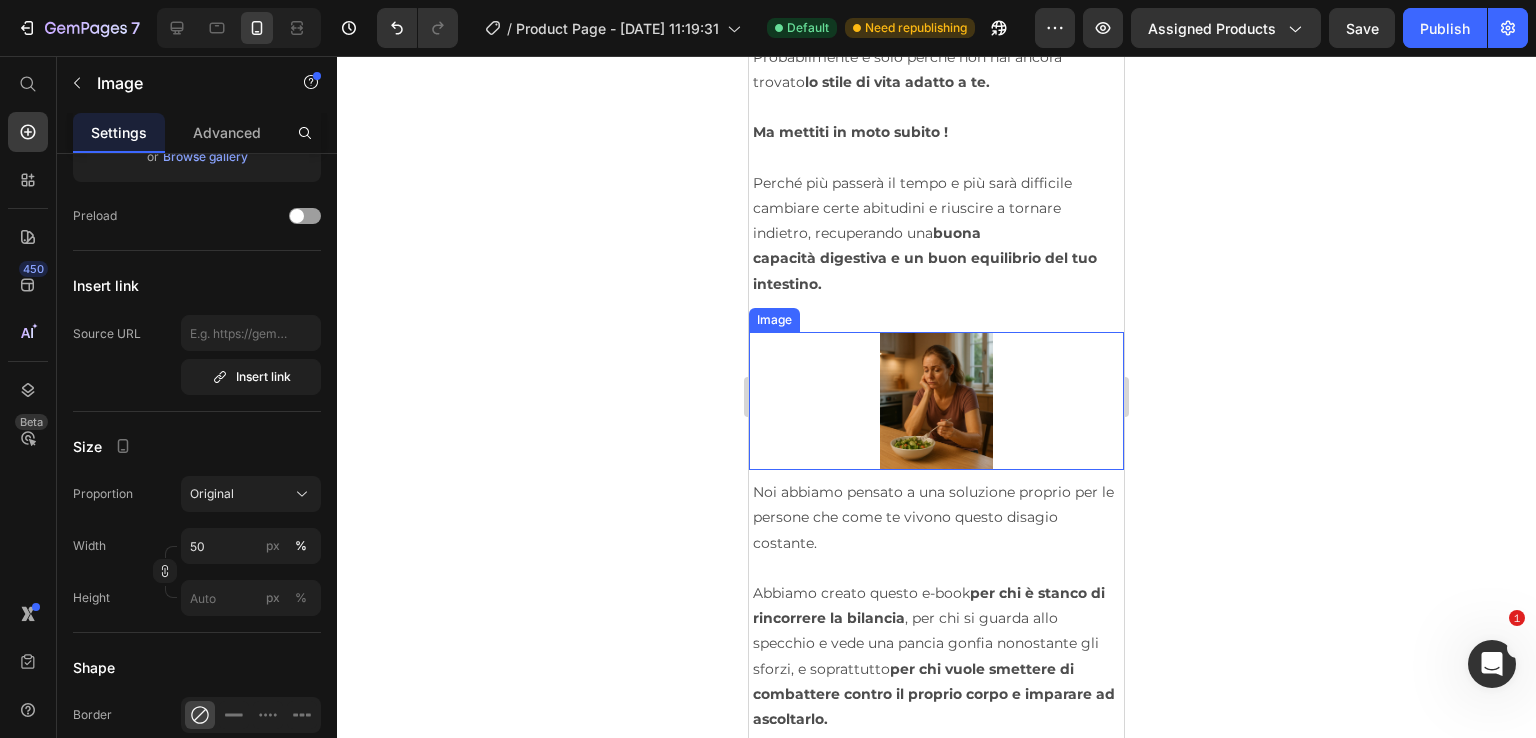 click at bounding box center (936, 401) 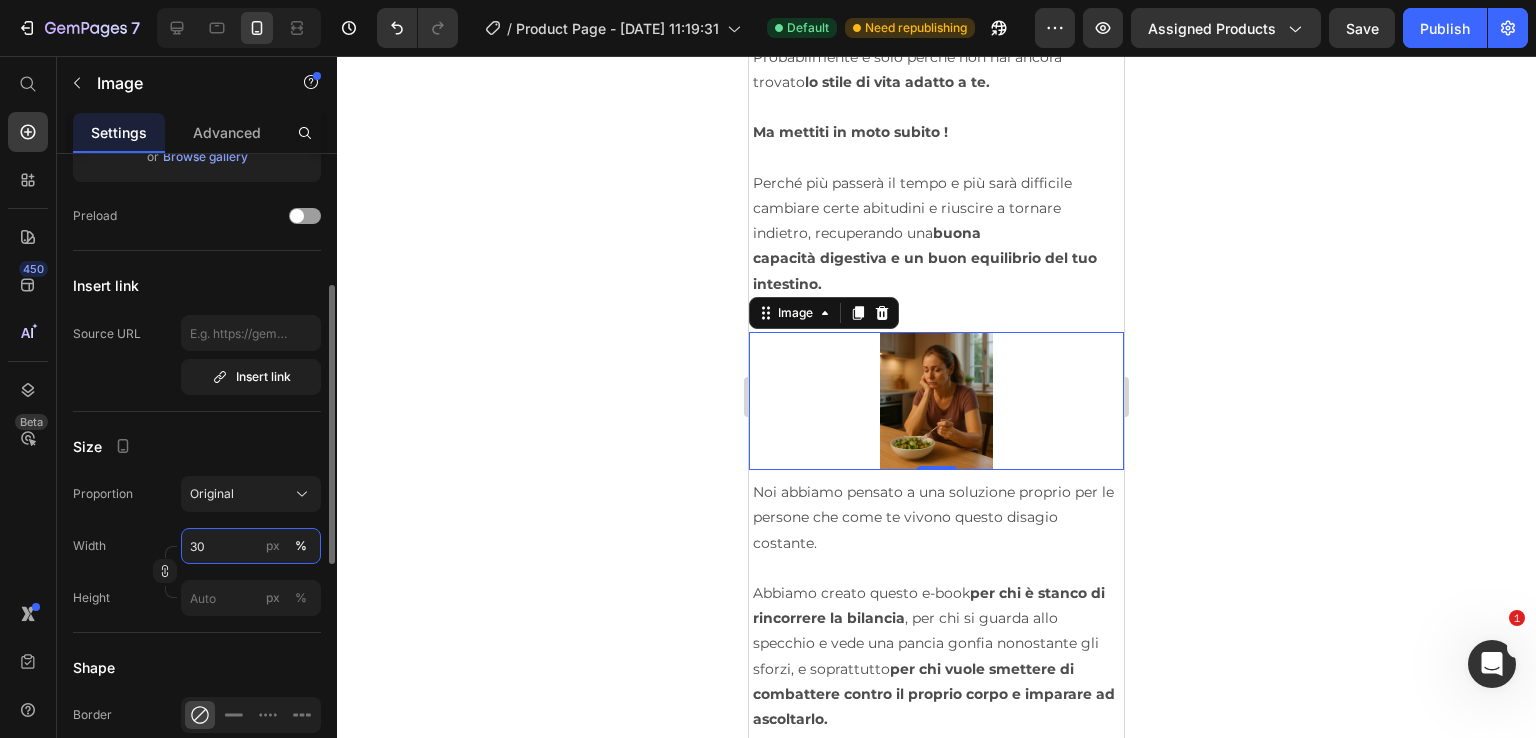click on "30" at bounding box center (251, 546) 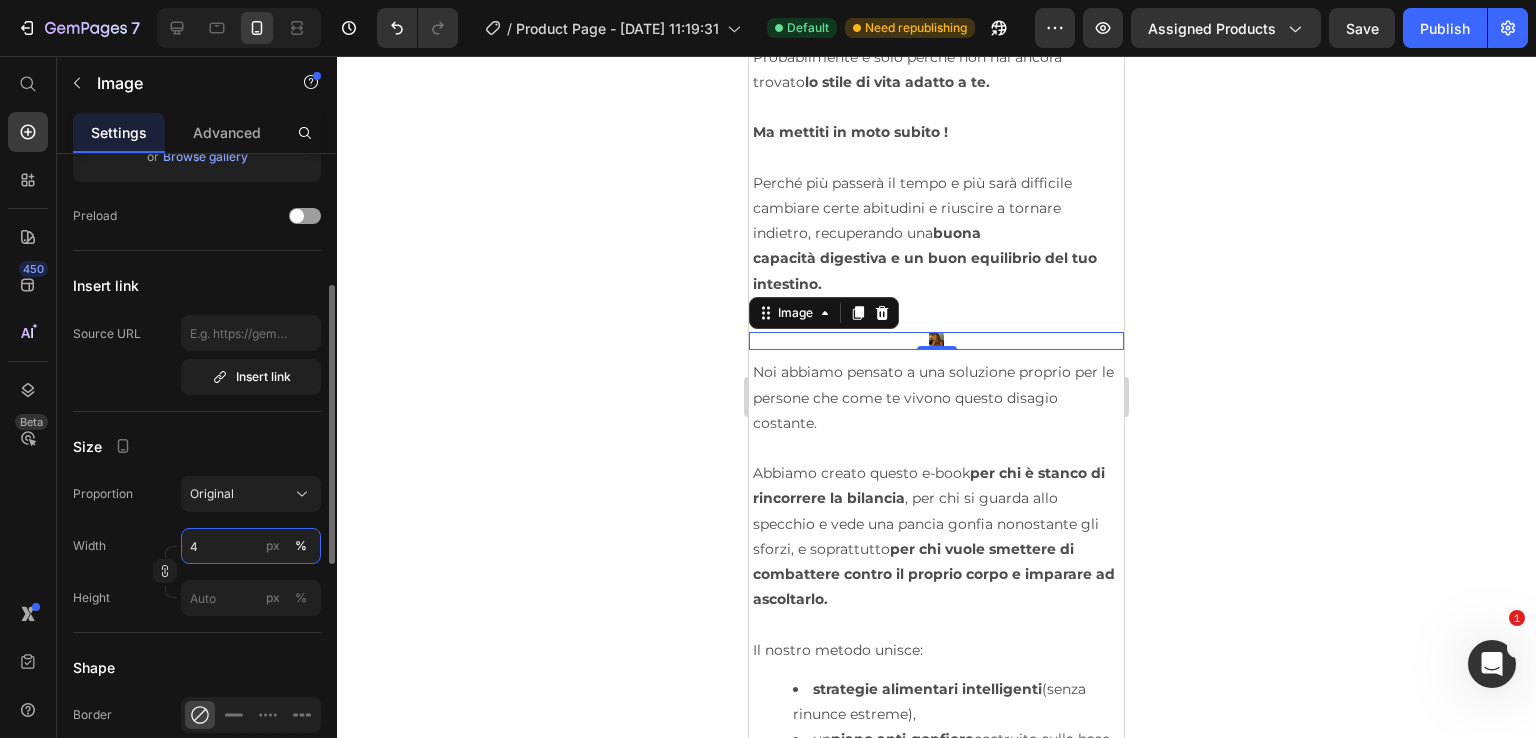type on "40" 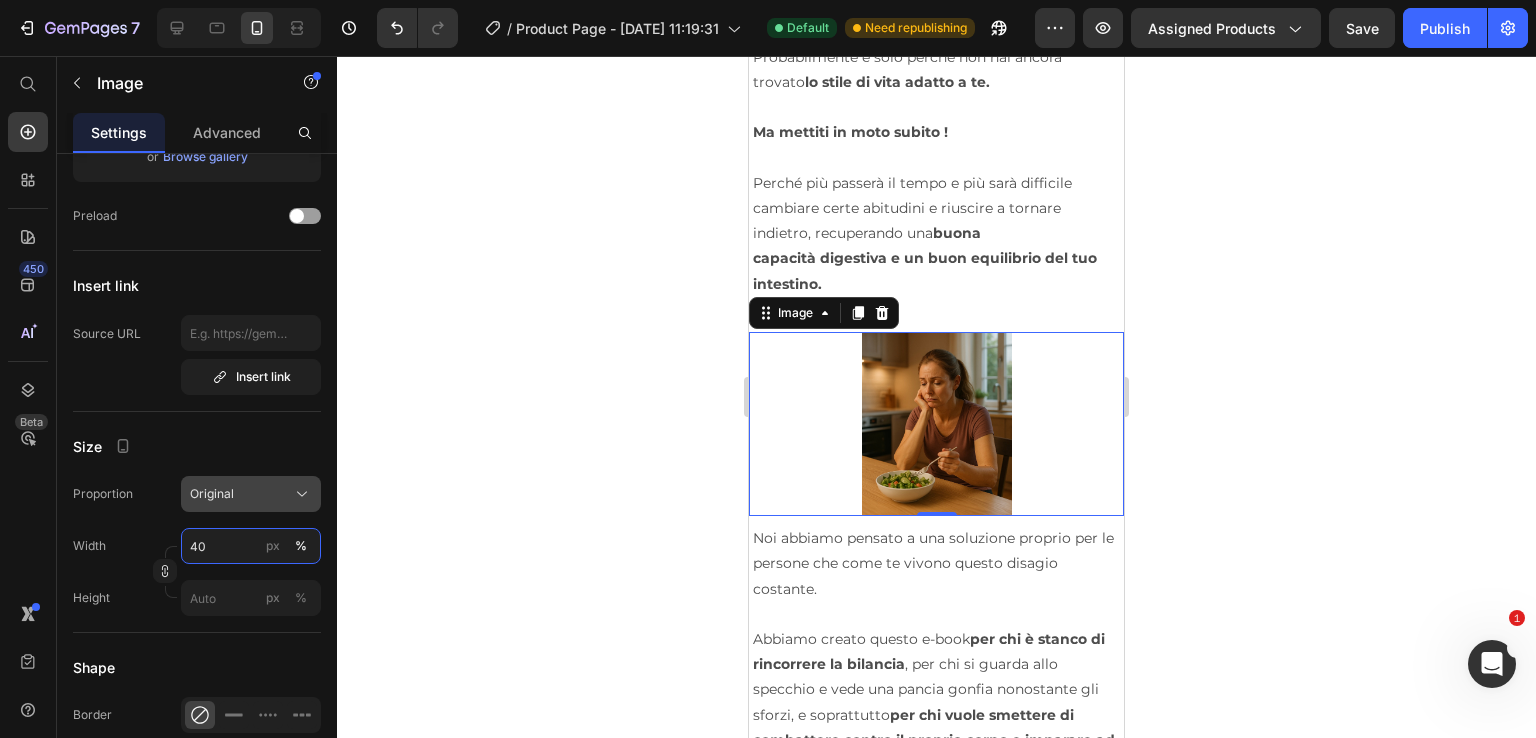 scroll, scrollTop: 0, scrollLeft: 0, axis: both 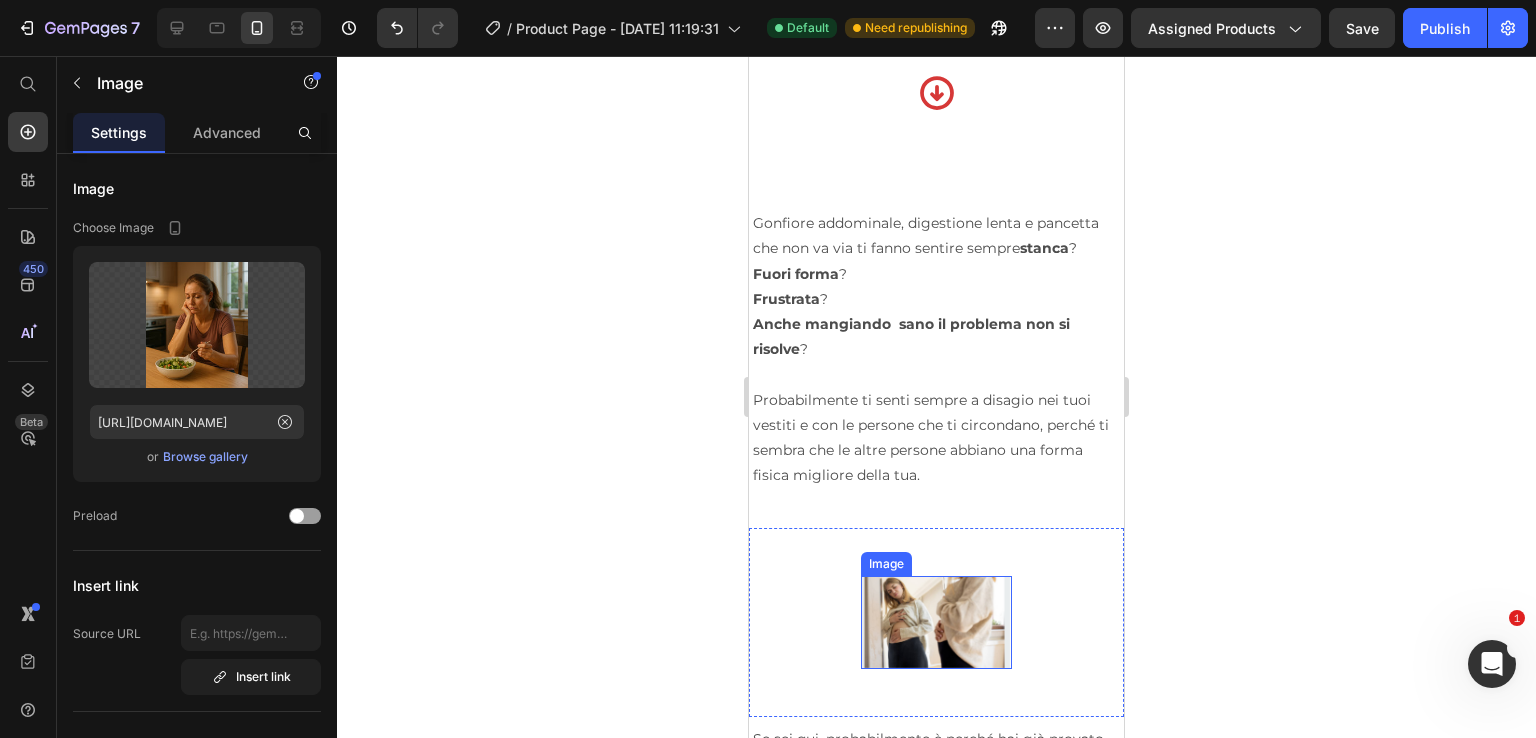 click at bounding box center (936, 622) 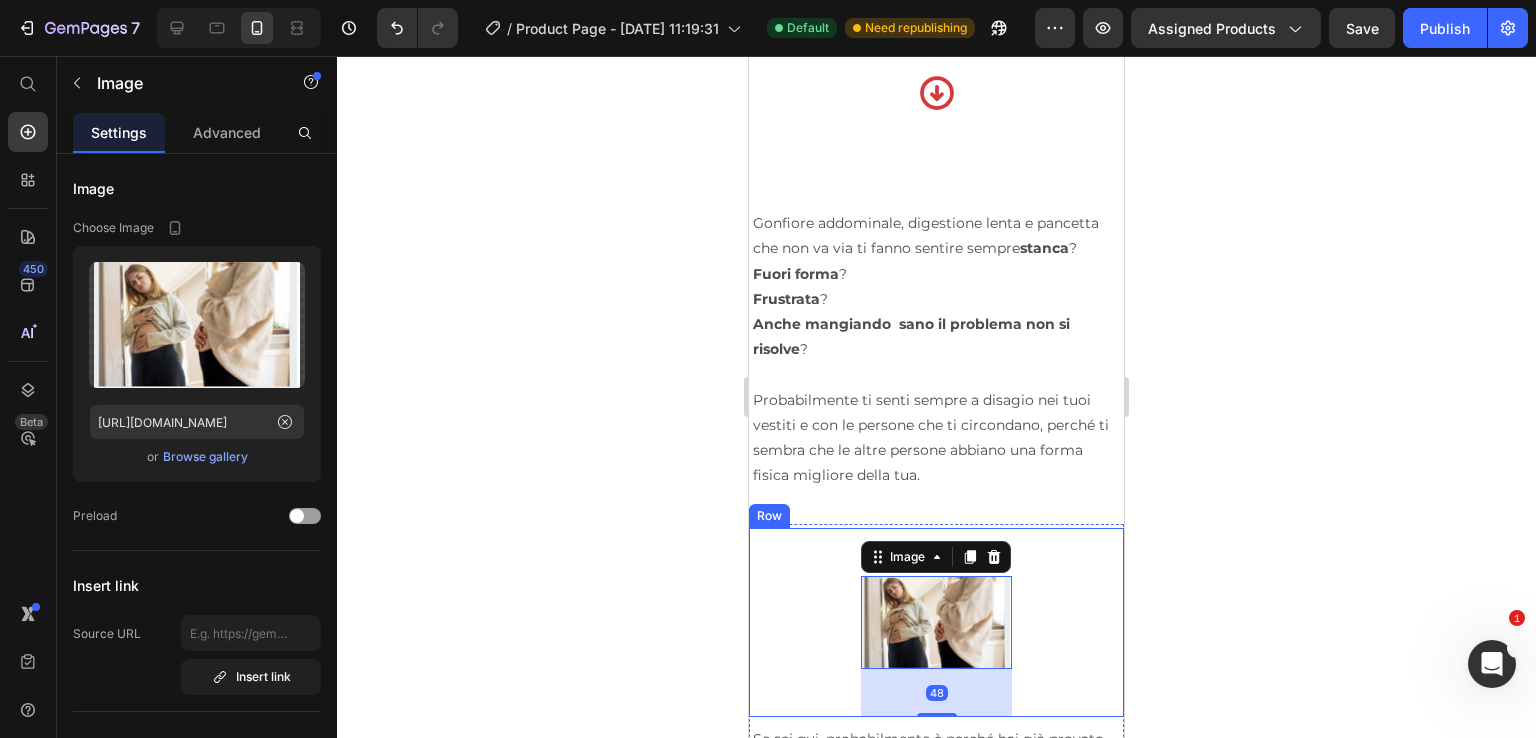 click on "Image   48" at bounding box center (936, 622) 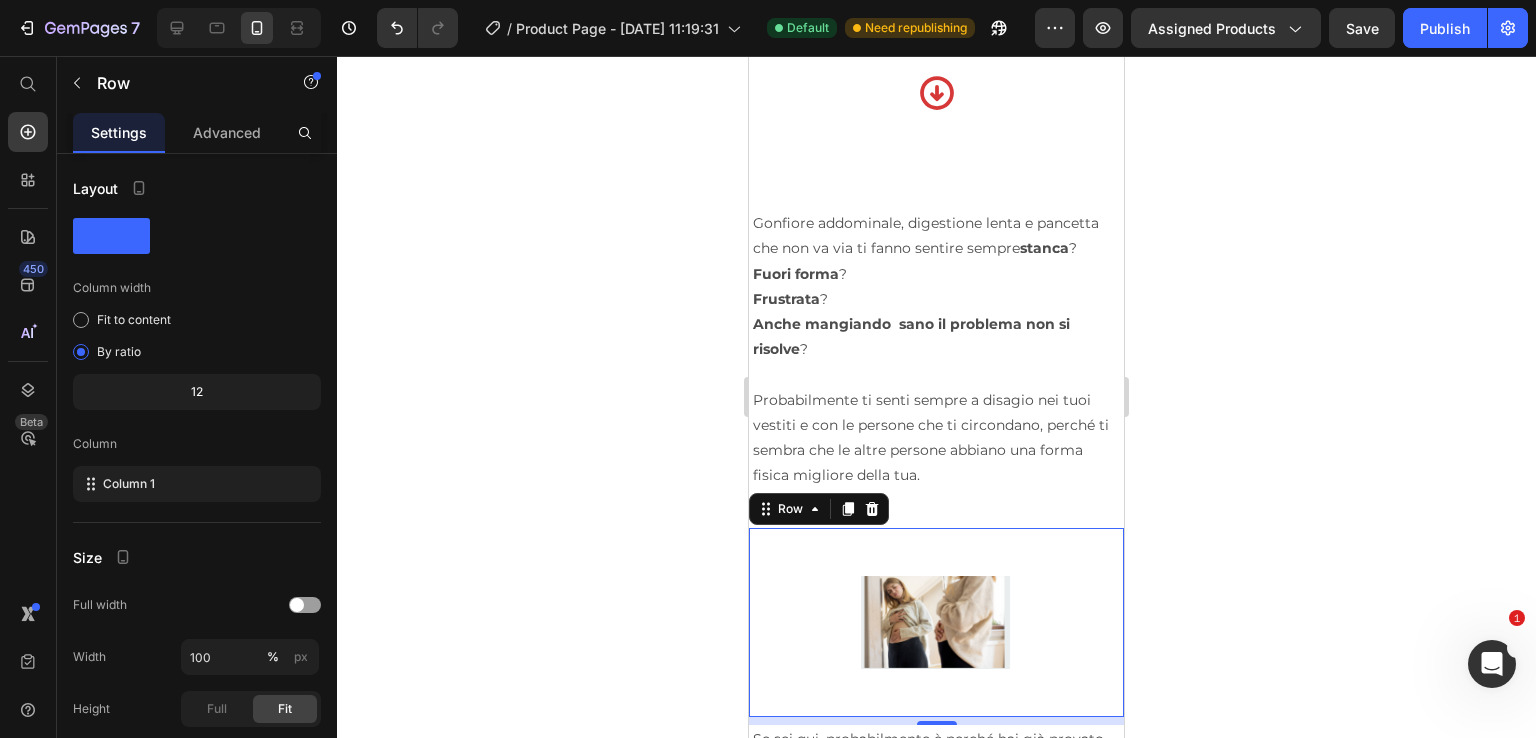 click on "Image" at bounding box center (936, 622) 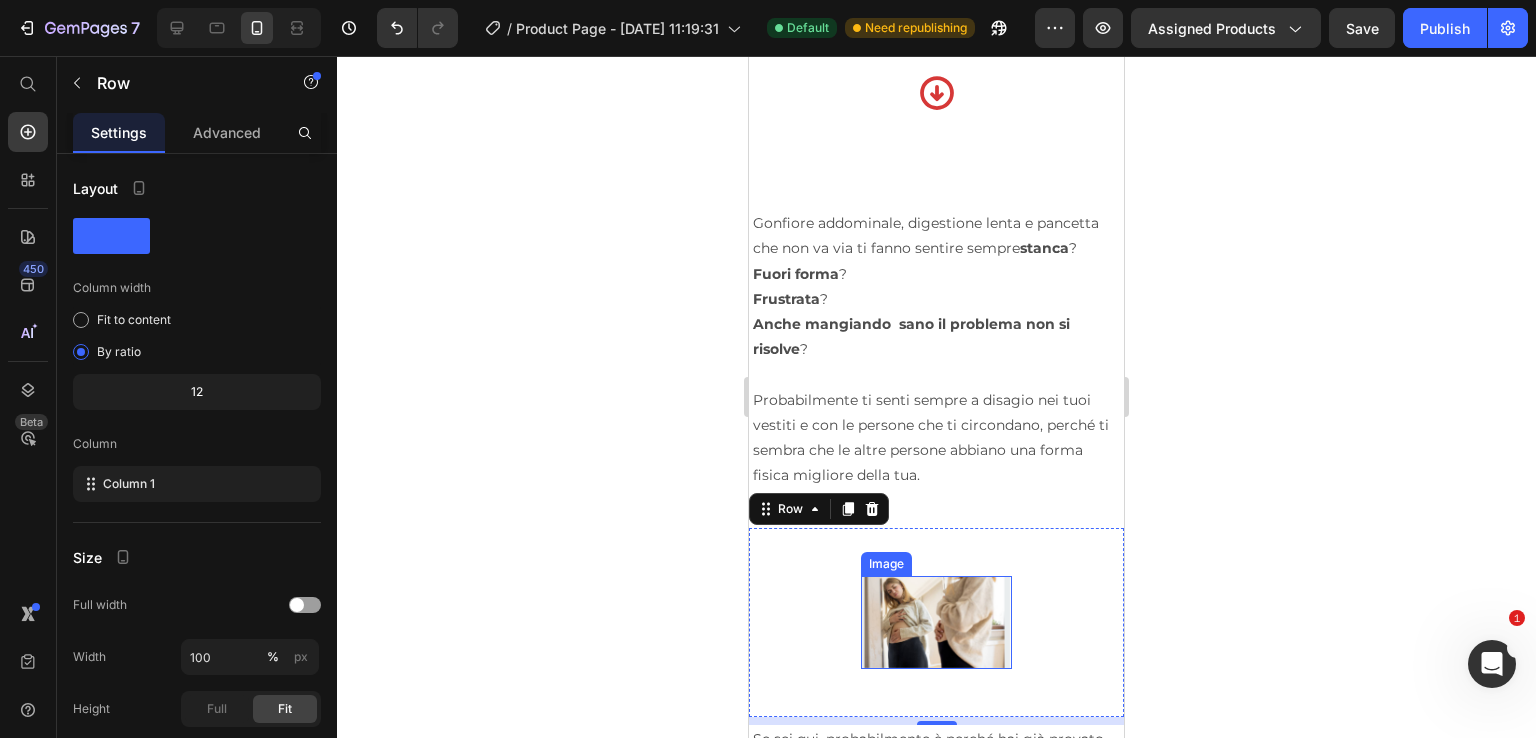 click at bounding box center [936, 622] 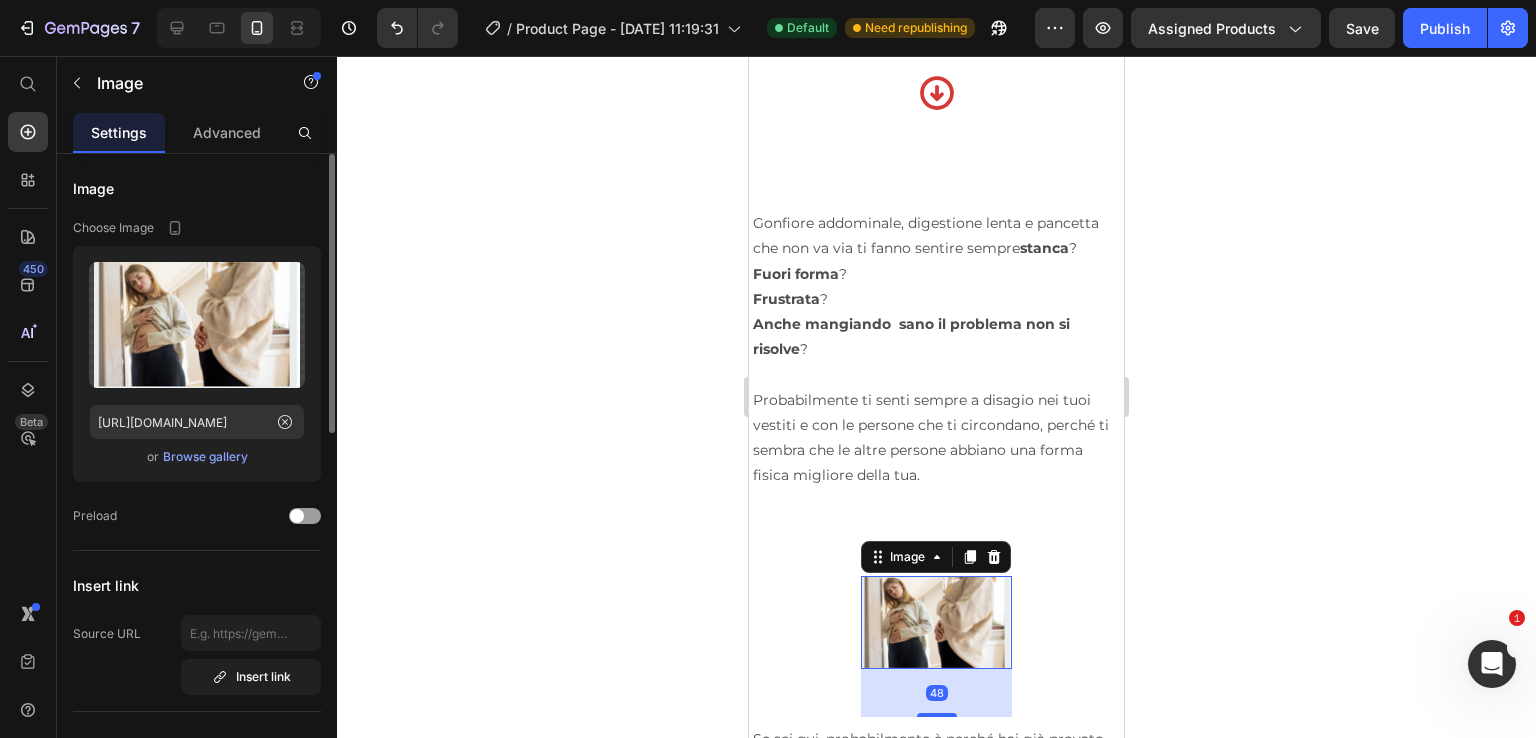 scroll, scrollTop: 300, scrollLeft: 0, axis: vertical 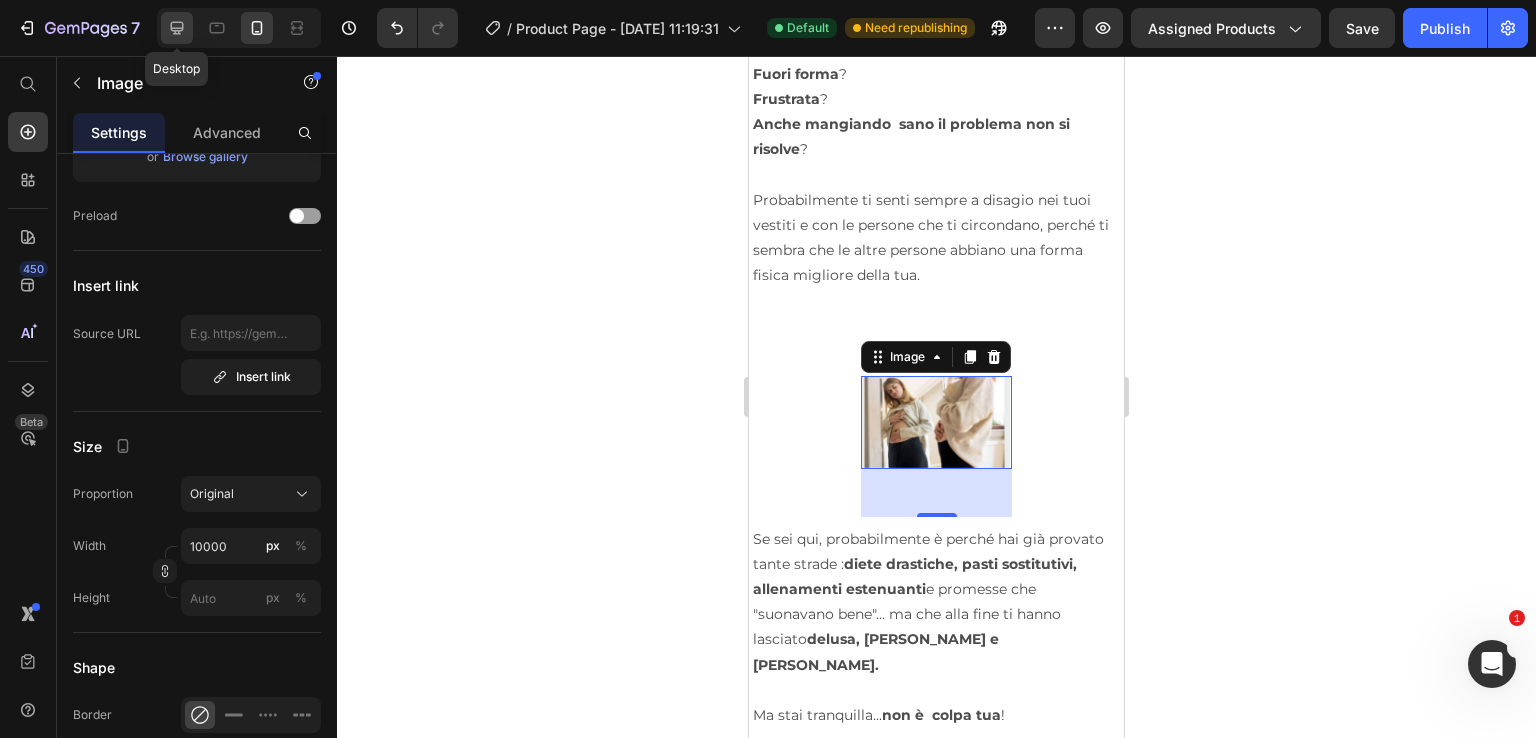click 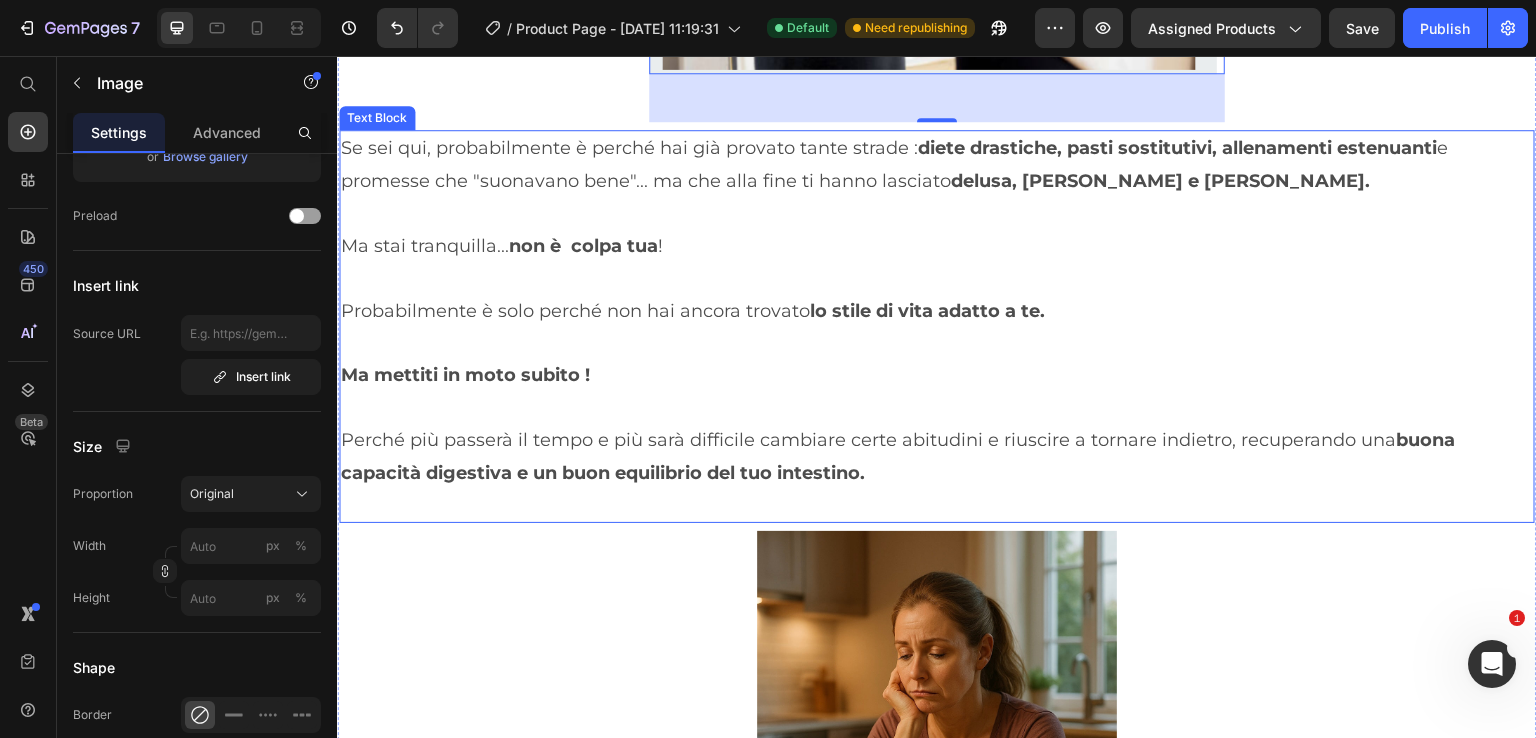 scroll, scrollTop: 2931, scrollLeft: 0, axis: vertical 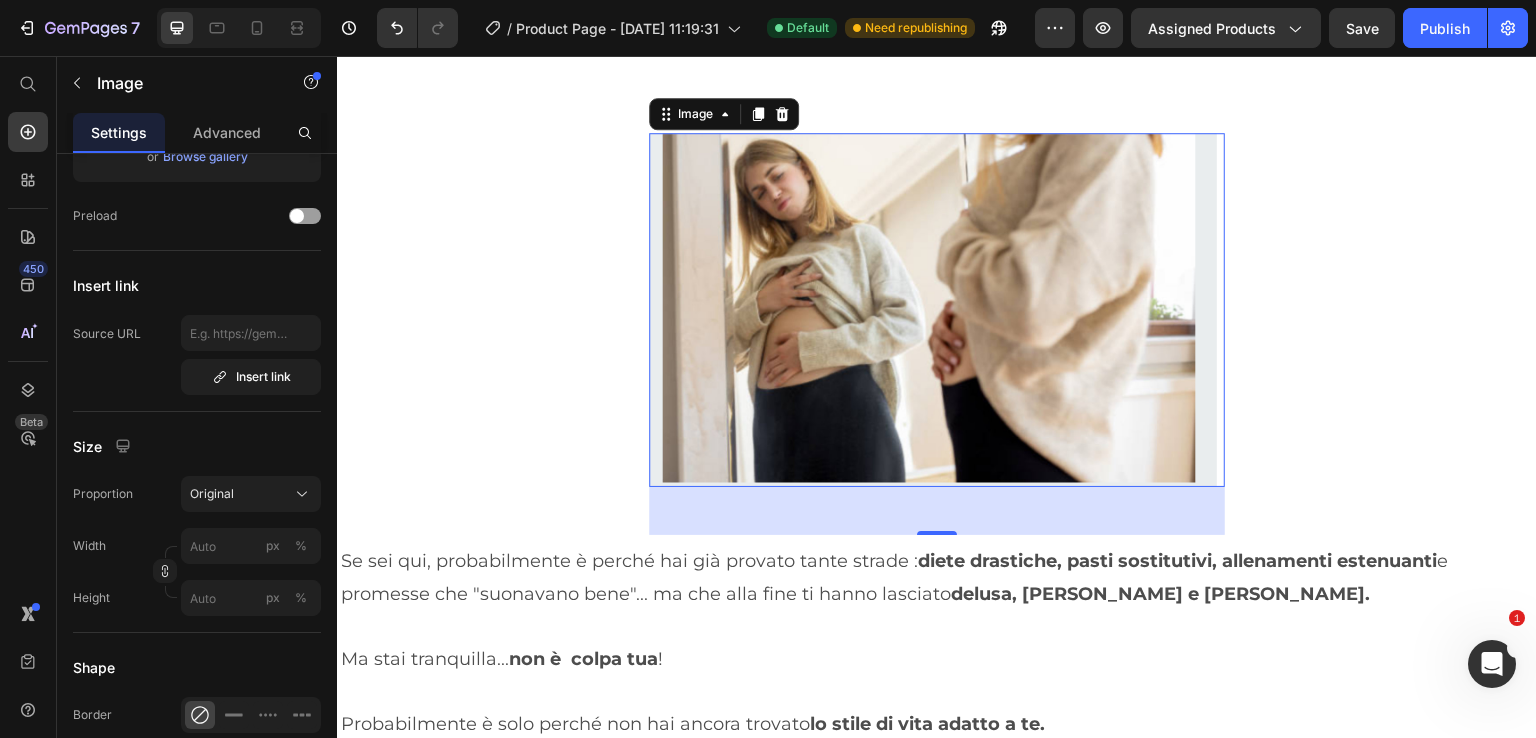 click at bounding box center [937, 310] 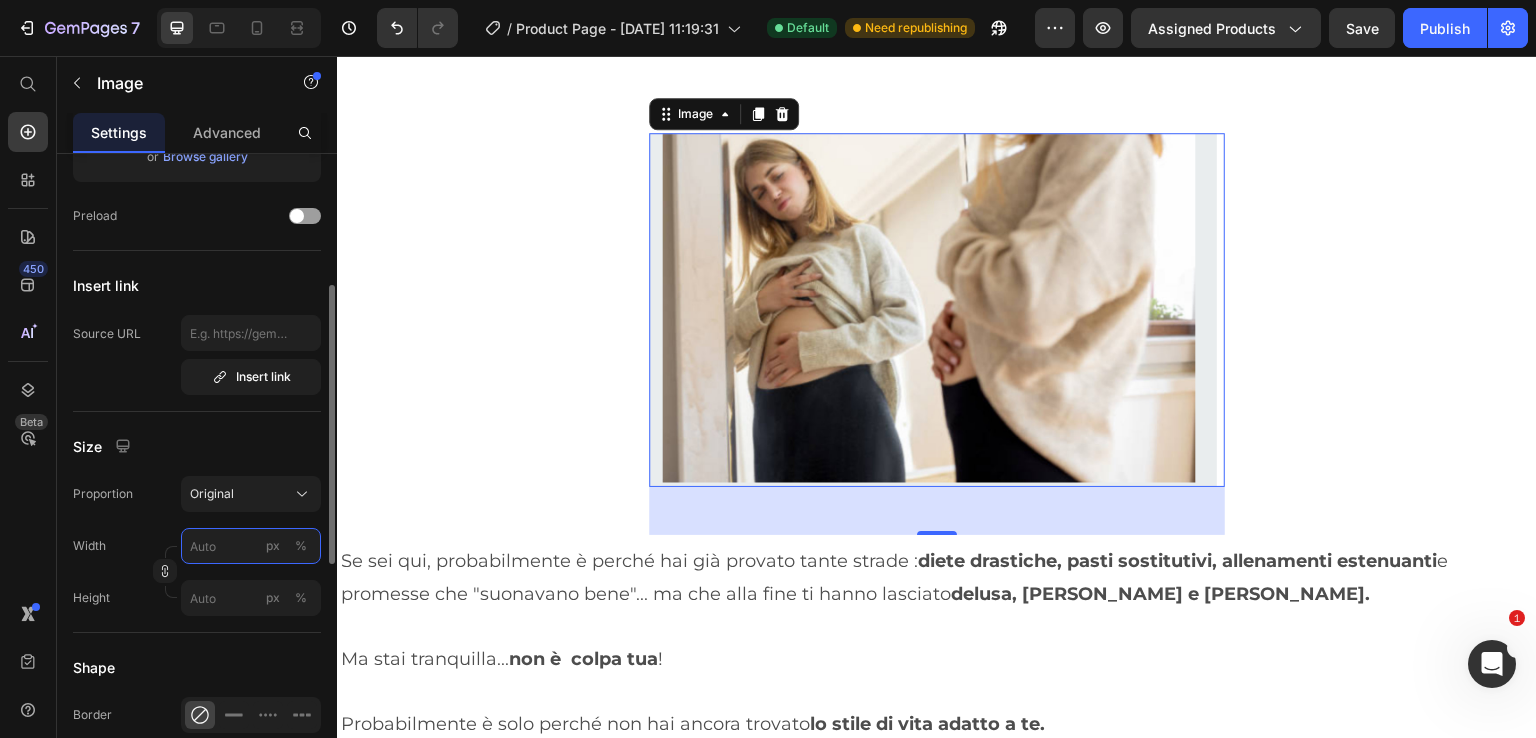 click on "px %" at bounding box center (251, 546) 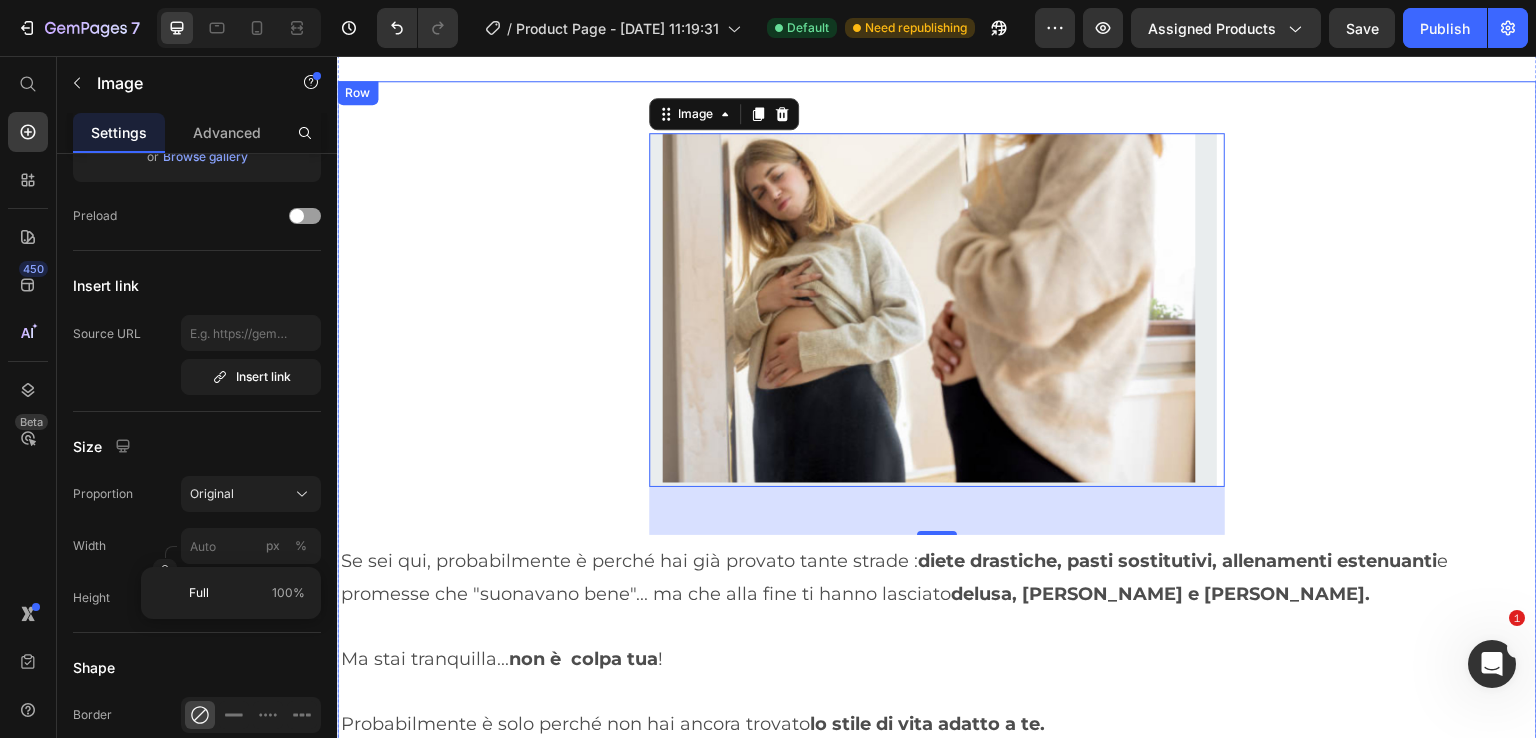 click on "Image   48 Row Se sei qui, probabilmente è perché hai già provato tante strade :  diete drastiche, pasti sostitutivi, allenamenti estenuanti  e promesse che "suonavano bene"... ma che alla fine ti hanno lasciato  delusa, gonfia e stanca.   Ma stai tranquilla...  non è  colpa tua  !   Probabilmente è solo perché non hai ancora trovato  lo stile di vita adatto a te.   Ma mettiti in moto subito !   Perché più passerà il tempo e più sarà difficile cambiare certe abitudini e riuscire a tornare indietro, recuperando una  buona   capacità digestiva e un buon equilibrio del tuo intestino.    Text Block Image Row Noi abbiamo pensato a una soluzione proprio per le persone che come te vivono questo disagio costante.   Abbiamo creato questo e-book  per chi è stanco di rincorrere la bilancia , per chi si guarda allo specchio e vede una pancia gonfia nonostante gli sforzi, e soprattutto  per chi vuole smettere di combattere contro il proprio corpo e imparare ad ascoltarlo.   Il nostro metodo unisce:" at bounding box center [937, 1911] 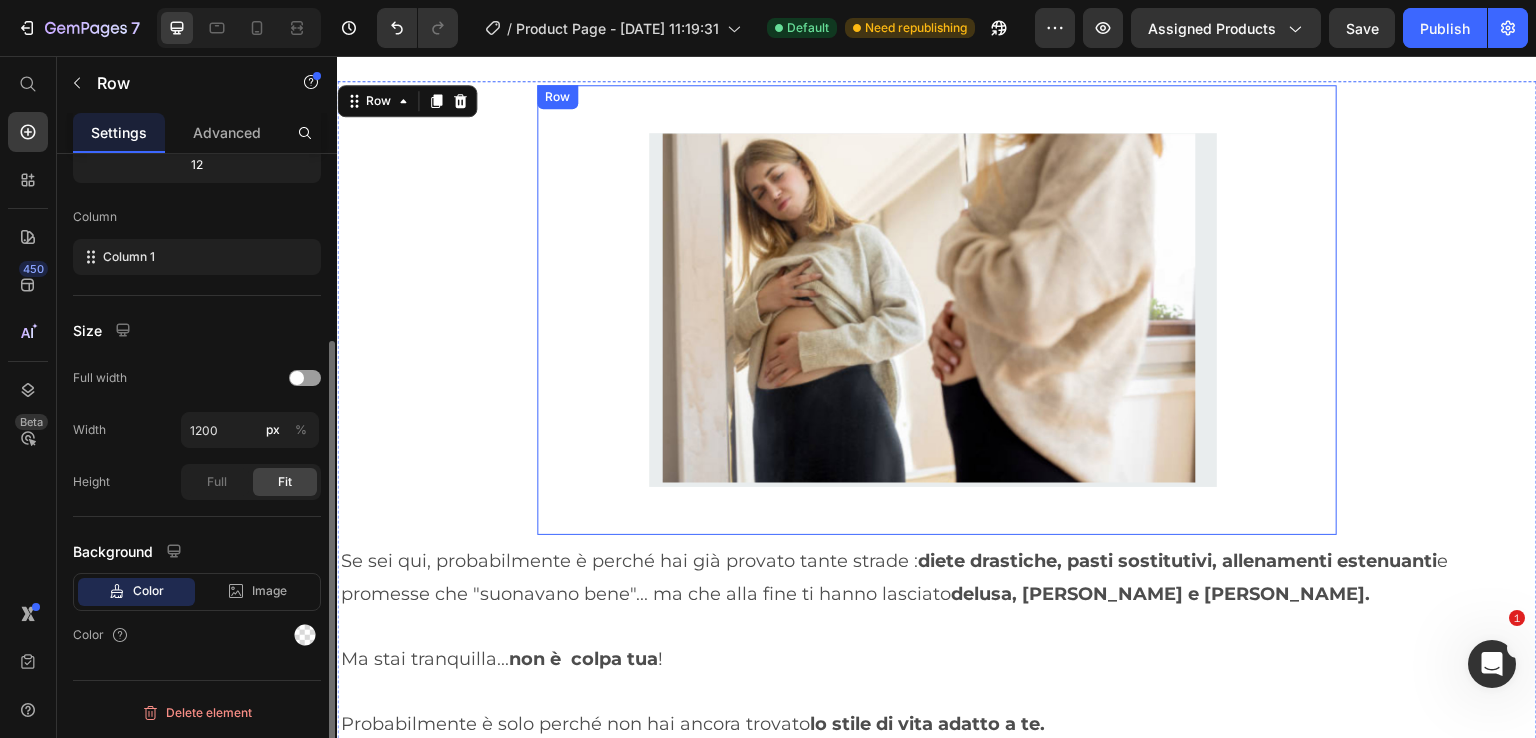 scroll, scrollTop: 0, scrollLeft: 0, axis: both 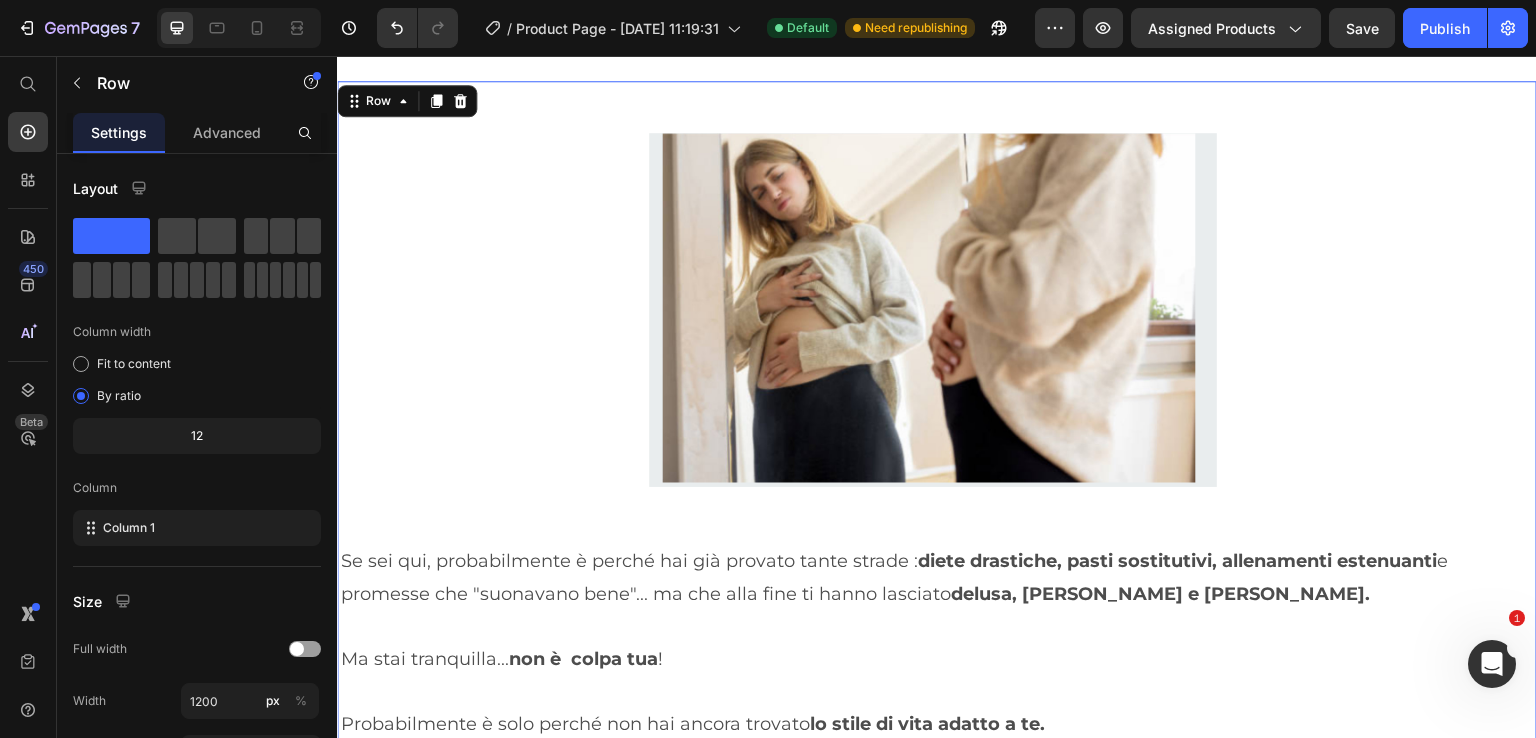 click on "Preview Assigned Products  Save   Publish" at bounding box center (1281, 28) 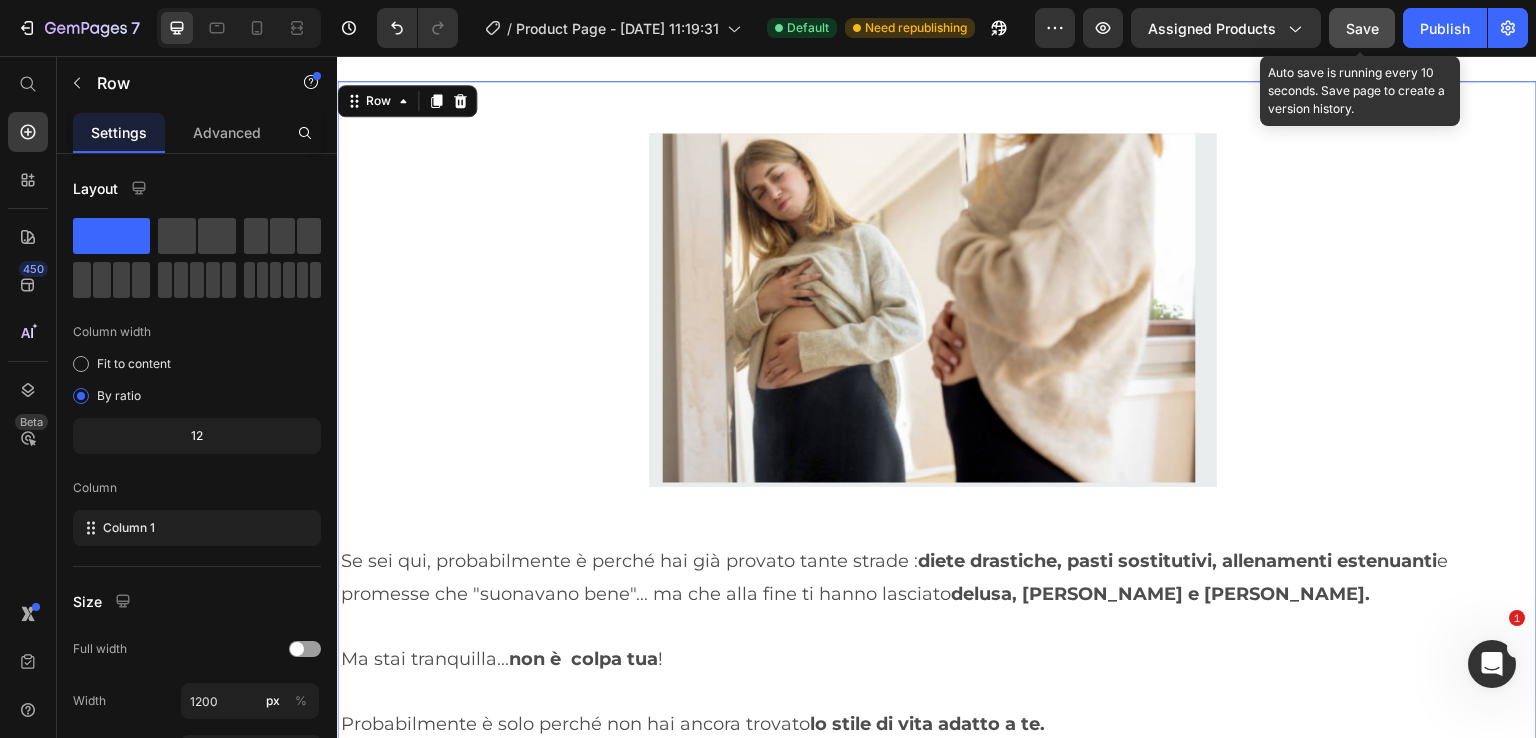 click on "Save" 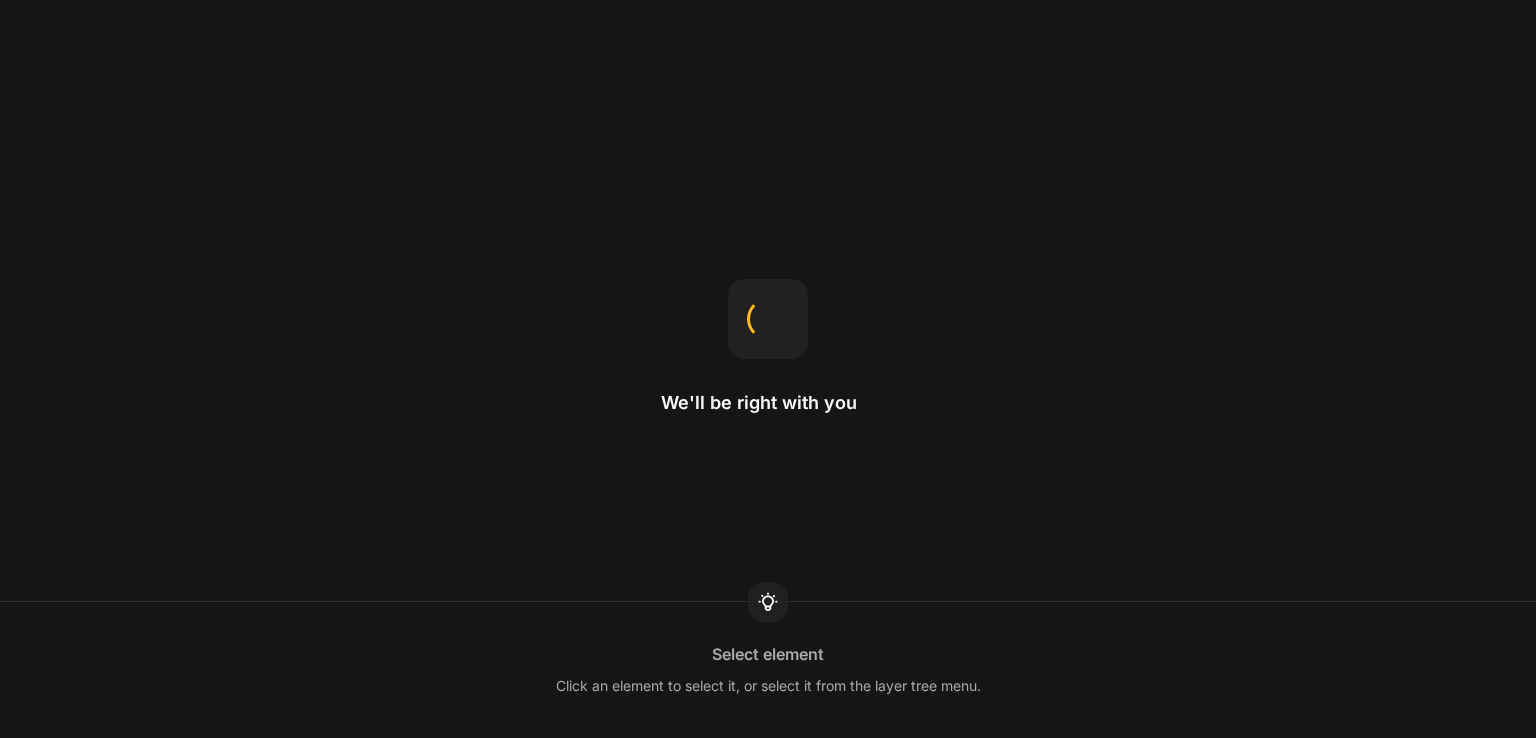 scroll, scrollTop: 0, scrollLeft: 0, axis: both 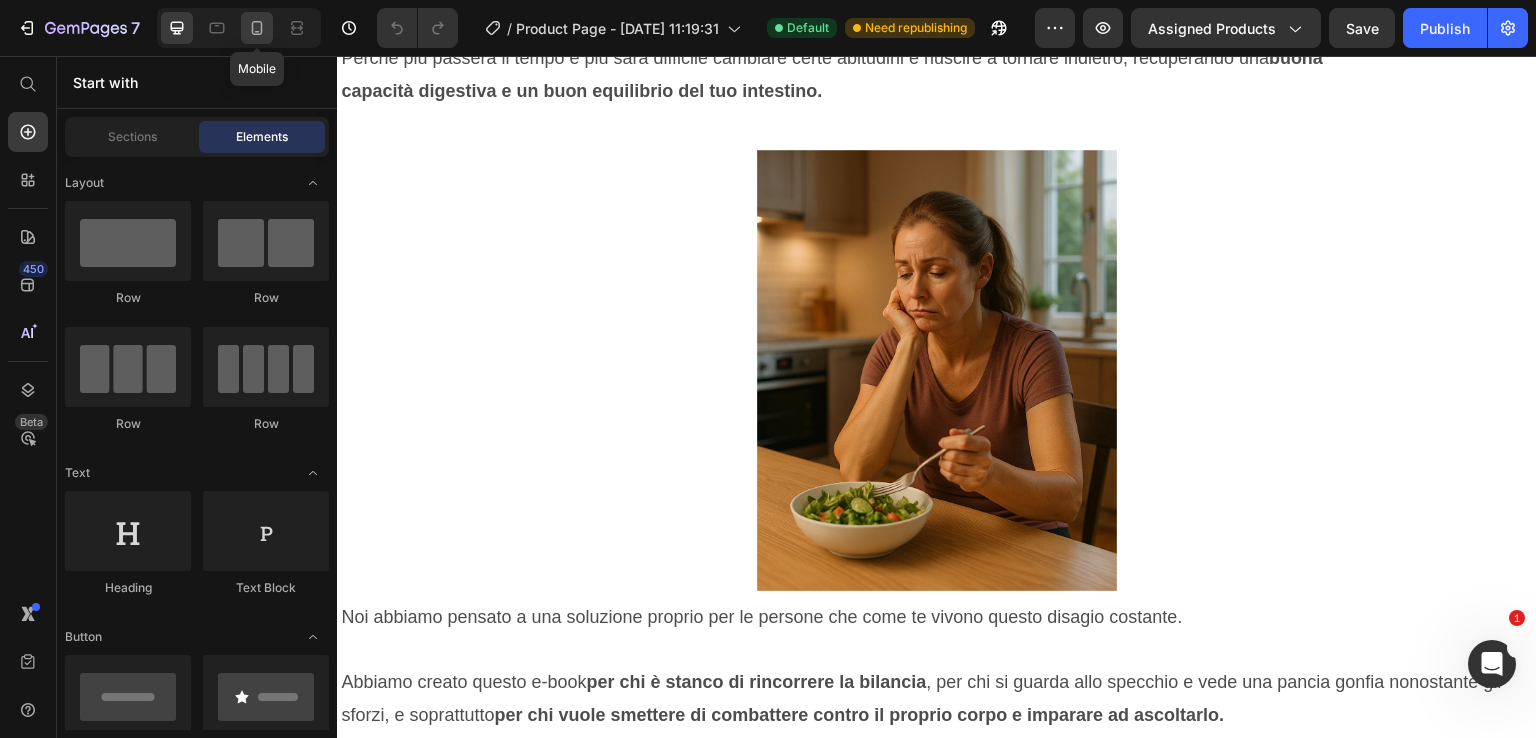 click 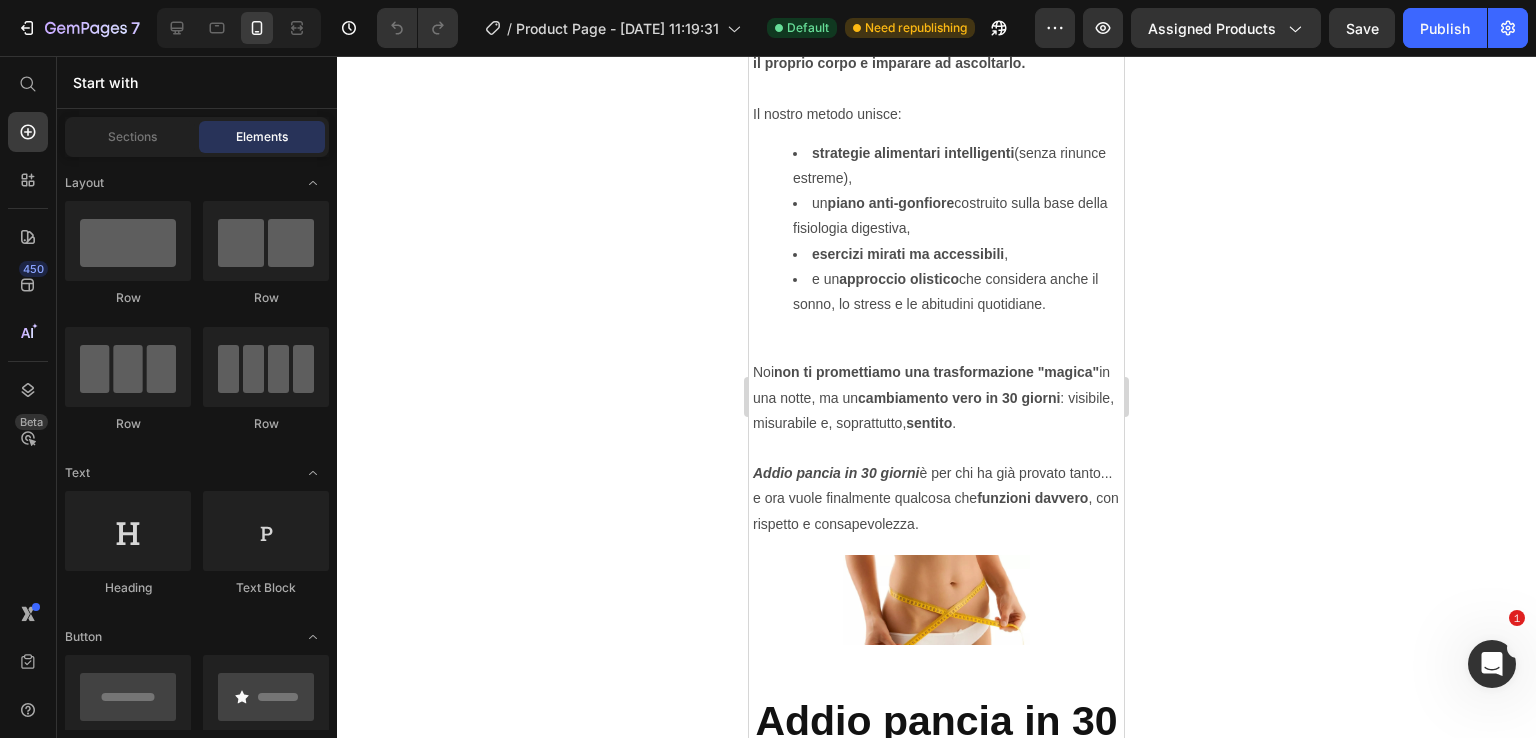 scroll, scrollTop: 3284, scrollLeft: 0, axis: vertical 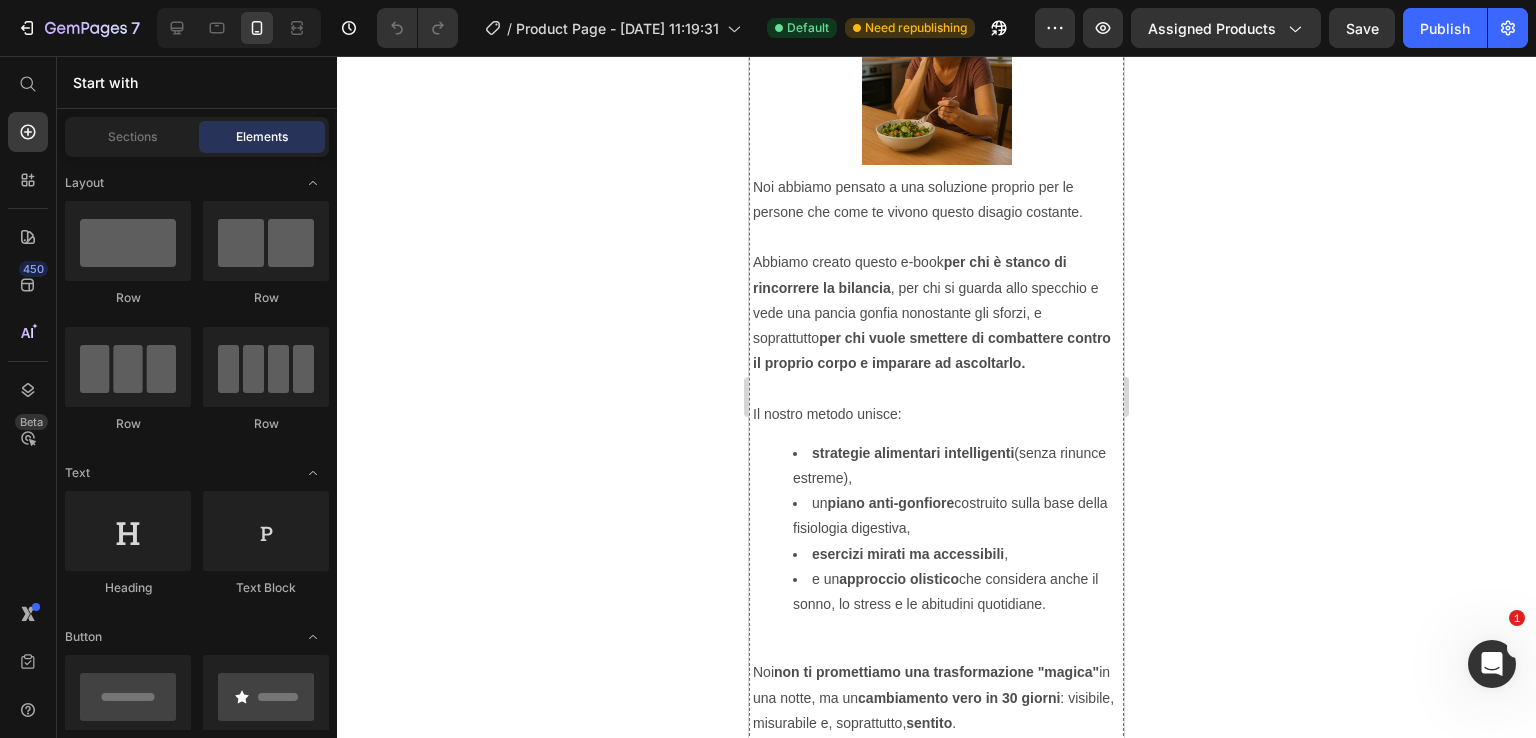 click on "Image" at bounding box center (936, -566) 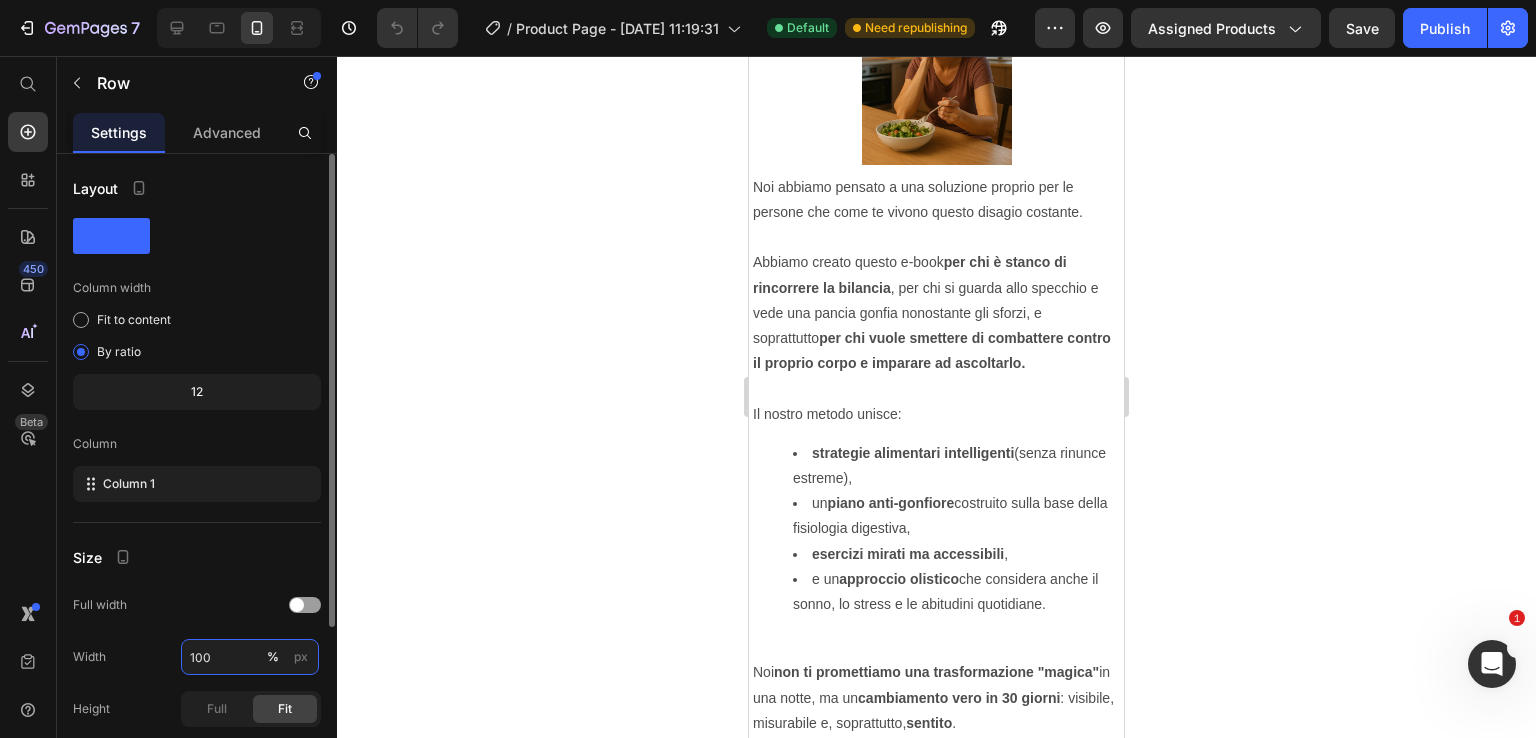 click on "100" at bounding box center (250, 657) 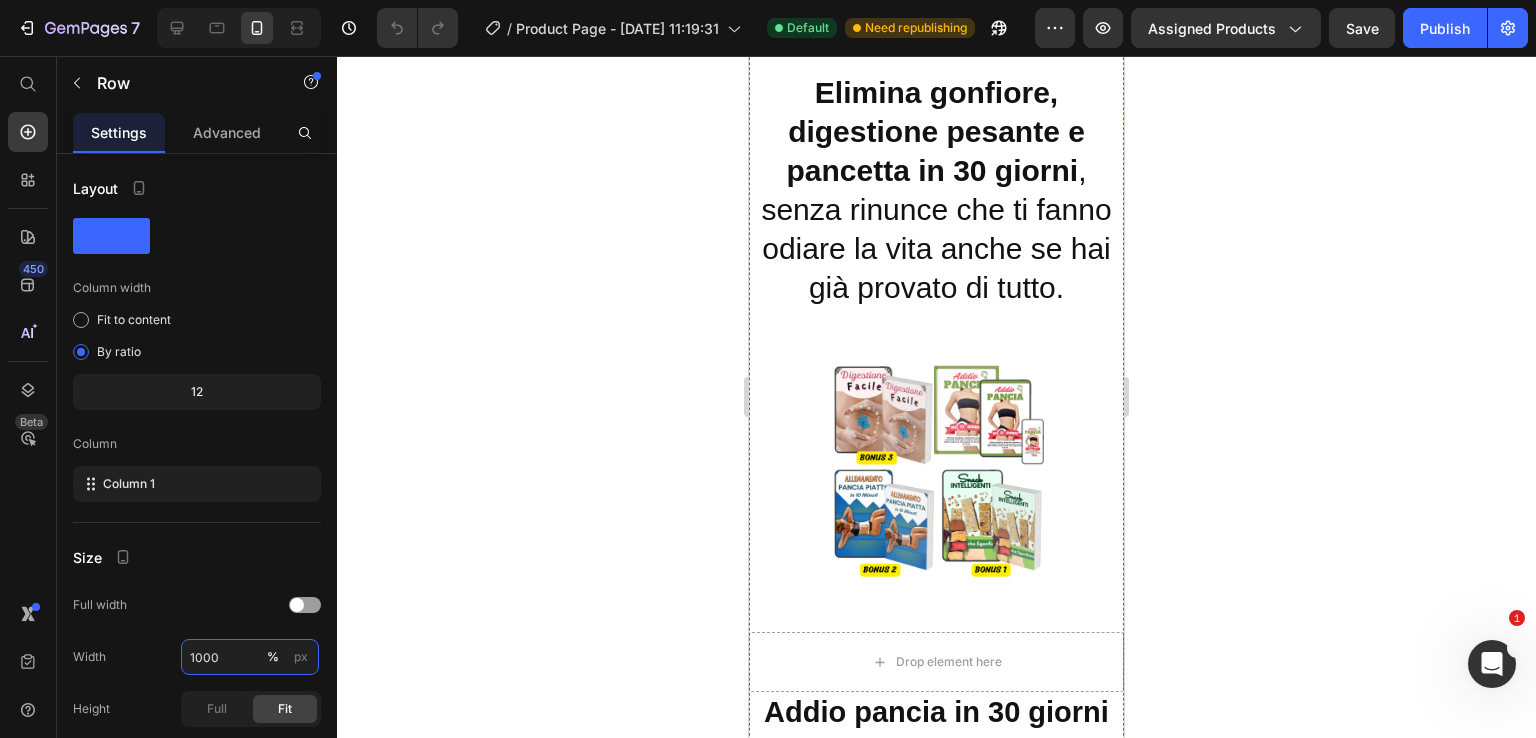 scroll, scrollTop: 5684, scrollLeft: 0, axis: vertical 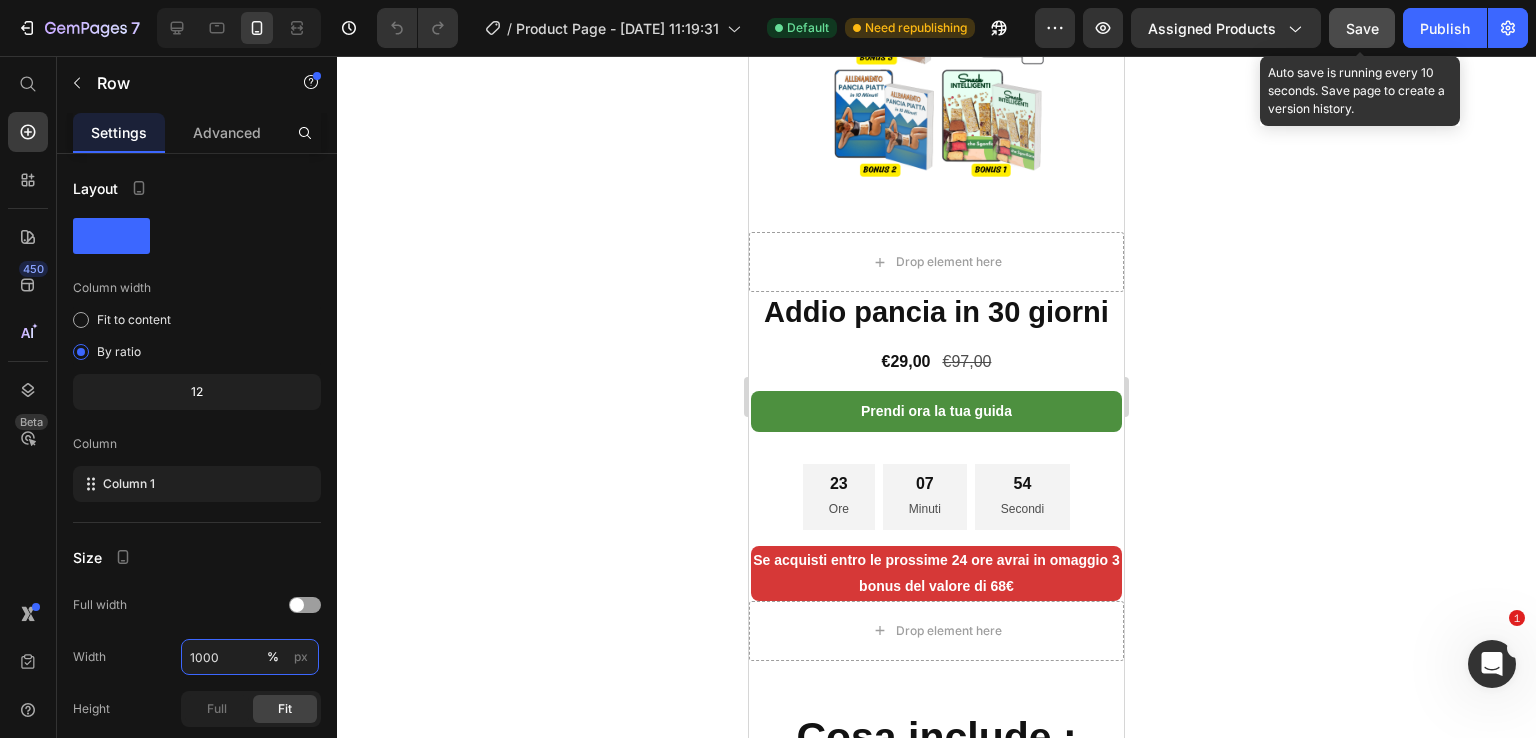 type on "1000" 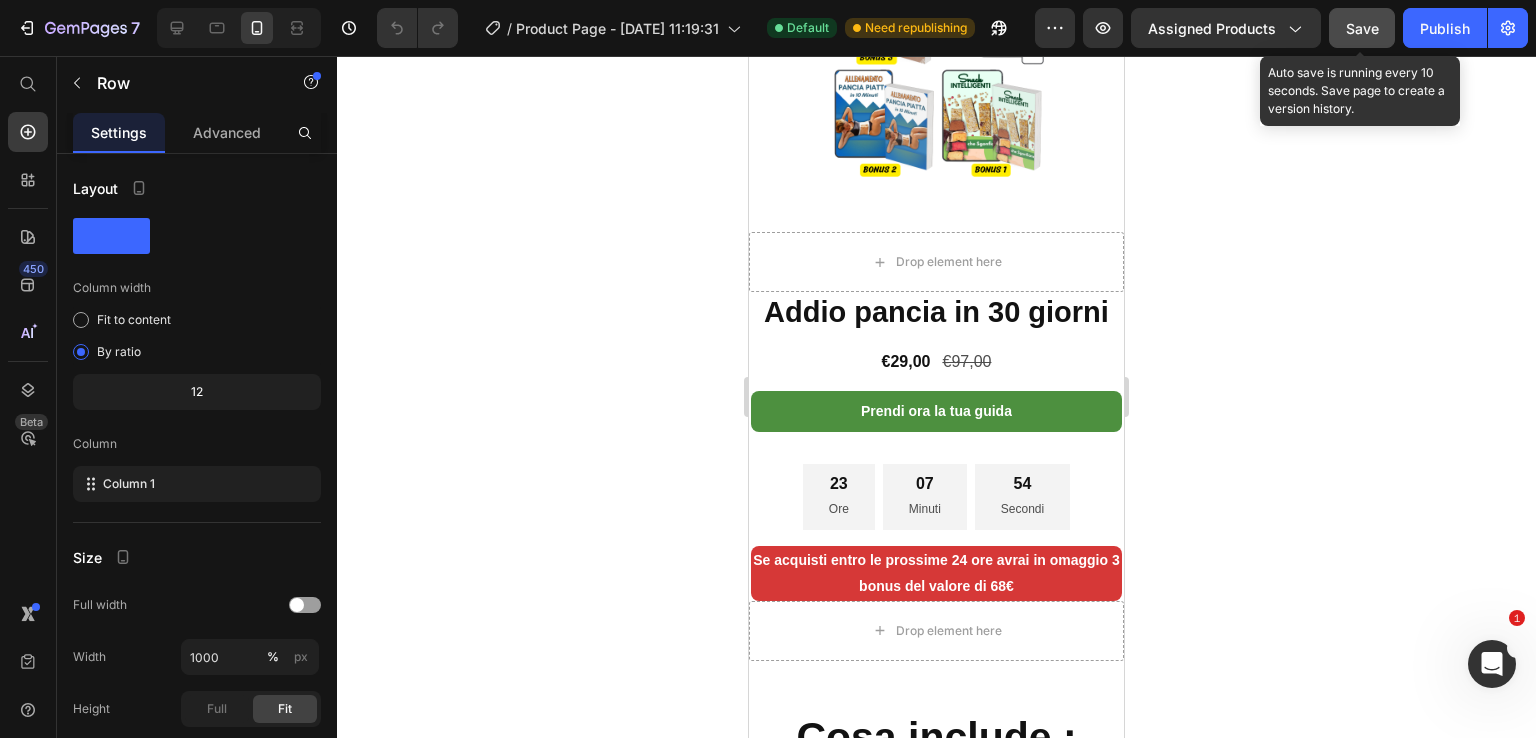 click on "Save" 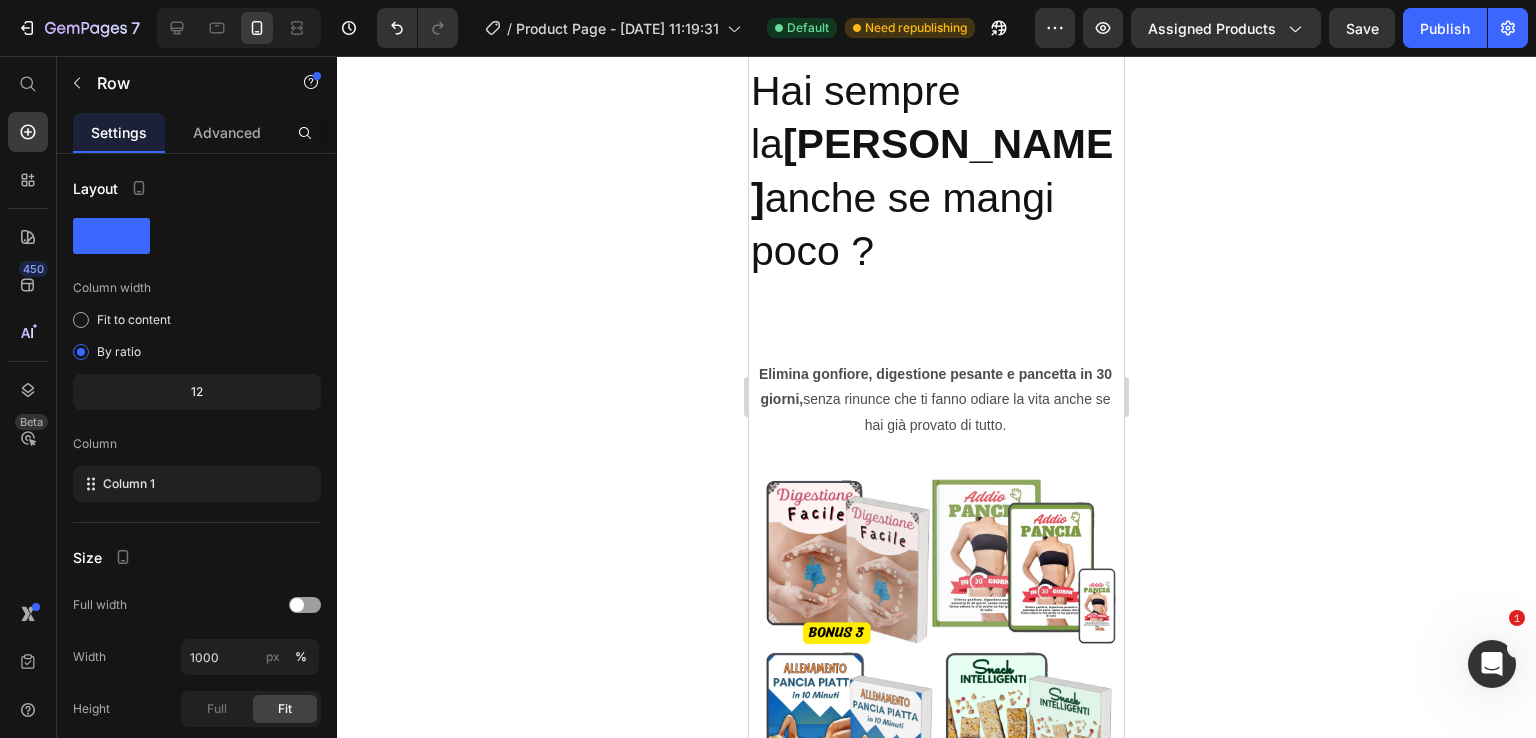 scroll, scrollTop: 0, scrollLeft: 0, axis: both 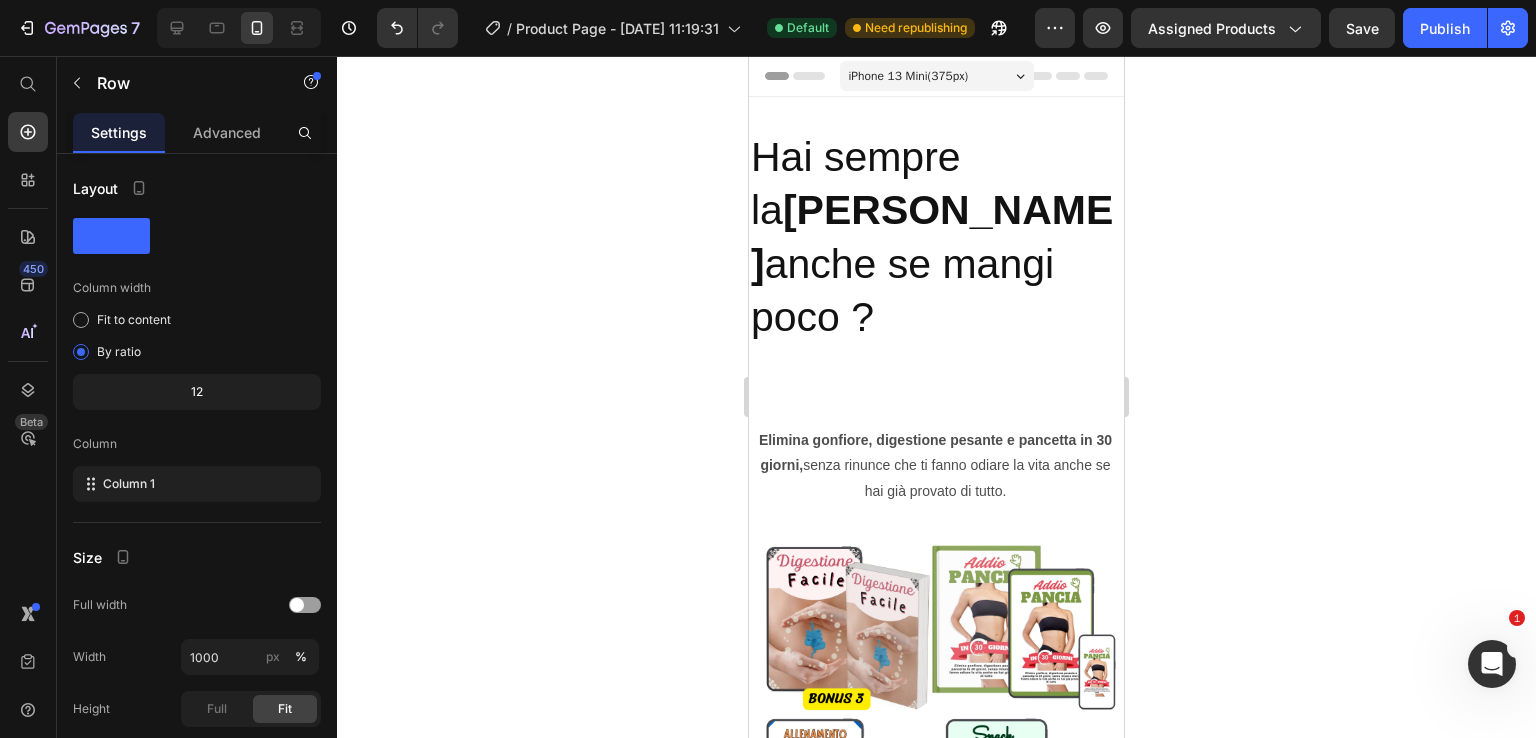 click on "iPhone 13 Mini  ( 375 px)" at bounding box center [937, 76] 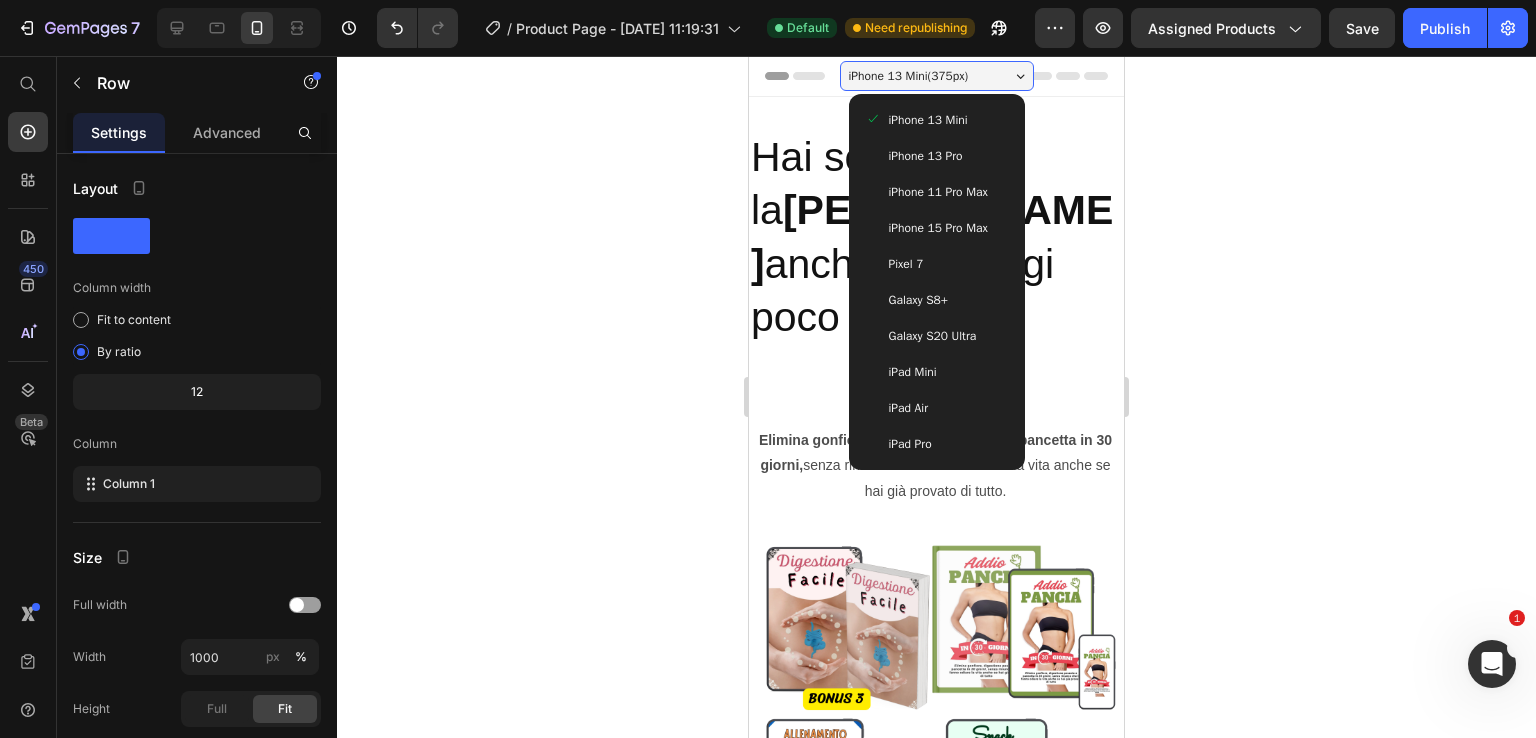 click 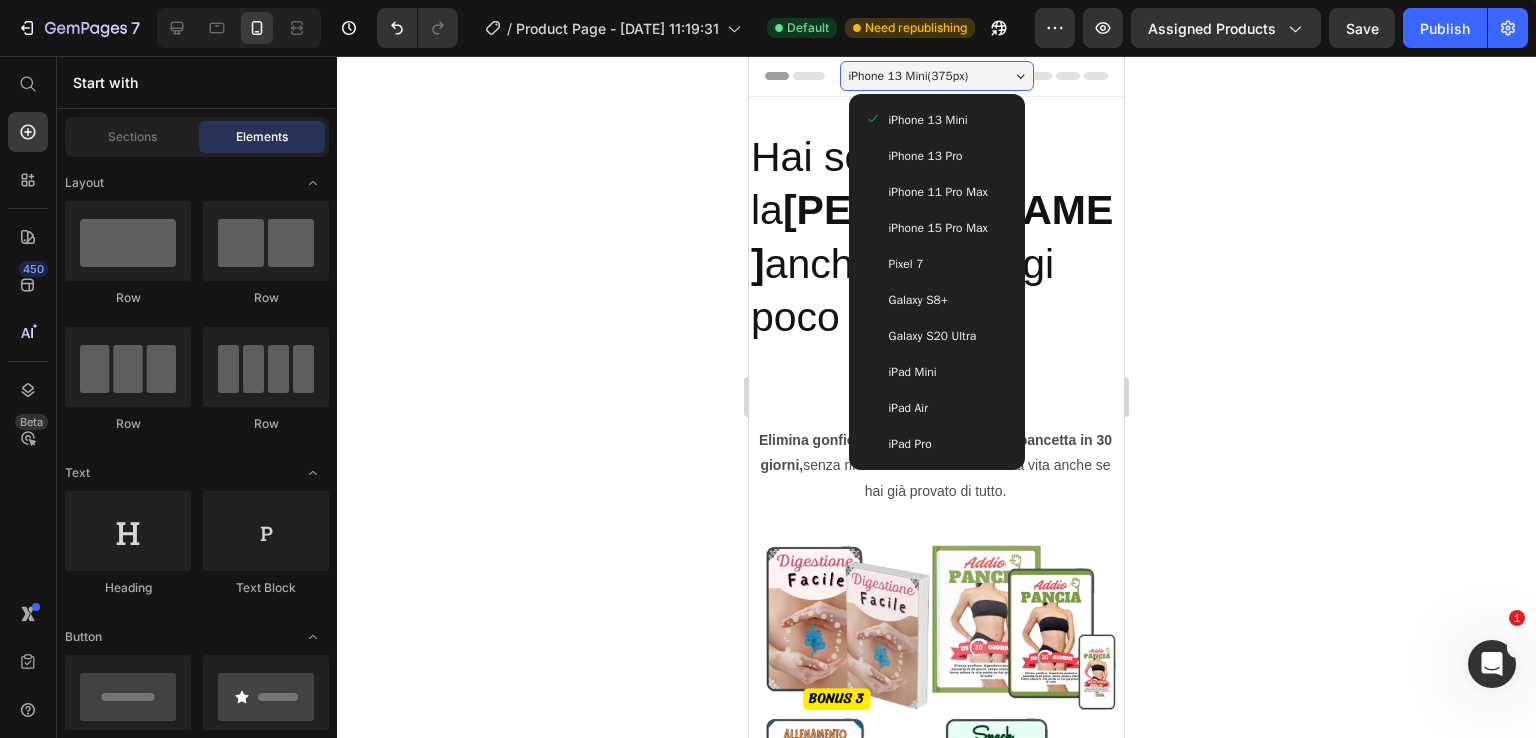click 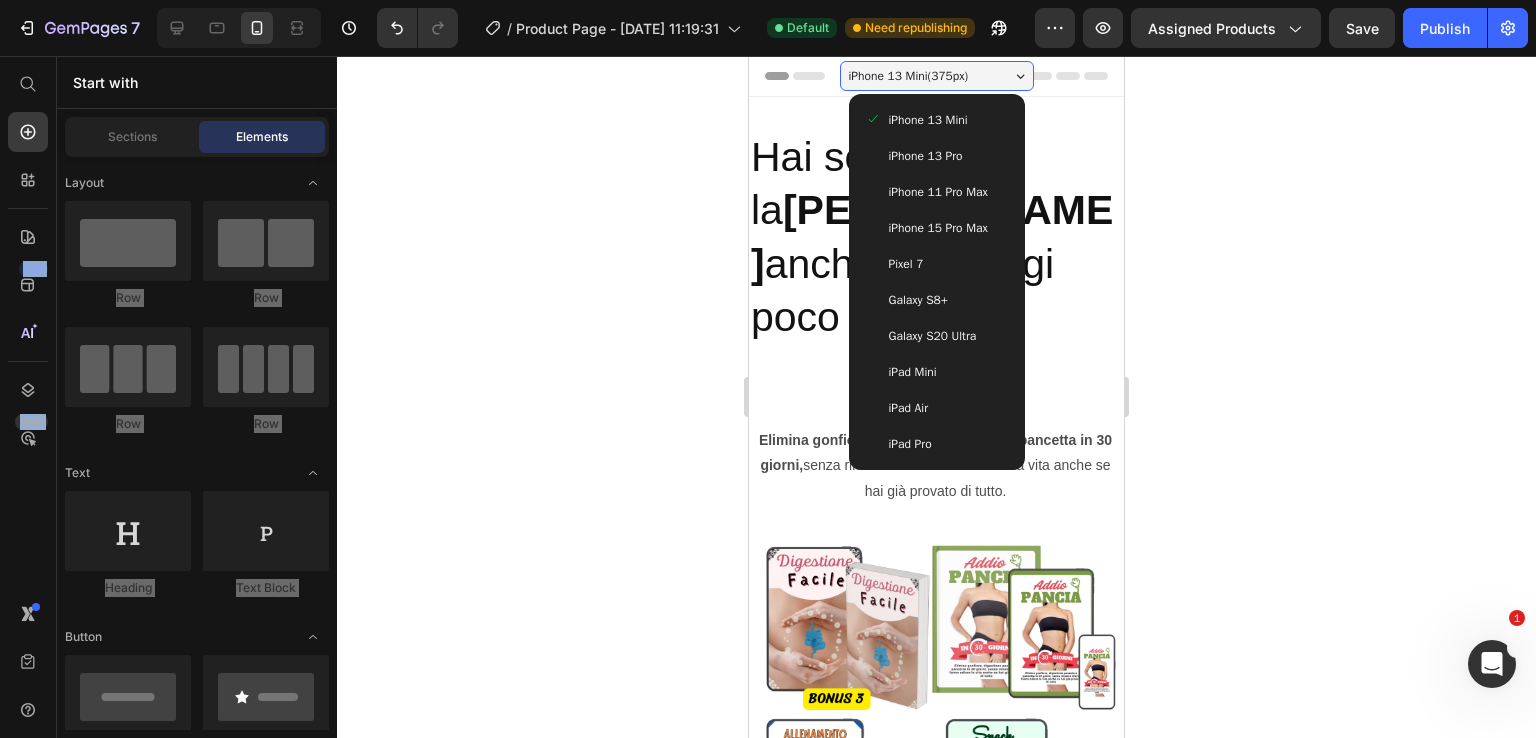 click on "iPhone 13 Mini  ( 375 px)" at bounding box center (909, 76) 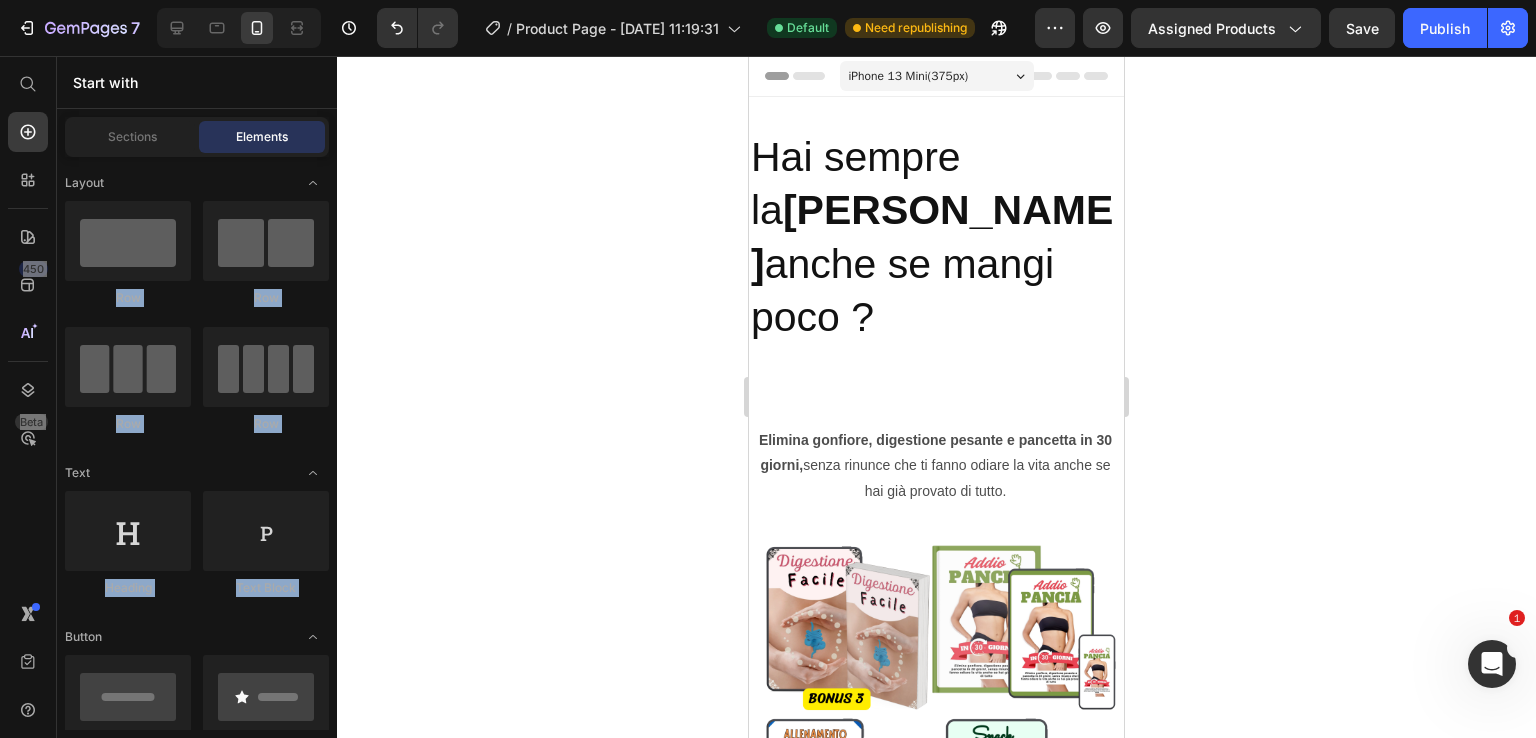 click 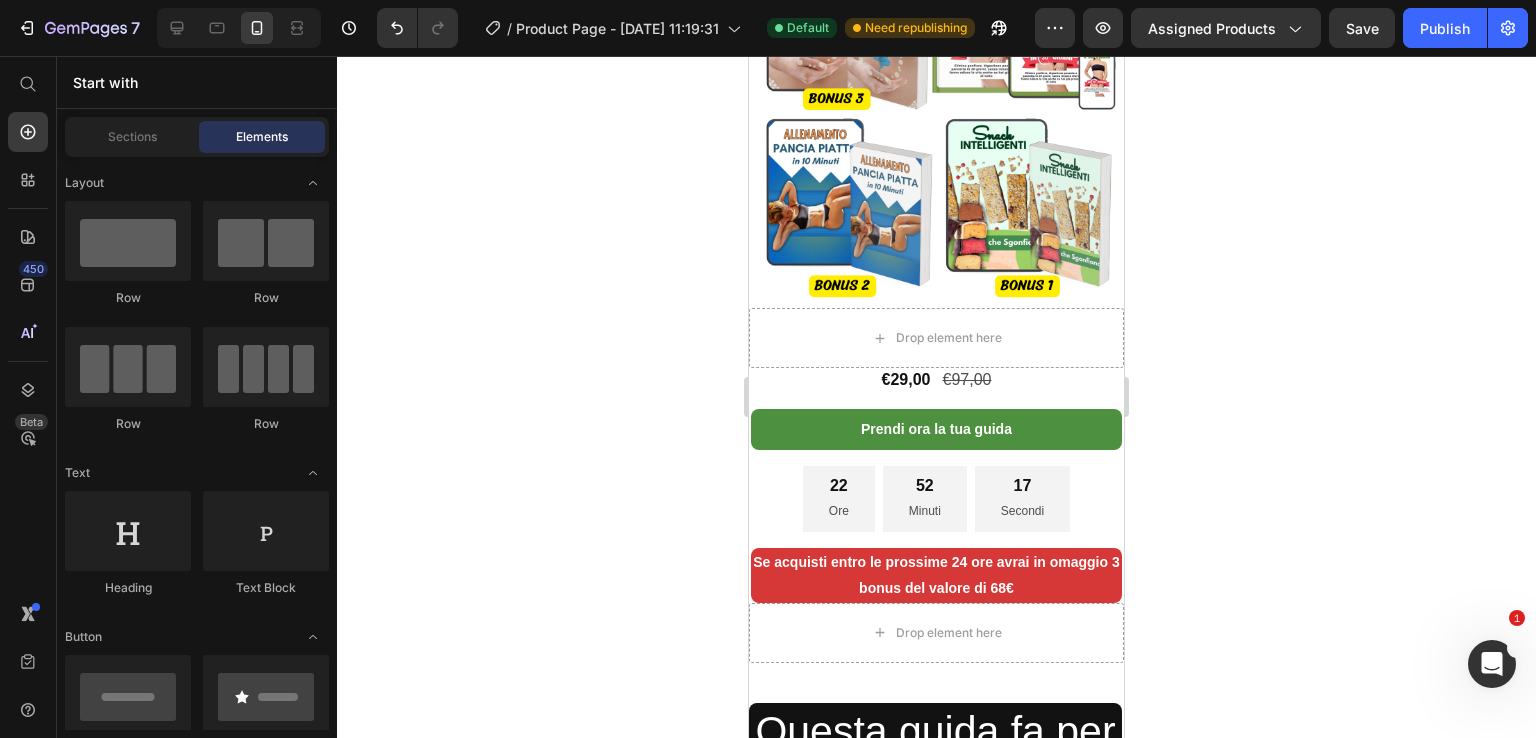 scroll, scrollTop: 200, scrollLeft: 0, axis: vertical 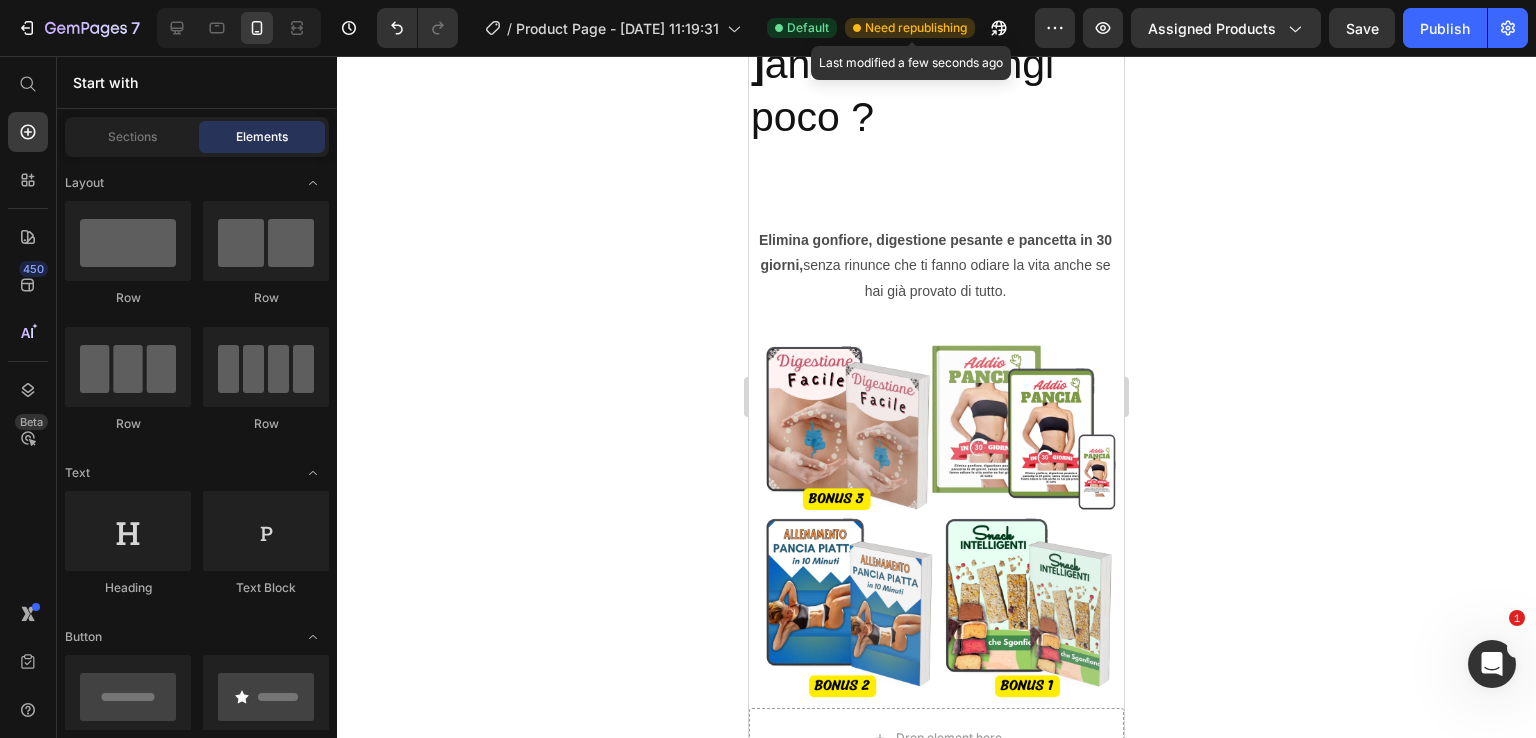 click on "Need republishing" at bounding box center (916, 28) 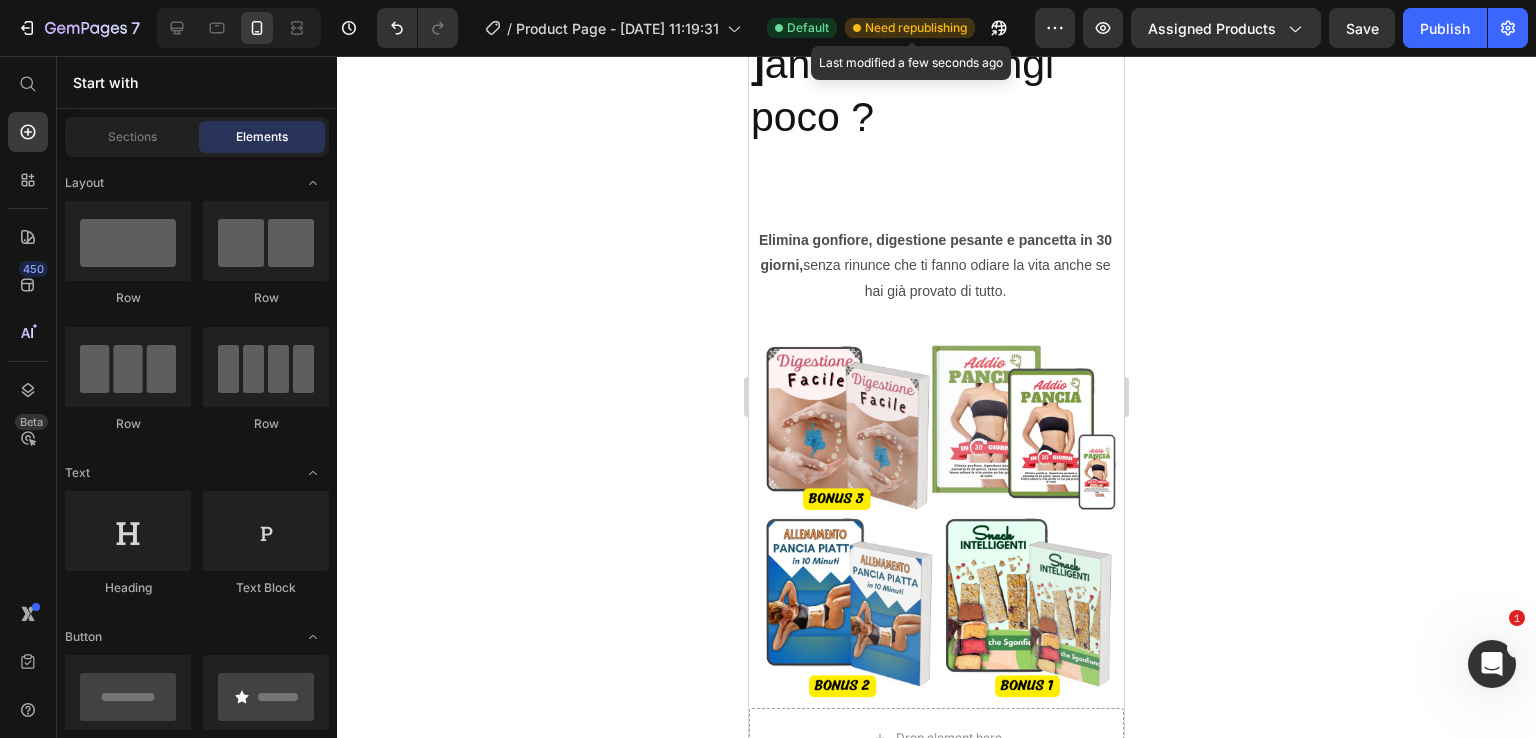 click on "Need republishing" at bounding box center [916, 28] 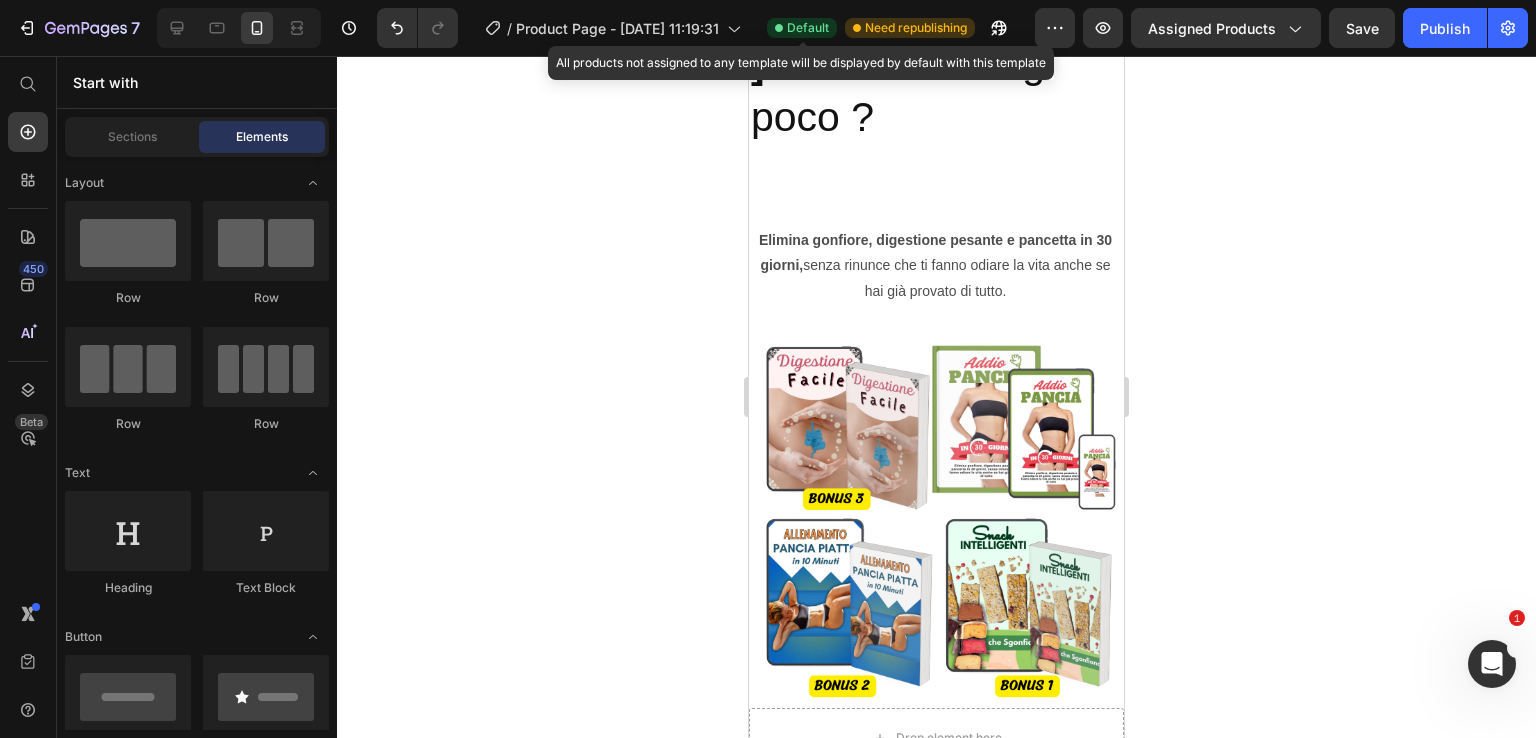 click on "Default" at bounding box center (808, 28) 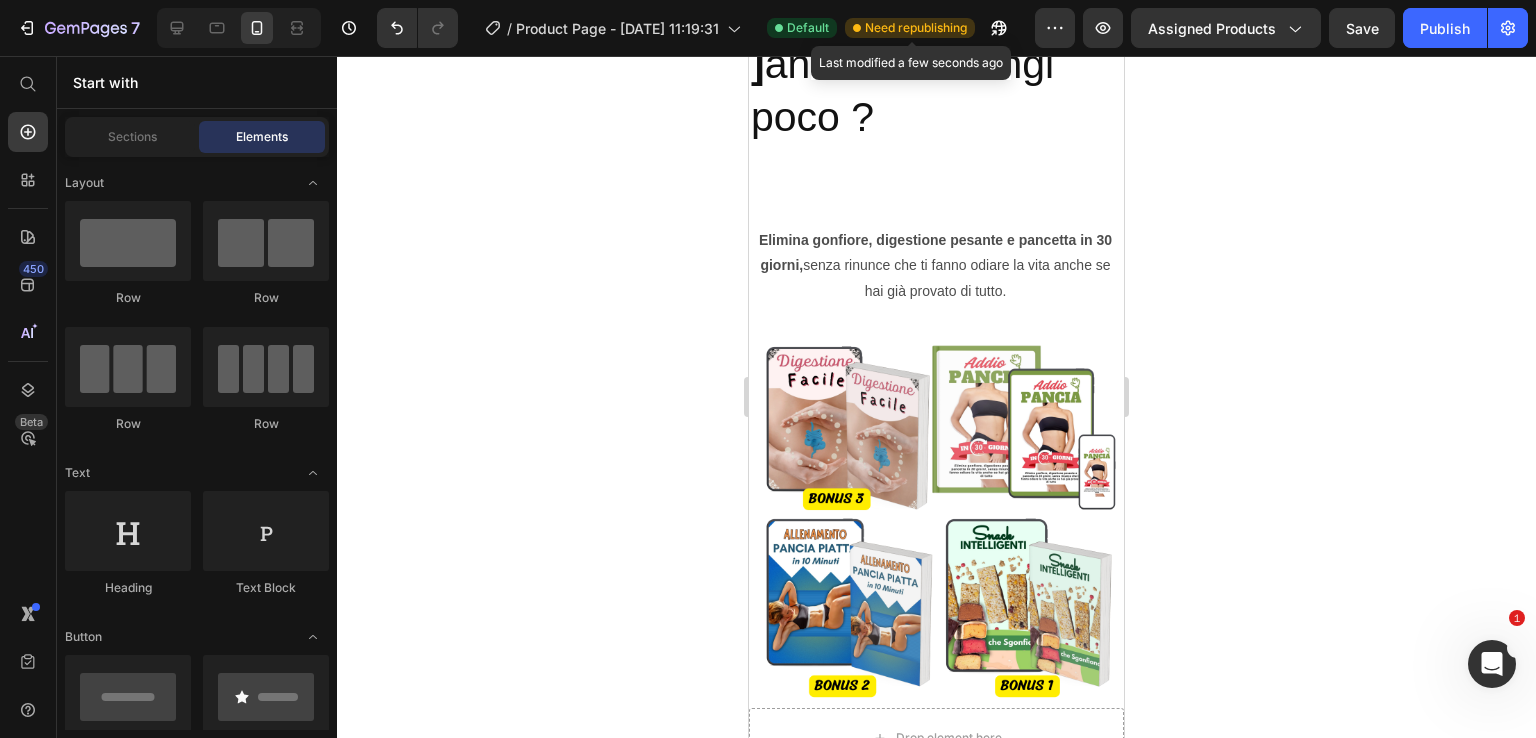 click on "Need republishing" at bounding box center [916, 28] 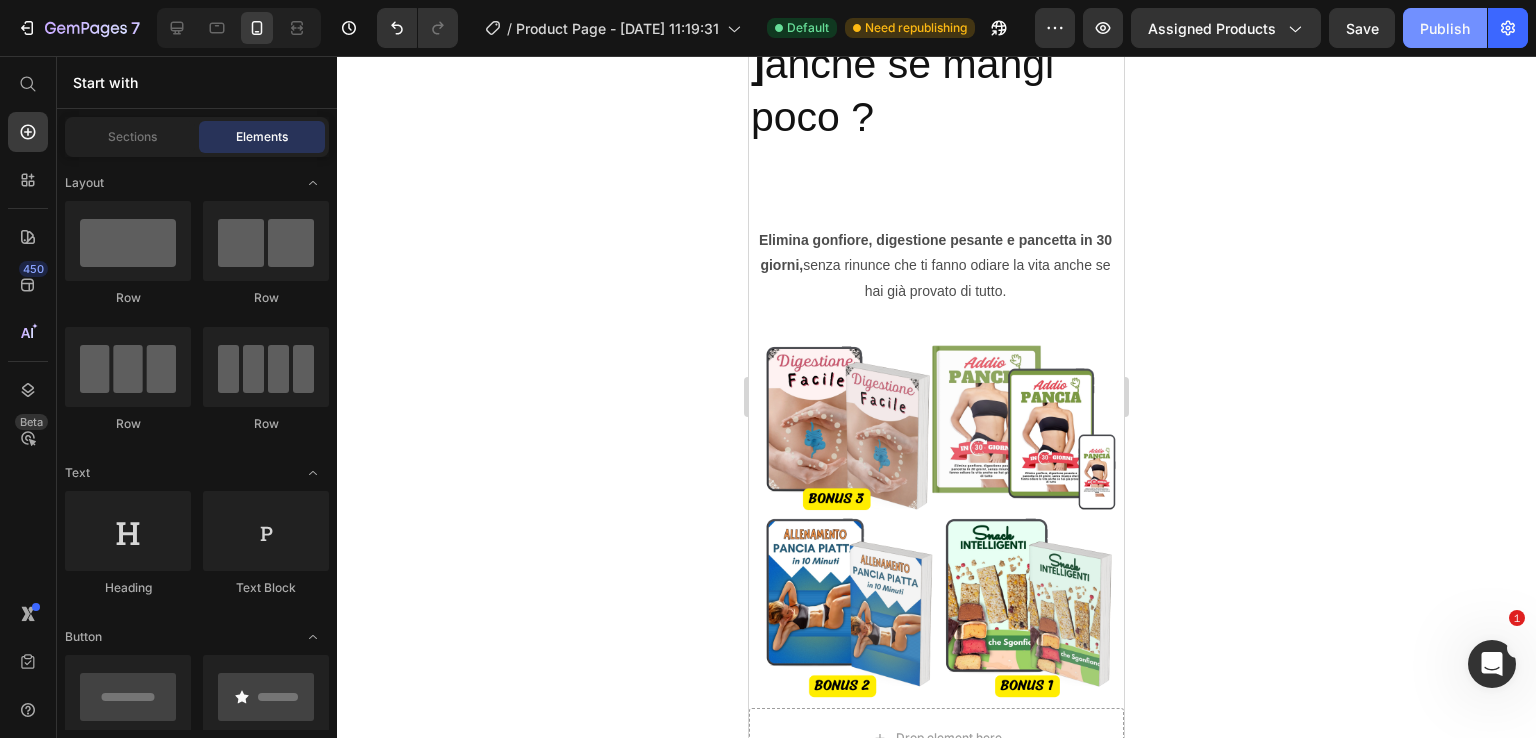click on "Publish" at bounding box center [1445, 28] 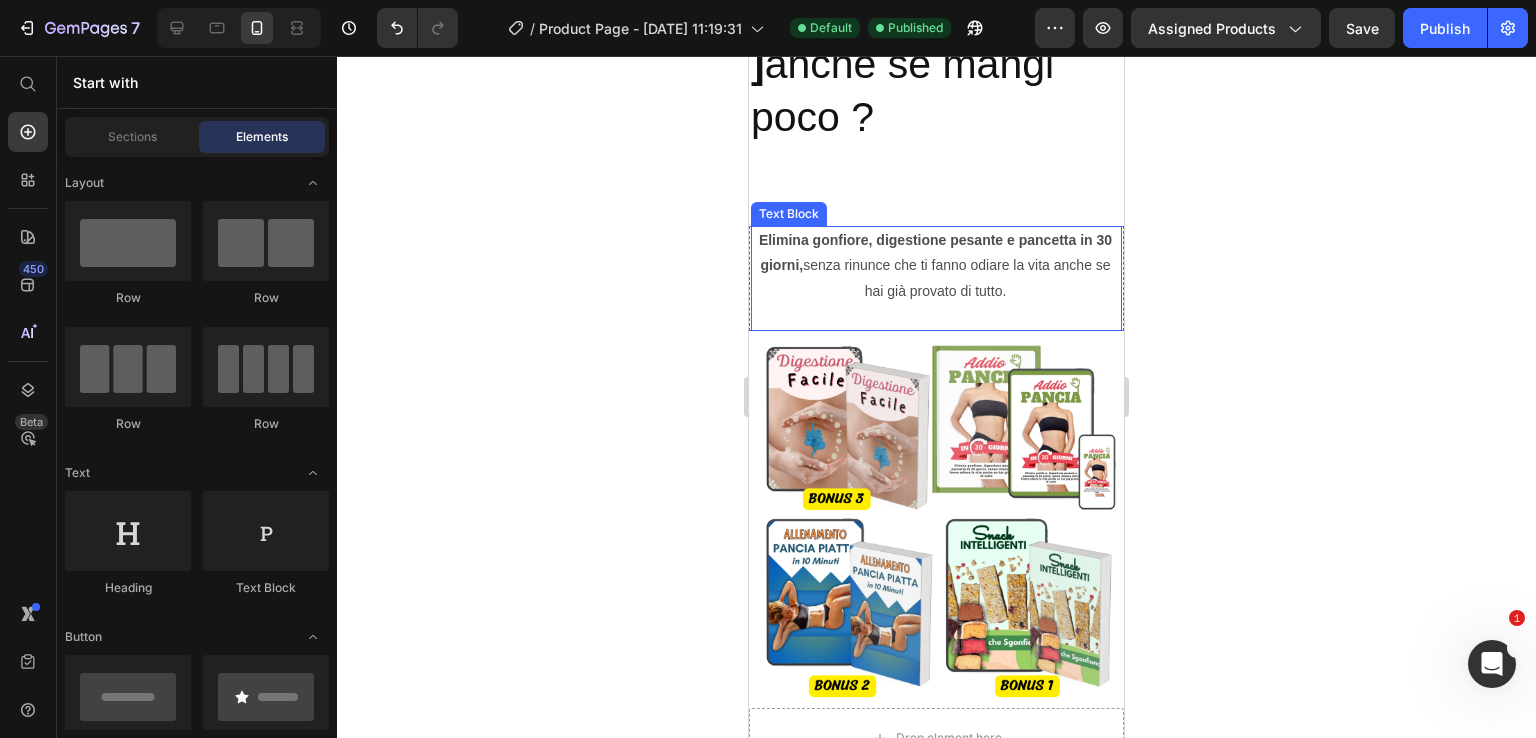 click 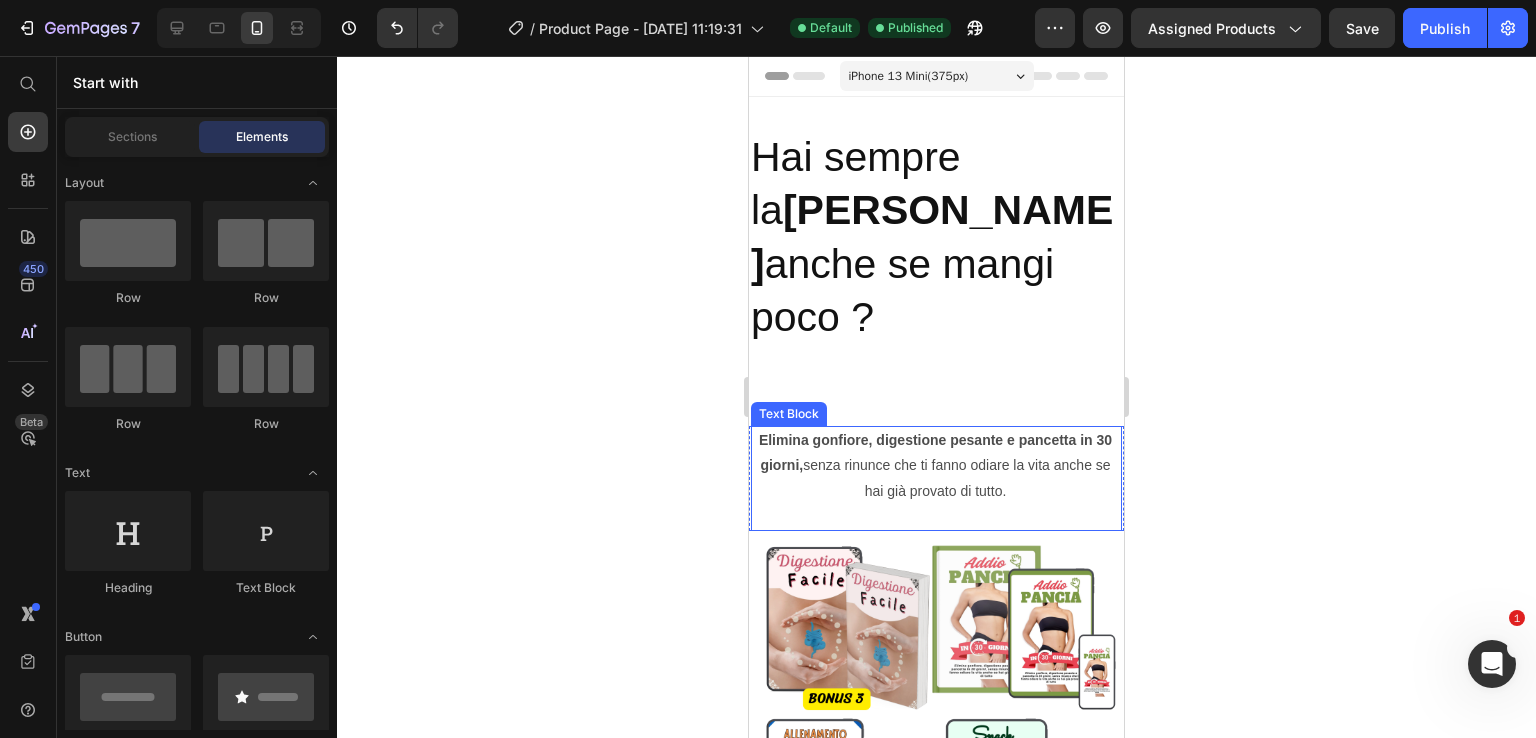 click on "Hai sempre la  pancia gonfia  anche se mangi poco ?" at bounding box center (936, 237) 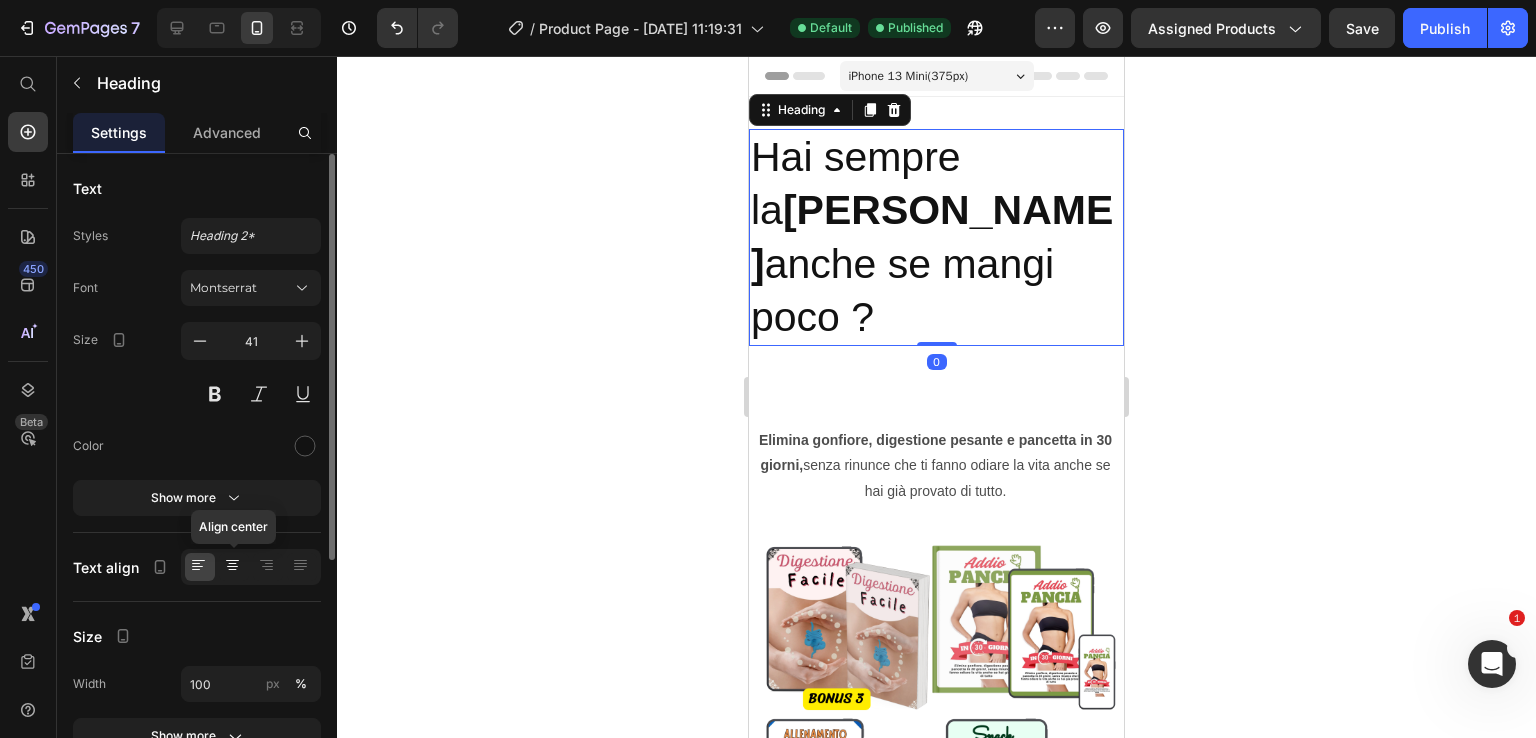 click 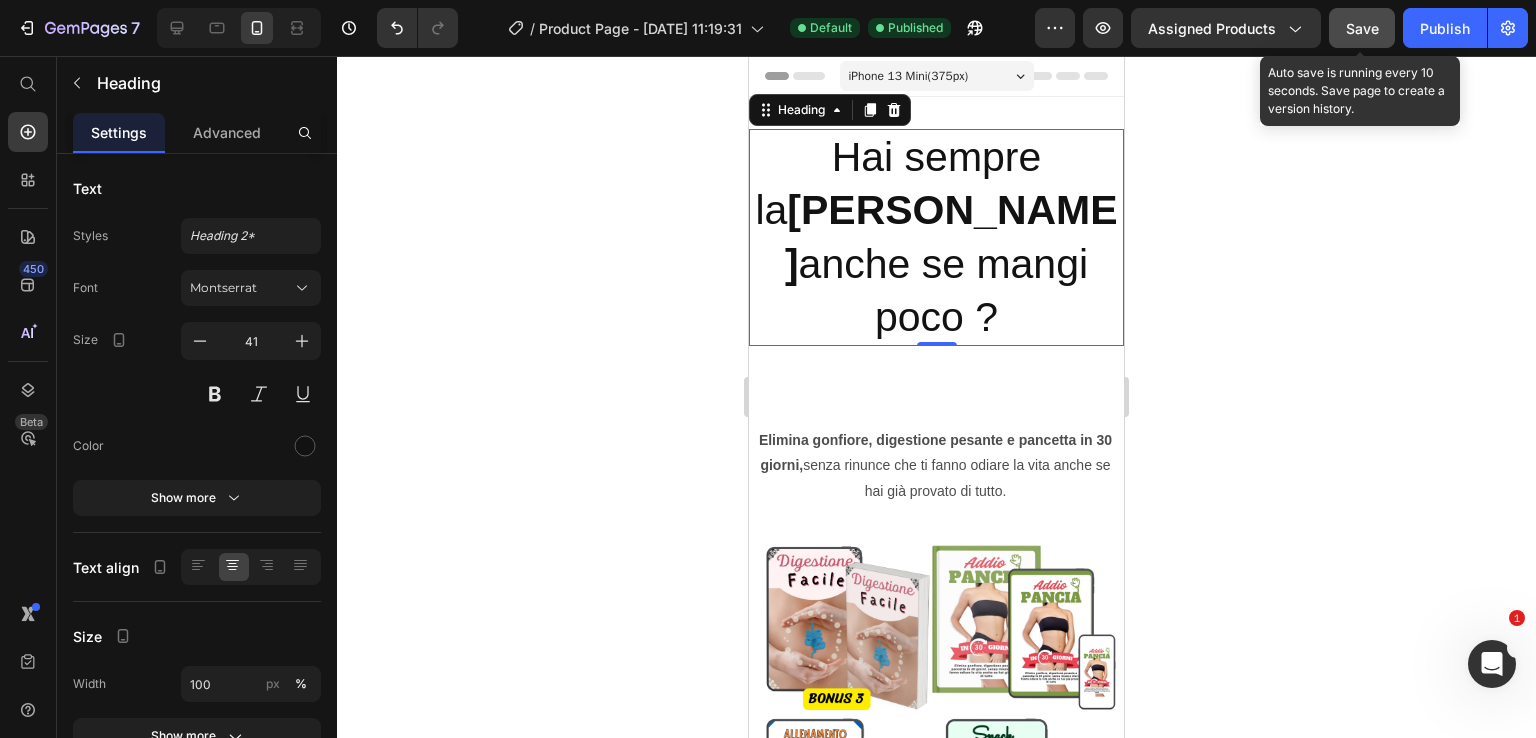 click on "Save" 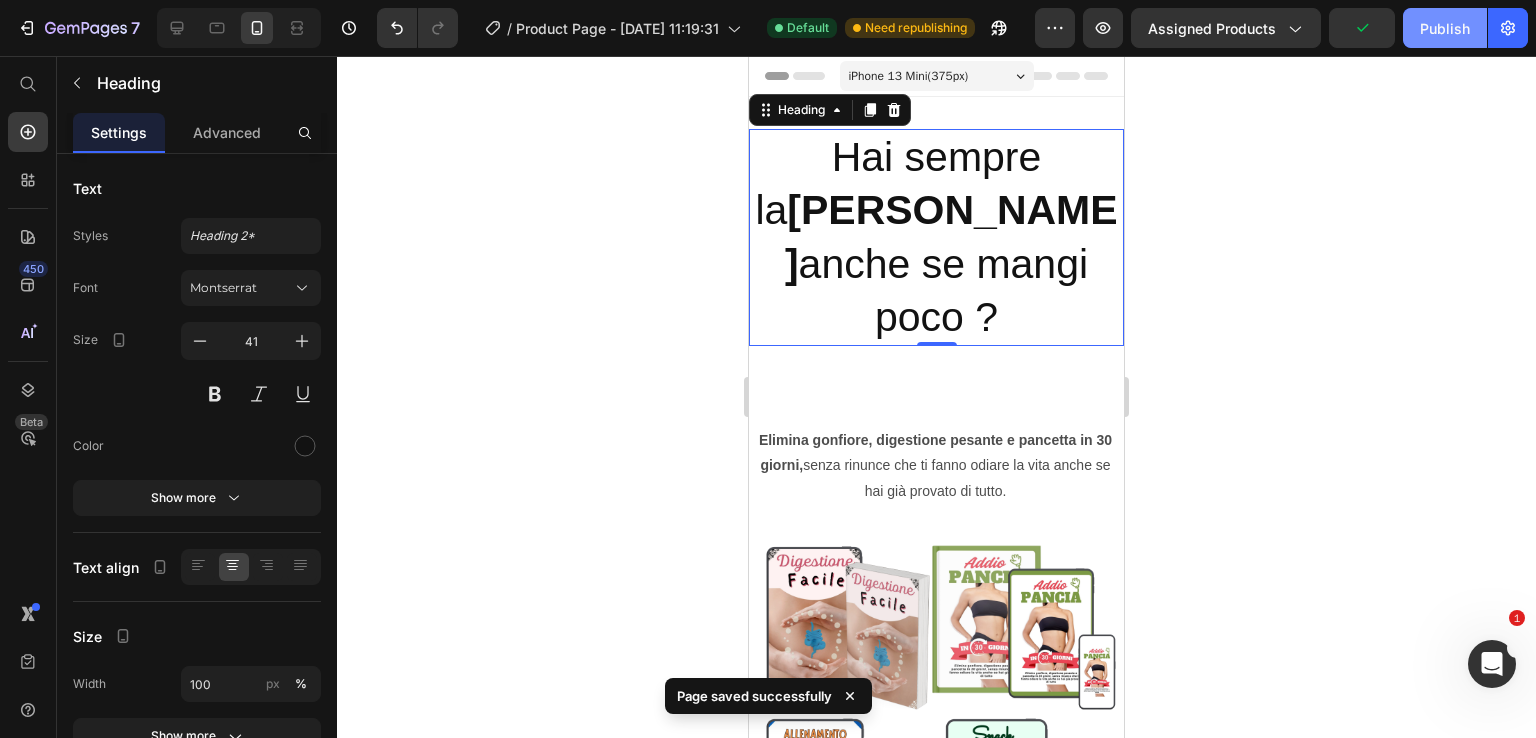 click on "Publish" at bounding box center (1445, 28) 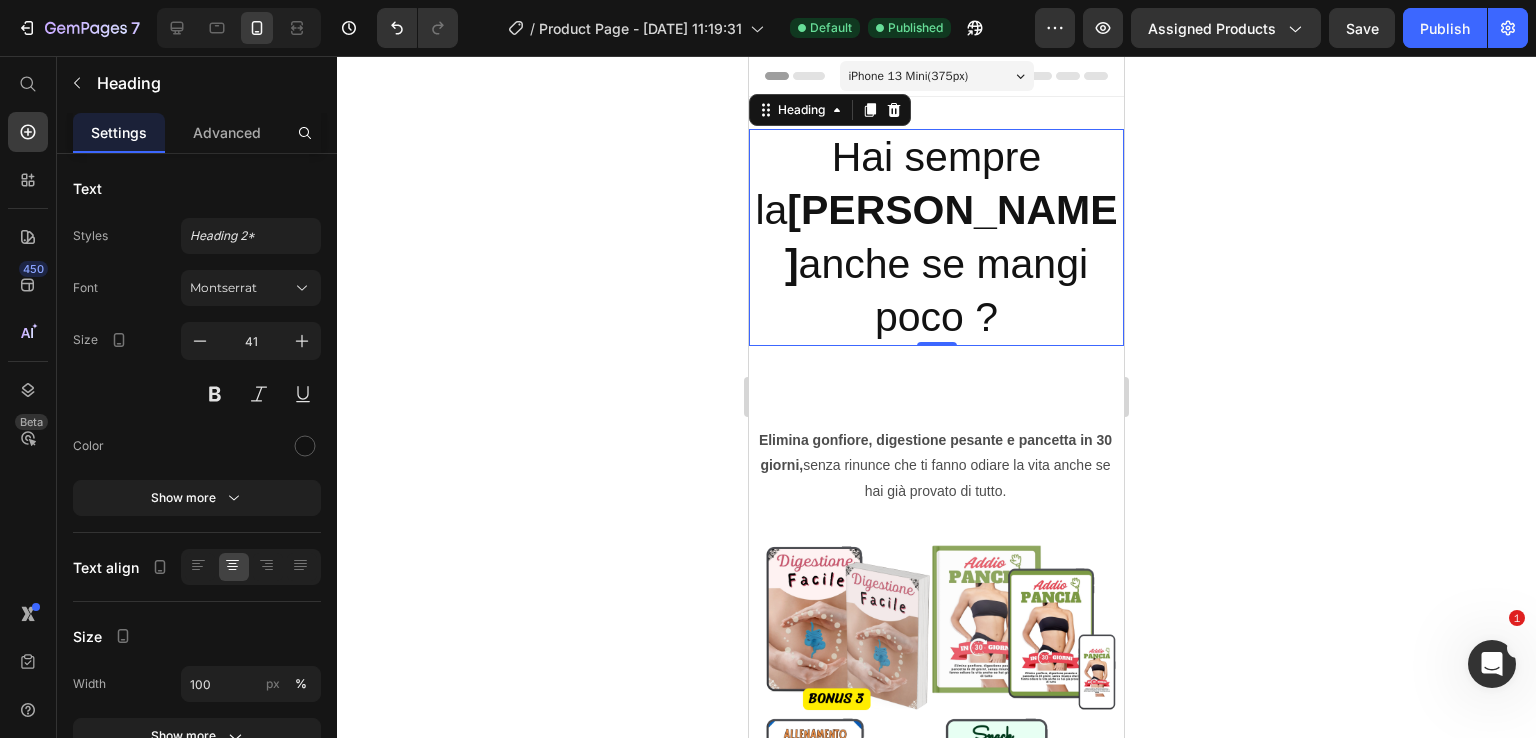 click 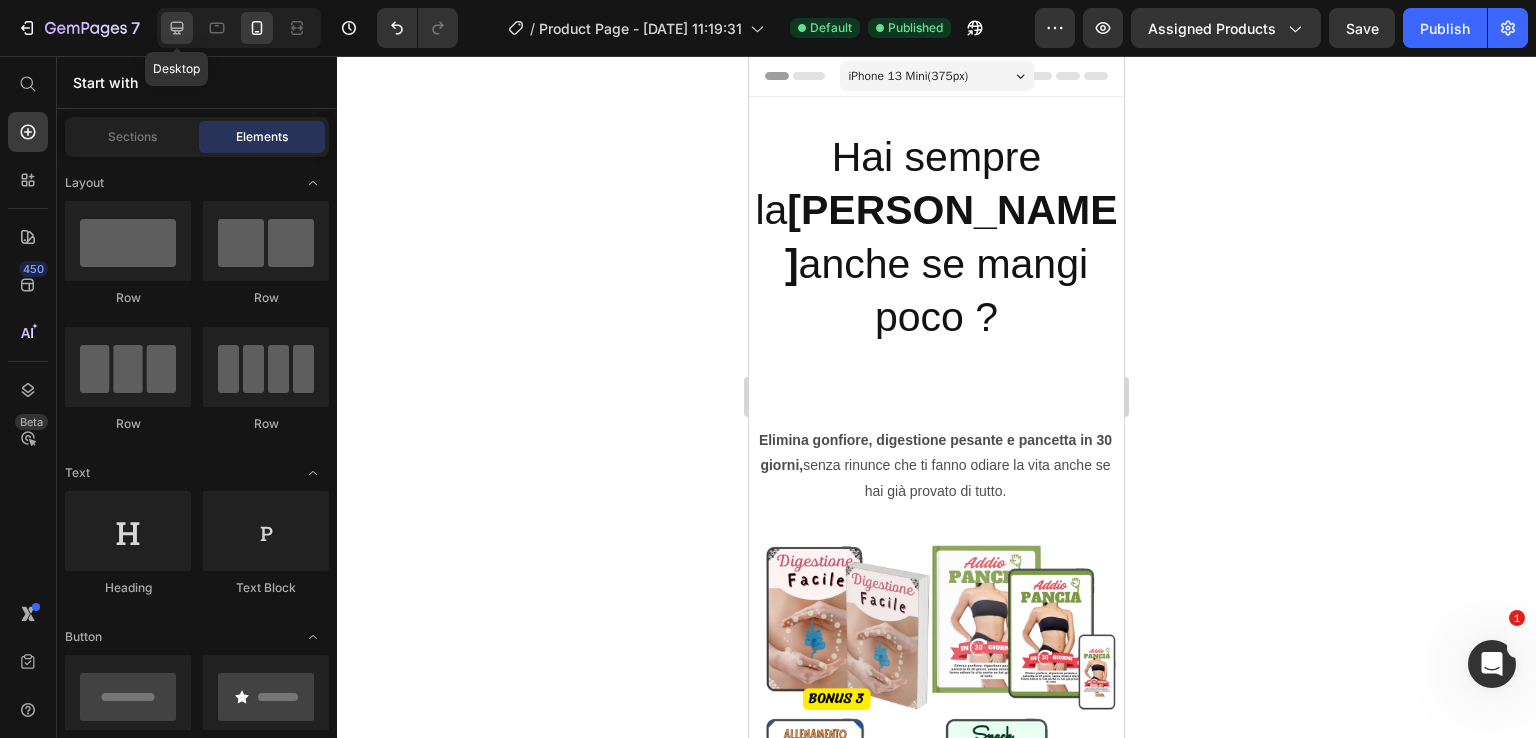 click 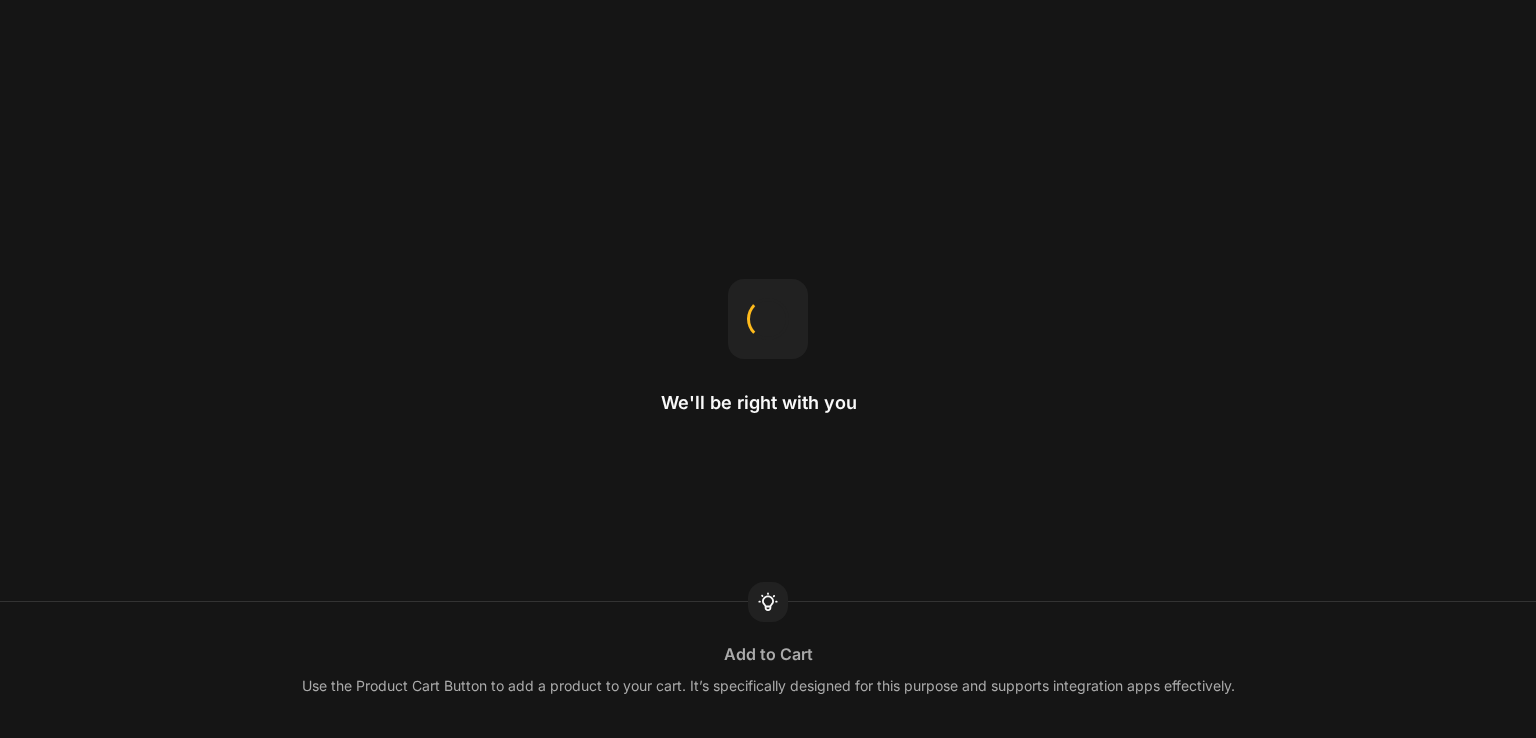 scroll, scrollTop: 0, scrollLeft: 0, axis: both 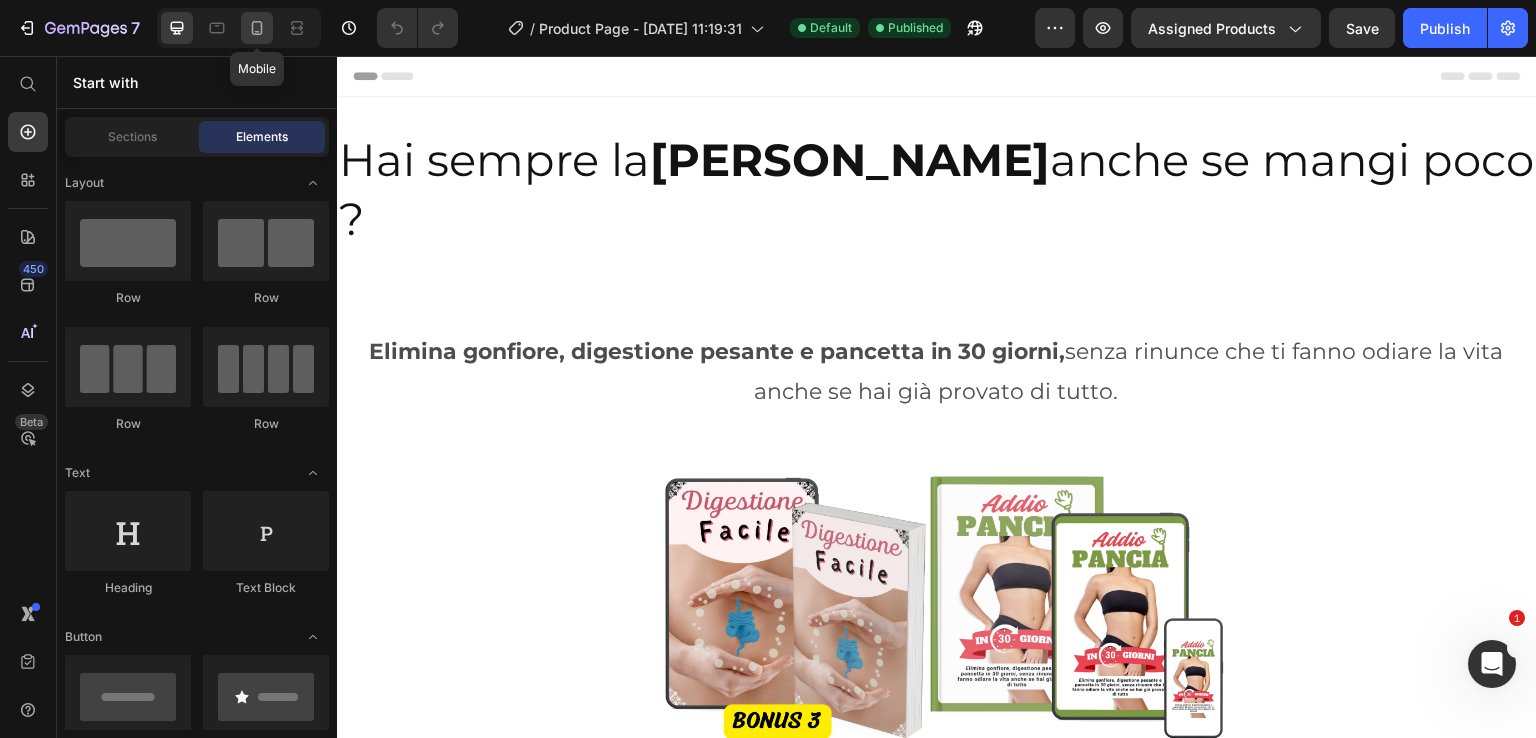 click 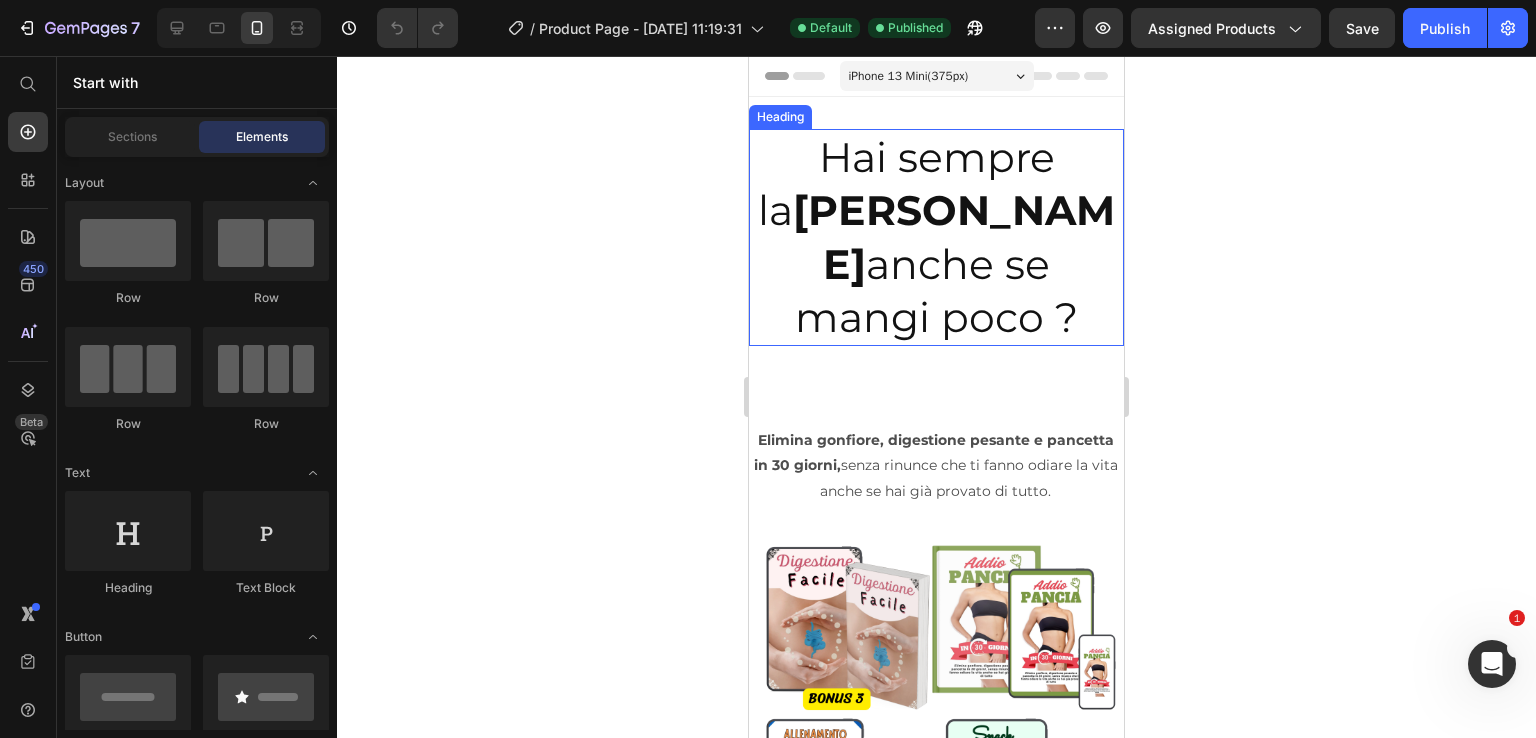 click on "Hai sempre la  pancia gonfia  anche se mangi poco ?" at bounding box center (936, 237) 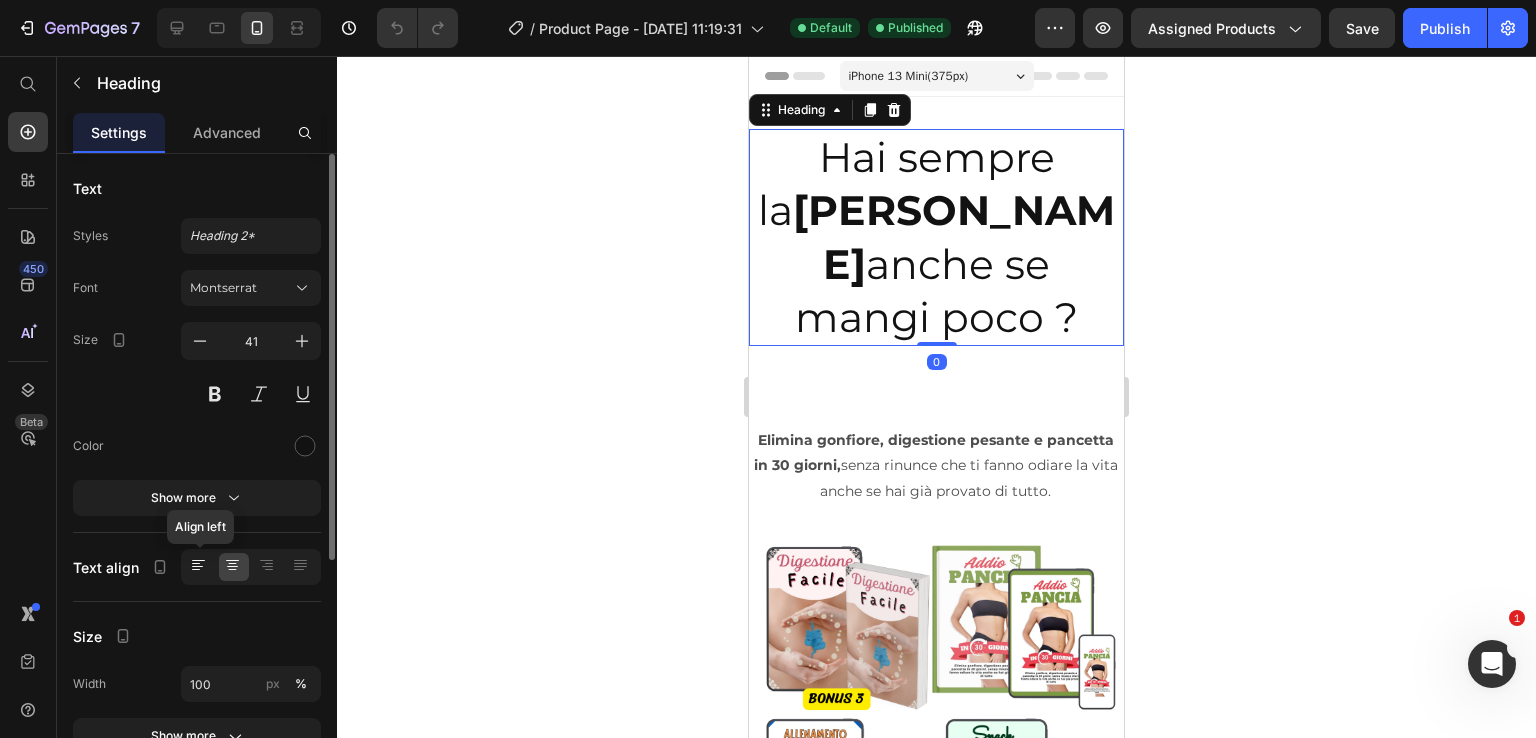 click 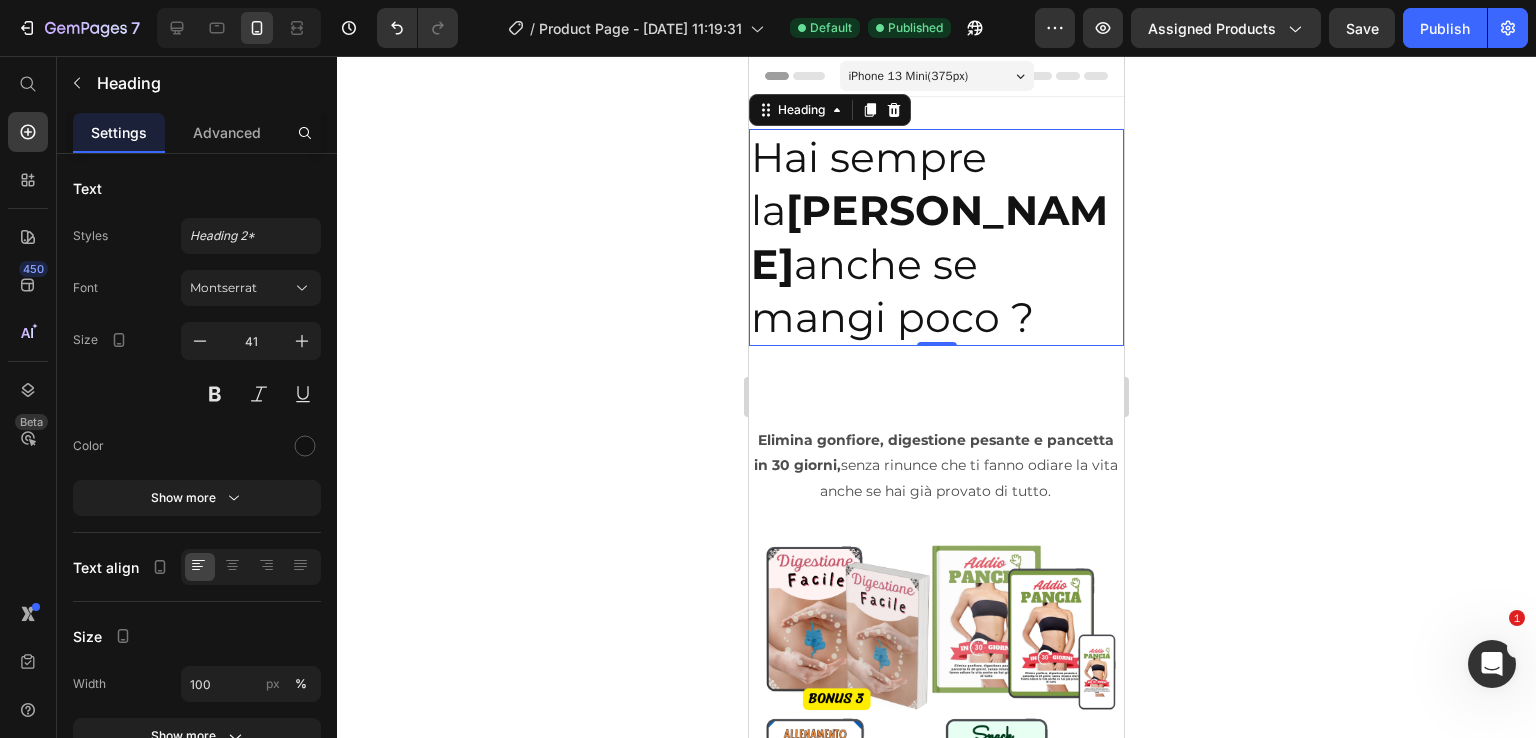 click on "Hai sempre la  pancia gonfia  anche se mangi poco ?" at bounding box center [936, 237] 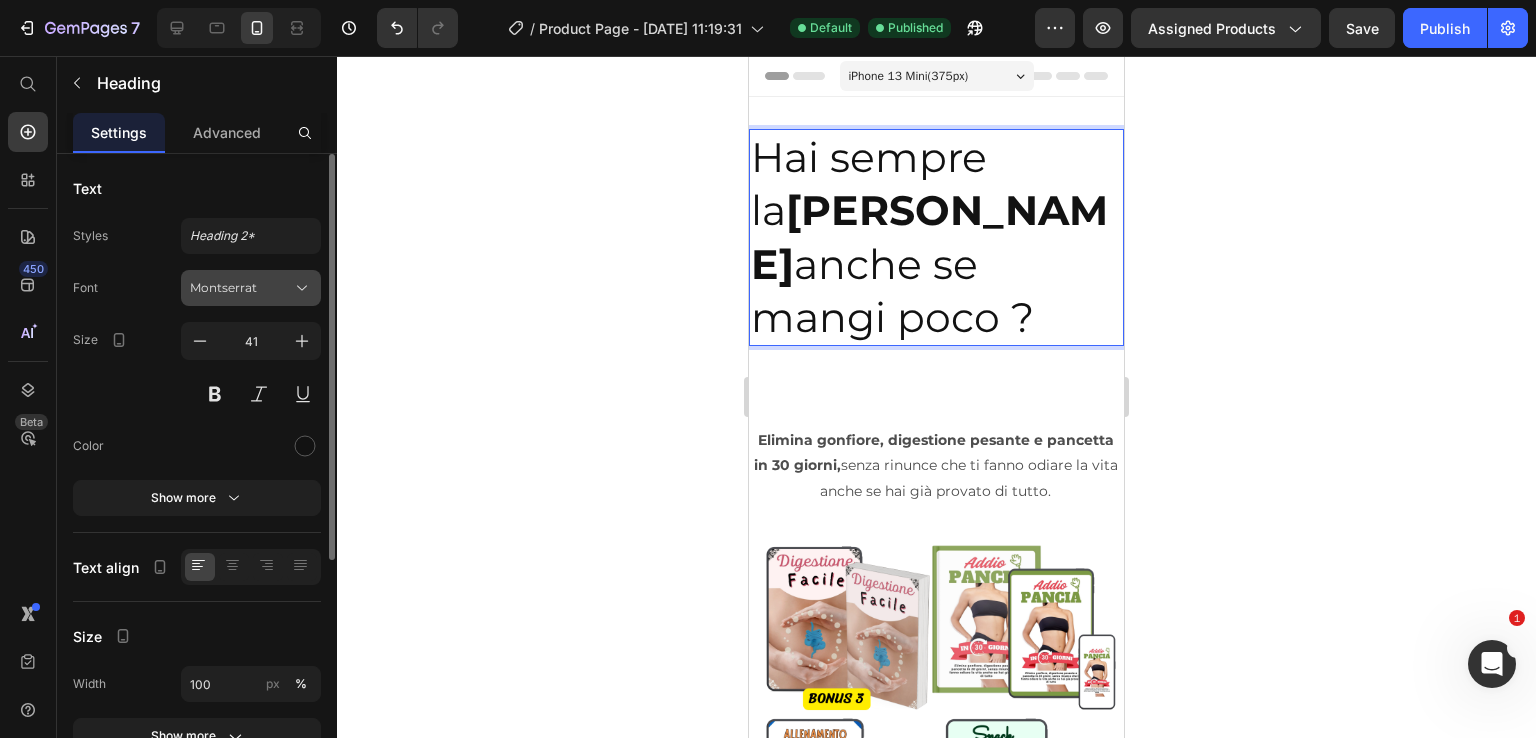 click on "Montserrat" at bounding box center [241, 288] 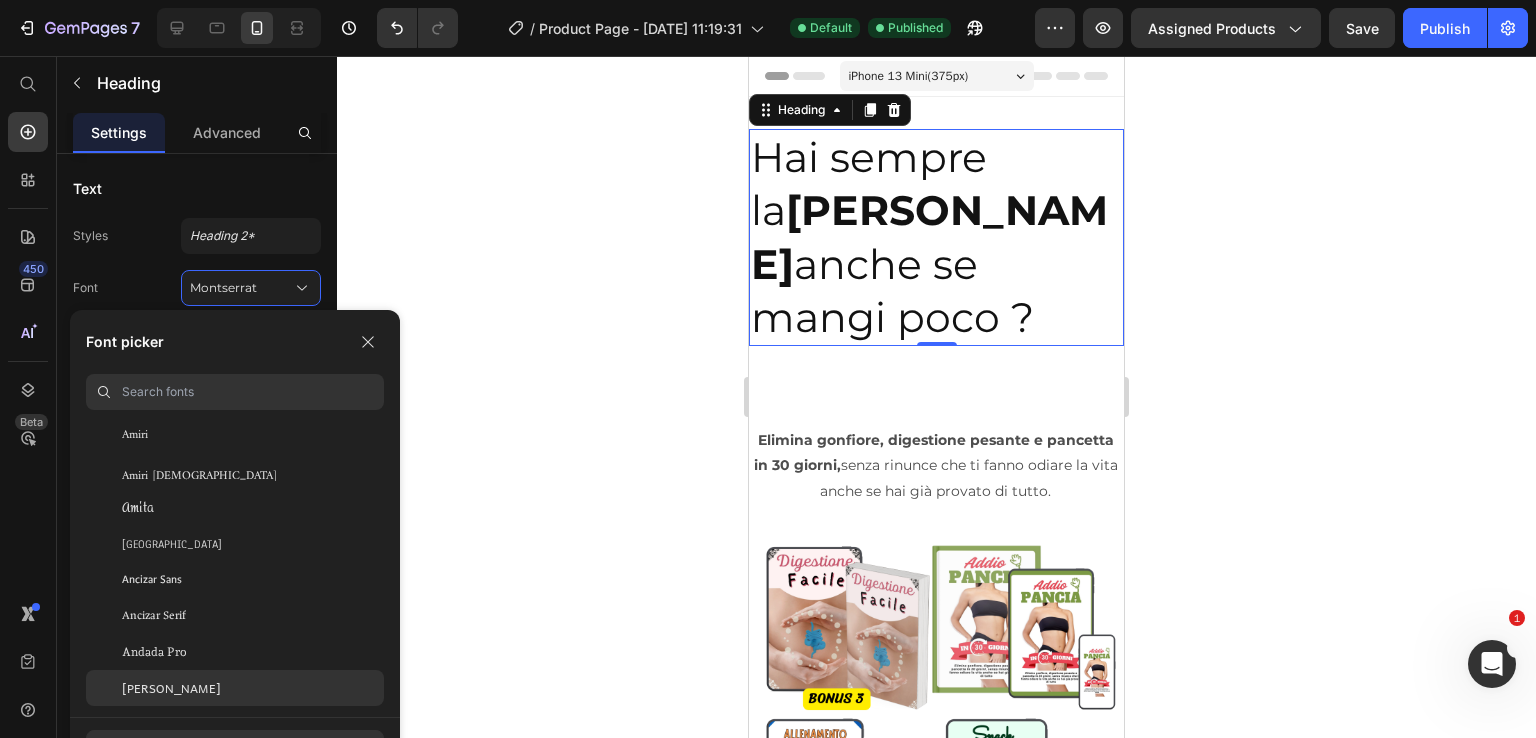 scroll, scrollTop: 2600, scrollLeft: 0, axis: vertical 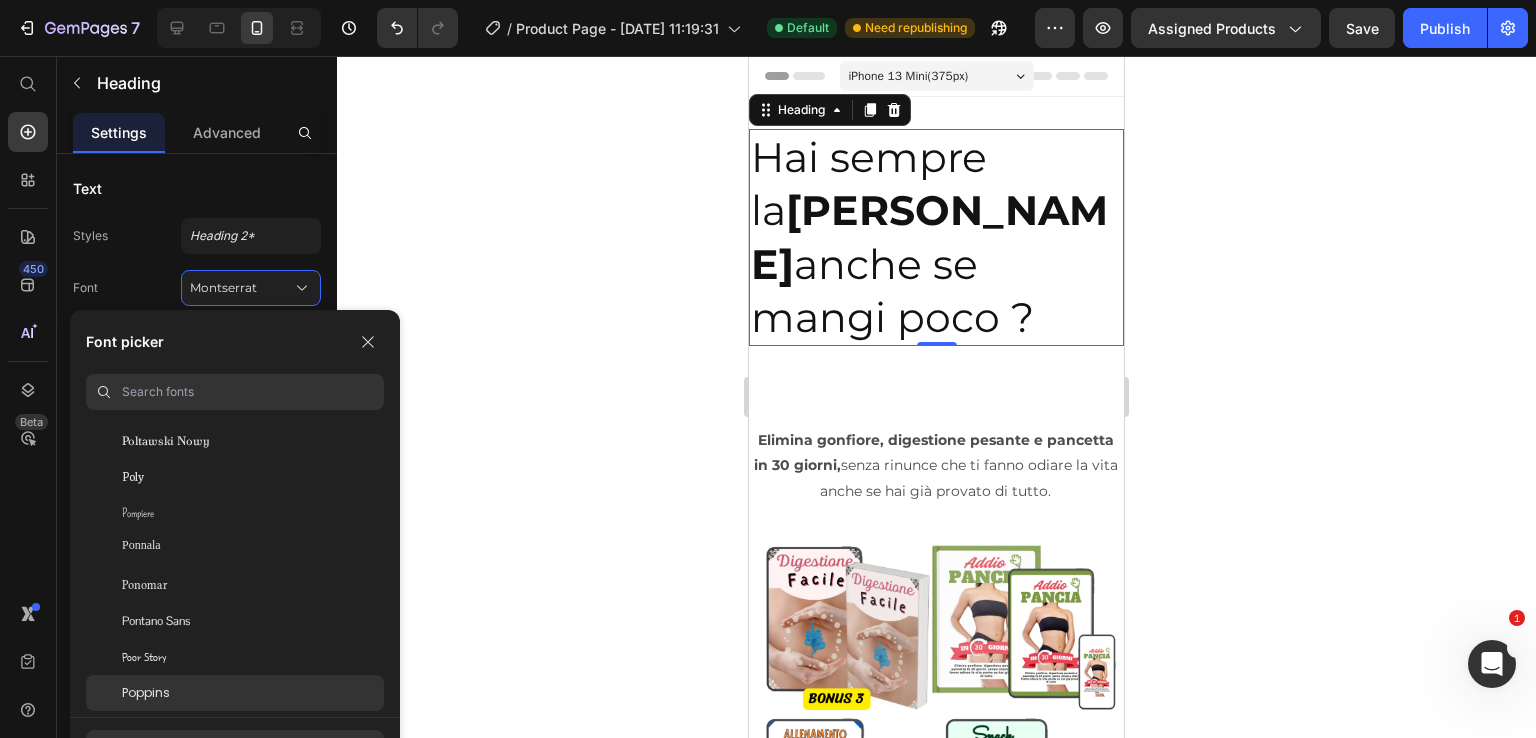 click on "Poppins" 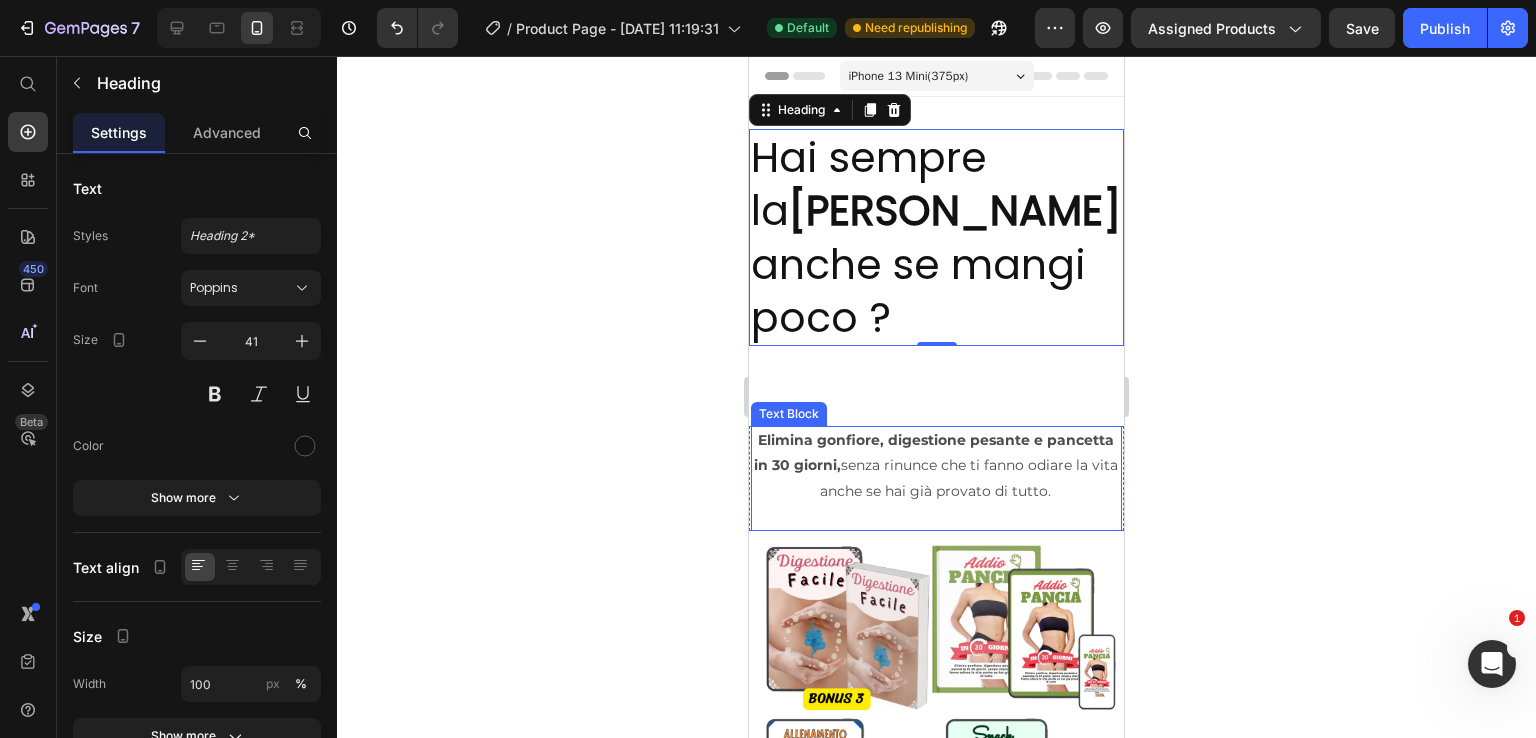 click at bounding box center (935, 516) 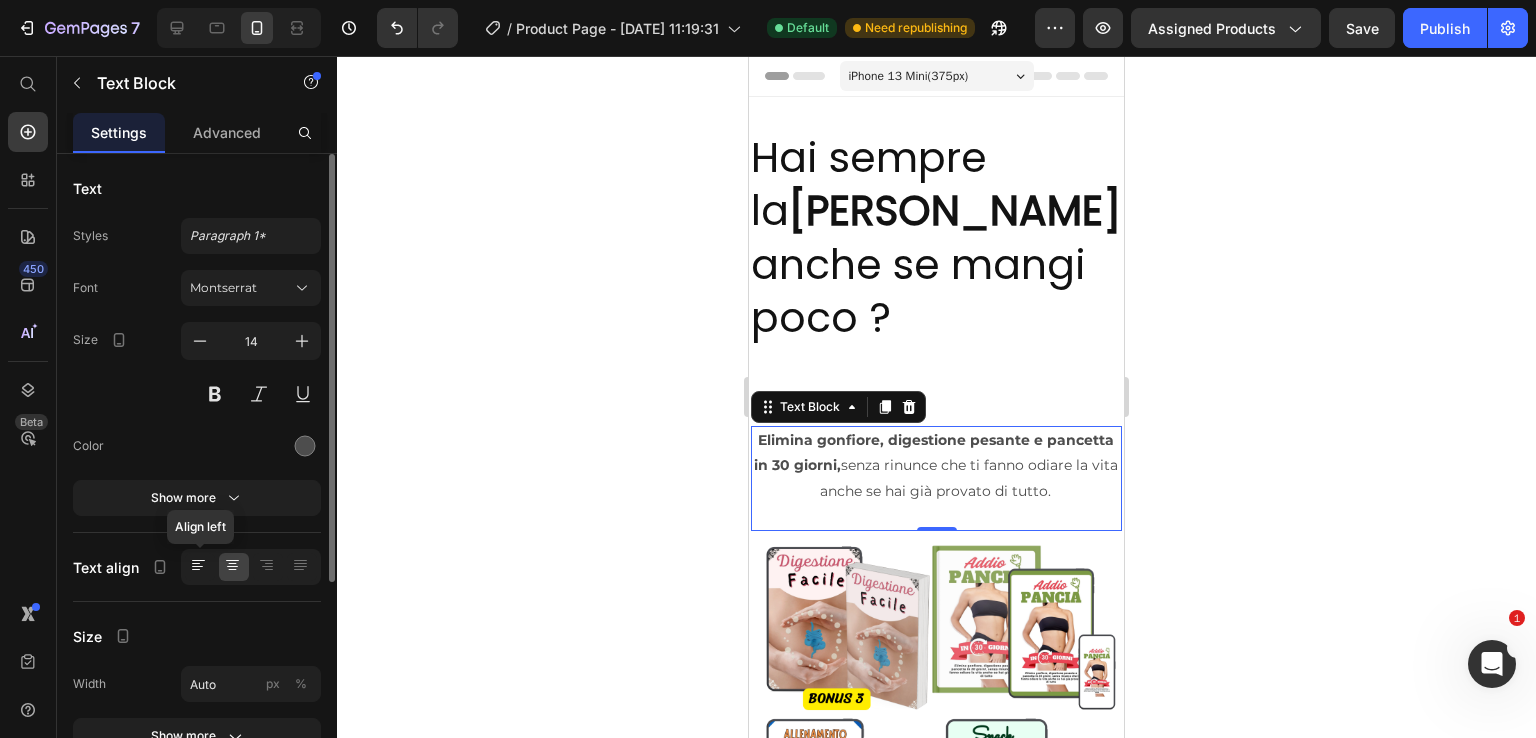 click 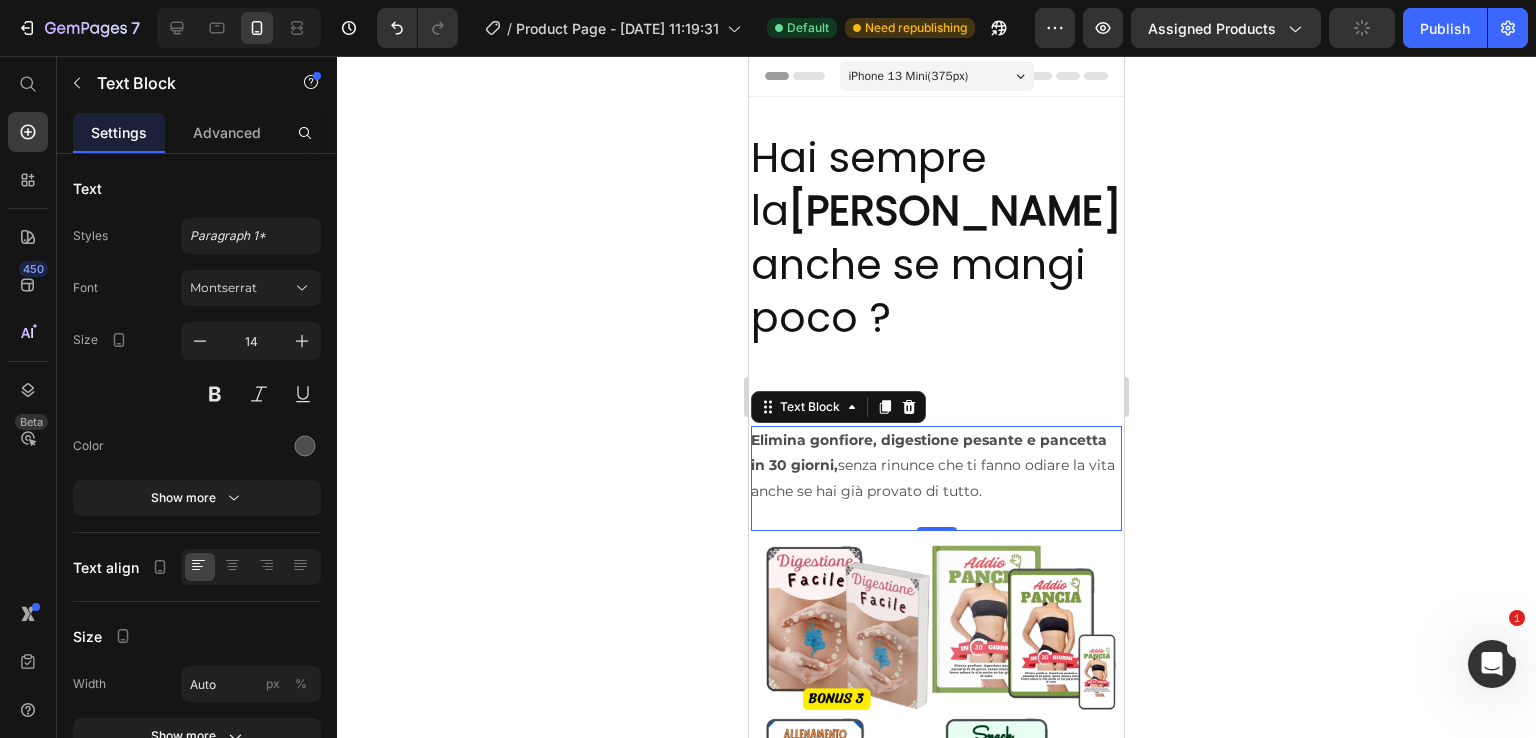 click on "Elimina gonfiore, digestione pesante e pancetta in 30 giorni,  senza rinunce che ti fanno odiare la vita anche se hai già provato di tutto." at bounding box center [935, 466] 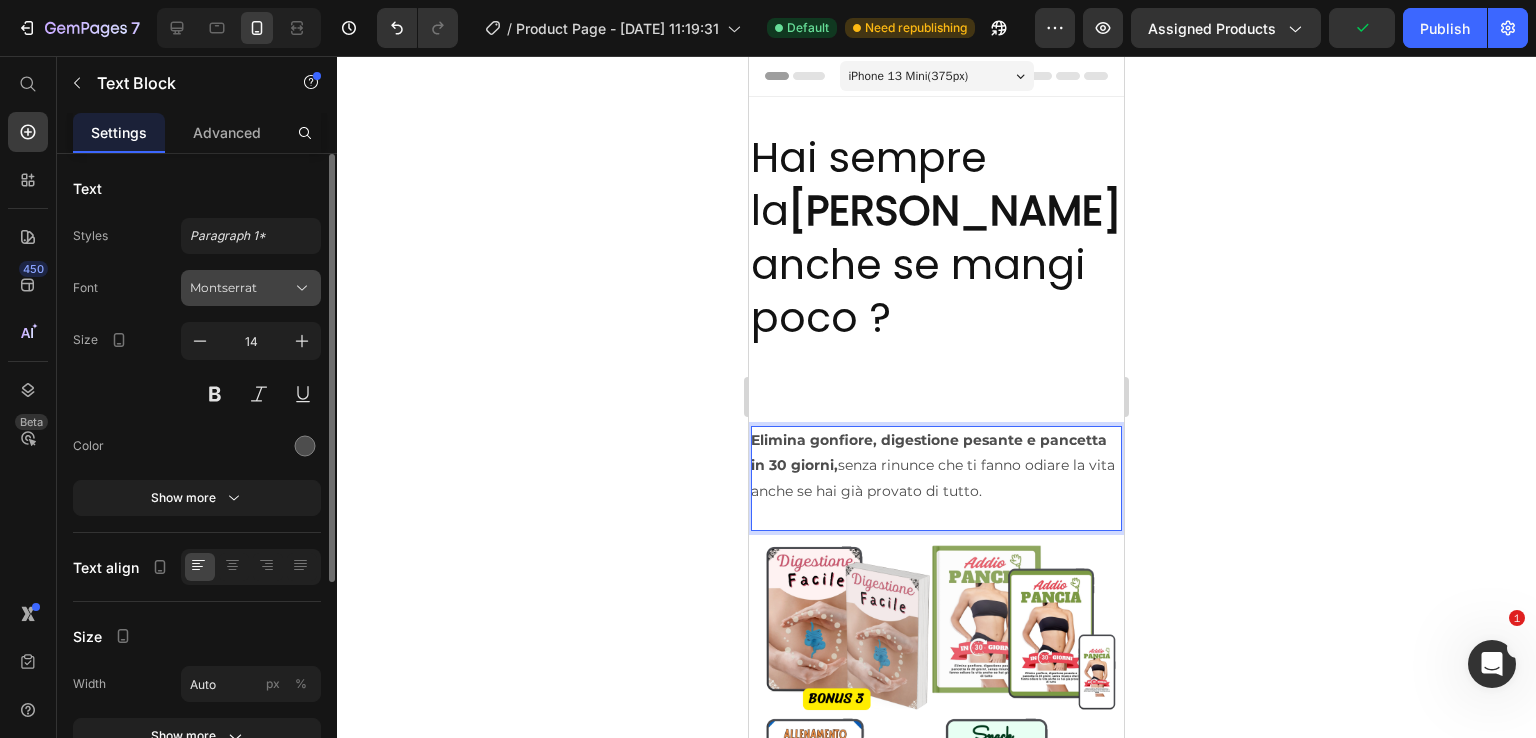 click on "Montserrat" at bounding box center [241, 288] 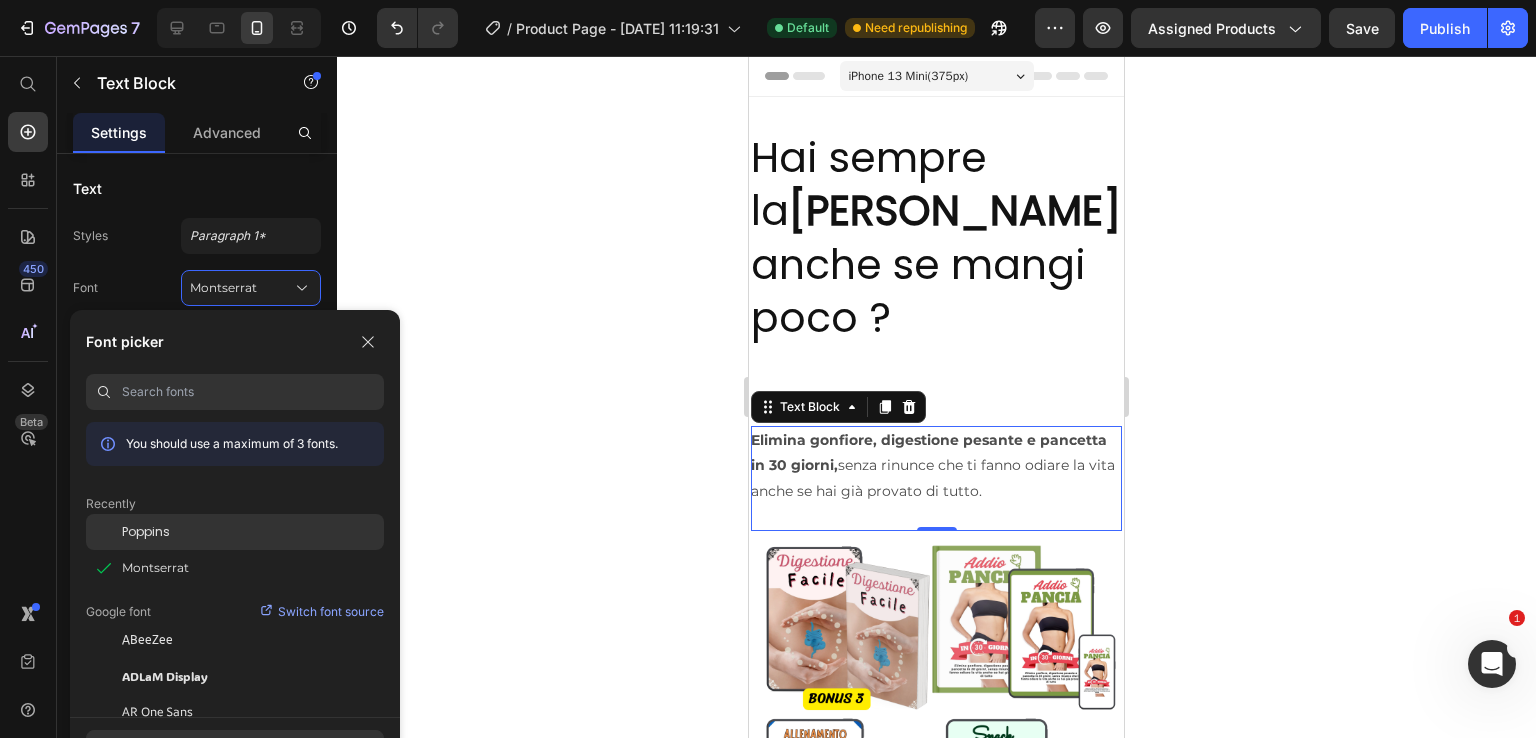 click on "Poppins" 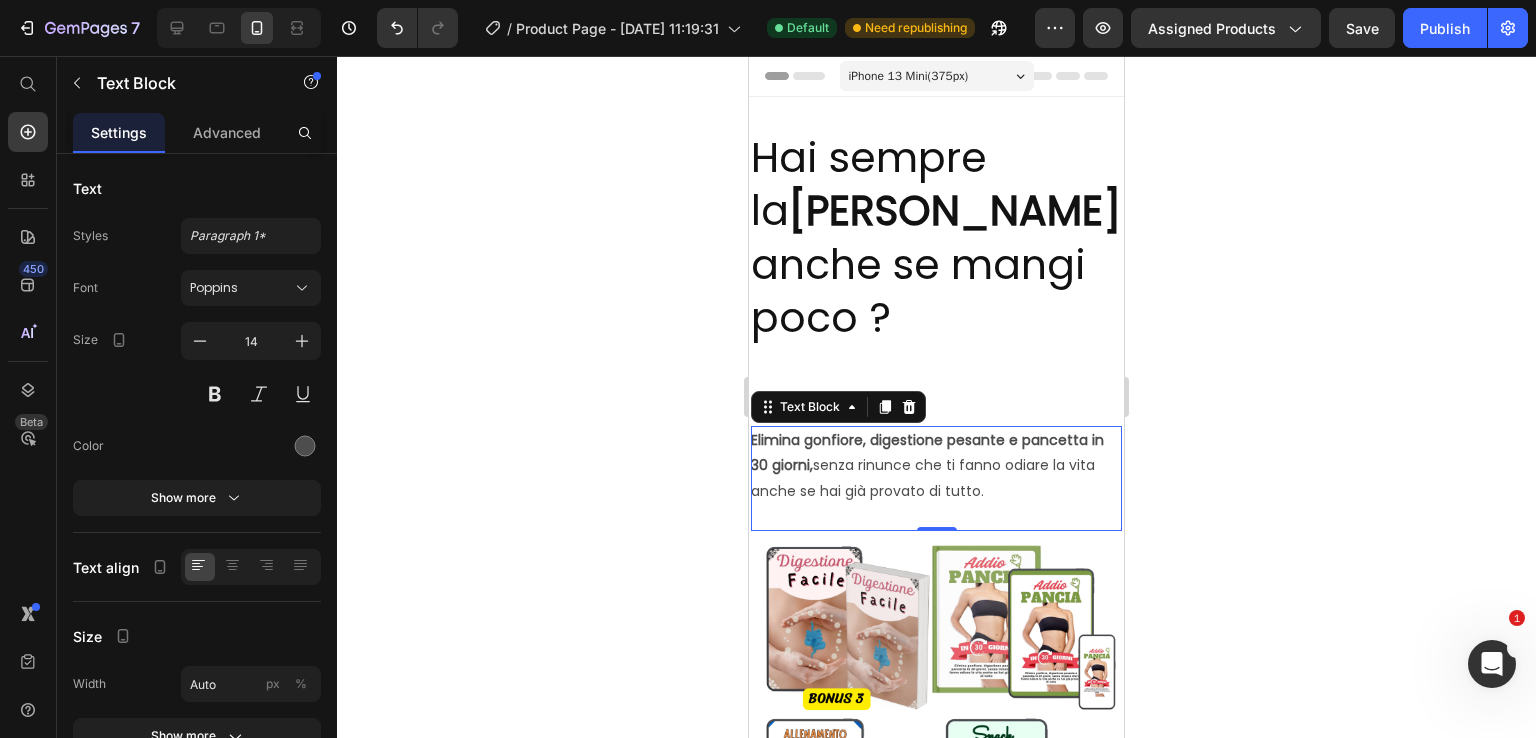 click 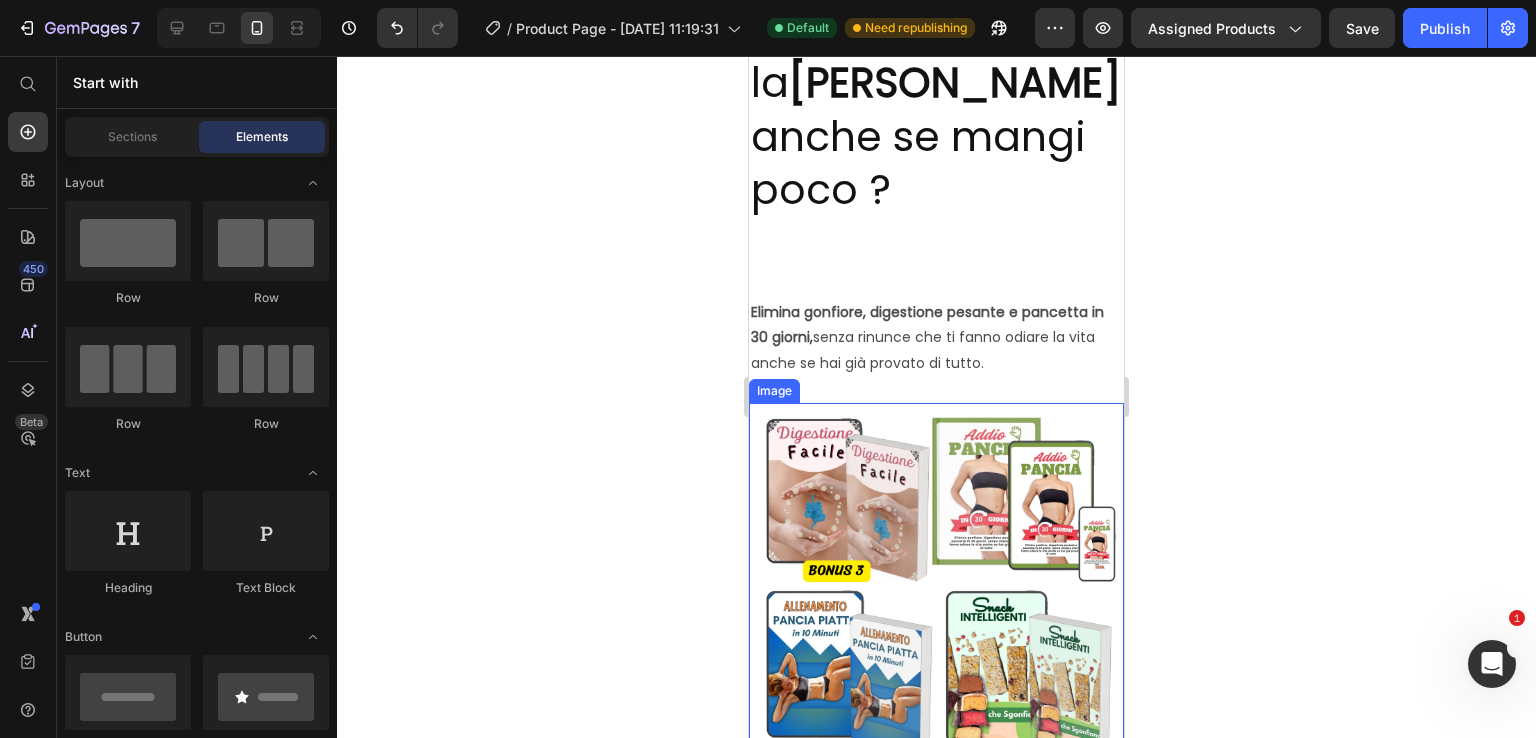 scroll, scrollTop: 100, scrollLeft: 0, axis: vertical 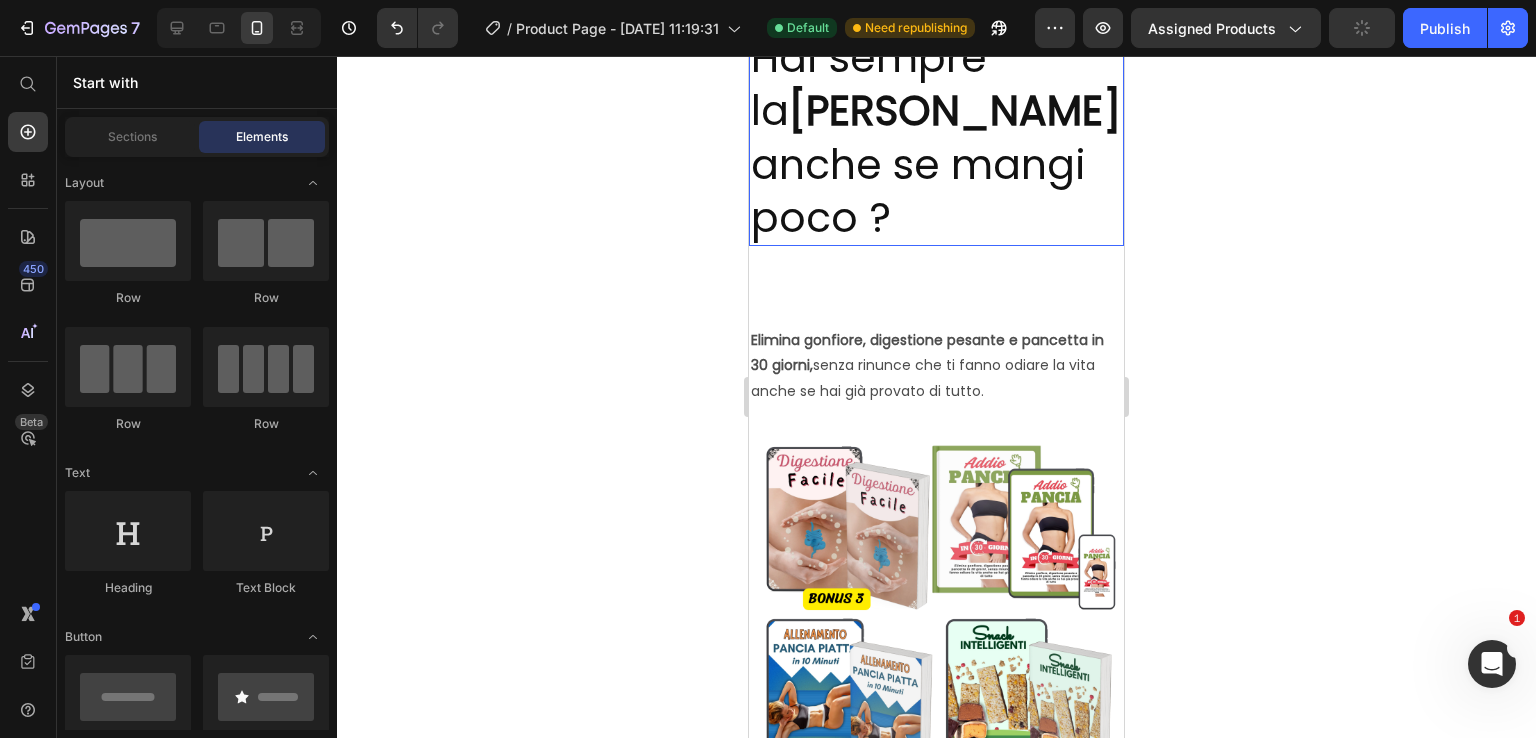 click on "Hai sempre la  pancia gonfia  anche se mangi poco ?" at bounding box center (936, 137) 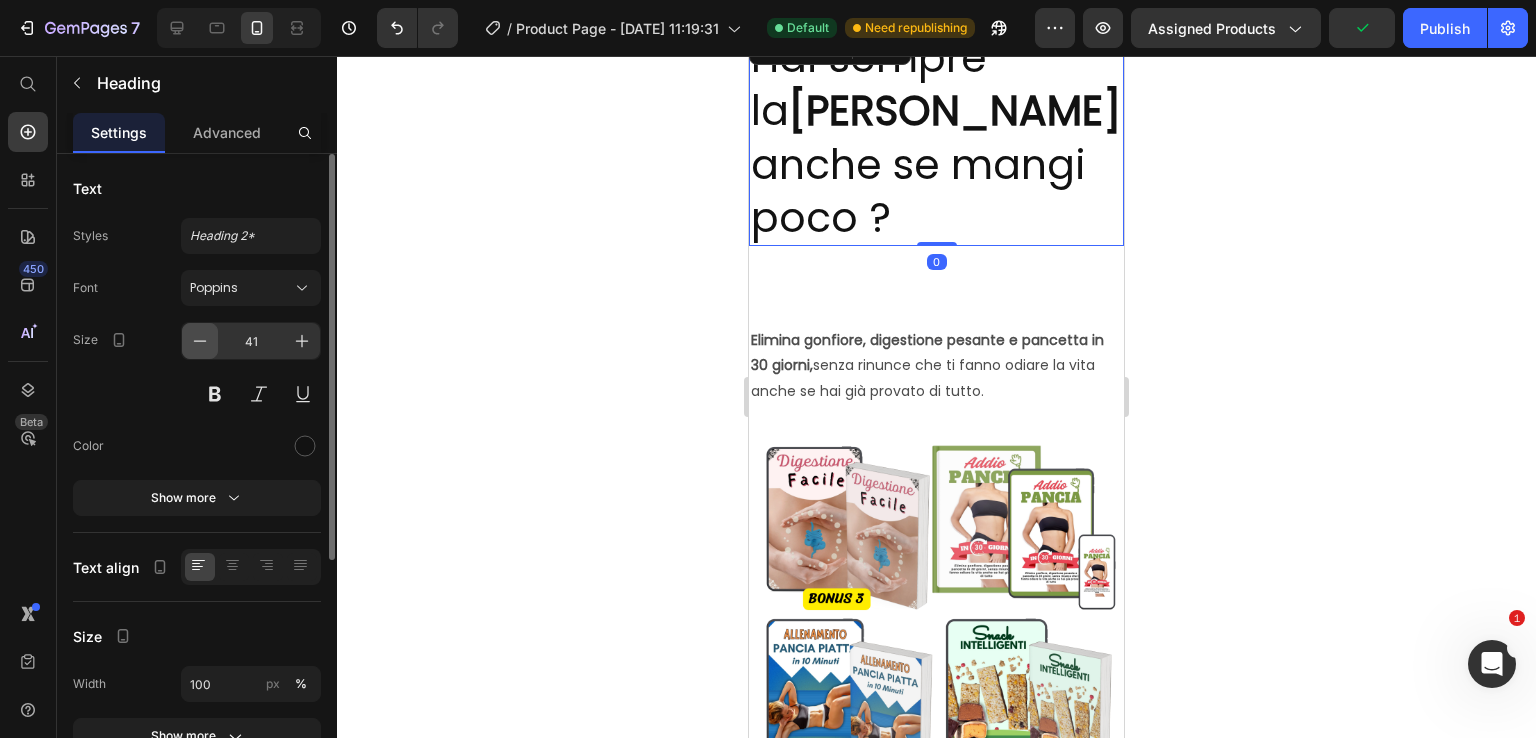 click 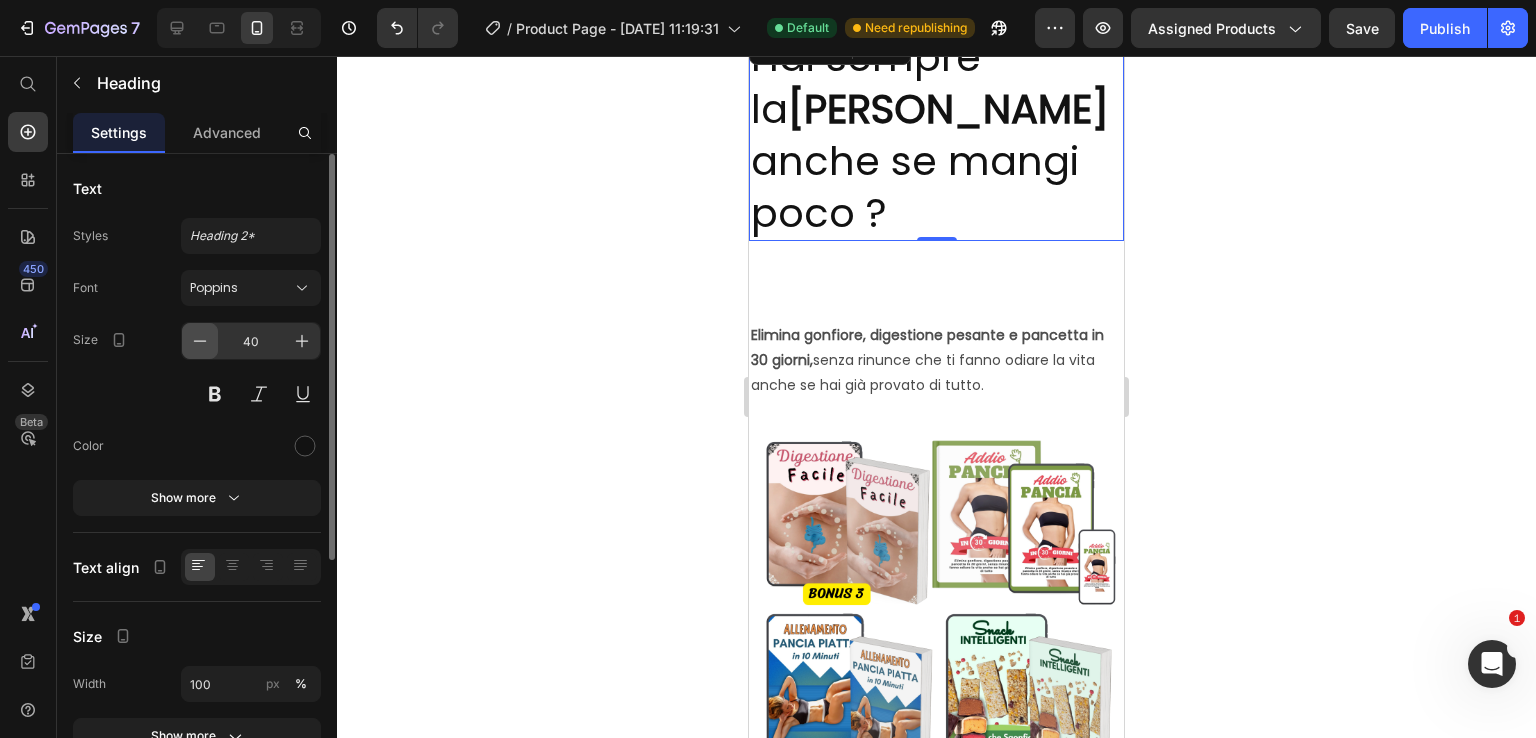click 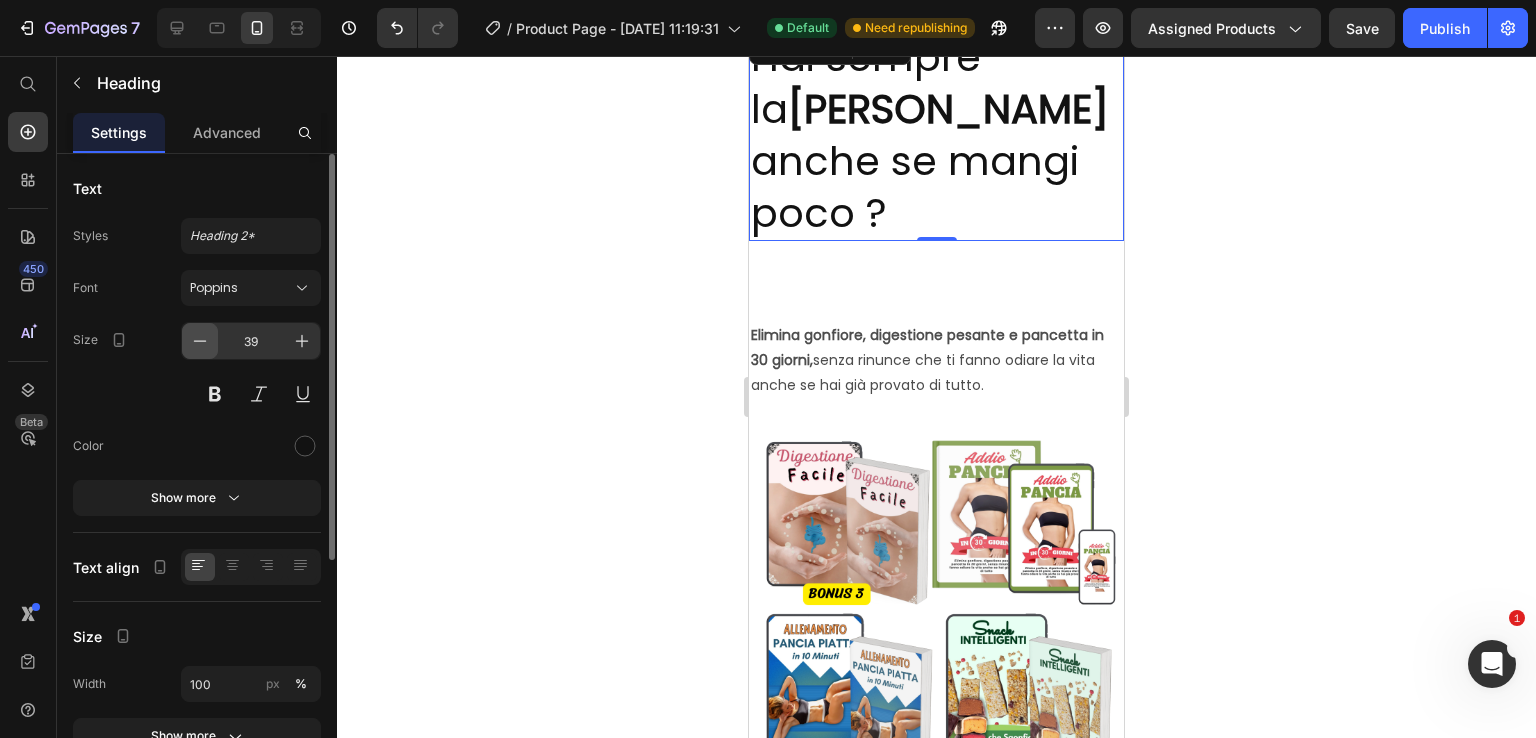 click 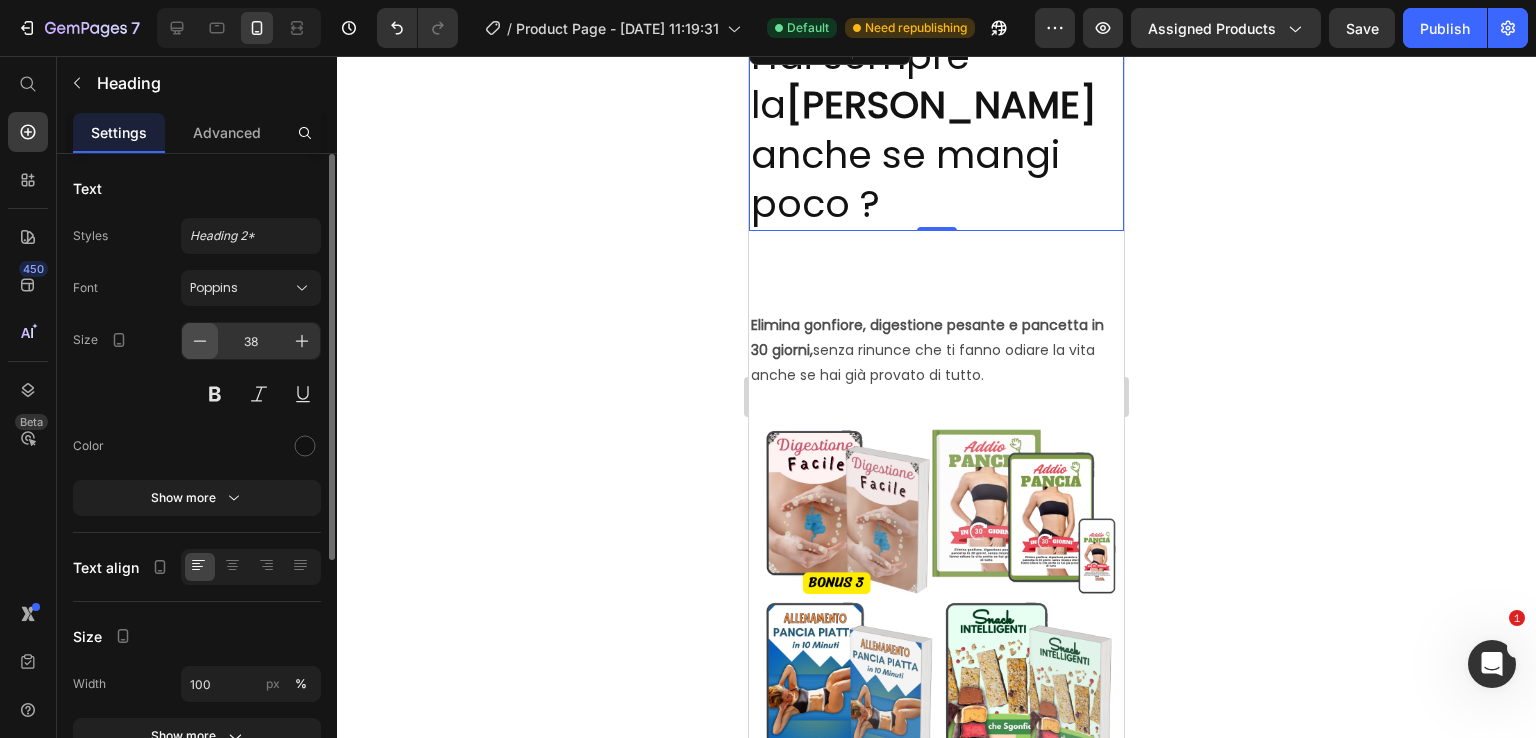 click 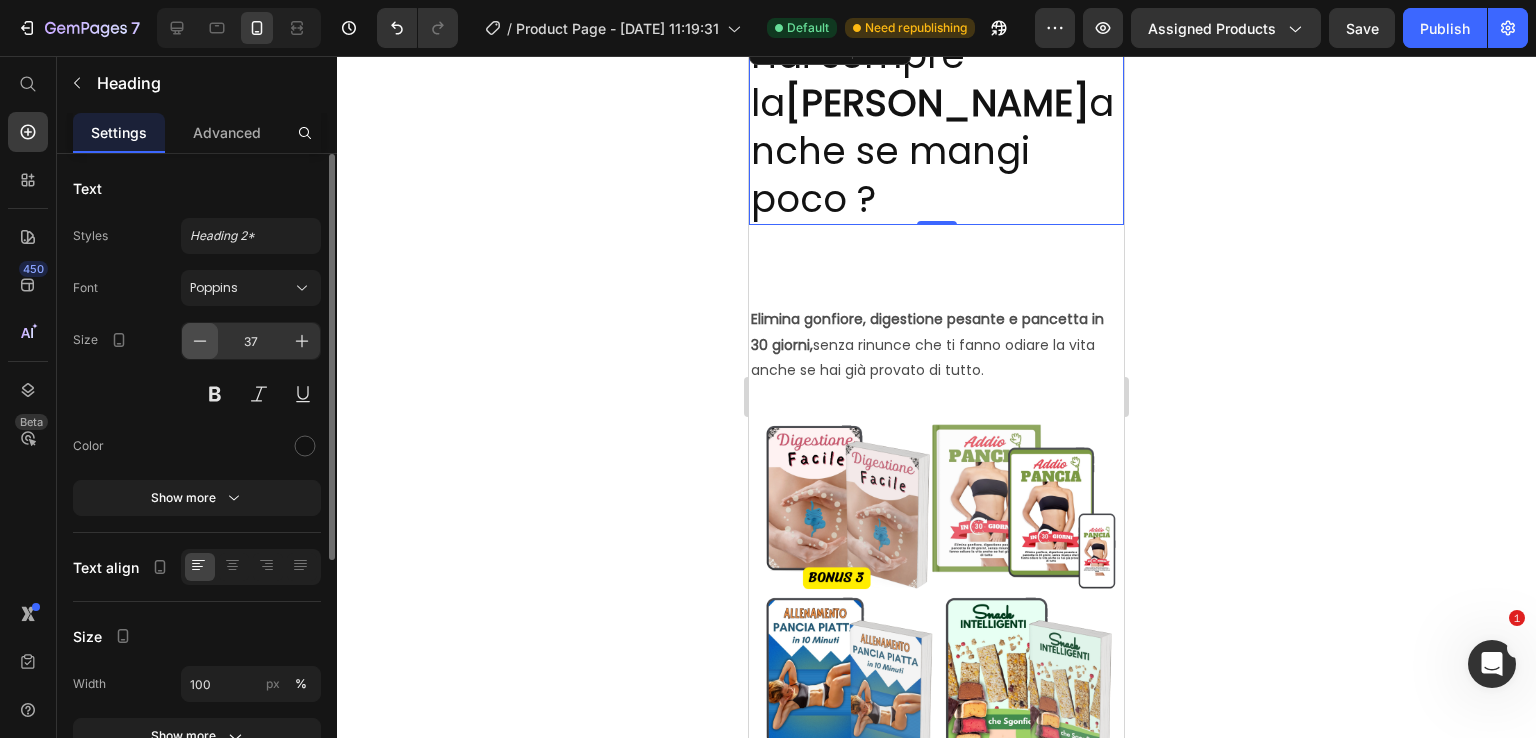 click 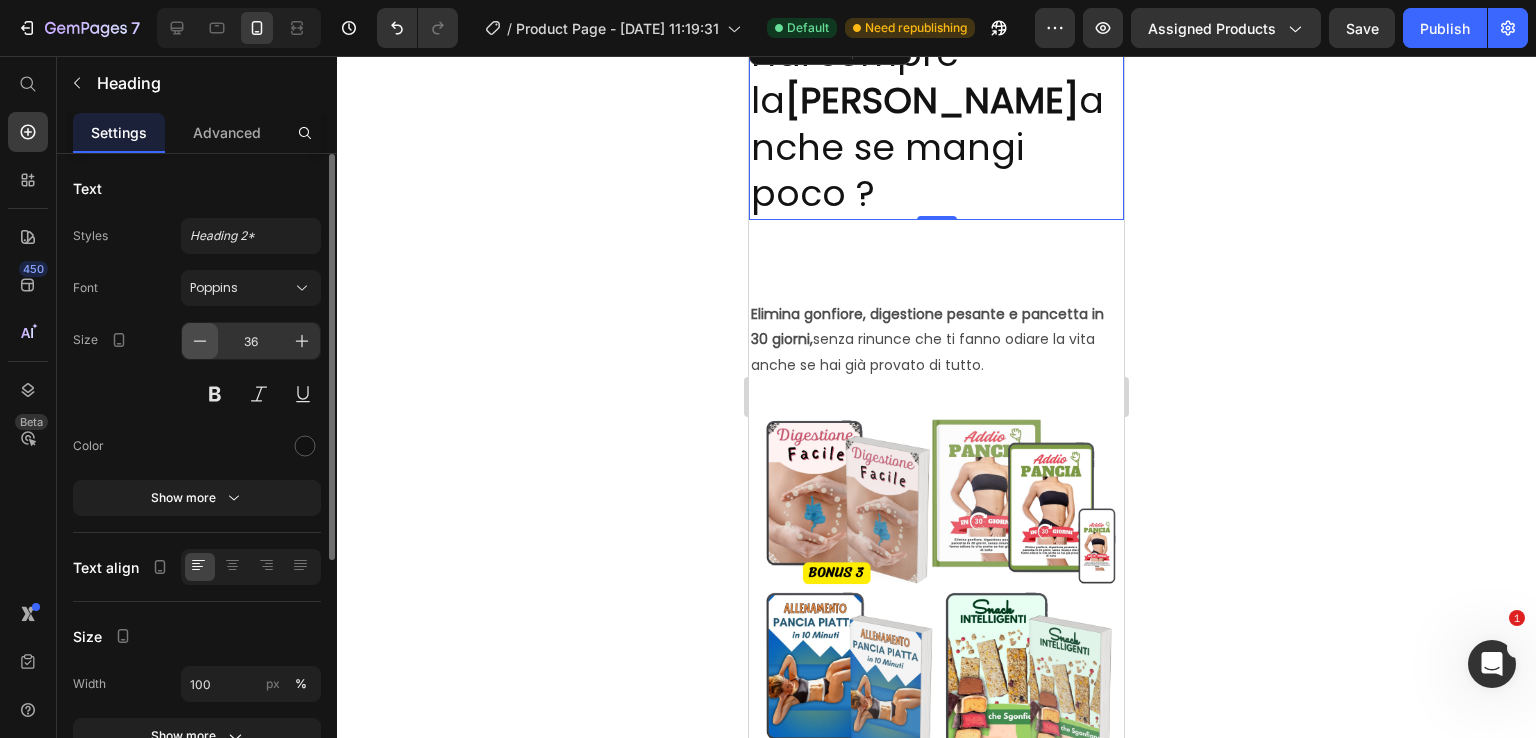 click 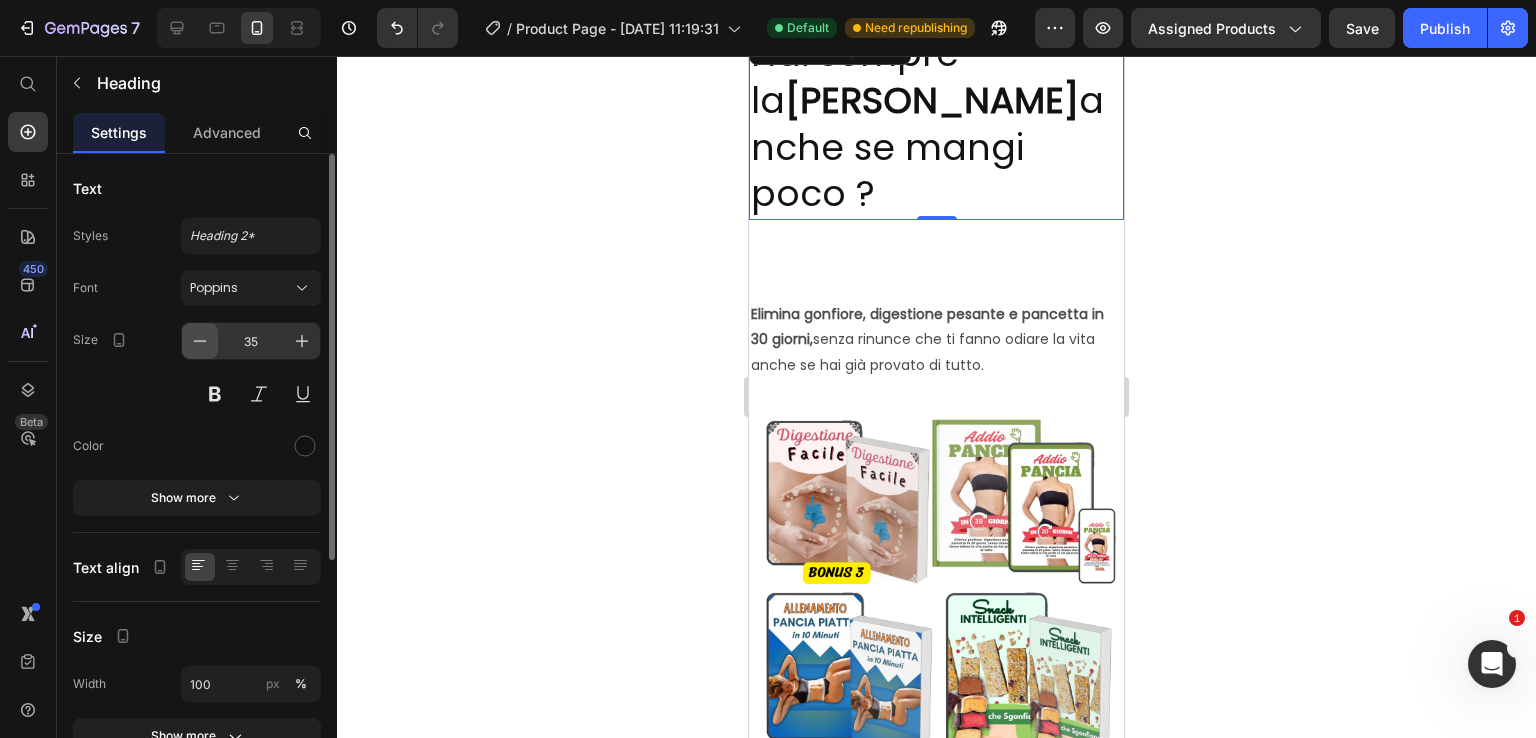 click 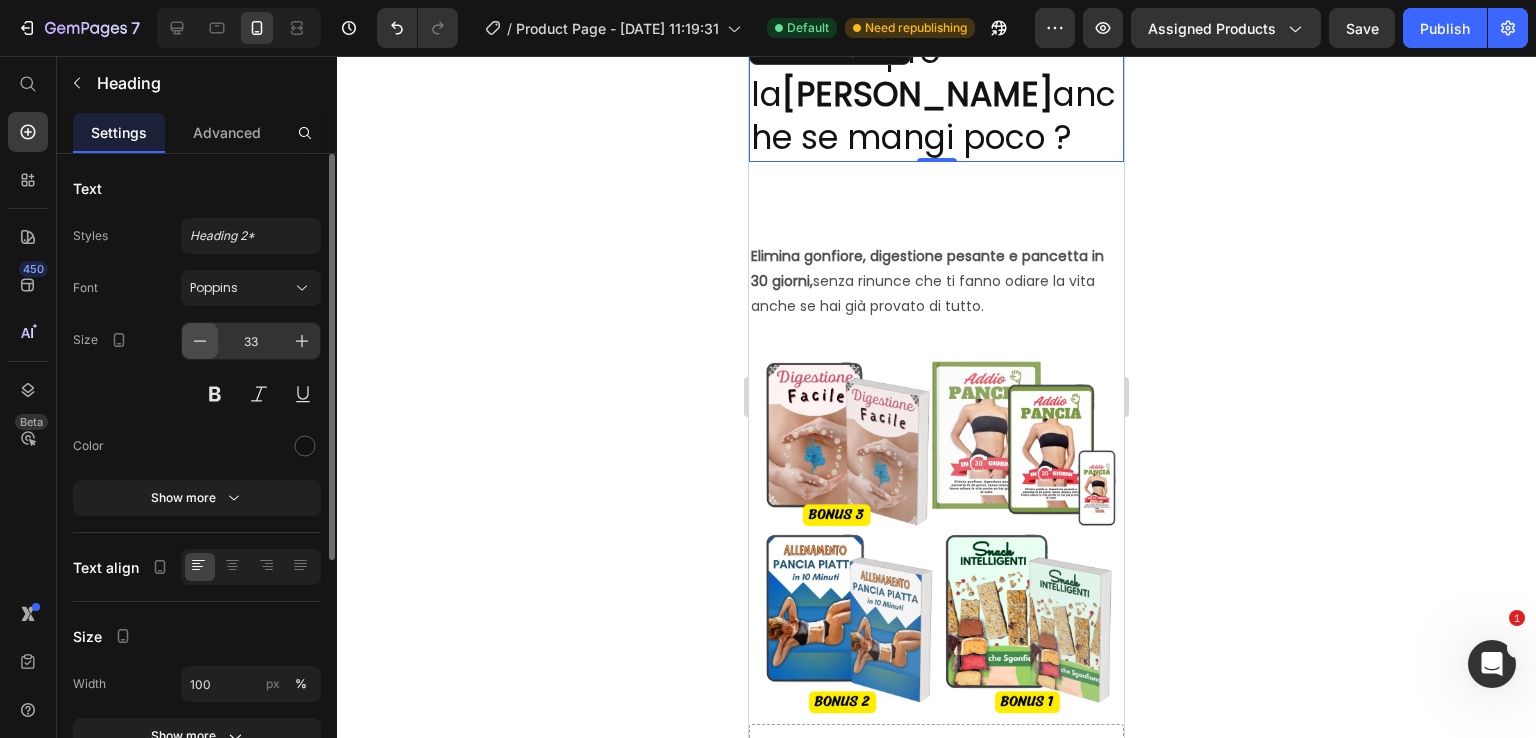 click 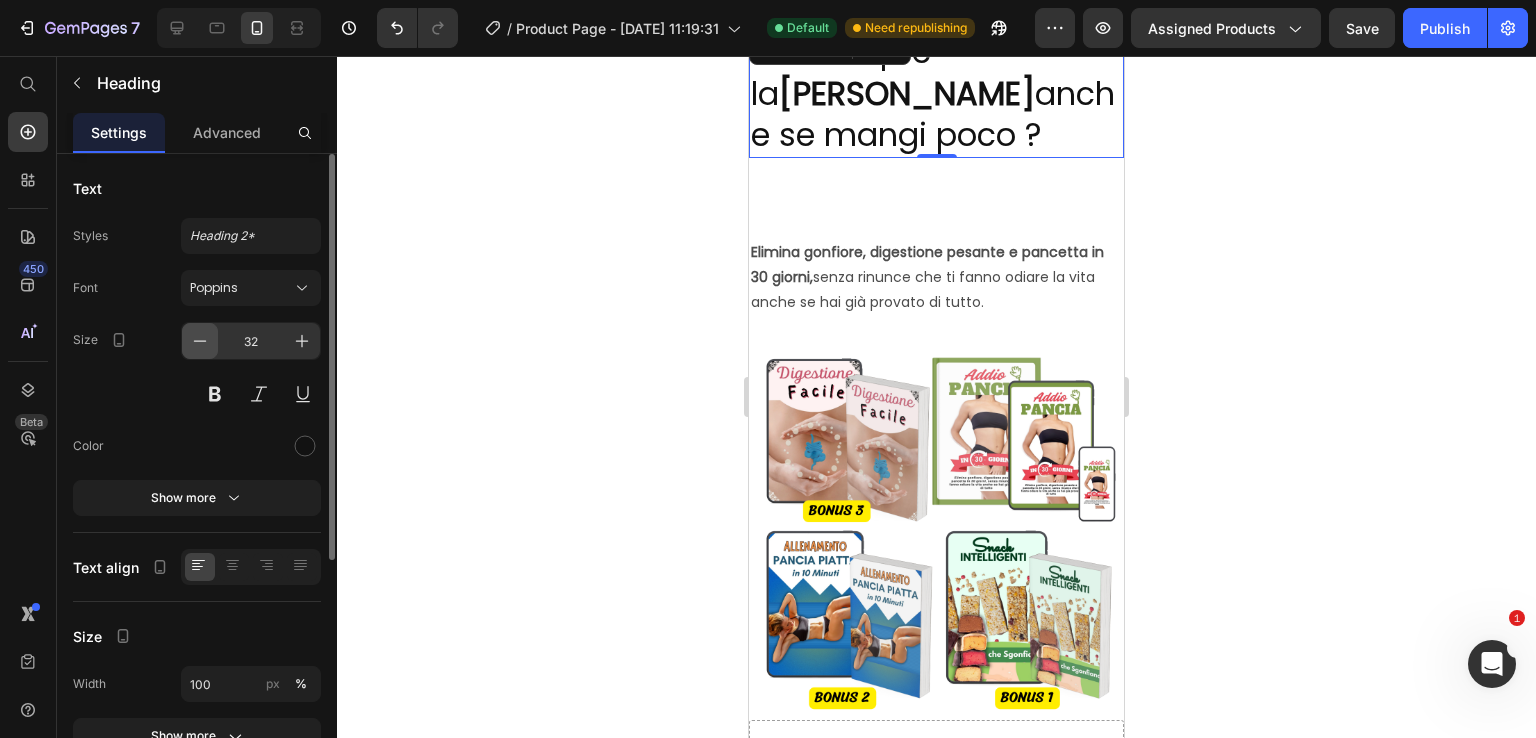 click 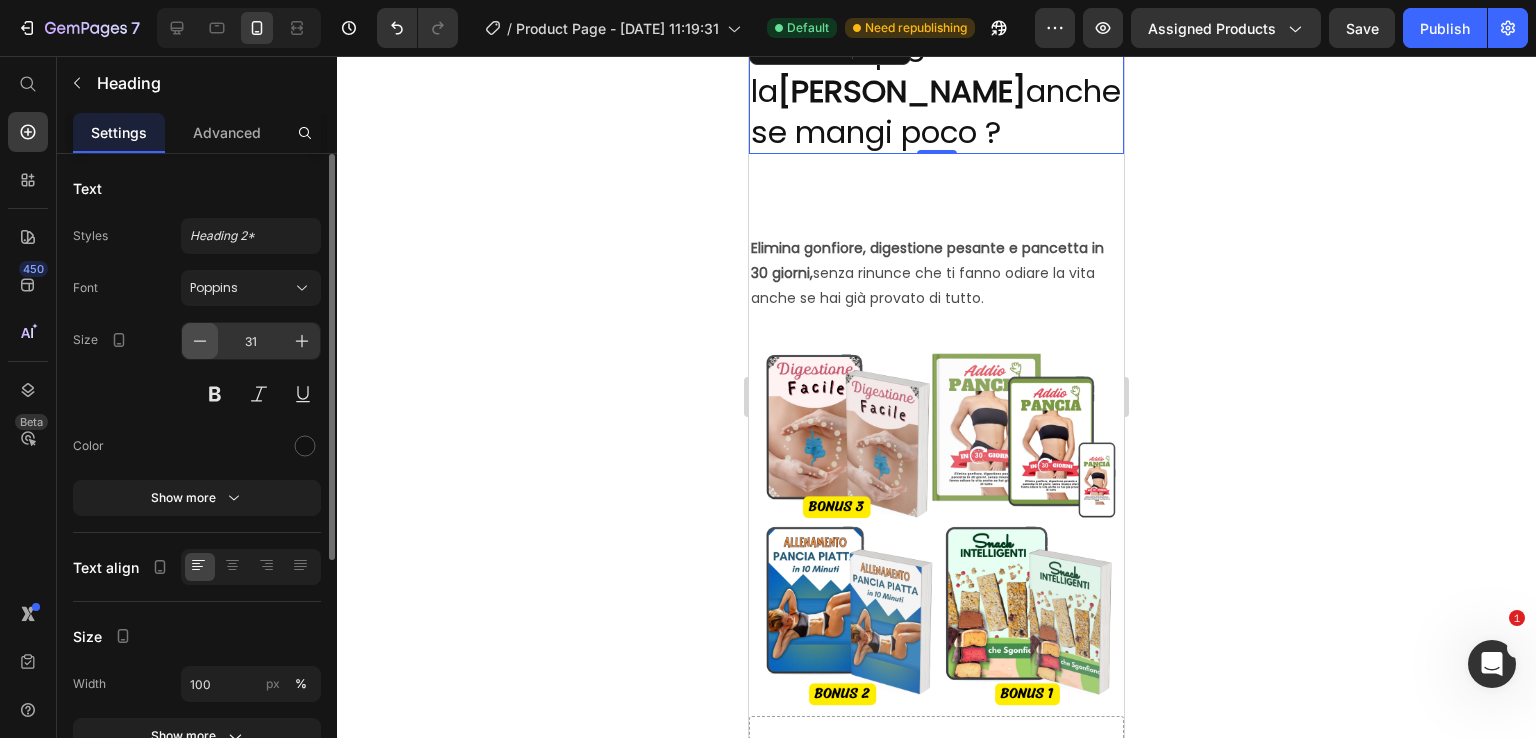 click 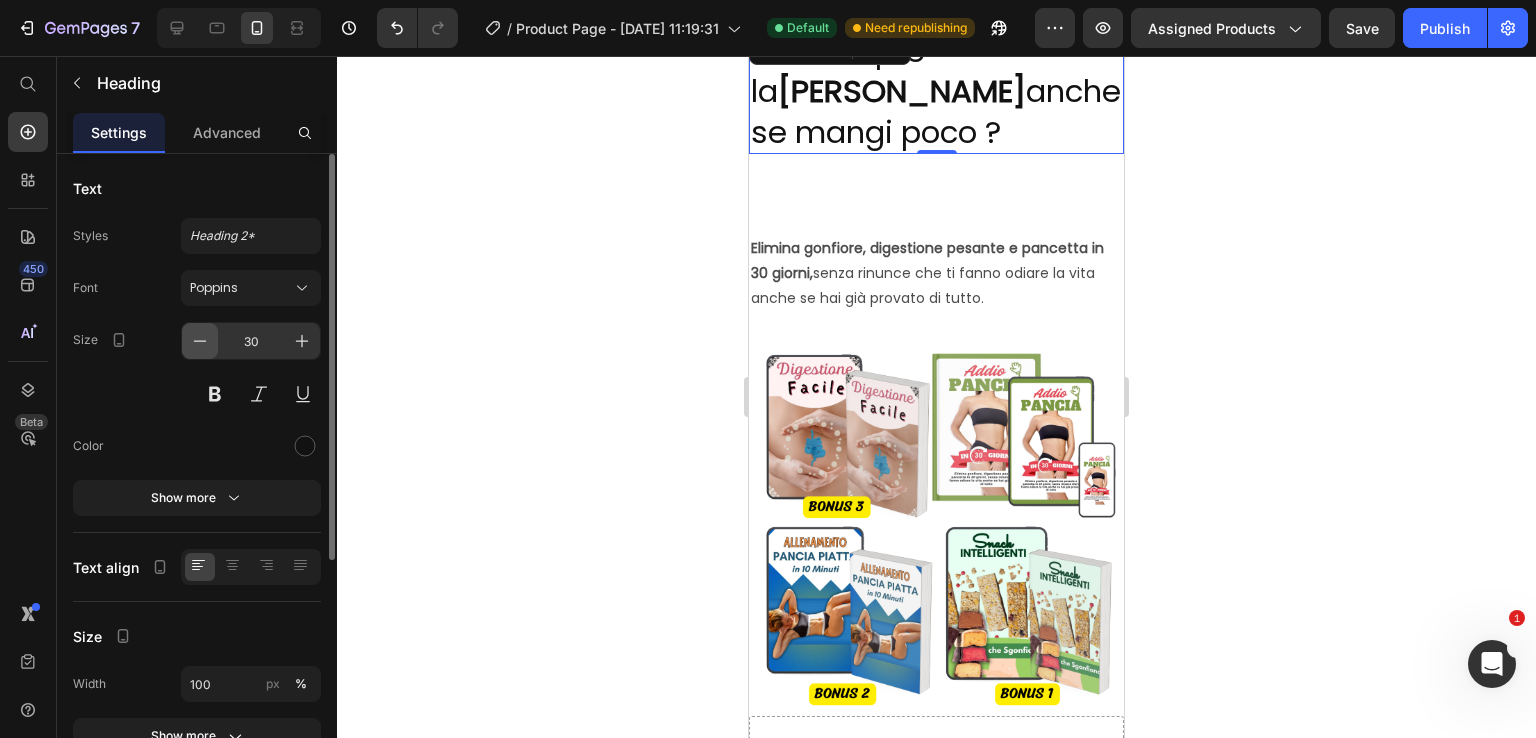click 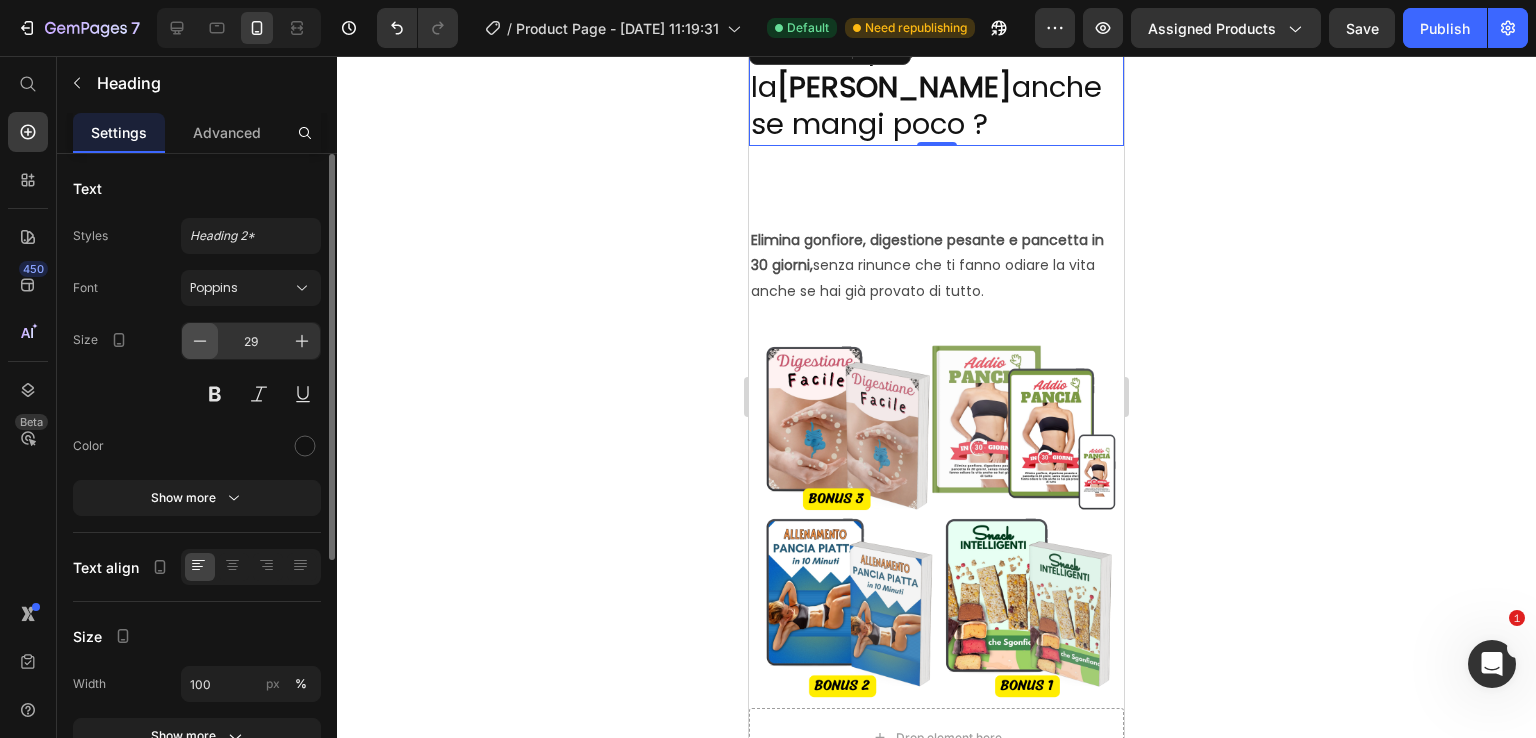 click 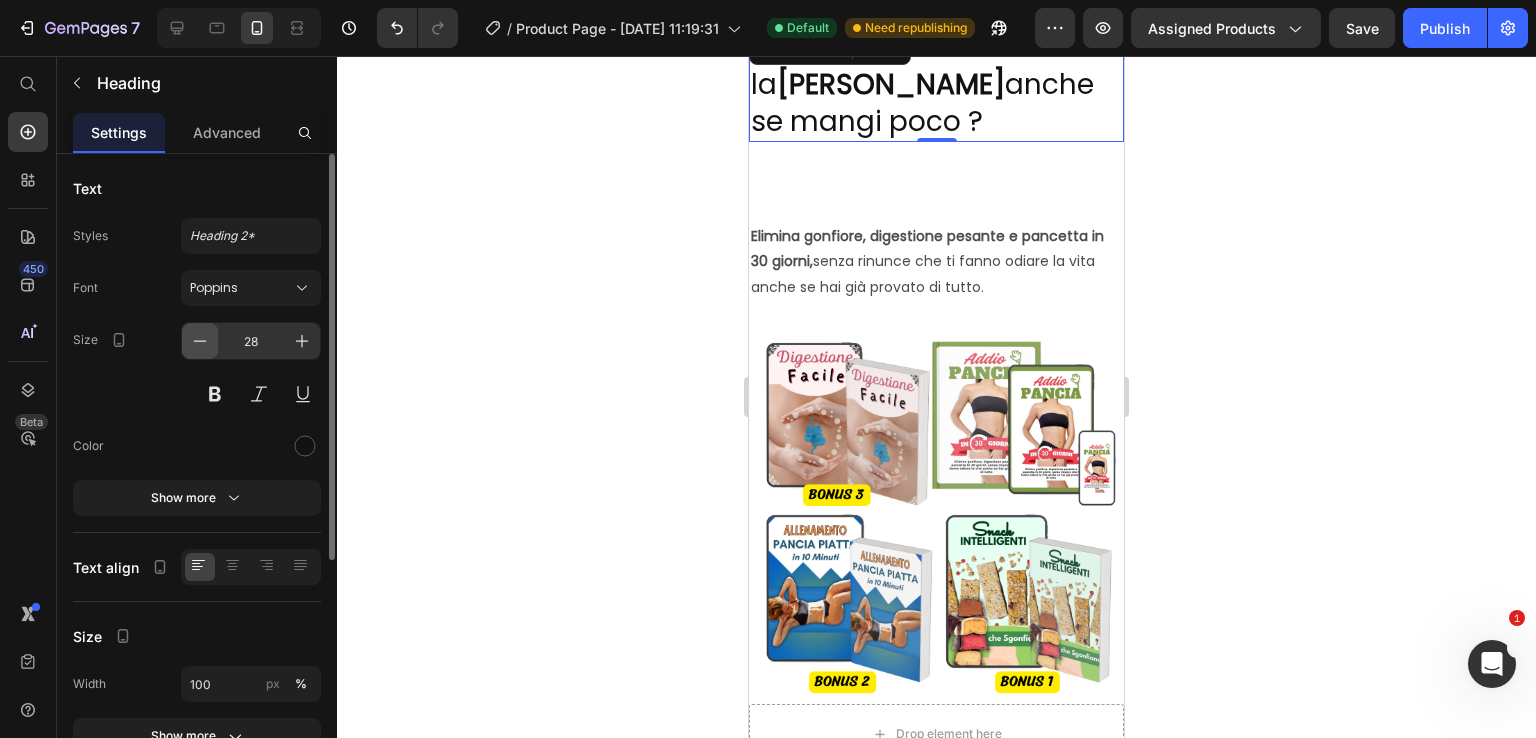 click 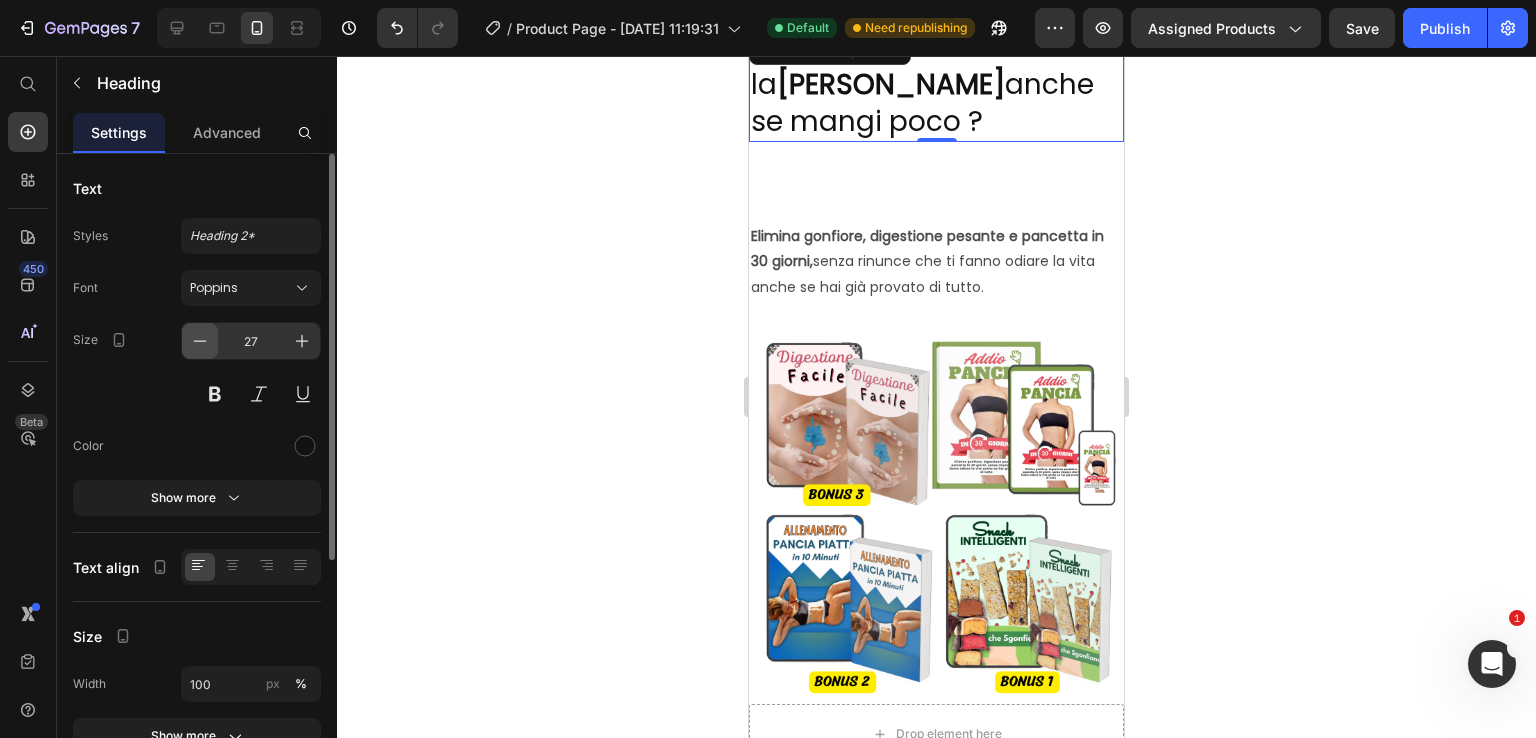 click 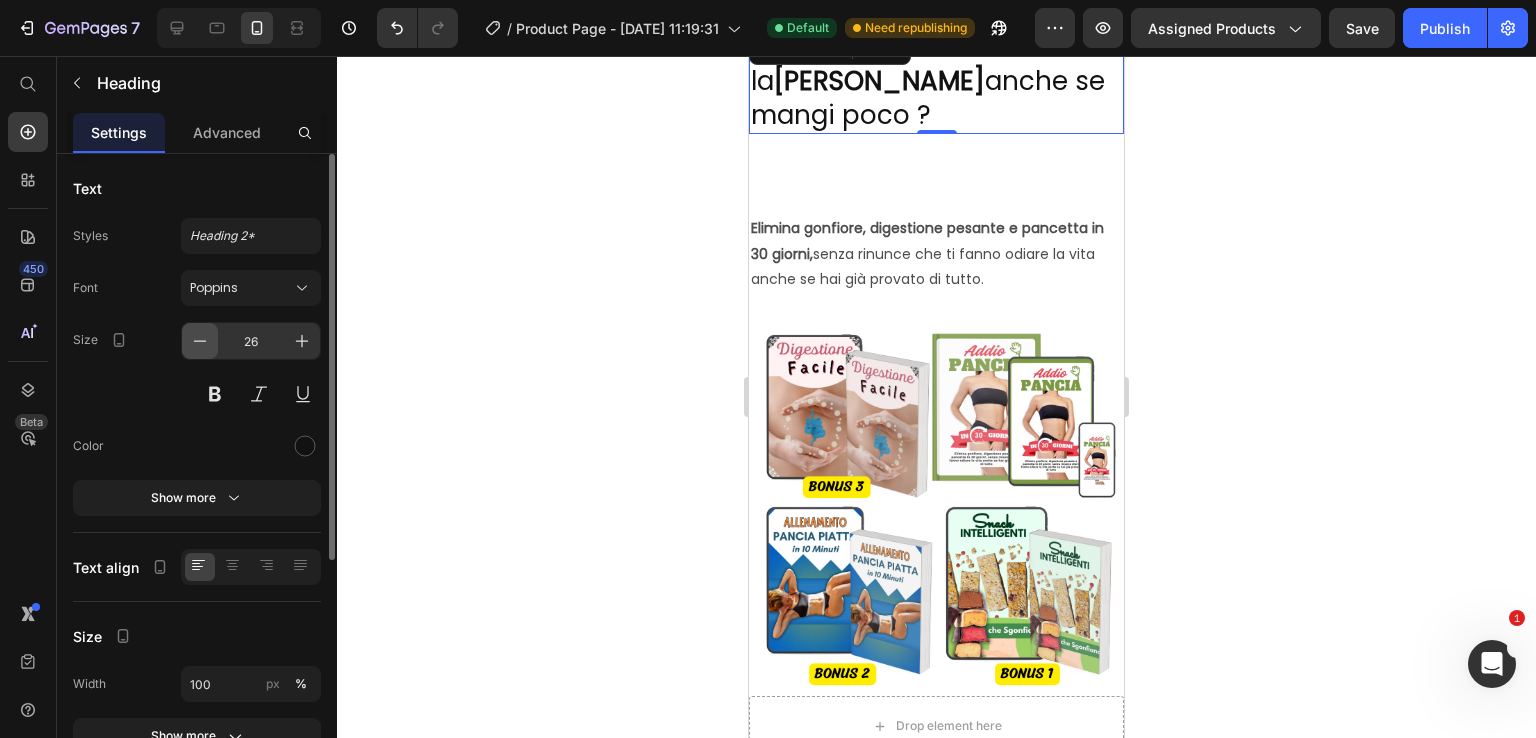 click 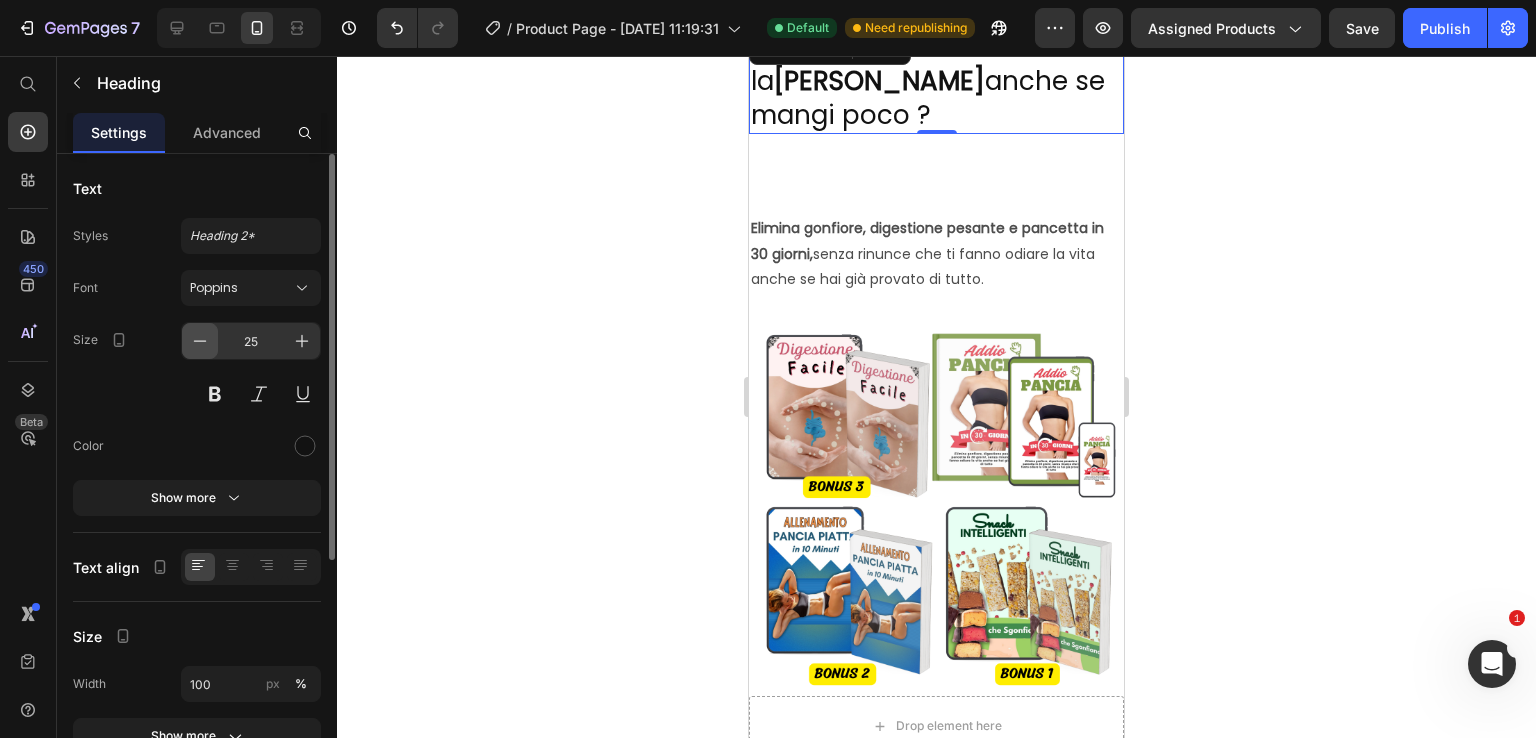 click 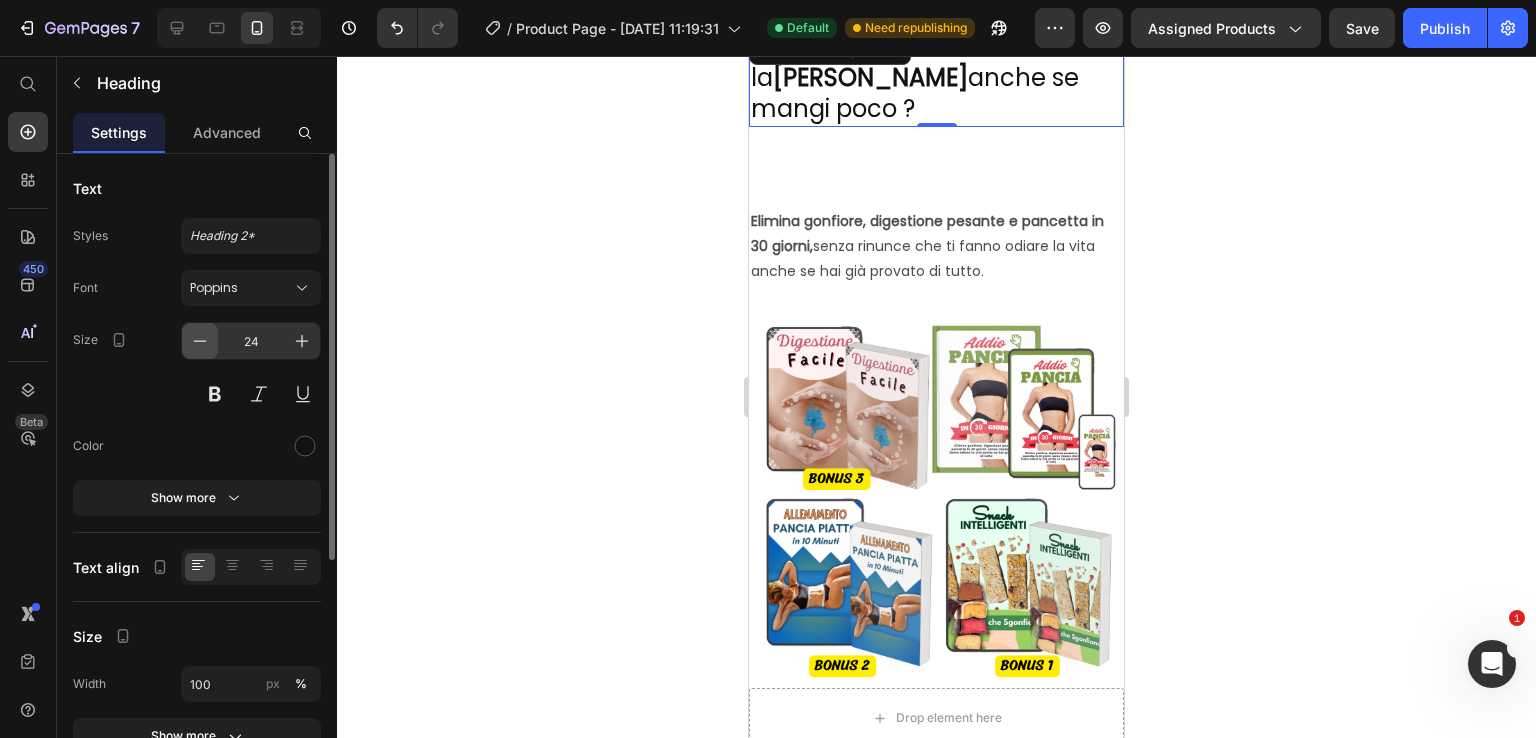 click 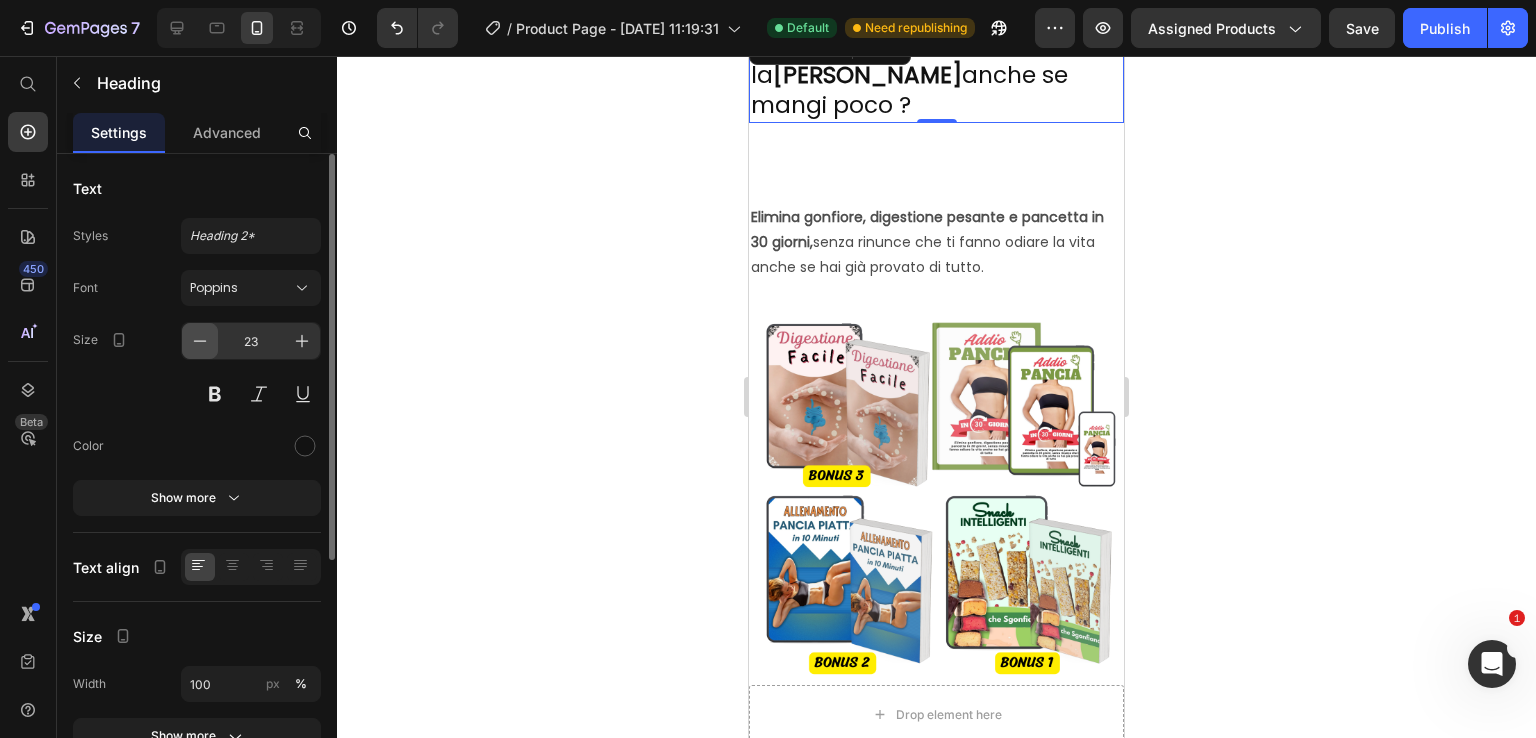 click 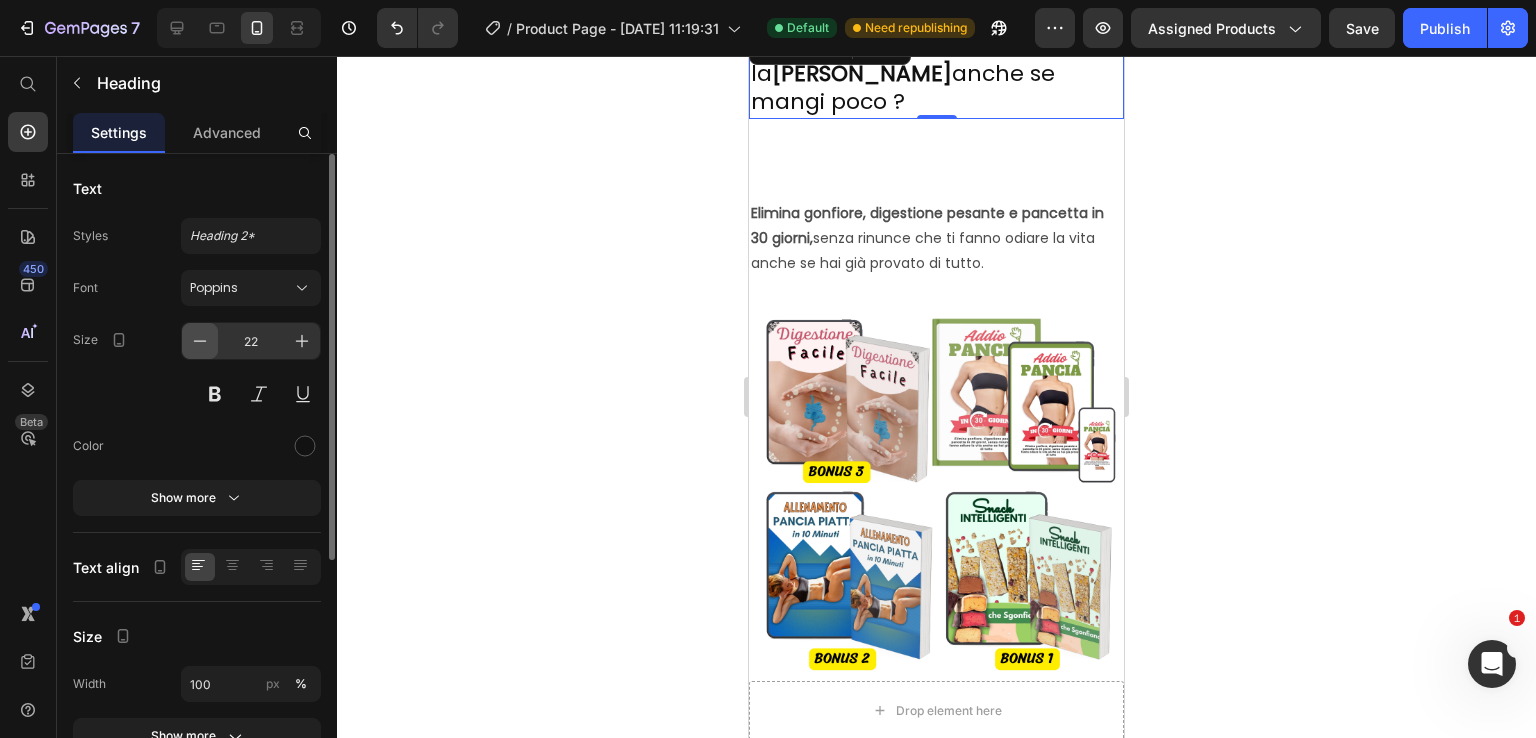 click 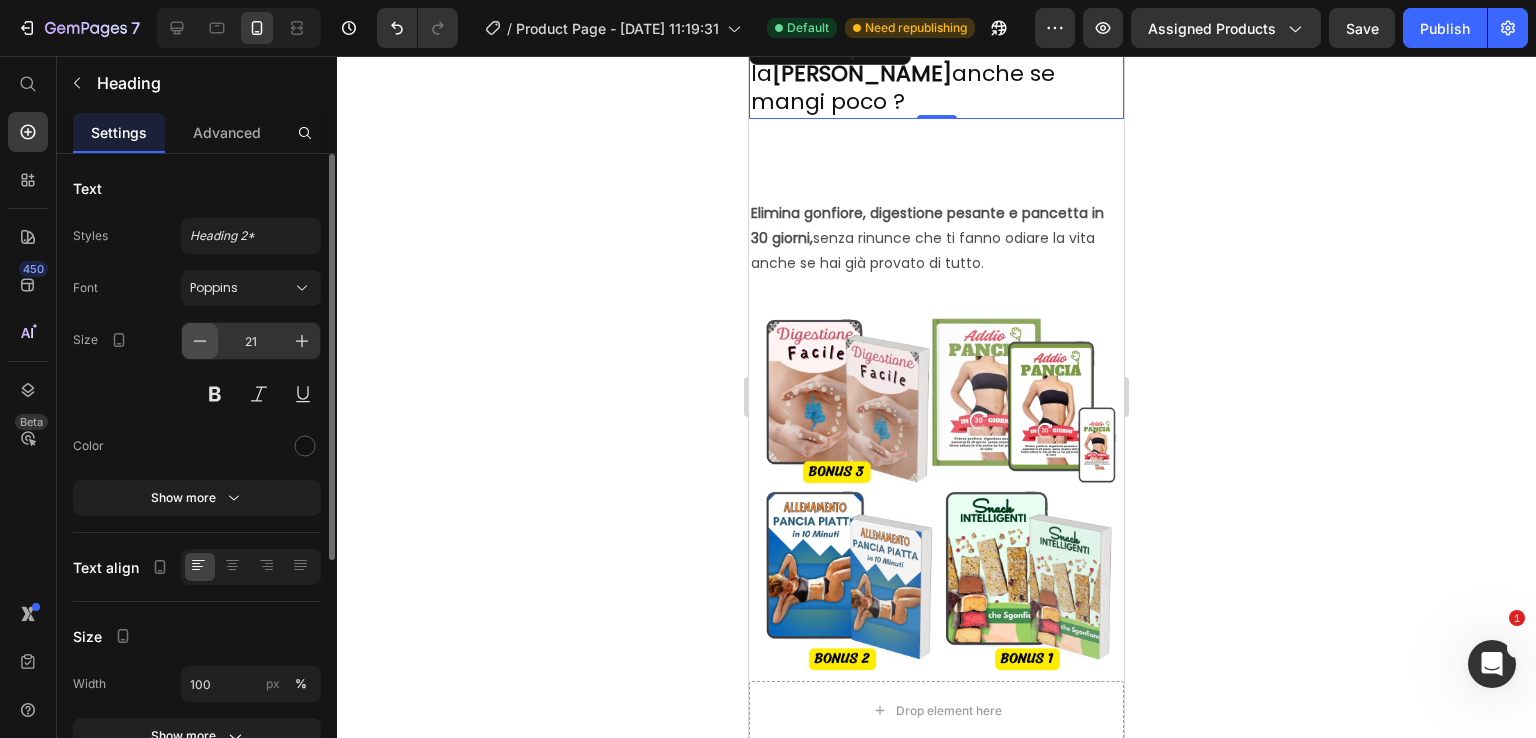 click 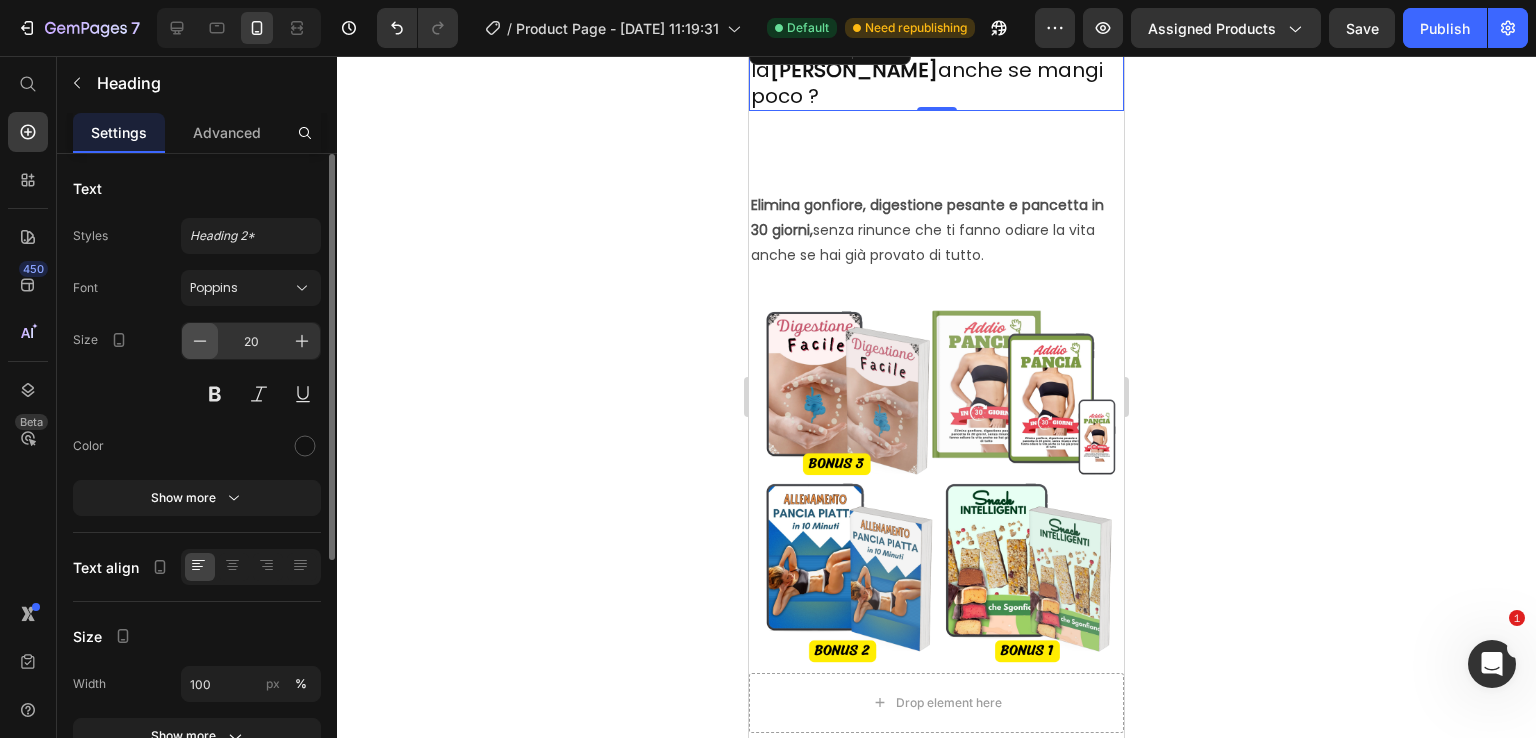 click 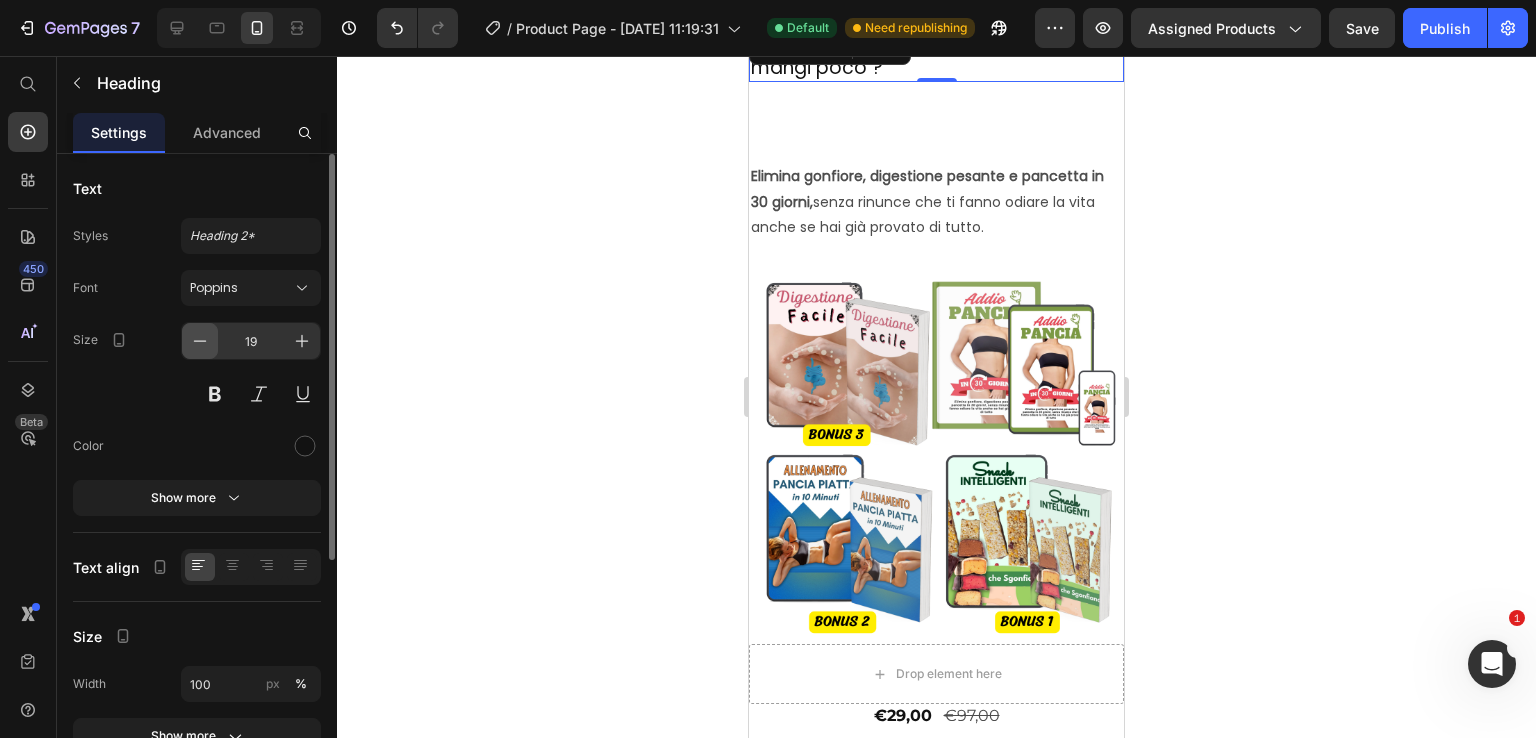 click 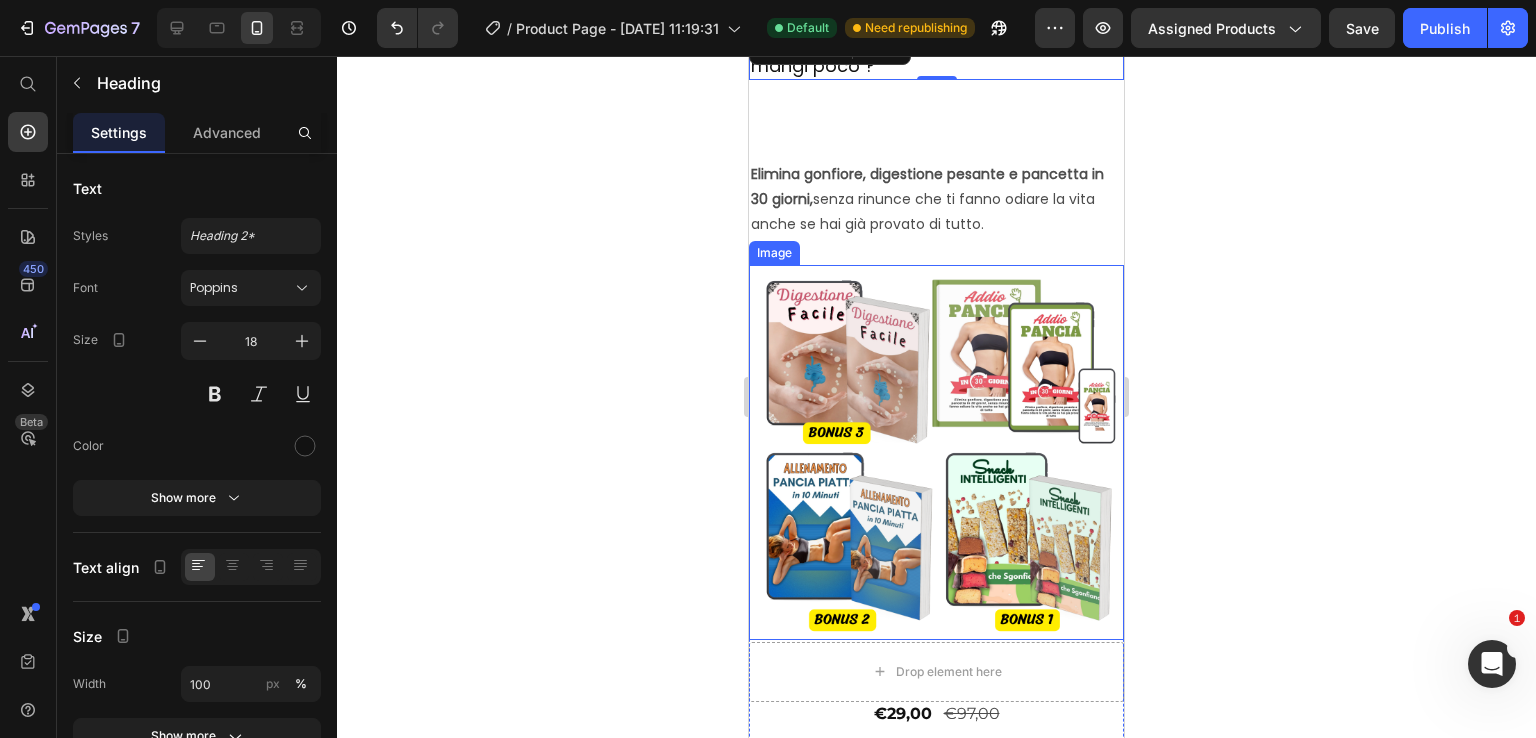 scroll, scrollTop: 0, scrollLeft: 0, axis: both 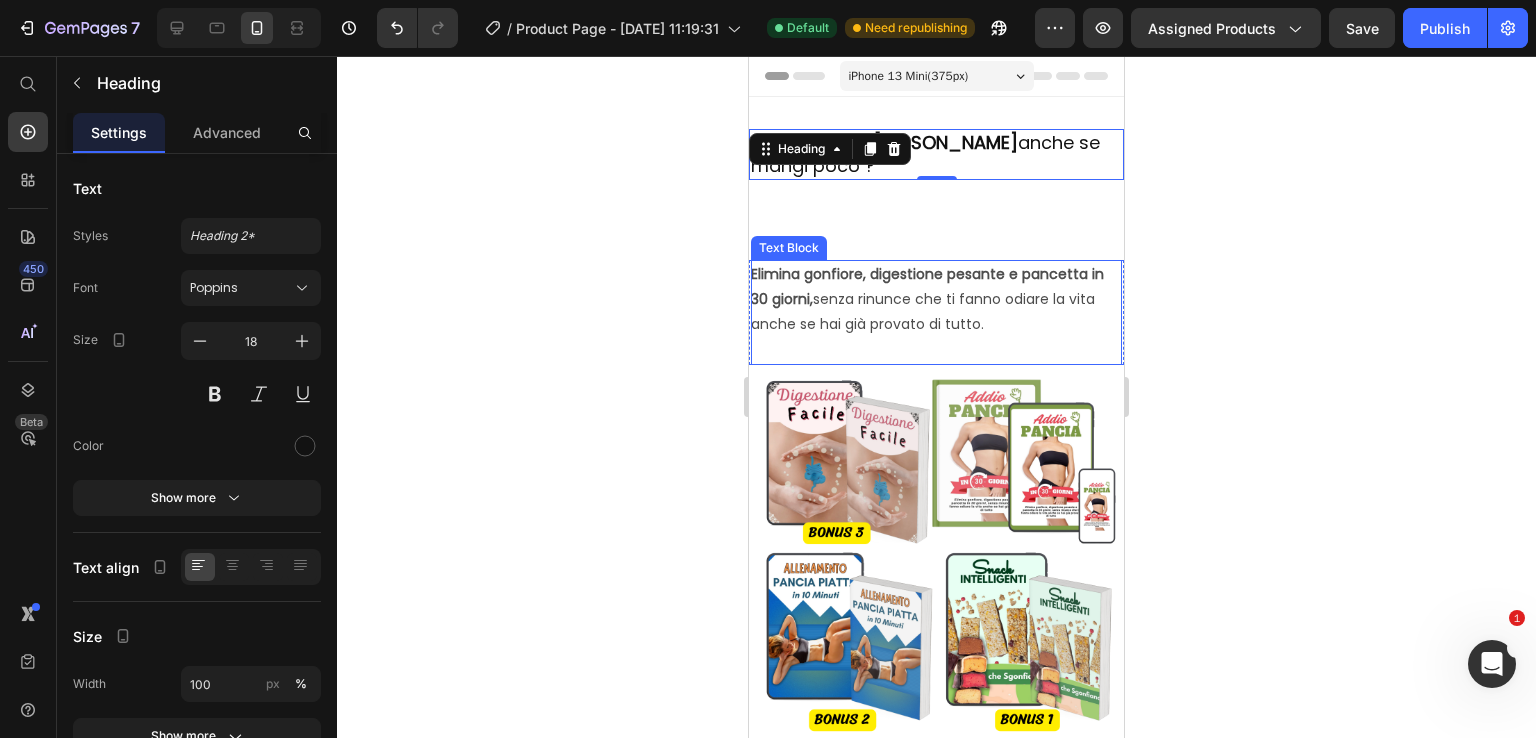 click on "Elimina gonfiore, digestione pesante e pancetta in 30 giorni," at bounding box center [927, 286] 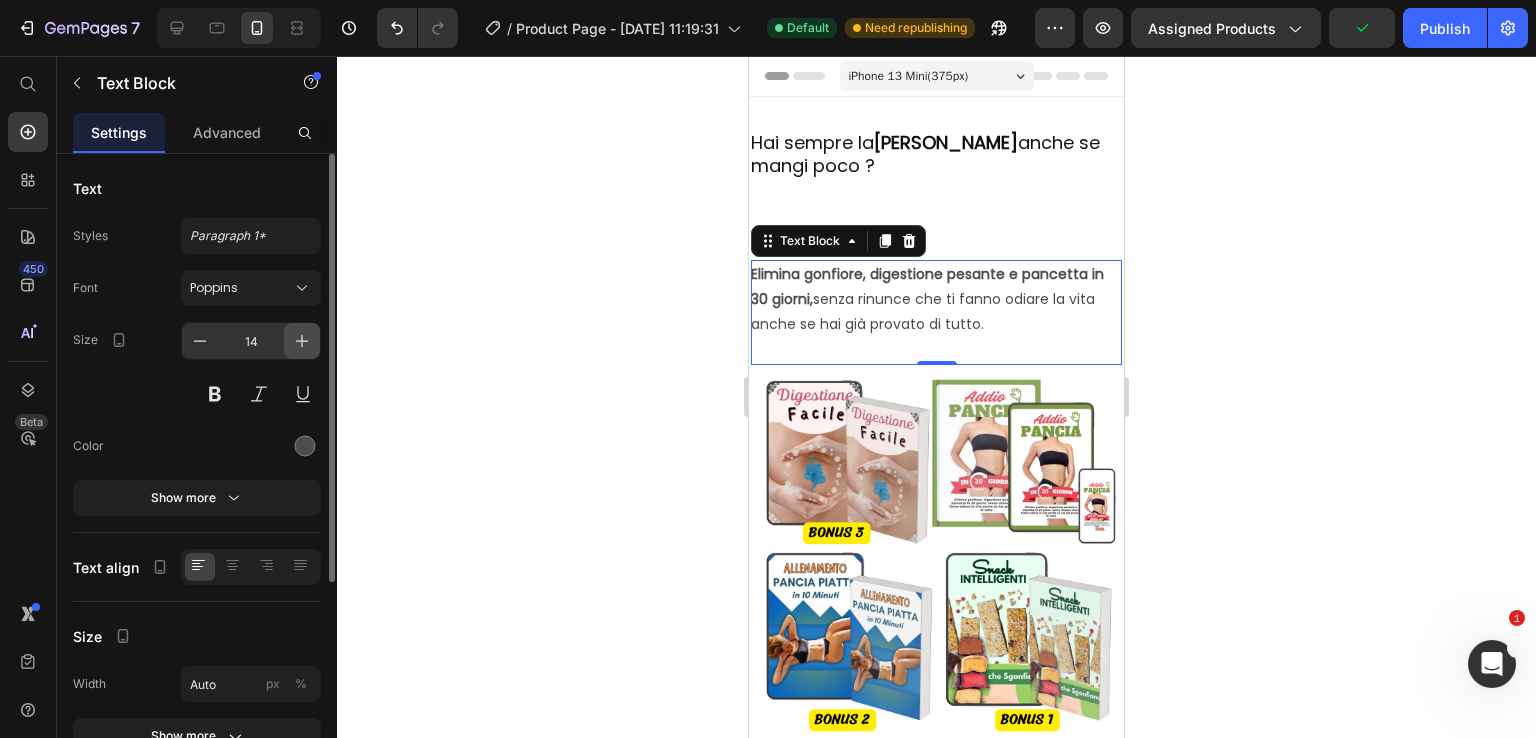 click at bounding box center [302, 341] 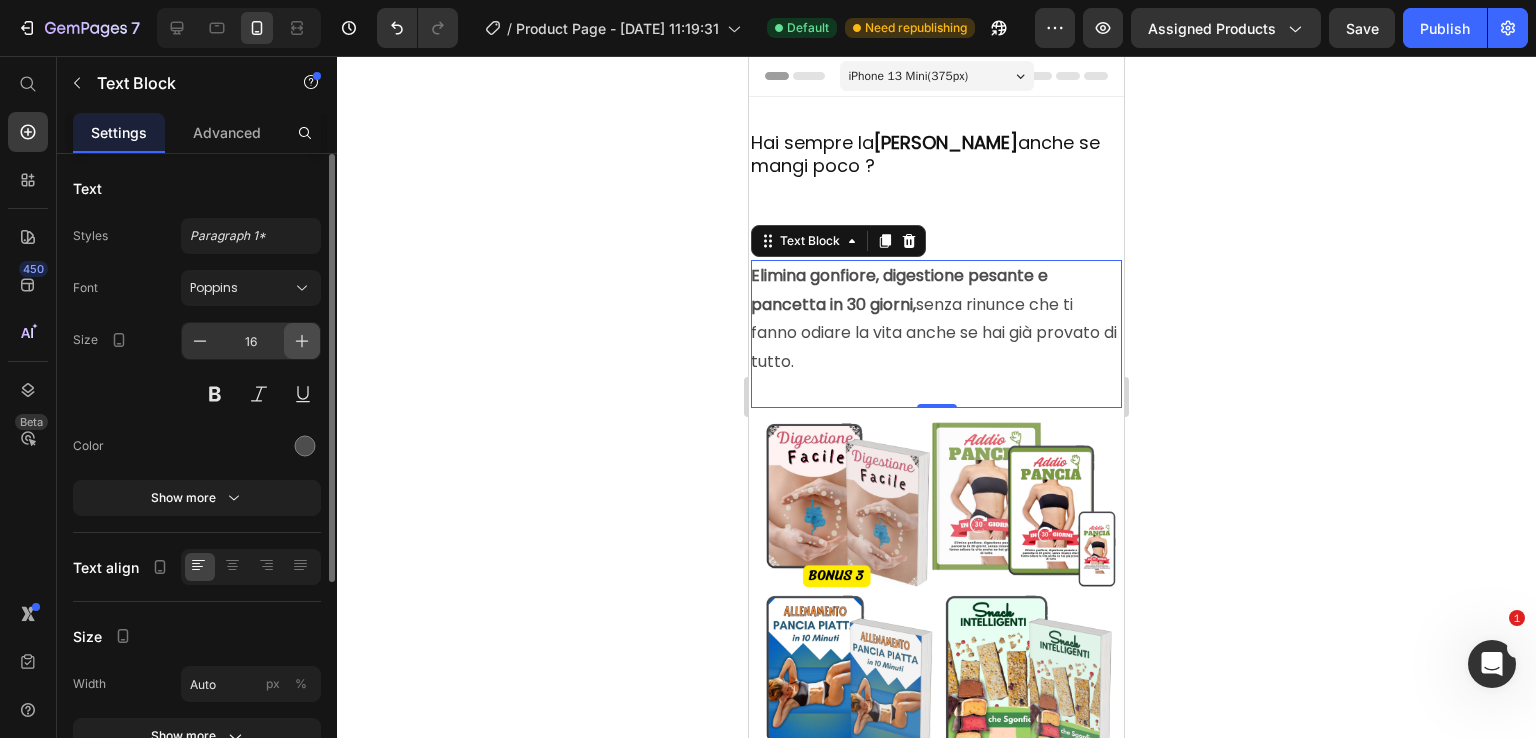click at bounding box center [302, 341] 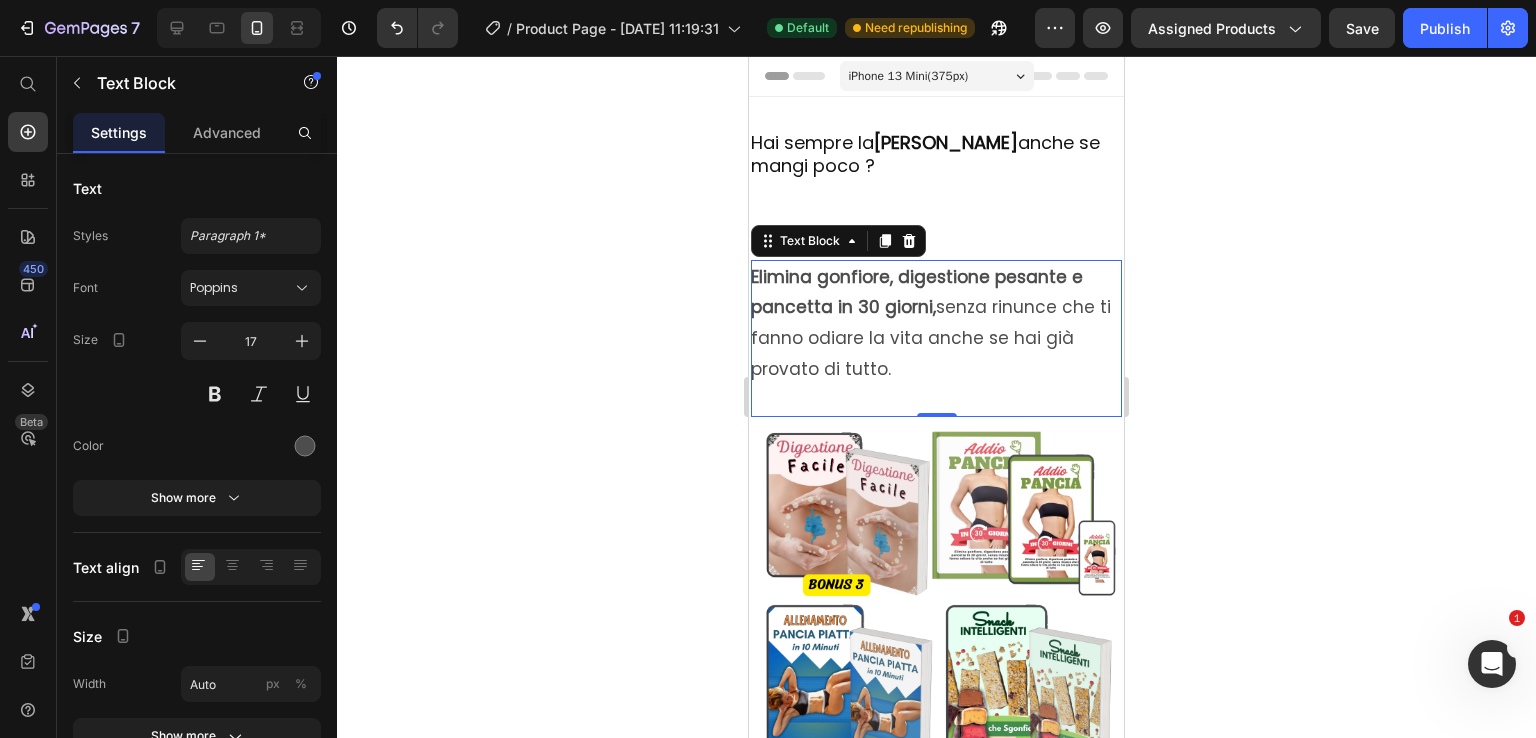 click 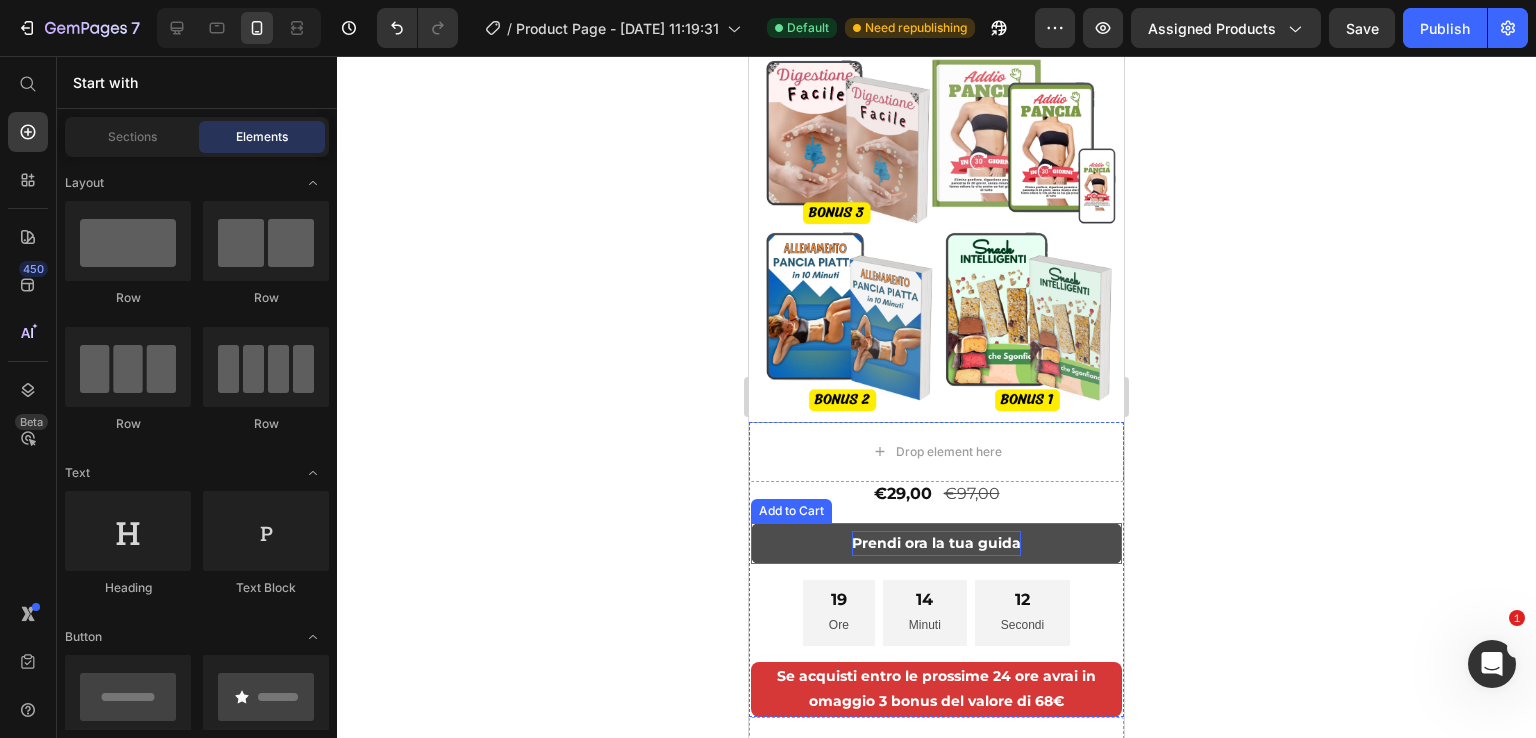 scroll, scrollTop: 400, scrollLeft: 0, axis: vertical 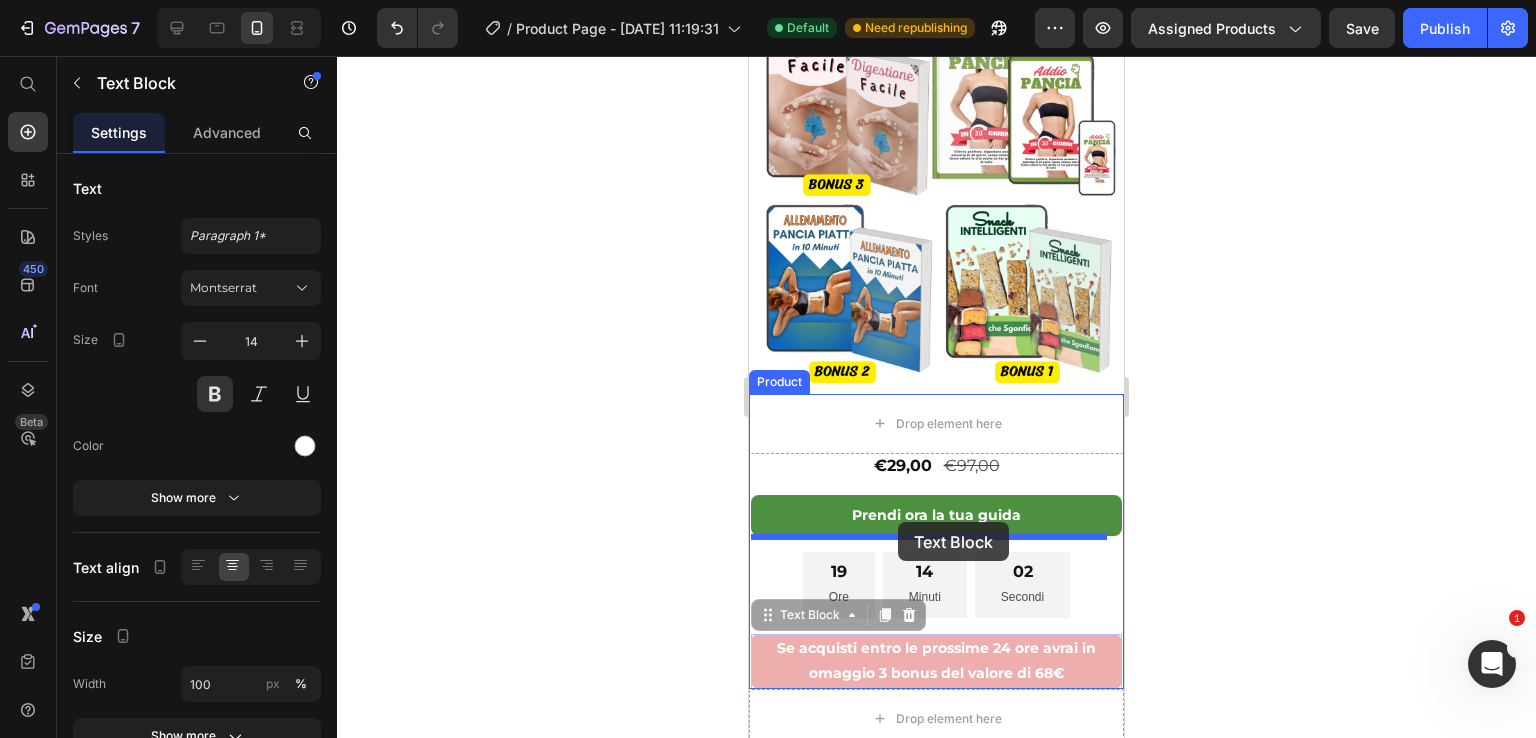 drag, startPoint x: 905, startPoint y: 655, endPoint x: 898, endPoint y: 522, distance: 133.18408 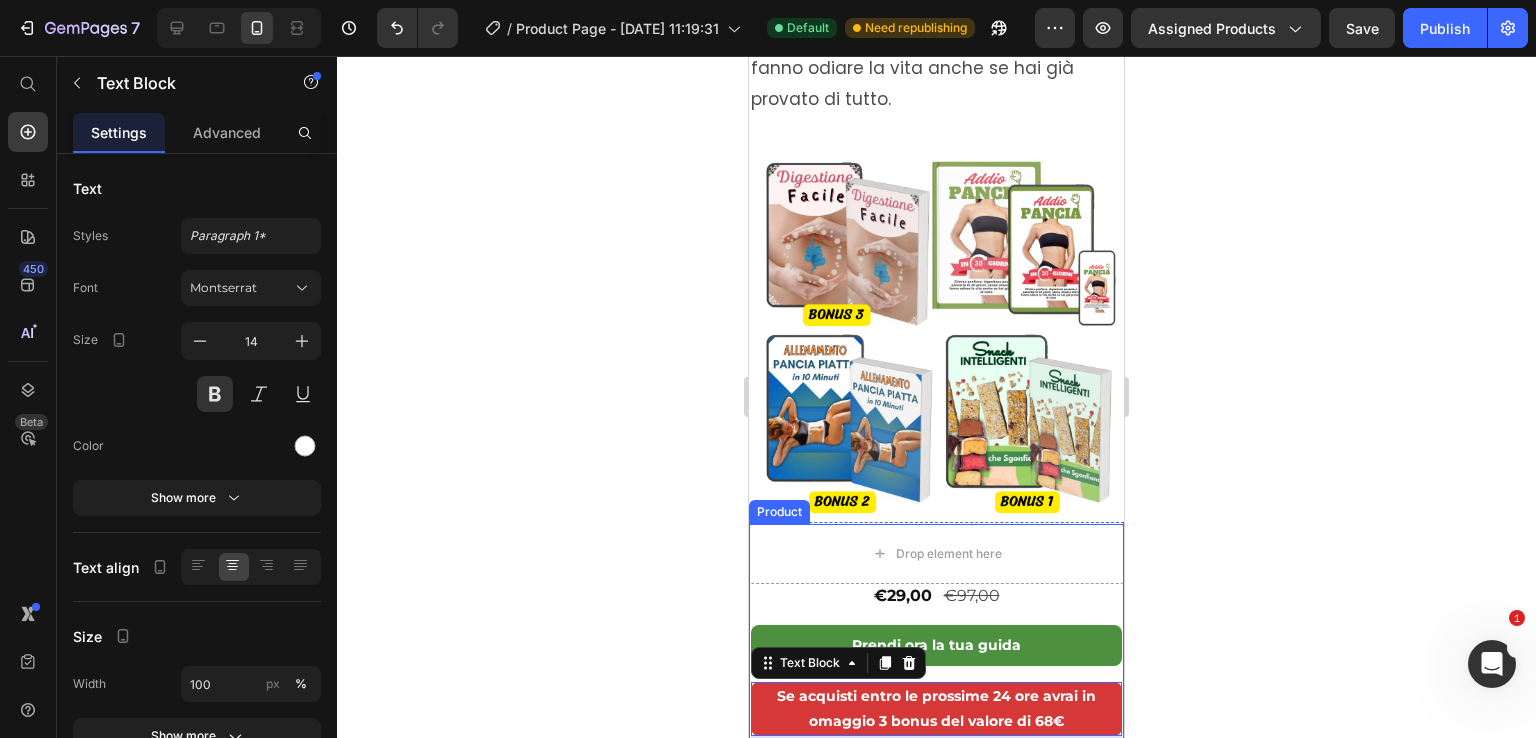scroll, scrollTop: 200, scrollLeft: 0, axis: vertical 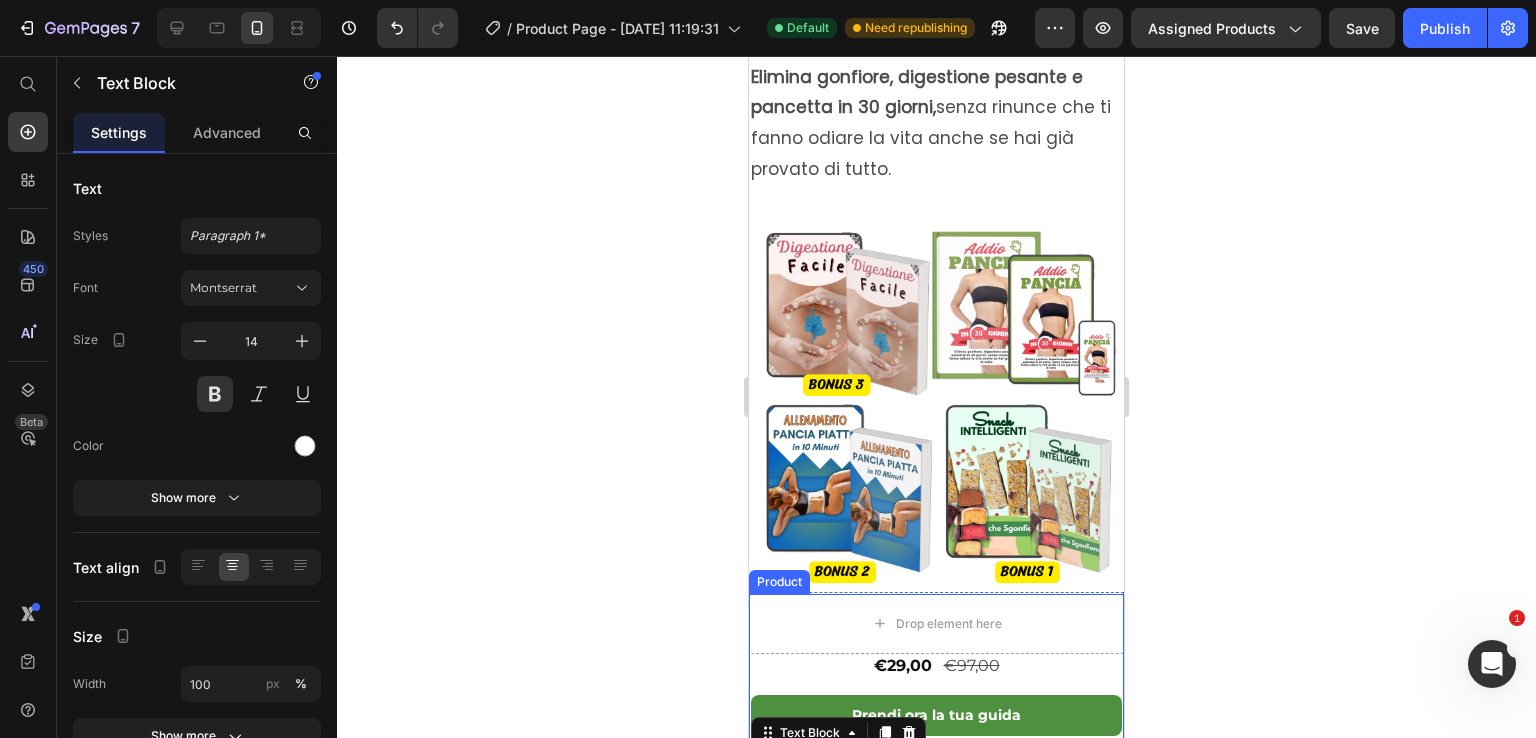click at bounding box center (936, 404) 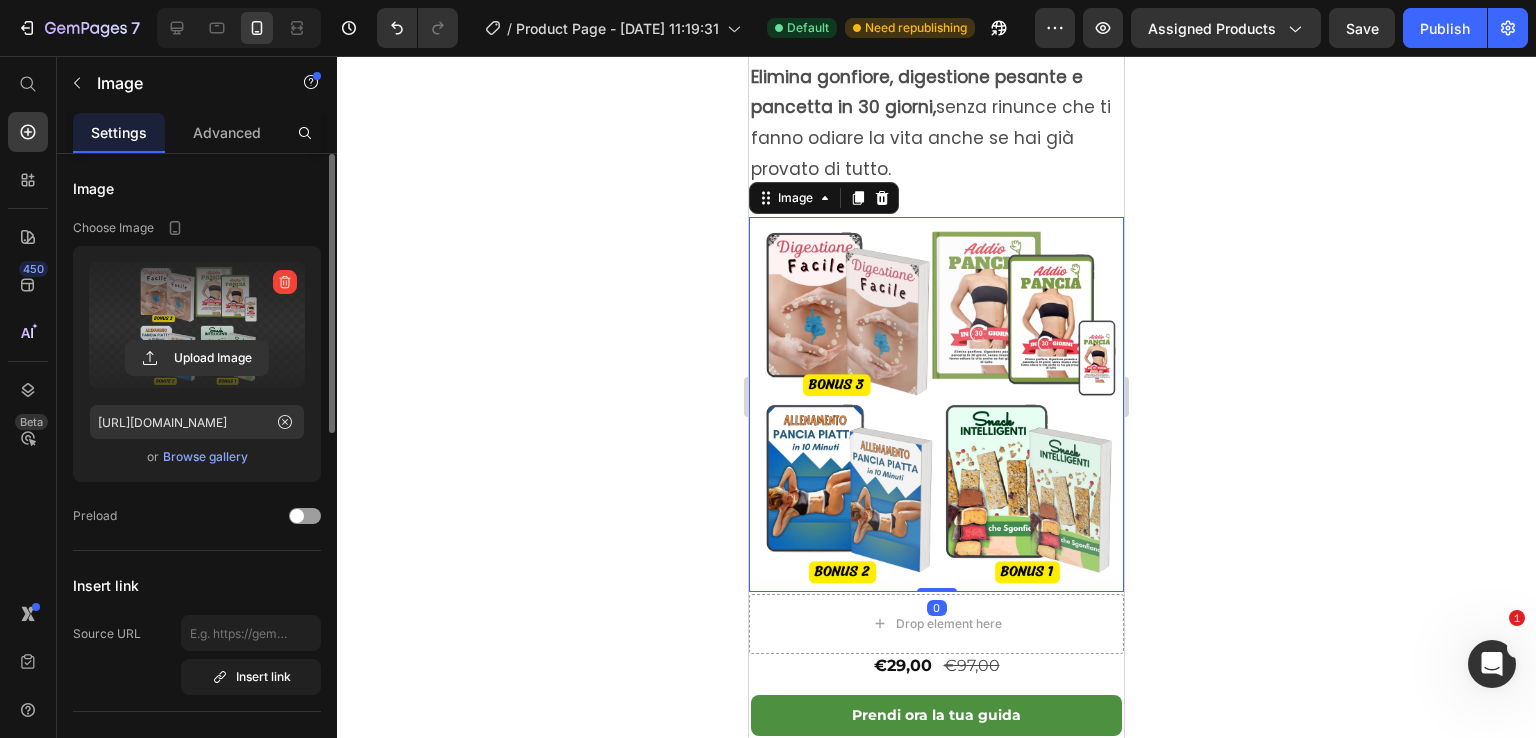 click at bounding box center (197, 325) 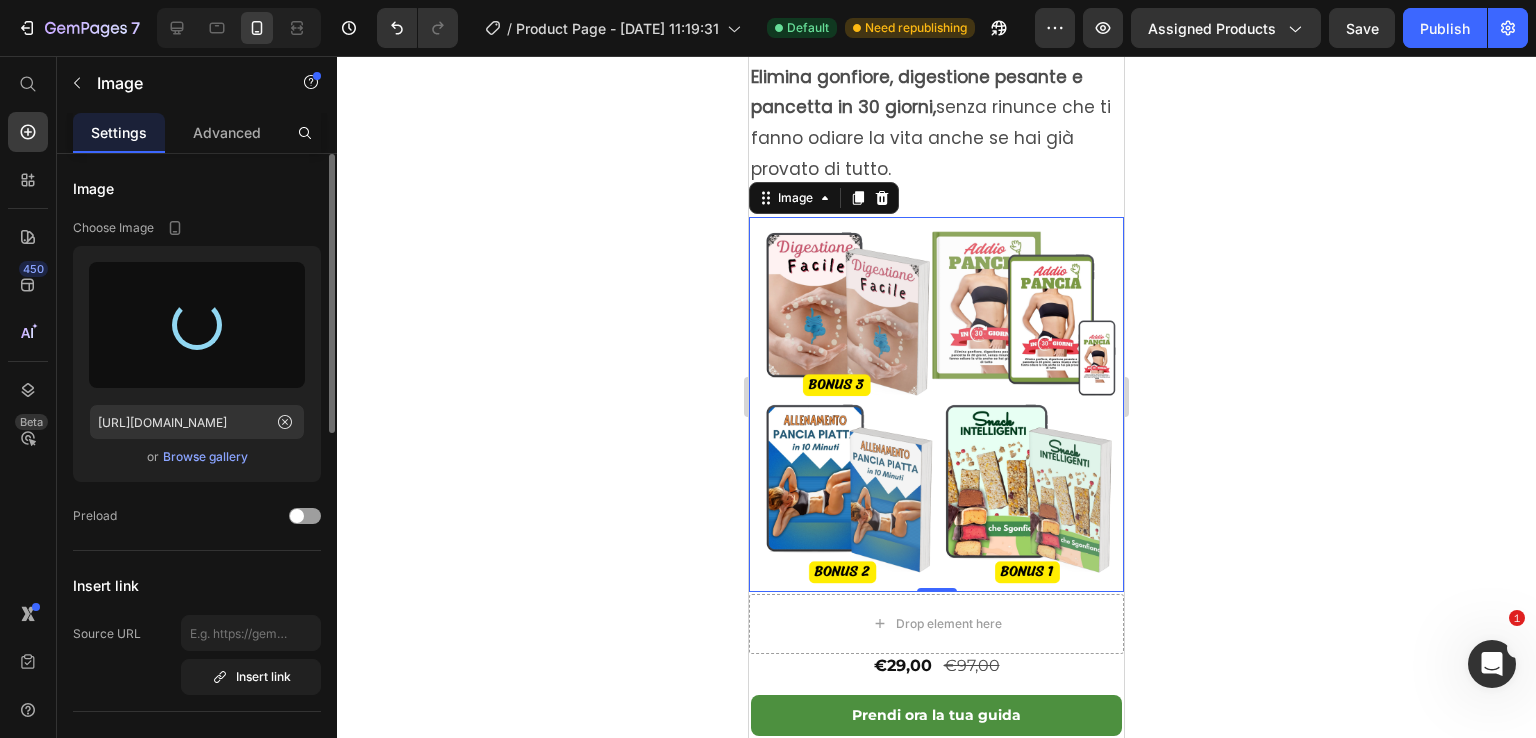 type on "https://cdn.shopify.com/s/files/1/0897/3559/4250/files/gempages_565673089354957675-47dec5df-363f-4913-9749-f7df749616f4.png" 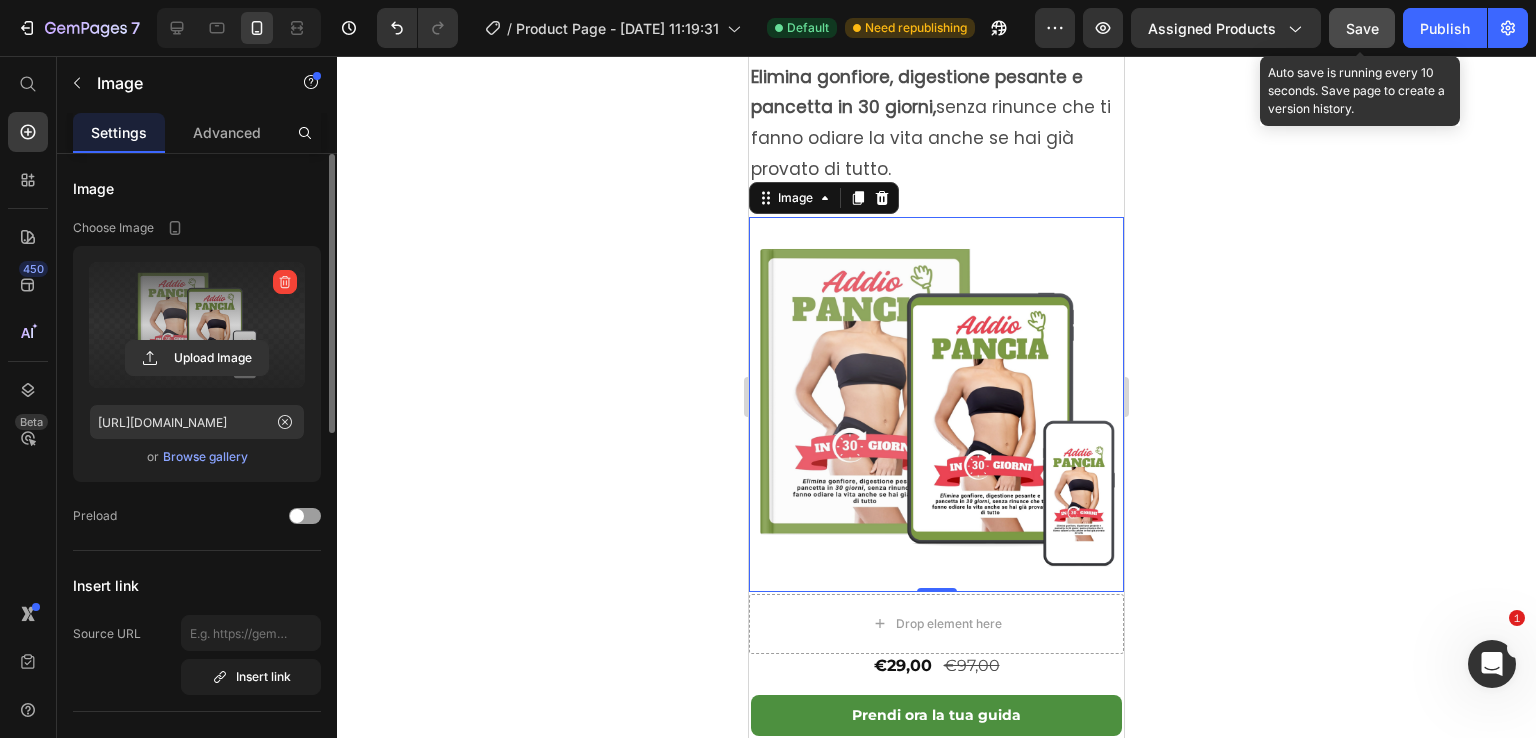 click on "Save" at bounding box center [1362, 28] 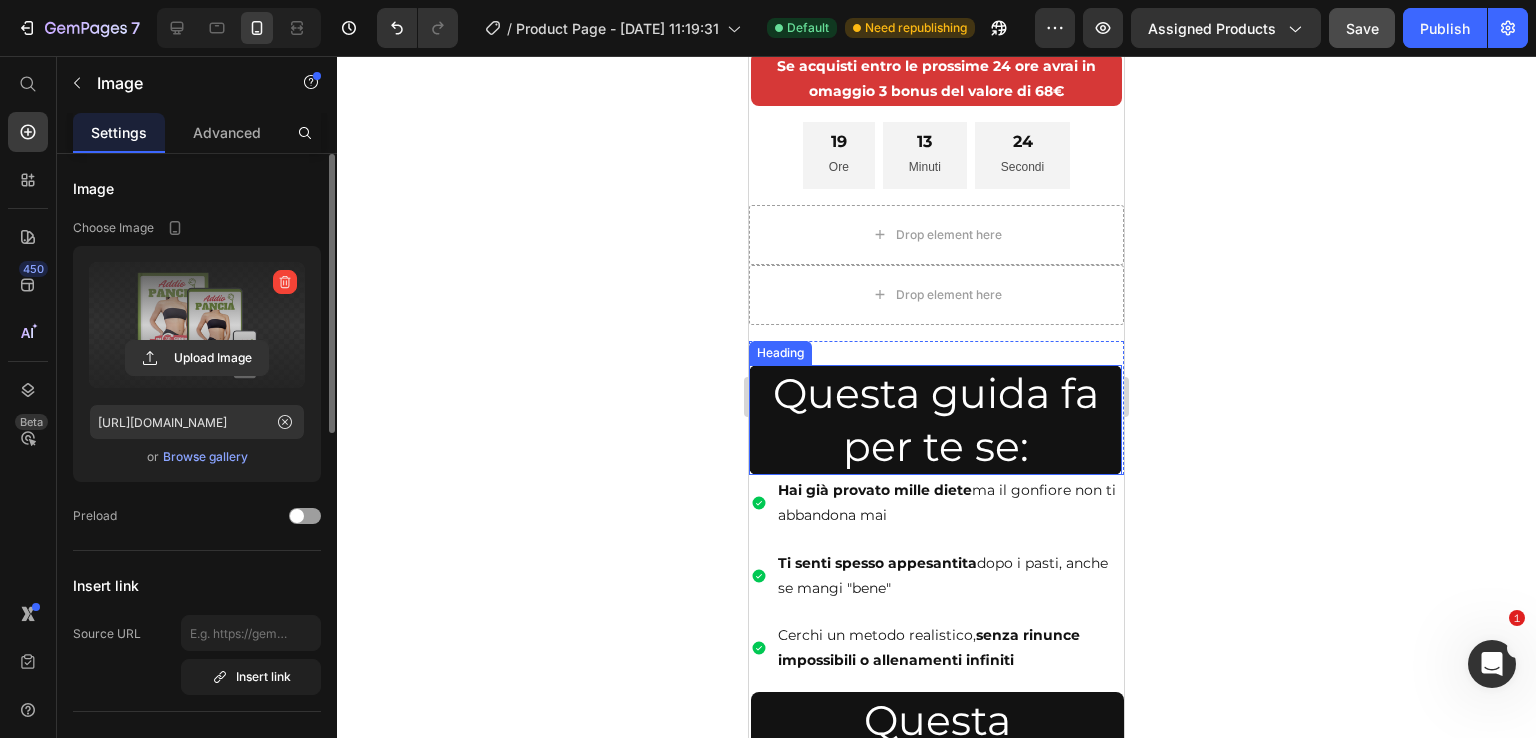 scroll, scrollTop: 1000, scrollLeft: 0, axis: vertical 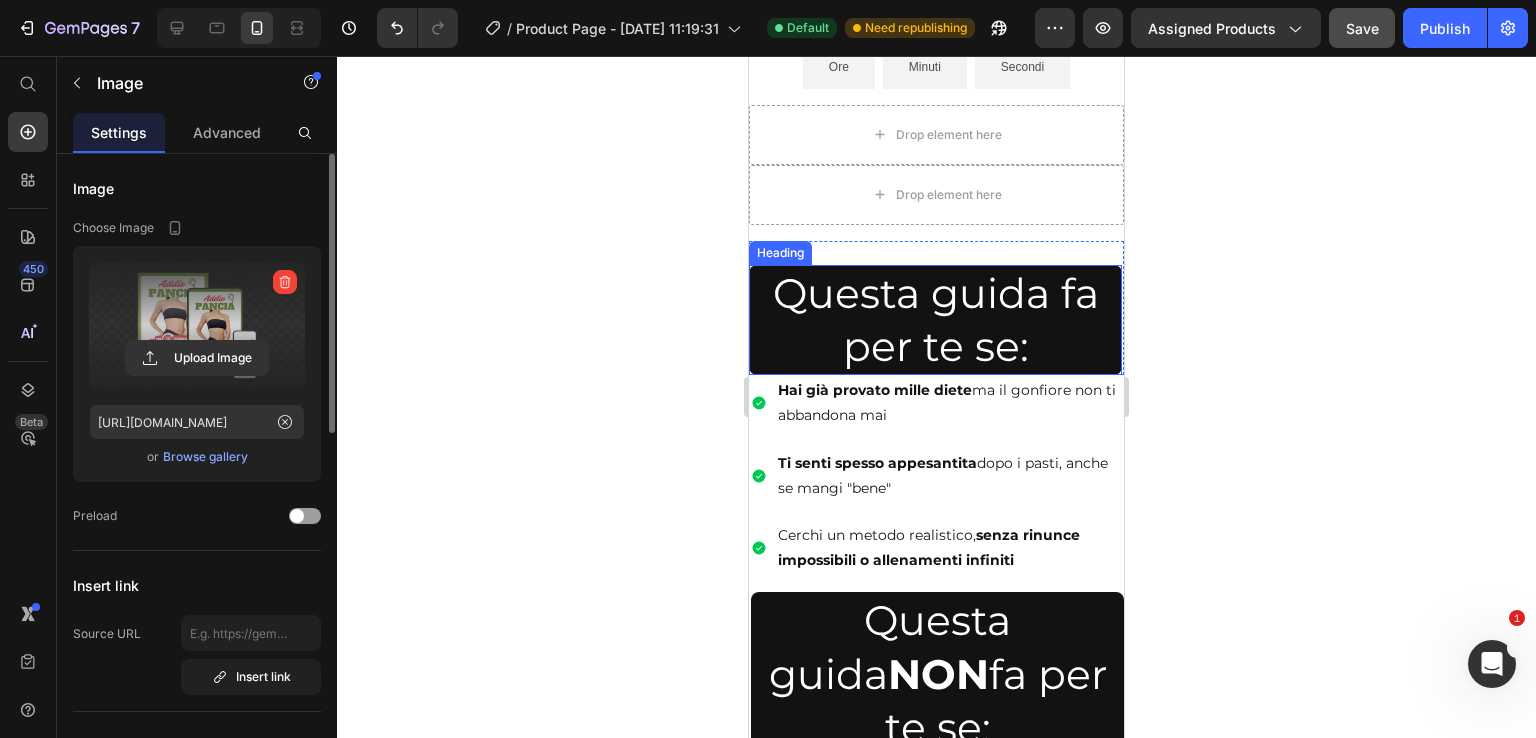 click on "Questa guida fa per te se:" at bounding box center (935, 320) 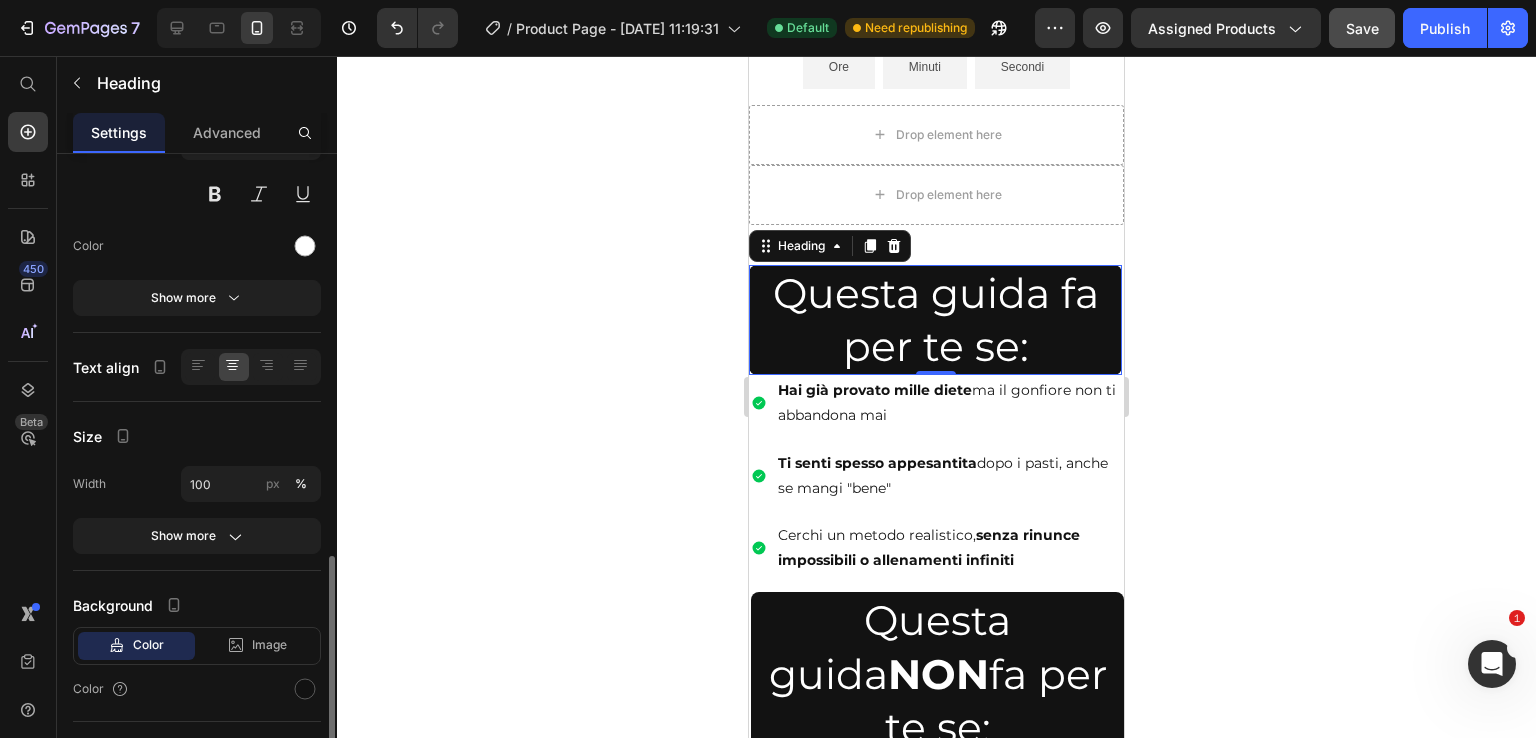 scroll, scrollTop: 368, scrollLeft: 0, axis: vertical 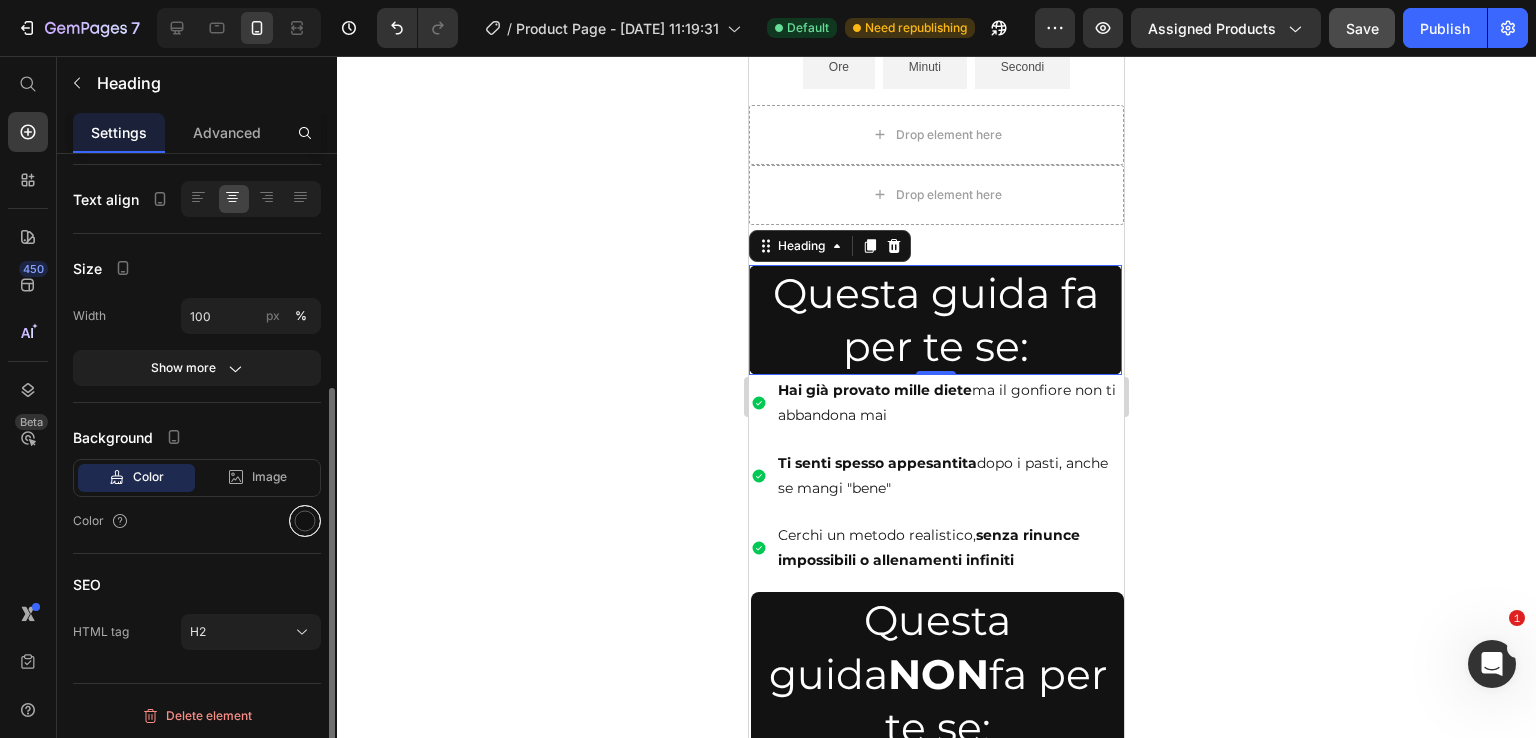 click at bounding box center (305, 521) 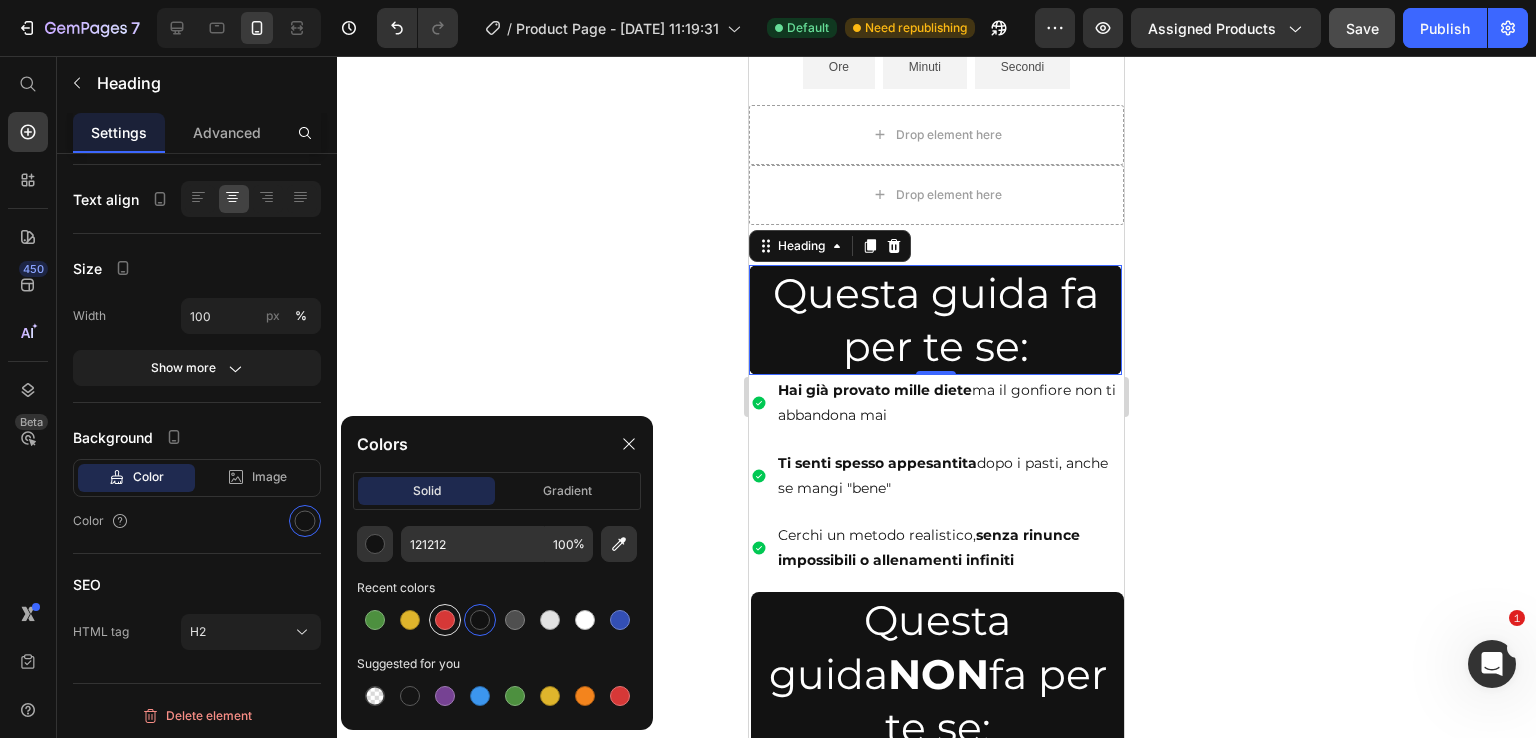 click at bounding box center [445, 620] 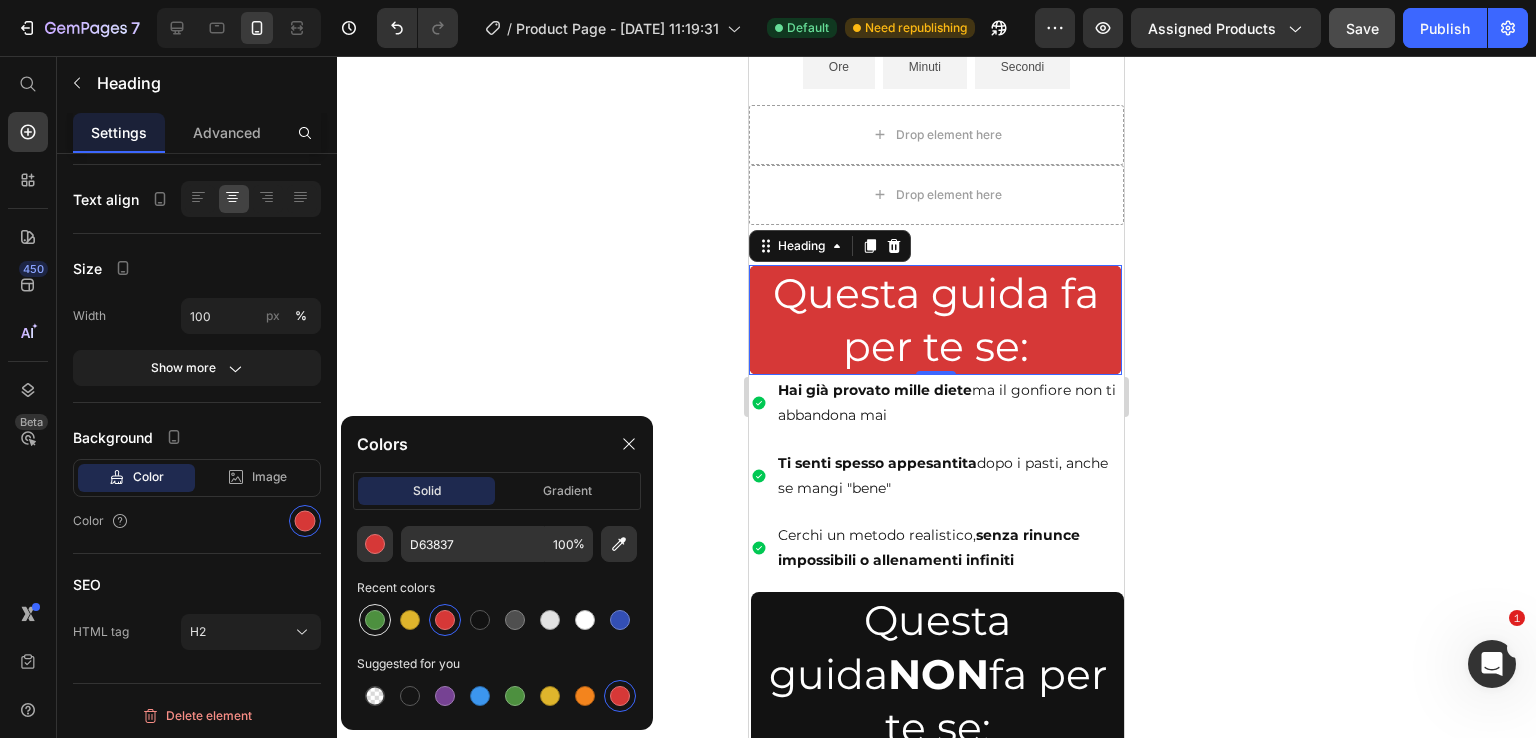 click at bounding box center [375, 620] 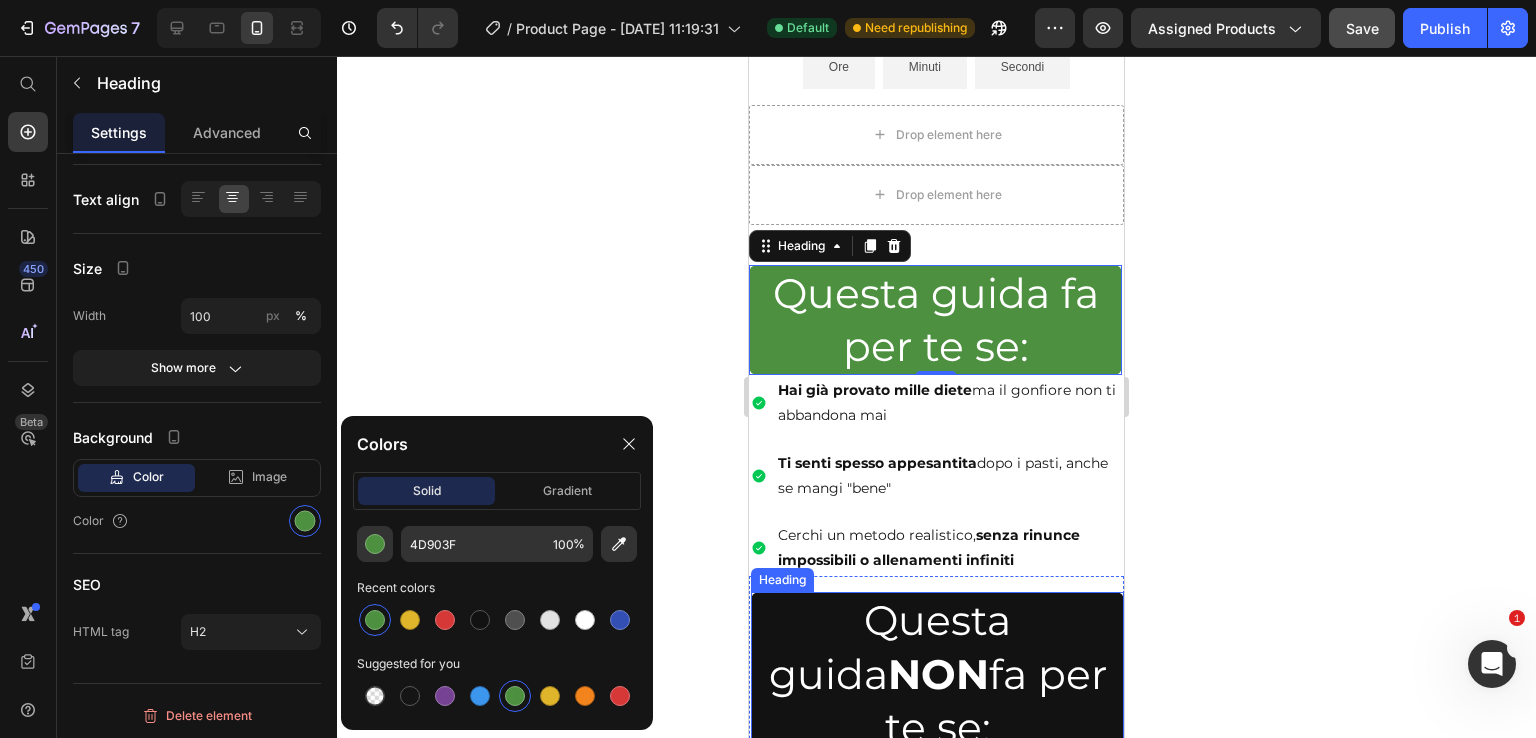 click on "NON" at bounding box center [938, 674] 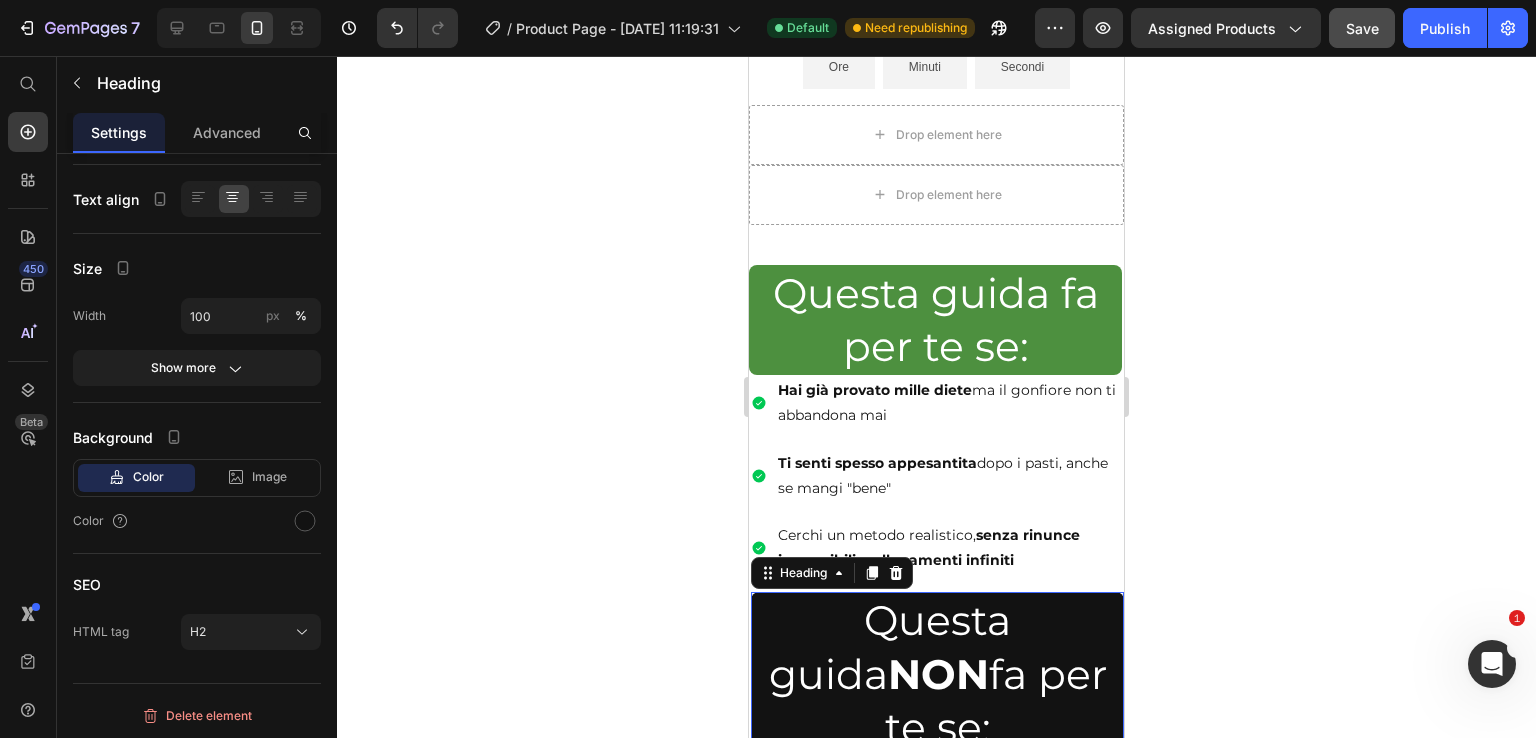 scroll, scrollTop: 368, scrollLeft: 0, axis: vertical 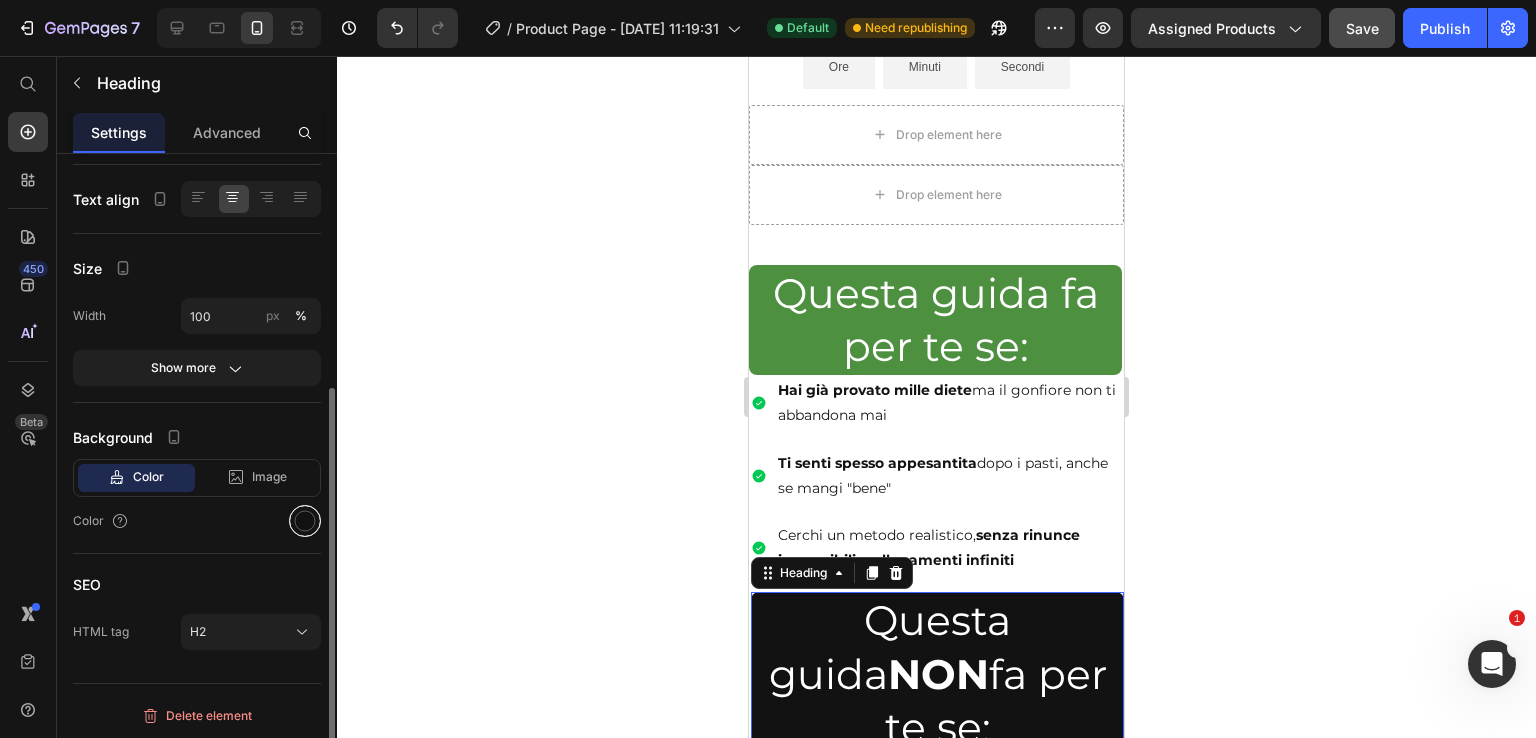 click at bounding box center (305, 521) 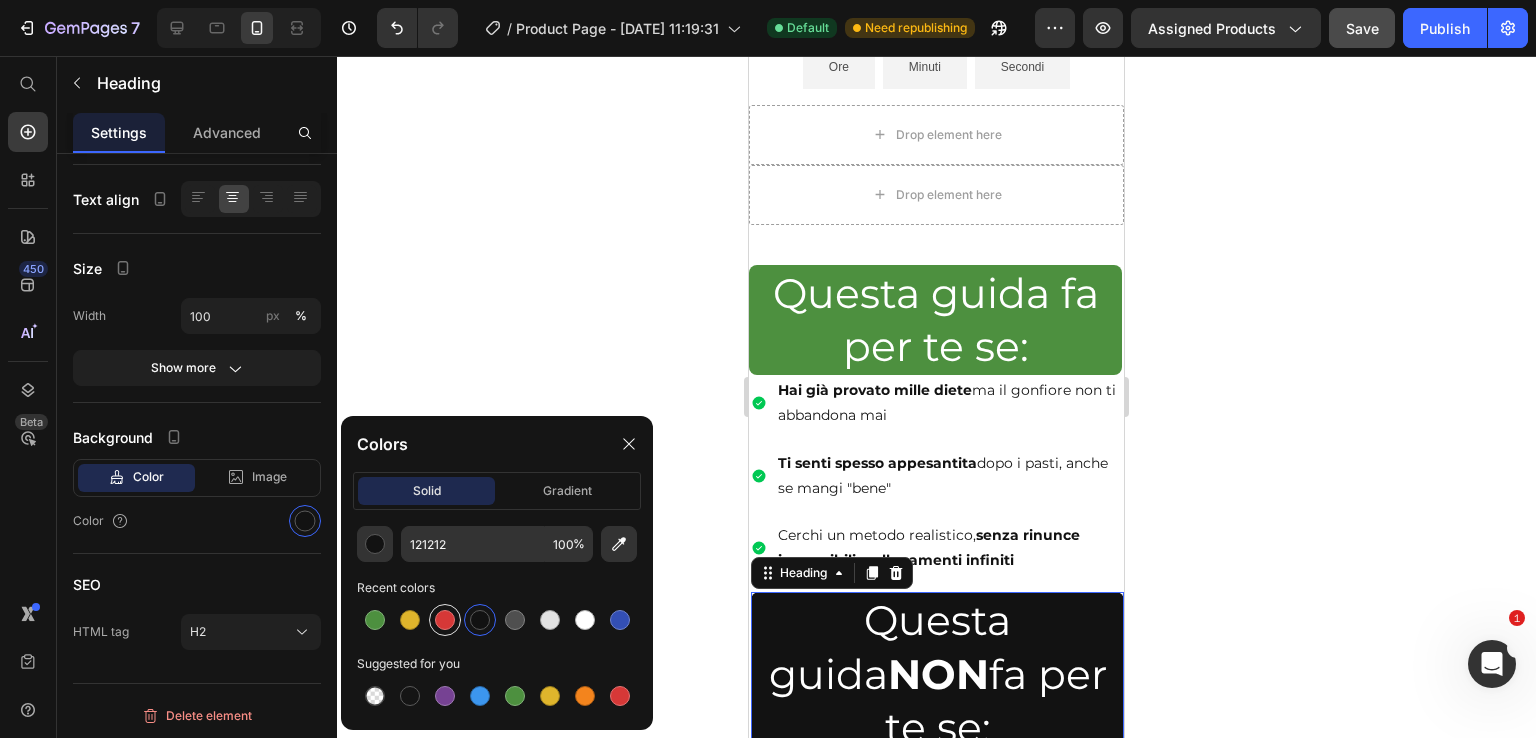 click at bounding box center (445, 620) 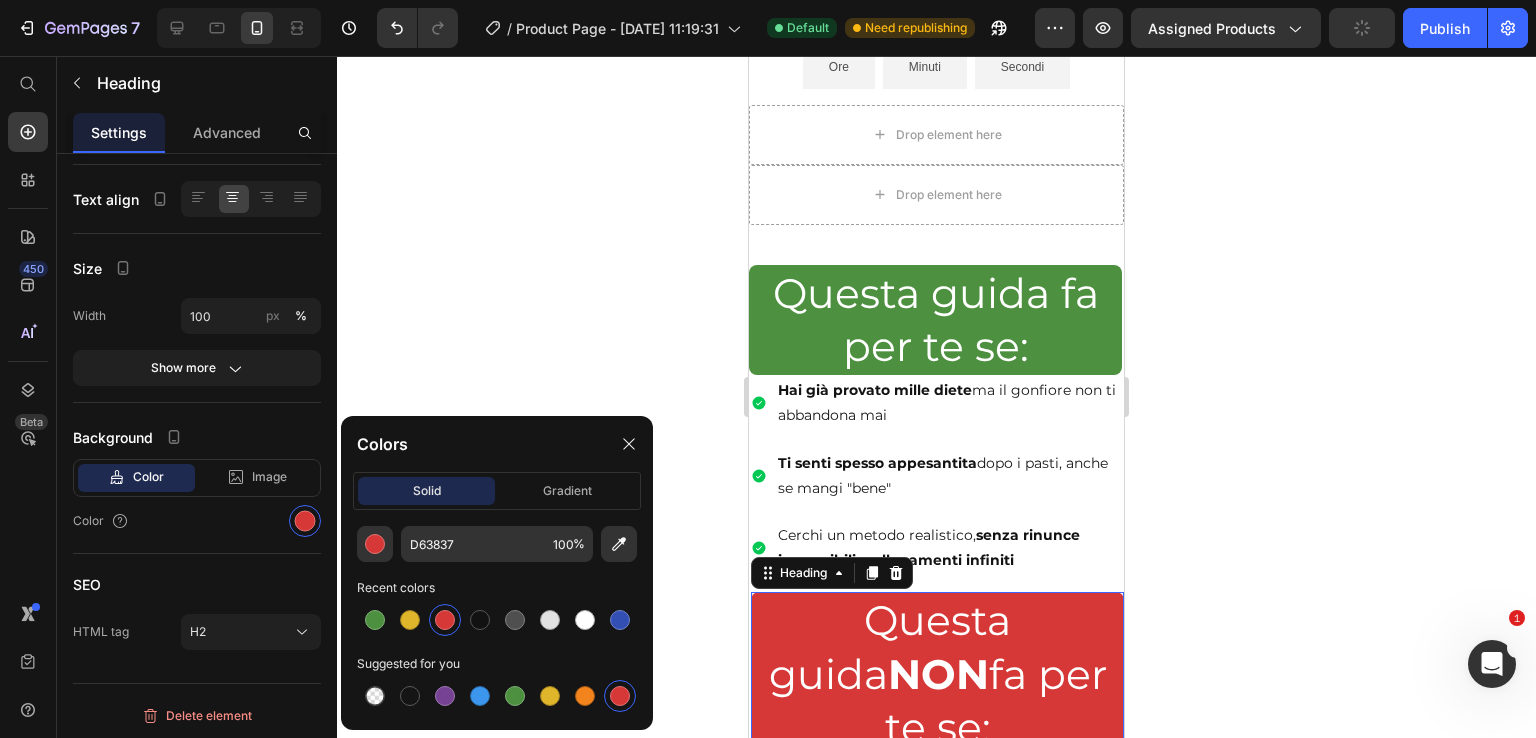 click 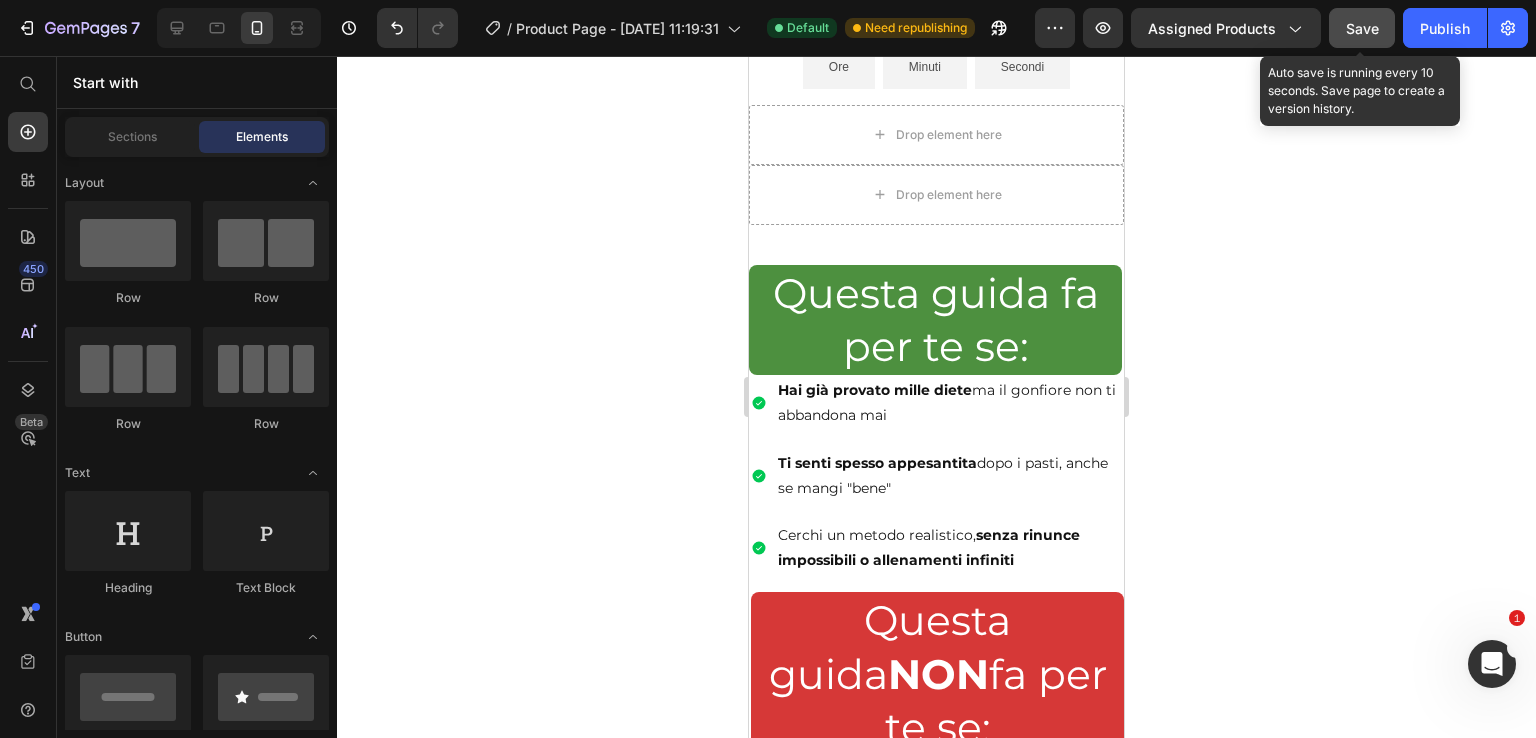 click on "Save" at bounding box center (1362, 28) 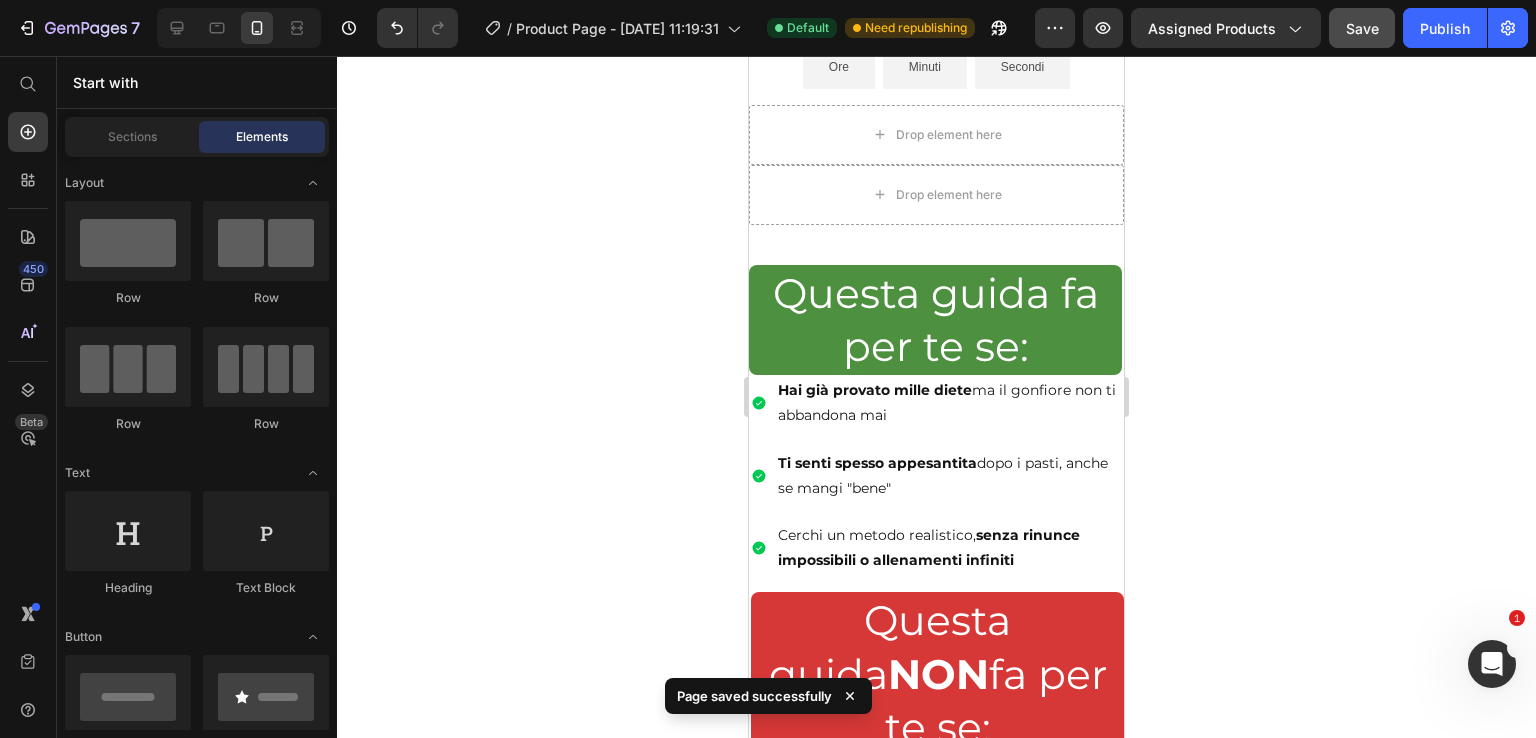 click 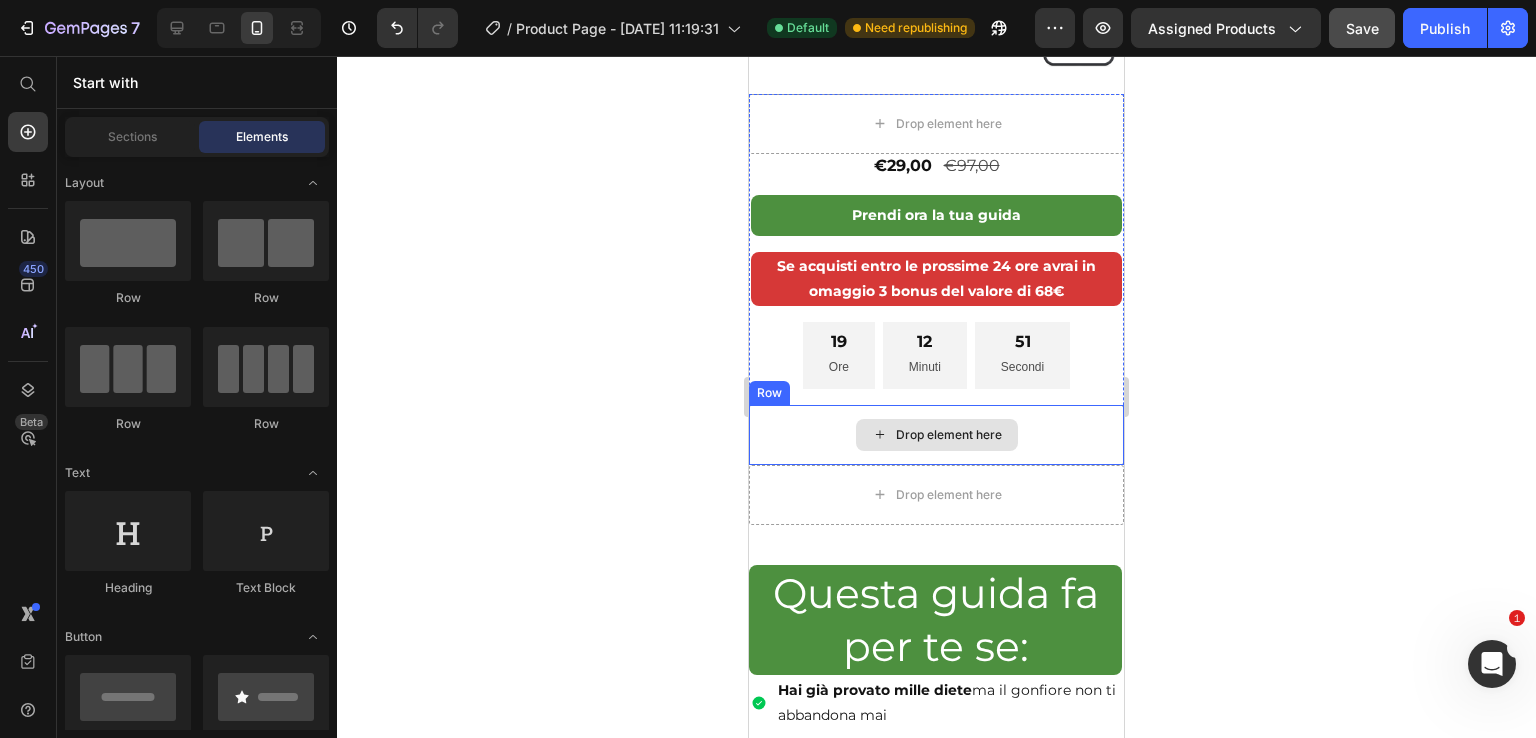 scroll, scrollTop: 500, scrollLeft: 0, axis: vertical 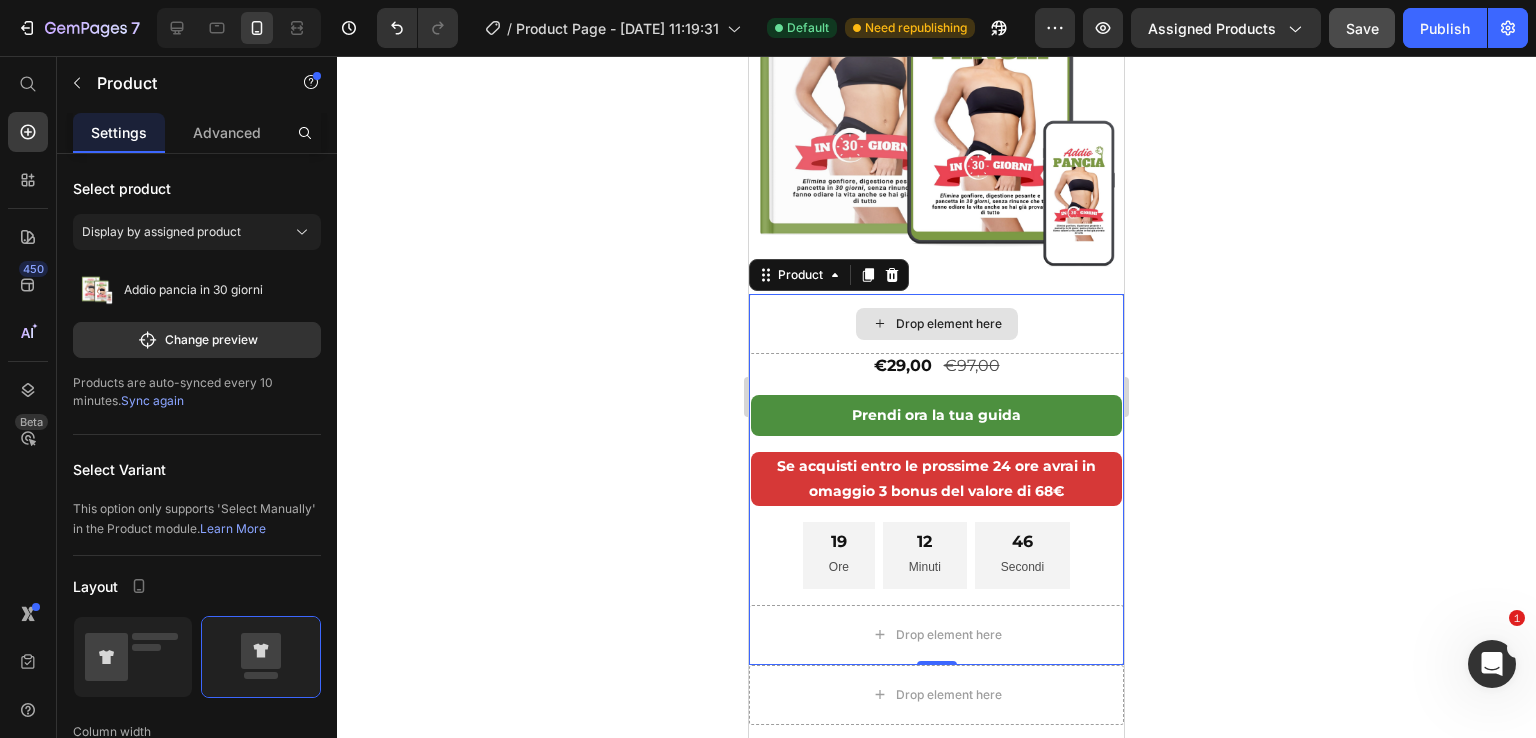 click on "Drop element here" at bounding box center [936, 324] 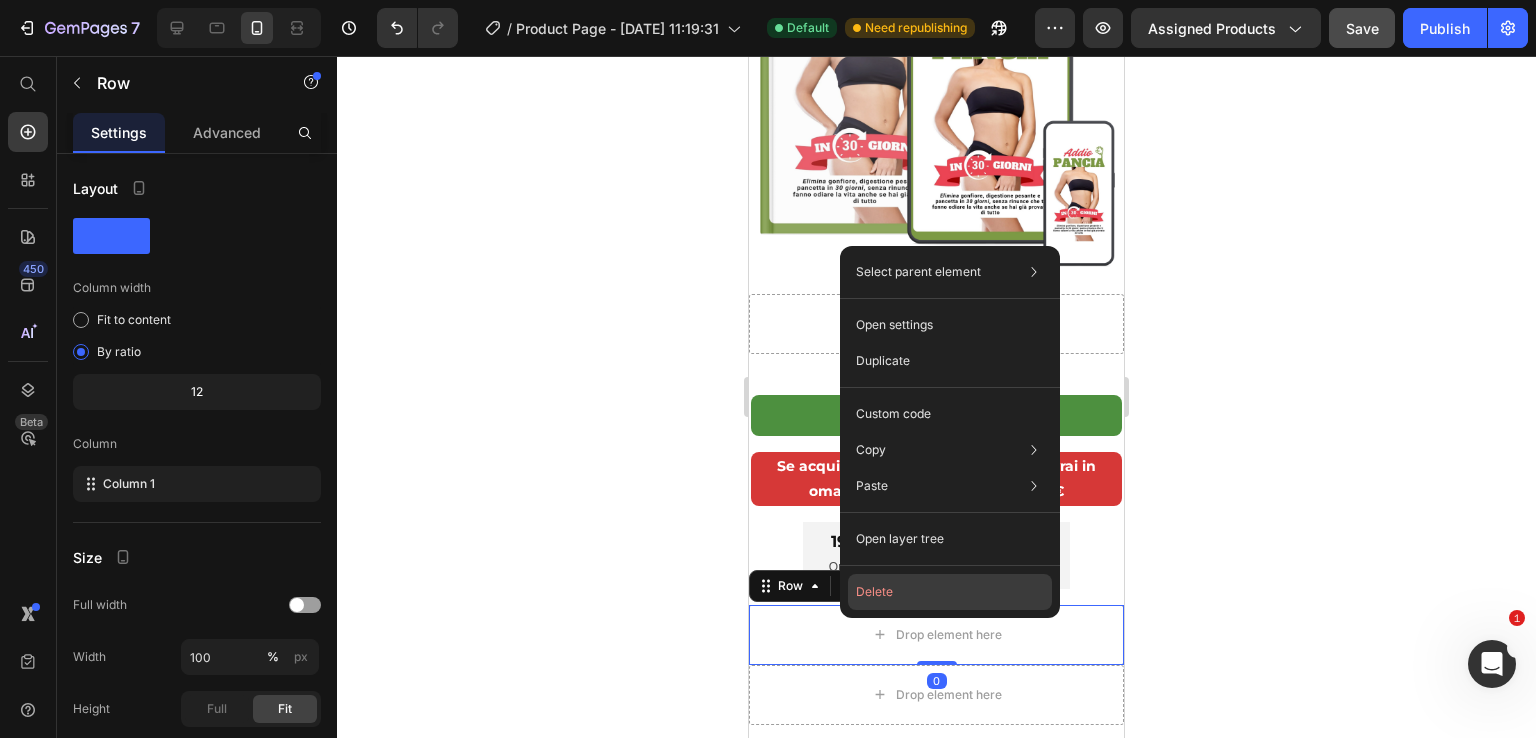 click on "Delete" 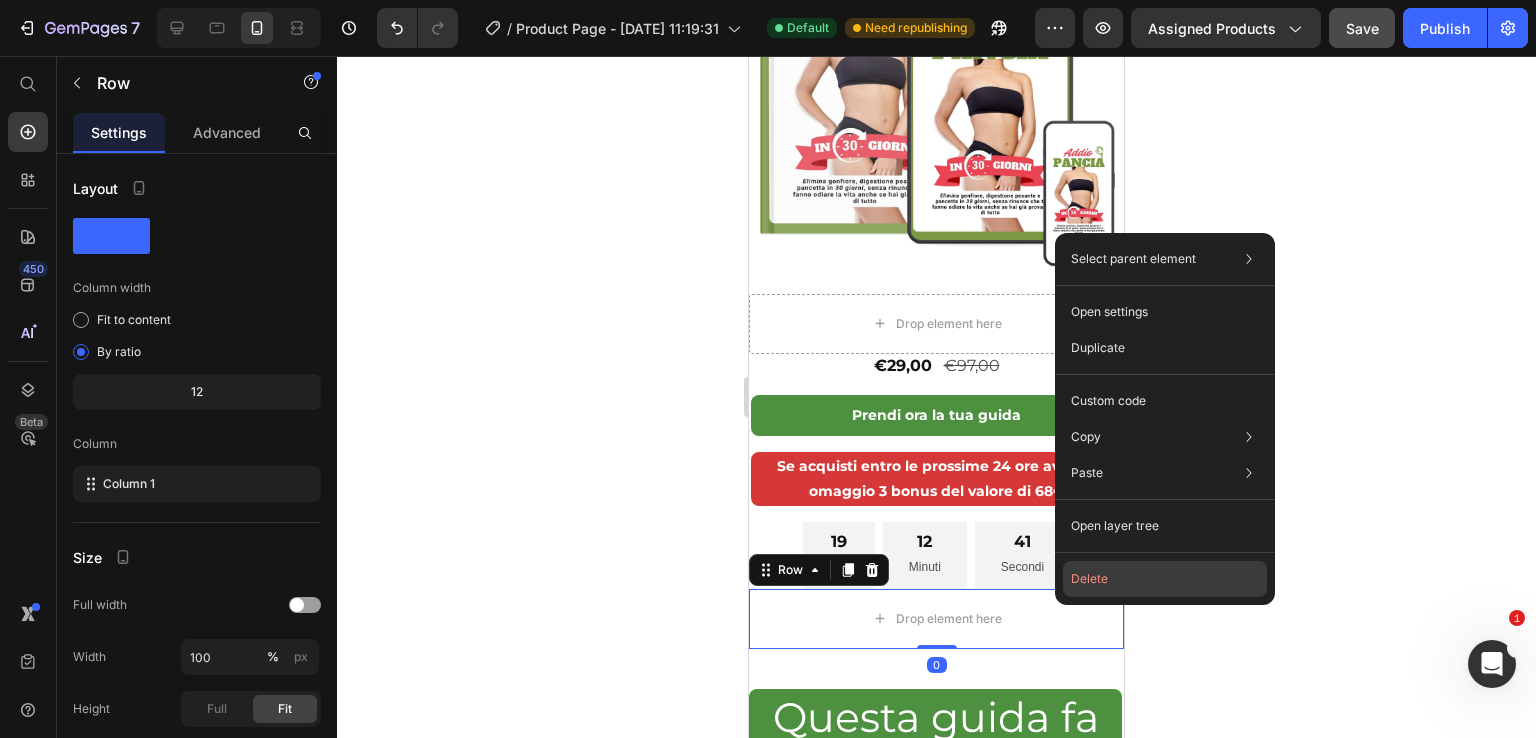 click on "Delete" 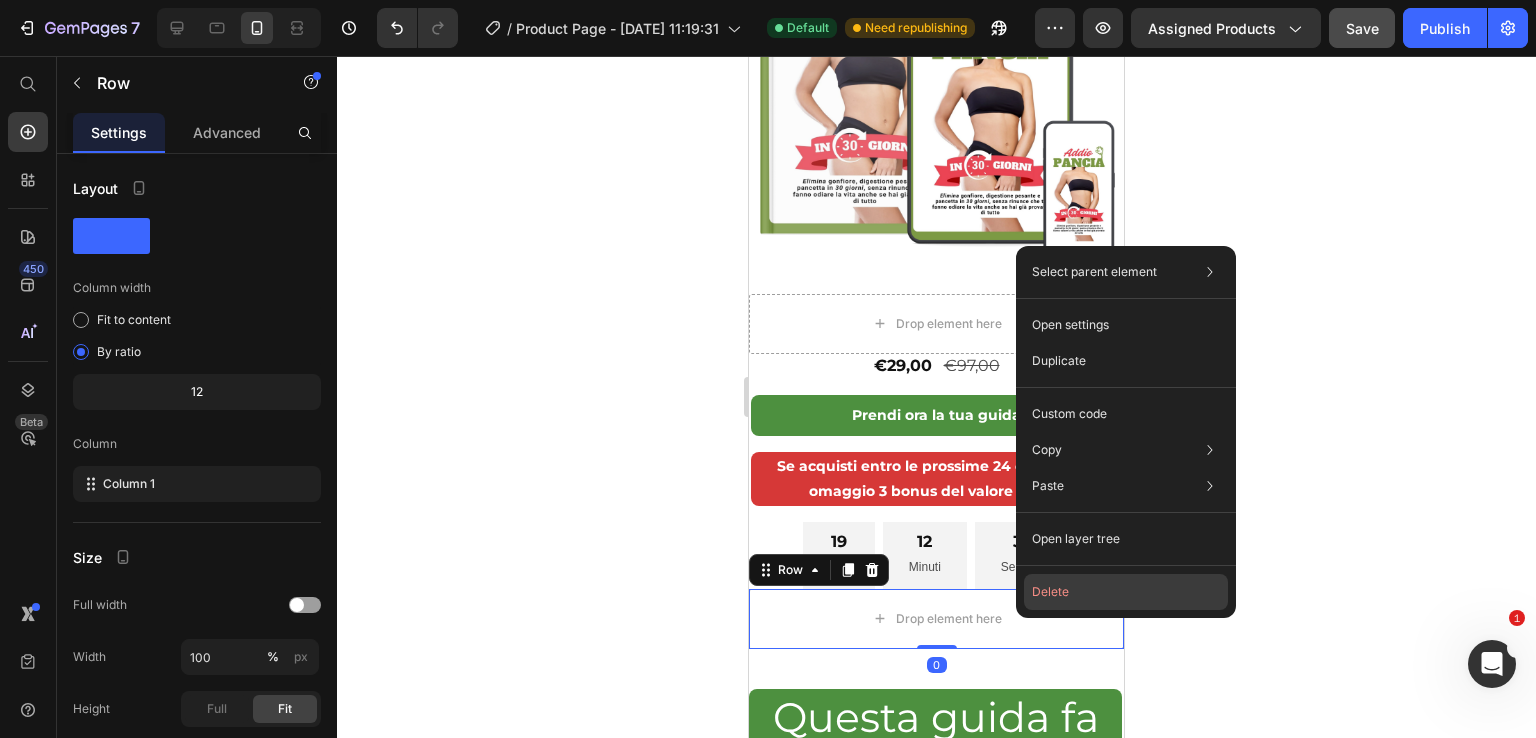 click on "Delete" 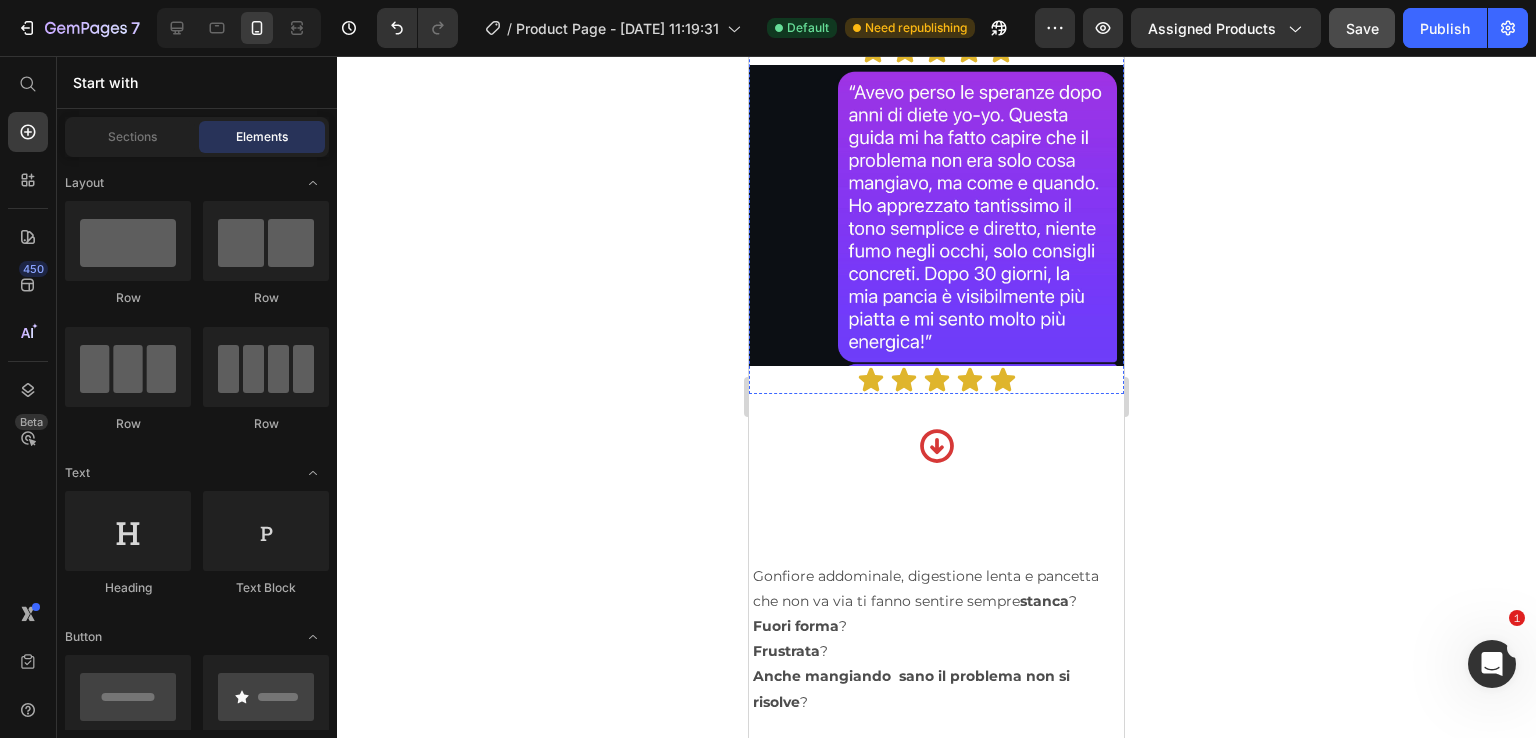 scroll, scrollTop: 2200, scrollLeft: 0, axis: vertical 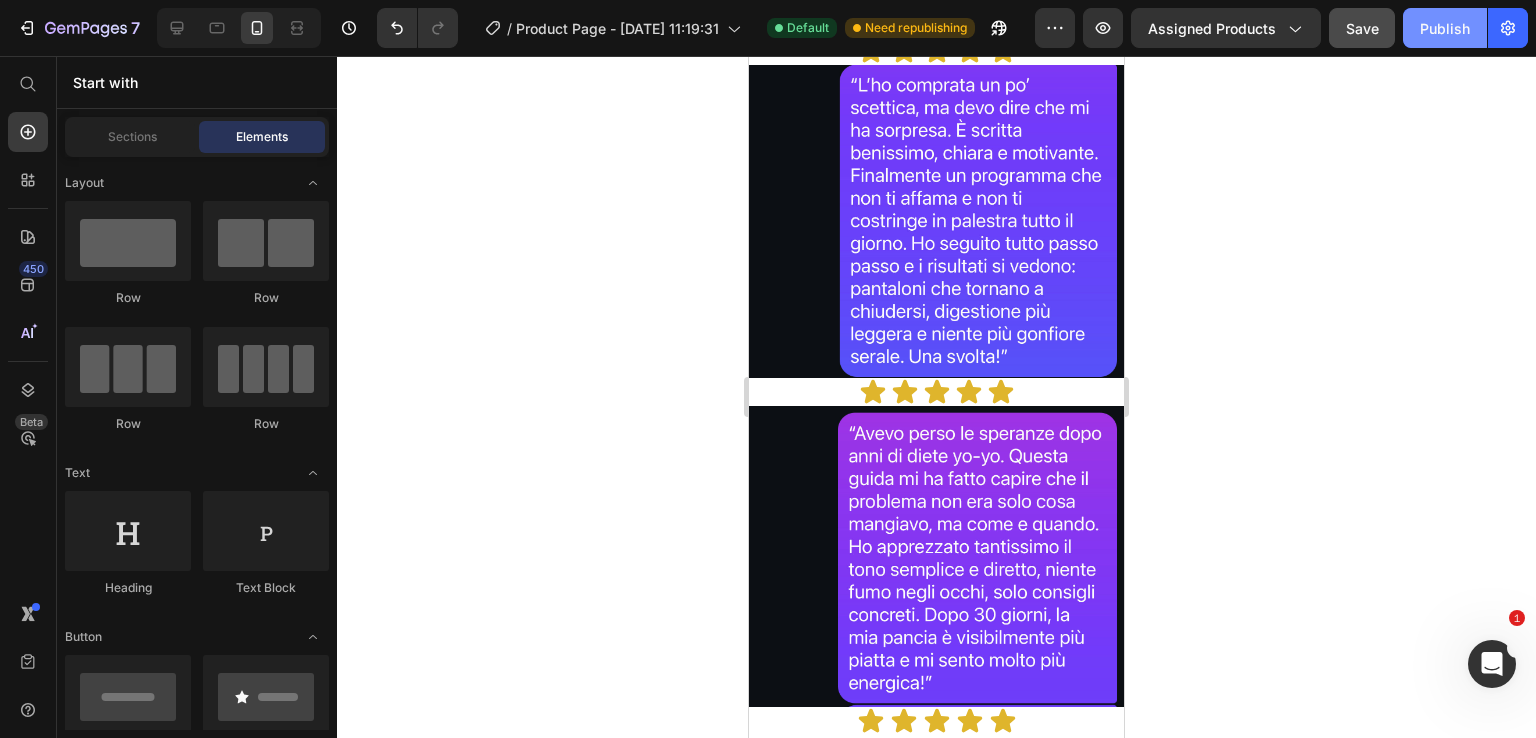 click on "Publish" at bounding box center (1445, 28) 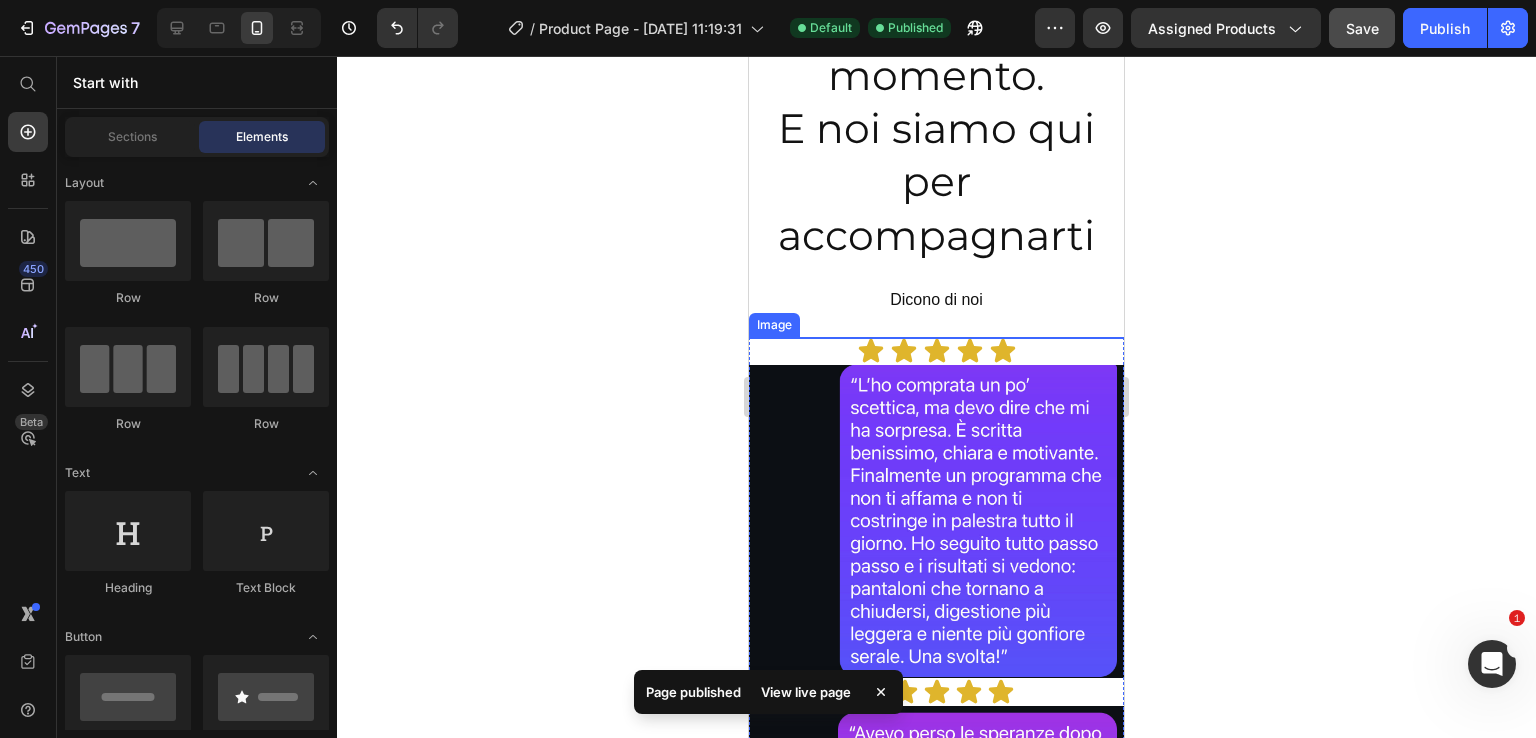 scroll, scrollTop: 1600, scrollLeft: 0, axis: vertical 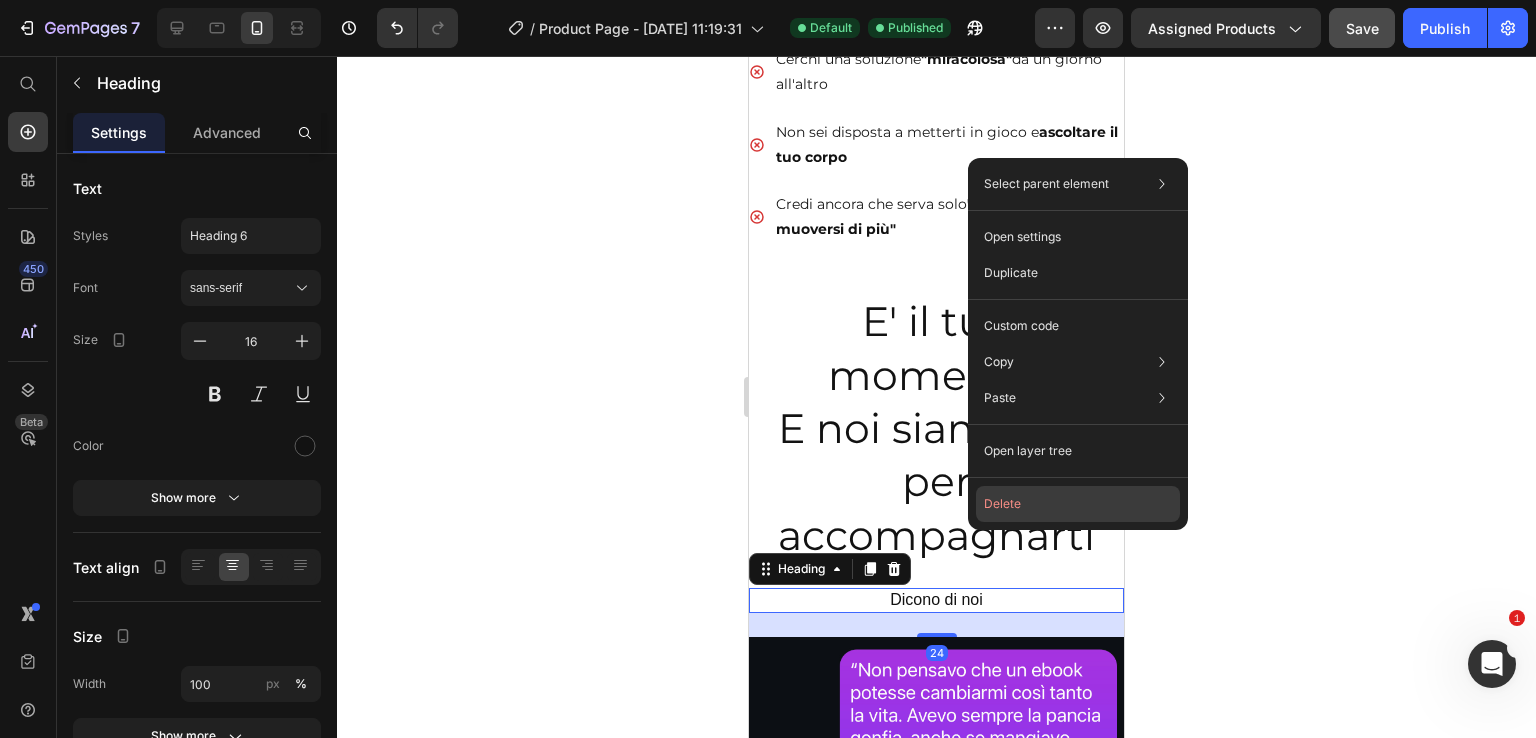click on "Delete" 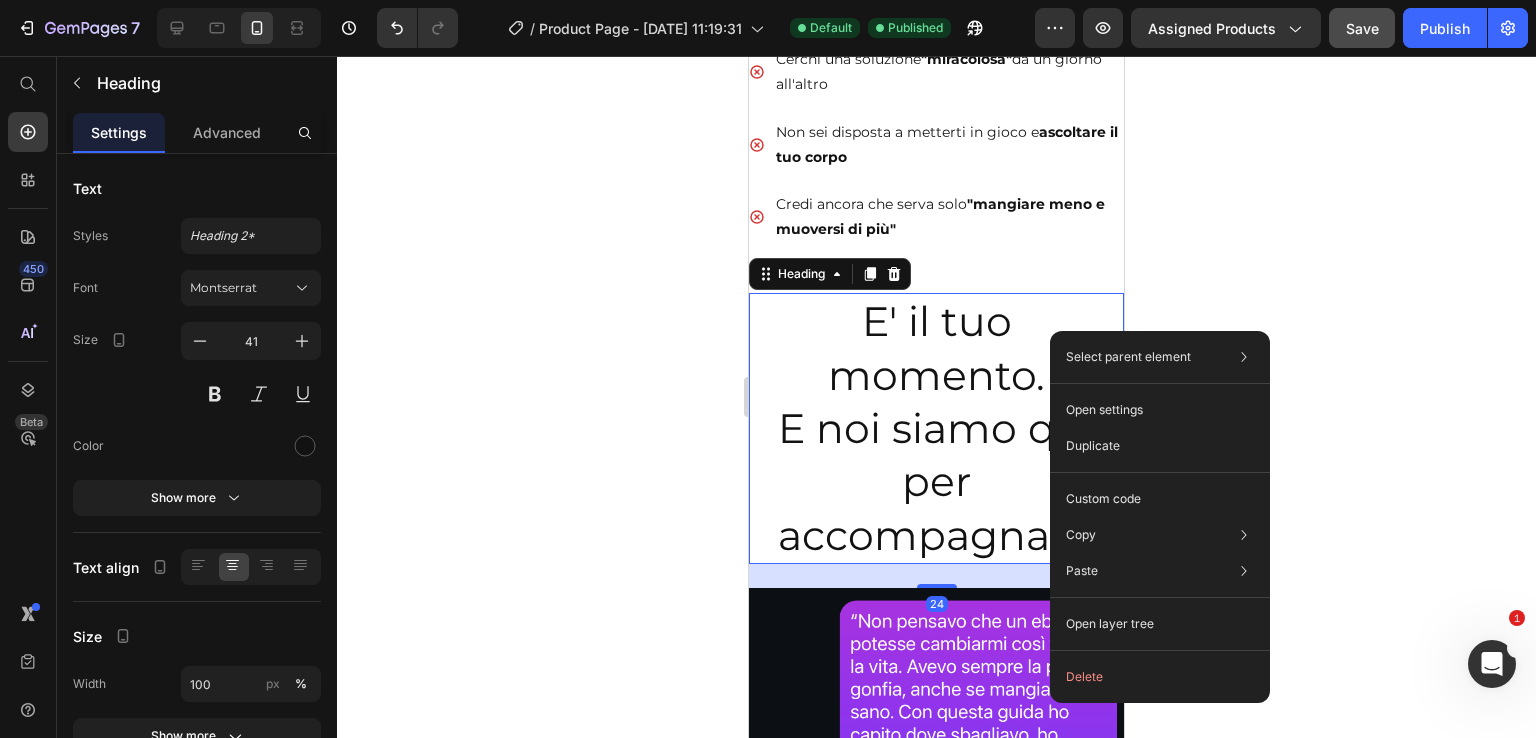 click on "E' il tuo momento.  E noi siamo qui per accompagnarti" at bounding box center [936, 428] 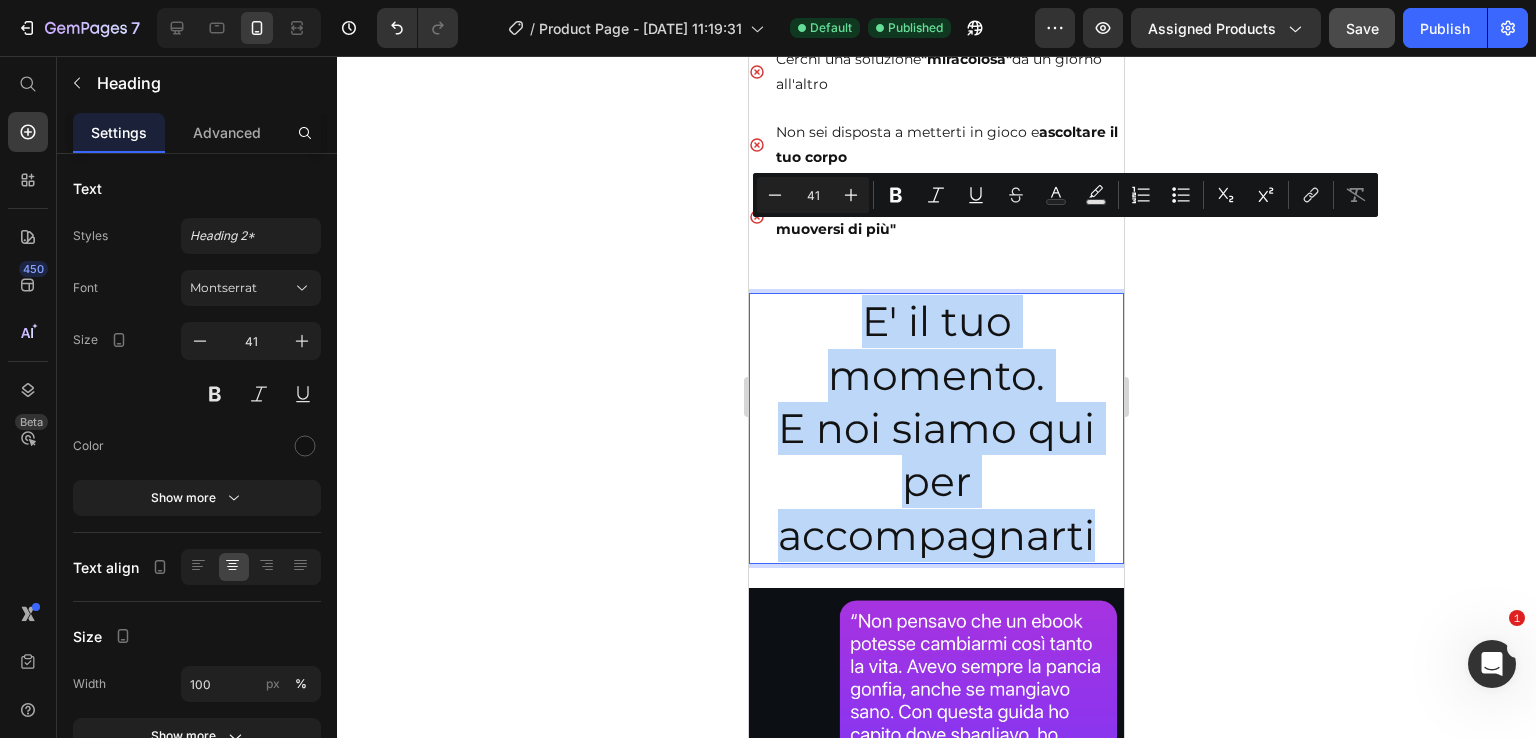 drag, startPoint x: 1101, startPoint y: 453, endPoint x: 836, endPoint y: 233, distance: 344.4198 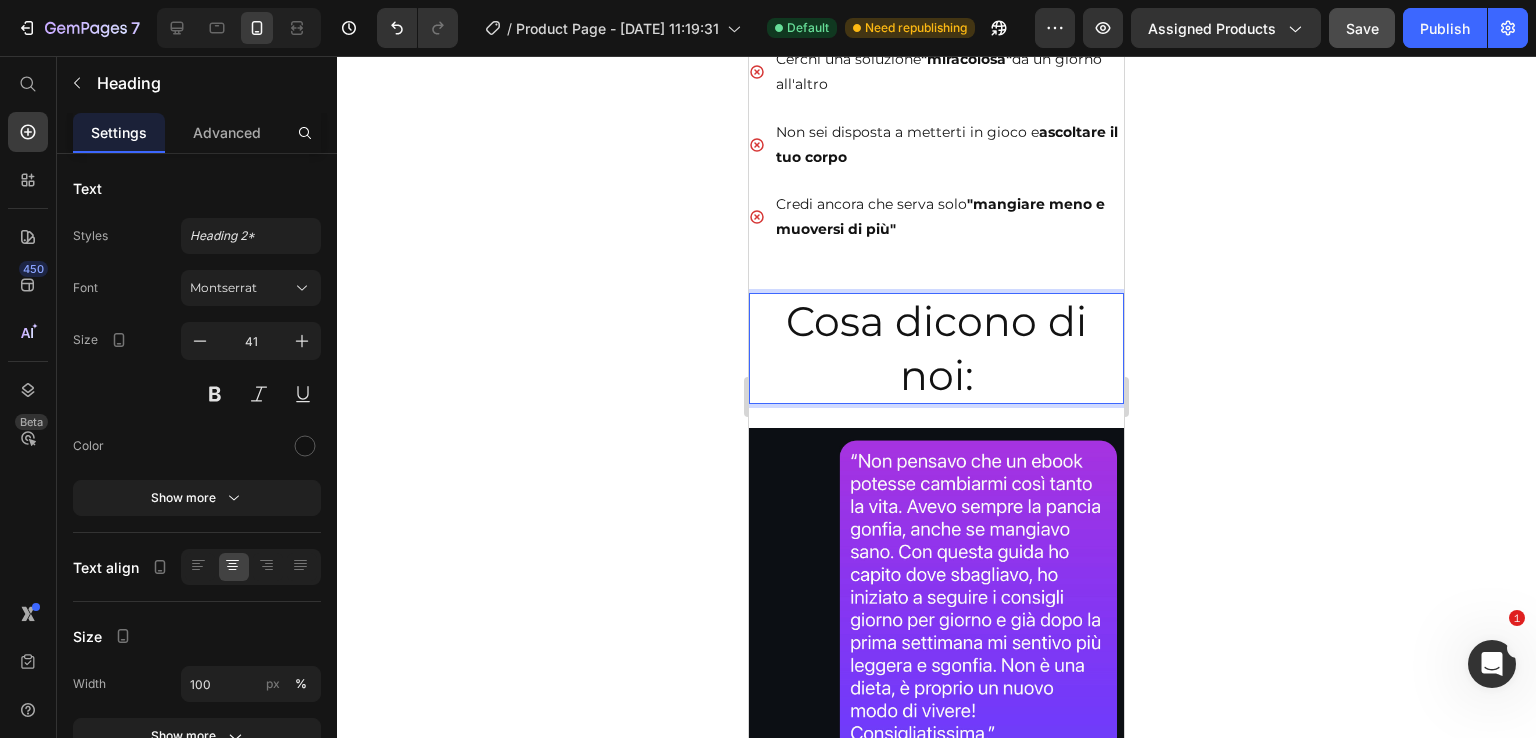 click 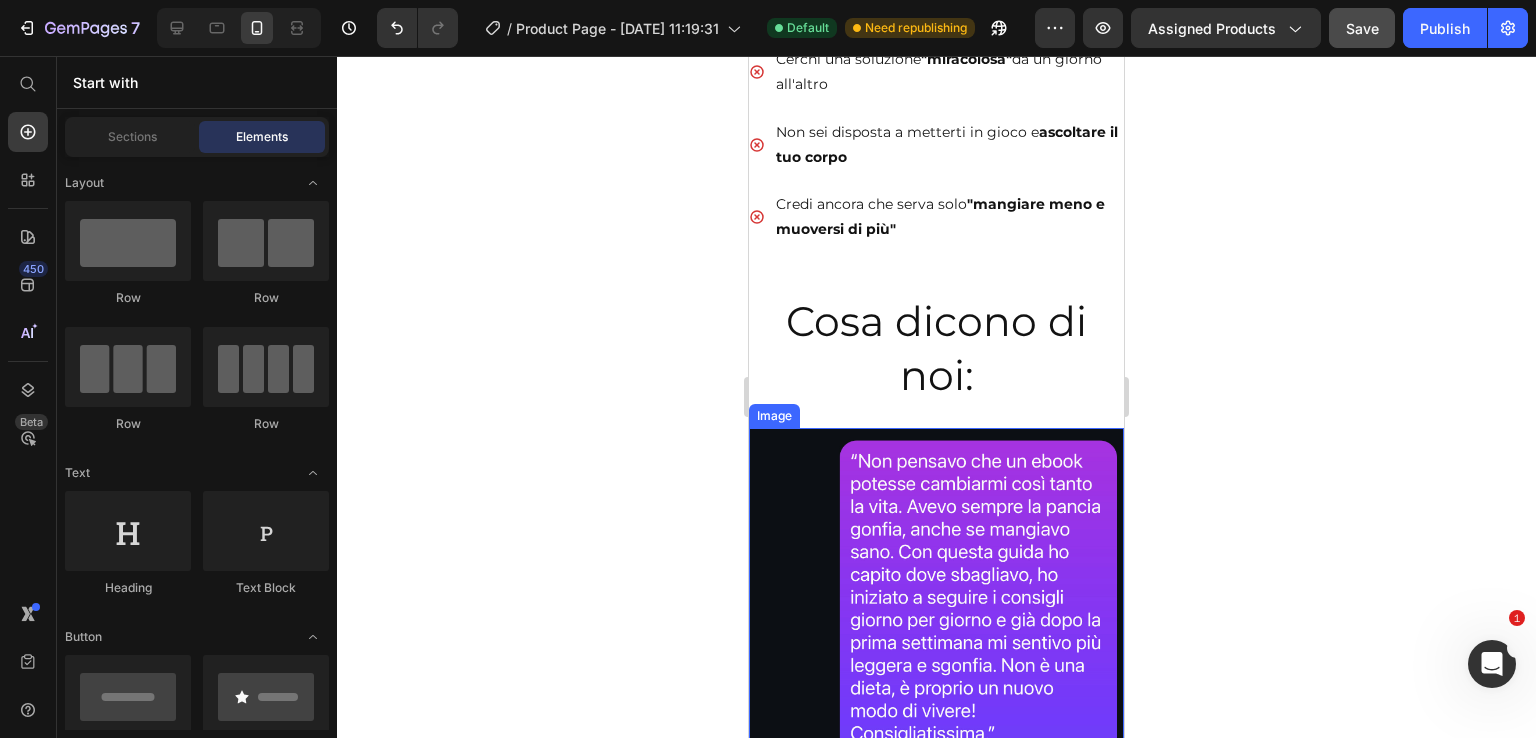 click at bounding box center (936, 594) 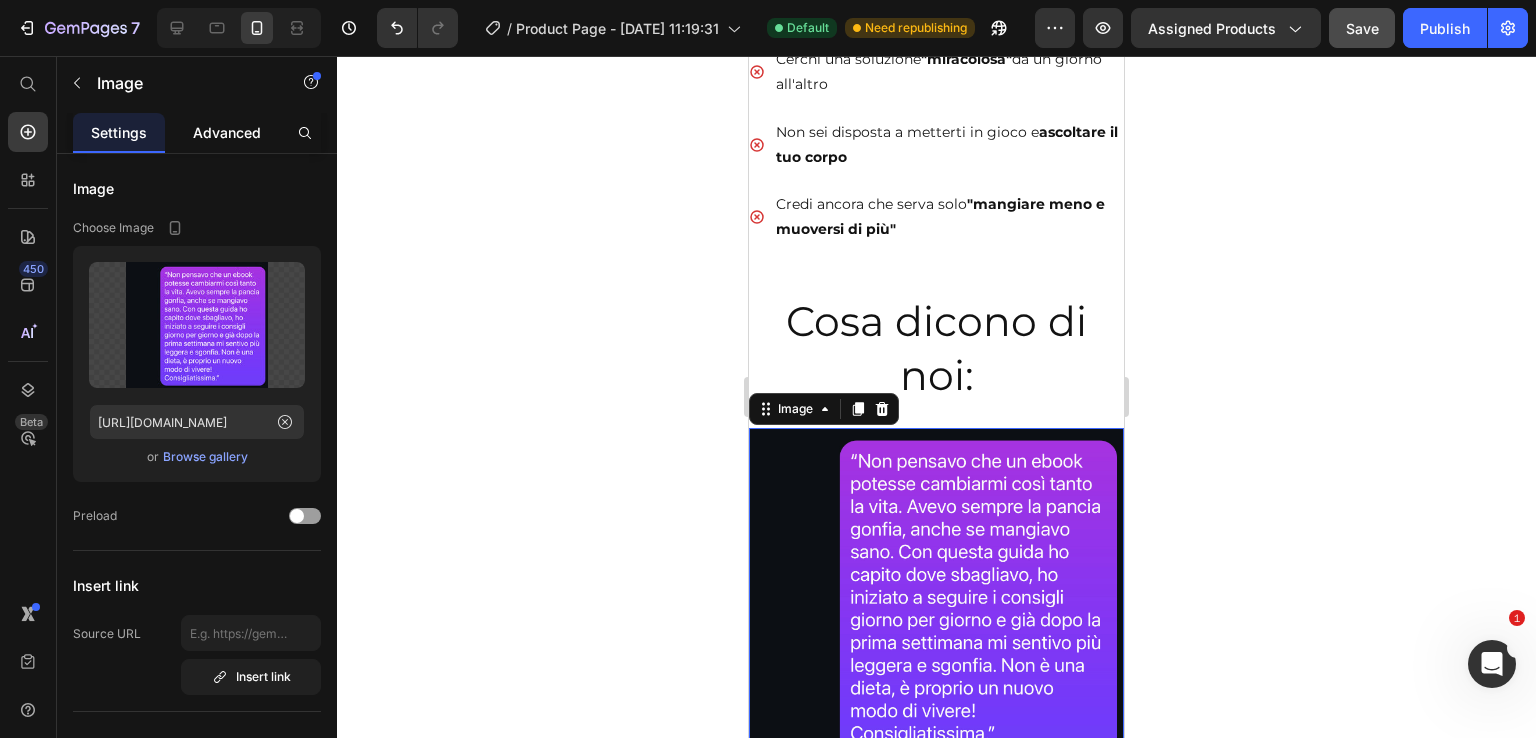 click on "Advanced" at bounding box center (227, 132) 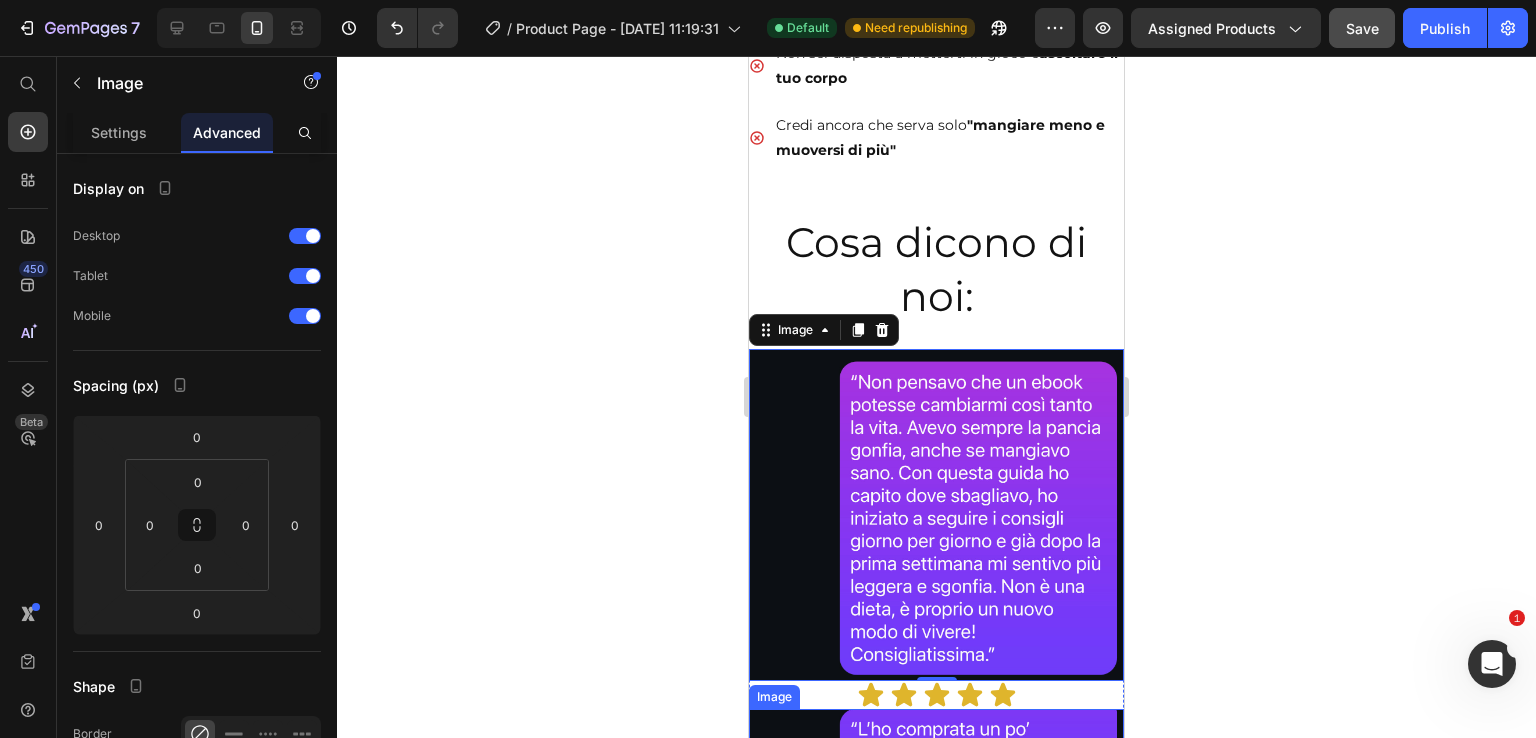 scroll, scrollTop: 1800, scrollLeft: 0, axis: vertical 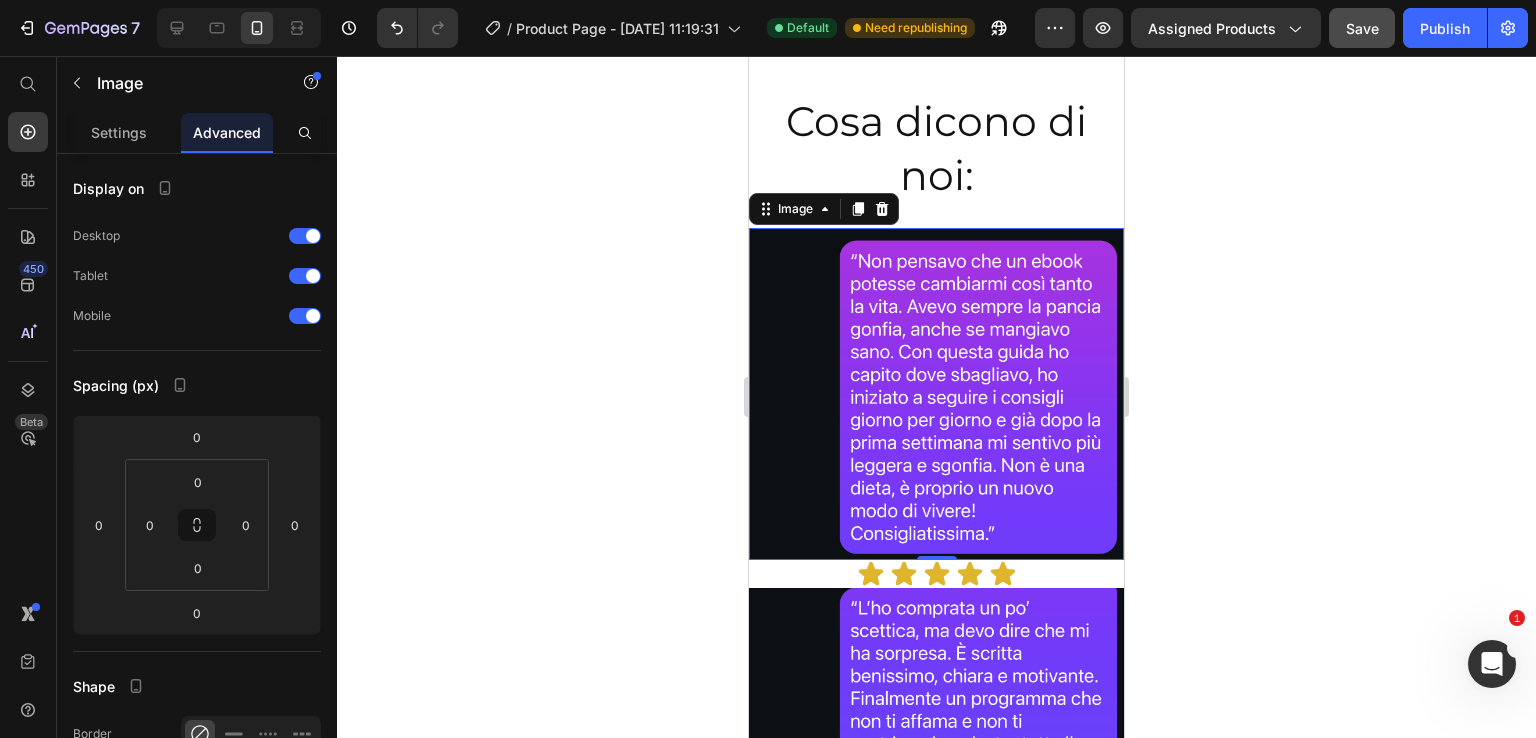 click at bounding box center (936, 394) 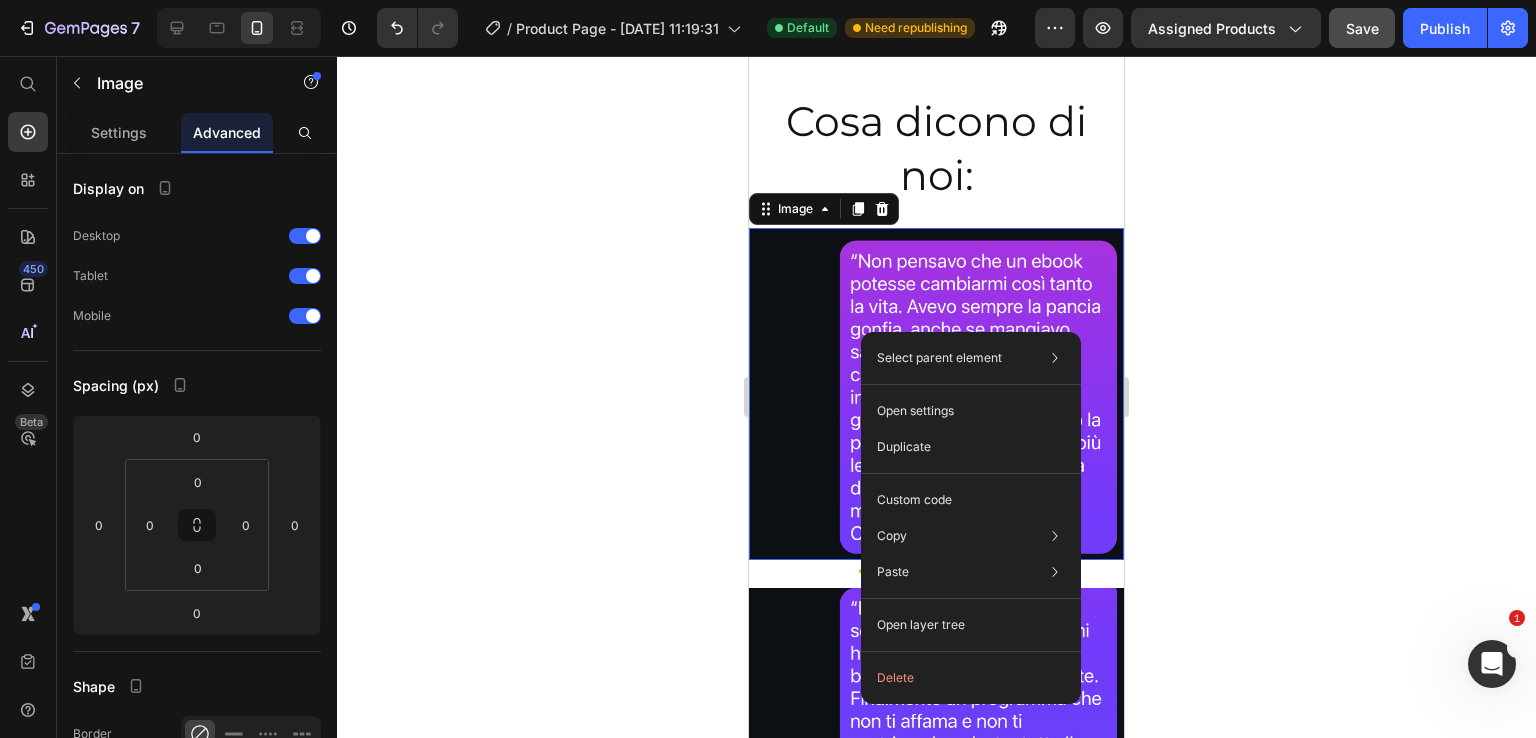 click 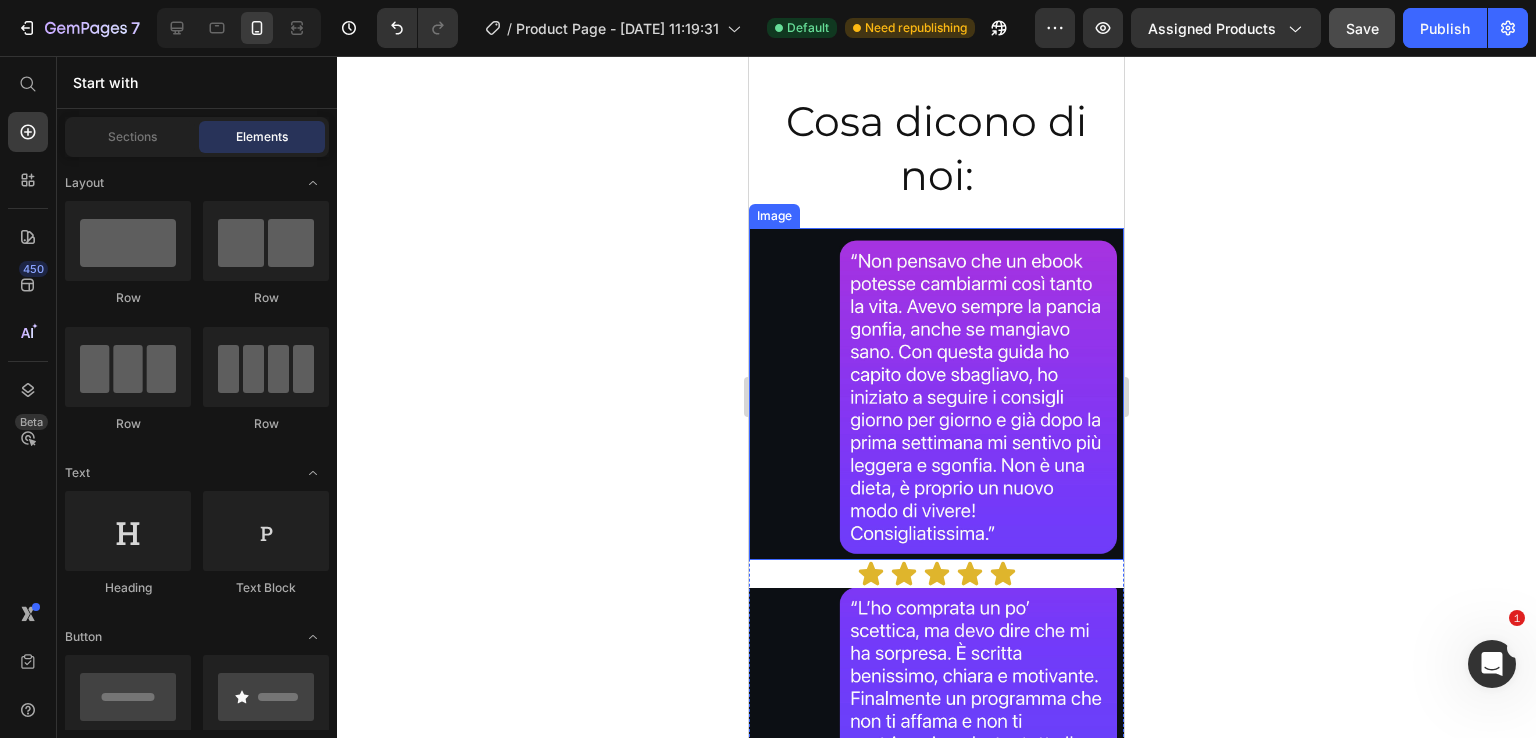 click at bounding box center [936, 394] 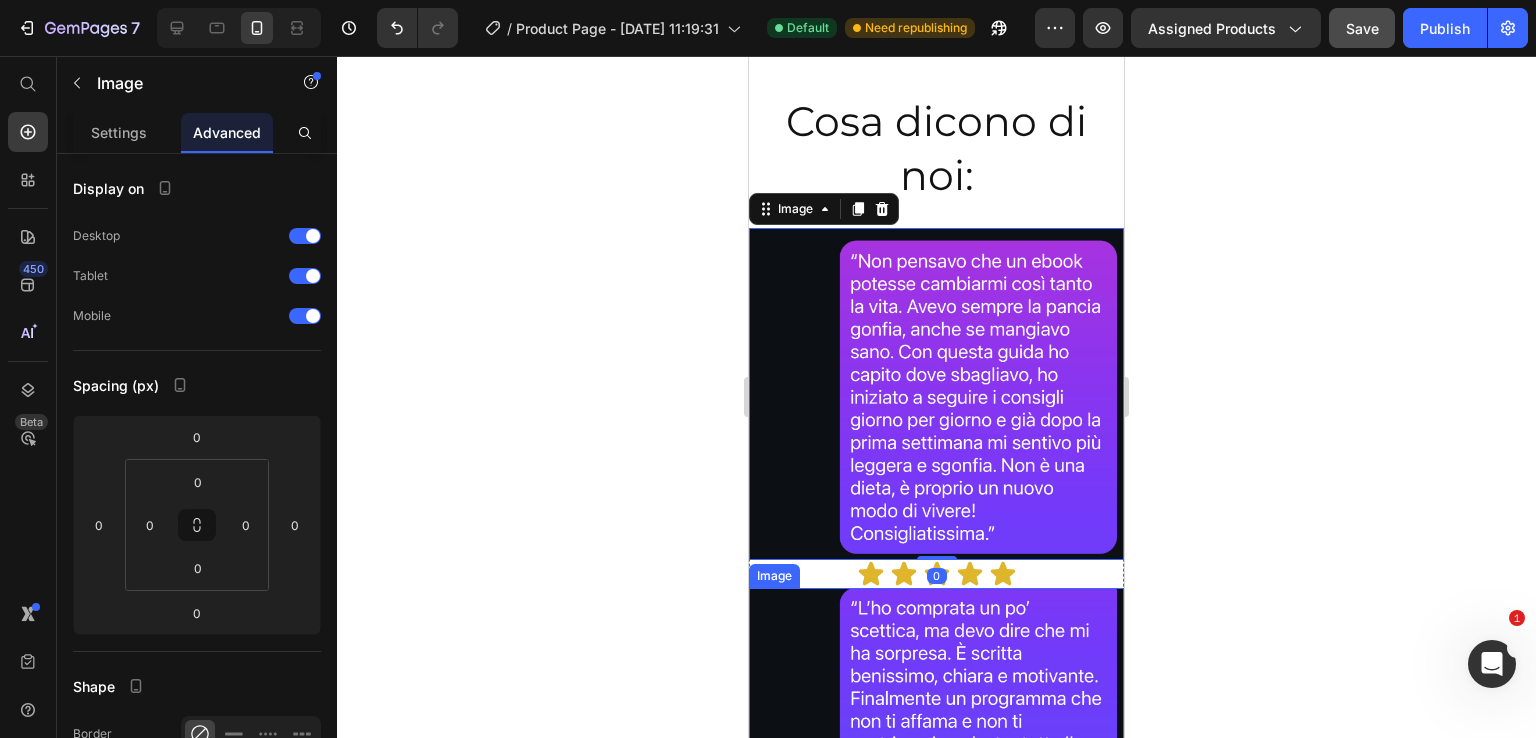 click at bounding box center (936, 745) 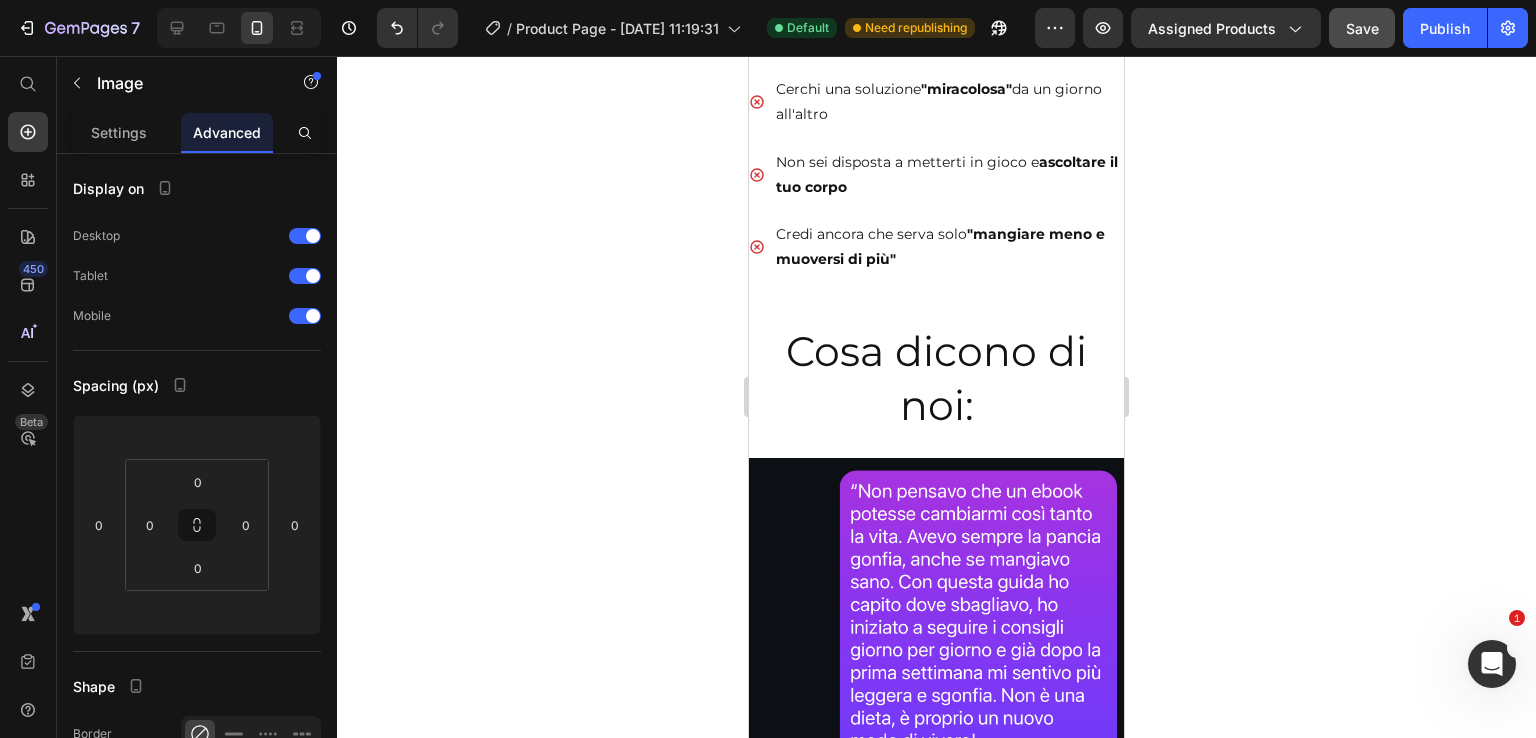 scroll, scrollTop: 1500, scrollLeft: 0, axis: vertical 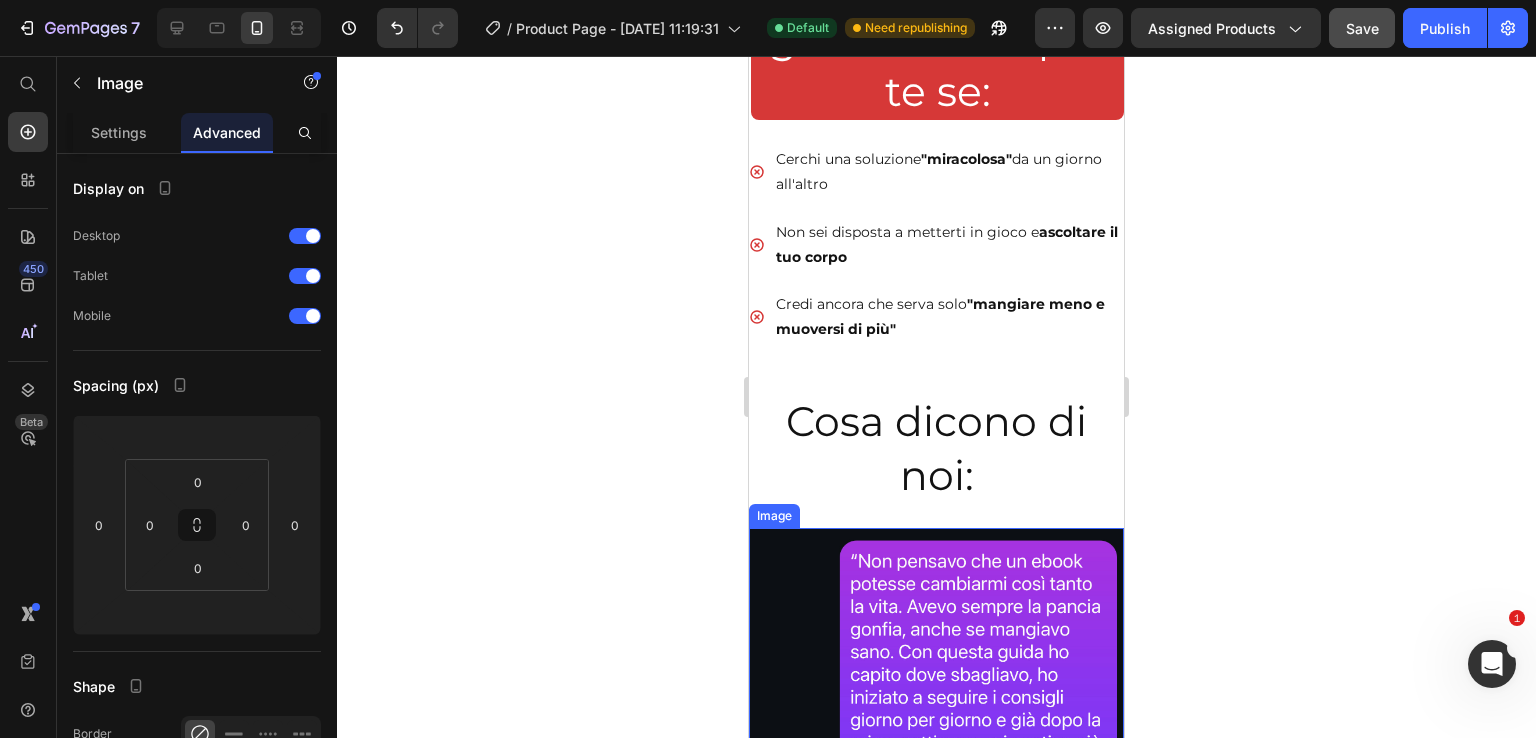 click at bounding box center [936, 694] 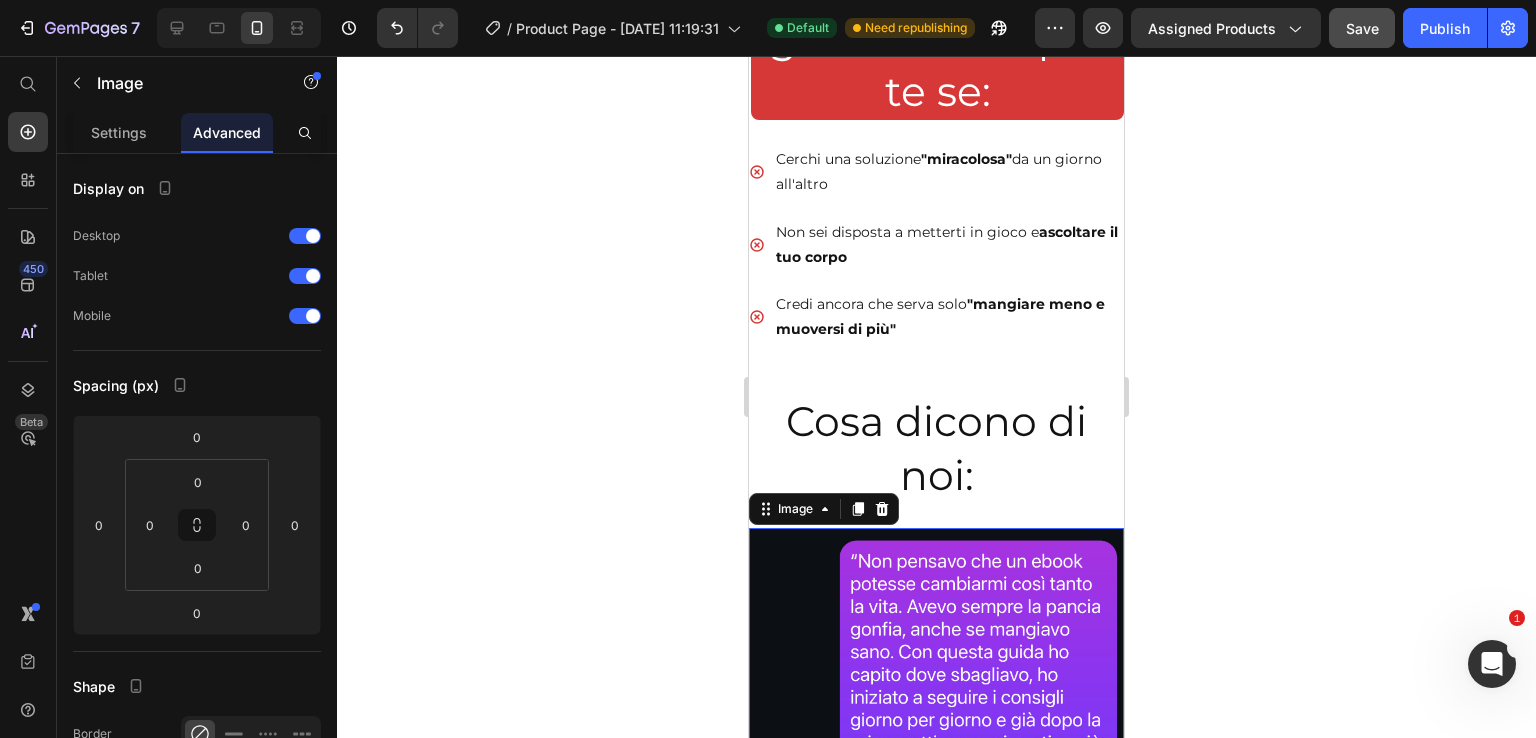 scroll, scrollTop: 1800, scrollLeft: 0, axis: vertical 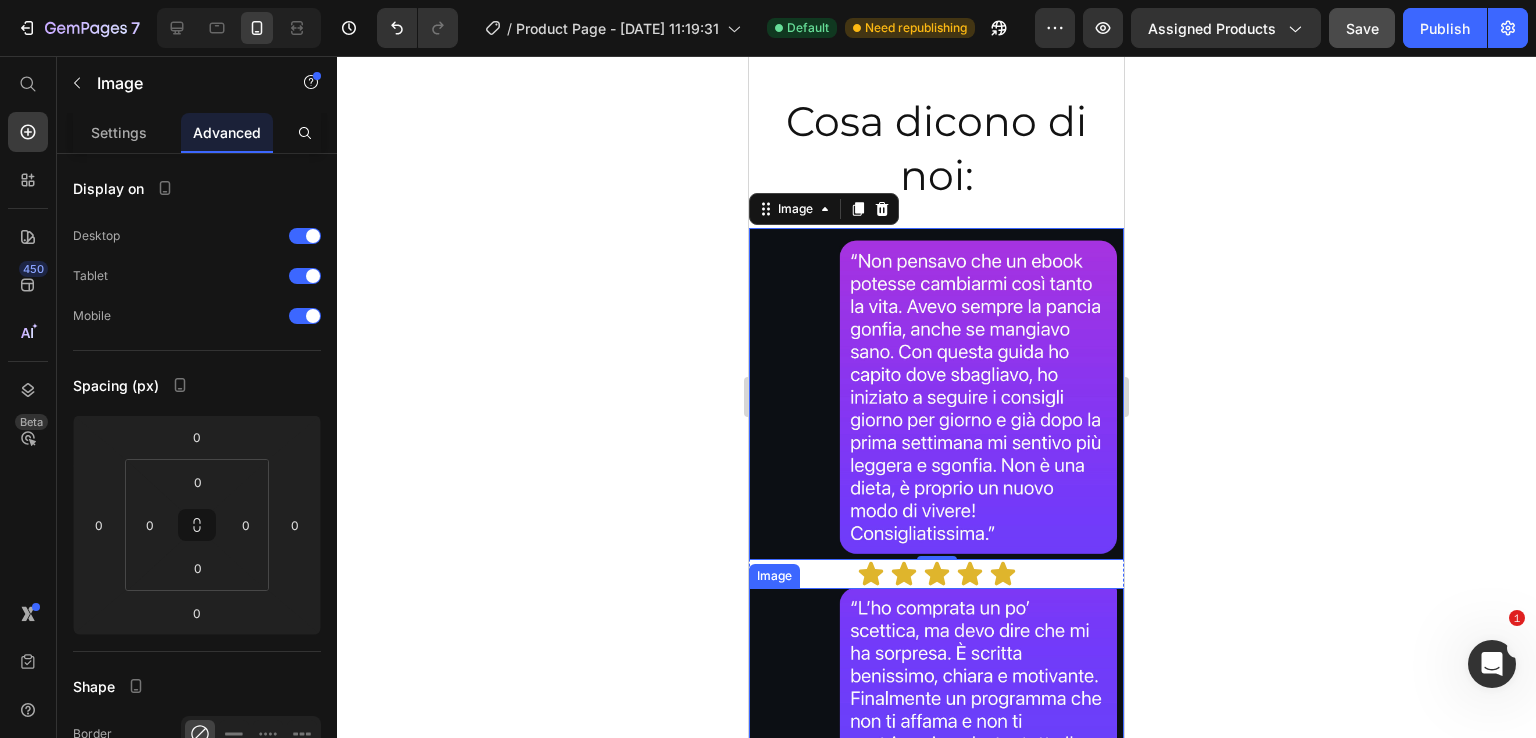 click at bounding box center [936, 745] 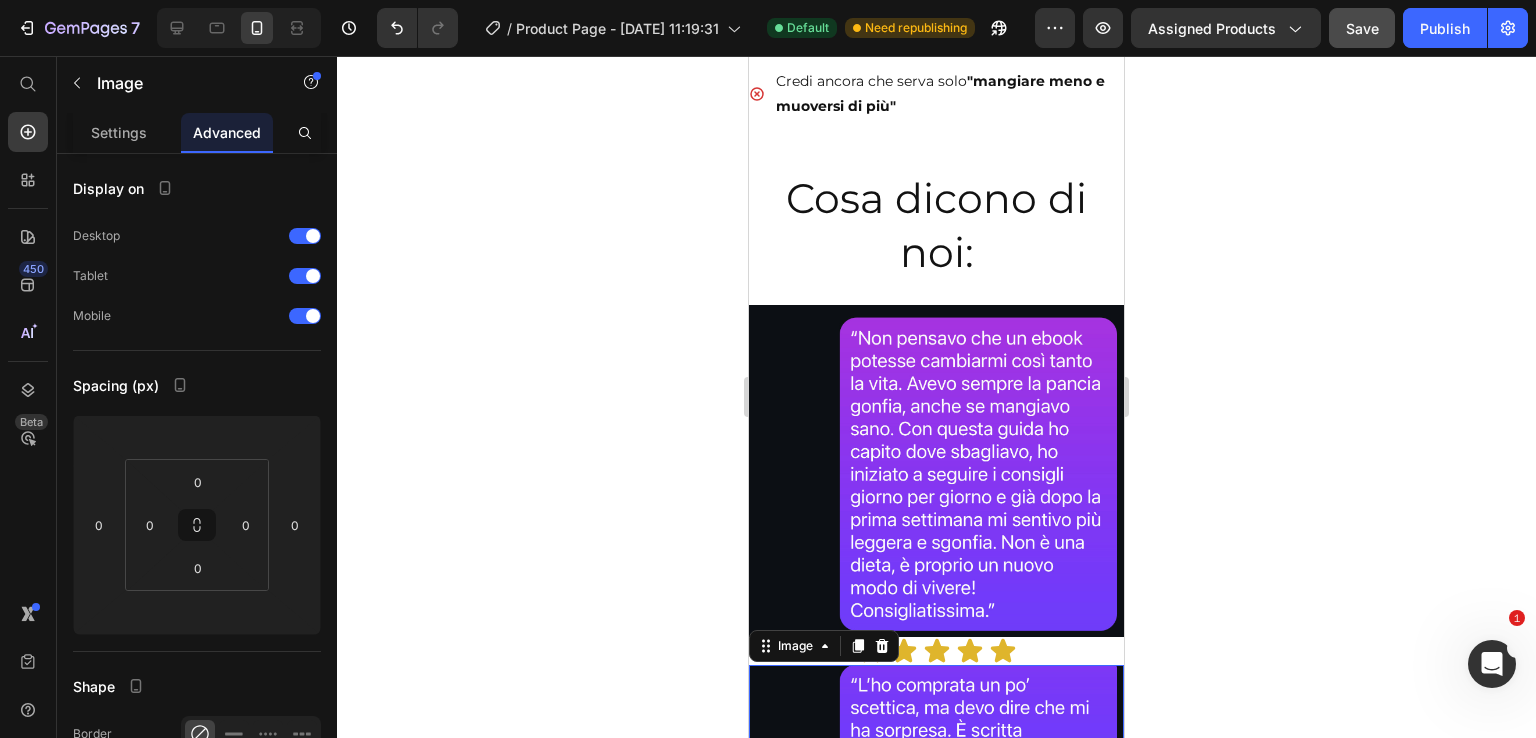 scroll, scrollTop: 1700, scrollLeft: 0, axis: vertical 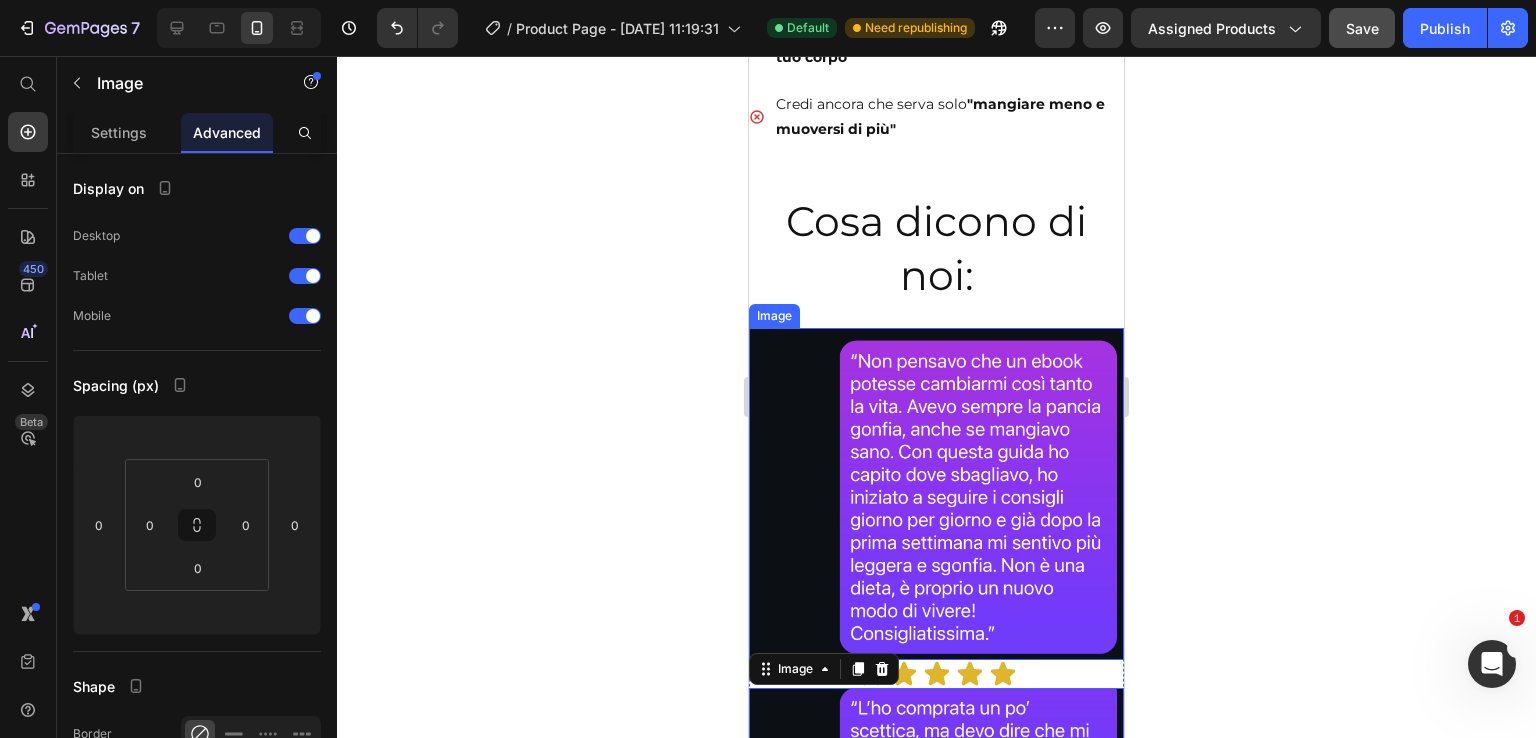 click at bounding box center [936, 494] 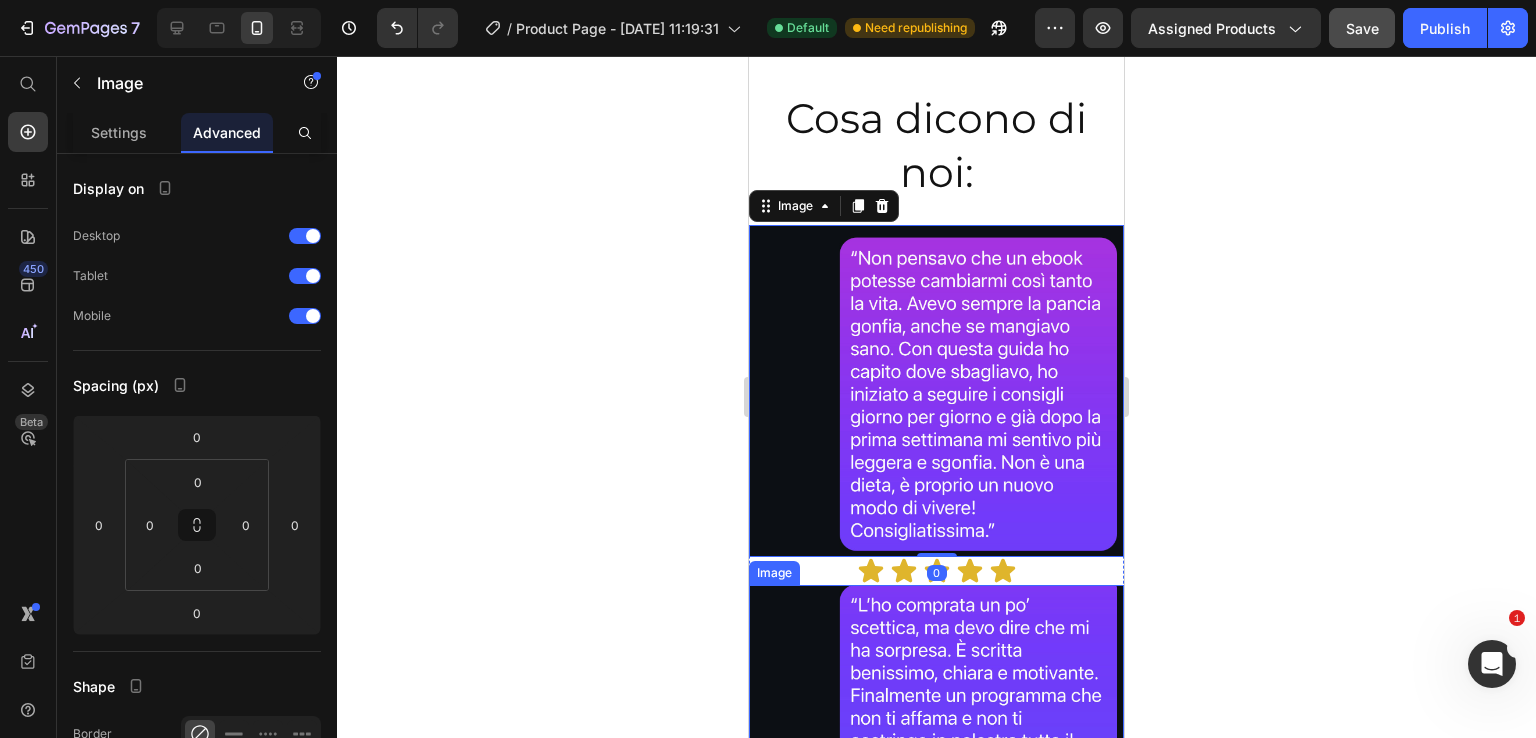 scroll, scrollTop: 1900, scrollLeft: 0, axis: vertical 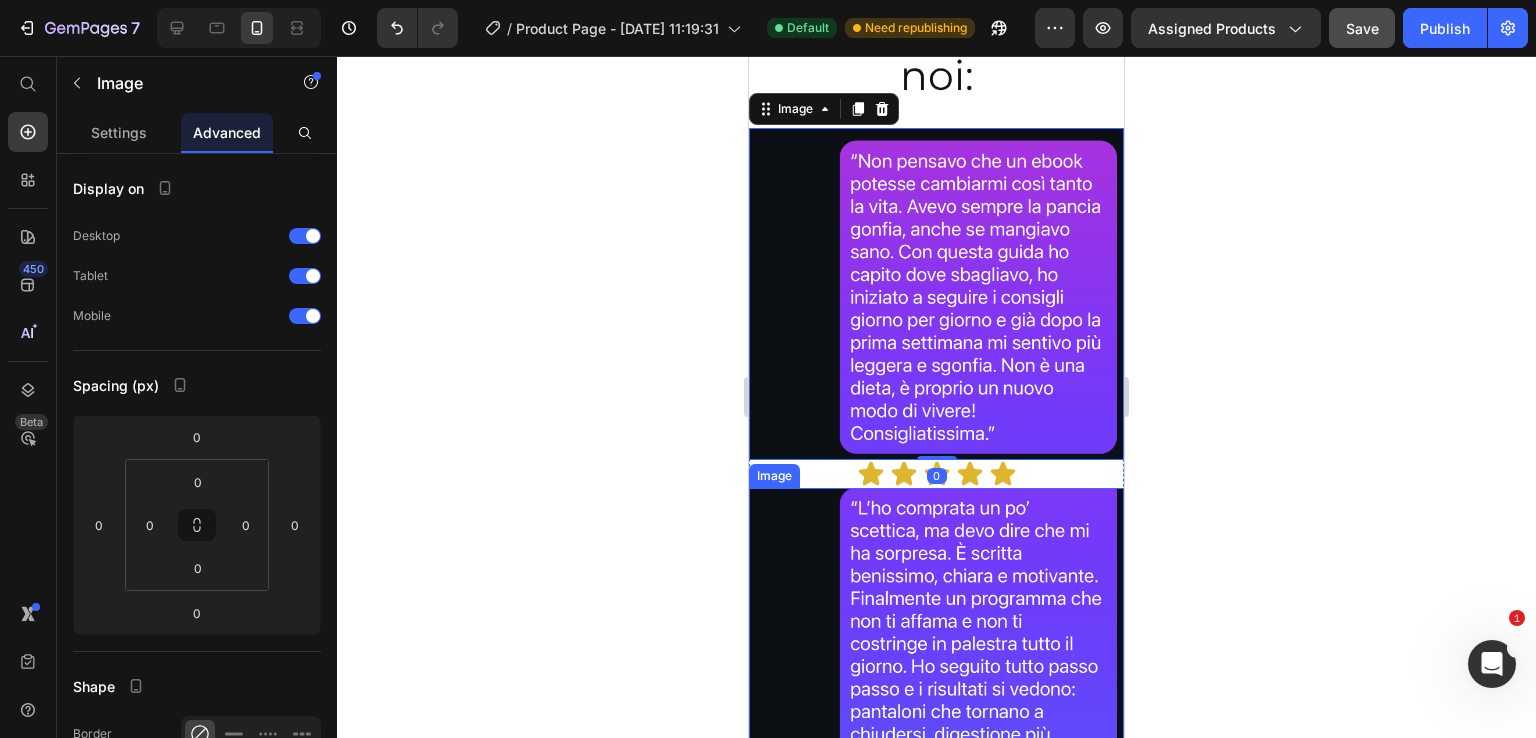 click at bounding box center [936, 645] 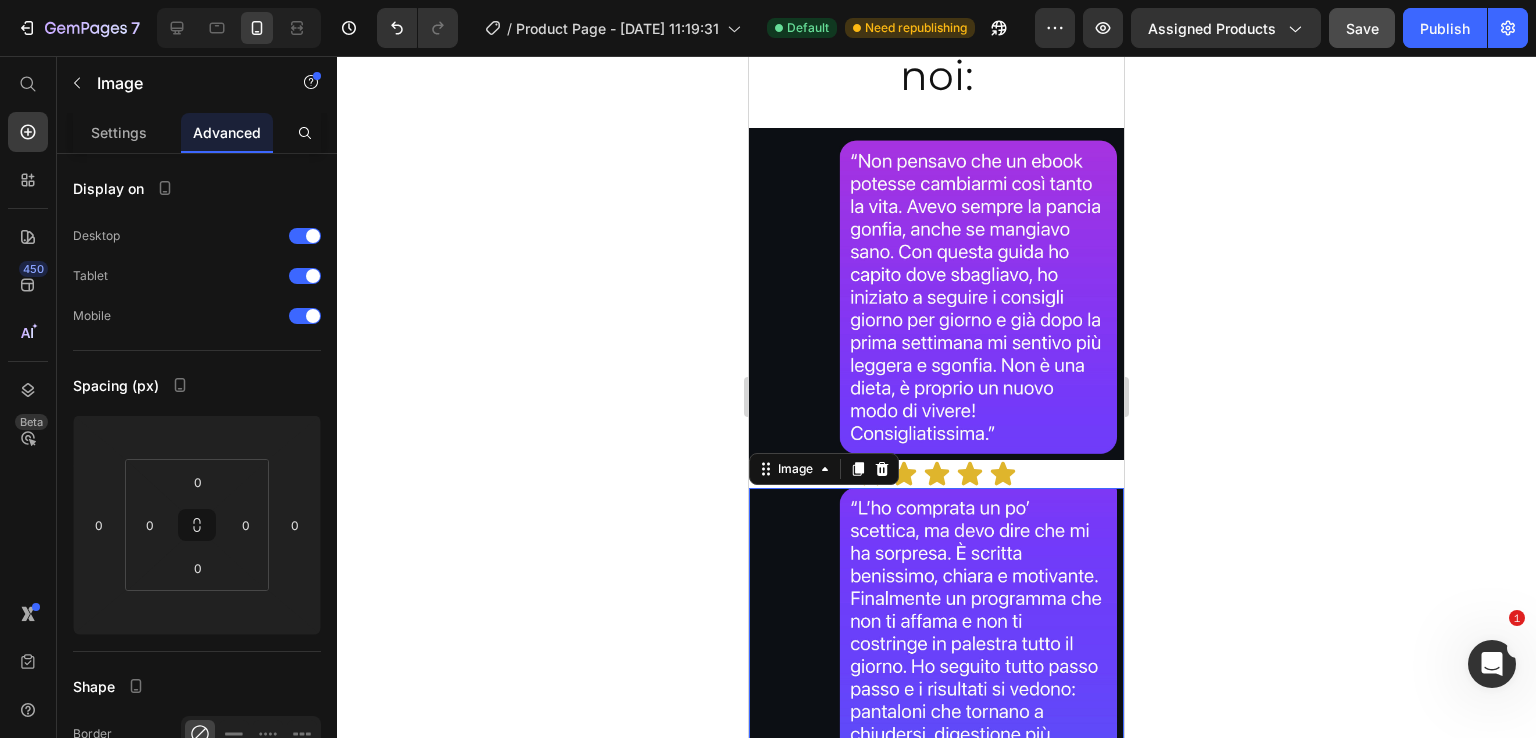 scroll, scrollTop: 2200, scrollLeft: 0, axis: vertical 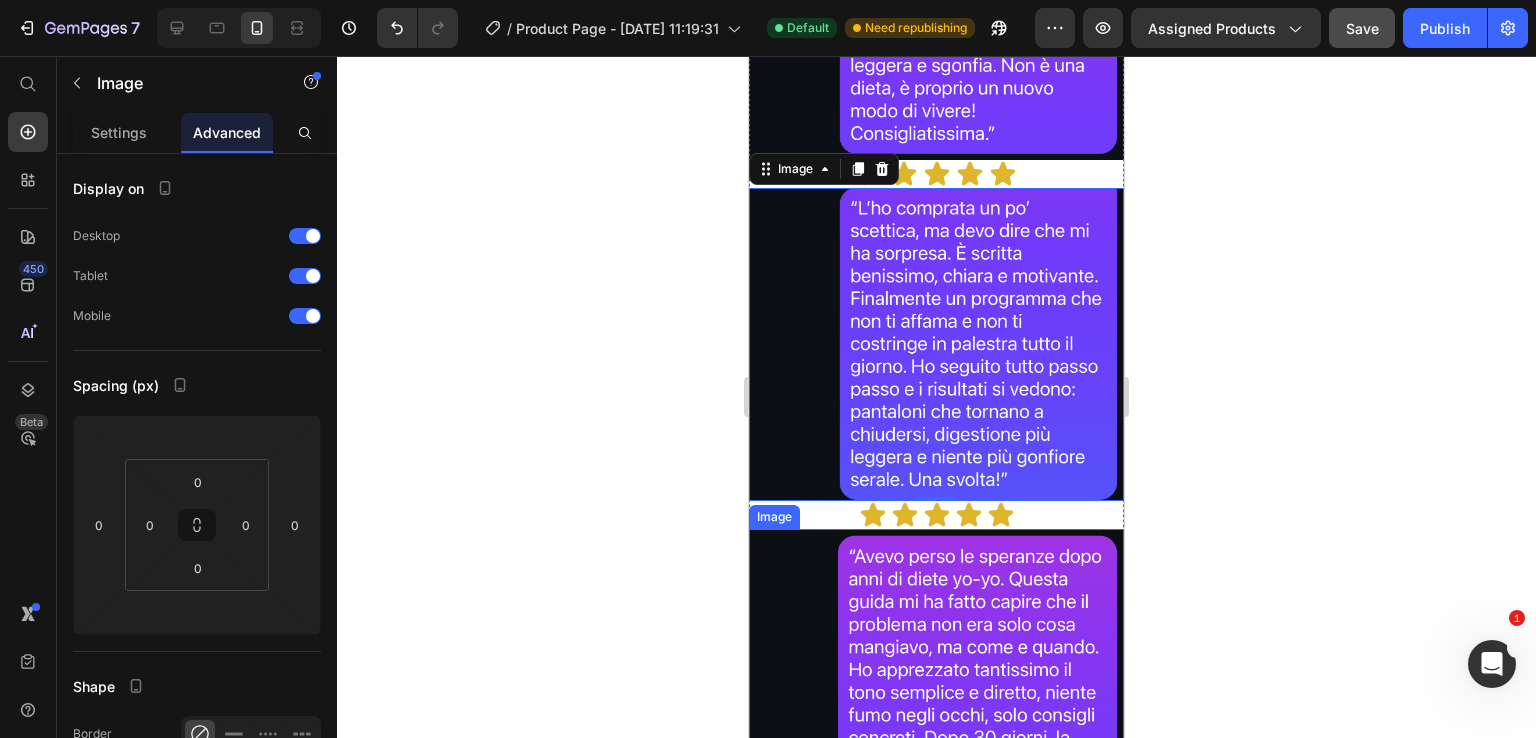 click at bounding box center [936, 679] 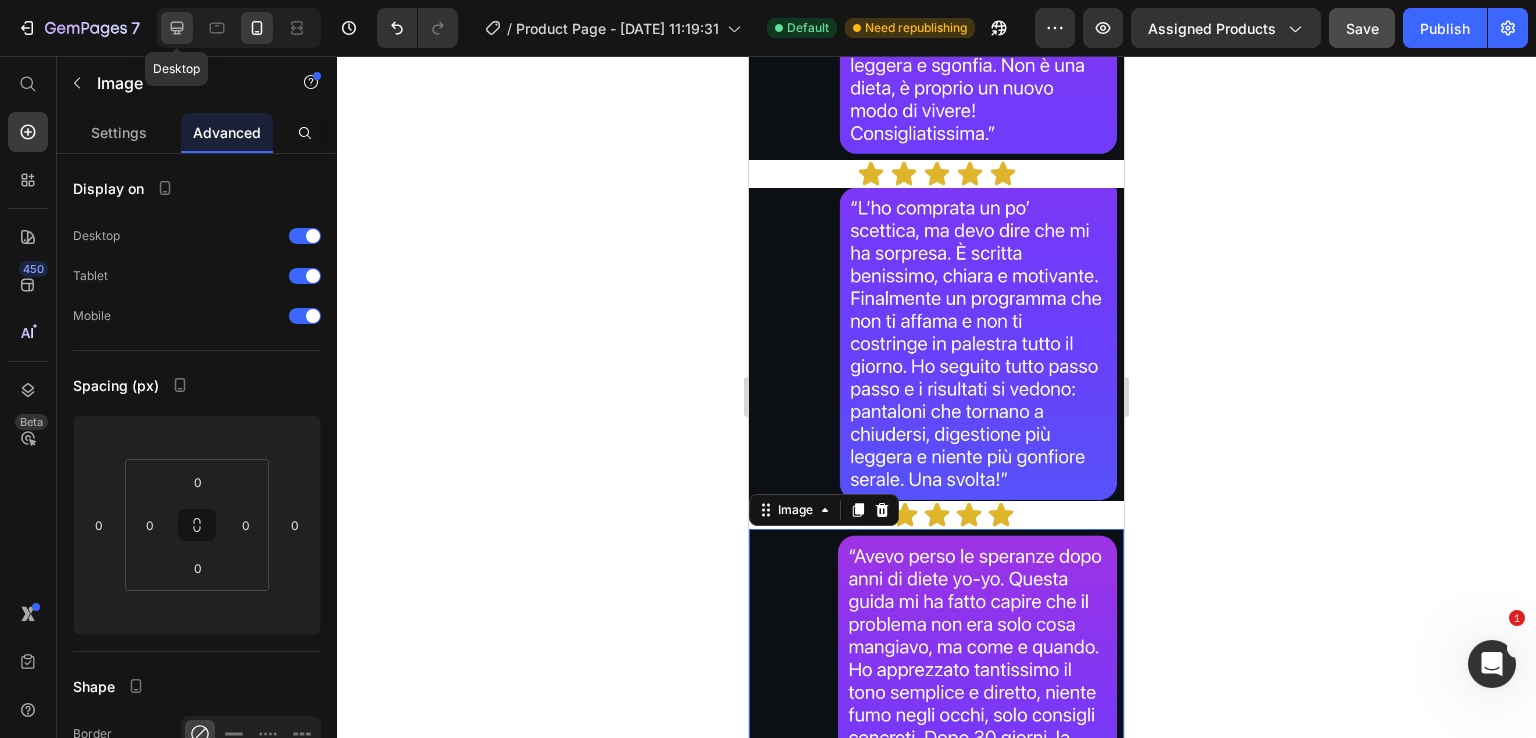 click 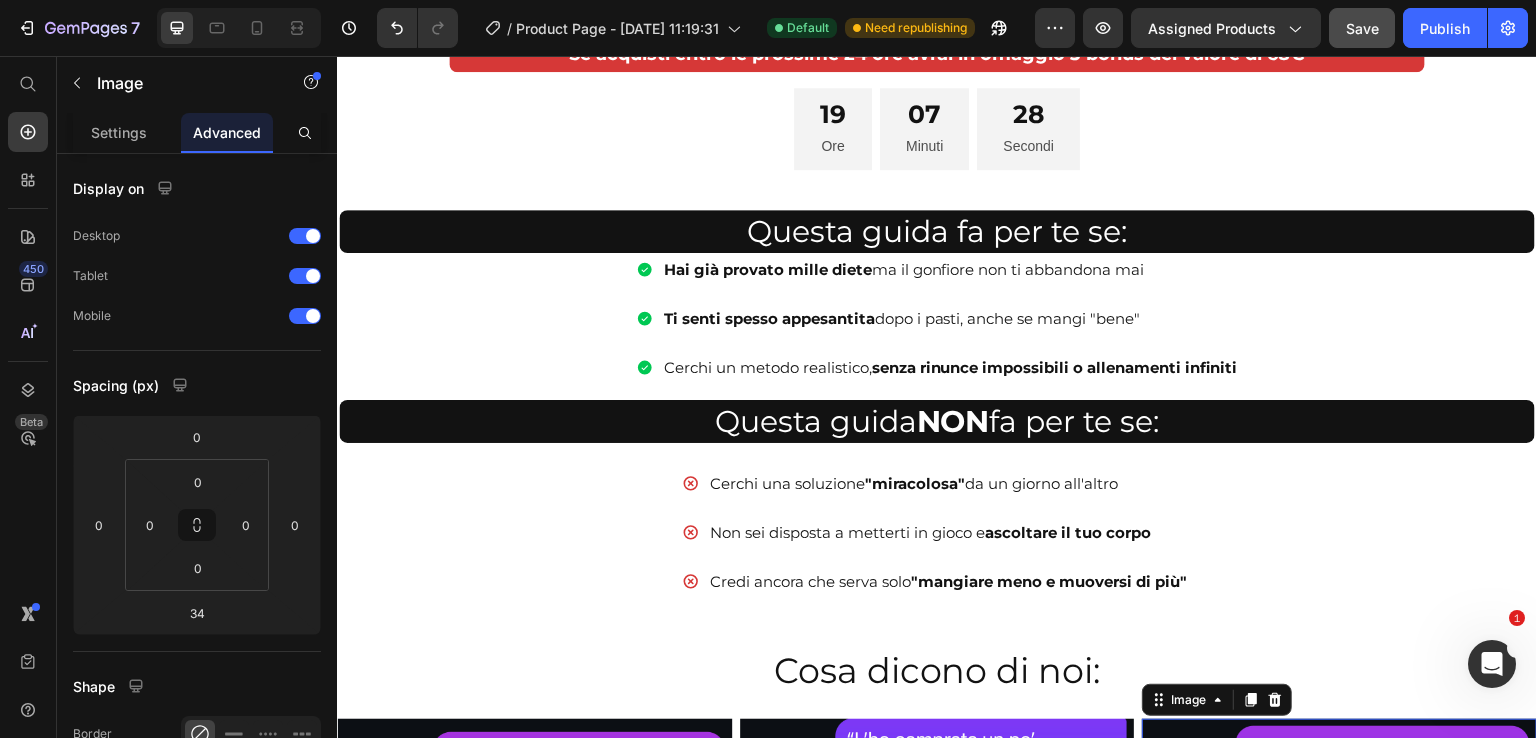 scroll, scrollTop: 1026, scrollLeft: 0, axis: vertical 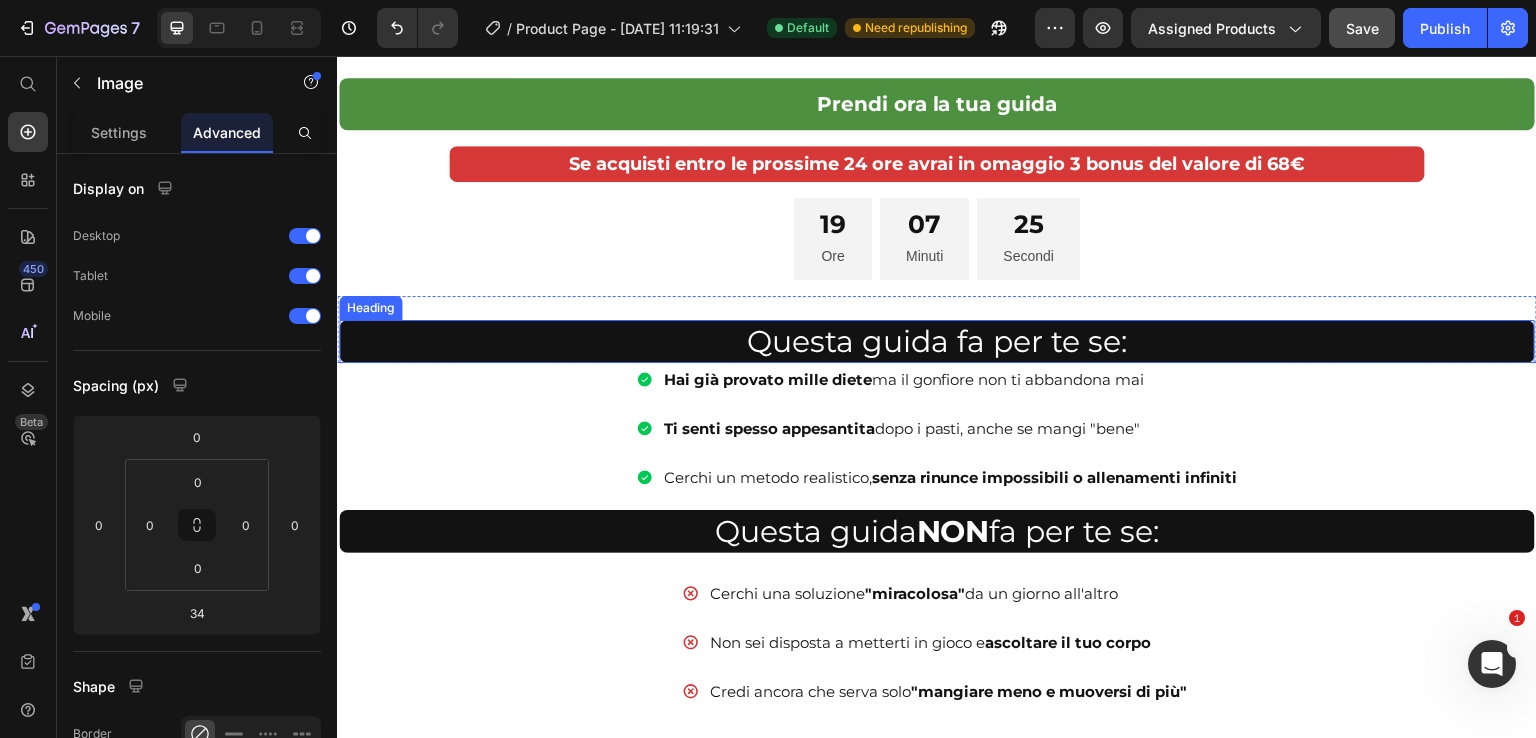click on "Questa guida fa per te se:" at bounding box center (937, 341) 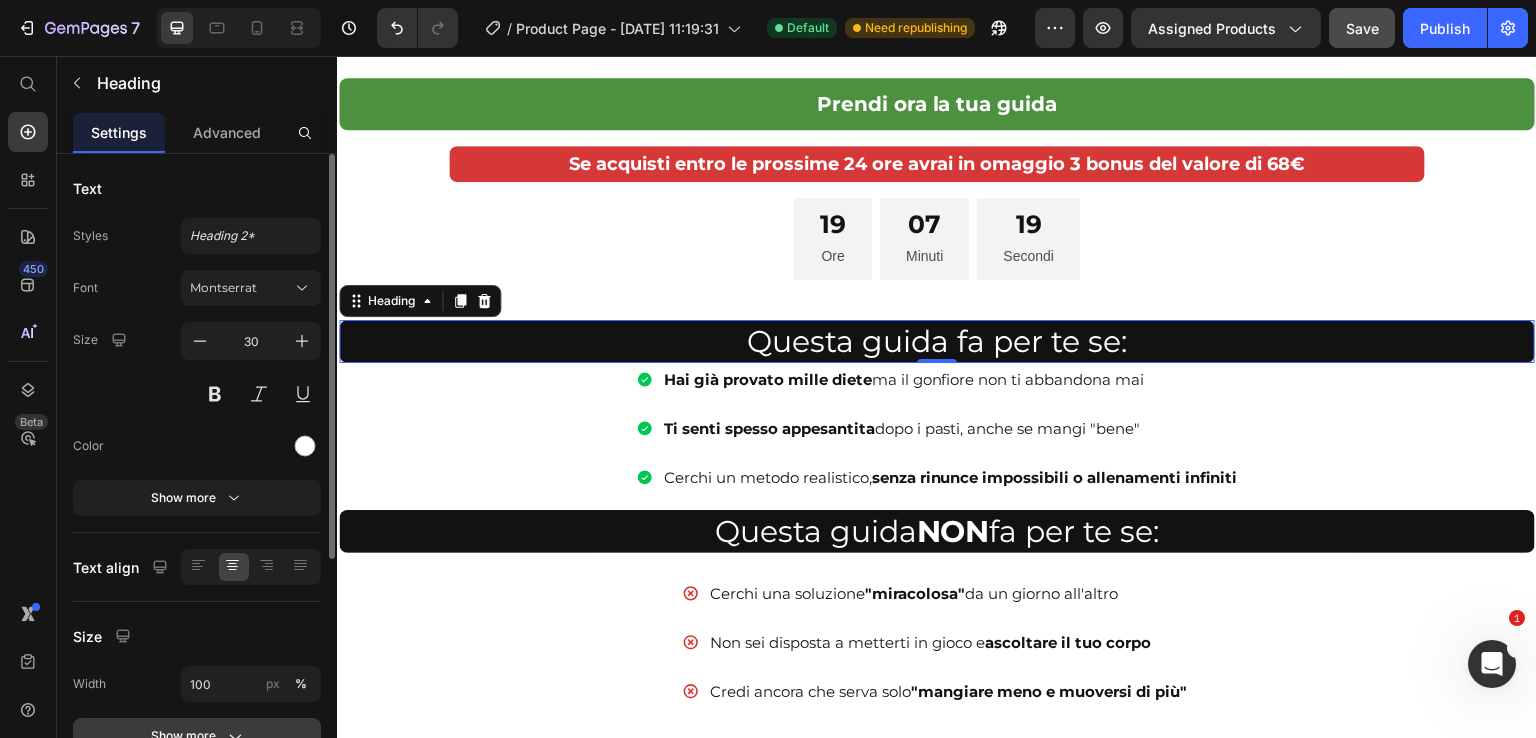 scroll, scrollTop: 200, scrollLeft: 0, axis: vertical 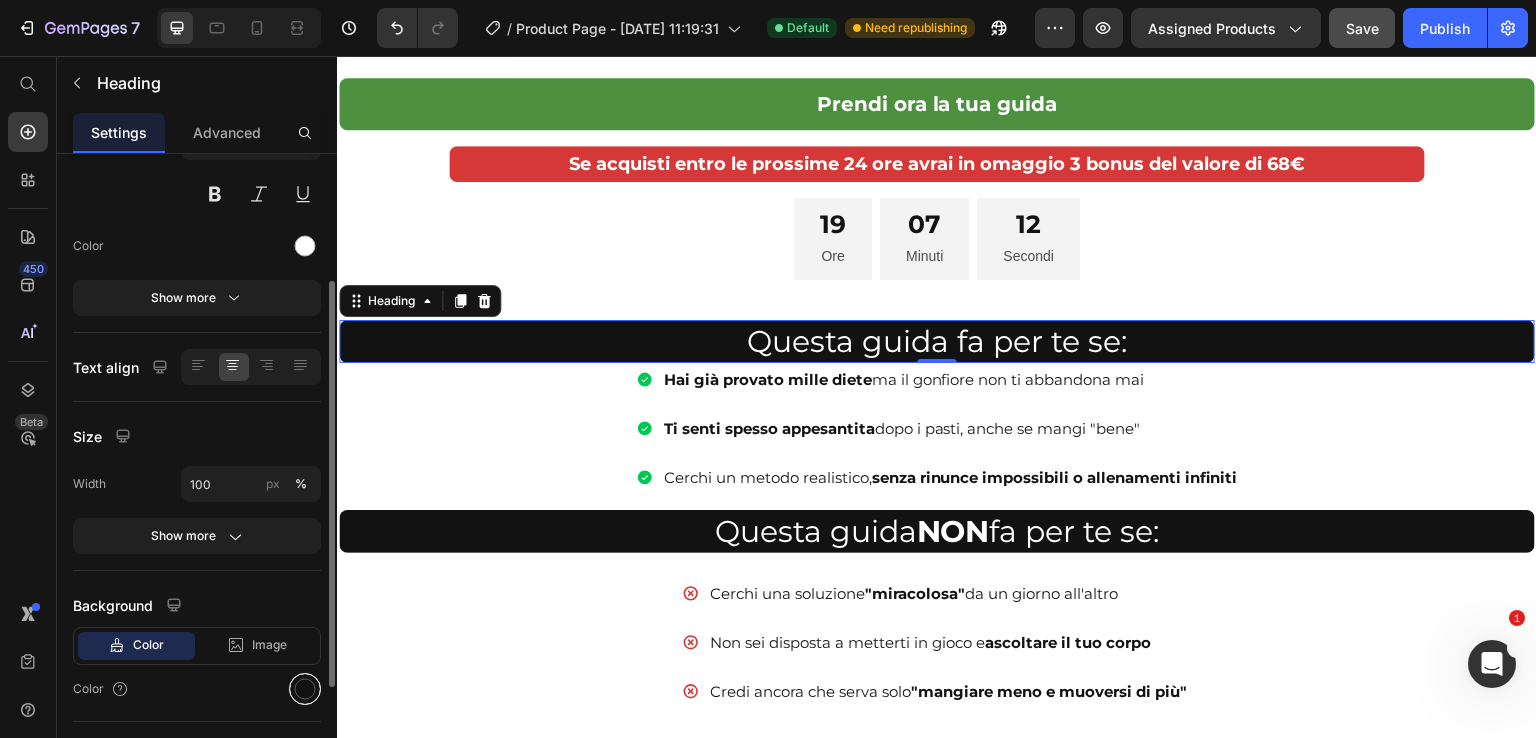 click at bounding box center [305, 689] 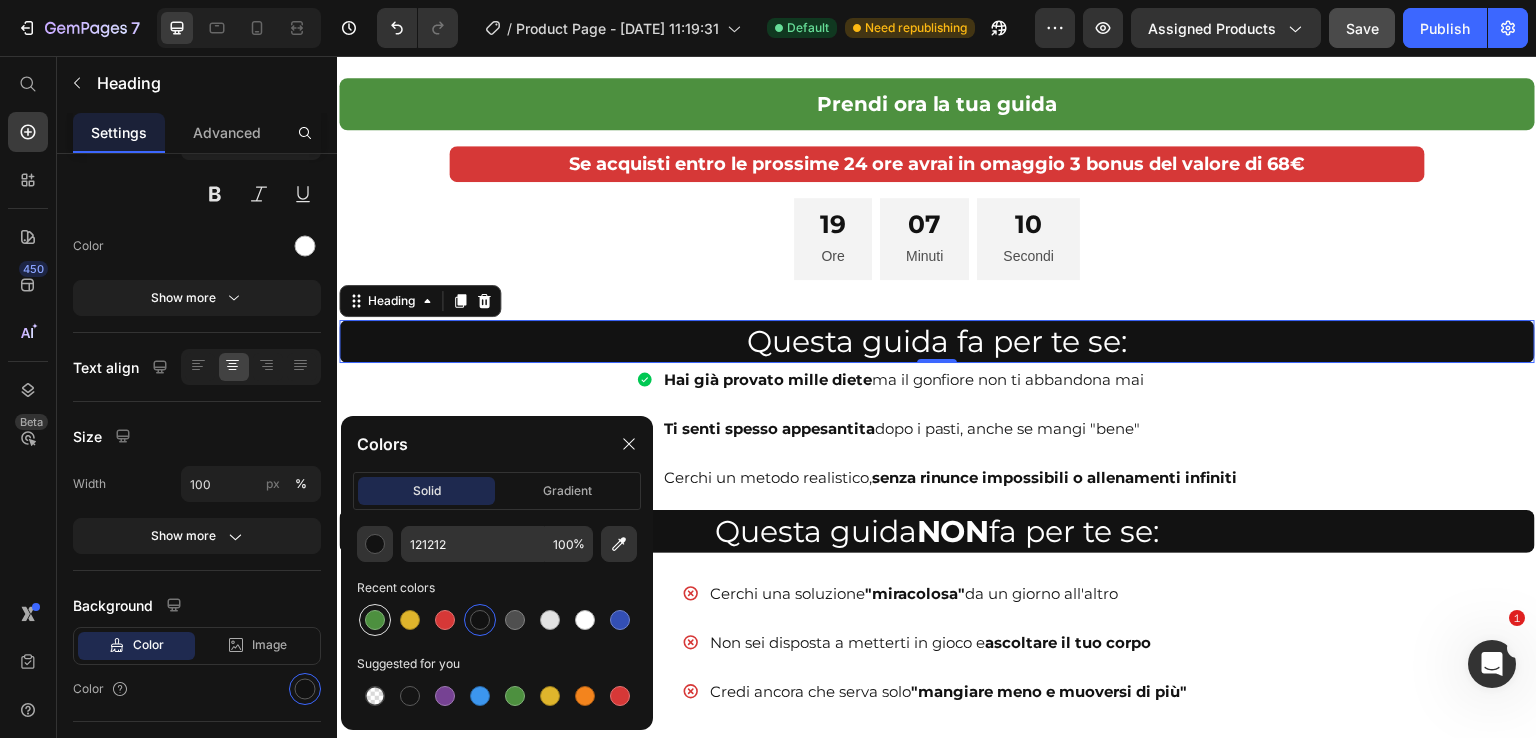 click at bounding box center [375, 620] 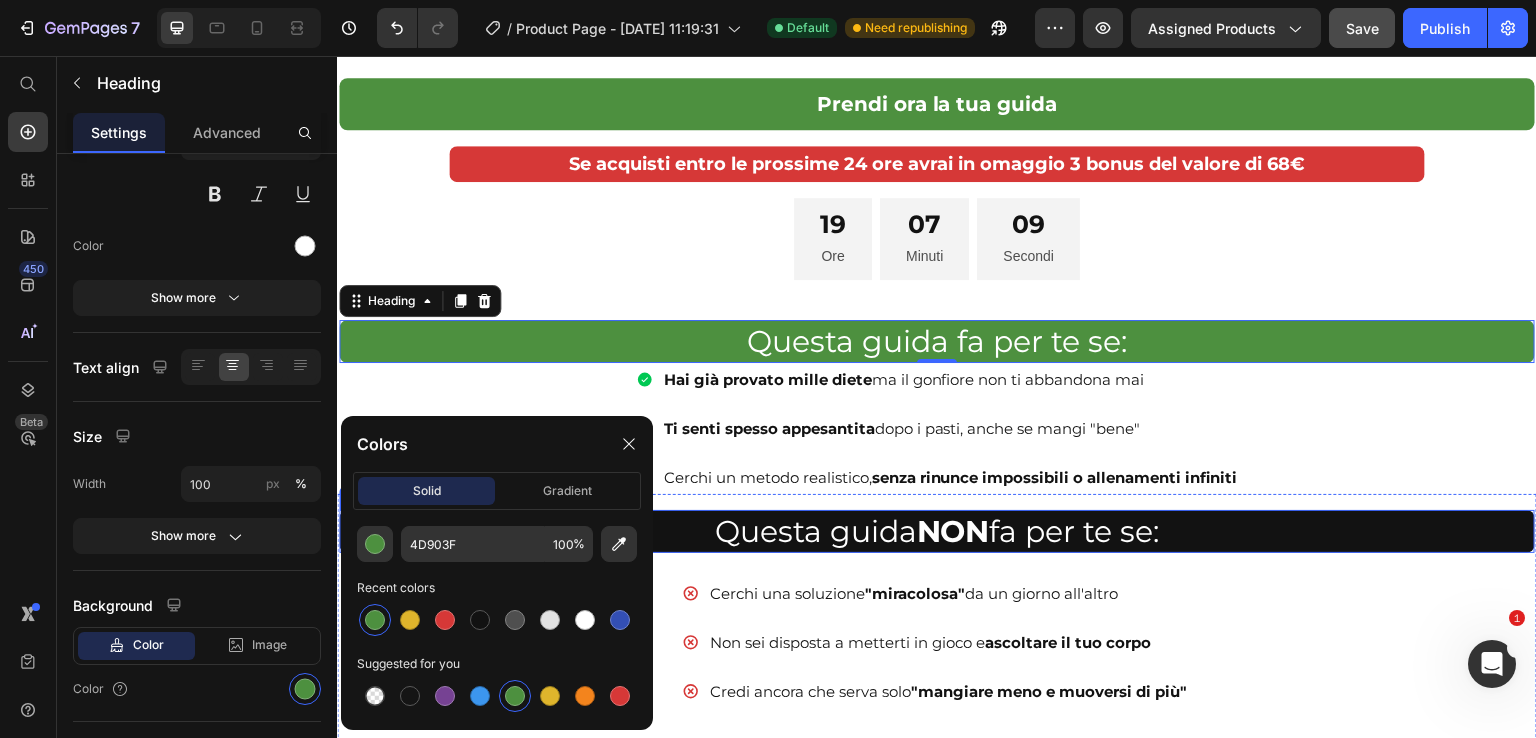 click on "Questa guida  NON  fa per te se:" at bounding box center (937, 531) 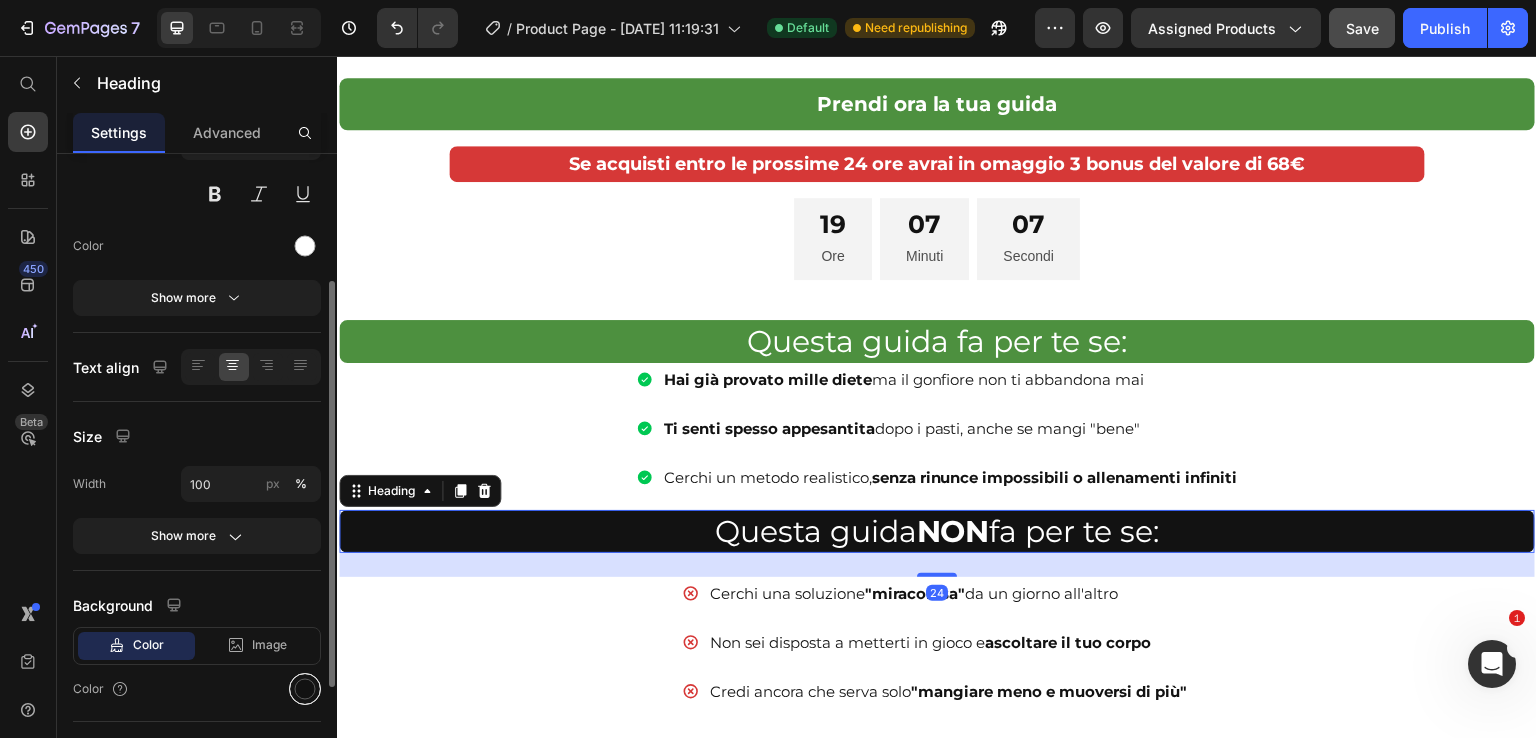 click at bounding box center (305, 689) 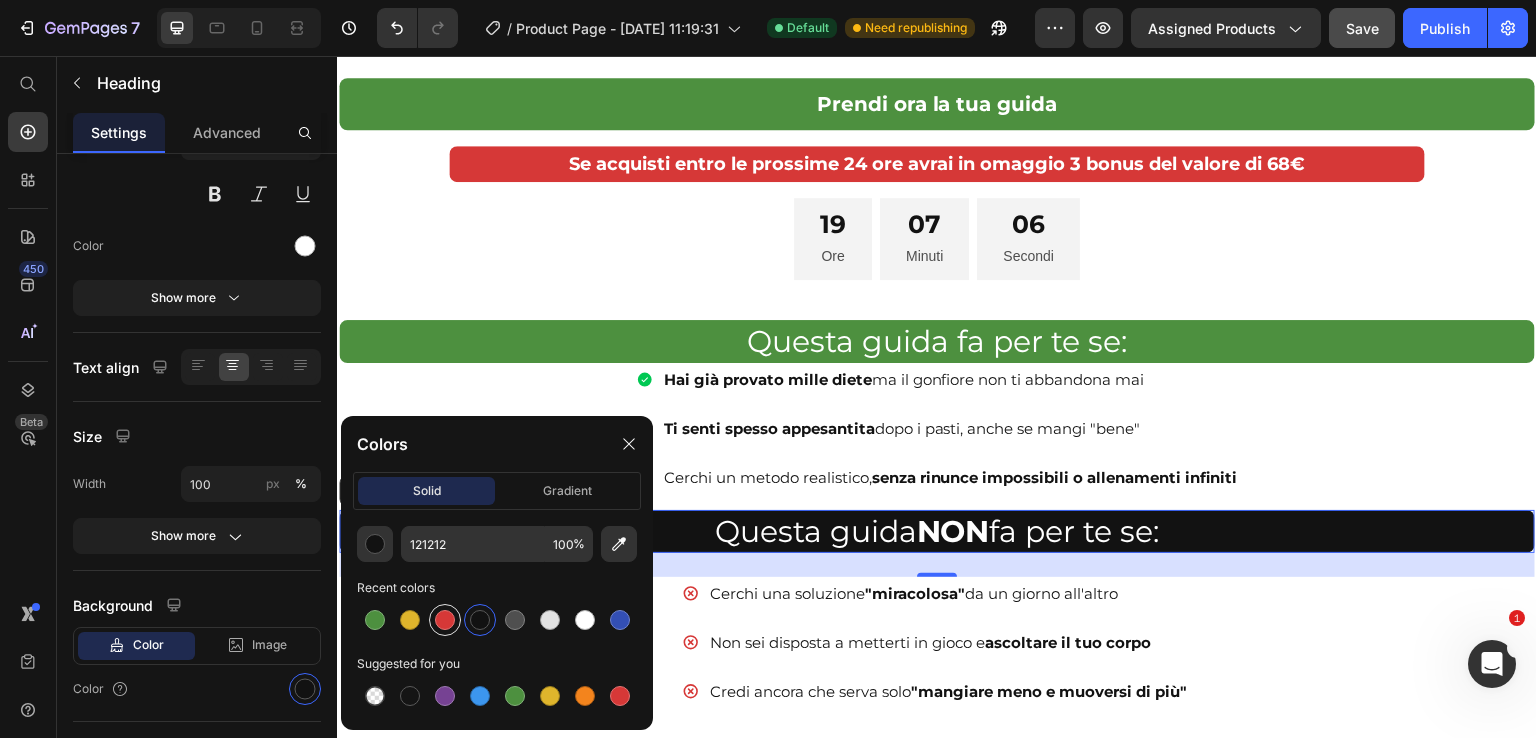 click at bounding box center (445, 620) 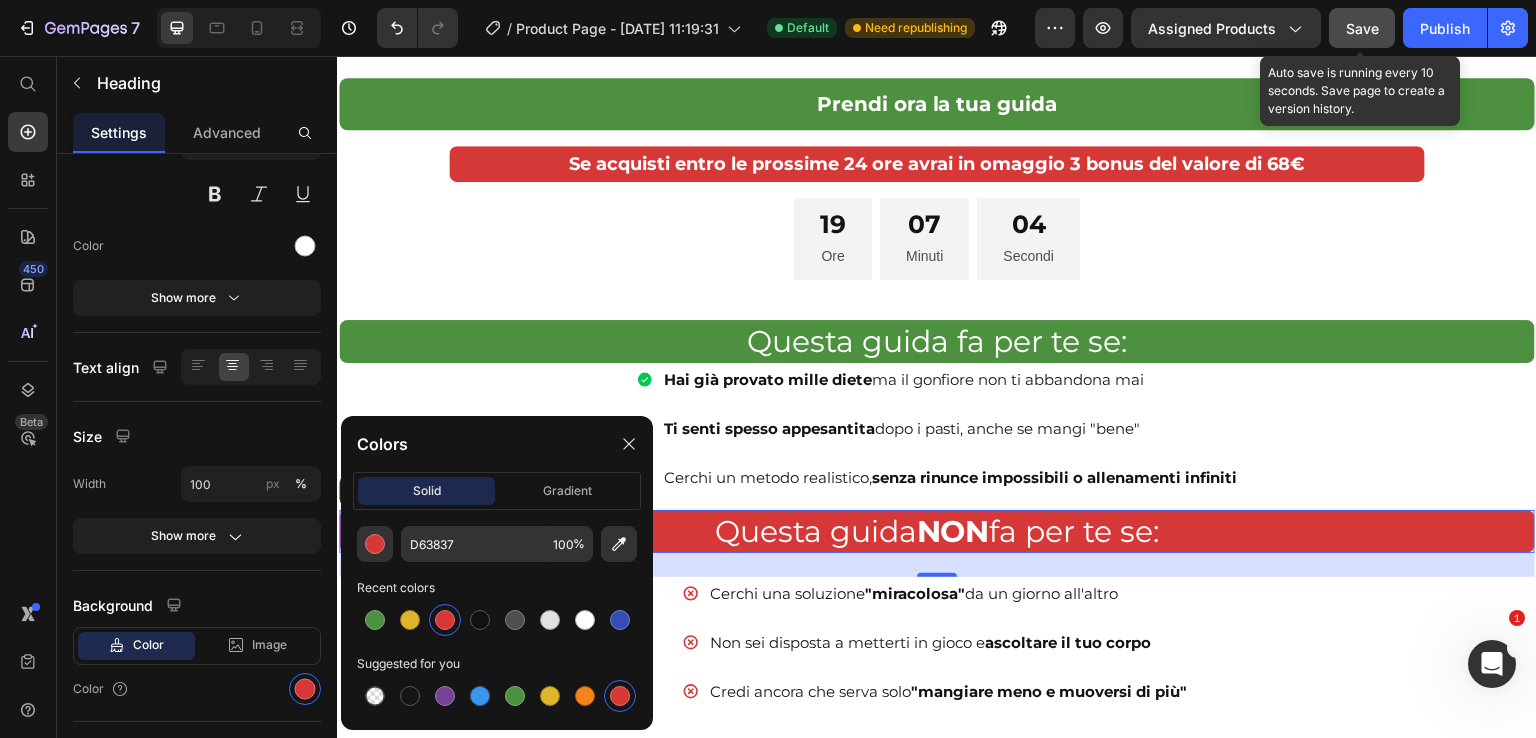 click on "Save" 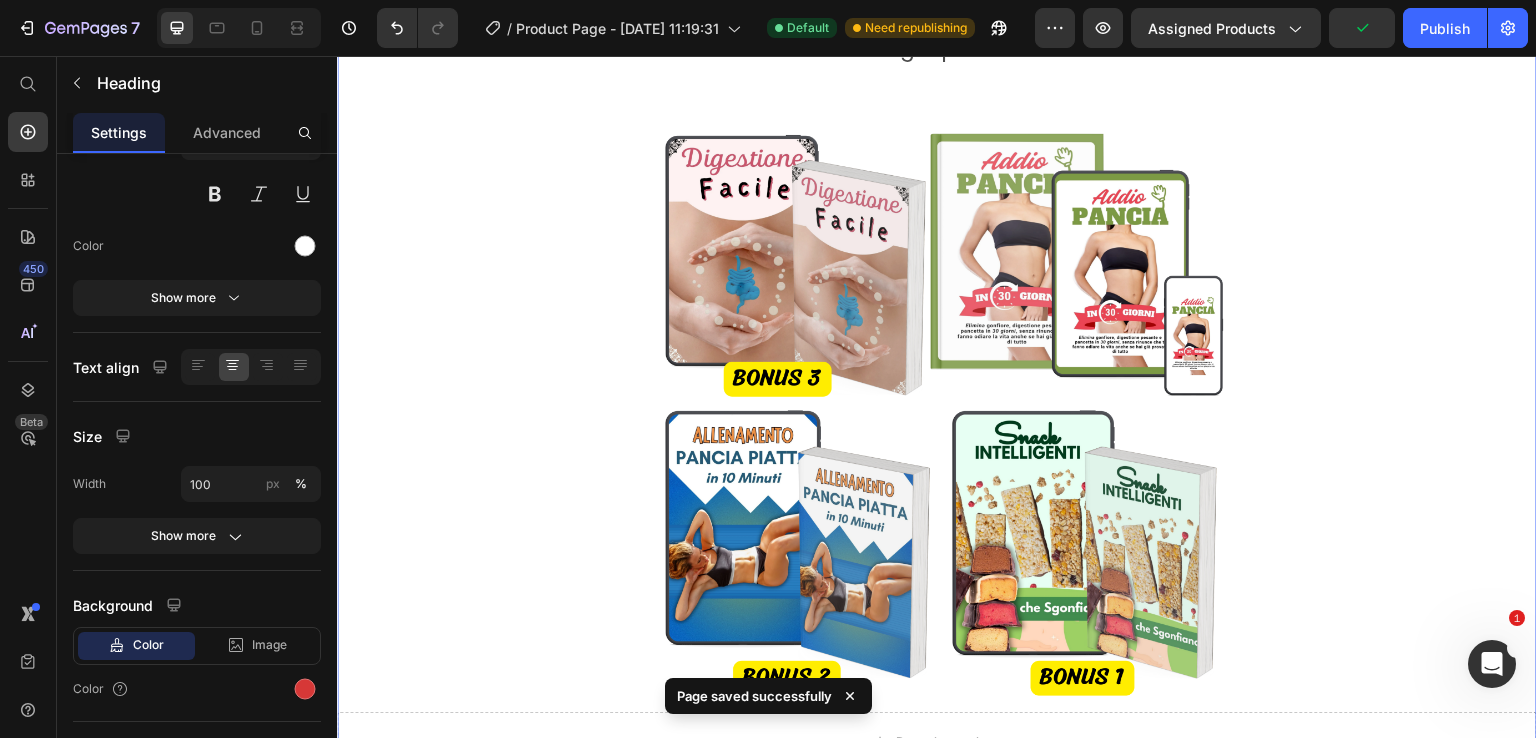 scroll, scrollTop: 338, scrollLeft: 0, axis: vertical 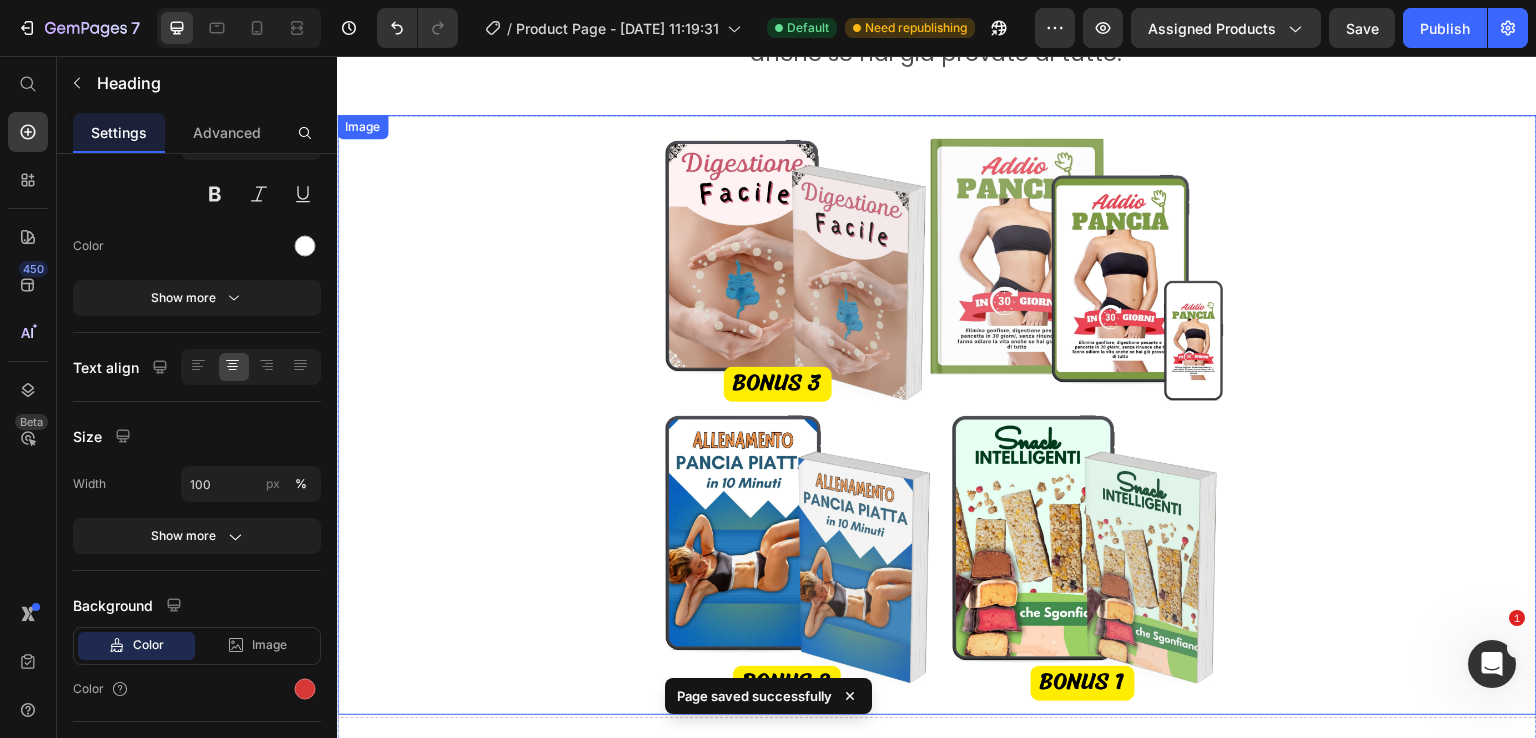 click at bounding box center (937, 415) 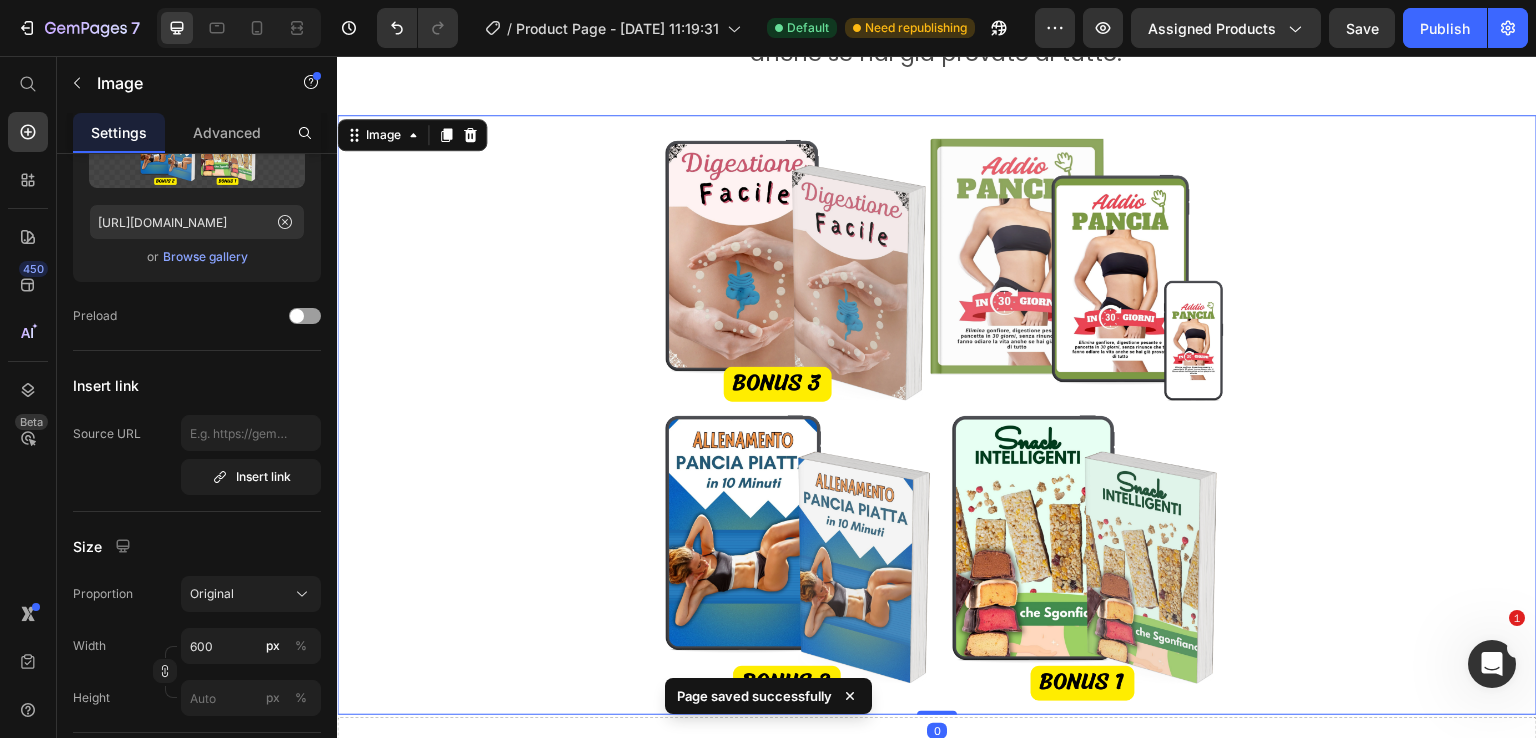 scroll, scrollTop: 0, scrollLeft: 0, axis: both 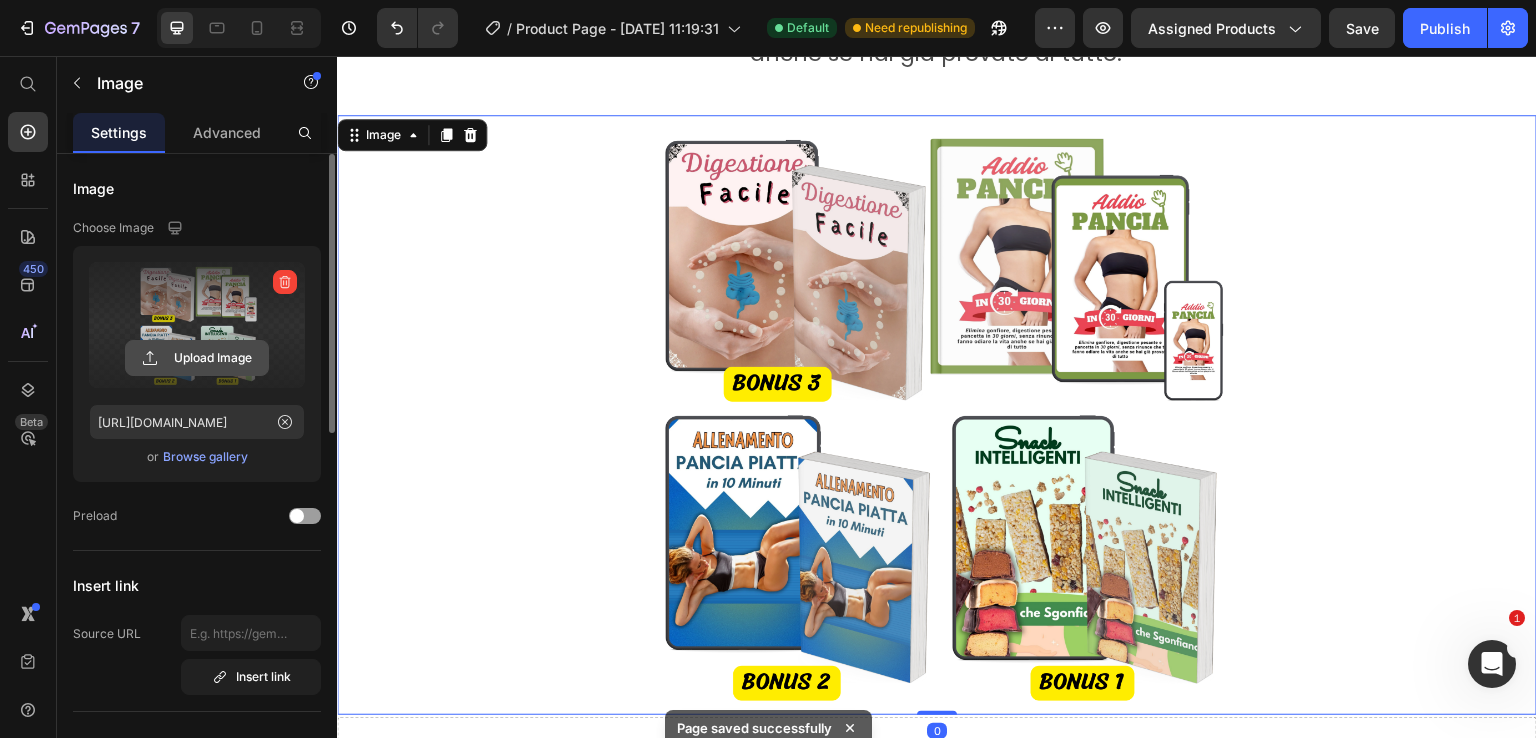 click 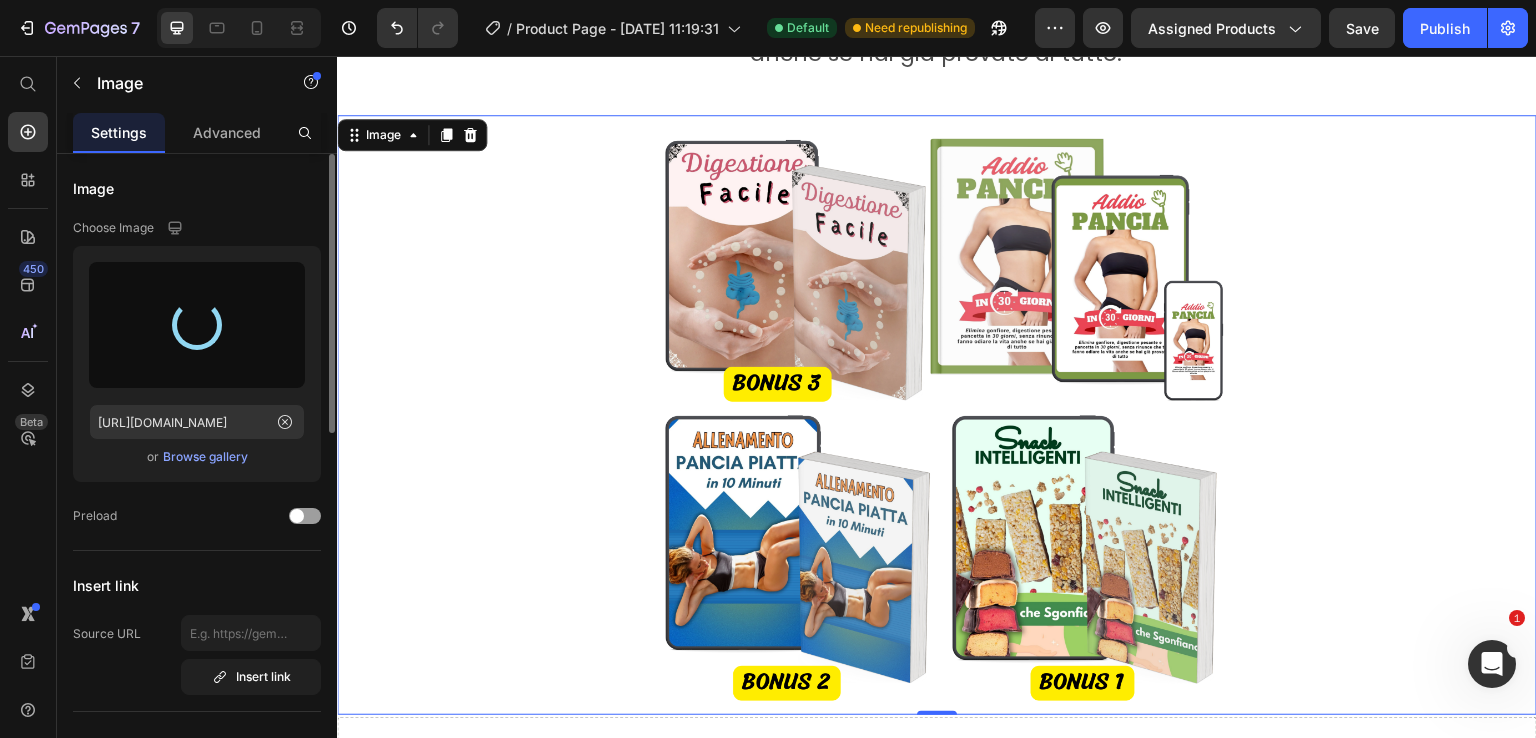 type on "https://cdn.shopify.com/s/files/1/0897/3559/4250/files/gempages_565673089354957675-47dec5df-363f-4913-9749-f7df749616f4.png" 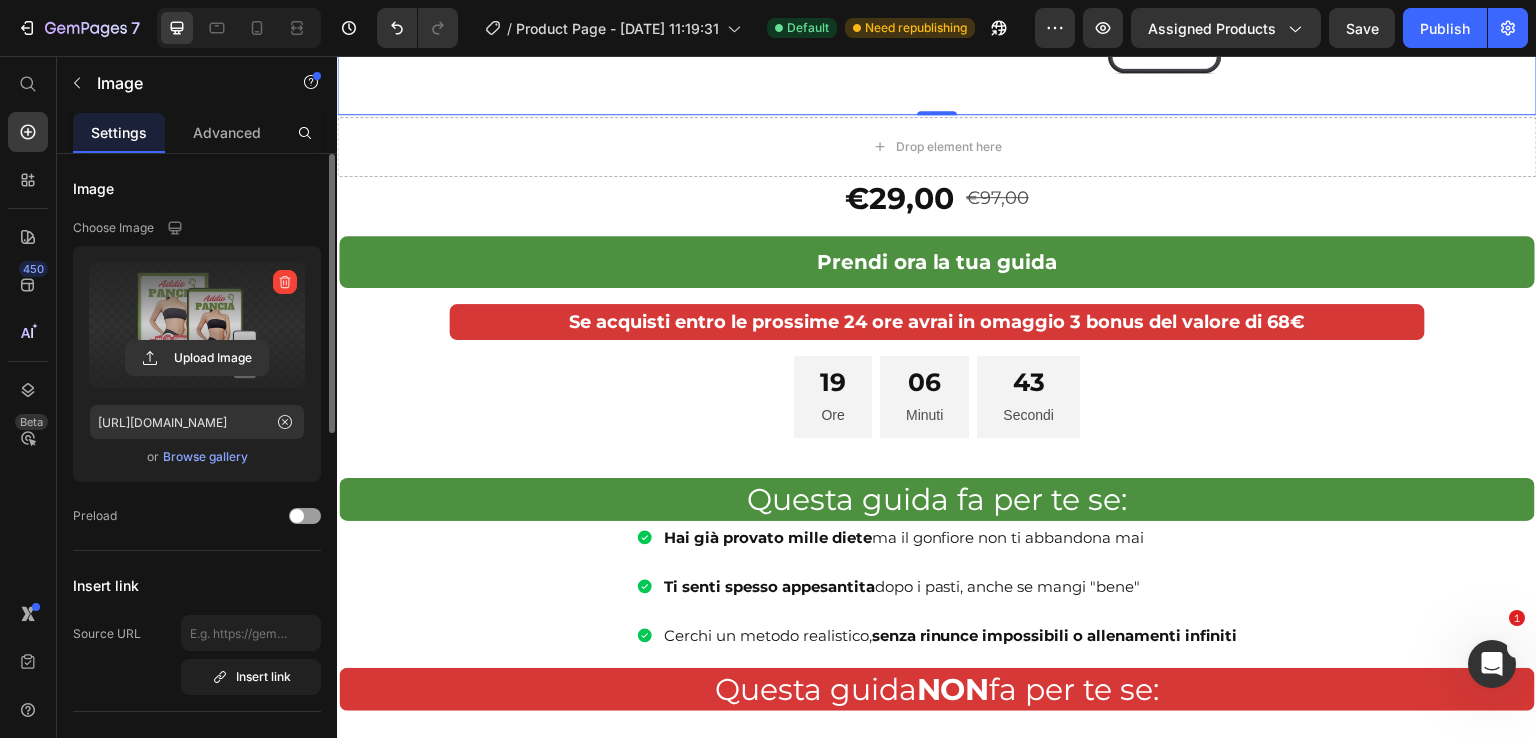 scroll, scrollTop: 538, scrollLeft: 0, axis: vertical 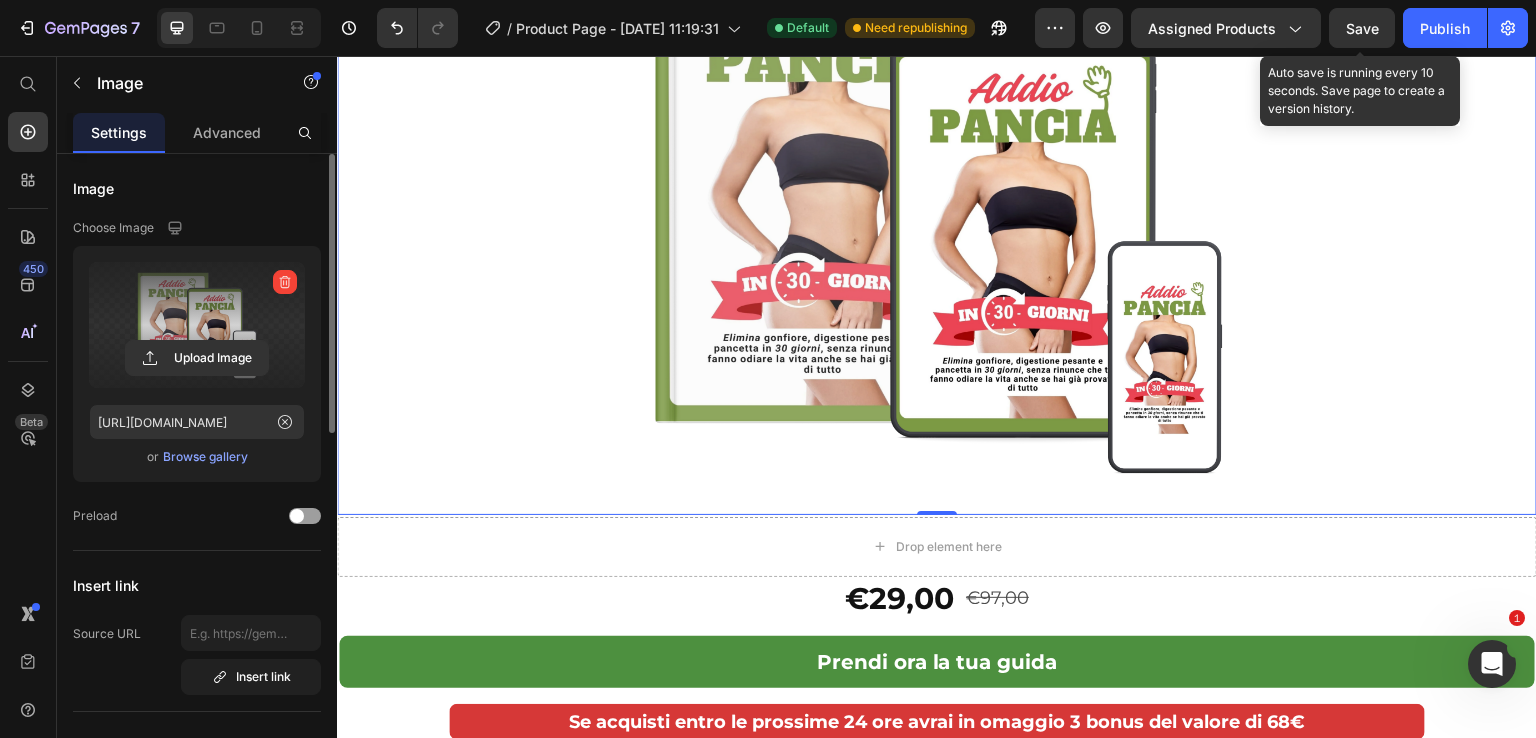 click on "Save" 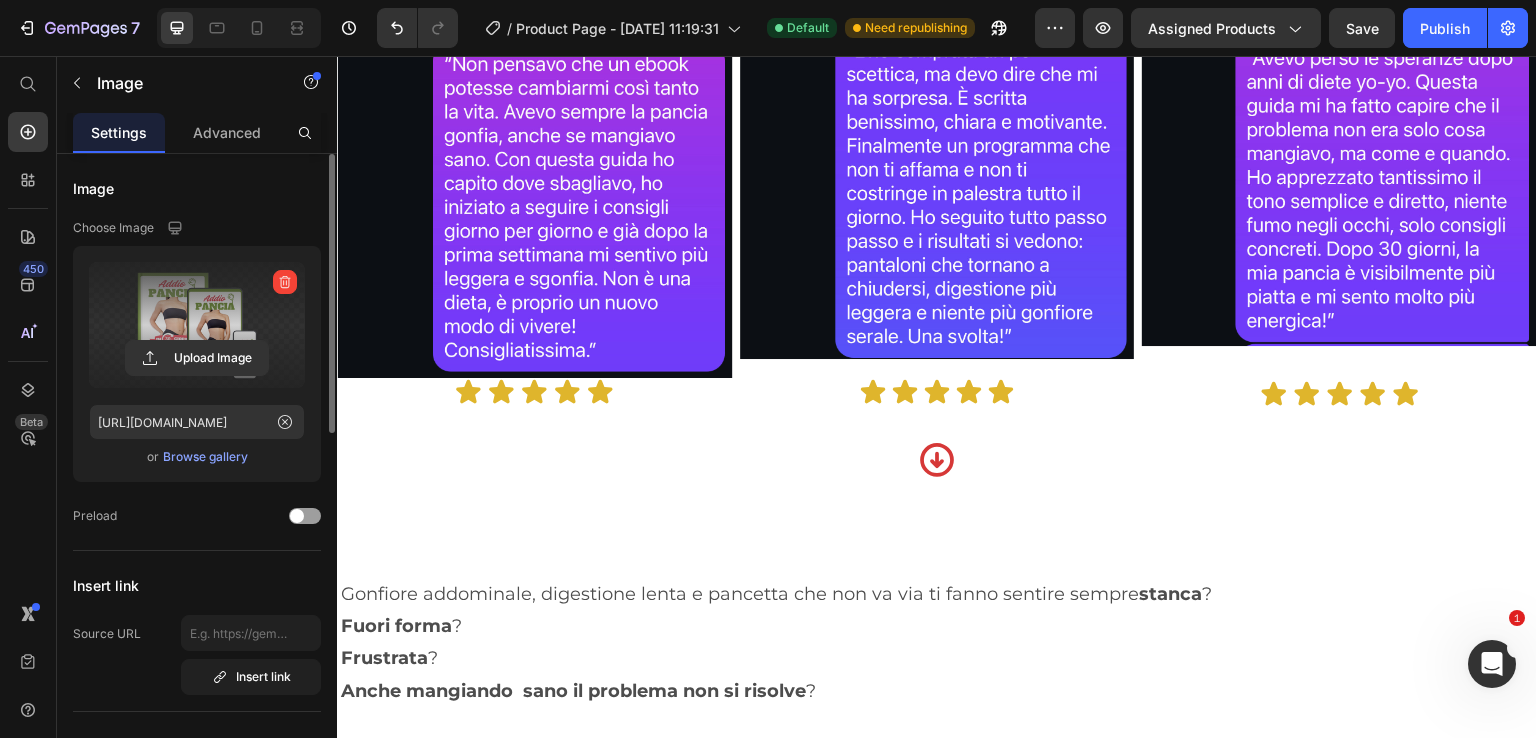 scroll, scrollTop: 1638, scrollLeft: 0, axis: vertical 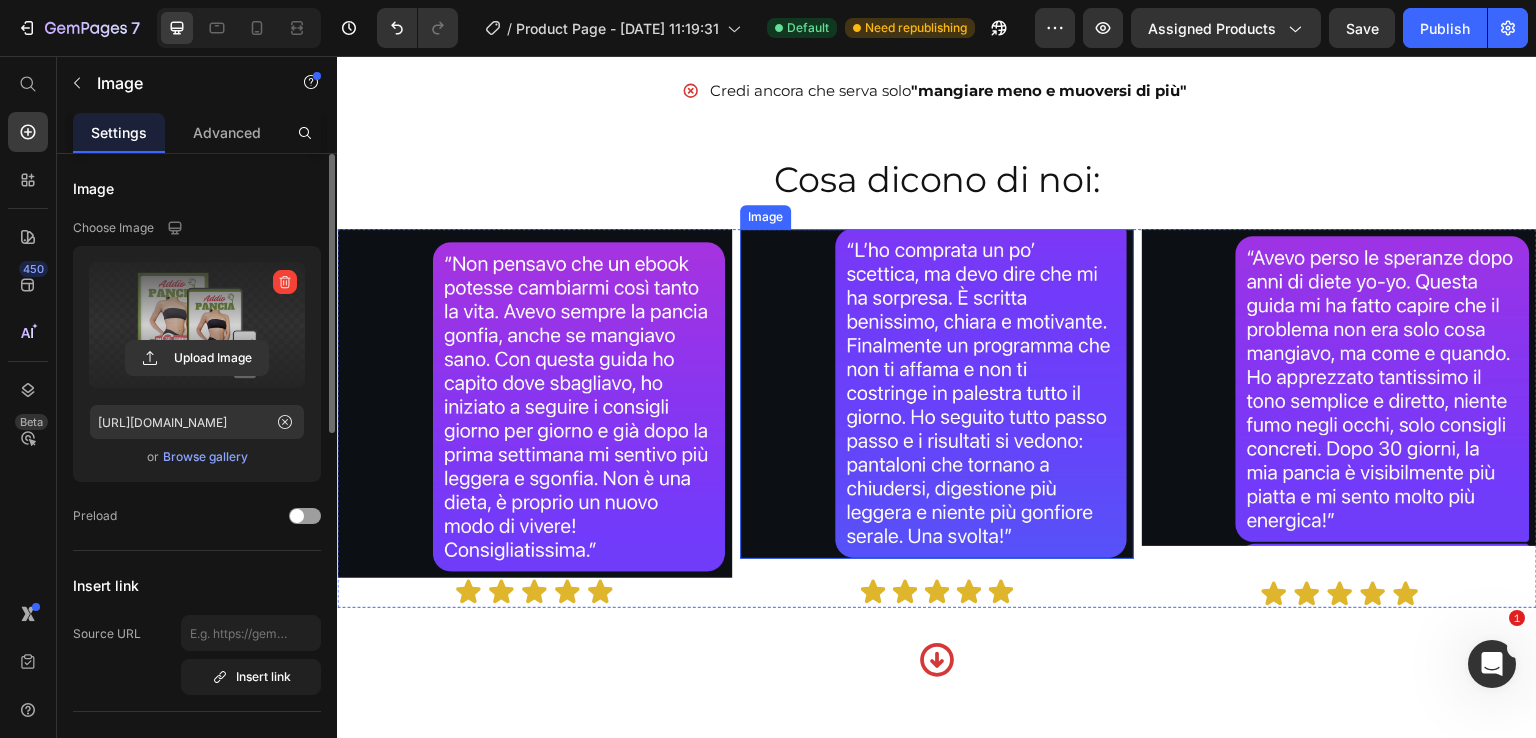 click at bounding box center [937, 394] 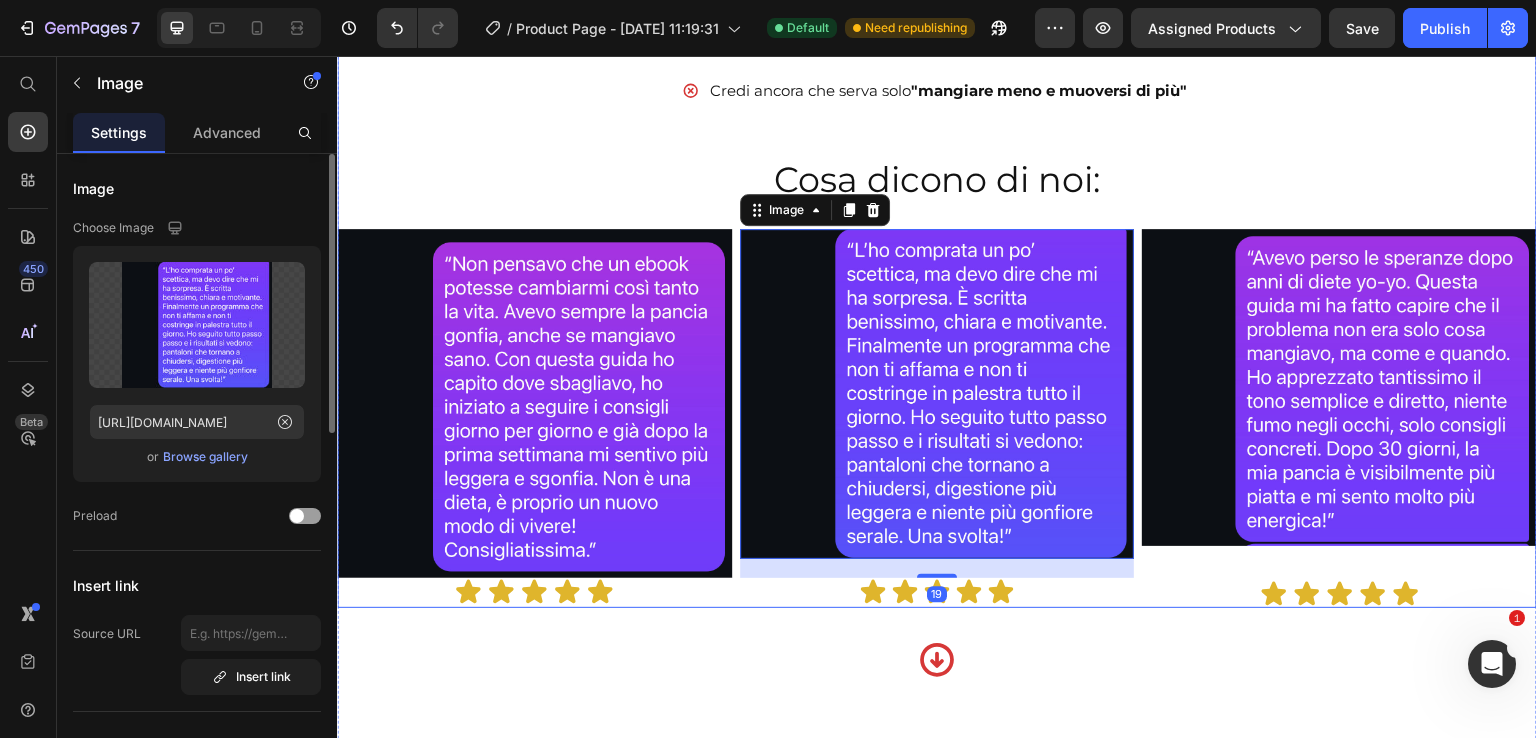 click on "Questa guida  NON  fa per te se: Heading
Cerchi una soluzione  "miracolosa"  da un giorno all'altro
Non sei disposta a metterti in gioco e  ascoltare il tuo corpo
Credi ancora che serva solo  "mangiare meno e muoversi di più" Item List Cosa dicono di noi: Heading Image Icon Icon Icon Icon
Icon Icon List Image   19 Icon Icon Icon Icon
Icon Icon List Image Icon Icon Icon Icon
Icon Icon List Row" at bounding box center (937, 250) 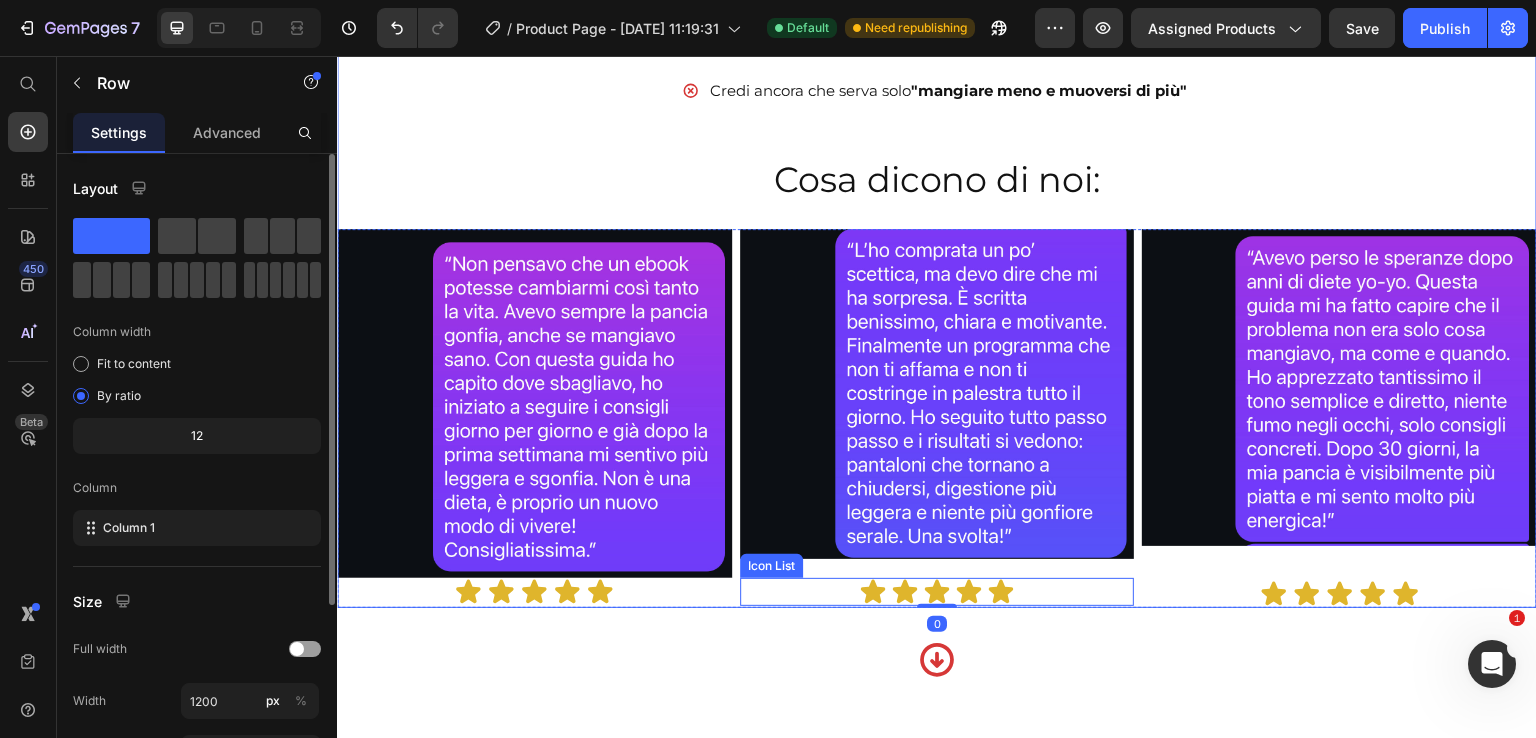 click on "Icon Icon Icon Icon
Icon" at bounding box center (937, 592) 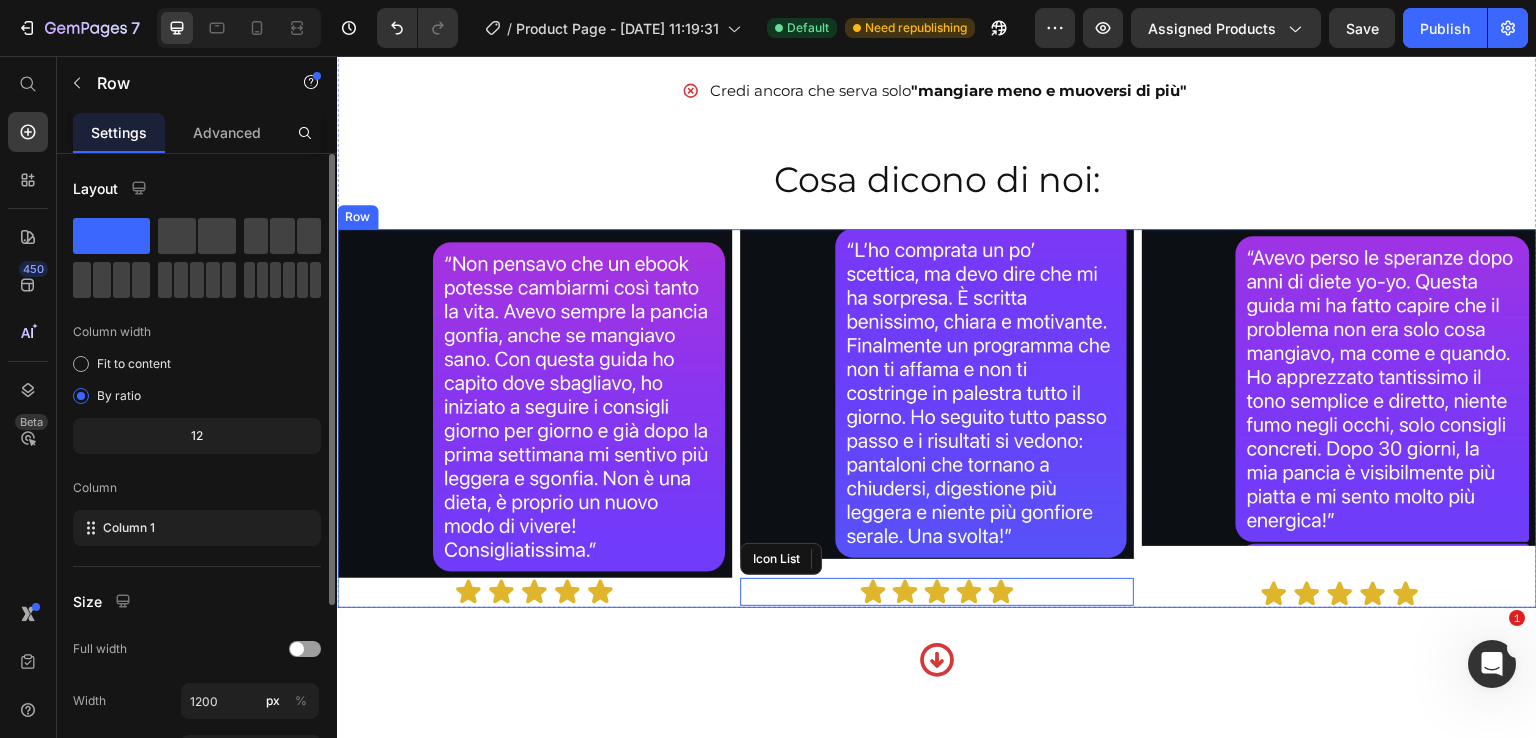 click on "Image Icon Icon Icon Icon
Icon Icon List" at bounding box center (1339, 418) 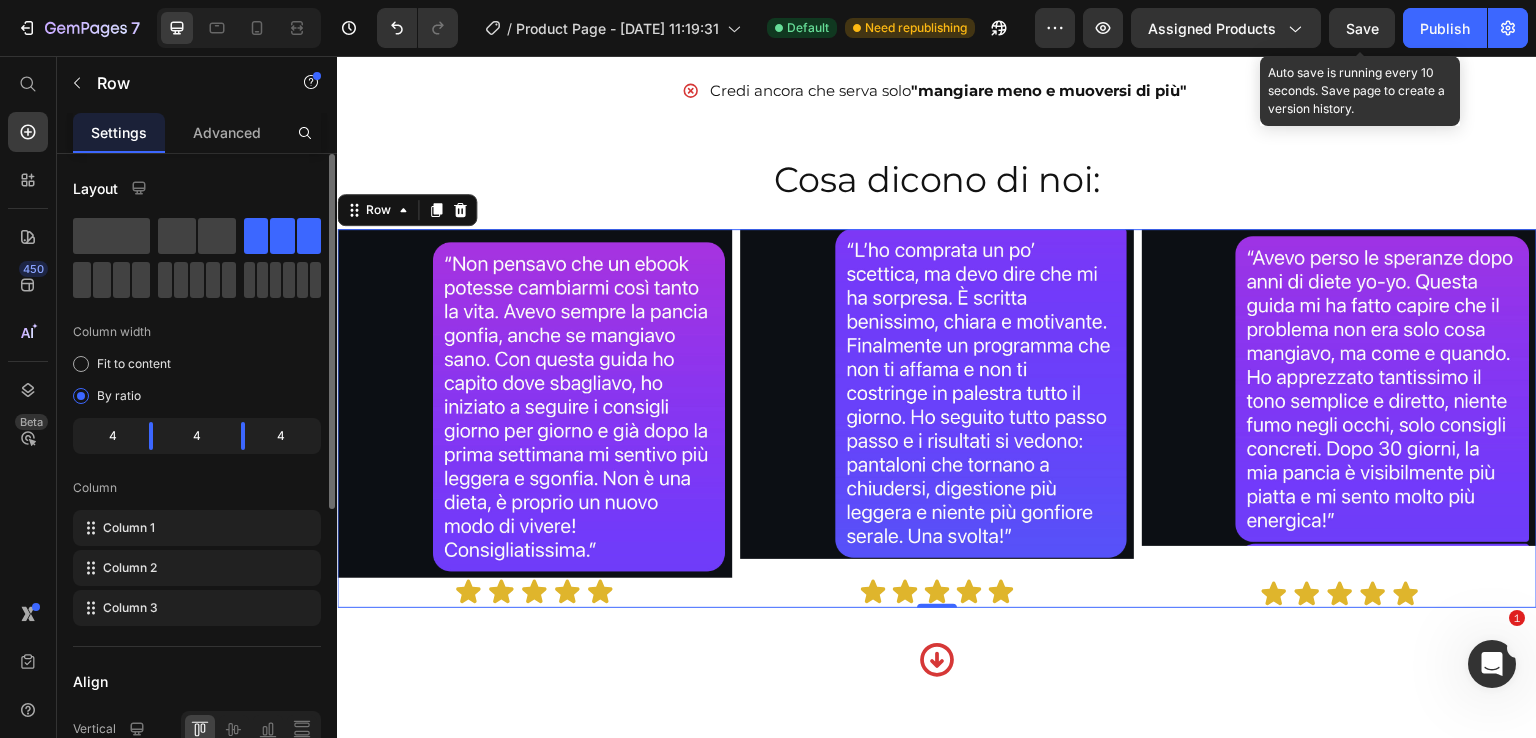 click on "Save" 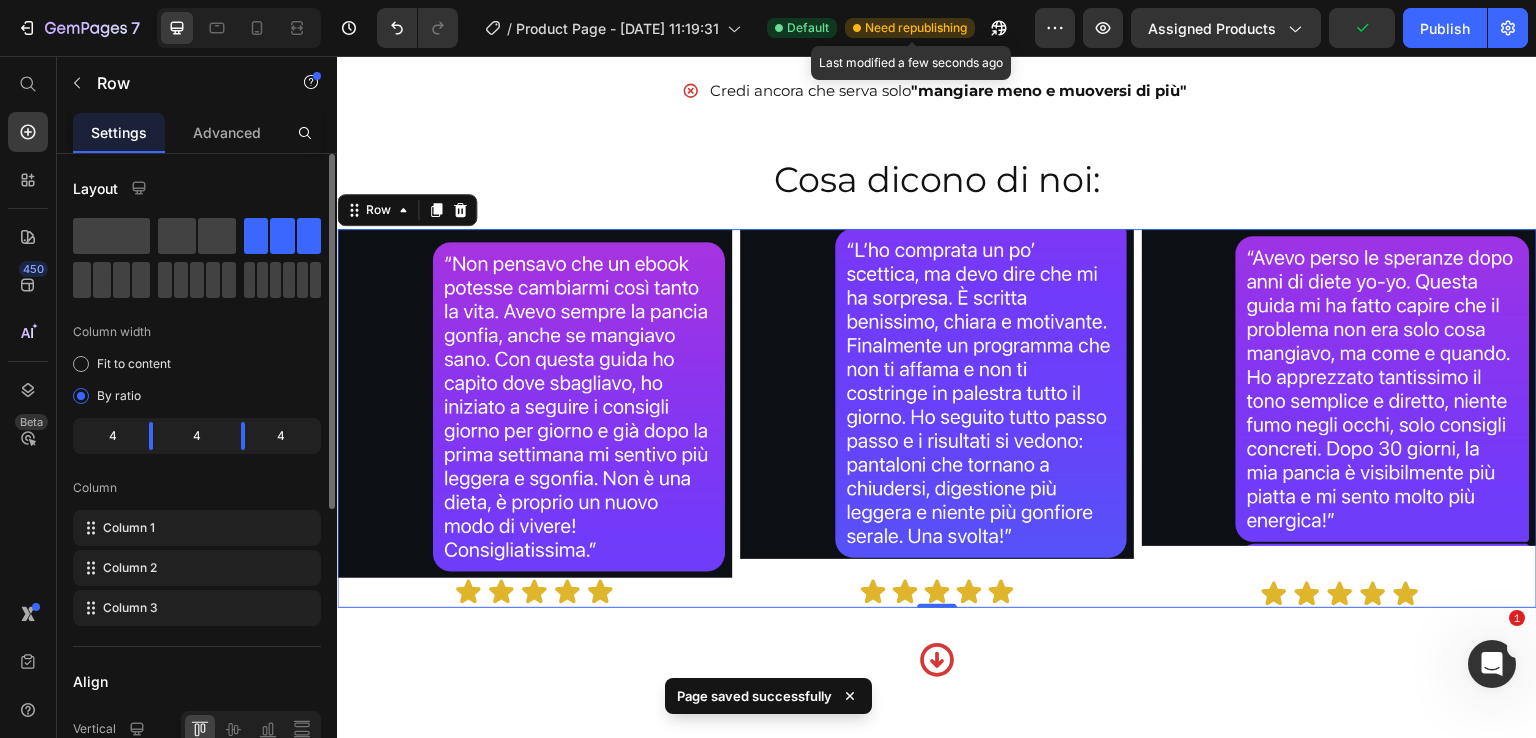 click on "Need republishing" at bounding box center [916, 28] 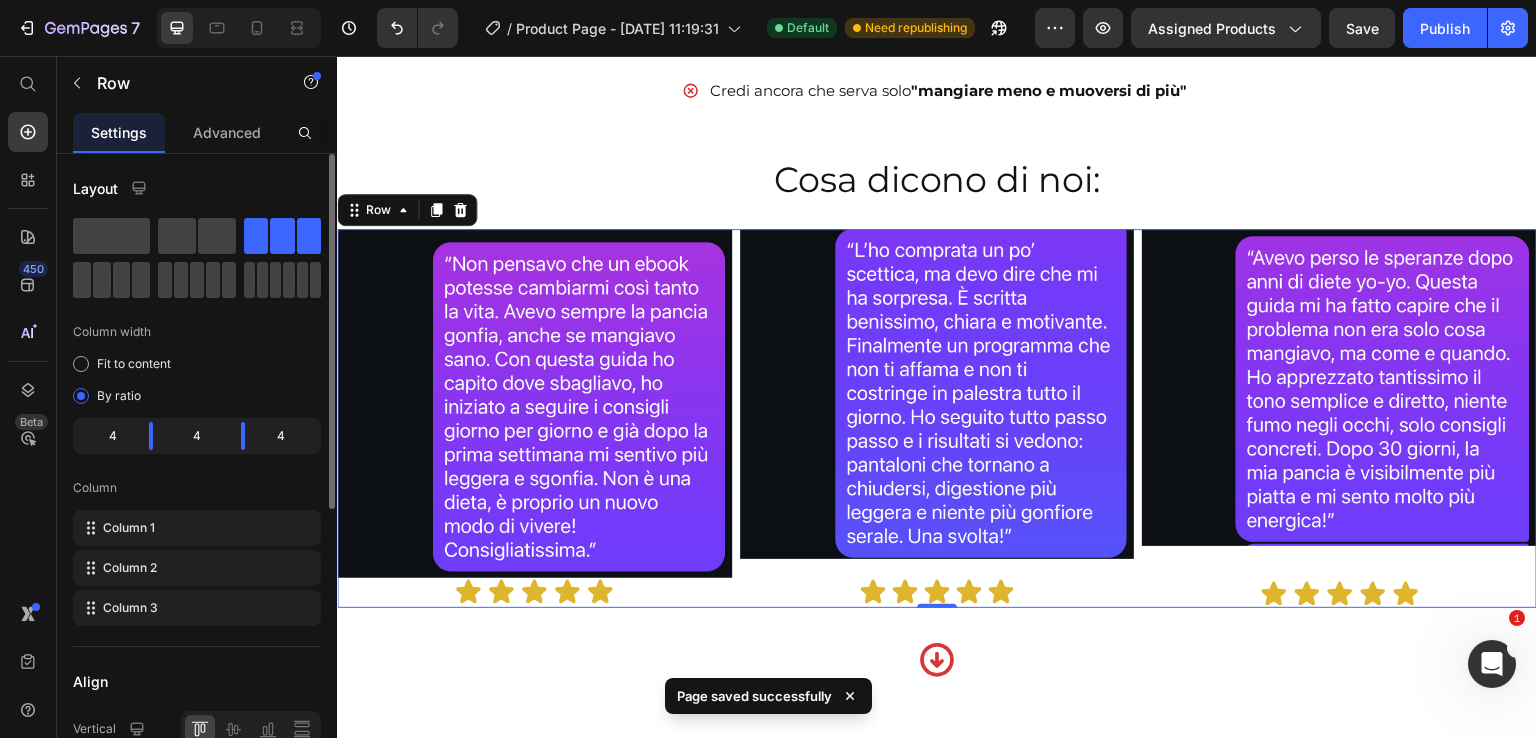 click on "7   /  Product Page - May 10, 11:19:31 Default Need republishing Preview Assigned Products  Save   Publish" 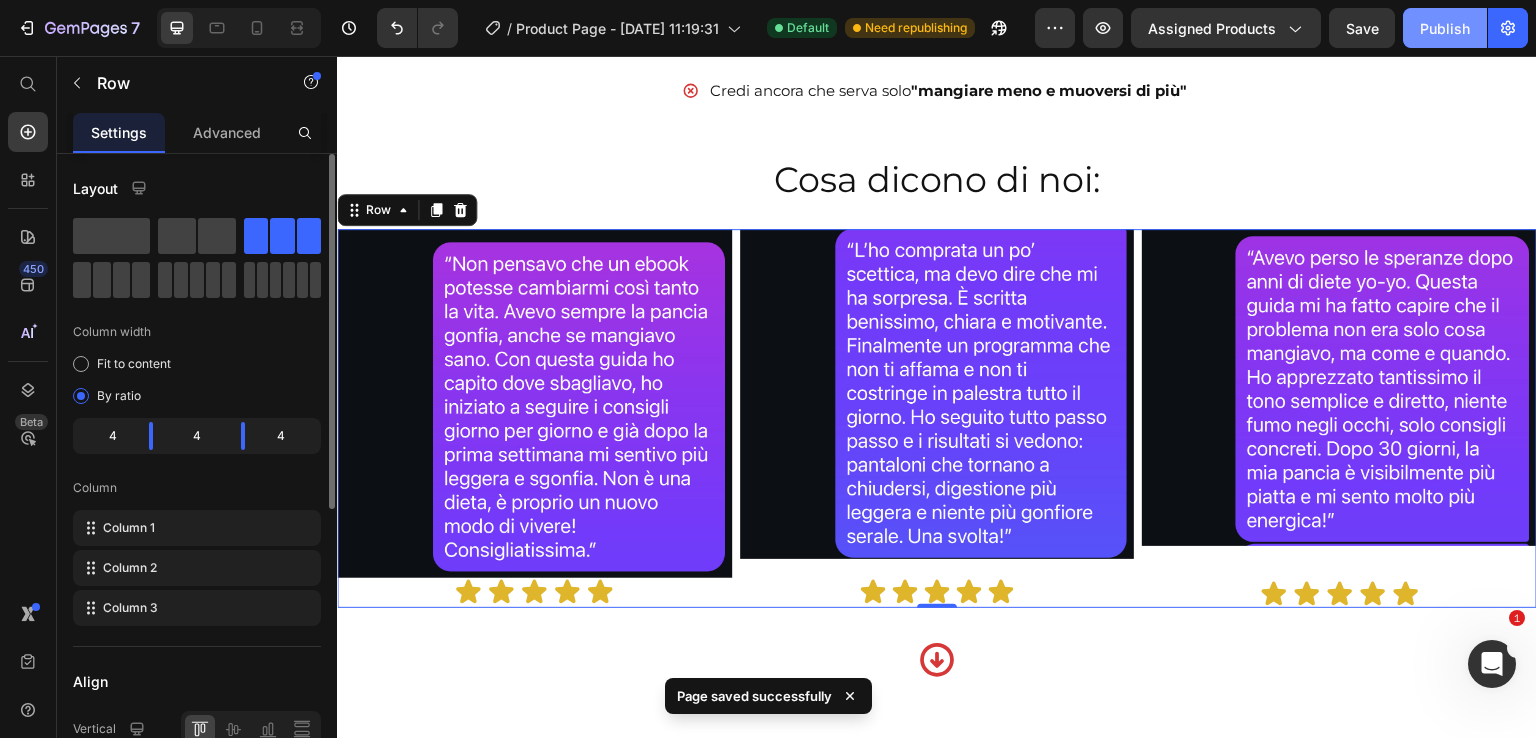 click on "Publish" at bounding box center [1445, 28] 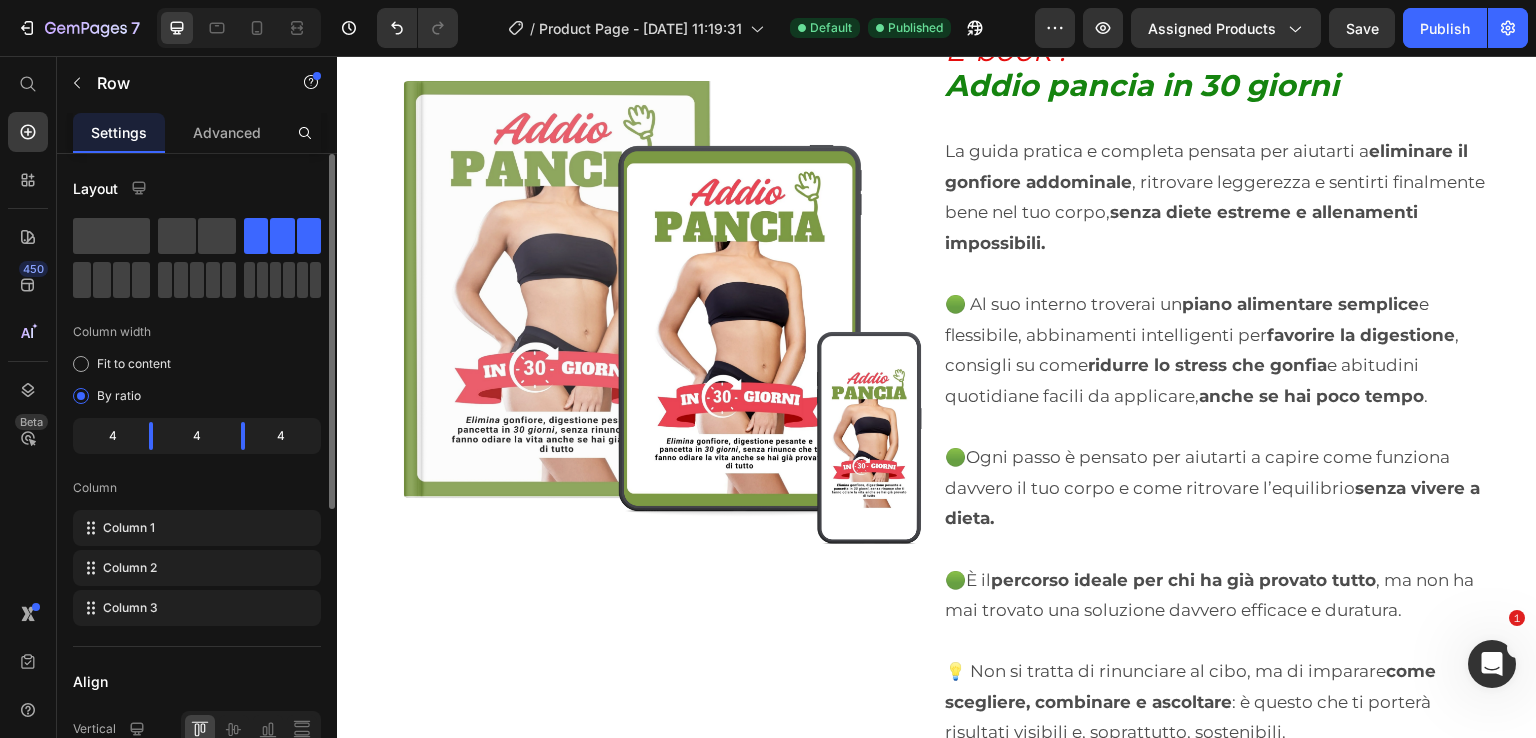 scroll, scrollTop: 5738, scrollLeft: 0, axis: vertical 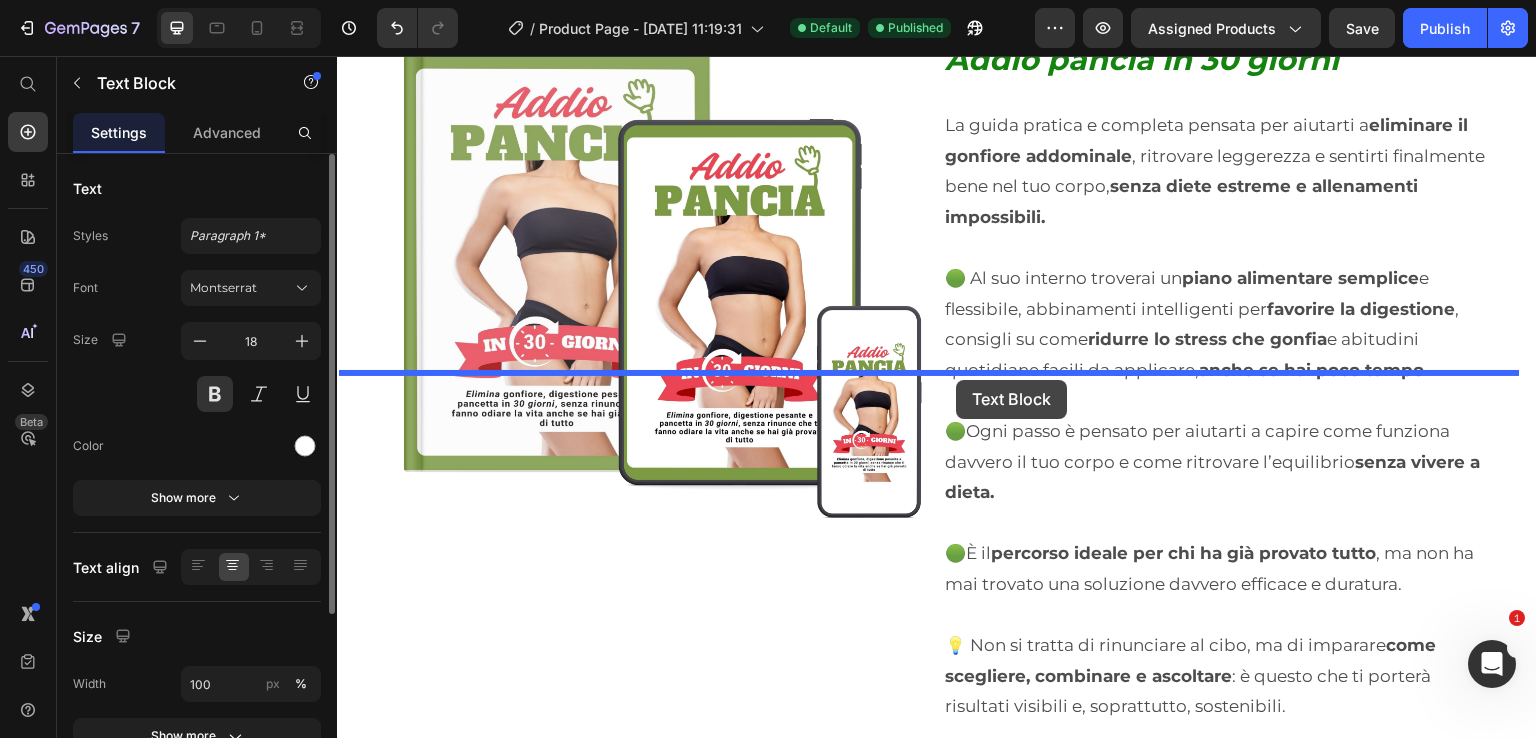 drag, startPoint x: 885, startPoint y: 509, endPoint x: 957, endPoint y: 380, distance: 147.73286 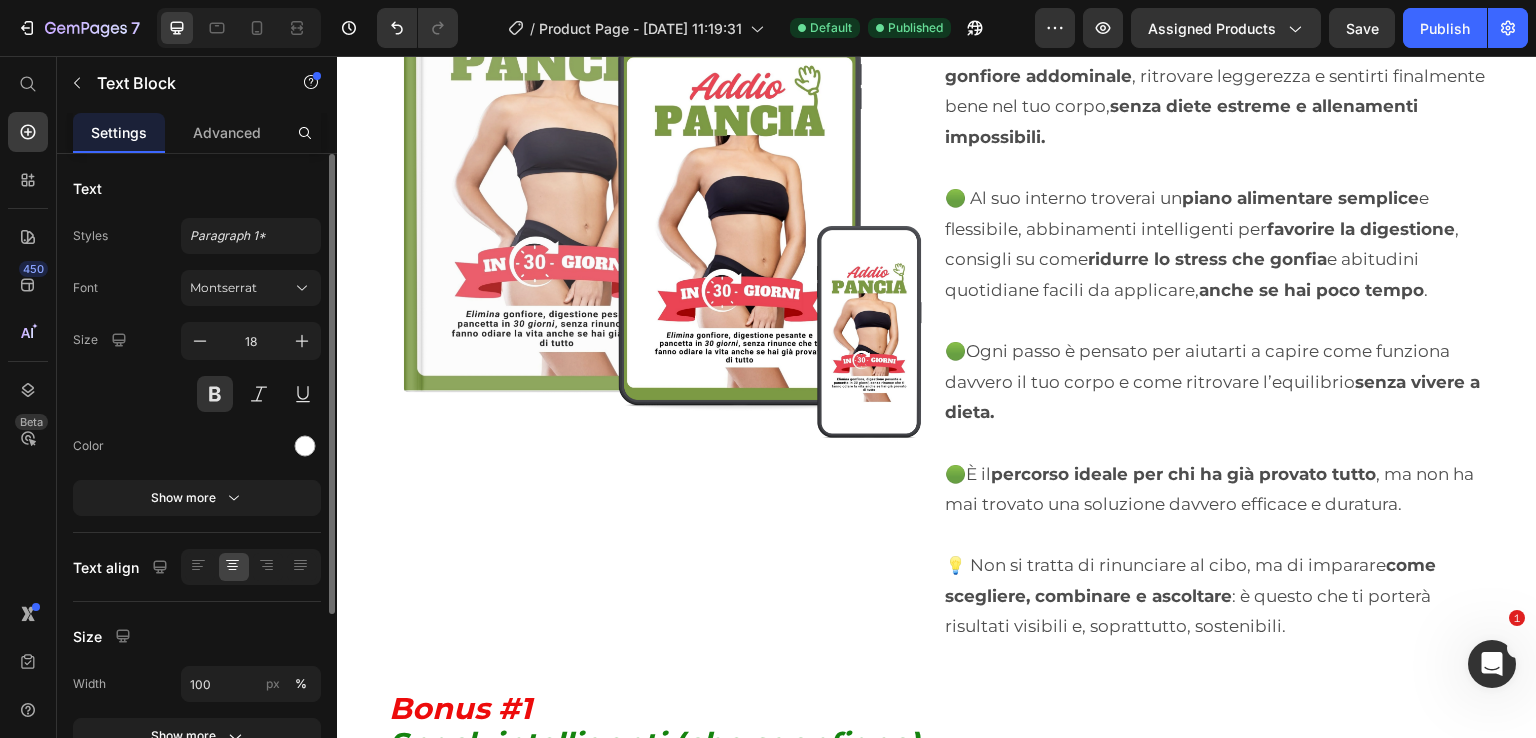 scroll, scrollTop: 5938, scrollLeft: 0, axis: vertical 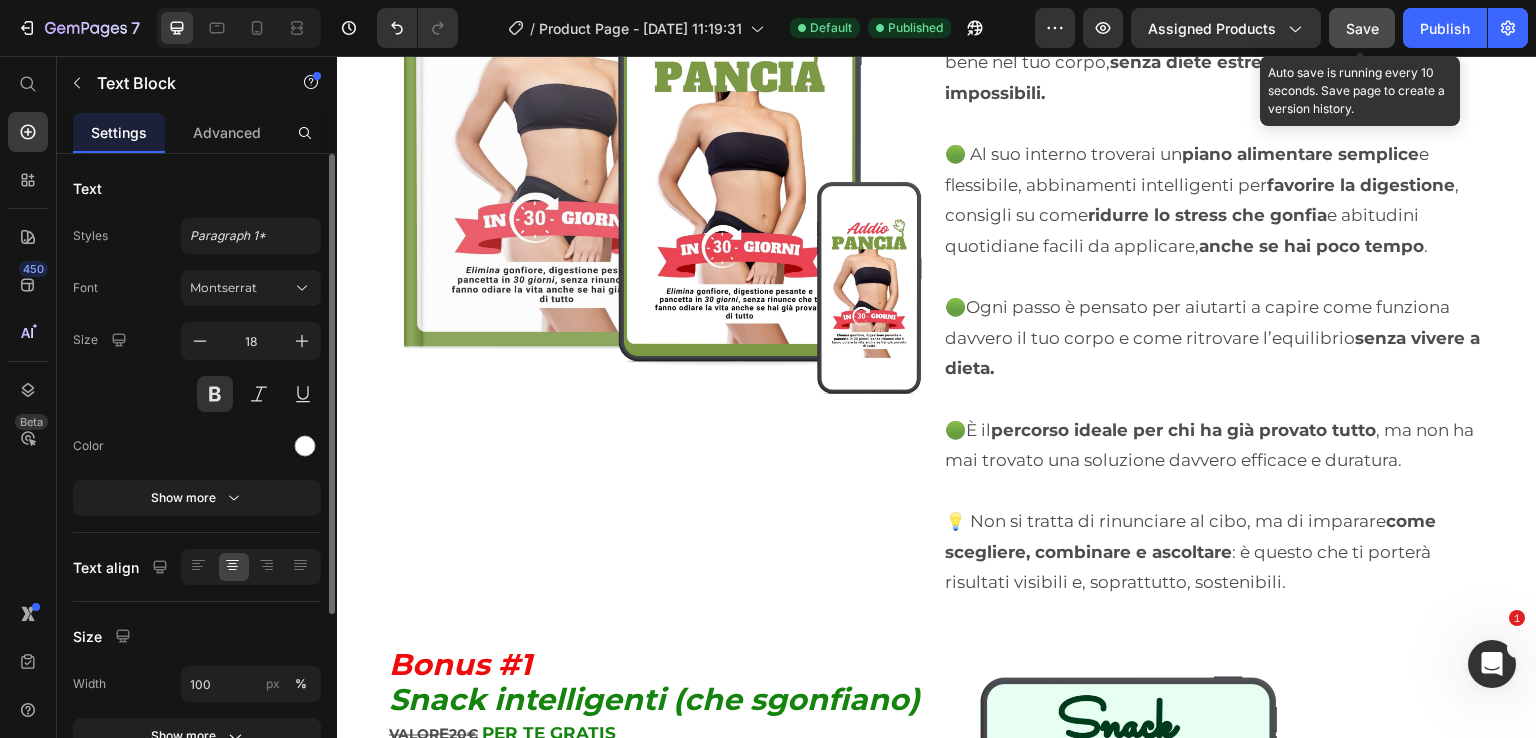click on "Save" at bounding box center (1362, 28) 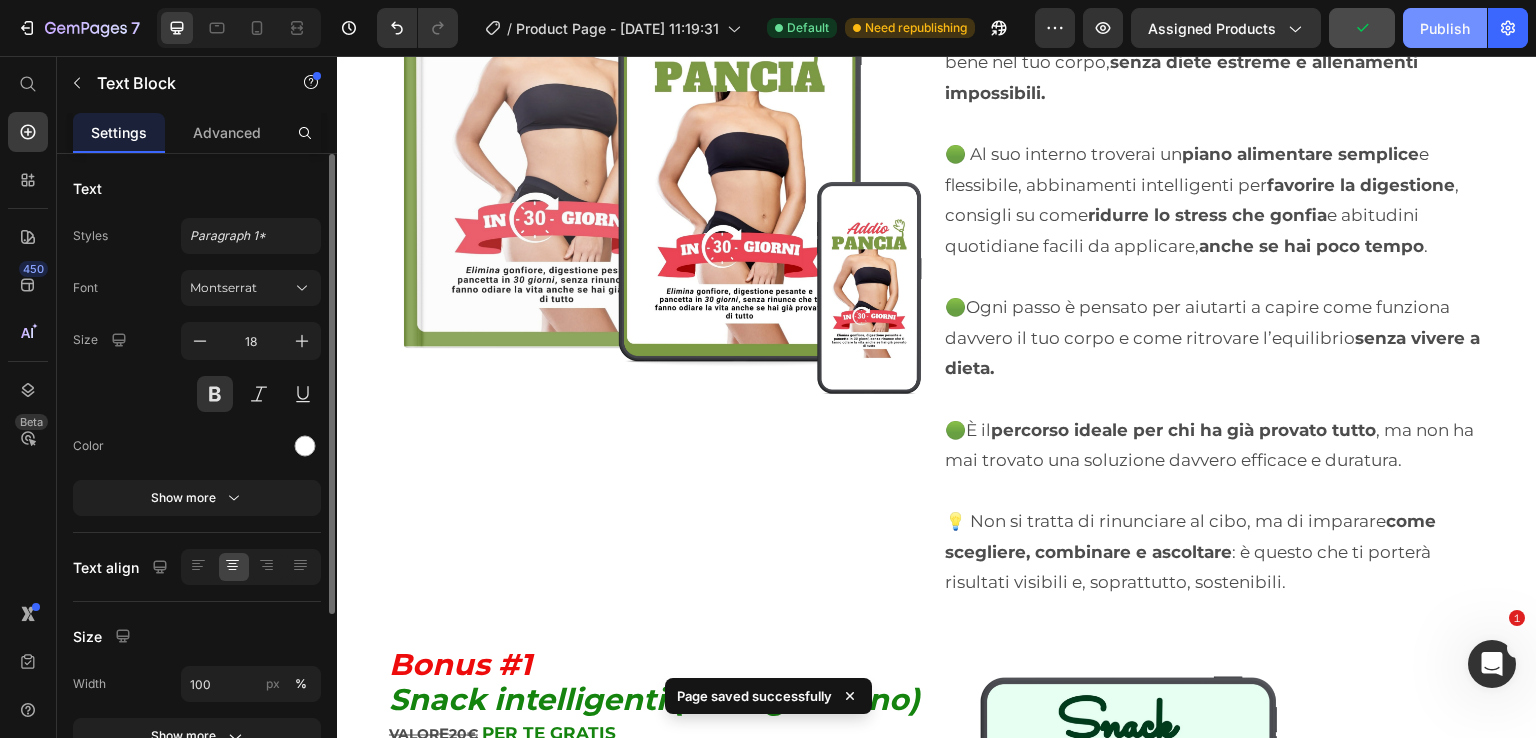 click on "Publish" at bounding box center [1445, 28] 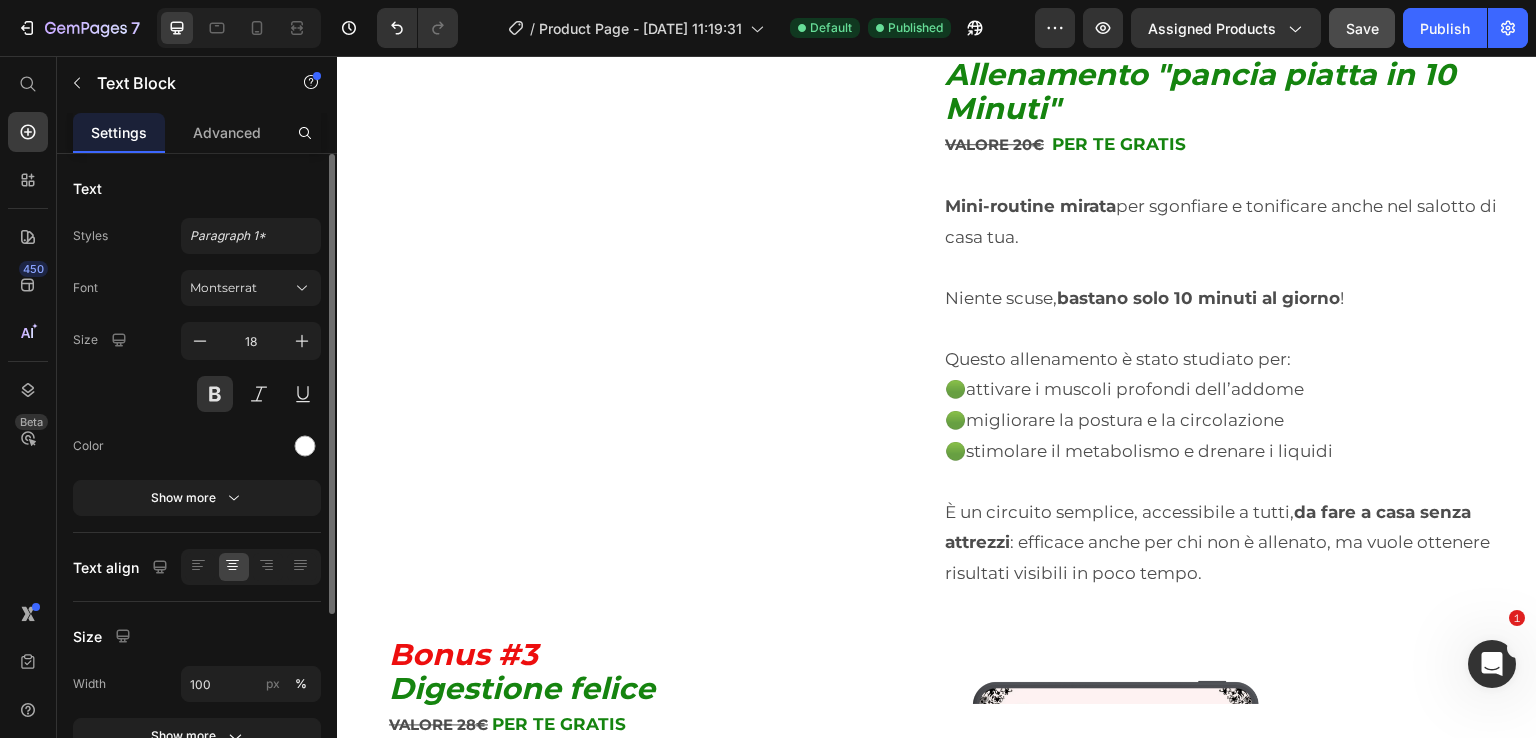 scroll, scrollTop: 7238, scrollLeft: 0, axis: vertical 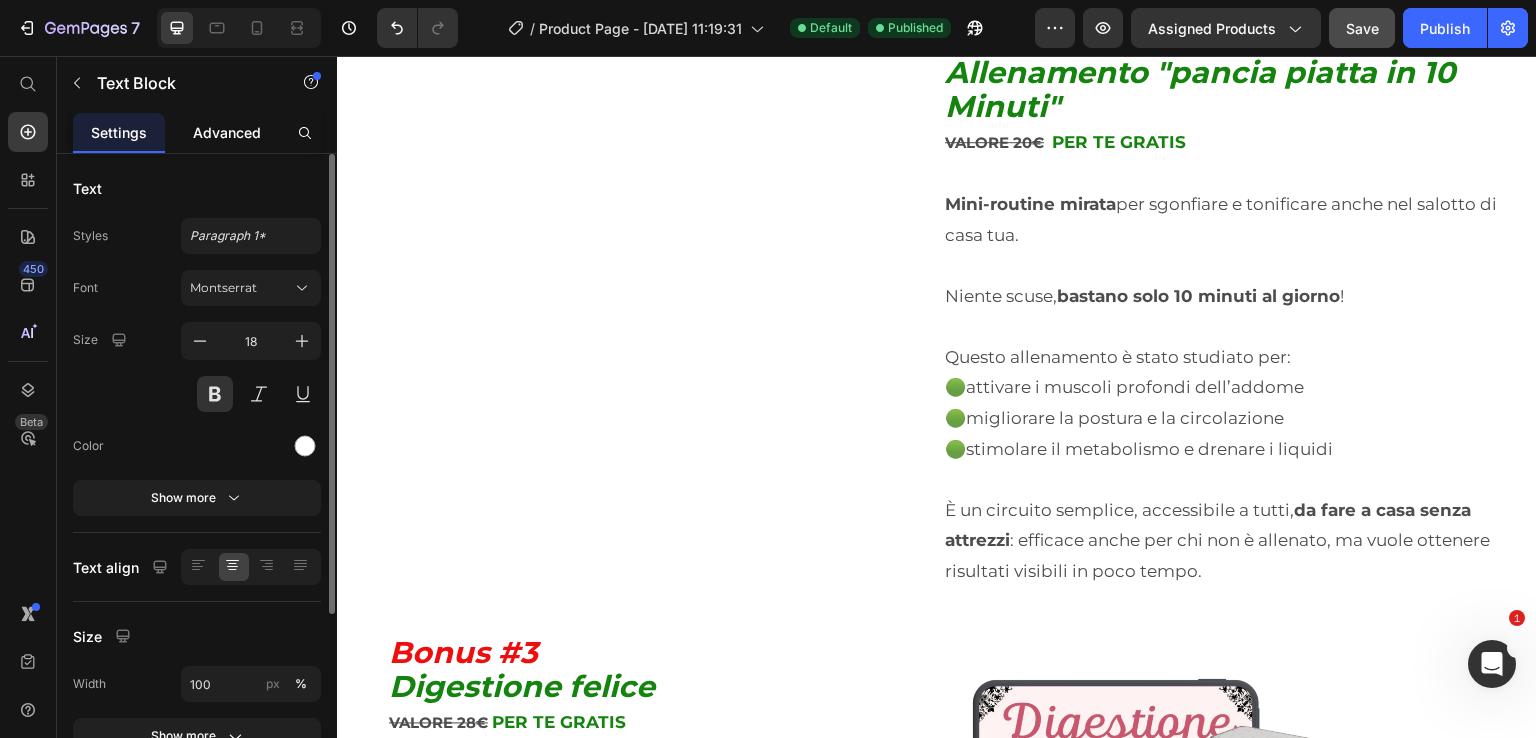 click on "Advanced" at bounding box center (227, 132) 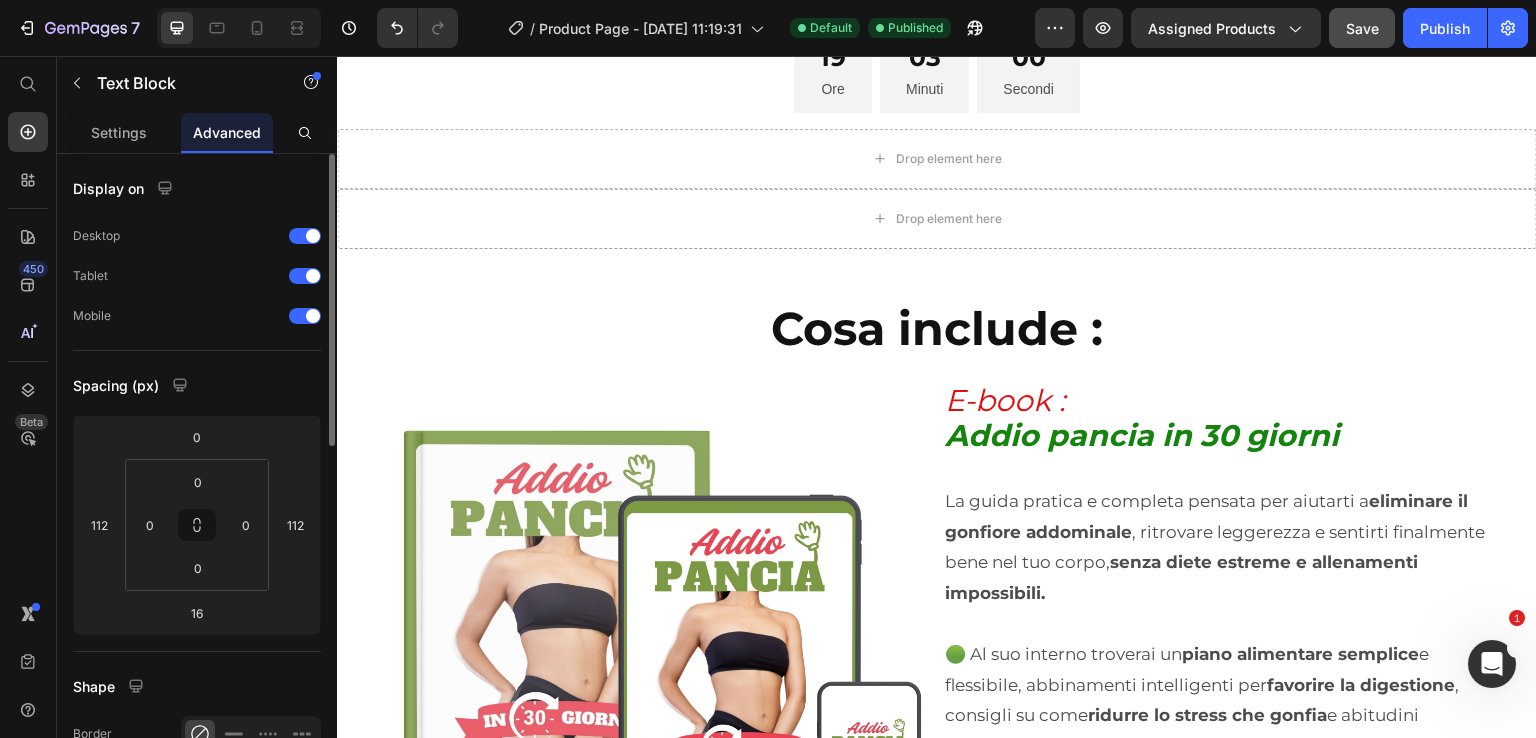 scroll, scrollTop: 5038, scrollLeft: 0, axis: vertical 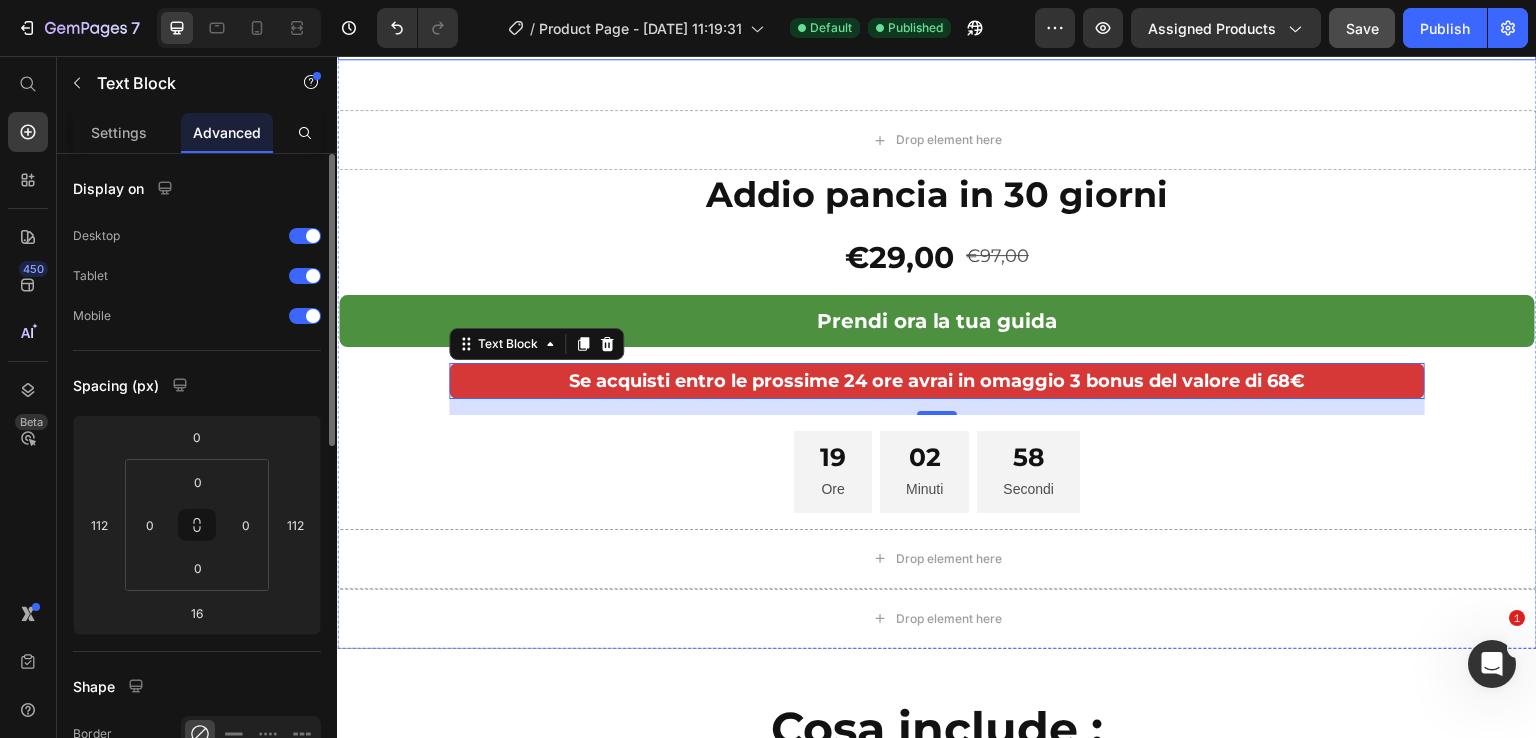 click at bounding box center [937, -300] 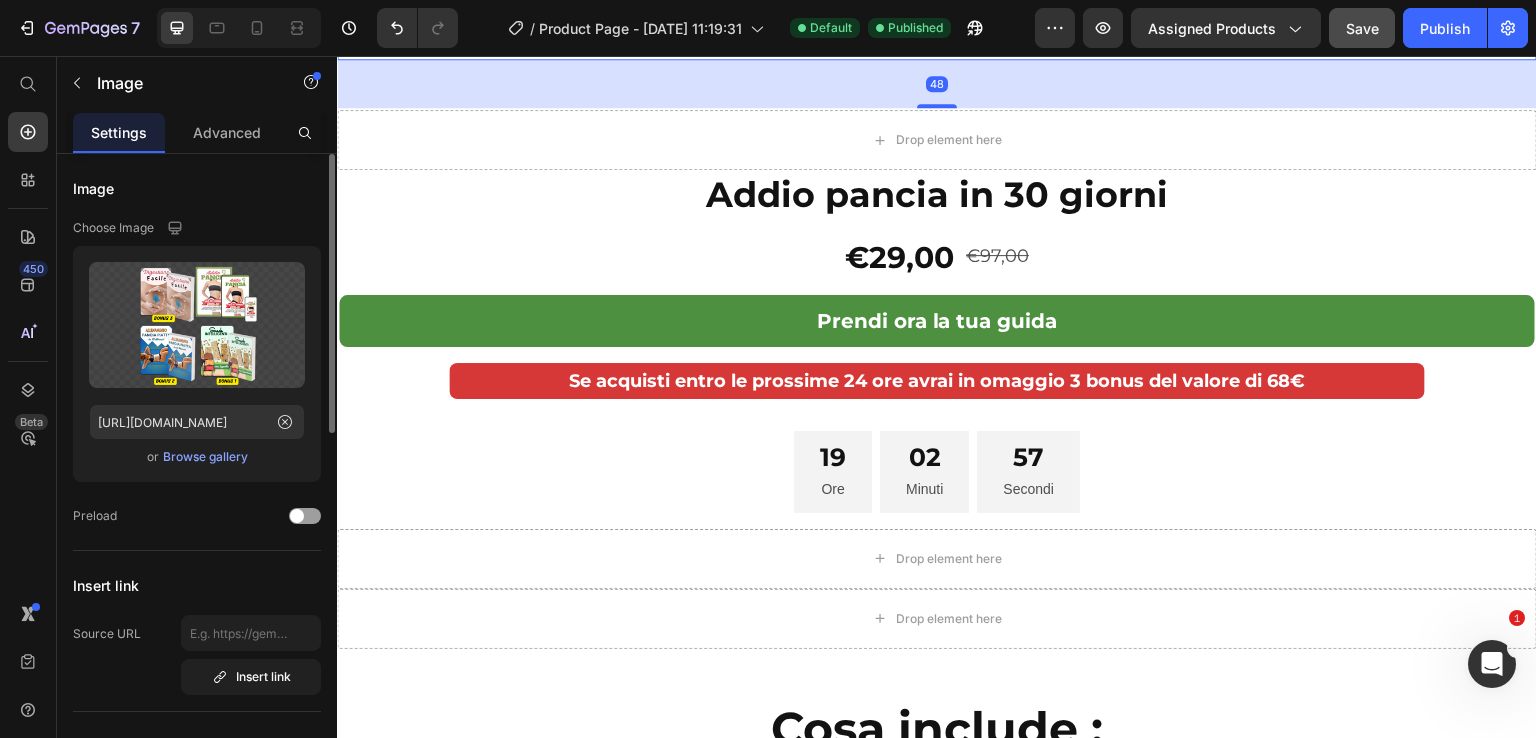 scroll, scrollTop: 4738, scrollLeft: 0, axis: vertical 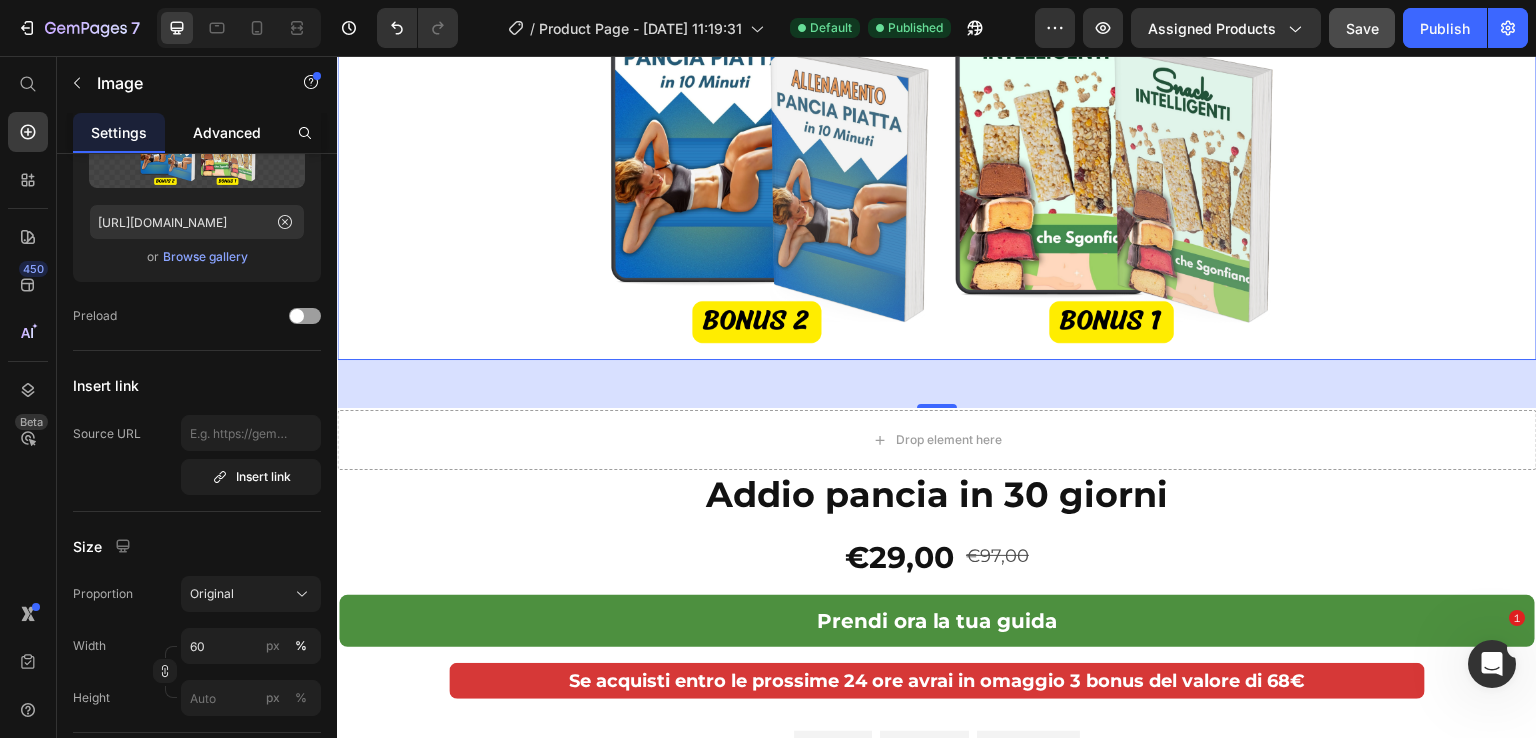 click on "Advanced" 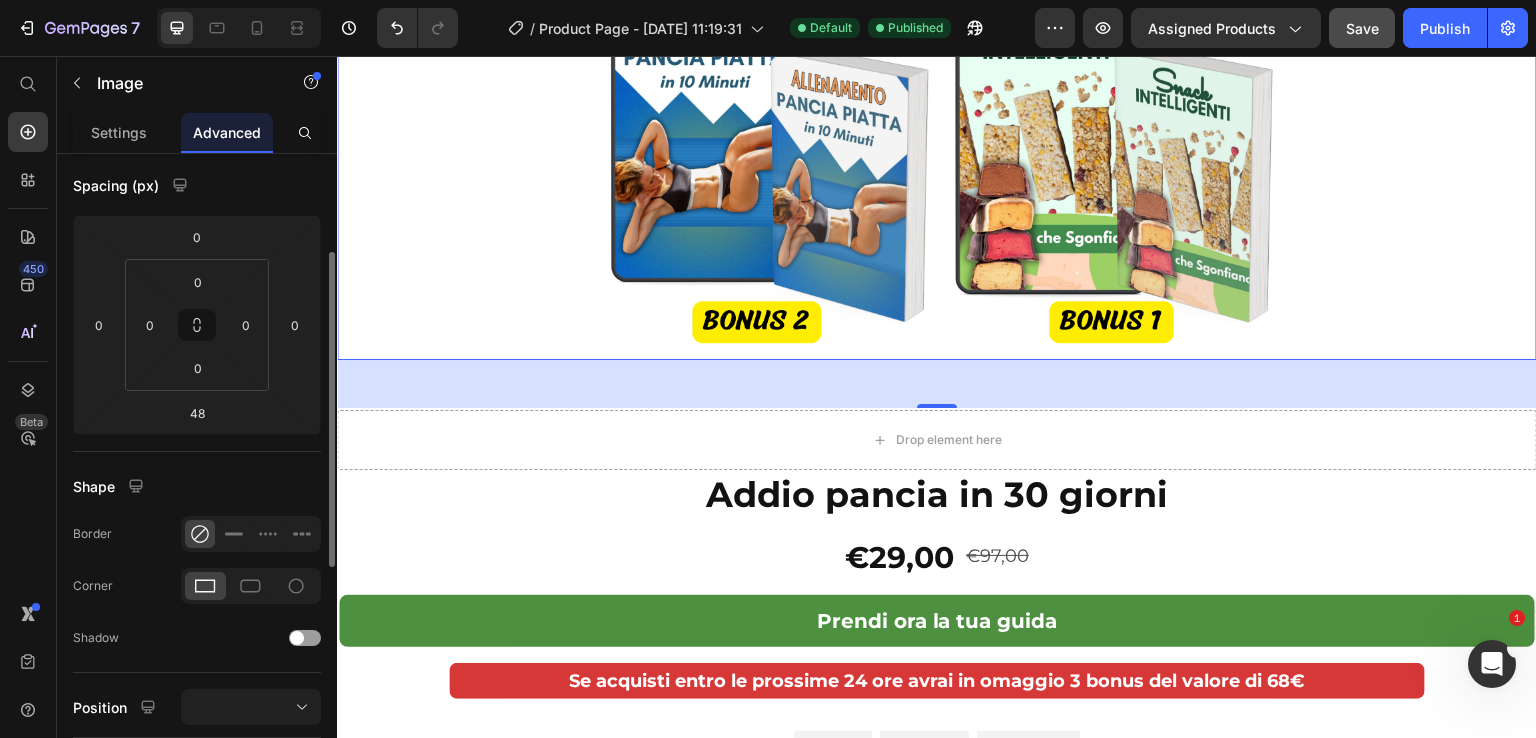 scroll, scrollTop: 0, scrollLeft: 0, axis: both 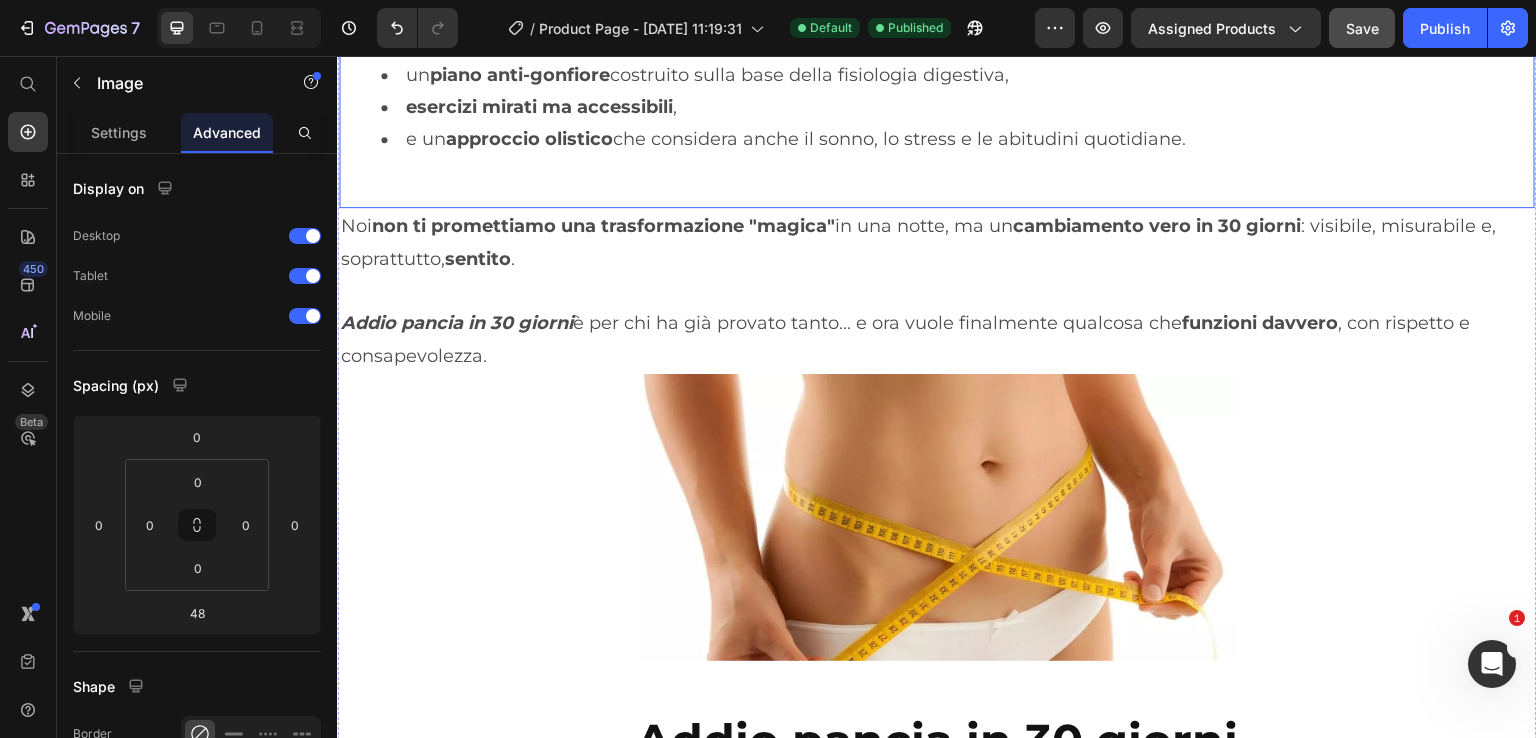 click on "un  piano anti-gonfiore  costruito sulla base della fisiologia digestiva," at bounding box center (957, 75) 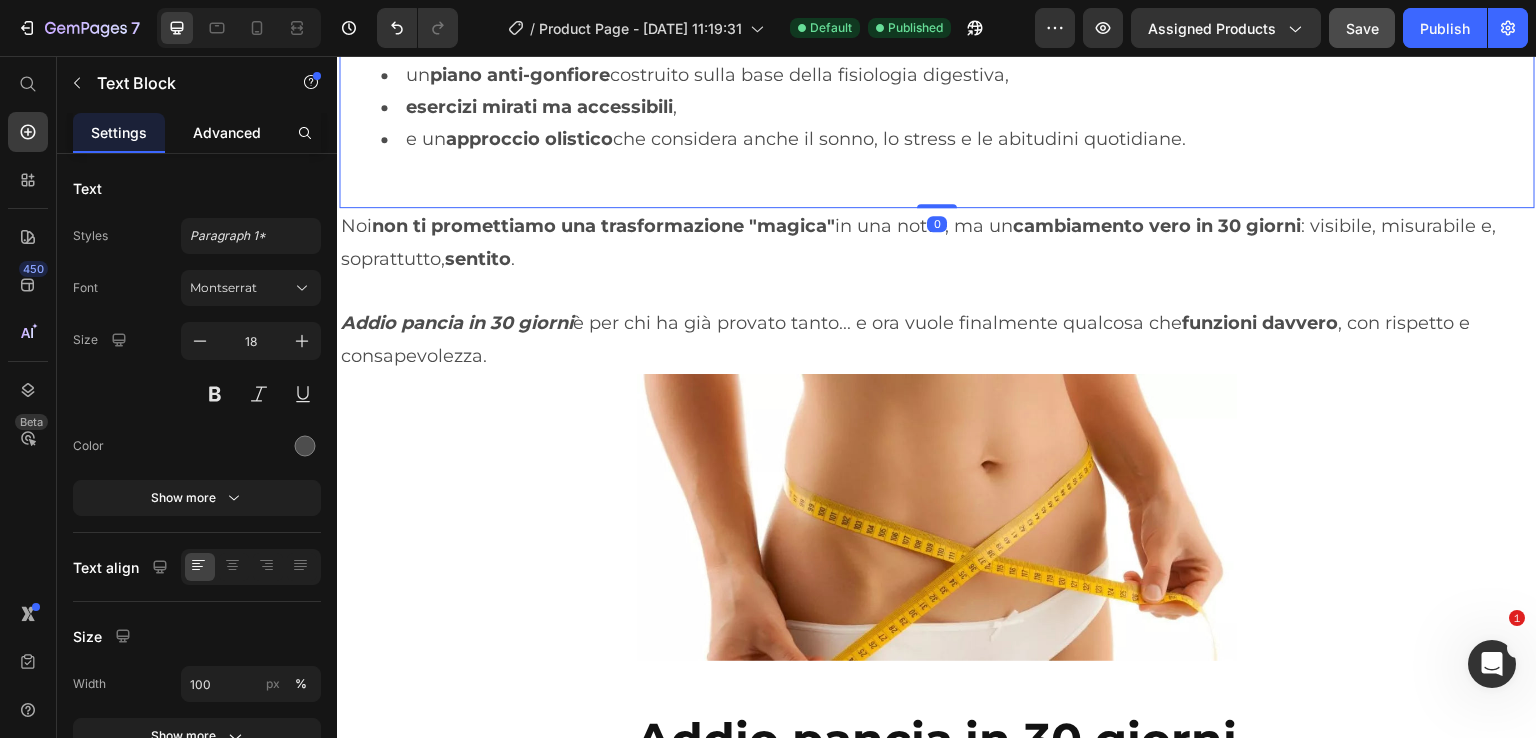 click on "Advanced" at bounding box center (227, 132) 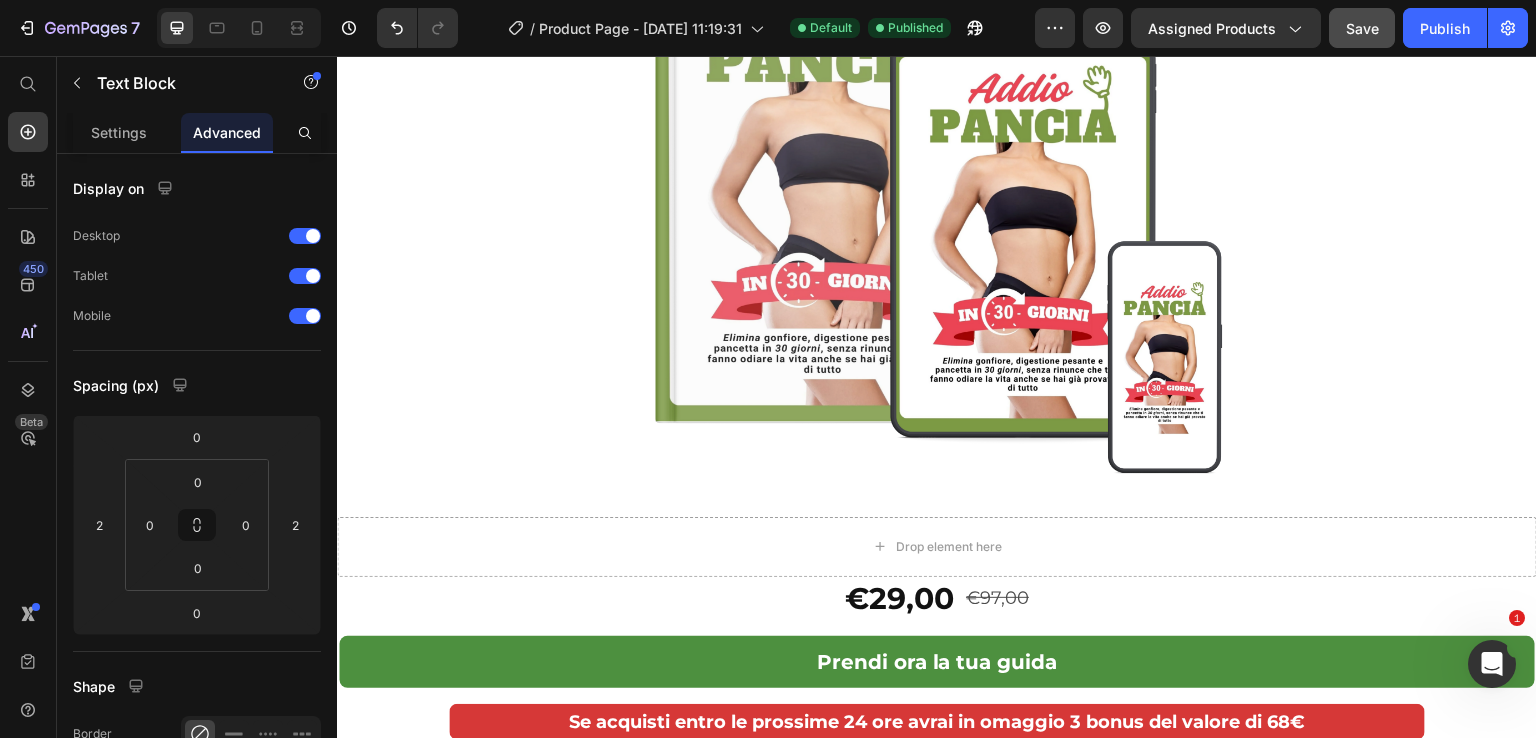 scroll, scrollTop: 0, scrollLeft: 0, axis: both 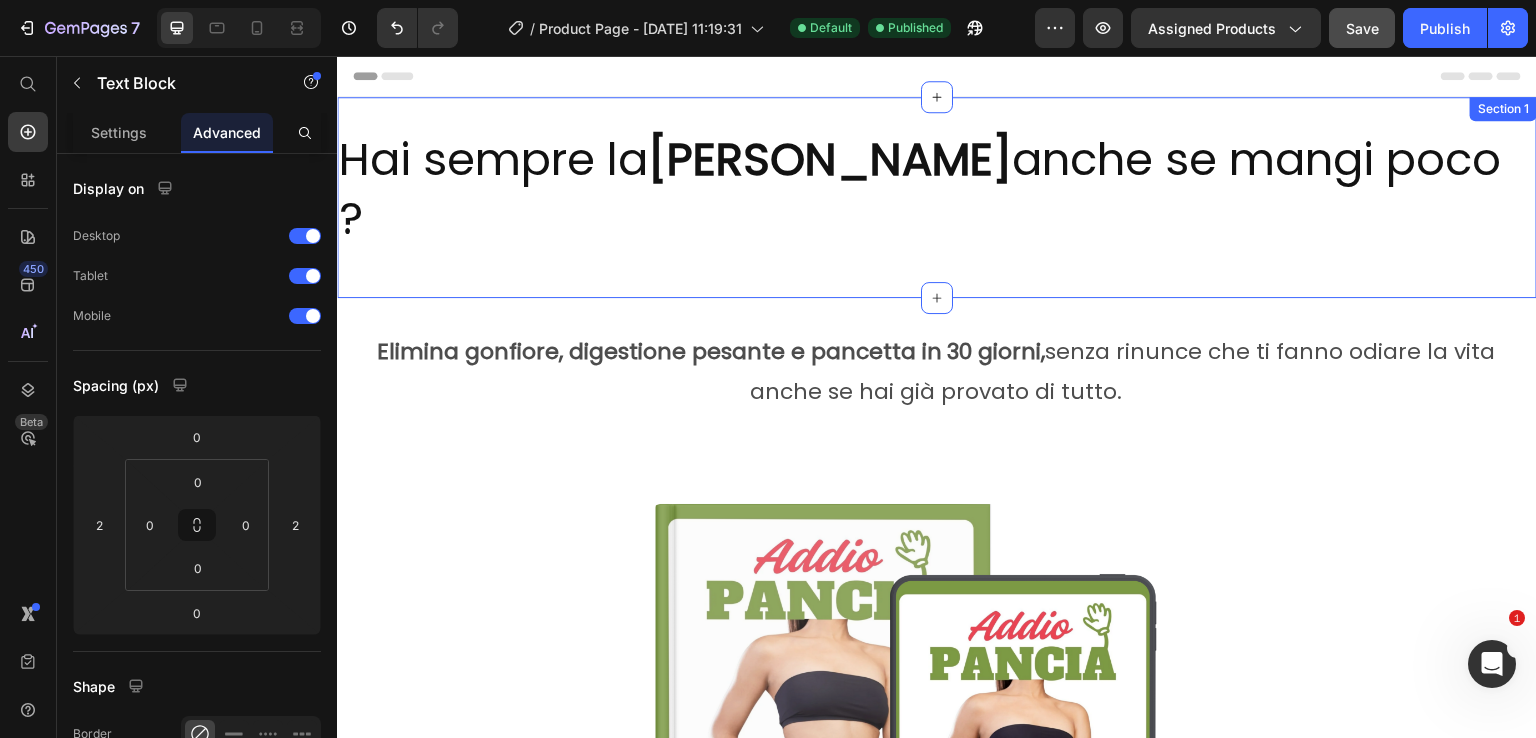 click on "Hai sempre la  pancia gonfia  anche se mangi poco ? Heading Row Section 1" at bounding box center (937, 197) 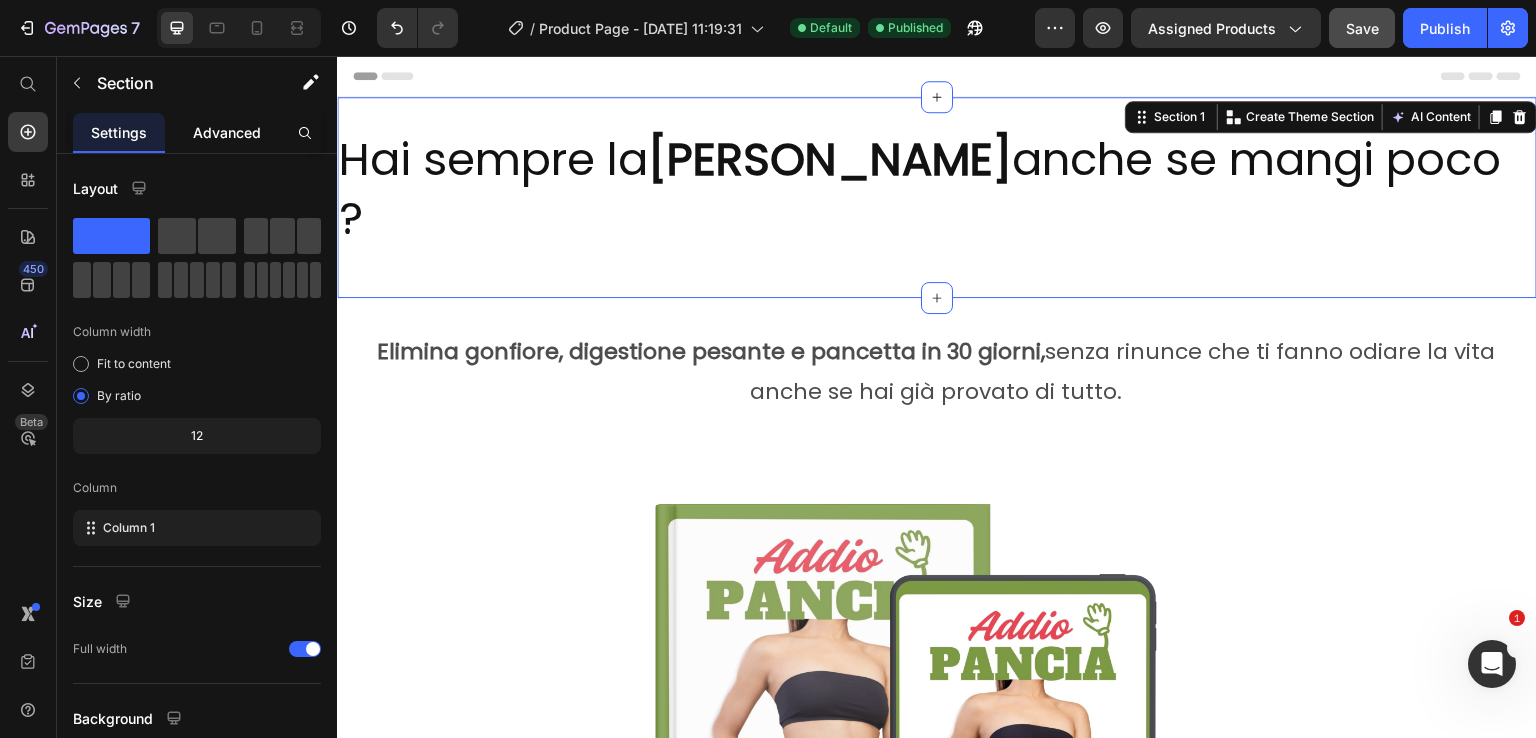 click on "Advanced" 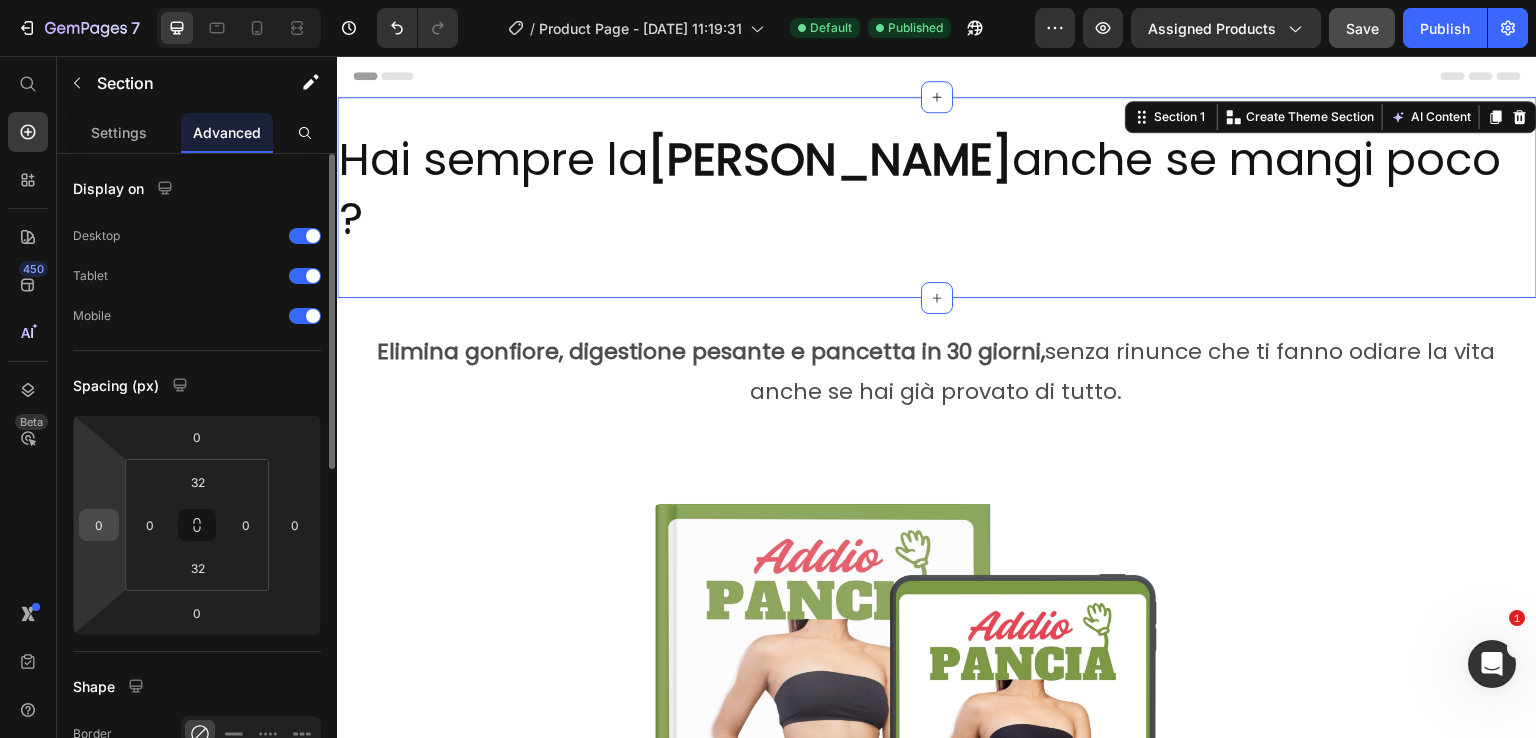 click on "0" at bounding box center [99, 525] 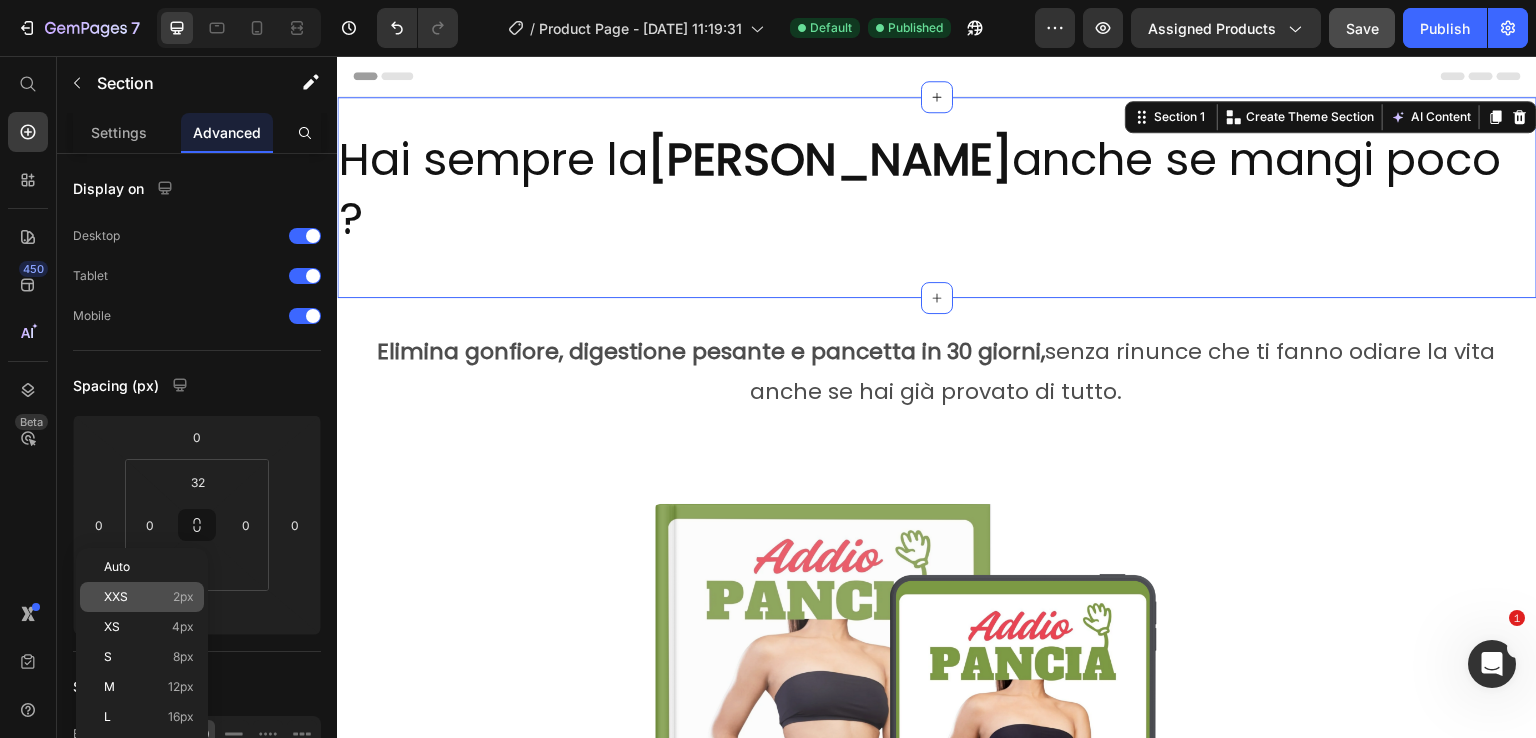 click on "XXS" at bounding box center (116, 597) 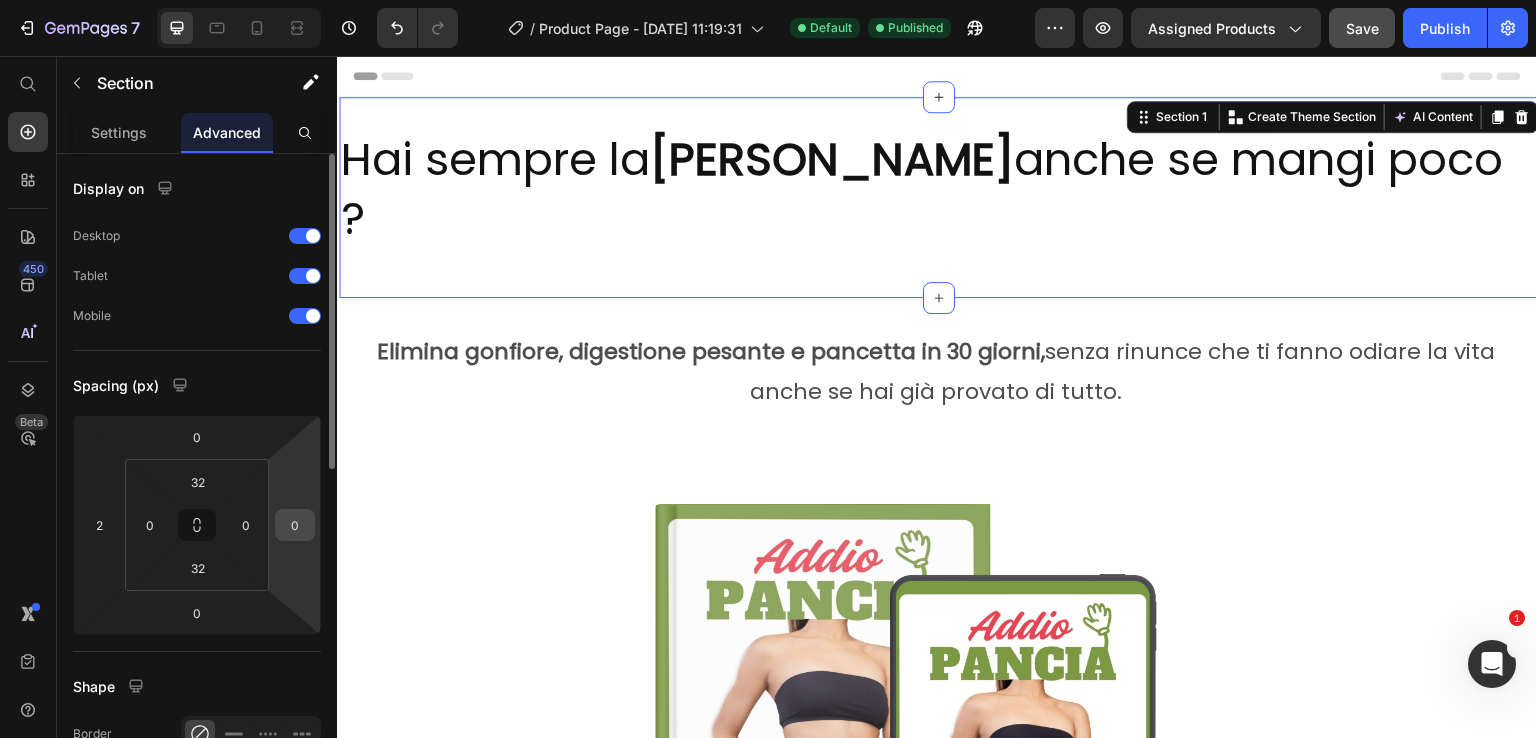 click on "0" at bounding box center (295, 525) 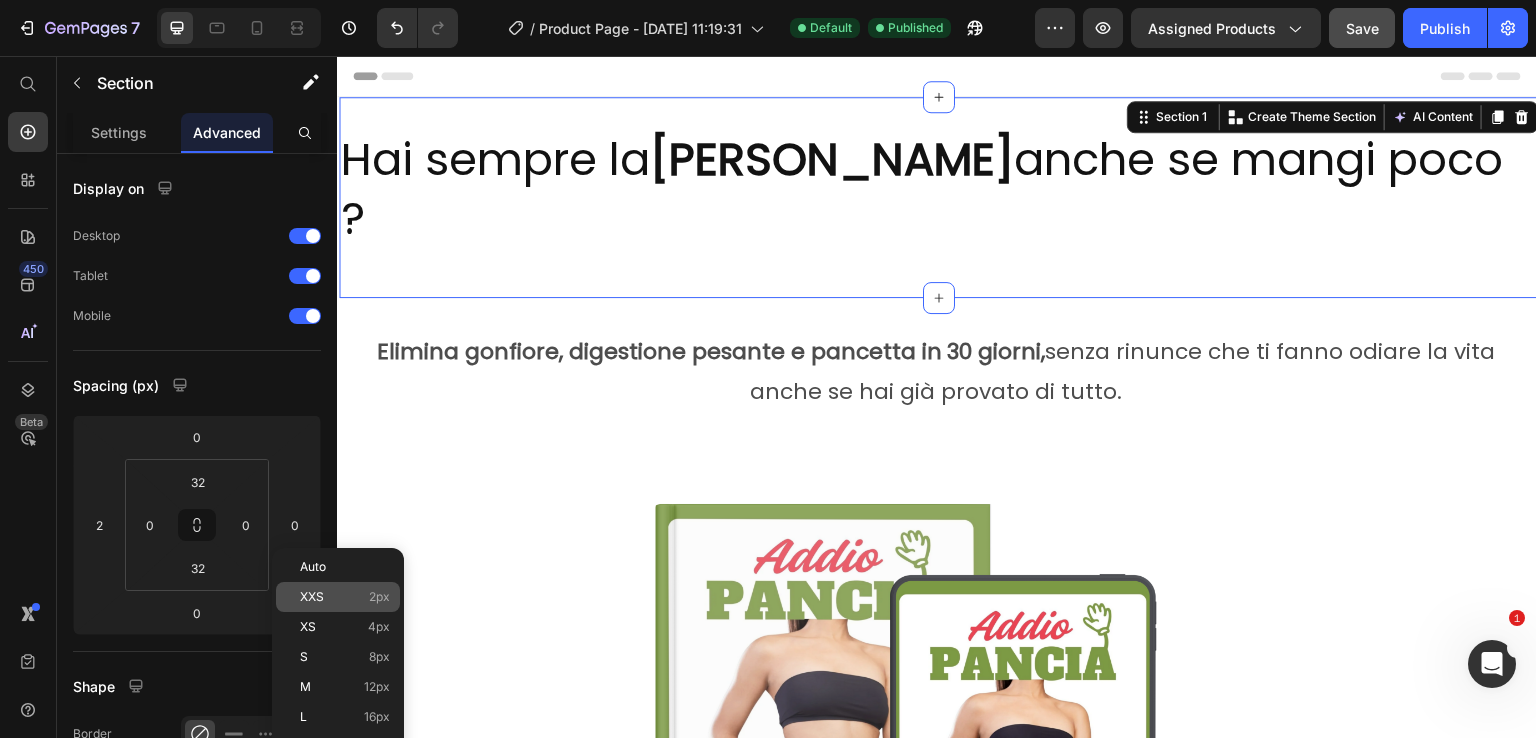 click on "XXS 2px" at bounding box center (345, 597) 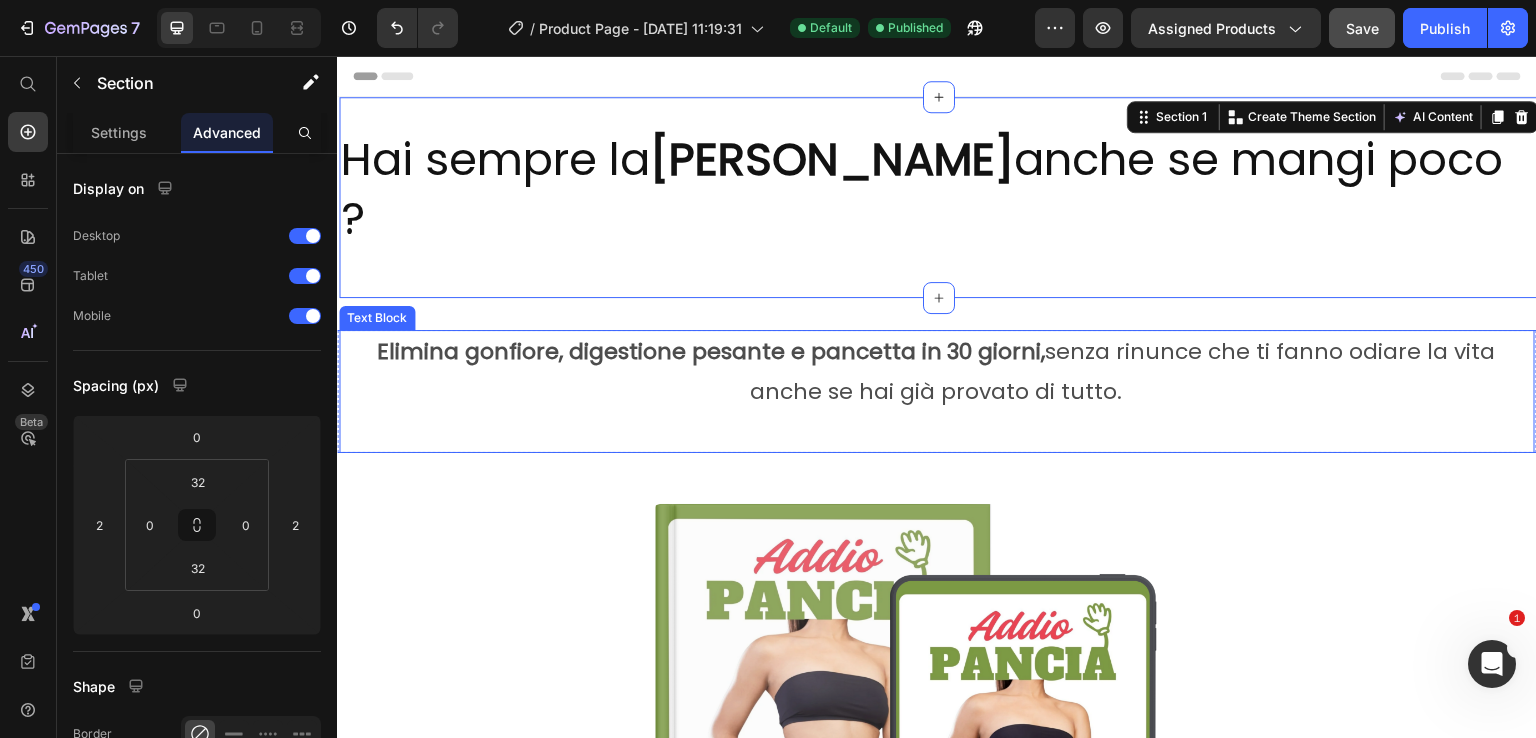 click at bounding box center [936, 431] 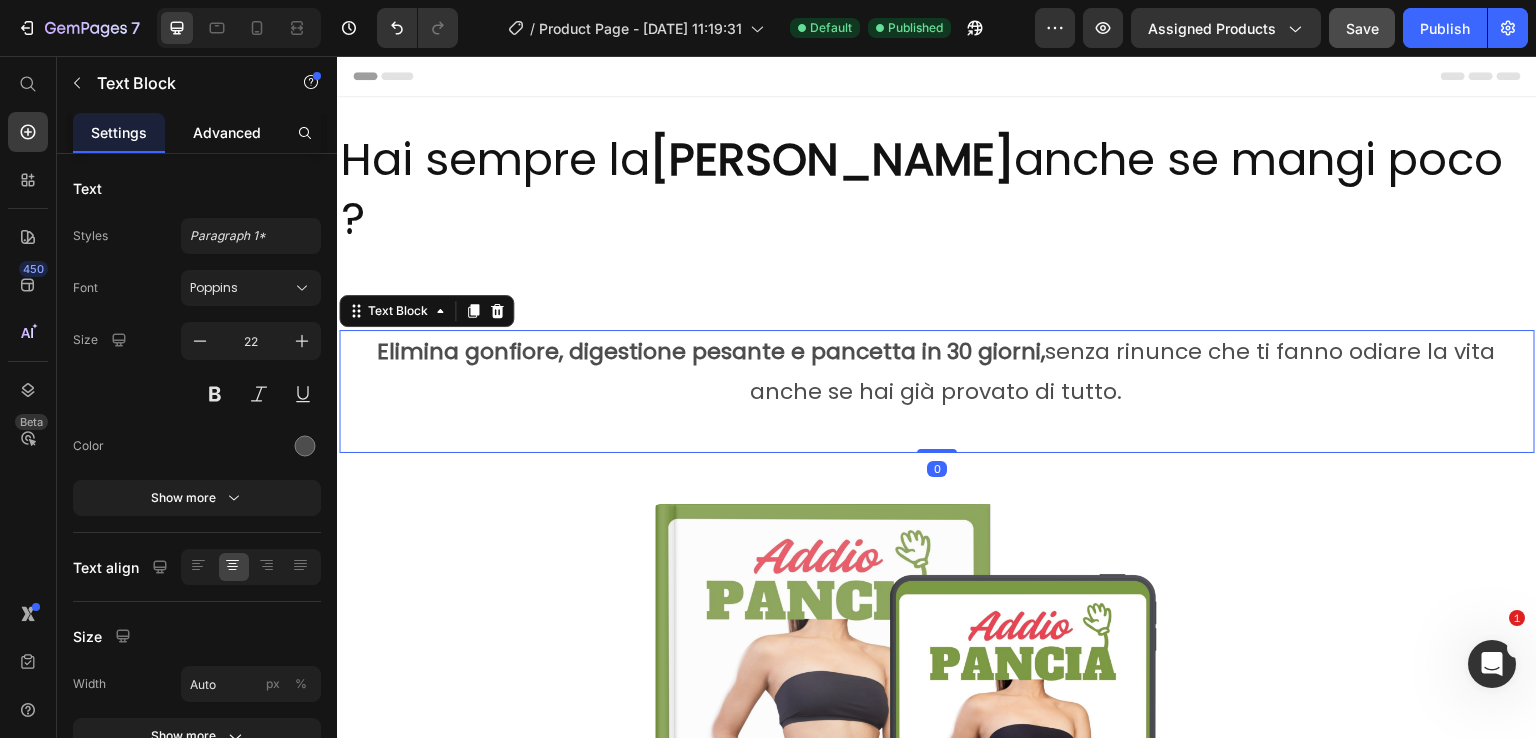 click on "Advanced" at bounding box center [227, 132] 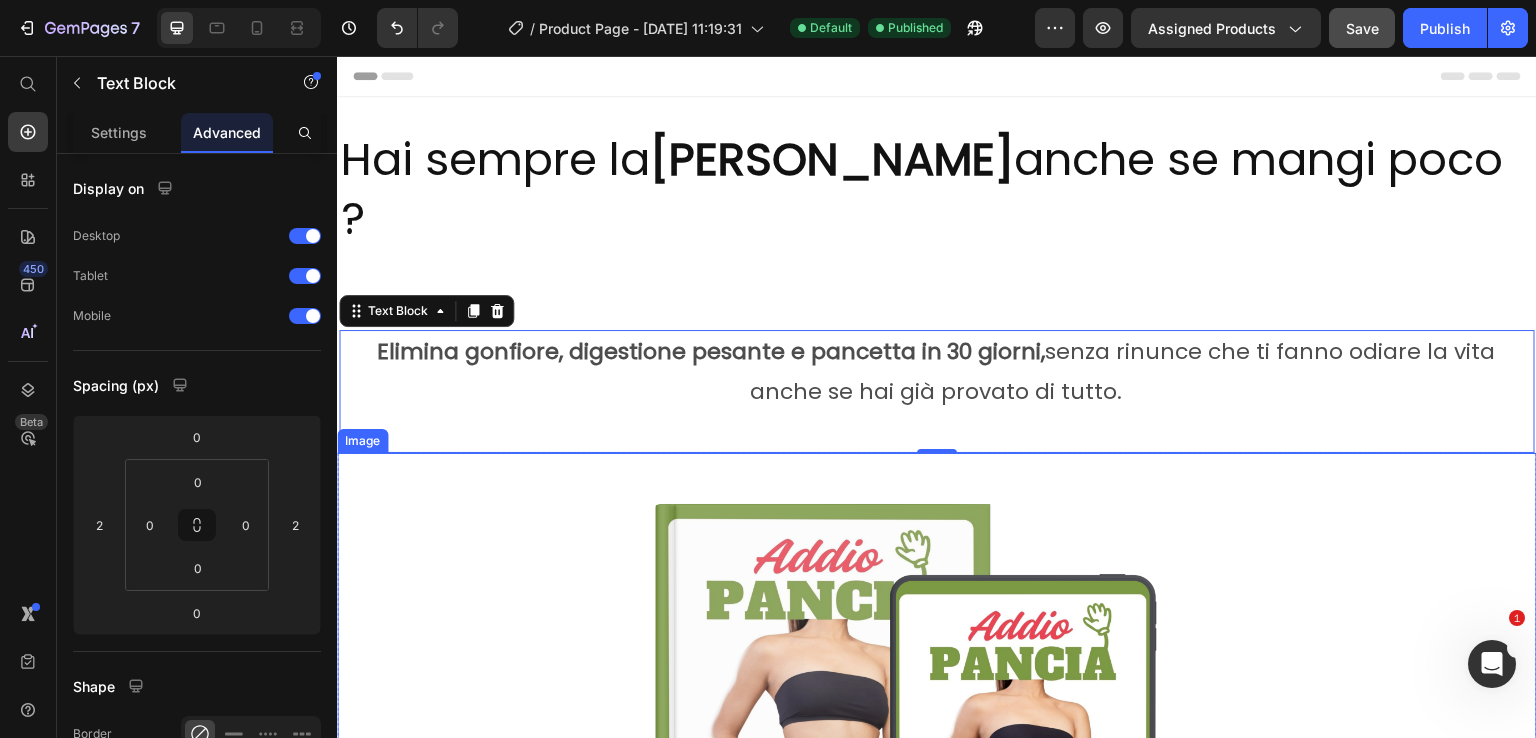 scroll, scrollTop: 200, scrollLeft: 0, axis: vertical 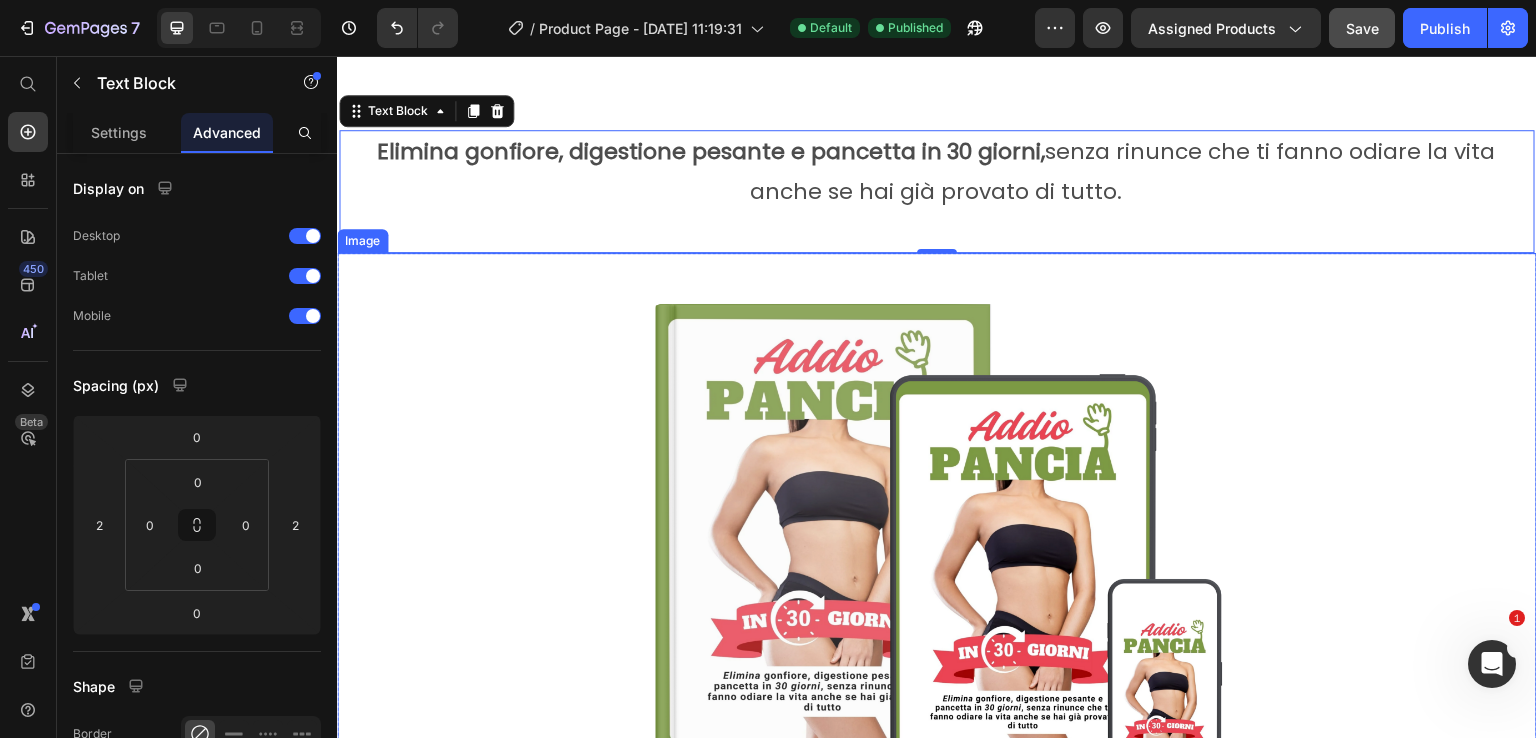 click at bounding box center [937, 553] 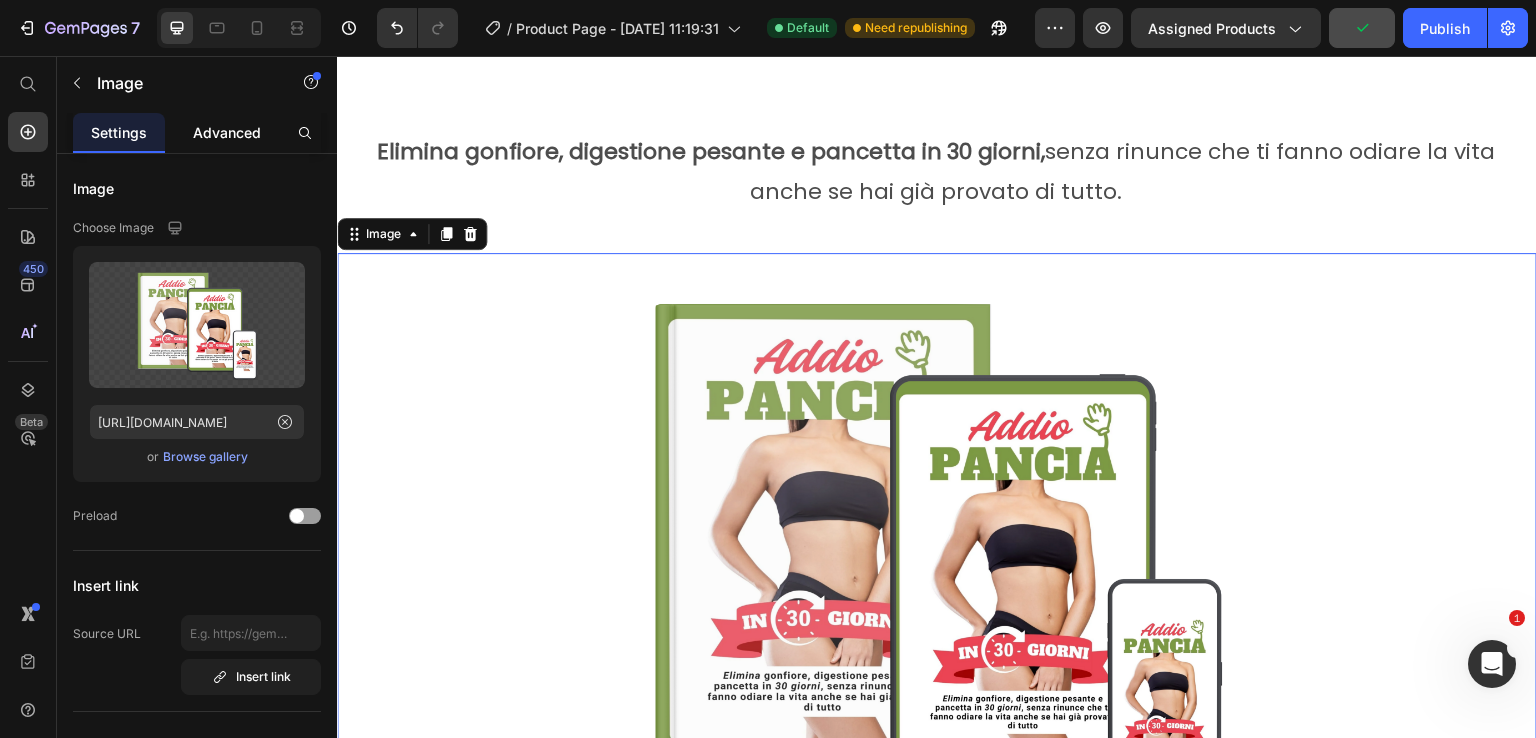 click on "Advanced" 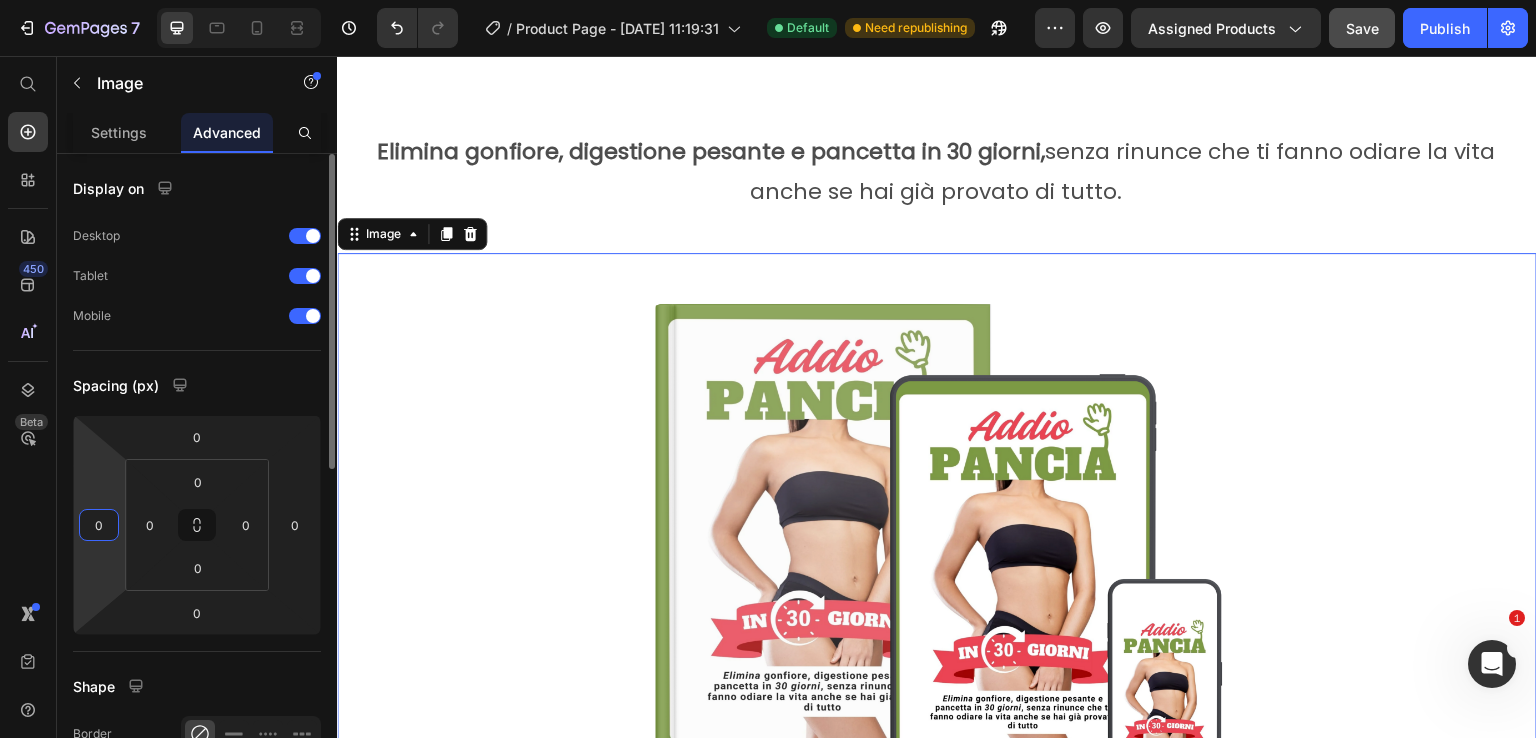 click on "0" at bounding box center [99, 525] 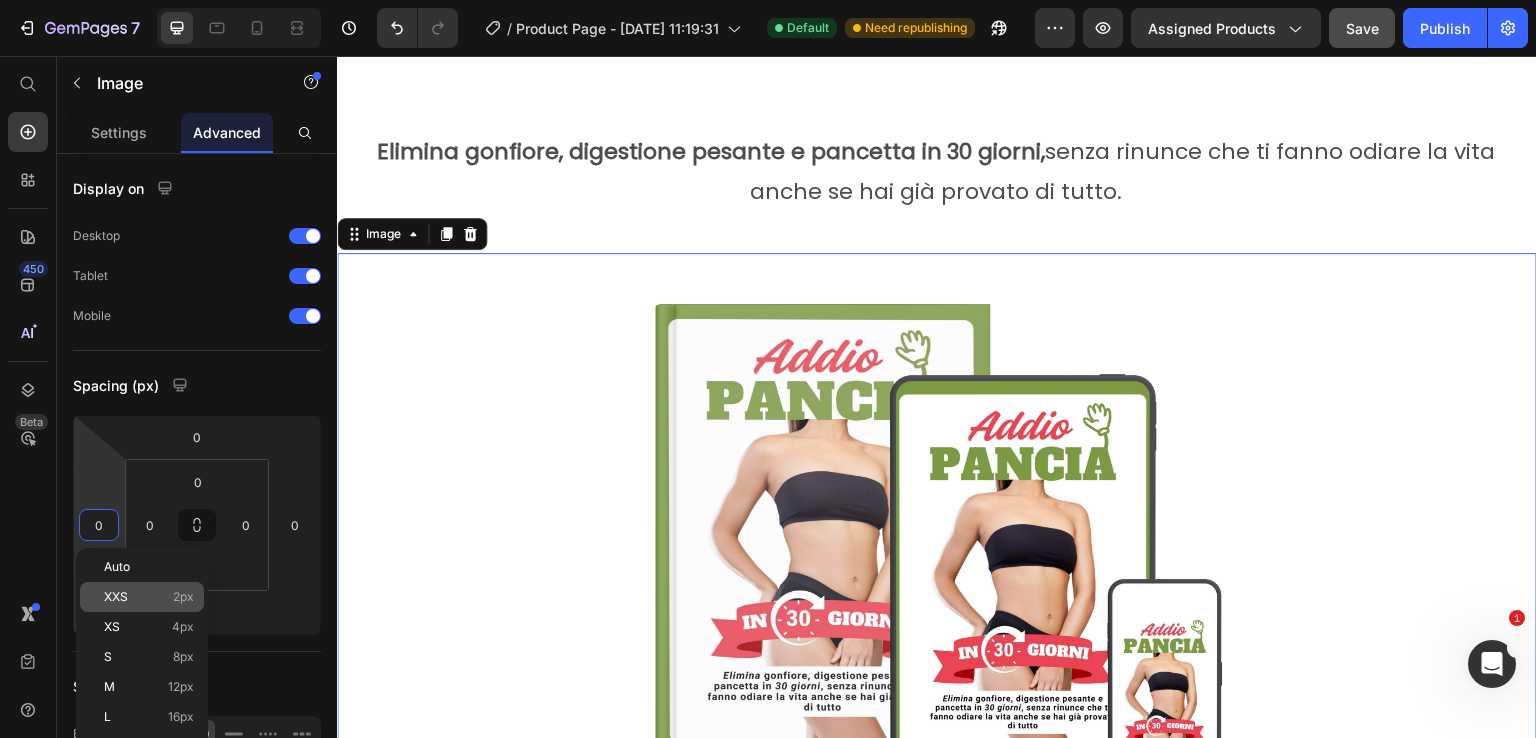 click on "XXS 2px" at bounding box center [149, 597] 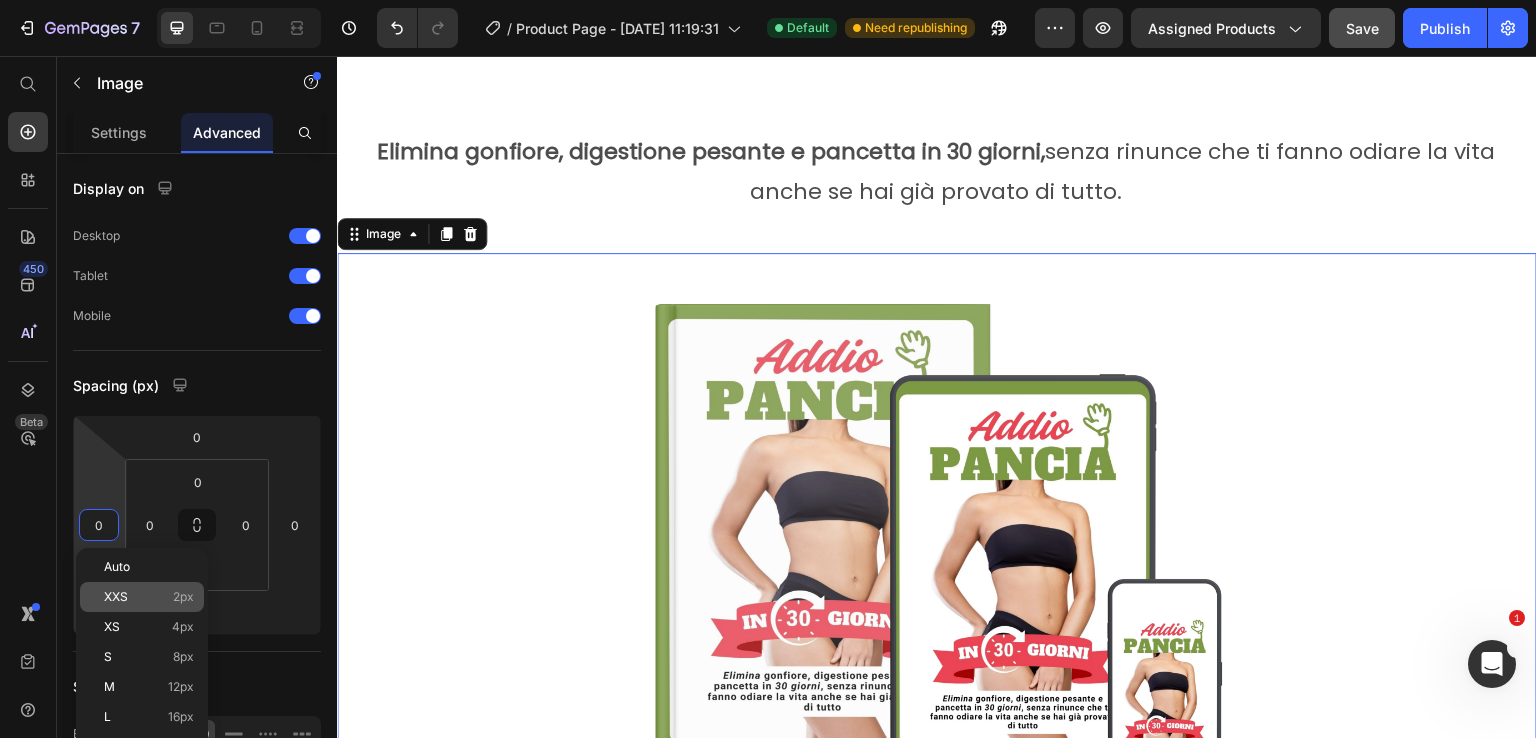 type on "2" 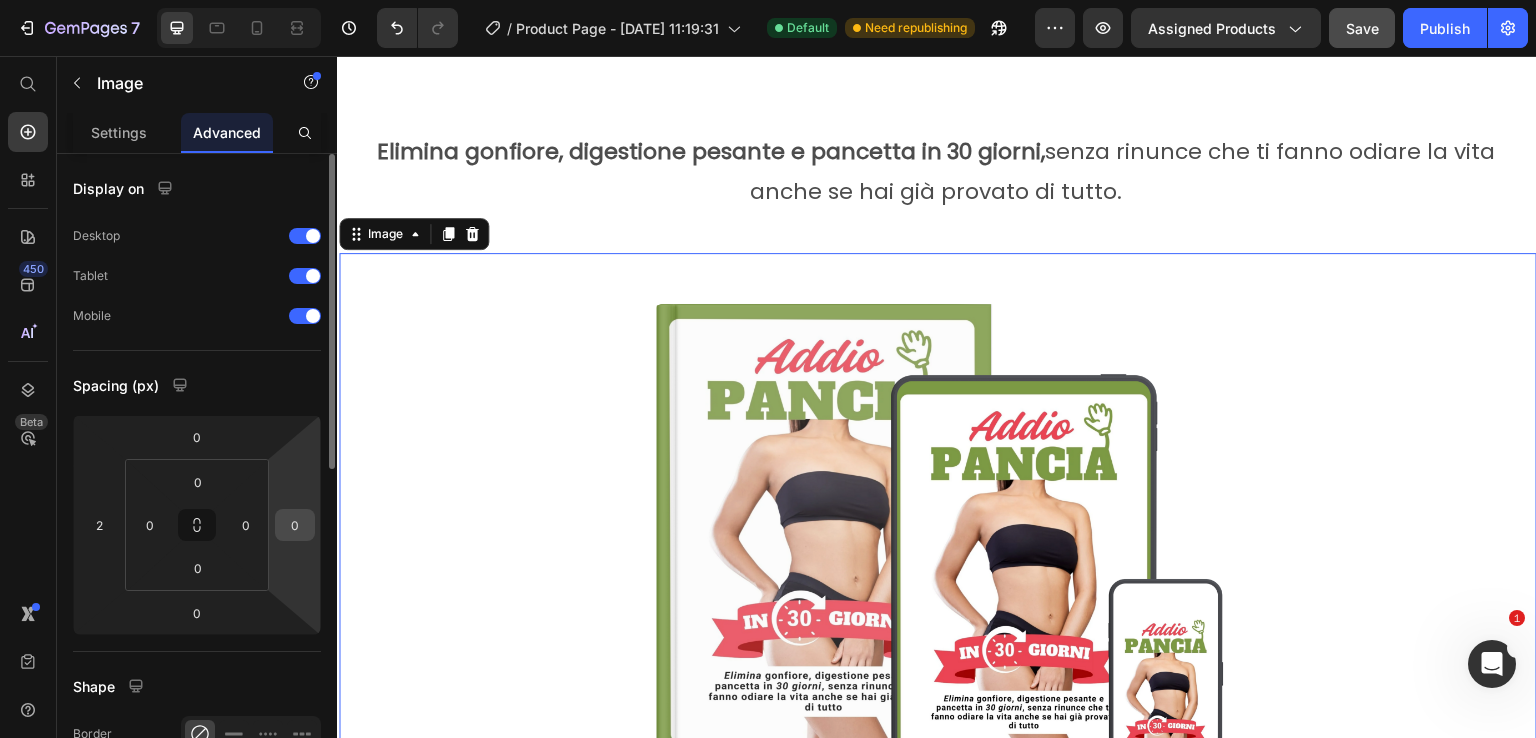 click on "0" at bounding box center [295, 525] 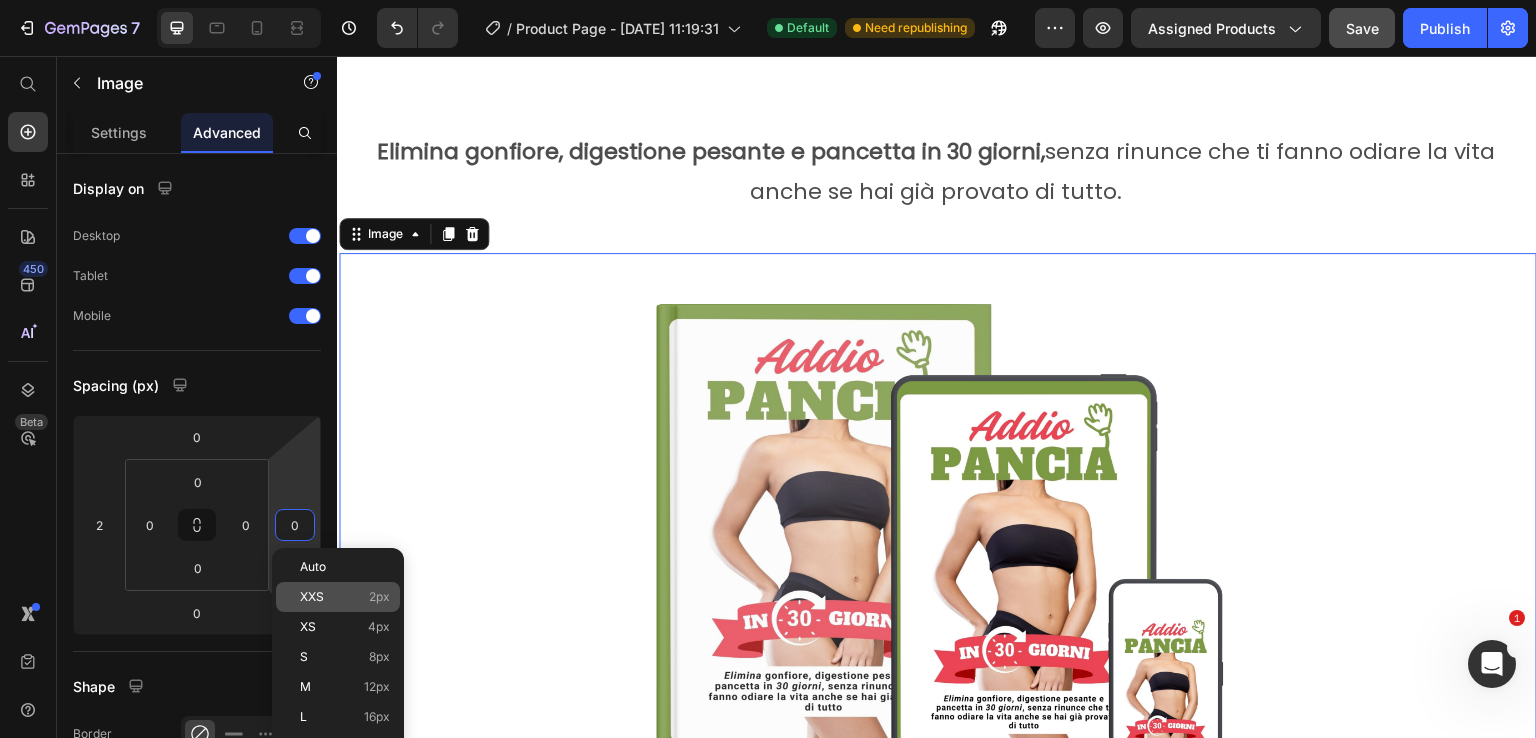 click on "XXS 2px" at bounding box center [345, 597] 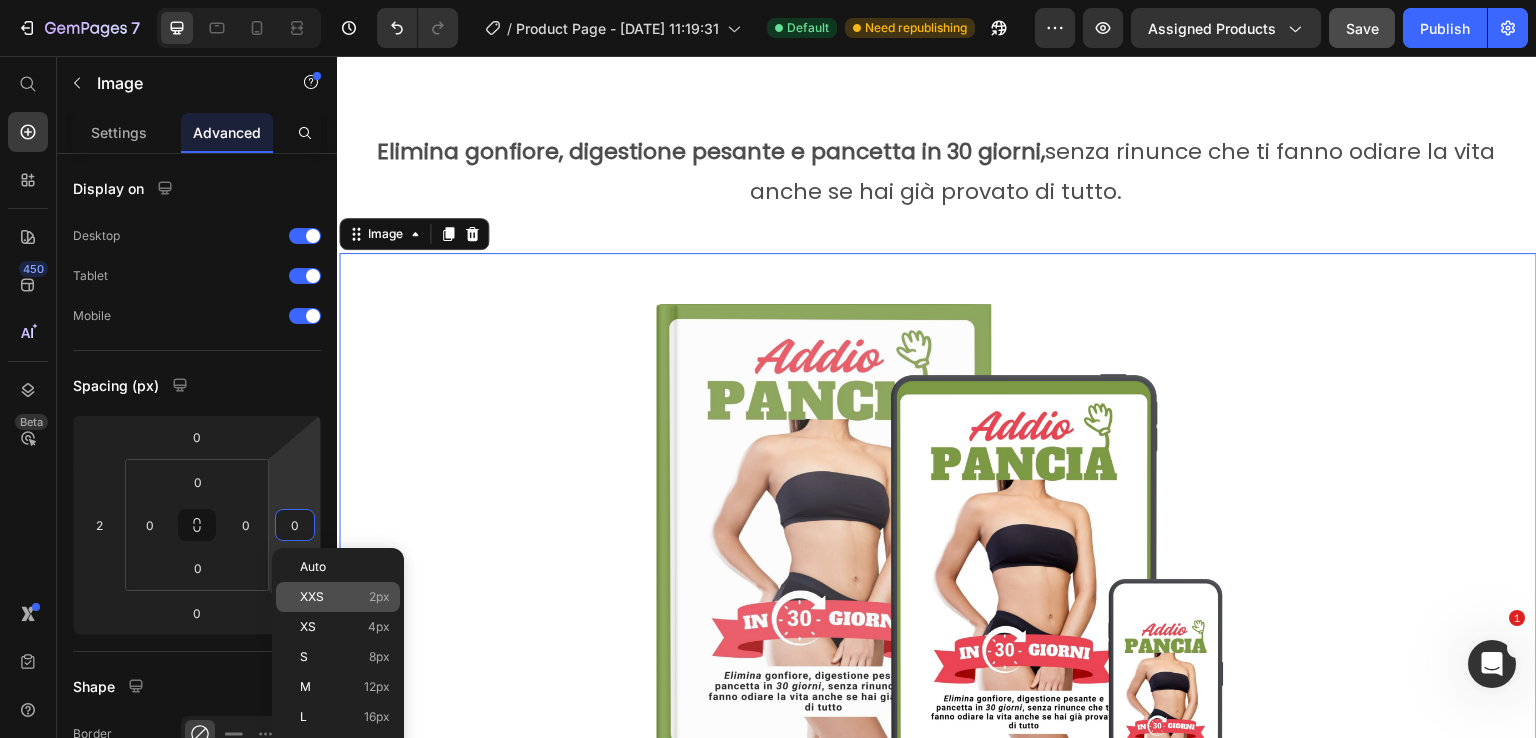 type on "2" 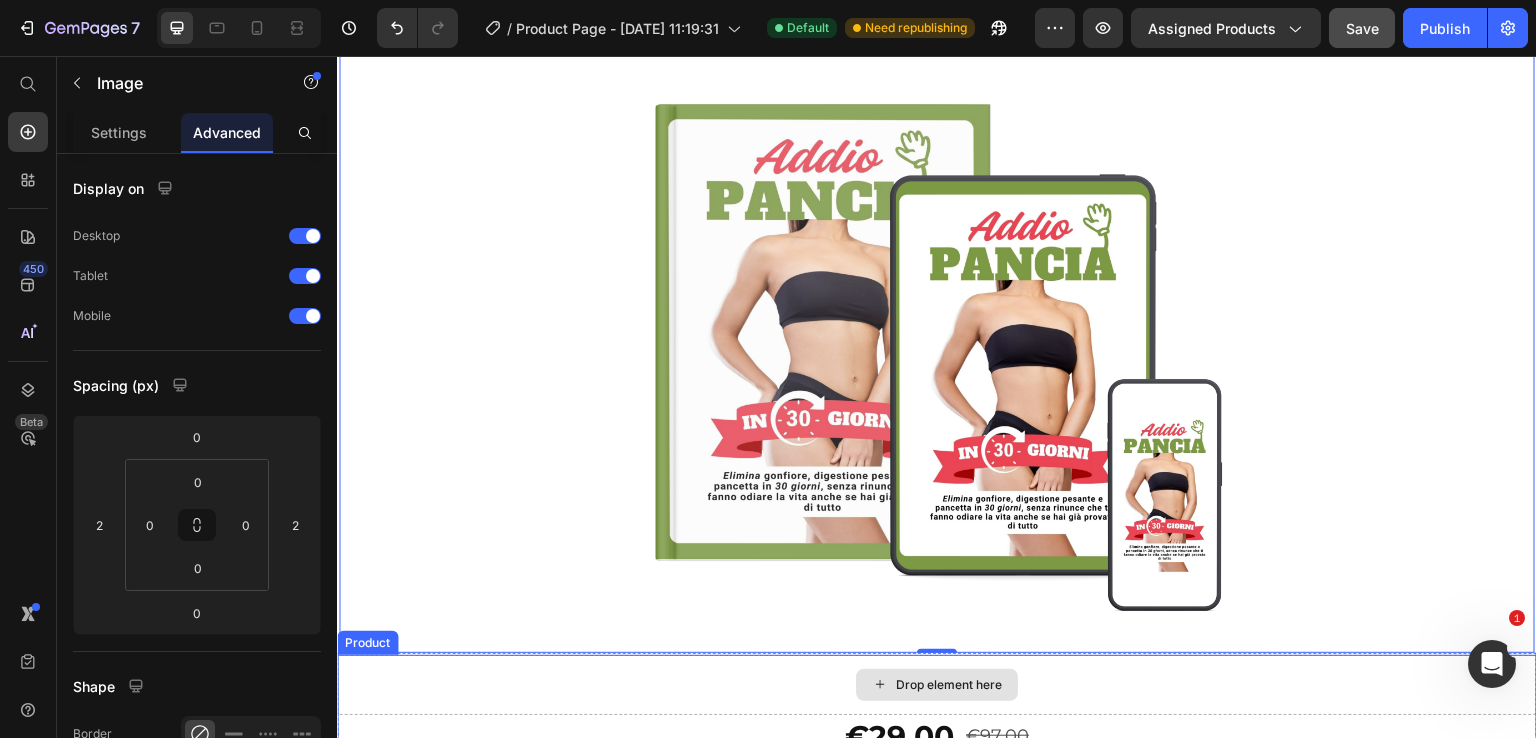 scroll, scrollTop: 600, scrollLeft: 0, axis: vertical 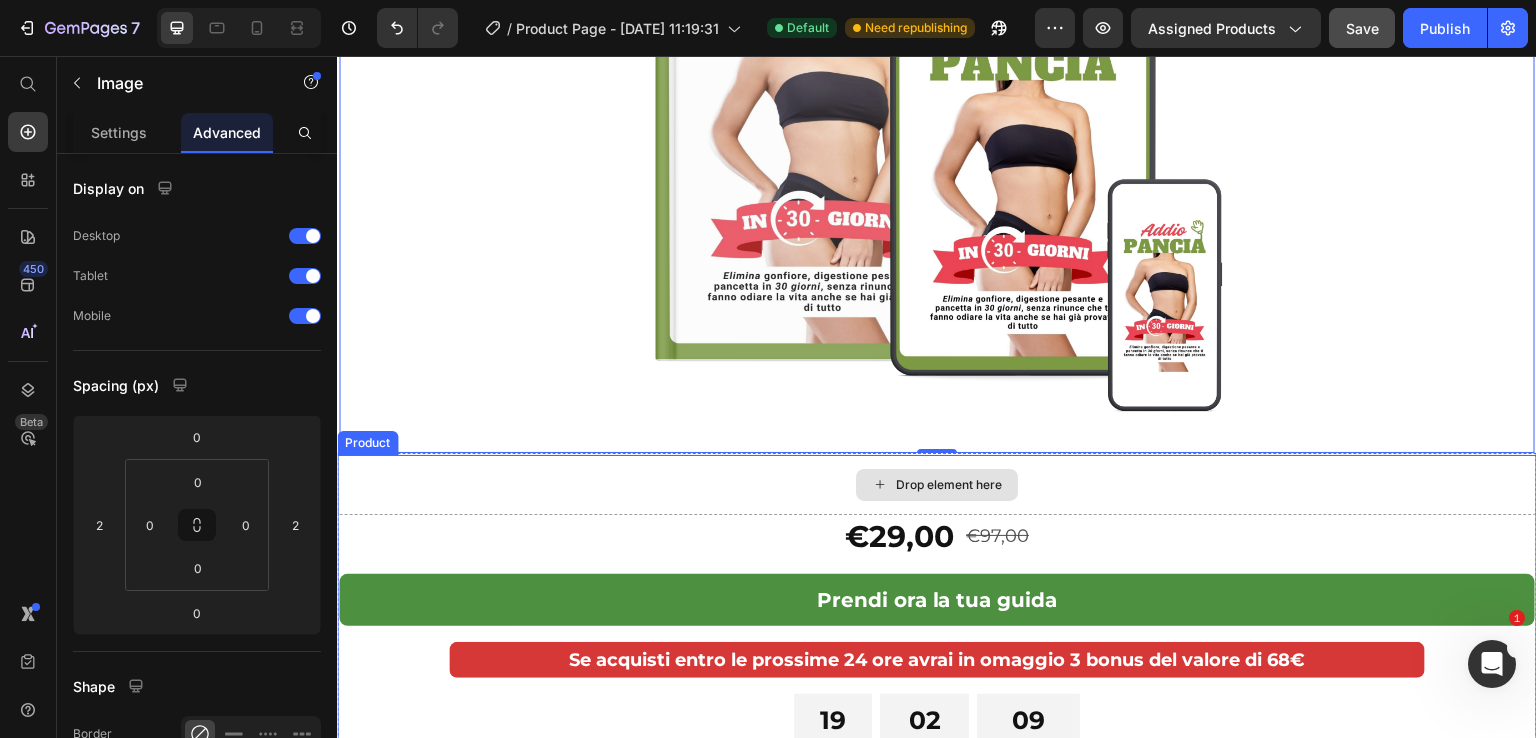 click on "Drop element here" at bounding box center (937, 485) 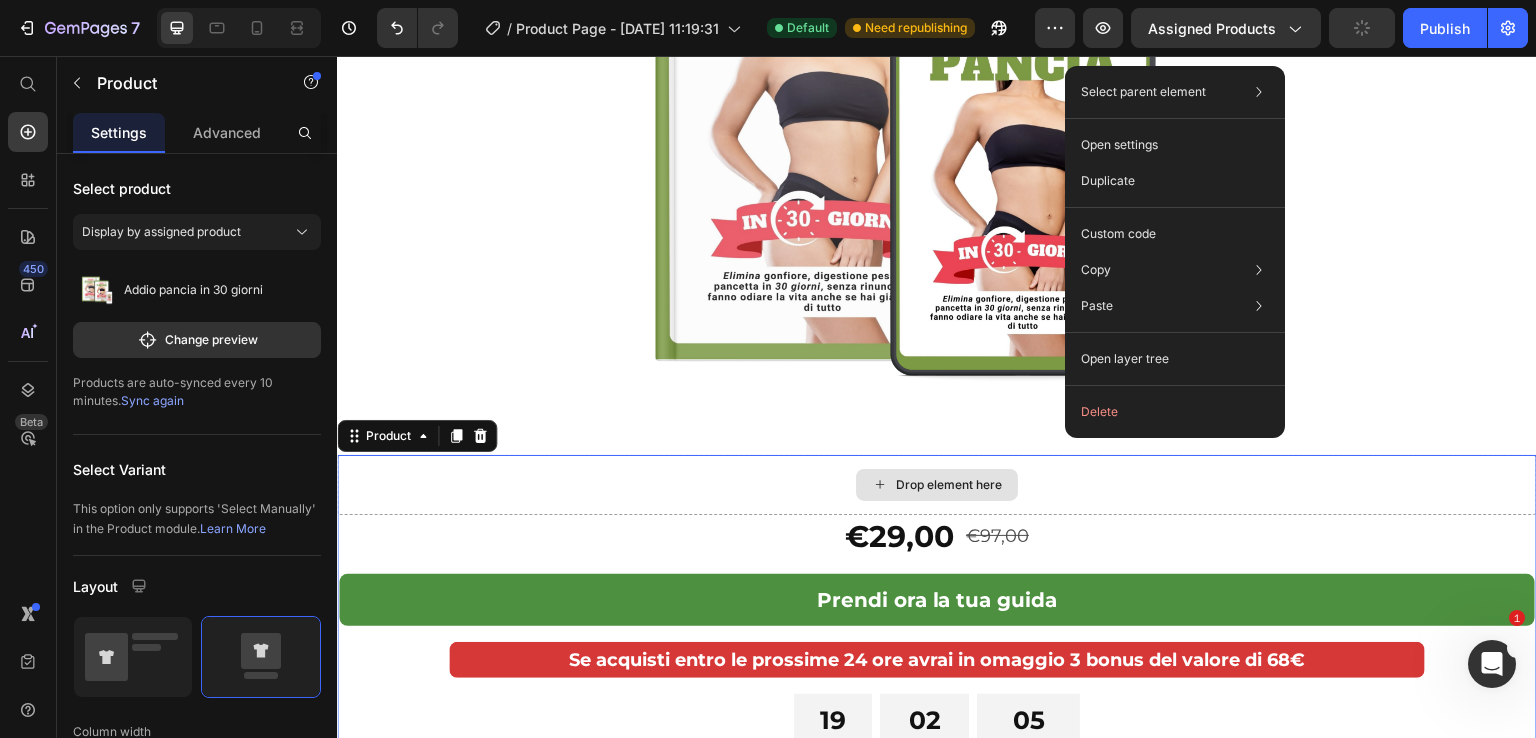 click at bounding box center [937, 153] 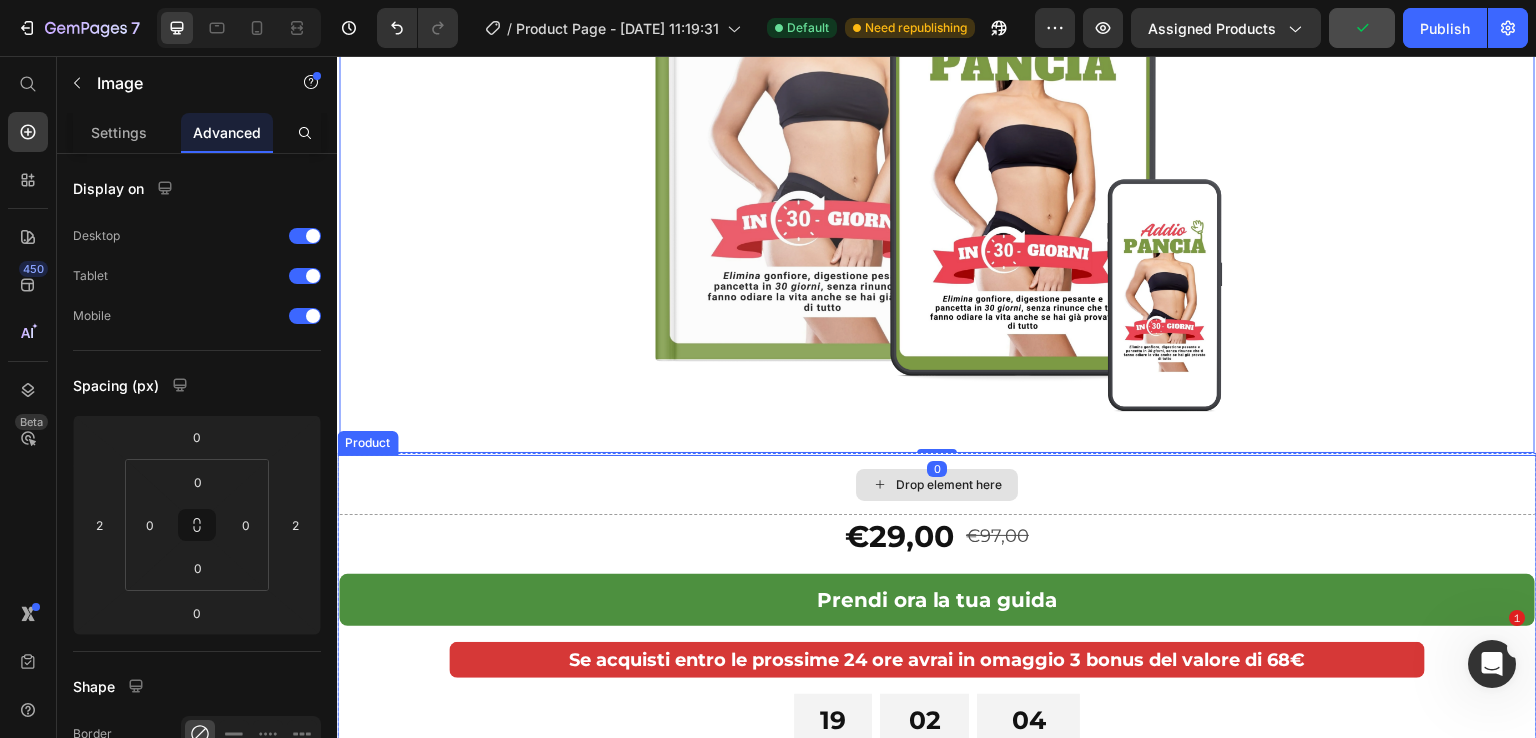 click on "Drop element here" at bounding box center [937, 485] 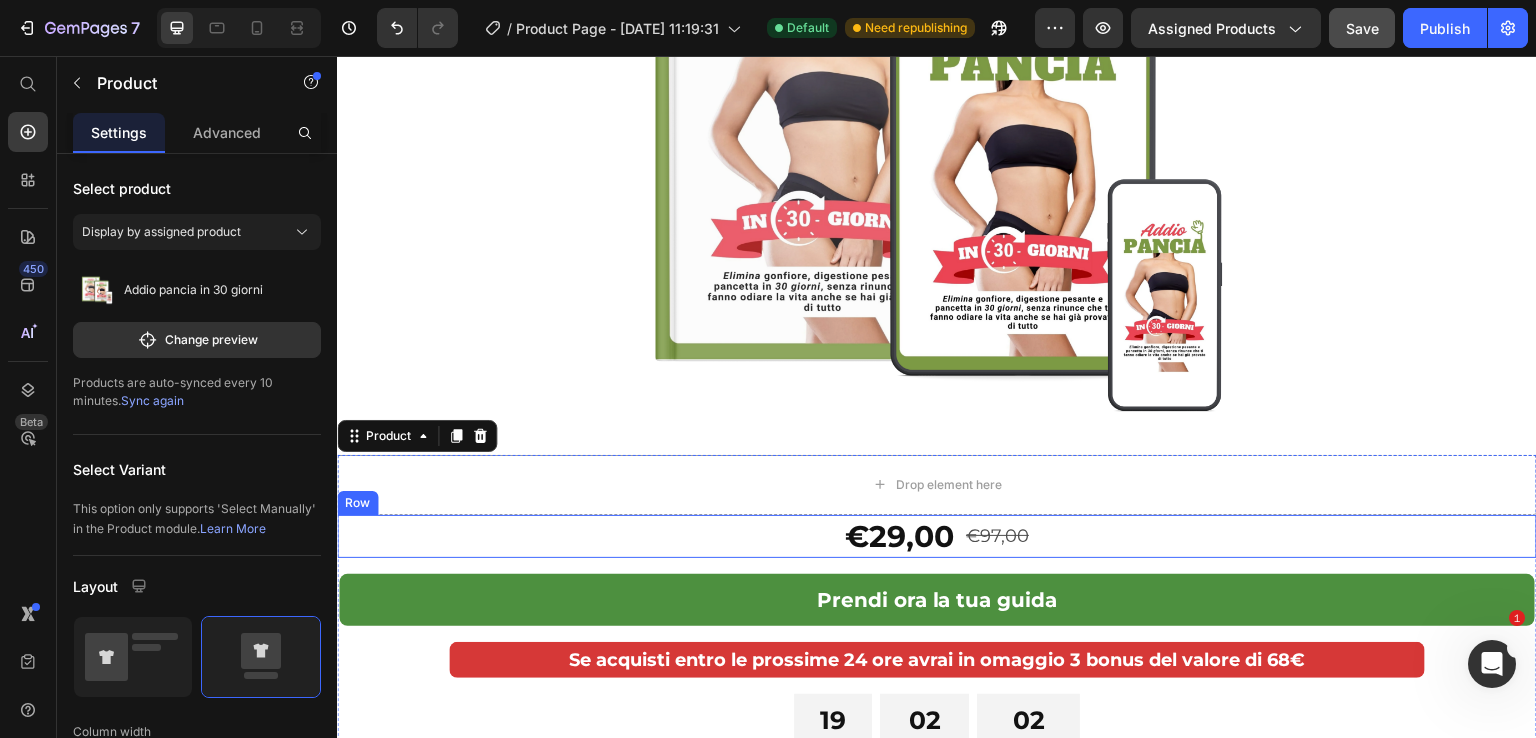 click on "€29,00 Product Price €97,00 Product Price Row" at bounding box center [937, 536] 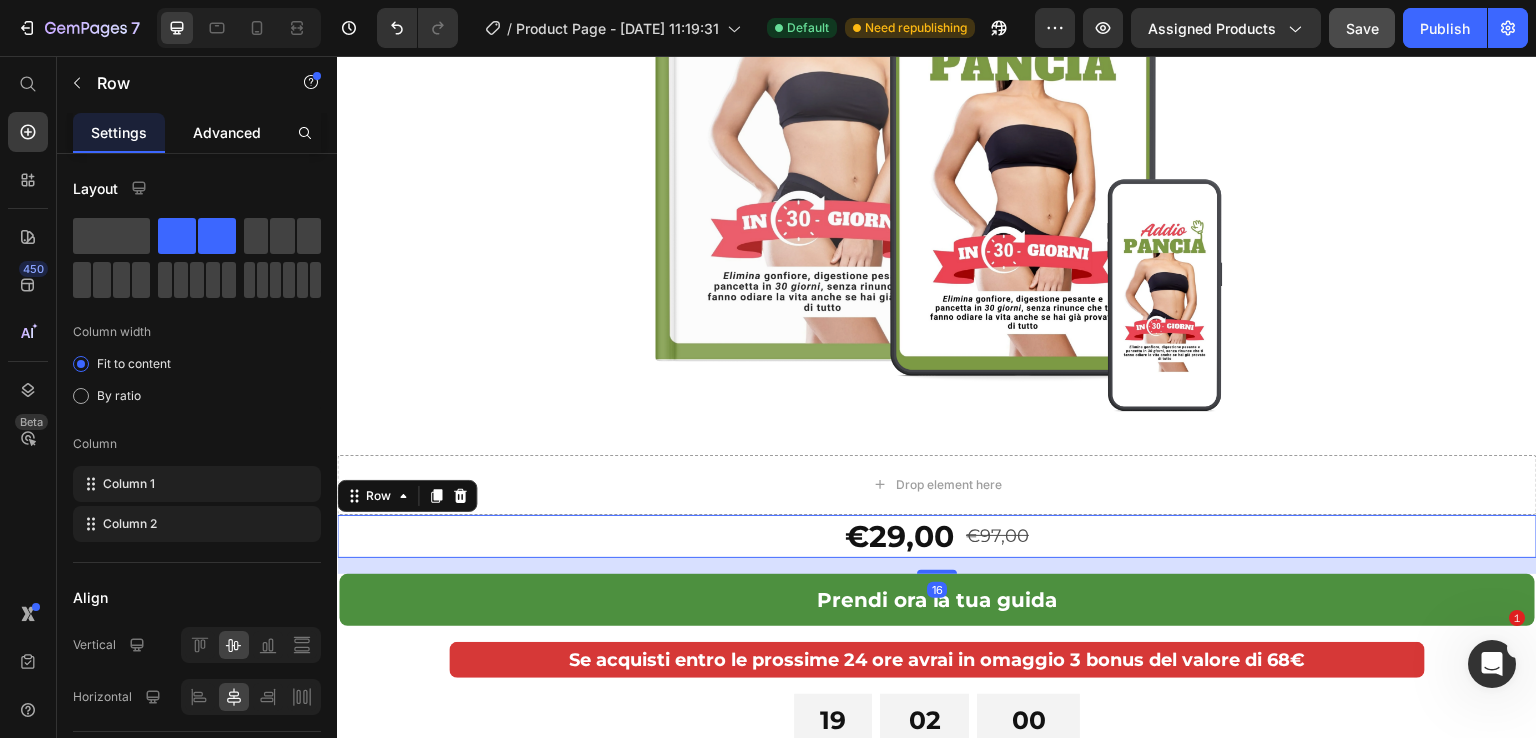 click on "Advanced" at bounding box center [227, 132] 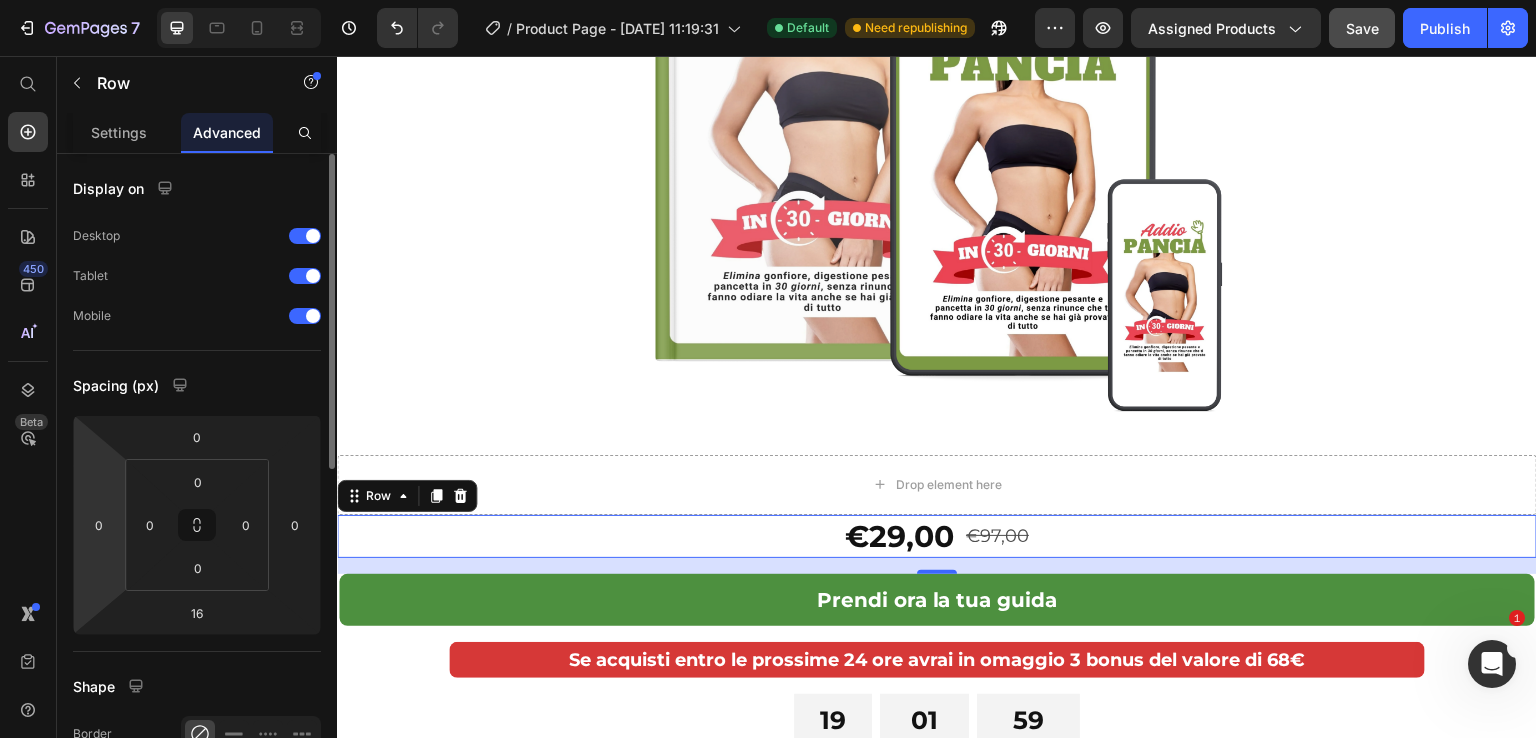 click on "7   /  Product Page - May 10, 11:19:31 Default Need republishing Preview Assigned Products  Save   Publish  450 Beta Start with Sections Elements Hero Section Product Detail Brands Trusted Badges Guarantee Product Breakdown How to use Testimonials Compare Bundle FAQs Social Proof Brand Story Product List Collection Blog List Contact Sticky Add to Cart Custom Footer Browse Library 450 Layout
Row
Row
Row
Row Text
Heading
Text Block Button
Button
Button
Sticky Back to top Media" at bounding box center (768, 0) 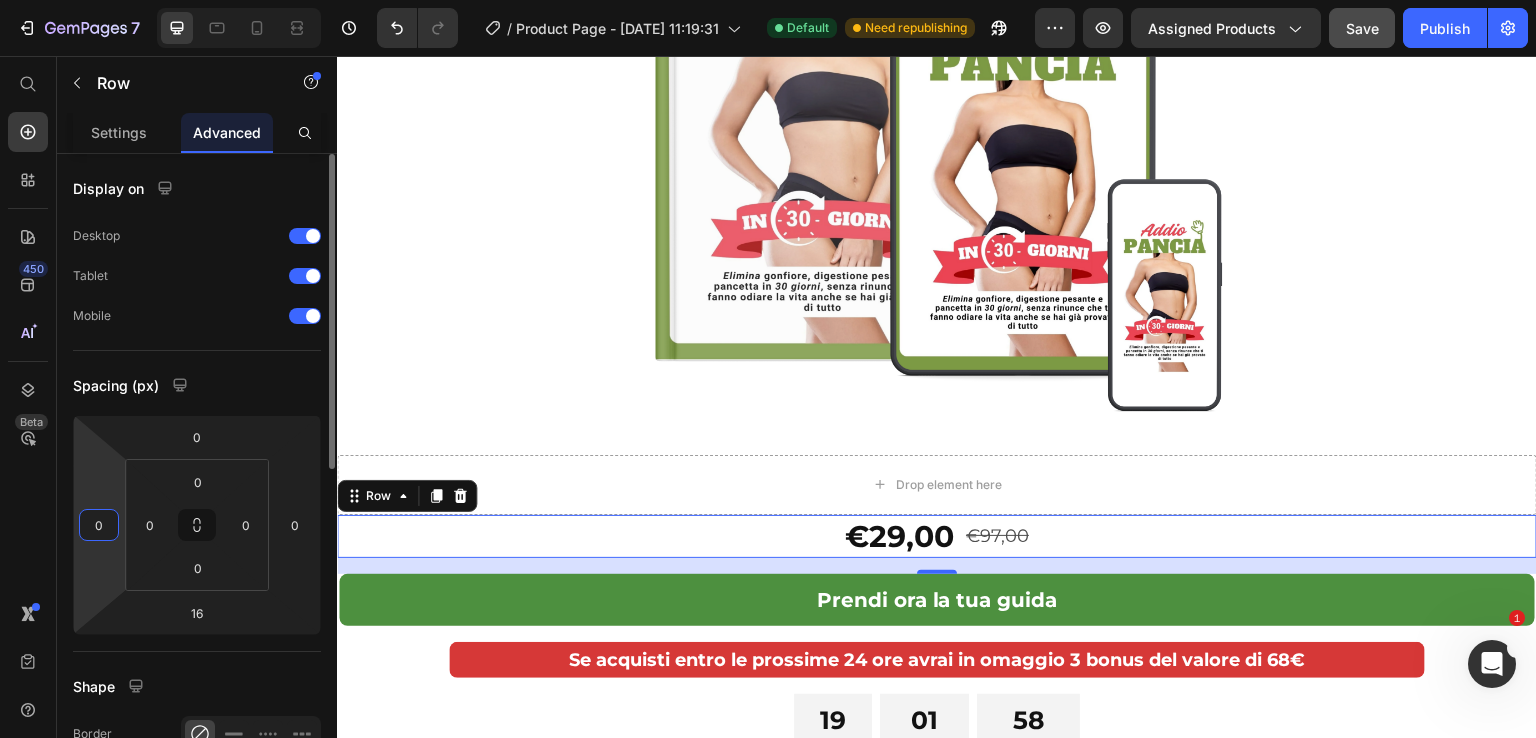 click on "0" at bounding box center (99, 525) 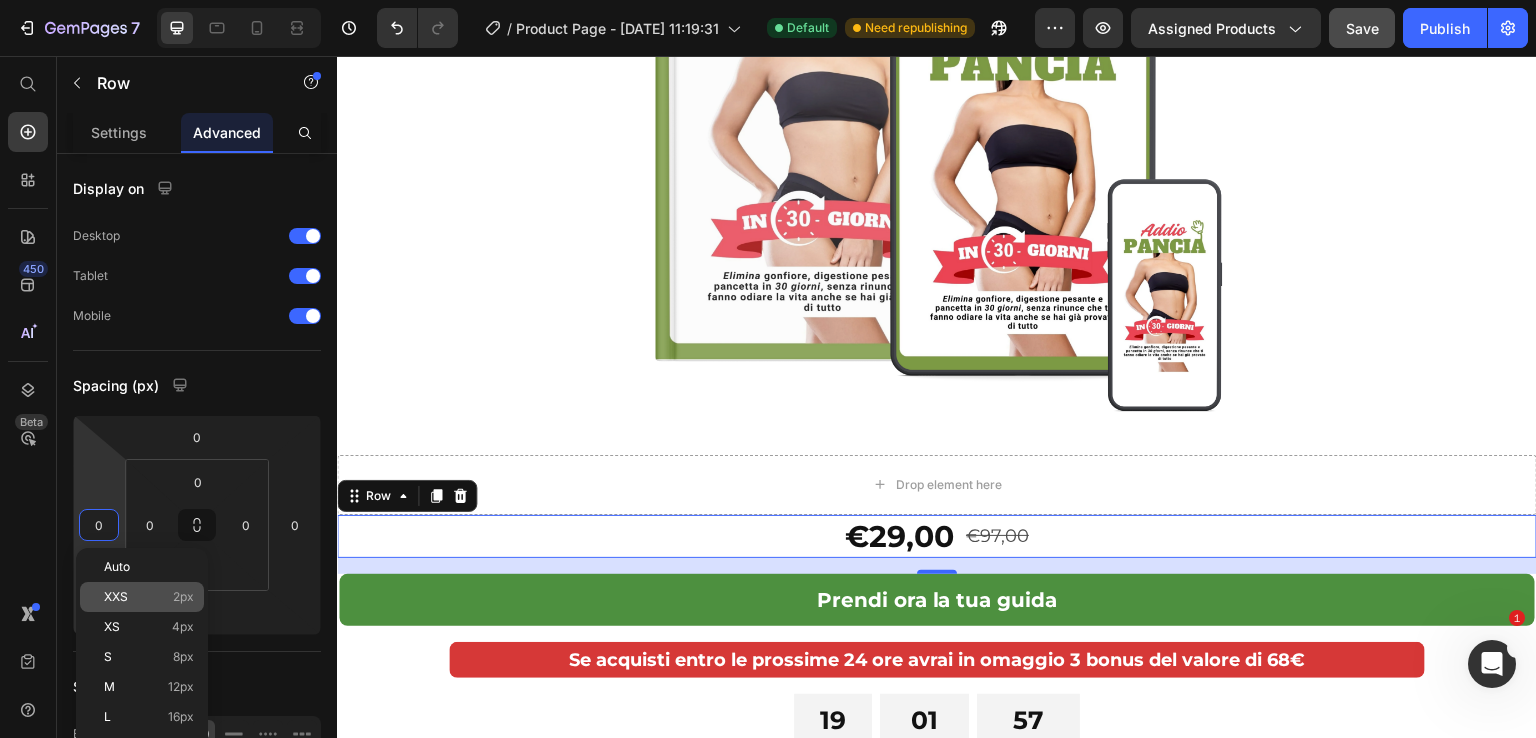 click on "XXS" at bounding box center [116, 597] 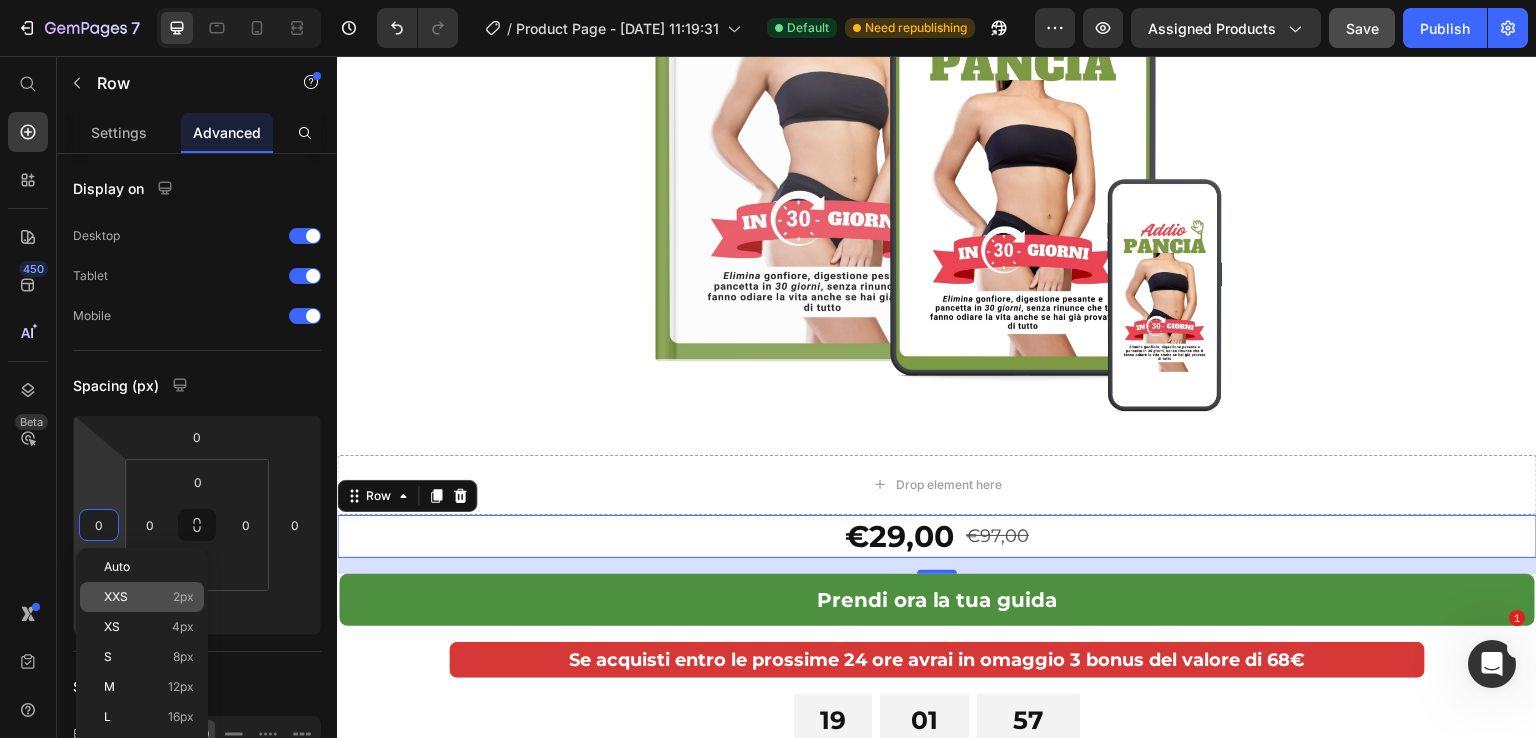 type on "2" 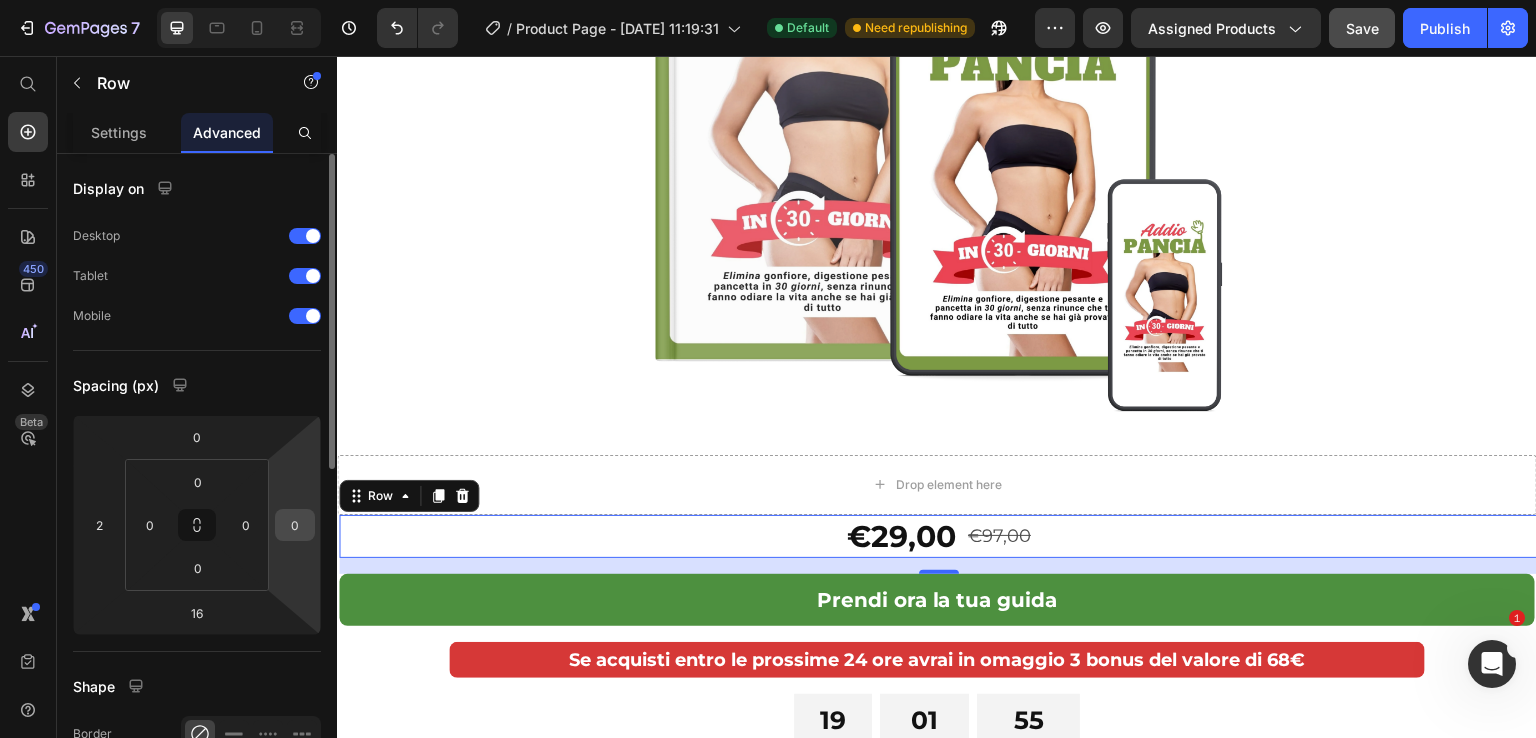 click on "0" at bounding box center [295, 525] 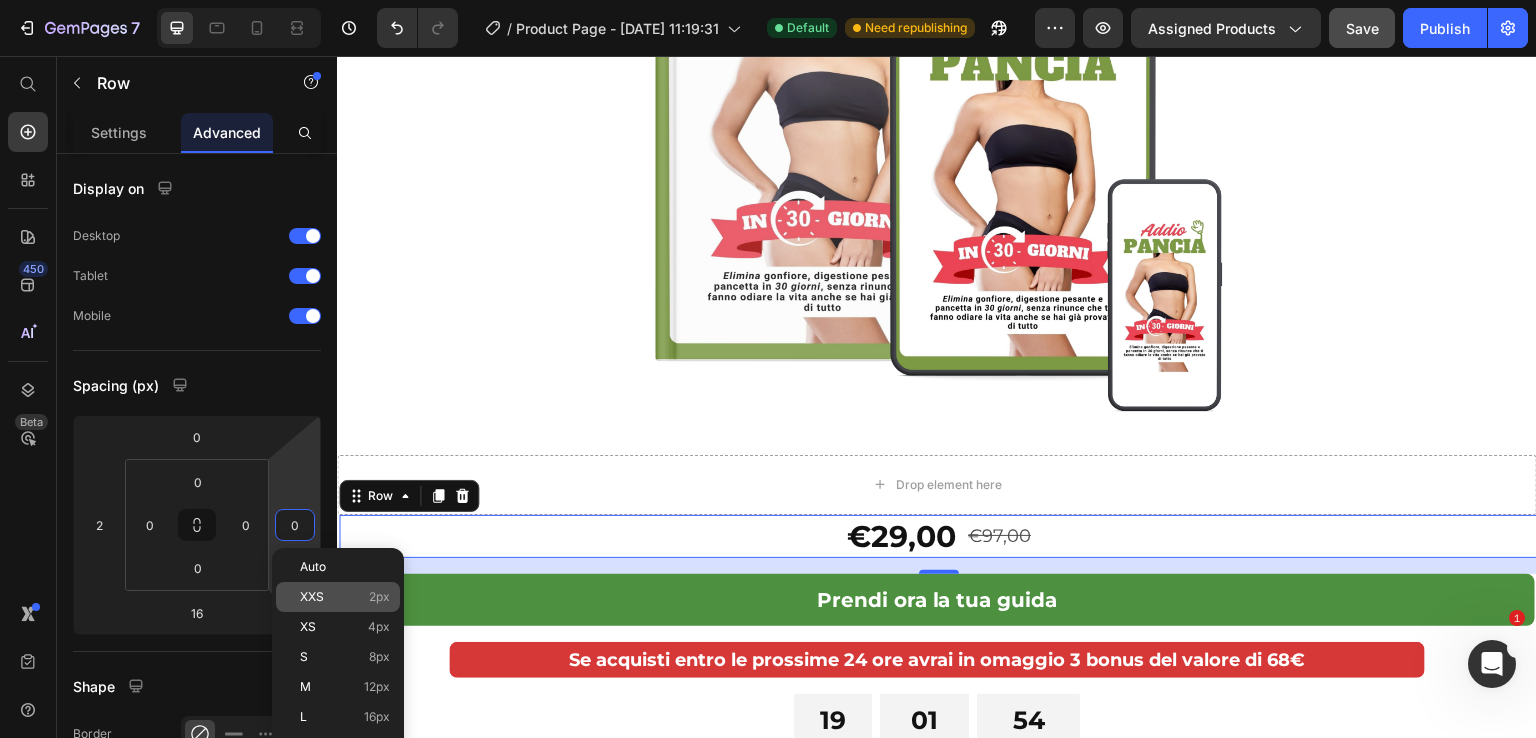 click on "XXS" at bounding box center (312, 597) 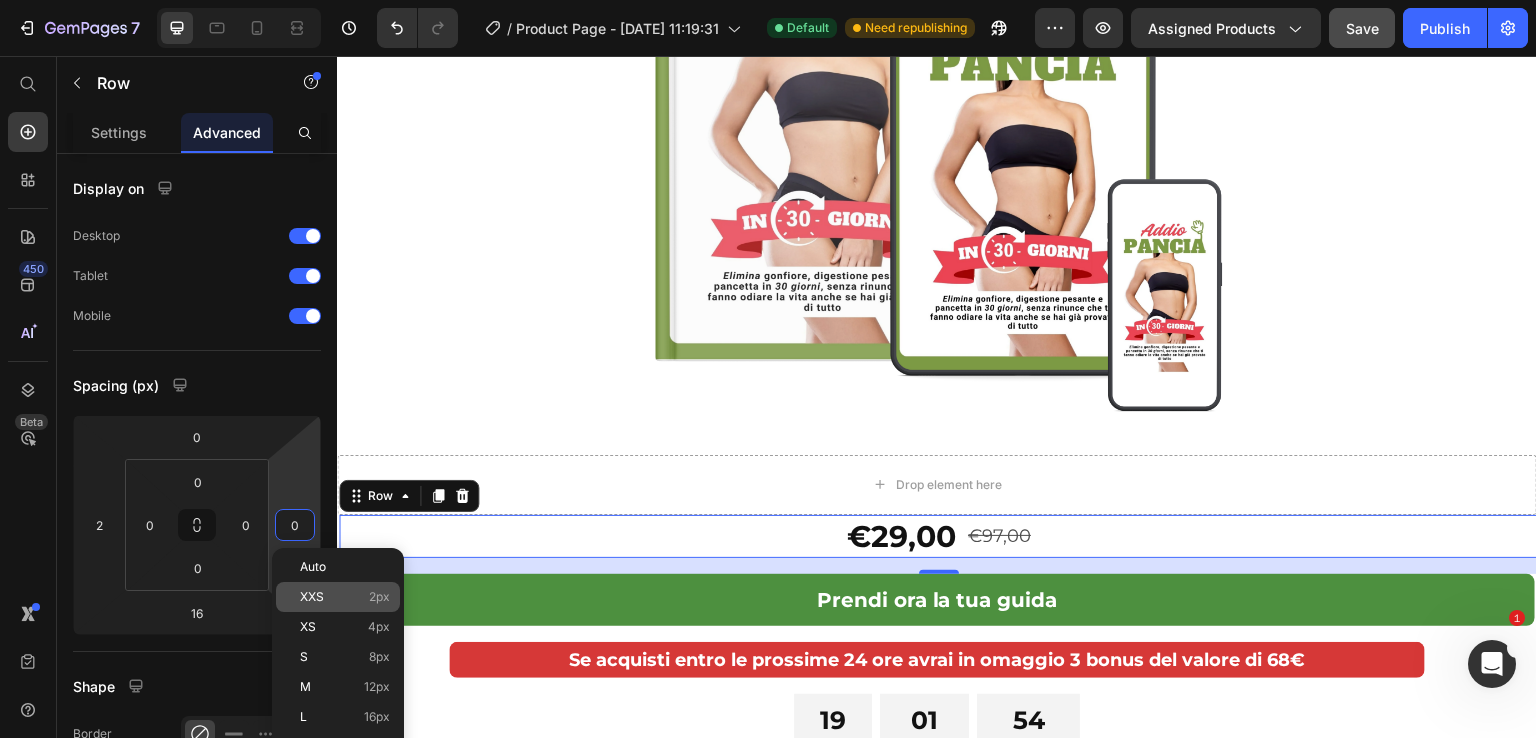 type on "2" 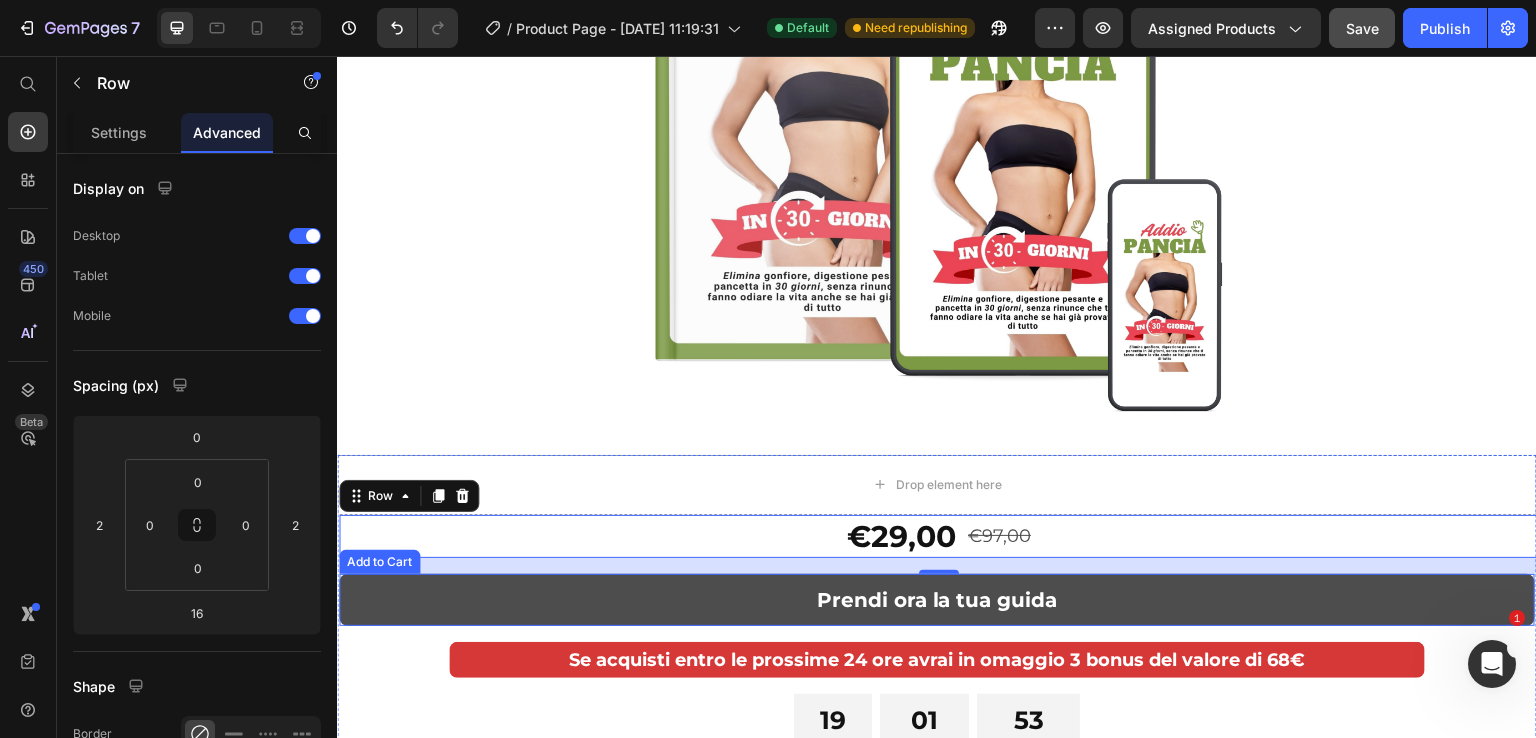 click on "Prendi ora la tua guida" at bounding box center [937, 600] 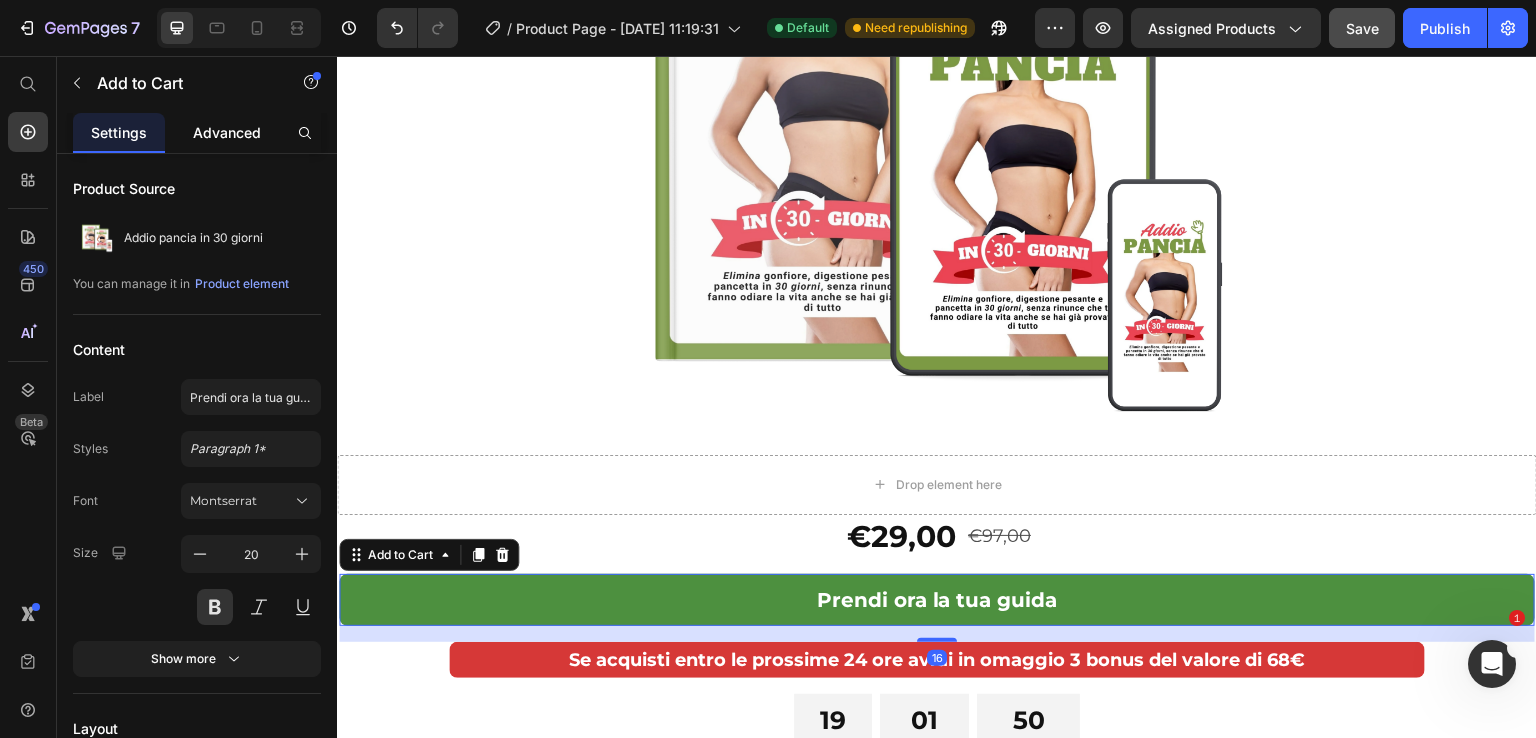 click on "Advanced" at bounding box center [227, 132] 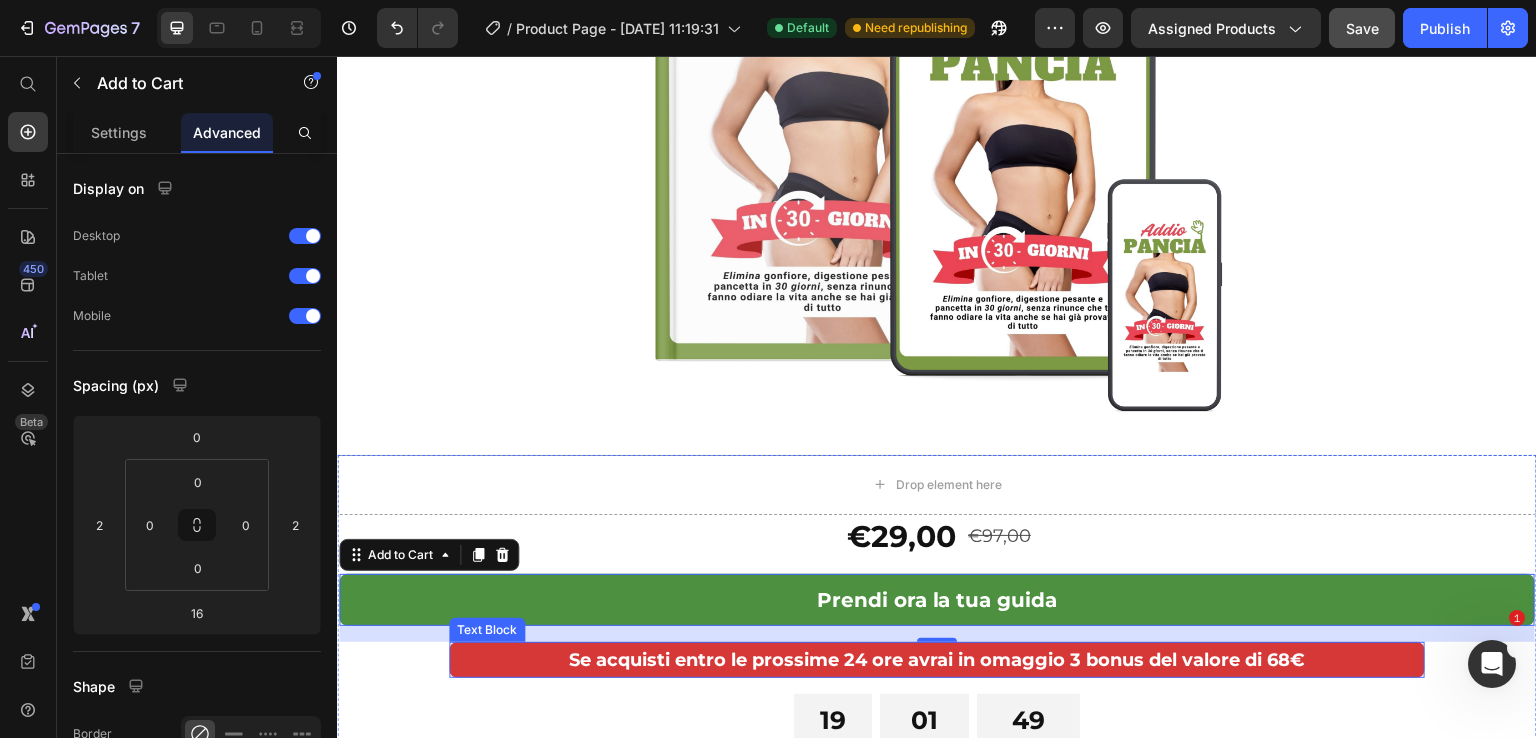 click on "Se acquisti entro le prossime 24 ore avrai in omaggio 3 bonus del valore di 68€" at bounding box center [937, 660] 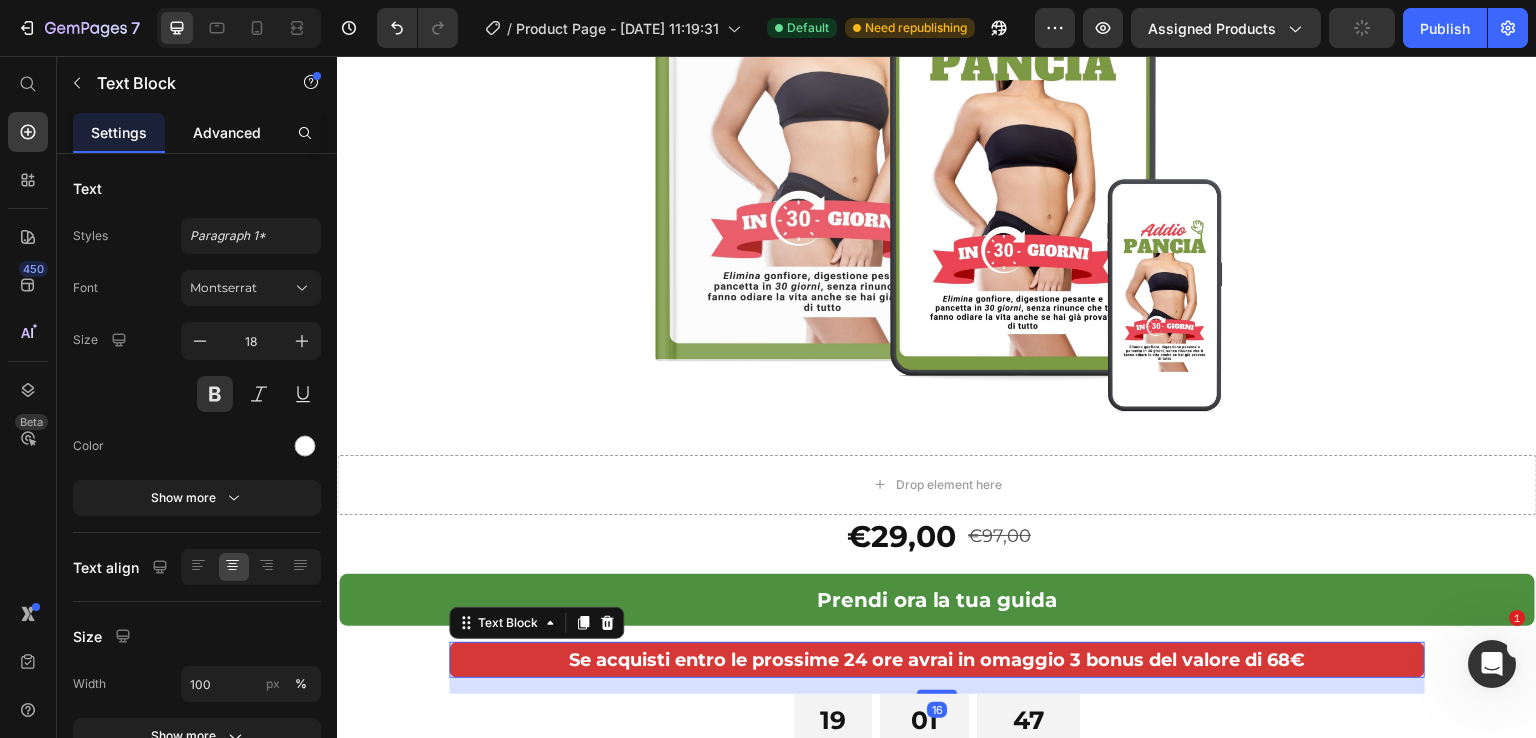 click on "Advanced" at bounding box center (227, 132) 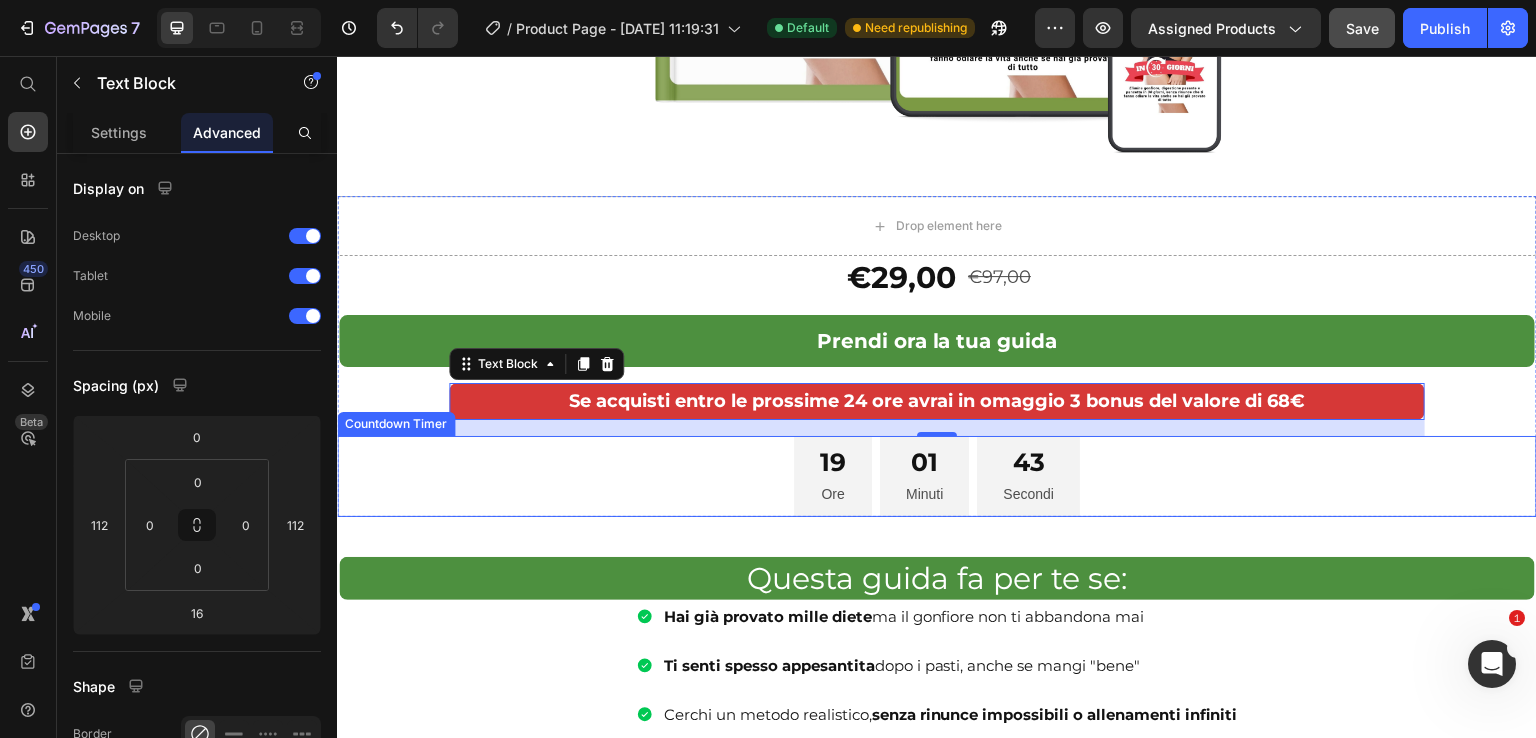 scroll, scrollTop: 1000, scrollLeft: 0, axis: vertical 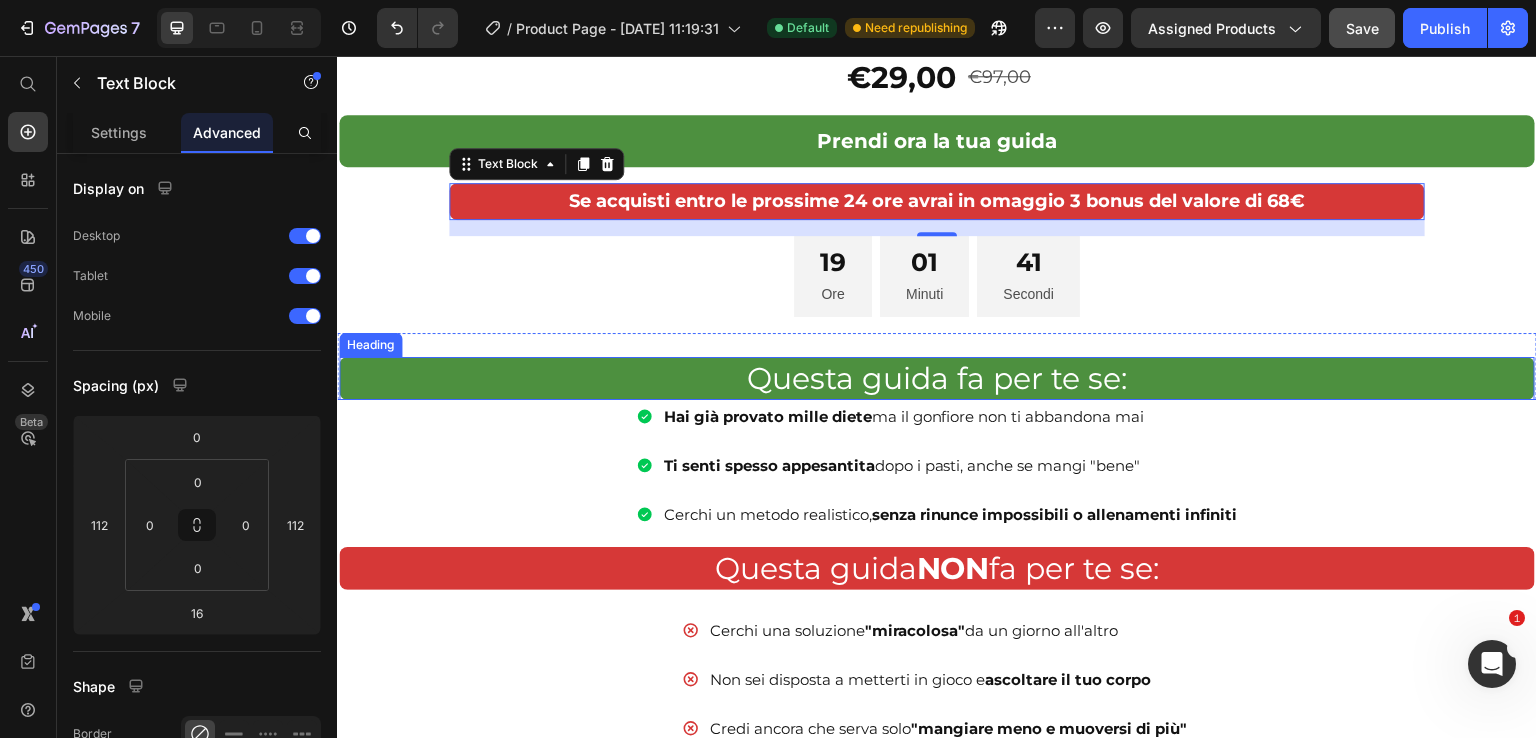 click on "Questa guida fa per te se:" at bounding box center [937, 378] 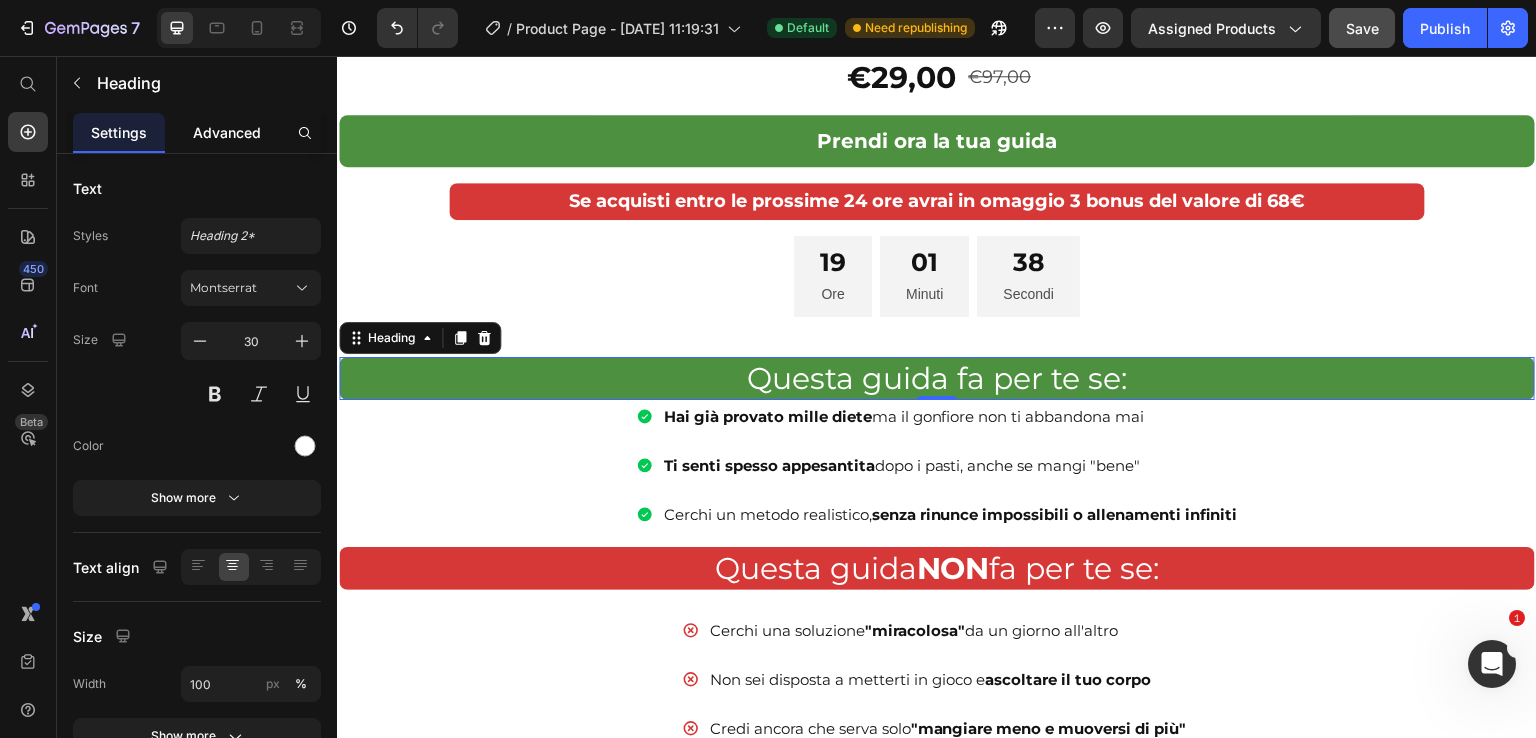click on "Advanced" at bounding box center [227, 132] 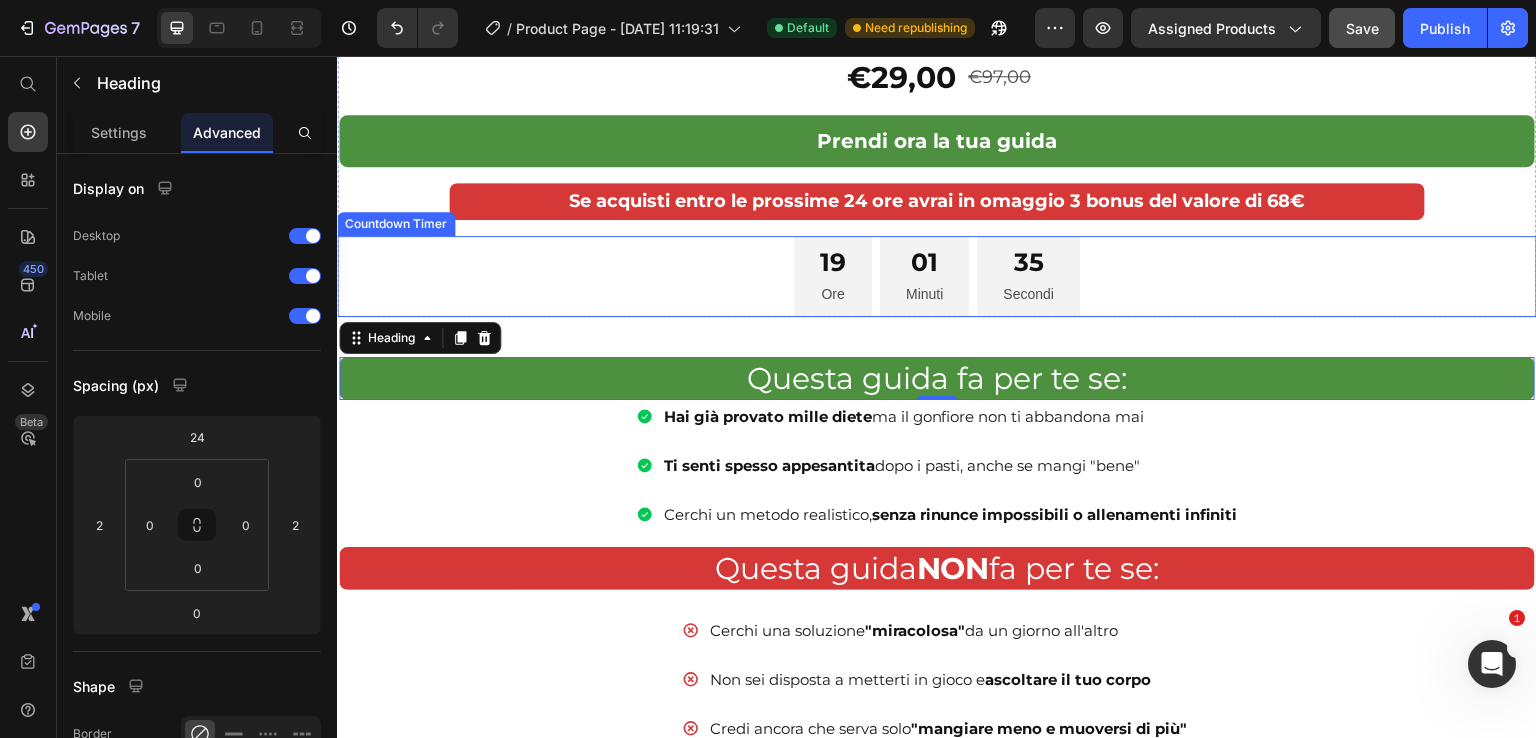 click on "19 Ore 01 Minuti 35 Secondi" at bounding box center (937, 277) 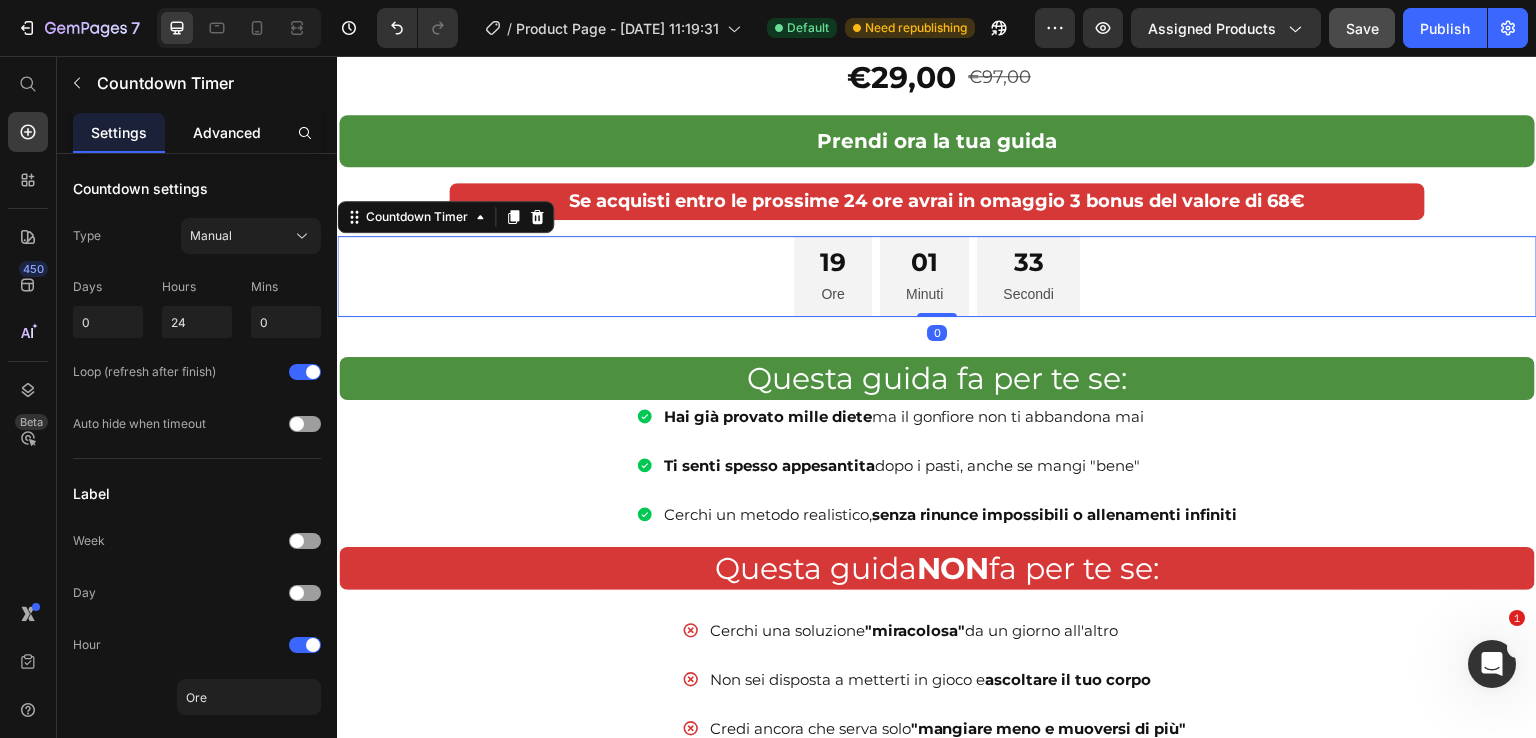 click on "Advanced" at bounding box center [227, 132] 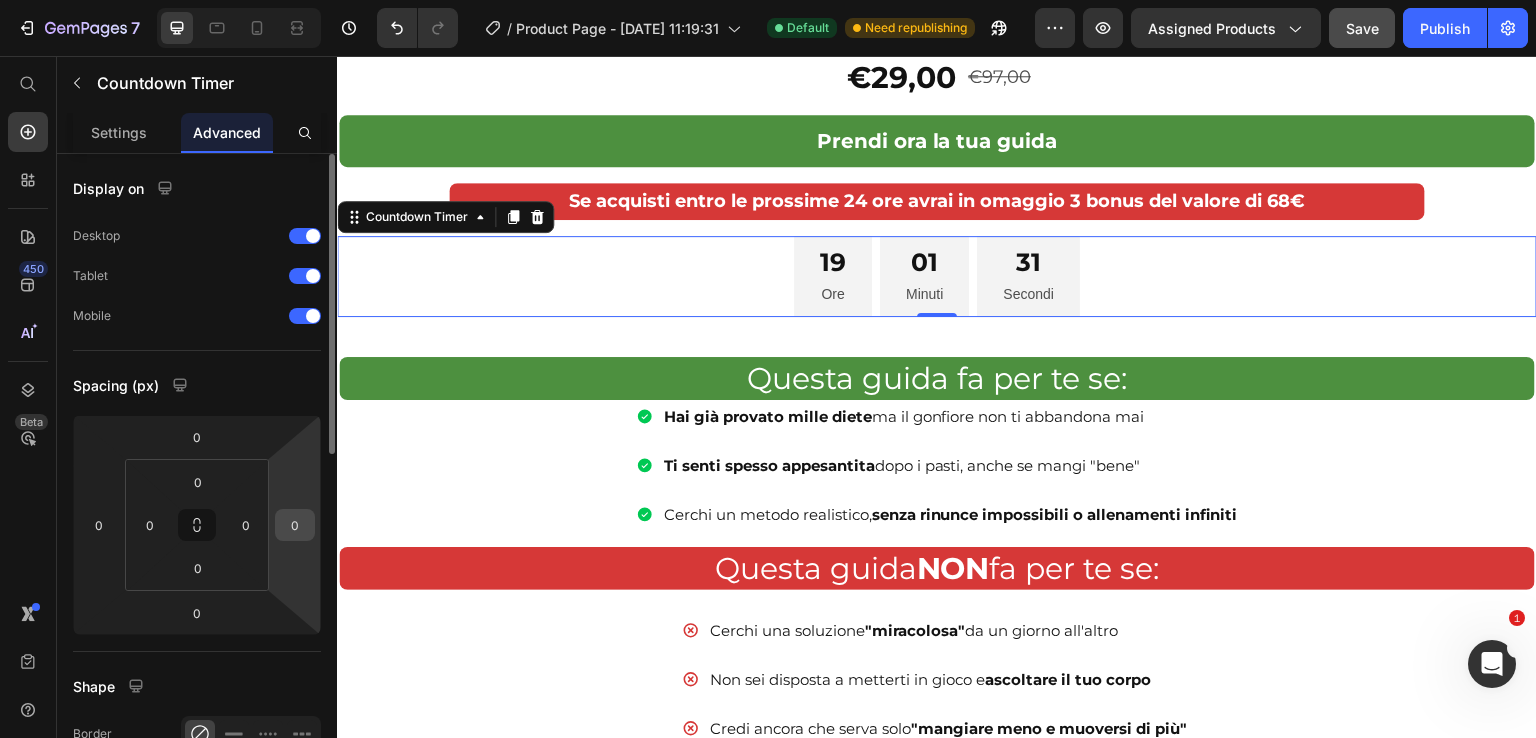 click on "0" at bounding box center (295, 525) 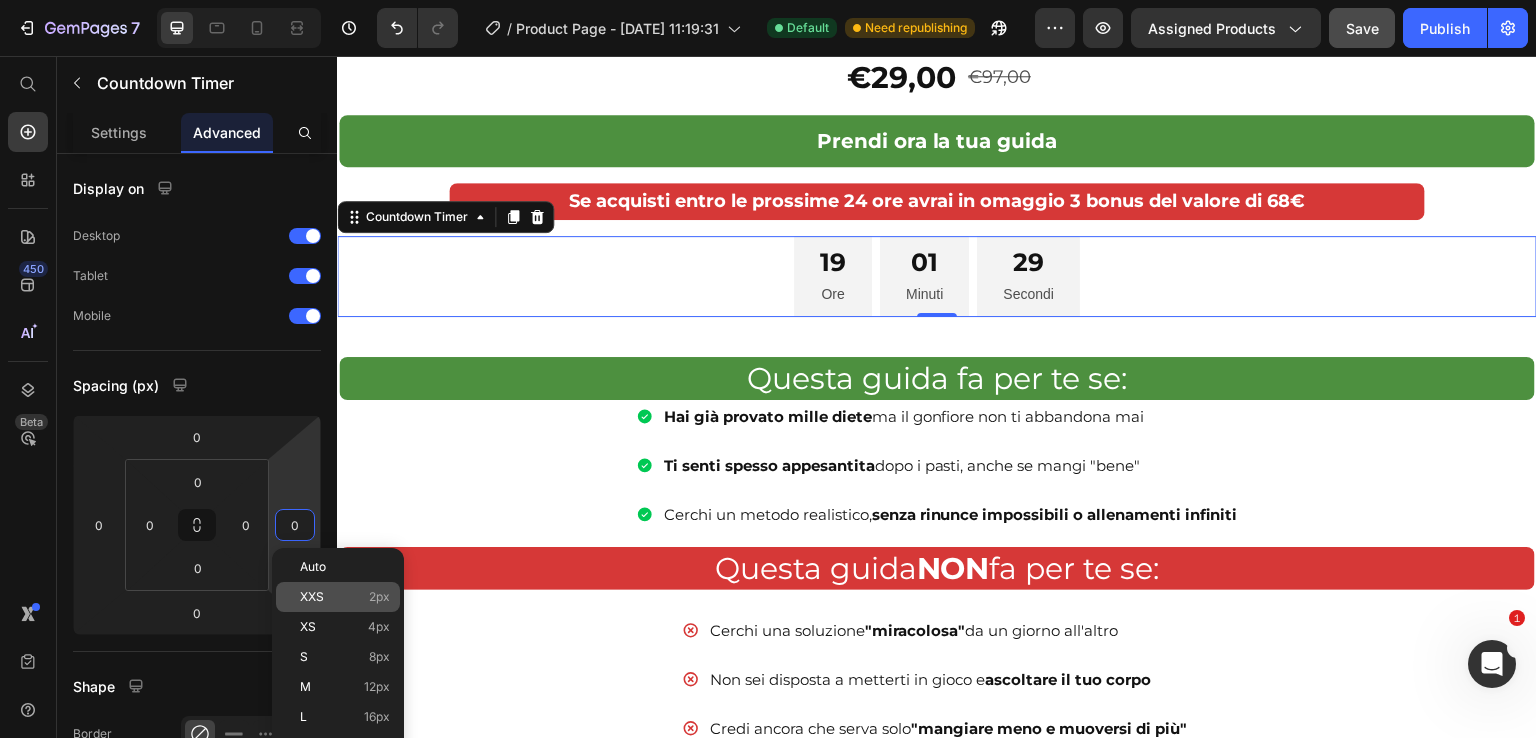 click on "XXS 2px" 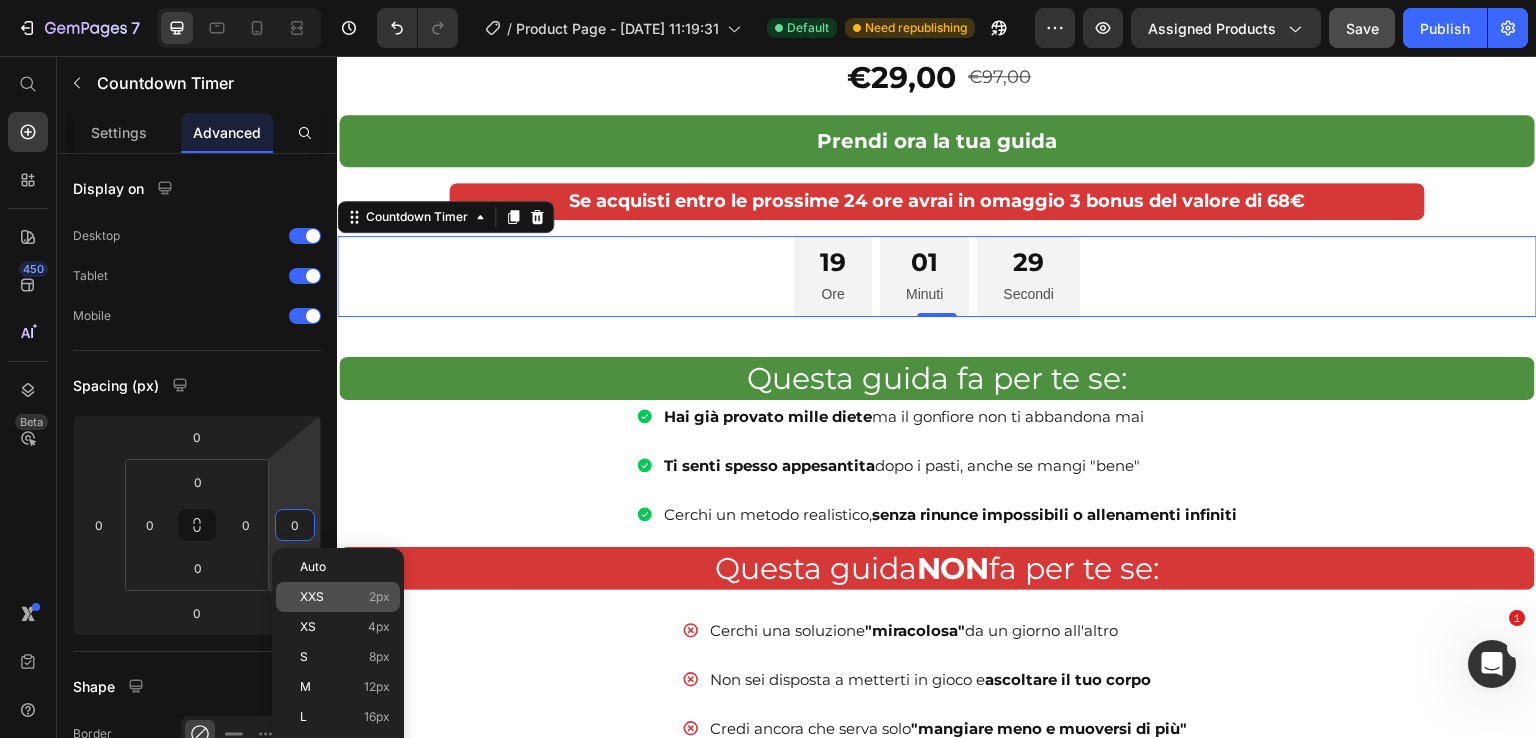 type on "2" 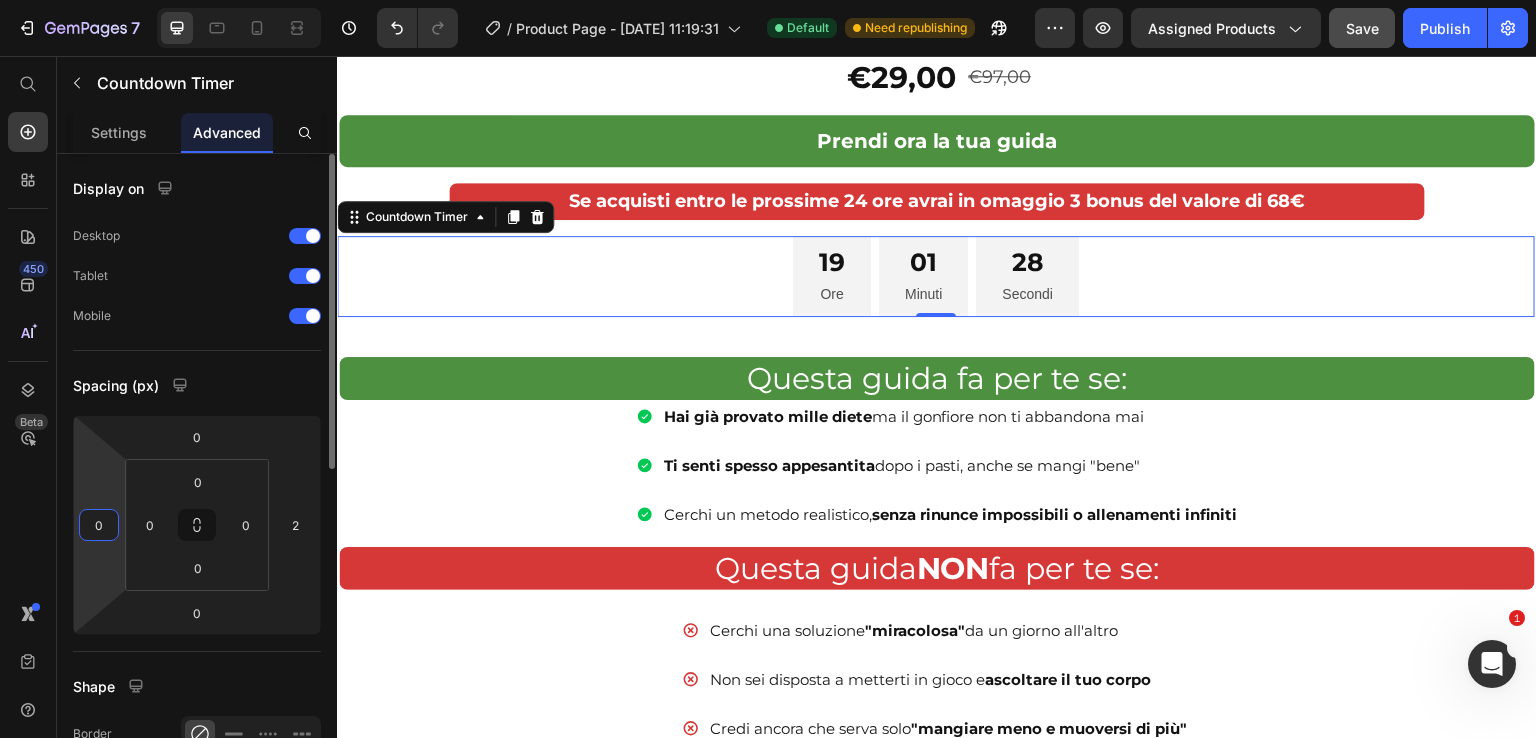 click on "0" at bounding box center [99, 525] 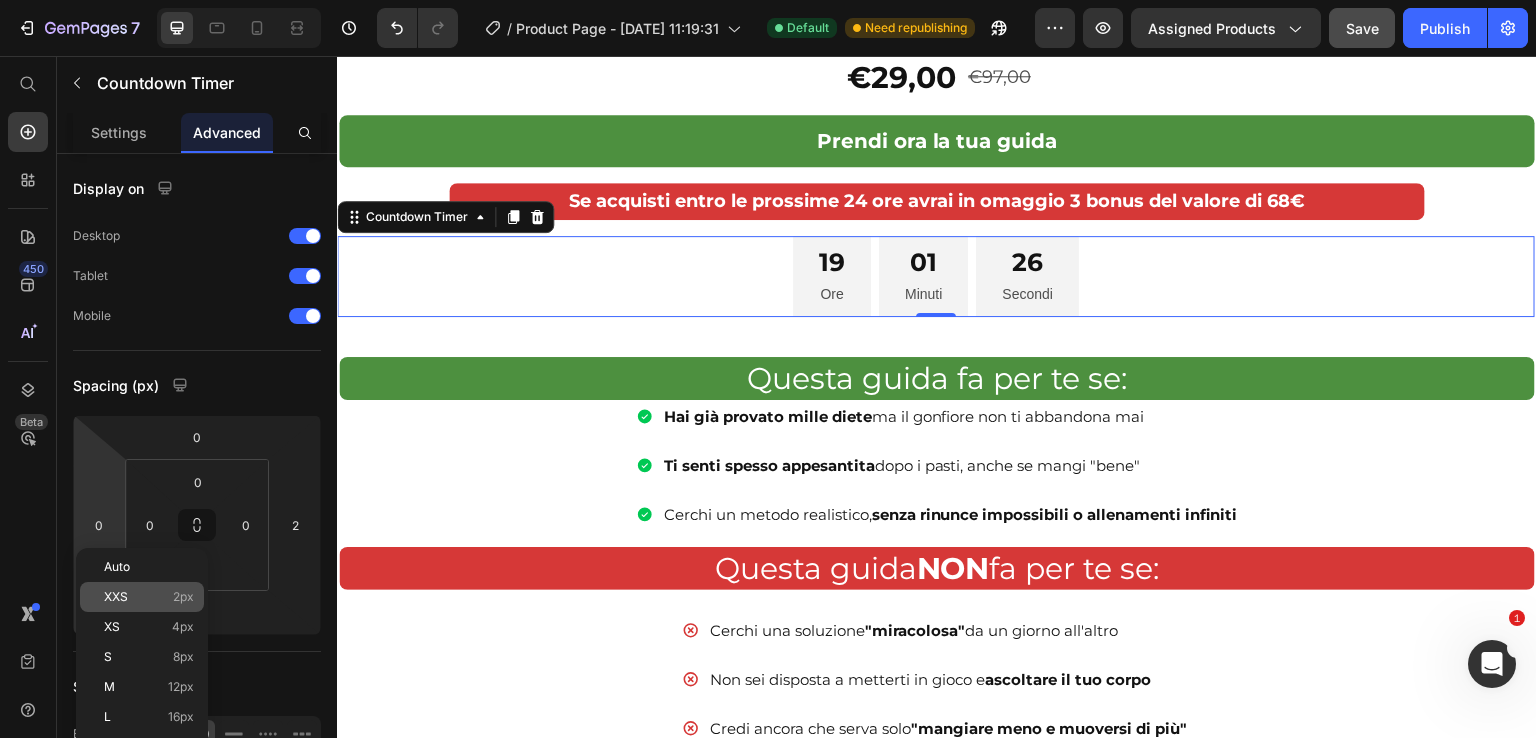 click on "XXS" at bounding box center [116, 597] 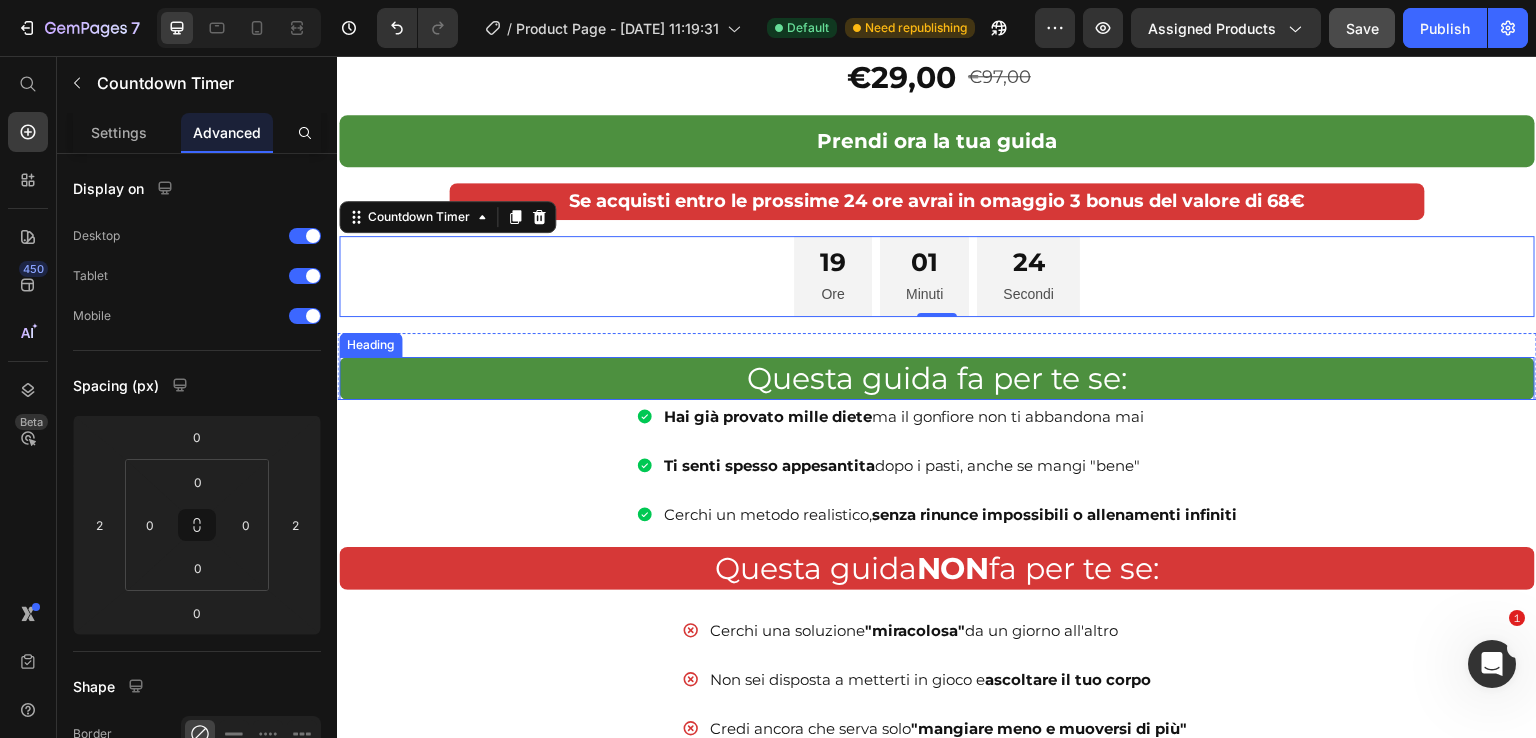 click on "Questa guida fa per te se:" at bounding box center (937, 378) 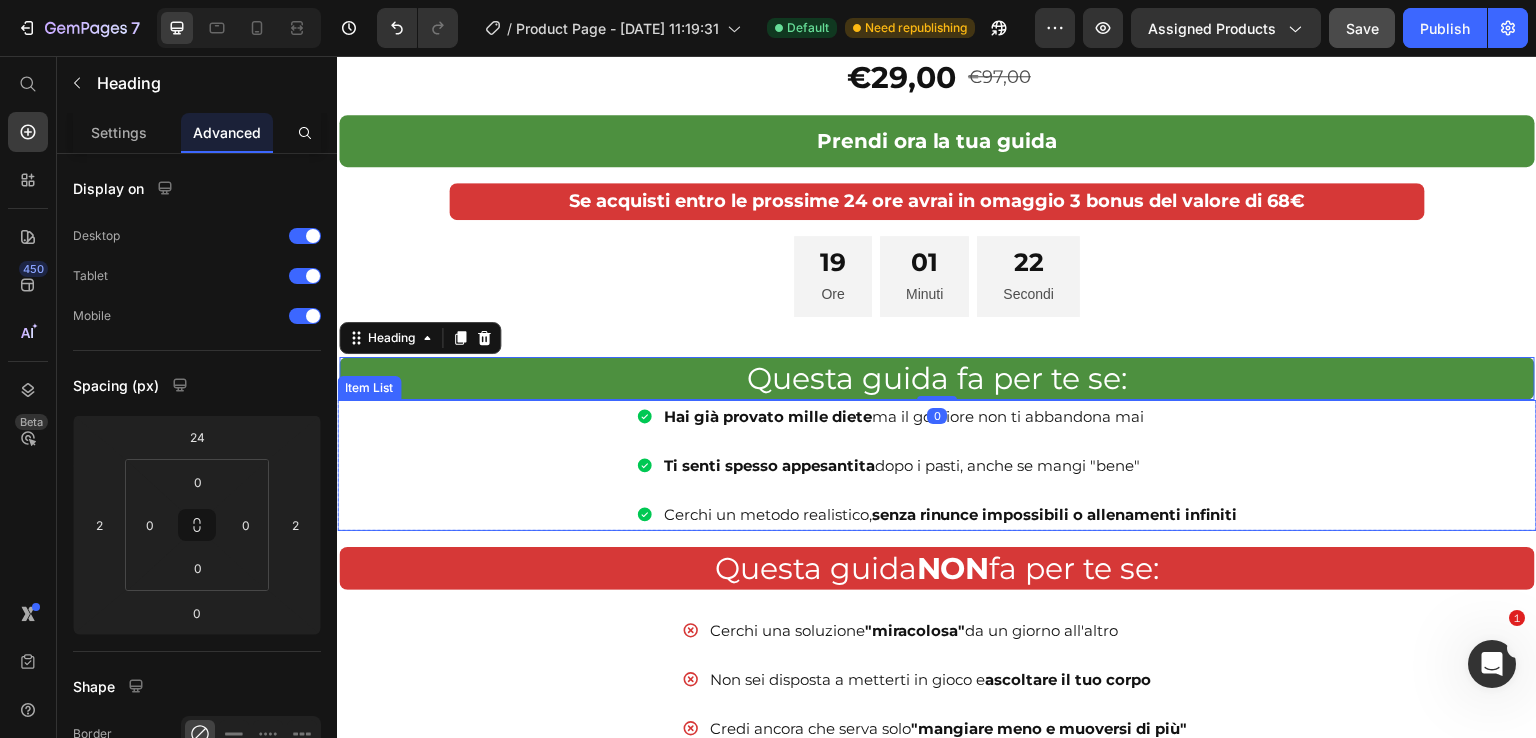 click on "Hai già provato mille diete  ma il gonfiore non ti abbandona mai Ti senti spesso appesantita  dopo i pasti, anche se mangi "bene" Cerchi un metodo realistico,  senza rinunce impossibili o allenamenti infiniti" at bounding box center (938, 465) 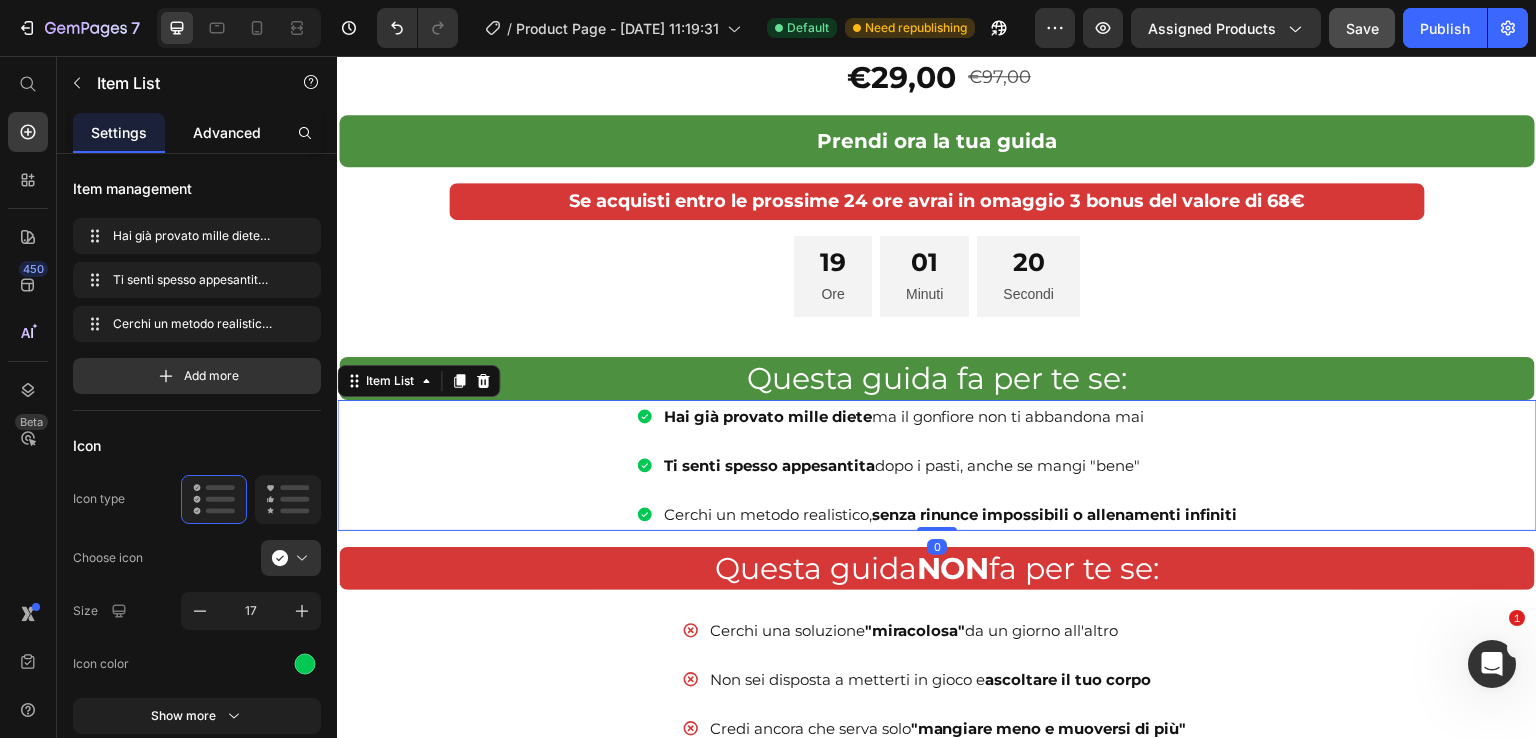 click on "Advanced" at bounding box center [227, 132] 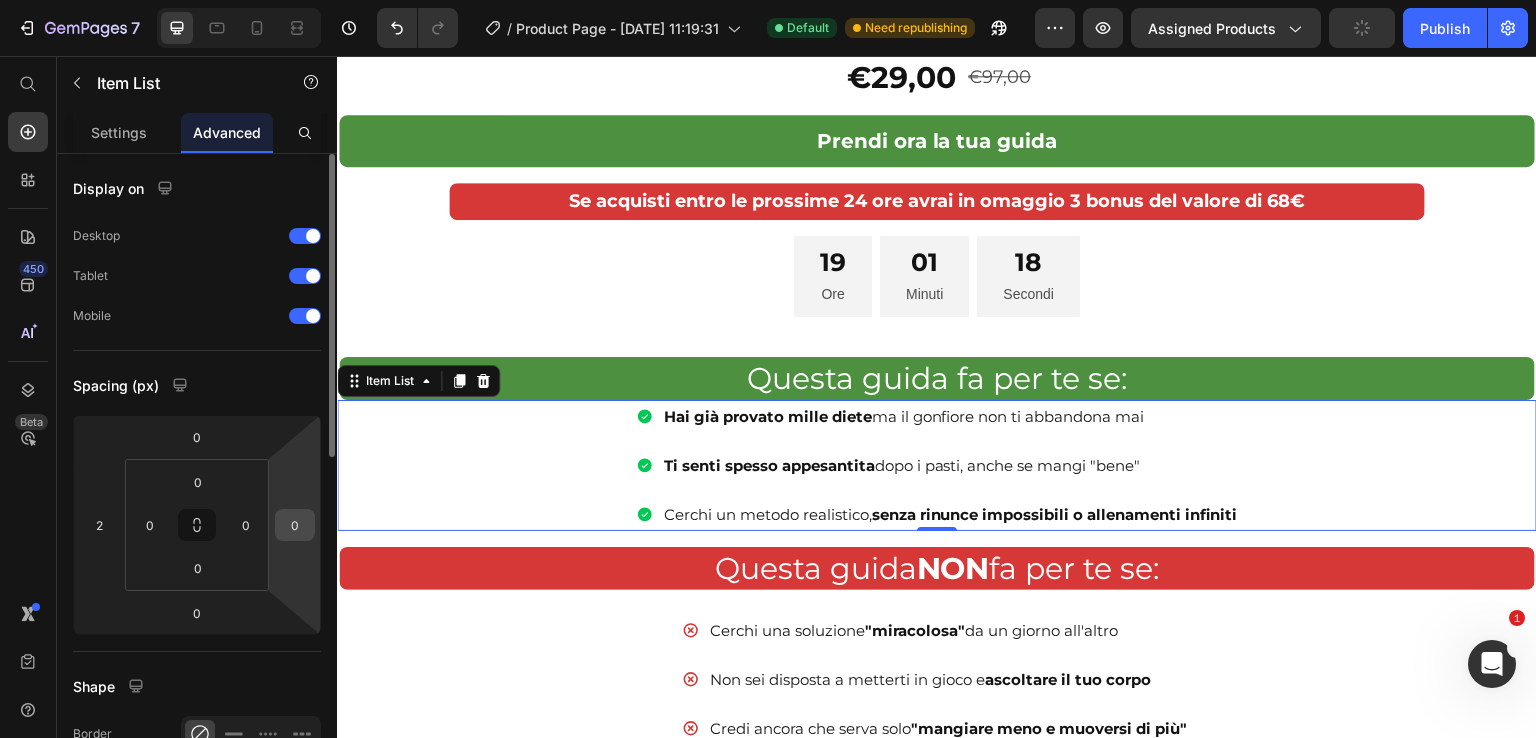 click on "0" at bounding box center (295, 525) 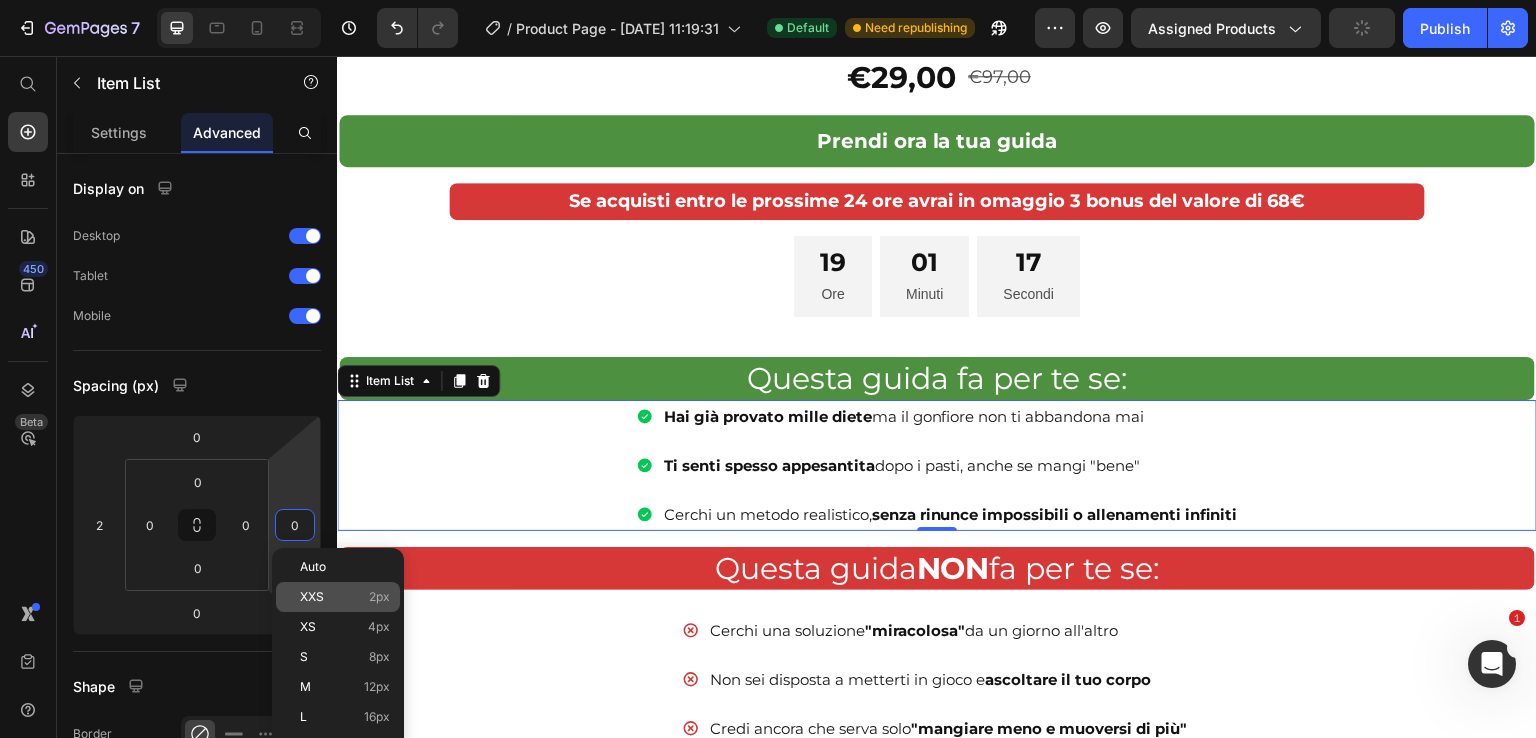 click on "XXS 2px" at bounding box center (345, 597) 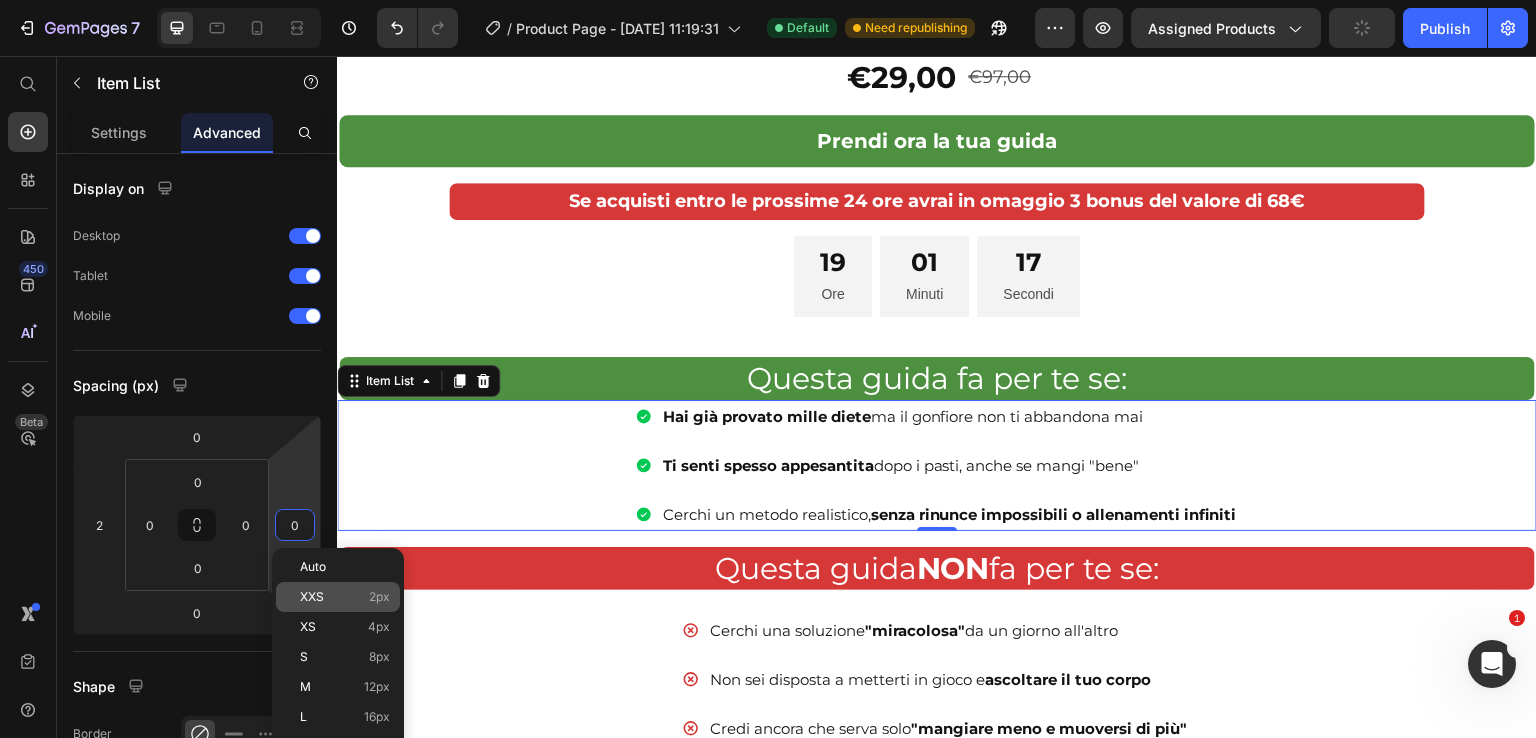 type on "2" 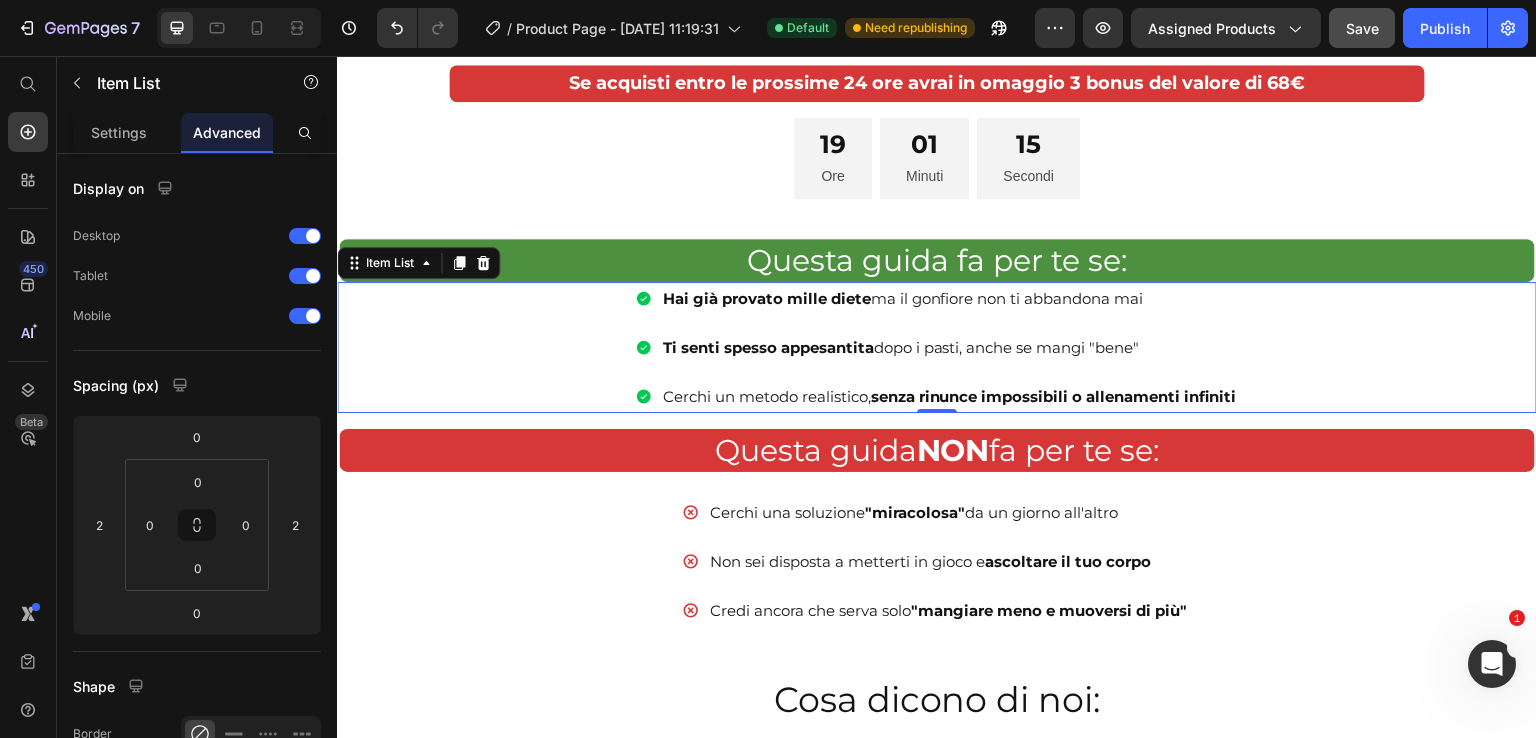 scroll, scrollTop: 1300, scrollLeft: 0, axis: vertical 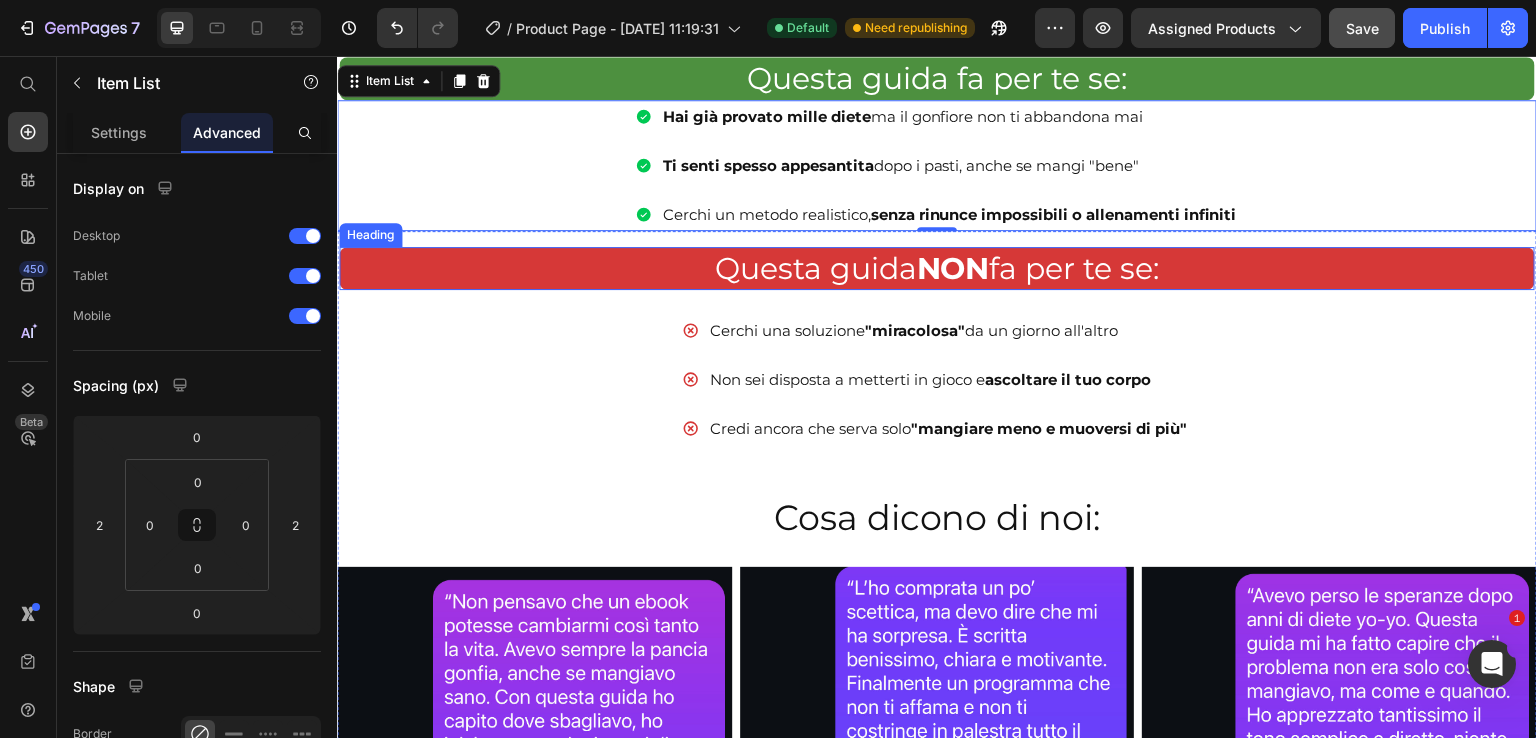 click on "Questa guida  NON  fa per te se:" at bounding box center (937, 268) 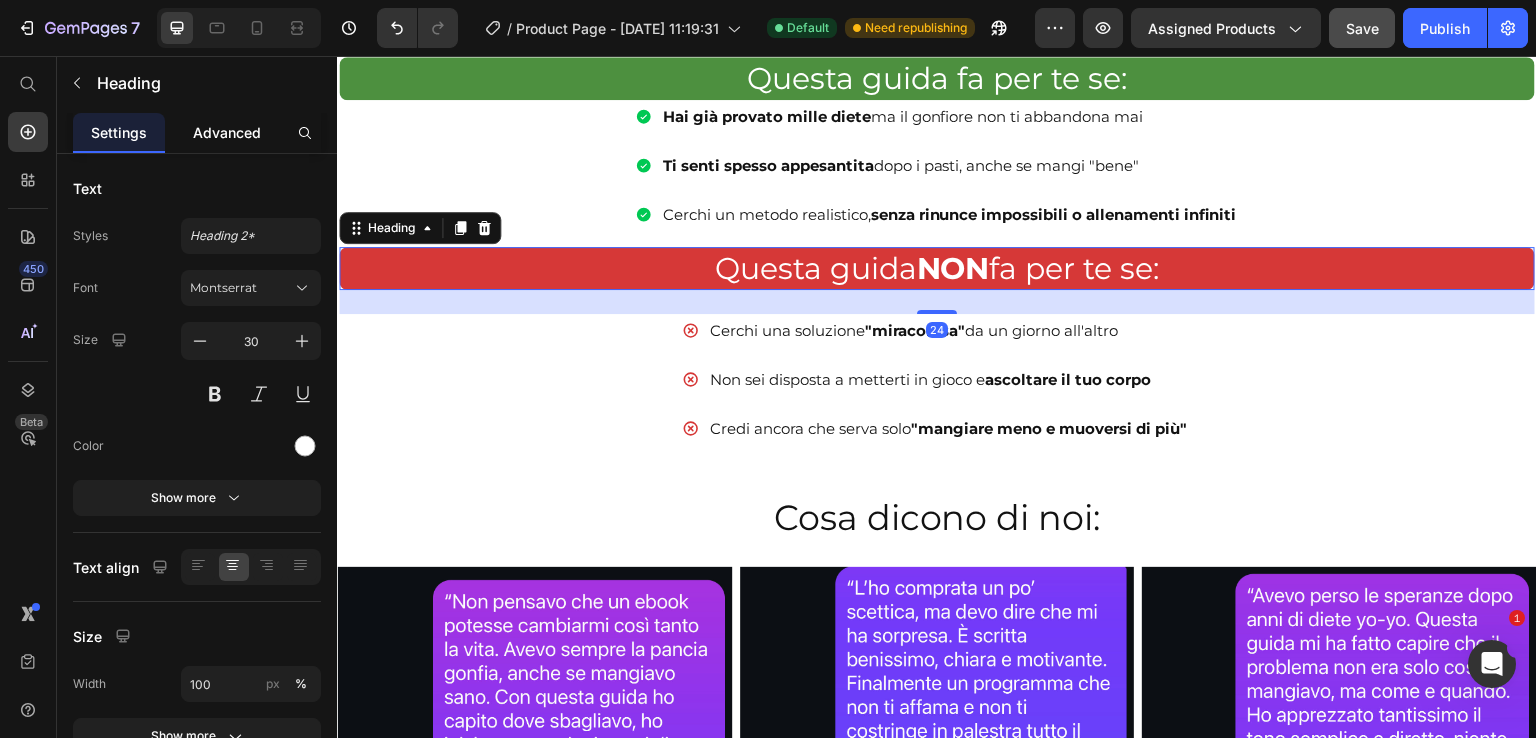 click on "Advanced" at bounding box center [227, 132] 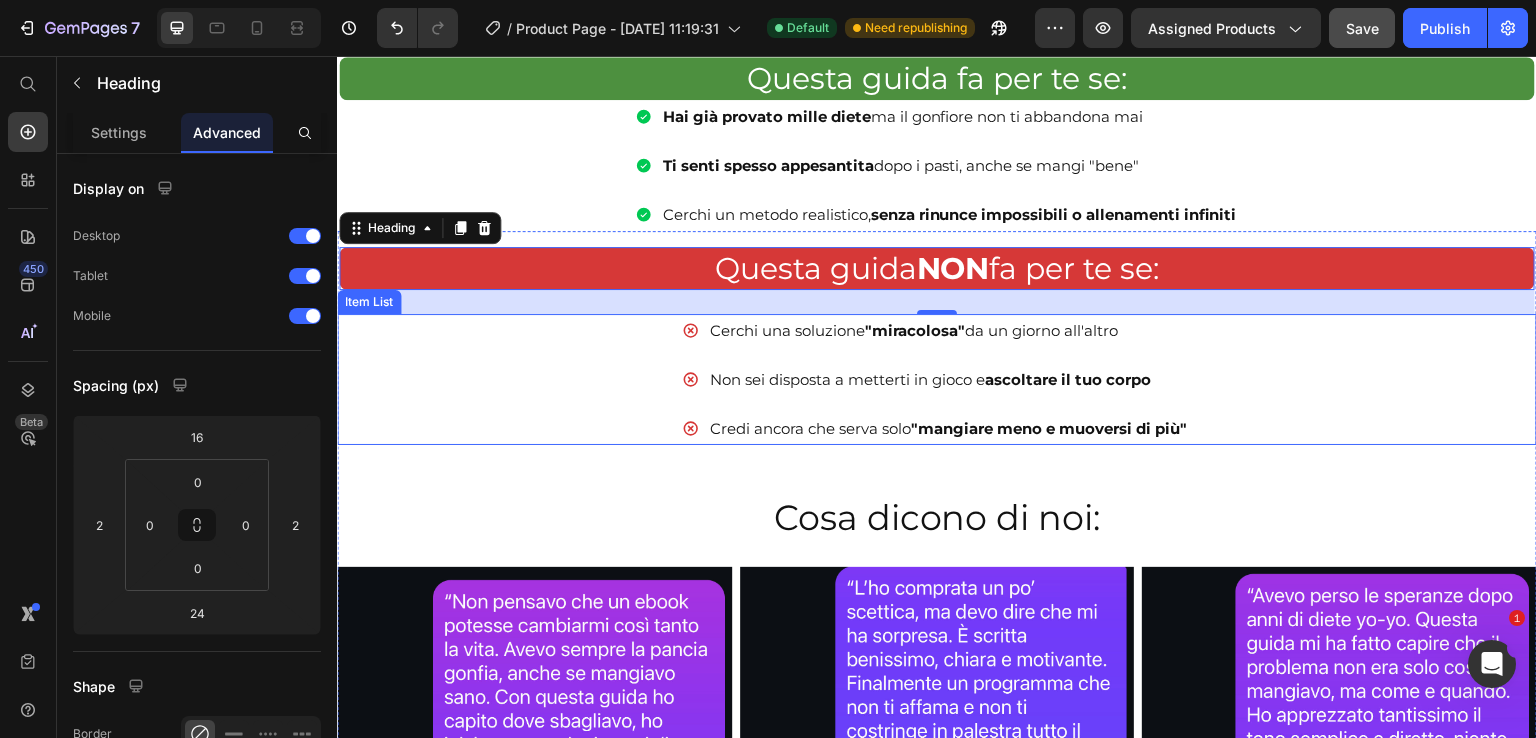 click on "Cerchi una soluzione  "miracolosa"  da un giorno all'altro
Non sei disposta a metterti in gioco e  ascoltare il tuo corpo
Credi ancora che serva solo  "mangiare meno e muoversi di più"" at bounding box center [936, 379] 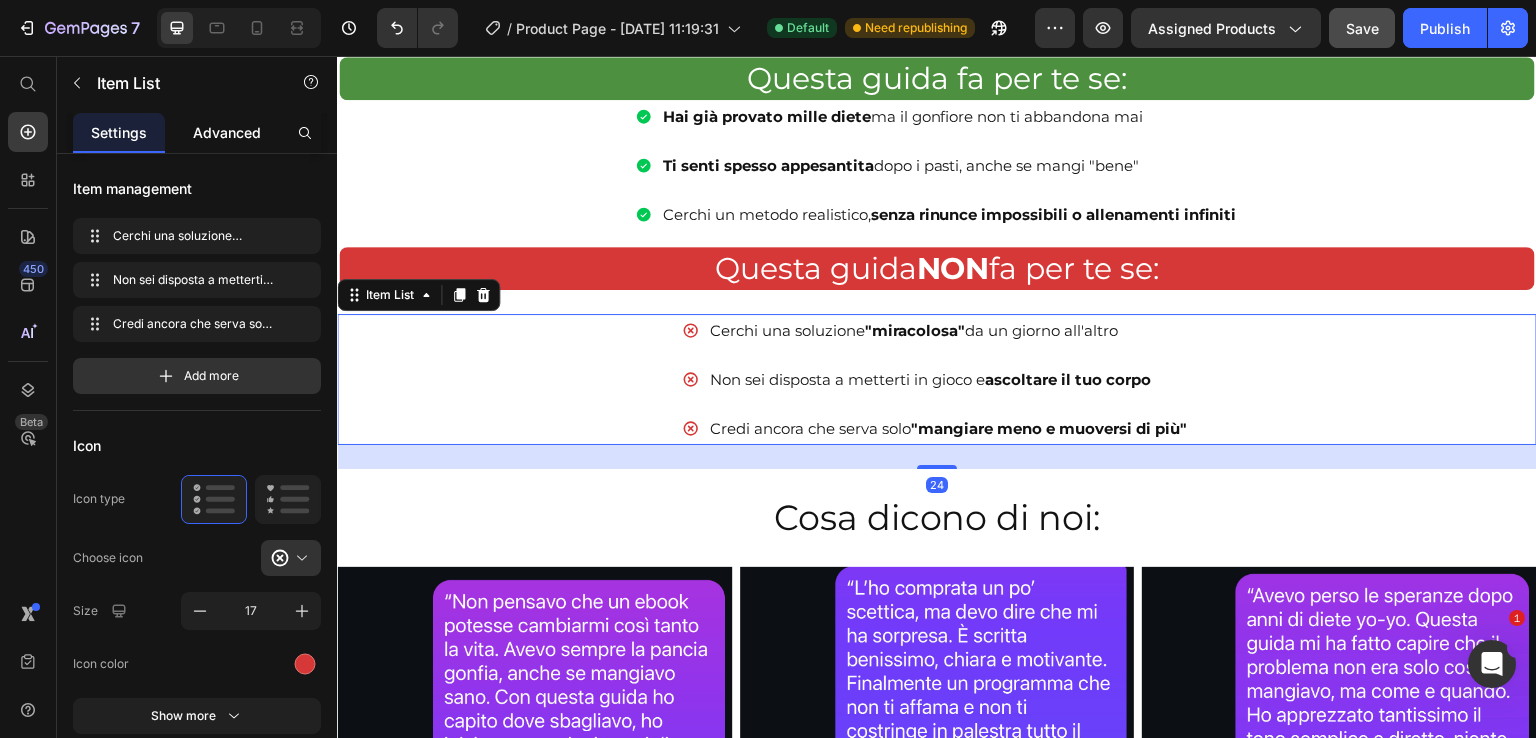 click on "Advanced" at bounding box center [227, 132] 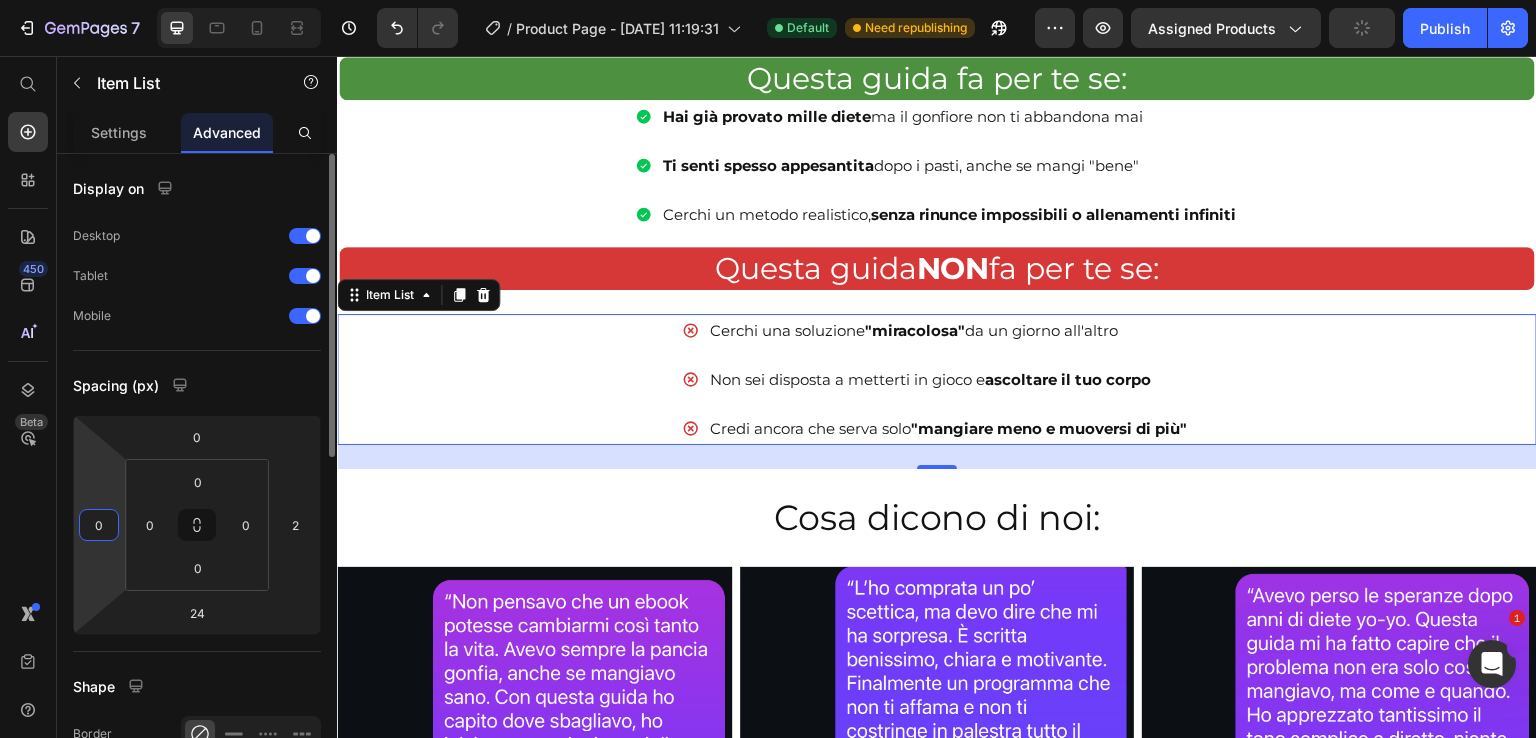 click on "0" at bounding box center (99, 525) 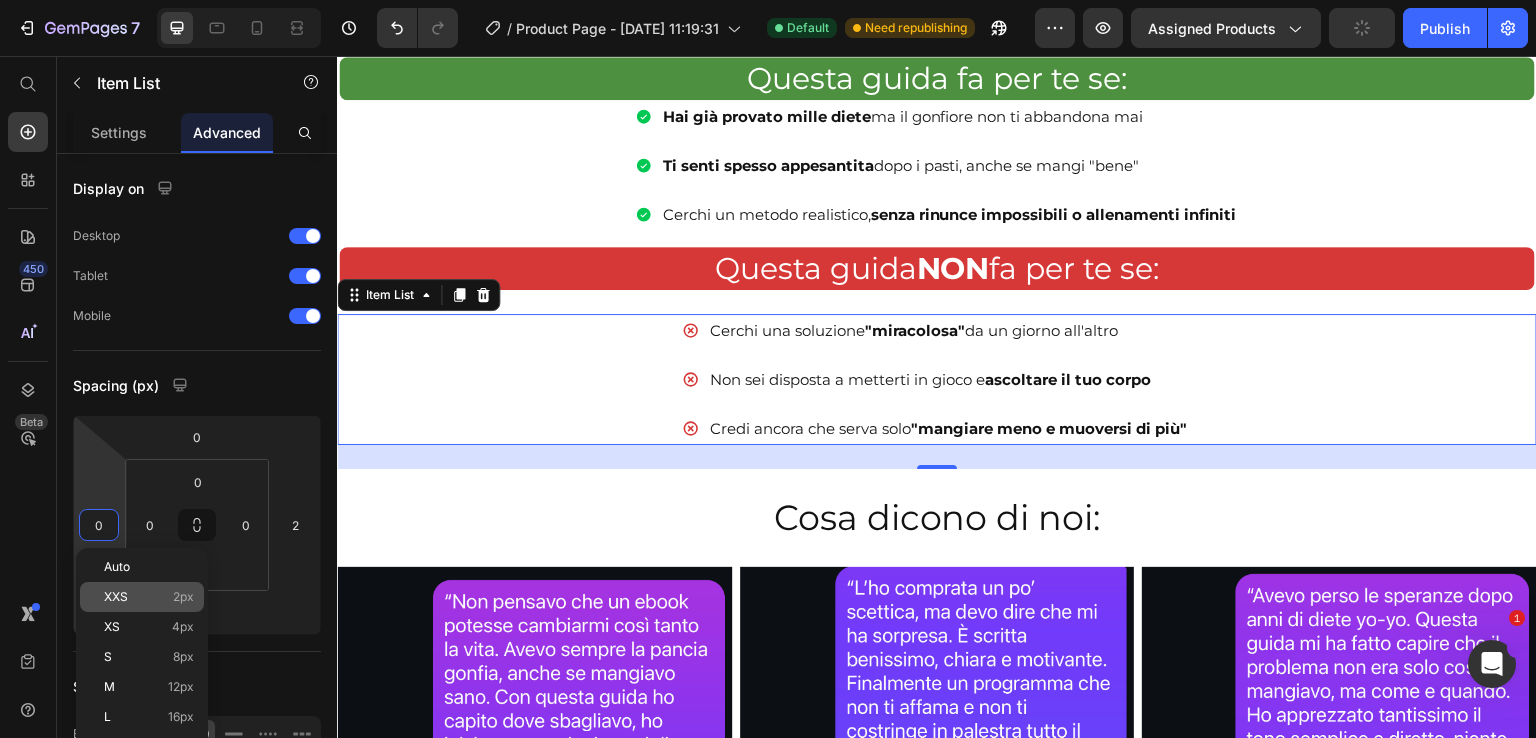 click on "XXS 2px" at bounding box center (149, 597) 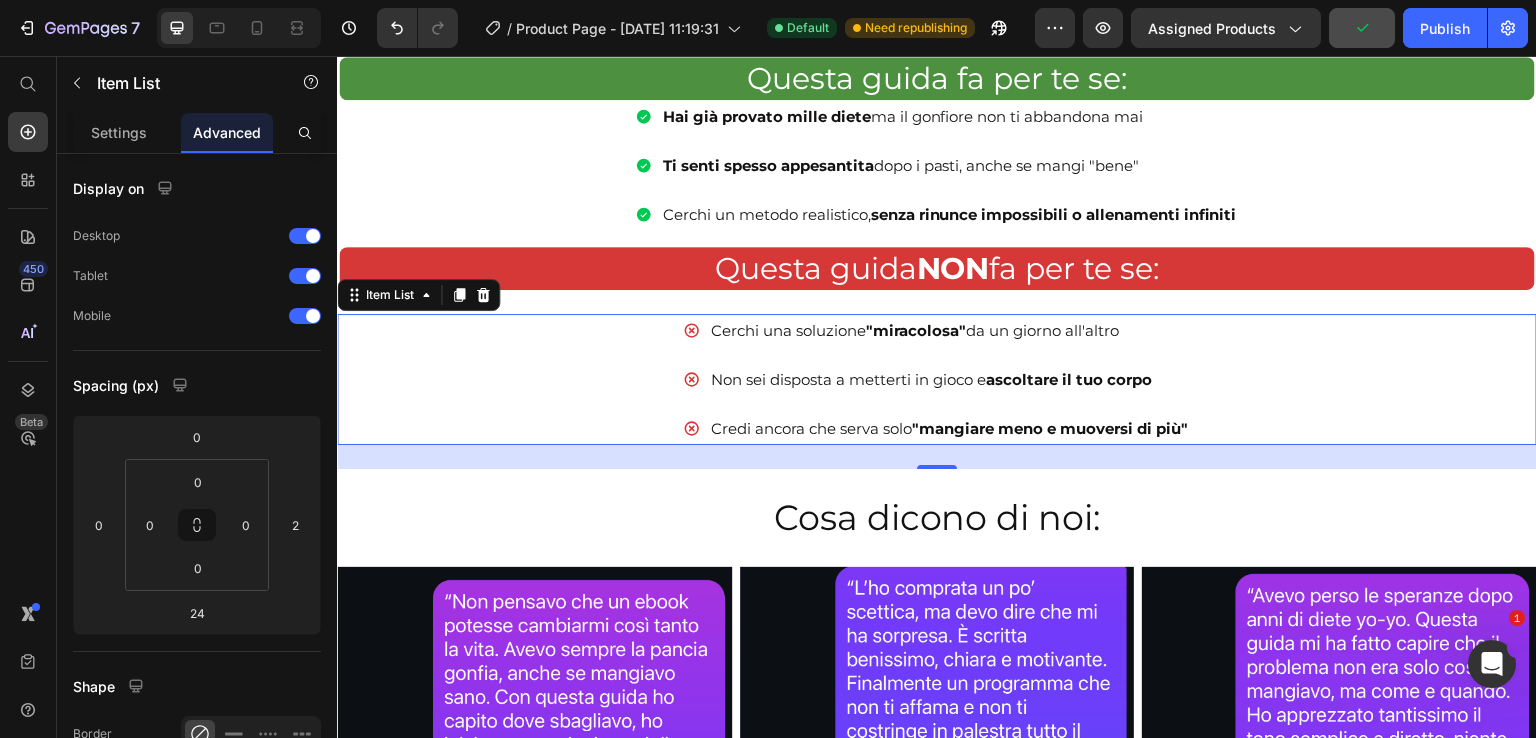 type on "2" 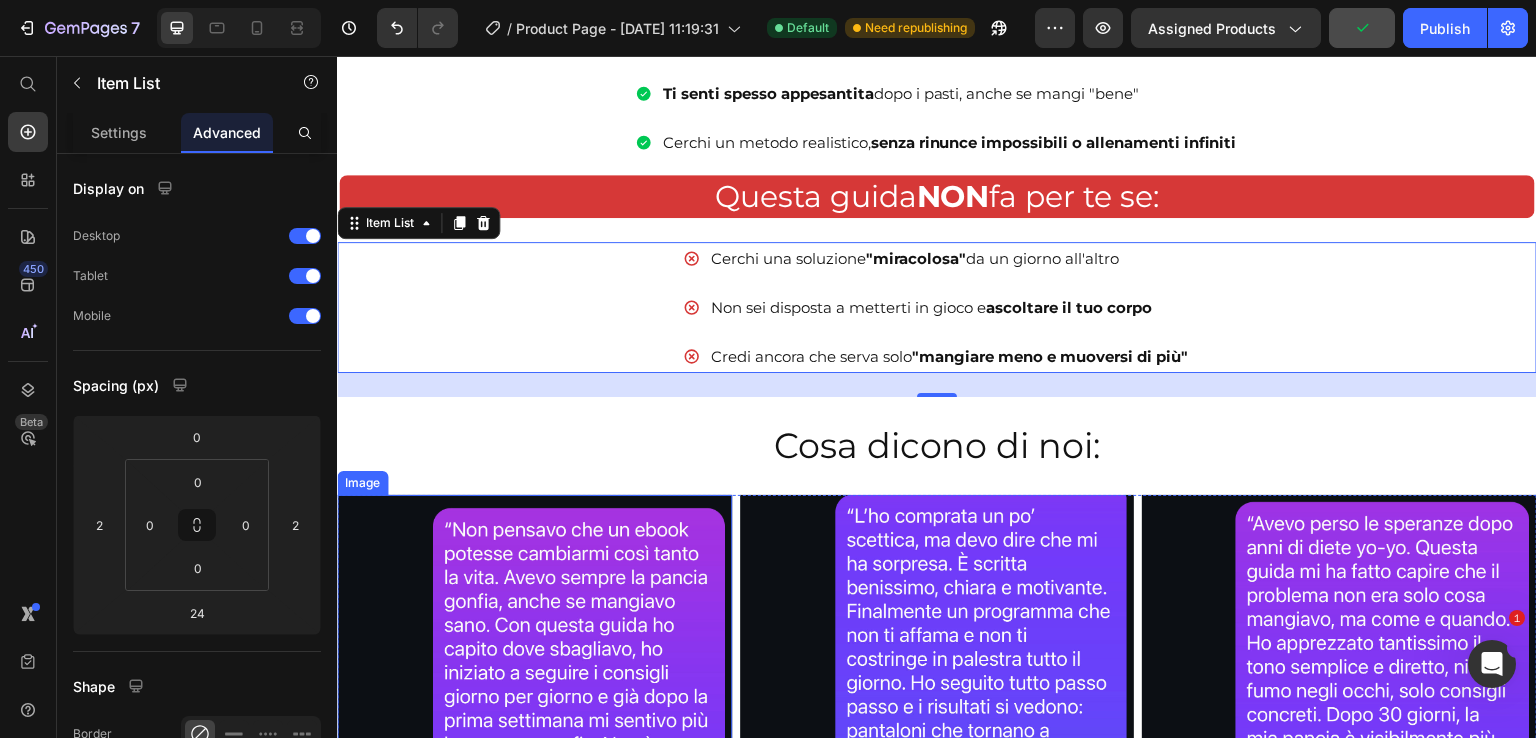 scroll, scrollTop: 1400, scrollLeft: 0, axis: vertical 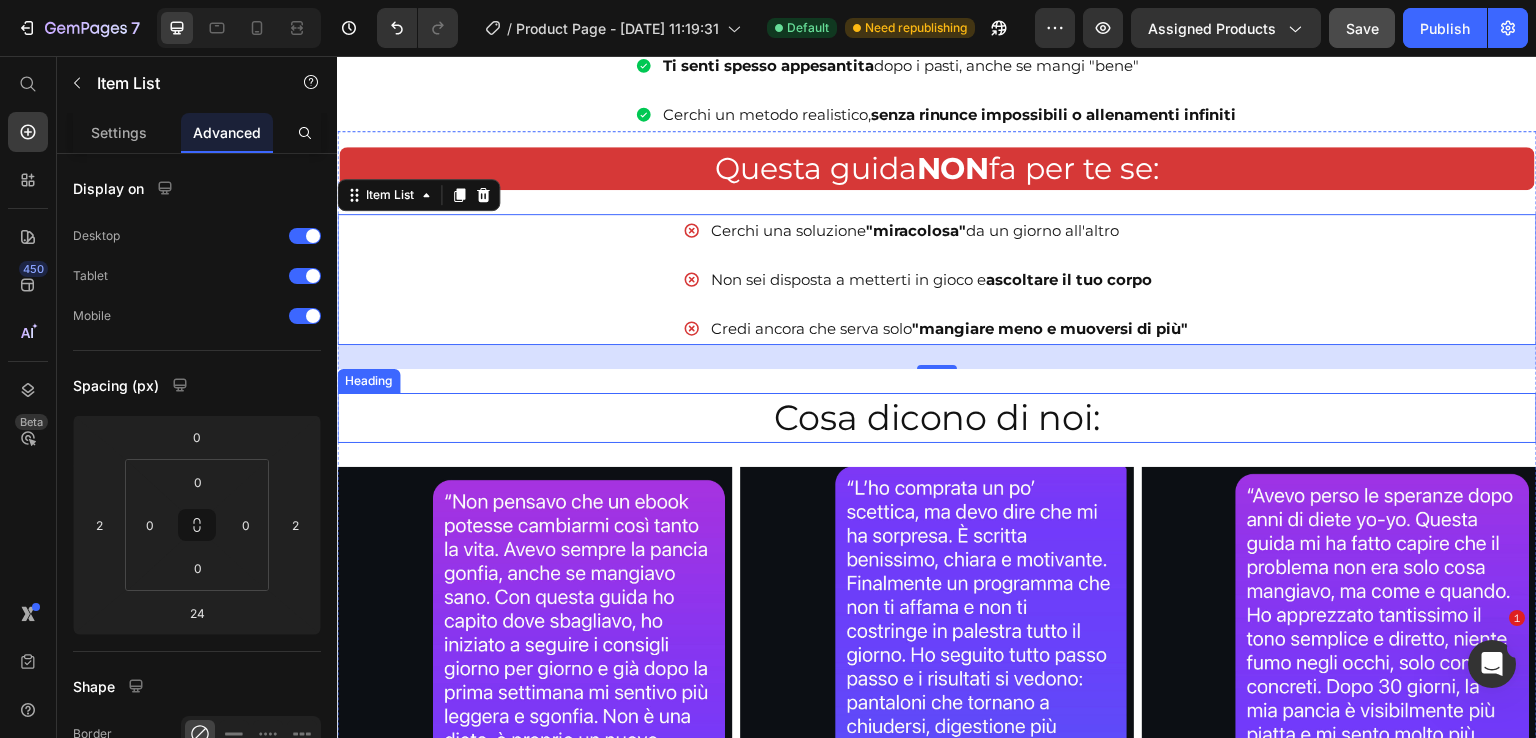 click on "Cosa dicono di noi:" at bounding box center [937, 418] 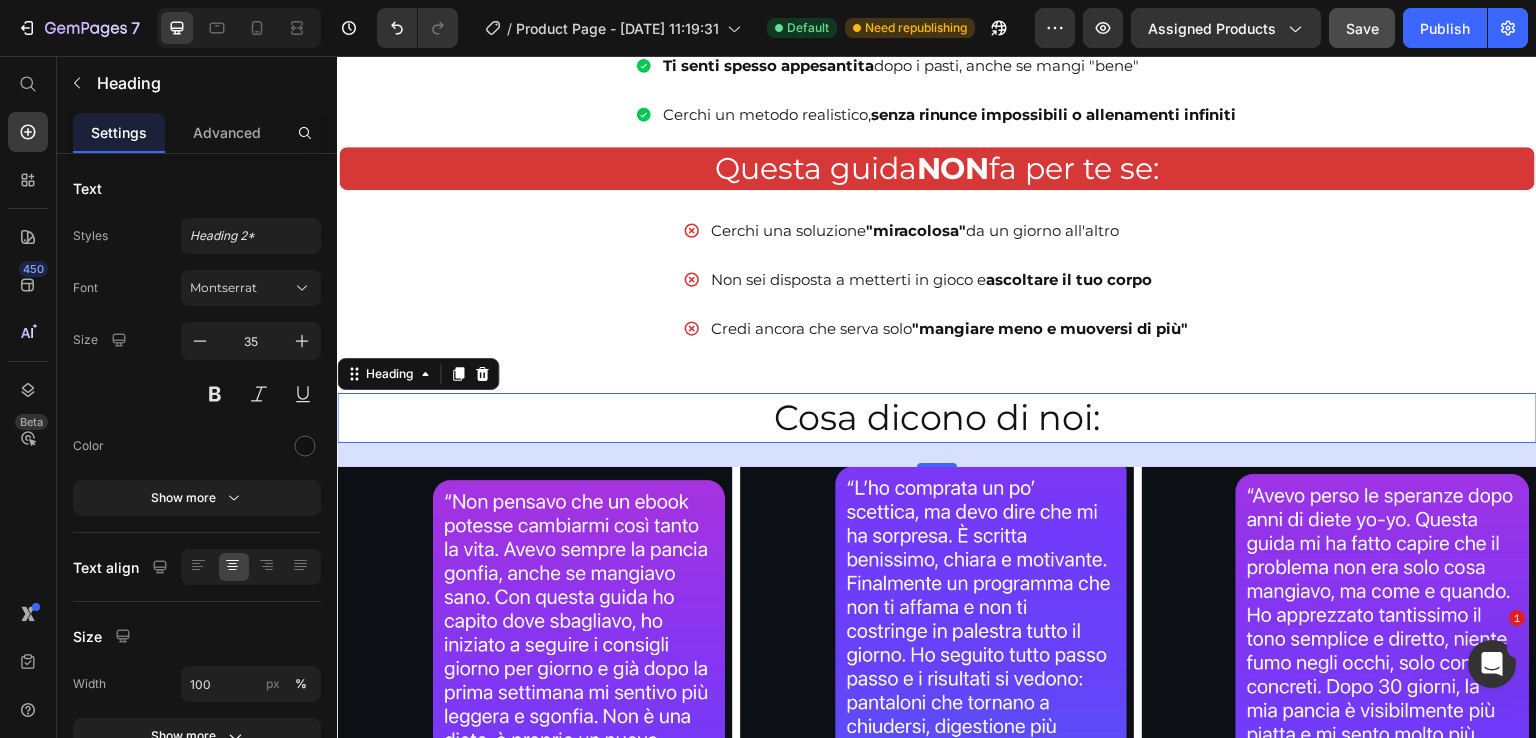 click on "Cosa dicono di noi:" at bounding box center [937, 418] 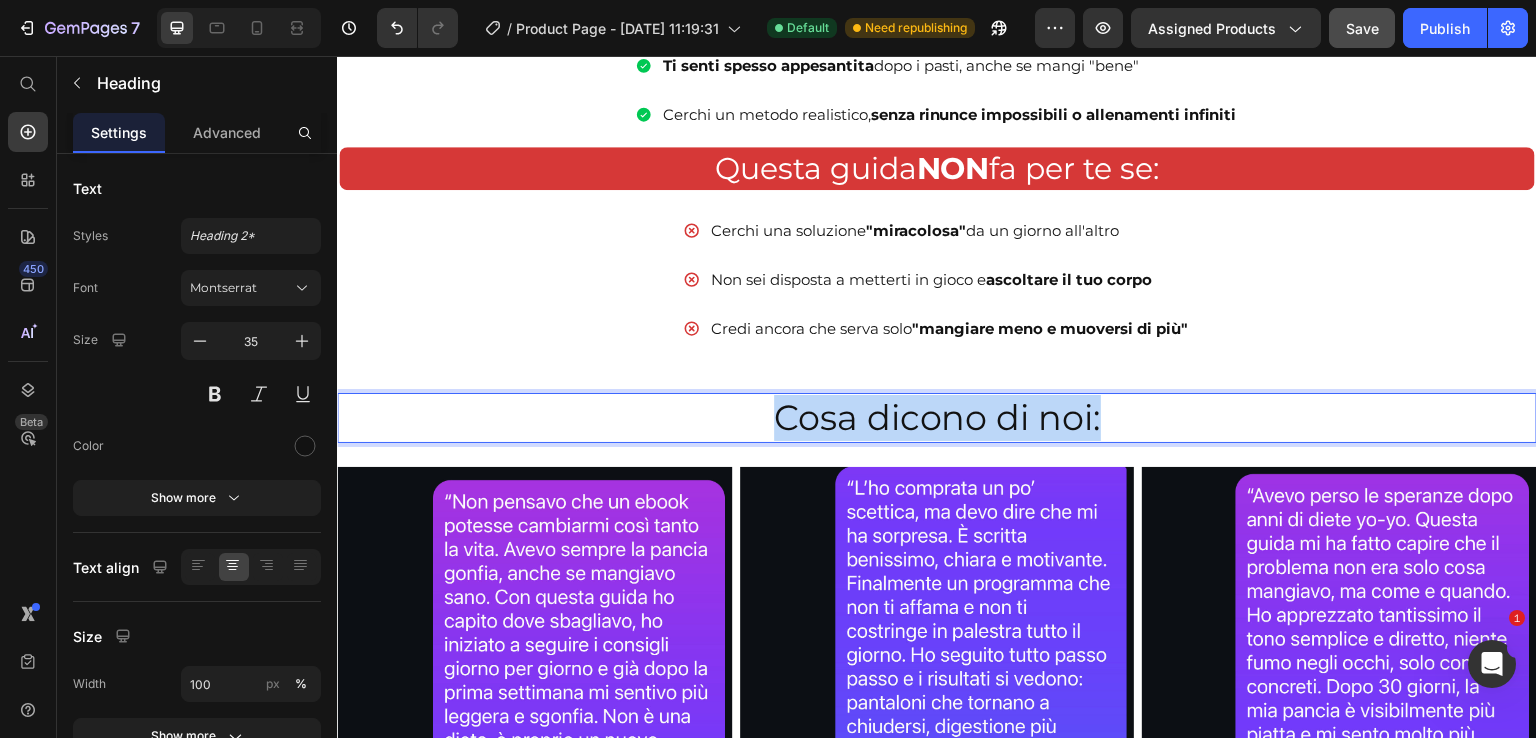 drag, startPoint x: 1092, startPoint y: 412, endPoint x: 687, endPoint y: 422, distance: 405.12344 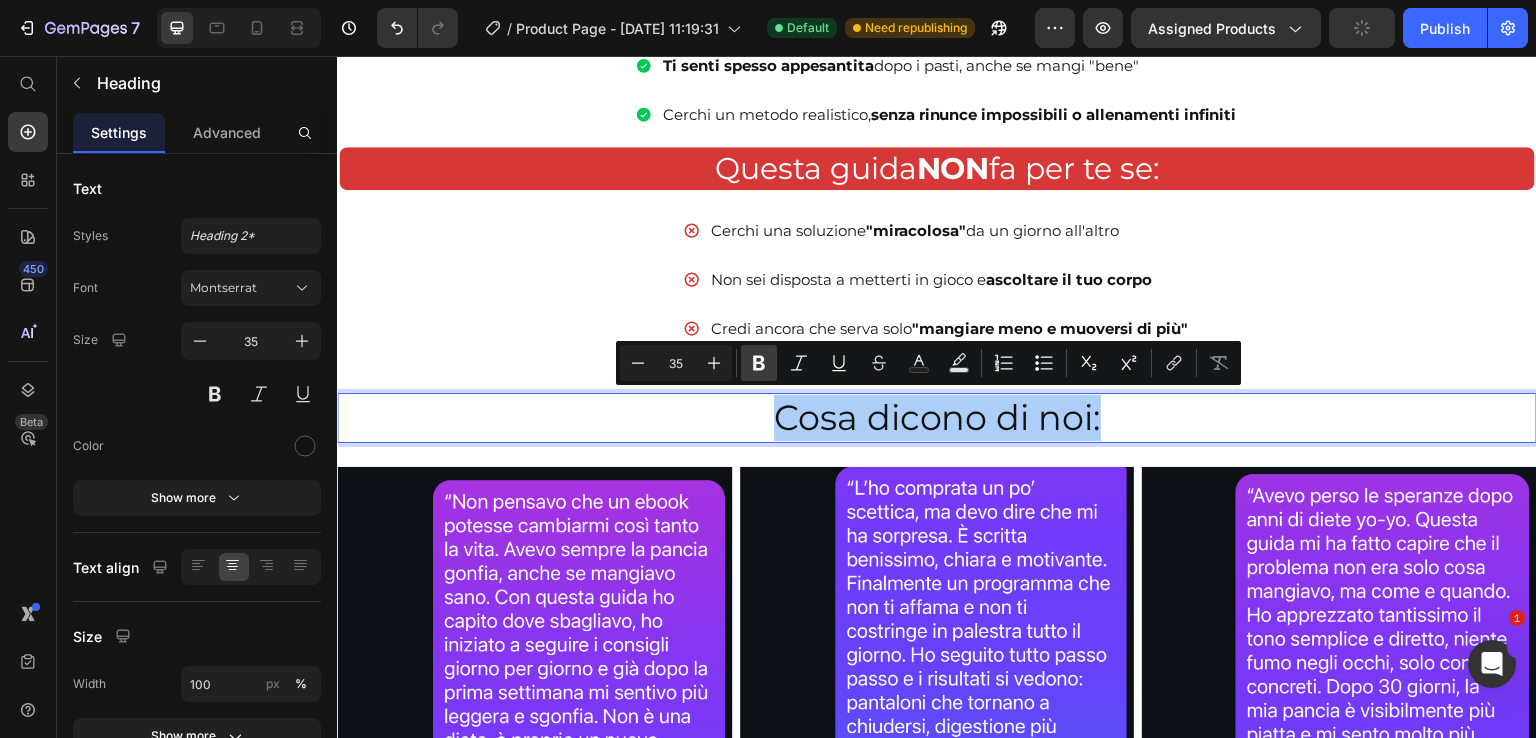 click 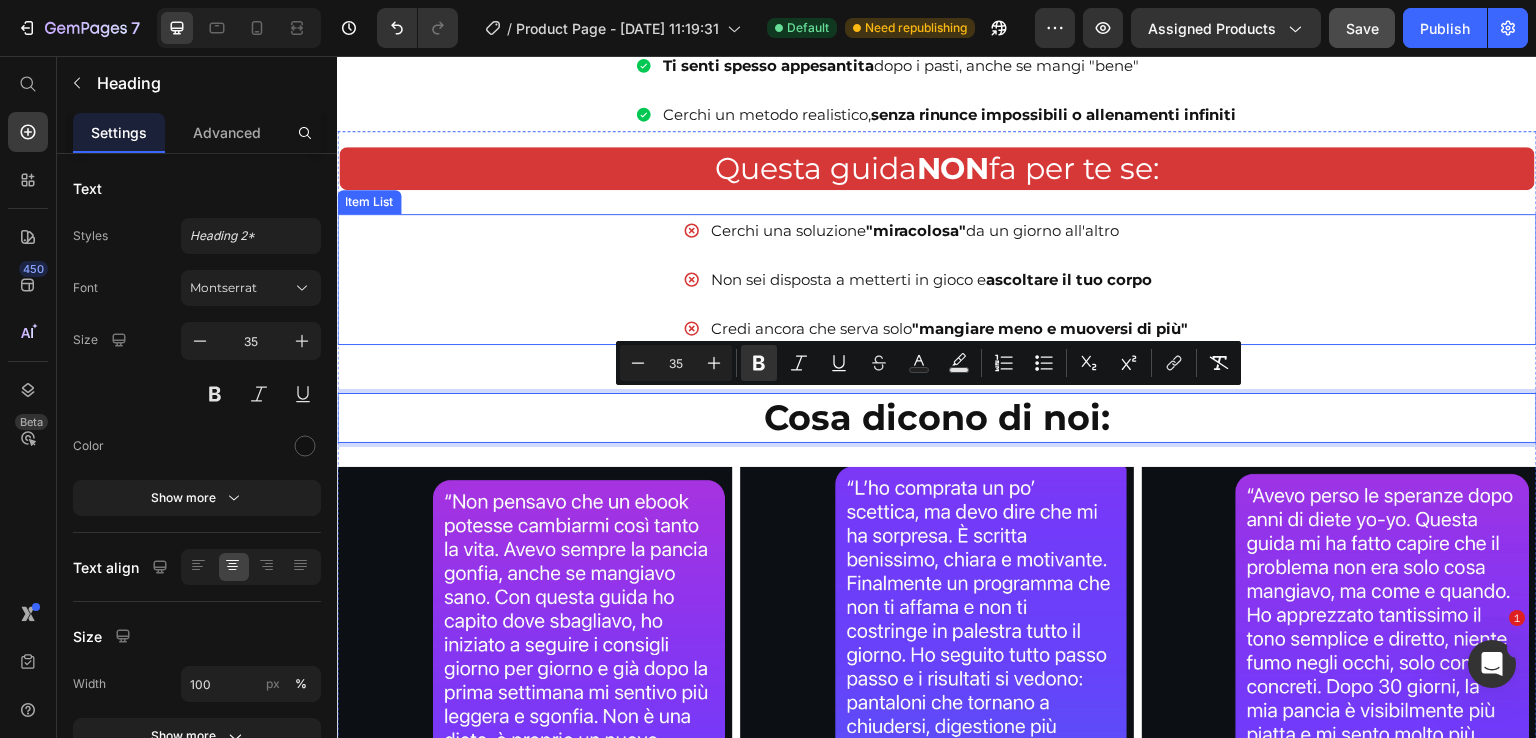 click on "Cerchi una soluzione  "miracolosa"  da un giorno all'altro
Non sei disposta a metterti in gioco e  ascoltare il tuo corpo
Credi ancora che serva solo  "mangiare meno e muoversi di più"" at bounding box center (937, 279) 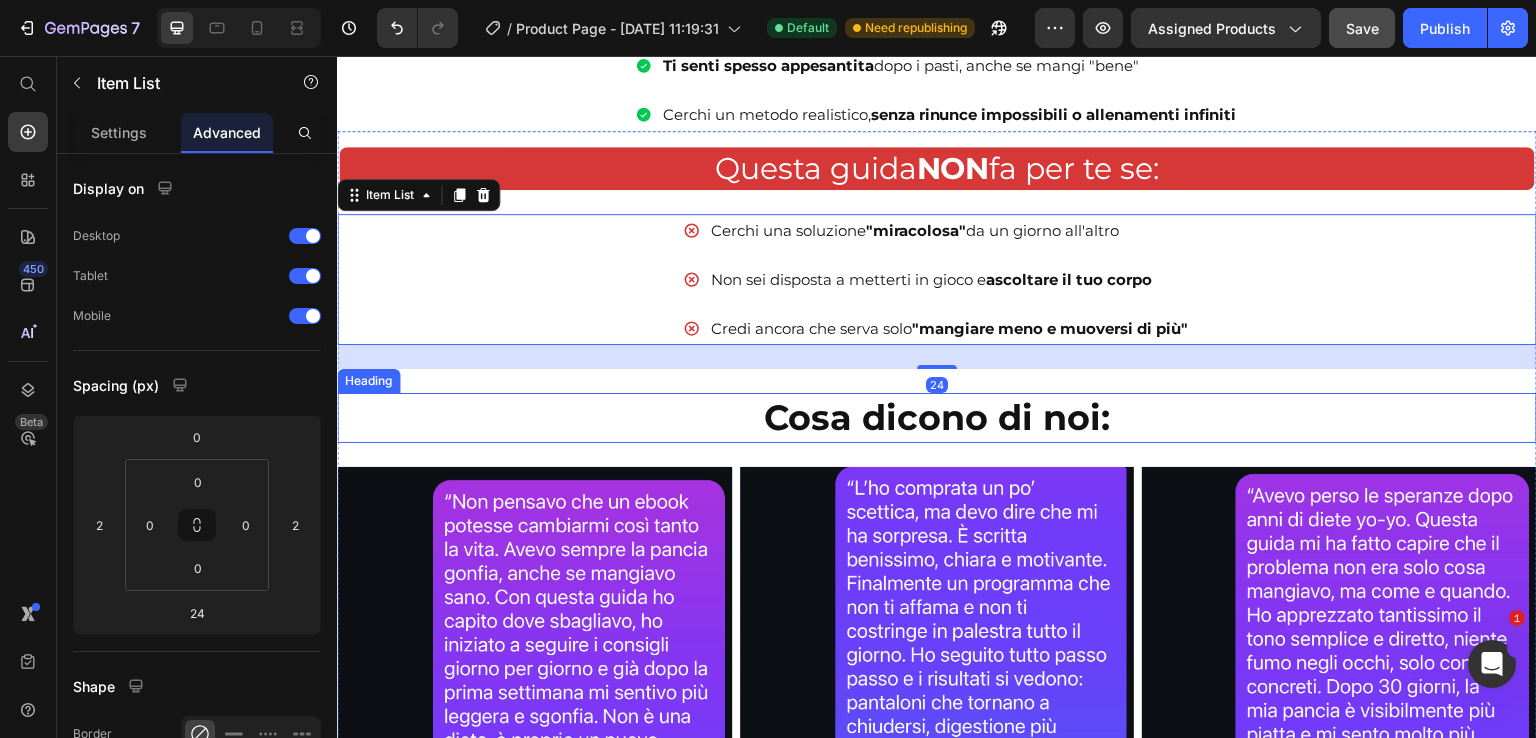 click on "Cosa dicono di noi:" at bounding box center [937, 417] 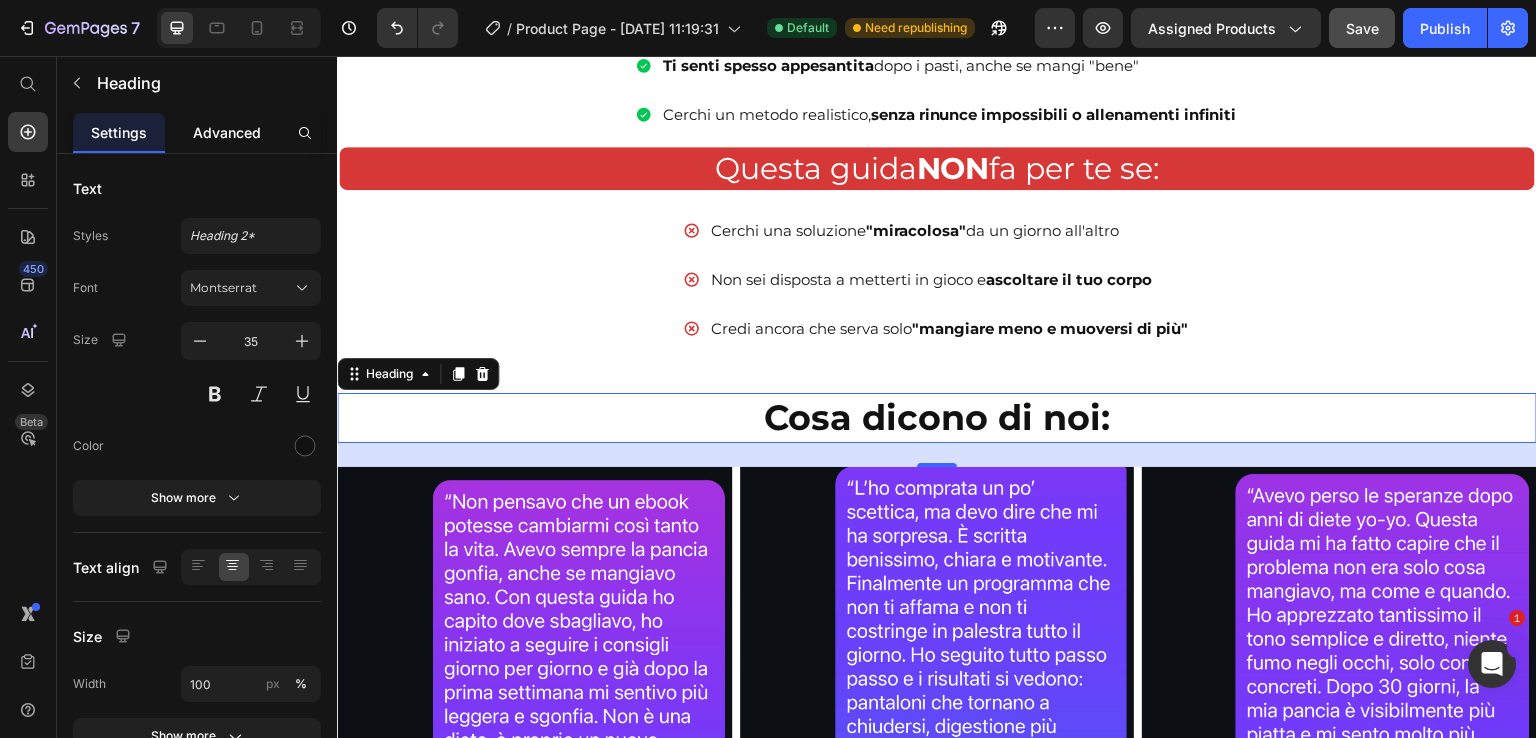 click on "Advanced" at bounding box center (227, 132) 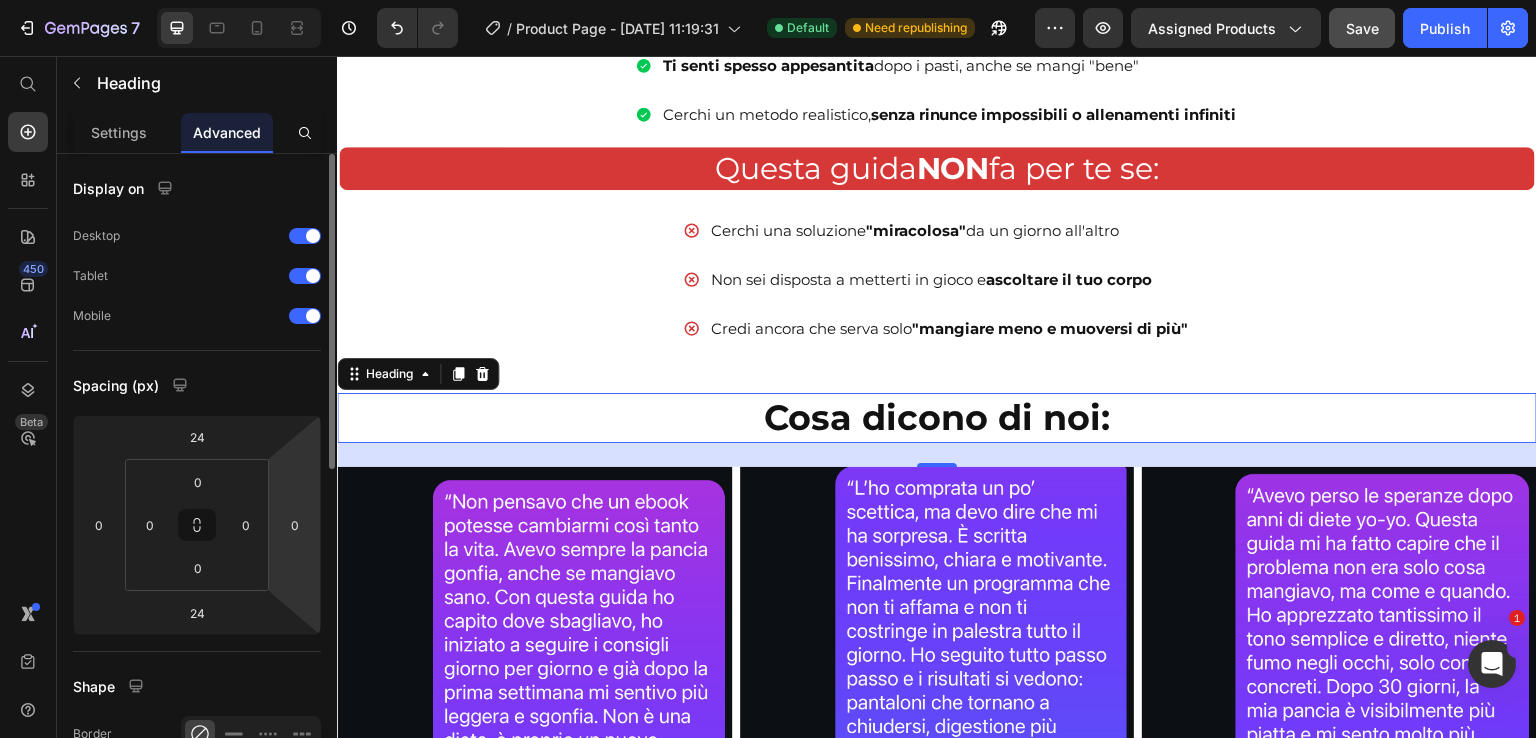 click on "7   /  Product Page - May 10, 11:19:31 Default Need republishing Preview Assigned Products  Save   Publish  450 Beta Start with Sections Elements Hero Section Product Detail Brands Trusted Badges Guarantee Product Breakdown How to use Testimonials Compare Bundle FAQs Social Proof Brand Story Product List Collection Blog List Contact Sticky Add to Cart Custom Footer Browse Library 450 Layout
Row
Row
Row
Row Text
Heading
Text Block Button
Button
Button
Sticky Back to top Media" at bounding box center [768, 0] 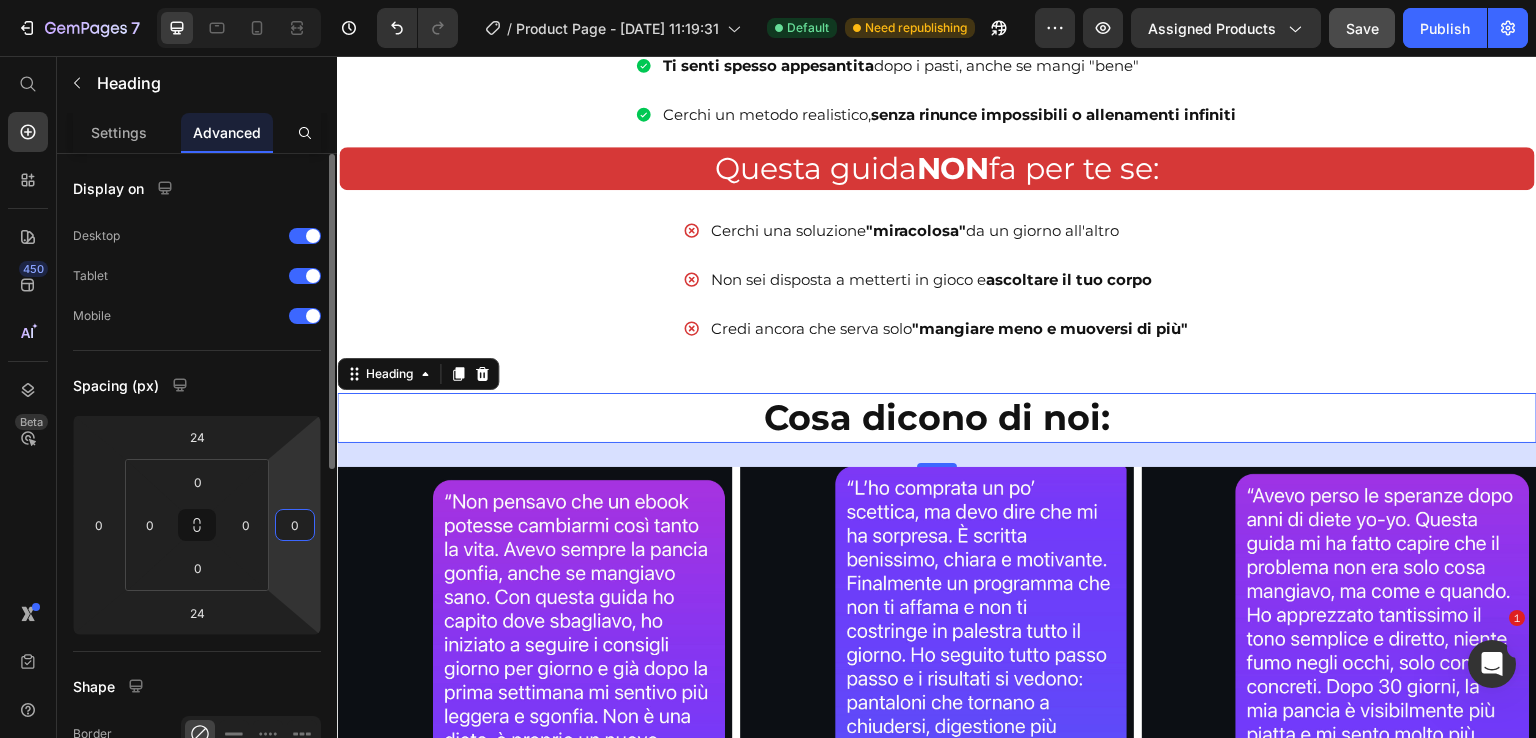 click on "0" at bounding box center (295, 525) 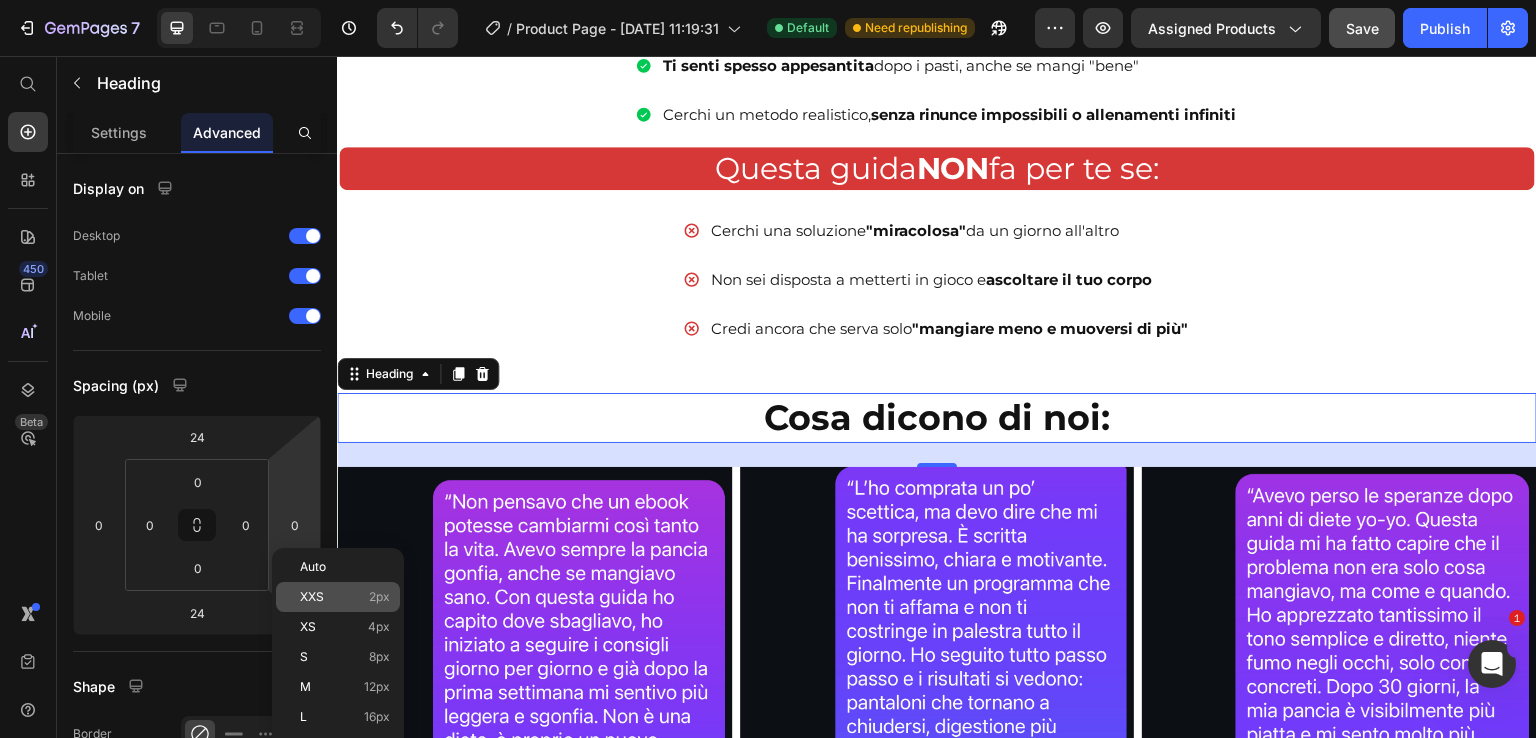 click on "XXS" at bounding box center (312, 597) 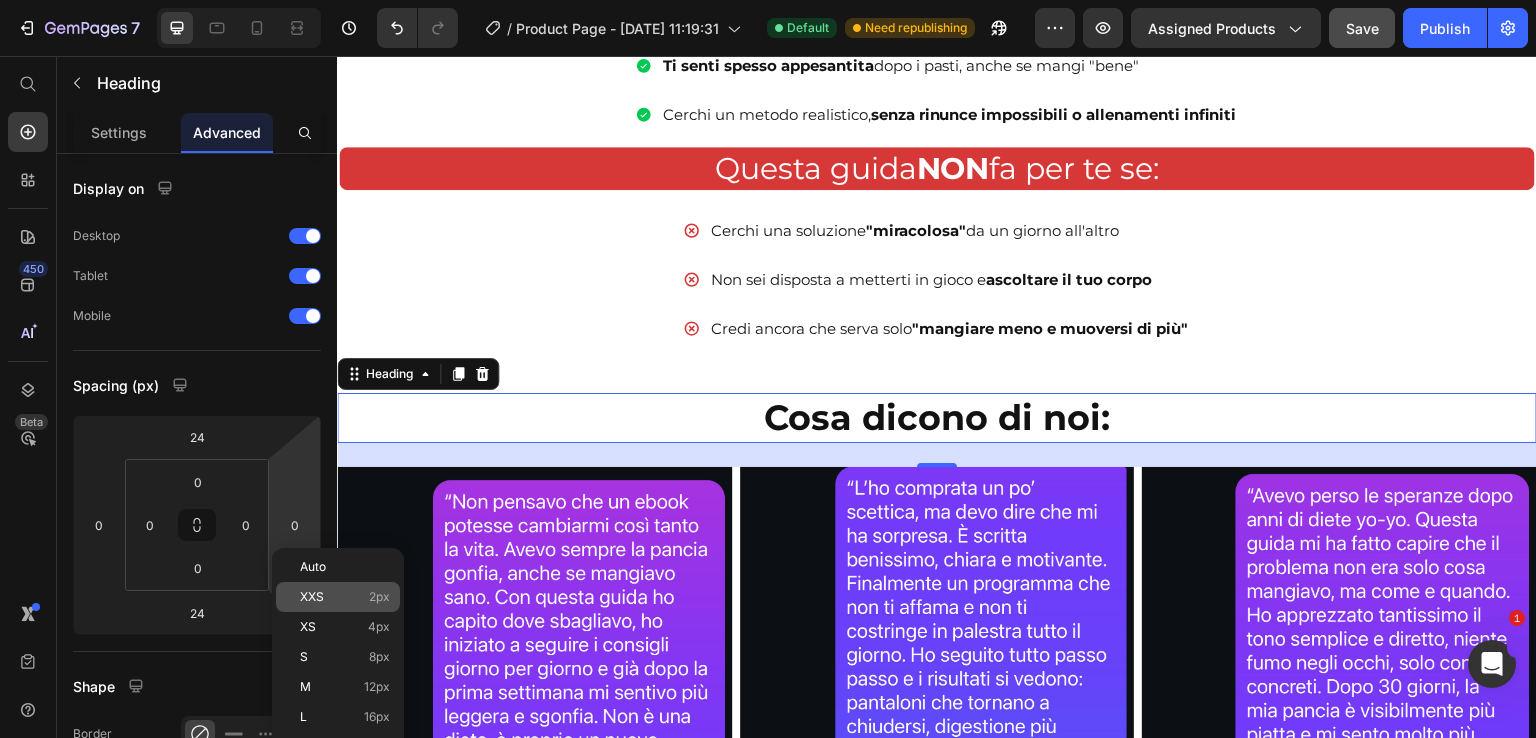 type on "2" 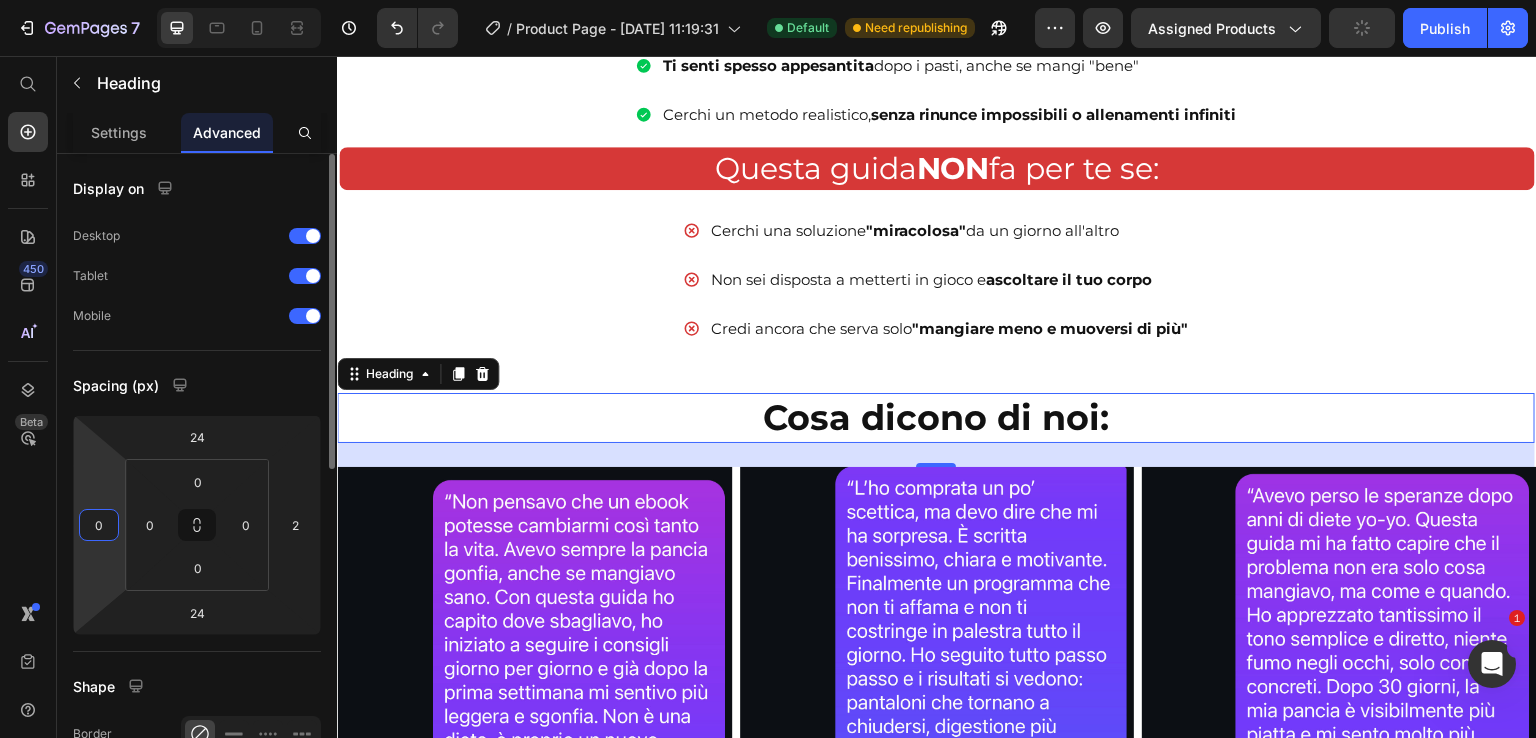 click on "0" at bounding box center (99, 525) 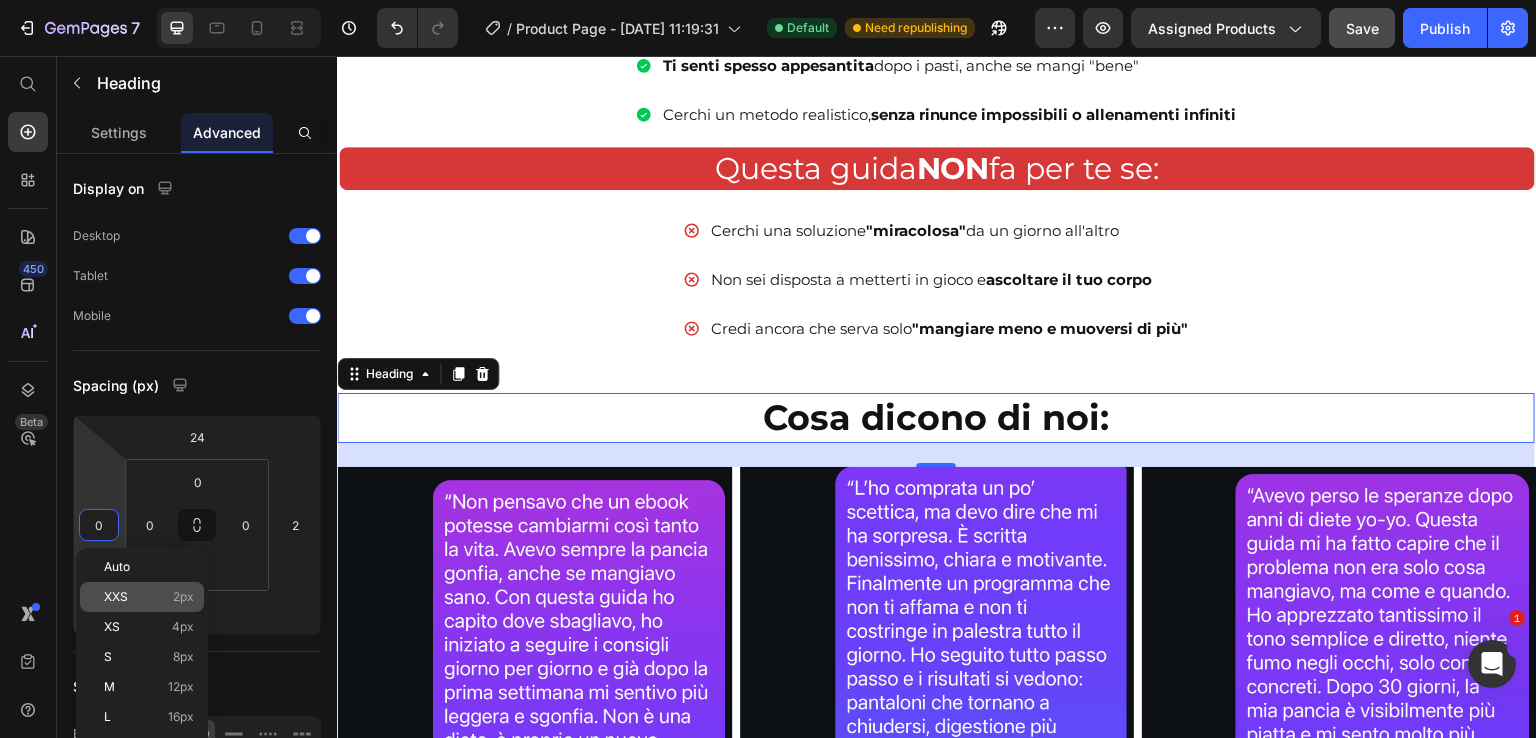 click on "XXS" at bounding box center (116, 597) 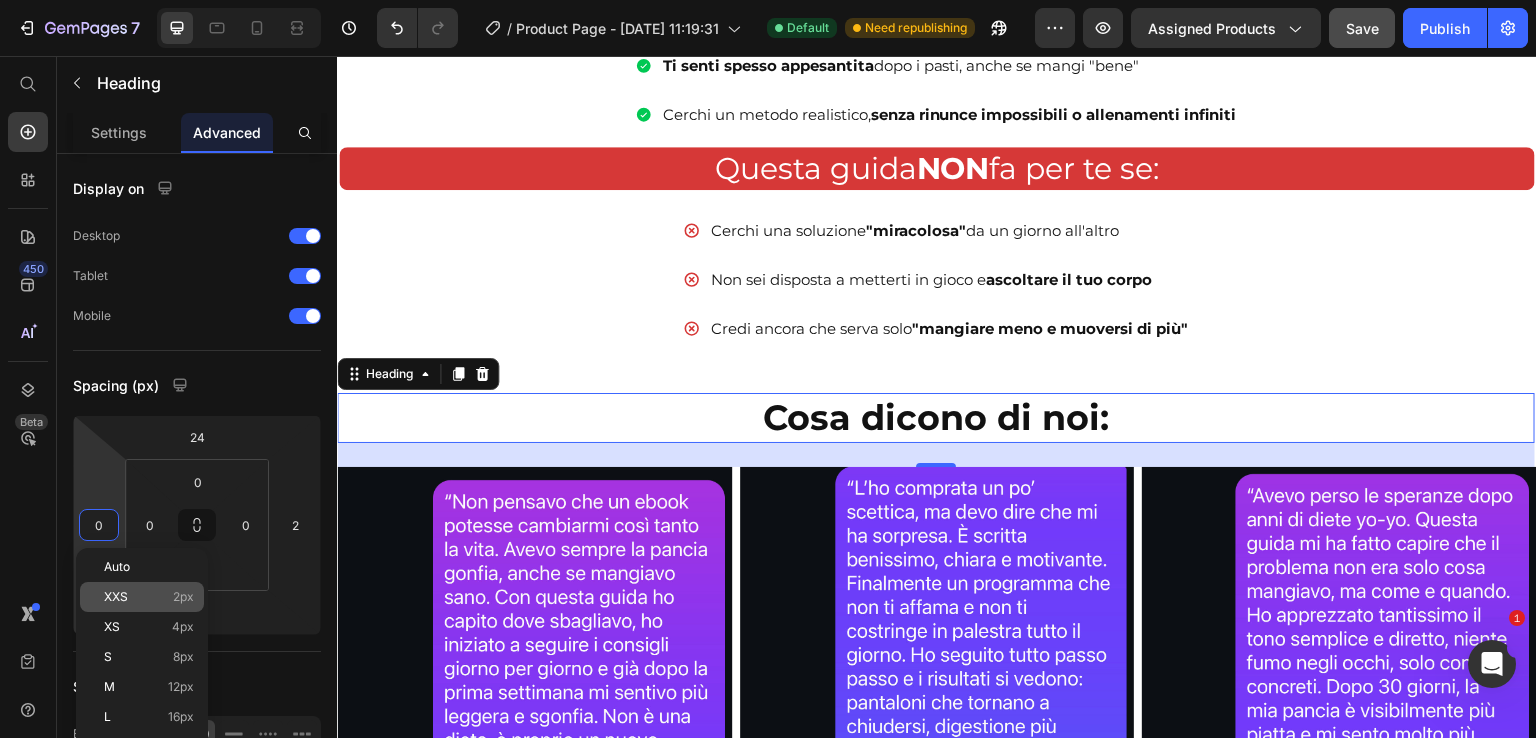 type on "2" 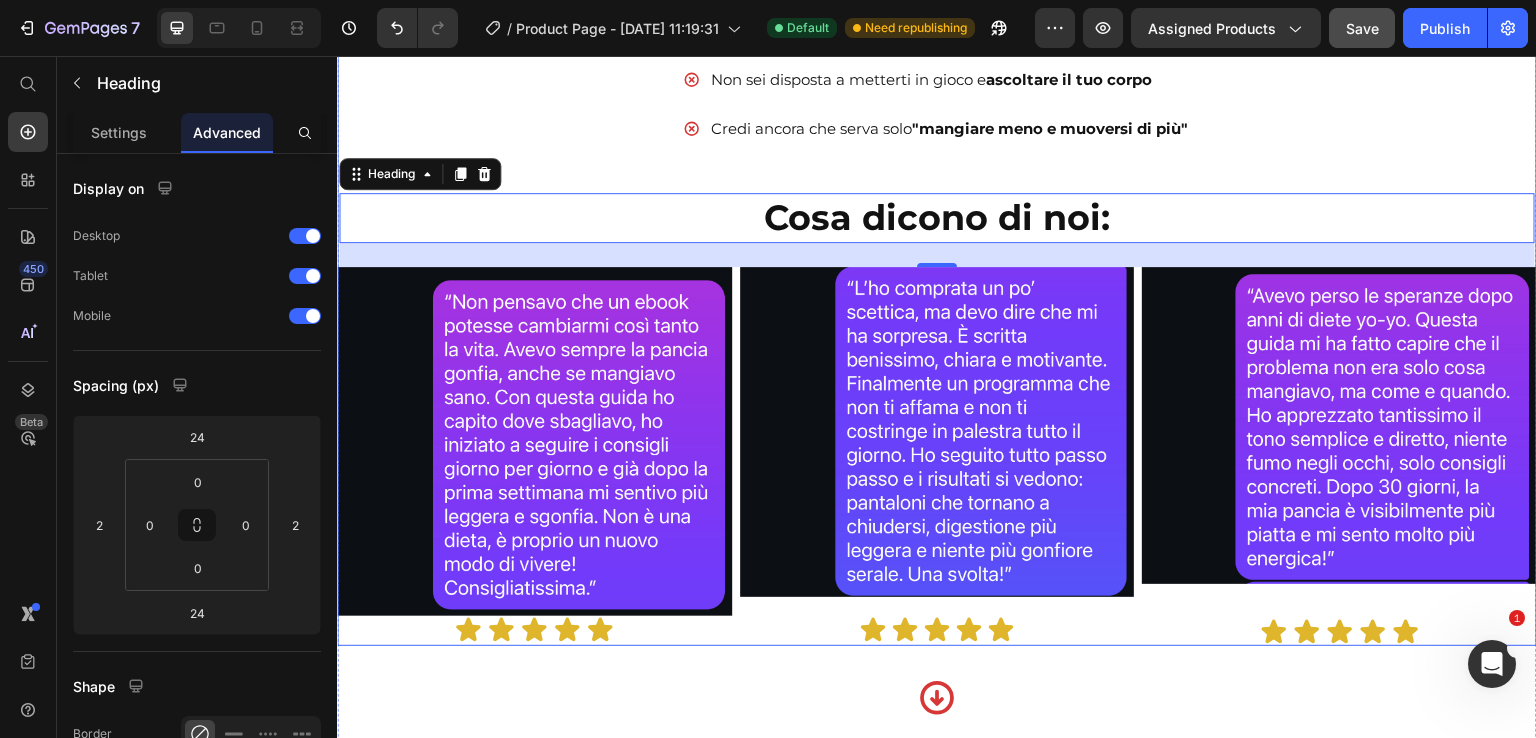 scroll, scrollTop: 1800, scrollLeft: 0, axis: vertical 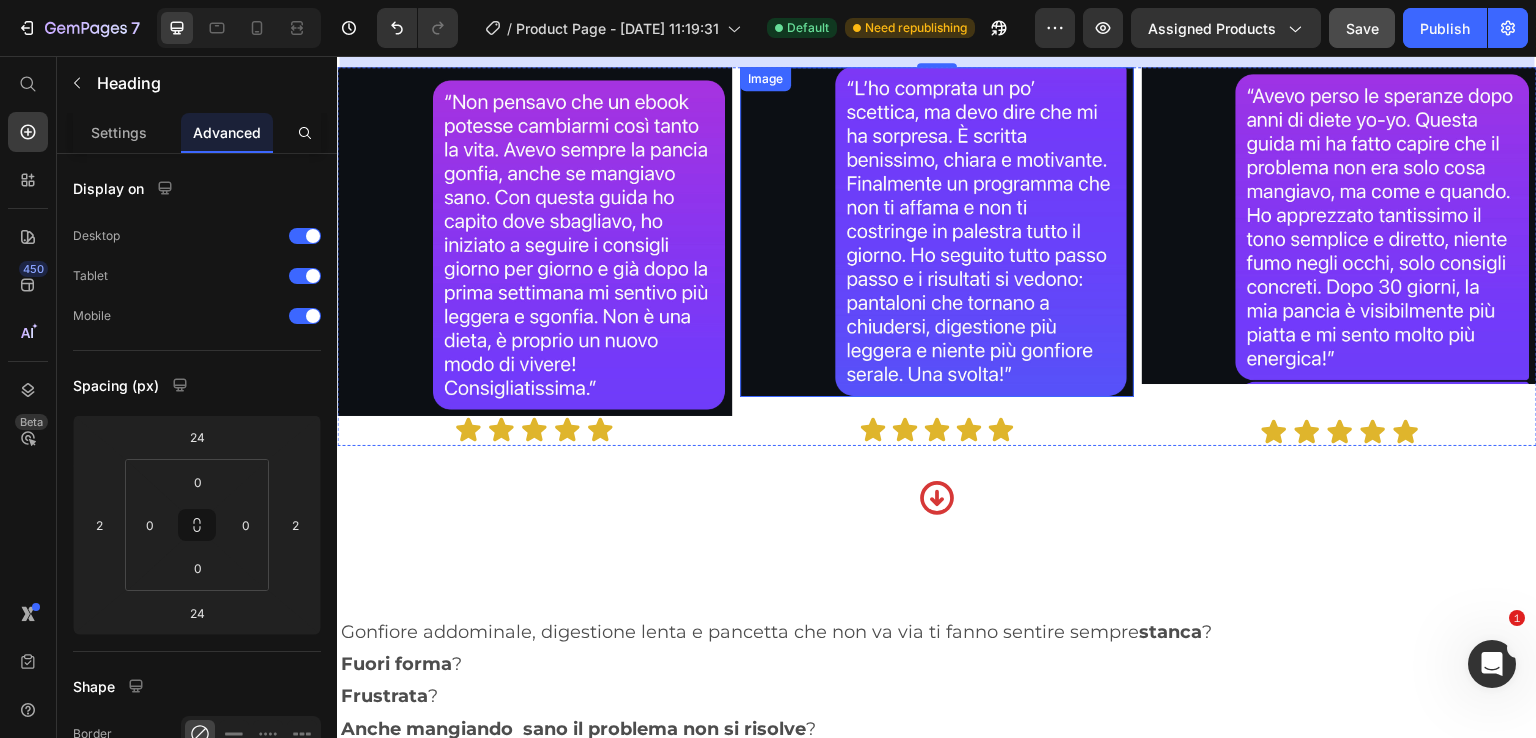 click at bounding box center (937, 232) 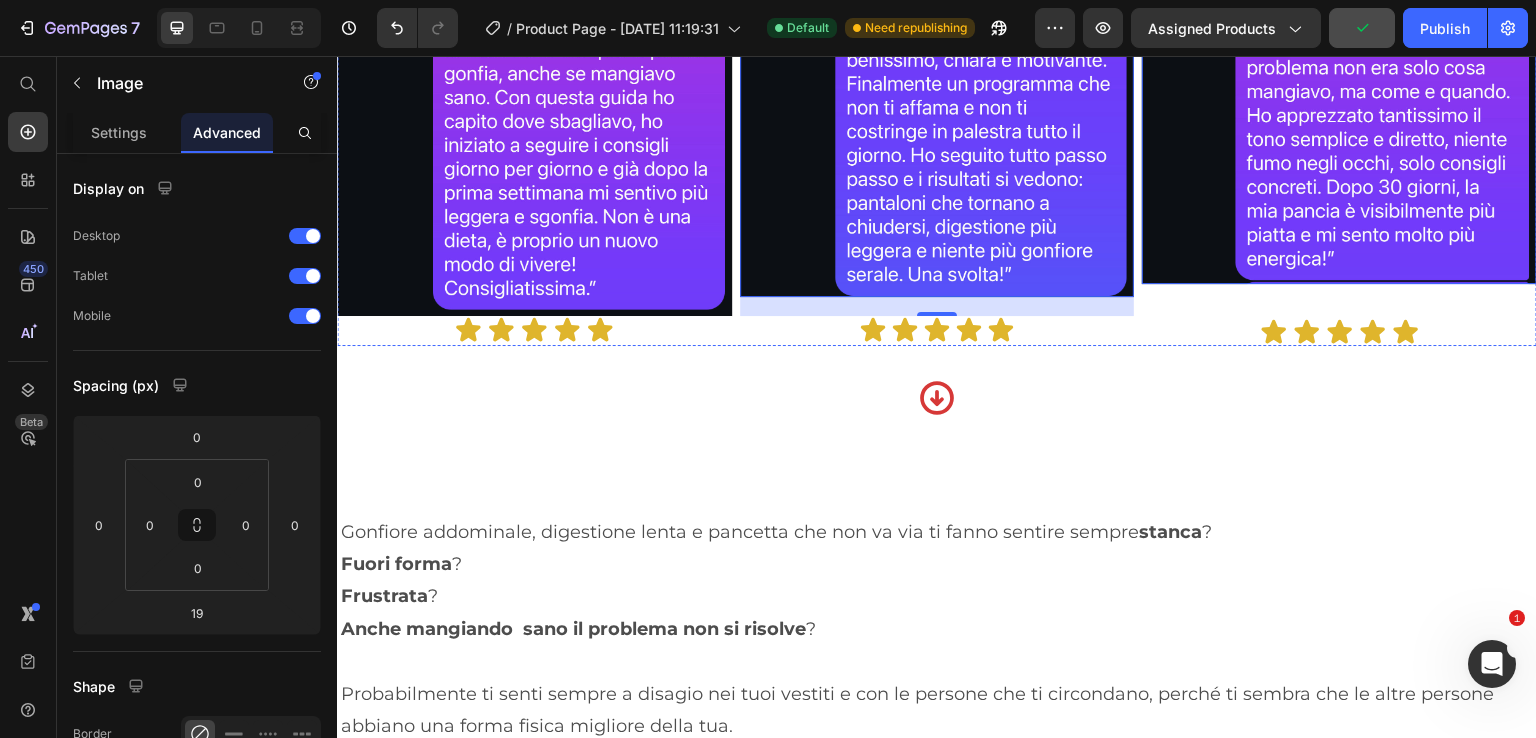 scroll, scrollTop: 2000, scrollLeft: 0, axis: vertical 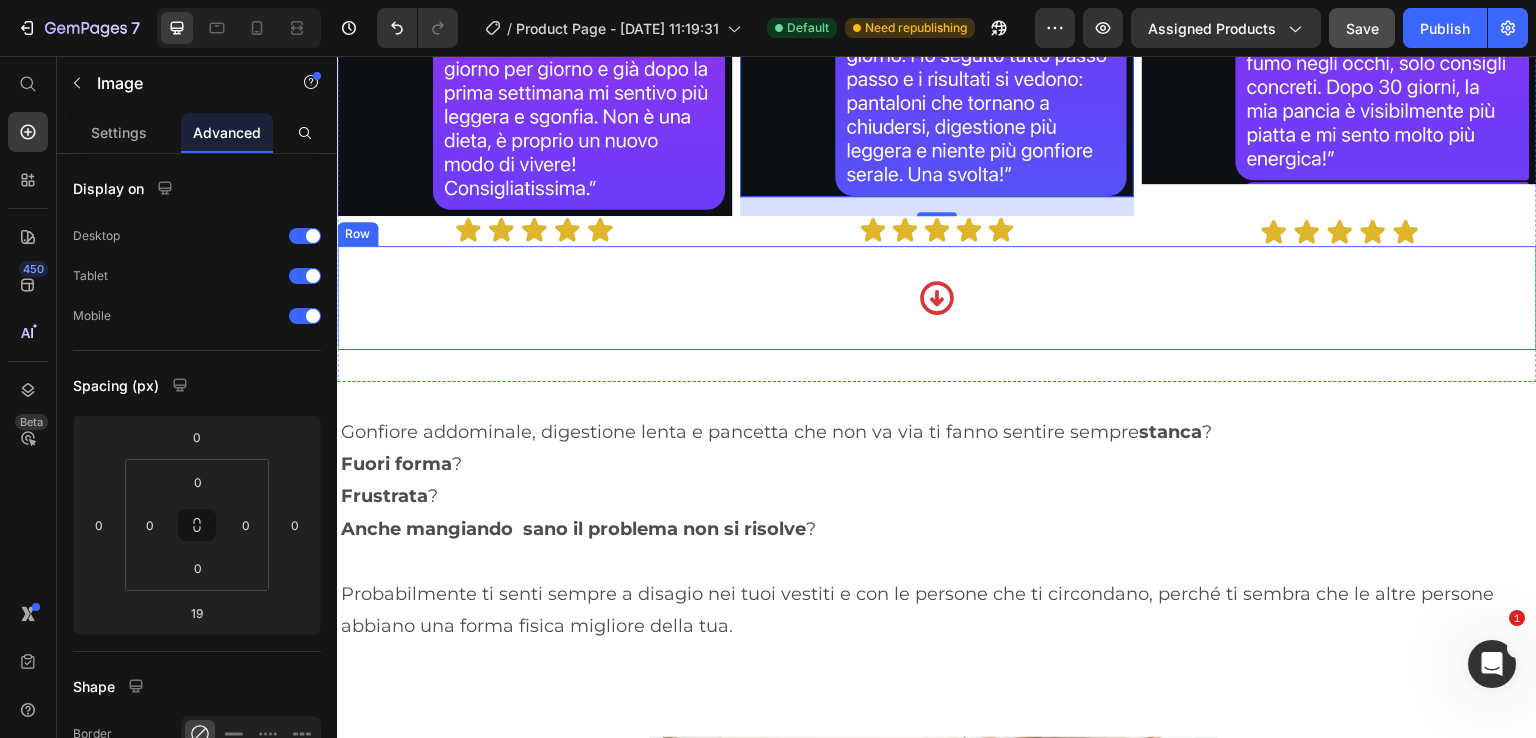 click on "Icon" at bounding box center (937, 298) 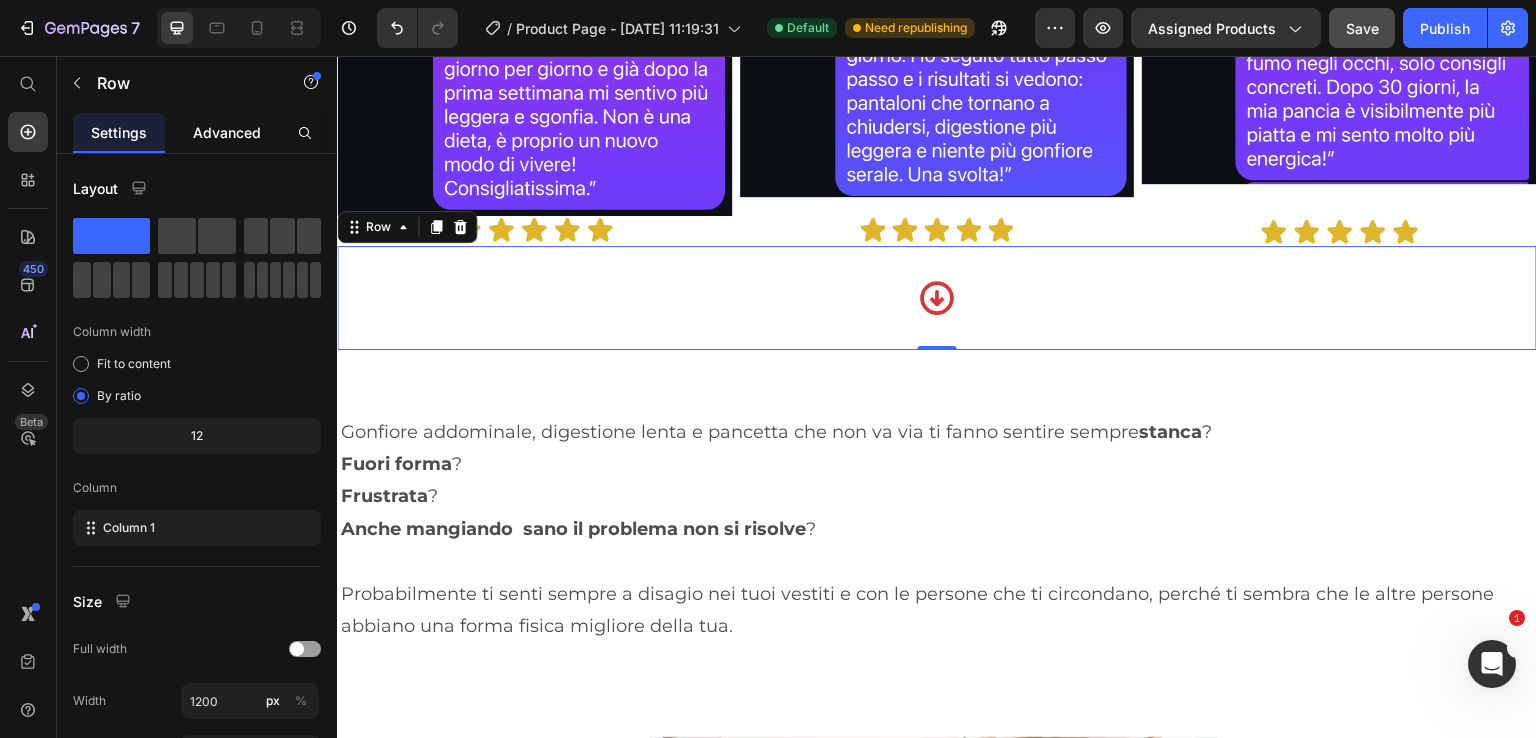 click on "Advanced" at bounding box center [227, 132] 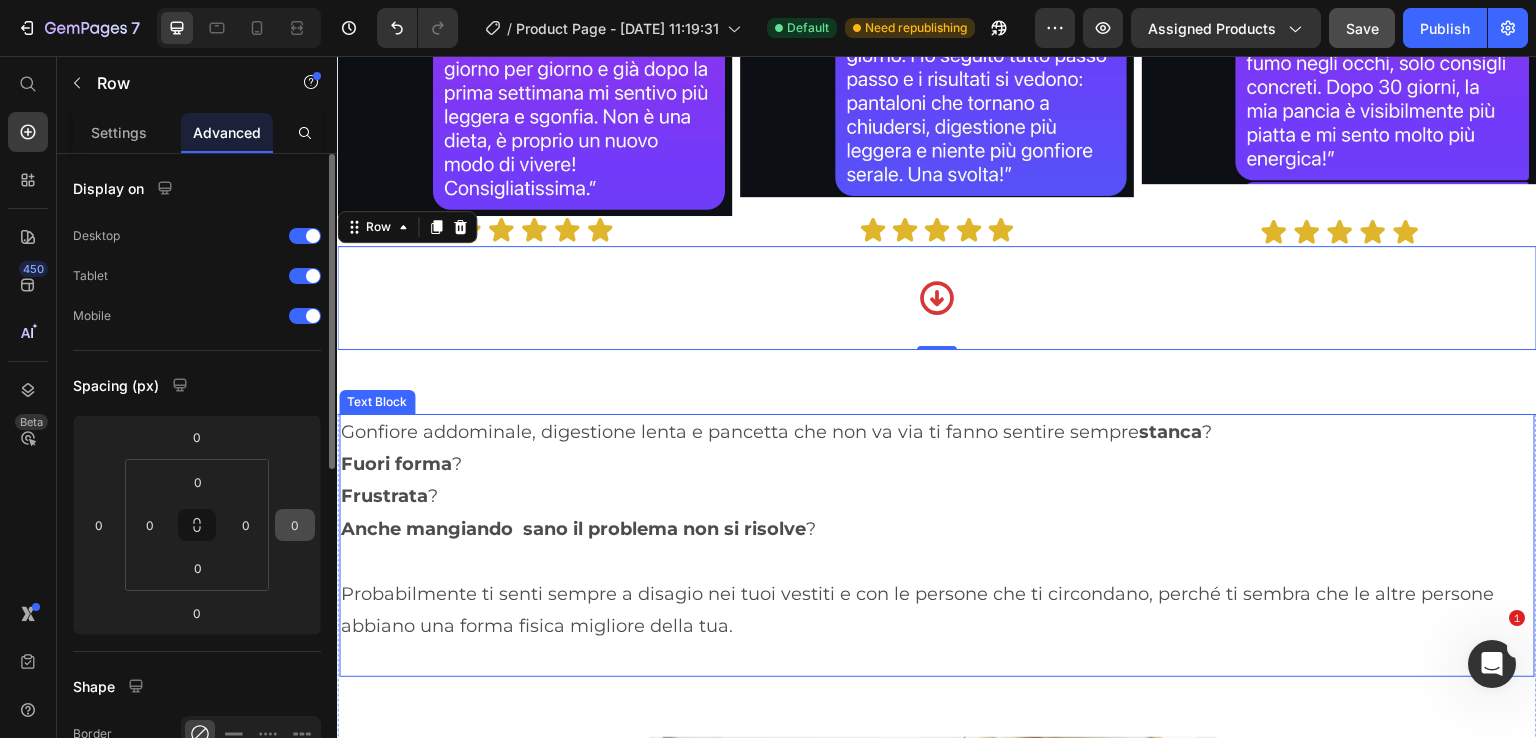 click on "0" at bounding box center [295, 525] 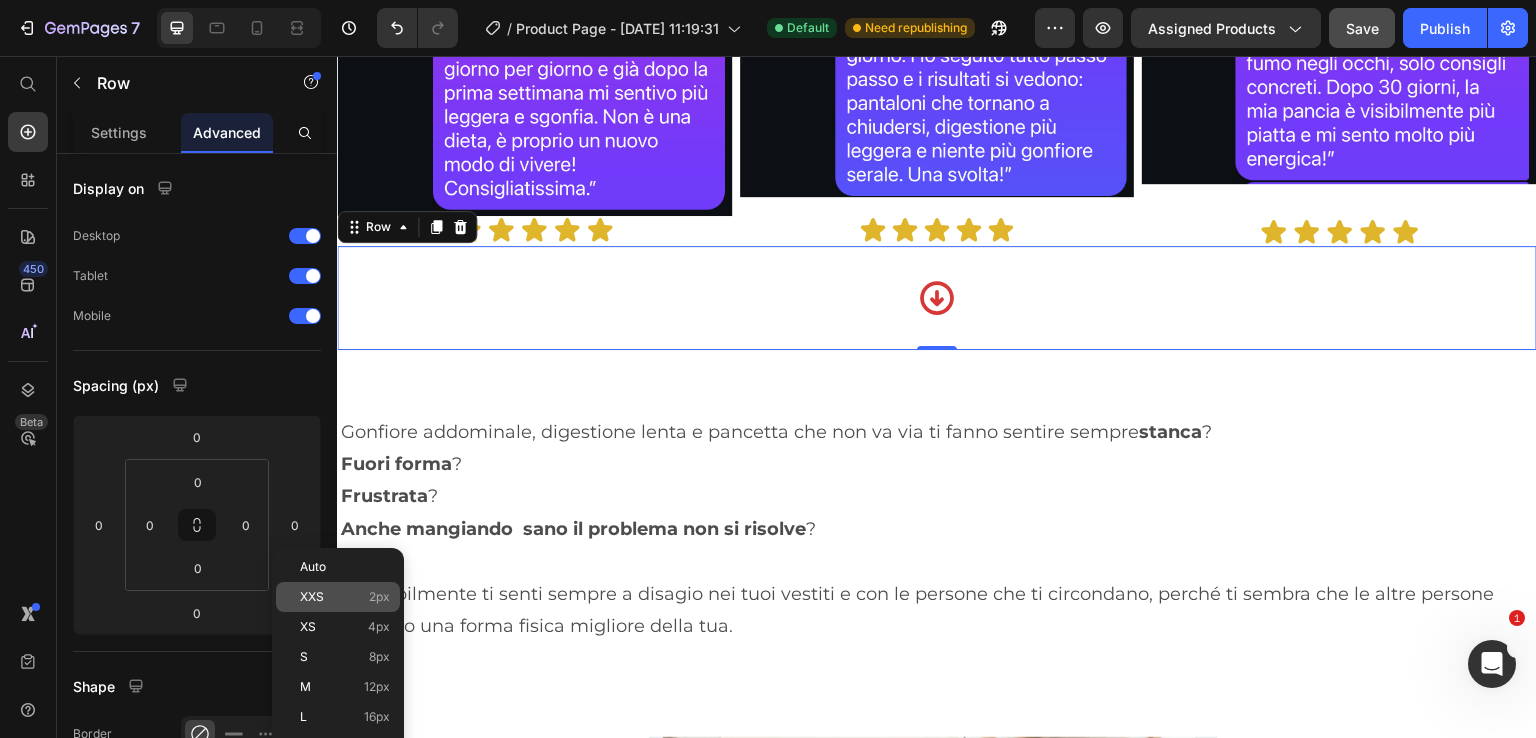 click on "XXS" at bounding box center [312, 597] 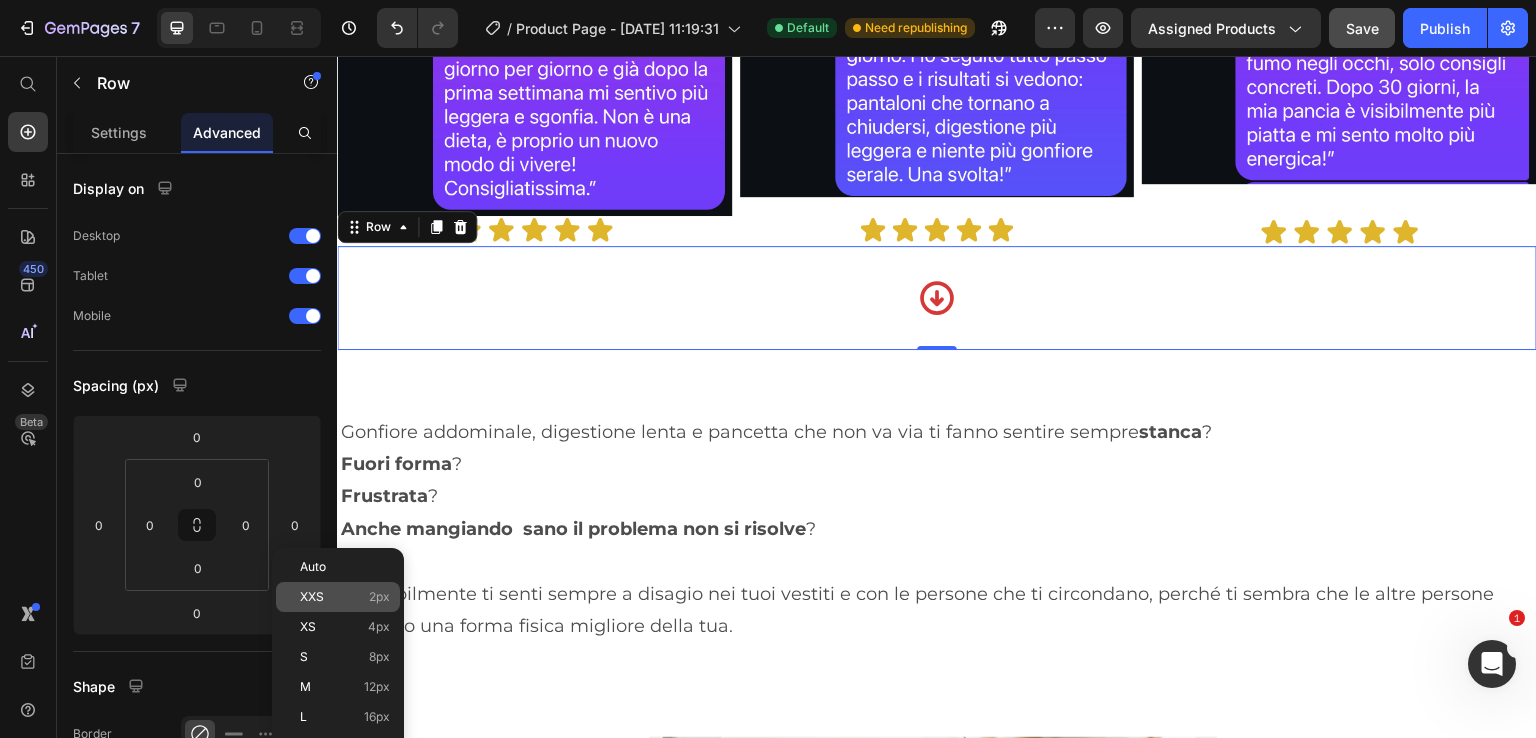type on "2" 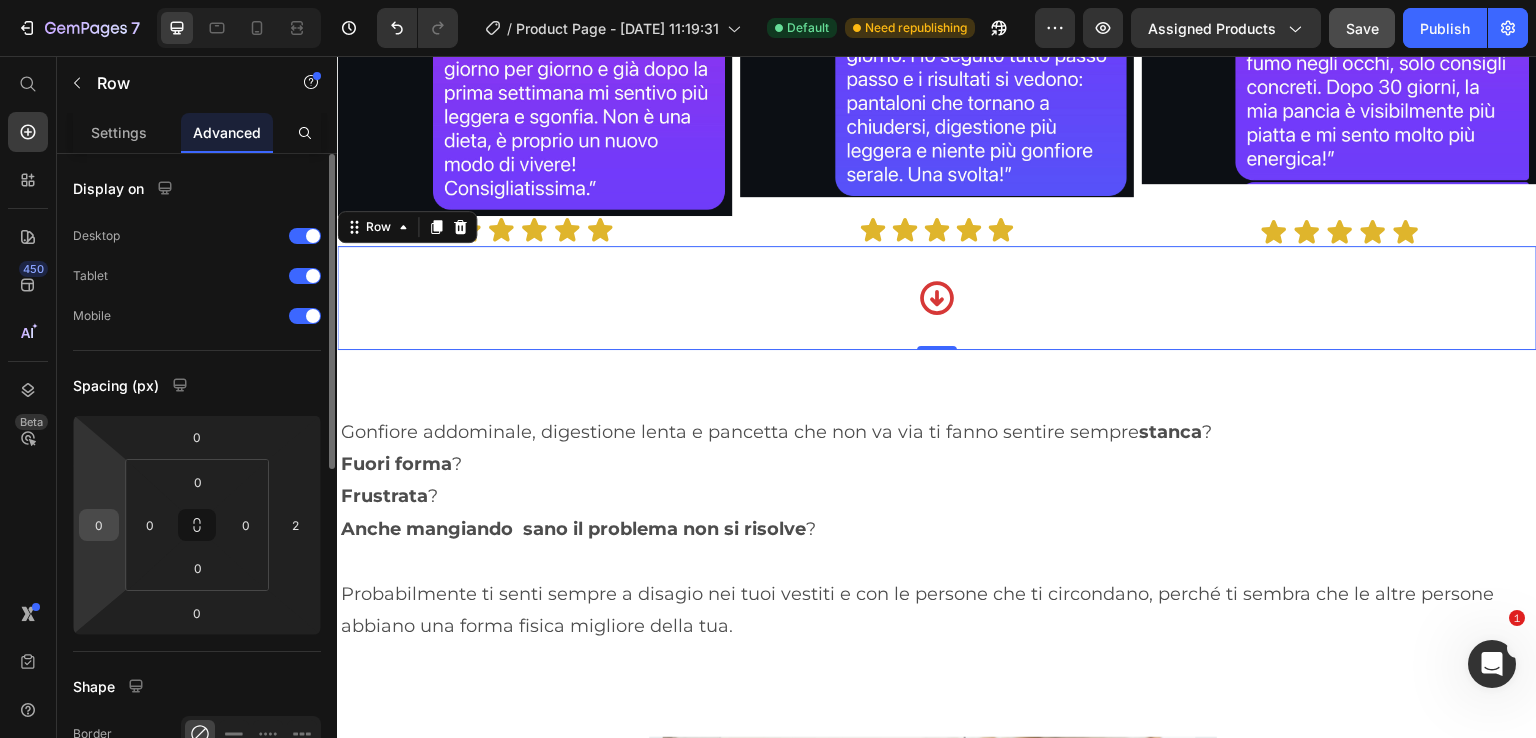 click on "0" at bounding box center (99, 525) 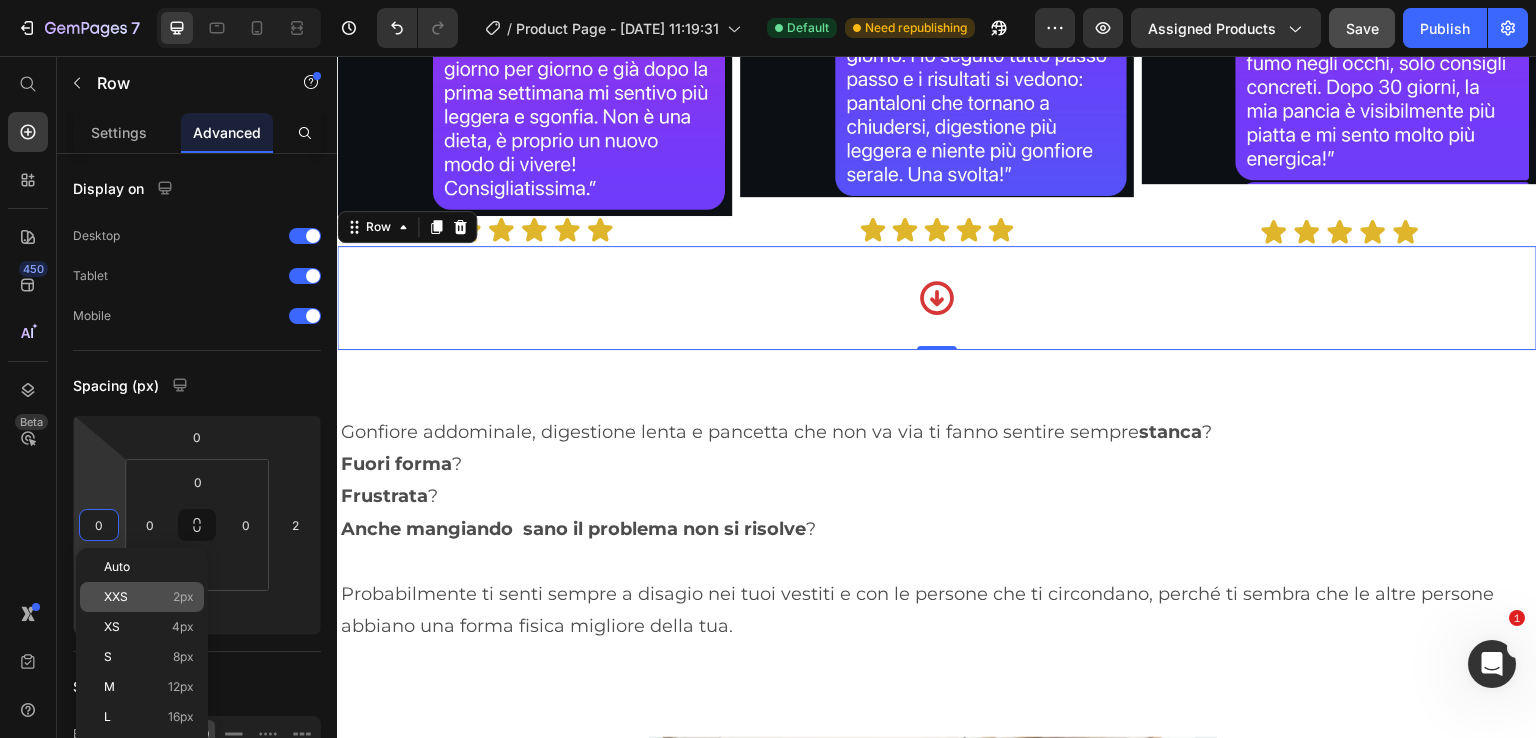 click on "XXS 2px" at bounding box center [149, 597] 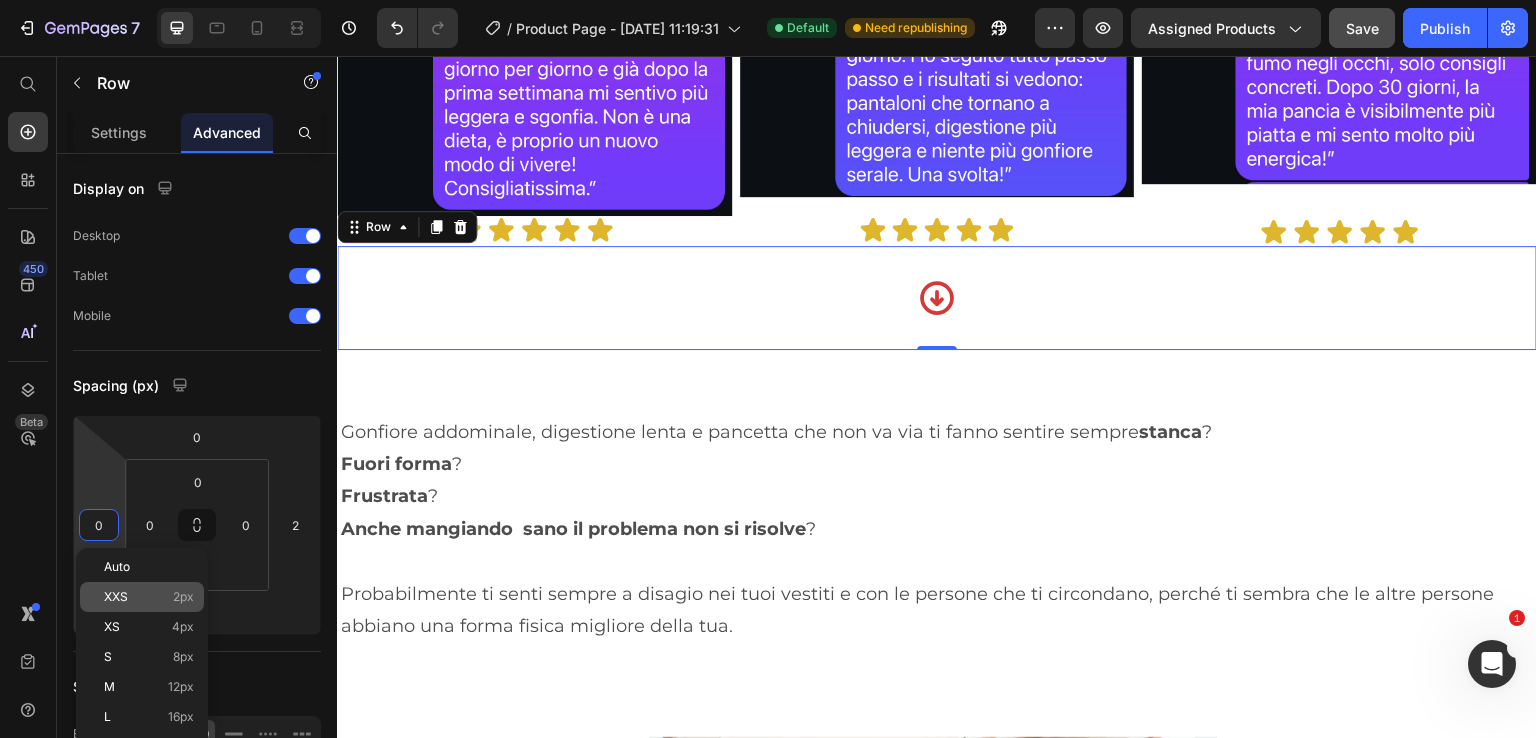 type on "2" 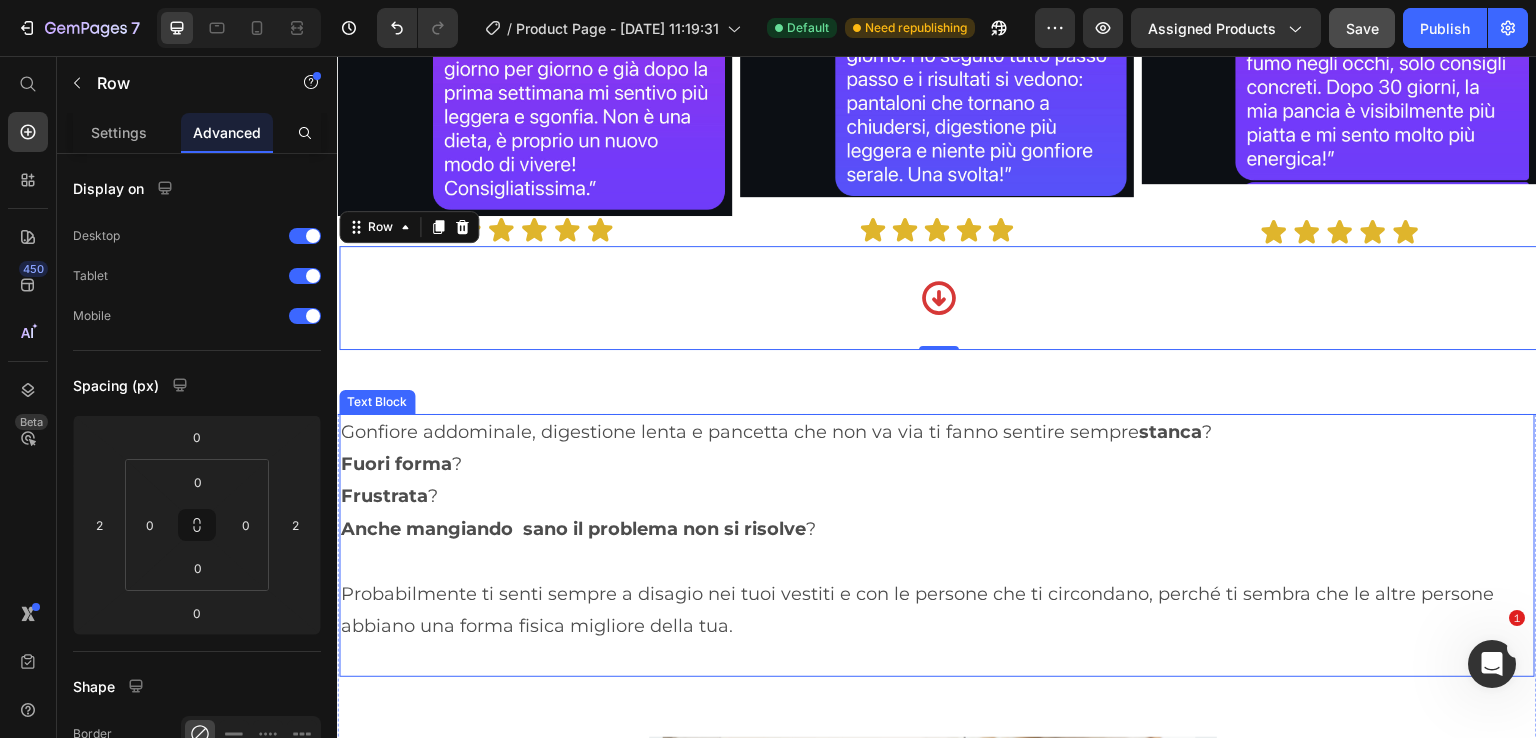 click on "Frustrata  ?" at bounding box center (937, 496) 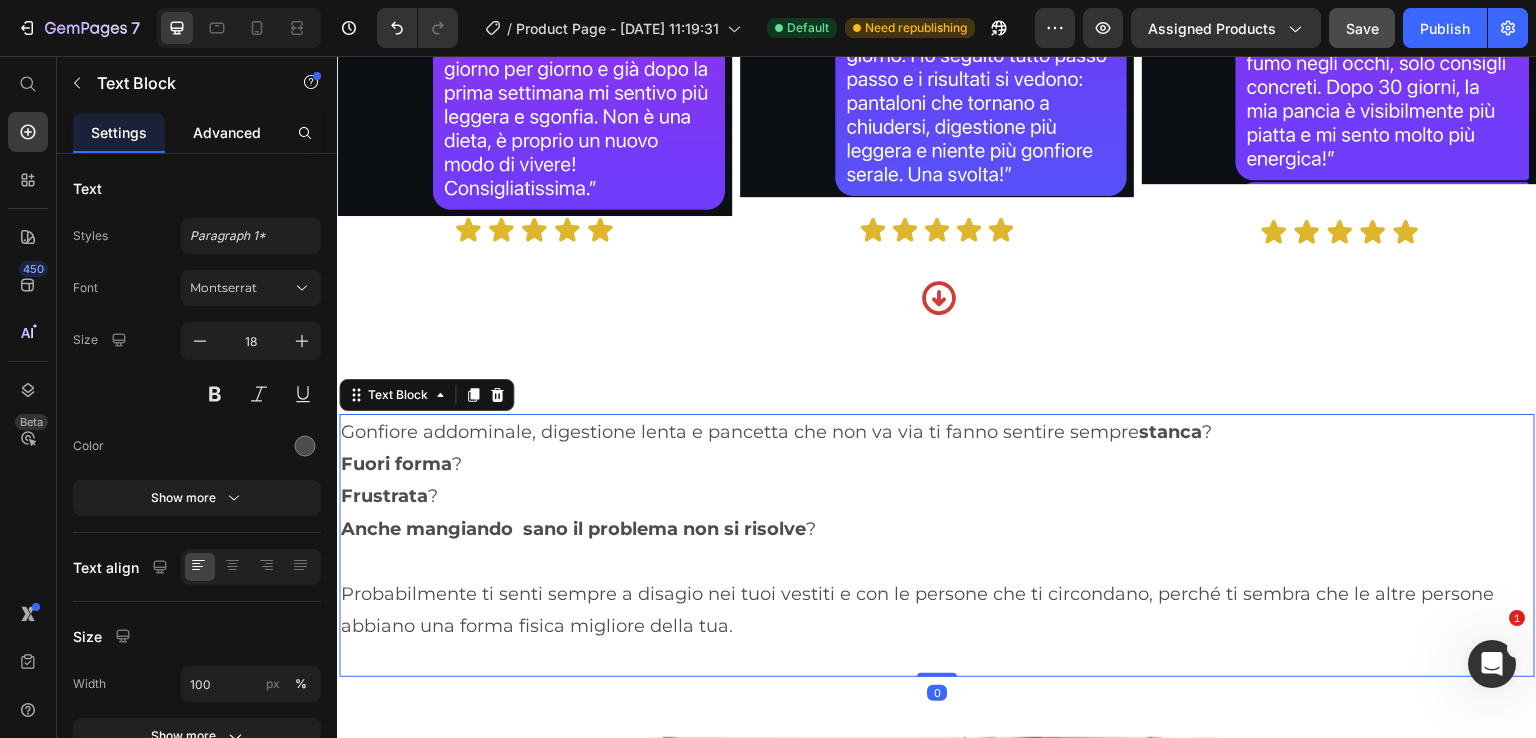 click on "Advanced" at bounding box center [227, 132] 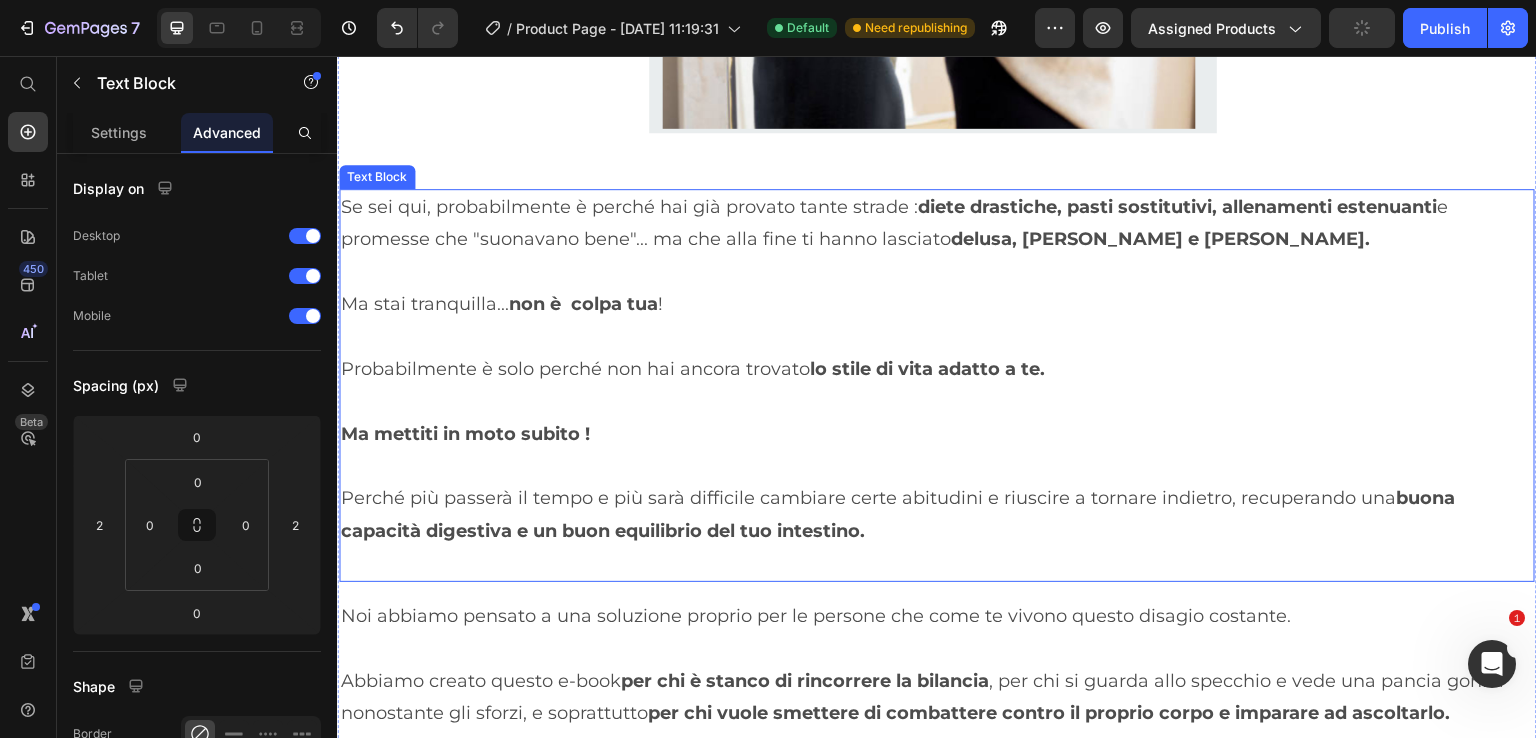 scroll, scrollTop: 3000, scrollLeft: 0, axis: vertical 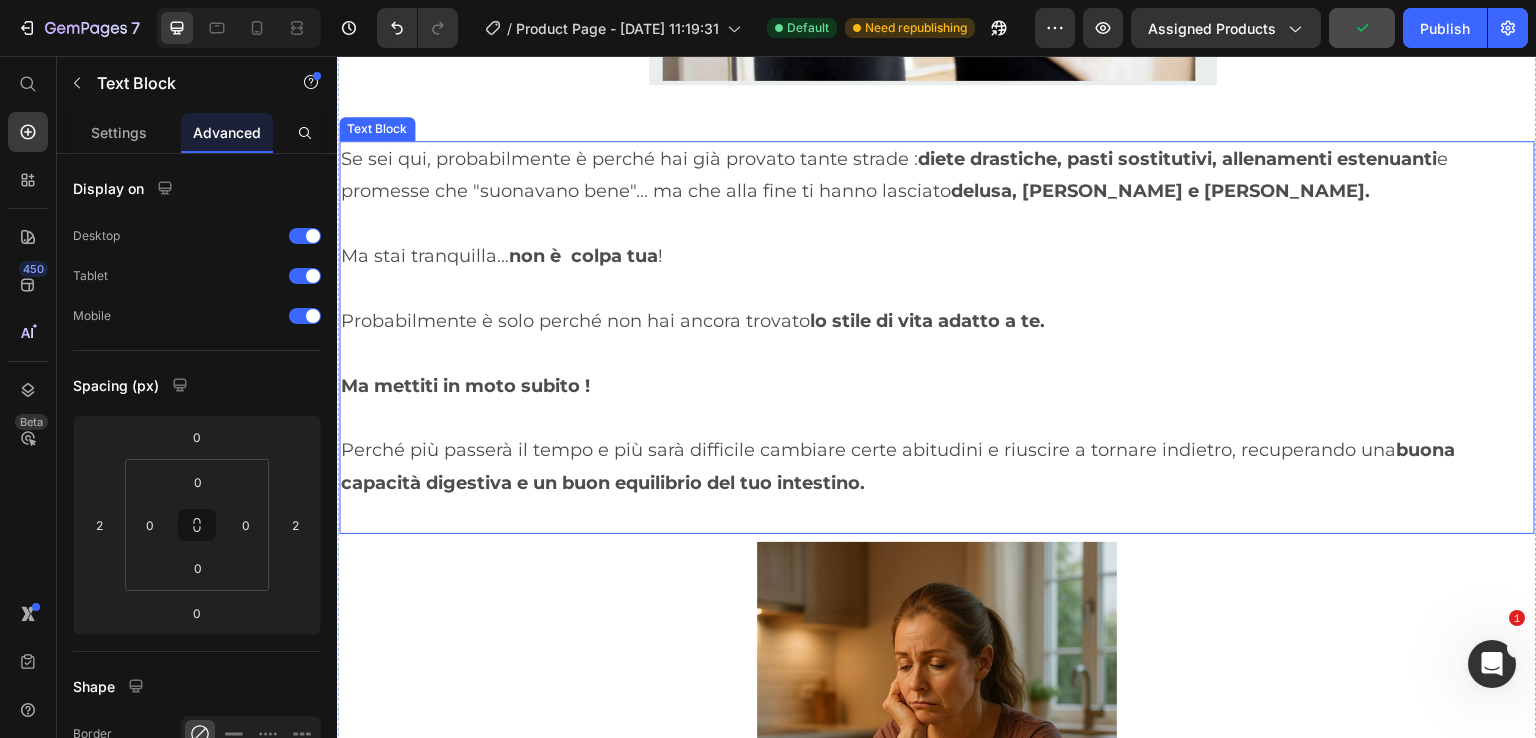 click on "Ma mettiti in moto subito !" at bounding box center (937, 386) 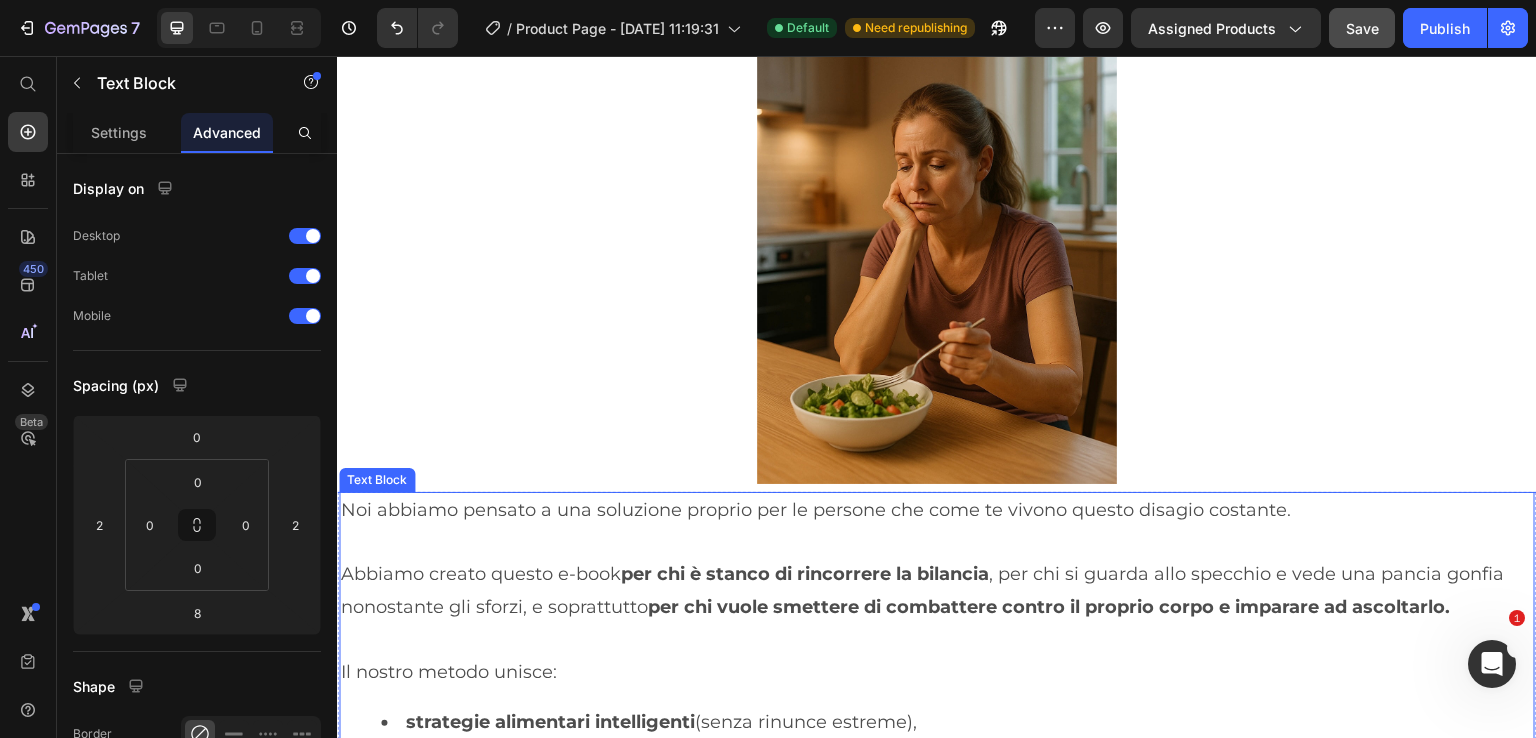 scroll, scrollTop: 3800, scrollLeft: 0, axis: vertical 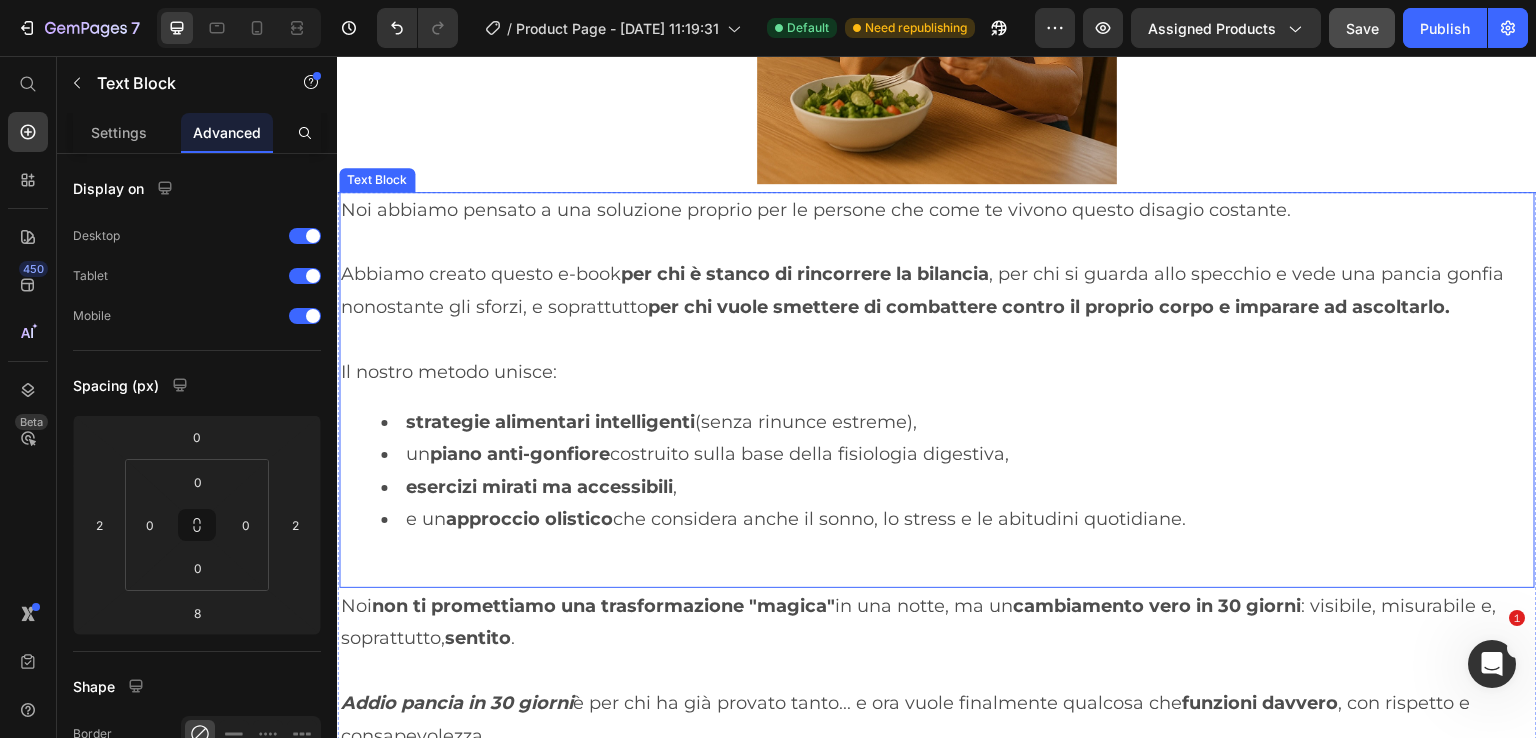 click on "Il nostro metodo unisce:" at bounding box center [937, 372] 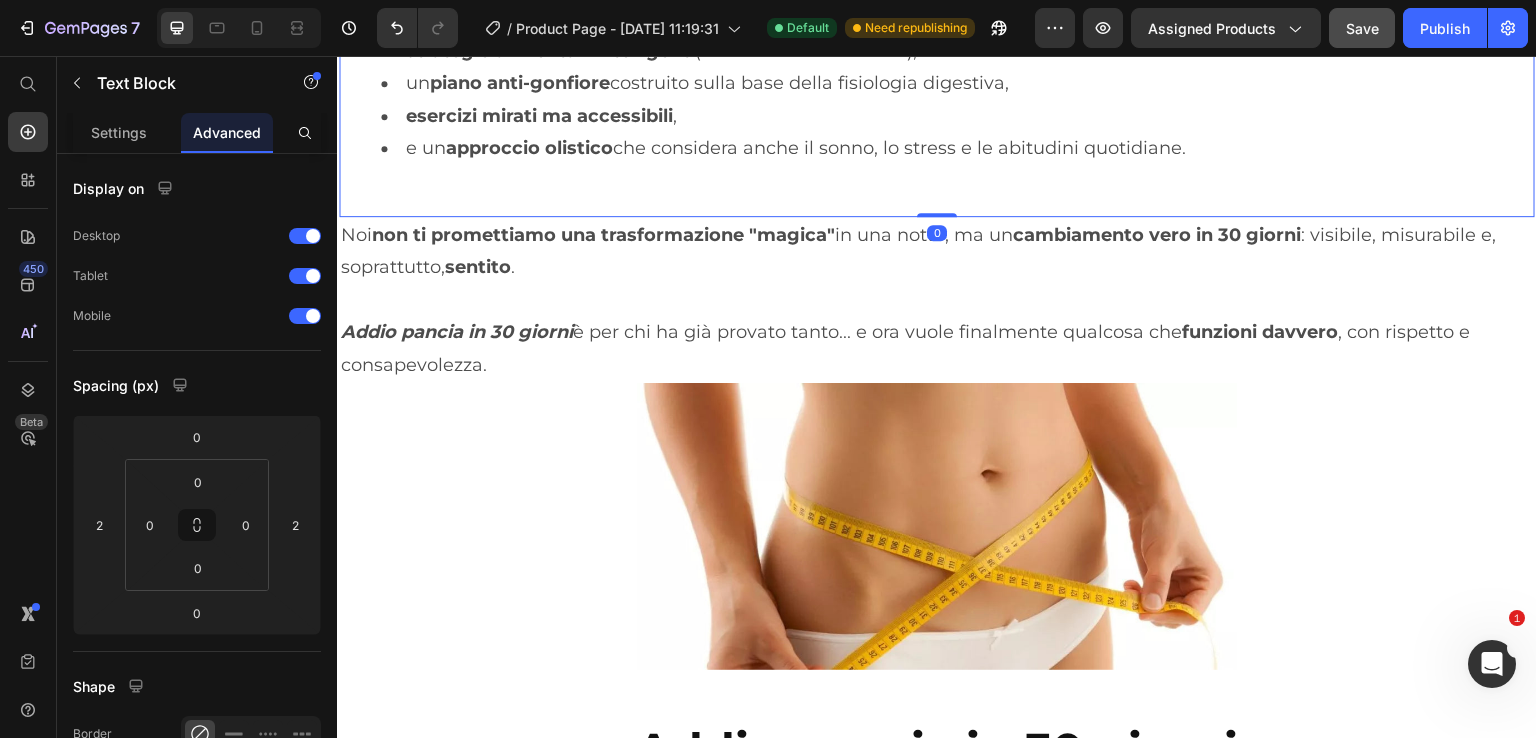 scroll, scrollTop: 4300, scrollLeft: 0, axis: vertical 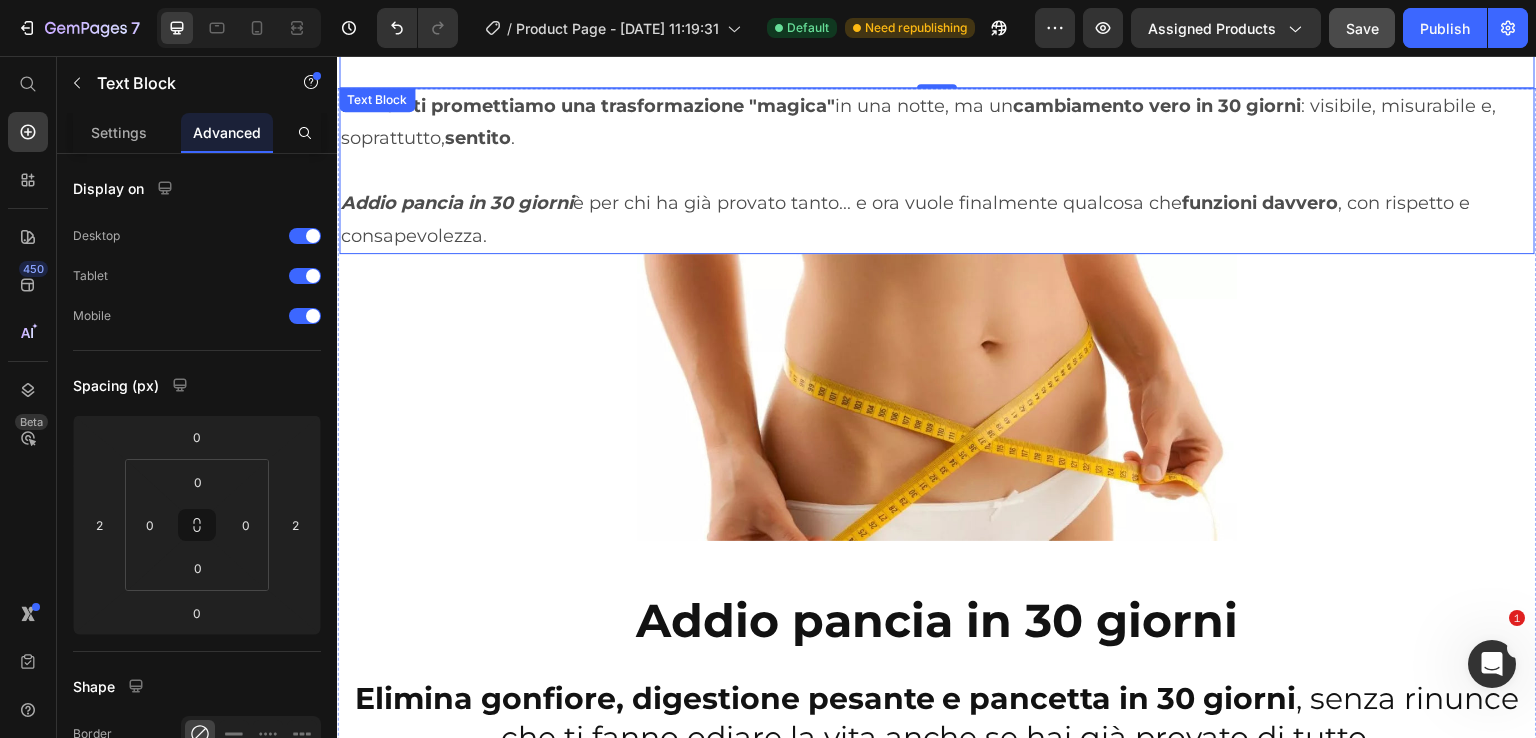 click at bounding box center (937, 171) 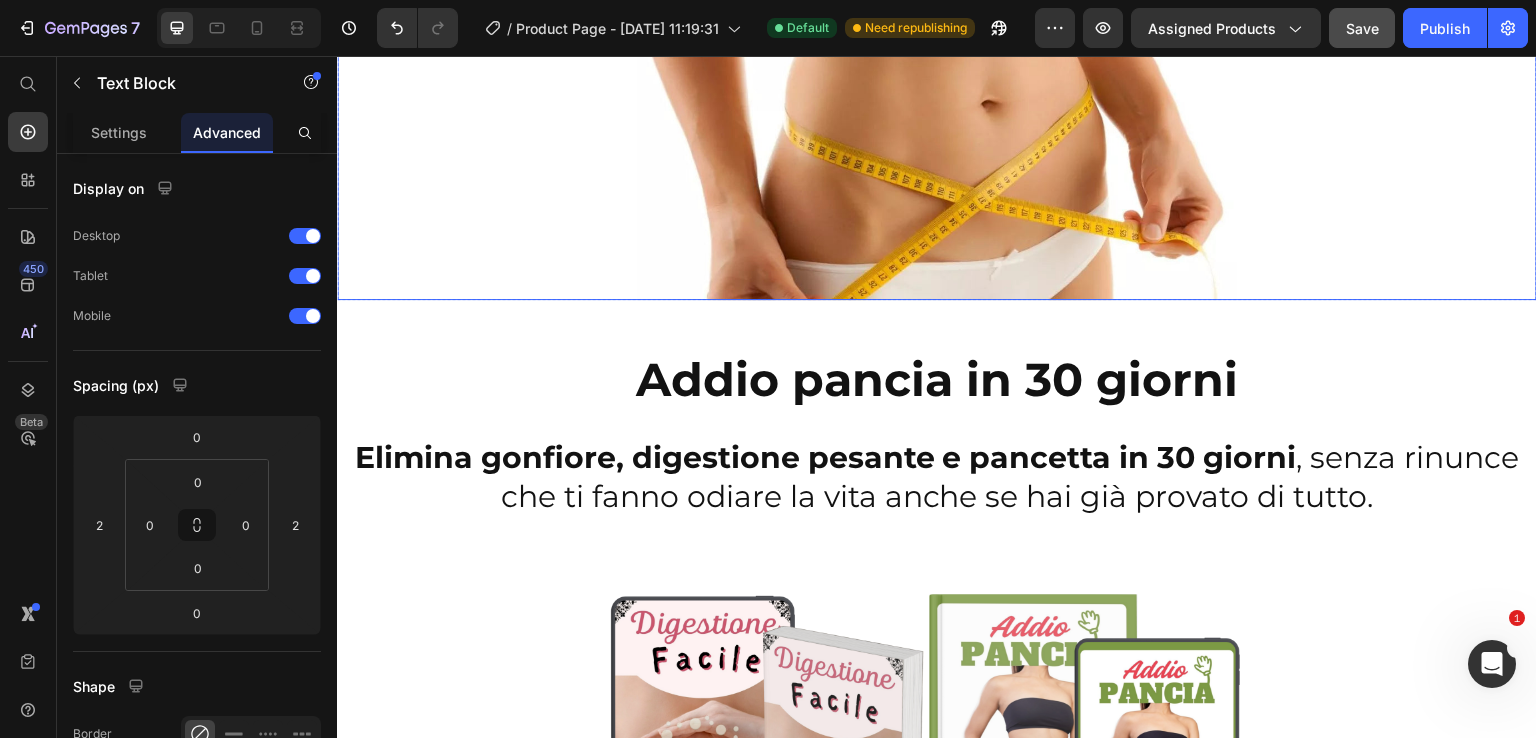 scroll, scrollTop: 4600, scrollLeft: 0, axis: vertical 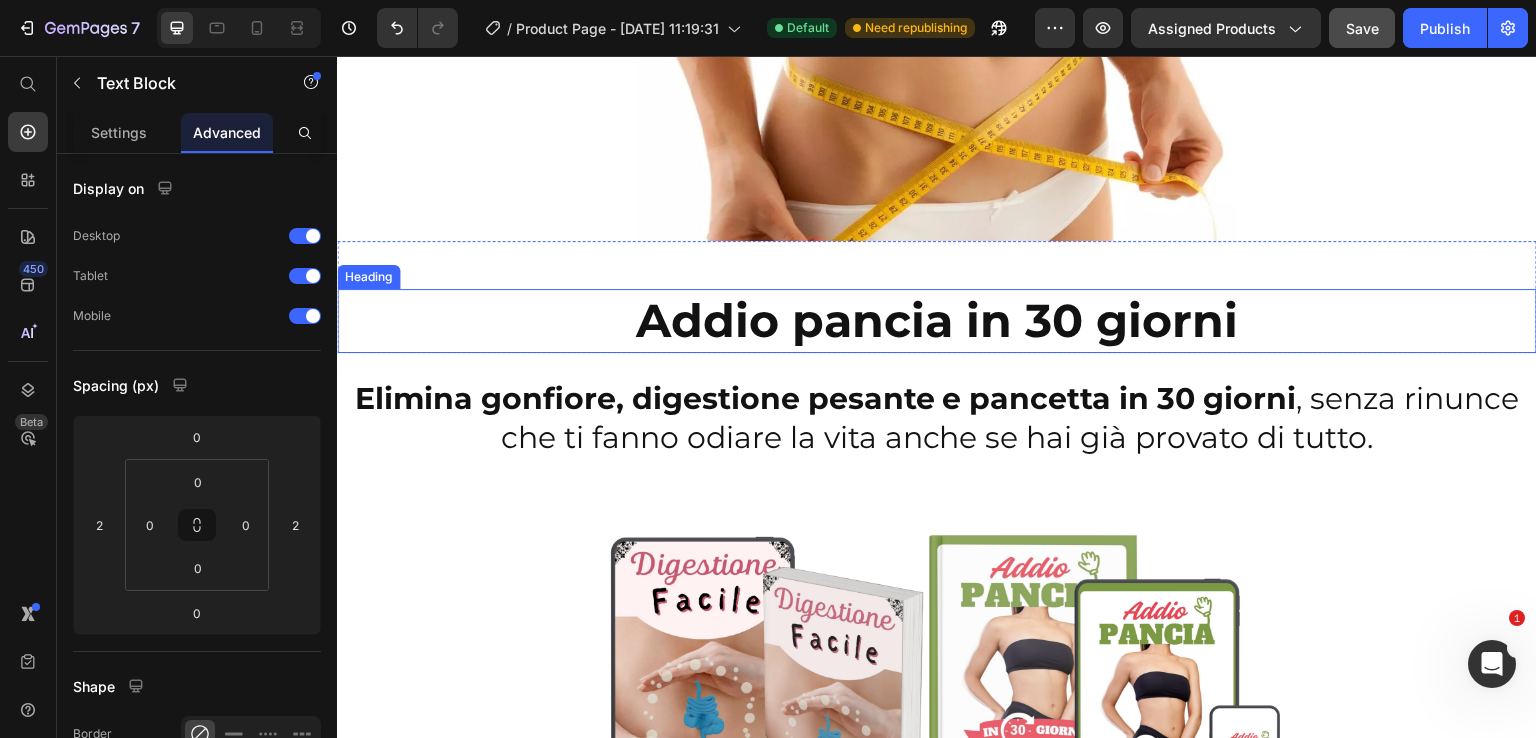 click on "Addio pancia in 30 giorni" at bounding box center [937, 321] 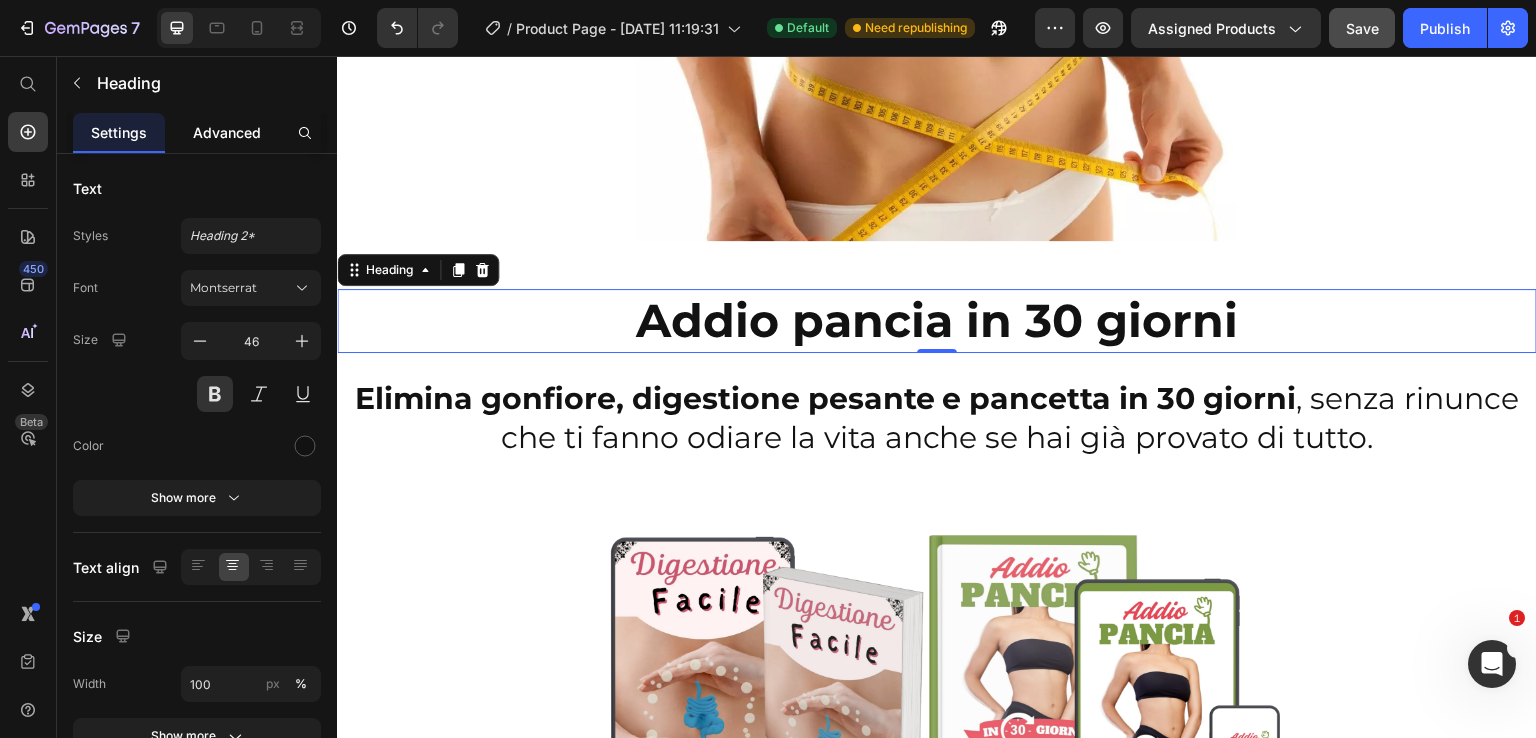 click on "Advanced" at bounding box center (227, 132) 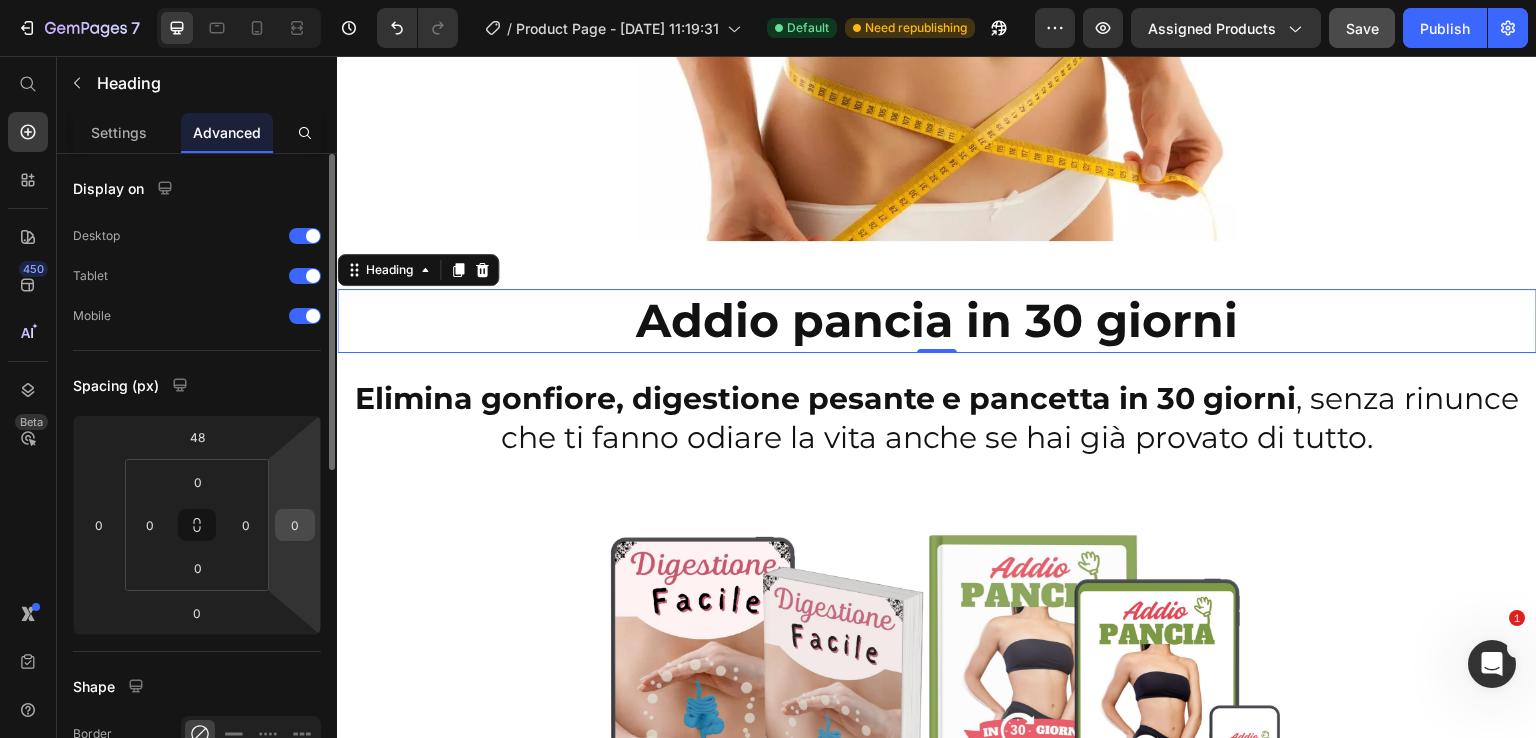 click on "0" at bounding box center (295, 525) 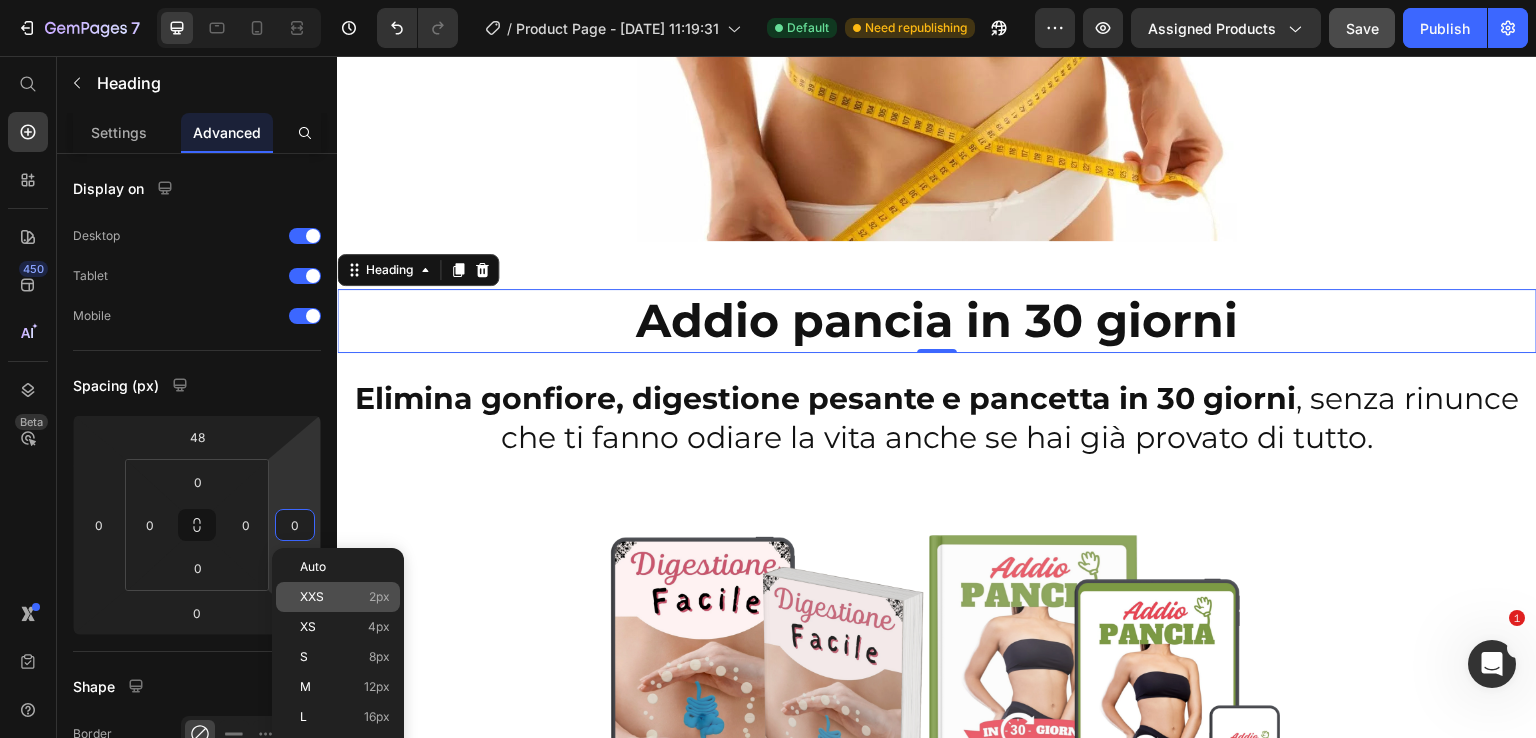 click on "XXS" at bounding box center [312, 597] 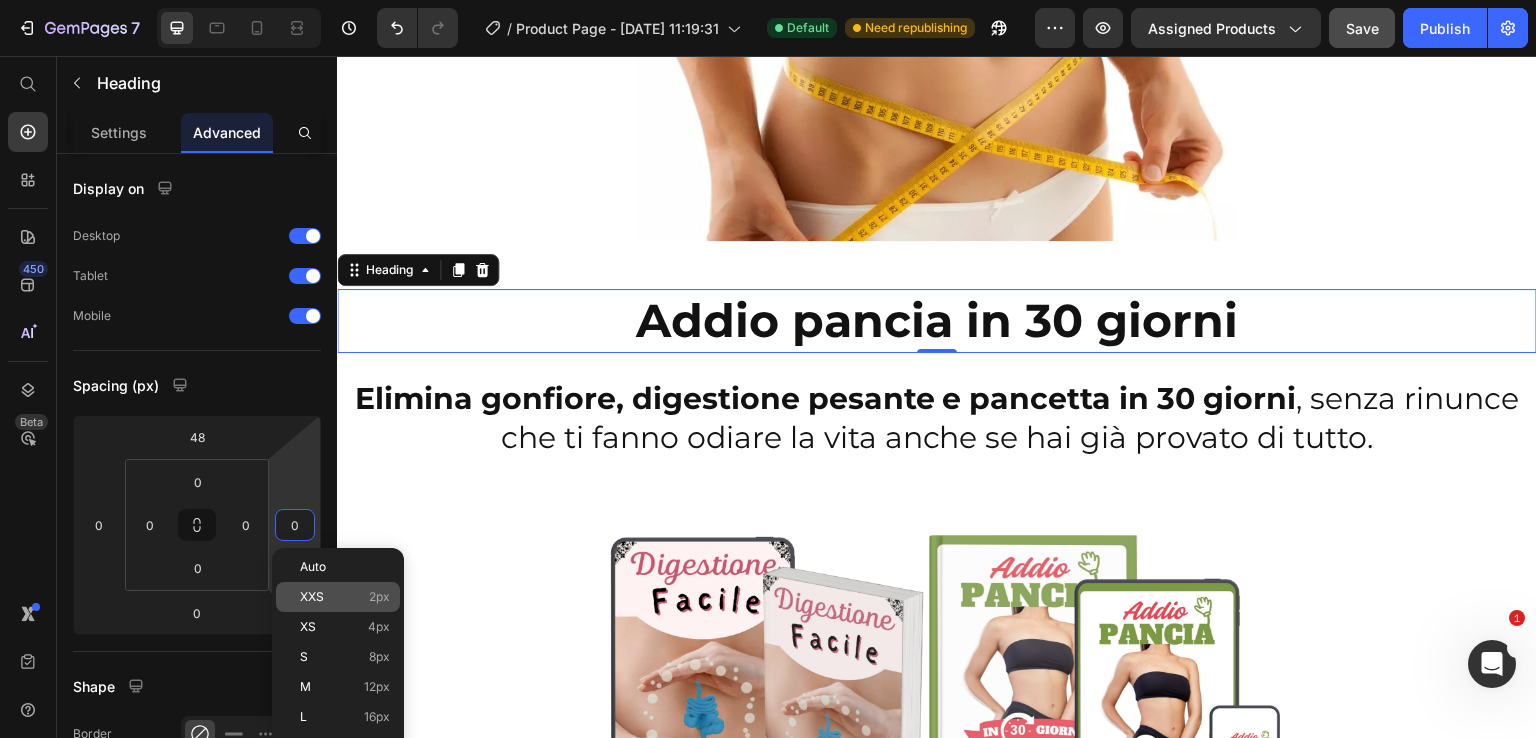 type on "2" 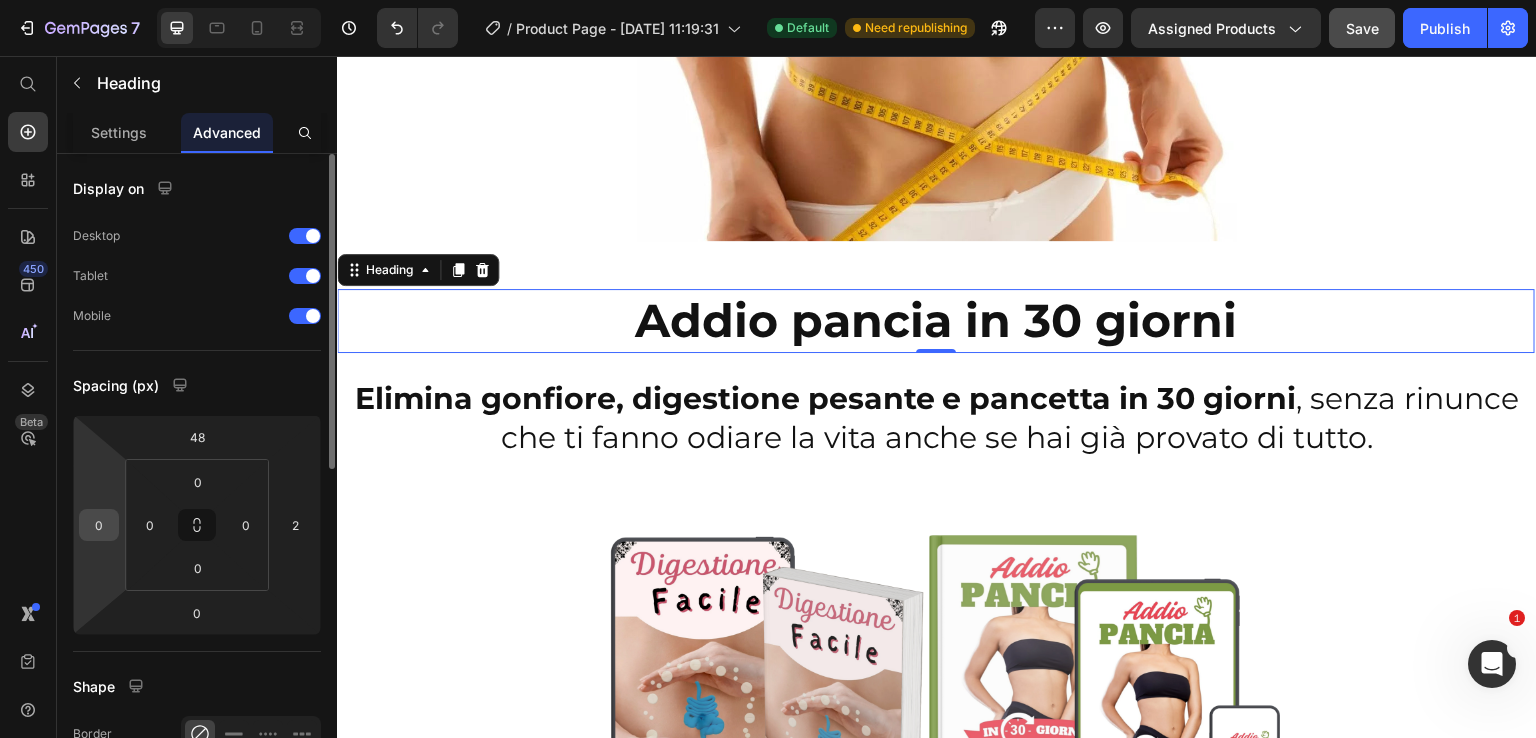 click on "0" at bounding box center [99, 525] 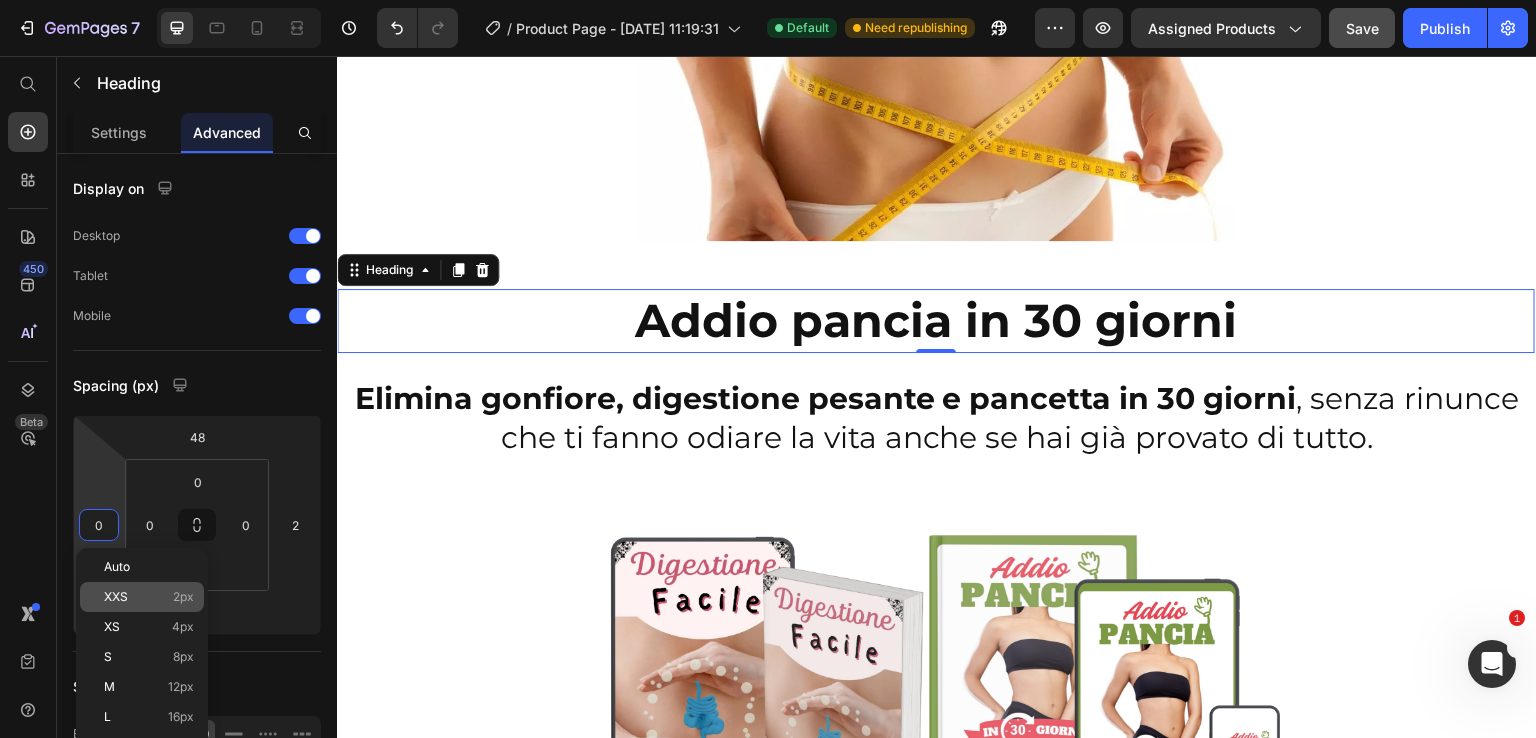 click on "XXS 2px" at bounding box center [149, 597] 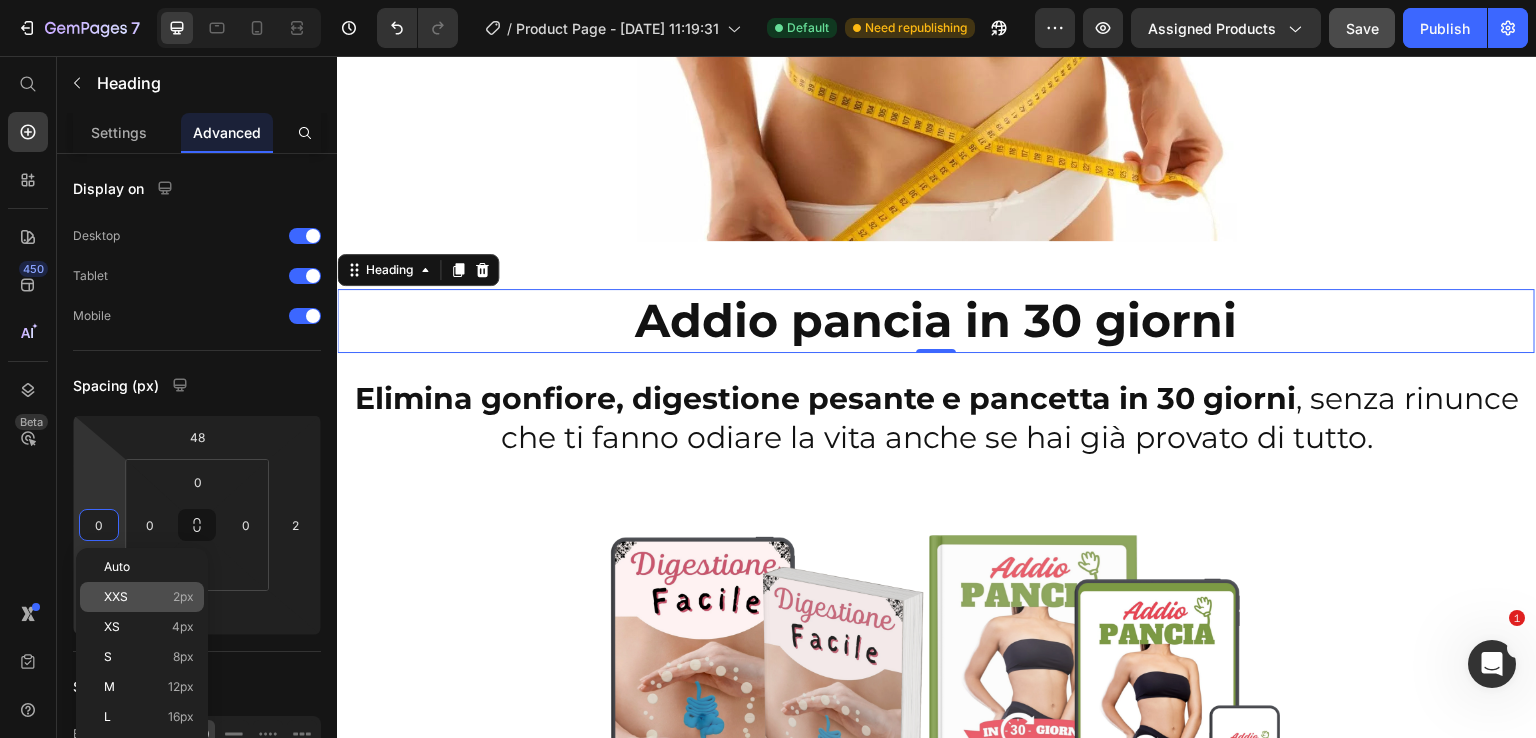 type on "2" 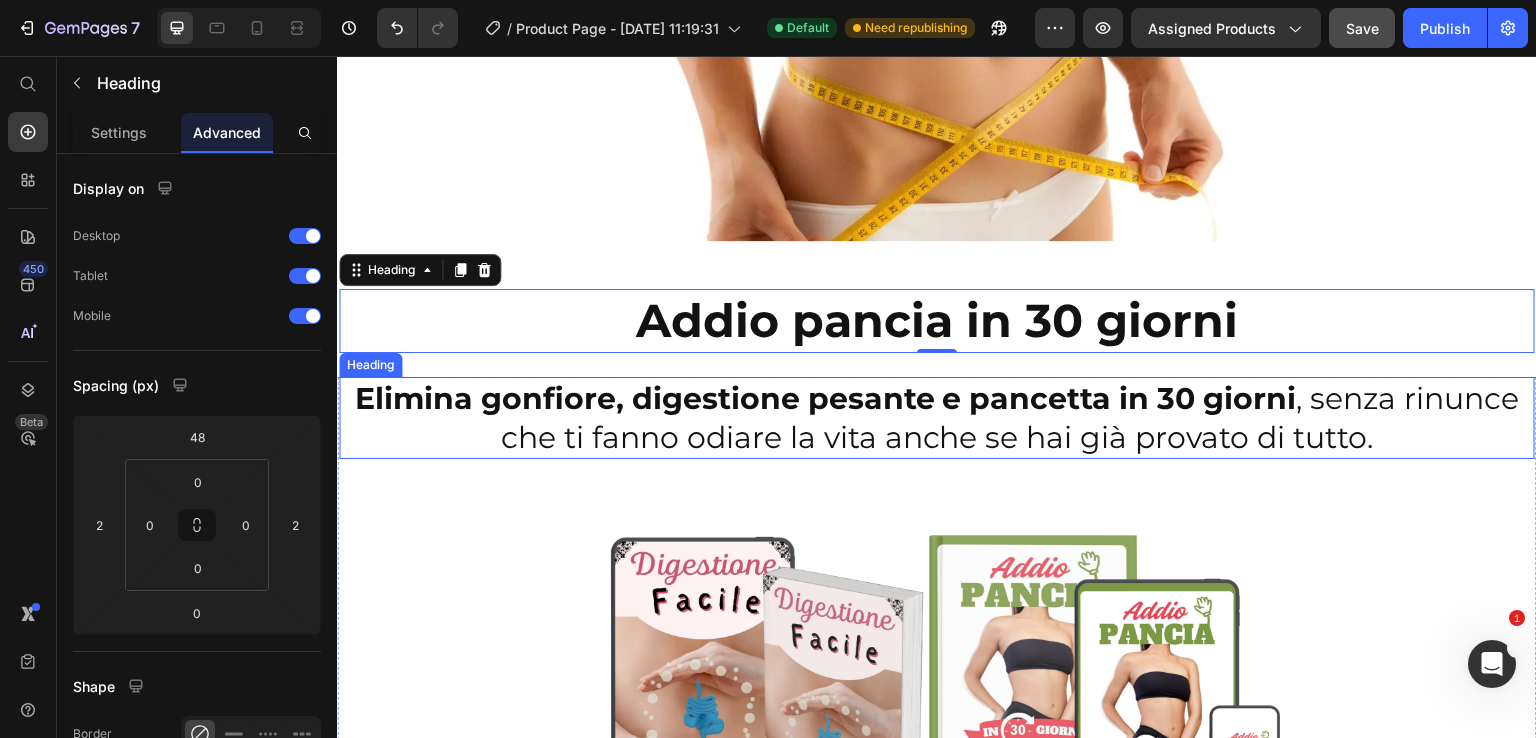 click on "Elimina gonfiore, digestione pesante e pancetta in 30 giorni , senza rinunce che ti fanno odiare la vita anche se hai già provato di tutto." at bounding box center (937, 418) 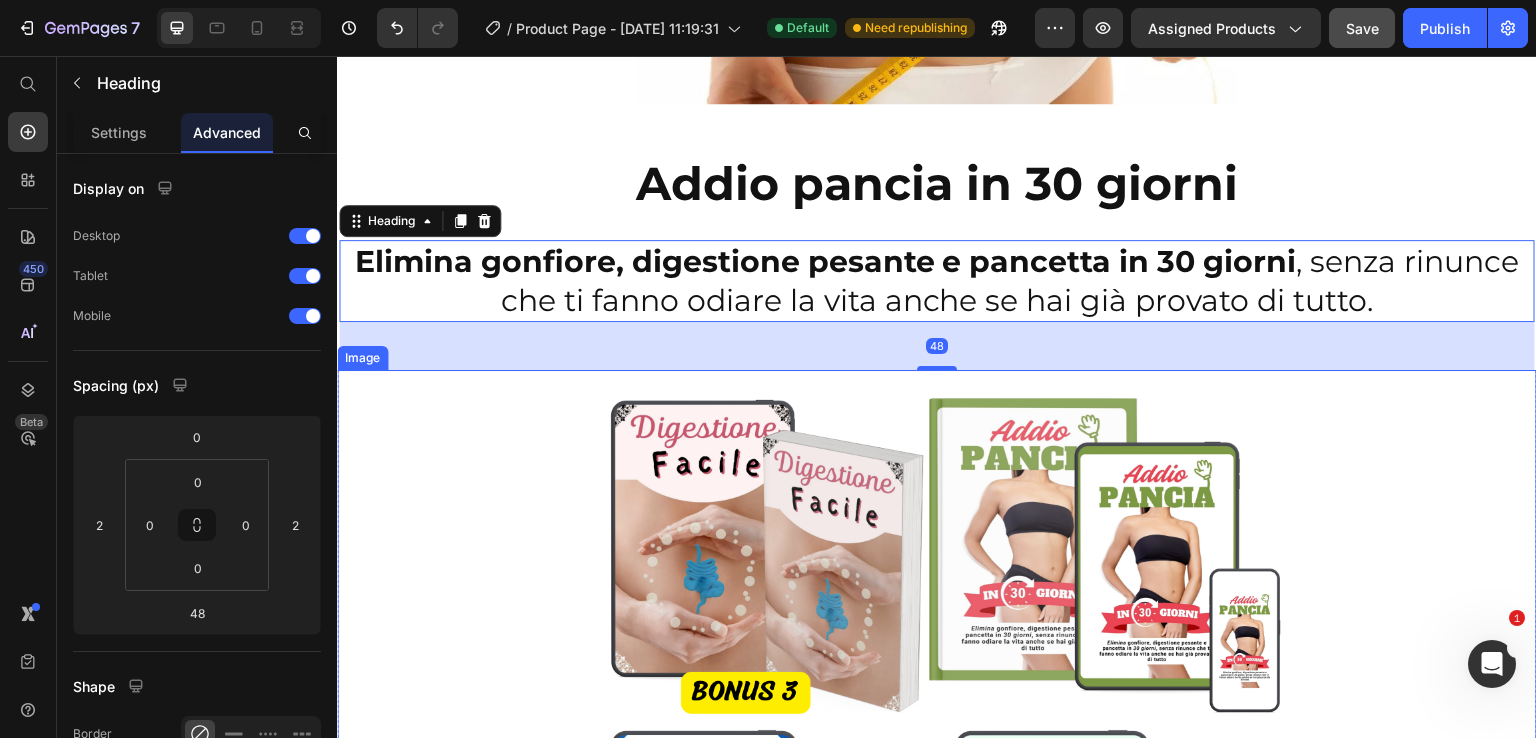 scroll, scrollTop: 4900, scrollLeft: 0, axis: vertical 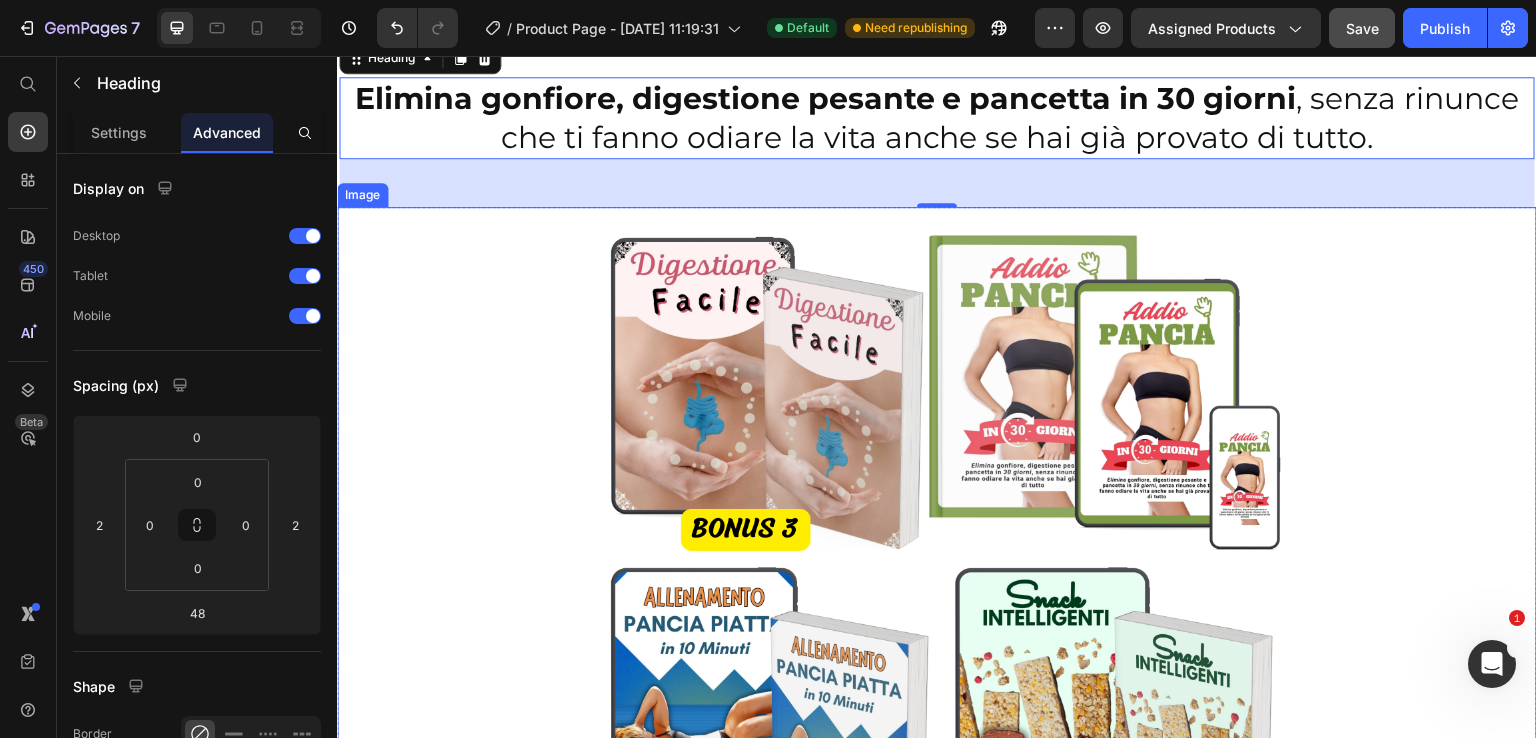 click at bounding box center (937, 567) 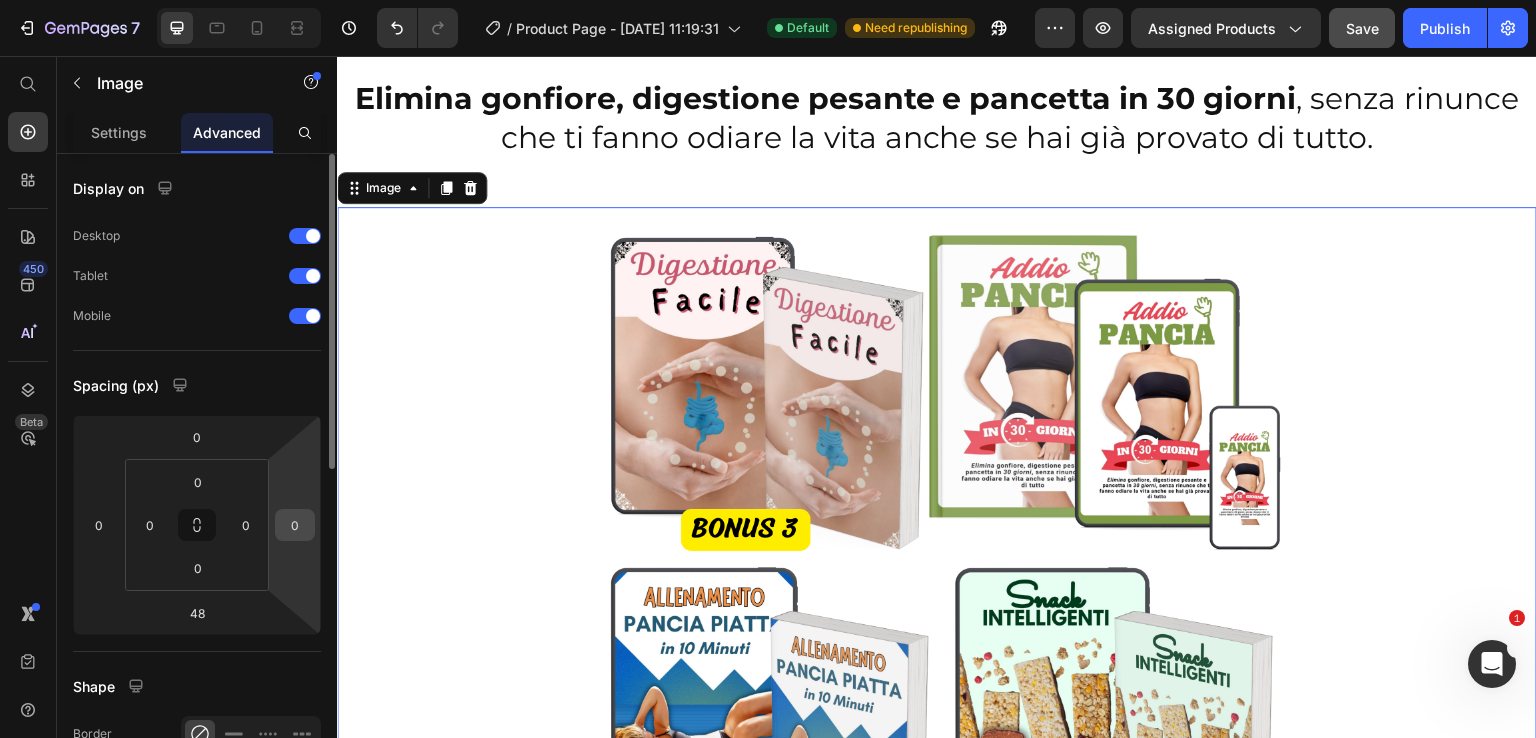click on "0" at bounding box center (295, 525) 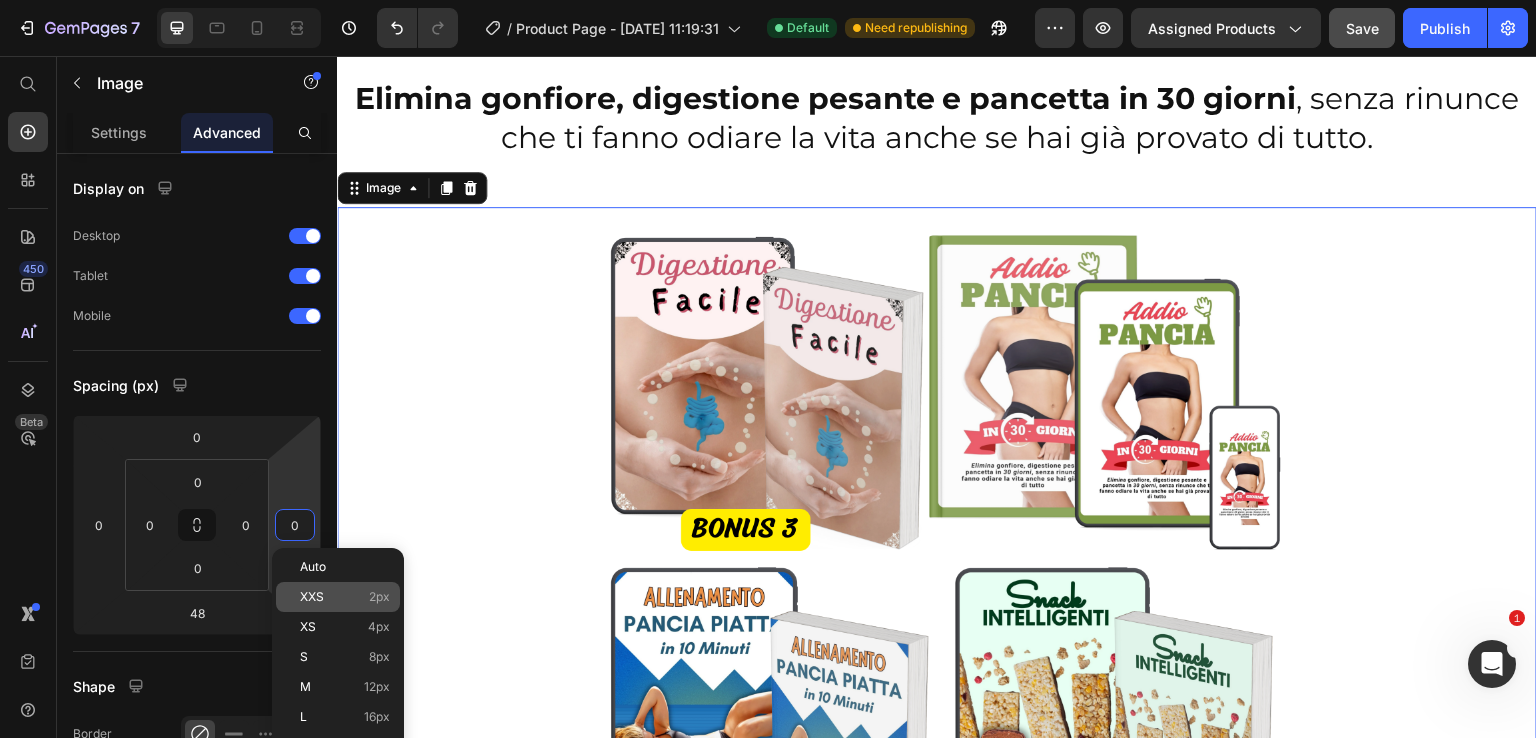 click on "XXS 2px" at bounding box center [345, 597] 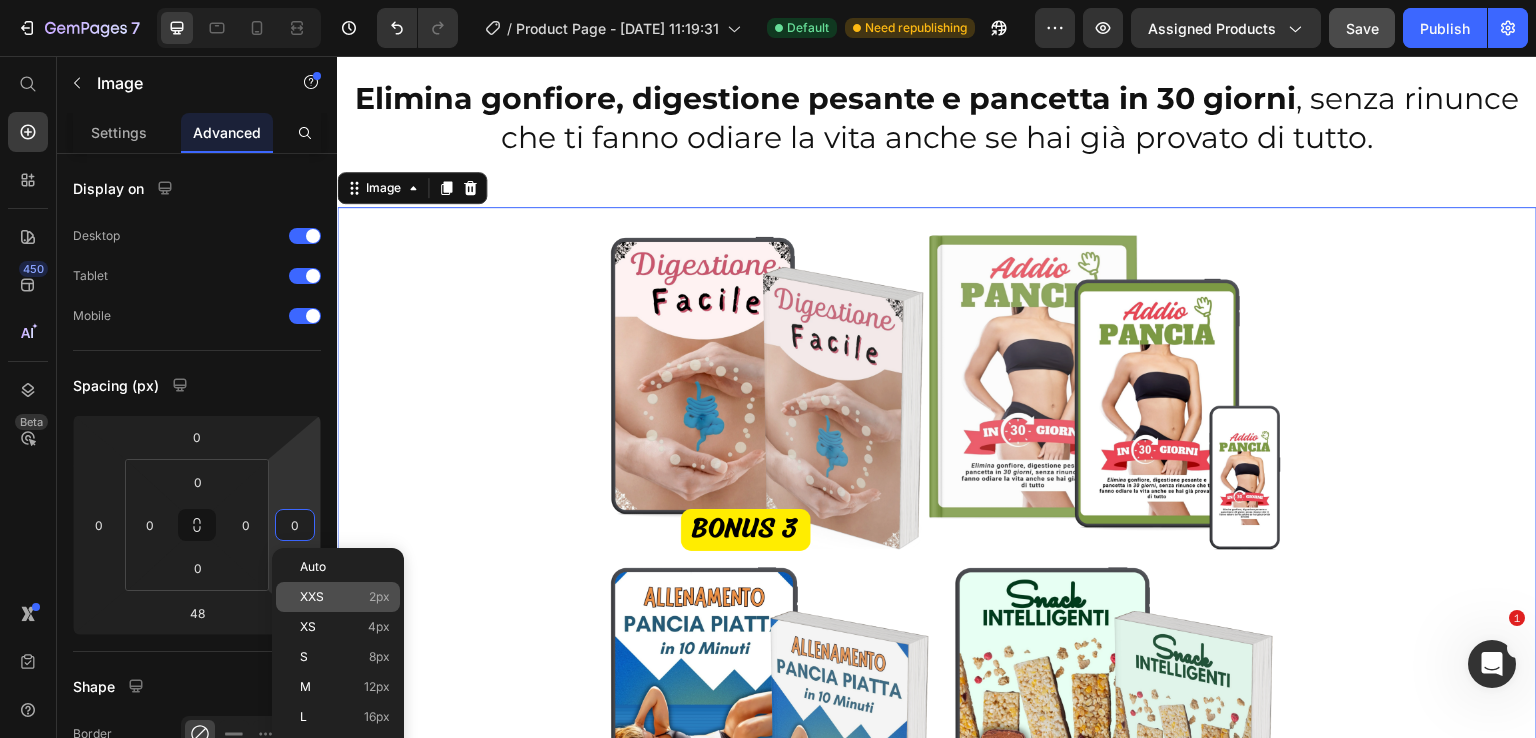 type on "2" 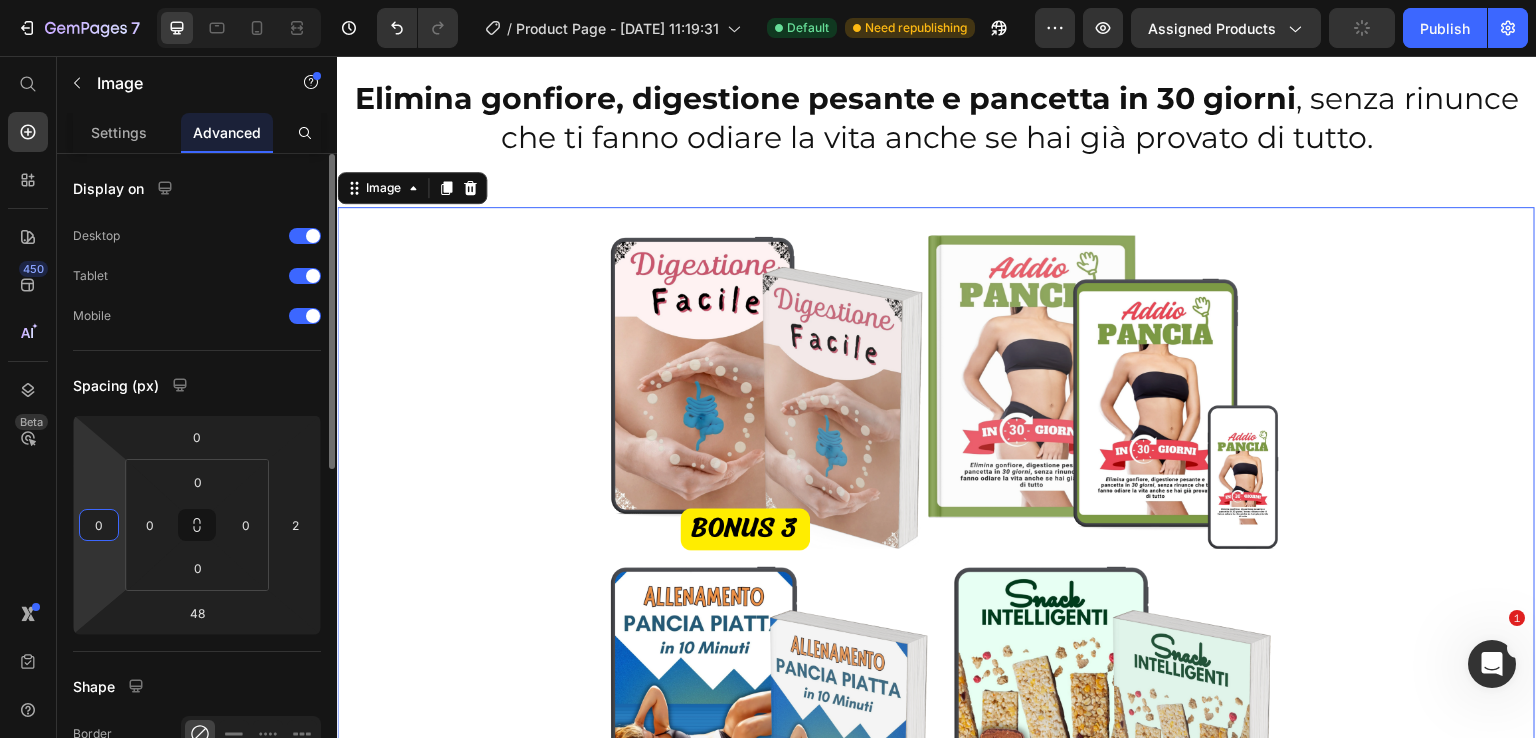 click on "0" at bounding box center [99, 525] 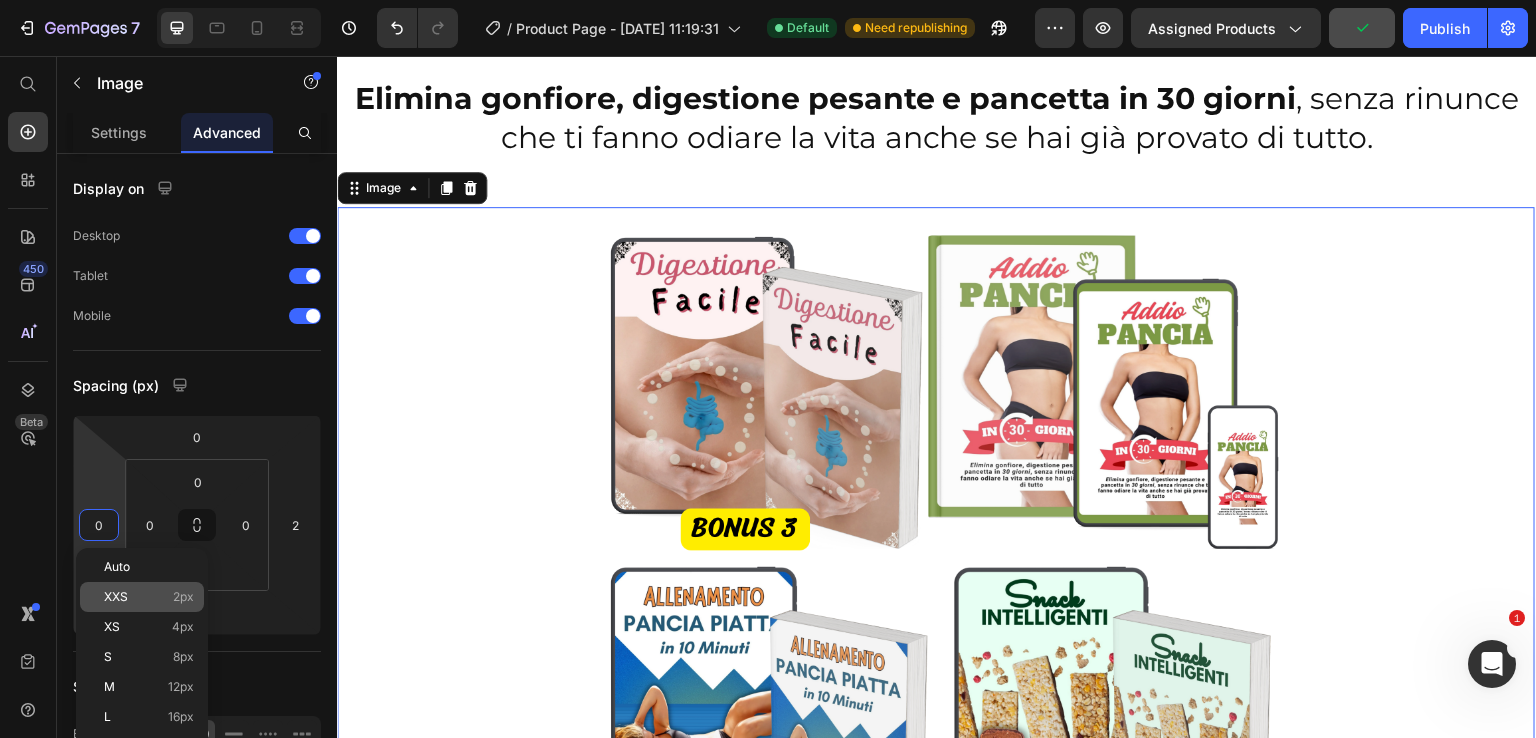 click on "2px" at bounding box center [183, 597] 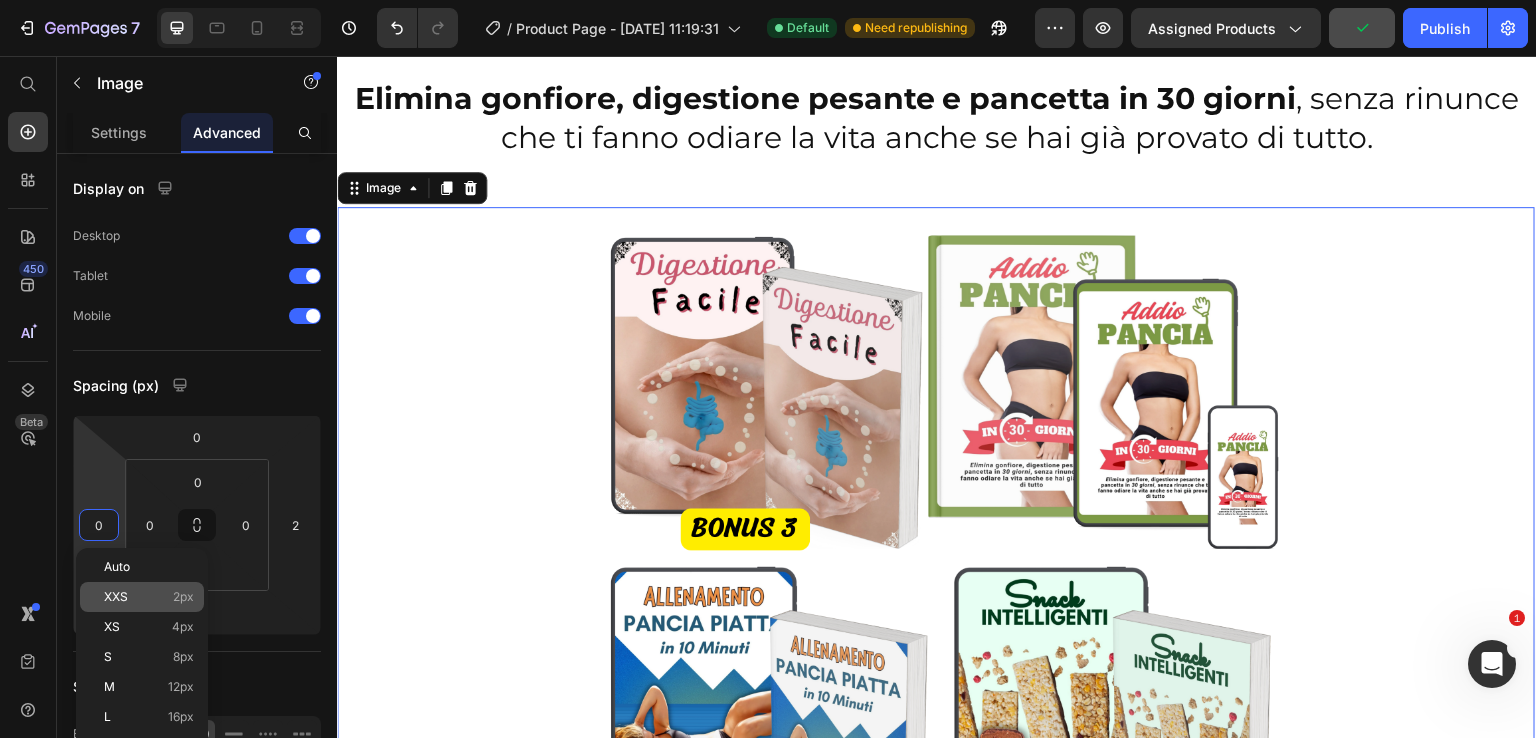 type on "2" 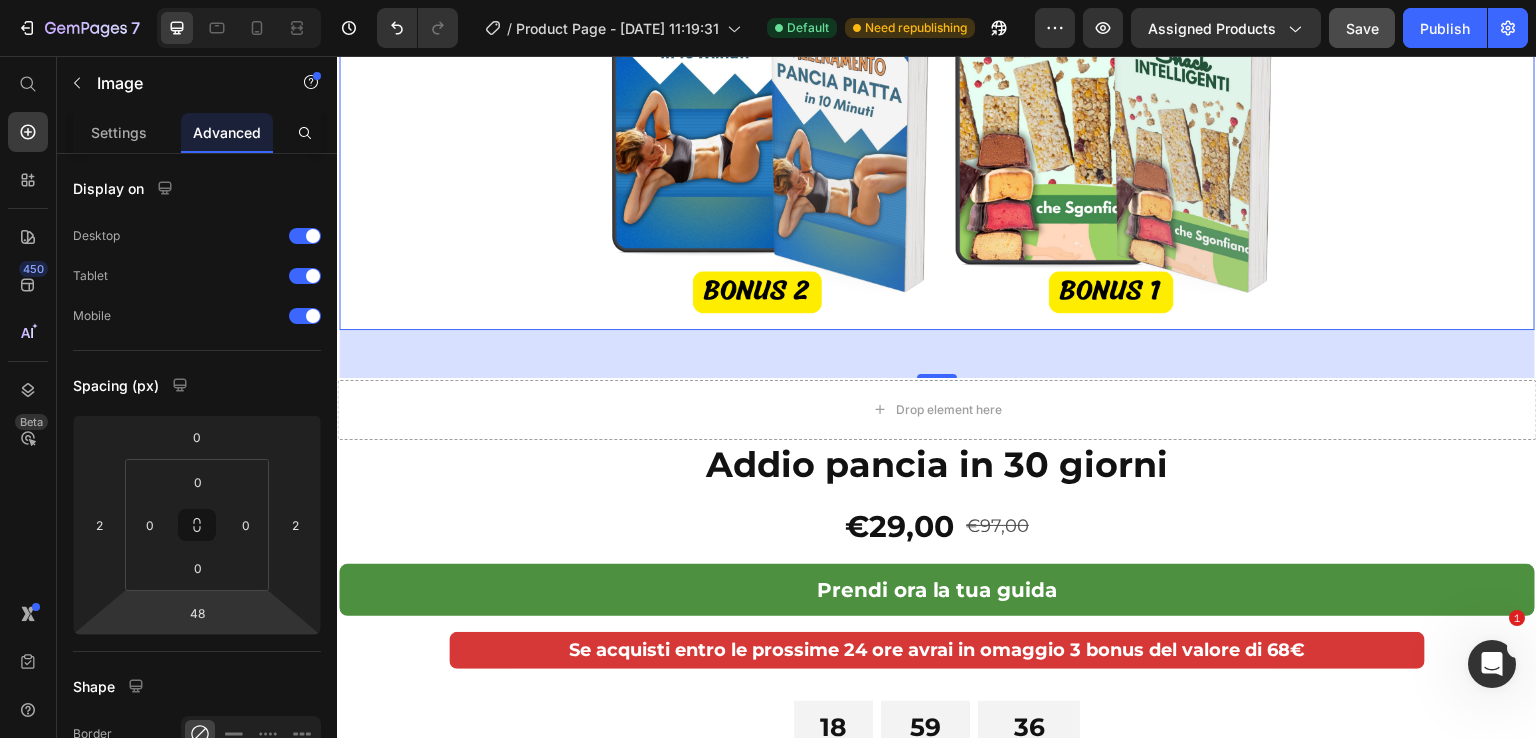 scroll, scrollTop: 5500, scrollLeft: 0, axis: vertical 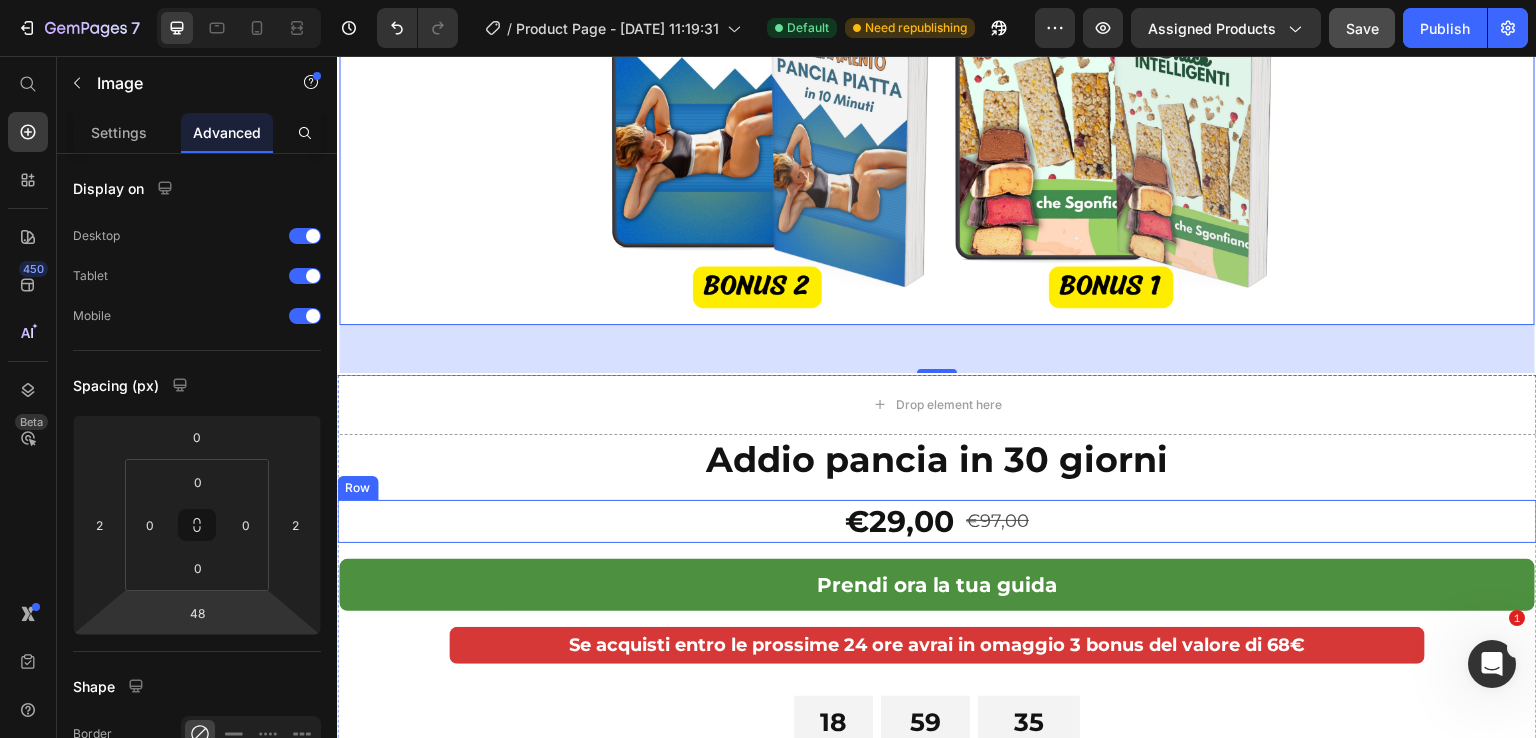 click on "€29,00 Product Price €97,00 Product Price Row" at bounding box center (937, 521) 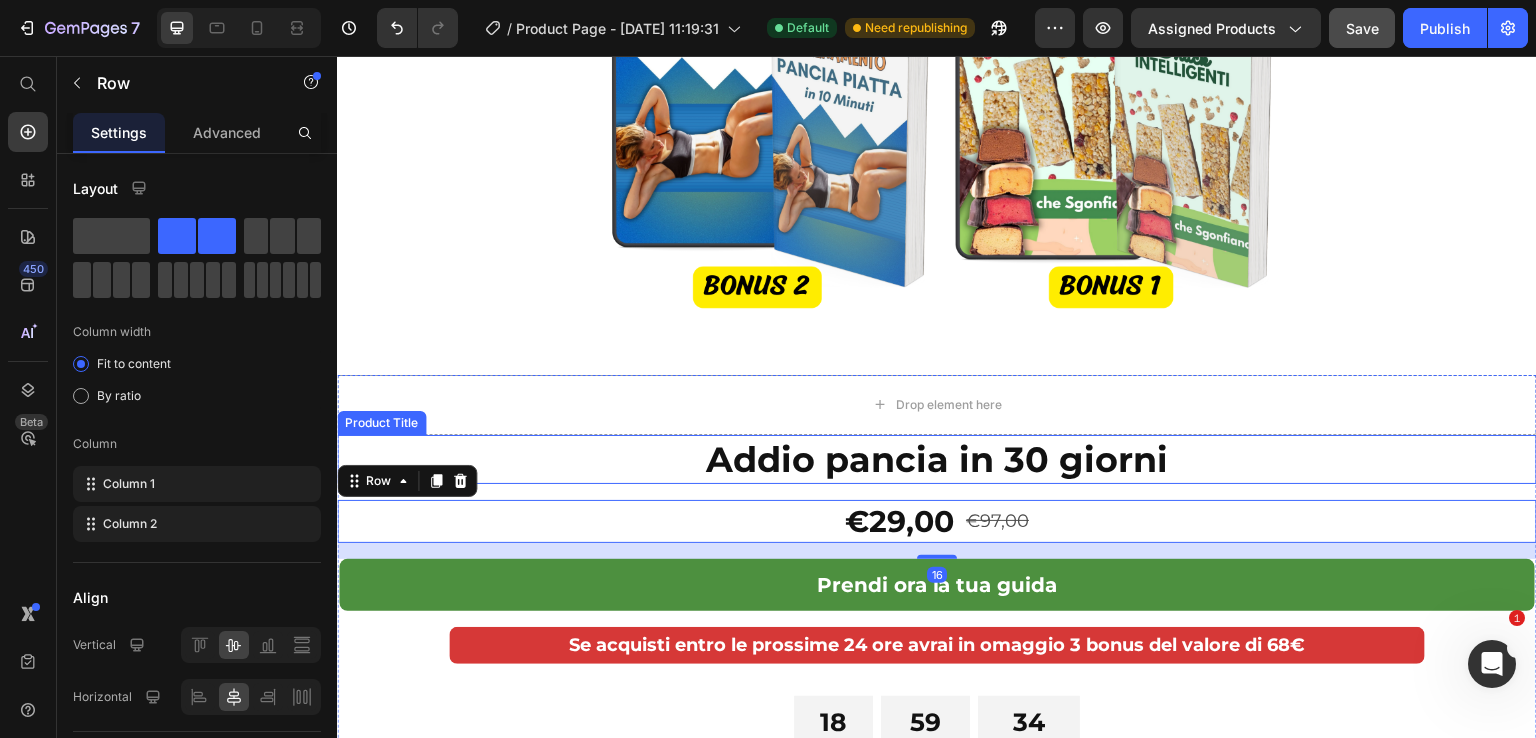click on "Addio pancia in 30 giorni" at bounding box center (937, 460) 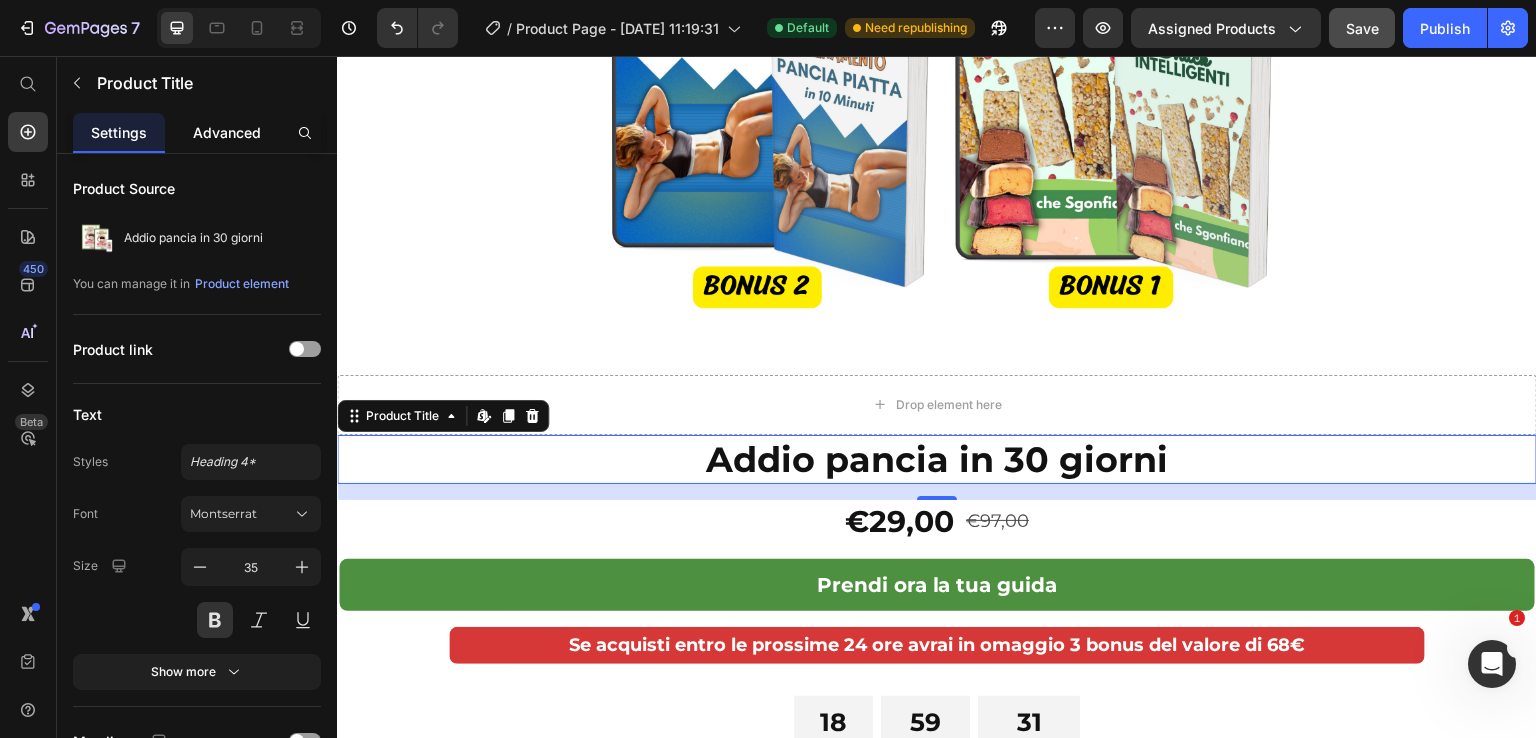 click on "Advanced" at bounding box center [227, 132] 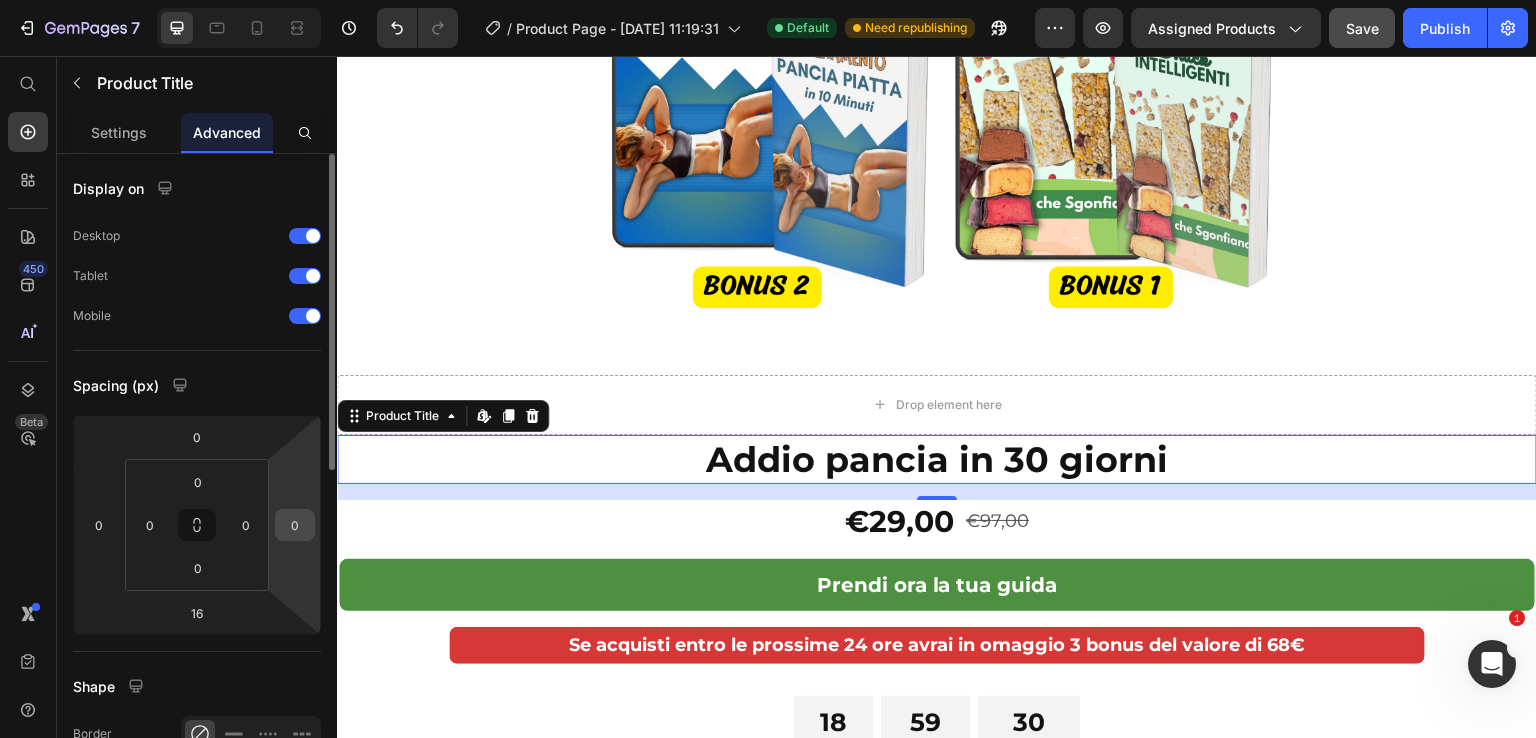 click on "0" at bounding box center (295, 525) 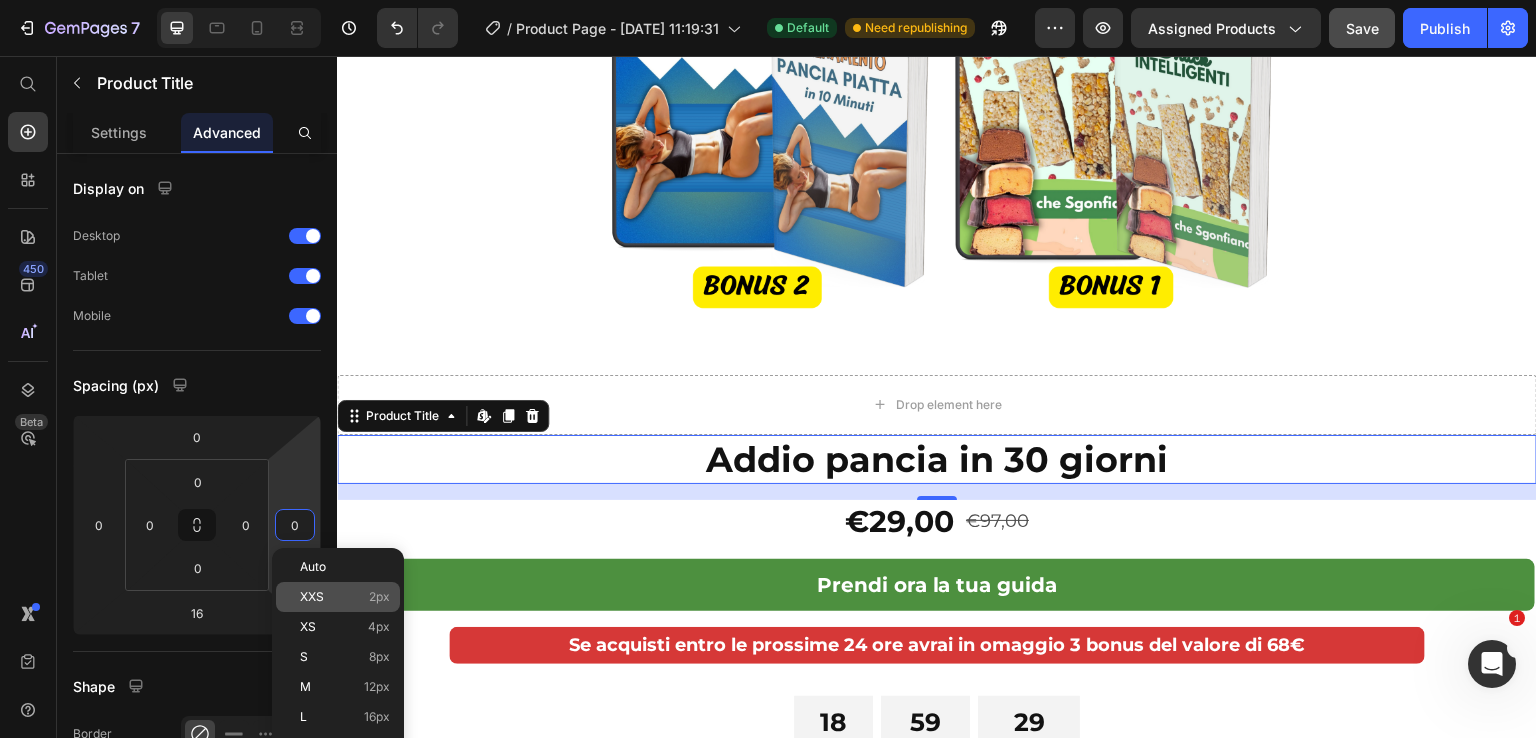 click on "XXS" at bounding box center [312, 597] 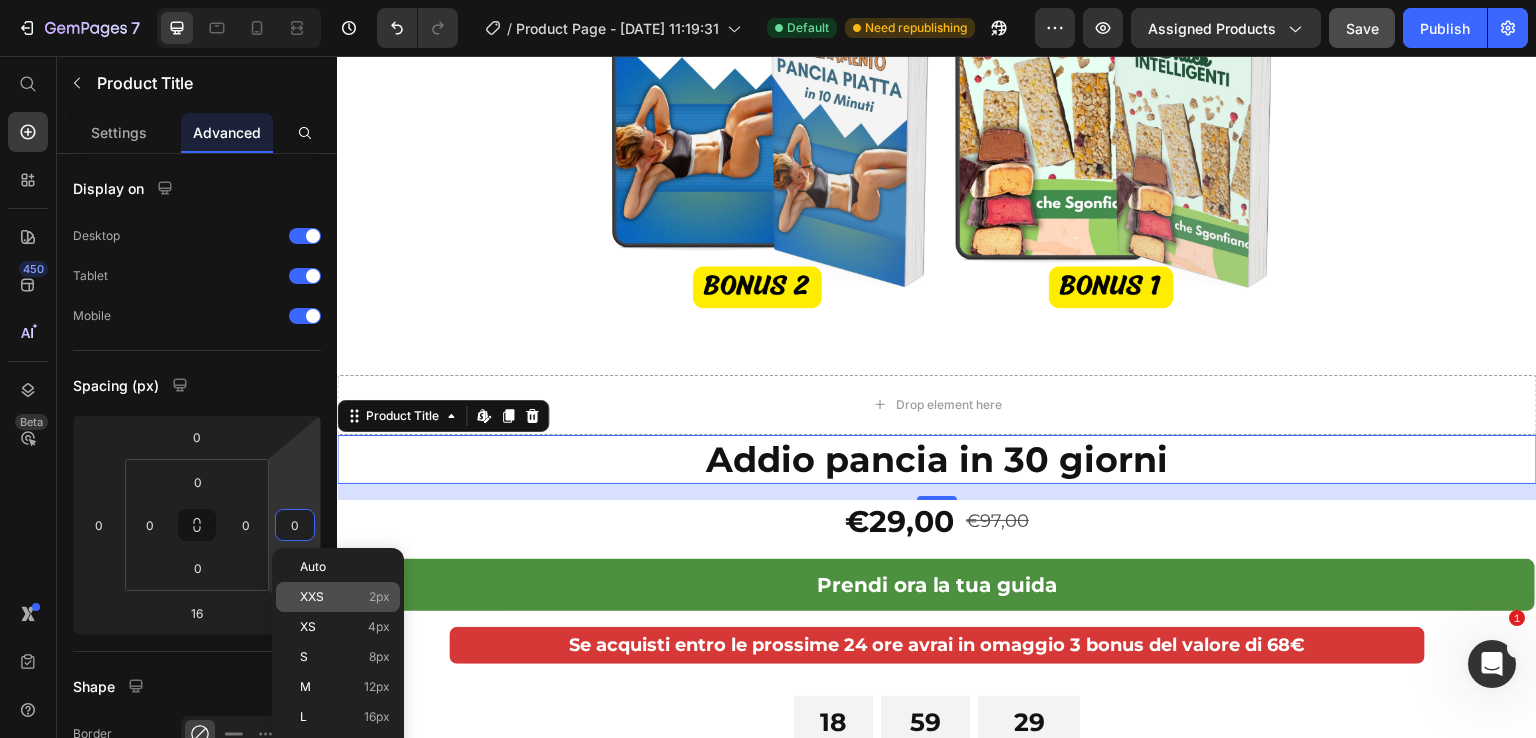 type on "2" 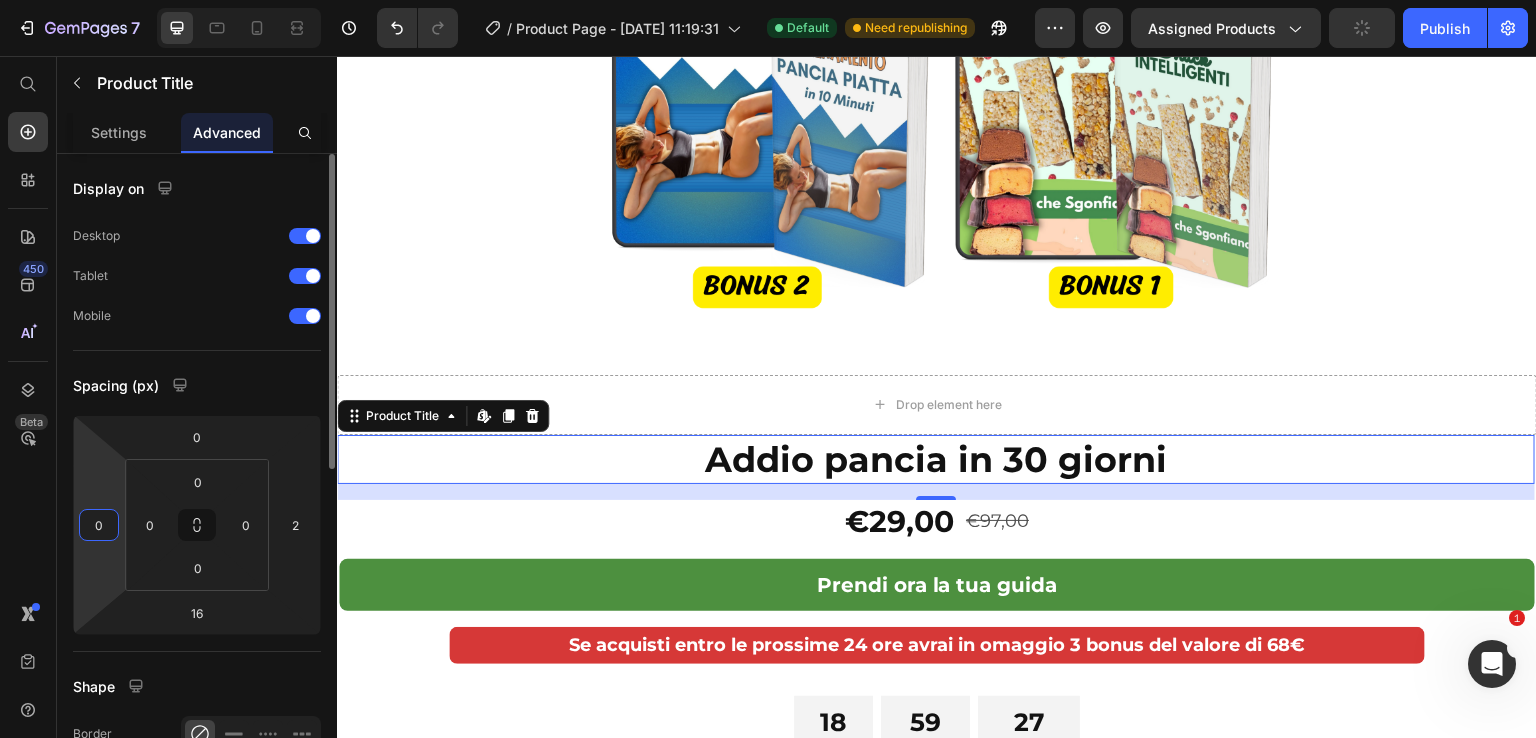 click on "0" at bounding box center (99, 525) 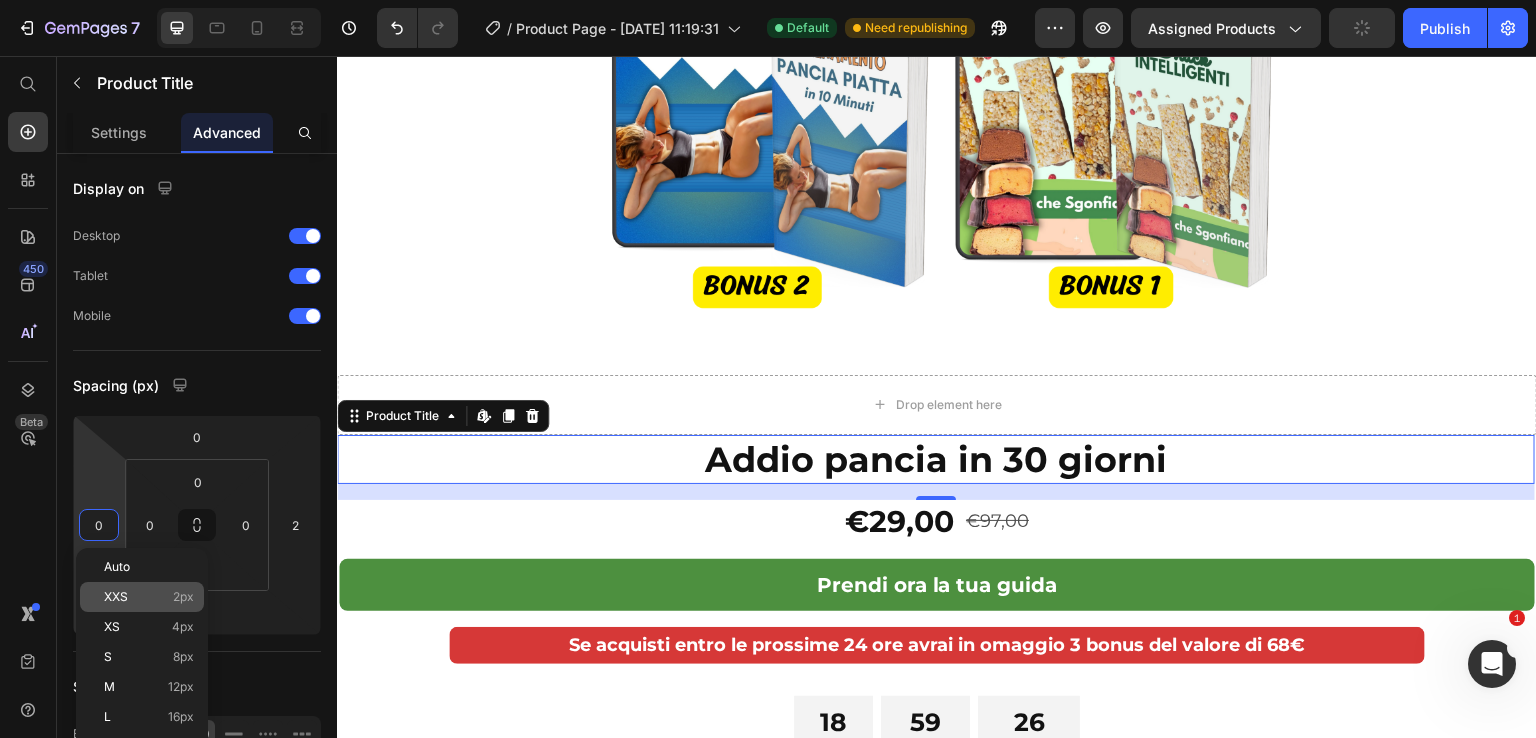 click on "XXS 2px" at bounding box center (149, 597) 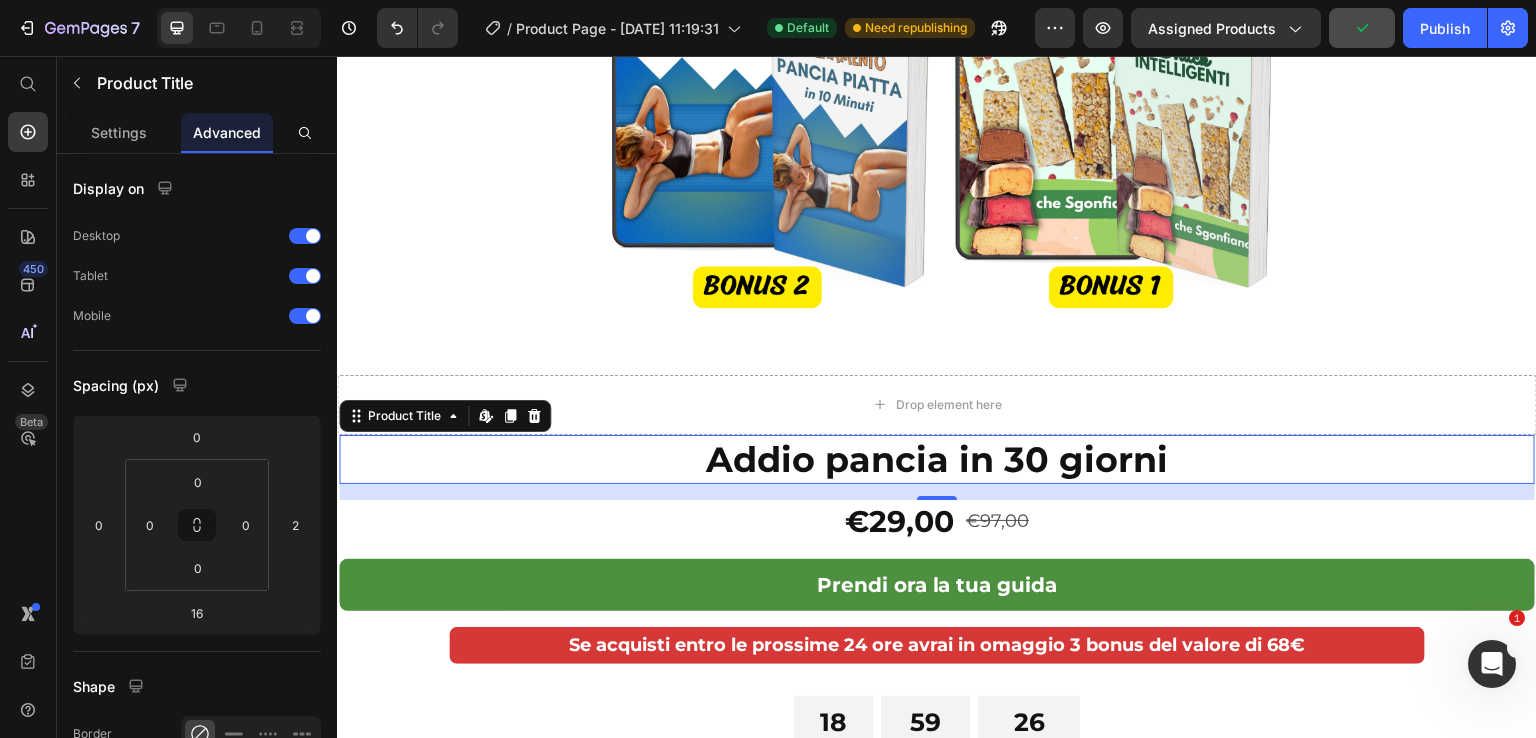type on "2" 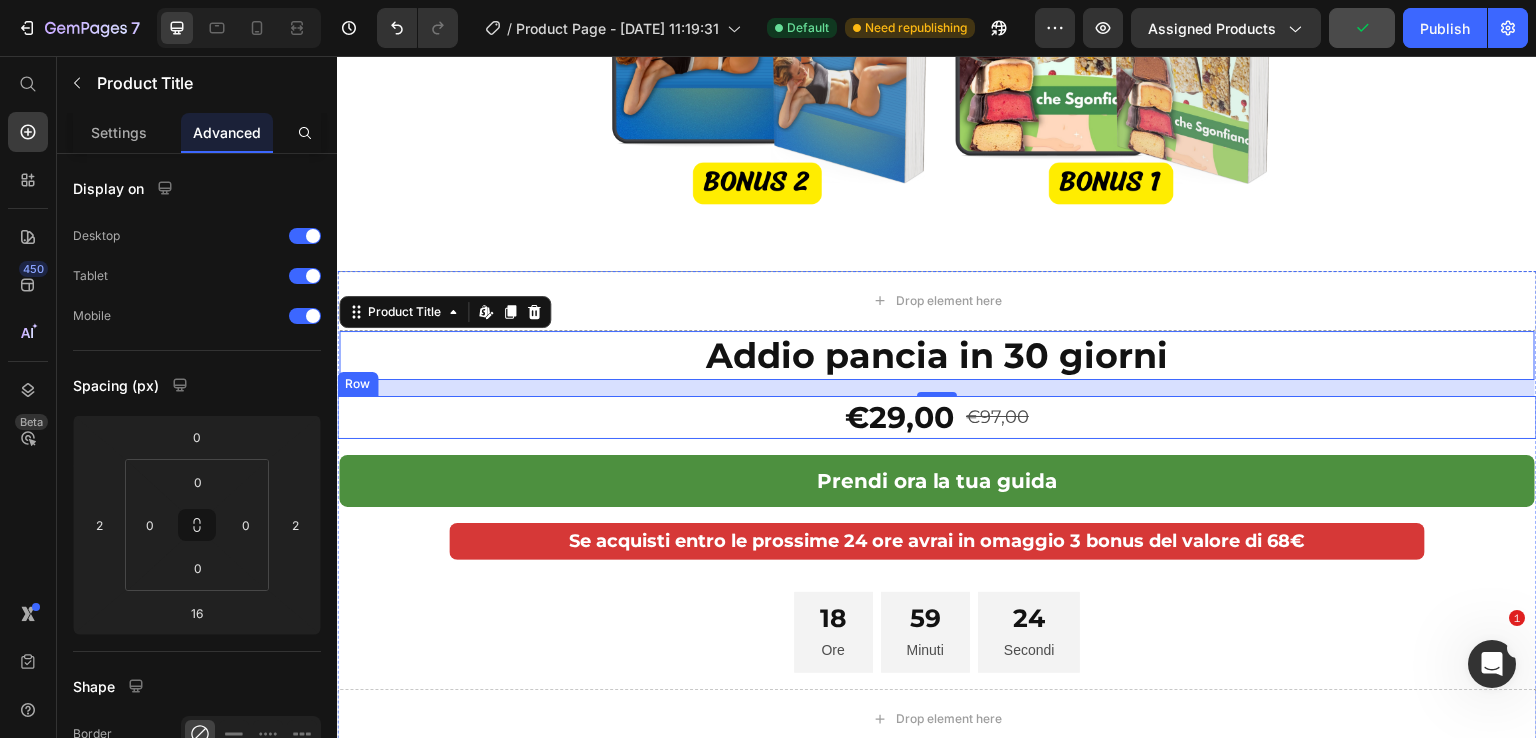 scroll, scrollTop: 5700, scrollLeft: 0, axis: vertical 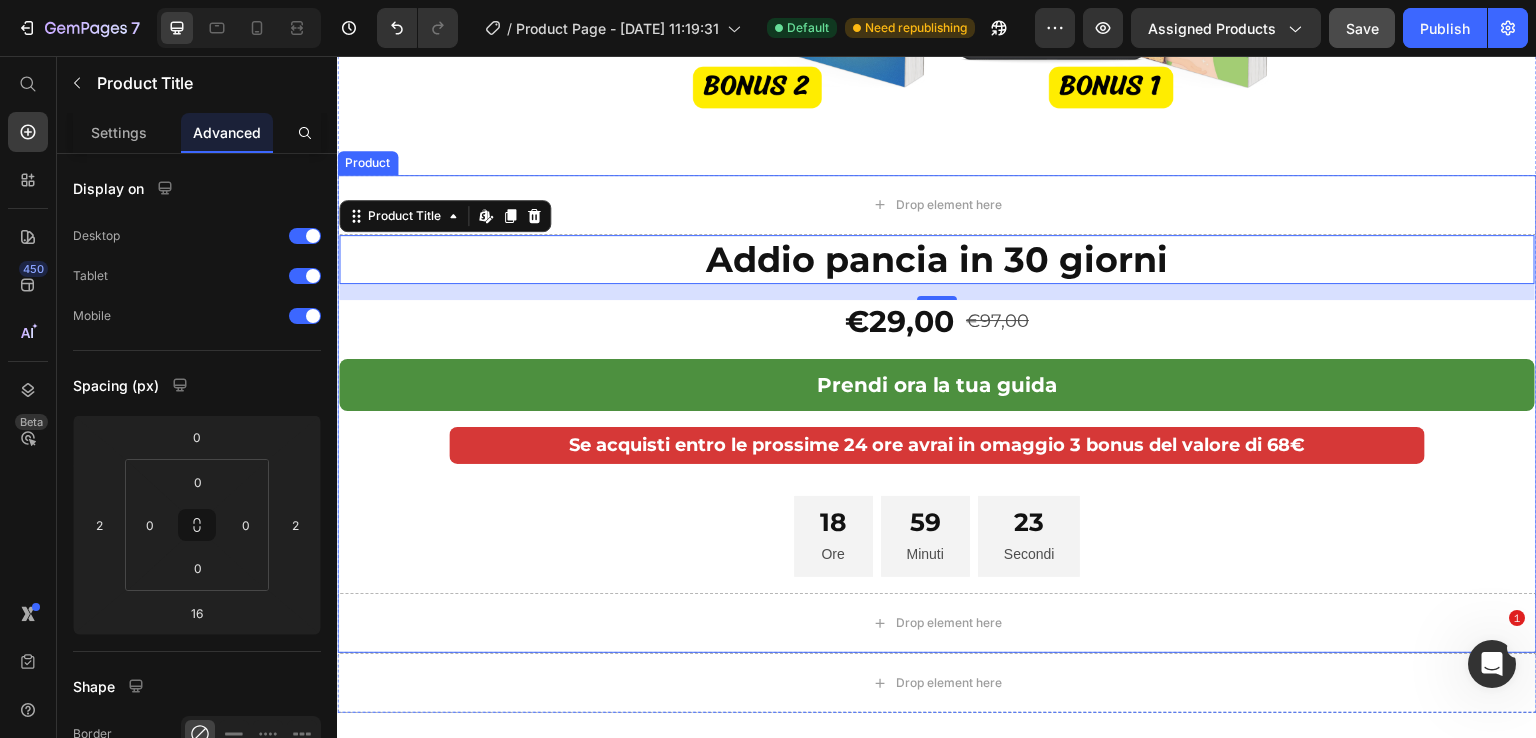 click on "€29,00 Product Price €97,00 Product Price Row" at bounding box center [937, 321] 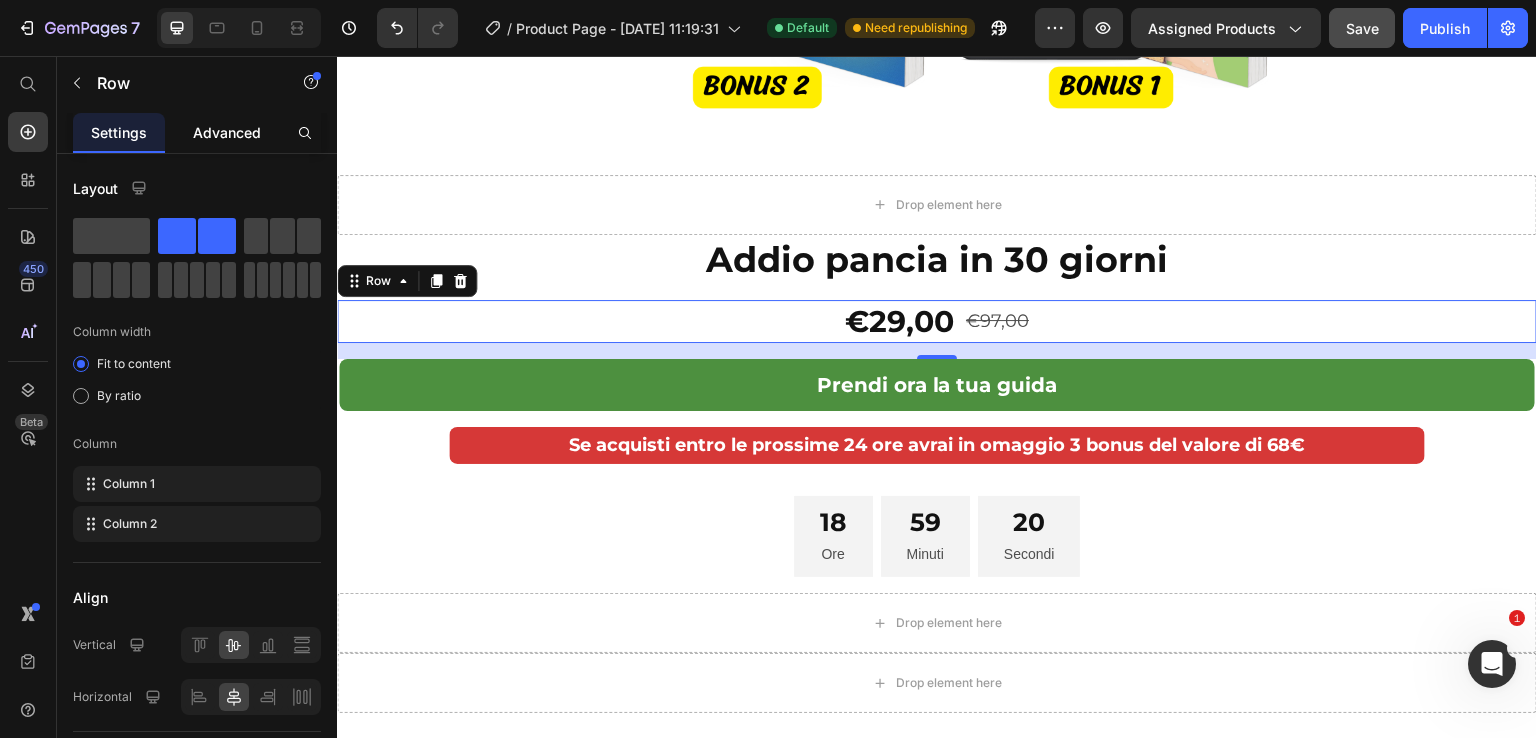 click on "Advanced" 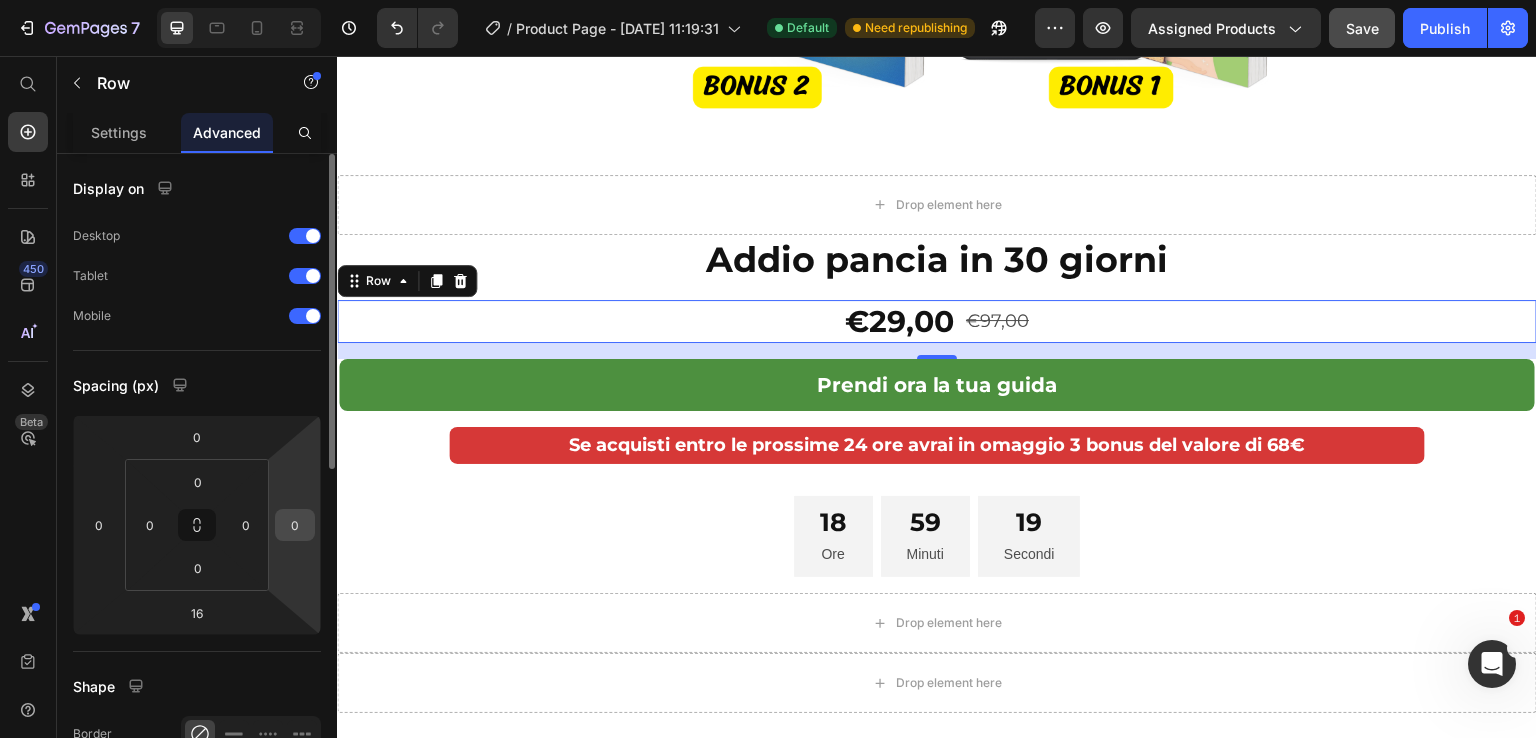 click on "0" at bounding box center (295, 525) 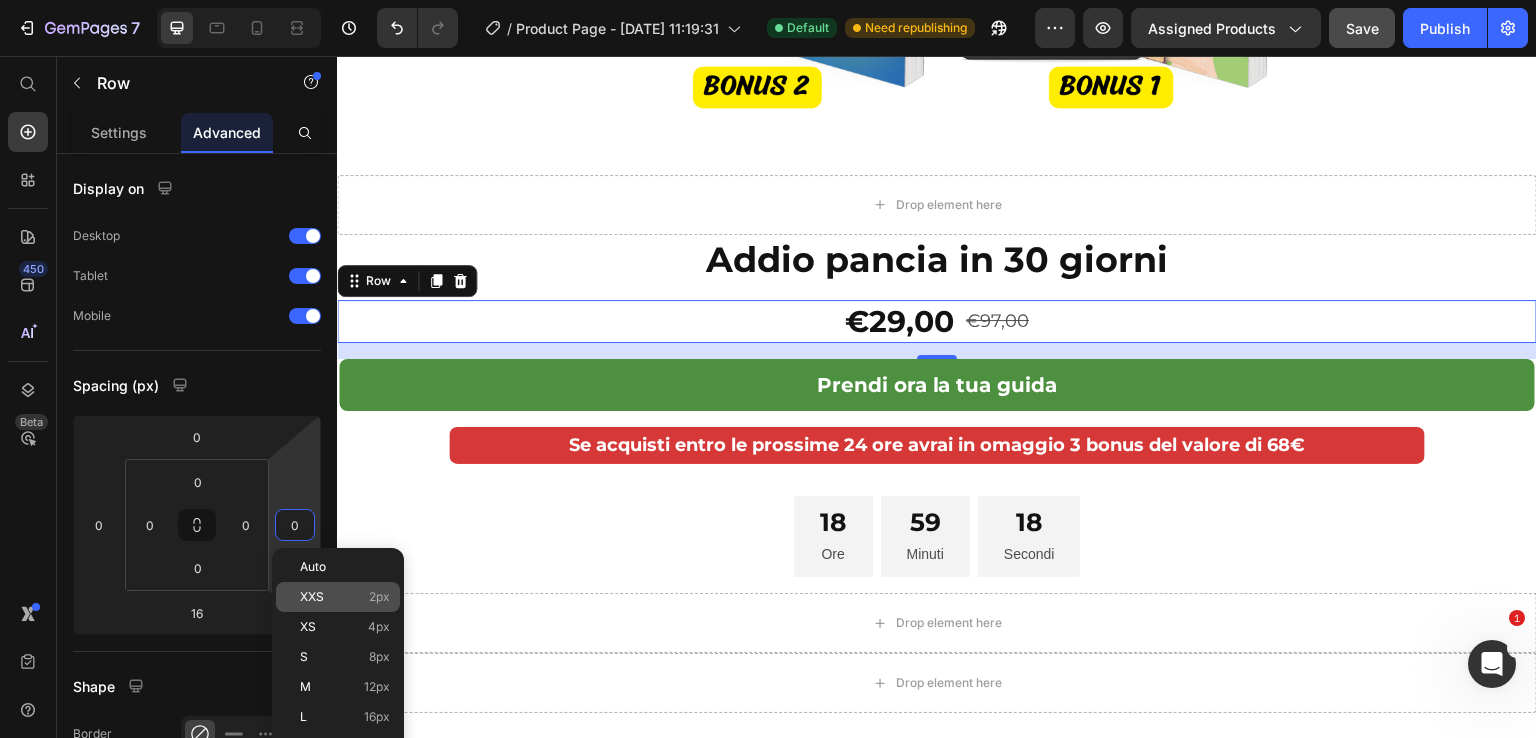 click on "XXS 2px" at bounding box center [345, 597] 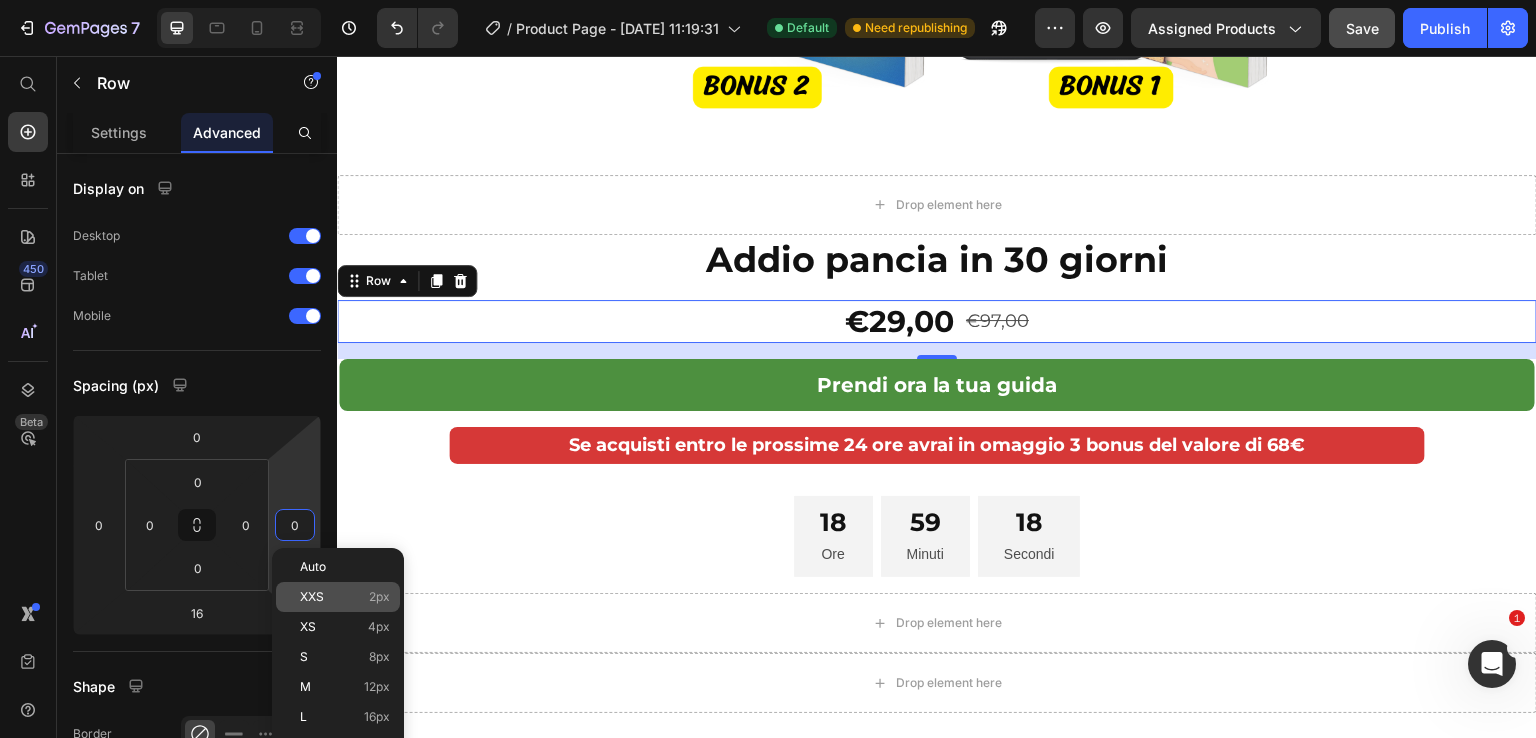 type on "2" 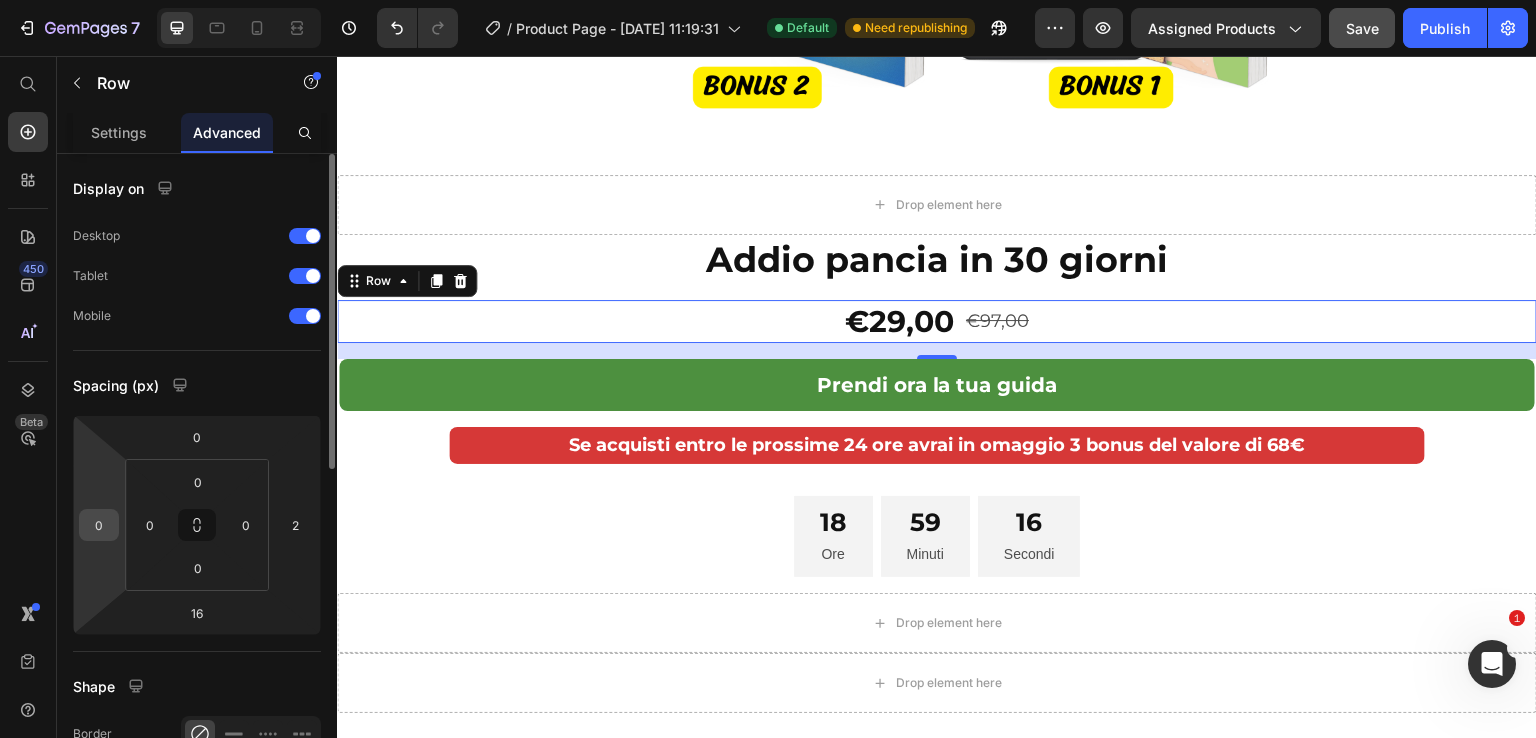 click on "0" at bounding box center [99, 525] 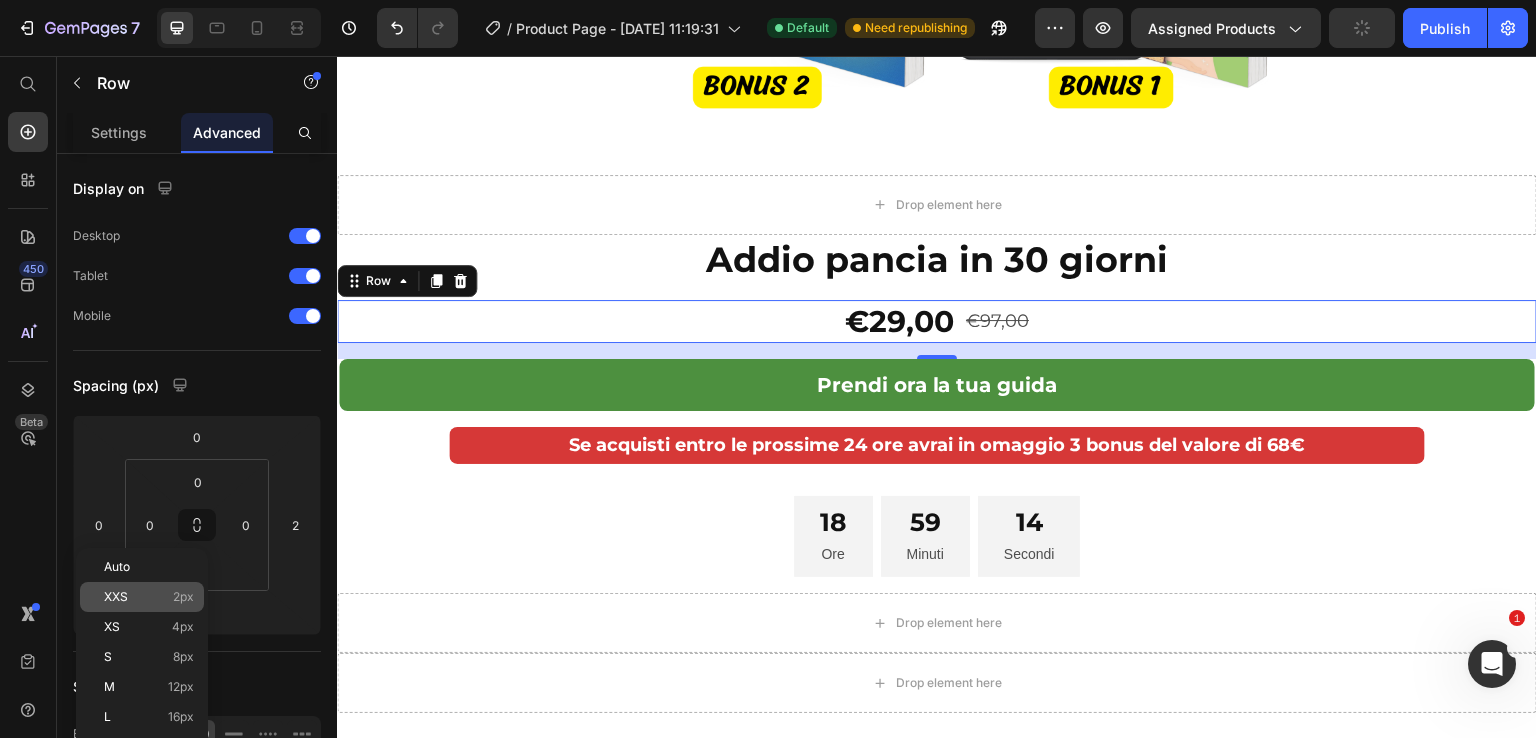 click on "XXS 2px" 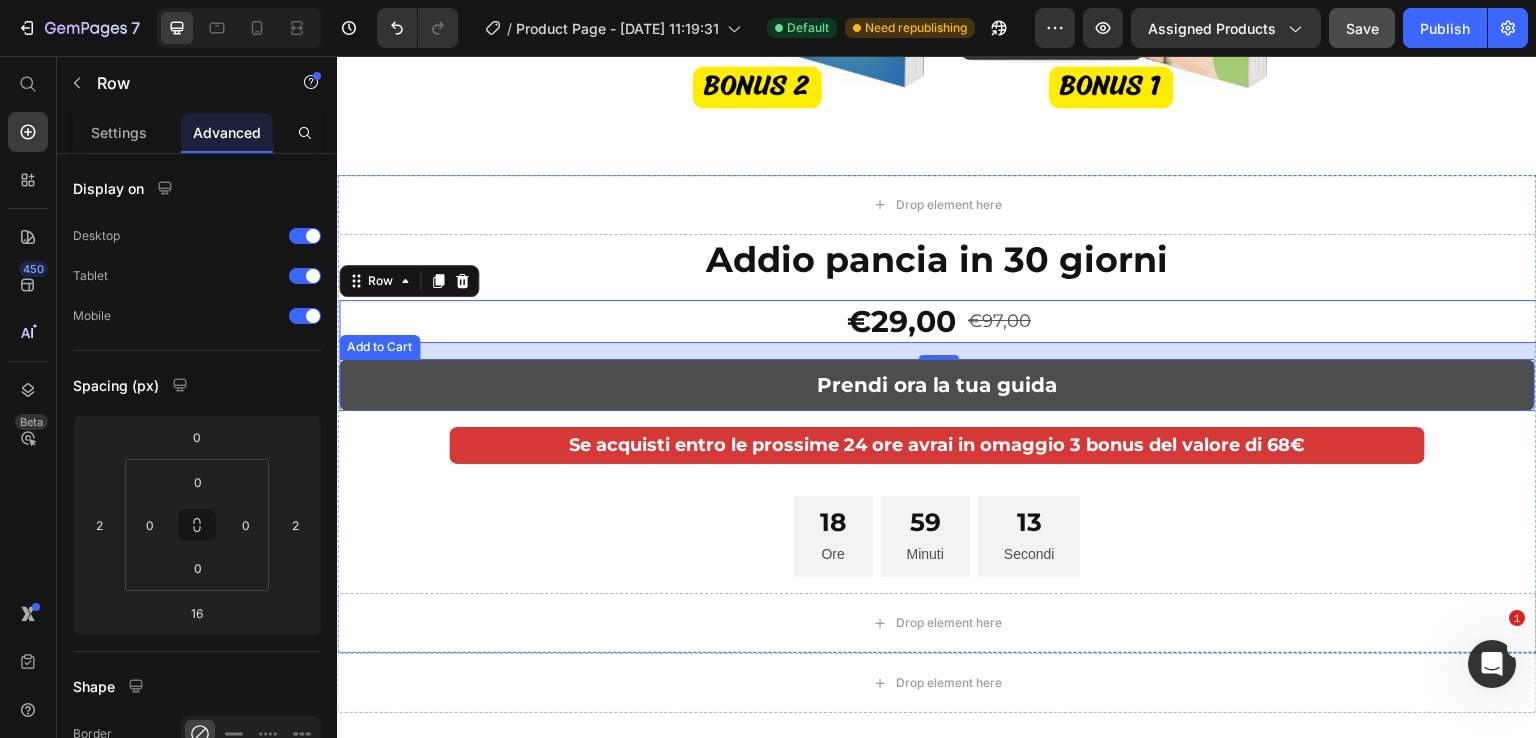 click on "Prendi ora la tua guida" at bounding box center (937, 385) 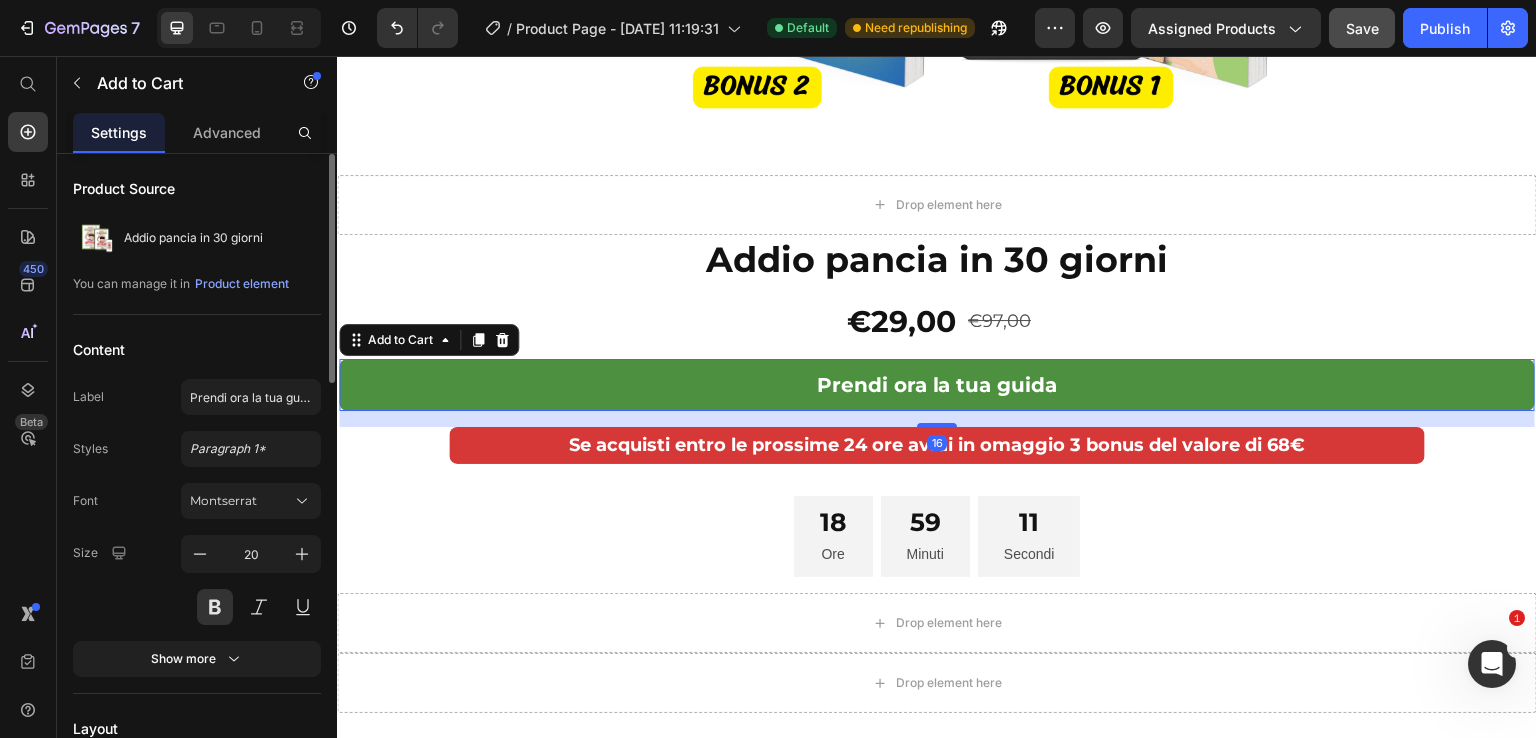 drag, startPoint x: 194, startPoint y: 134, endPoint x: 203, endPoint y: 165, distance: 32.280025 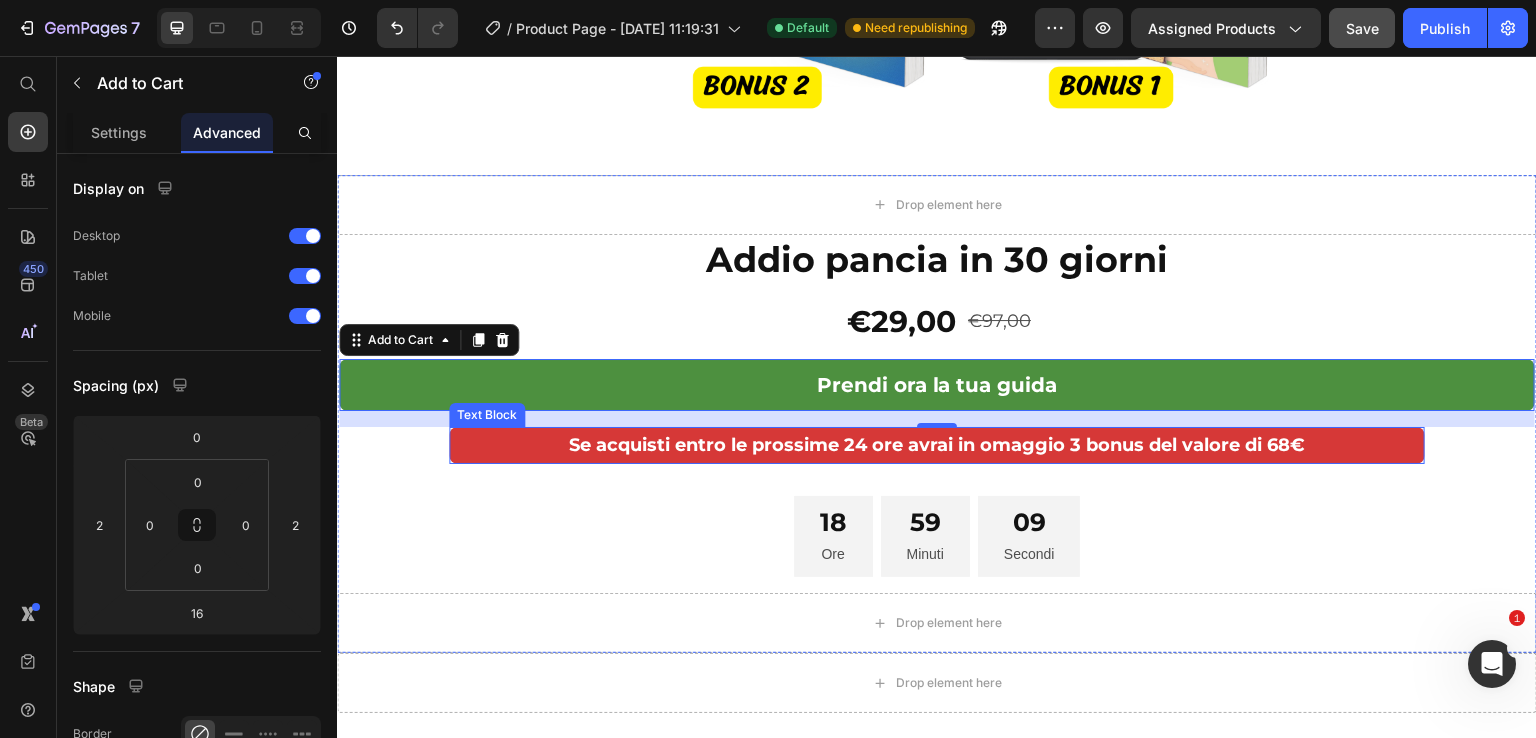 click on "Se acquisti entro le prossime 24 ore avrai in omaggio 3 bonus del valore di 68€" at bounding box center [937, 445] 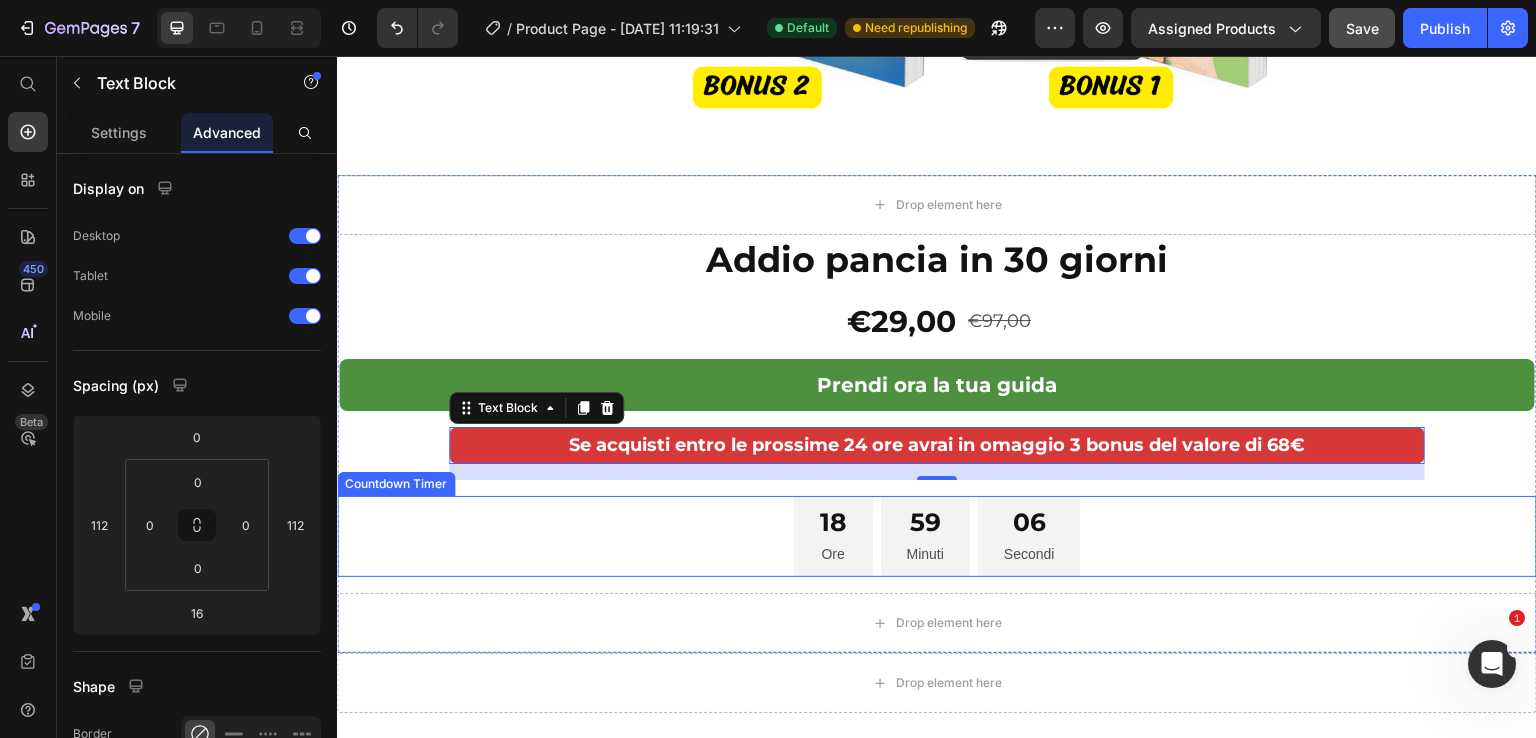 click on "18 Ore 59 Minuti 06 Secondi" at bounding box center (937, 537) 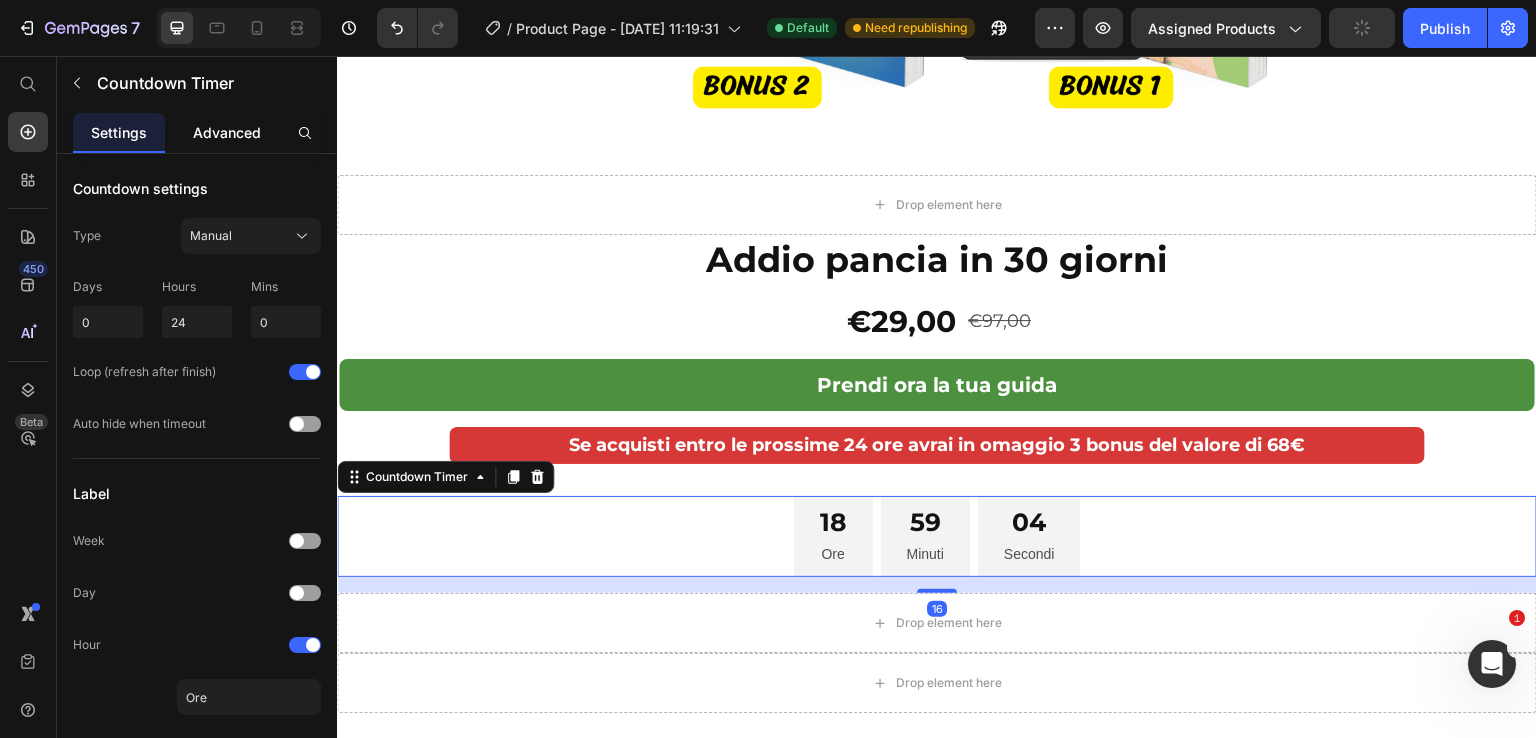 click on "Advanced" at bounding box center (227, 132) 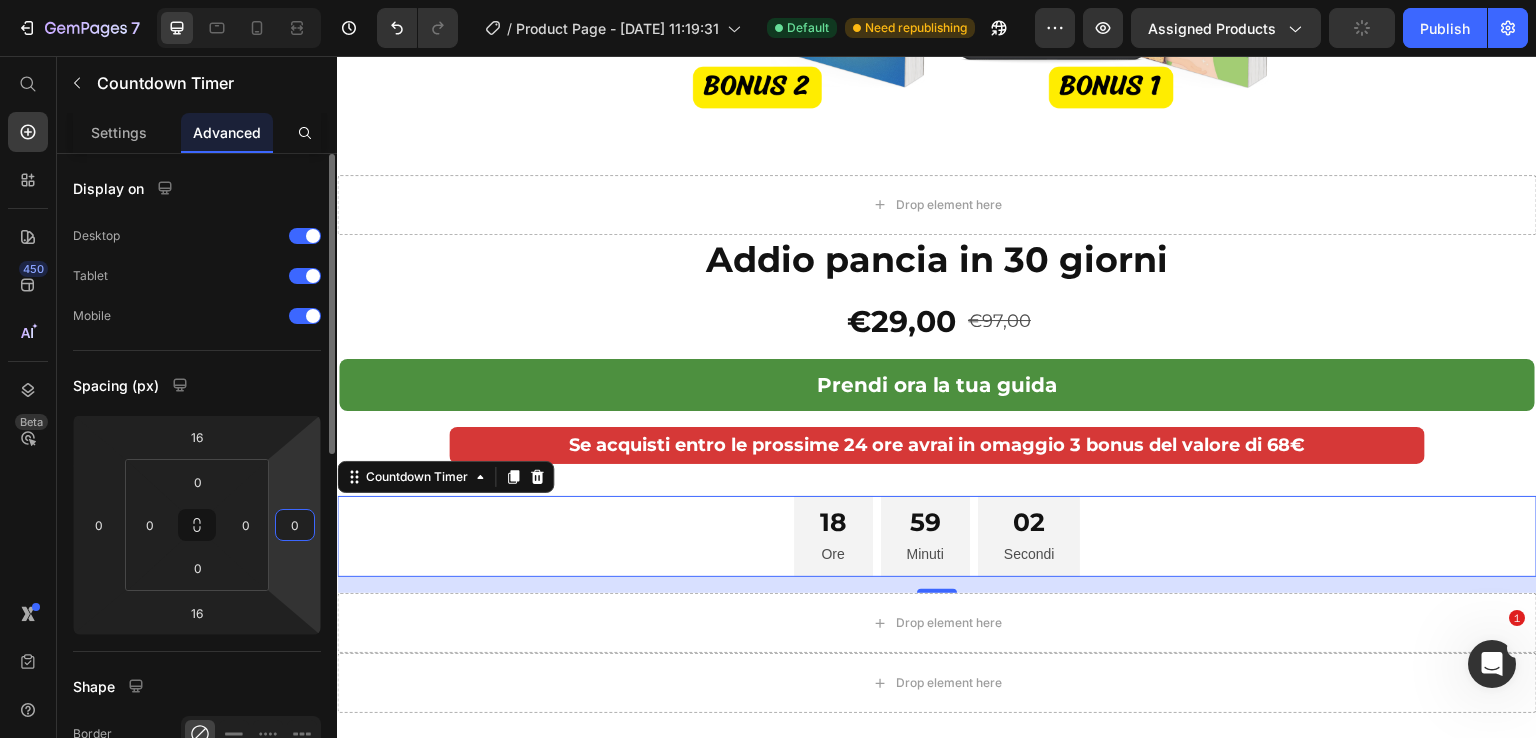 click on "0" at bounding box center (295, 525) 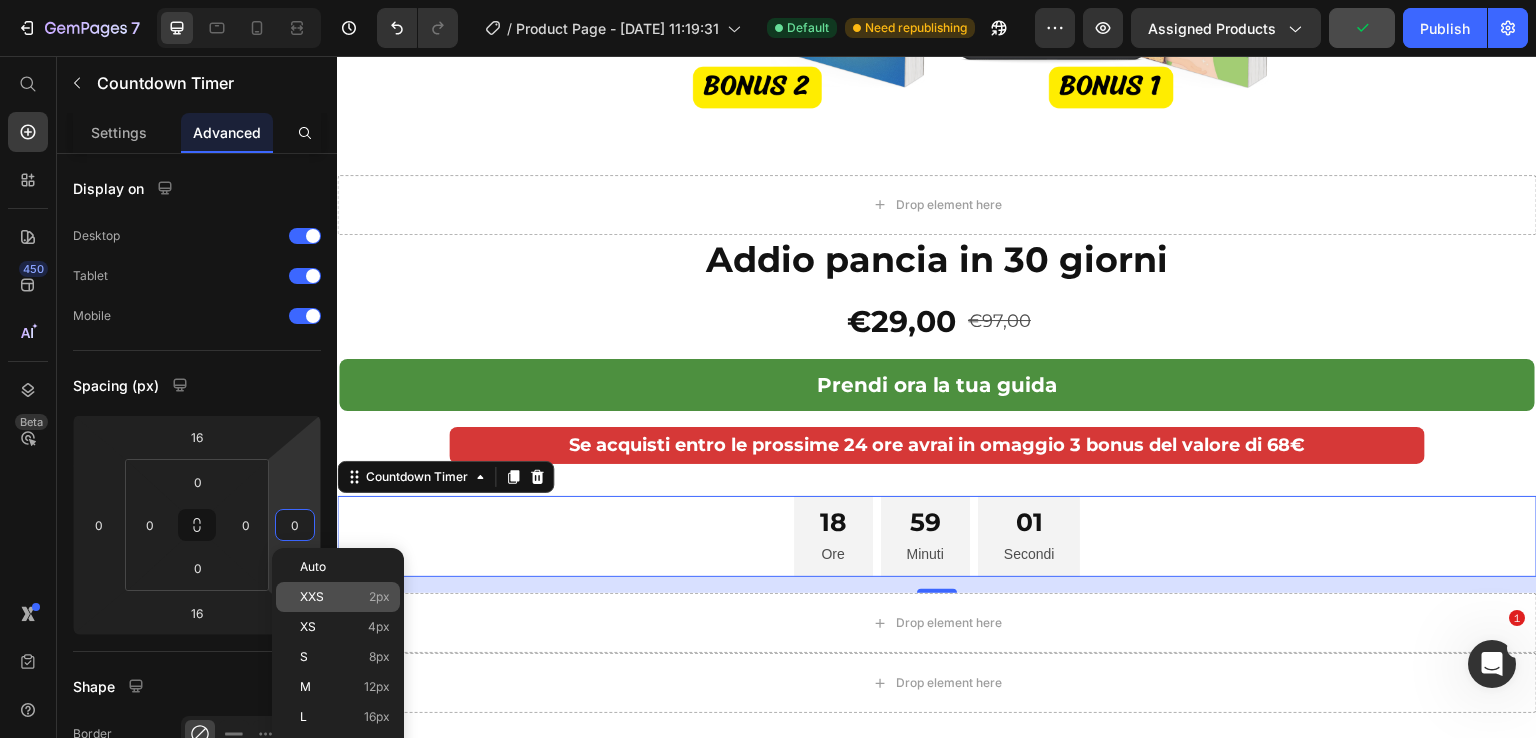 click on "XXS 2px" at bounding box center [345, 597] 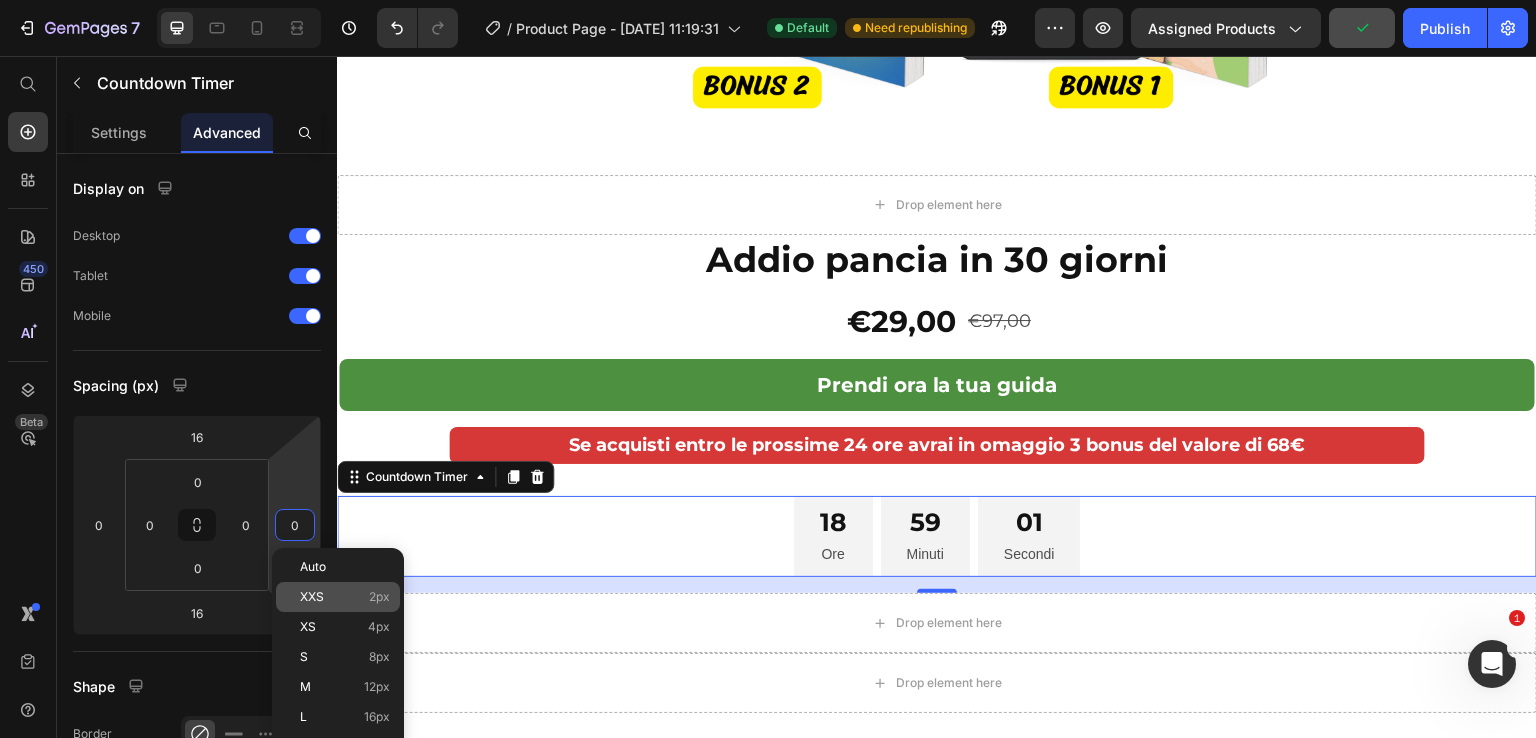 type on "2" 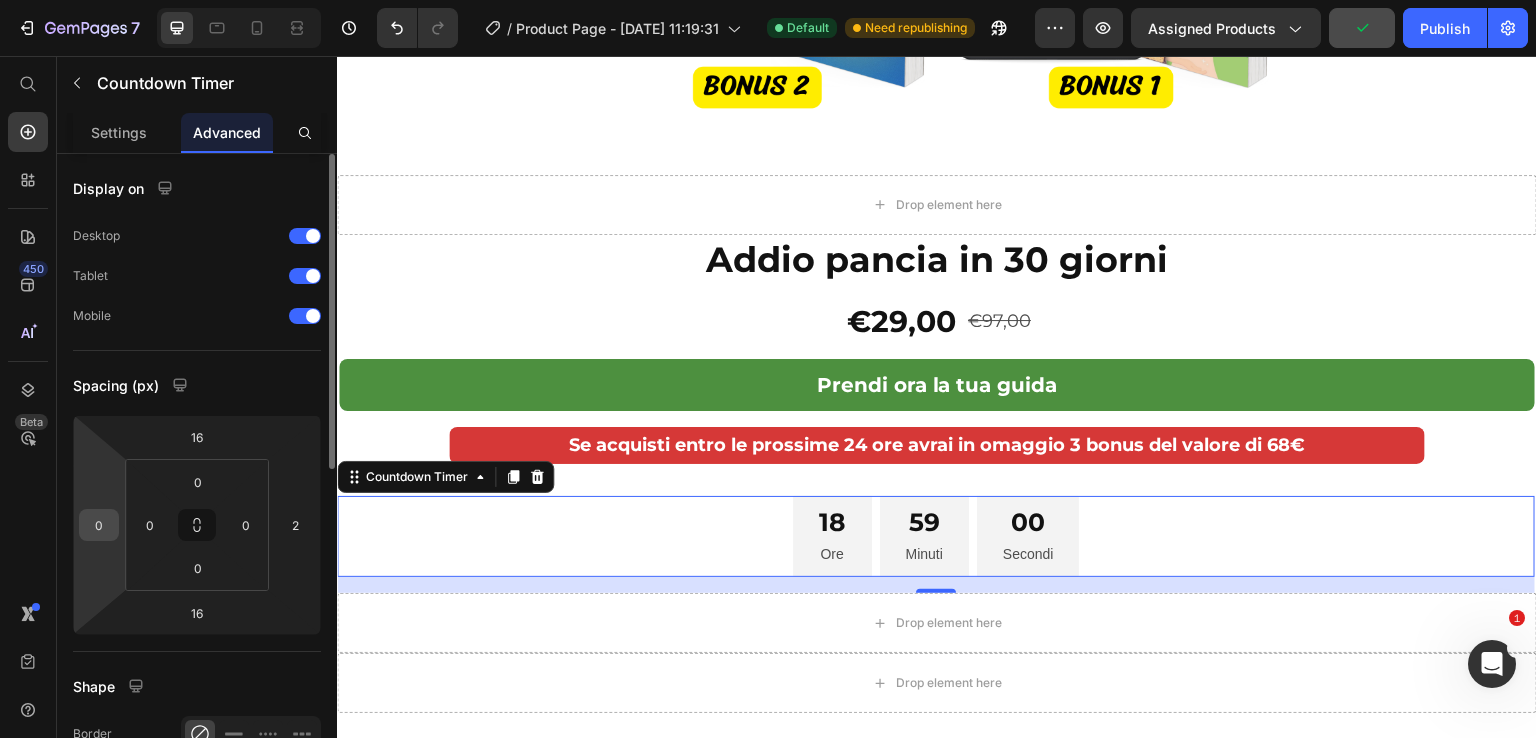 click on "0" at bounding box center [99, 525] 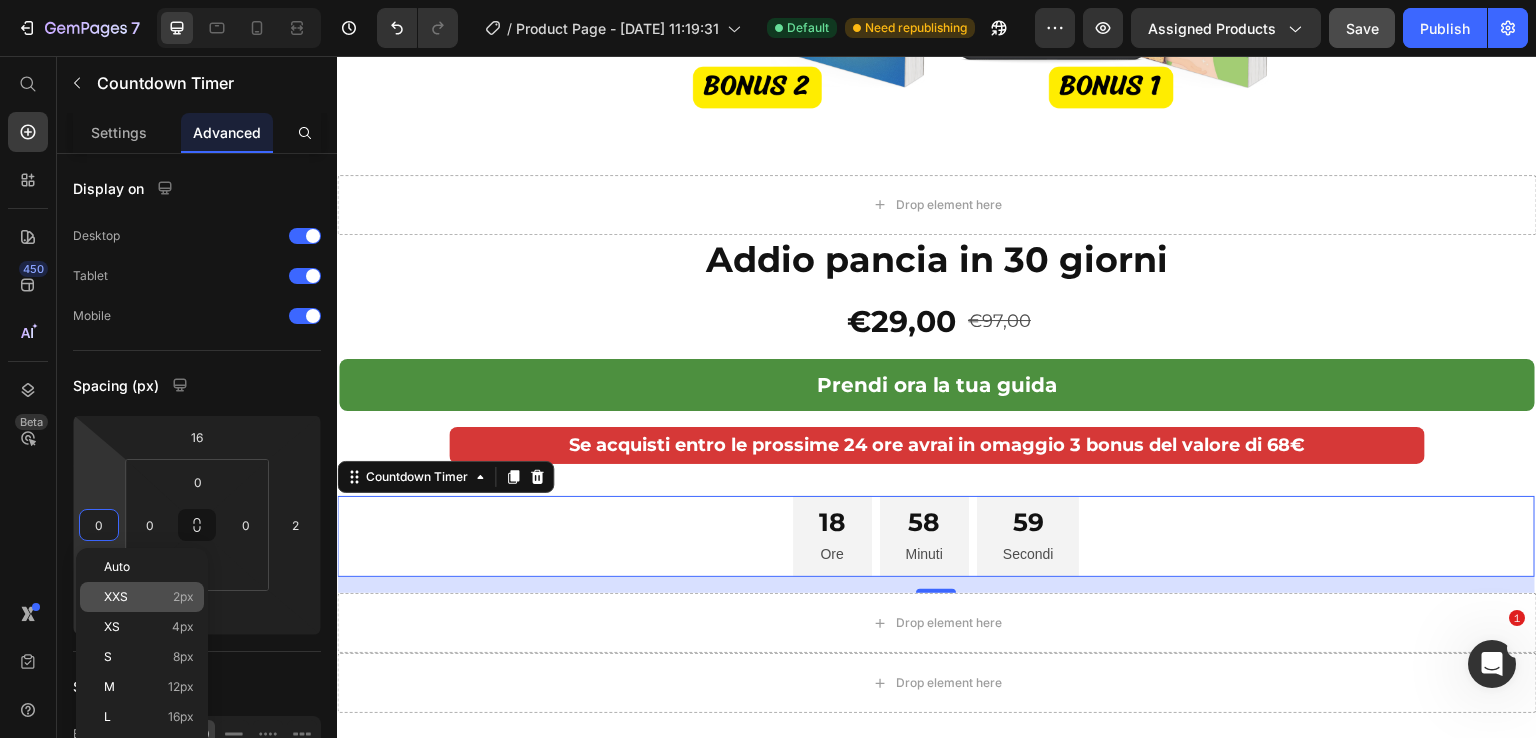 click on "XXS" at bounding box center (116, 597) 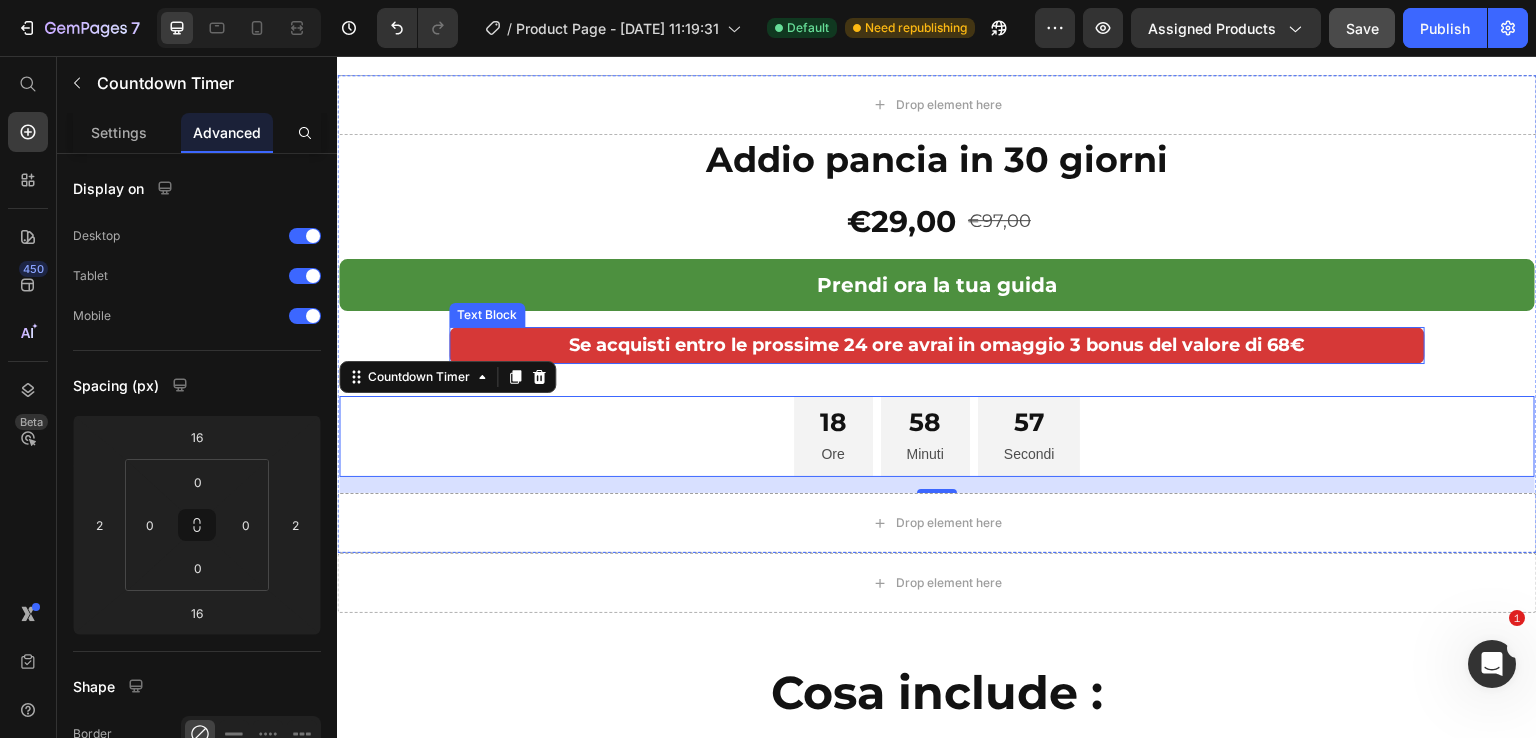 scroll, scrollTop: 5900, scrollLeft: 0, axis: vertical 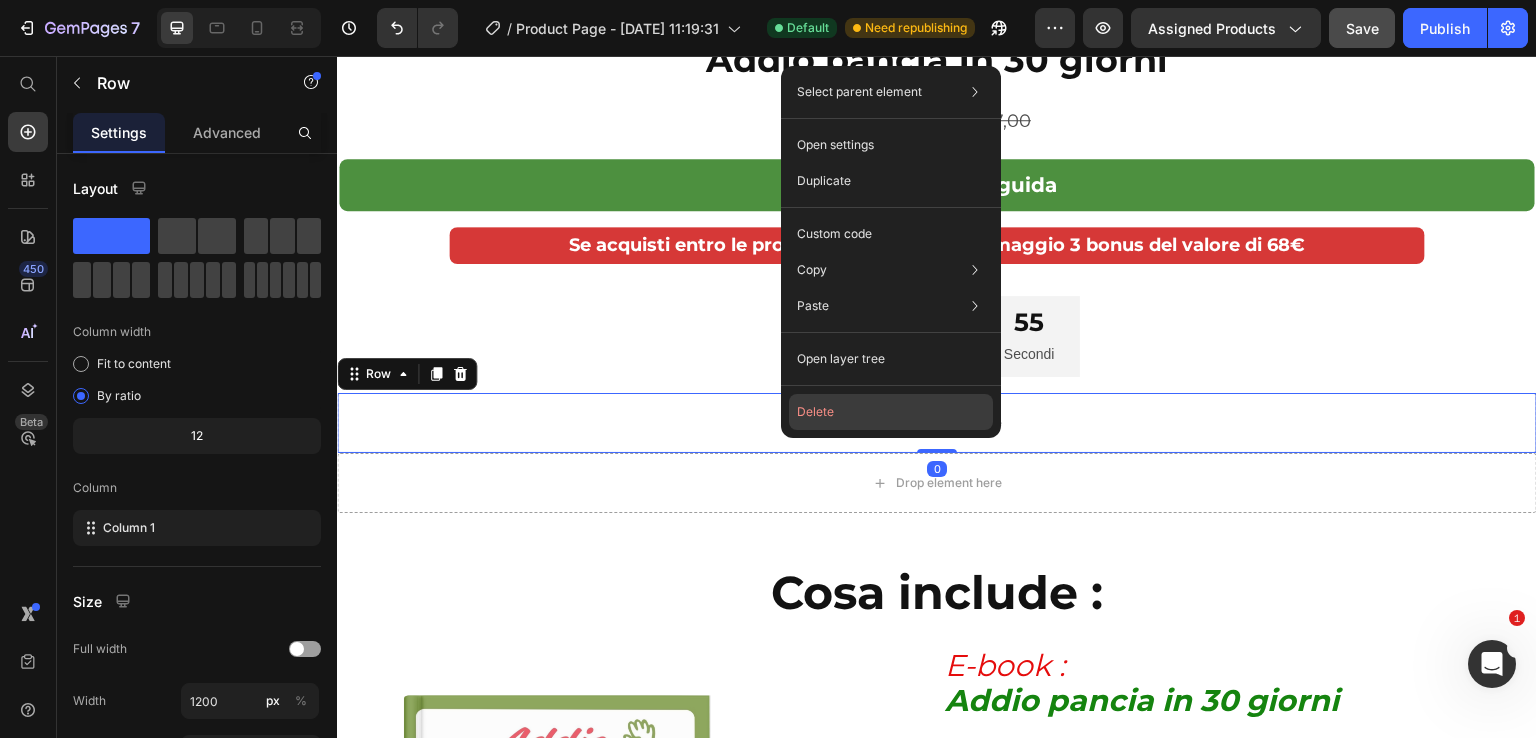 click on "Delete" 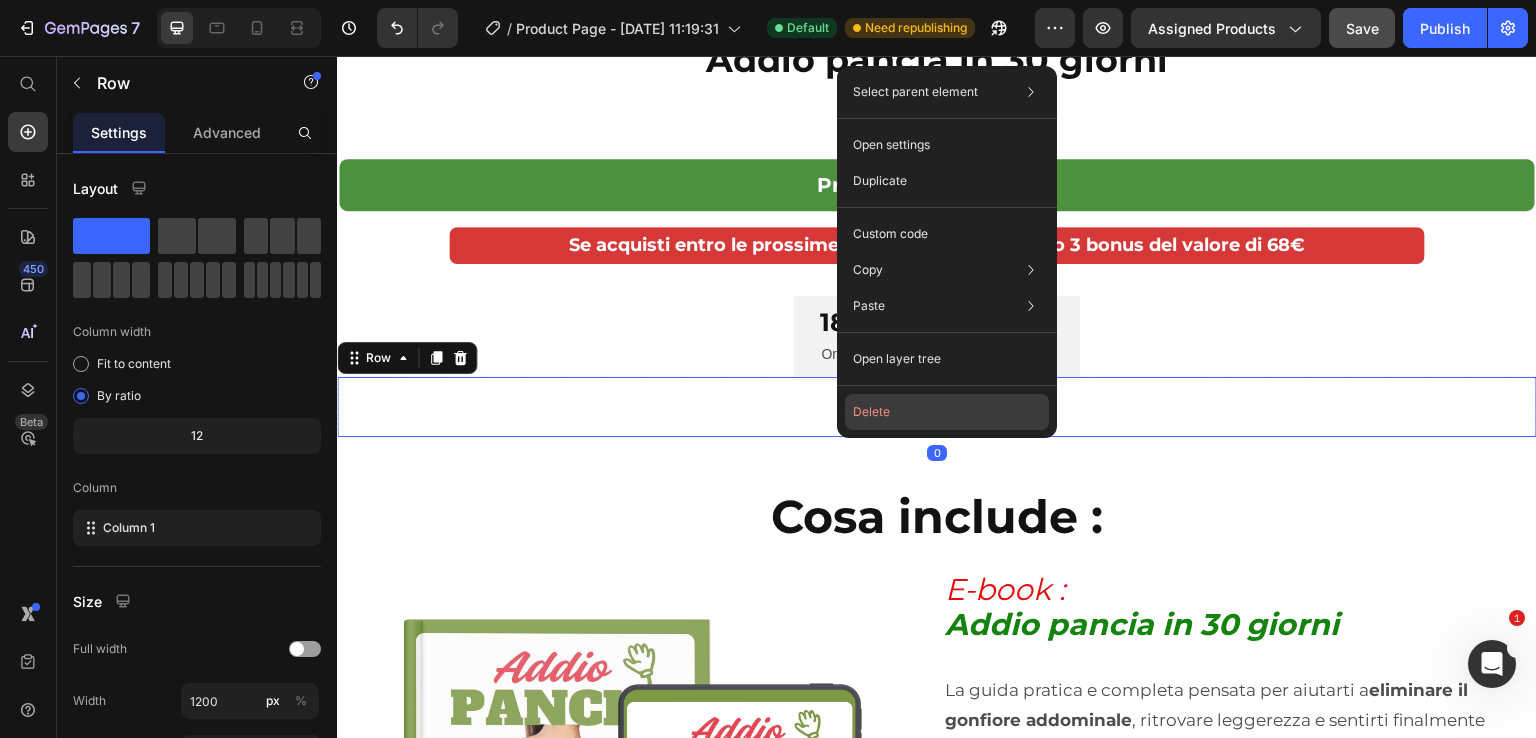 click on "Delete" 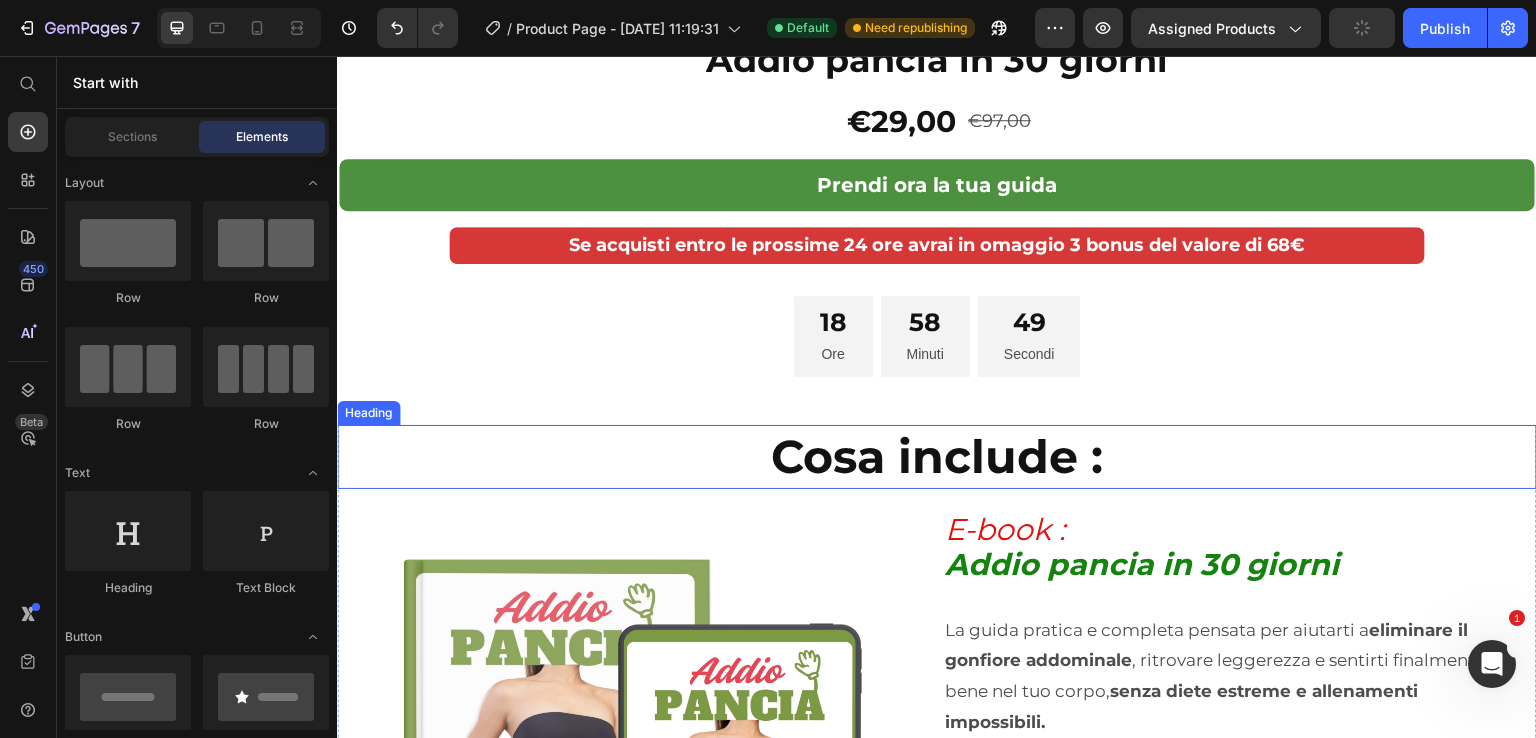 click on "Cosa include :" at bounding box center (937, 457) 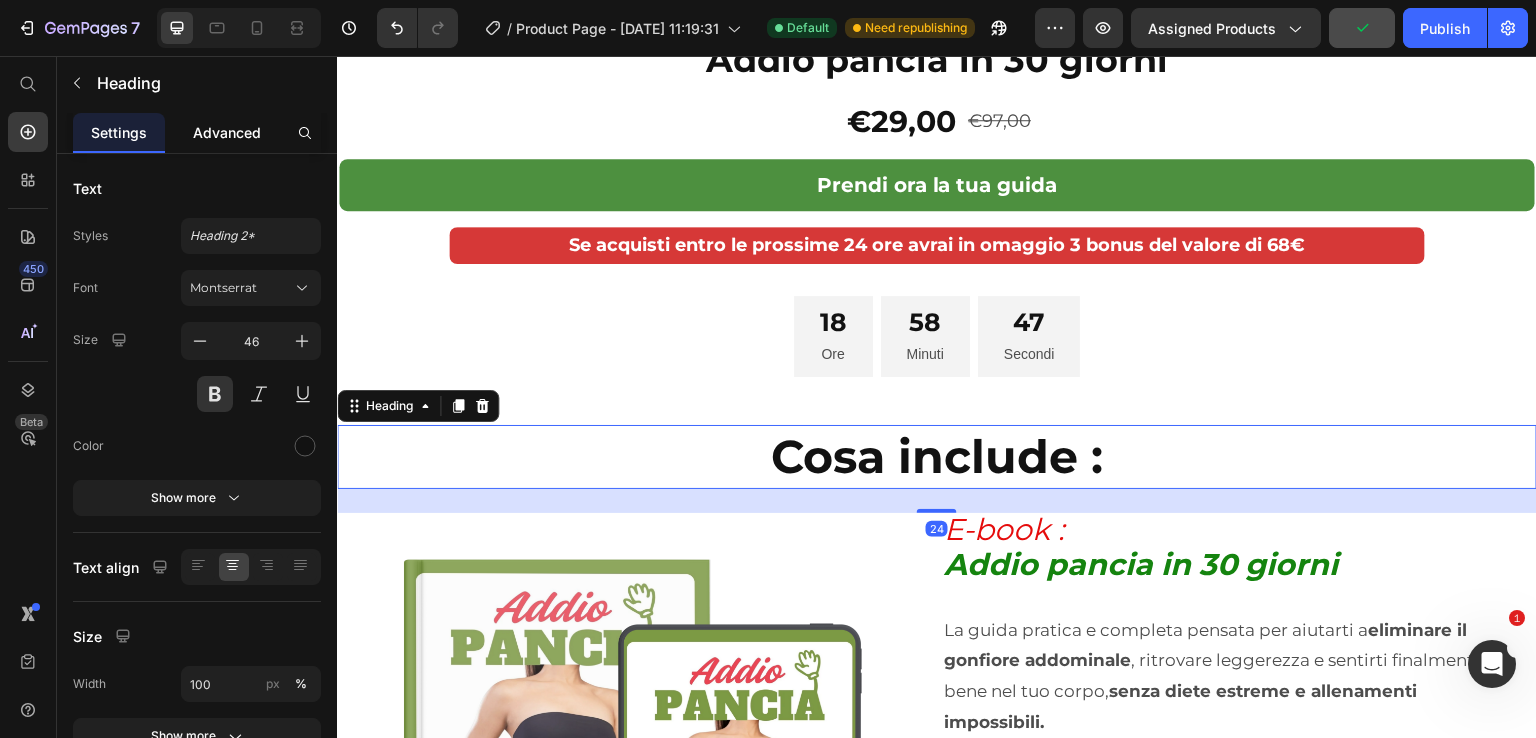 click on "Advanced" at bounding box center [227, 132] 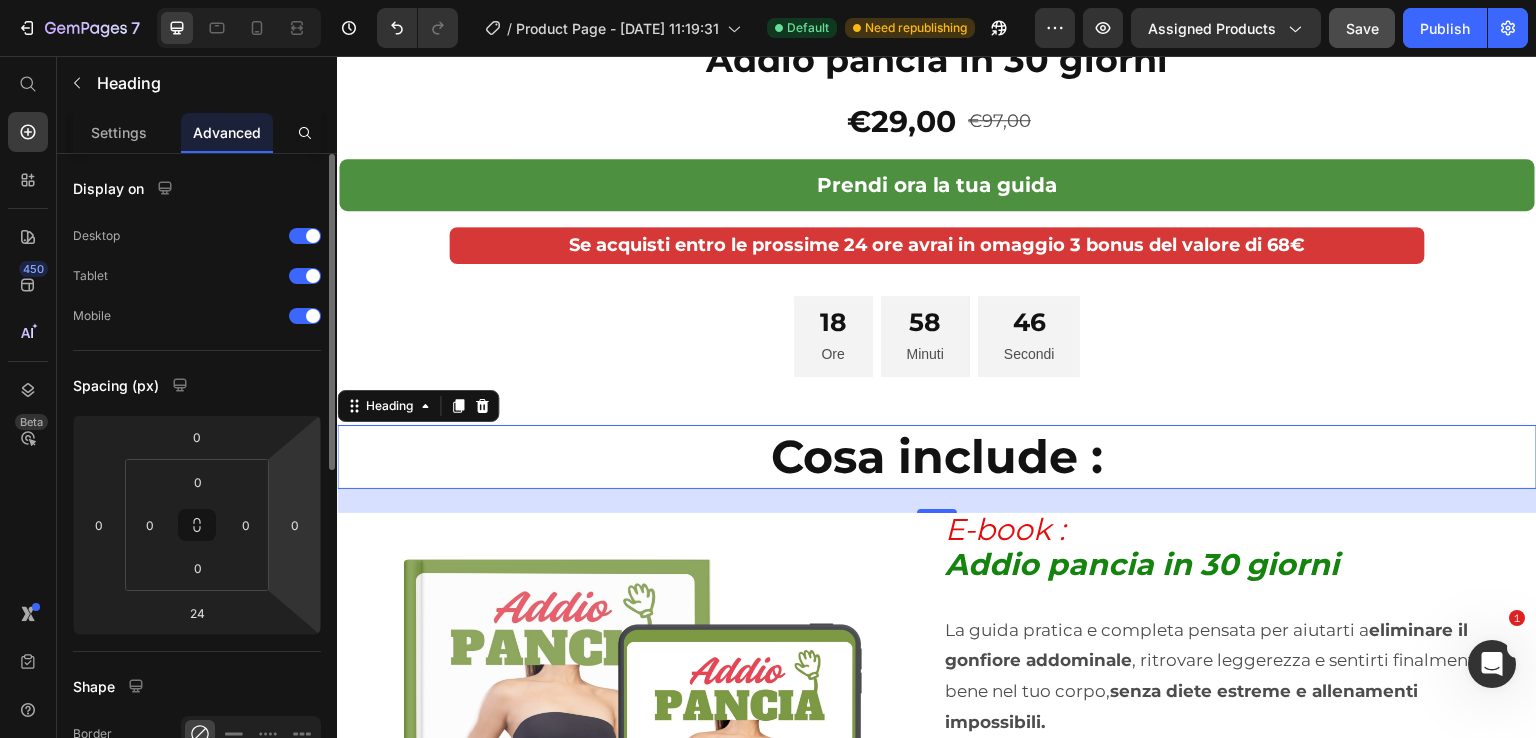 click on "7   /  Product Page - May 10, 11:19:31 Default Need republishing Preview Assigned Products  Save   Publish  450 Beta Start with Sections Elements Hero Section Product Detail Brands Trusted Badges Guarantee Product Breakdown How to use Testimonials Compare Bundle FAQs Social Proof Brand Story Product List Collection Blog List Contact Sticky Add to Cart Custom Footer Browse Library 450 Layout
Row
Row
Row
Row Text
Heading
Text Block Button
Button
Button
Sticky Back to top Media" at bounding box center [768, 0] 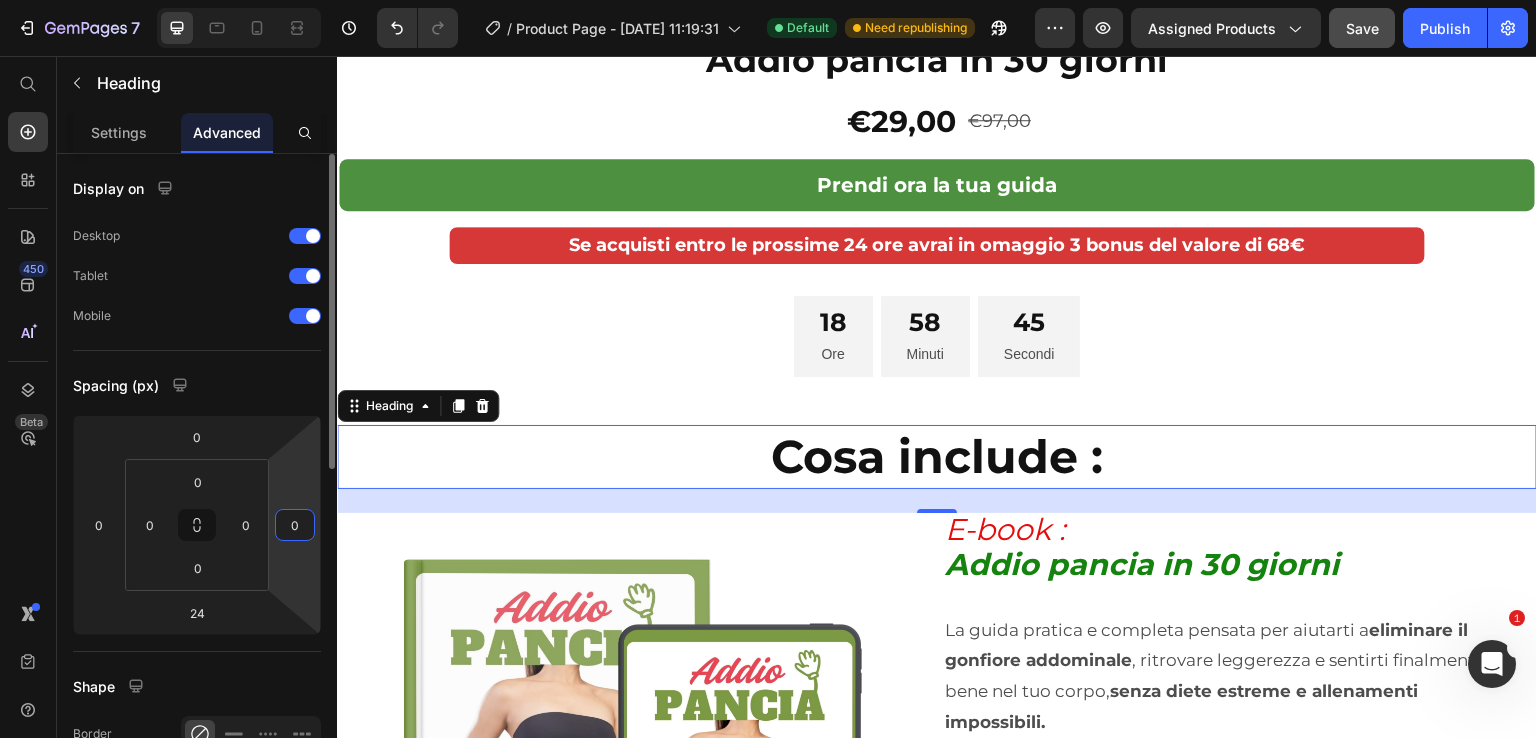 click on "7   /  Product Page - May 10, 11:19:31 Default Need republishing Preview Assigned Products  Save   Publish  450 Beta Start with Sections Elements Hero Section Product Detail Brands Trusted Badges Guarantee Product Breakdown How to use Testimonials Compare Bundle FAQs Social Proof Brand Story Product List Collection Blog List Contact Sticky Add to Cart Custom Footer Browse Library 450 Layout
Row
Row
Row
Row Text
Heading
Text Block Button
Button
Button
Sticky Back to top Media" at bounding box center [768, 0] 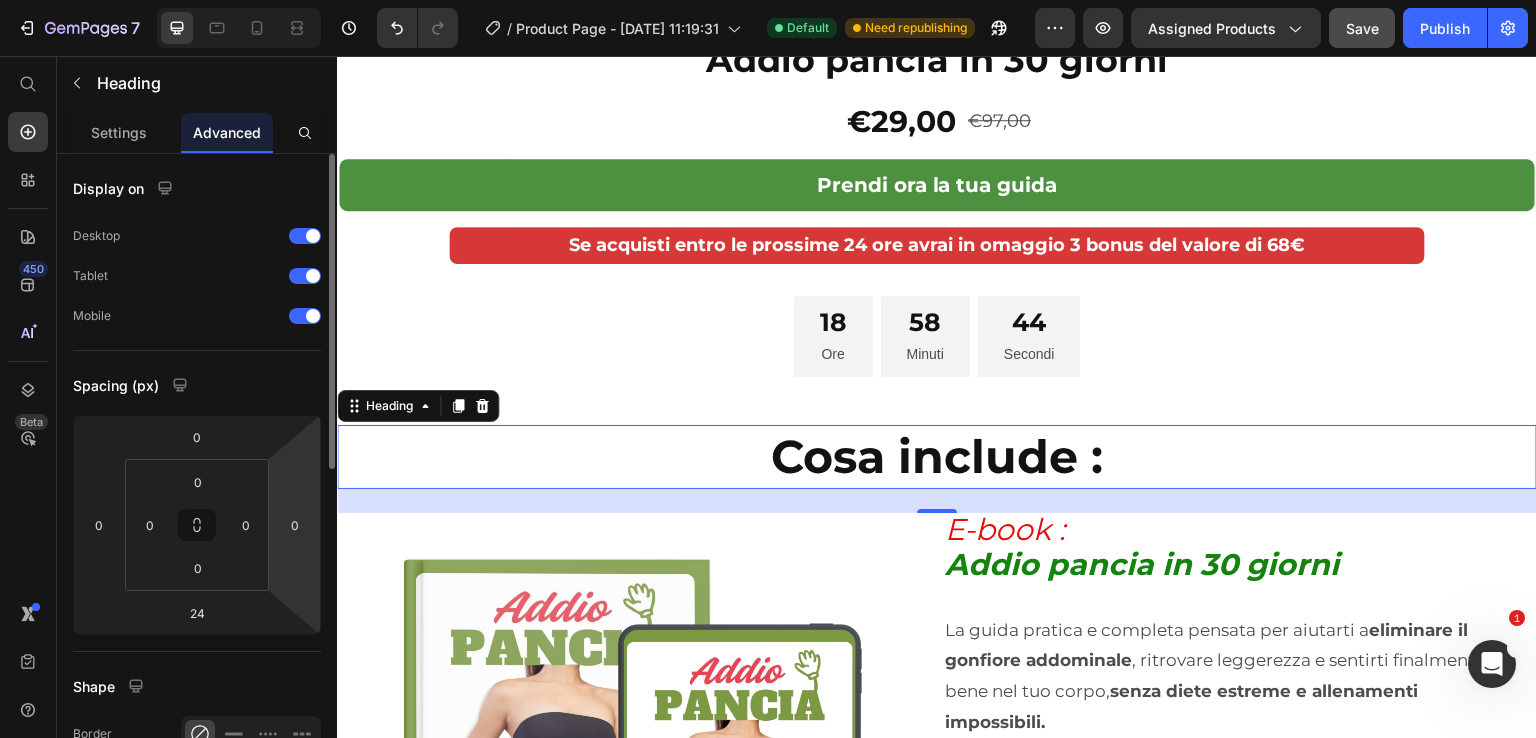 click on "7   /  Product Page - May 10, 11:19:31 Default Need republishing Preview Assigned Products  Save   Publish  450 Beta Start with Sections Elements Hero Section Product Detail Brands Trusted Badges Guarantee Product Breakdown How to use Testimonials Compare Bundle FAQs Social Proof Brand Story Product List Collection Blog List Contact Sticky Add to Cart Custom Footer Browse Library 450 Layout
Row
Row
Row
Row Text
Heading
Text Block Button
Button
Button
Sticky Back to top Media" at bounding box center (768, 0) 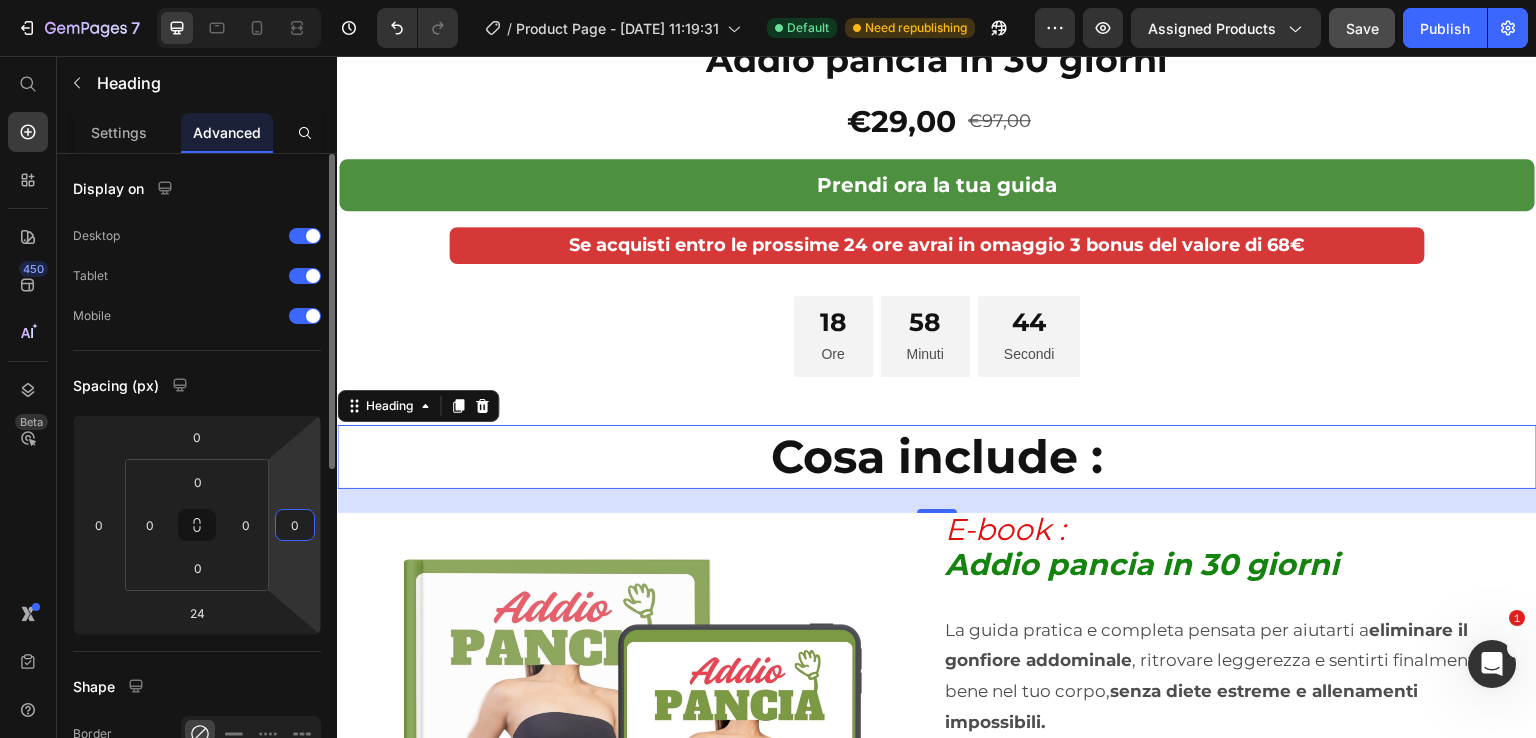 click on "0" at bounding box center [295, 525] 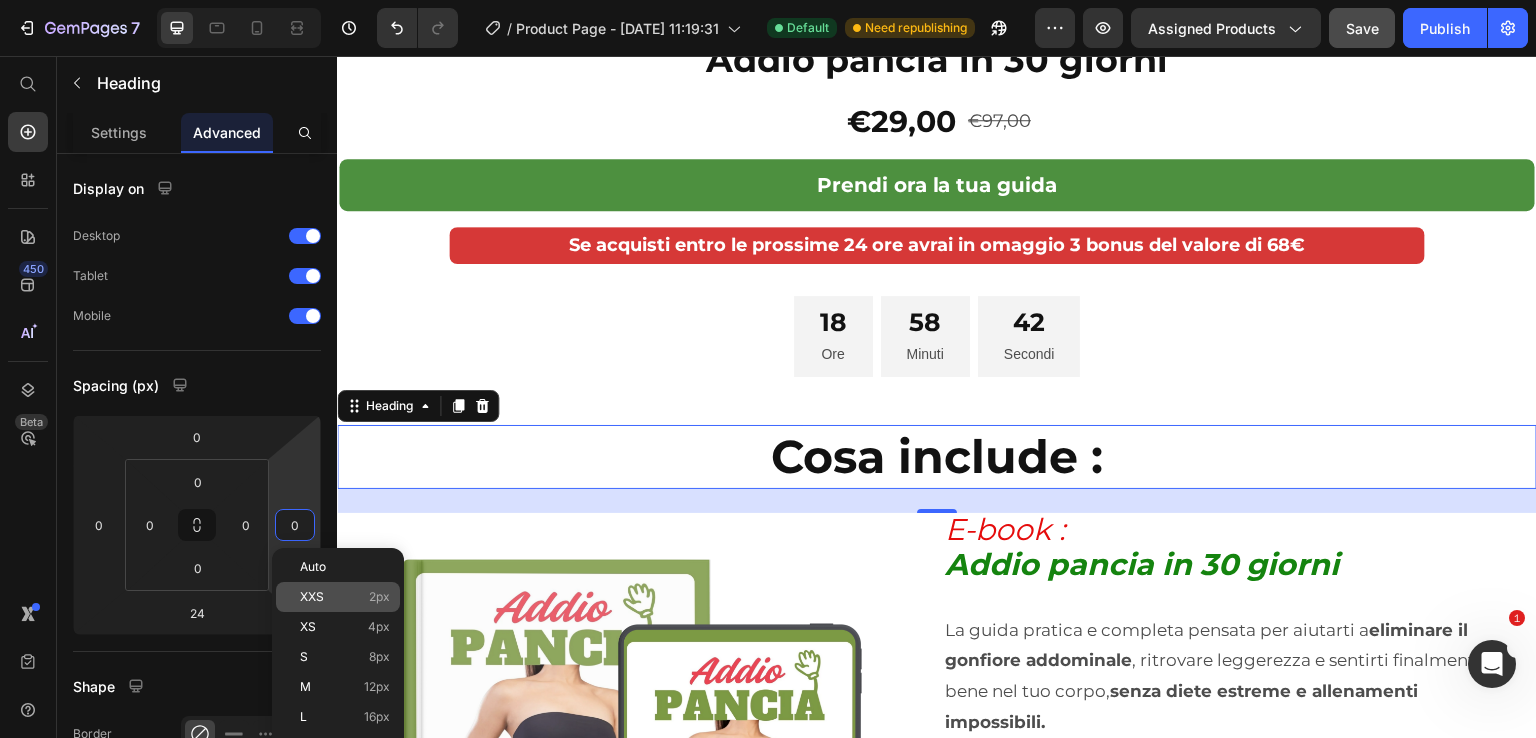 click on "XXS" at bounding box center (312, 597) 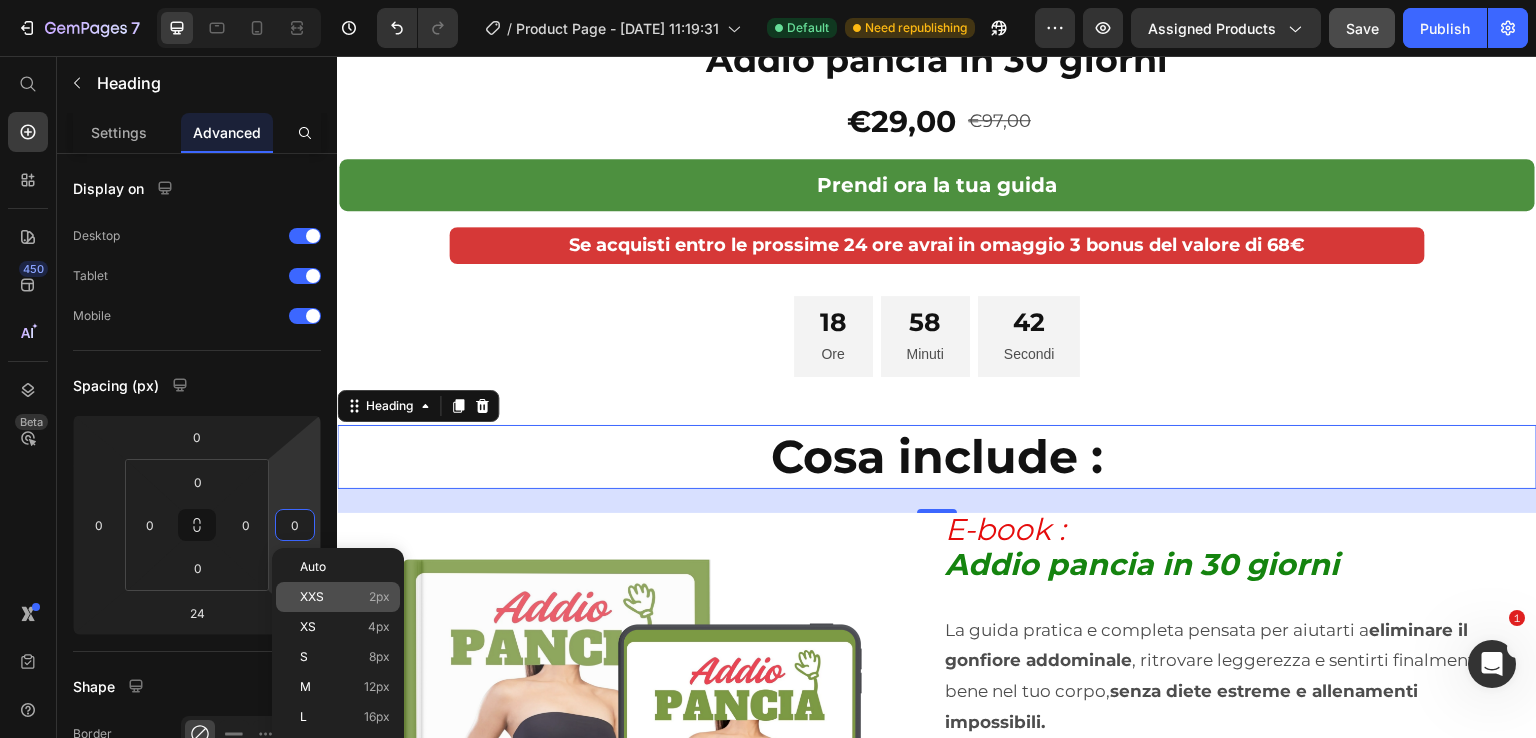 type on "2" 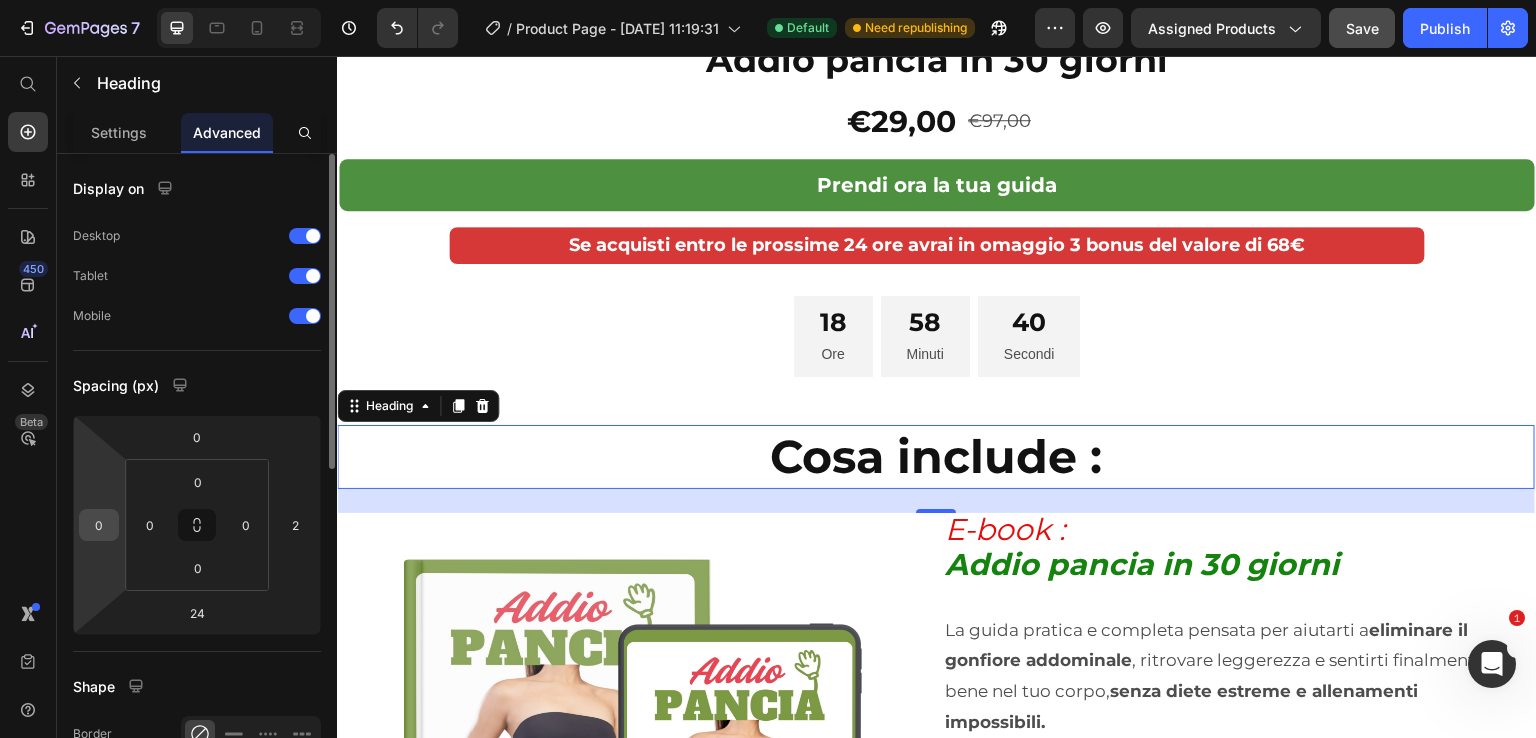 click on "0" at bounding box center [99, 525] 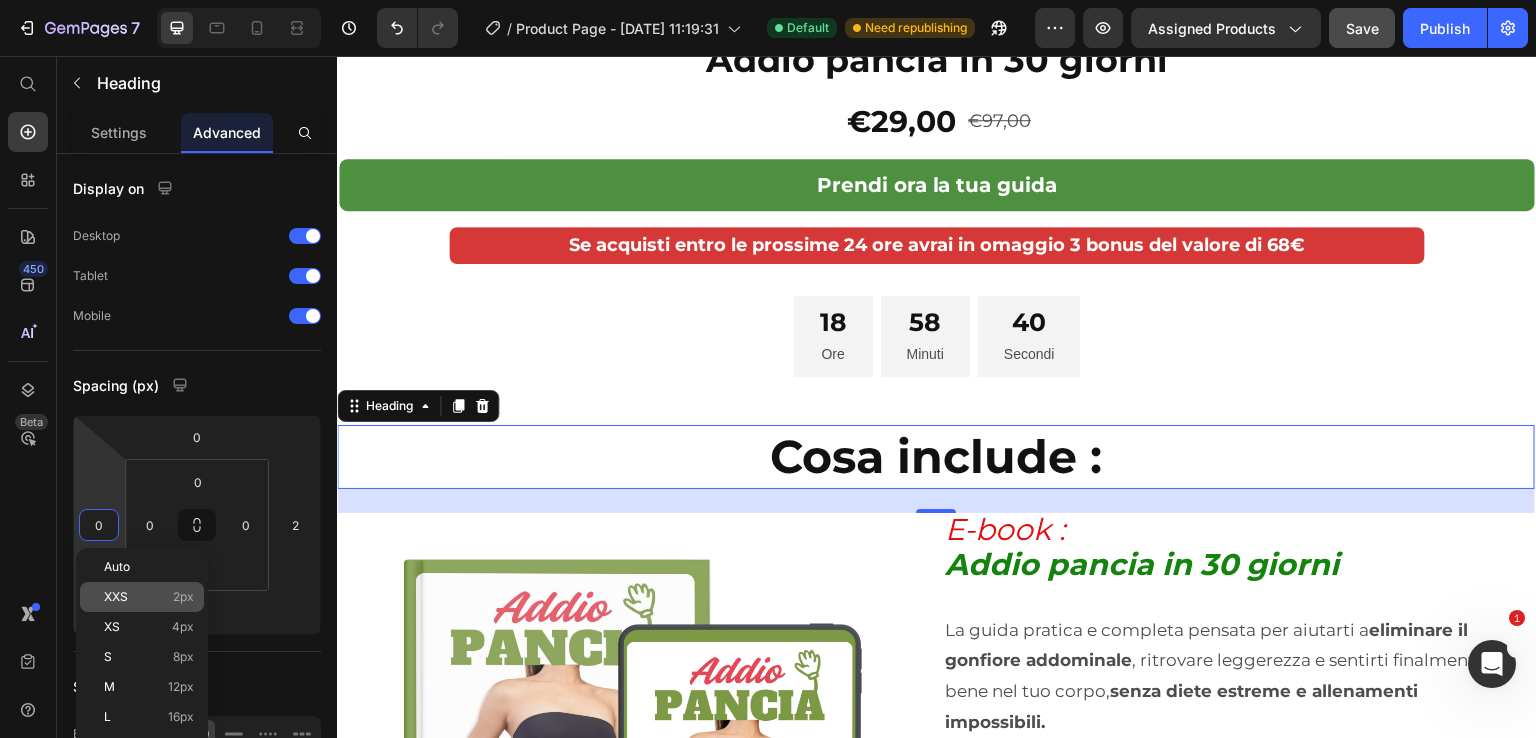 click on "XXS 2px" at bounding box center (149, 597) 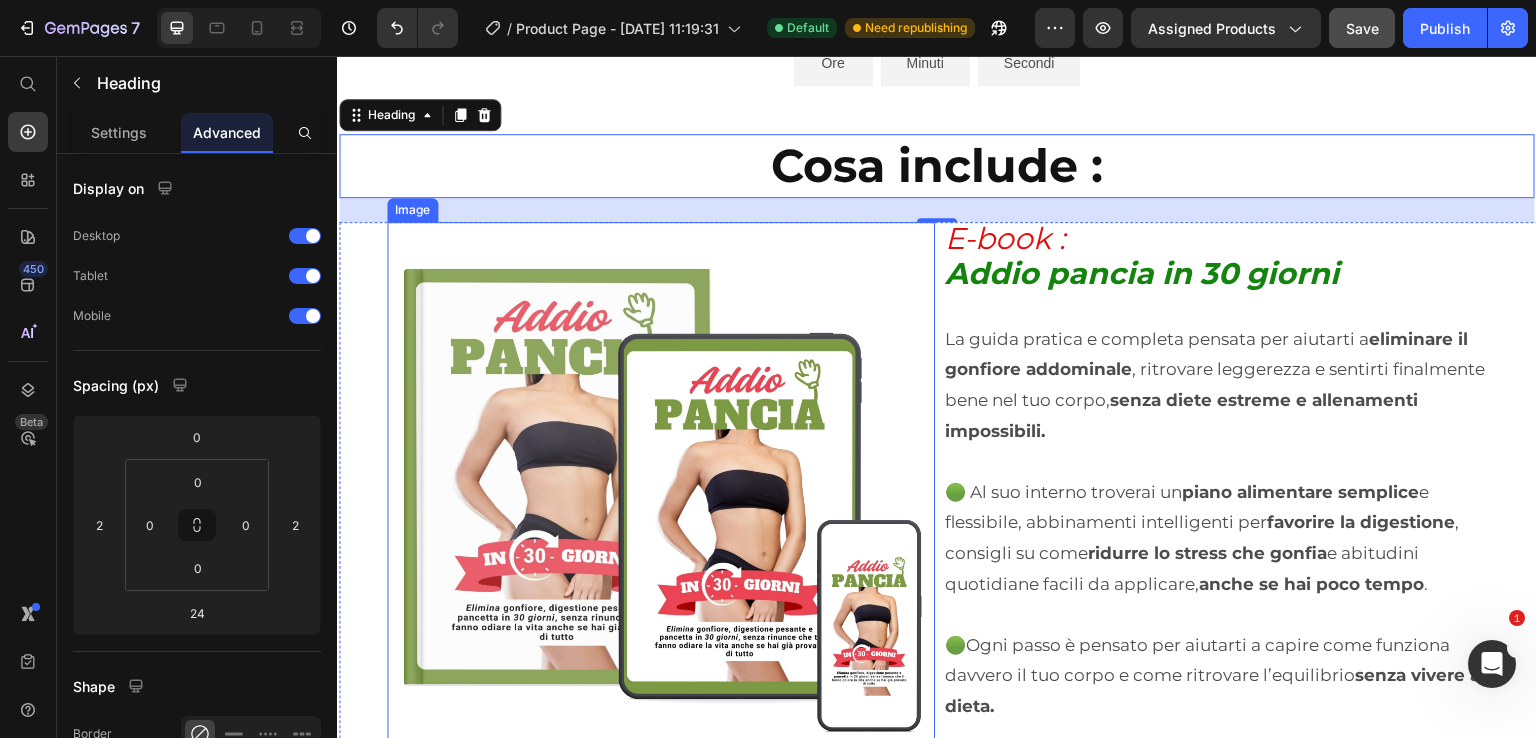 scroll, scrollTop: 6200, scrollLeft: 0, axis: vertical 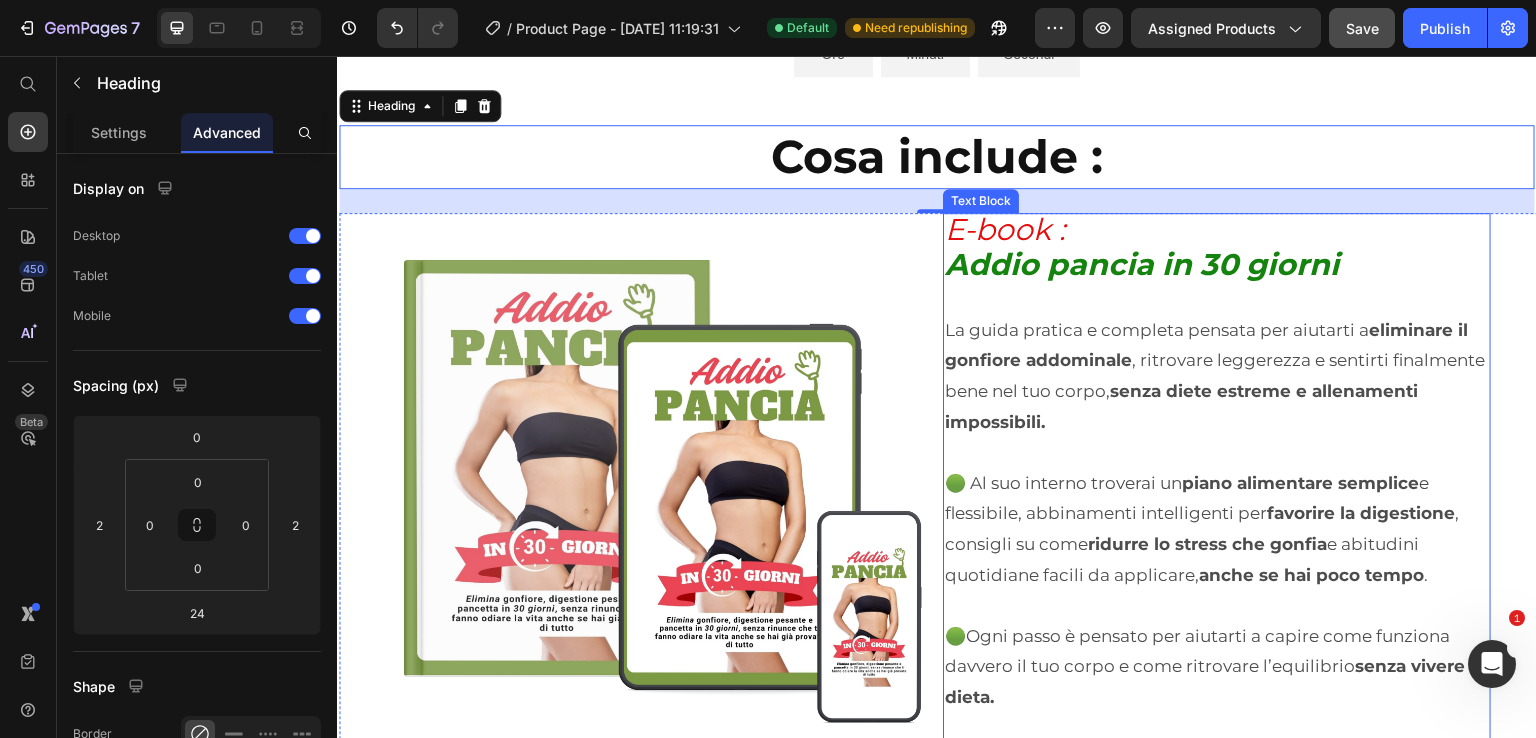 click on "senza diete estreme e allenamenti impossibili." at bounding box center (1181, 406) 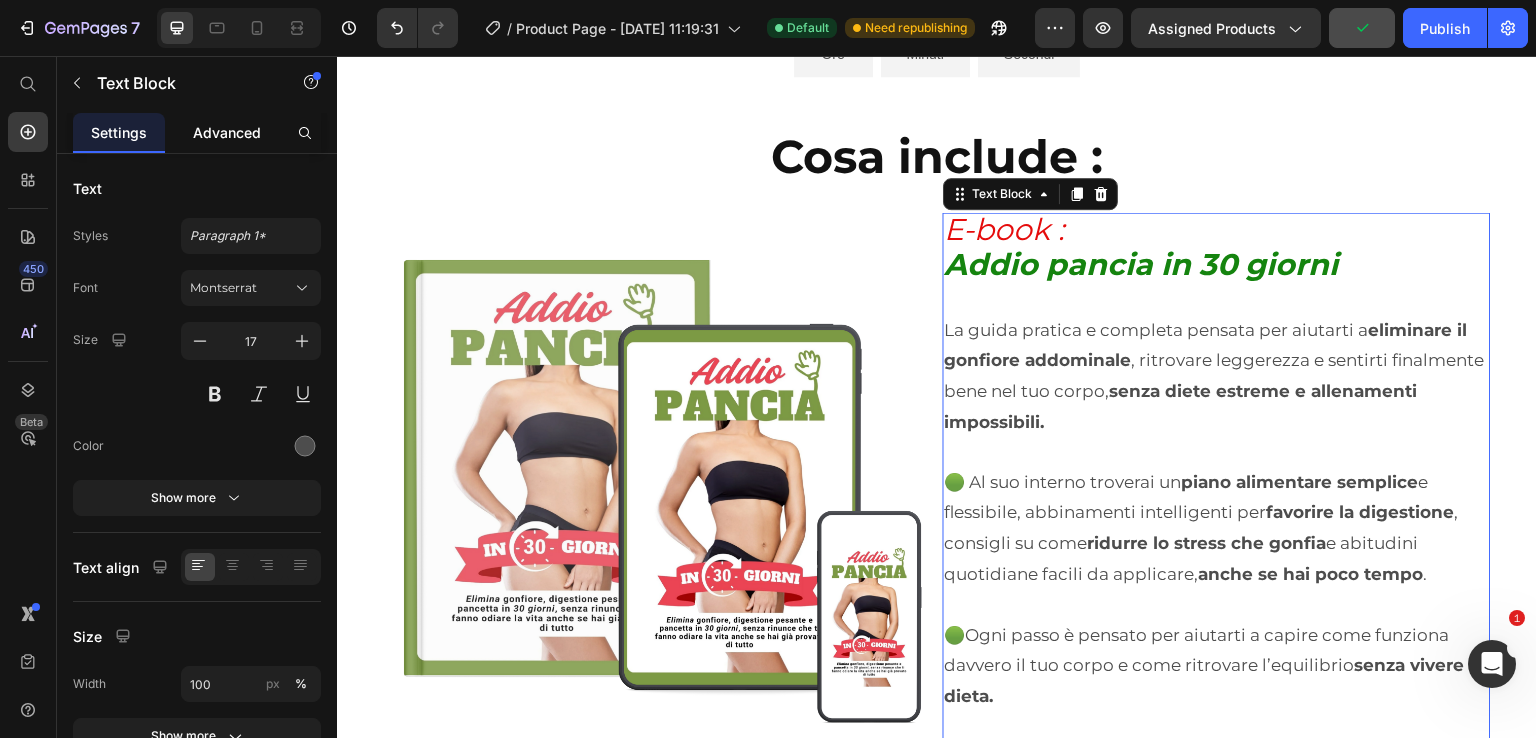 click on "Advanced" at bounding box center [227, 132] 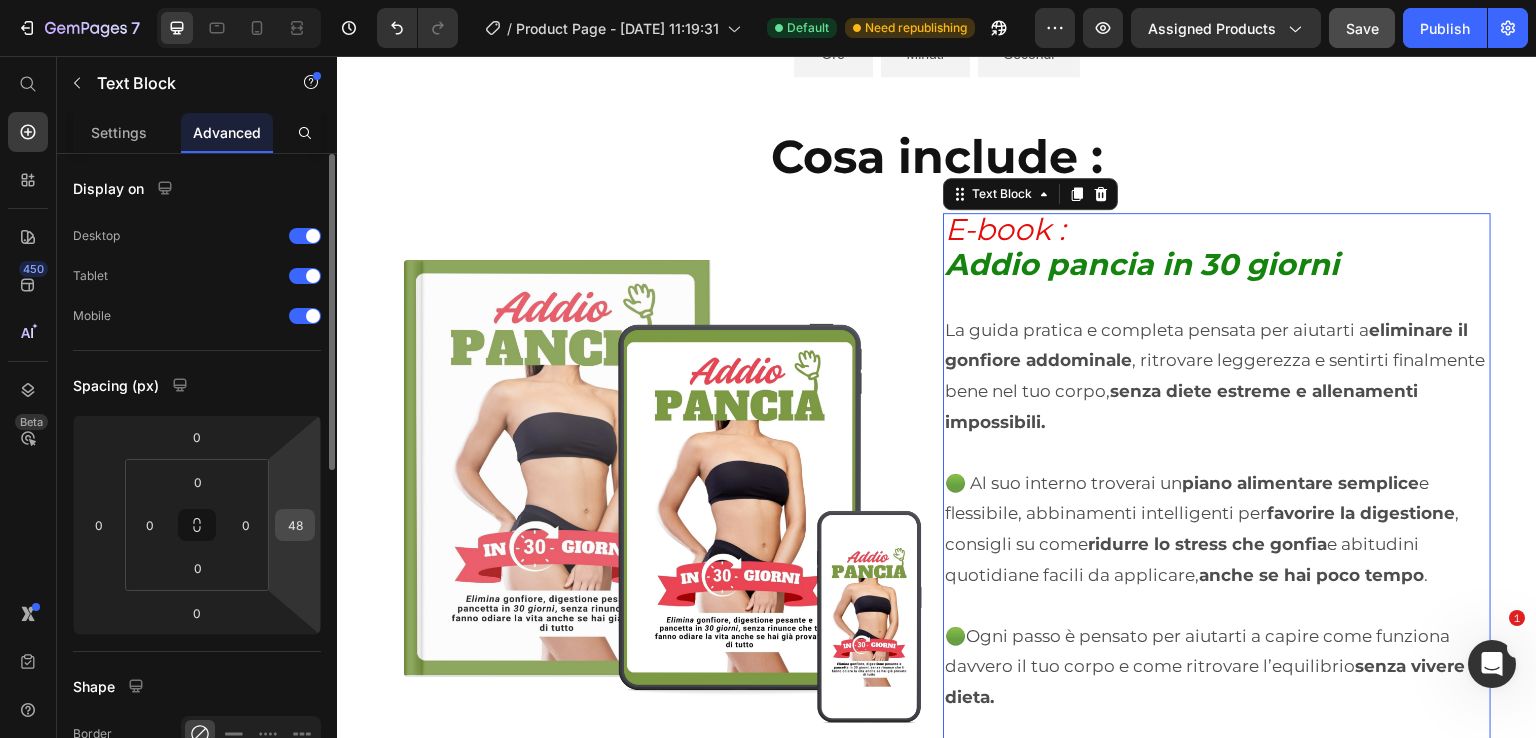 click on "48" at bounding box center (295, 525) 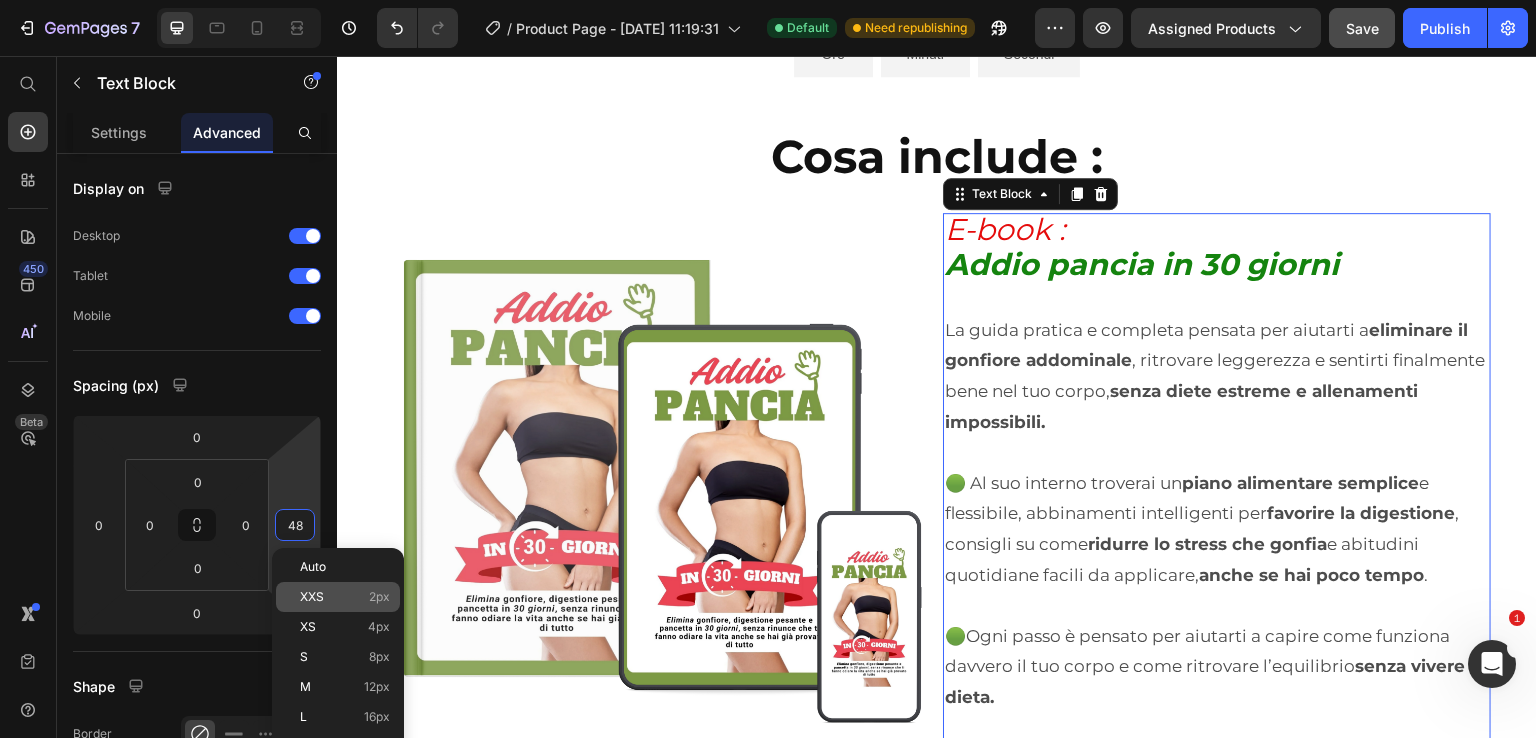 click on "XXS" at bounding box center (312, 597) 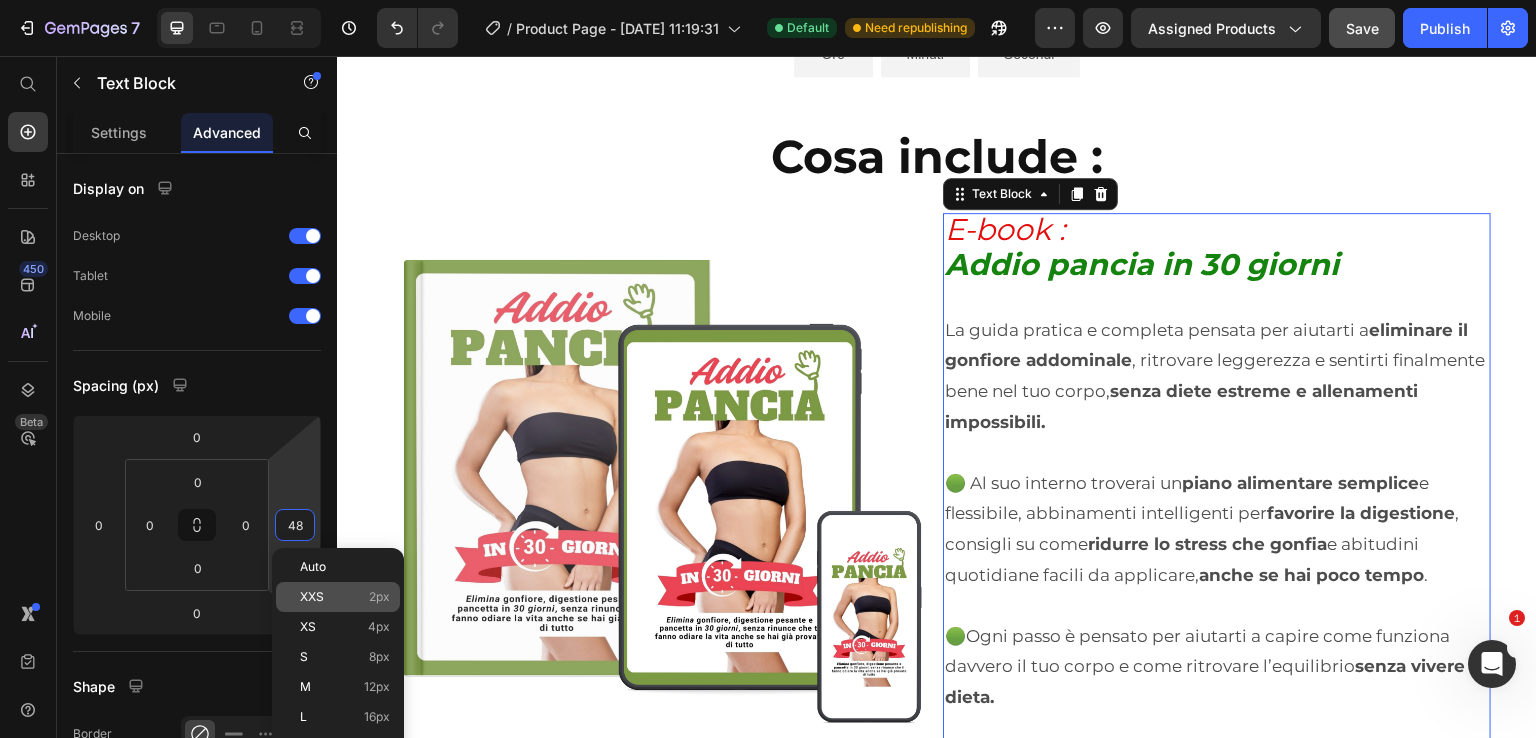 type on "2" 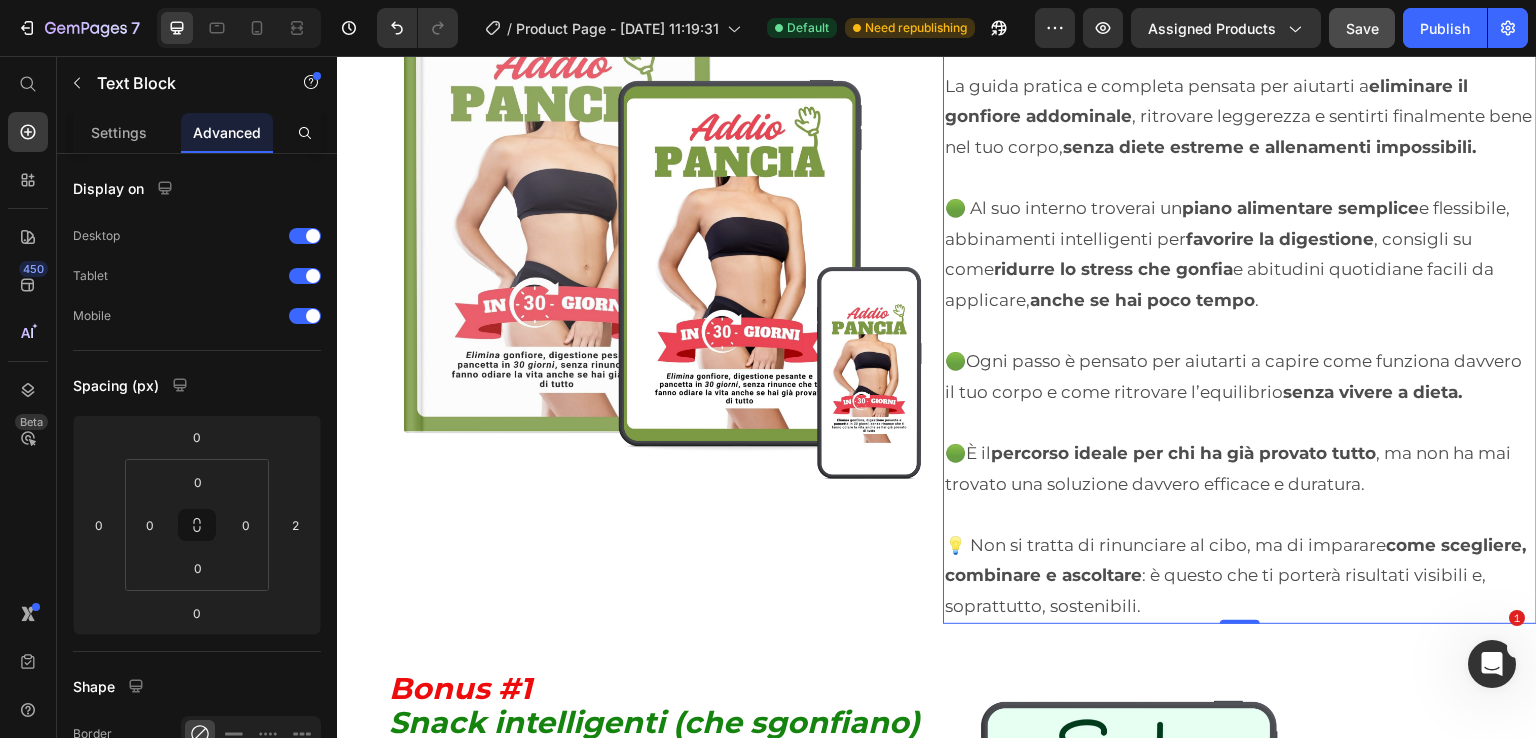 scroll, scrollTop: 6400, scrollLeft: 0, axis: vertical 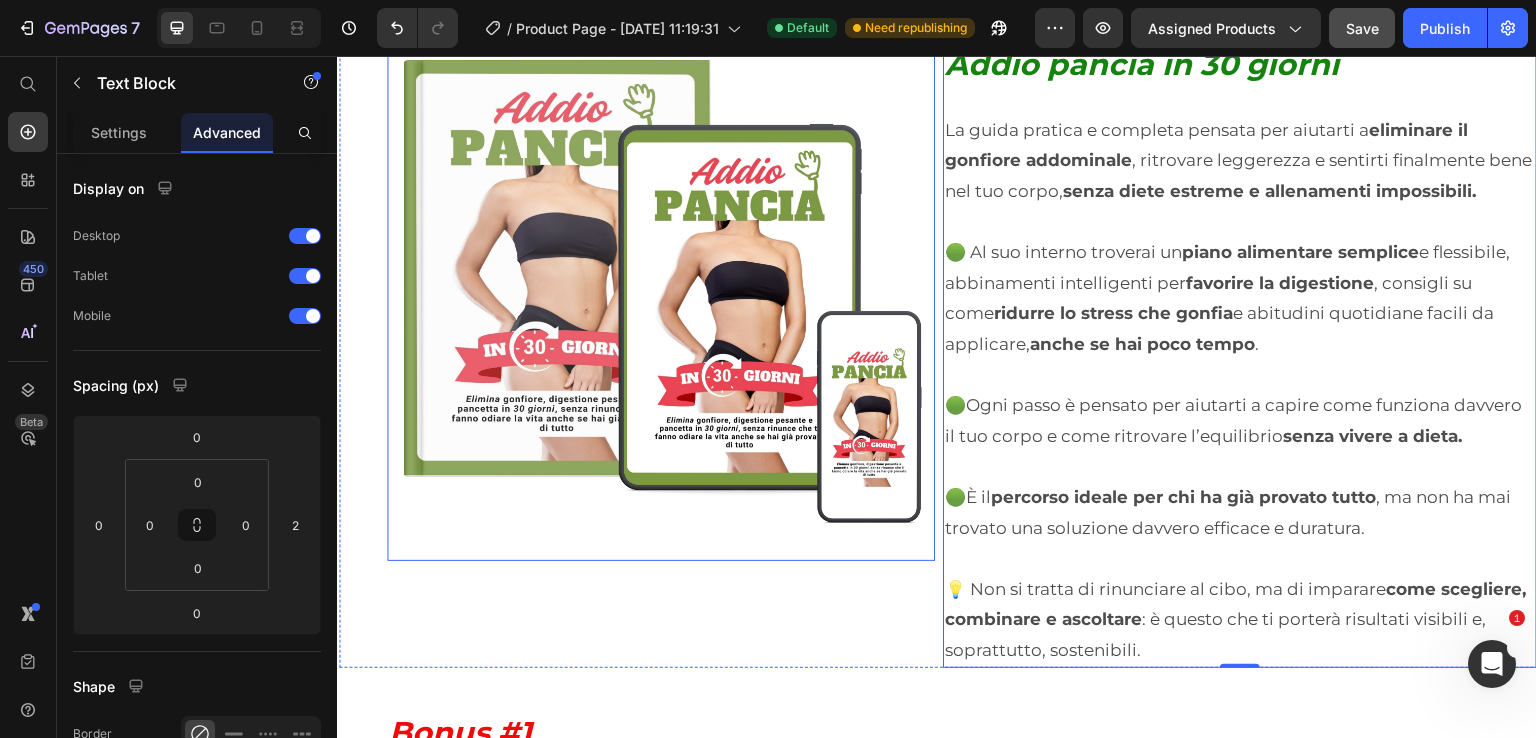click at bounding box center [661, 287] 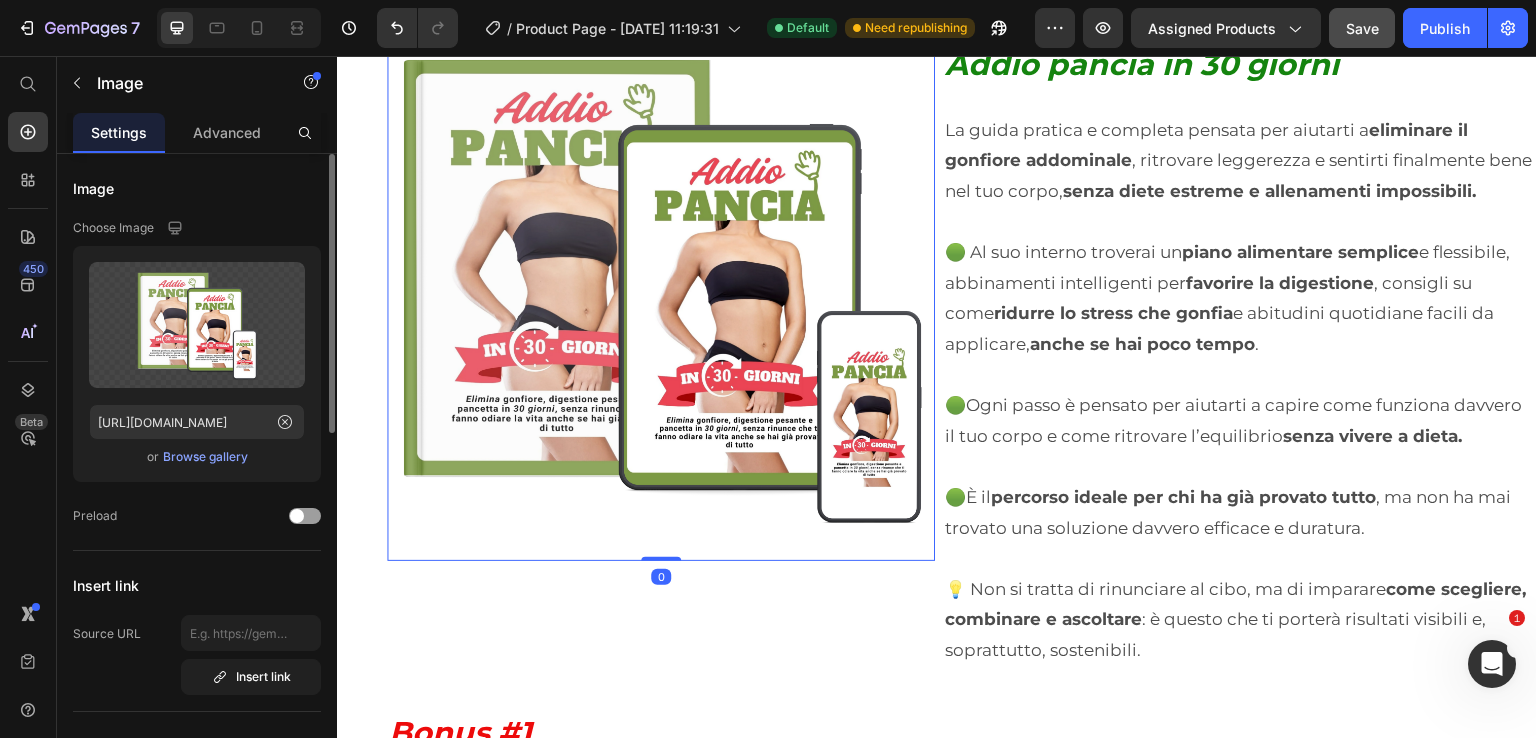 drag, startPoint x: 231, startPoint y: 141, endPoint x: 226, endPoint y: 154, distance: 13.928389 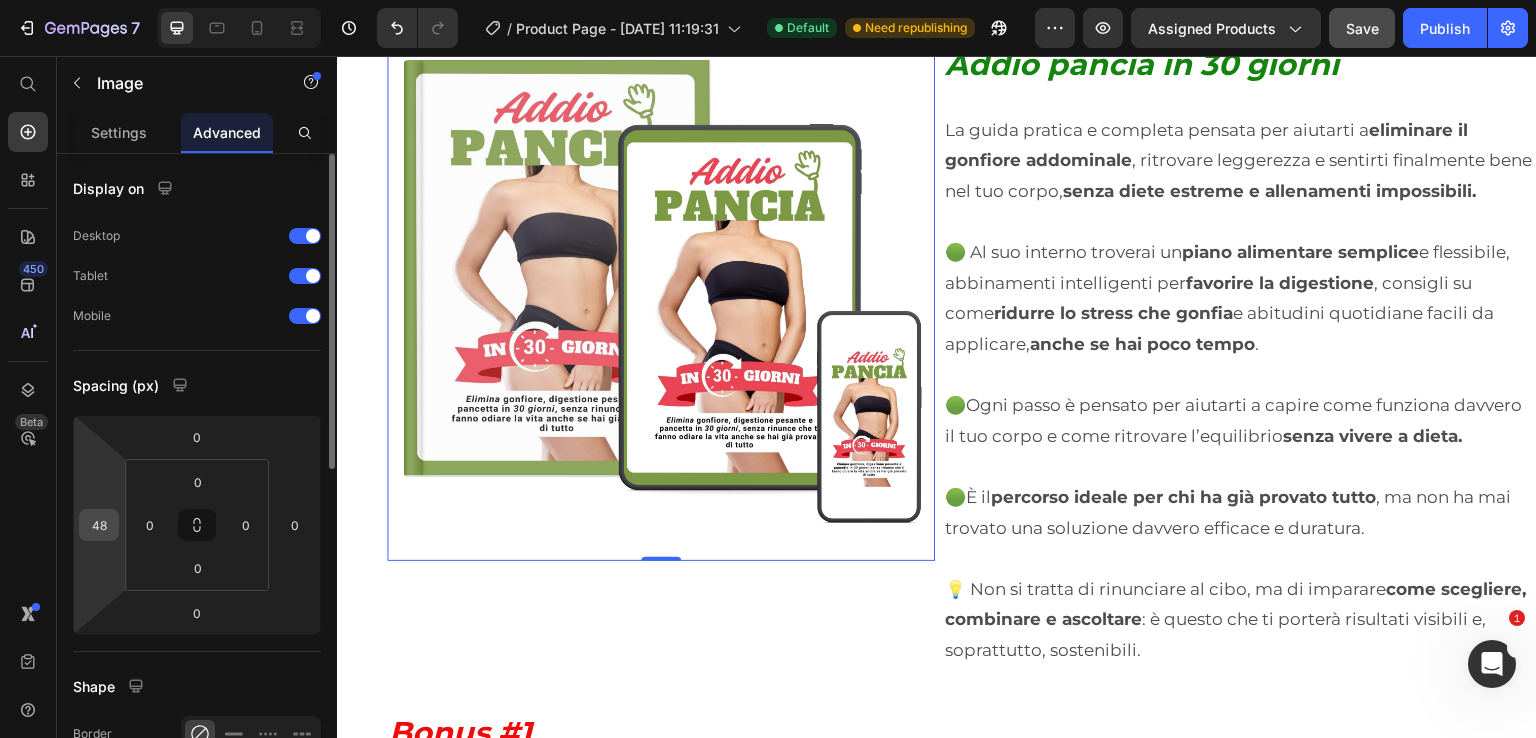 click on "48" at bounding box center (99, 525) 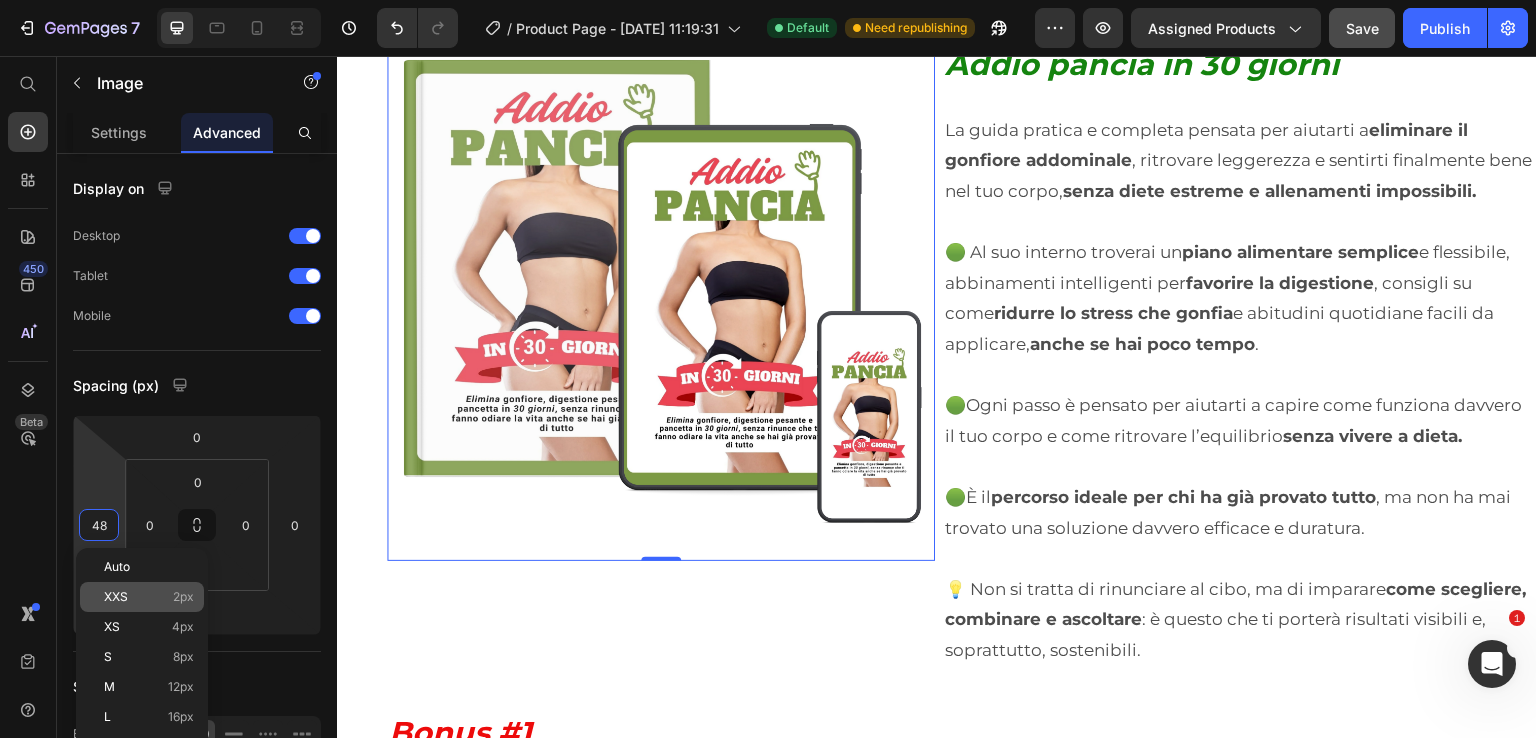 click on "XXS" at bounding box center (116, 597) 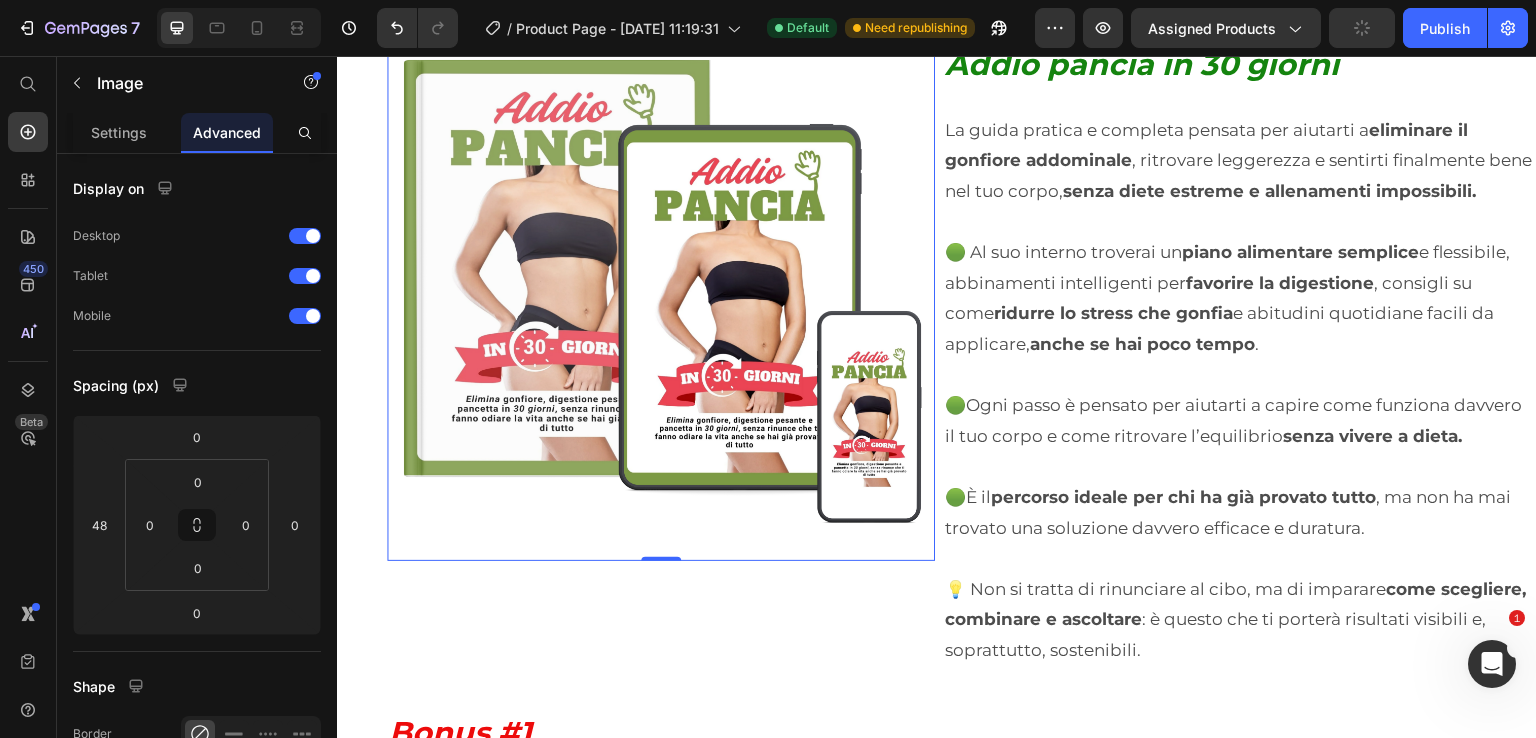 type on "2" 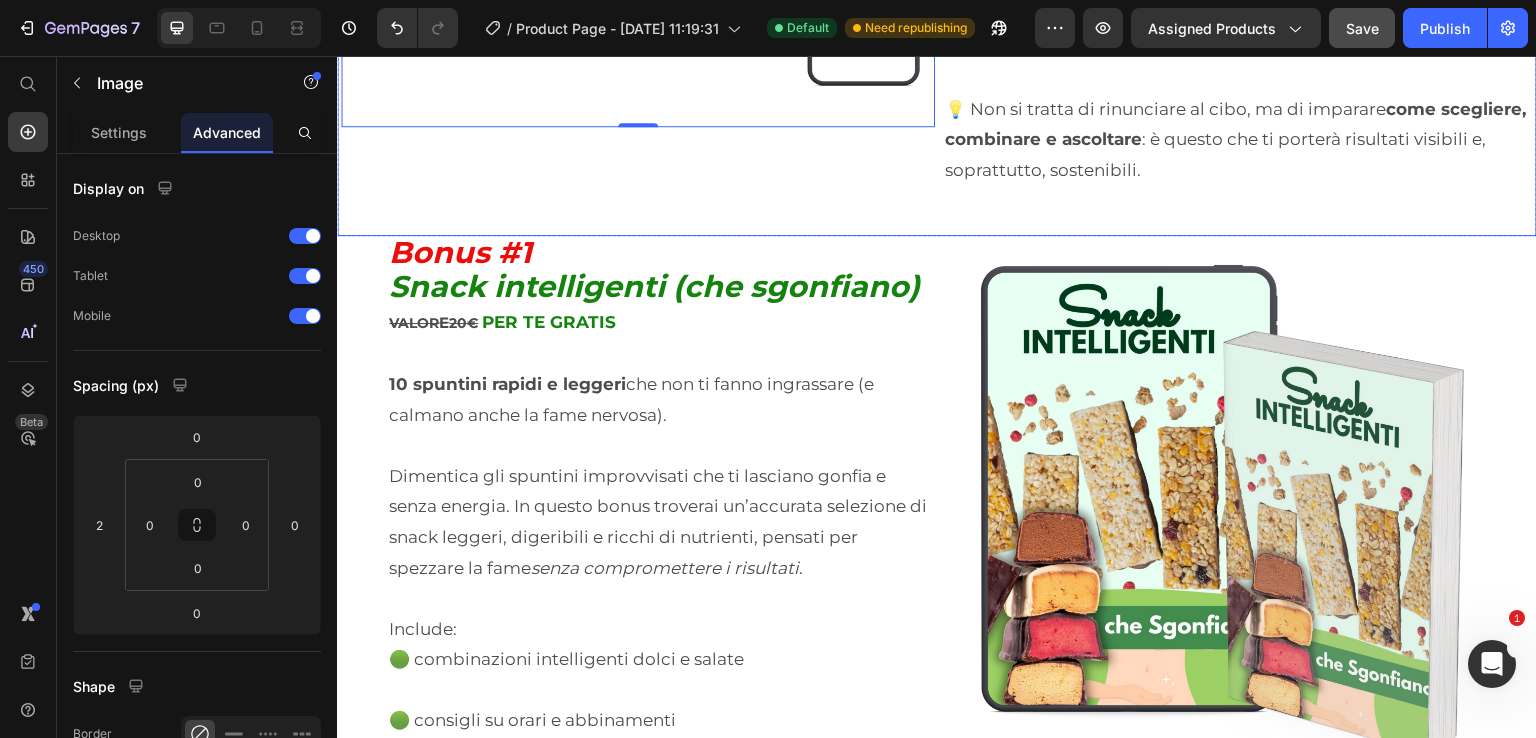 scroll, scrollTop: 6900, scrollLeft: 0, axis: vertical 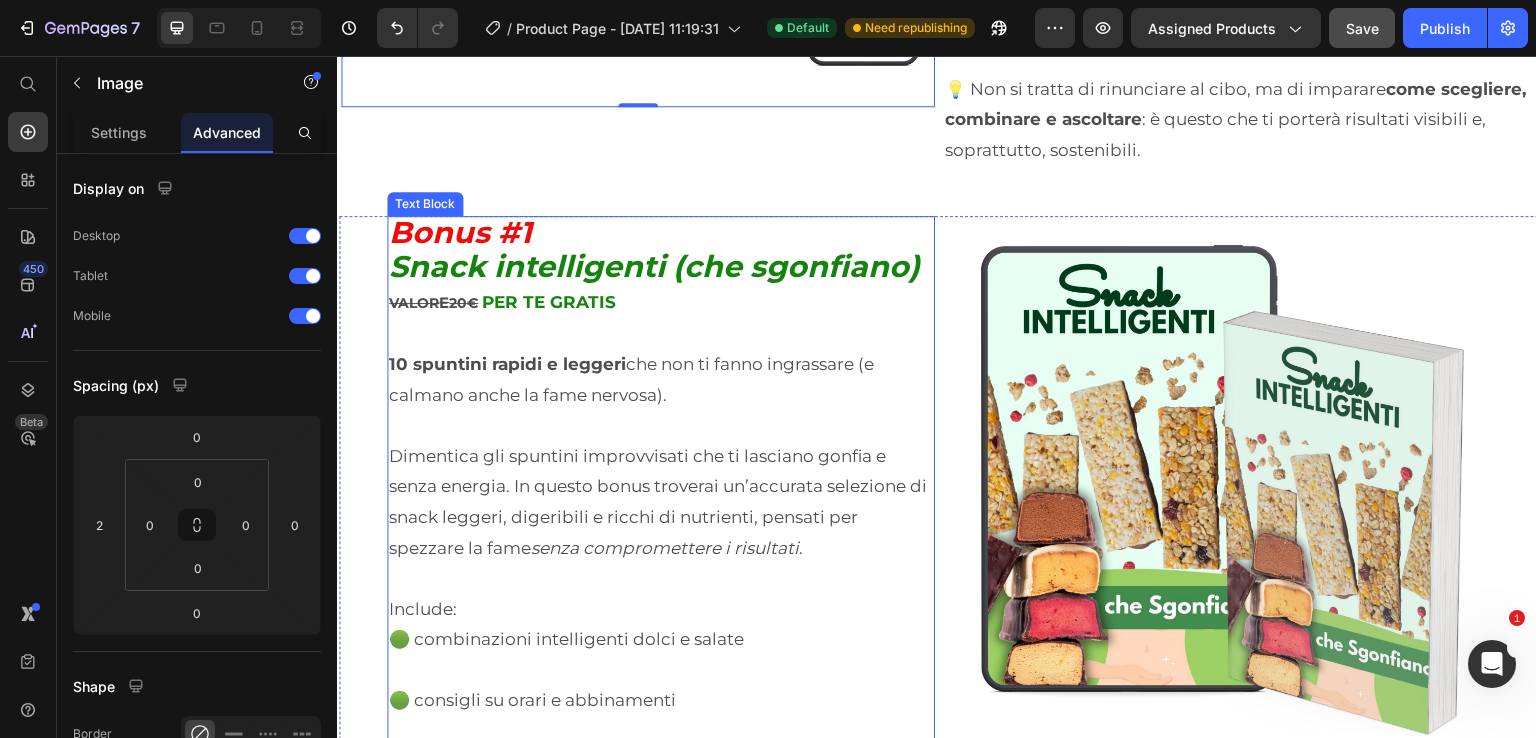 click on "10 spuntini rapidi e leggeri  che non ti fanno ingrassare (e calmano anche la fame nervosa)." at bounding box center [661, 379] 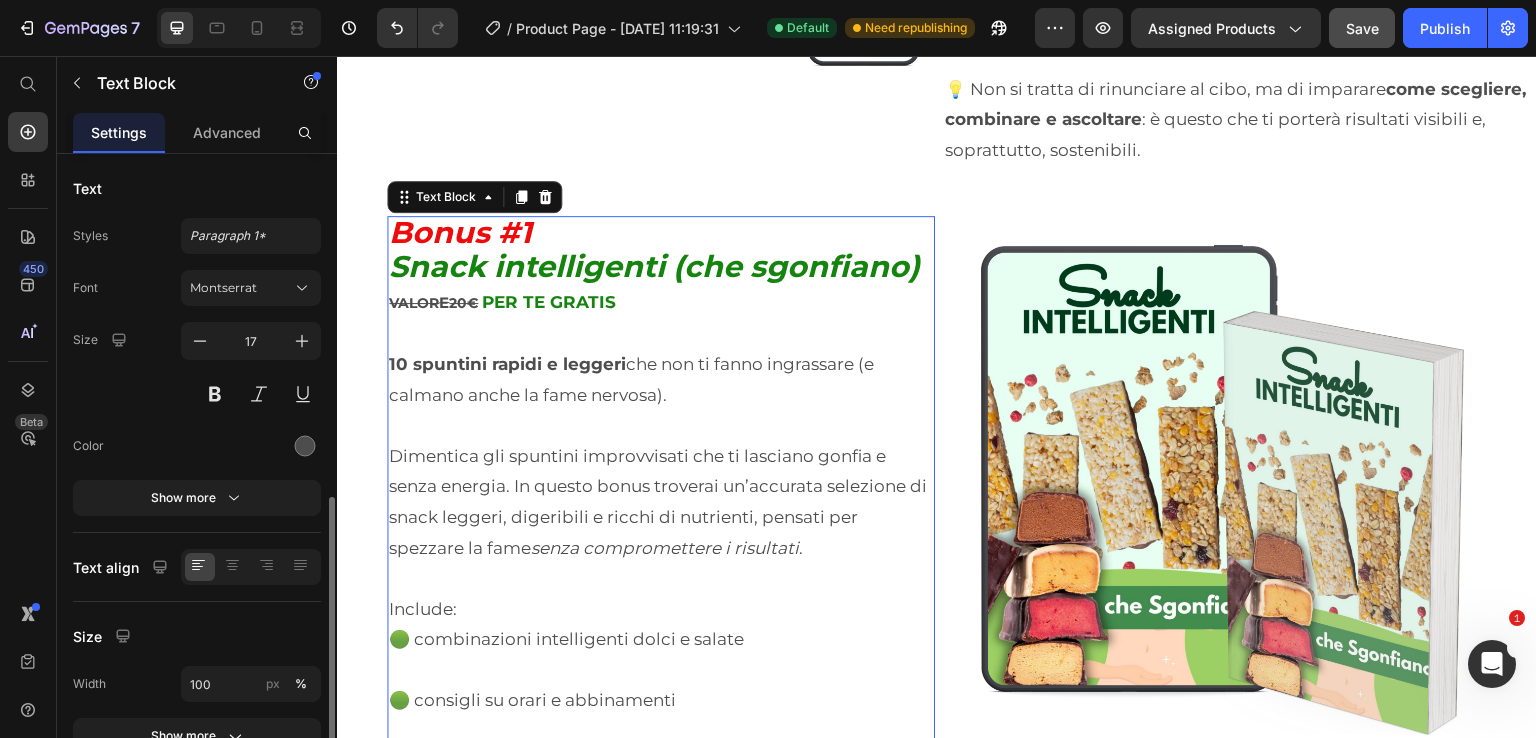 scroll, scrollTop: 200, scrollLeft: 0, axis: vertical 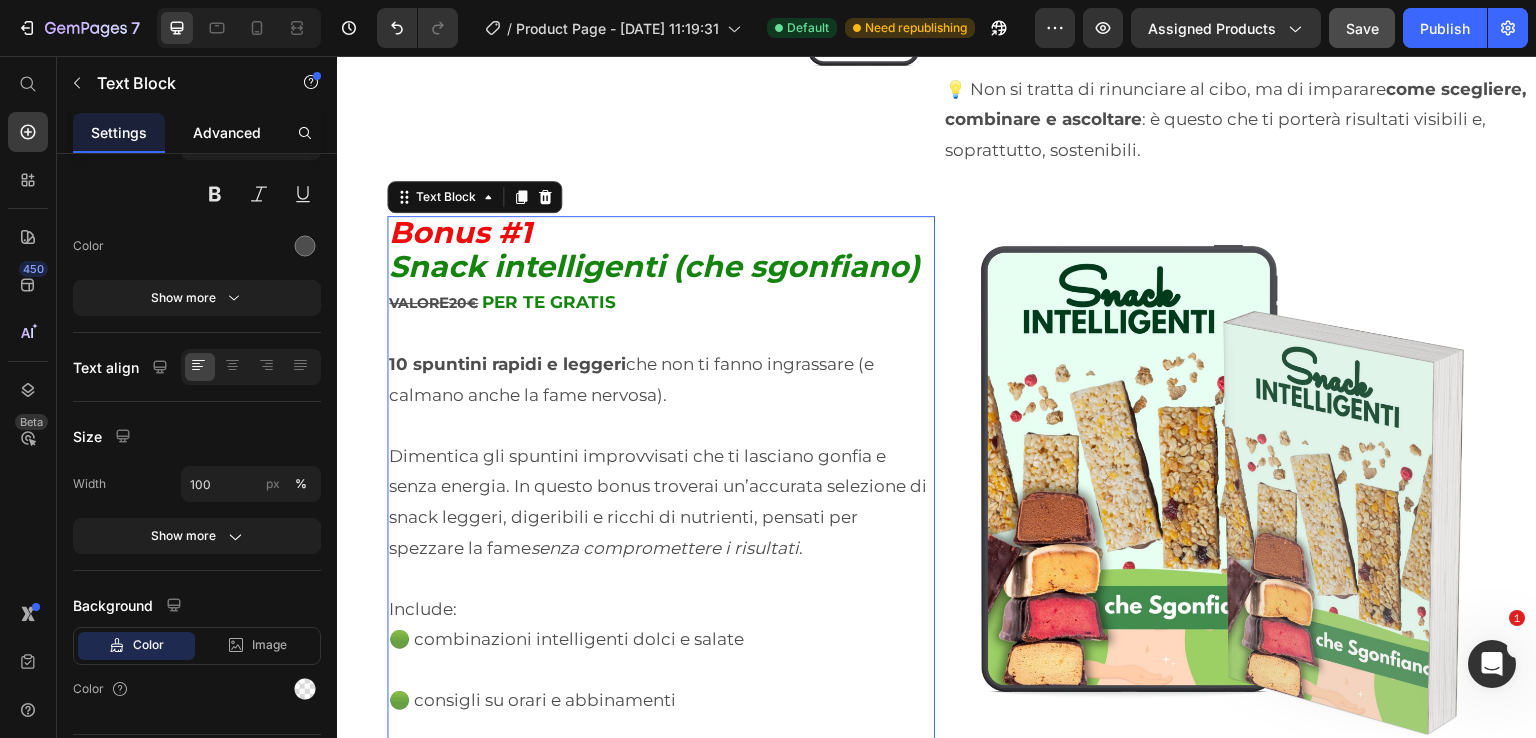 click on "Advanced" at bounding box center [227, 132] 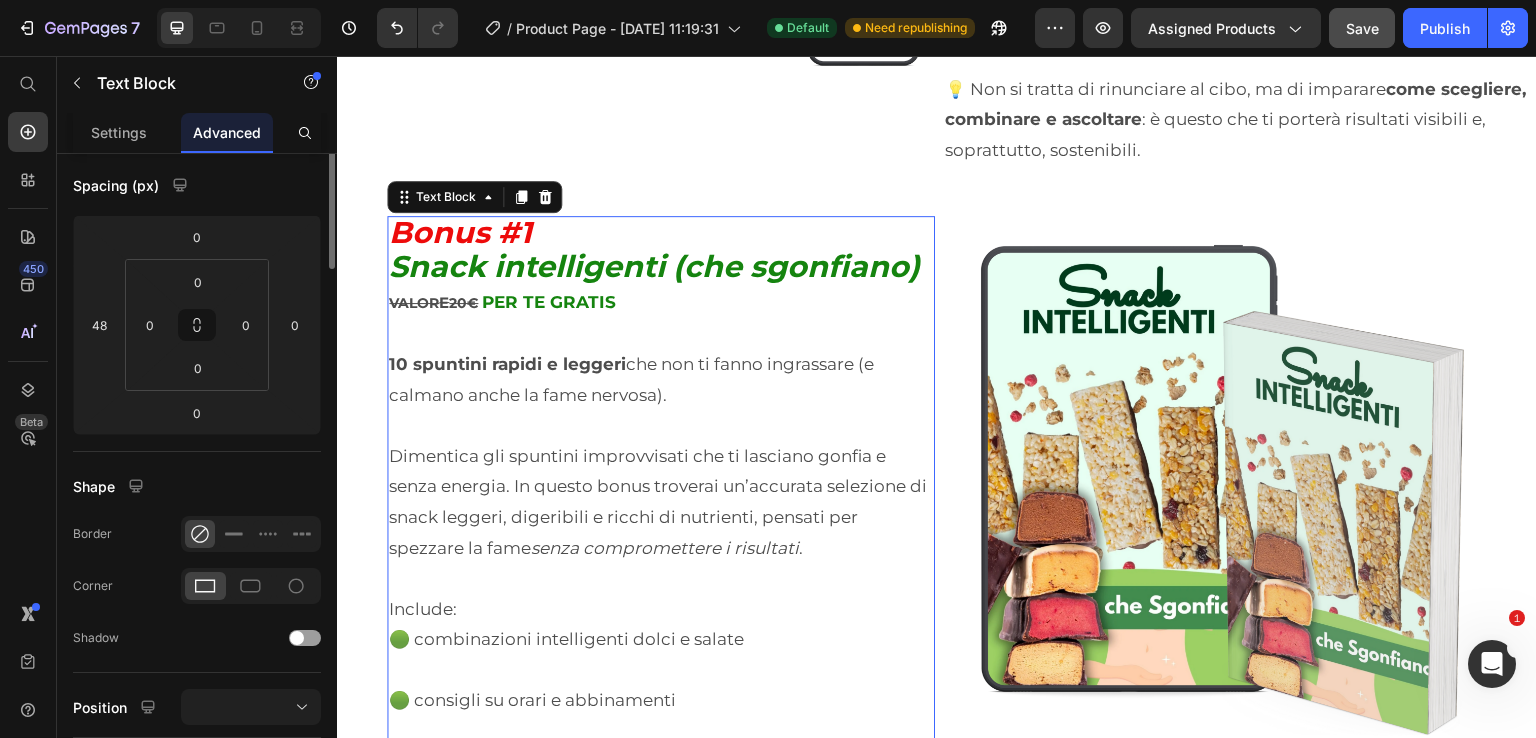 scroll, scrollTop: 0, scrollLeft: 0, axis: both 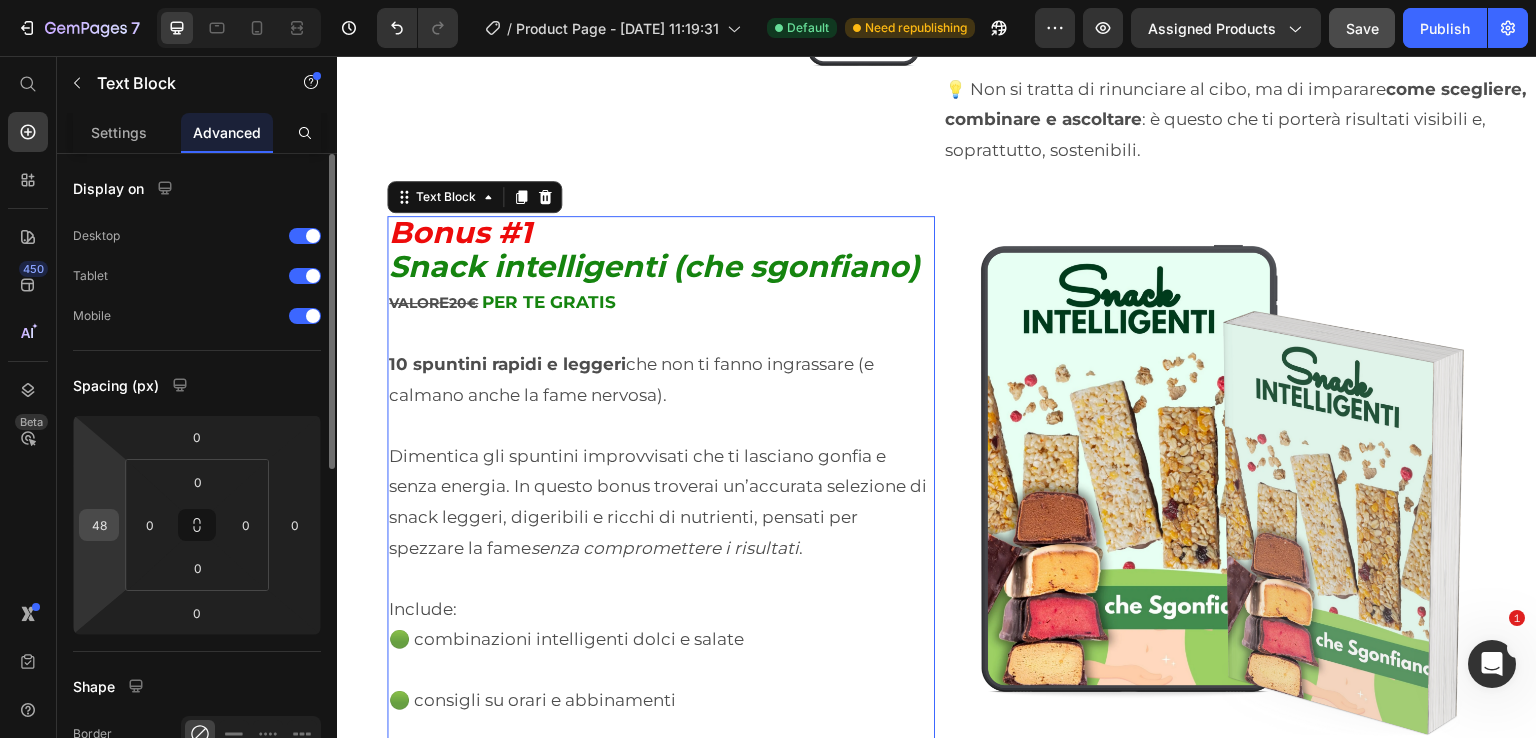 click on "48" at bounding box center [99, 525] 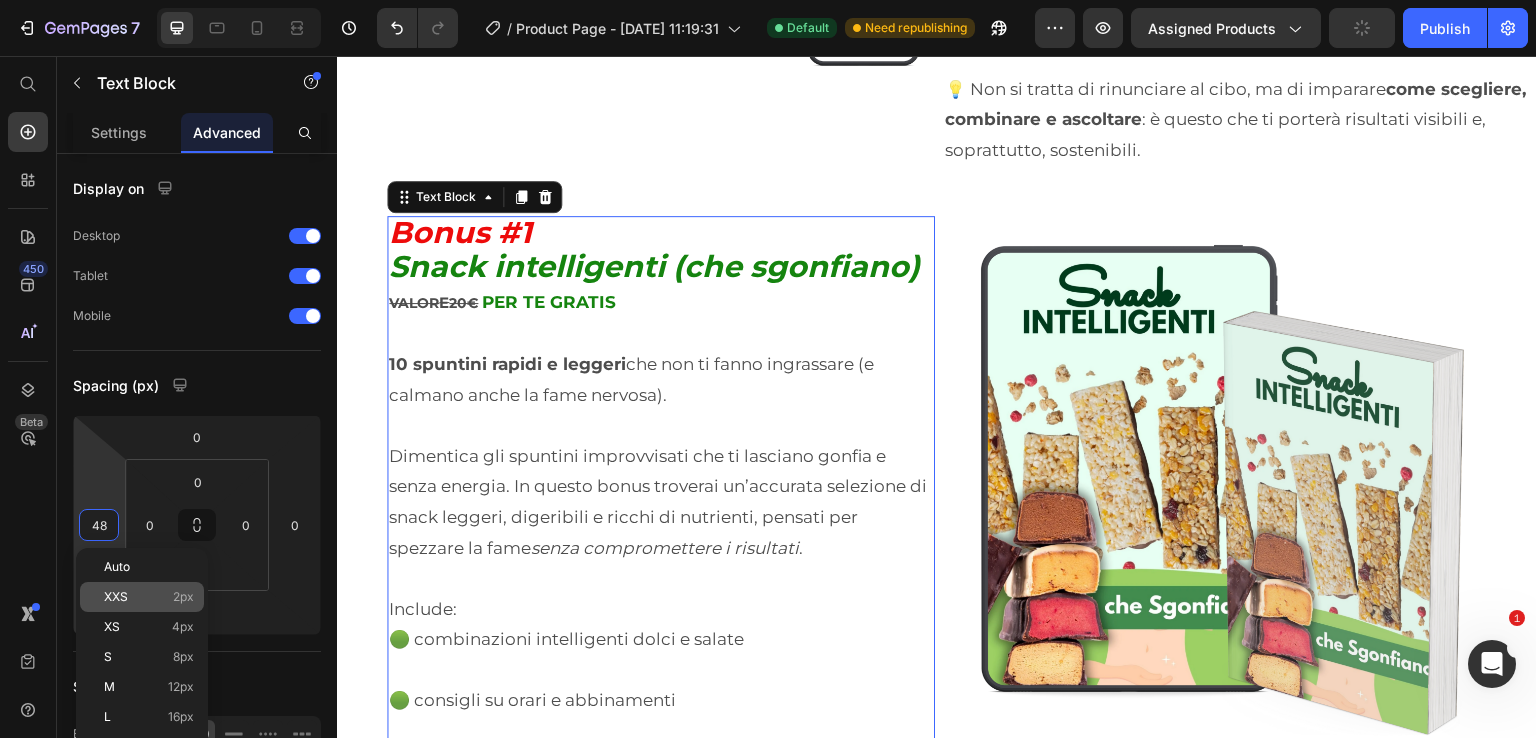 click on "XXS 2px" 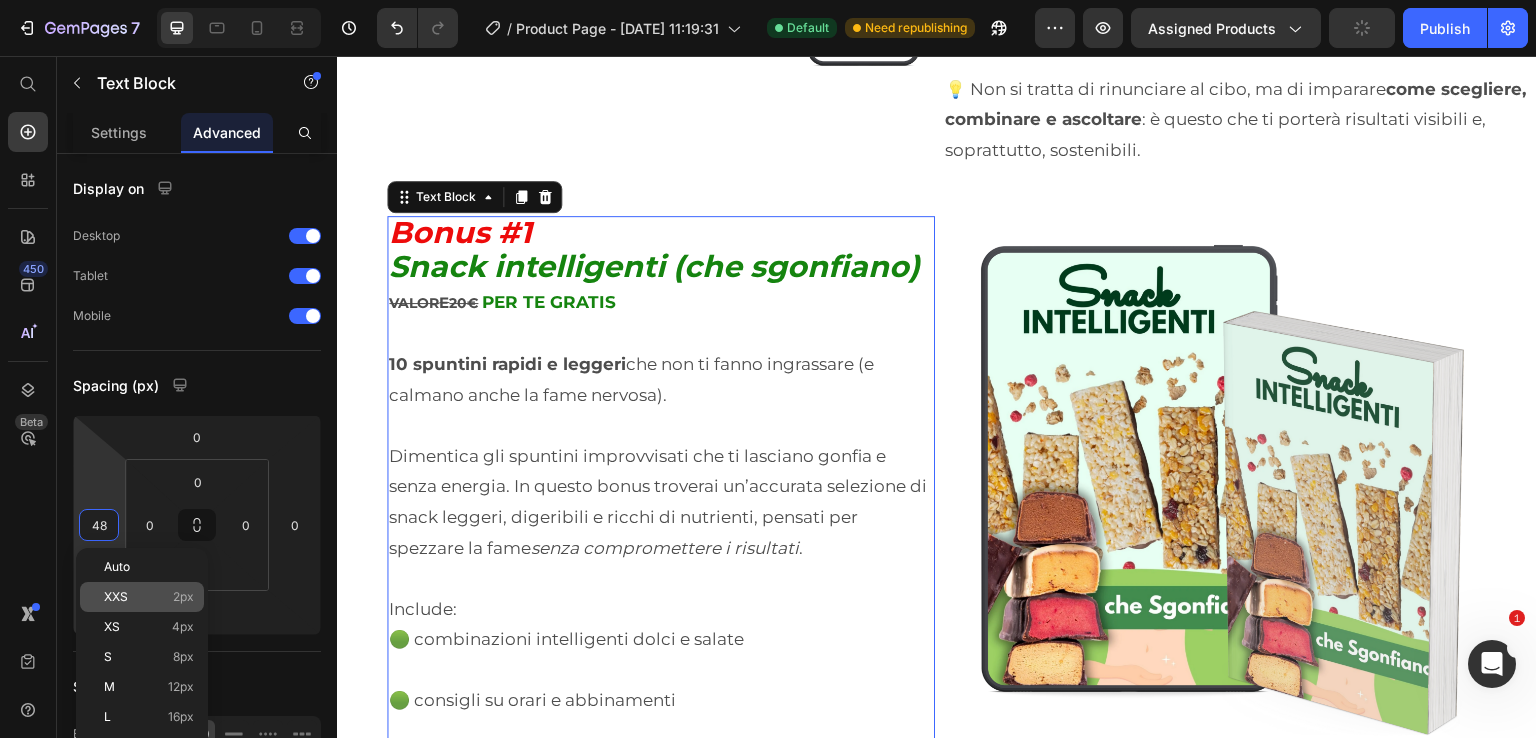 type on "2" 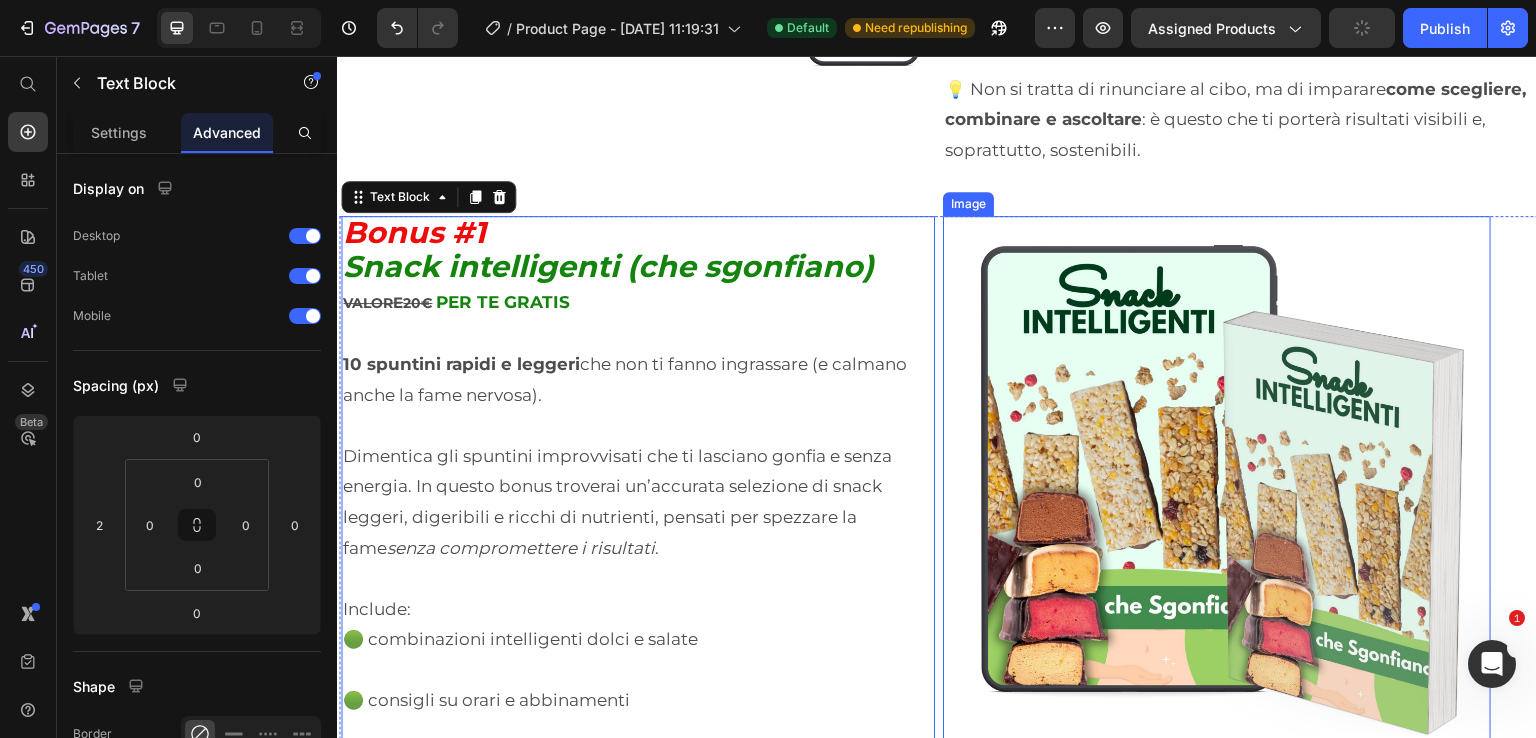 click at bounding box center [1217, 490] 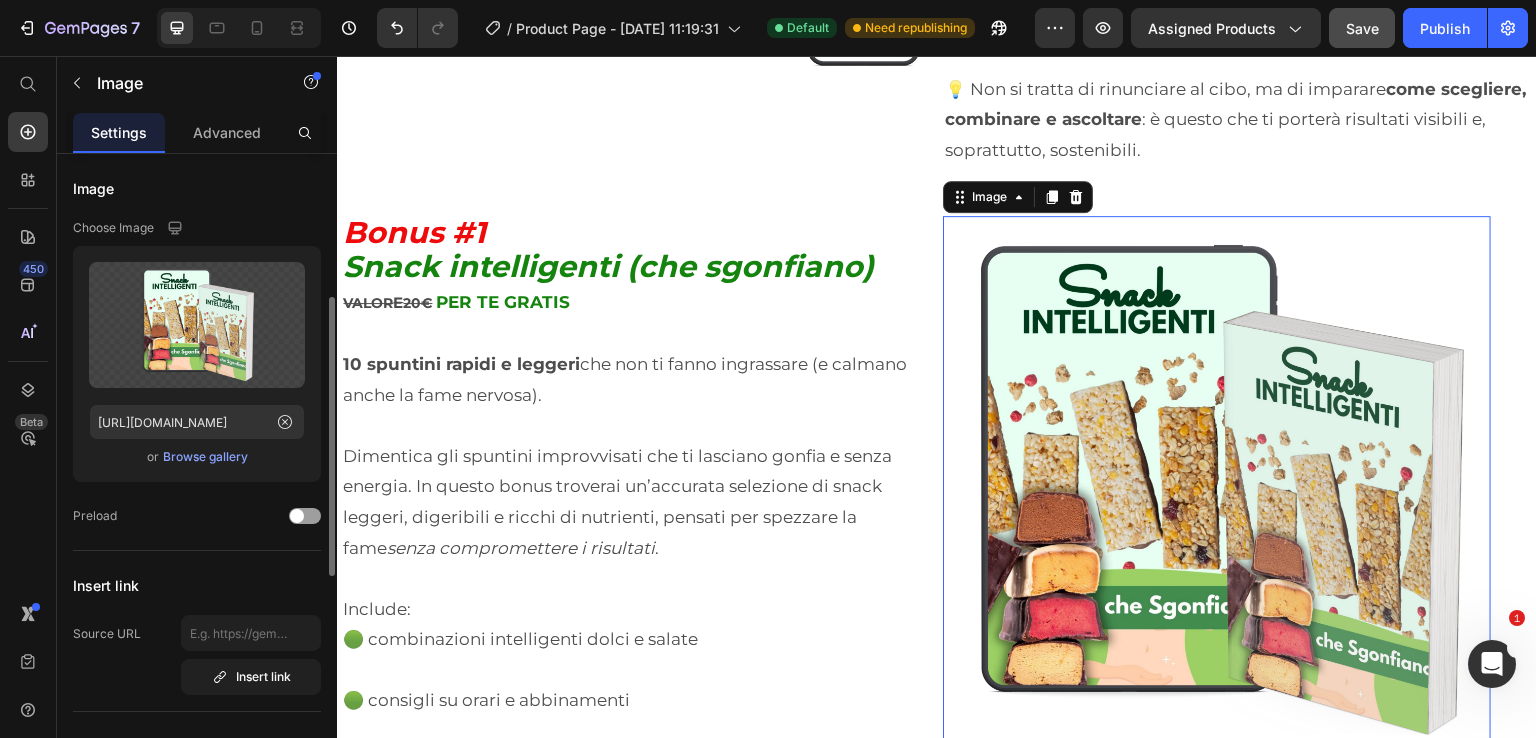 scroll, scrollTop: 200, scrollLeft: 0, axis: vertical 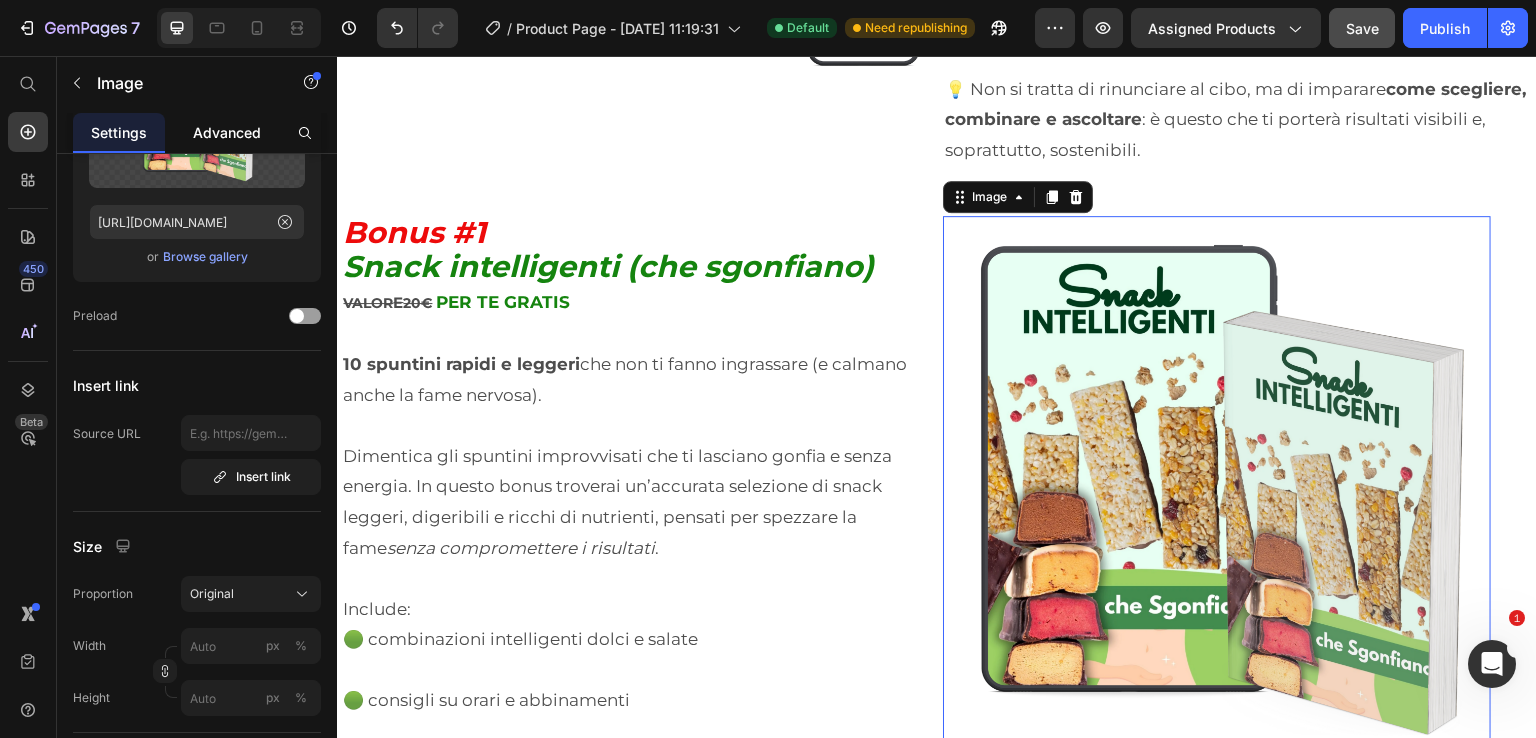 click on "Advanced" at bounding box center (227, 132) 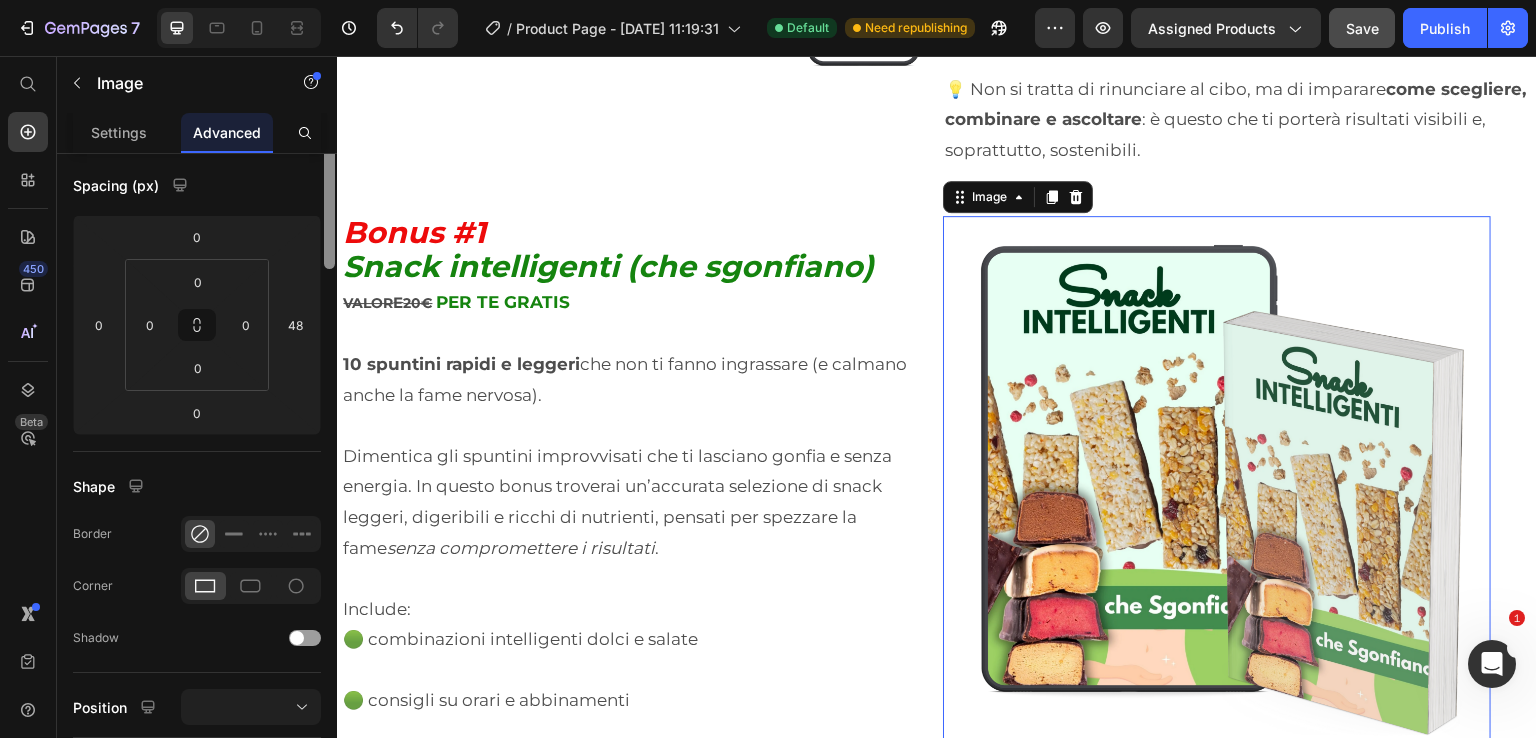scroll, scrollTop: 0, scrollLeft: 0, axis: both 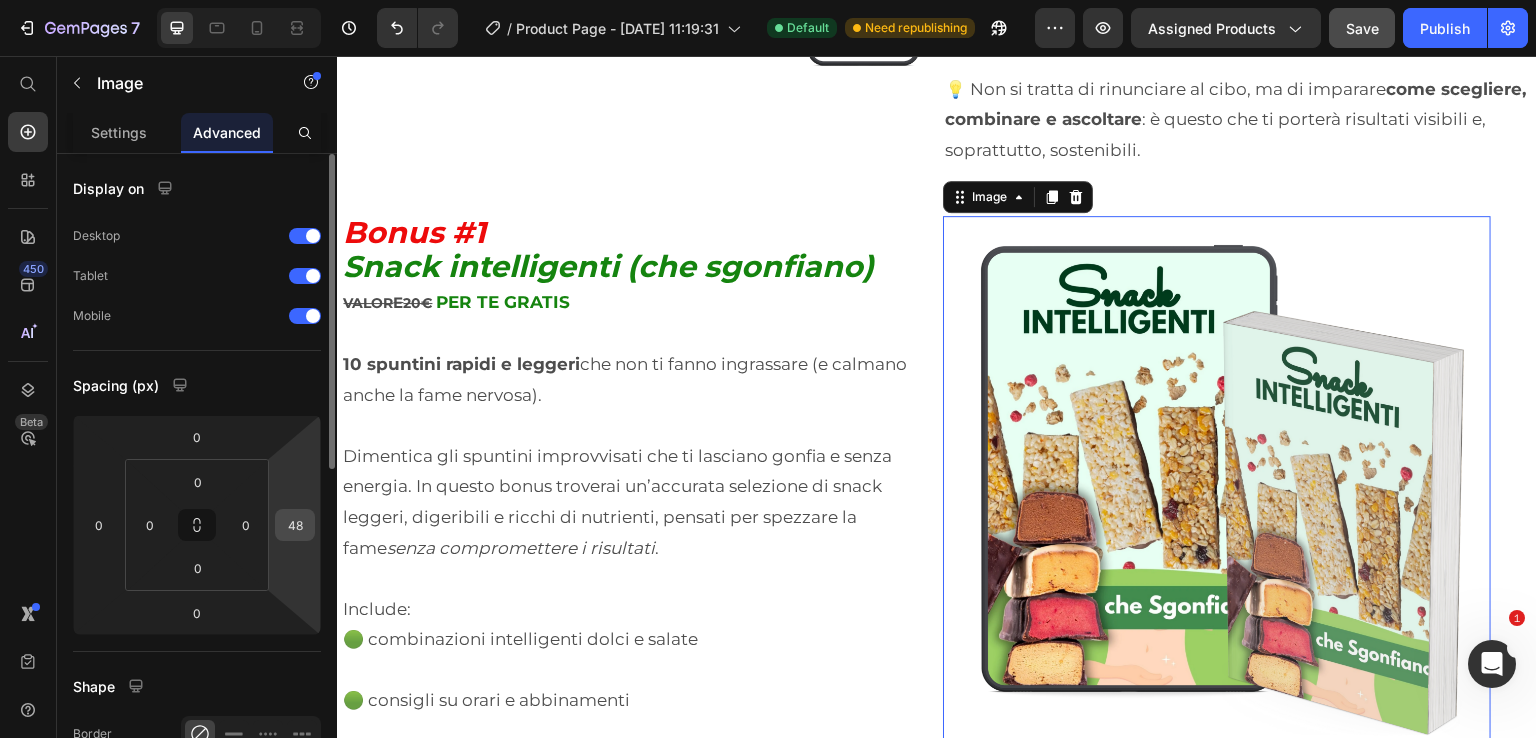 click on "48" at bounding box center [295, 525] 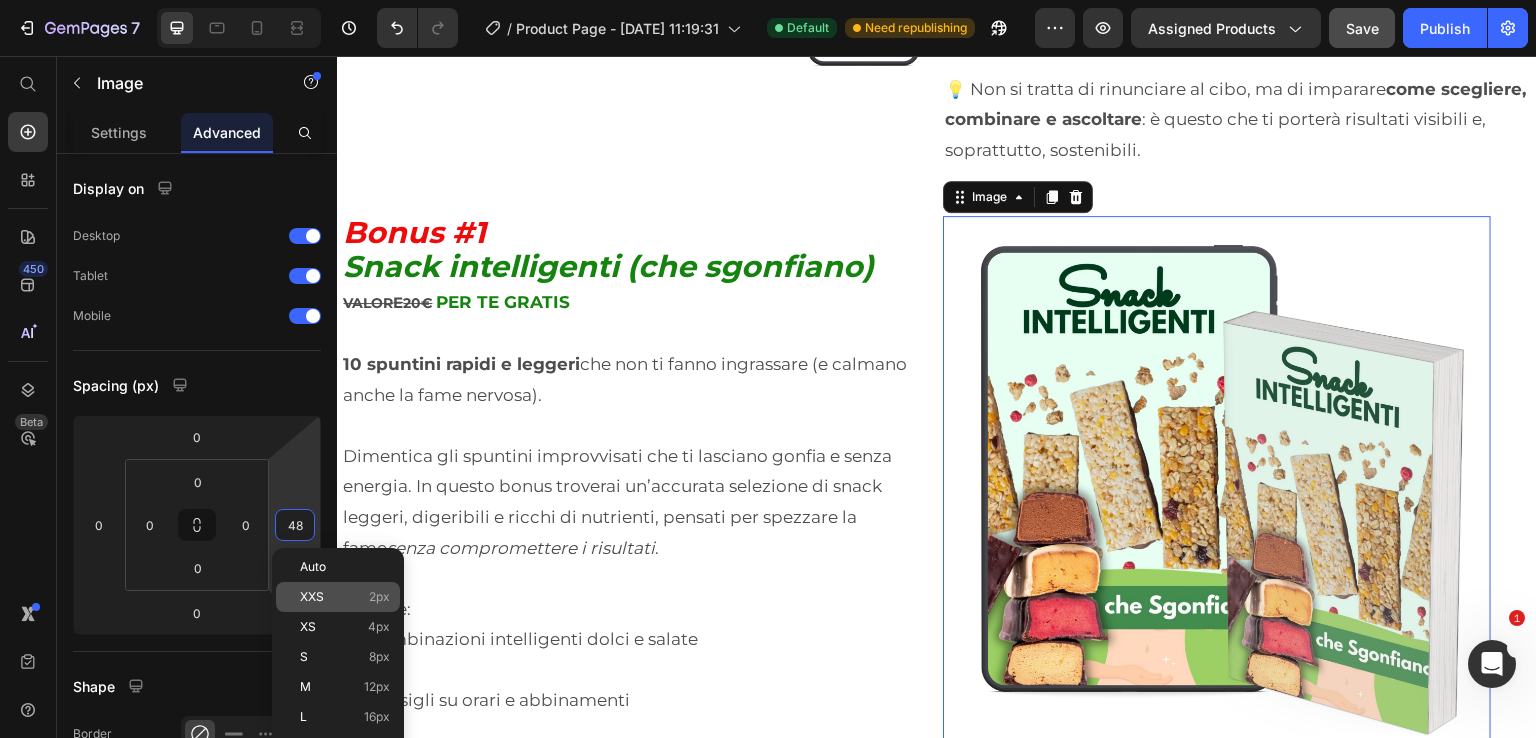 click on "XXS" at bounding box center (312, 597) 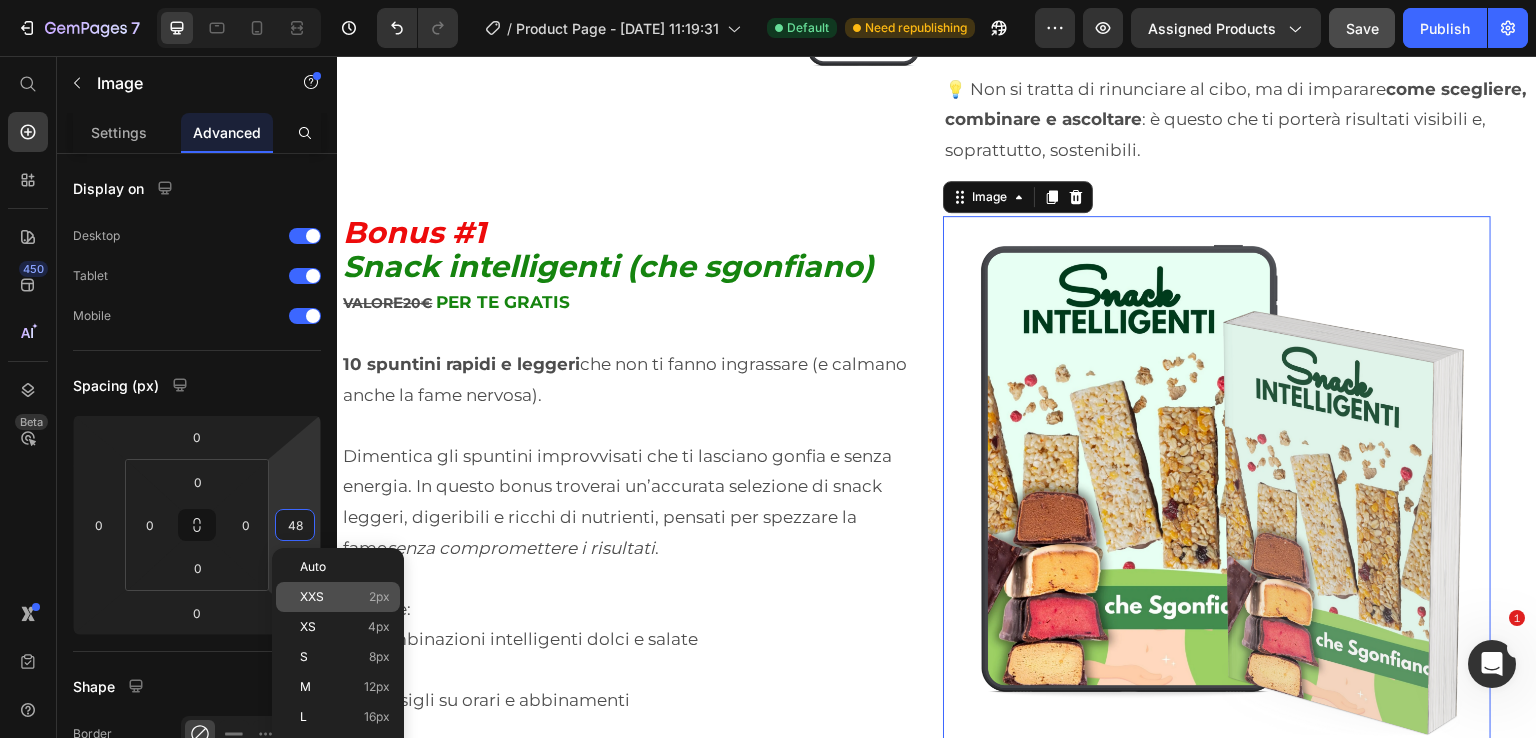 type on "2" 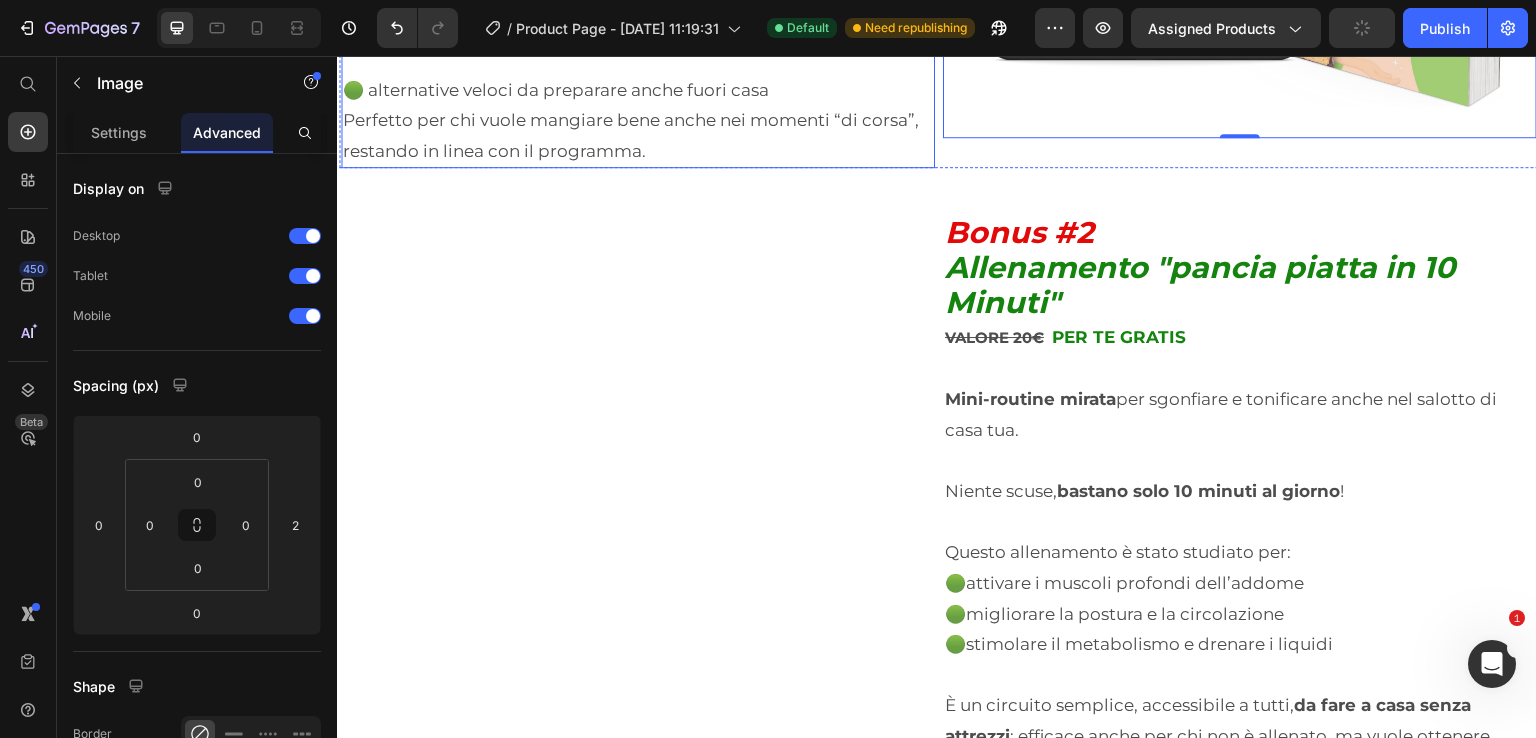 scroll, scrollTop: 7600, scrollLeft: 0, axis: vertical 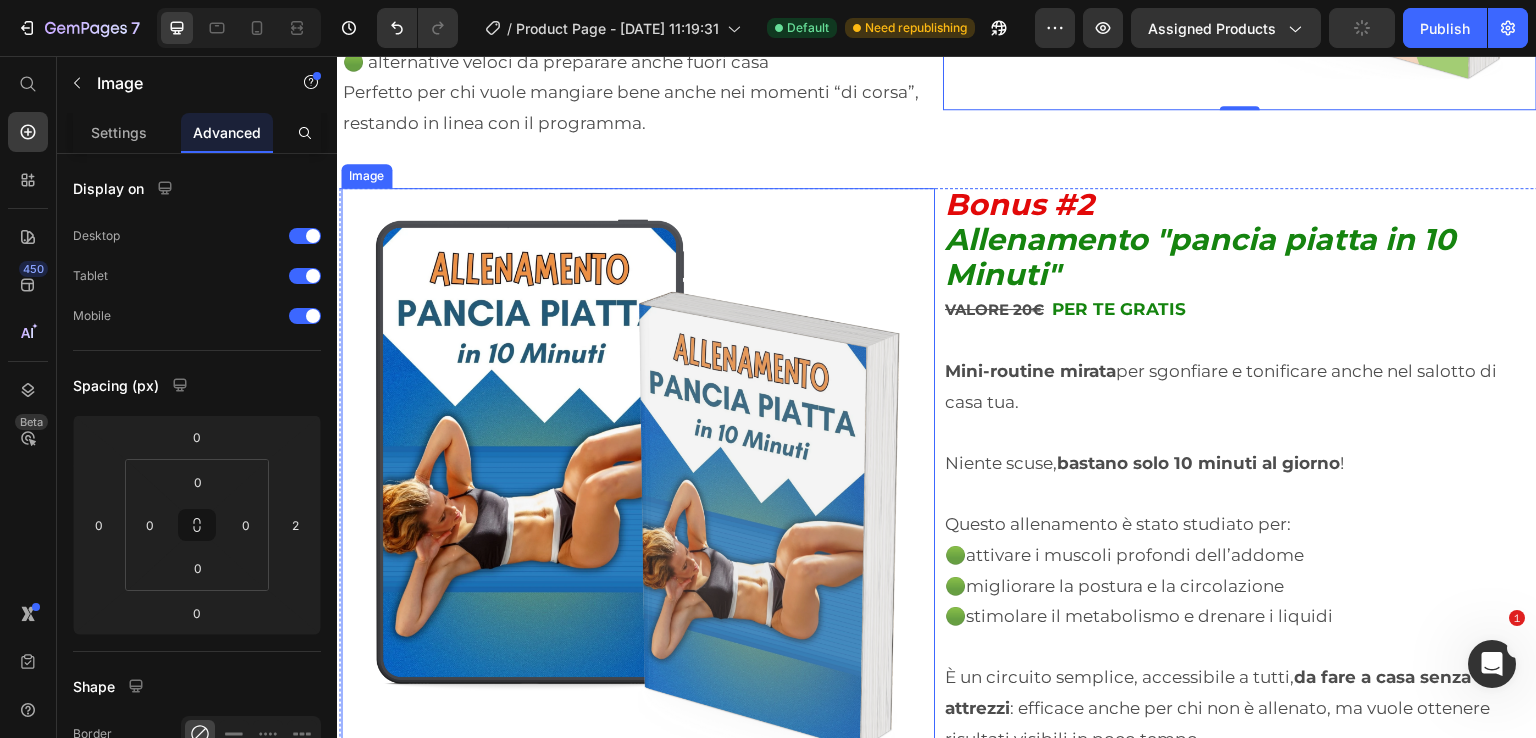 click at bounding box center (638, 485) 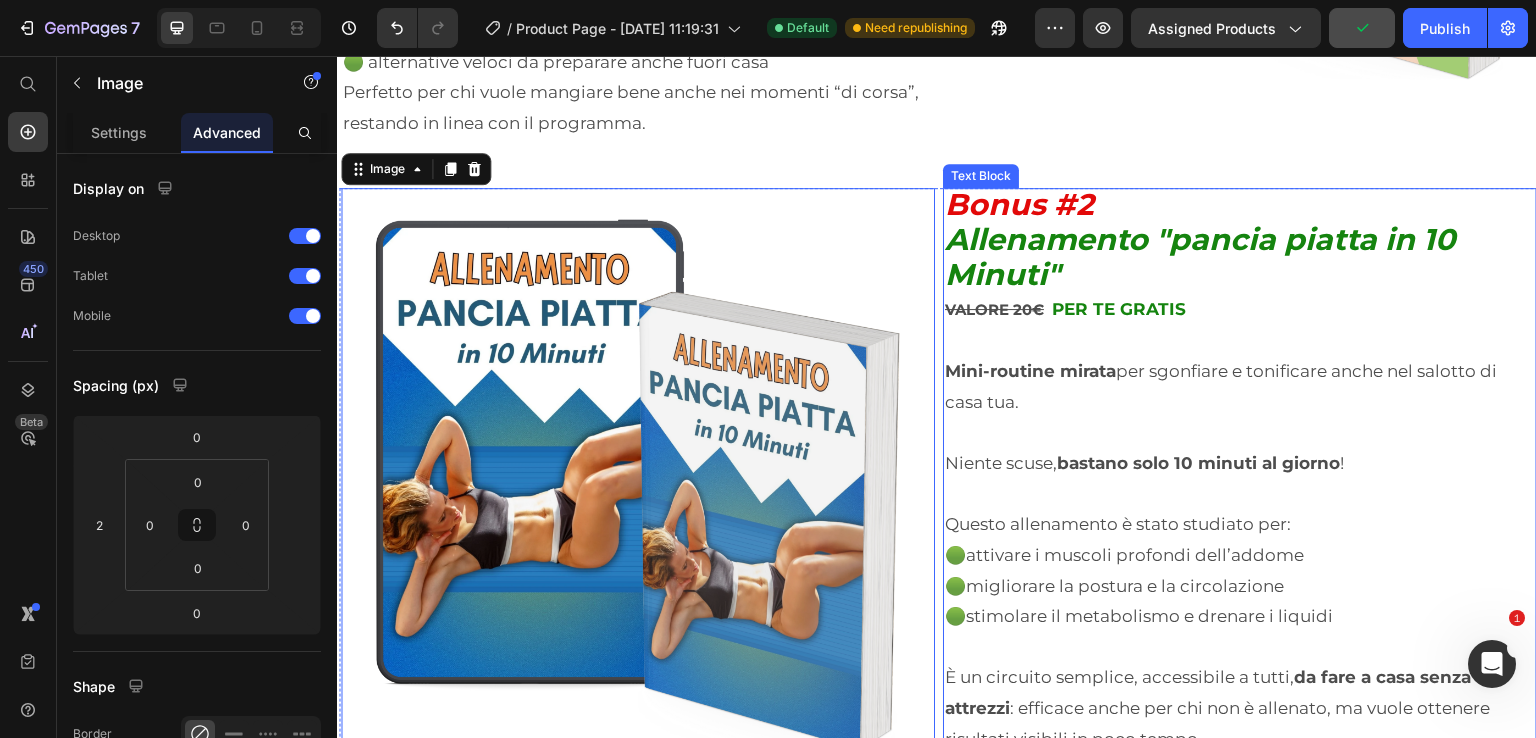click on "Mini-routine mirata  per sgonfiare e tonificare anche nel salotto di casa tua." at bounding box center [1240, 386] 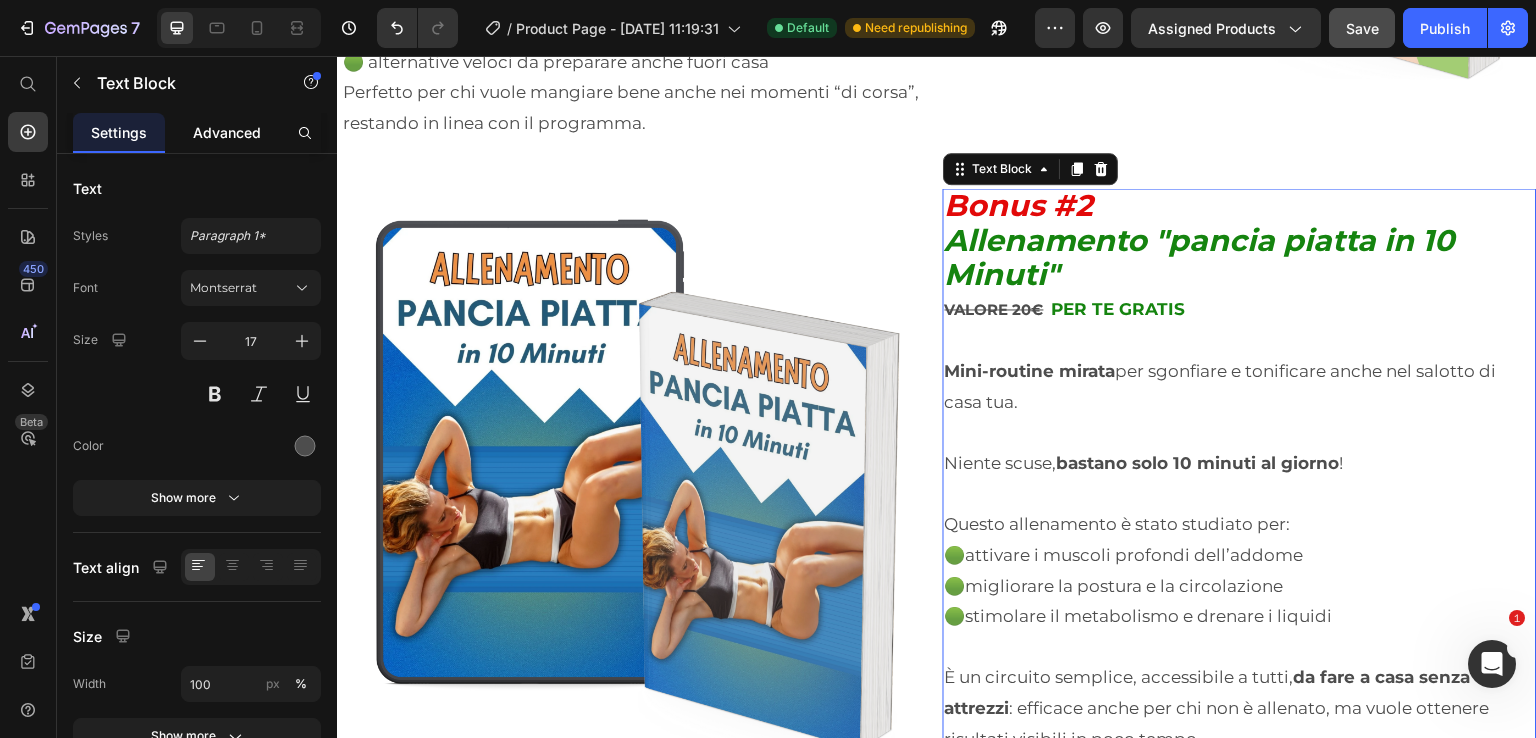 click on "Advanced" at bounding box center [227, 132] 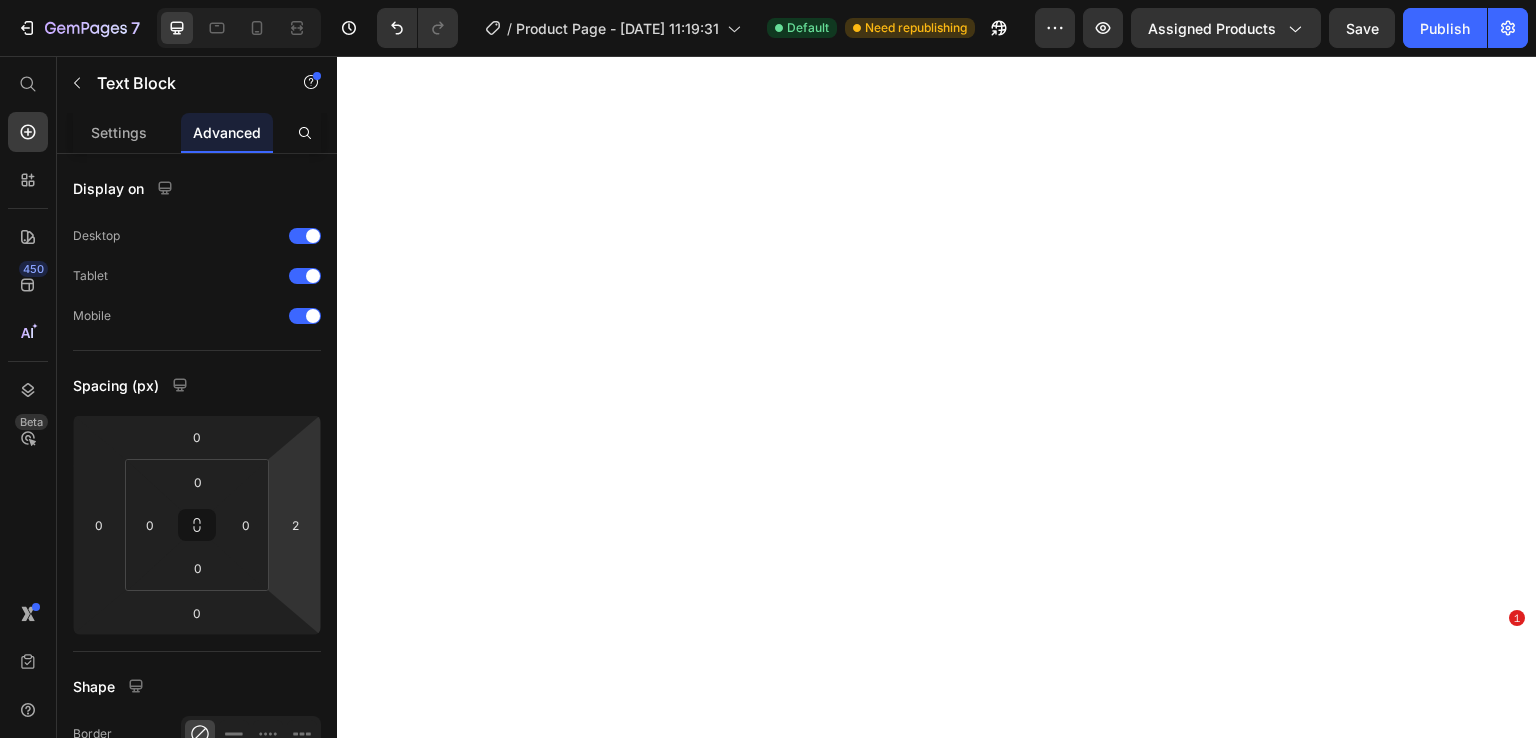scroll, scrollTop: 0, scrollLeft: 0, axis: both 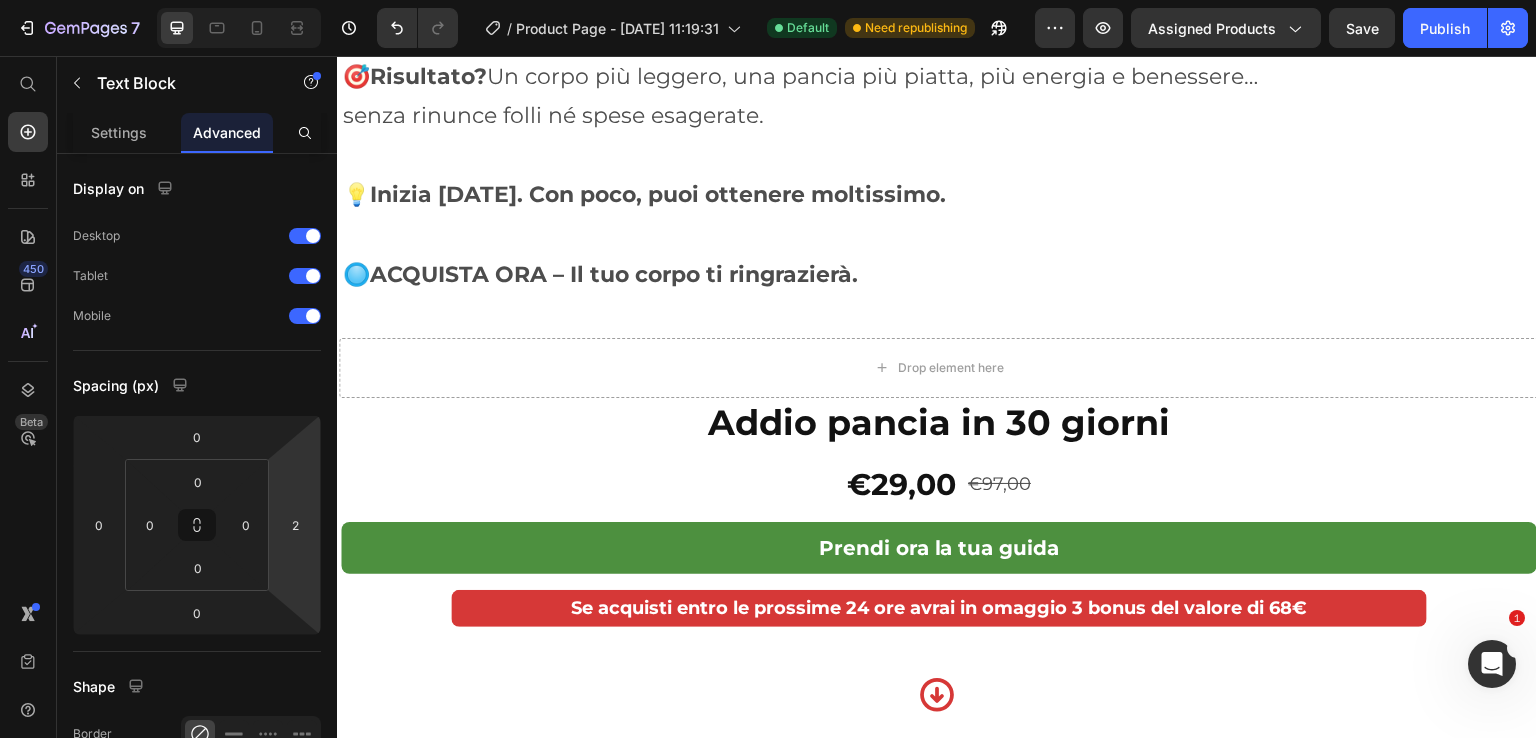 click on "In questo bonus troverai:" at bounding box center (661, -1296) 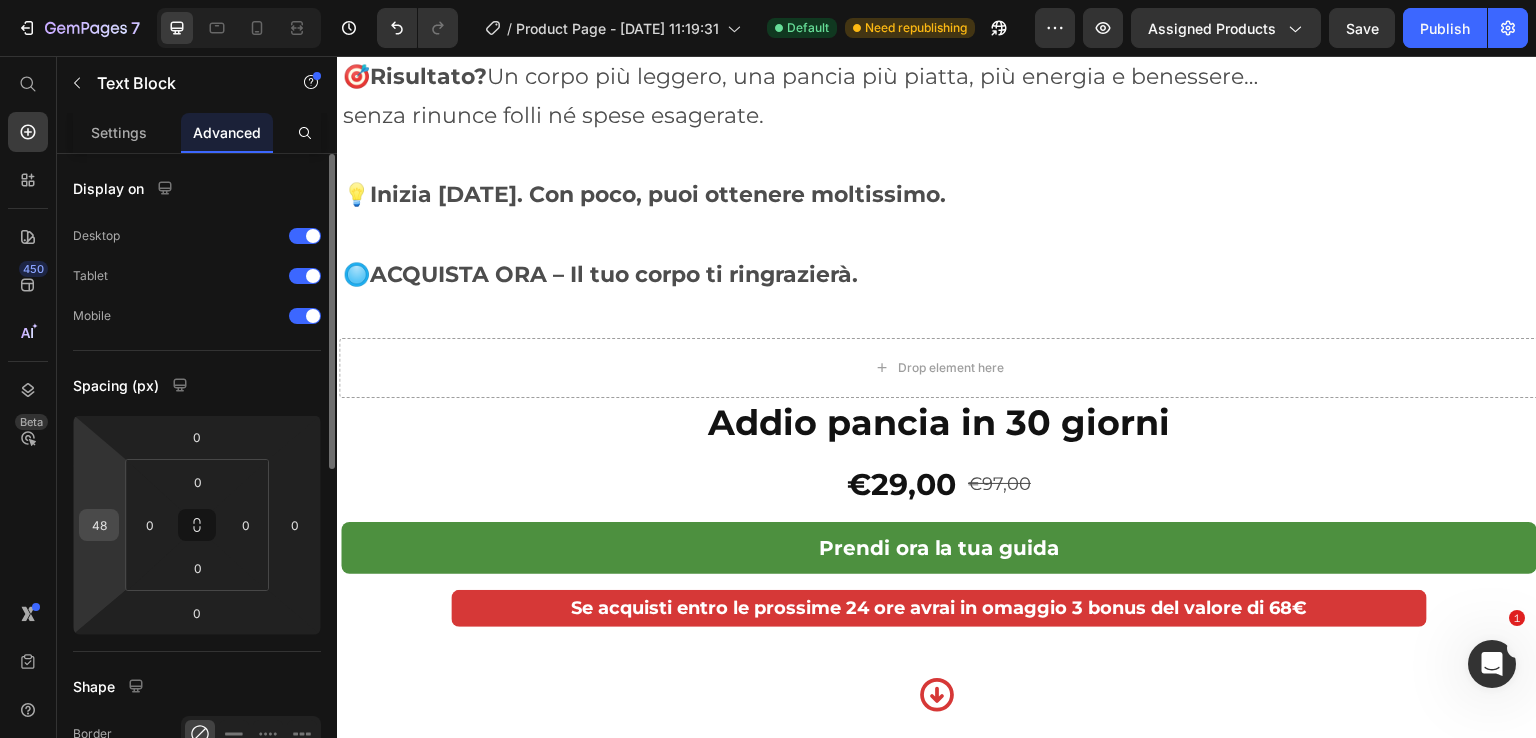 click on "48" at bounding box center (99, 525) 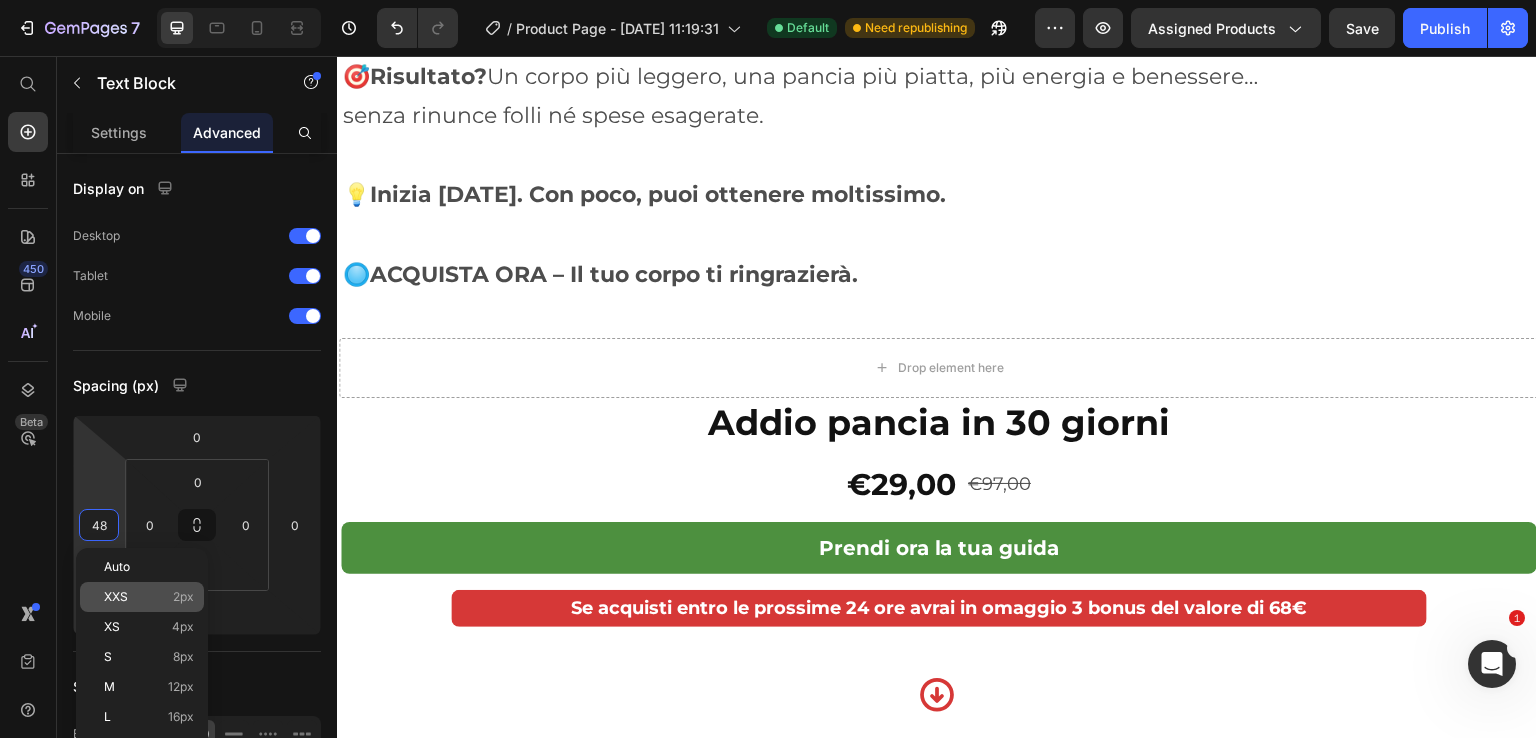 click on "XXS" at bounding box center [116, 597] 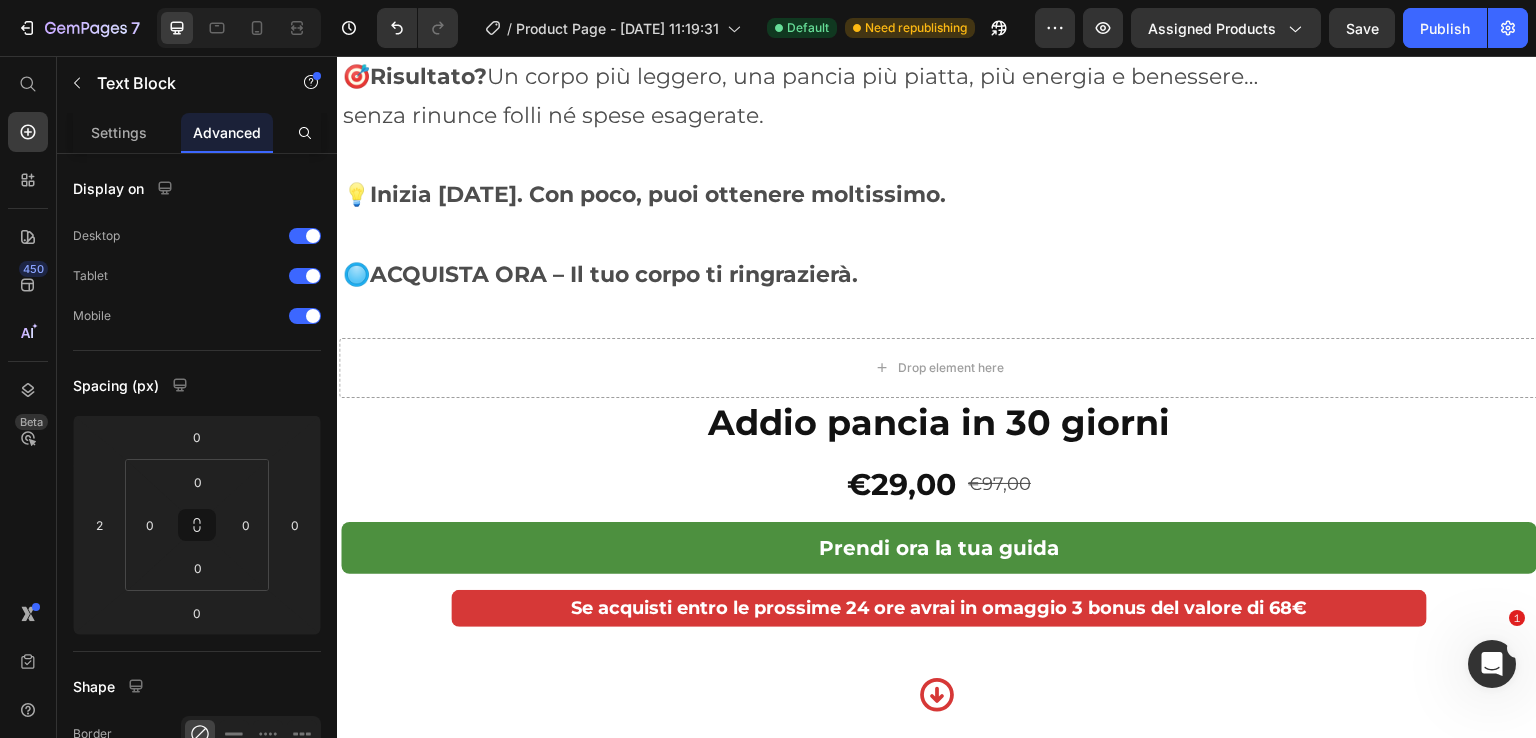 click at bounding box center (1217, -1597) 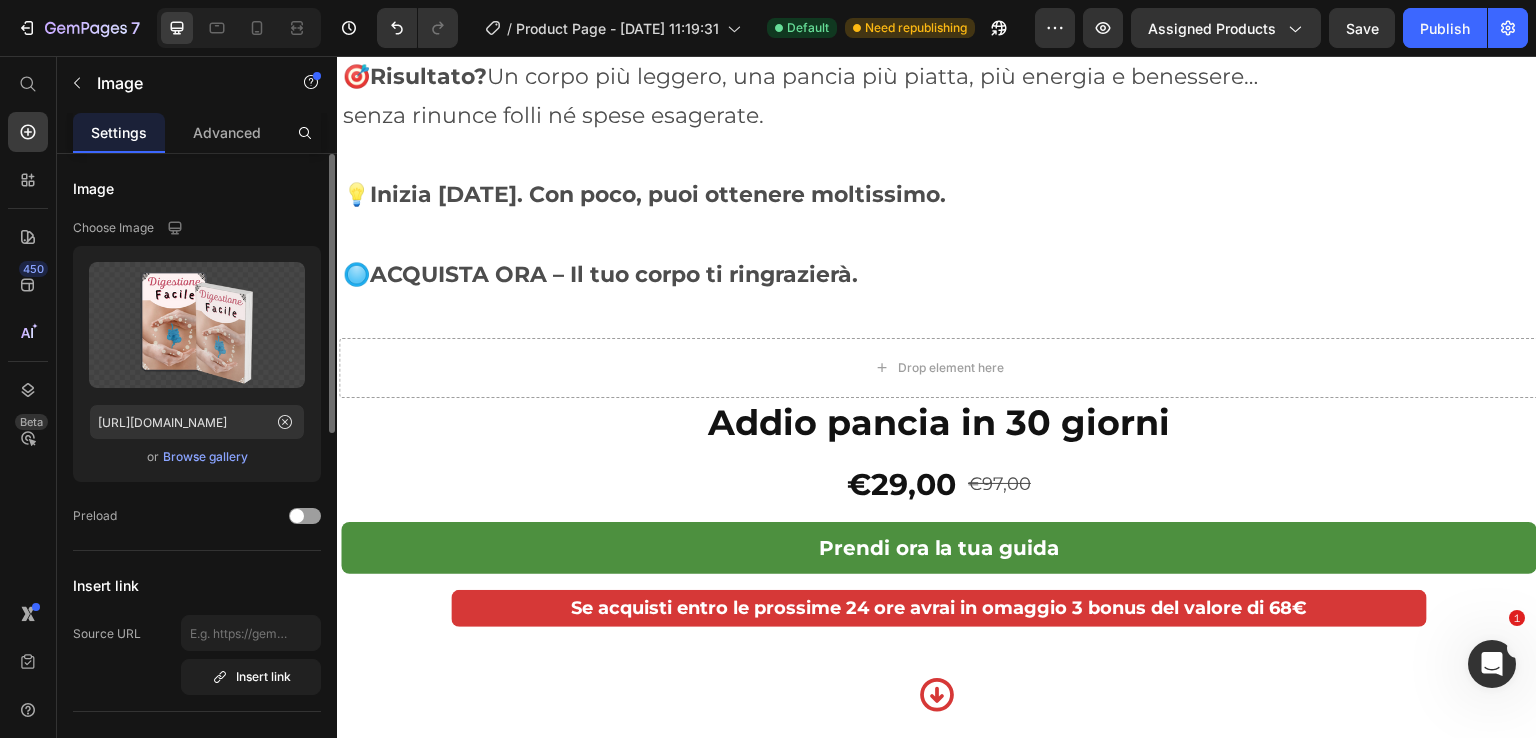 scroll, scrollTop: 300, scrollLeft: 0, axis: vertical 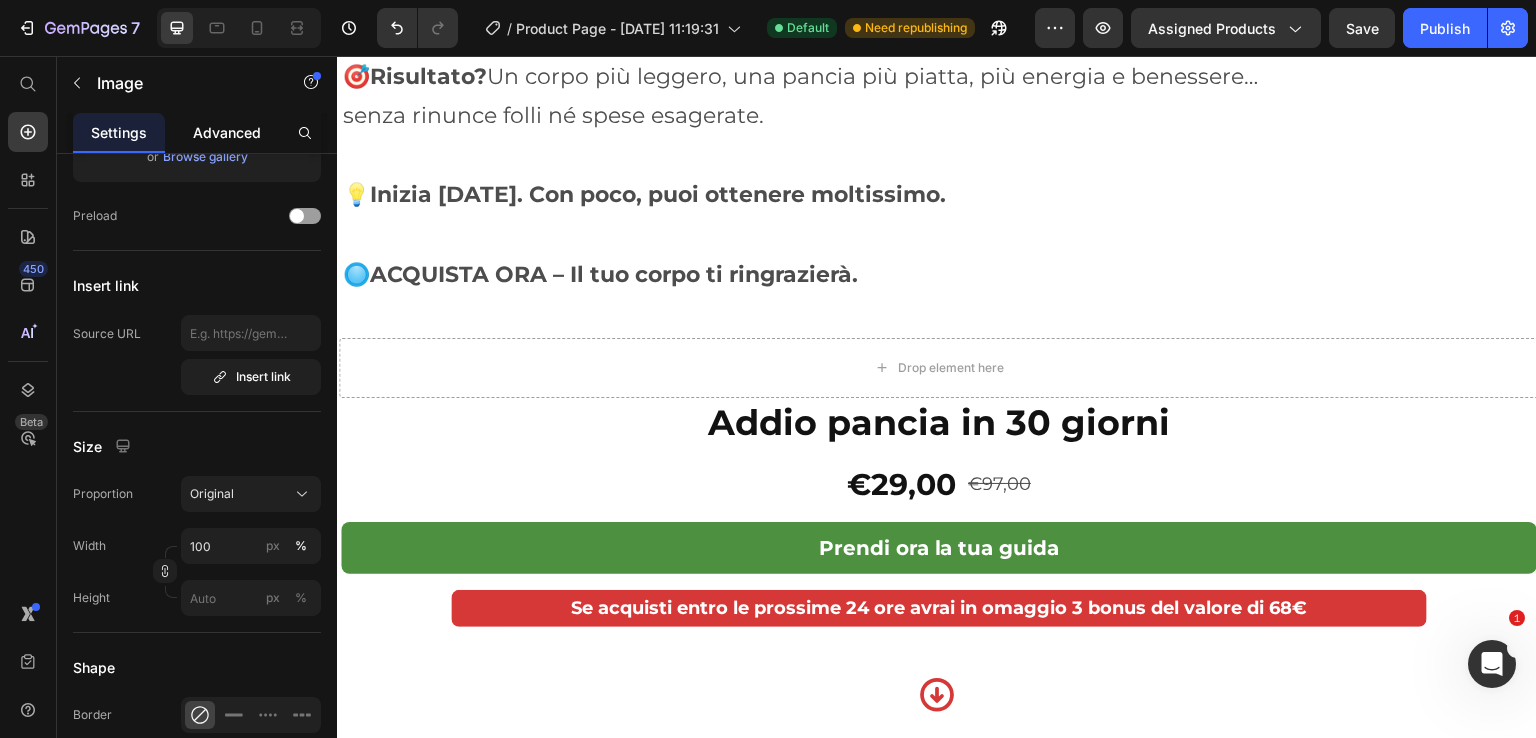 click on "Advanced" at bounding box center [227, 132] 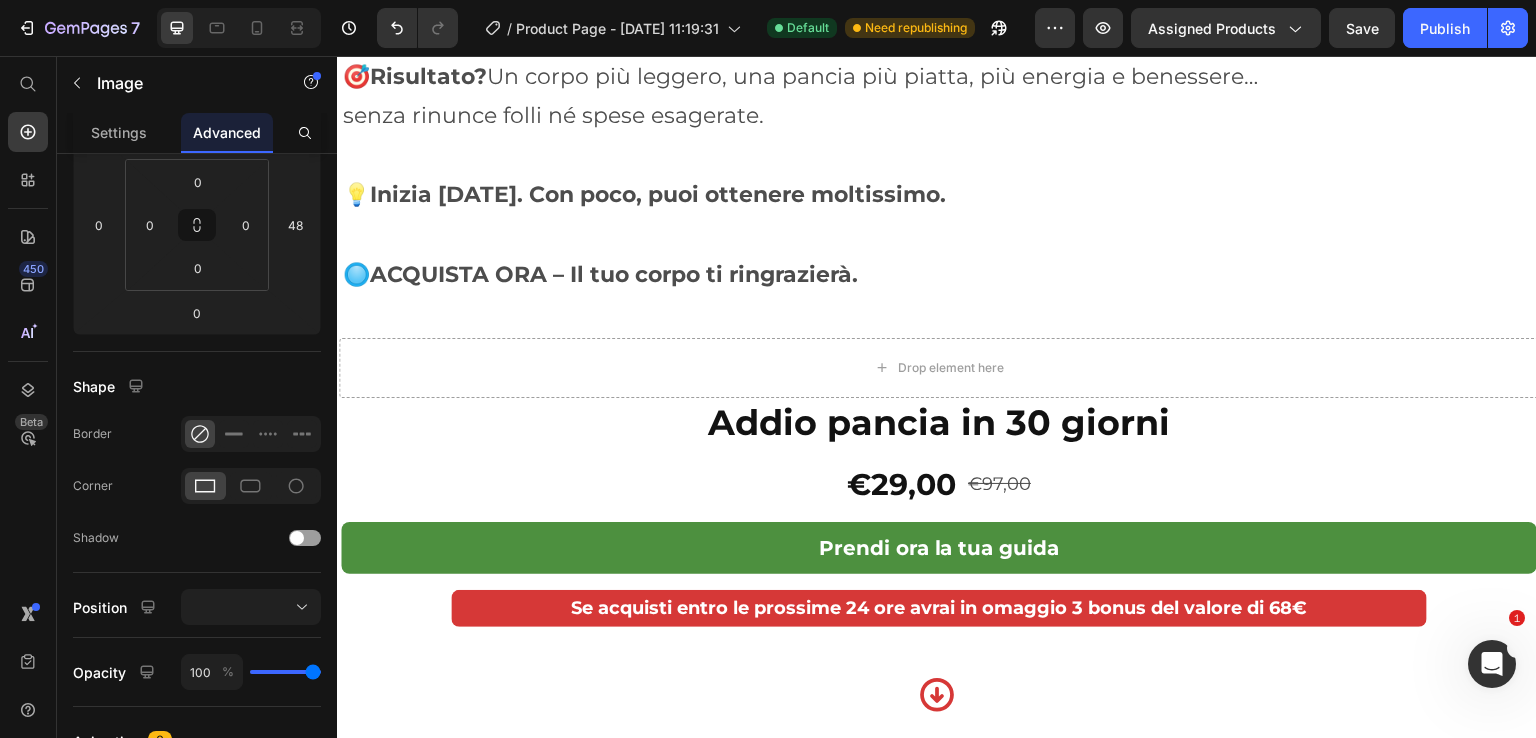 scroll, scrollTop: 0, scrollLeft: 0, axis: both 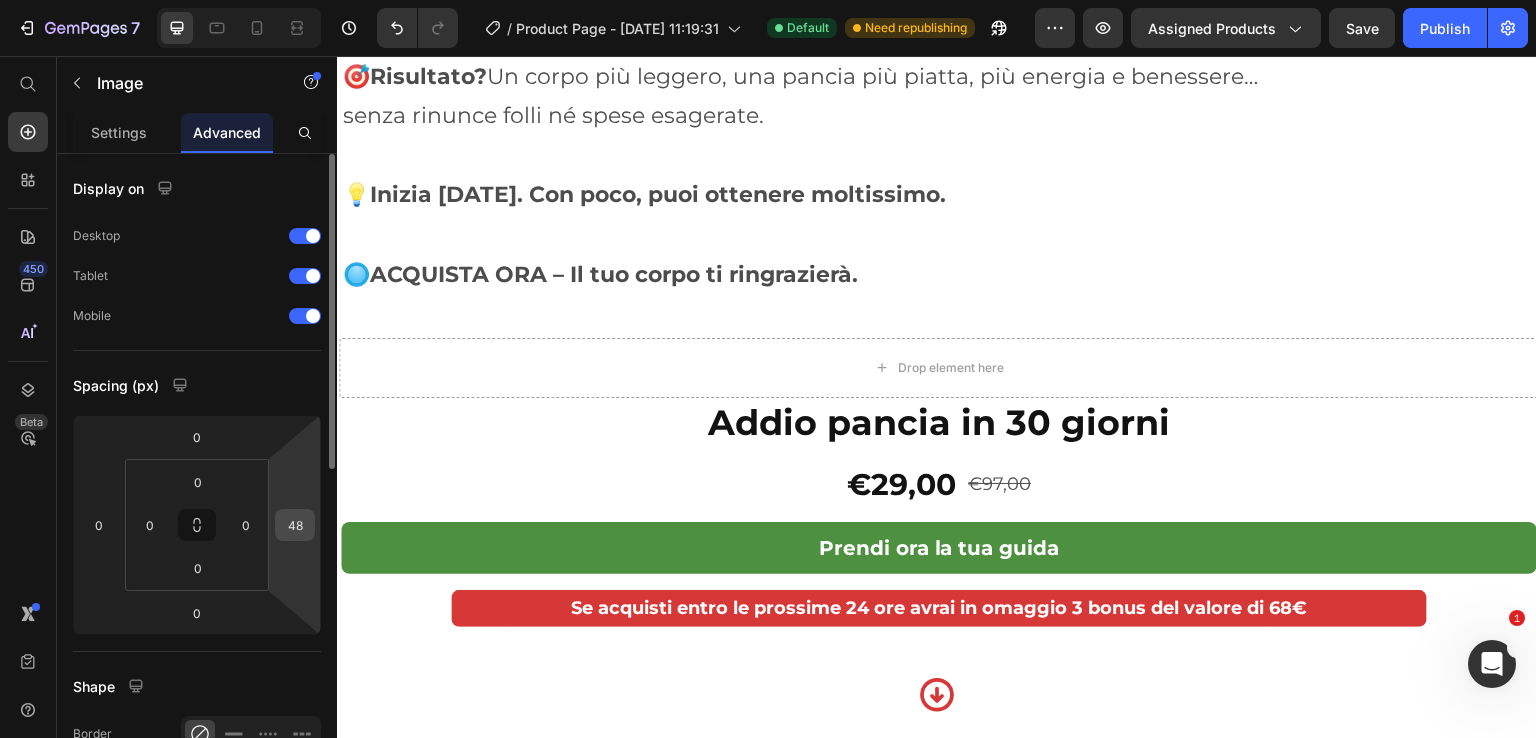 click on "48" at bounding box center [295, 525] 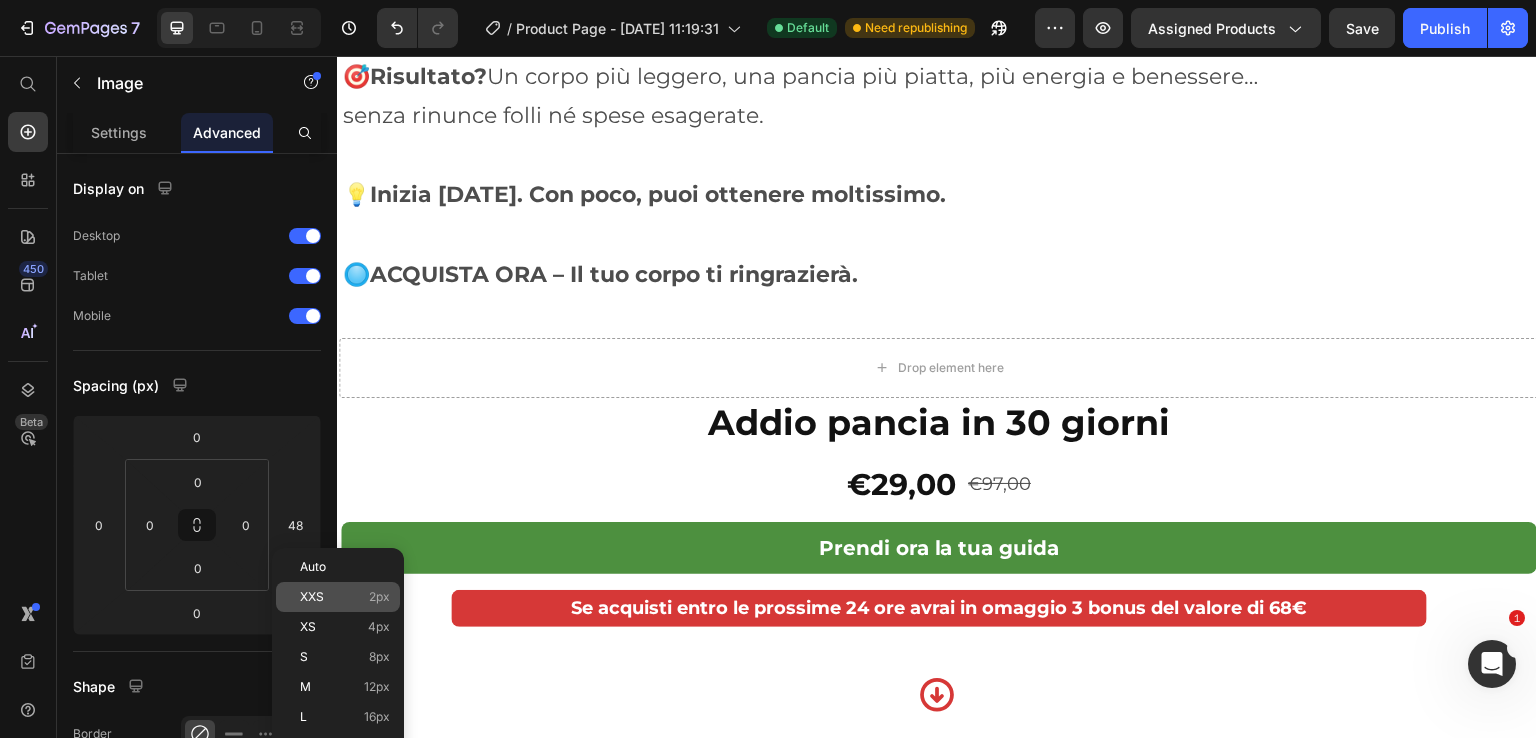 click on "XXS" at bounding box center (312, 597) 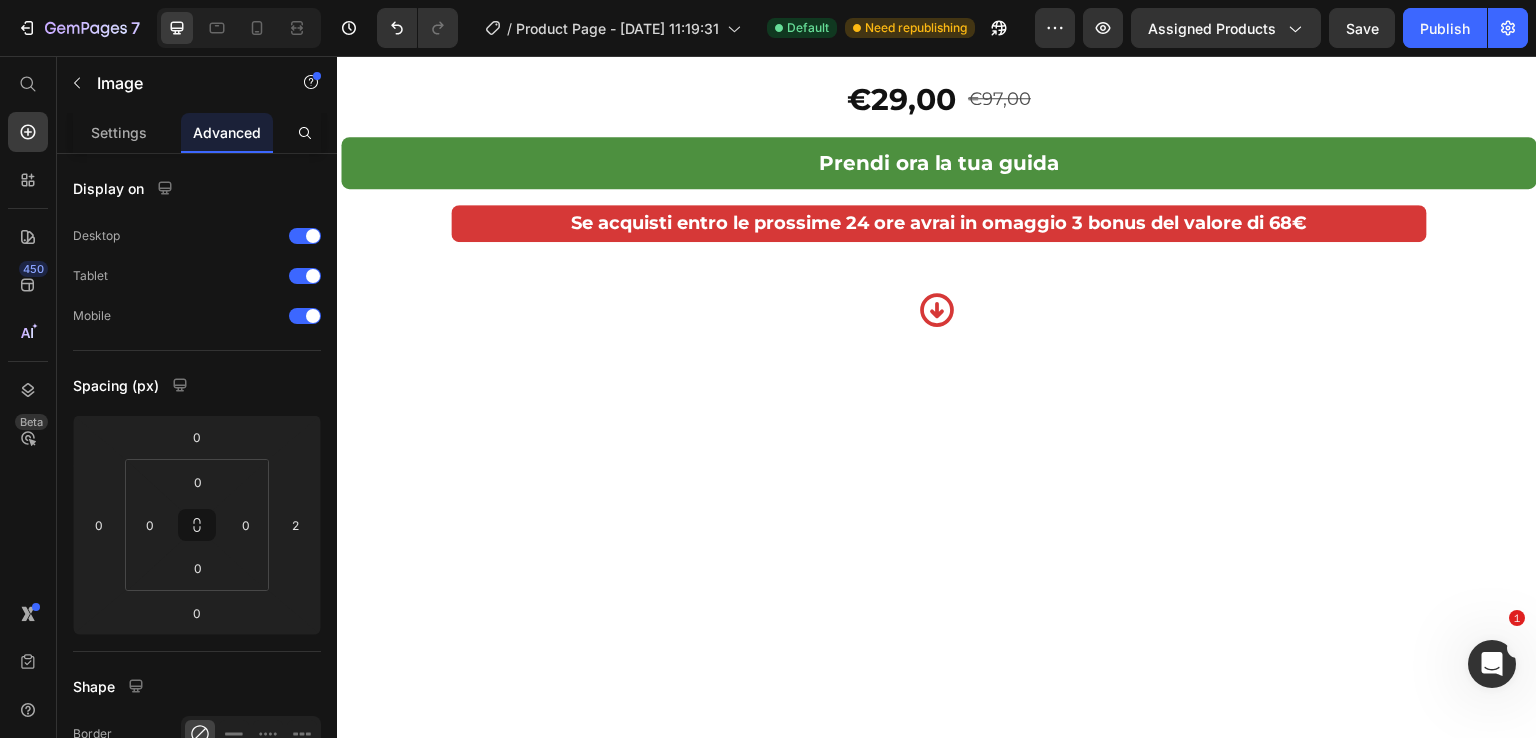 scroll, scrollTop: 8600, scrollLeft: 0, axis: vertical 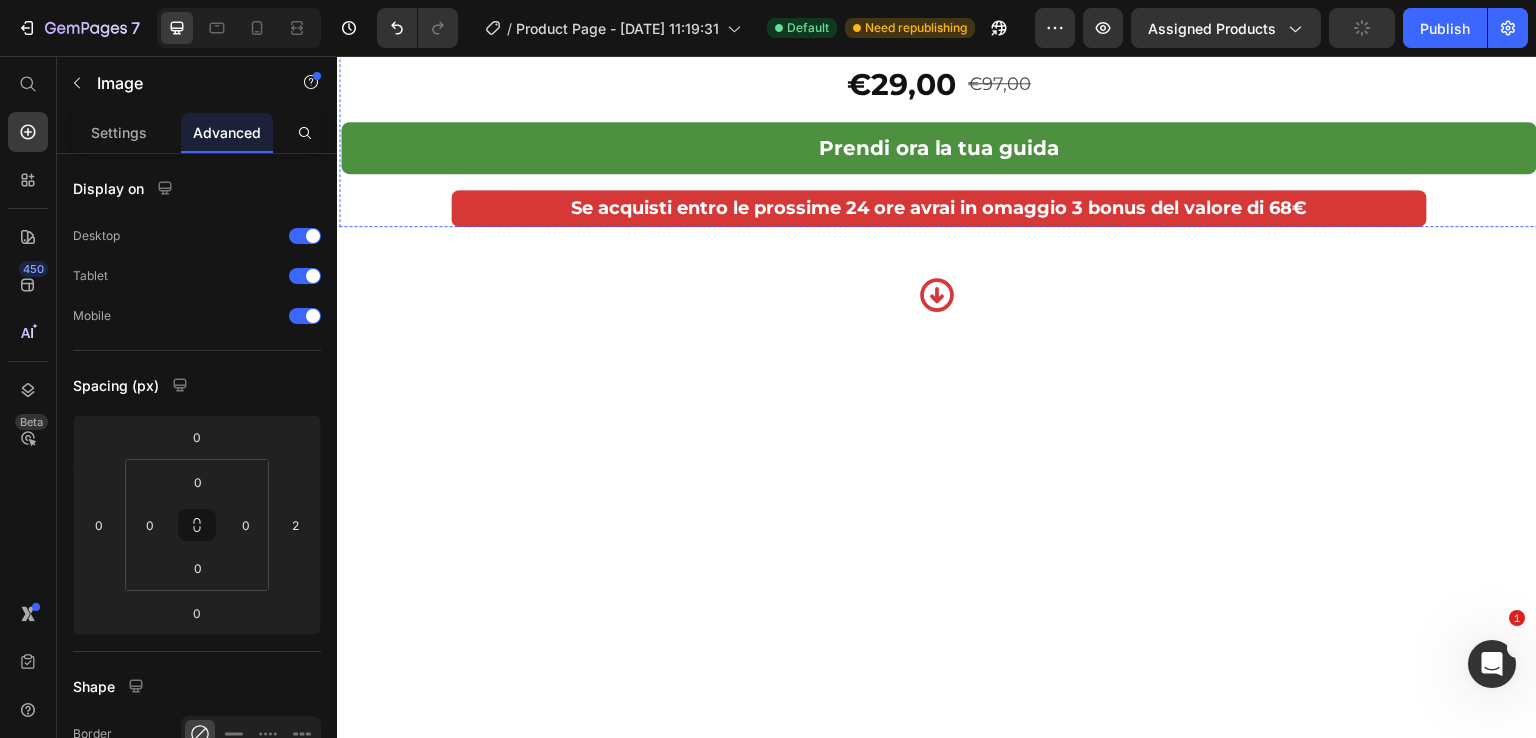 click on "Ordina entro la scadenza e avrai 3 bonus del vaolre di 68€ gratis !" at bounding box center [939, -1462] 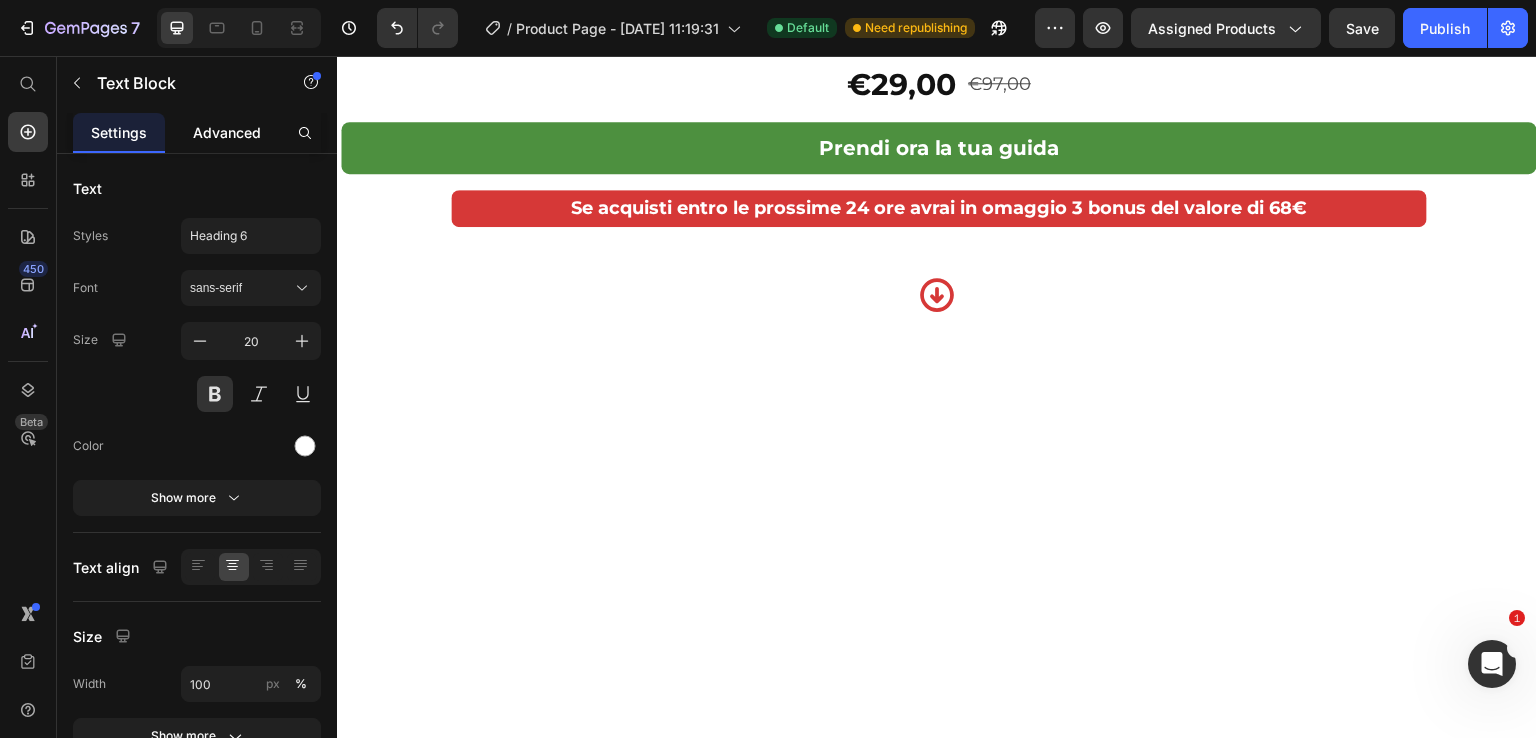click on "Advanced" at bounding box center [227, 132] 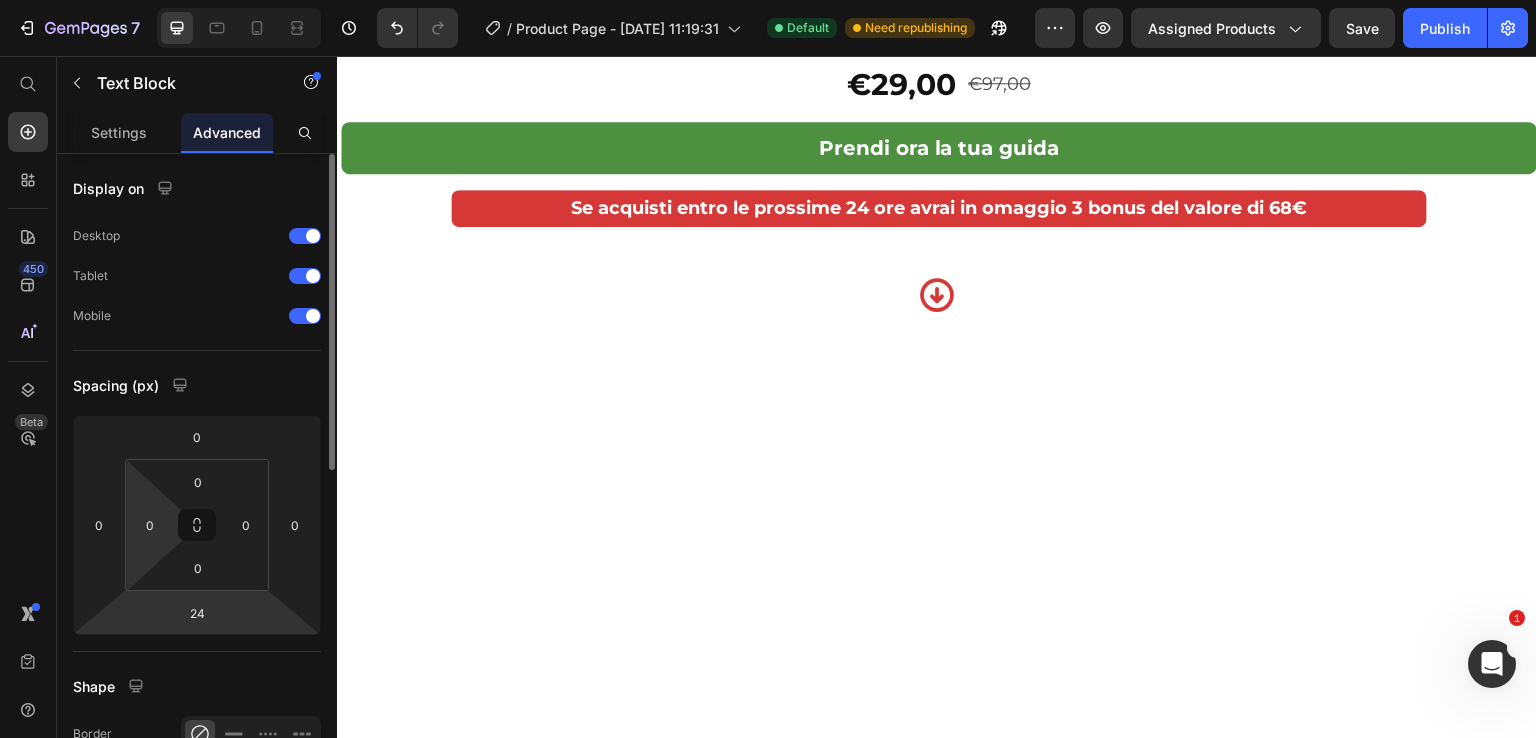 scroll, scrollTop: 100, scrollLeft: 0, axis: vertical 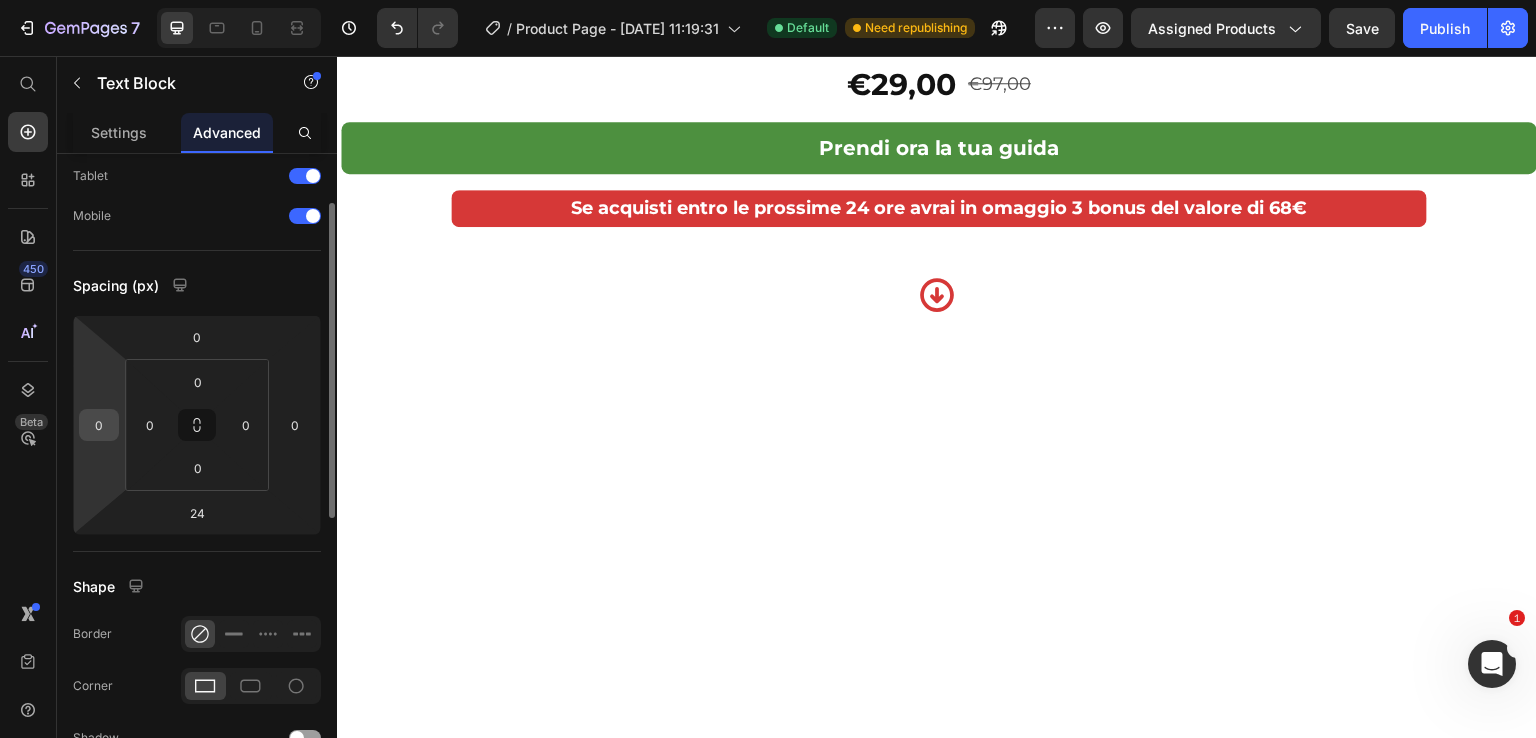 click on "0" at bounding box center (99, 425) 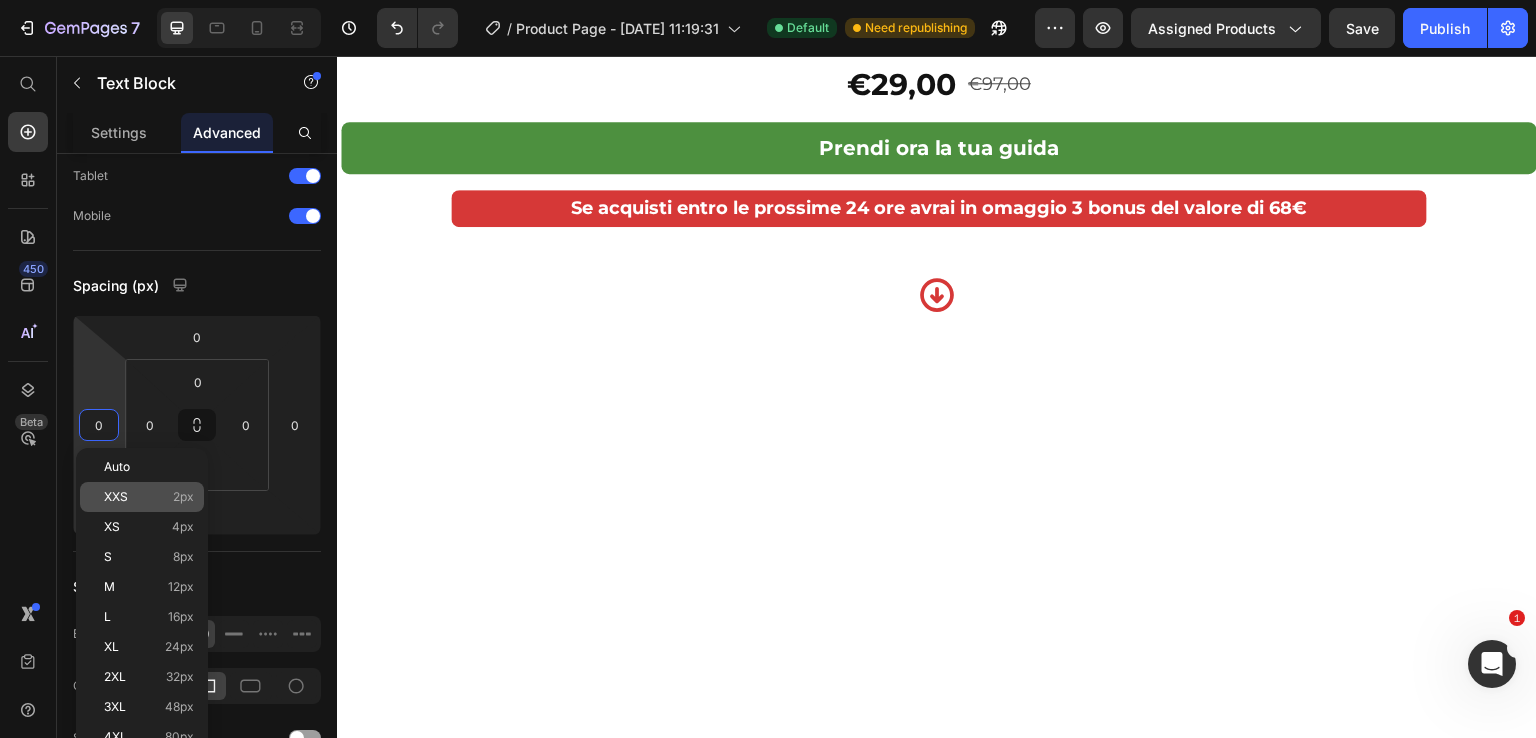 click on "XXS" at bounding box center [116, 497] 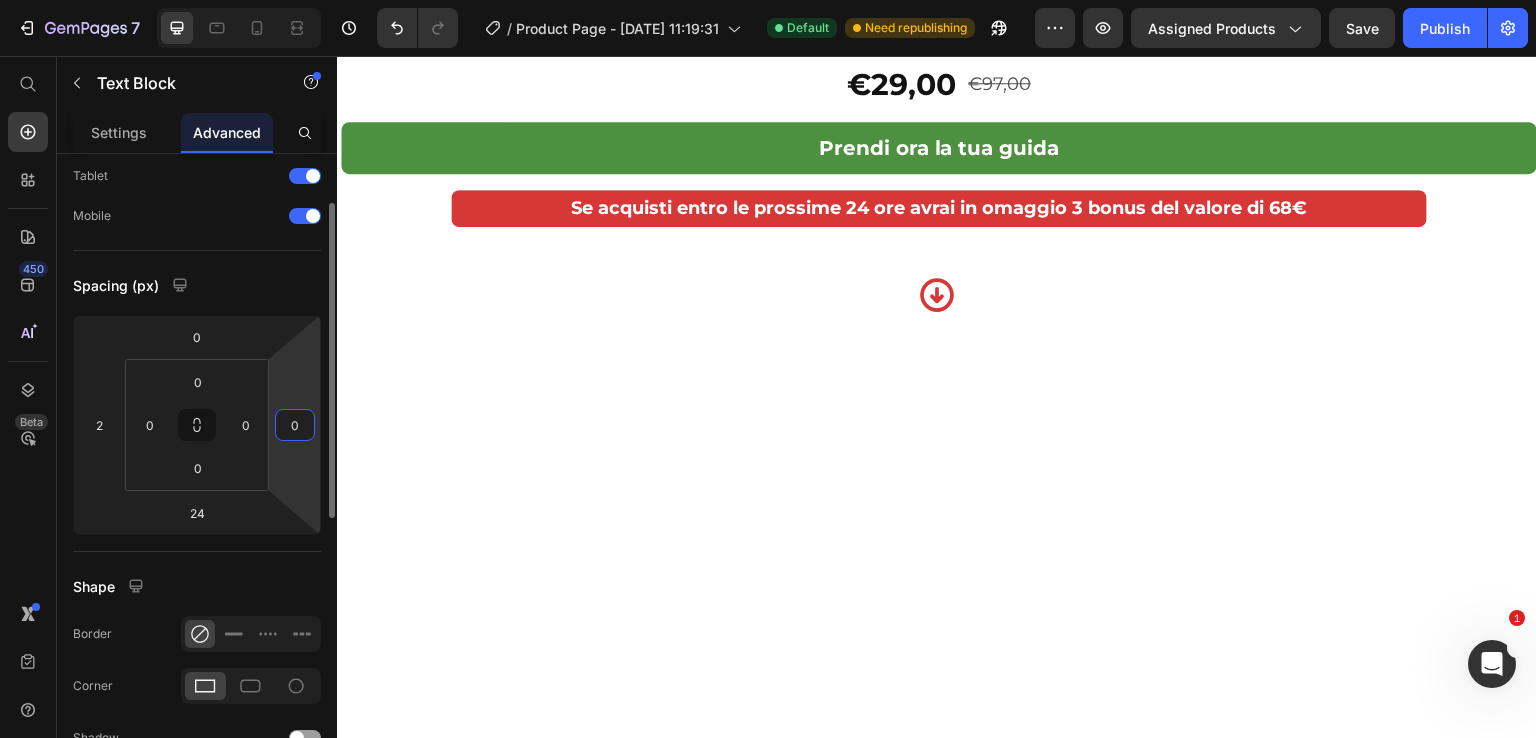 click on "0" at bounding box center (295, 425) 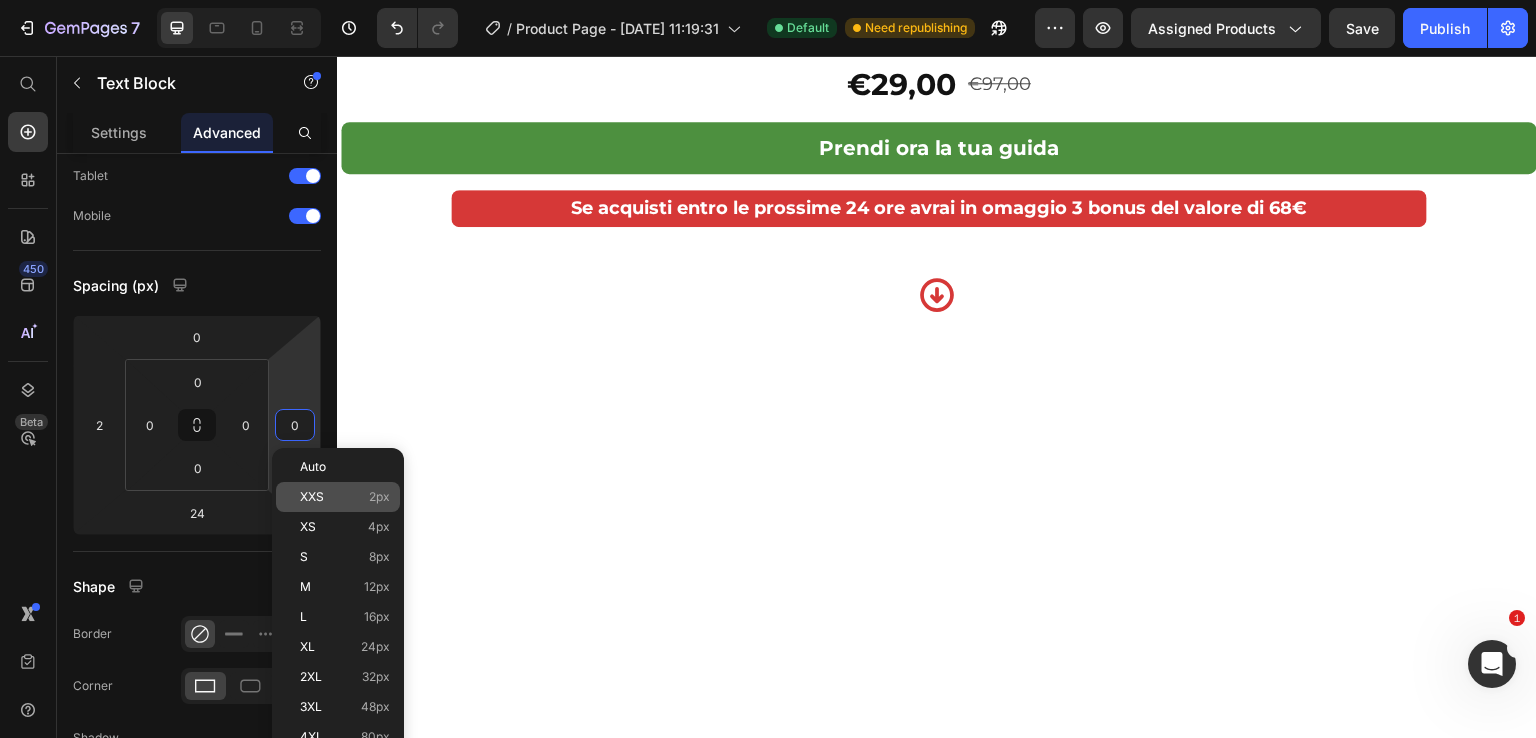 click on "XXS" at bounding box center (312, 497) 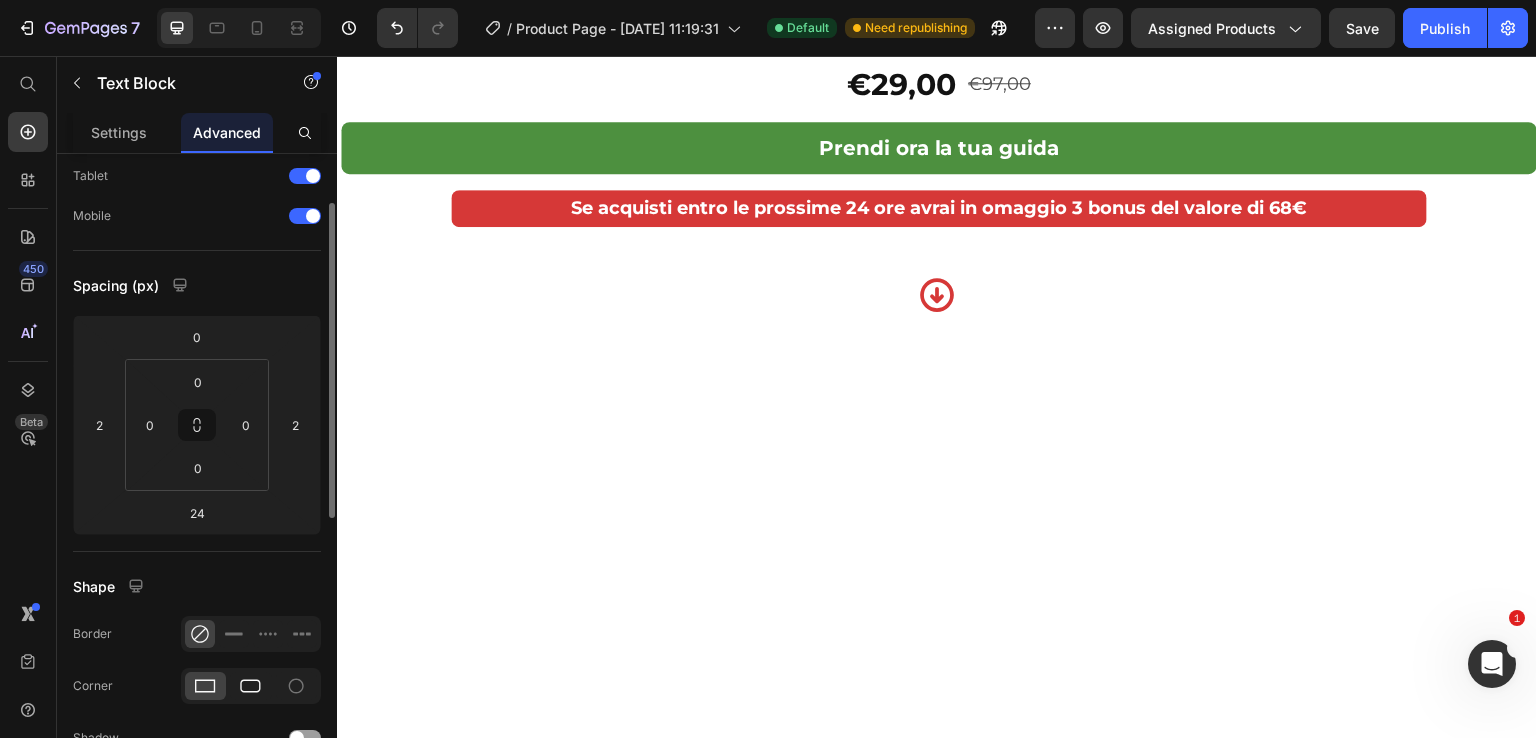 click 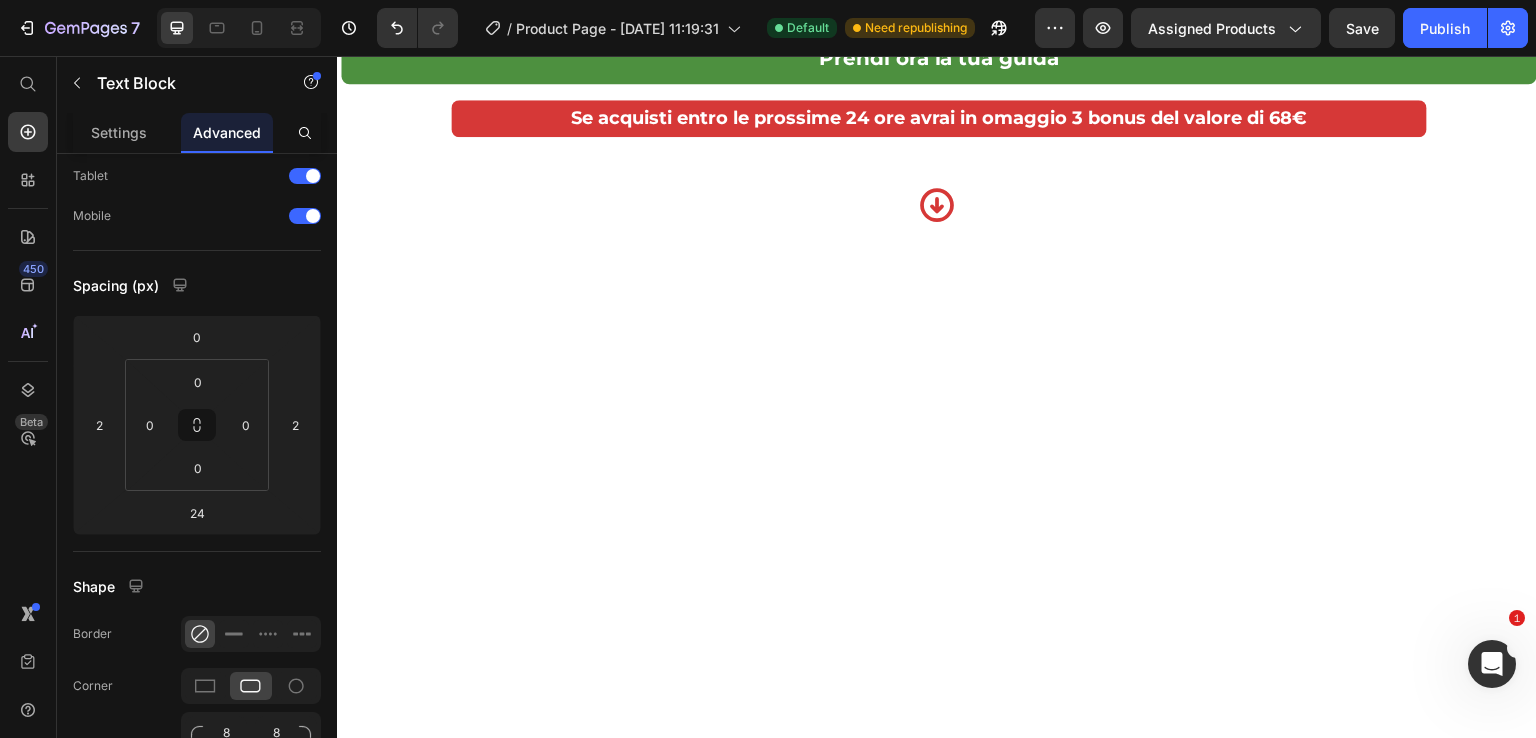 scroll, scrollTop: 8700, scrollLeft: 0, axis: vertical 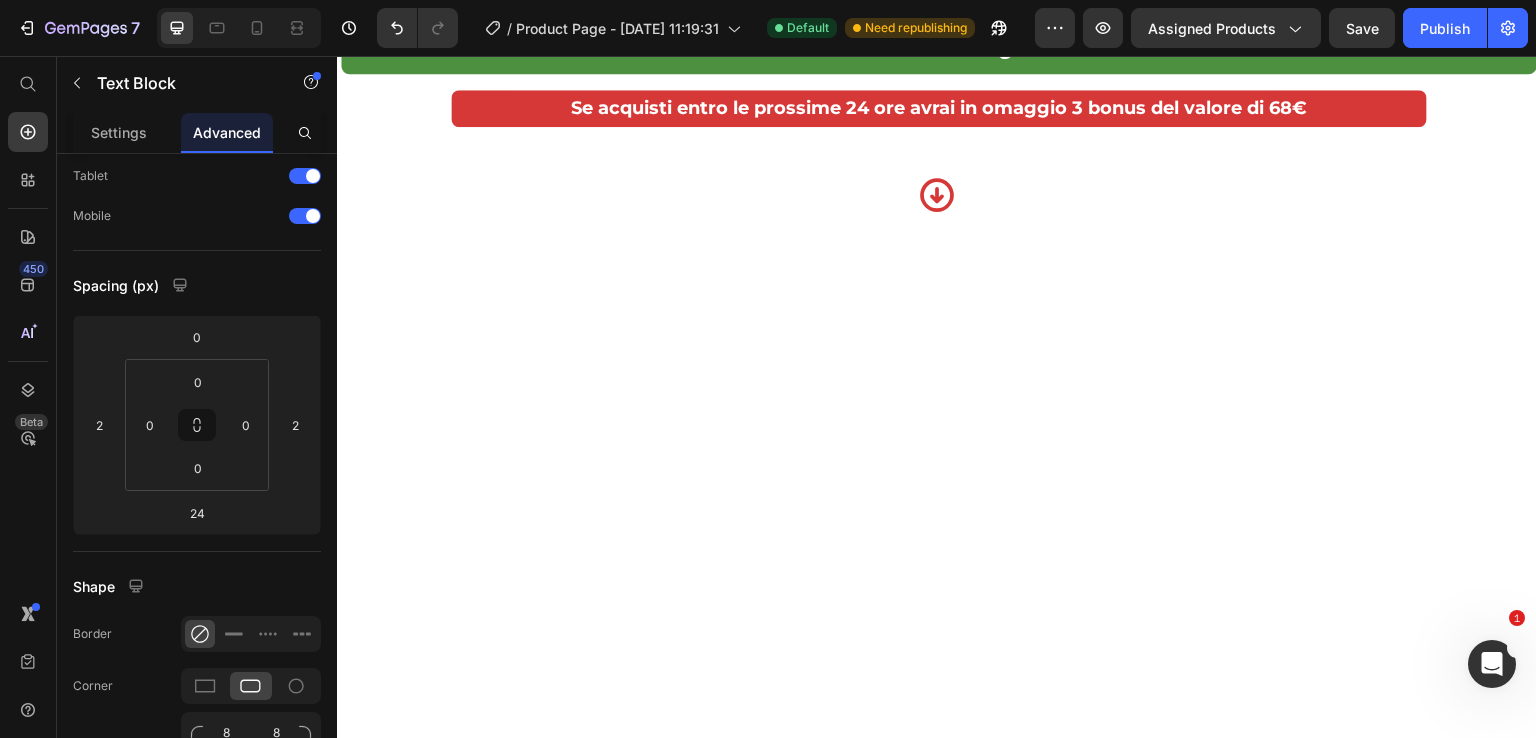 click 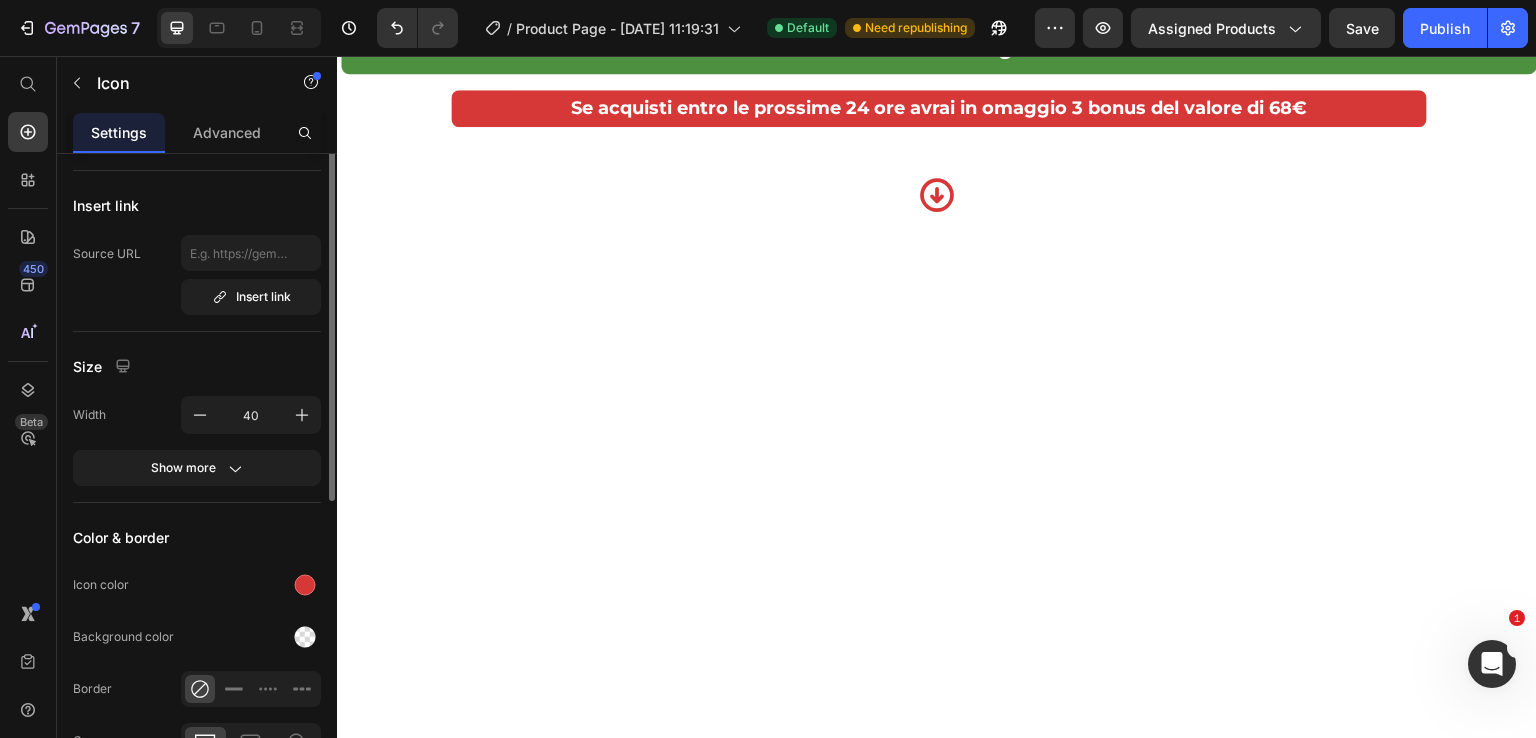 scroll, scrollTop: 0, scrollLeft: 0, axis: both 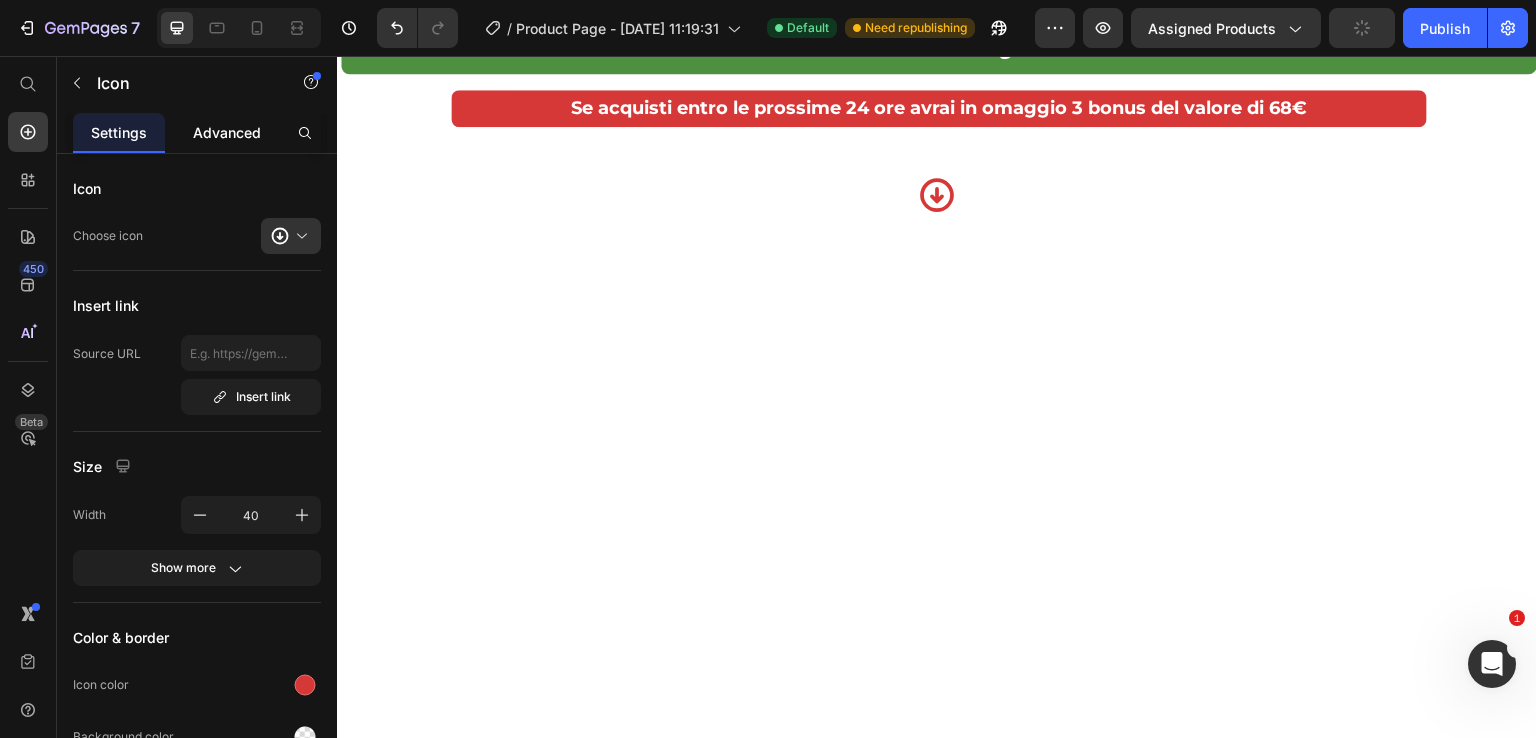 click on "Advanced" at bounding box center [227, 132] 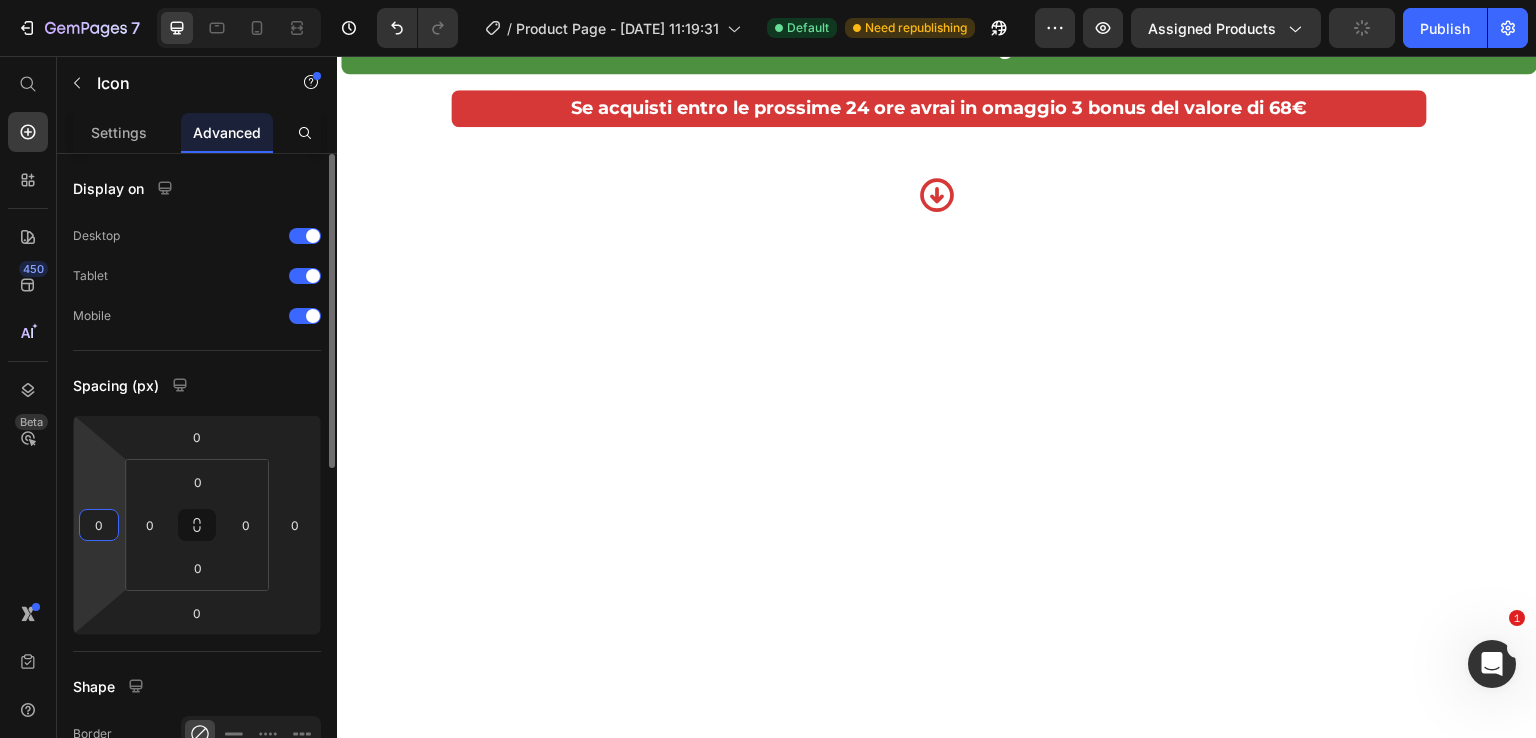 click on "0" at bounding box center [99, 525] 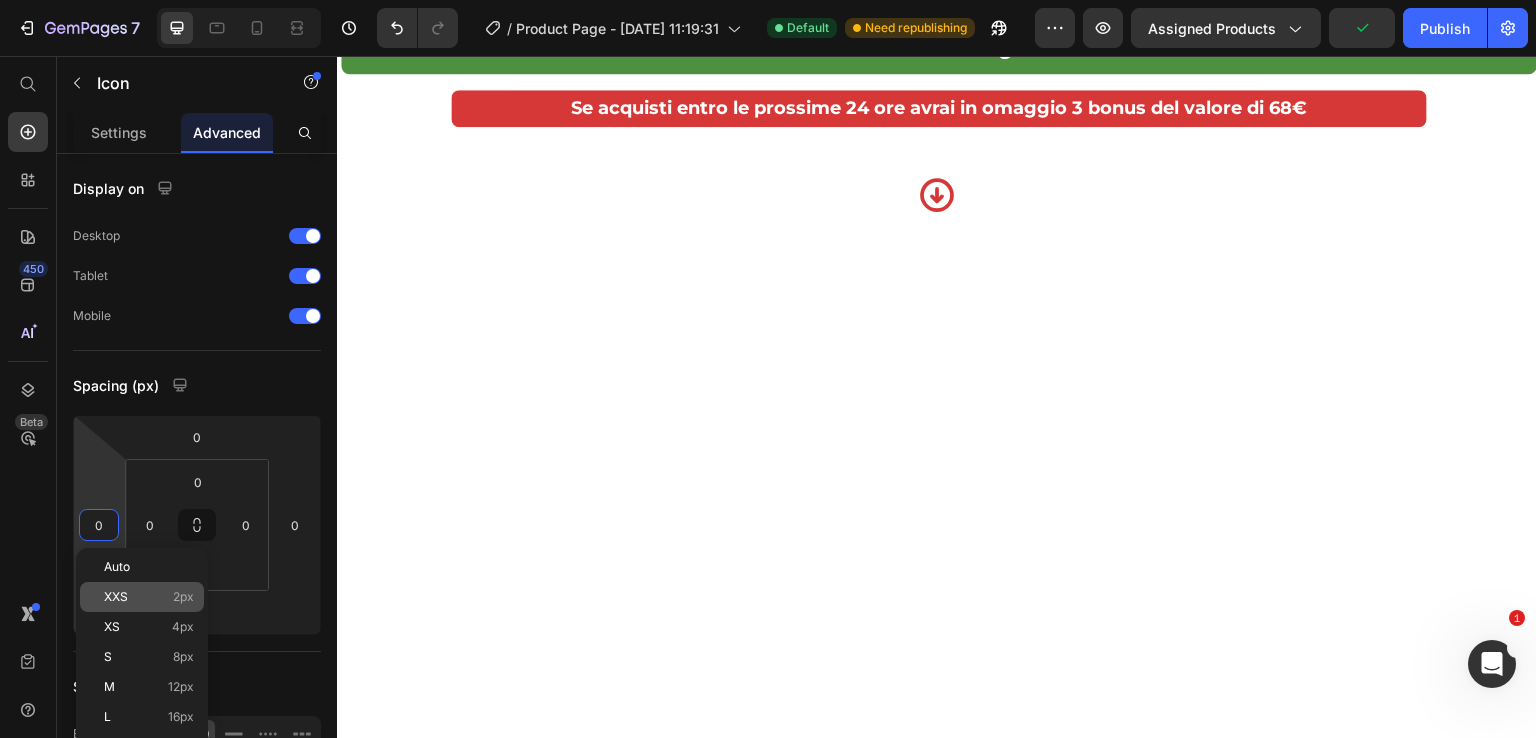 click on "XXS" at bounding box center [116, 597] 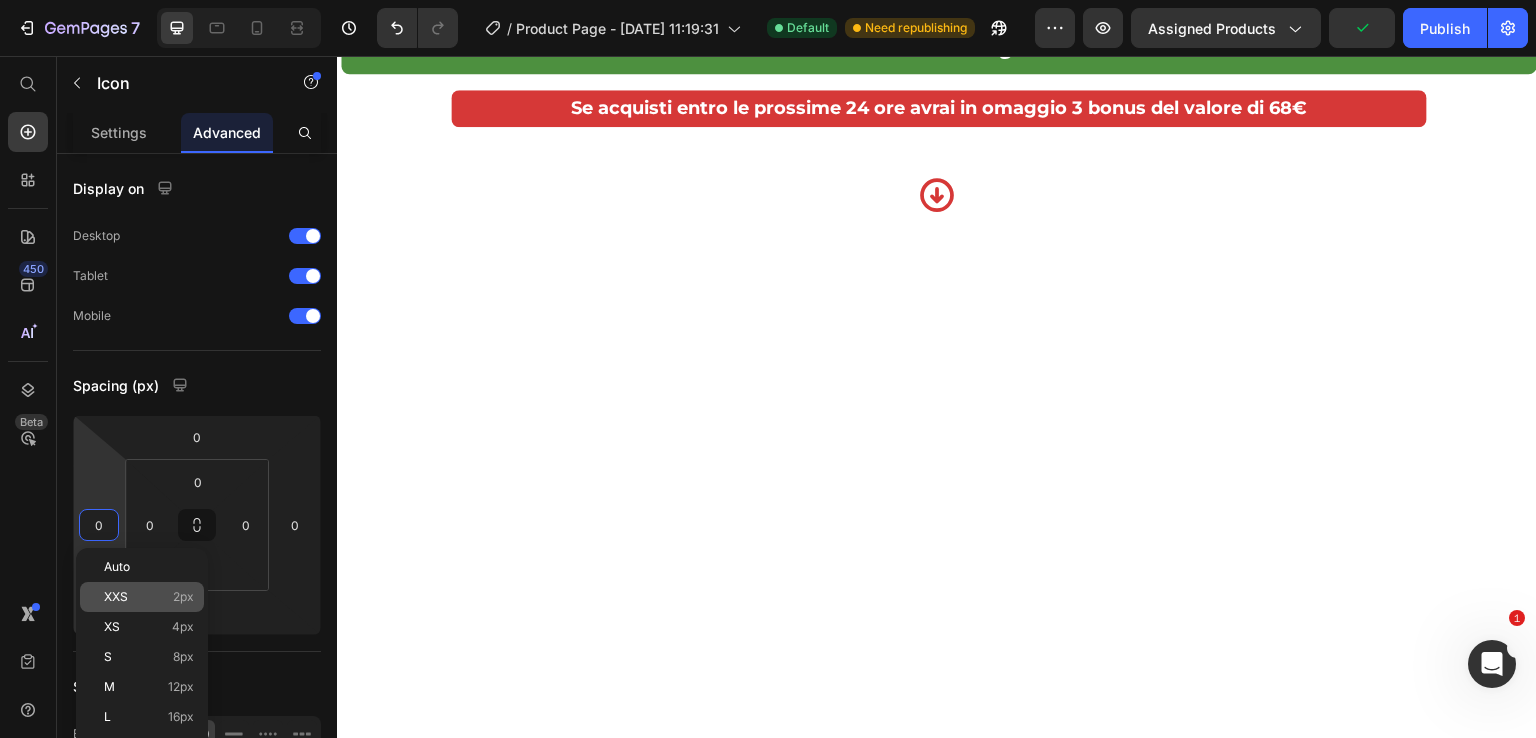type on "2" 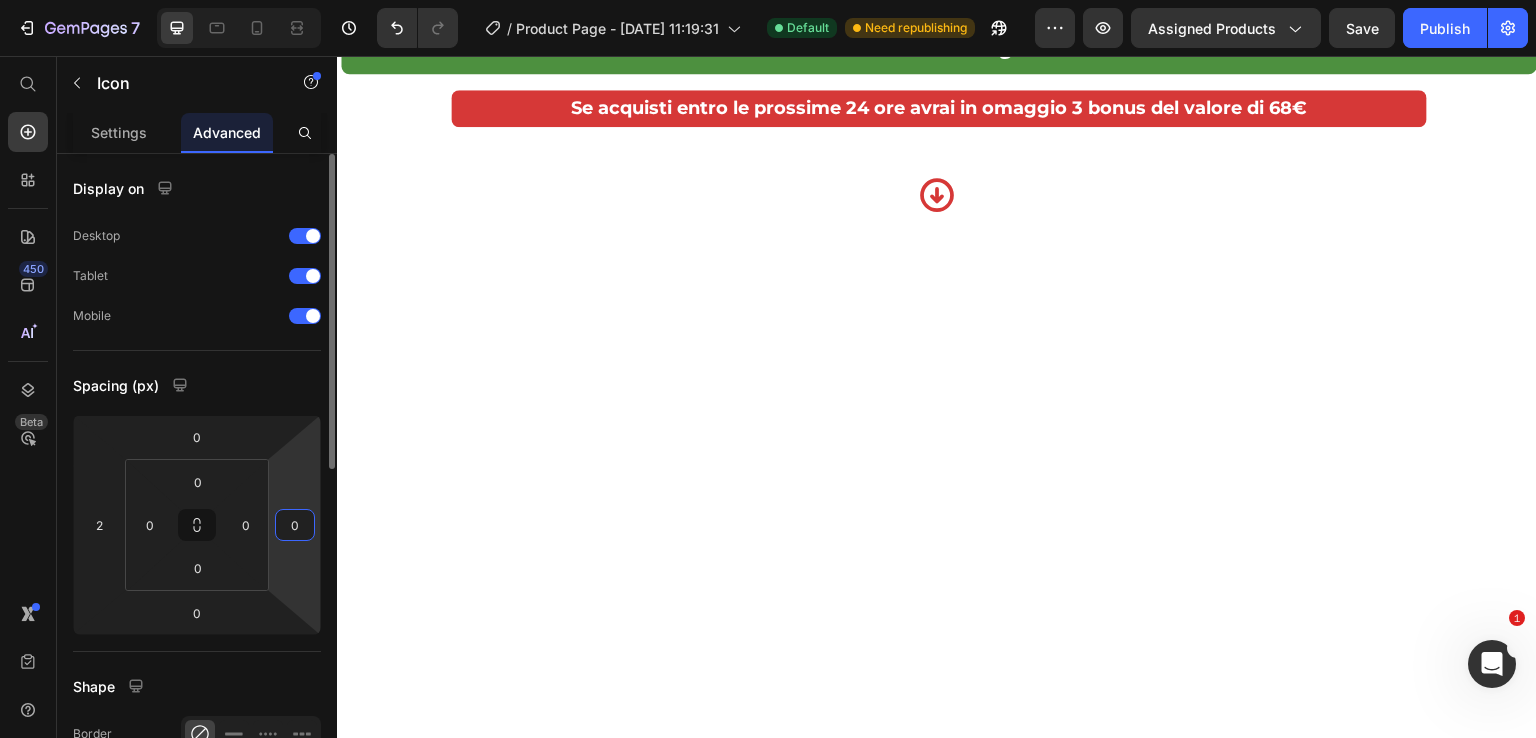 click on "0" at bounding box center (295, 525) 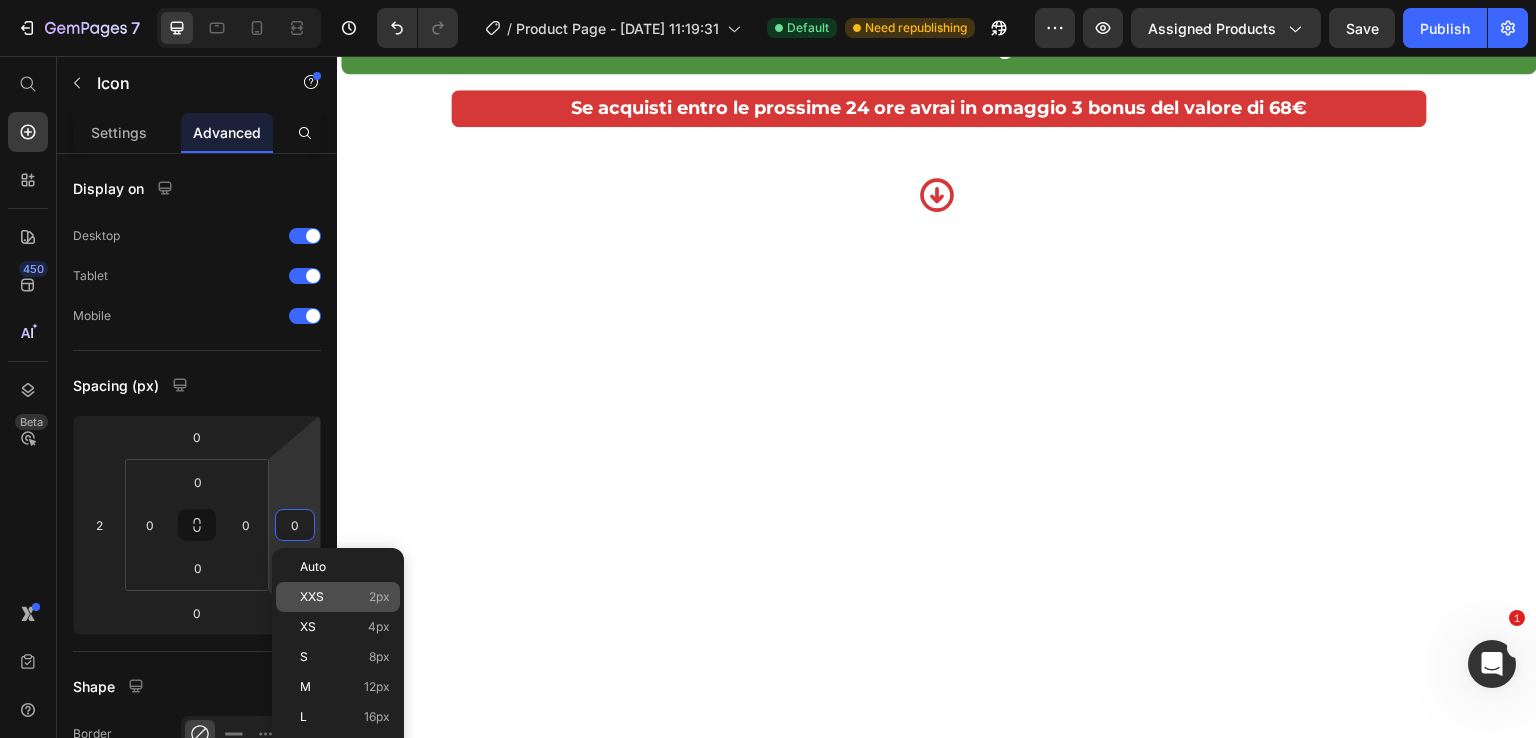 click on "XXS 2px" 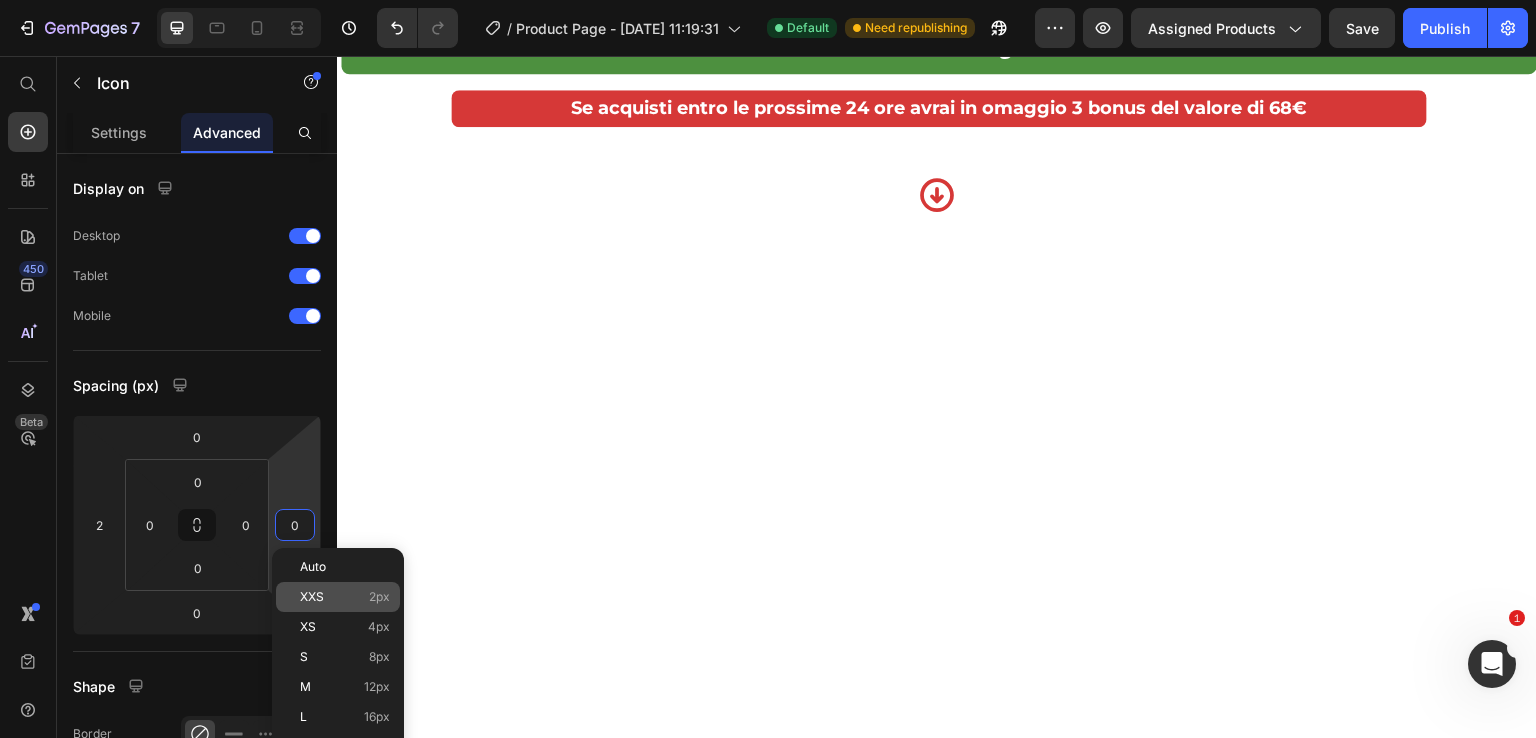type on "2" 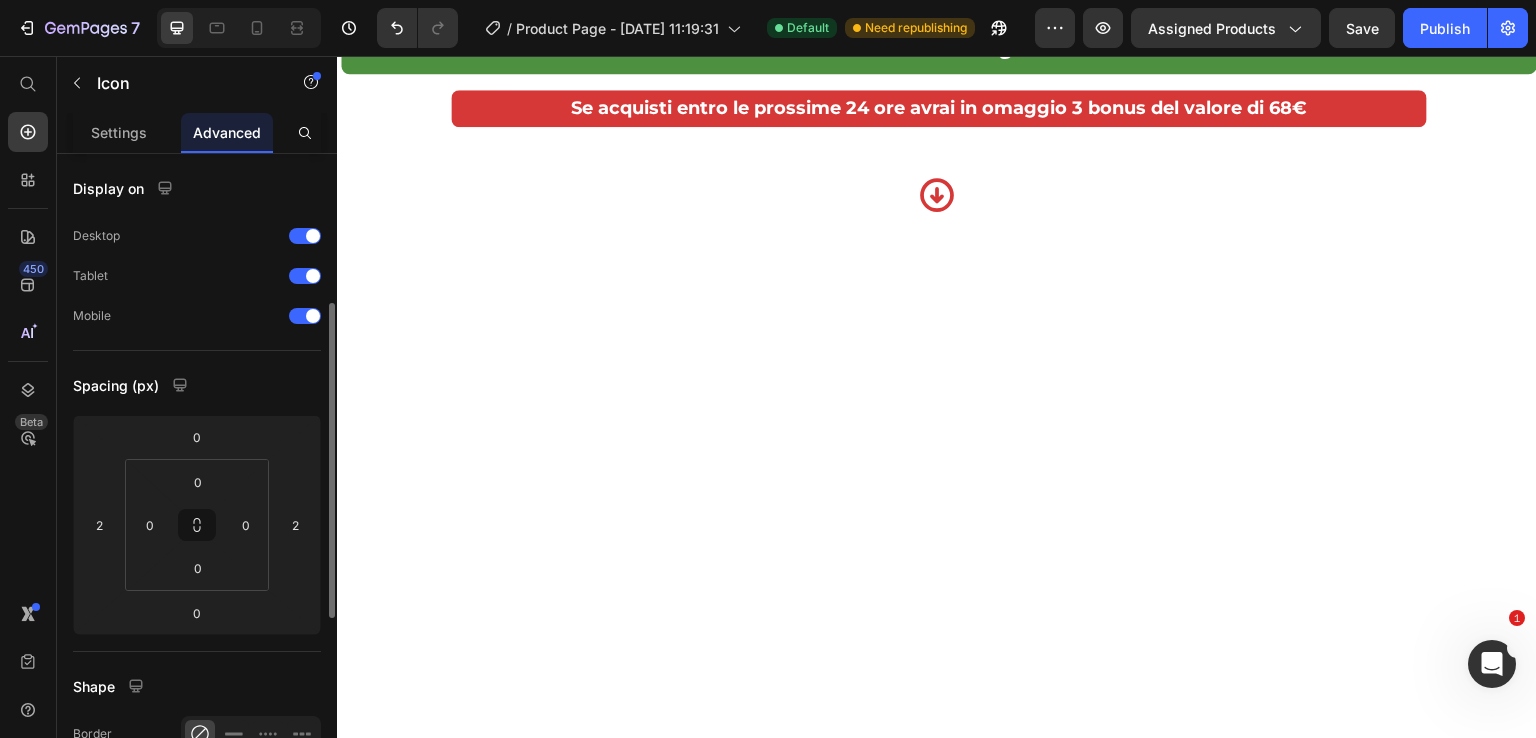 scroll, scrollTop: 300, scrollLeft: 0, axis: vertical 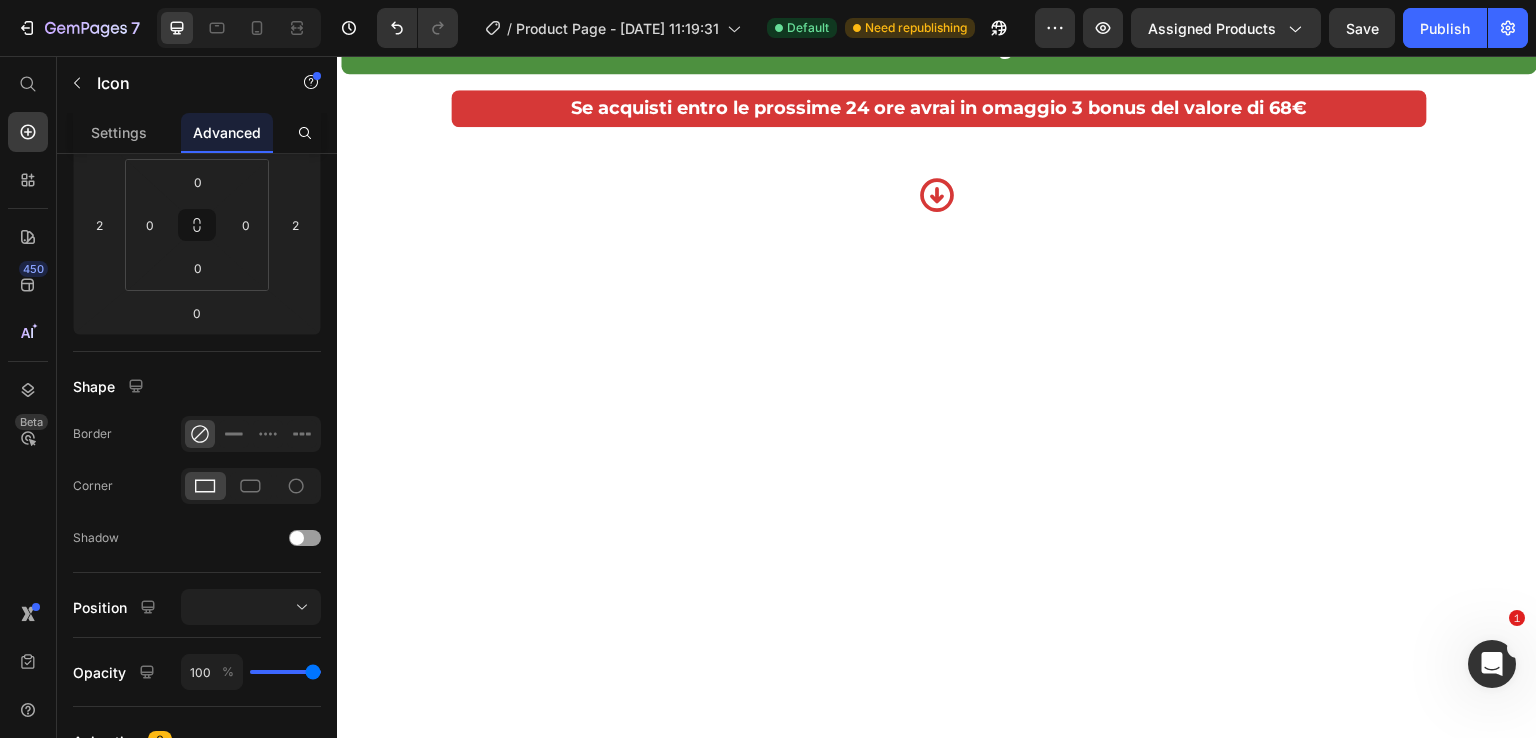 click on "Hai già provato di tutto: diete, integratori, ore di palestra… ma il gonfiore è ancora lì. Forse è il momento di  fare qualcosa di diverso." at bounding box center [939, -1335] 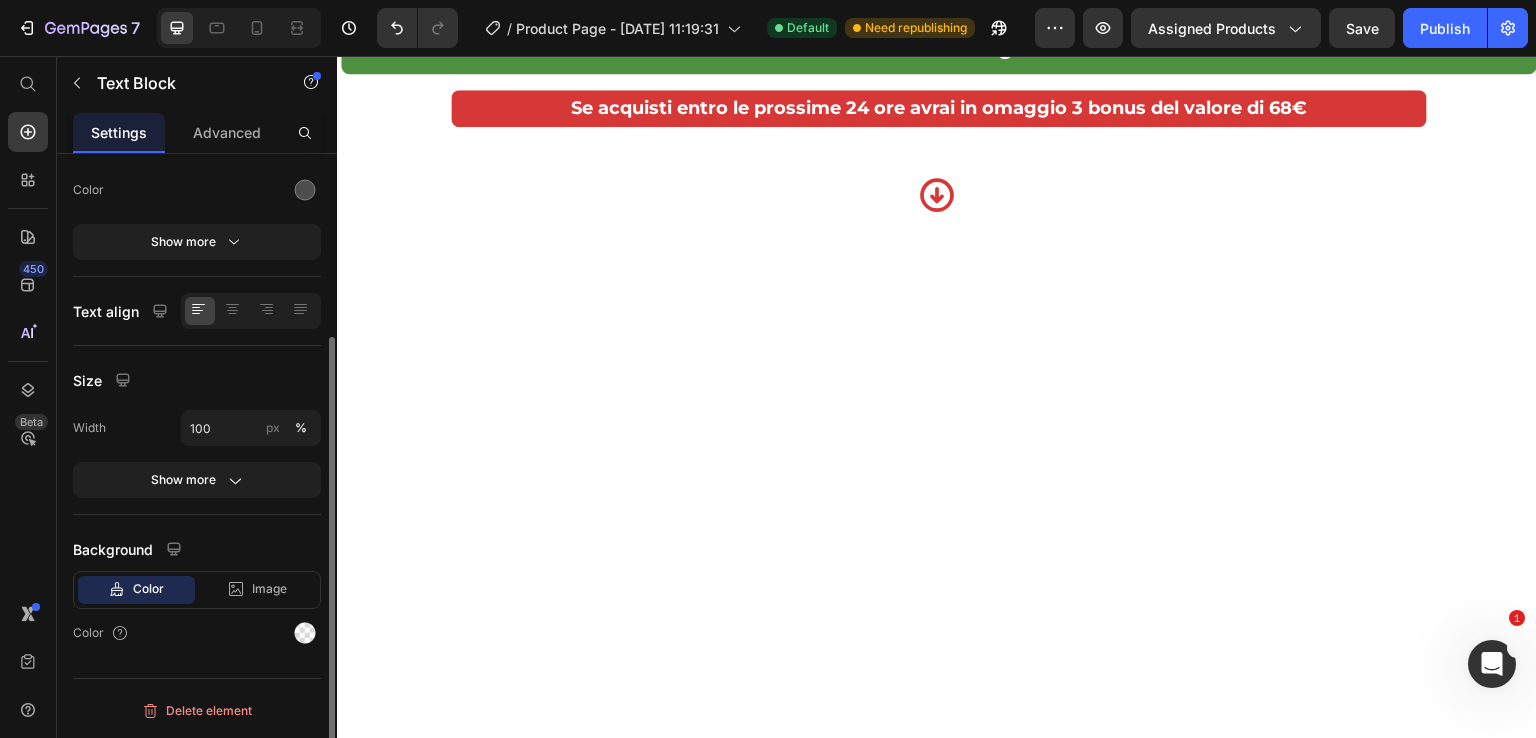 scroll, scrollTop: 0, scrollLeft: 0, axis: both 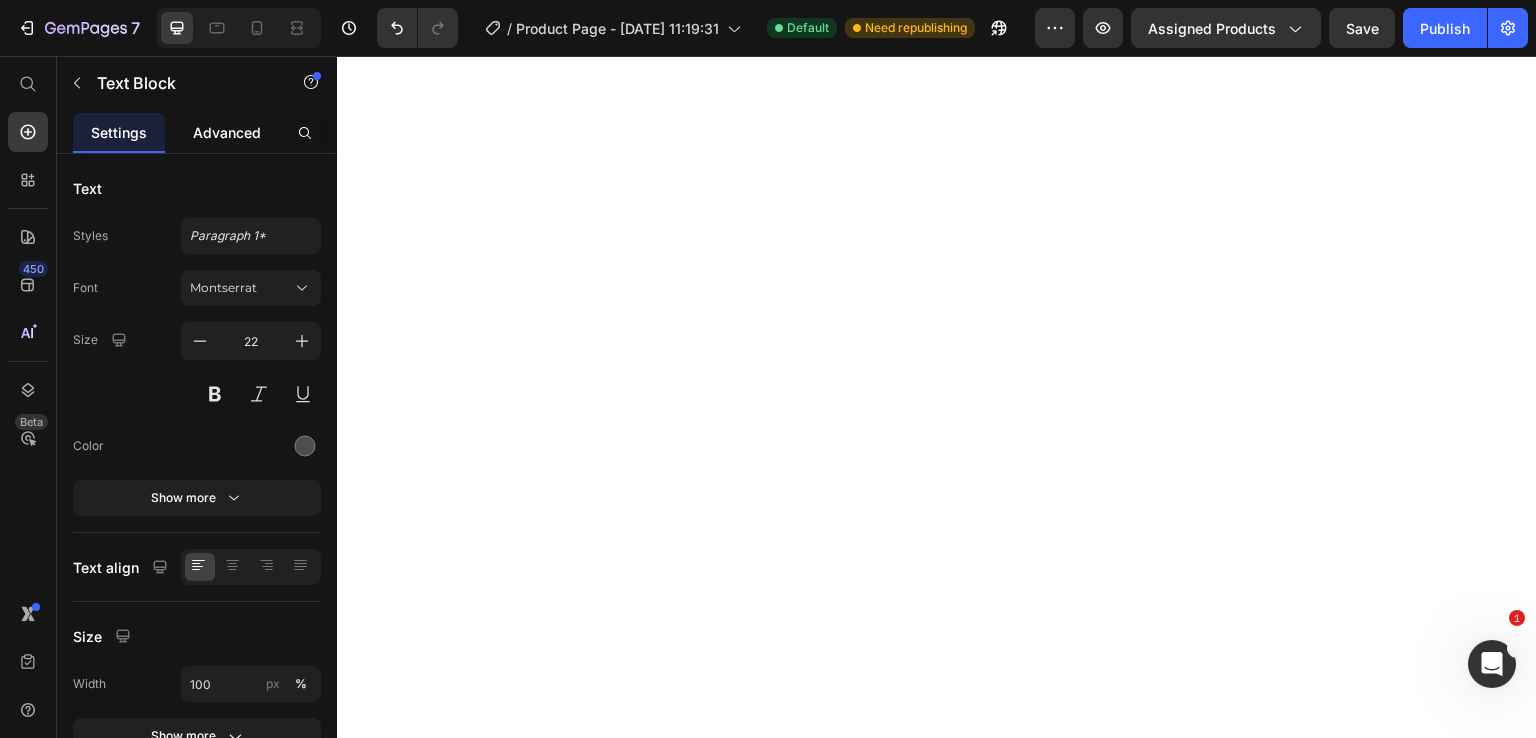click on "Advanced" at bounding box center (227, 132) 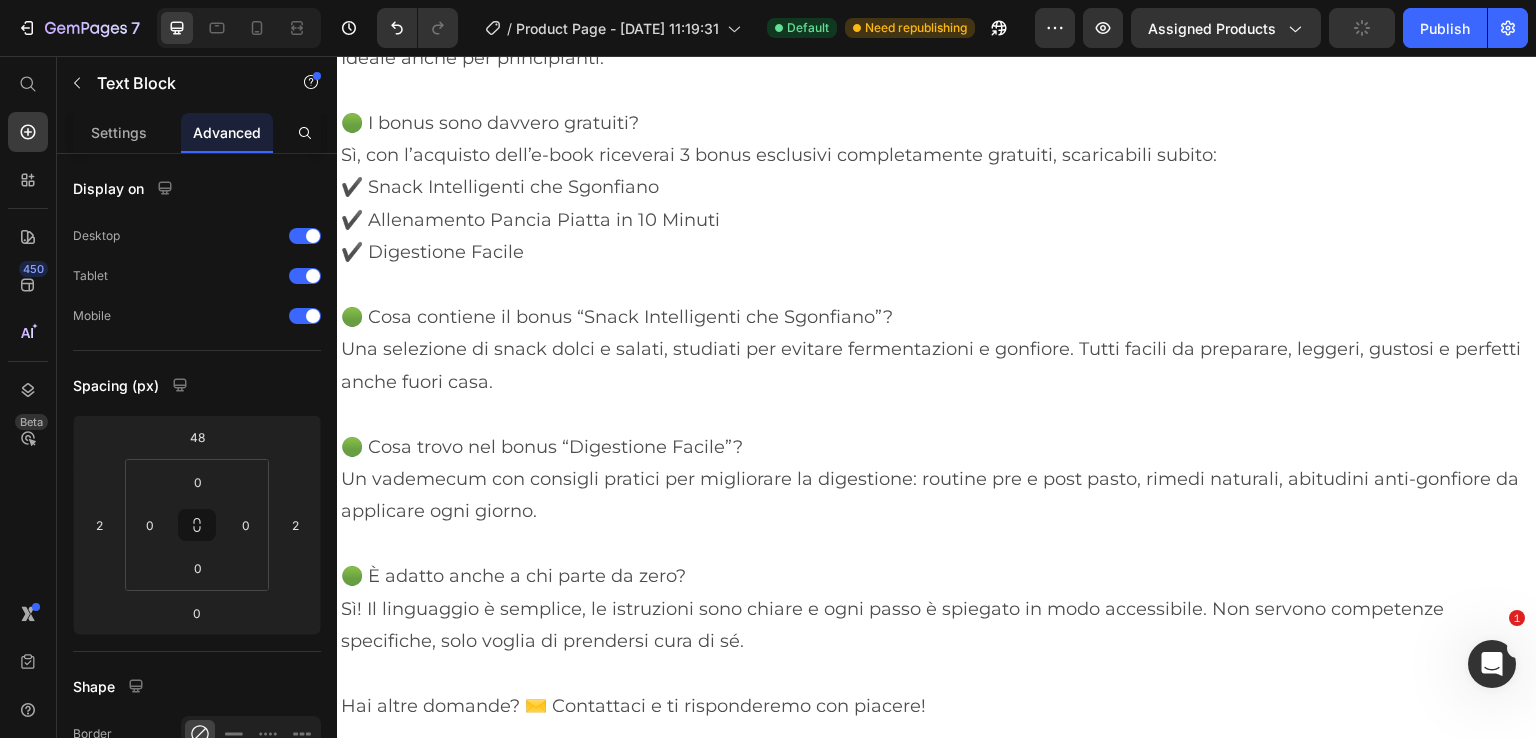 scroll, scrollTop: 10100, scrollLeft: 0, axis: vertical 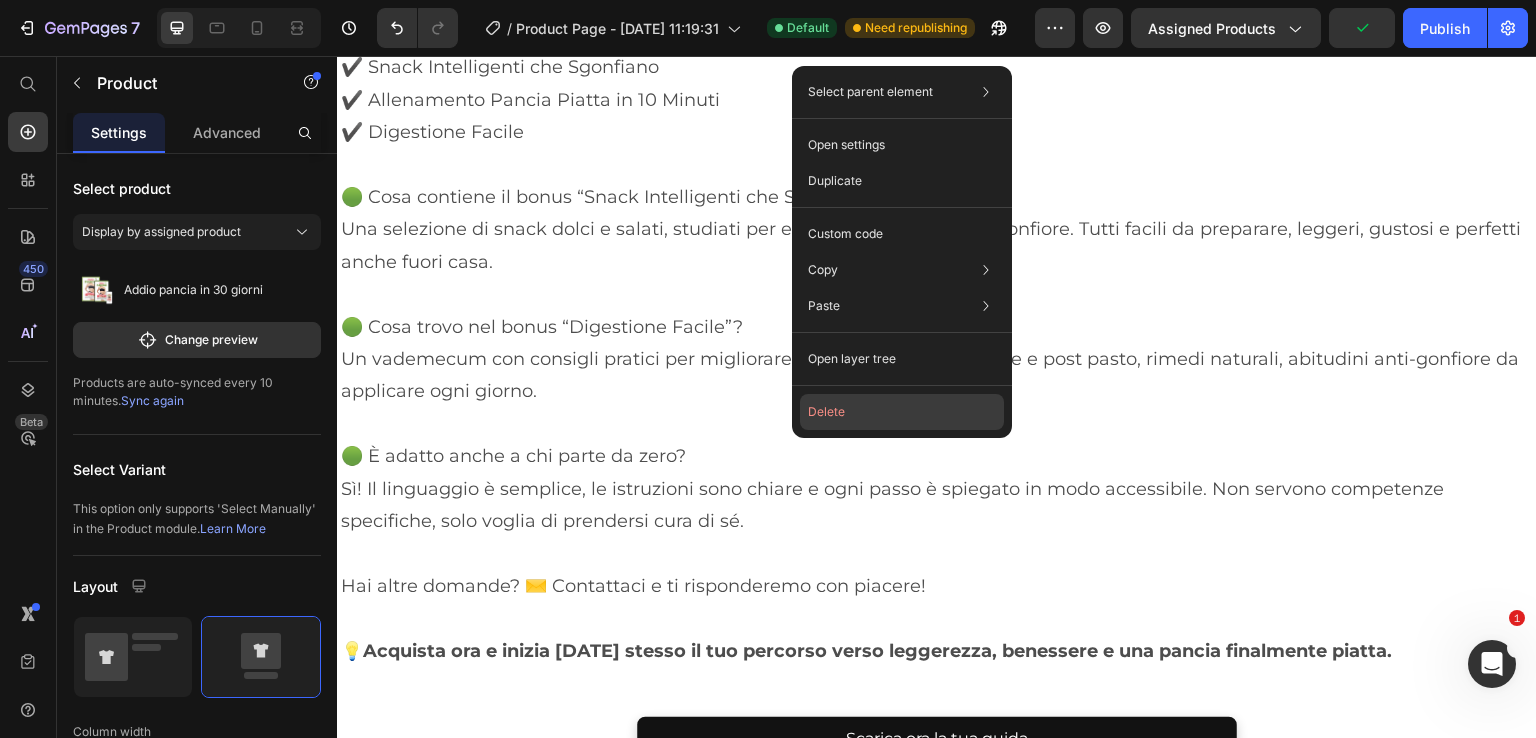click on "Delete" 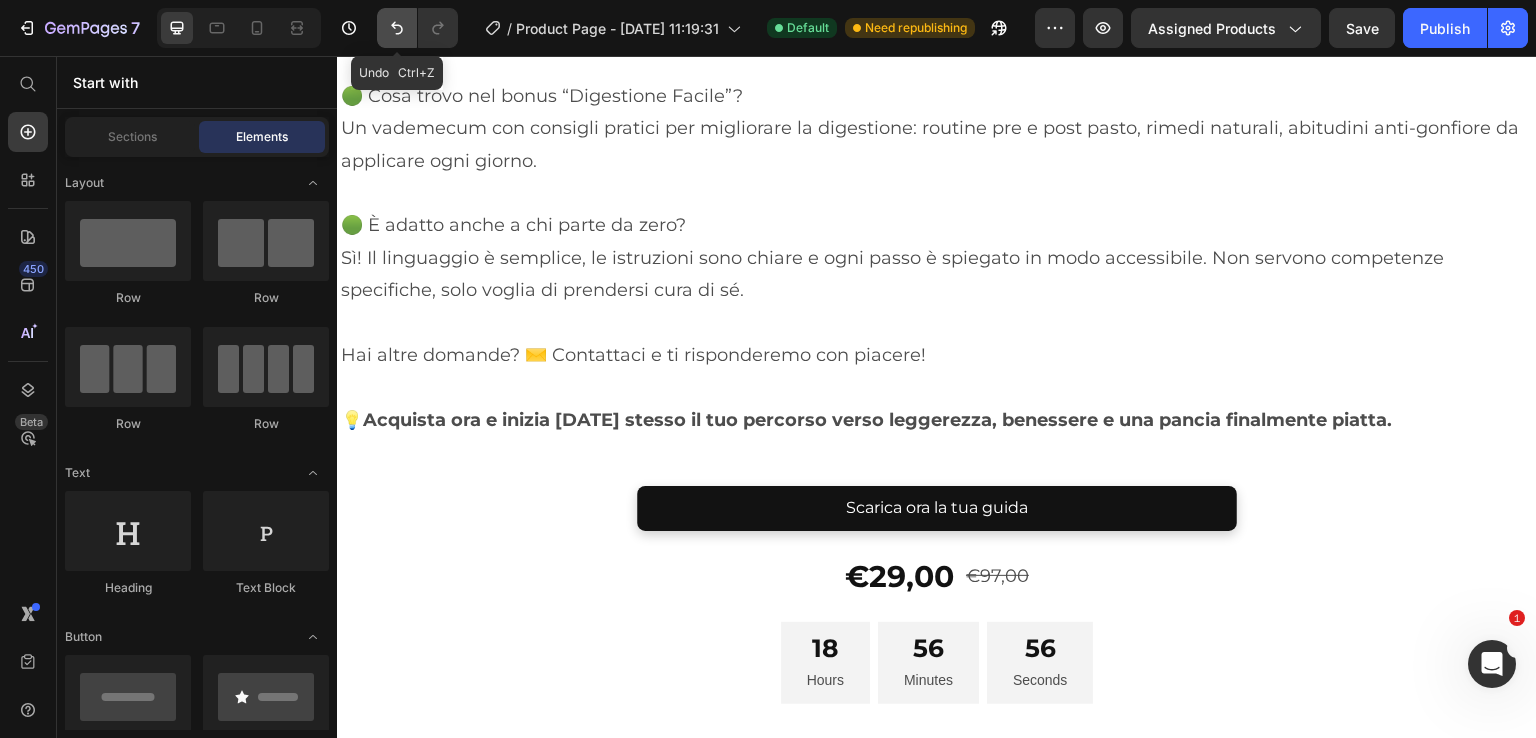 click 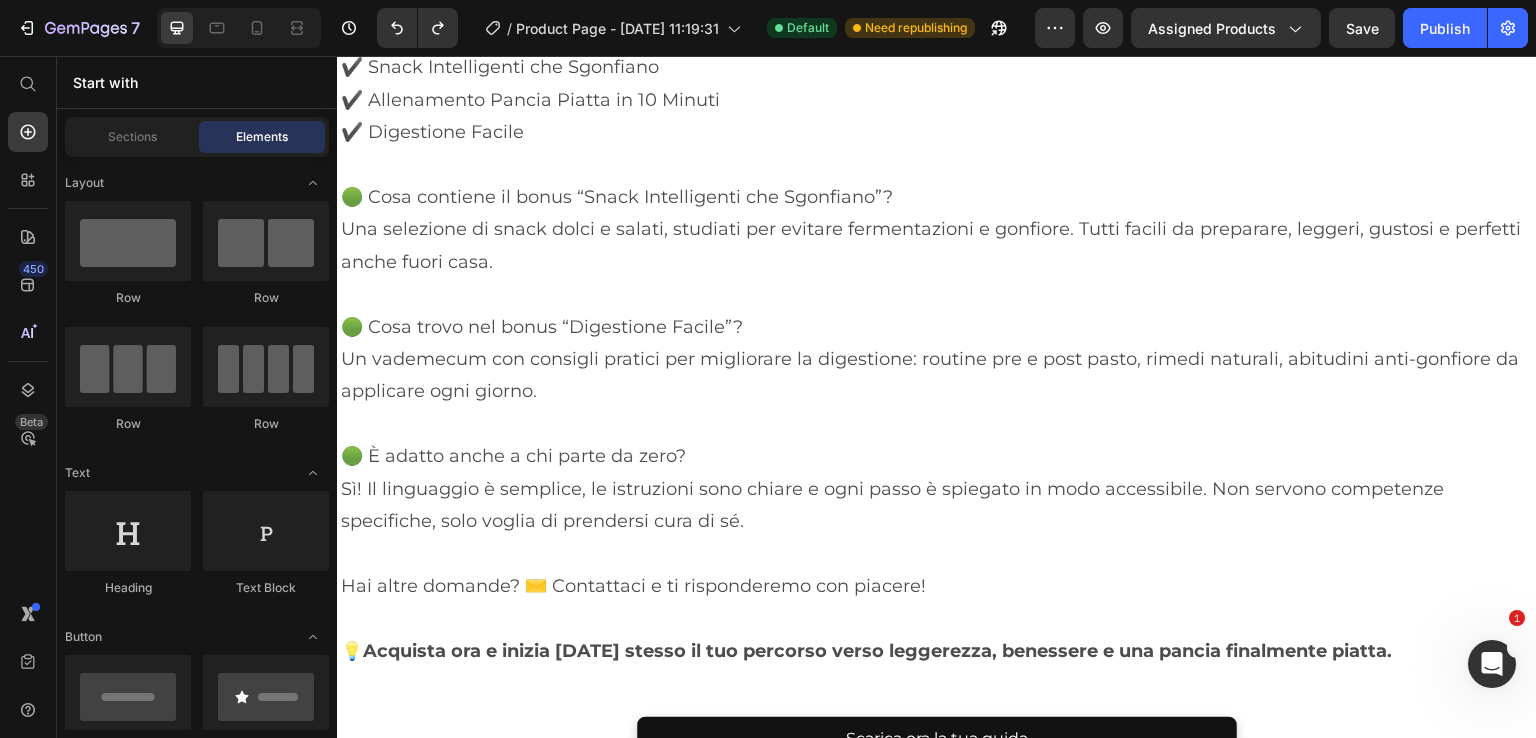scroll, scrollTop: 10300, scrollLeft: 0, axis: vertical 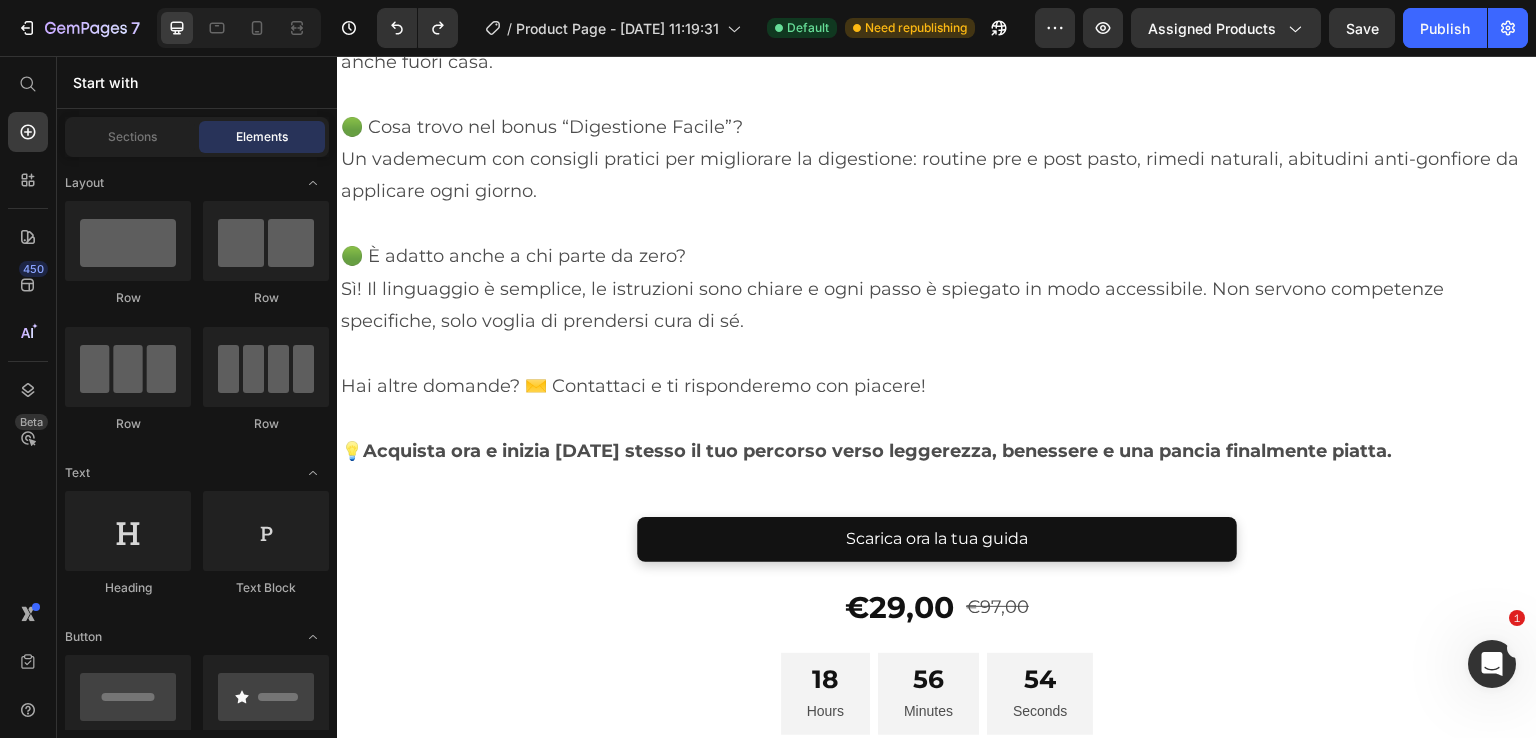 click on "Addio pancia in 30 giorni" at bounding box center [939, -1677] 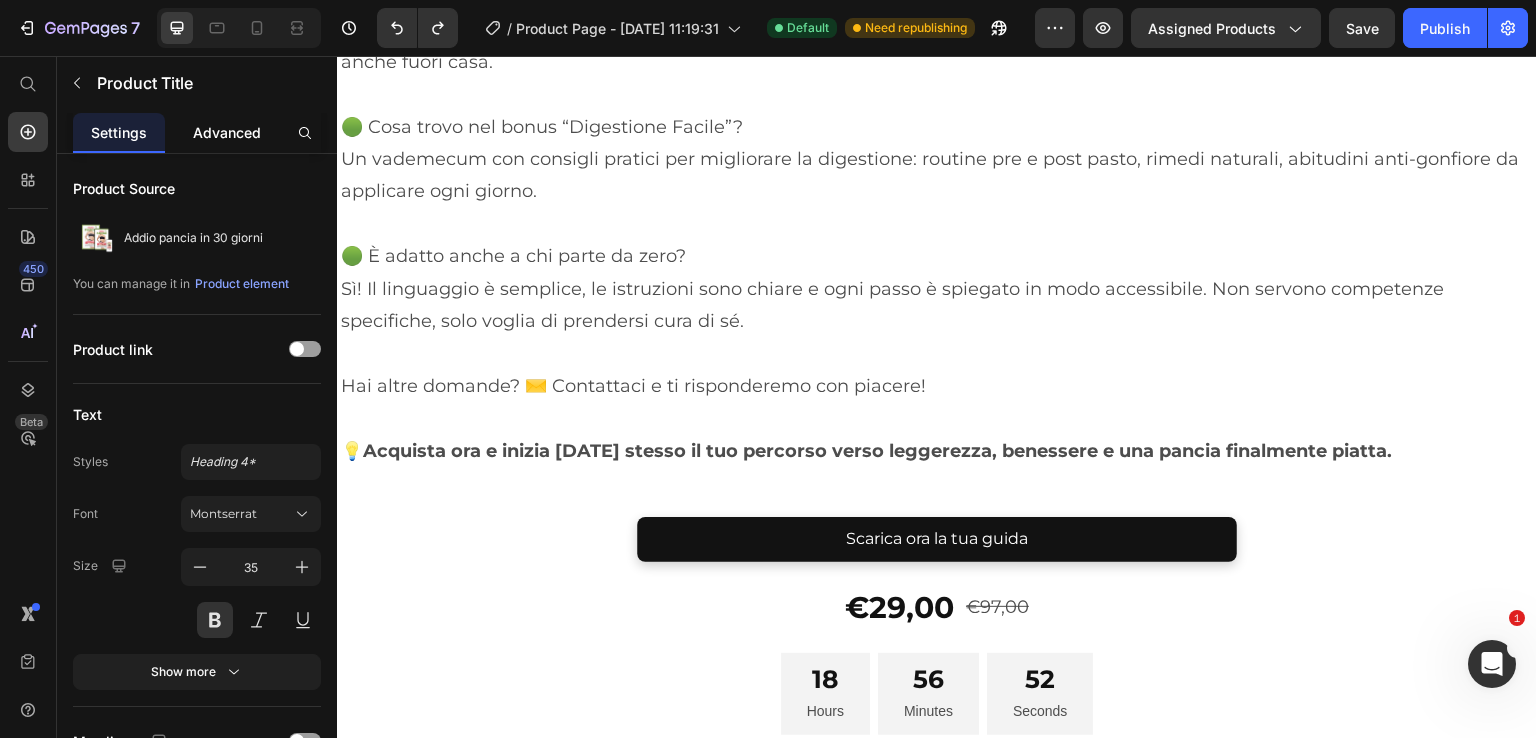 click on "Advanced" at bounding box center [227, 132] 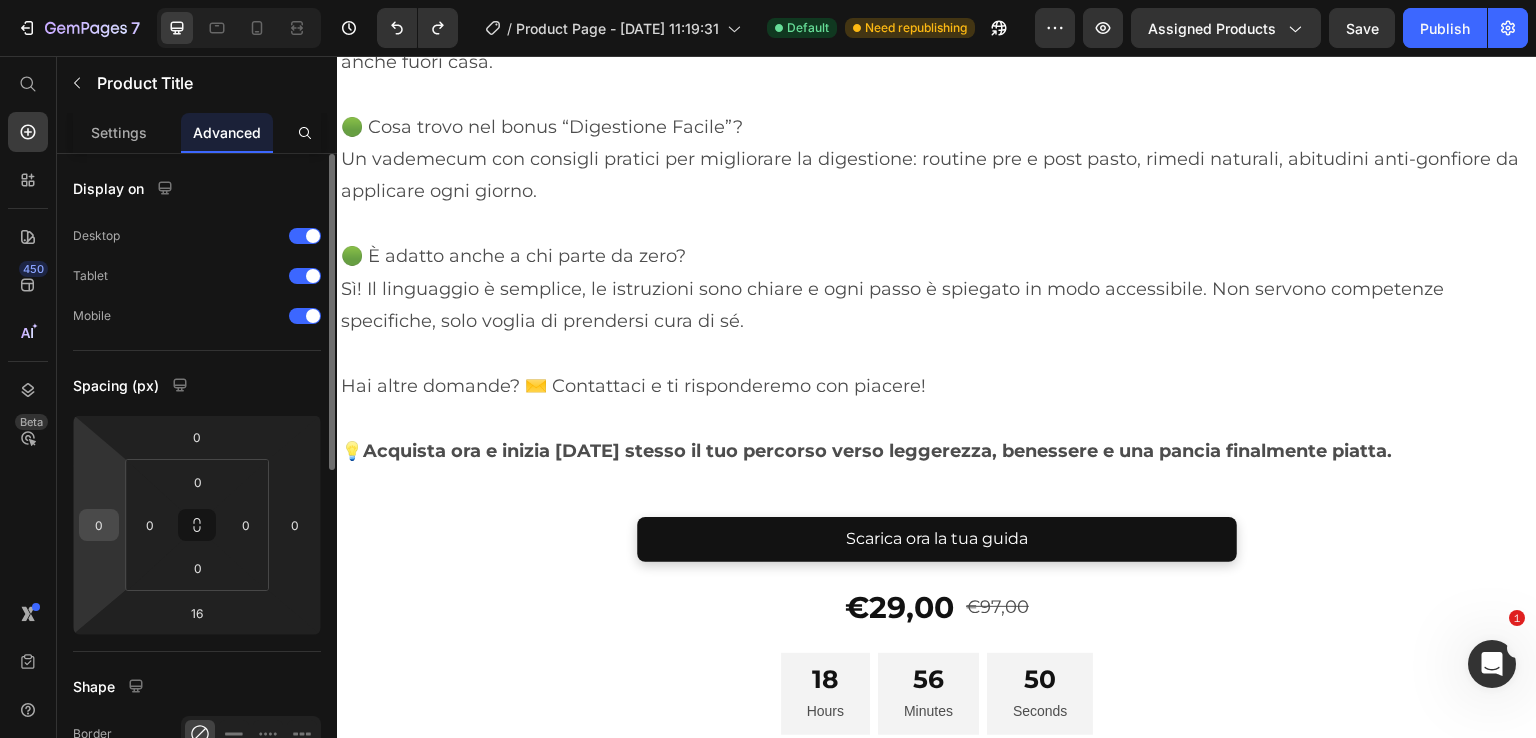 click on "0" at bounding box center (99, 525) 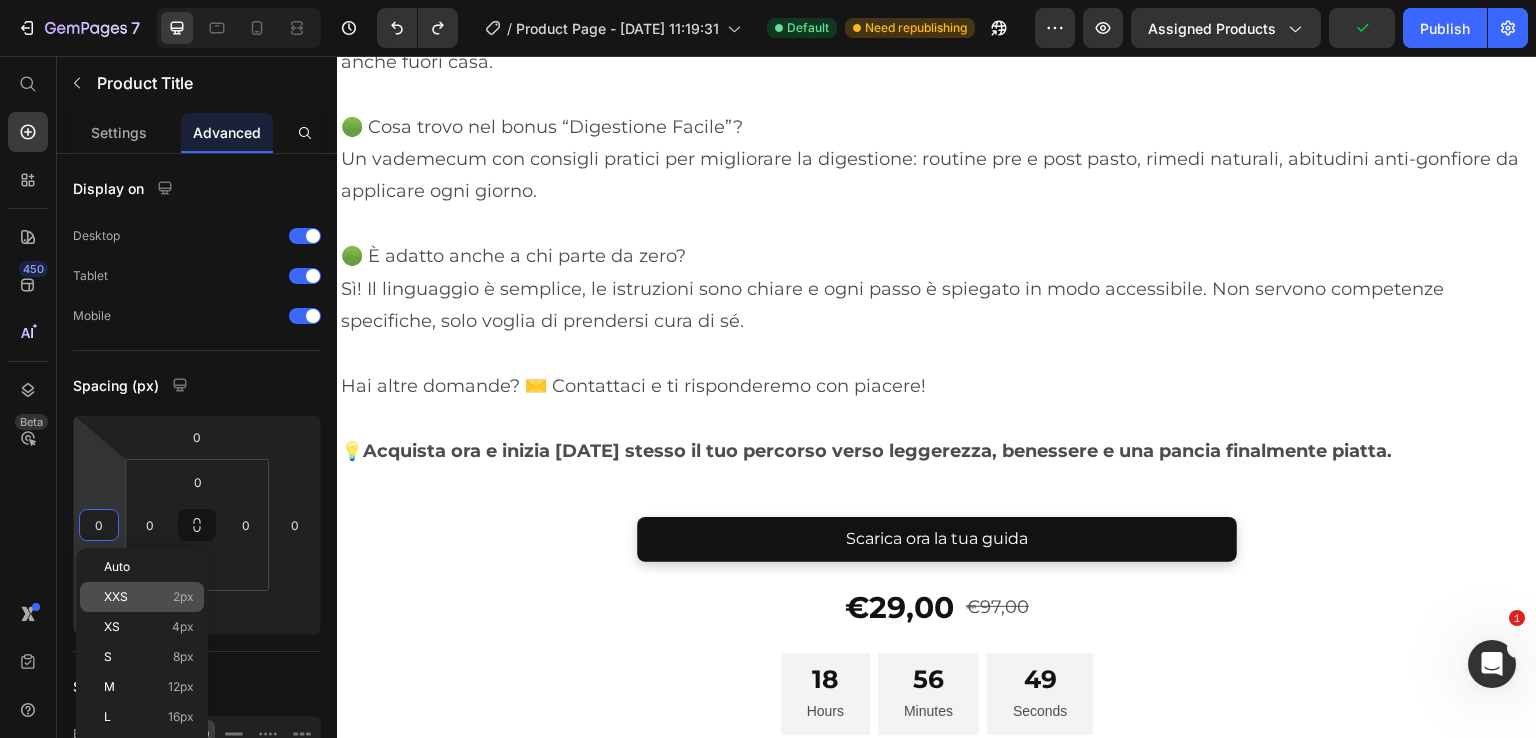 click on "XXS 2px" 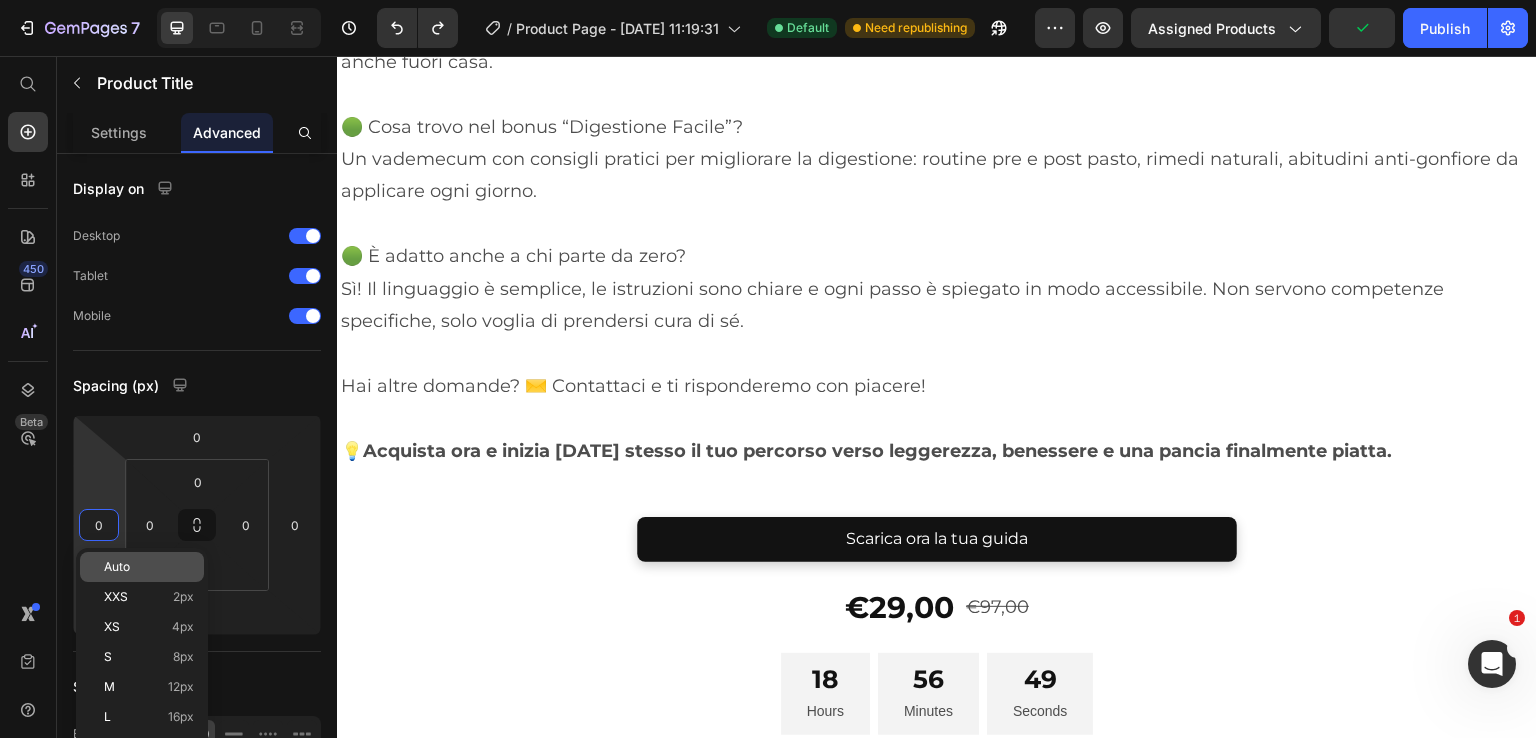 type on "2" 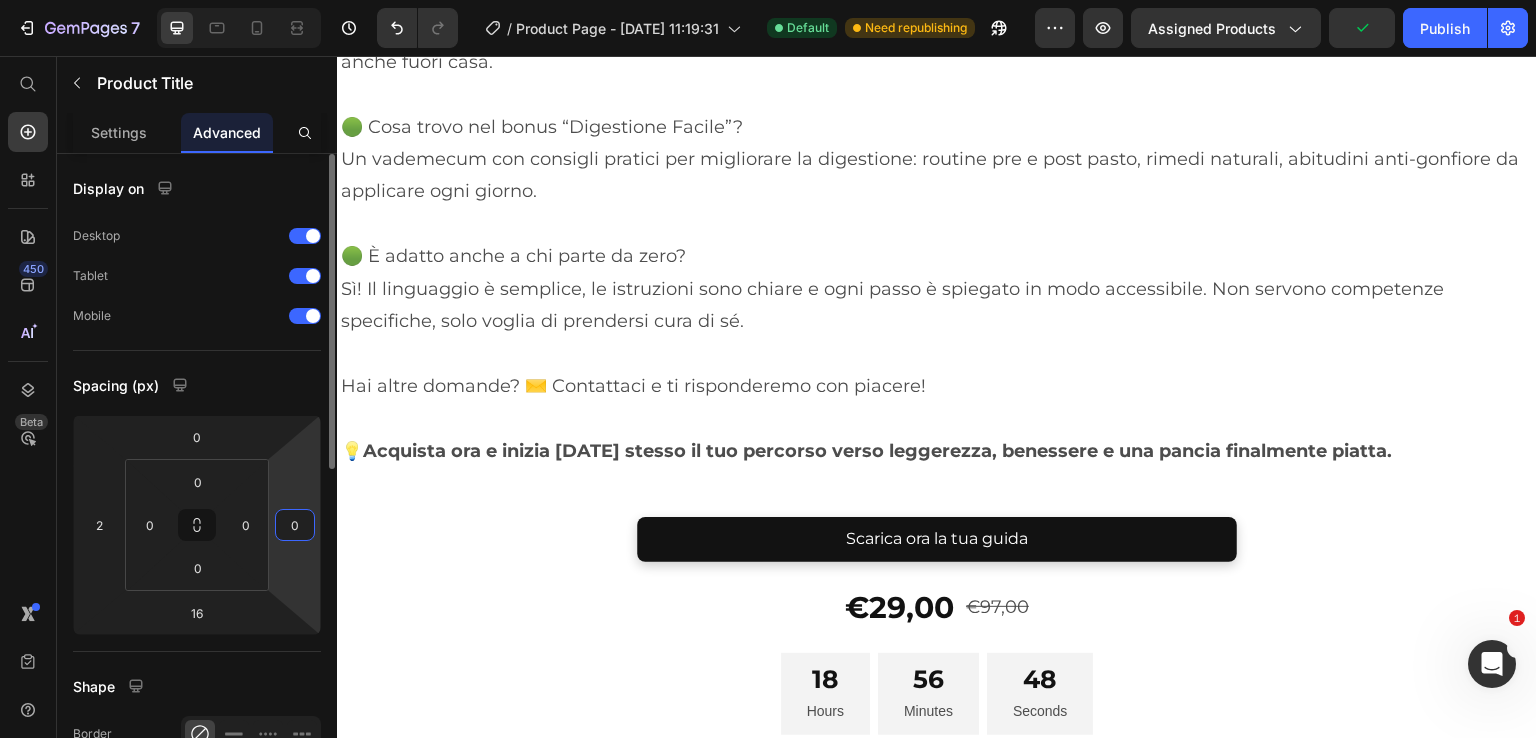 click on "0" at bounding box center (295, 525) 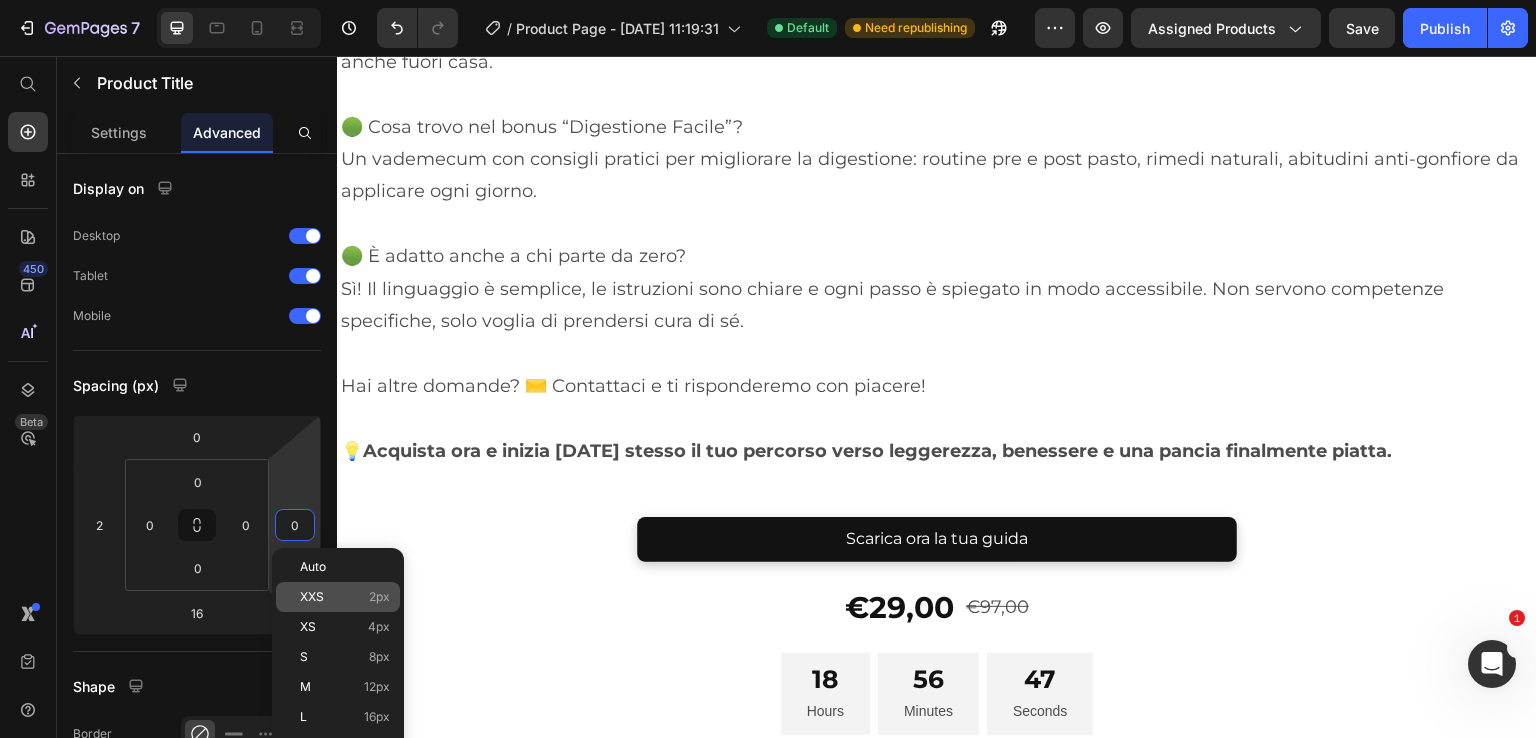 click on "XXS" at bounding box center (312, 597) 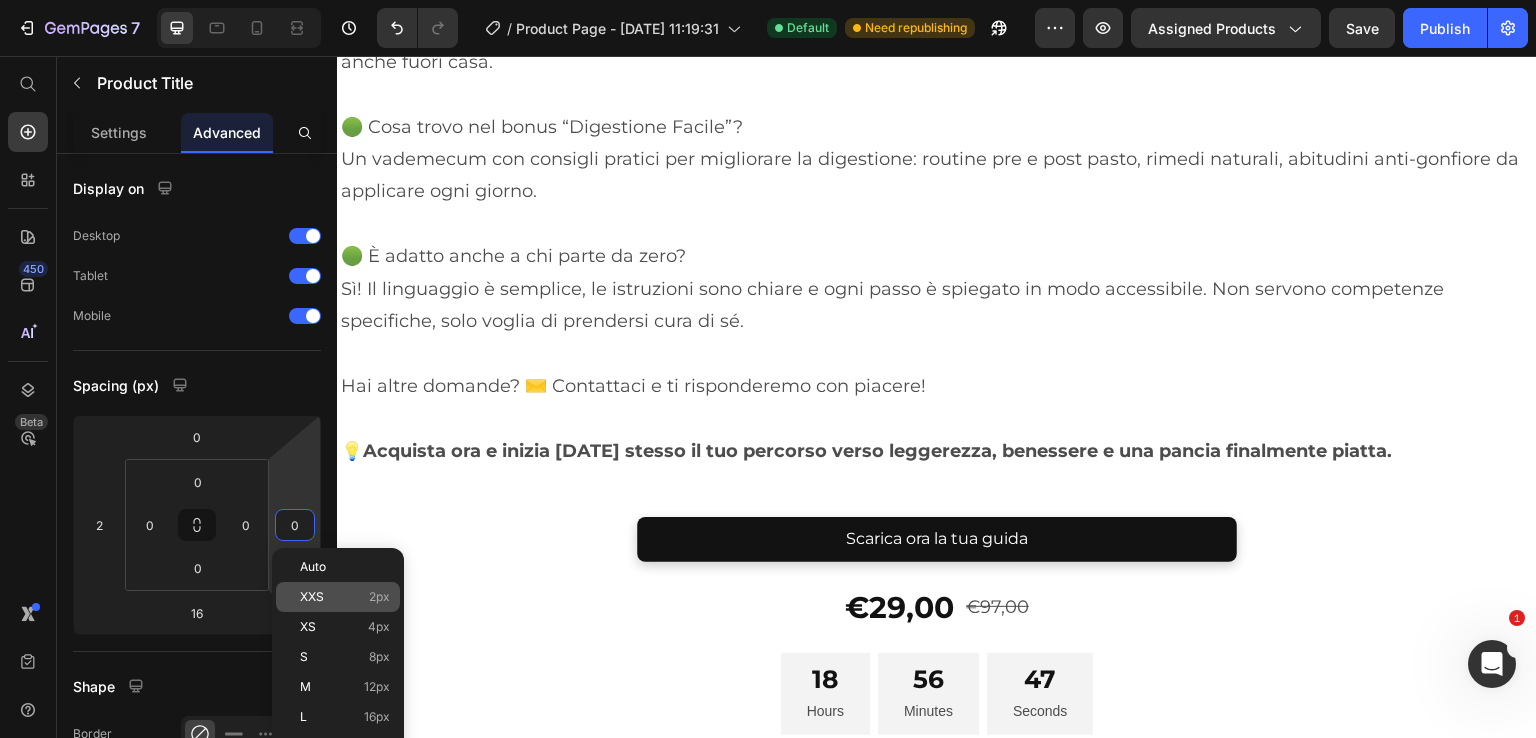 type on "2" 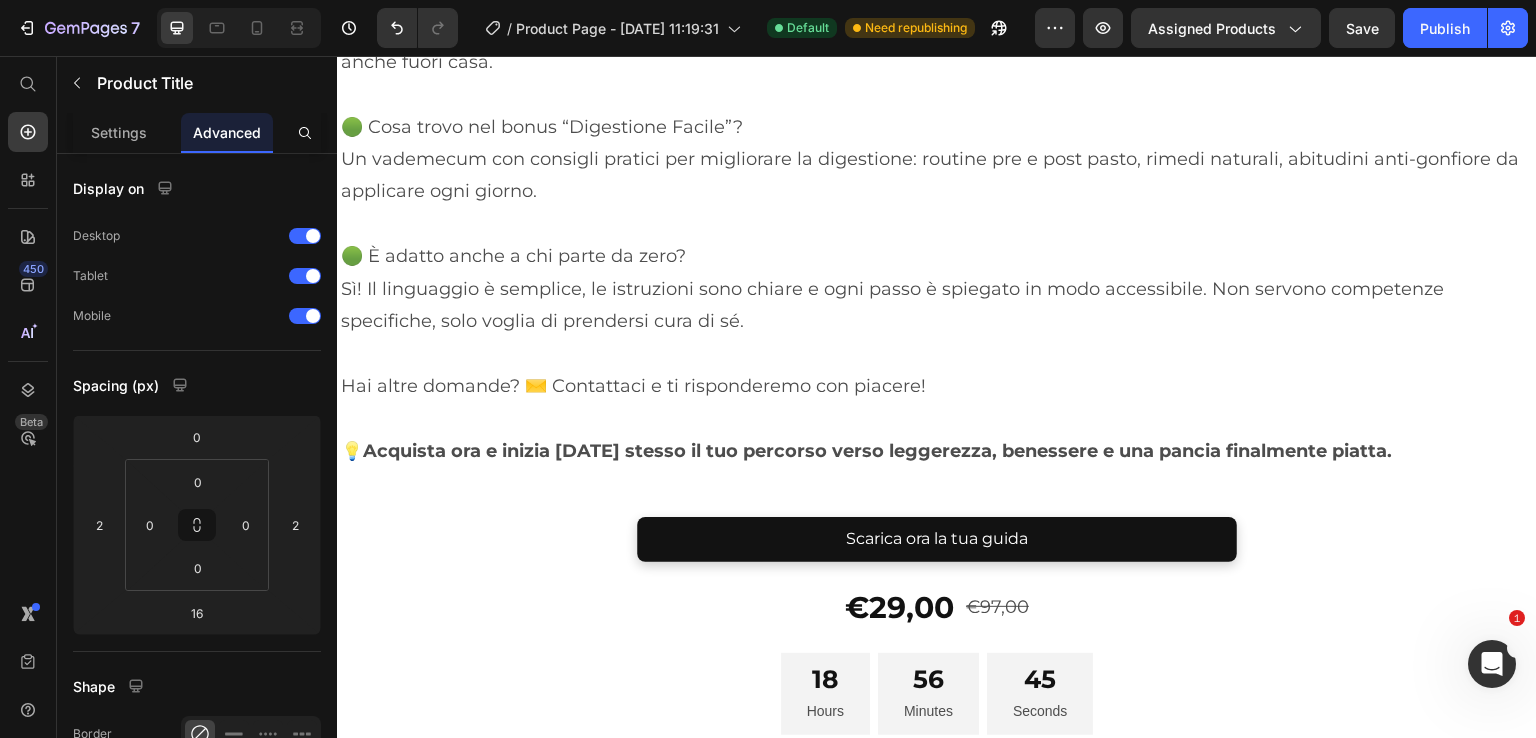 click on "€29,00 Product Price €97,00 Product Price Row" at bounding box center (939, -1616) 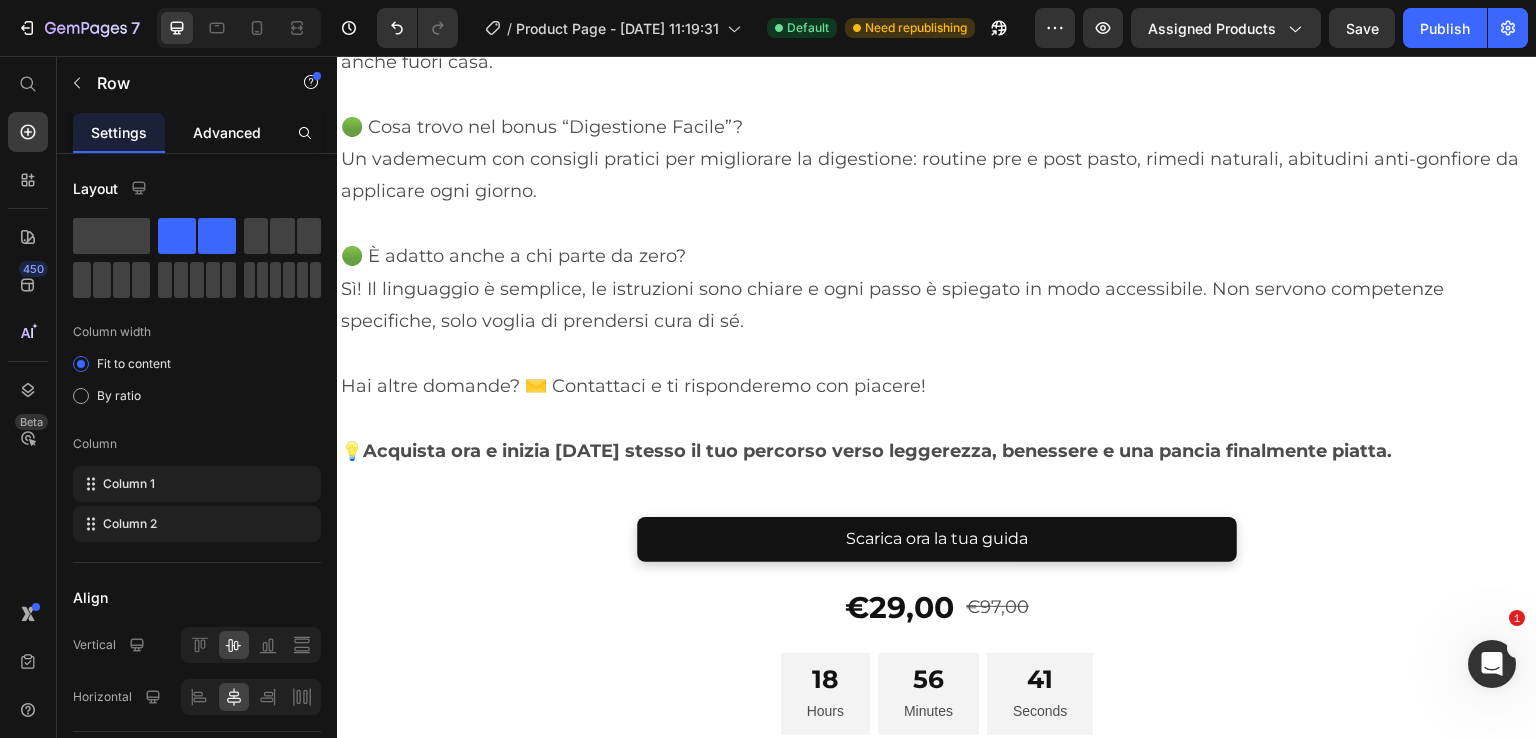click on "Advanced" 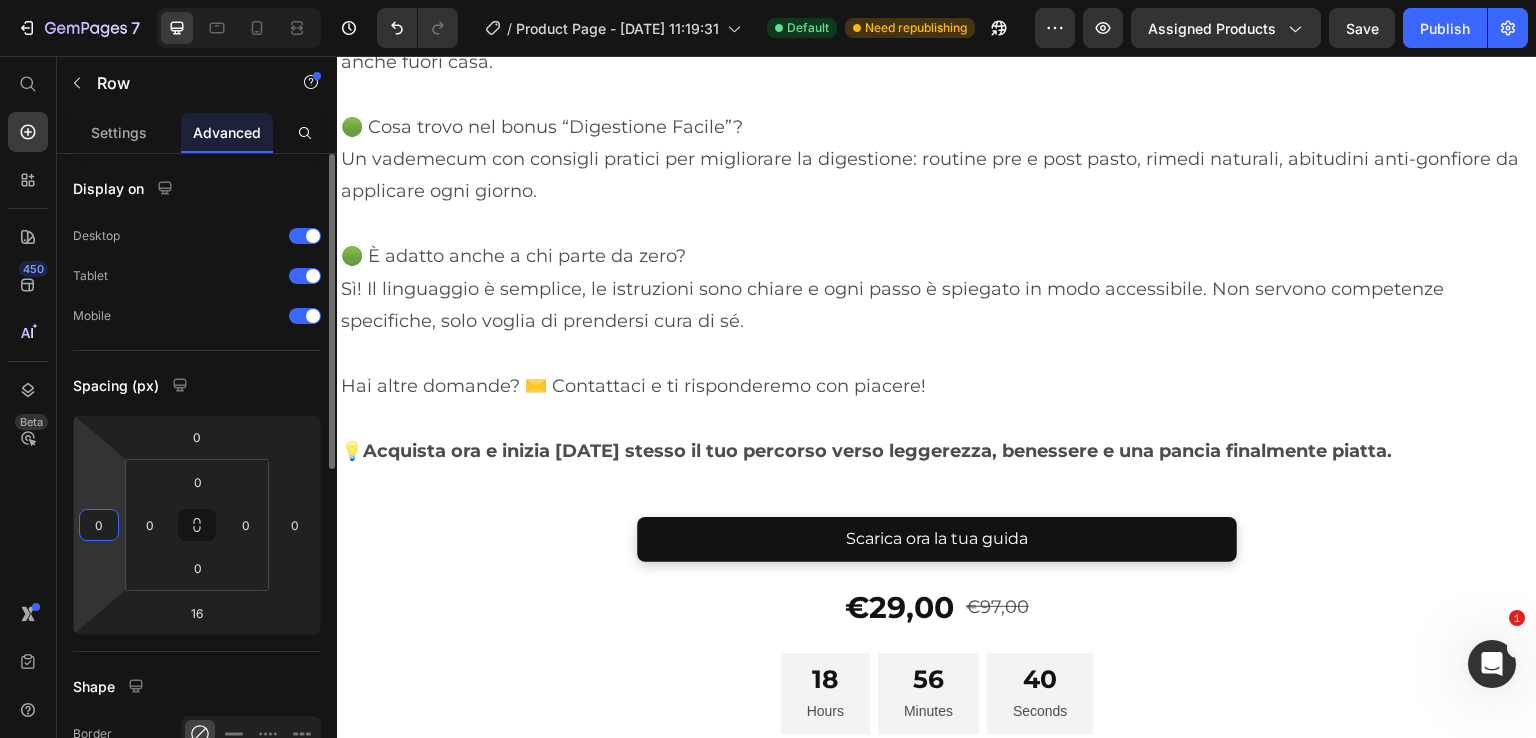 click on "0" at bounding box center [99, 525] 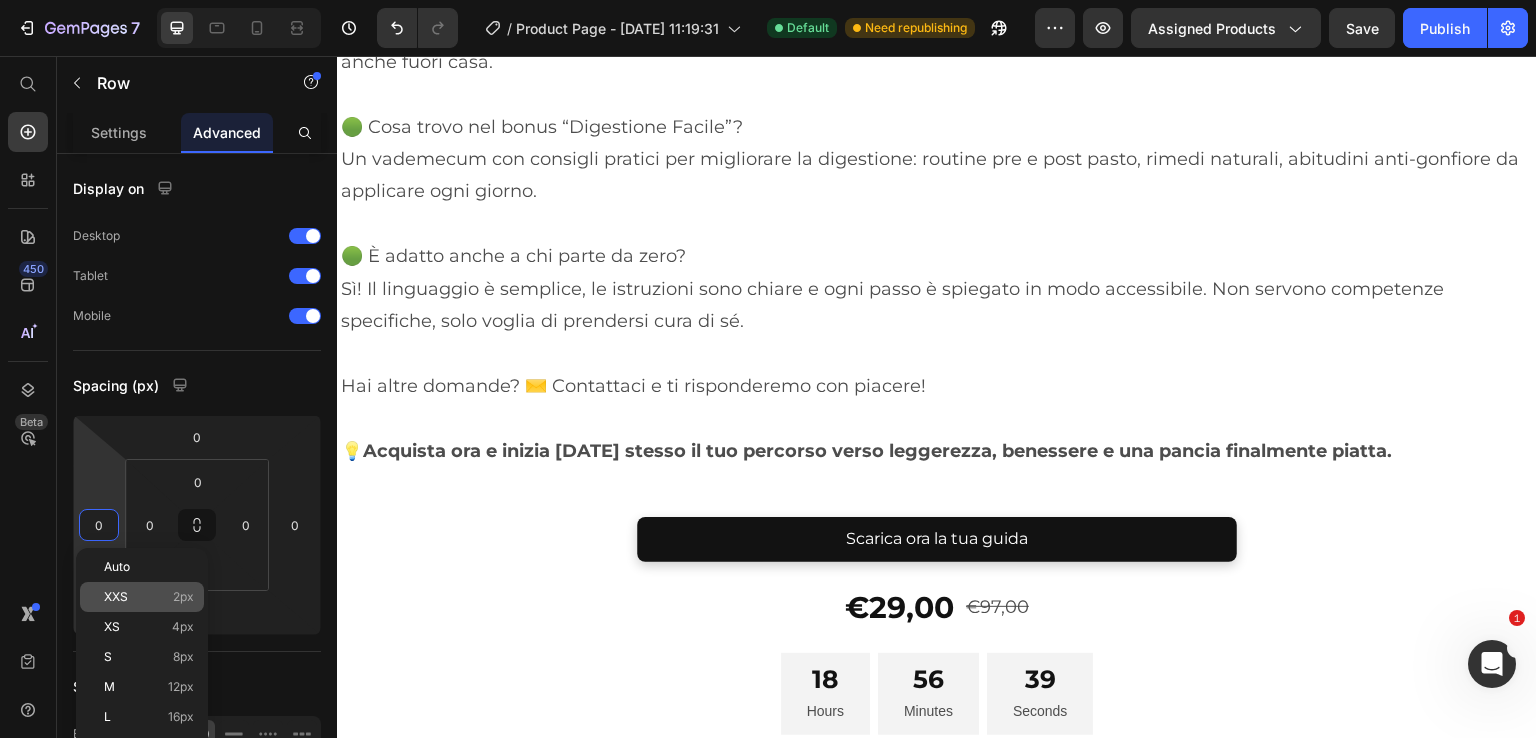 click on "XXS 2px" 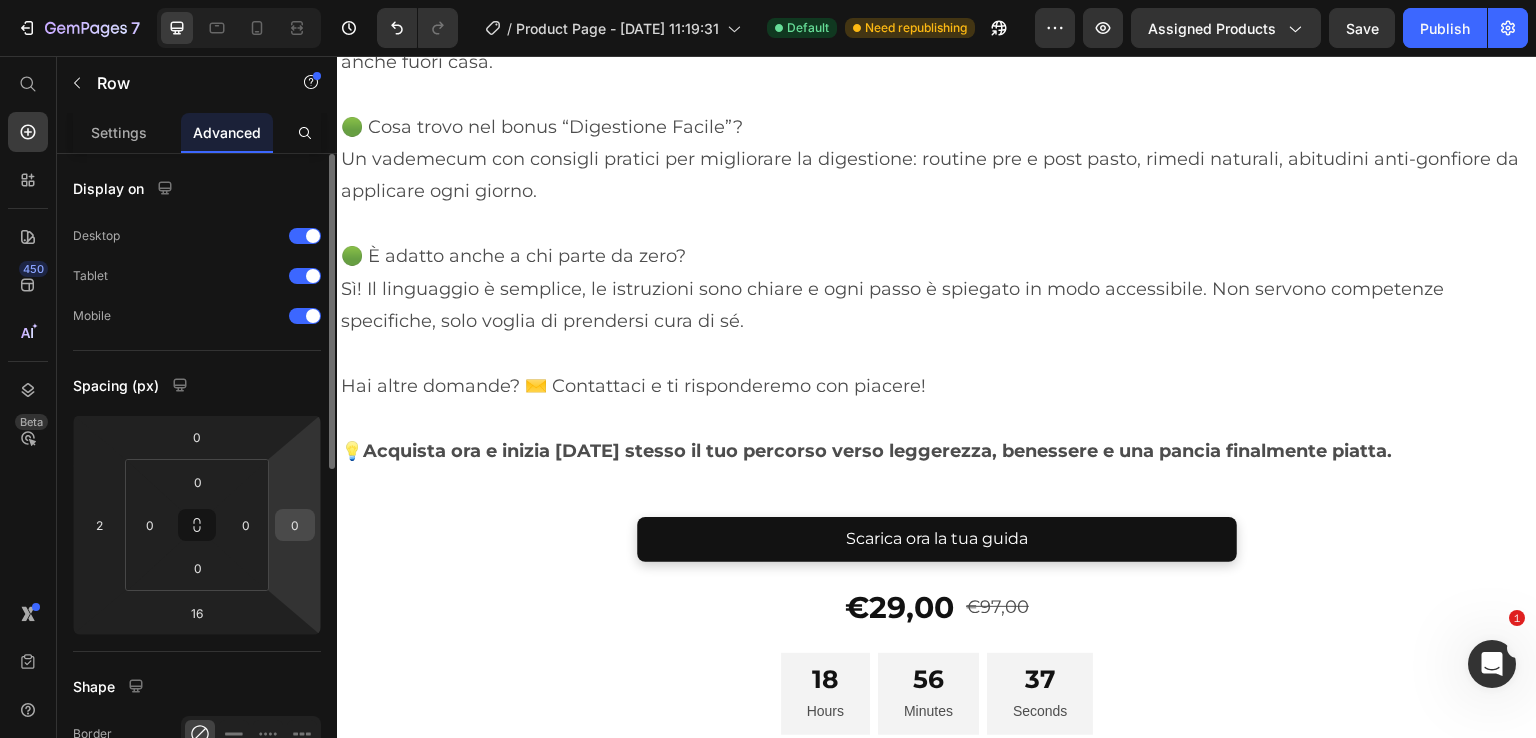 click on "0" at bounding box center (295, 525) 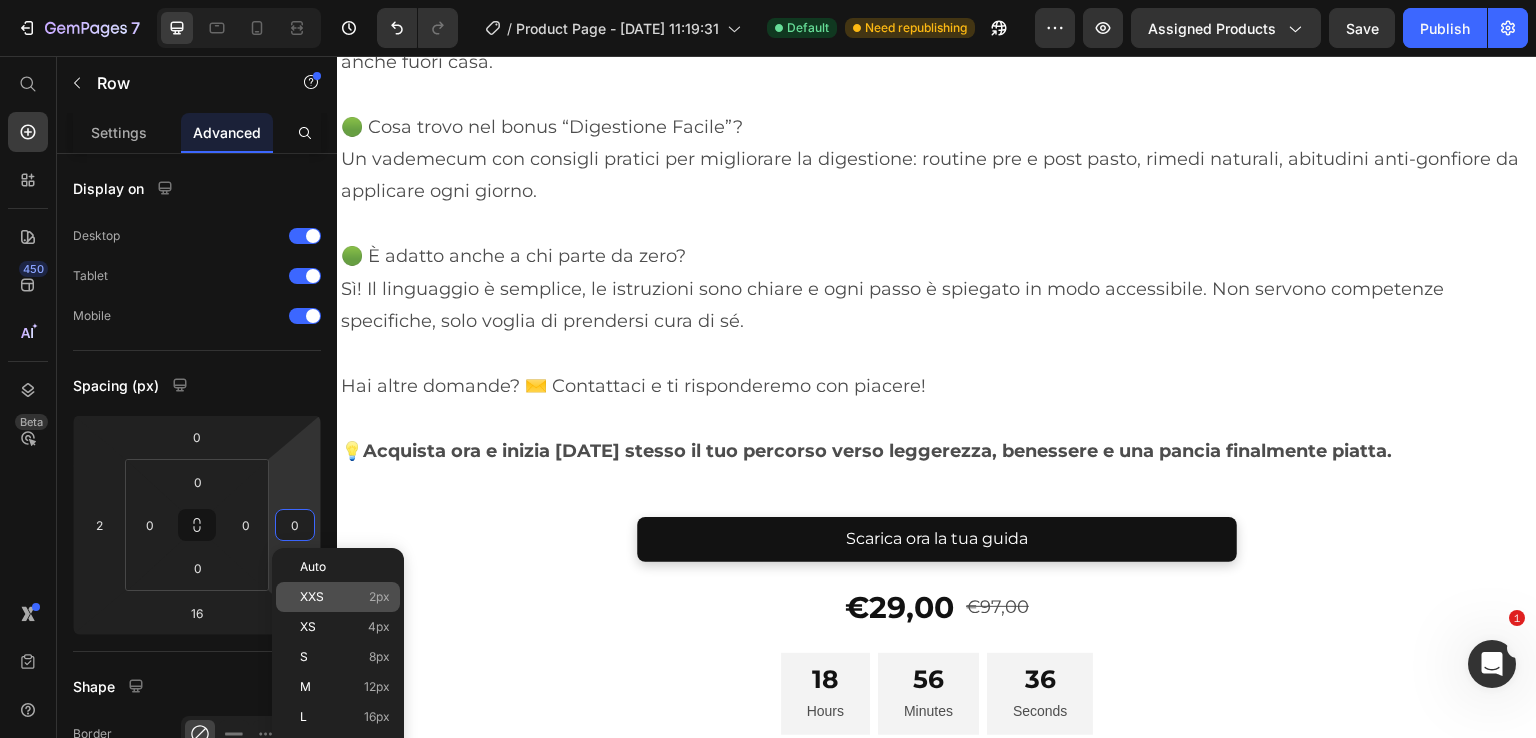 click on "XXS" at bounding box center (312, 597) 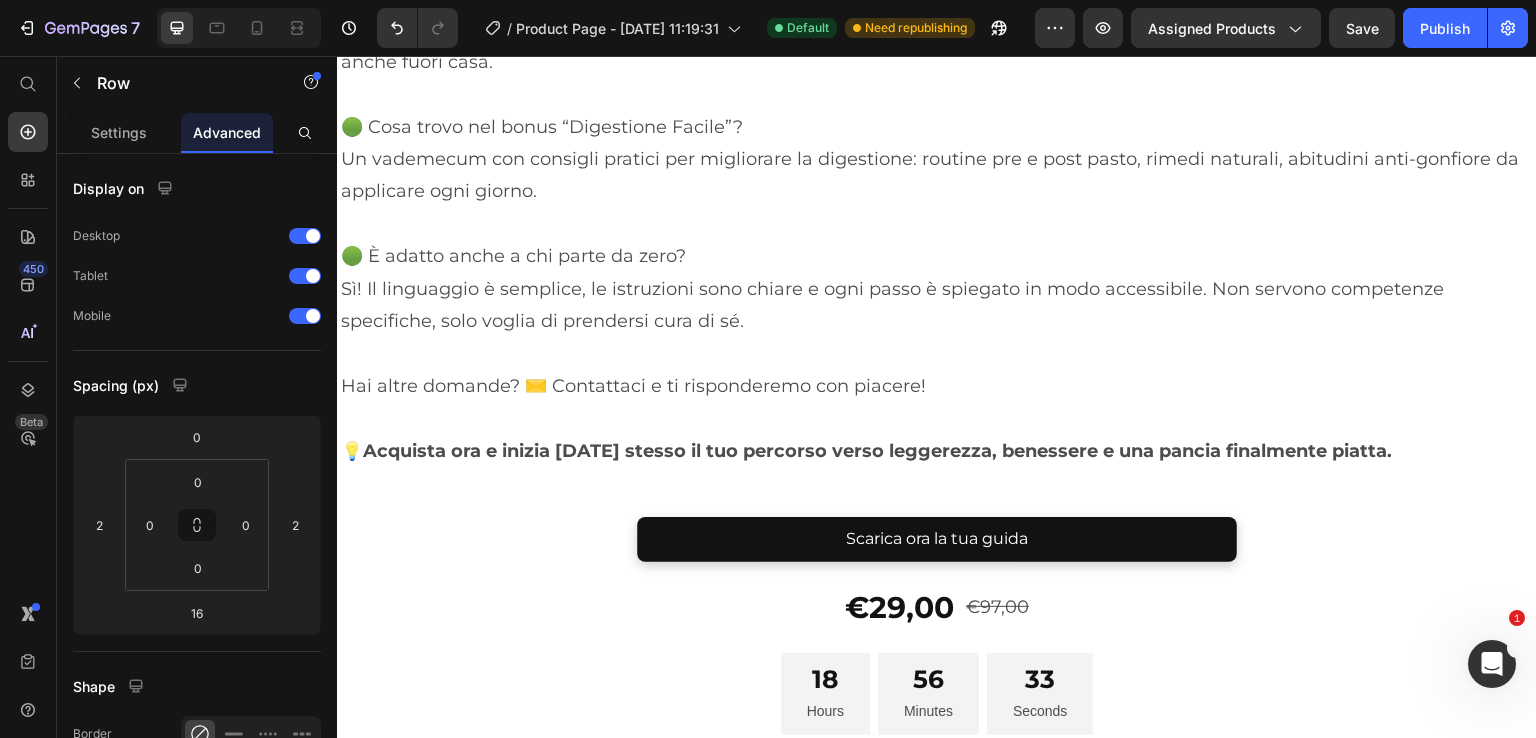 click on "Prendi ora la tua guida" at bounding box center [939, -1552] 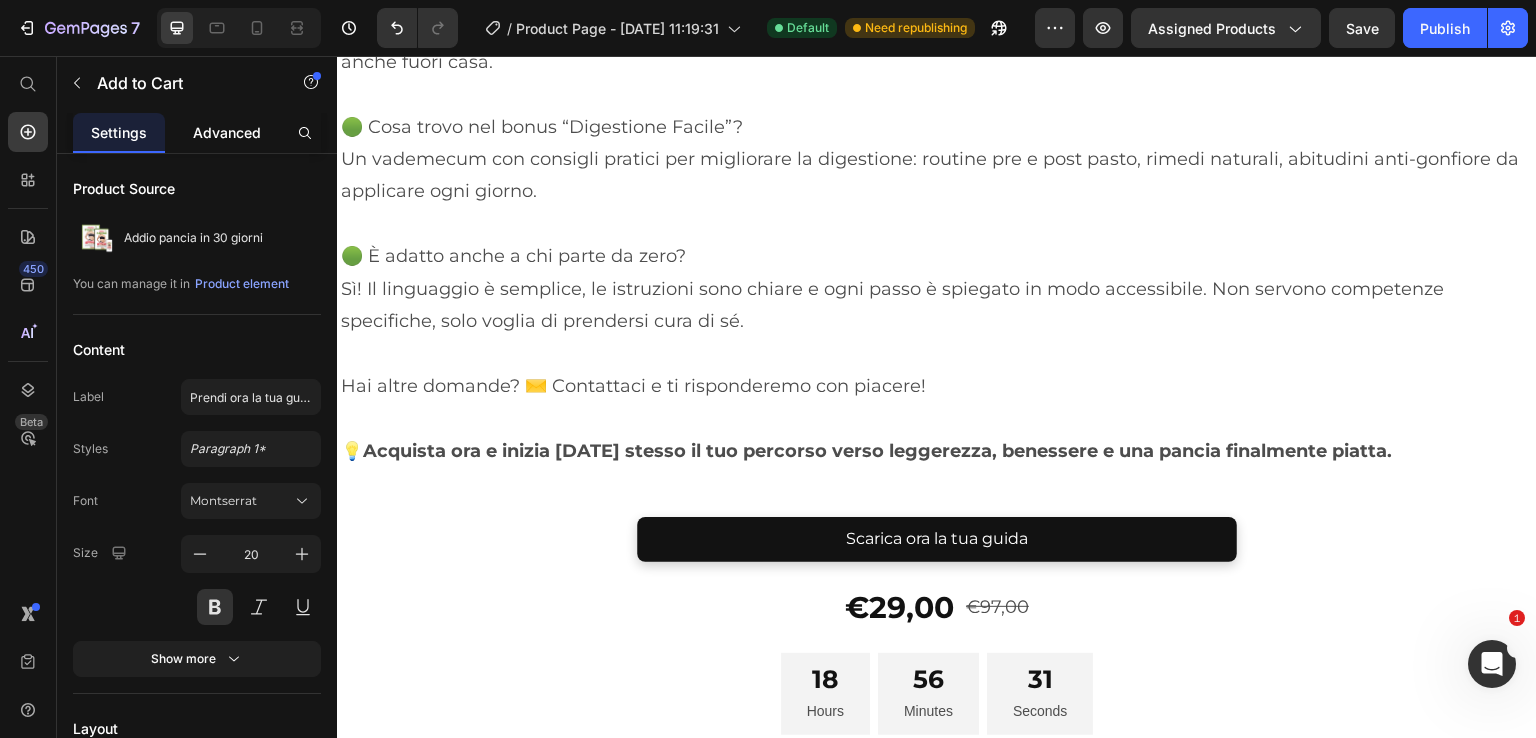 click on "Advanced" at bounding box center [227, 132] 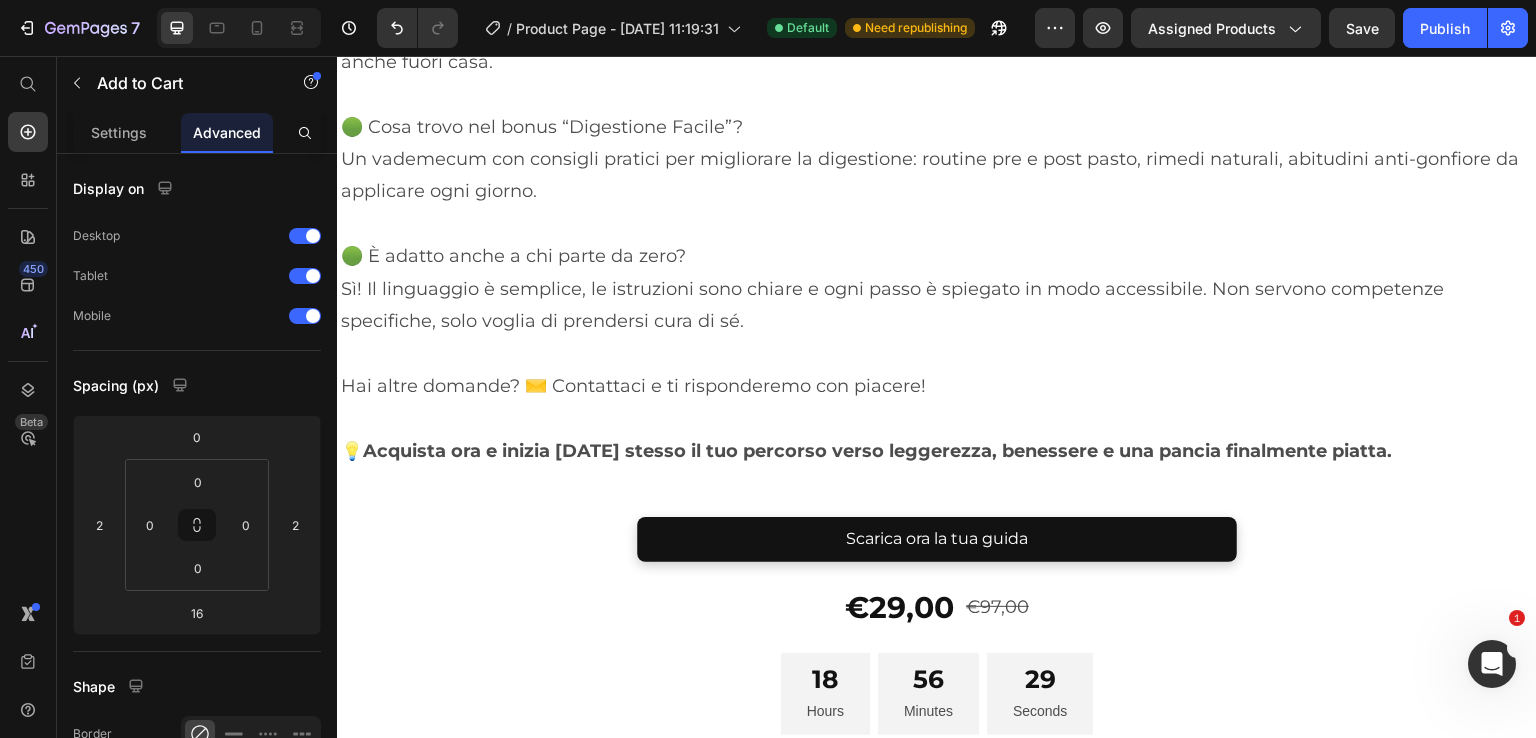 click on "Se acquisti entro le prossime 24 ore avrai in omaggio 3 bonus del valore di 68€" at bounding box center (939, -1492) 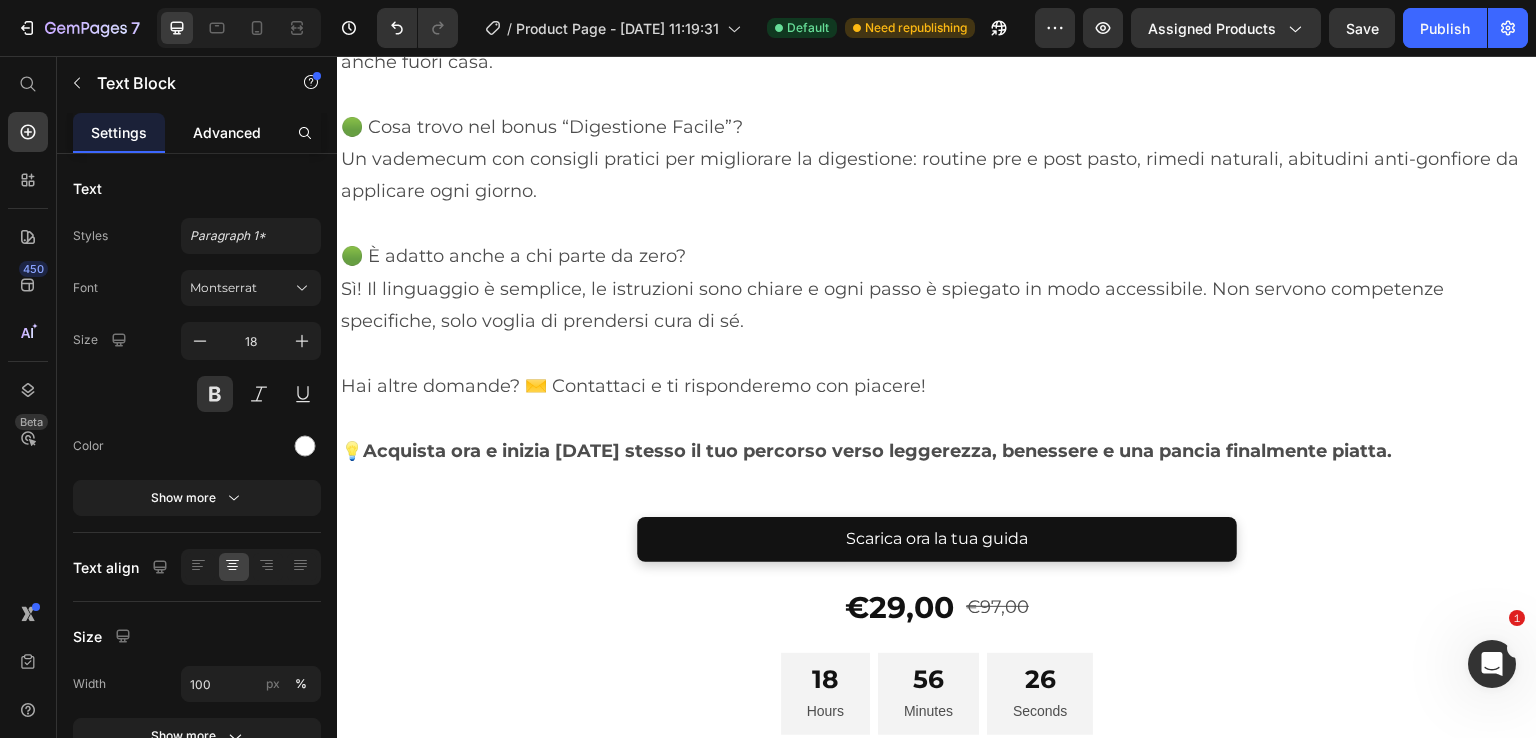 click on "Advanced" at bounding box center (227, 132) 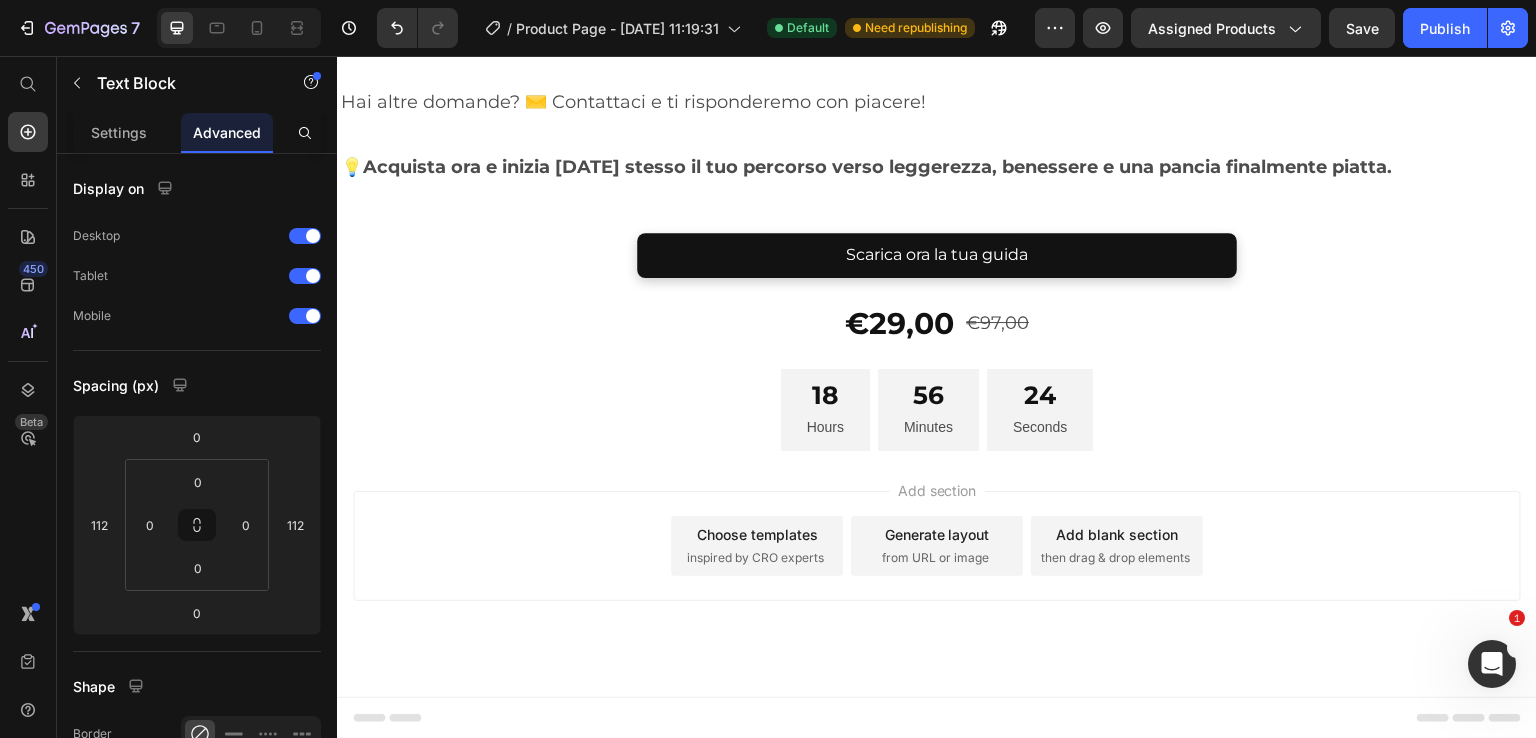 scroll, scrollTop: 10600, scrollLeft: 0, axis: vertical 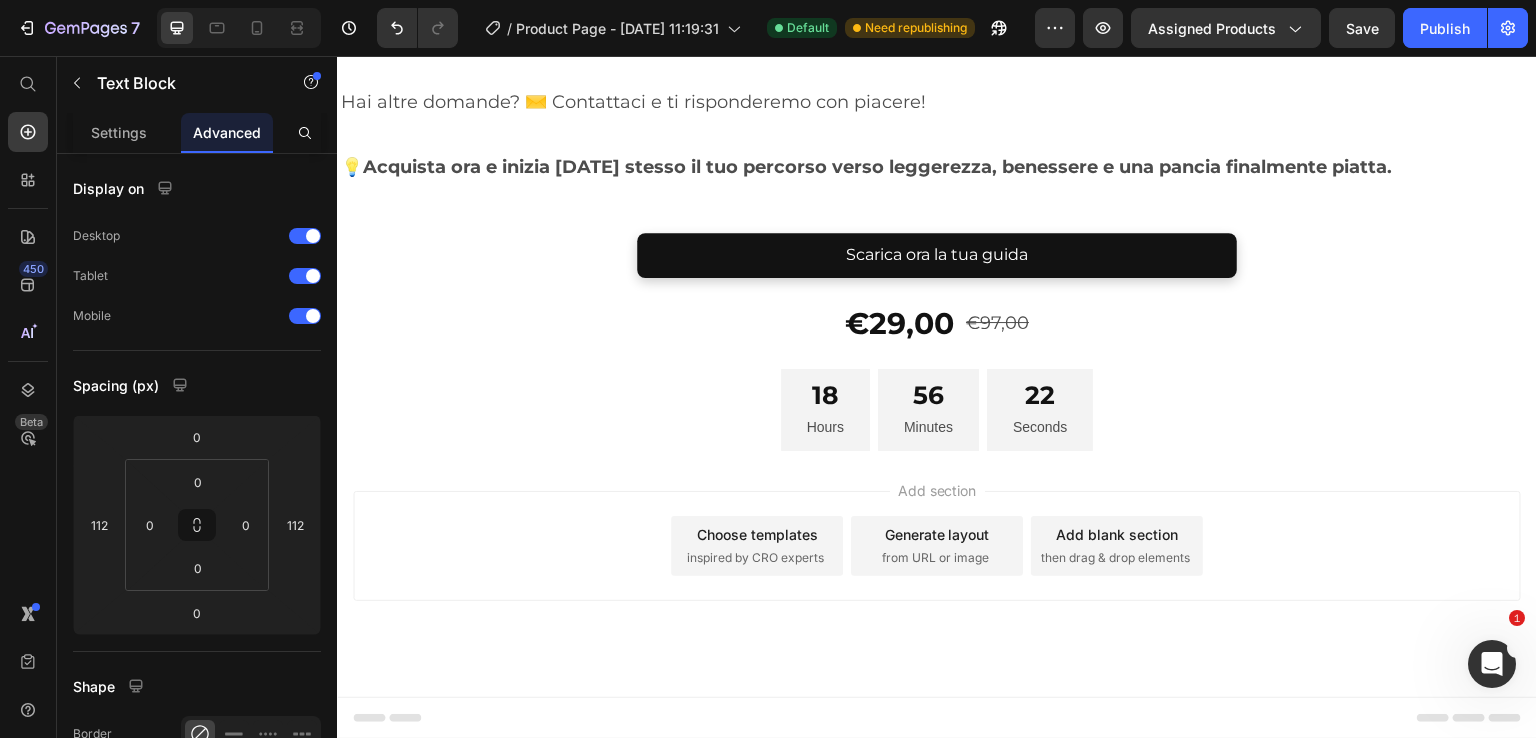 click on "Icon" at bounding box center [937, -1689] 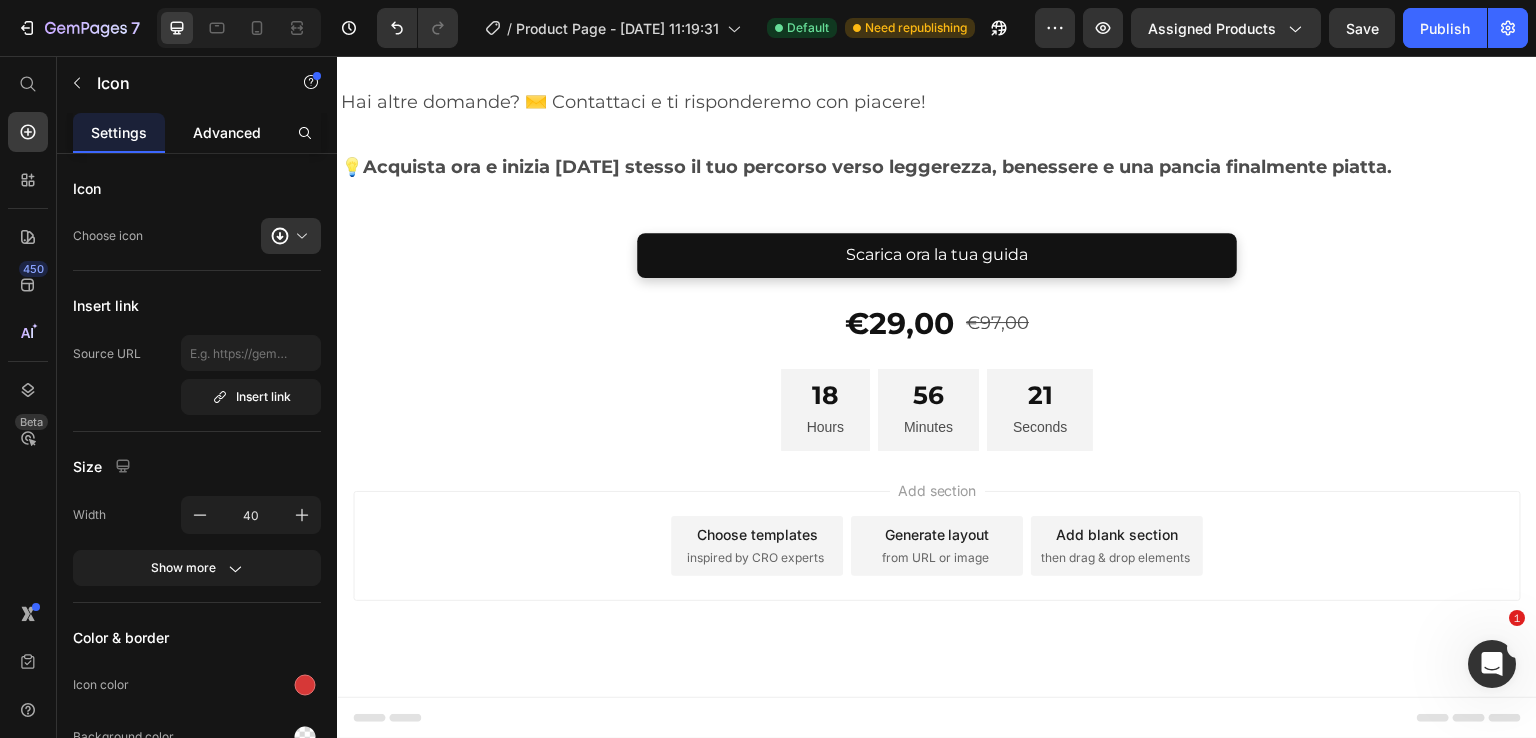 click on "Advanced" at bounding box center (227, 132) 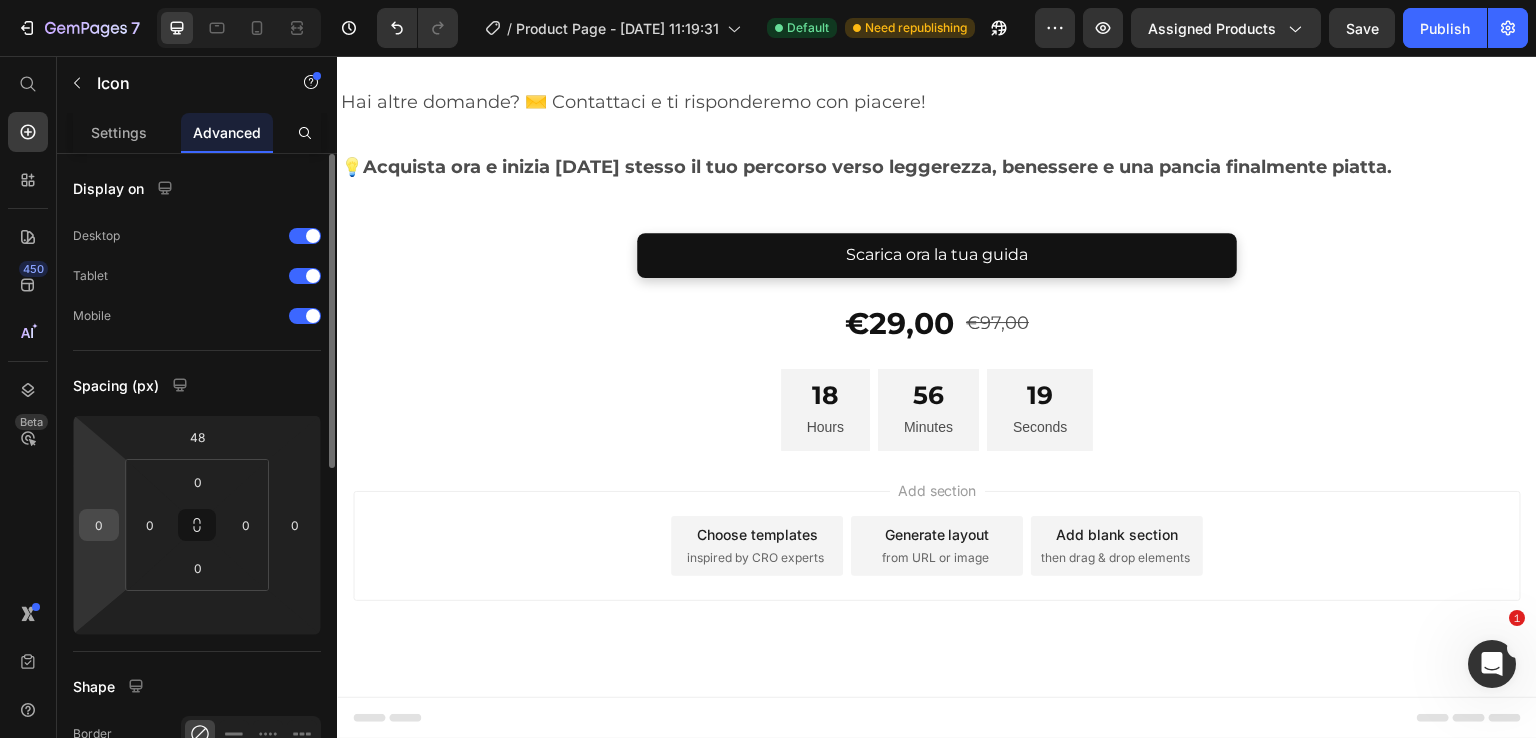 click on "0" at bounding box center [99, 525] 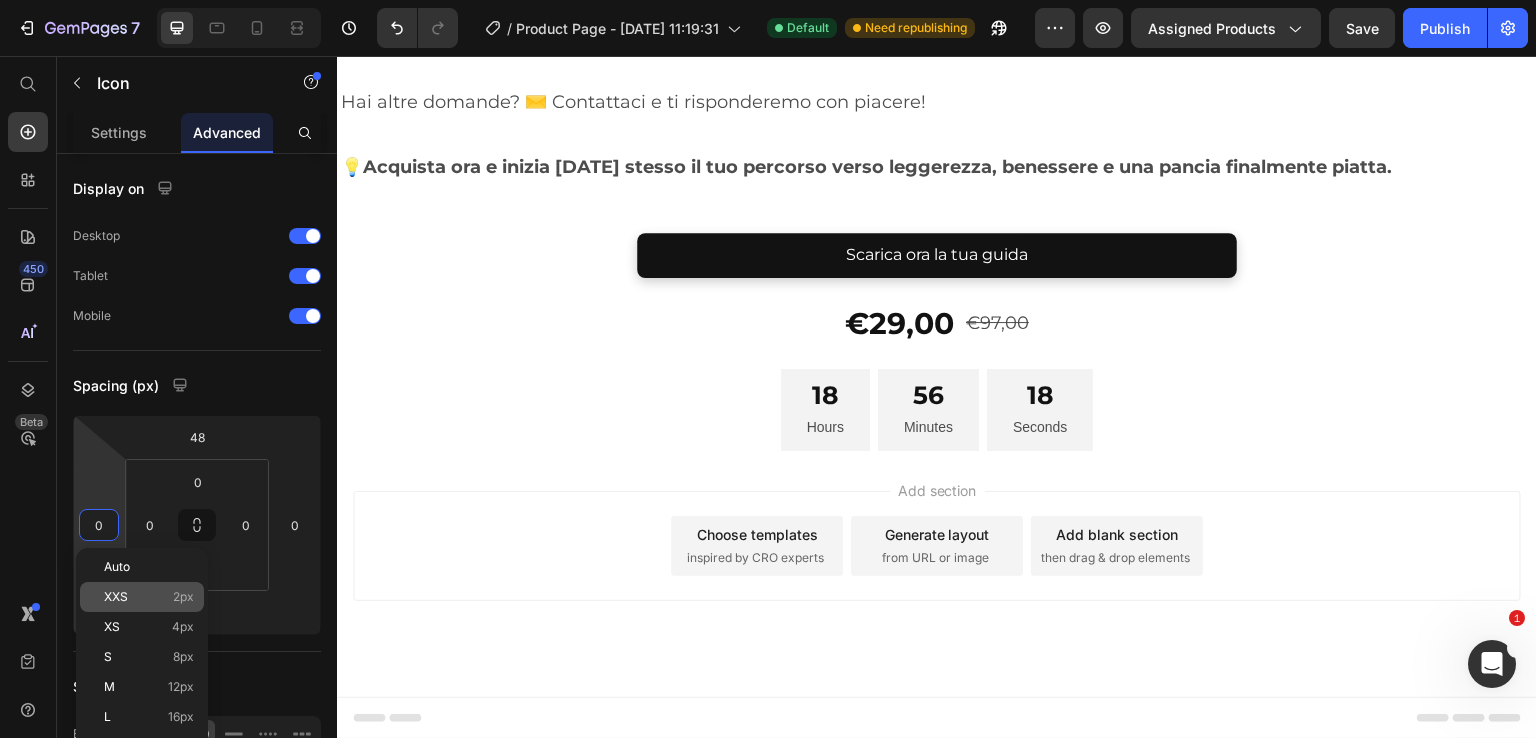click on "XXS" at bounding box center (116, 597) 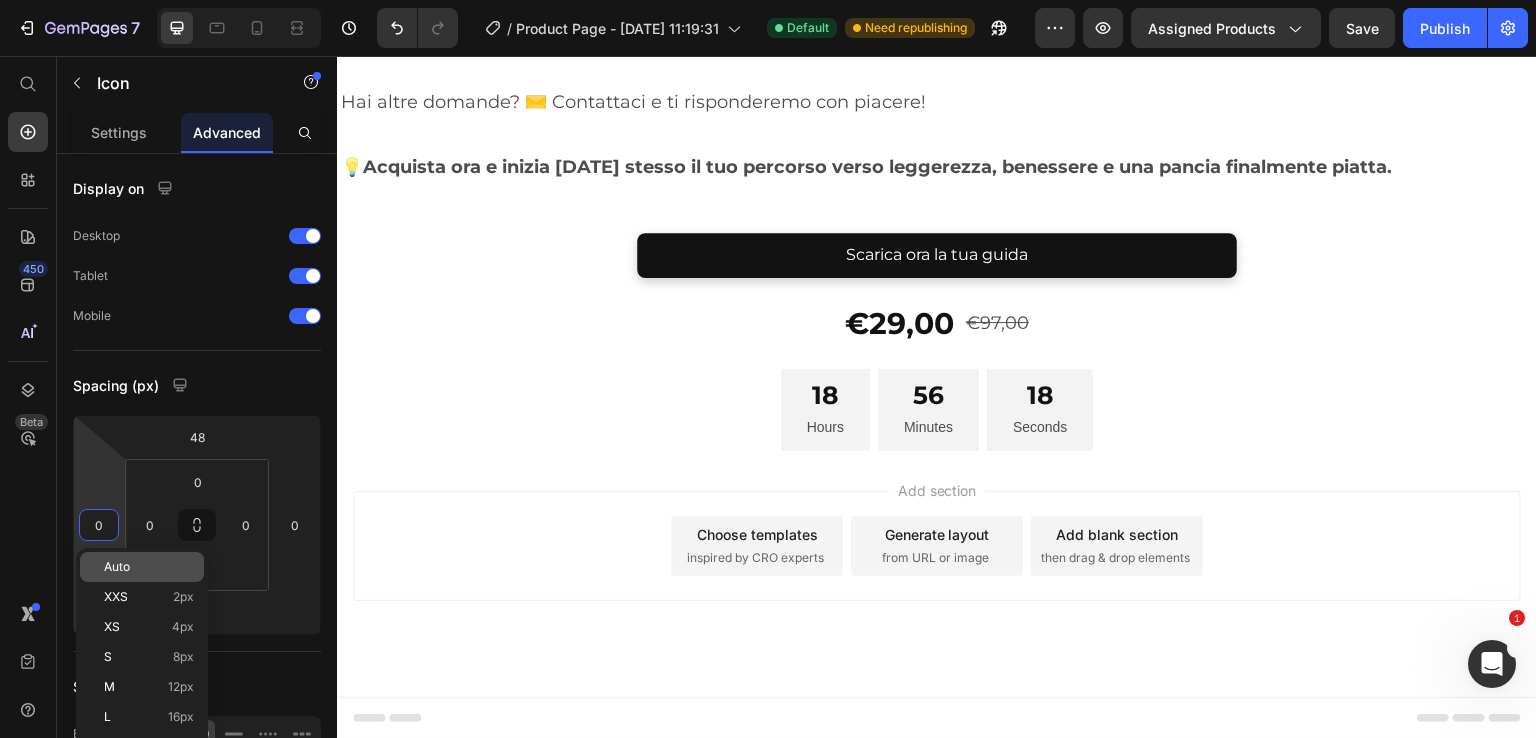 type on "2" 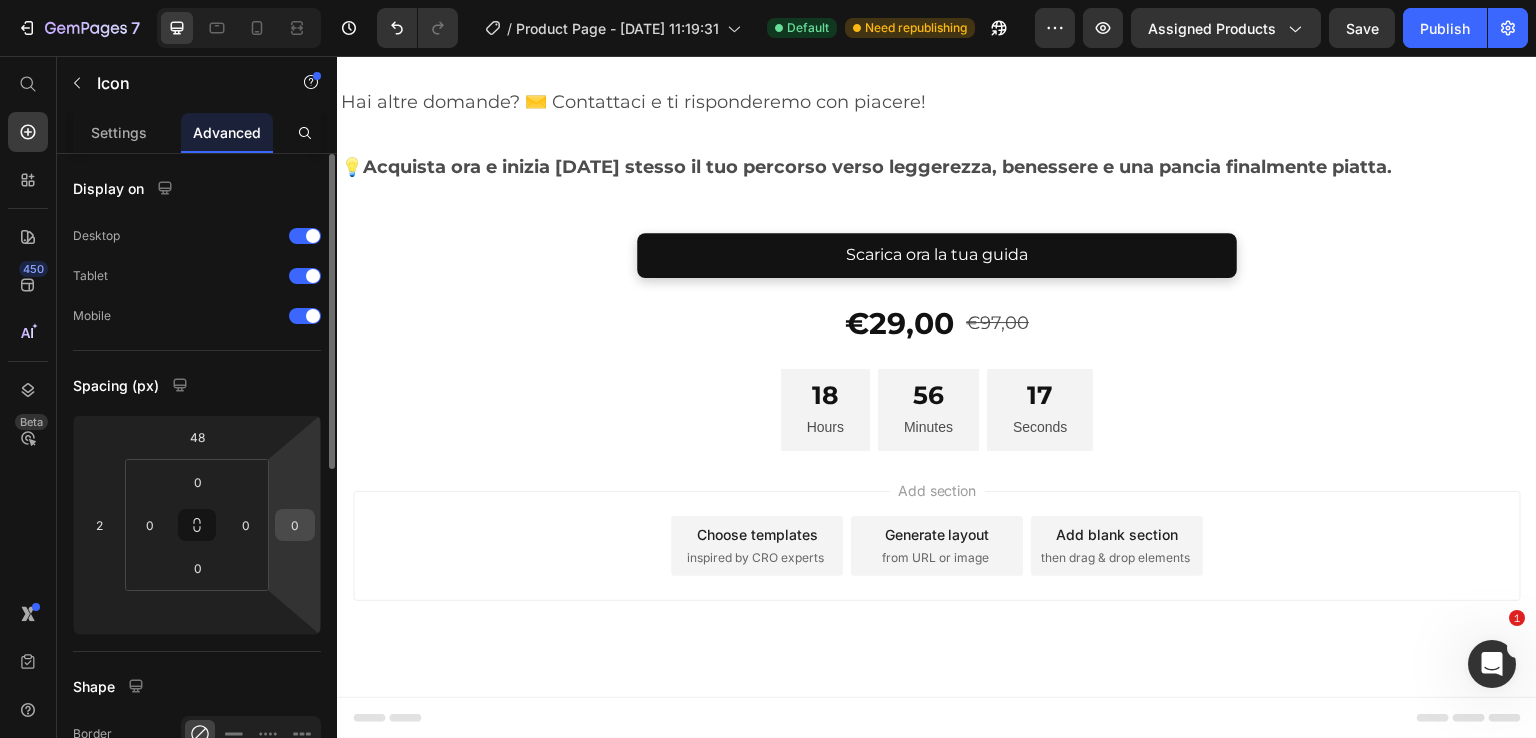 click on "0" at bounding box center (295, 525) 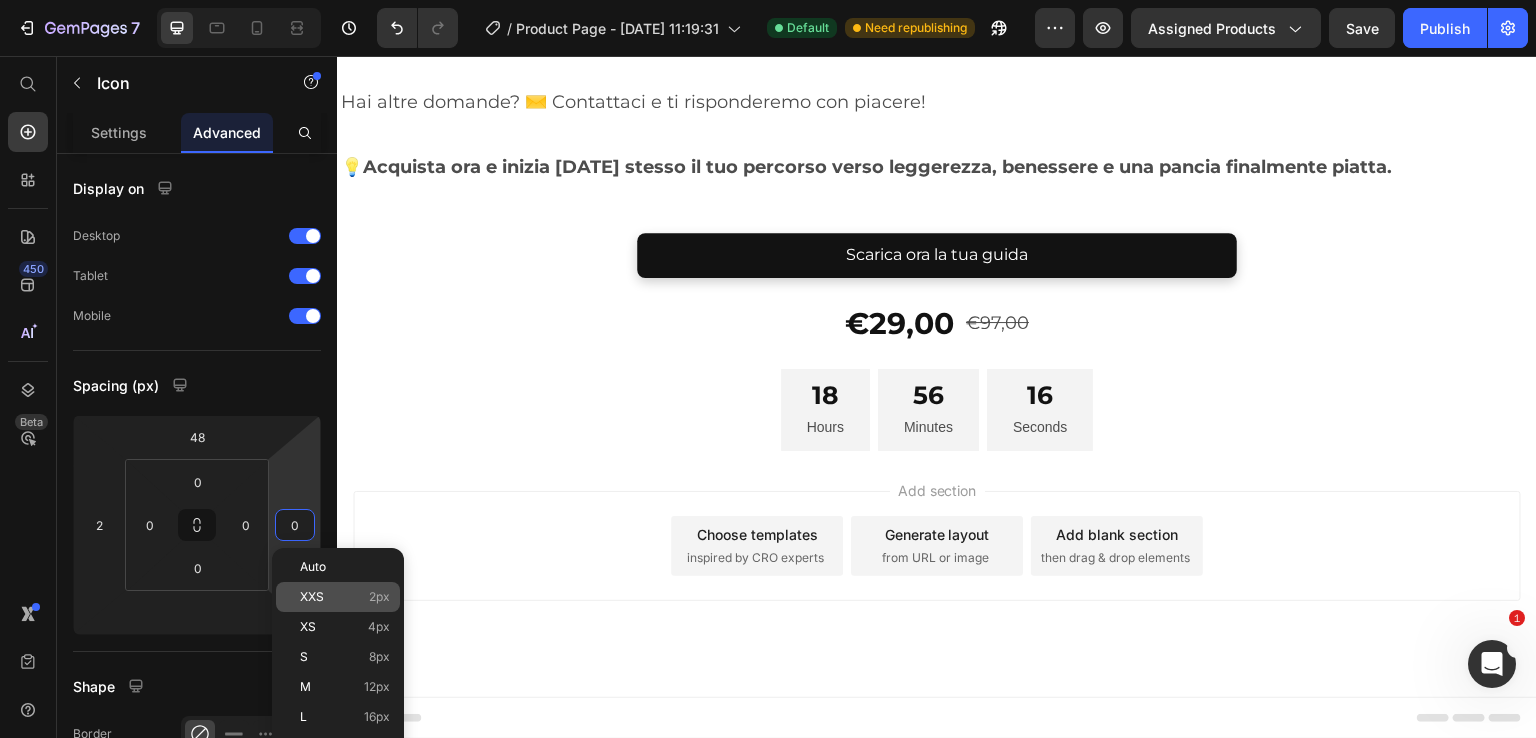 click on "XXS" at bounding box center (312, 597) 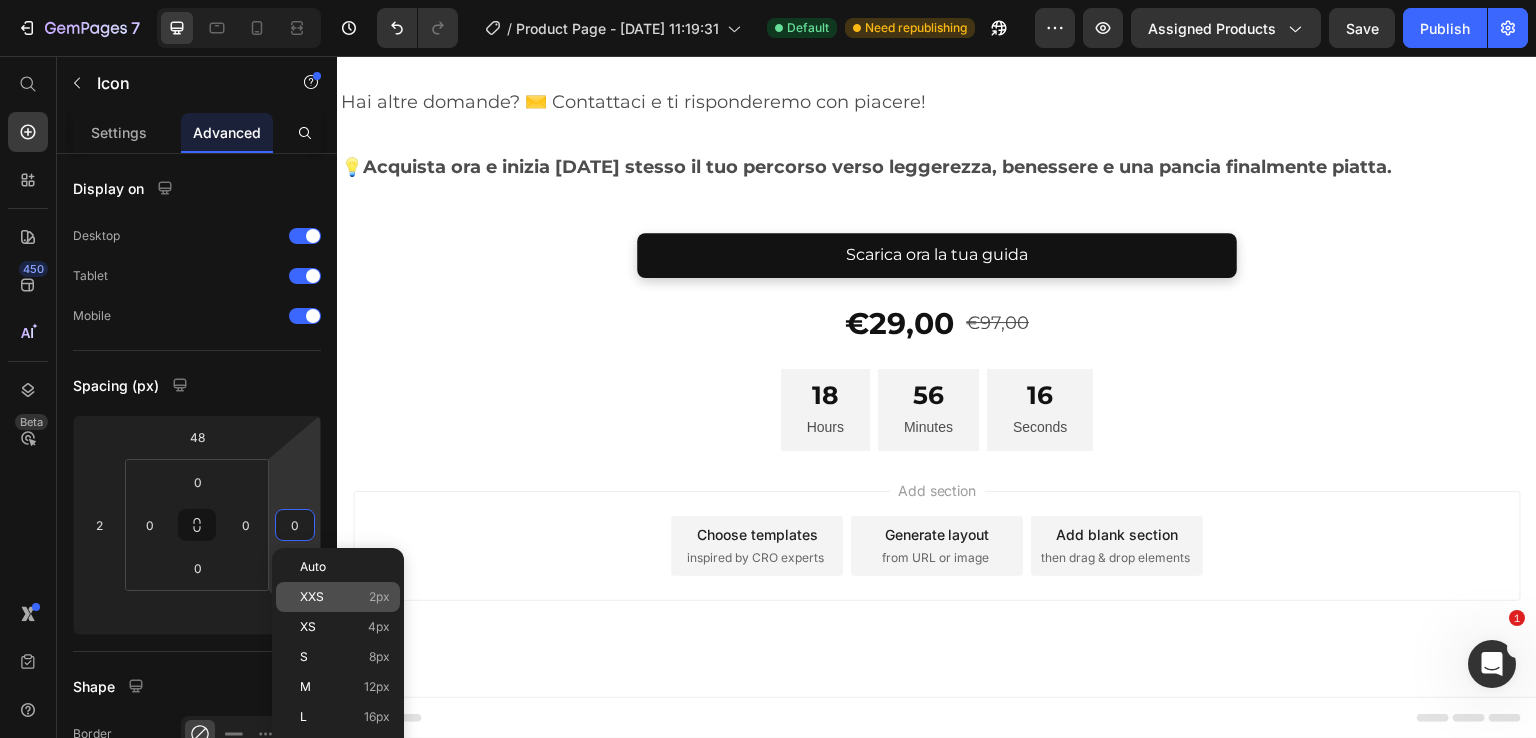 type on "2" 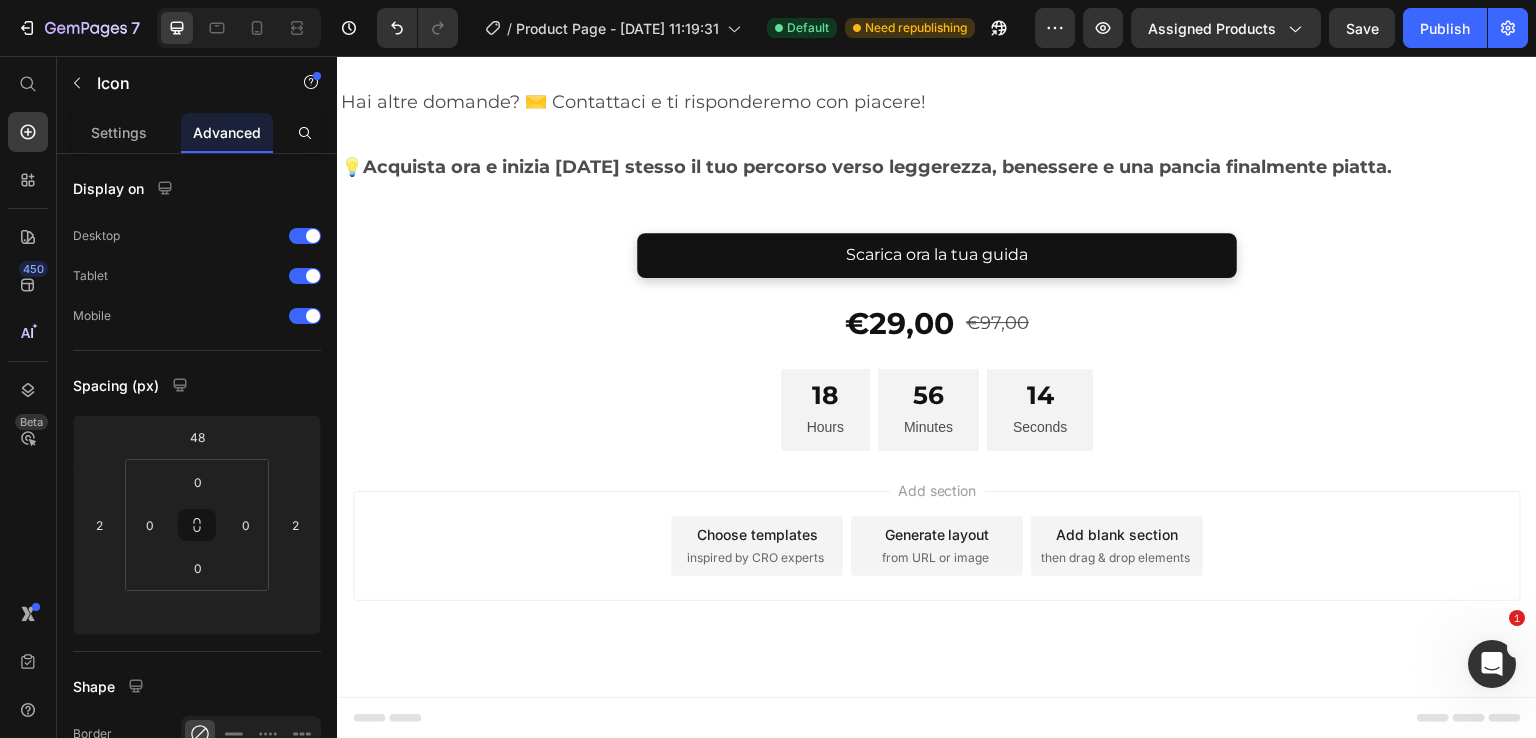click at bounding box center (937, -1607) 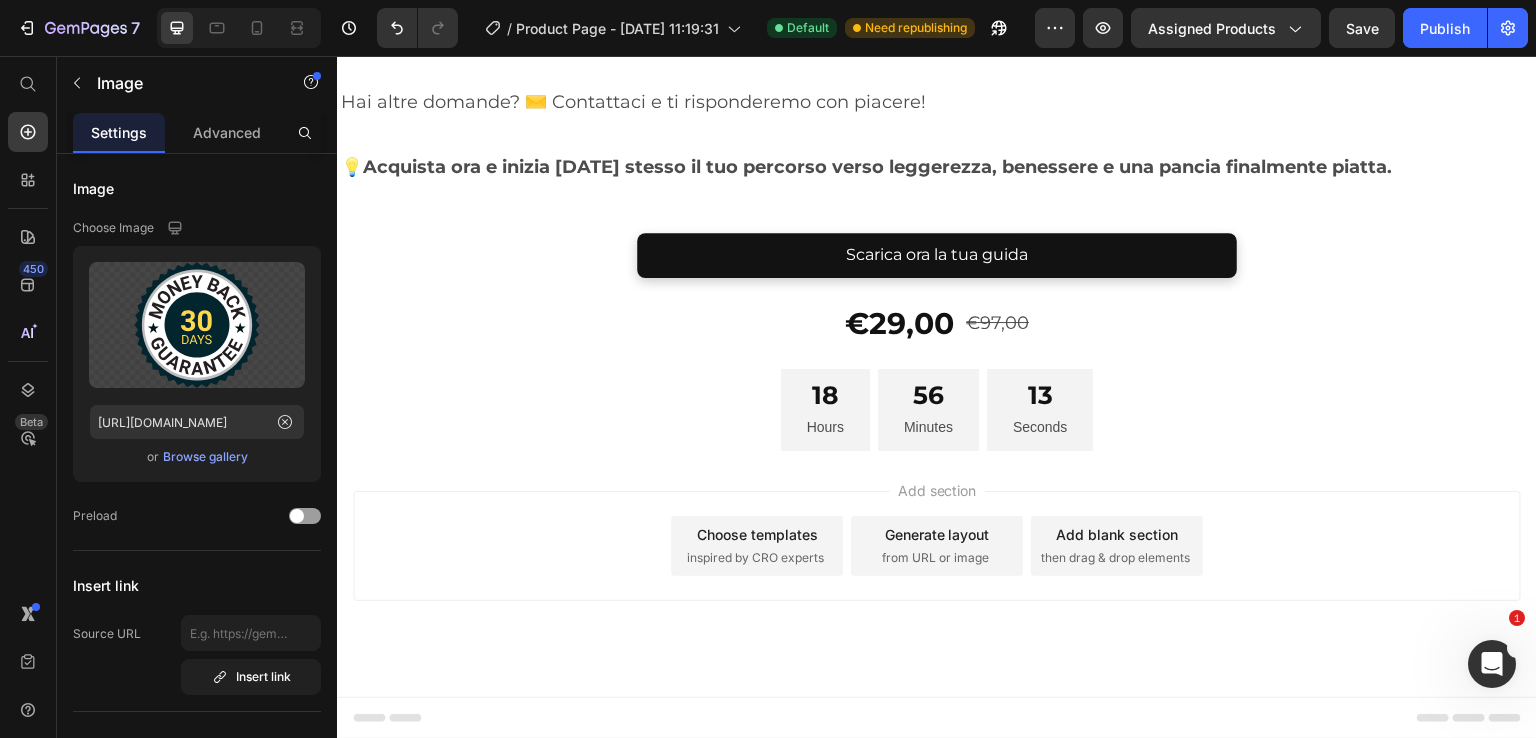 scroll, scrollTop: 10800, scrollLeft: 0, axis: vertical 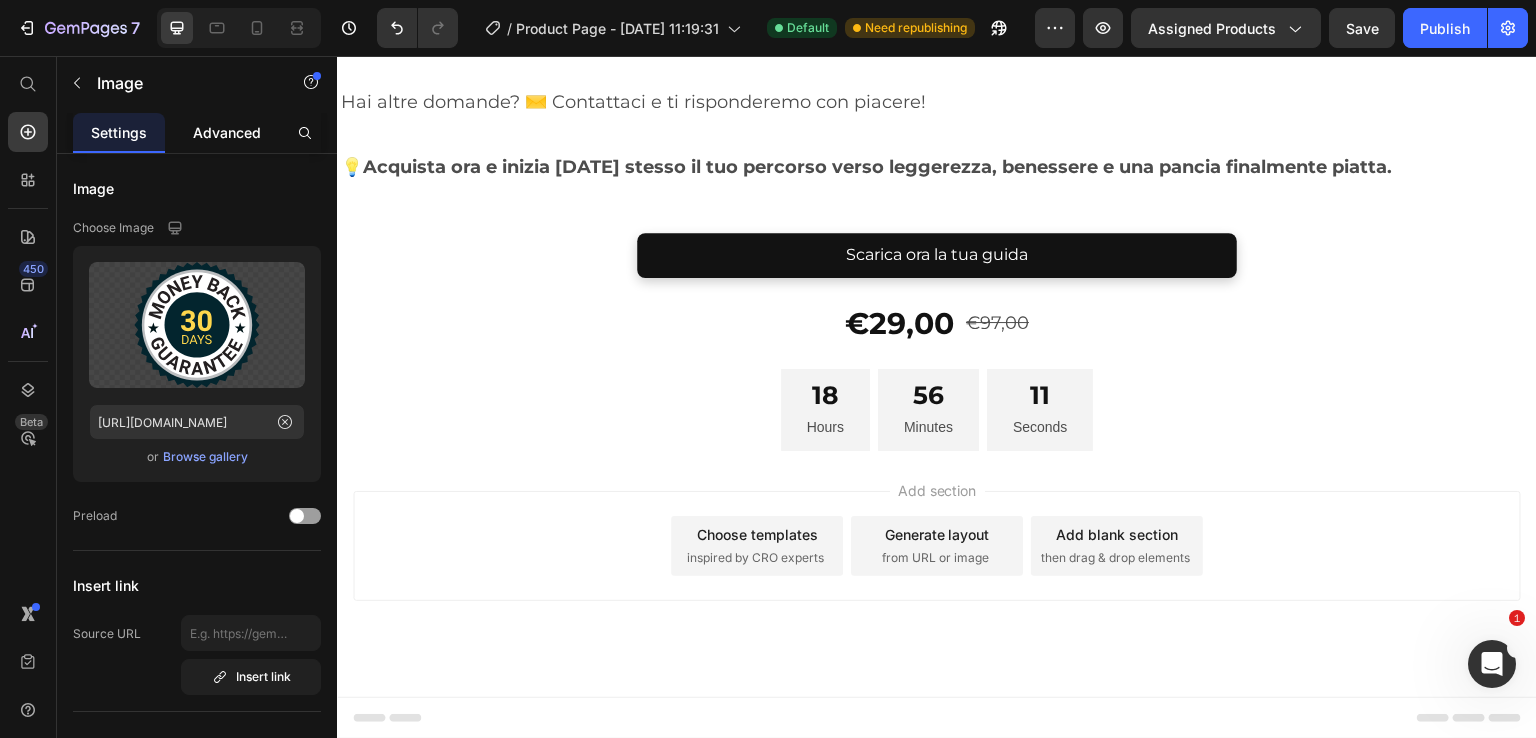click on "Advanced" at bounding box center [227, 132] 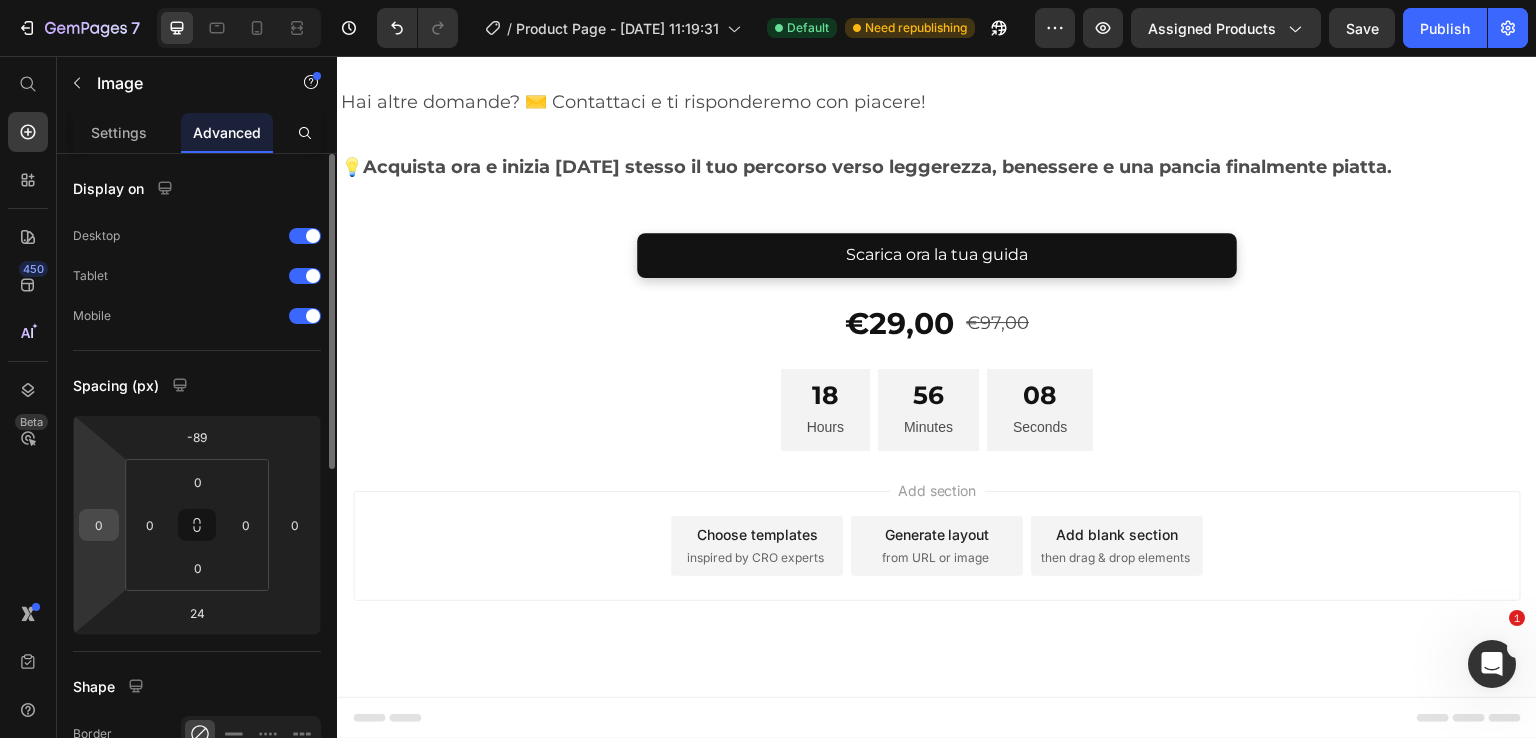 click on "0" at bounding box center [99, 525] 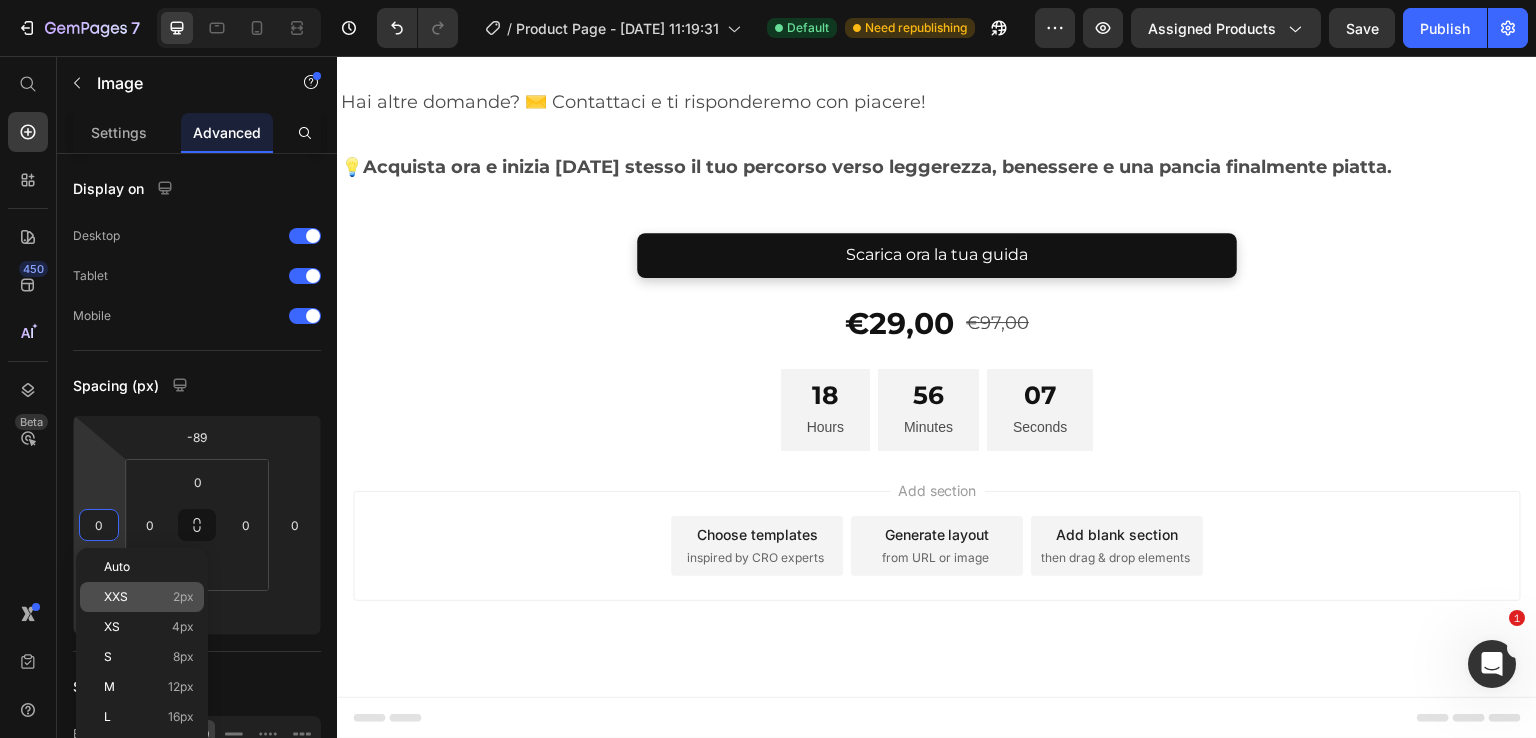 click on "XXS 2px" at bounding box center [149, 597] 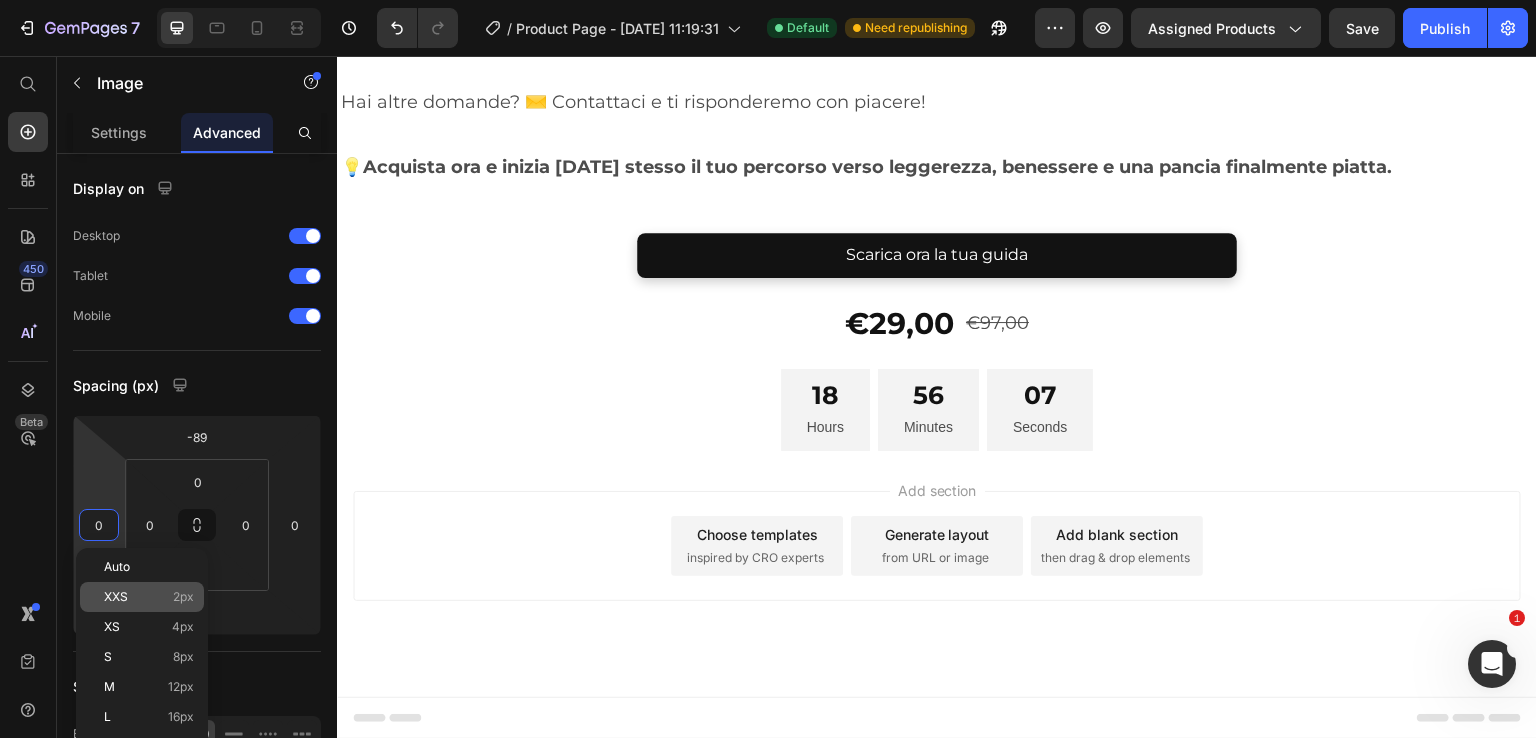 type on "2" 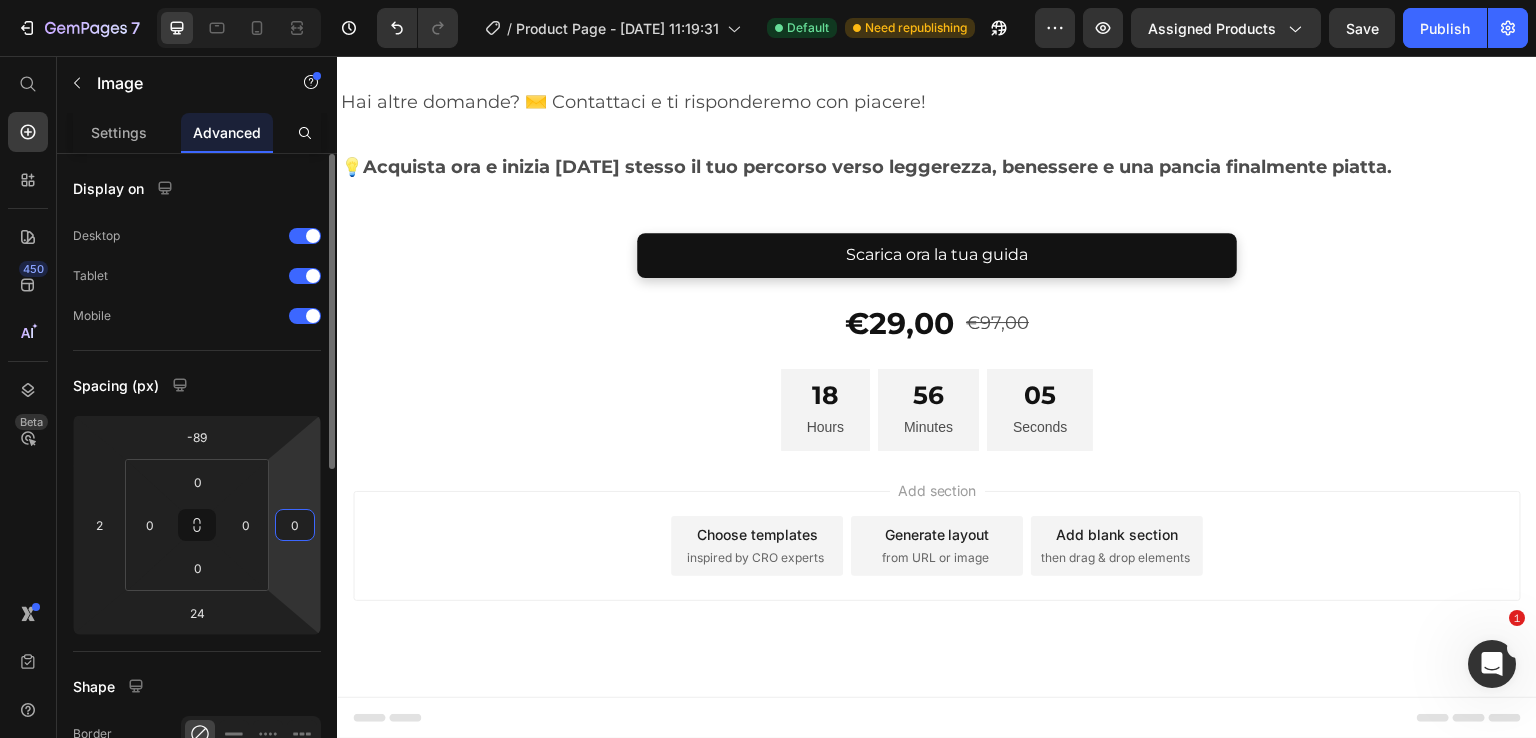 click on "0" at bounding box center (295, 525) 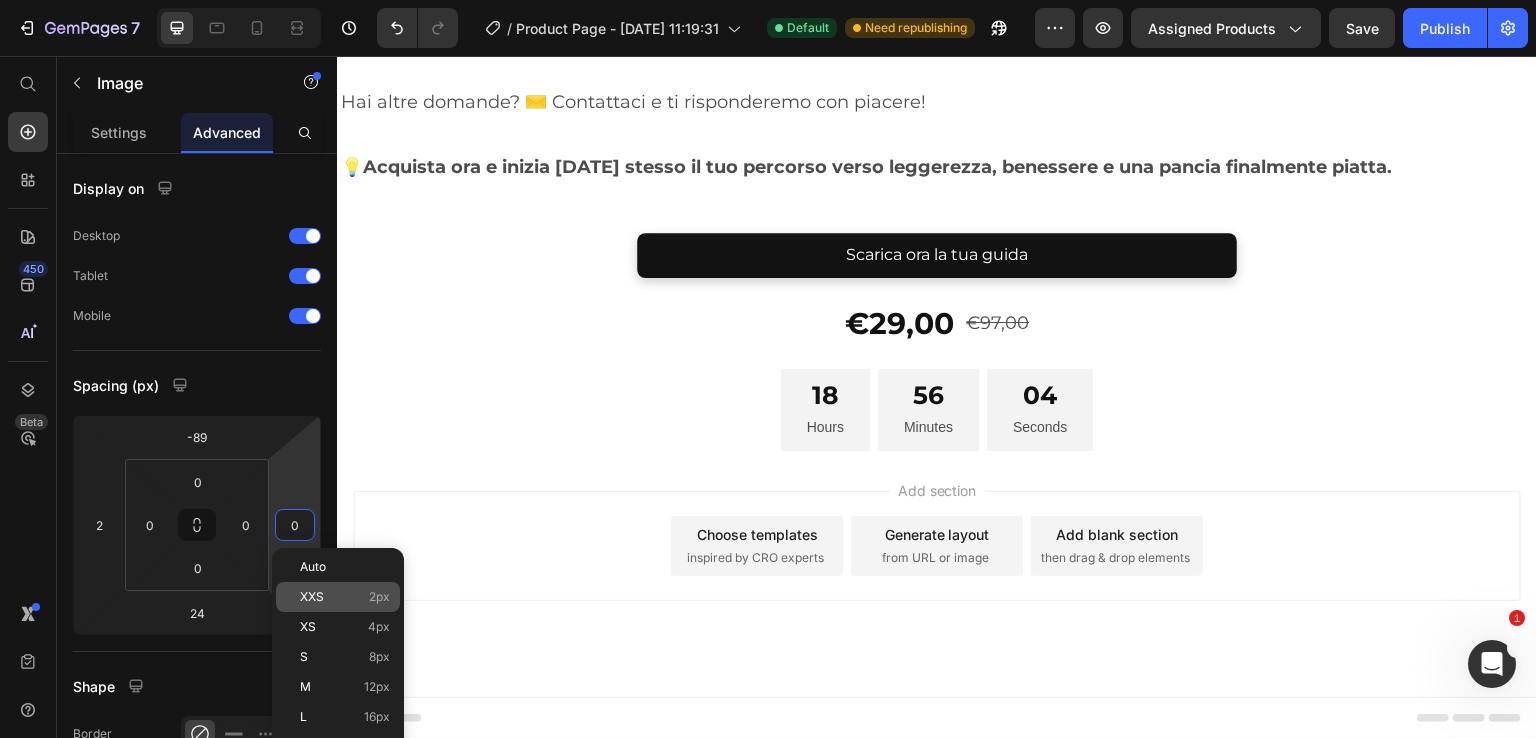 click on "XXS" at bounding box center (312, 597) 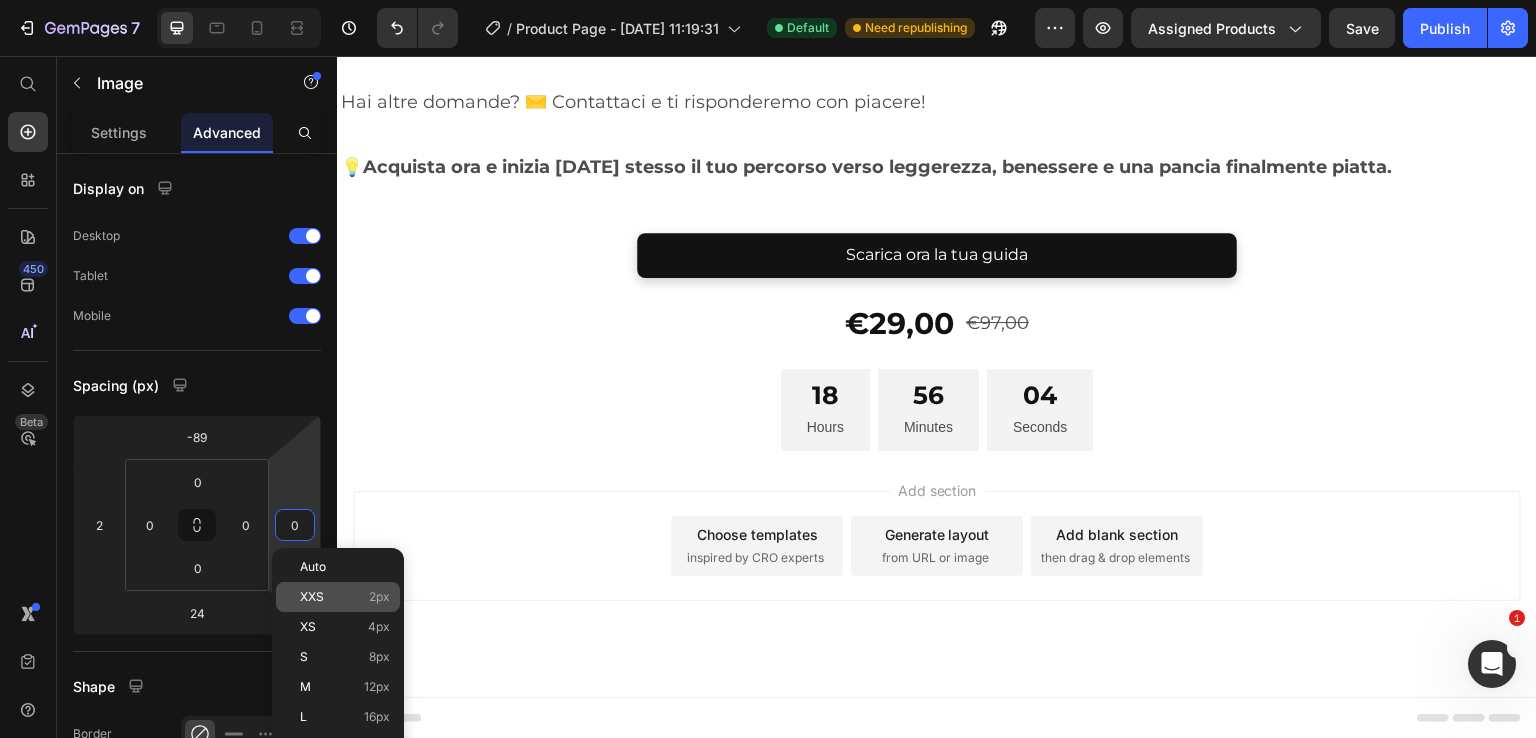 type on "2" 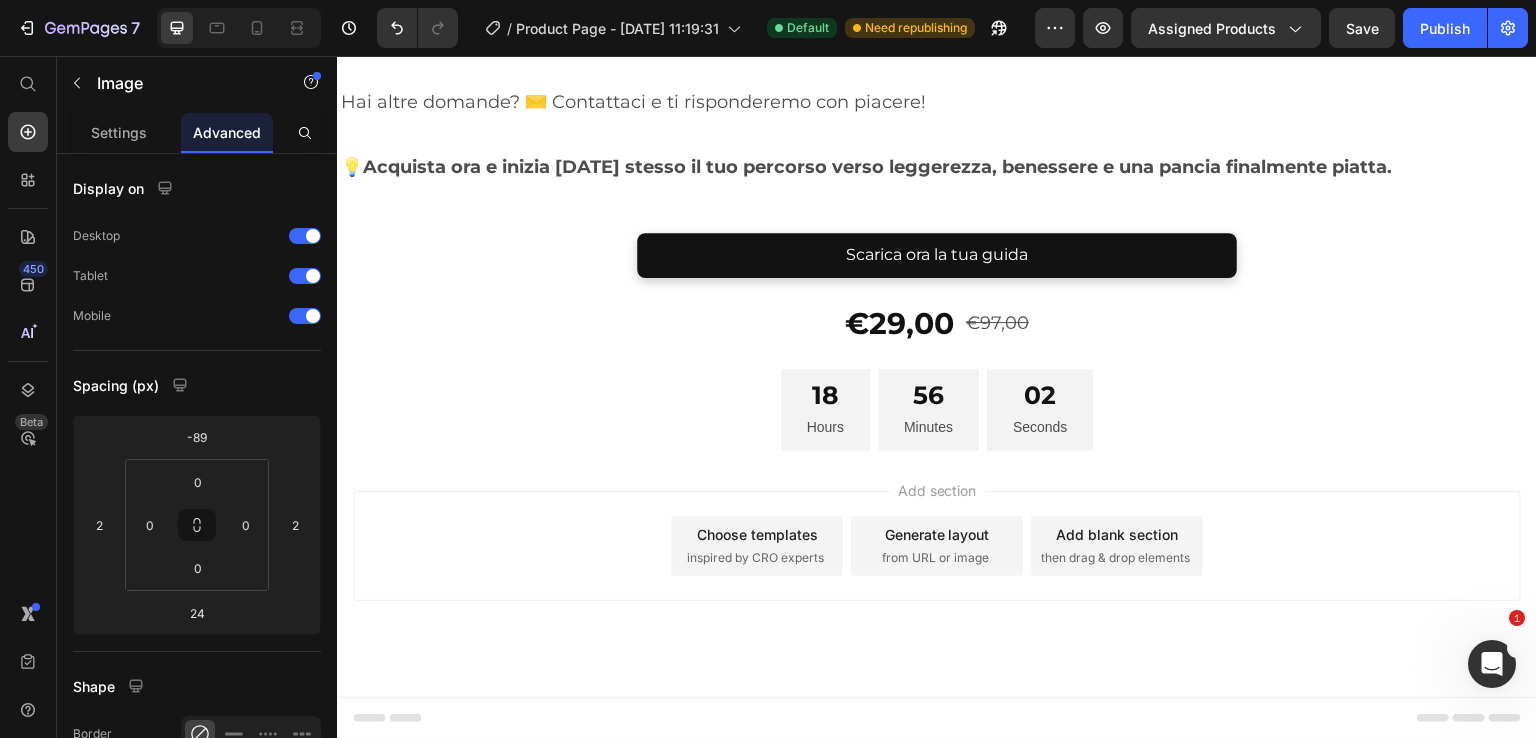 click on "Sgonfia o rimborsata !" at bounding box center [937, -1555] 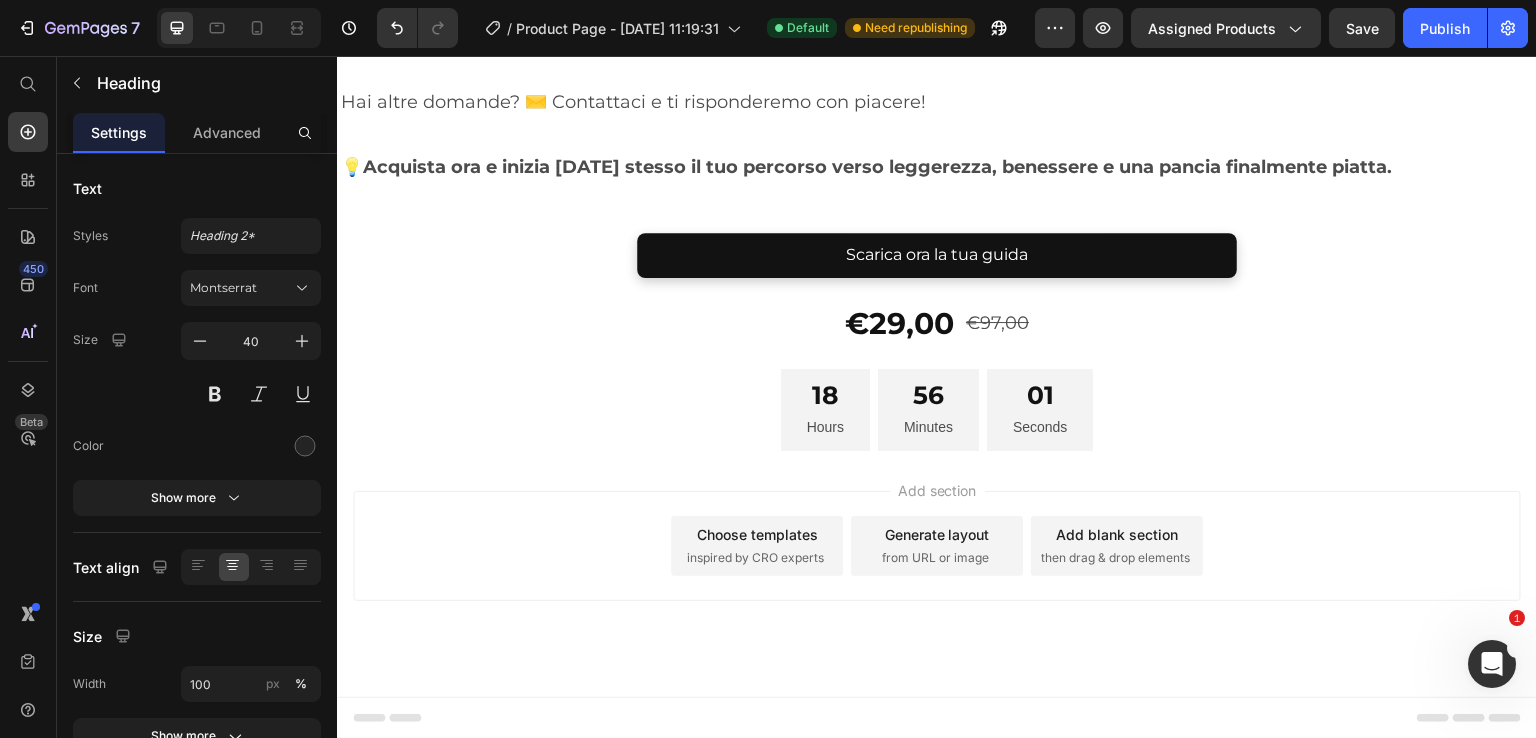 scroll, scrollTop: 10900, scrollLeft: 0, axis: vertical 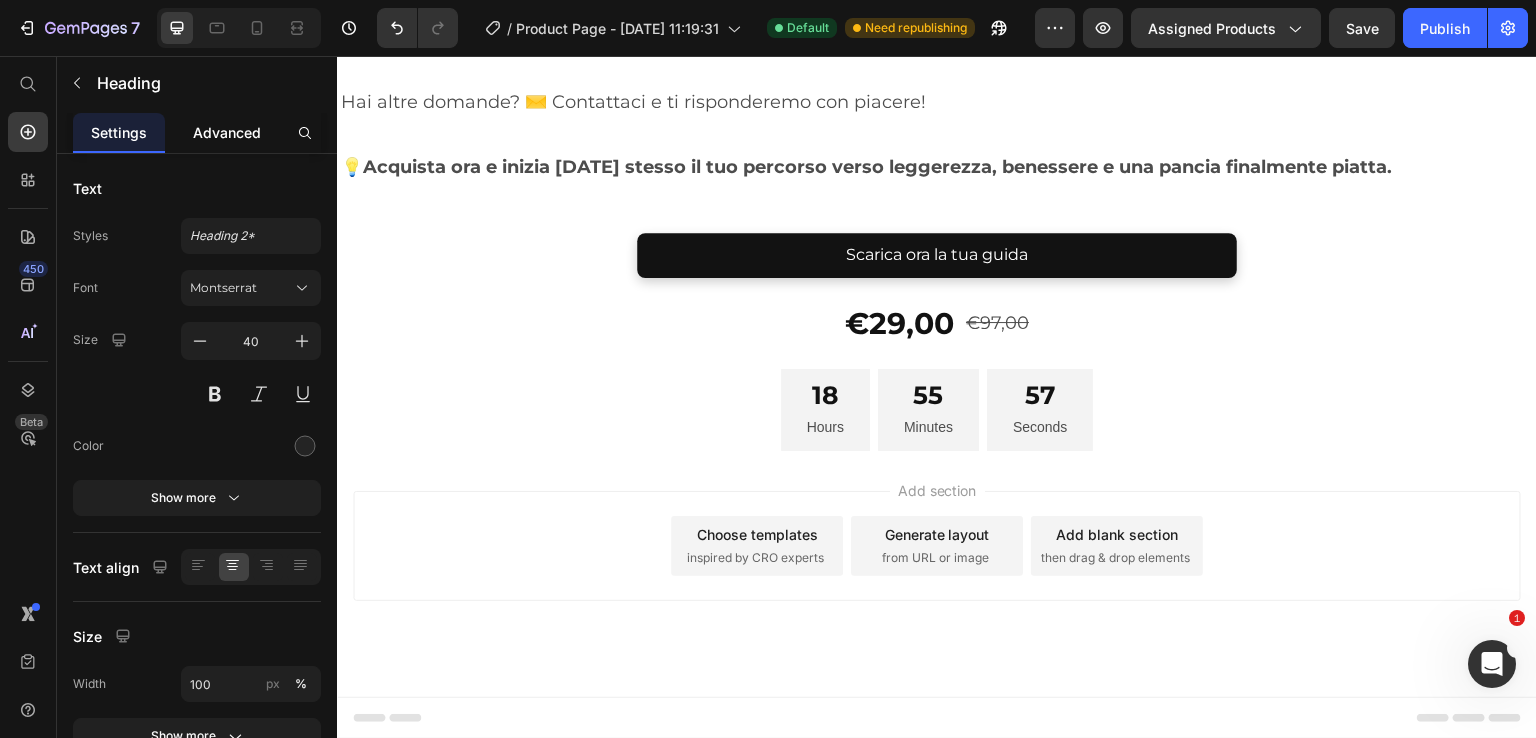 click on "Advanced" at bounding box center [227, 132] 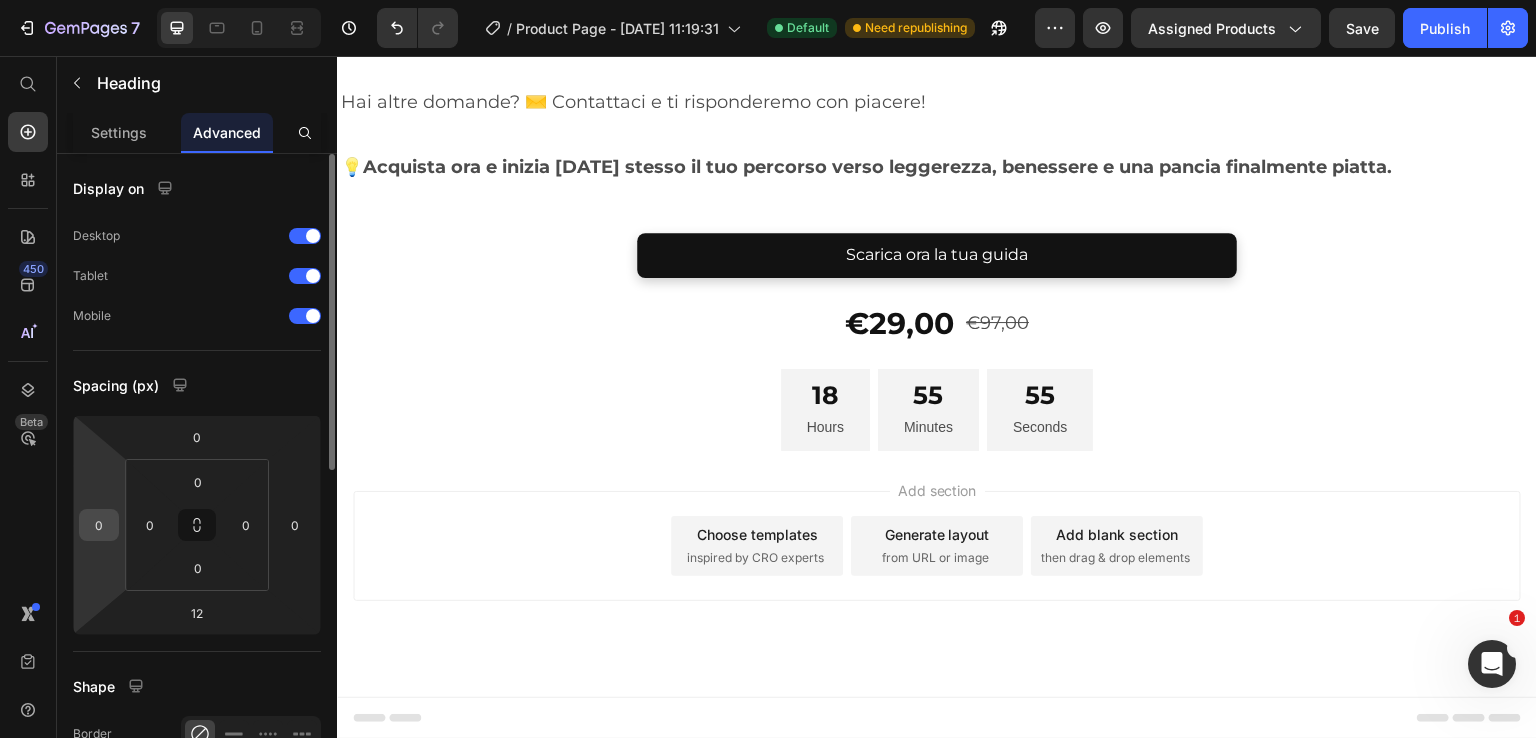 click on "0" at bounding box center (99, 525) 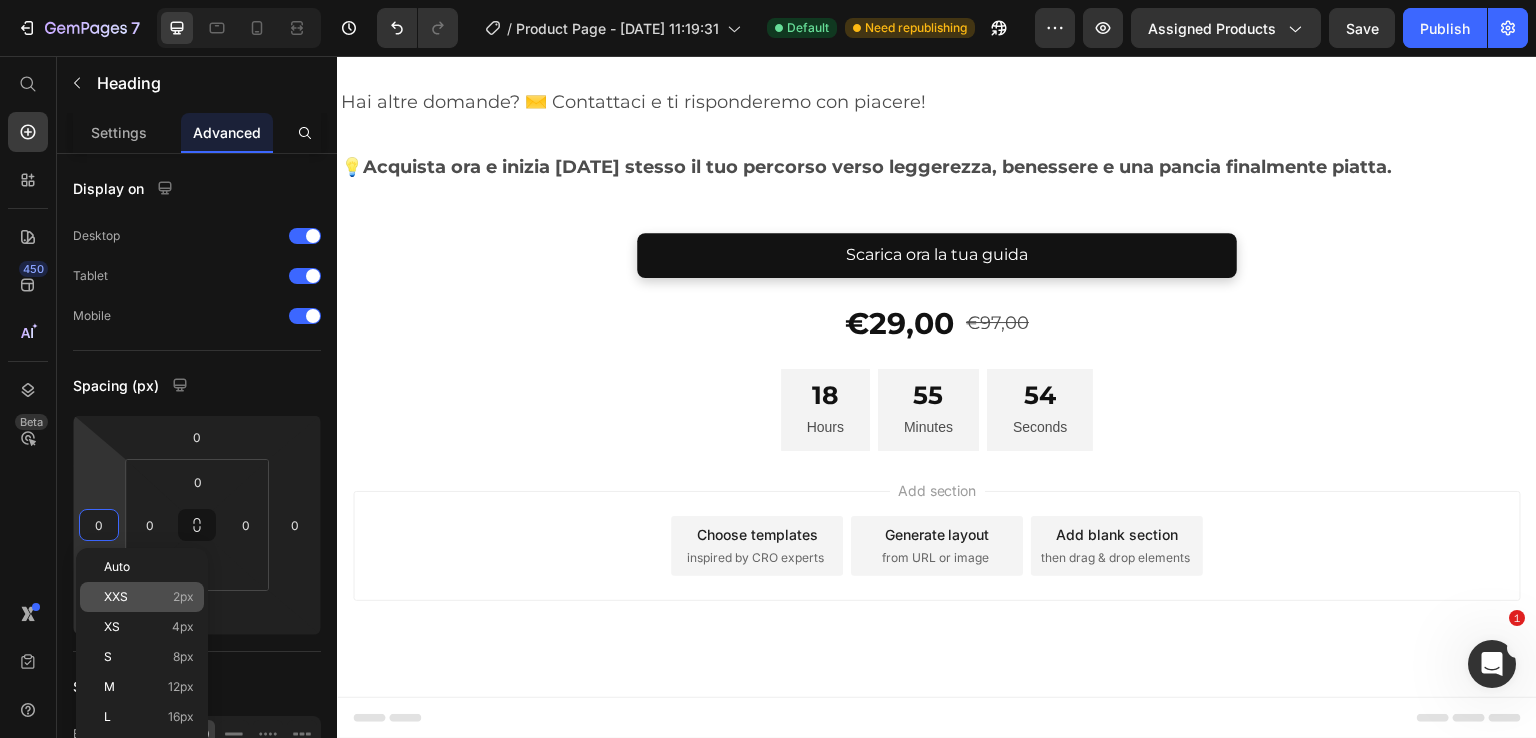 click on "XXS" at bounding box center [116, 597] 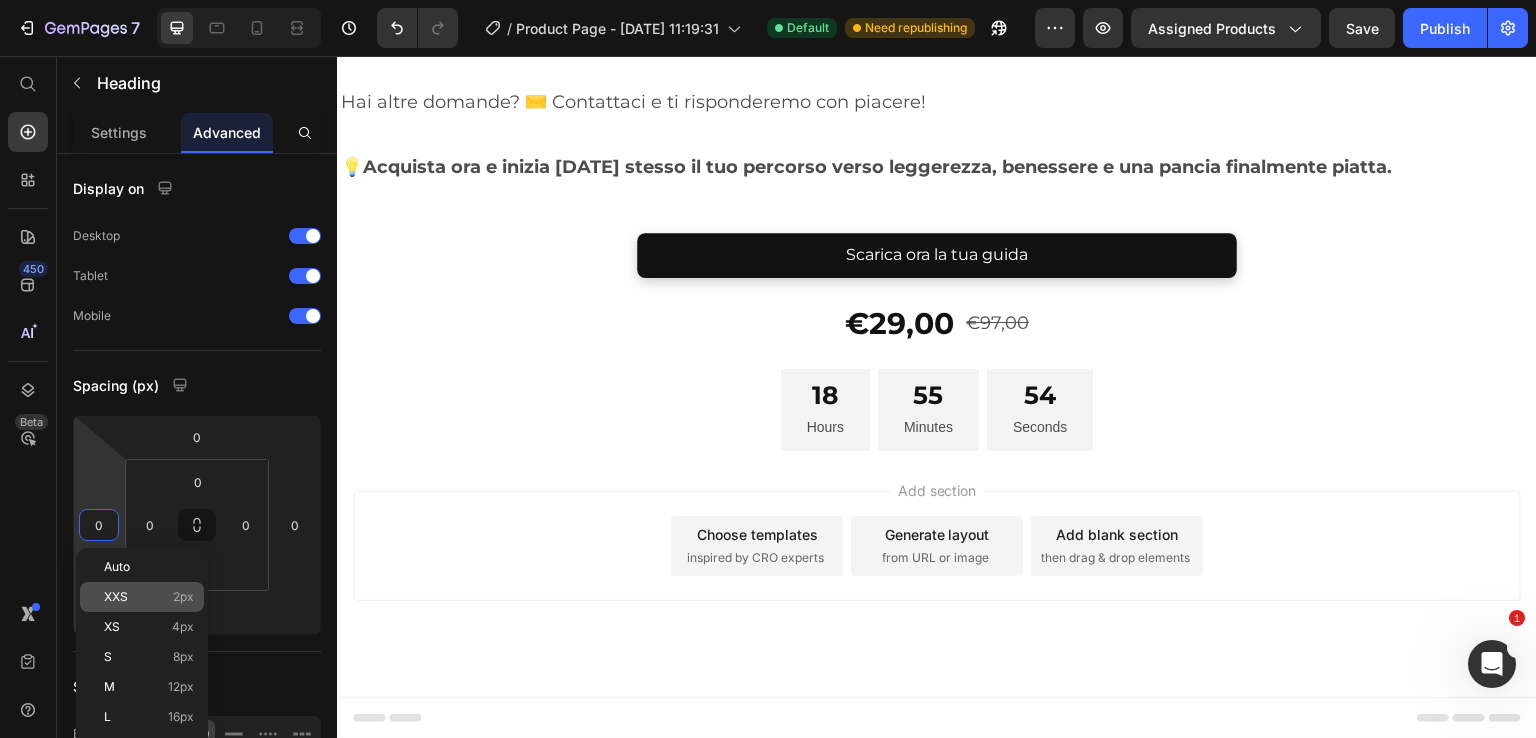 type on "2" 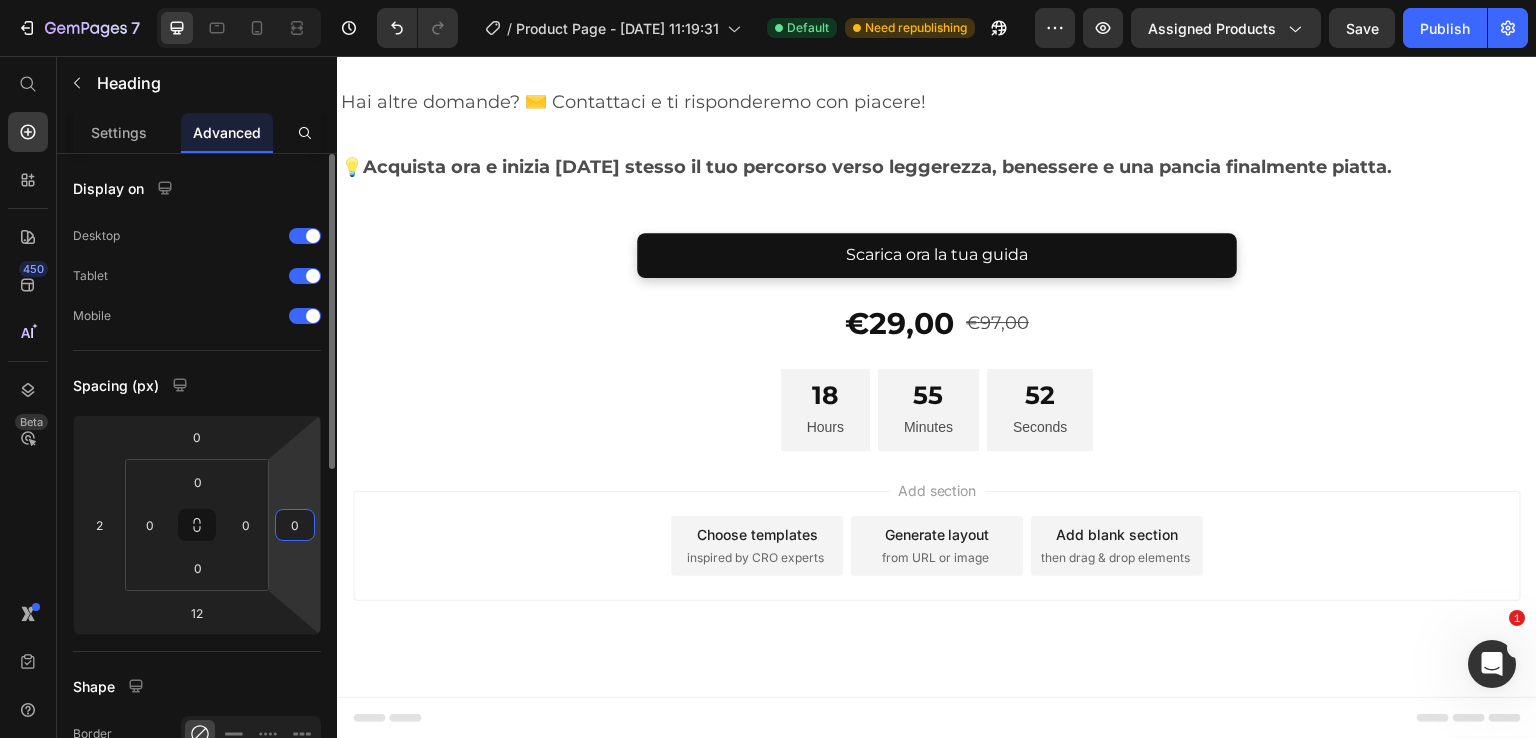 click on "0" at bounding box center [295, 525] 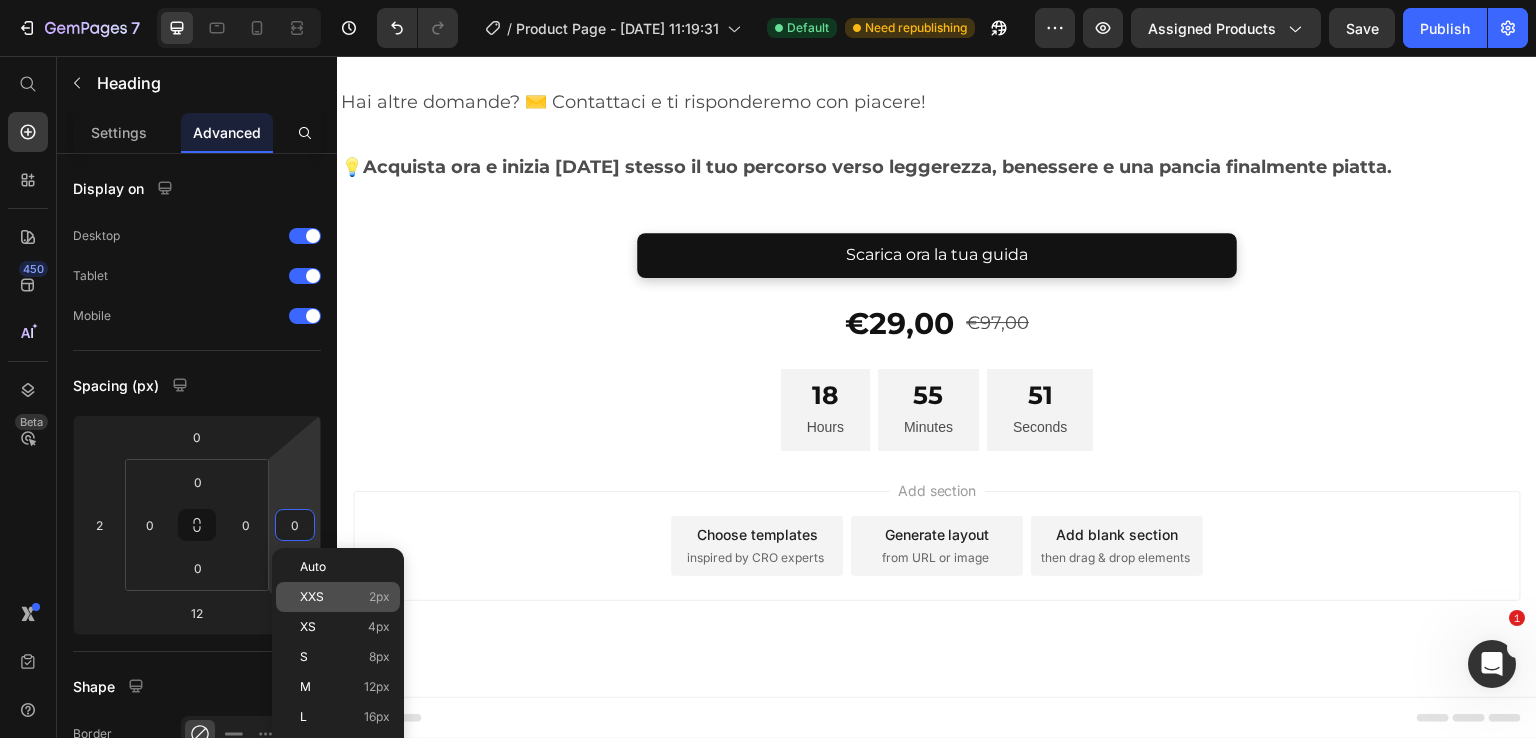 click on "XXS 2px" 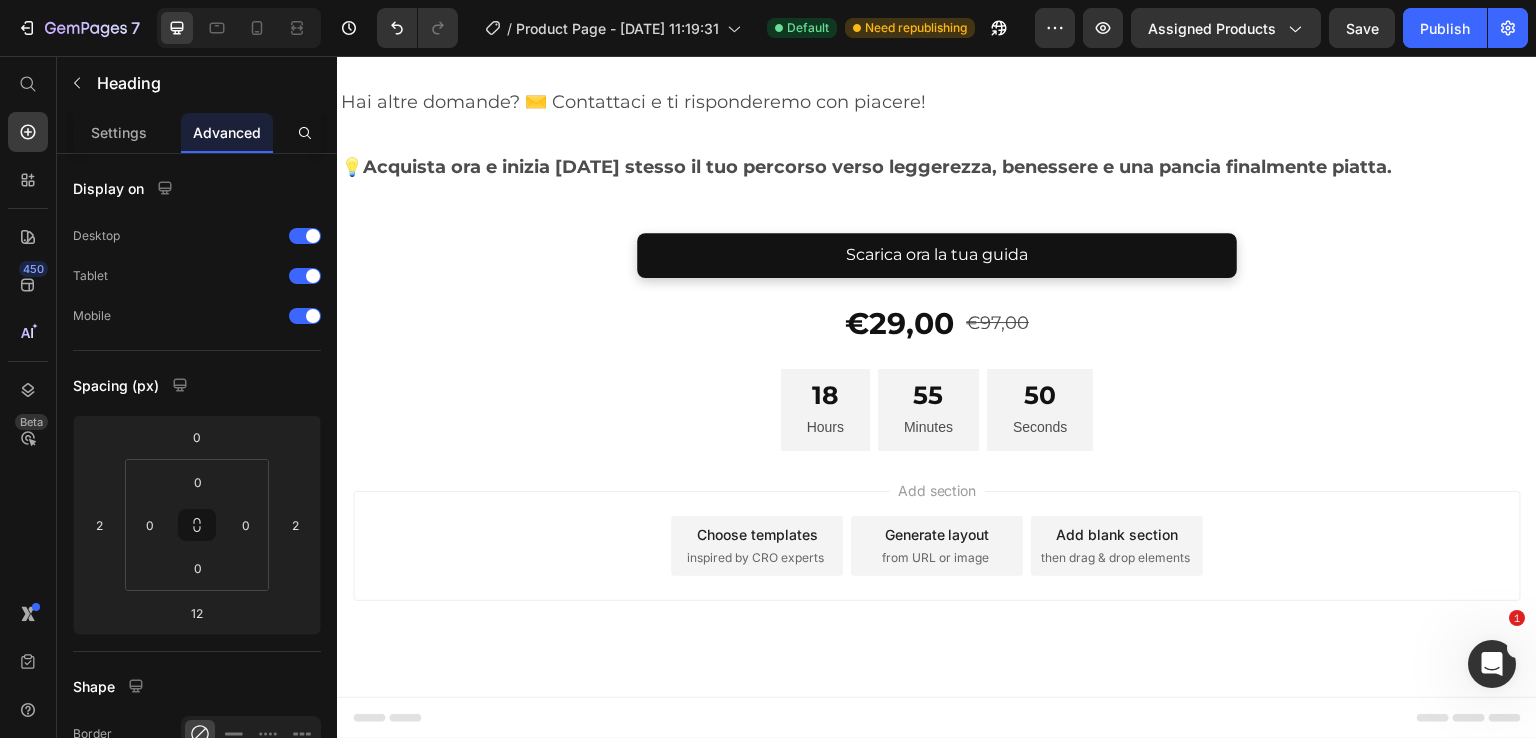 click on "Segui i nostri consigli passo passo e se in 30 giorni non ti sentirai sgonfia e con la pancia piatta ti rimborsiamo l'intero importo !" at bounding box center (940, -1471) 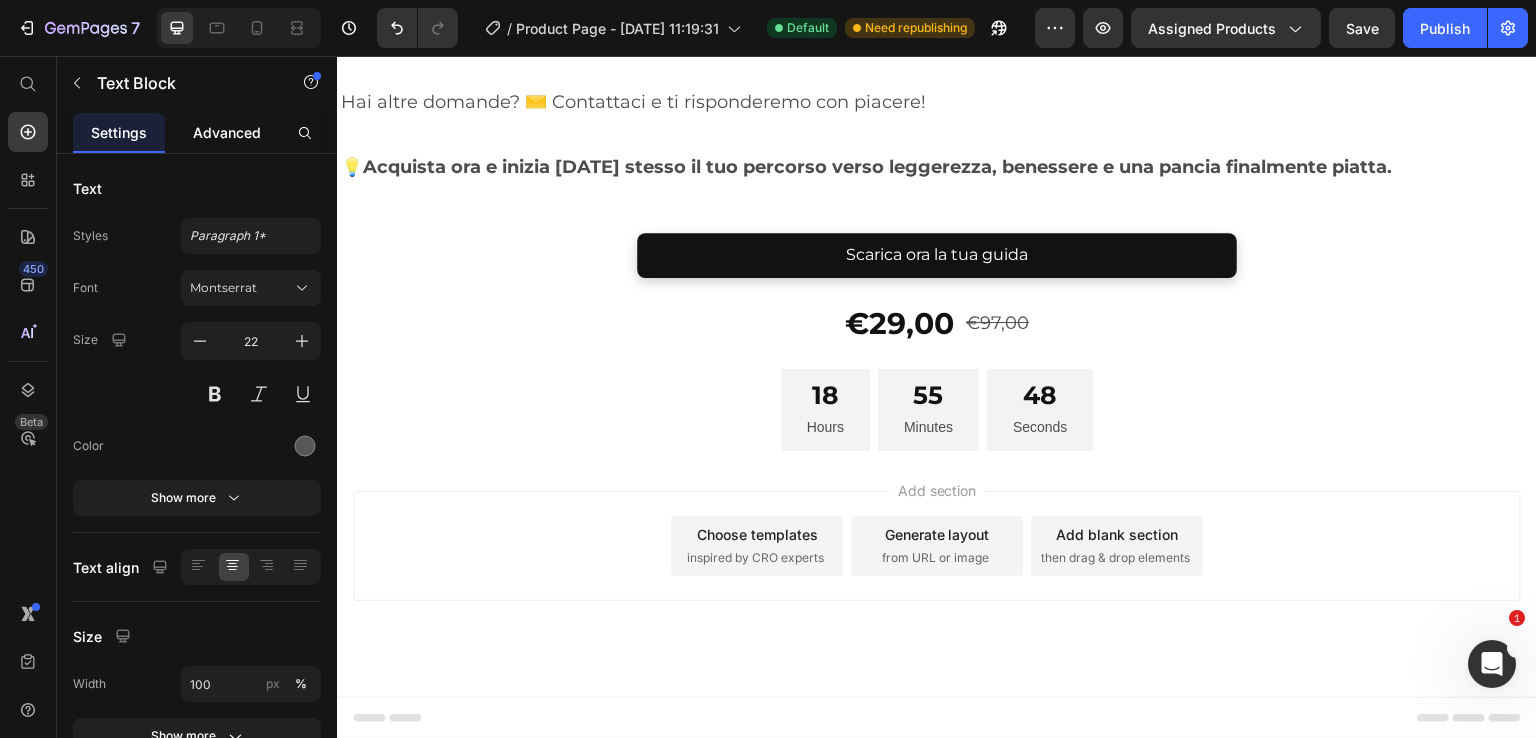 click on "Advanced" at bounding box center [227, 132] 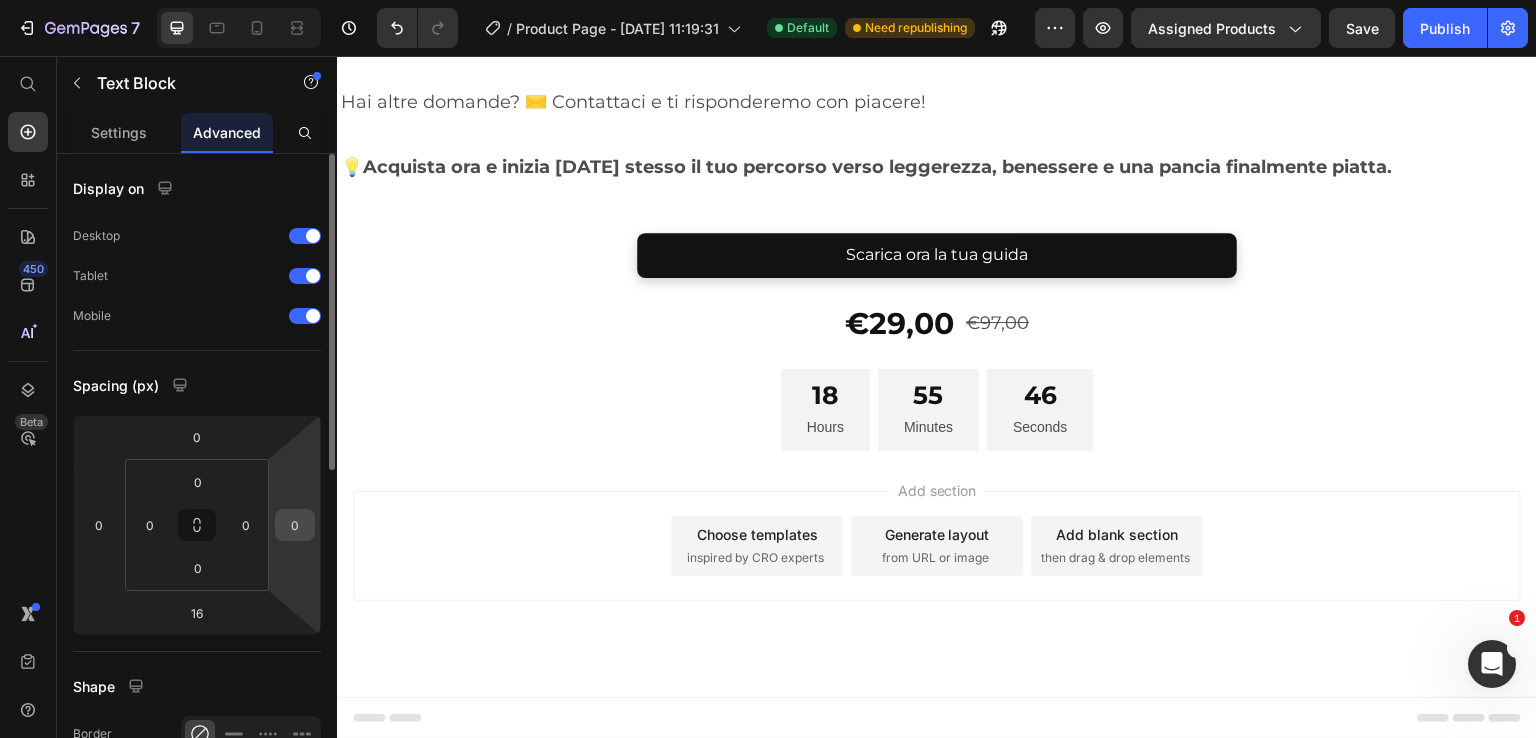click on "0" at bounding box center (295, 525) 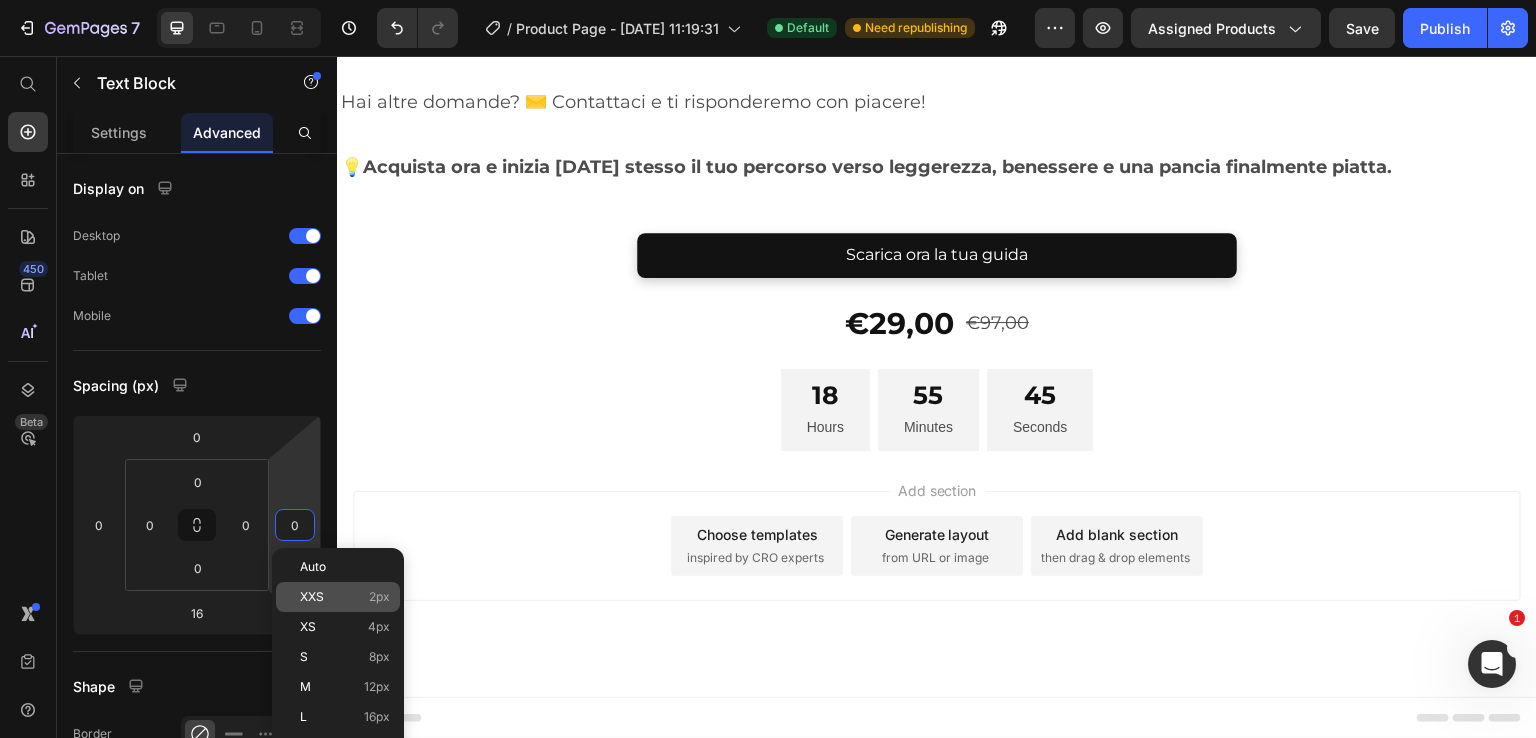 click on "XXS" at bounding box center (312, 597) 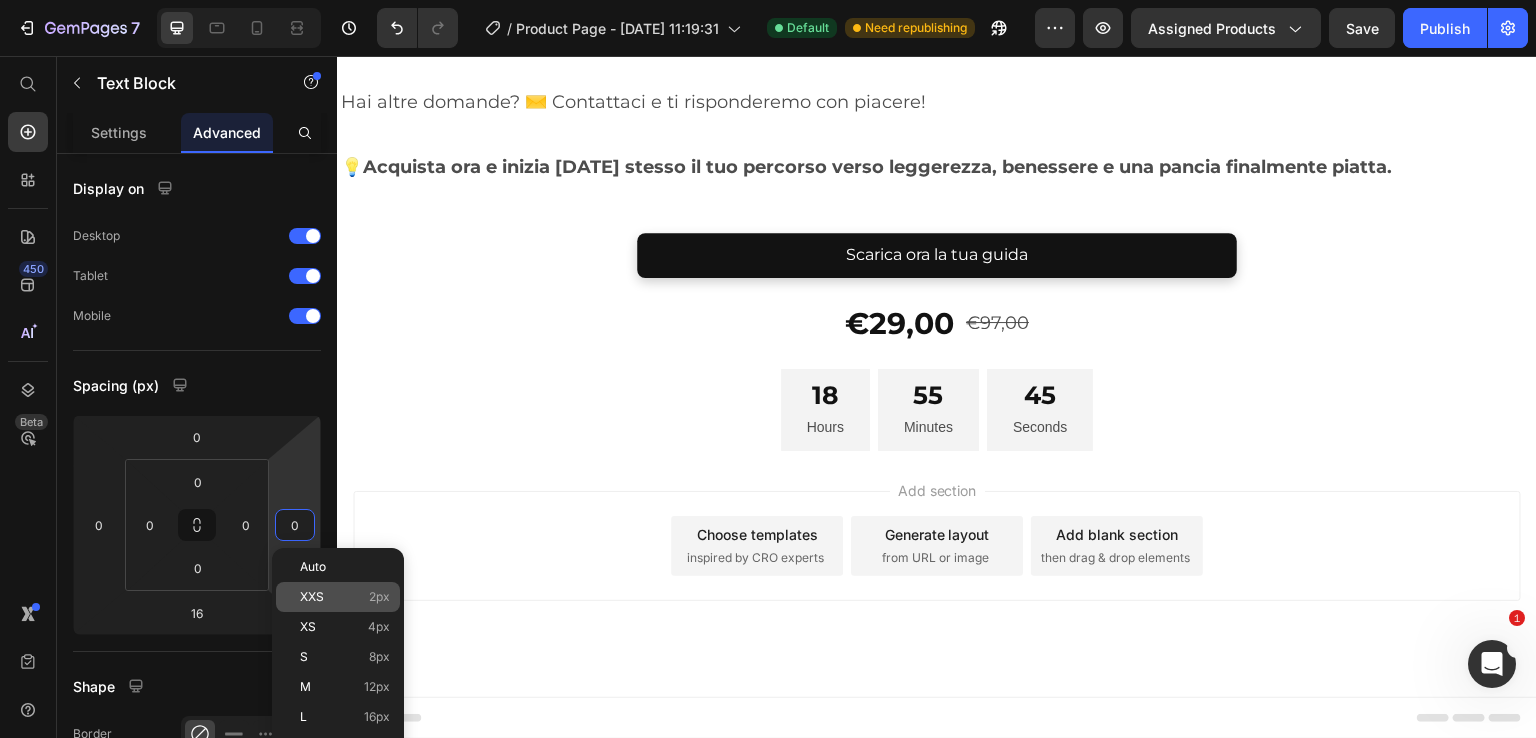 type on "2" 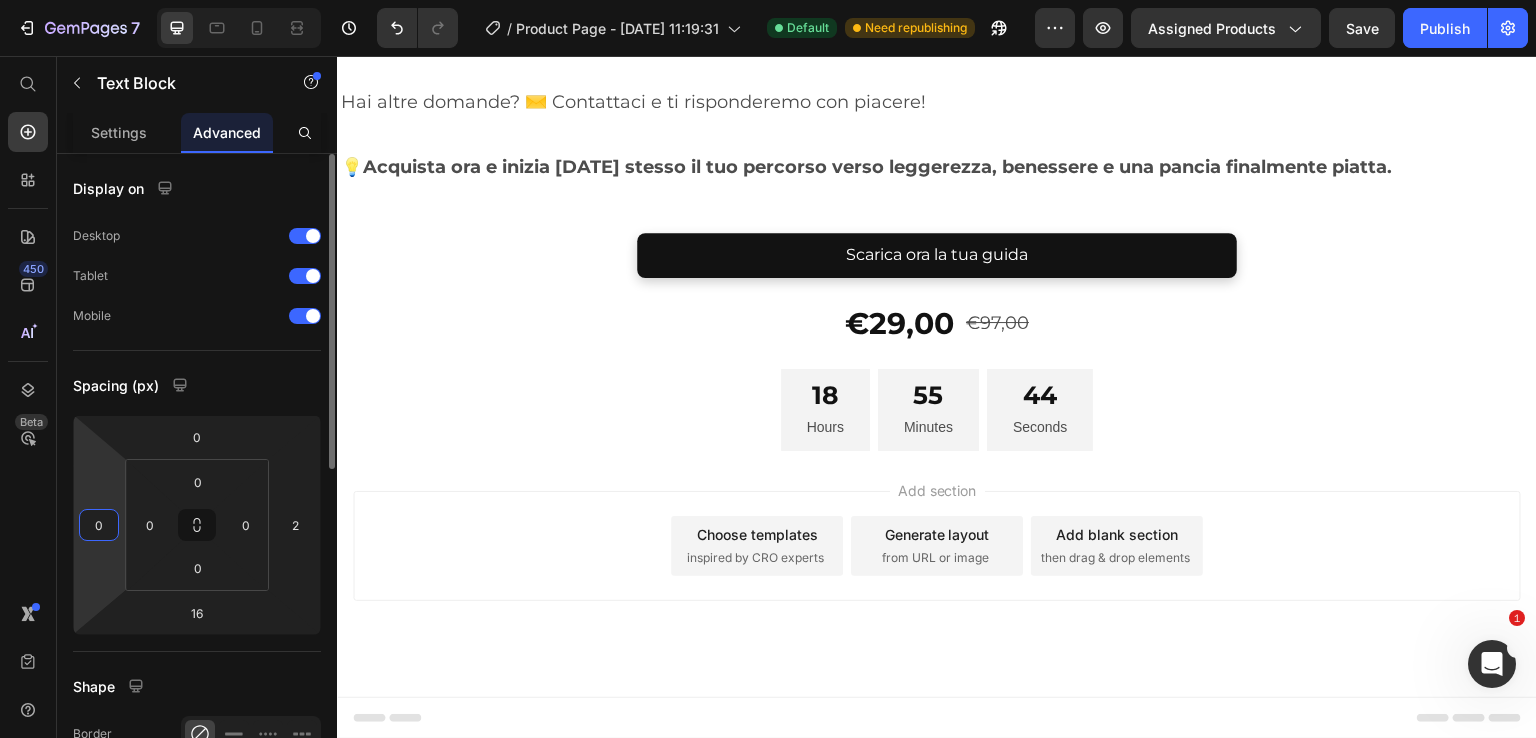 click on "0" at bounding box center [99, 525] 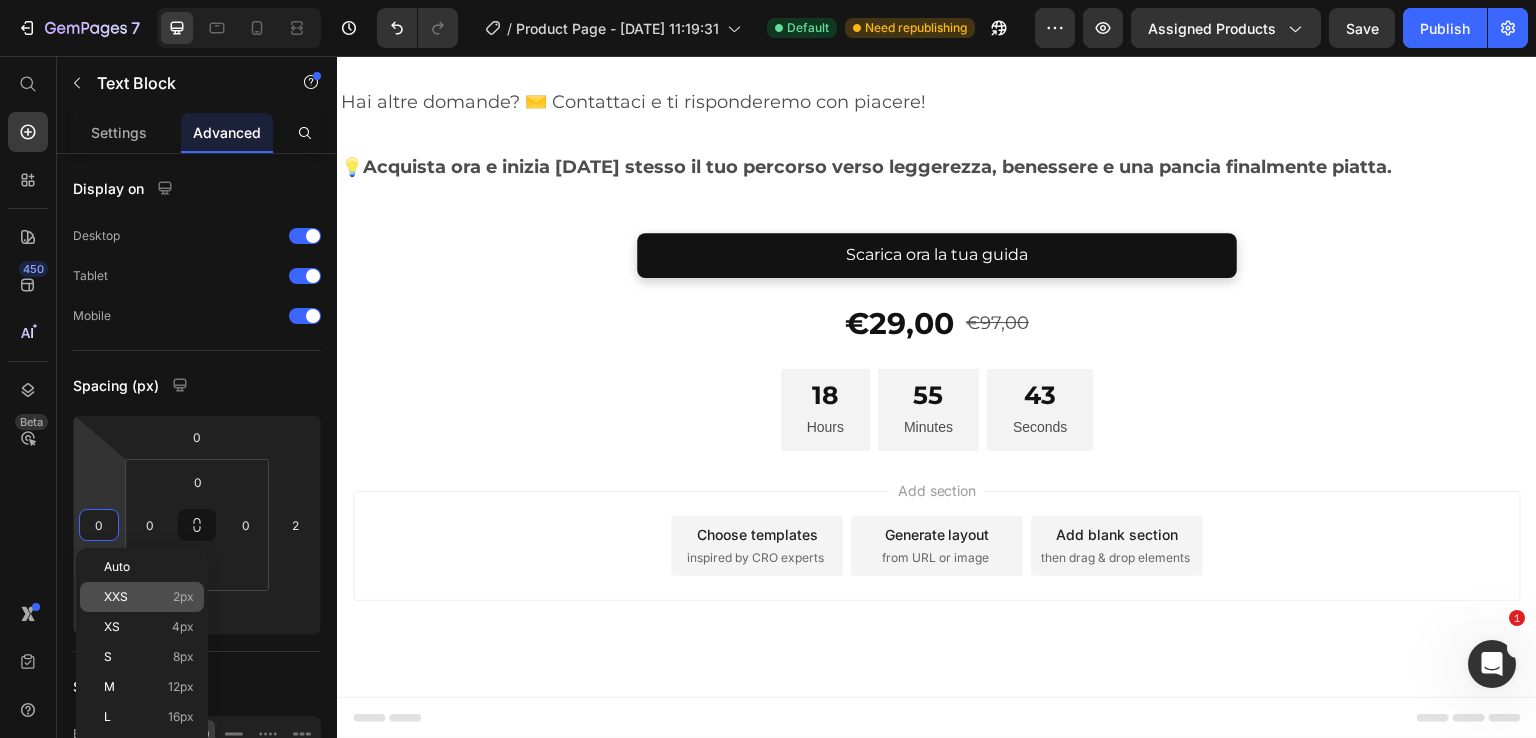 click on "XXS" at bounding box center [116, 597] 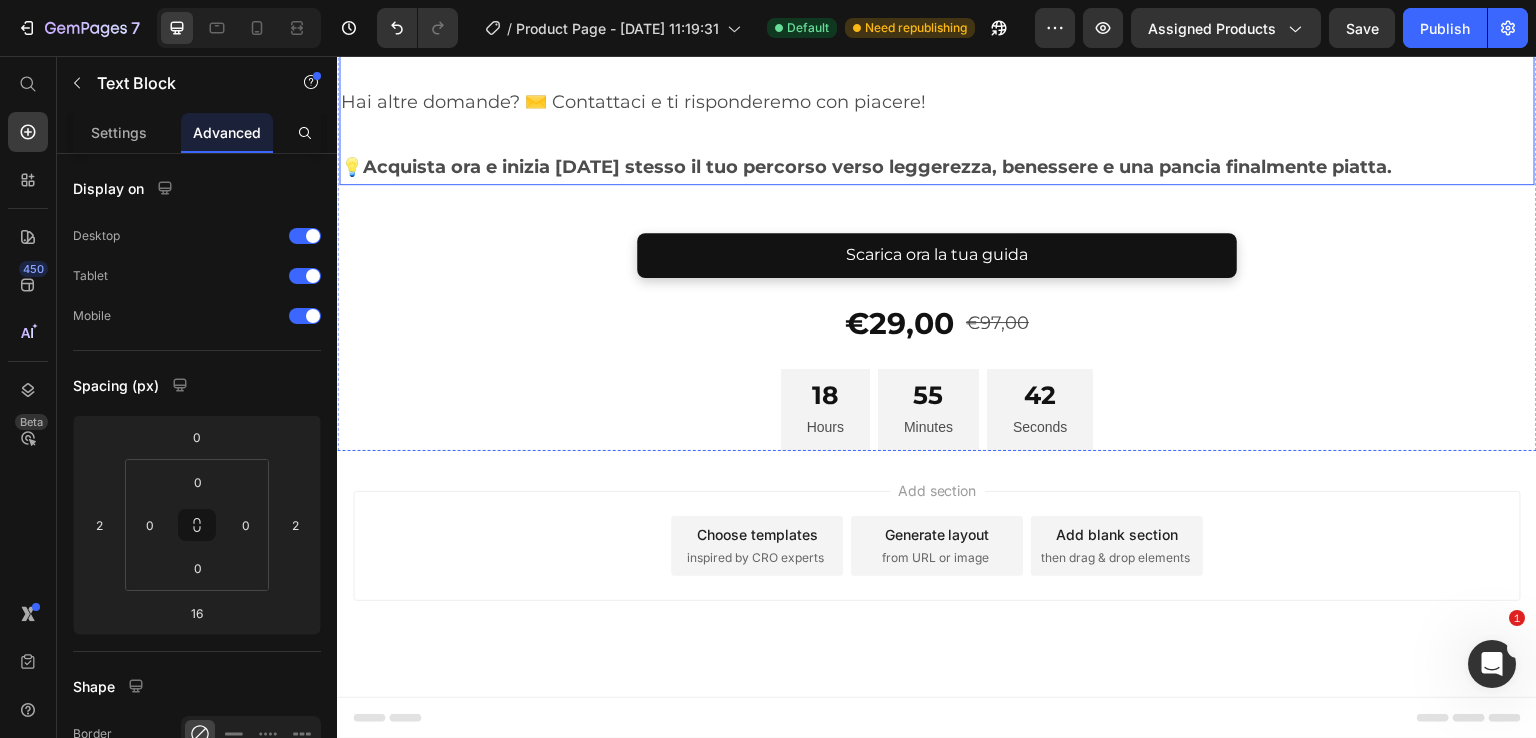 scroll, scrollTop: 11100, scrollLeft: 0, axis: vertical 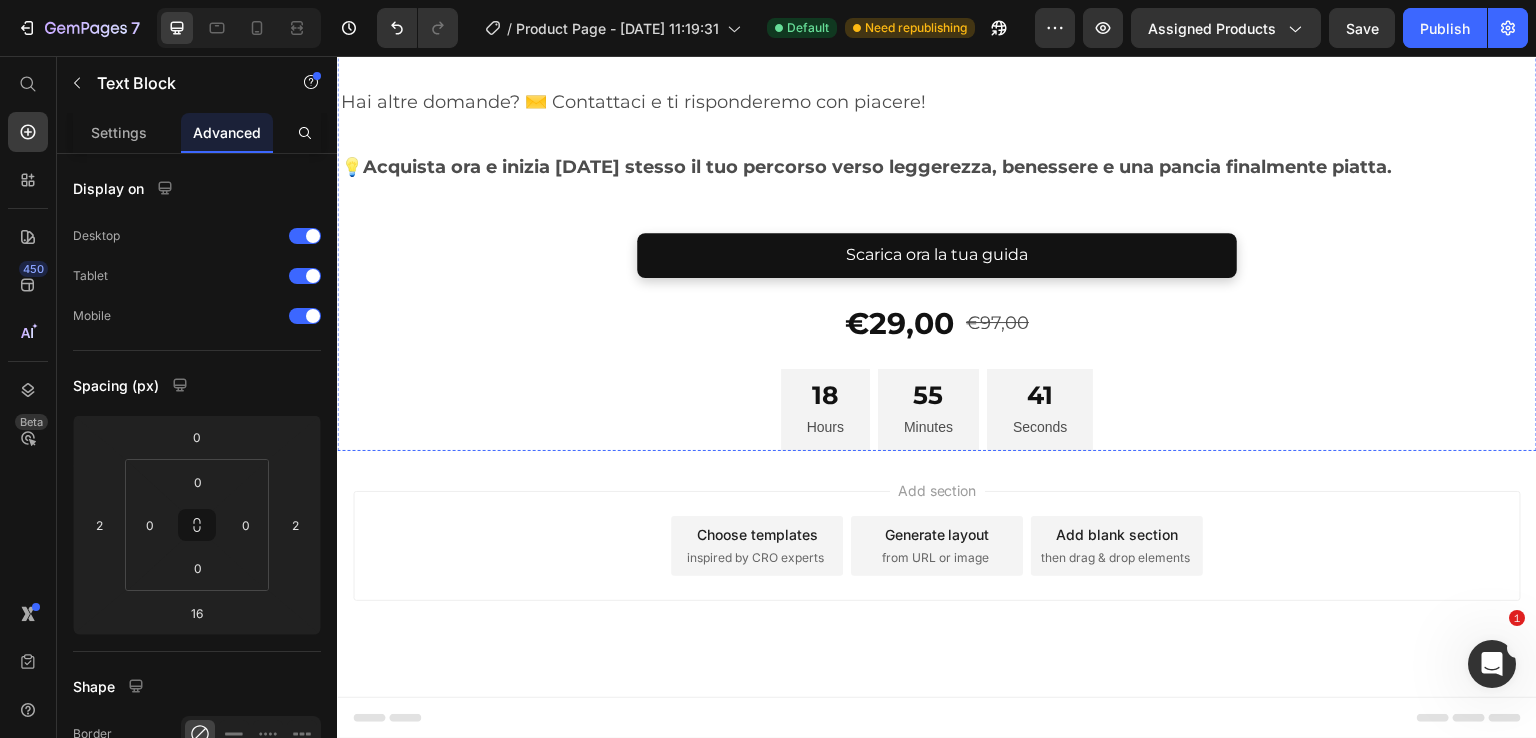 click on "Domande frequenti (FAQ):" at bounding box center (937, -1235) 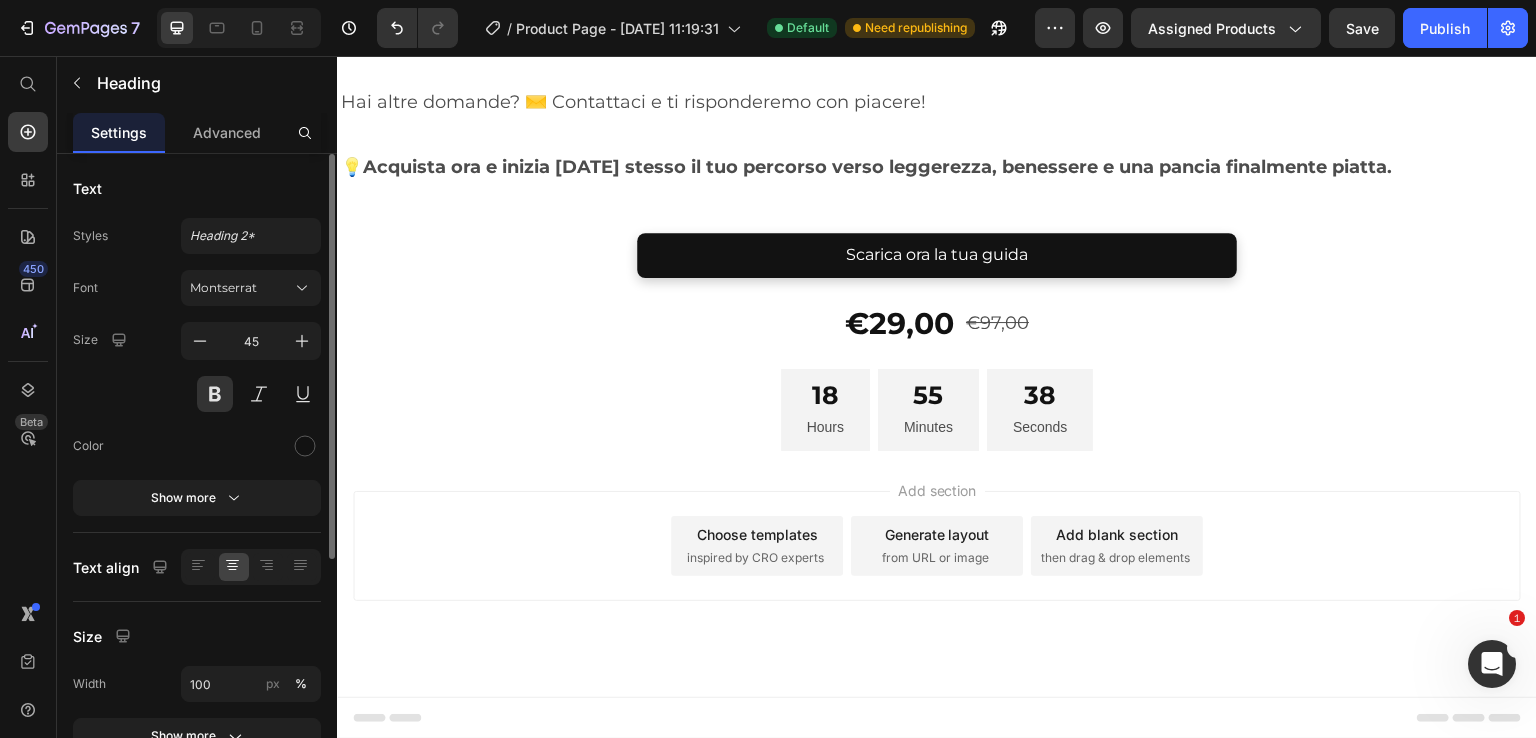 scroll, scrollTop: 100, scrollLeft: 0, axis: vertical 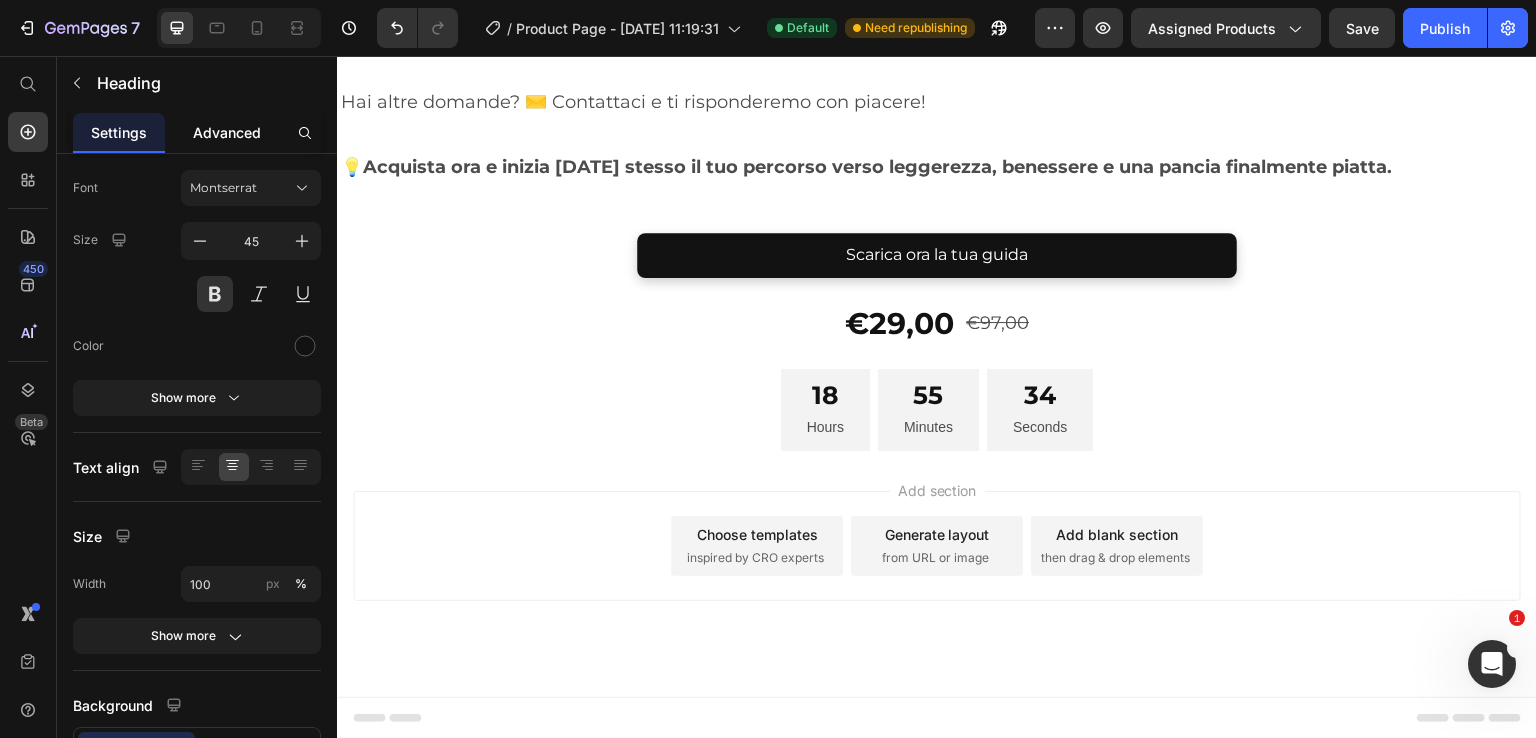 click on "Advanced" at bounding box center (227, 132) 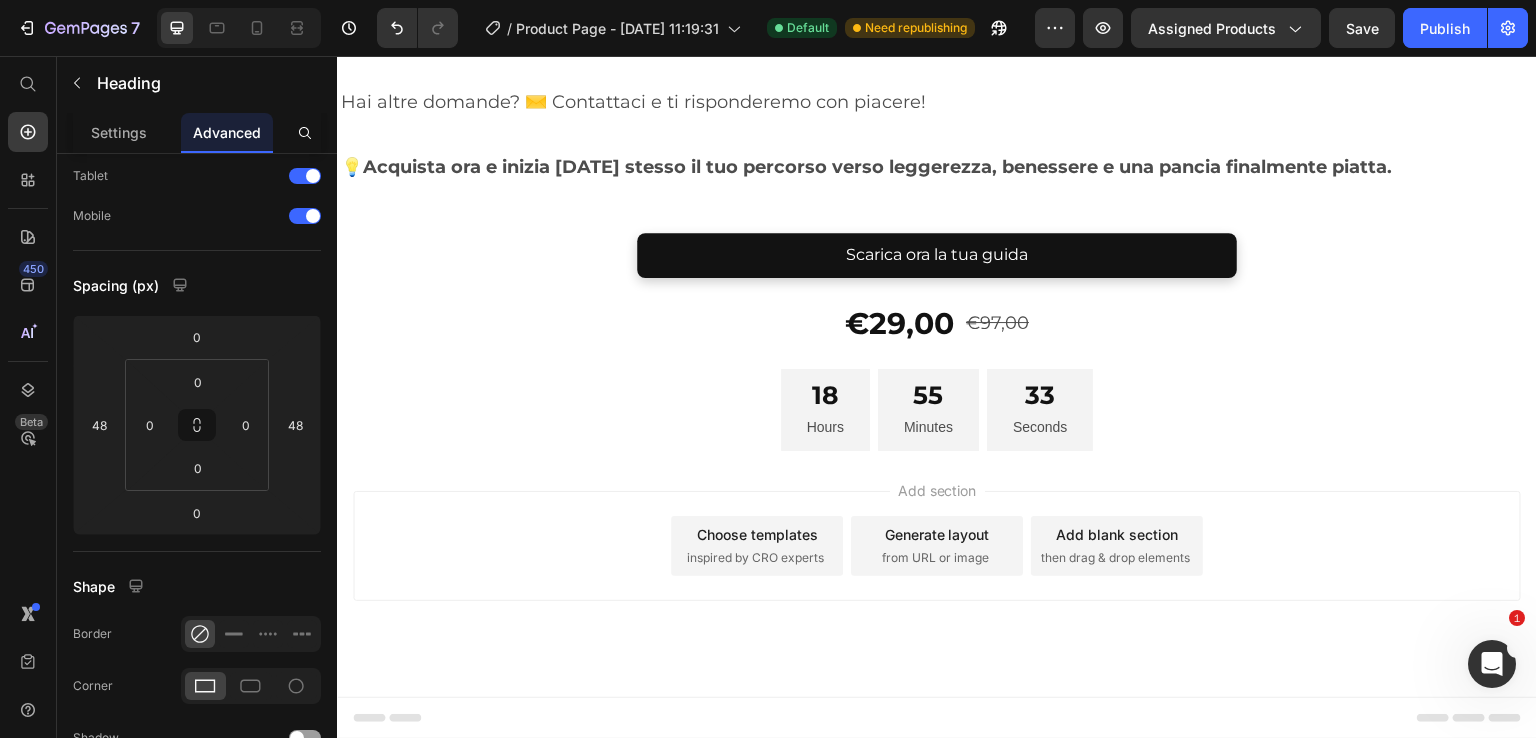 scroll, scrollTop: 0, scrollLeft: 0, axis: both 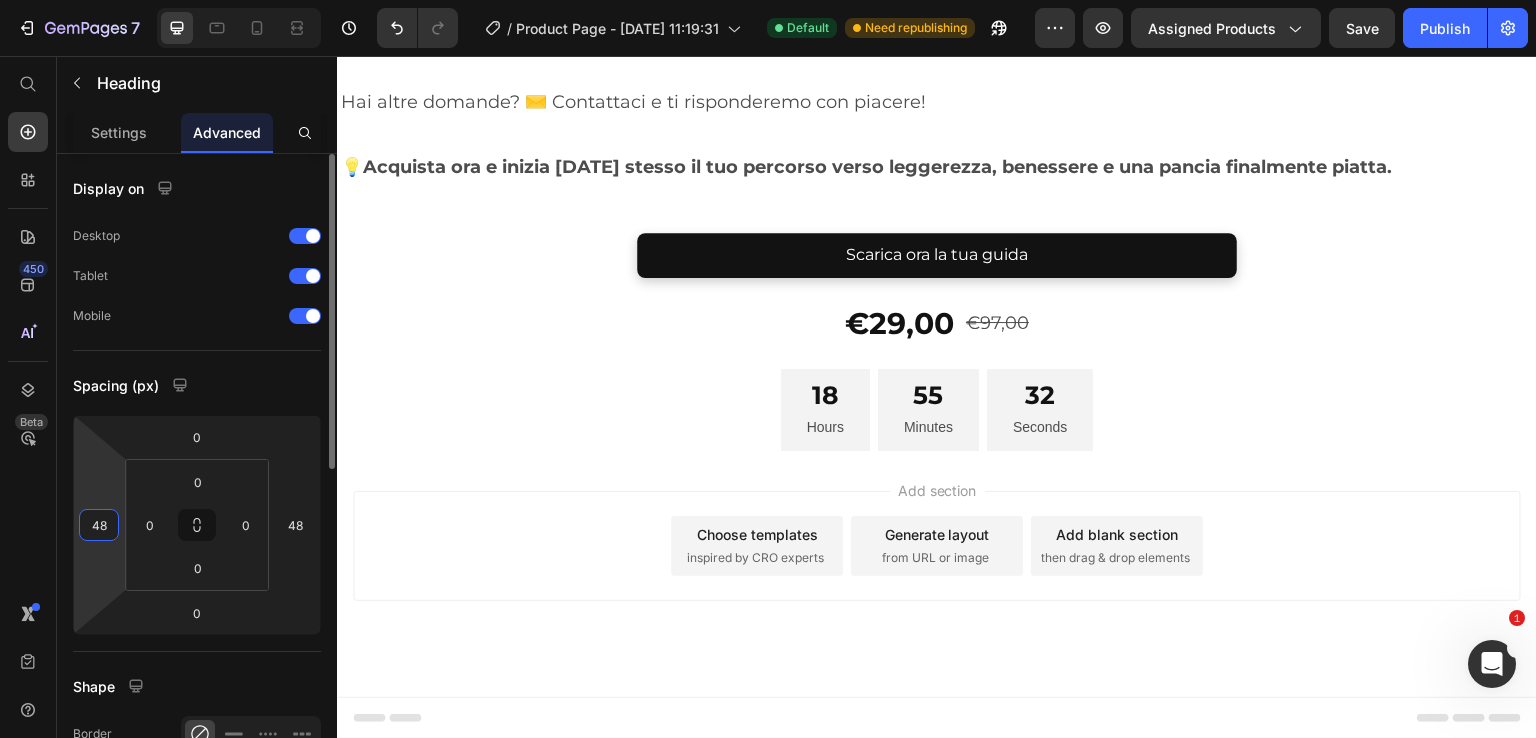 click on "48" at bounding box center [99, 525] 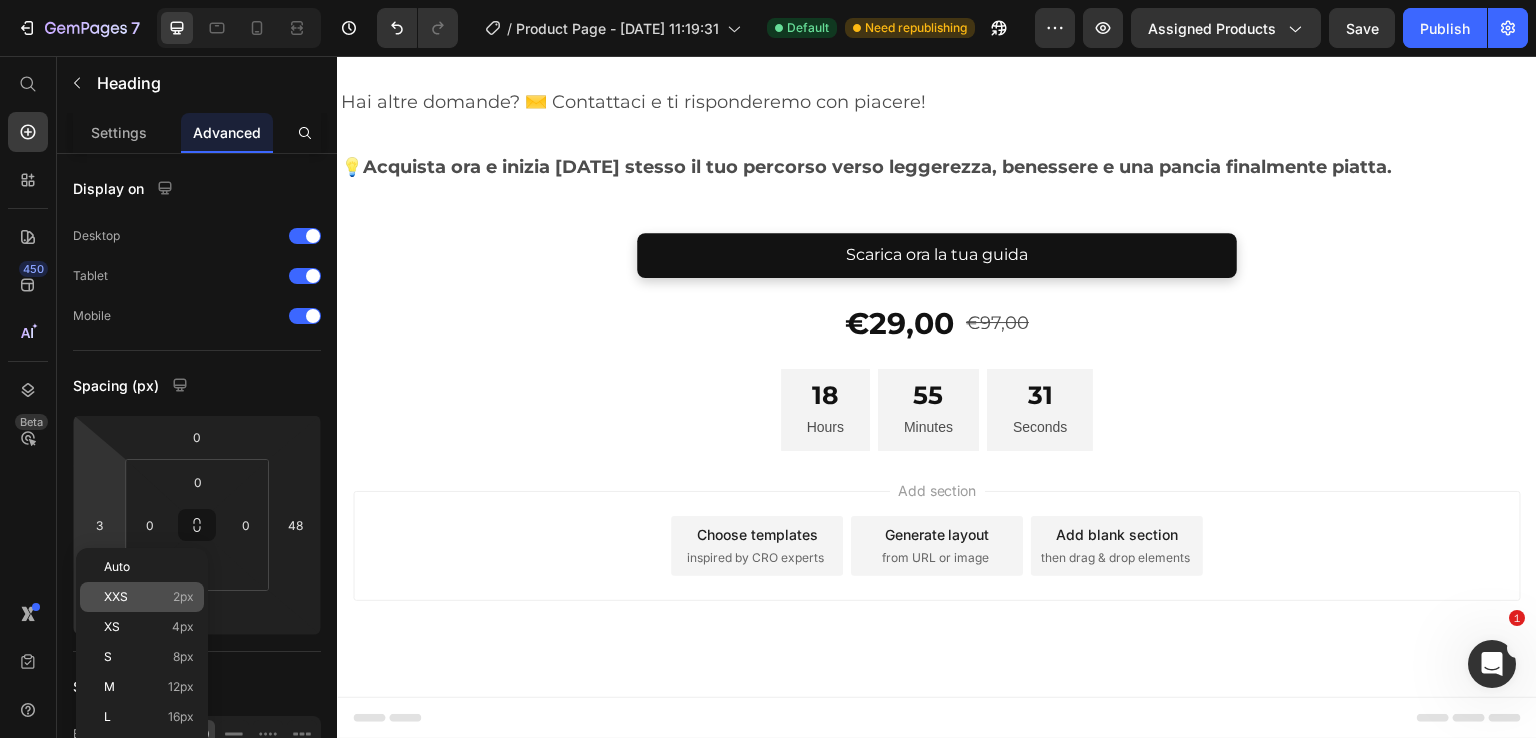 click on "XXS" at bounding box center (116, 597) 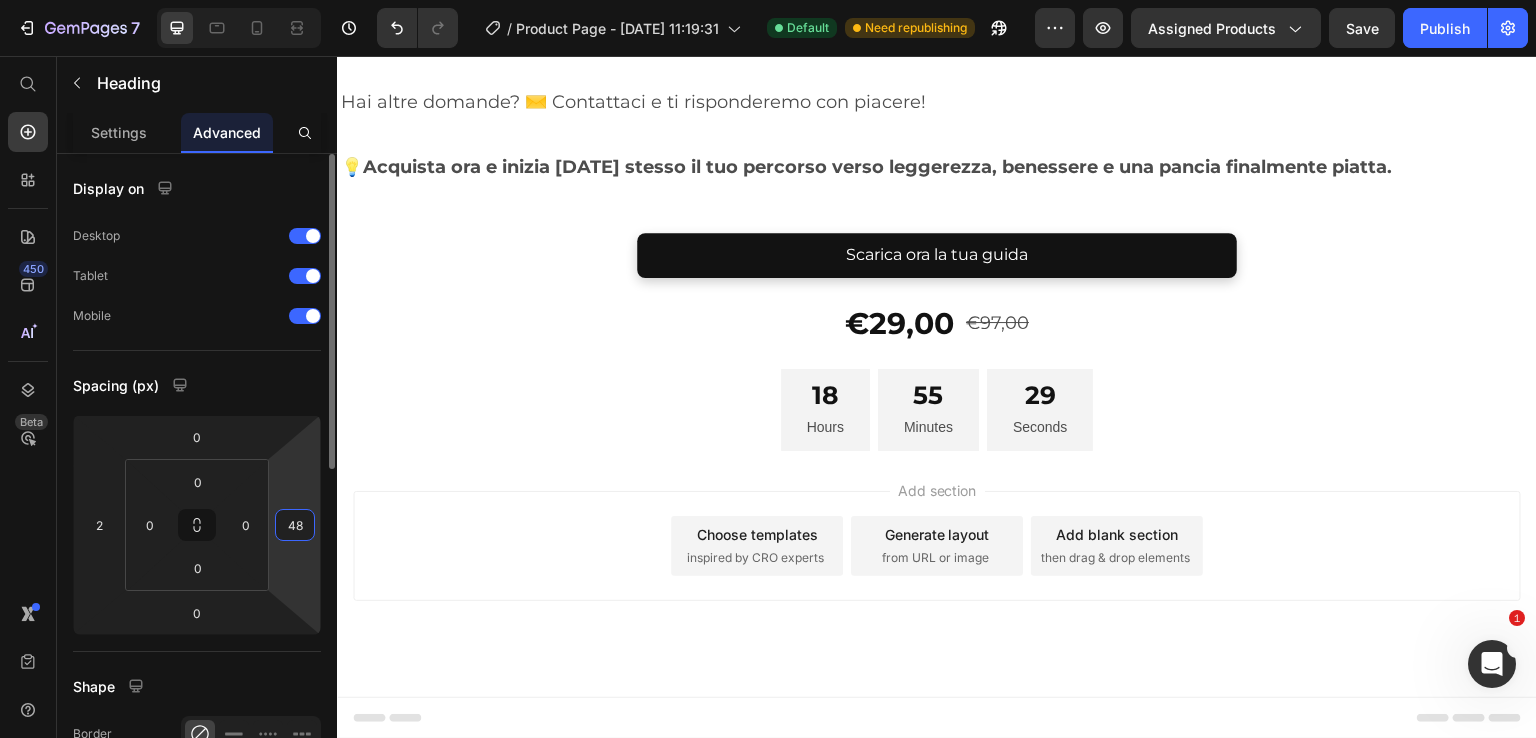 click on "48" at bounding box center (295, 525) 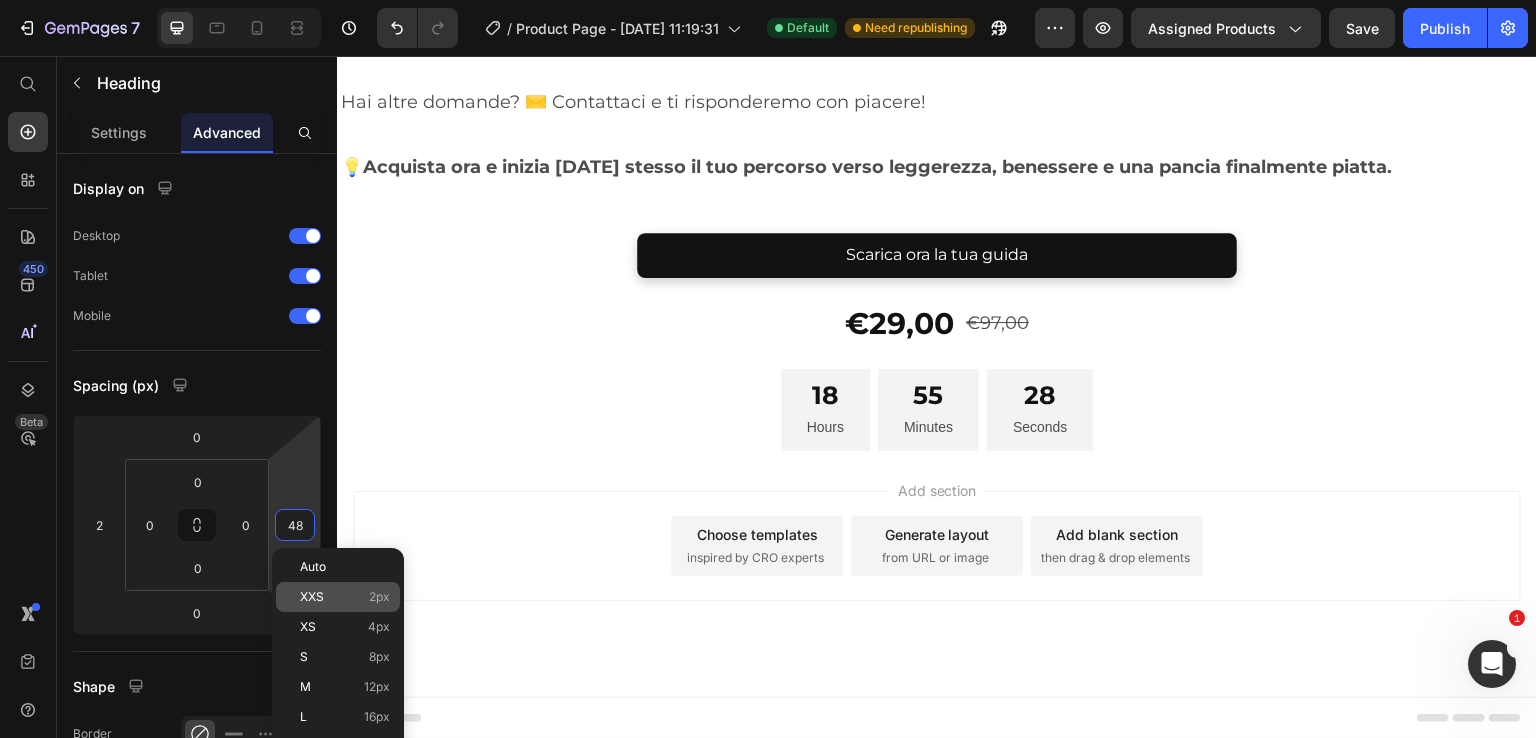 click on "XXS" at bounding box center (312, 597) 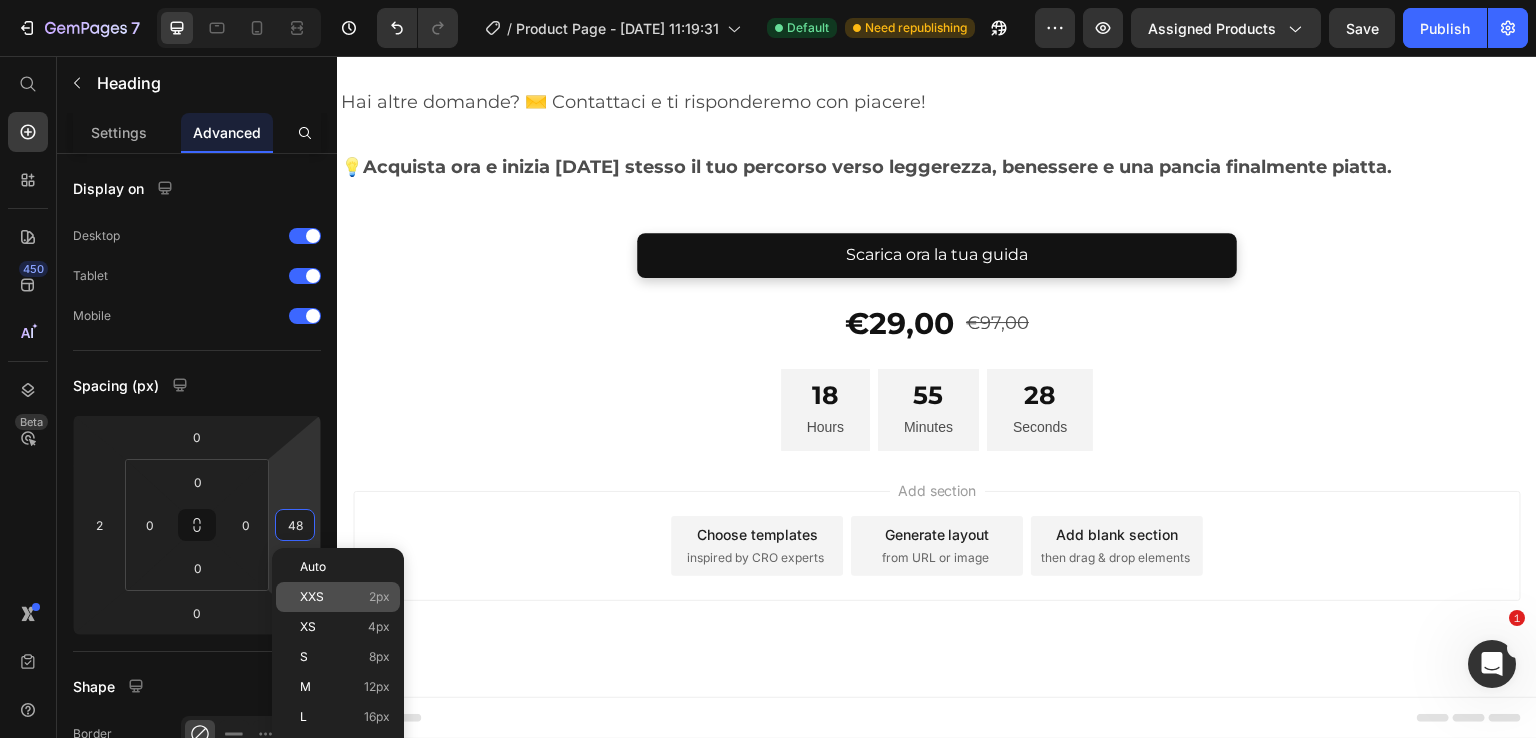 type on "2" 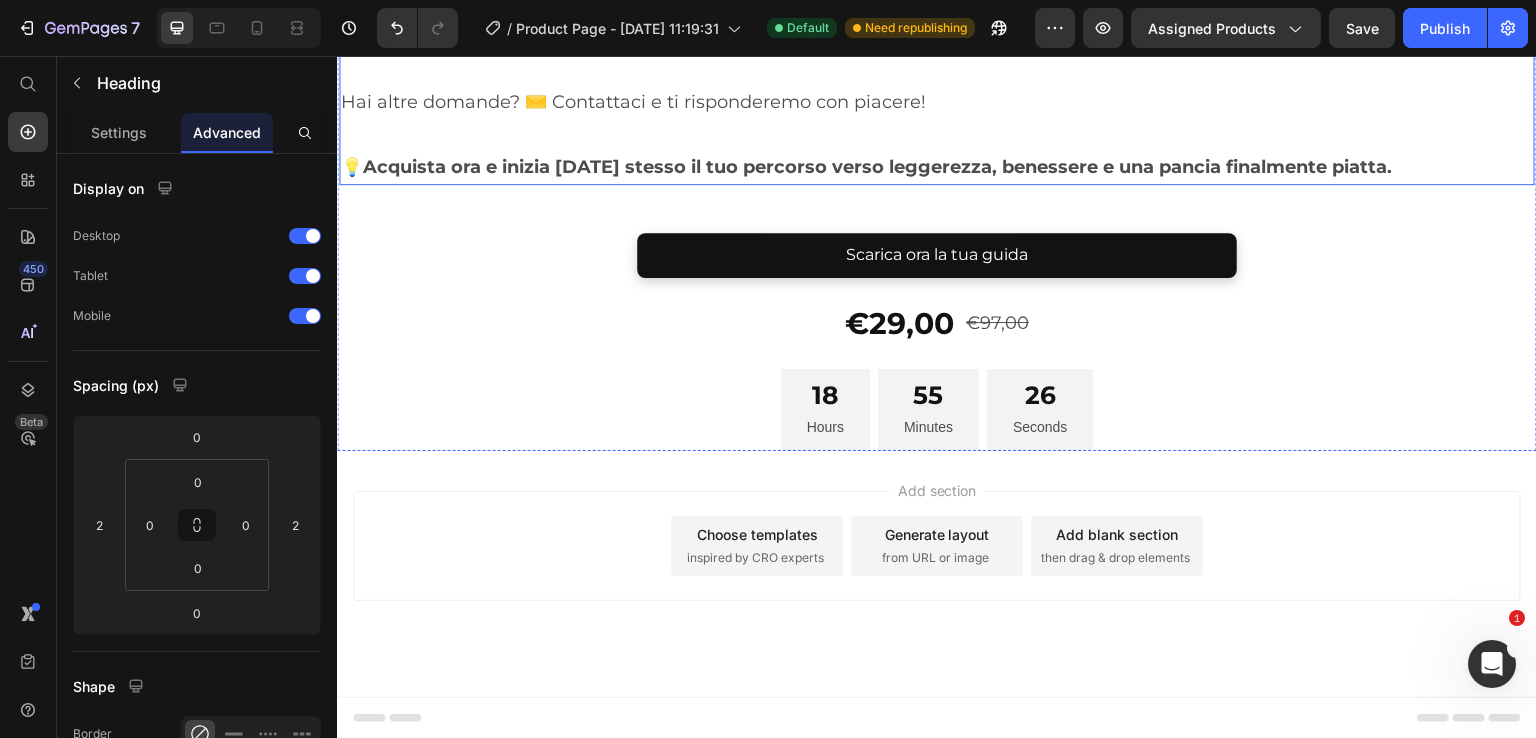click at bounding box center [937, -1065] 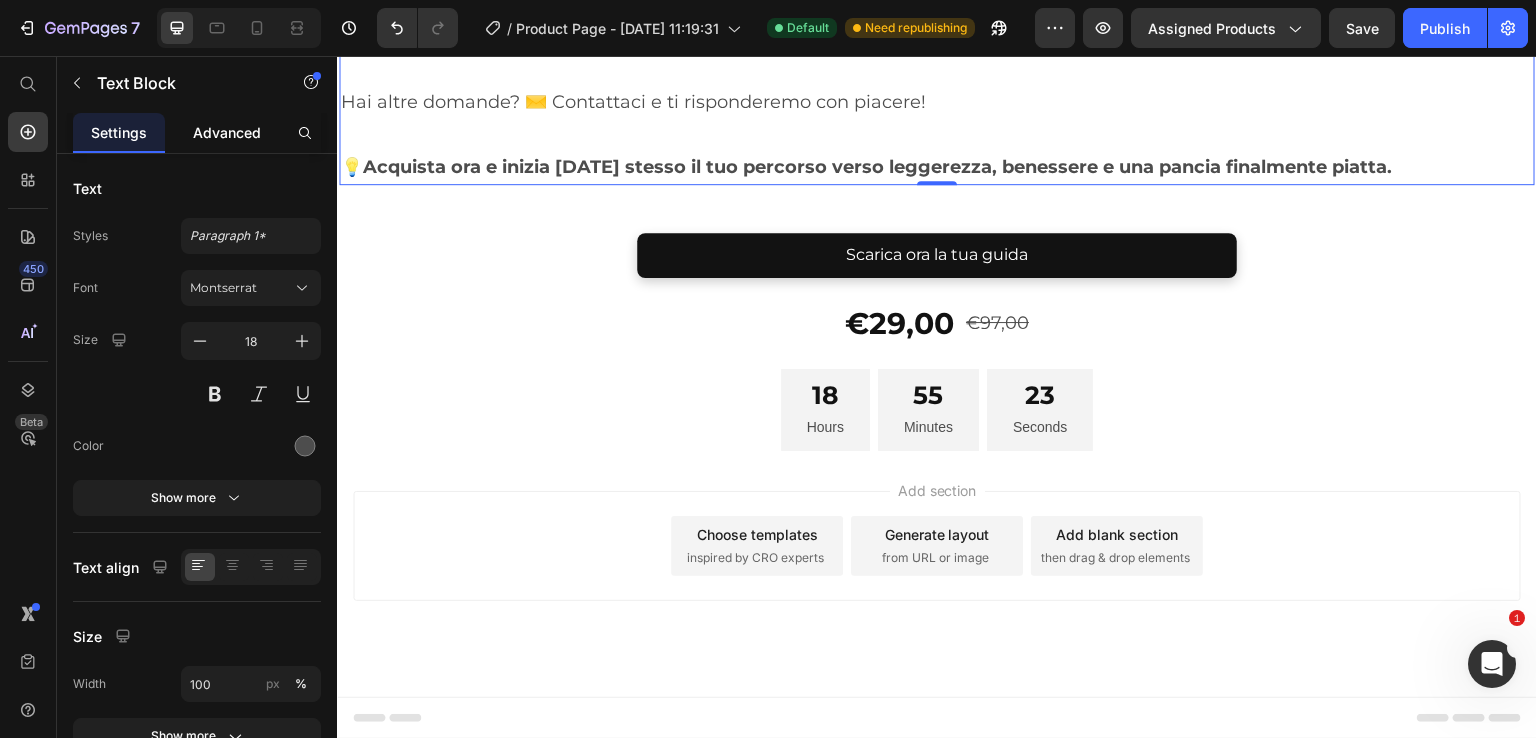 click on "Advanced" 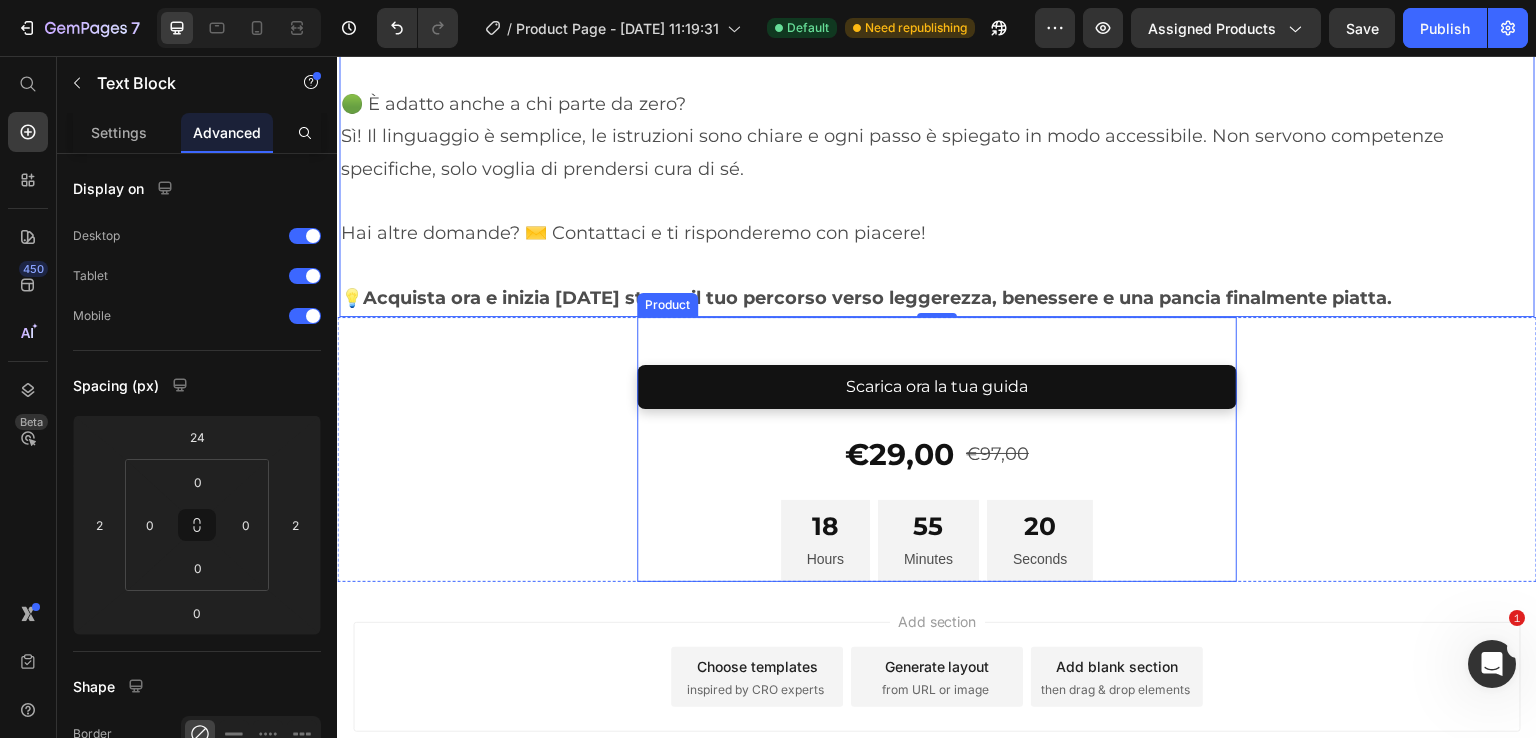 scroll, scrollTop: 12600, scrollLeft: 0, axis: vertical 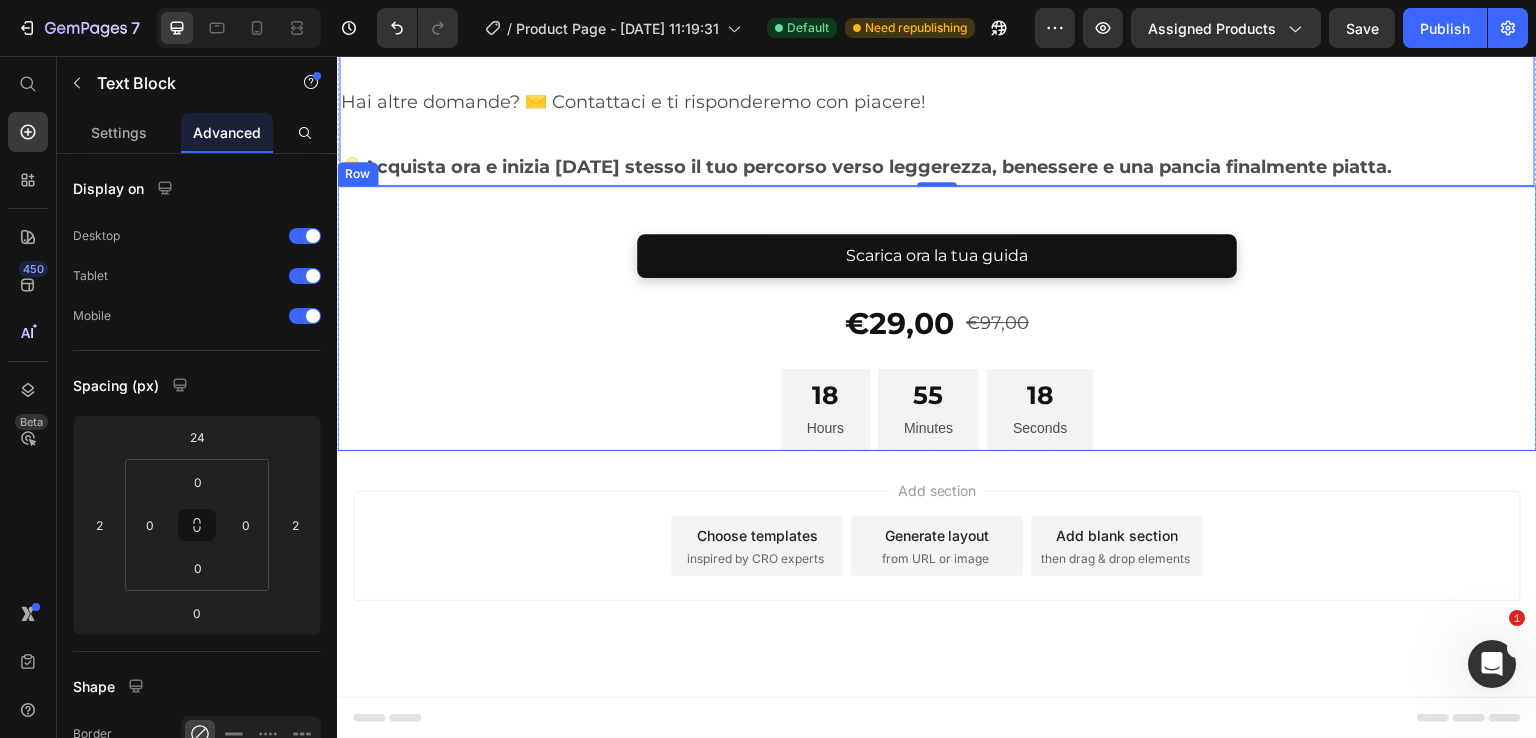 click on "Scarica ora la tua guida Dynamic Checkout €29,00 Product Price €97,00 Product Price Row 18 Hours 55 Minutes 18 Seconds Countdown Timer Row Row Product" at bounding box center [937, 319] 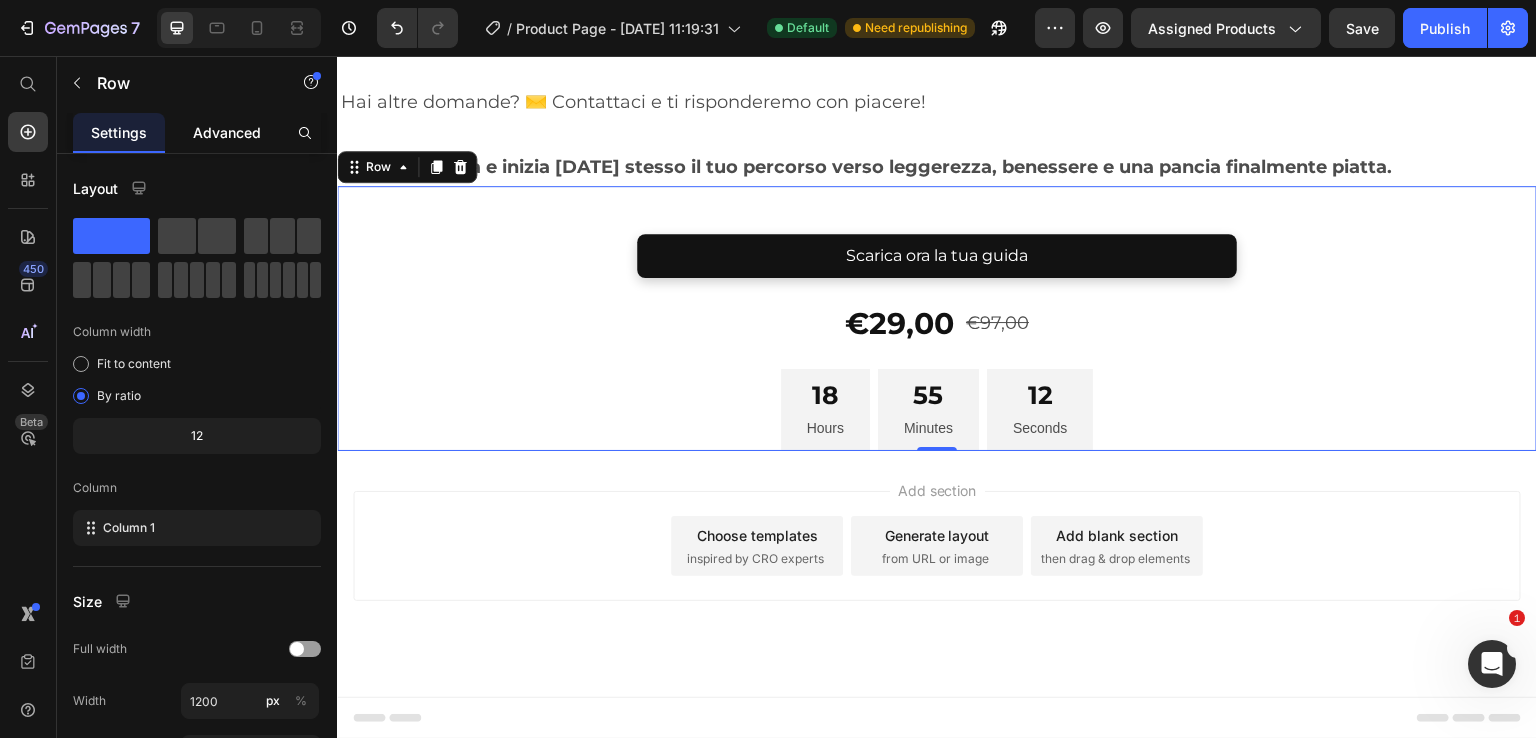 click on "Advanced" at bounding box center (227, 132) 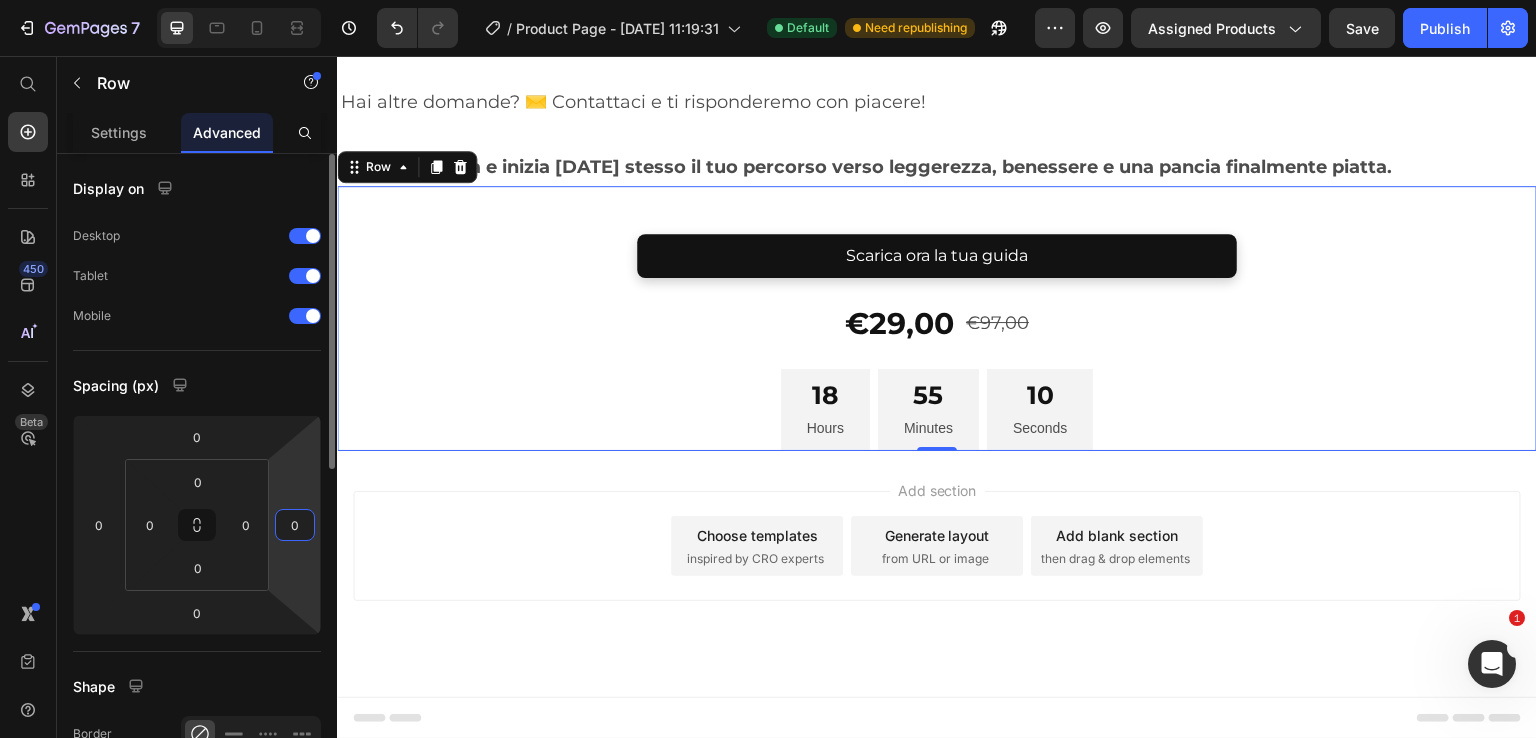 click on "0" at bounding box center [295, 525] 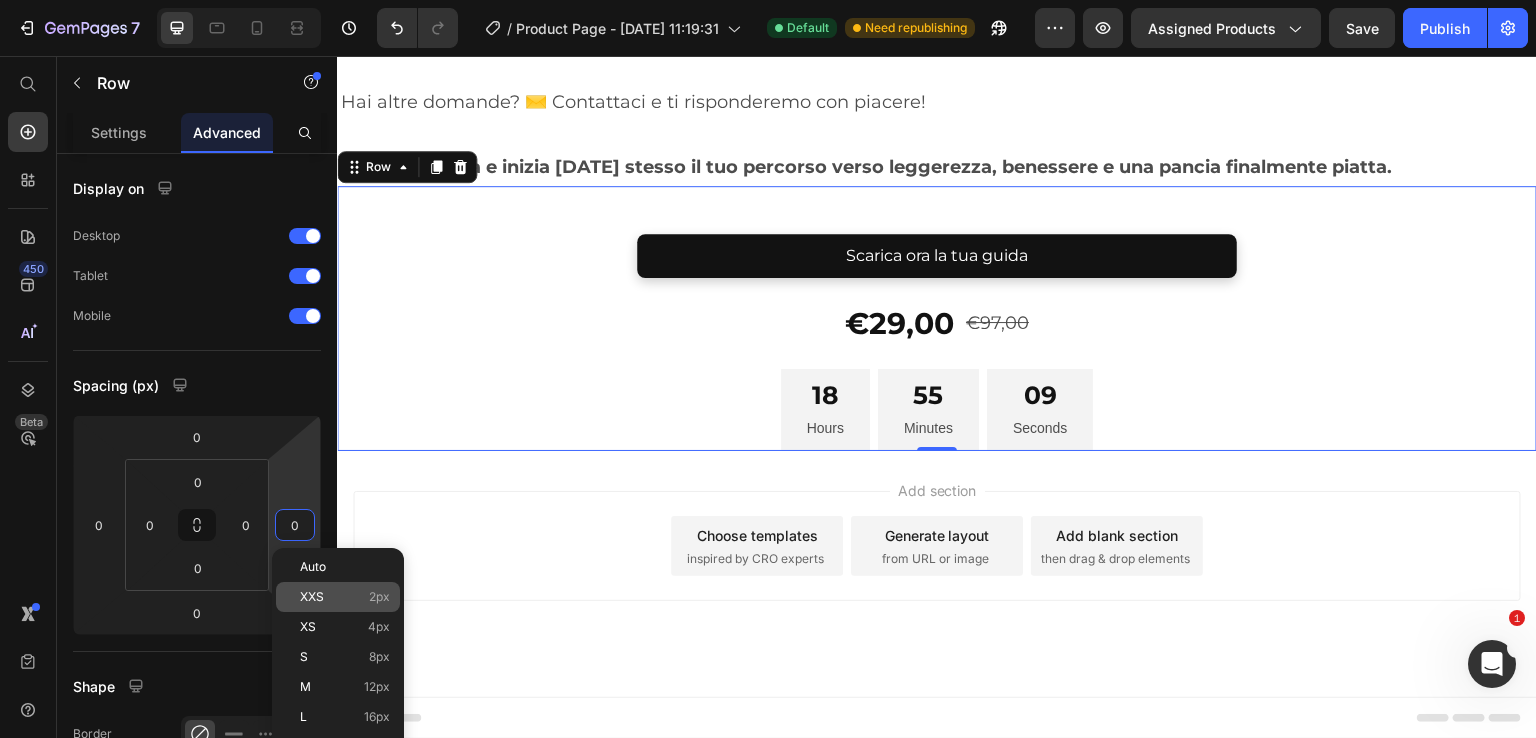 click on "XXS 2px" at bounding box center (345, 597) 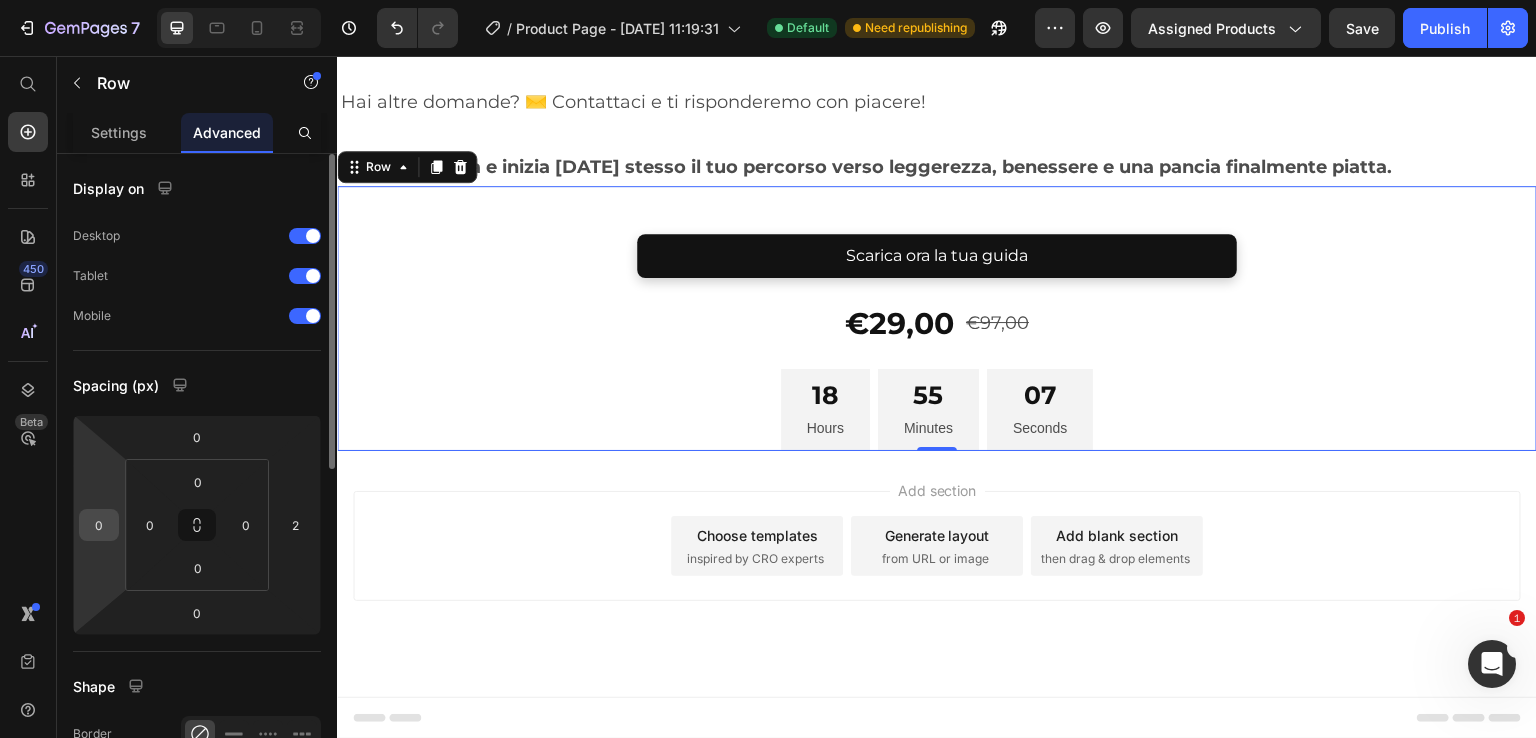 click on "0" at bounding box center (99, 525) 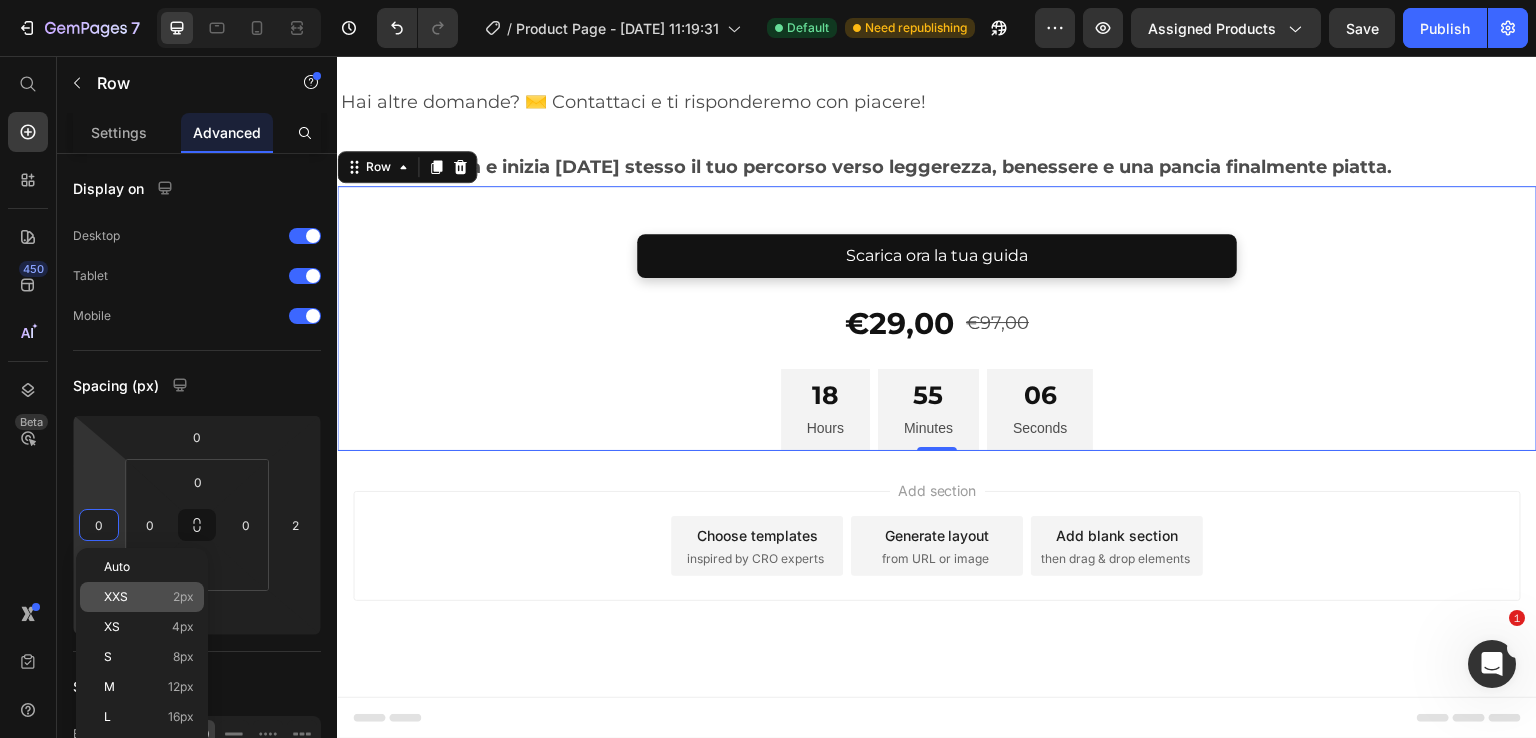 click on "XXS" at bounding box center [116, 597] 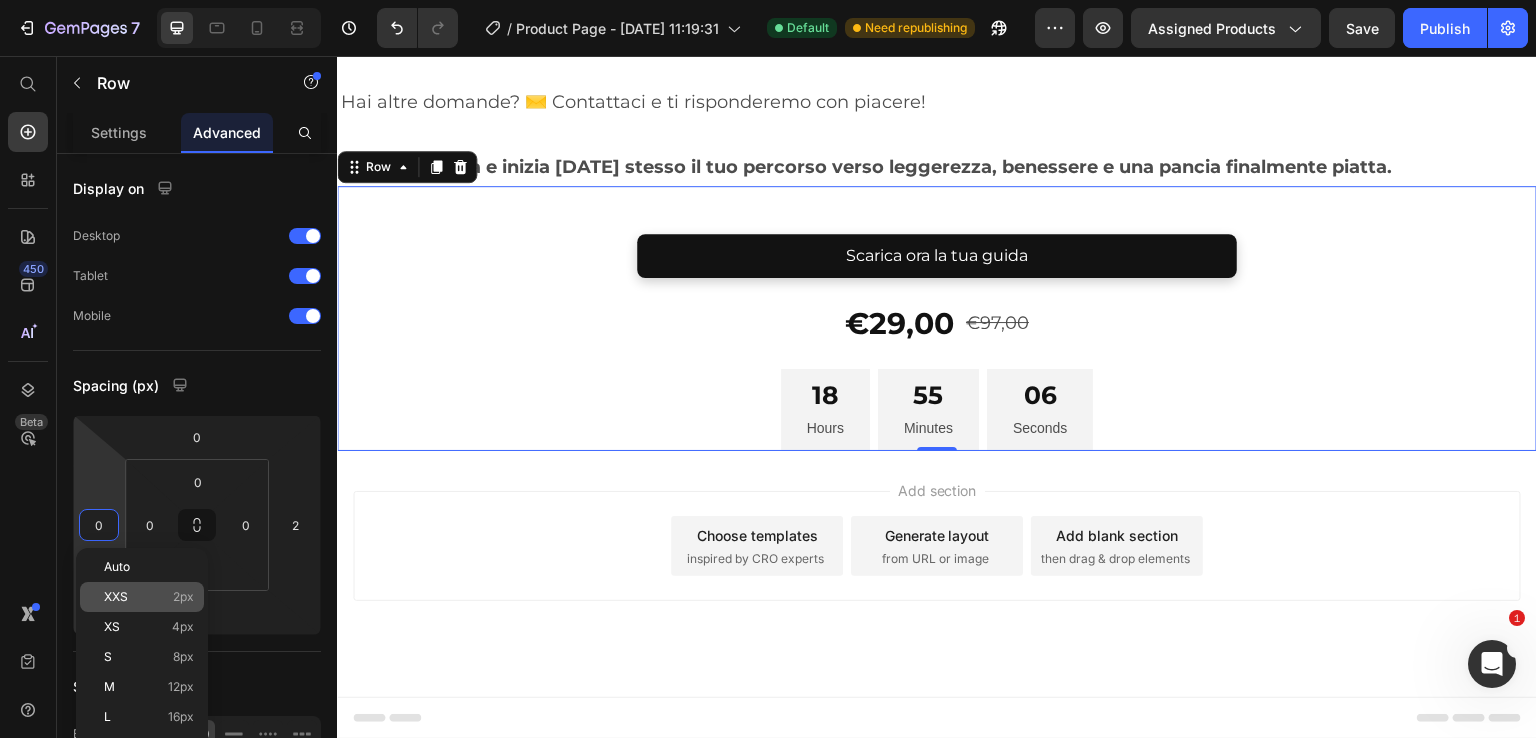 type on "2" 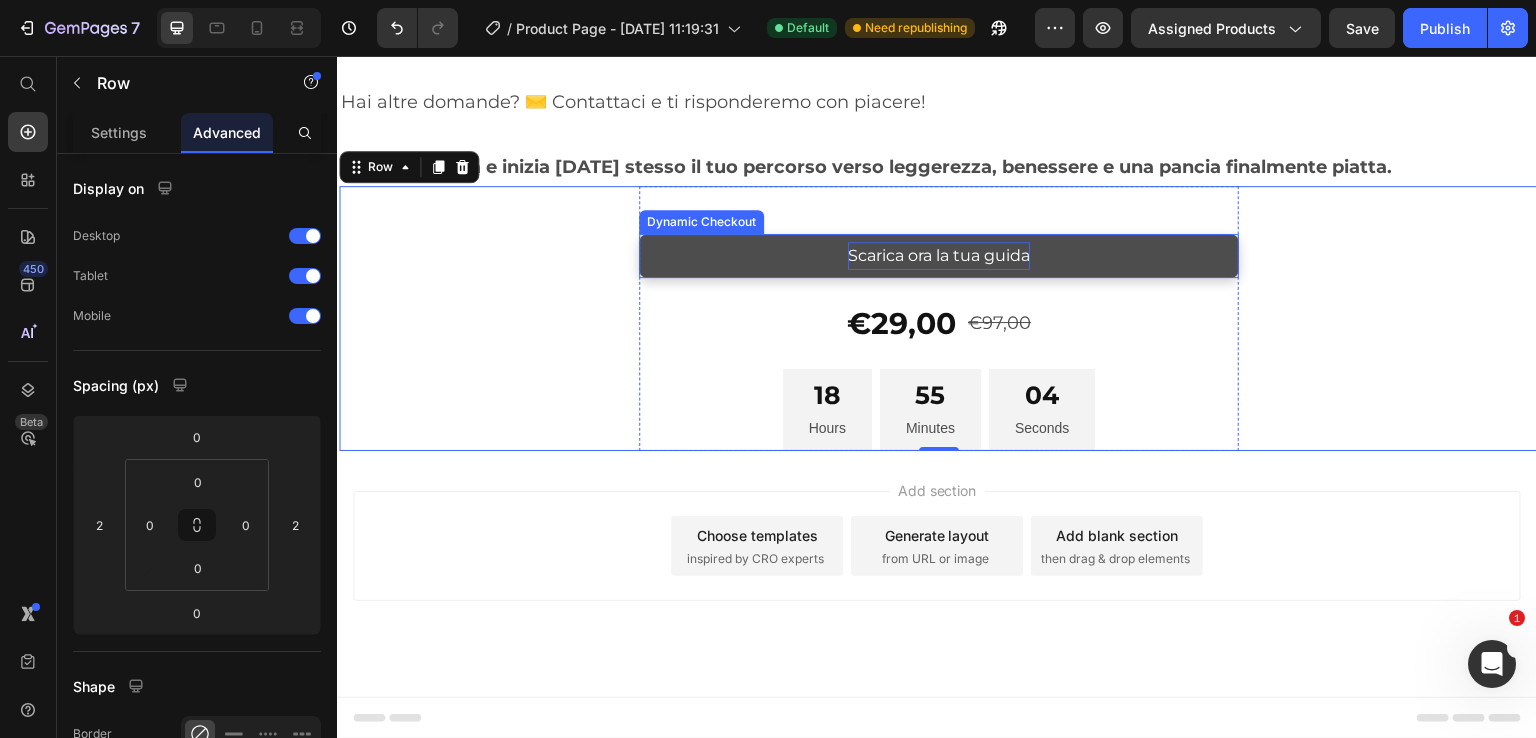click on "Scarica ora la tua guida" at bounding box center (939, 256) 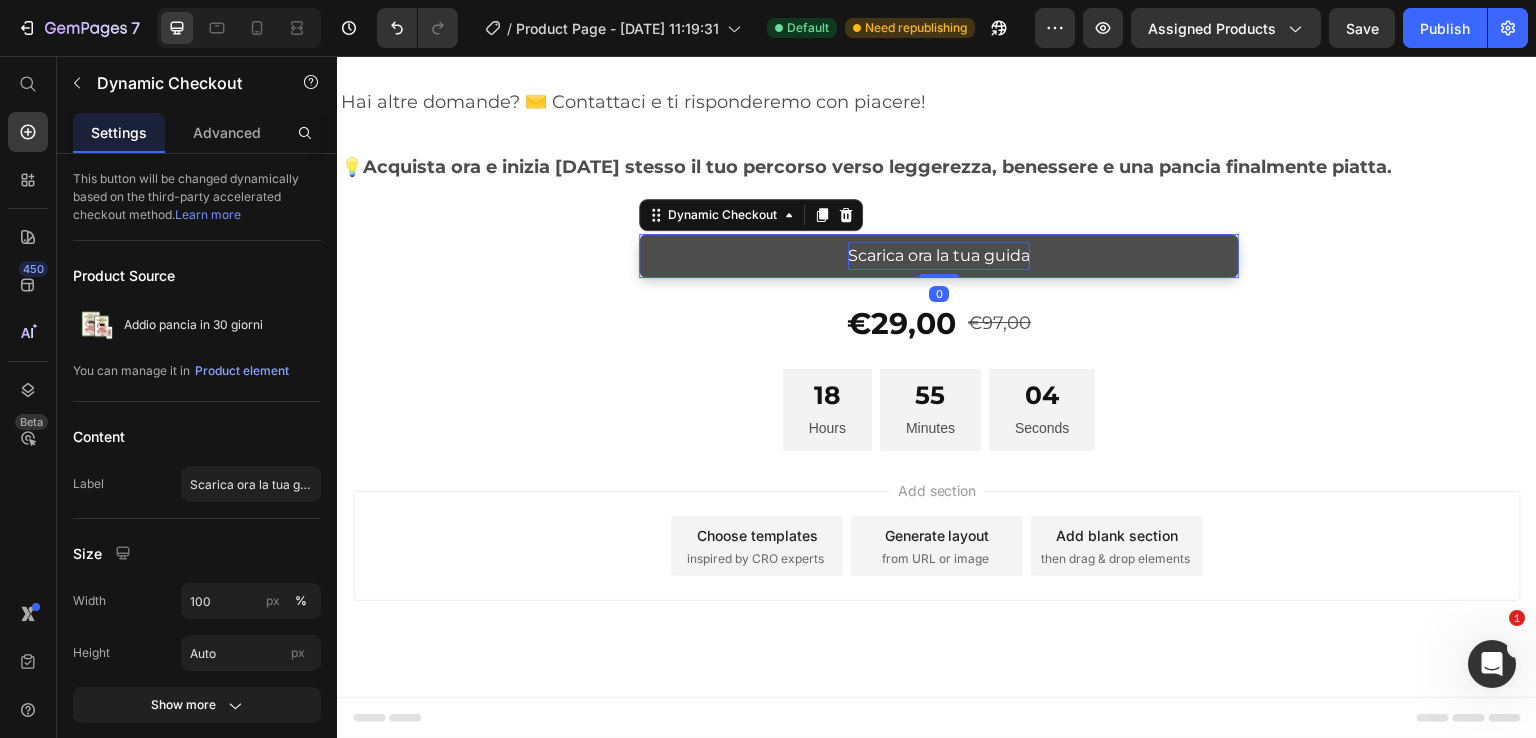 click on "Scarica ora la tua guida" at bounding box center (939, 256) 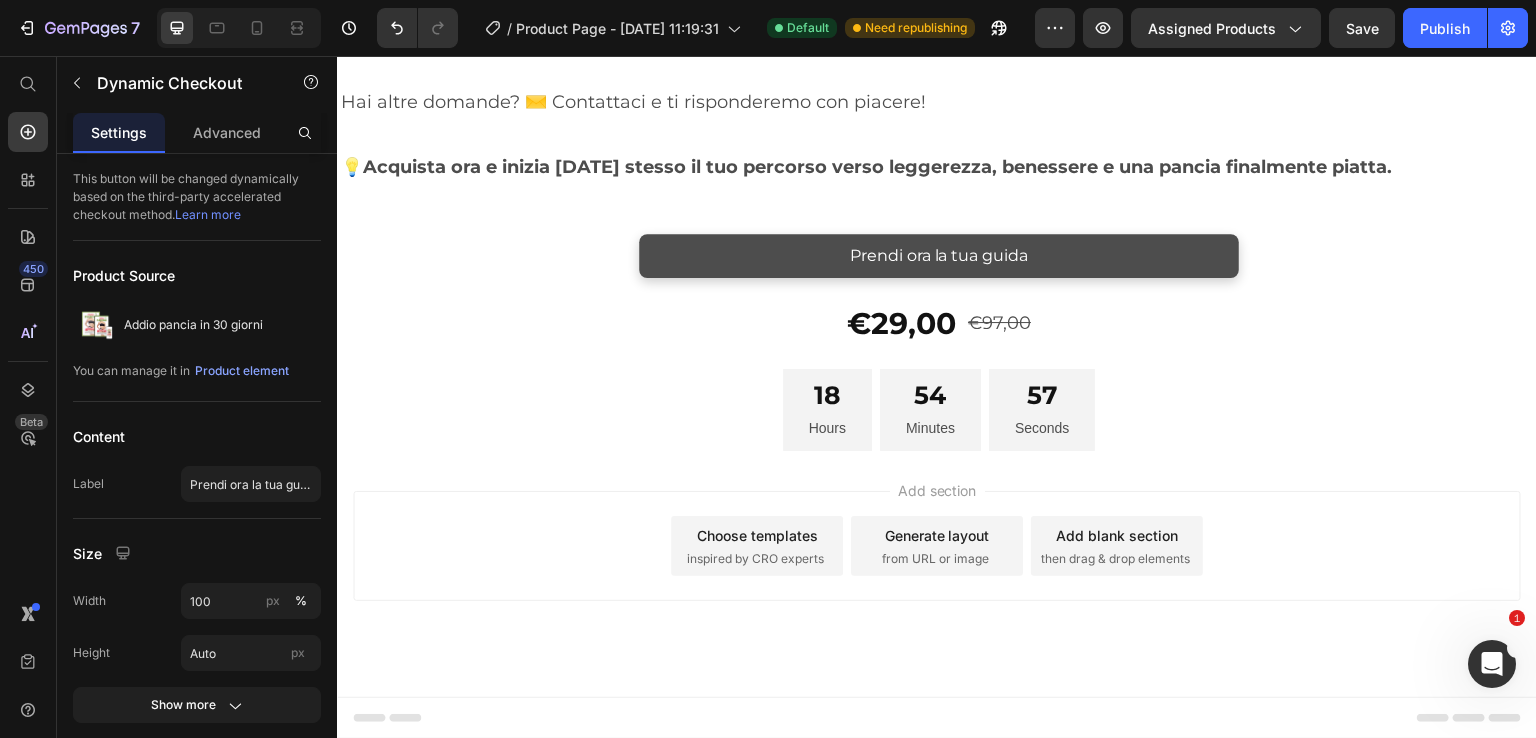 click on "Prendi ora la tua guida" at bounding box center (939, 256) 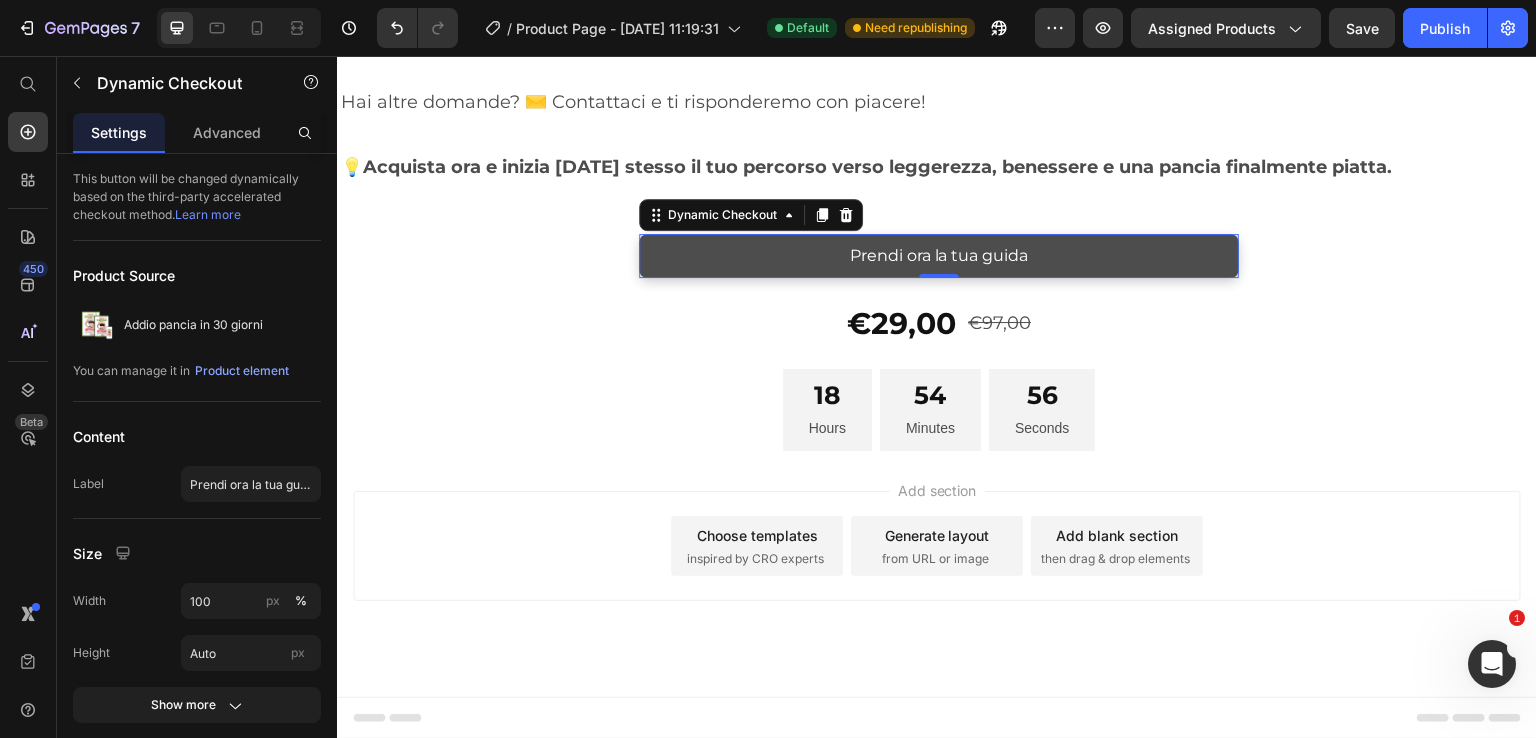 click on "Prendi ora la tua guida" at bounding box center [939, 256] 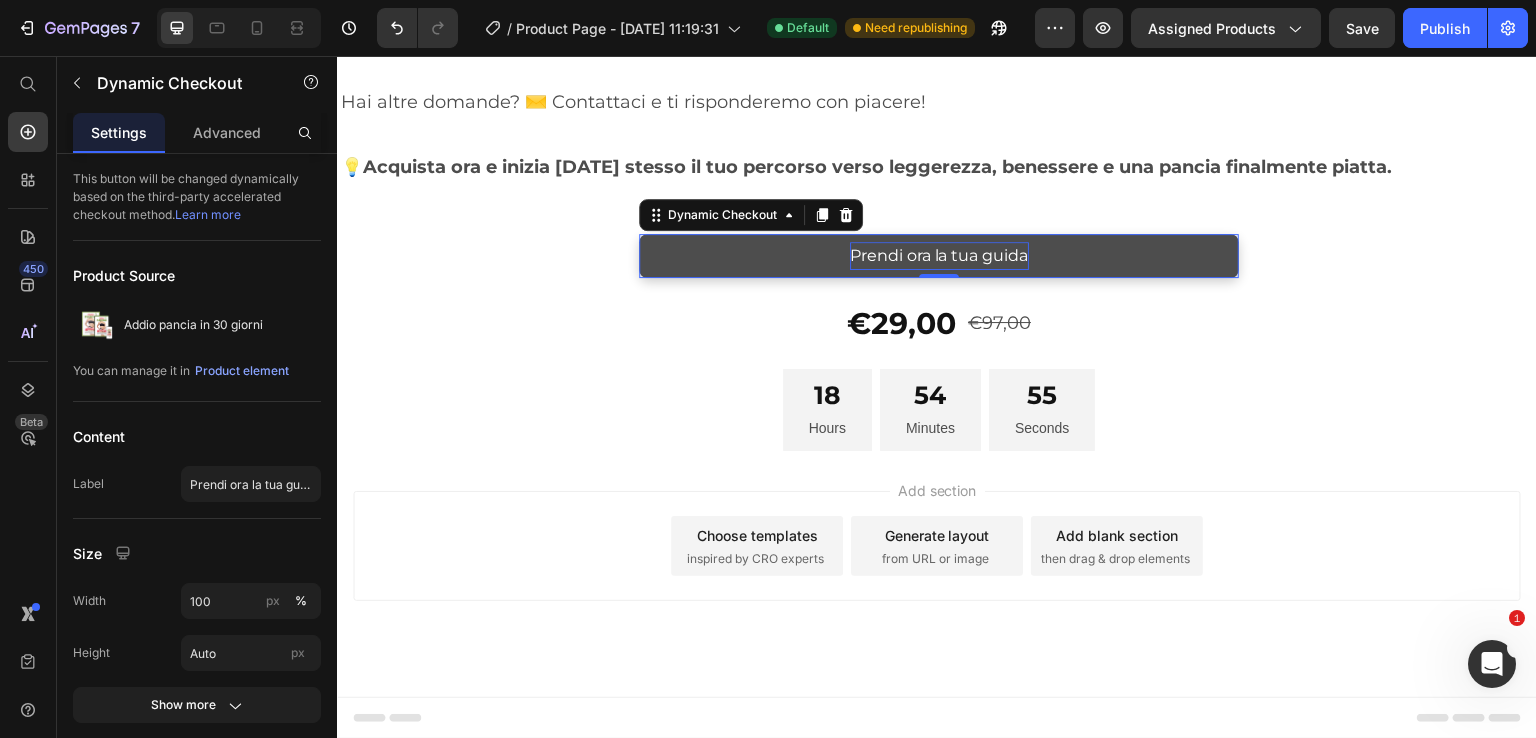 drag, startPoint x: 1031, startPoint y: 338, endPoint x: 915, endPoint y: 338, distance: 116 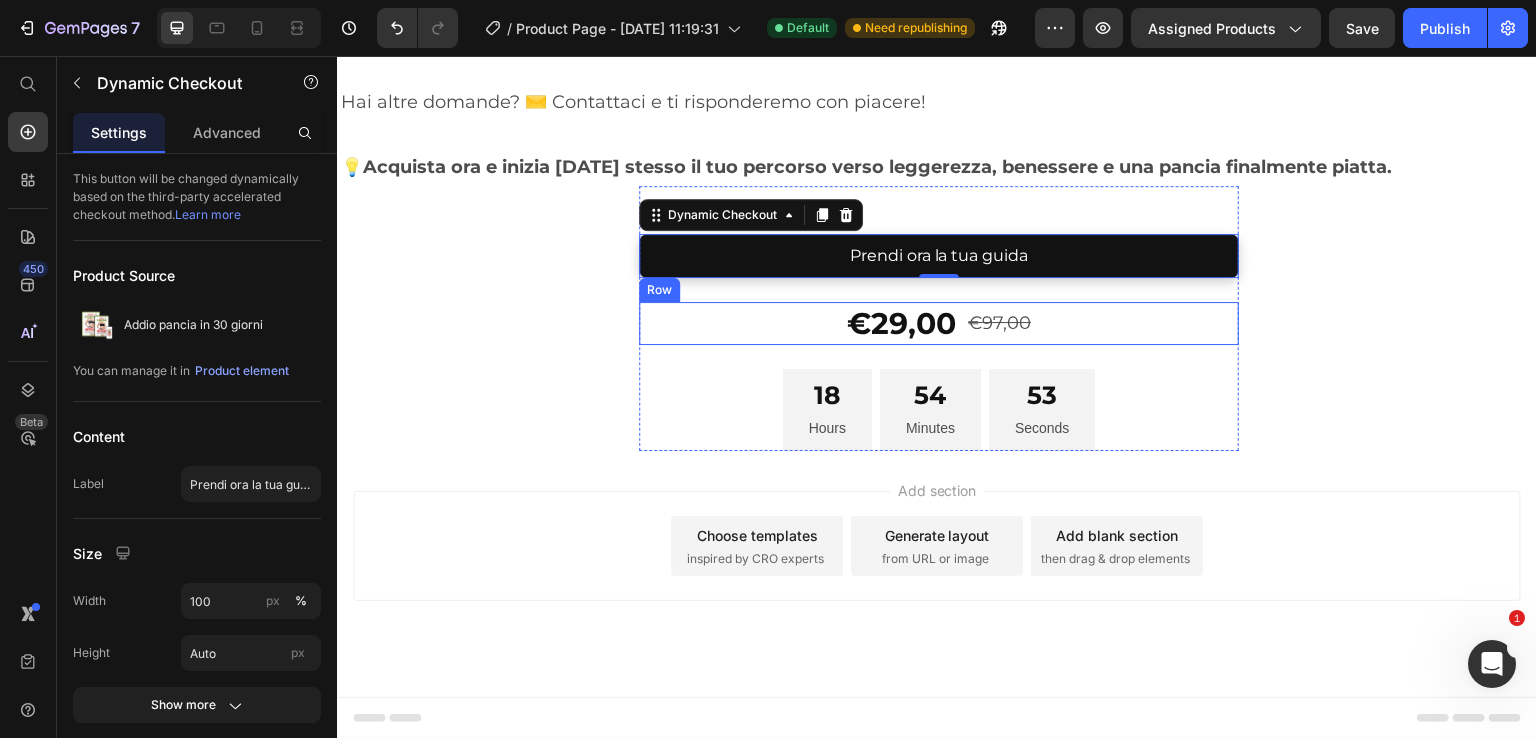 drag, startPoint x: 569, startPoint y: 436, endPoint x: 552, endPoint y: 429, distance: 18.384777 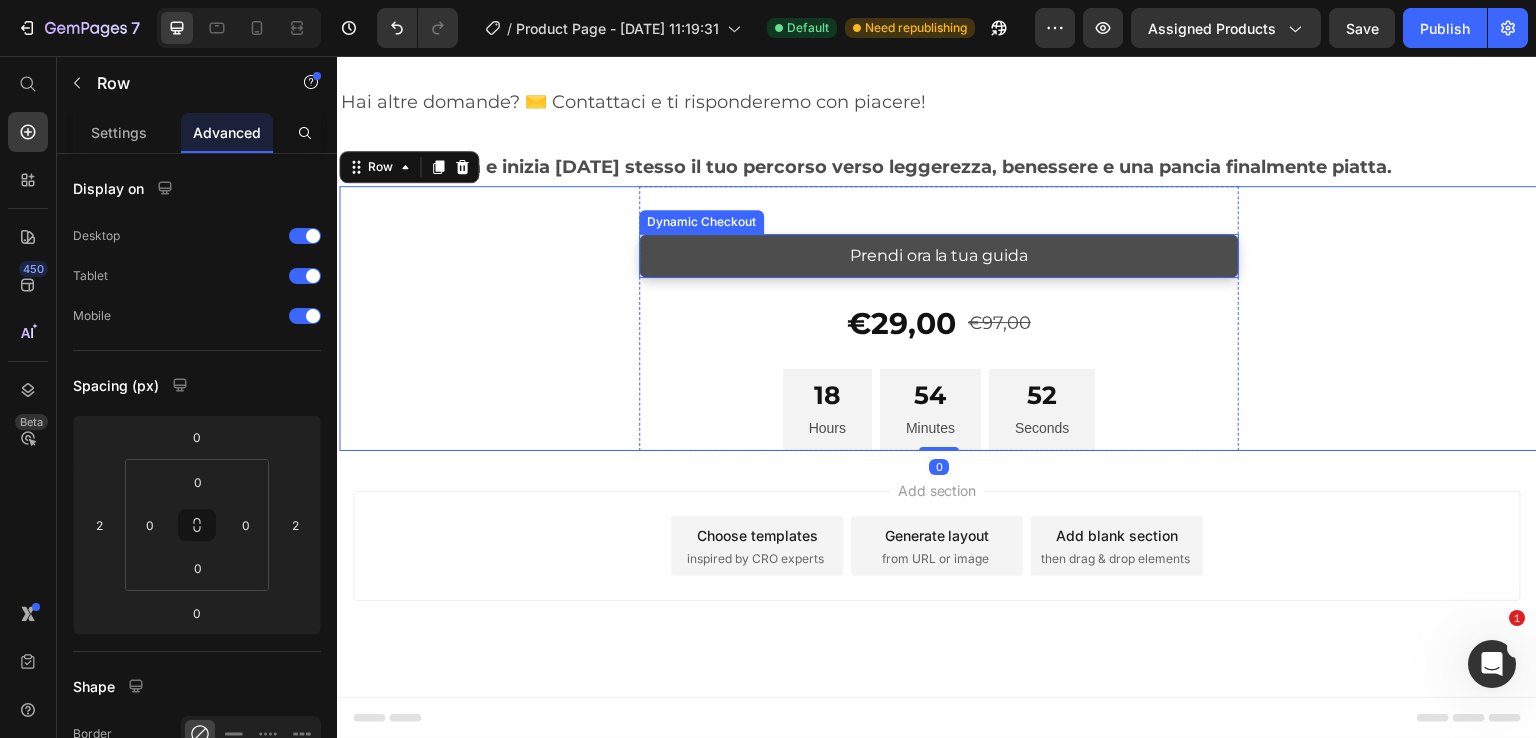 click on "Prendi ora la tua guida" at bounding box center (939, 256) 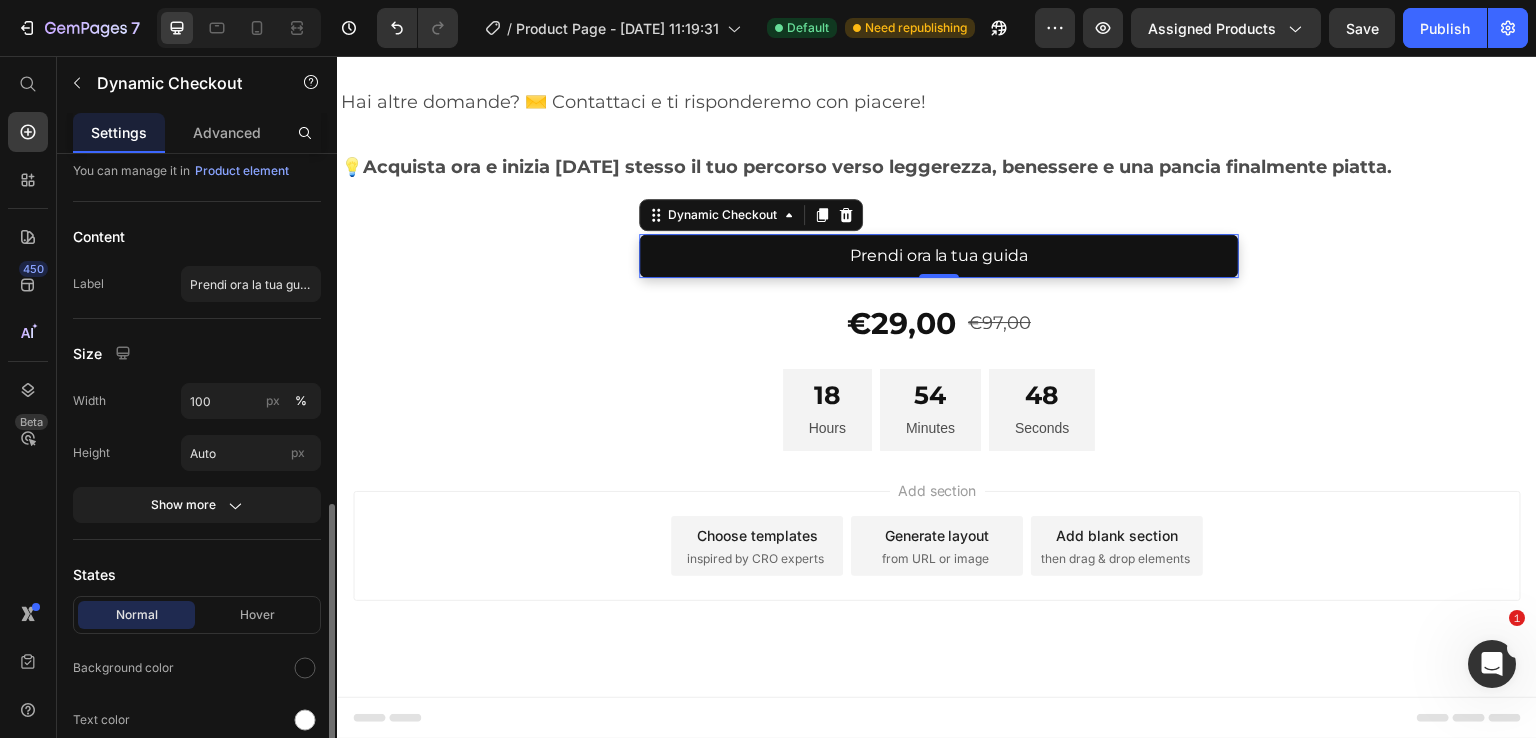 scroll, scrollTop: 500, scrollLeft: 0, axis: vertical 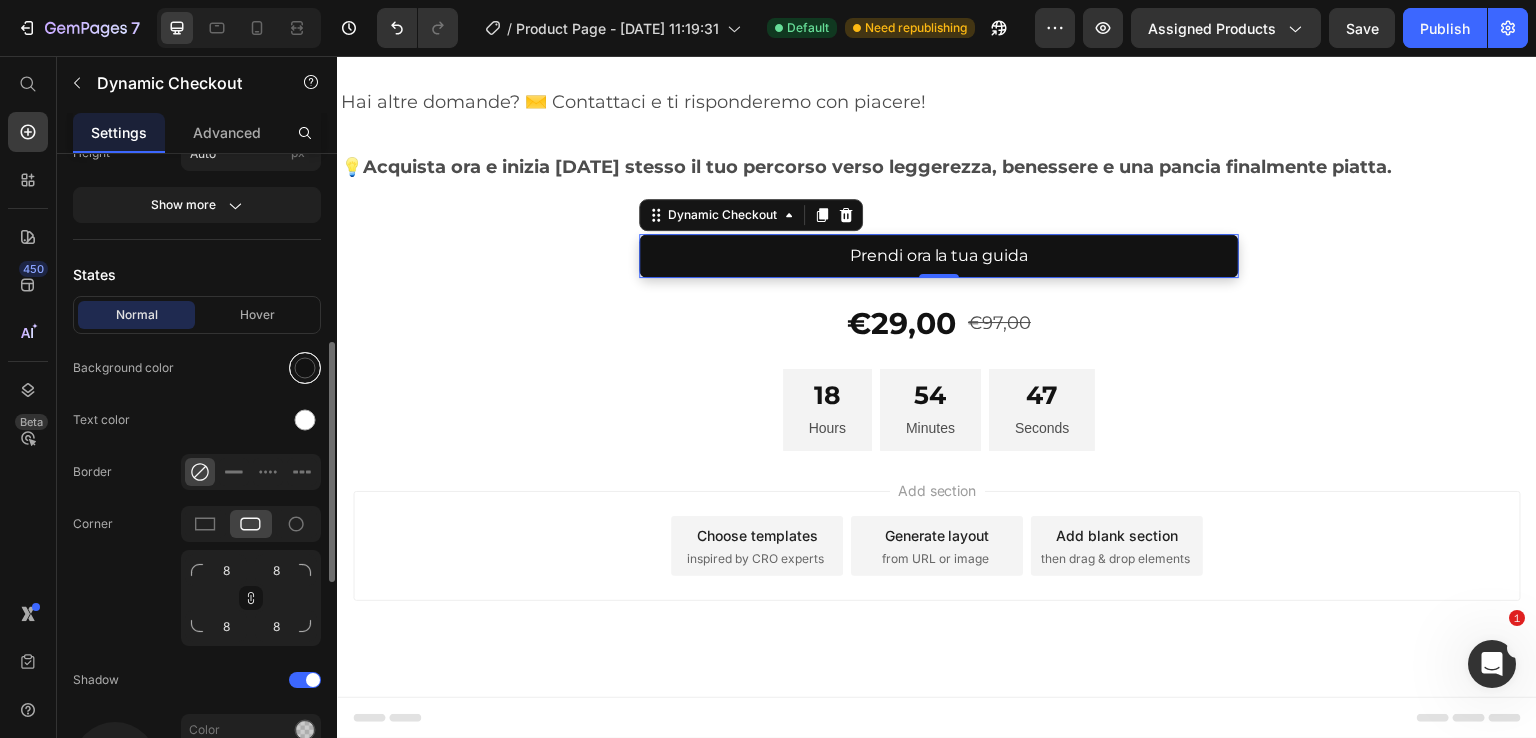 click at bounding box center (305, 368) 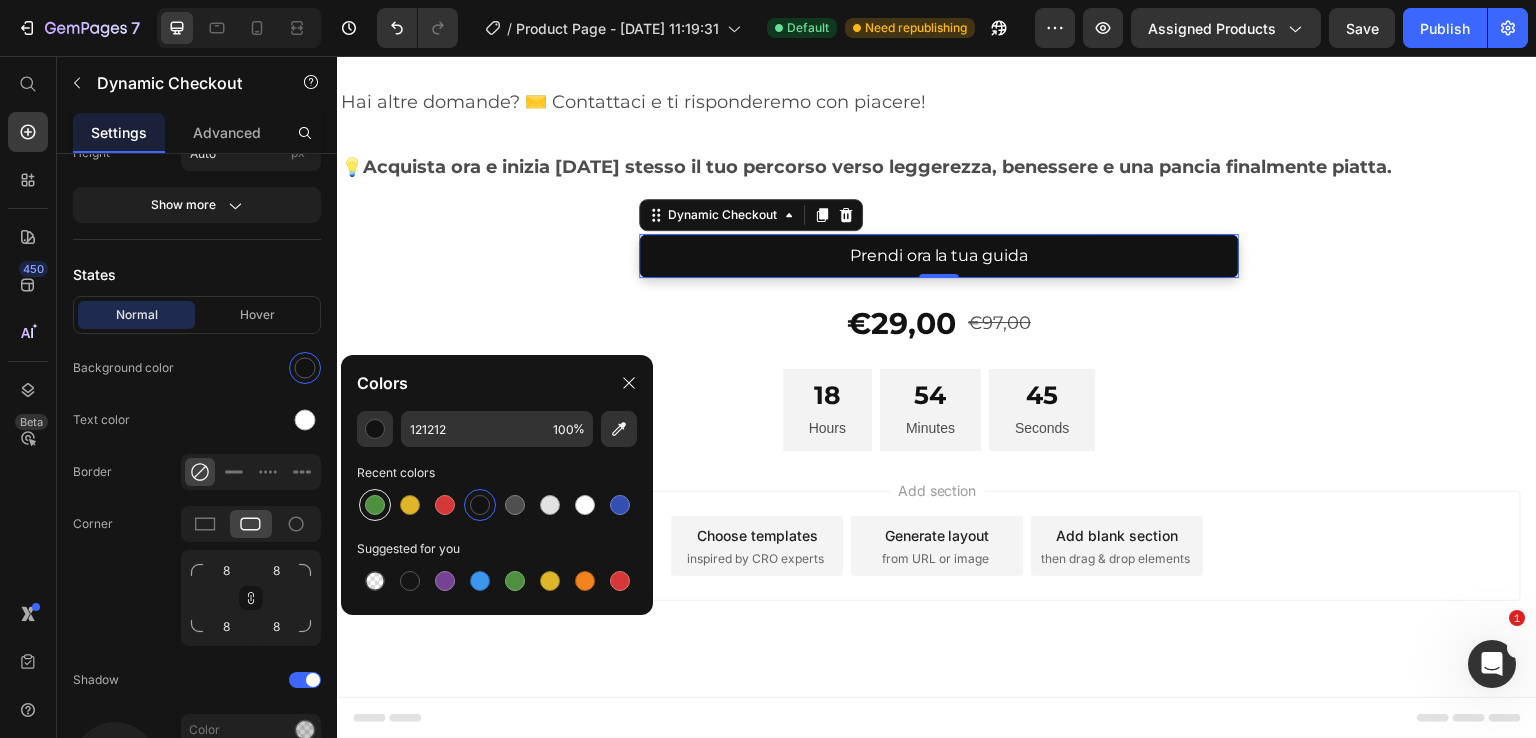 click at bounding box center (375, 505) 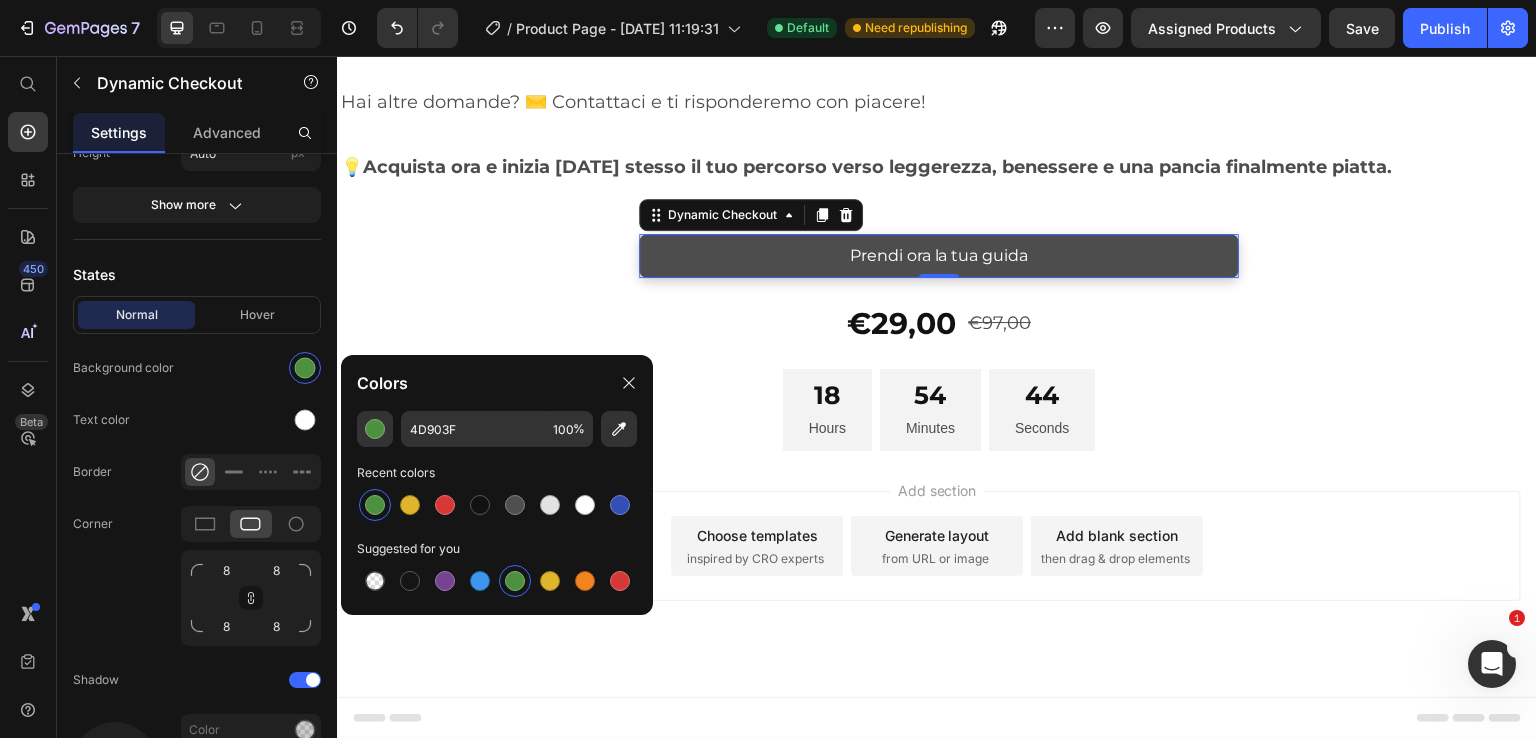 click on "Prendi ora la tua guida" at bounding box center [939, 256] 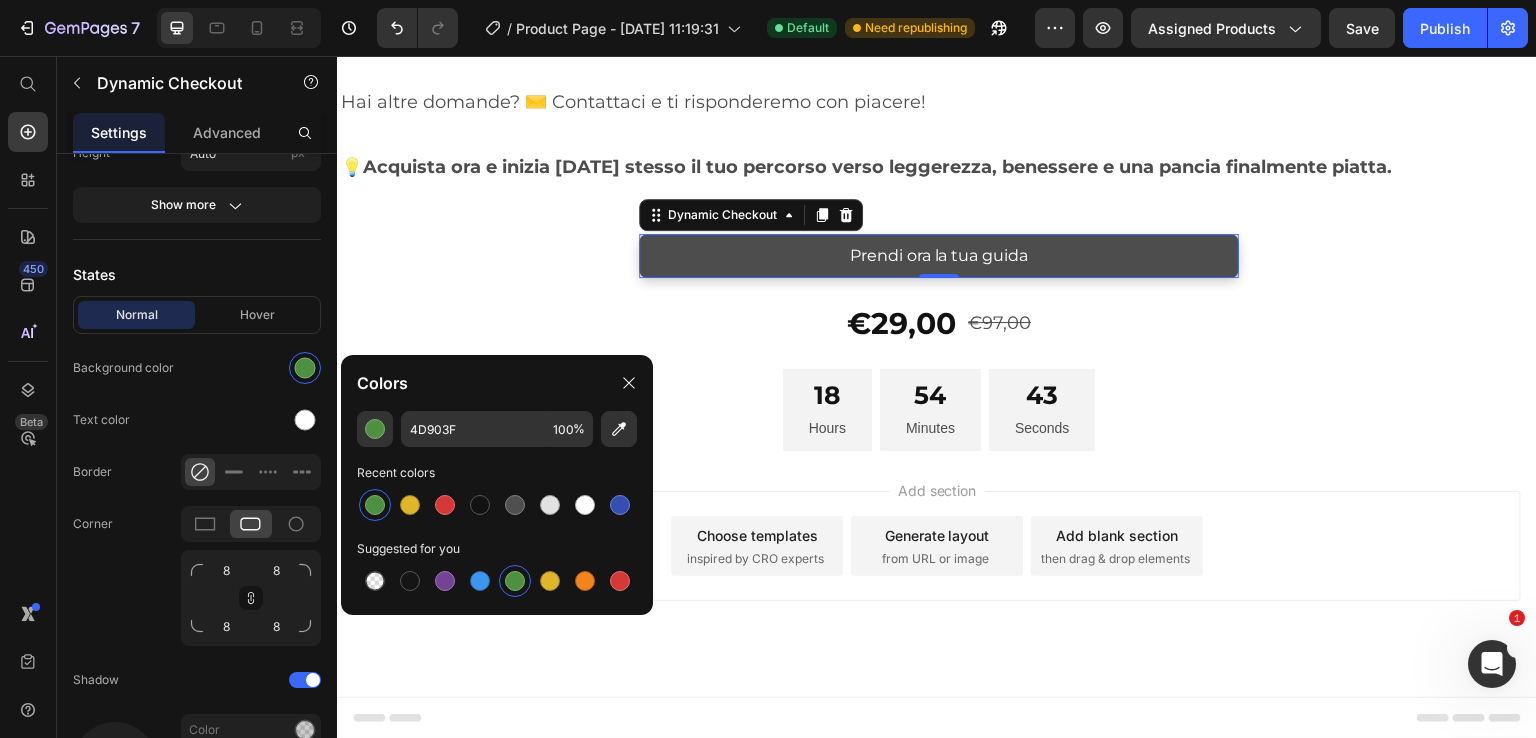 click on "Prendi ora la tua guida" at bounding box center [939, 256] 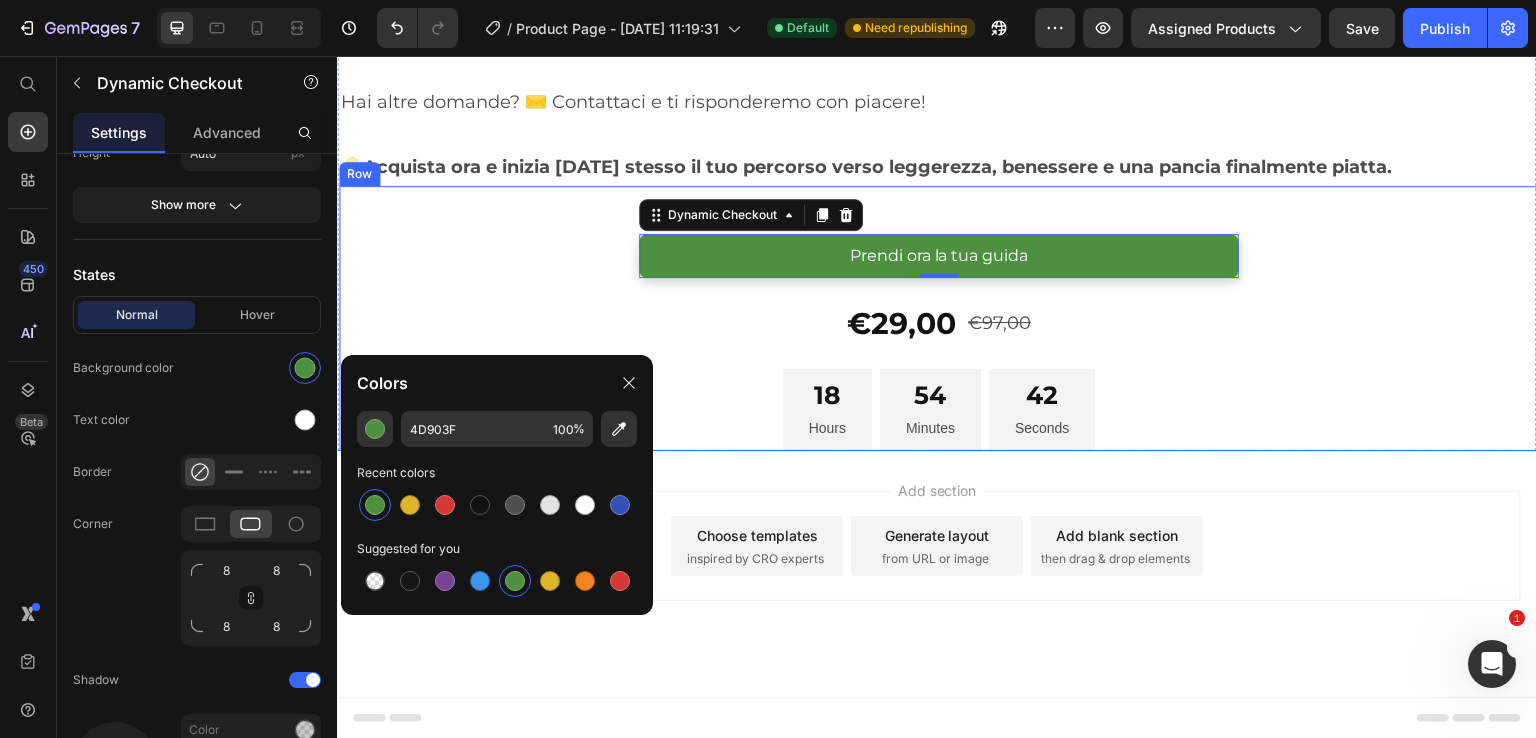 click on "Prendi ora la tua guida Dynamic Checkout   0 €29,00 Product Price €97,00 Product Price Row 18 Hours 54 Minutes 42 Seconds Countdown Timer Row Row Product" at bounding box center (939, 319) 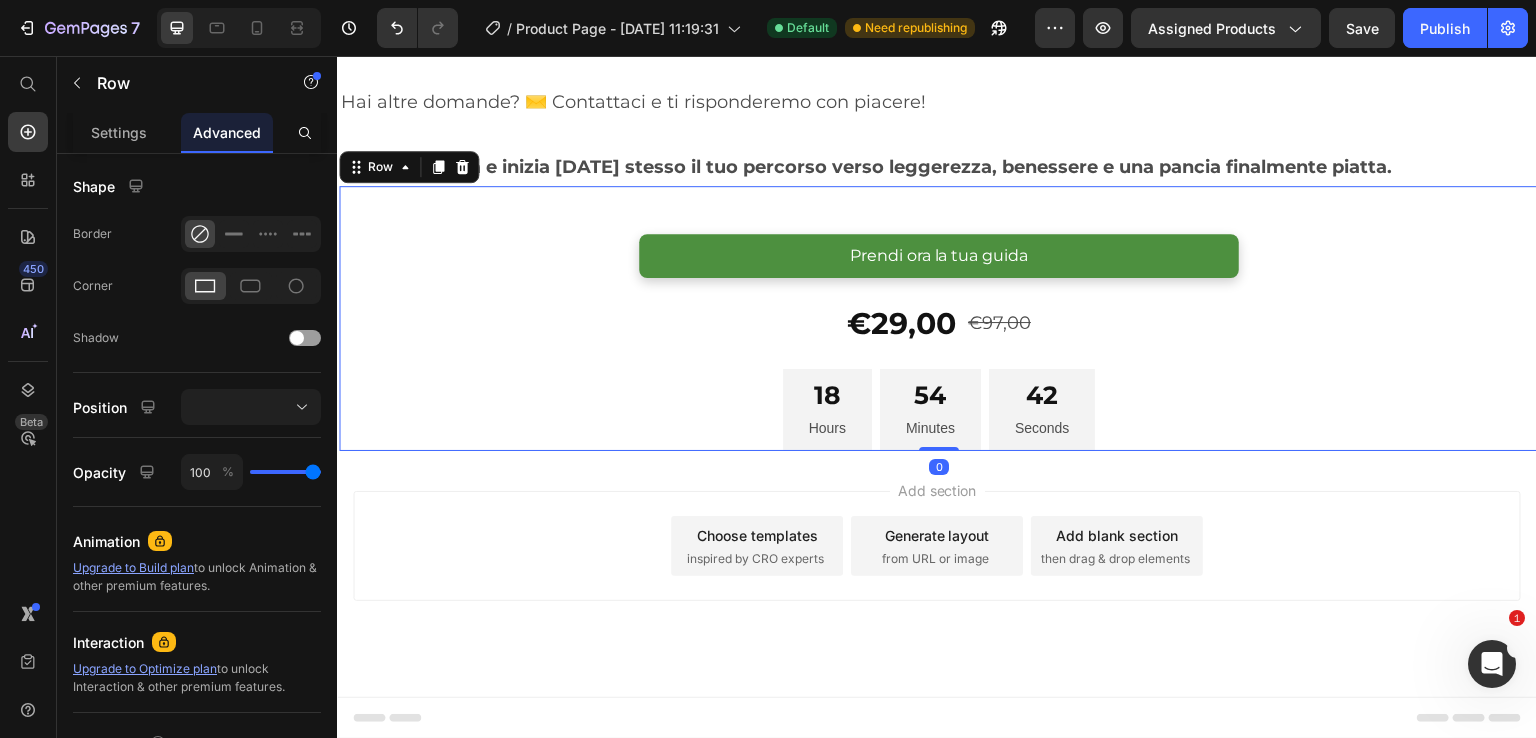 scroll, scrollTop: 0, scrollLeft: 0, axis: both 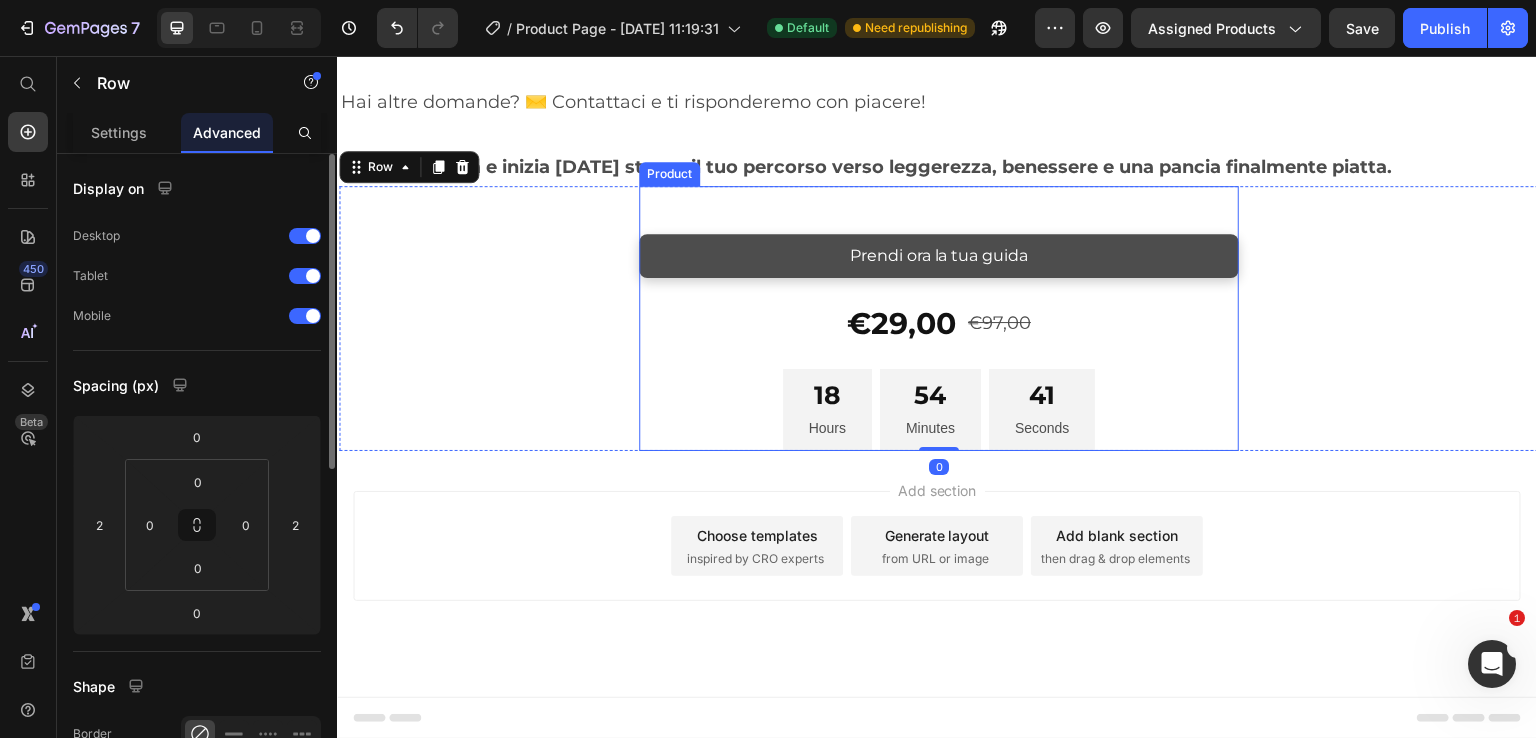 click on "Prendi ora la tua guida" at bounding box center [939, 256] 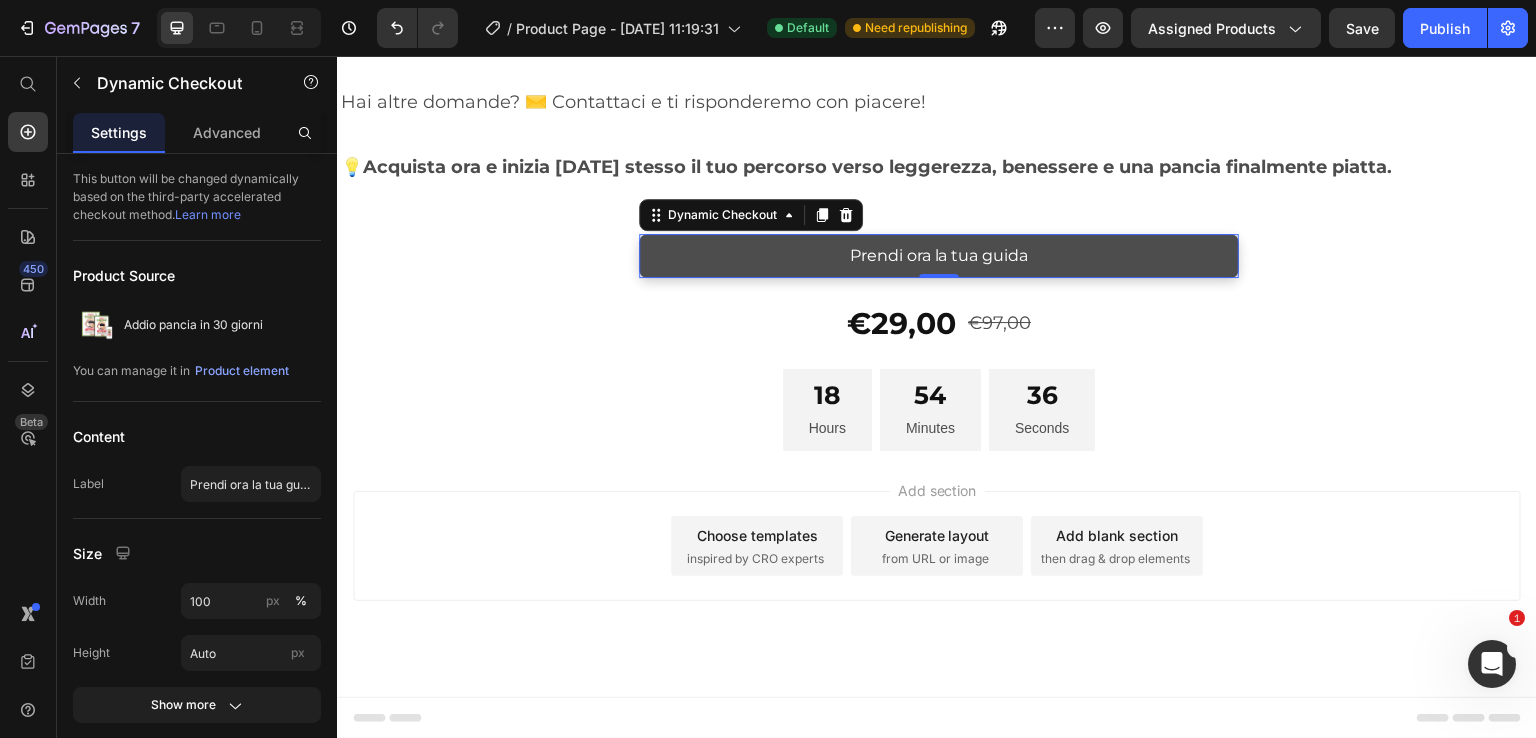 click on "Prendi ora la tua guida" at bounding box center (939, 256) 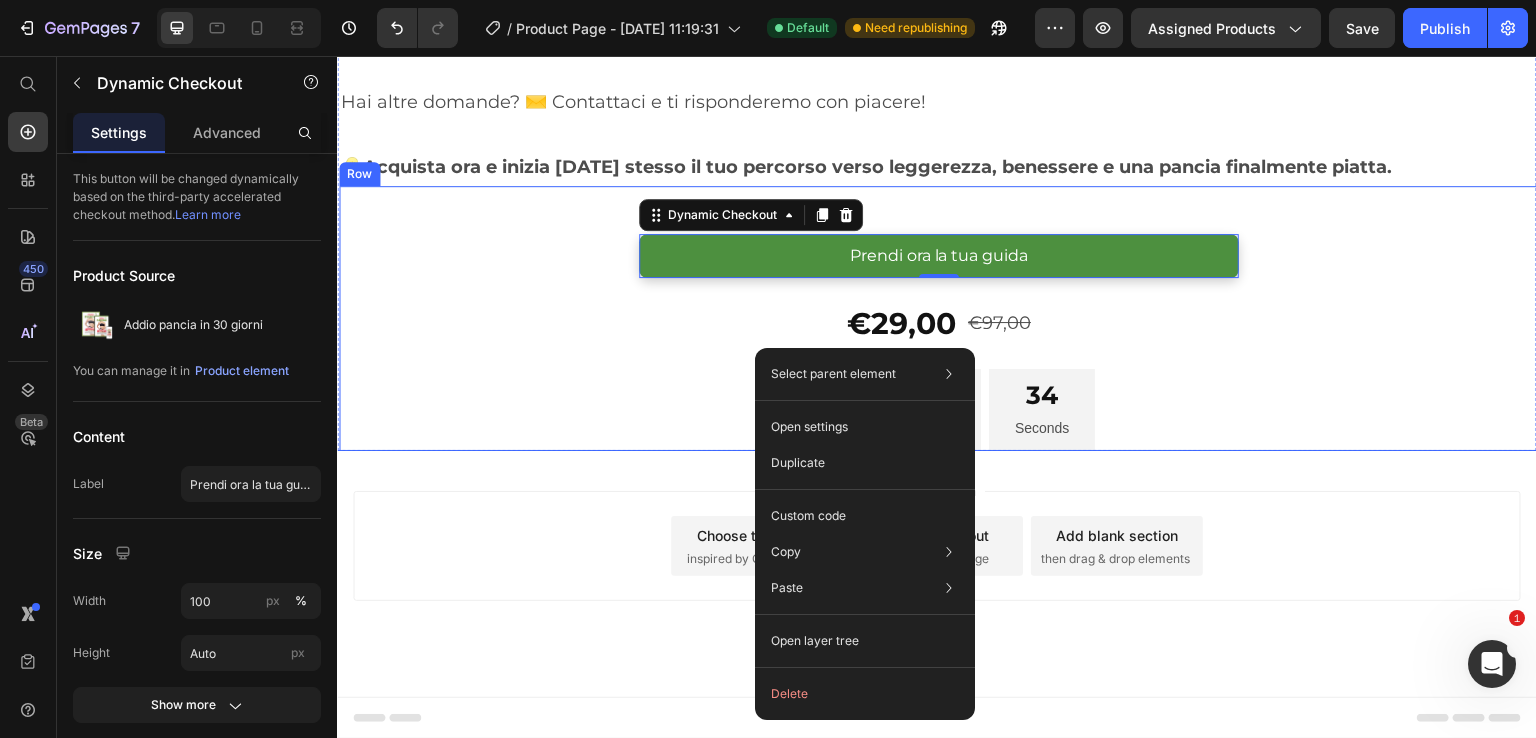 drag, startPoint x: 532, startPoint y: 500, endPoint x: 570, endPoint y: 472, distance: 47.201694 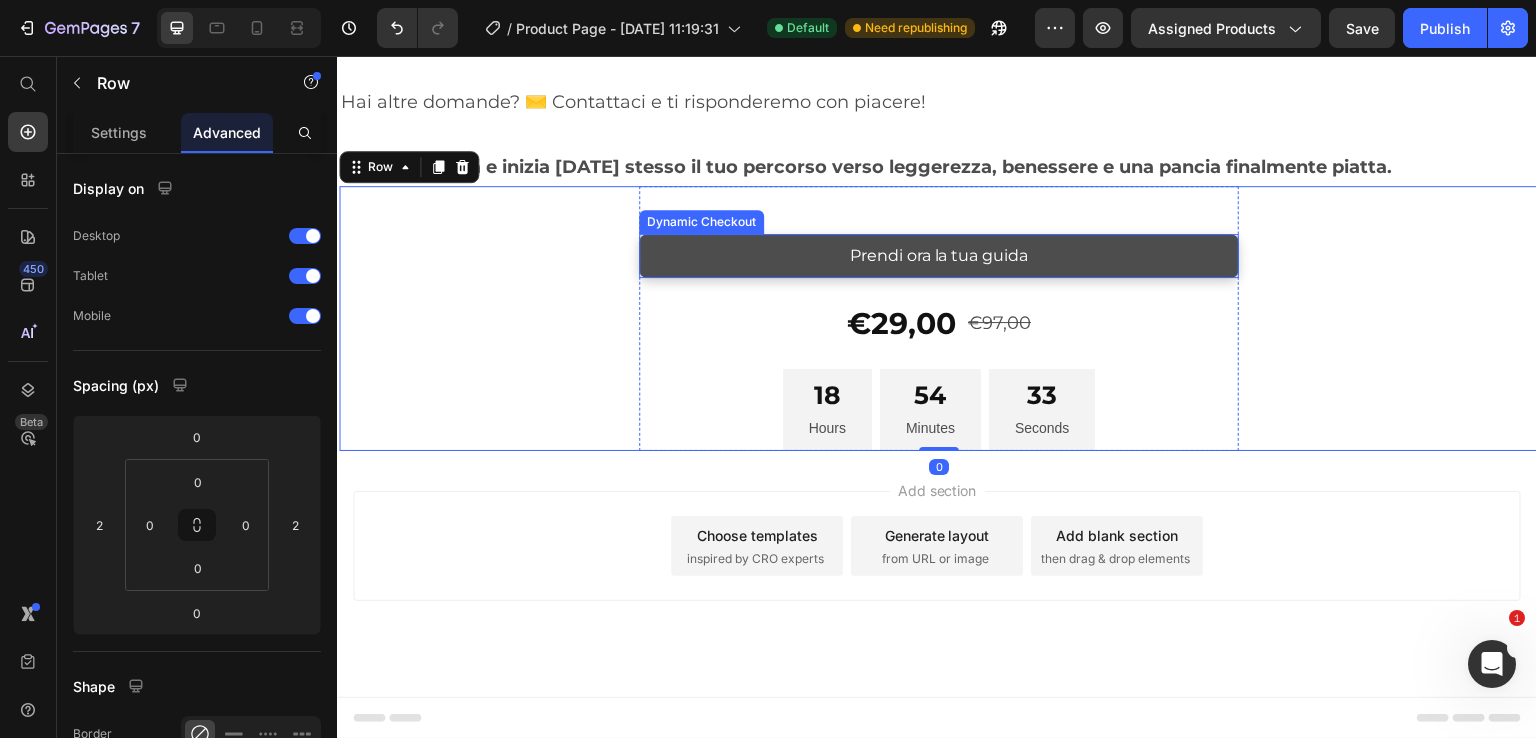 click on "Prendi ora la tua guida" at bounding box center (939, 256) 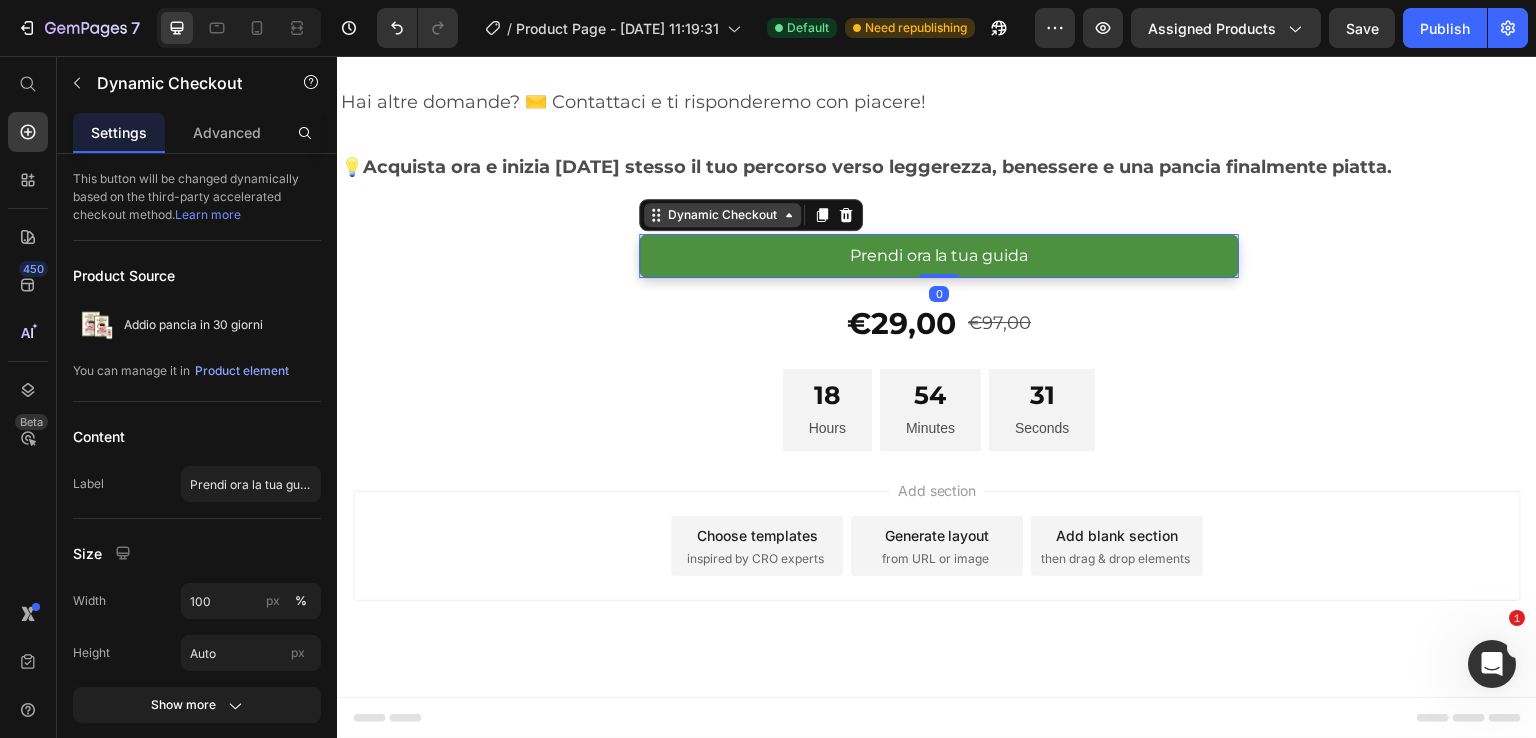 click on "Dynamic Checkout" at bounding box center (722, 215) 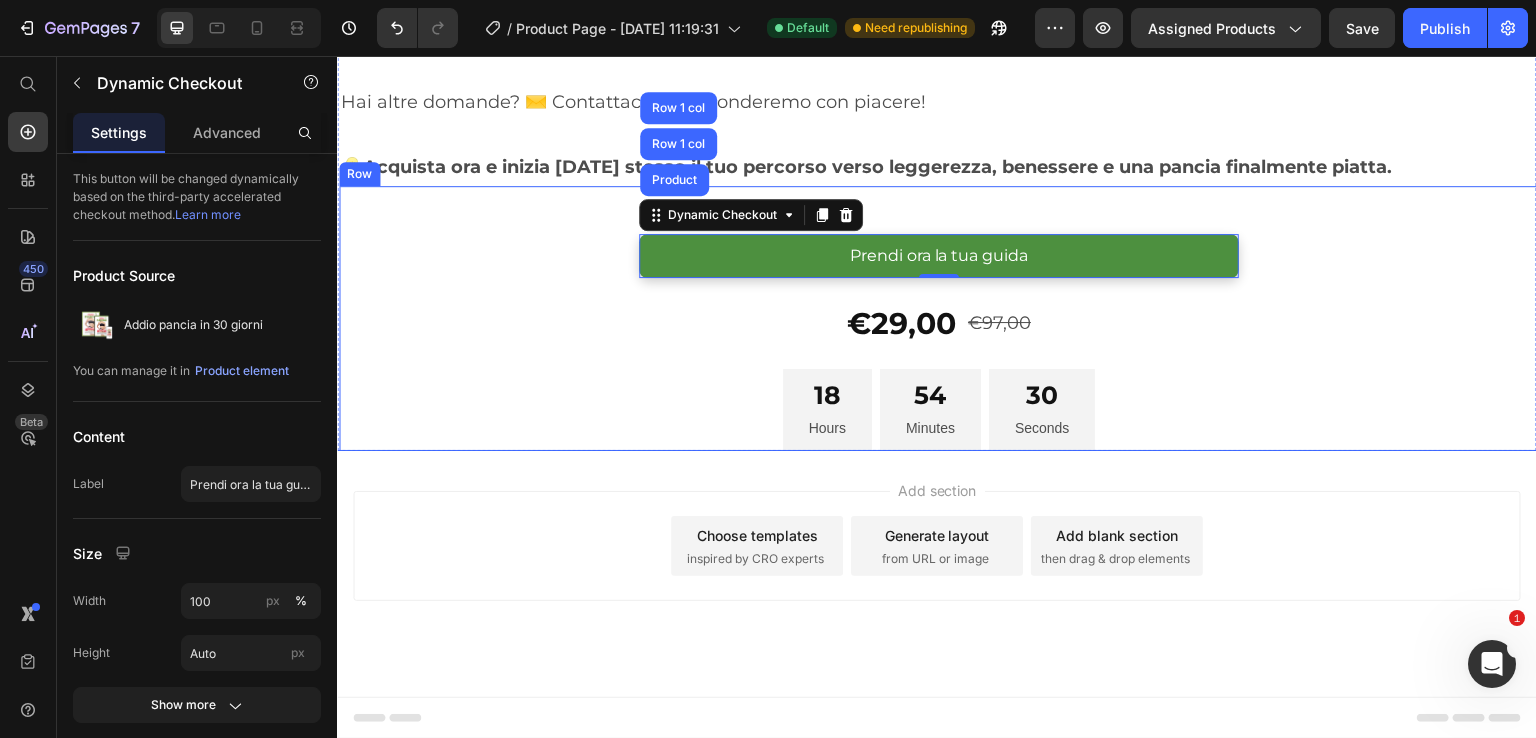 click on "Prendi ora la tua guida Dynamic Checkout Product Row 1 col Row 1 col   0 €29,00 Product Price €97,00 Product Price Row 18 Hours 54 Minutes 30 Seconds Countdown Timer Row Row Product" at bounding box center [939, 319] 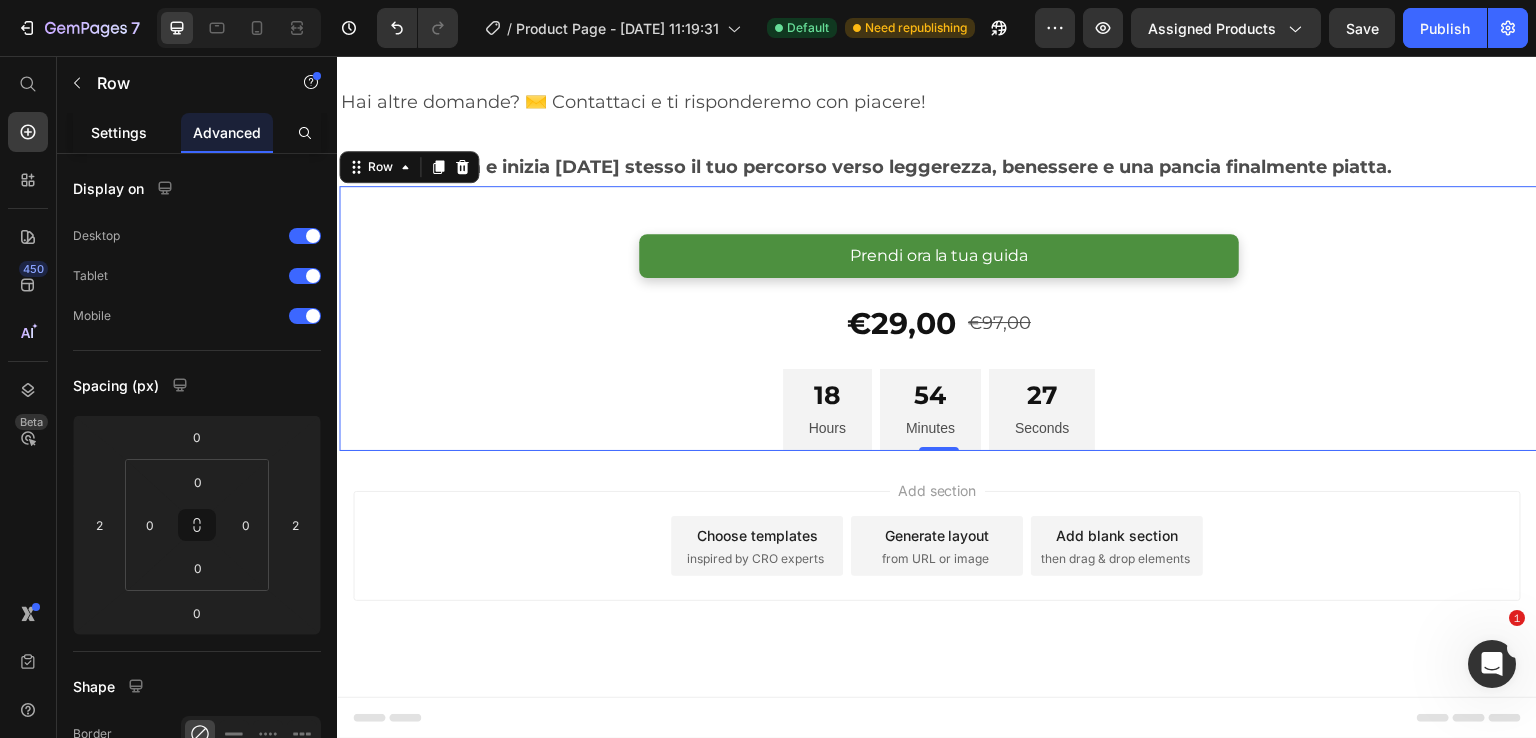 click on "Settings" at bounding box center [119, 132] 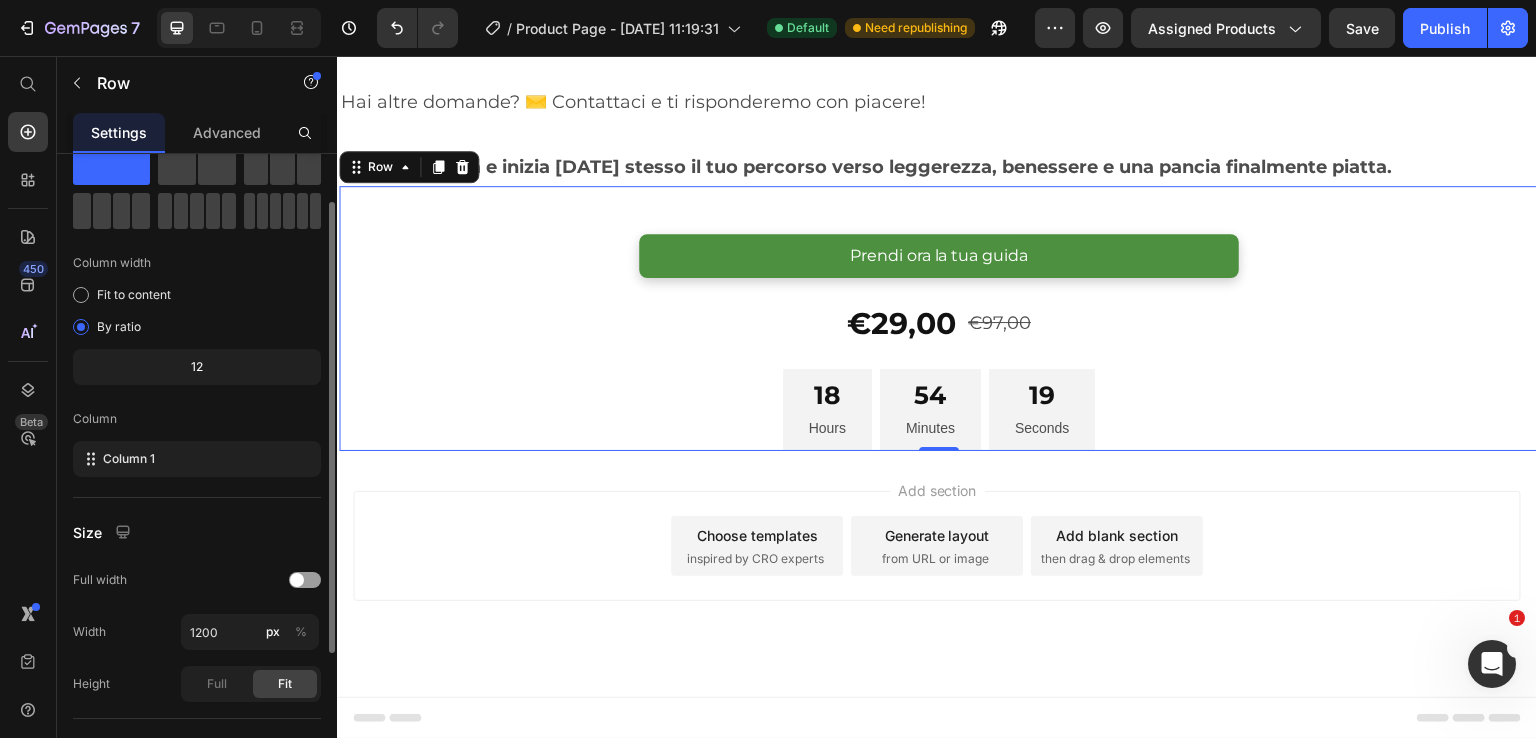 scroll, scrollTop: 0, scrollLeft: 0, axis: both 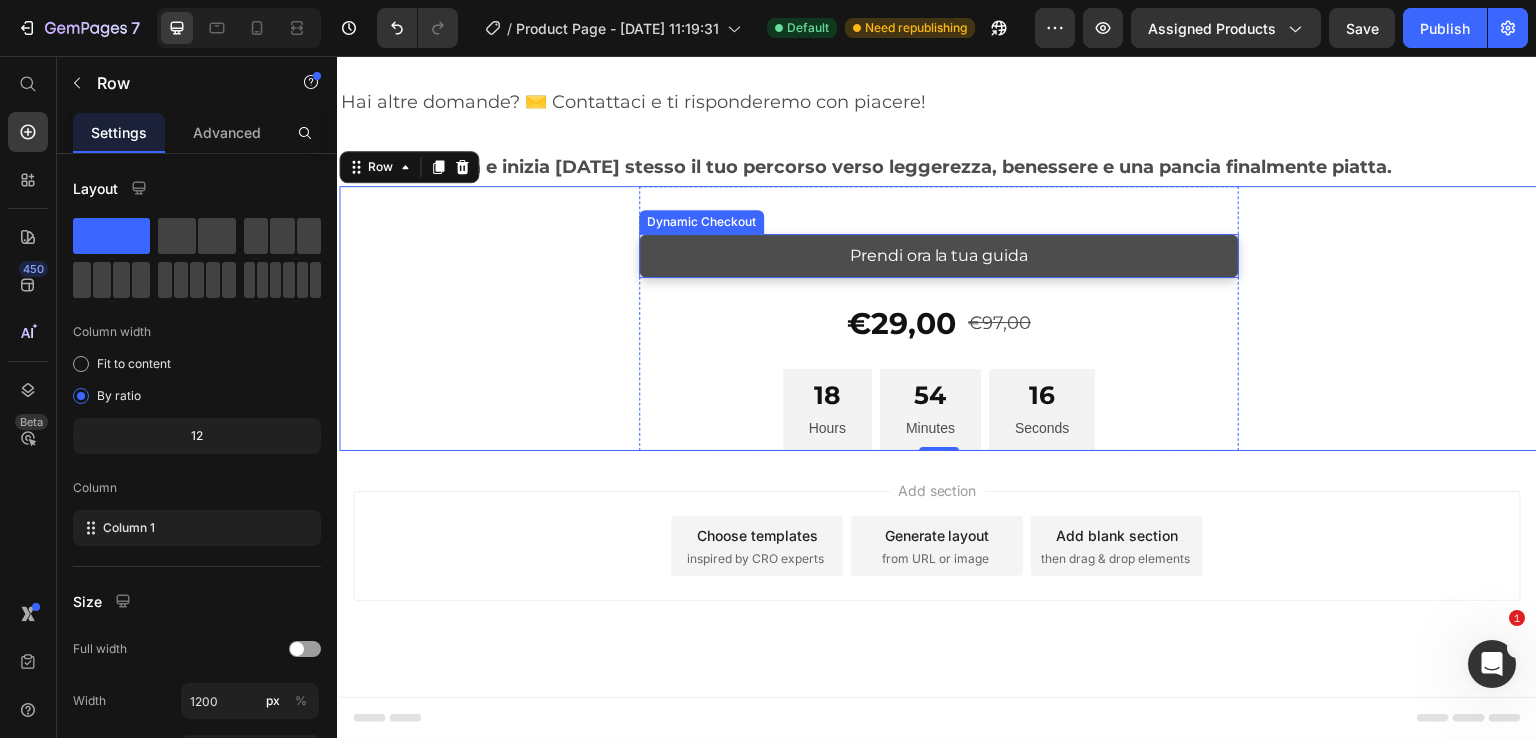 click on "Prendi ora la tua guida" at bounding box center (939, 256) 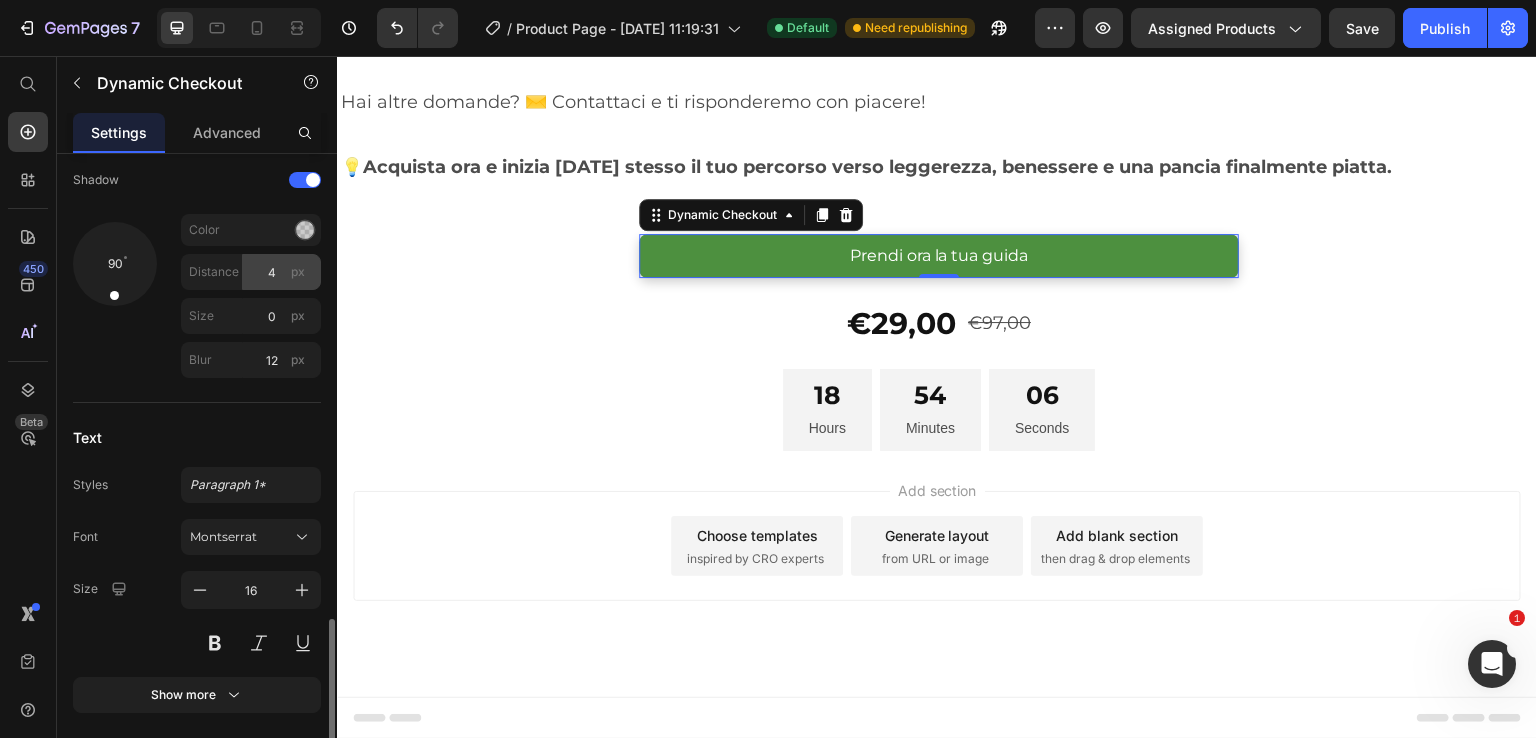 scroll, scrollTop: 1064, scrollLeft: 0, axis: vertical 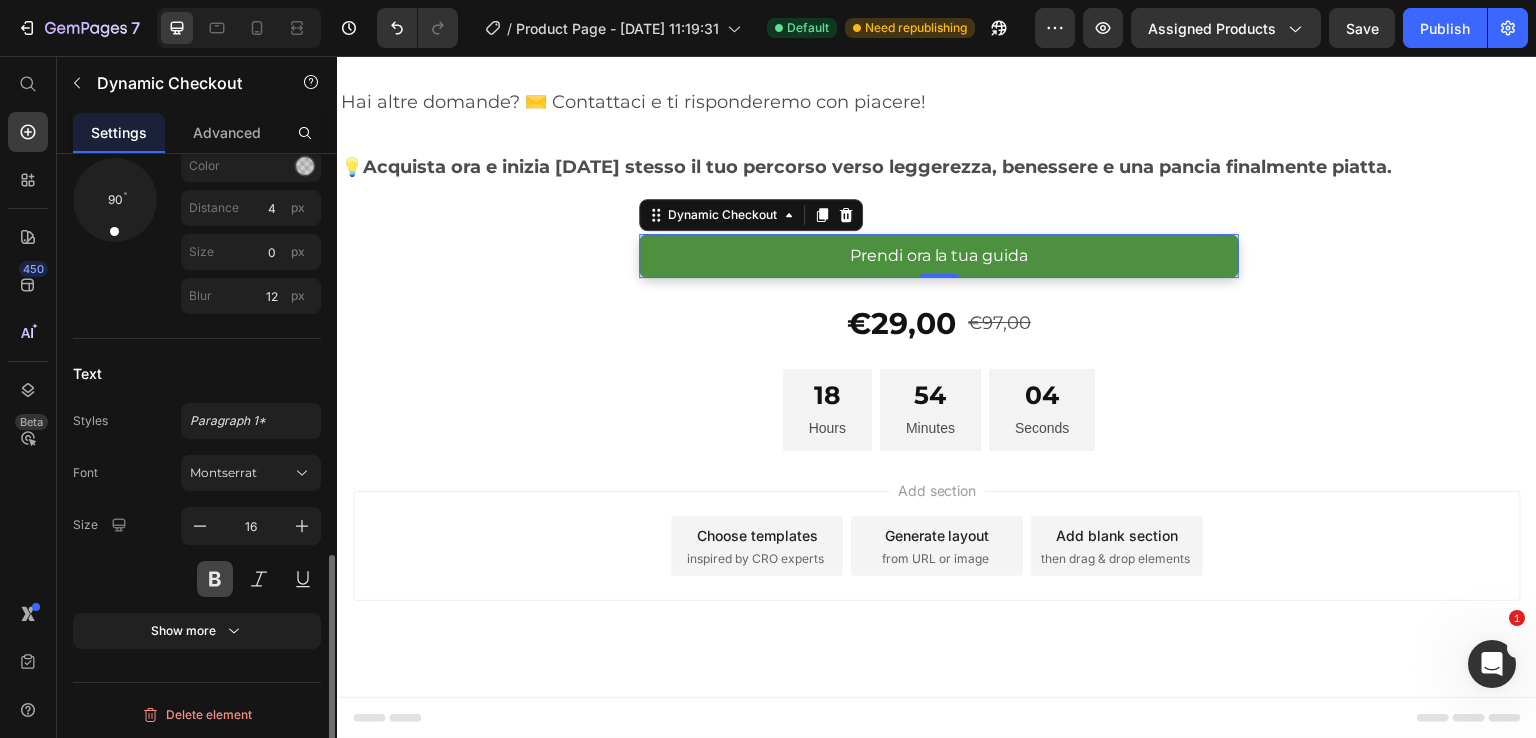 click at bounding box center [215, 579] 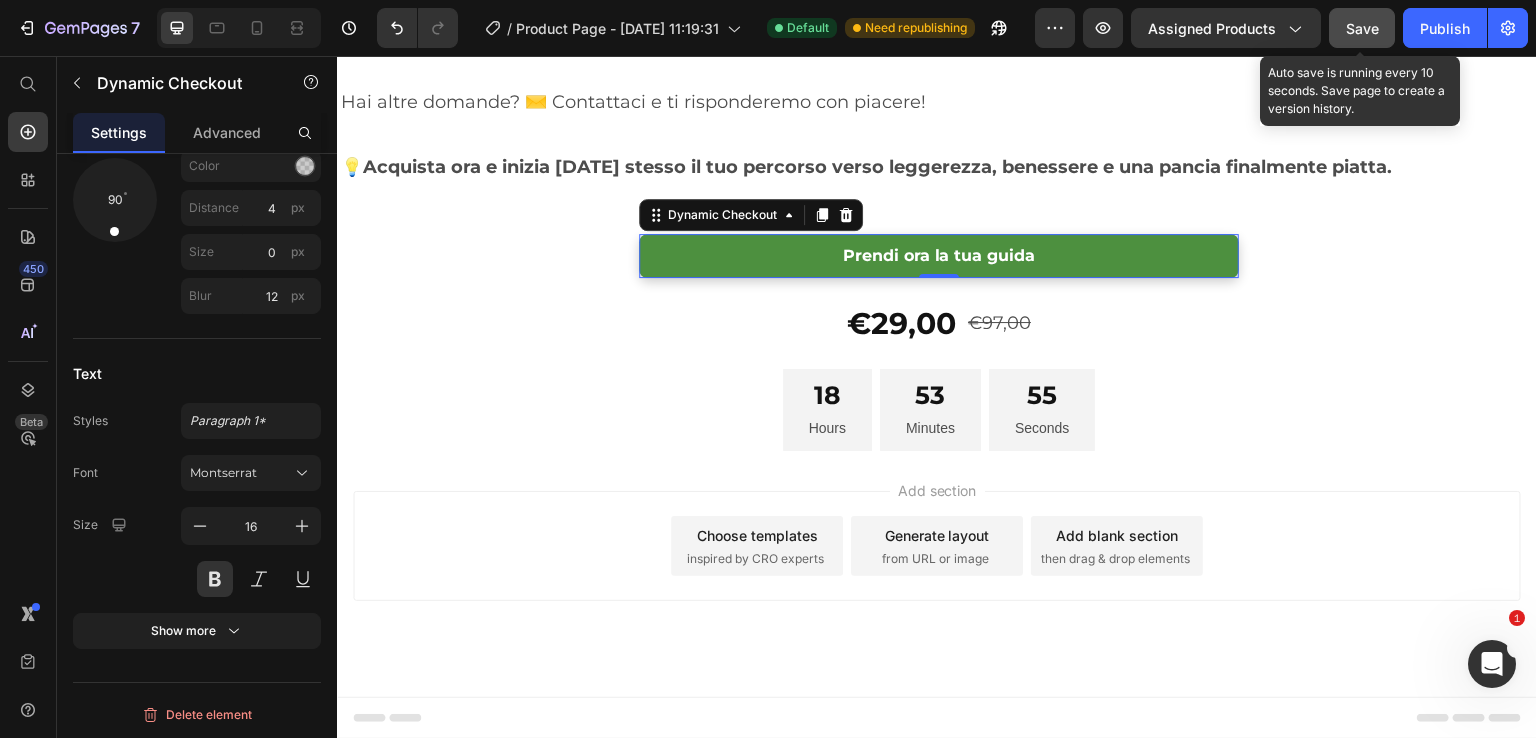 click on "Save" at bounding box center [1362, 28] 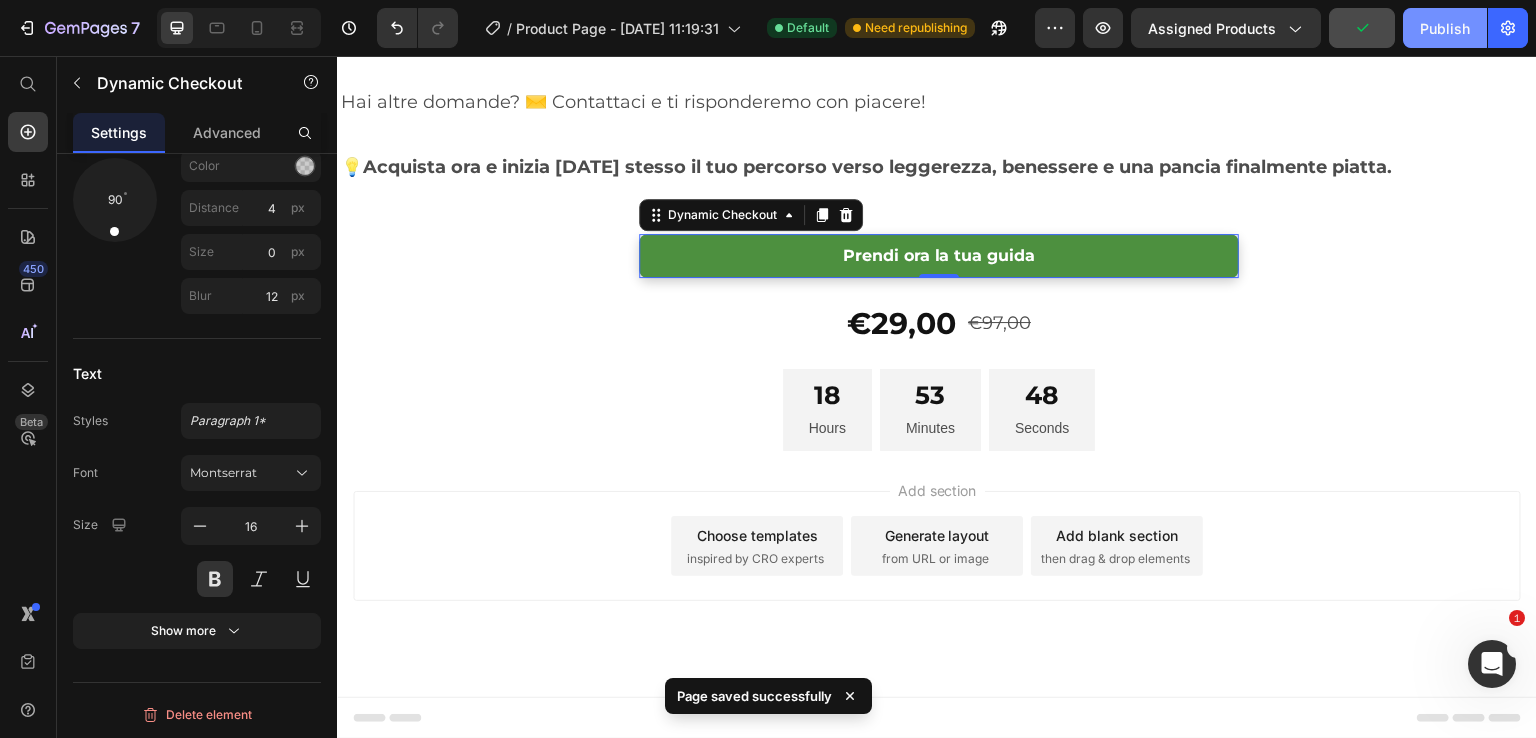 click on "Publish" at bounding box center [1445, 28] 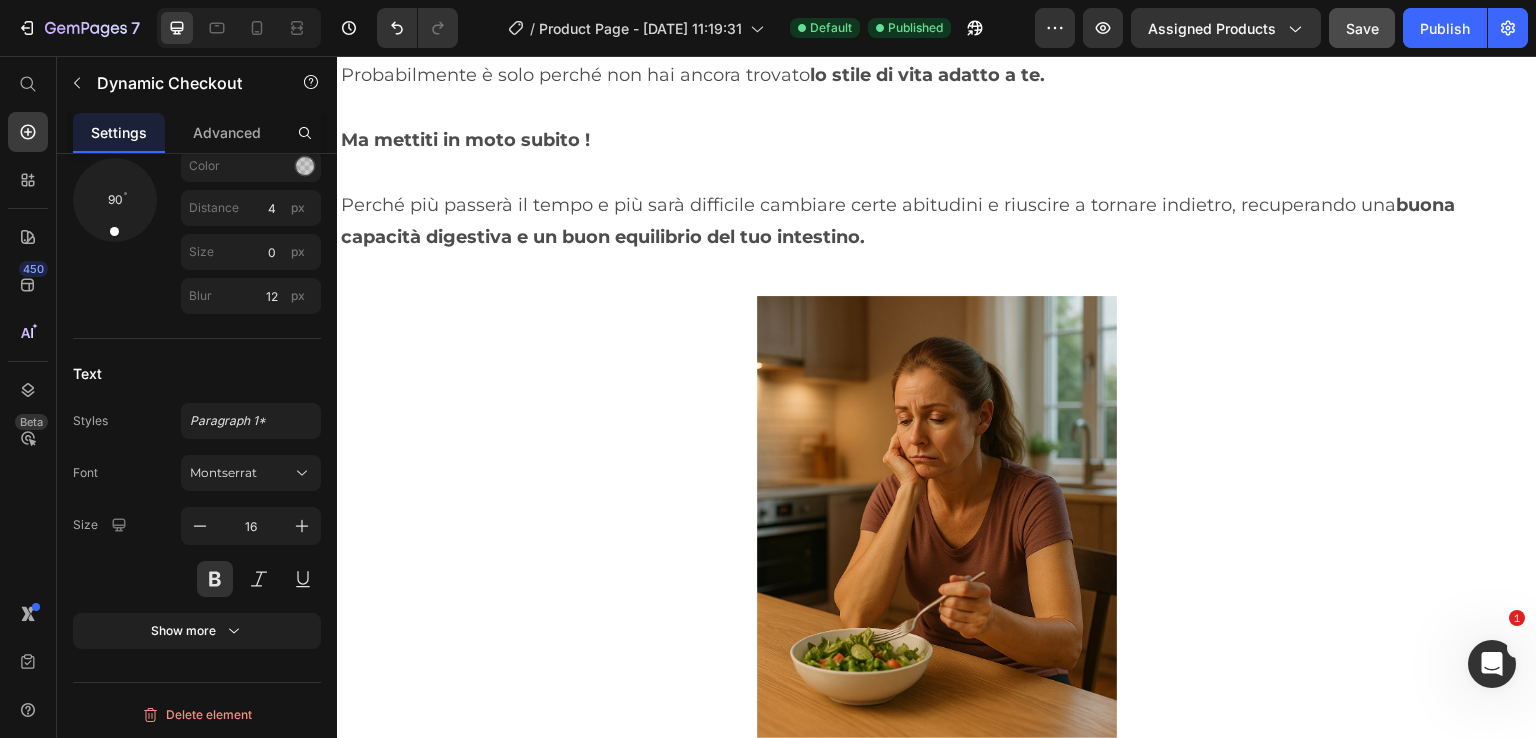 scroll, scrollTop: 1581, scrollLeft: 0, axis: vertical 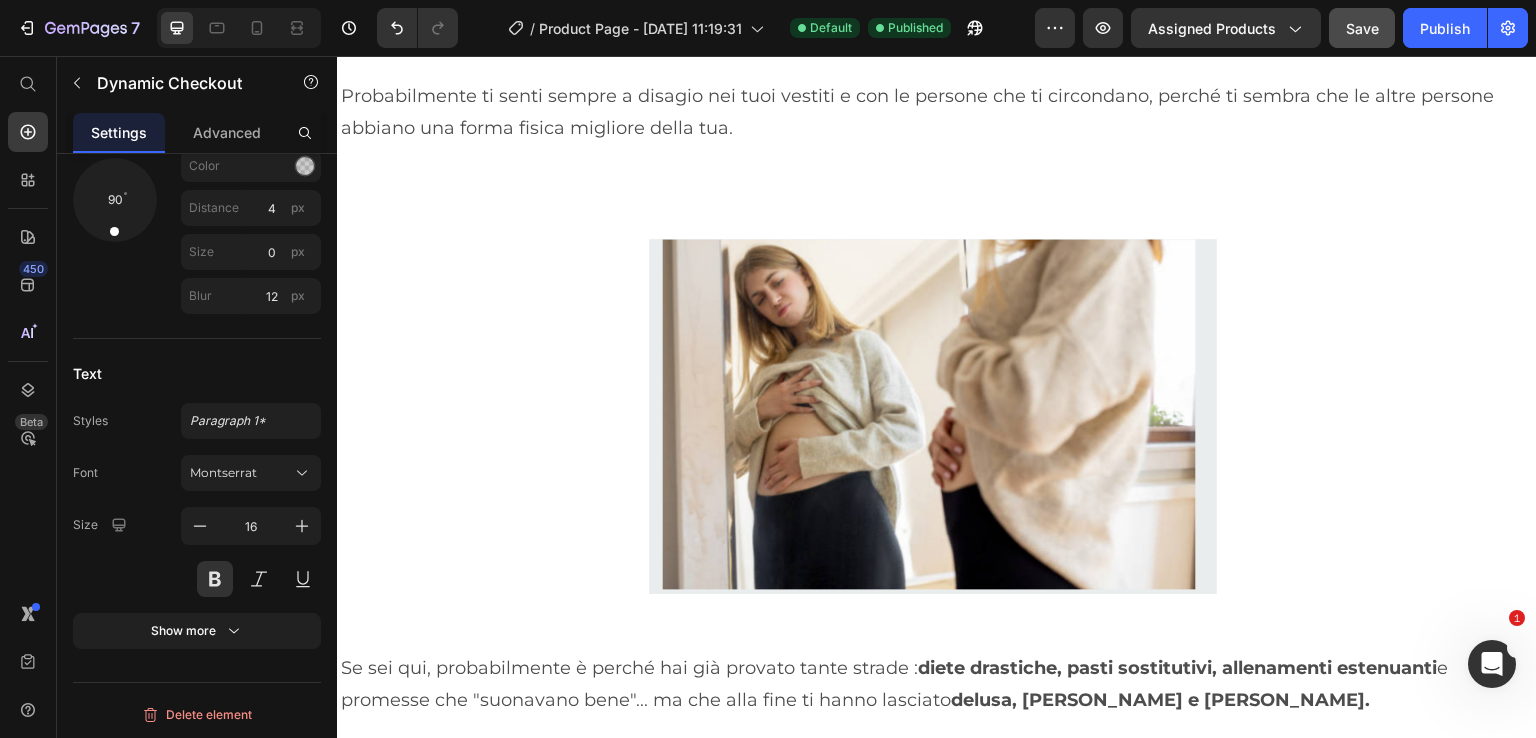 click at bounding box center (937, -314) 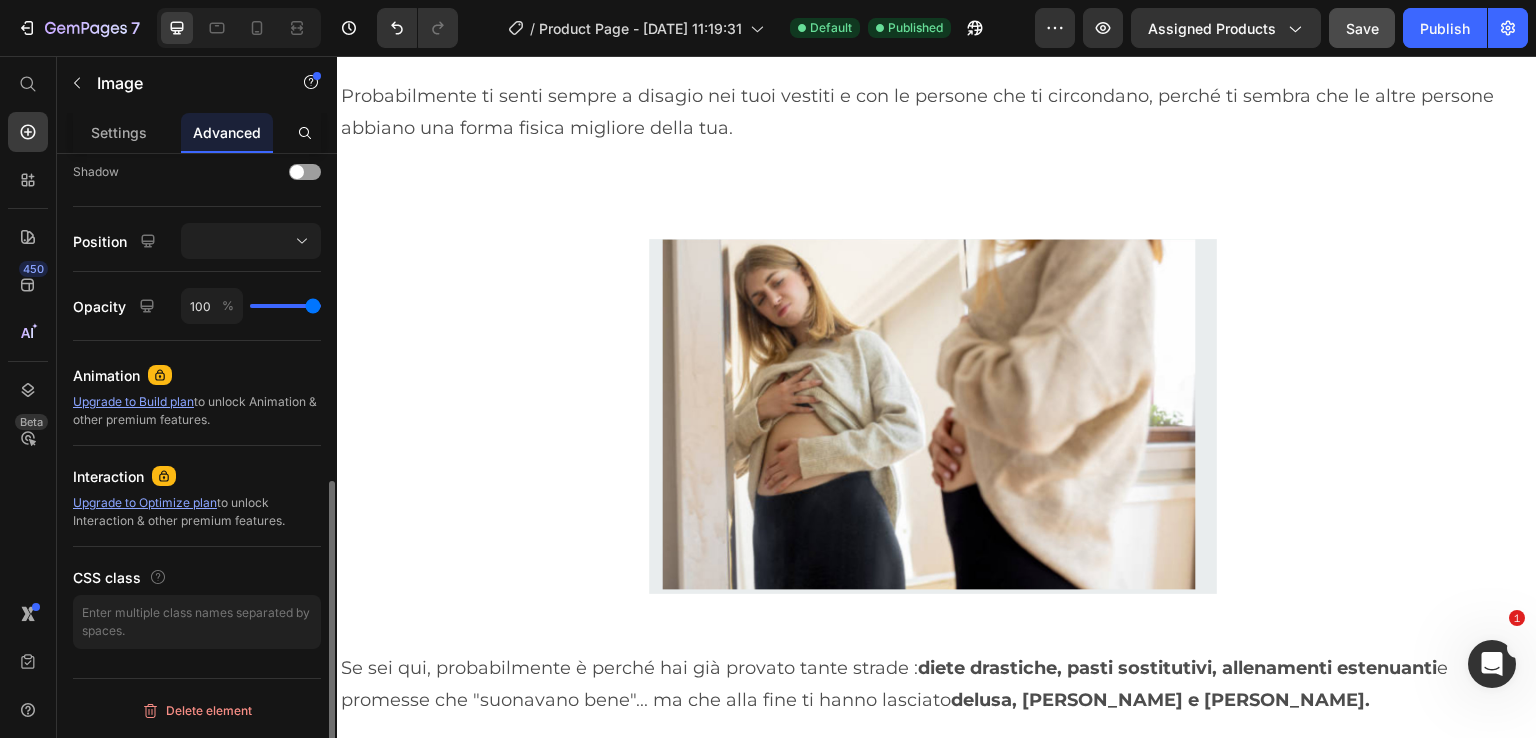 scroll, scrollTop: 0, scrollLeft: 0, axis: both 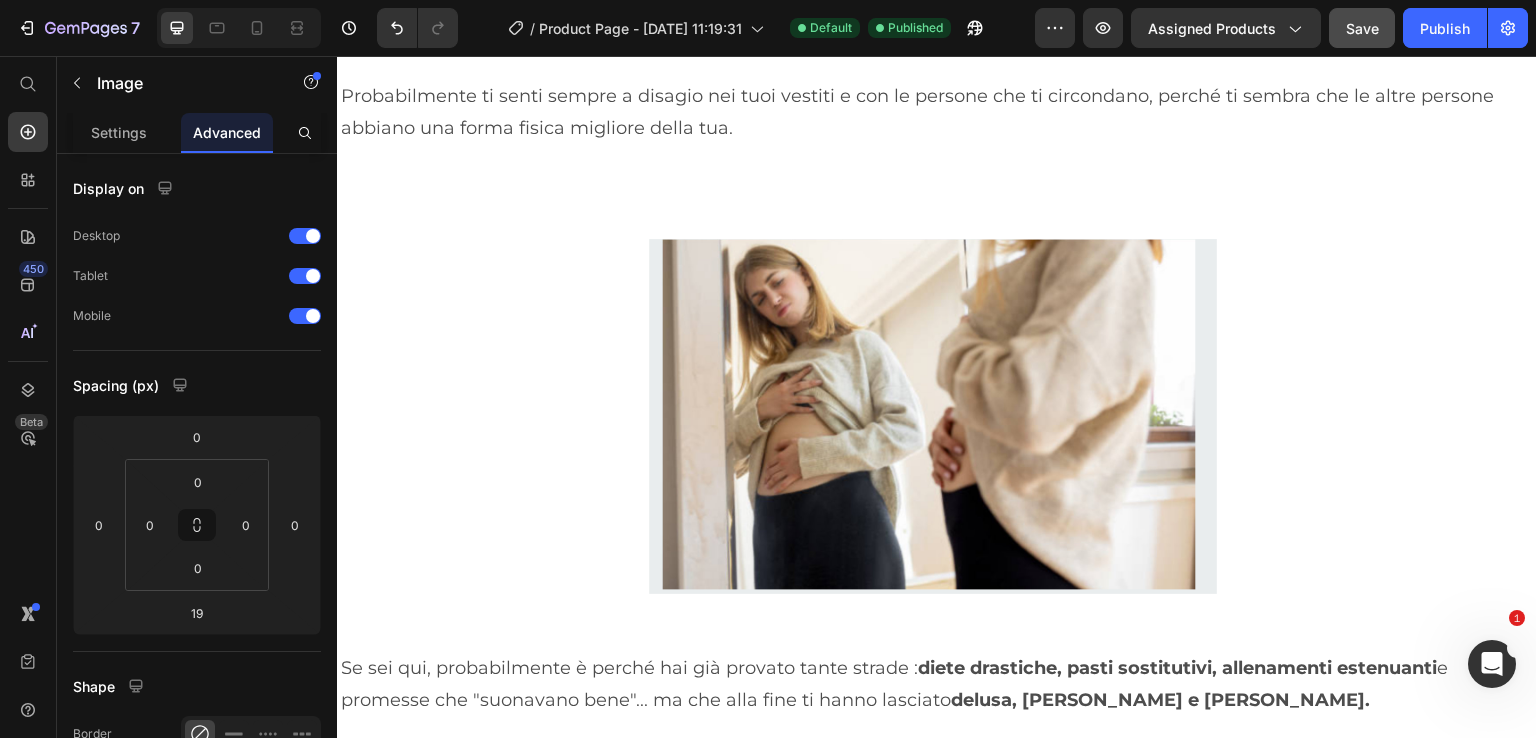 click at bounding box center (937, -314) 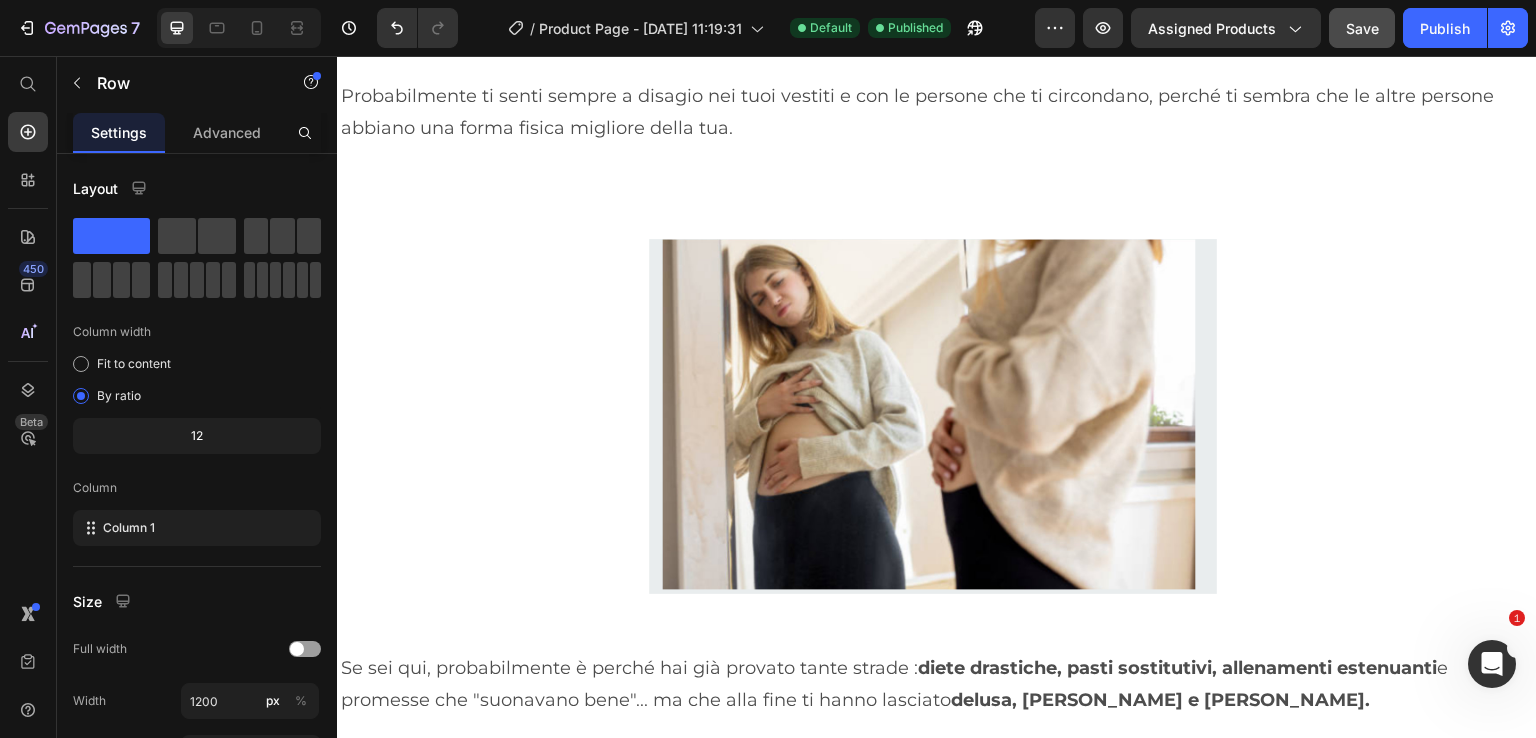 click on "Questa guida  NON  fa per te se: Heading
Cerchi una soluzione  "miracolosa"  da un giorno all'altro
Non sei disposta a metterti in gioco e  ascoltare il tuo corpo
Credi ancora che serva solo  "mangiare meno e muoversi di più" Item List Cosa dicono di noi: Heading Image Icon Icon Icon Icon
Icon Icon List Image Icon Icon Icon Icon
Icon Icon List Image Icon Icon Icon Icon
Icon Icon List Row" at bounding box center (937, -451) 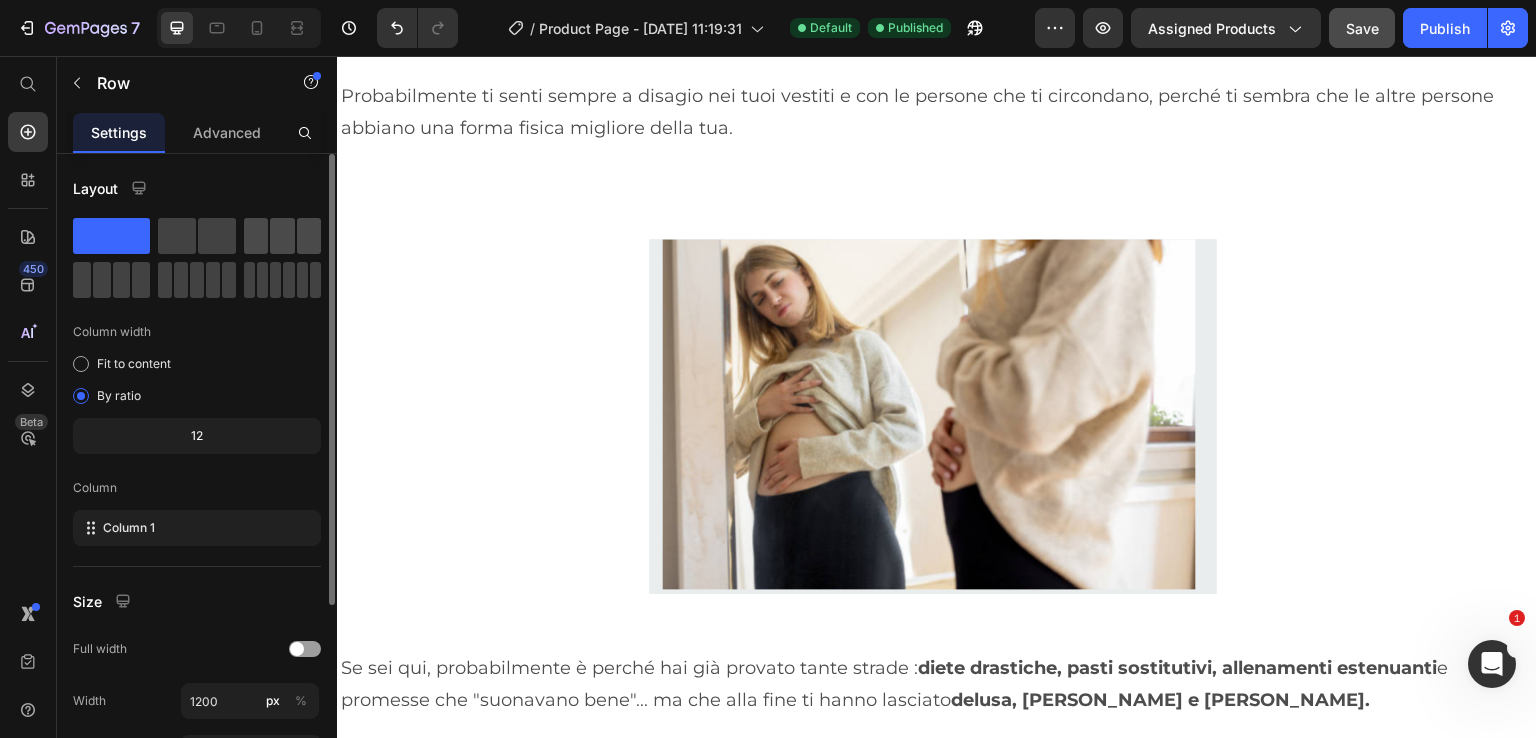 click 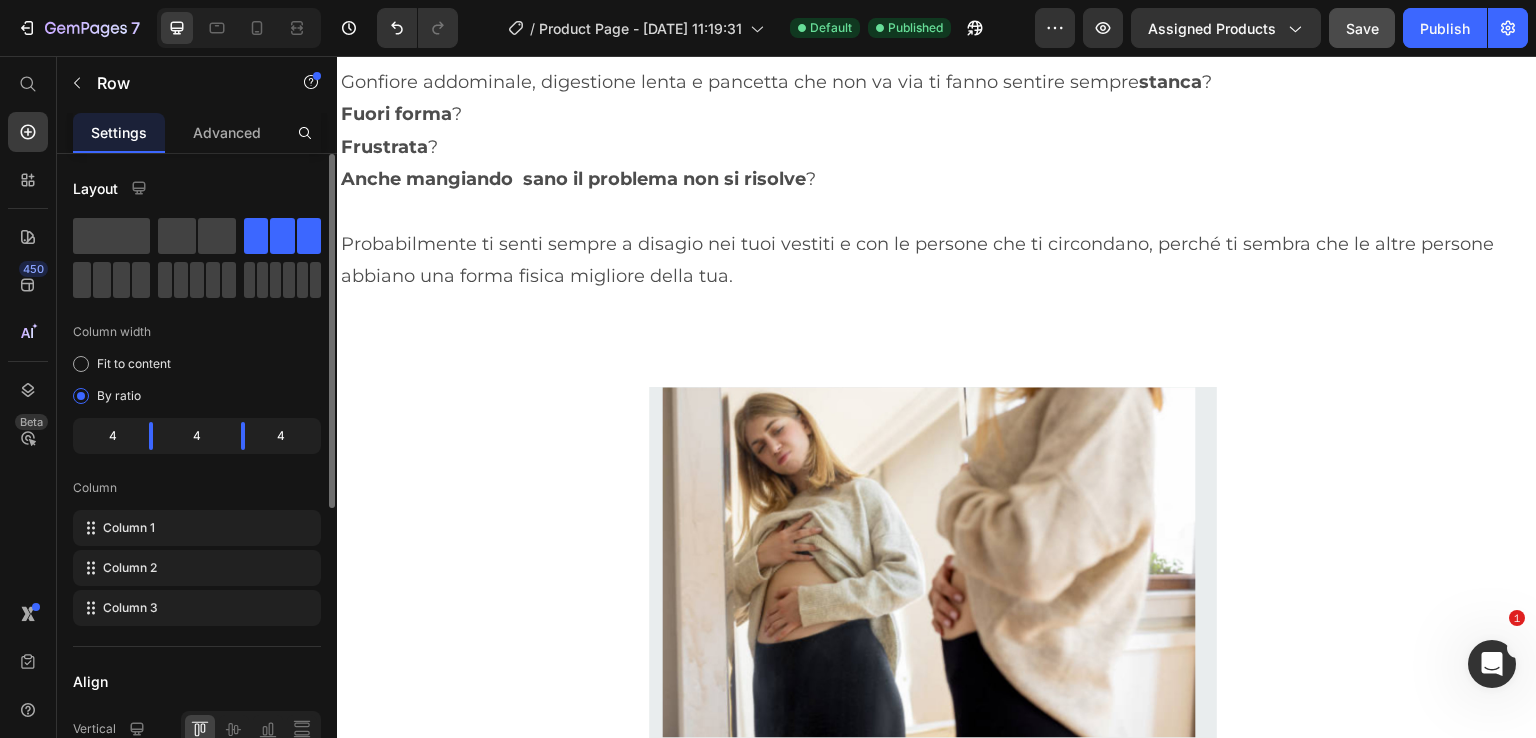 scroll, scrollTop: 1634, scrollLeft: 0, axis: vertical 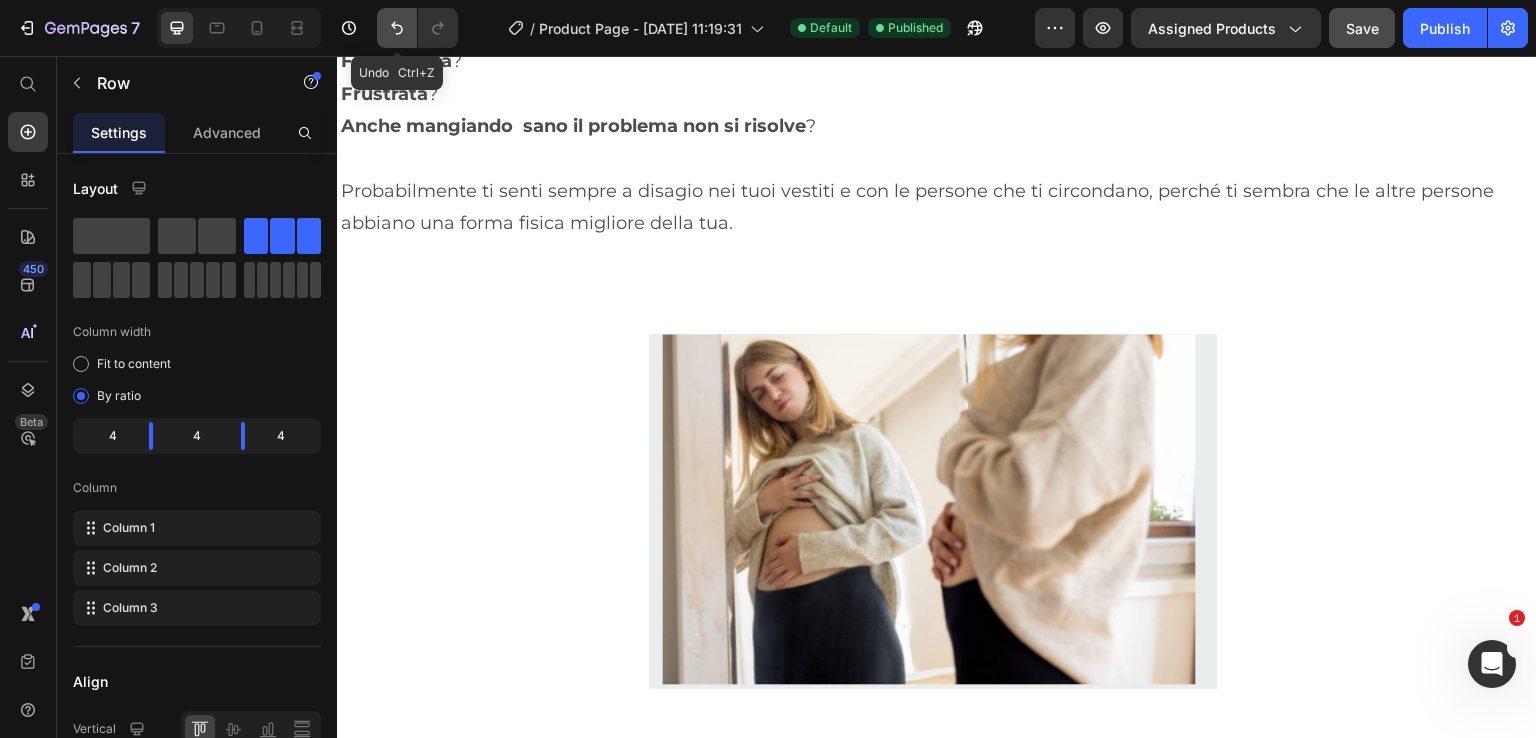 click 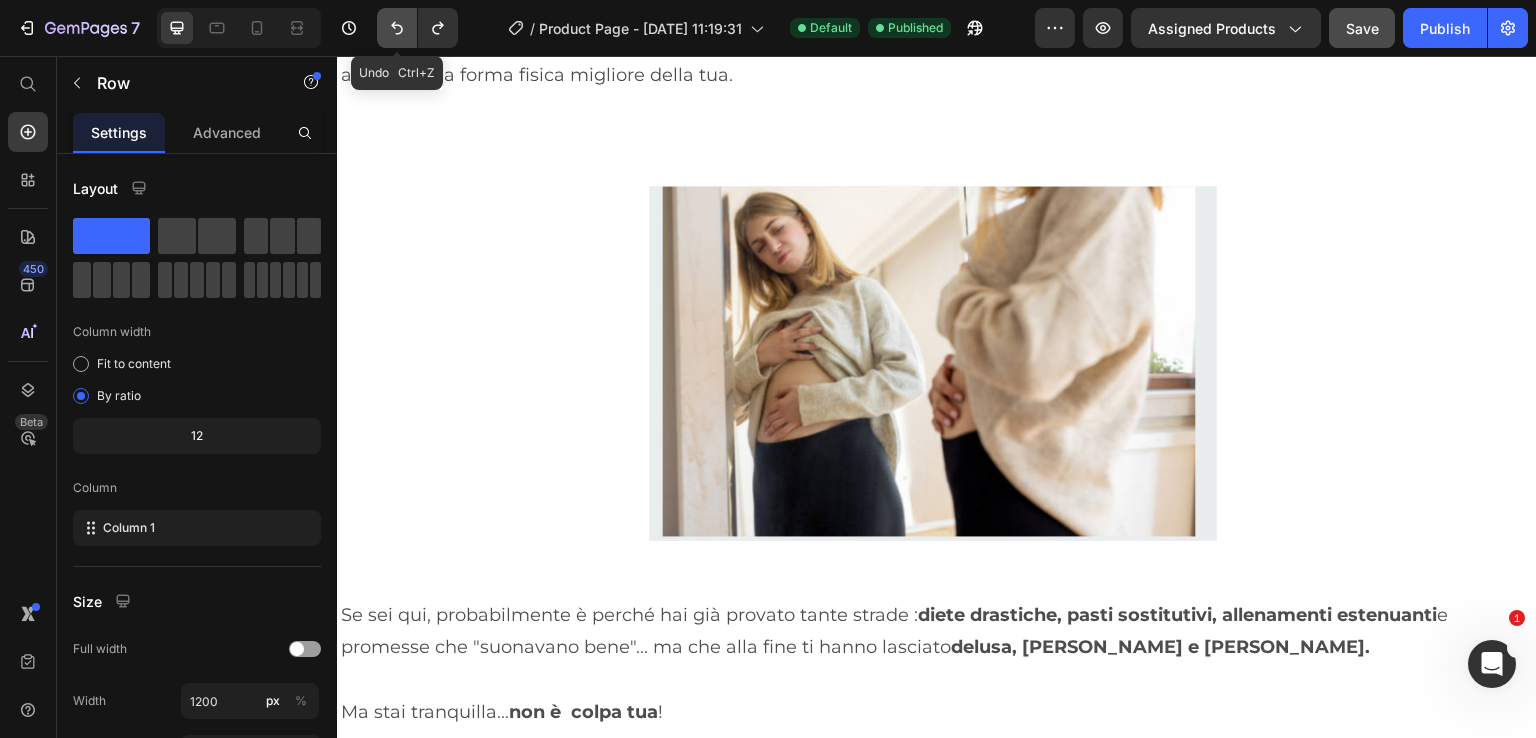 scroll, scrollTop: 1581, scrollLeft: 0, axis: vertical 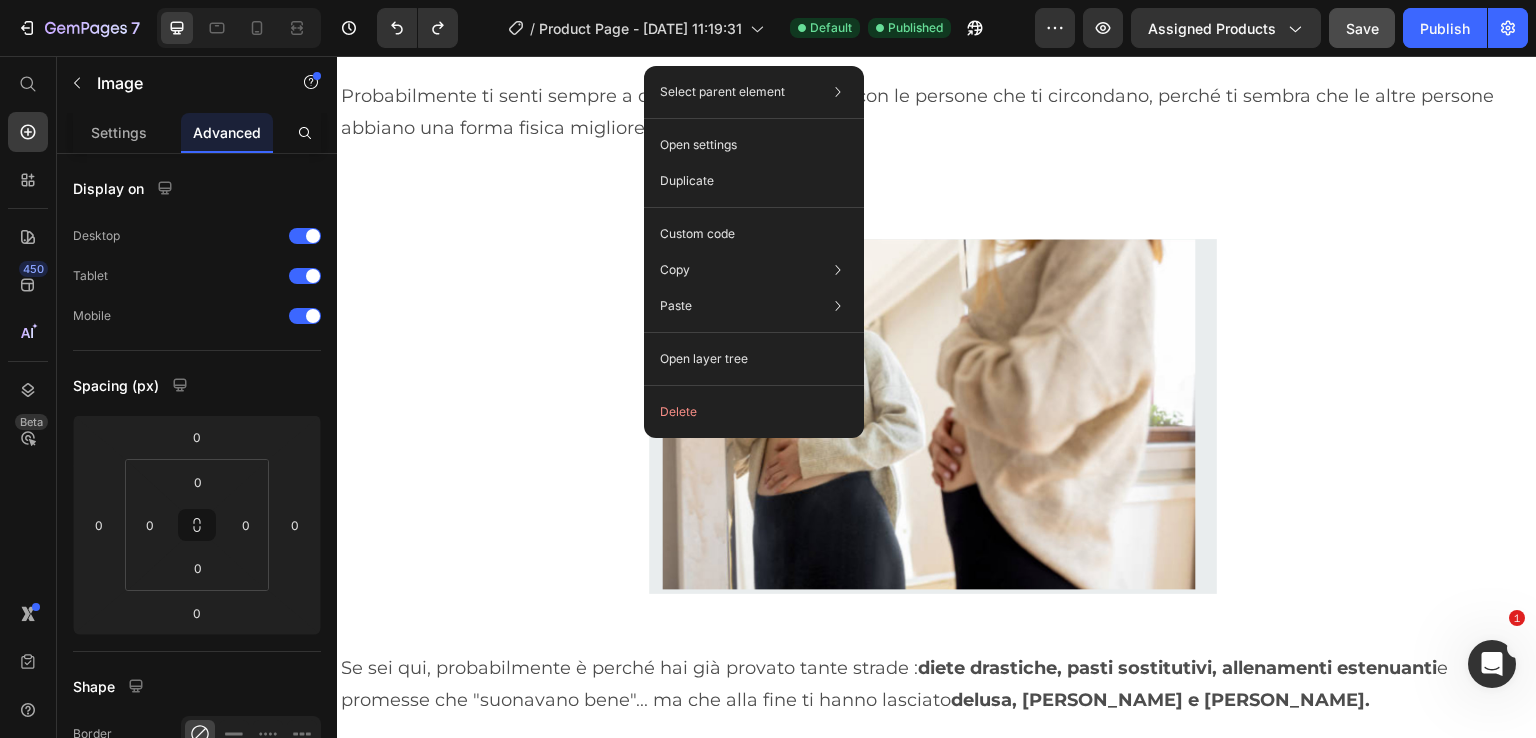 click on "Cerchi una soluzione  "miracolosa"  da un giorno all'altro
Non sei disposta a metterti in gioco e  ascoltare il tuo corpo
Credi ancora che serva solo  "mangiare meno e muoversi di più"" at bounding box center [937, -502] 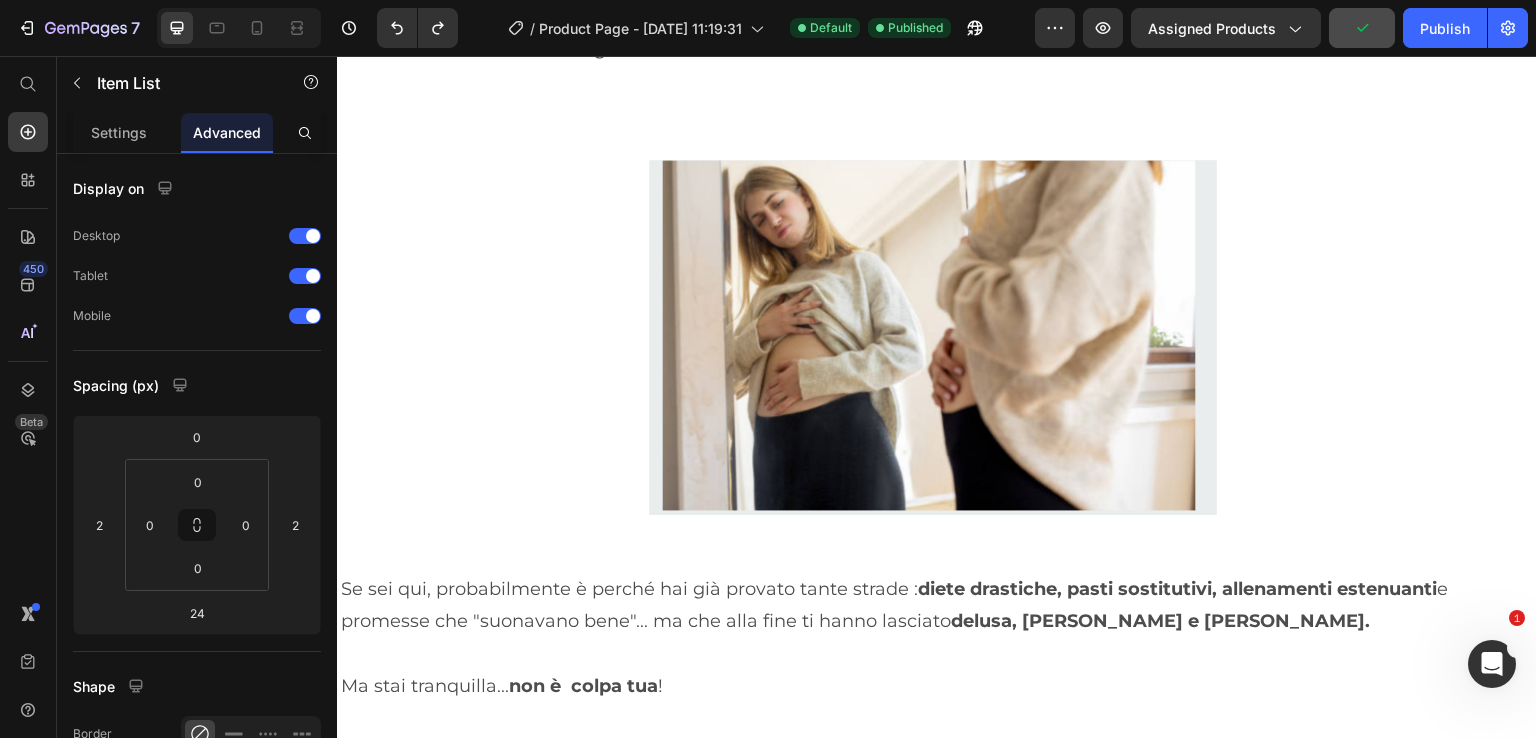 scroll, scrollTop: 1681, scrollLeft: 0, axis: vertical 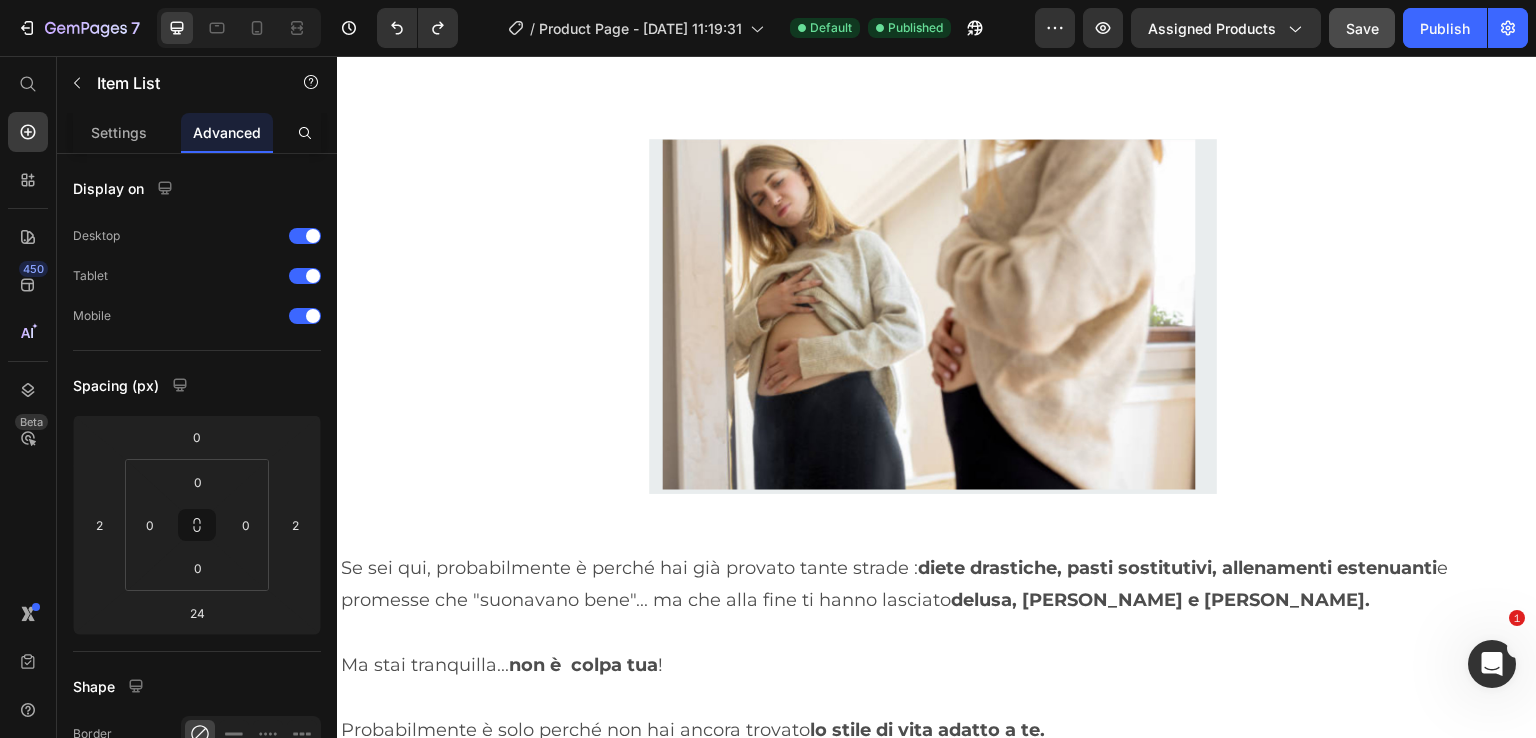click at bounding box center (534, -414) 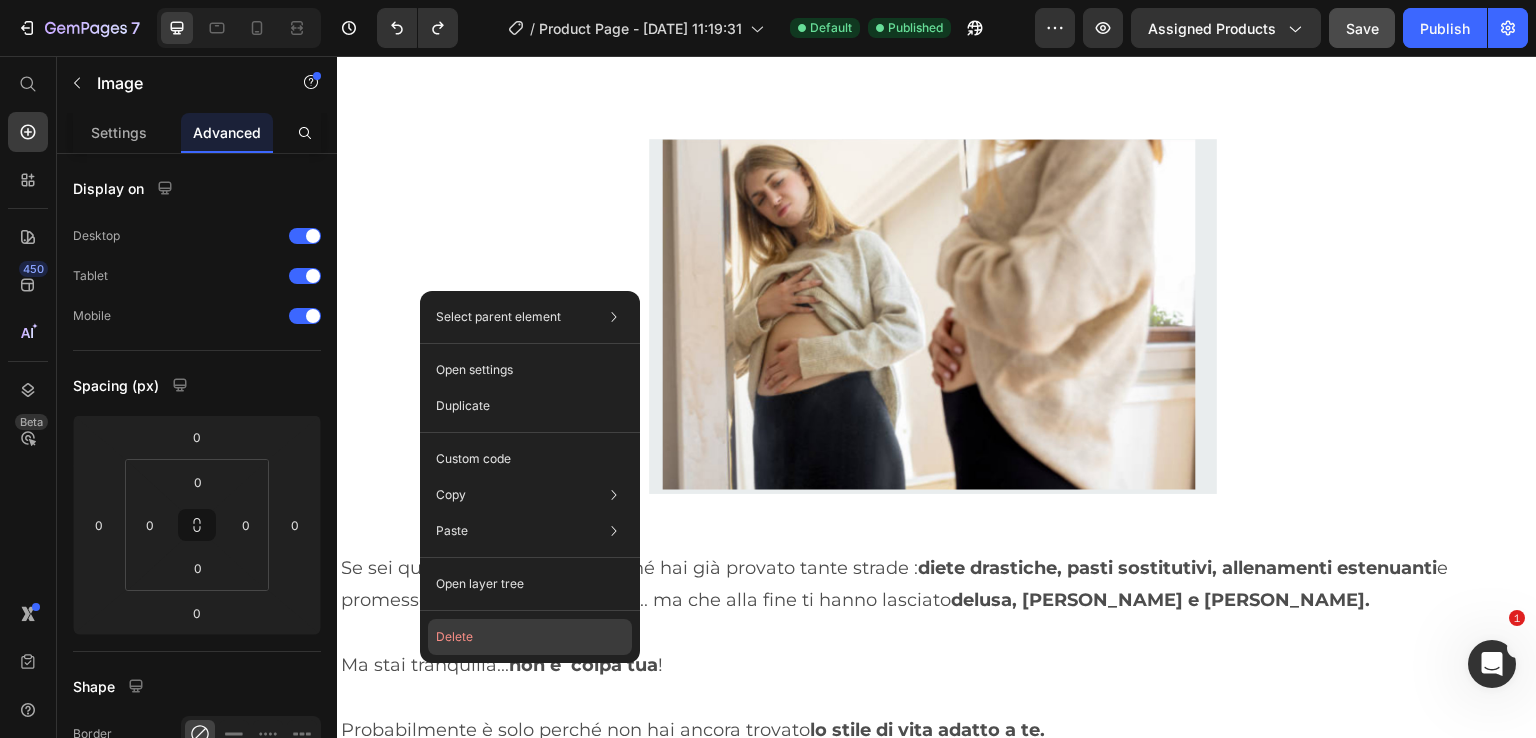 click on "Delete" 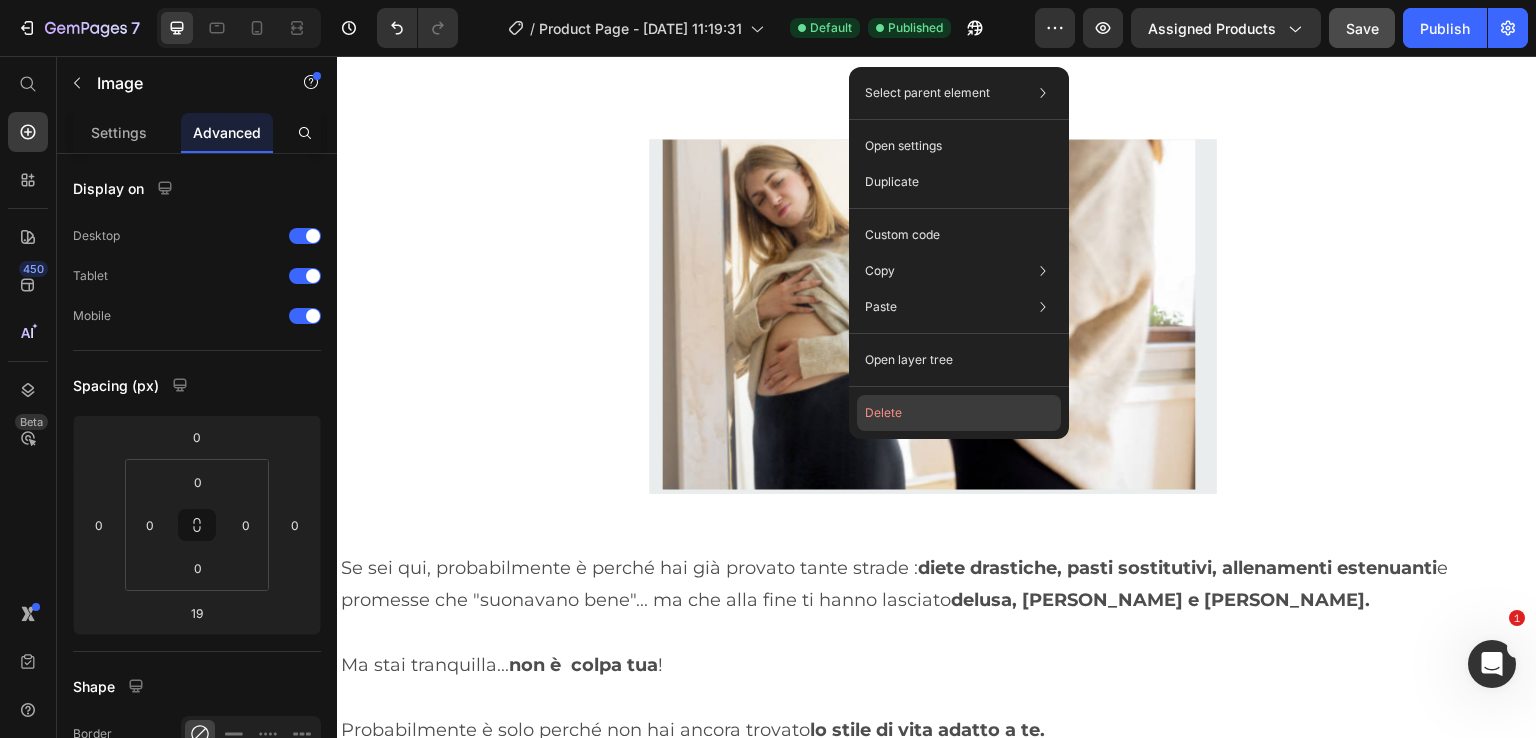 click on "Delete" 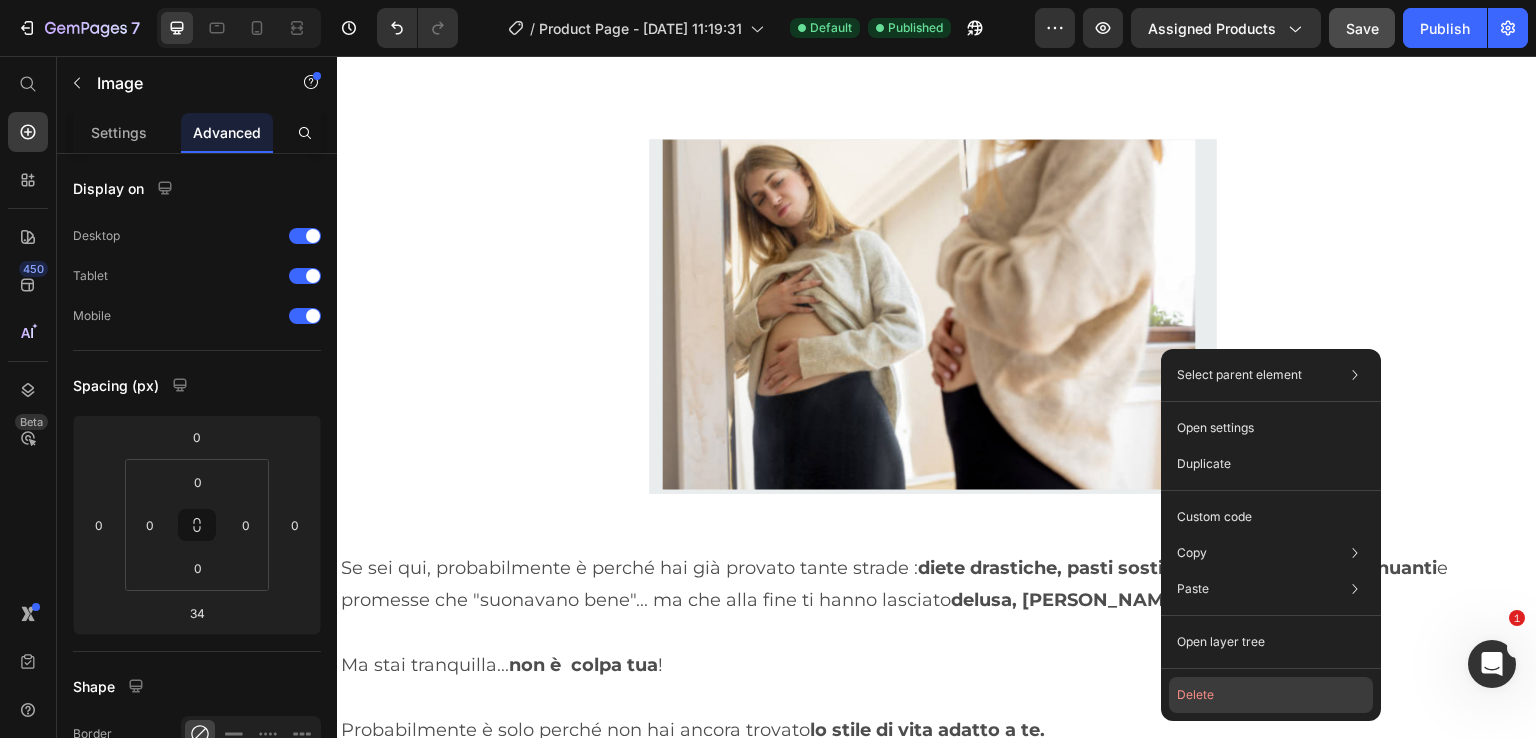 click on "Delete" 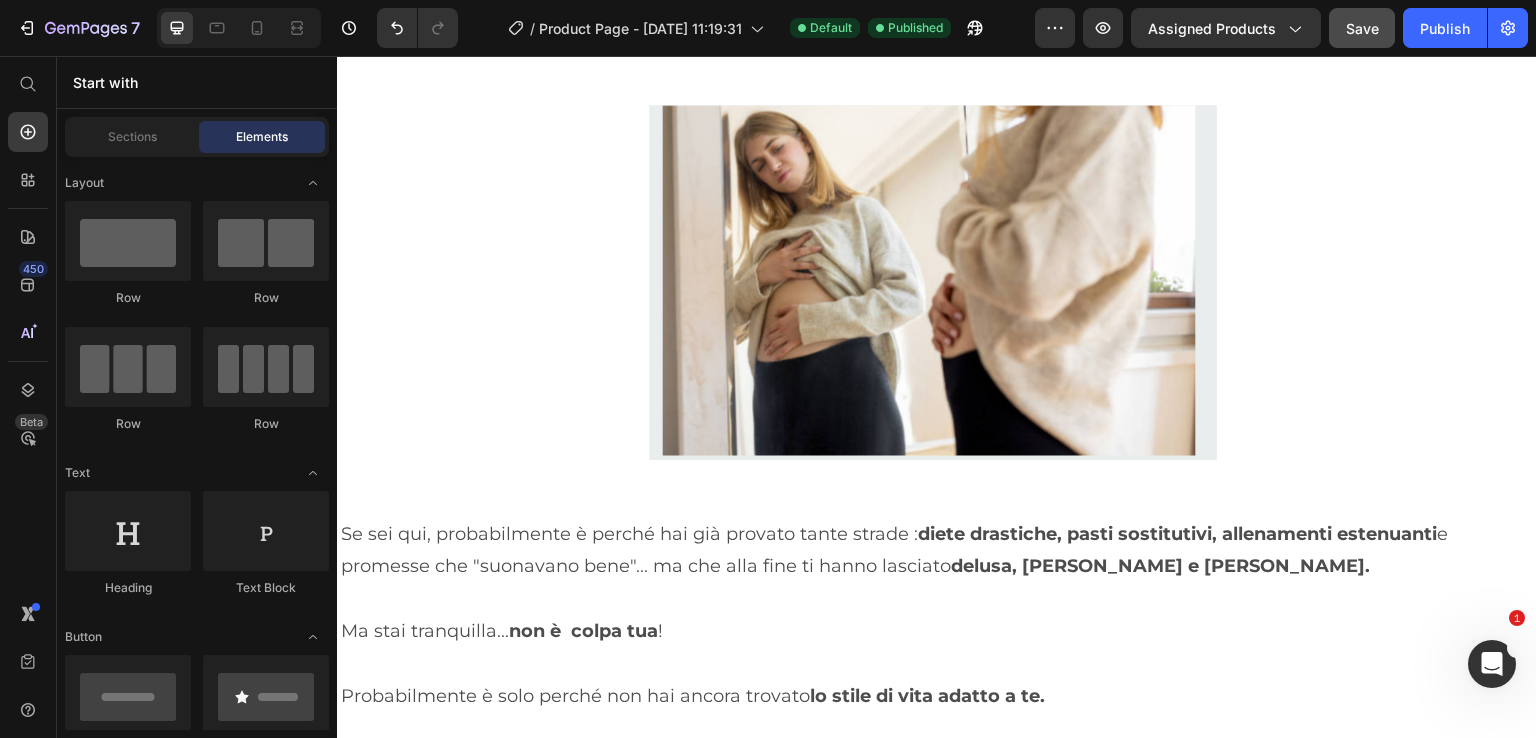 click on "Icon" at bounding box center (939, -334) 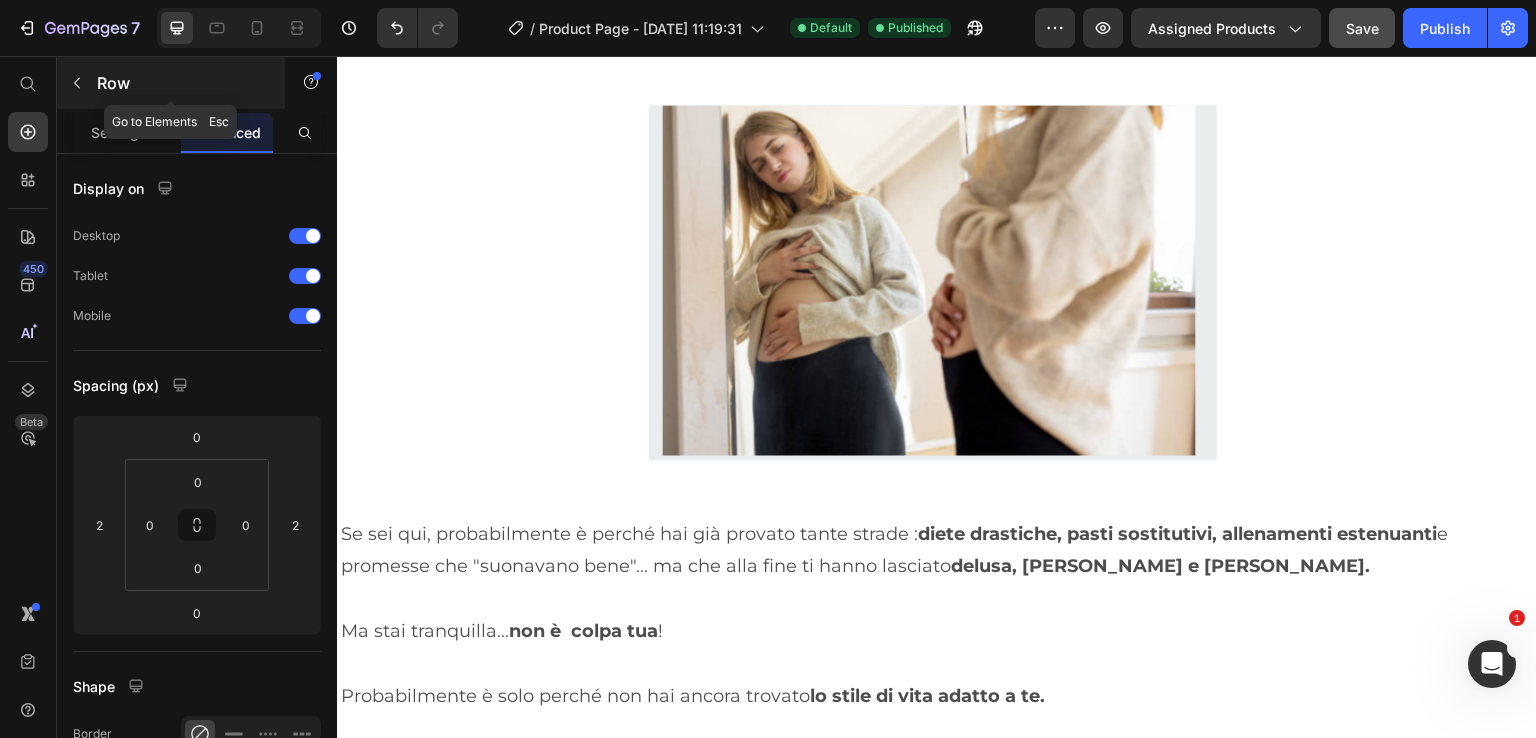 click at bounding box center [77, 83] 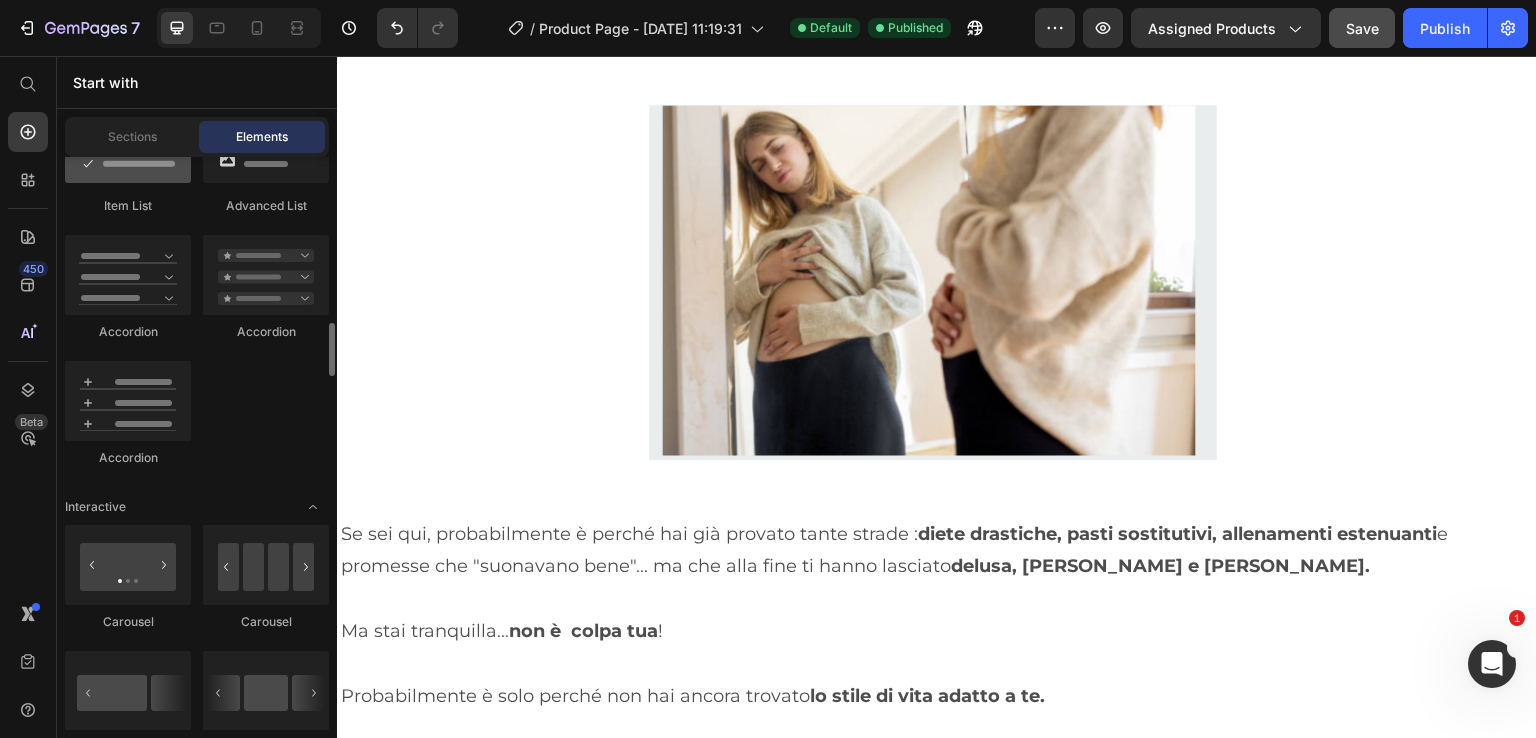 scroll, scrollTop: 2000, scrollLeft: 0, axis: vertical 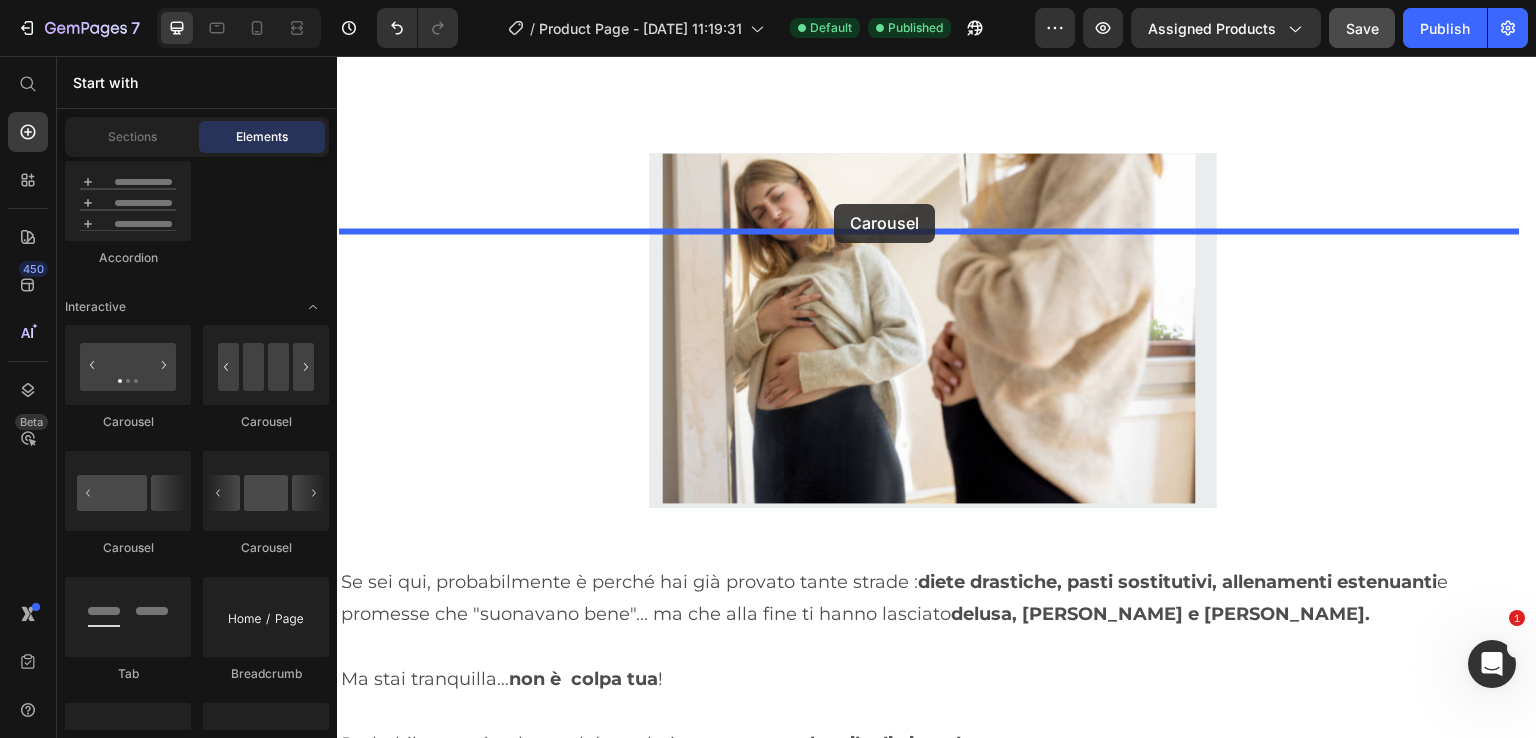 drag, startPoint x: 593, startPoint y: 566, endPoint x: 834, endPoint y: 204, distance: 434.88504 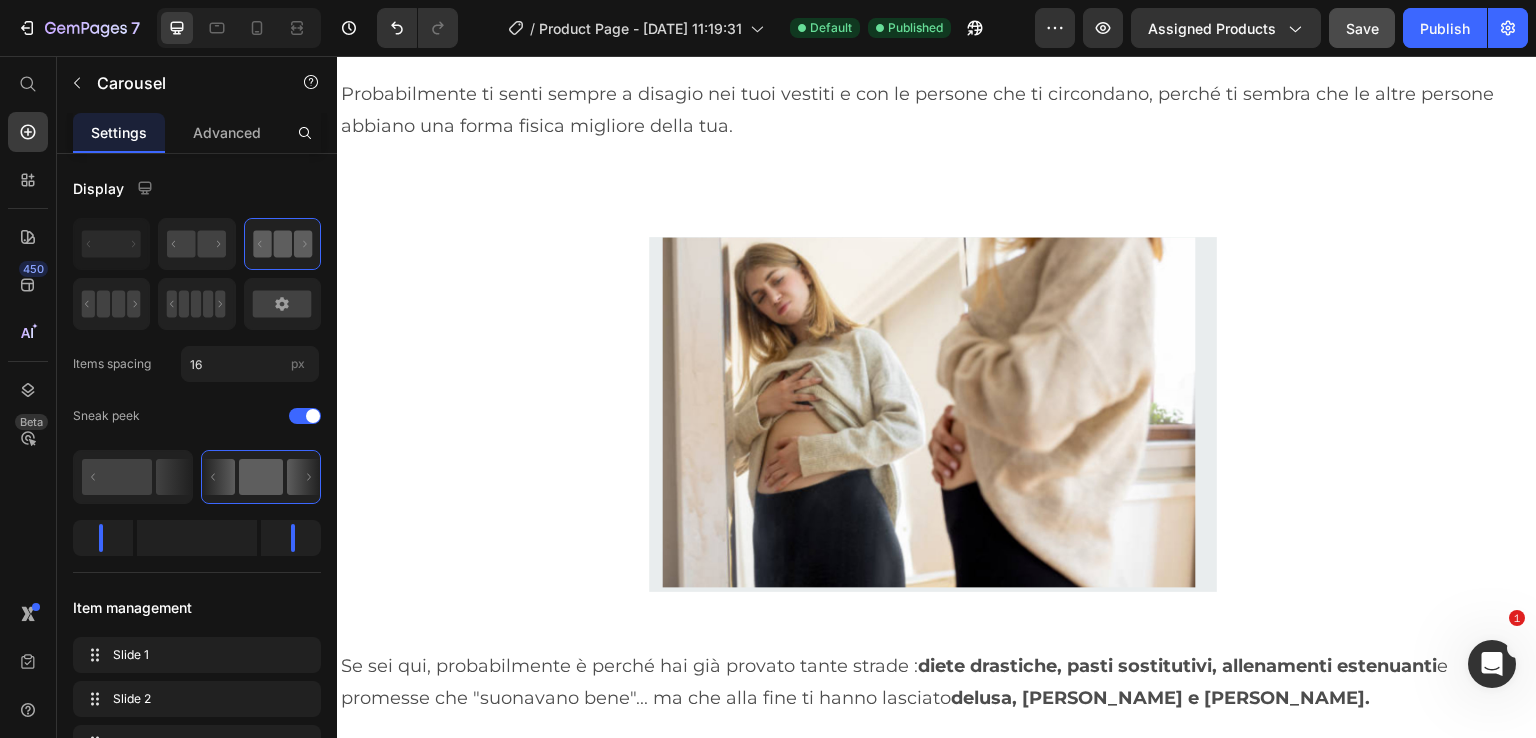 click on "Drop element here
Drop element here
Drop element here" at bounding box center (937, -336) 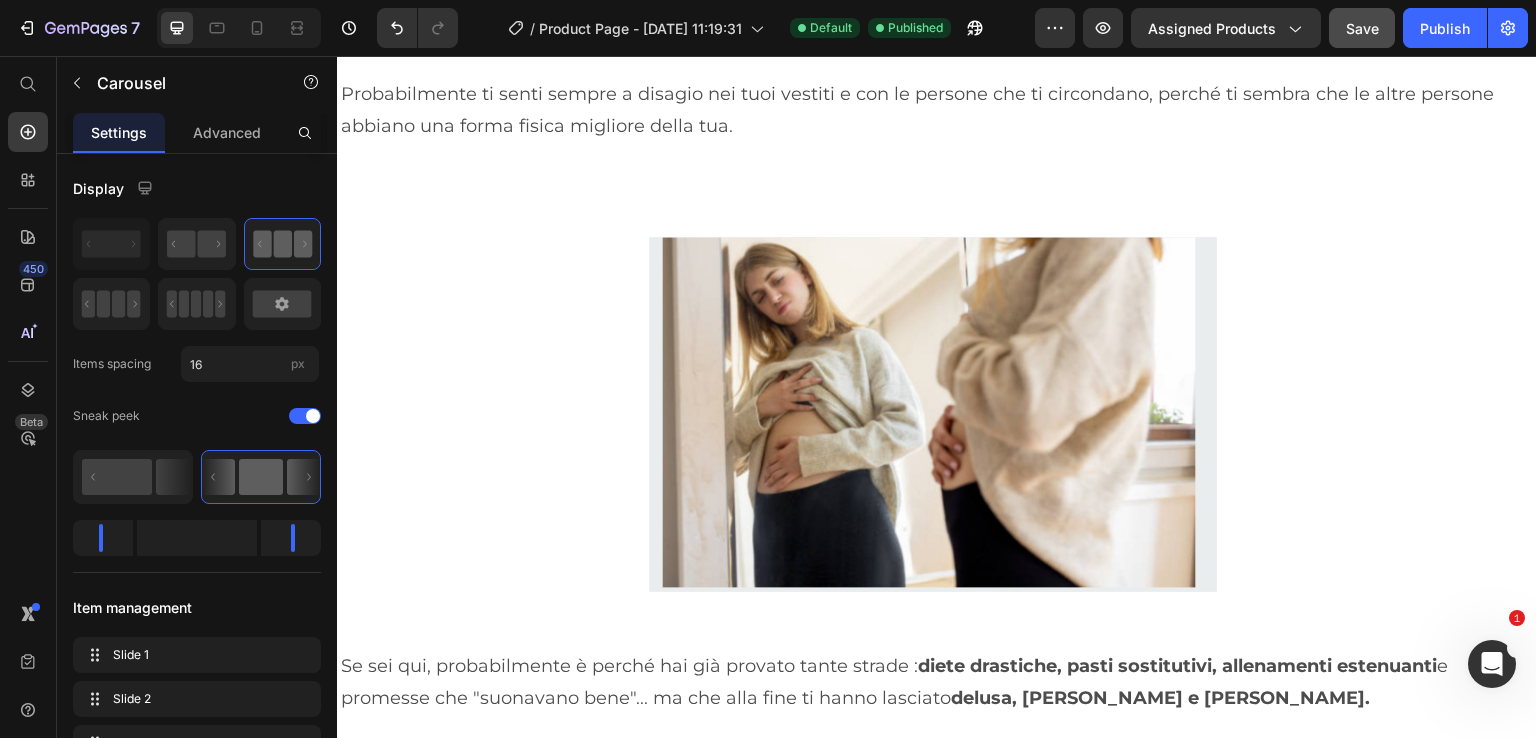 click on "Drop element here
Drop element here
Drop element here" at bounding box center (937, -336) 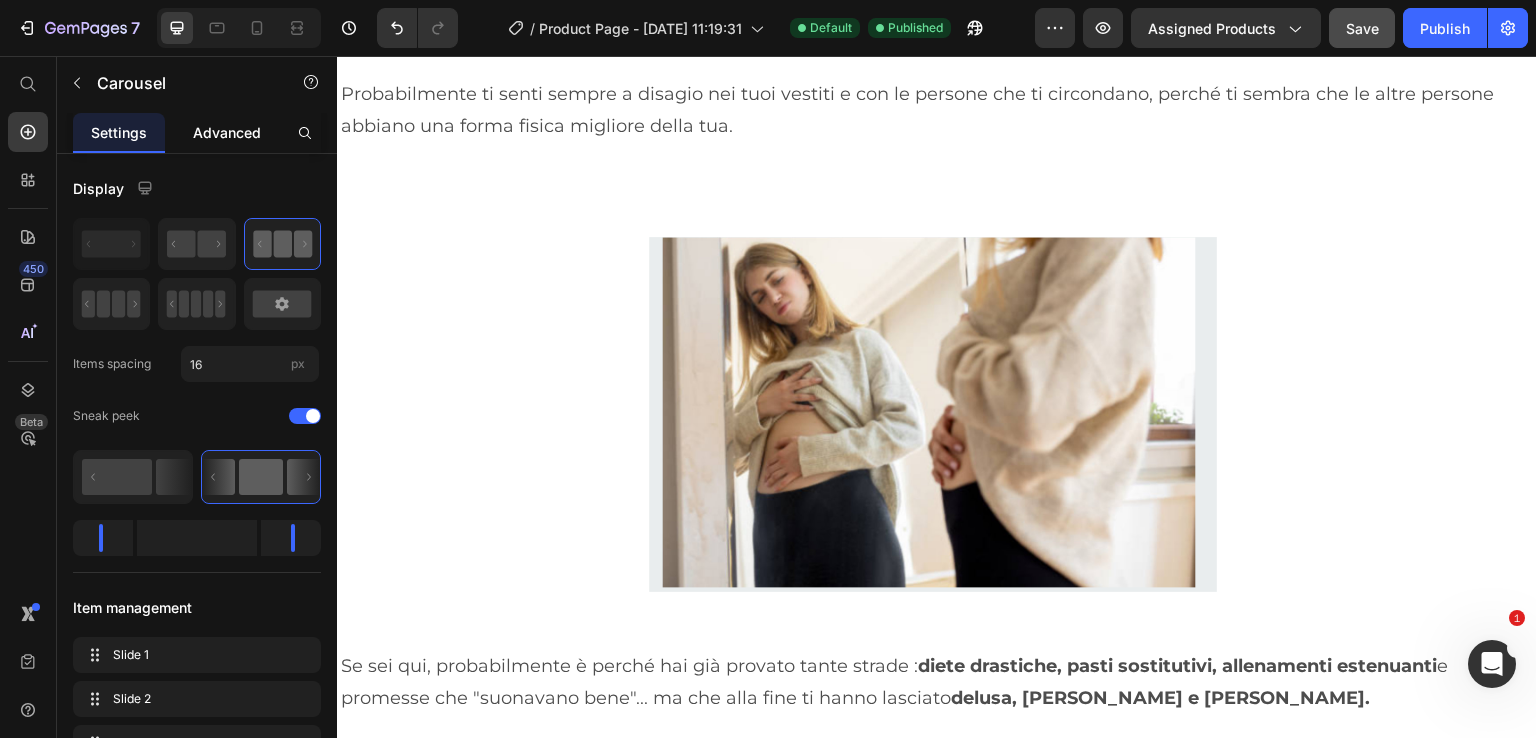 click on "Advanced" at bounding box center [227, 132] 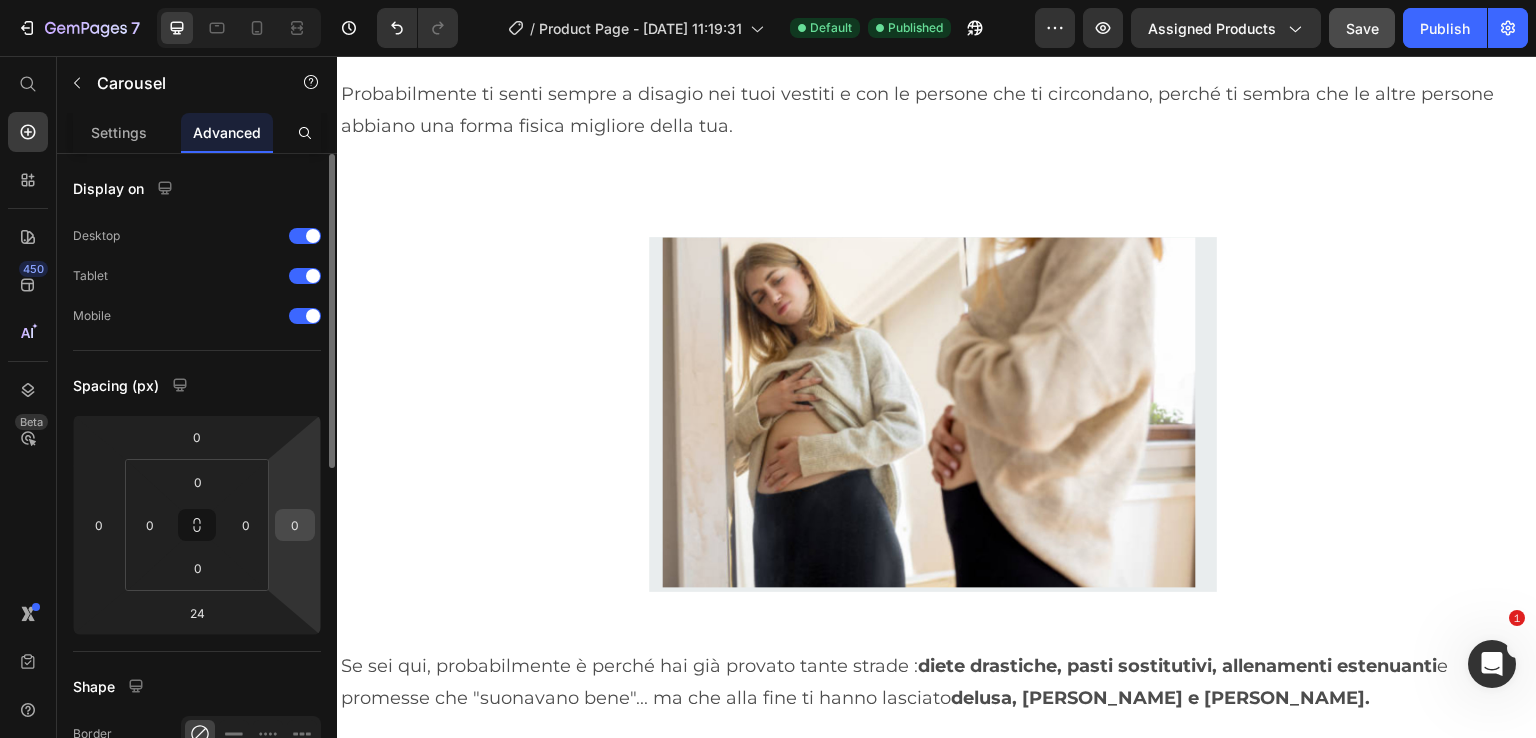 click on "0" at bounding box center [295, 525] 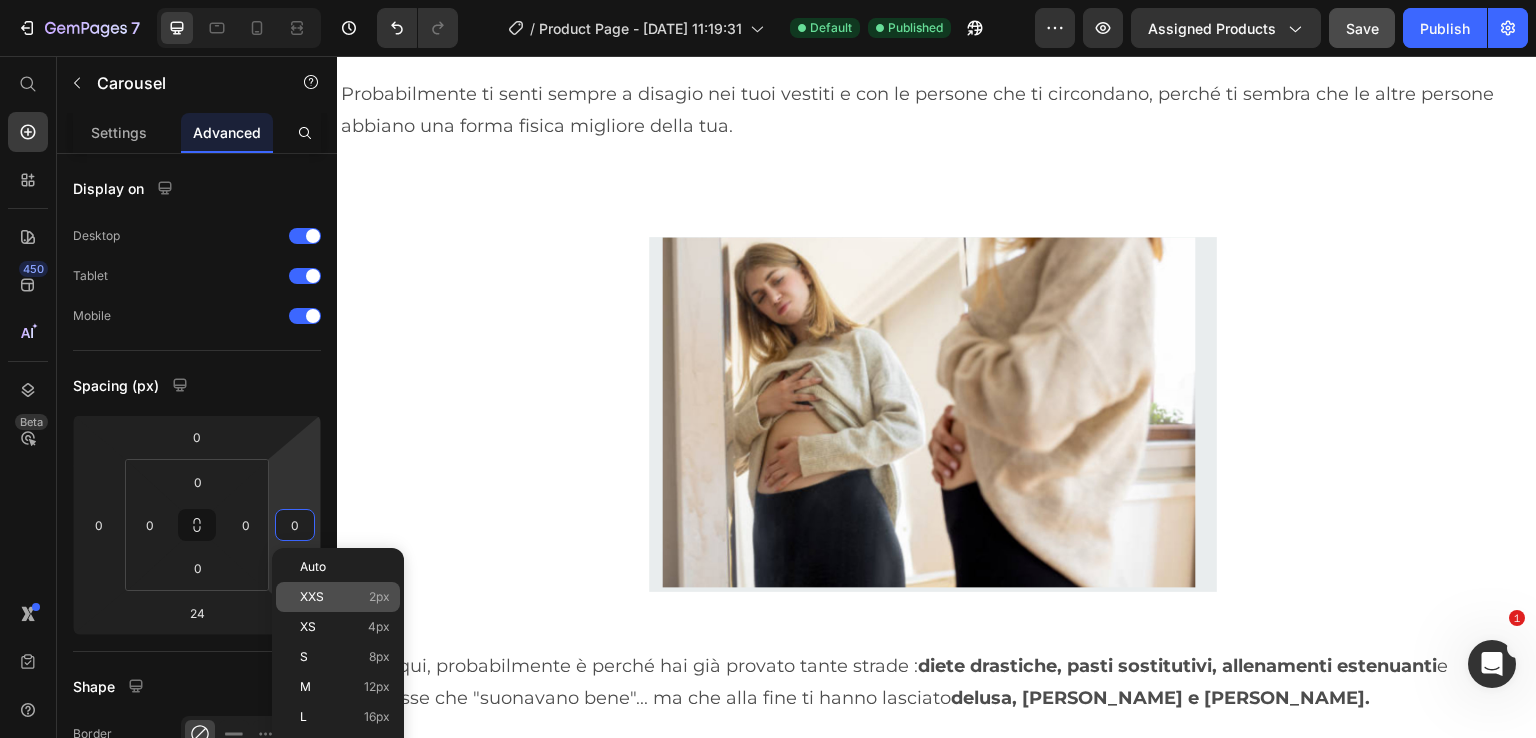 click on "XXS" at bounding box center [312, 597] 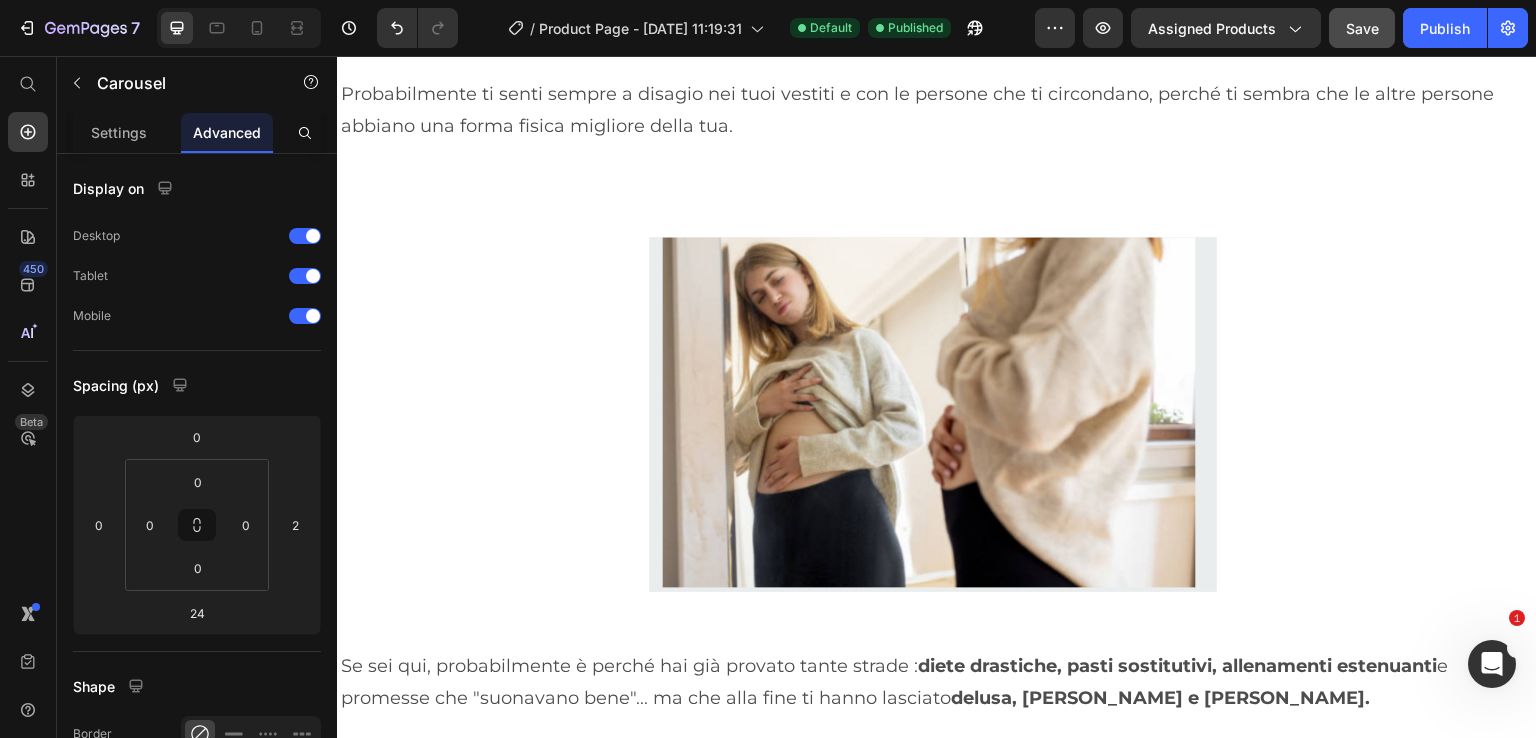 click 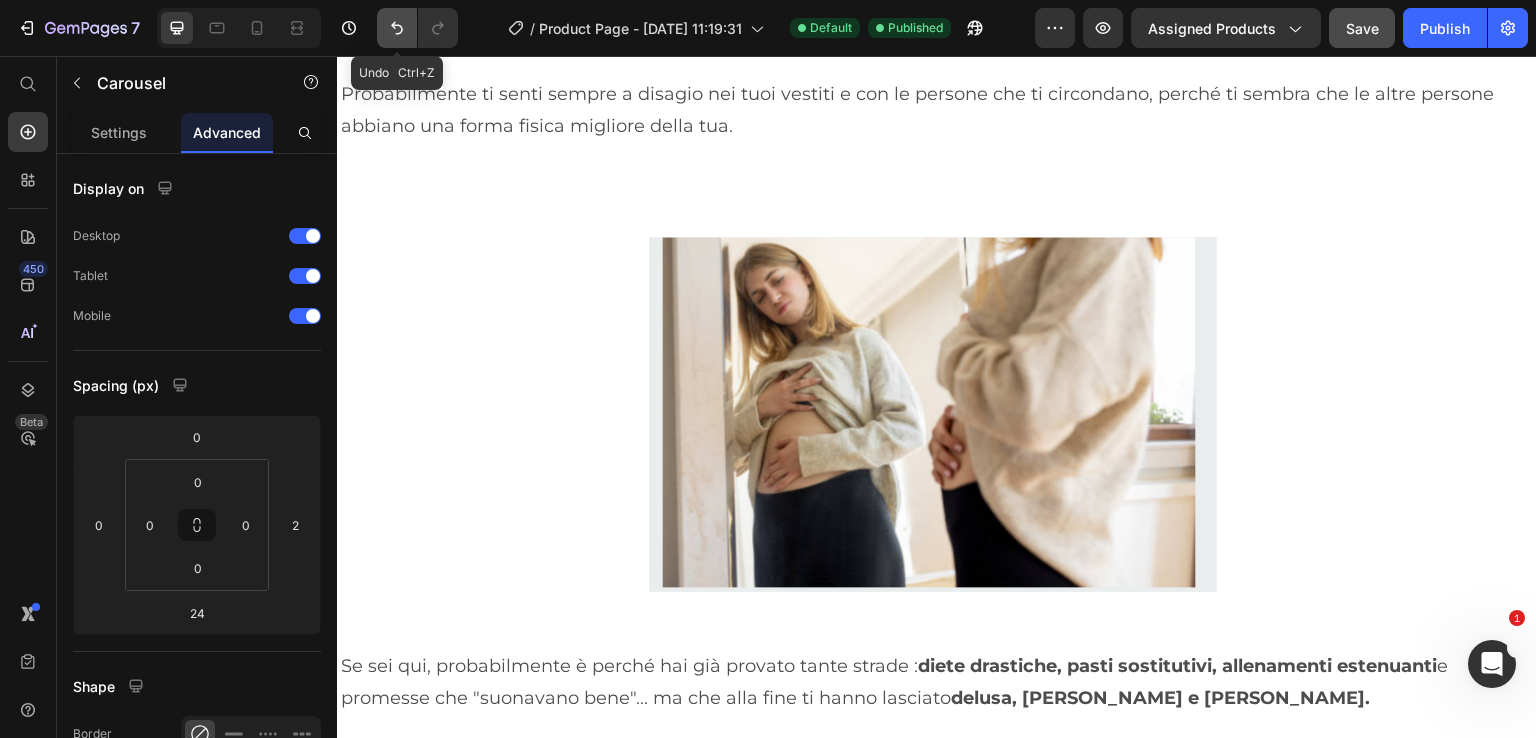 click 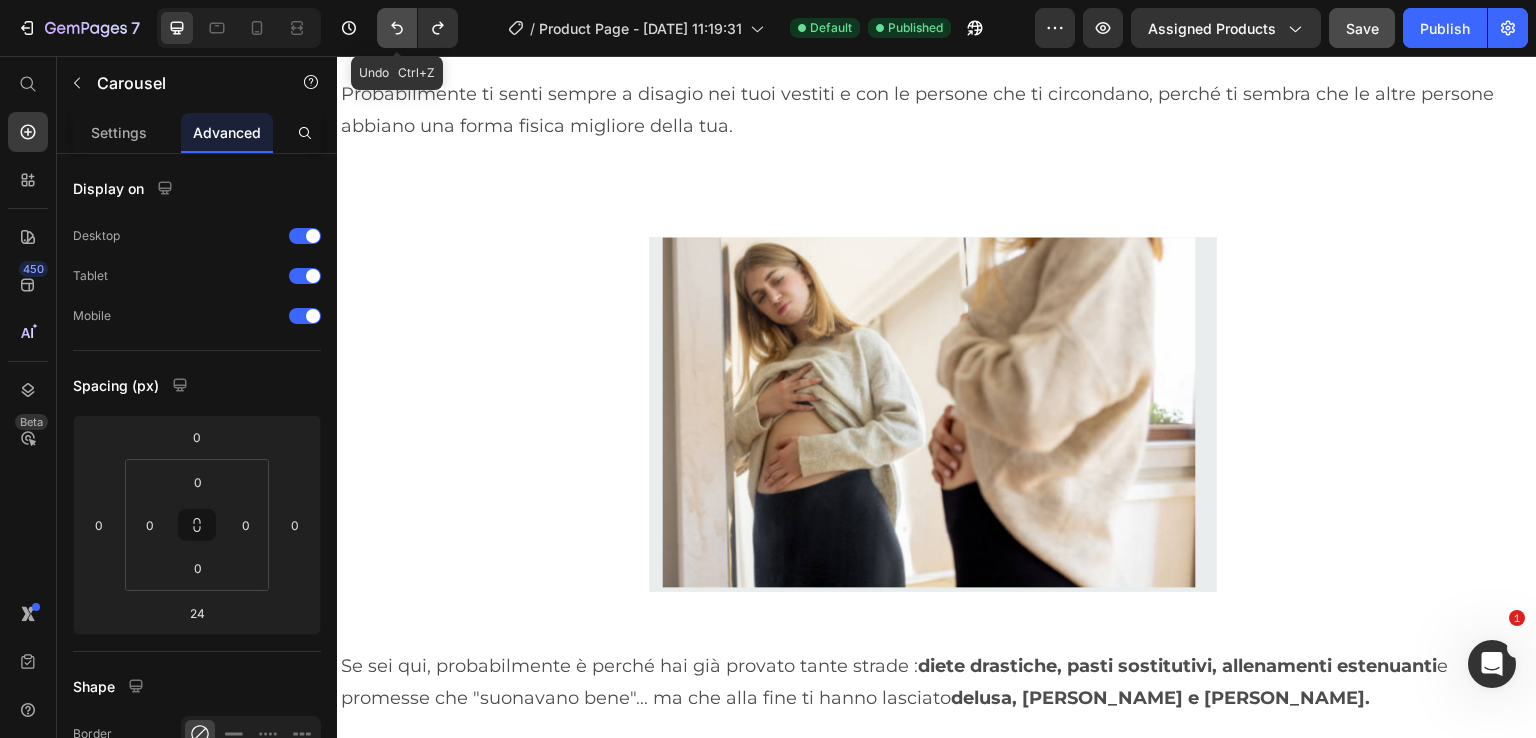click 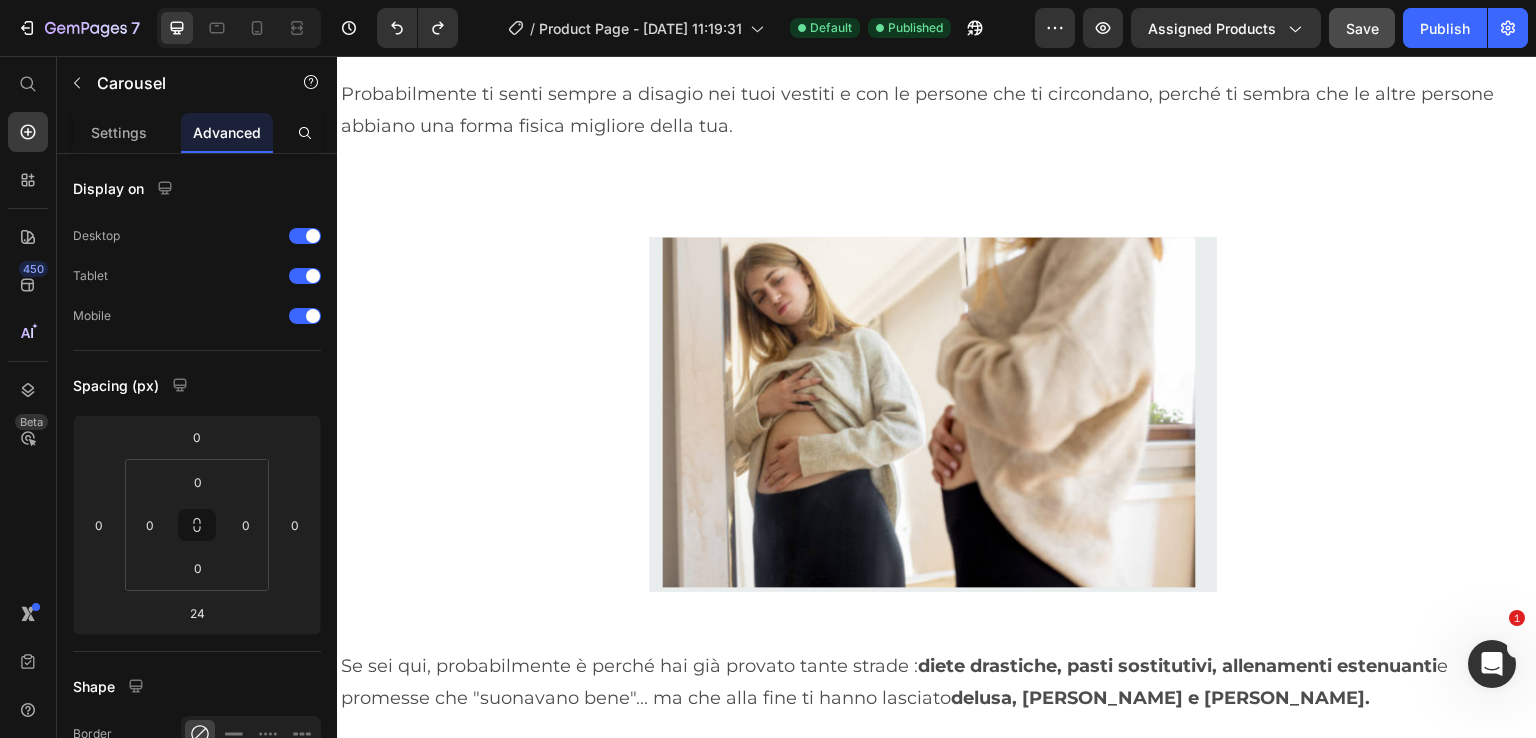 click 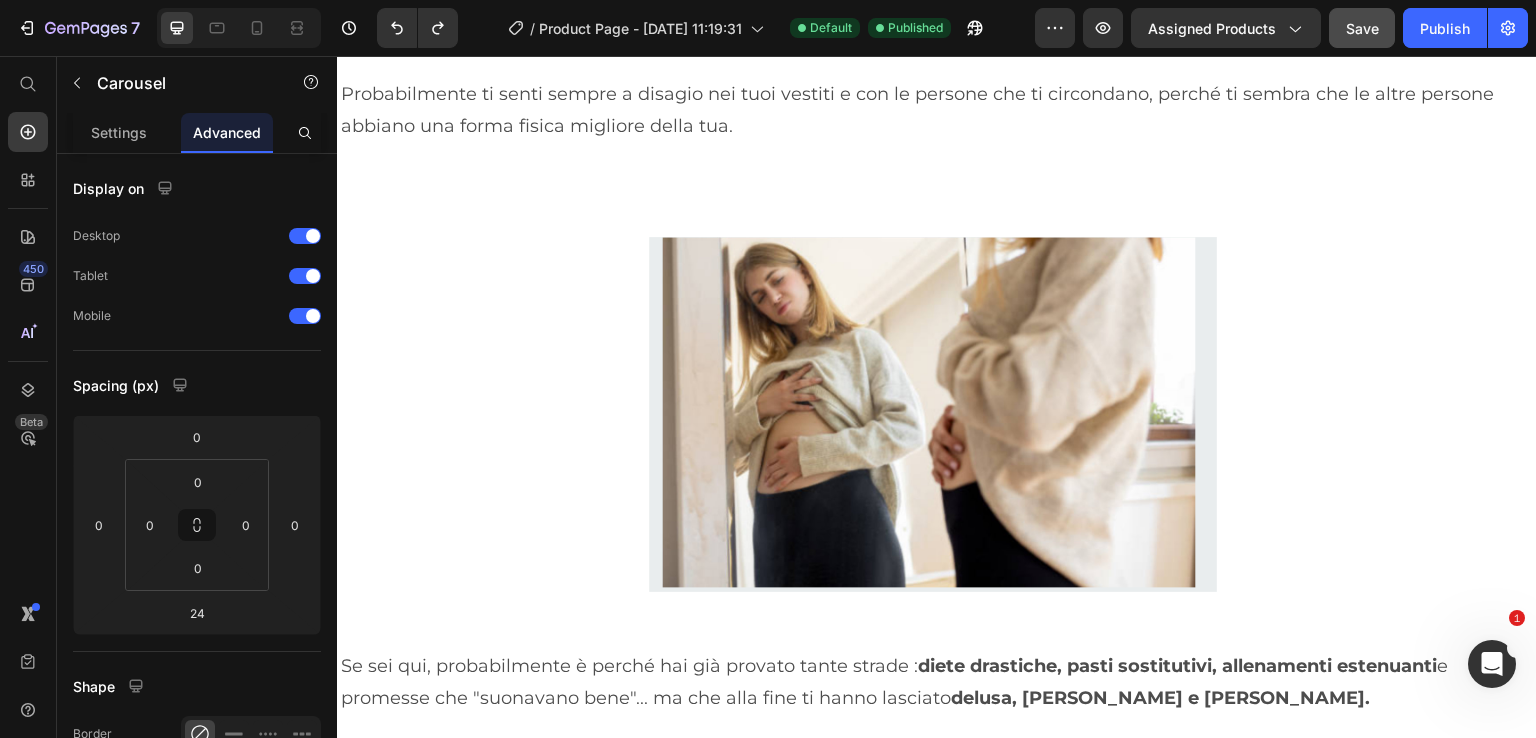click at bounding box center (937, -328) 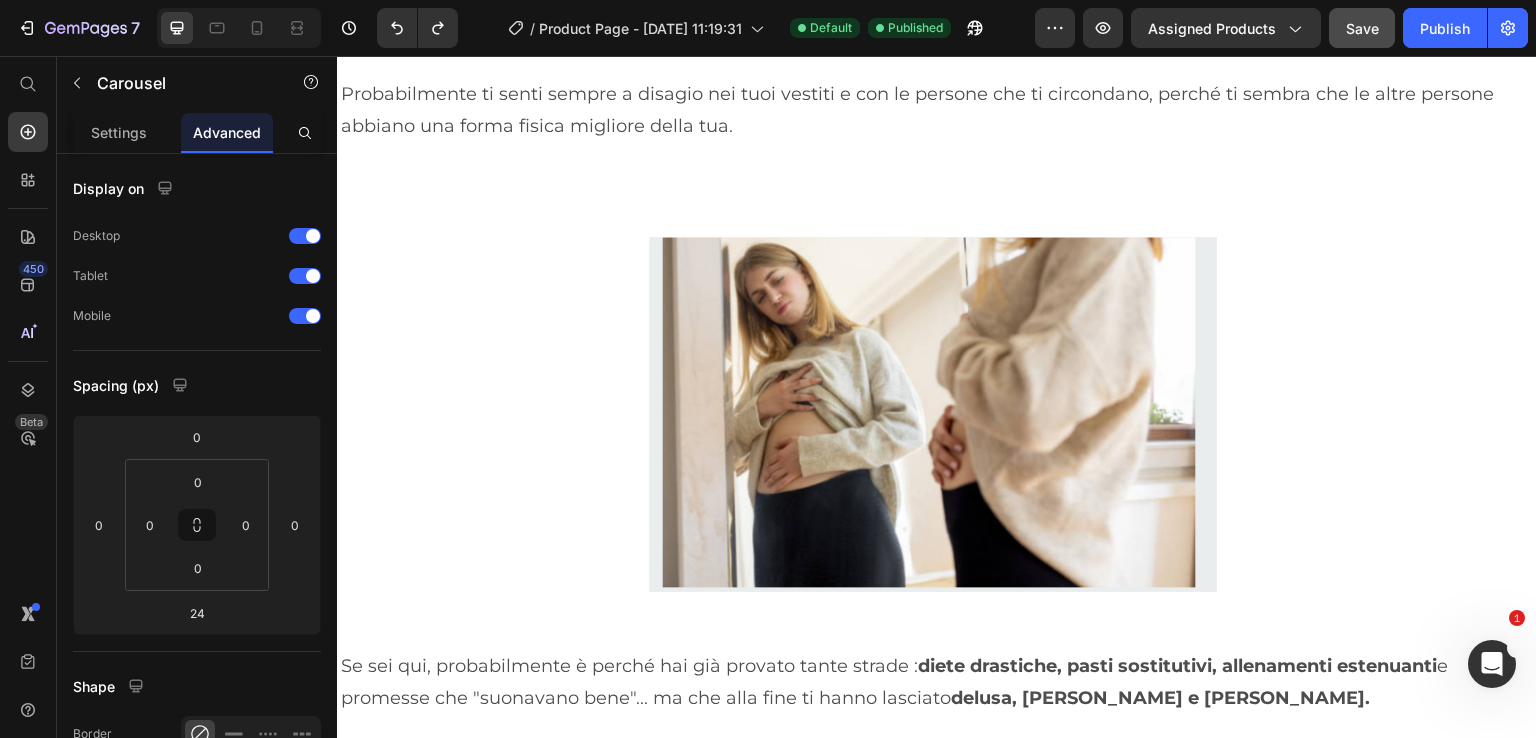 click at bounding box center [937, -328] 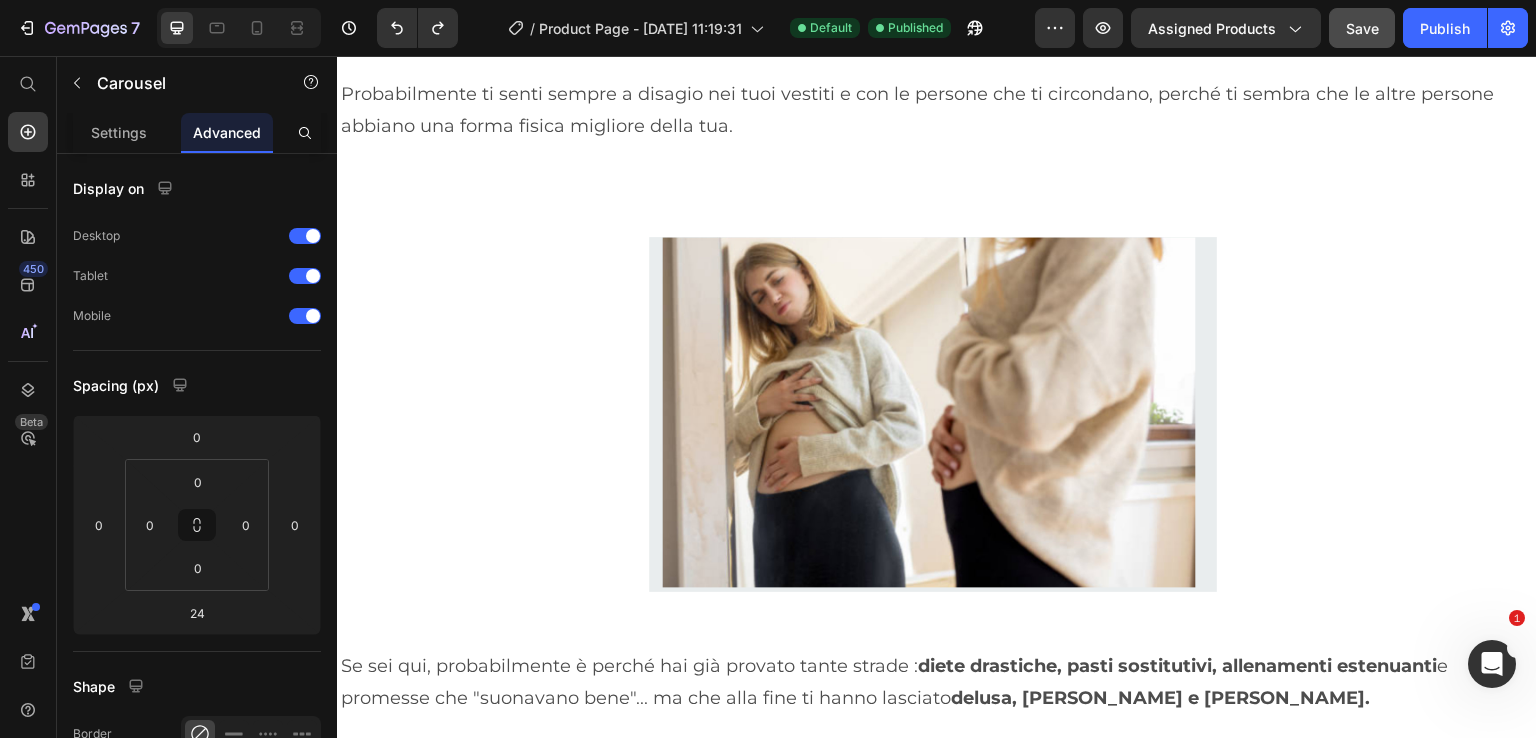 click 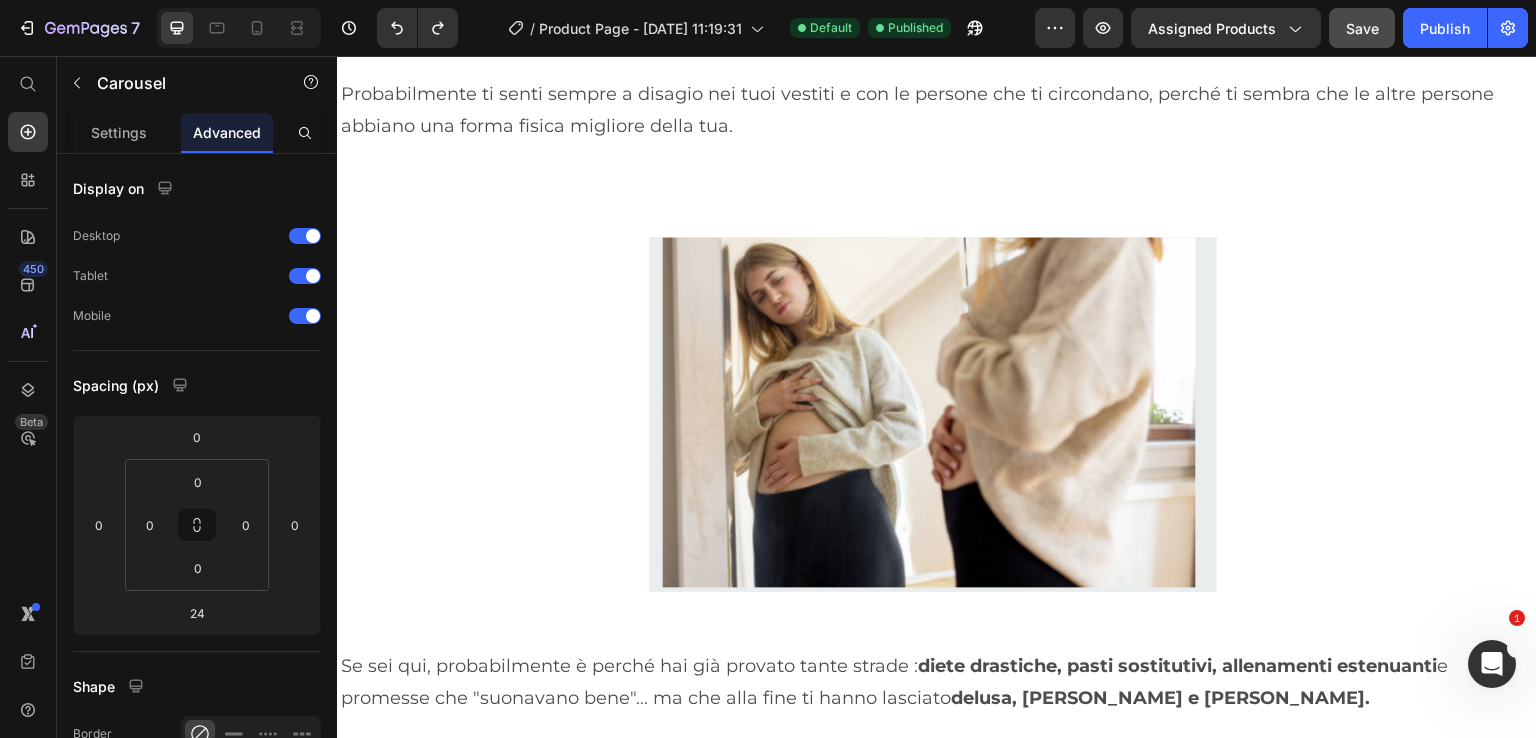 click 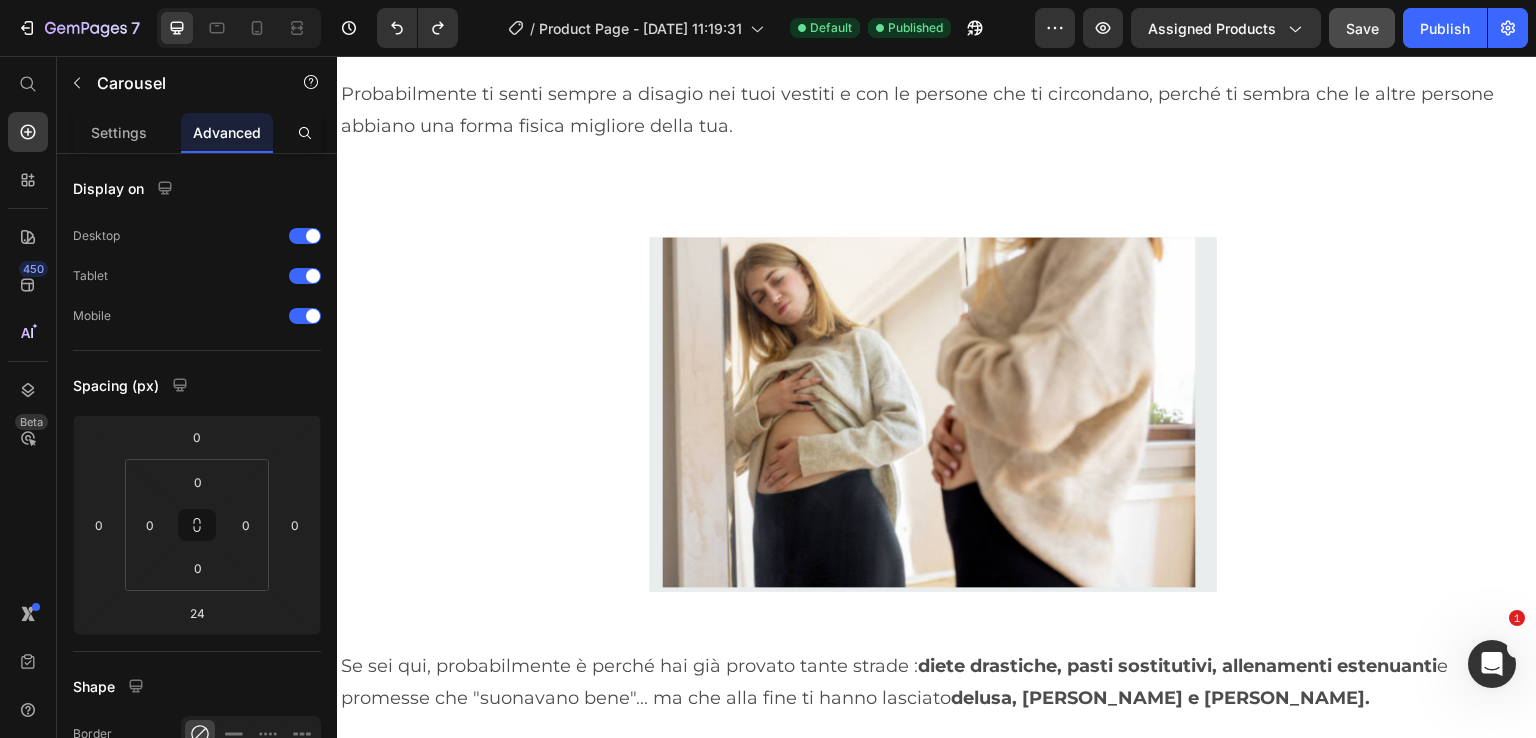 click on "Drop element here" at bounding box center [929, -336] 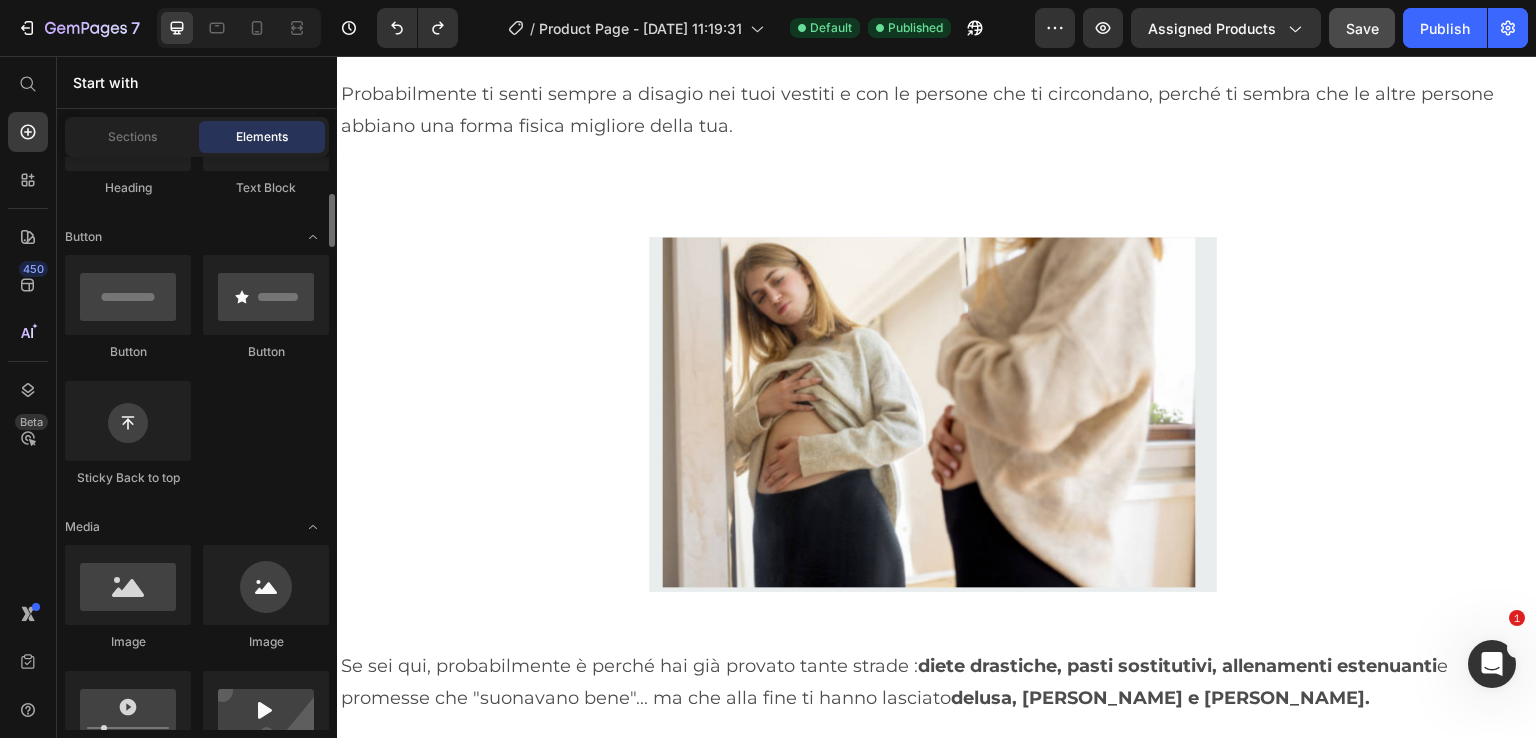 scroll, scrollTop: 500, scrollLeft: 0, axis: vertical 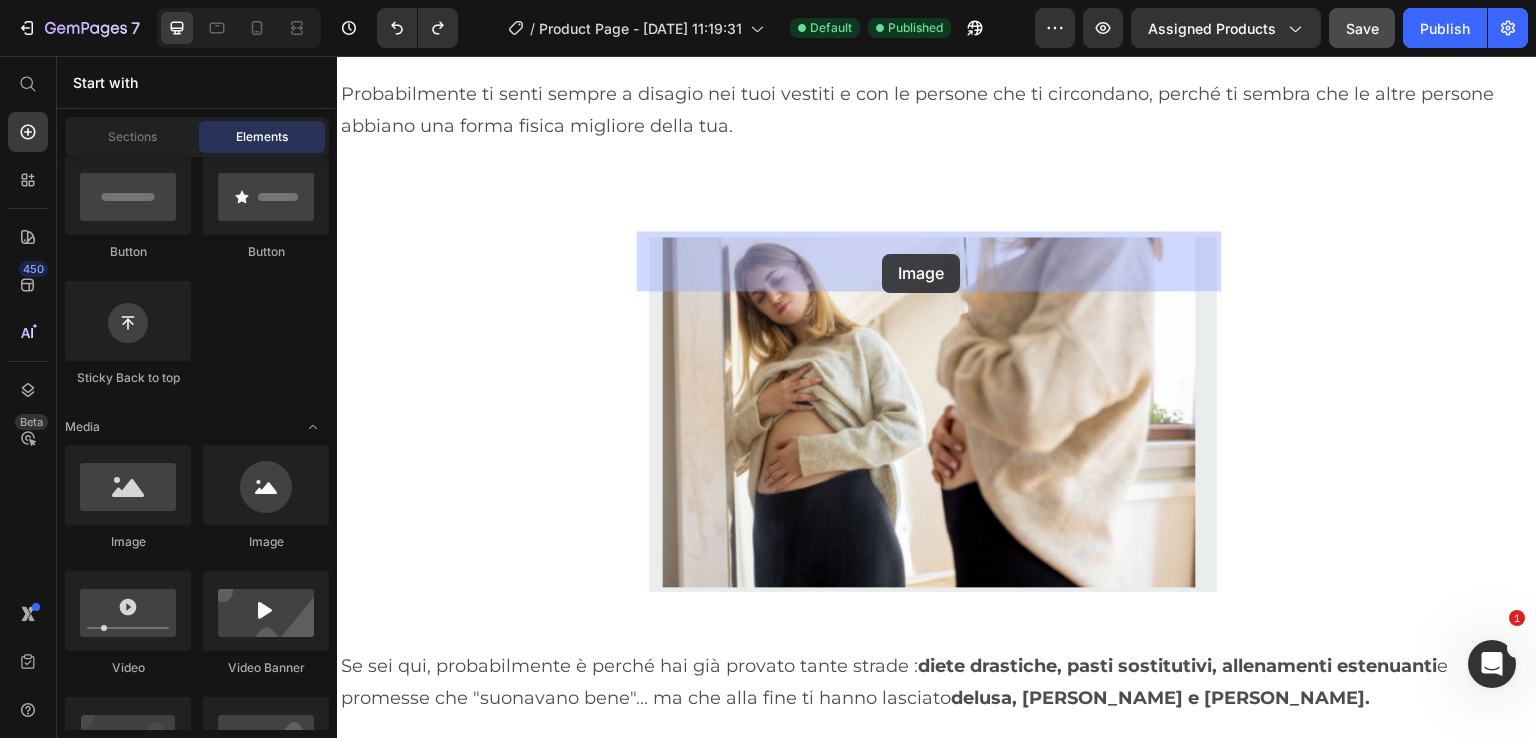 drag, startPoint x: 455, startPoint y: 544, endPoint x: 884, endPoint y: 252, distance: 518.94604 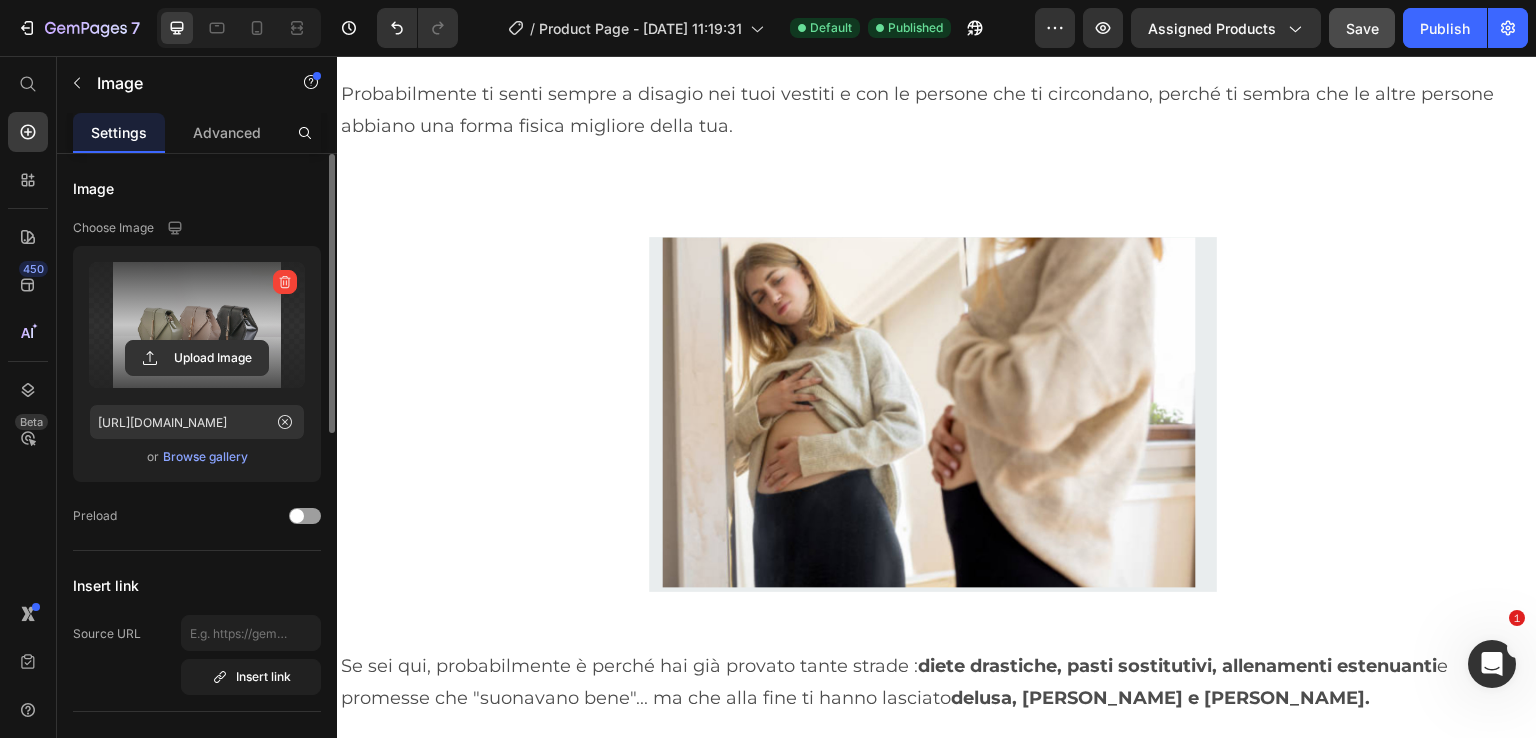 click at bounding box center (197, 325) 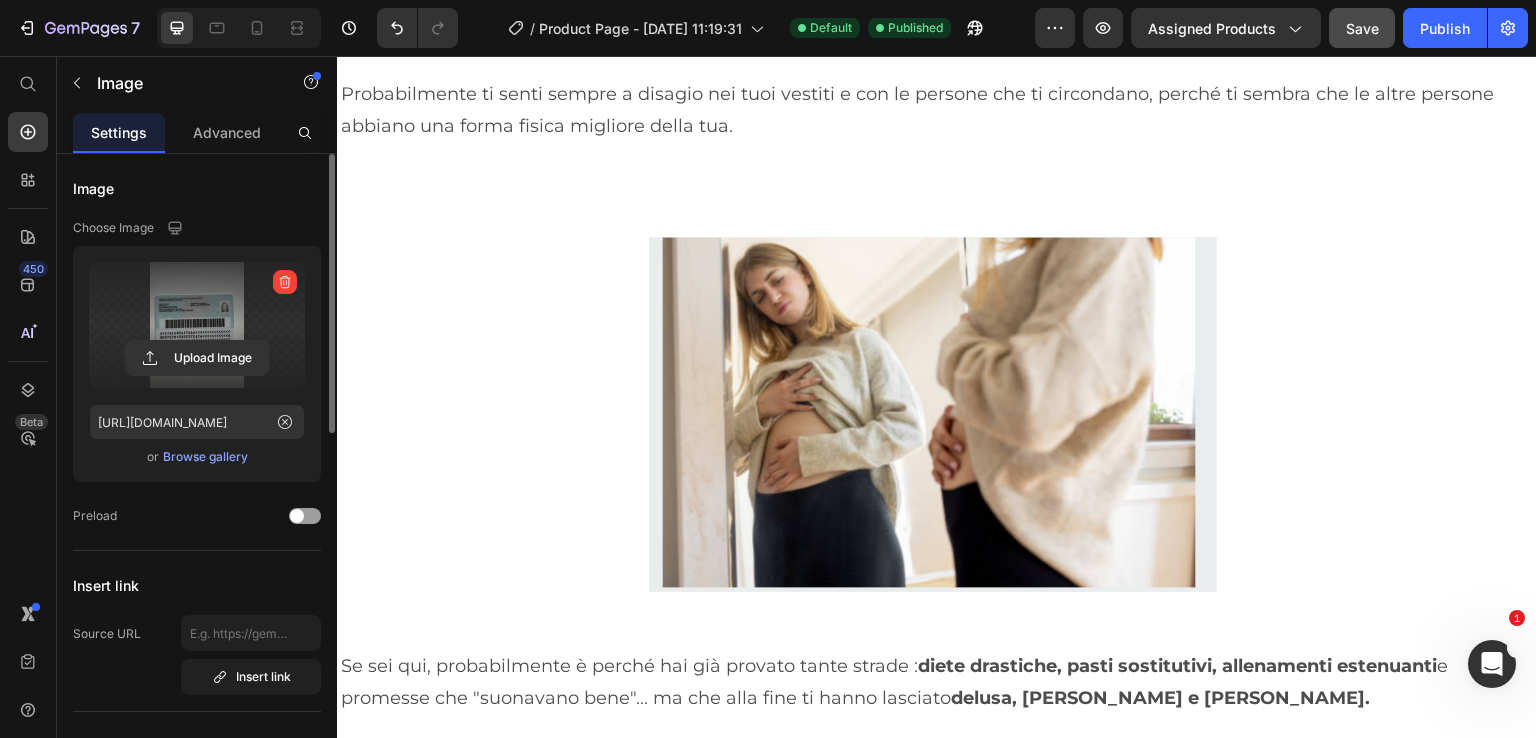 click at bounding box center (197, 325) 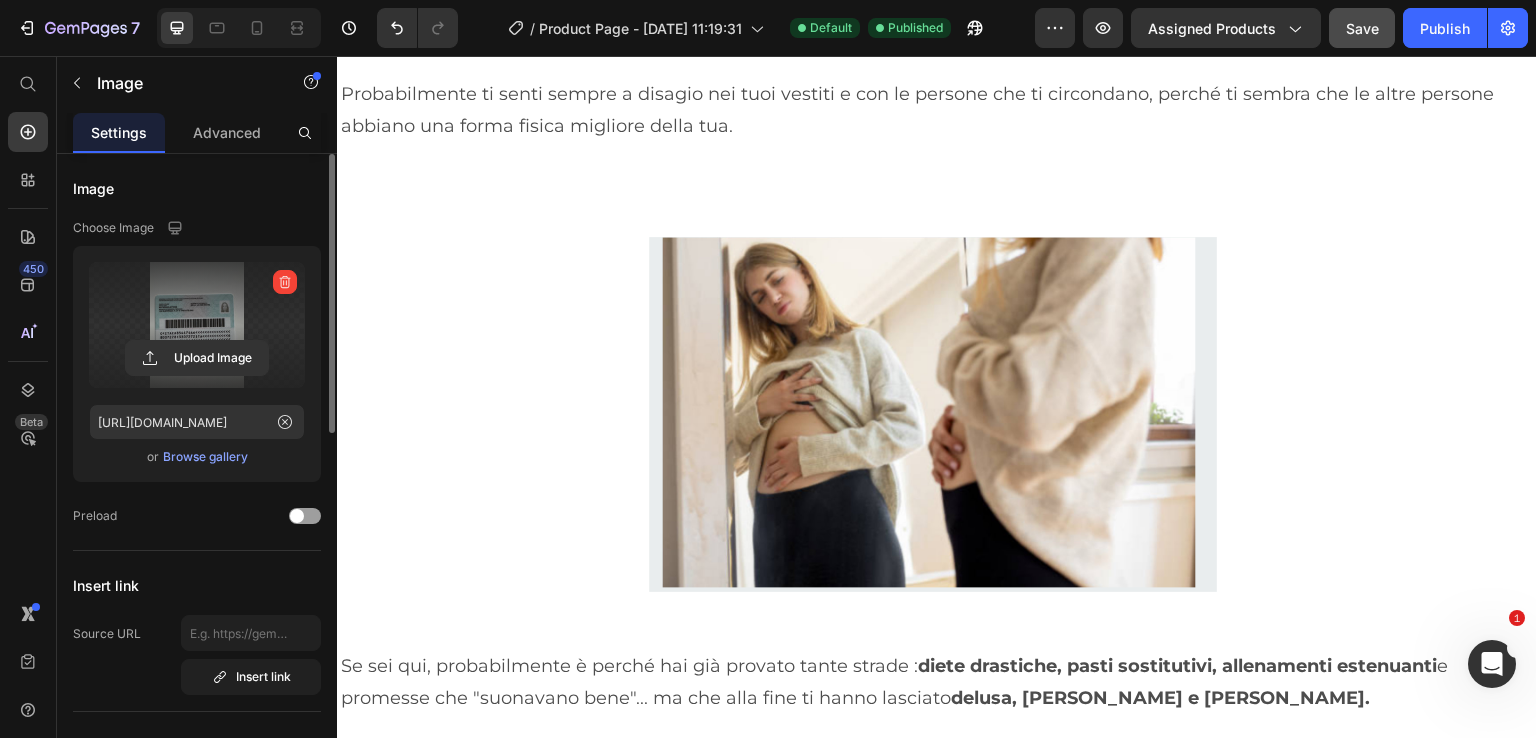click 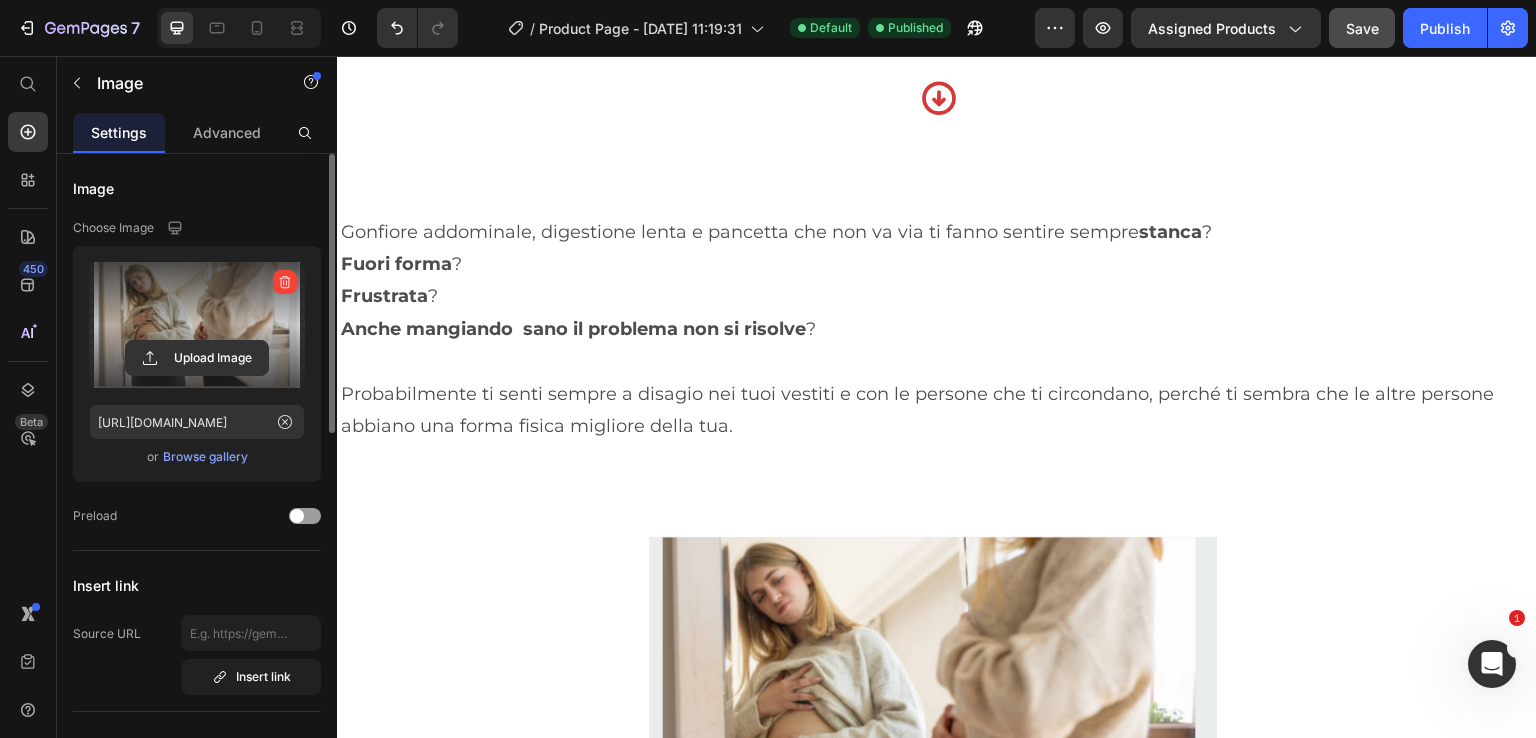click at bounding box center (197, 325) 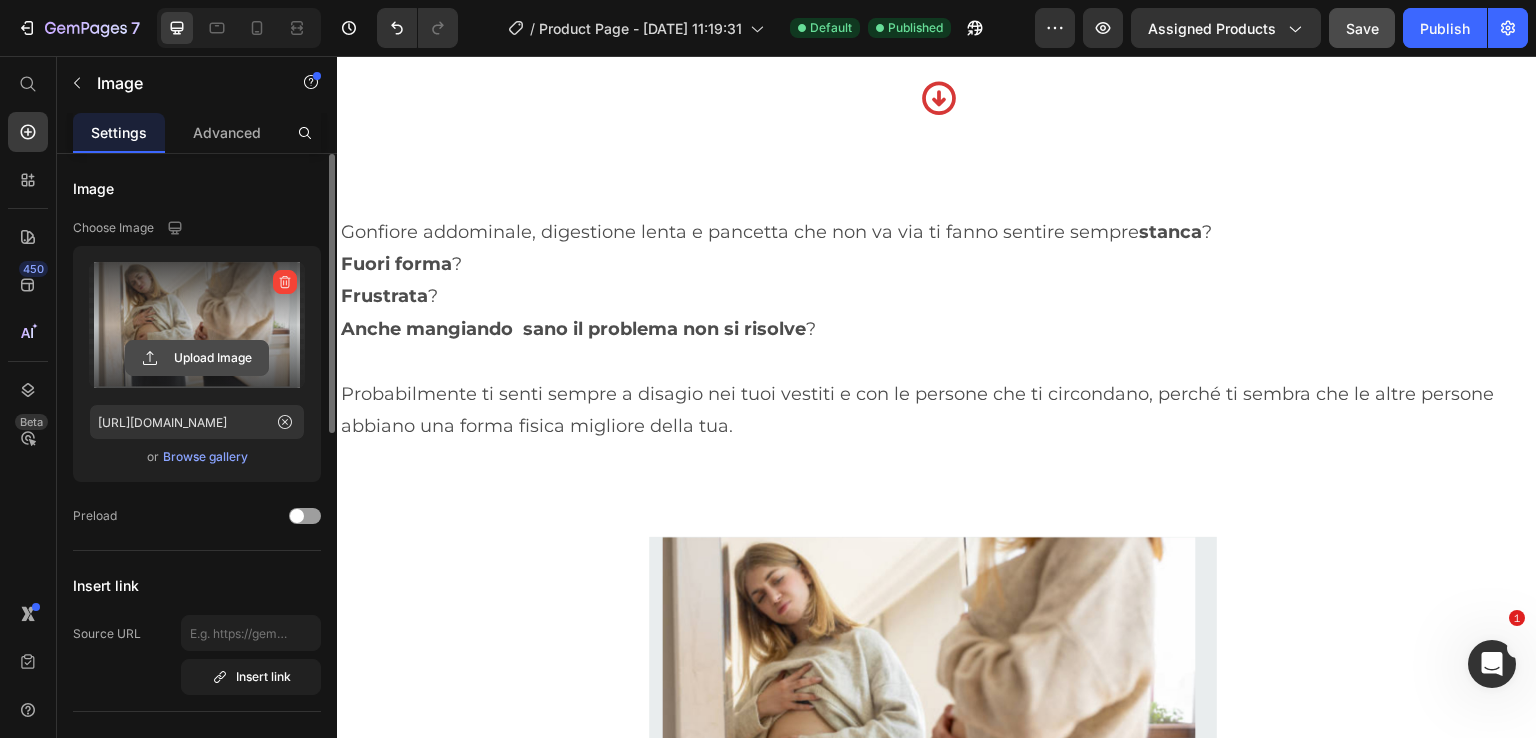 click 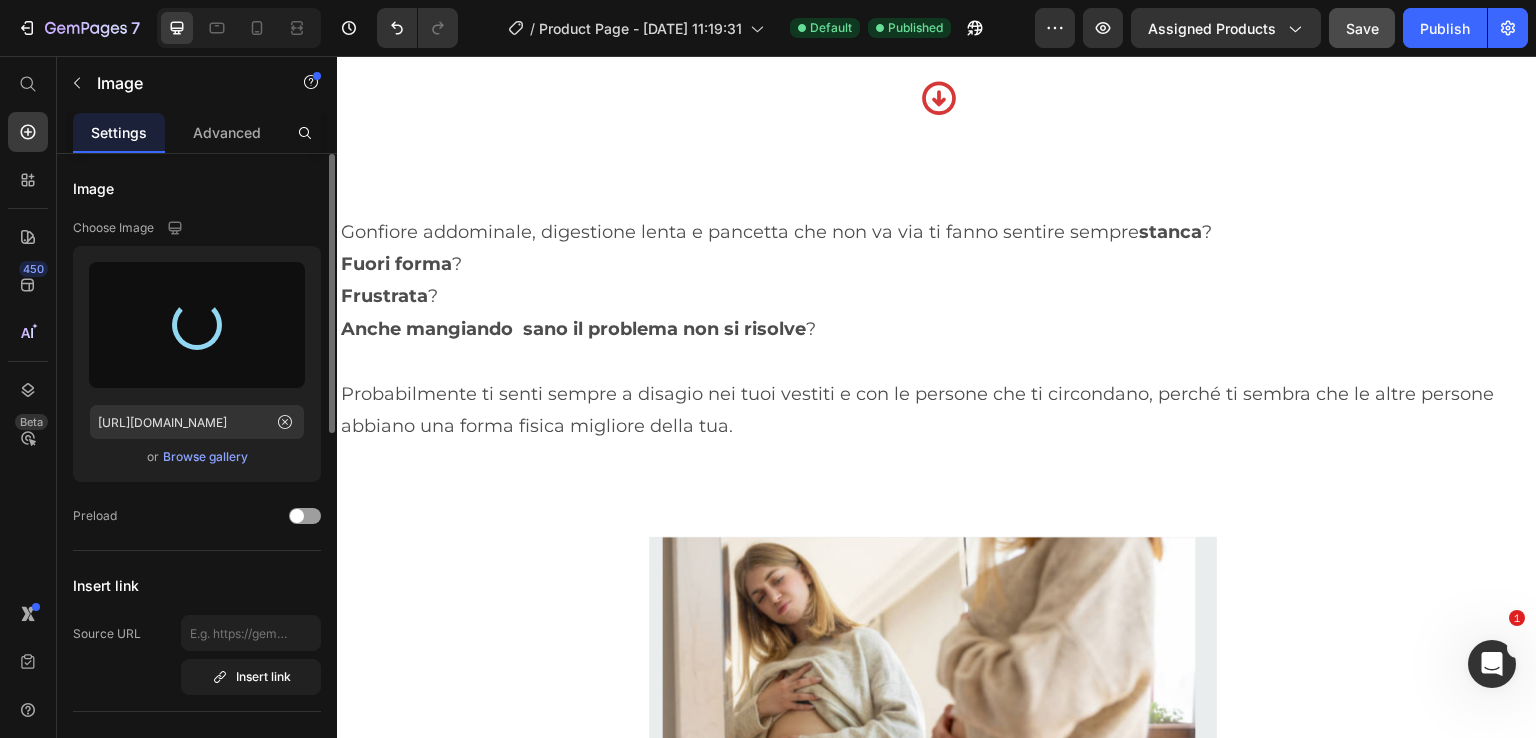 type on "https://cdn.shopify.com/s/files/1/0897/3559/4250/files/gempages_565673089354957675-5e19de55-8e9e-405b-aef9-f0955fd98f78.jpg" 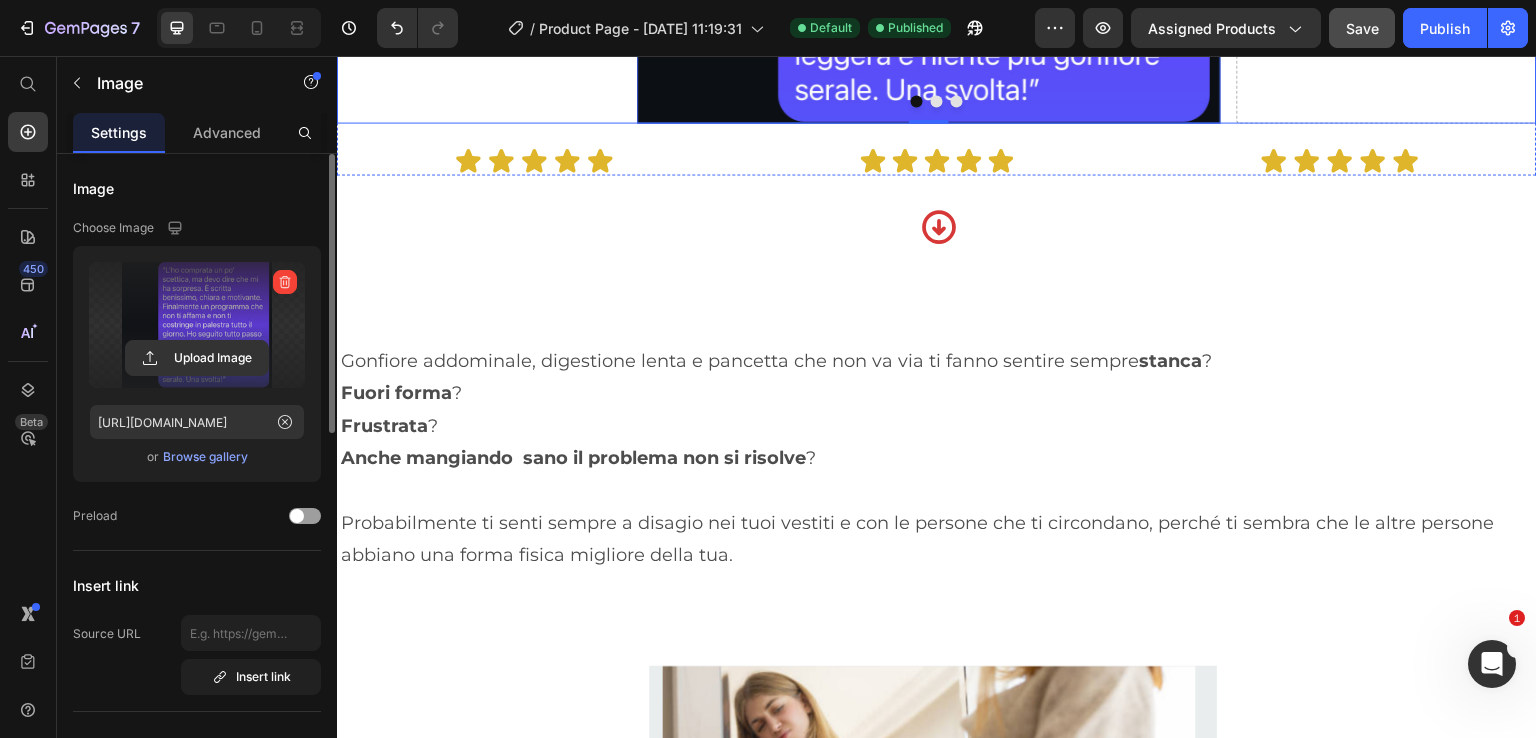 click 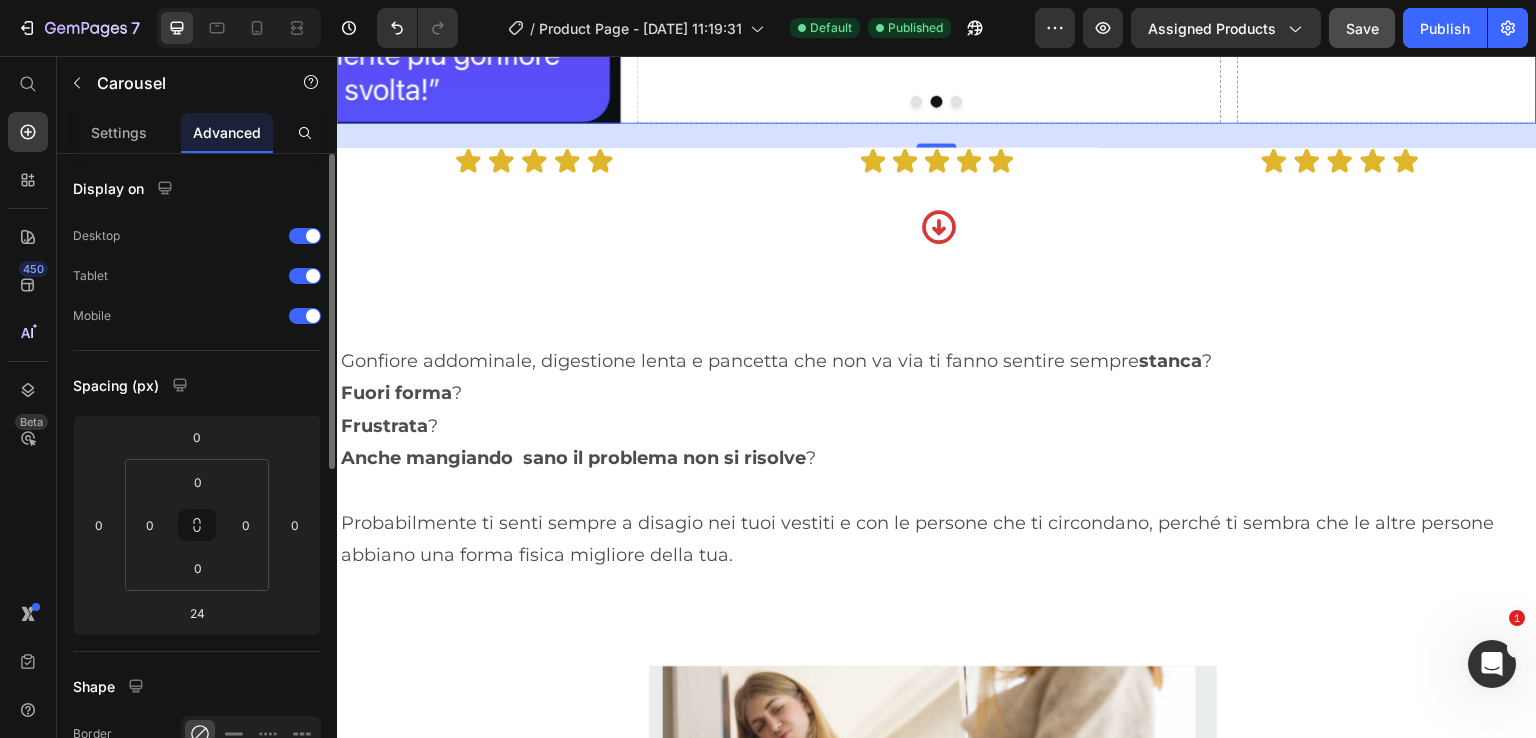 click on "Drop element here" at bounding box center [929, -122] 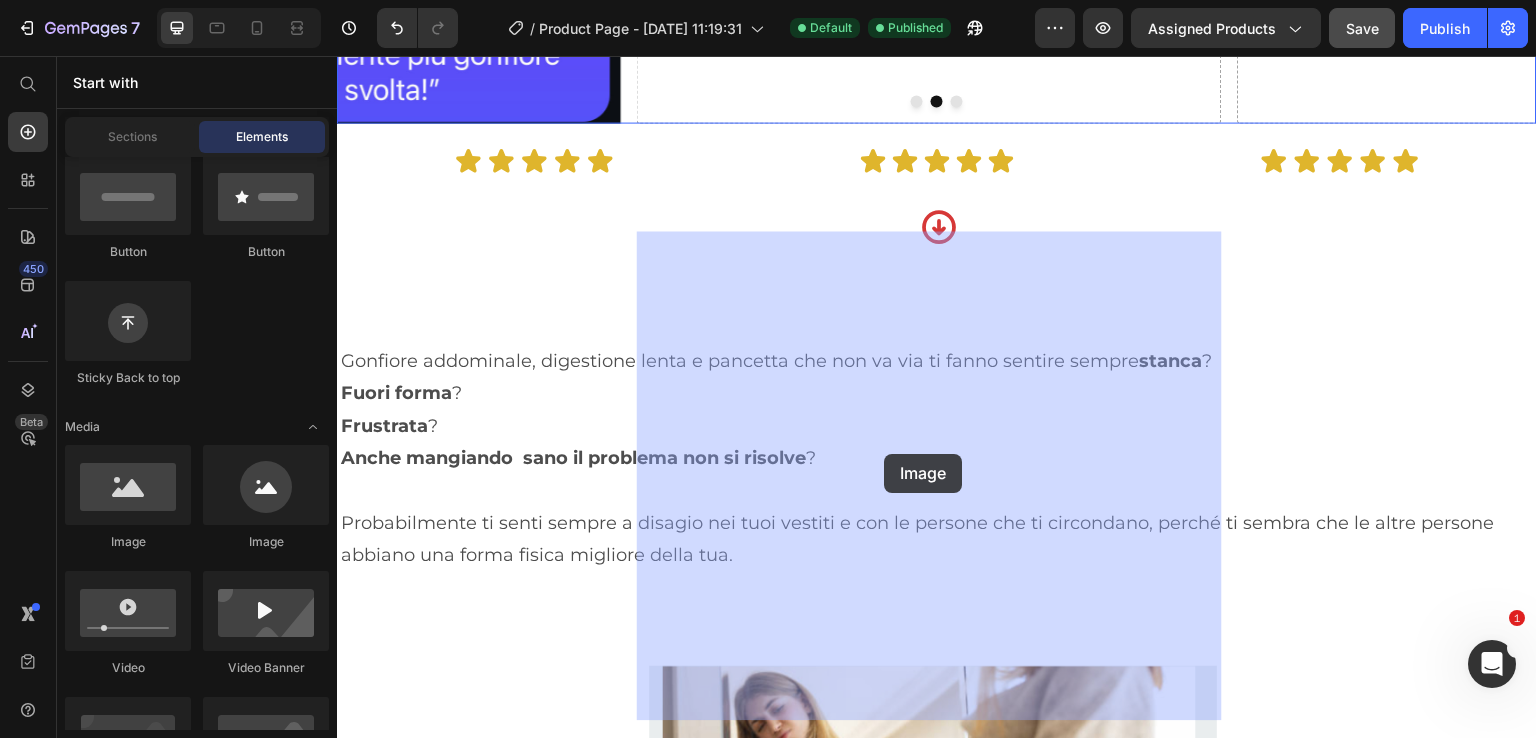 drag, startPoint x: 452, startPoint y: 548, endPoint x: 884, endPoint y: 454, distance: 442.10858 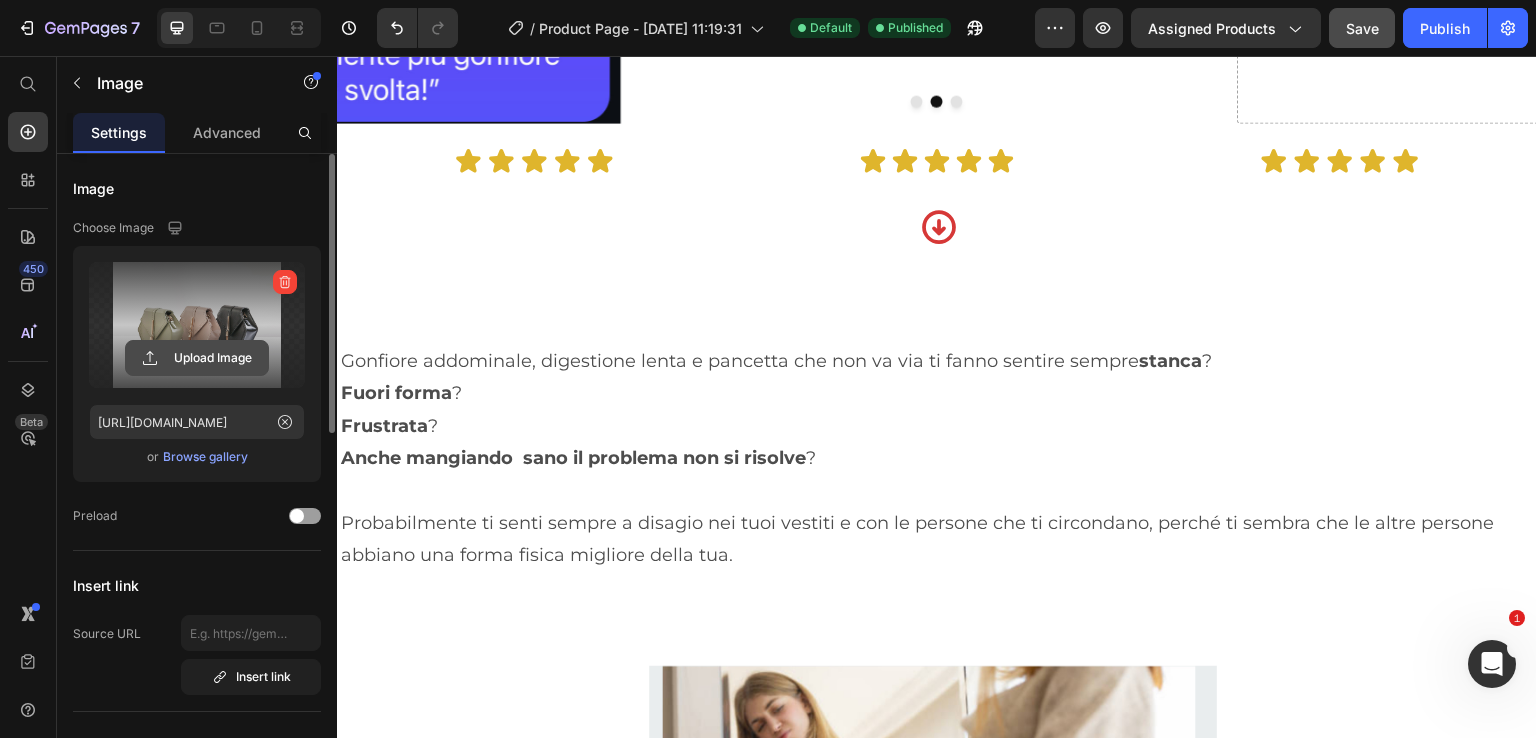 click 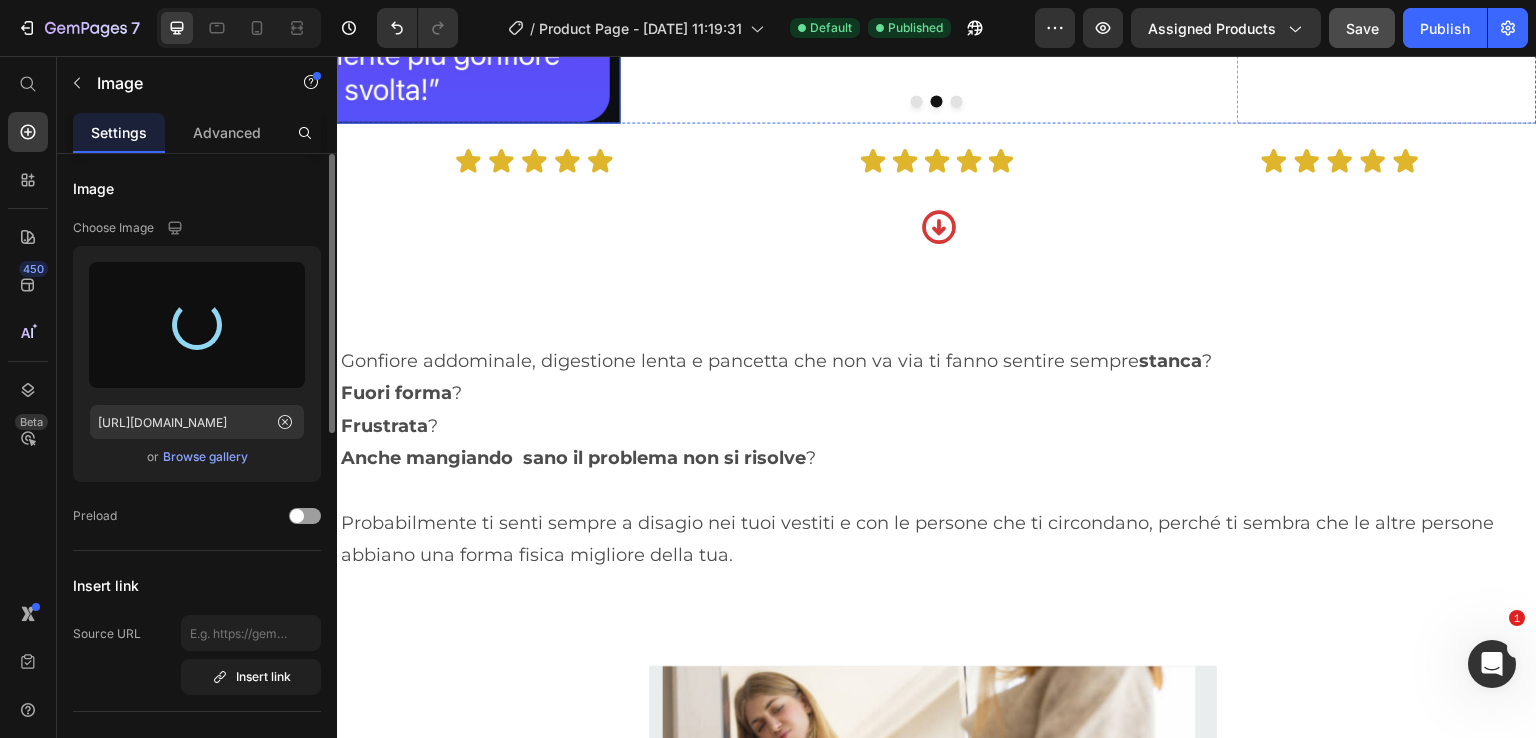 type on "https://cdn.shopify.com/s/files/1/0897/3559/4250/files/gempages_565673089354957675-d4d689d1-37e8-4b2c-acbf-c6ba6ac4f927.jpg" 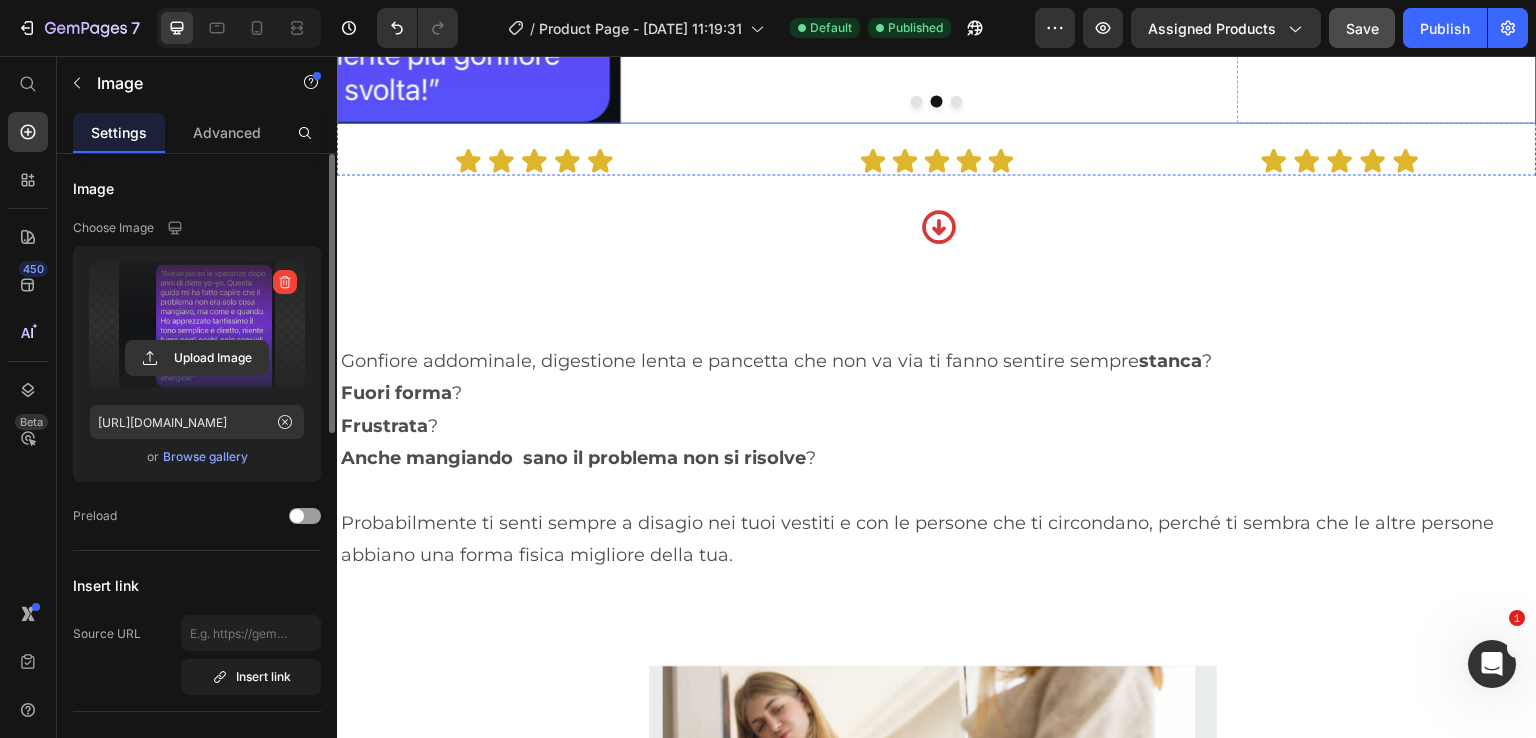 click 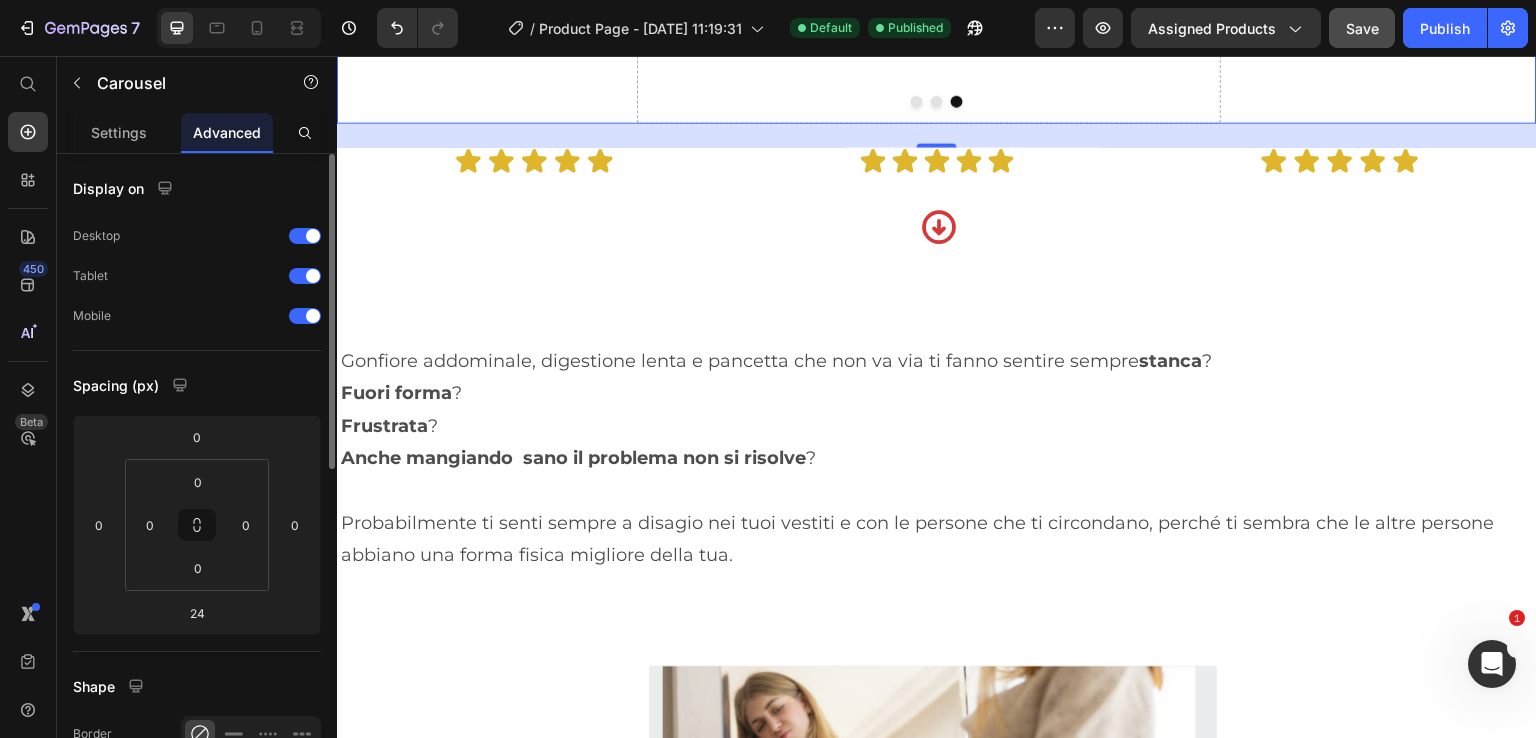 click on "Drop element here" at bounding box center [941, -122] 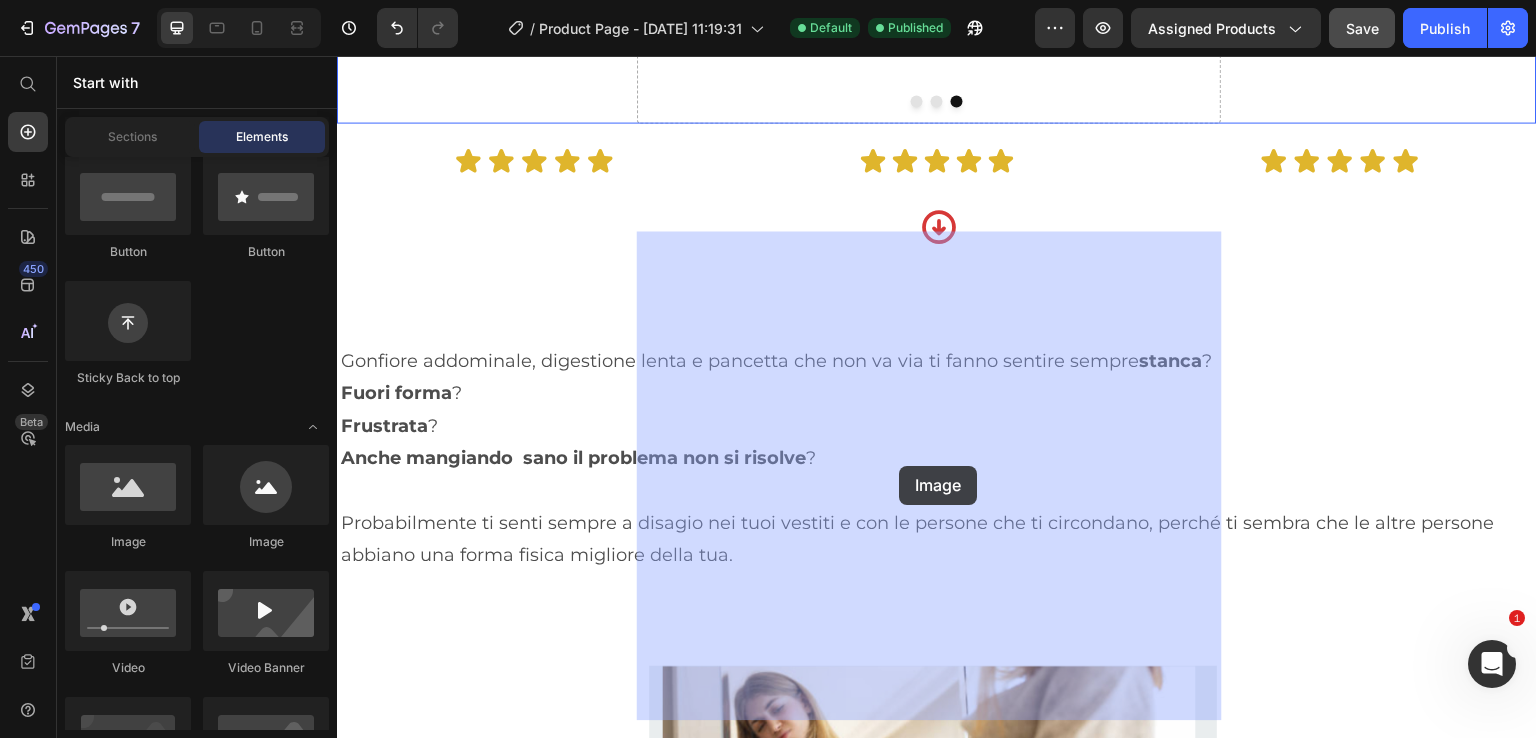 drag, startPoint x: 465, startPoint y: 537, endPoint x: 899, endPoint y: 466, distance: 439.76926 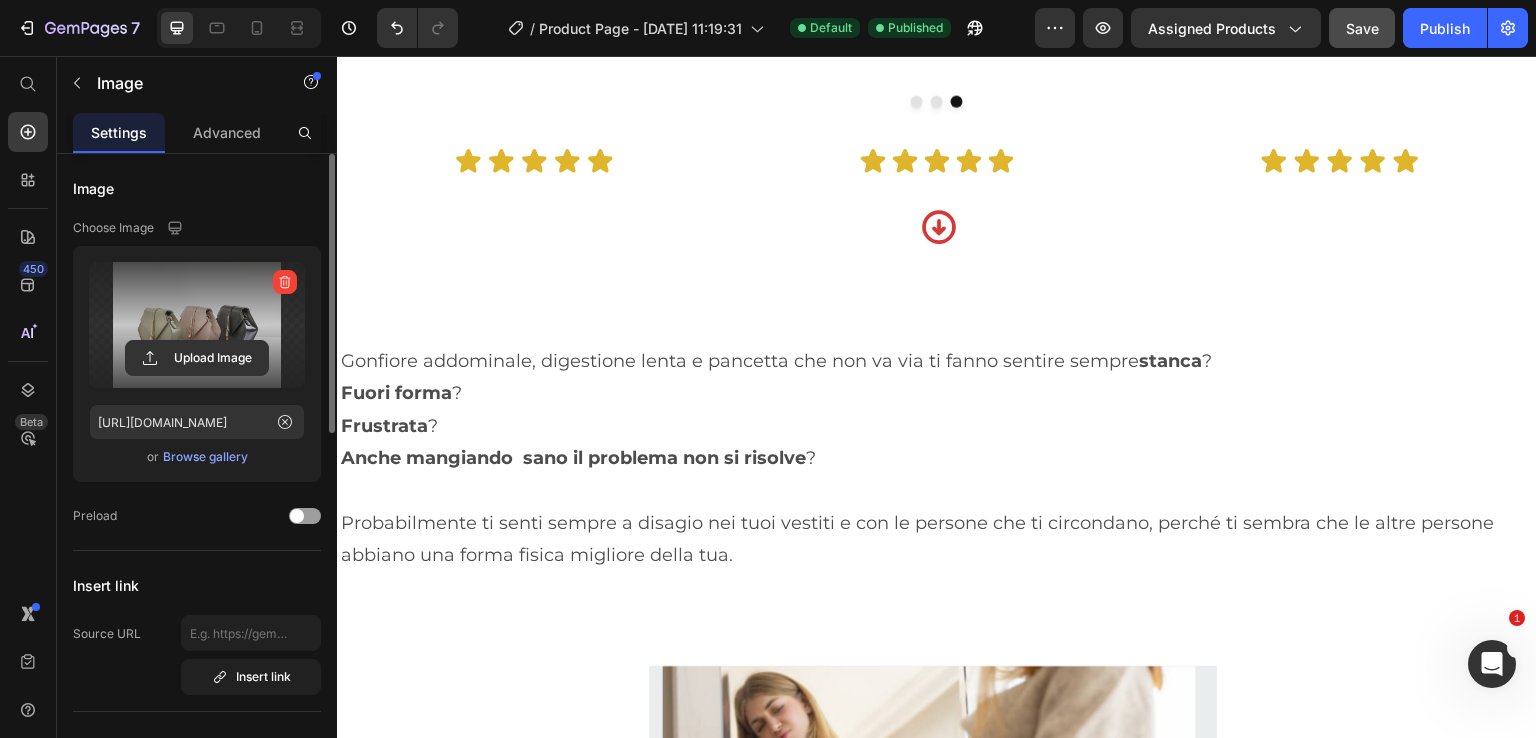 click at bounding box center (197, 325) 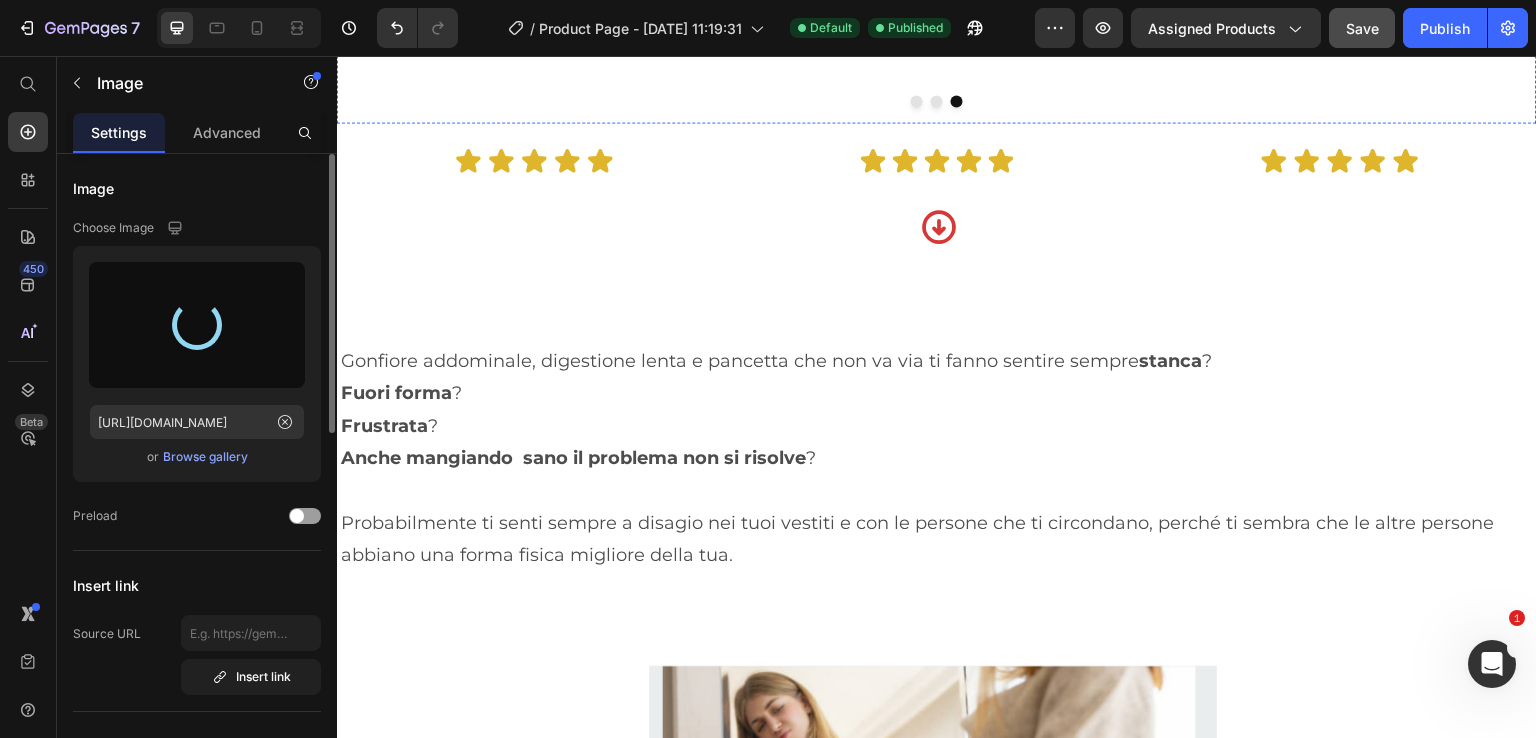 type on "https://cdn.shopify.com/s/files/1/0897/3559/4250/files/gempages_565673089354957675-c2252ec8-d879-4065-9181-3d495a398eb9.jpg" 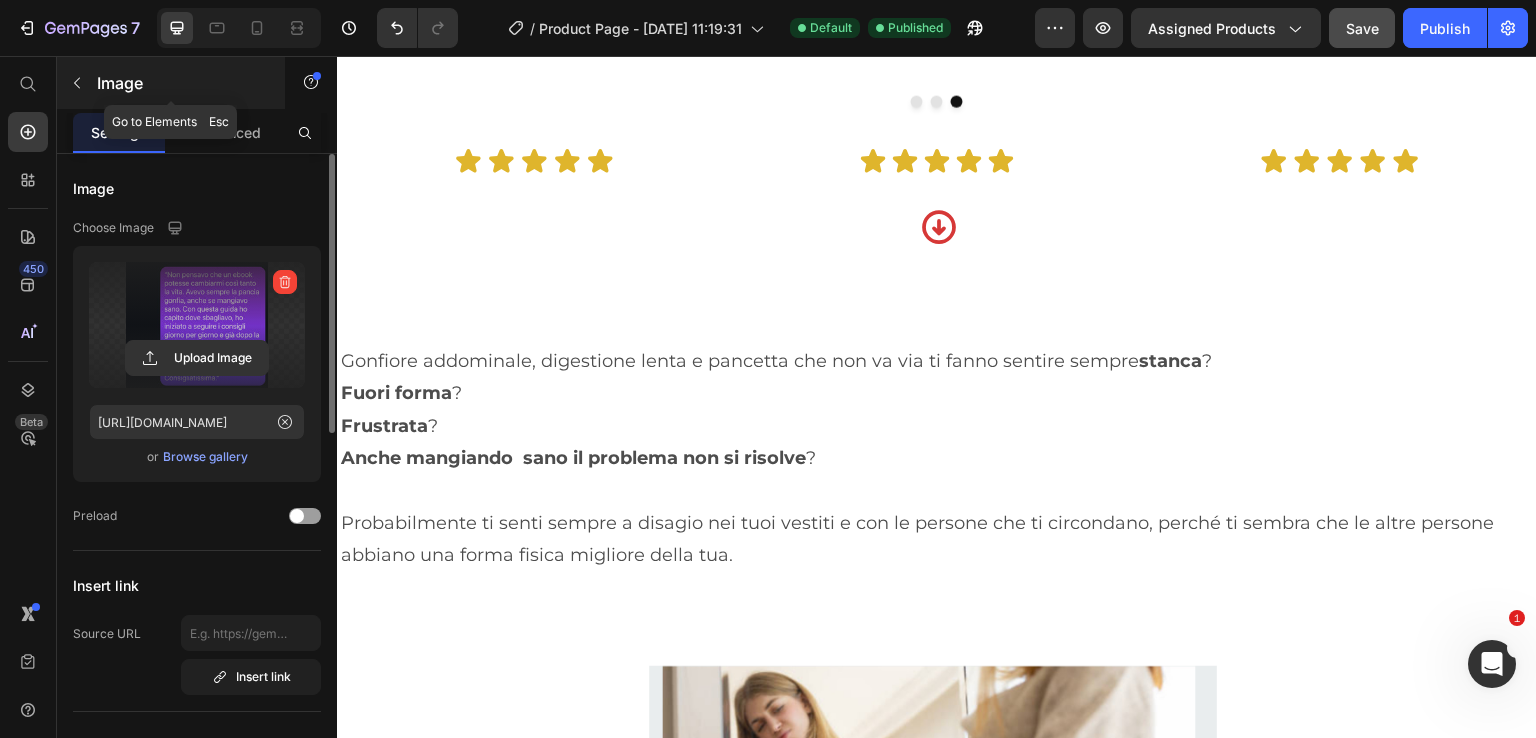 click 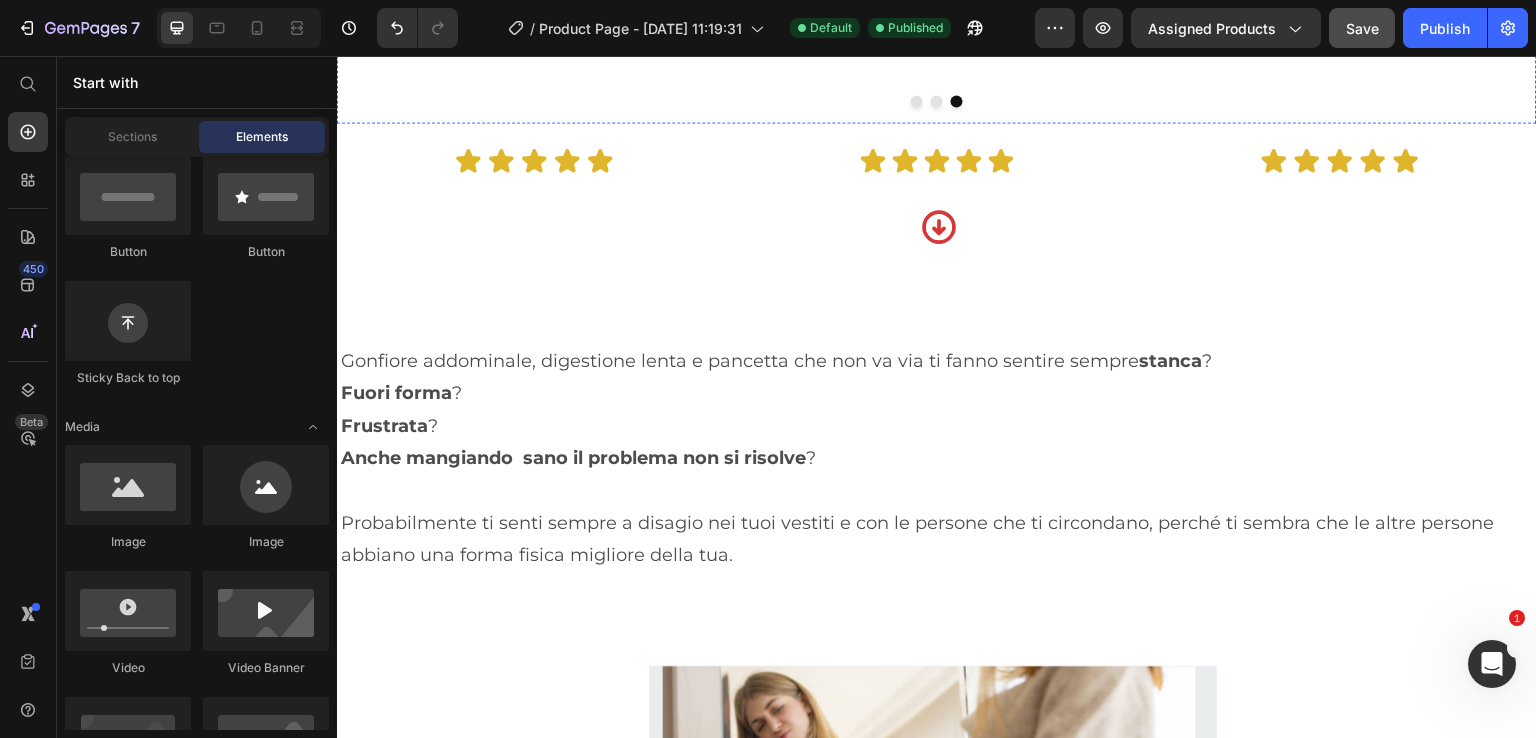 click at bounding box center (929, -366) 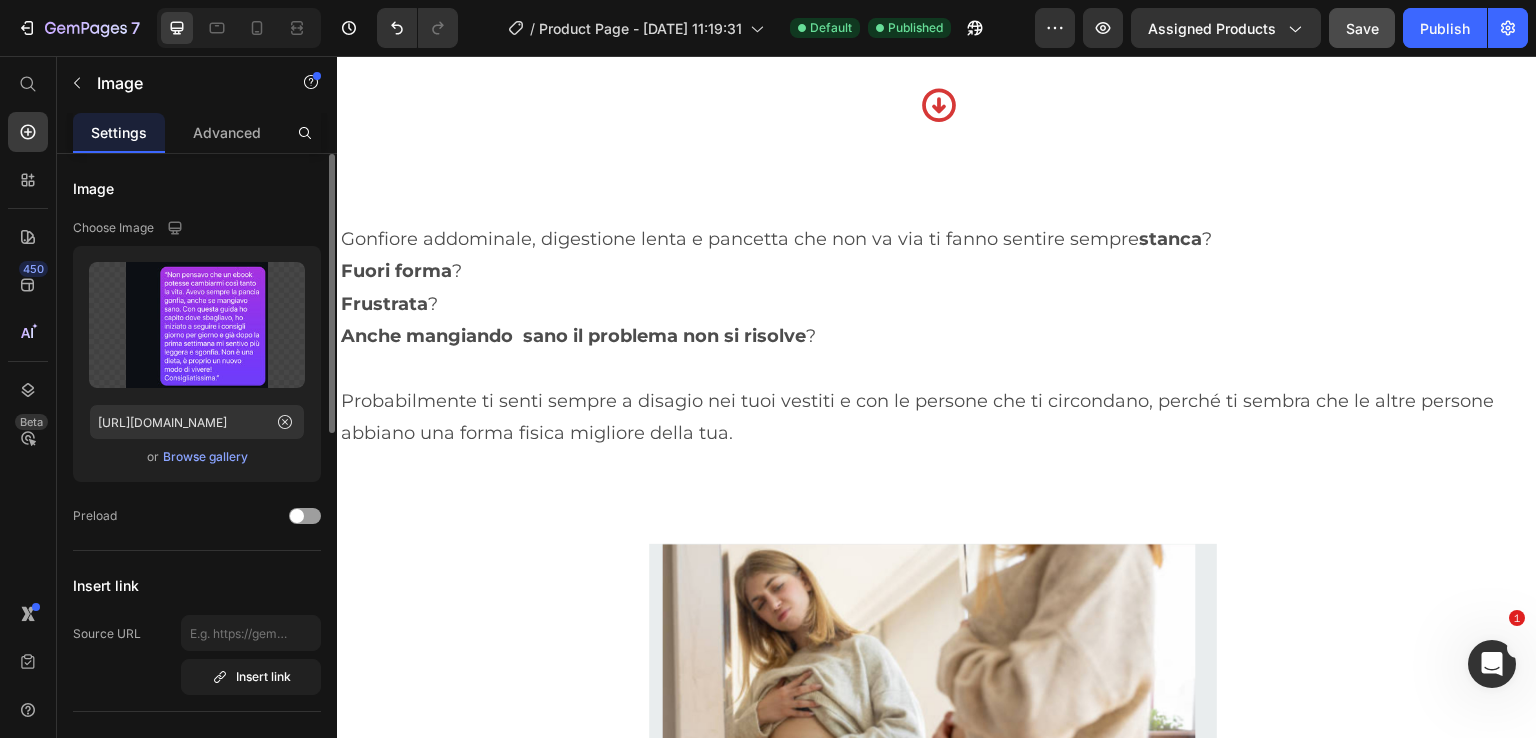 scroll, scrollTop: 1833, scrollLeft: 0, axis: vertical 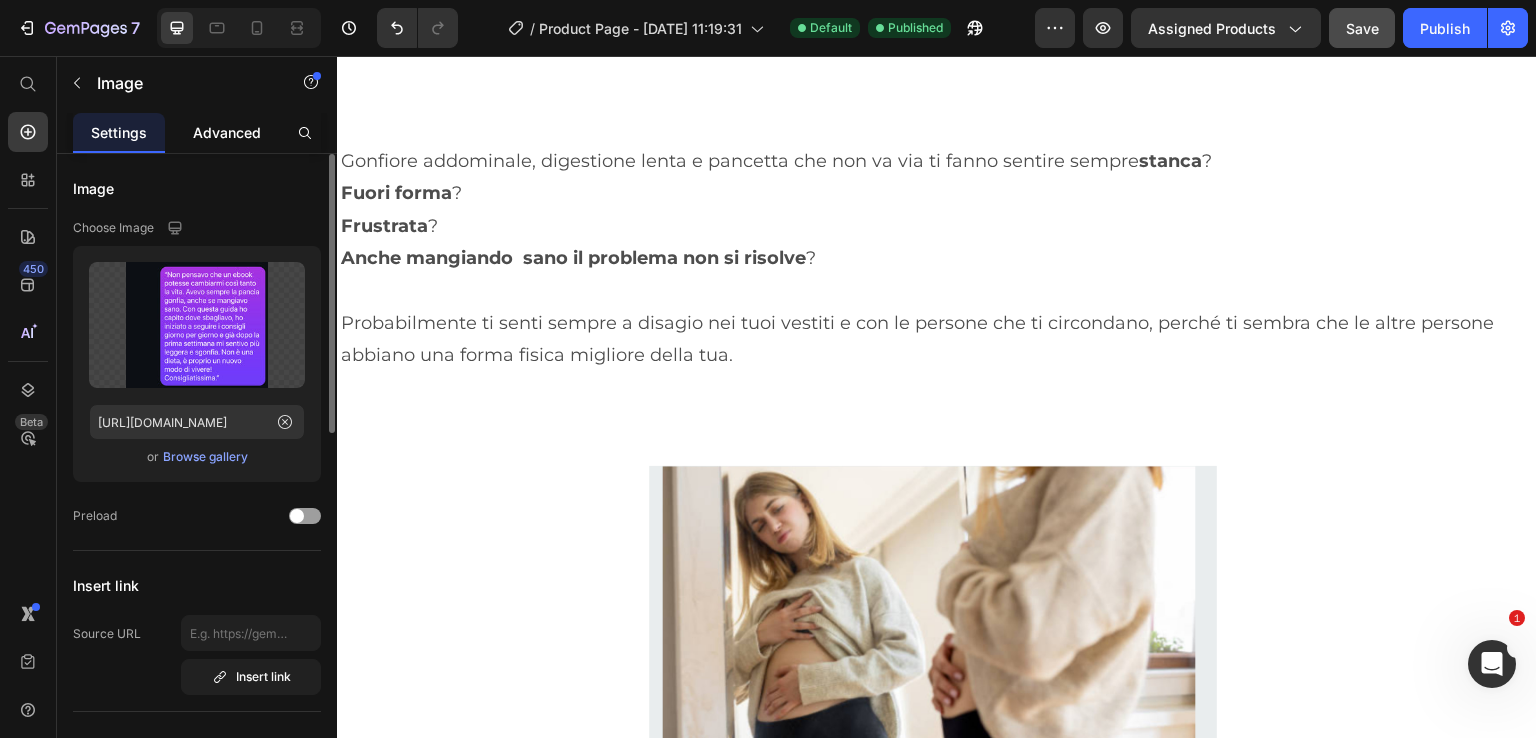 click on "Advanced" at bounding box center [227, 132] 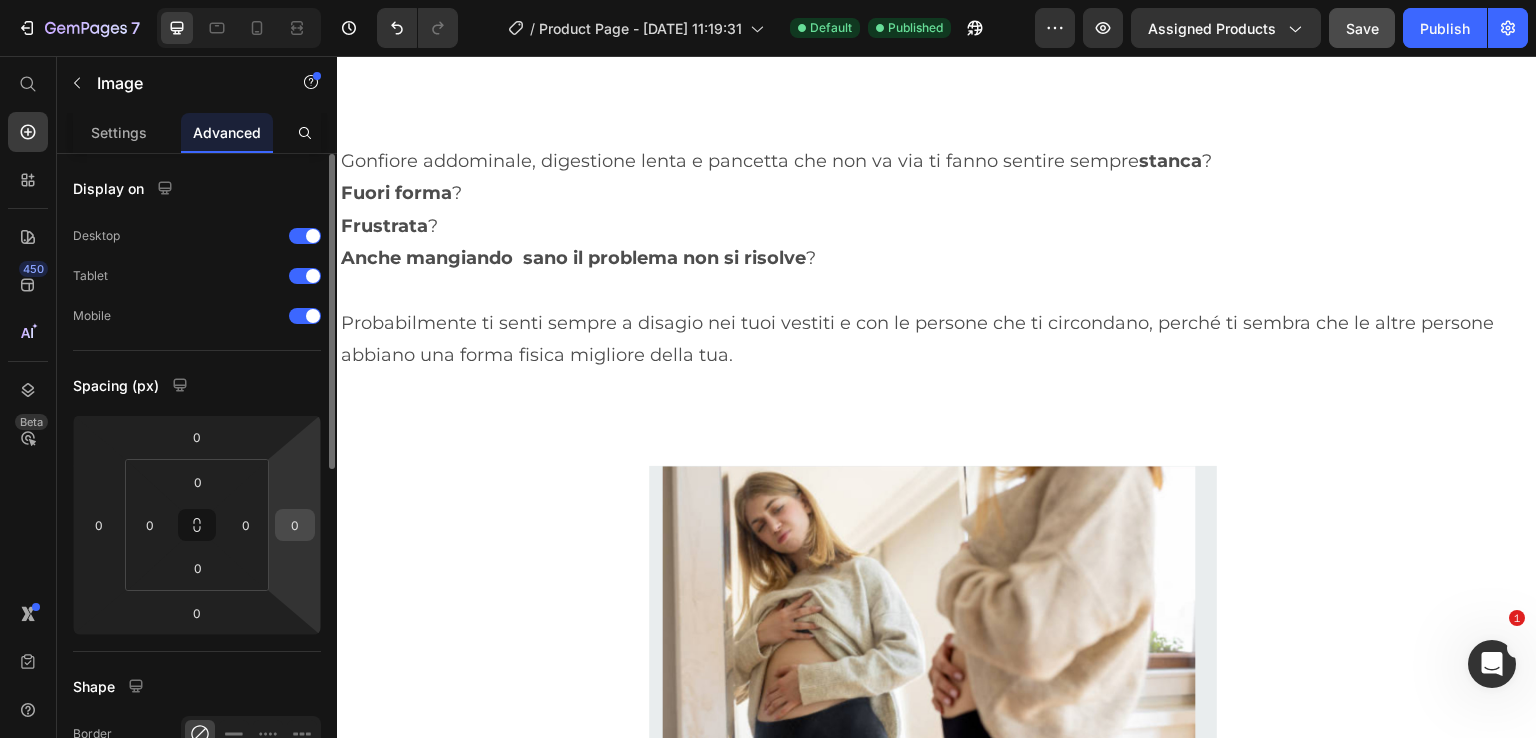 click on "0" at bounding box center [295, 525] 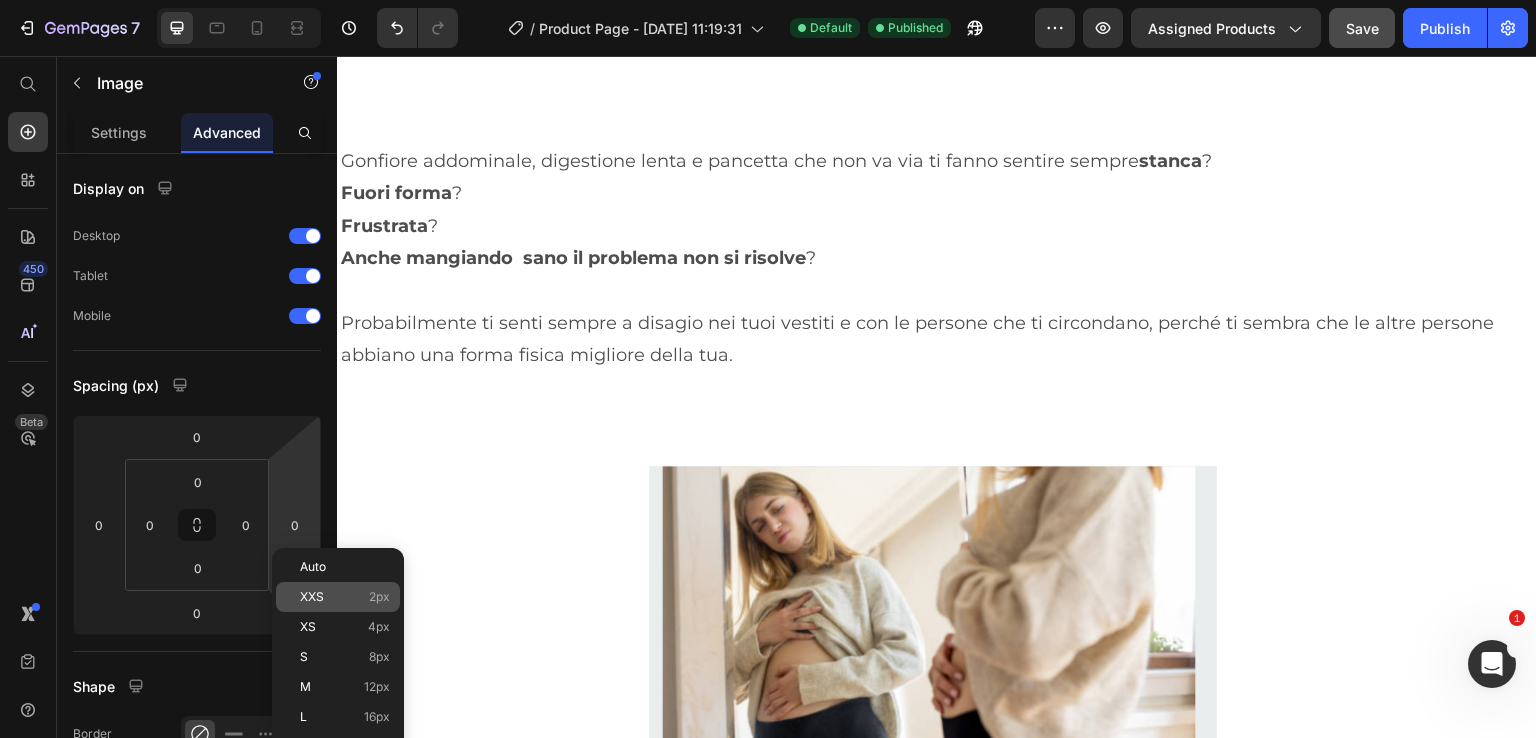 click on "XXS 2px" at bounding box center (345, 597) 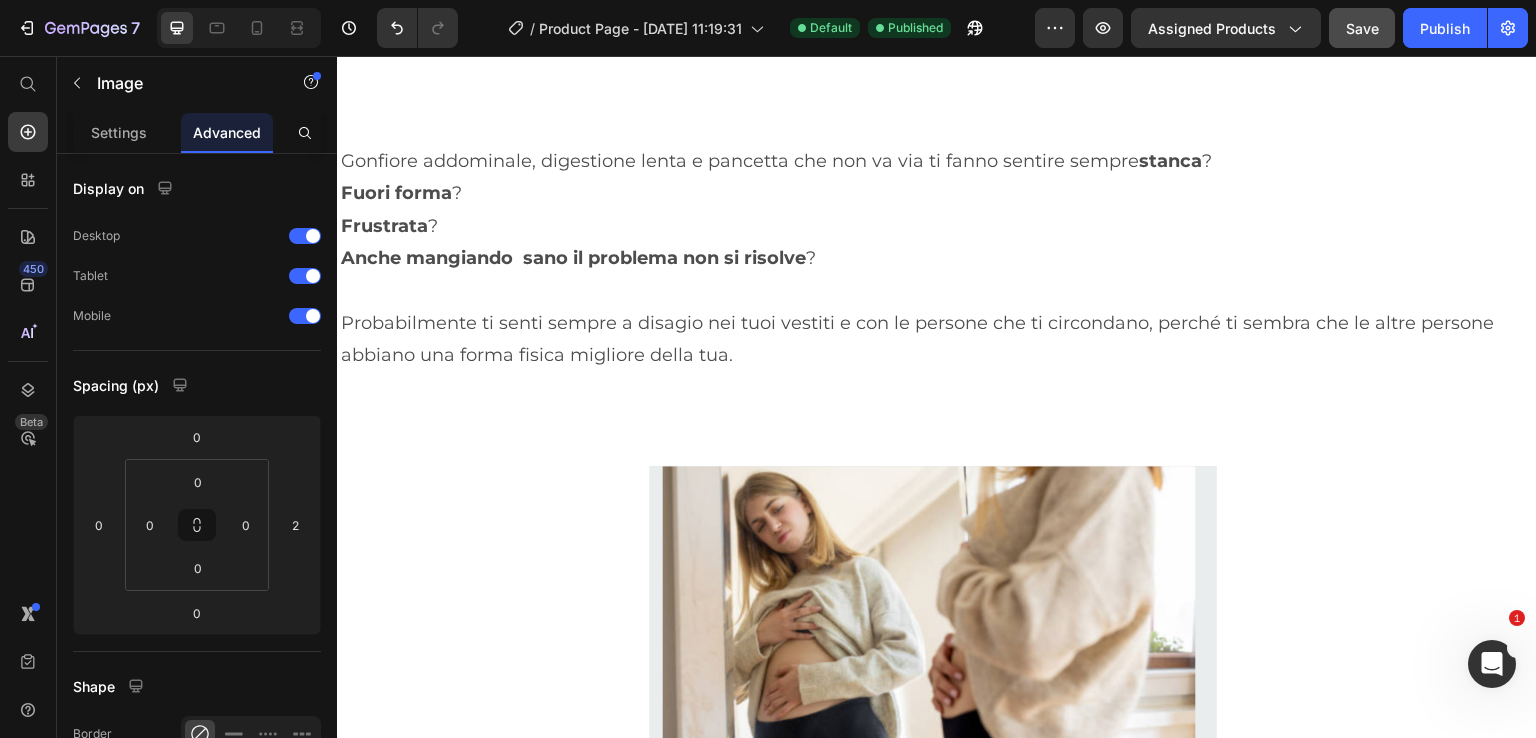 scroll, scrollTop: 1832, scrollLeft: 0, axis: vertical 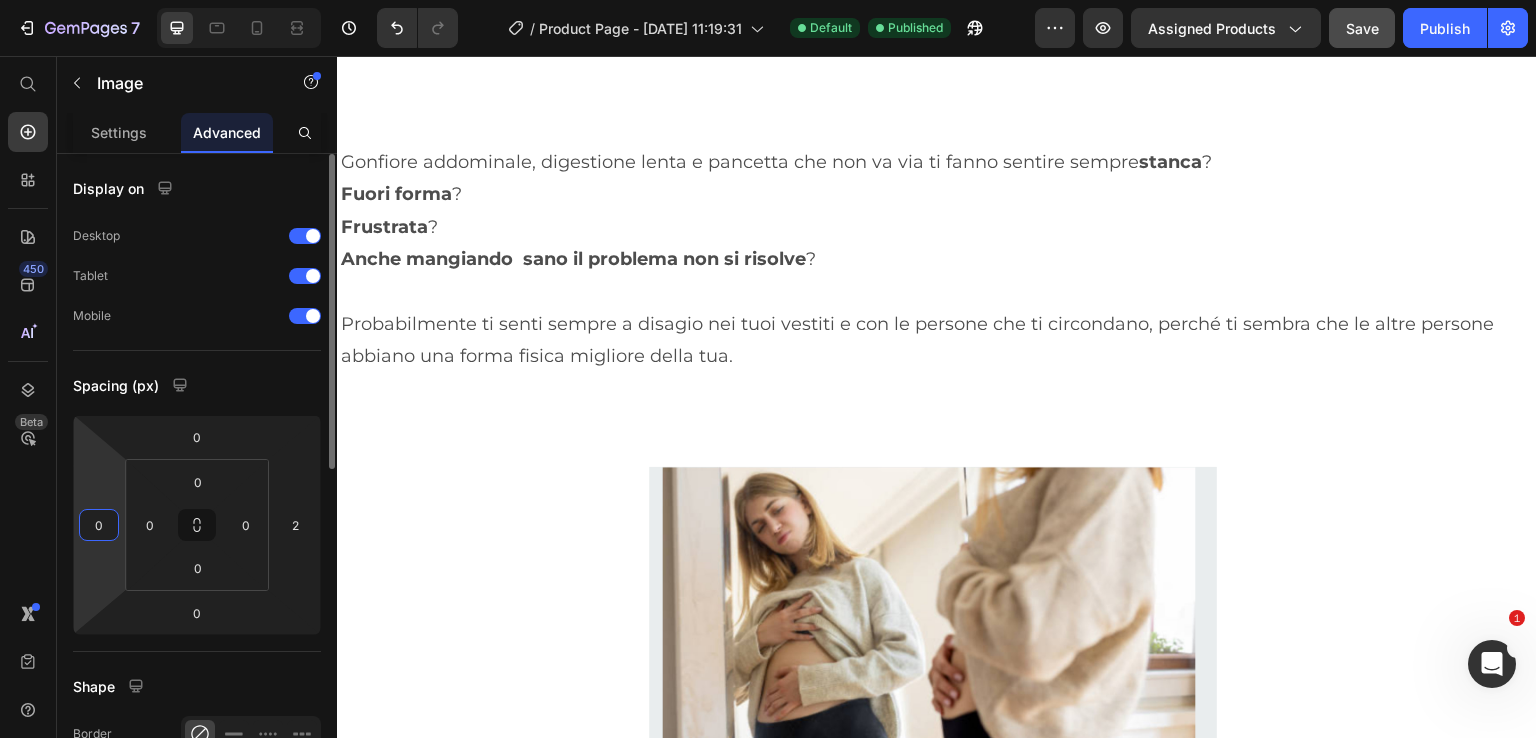 click on "0" at bounding box center [99, 525] 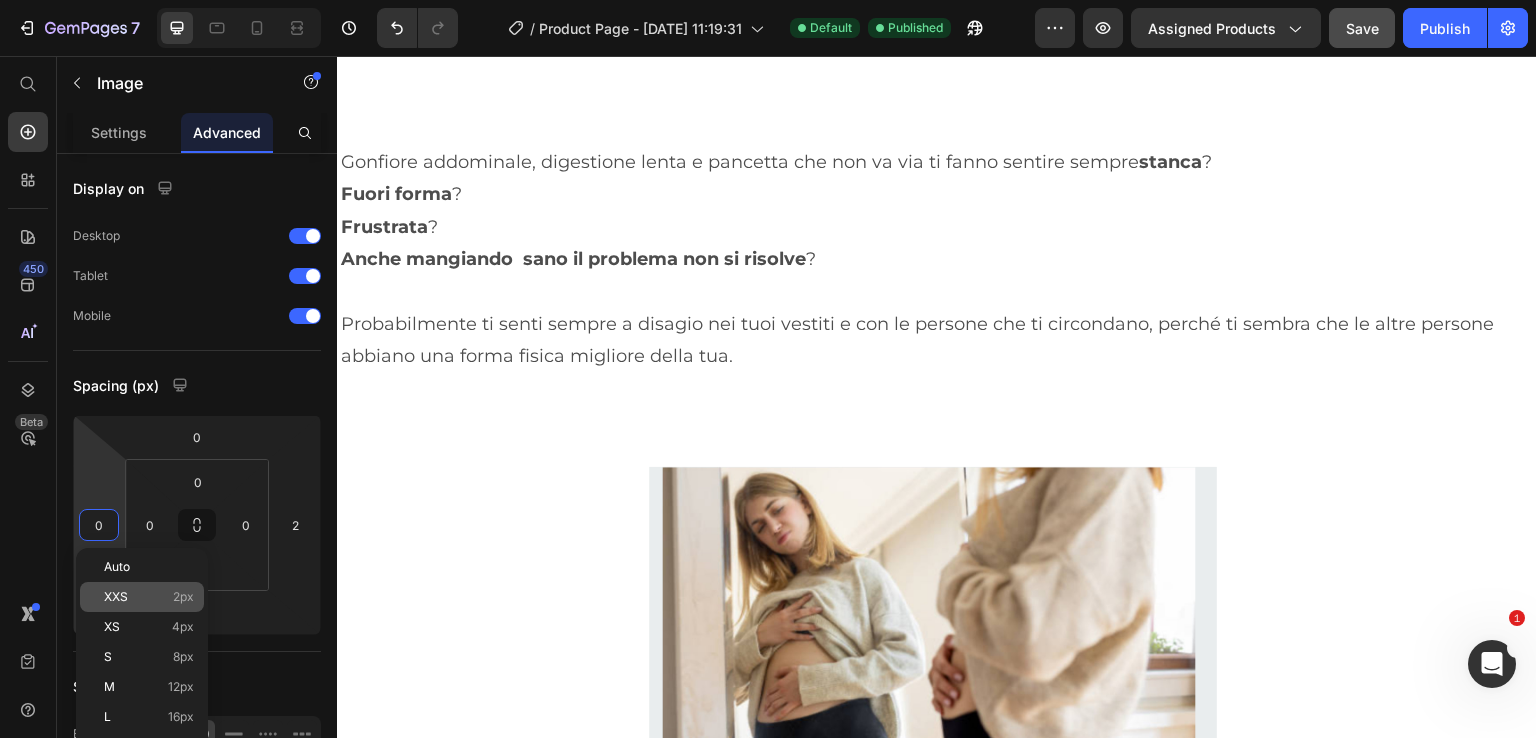 click on "XXS 2px" at bounding box center [149, 597] 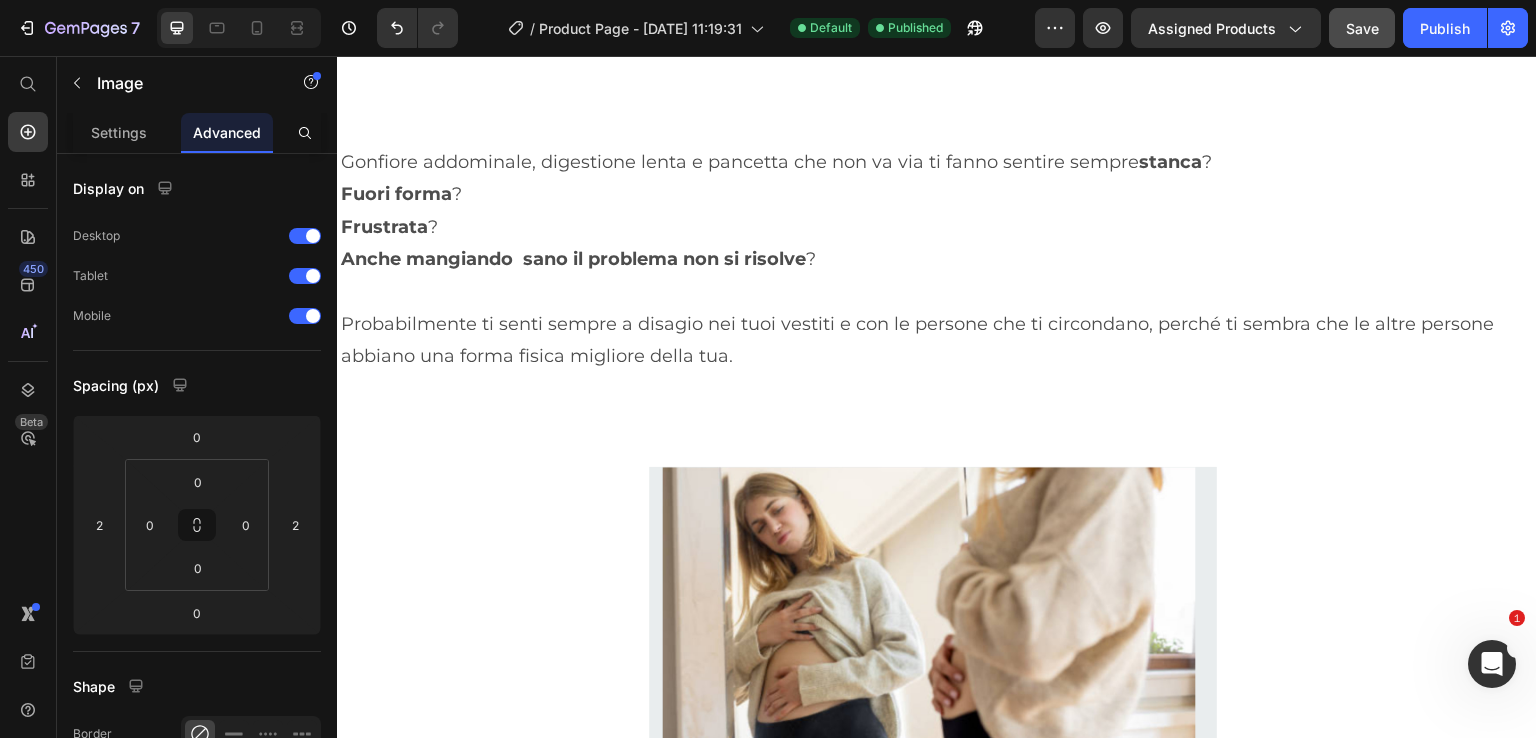 scroll, scrollTop: 1832, scrollLeft: 0, axis: vertical 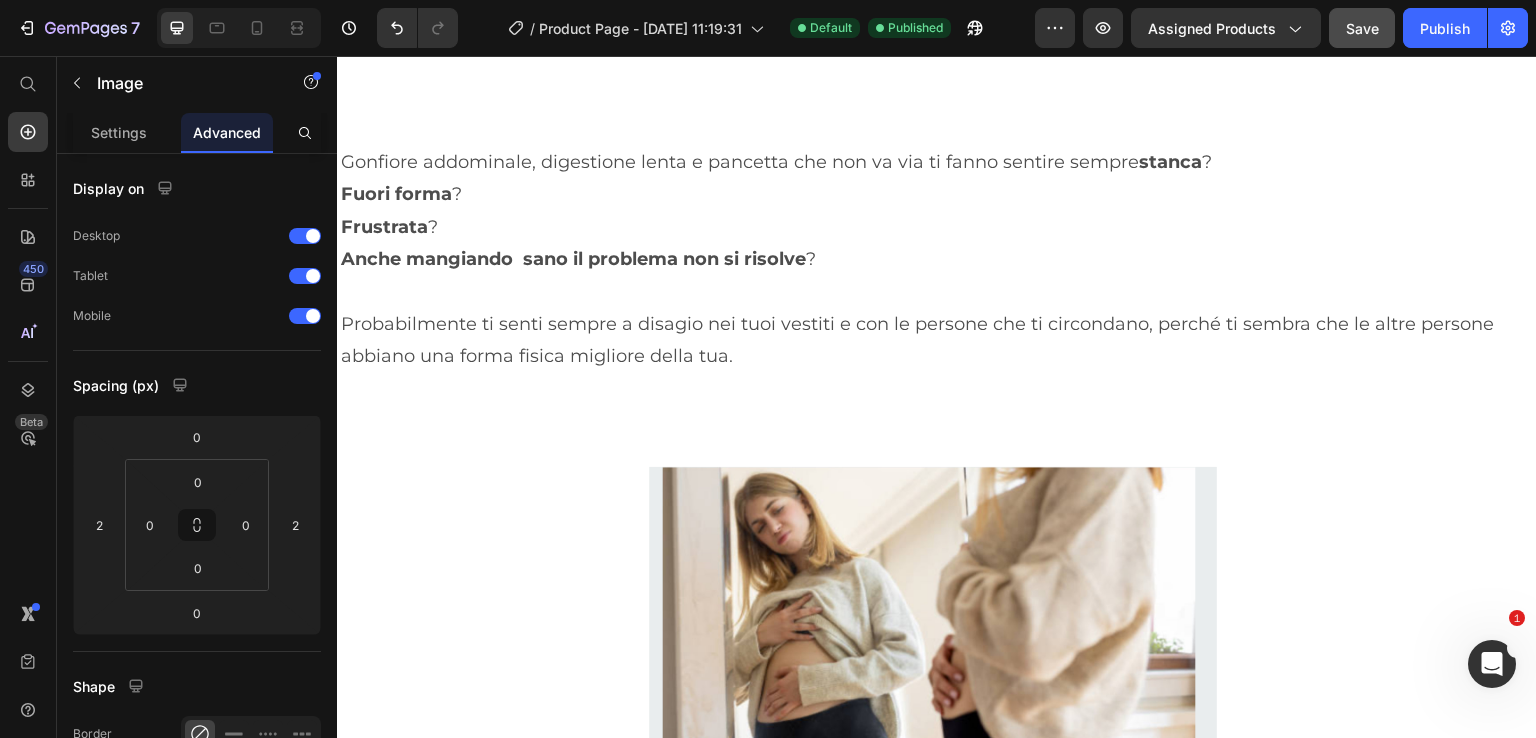 click at bounding box center (329, -565) 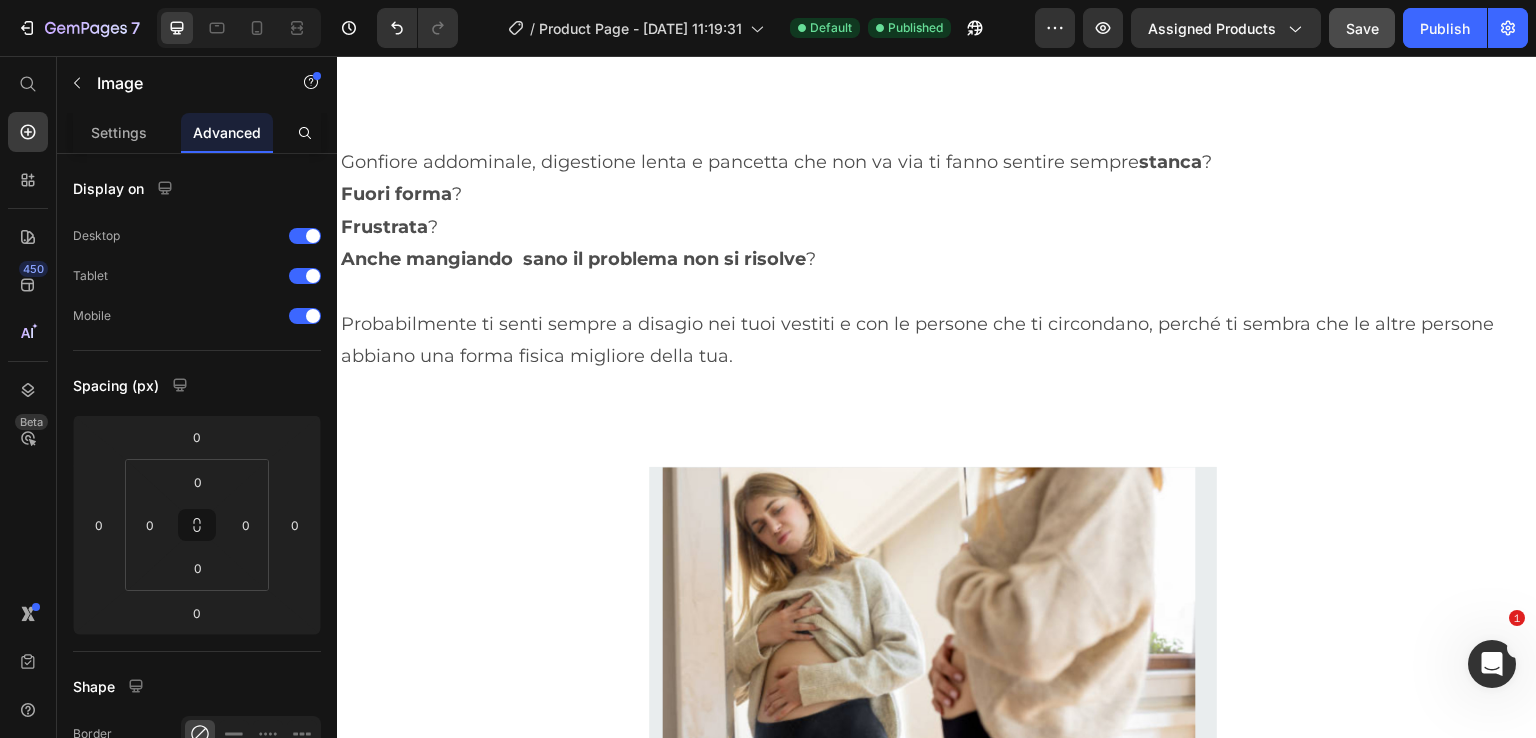 drag, startPoint x: 458, startPoint y: 384, endPoint x: 832, endPoint y: 382, distance: 374.00534 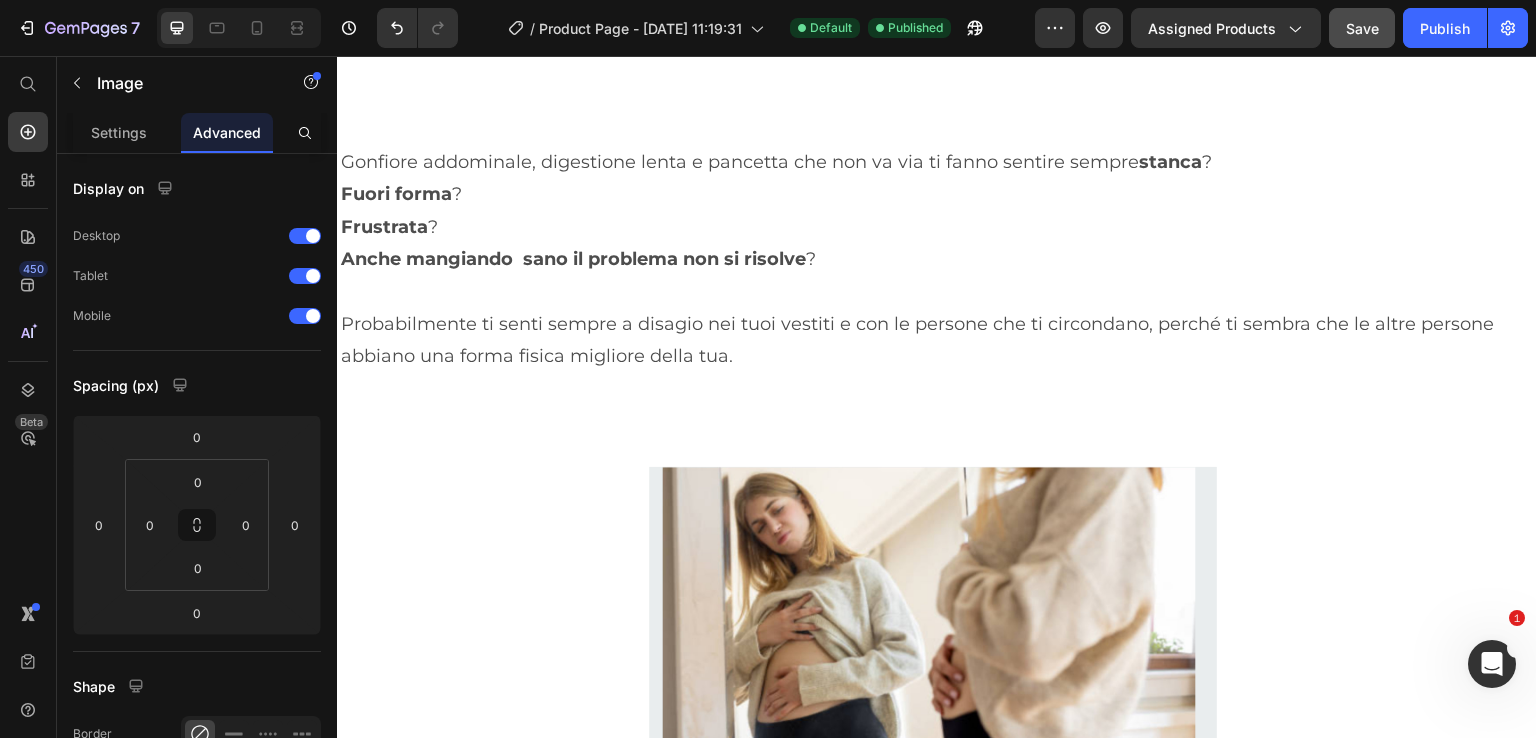 click on "Image Image   0 Image" at bounding box center (937, -321) 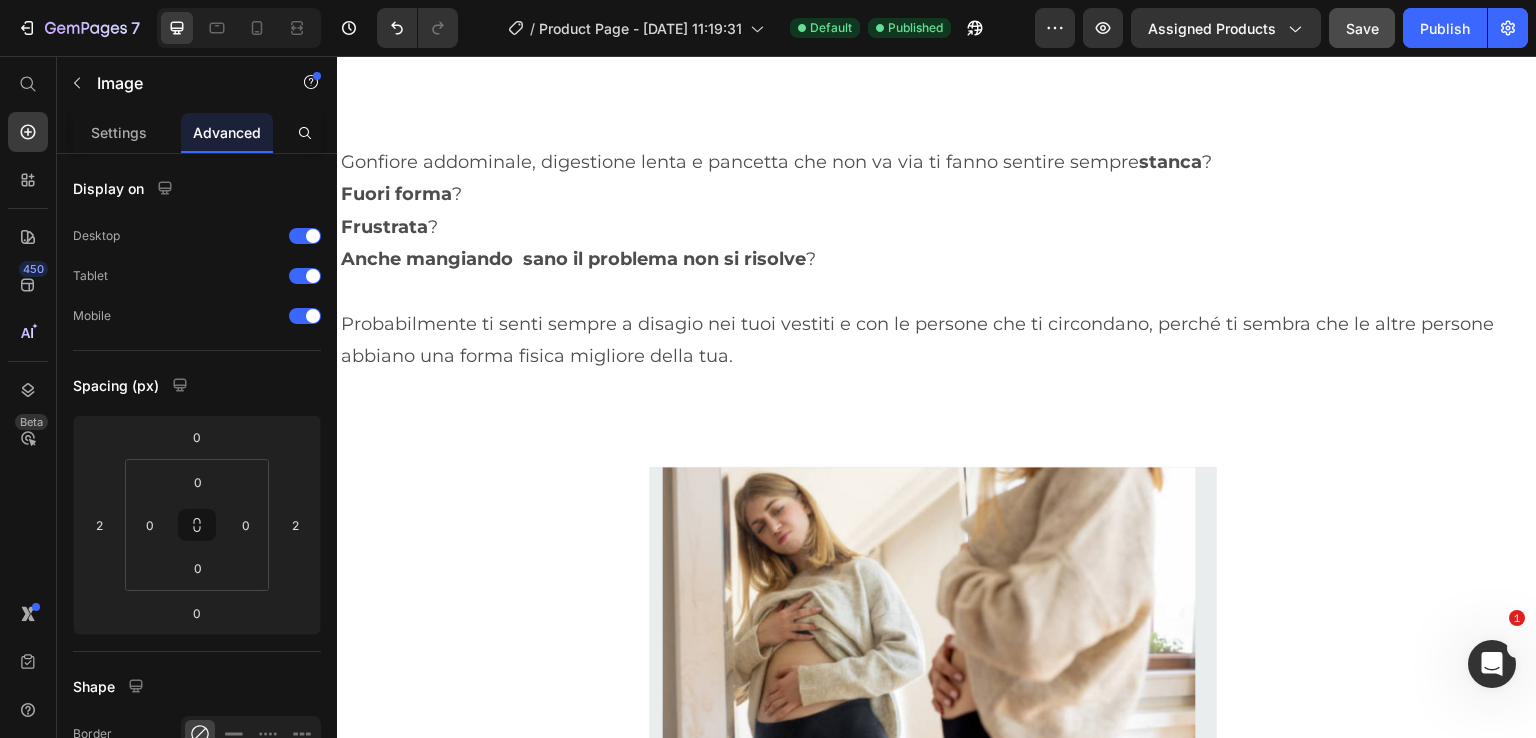 drag, startPoint x: 832, startPoint y: 382, endPoint x: 1263, endPoint y: 417, distance: 432.4188 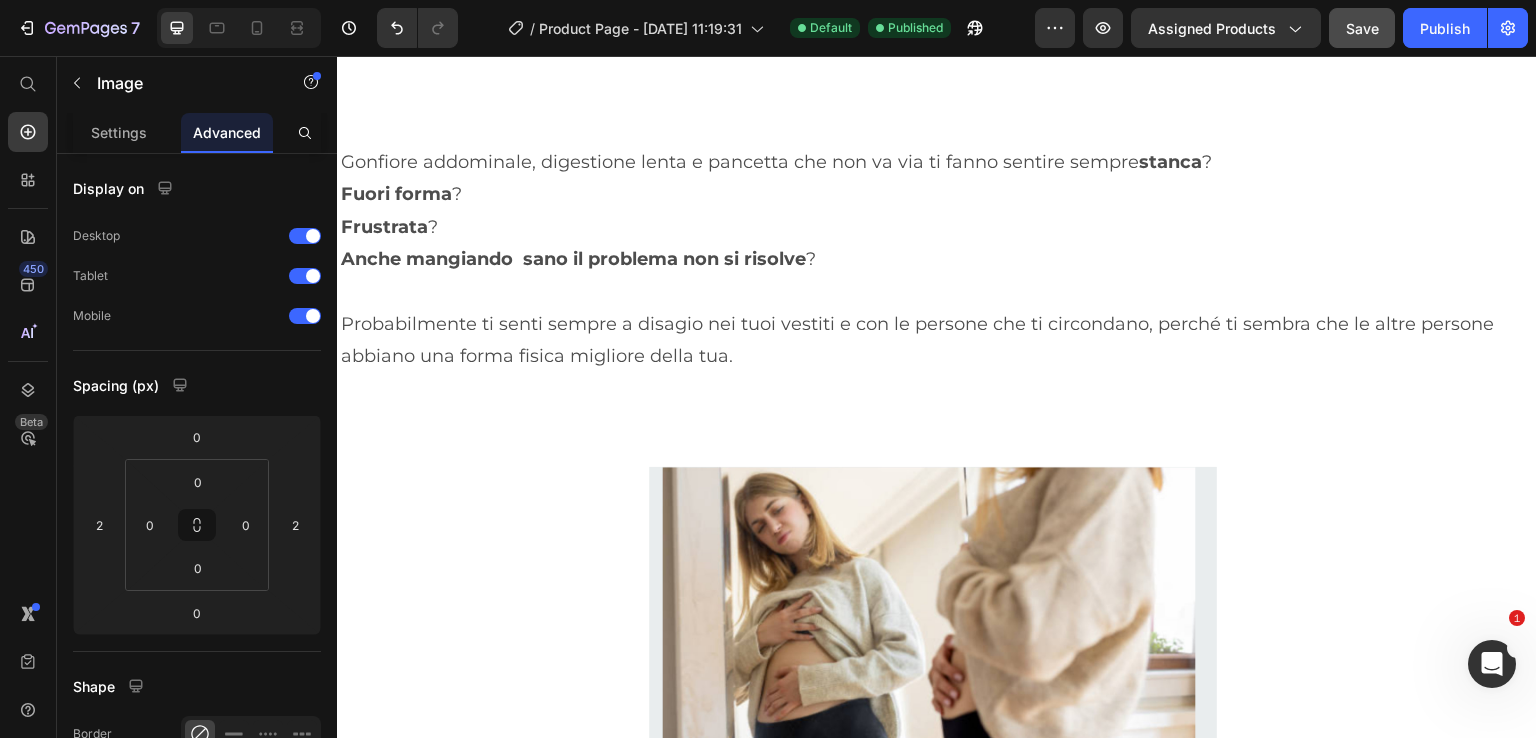 click on "Header Elimina gonfiore, digestione pesante e pancetta in 30 giorni,  senza rinunce che ti fanno odiare la vita anche se hai già provato di tutto.   Text Block Row Image
Drop element here €29,00 Product Price €97,00 Product Price Row Prendi ora la tua guida Add to Cart Se acquisti entro le prossime 24 ore avrai in omaggio 3 bonus del valore di 68€ Text Block 18 Ore 47 Minuti 33 Secondi Countdown Timer Product Row Row Row Row Questa guida fa per te se:  Heading Row Hai già provato mille diete  ma il gonfiore non ti abbandona mai Ti senti spesso appesantita  dopo i pasti, anche se mangi "bene" Cerchi un metodo realistico,  senza rinunce impossibili o allenamenti infiniti Item List Row Row Row Questa guida  NON  fa per te se: Heading
Cerchi una soluzione  "miracolosa"  da un giorno all'altro
Non sei disposta a metterti in gioco e  ascoltare il tuo corpo
Credi ancora che serva solo  "mangiare meno e muoversi di più" Item List Heading   0" at bounding box center (937, 4114) 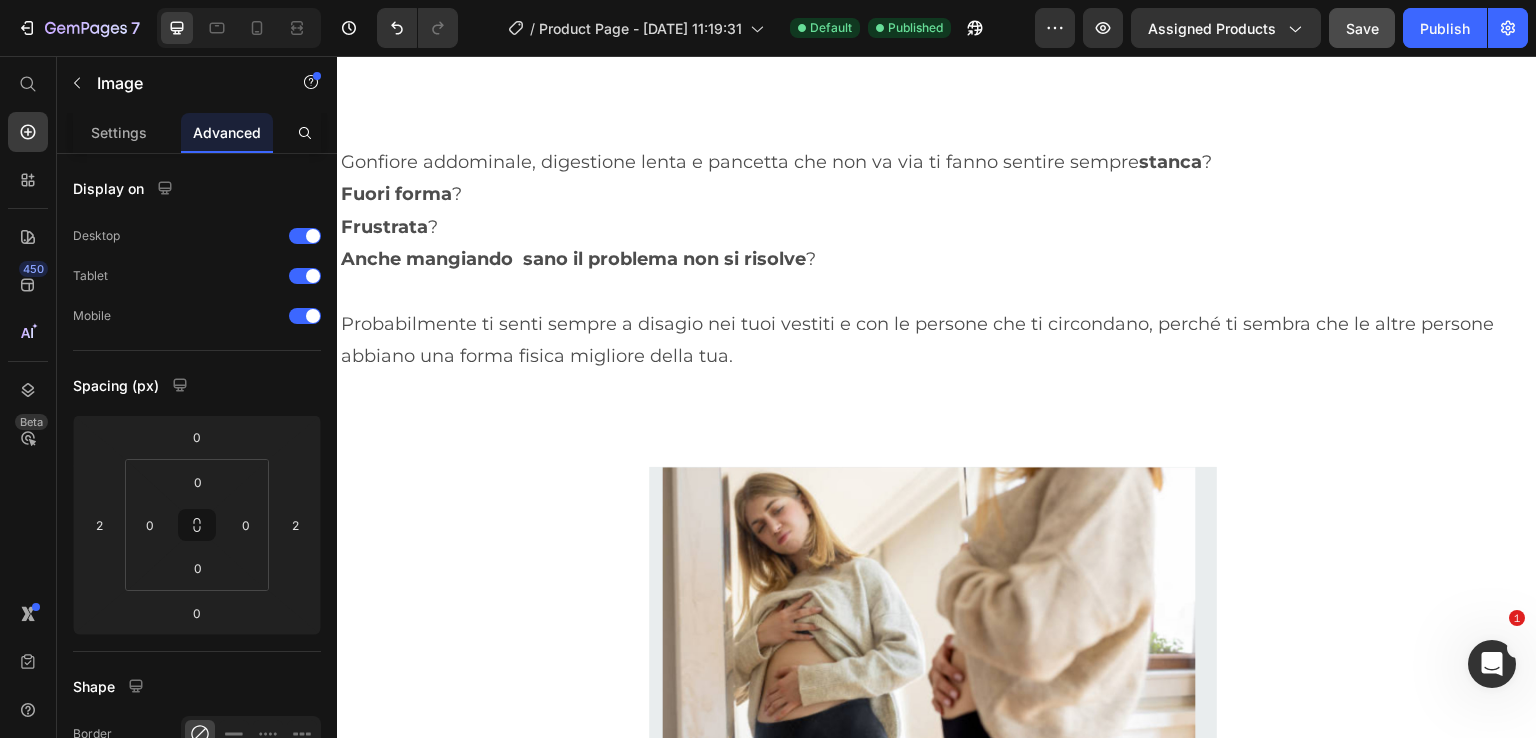 click at bounding box center [929, -565] 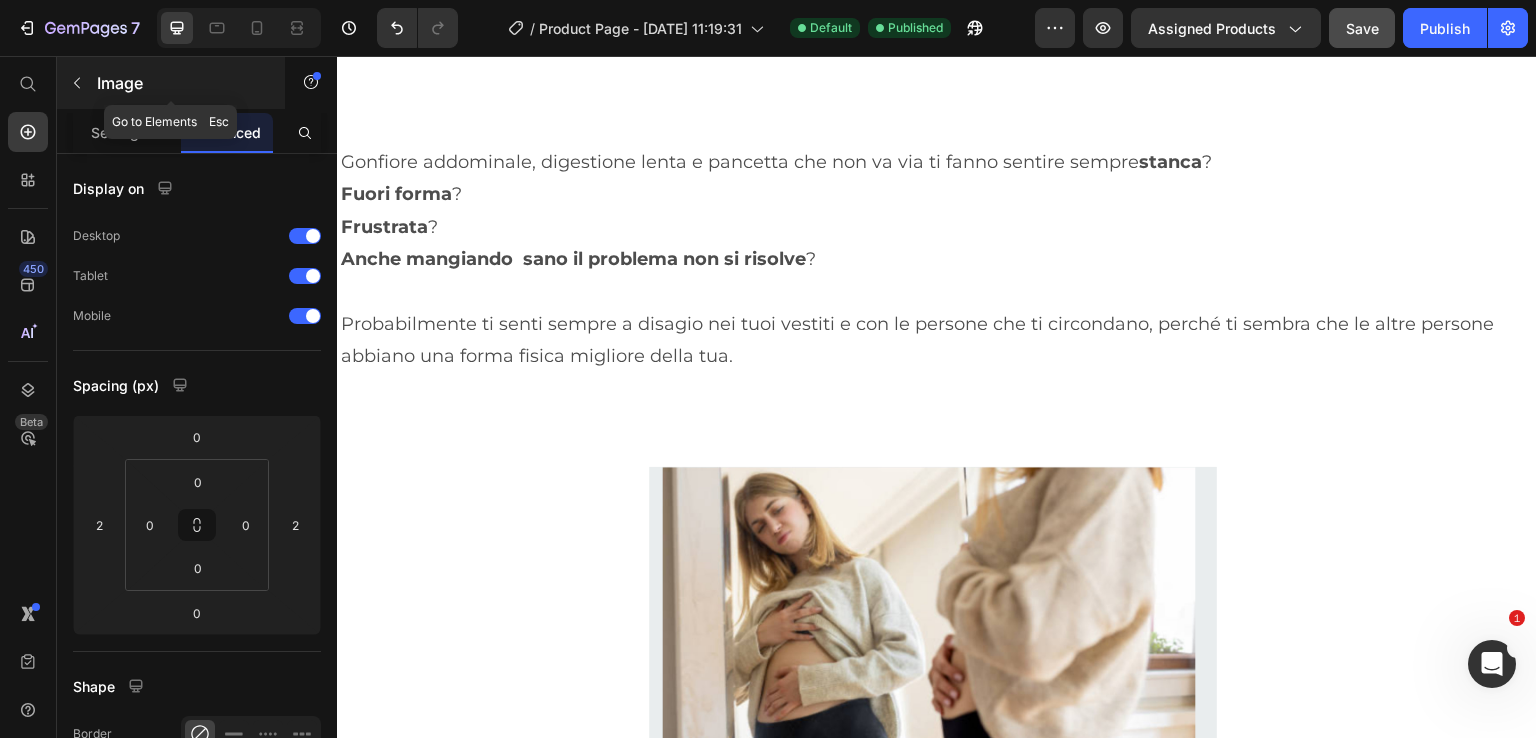 click at bounding box center (77, 83) 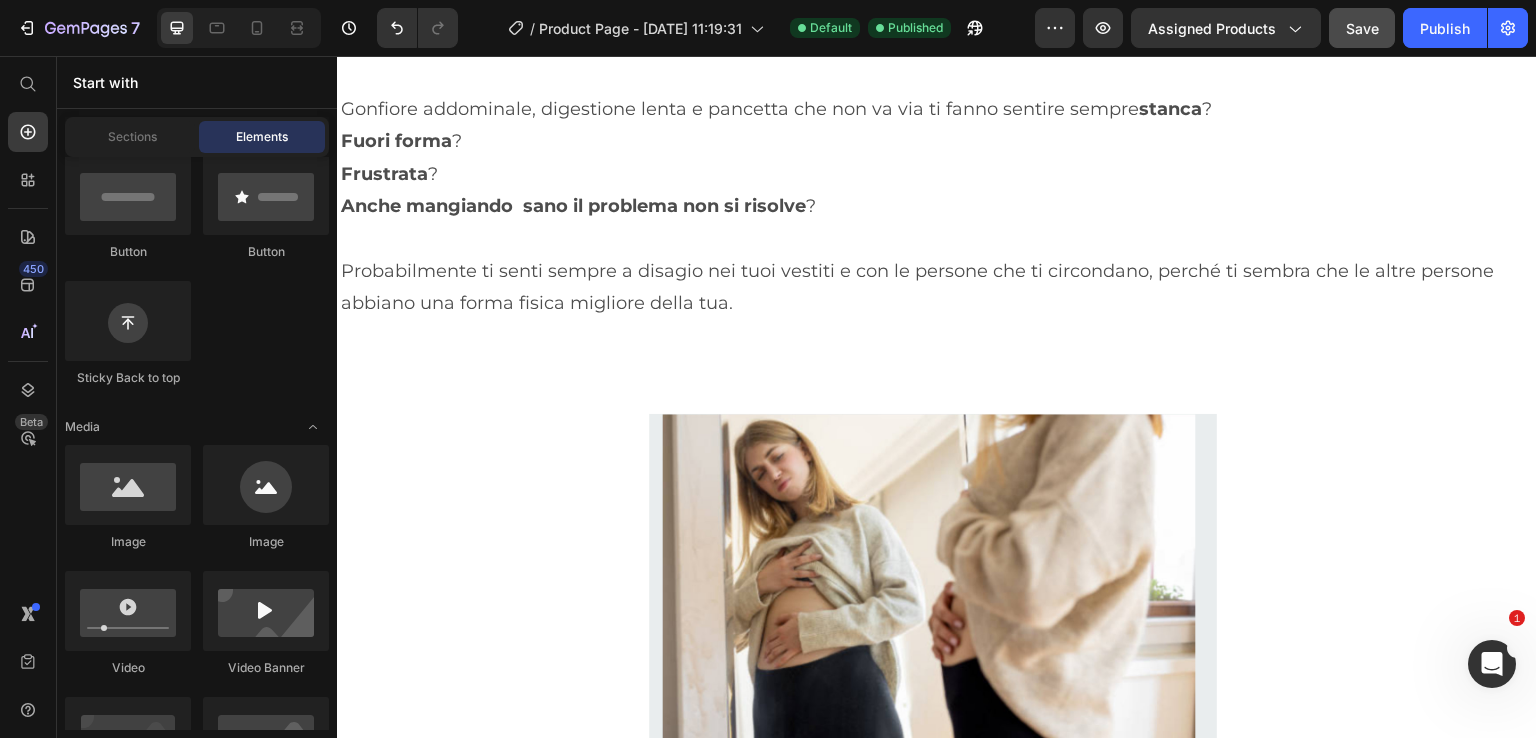 scroll, scrollTop: 1732, scrollLeft: 0, axis: vertical 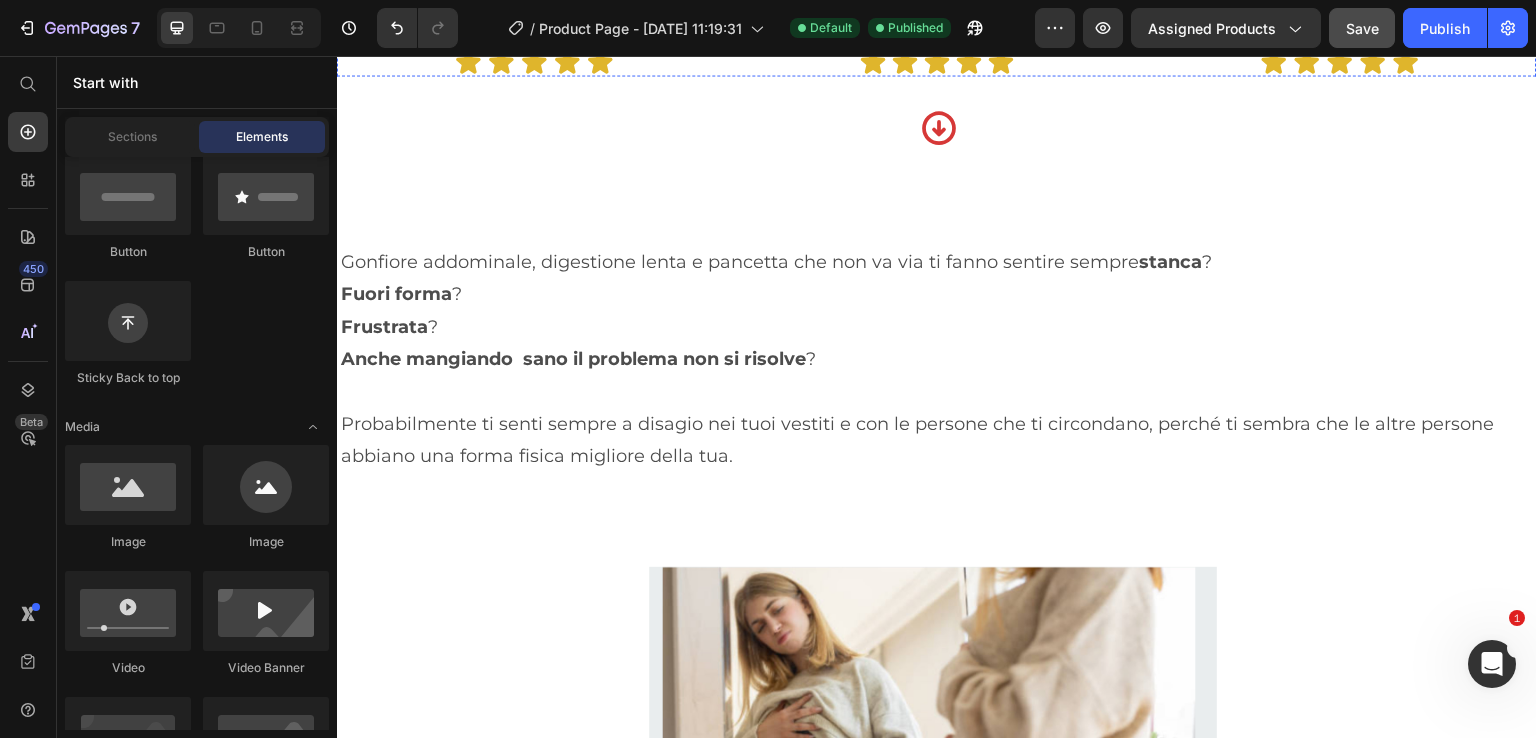 click on "Image Image Image" at bounding box center [937, -221] 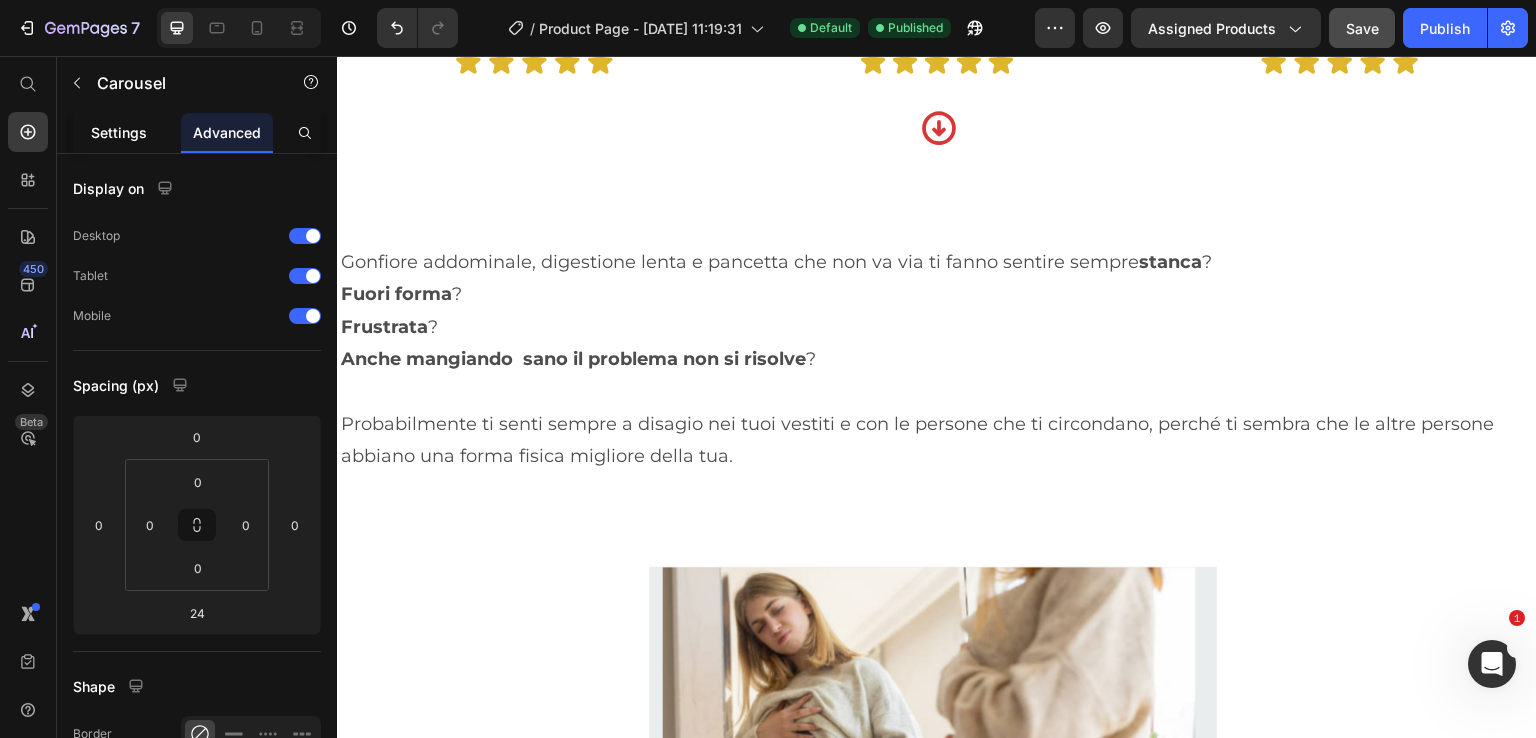 click on "Settings" at bounding box center (119, 132) 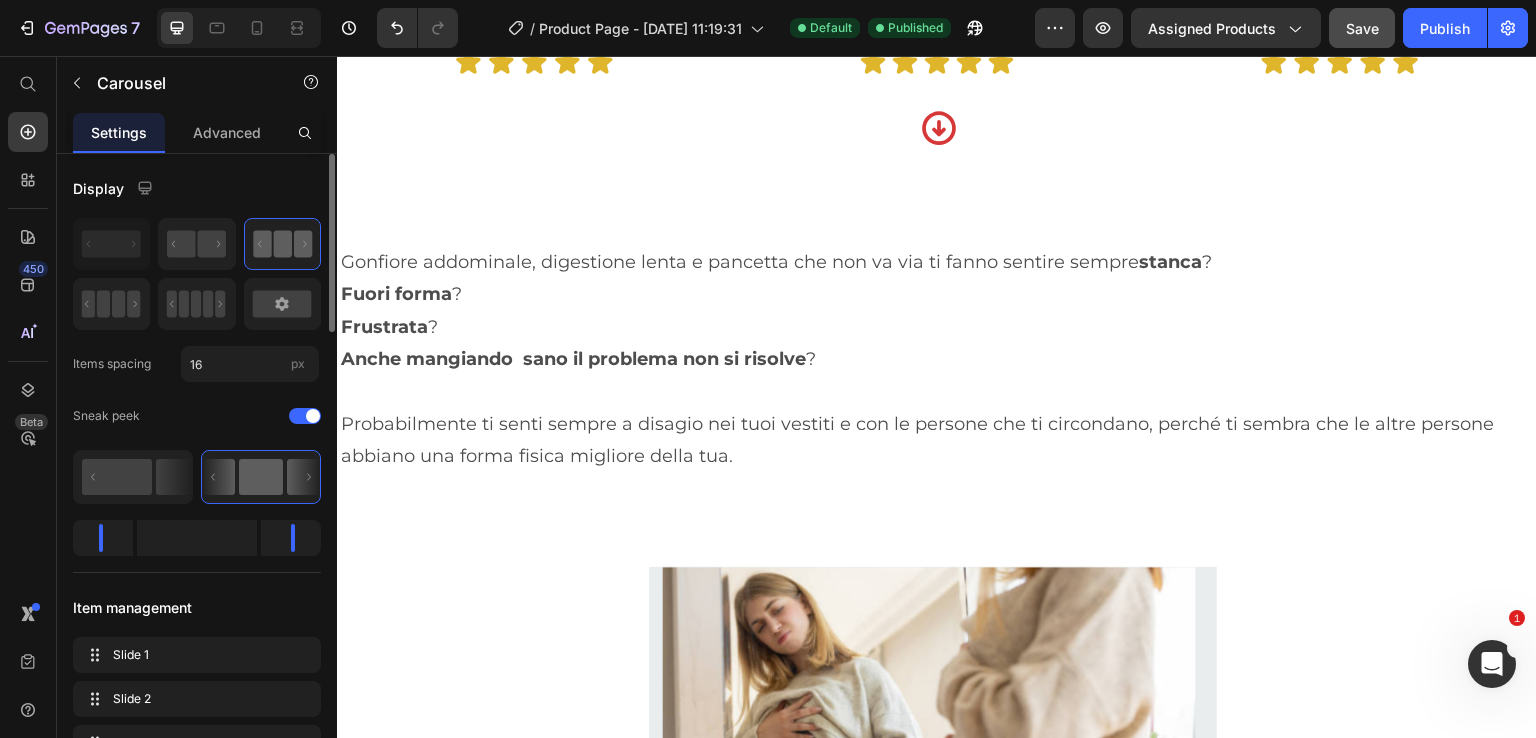 click 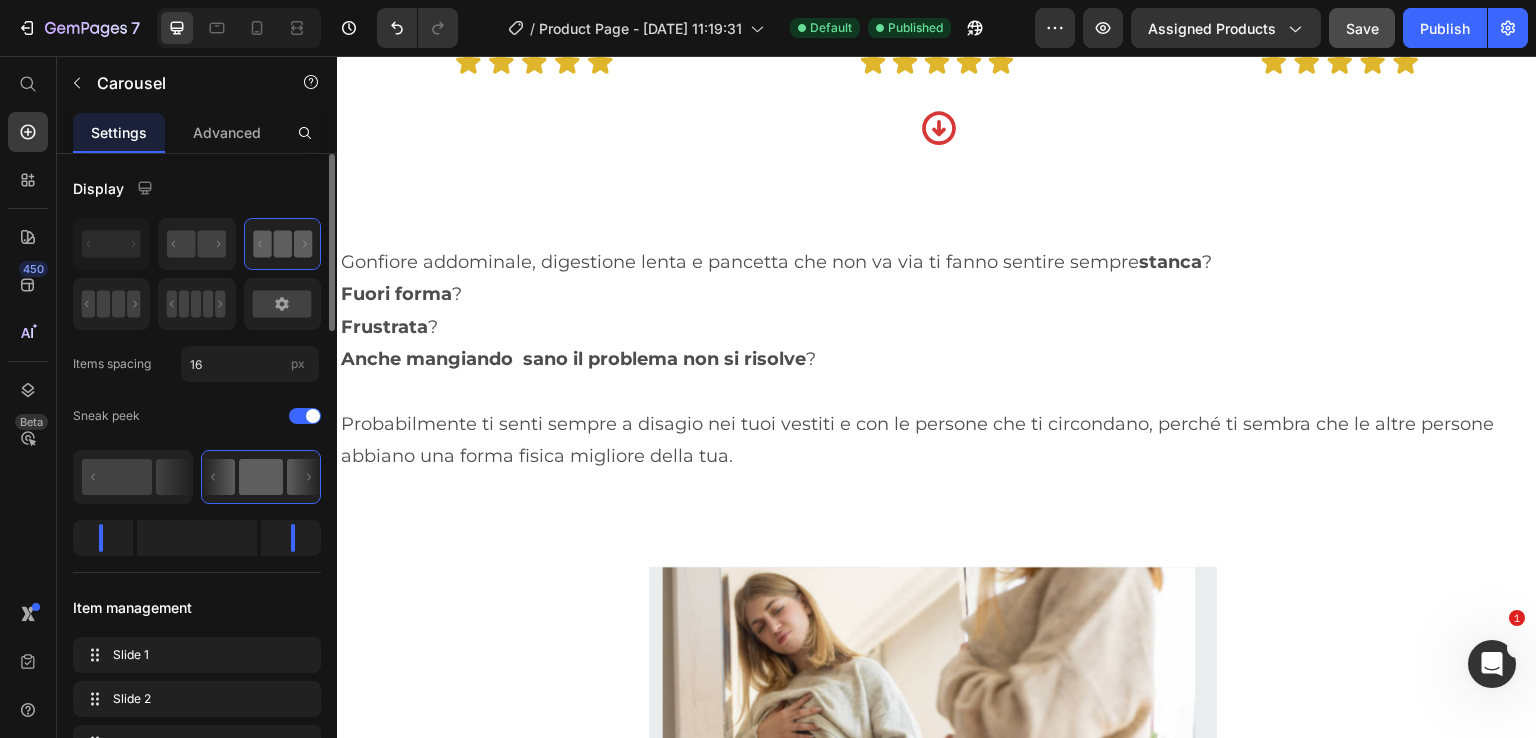 click 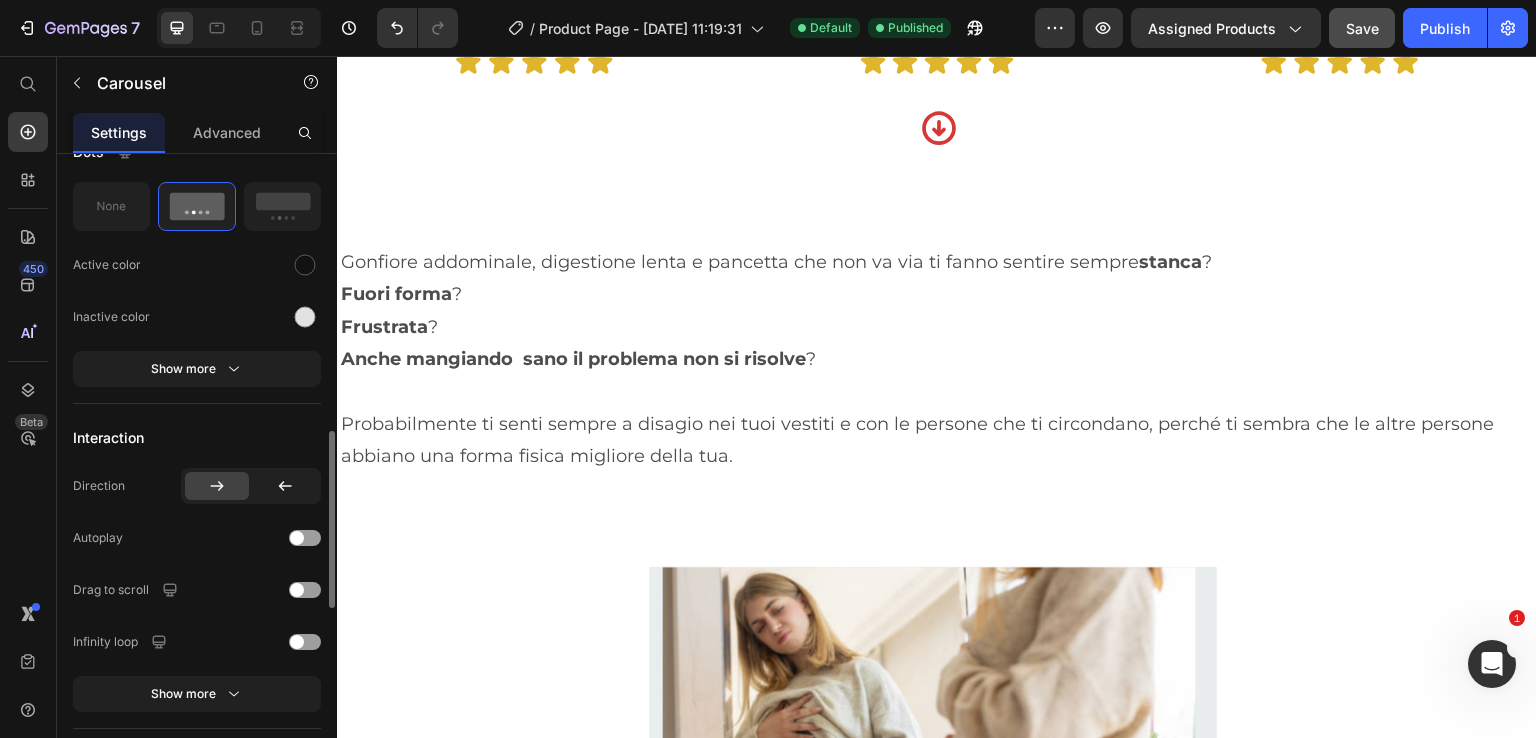 scroll, scrollTop: 1300, scrollLeft: 0, axis: vertical 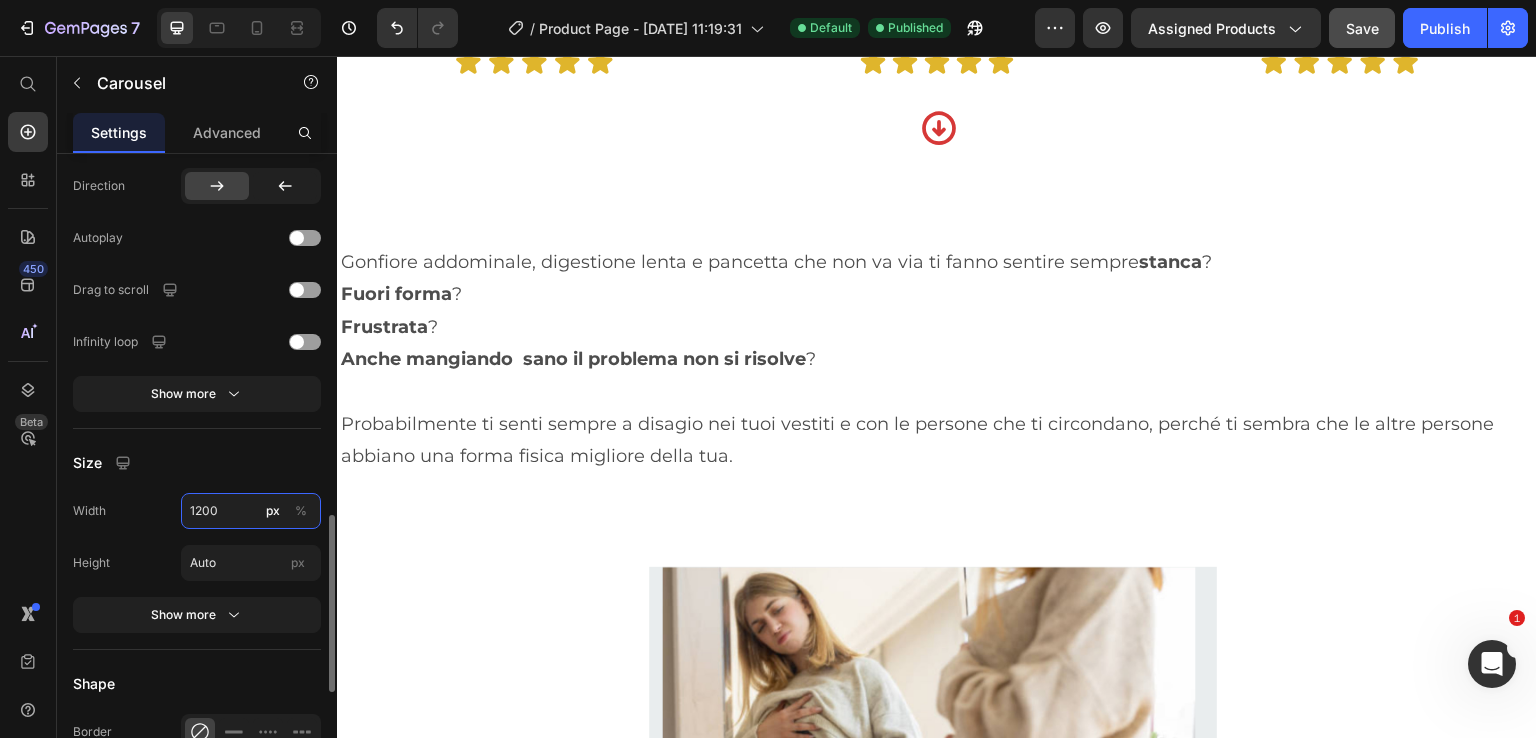 click on "1200" at bounding box center (251, 511) 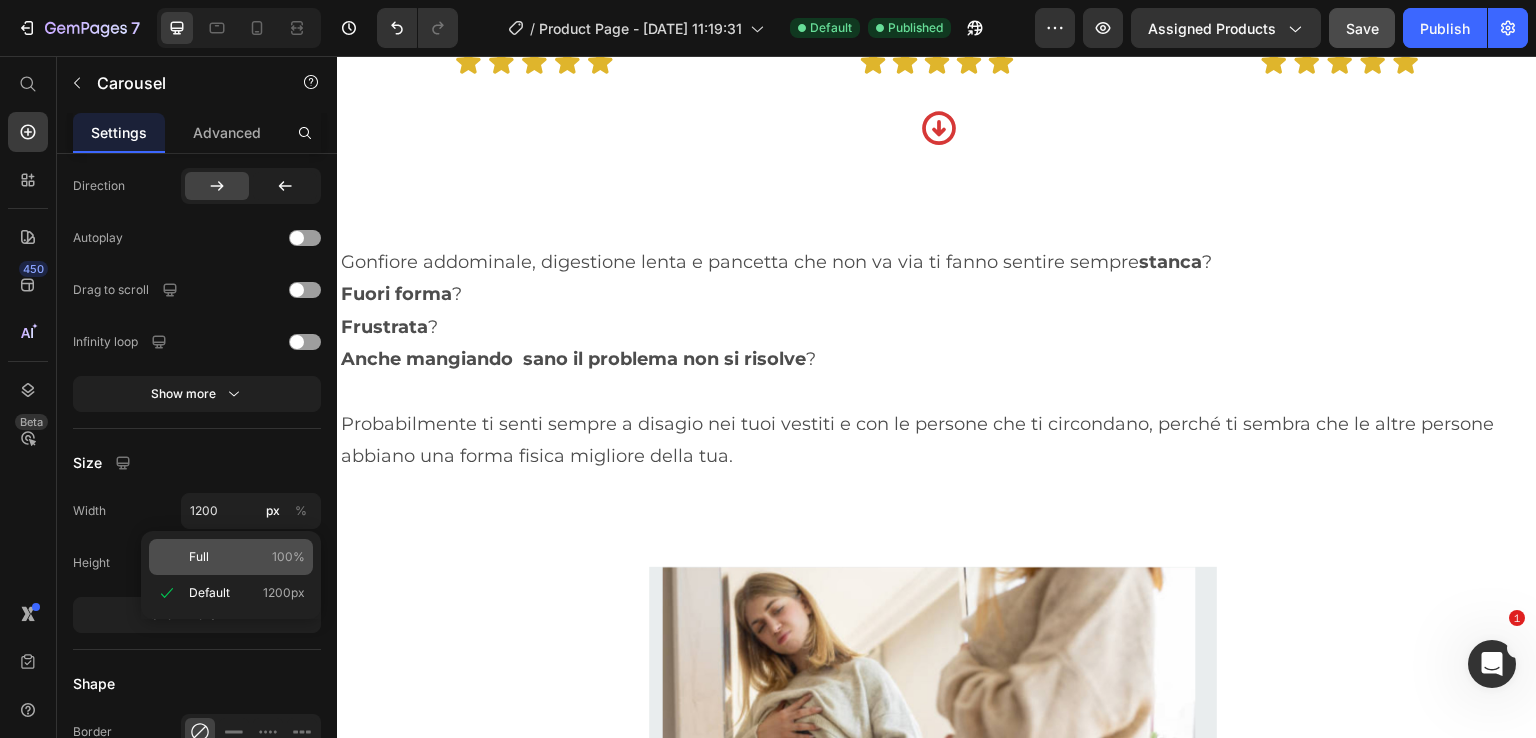 click on "Full 100%" at bounding box center [247, 557] 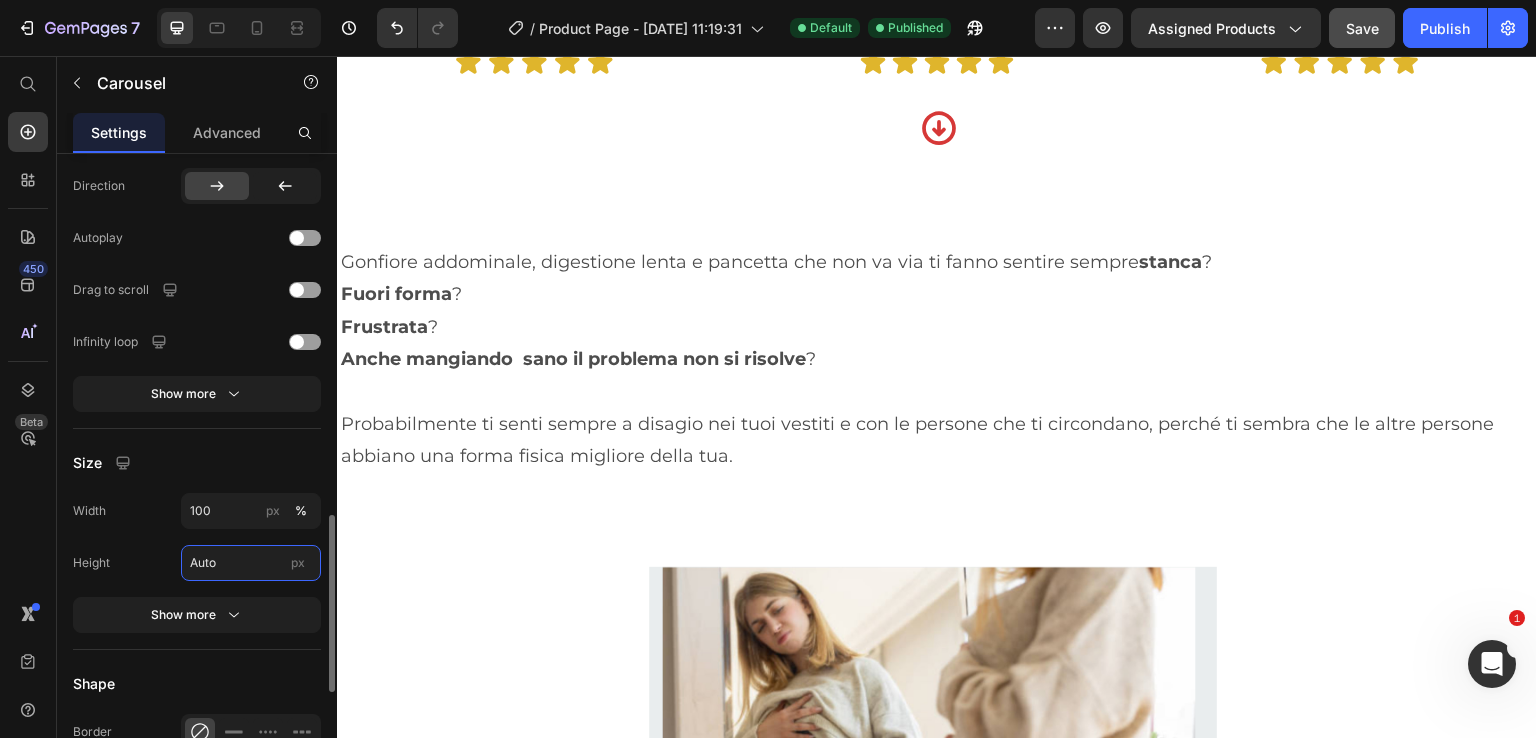 click on "Auto" at bounding box center [251, 563] 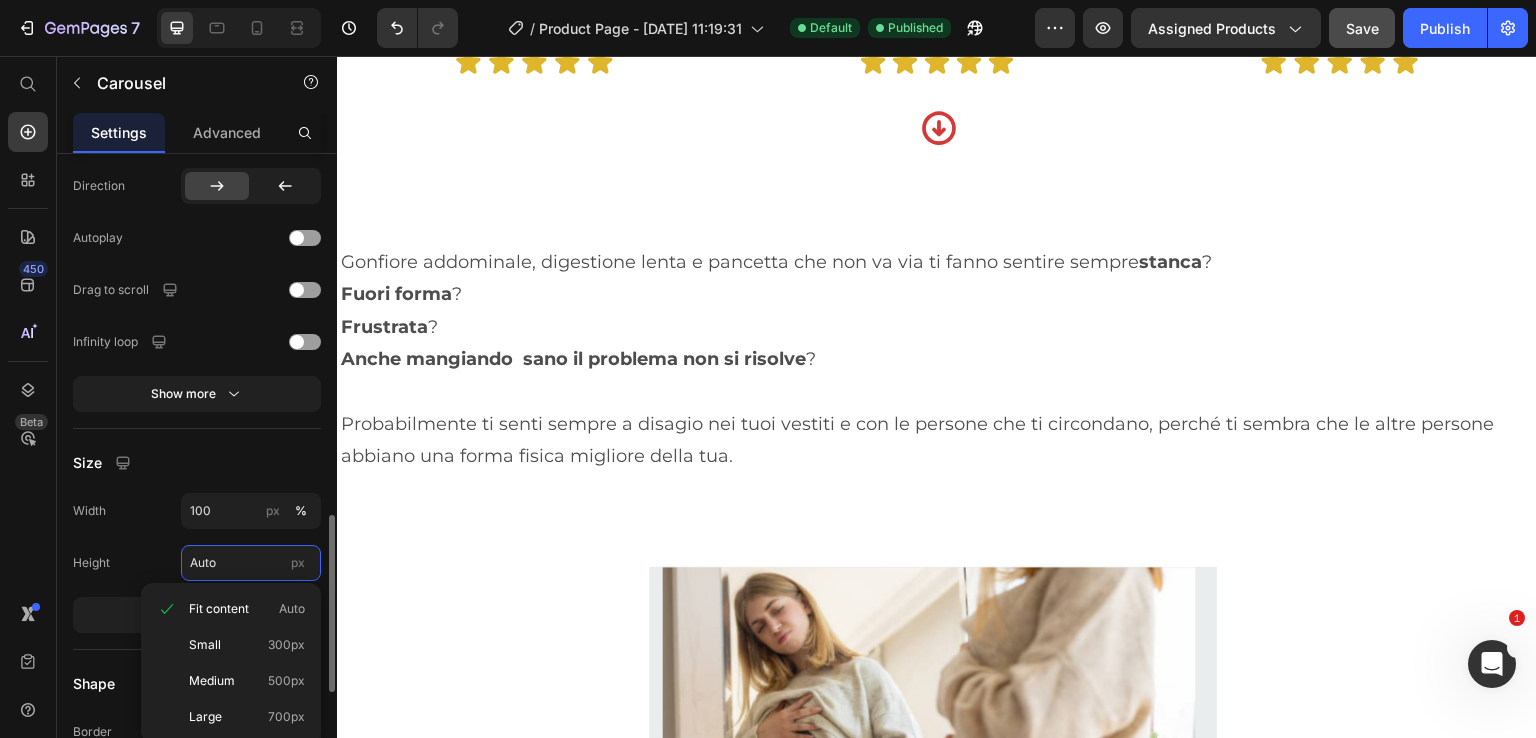 click on "Auto" at bounding box center [251, 563] 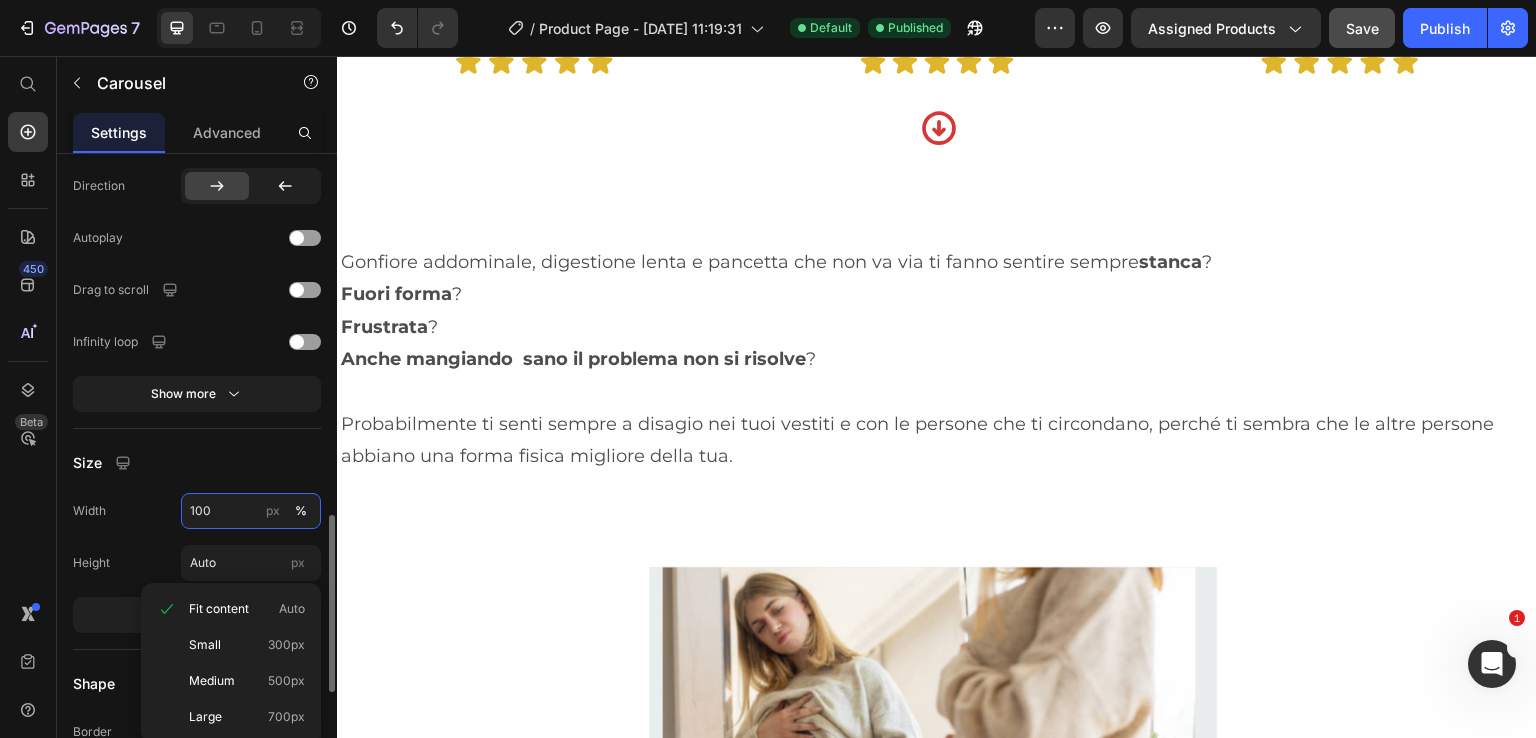 click on "100" at bounding box center [251, 511] 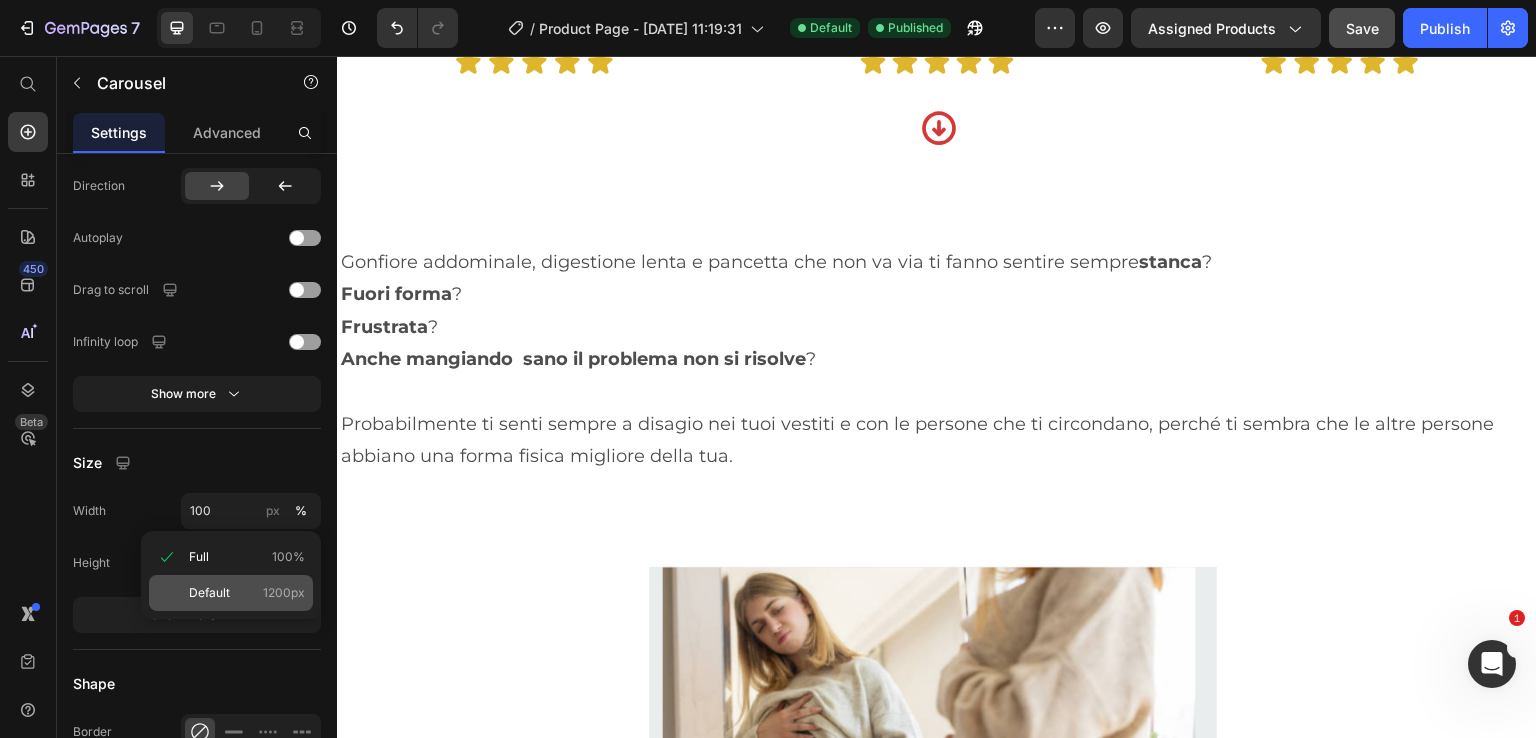 click on "Default" at bounding box center (209, 593) 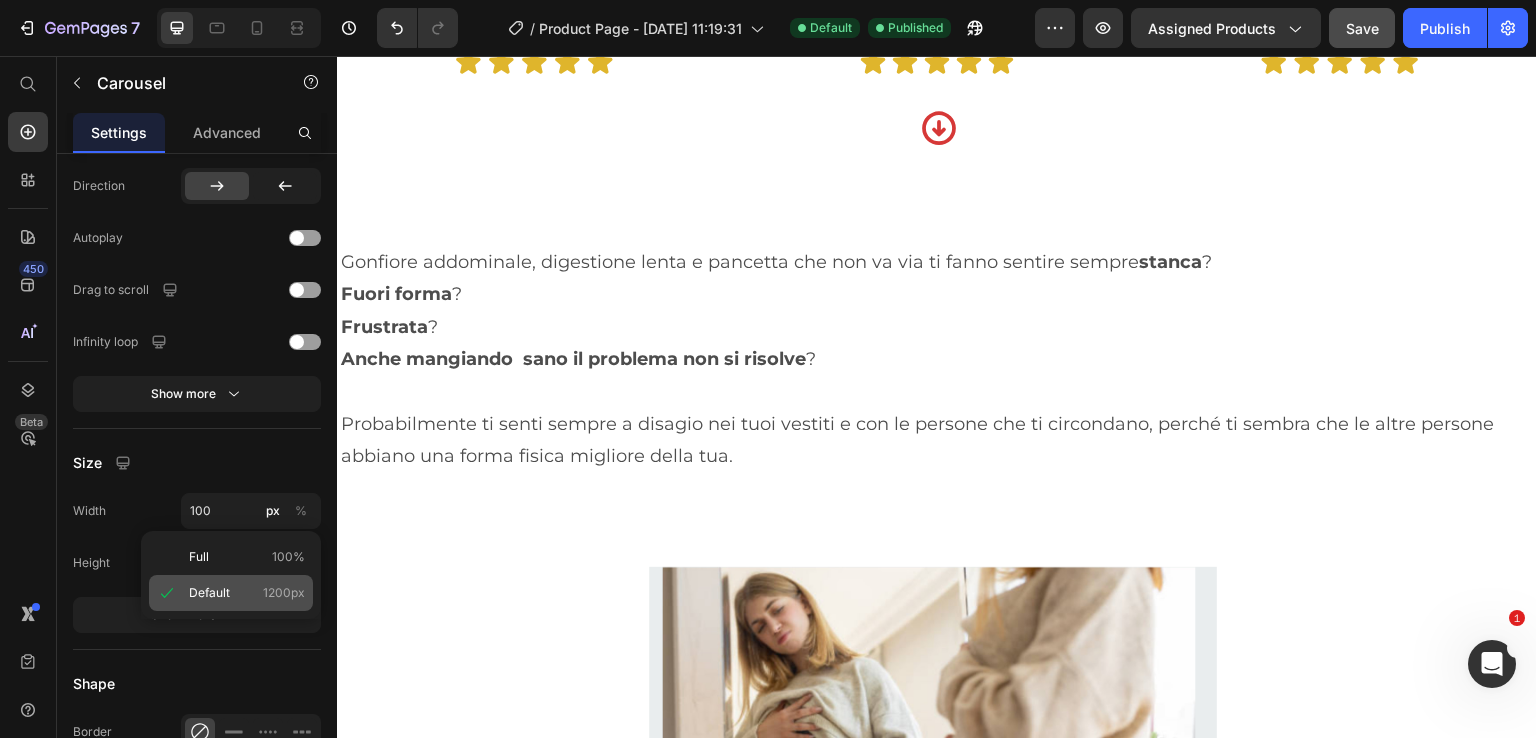 type on "1200" 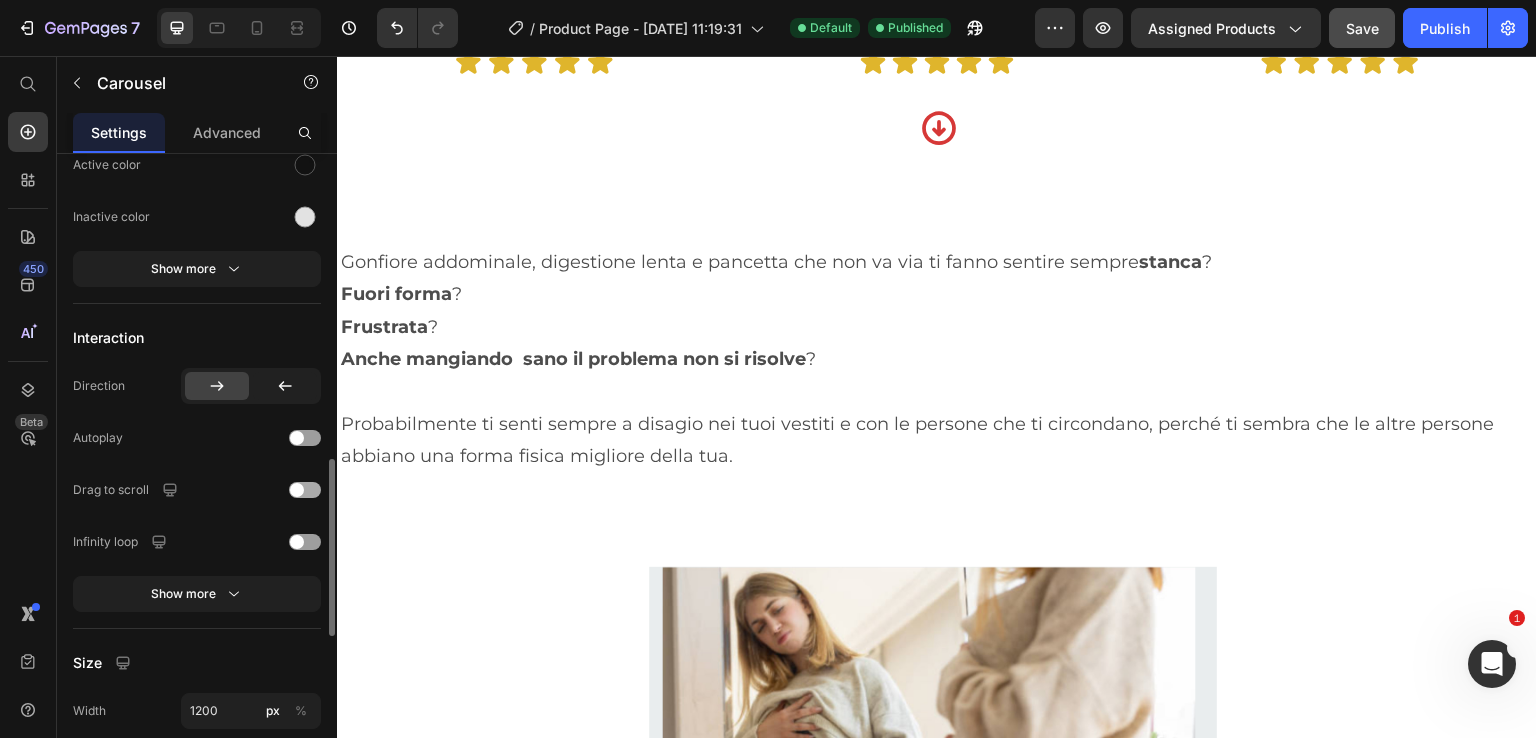scroll, scrollTop: 700, scrollLeft: 0, axis: vertical 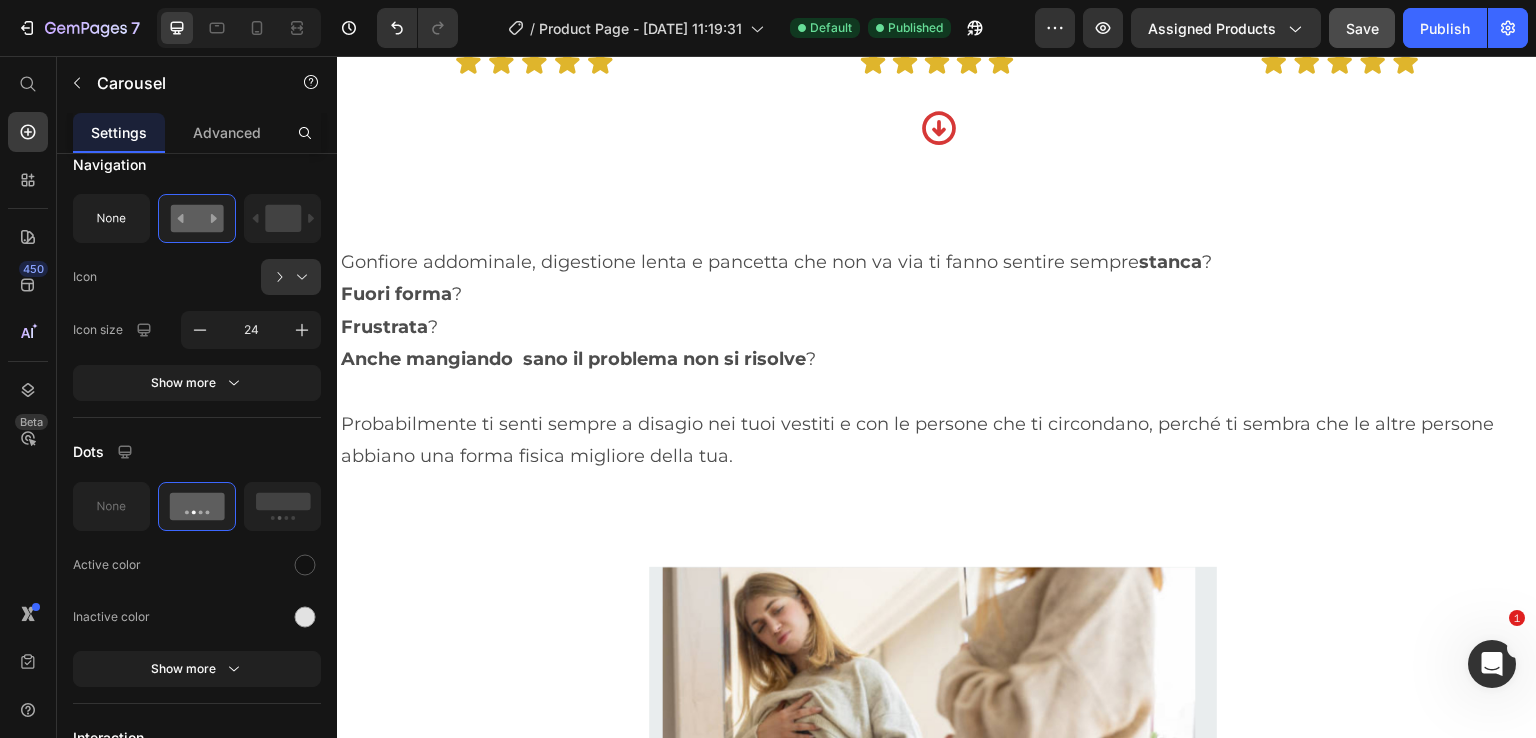 click on "Image Image Image" at bounding box center (937, -221) 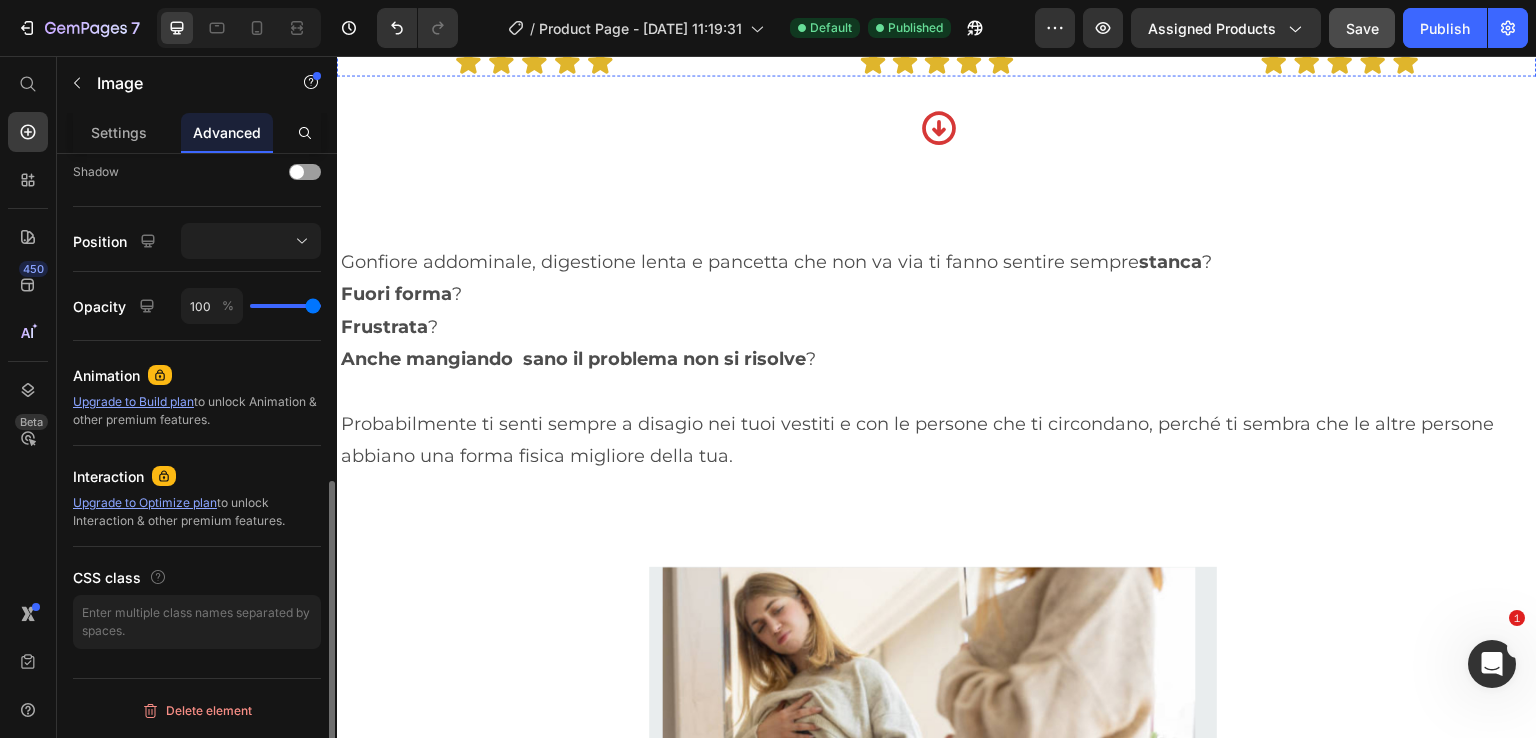 click on "Image Image Image   0" at bounding box center (937, -221) 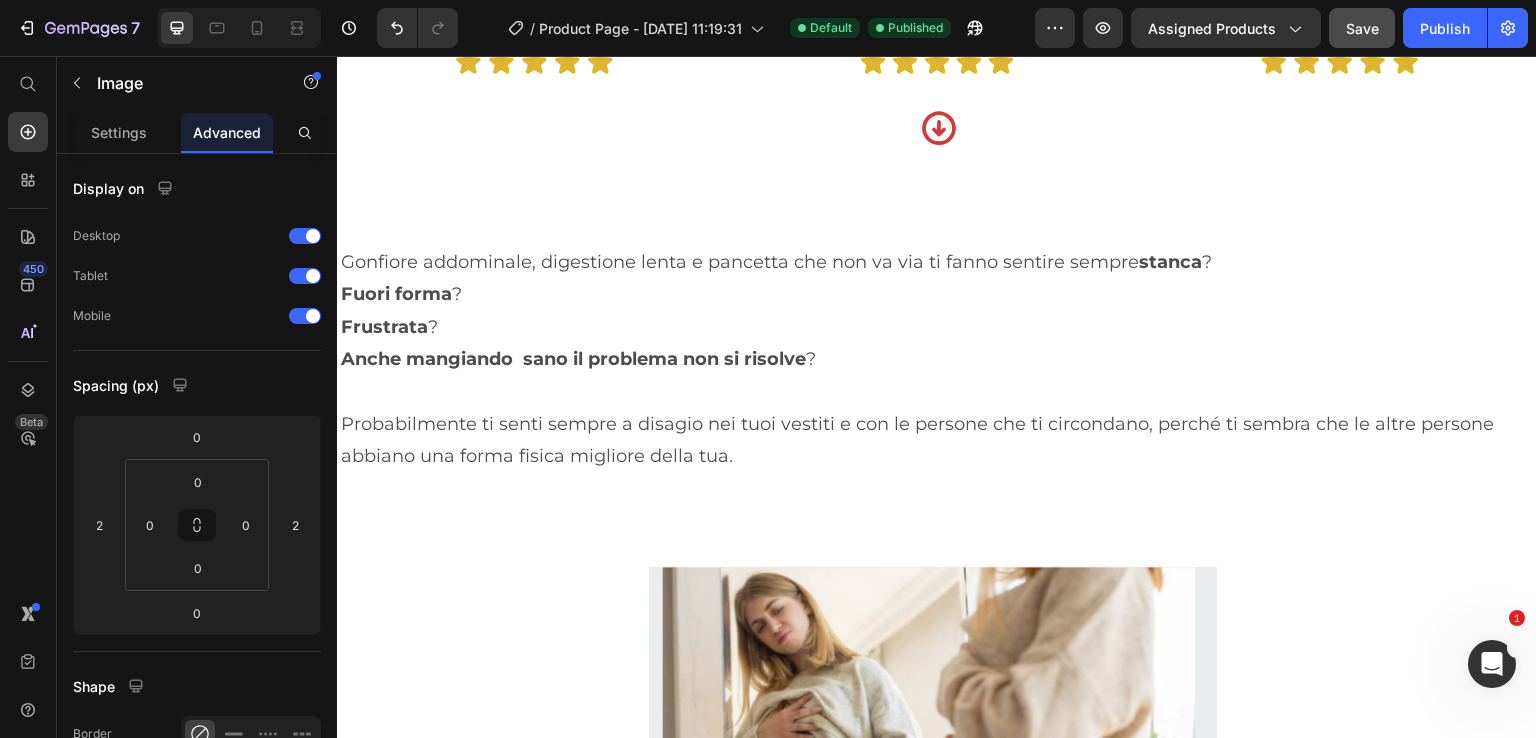 click at bounding box center (329, -465) 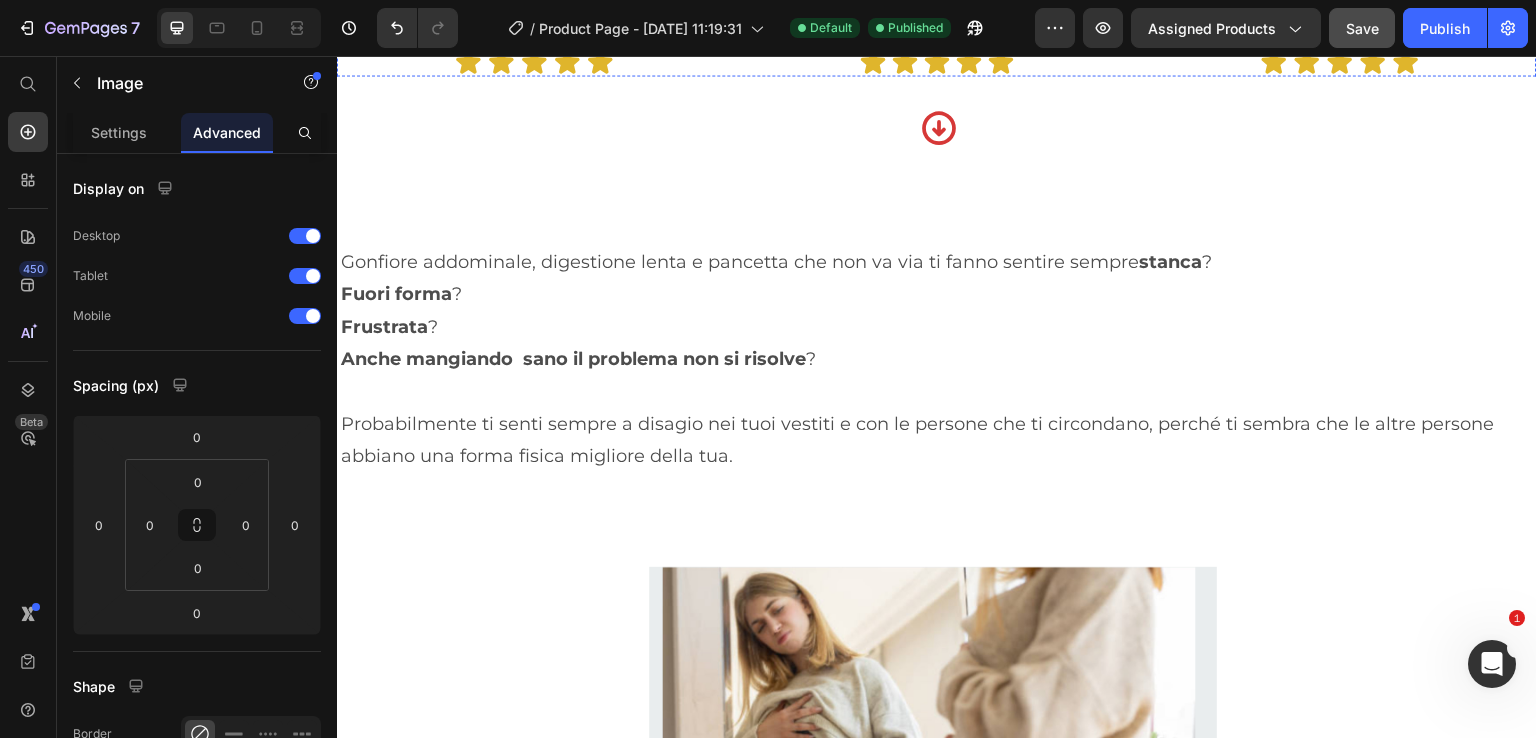 click on "Image   0" at bounding box center [329, -221] 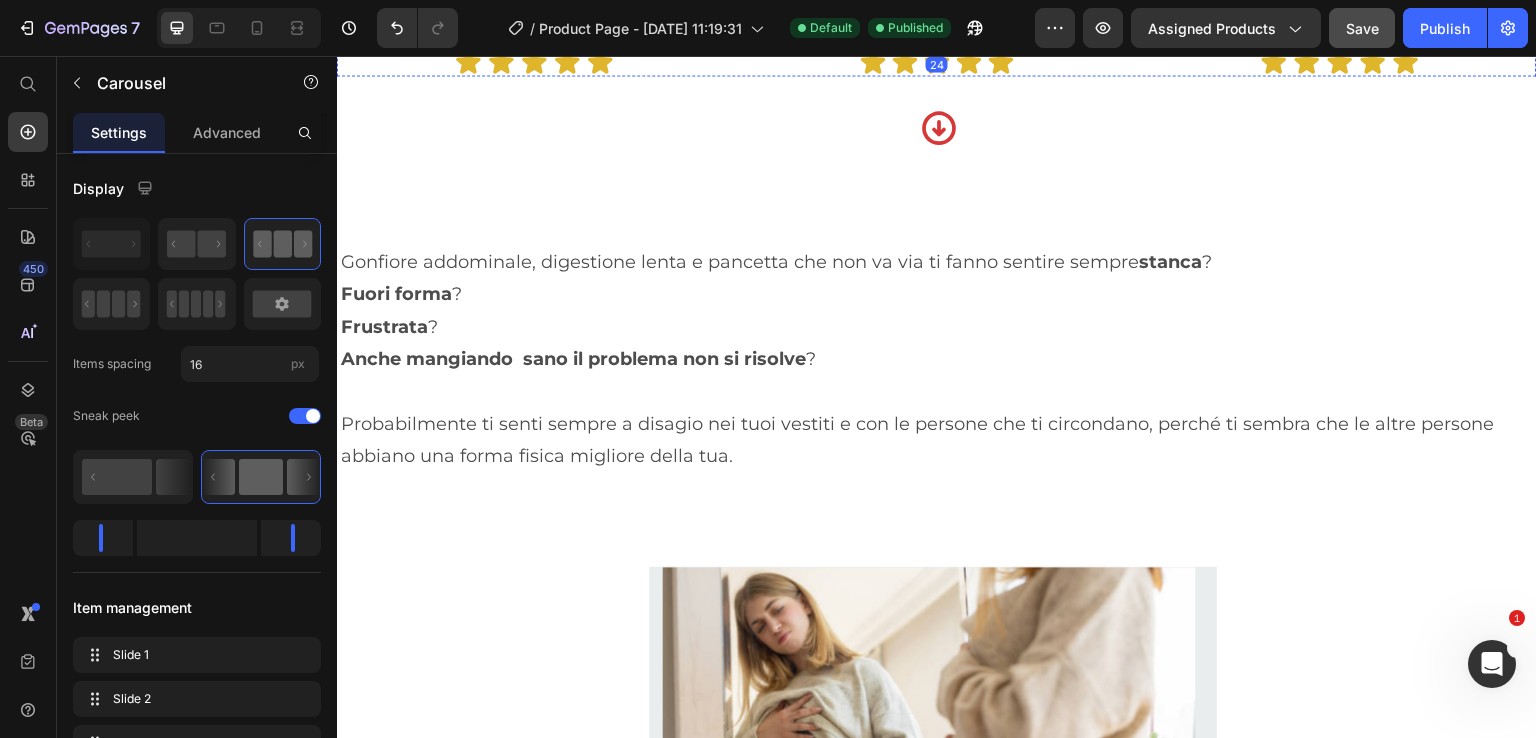 click on "Questa guida  NON  fa per te se: Heading
Cerchi una soluzione  "miracolosa"  da un giorno all'altro
Non sei disposta a metterti in gioco e  ascoltare il tuo corpo
Credi ancora che serva solo  "mangiare meno e muoversi di più" Item List Cosa dicono di noi: Heading
Image Image Image
Carousel   24 Icon Icon Icon Icon
Icon Icon List Icon Icon Icon Icon
Icon Icon List Icon Icon Icon Icon
Icon Icon List Row" at bounding box center [937, -363] 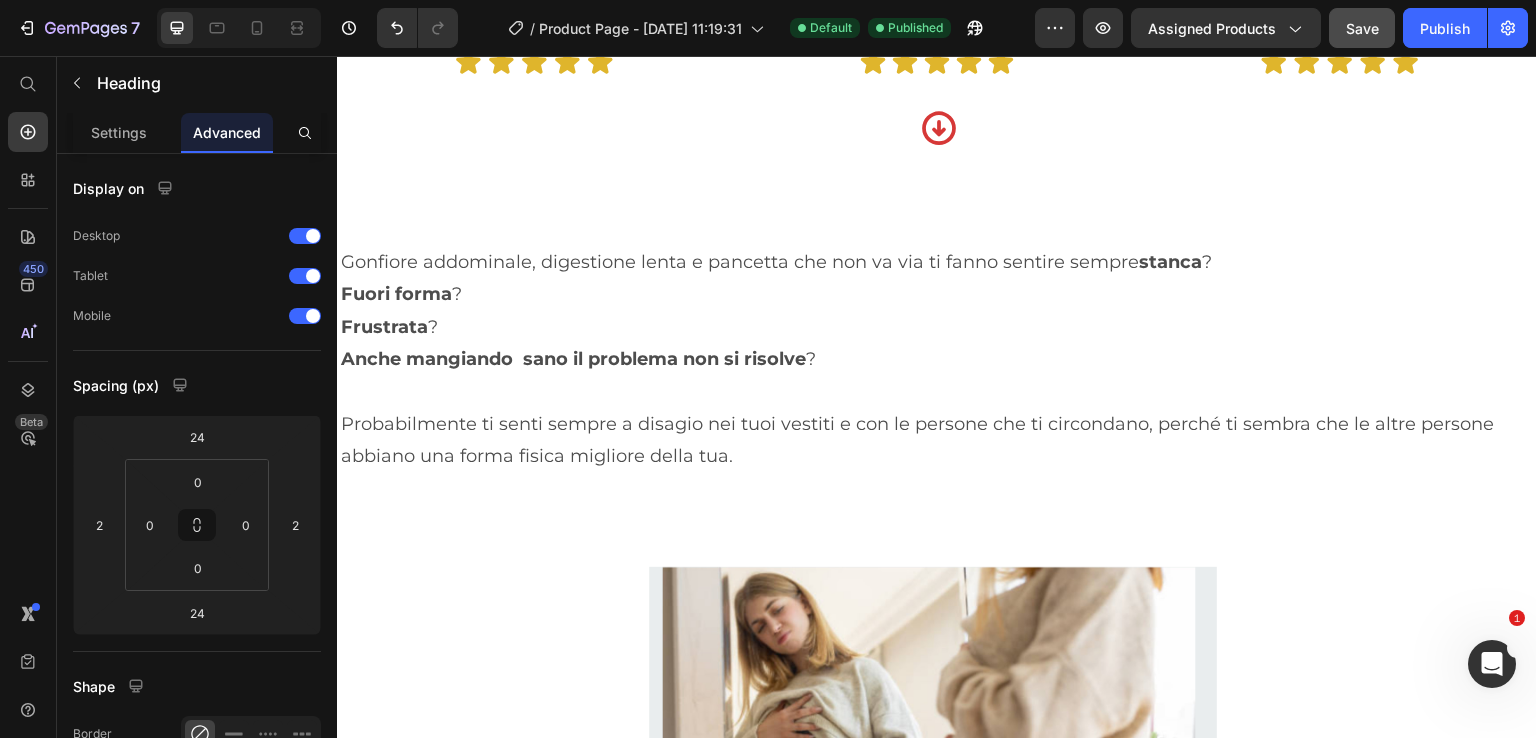 click on "Image Image Image" at bounding box center (937, -221) 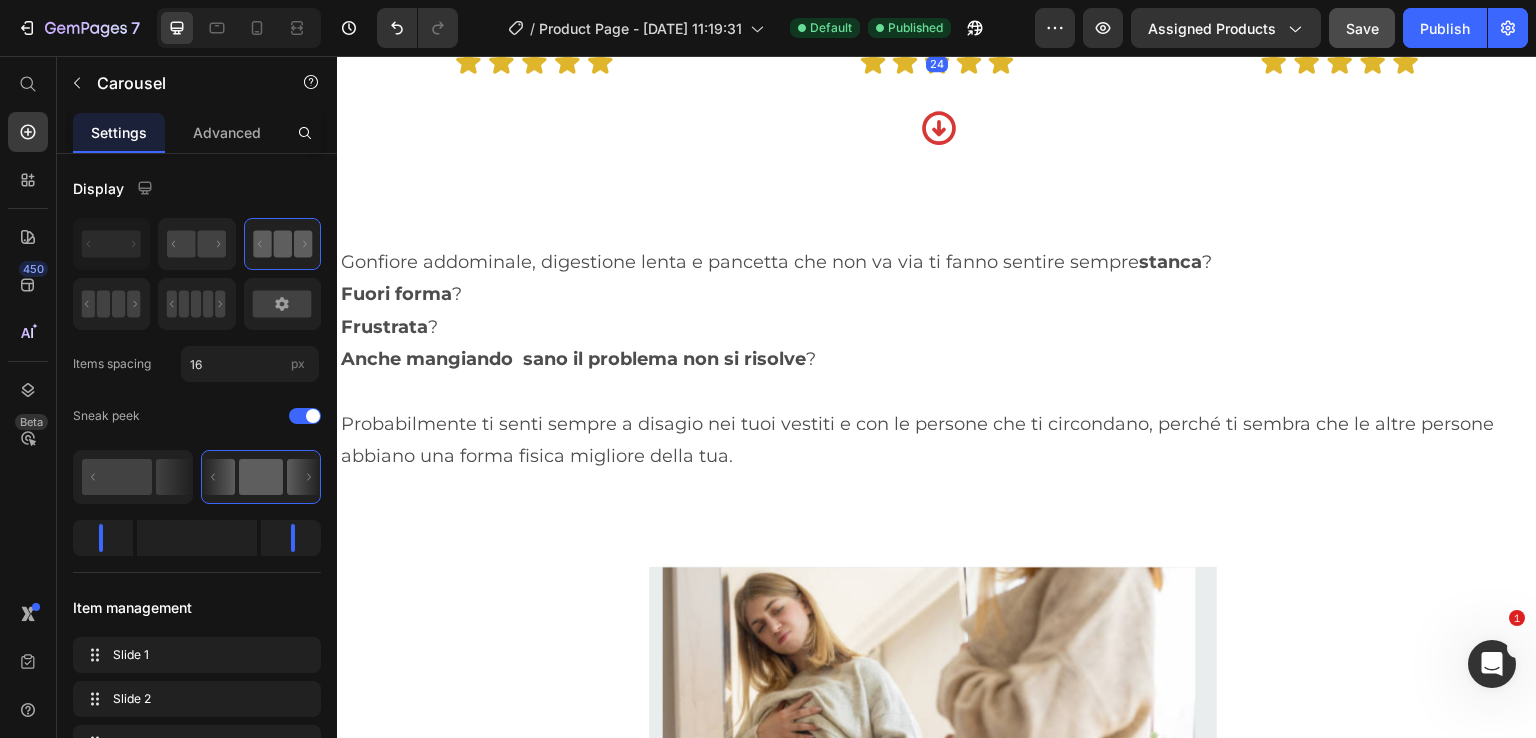click at bounding box center (329, -465) 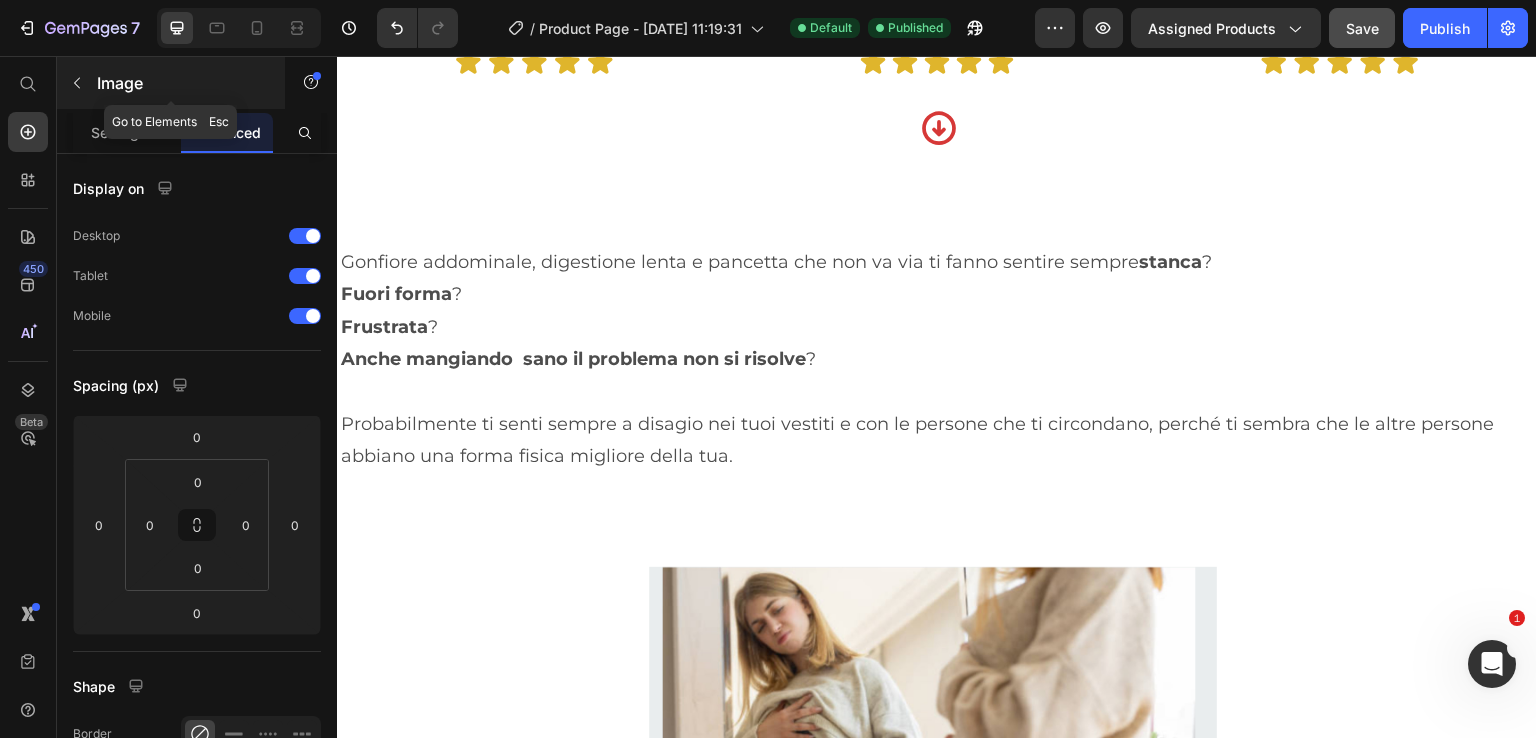 click 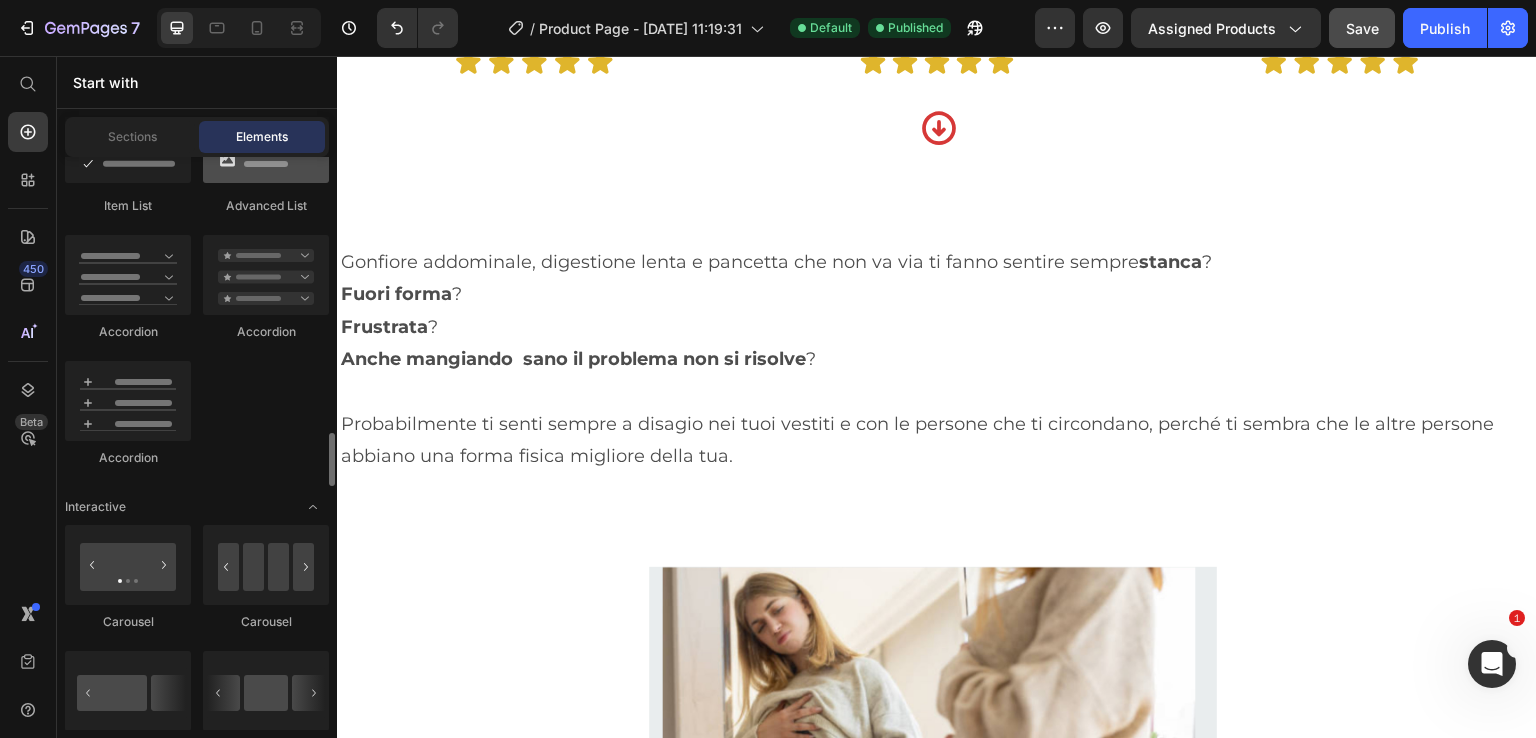 scroll, scrollTop: 1900, scrollLeft: 0, axis: vertical 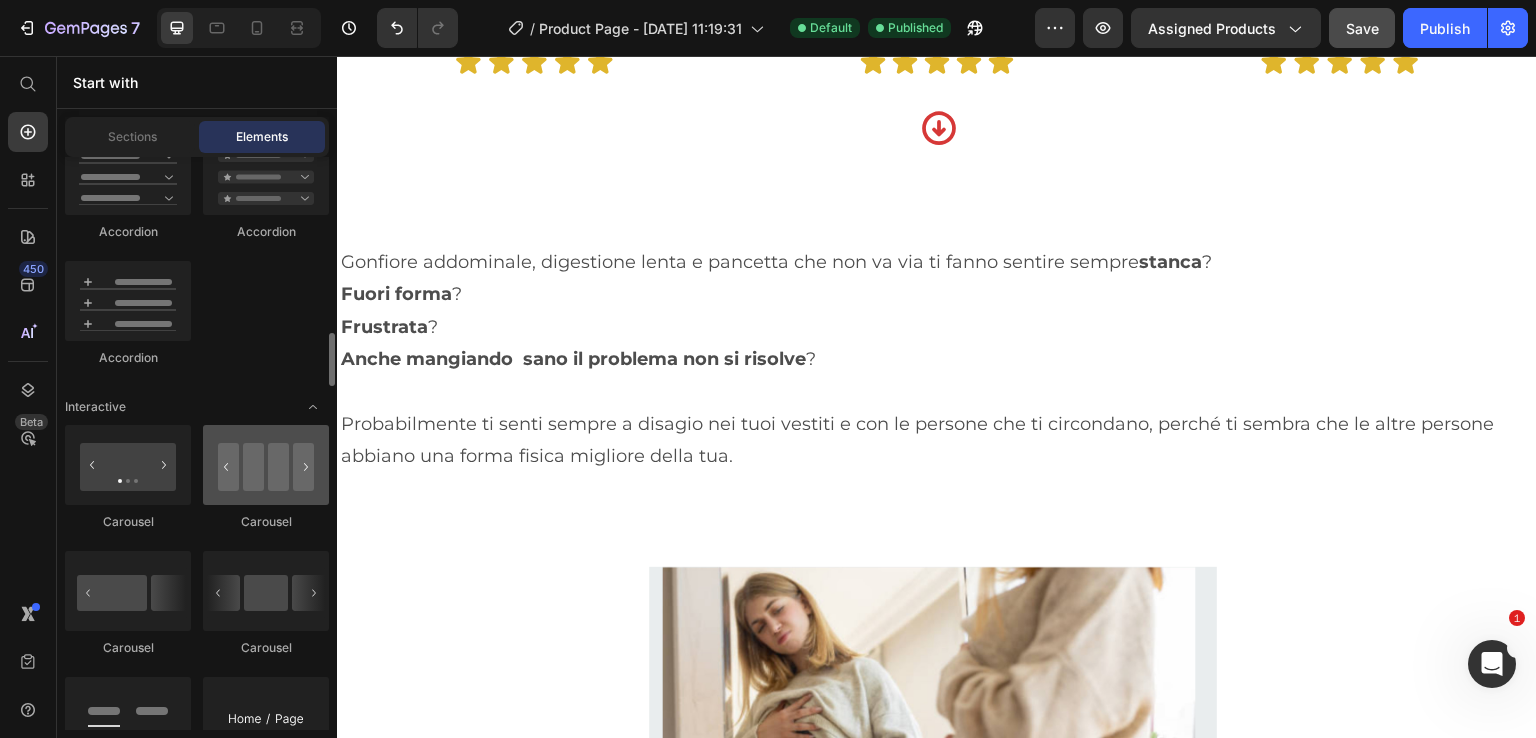 click at bounding box center [266, 465] 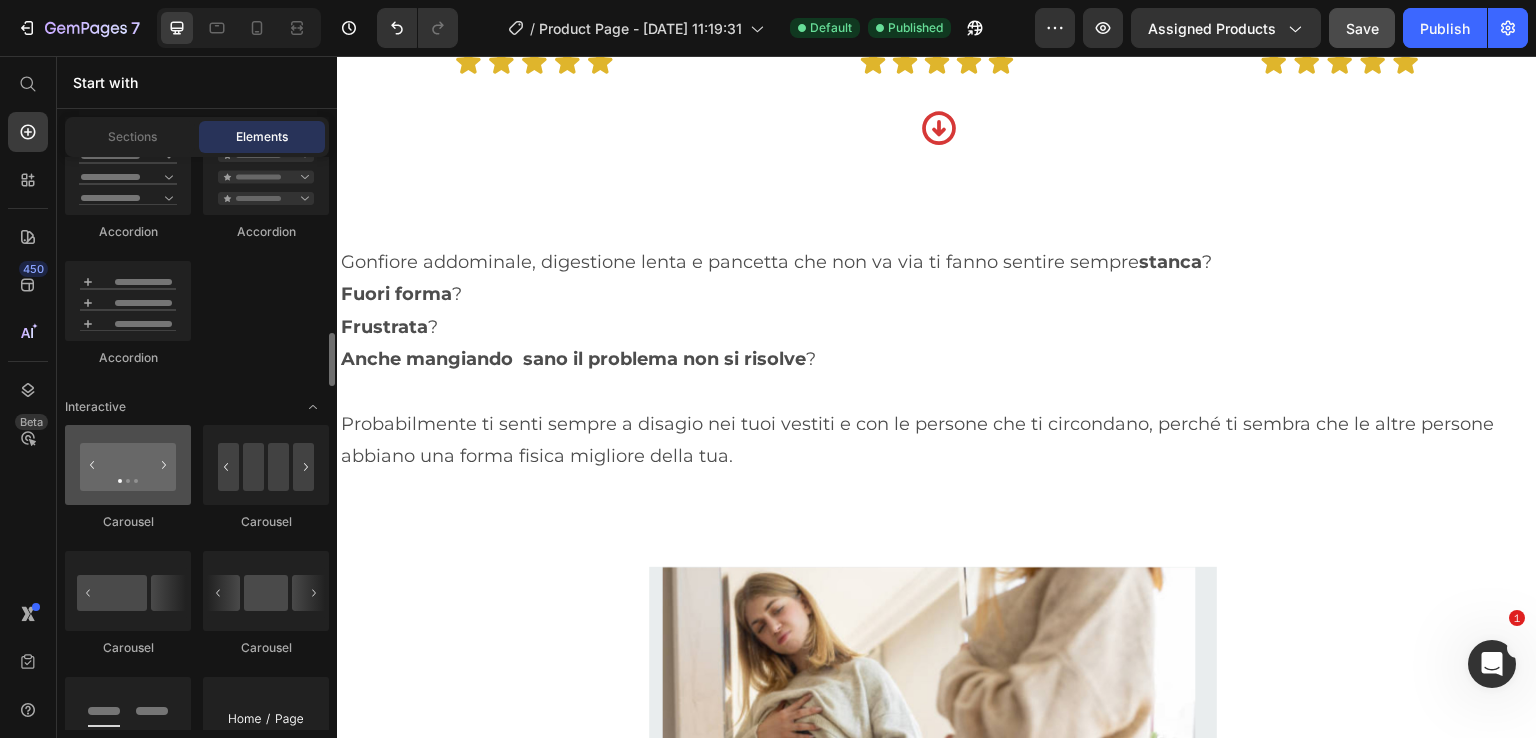 click at bounding box center [128, 465] 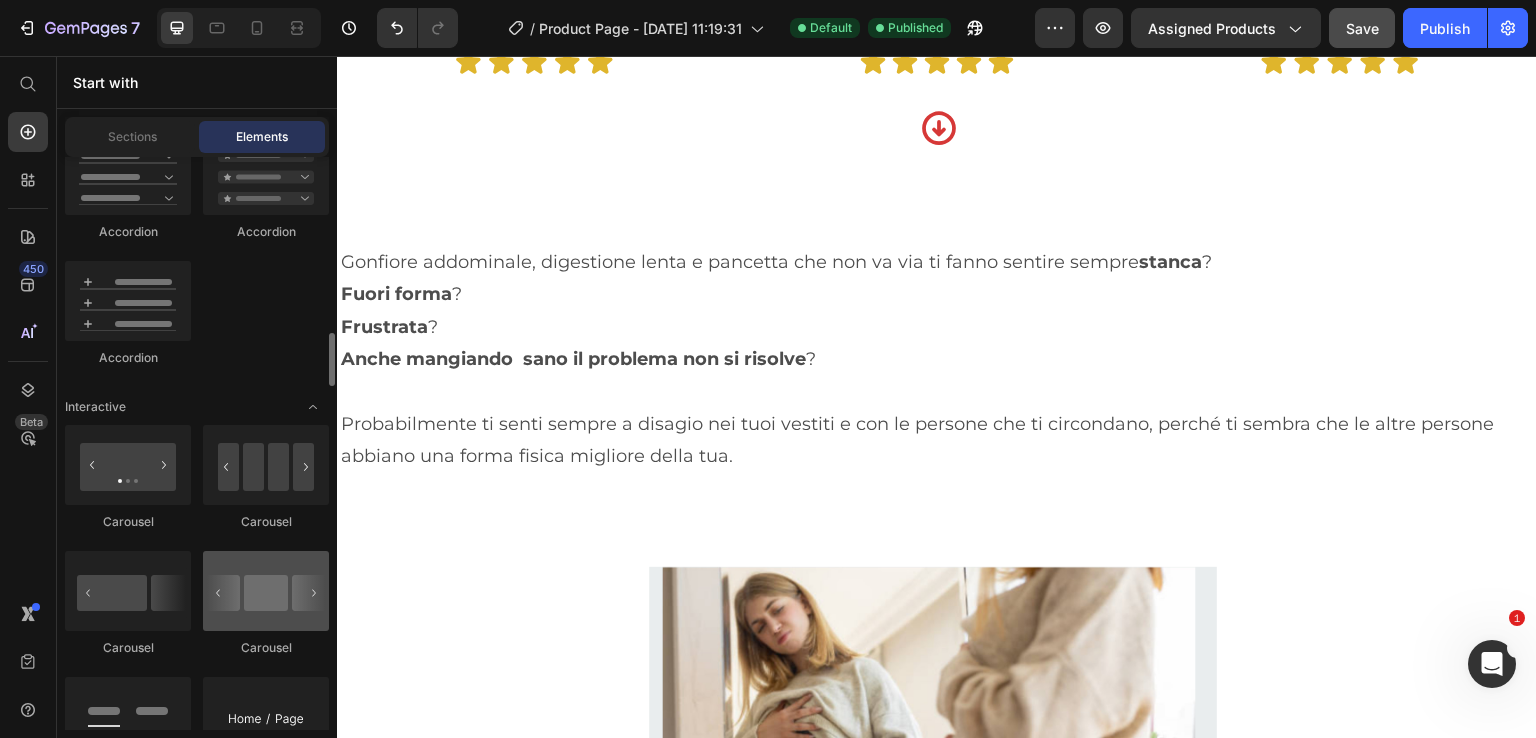 click at bounding box center [266, 591] 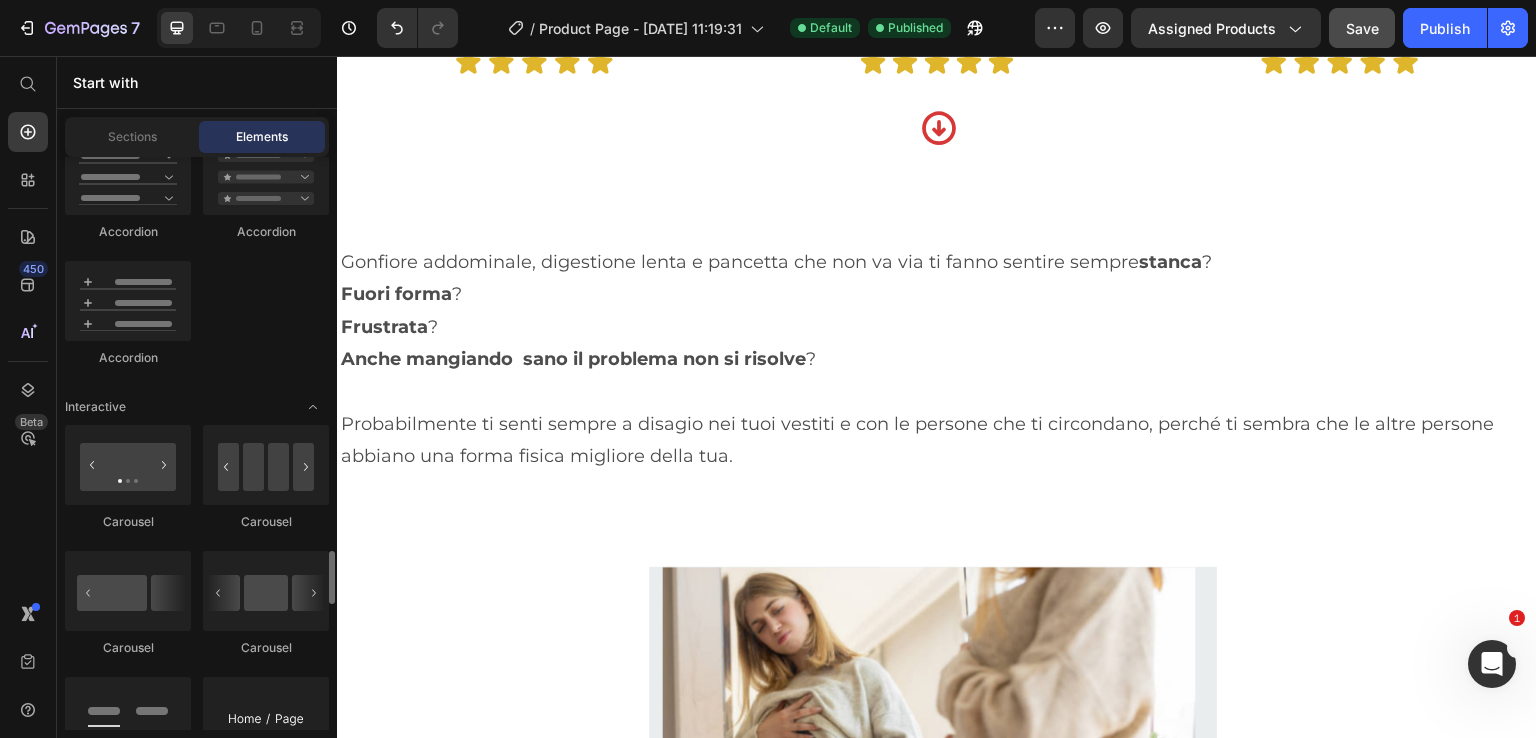 scroll, scrollTop: 2100, scrollLeft: 0, axis: vertical 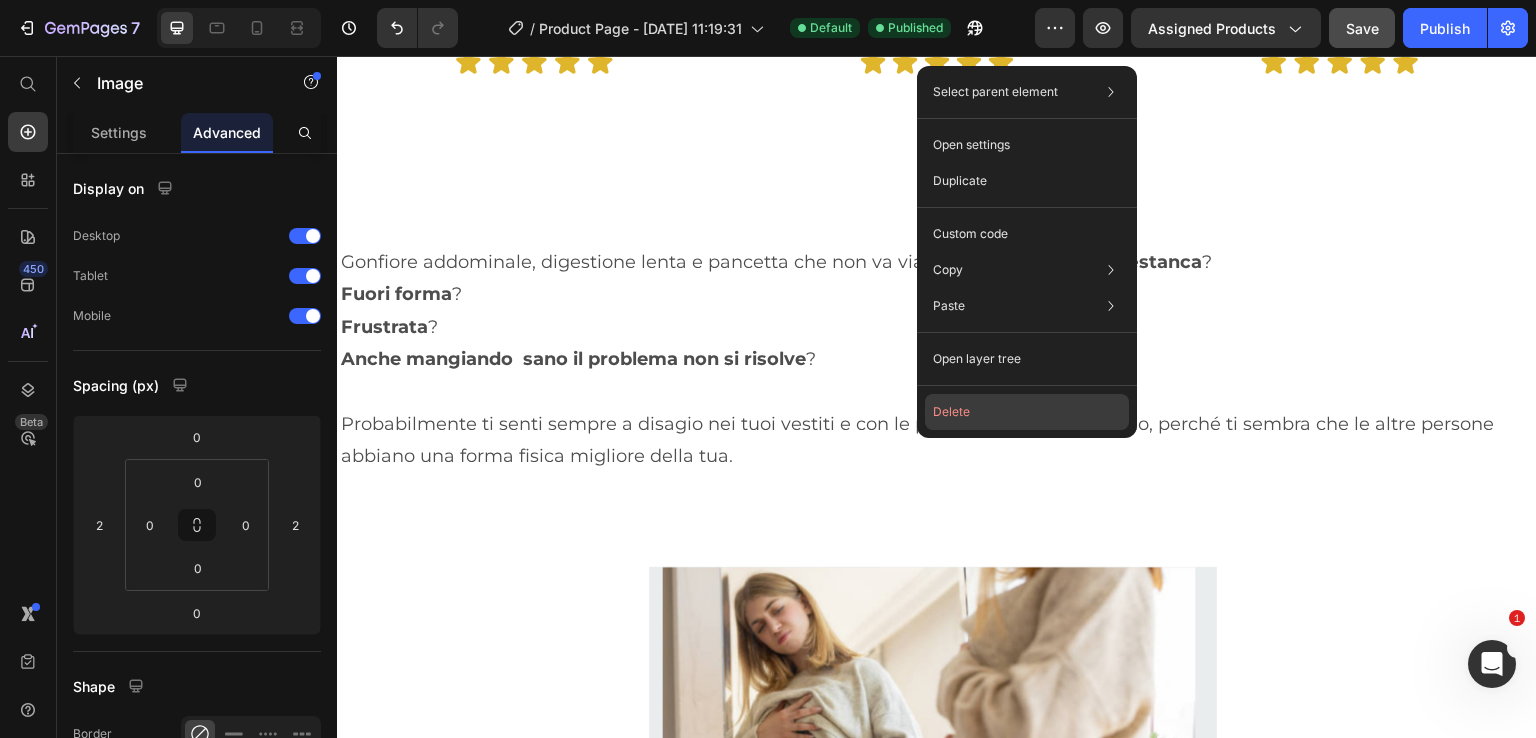 click on "Delete" 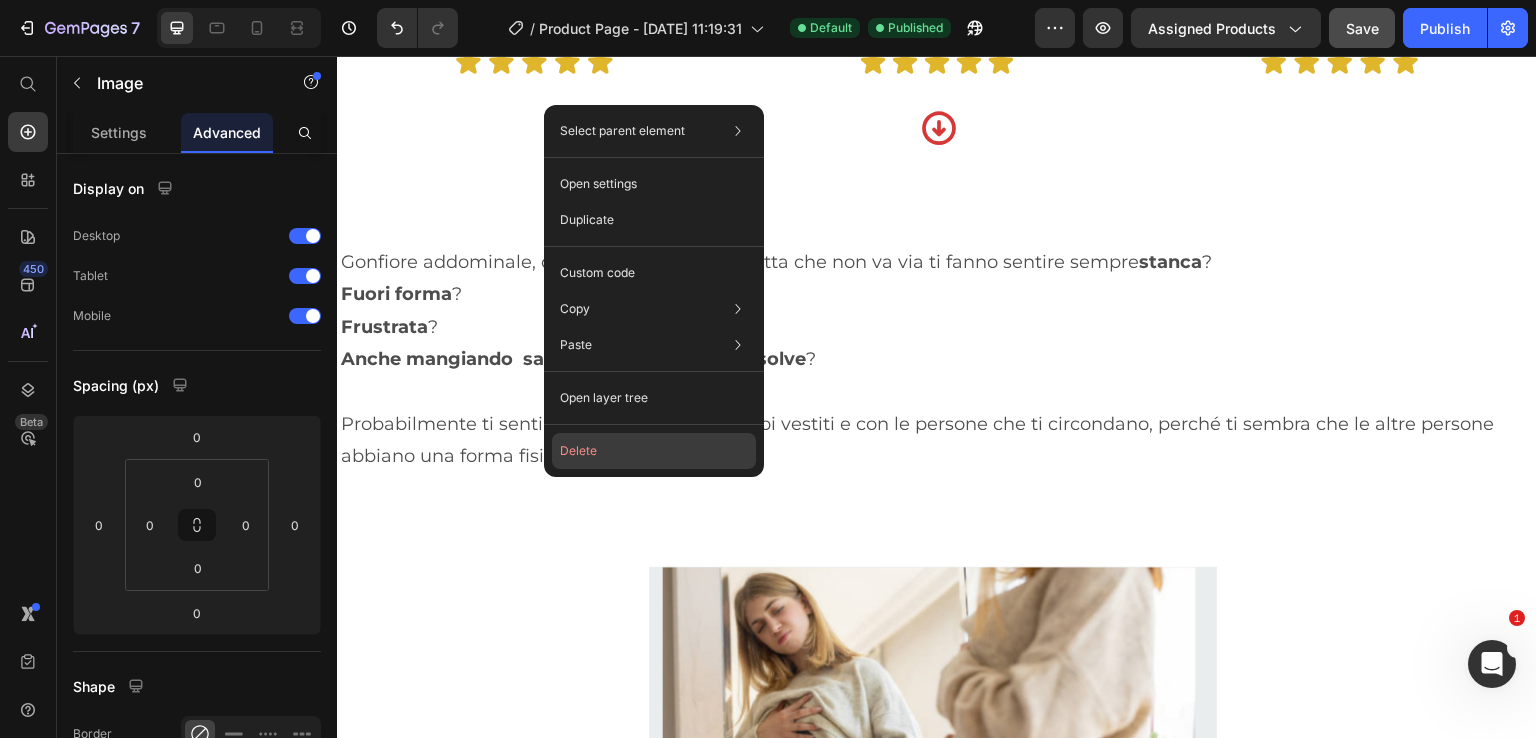 click on "Delete" 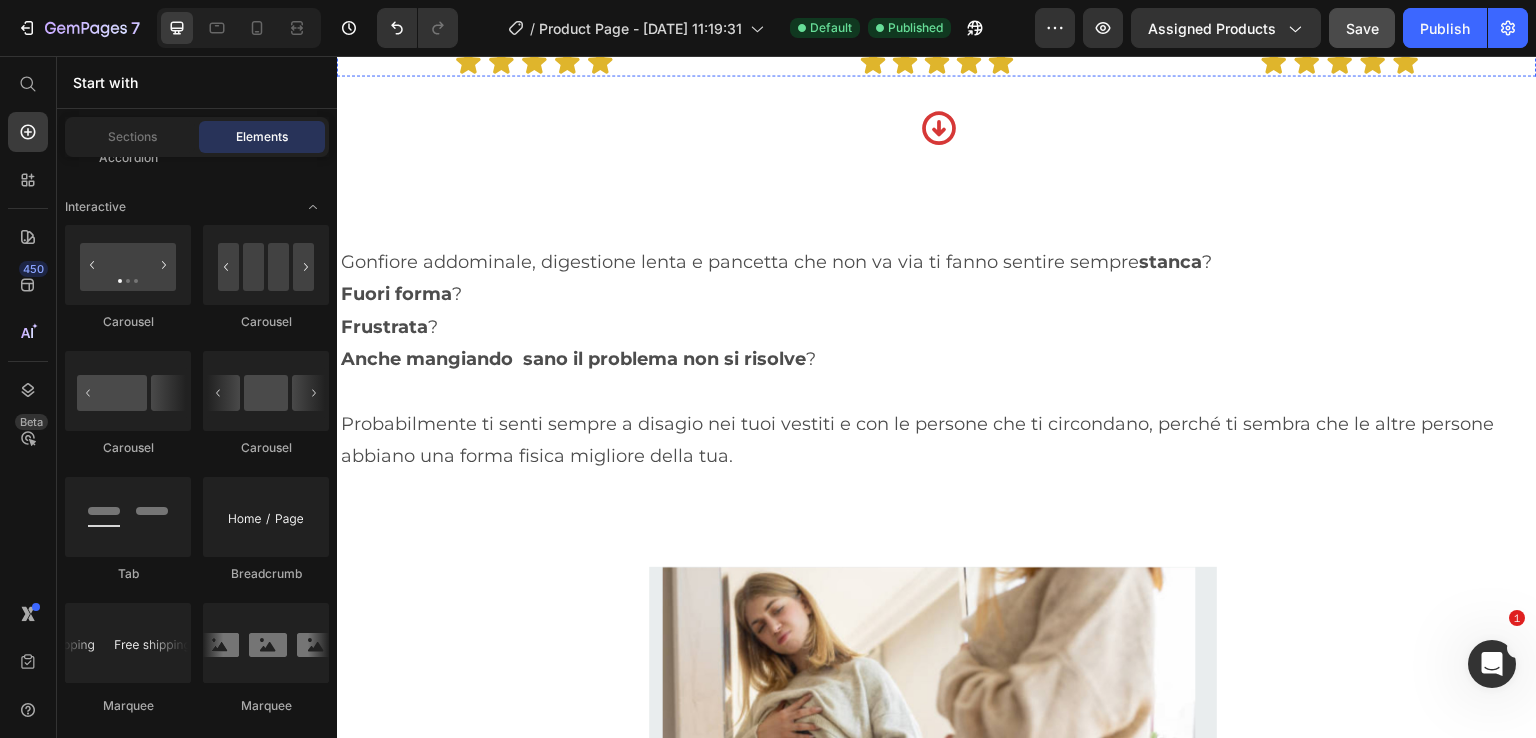 drag, startPoint x: 919, startPoint y: 467, endPoint x: 970, endPoint y: 490, distance: 55.946404 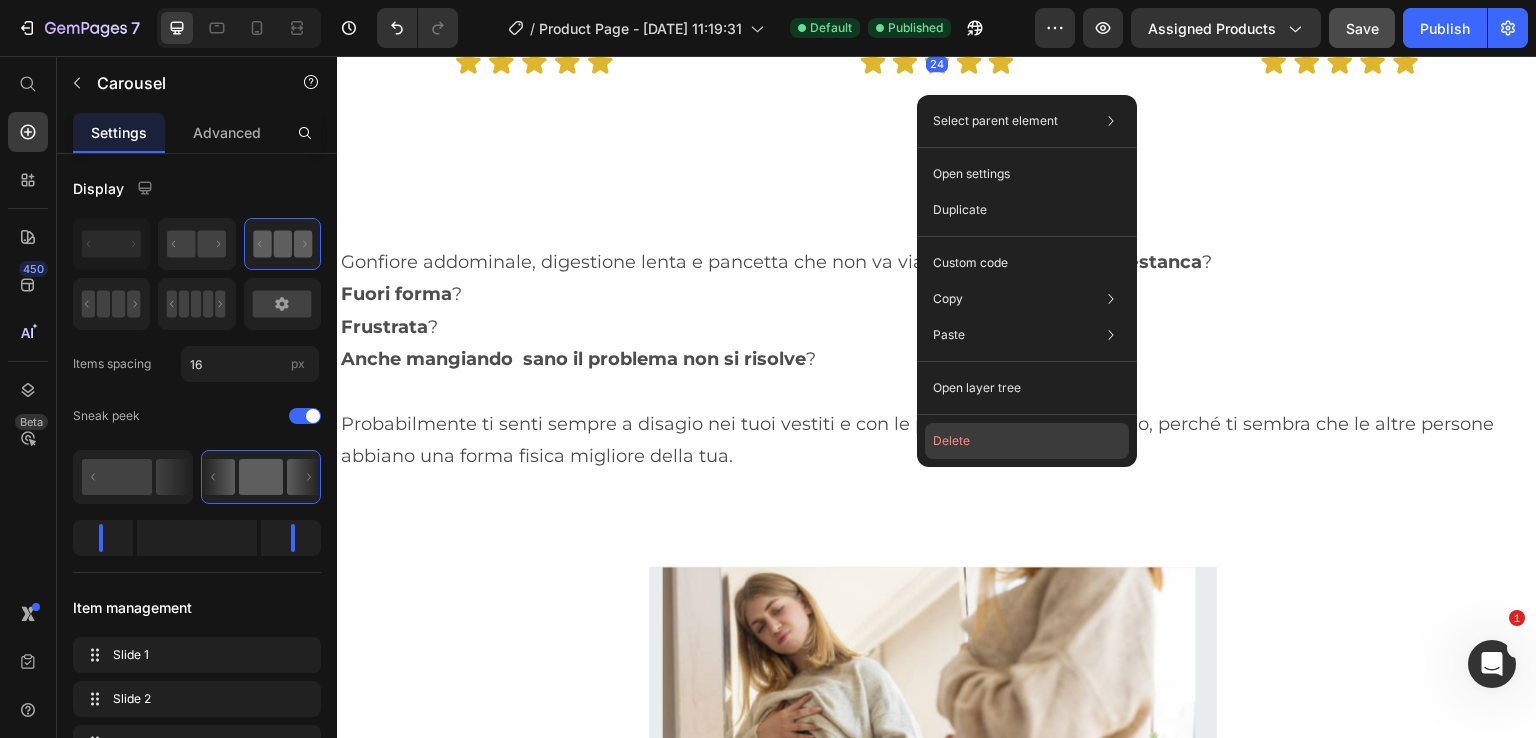 click on "Delete" 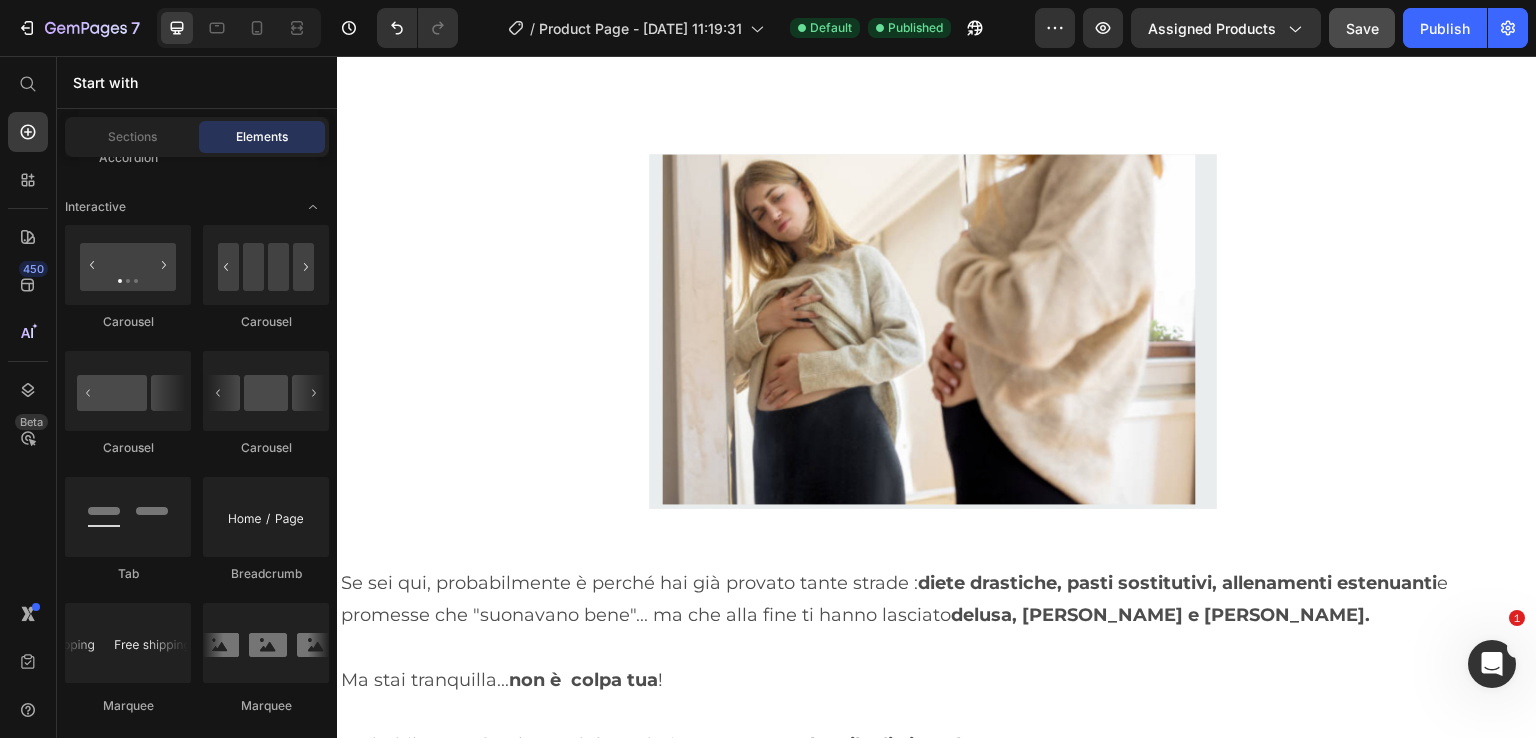 scroll, scrollTop: 1532, scrollLeft: 0, axis: vertical 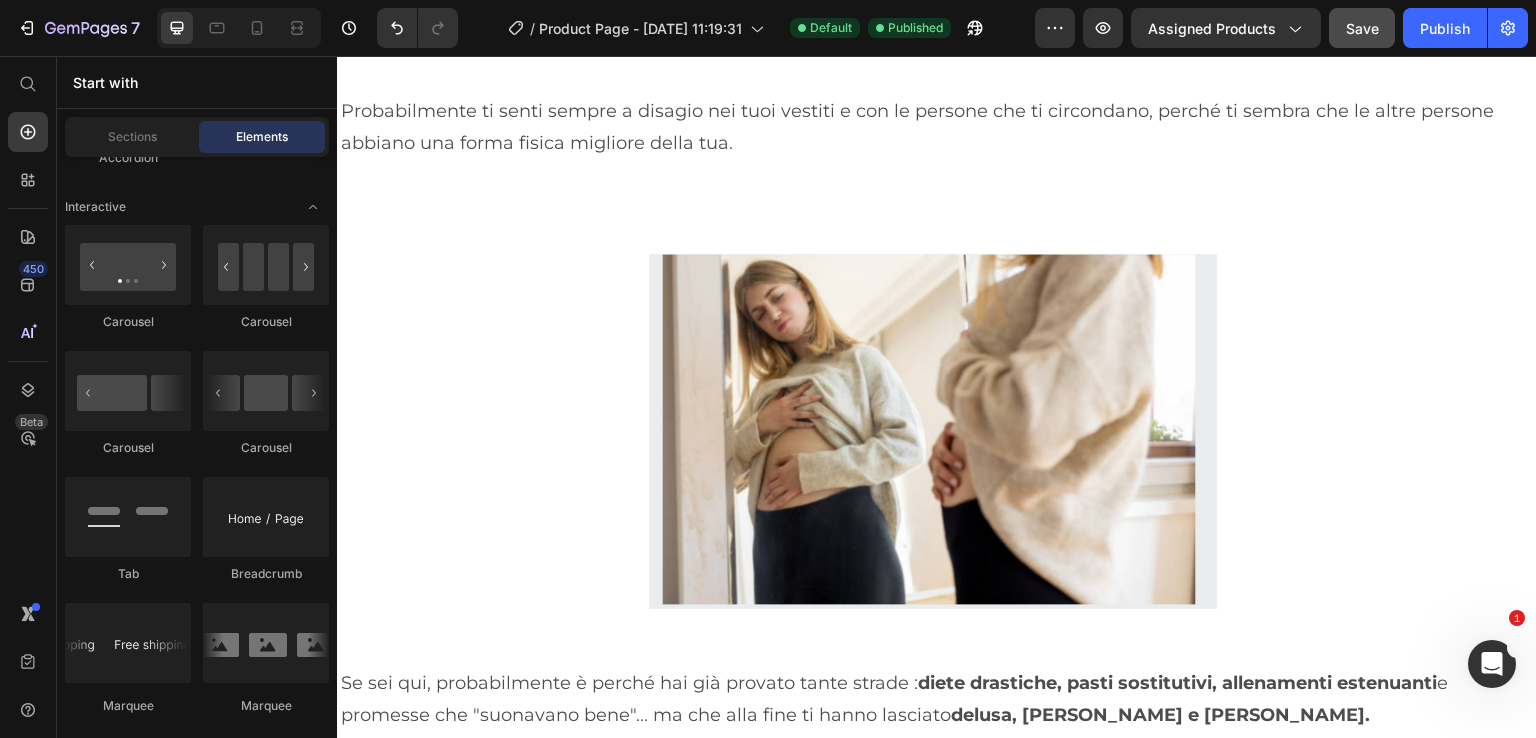 click on "Questa guida  NON  fa per te se: Heading
Cerchi una soluzione  "miracolosa"  da un giorno all'altro
Non sei disposta a metterti in gioco e  ascoltare il tuo corpo
Credi ancora che serva solo  "mangiare meno e muoversi di più" Item List Cosa dicono di noi: Heading Icon Icon Icon Icon
Icon Icon List Icon Icon Icon Icon
Icon Icon List Icon Icon Icon Icon
Icon Icon List Row" at bounding box center [937, -419] 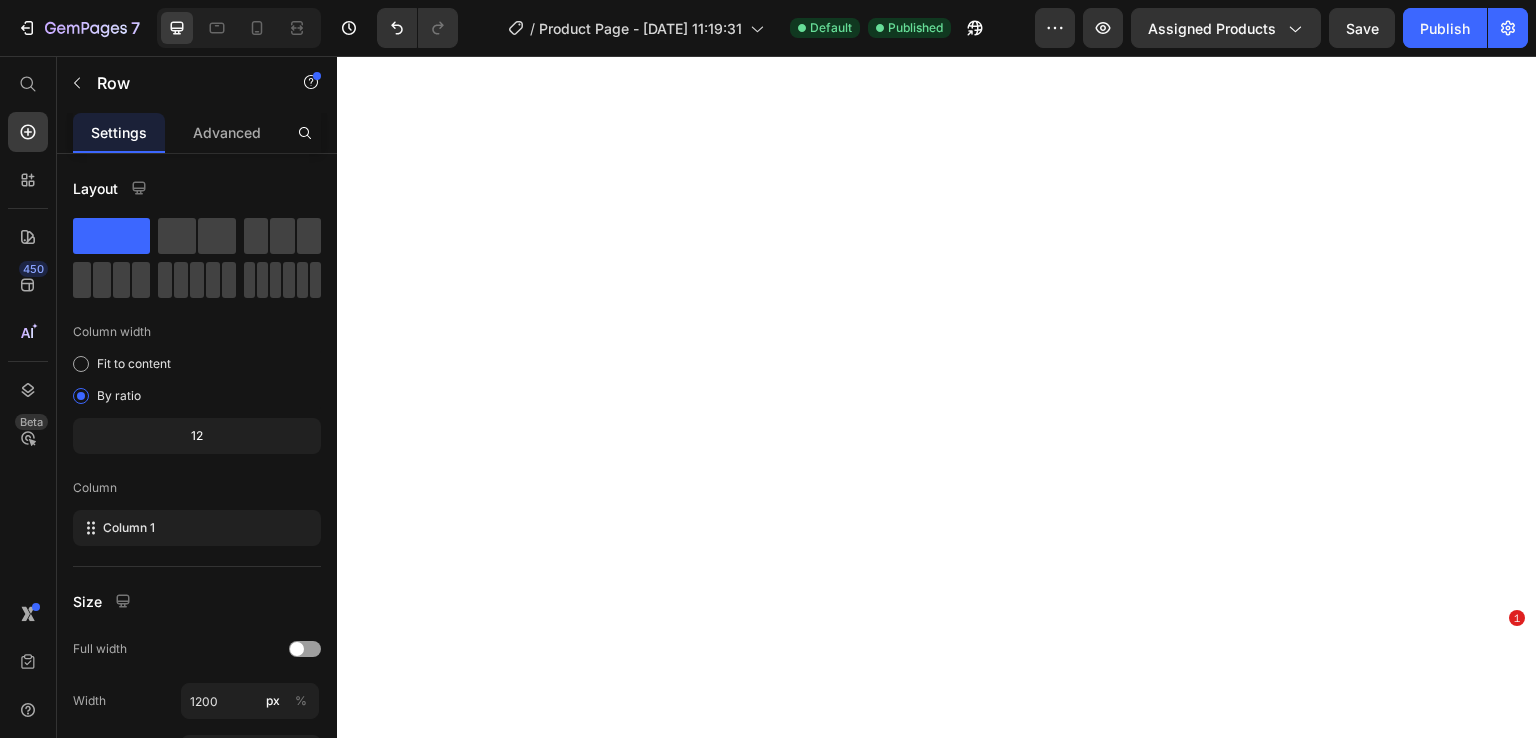 scroll, scrollTop: 0, scrollLeft: 0, axis: both 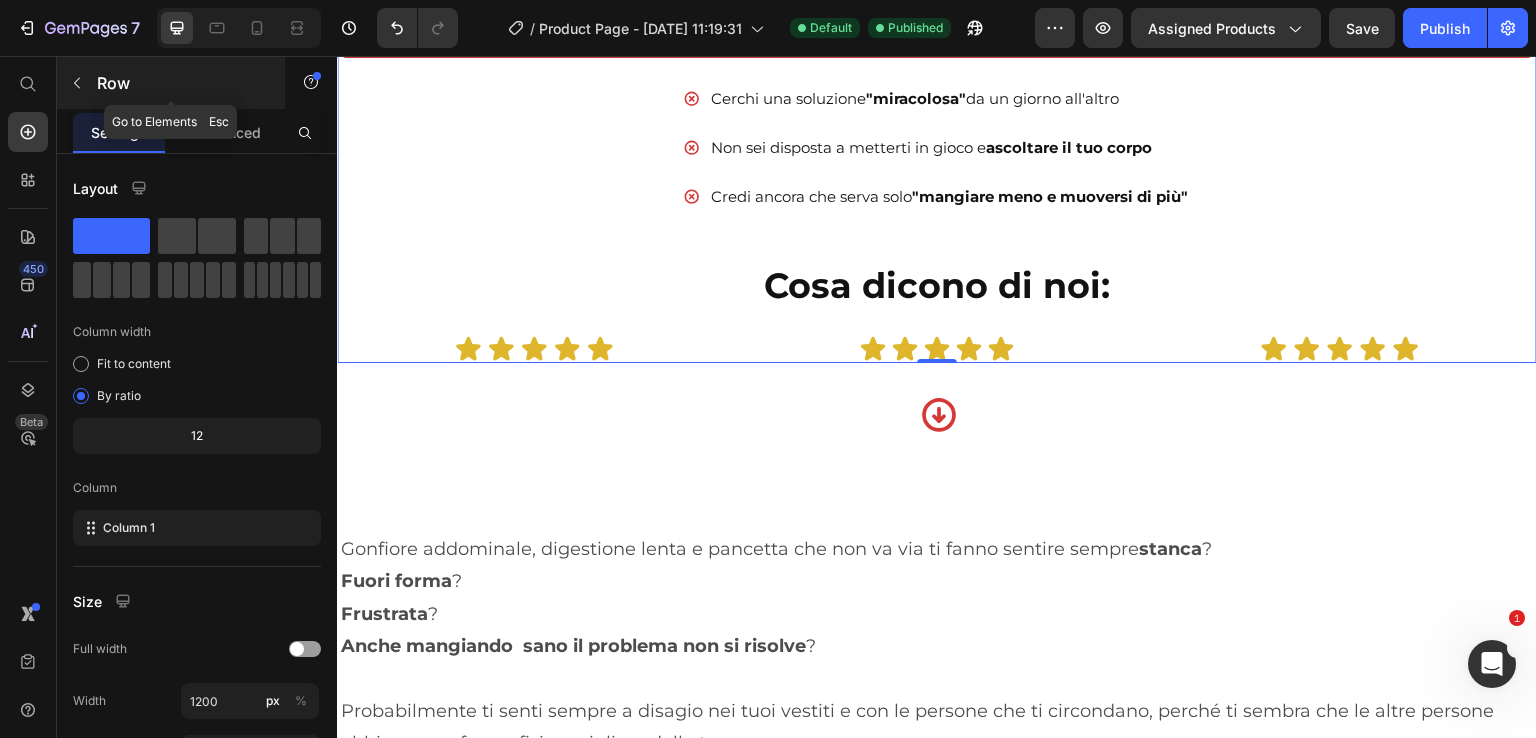 click 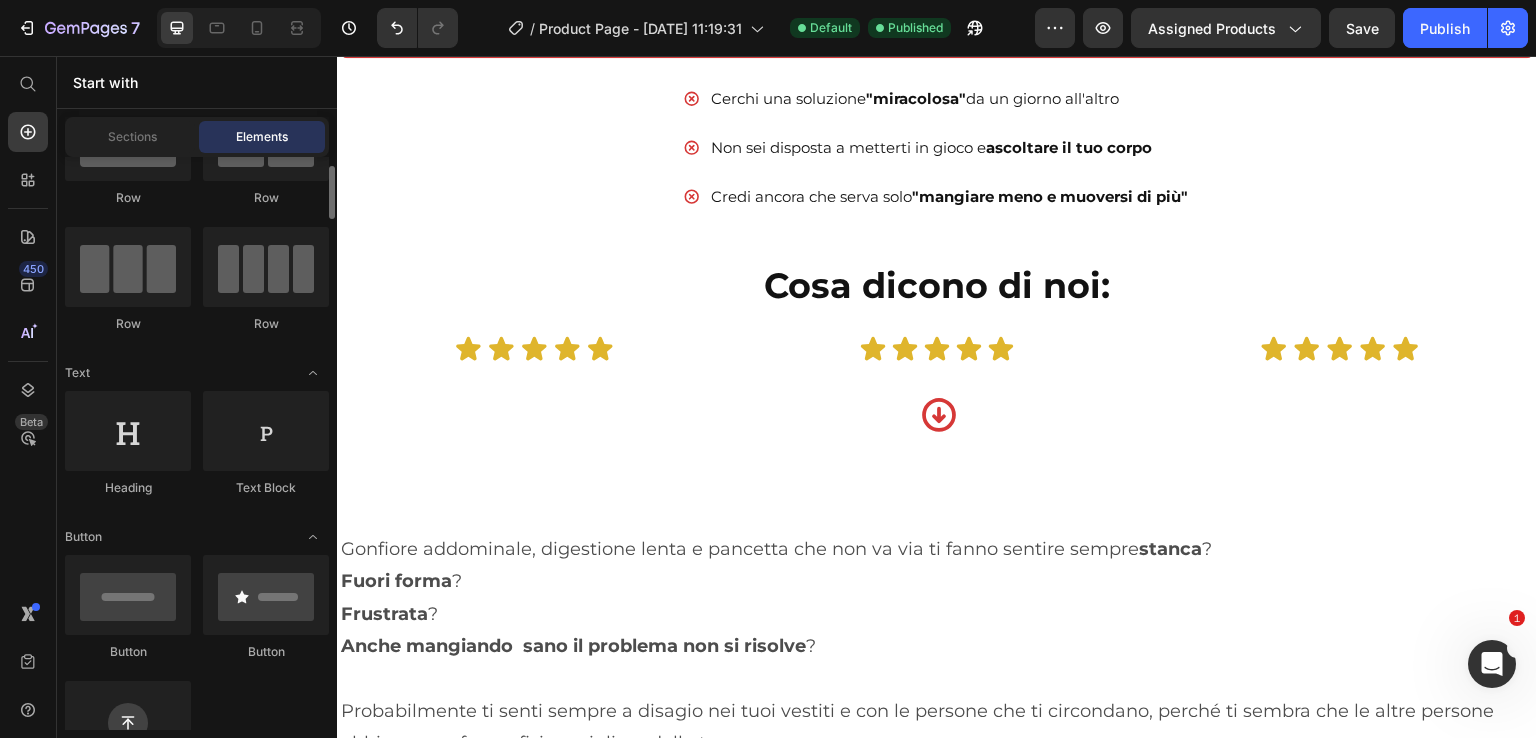 scroll, scrollTop: 0, scrollLeft: 0, axis: both 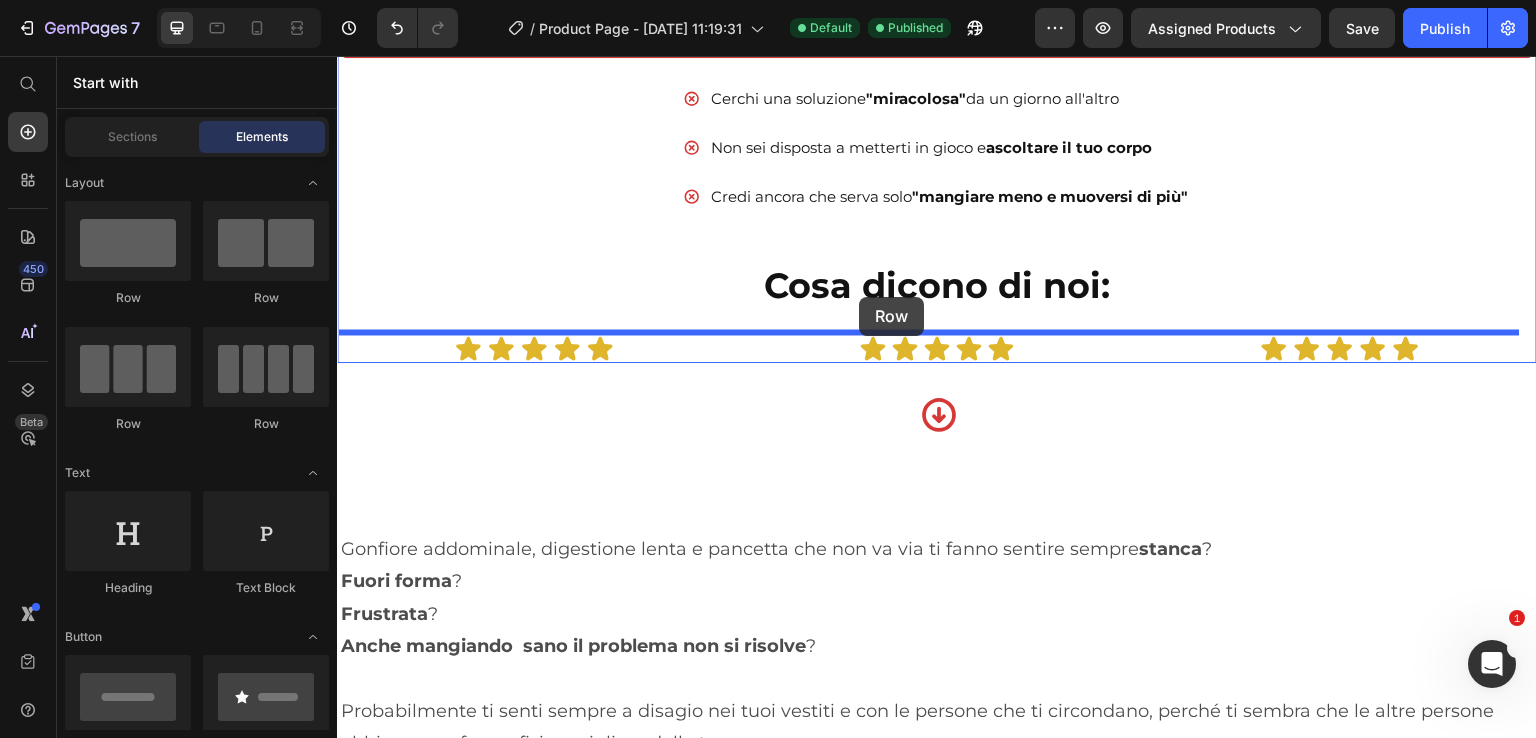 drag, startPoint x: 473, startPoint y: 309, endPoint x: 859, endPoint y: 297, distance: 386.1865 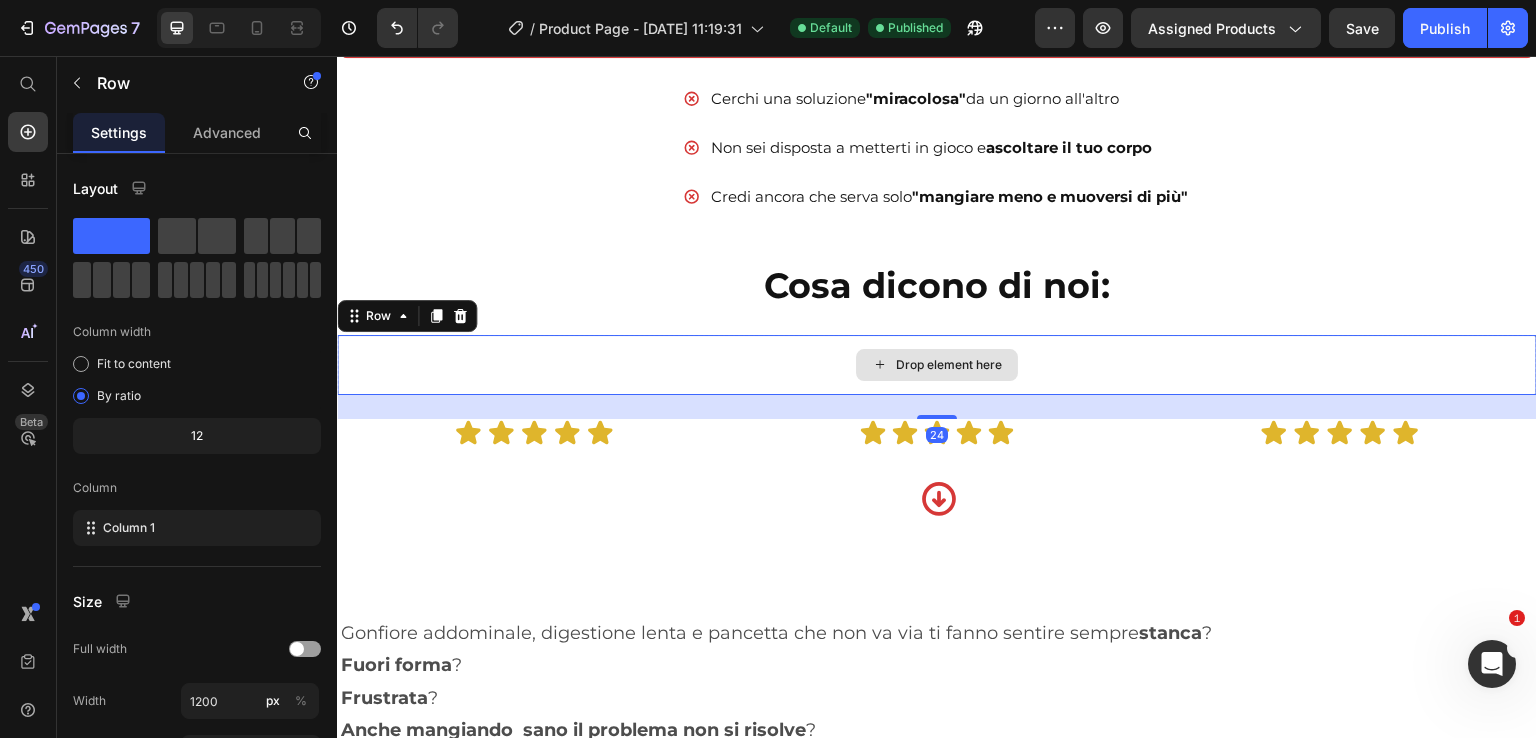 click on "Drop element here" at bounding box center (949, 365) 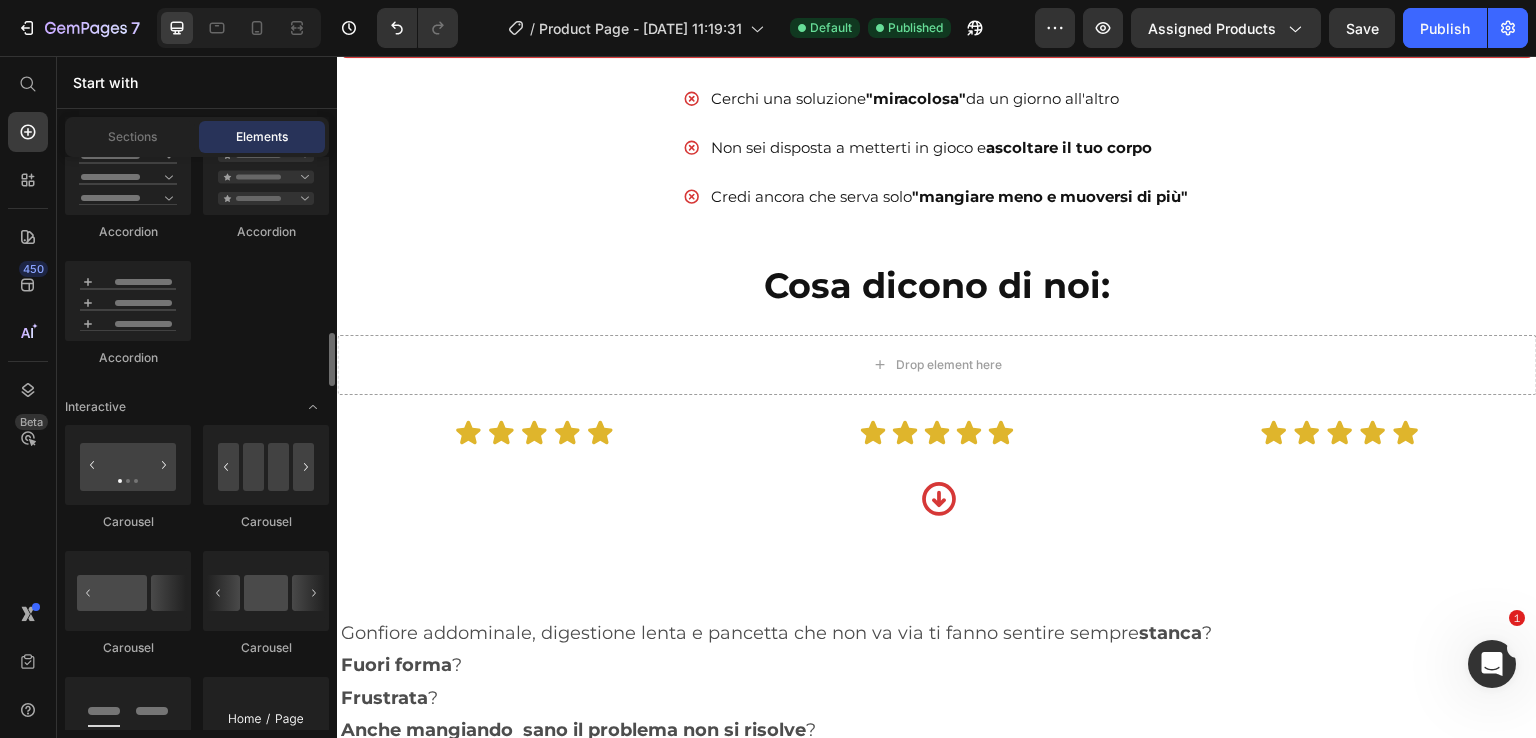 scroll, scrollTop: 2100, scrollLeft: 0, axis: vertical 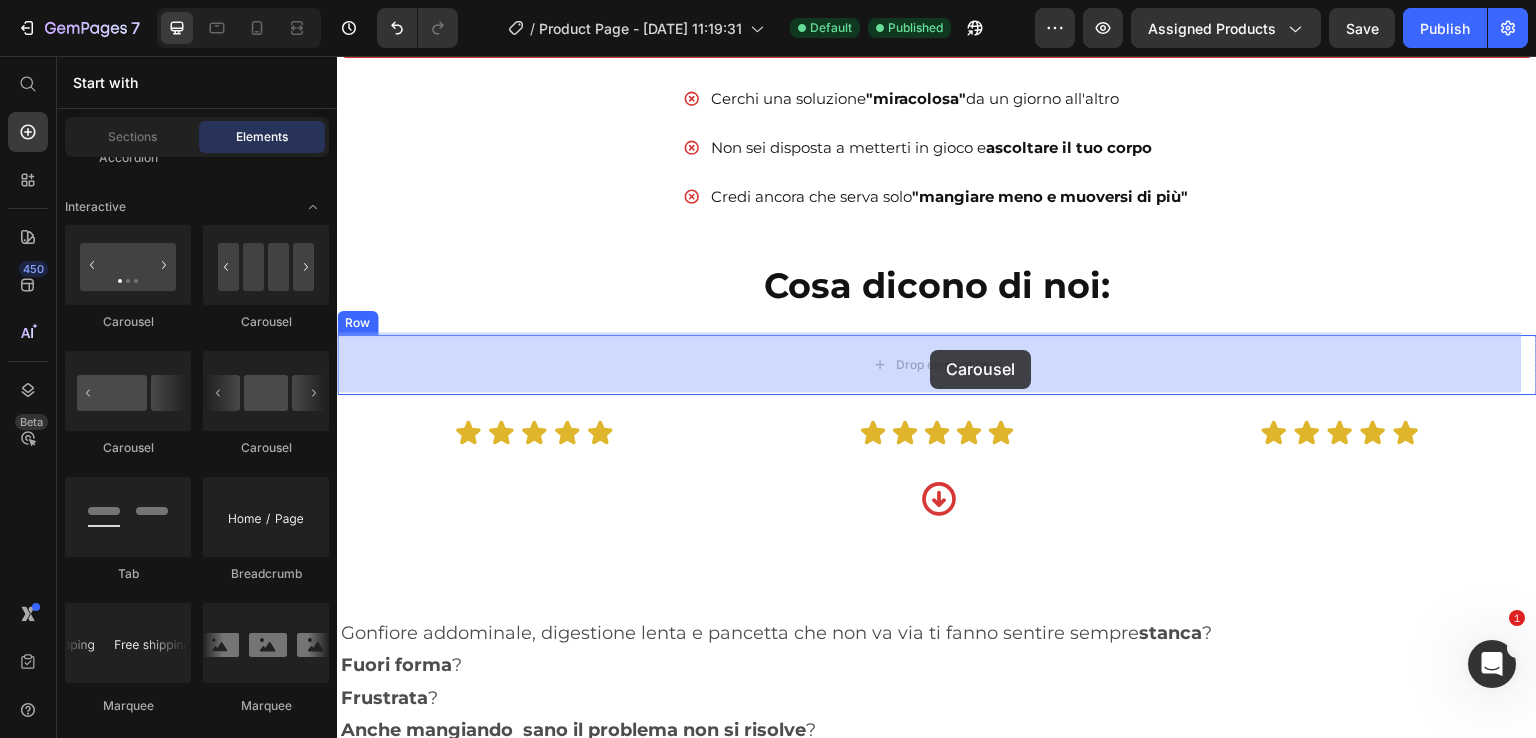 drag, startPoint x: 476, startPoint y: 325, endPoint x: 930, endPoint y: 350, distance: 454.6878 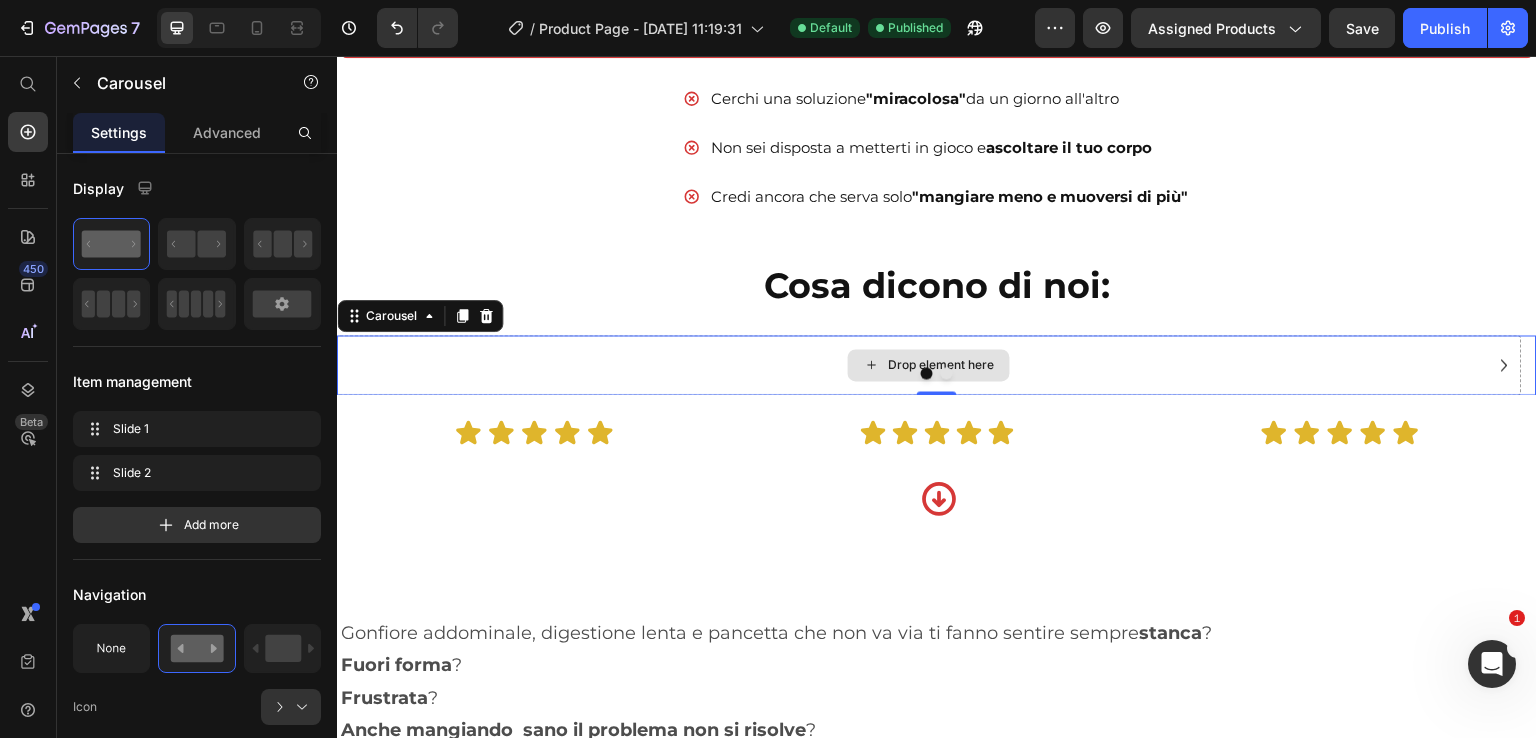 click on "Drop element here" at bounding box center [941, 365] 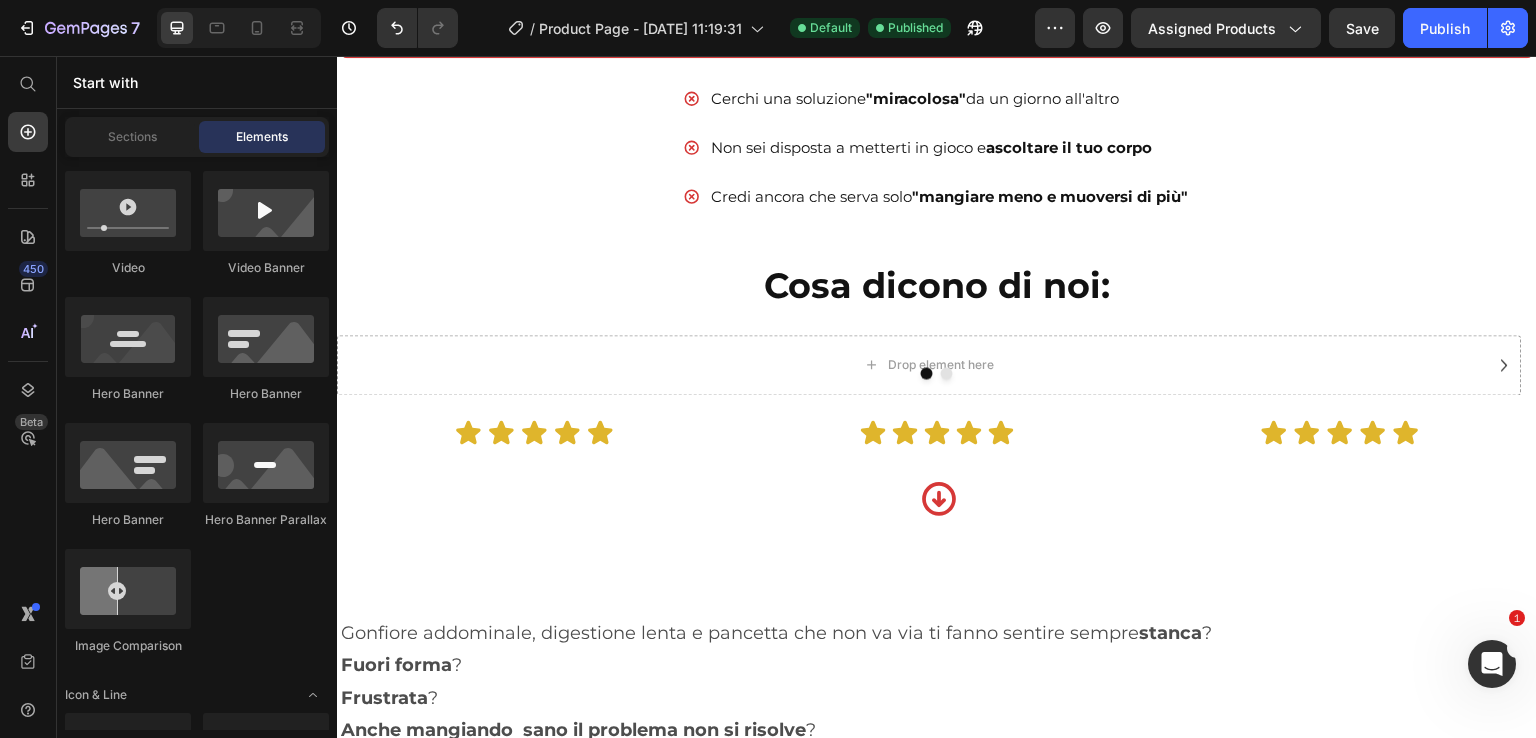 scroll, scrollTop: 600, scrollLeft: 0, axis: vertical 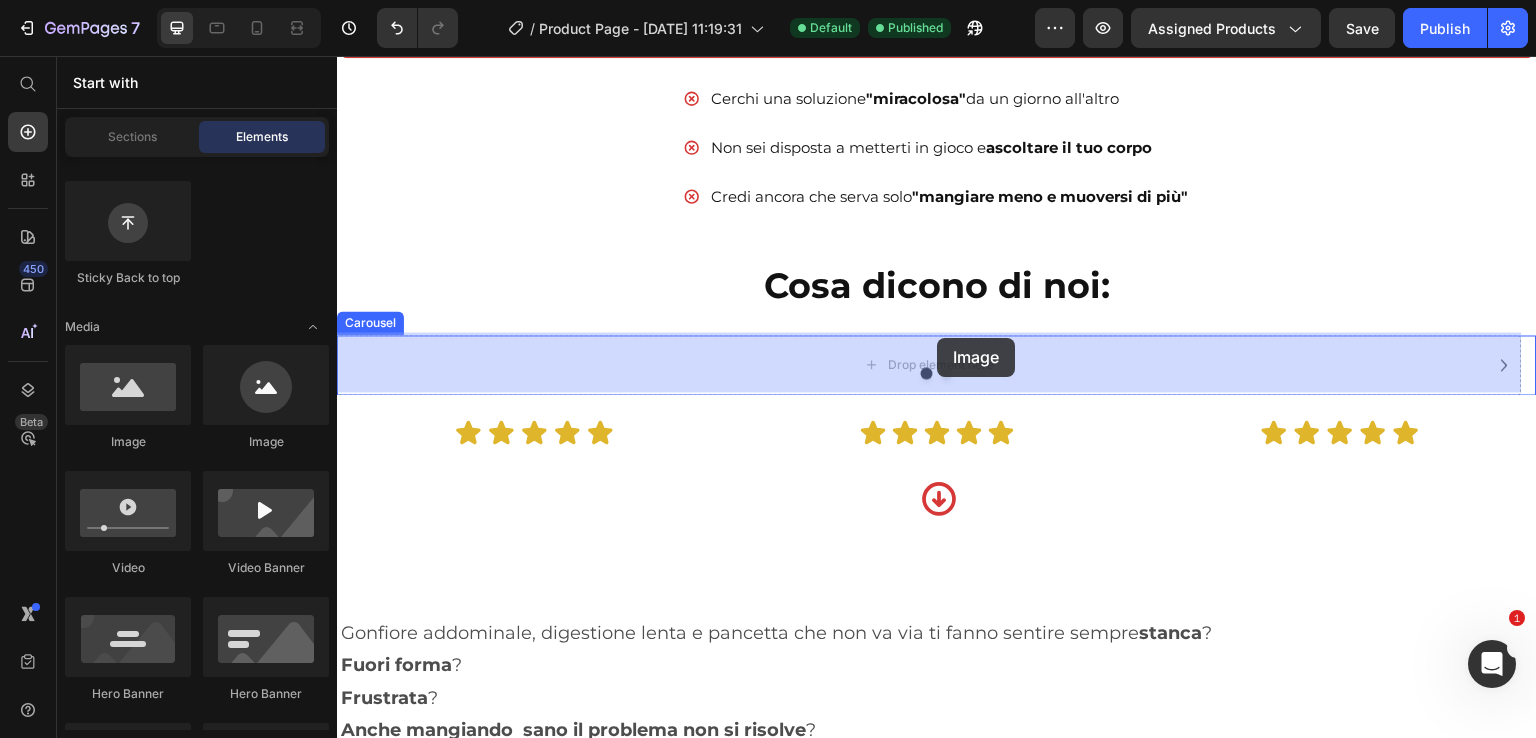 drag, startPoint x: 465, startPoint y: 450, endPoint x: 935, endPoint y: 378, distance: 475.4829 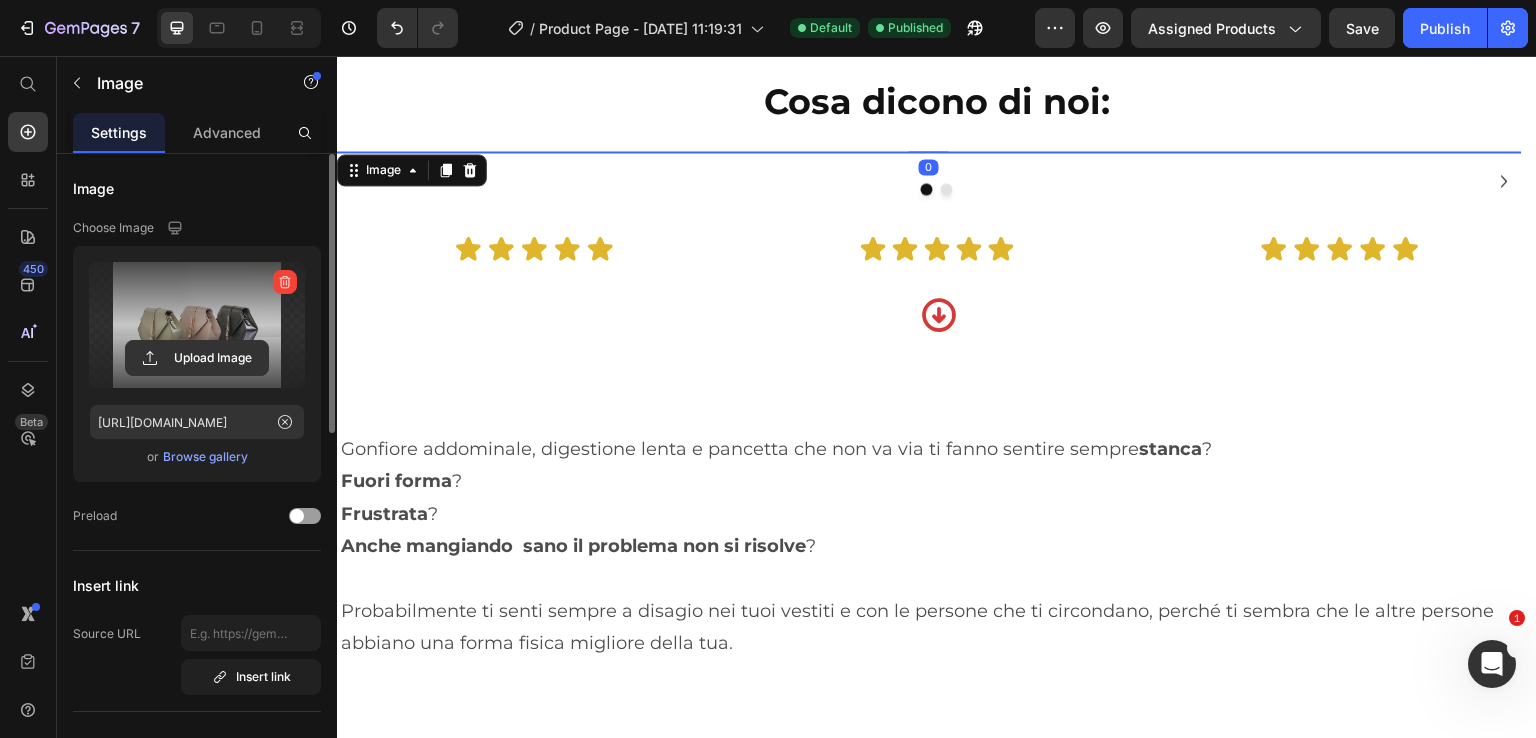 scroll, scrollTop: 1732, scrollLeft: 0, axis: vertical 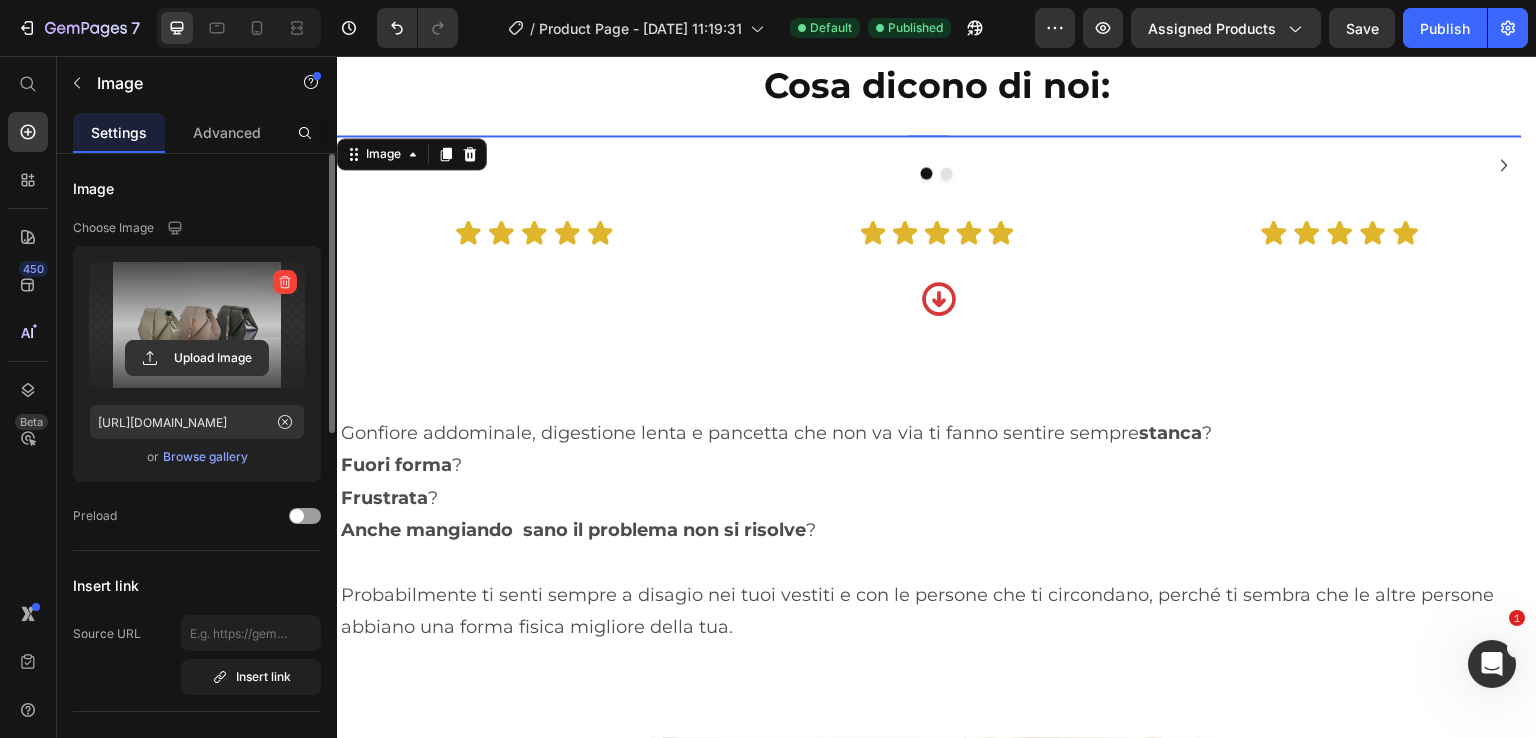 click at bounding box center [197, 325] 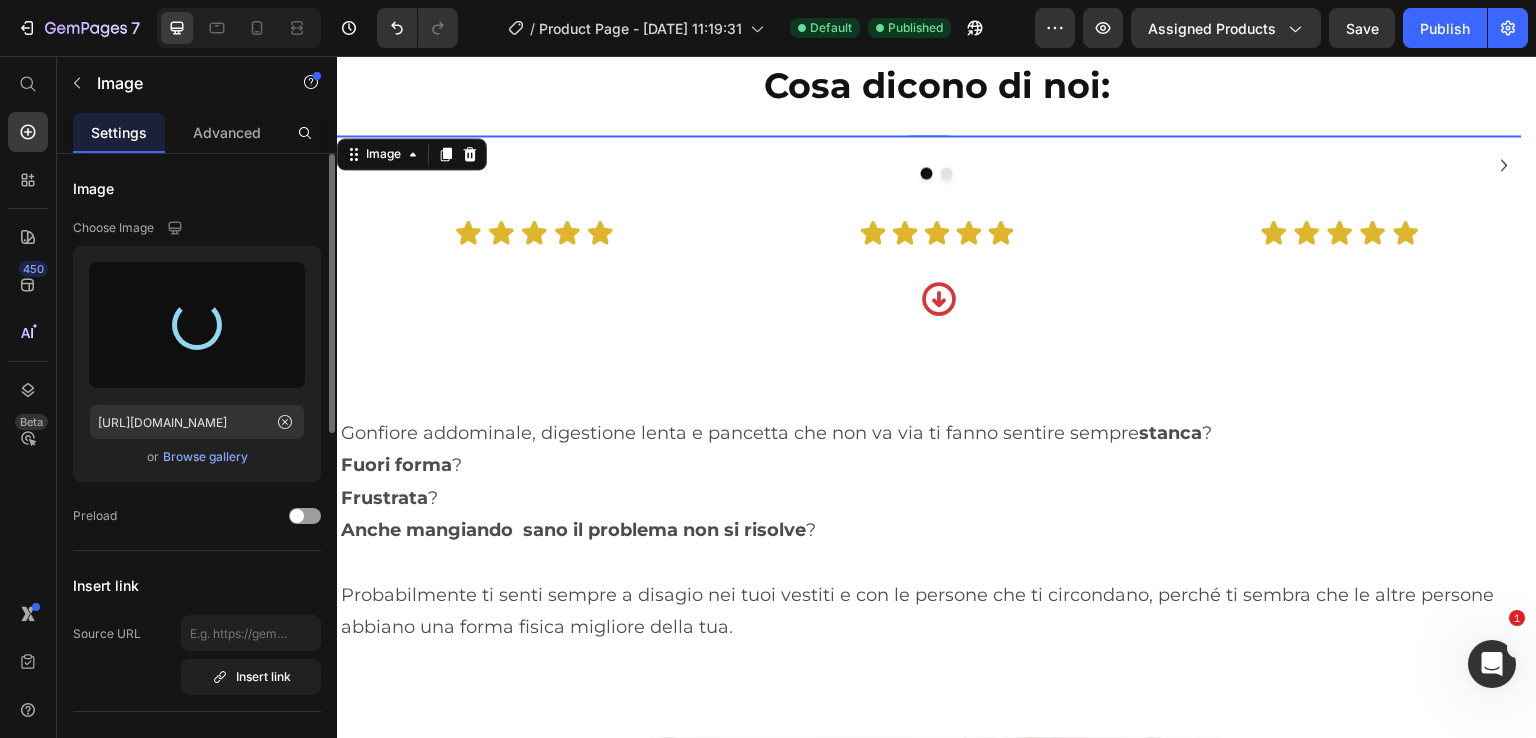 type on "[URL][DOMAIN_NAME]" 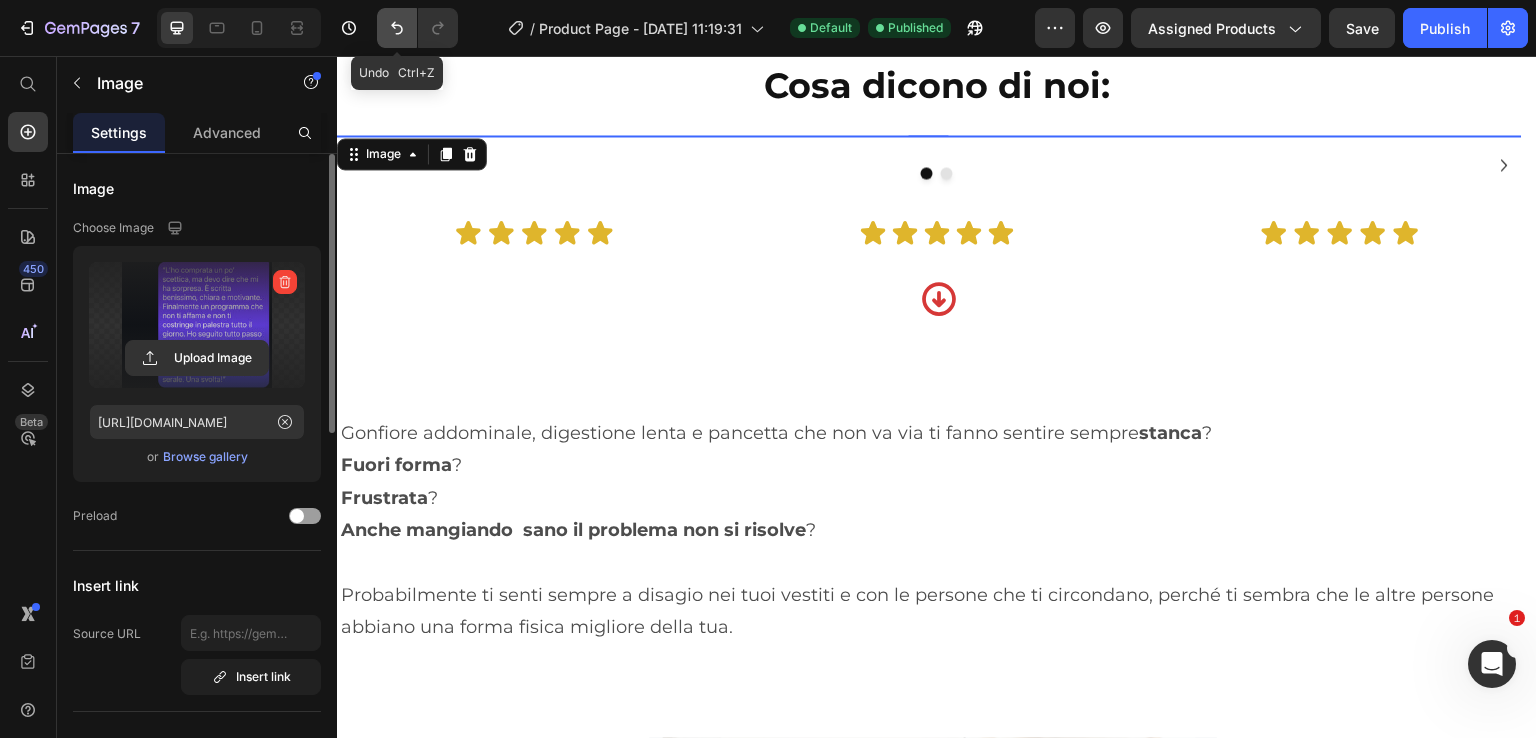 scroll, scrollTop: 1932, scrollLeft: 0, axis: vertical 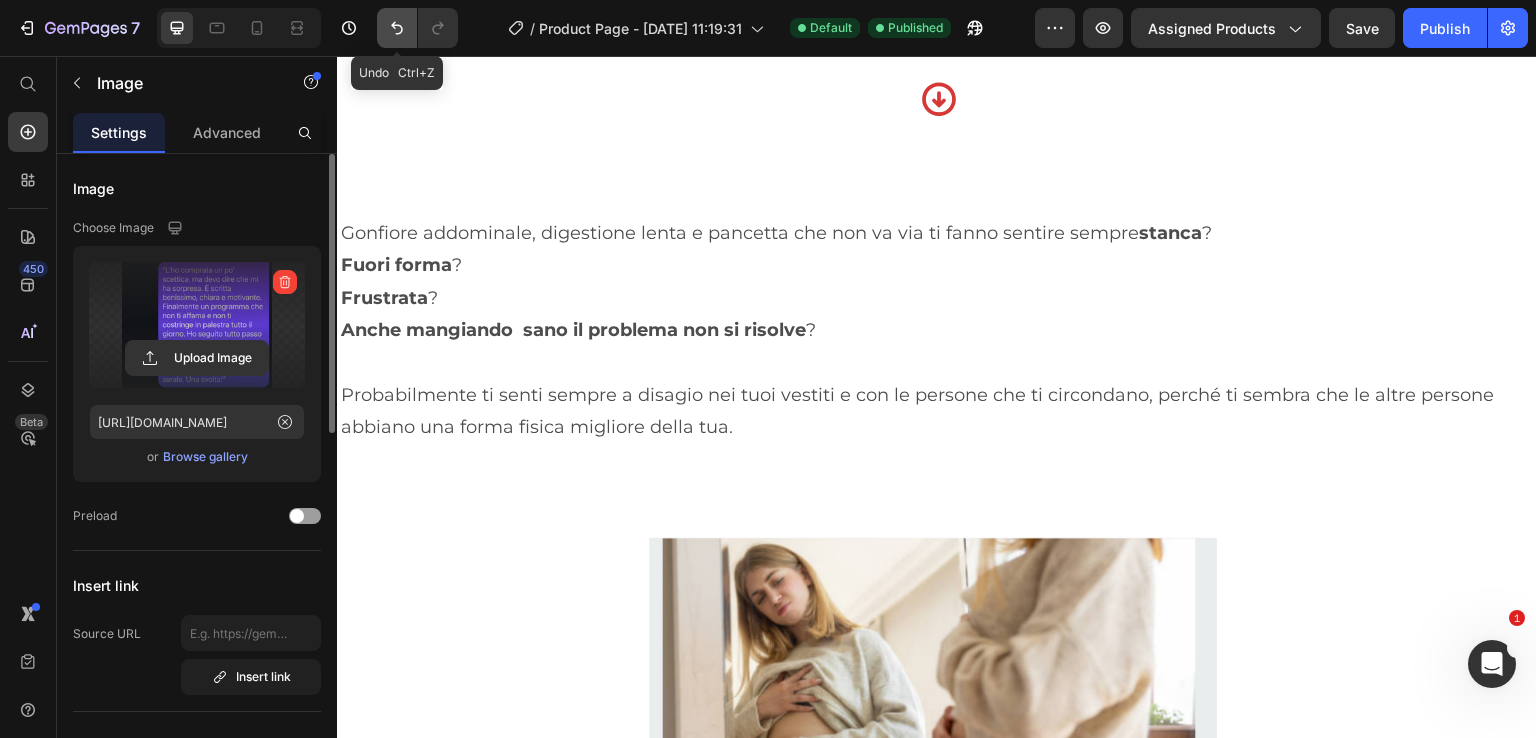 click 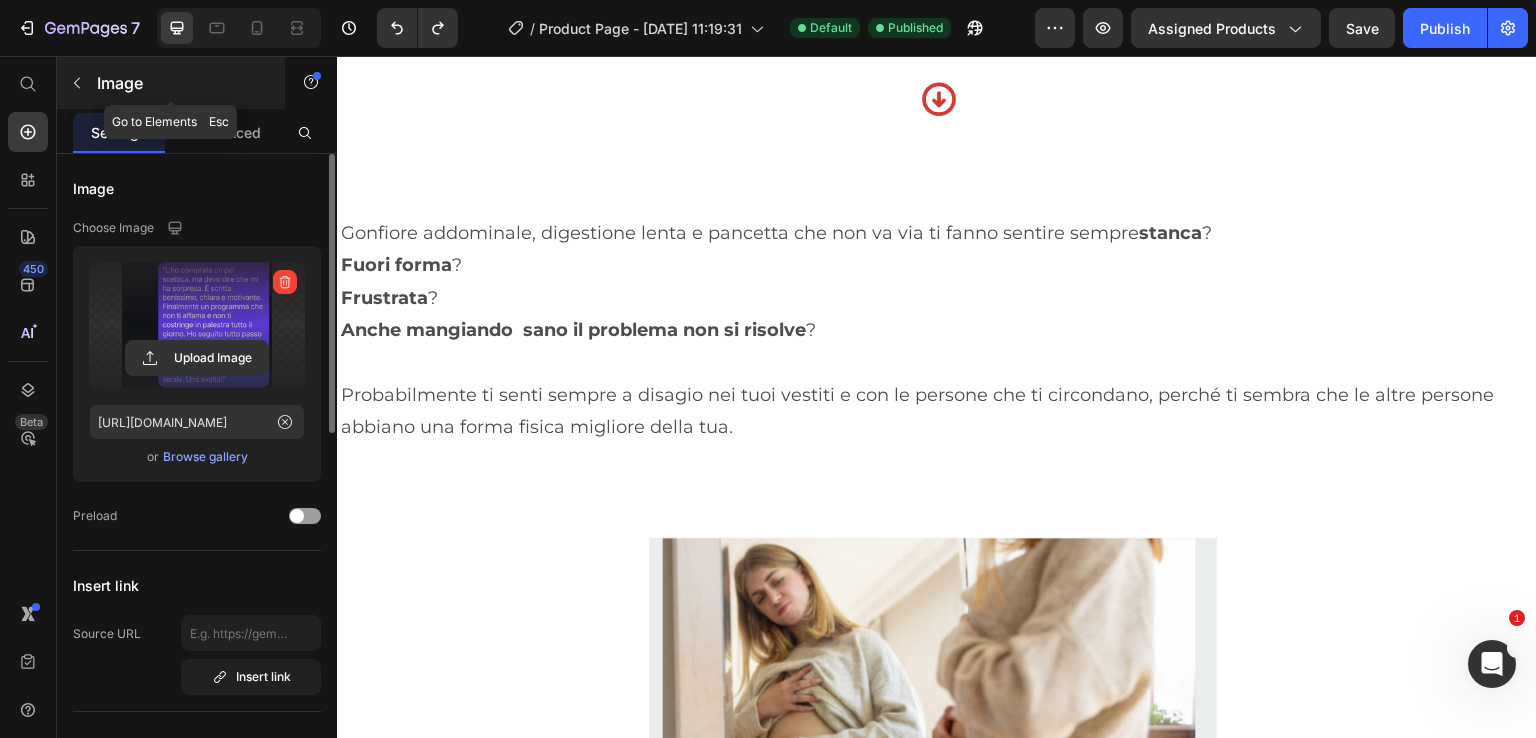 click 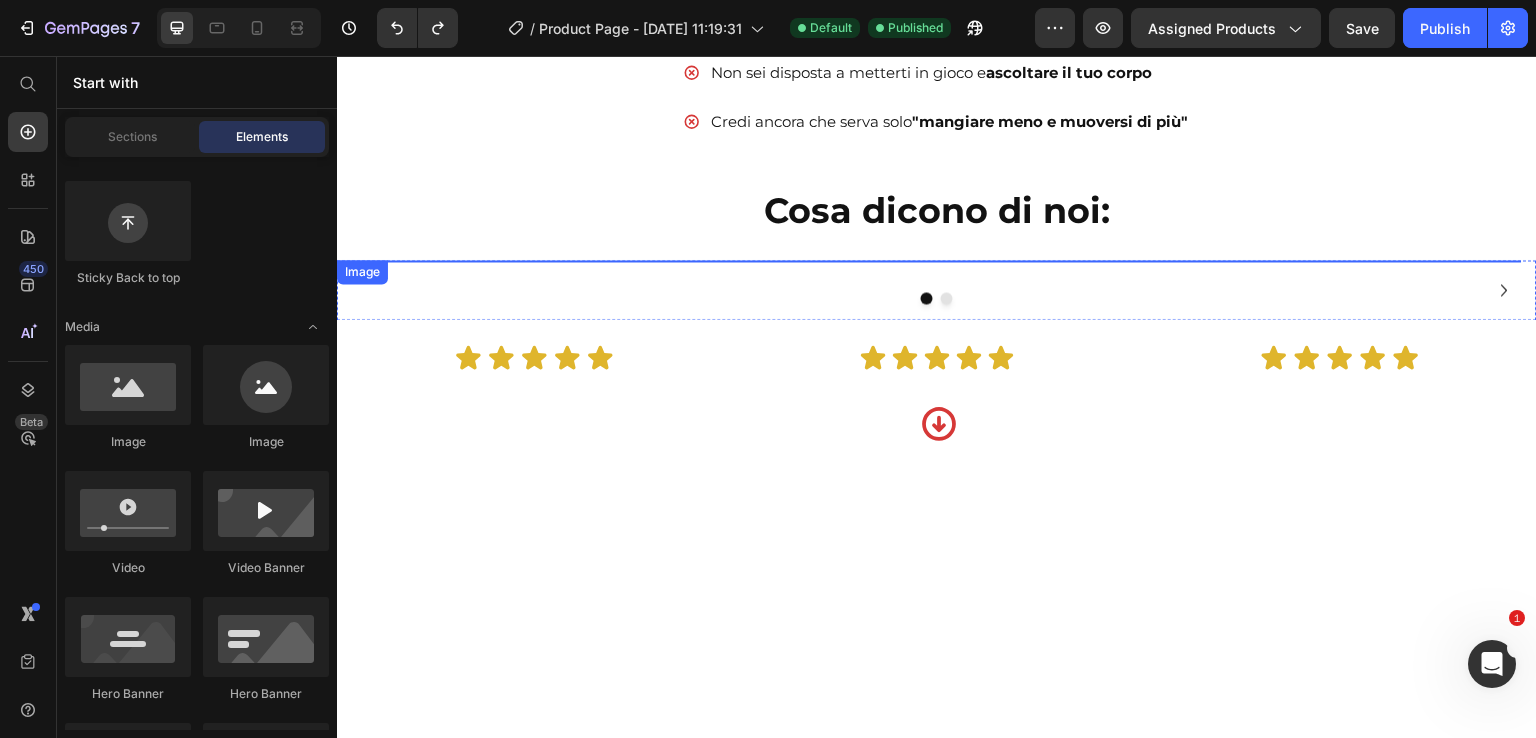 scroll, scrollTop: 1632, scrollLeft: 0, axis: vertical 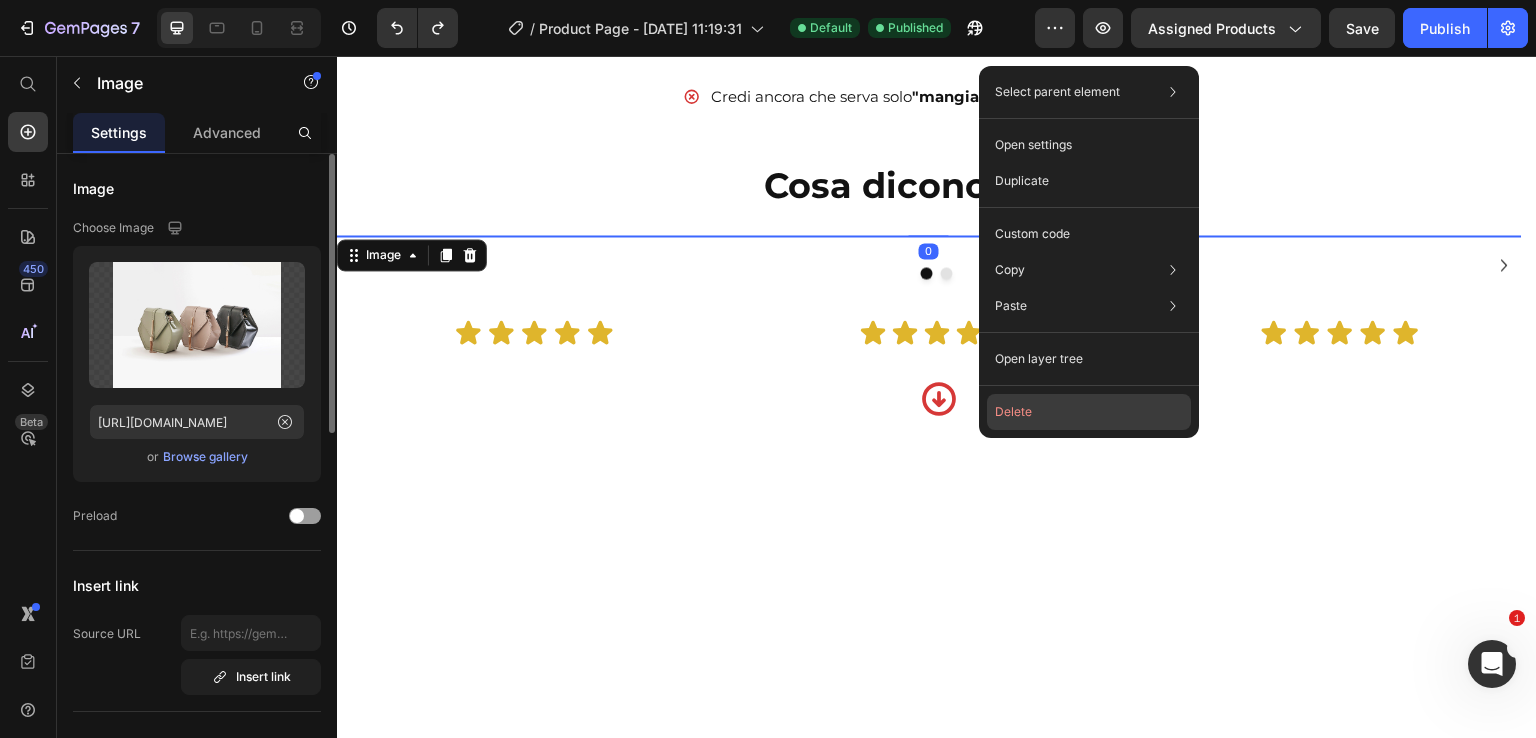 click on "Delete" 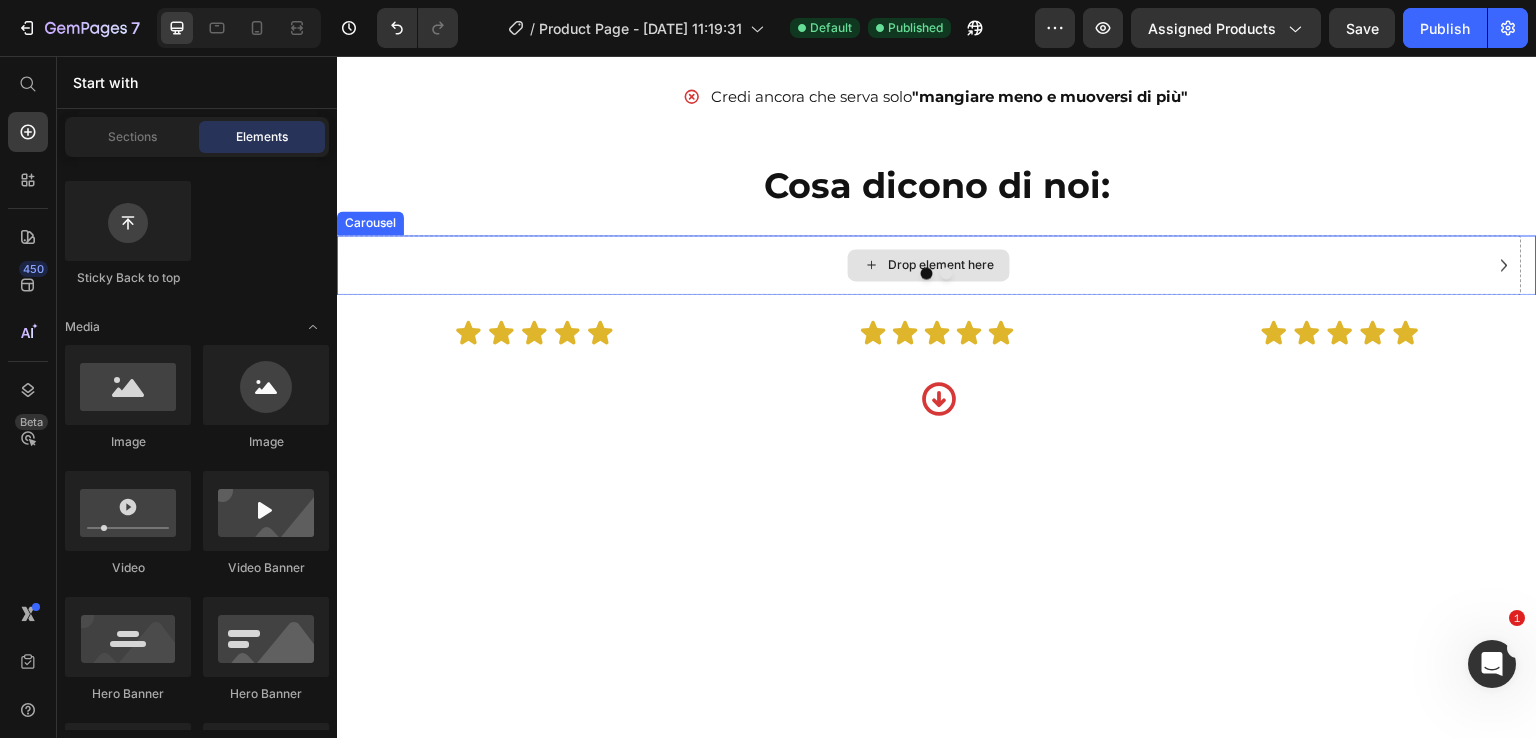 click on "Drop element here" at bounding box center (941, 265) 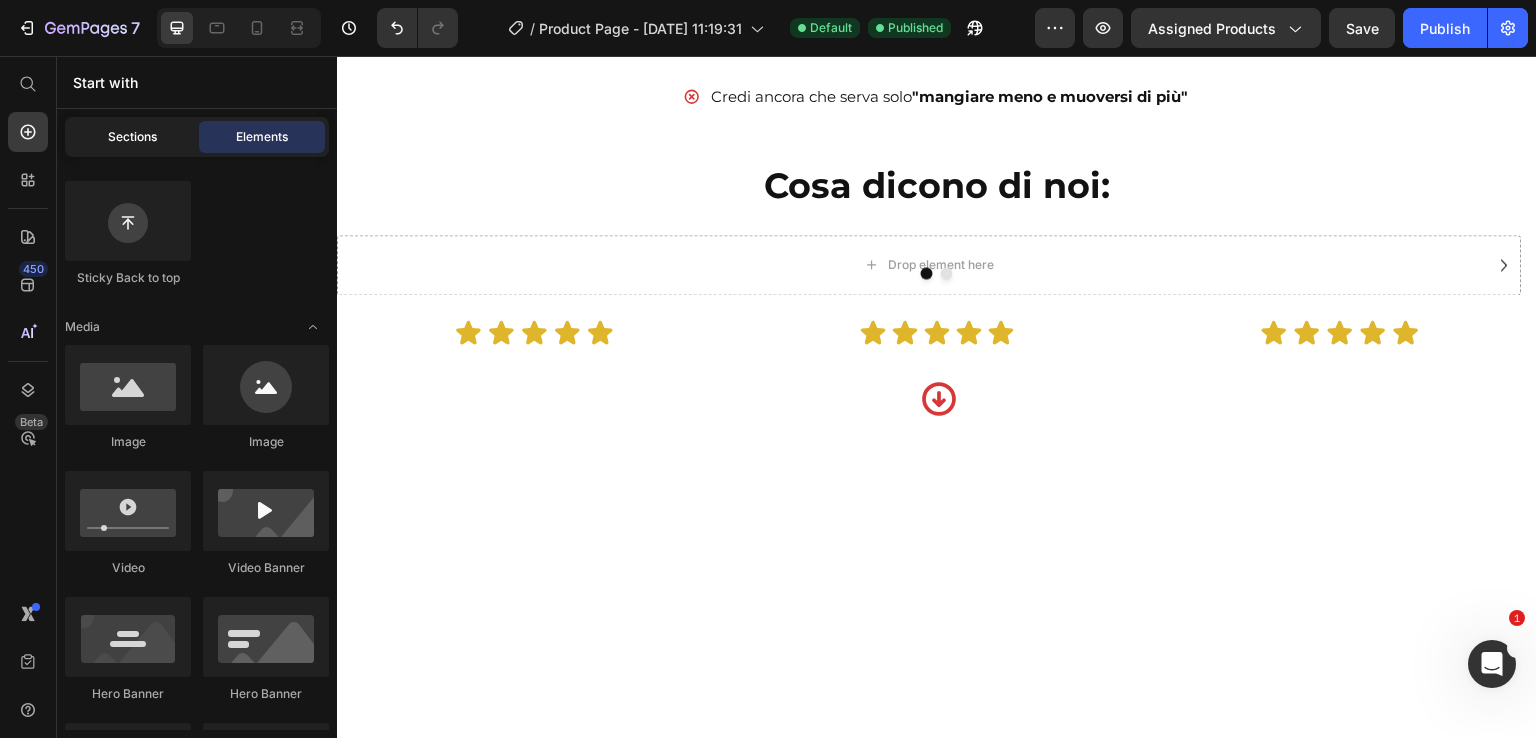 click on "Sections" at bounding box center (132, 137) 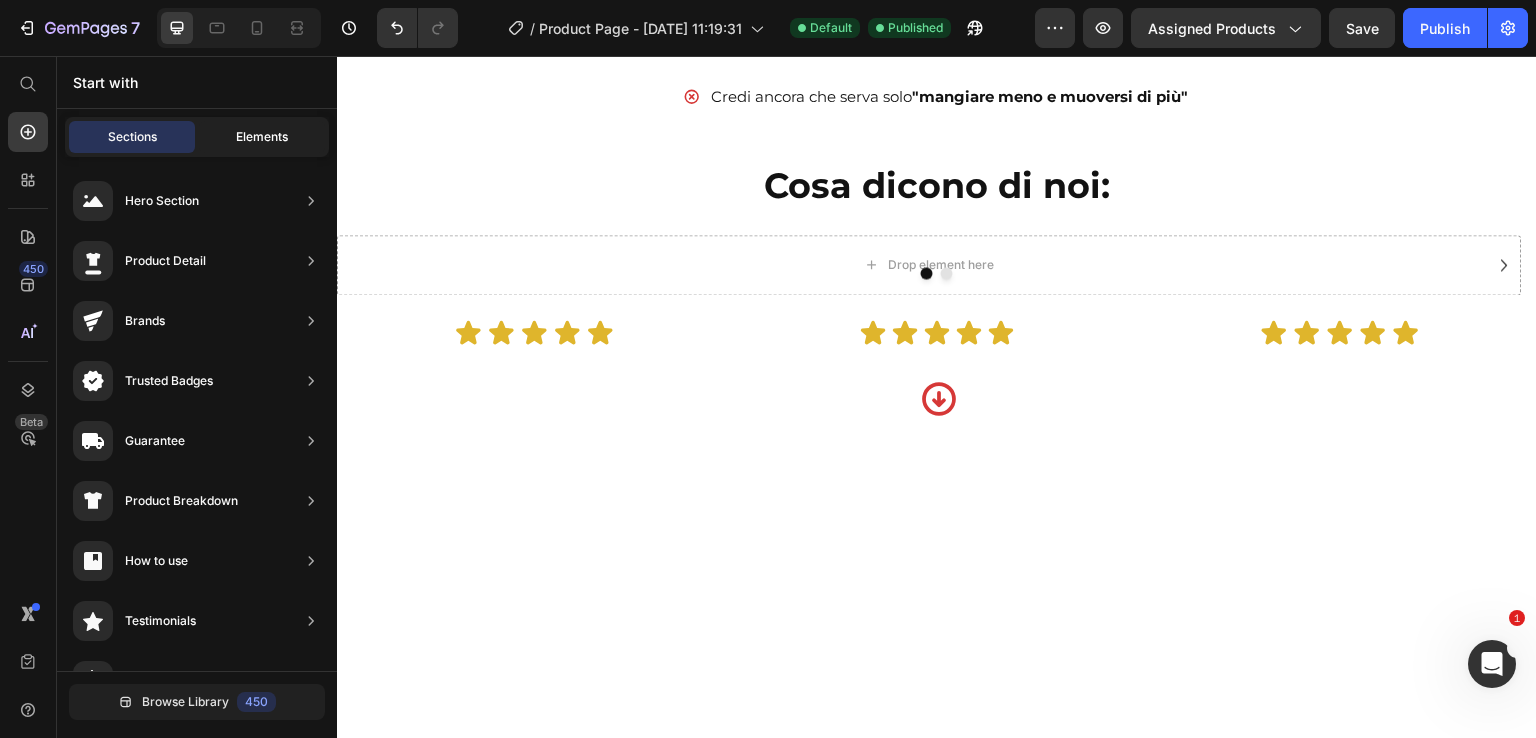 drag, startPoint x: 284, startPoint y: 133, endPoint x: 348, endPoint y: 209, distance: 99.35794 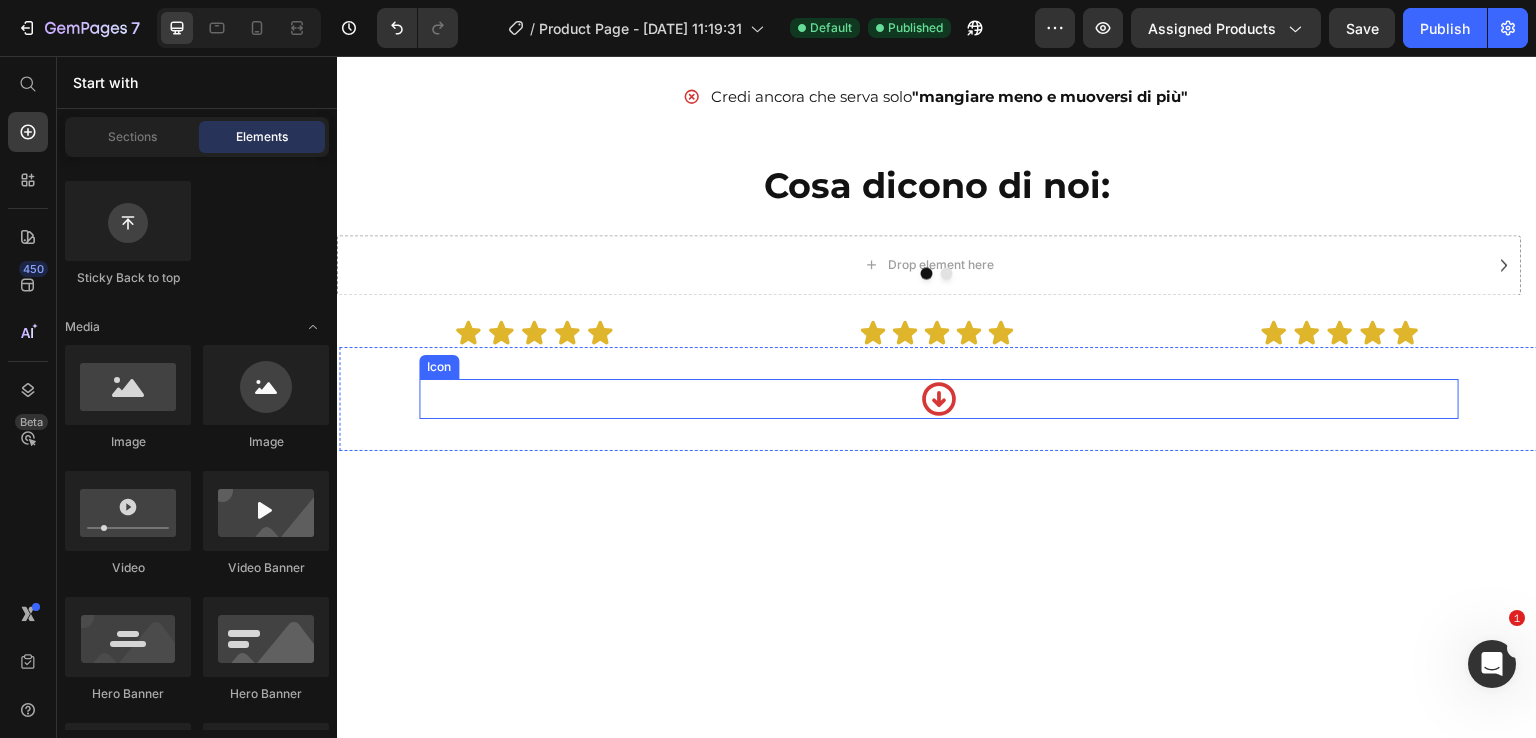 click on "Icon" at bounding box center [939, 399] 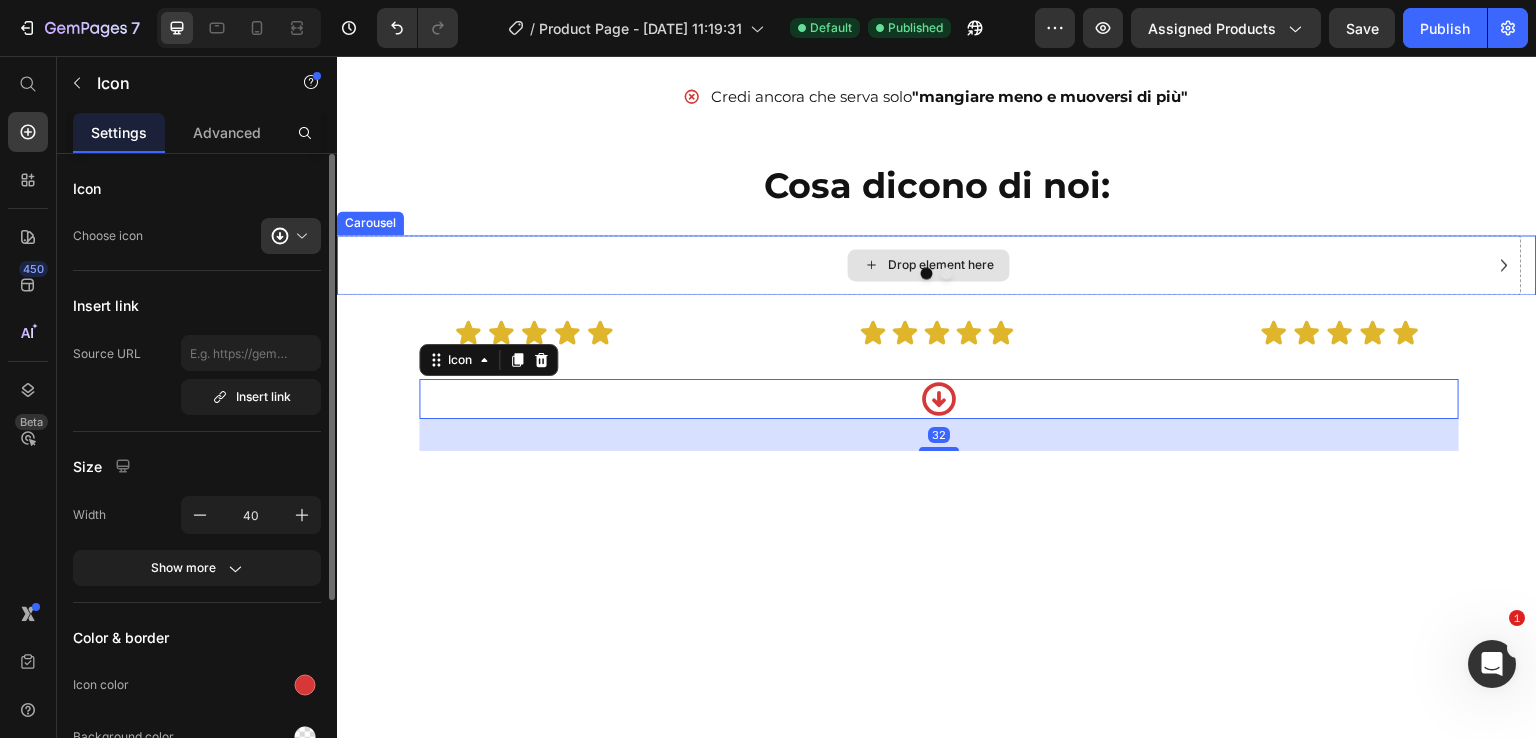 click on "Drop element here" at bounding box center (929, 265) 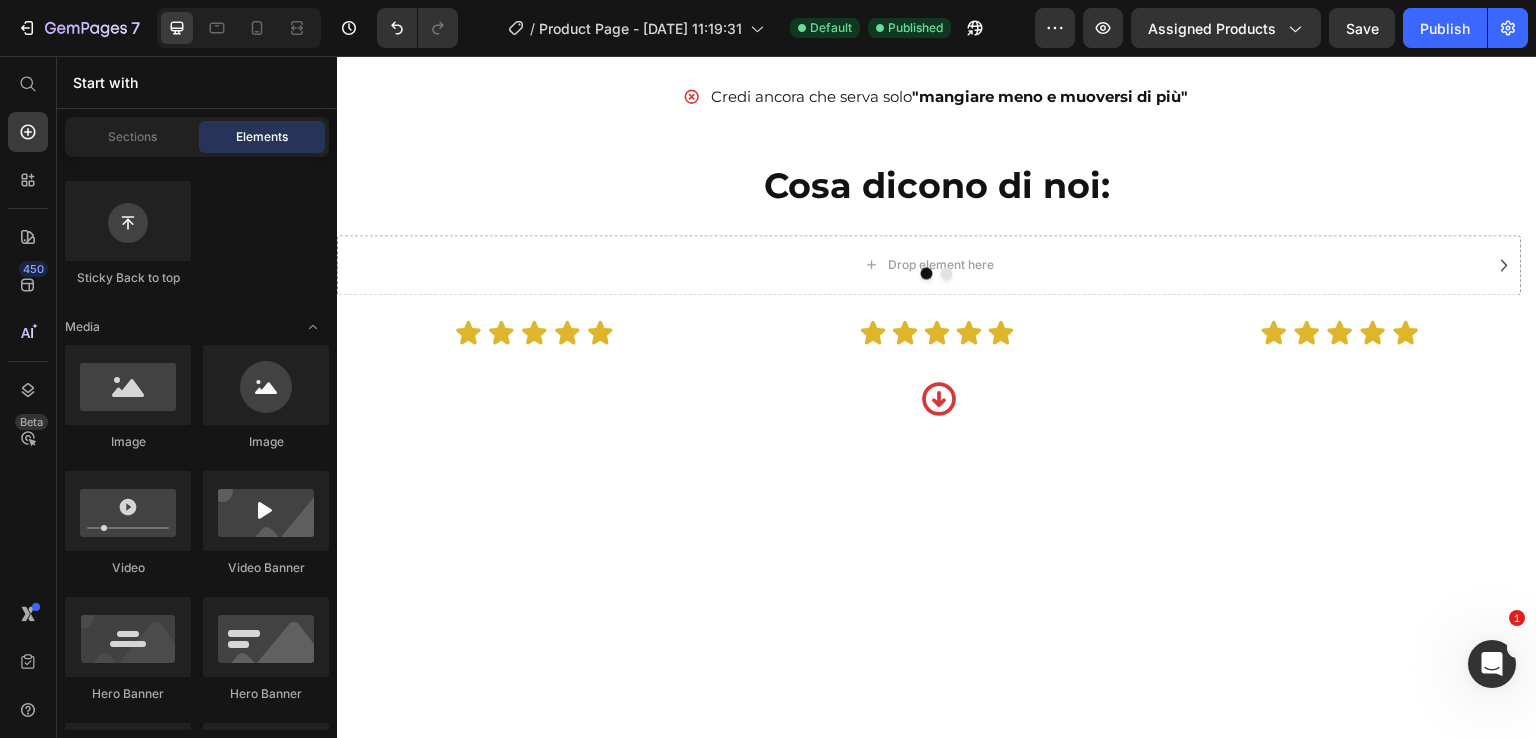 click on "Start with" at bounding box center [197, 82] 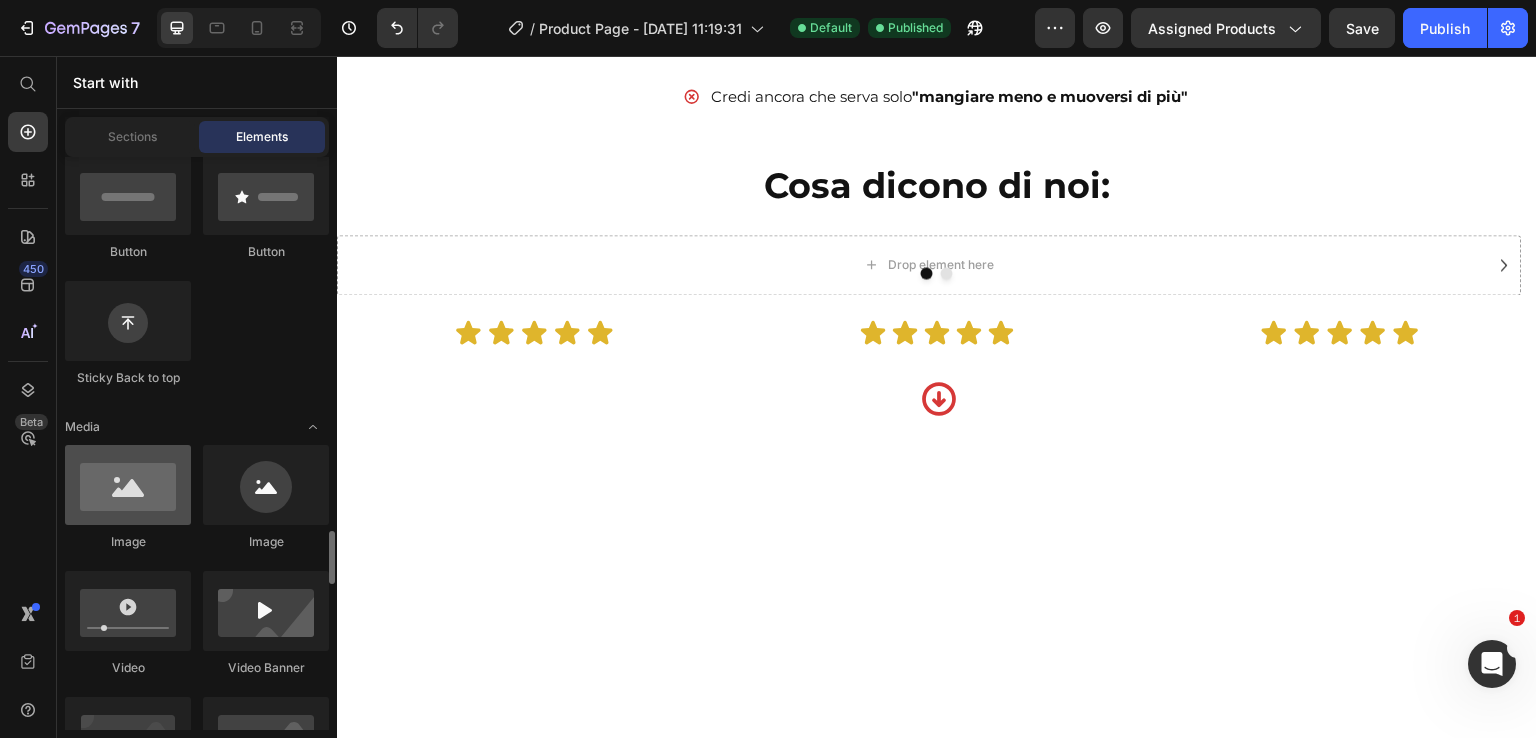 scroll, scrollTop: 800, scrollLeft: 0, axis: vertical 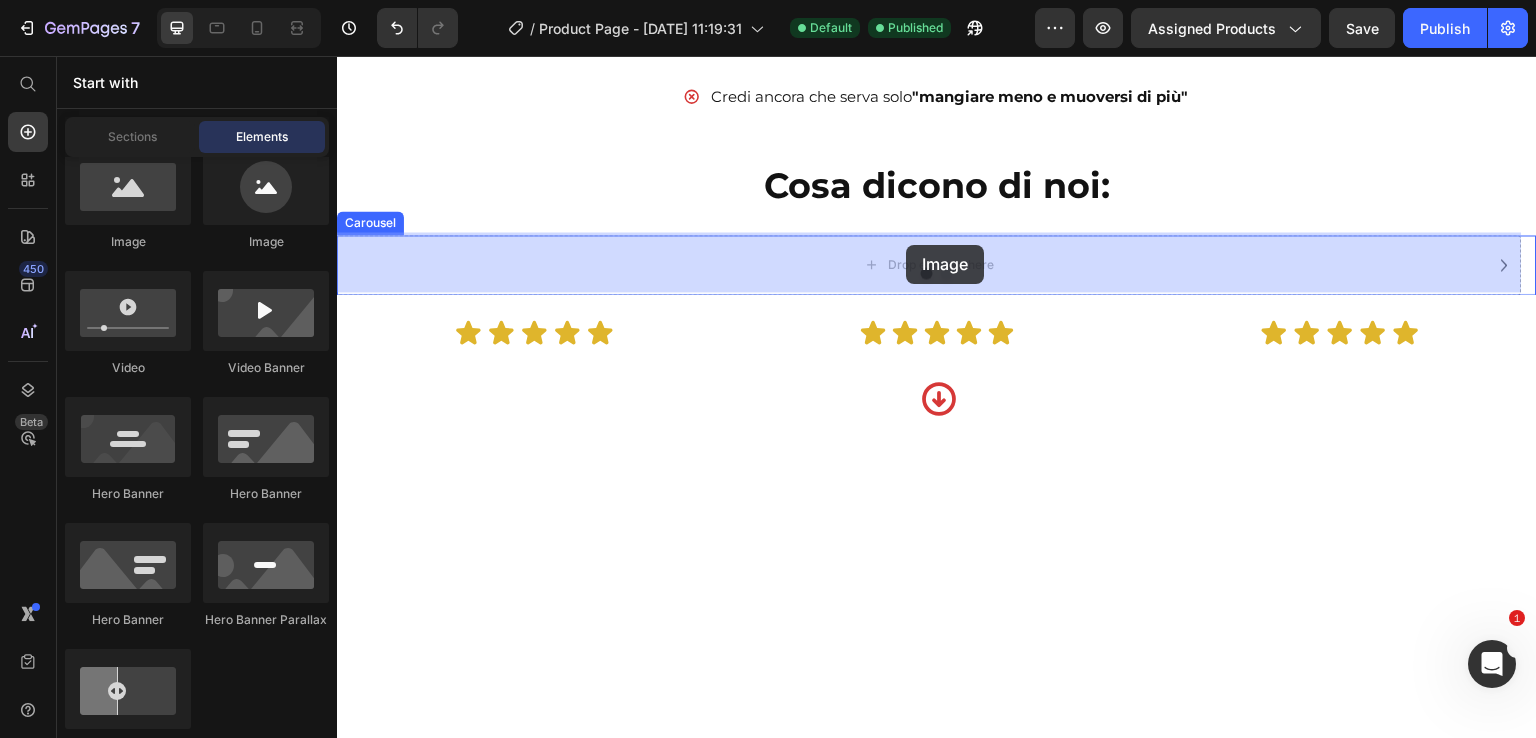 drag, startPoint x: 607, startPoint y: 249, endPoint x: 906, endPoint y: 245, distance: 299.02676 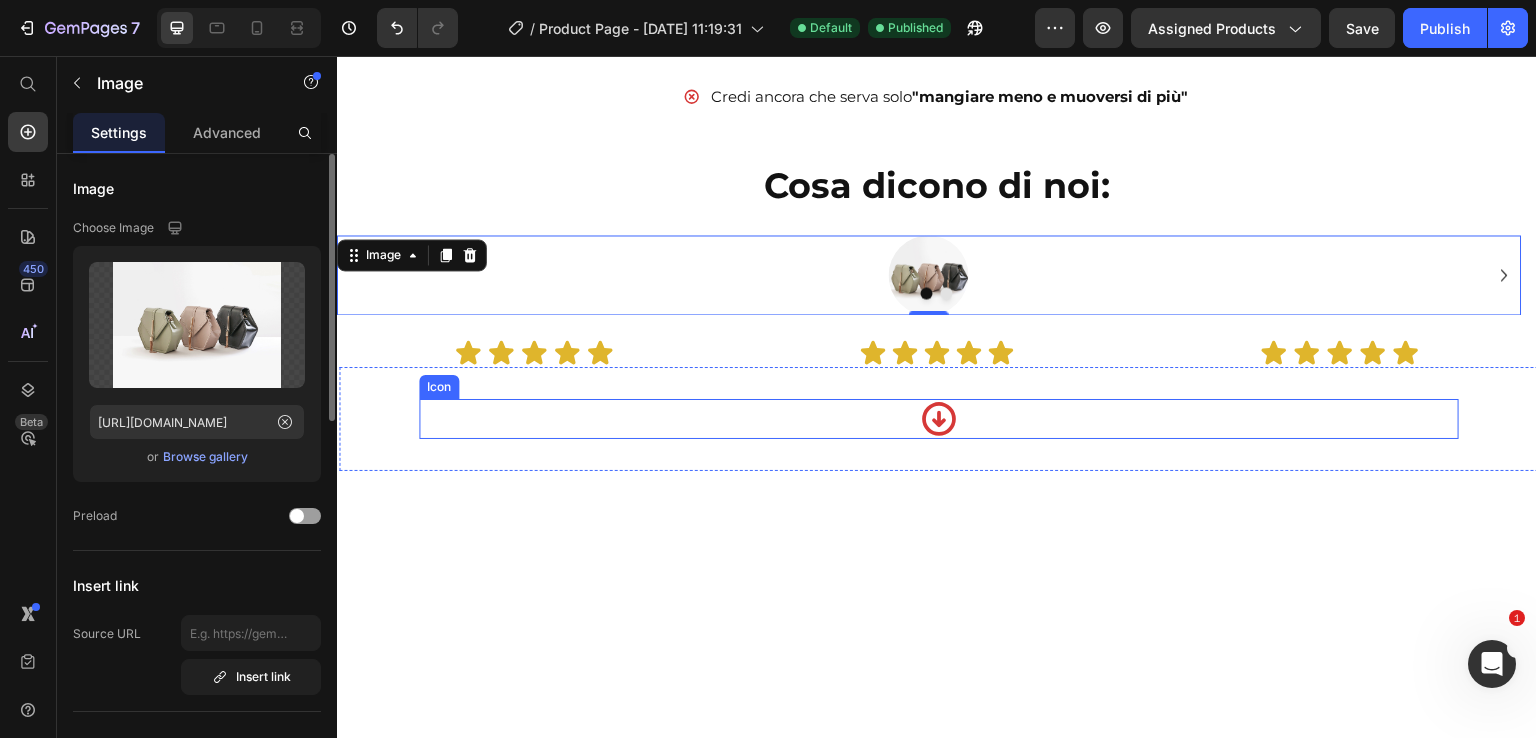 click on "Icon" at bounding box center (939, 419) 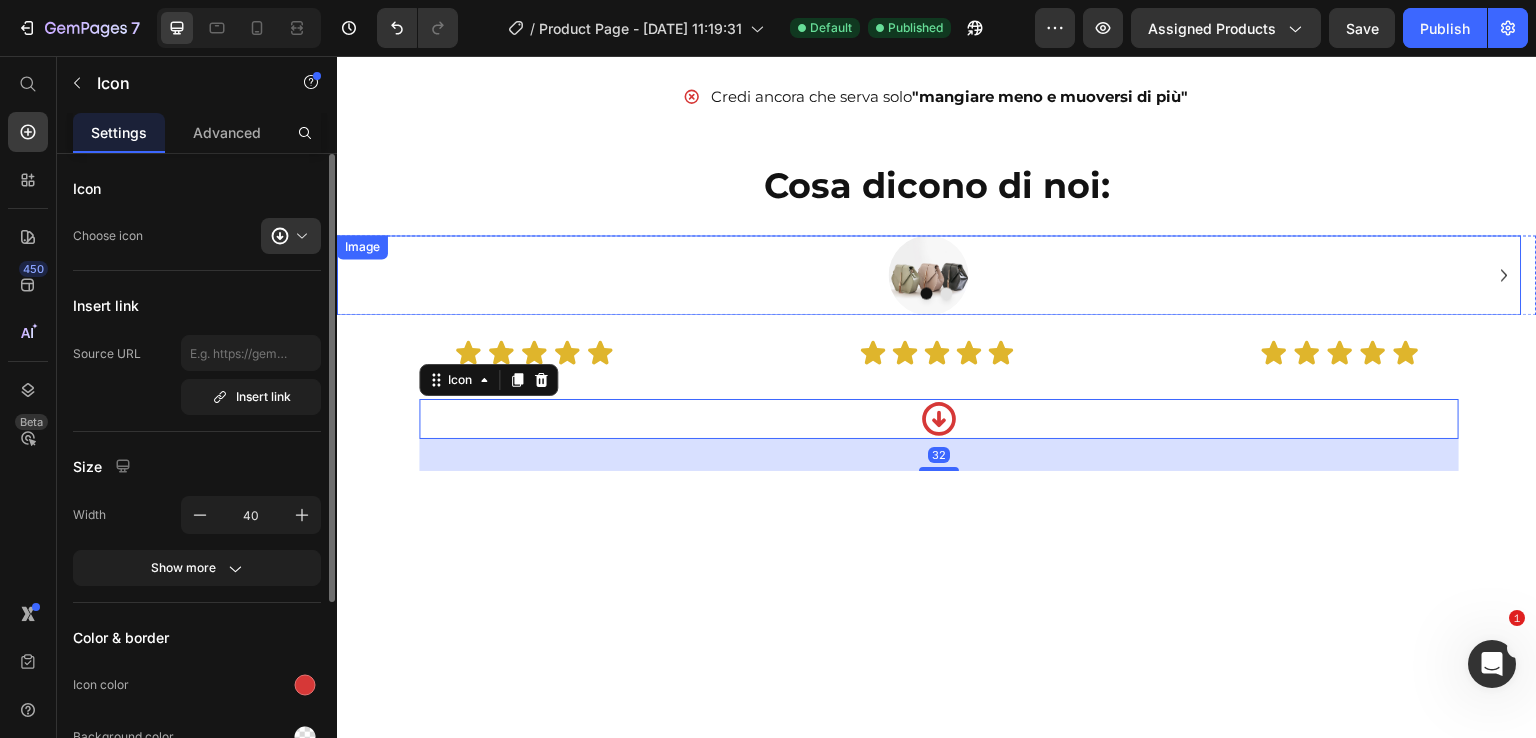 click at bounding box center [929, 275] 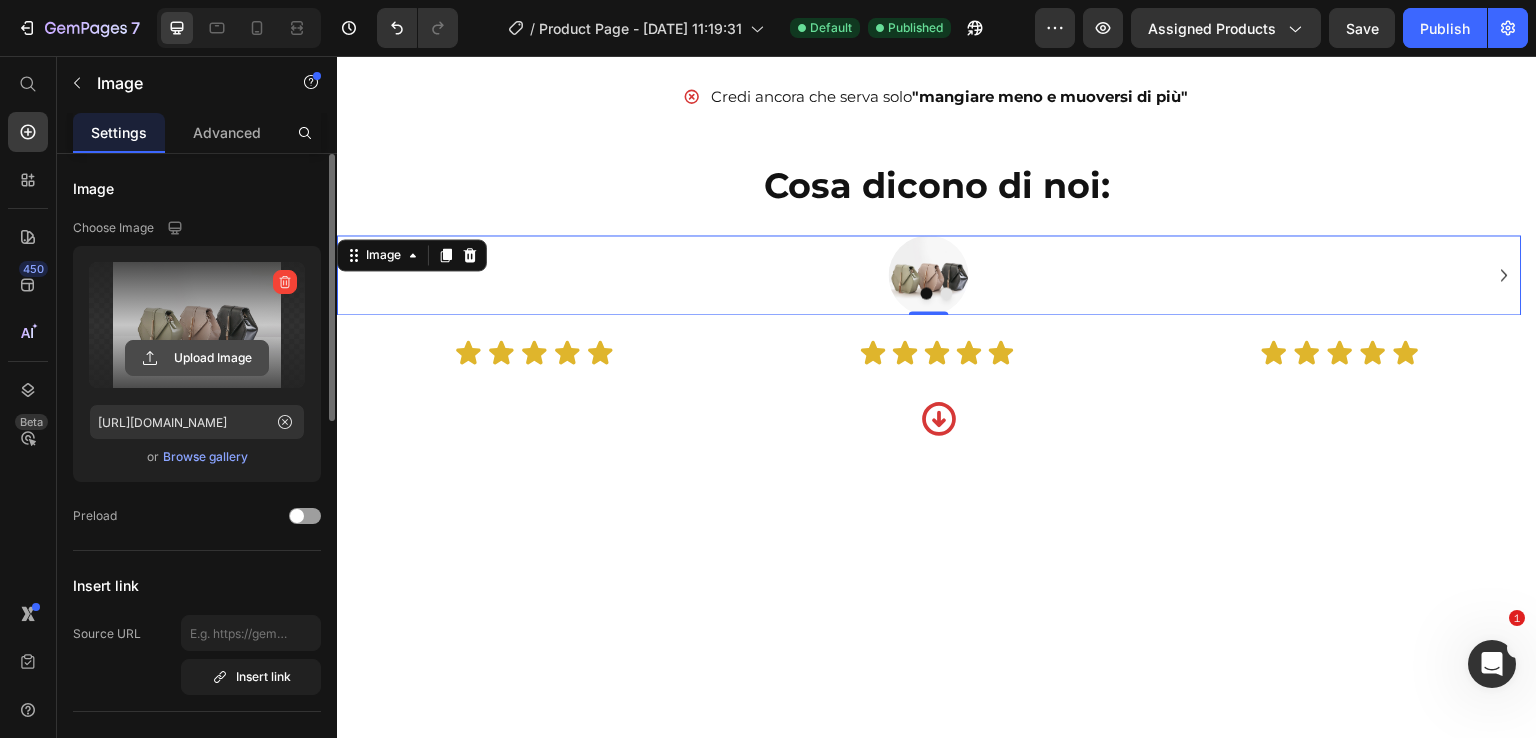 click 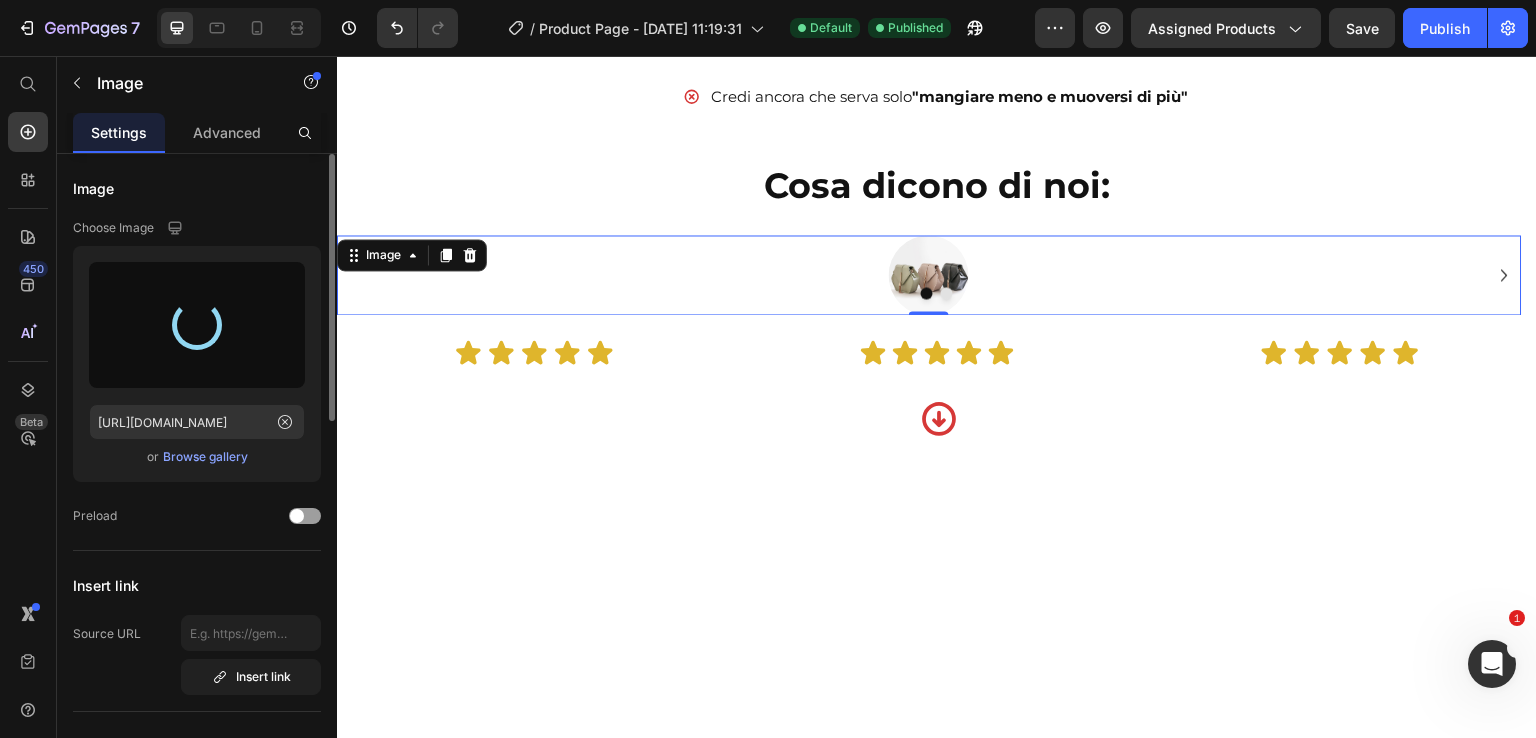 type on "https://cdn.shopify.com/s/files/1/0897/3559/4250/files/gempages_565673089354957675-5e19de55-8e9e-405b-aef9-f0955fd98f78.jpg" 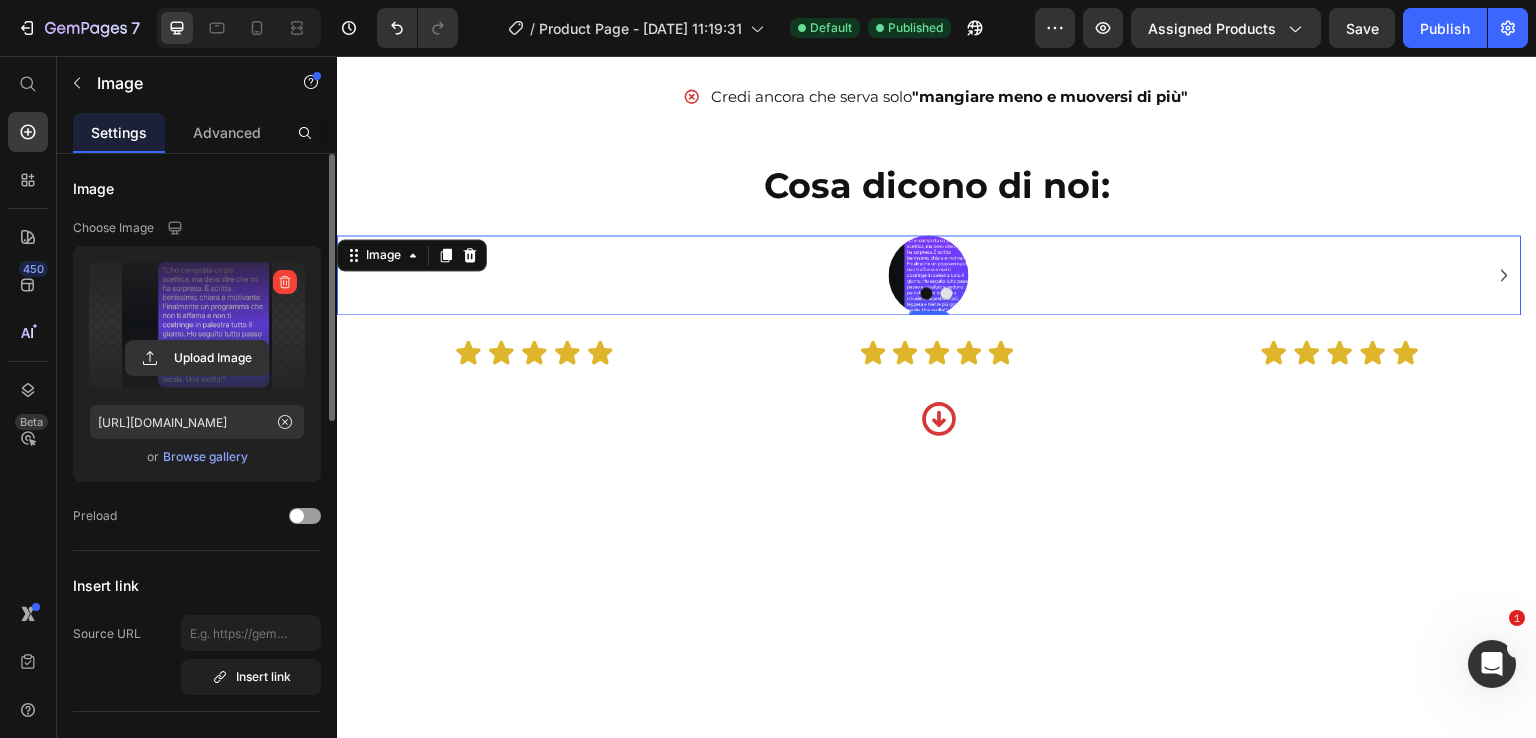 click at bounding box center (929, 275) 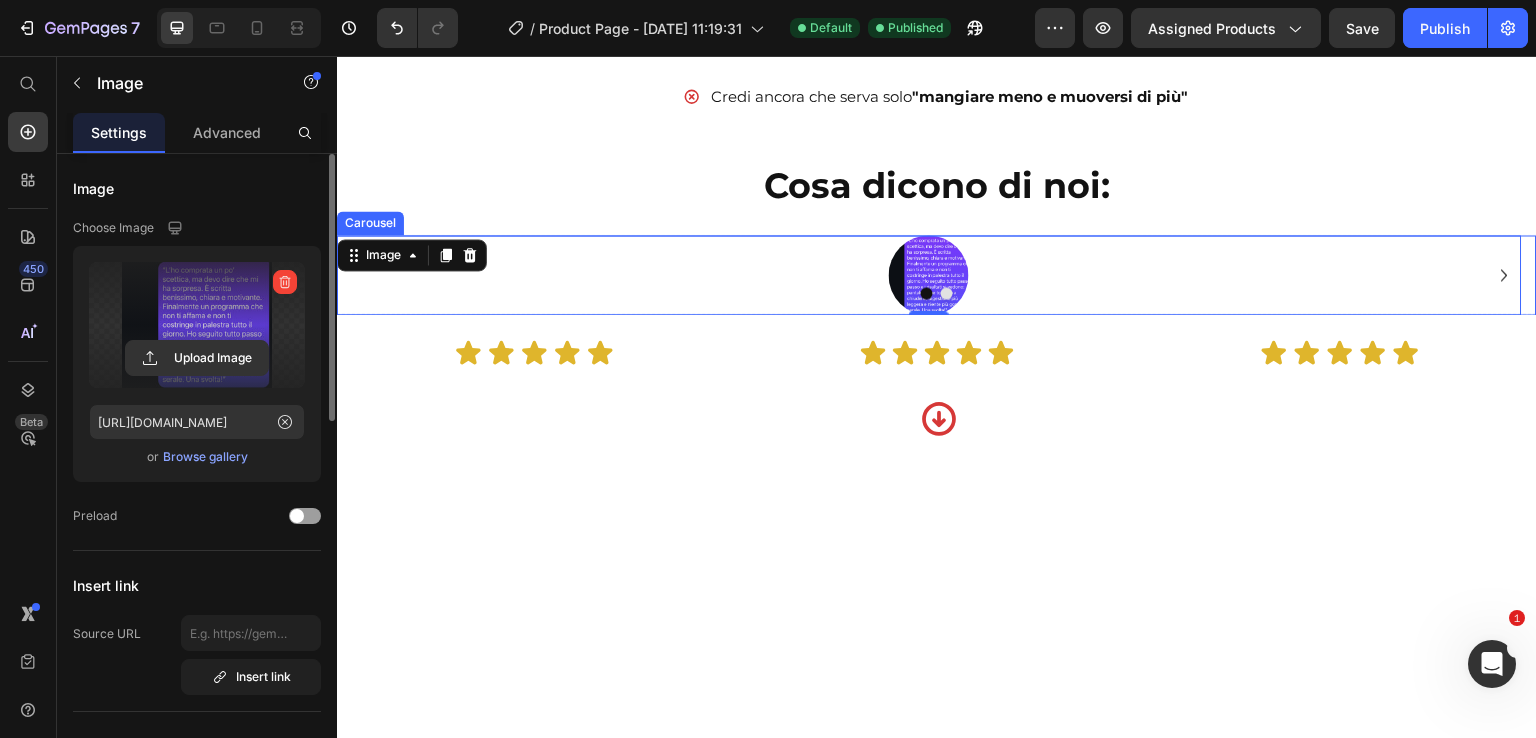 click 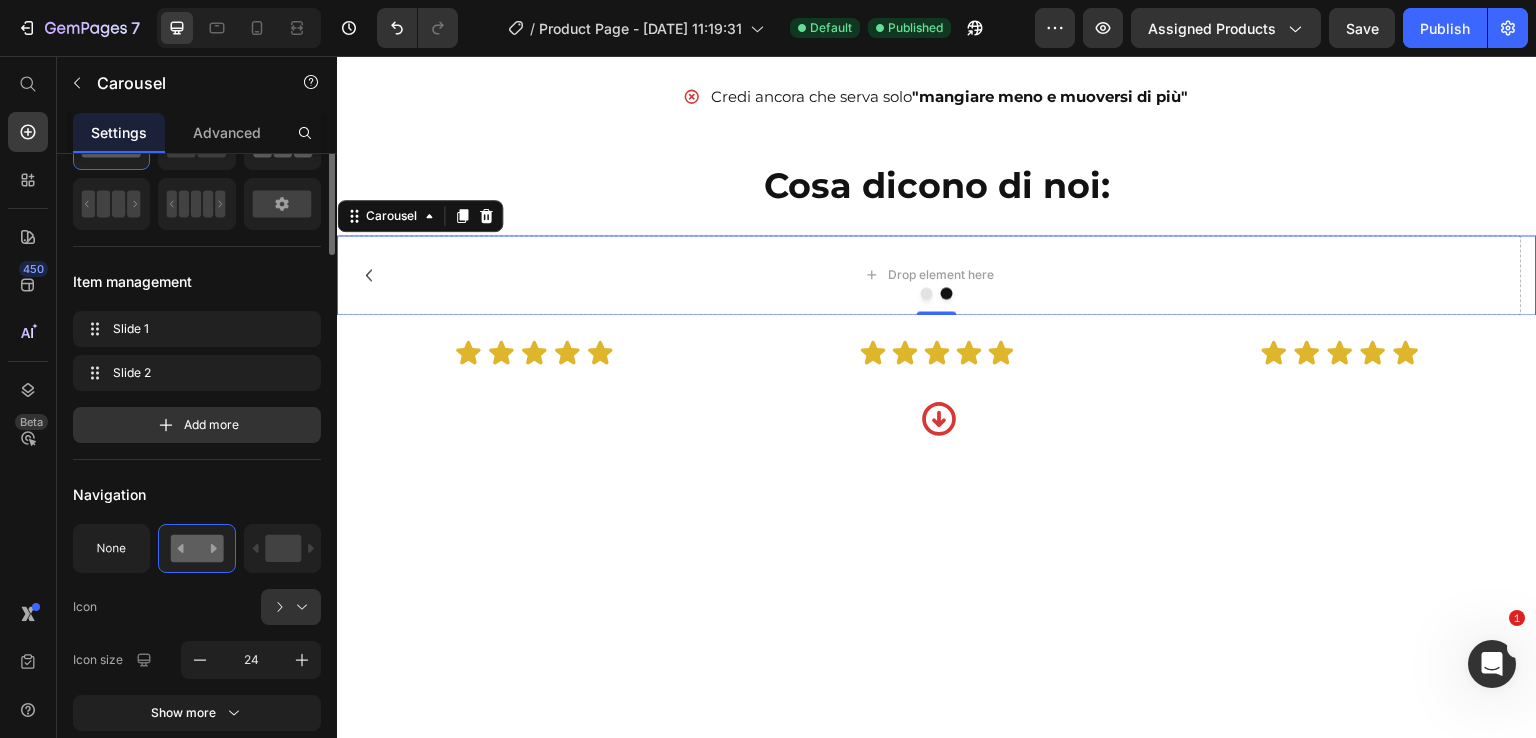 scroll, scrollTop: 0, scrollLeft: 0, axis: both 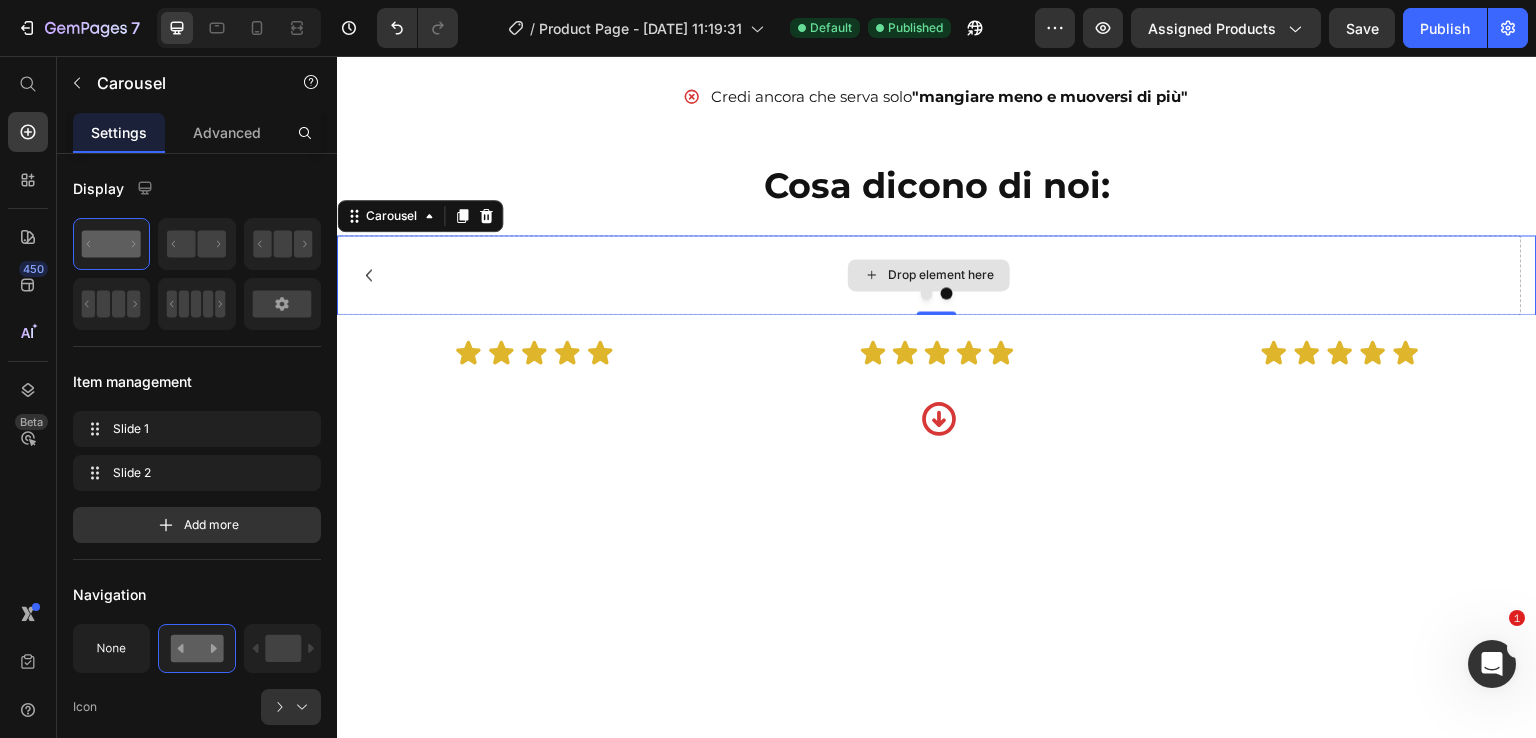 click 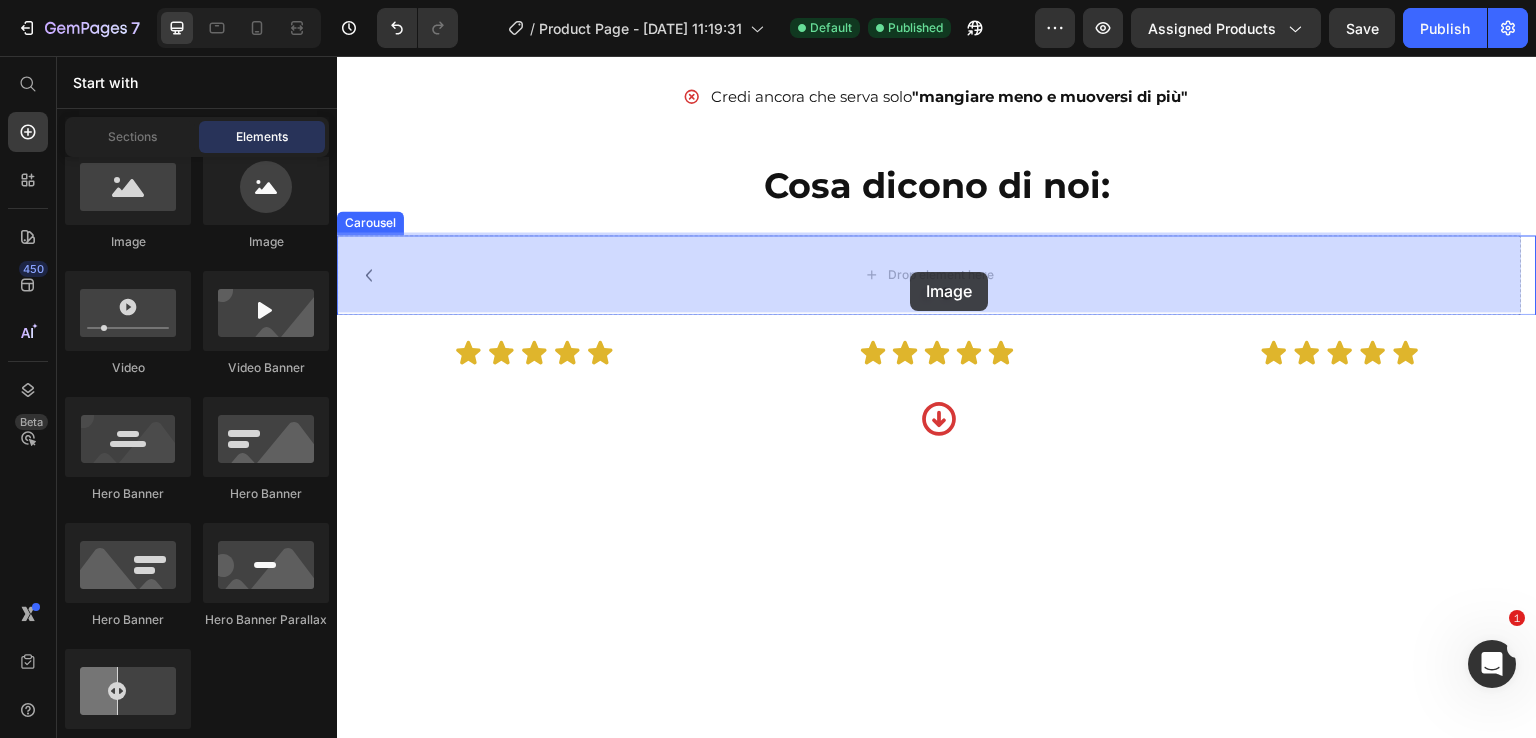 drag, startPoint x: 606, startPoint y: 250, endPoint x: 910, endPoint y: 272, distance: 304.795 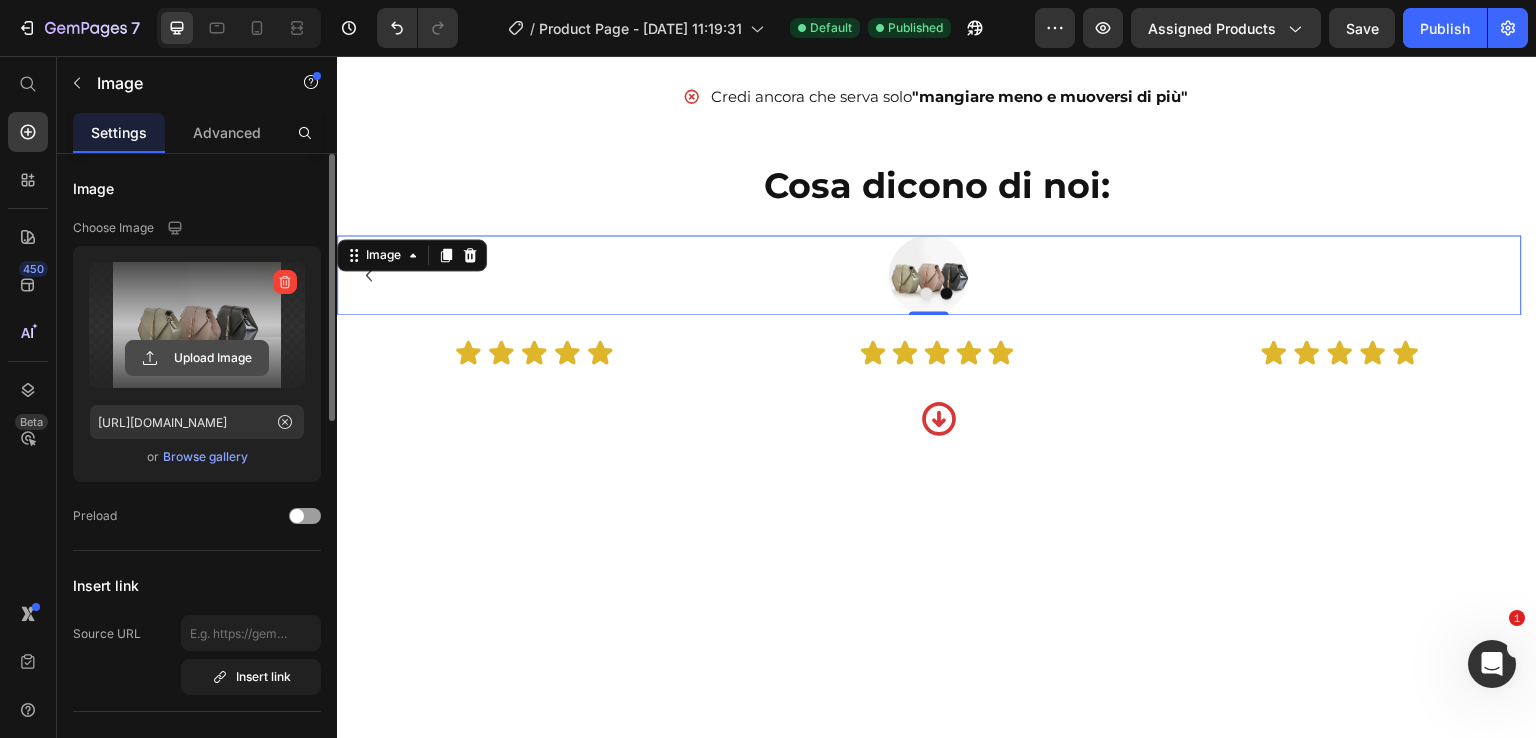 click 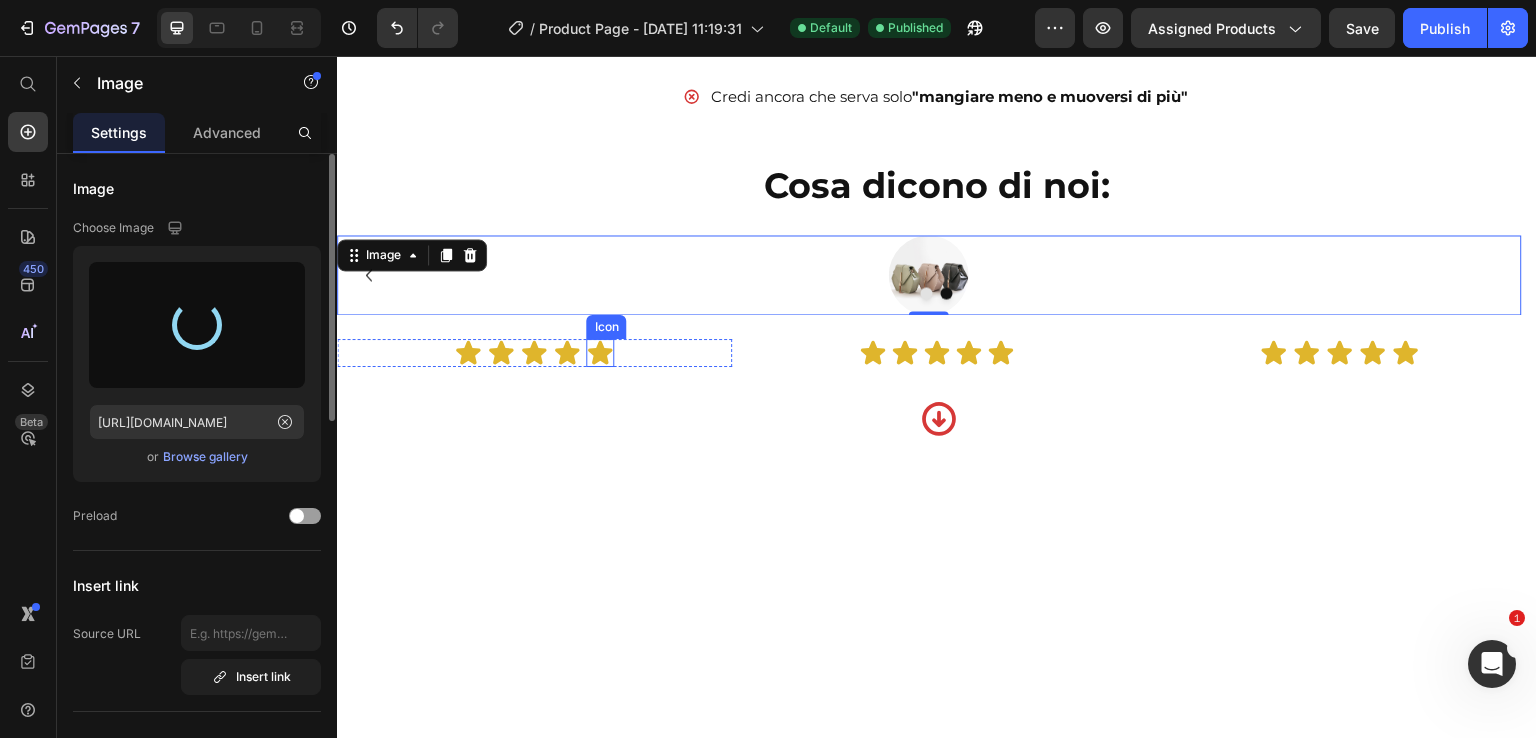 type on "https://cdn.shopify.com/s/files/1/0897/3559/4250/files/gempages_565673089354957675-d4d689d1-37e8-4b2c-acbf-c6ba6ac4f927.jpg" 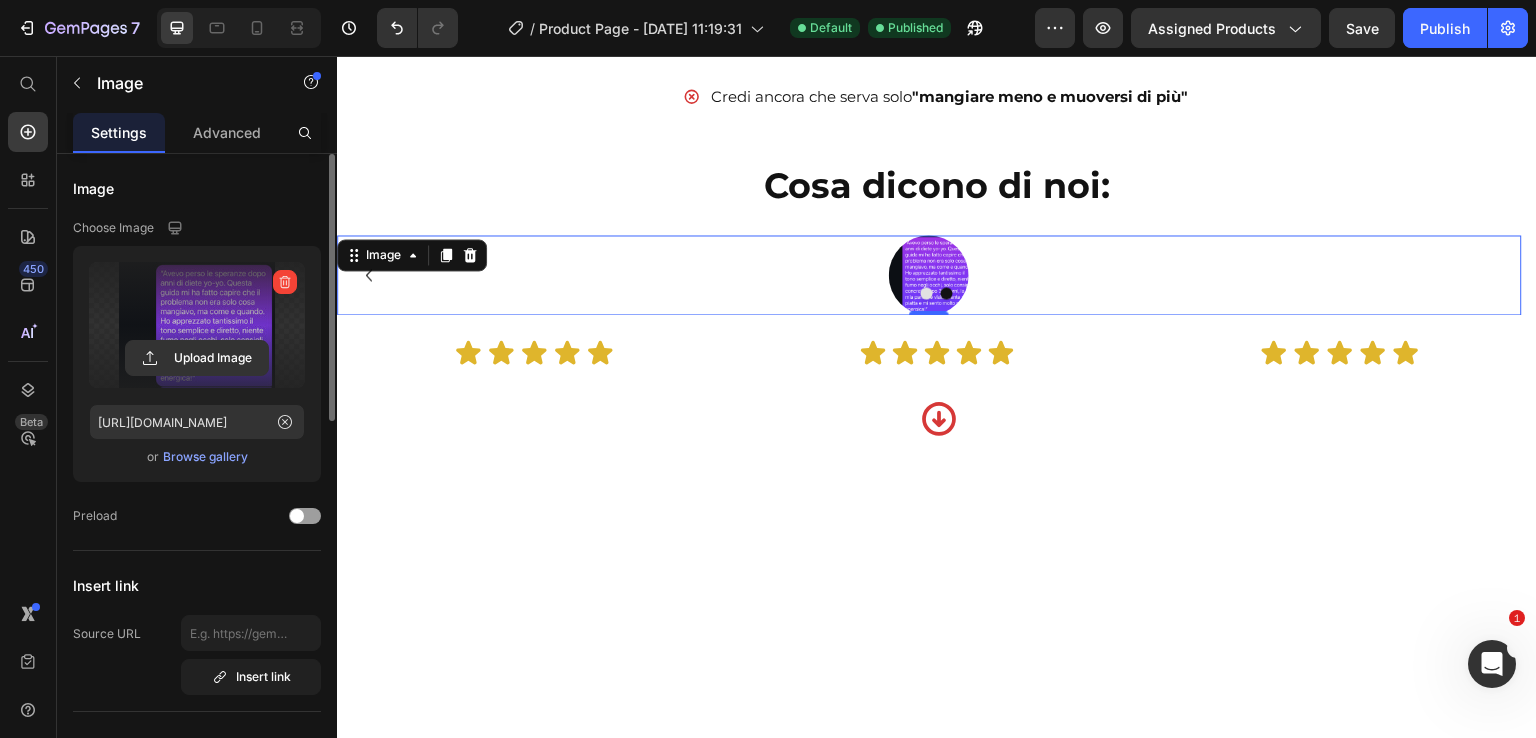 click at bounding box center [929, 275] 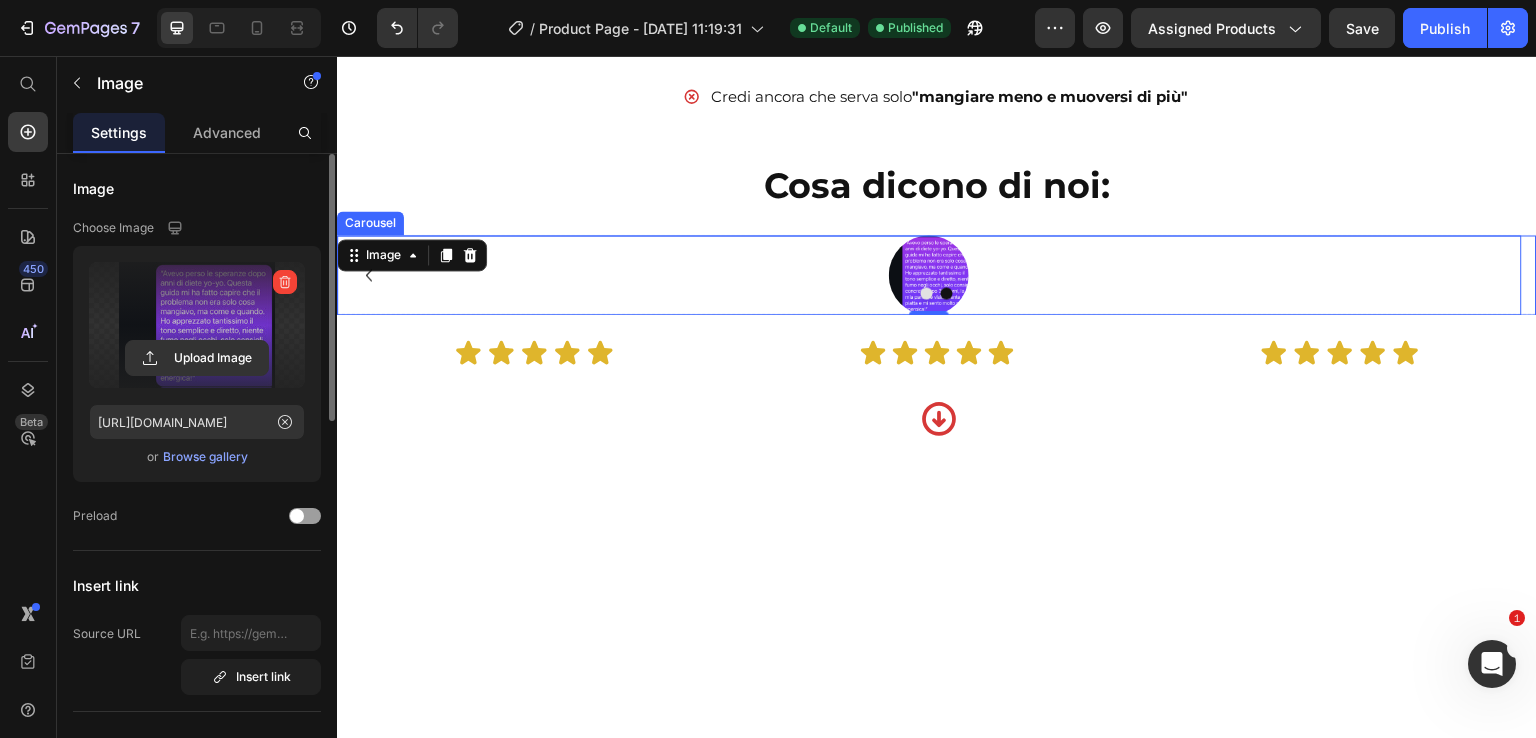 click at bounding box center [937, 293] 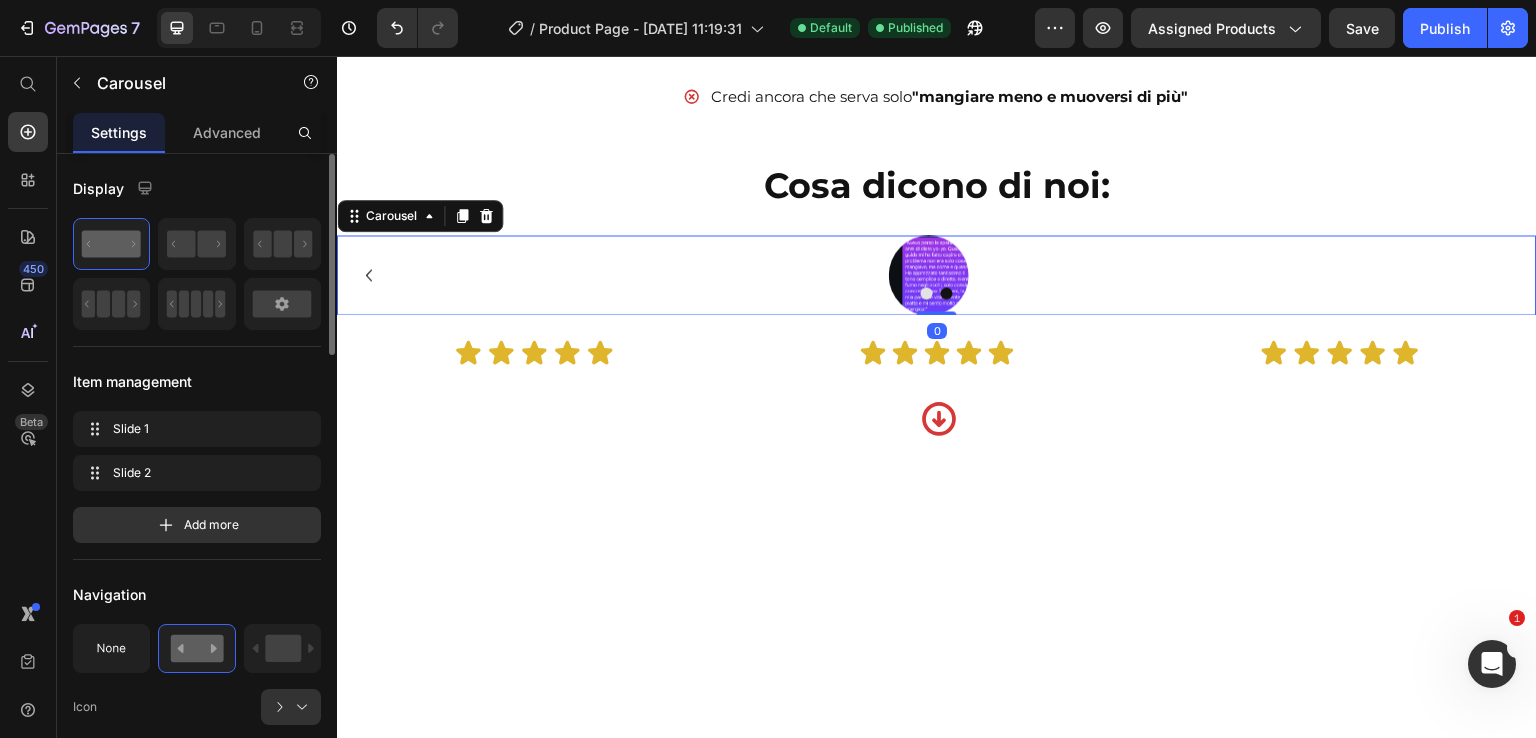 click 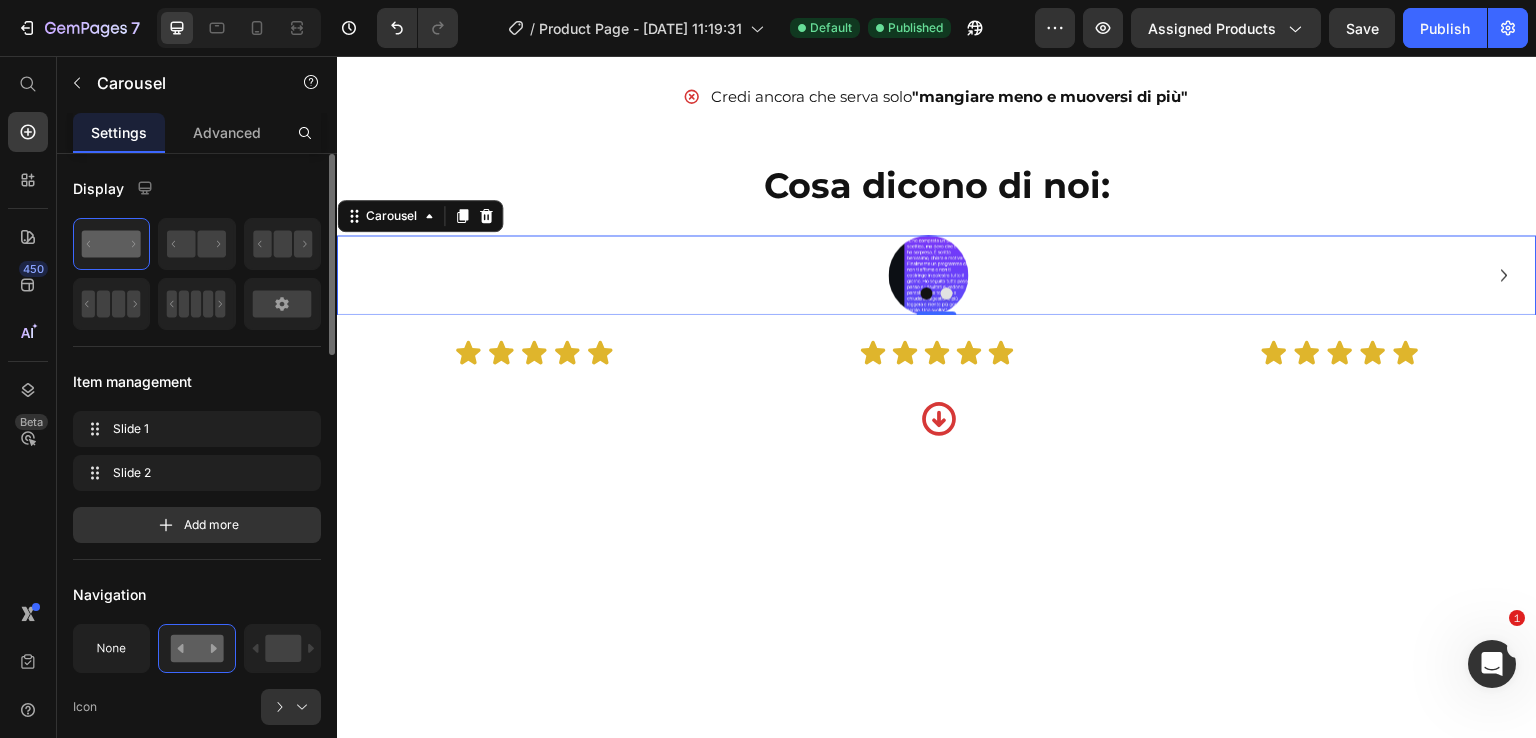 click 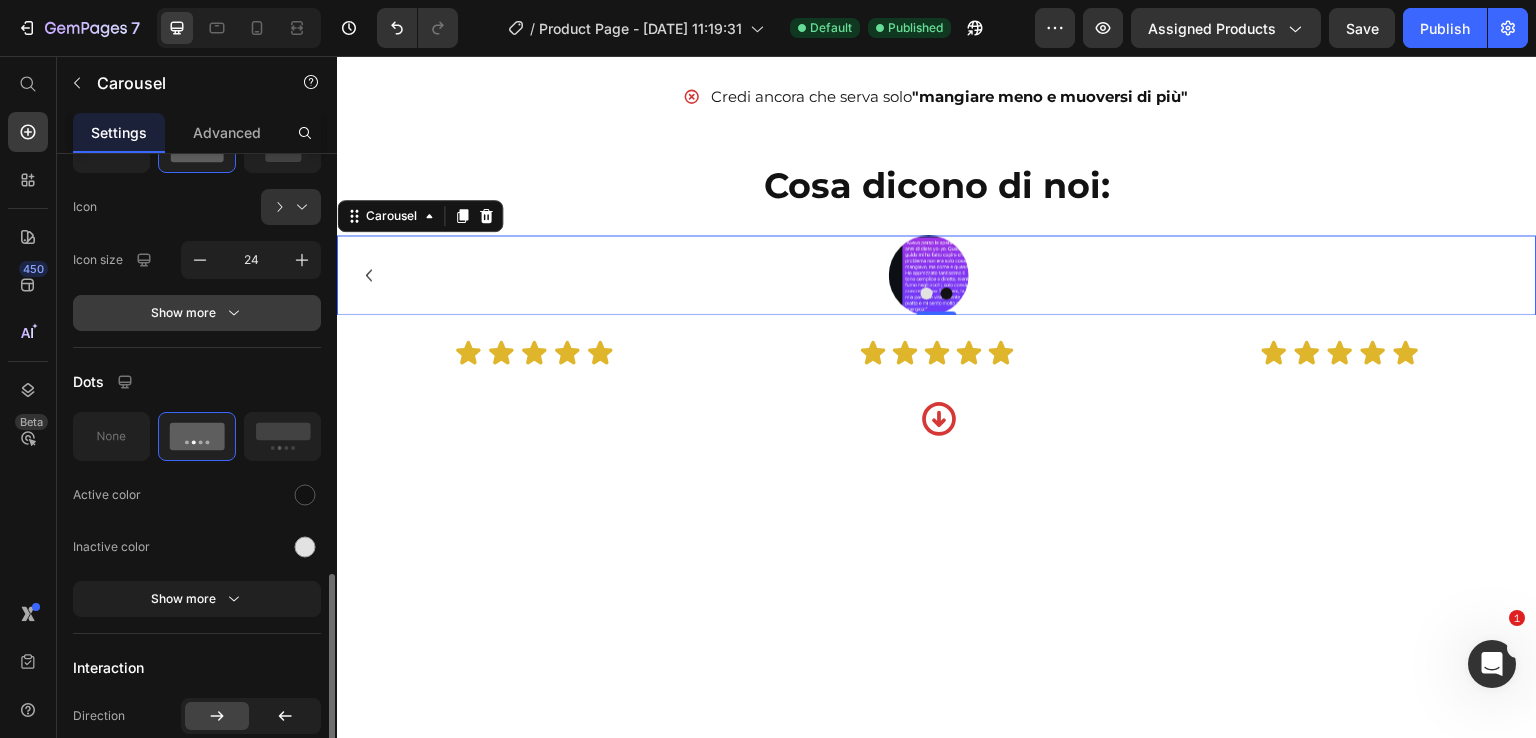 scroll, scrollTop: 800, scrollLeft: 0, axis: vertical 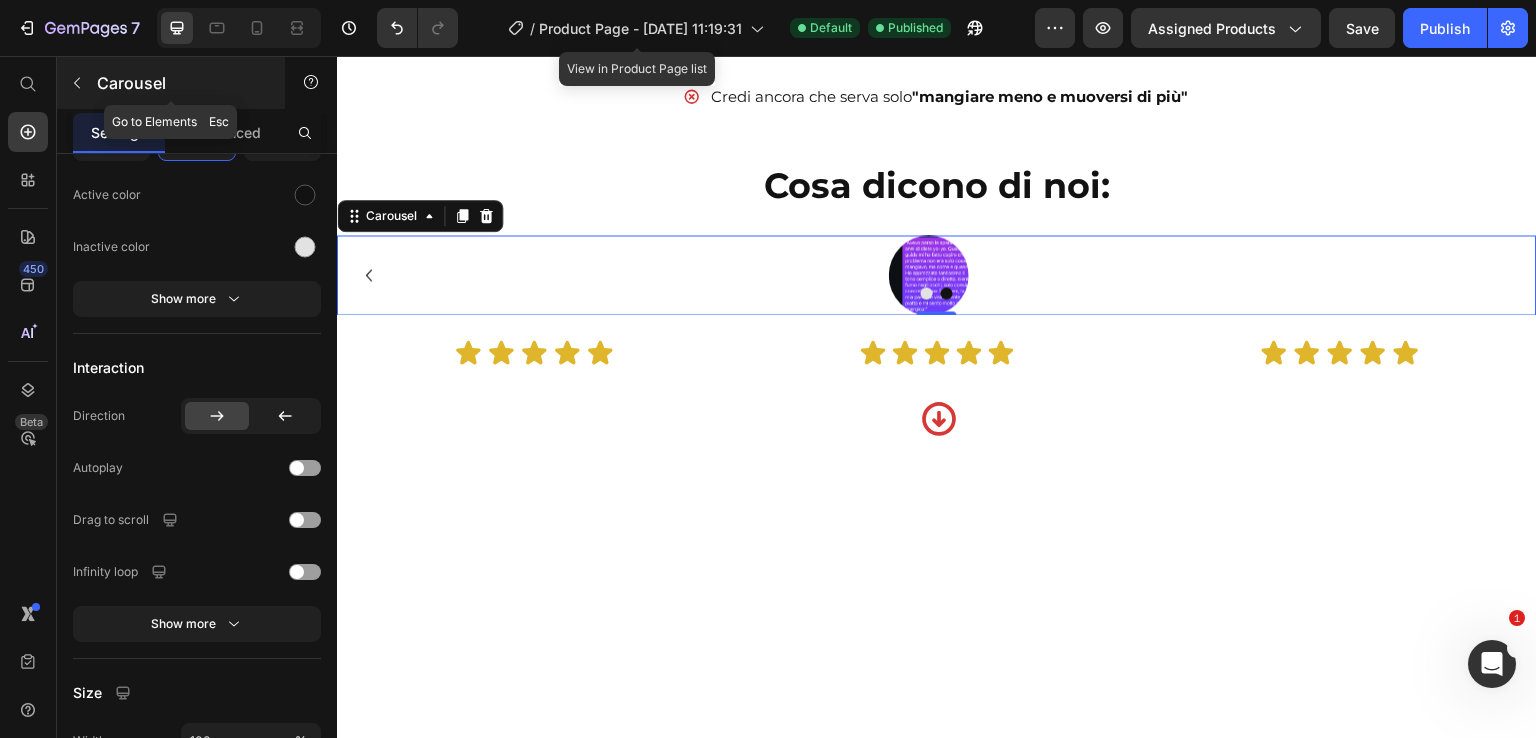 click 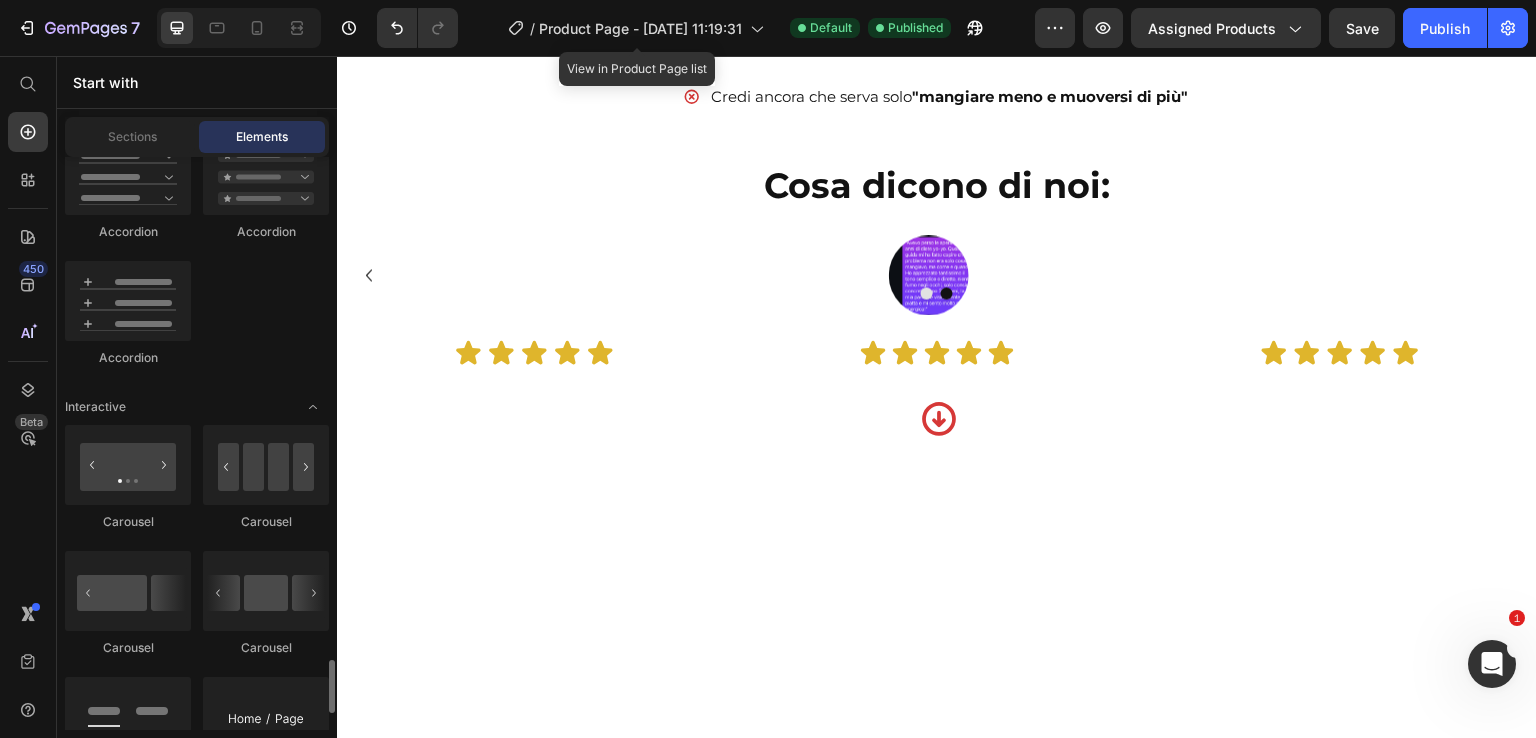 scroll, scrollTop: 2200, scrollLeft: 0, axis: vertical 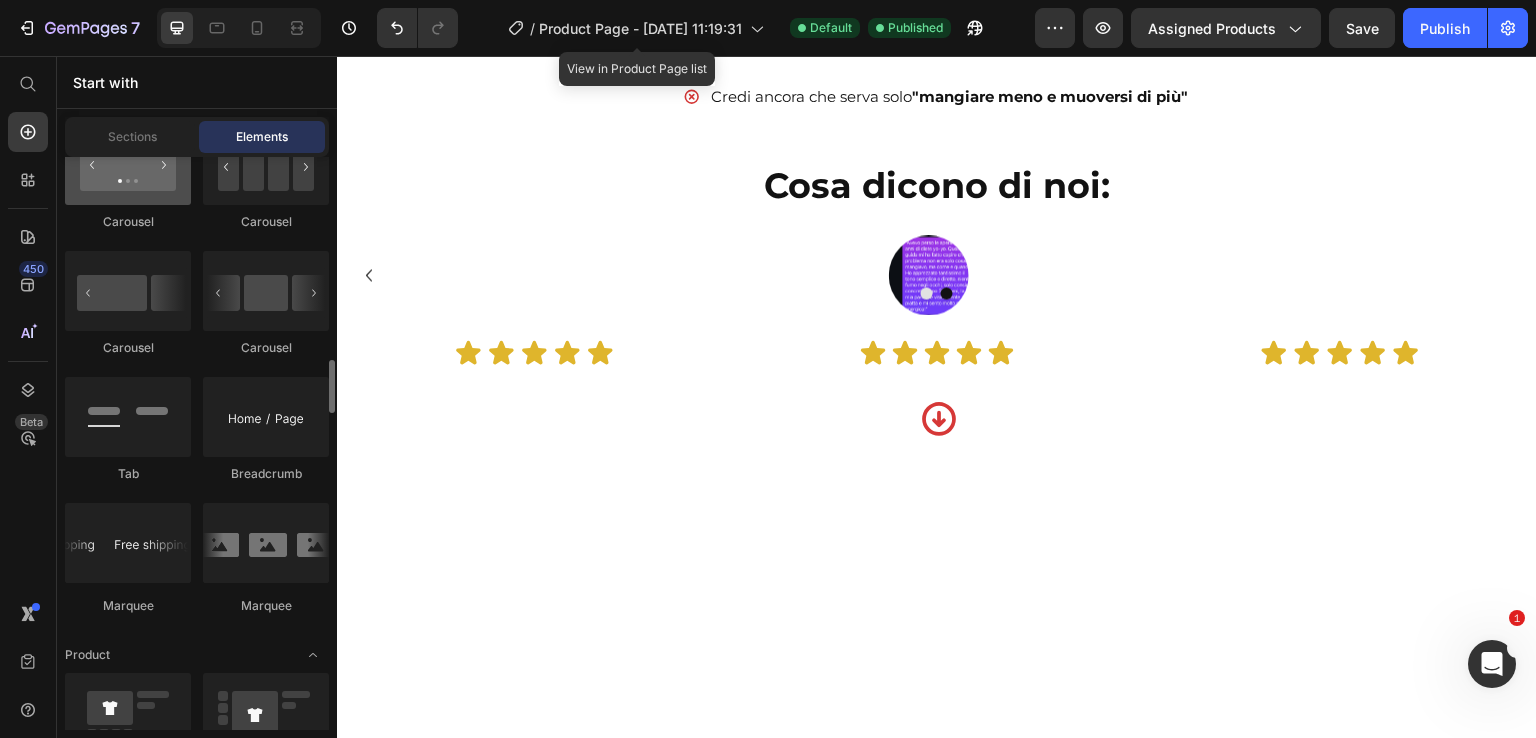 click at bounding box center (128, 165) 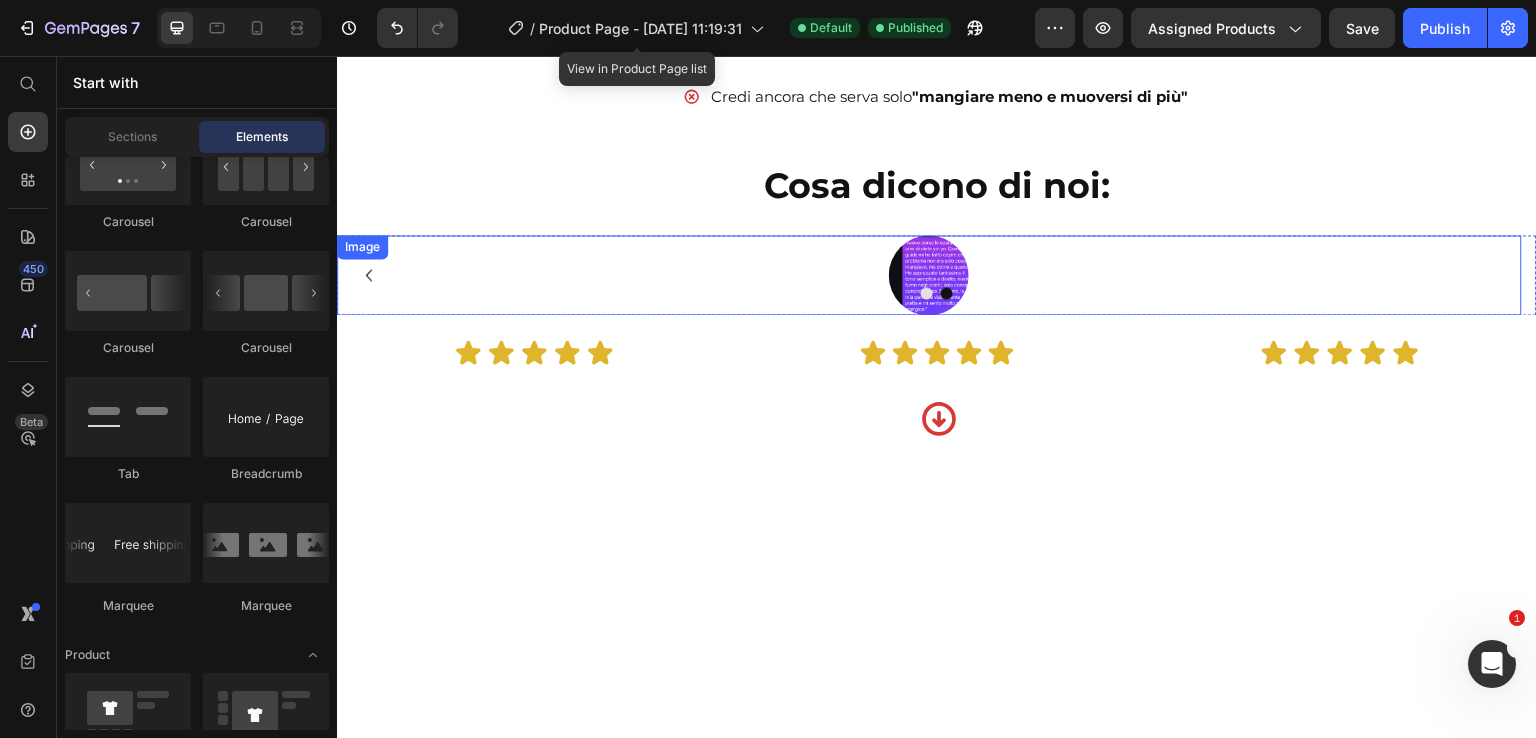 click at bounding box center [929, 275] 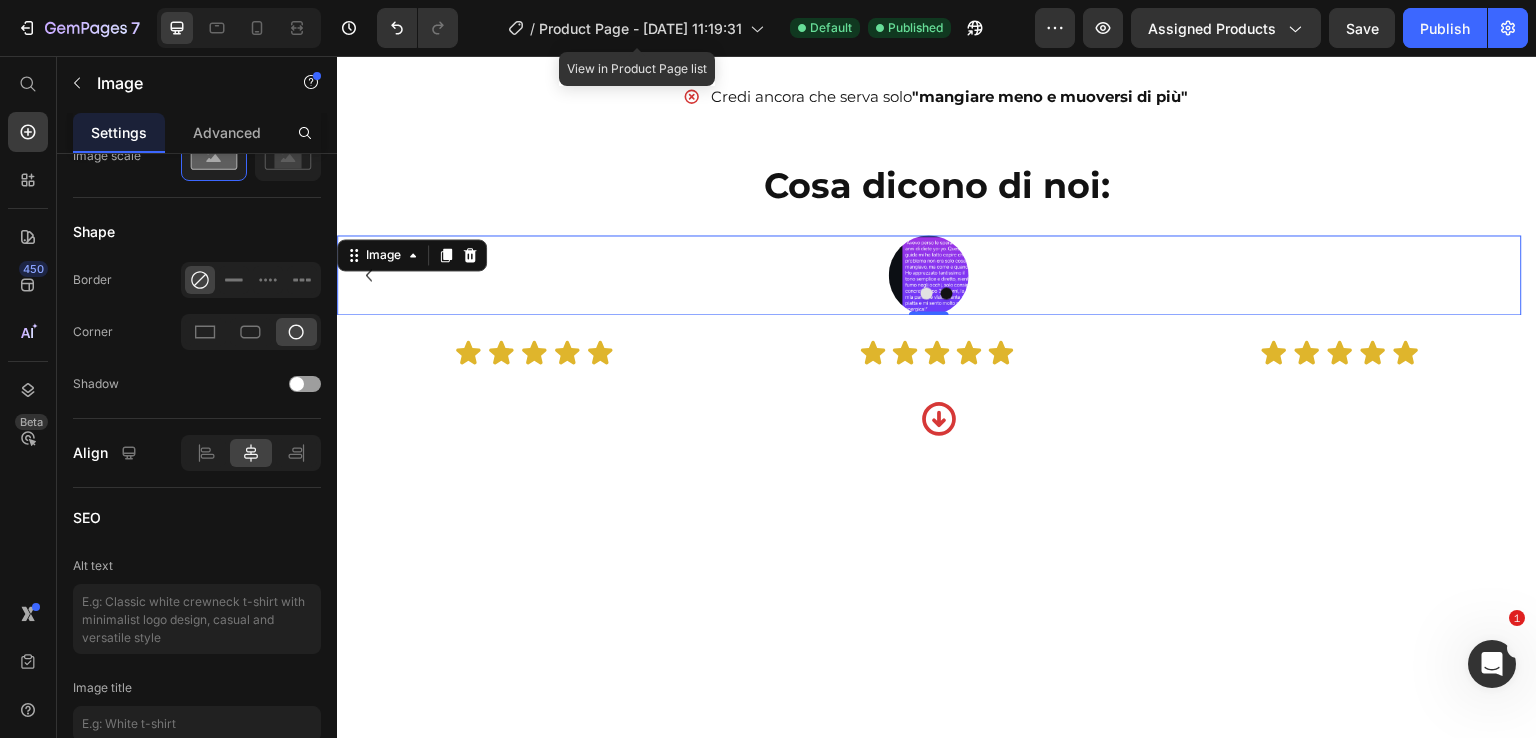 scroll, scrollTop: 0, scrollLeft: 0, axis: both 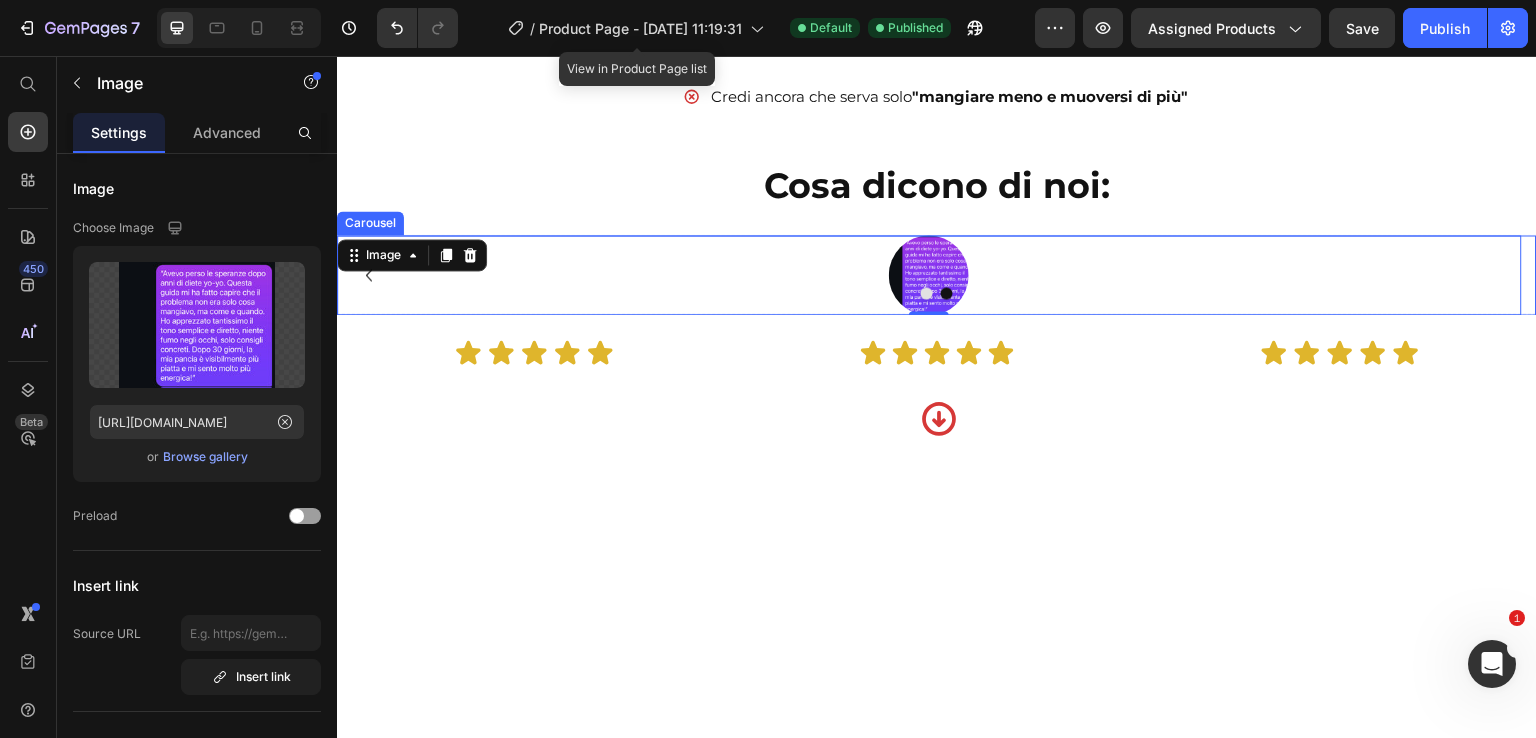 click 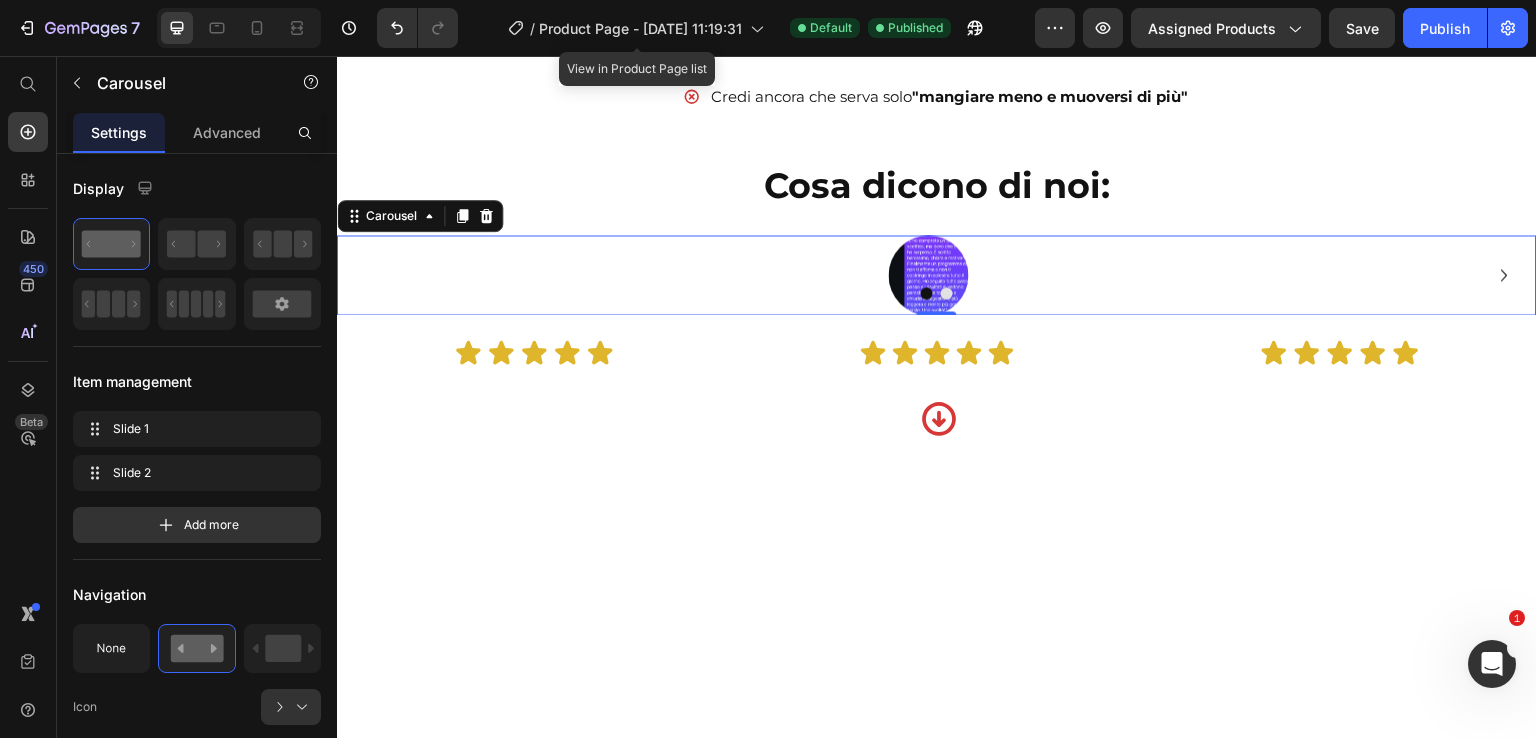 click 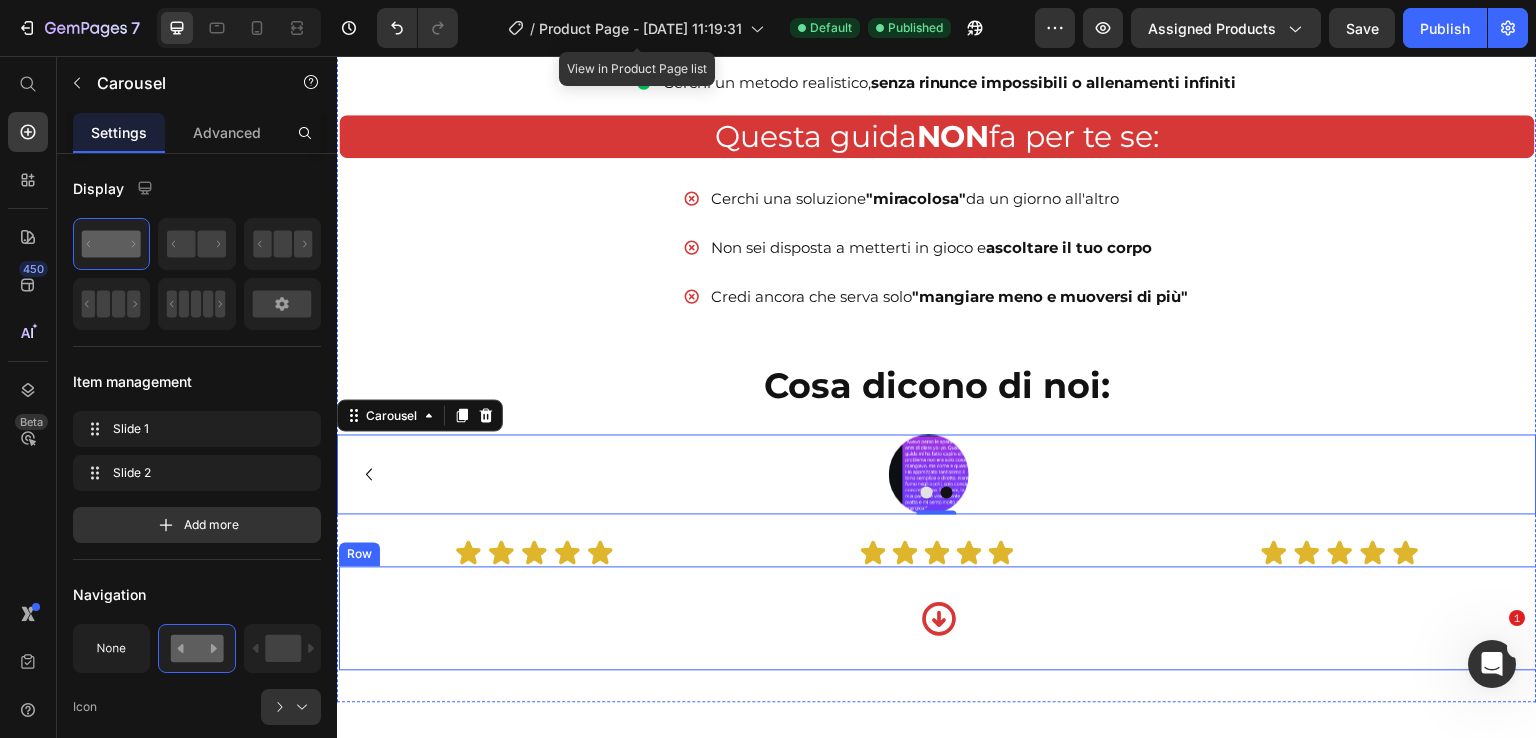 scroll, scrollTop: 1732, scrollLeft: 0, axis: vertical 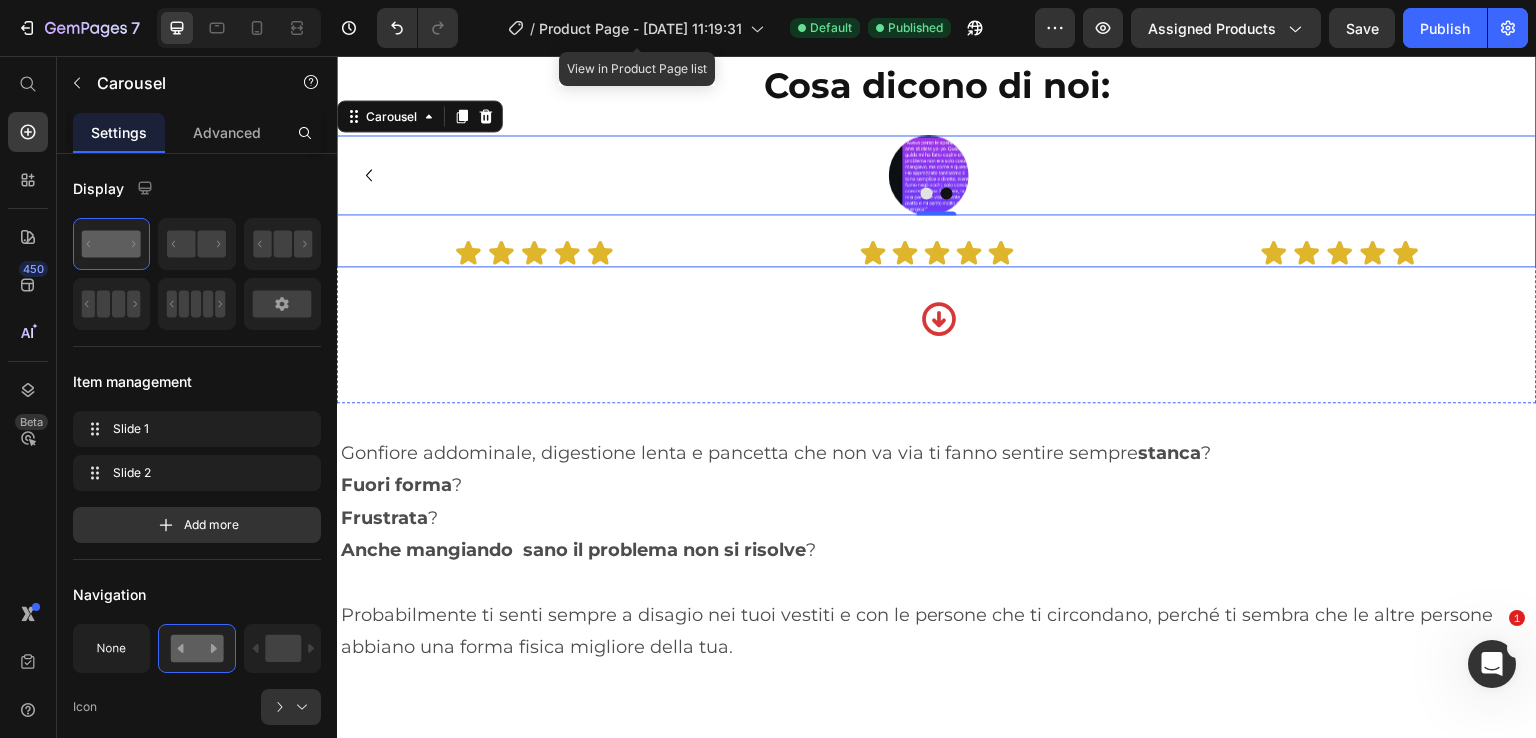 click on "Questa guida  NON  fa per te se: Heading
Cerchi una soluzione  "miracolosa"  da un giorno all'altro
Non sei disposta a metterti in gioco e  ascoltare il tuo corpo
Credi ancora che serva solo  "mangiare meno e muoversi di più" Item List Cosa dicono di noi: Heading
Image Image
Carousel   0 Row Icon Icon Icon Icon
Icon Icon List Icon Icon Icon Icon
Icon Icon List Icon Icon Icon Icon
Icon Icon List Row" at bounding box center [937, 33] 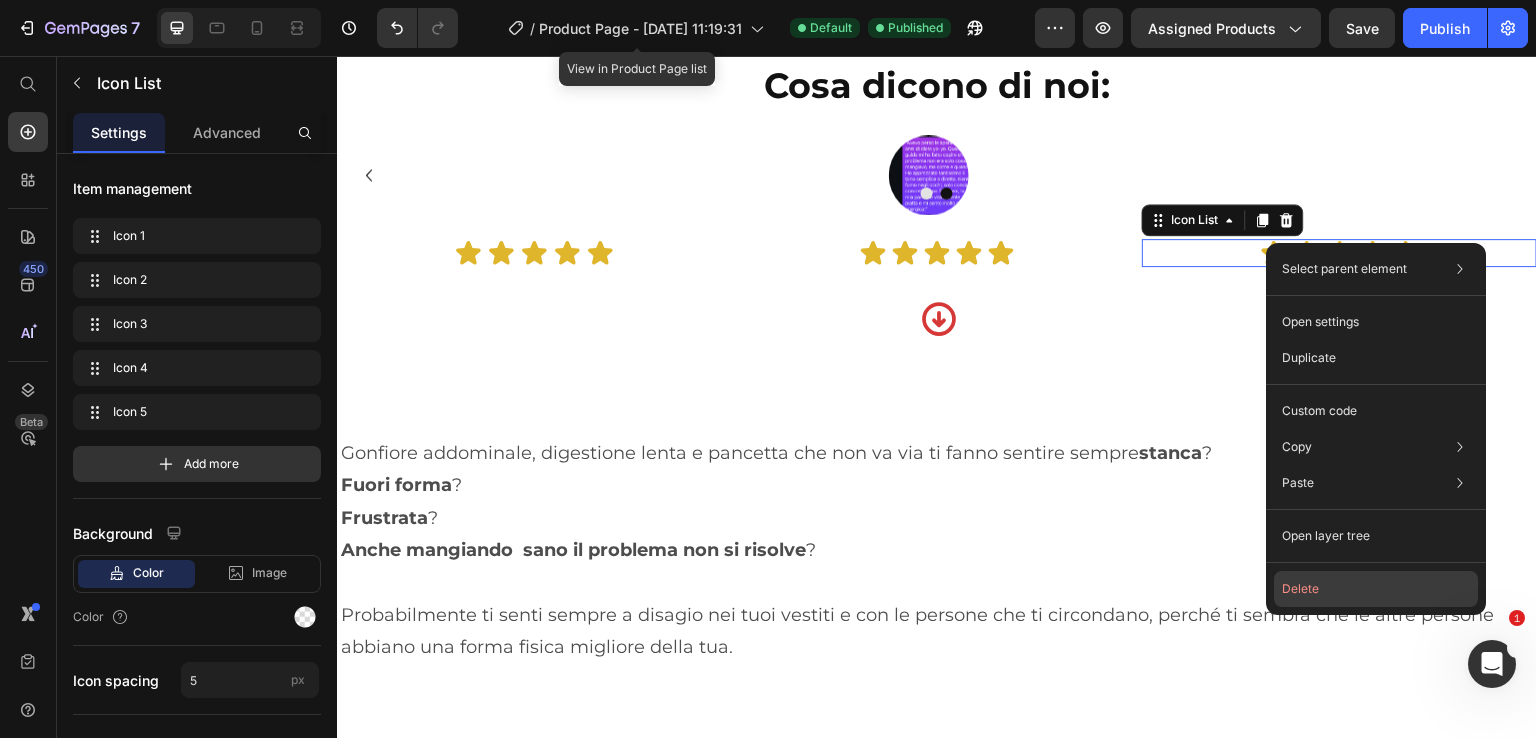 click on "Delete" 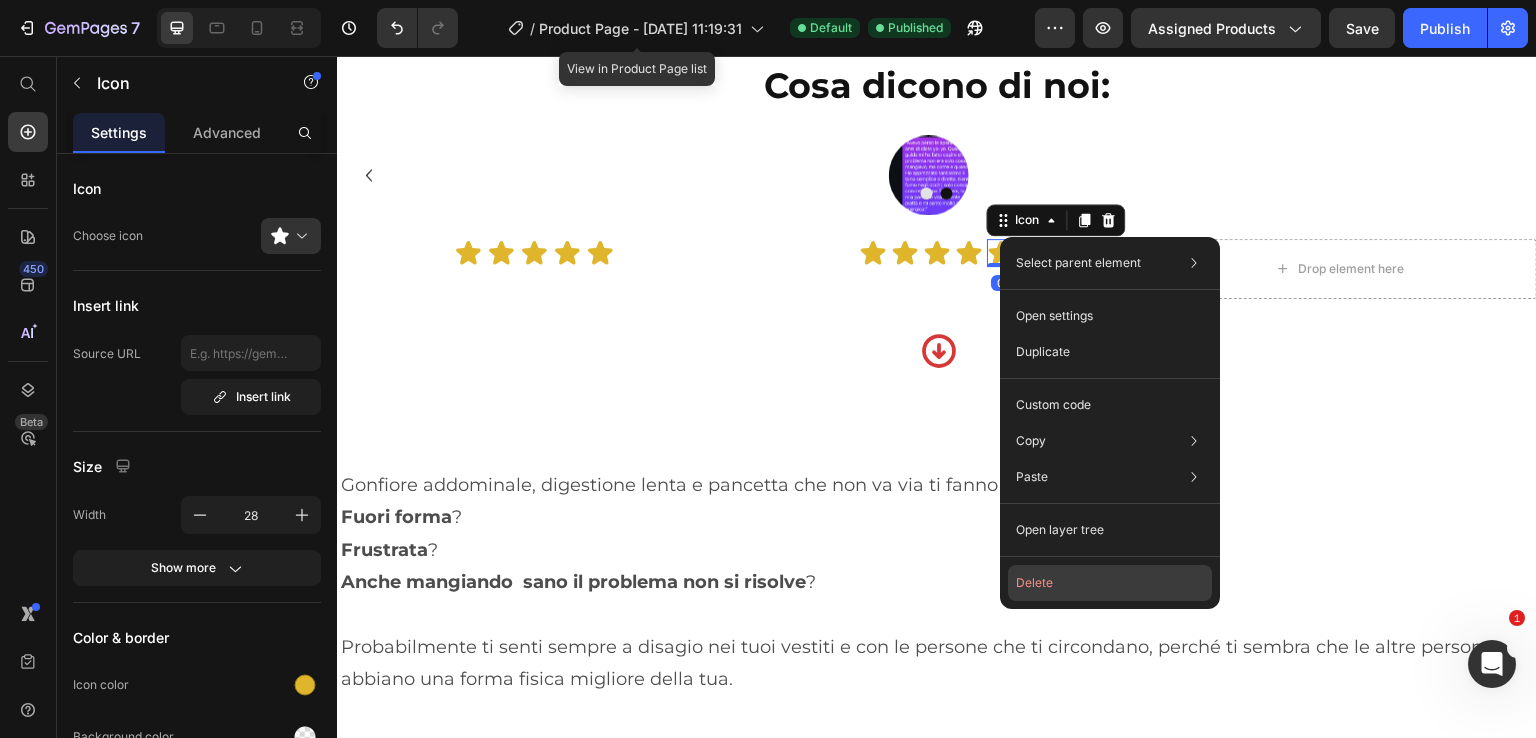 click on "Delete" 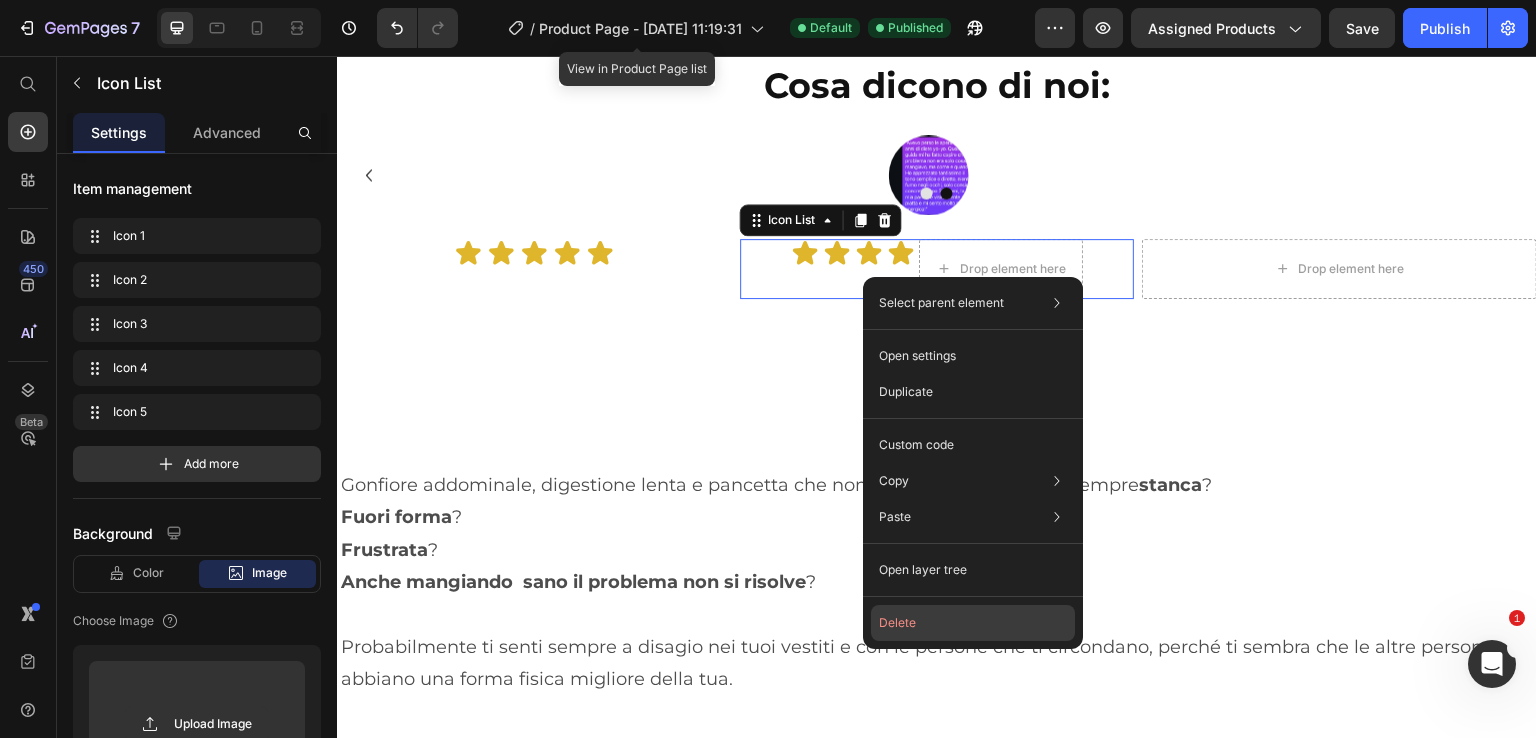 click on "Delete" 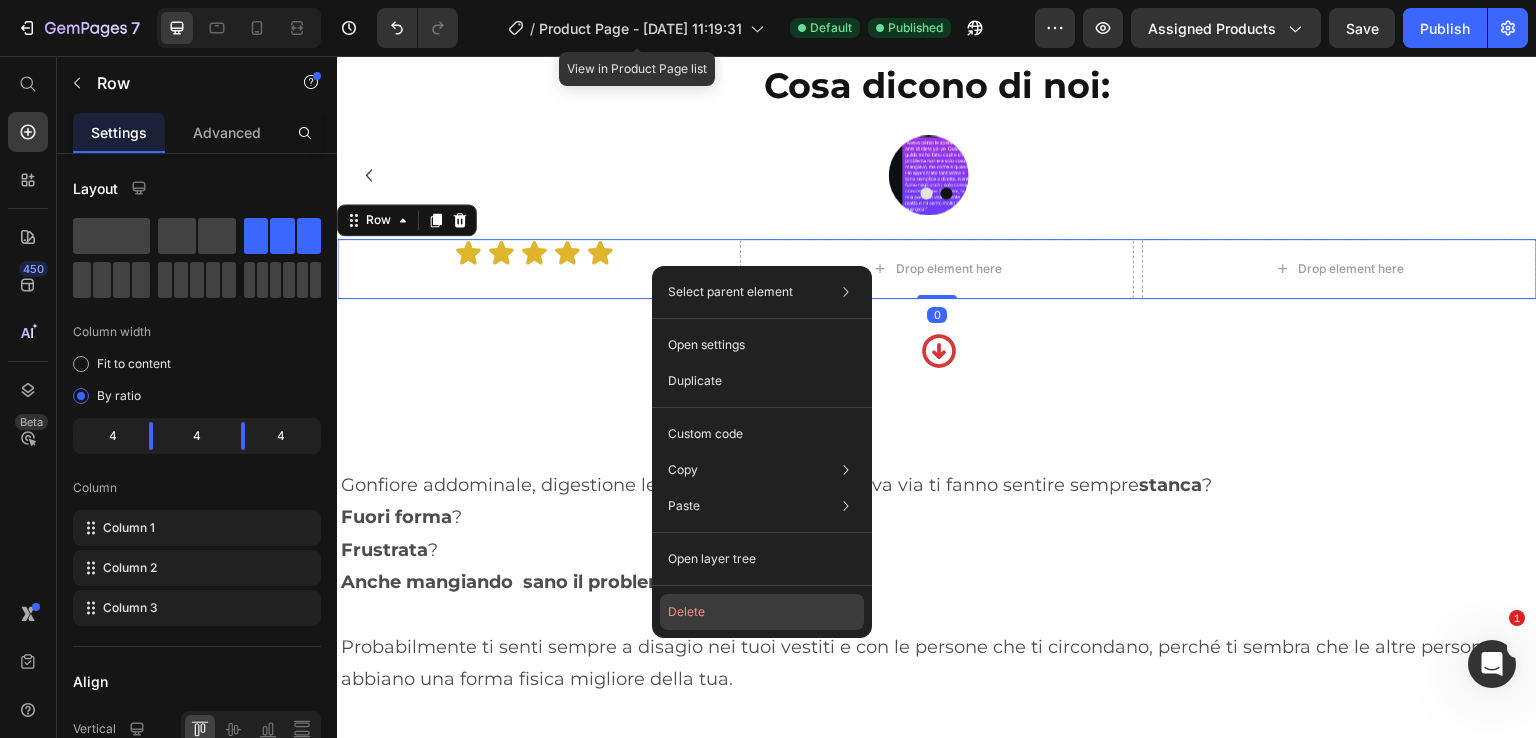 click on "Delete" 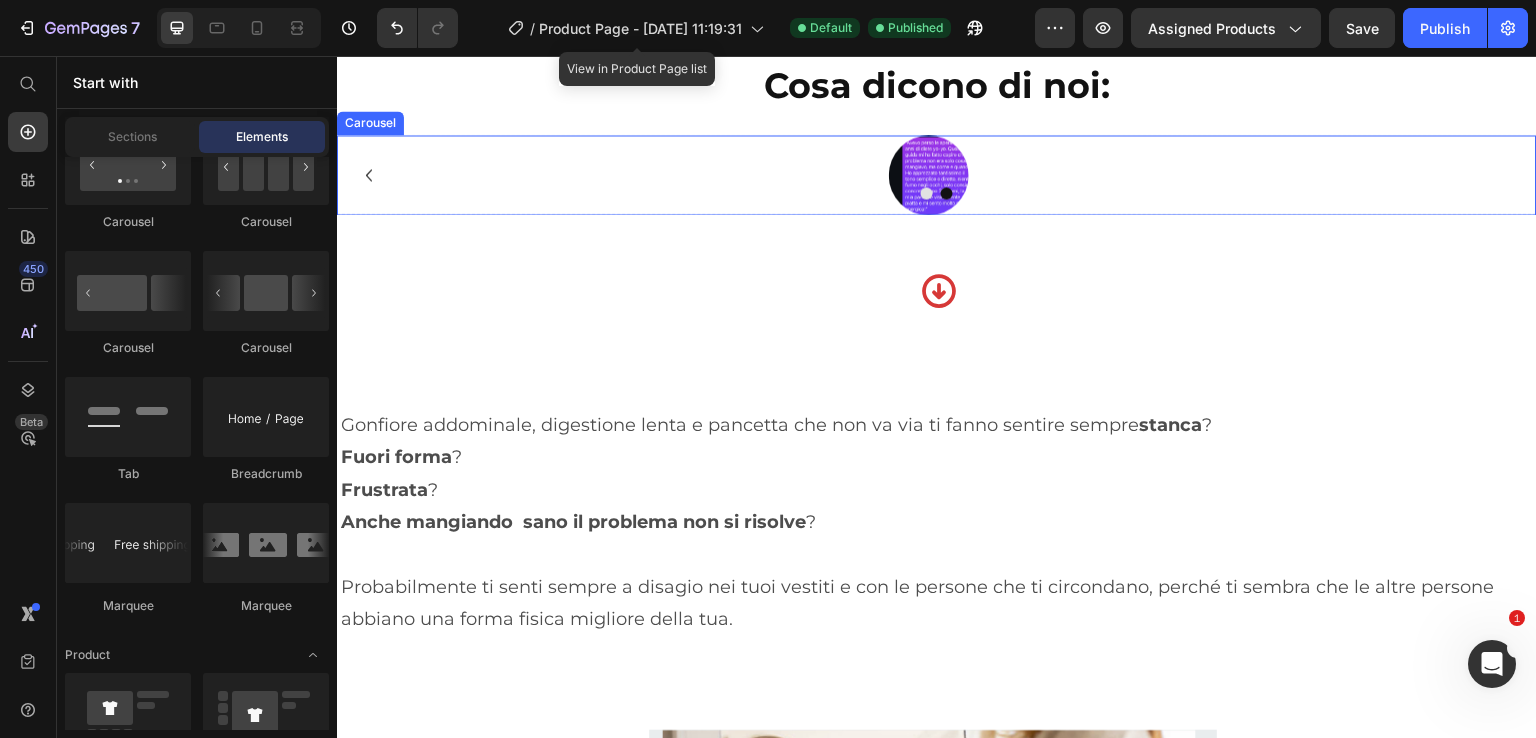 click 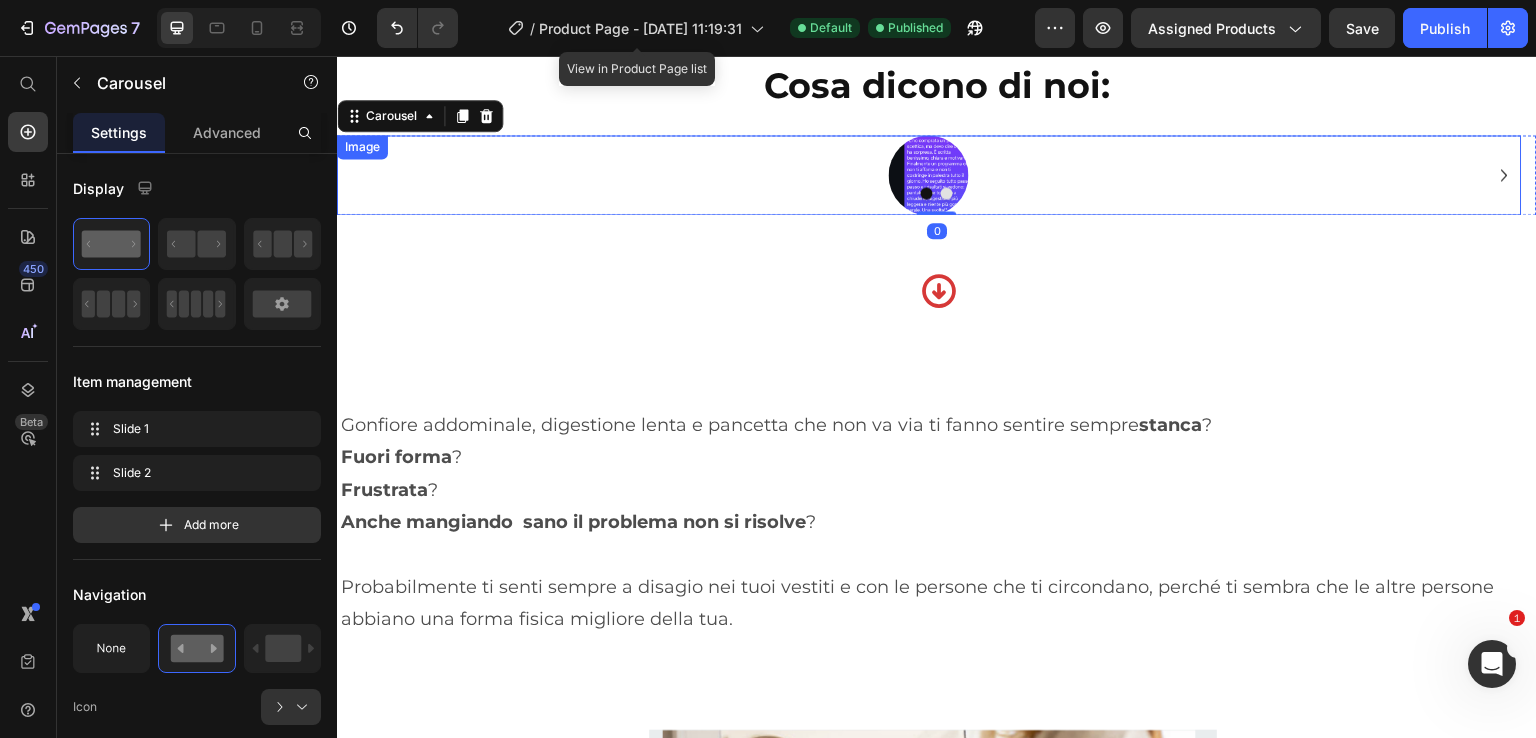 click at bounding box center (929, 175) 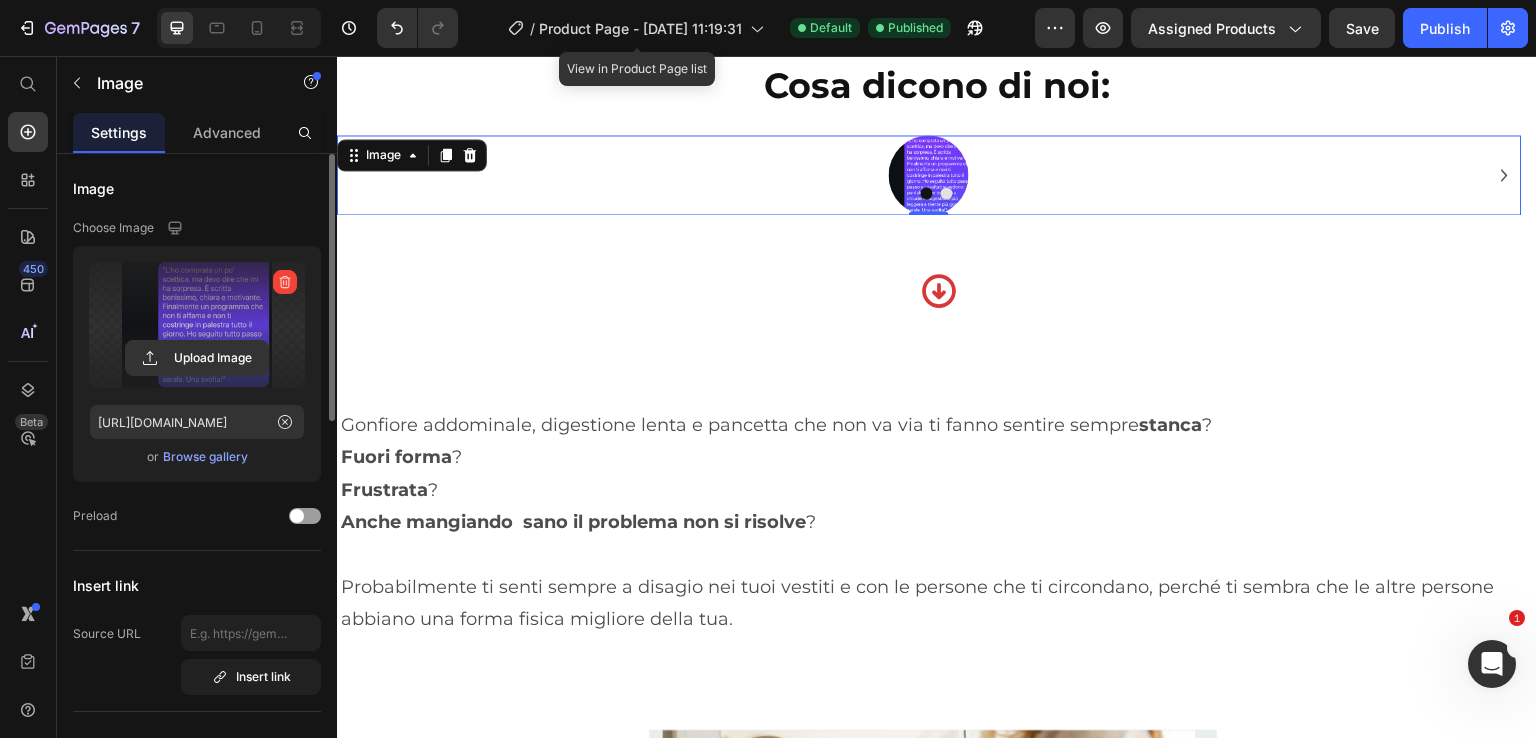 click at bounding box center (197, 325) 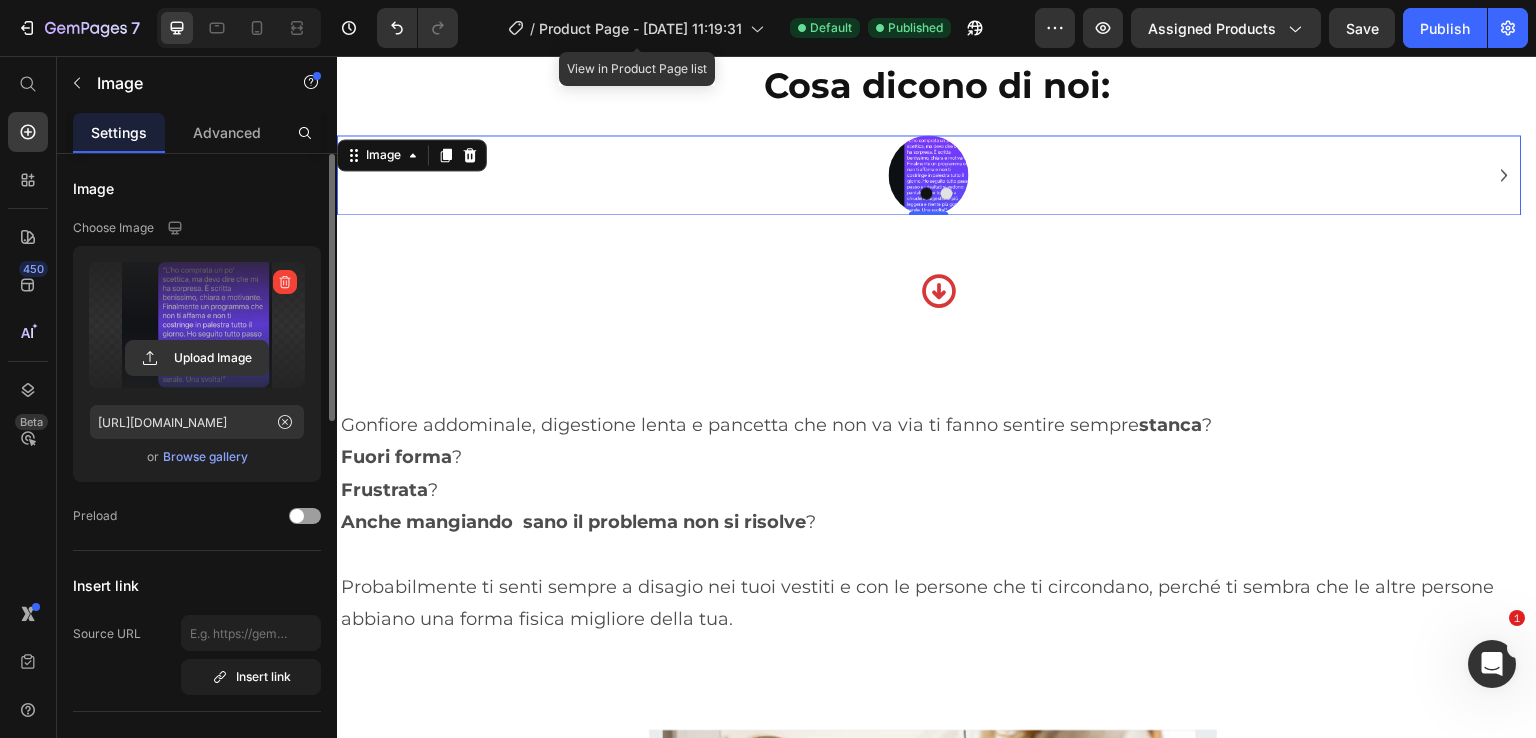 click 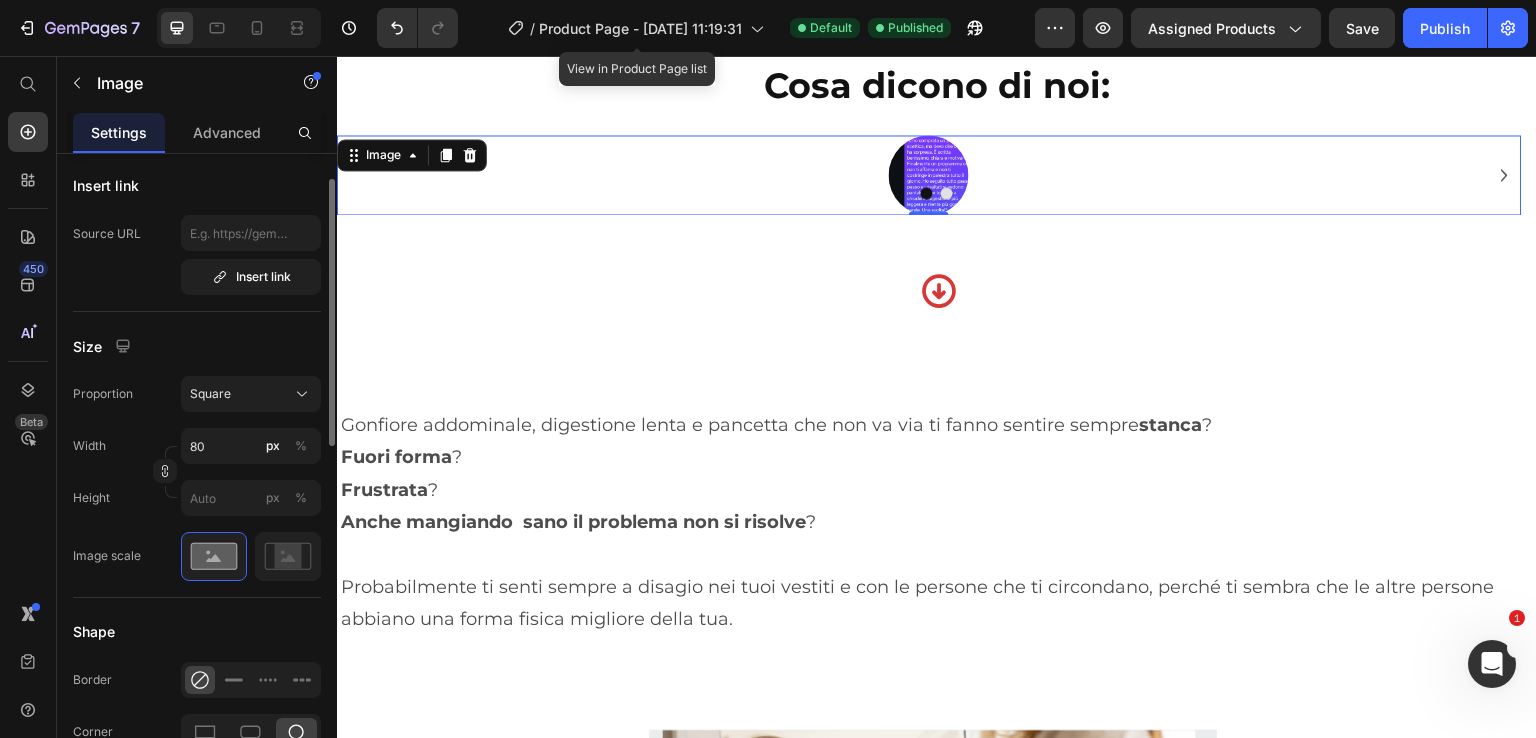 scroll, scrollTop: 0, scrollLeft: 0, axis: both 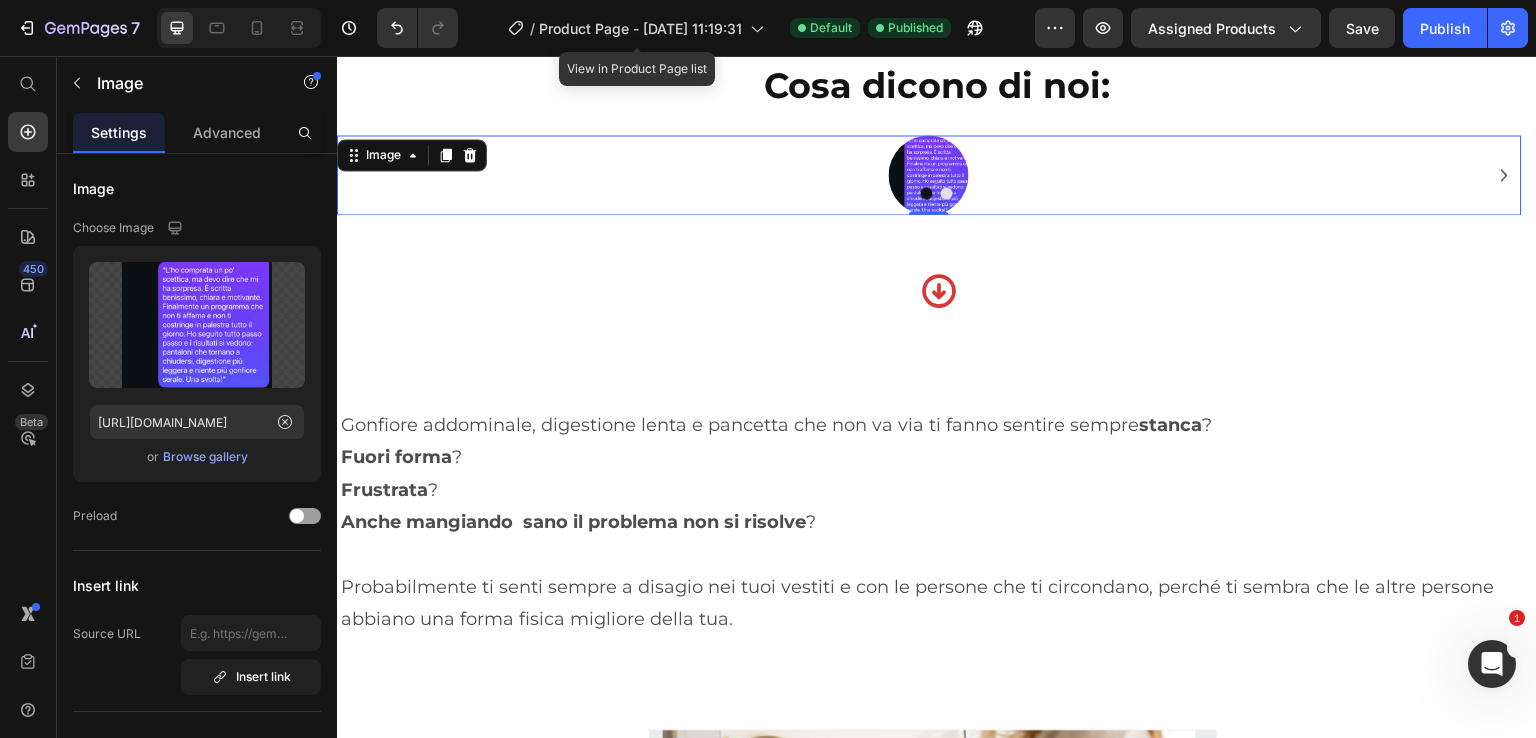 click at bounding box center [929, 175] 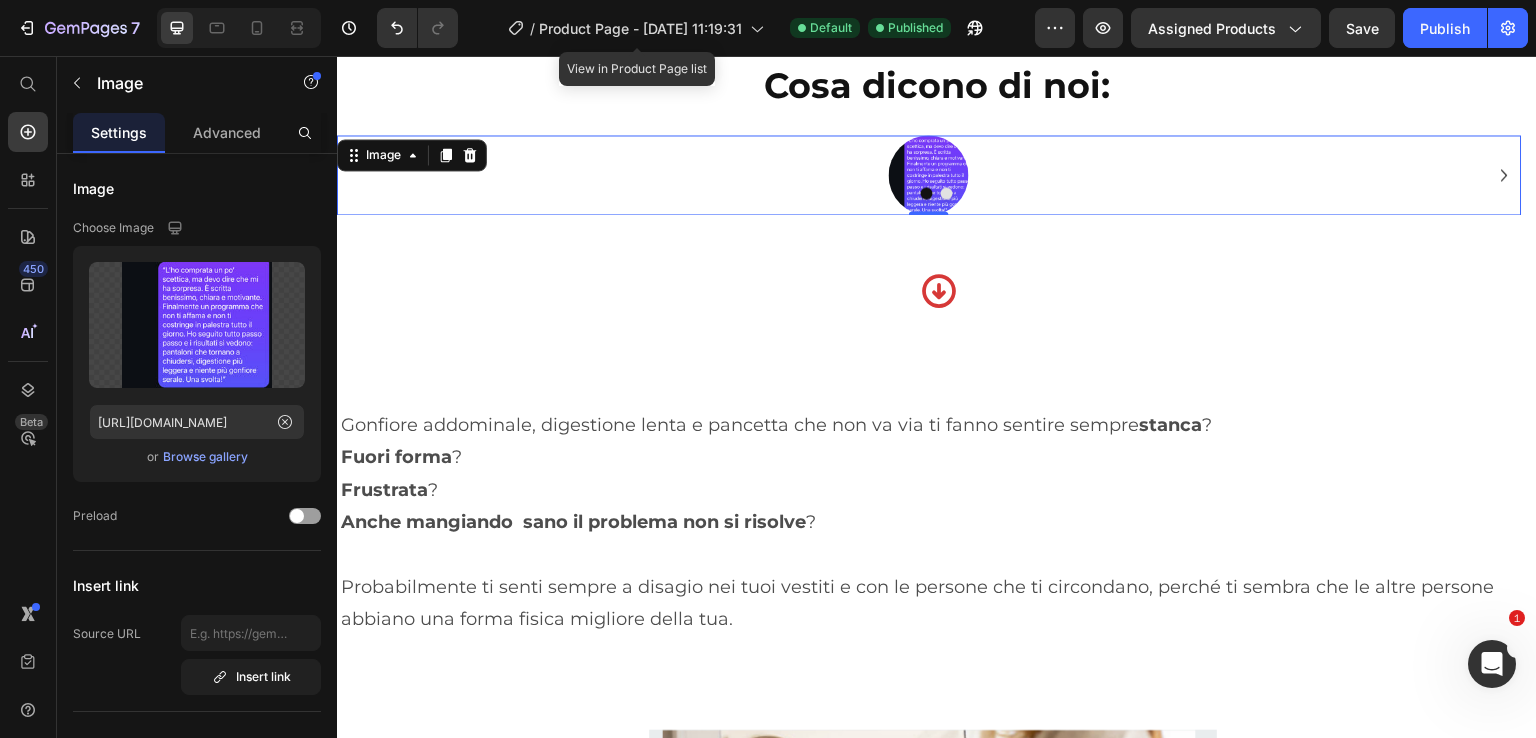 click at bounding box center (929, 175) 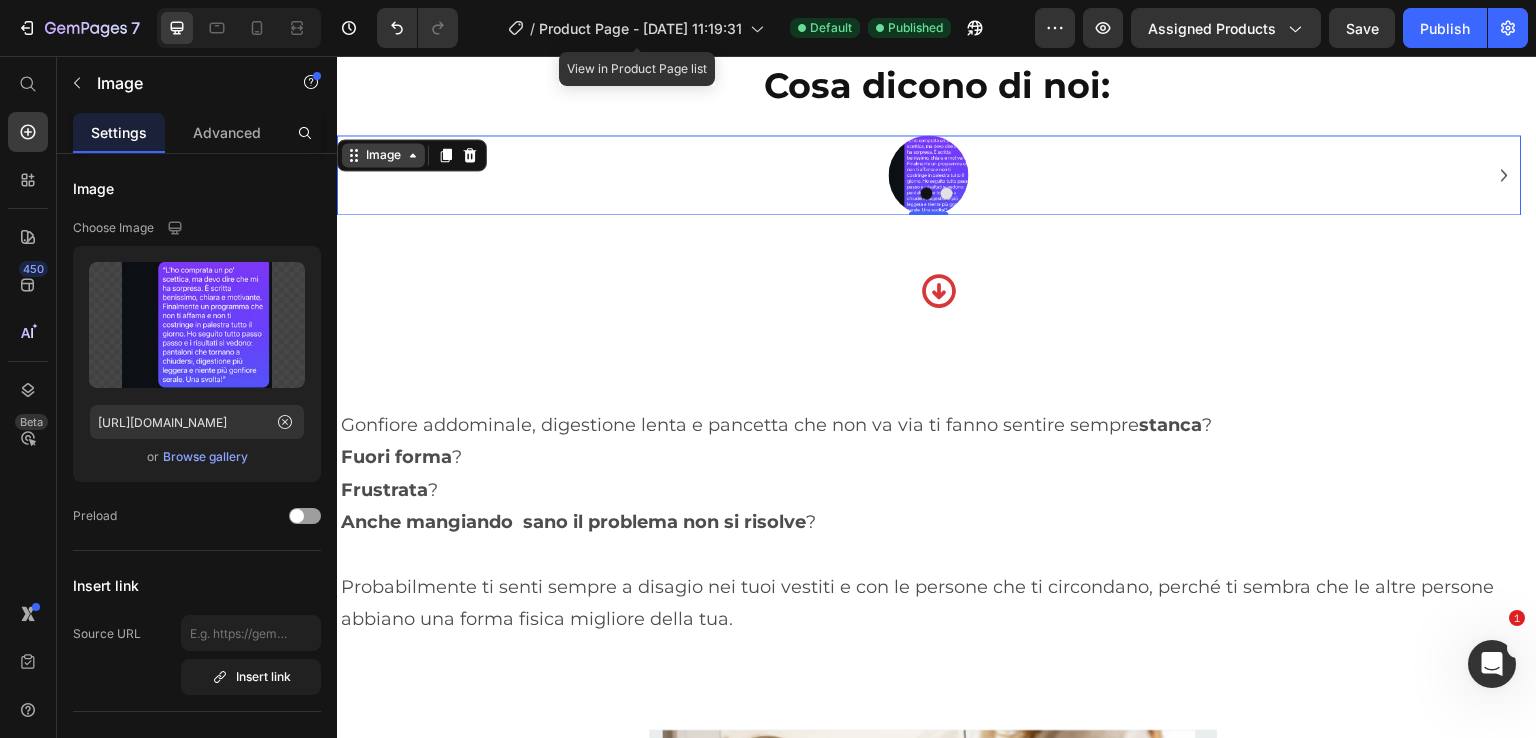 click 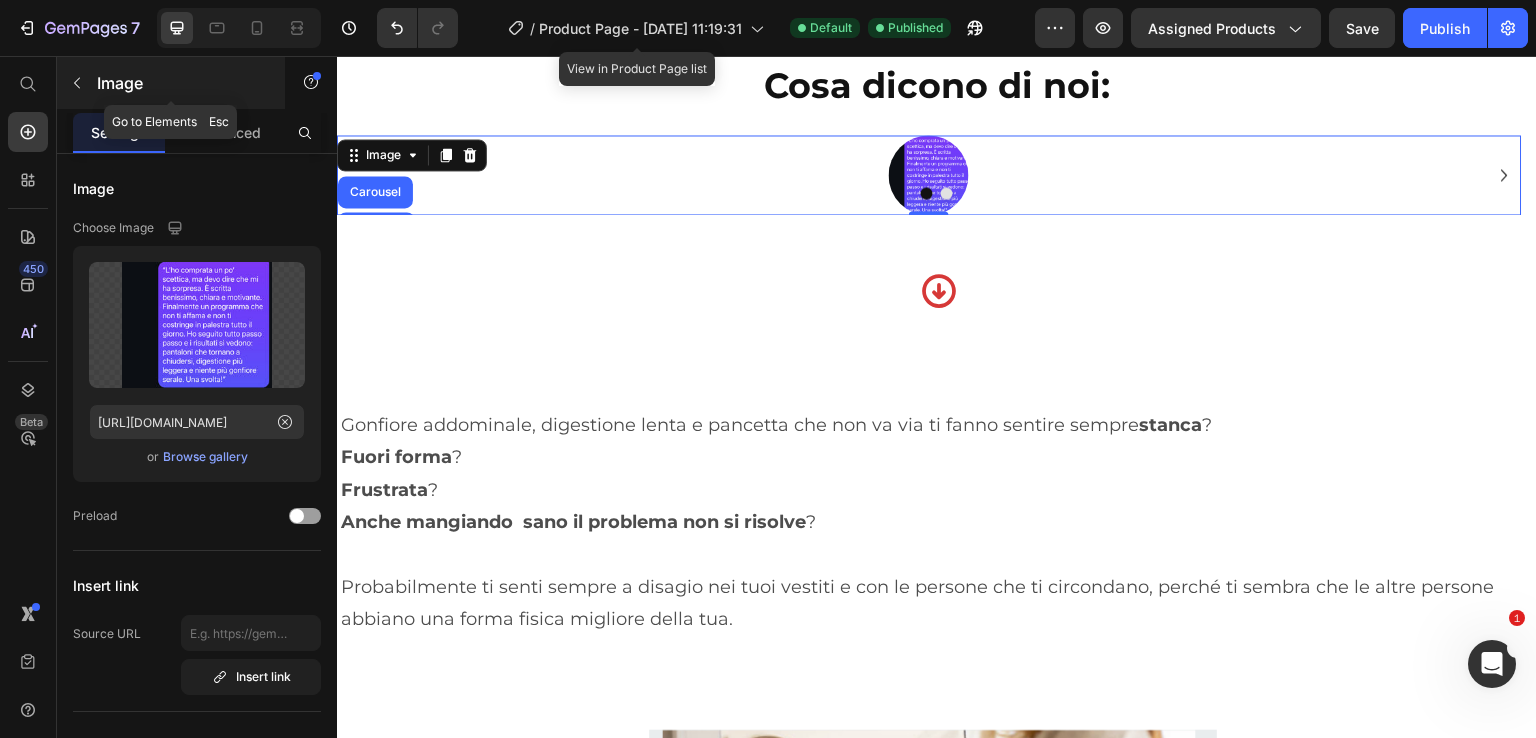 click 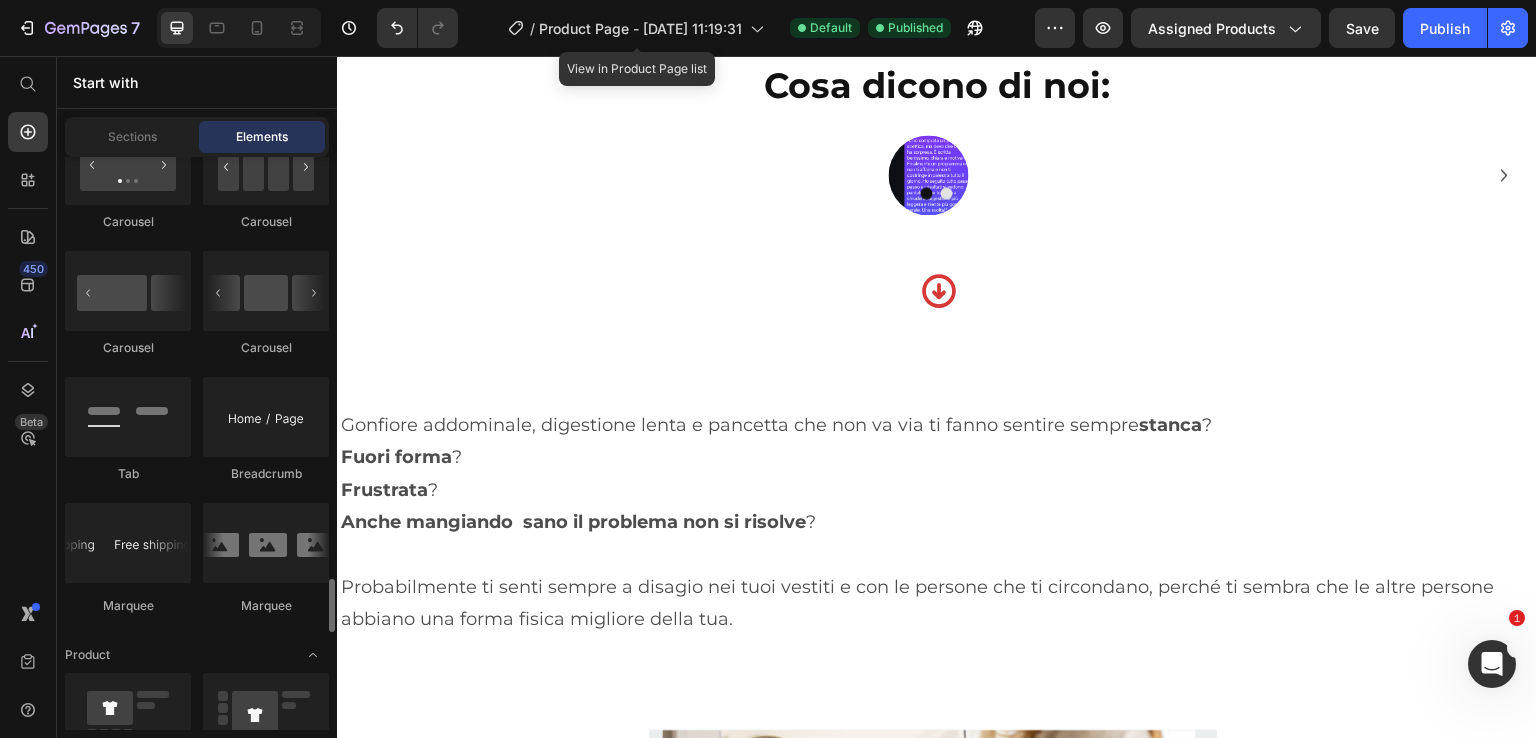 scroll, scrollTop: 2400, scrollLeft: 0, axis: vertical 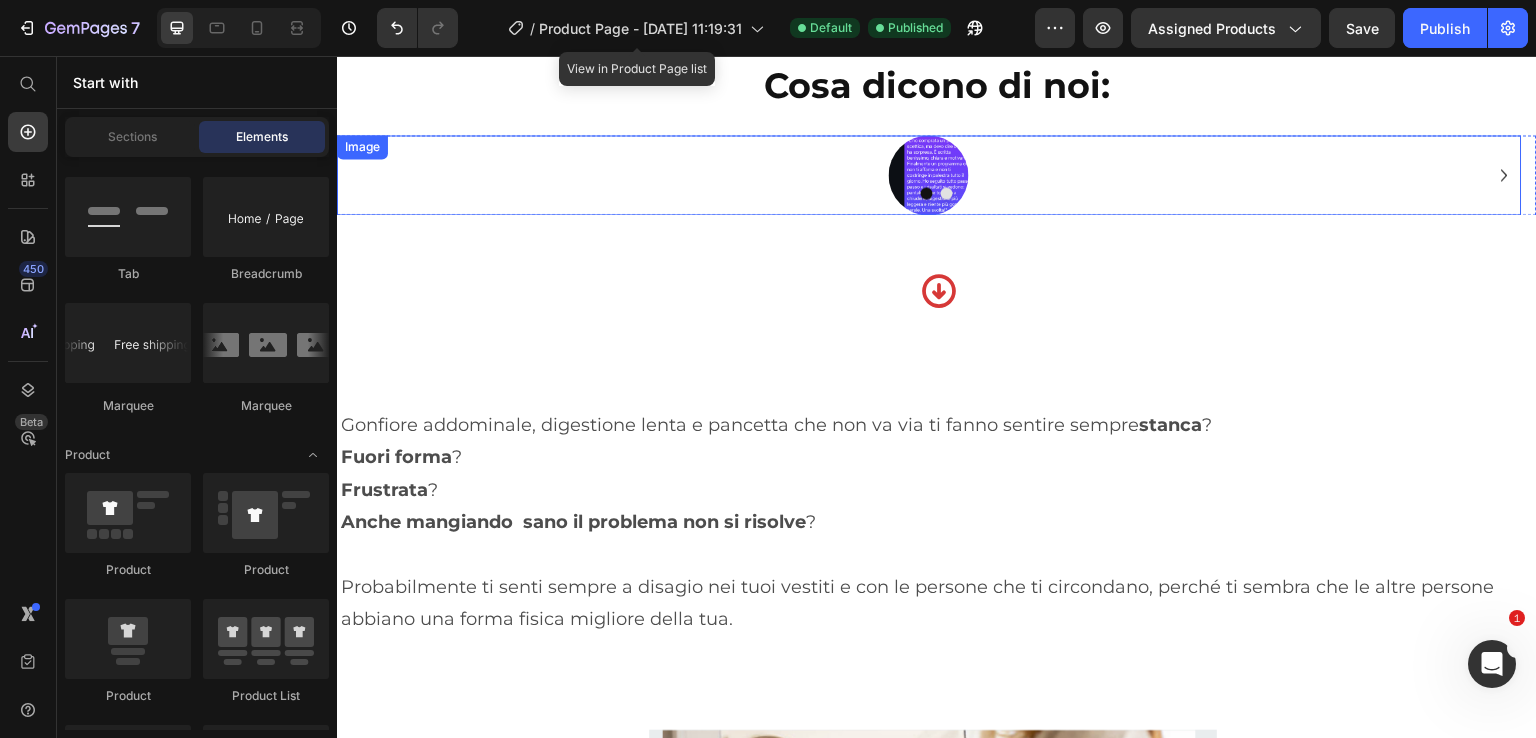 click at bounding box center [929, 175] 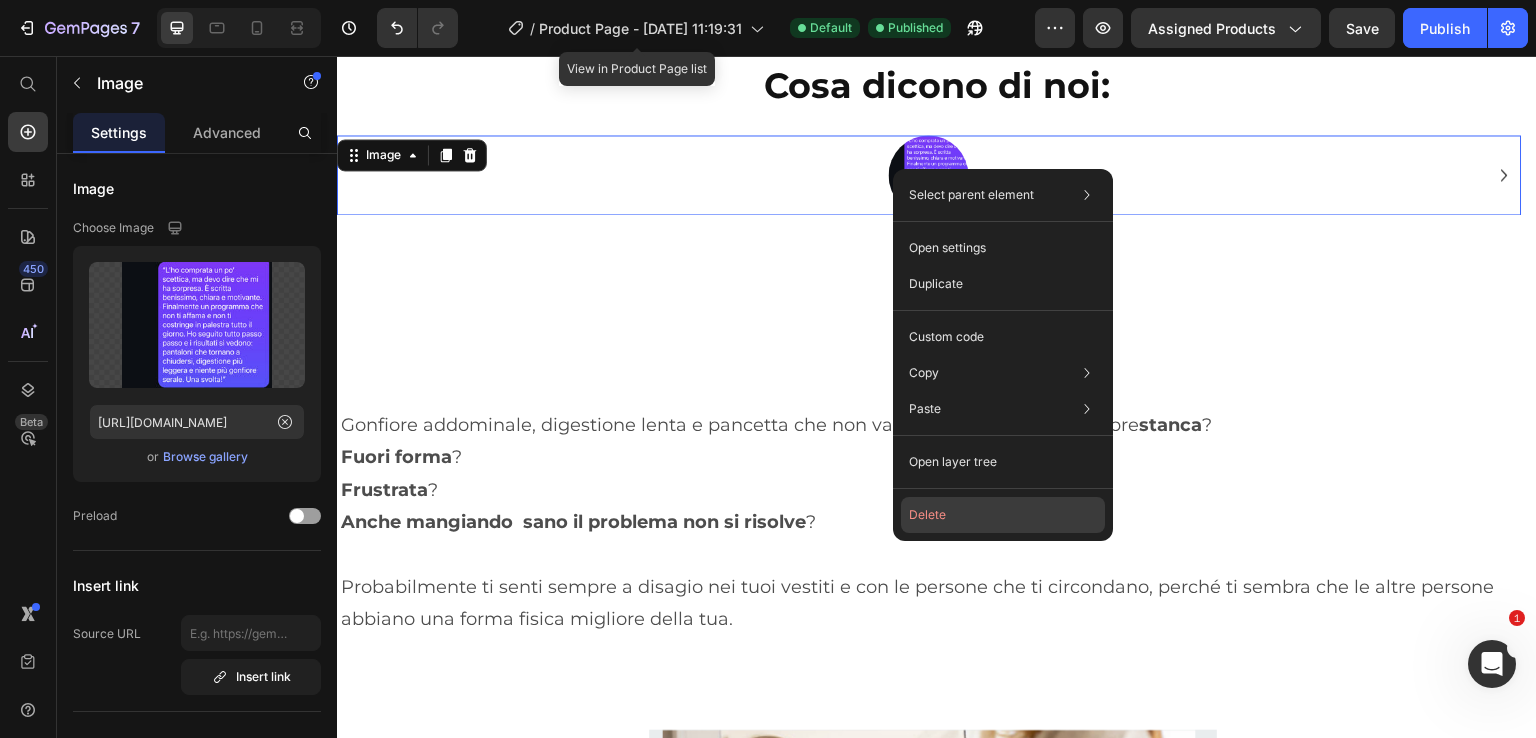 click on "Delete" 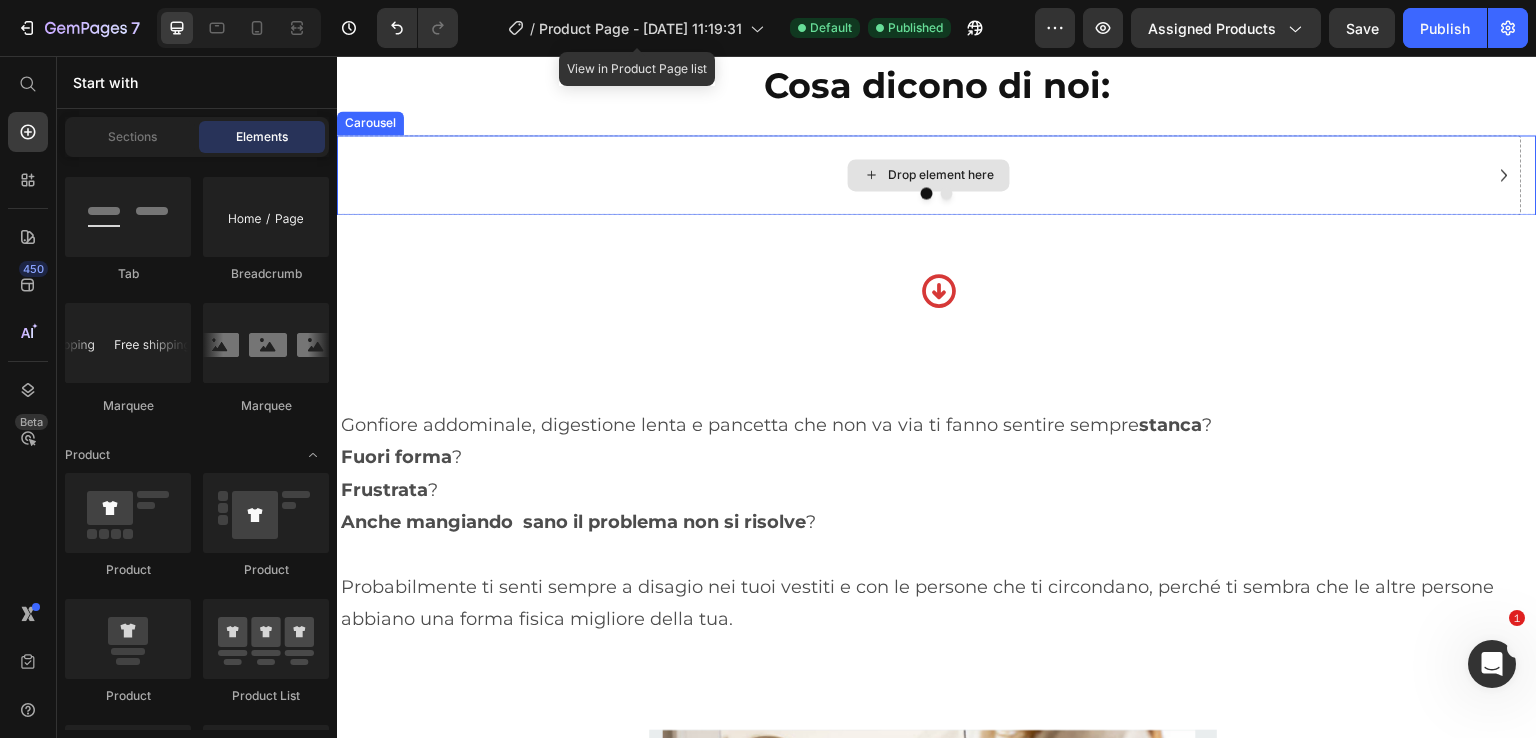click on "Drop element here" at bounding box center (929, 175) 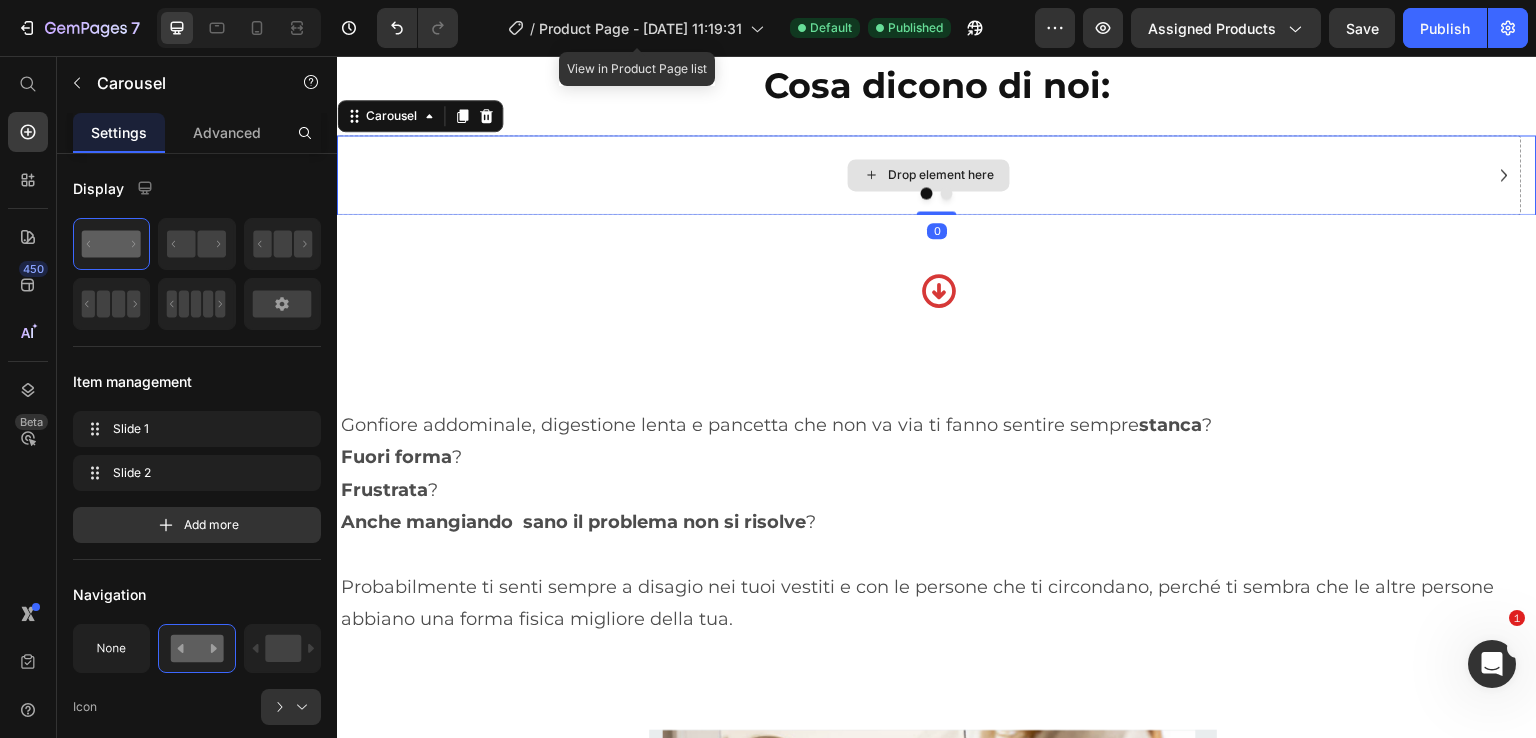 click 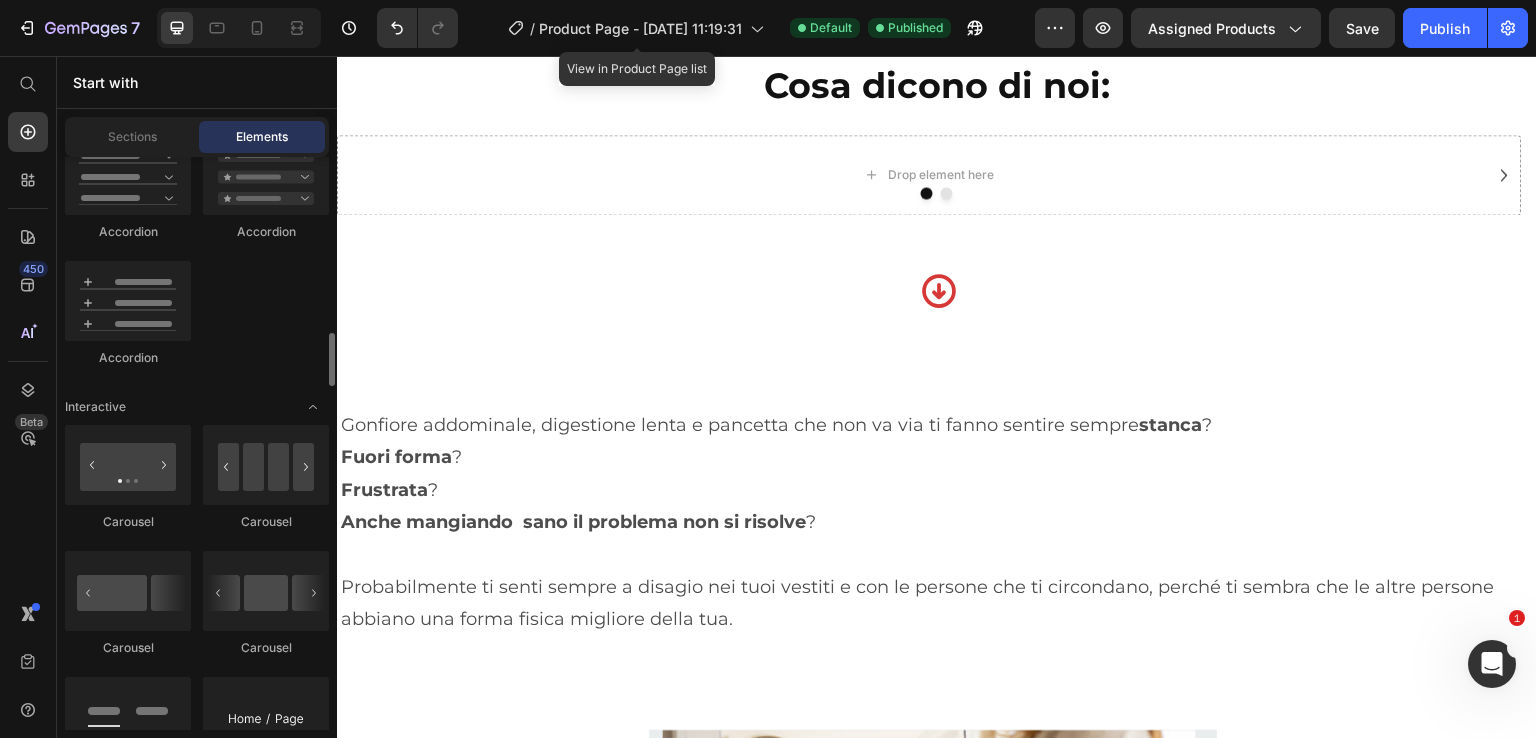 scroll, scrollTop: 2100, scrollLeft: 0, axis: vertical 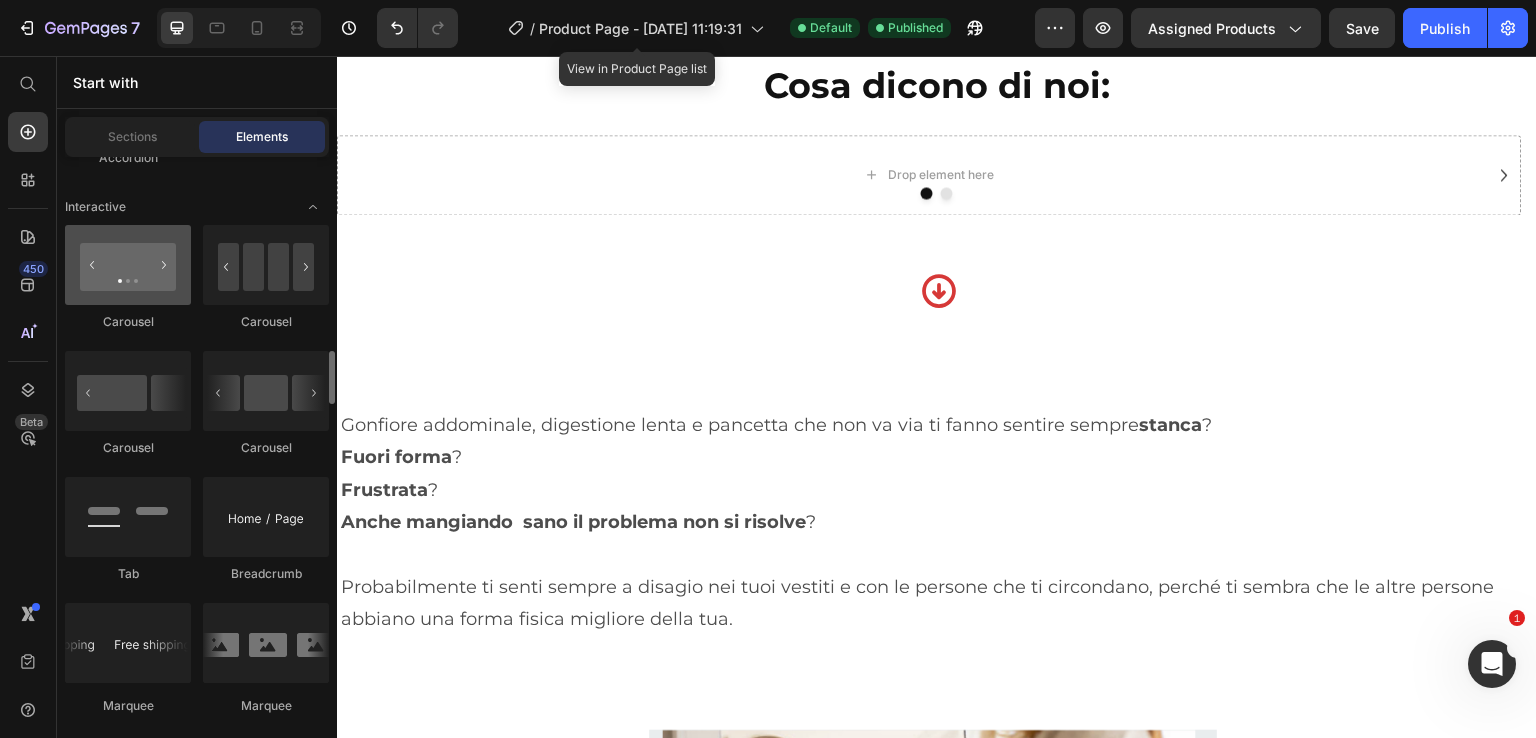 click at bounding box center [128, 265] 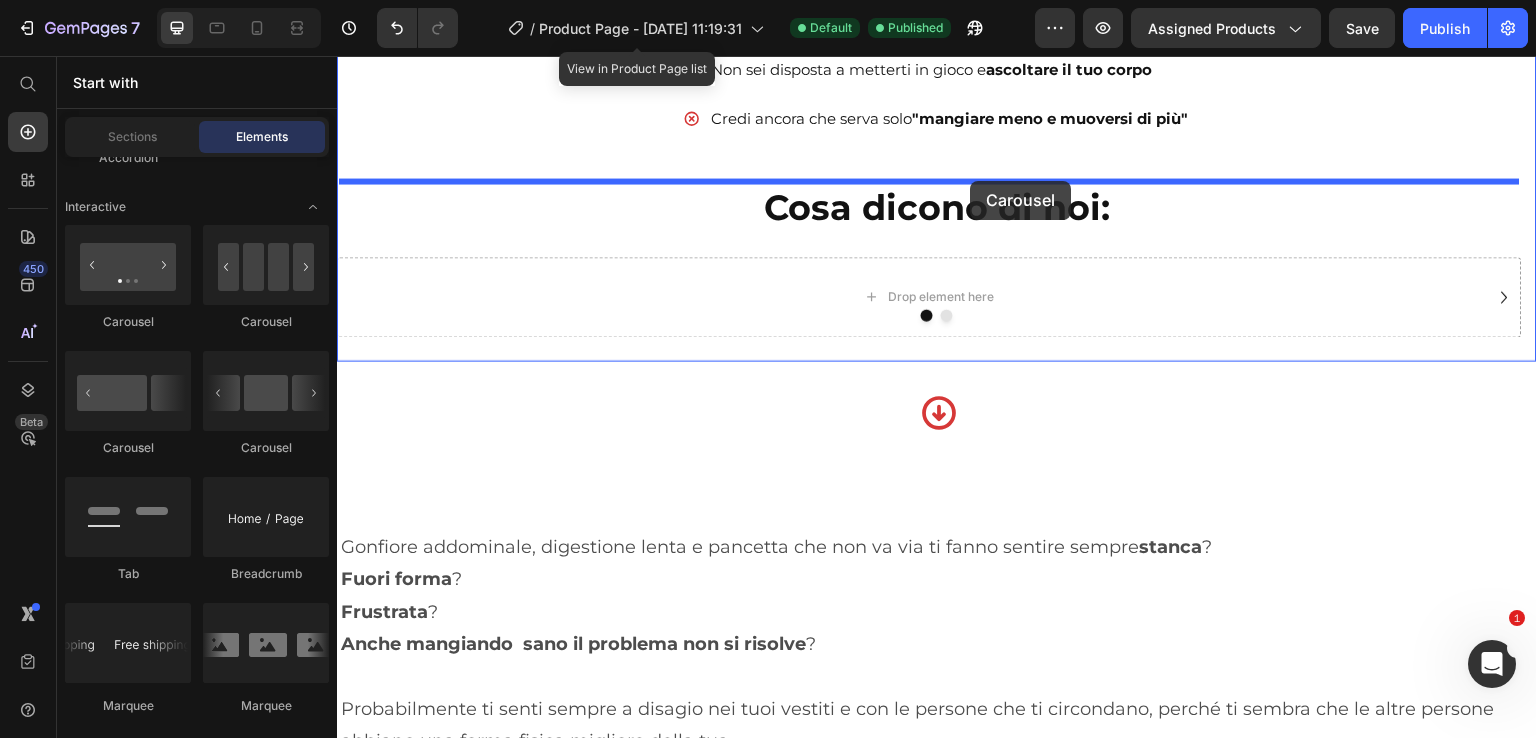 scroll, scrollTop: 1572, scrollLeft: 0, axis: vertical 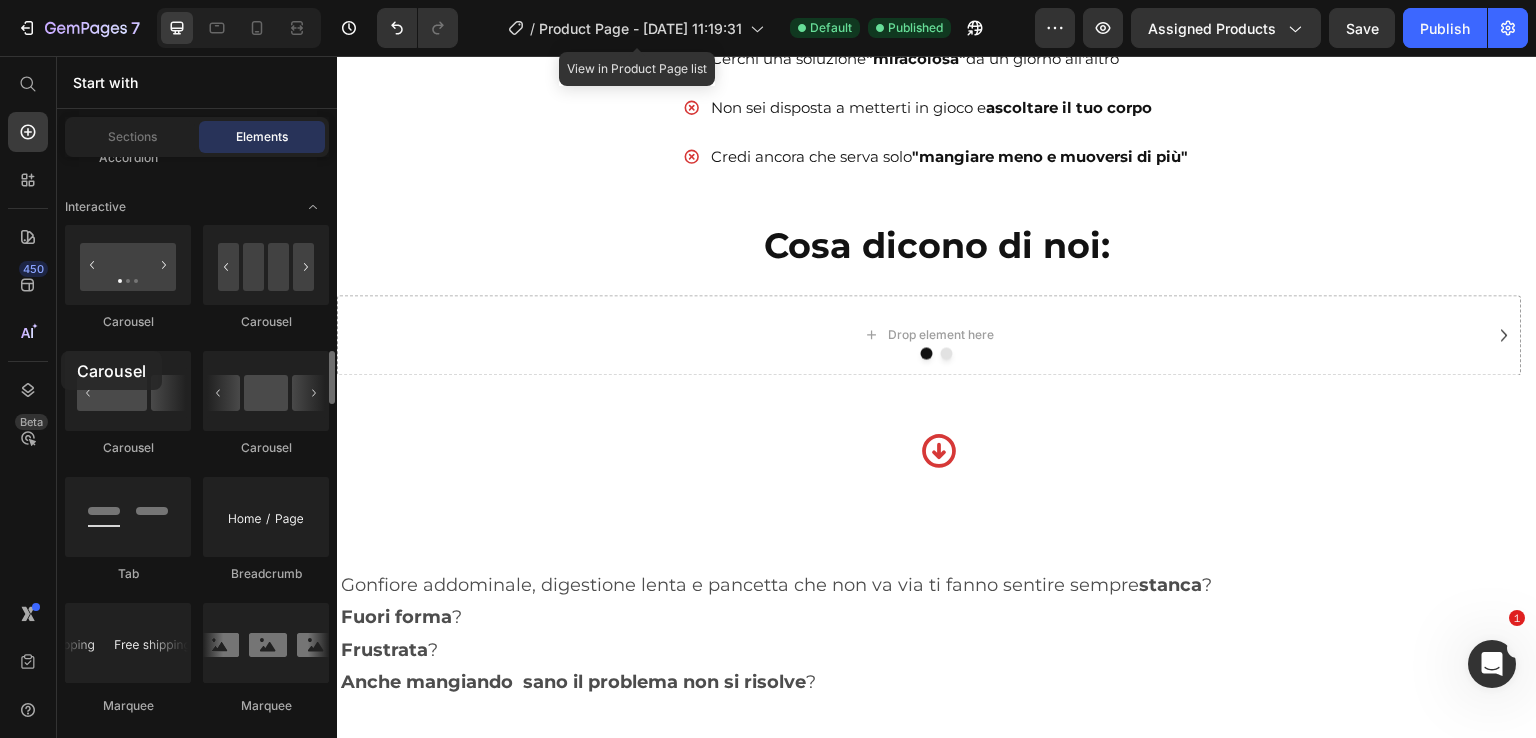 drag, startPoint x: 129, startPoint y: 269, endPoint x: 61, endPoint y: 351, distance: 106.52699 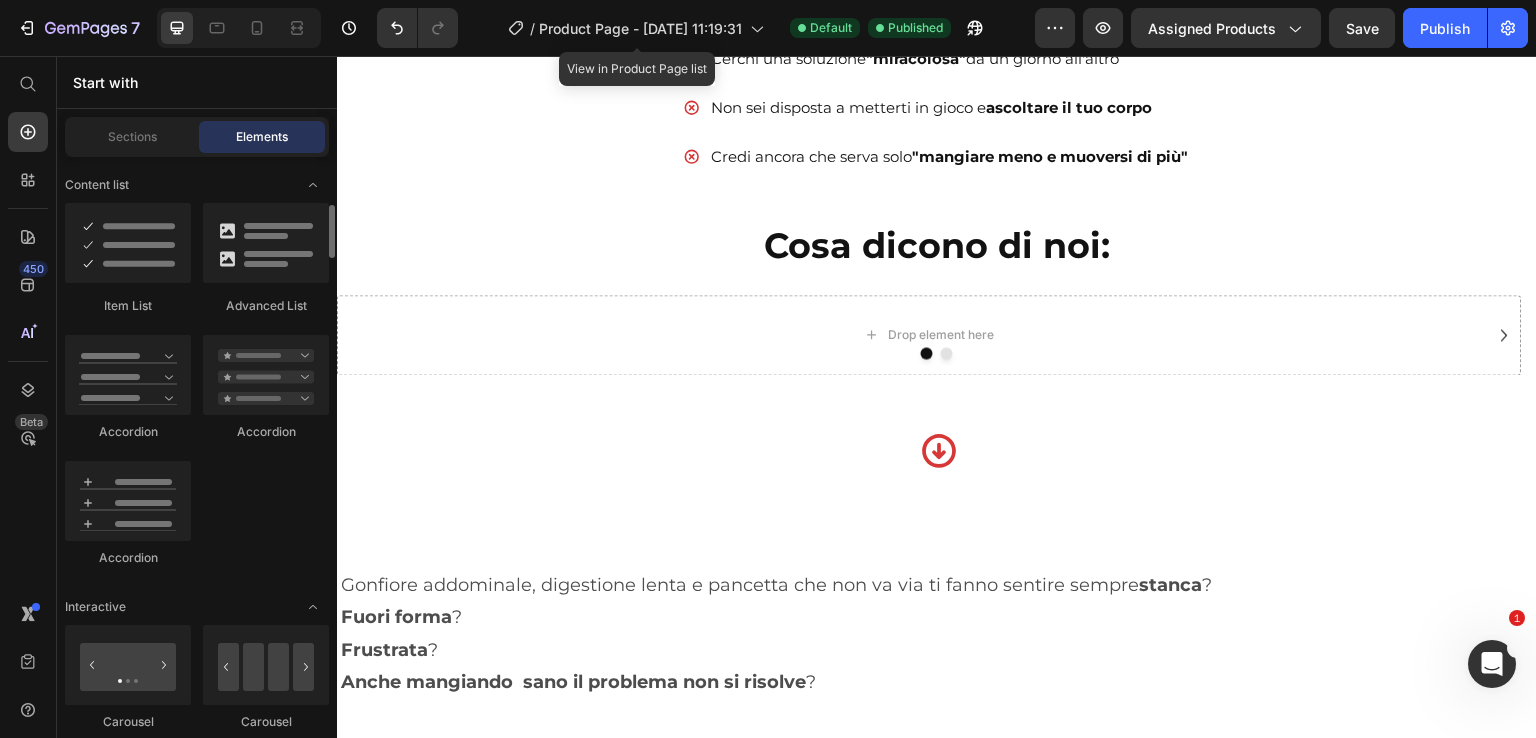 scroll, scrollTop: 1600, scrollLeft: 0, axis: vertical 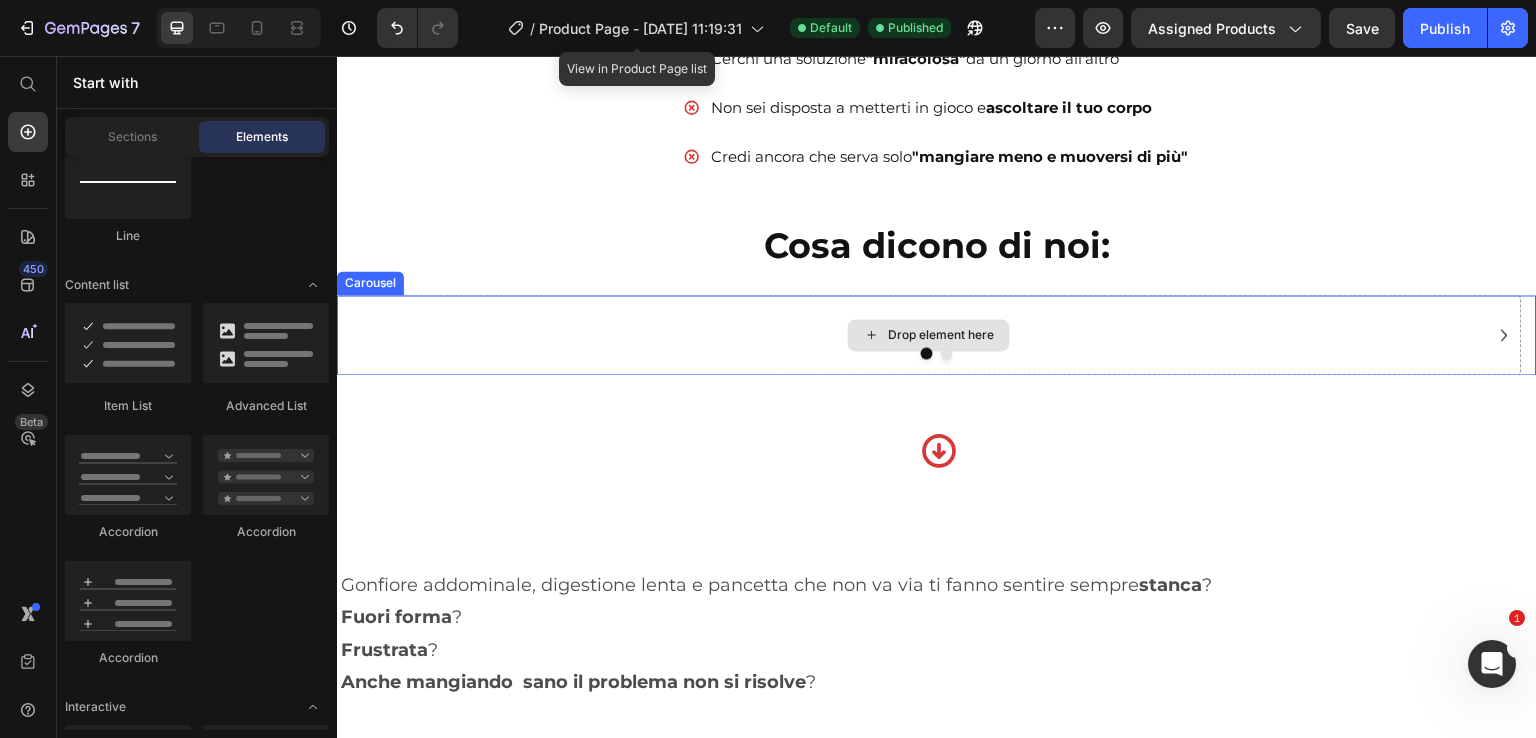 click on "Drop element here" at bounding box center (929, 335) 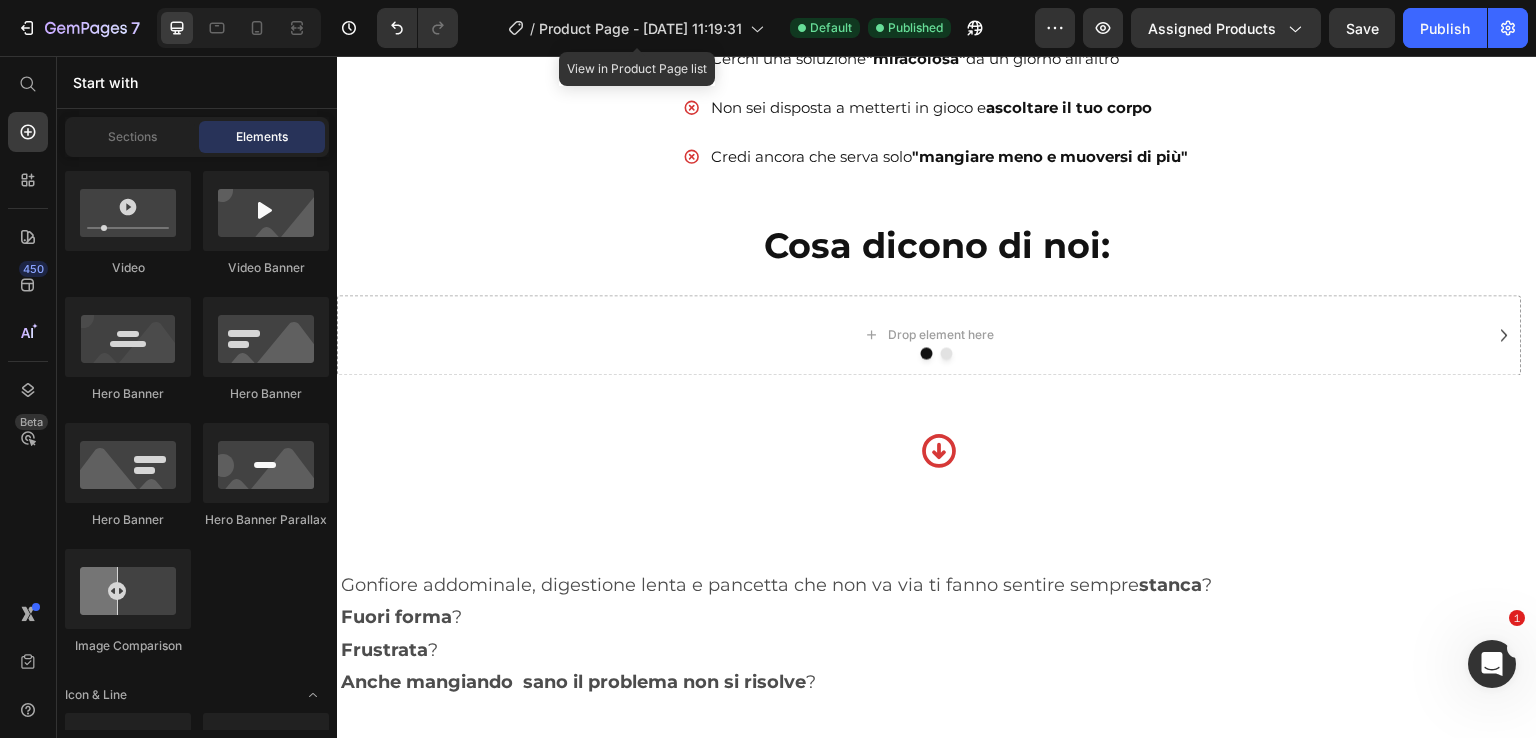 scroll, scrollTop: 400, scrollLeft: 0, axis: vertical 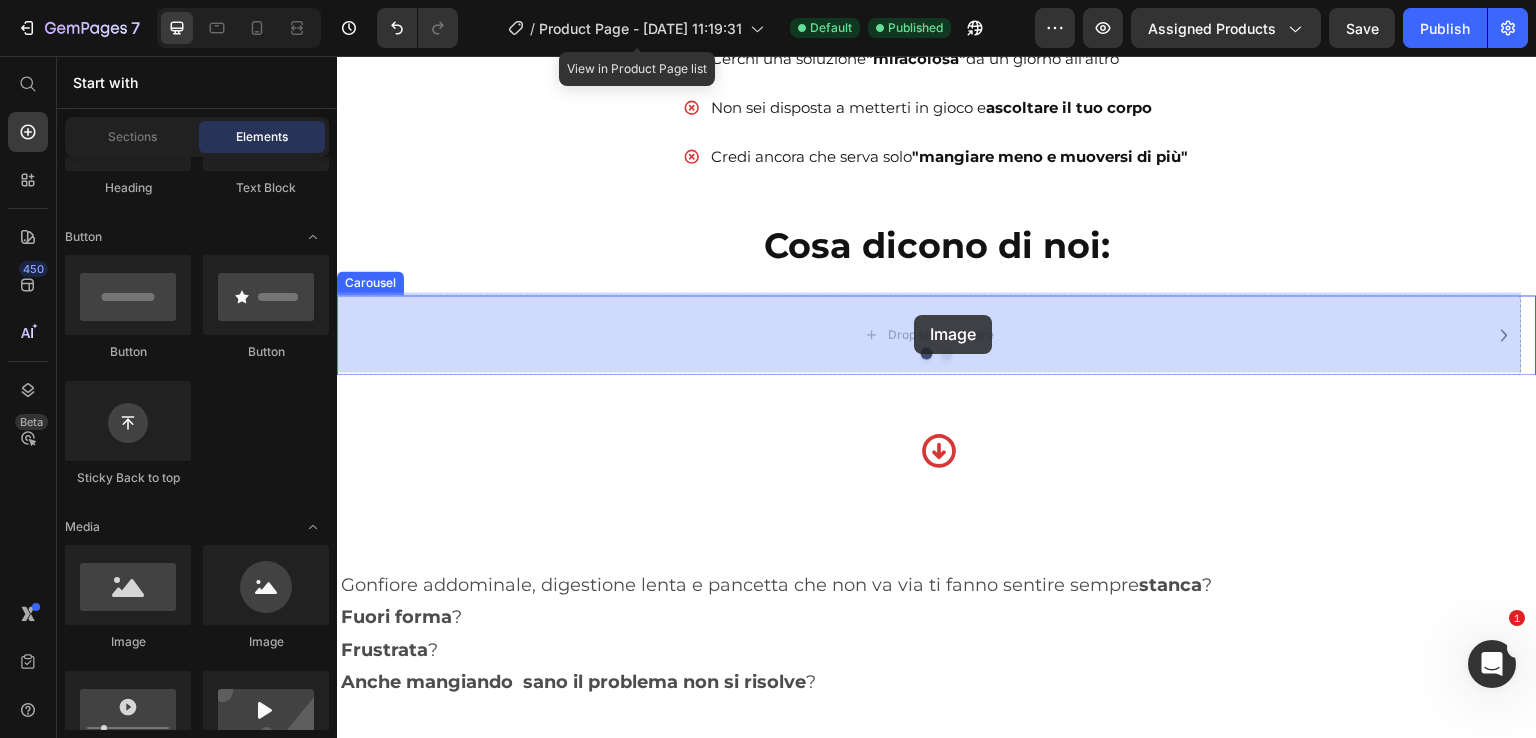 drag, startPoint x: 451, startPoint y: 642, endPoint x: 914, endPoint y: 315, distance: 566.83154 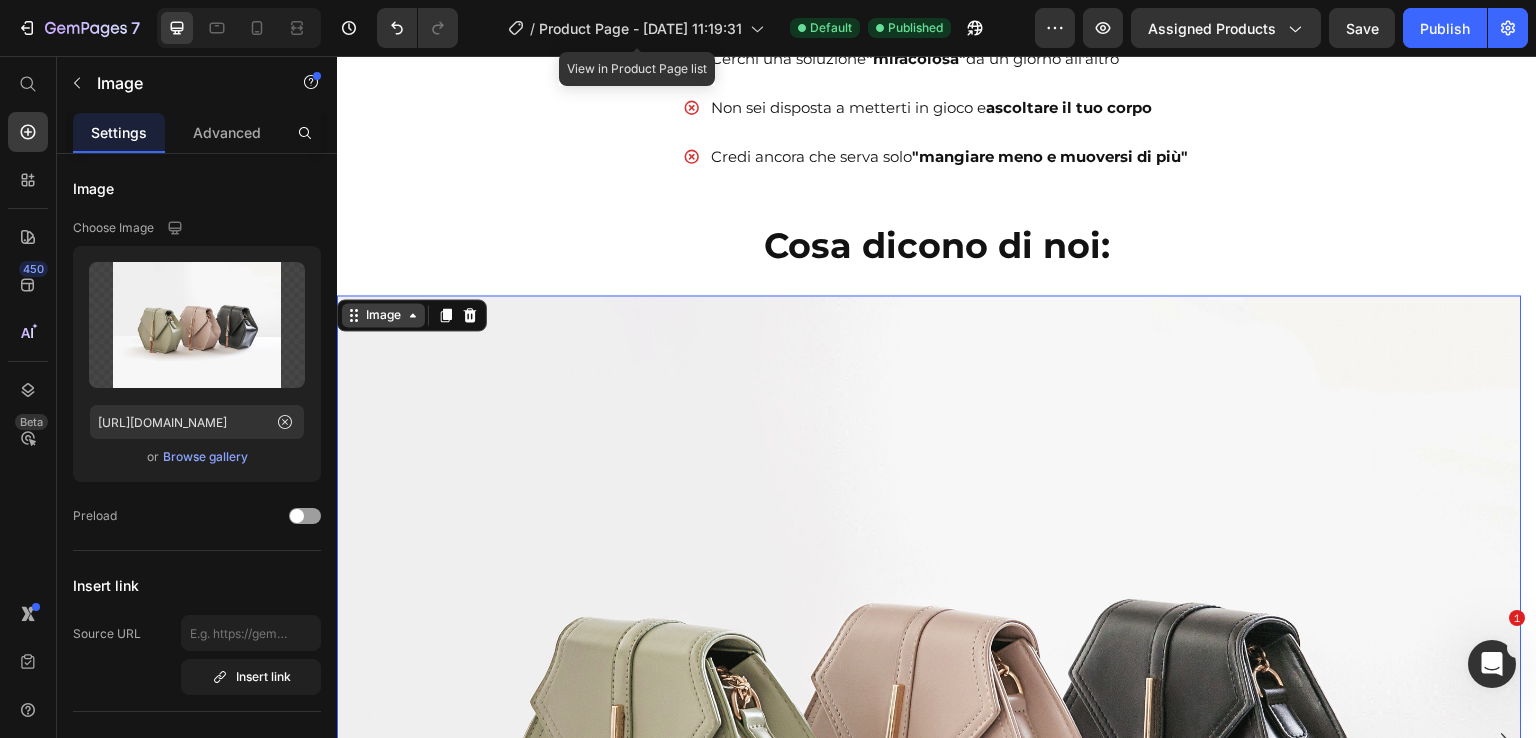 click on "Image" at bounding box center (383, 315) 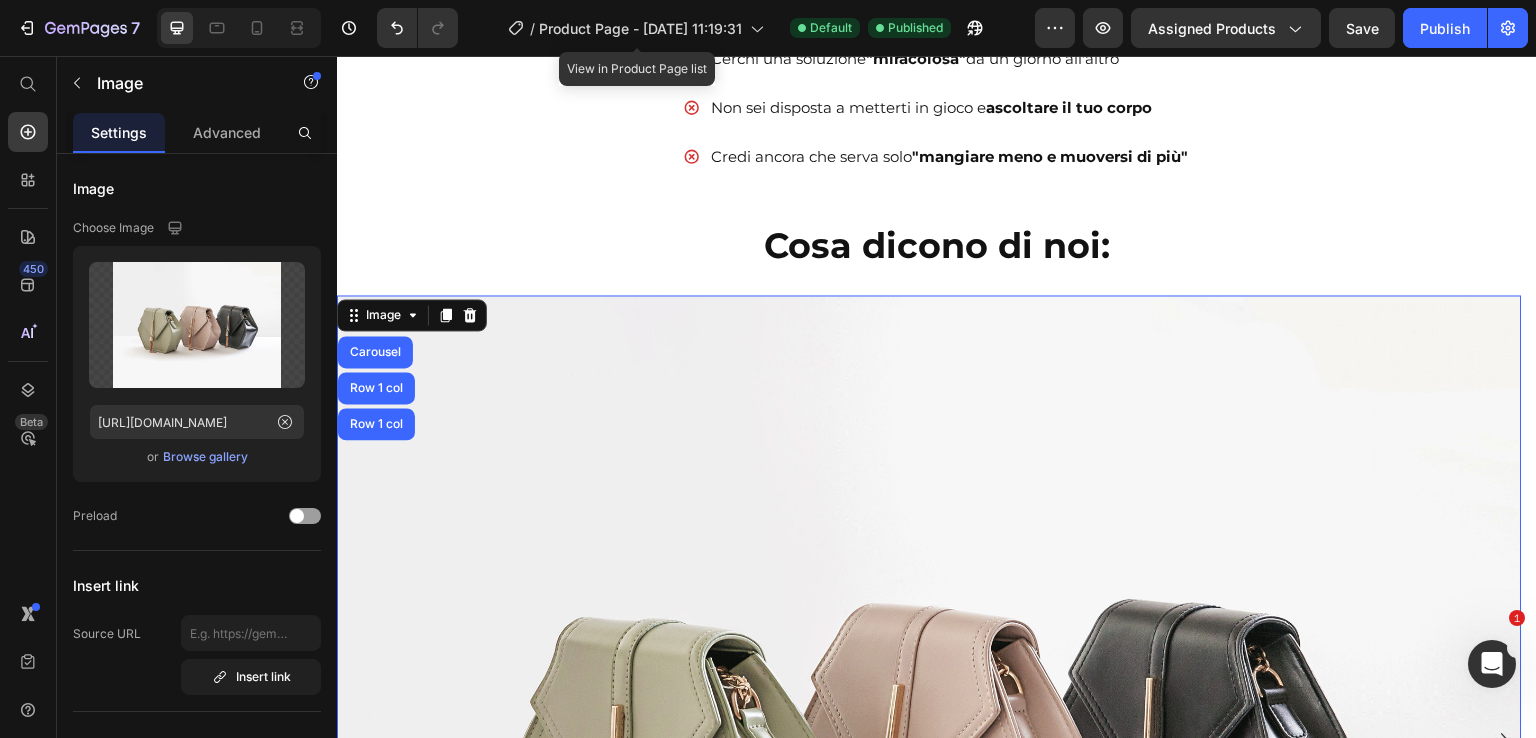 click at bounding box center [929, 739] 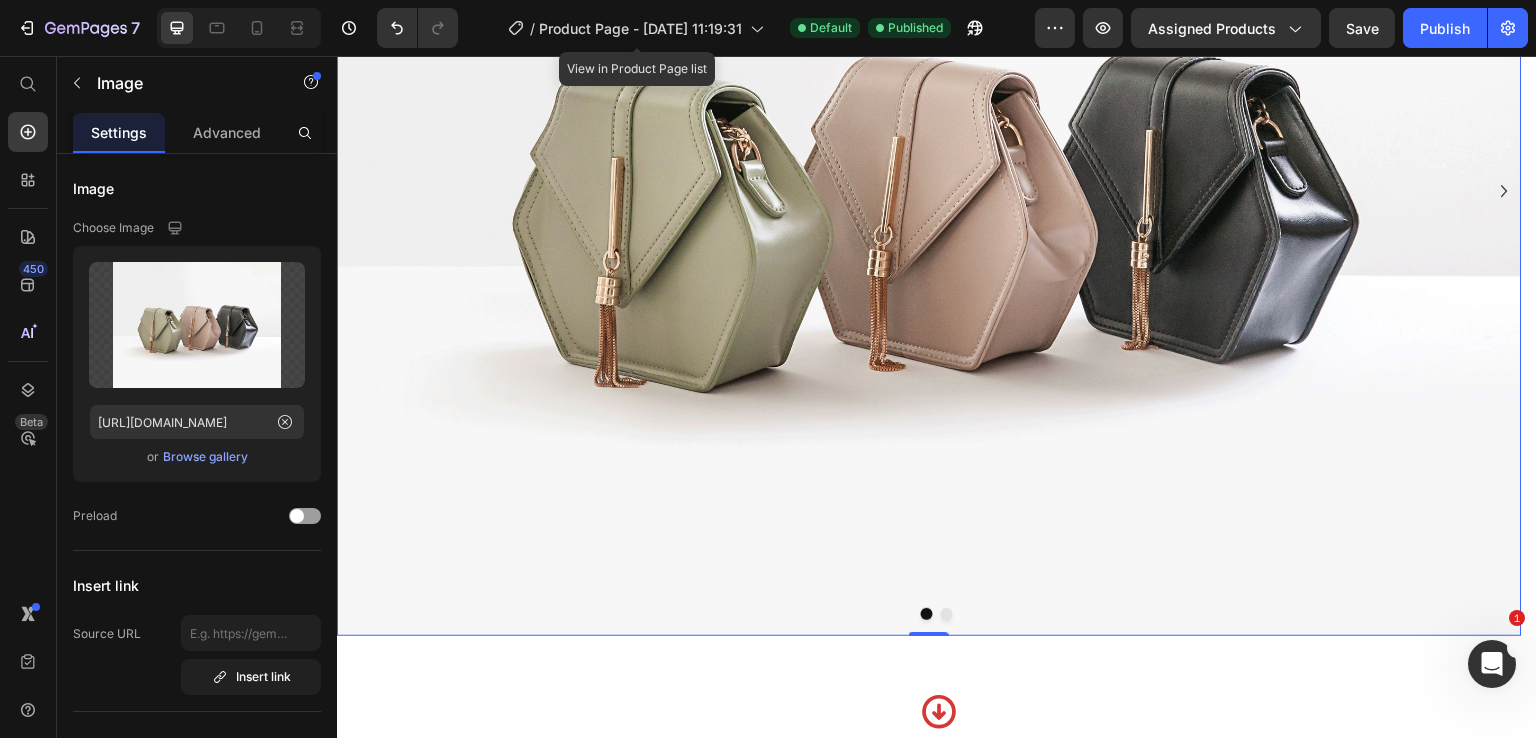 scroll, scrollTop: 2172, scrollLeft: 0, axis: vertical 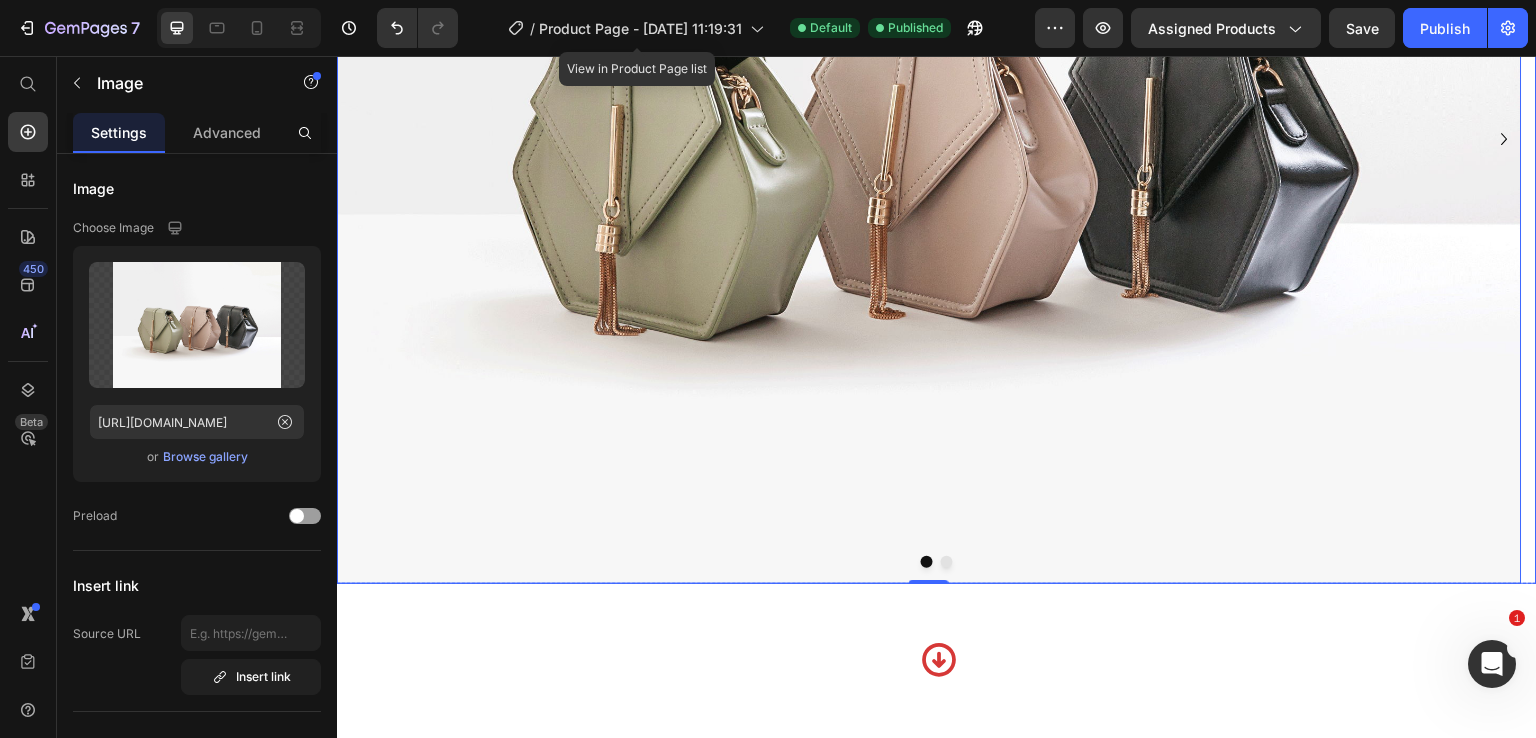 click 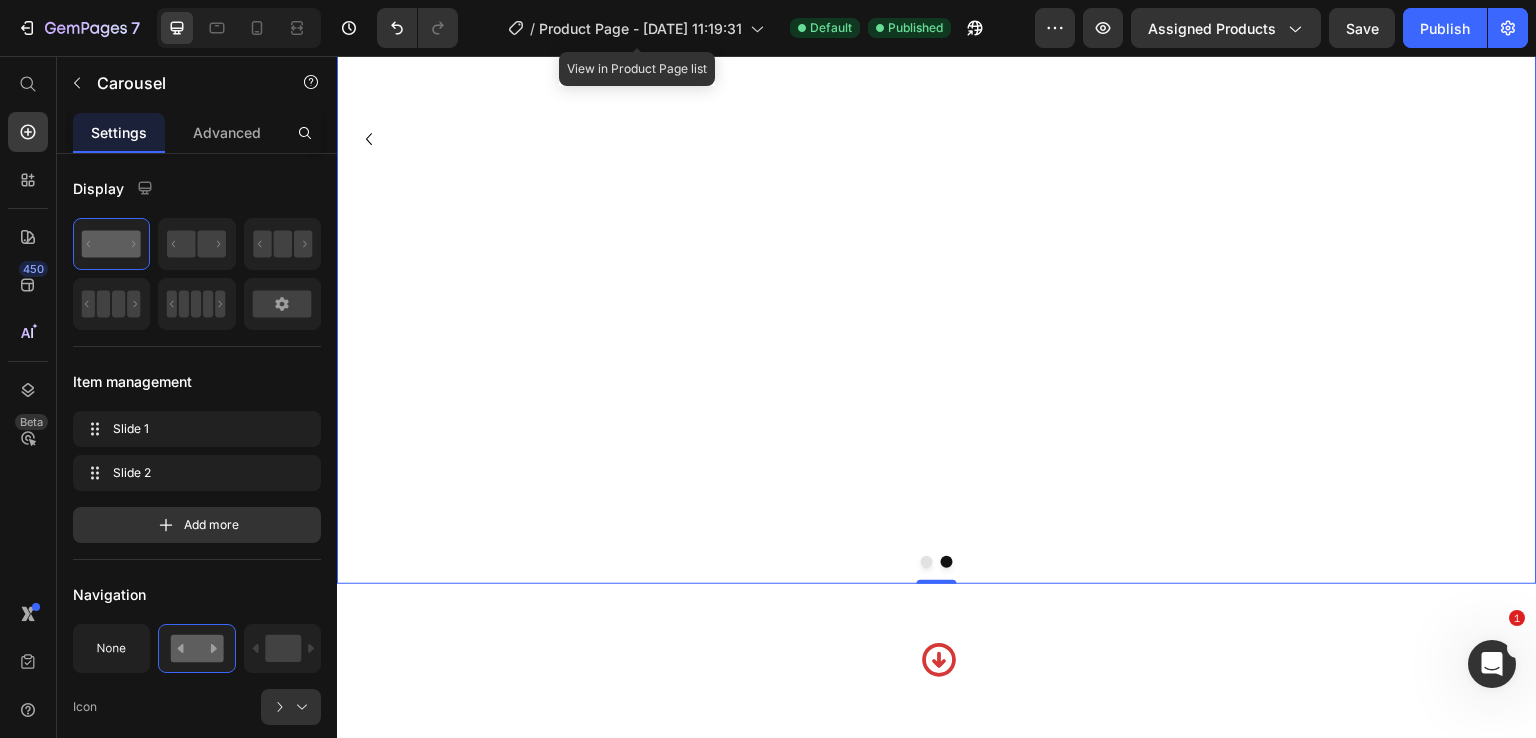 click 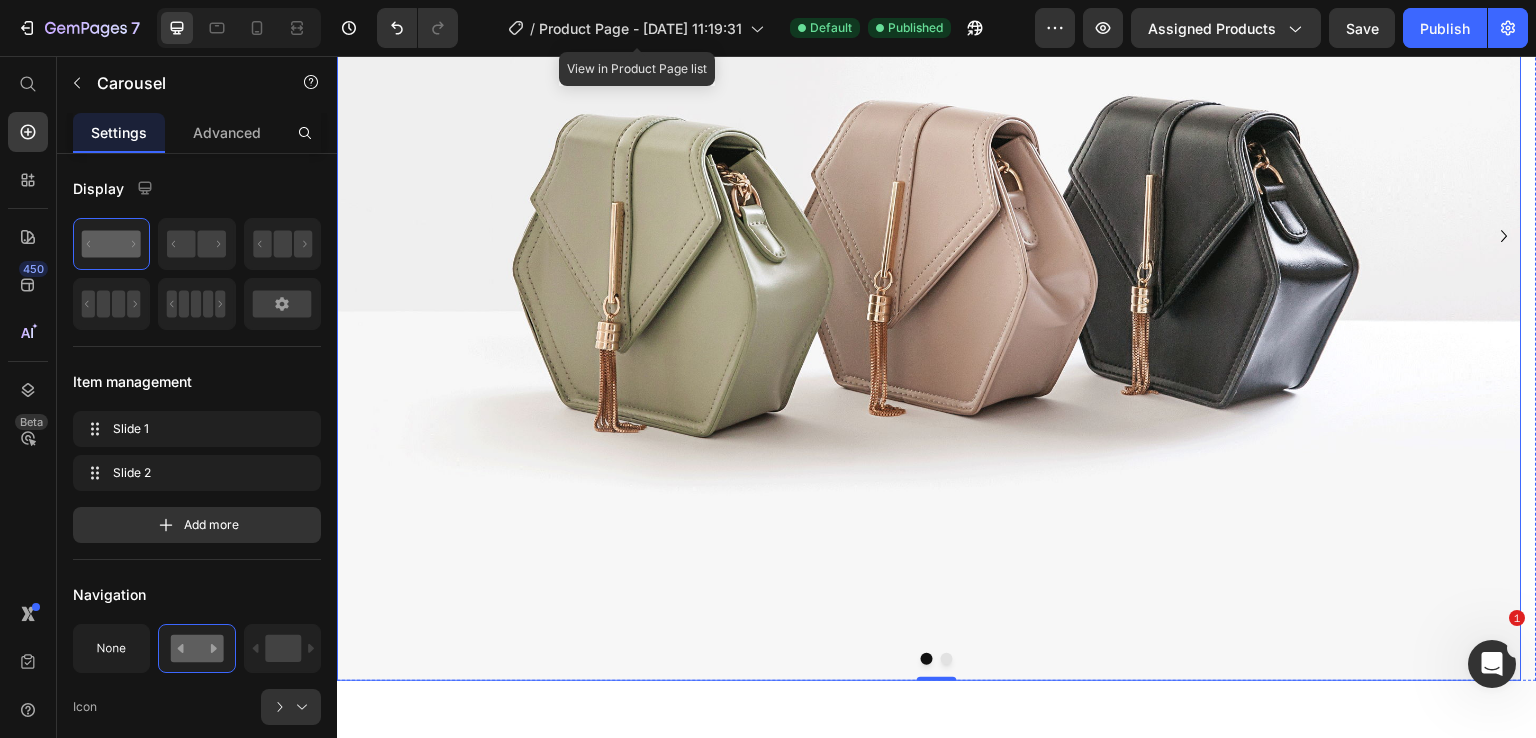scroll, scrollTop: 1972, scrollLeft: 0, axis: vertical 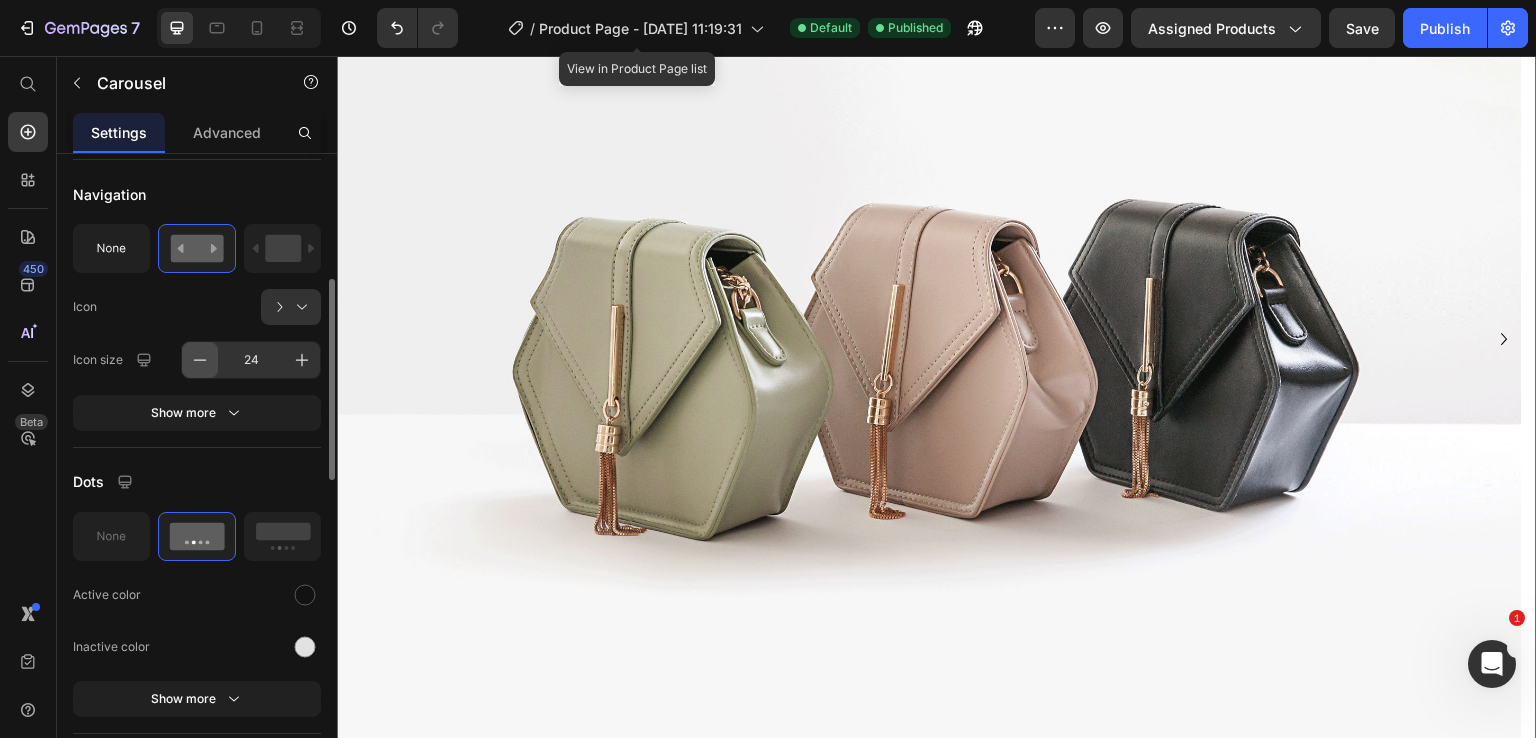 click 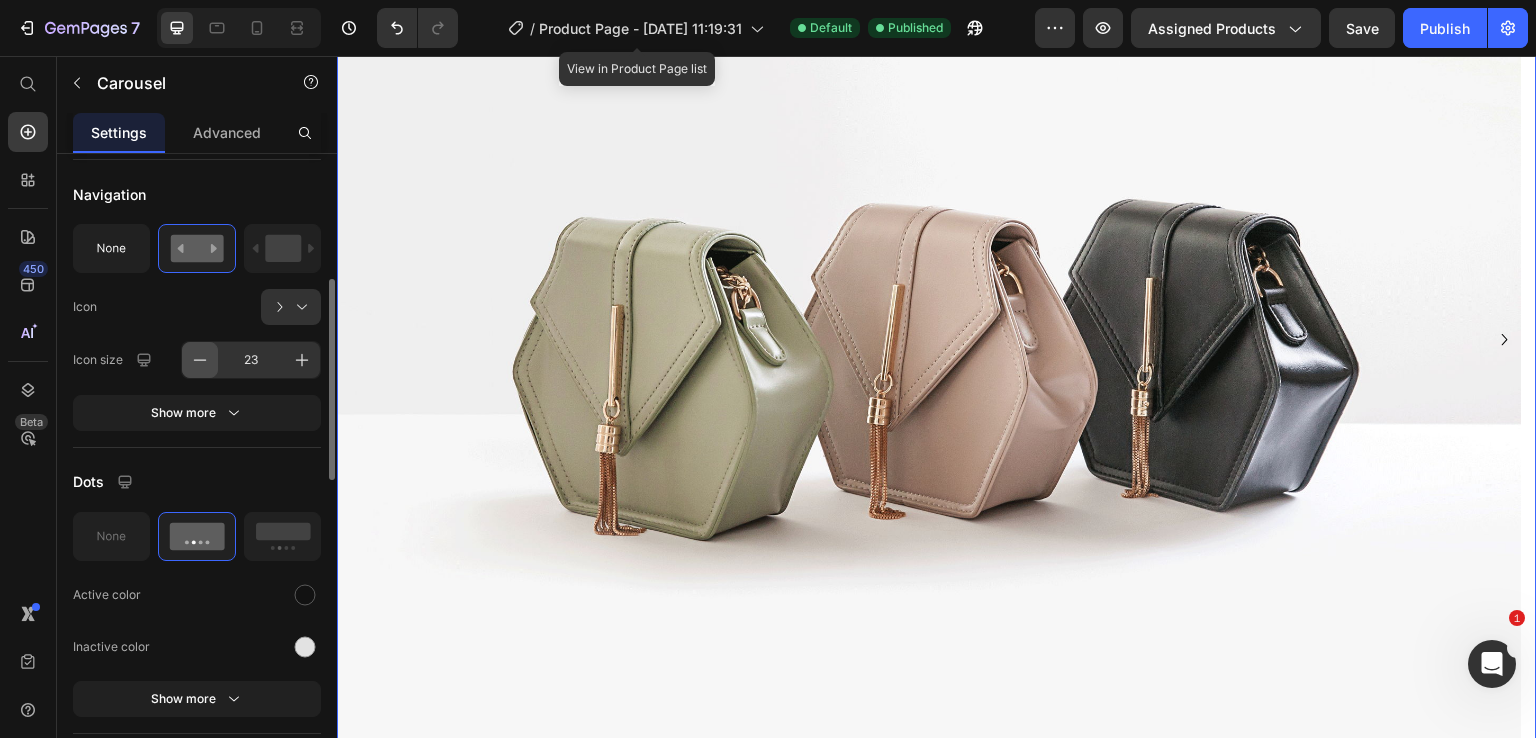 click 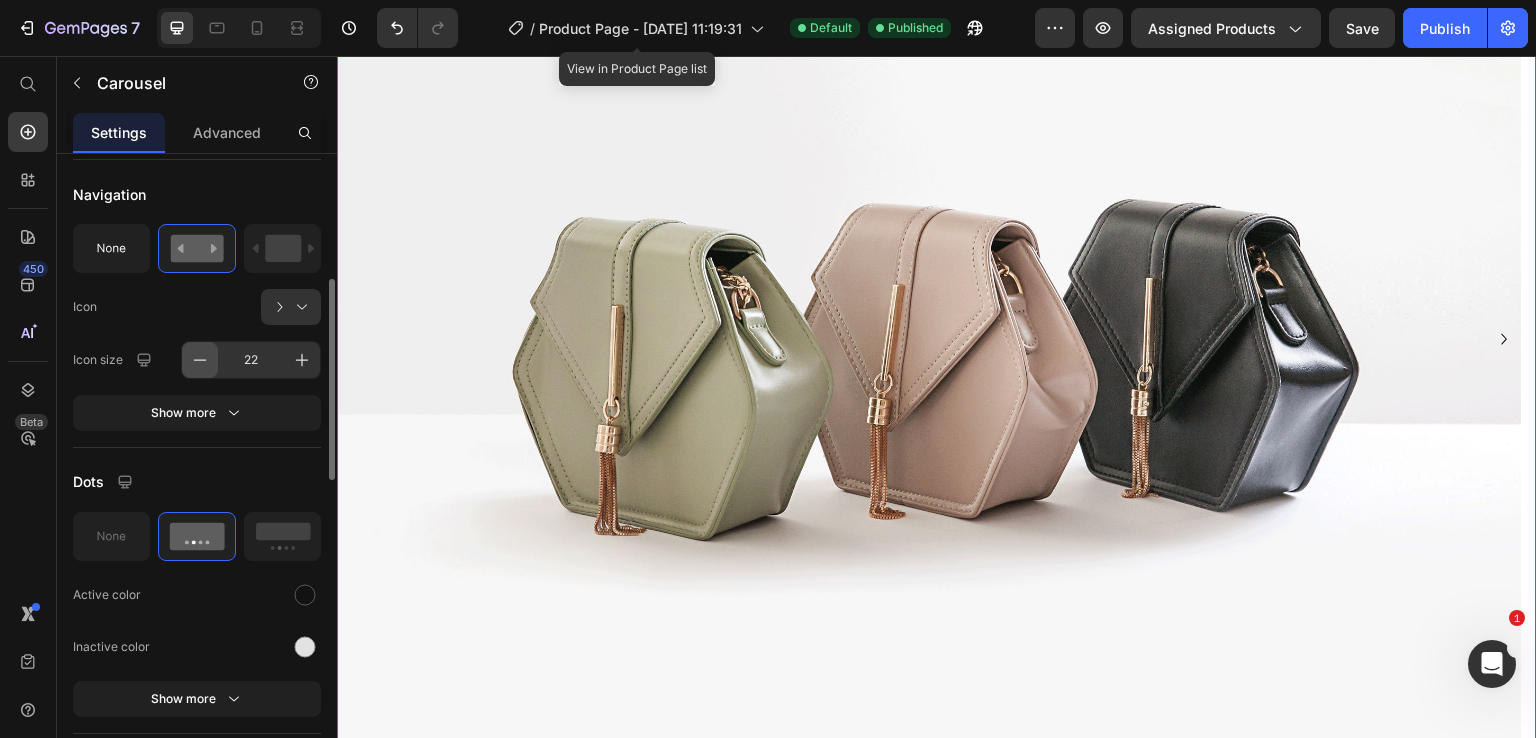 click 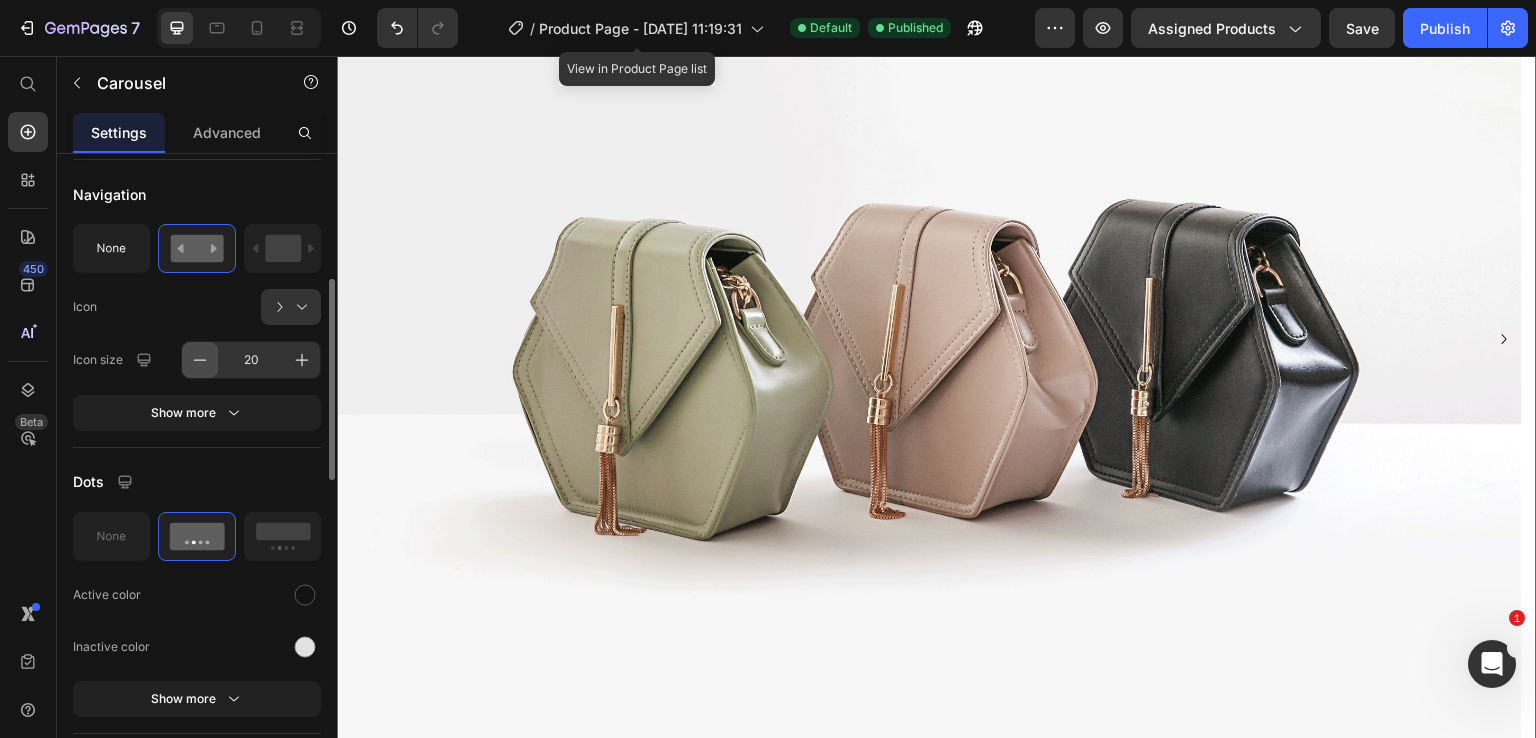 click 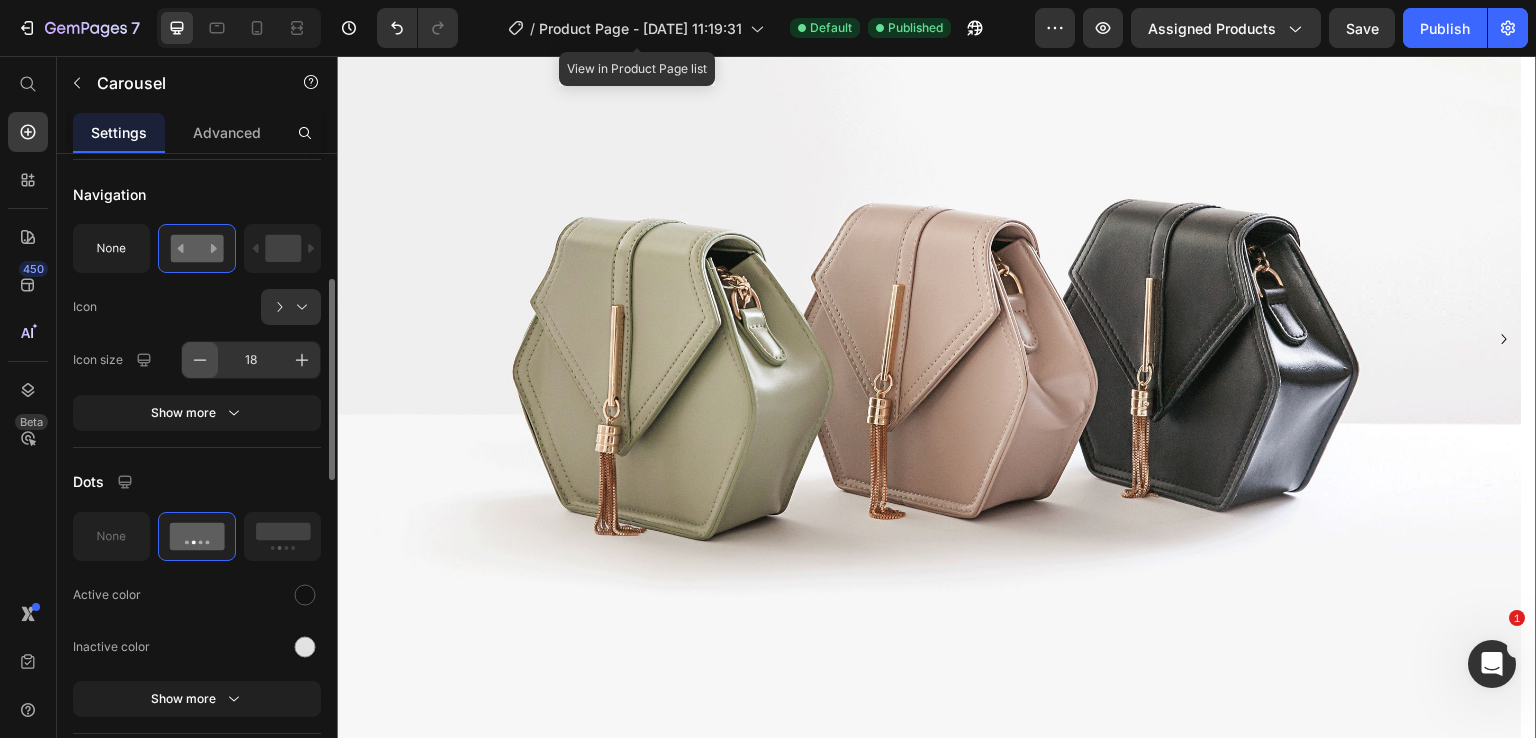click 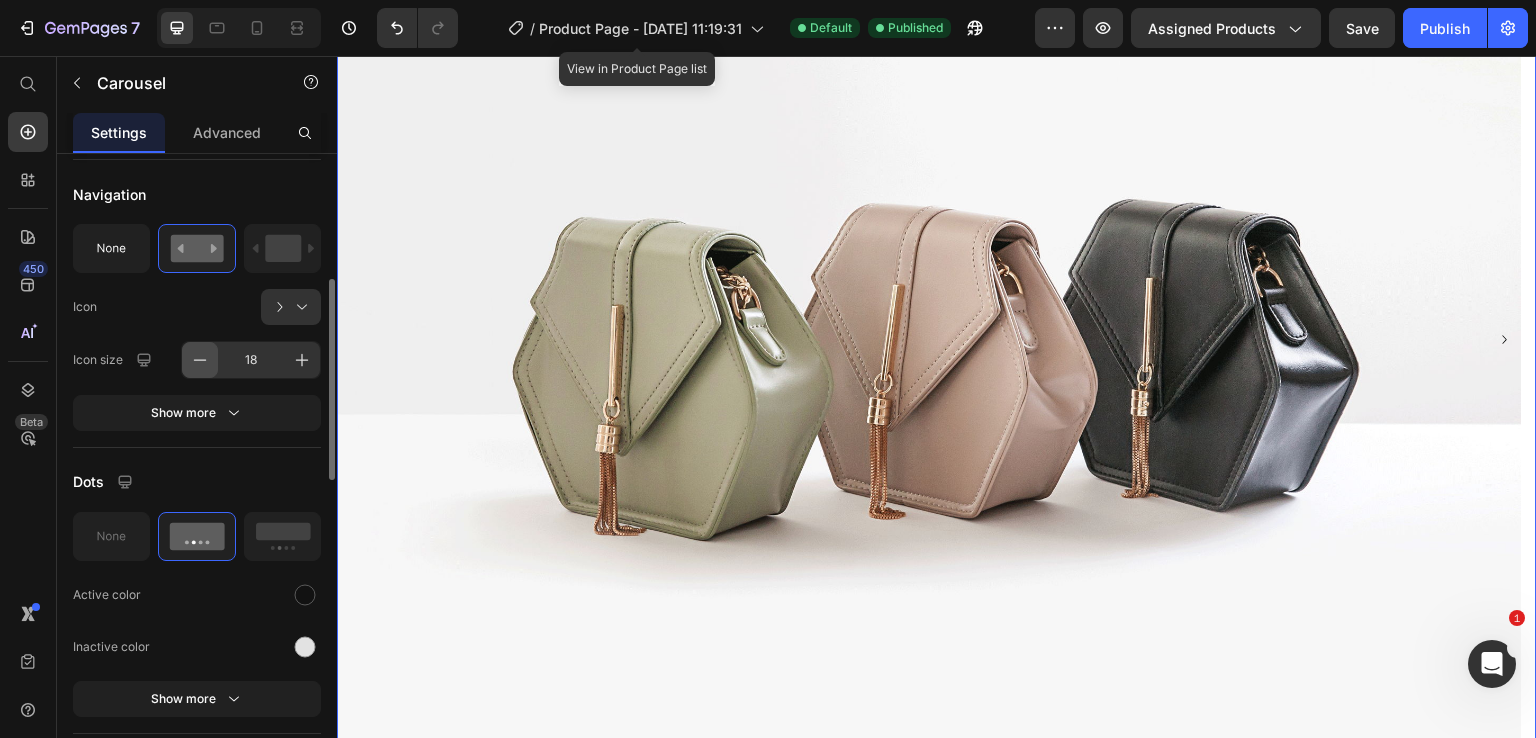 click 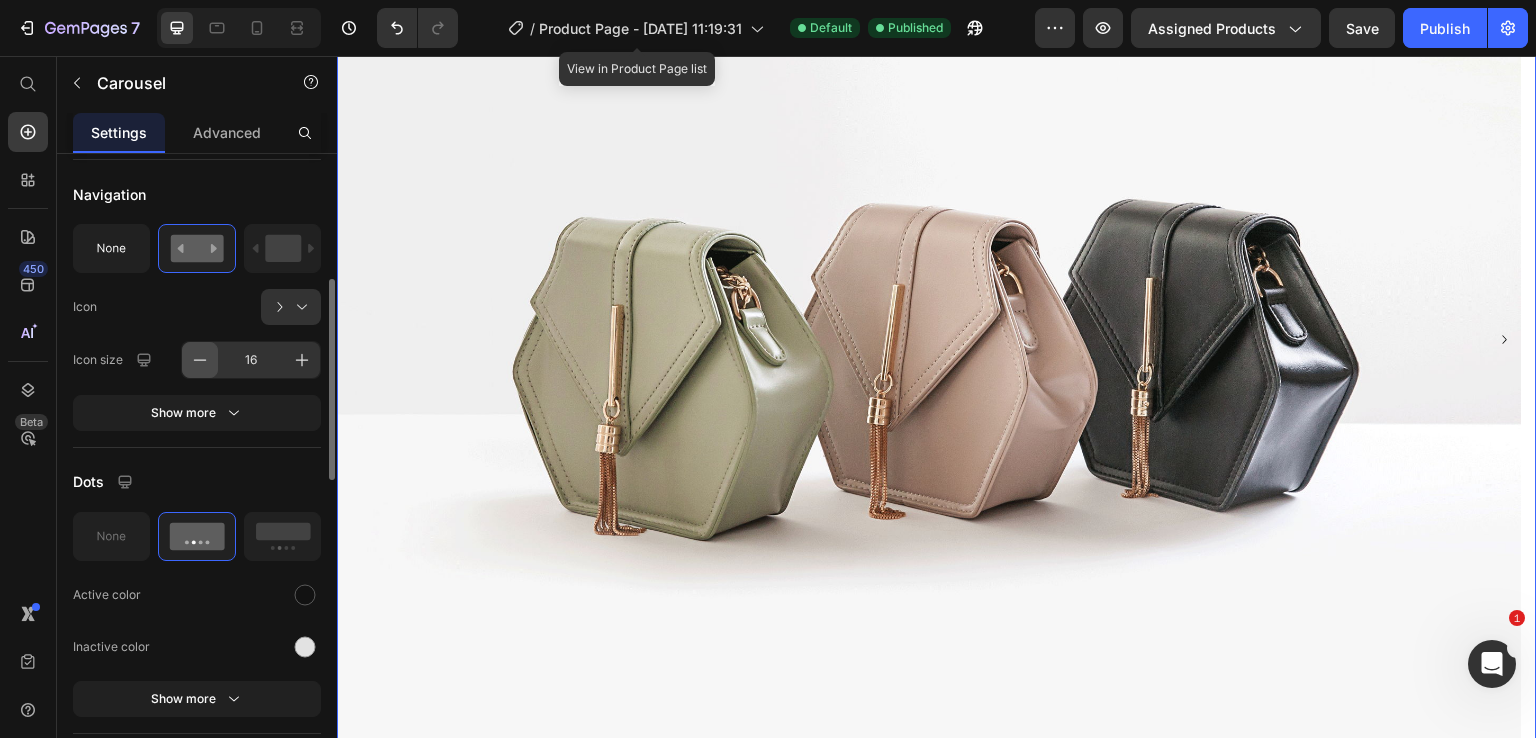 click 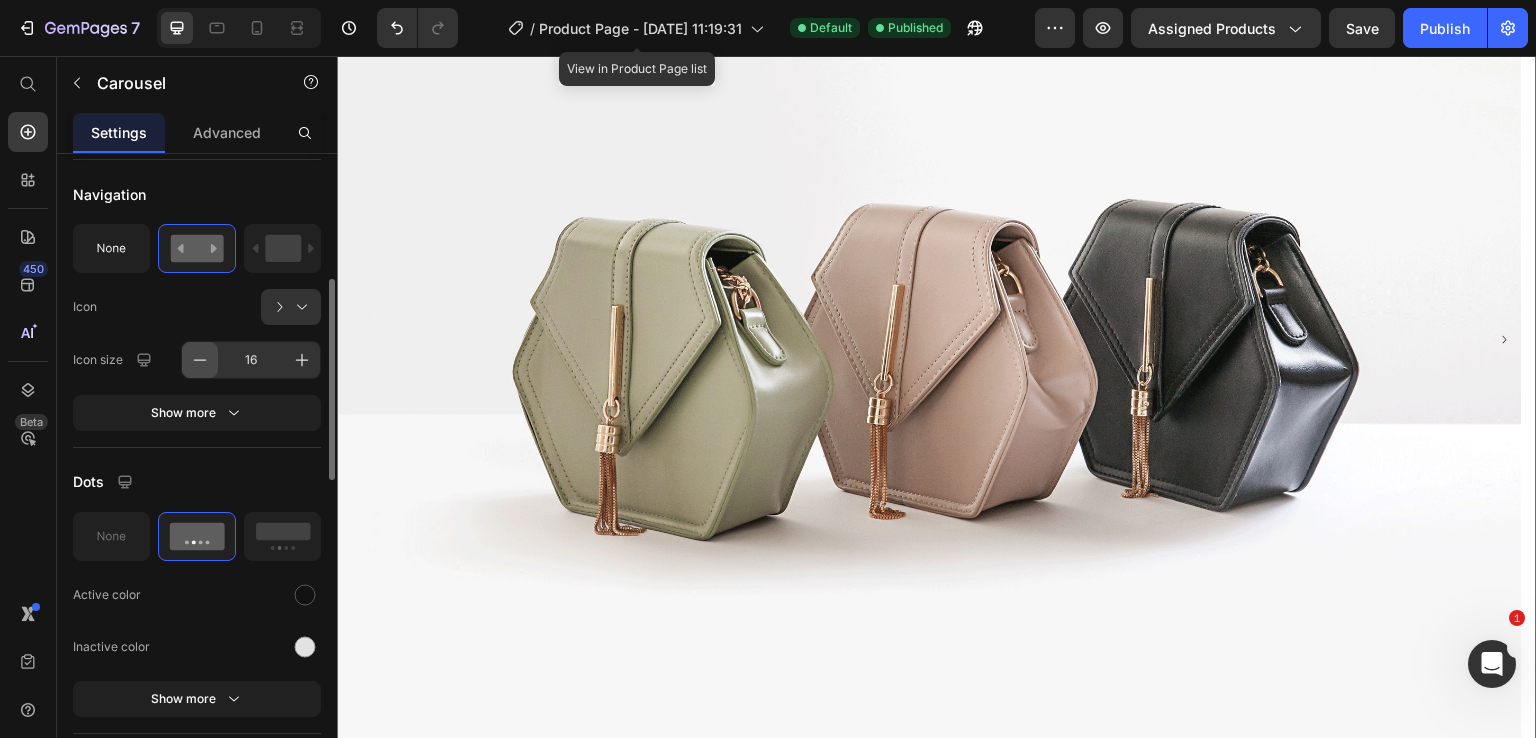 click 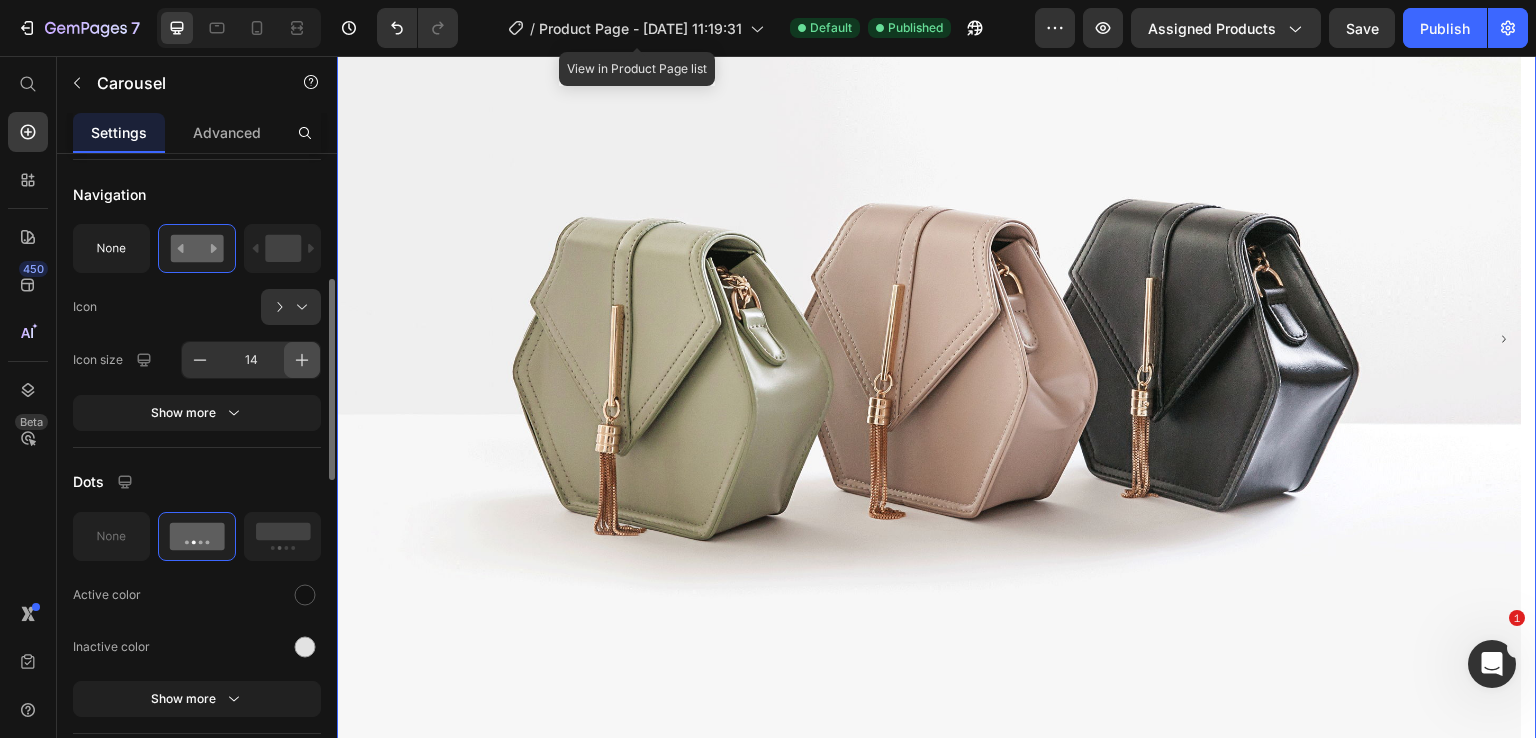 click 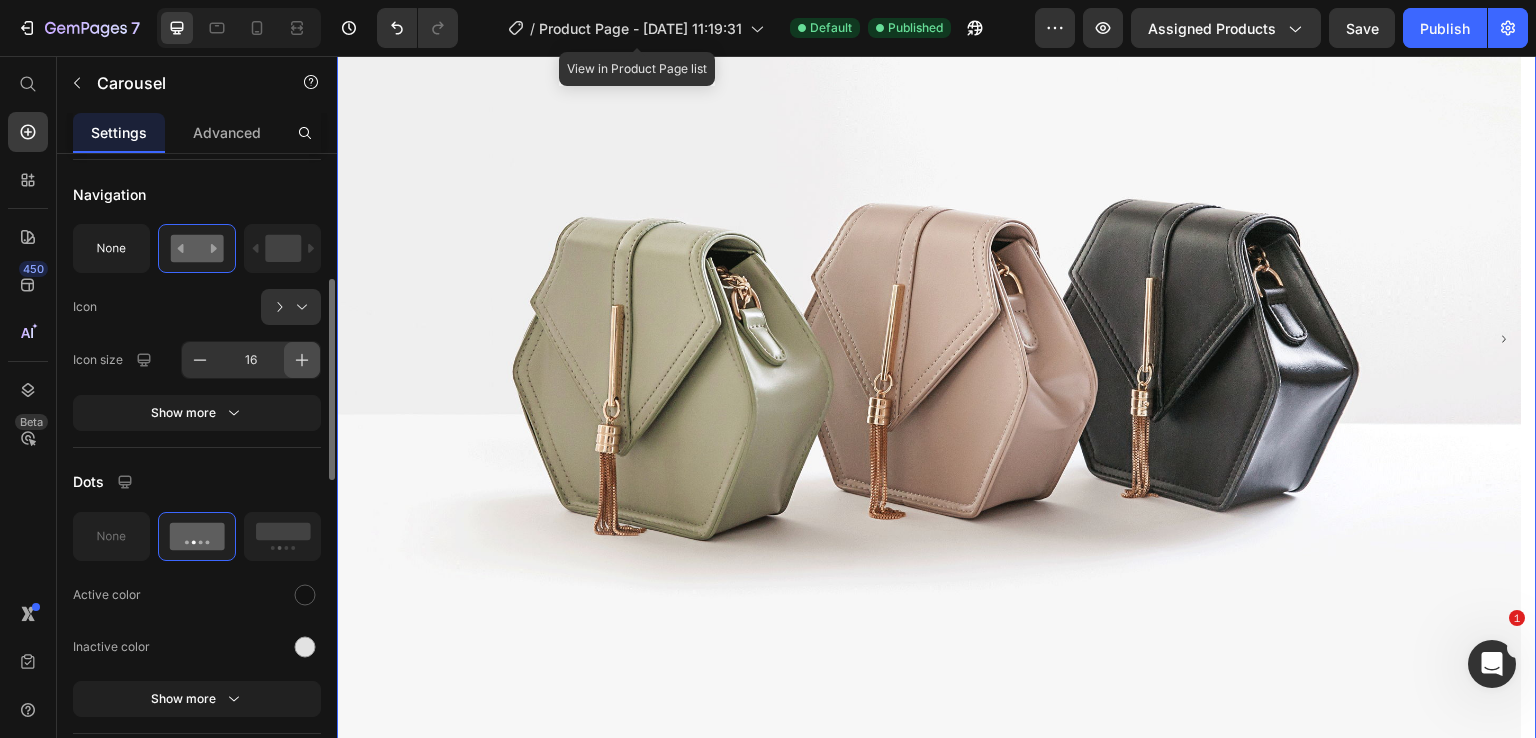 click 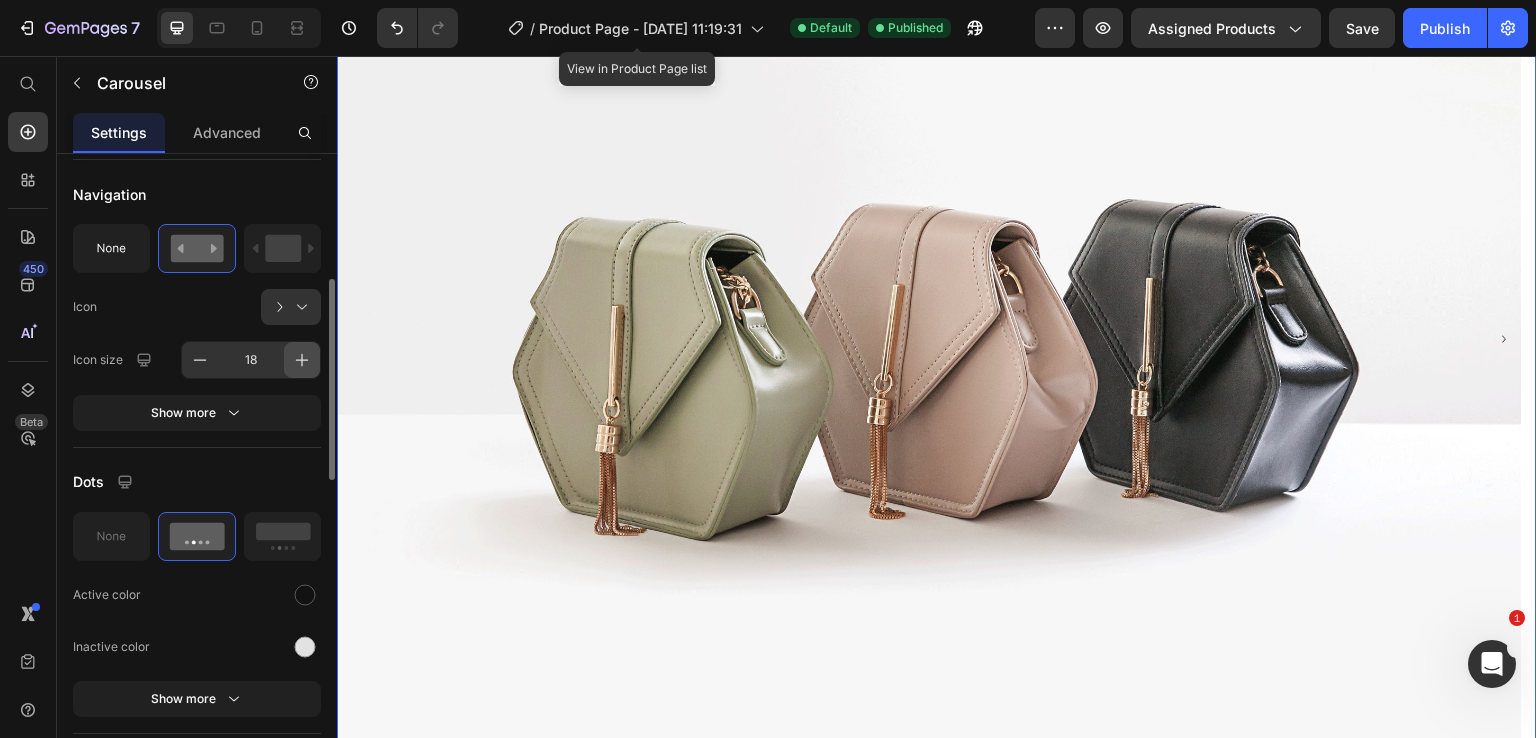 click 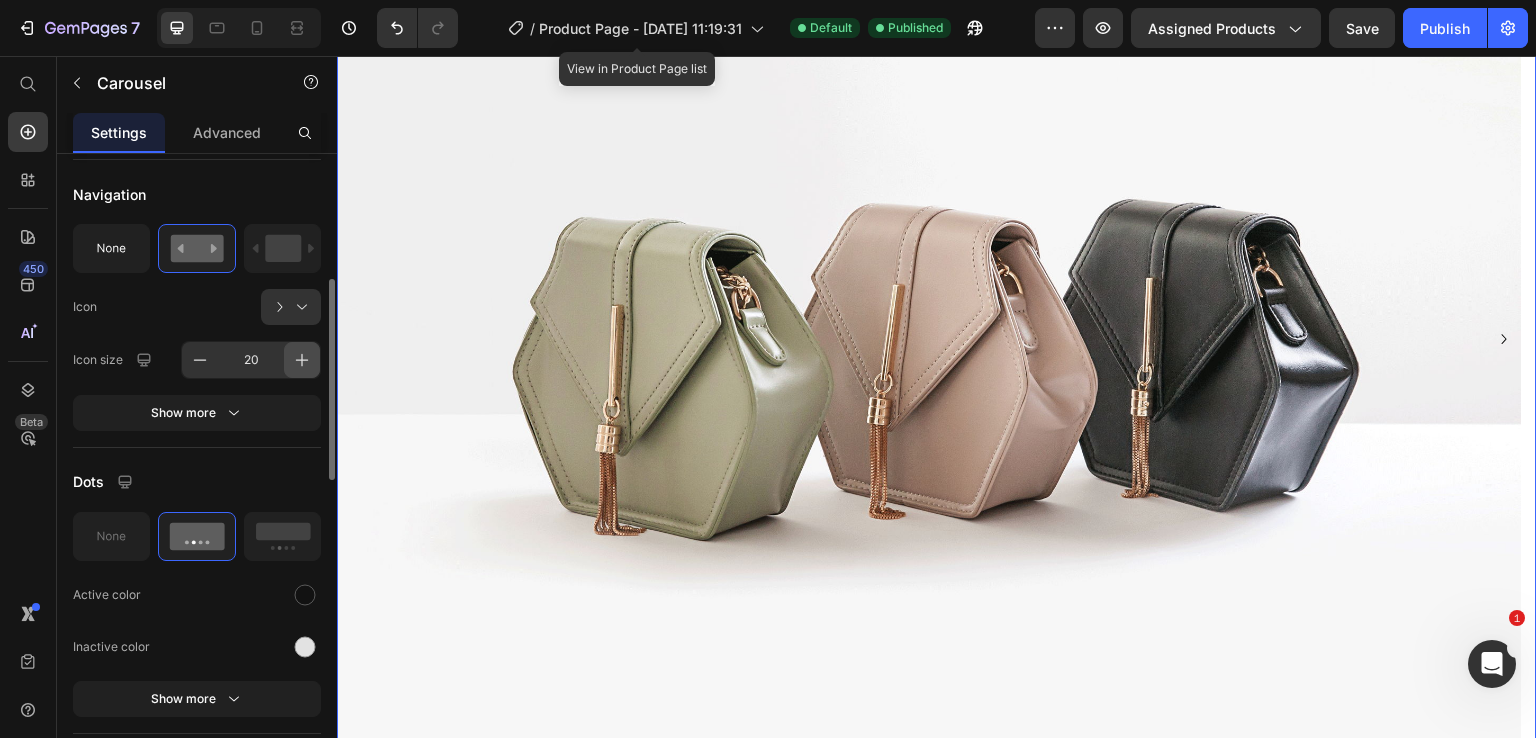 click 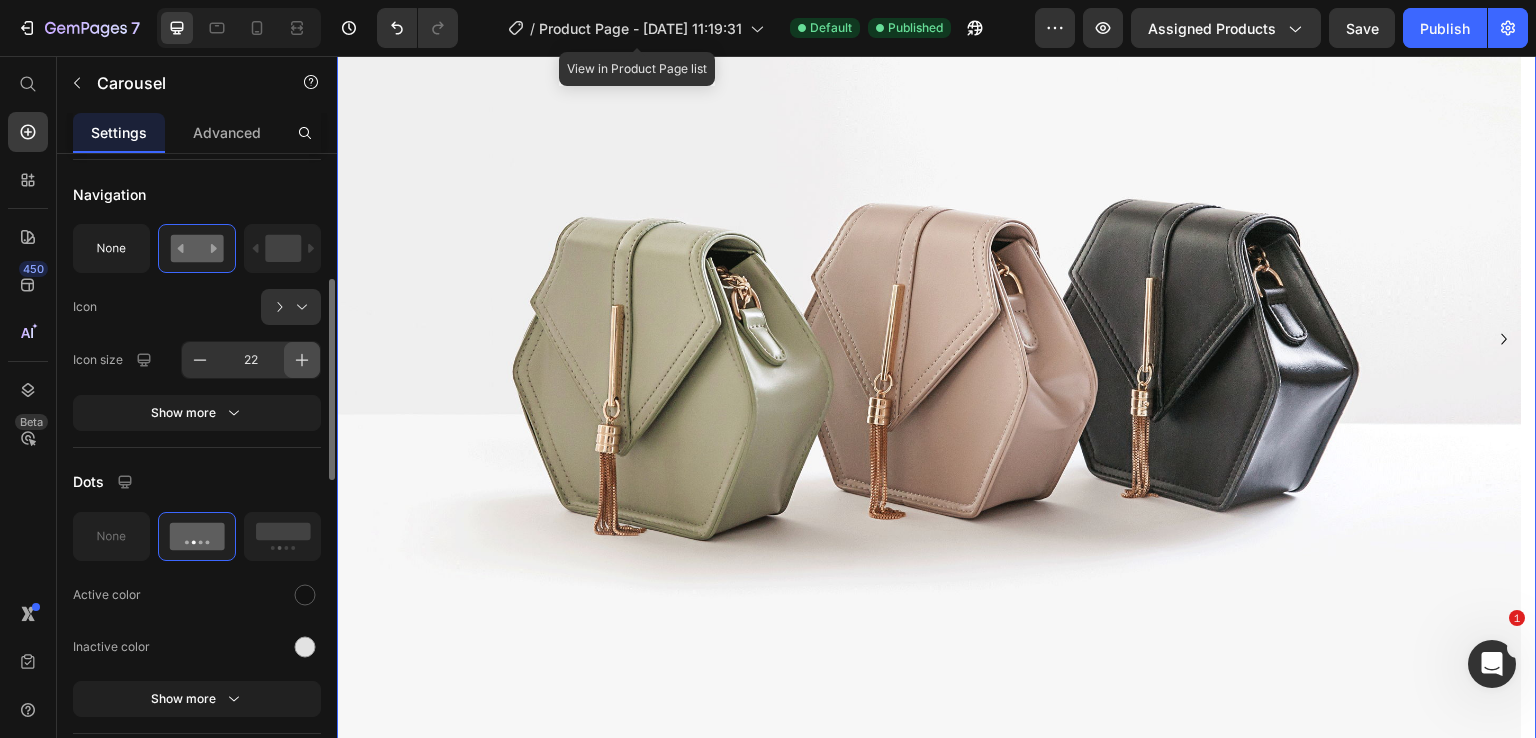 click 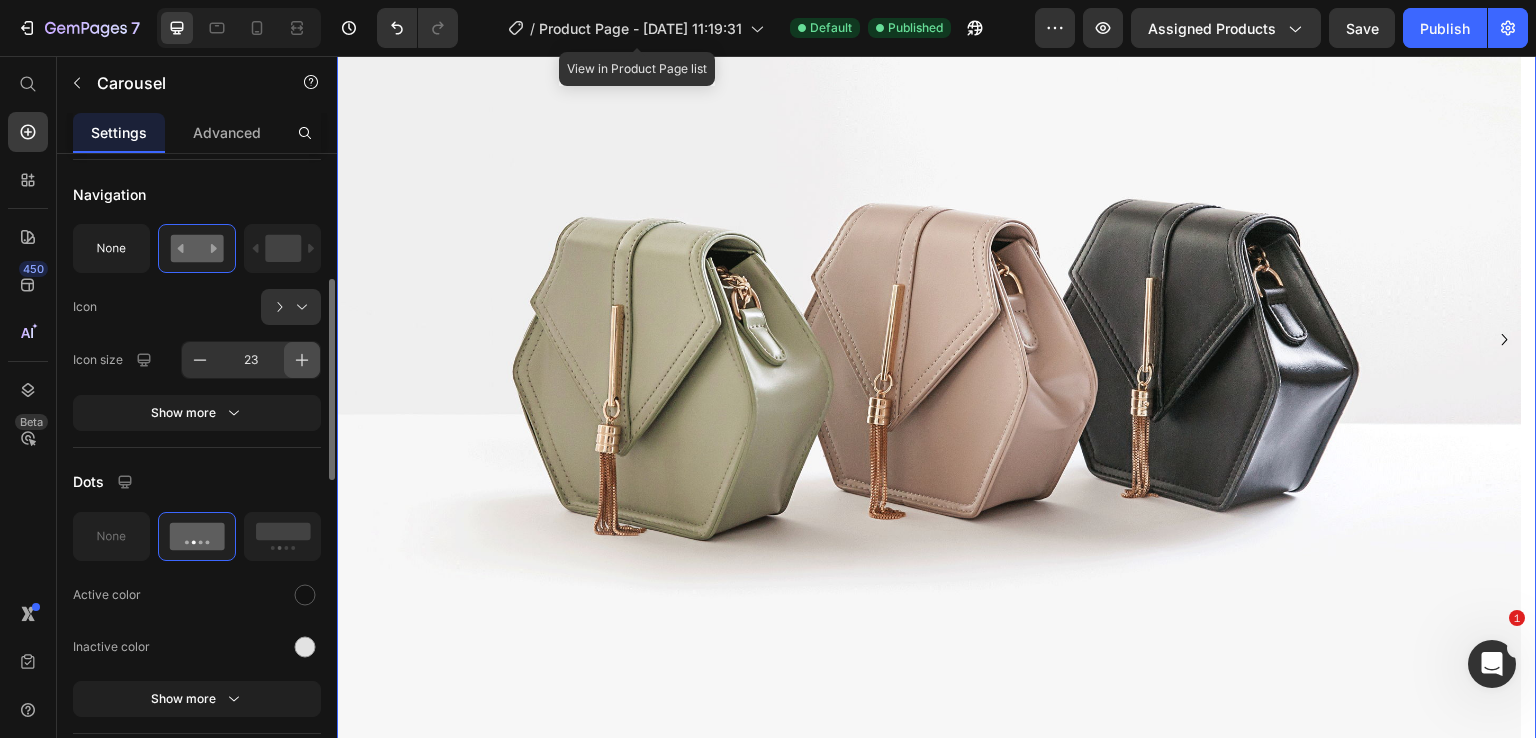 click 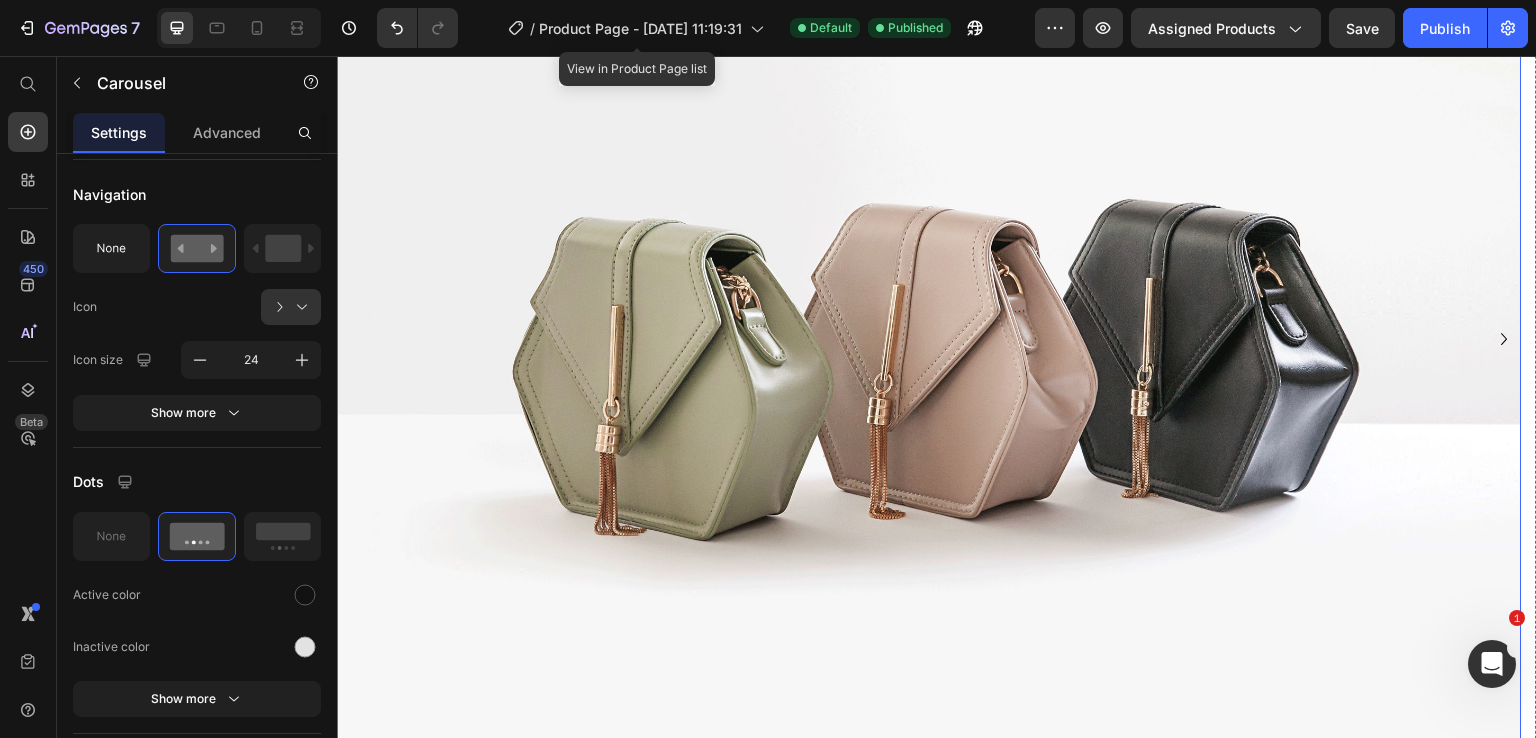scroll, scrollTop: 2172, scrollLeft: 0, axis: vertical 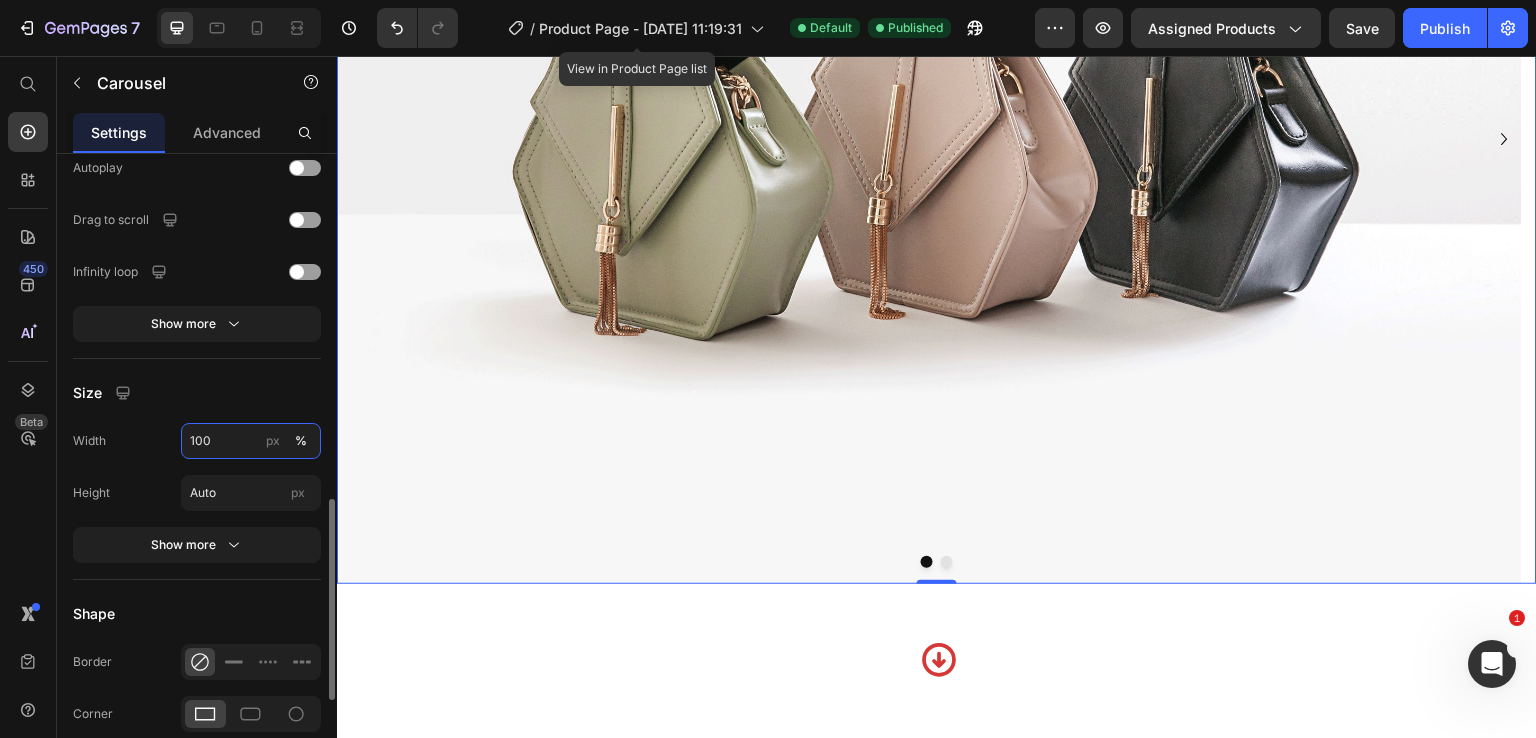 click on "100" at bounding box center (251, 441) 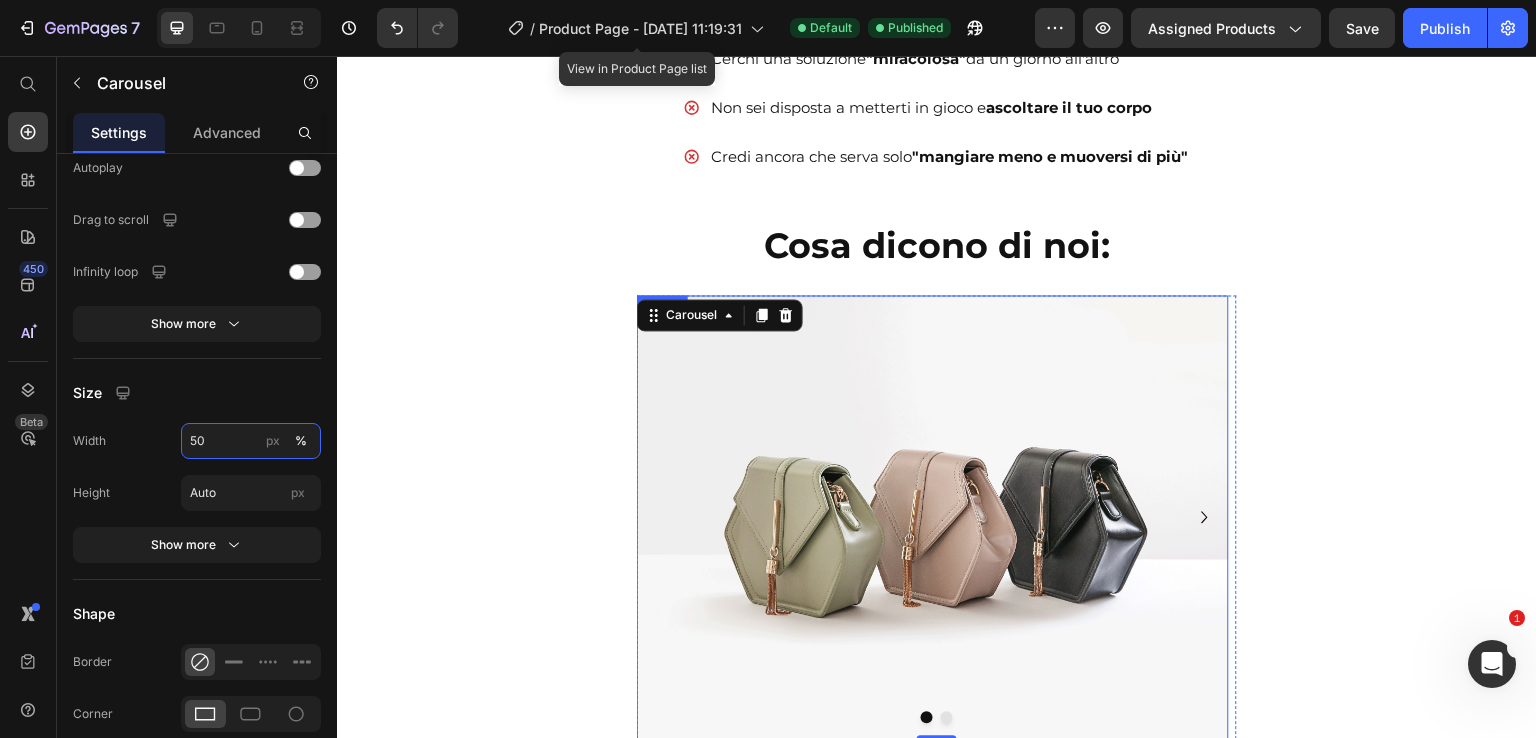 scroll, scrollTop: 1672, scrollLeft: 0, axis: vertical 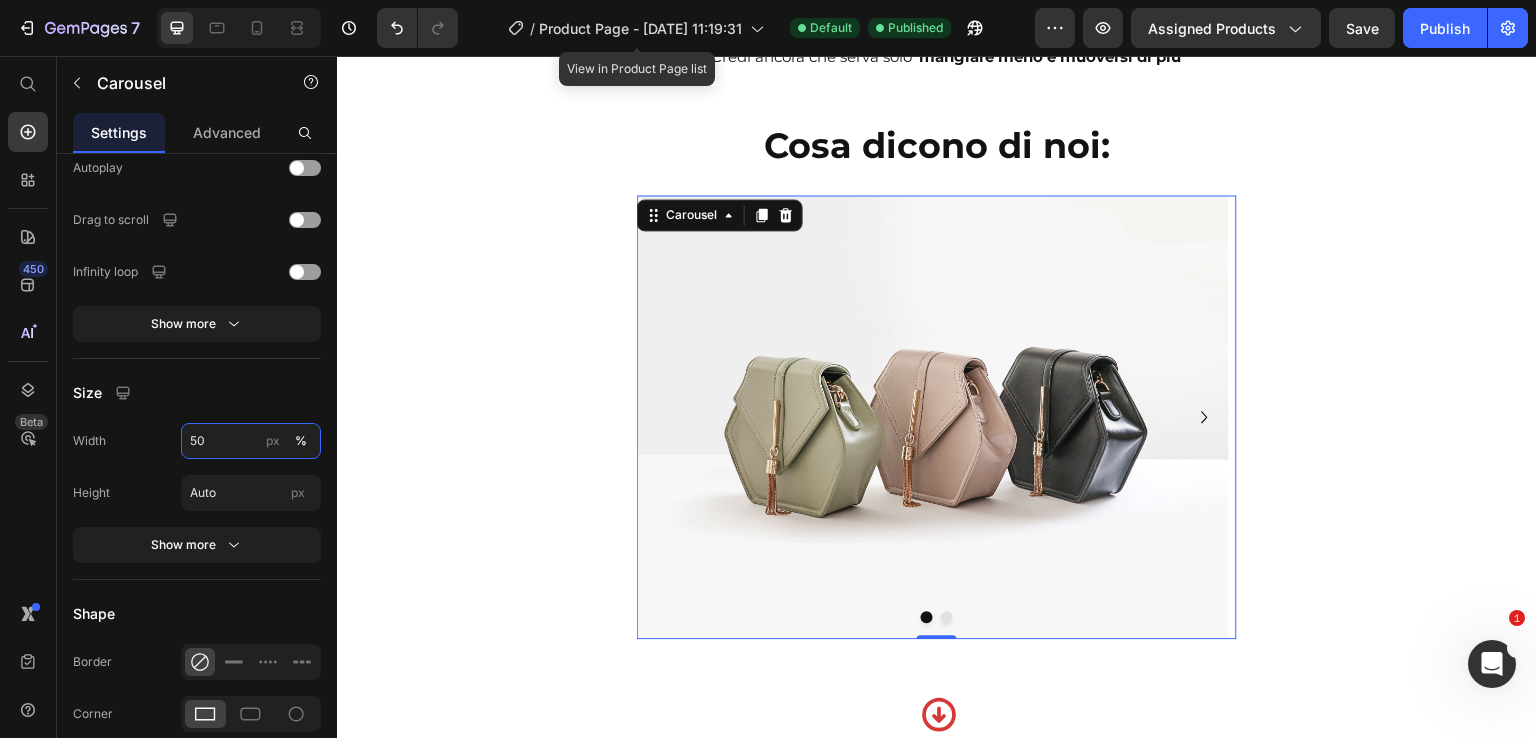 type on "50" 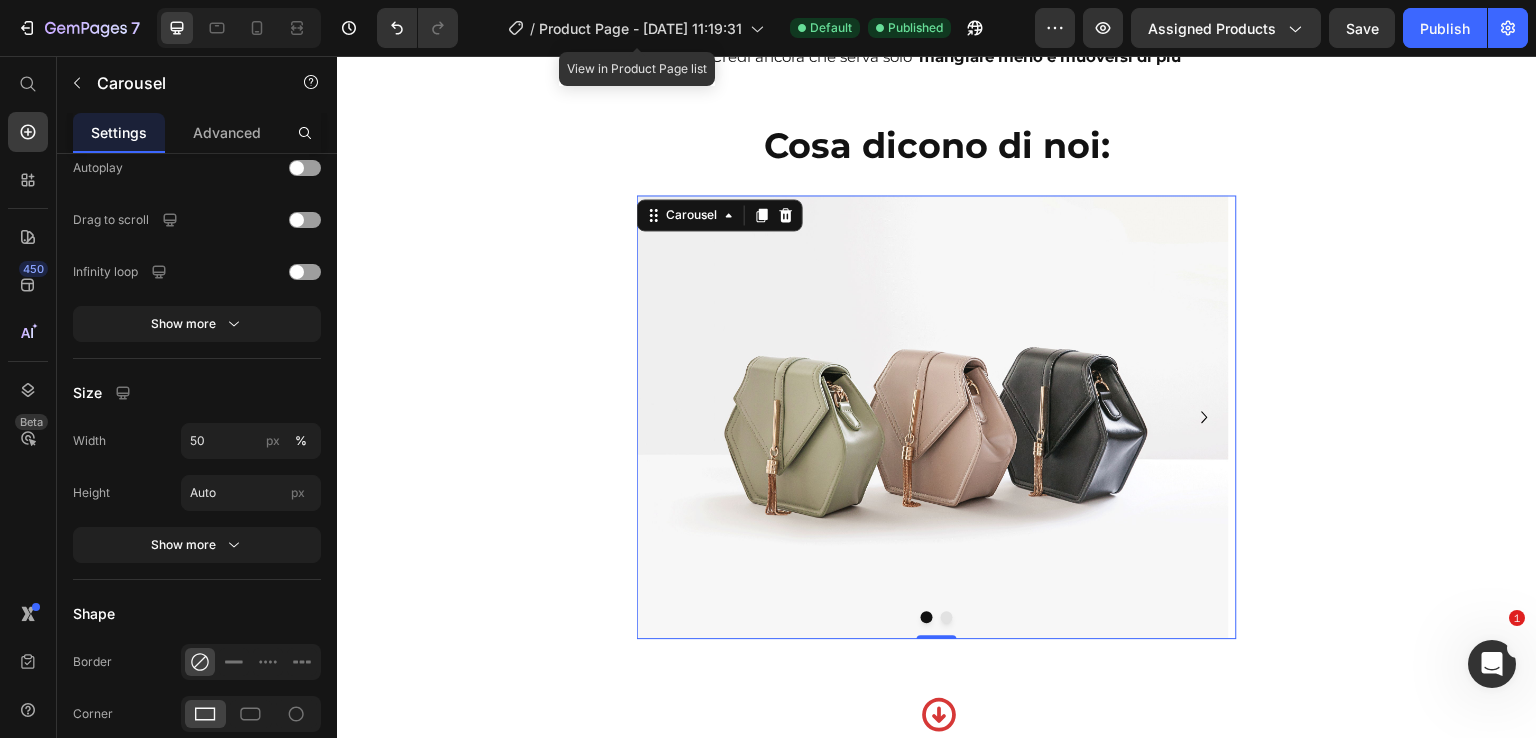 click 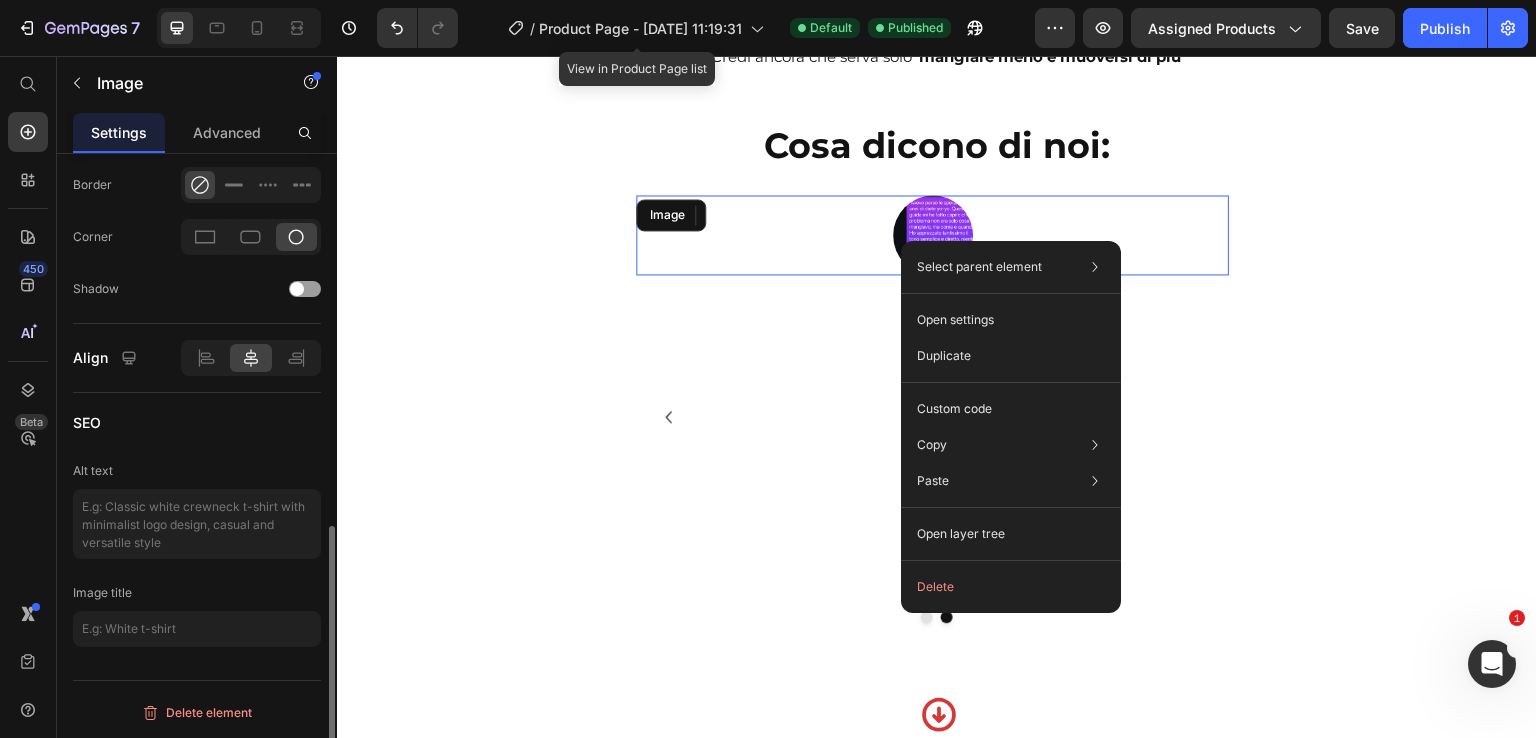 scroll, scrollTop: 0, scrollLeft: 0, axis: both 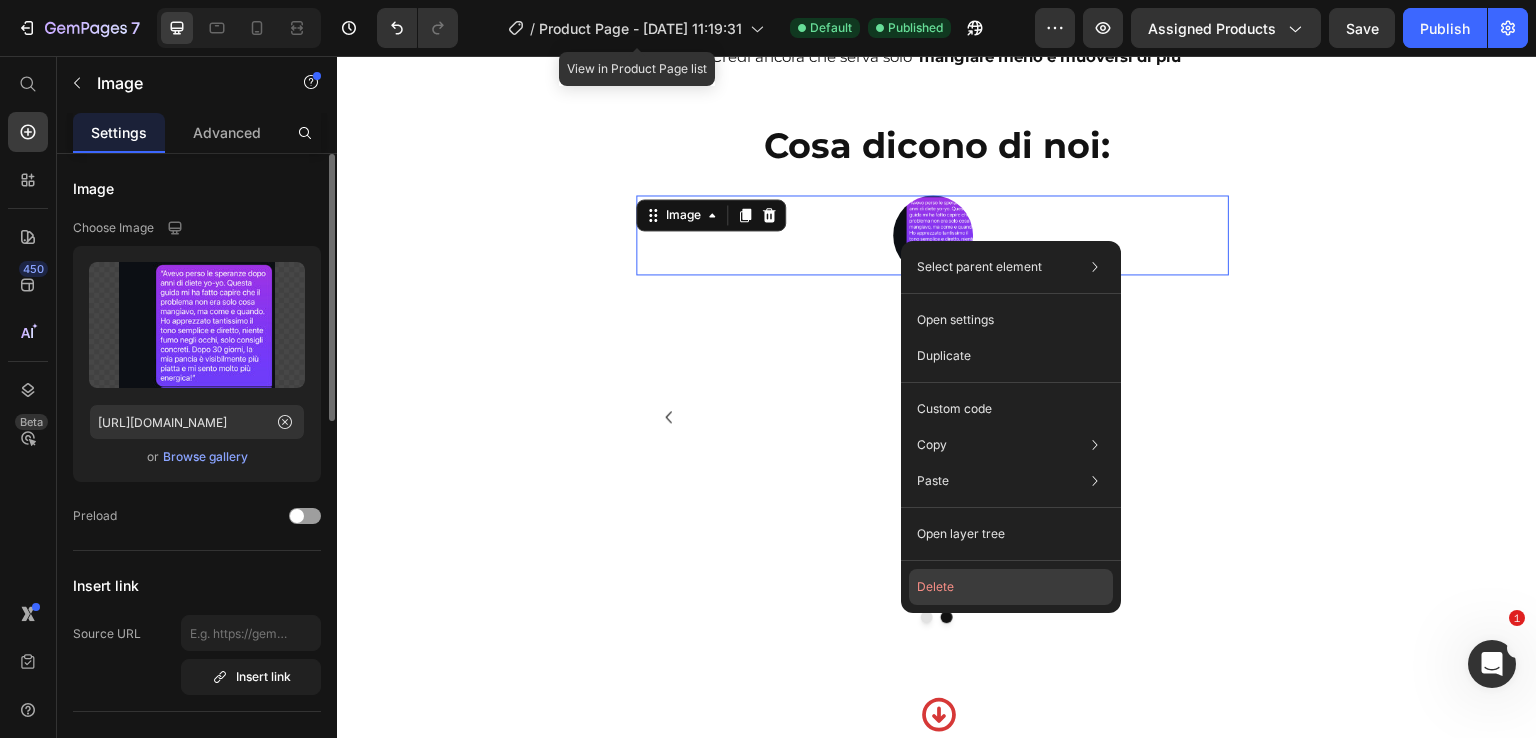 click on "Delete" 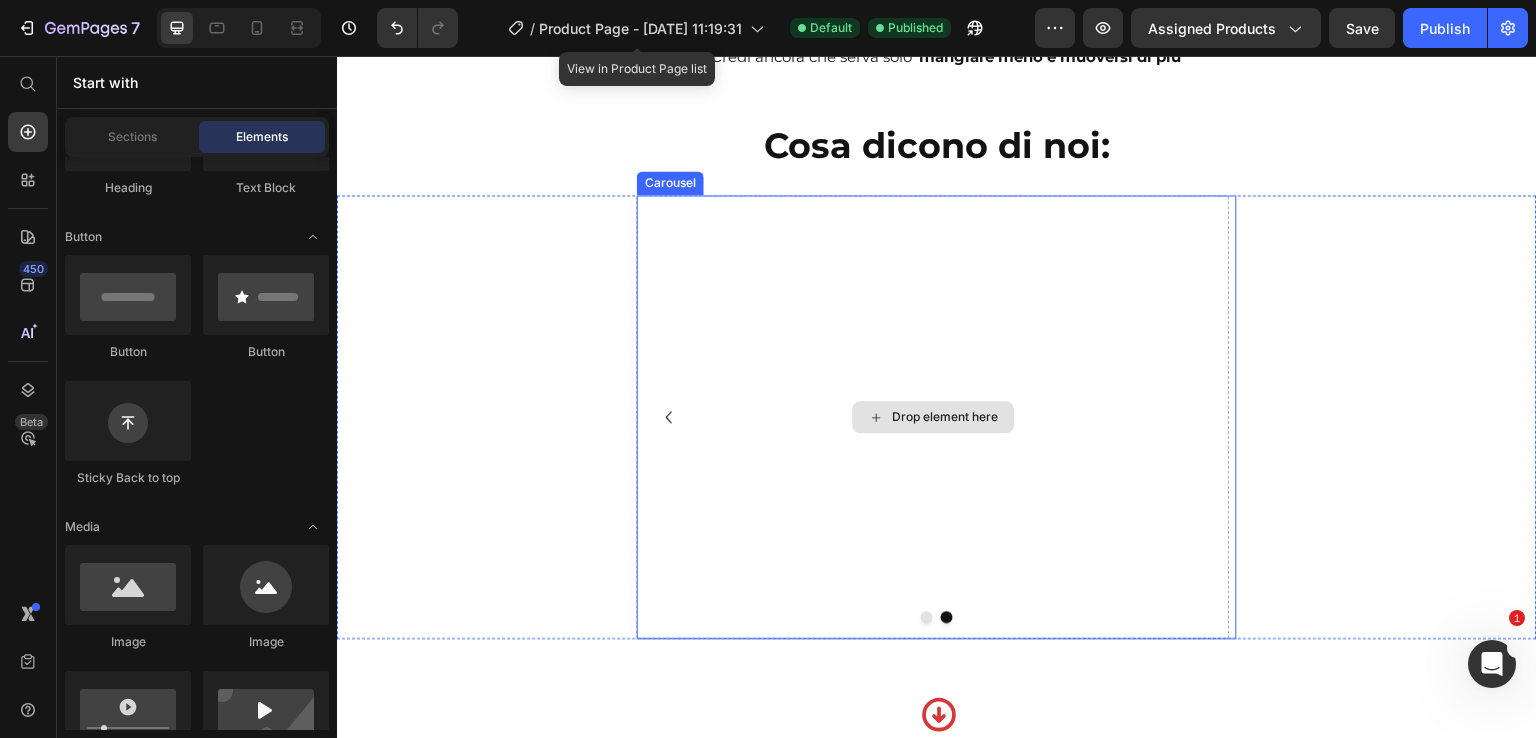 click on "Drop element here" at bounding box center [933, 417] 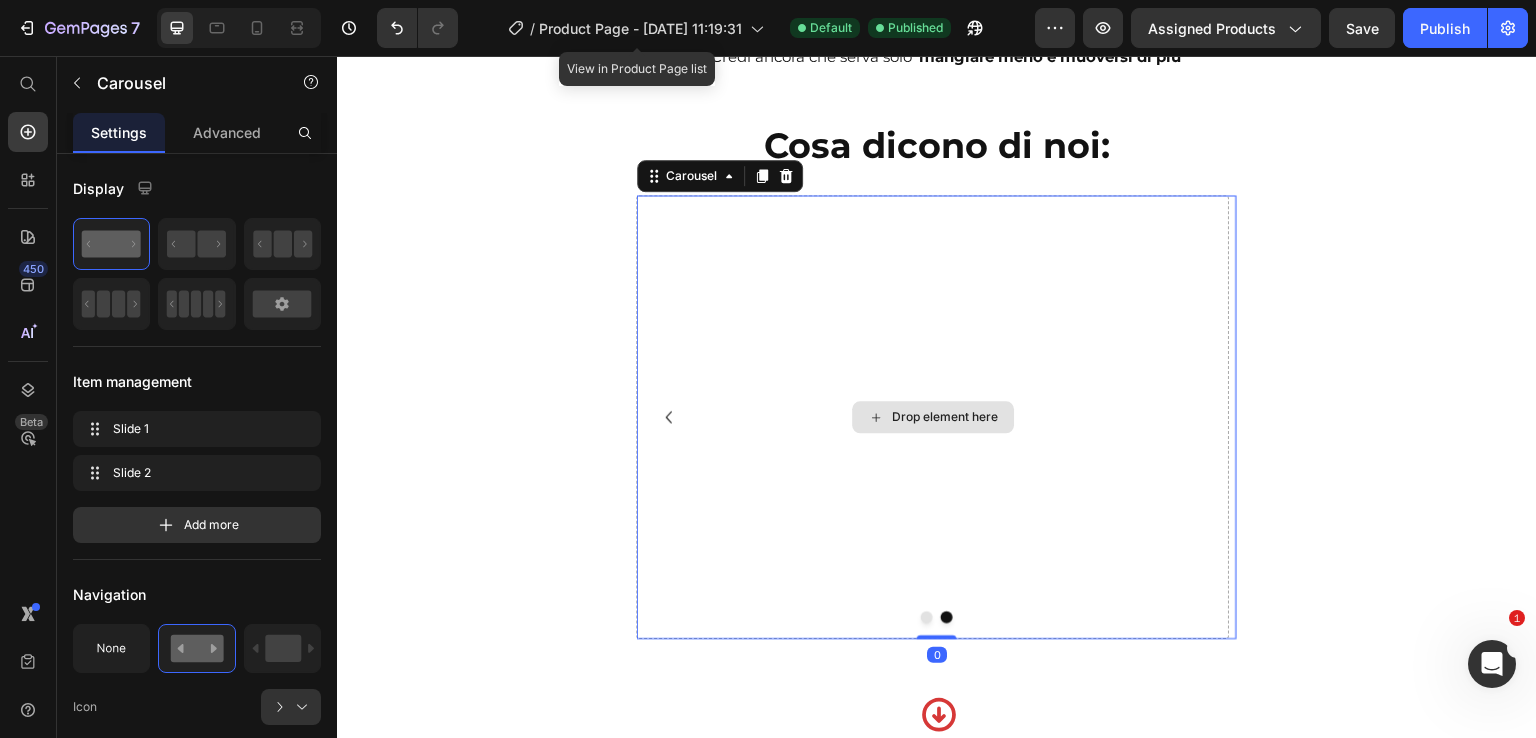 click on "Drop element here" at bounding box center (933, 417) 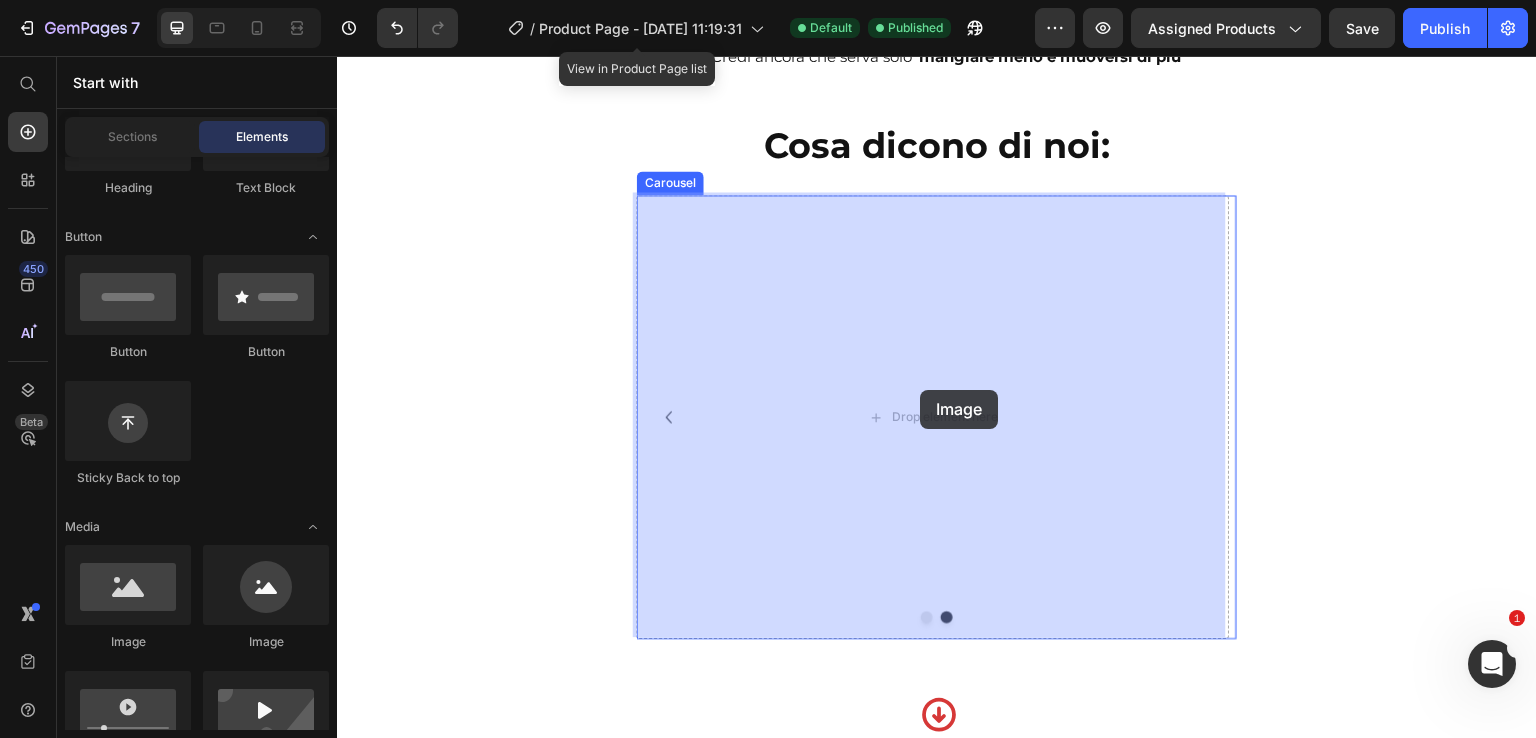drag, startPoint x: 449, startPoint y: 645, endPoint x: 914, endPoint y: 402, distance: 524.6656 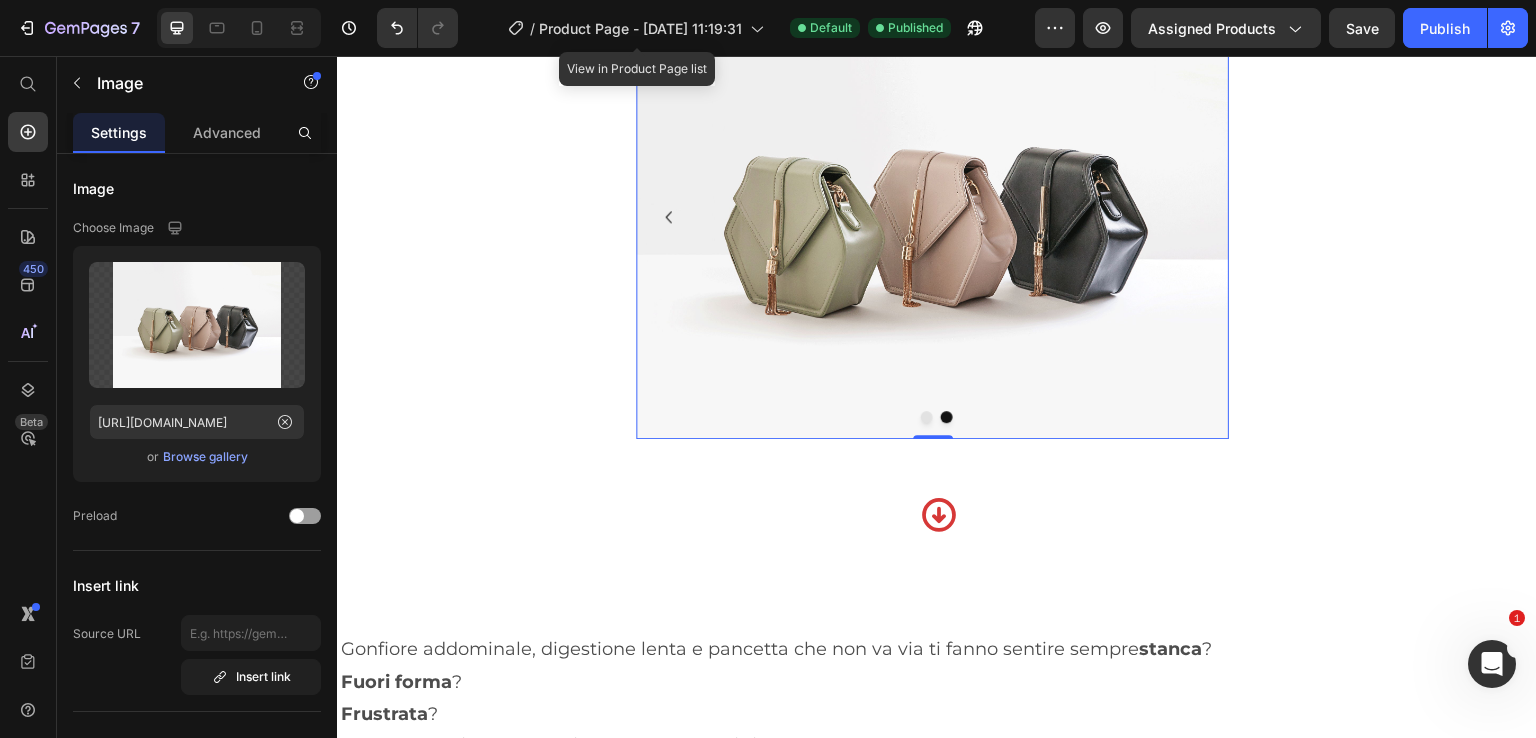 scroll, scrollTop: 1672, scrollLeft: 0, axis: vertical 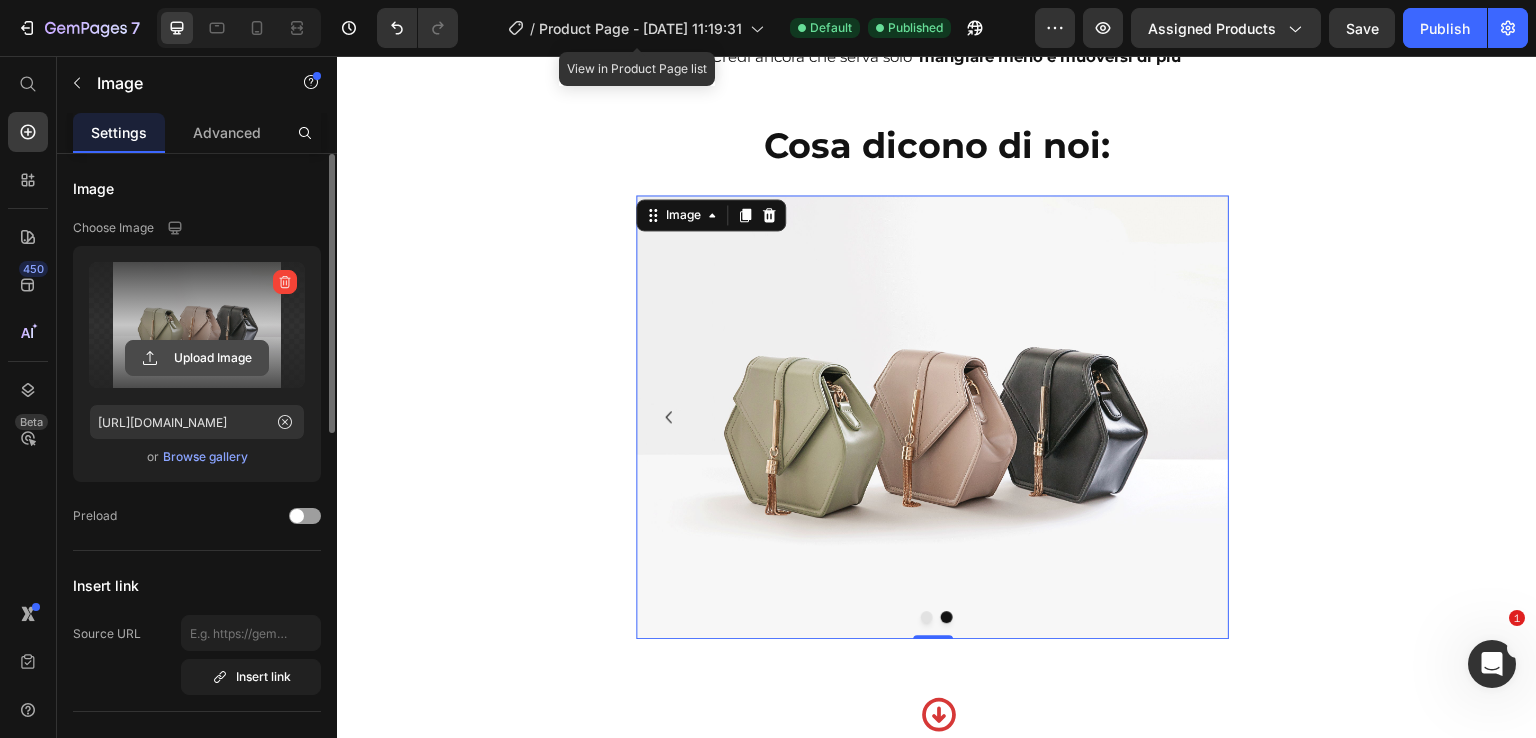 click 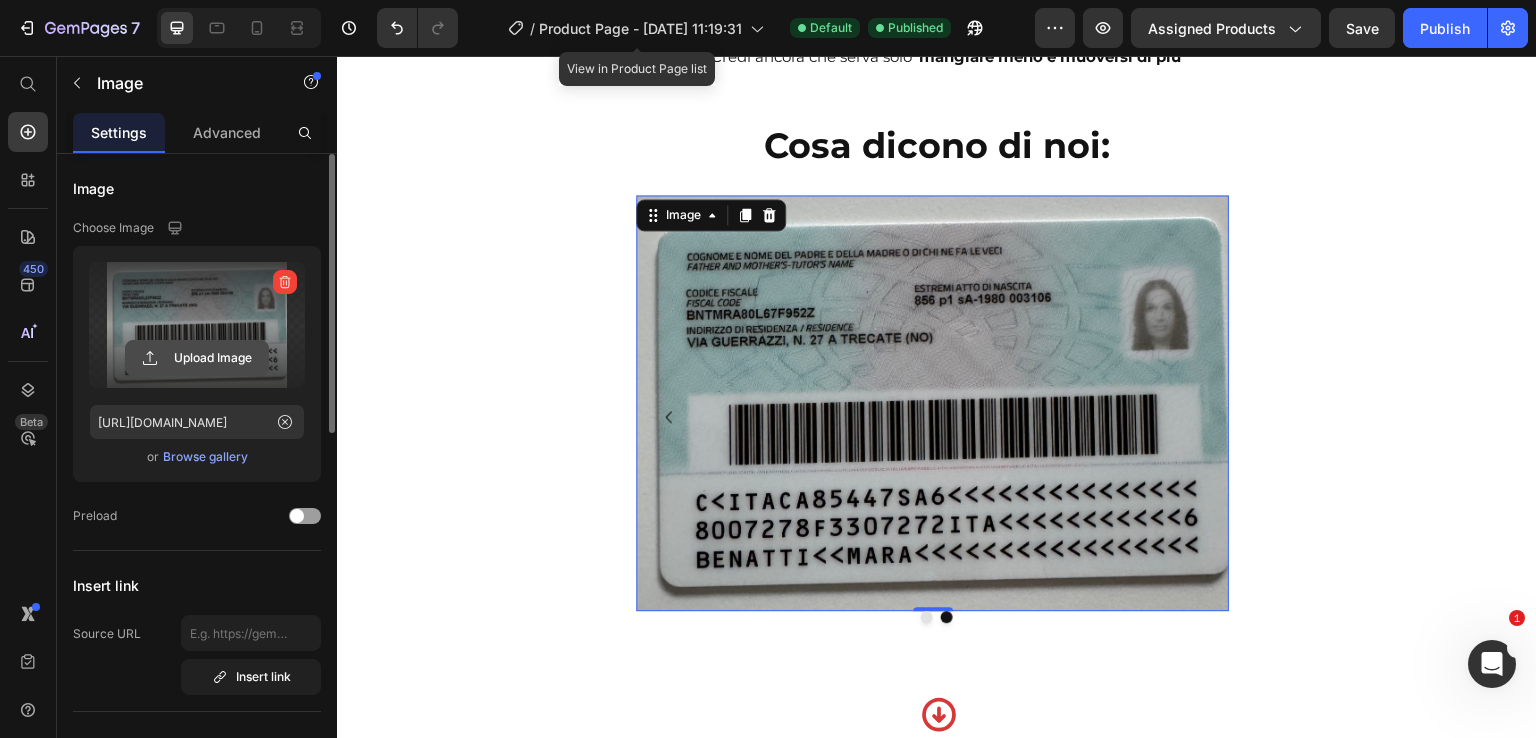 click 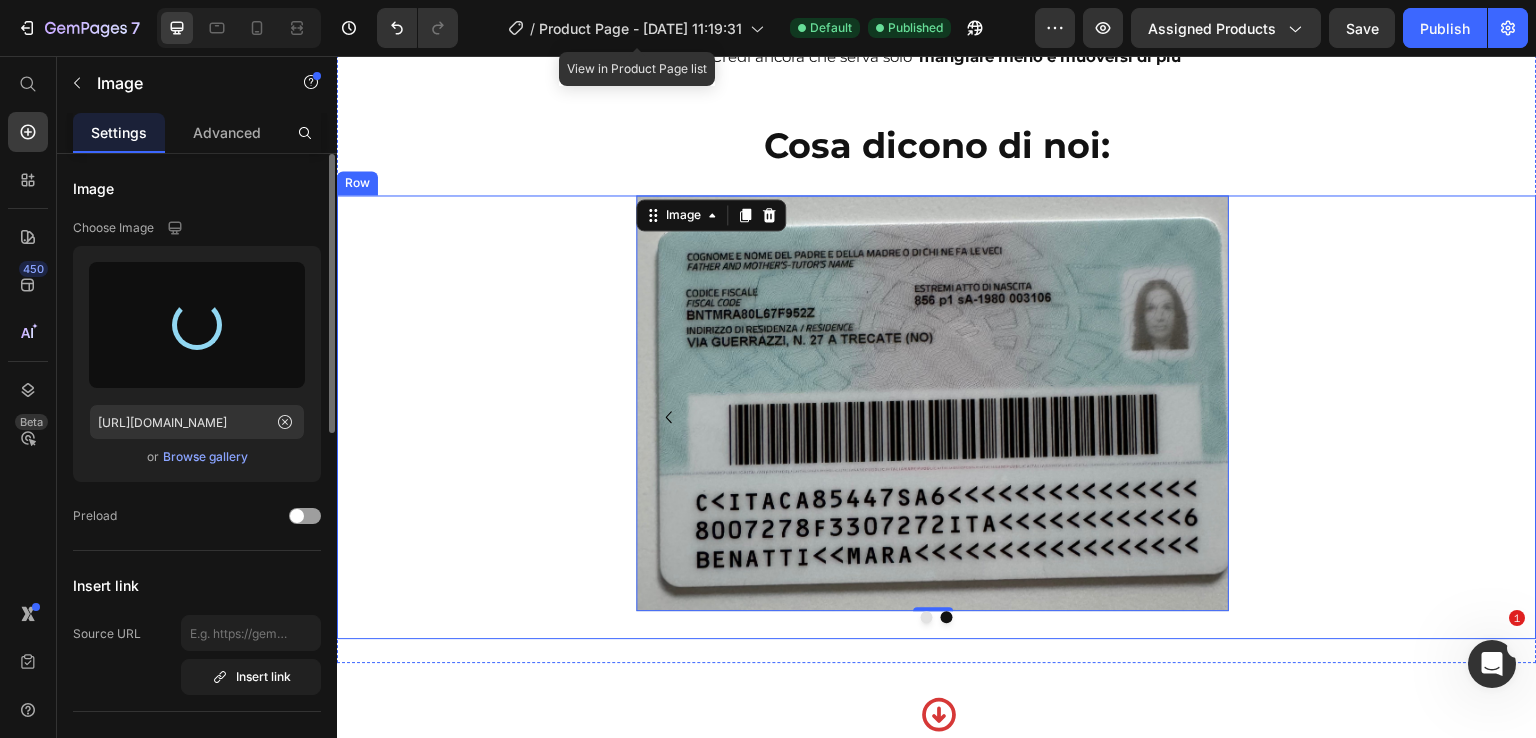 type on "https://cdn.shopify.com/s/files/1/0897/3559/4250/files/gempages_565673089354957675-5e19de55-8e9e-405b-aef9-f0955fd98f78.jpg" 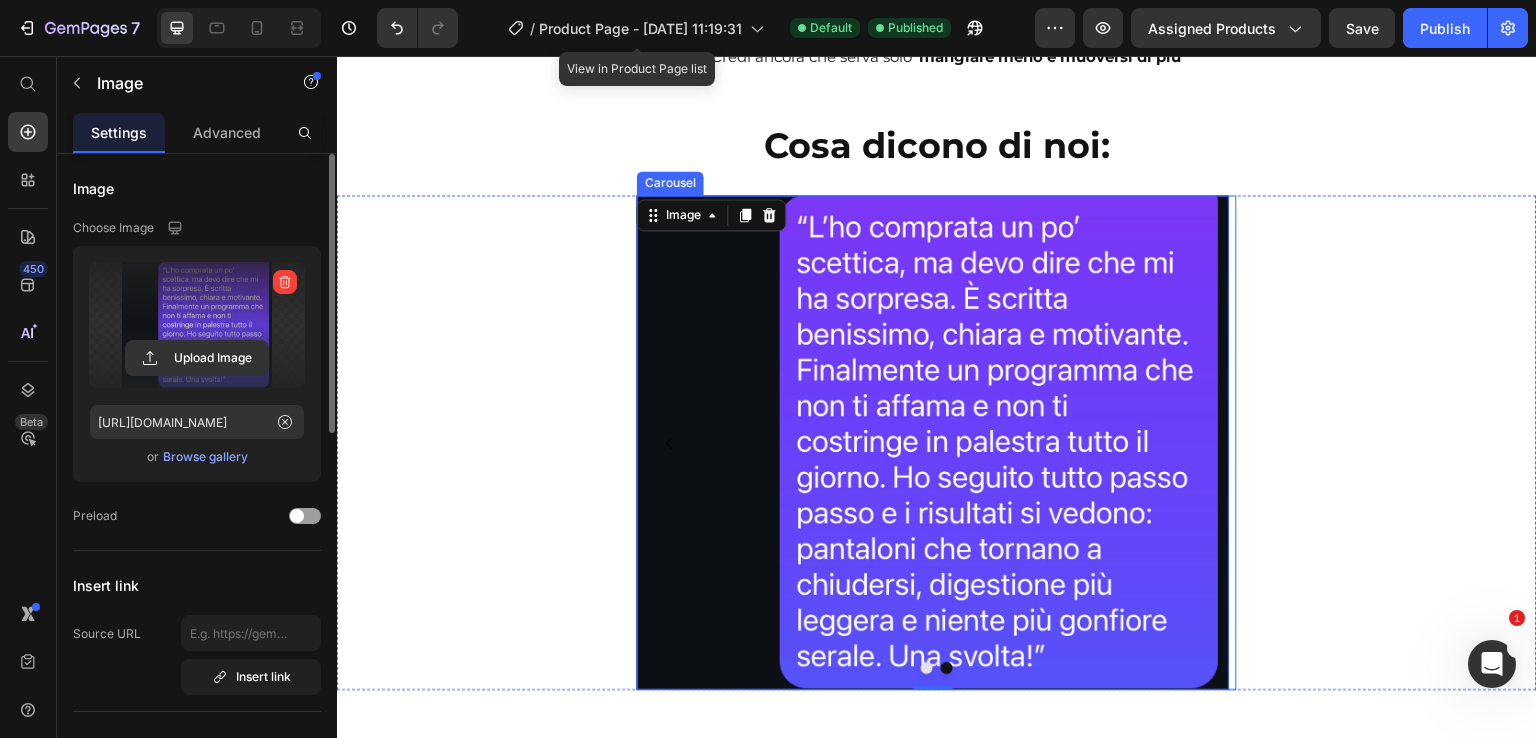 click at bounding box center (947, 668) 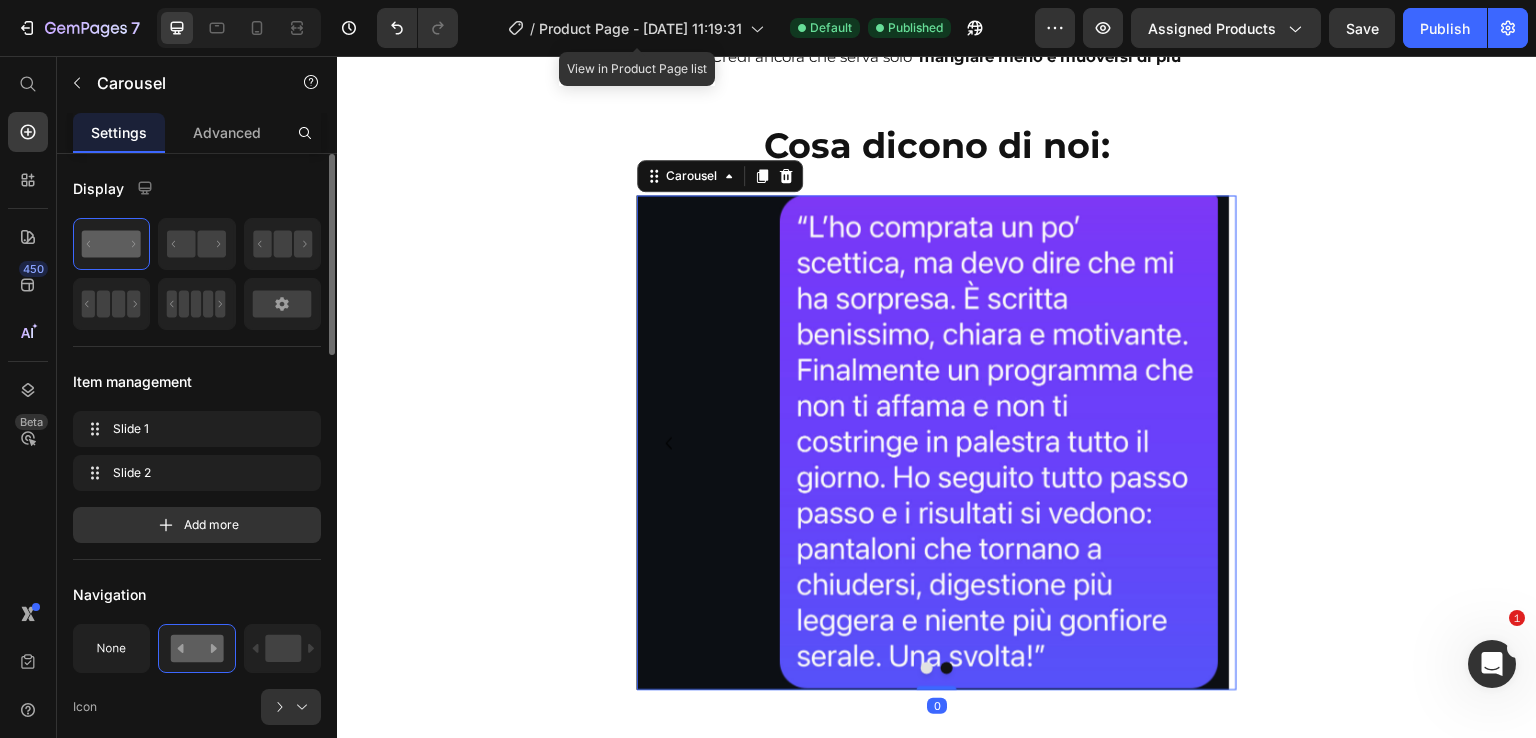click at bounding box center (927, 668) 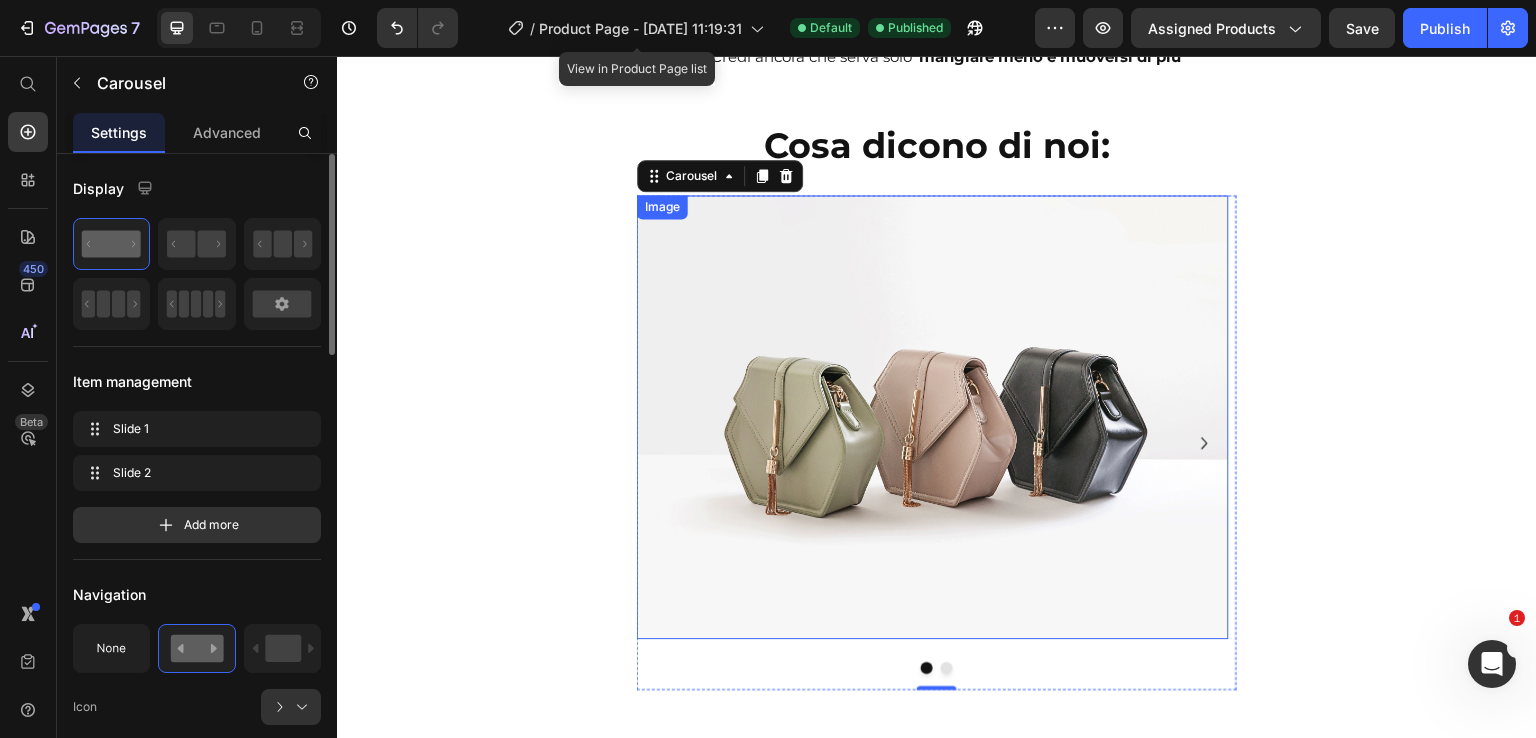 click at bounding box center [933, 417] 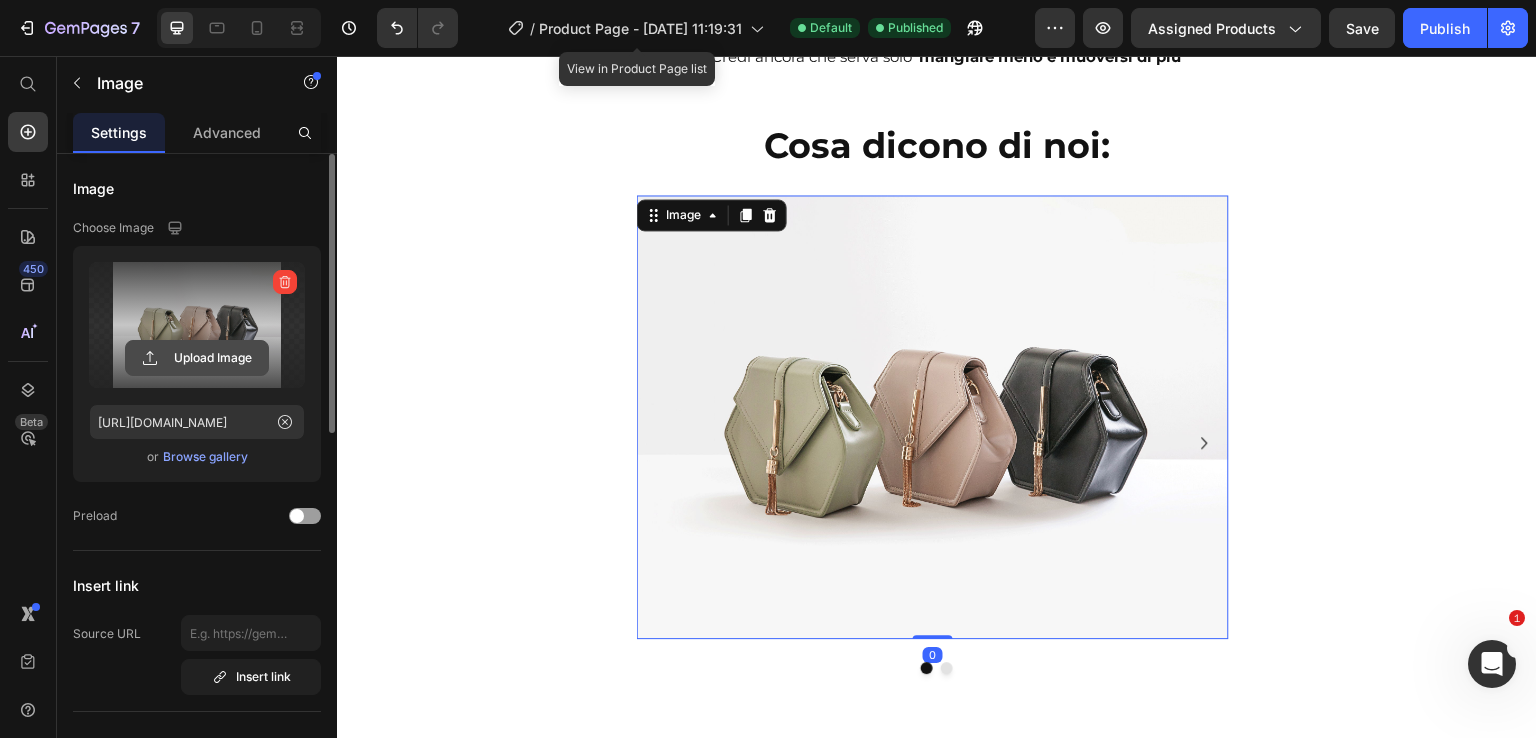 click 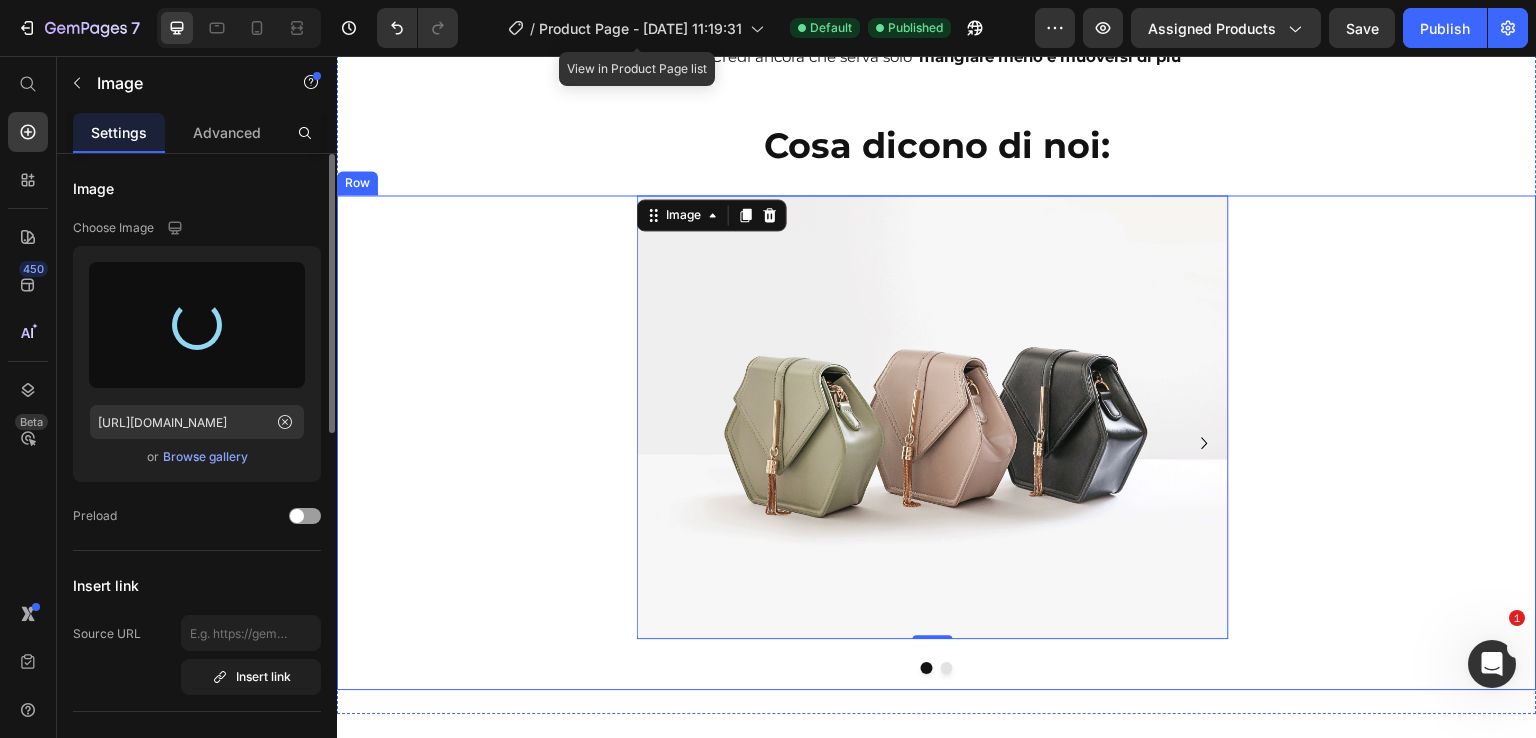 type on "https://cdn.shopify.com/s/files/1/0897/3559/4250/files/gempages_565673089354957675-d4d689d1-37e8-4b2c-acbf-c6ba6ac4f927.jpg" 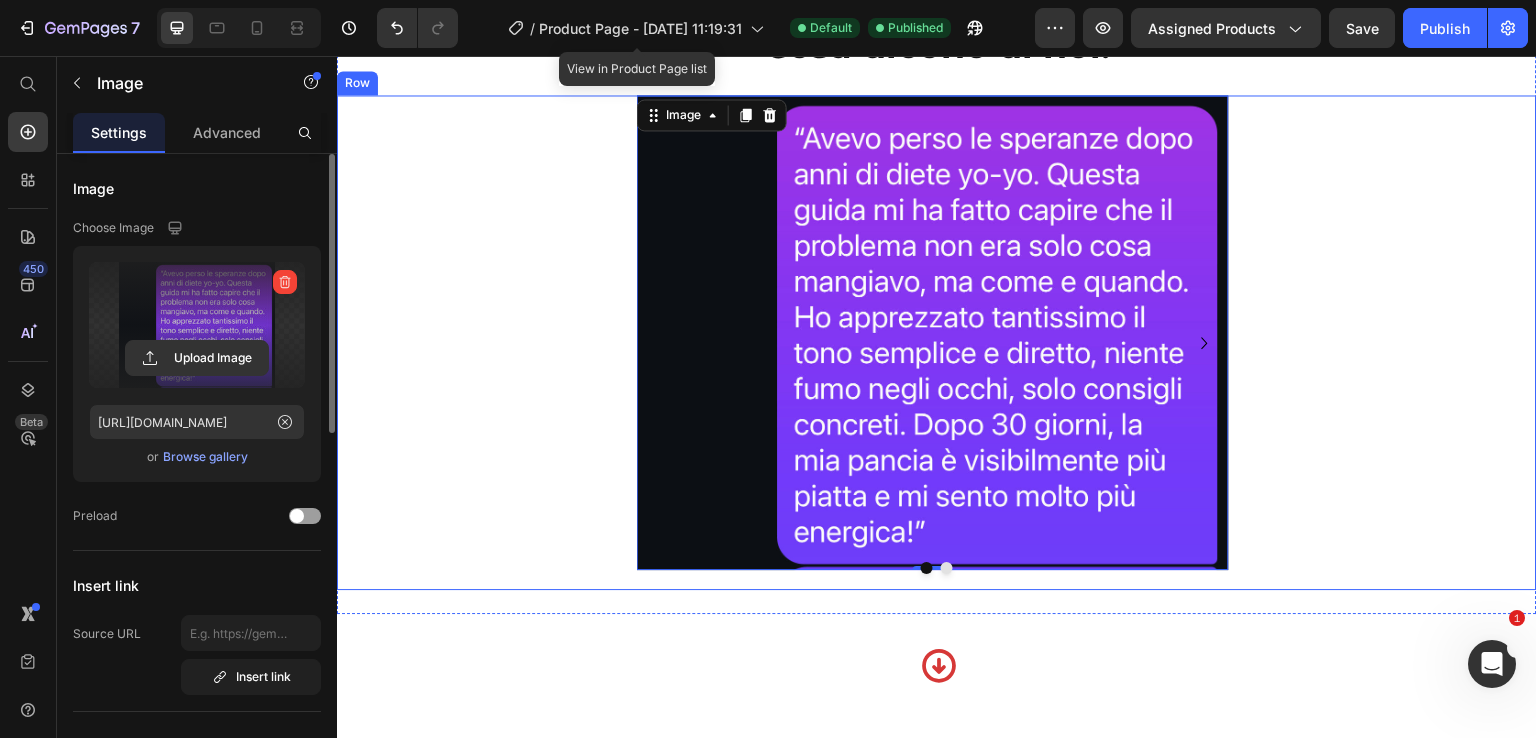 scroll, scrollTop: 1972, scrollLeft: 0, axis: vertical 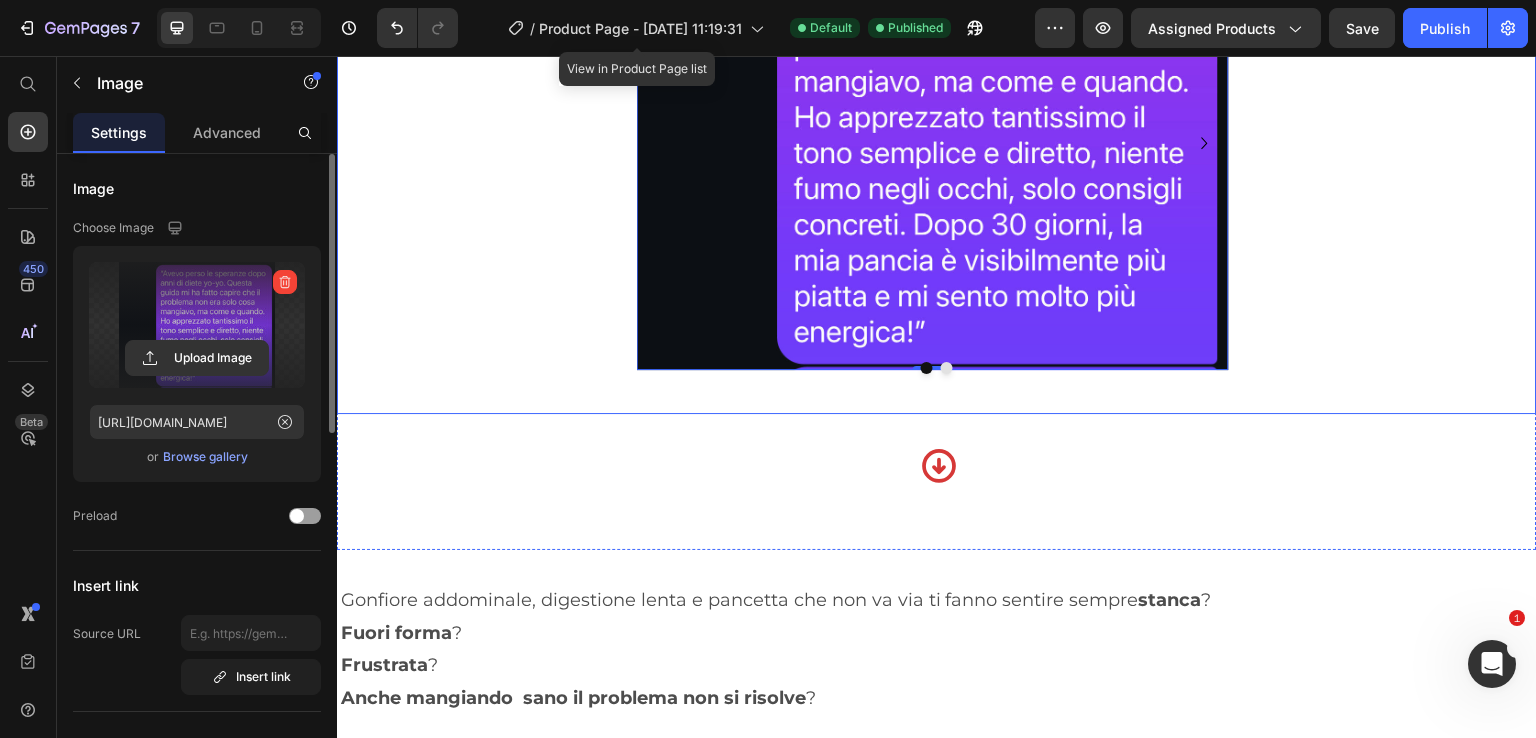 click on "Questa guida  NON  fa per te se: Heading
Cerchi una soluzione  "miracolosa"  da un giorno all'altro
Non sei disposta a metterti in gioco e  ascoltare il tuo corpo
Credi ancora che serva solo  "mangiare meno e muoversi di più" Item List Cosa dicono di noi: Heading
Image   0 Image
Carousel Row" at bounding box center (937, -14) 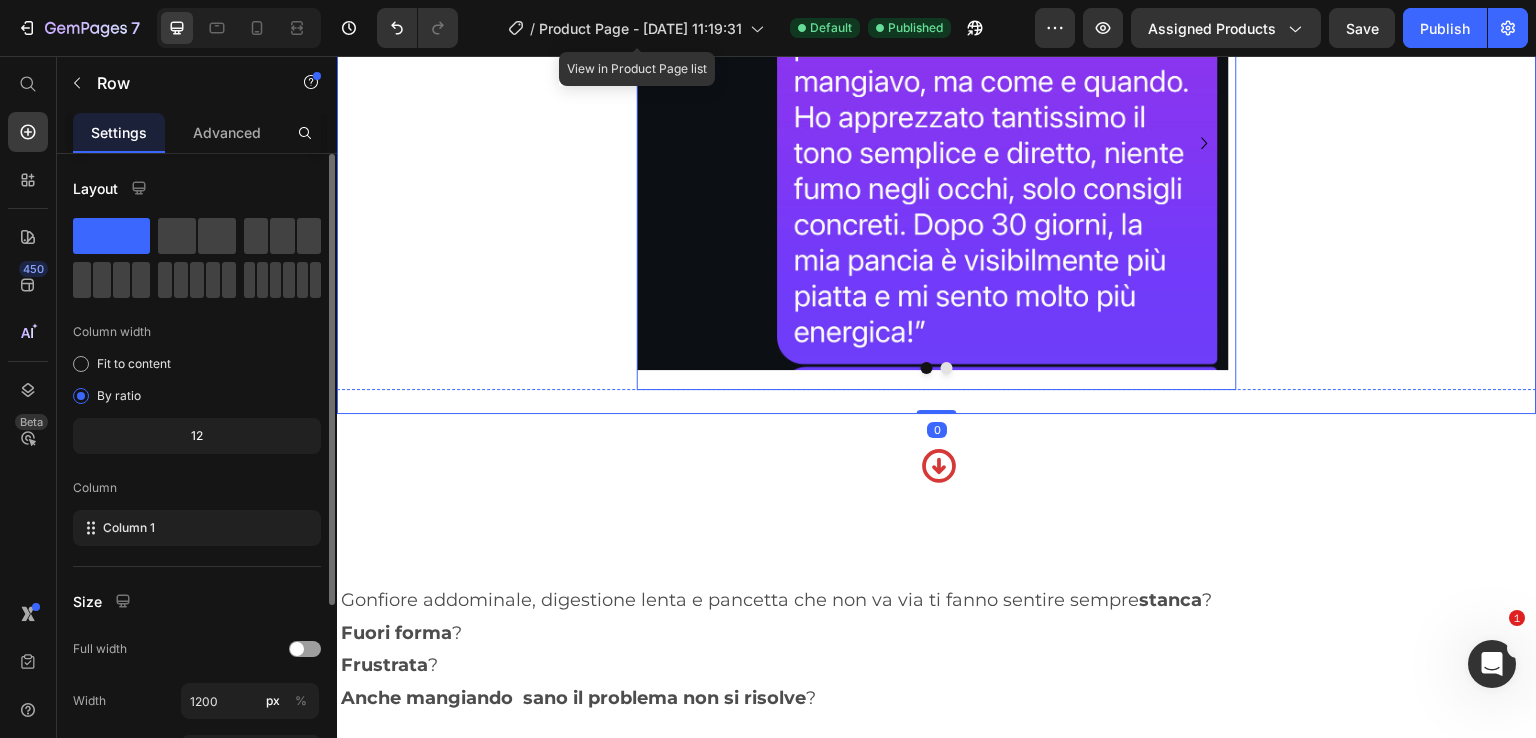 click on "Image" at bounding box center [933, 142] 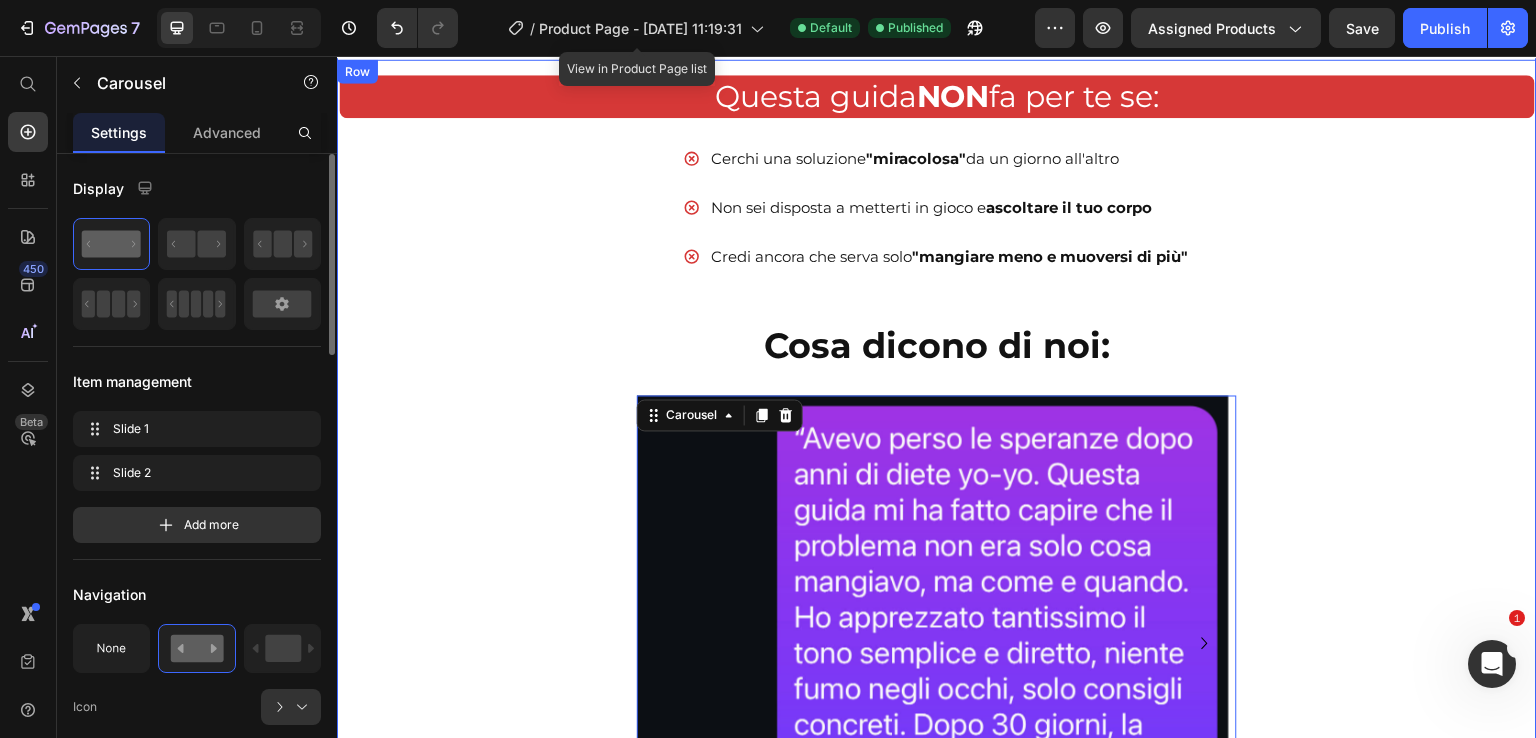 scroll, scrollTop: 1572, scrollLeft: 0, axis: vertical 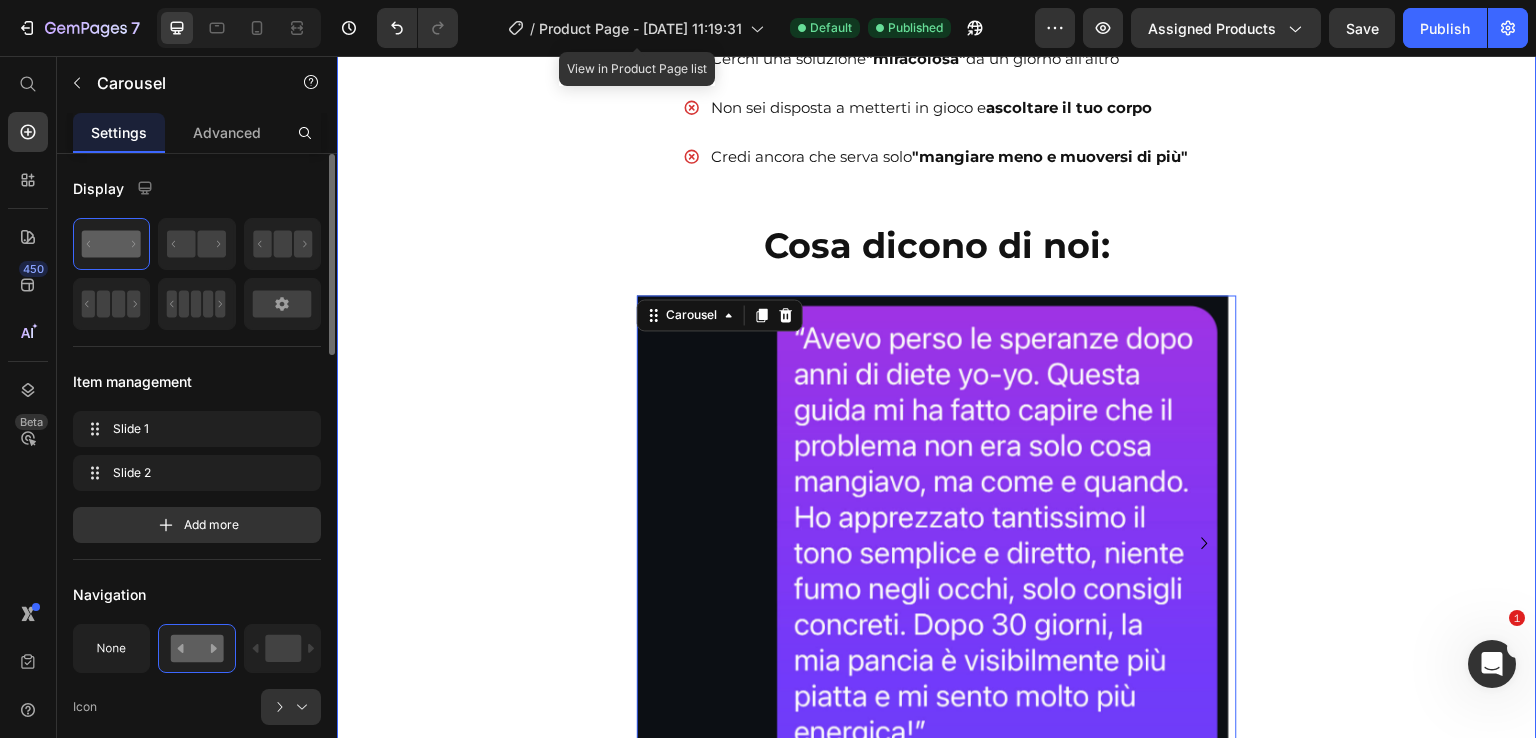 click on "Questa guida  NON  fa per te se: Heading
Cerchi una soluzione  "miracolosa"  da un giorno all'altro
Non sei disposta a metterti in gioco e  ascoltare il tuo corpo
Credi ancora che serva solo  "mangiare meno e muoversi di più" Item List Cosa dicono di noi: Heading
Image Image
Carousel   0 Row" at bounding box center (937, 386) 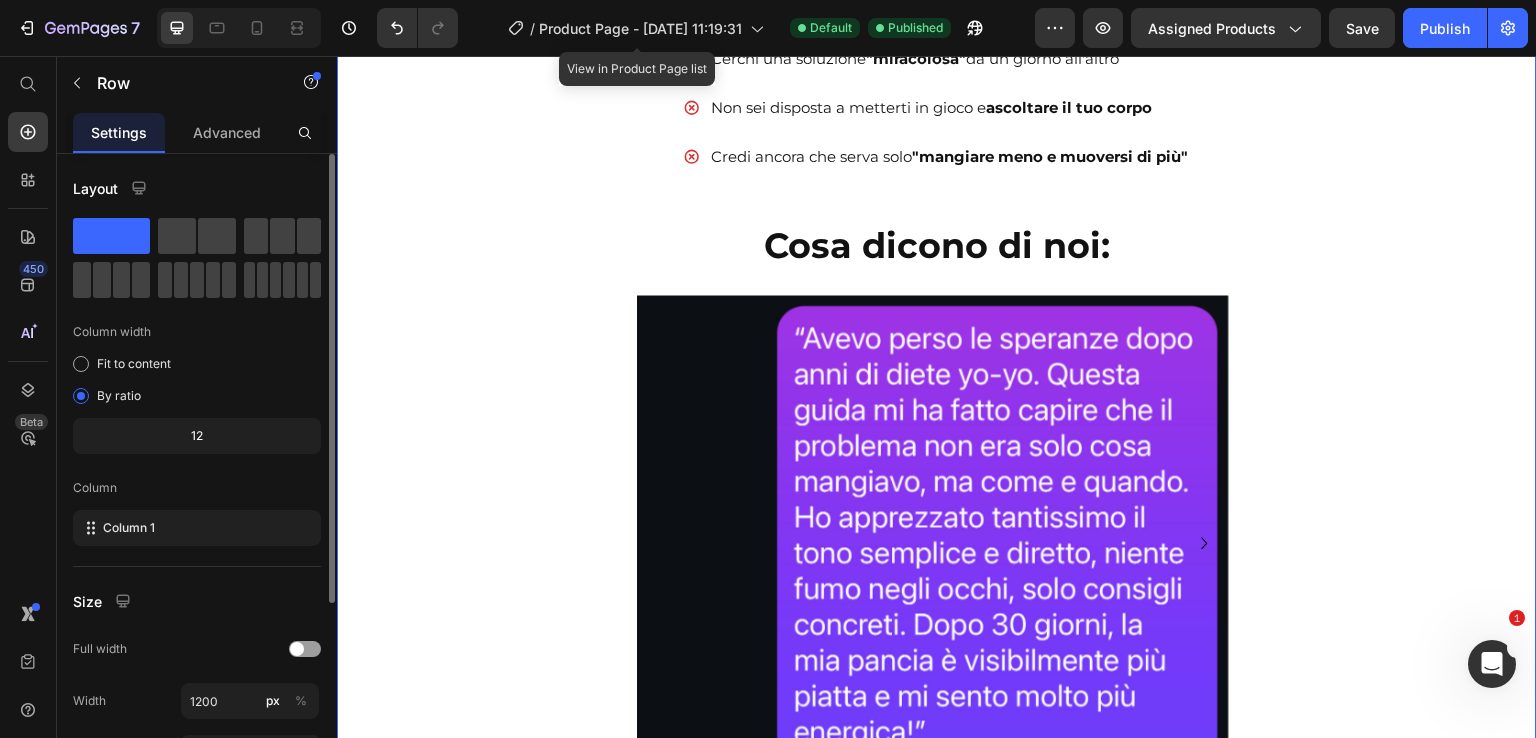 click on "Questa guida  NON  fa per te se: Heading
Cerchi una soluzione  "miracolosa"  da un giorno all'altro
Non sei disposta a metterti in gioco e  ascoltare il tuo corpo
Credi ancora che serva solo  "mangiare meno e muoversi di più" Item List Cosa dicono di noi: Heading
Image Image
Carousel Row" at bounding box center (937, 386) 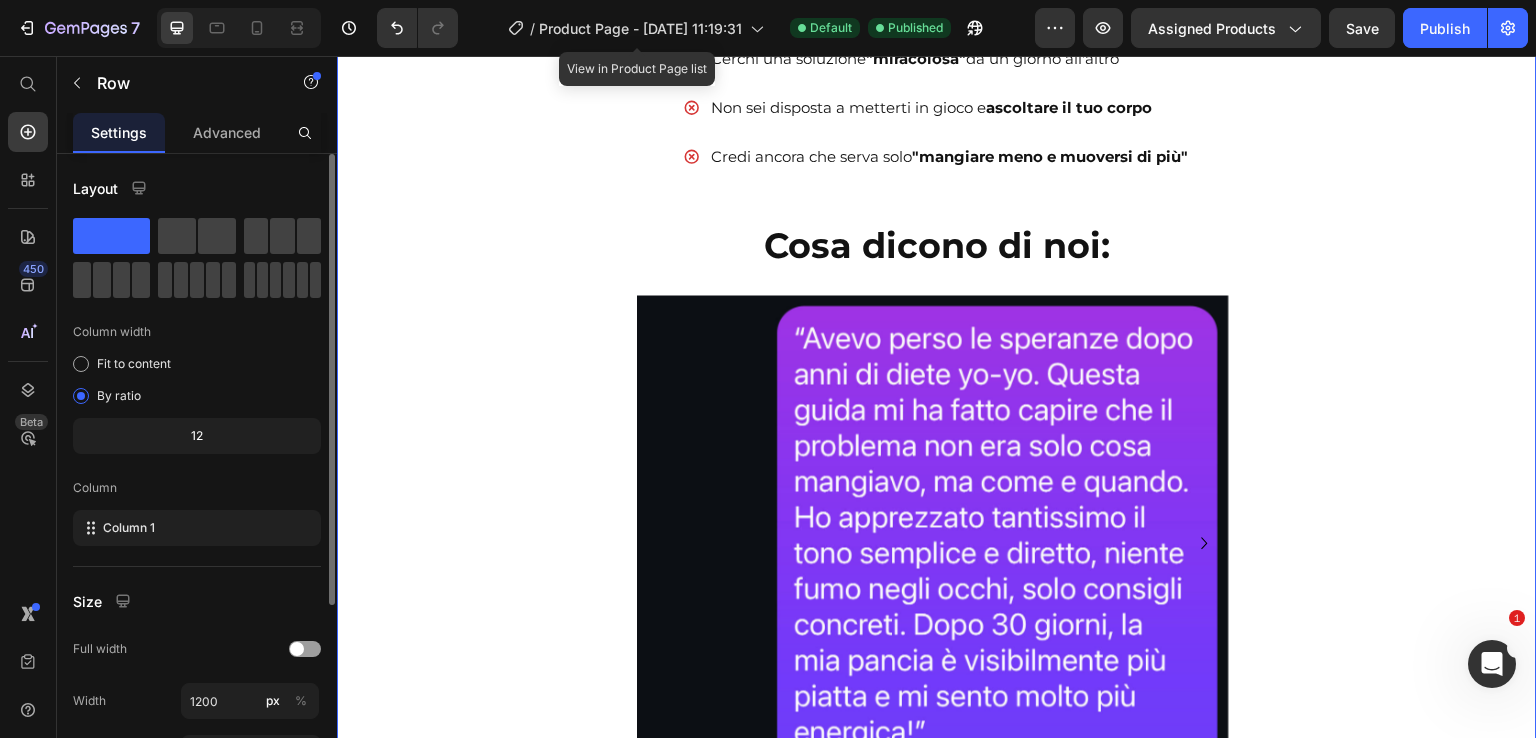 click on "Questa guida  NON  fa per te se: Heading
Cerchi una soluzione  "miracolosa"  da un giorno all'altro
Non sei disposta a metterti in gioco e  ascoltare il tuo corpo
Credi ancora che serva solo  "mangiare meno e muoversi di più" Item List Cosa dicono di noi: Heading
Image Image
Carousel Row" at bounding box center (937, 386) 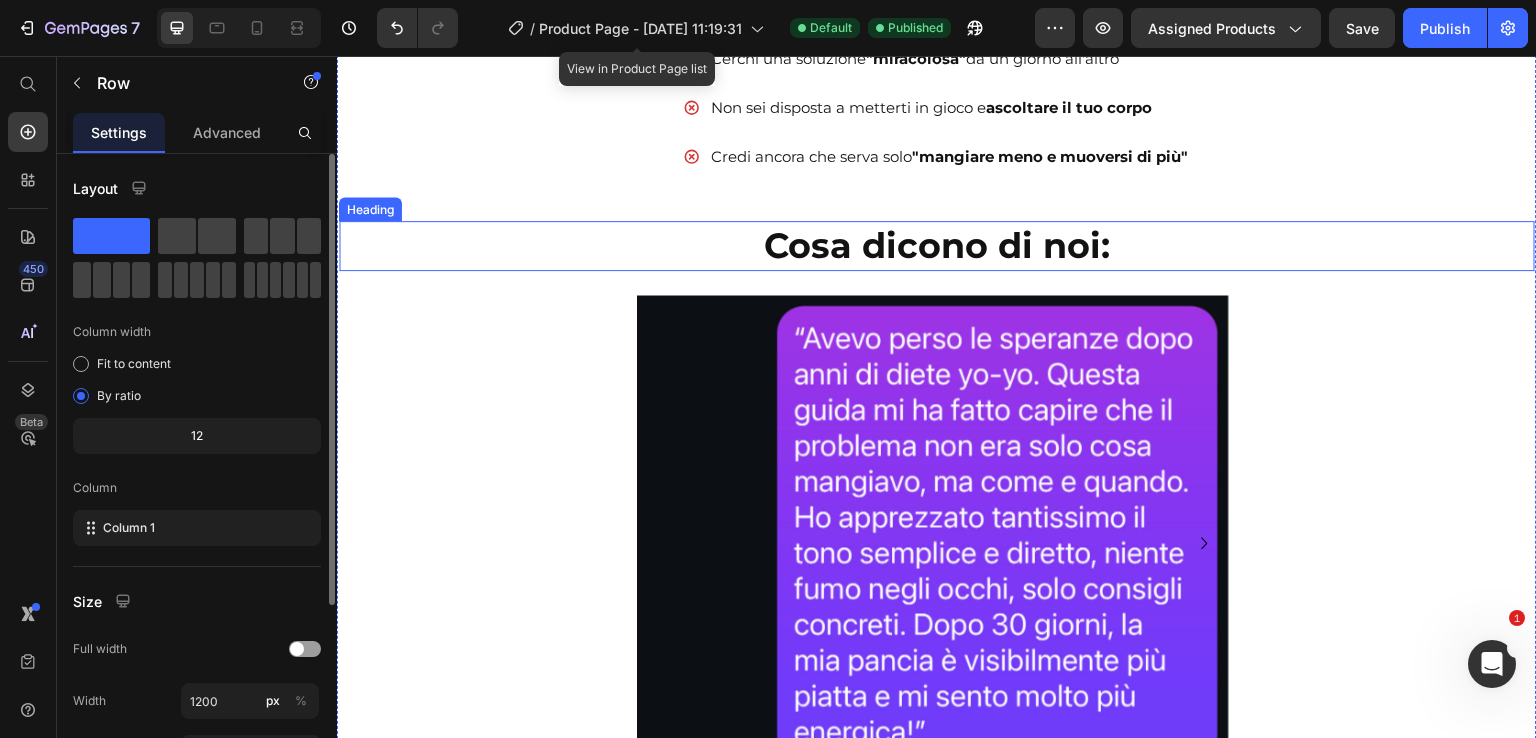 click on "Cosa dicono di noi:" at bounding box center (937, 245) 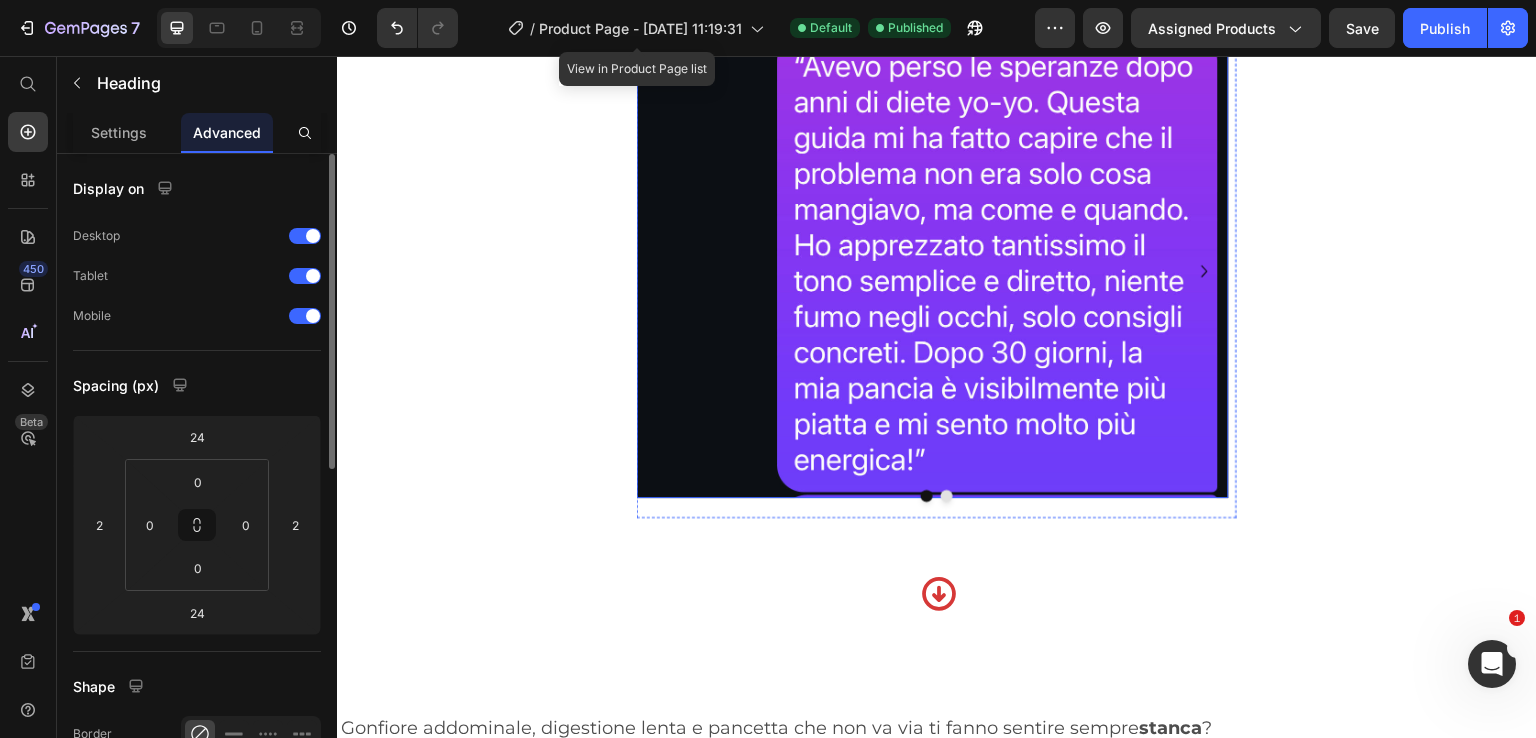 scroll, scrollTop: 1872, scrollLeft: 0, axis: vertical 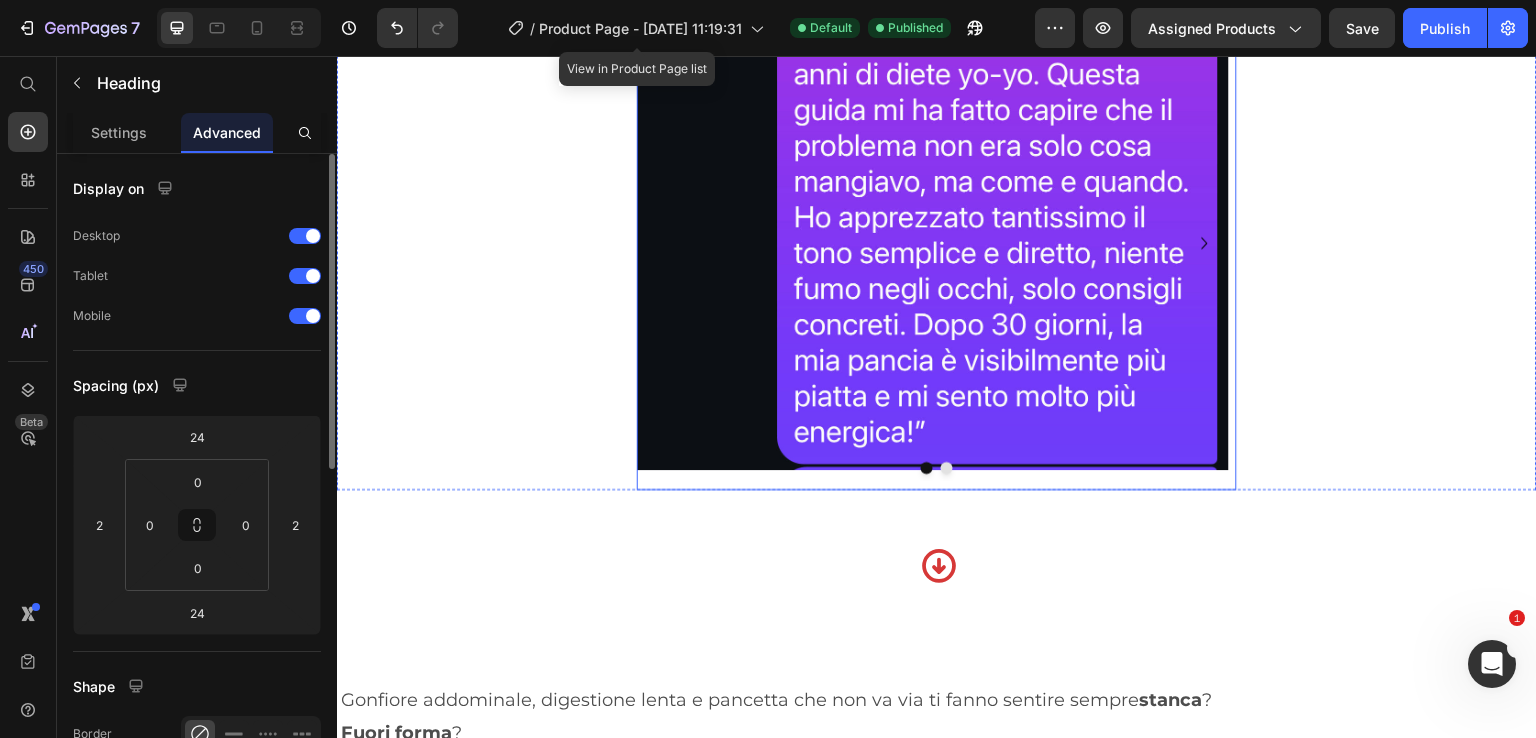 click at bounding box center (937, 468) 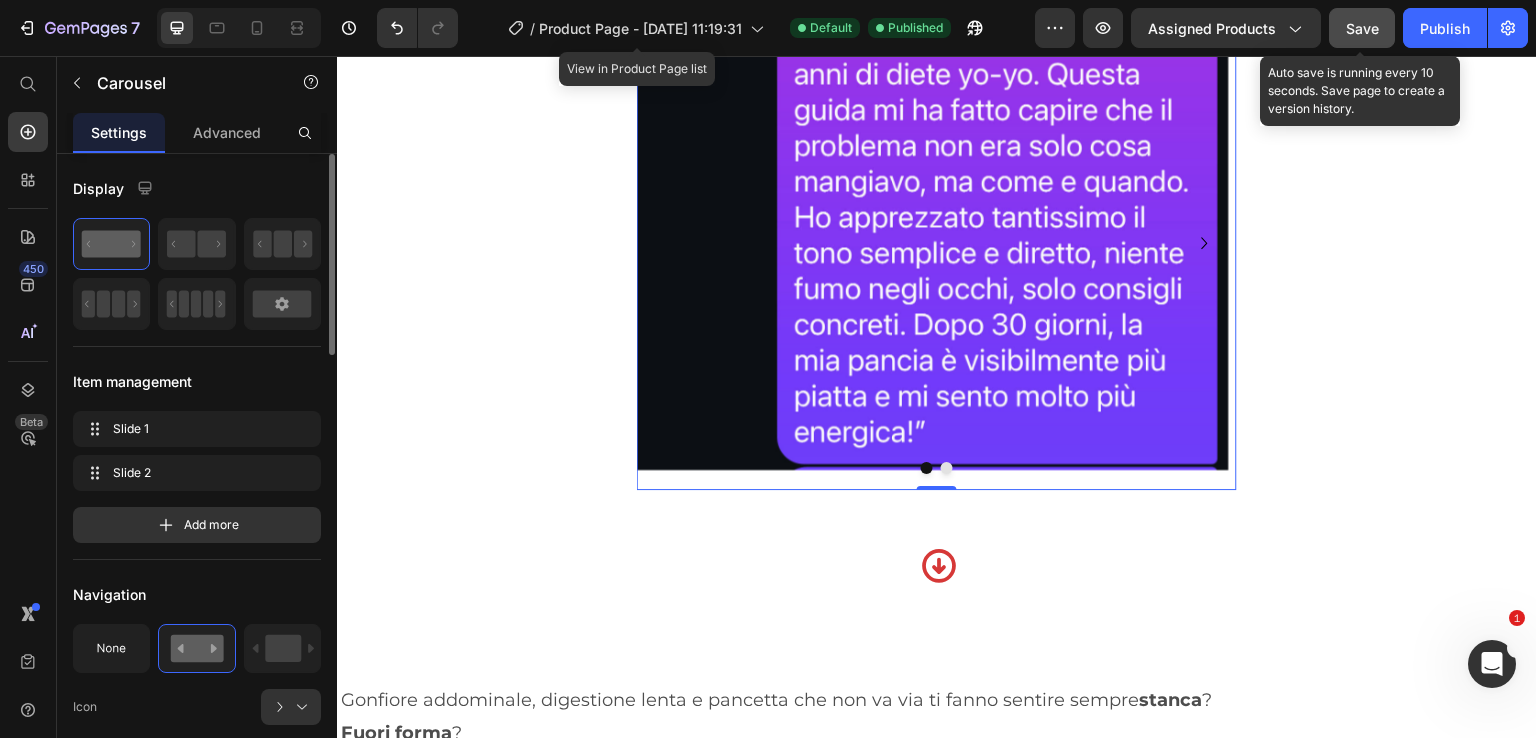 click on "Save" 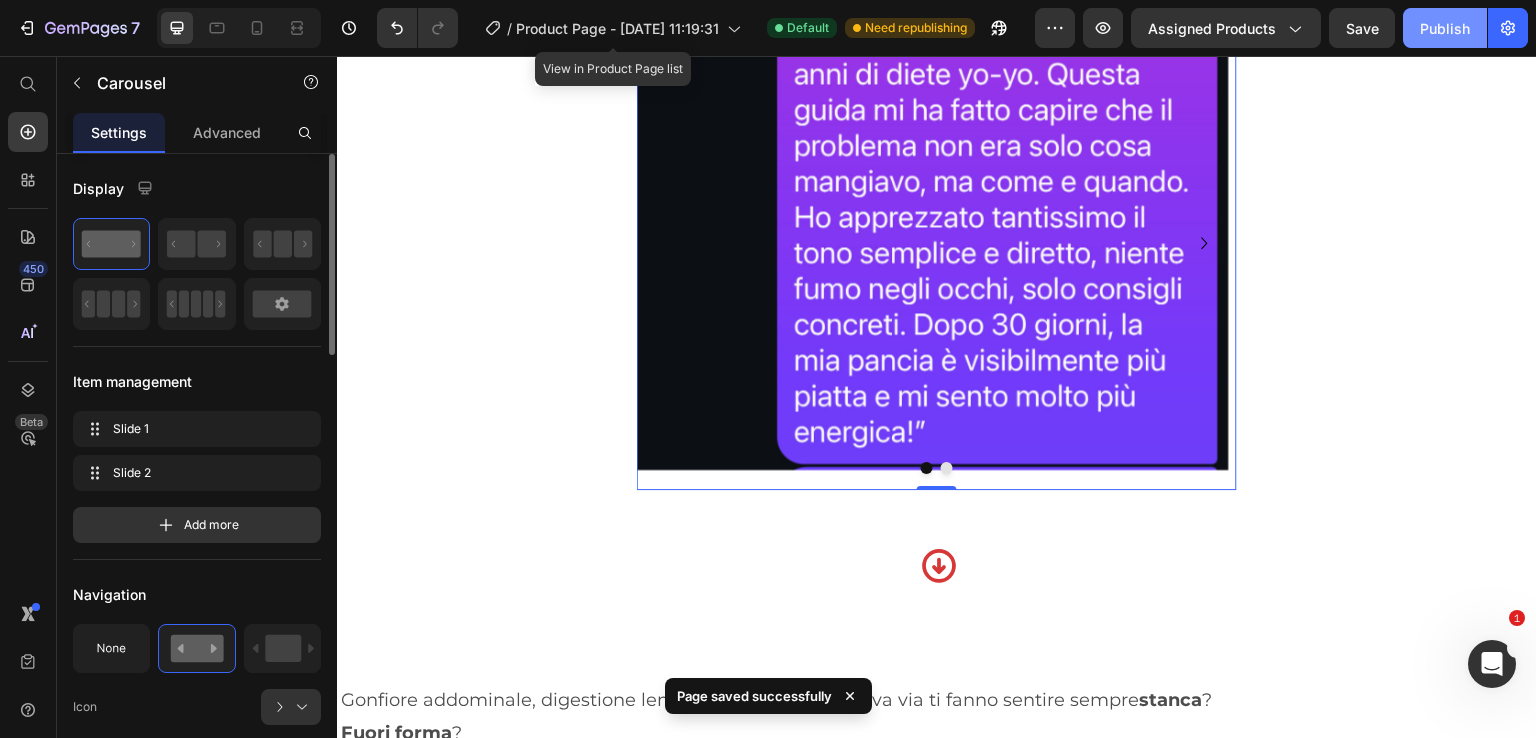 click on "Publish" at bounding box center (1445, 28) 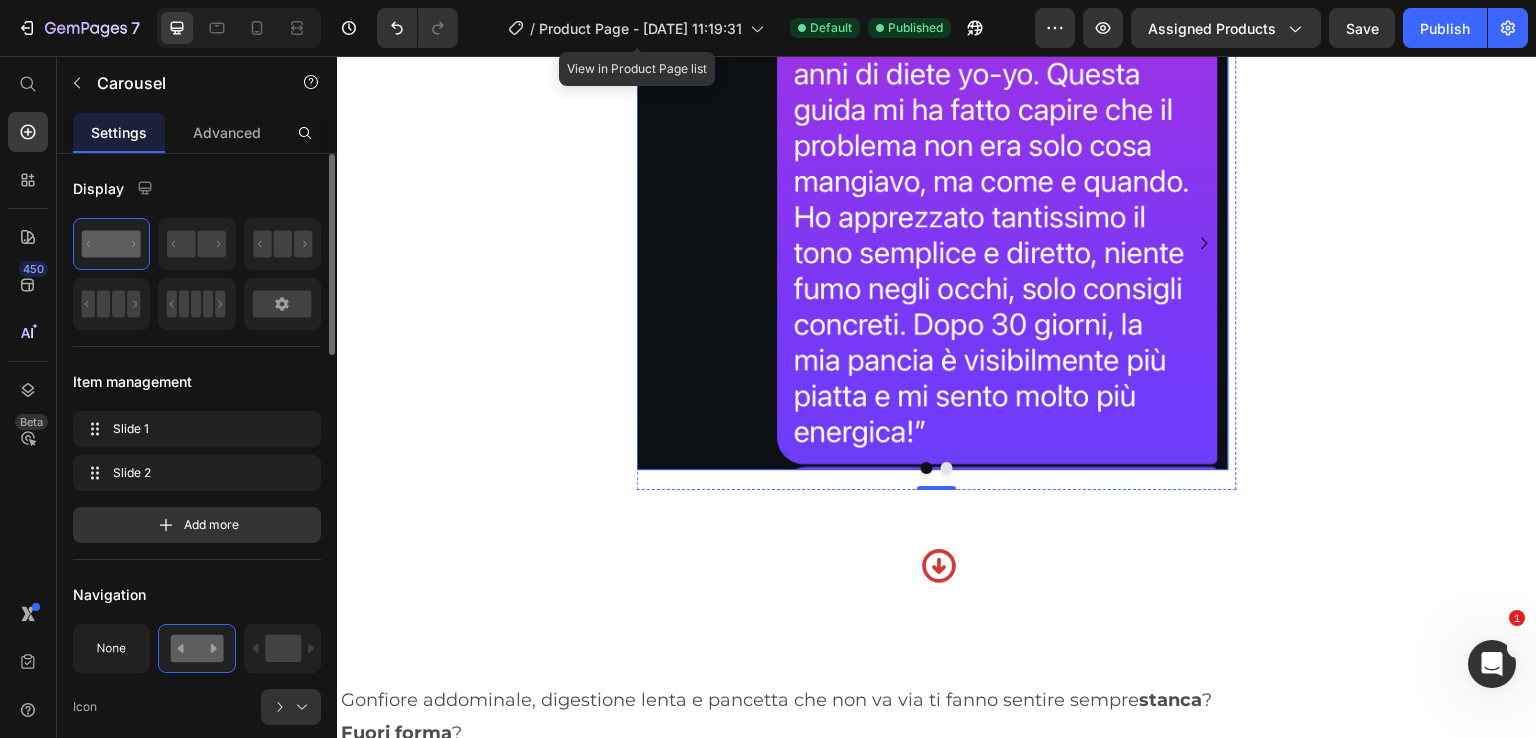 click at bounding box center [933, 232] 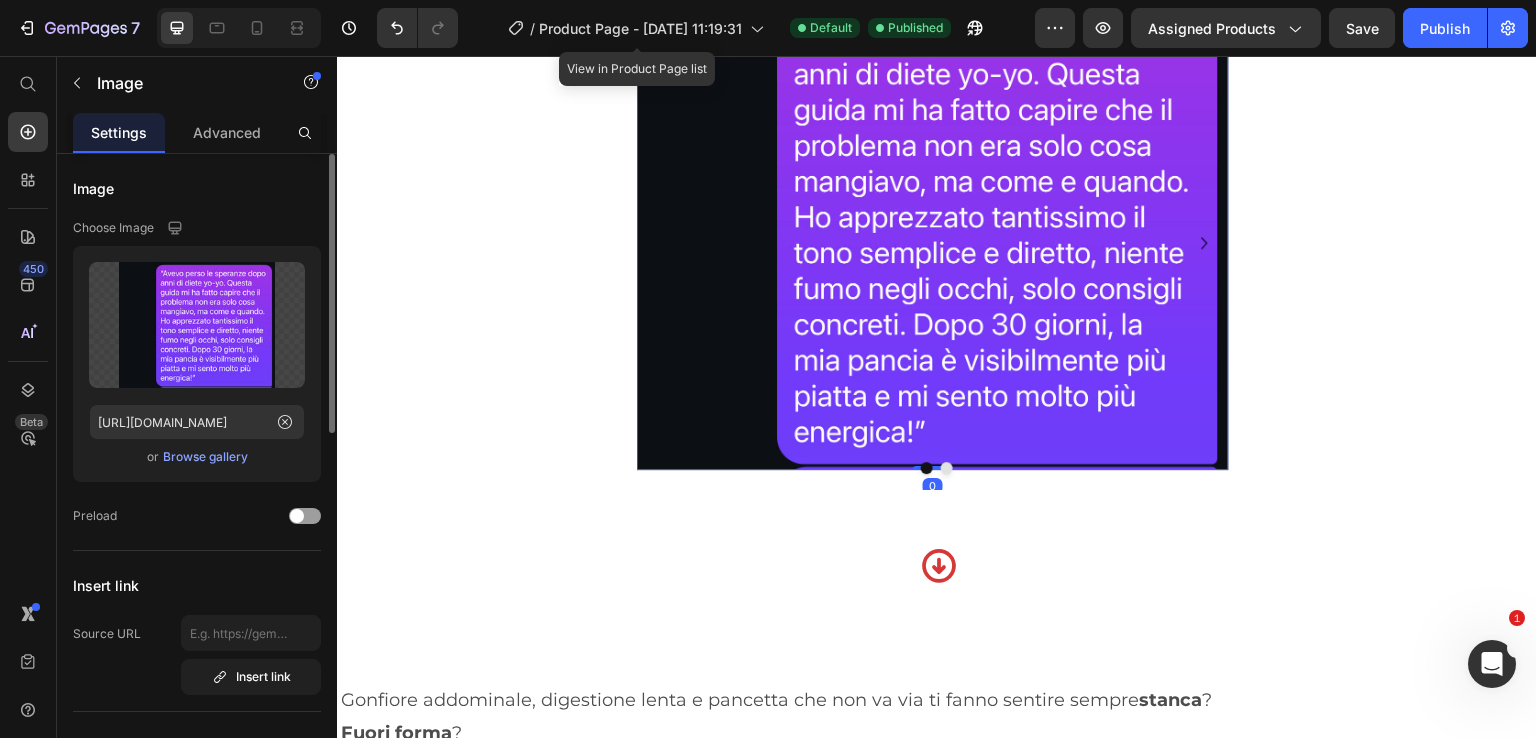 click at bounding box center [933, 232] 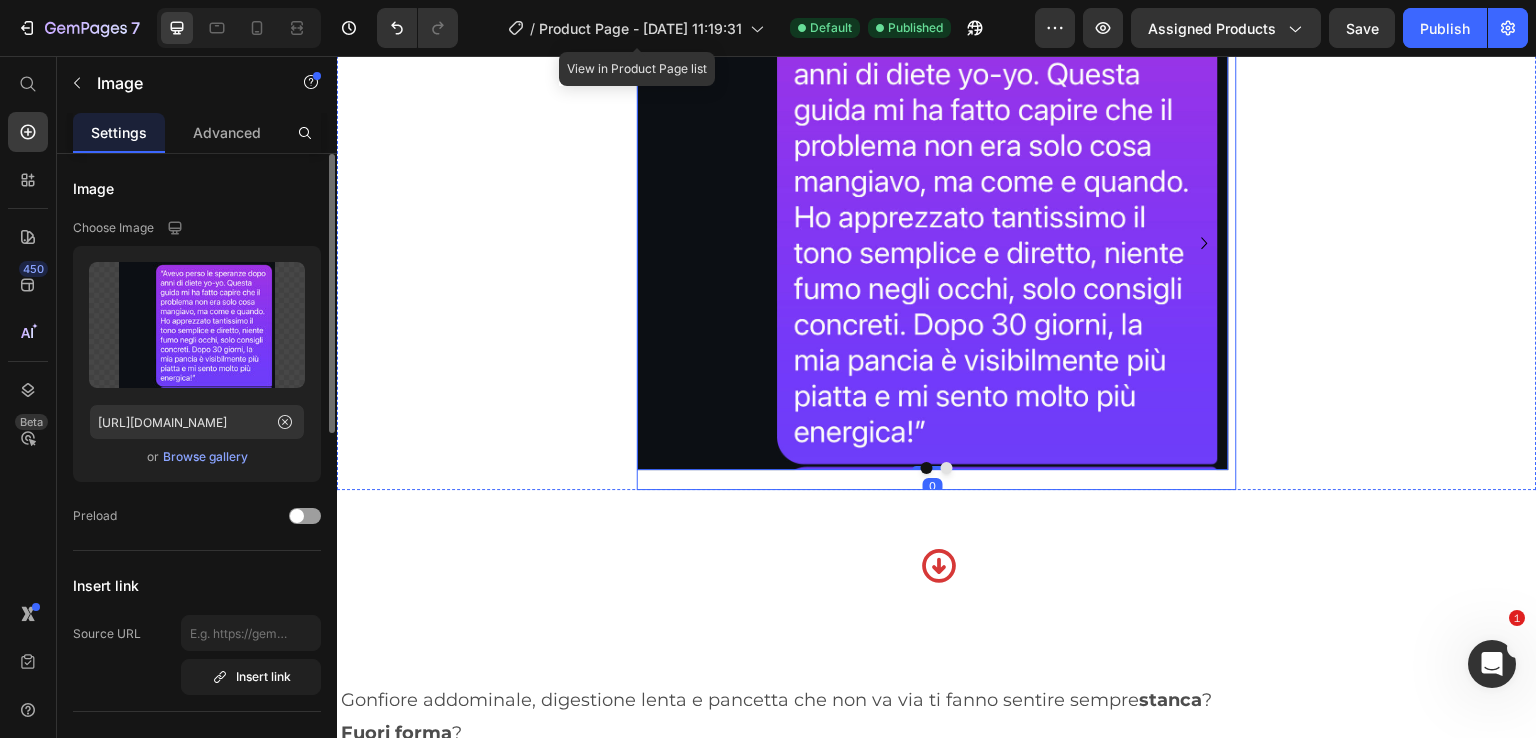 click at bounding box center (947, 468) 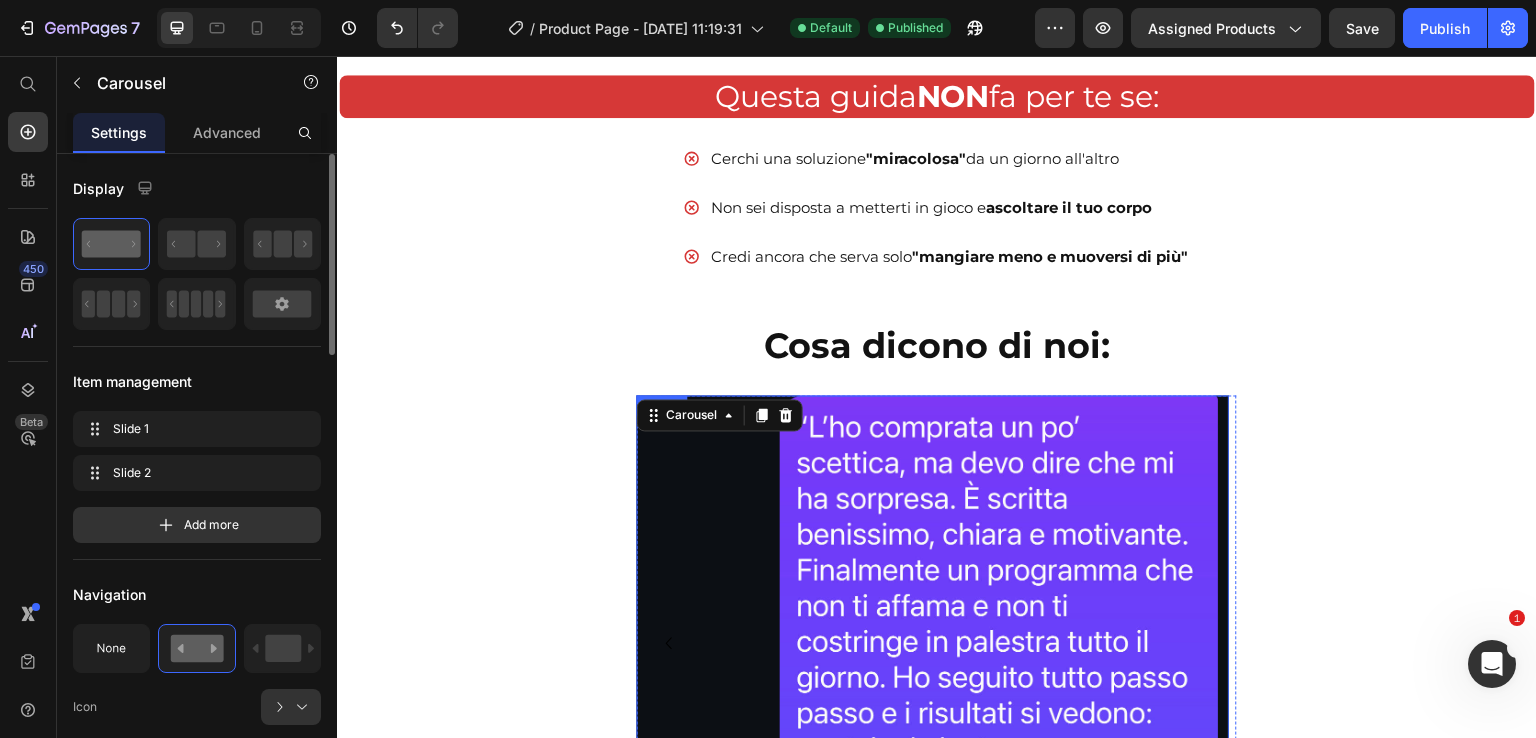 scroll, scrollTop: 1672, scrollLeft: 0, axis: vertical 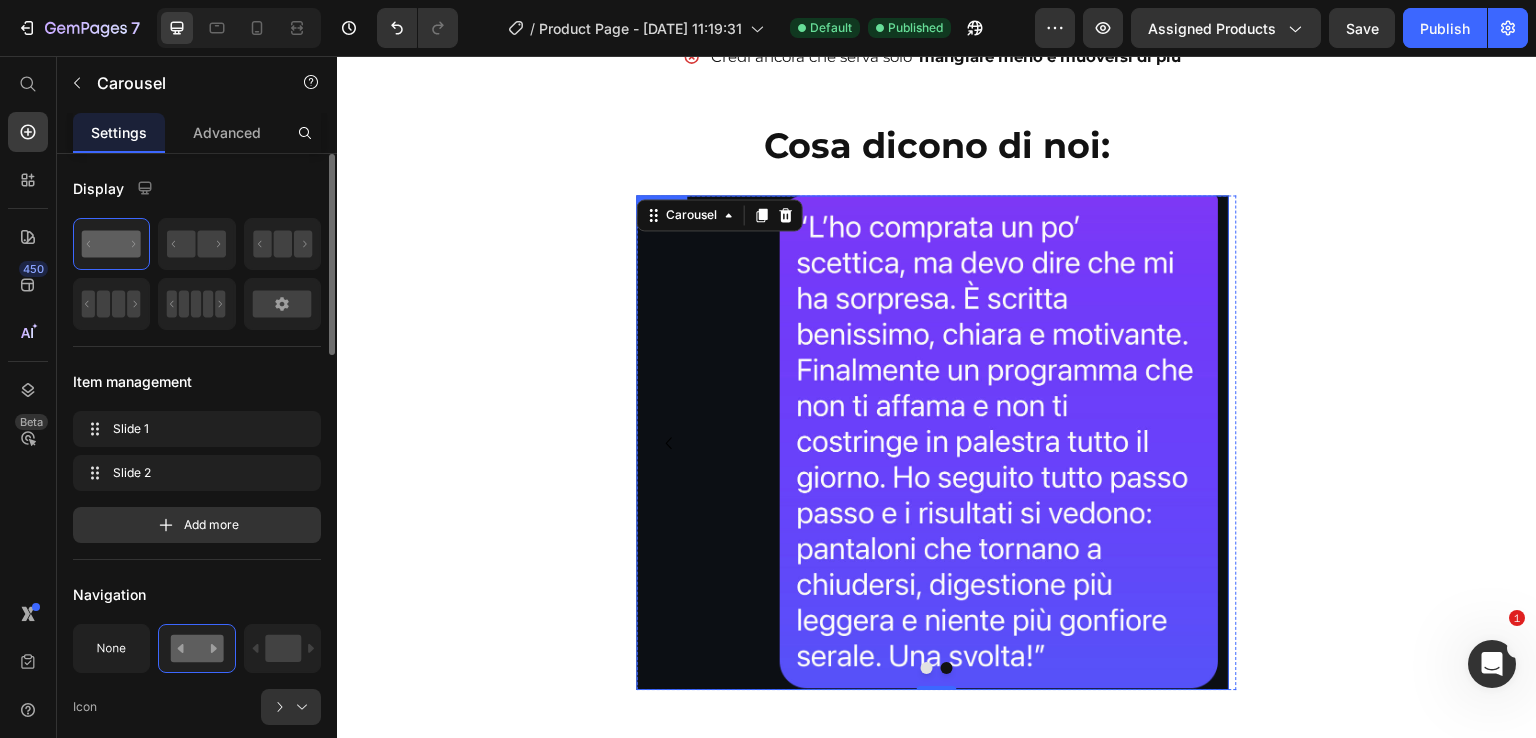 click at bounding box center [933, 442] 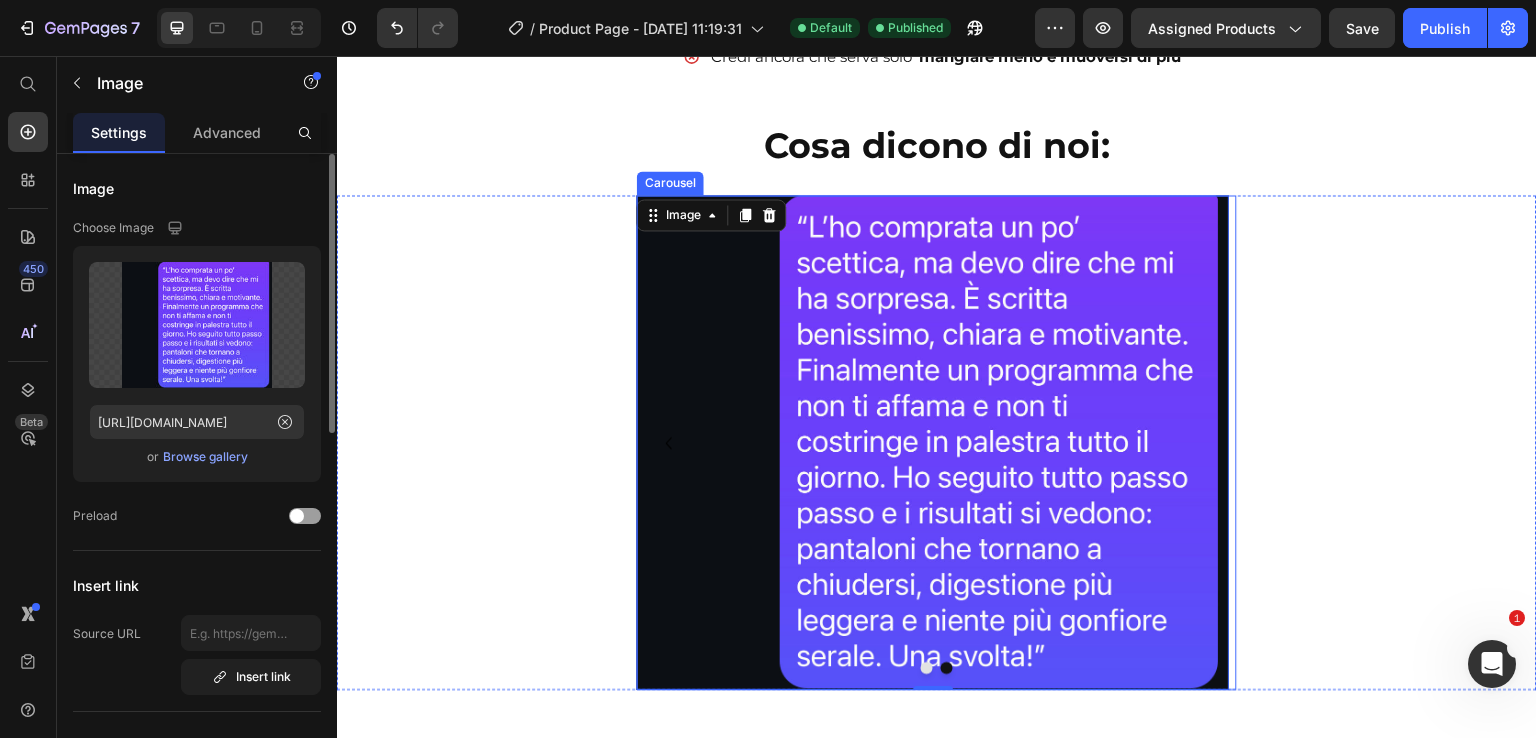 click 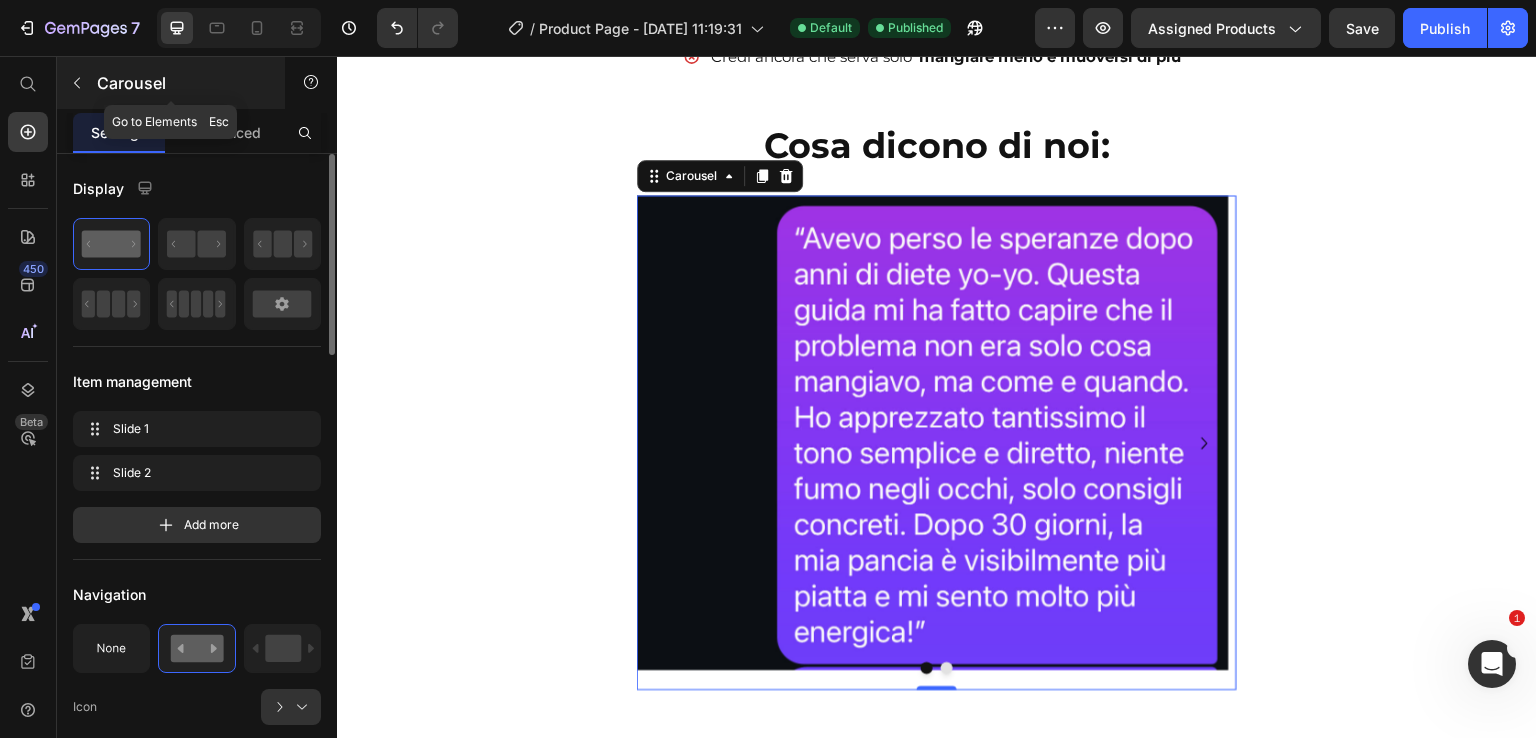 click on "Carousel" at bounding box center [182, 83] 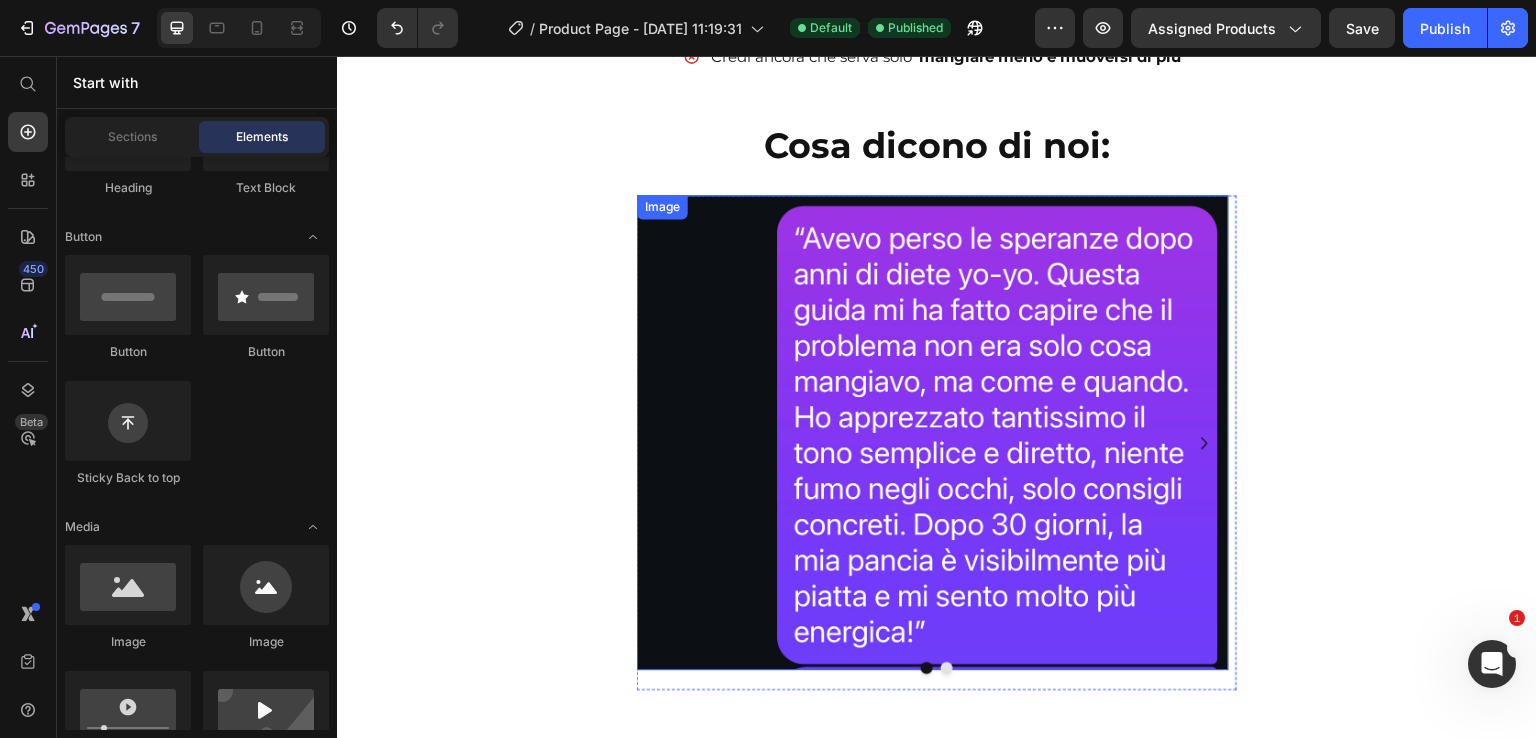 click at bounding box center (933, 432) 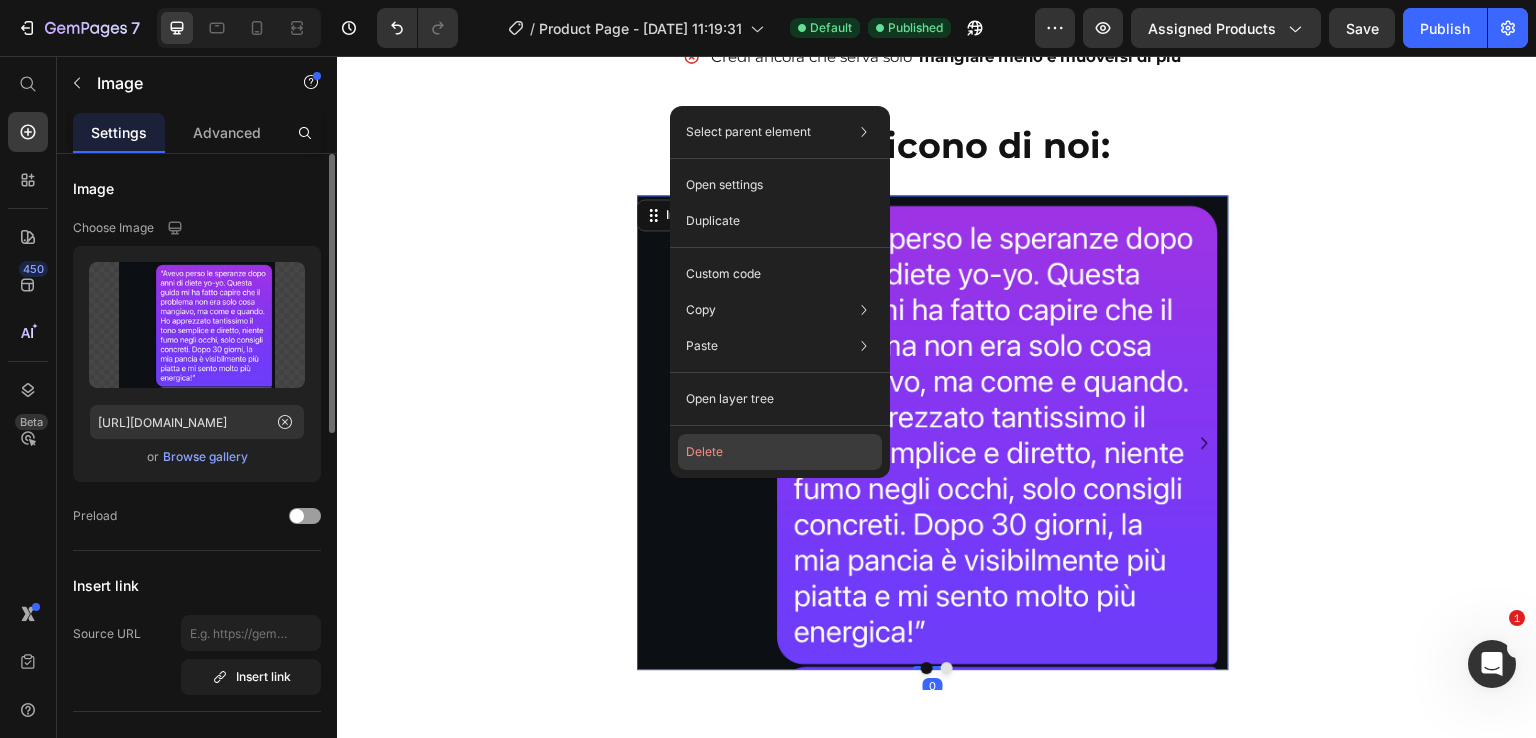 click on "Delete" 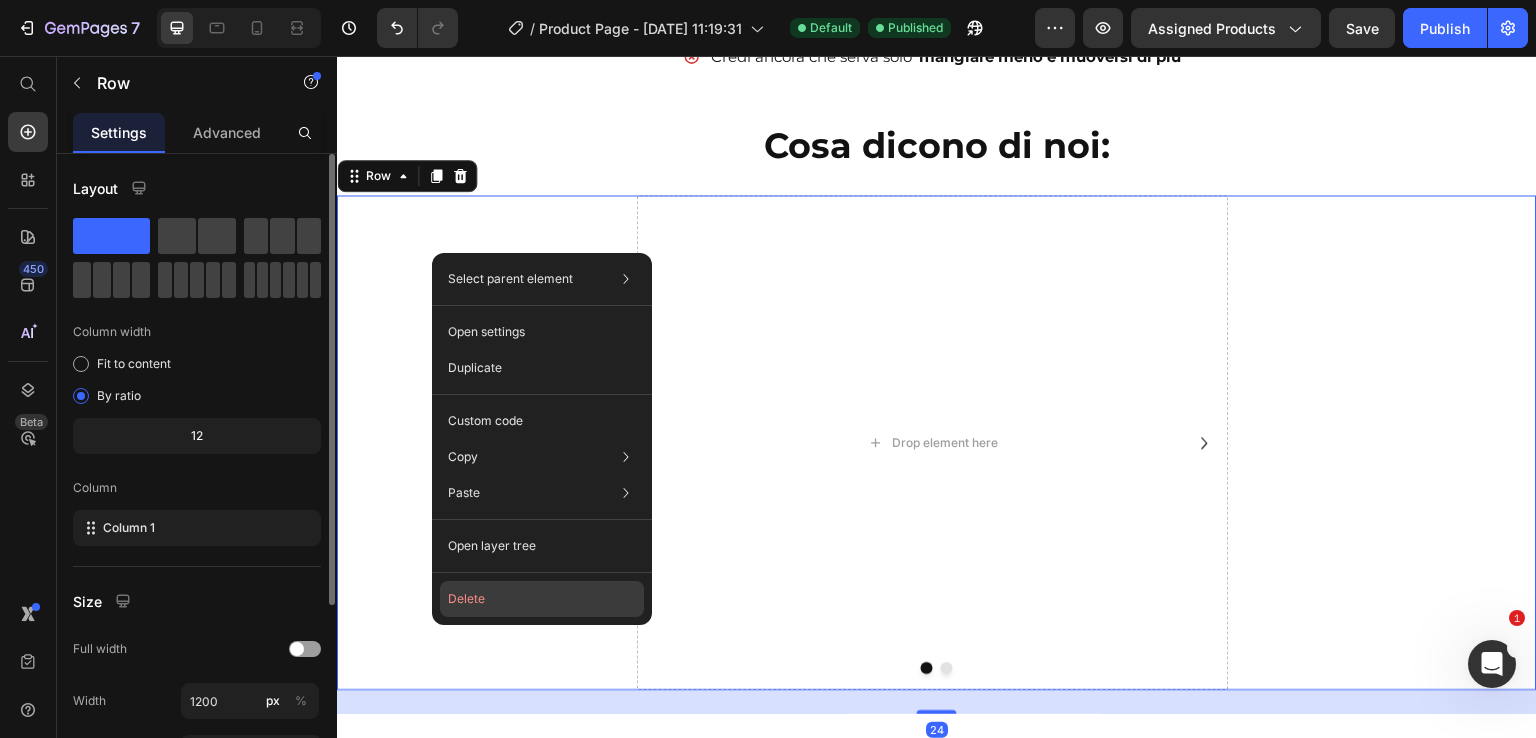 click on "Delete" 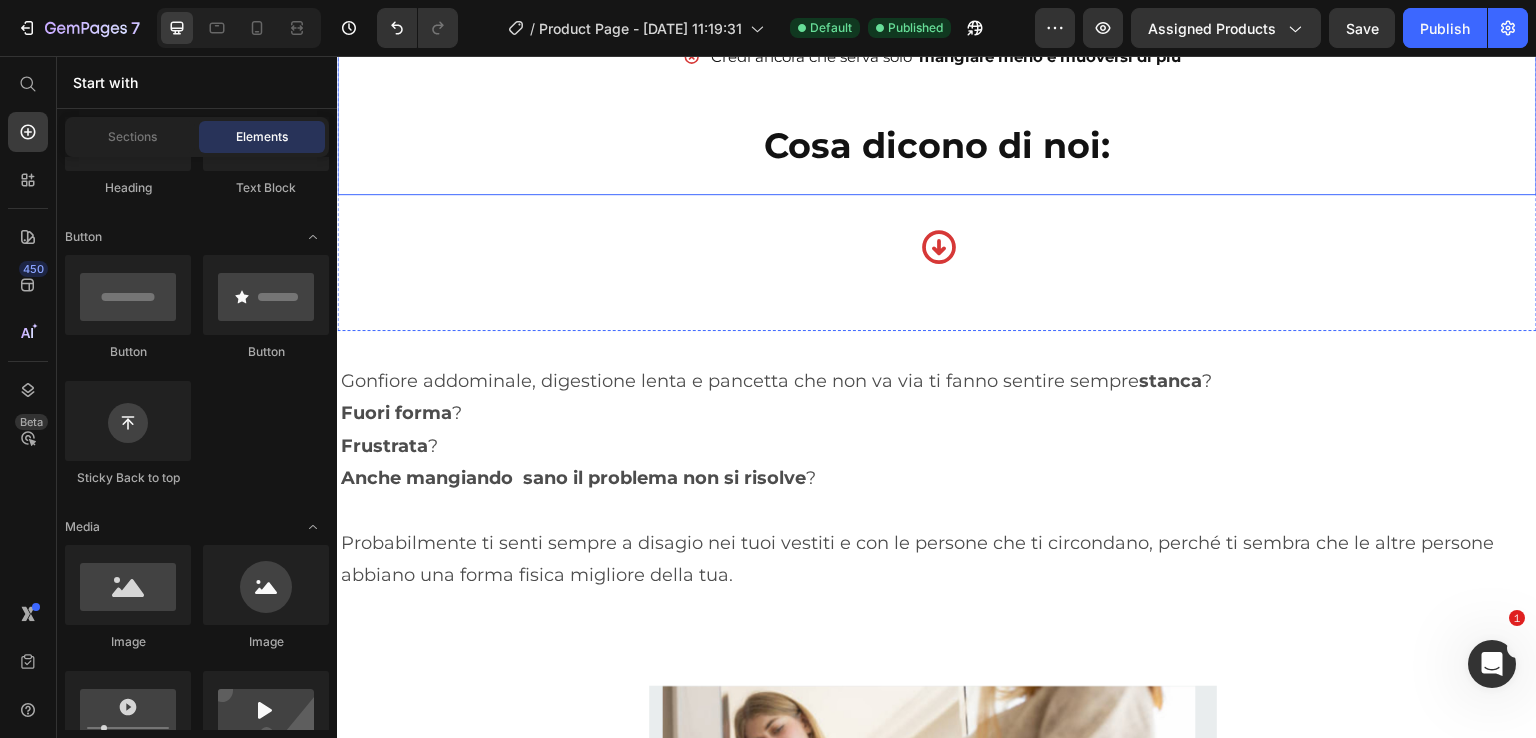 click on "Questa guida  NON  fa per te se: Heading
Cerchi una soluzione  "miracolosa"  da un giorno all'altro
Non sei disposta a metterti in gioco e  ascoltare il tuo corpo
Credi ancora che serva solo  "mangiare meno e muoversi di più" Item List Cosa dicono di noi: Heading" at bounding box center (937, 27) 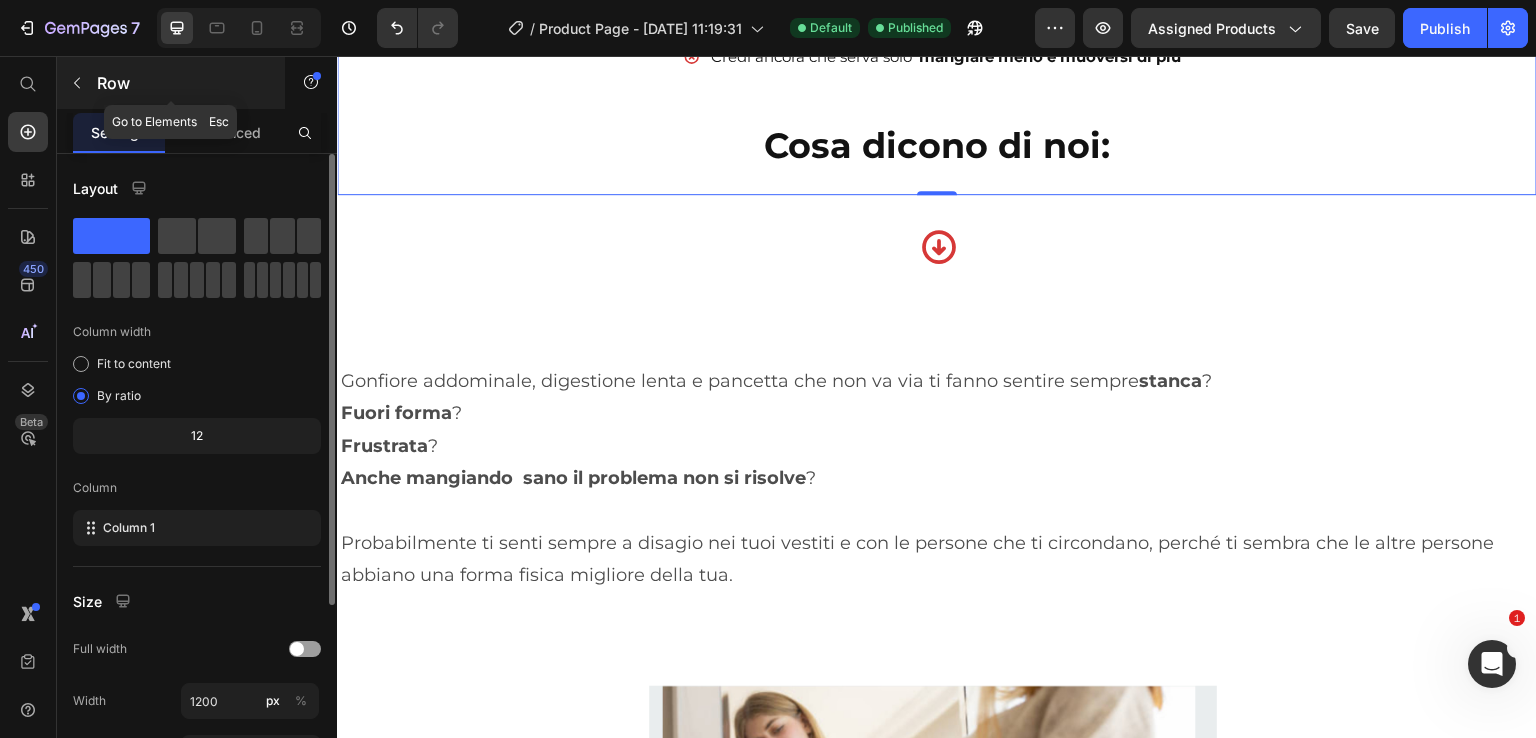 click 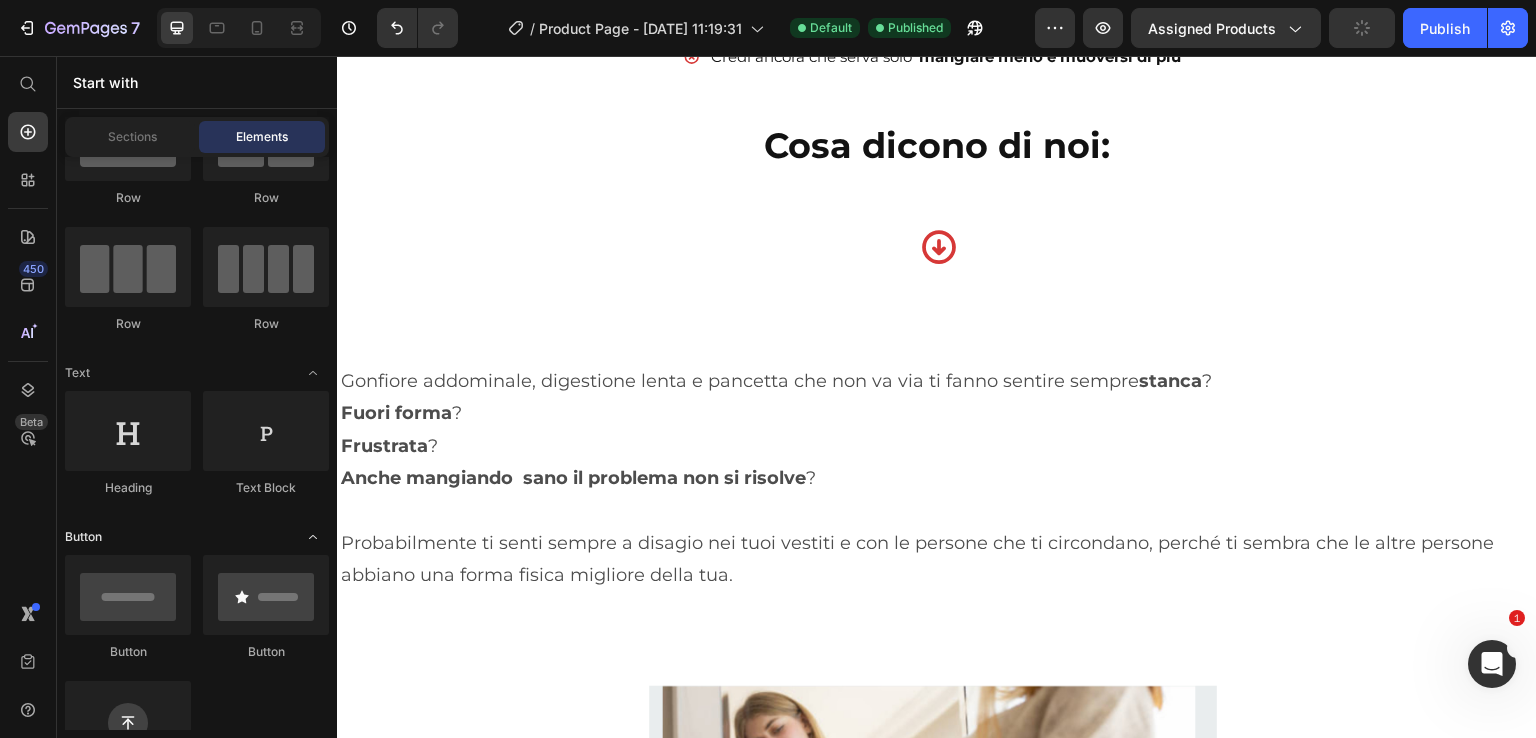 scroll, scrollTop: 0, scrollLeft: 0, axis: both 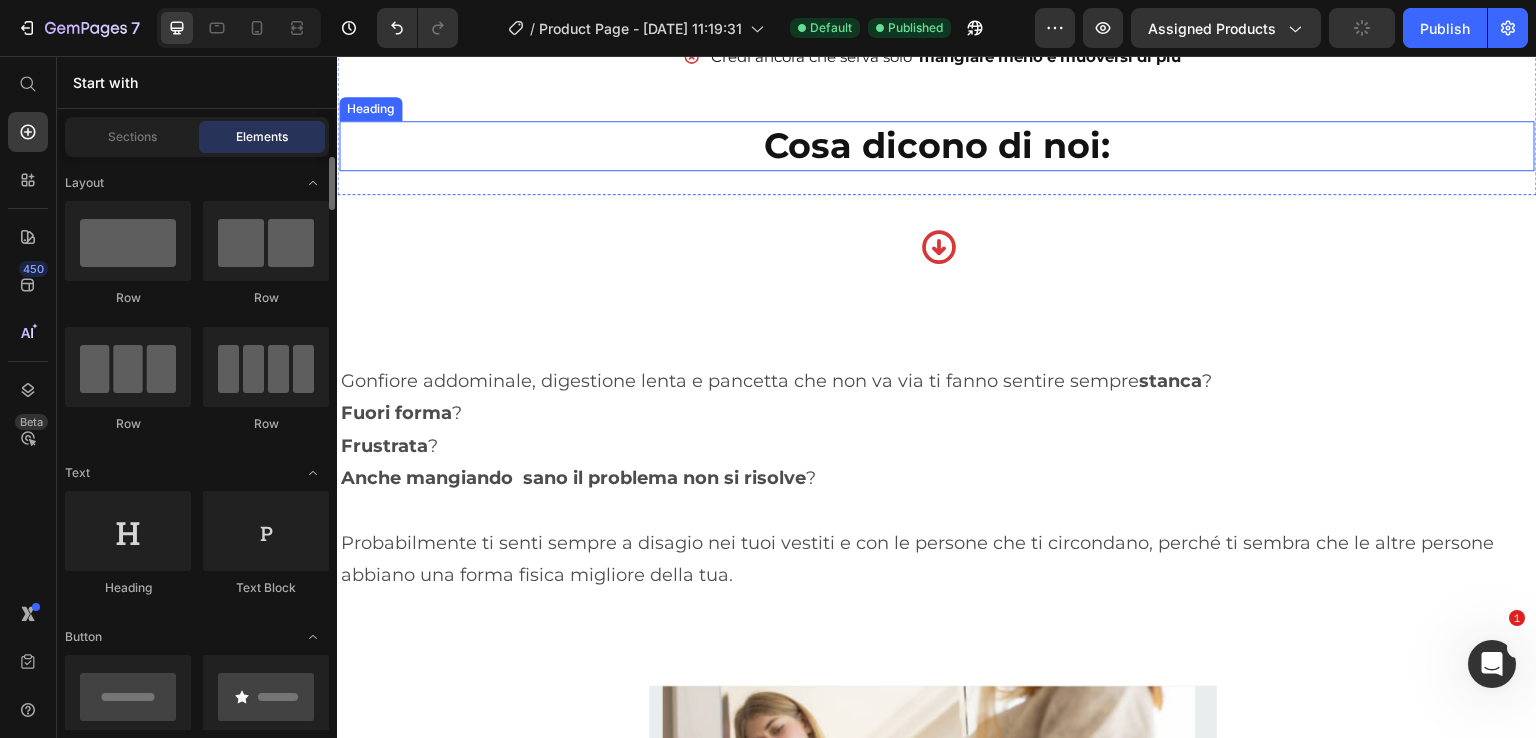 click on "Icon" at bounding box center [939, 247] 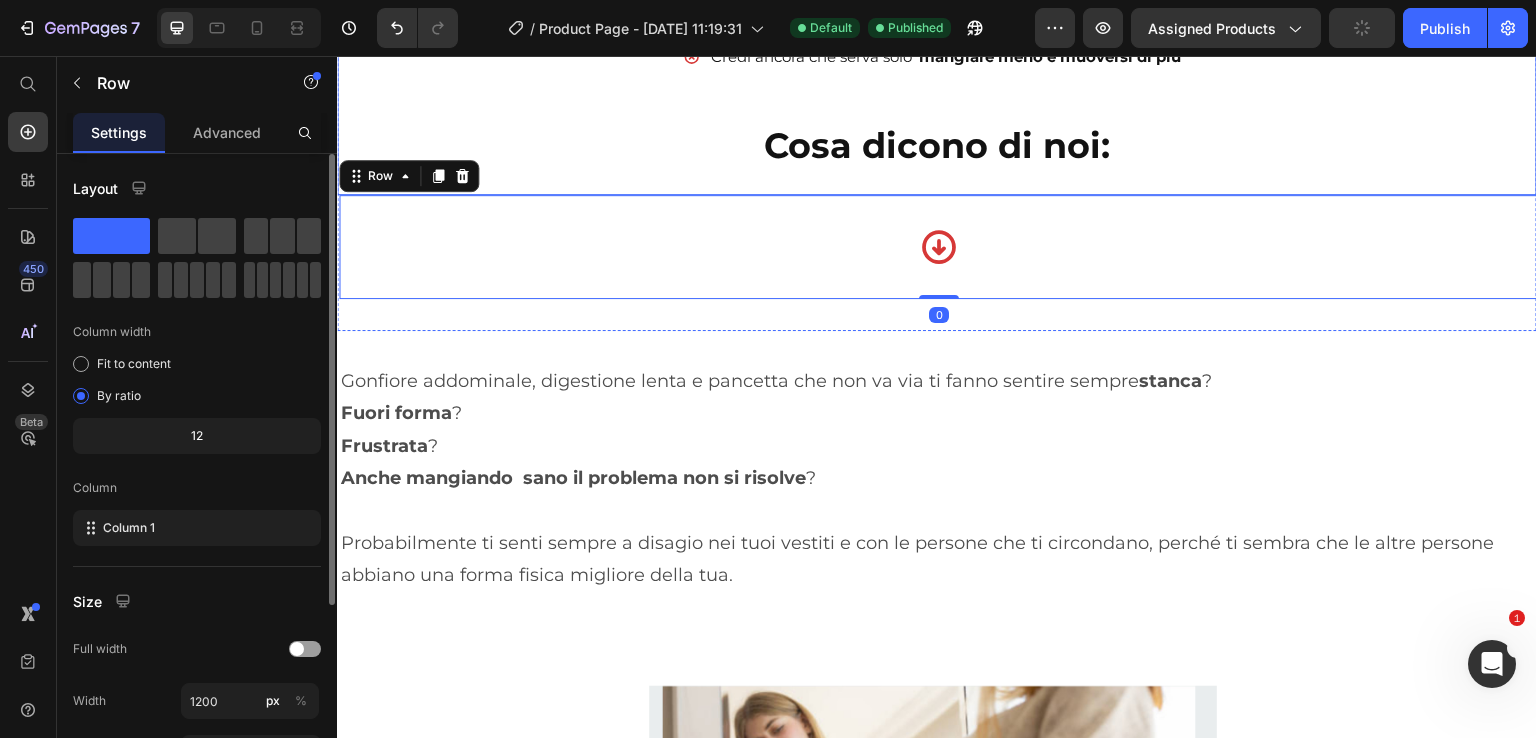 click on "Questa guida  NON  fa per te se: Heading
Cerchi una soluzione  "miracolosa"  da un giorno all'altro
Non sei disposta a metterti in gioco e  ascoltare il tuo corpo
Credi ancora che serva solo  "mangiare meno e muoversi di più" Item List Cosa dicono di noi: Heading" at bounding box center (937, 27) 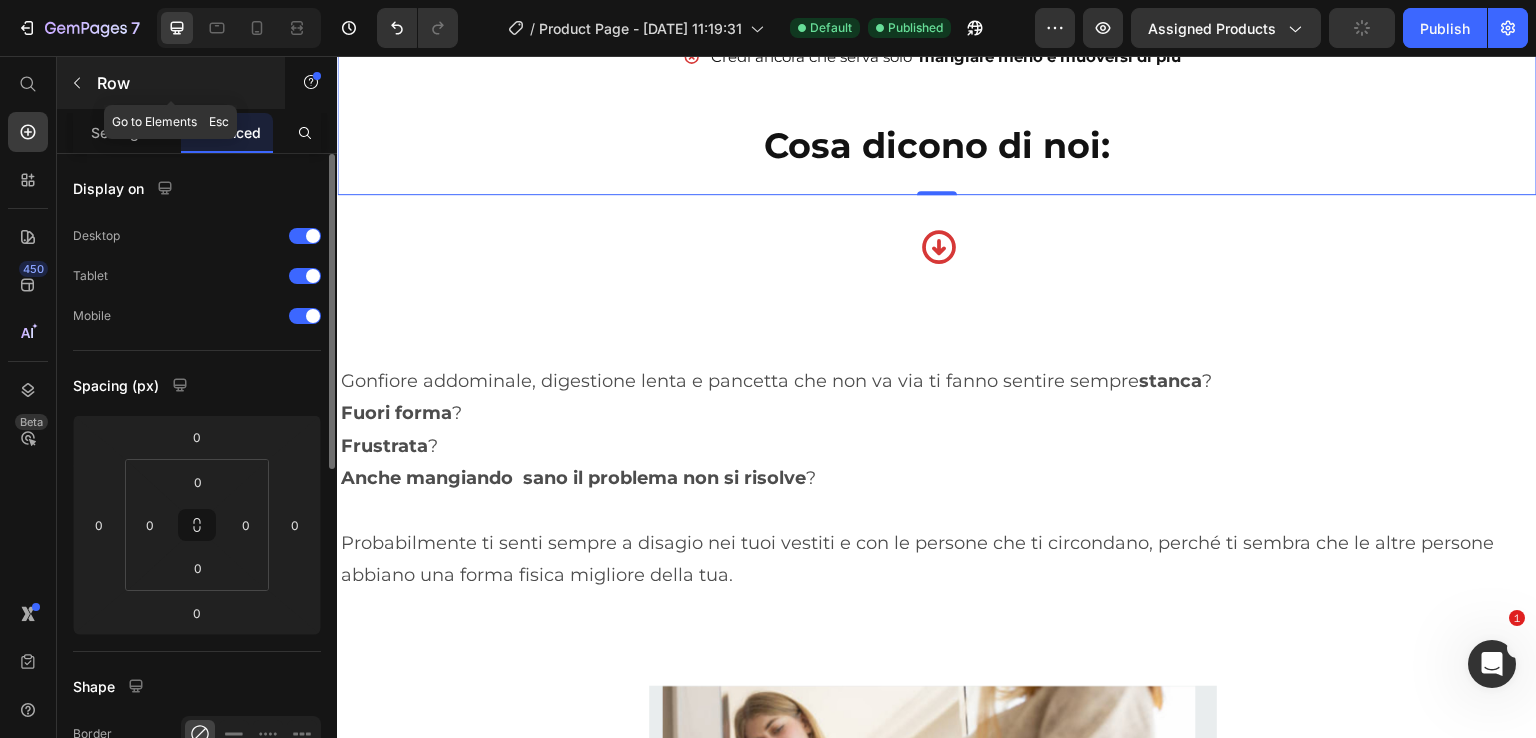 click 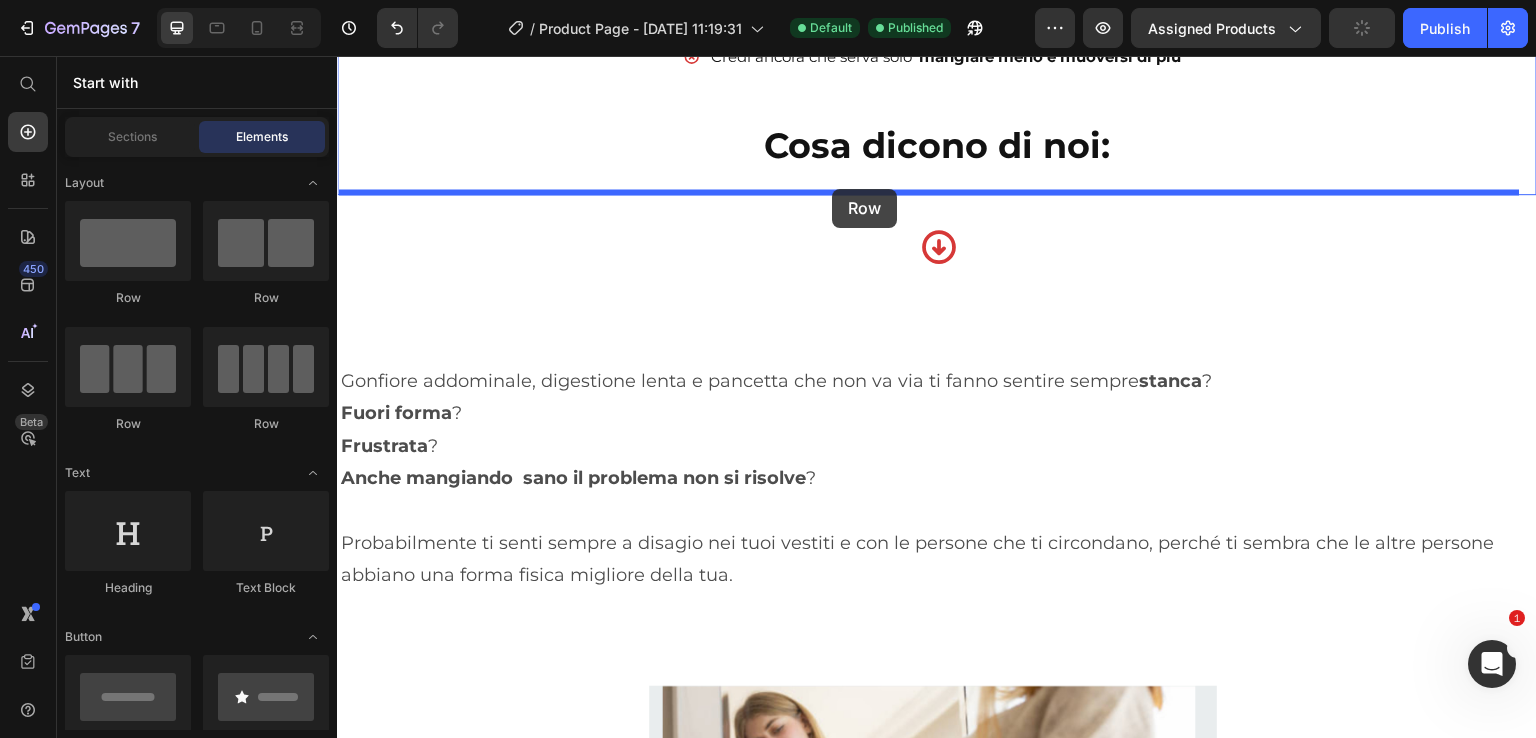 drag, startPoint x: 445, startPoint y: 306, endPoint x: 832, endPoint y: 189, distance: 404.2994 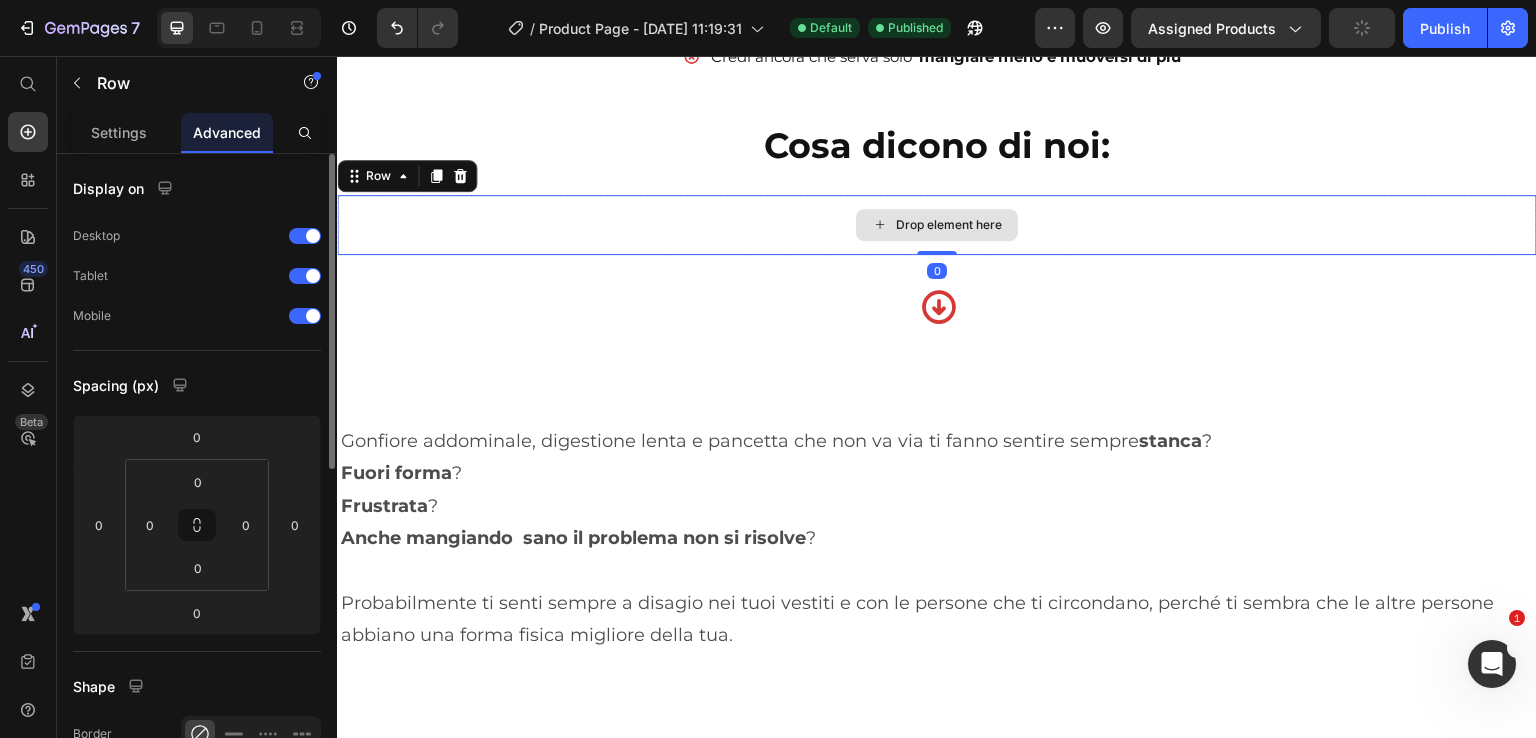 click on "Drop element here" at bounding box center (937, 225) 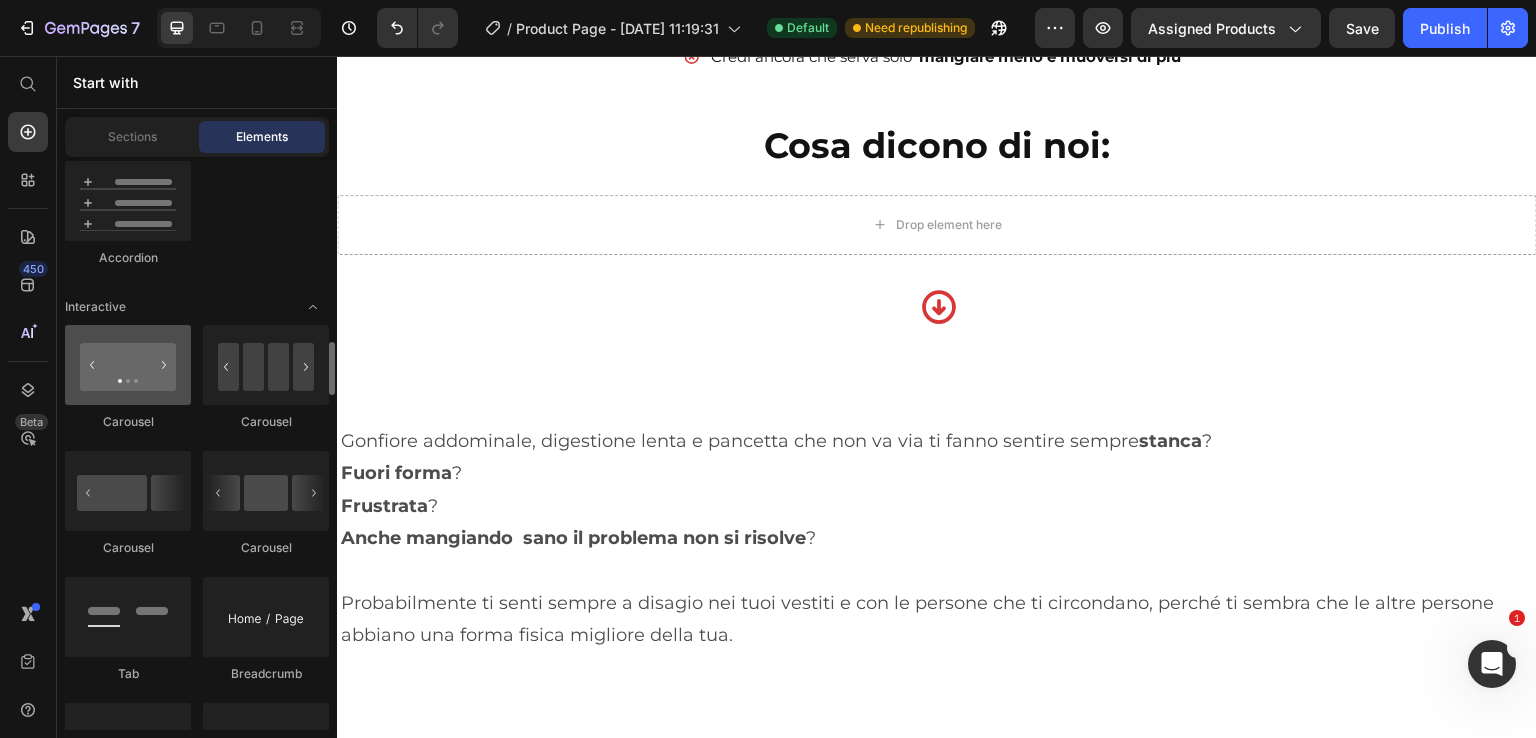 scroll, scrollTop: 2100, scrollLeft: 0, axis: vertical 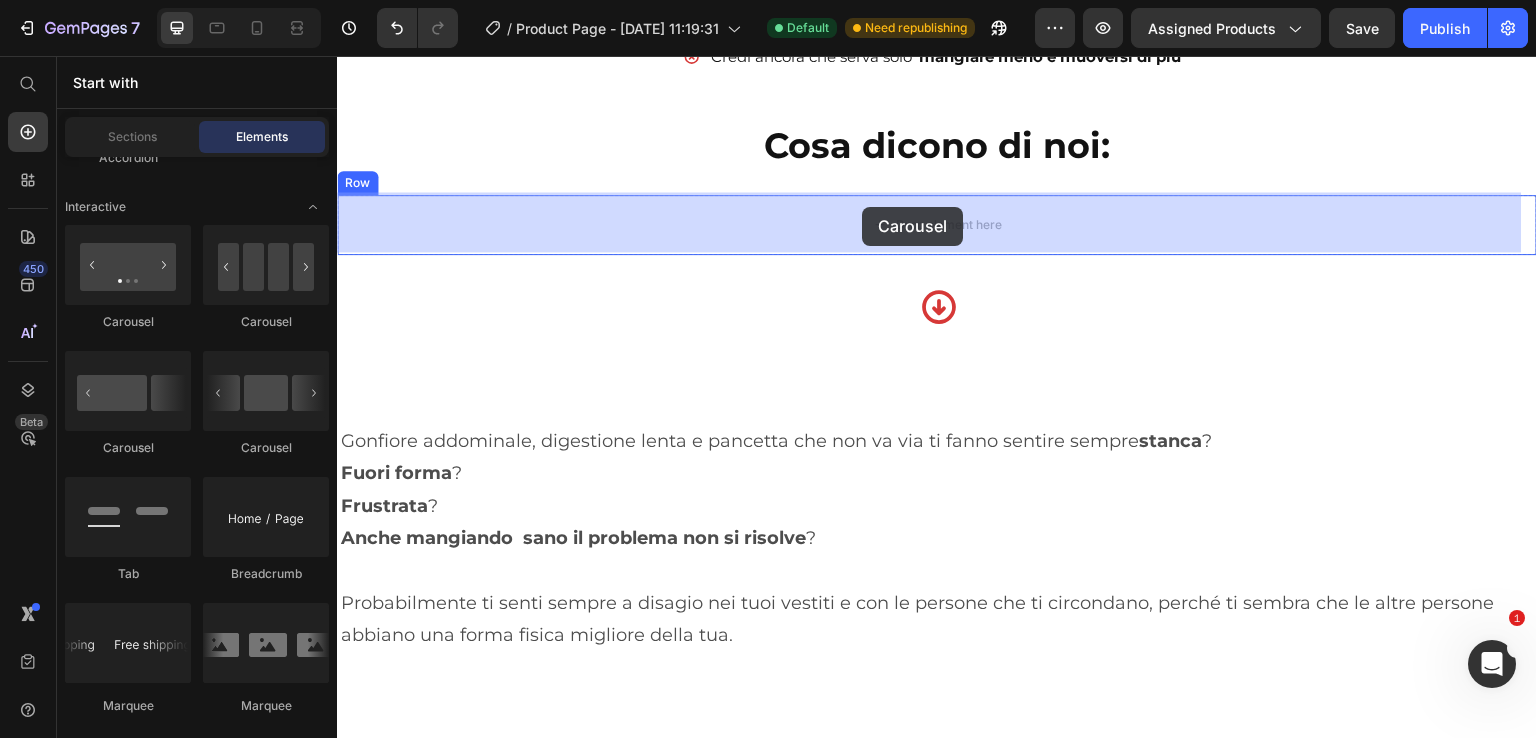 drag, startPoint x: 589, startPoint y: 448, endPoint x: 862, endPoint y: 207, distance: 364.15656 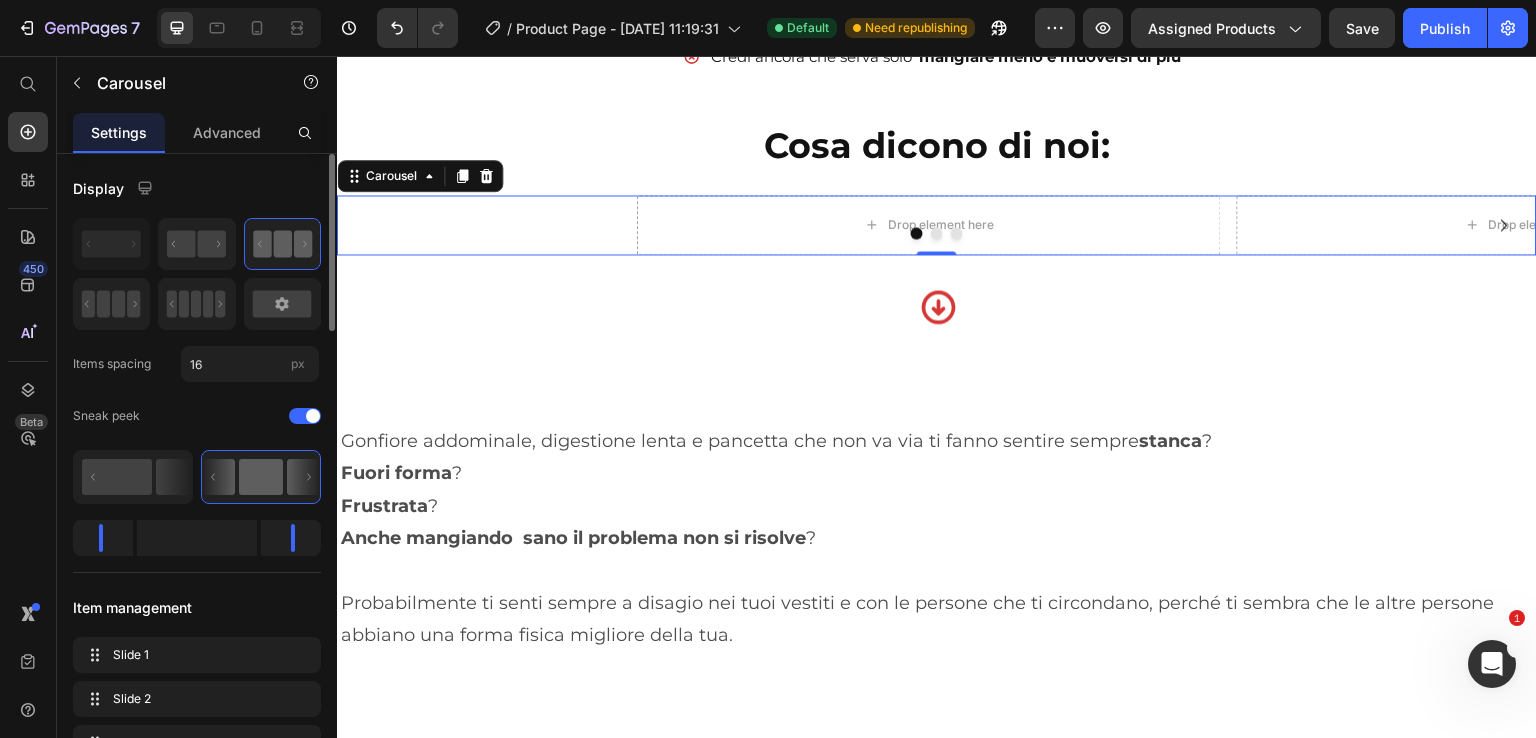 click on "Drop element here
Drop element here
Drop element here" at bounding box center [937, 225] 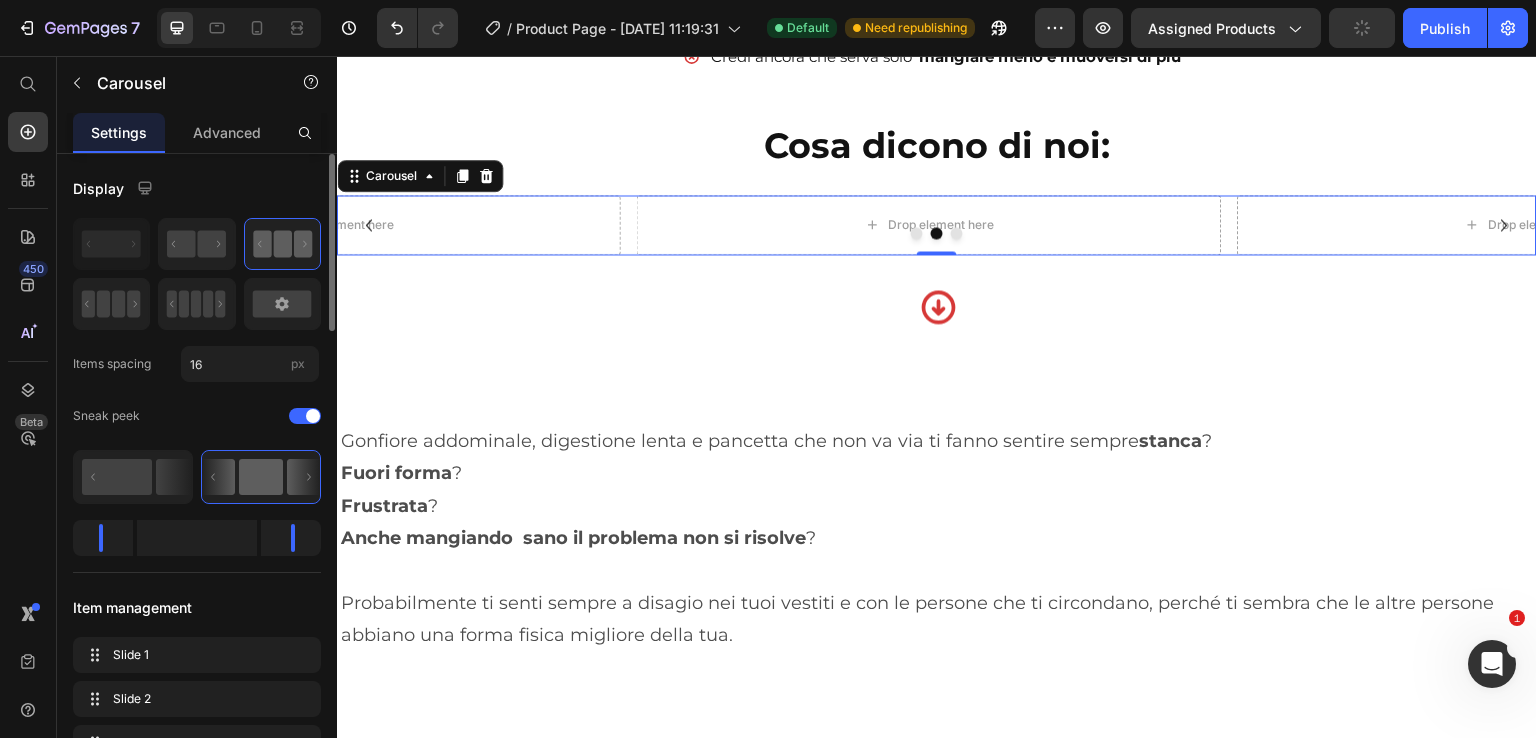 click at bounding box center (937, 233) 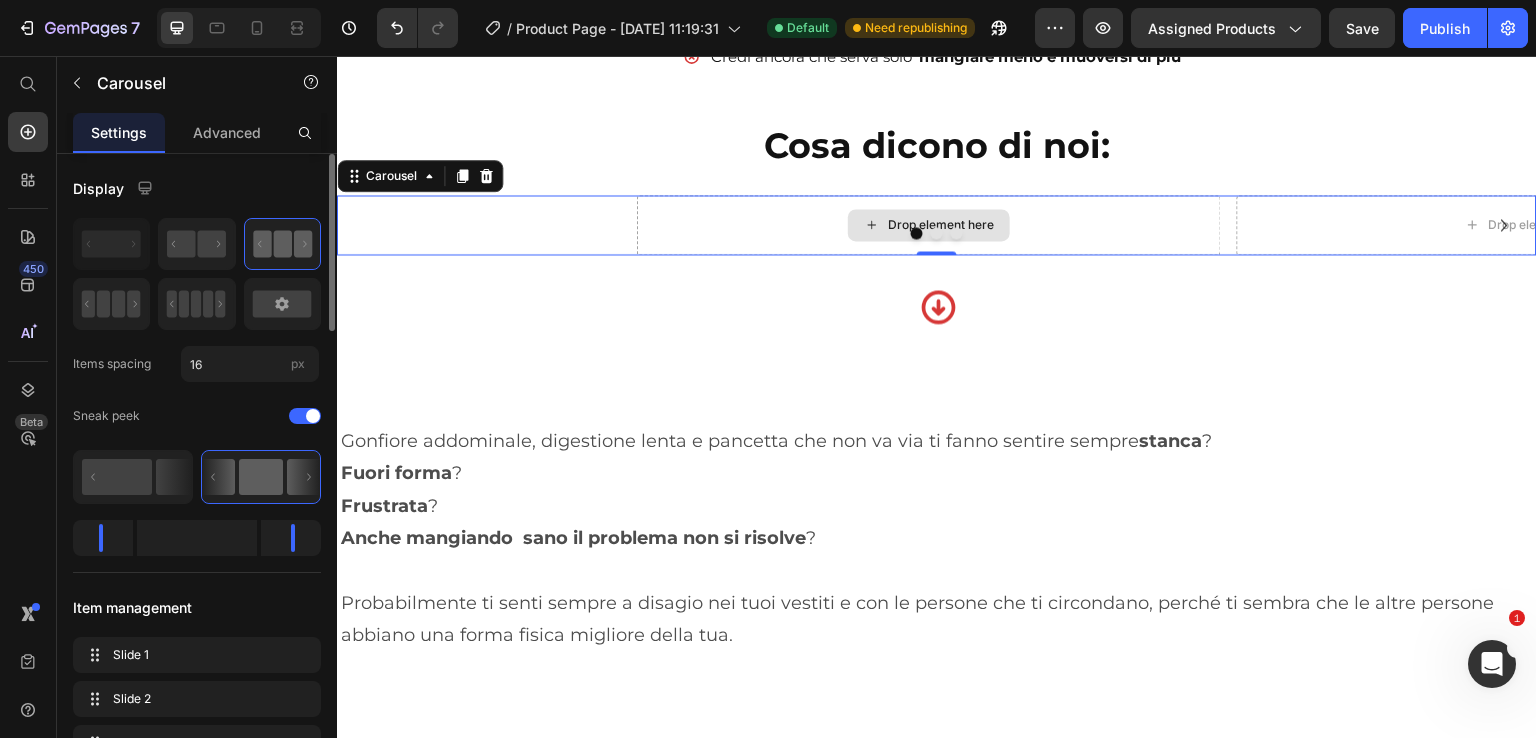 click 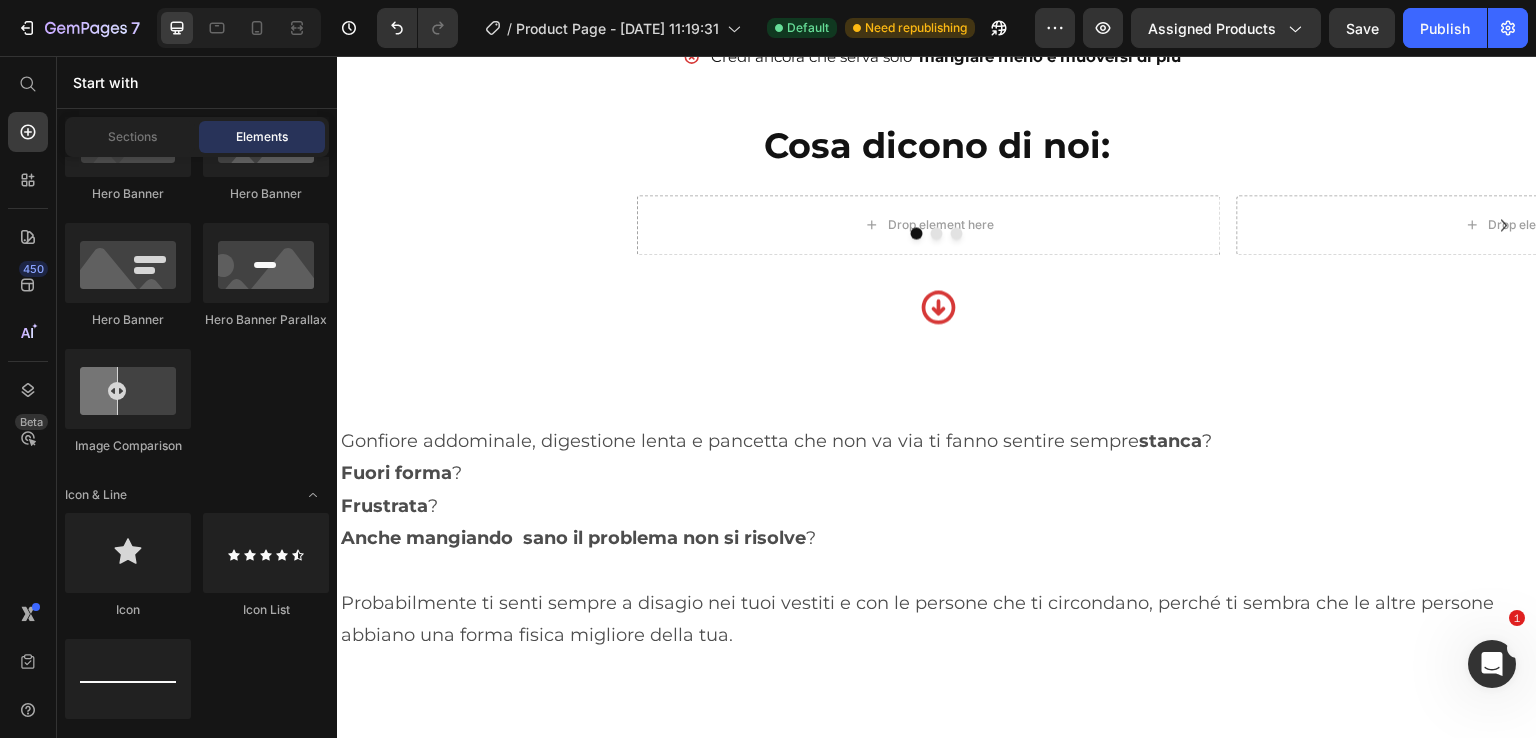 scroll, scrollTop: 800, scrollLeft: 0, axis: vertical 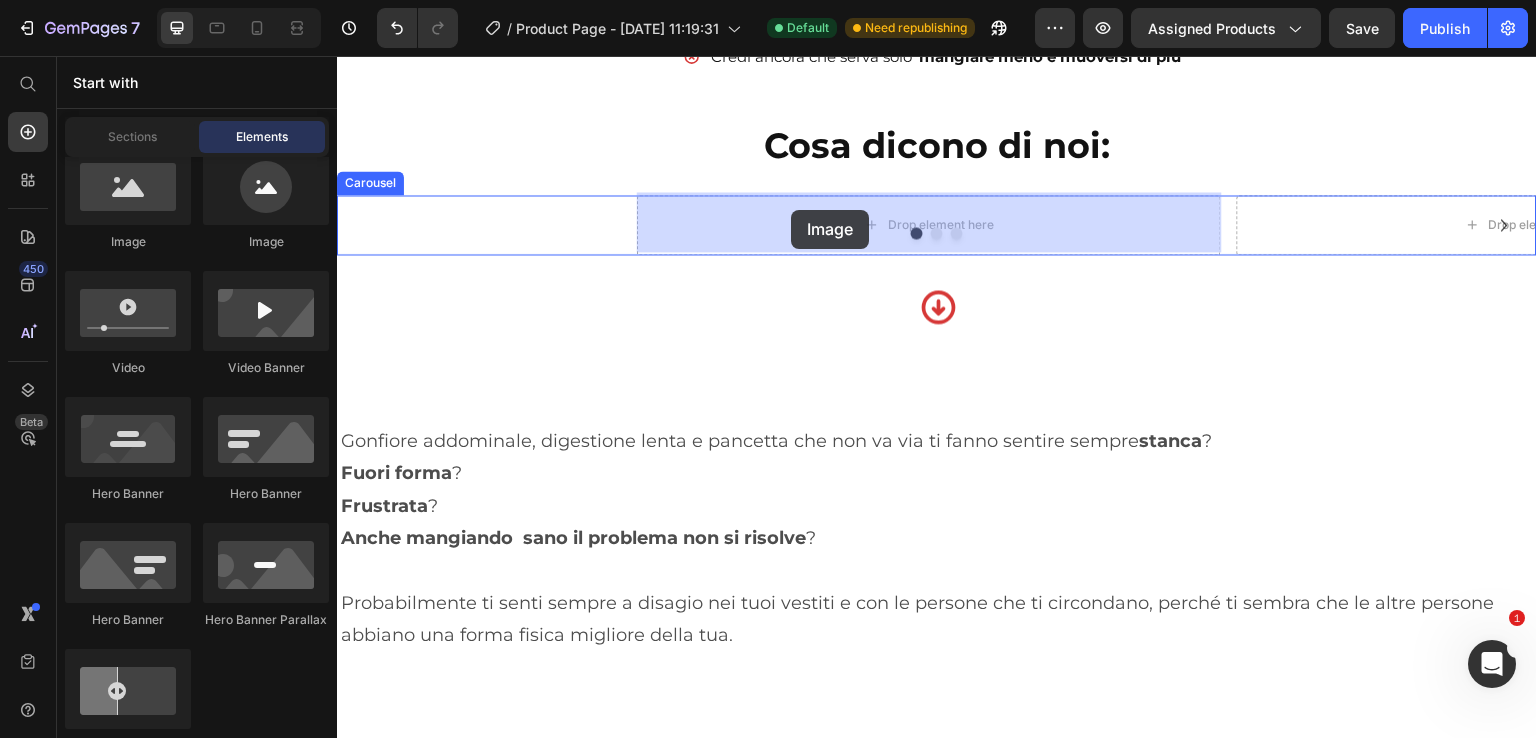 drag, startPoint x: 437, startPoint y: 261, endPoint x: 791, endPoint y: 210, distance: 357.65488 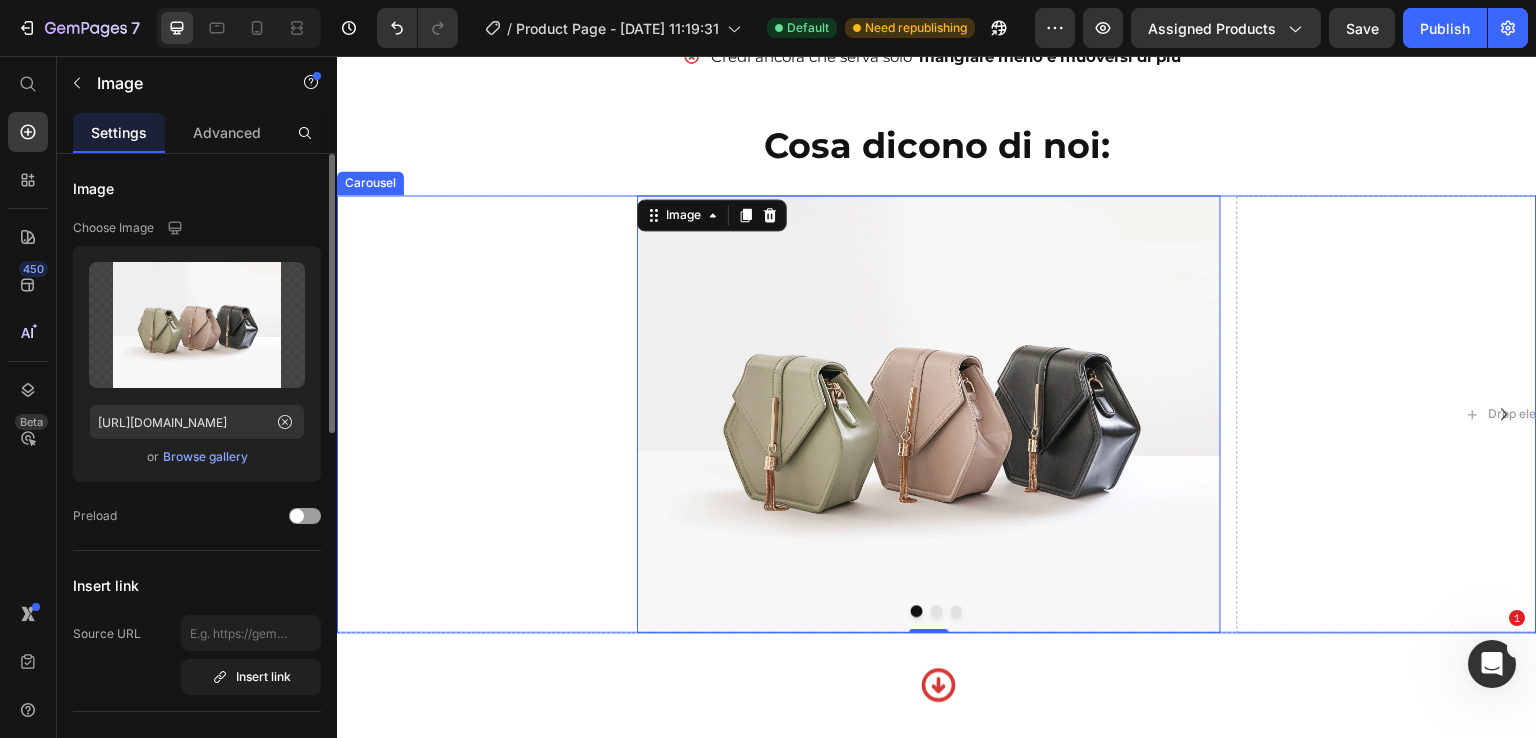 click 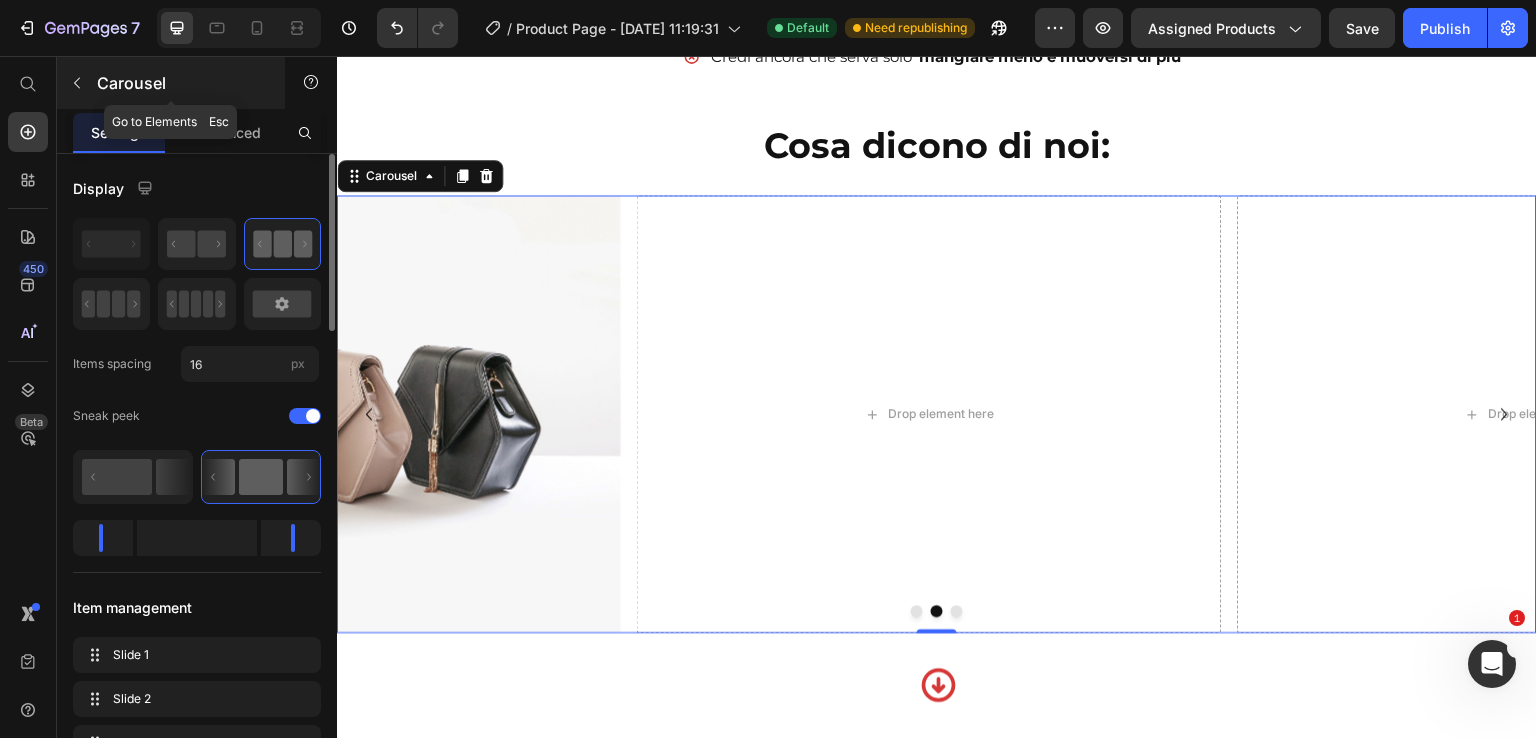click 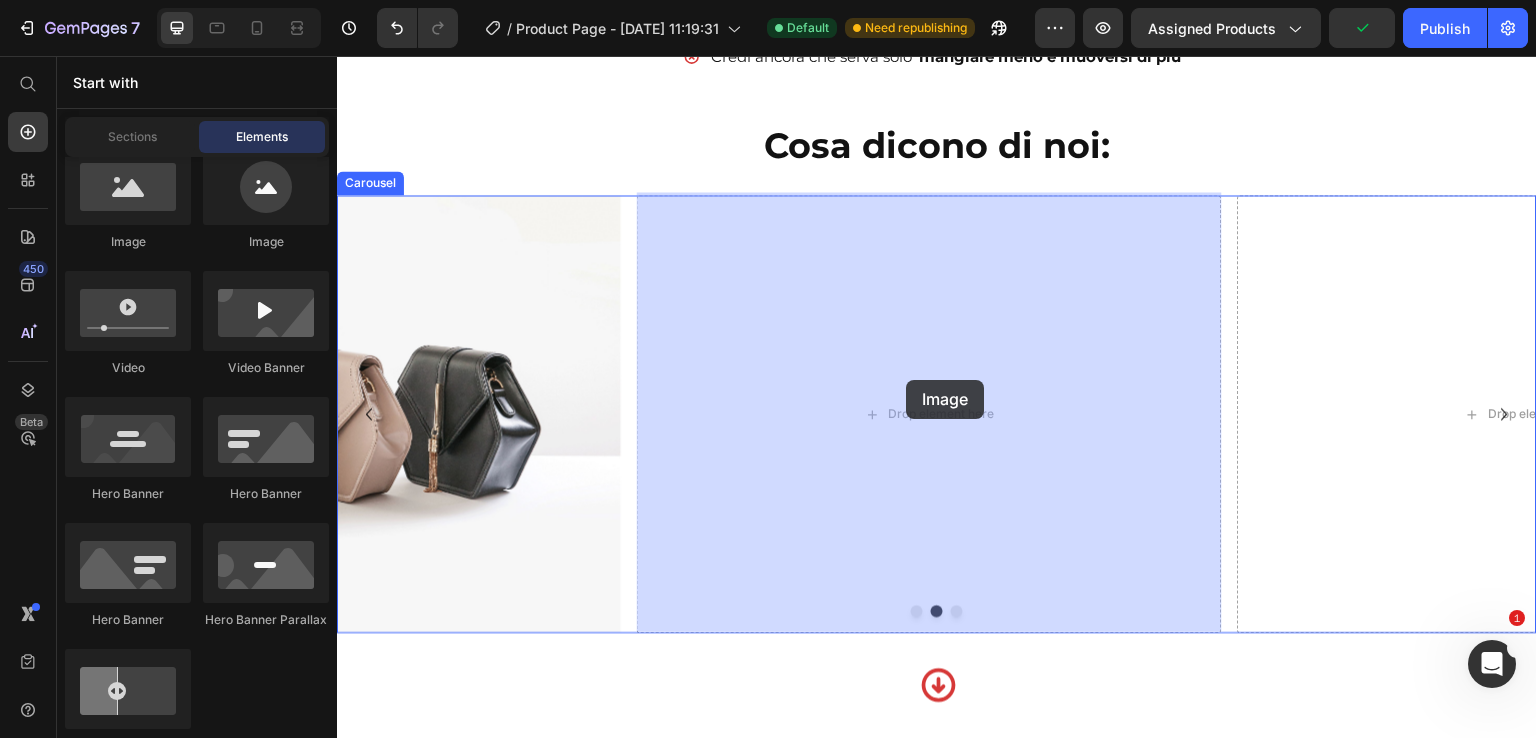 drag, startPoint x: 477, startPoint y: 254, endPoint x: 906, endPoint y: 380, distance: 447.1208 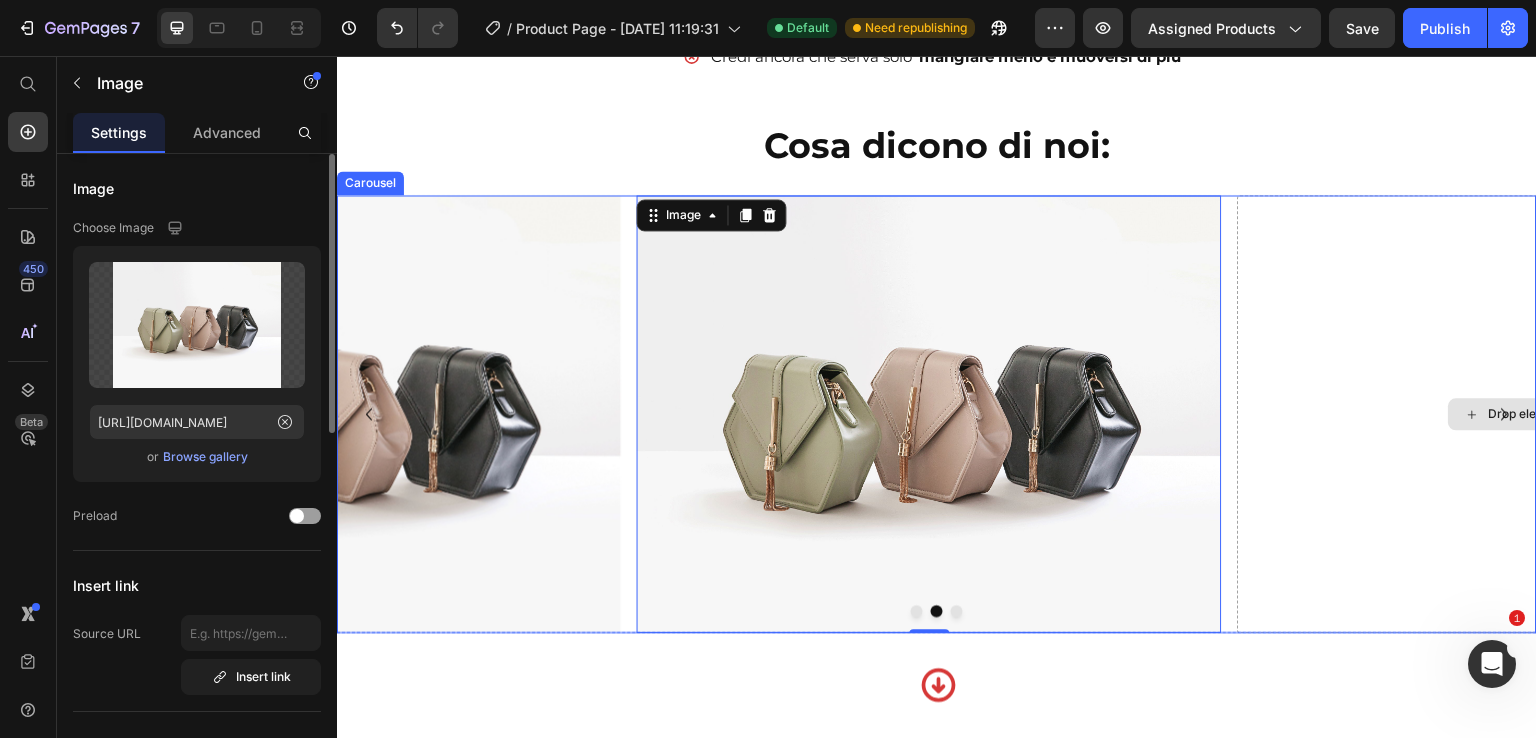 click 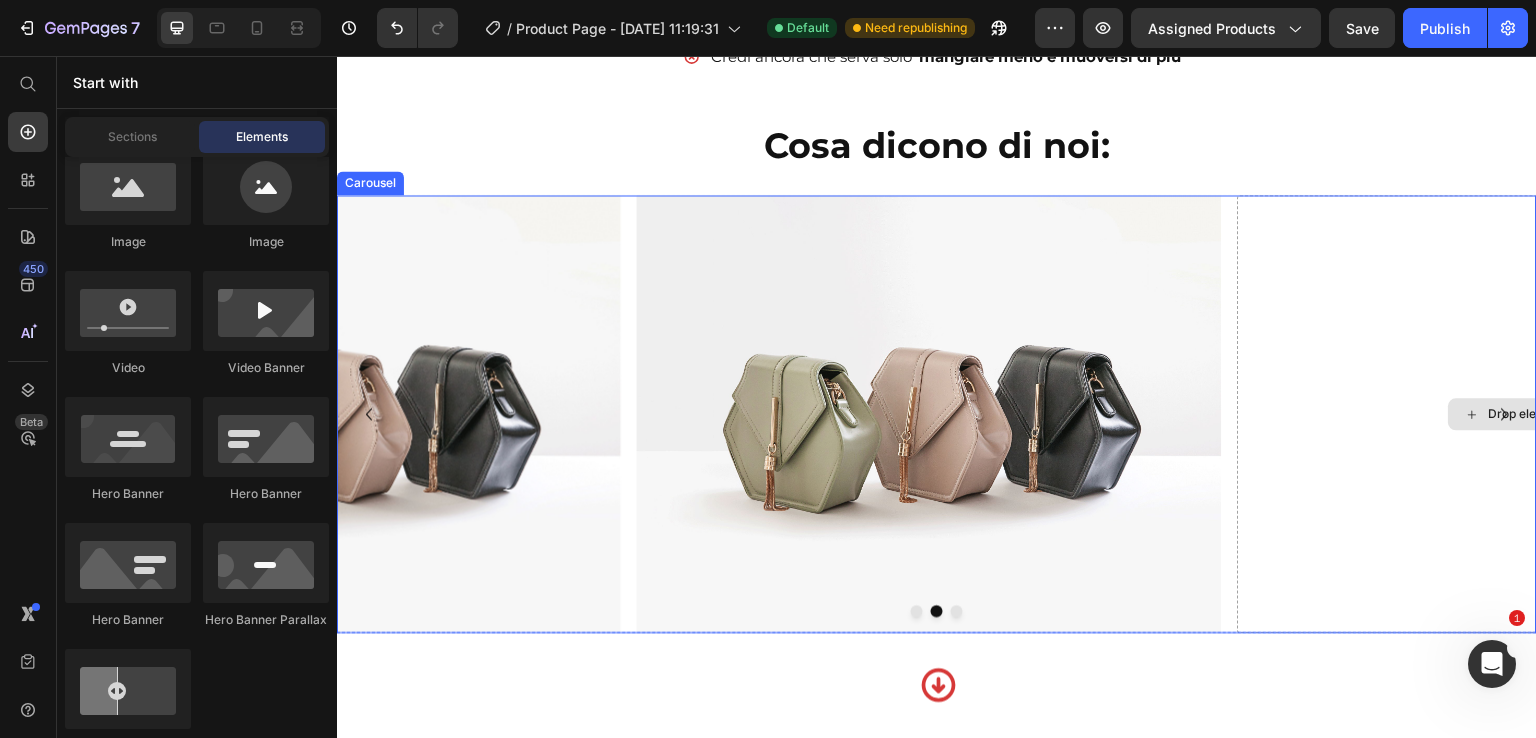 click on "Drop element here" at bounding box center (1530, 414) 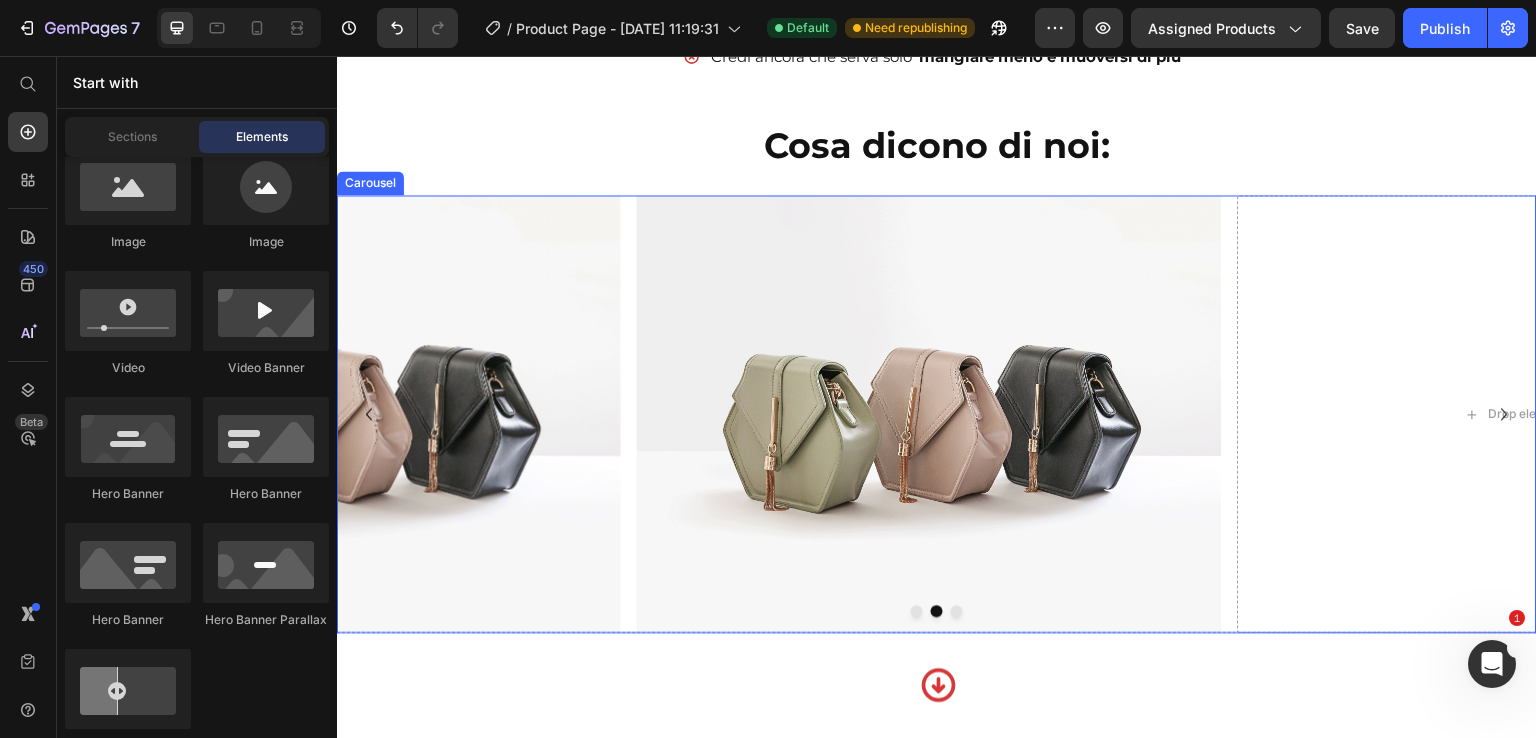 click 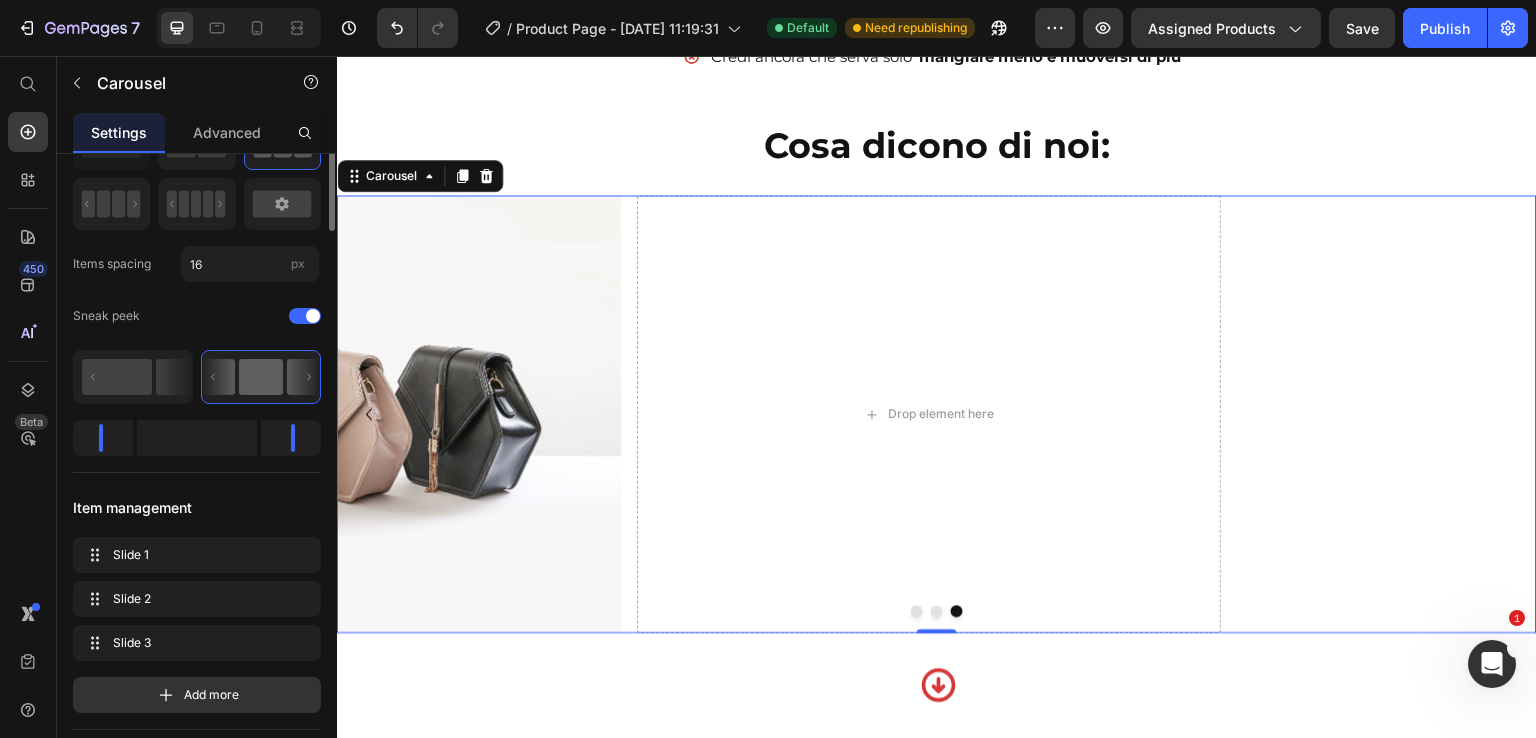 scroll, scrollTop: 0, scrollLeft: 0, axis: both 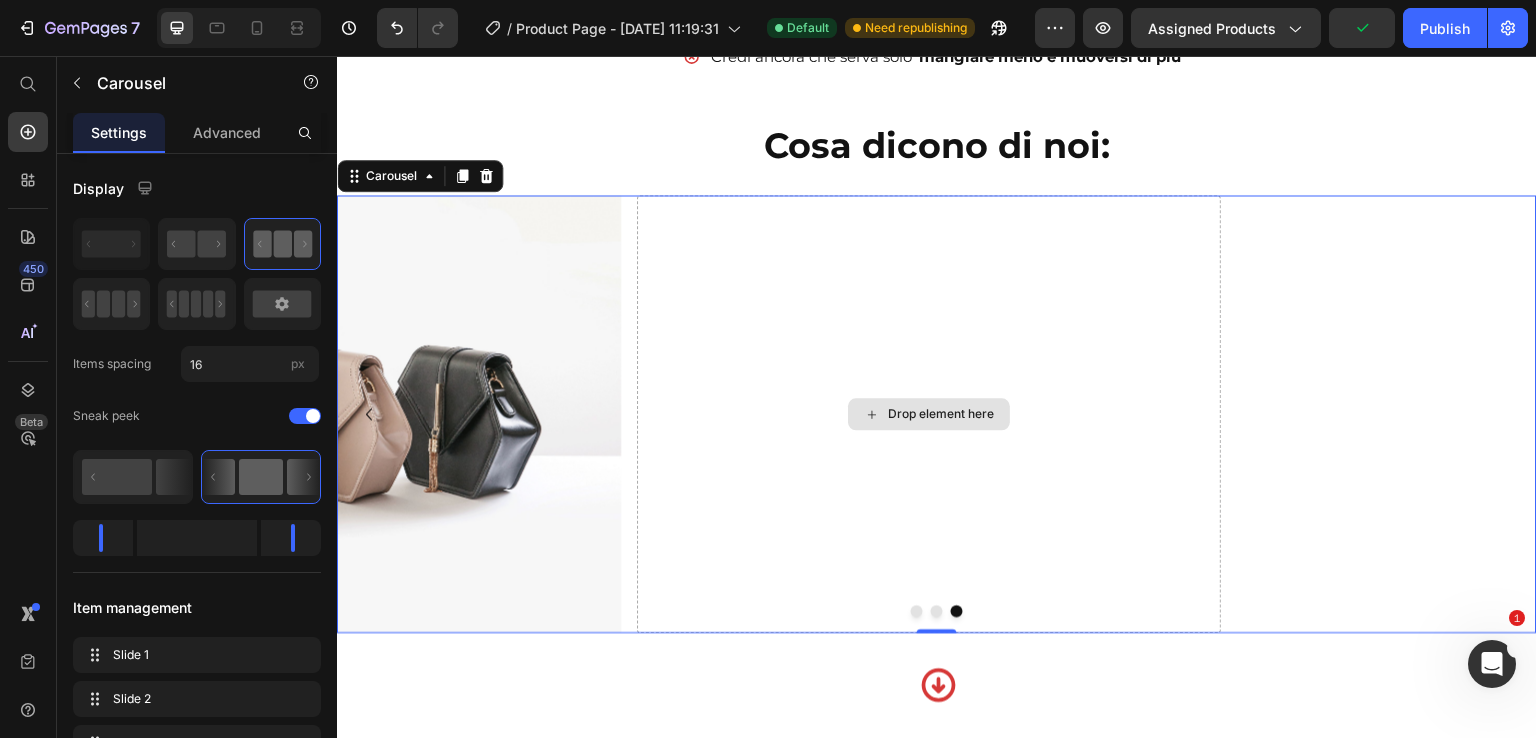 click on "Drop element here" at bounding box center [941, 414] 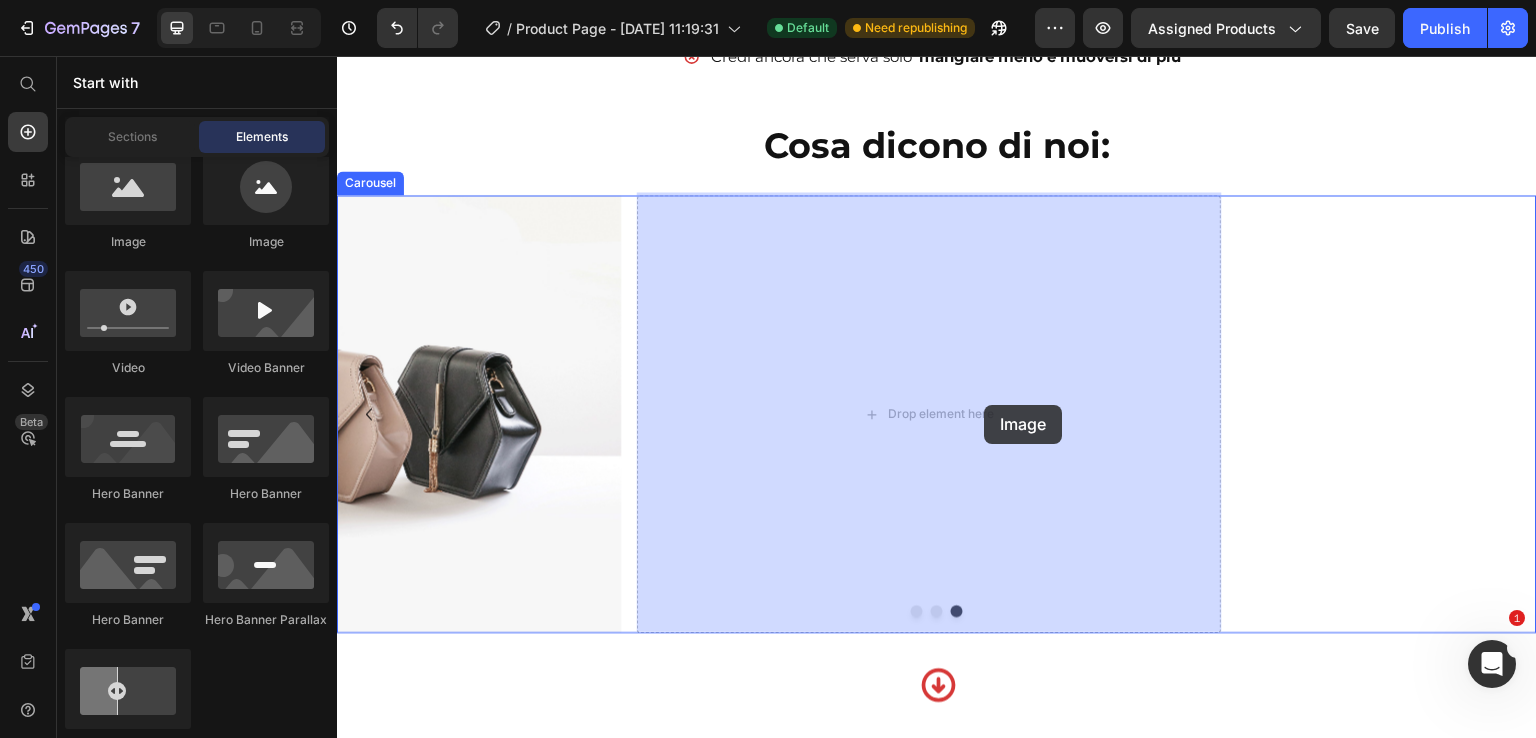 drag, startPoint x: 446, startPoint y: 242, endPoint x: 934, endPoint y: 405, distance: 514.5027 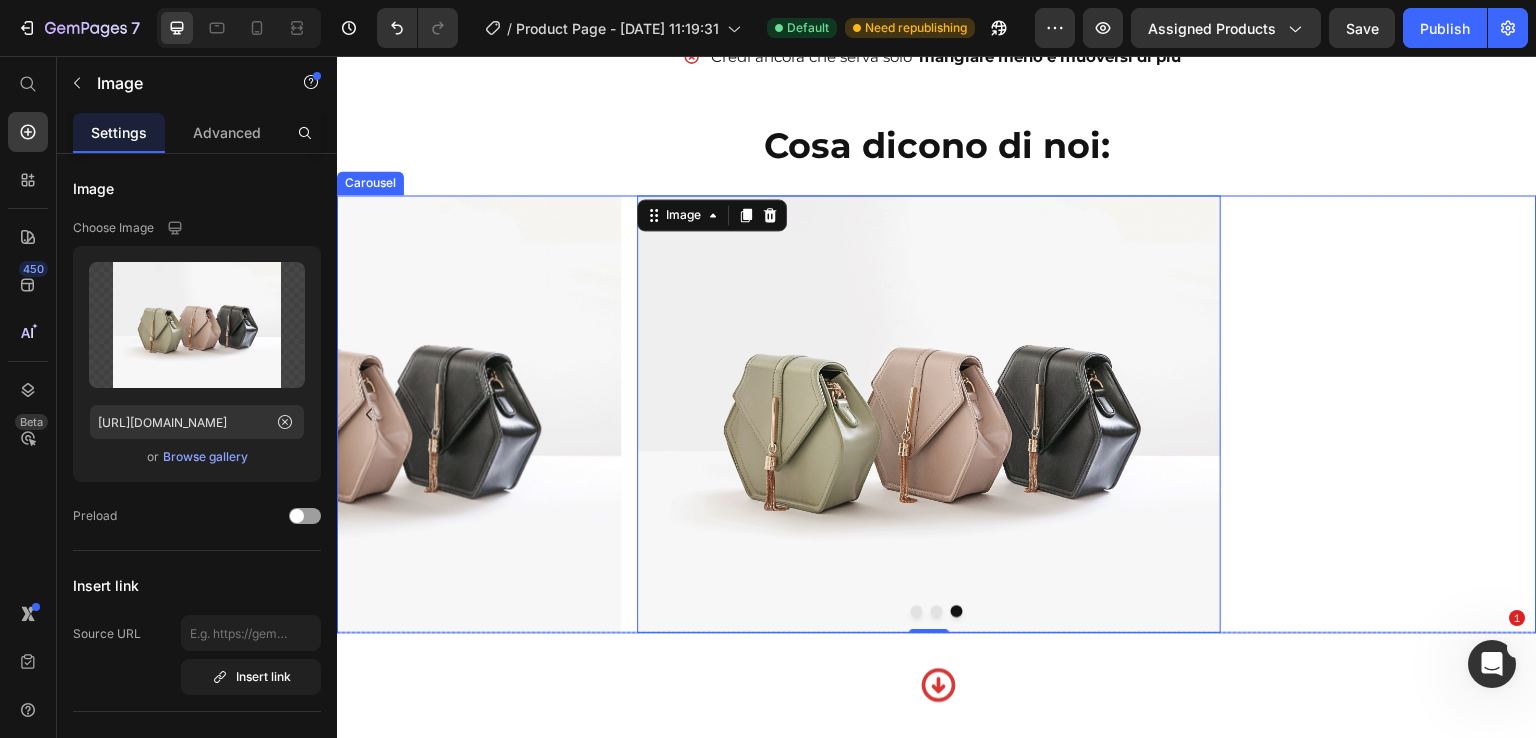 click at bounding box center (917, 611) 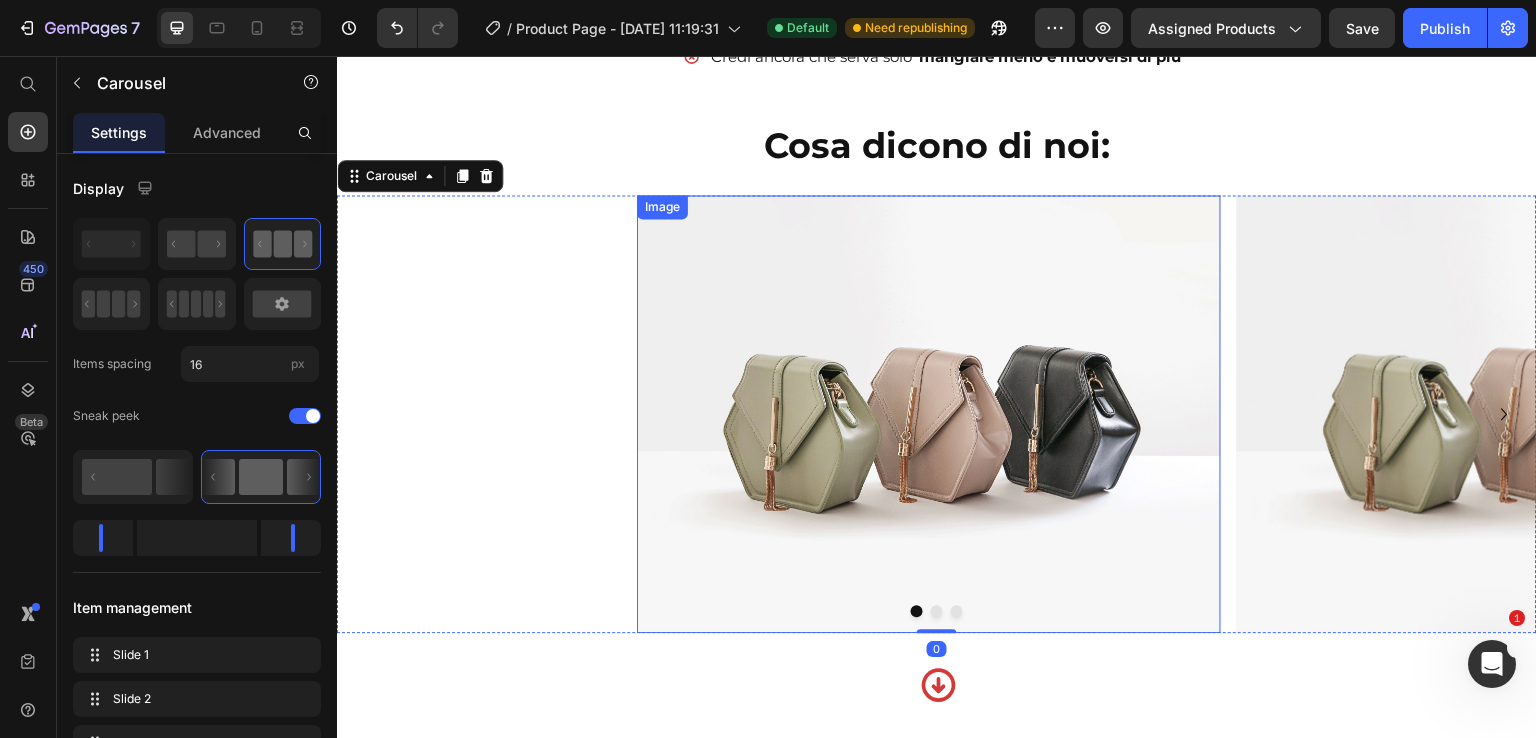 click at bounding box center (929, 414) 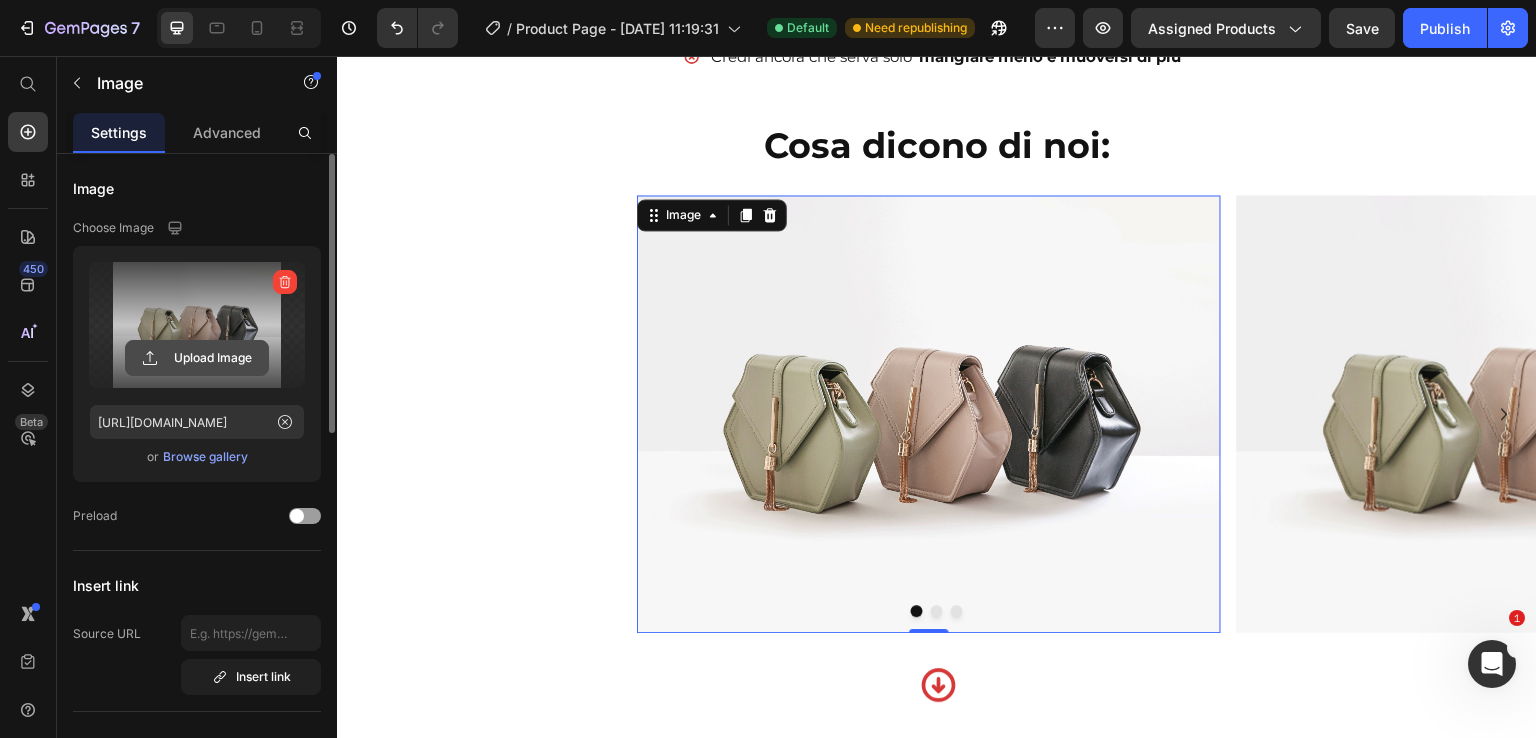 click 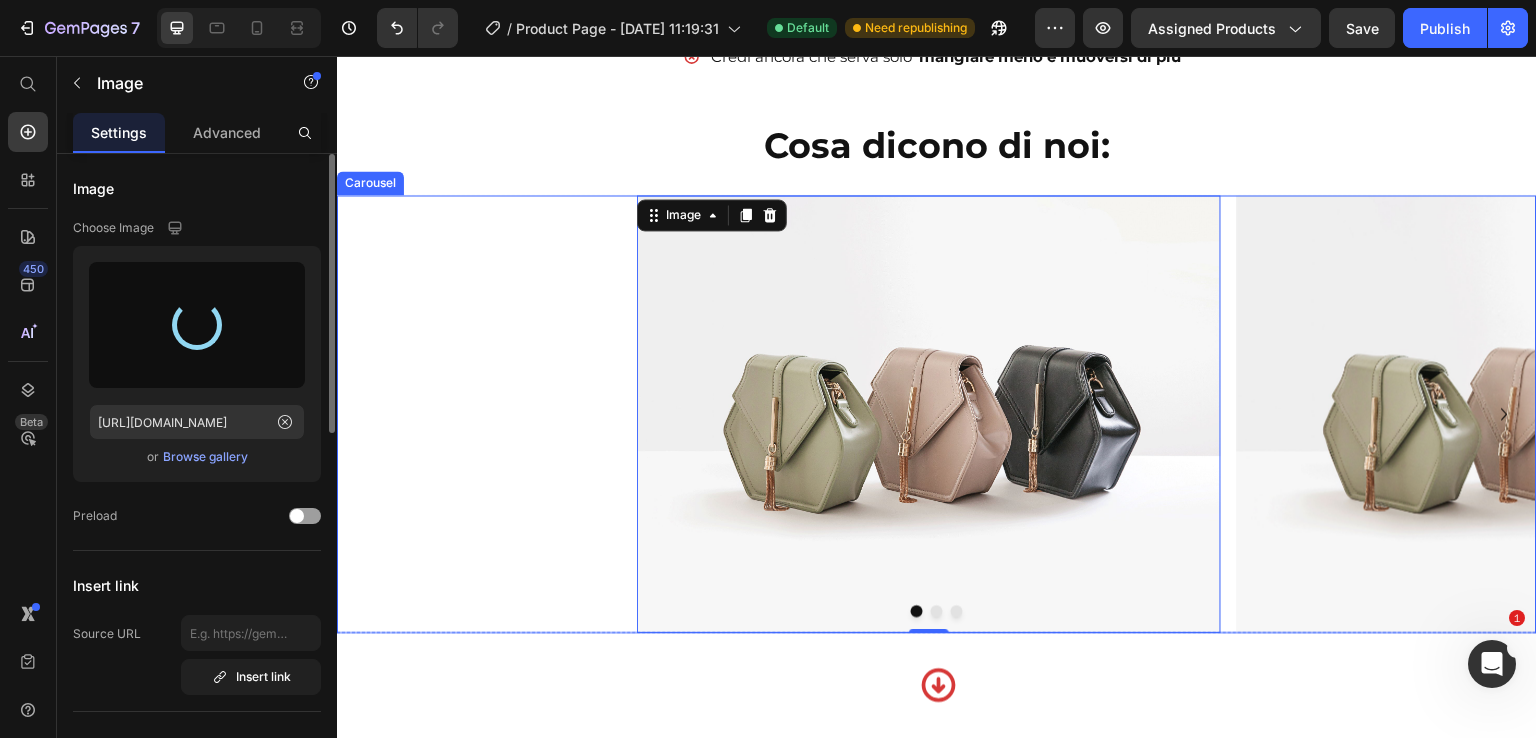 type on "https://cdn.shopify.com/s/files/1/0897/3559/4250/files/gempages_565673089354957675-5e19de55-8e9e-405b-aef9-f0955fd98f78.jpg" 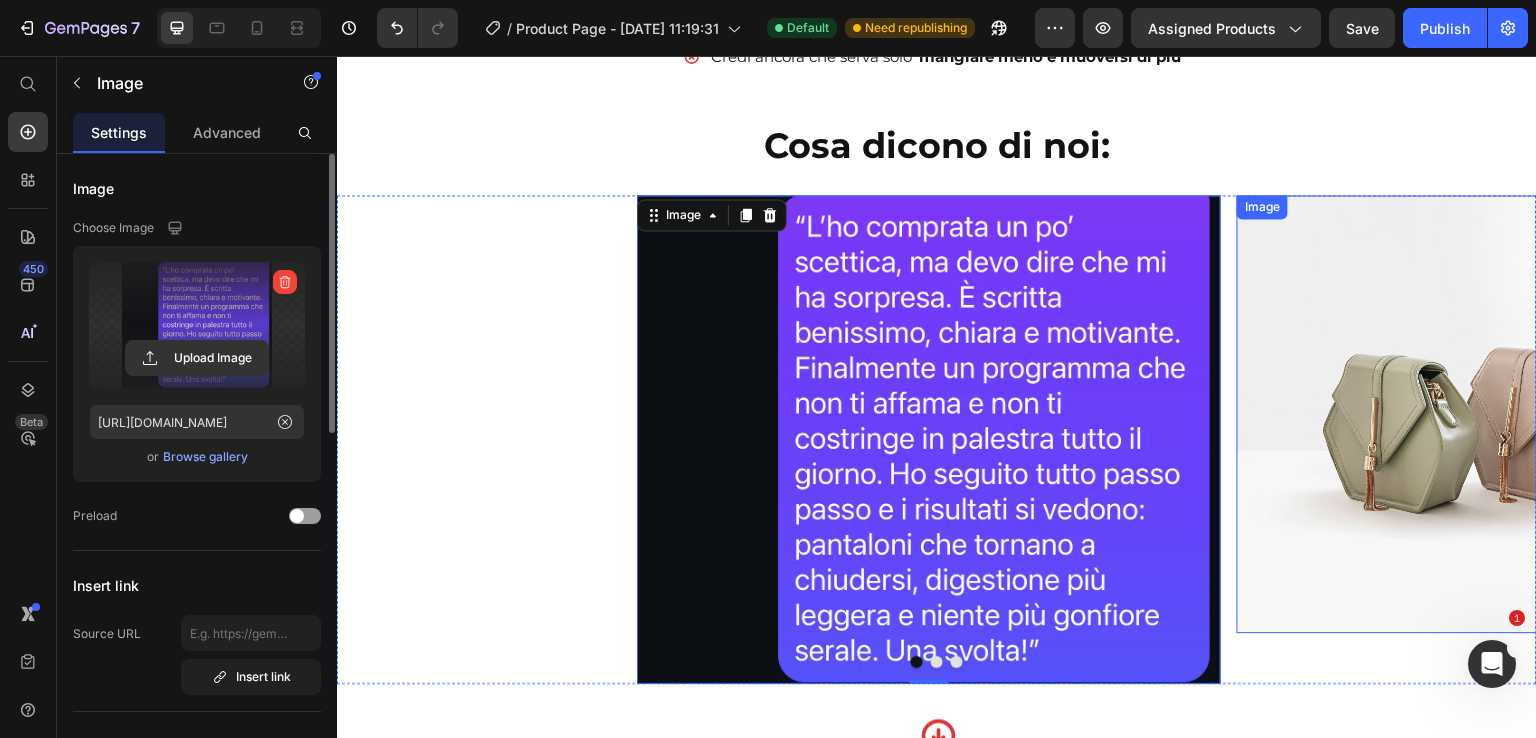 click at bounding box center (1530, 414) 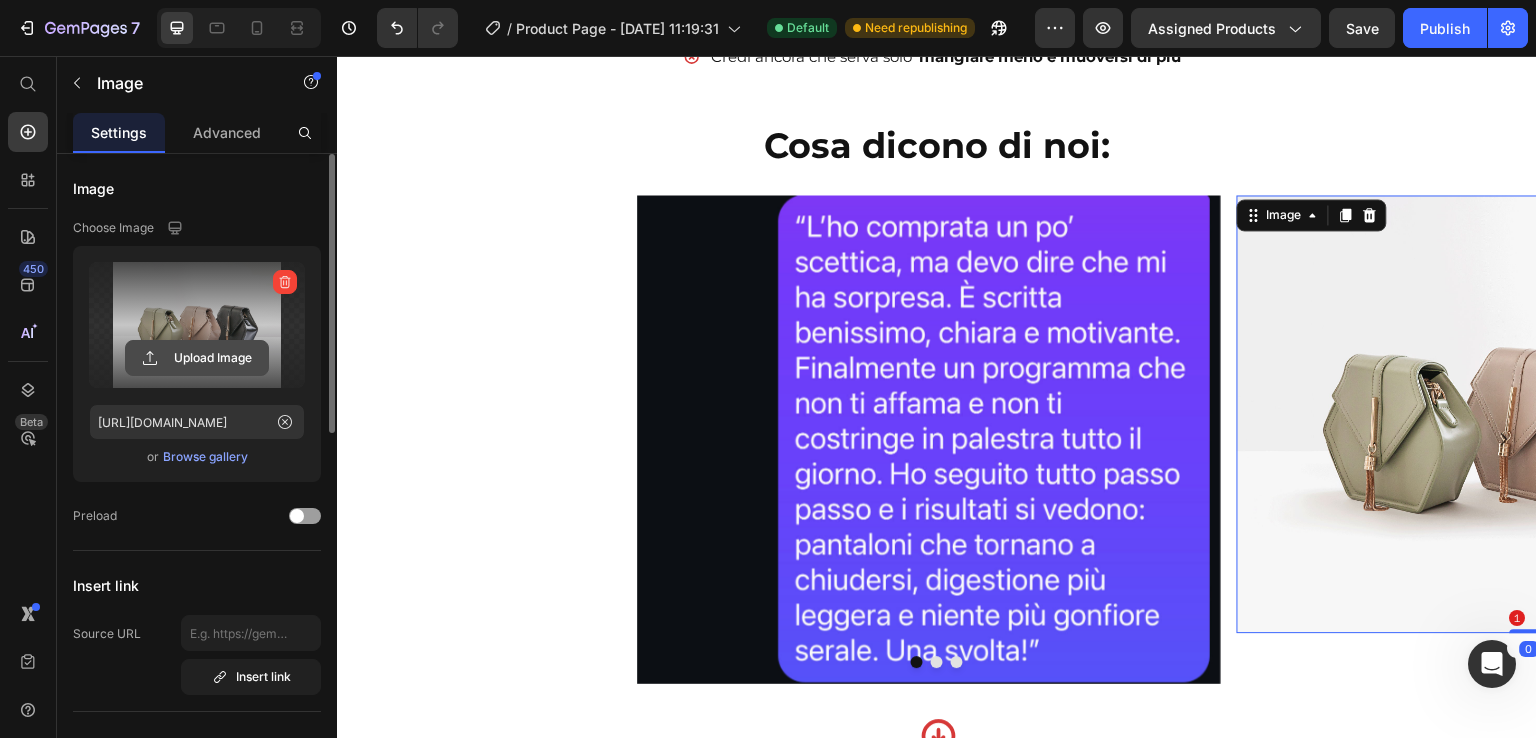 click 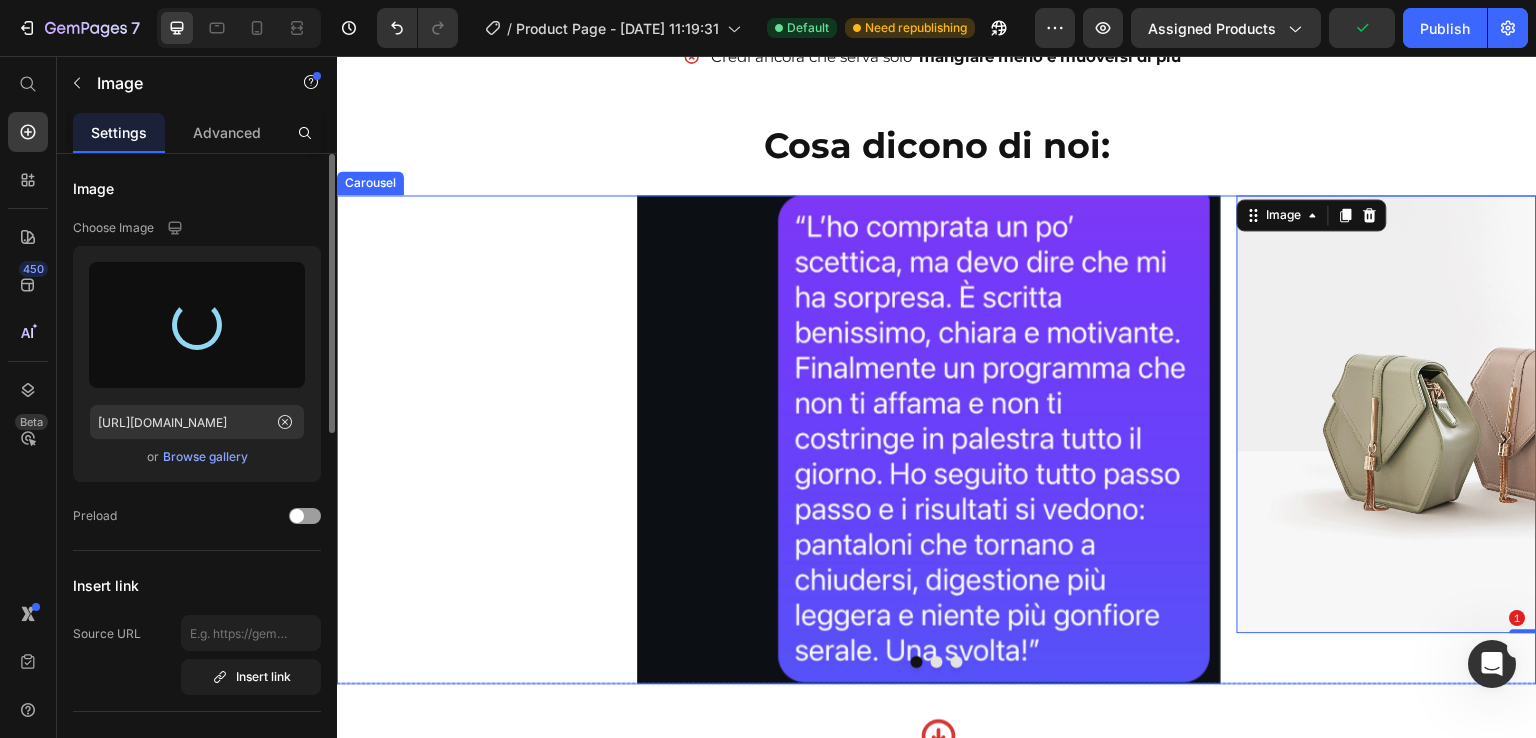 type on "https://cdn.shopify.com/s/files/1/0897/3559/4250/files/gempages_565673089354957675-d4d689d1-37e8-4b2c-acbf-c6ba6ac4f927.jpg" 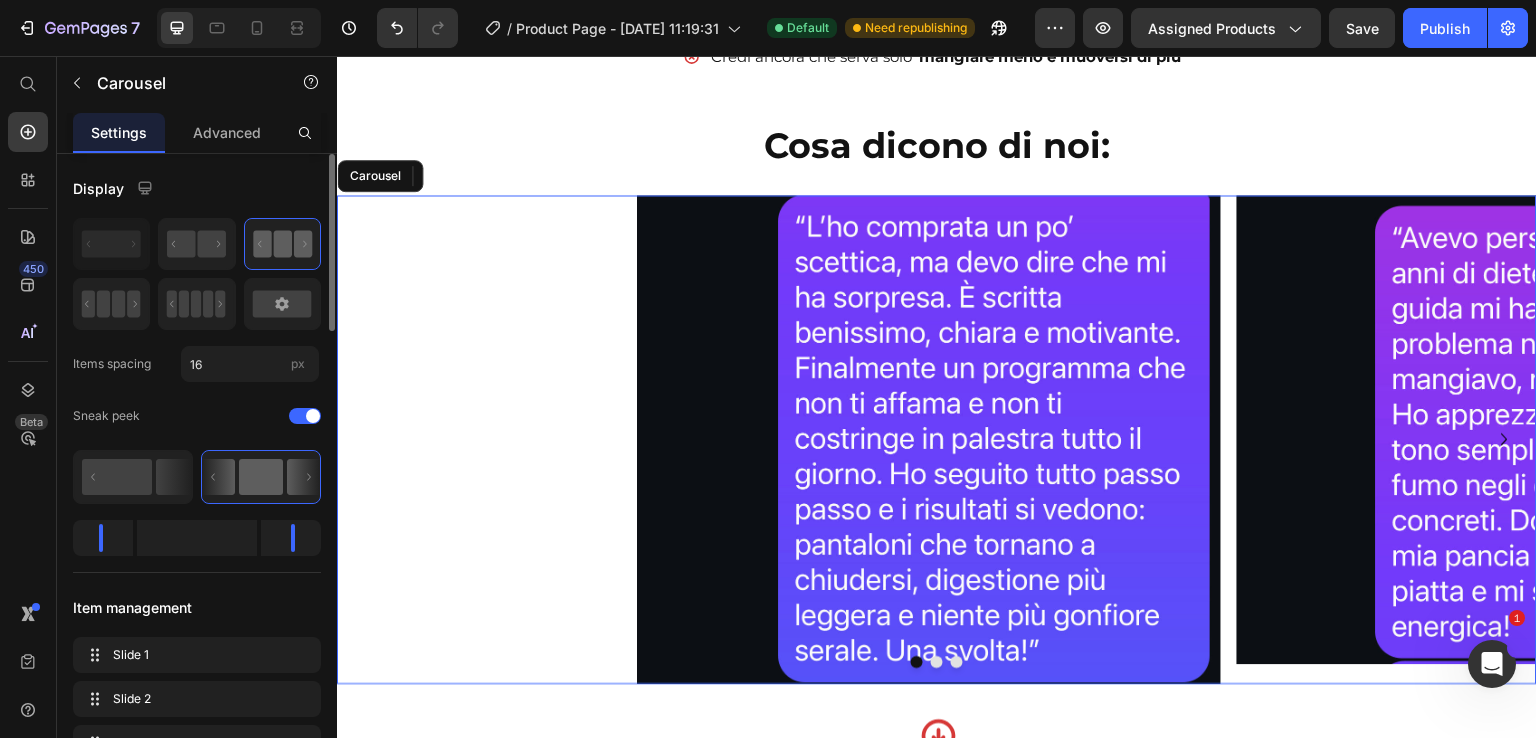 click at bounding box center (957, 662) 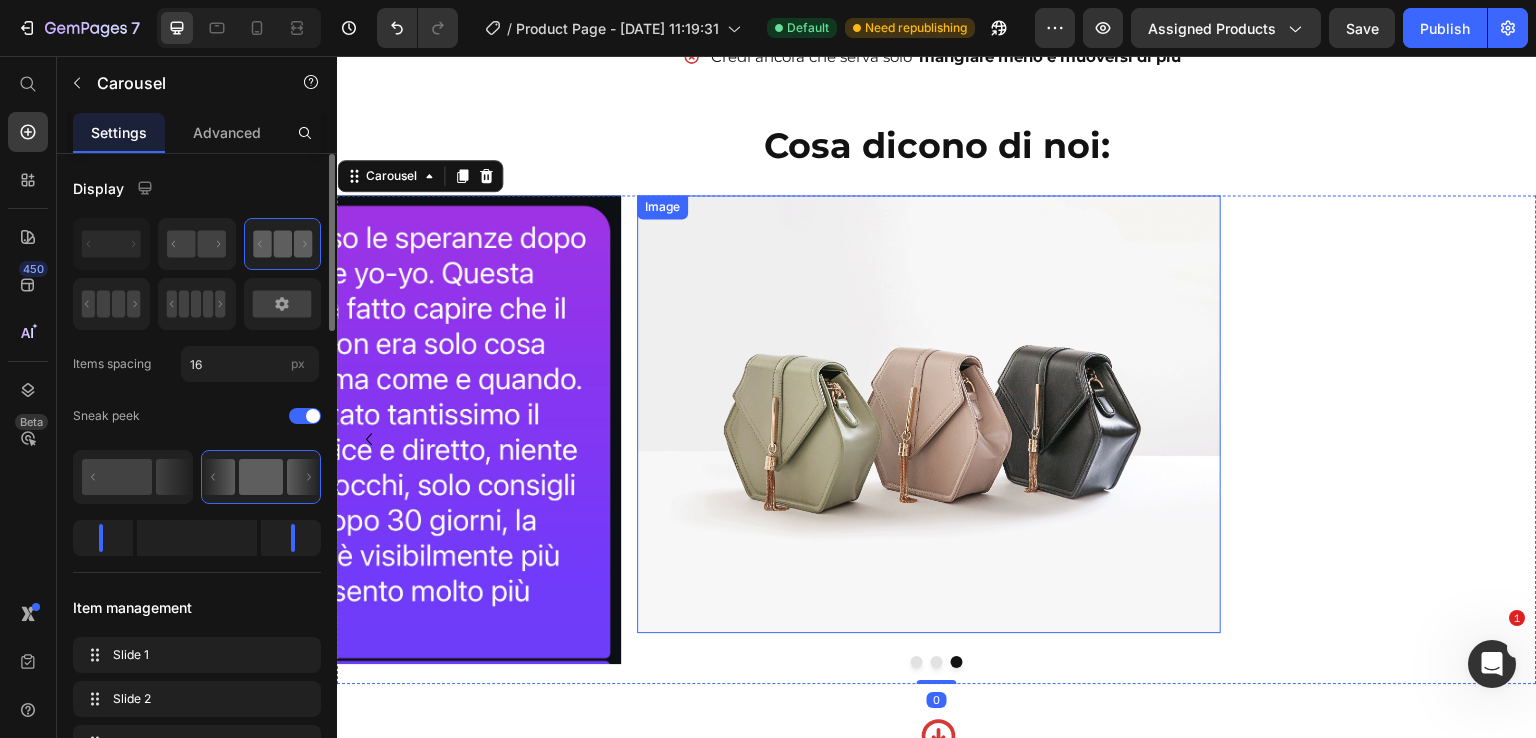 click at bounding box center (929, 414) 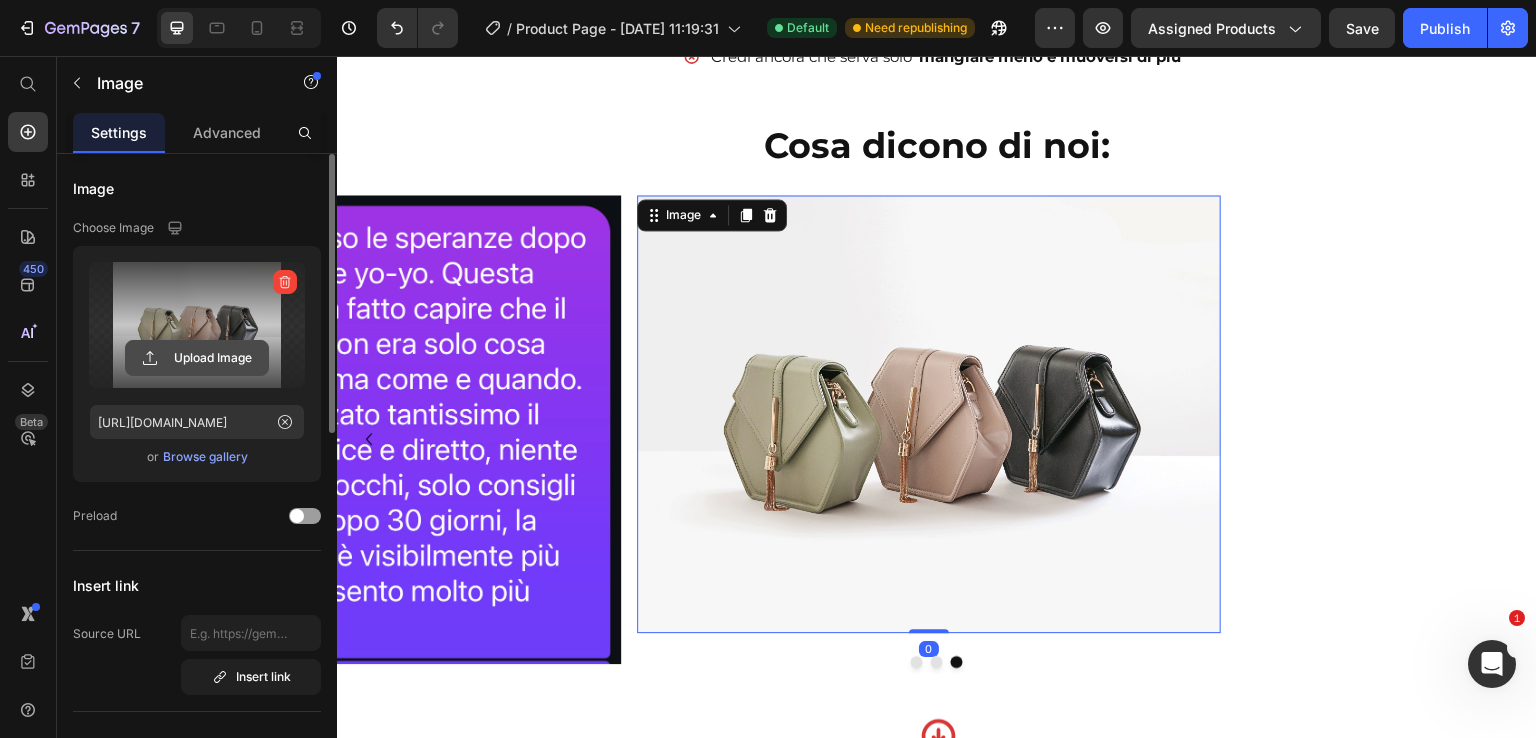 click on "Upload Image" at bounding box center [197, 358] 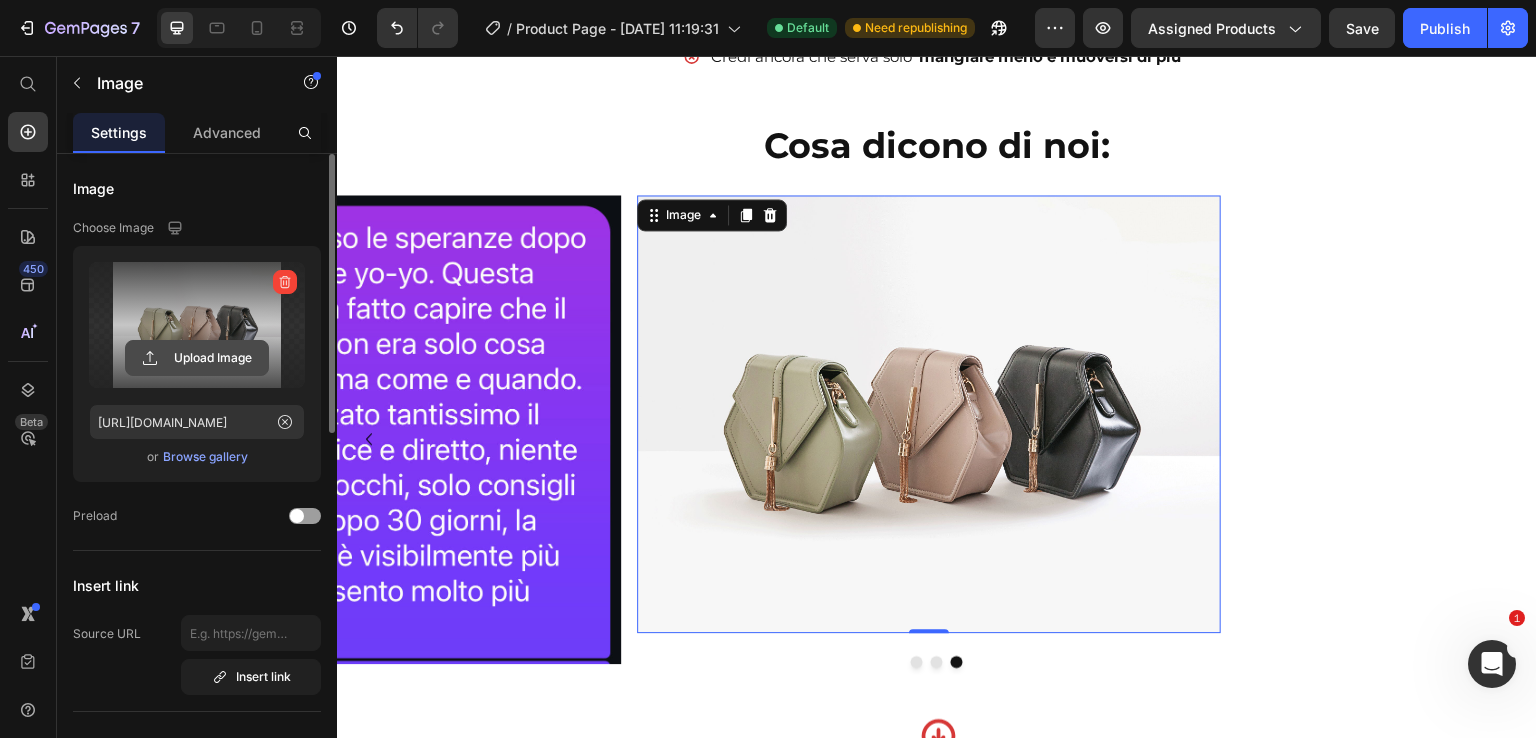 click 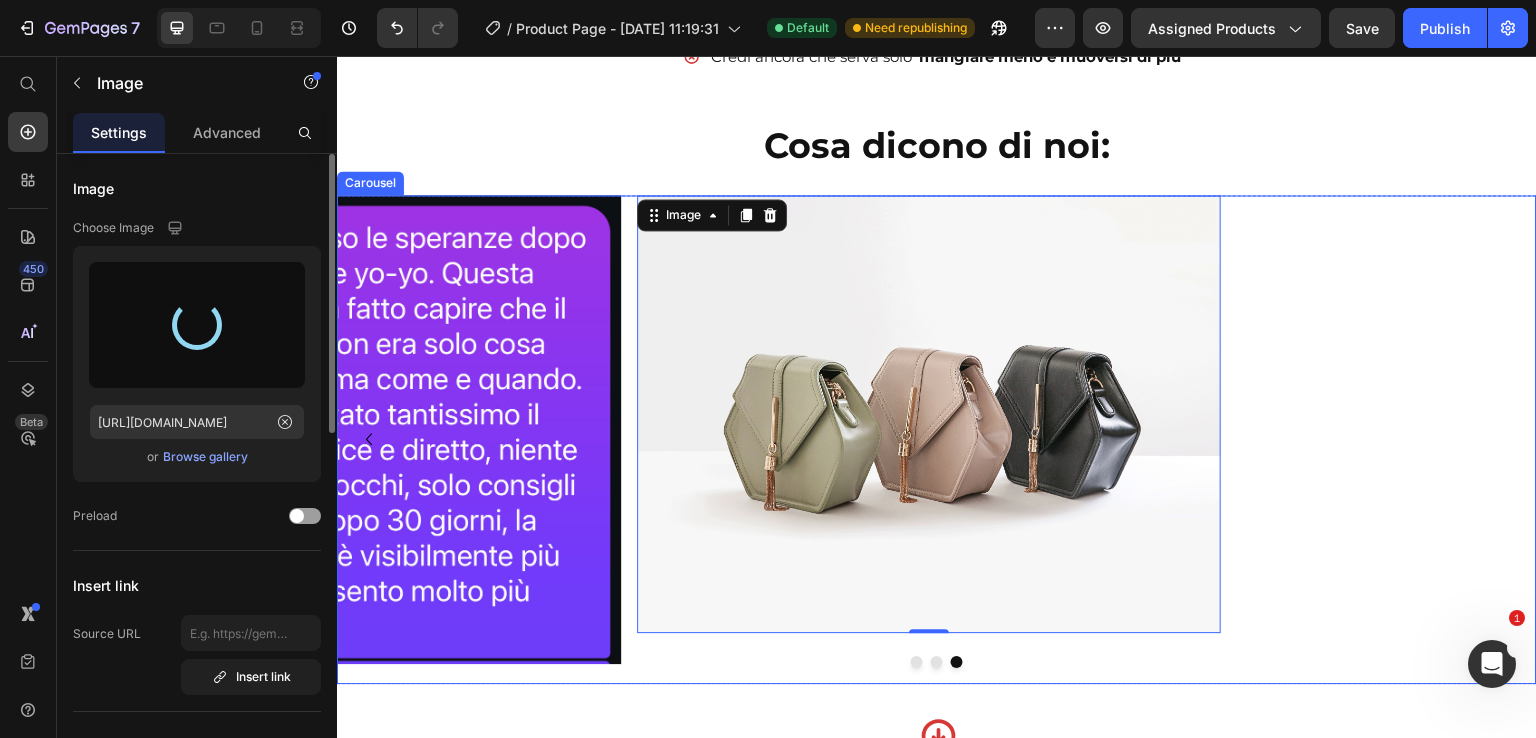 type on "https://cdn.shopify.com/s/files/1/0897/3559/4250/files/gempages_565673089354957675-c2252ec8-d879-4065-9181-3d495a398eb9.jpg" 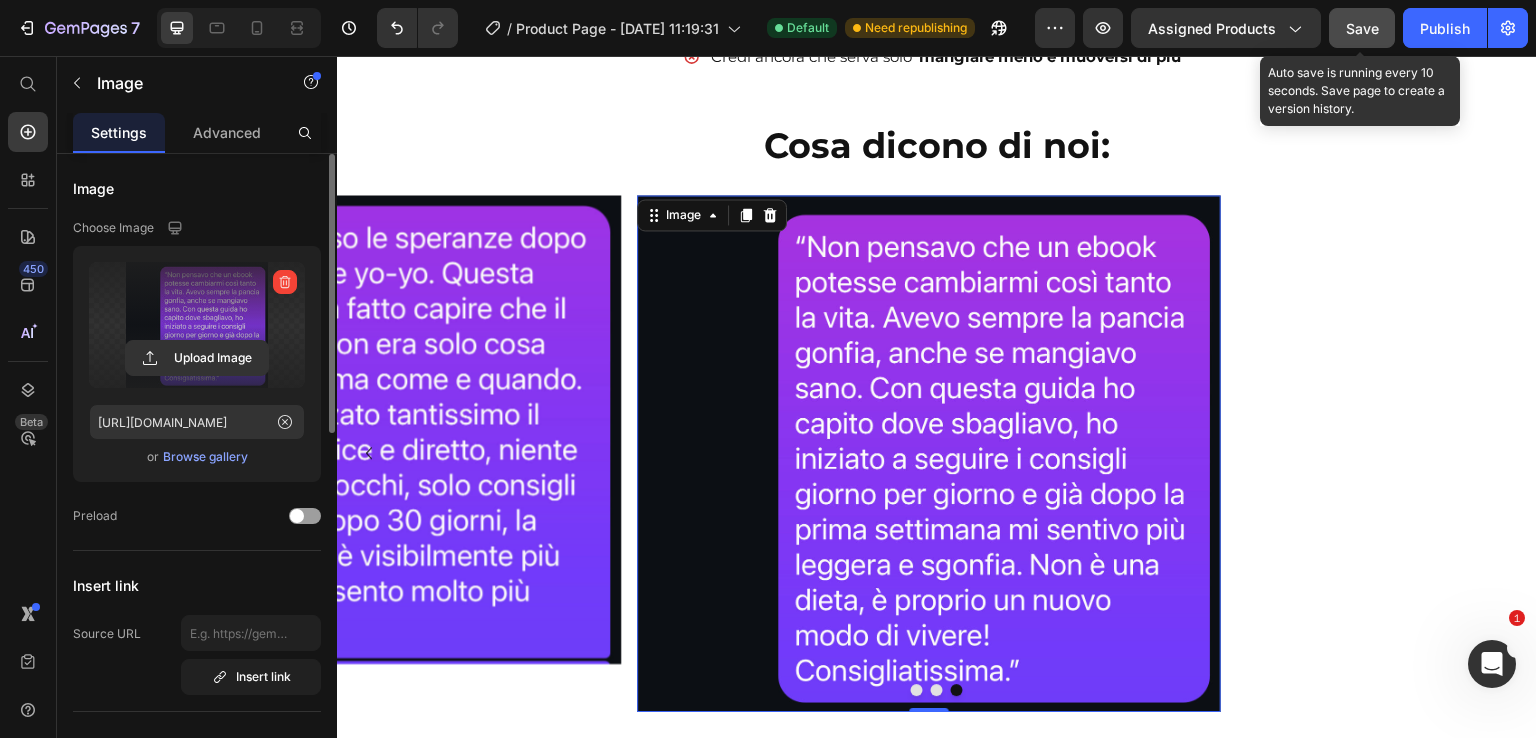 click on "Save" at bounding box center [1362, 28] 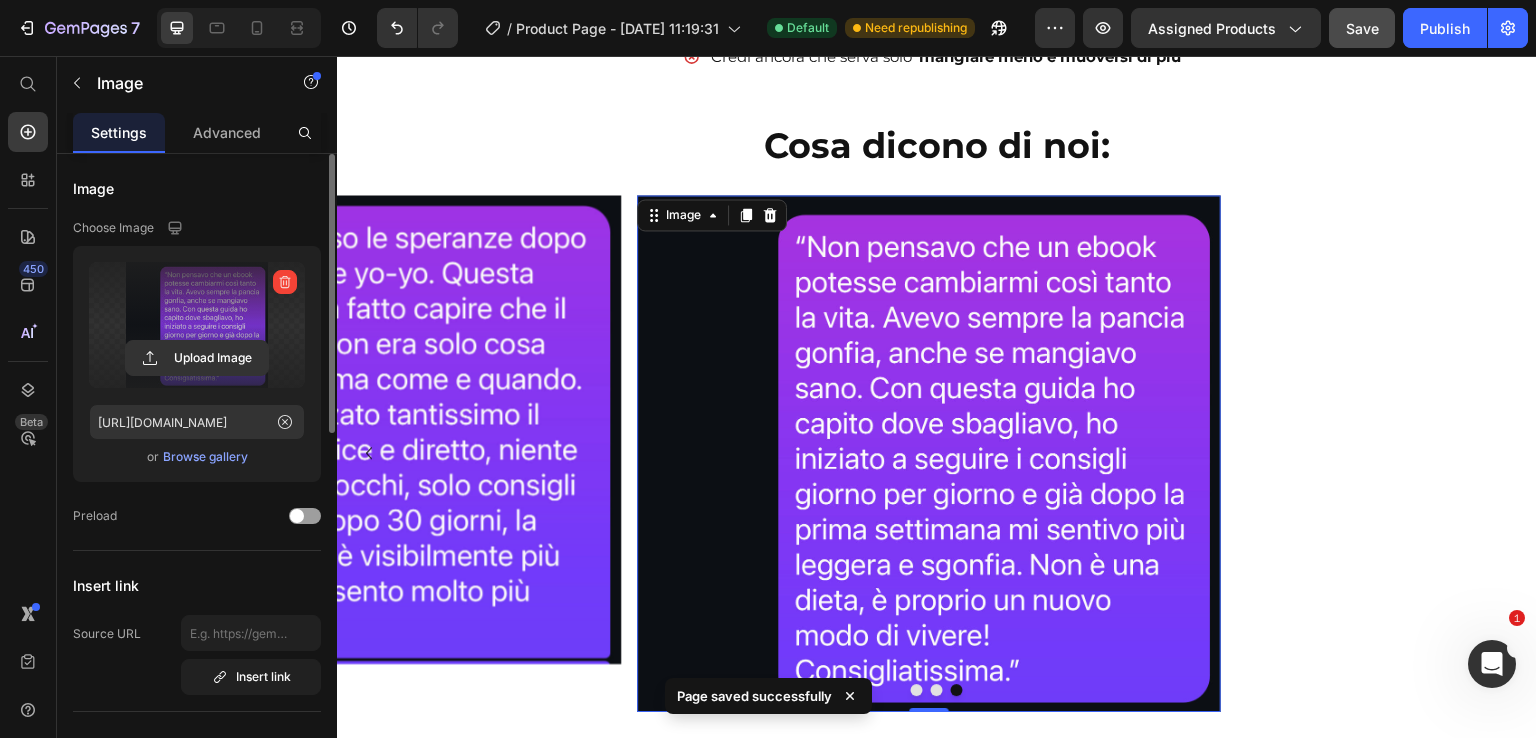 click at bounding box center [929, 453] 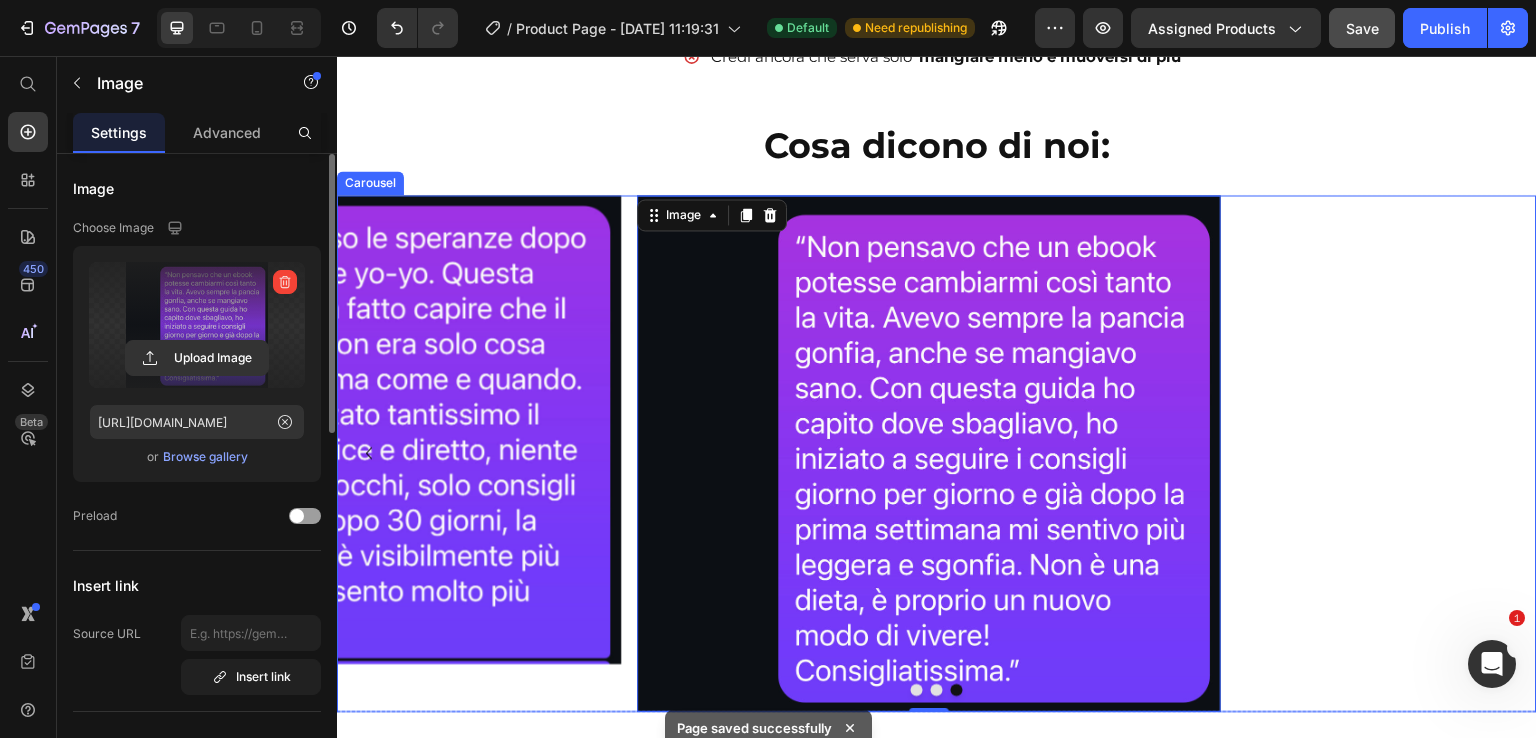 click at bounding box center (937, 690) 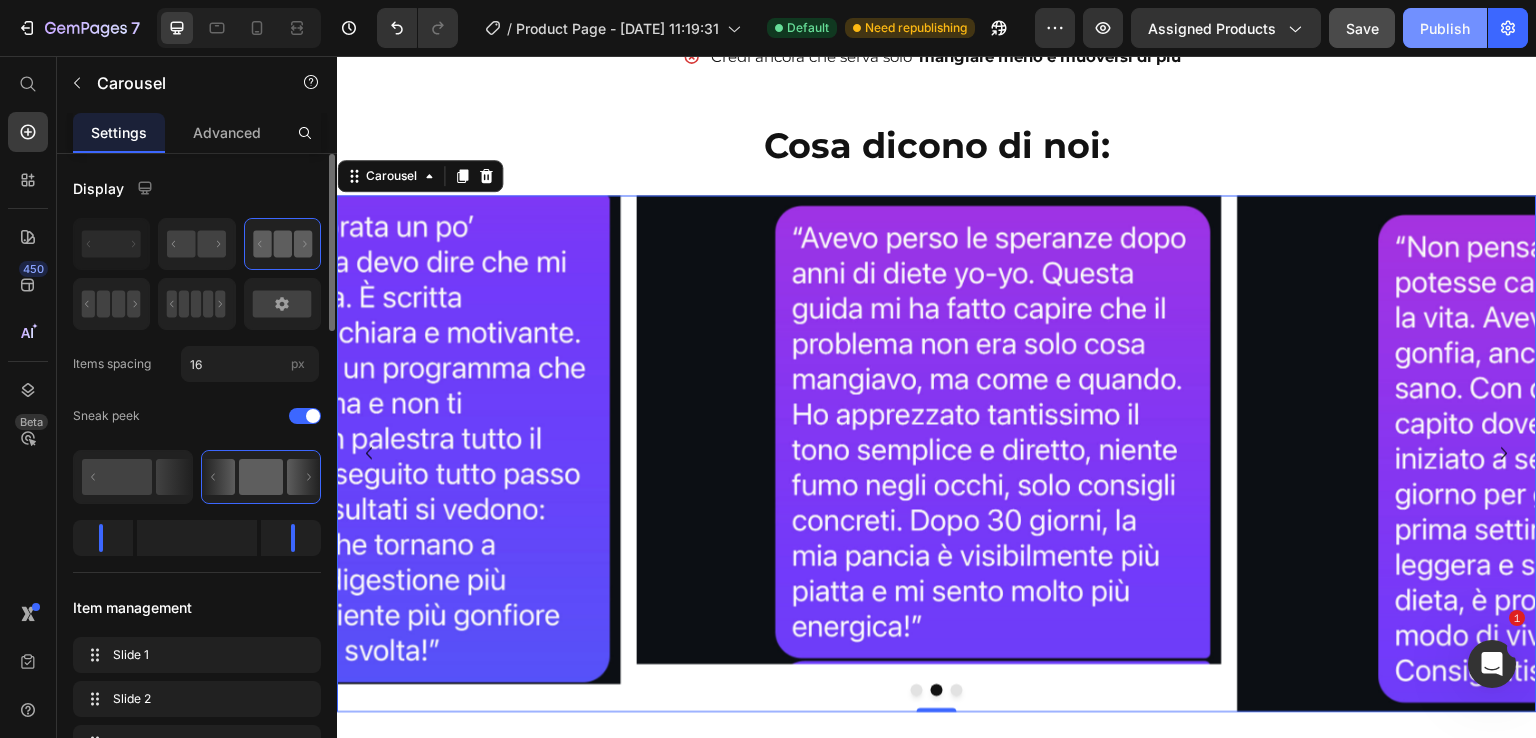 click on "Publish" at bounding box center [1445, 28] 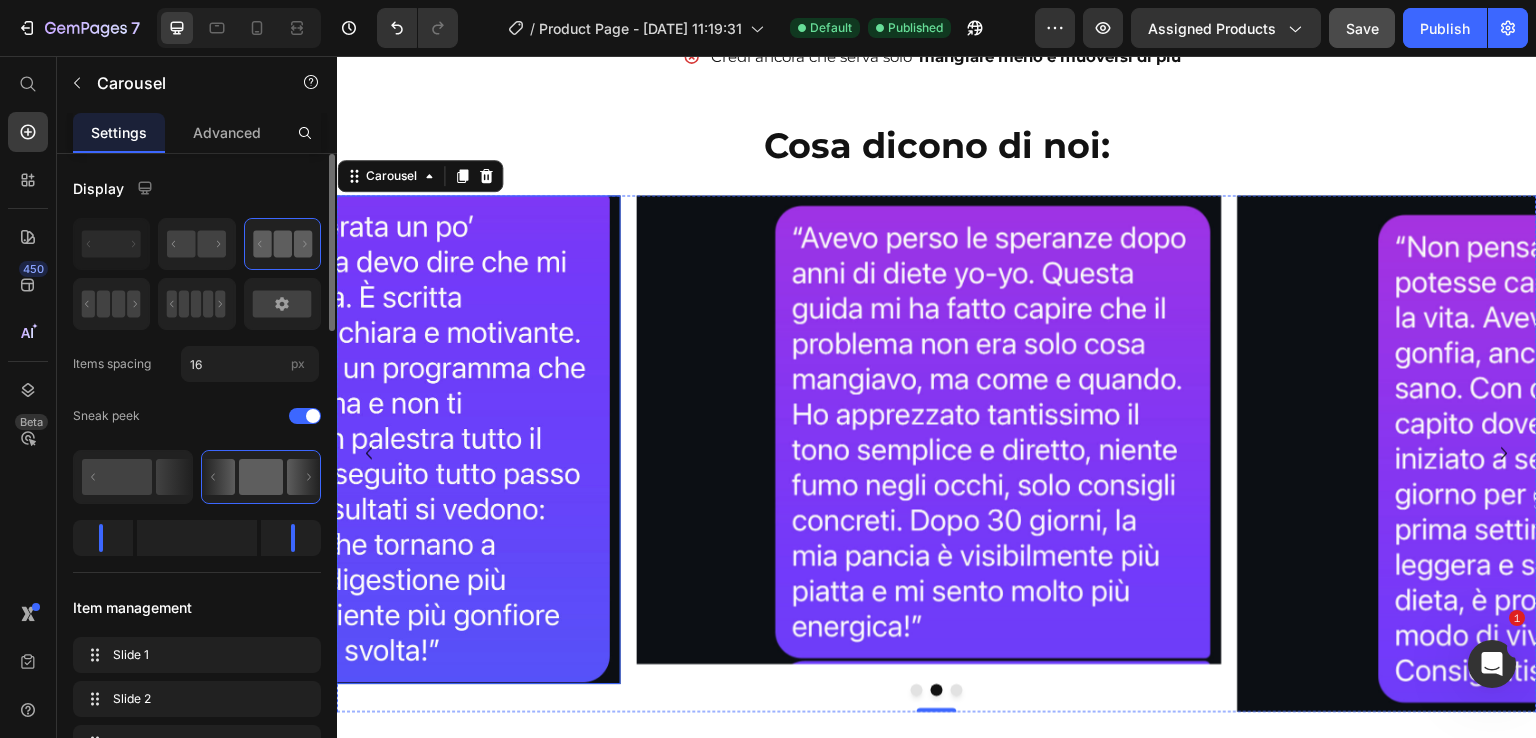 click at bounding box center [329, 439] 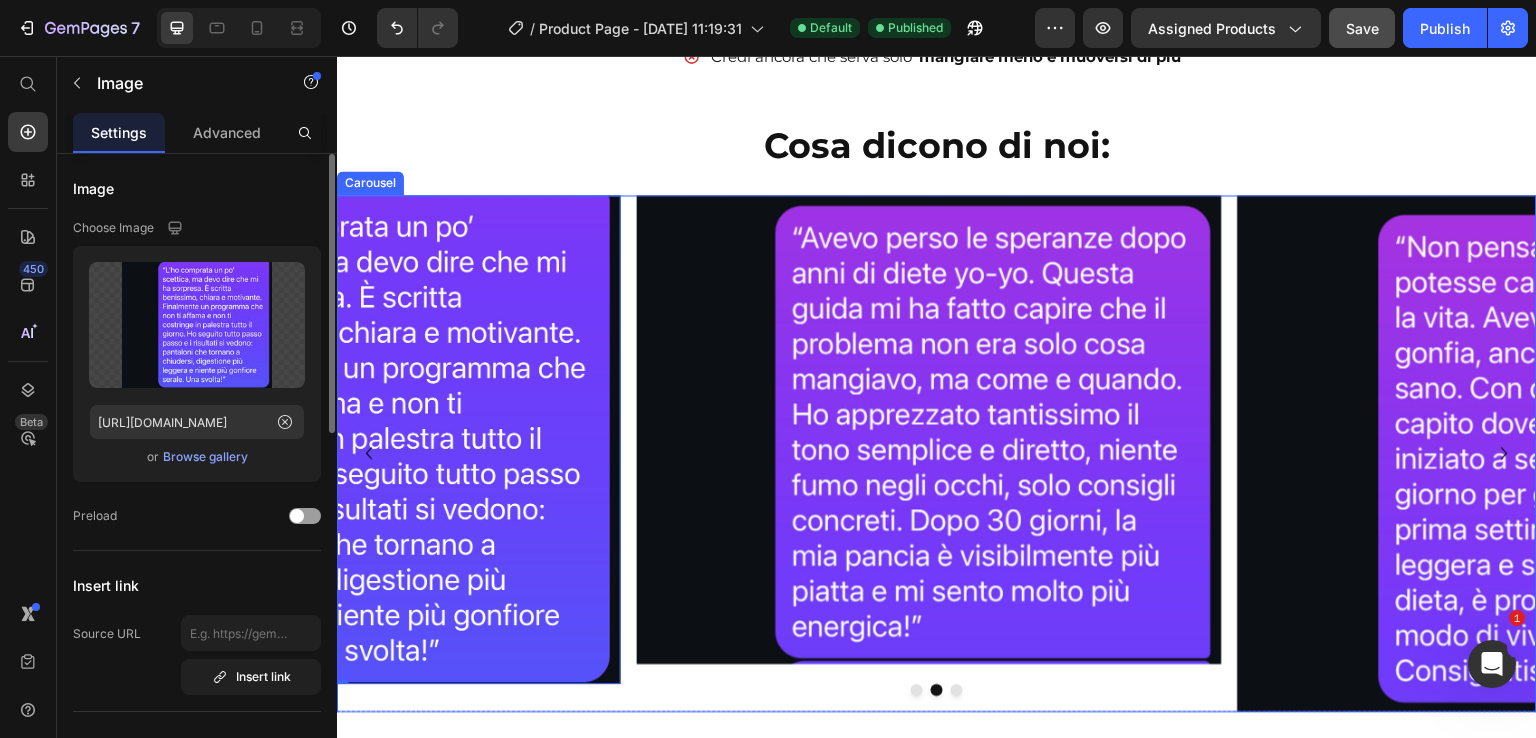 click on "Image   0 Image Image" at bounding box center [937, 453] 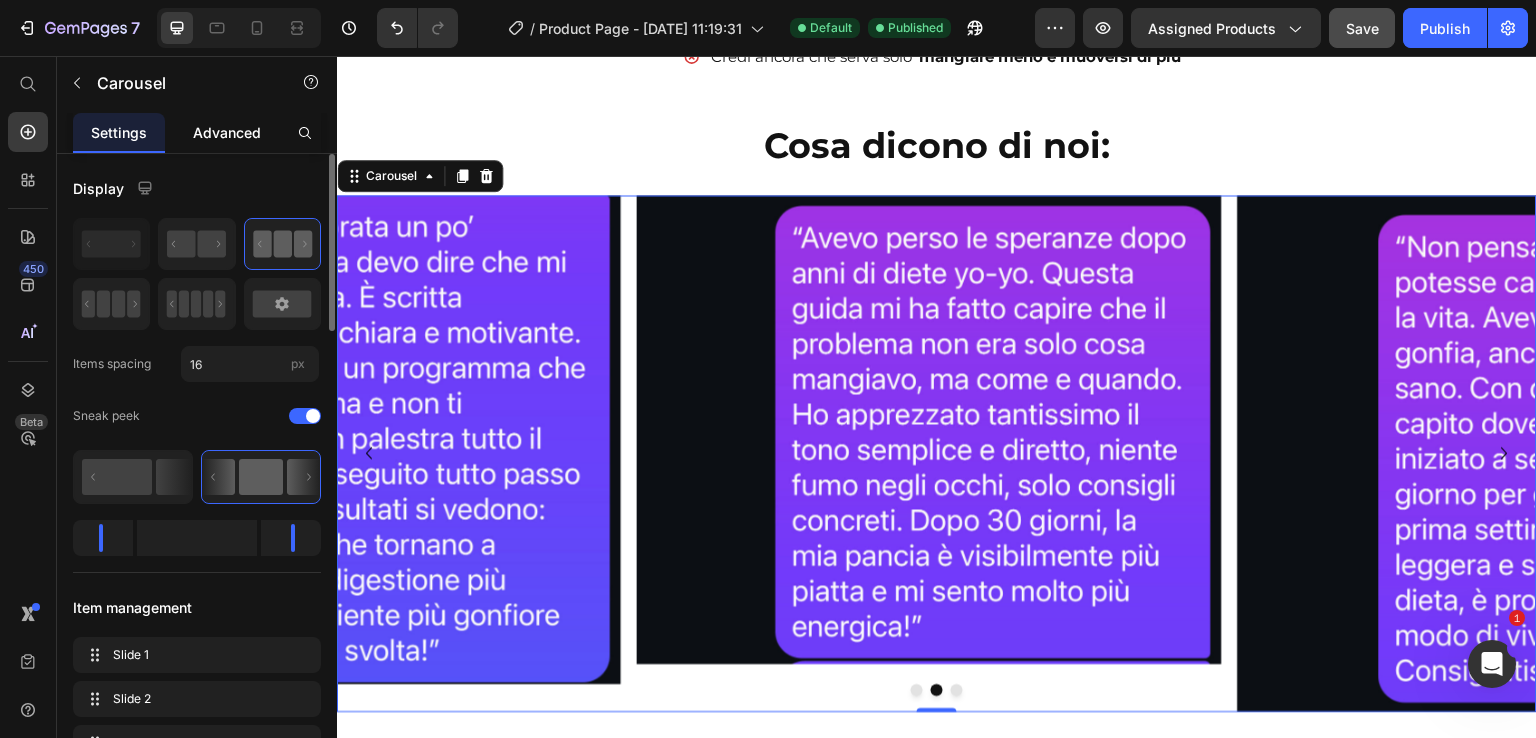 click on "Advanced" at bounding box center (227, 132) 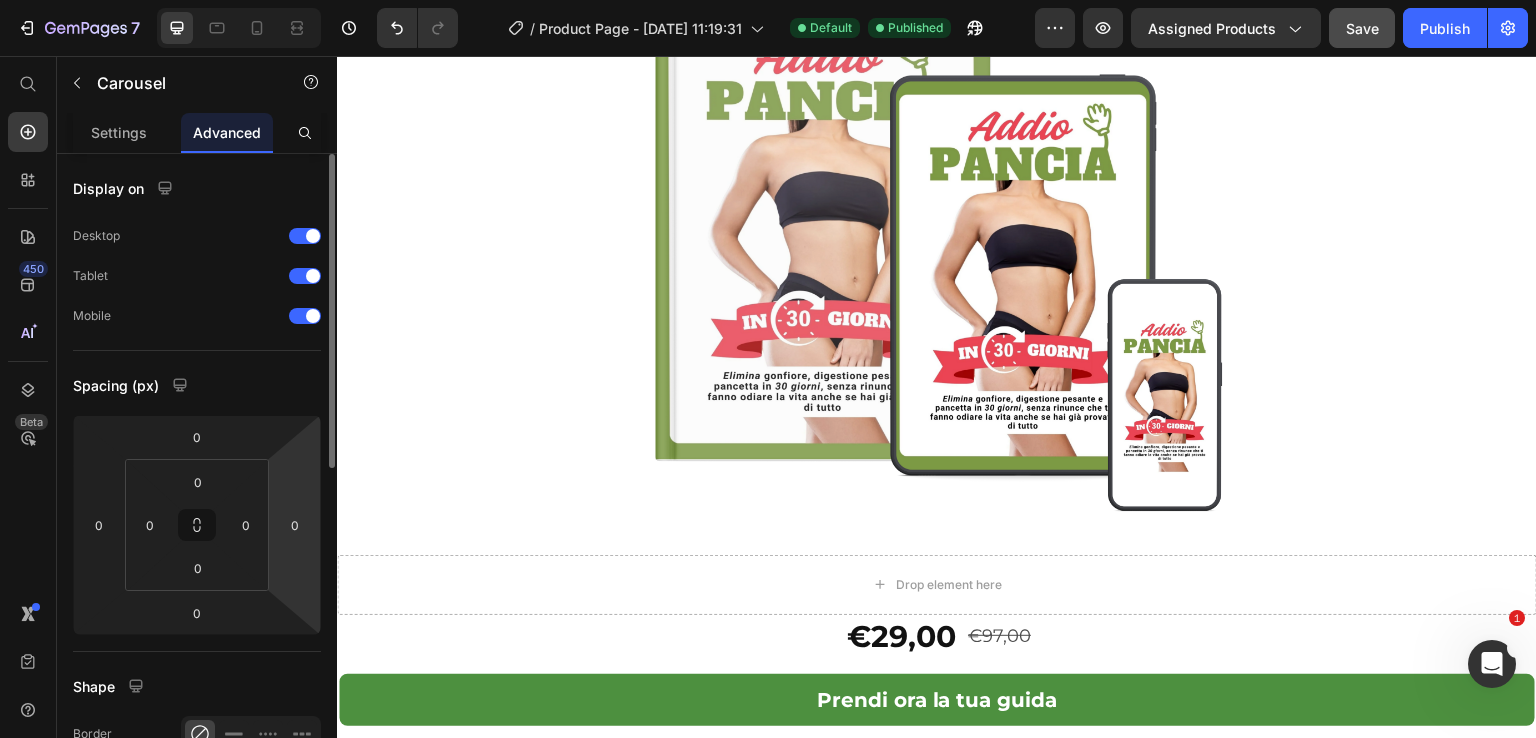 scroll, scrollTop: 700, scrollLeft: 0, axis: vertical 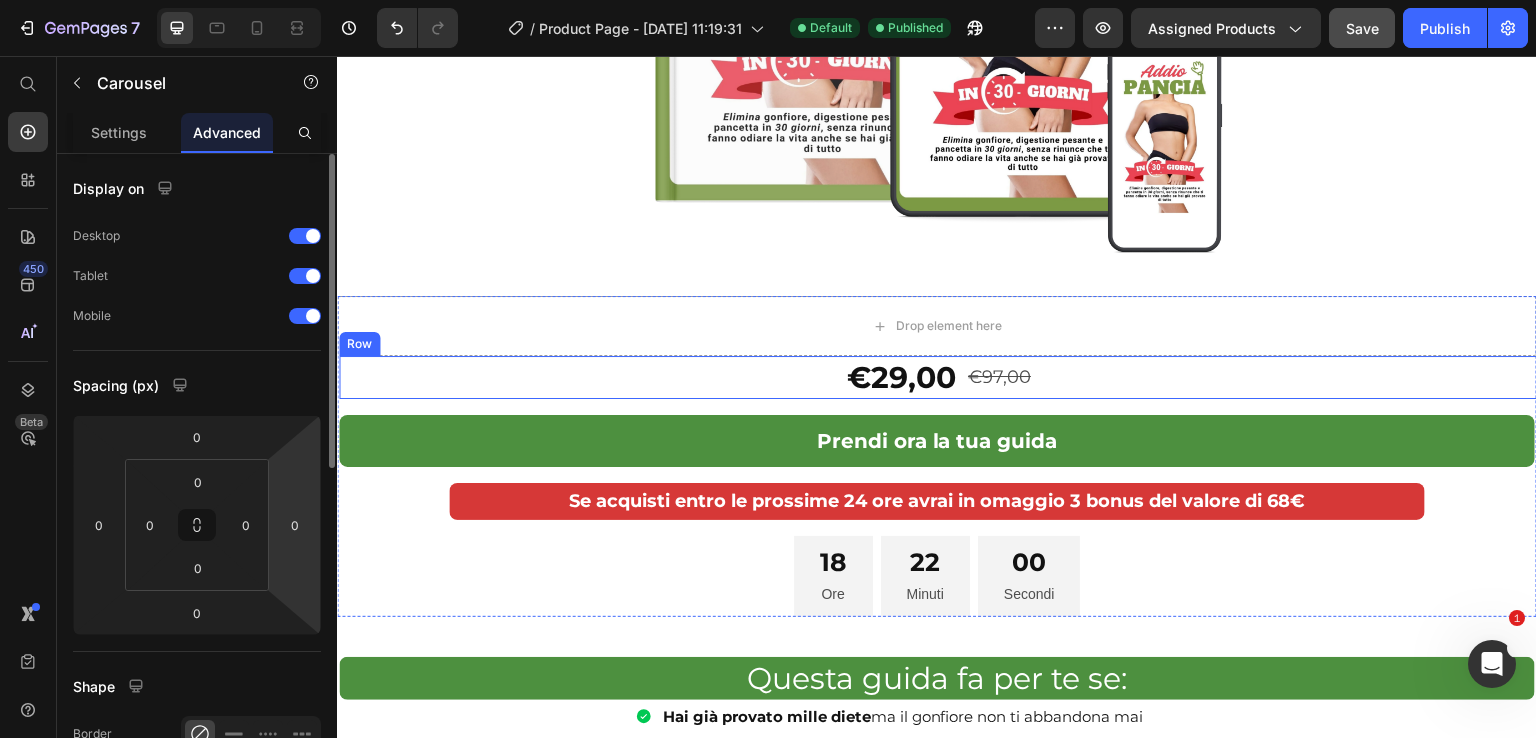 click on "€29,00 Product Price €97,00 Product Price Row" at bounding box center (939, 377) 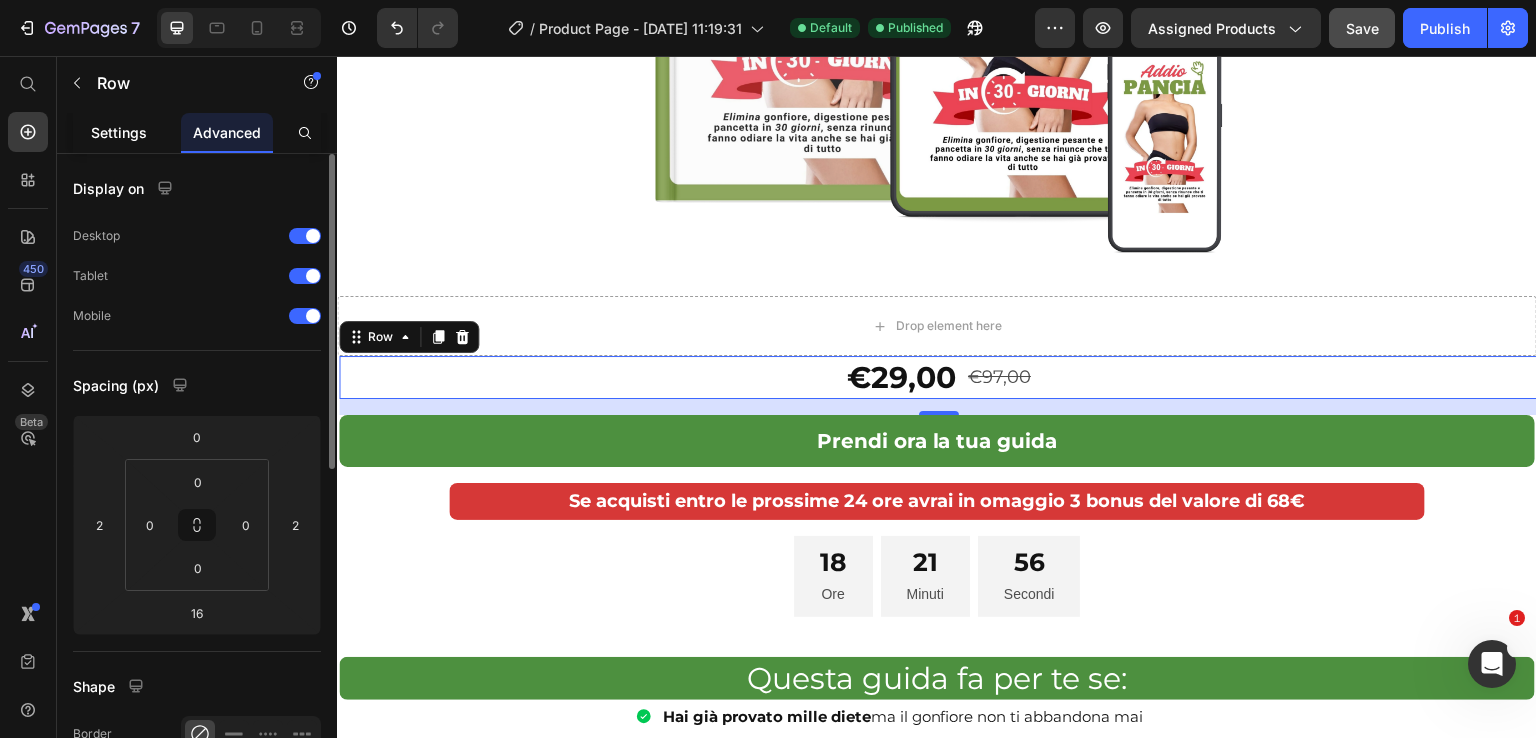 click on "Settings" at bounding box center [119, 132] 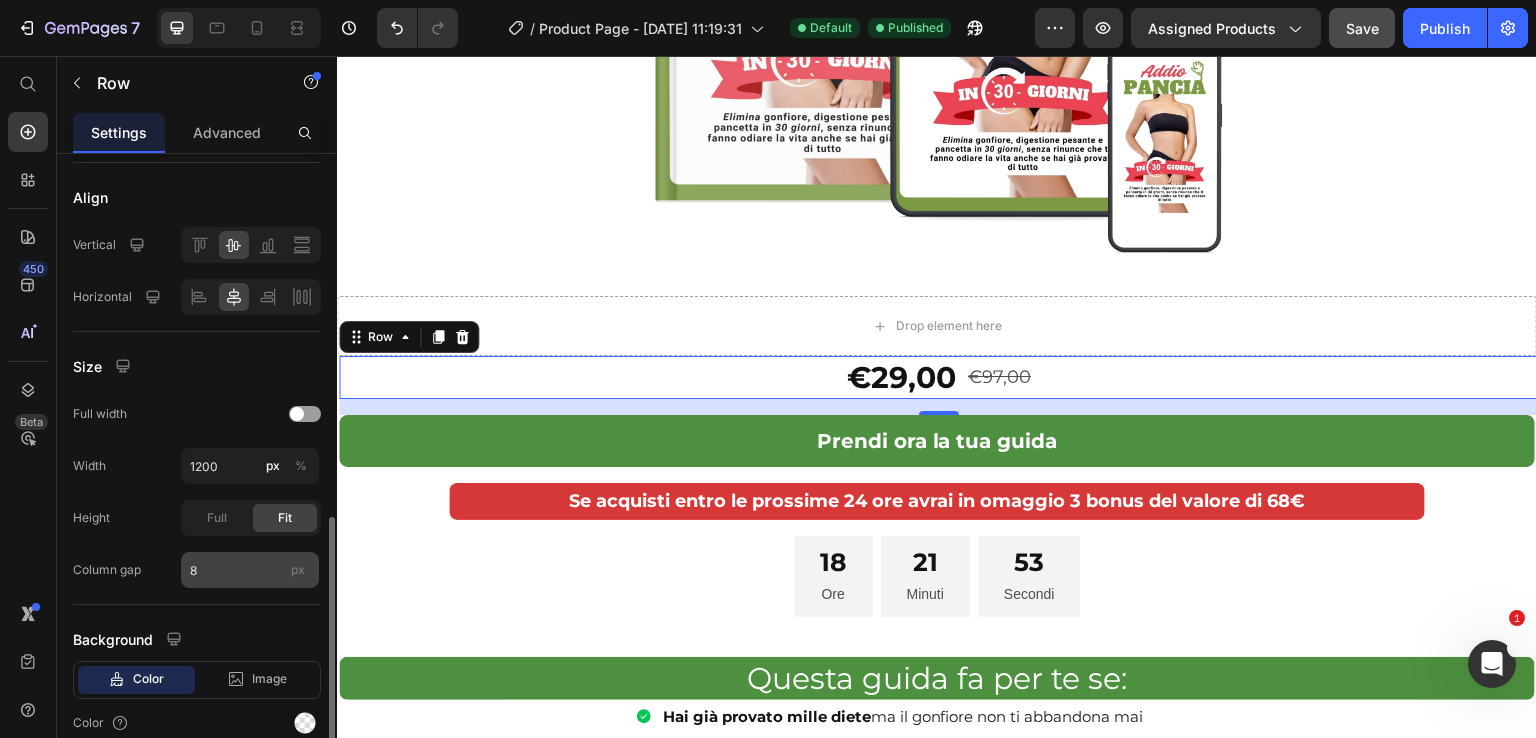 scroll, scrollTop: 486, scrollLeft: 0, axis: vertical 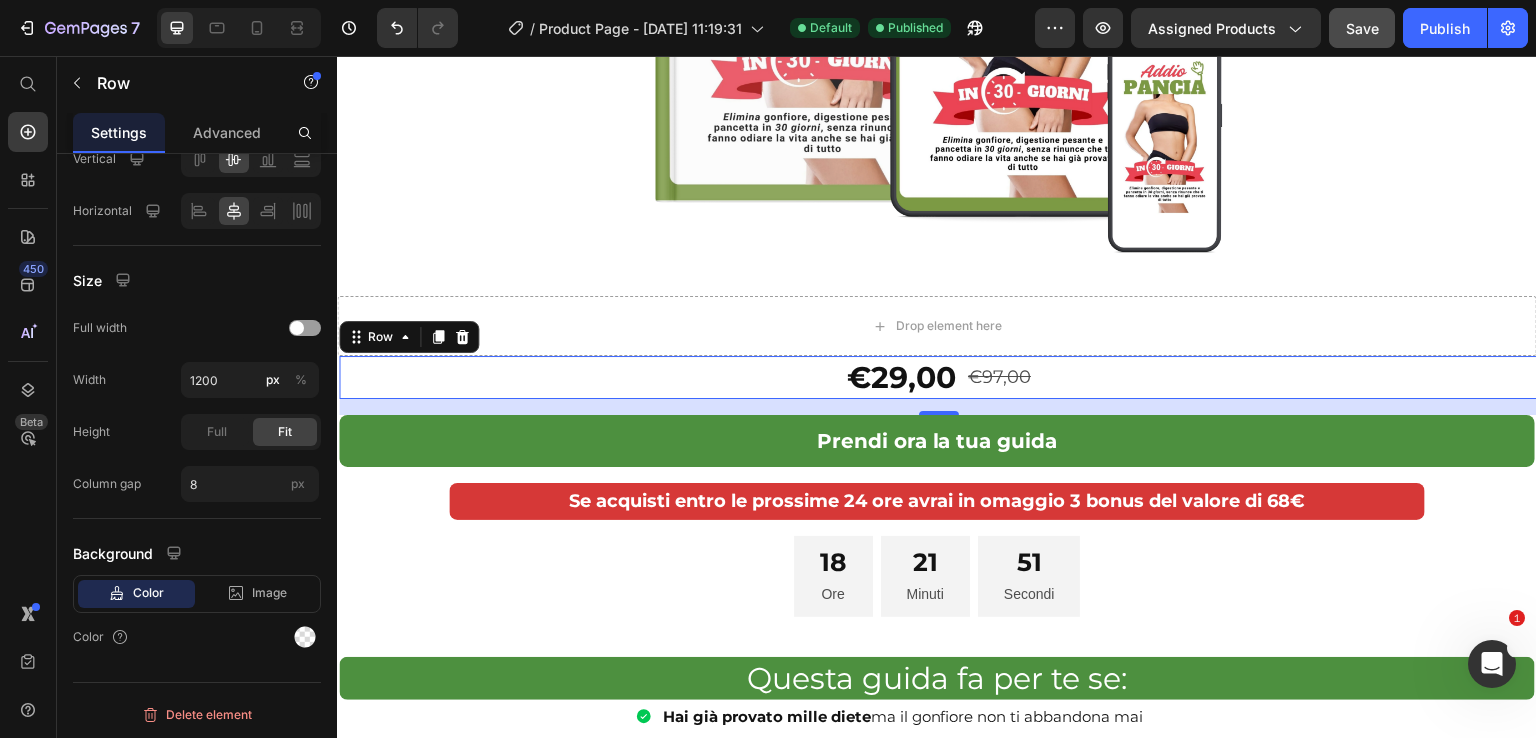 click on "€29,00 Product Price €97,00 Product Price Row   16" at bounding box center (939, 377) 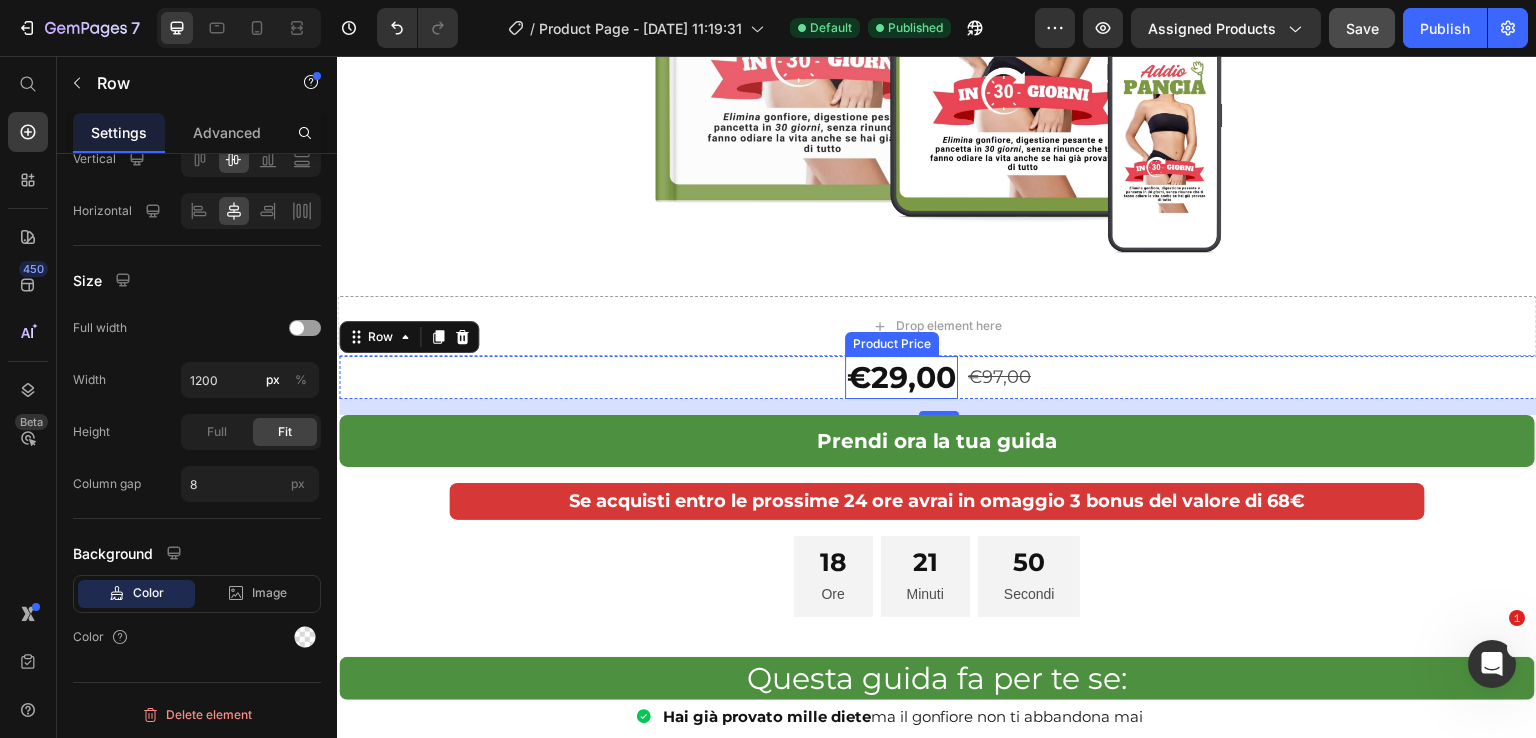 click on "€29,00" at bounding box center (901, 377) 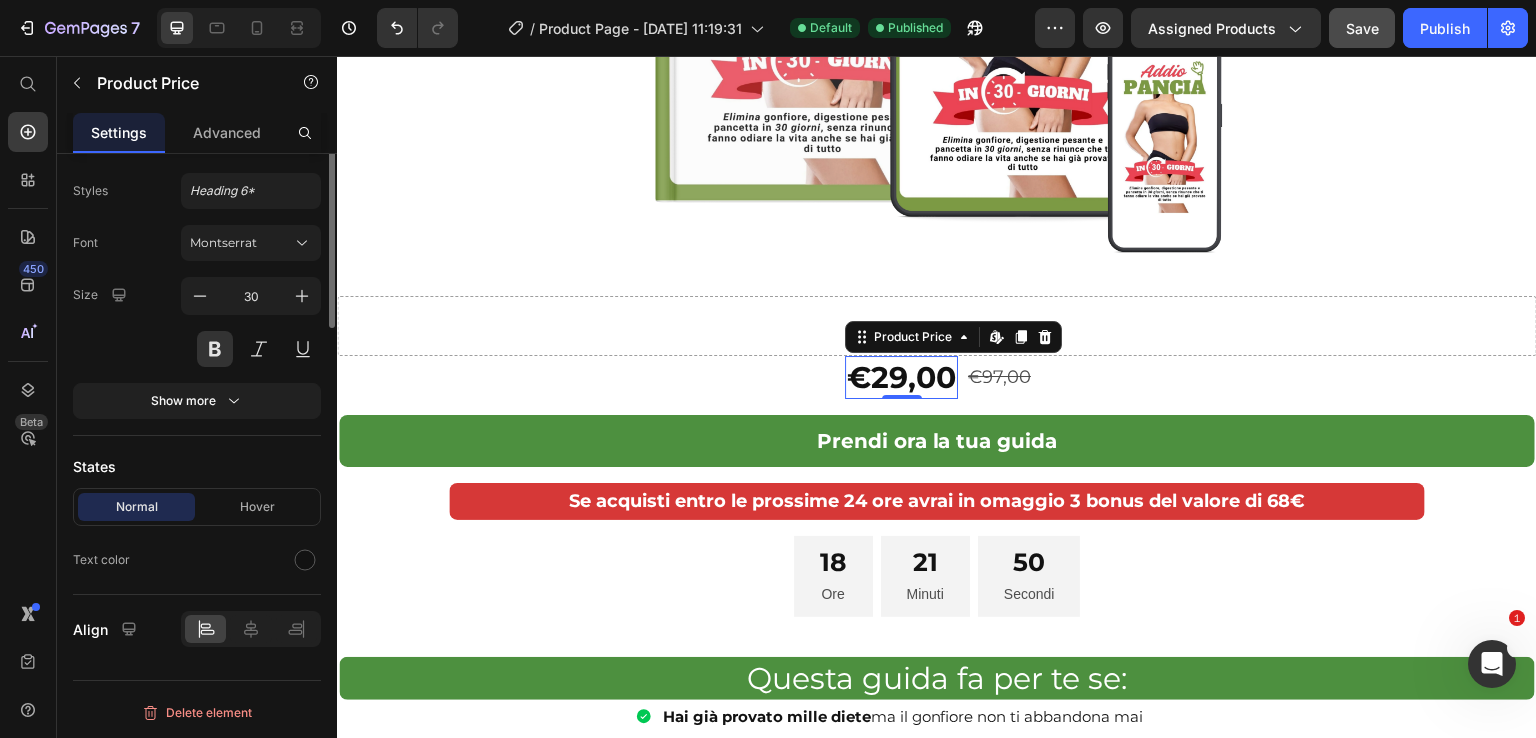 scroll, scrollTop: 0, scrollLeft: 0, axis: both 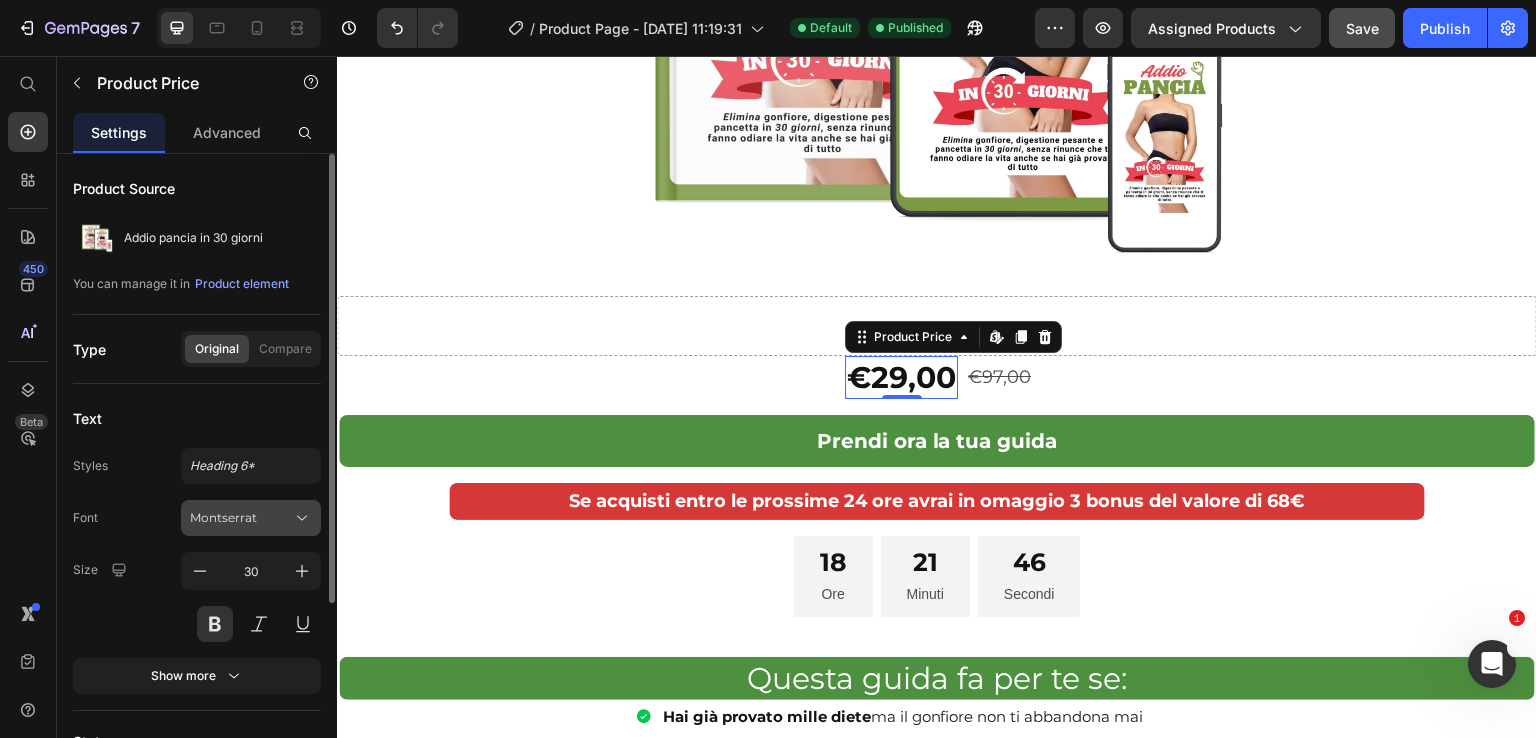 click on "Montserrat" at bounding box center [241, 518] 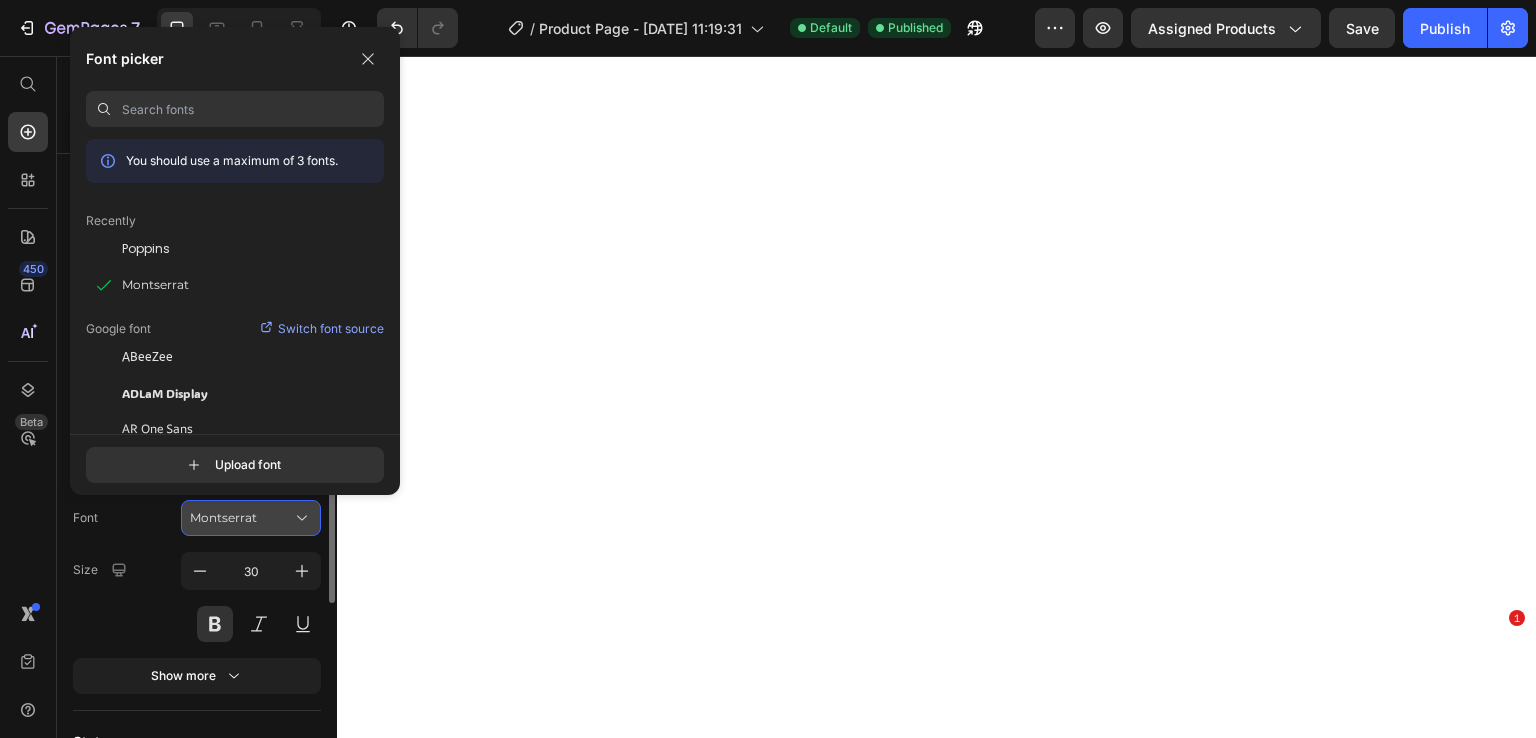 scroll, scrollTop: 0, scrollLeft: 0, axis: both 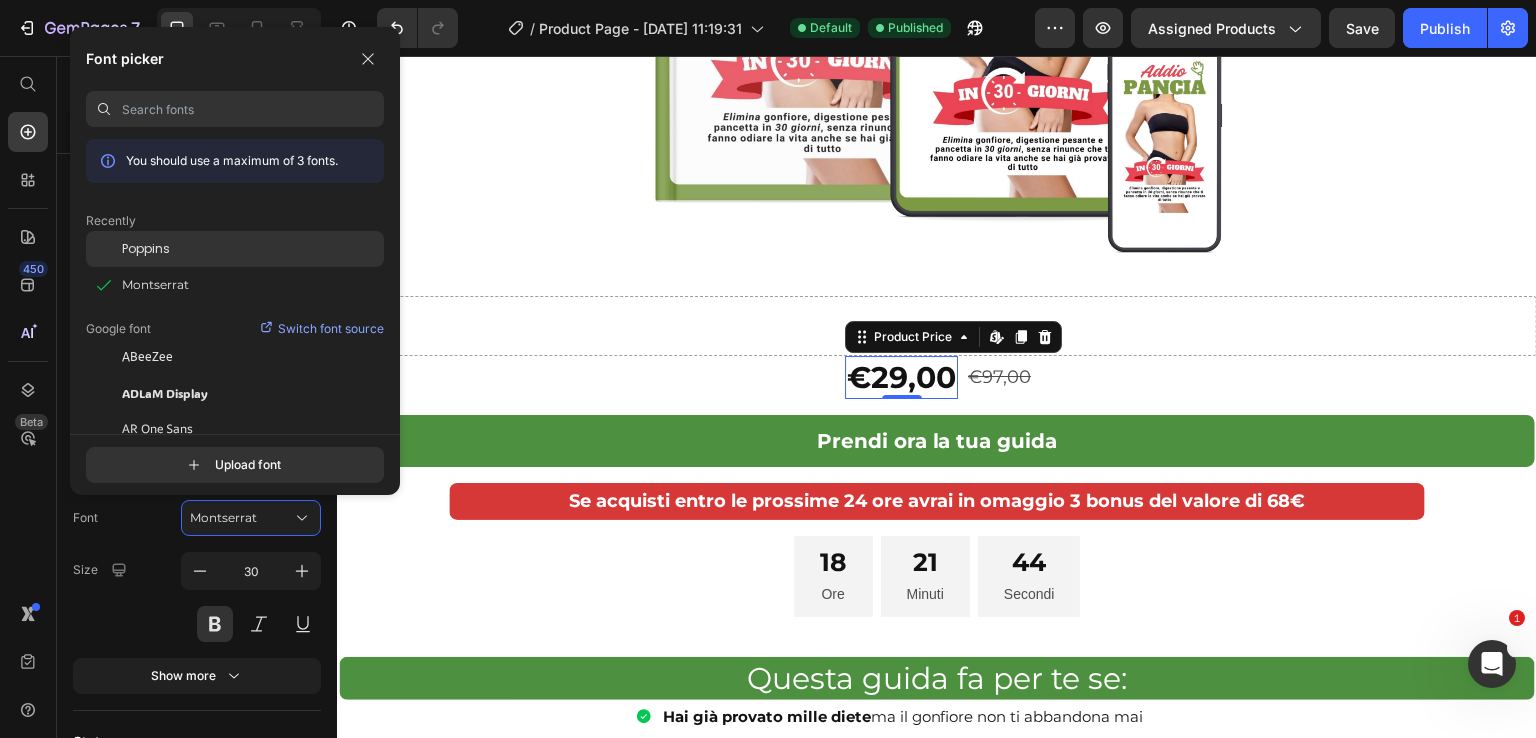 click on "Poppins" at bounding box center (146, 249) 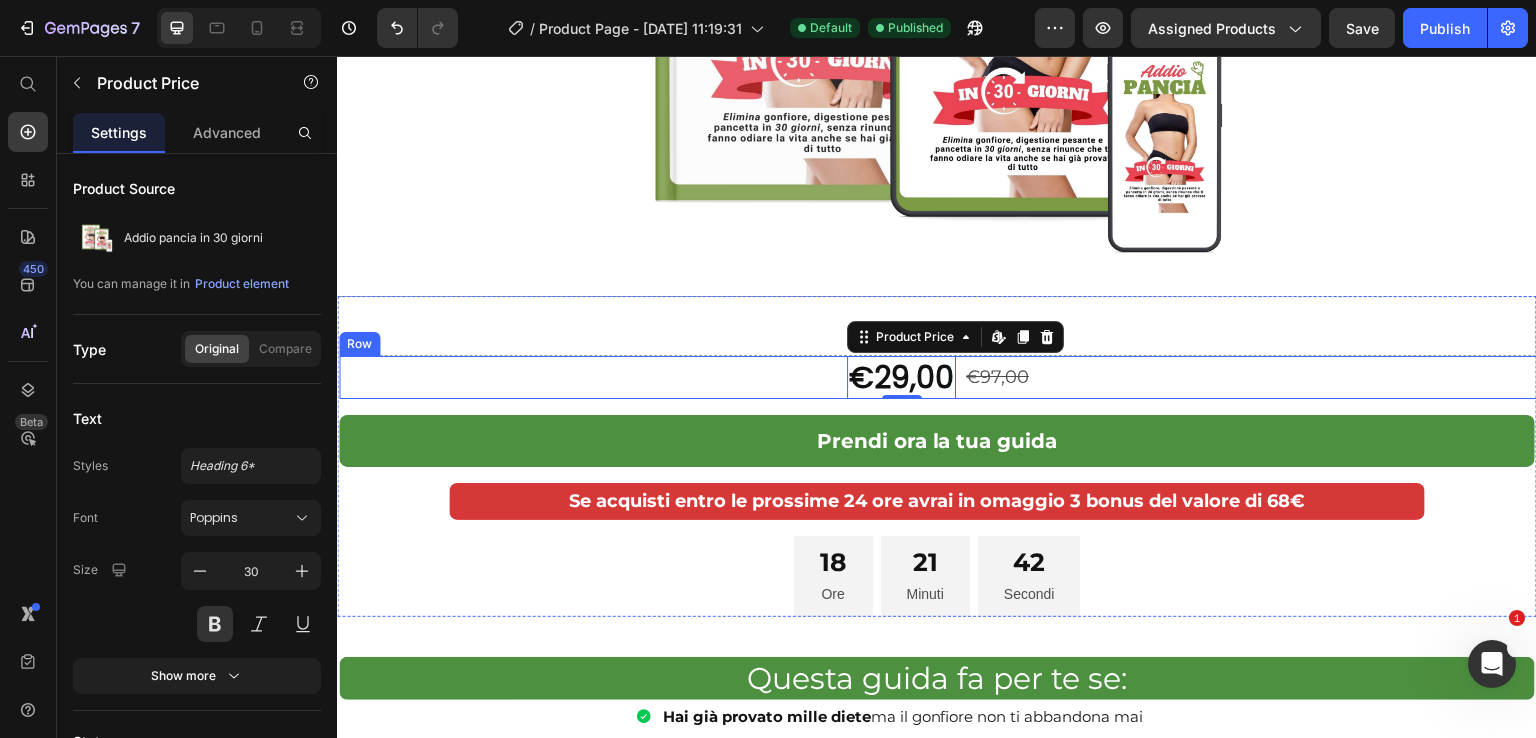 click on "€97,00" at bounding box center (997, 377) 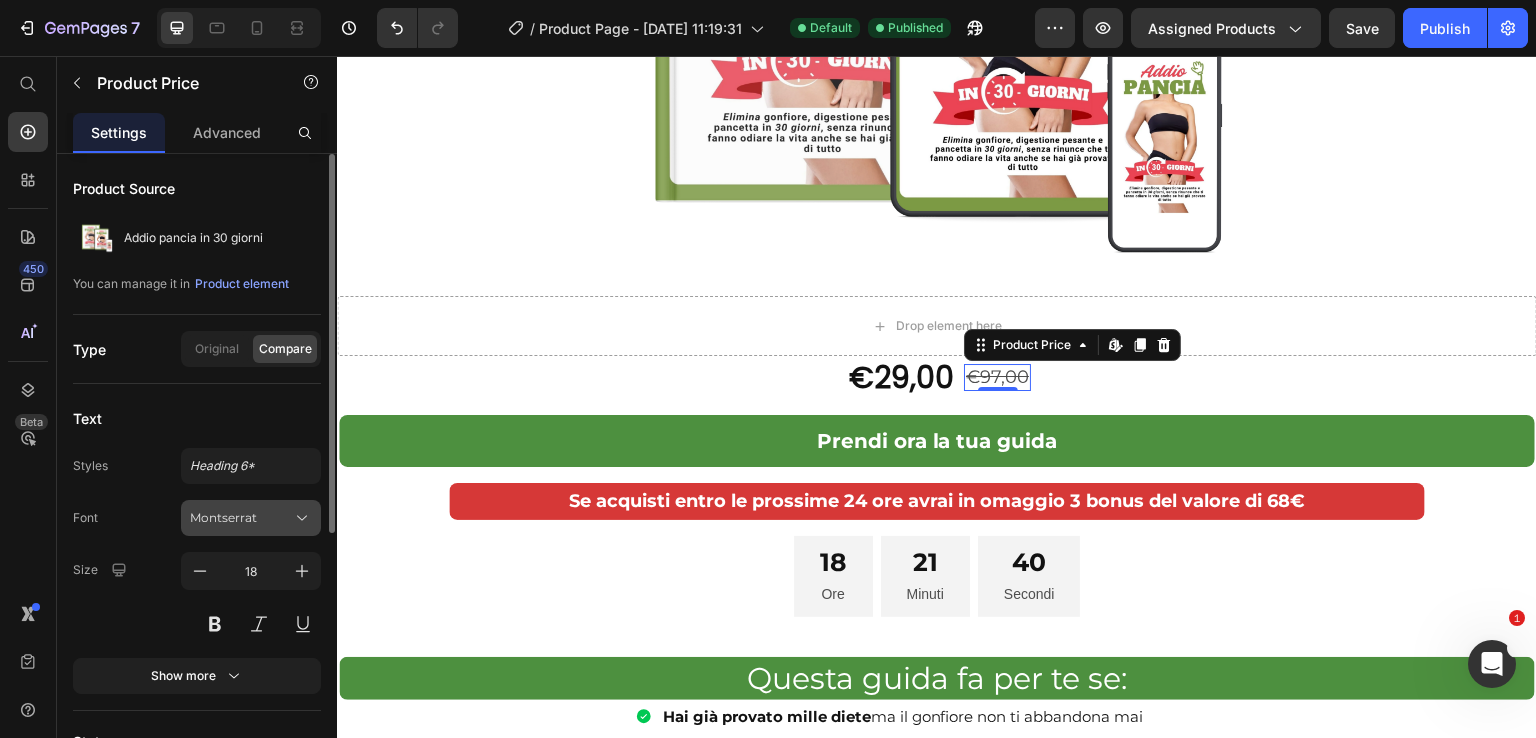 click on "Montserrat" at bounding box center [241, 518] 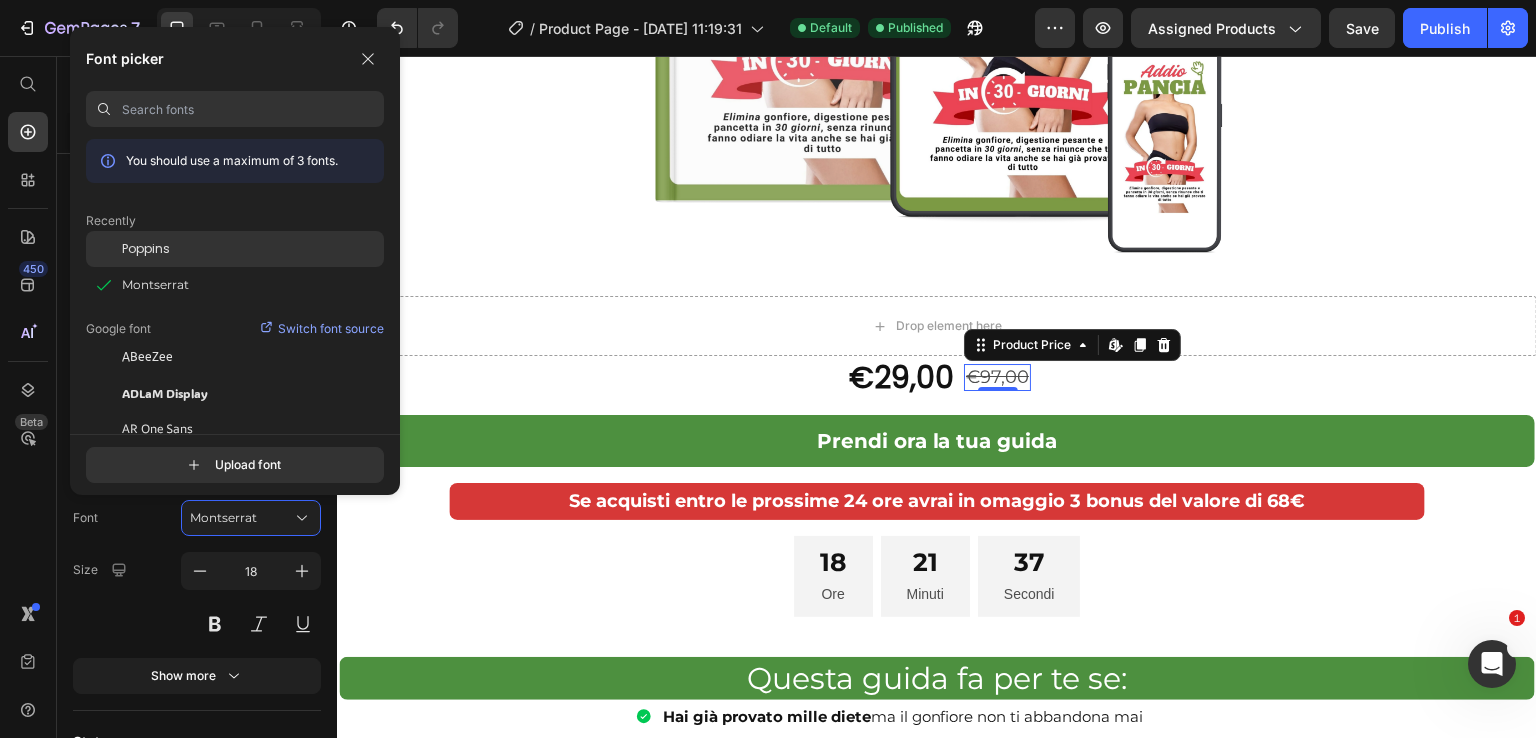 click on "Poppins" 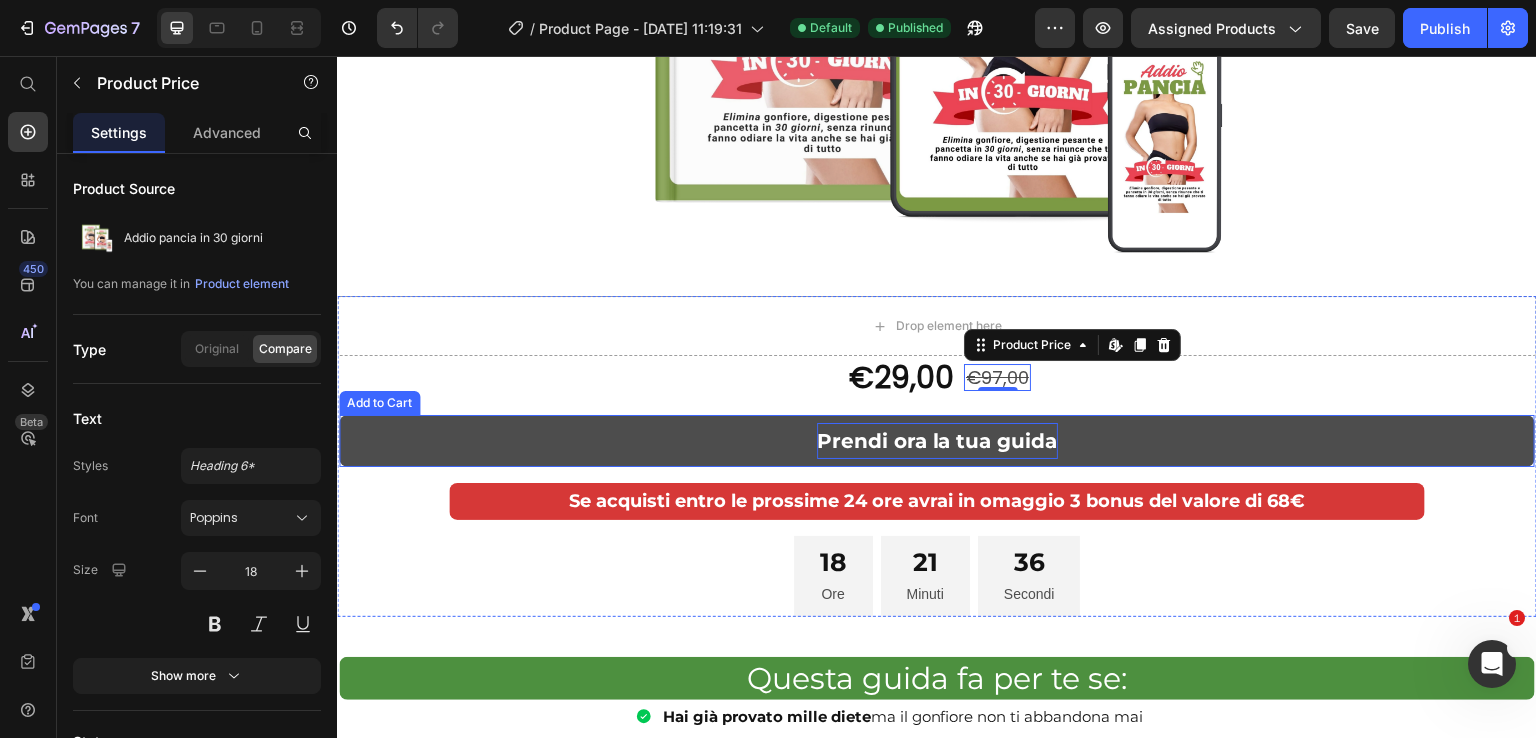 click on "Prendi ora la tua guida" at bounding box center [937, 441] 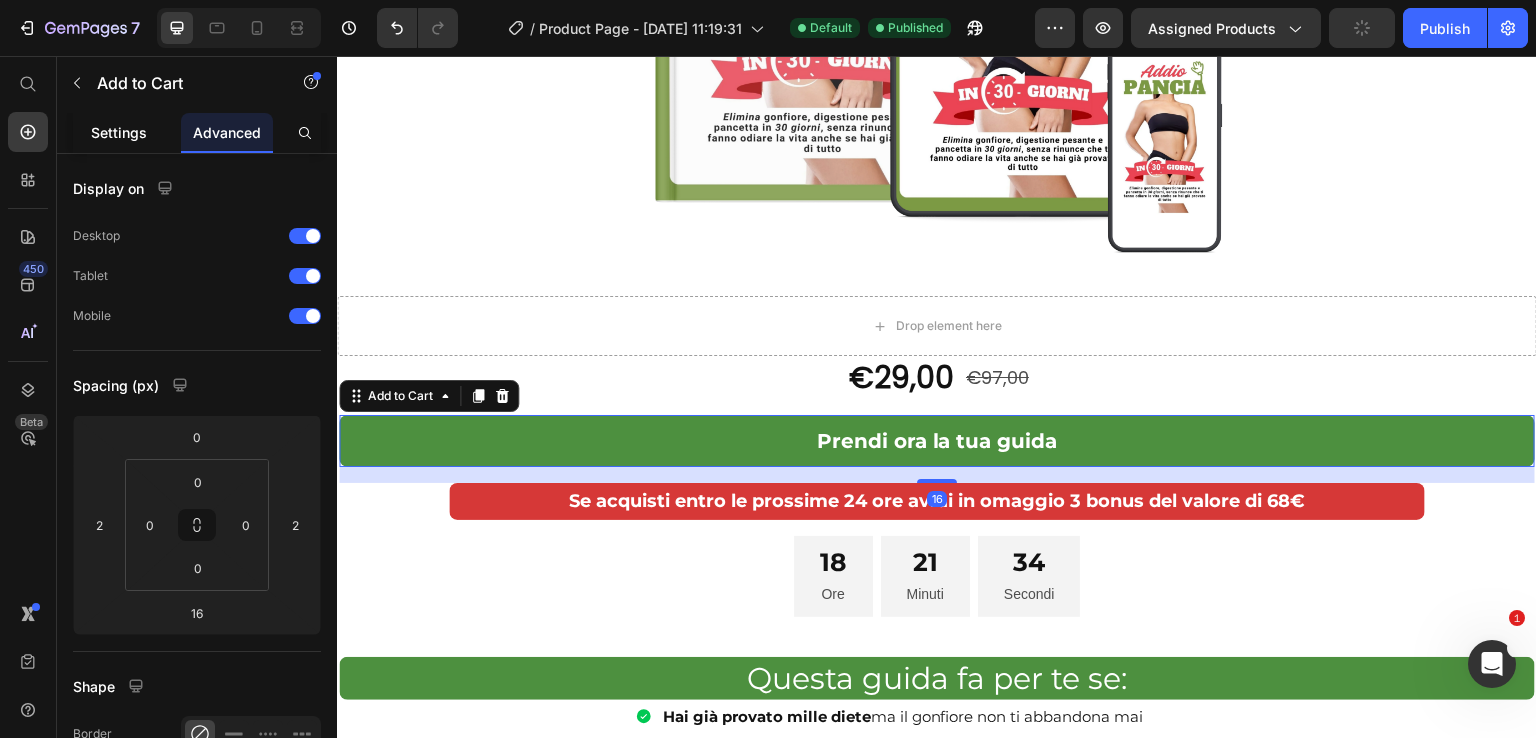 click on "Settings" 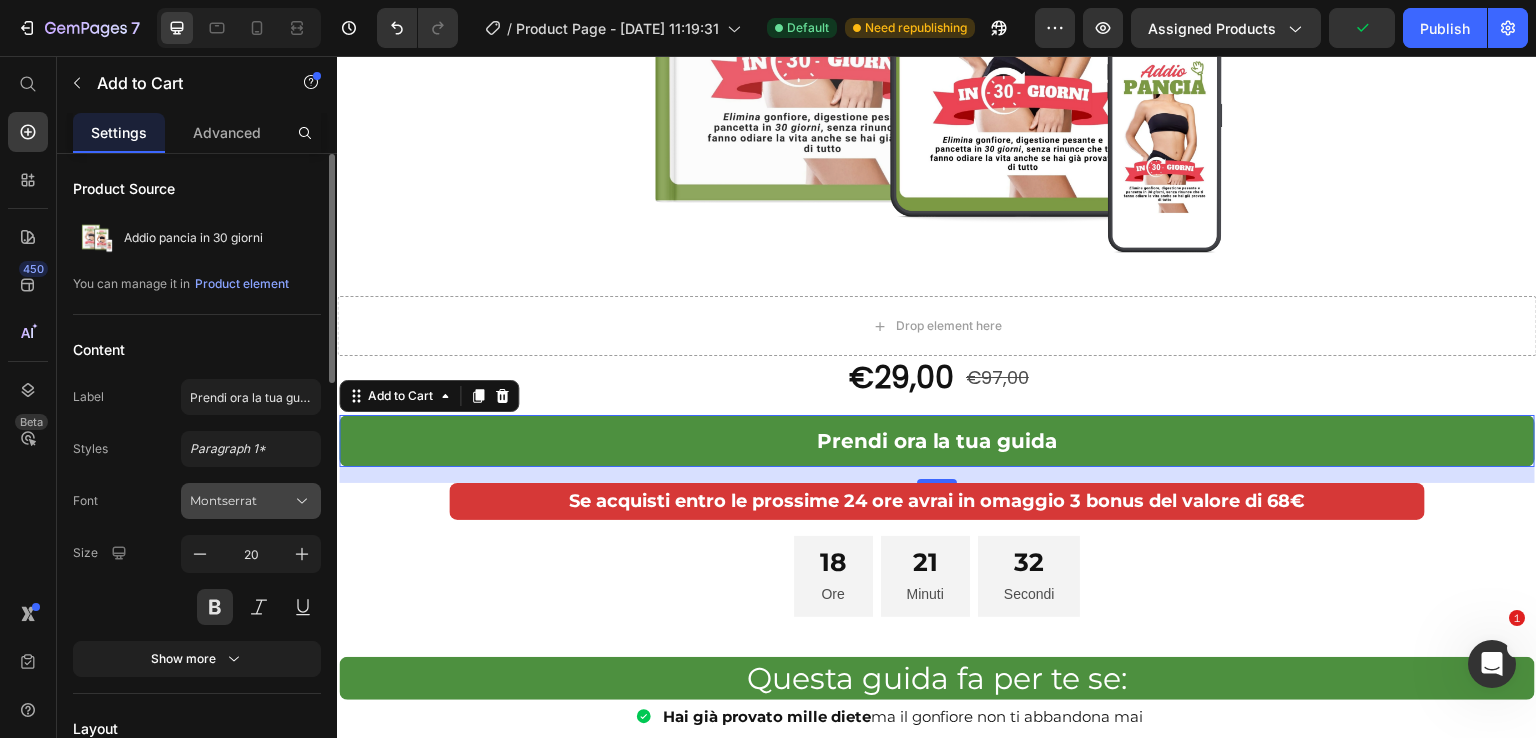 click on "Montserrat" at bounding box center (241, 501) 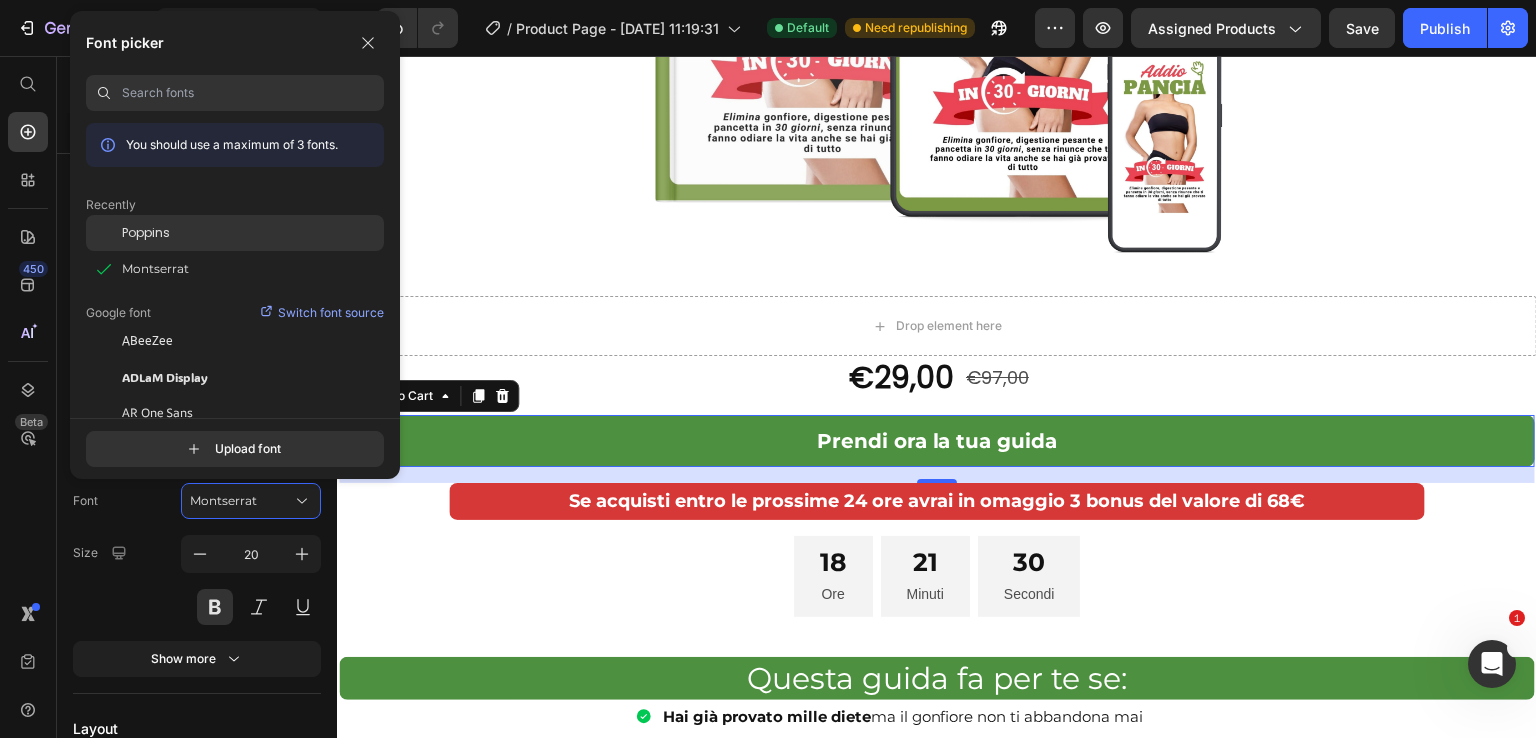click on "Poppins" at bounding box center (146, 233) 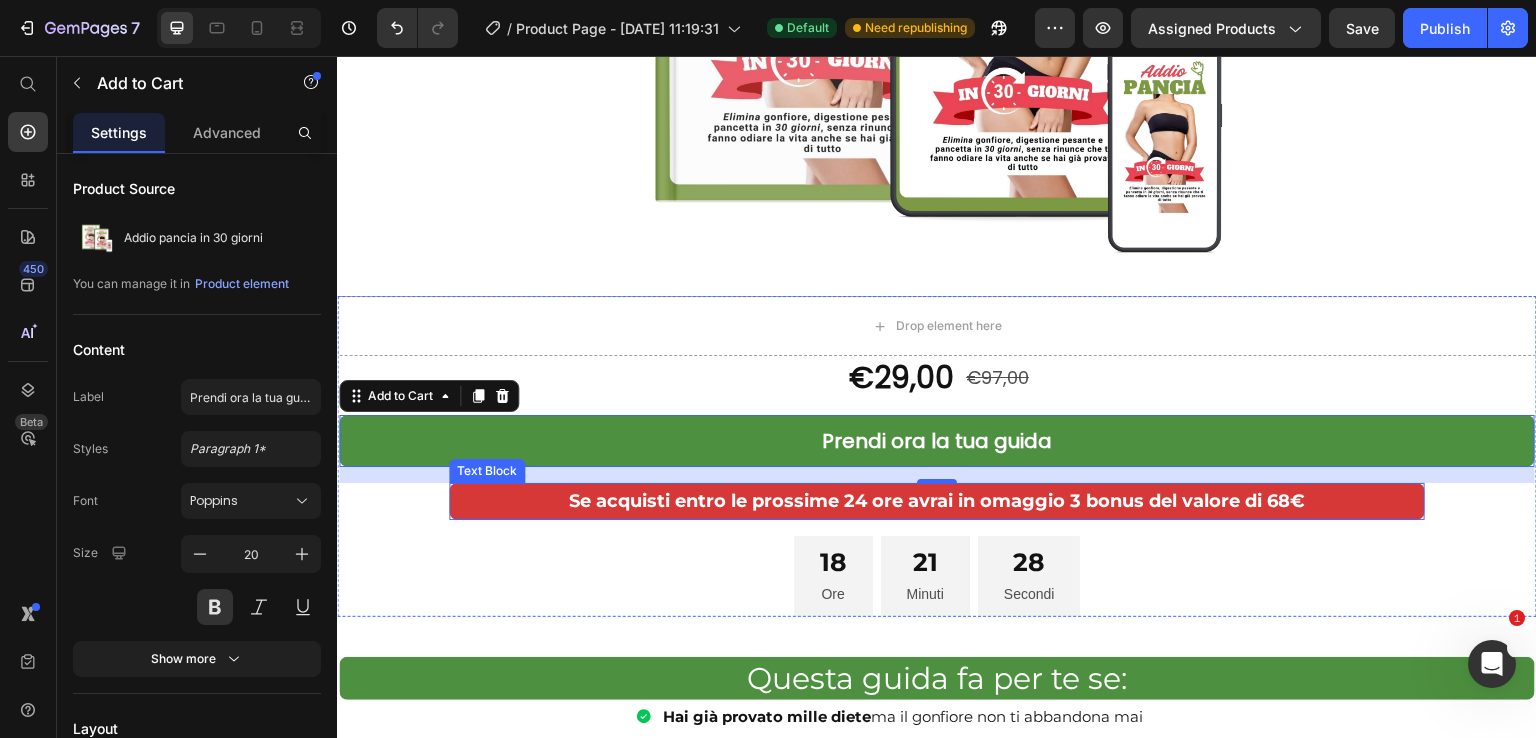 click on "Se acquisti entro le prossime 24 ore avrai in omaggio 3 bonus del valore di 68€" at bounding box center (937, 501) 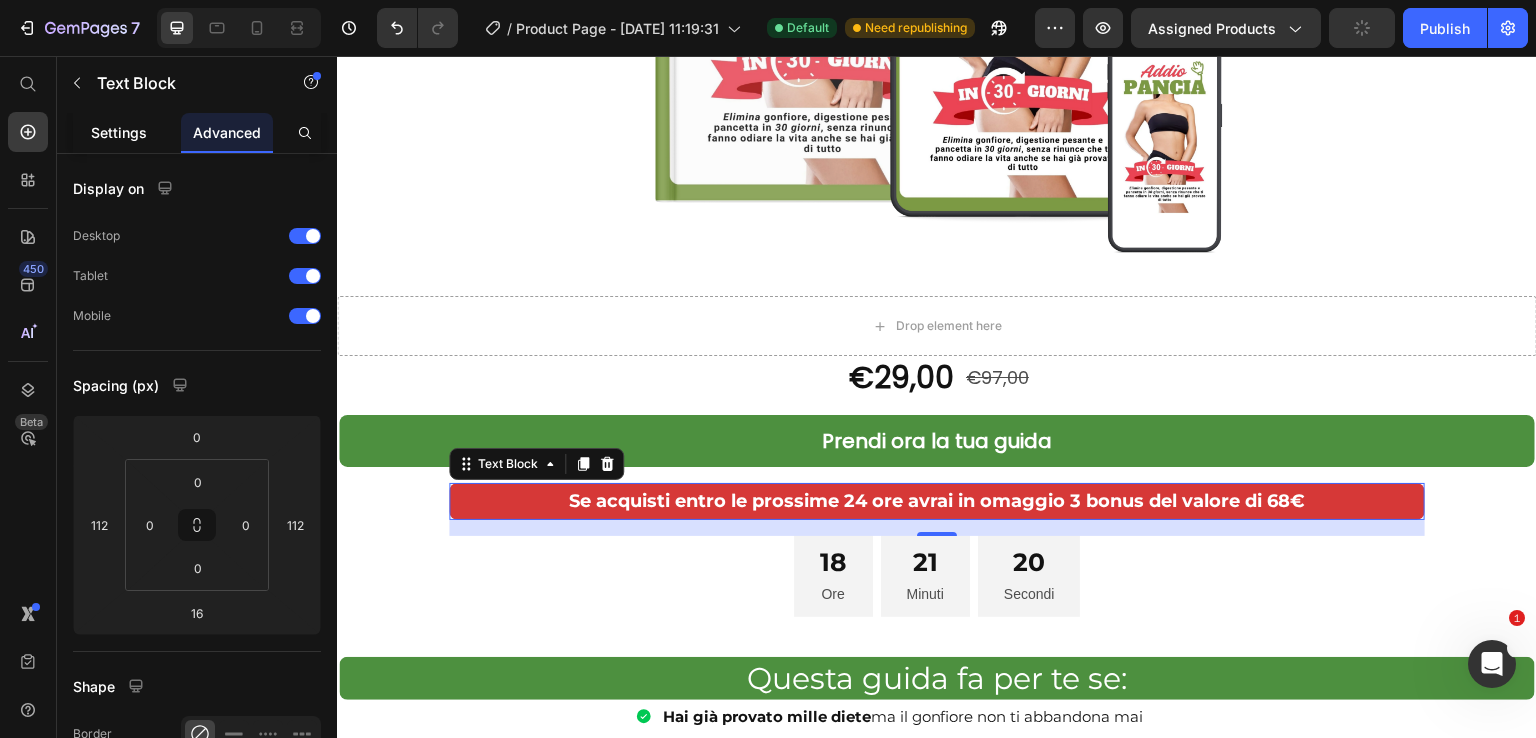 click on "Settings" at bounding box center (119, 132) 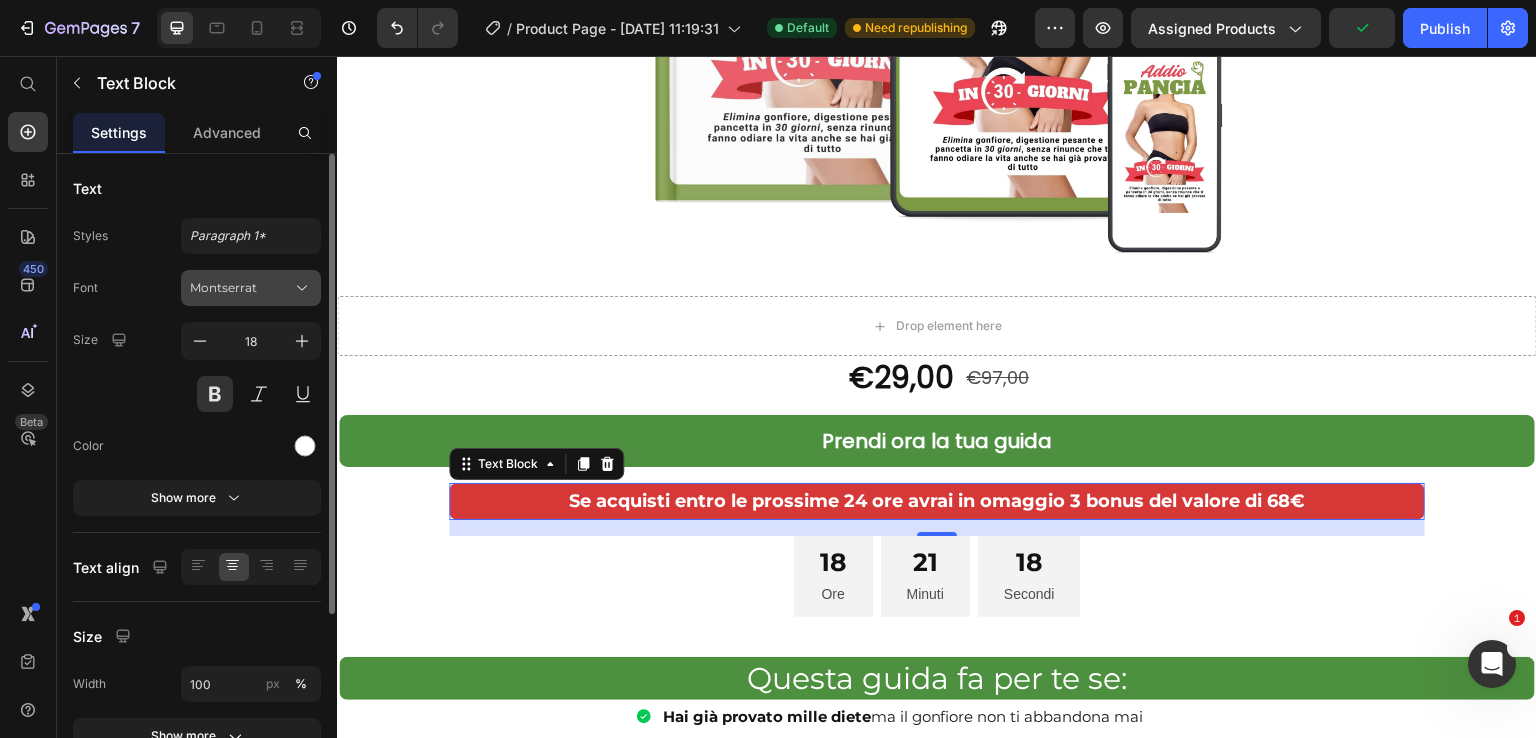 click on "Montserrat" at bounding box center (251, 288) 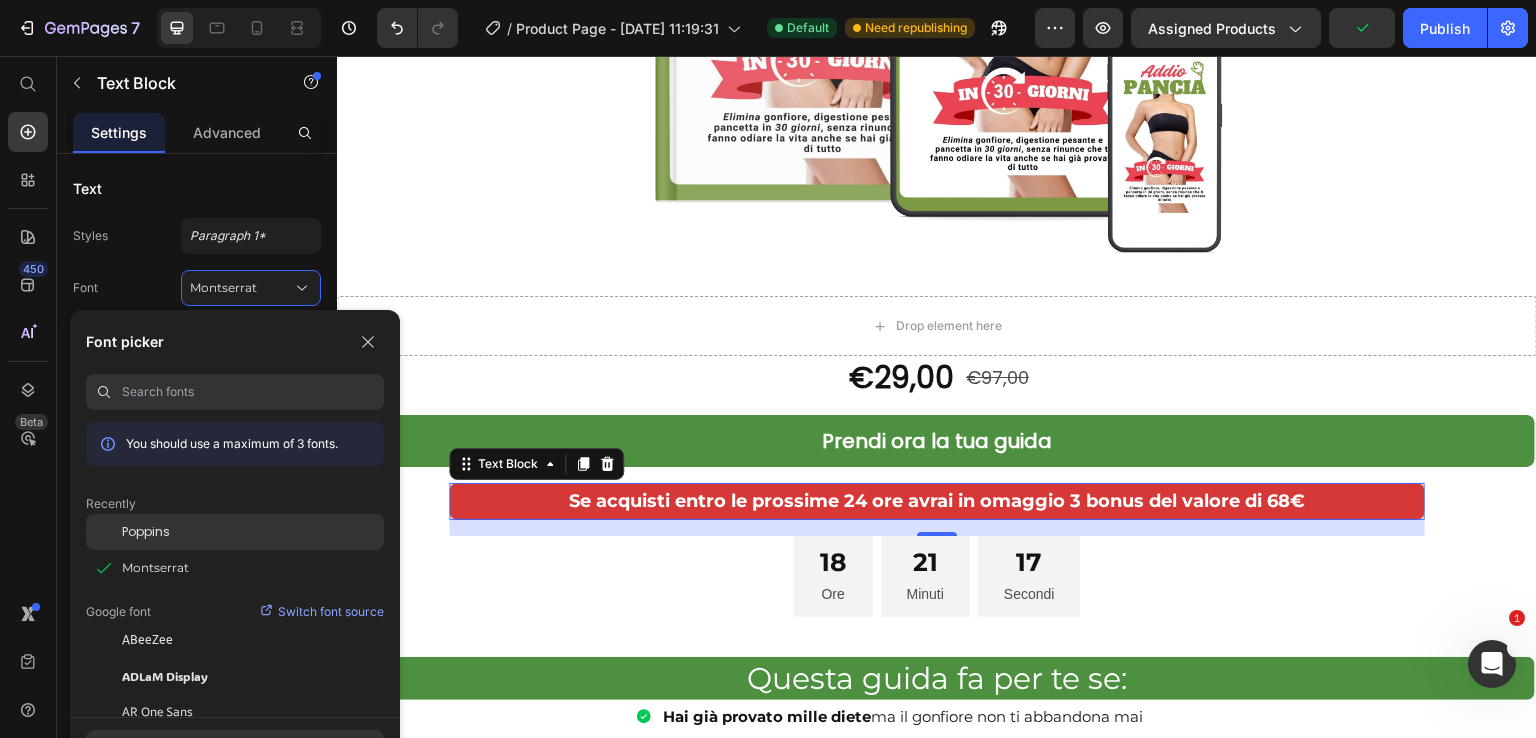 click on "Poppins" at bounding box center (146, 532) 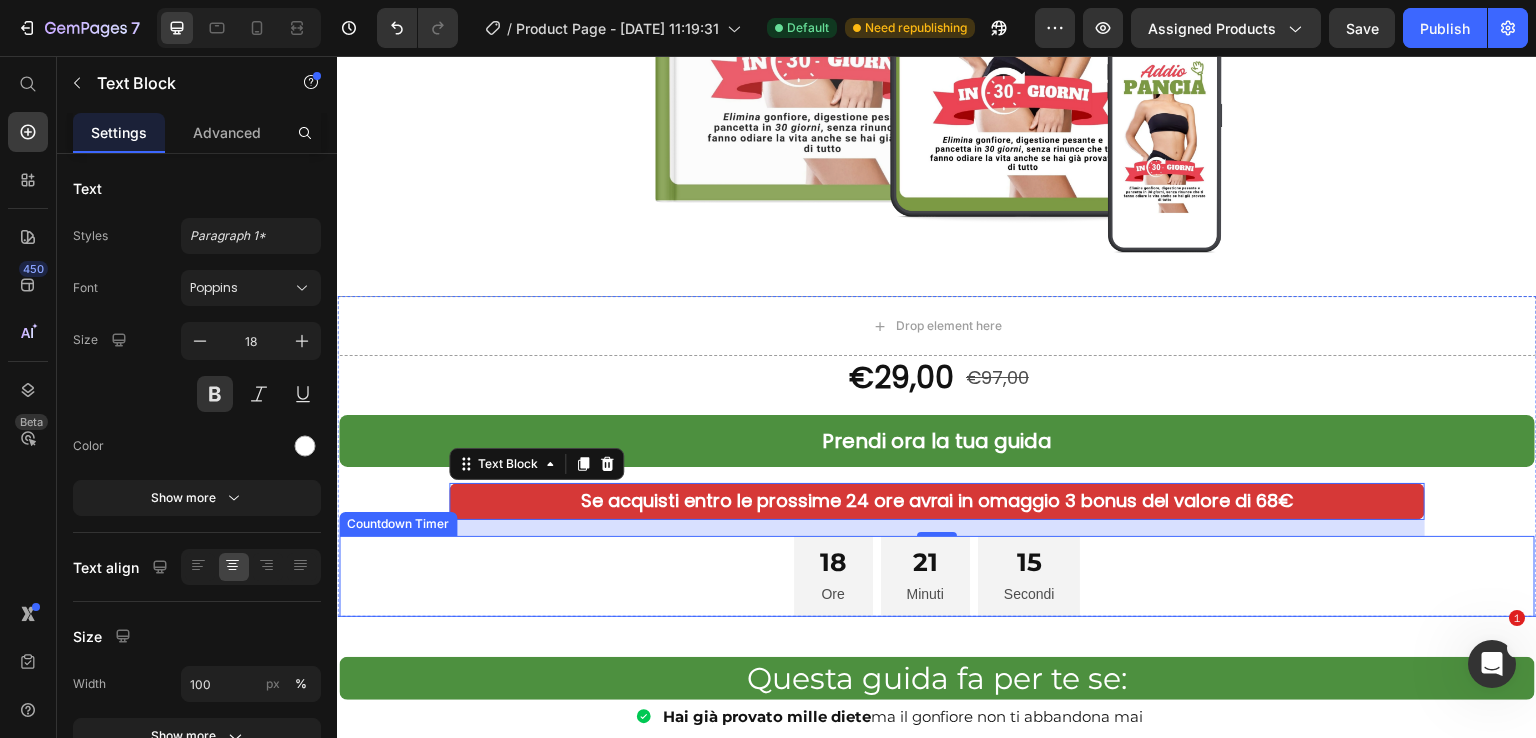 click on "18 Ore 21 Minuti 15 Secondi" at bounding box center (937, 577) 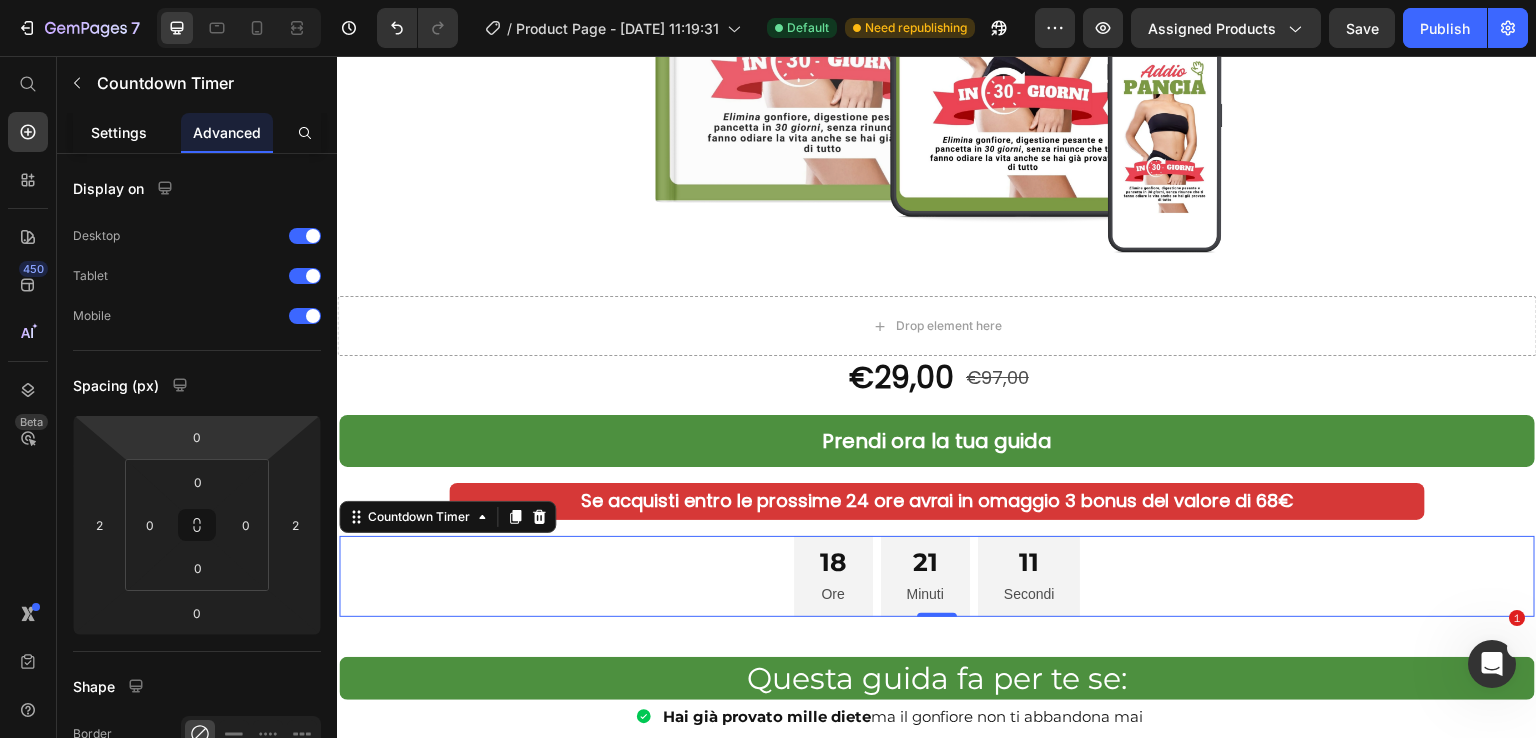 click on "Settings" at bounding box center (119, 132) 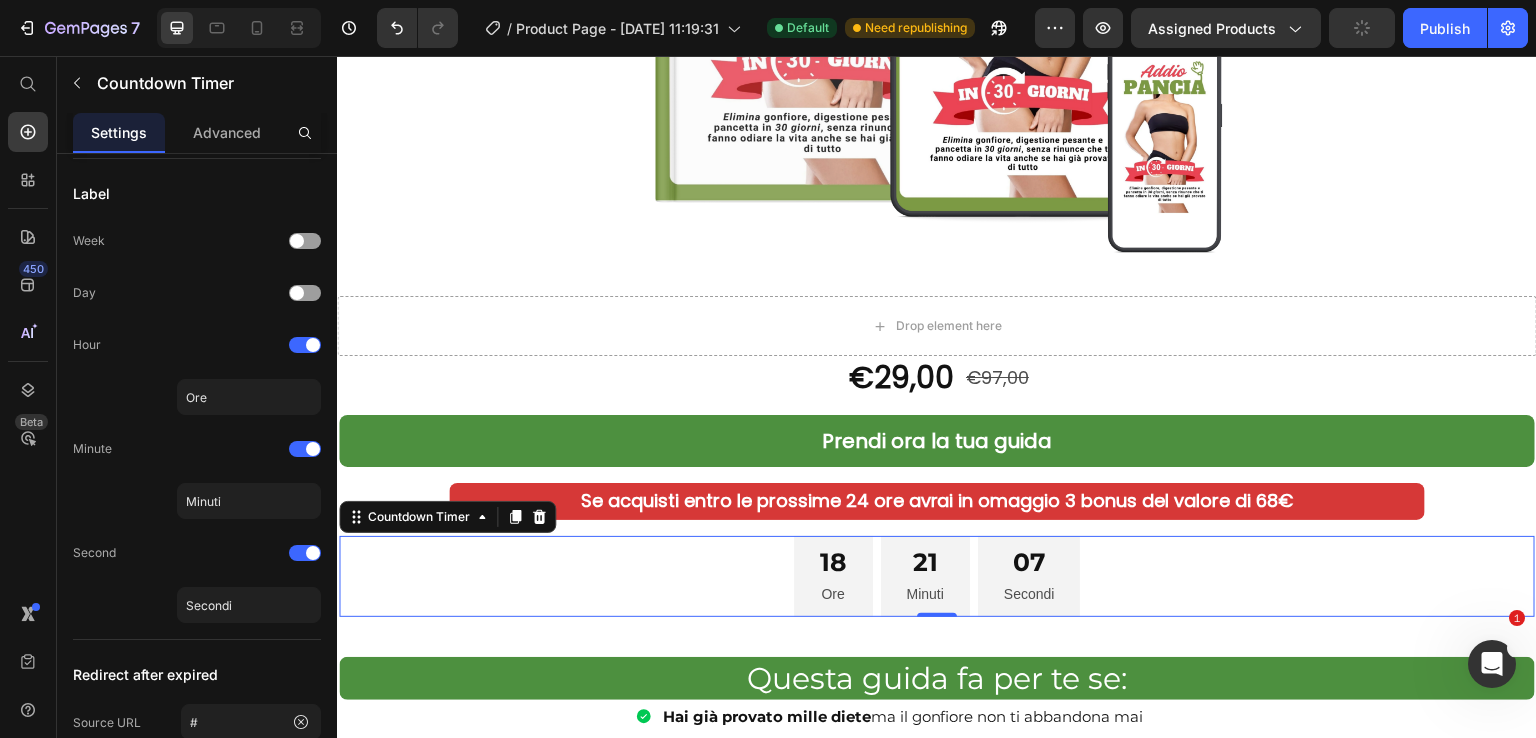 scroll, scrollTop: 0, scrollLeft: 0, axis: both 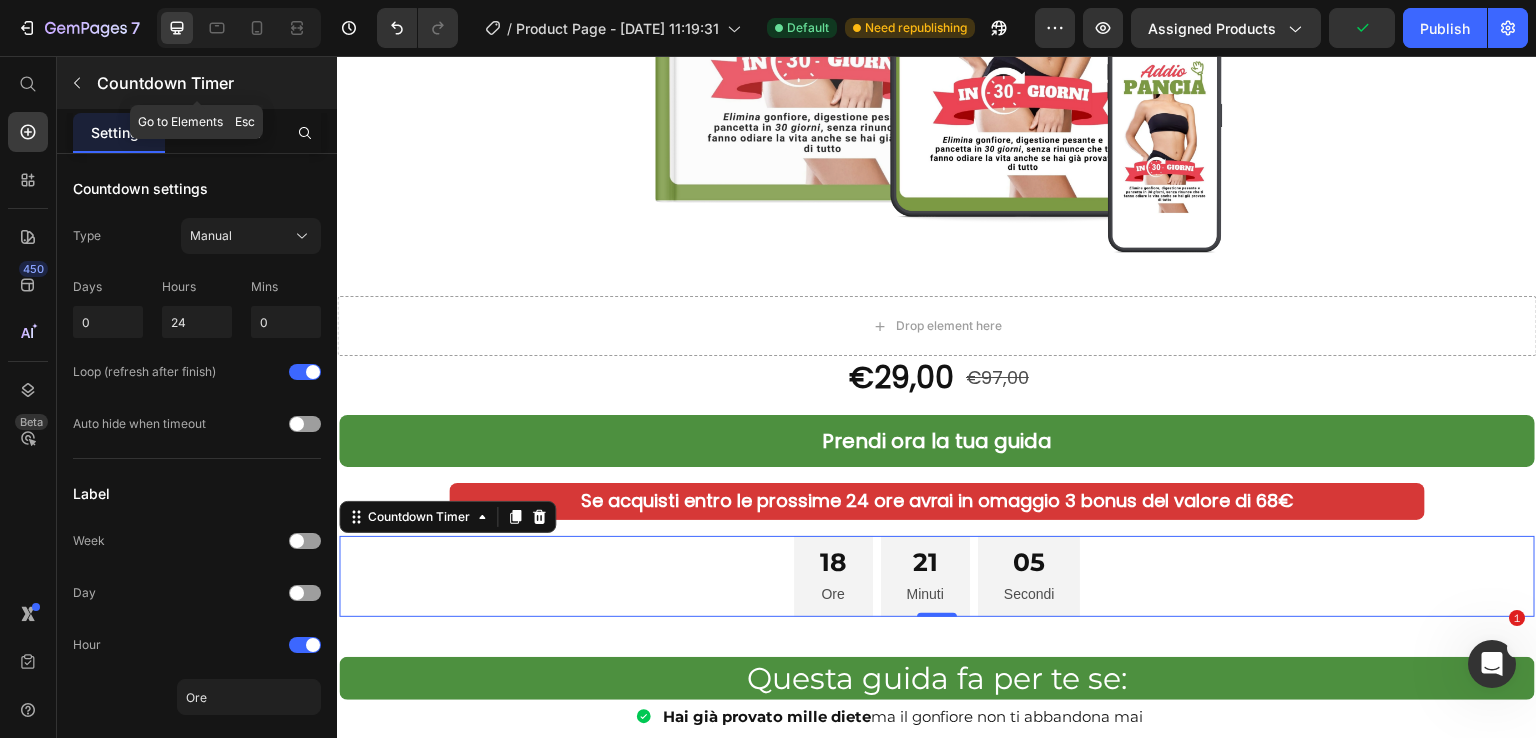 click at bounding box center [77, 83] 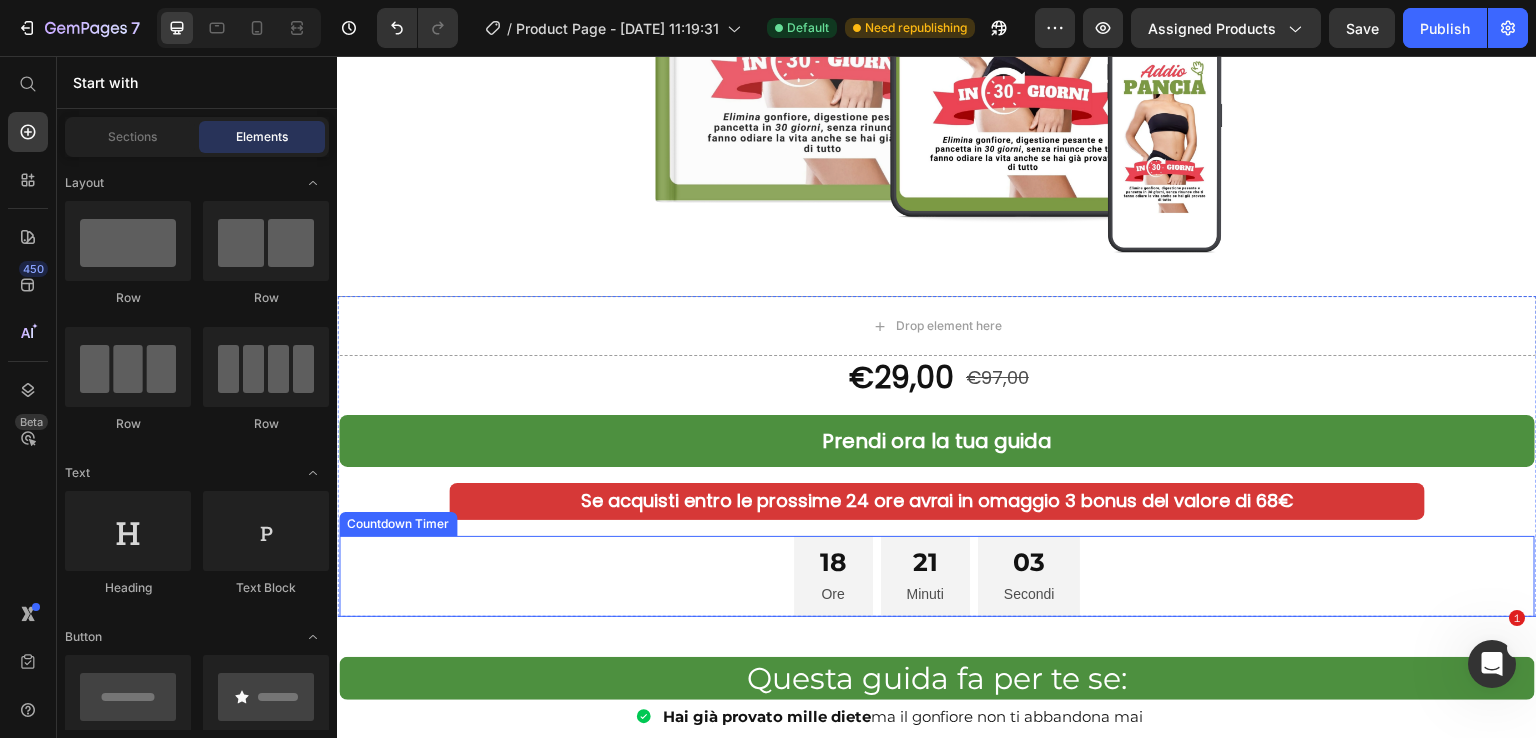 click on "18 Ore" at bounding box center [833, 577] 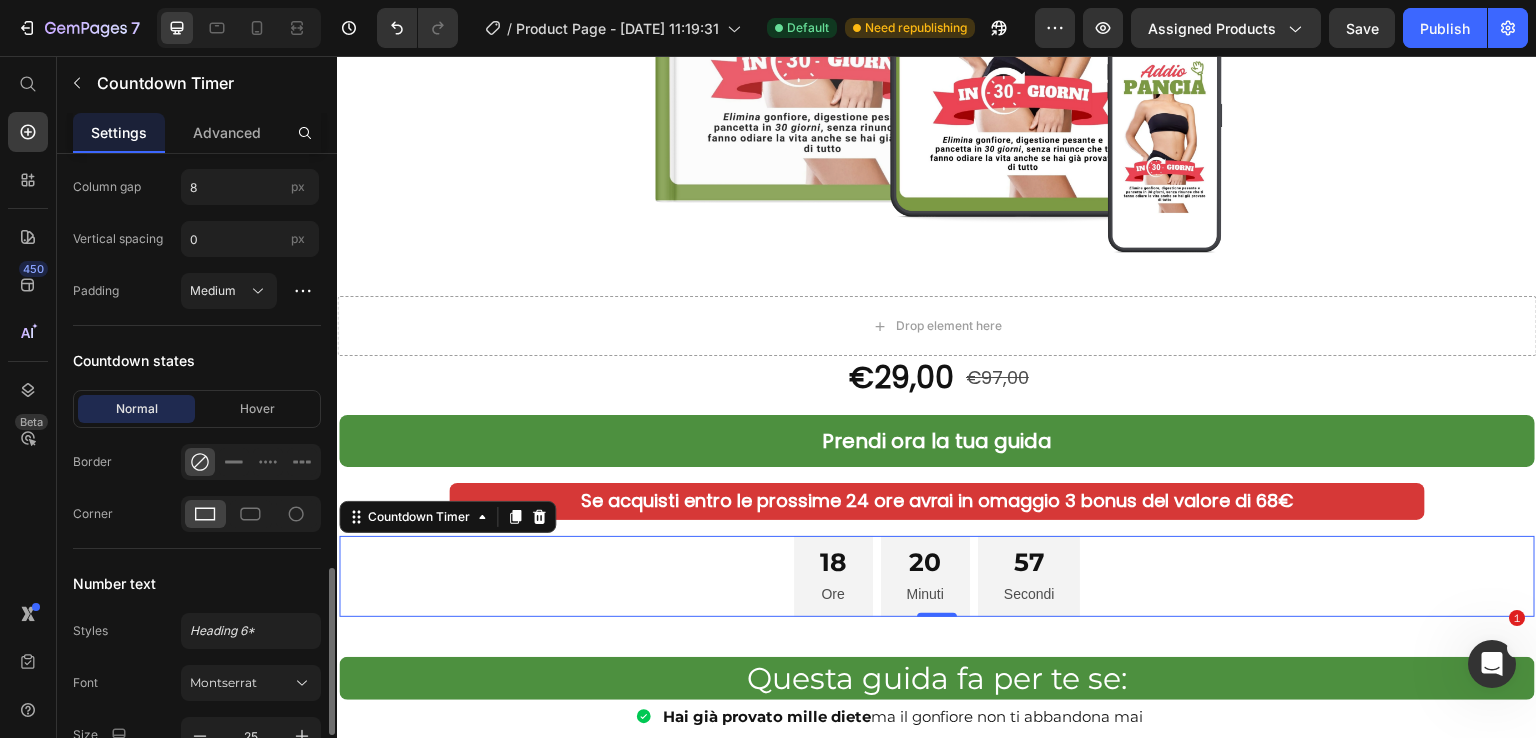 scroll, scrollTop: 1300, scrollLeft: 0, axis: vertical 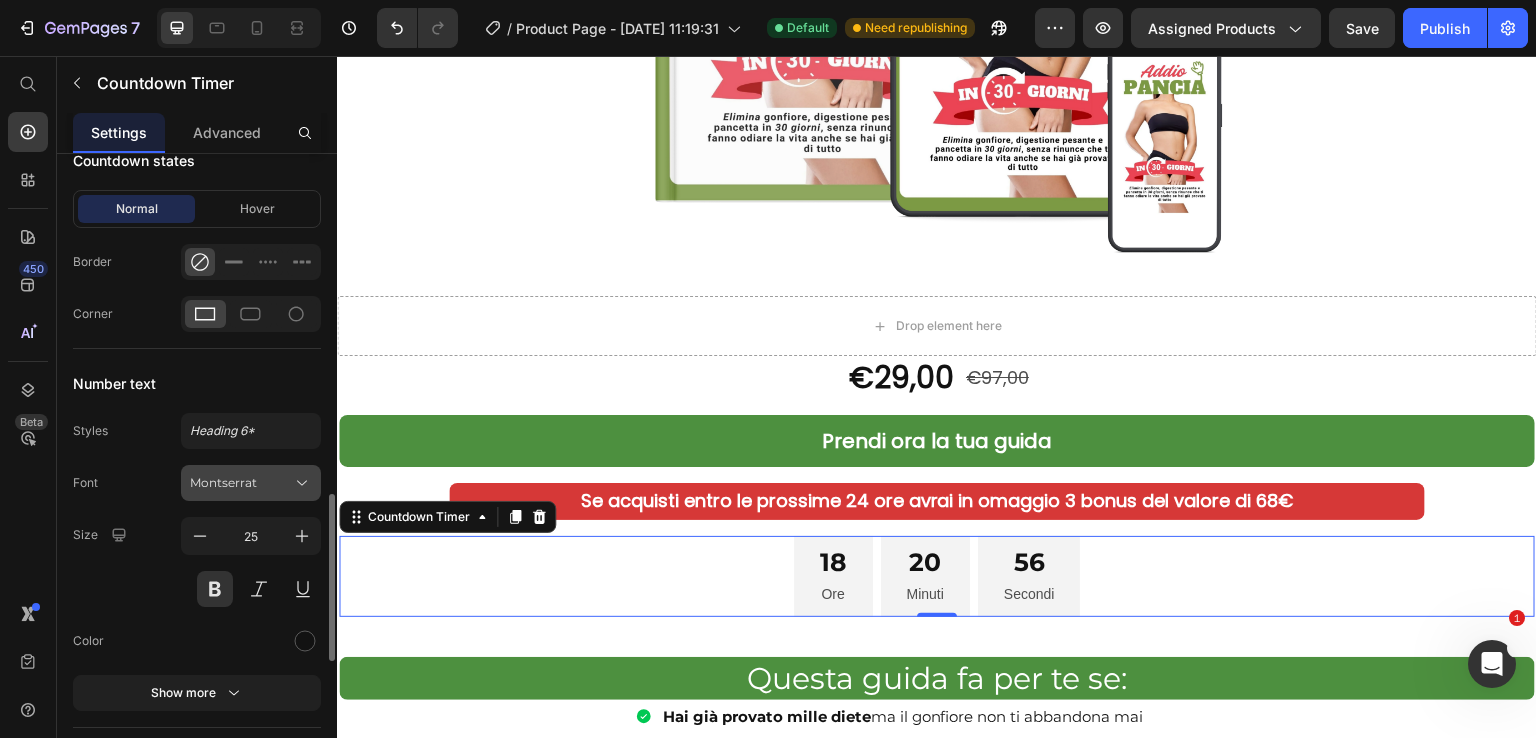 click on "Montserrat" at bounding box center (241, 483) 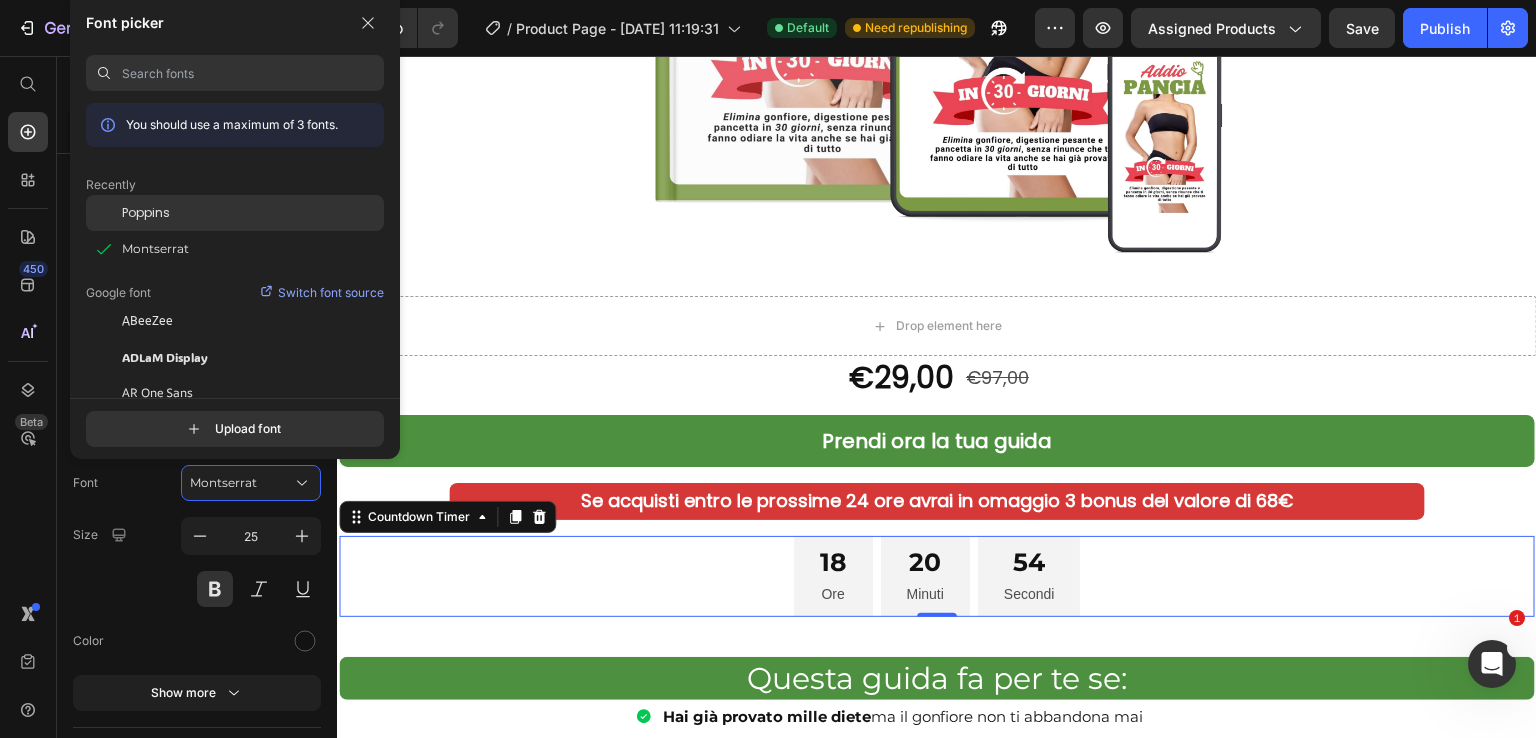 click on "Poppins" 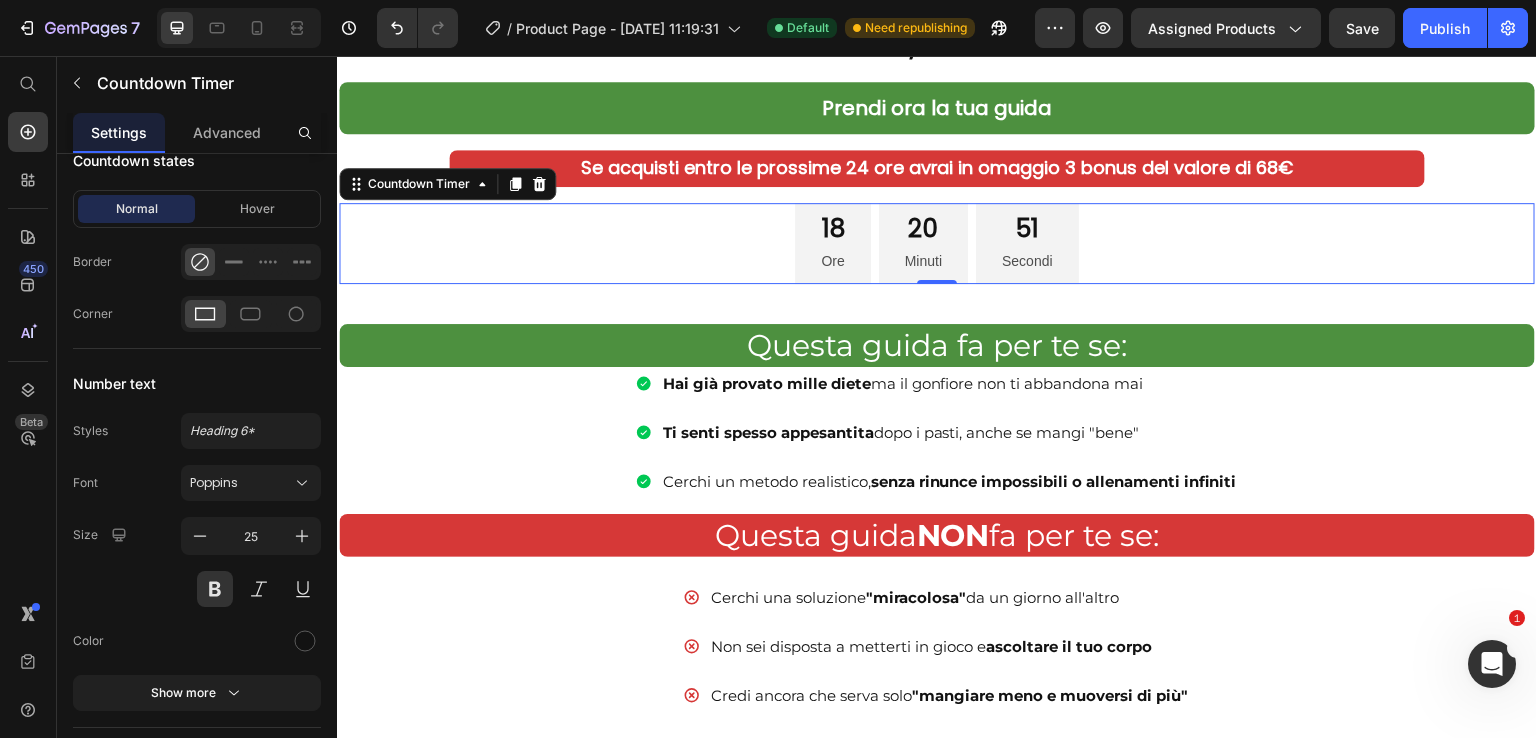 scroll, scrollTop: 1100, scrollLeft: 0, axis: vertical 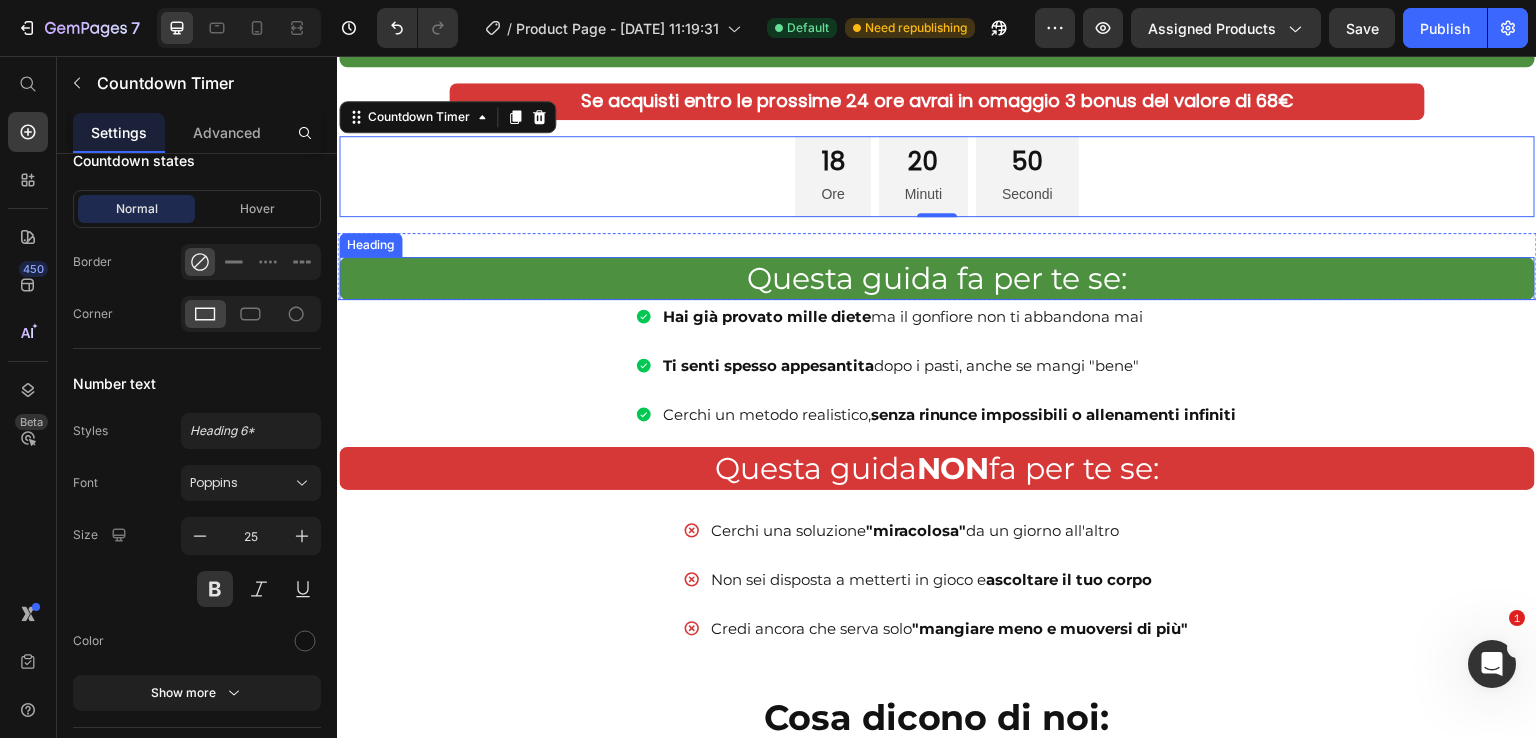 click on "Questa guida fa per te se:" at bounding box center (937, 278) 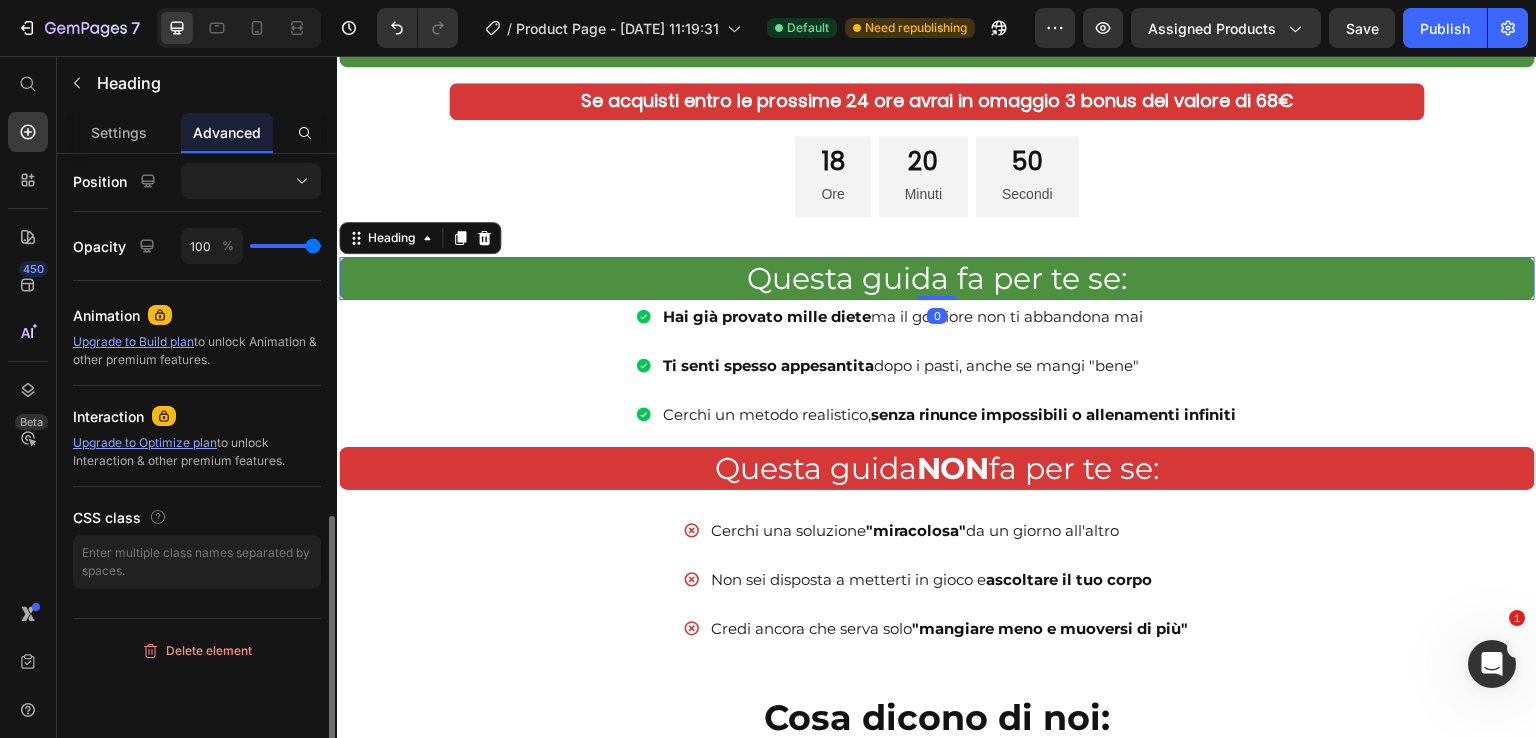 scroll, scrollTop: 0, scrollLeft: 0, axis: both 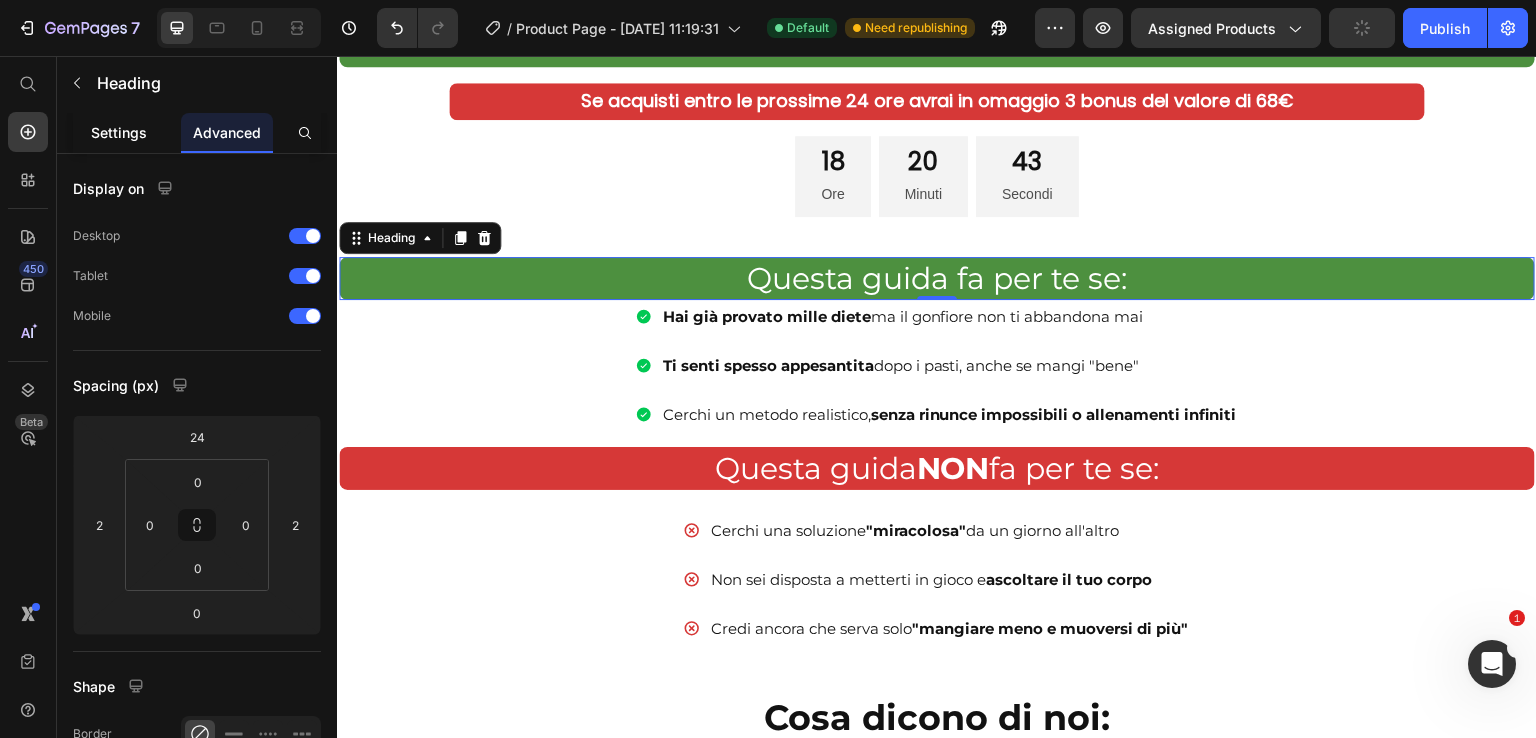 click on "Settings" at bounding box center (119, 132) 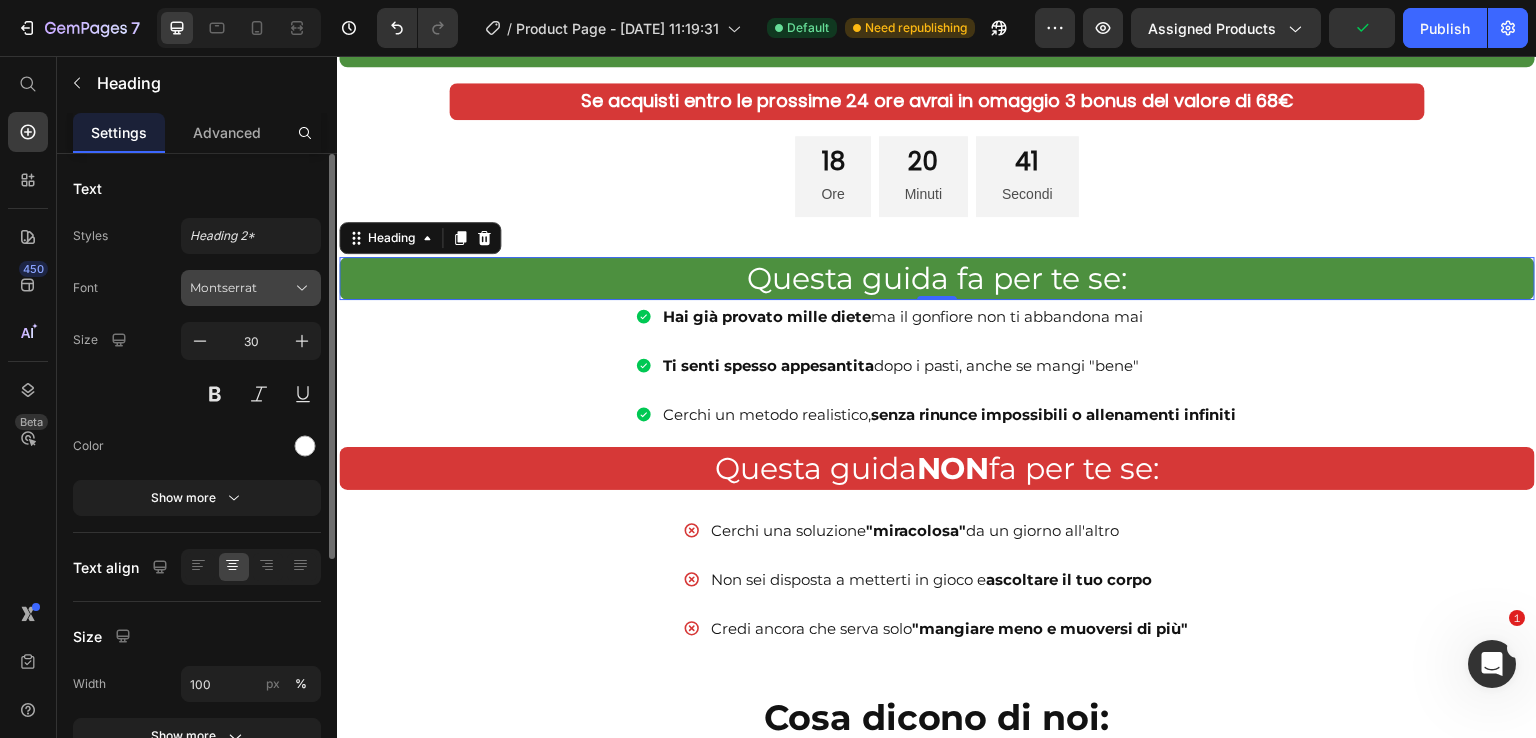 click on "Montserrat" at bounding box center (241, 288) 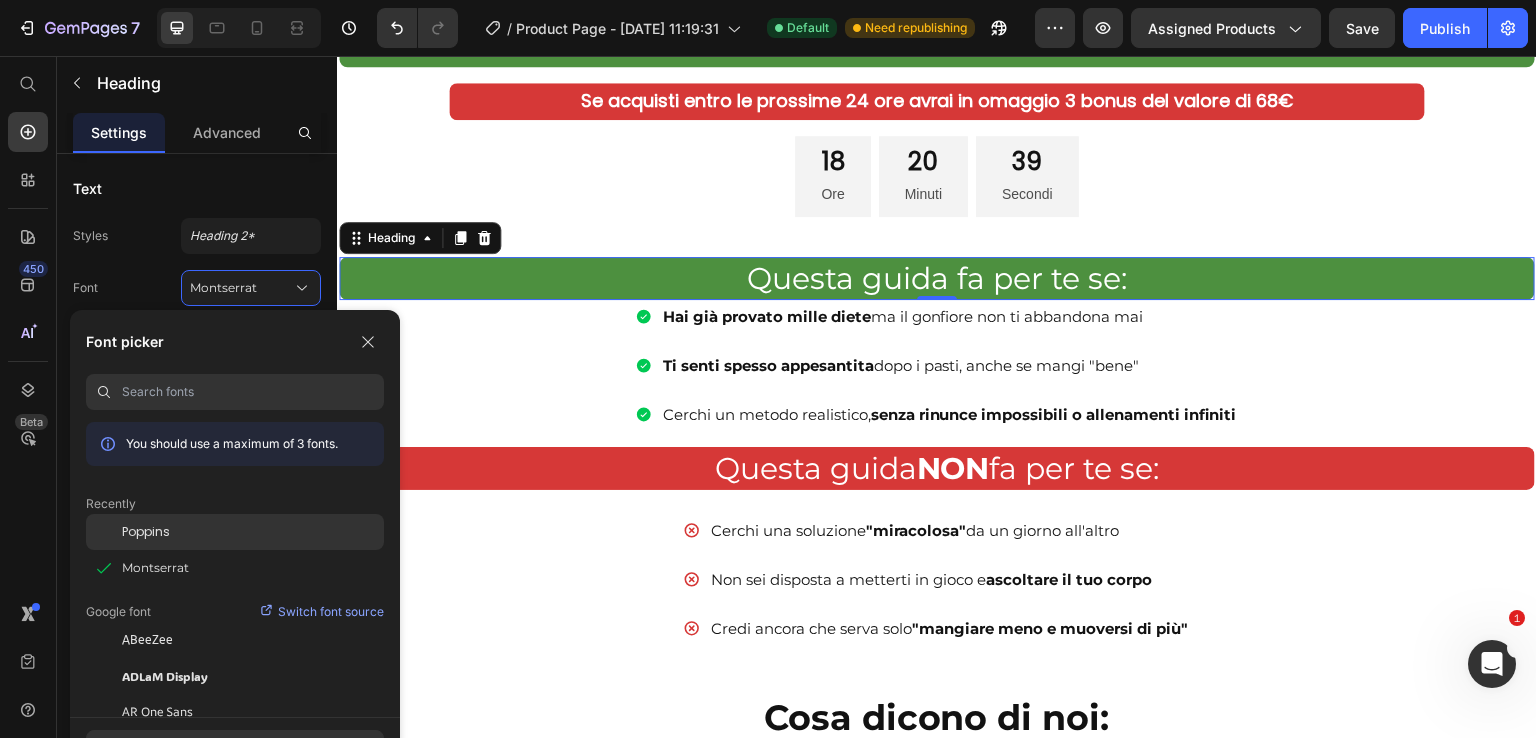 click on "Poppins" at bounding box center (146, 532) 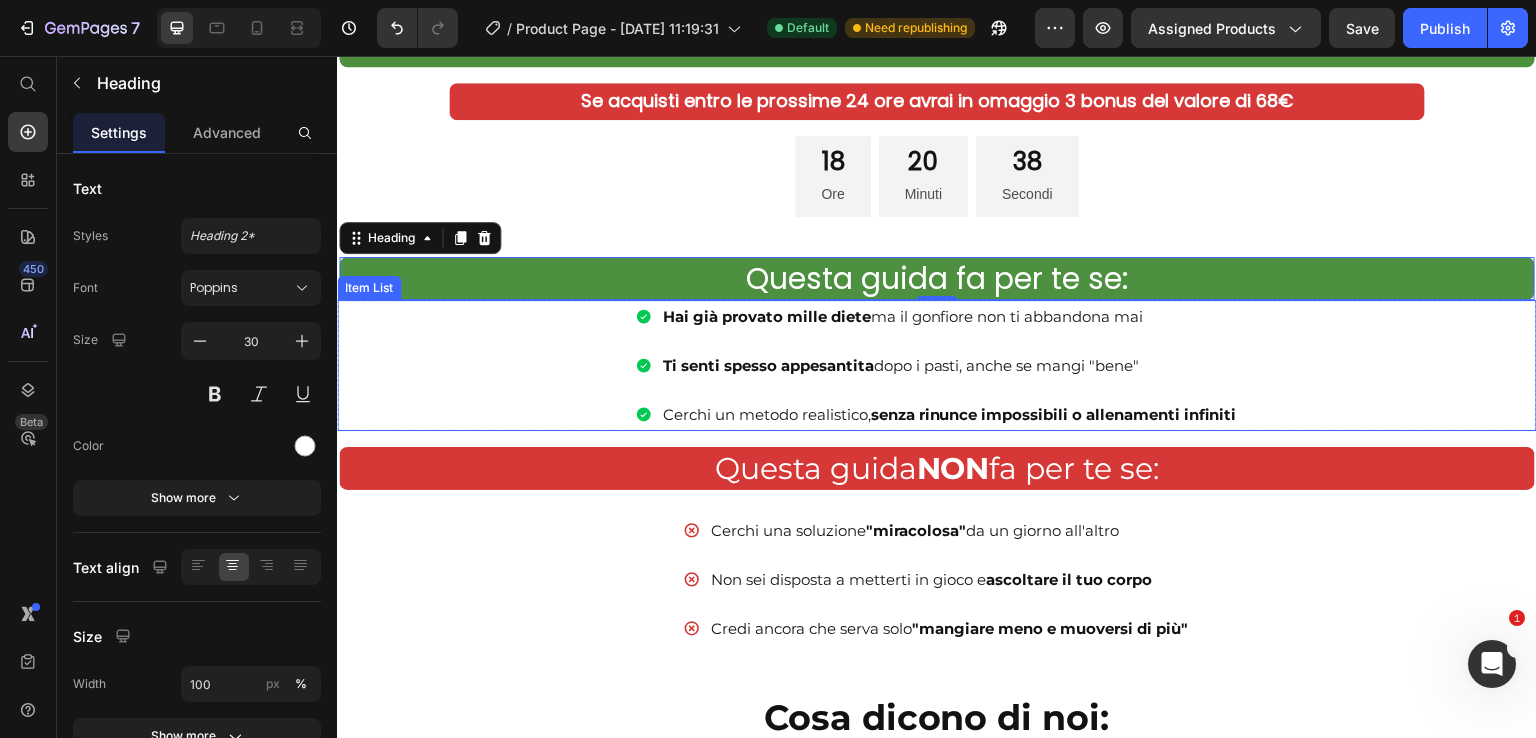click on "Hai già provato mille diete  ma il gonfiore non ti abbandona mai Ti senti spesso appesantita  dopo i pasti, anche se mangi "bene" Cerchi un metodo realistico,  senza rinunce impossibili o allenamenti infiniti" at bounding box center [937, 365] 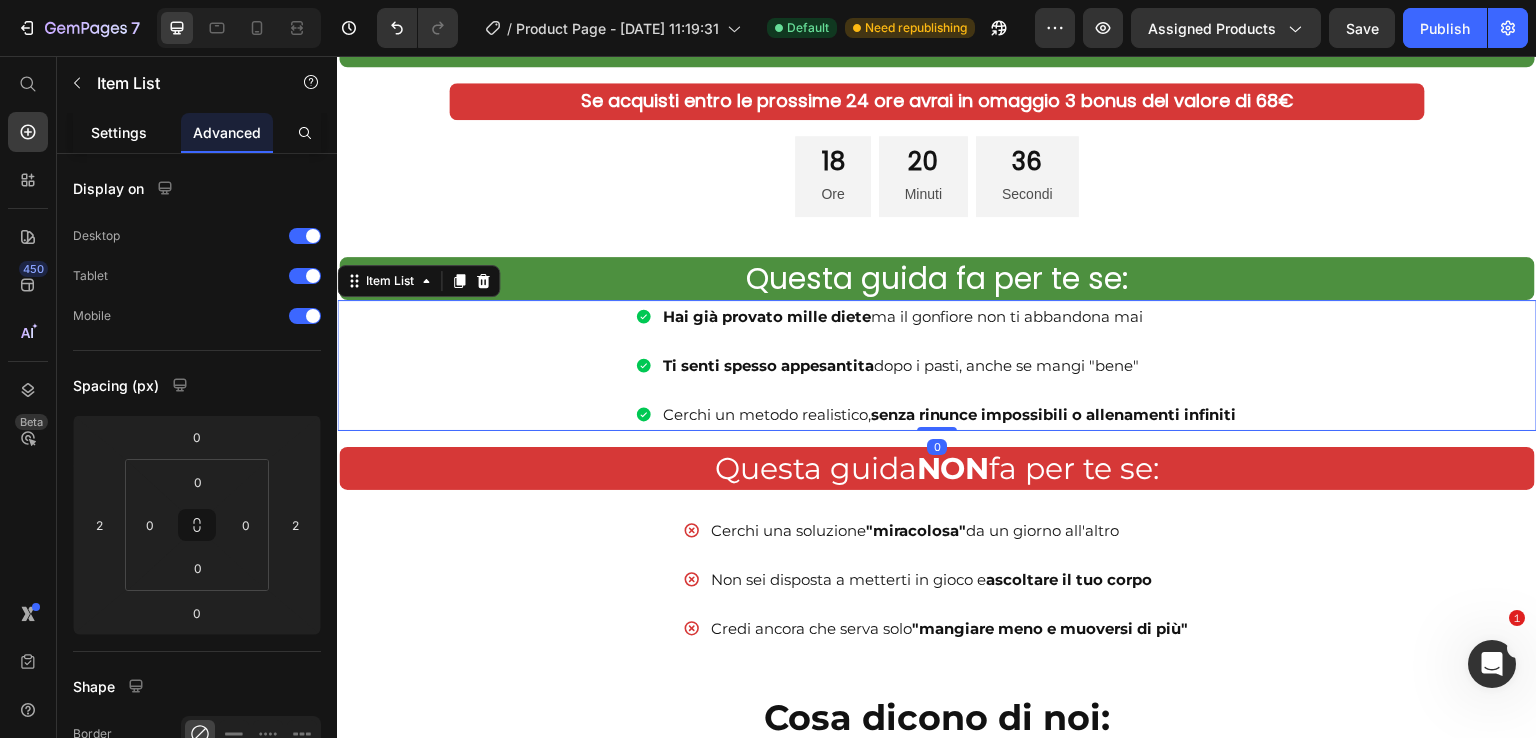 drag, startPoint x: 96, startPoint y: 129, endPoint x: 104, endPoint y: 136, distance: 10.630146 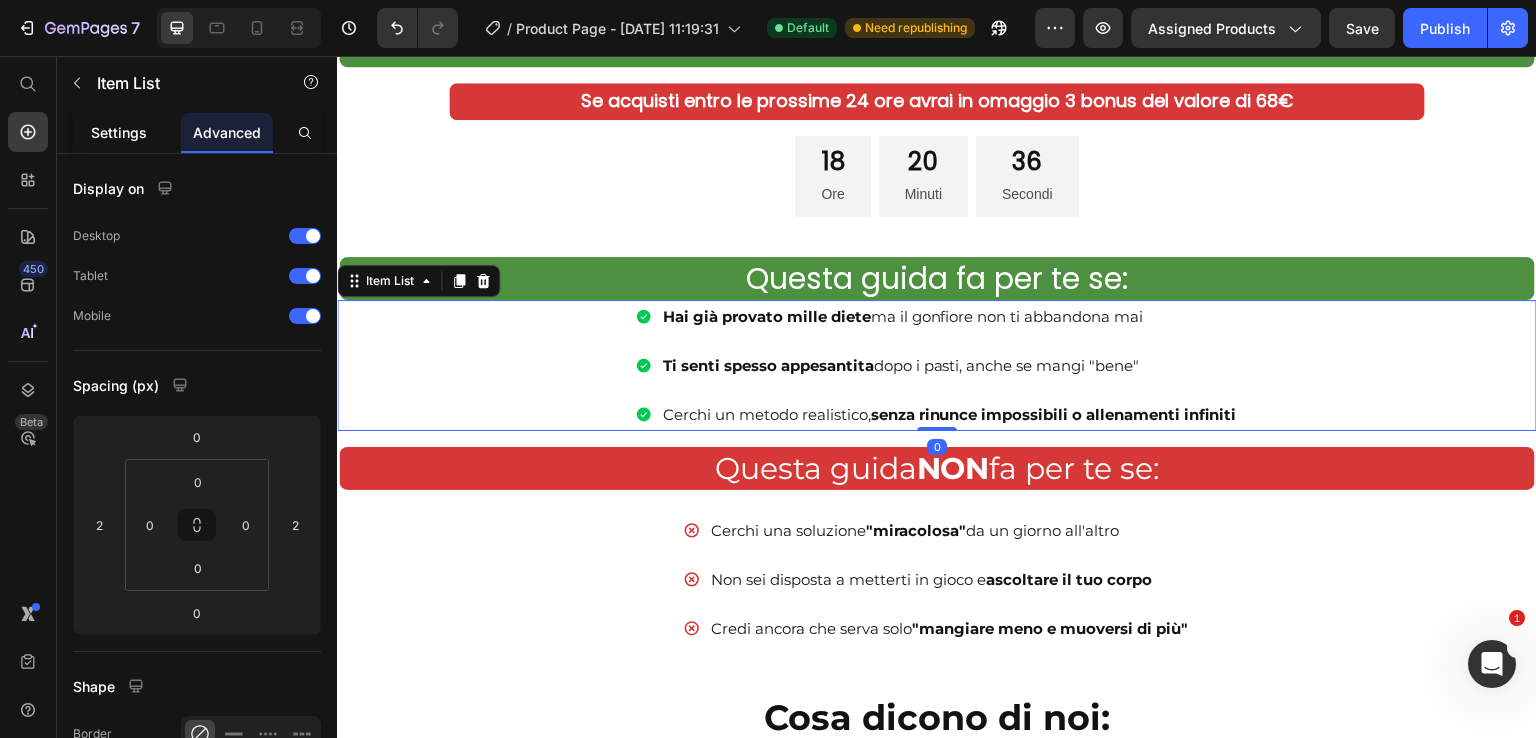 click on "Settings" at bounding box center [119, 132] 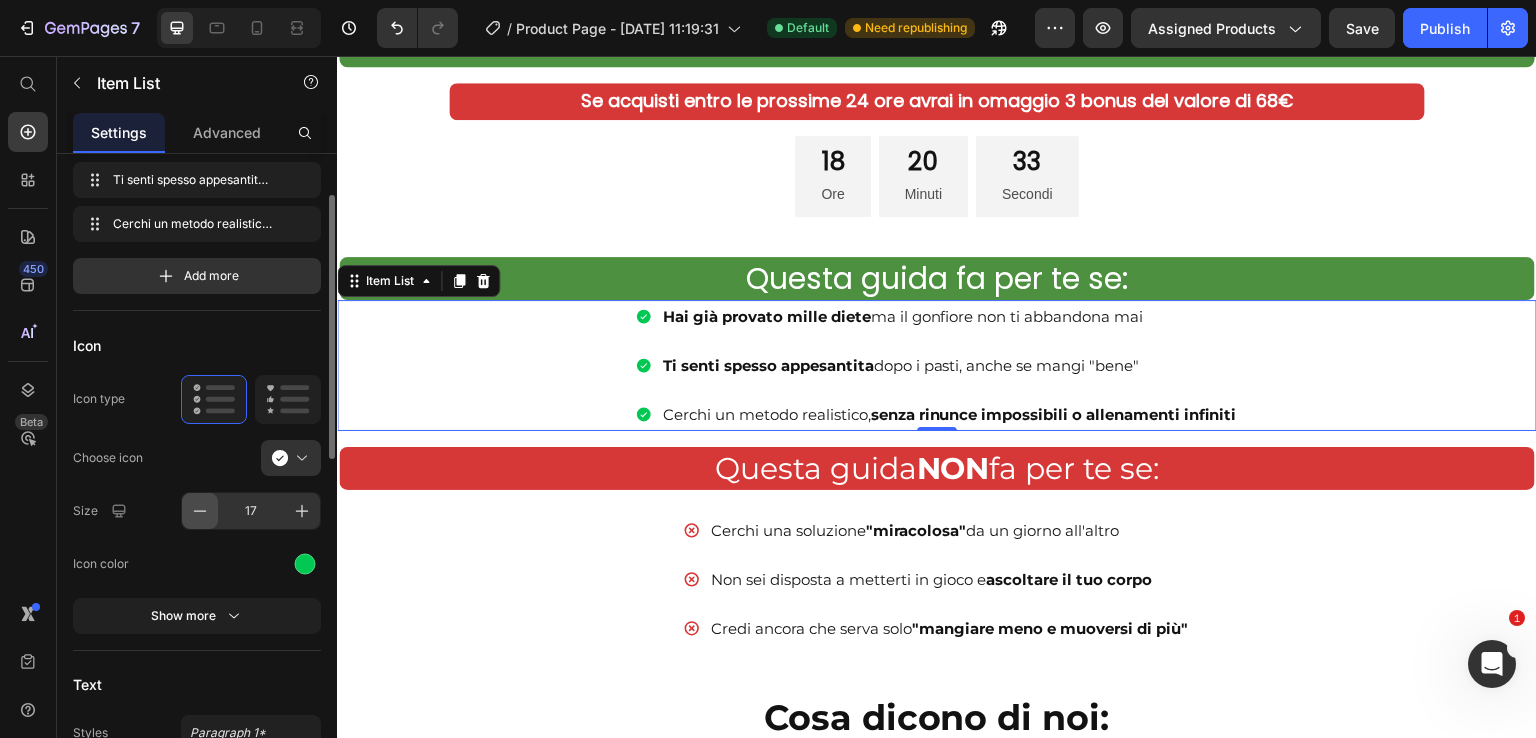scroll, scrollTop: 300, scrollLeft: 0, axis: vertical 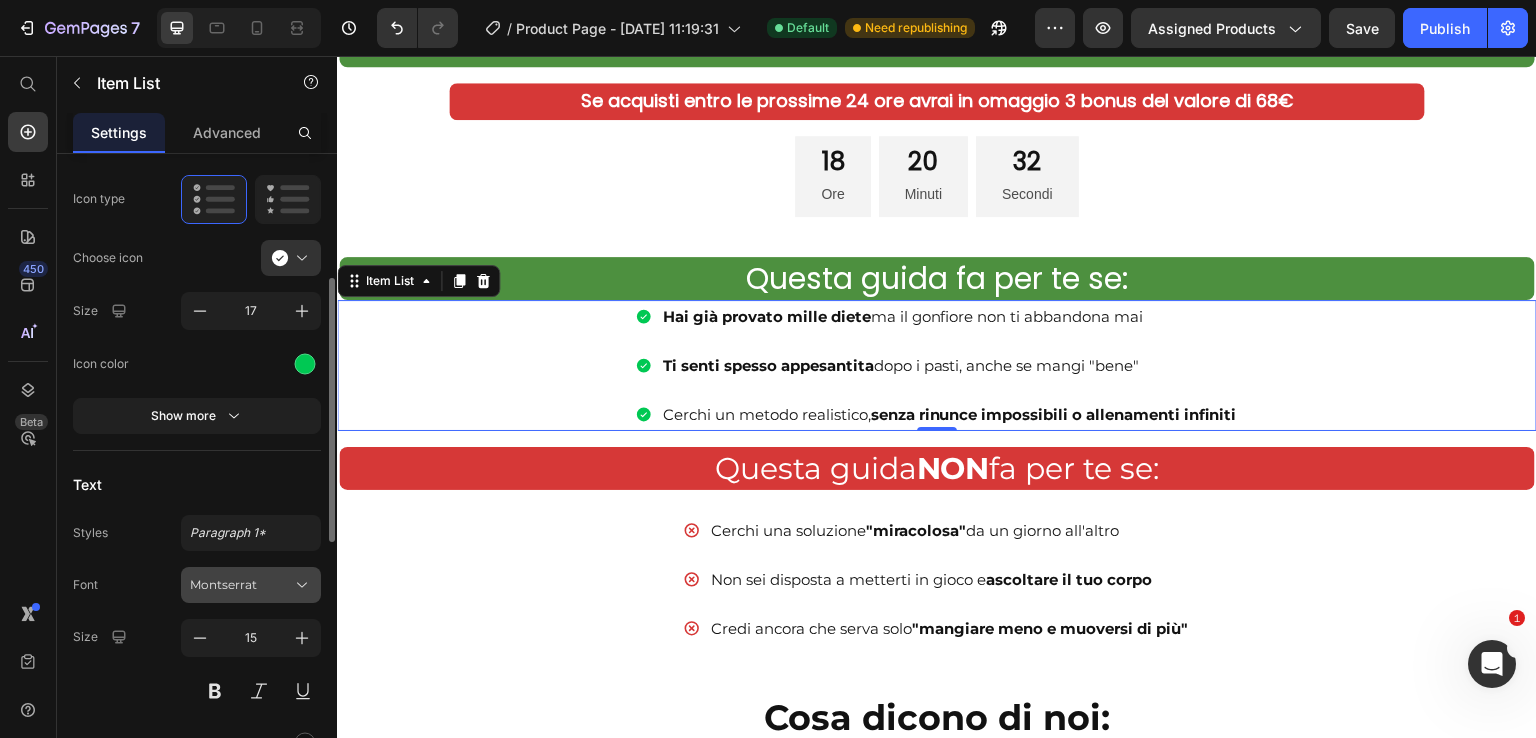 click on "Montserrat" at bounding box center (251, 585) 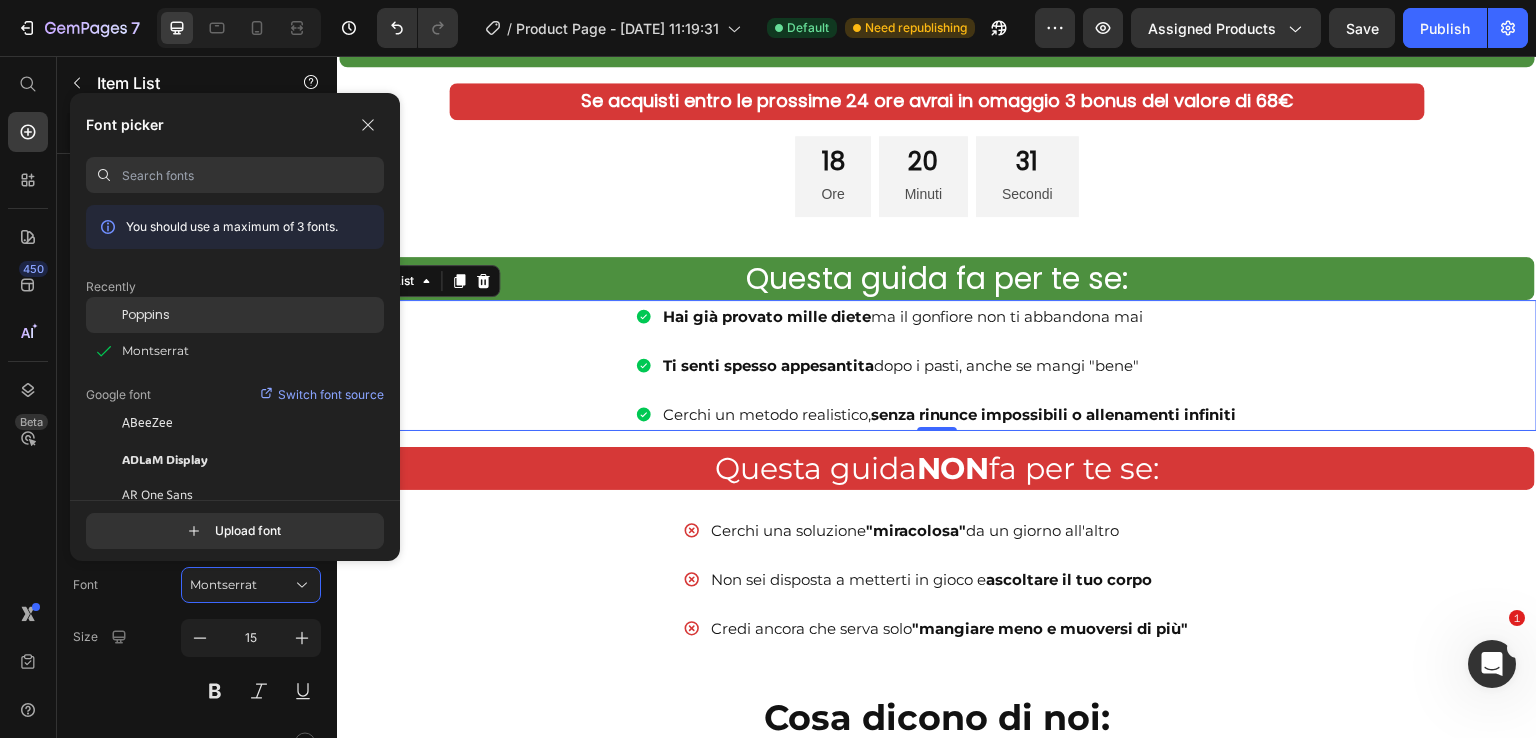 click on "Poppins" at bounding box center [146, 315] 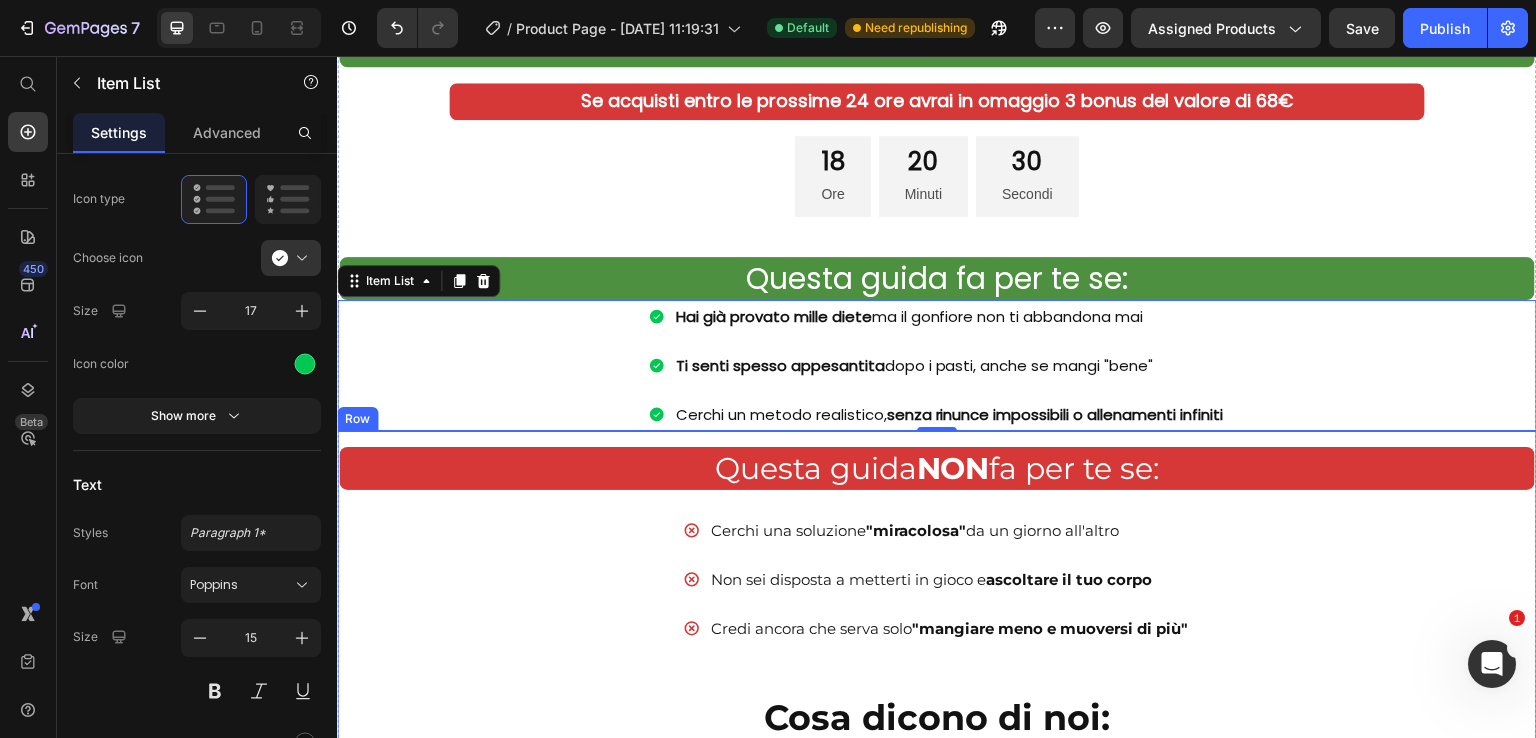 click on "Questa guida  NON  fa per te se: Heading
Cerchi una soluzione  "miracolosa"  da un giorno all'altro
Non sei disposta a metterti in gioco e  ascoltare il tuo corpo
Credi ancora che serva solo  "mangiare meno e muoversi di più" Item List Cosa dicono di noi: Heading
Image Image Image
[GEOGRAPHIC_DATA]" at bounding box center [937, 599] 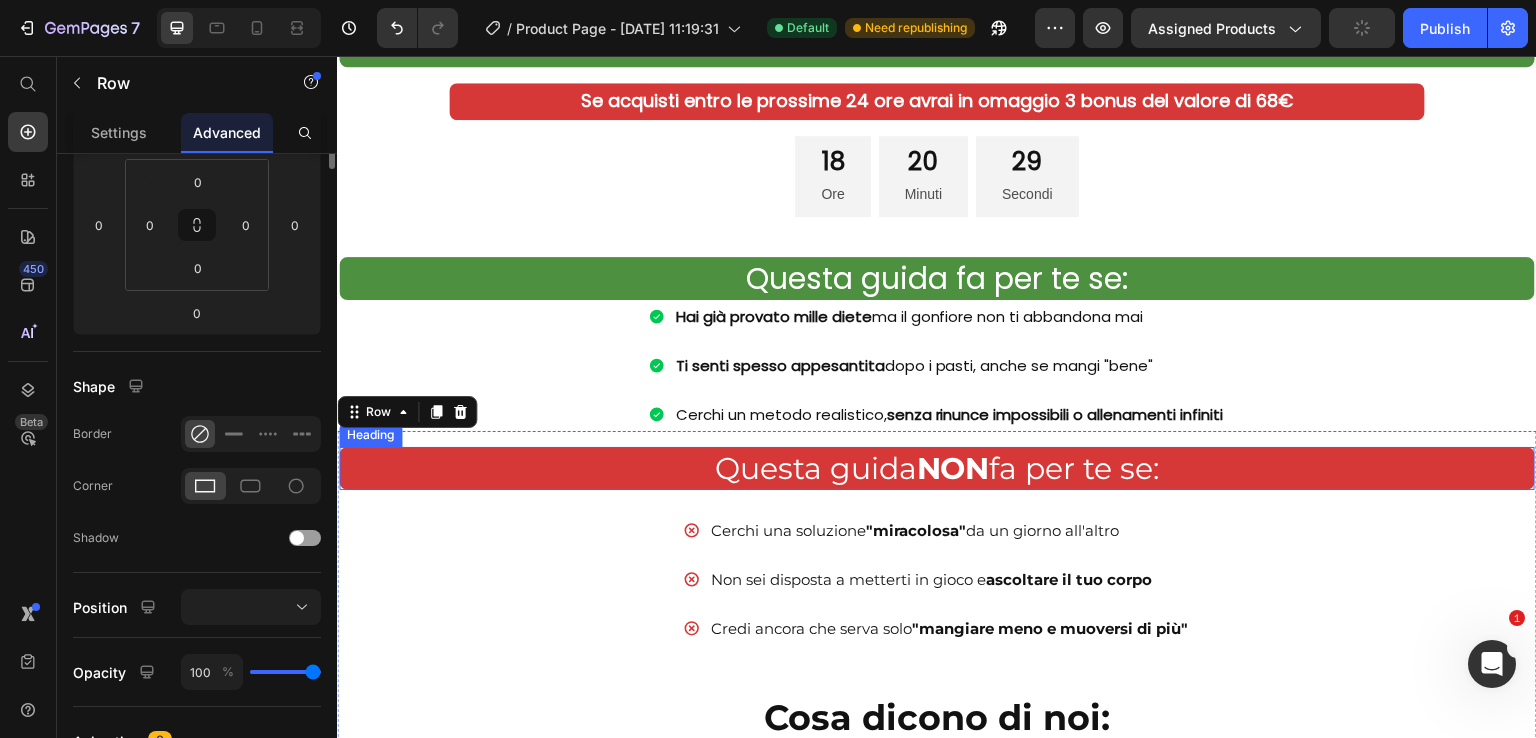 scroll, scrollTop: 0, scrollLeft: 0, axis: both 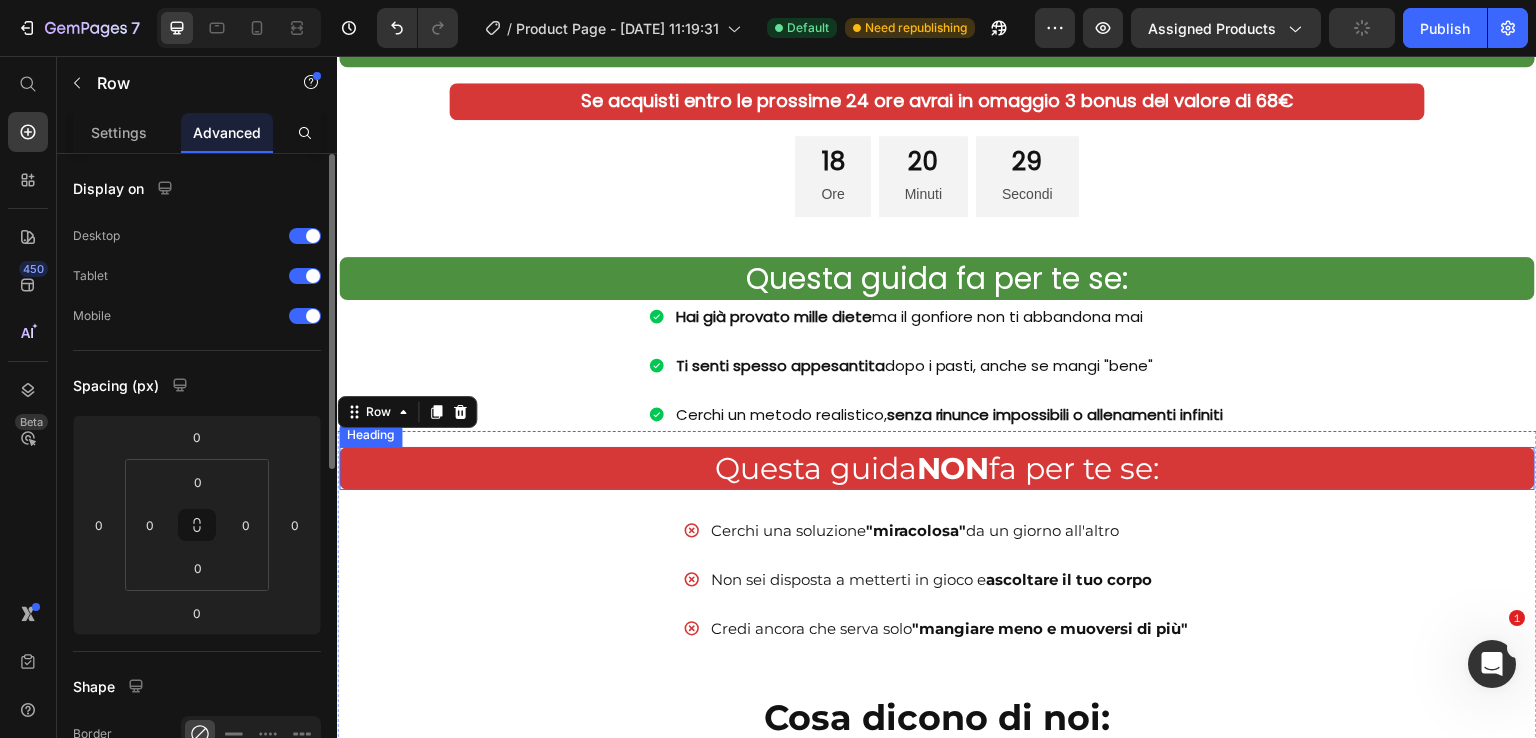 click on "Questa guida  NON  fa per te se:" at bounding box center (937, 468) 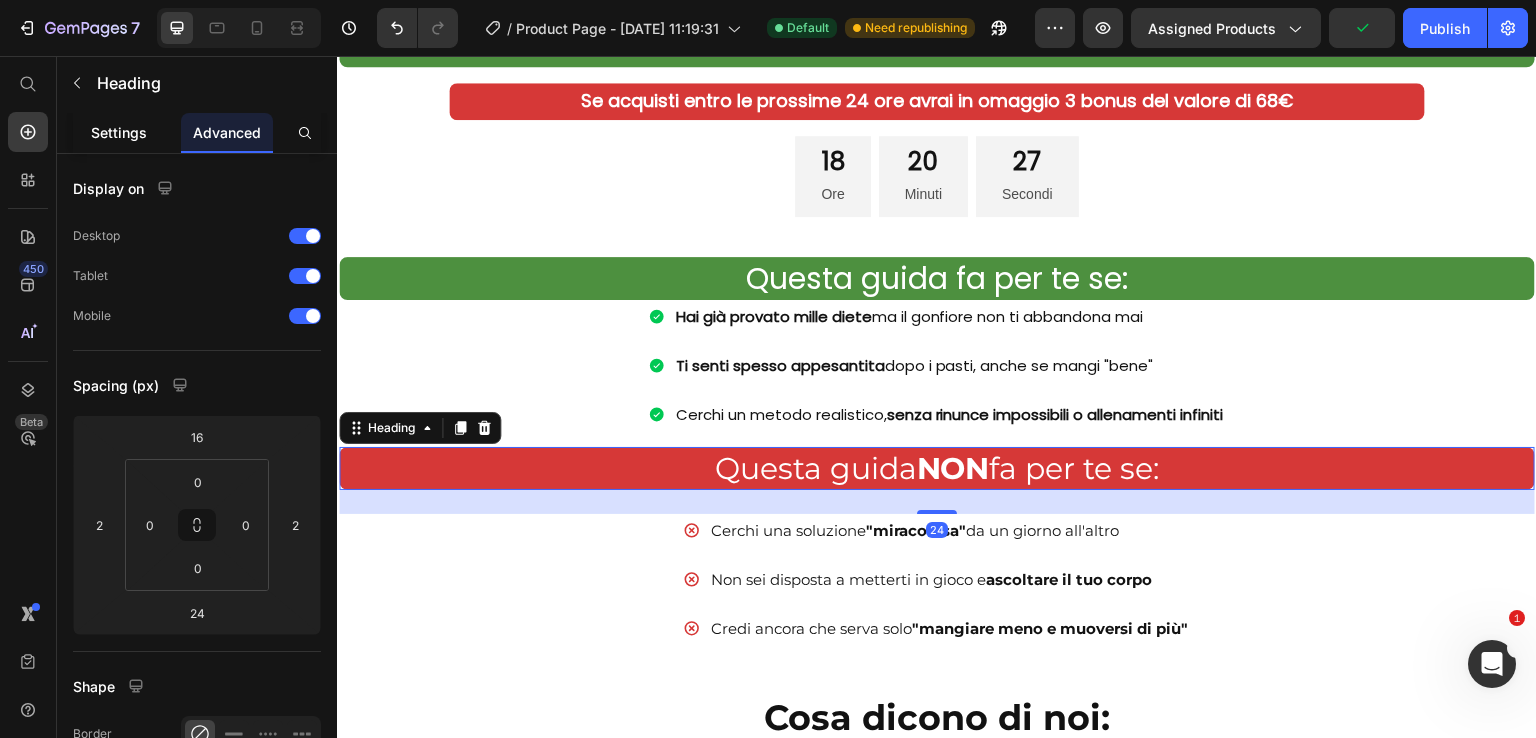 click on "Settings" at bounding box center [119, 132] 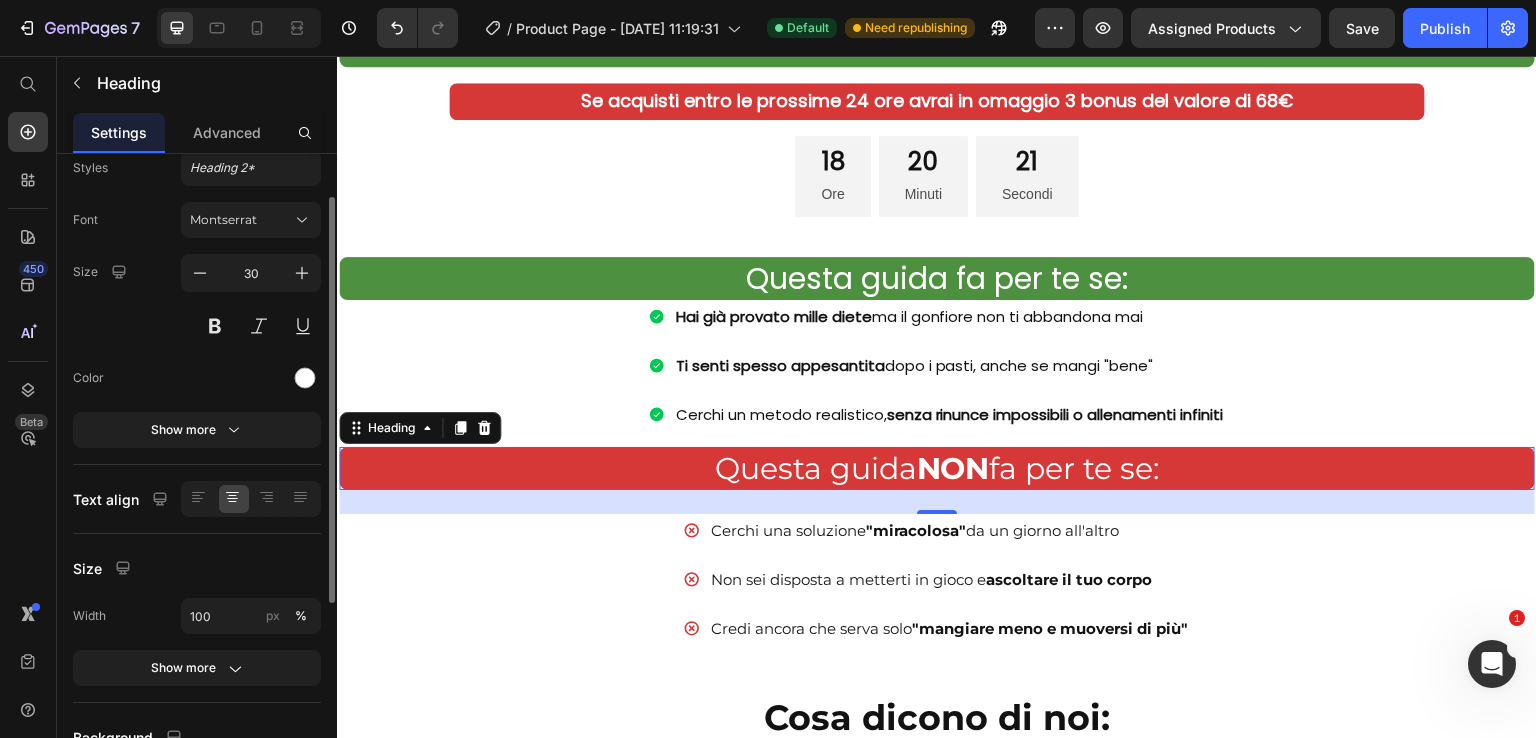 scroll, scrollTop: 0, scrollLeft: 0, axis: both 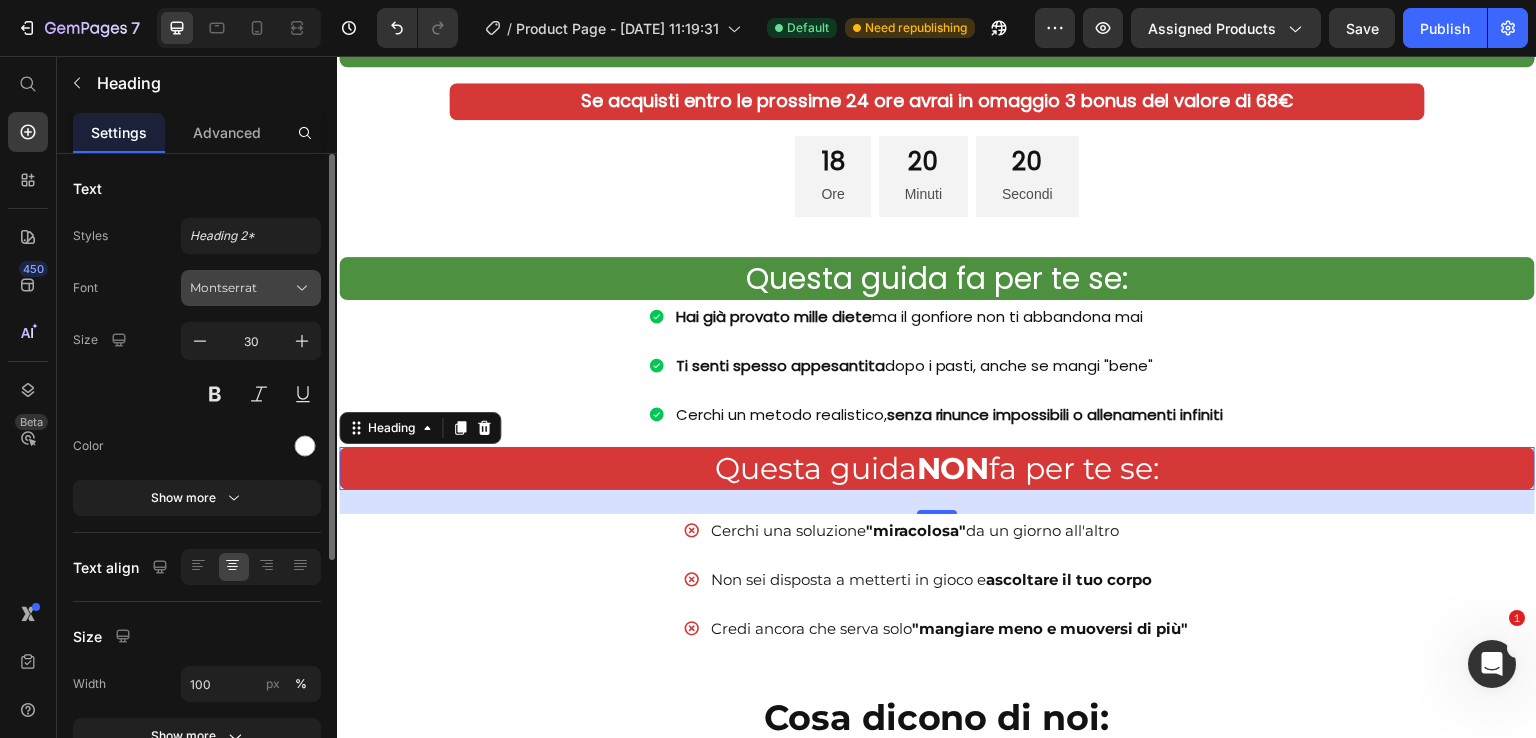 click on "Montserrat" at bounding box center [241, 288] 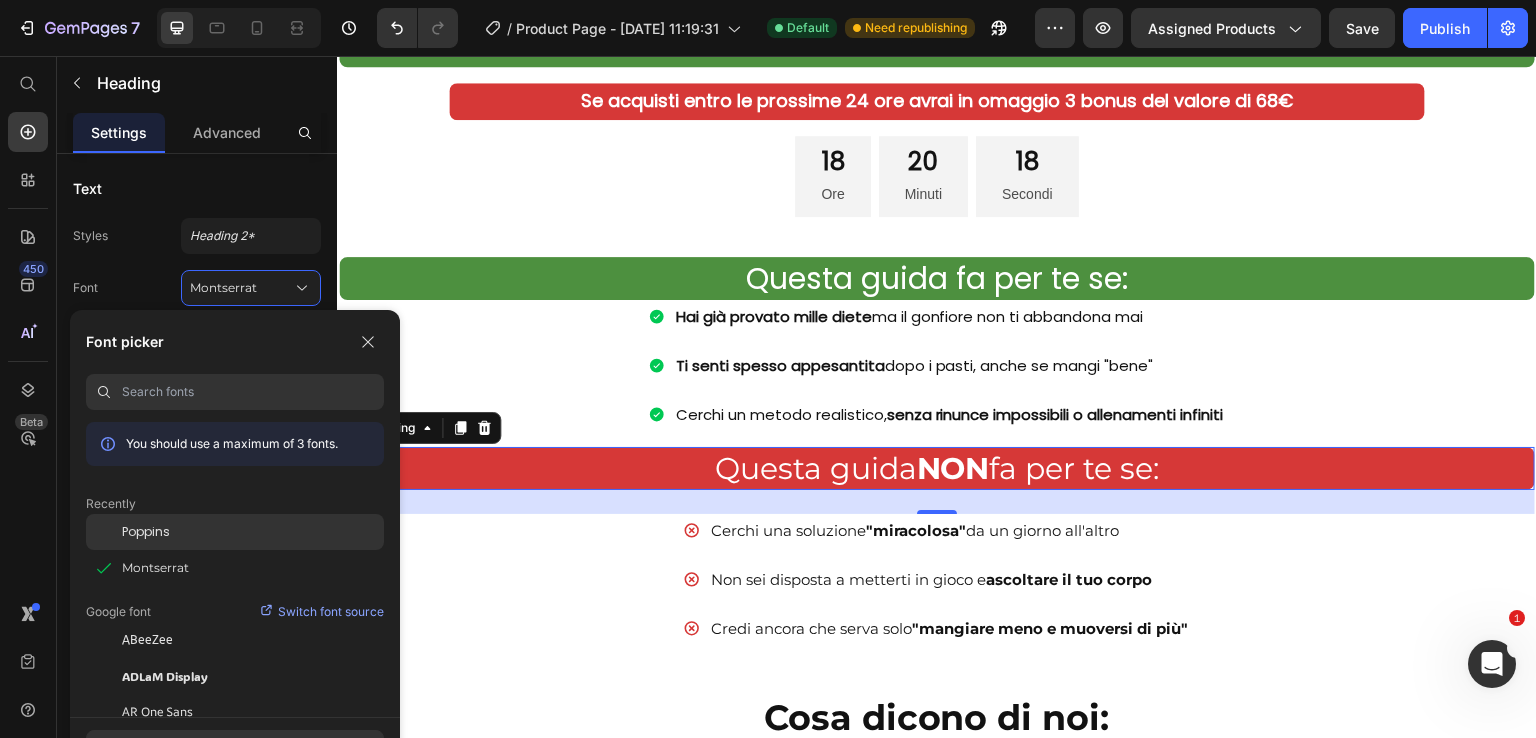 click on "Poppins" at bounding box center [146, 532] 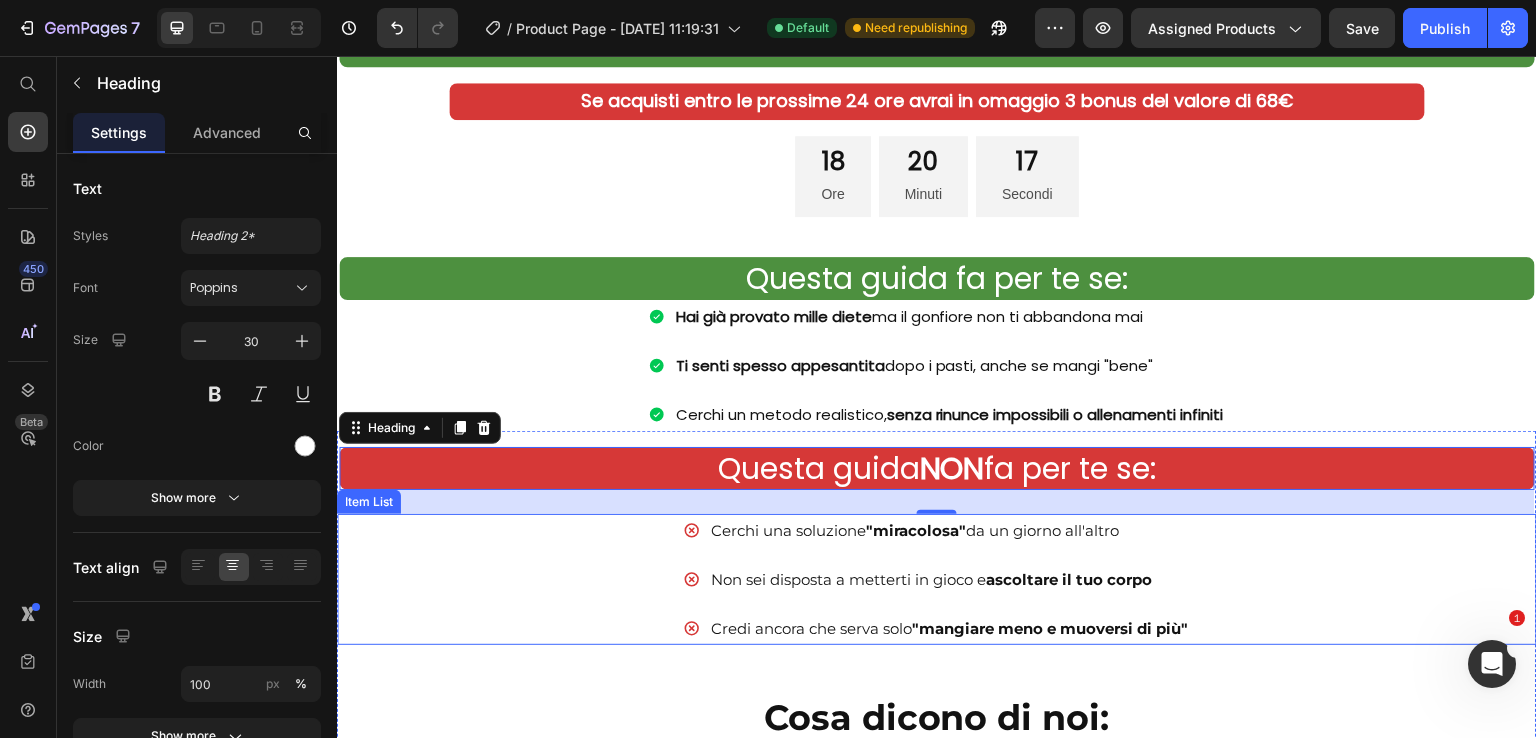 click on "Cerchi una soluzione  "miracolosa"  da un giorno all'altro
Non sei disposta a metterti in gioco e  ascoltare il tuo corpo
Credi ancora che serva solo  "mangiare meno e muoversi di più"" at bounding box center (937, 579) 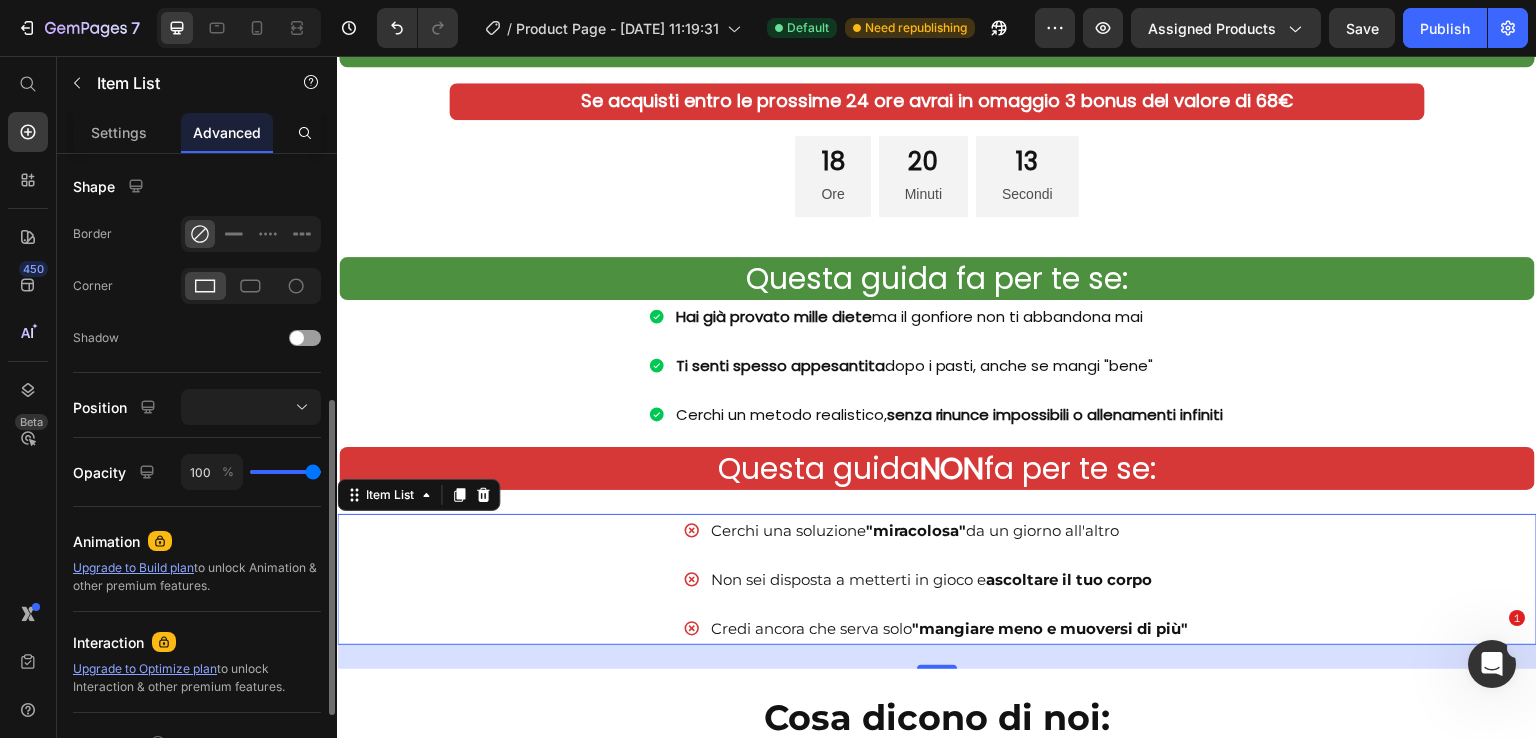 scroll, scrollTop: 300, scrollLeft: 0, axis: vertical 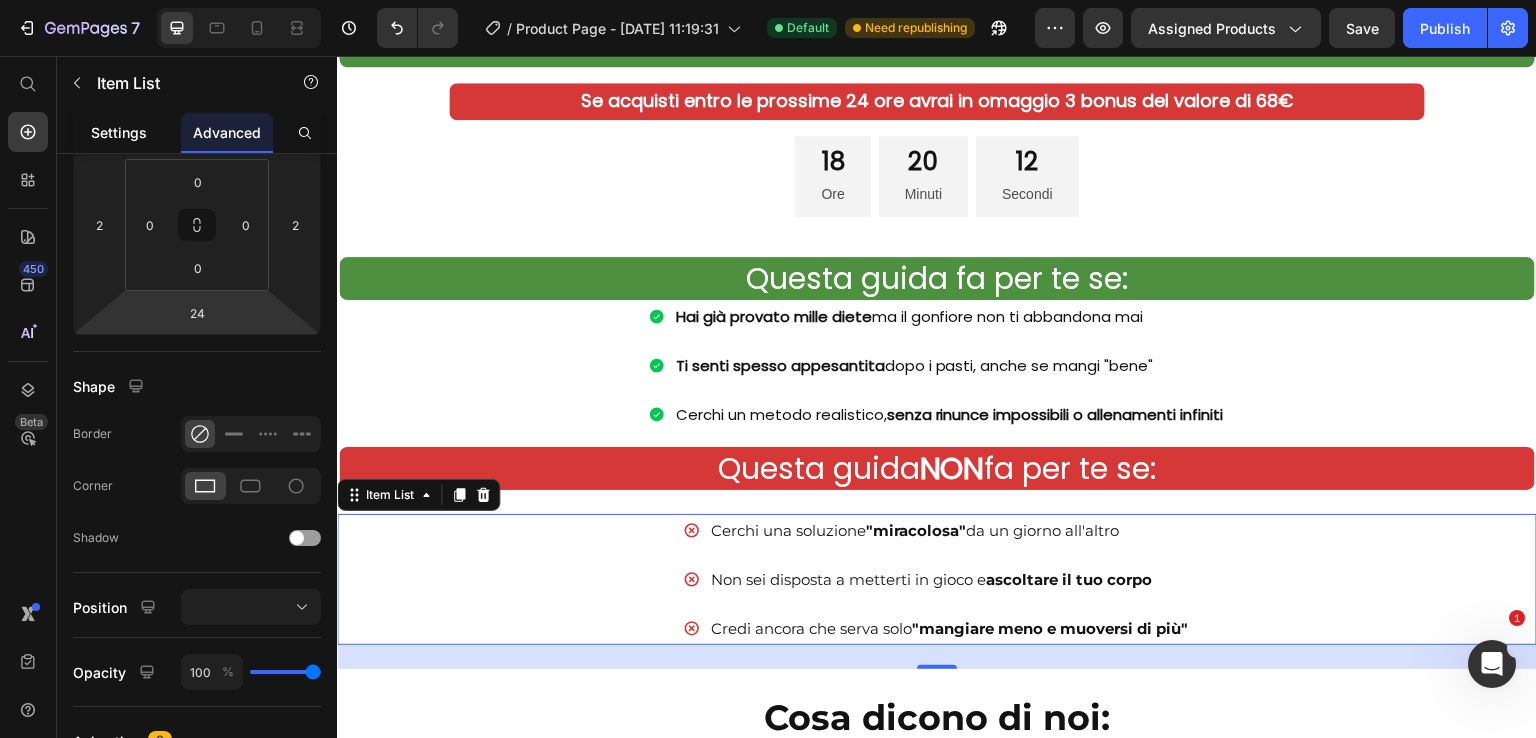 click on "Settings" 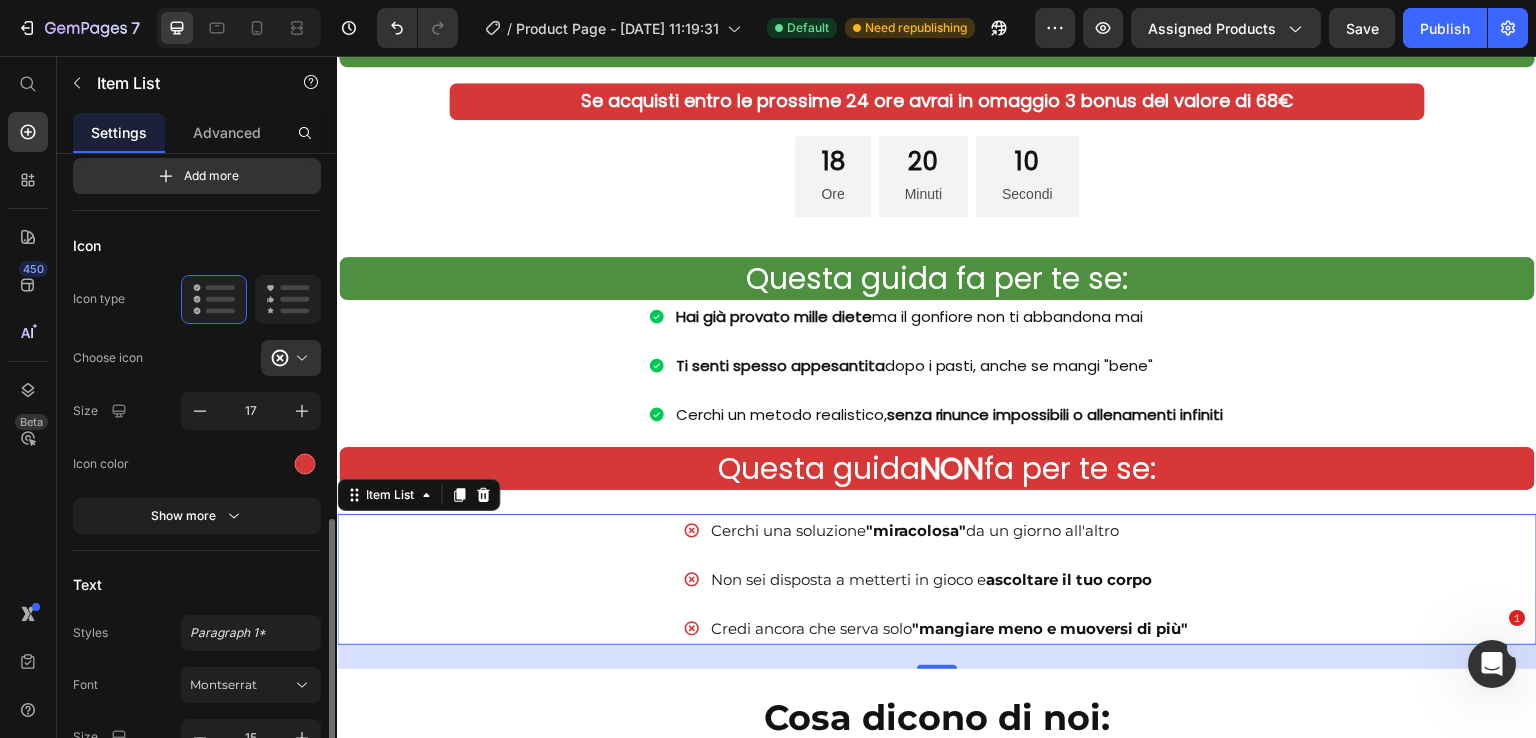 scroll, scrollTop: 400, scrollLeft: 0, axis: vertical 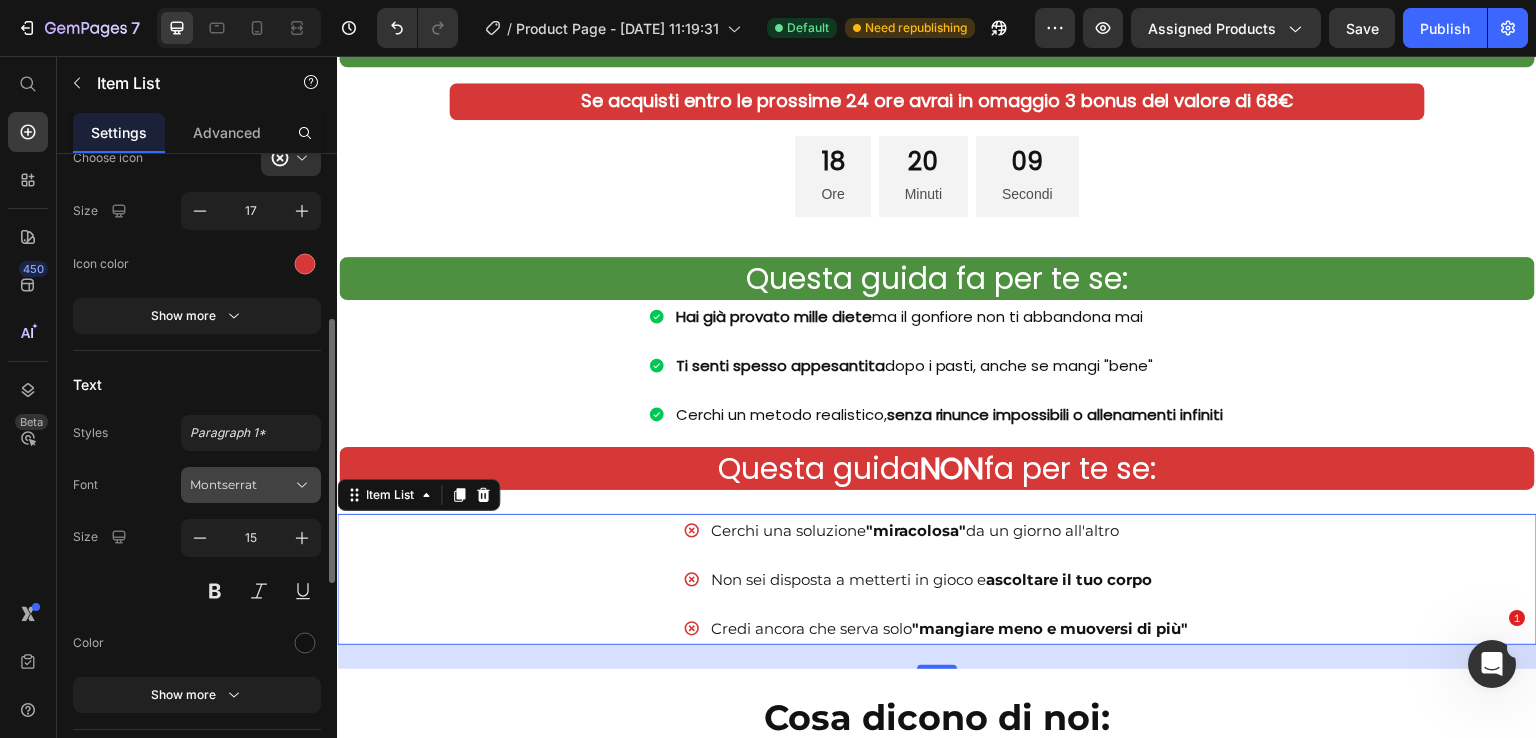 click on "Montserrat" at bounding box center (241, 485) 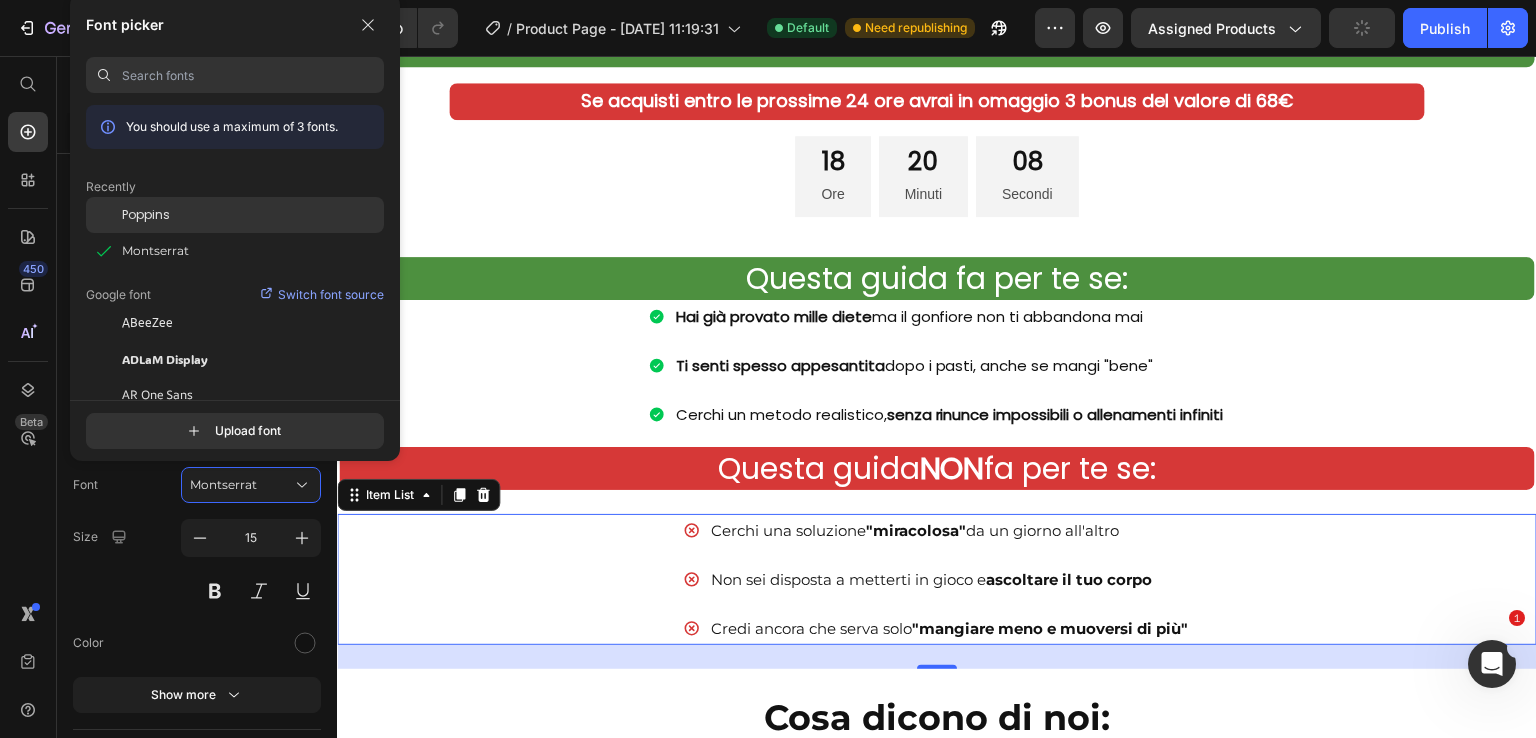 click on "Poppins" at bounding box center [146, 215] 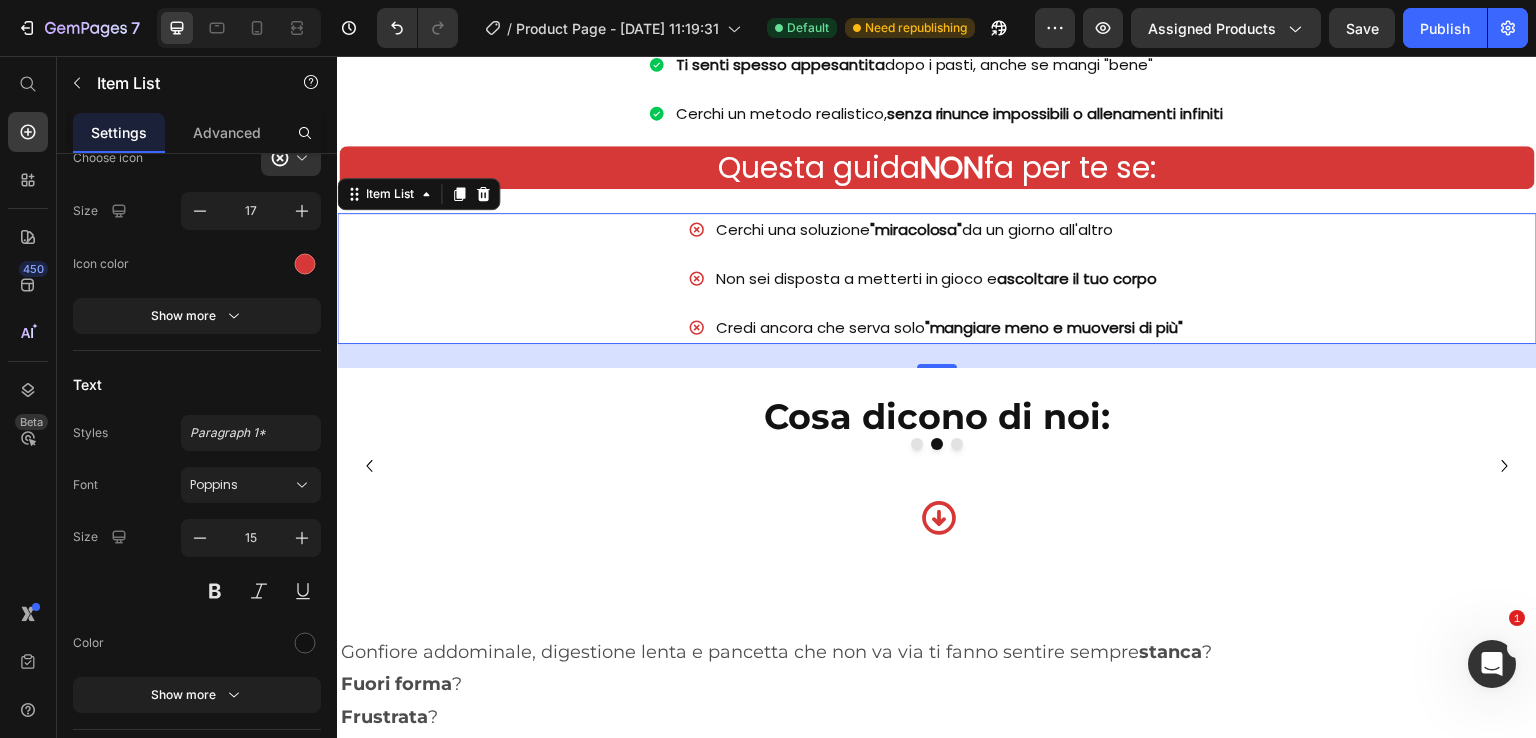 scroll, scrollTop: 1500, scrollLeft: 0, axis: vertical 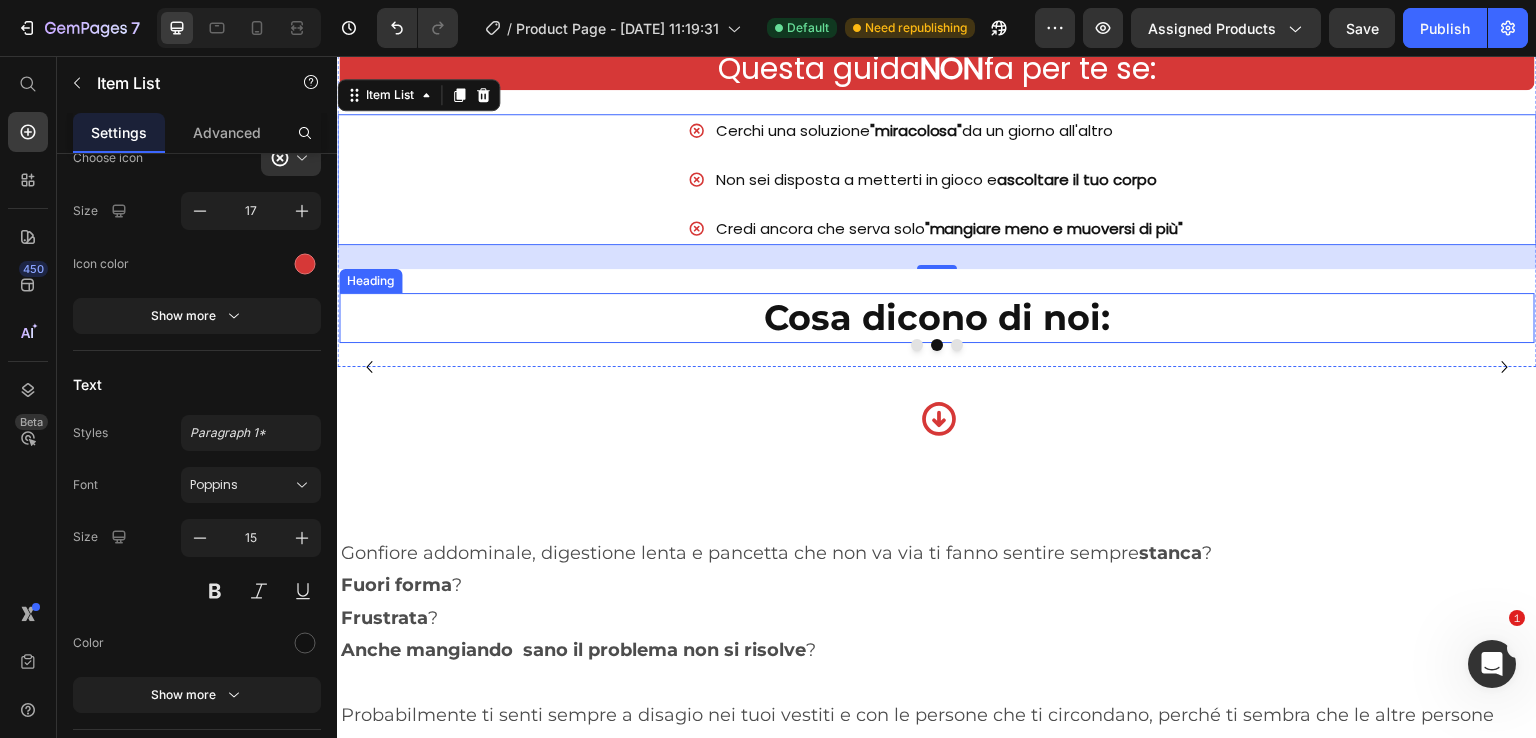 click on "Cosa dicono di noi:" at bounding box center (937, 318) 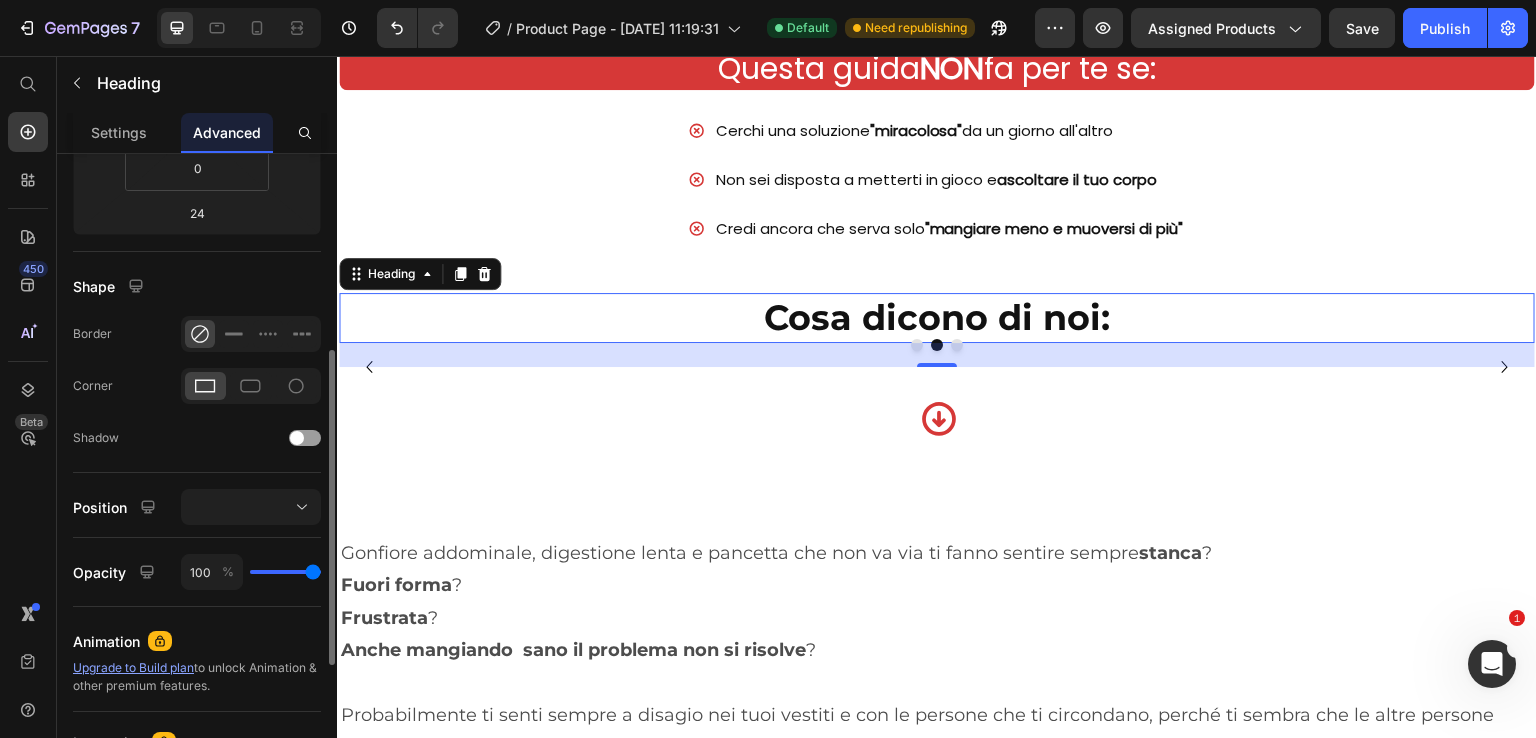 scroll, scrollTop: 600, scrollLeft: 0, axis: vertical 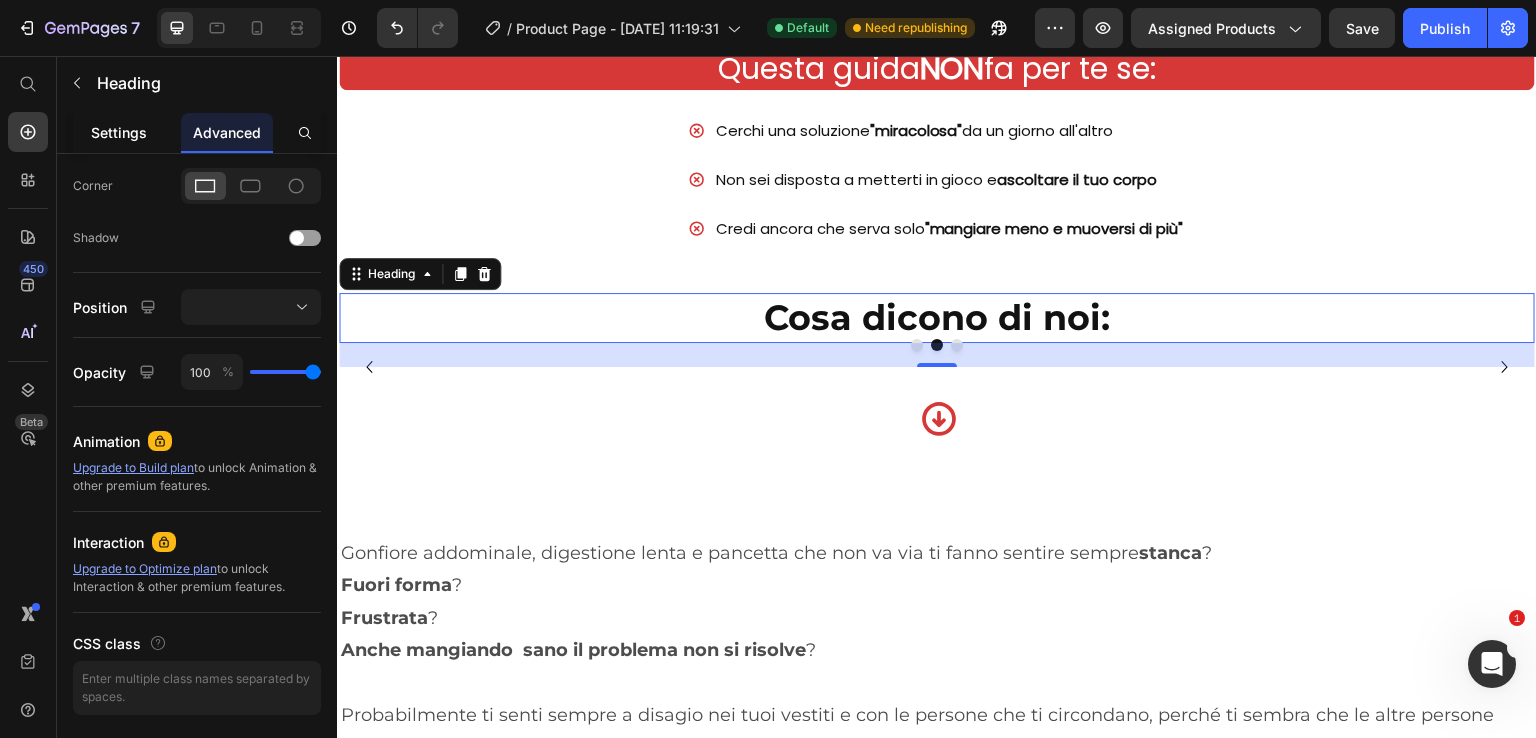 click on "Settings" at bounding box center (119, 132) 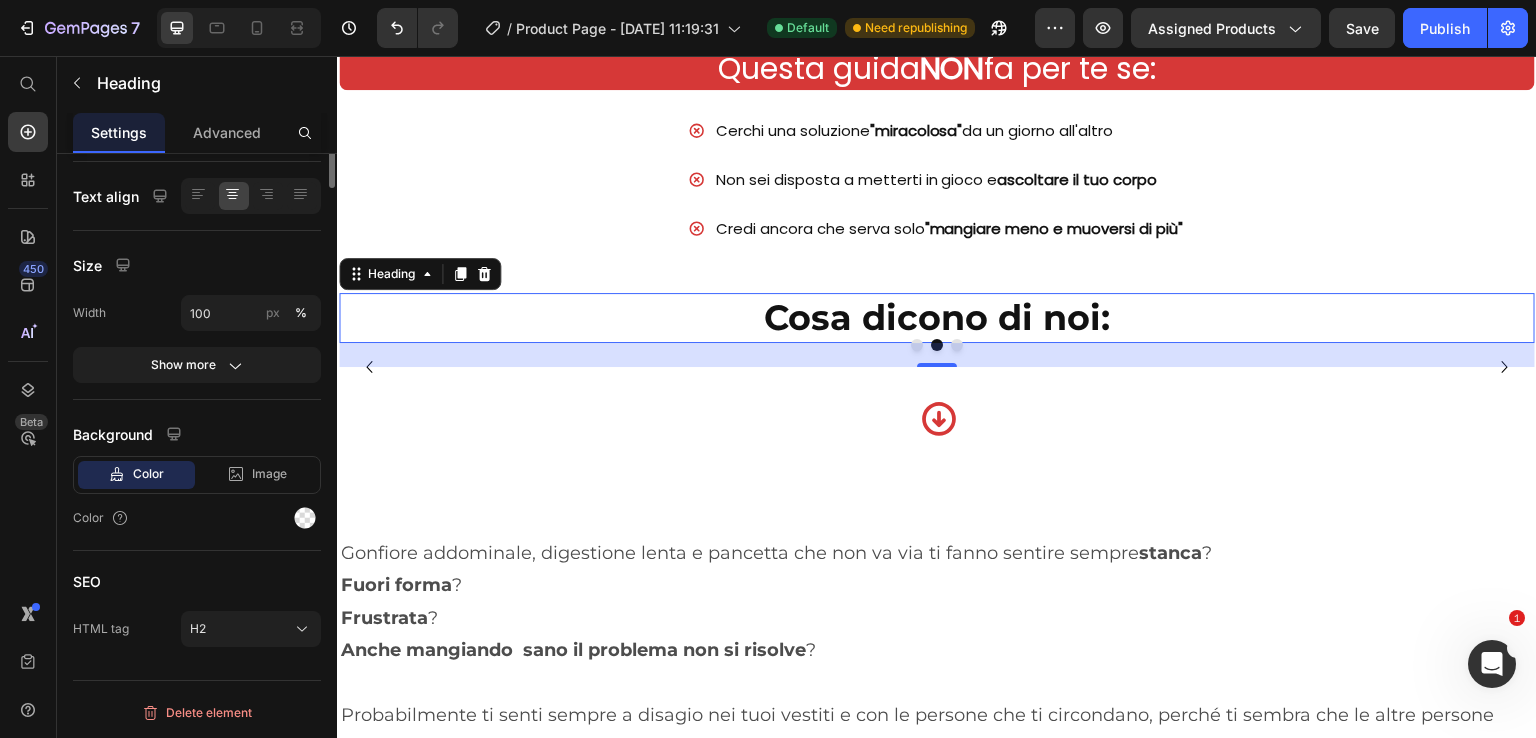 scroll, scrollTop: 0, scrollLeft: 0, axis: both 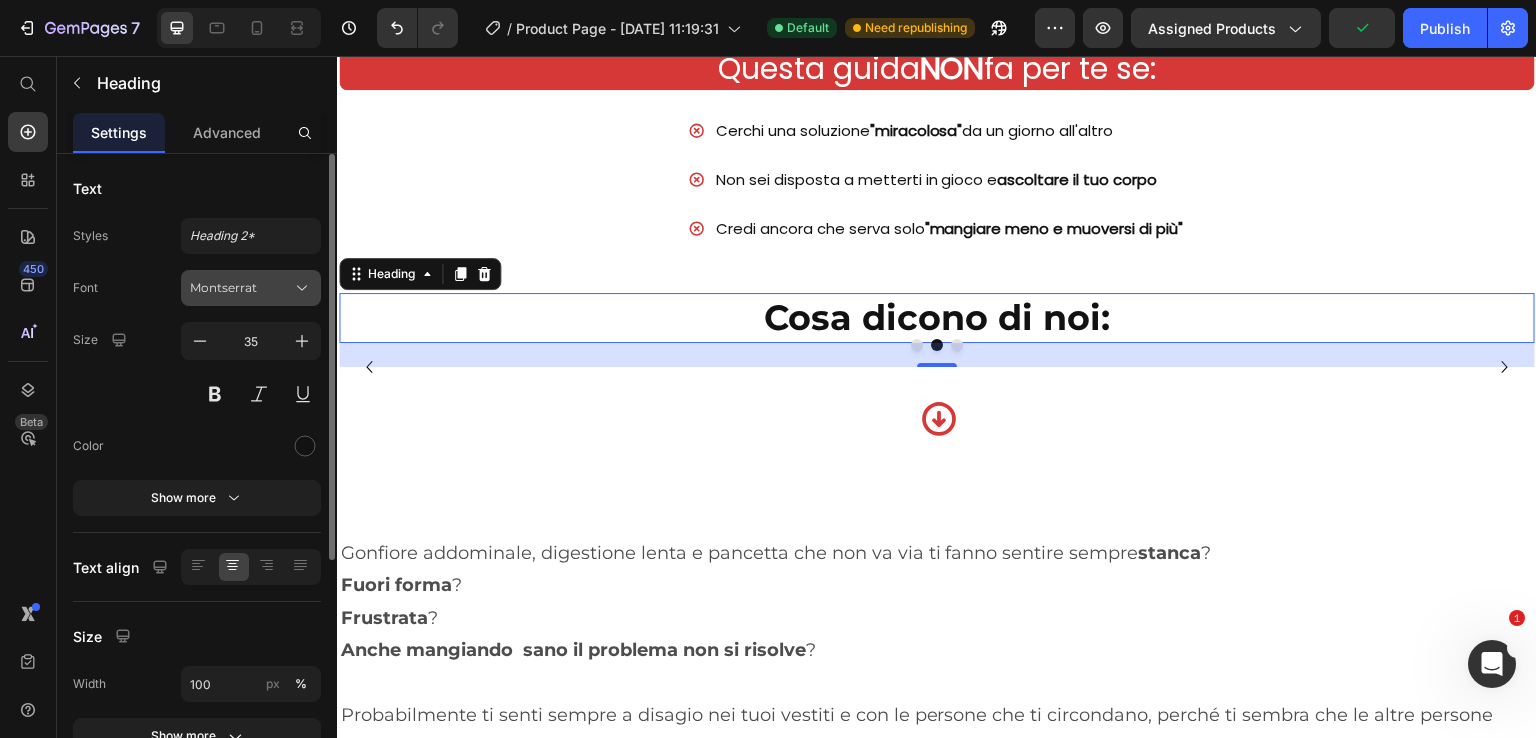 click on "Montserrat" at bounding box center [241, 288] 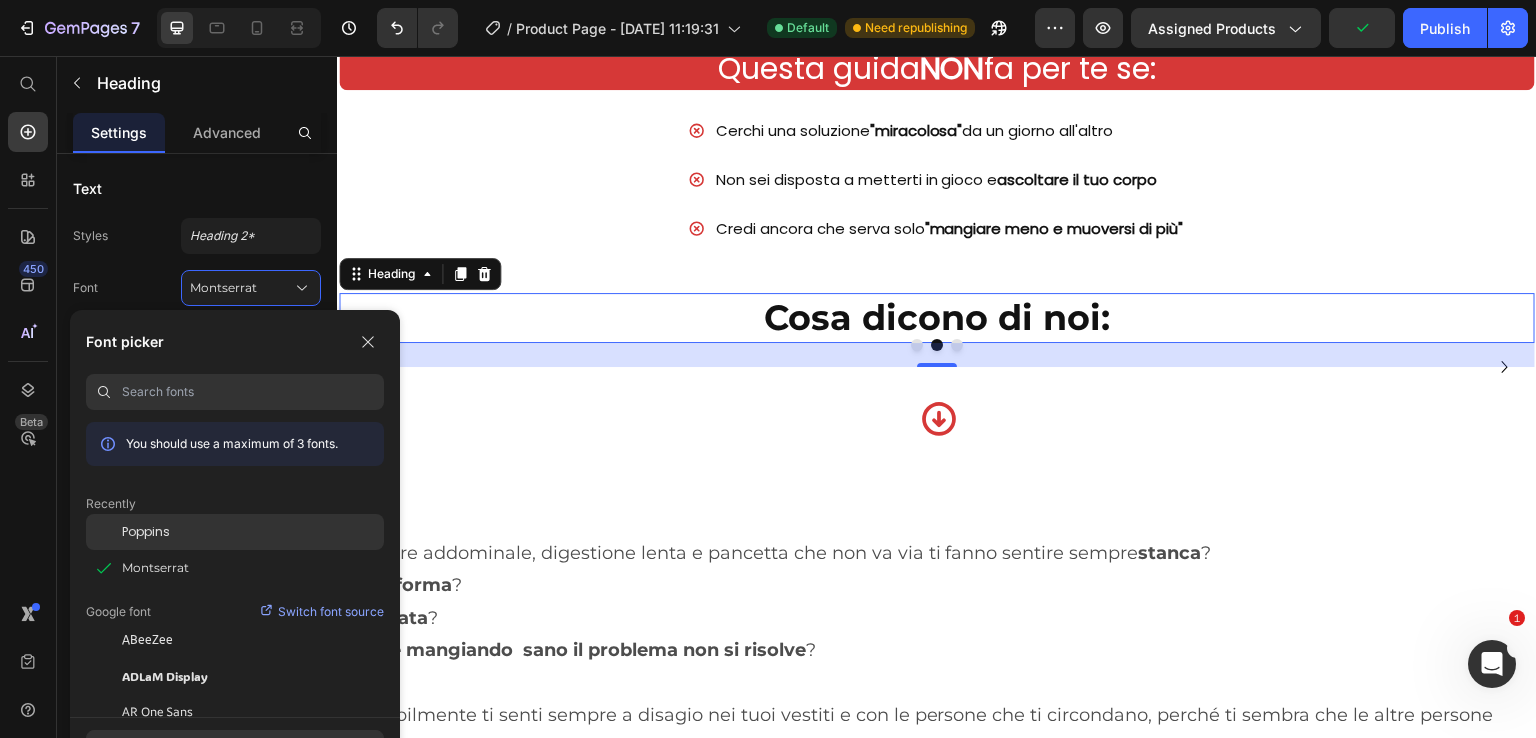 click on "Poppins" at bounding box center (146, 532) 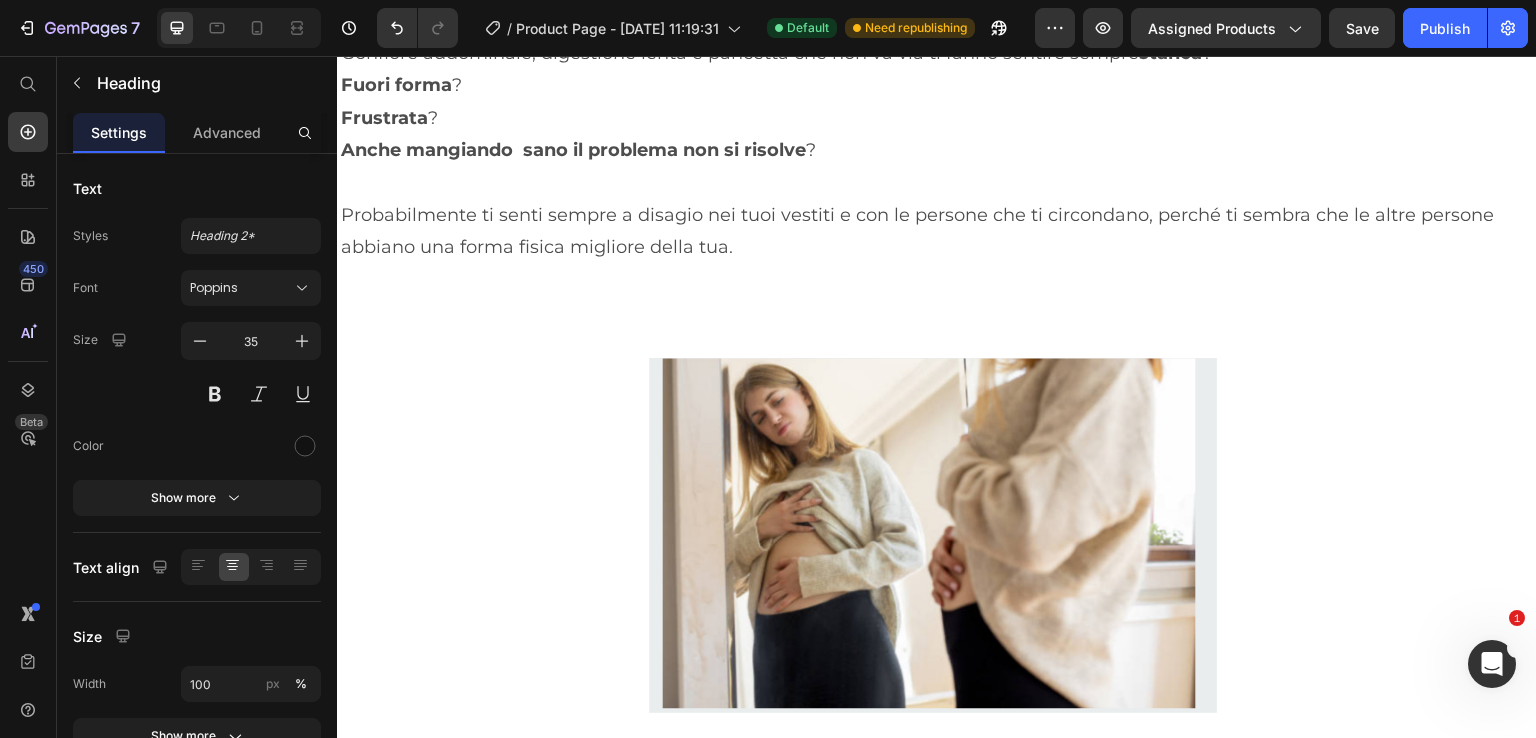 scroll, scrollTop: 2200, scrollLeft: 0, axis: vertical 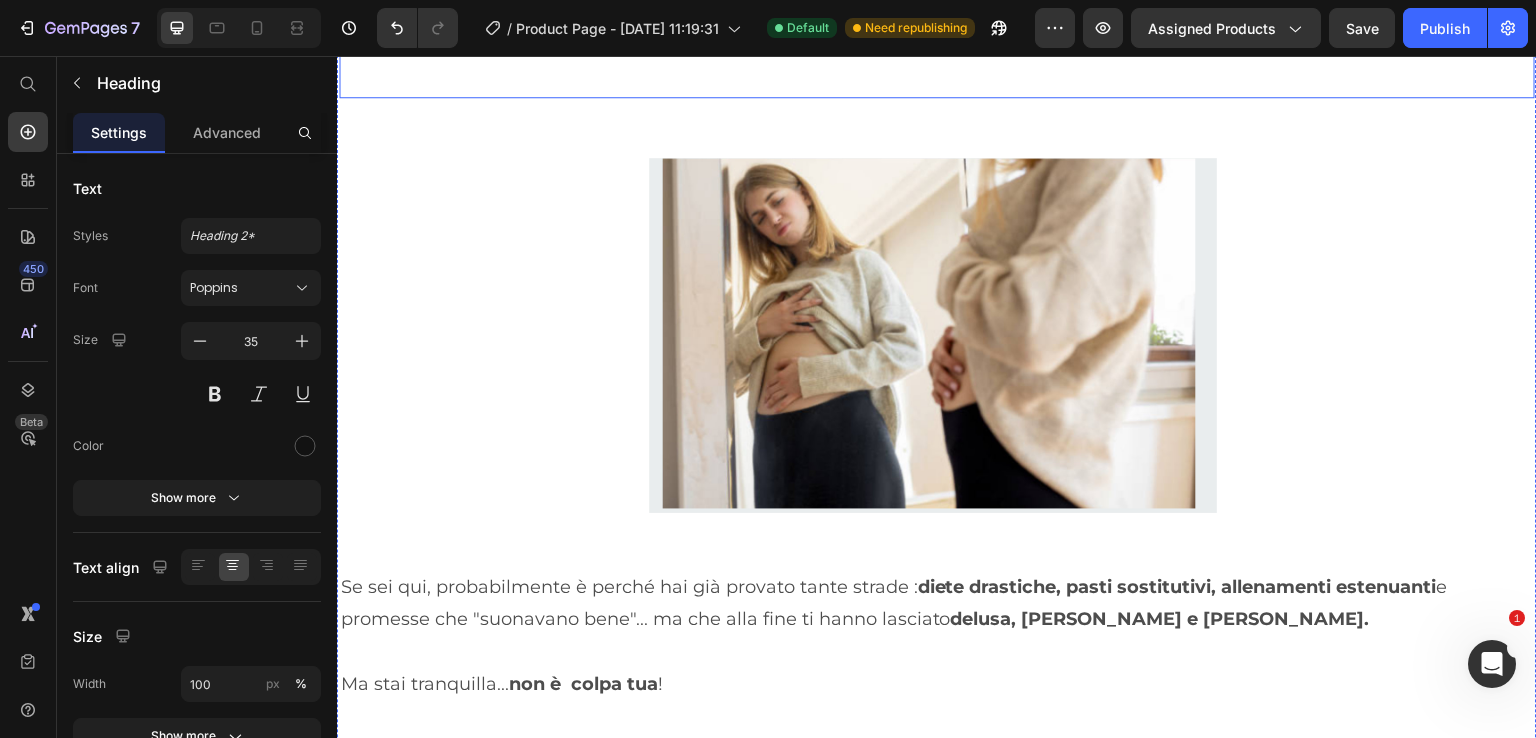 click on "Fuori forma  ?" at bounding box center [937, -115] 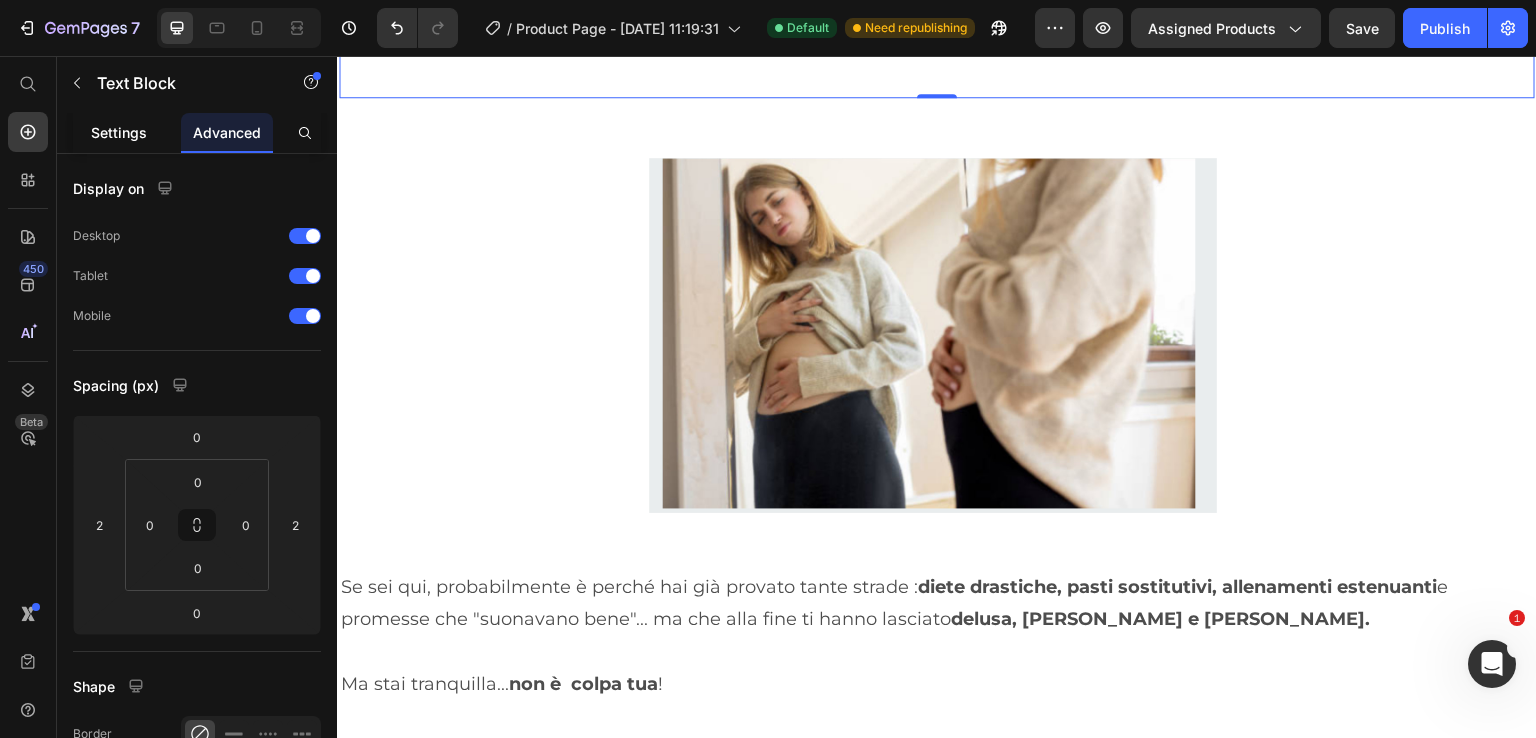 click on "Settings" at bounding box center (119, 132) 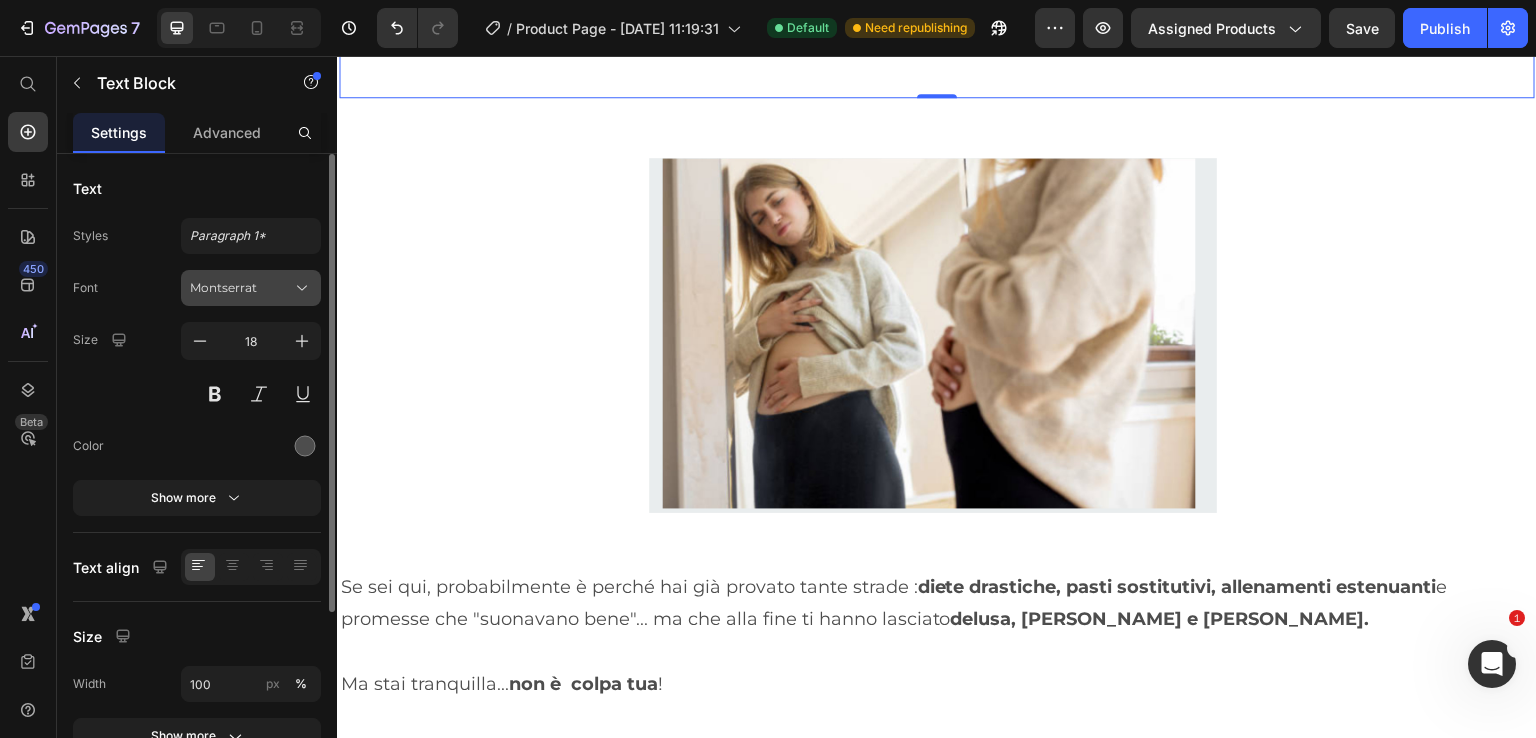 click on "Montserrat" at bounding box center (241, 288) 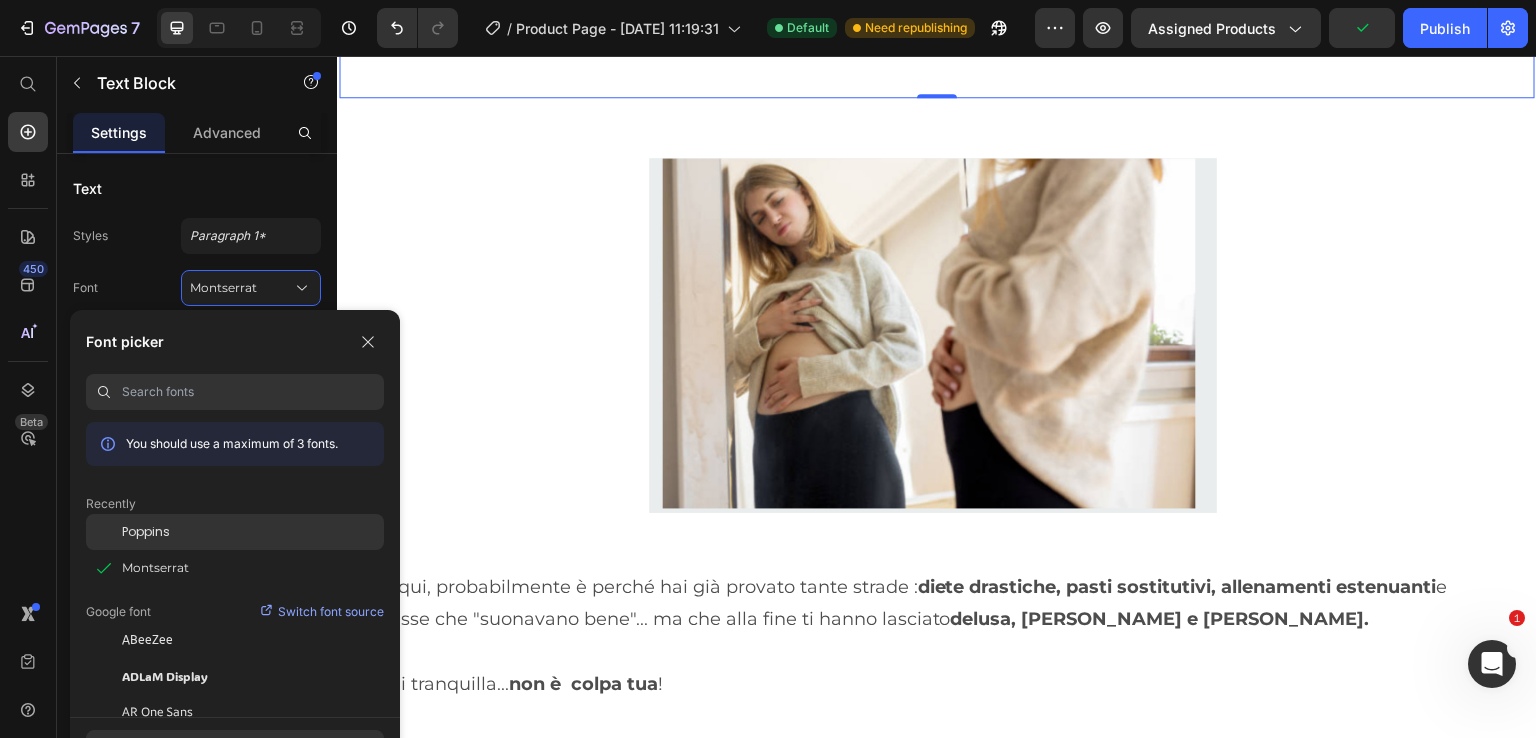 click on "Poppins" 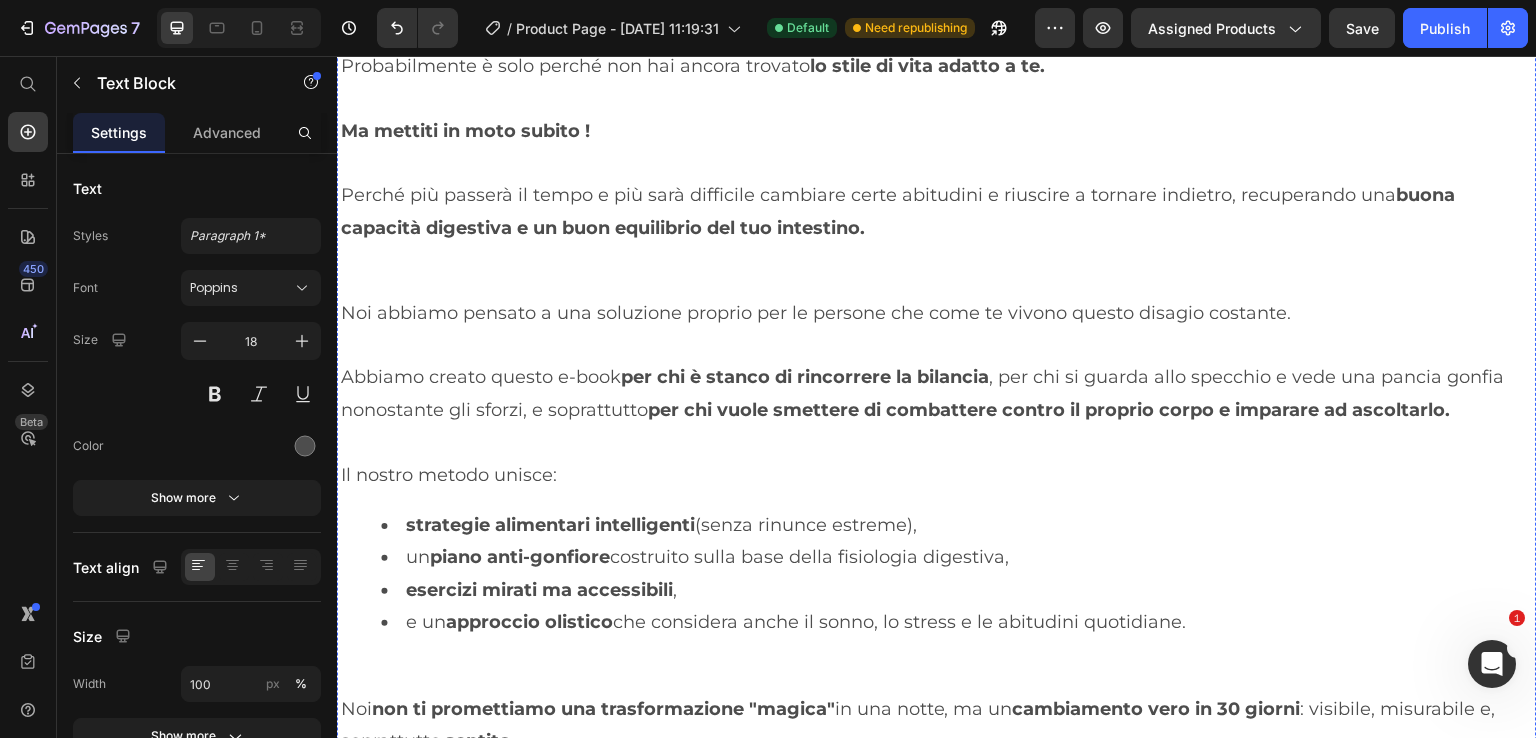 scroll, scrollTop: 3000, scrollLeft: 0, axis: vertical 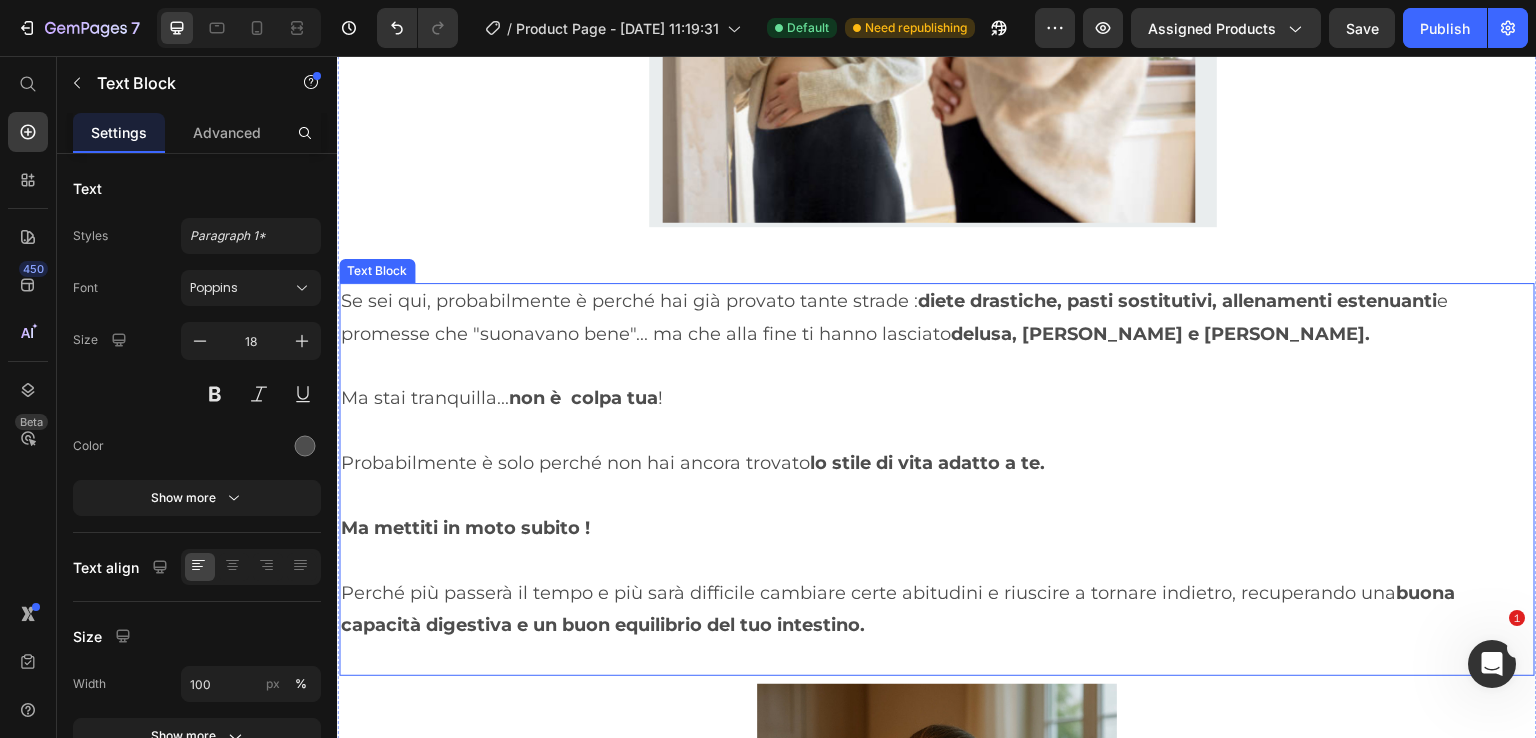 click on "Ma mettiti in moto subito !" at bounding box center (937, 528) 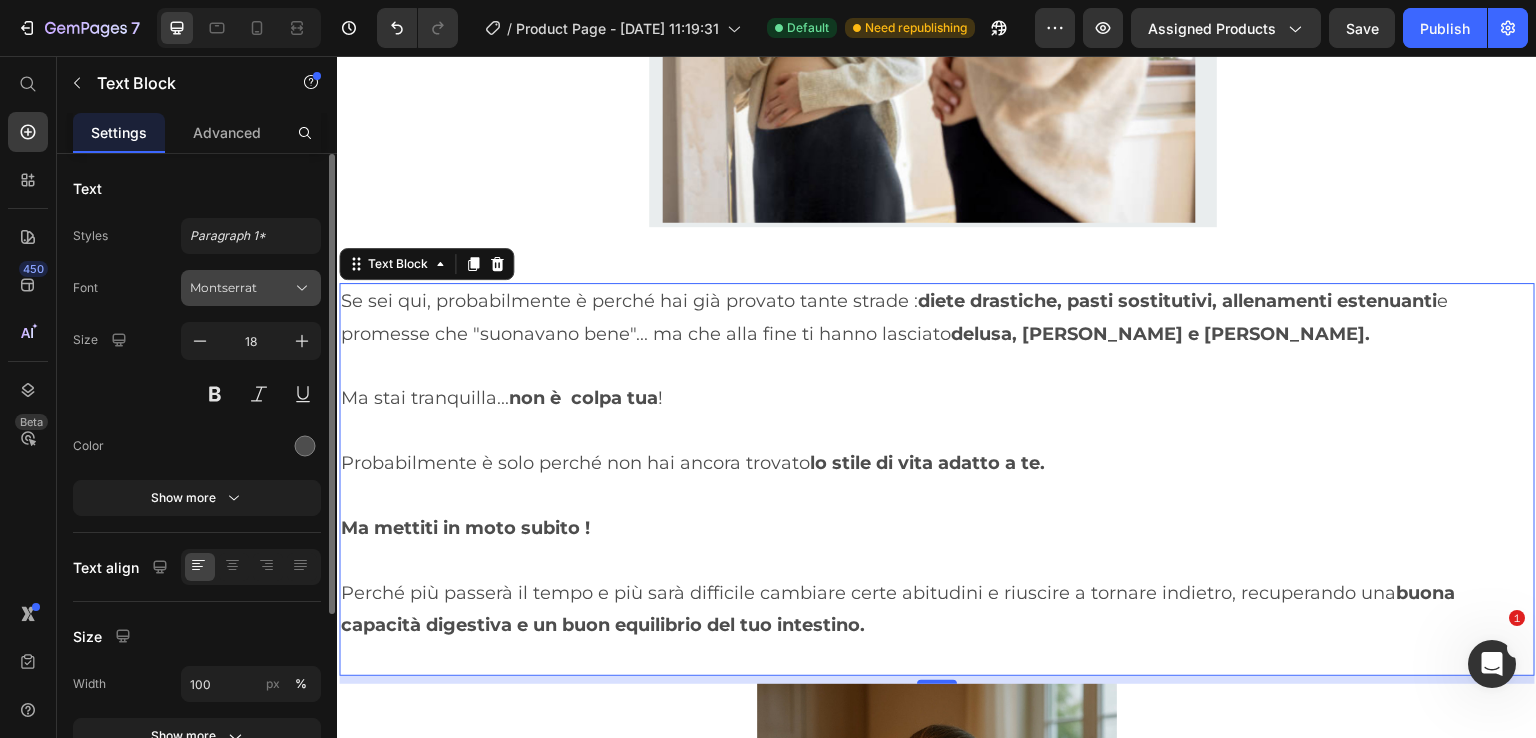 click on "Montserrat" at bounding box center [241, 288] 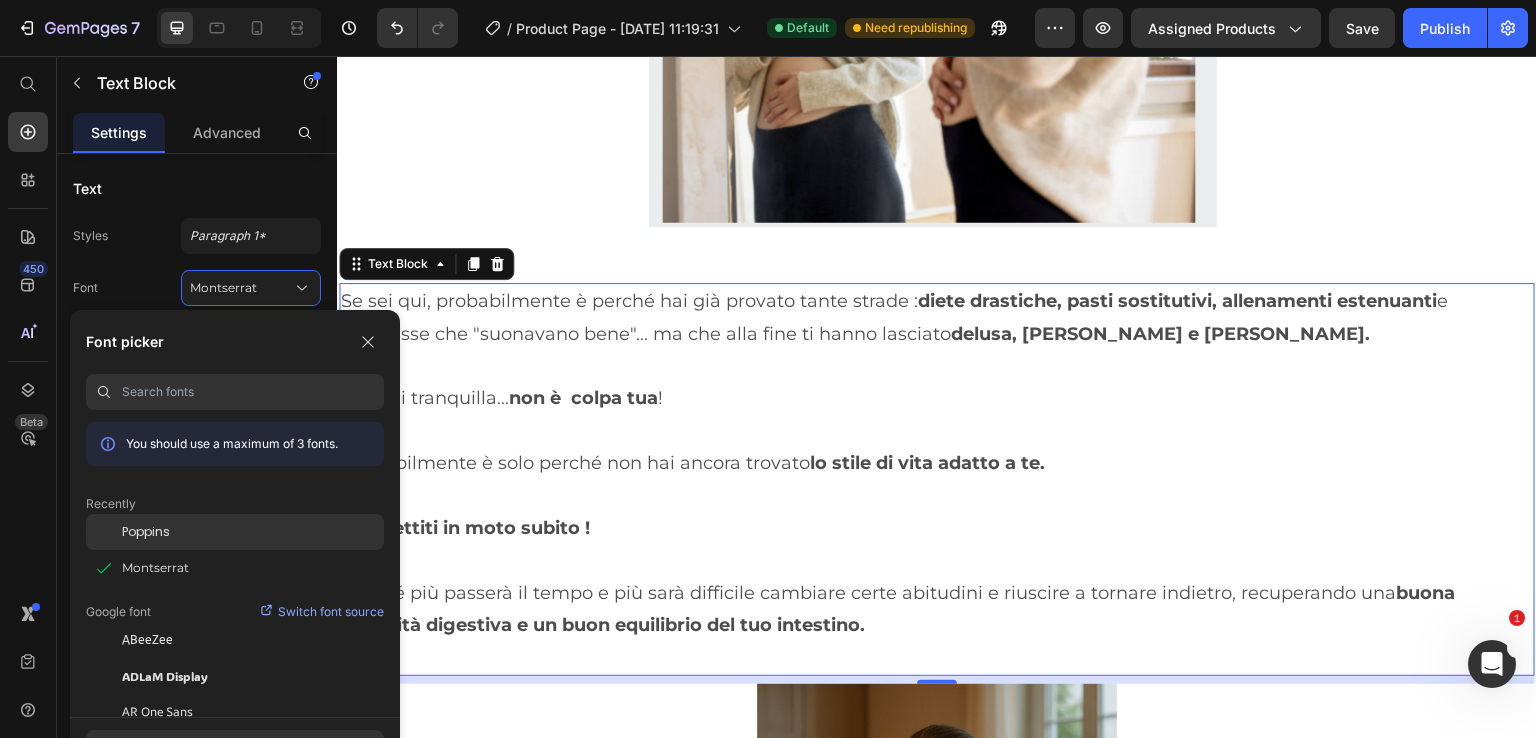 click on "Poppins" 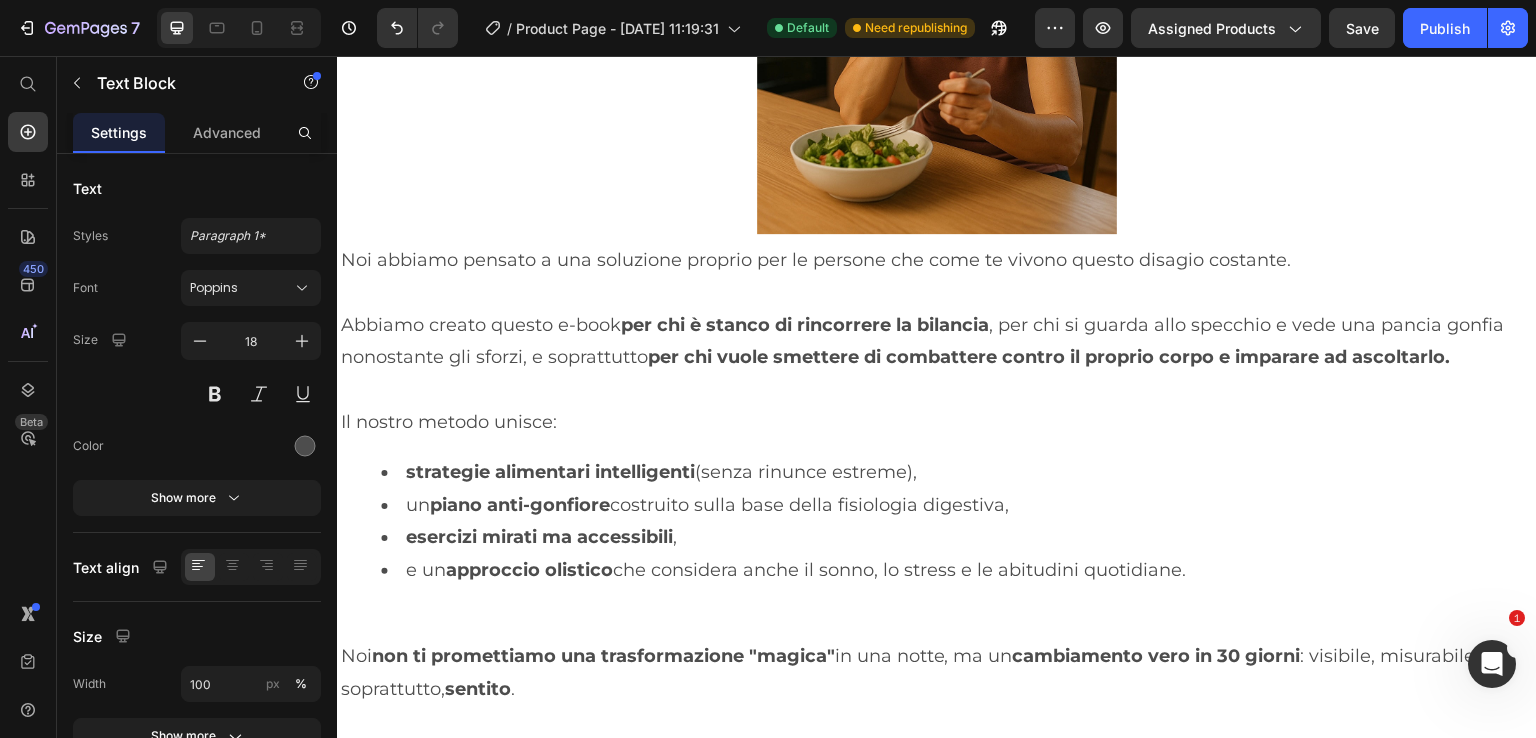 scroll, scrollTop: 3900, scrollLeft: 0, axis: vertical 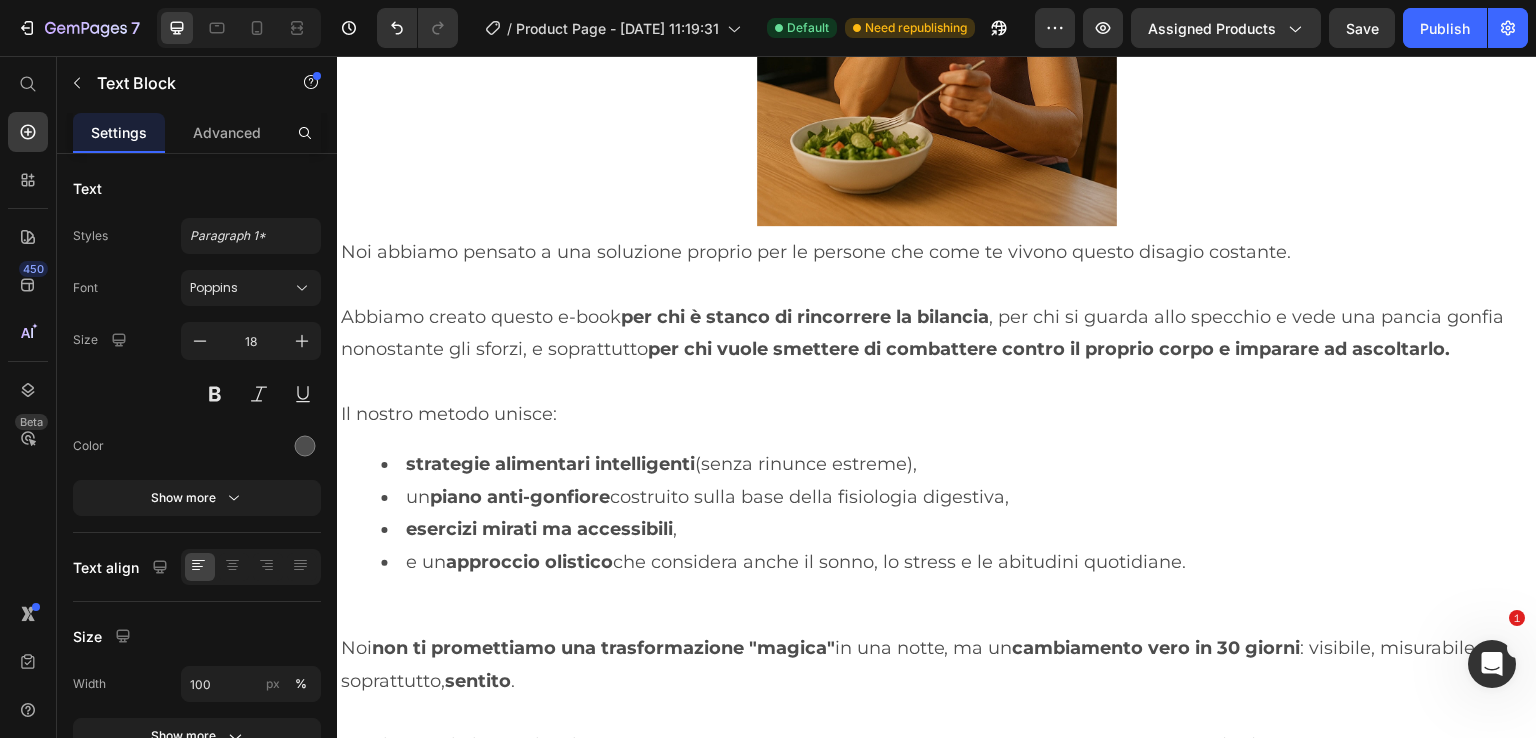 click on "Il nostro metodo unisce:" at bounding box center [937, 414] 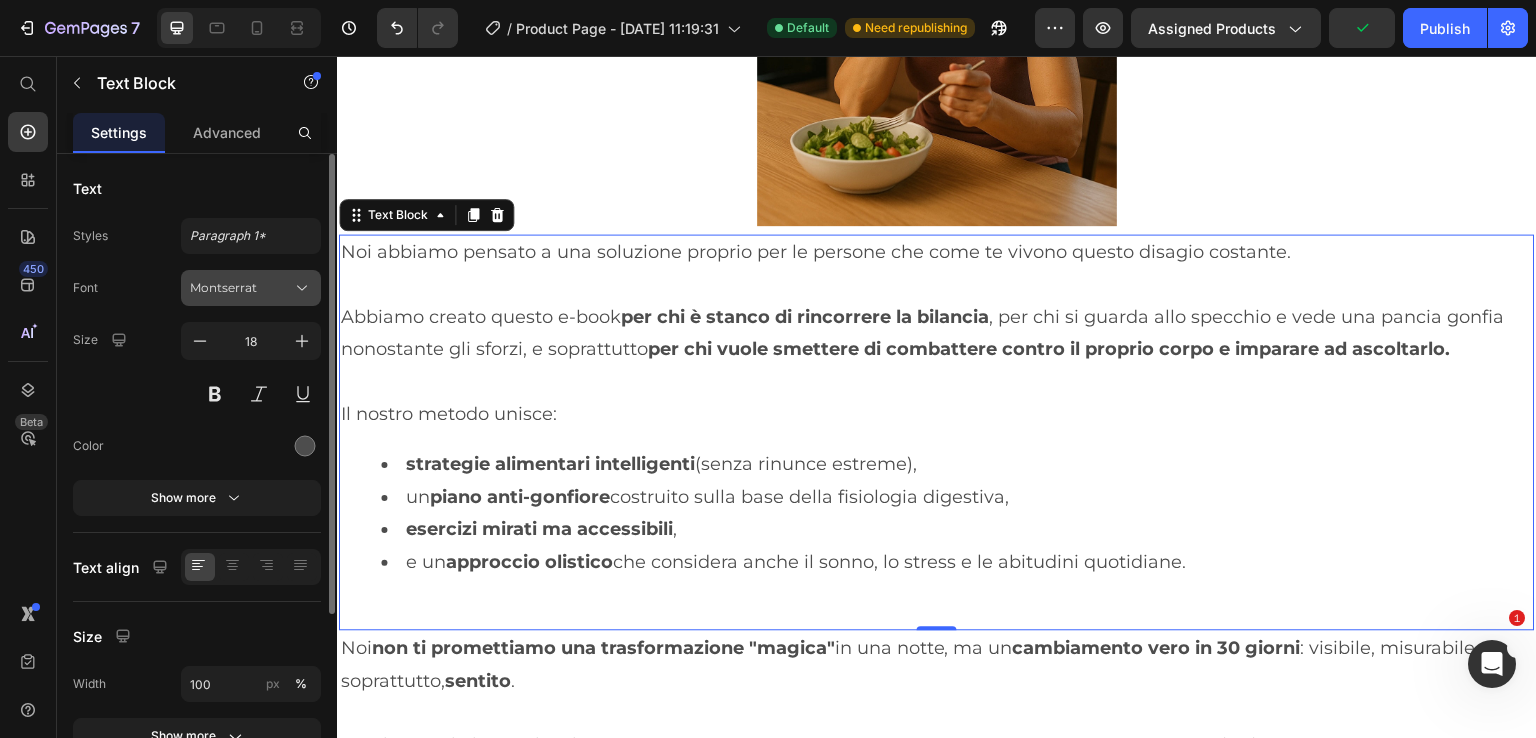 click on "Montserrat" at bounding box center (251, 288) 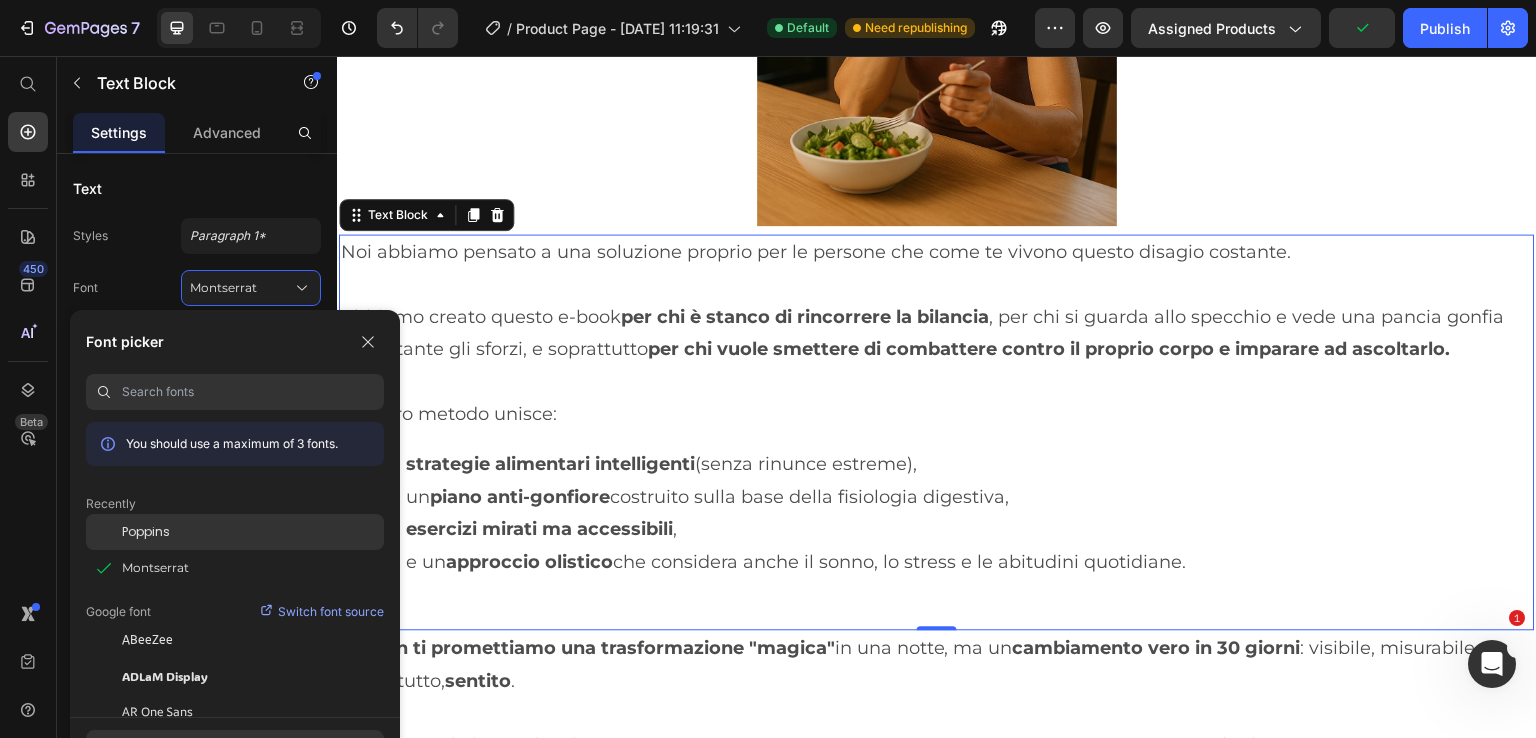 click on "Poppins" 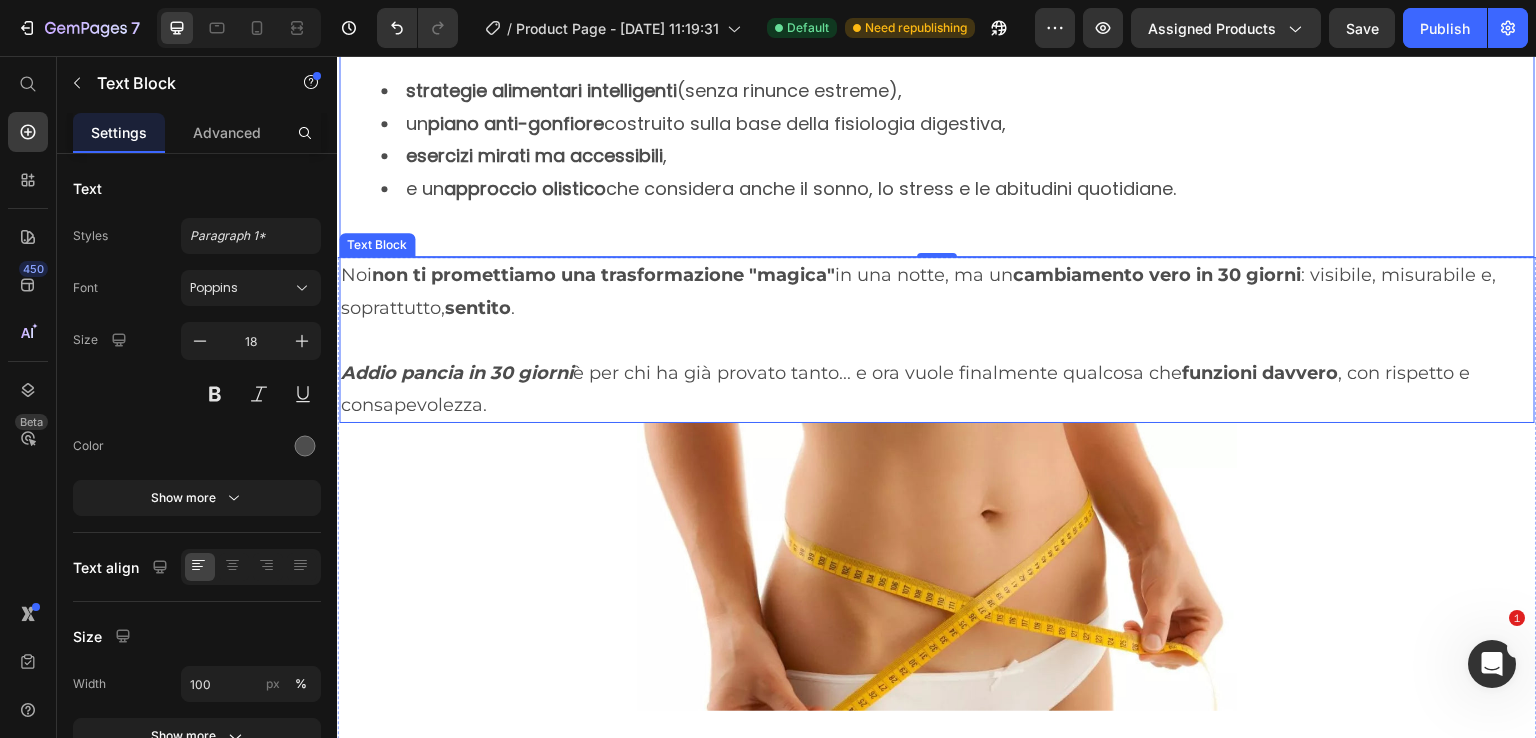 scroll, scrollTop: 4300, scrollLeft: 0, axis: vertical 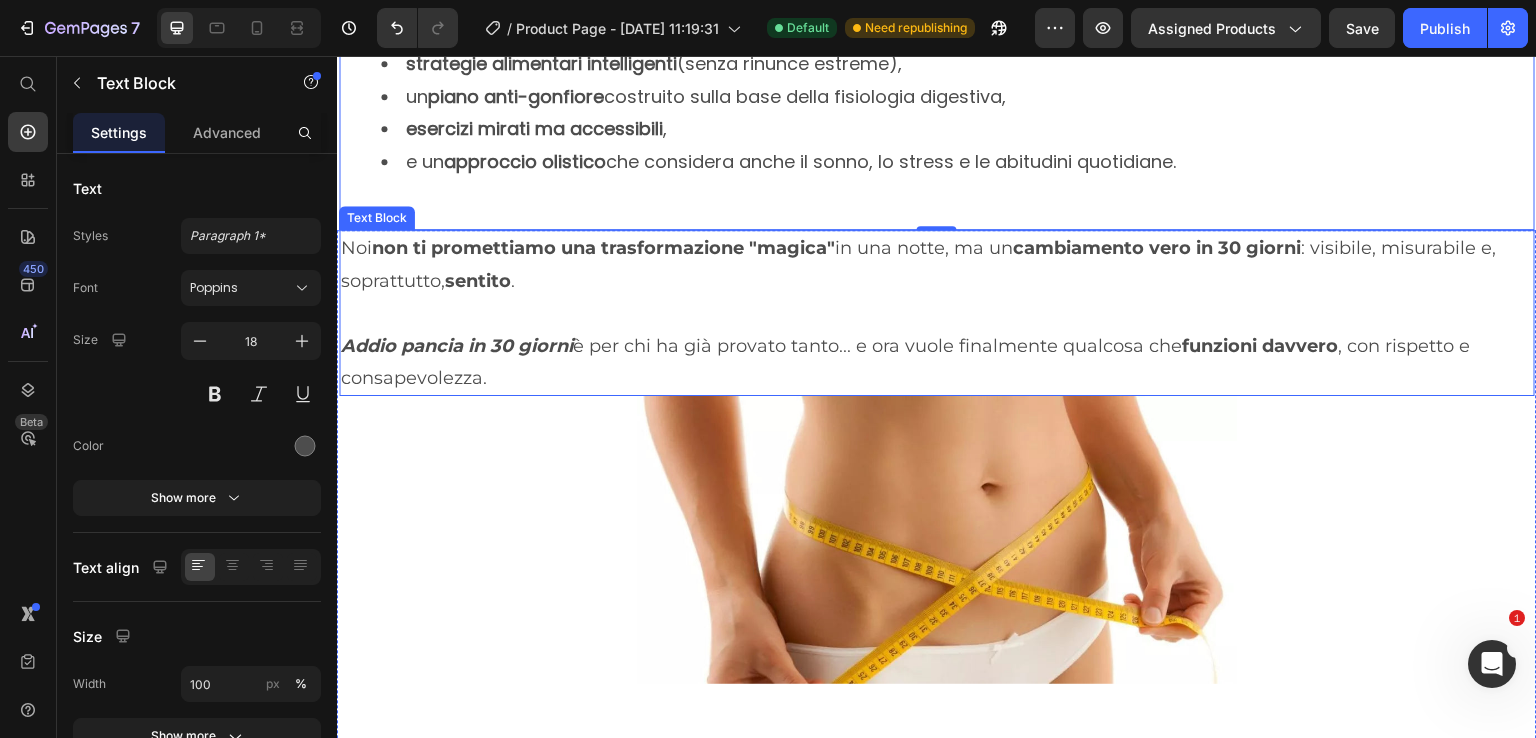 click on "Noi  non ti promettiamo una trasformazione "magica"  in una notte, ma un  cambiamento vero in 30 giorni : visibile, misurabile e, soprattutto,  sentito ." at bounding box center [937, 264] 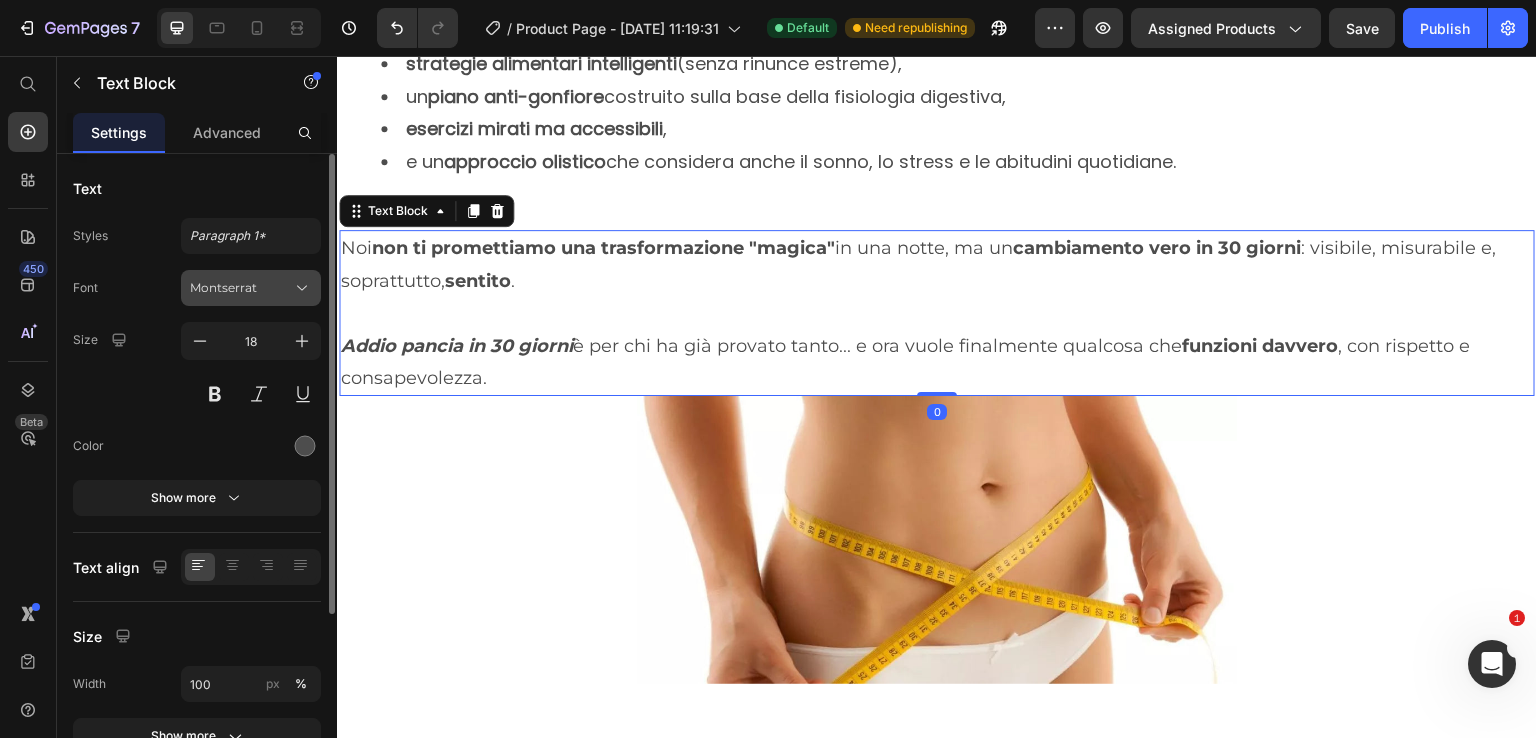 click on "Montserrat" at bounding box center (241, 288) 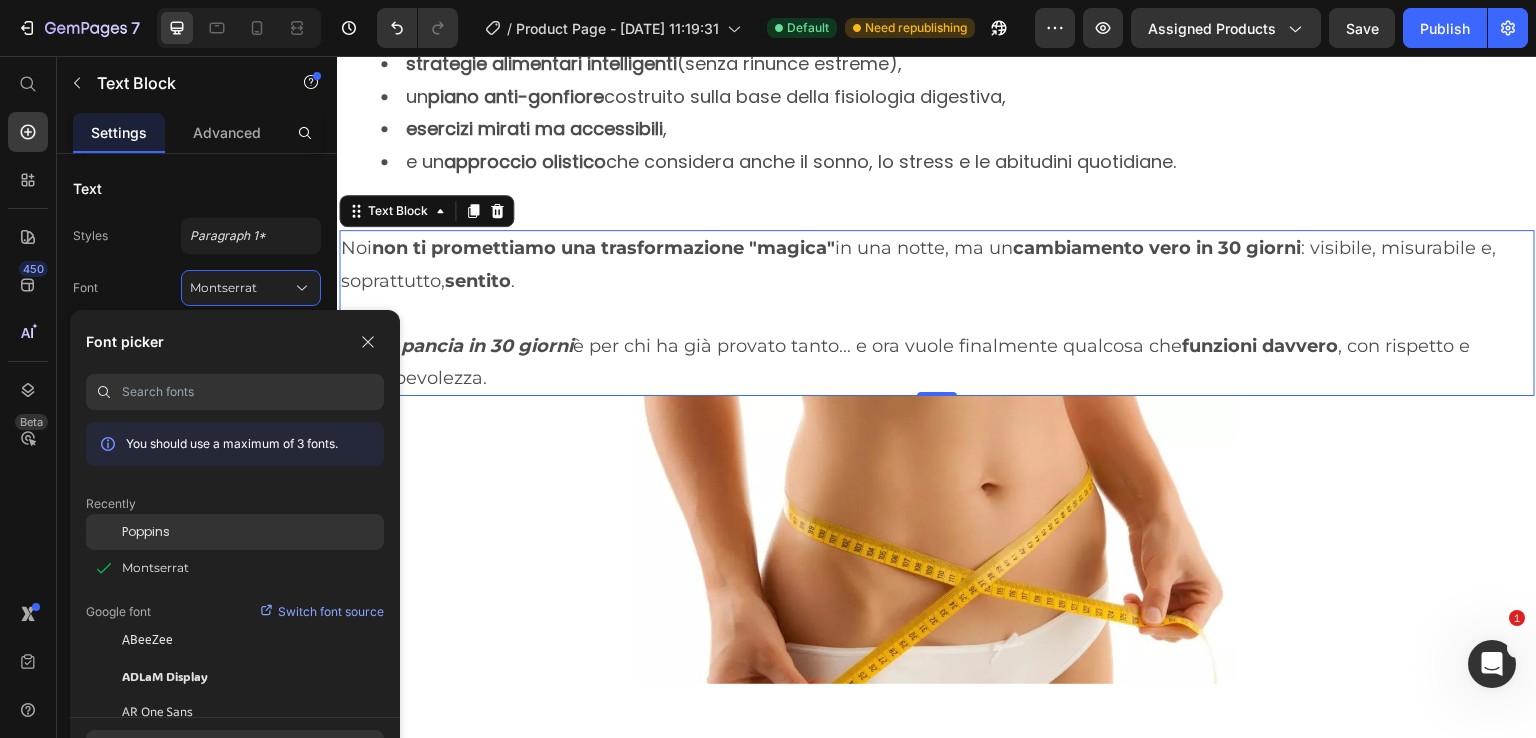 click on "Poppins" 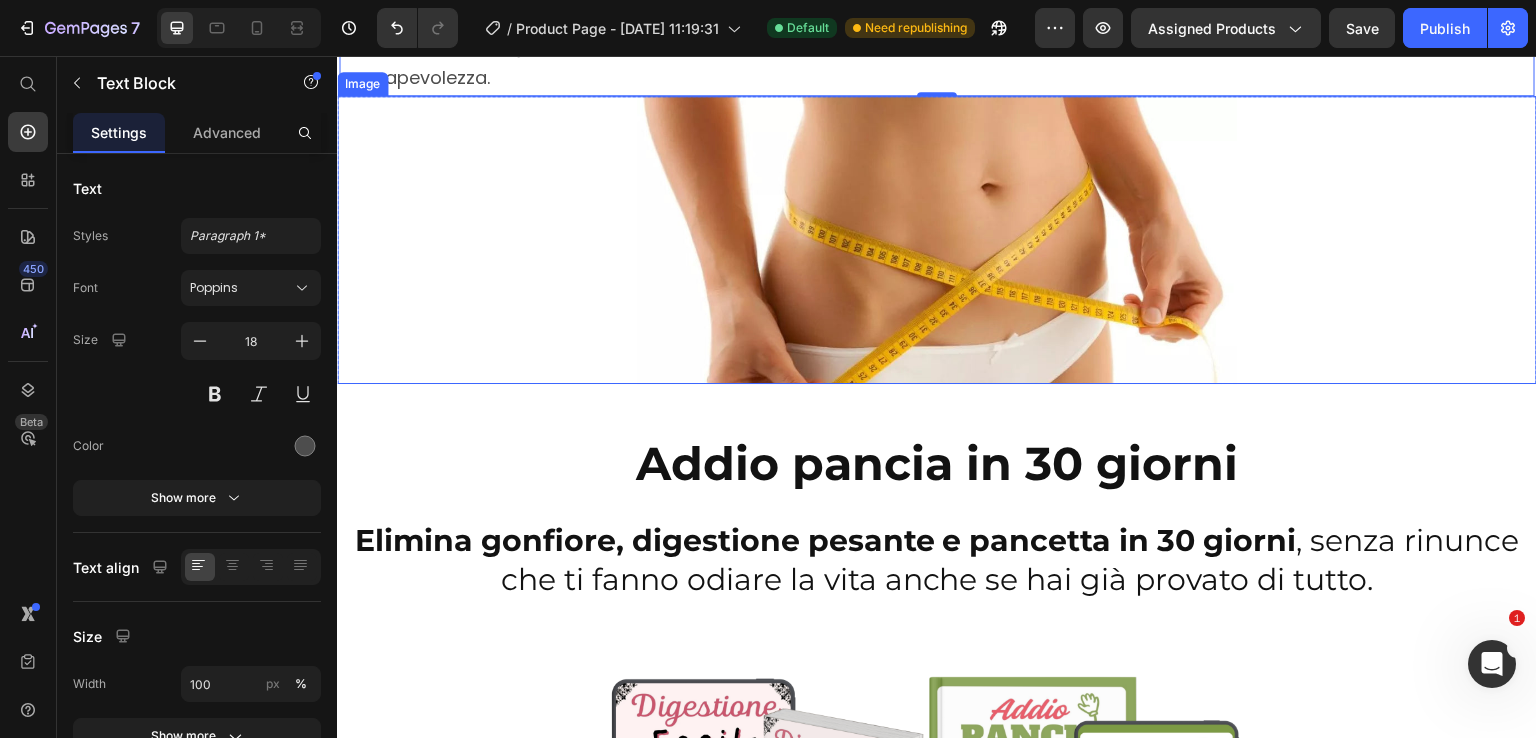 scroll, scrollTop: 4800, scrollLeft: 0, axis: vertical 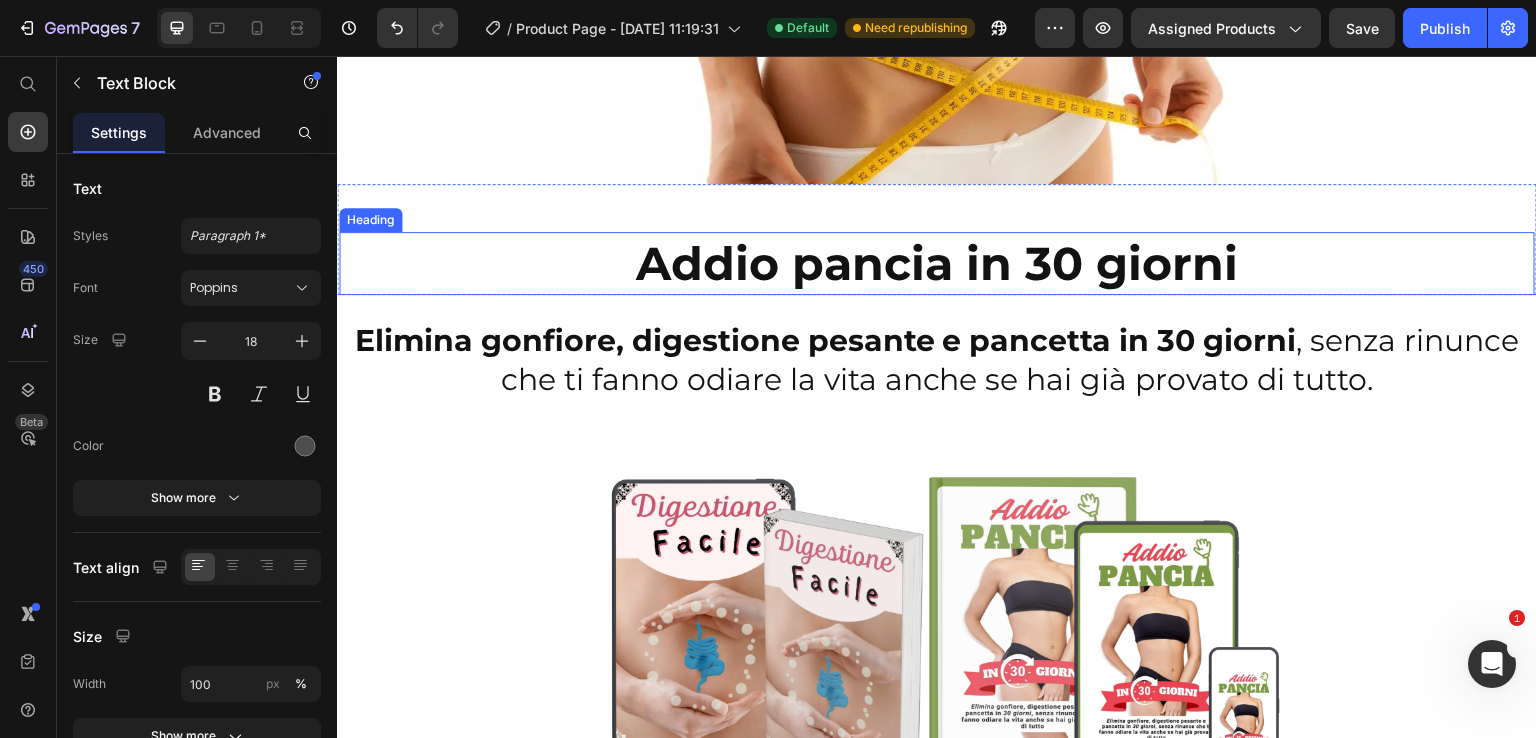 click on "Addio pancia in 30 giorni" at bounding box center [937, 264] 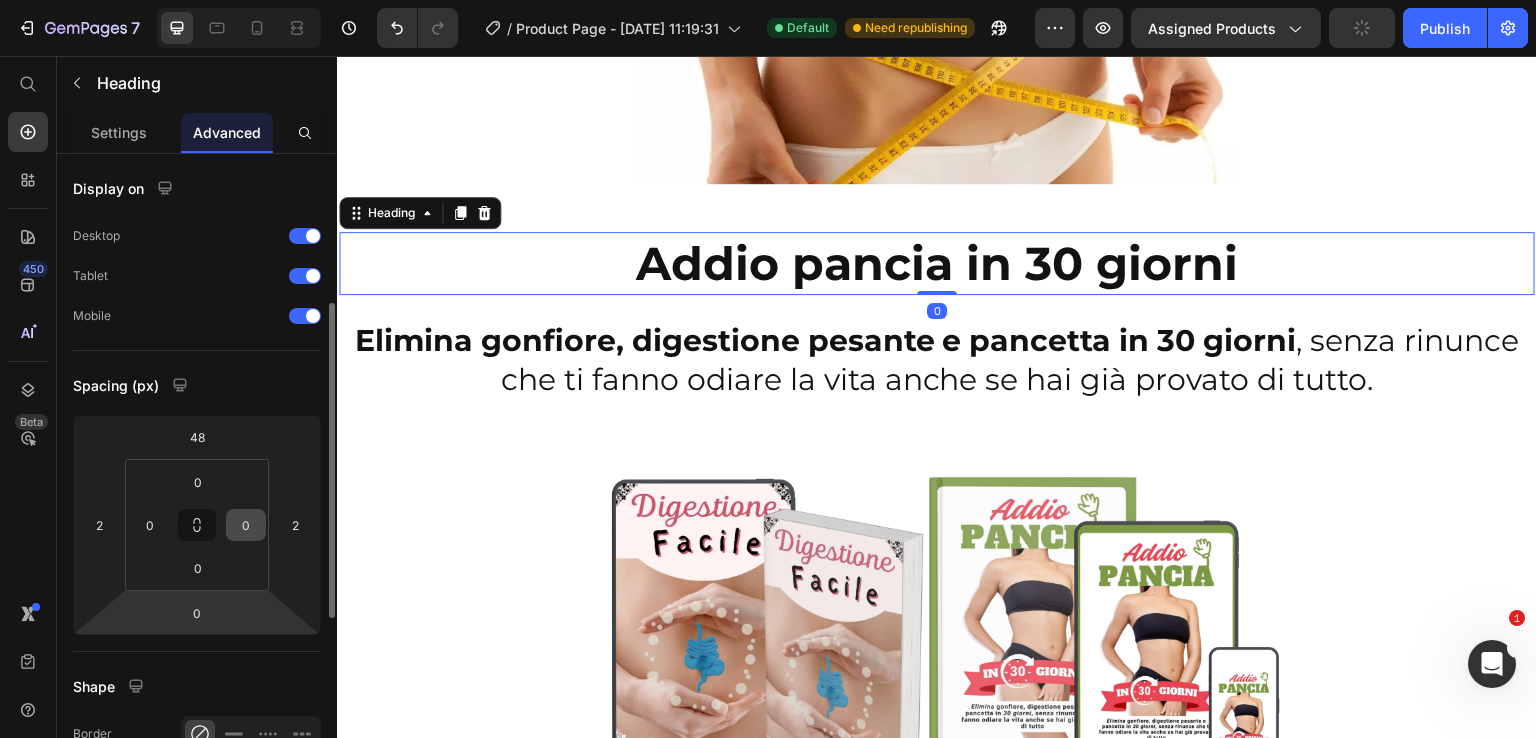 scroll, scrollTop: 200, scrollLeft: 0, axis: vertical 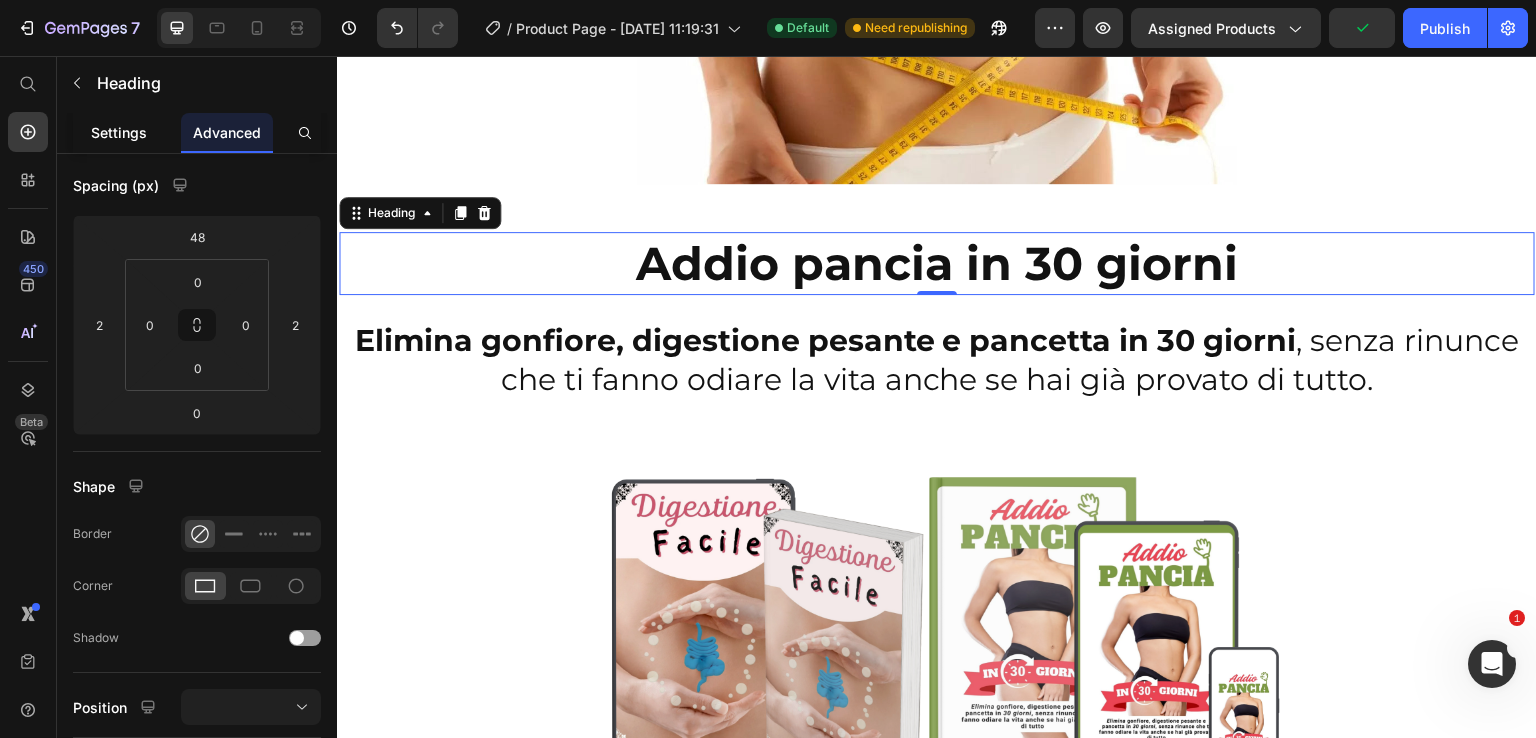 click on "Settings" at bounding box center (119, 132) 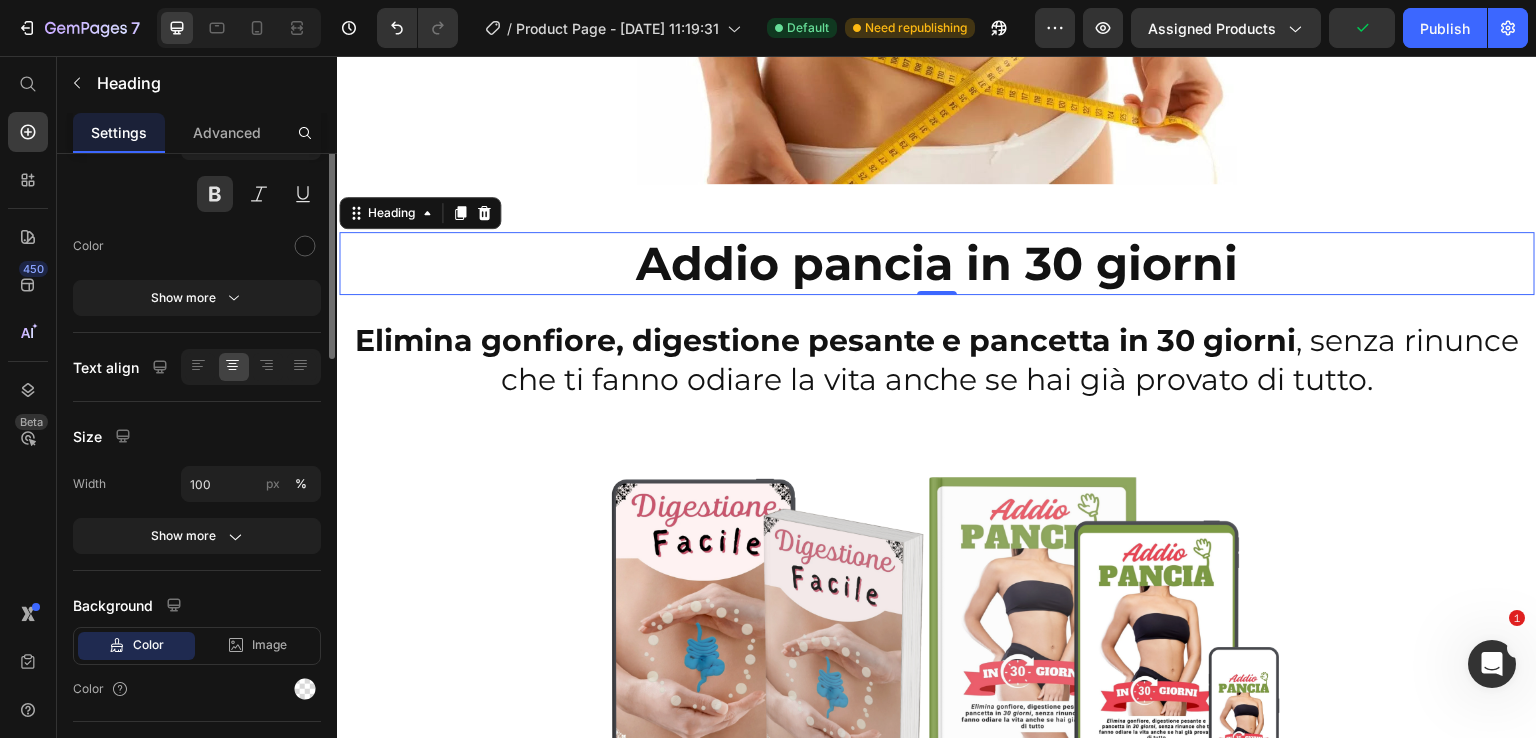 scroll, scrollTop: 0, scrollLeft: 0, axis: both 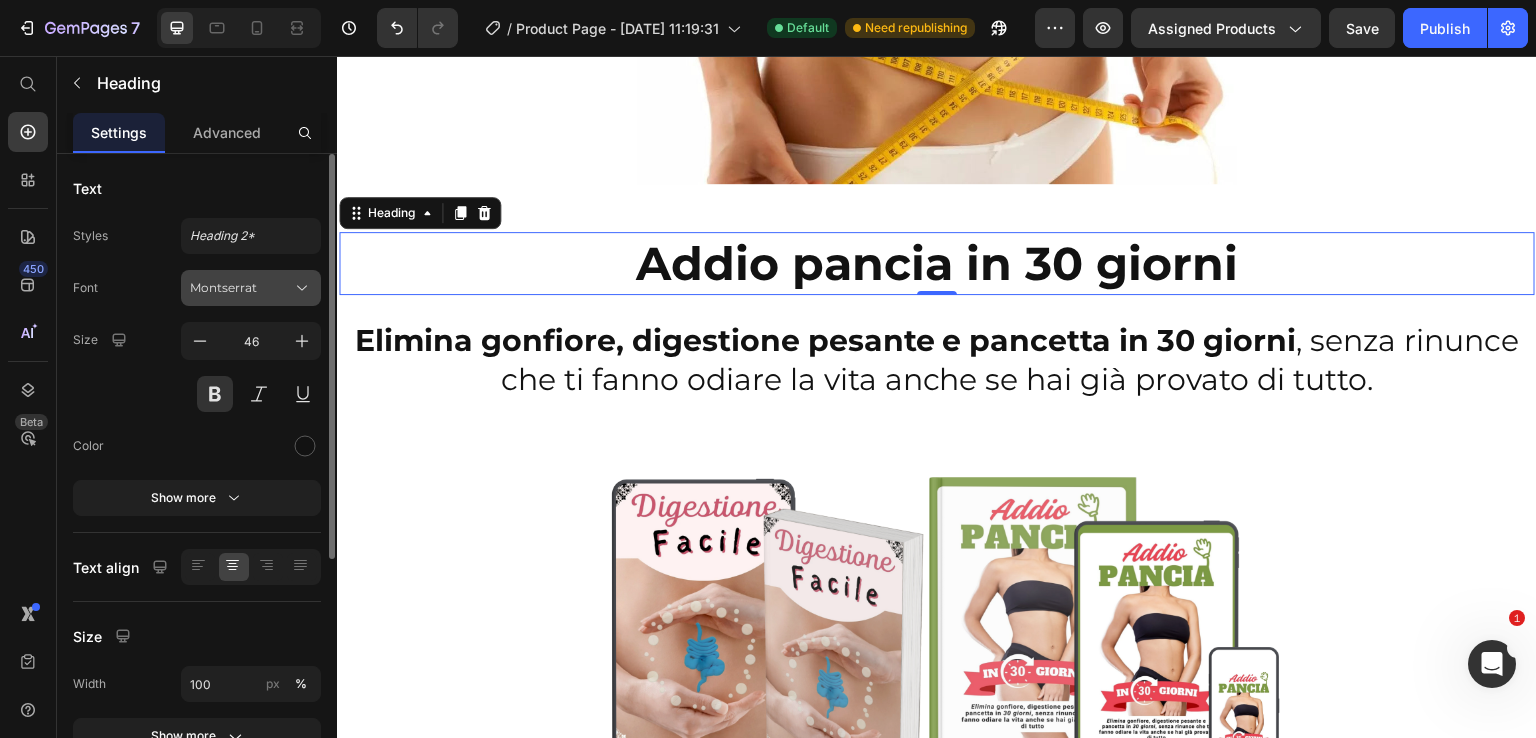 click on "Montserrat" at bounding box center [251, 288] 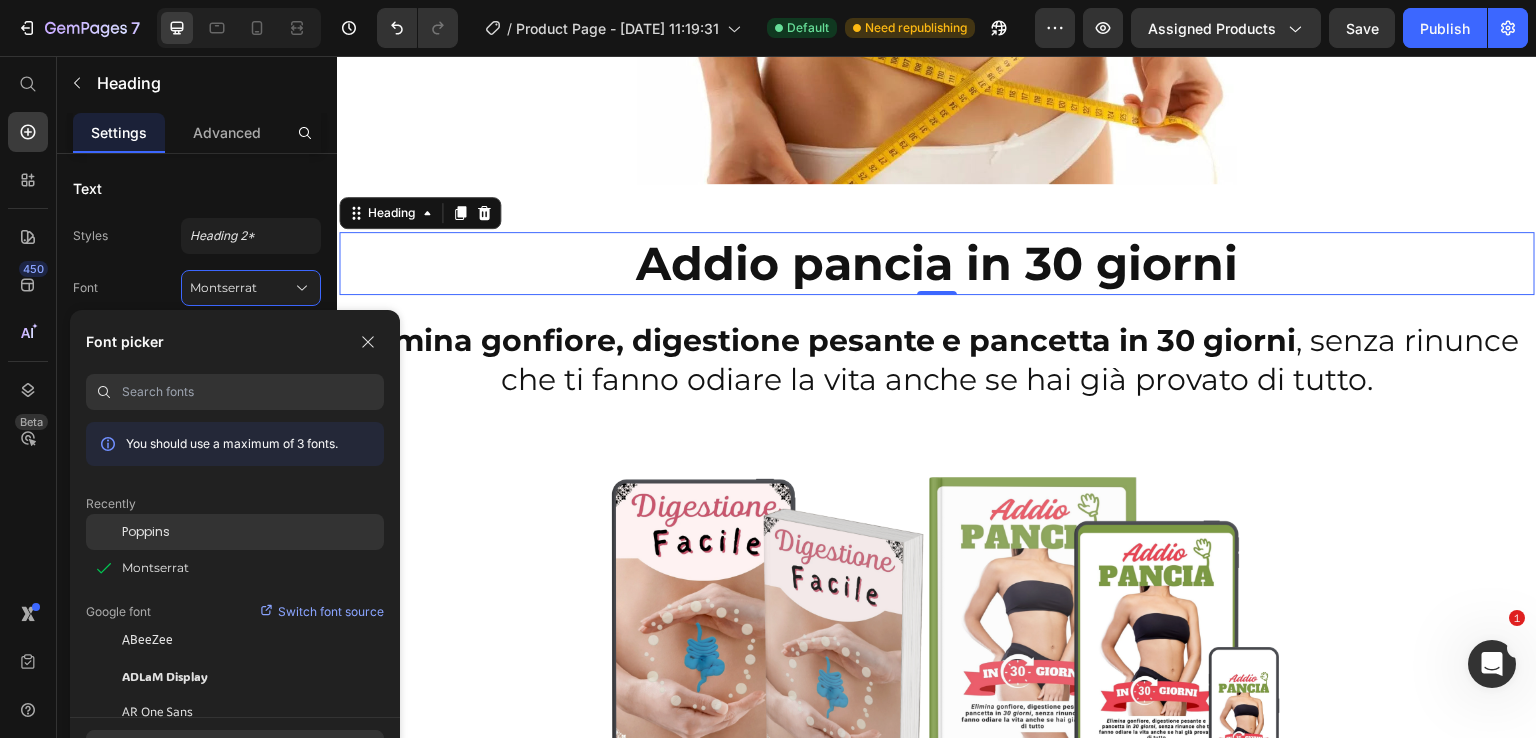 click on "Poppins" 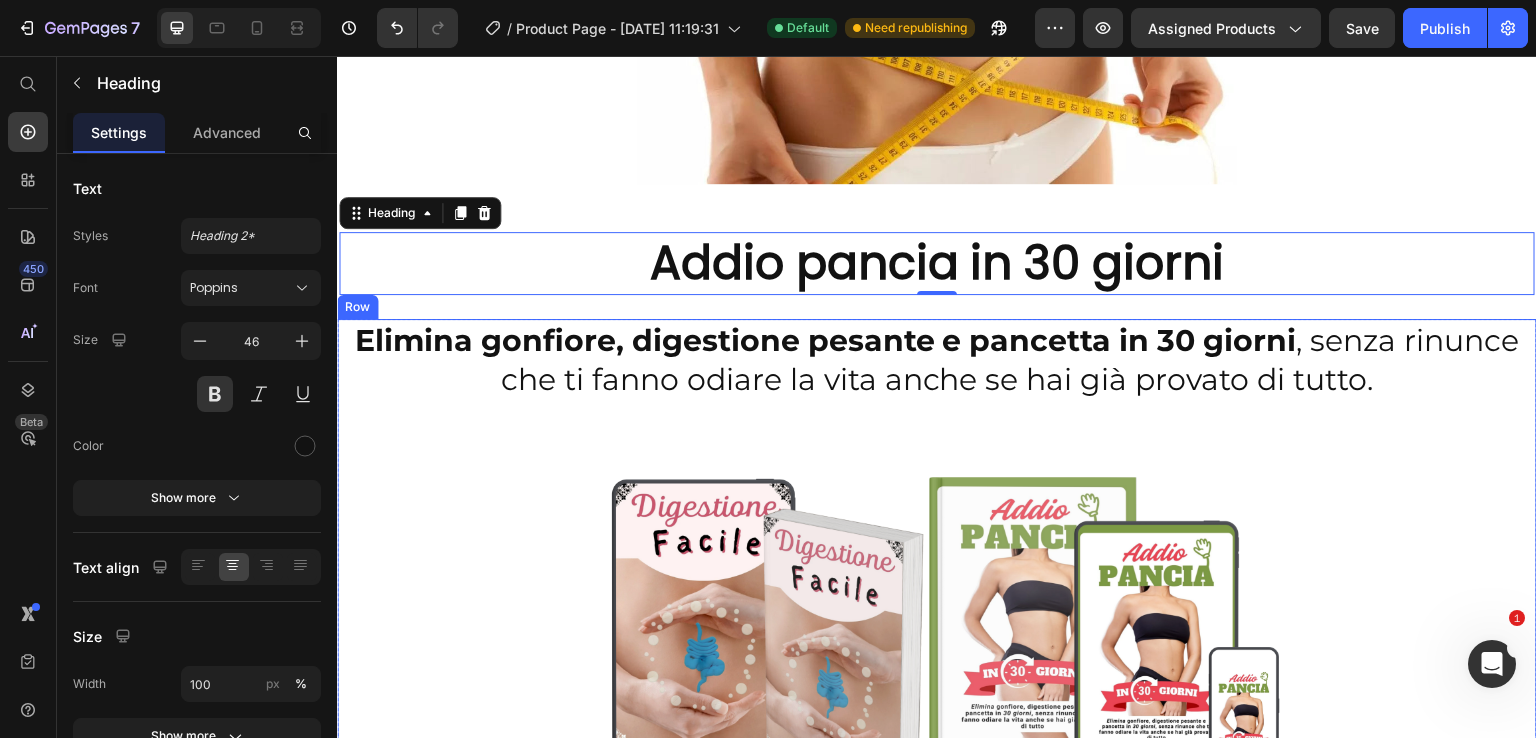 click on "Elimina gonfiore, digestione pesante e pancetta in 30 giorni , senza rinunce che ti fanno odiare la vita anche se hai già provato di tutto. Heading Image
Drop element here Addio pancia in 30 giorni Product Title €29,00 Product Price €97,00 Product Price Row Prendi ora la tua guida Add to Cart Se acquisti entro le prossime 24 ore avrai in omaggio 3 bonus del valore di 68€ Text Block 18 Ore 19 Minuti 01 Secondi Countdown Timer Product Row" at bounding box center (937, 969) 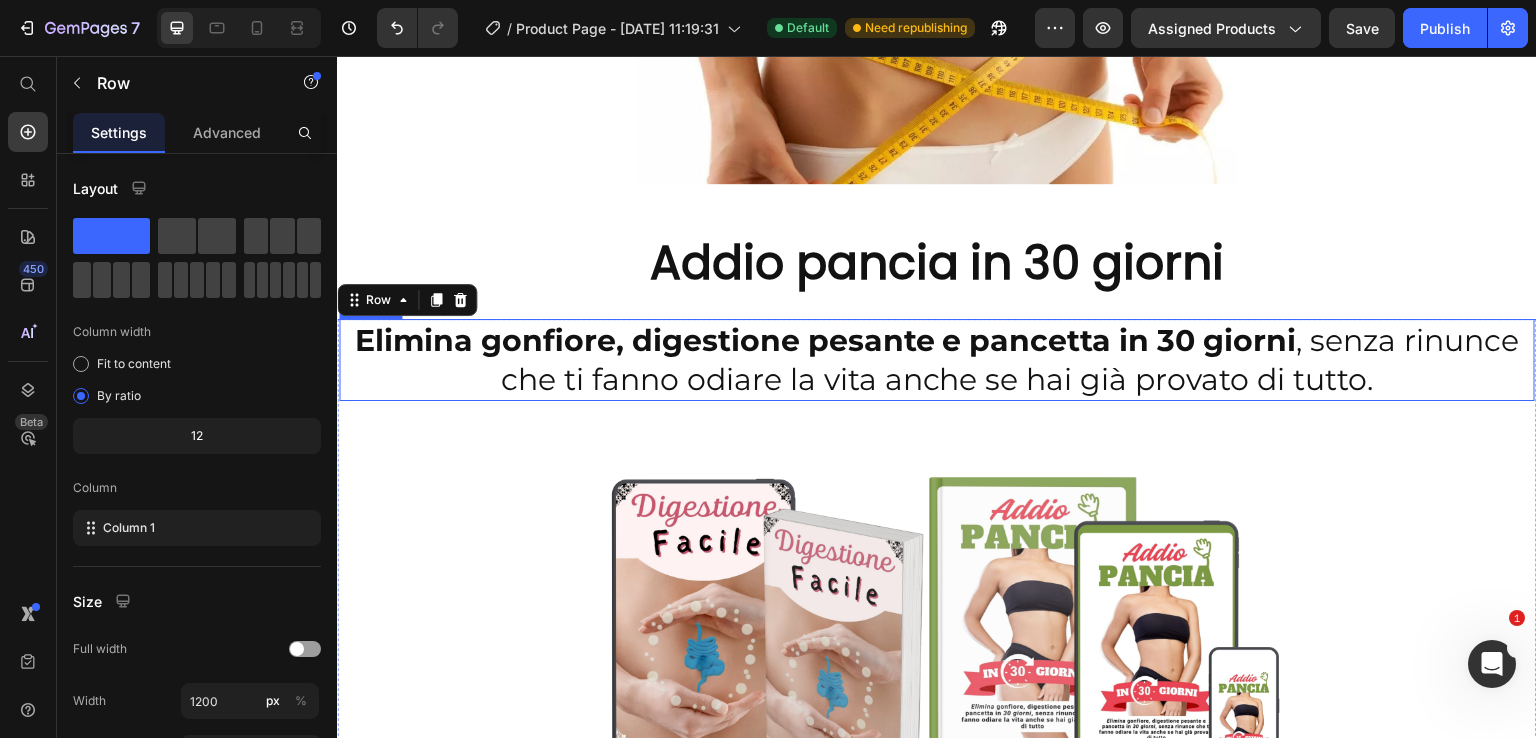 click on "Elimina gonfiore, digestione pesante e pancetta in 30 giorni , senza rinunce che ti fanno odiare la vita anche se hai già provato di tutto." at bounding box center (937, 360) 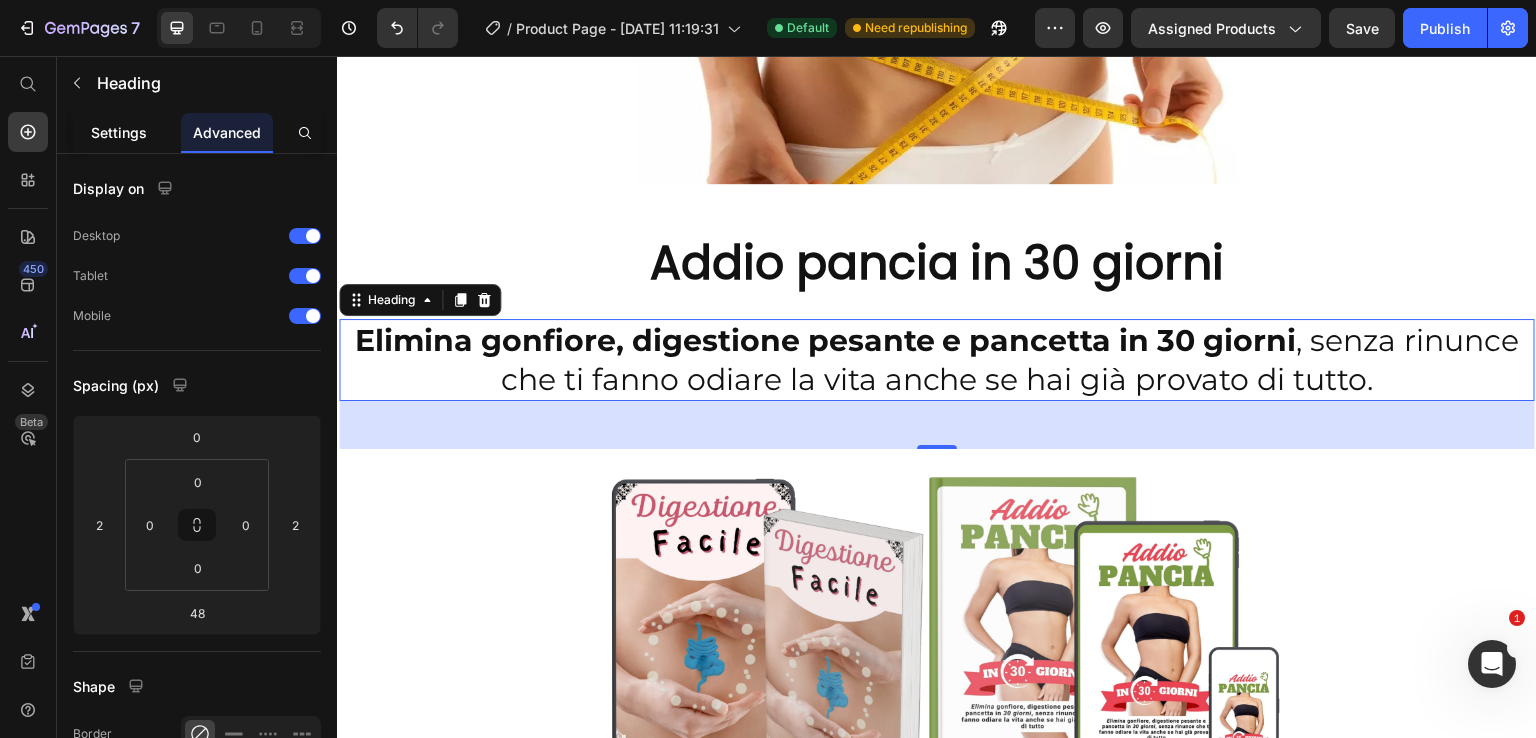 click on "Settings" at bounding box center [119, 132] 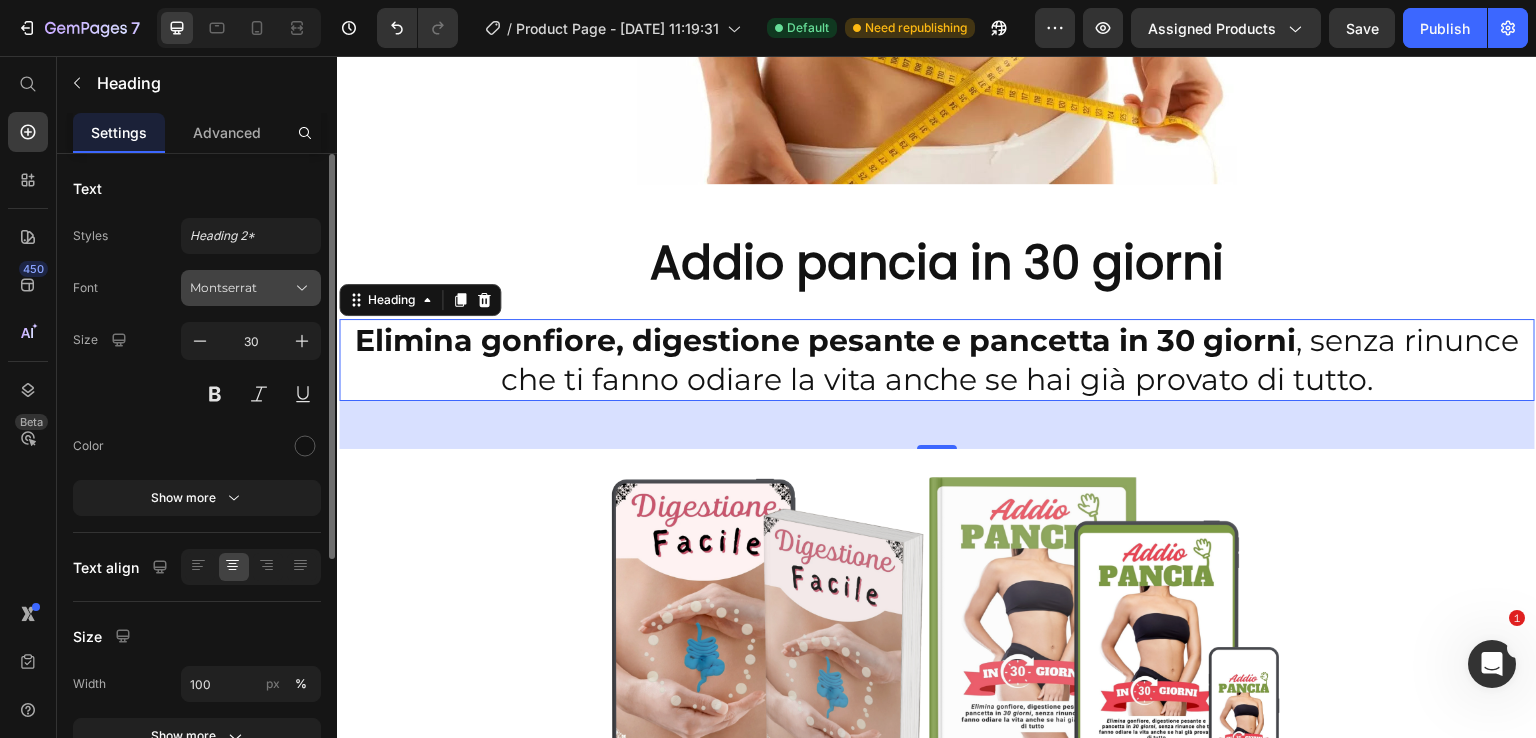 click on "Montserrat" at bounding box center (241, 288) 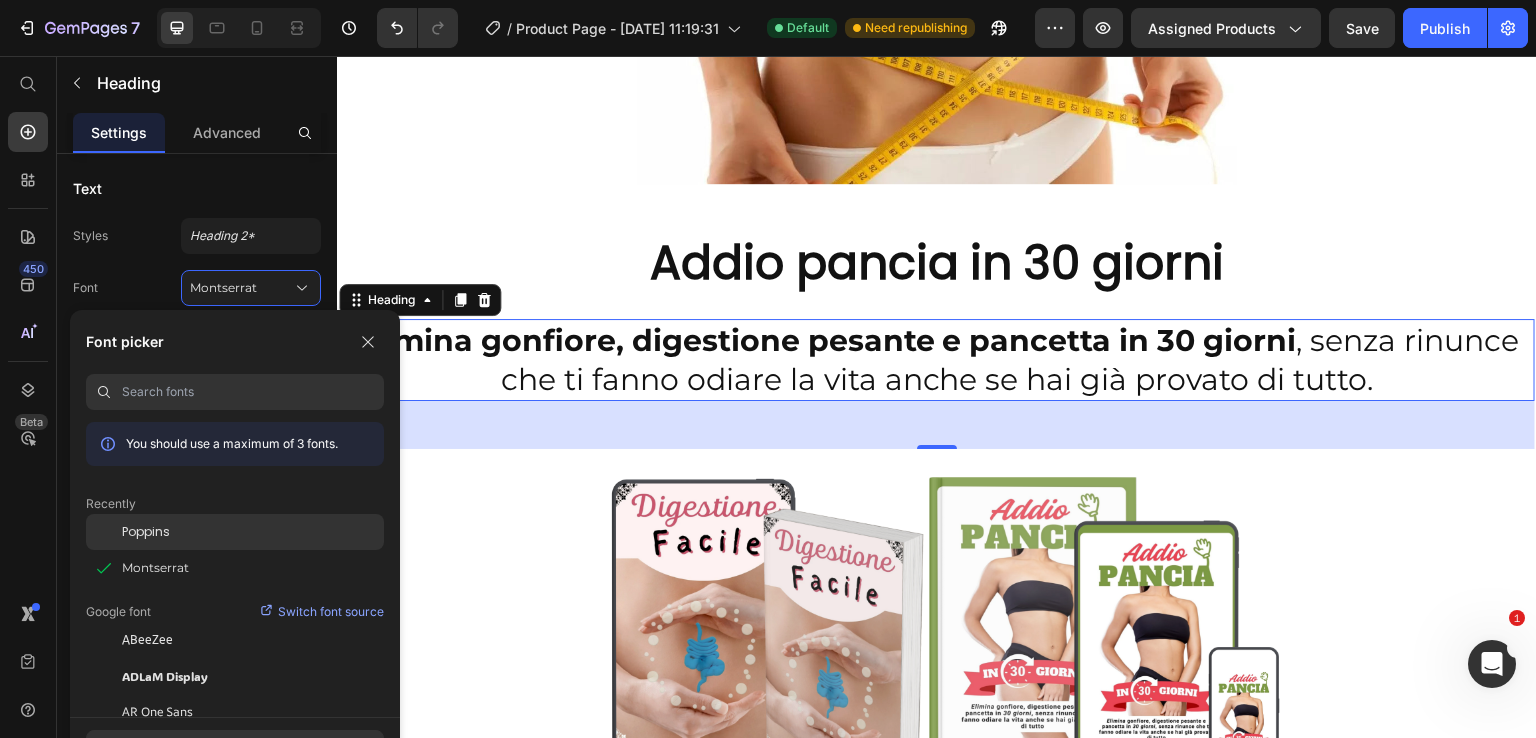 click on "Poppins" 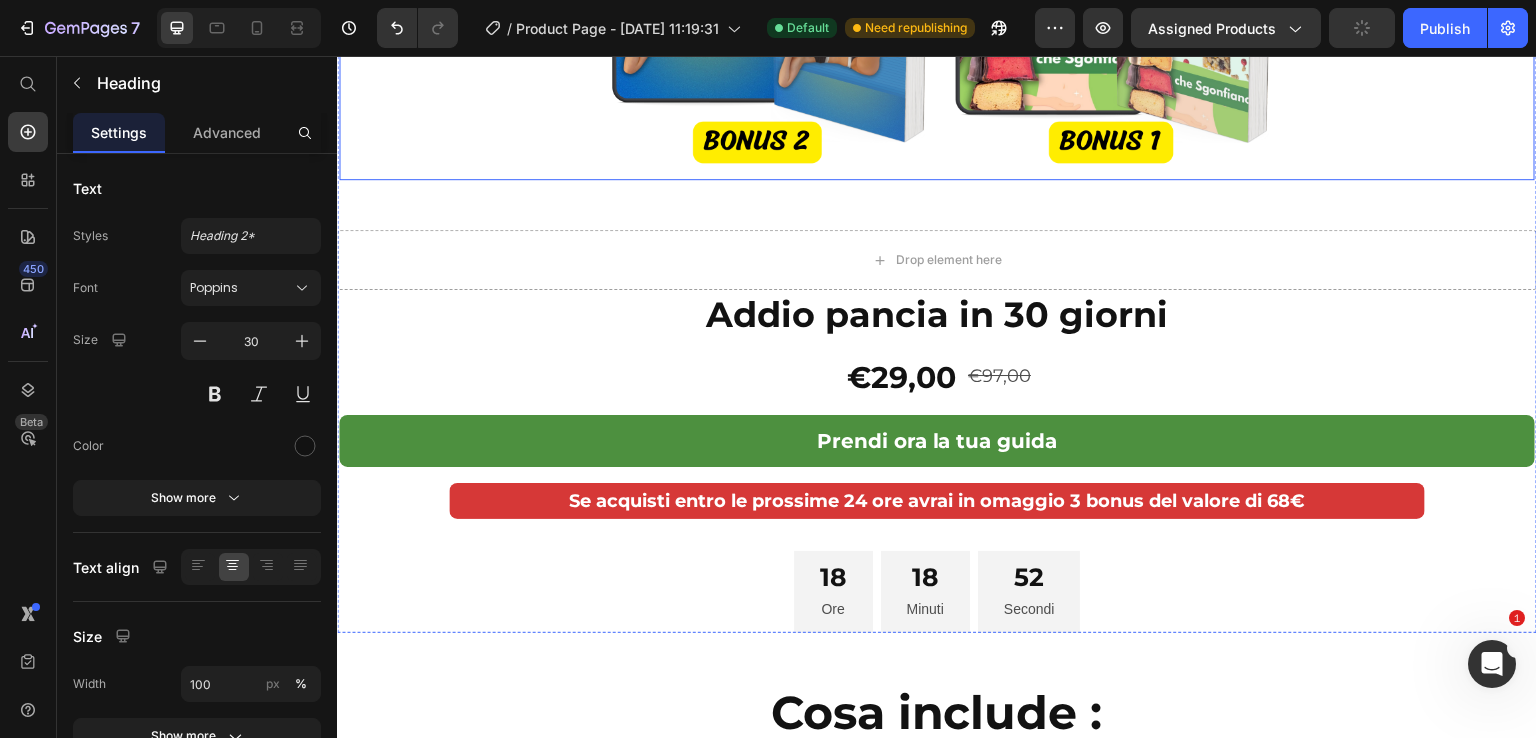 scroll, scrollTop: 5800, scrollLeft: 0, axis: vertical 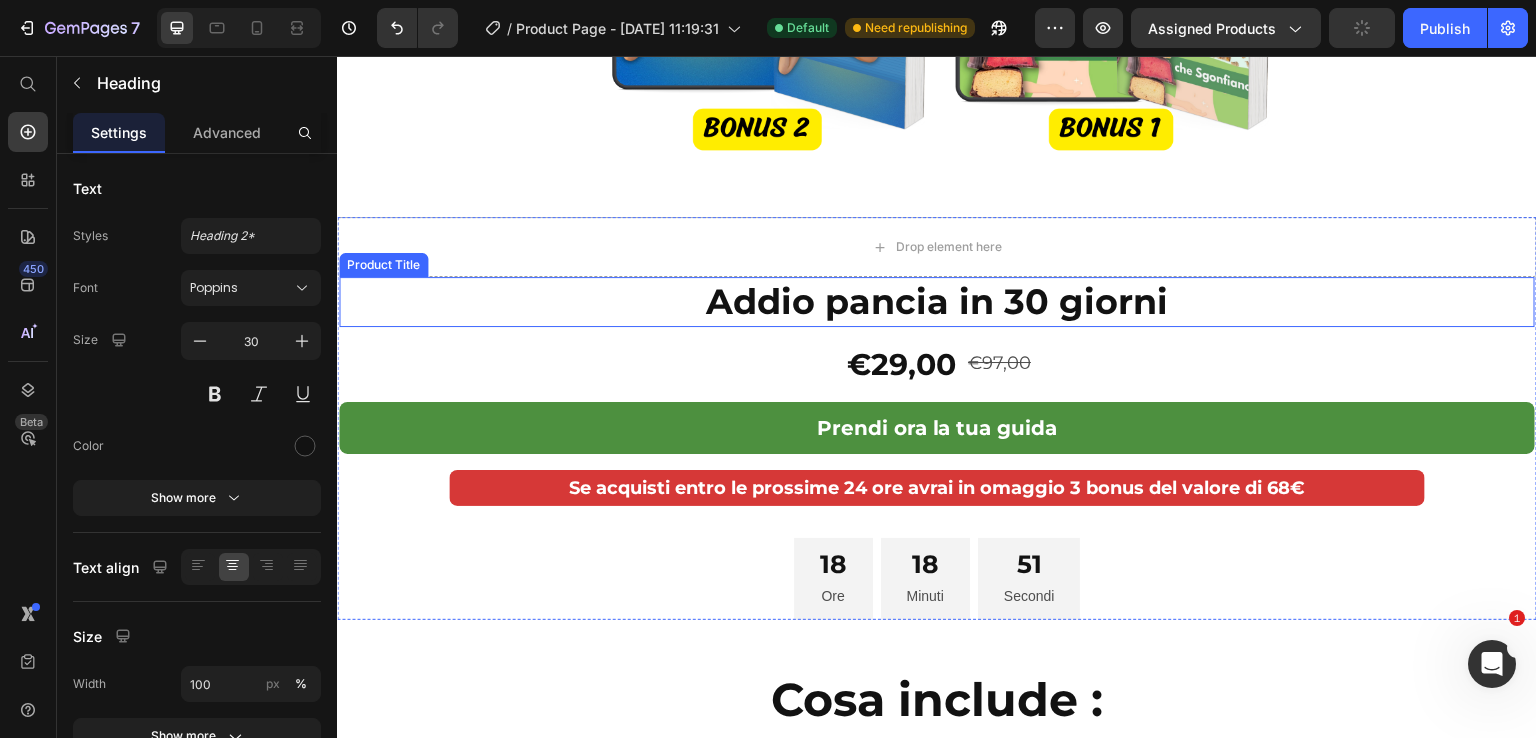 click on "Addio pancia in 30 giorni" at bounding box center [937, 302] 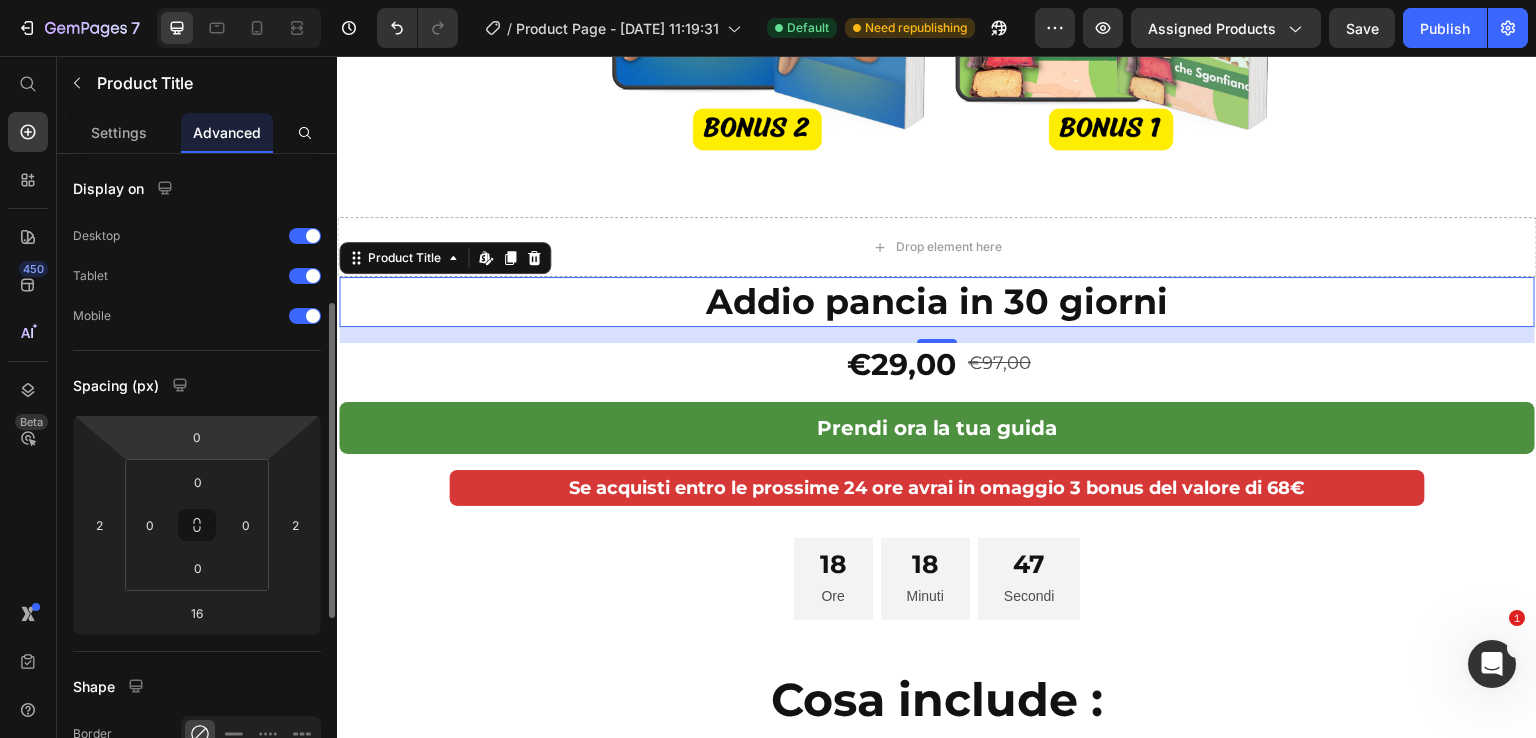 scroll, scrollTop: 100, scrollLeft: 0, axis: vertical 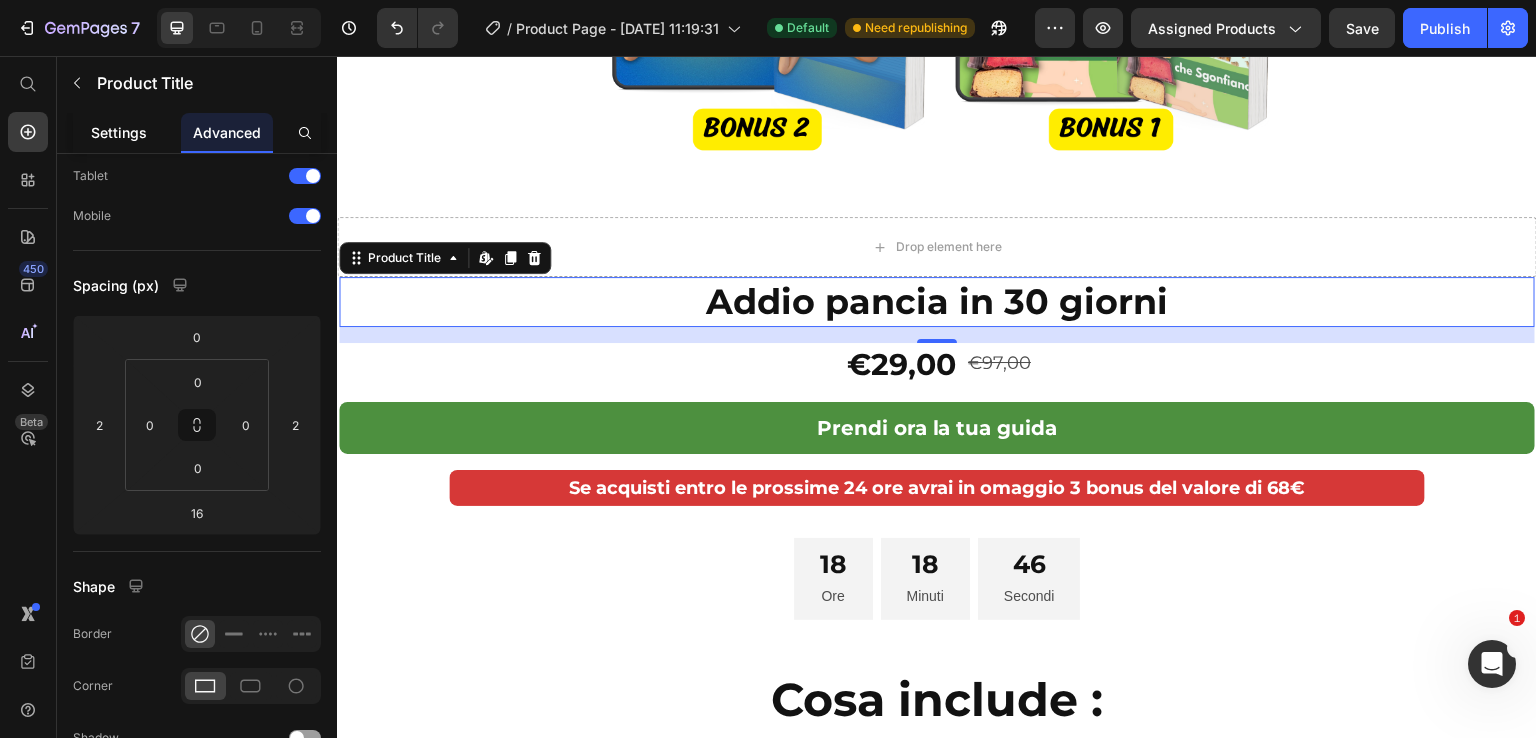 click on "Settings" at bounding box center [119, 132] 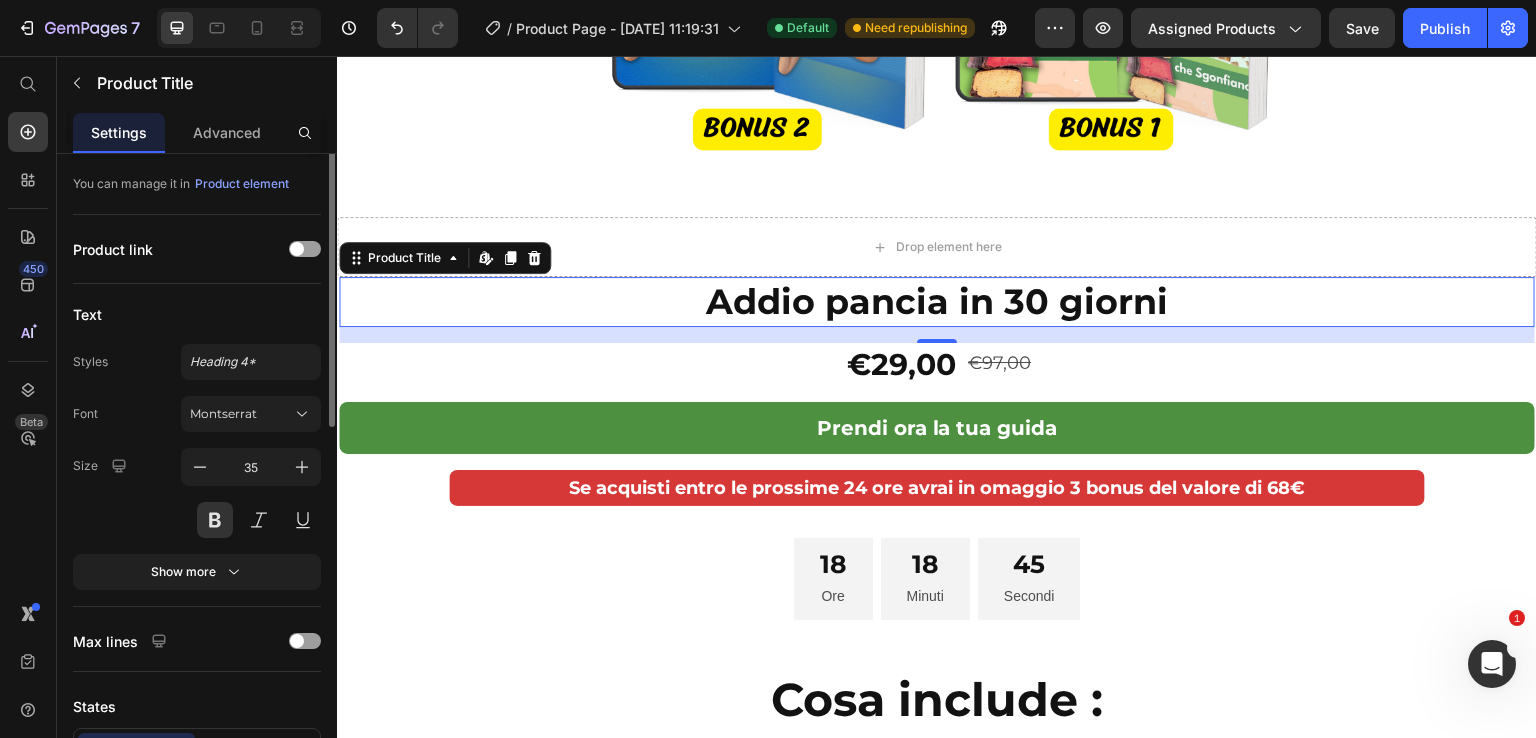 scroll, scrollTop: 0, scrollLeft: 0, axis: both 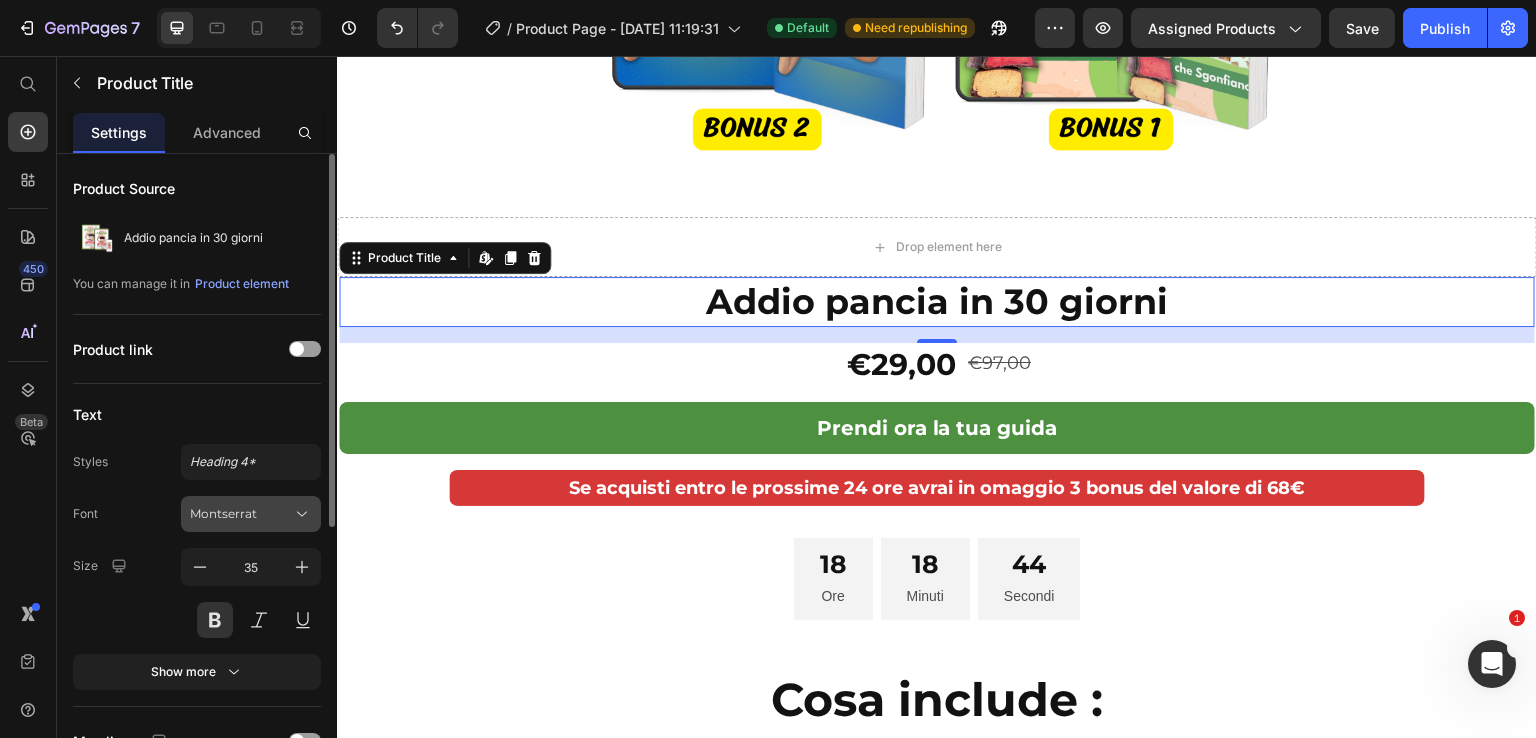 click on "Montserrat" at bounding box center (241, 514) 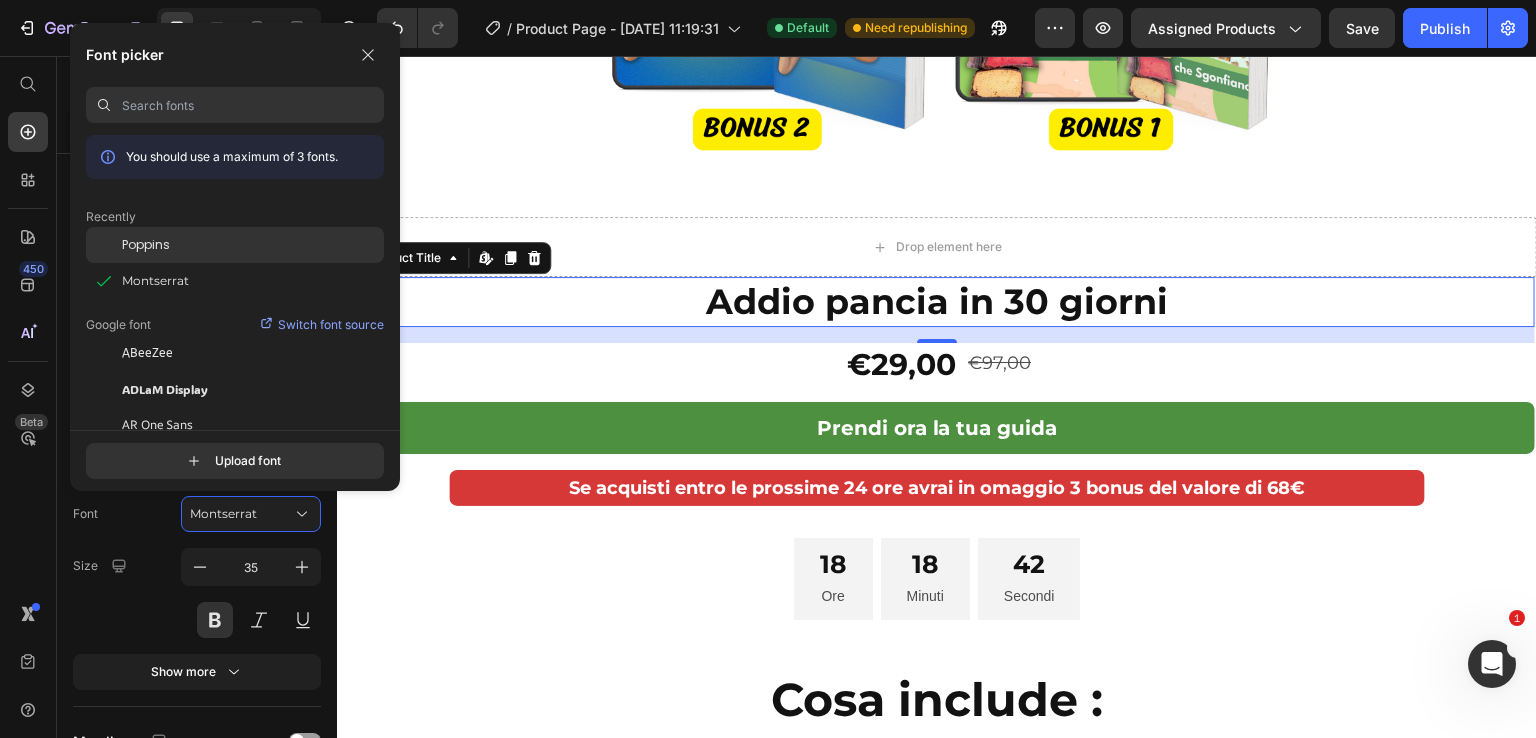 click on "Poppins" 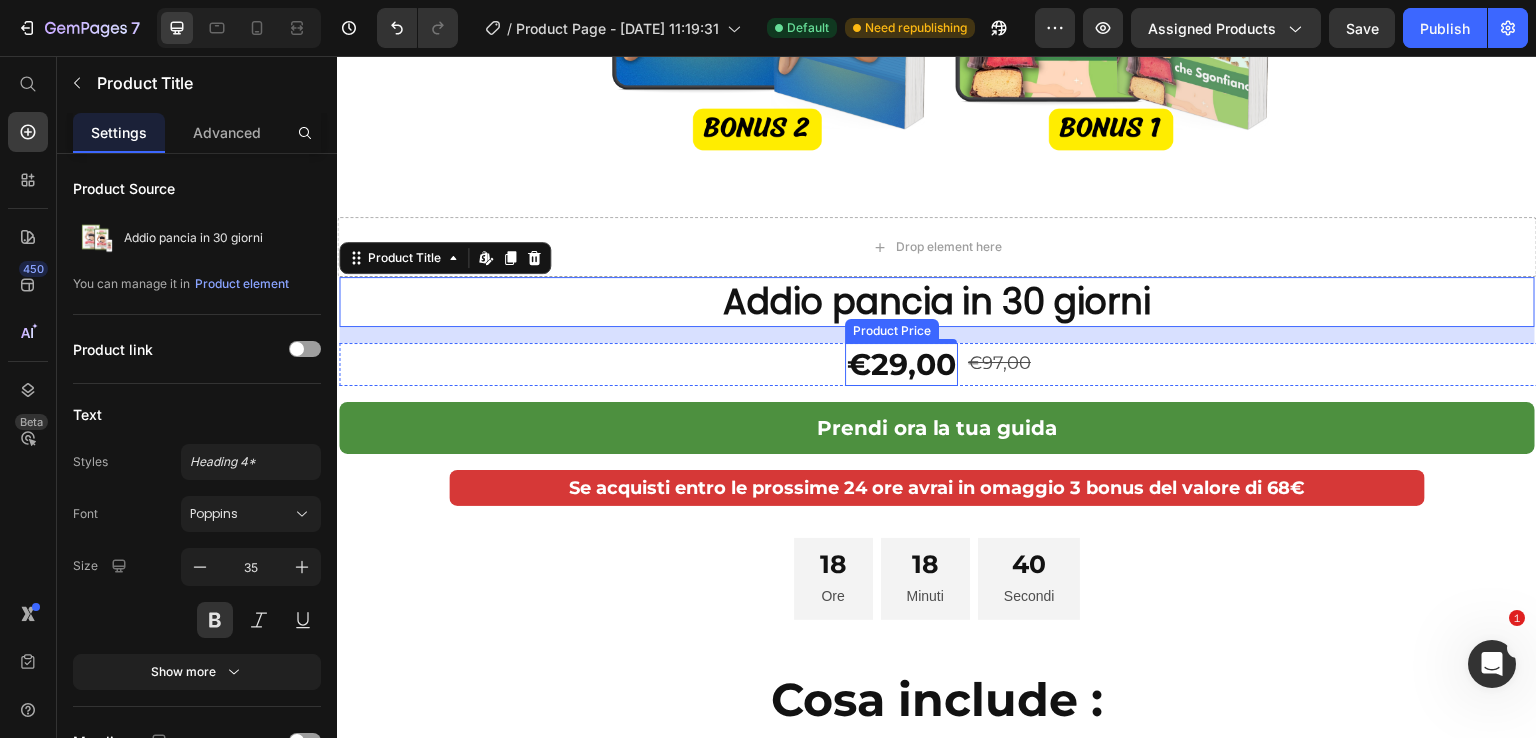 click on "€29,00" at bounding box center [901, 364] 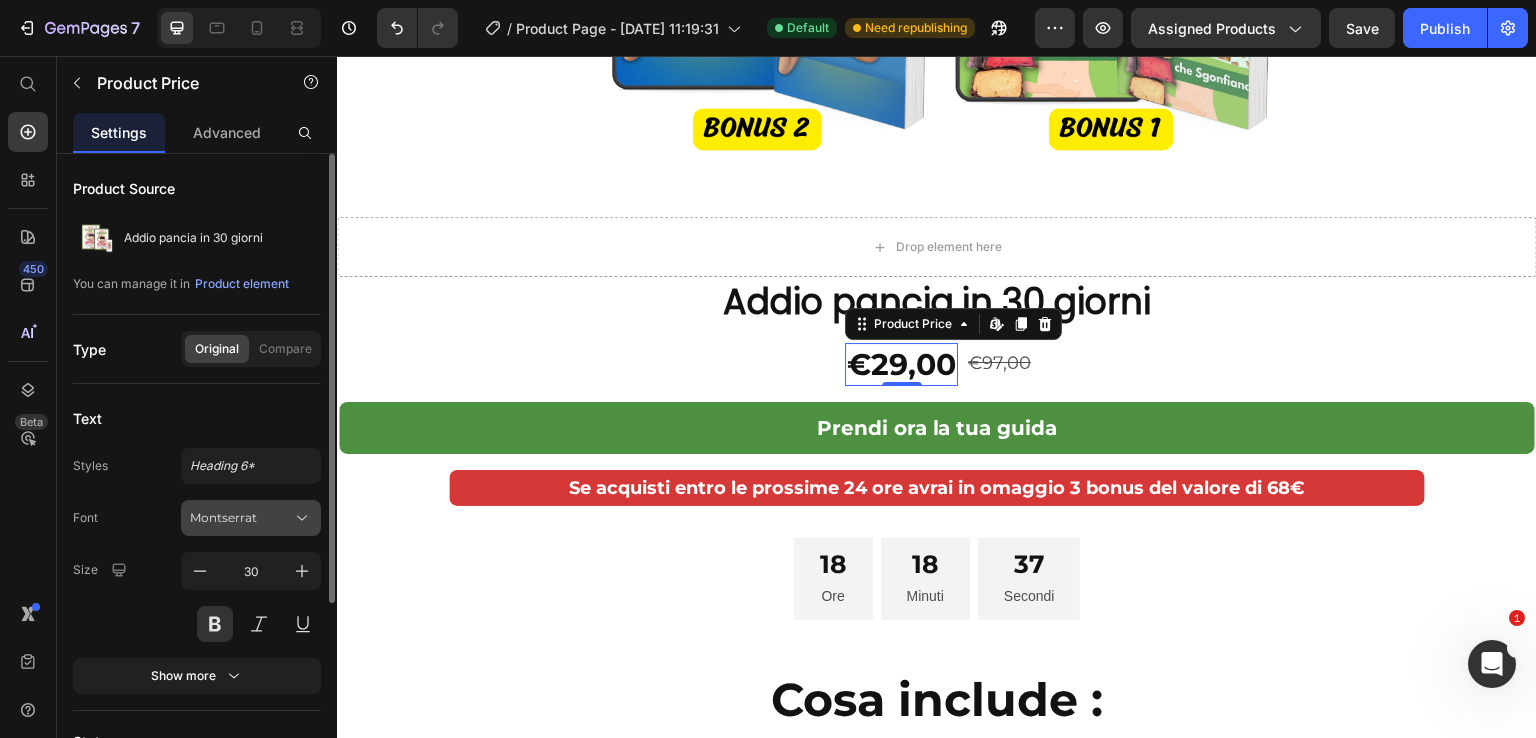 click 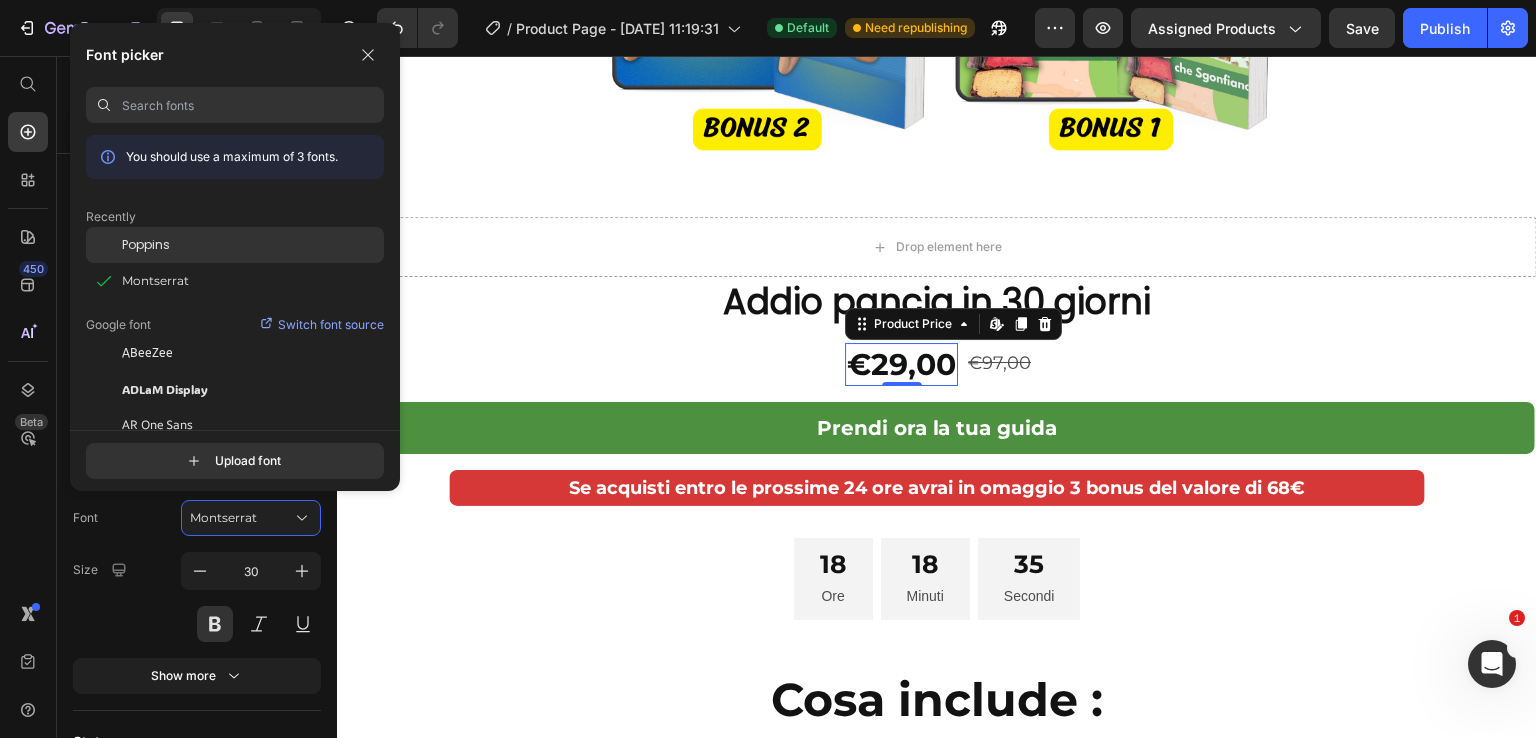 click on "Poppins" 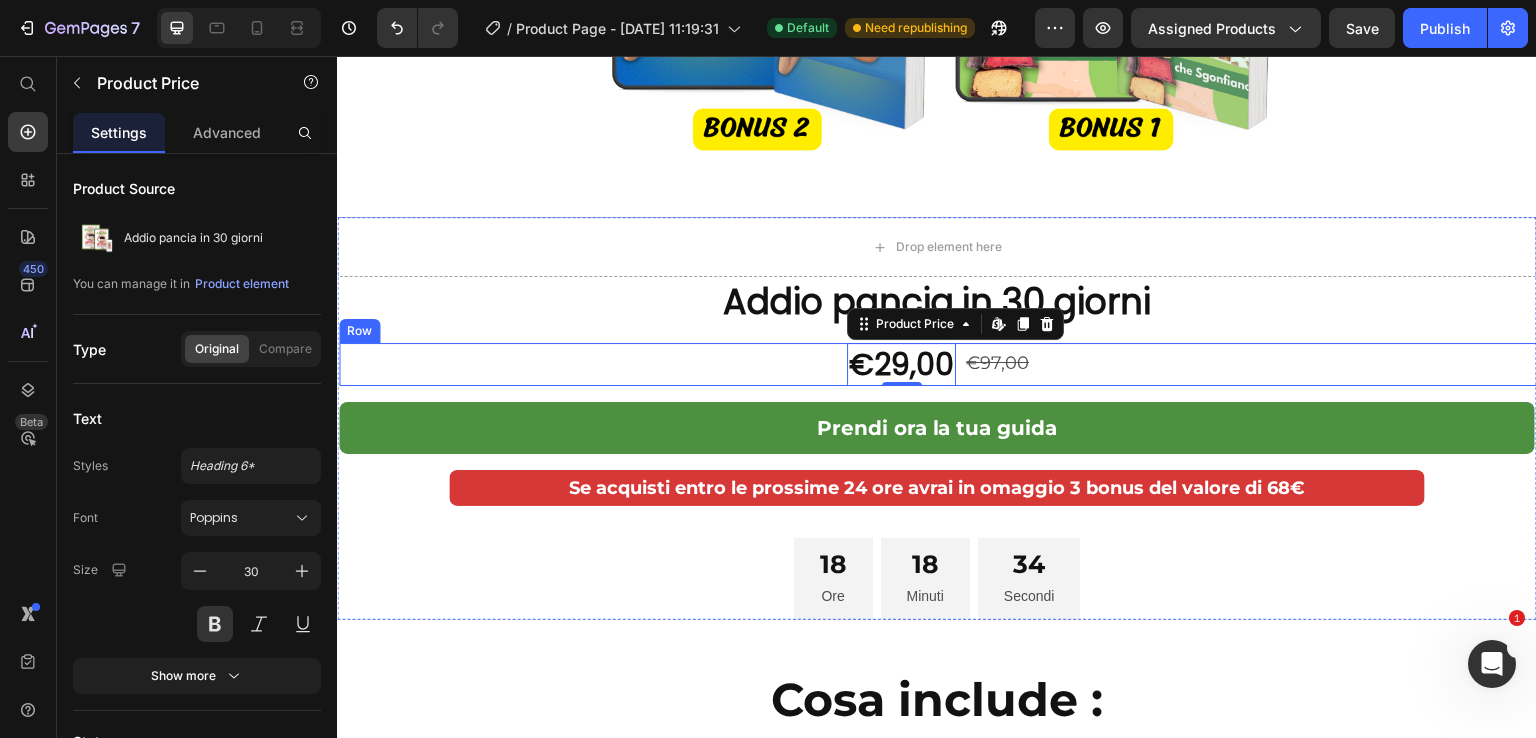 click on "€29,00 Product Price   Edit content in Shopify 0 €97,00 Product Price Row" at bounding box center (939, 364) 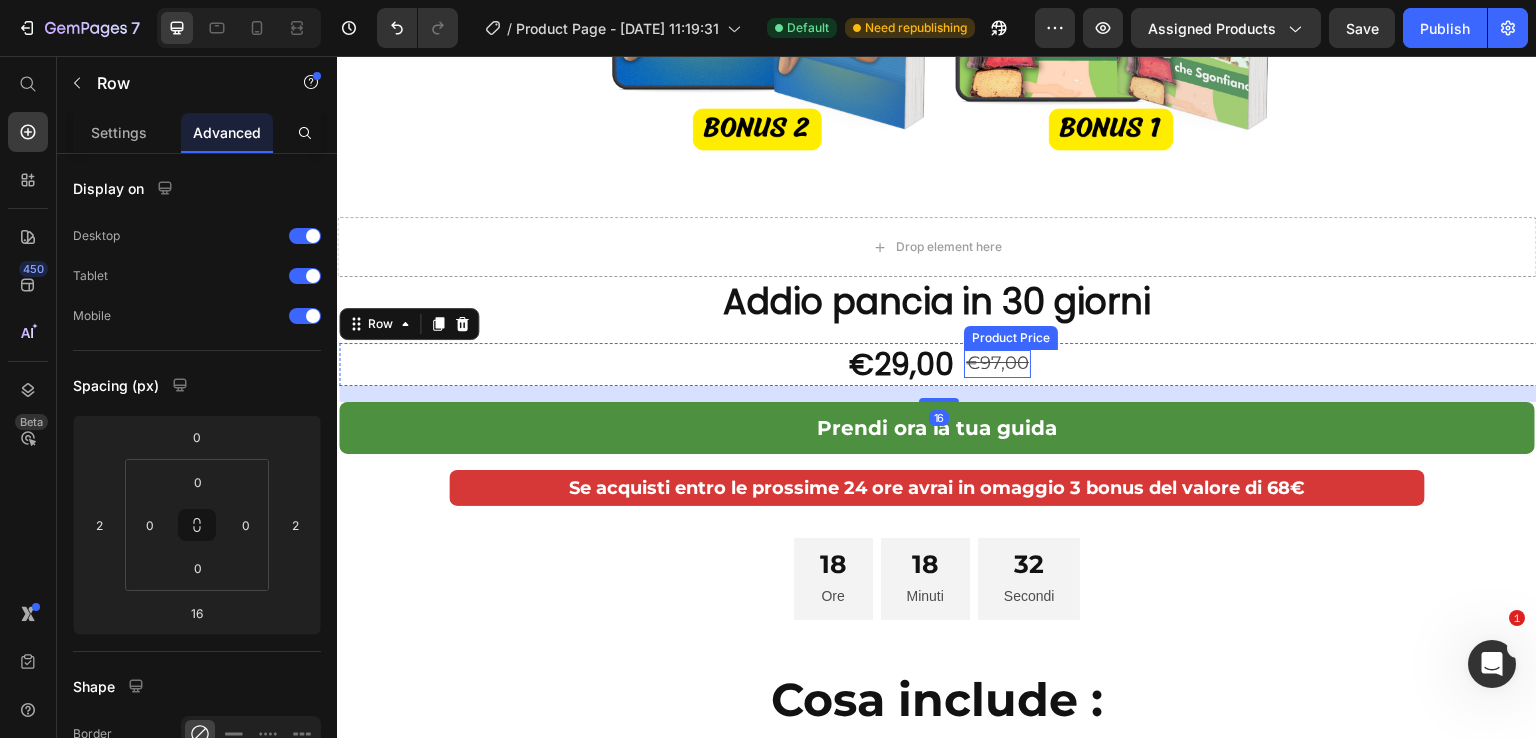 click on "€97,00" at bounding box center (997, 363) 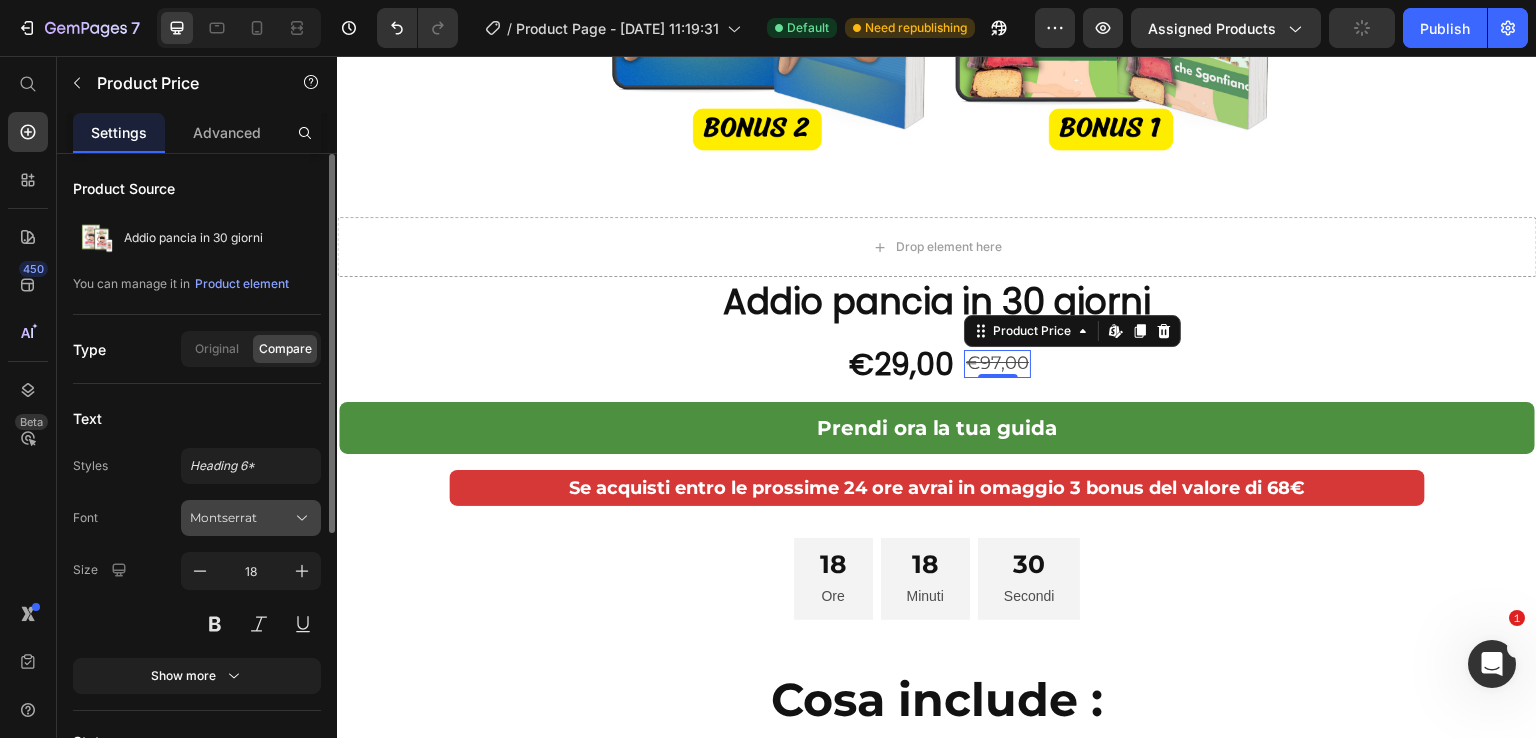 click on "Montserrat" at bounding box center [241, 518] 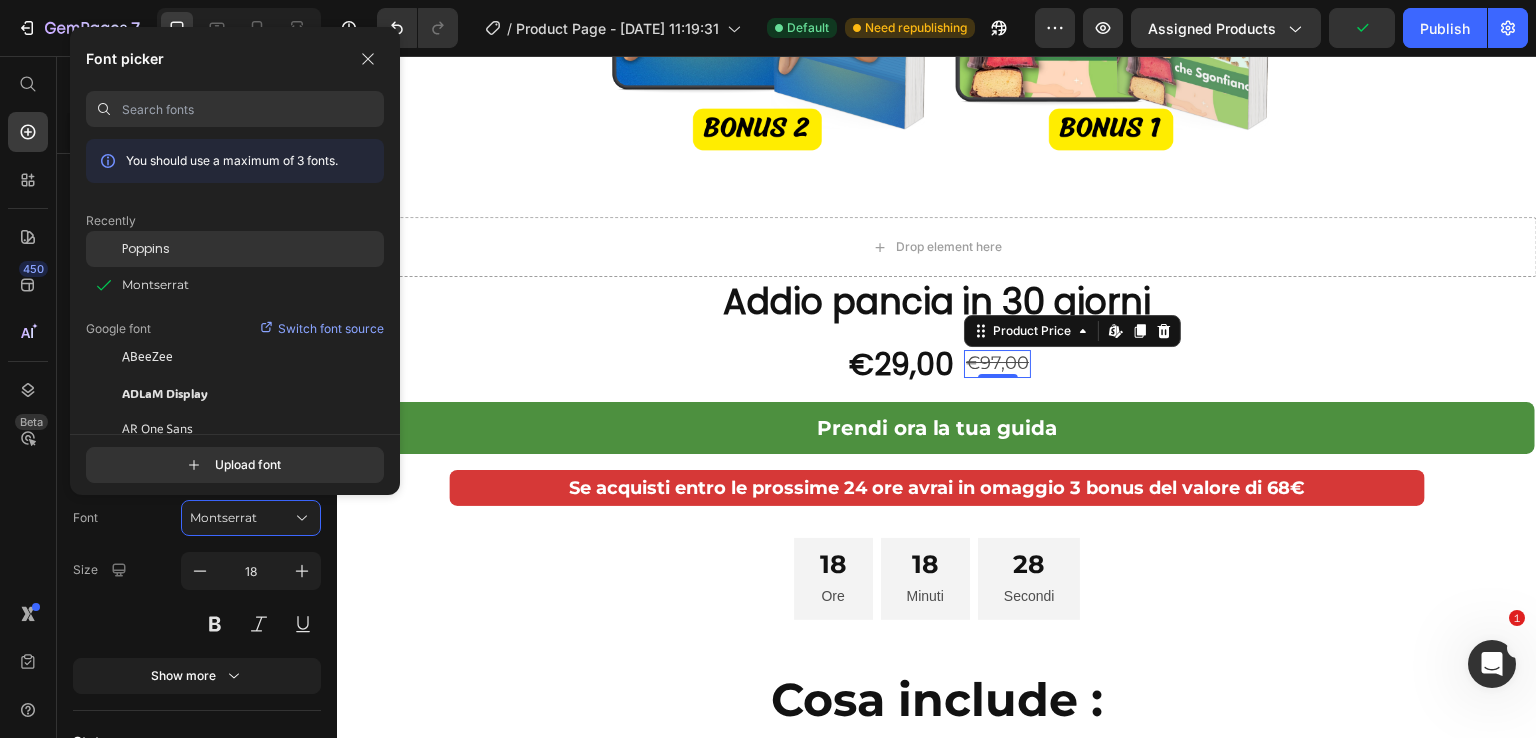 click on "Poppins" 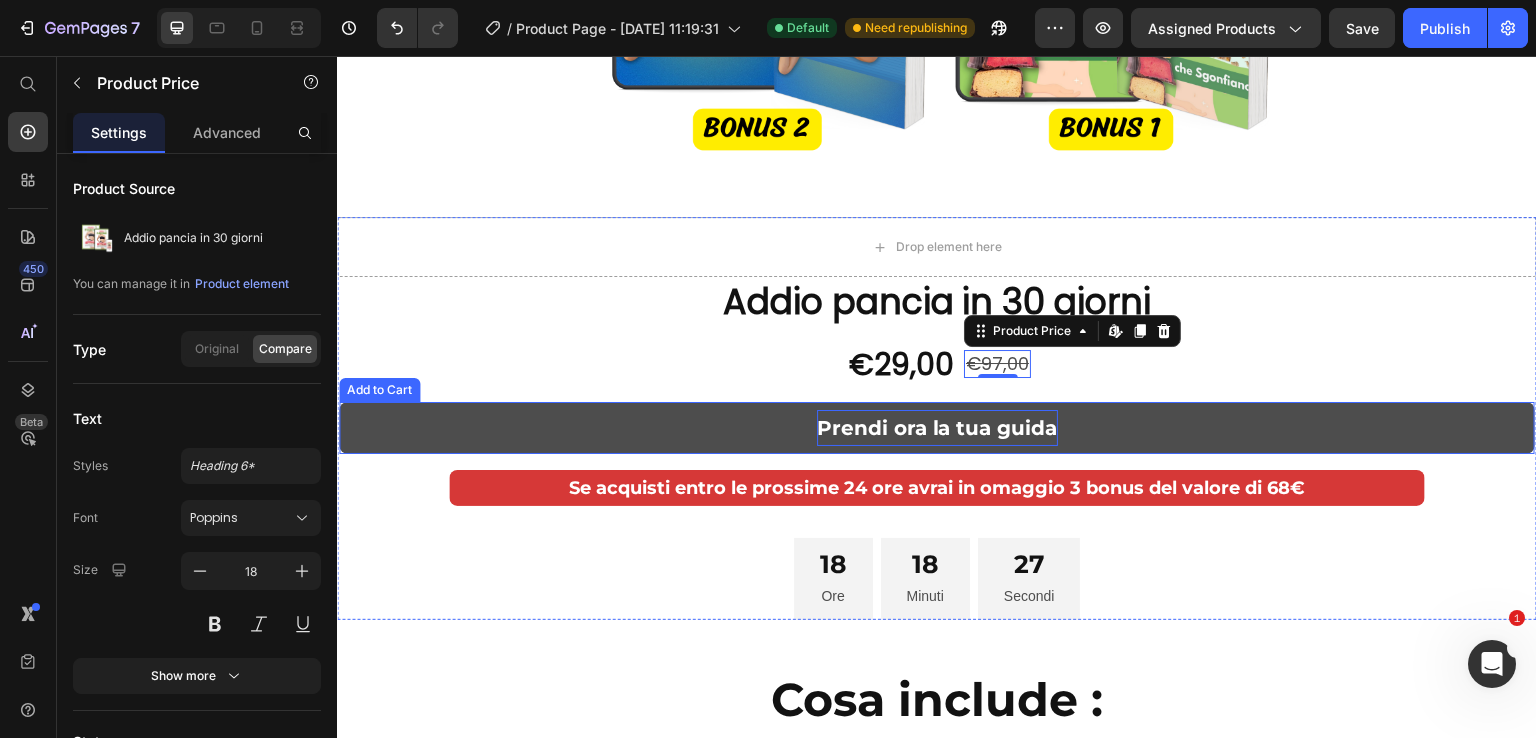 click on "Prendi ora la tua guida" at bounding box center [937, 428] 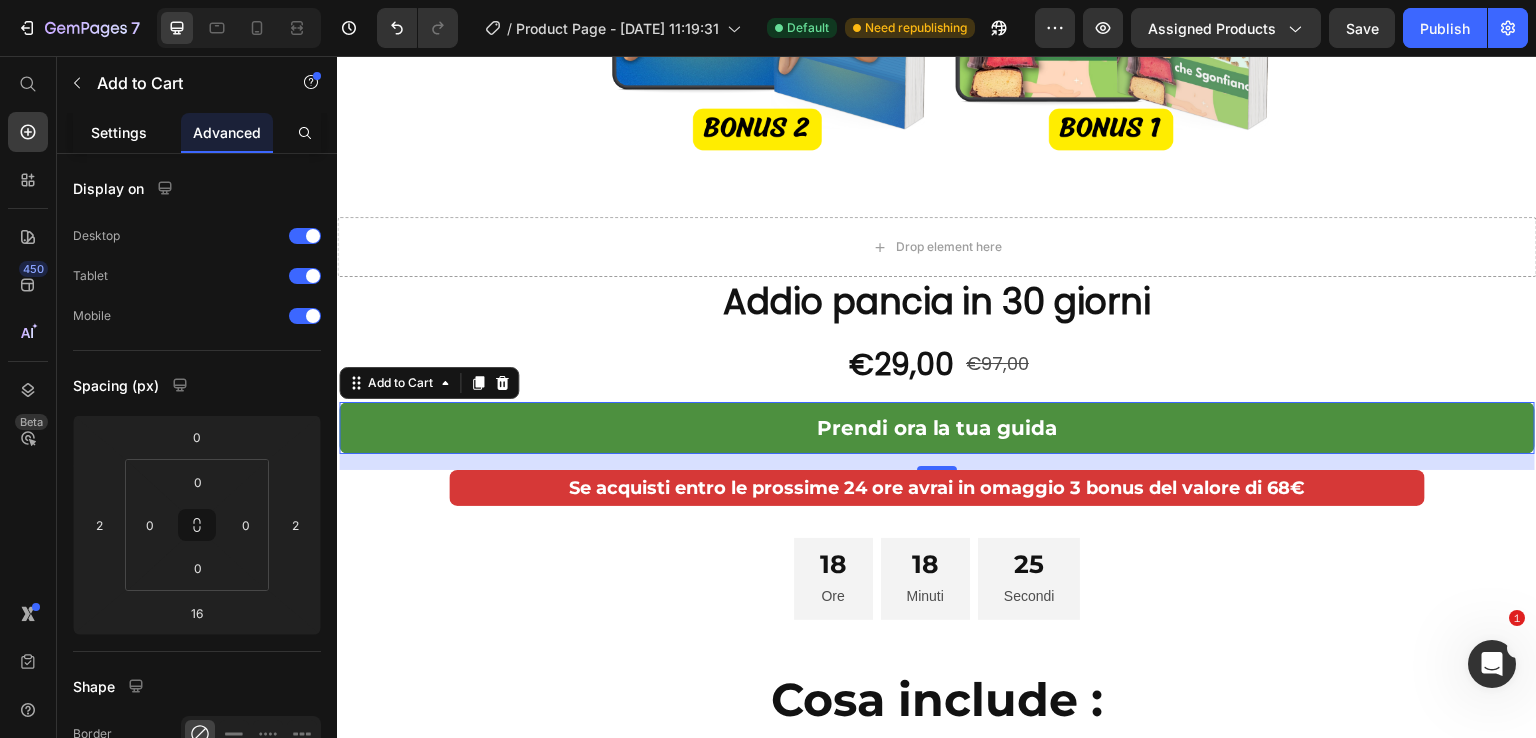 click on "Settings" at bounding box center (119, 132) 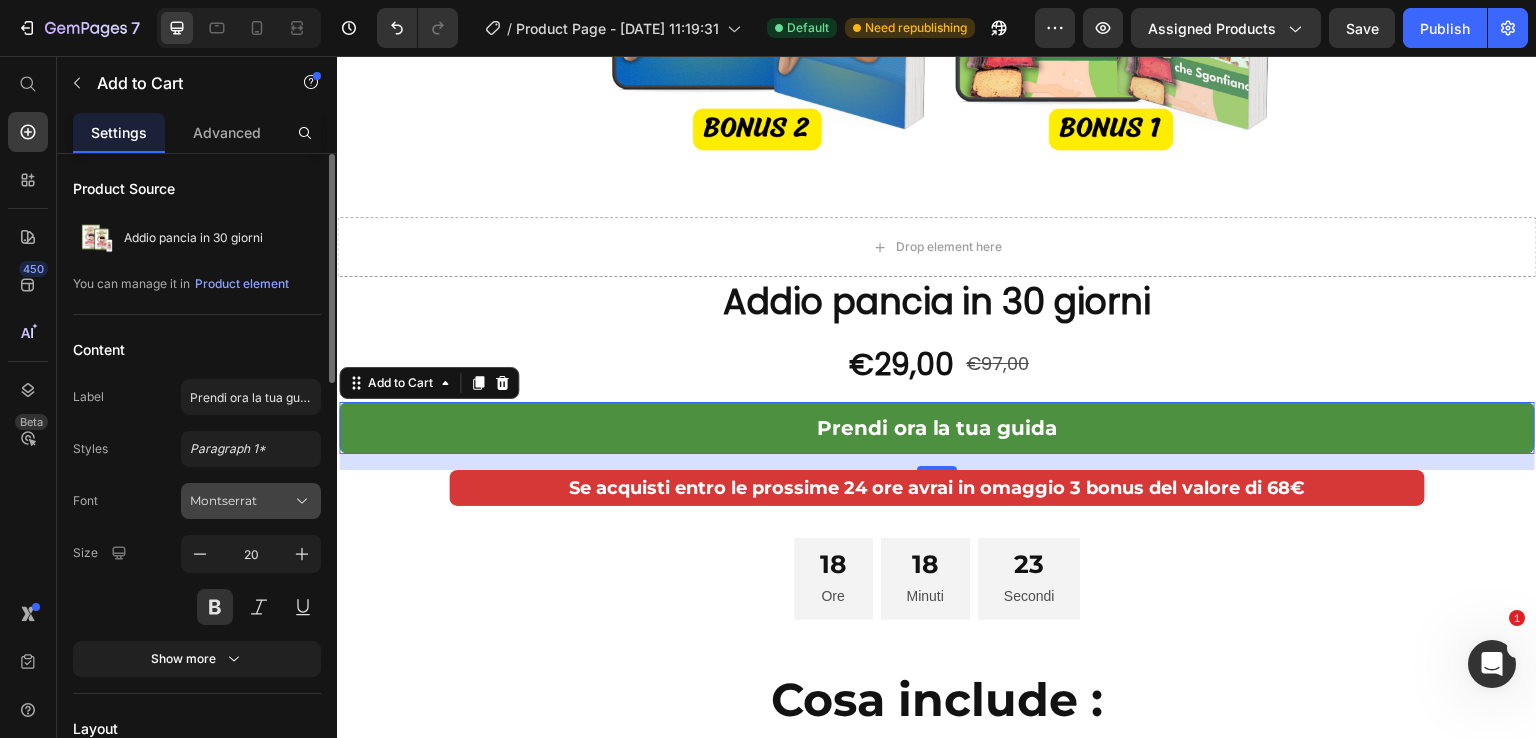click on "Montserrat" at bounding box center (241, 501) 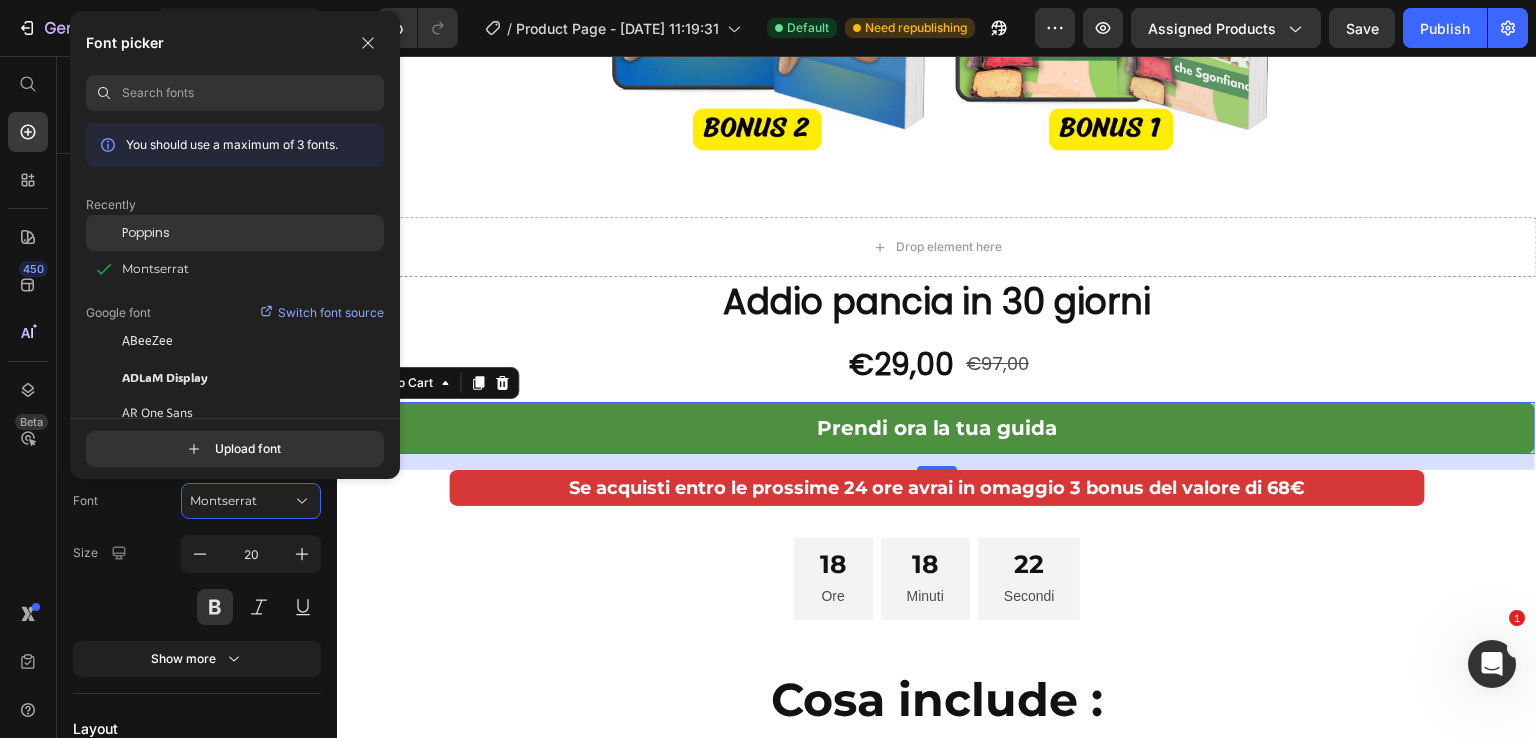 click on "Poppins" 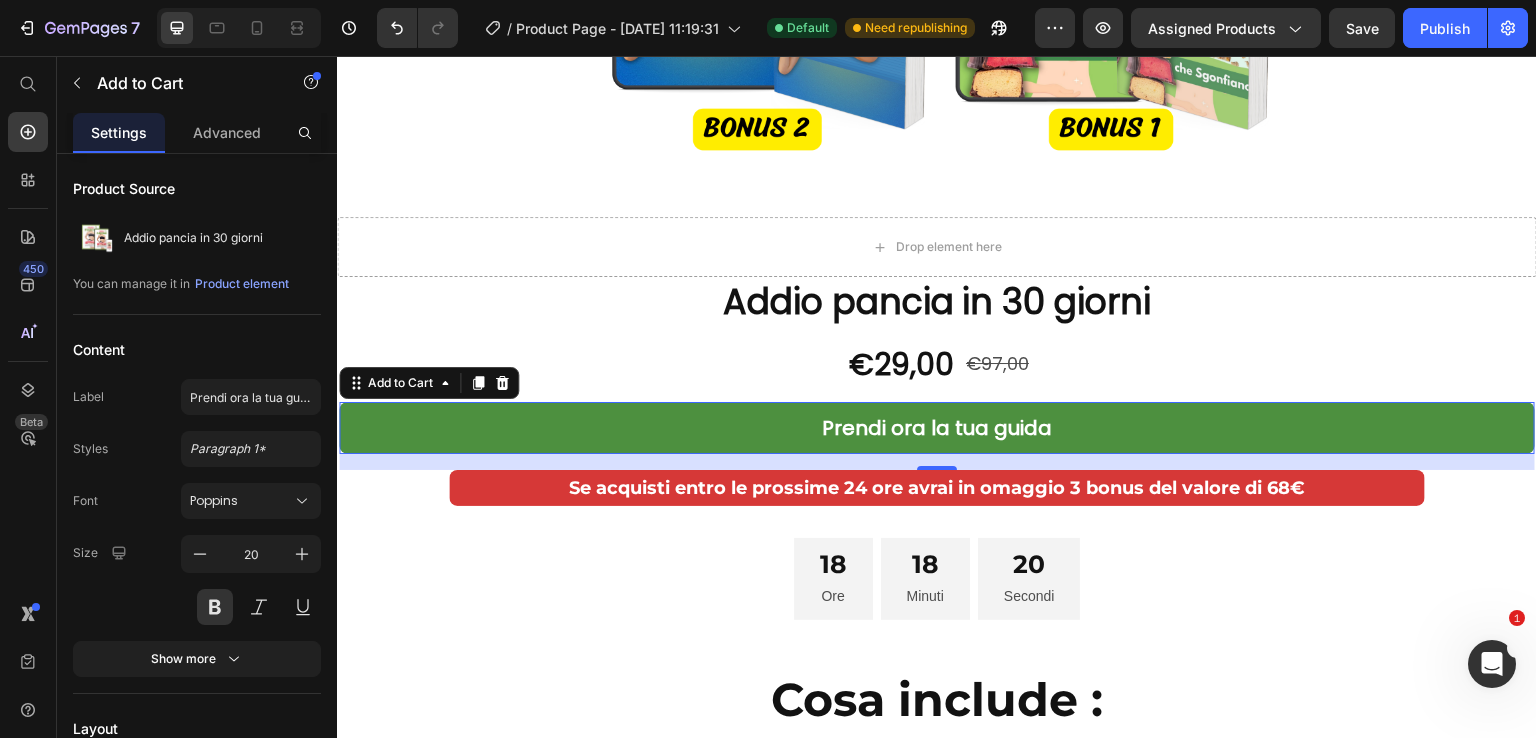 click on "16" at bounding box center (937, 486) 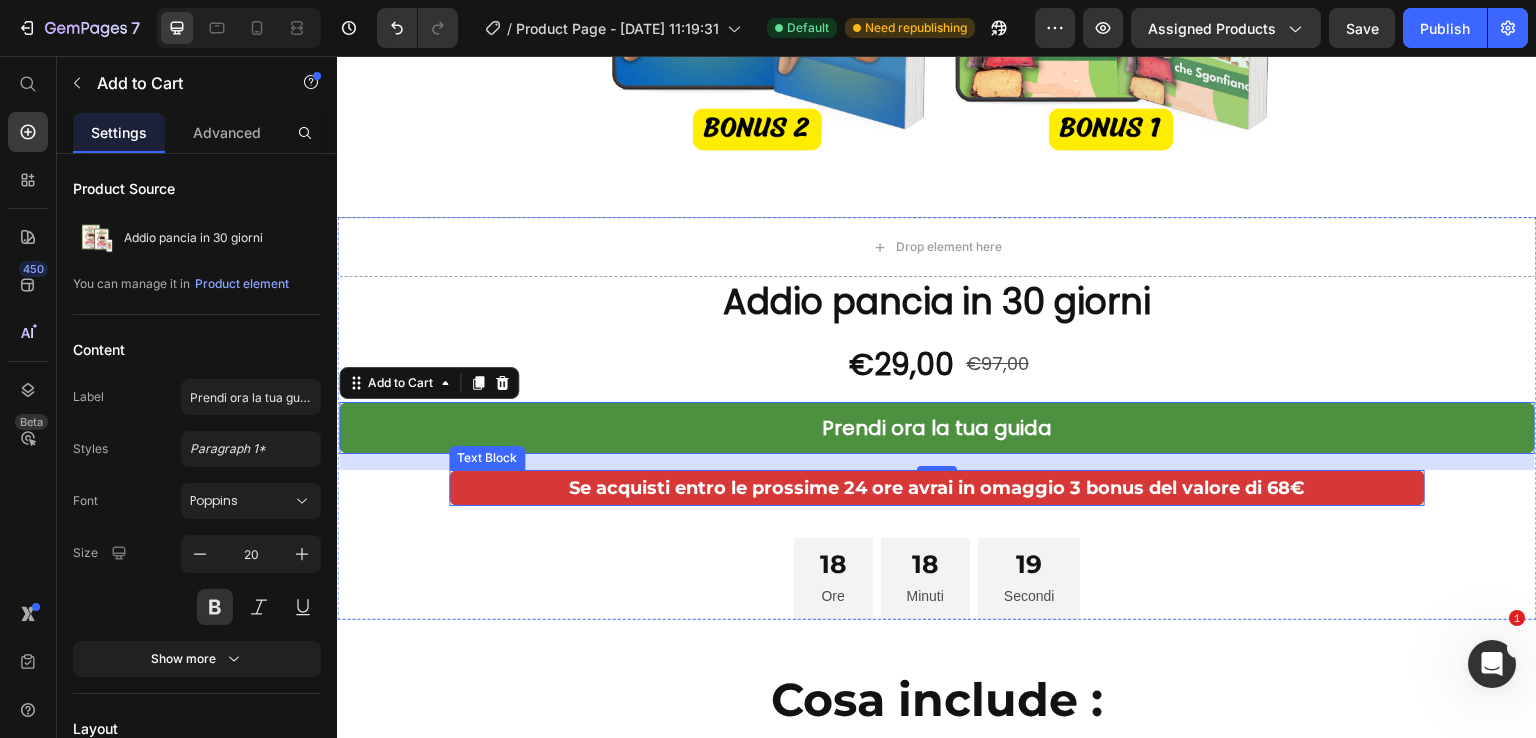 click on "Se acquisti entro le prossime 24 ore avrai in omaggio 3 bonus del valore di 68€" at bounding box center (937, 488) 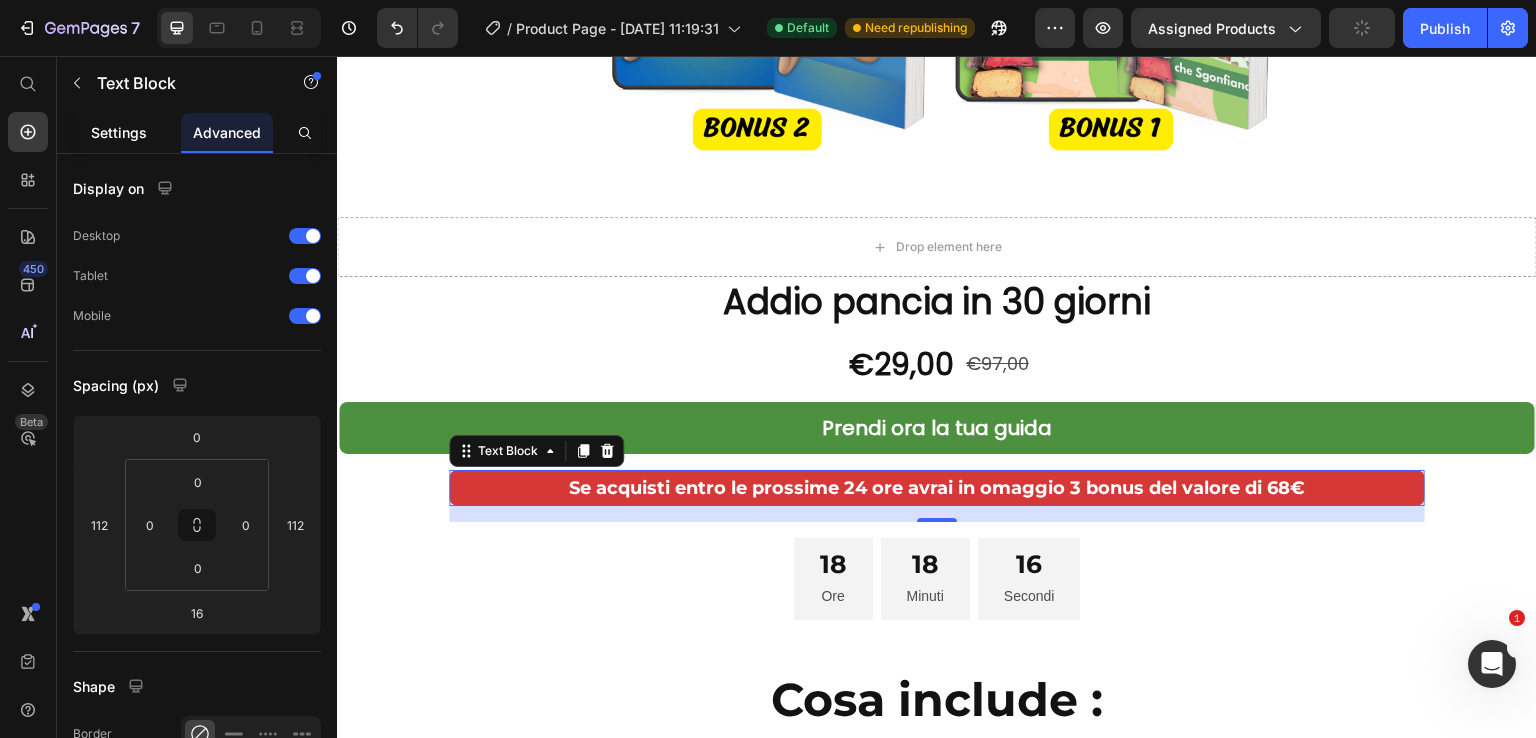 click on "Settings" at bounding box center (119, 132) 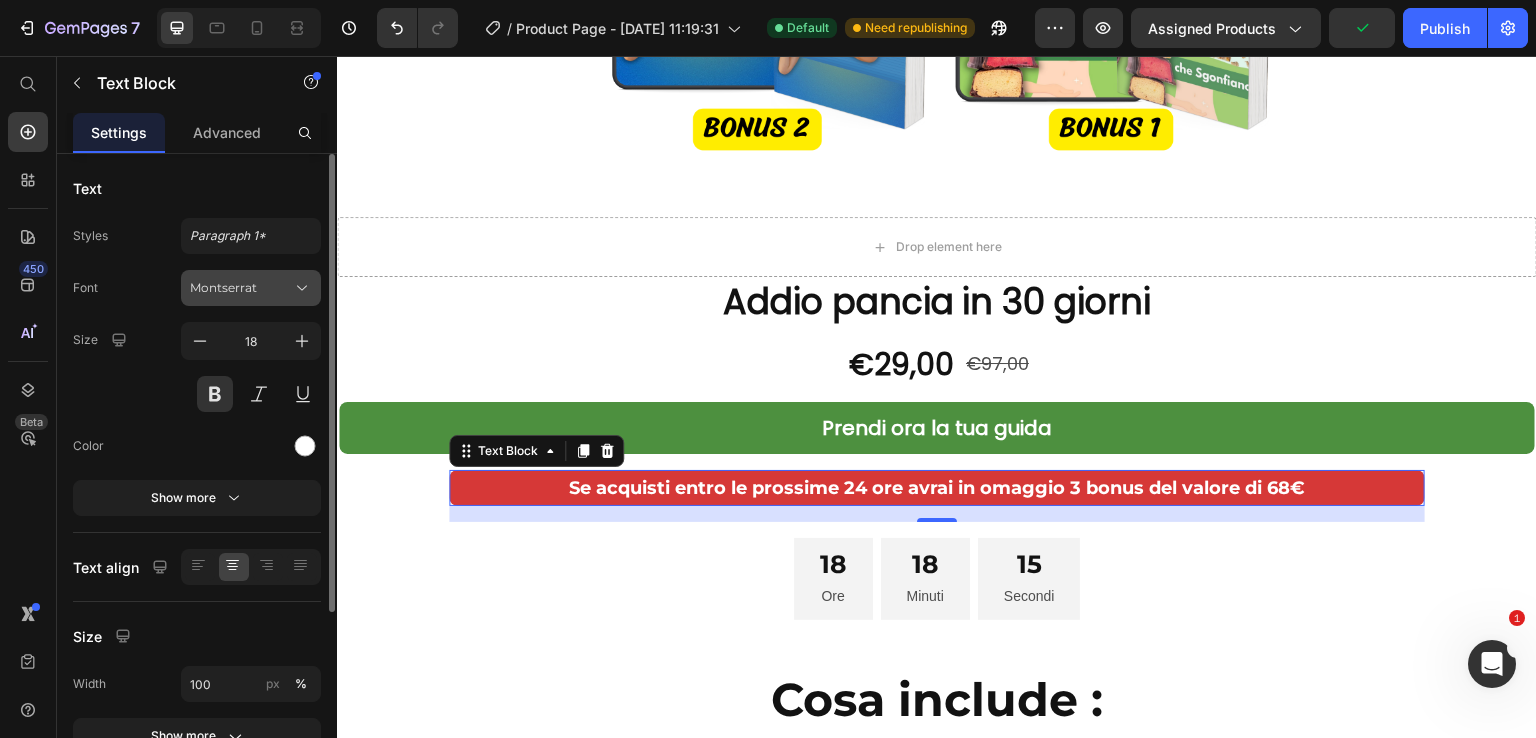 click on "Montserrat" at bounding box center [241, 288] 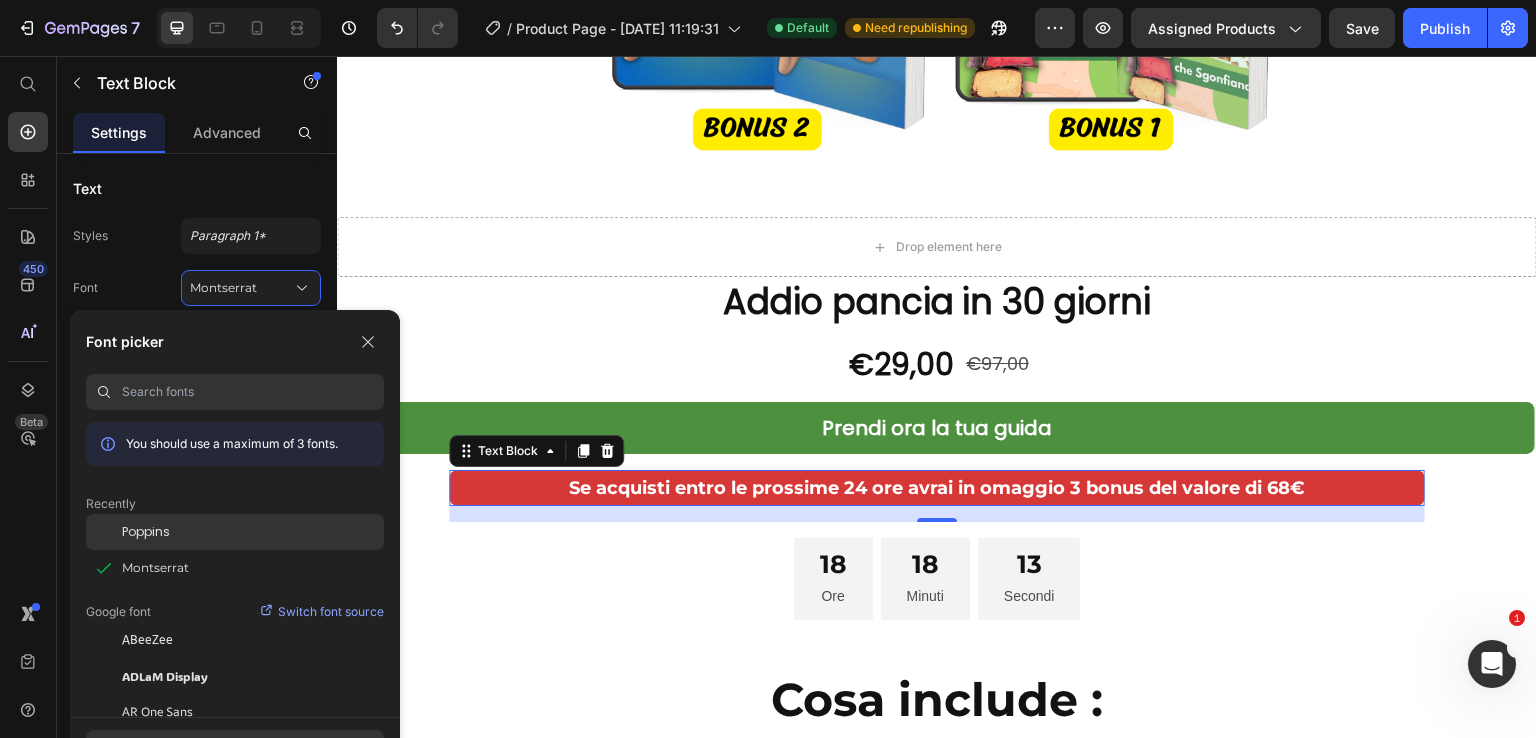click on "Poppins" 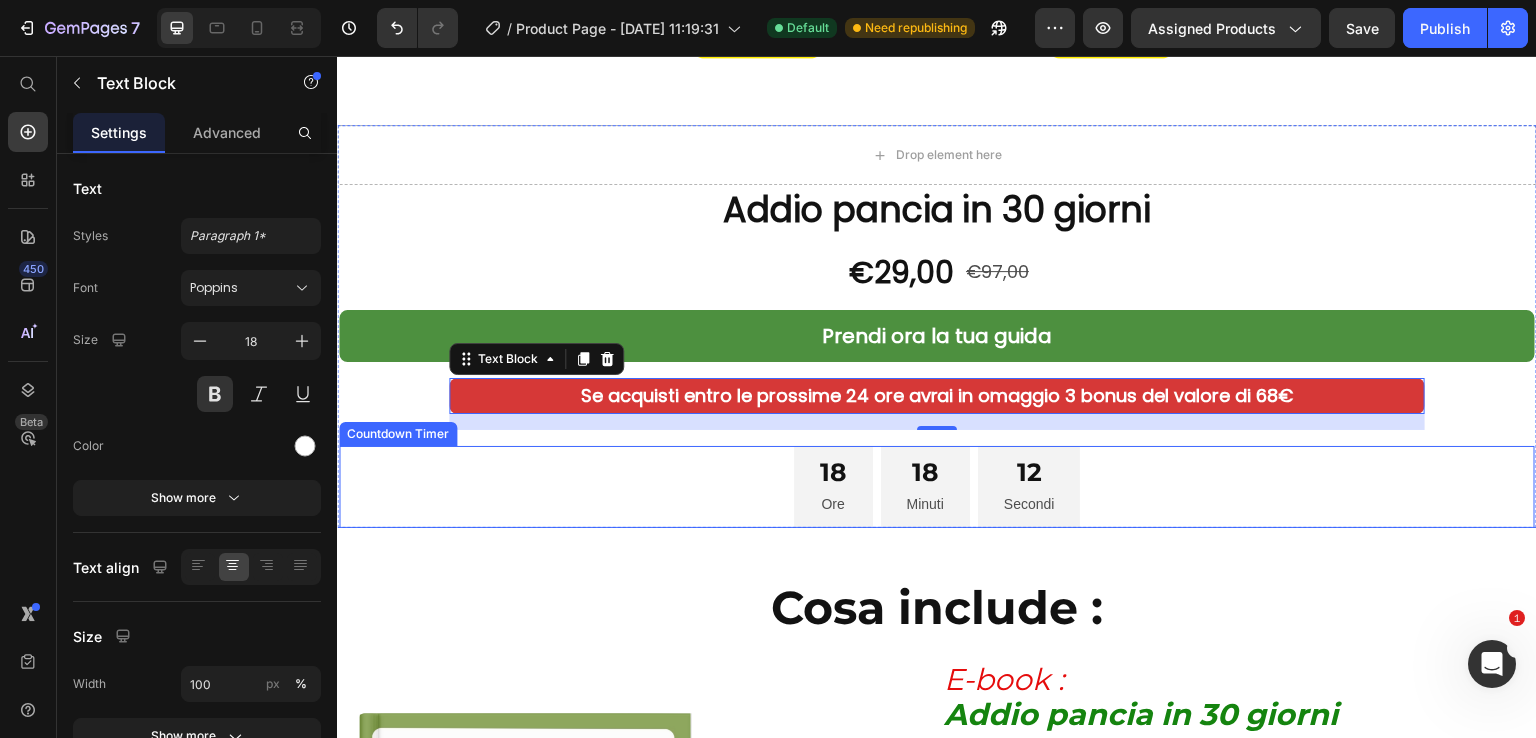 scroll, scrollTop: 6000, scrollLeft: 0, axis: vertical 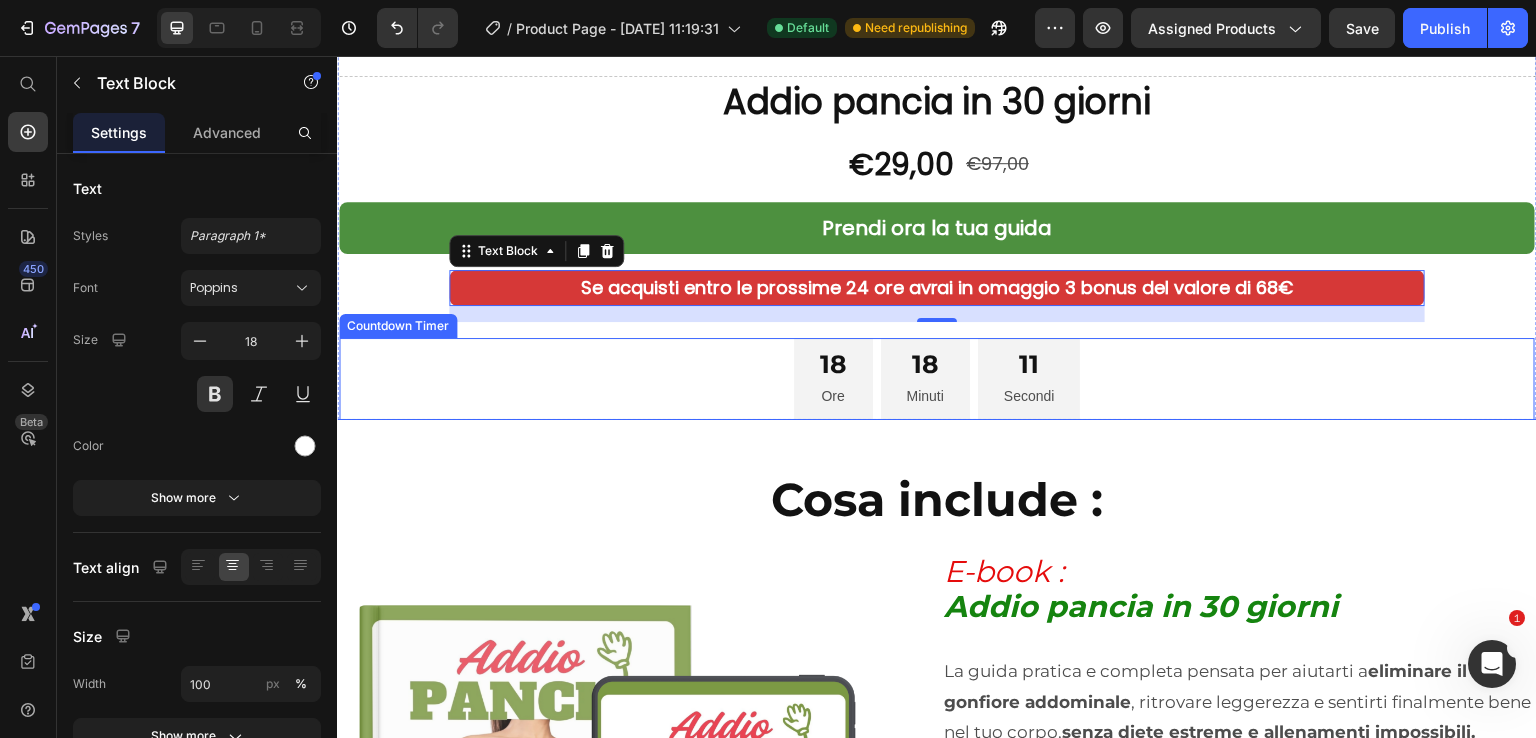 click on "18 Ore" at bounding box center [833, 379] 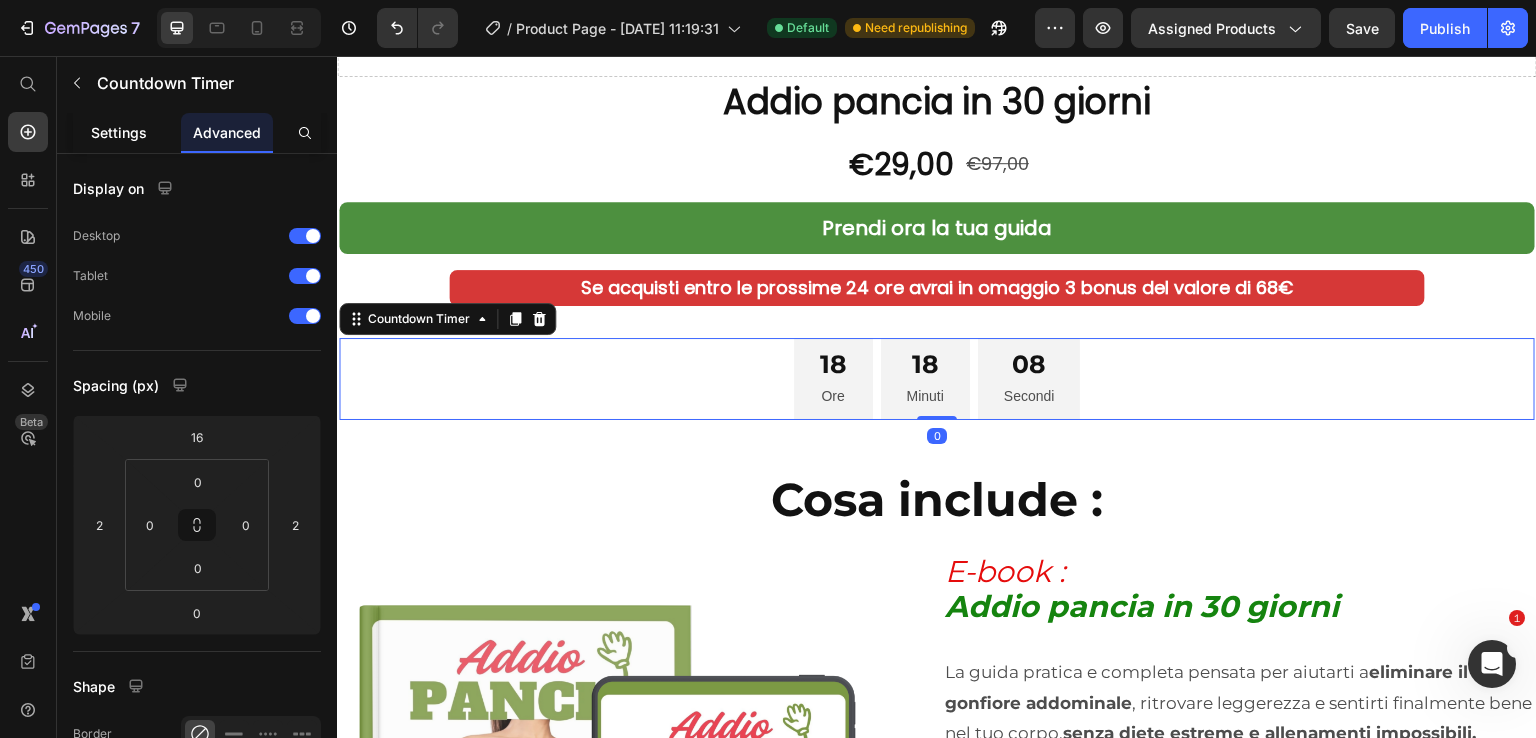 click on "Settings" at bounding box center (119, 132) 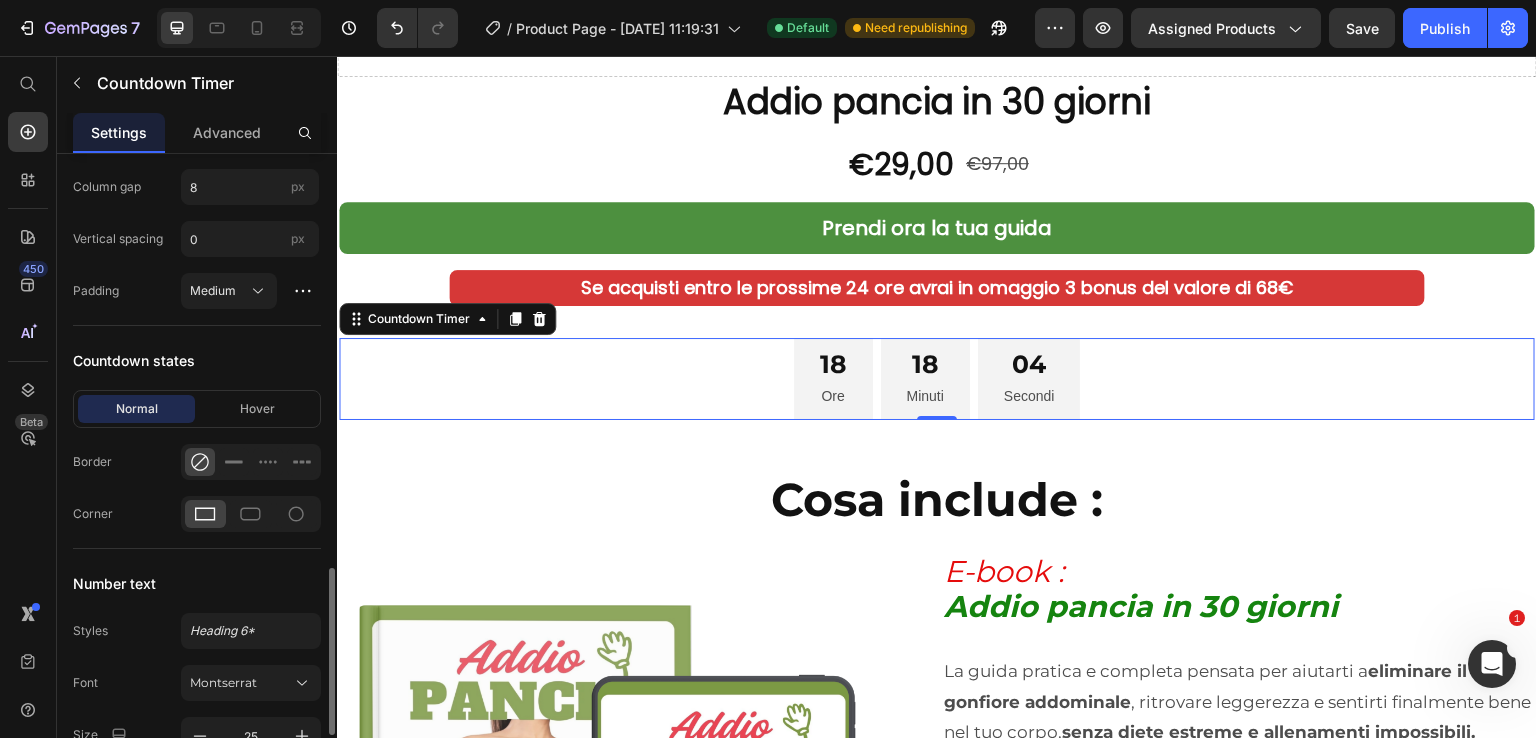 scroll, scrollTop: 1200, scrollLeft: 0, axis: vertical 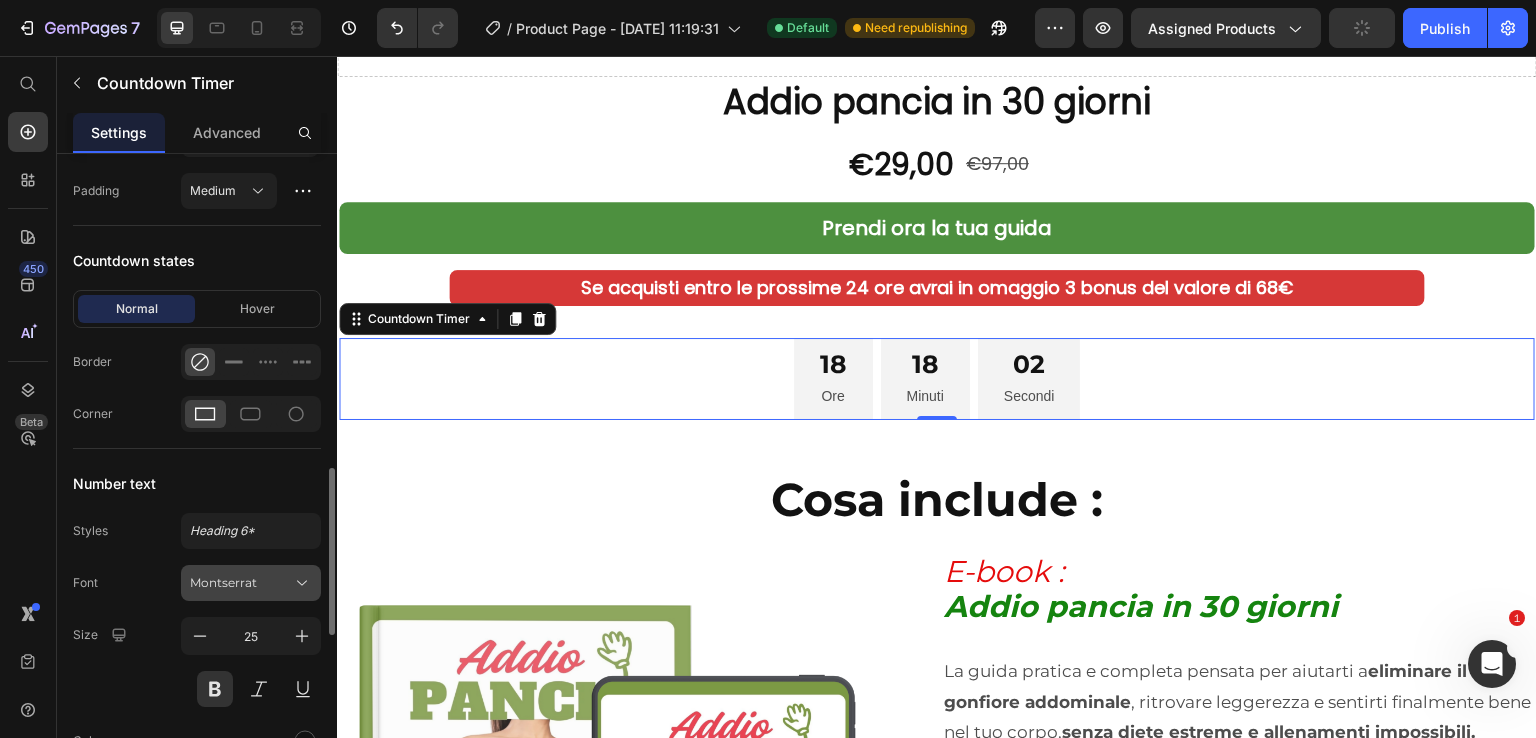 click on "Montserrat" at bounding box center (241, 583) 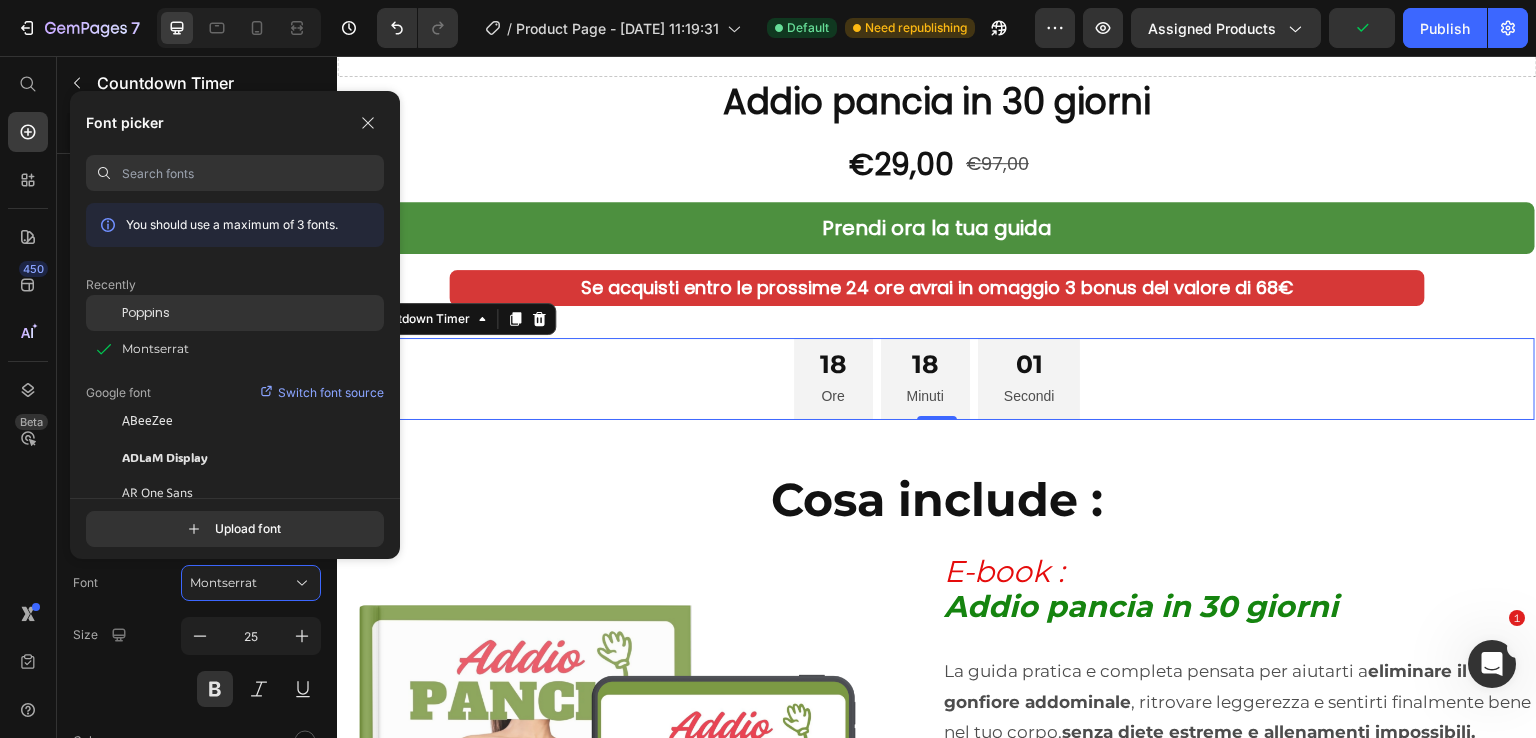 click on "Poppins" 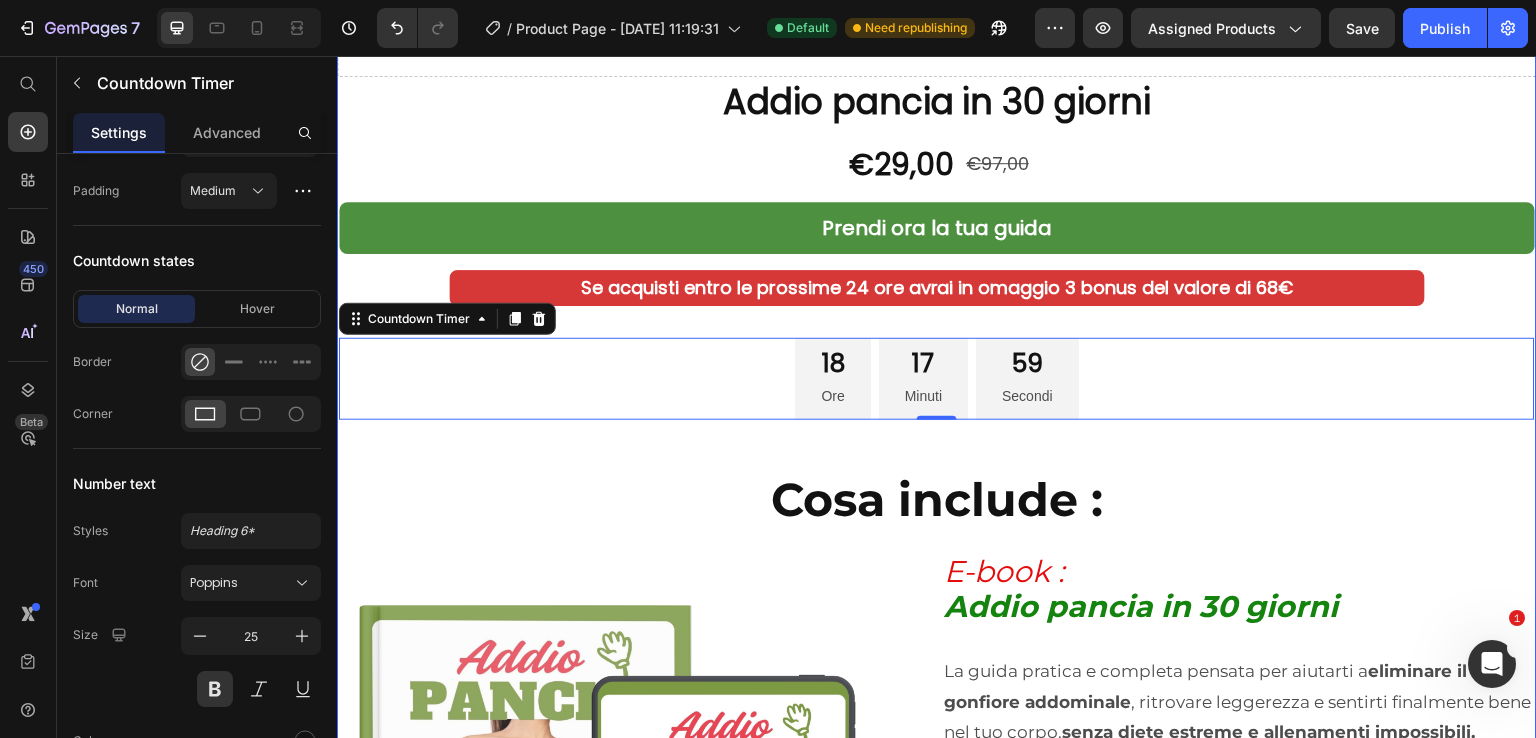 scroll, scrollTop: 6200, scrollLeft: 0, axis: vertical 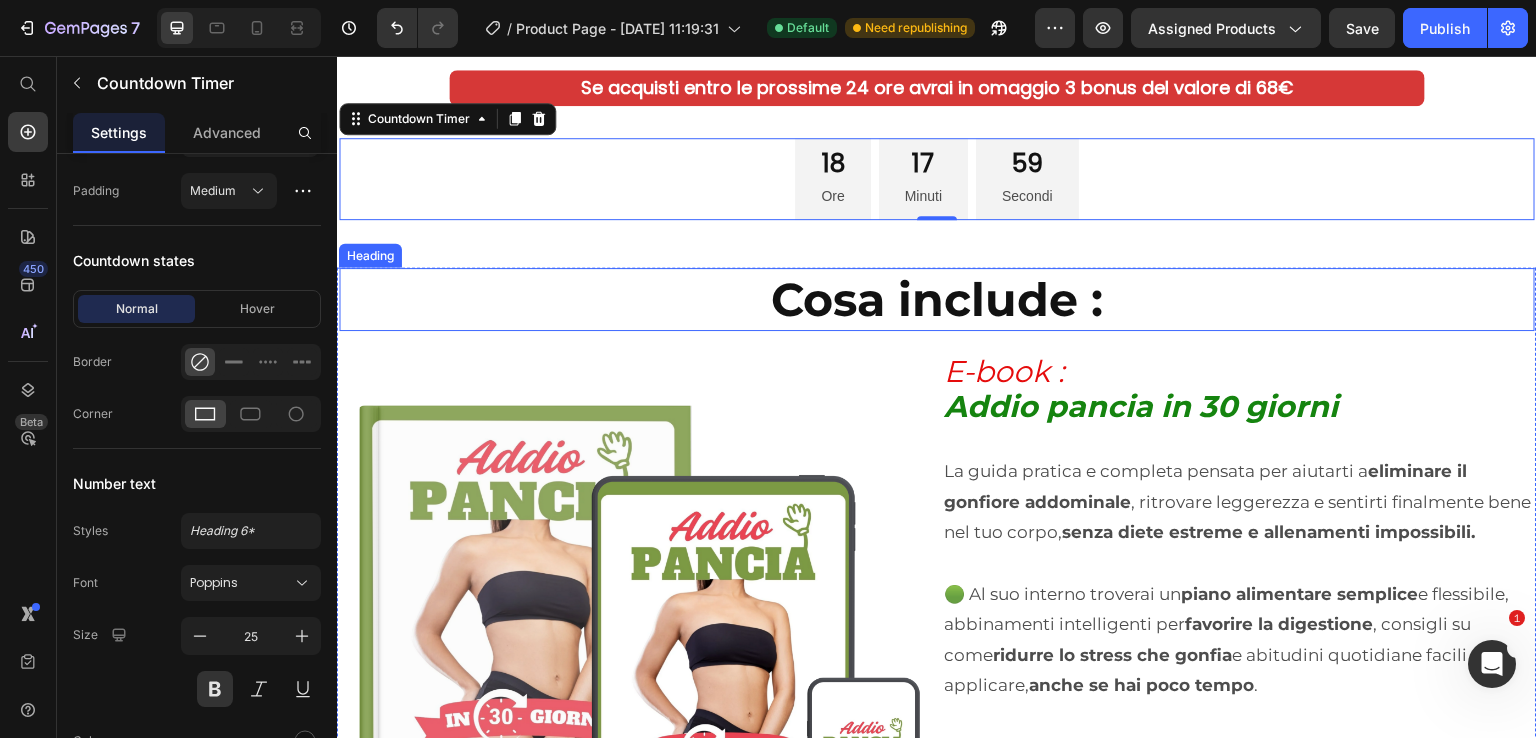 click on "Cosa include :" at bounding box center [937, 300] 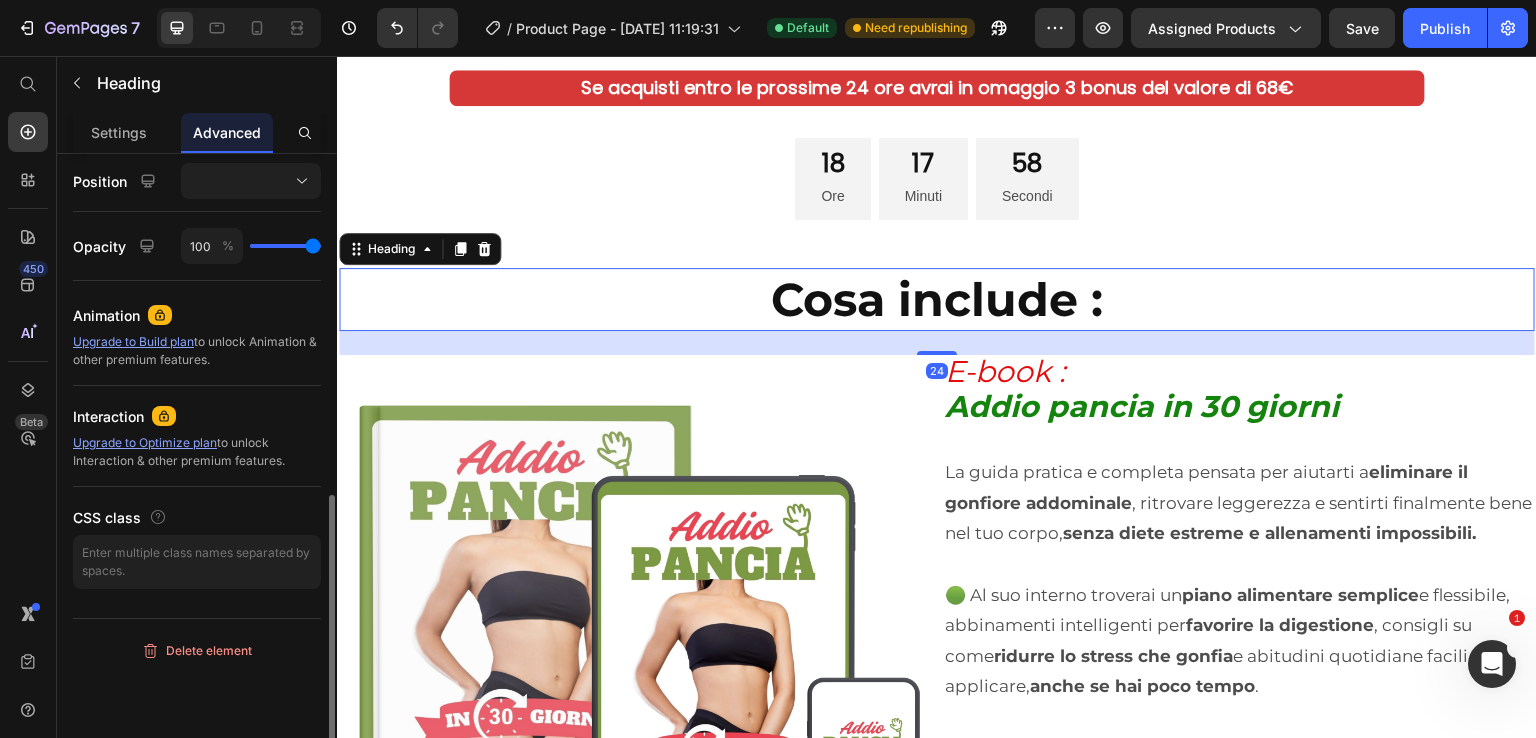 scroll, scrollTop: 0, scrollLeft: 0, axis: both 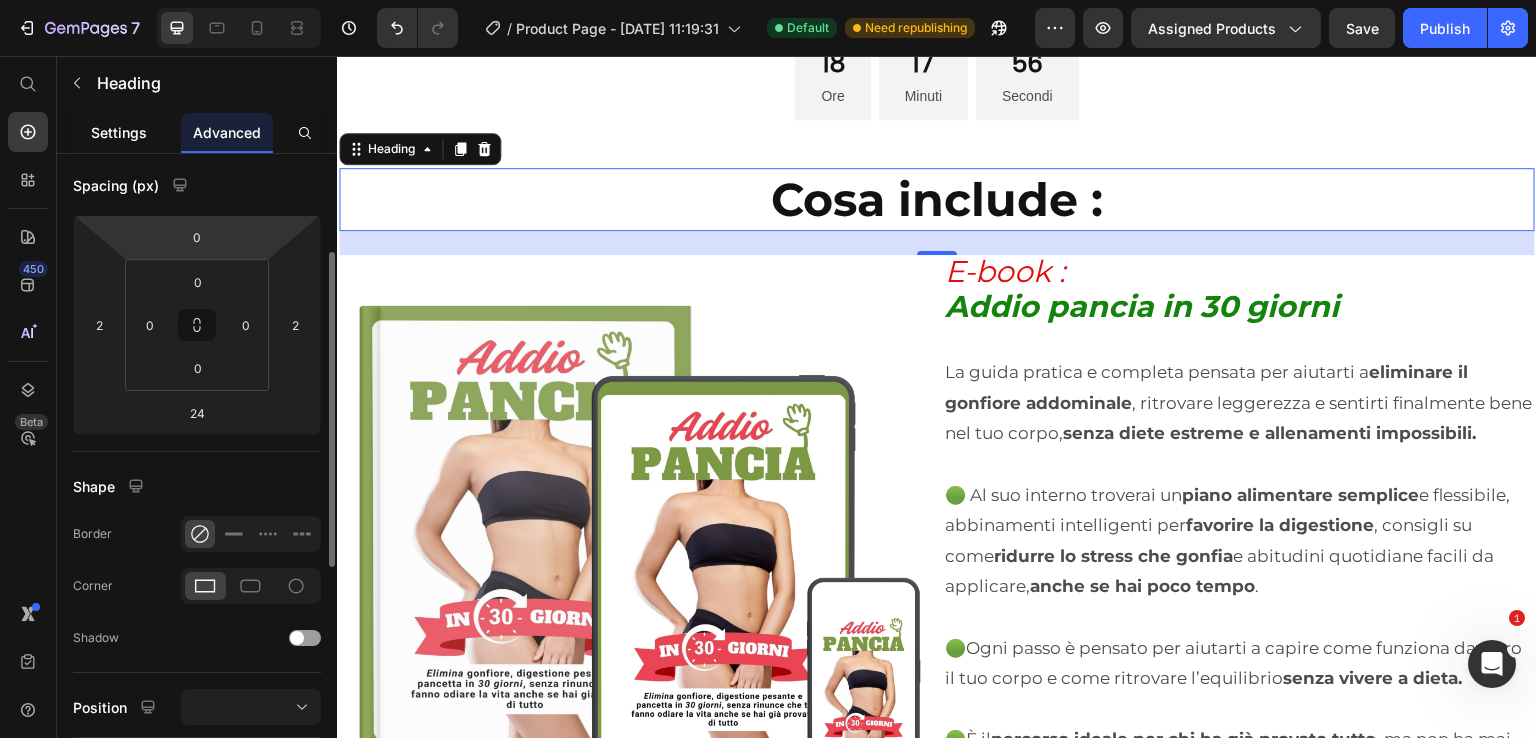 click on "Settings" at bounding box center [119, 132] 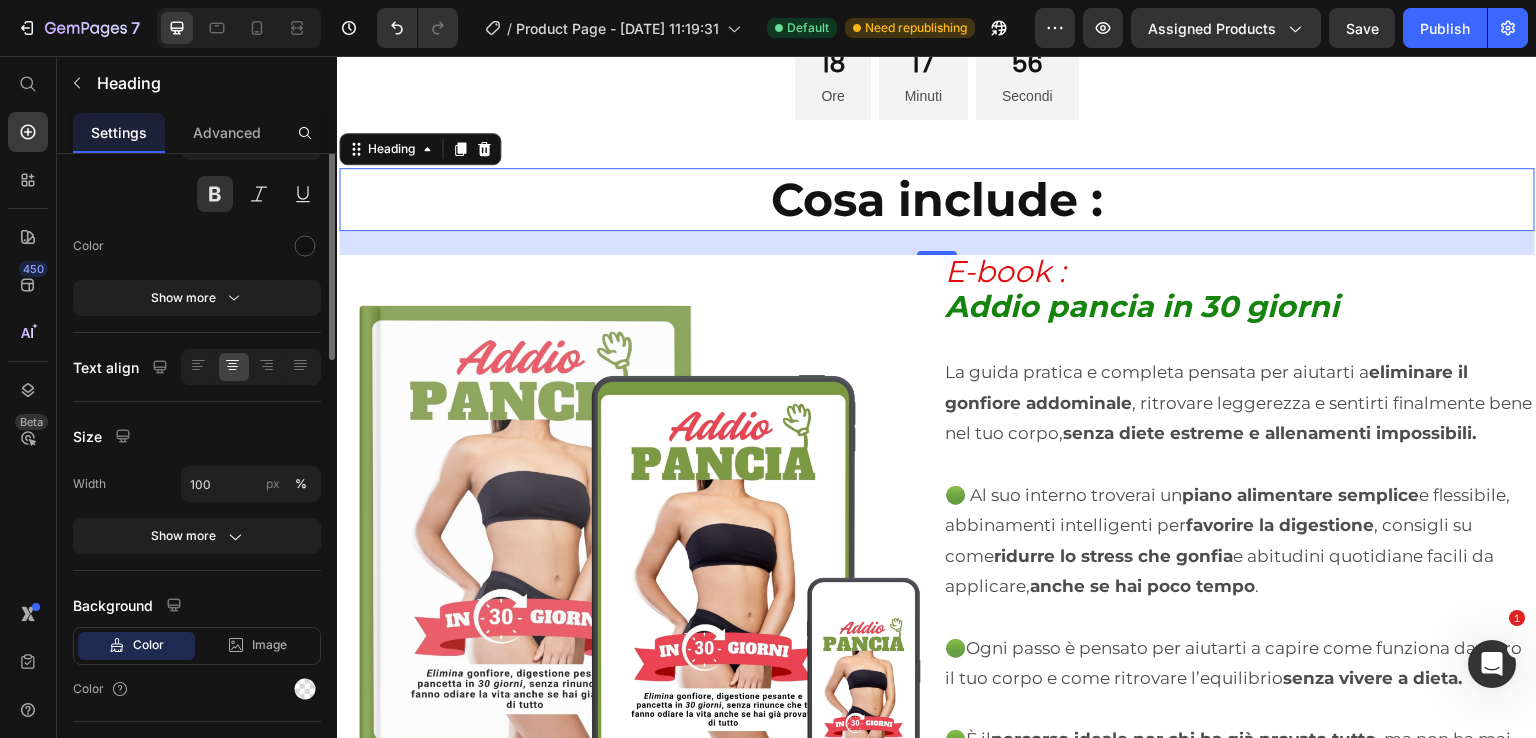 scroll, scrollTop: 0, scrollLeft: 0, axis: both 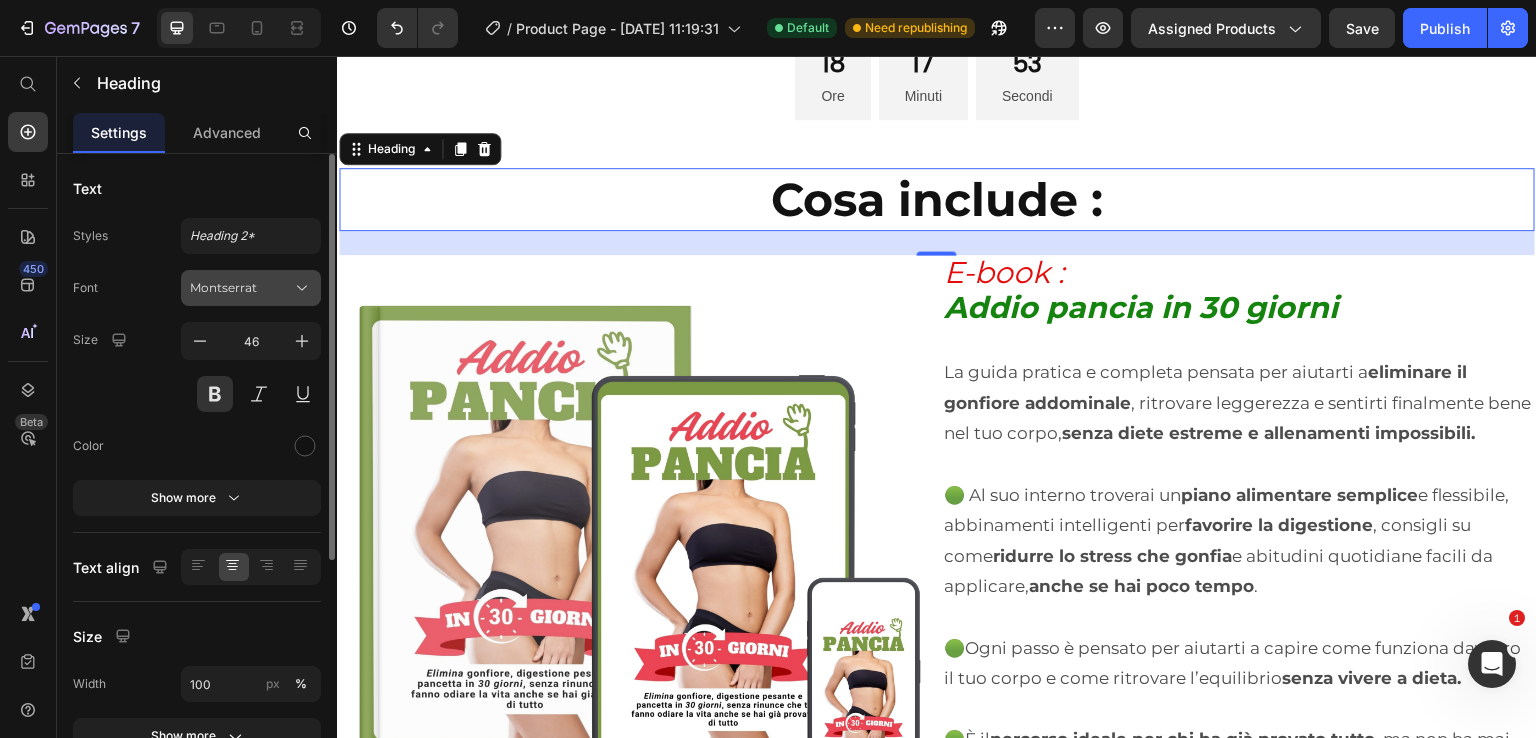 click on "Montserrat" at bounding box center [241, 288] 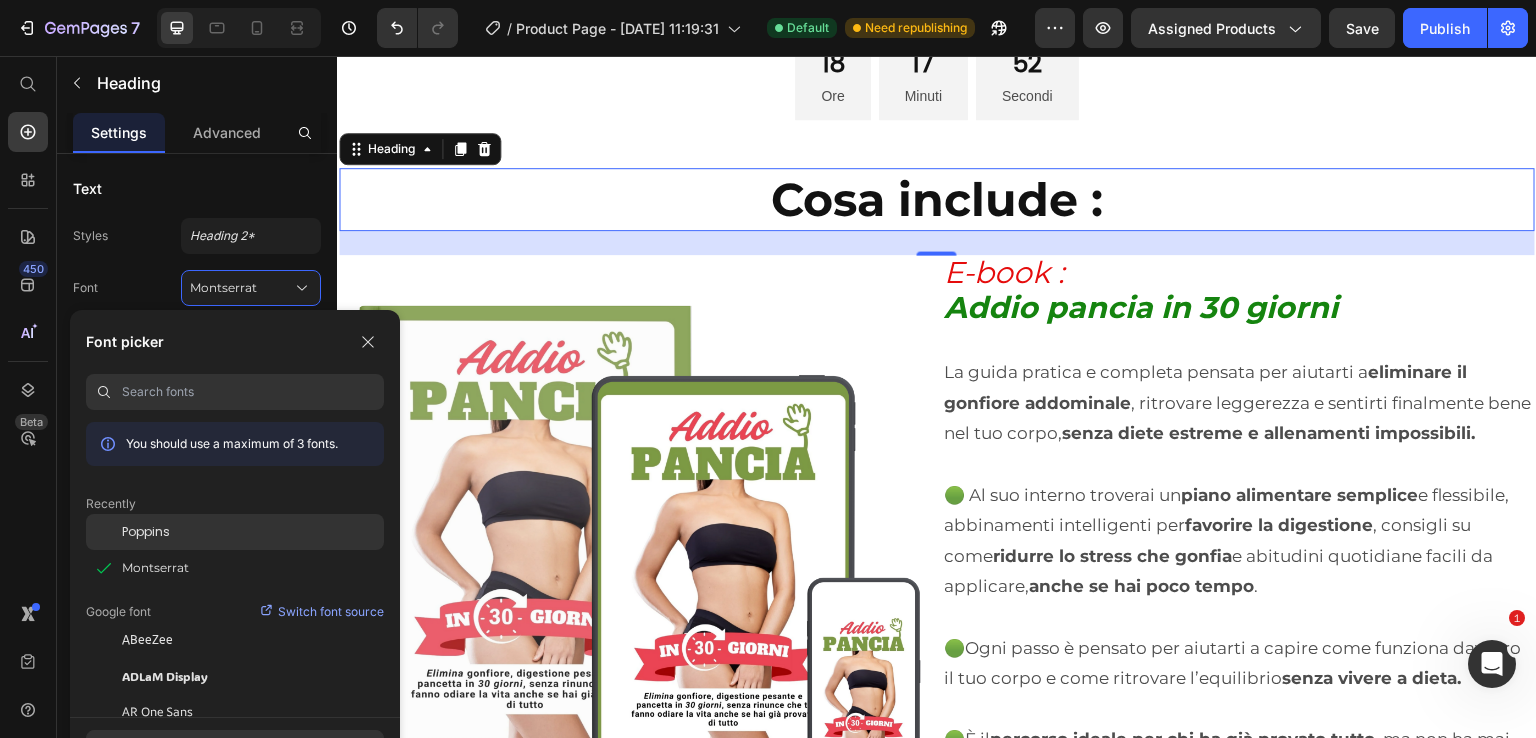 click on "Poppins" at bounding box center [146, 532] 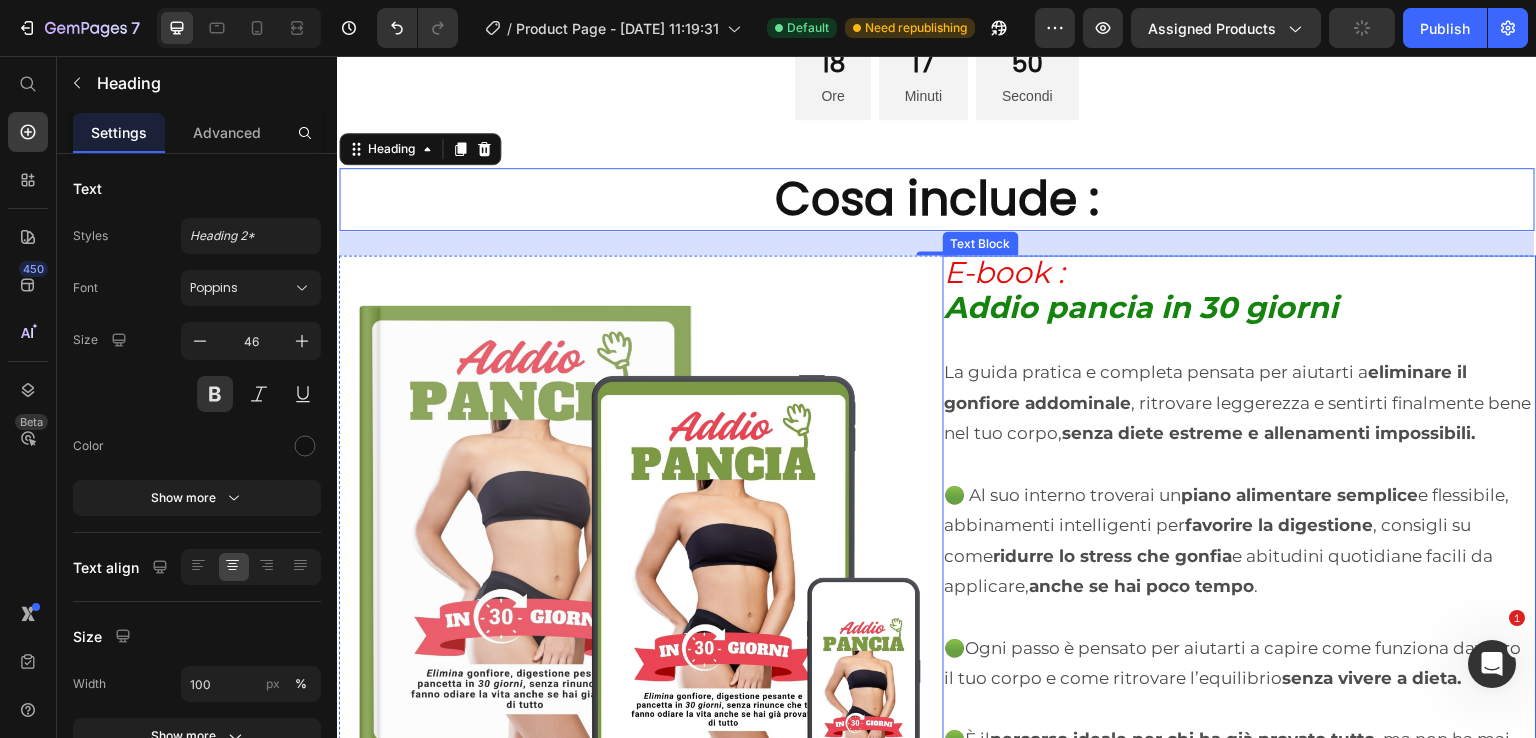 click at bounding box center [1240, 464] 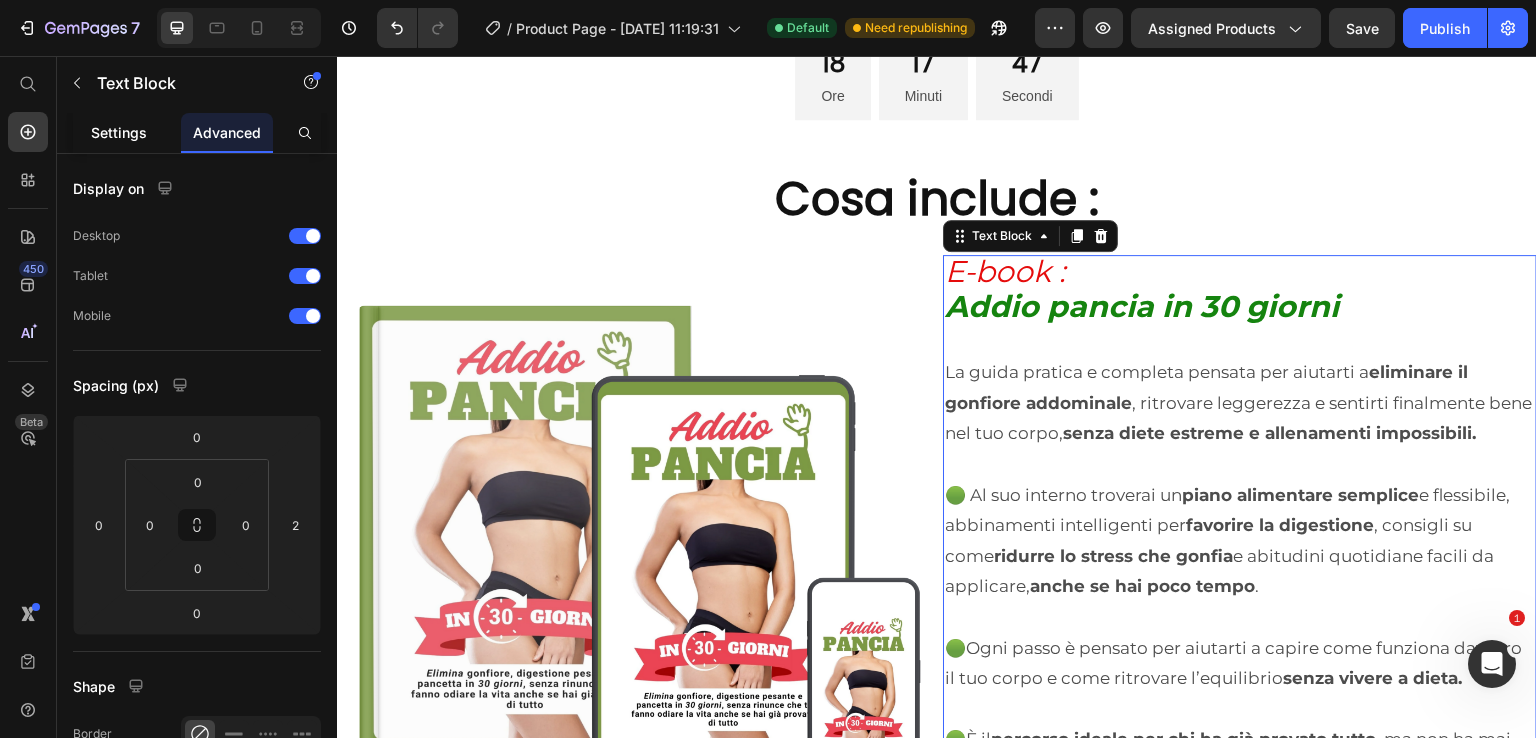 click on "Settings" at bounding box center [119, 132] 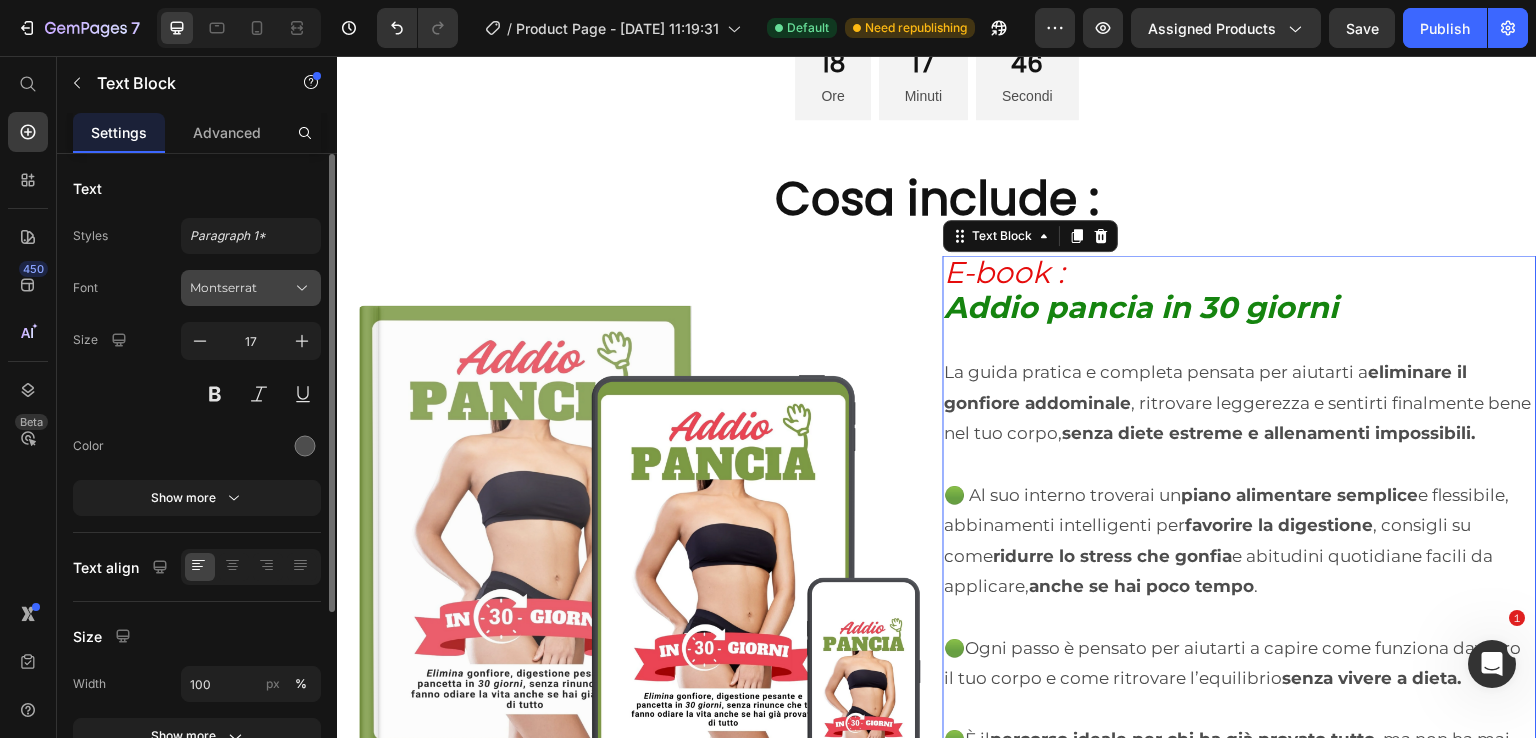 click on "Montserrat" at bounding box center [241, 288] 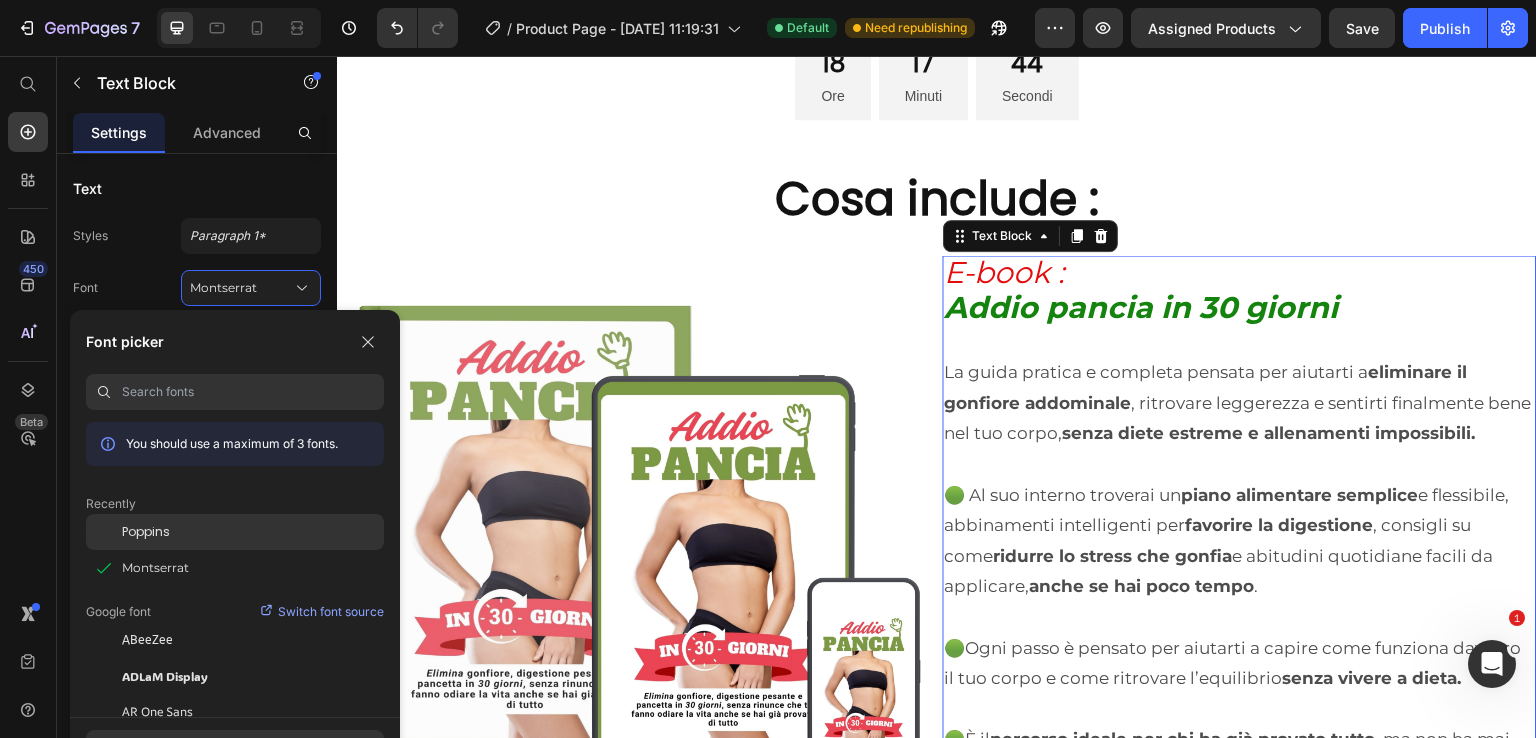 click on "Poppins" at bounding box center (146, 532) 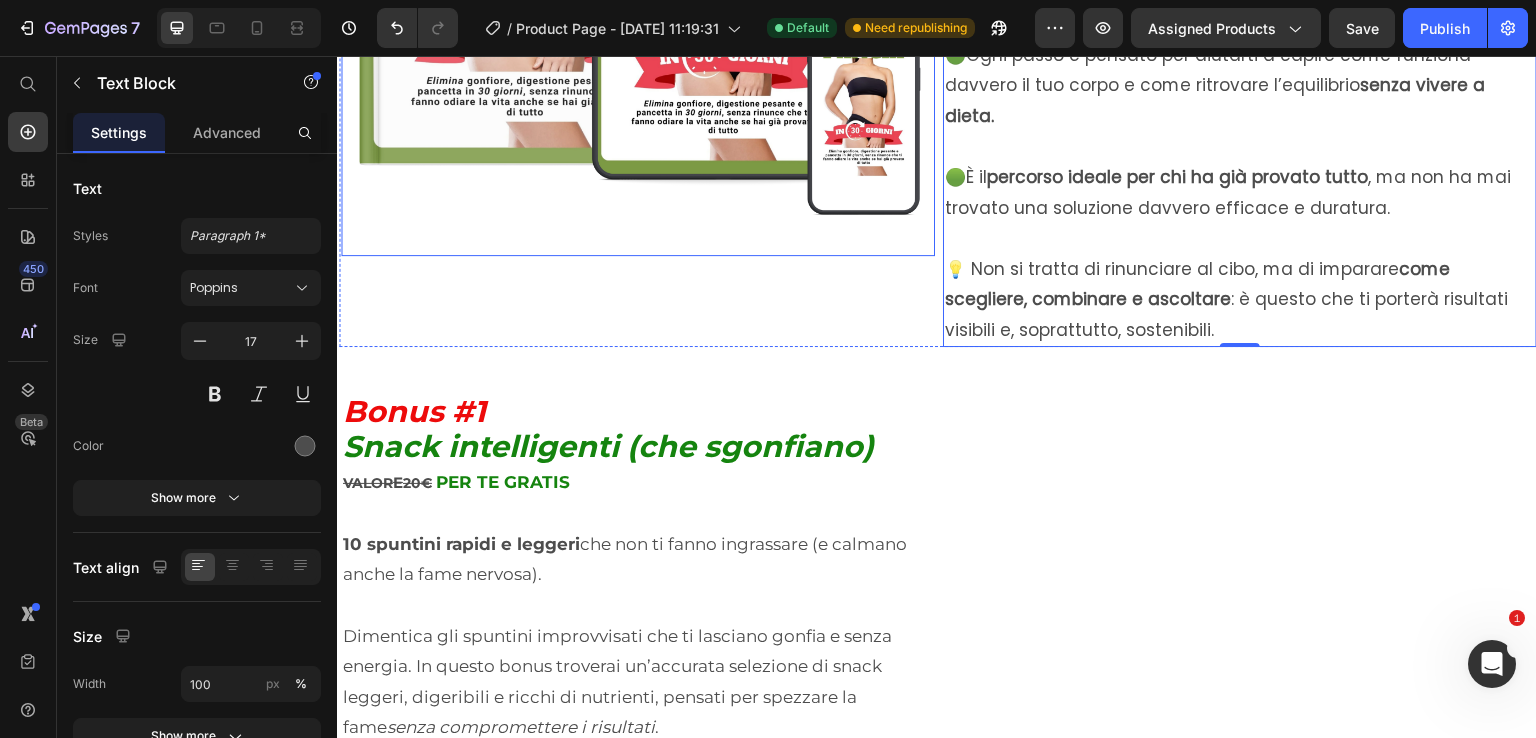 scroll, scrollTop: 7000, scrollLeft: 0, axis: vertical 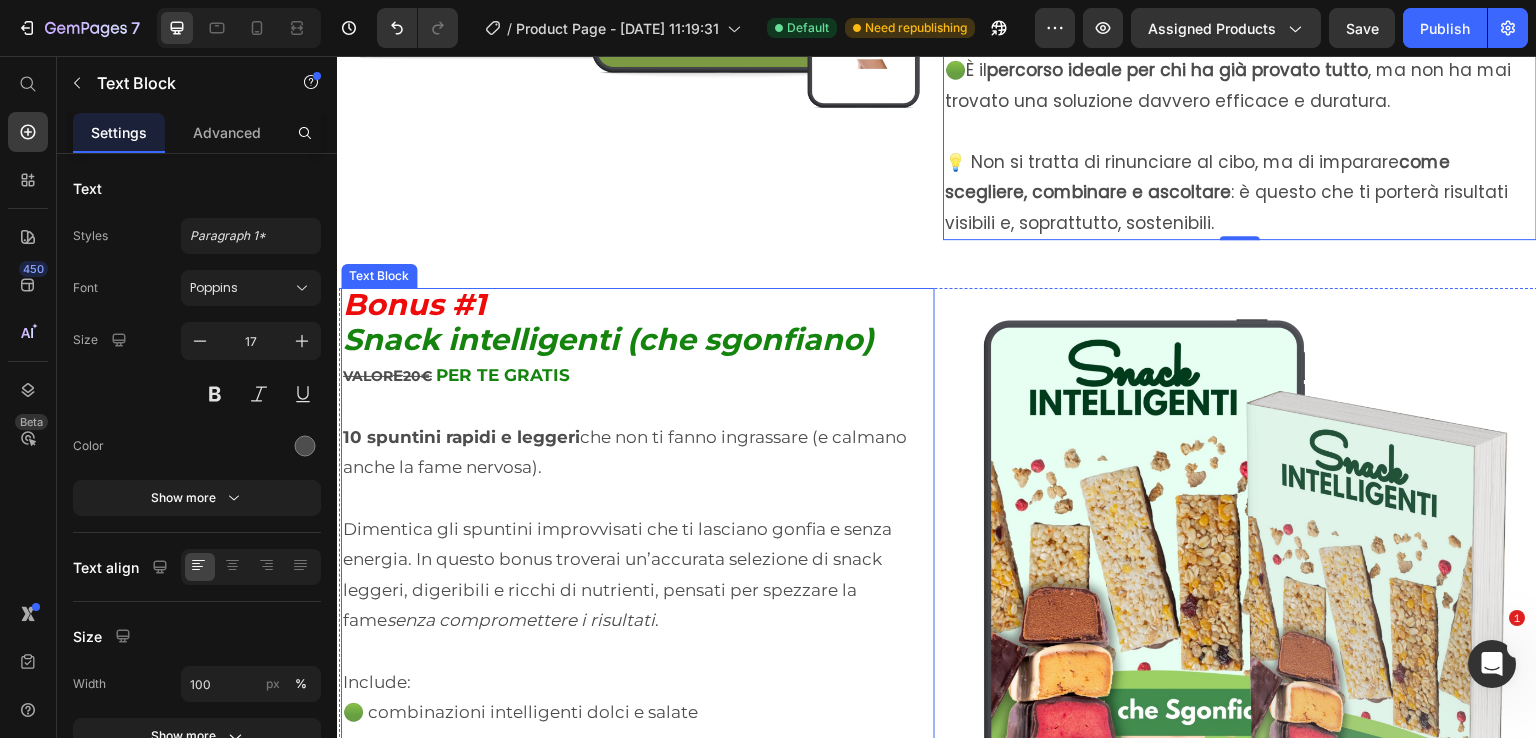 click on "Dimentica gli spuntini improvvisati che ti lasciano gonfia e senza energia. In questo bonus troverai un’accurata selezione di snack leggeri, digeribili e ricchi di nutrienti, pensati per spezzare la fame  senza compromettere i risultati ." at bounding box center [638, 575] 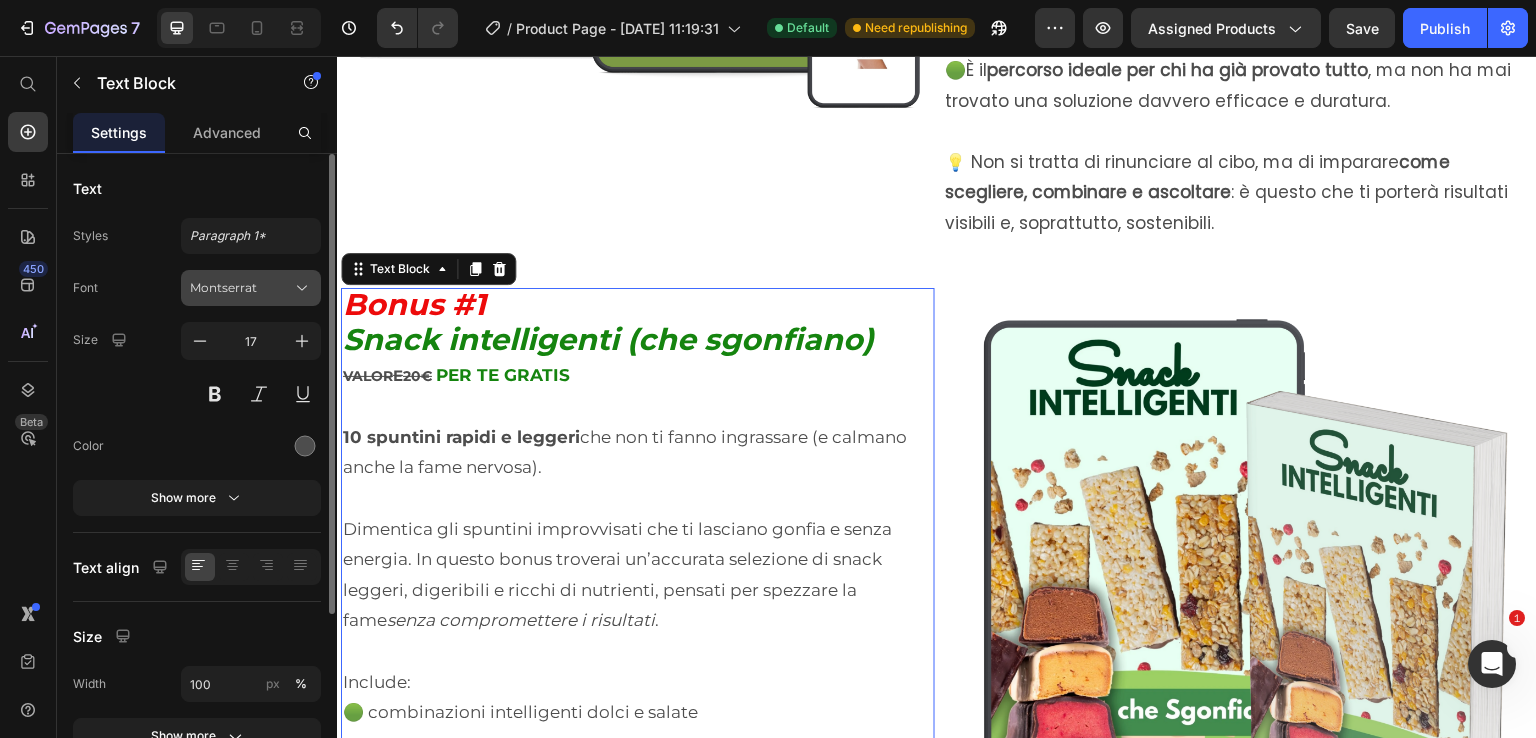 click on "Montserrat" at bounding box center (241, 288) 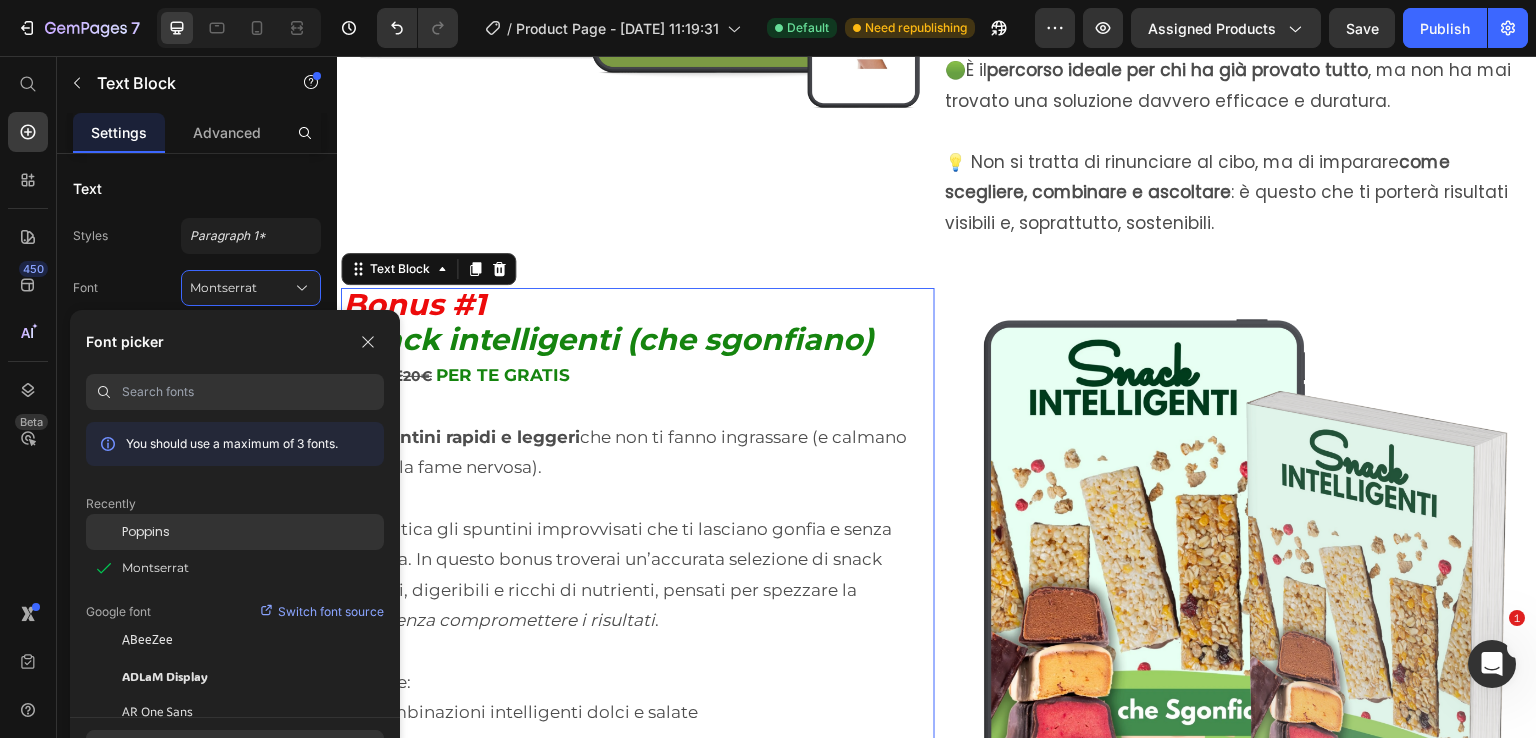 click on "Poppins" at bounding box center (146, 532) 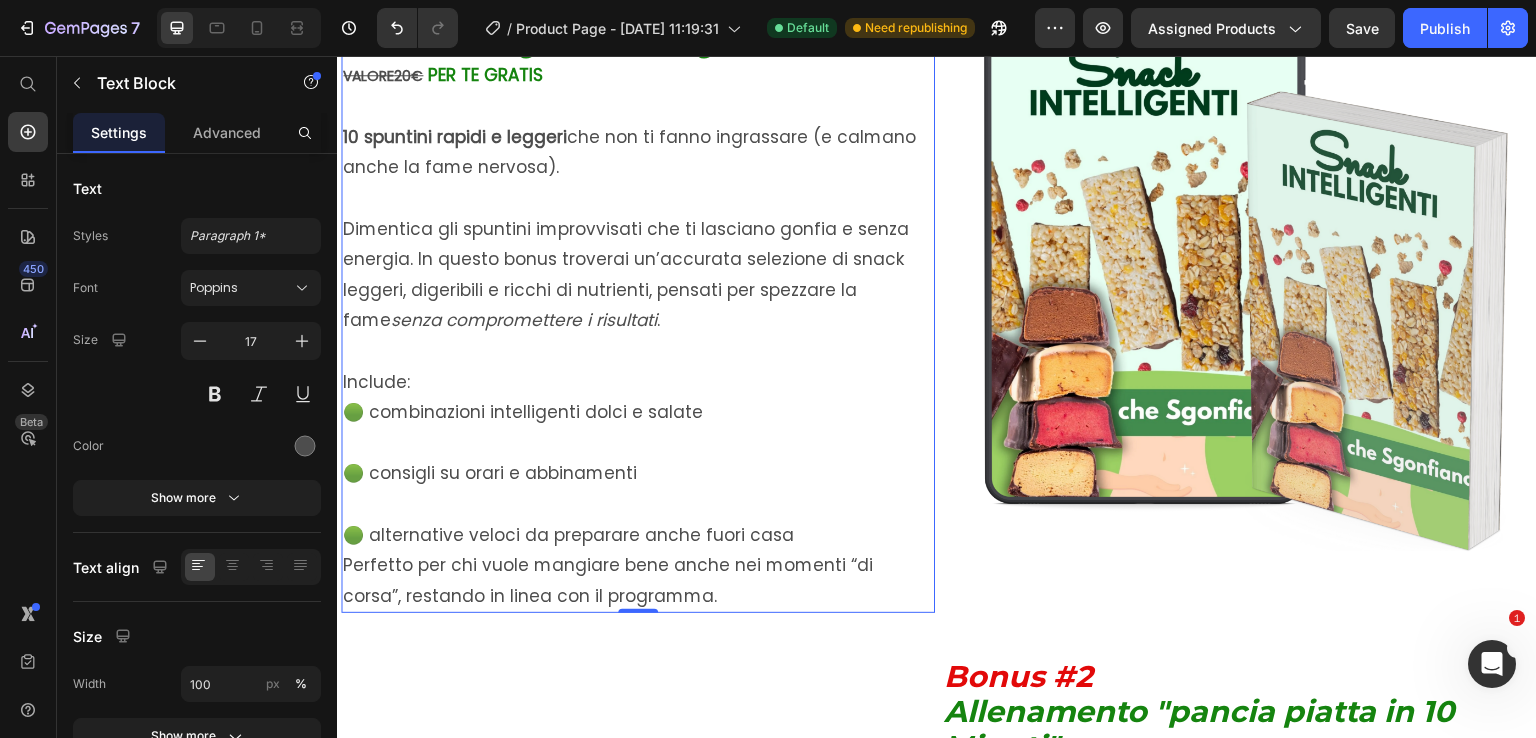 scroll, scrollTop: 7500, scrollLeft: 0, axis: vertical 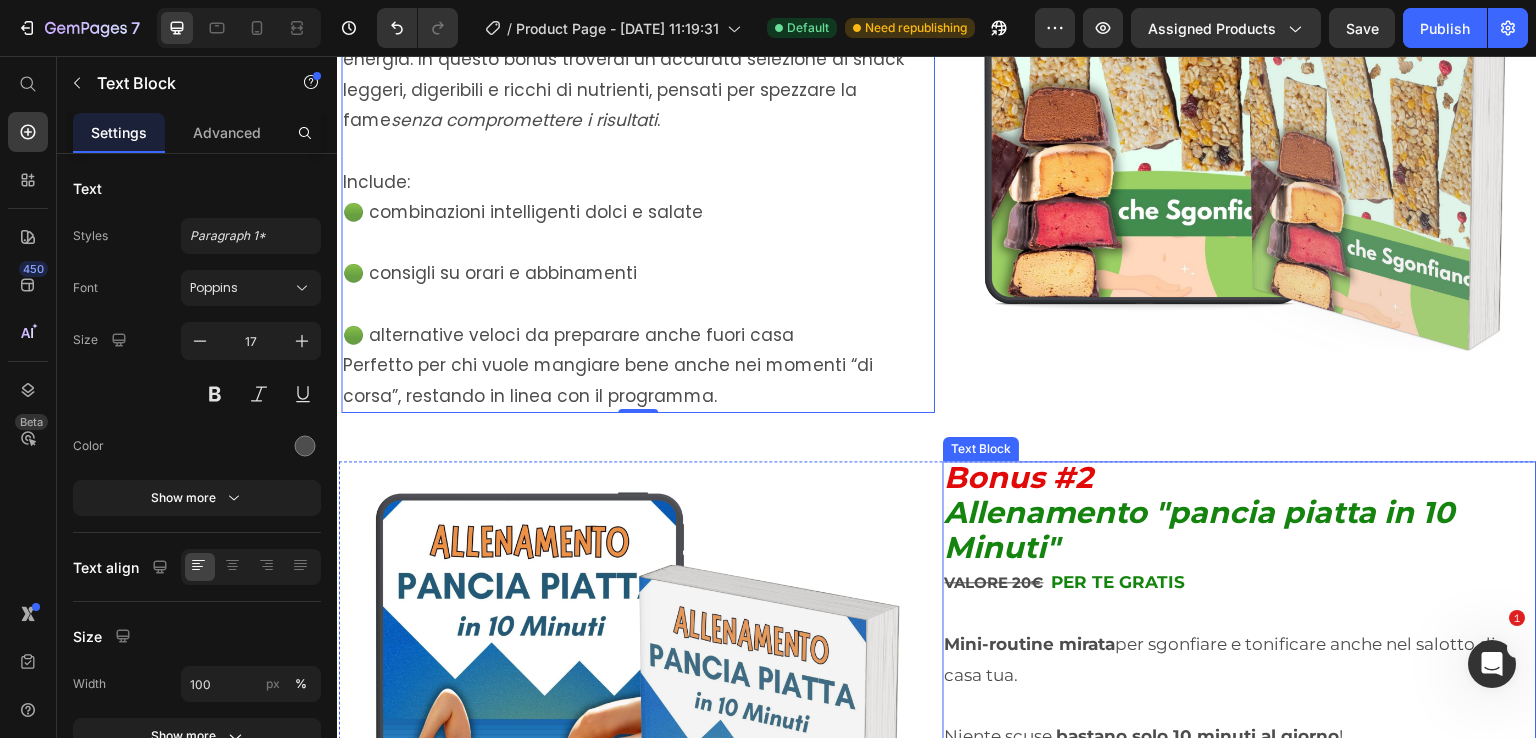 click on "Allenamento "pancia piatta in 10 Minuti"" at bounding box center [1200, 530] 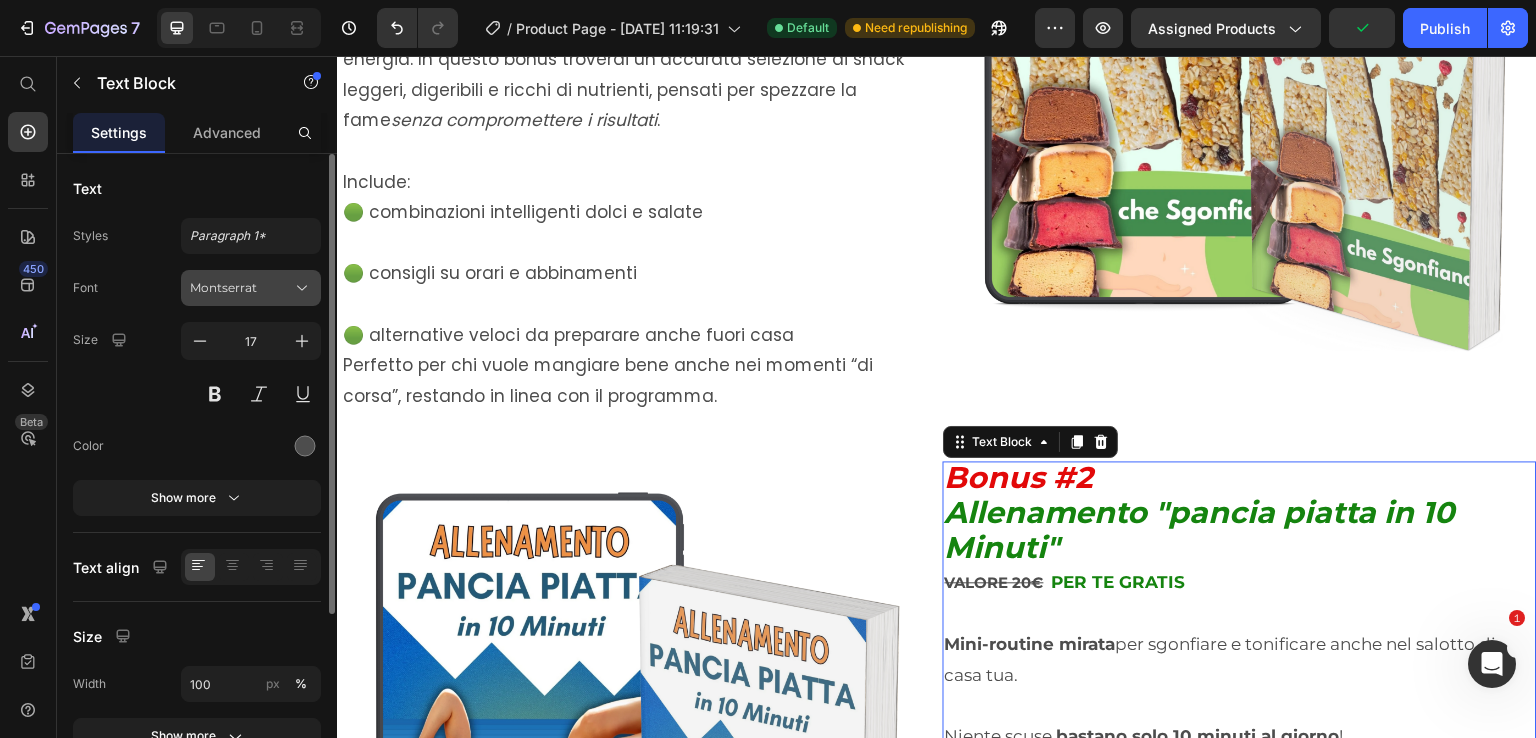 click on "Montserrat" at bounding box center (241, 288) 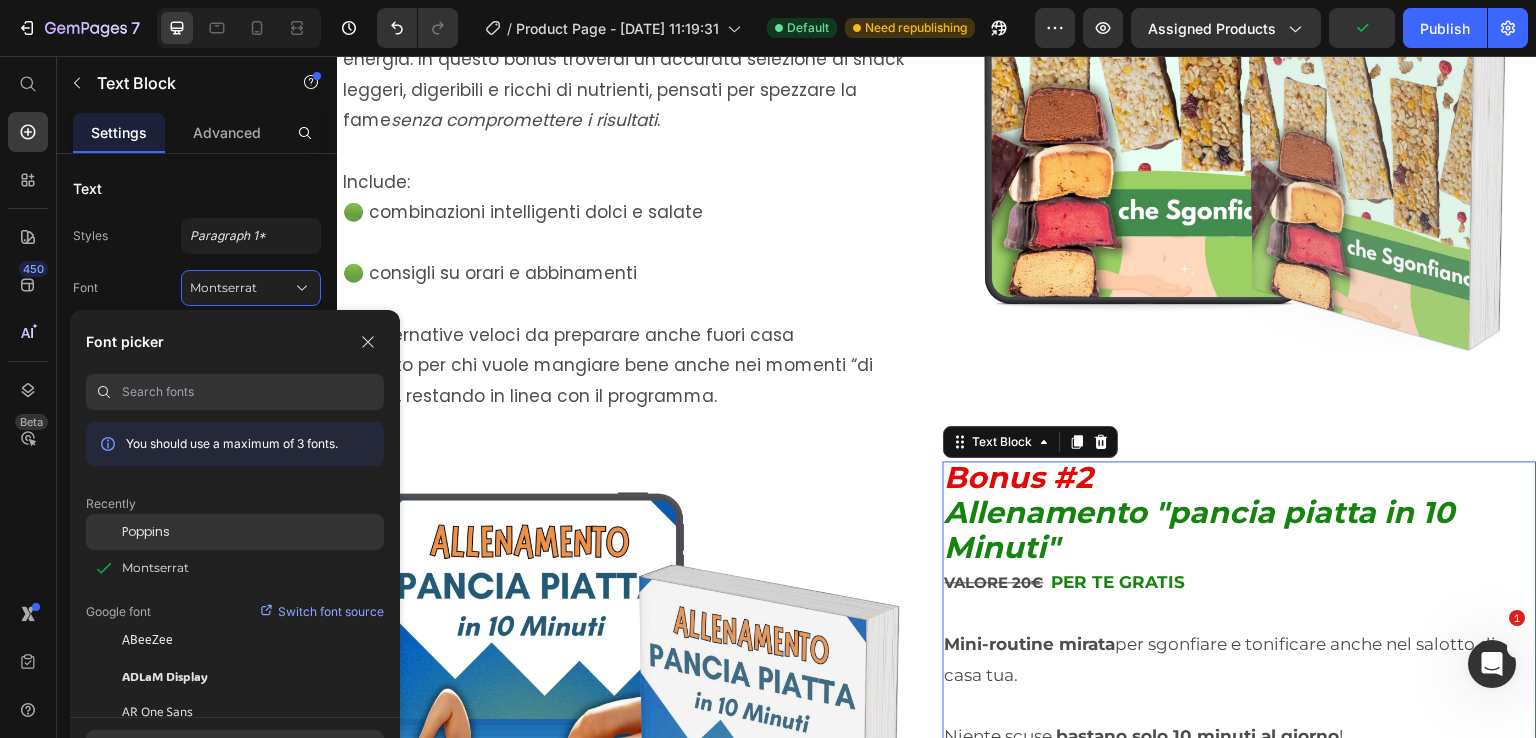 click on "Poppins" at bounding box center (146, 532) 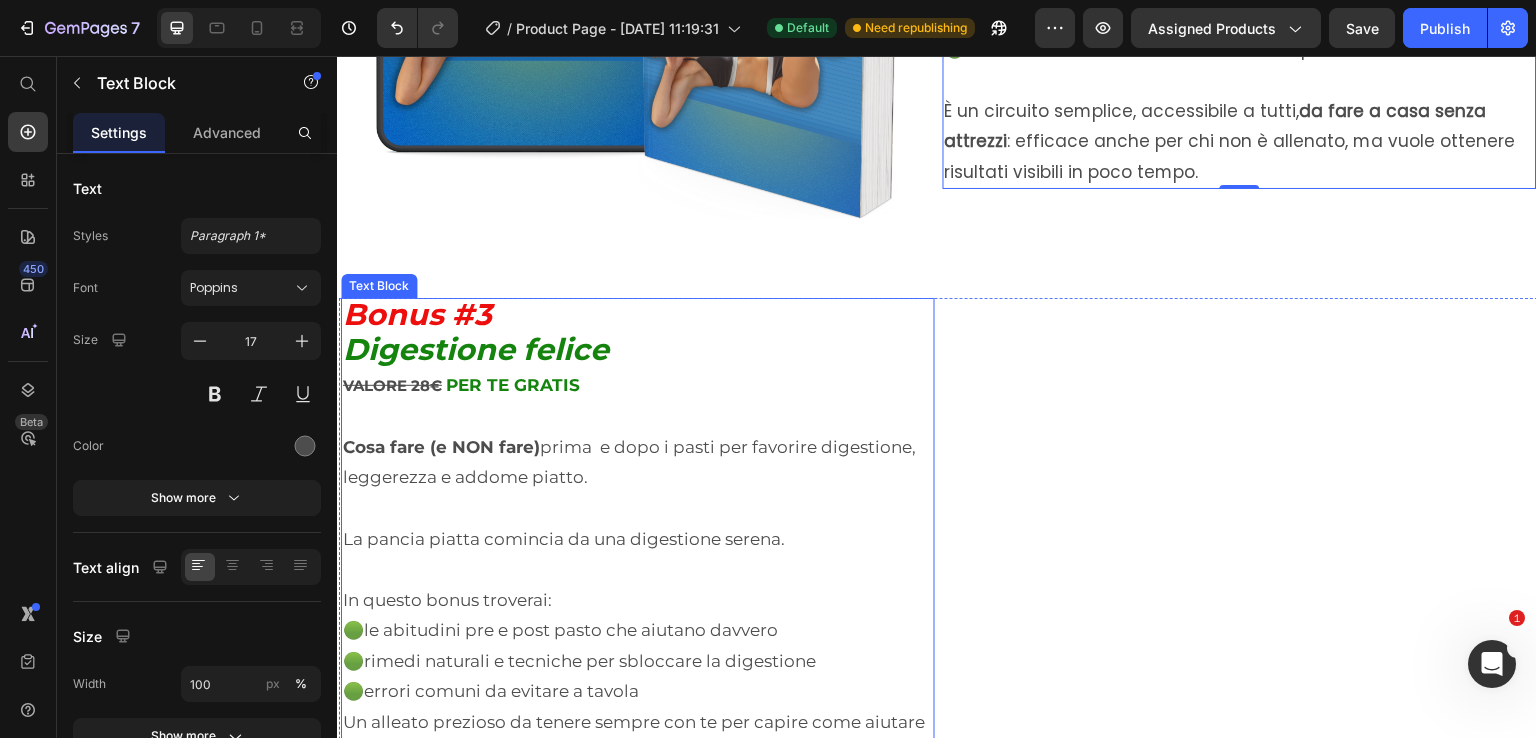 scroll, scrollTop: 8400, scrollLeft: 0, axis: vertical 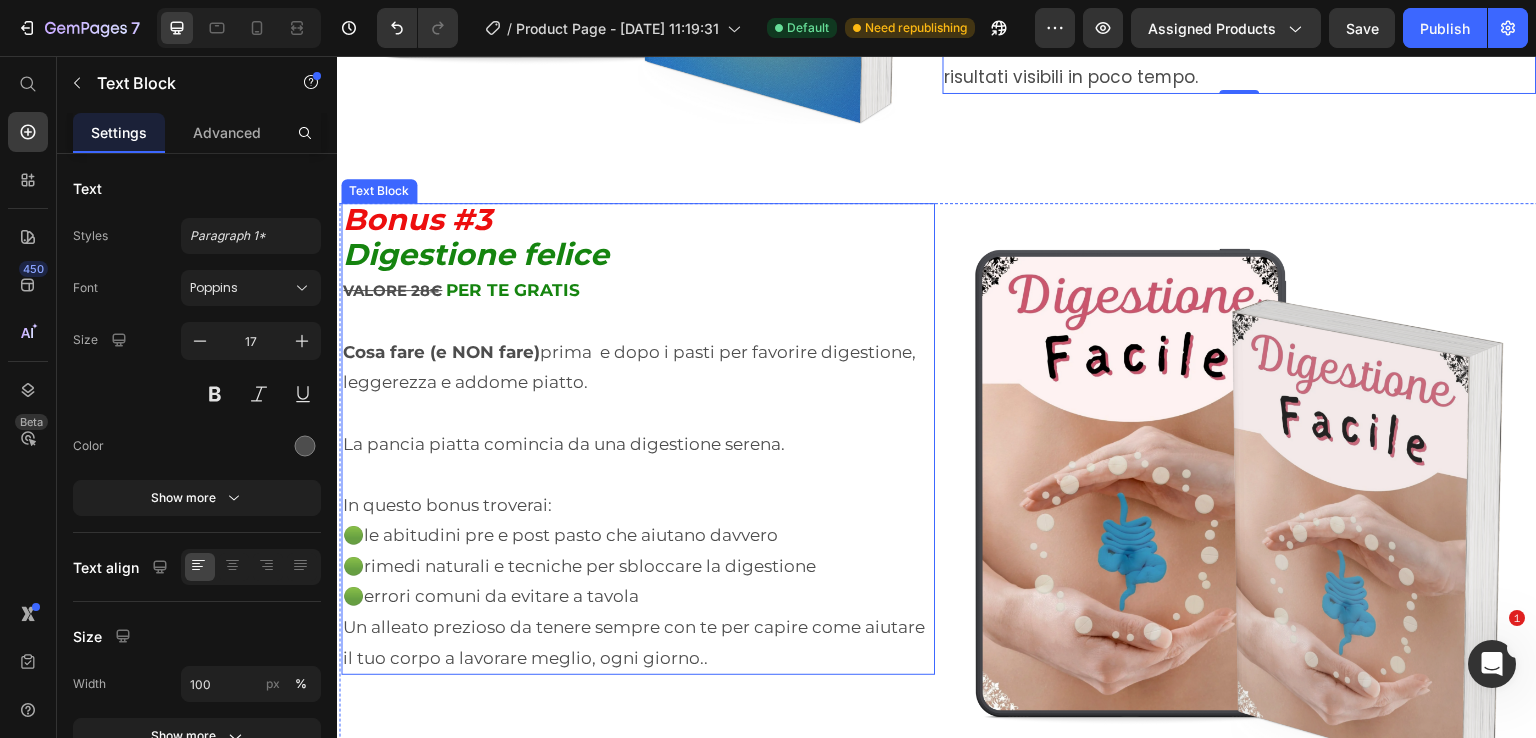 click on "La pancia piatta comincia da una digestione serena." at bounding box center [638, 444] 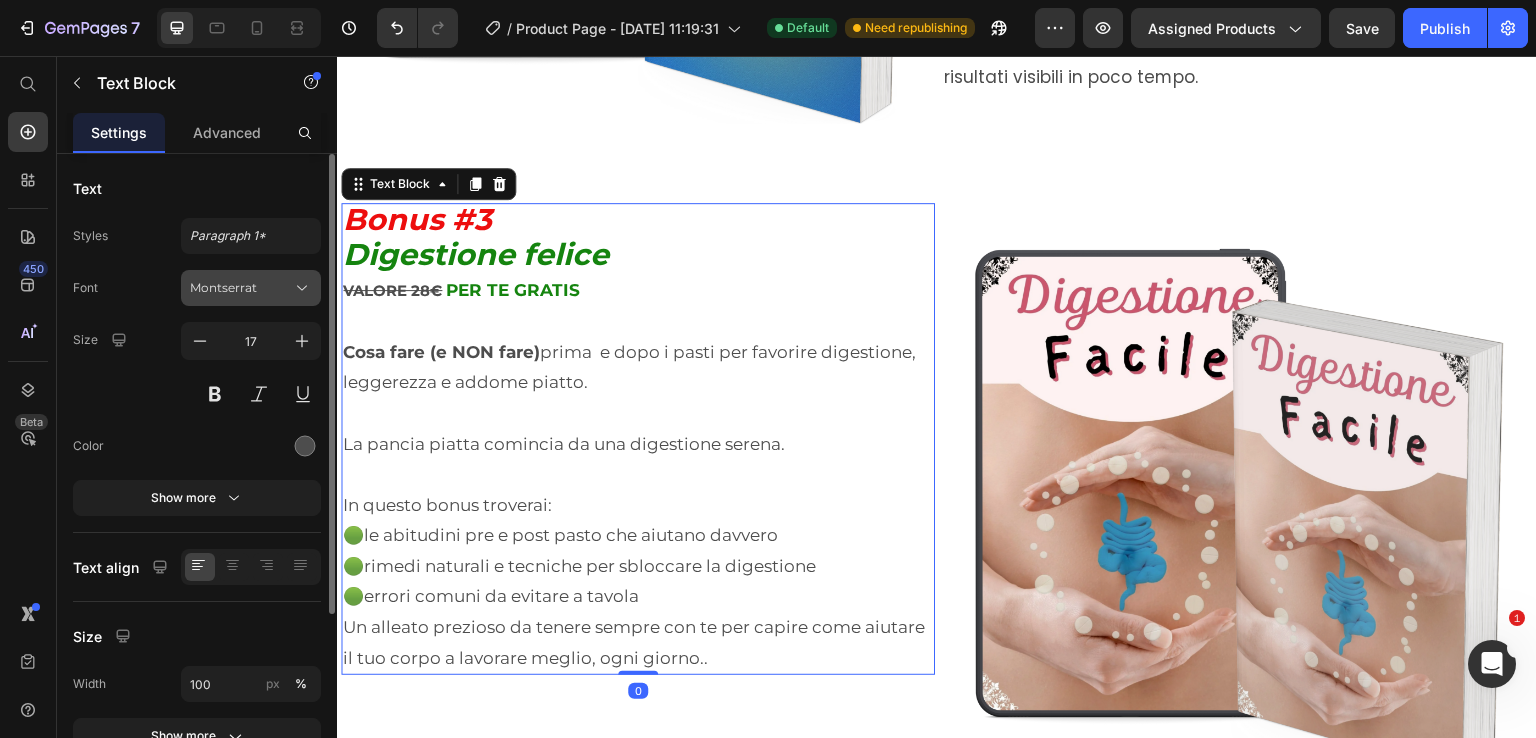 click on "Montserrat" at bounding box center [251, 288] 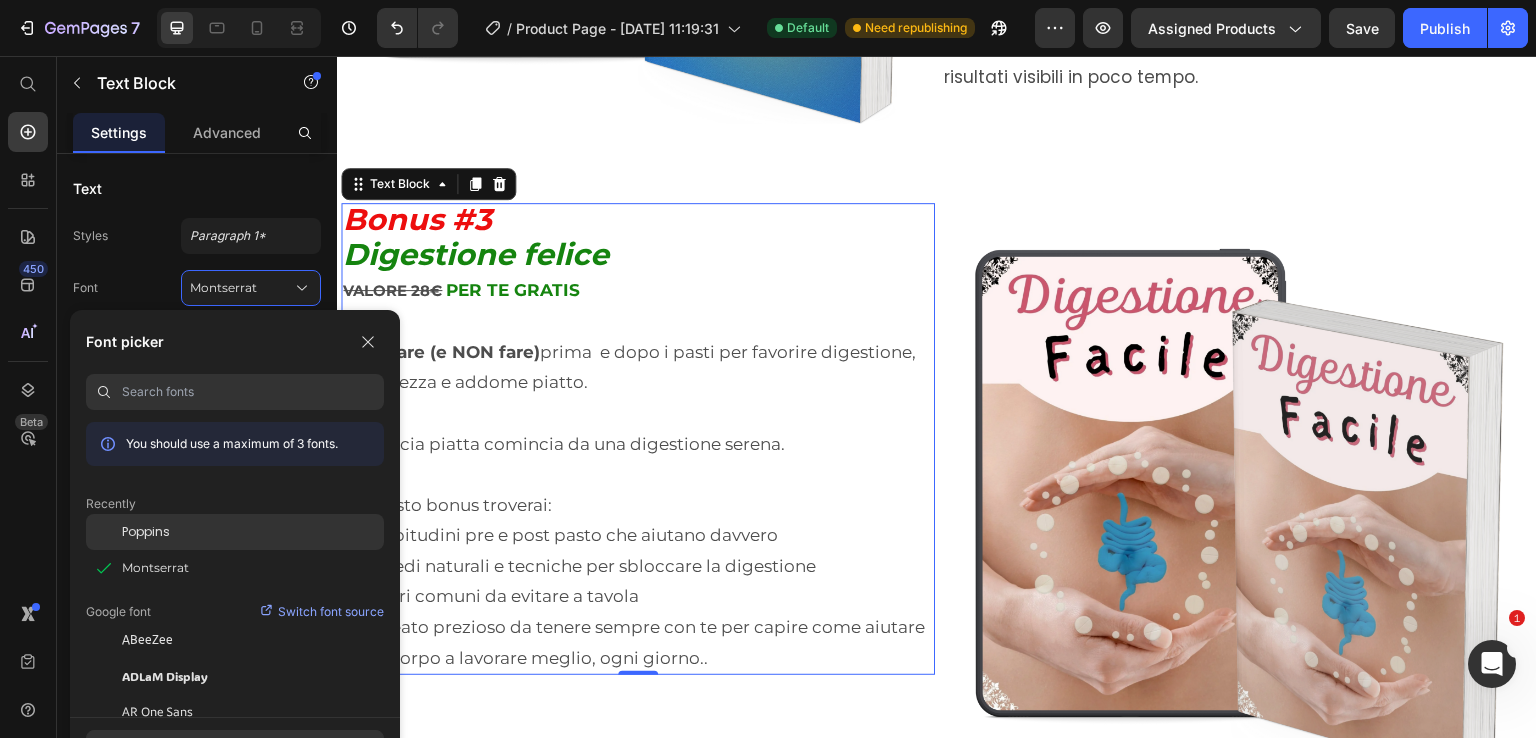 click 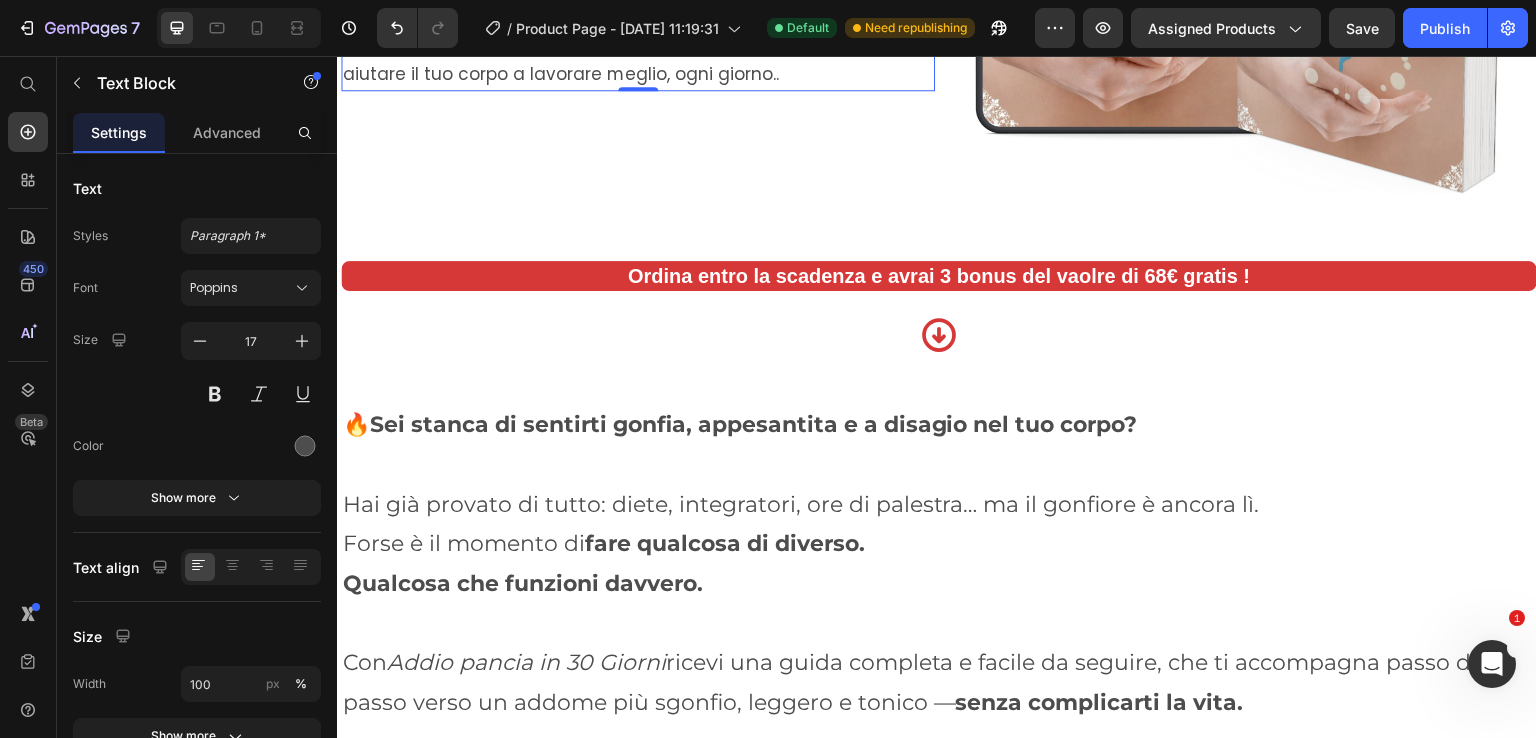 scroll, scrollTop: 9000, scrollLeft: 0, axis: vertical 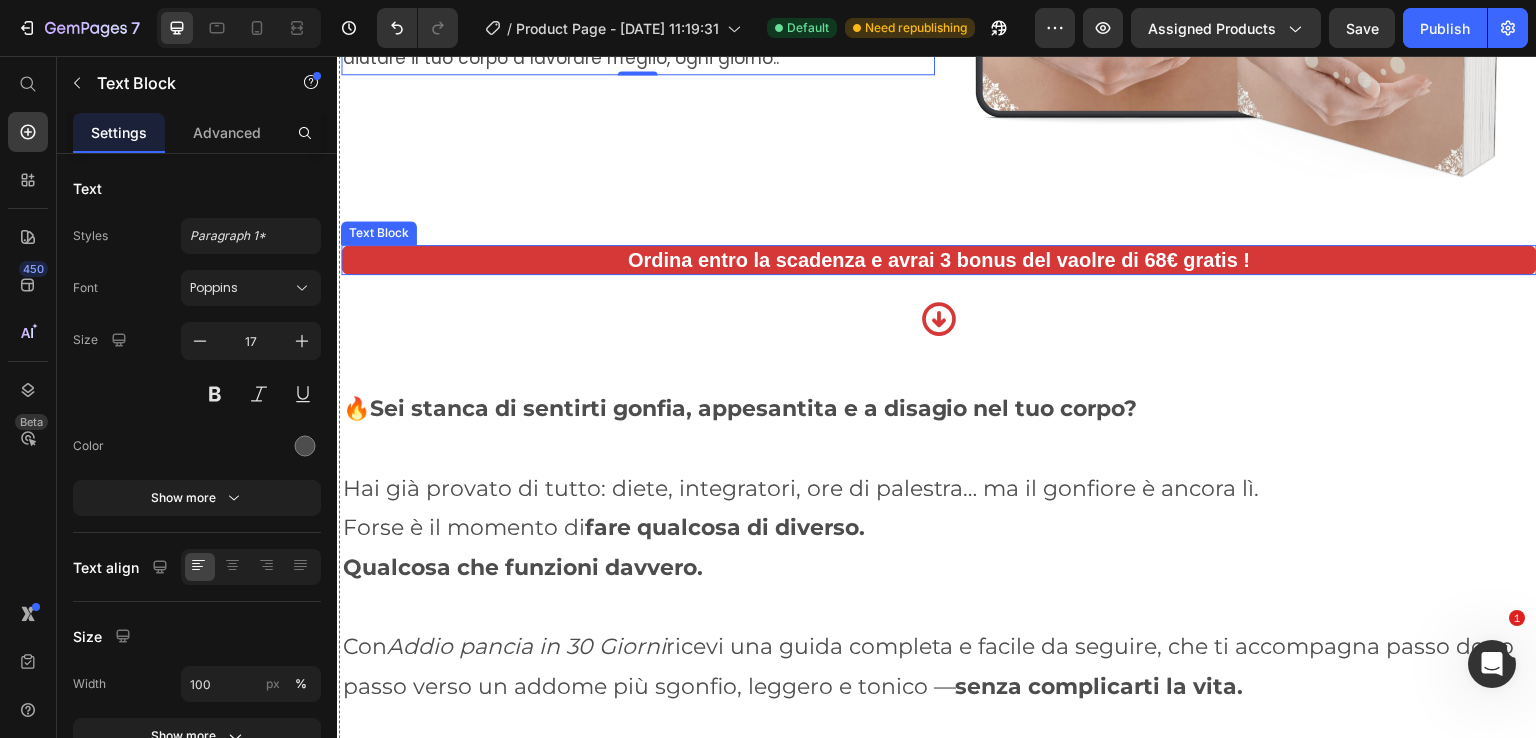 click on "Ordina entro la scadenza e avrai 3 bonus del vaolre di 68€ gratis !" at bounding box center [939, 260] 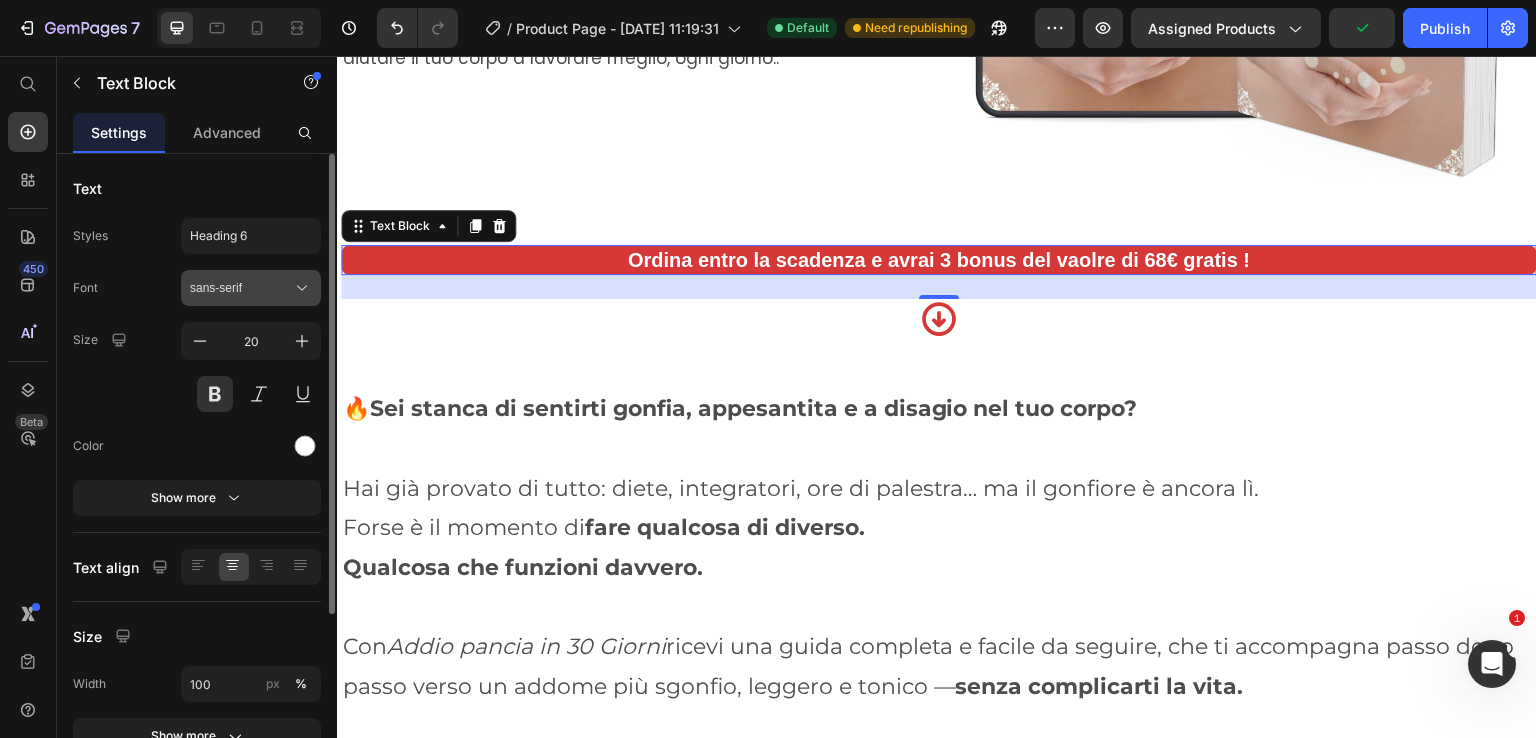 click on "sans-serif" at bounding box center (241, 288) 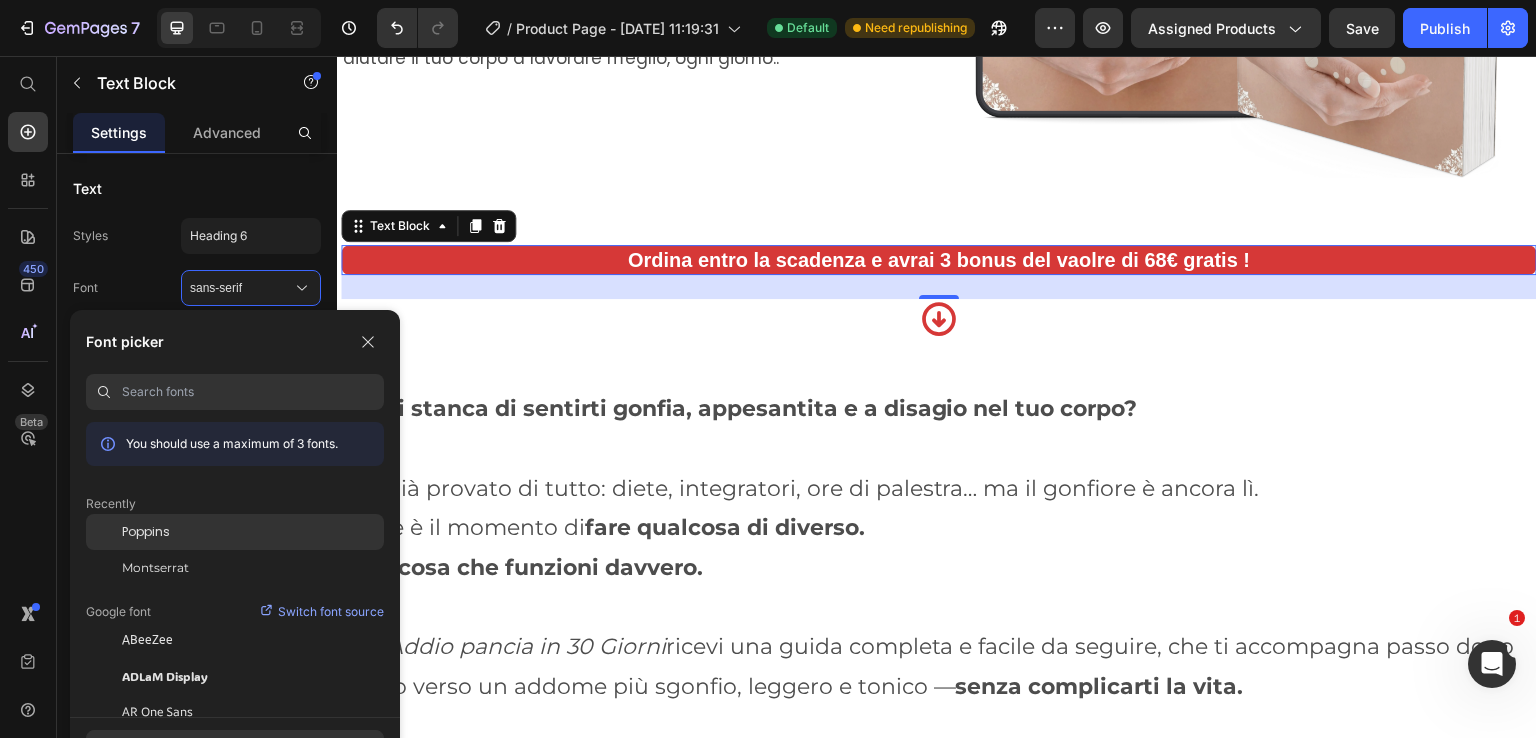 click on "Poppins" 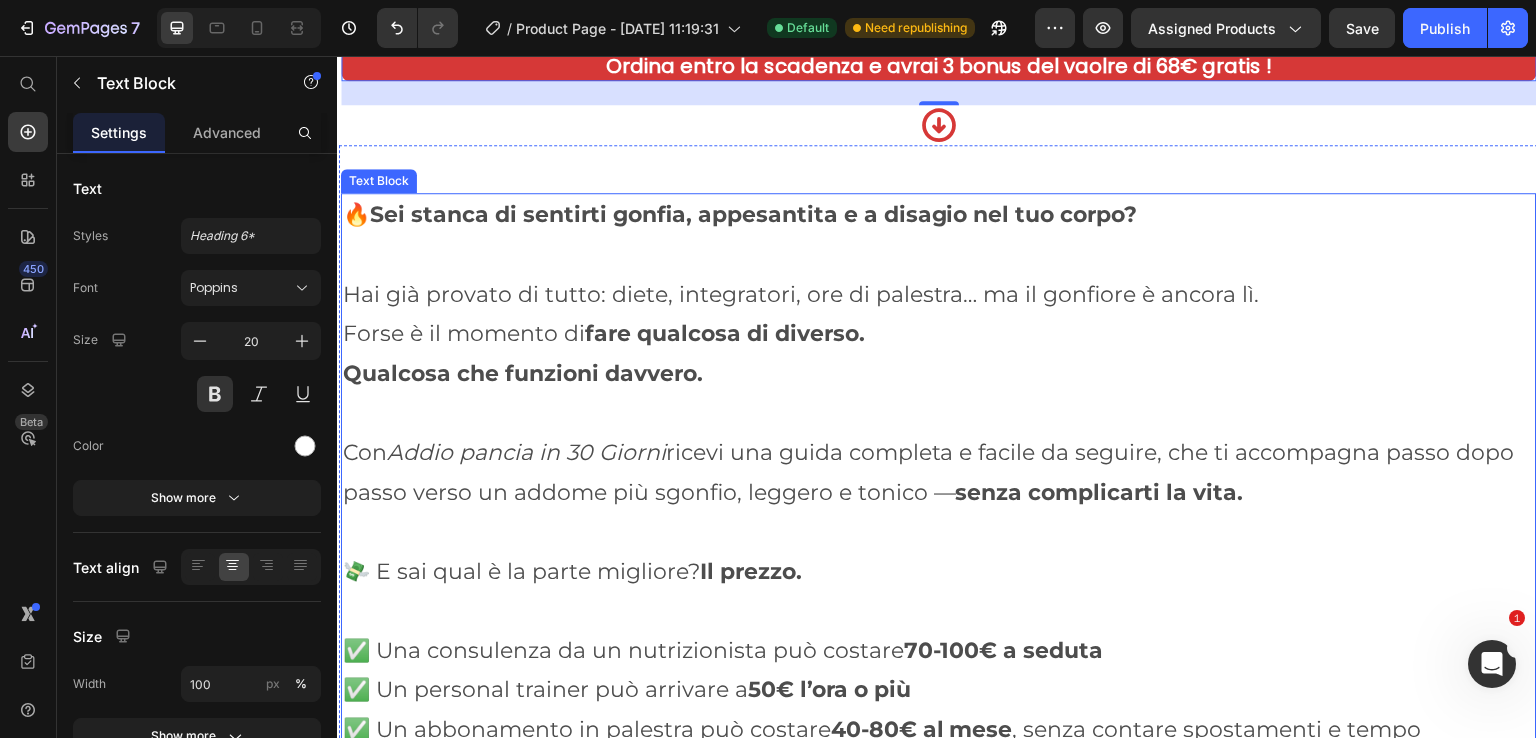 scroll, scrollTop: 9200, scrollLeft: 0, axis: vertical 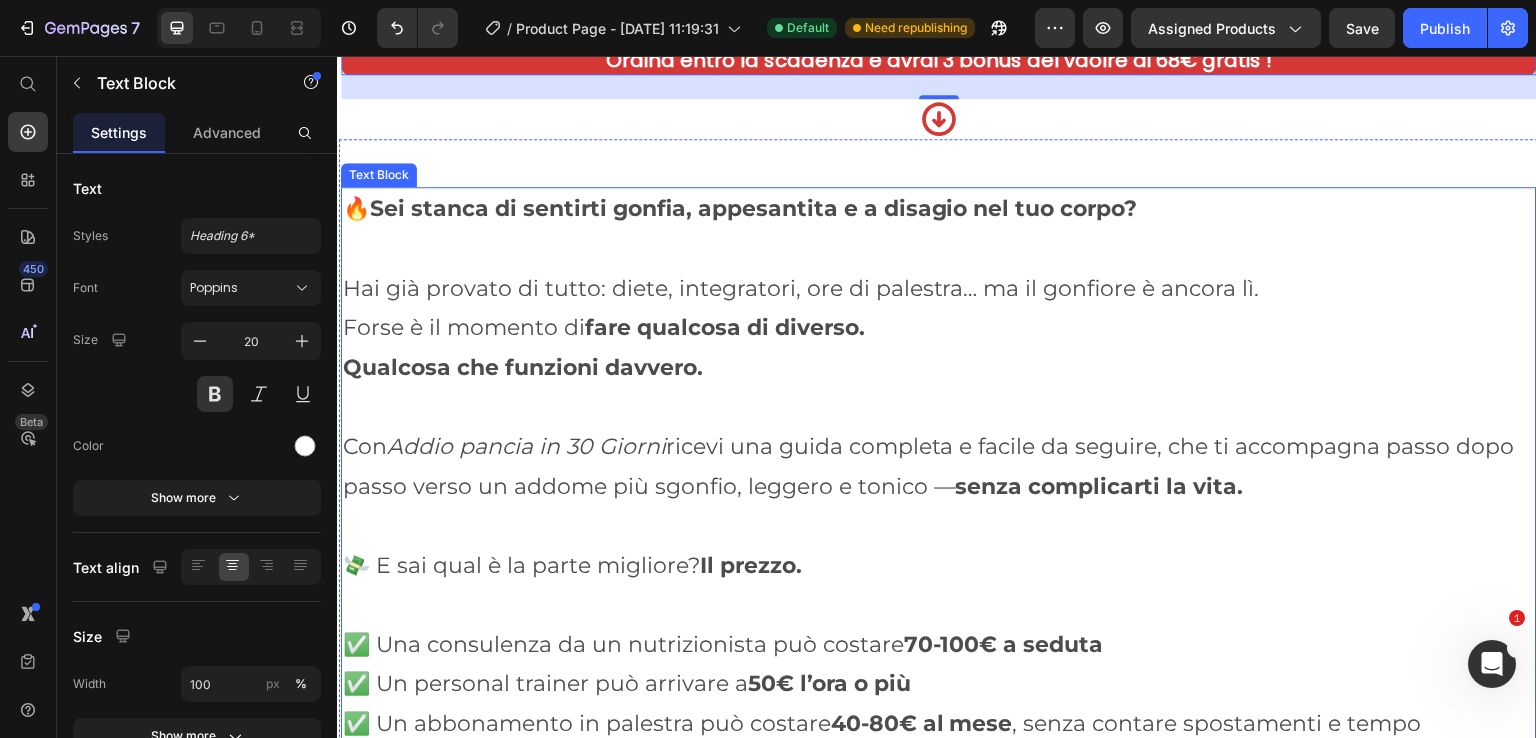 click on "Qualcosa che funzioni davvero." at bounding box center [939, 368] 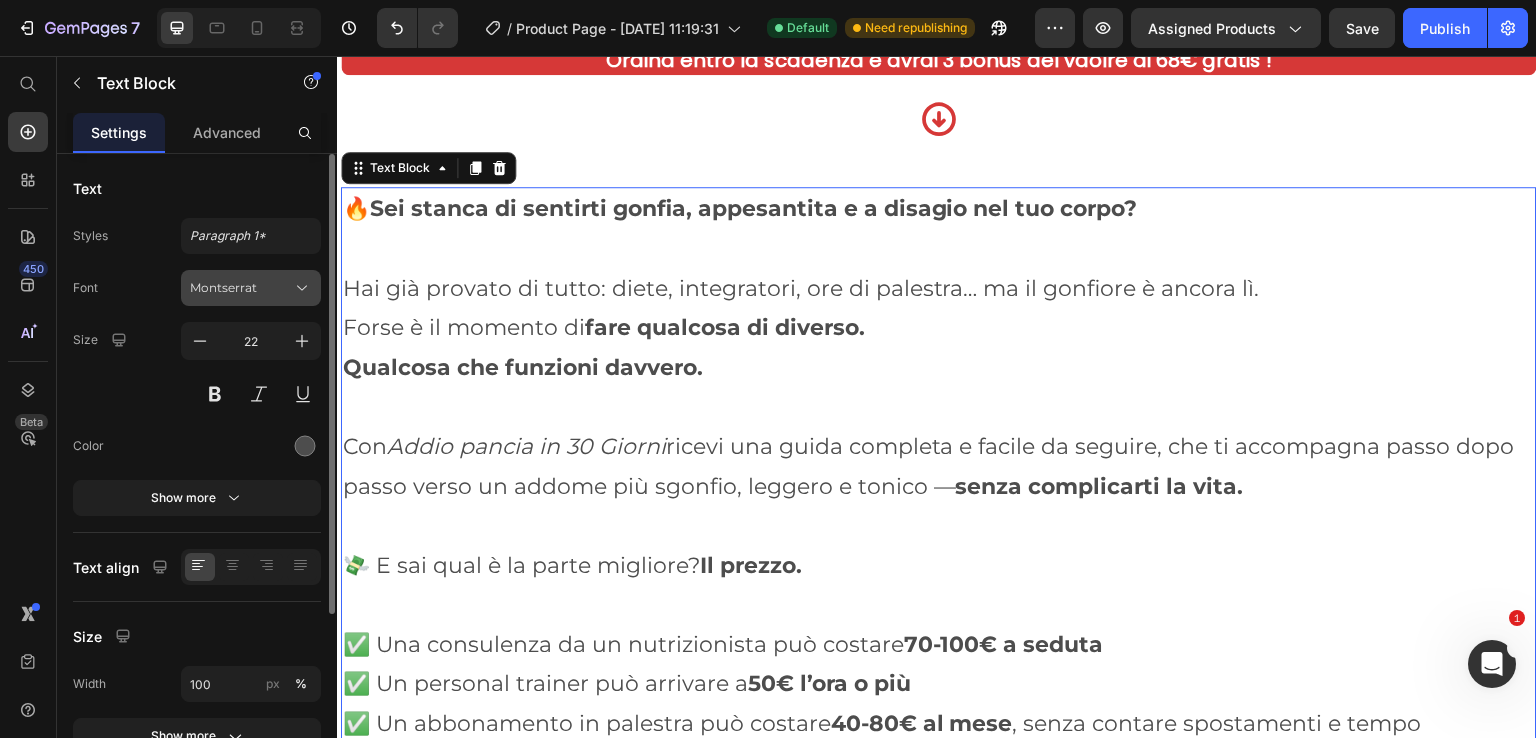 click on "Montserrat" at bounding box center (241, 288) 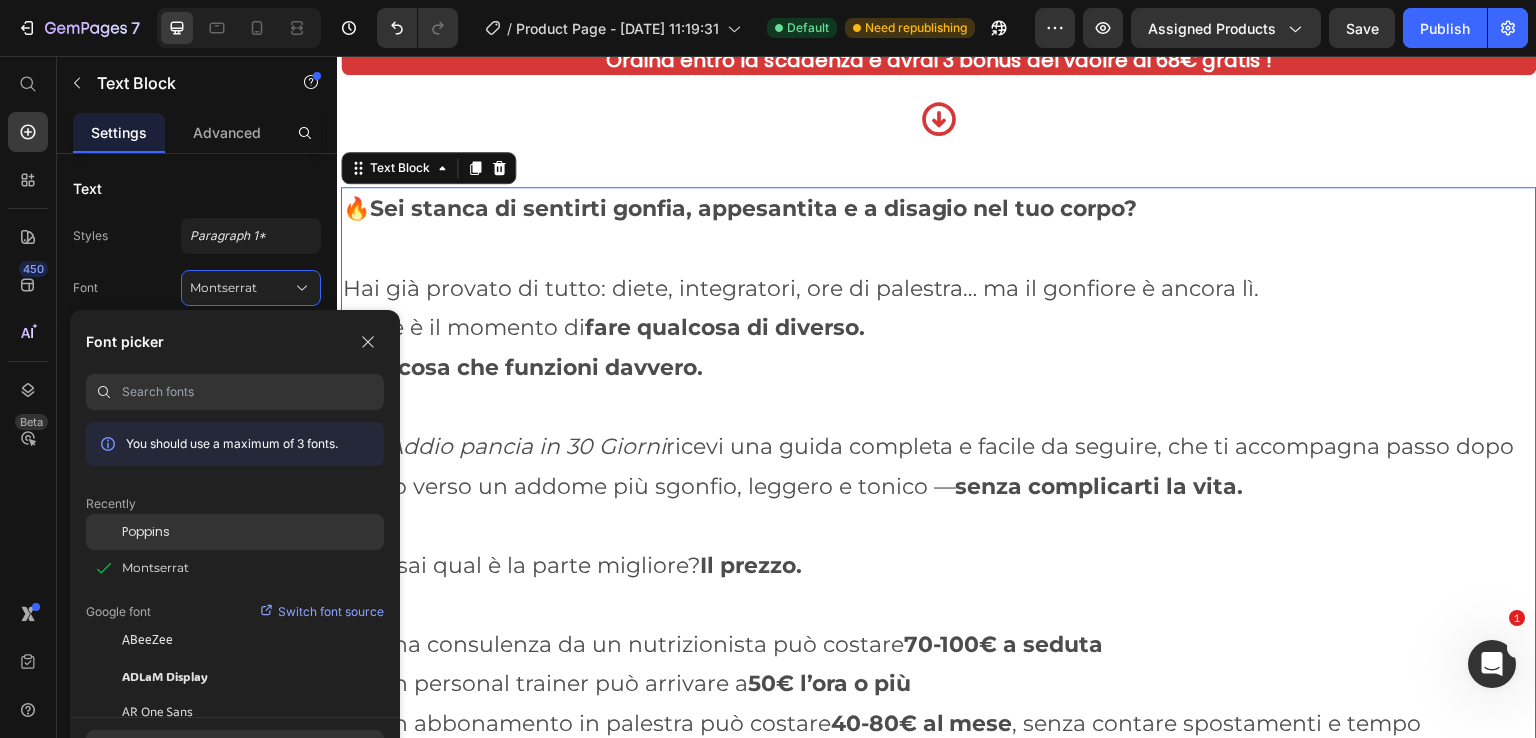 click on "Poppins" 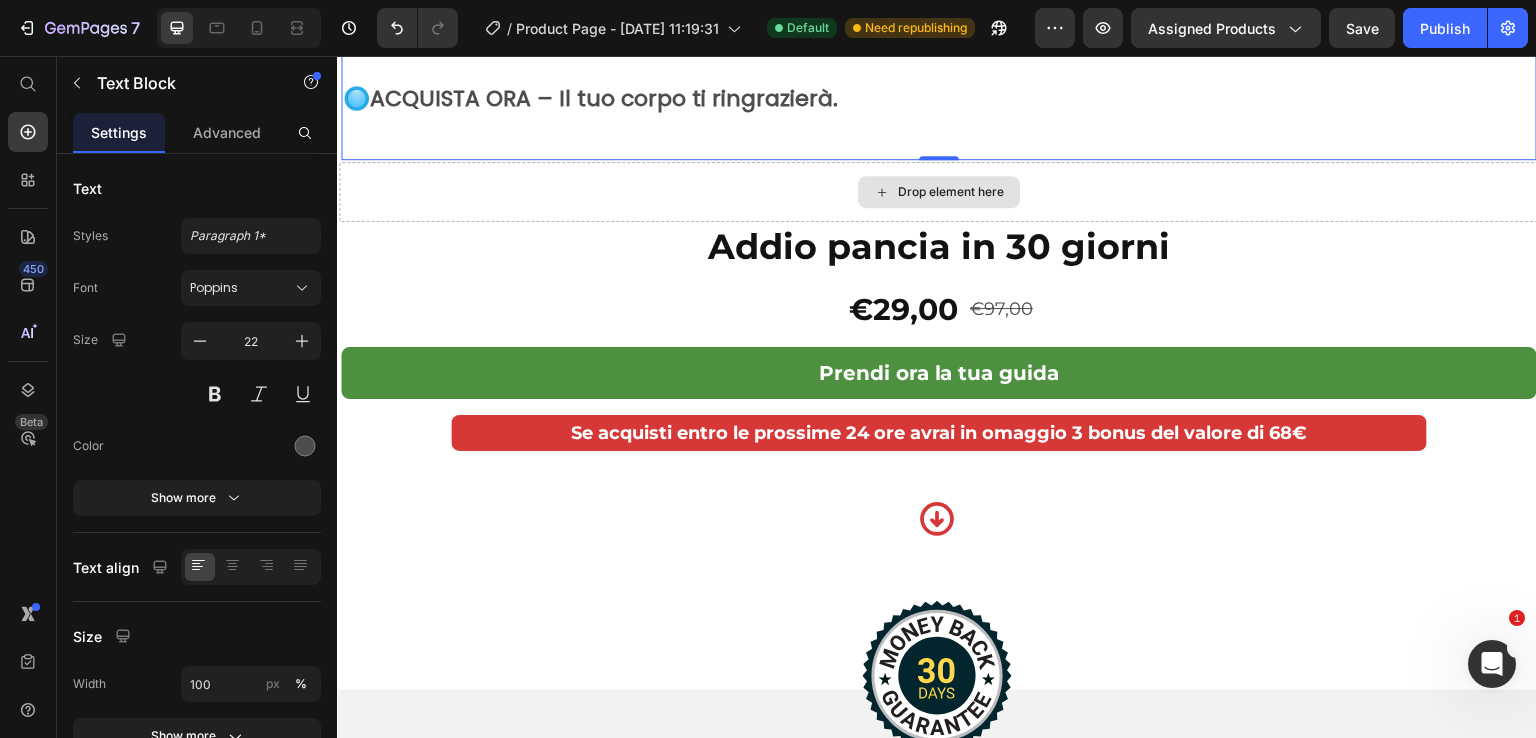 scroll, scrollTop: 10500, scrollLeft: 0, axis: vertical 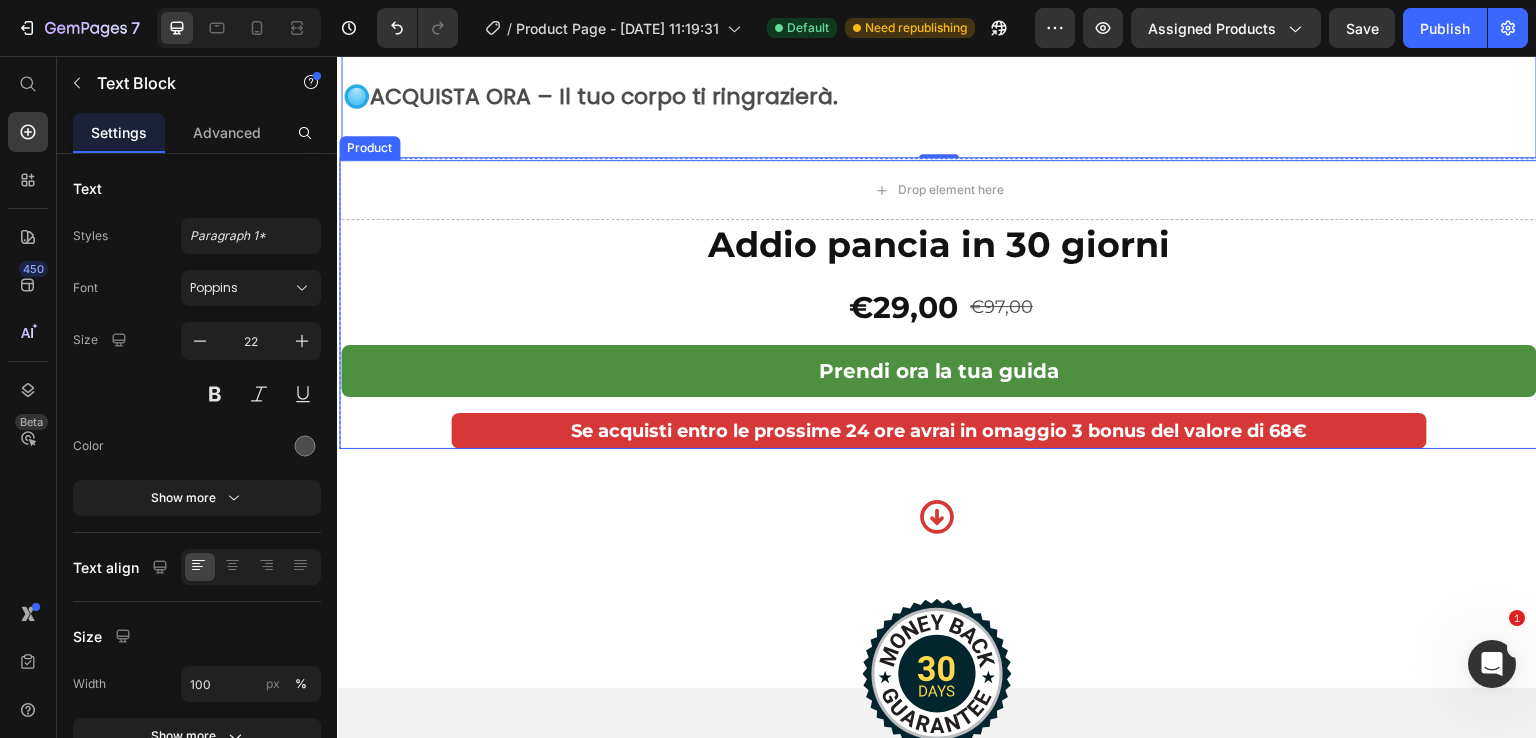 click on "Addio pancia in 30 giorni Product Title €29,00 Product Price €97,00 Product Price Row Prendi ora la tua guida Add to Cart Se acquisti entro le prossime 24 ore avrai in omaggio 3 bonus del valore di 68€ Text Block Row" at bounding box center (939, 334) 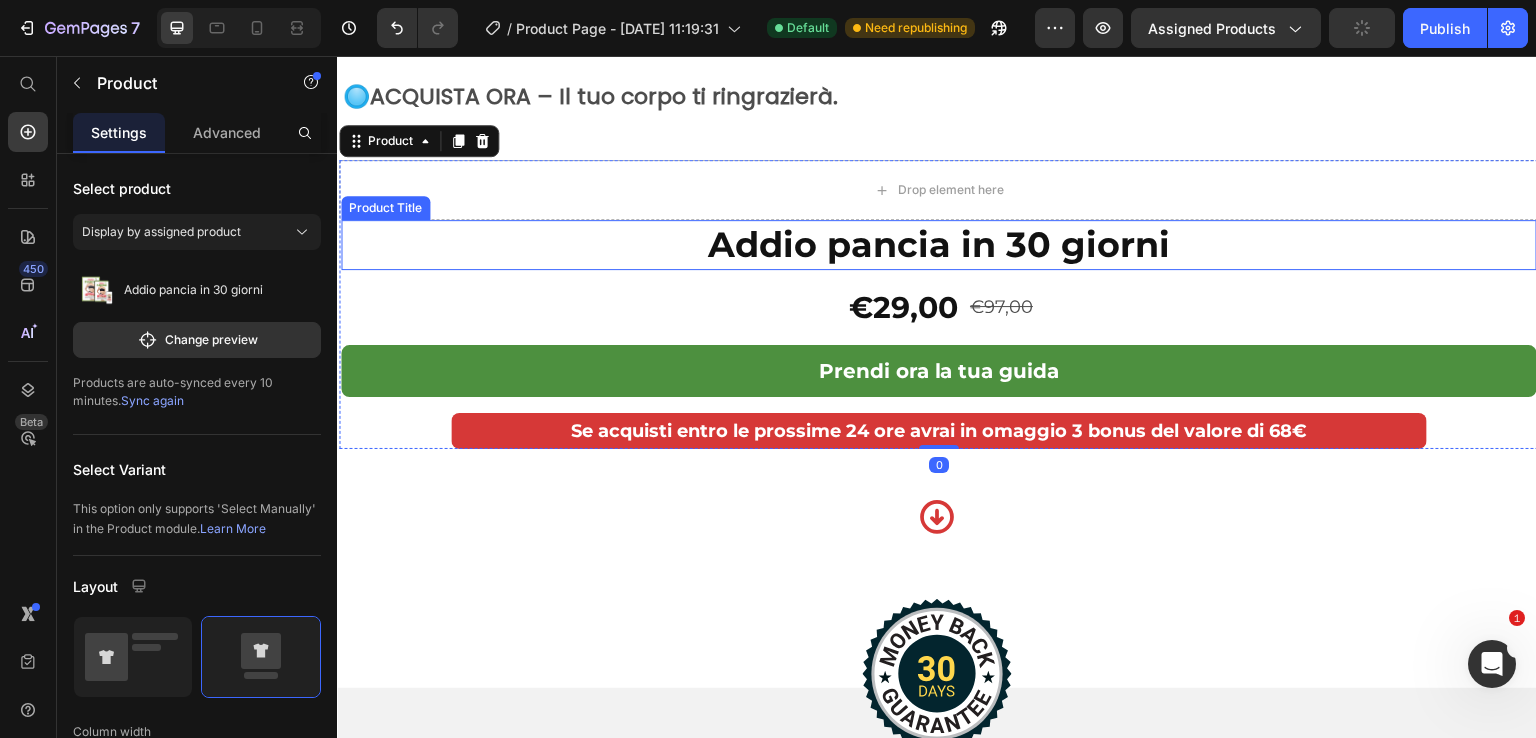 click on "Addio pancia in 30 giorni" at bounding box center [939, 245] 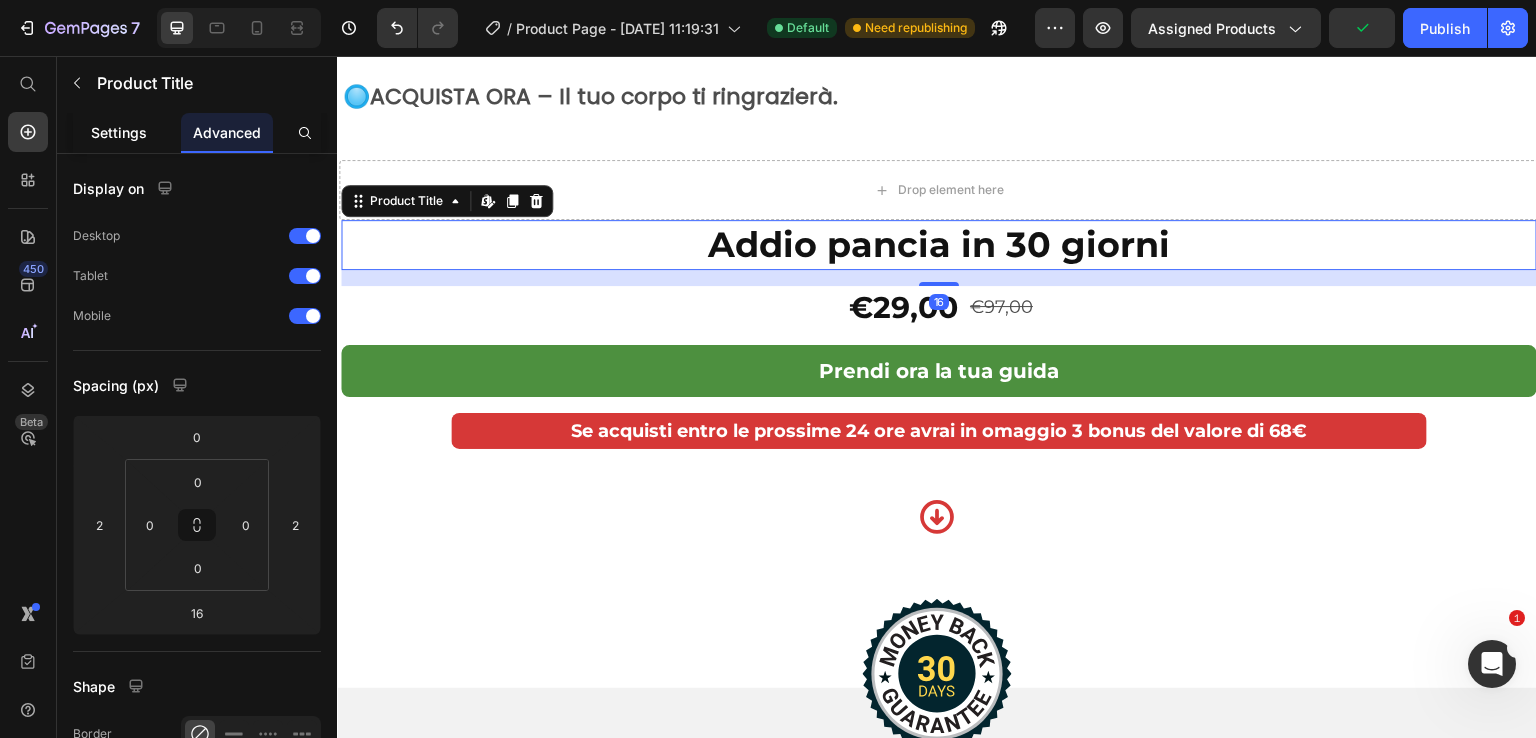 click on "Settings" at bounding box center [119, 132] 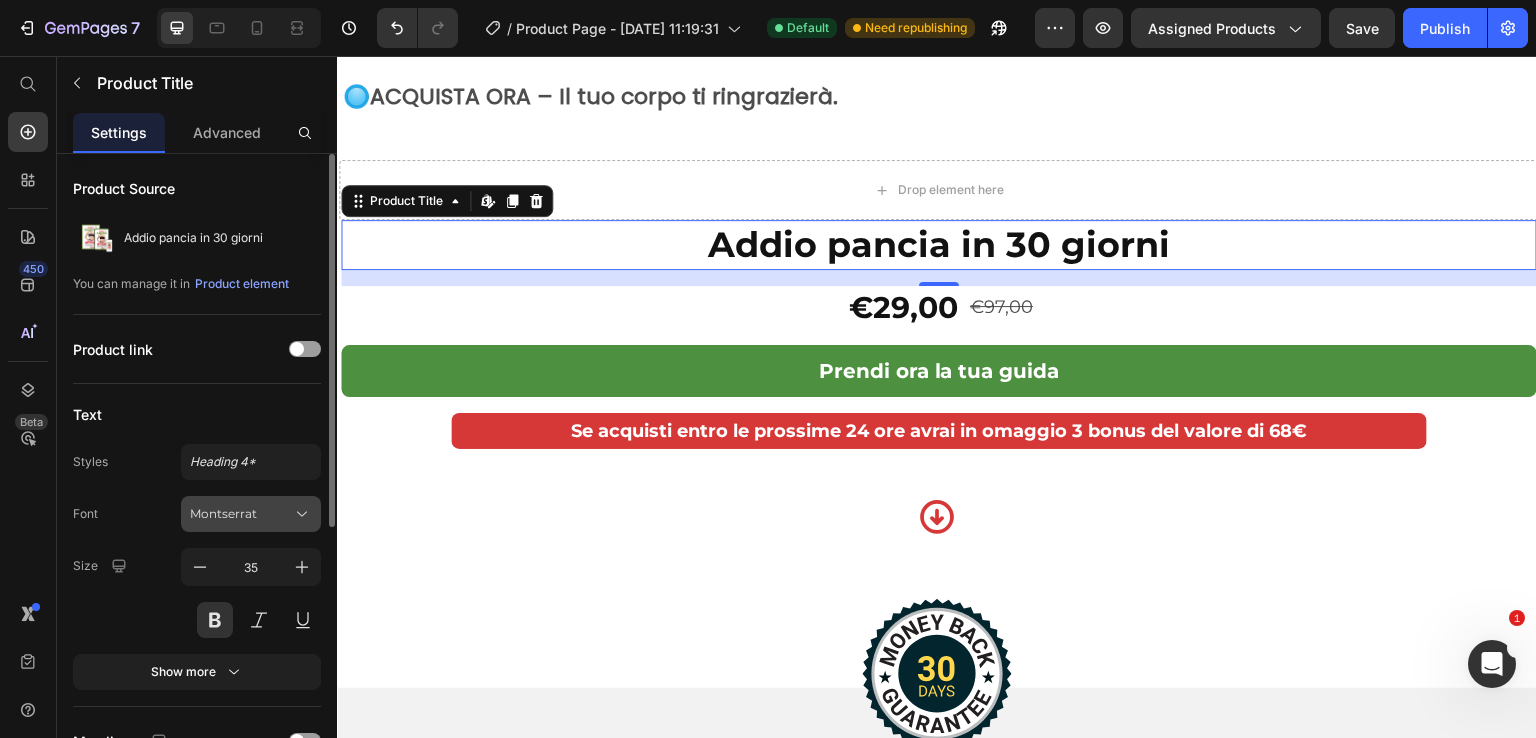 click on "Montserrat" at bounding box center (241, 514) 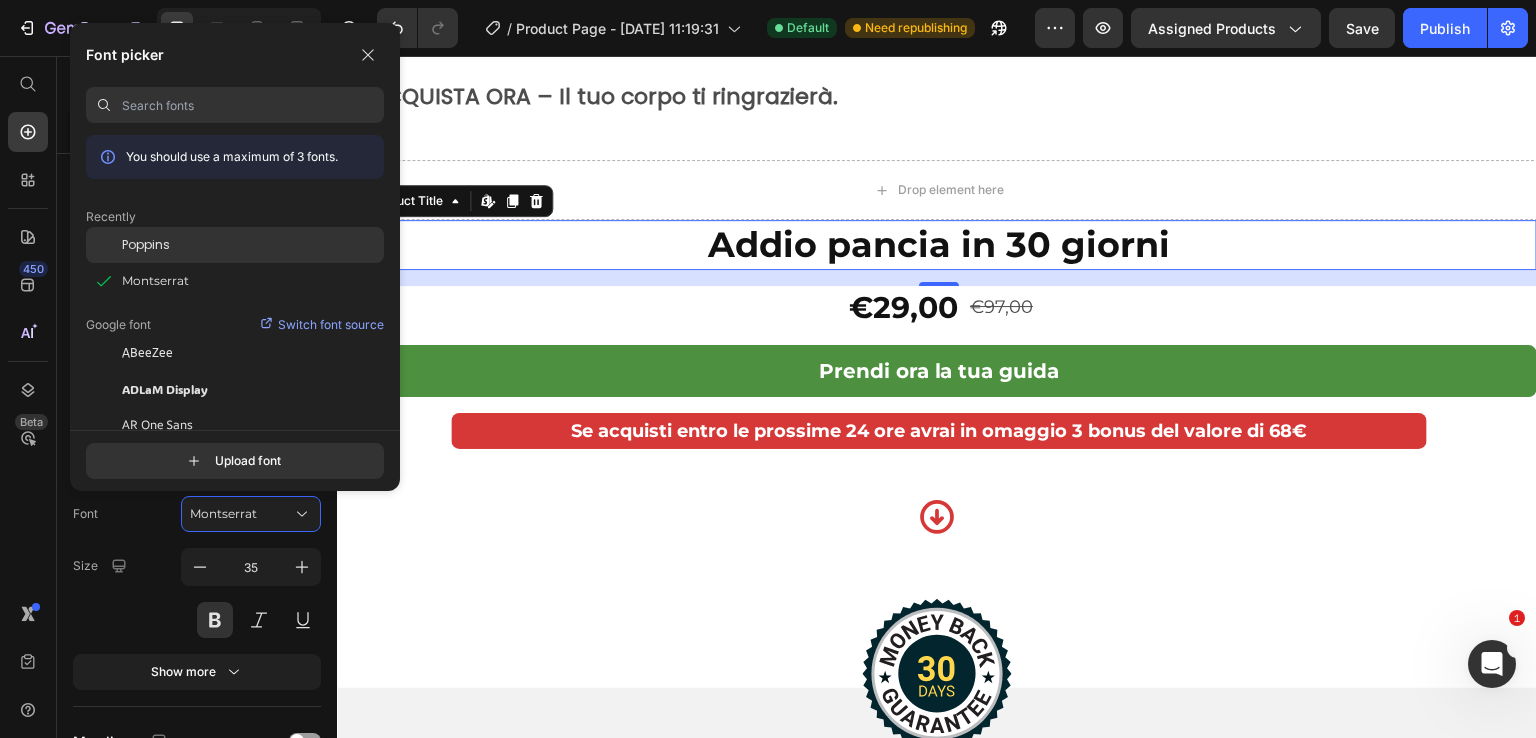 click on "Poppins" 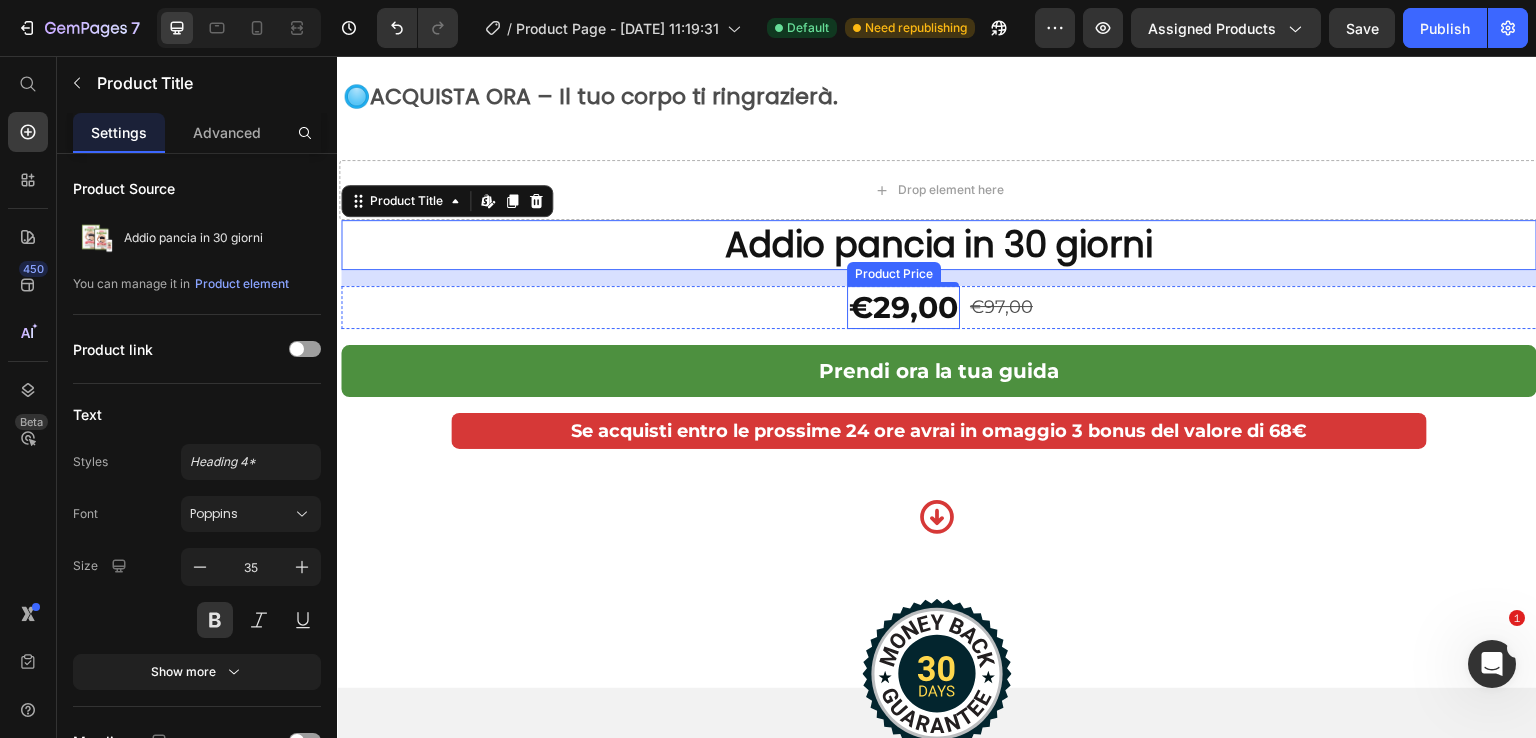 click on "€29,00" at bounding box center [903, 307] 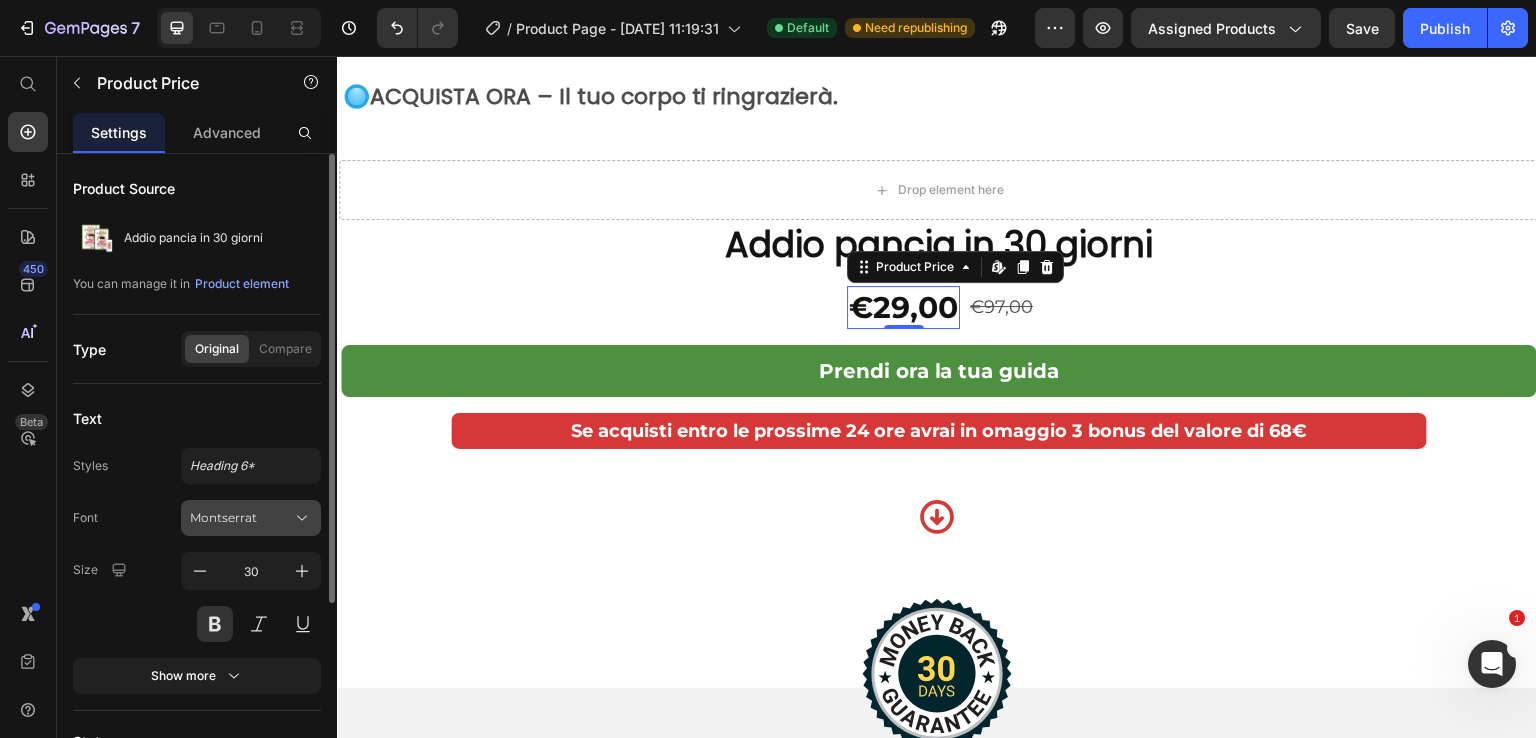 click on "Montserrat" at bounding box center [241, 518] 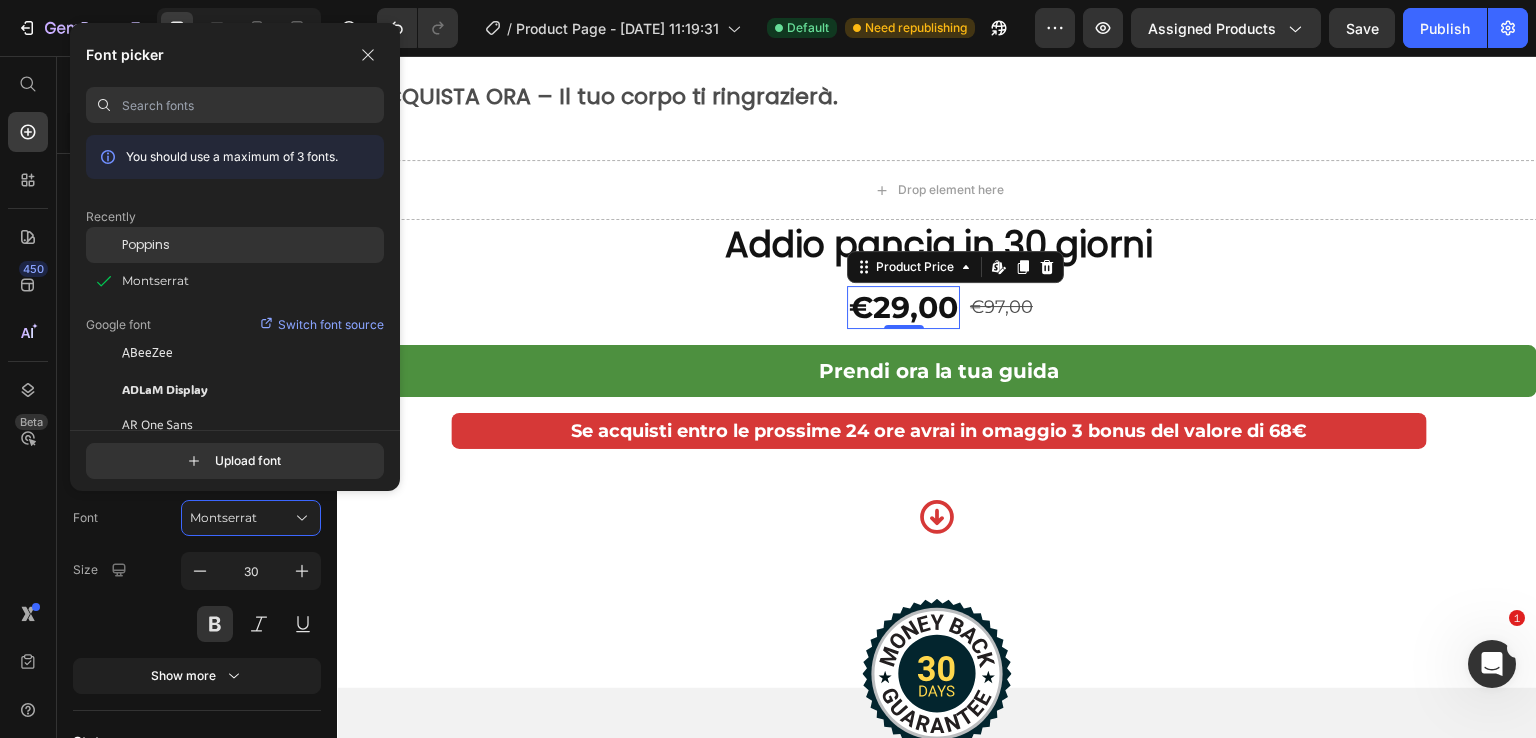click on "Poppins" 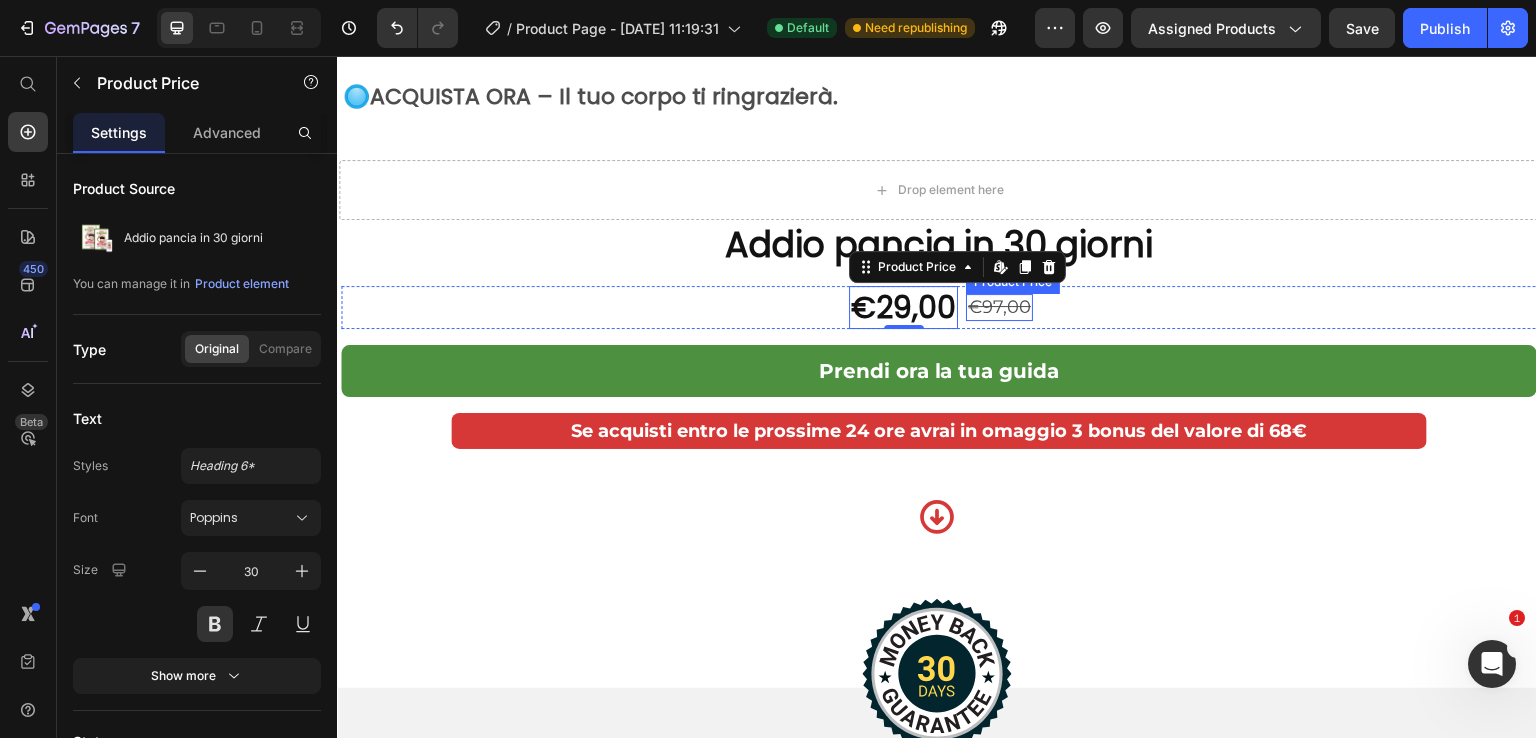 click on "€97,00" at bounding box center (999, 307) 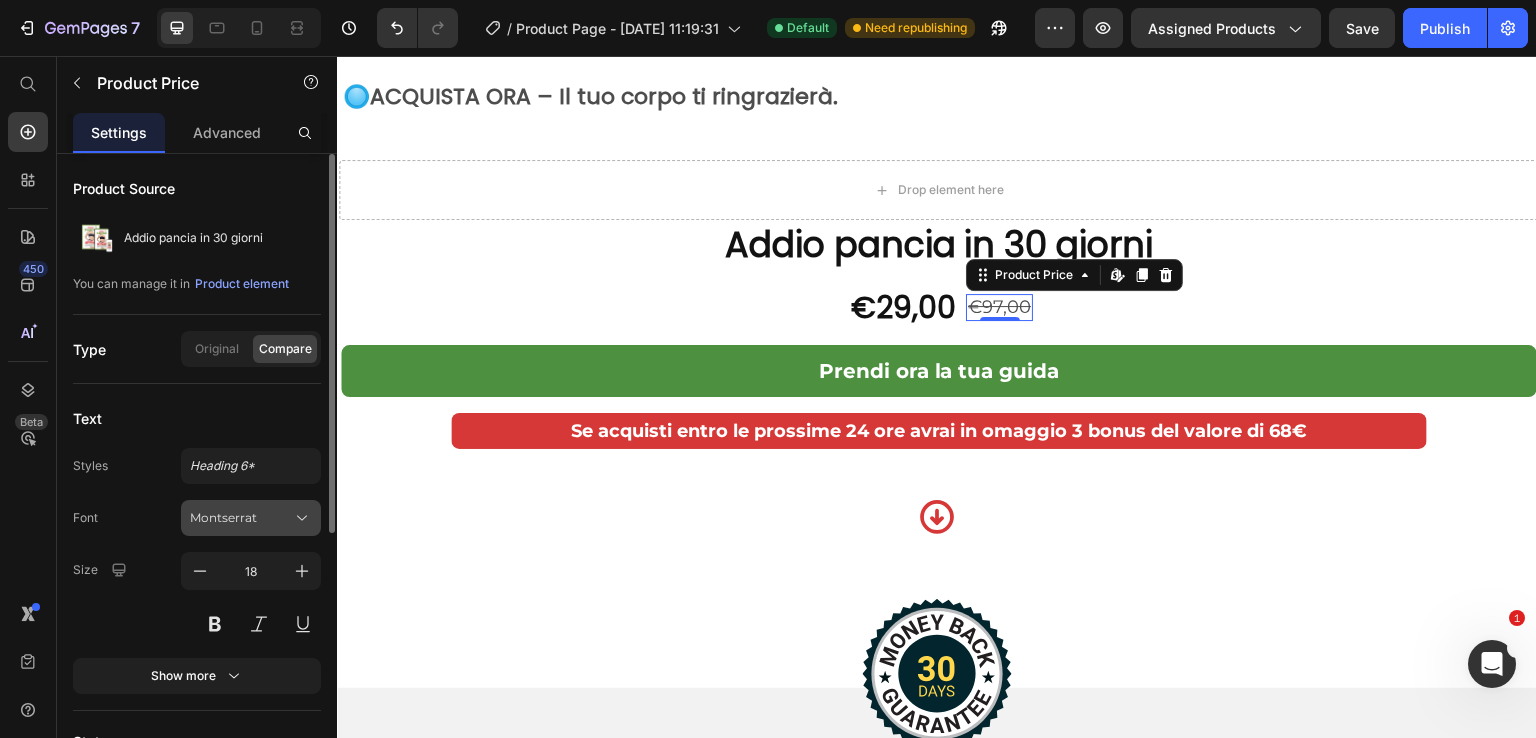 click on "Montserrat" at bounding box center (241, 518) 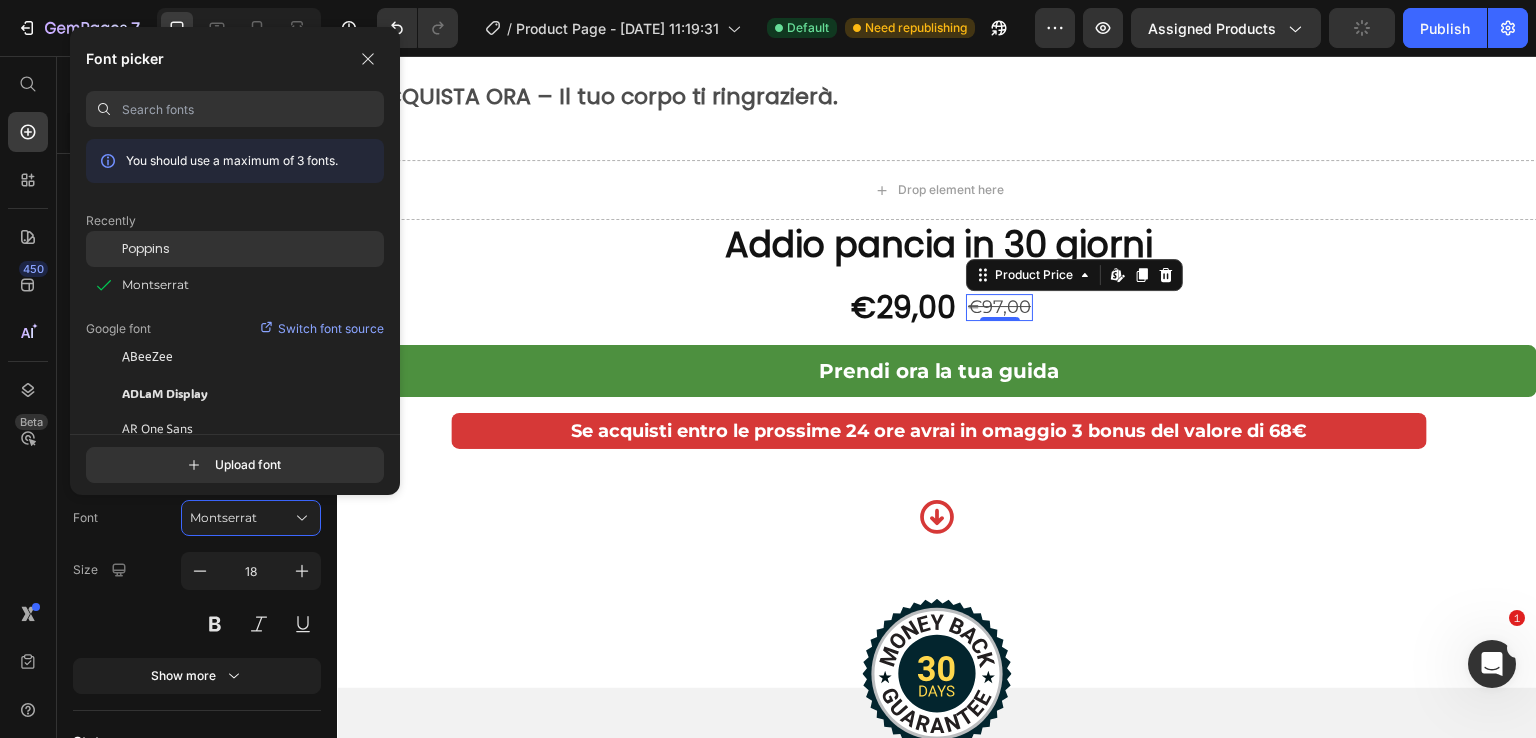 click on "Poppins" at bounding box center (146, 249) 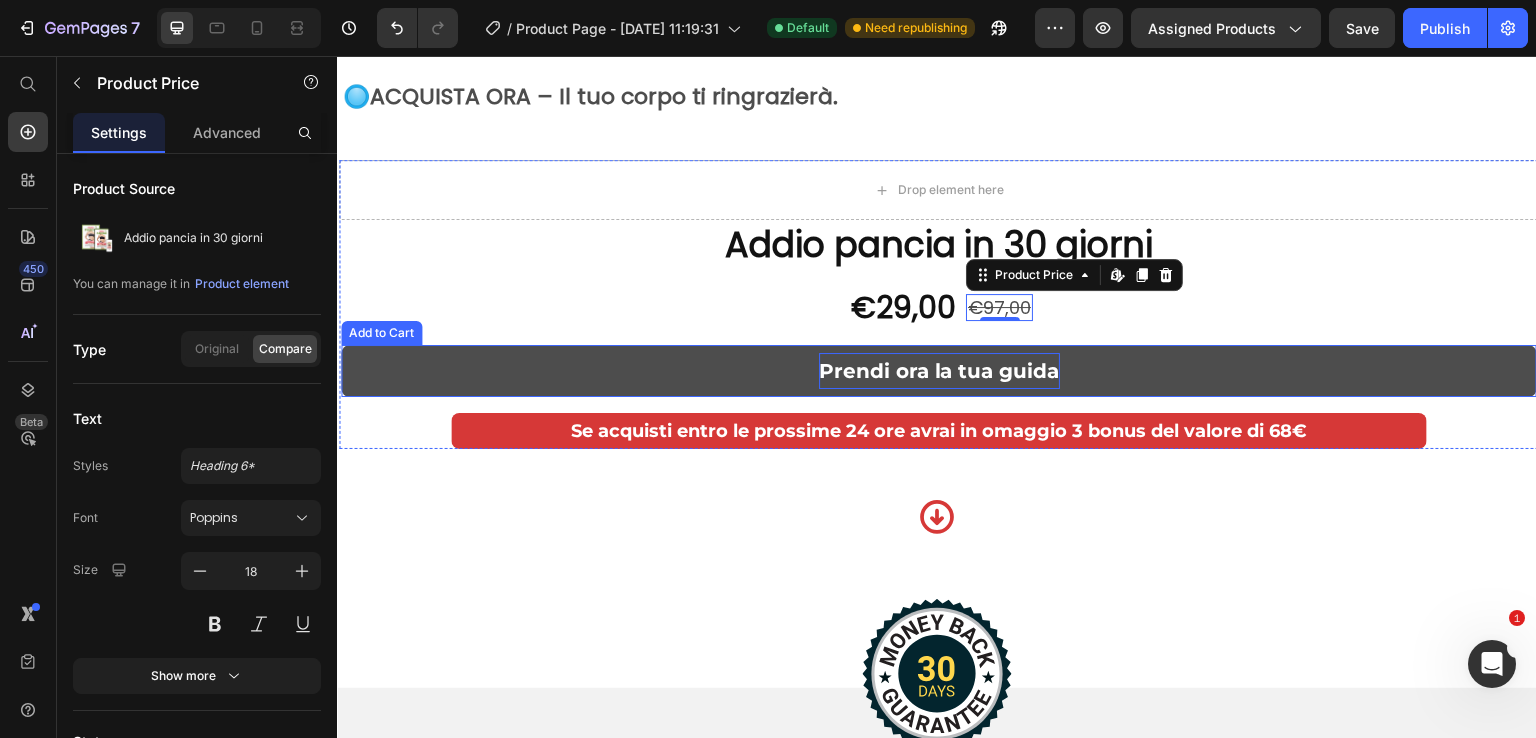 click on "Prendi ora la tua guida" at bounding box center [939, 371] 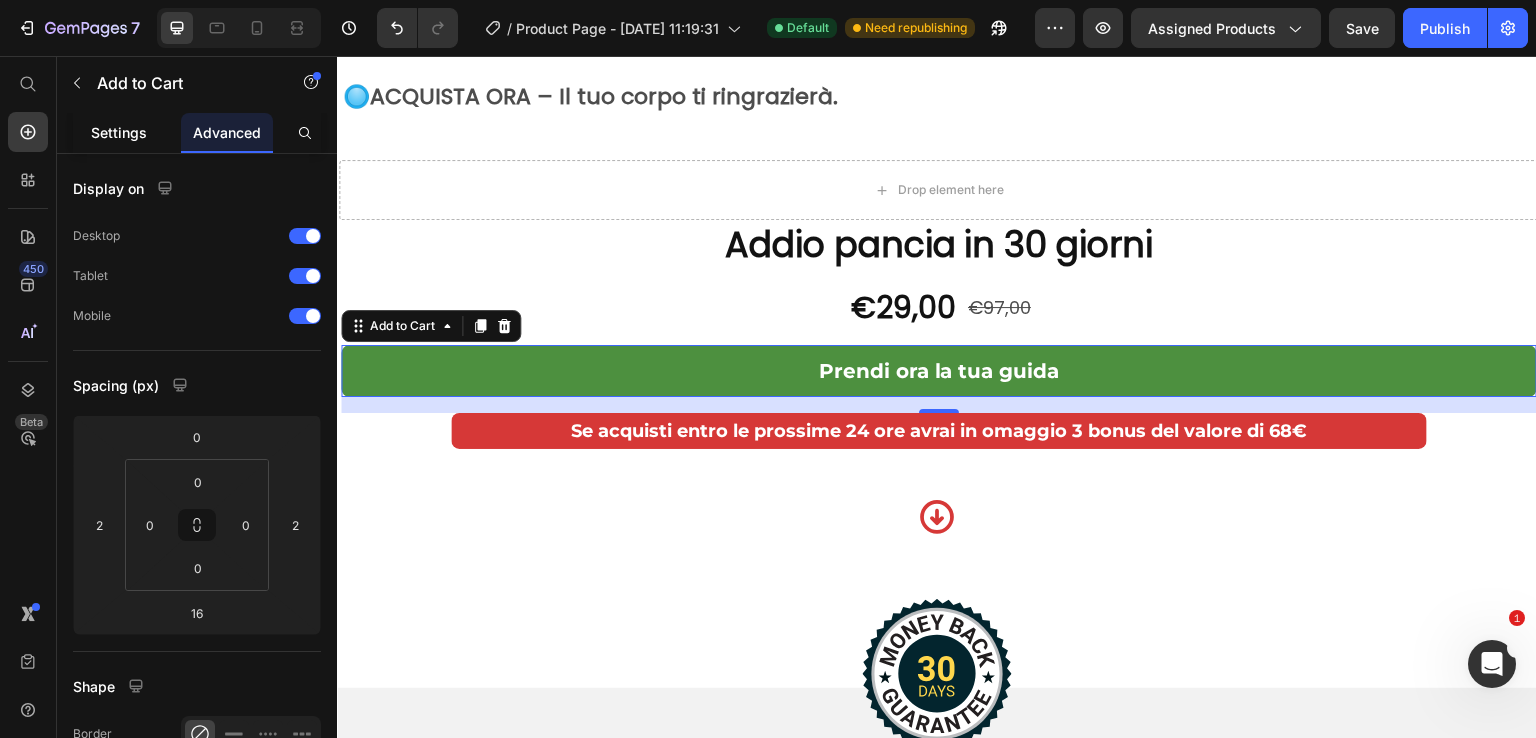 click on "Settings" at bounding box center [119, 132] 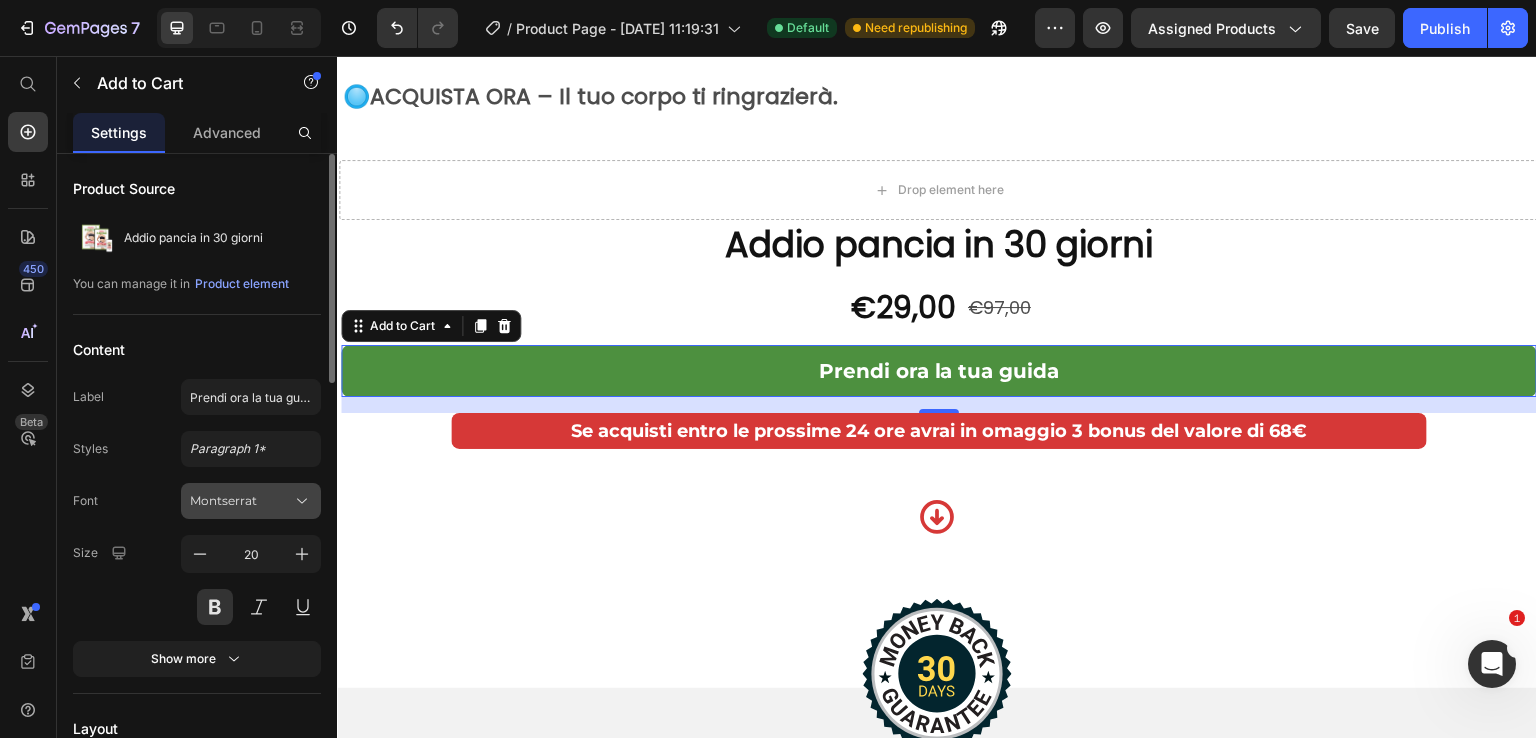 click on "Montserrat" at bounding box center (241, 501) 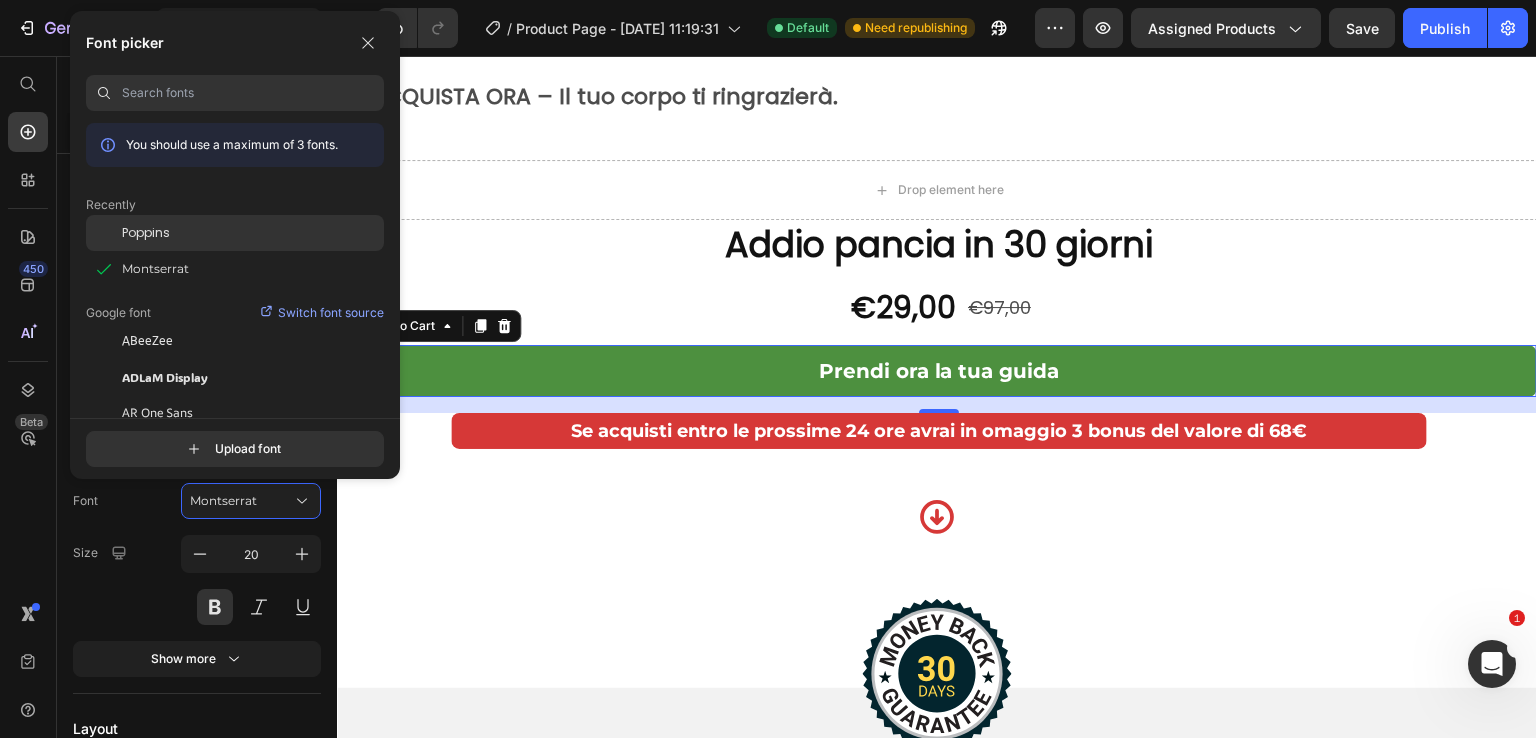 click on "Poppins" 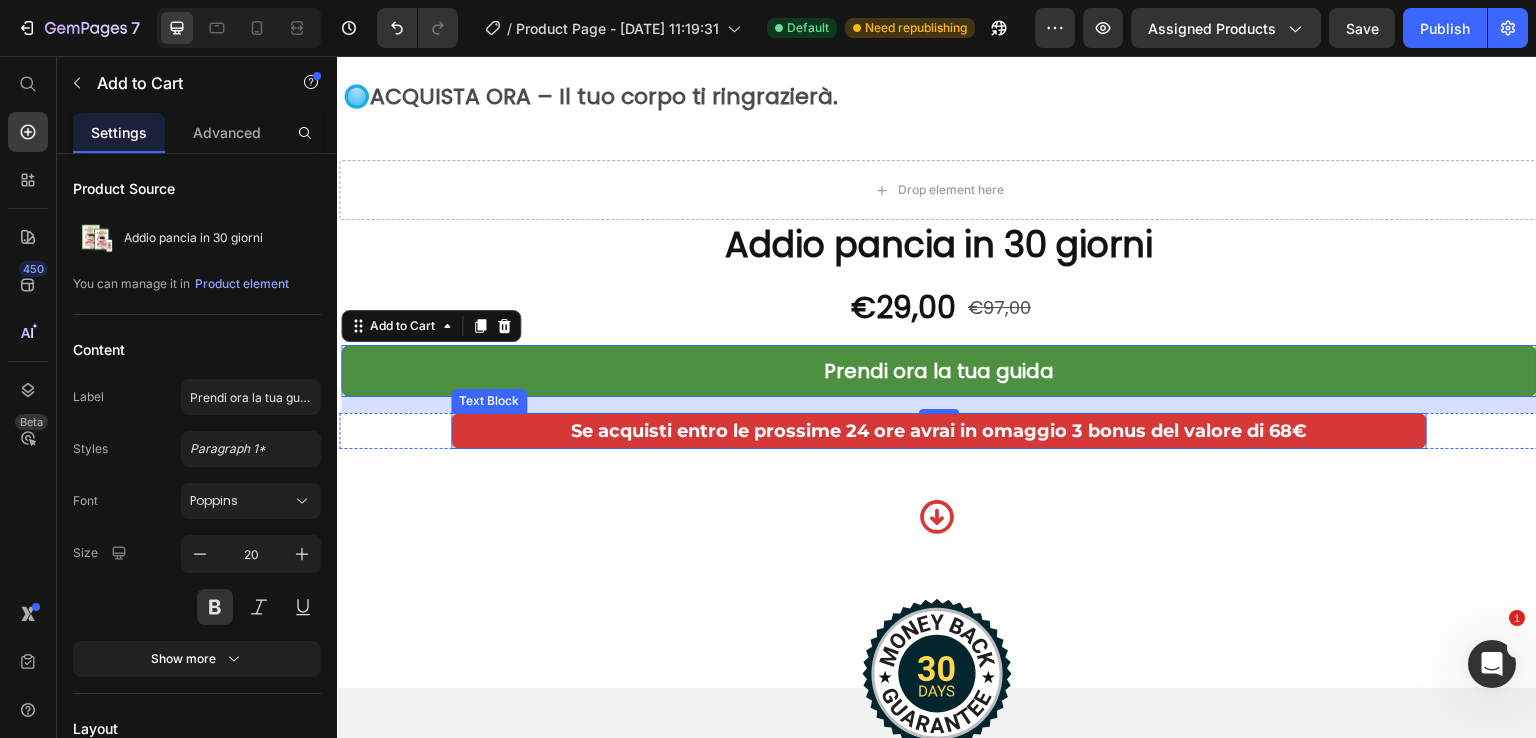 click on "Se acquisti entro le prossime 24 ore avrai in omaggio 3 bonus del valore di 68€" at bounding box center [939, 431] 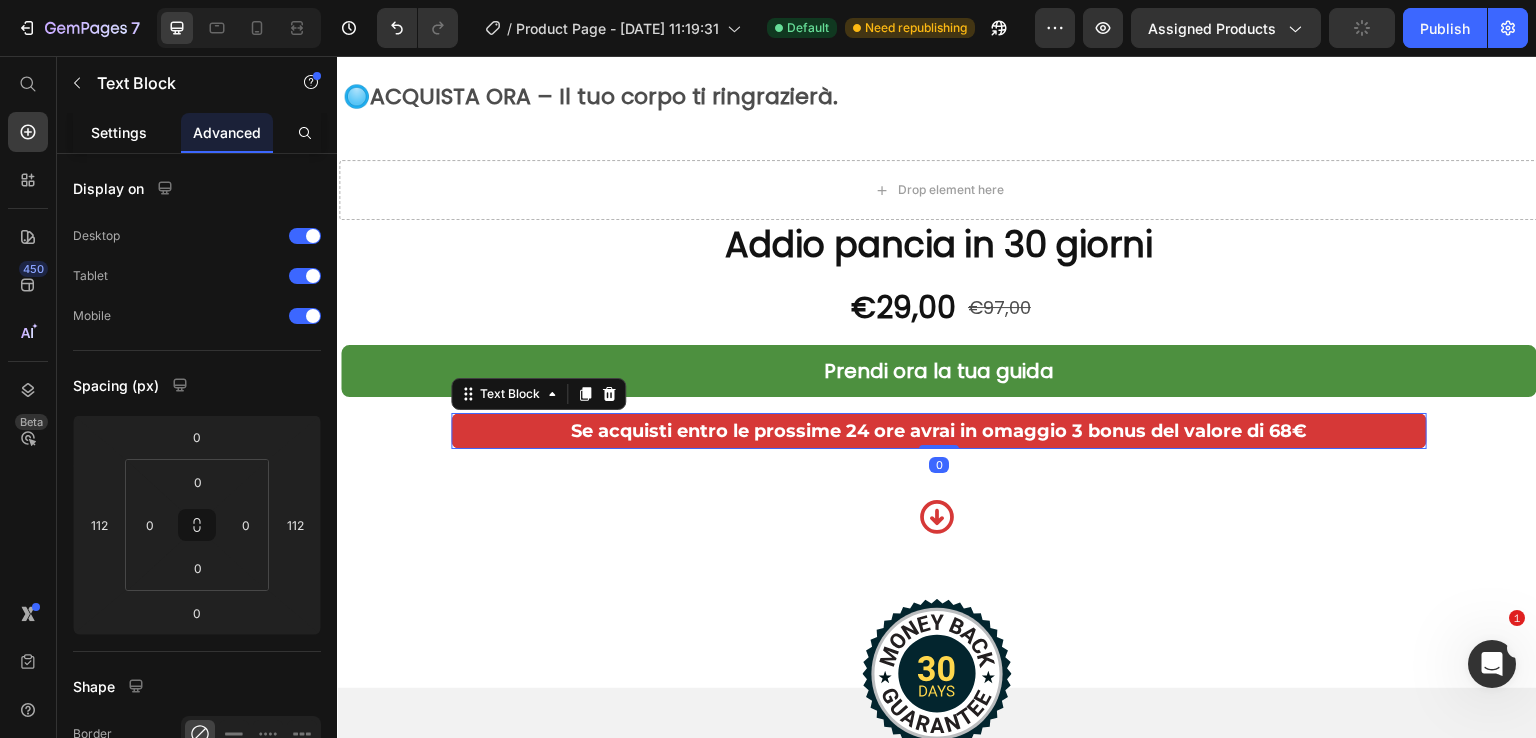 click on "Settings" at bounding box center (119, 132) 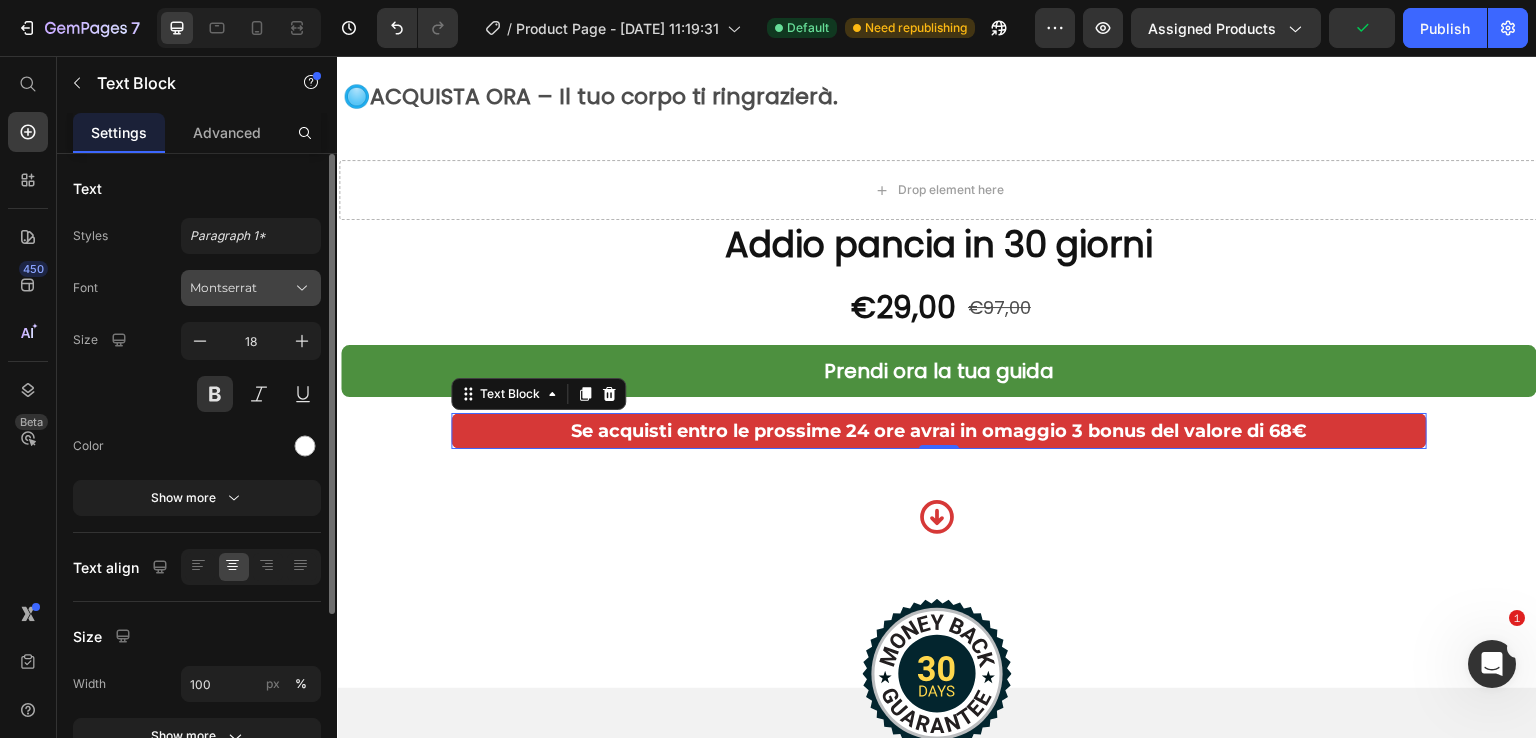 click 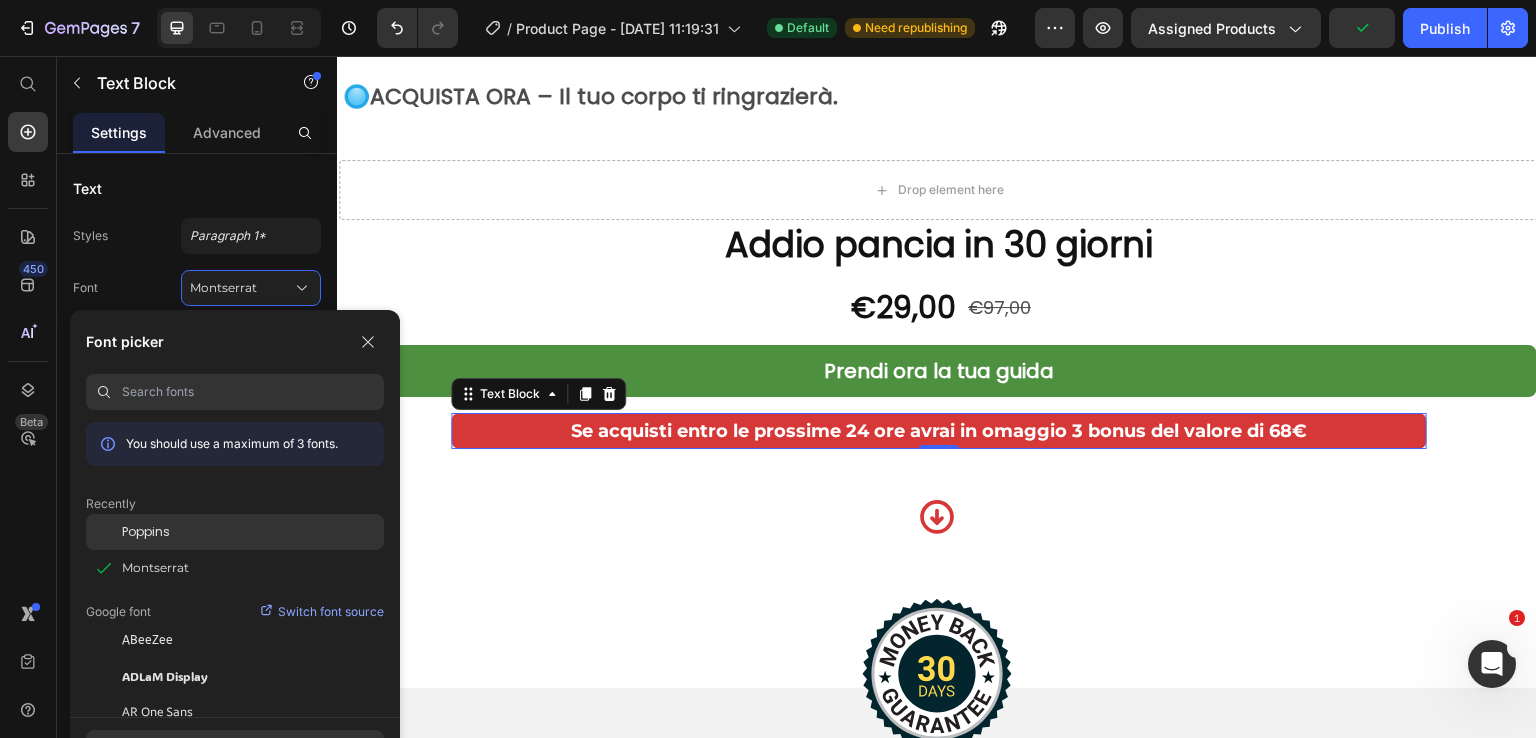 click on "Poppins" at bounding box center (146, 532) 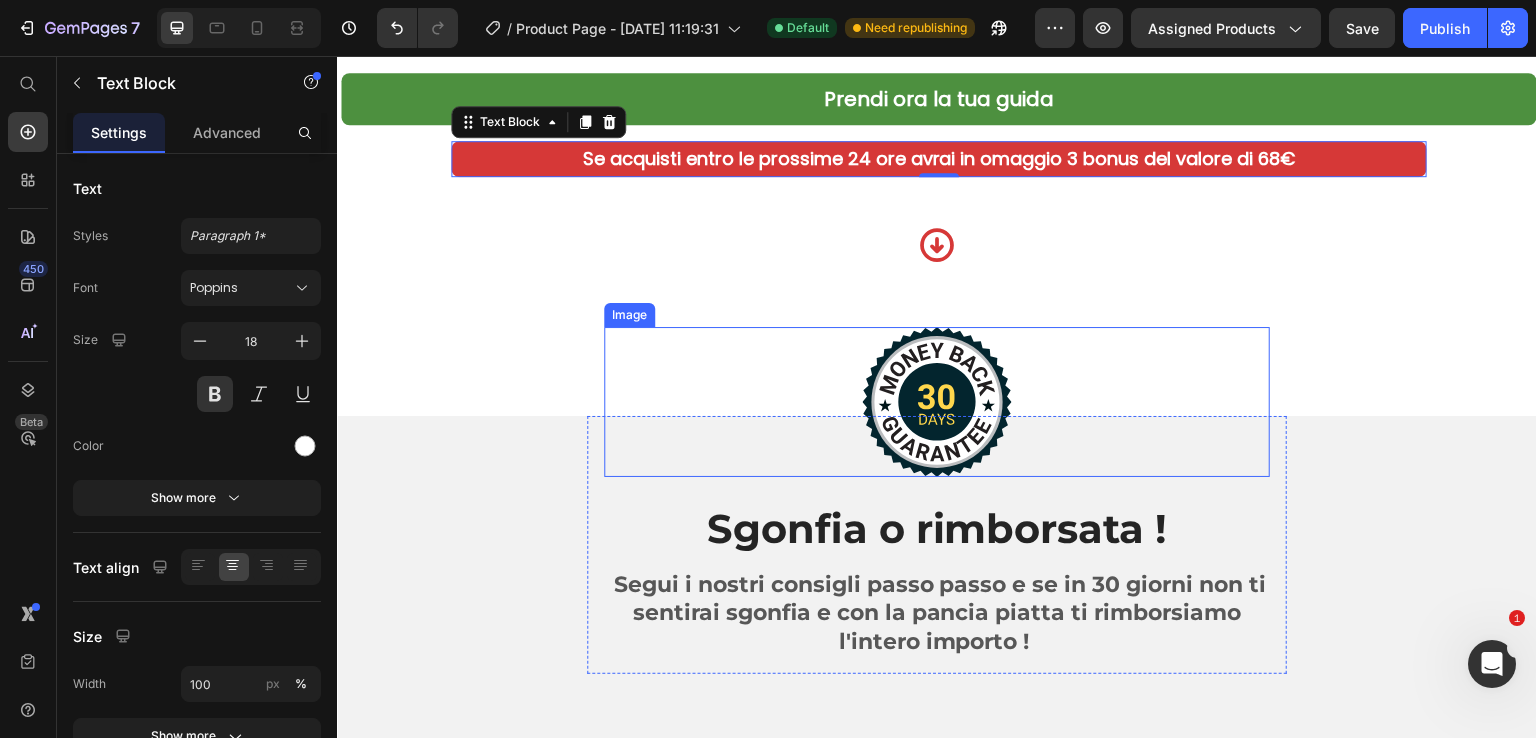 scroll, scrollTop: 10800, scrollLeft: 0, axis: vertical 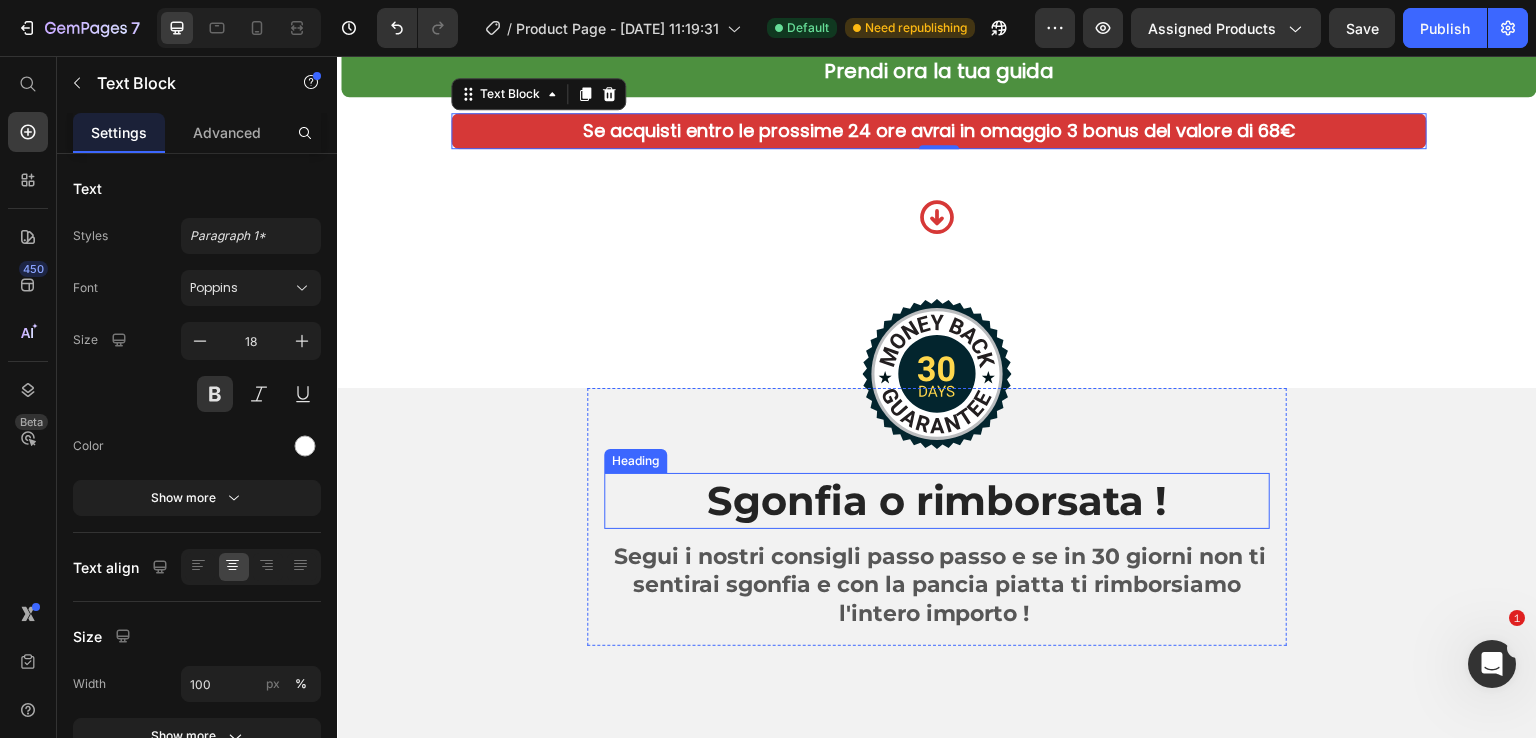 click on "Sgonfia o rimborsata !" at bounding box center [937, 501] 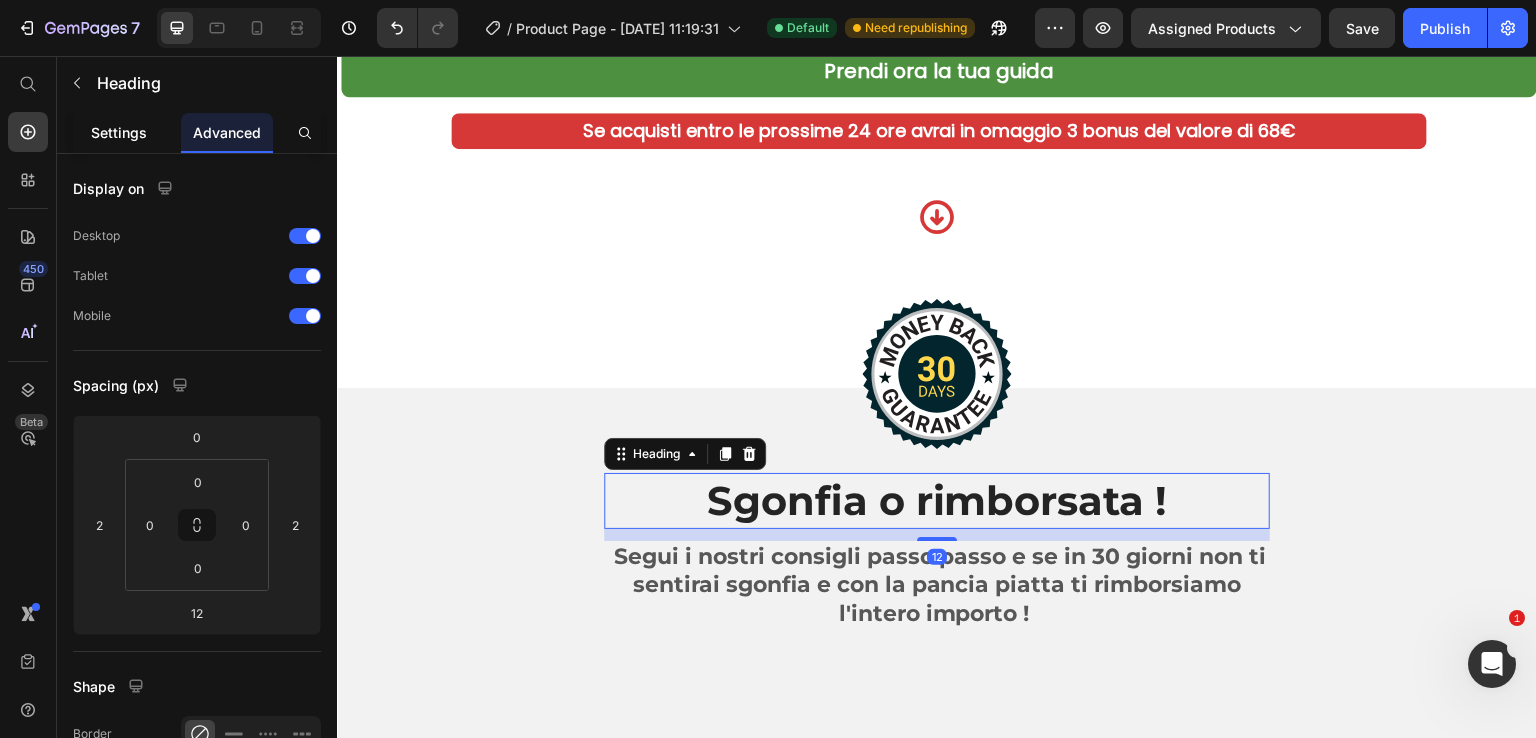 click on "Settings" at bounding box center [119, 132] 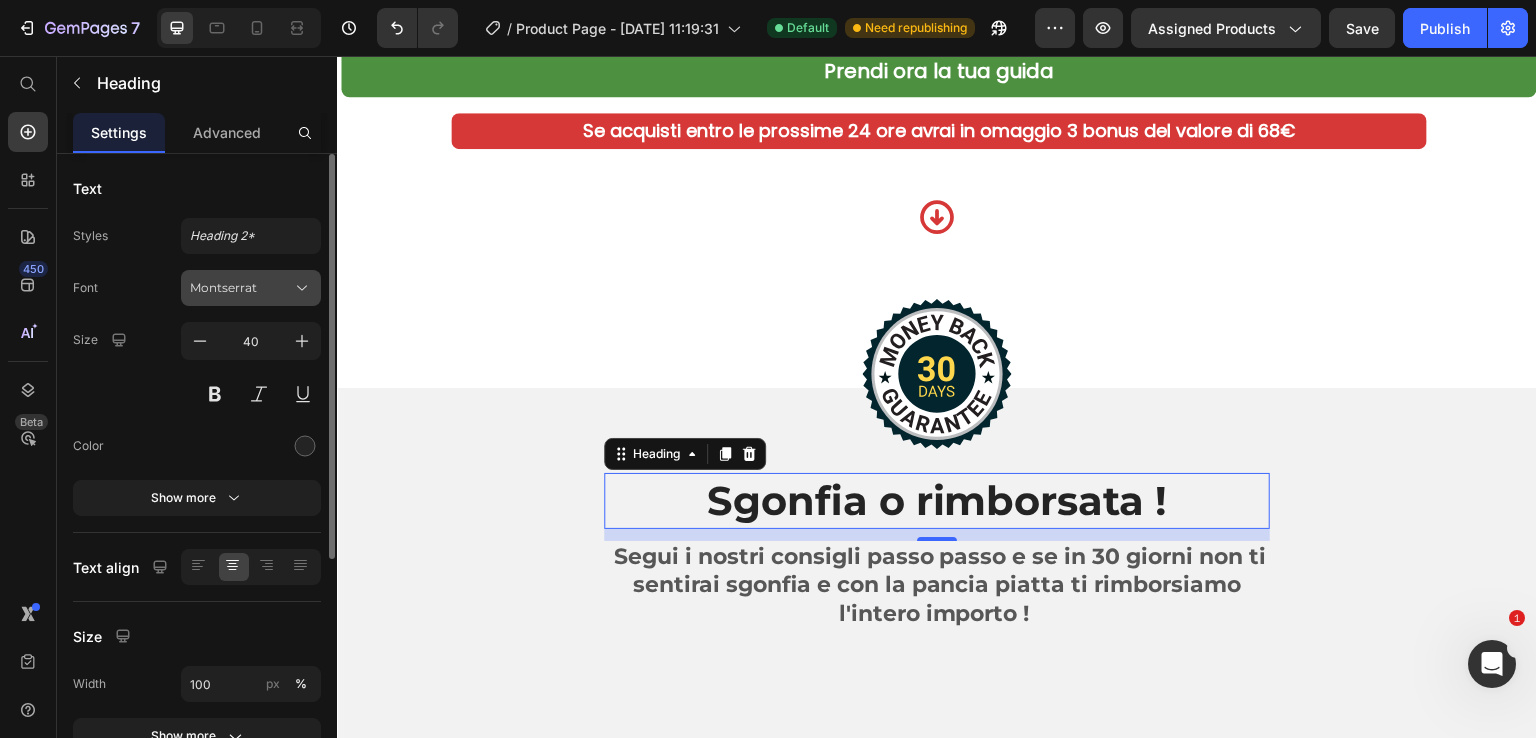 click on "Montserrat" at bounding box center [251, 288] 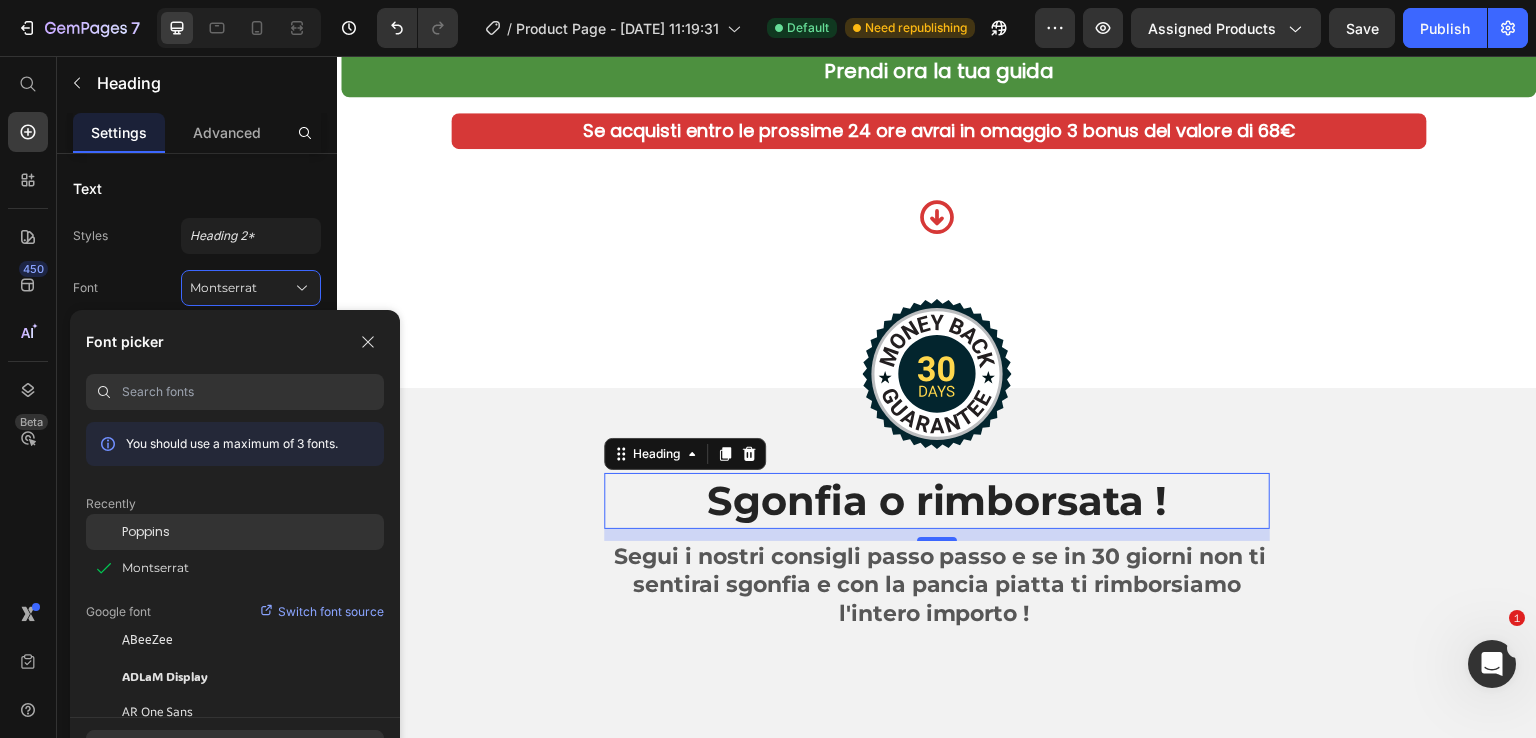 click on "Poppins" at bounding box center [146, 532] 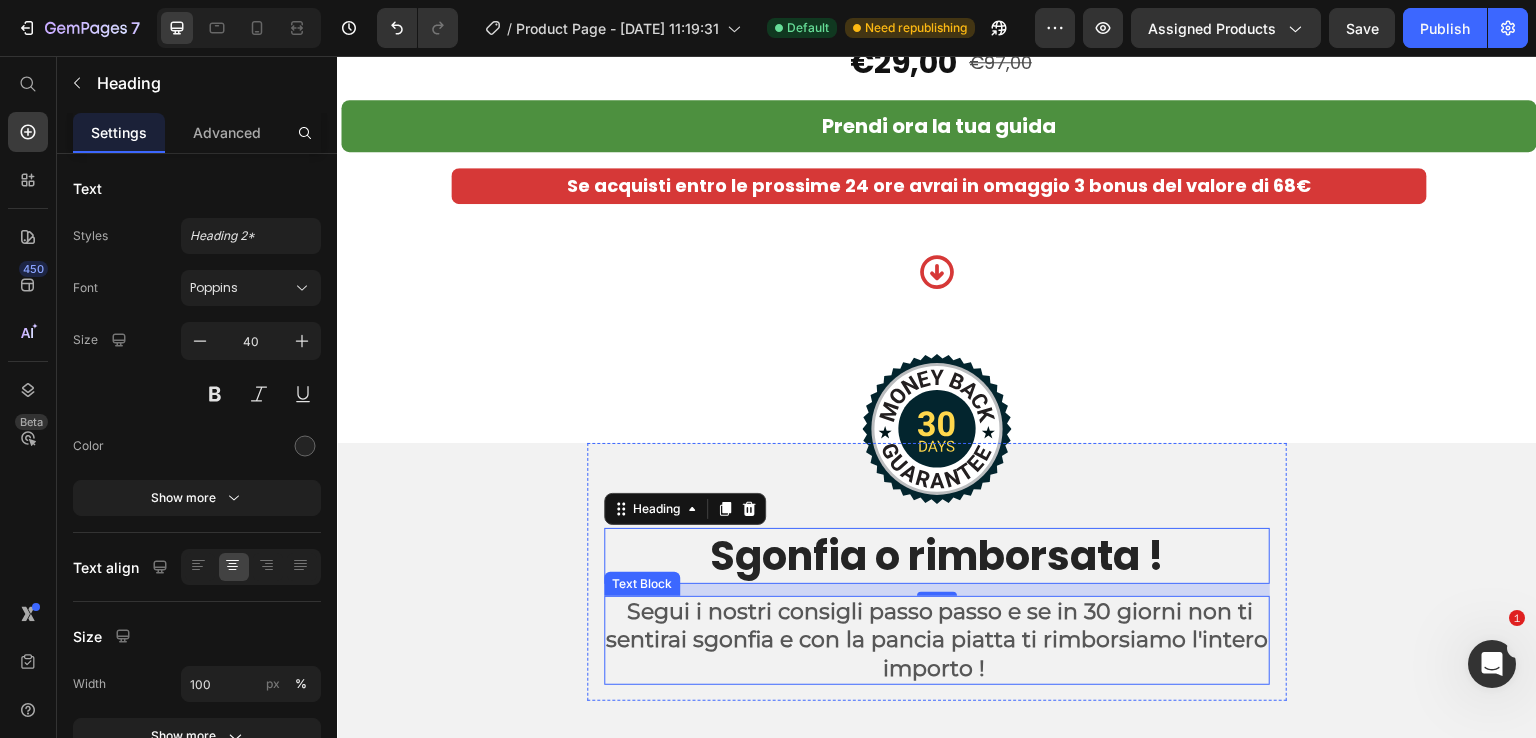 scroll, scrollTop: 10800, scrollLeft: 0, axis: vertical 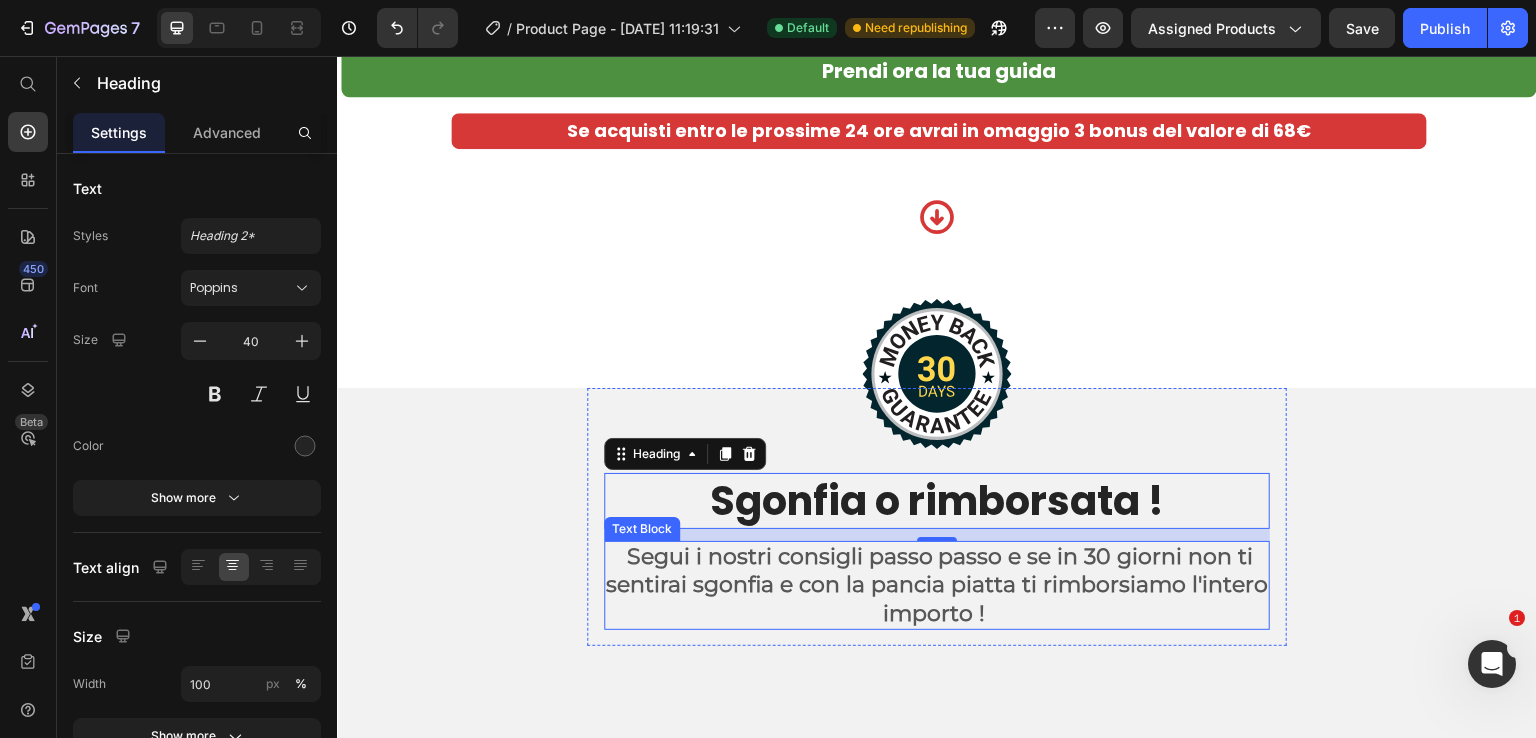 click on "Segui i nostri consigli passo passo e se in 30 giorni non ti sentirai sgonfia e con la pancia piatta ti rimborsiamo l'intero importo !" at bounding box center (937, 585) 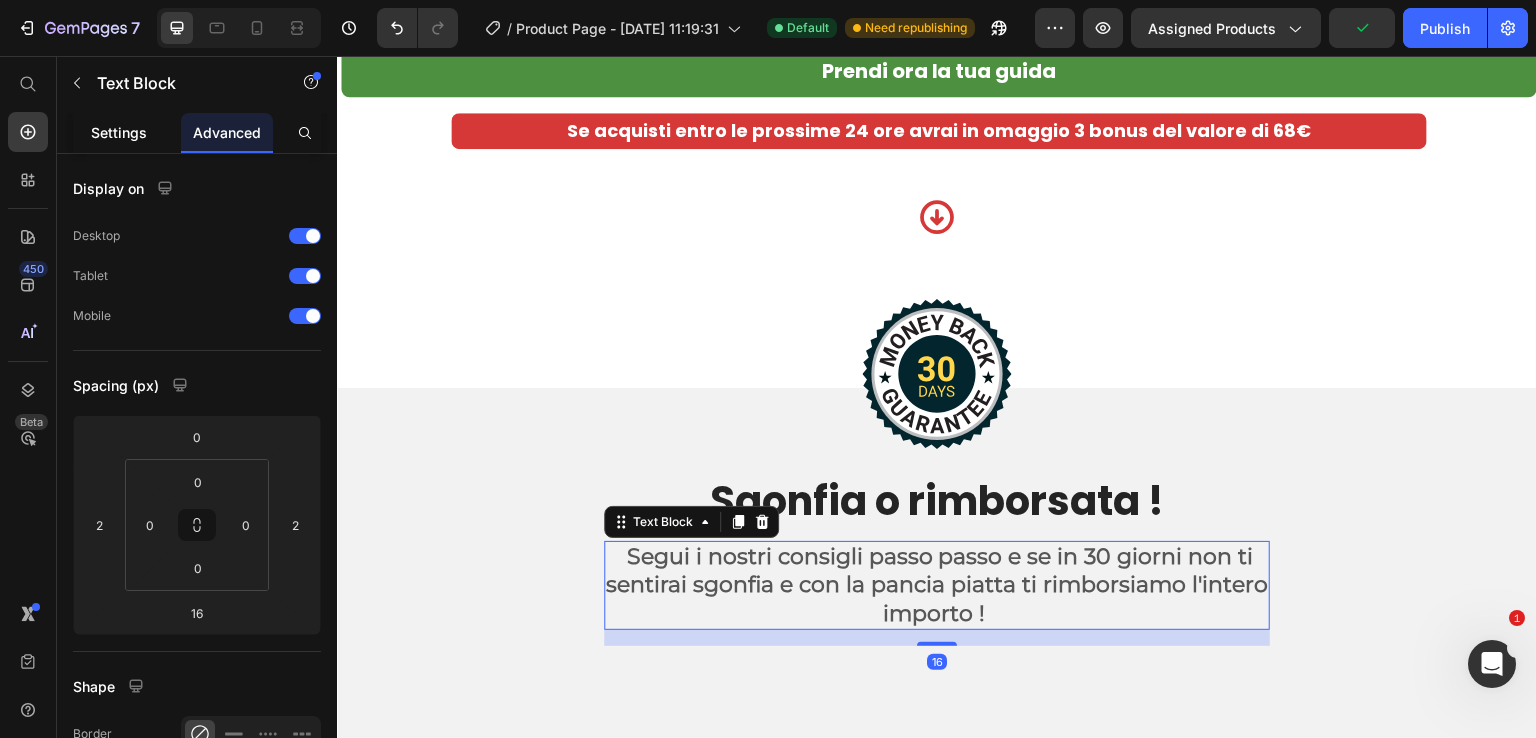 click on "Settings" at bounding box center [119, 132] 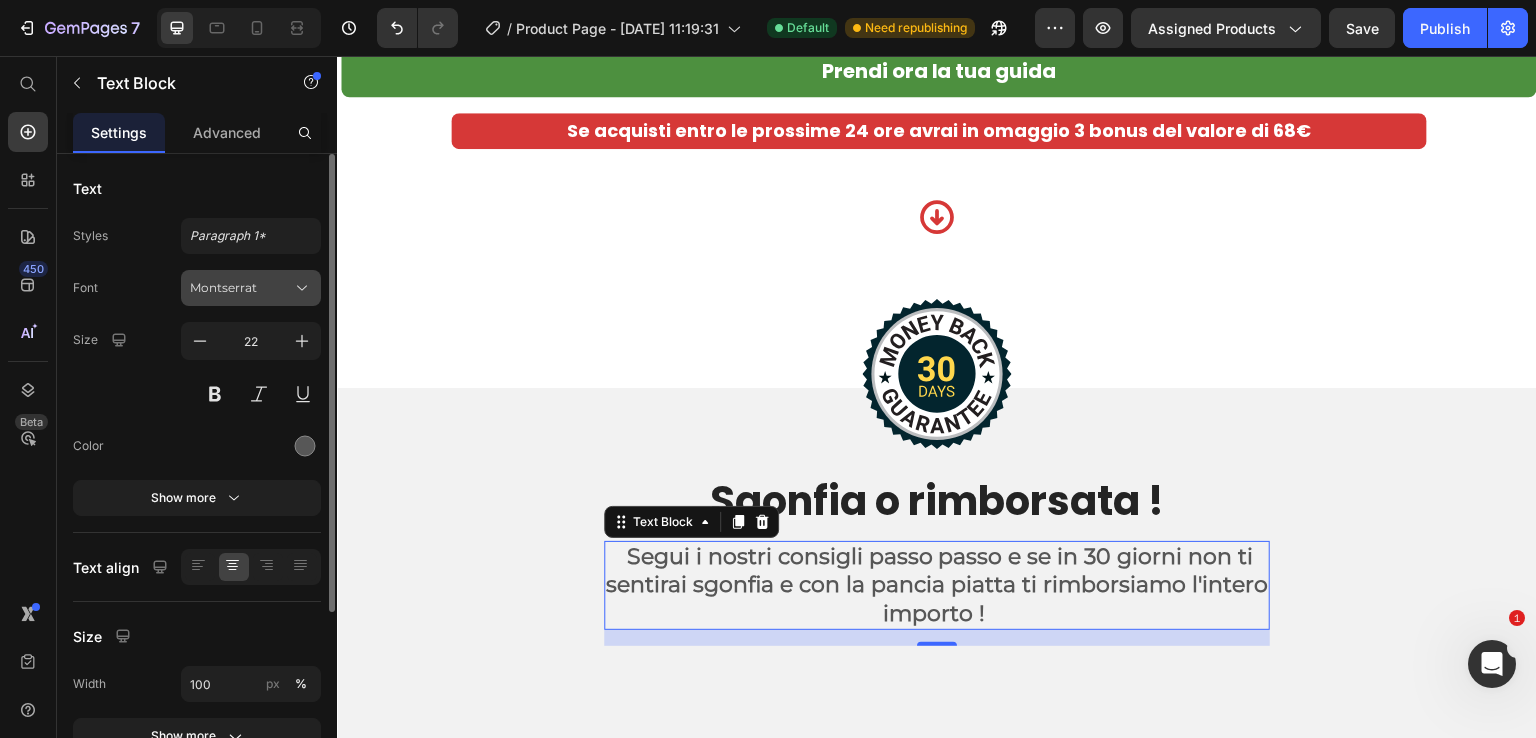 click on "Montserrat" at bounding box center [241, 288] 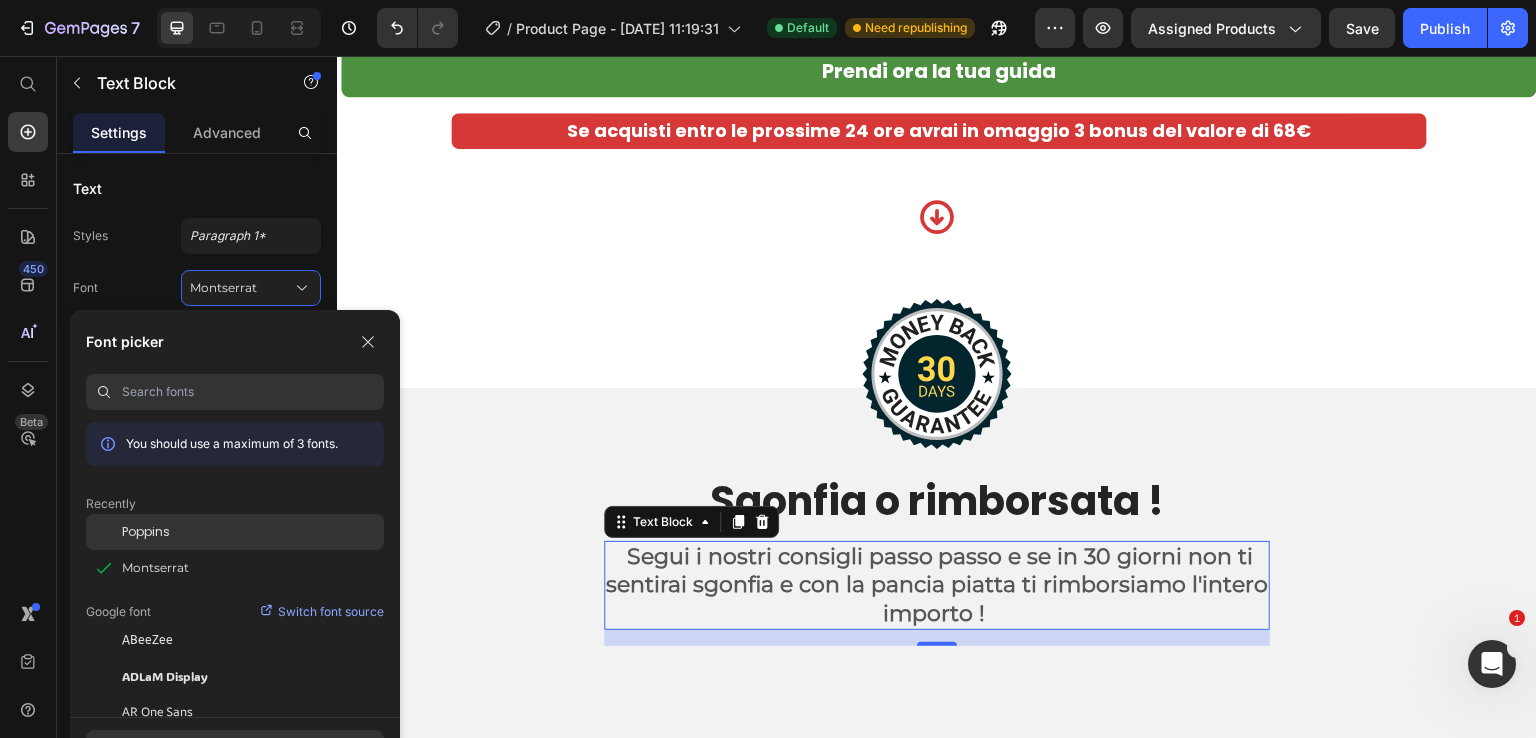 click on "Poppins" at bounding box center [146, 532] 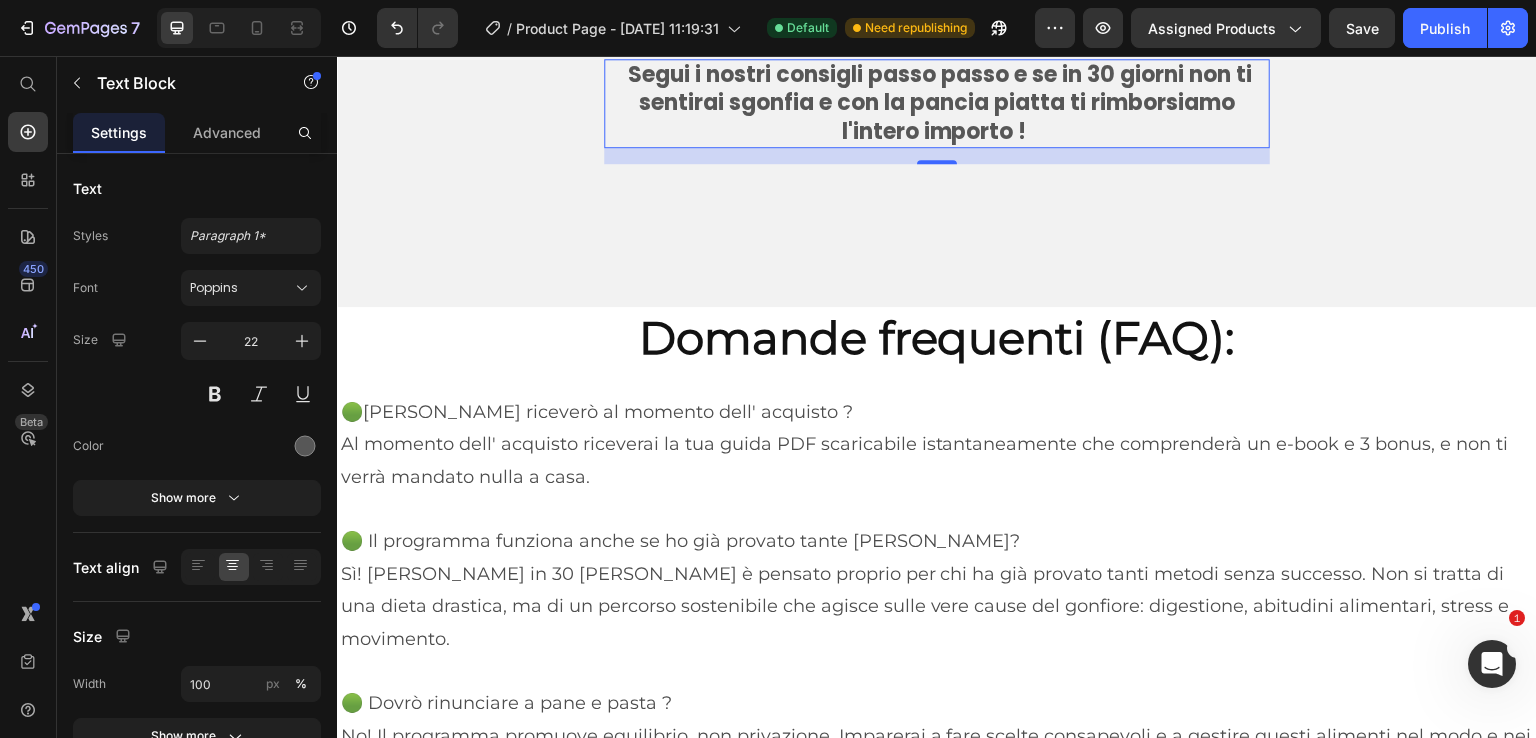 scroll, scrollTop: 11300, scrollLeft: 0, axis: vertical 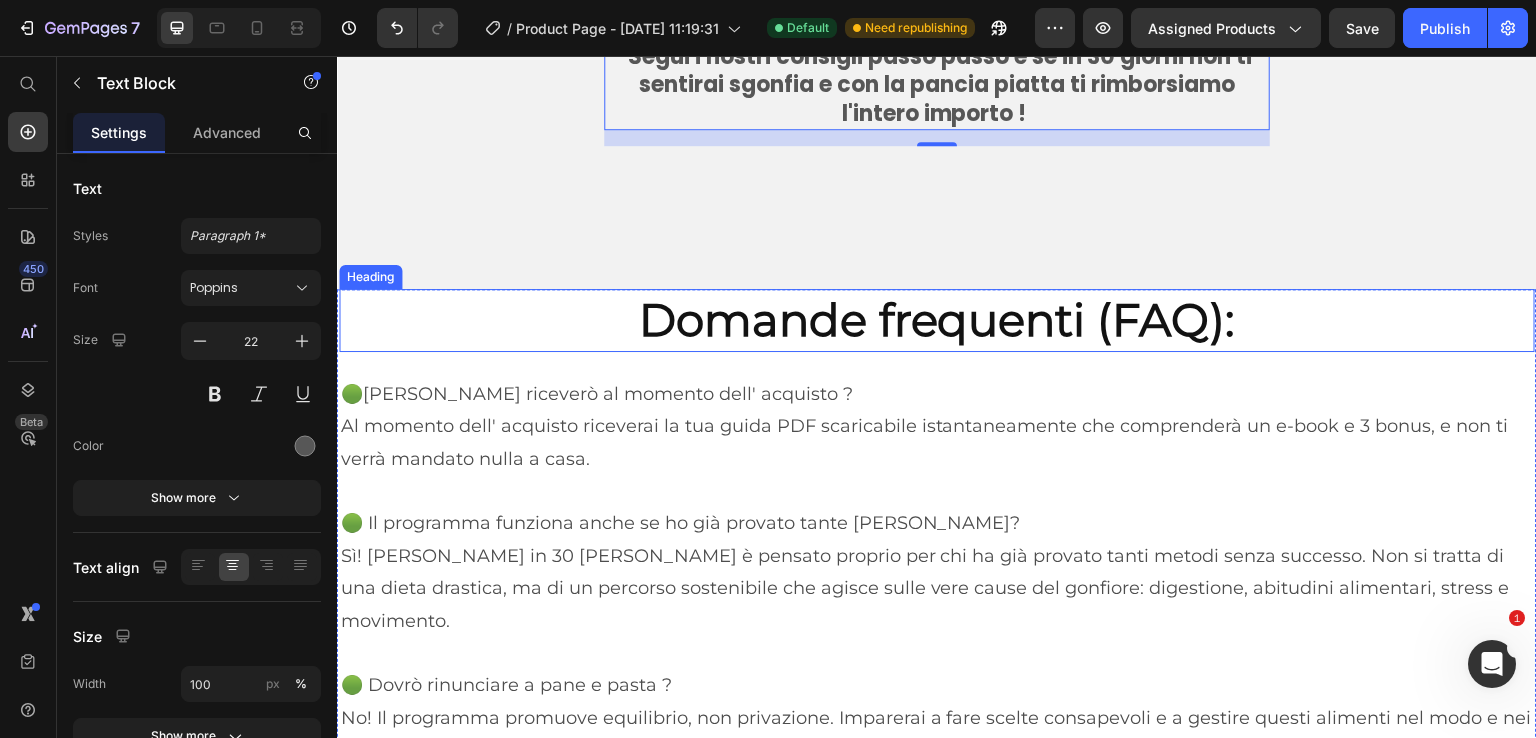 click on "Domande frequenti (FAQ):" at bounding box center [937, 320] 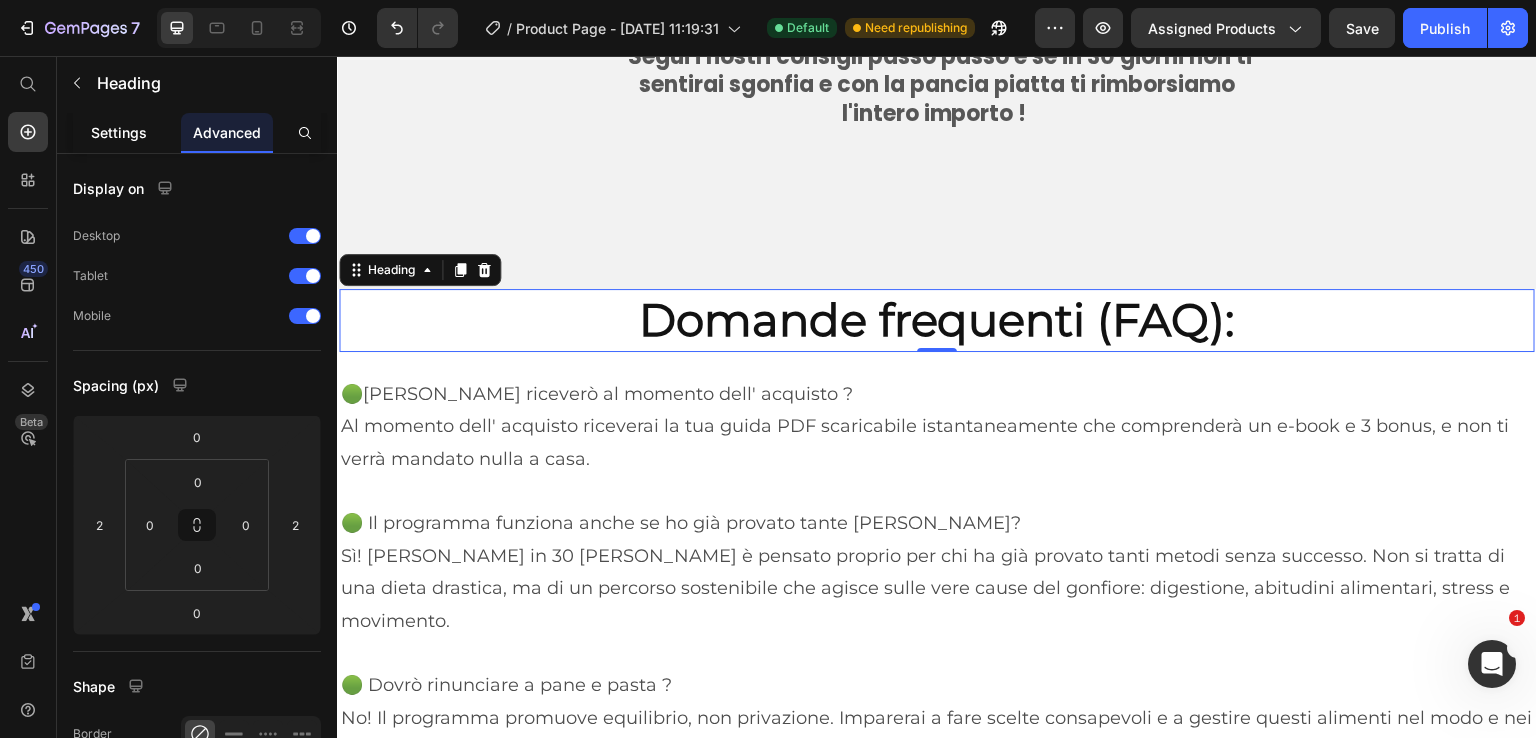 click on "Settings" at bounding box center (119, 132) 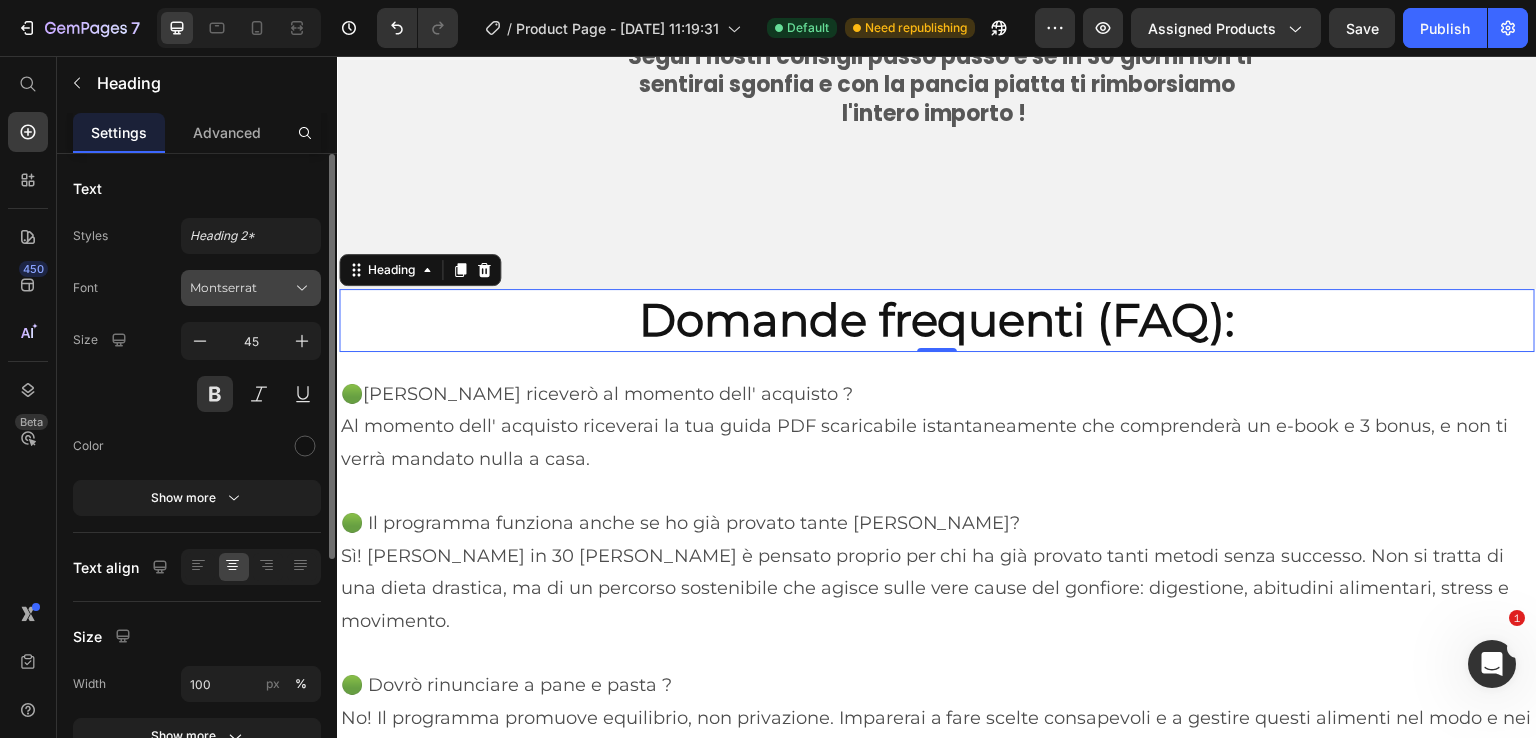 click on "Montserrat" at bounding box center [241, 288] 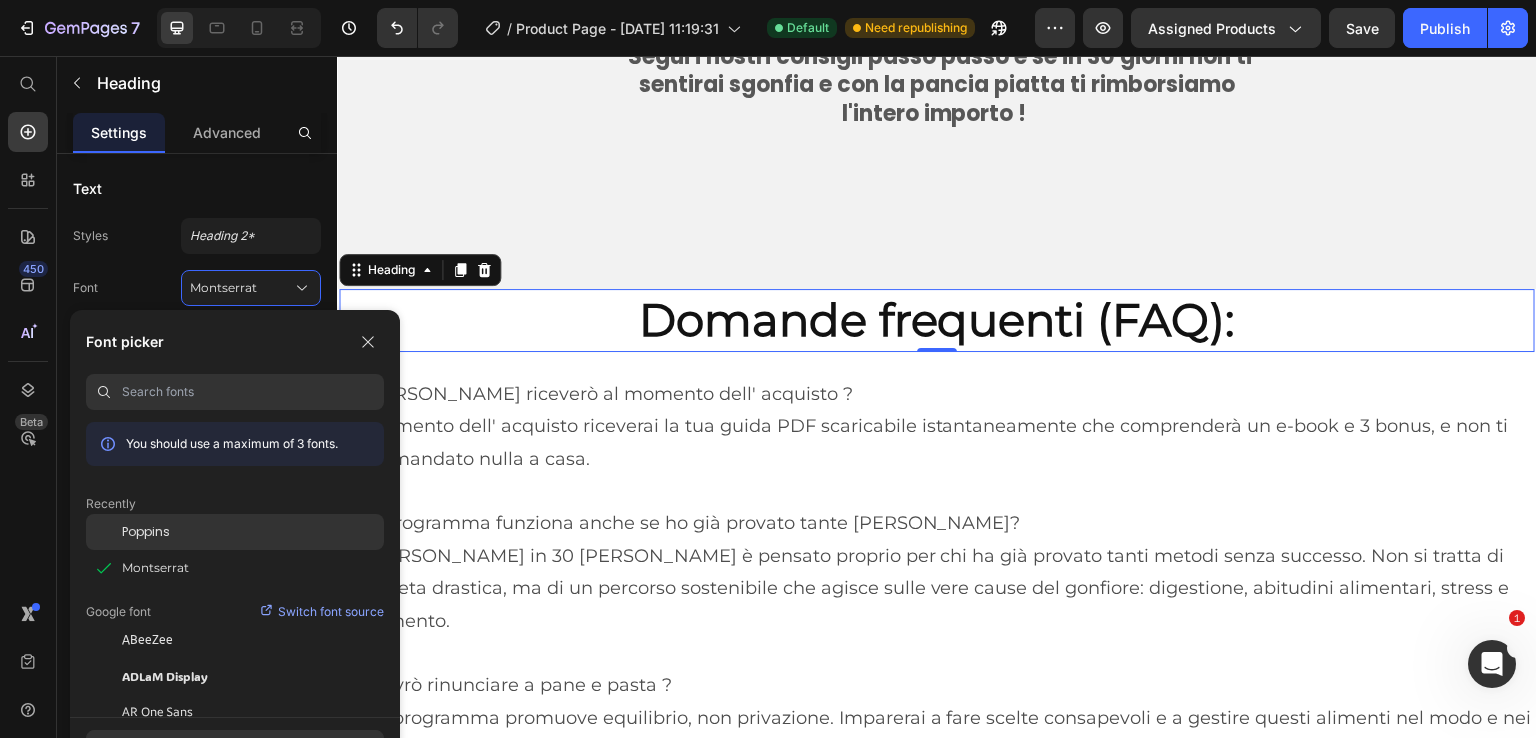 click on "Poppins" at bounding box center (146, 532) 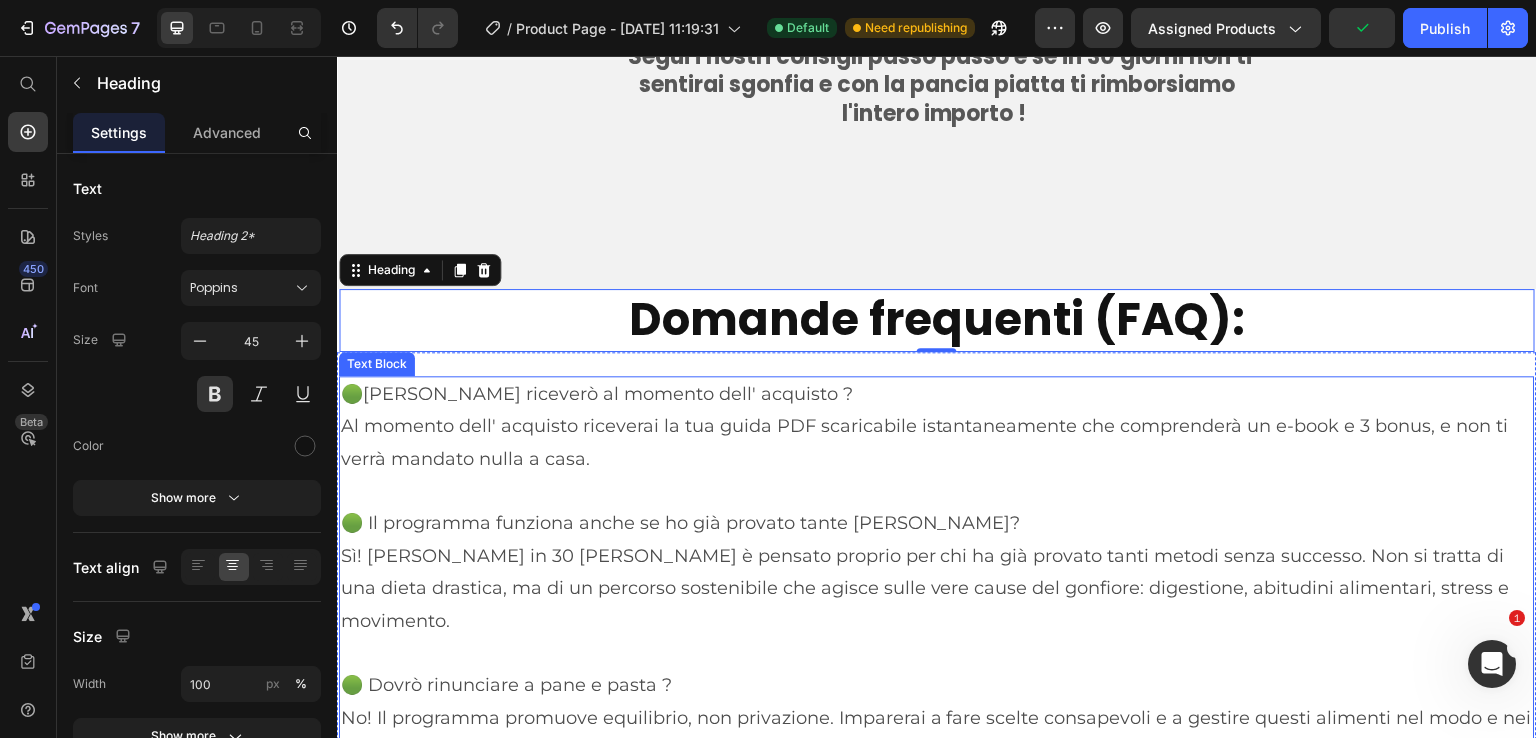 click on "🟢 Il programma funziona anche se ho già provato tante [PERSON_NAME]? Sì! [PERSON_NAME] in 30 [PERSON_NAME] è pensato proprio per chi ha già provato tanti metodi senza successo. Non si tratta di una dieta drastica, ma di un percorso sostenibile che agisce sulle vere cause del gonfiore: digestione, abitudini alimentari, stress e movimento." at bounding box center [937, 572] 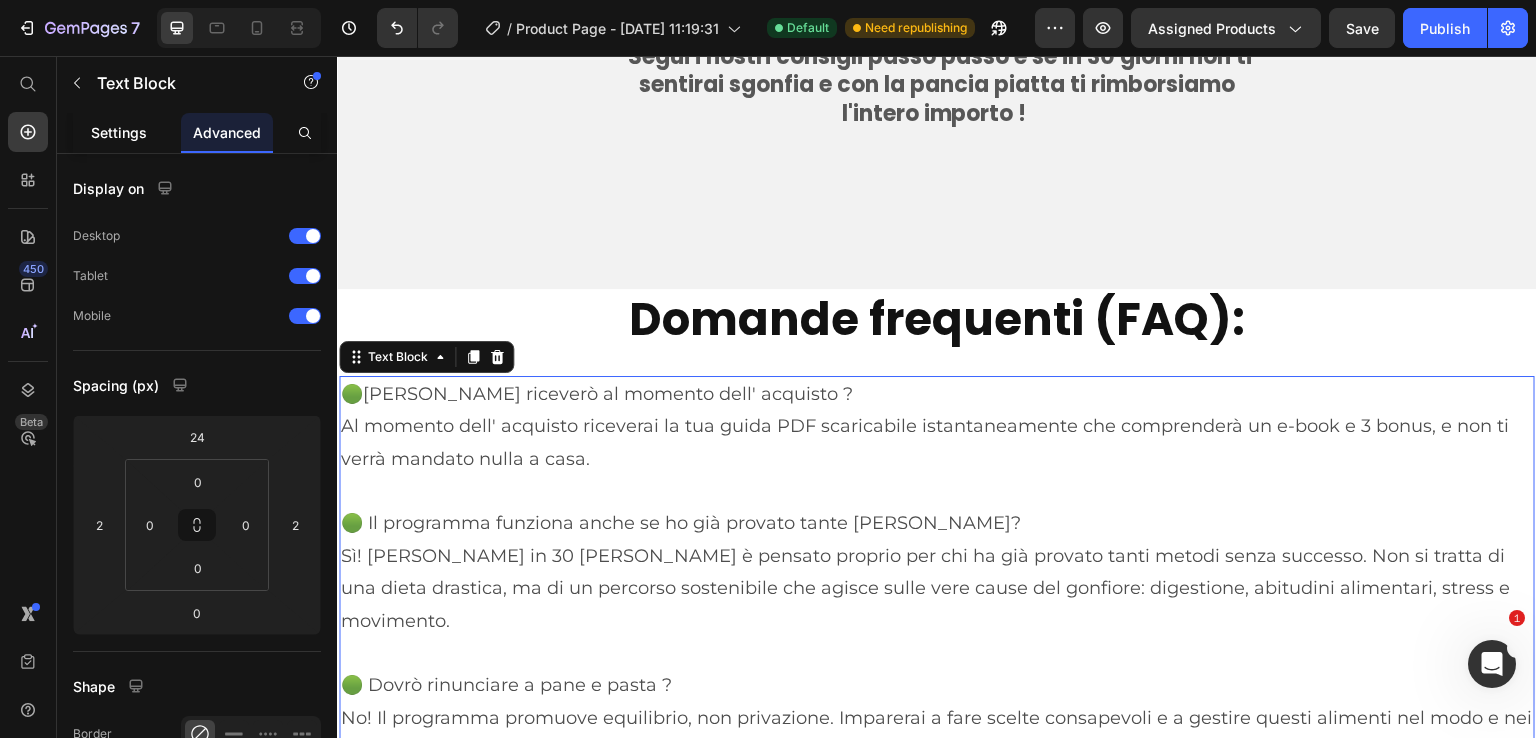 click on "Settings" at bounding box center [119, 132] 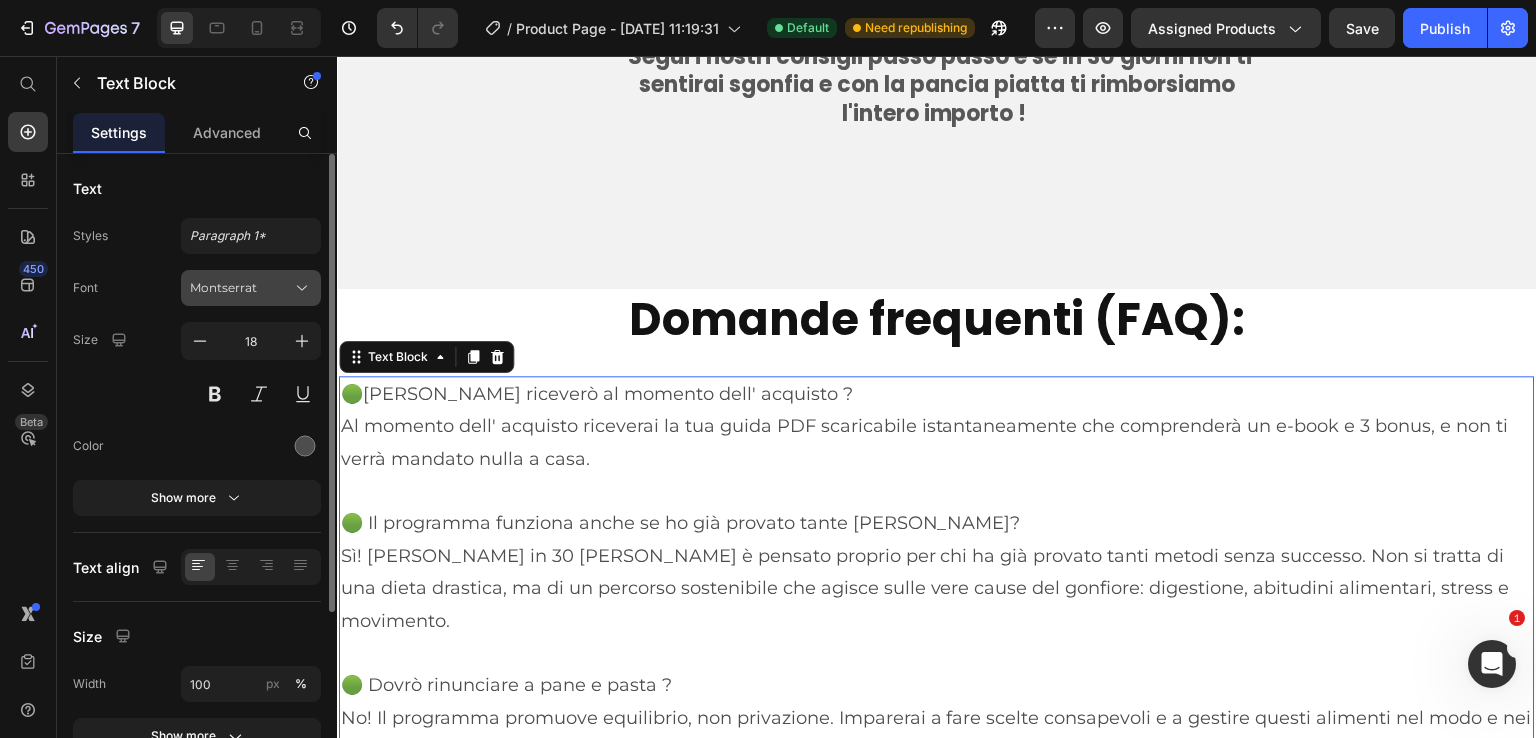 click on "Montserrat" at bounding box center [241, 288] 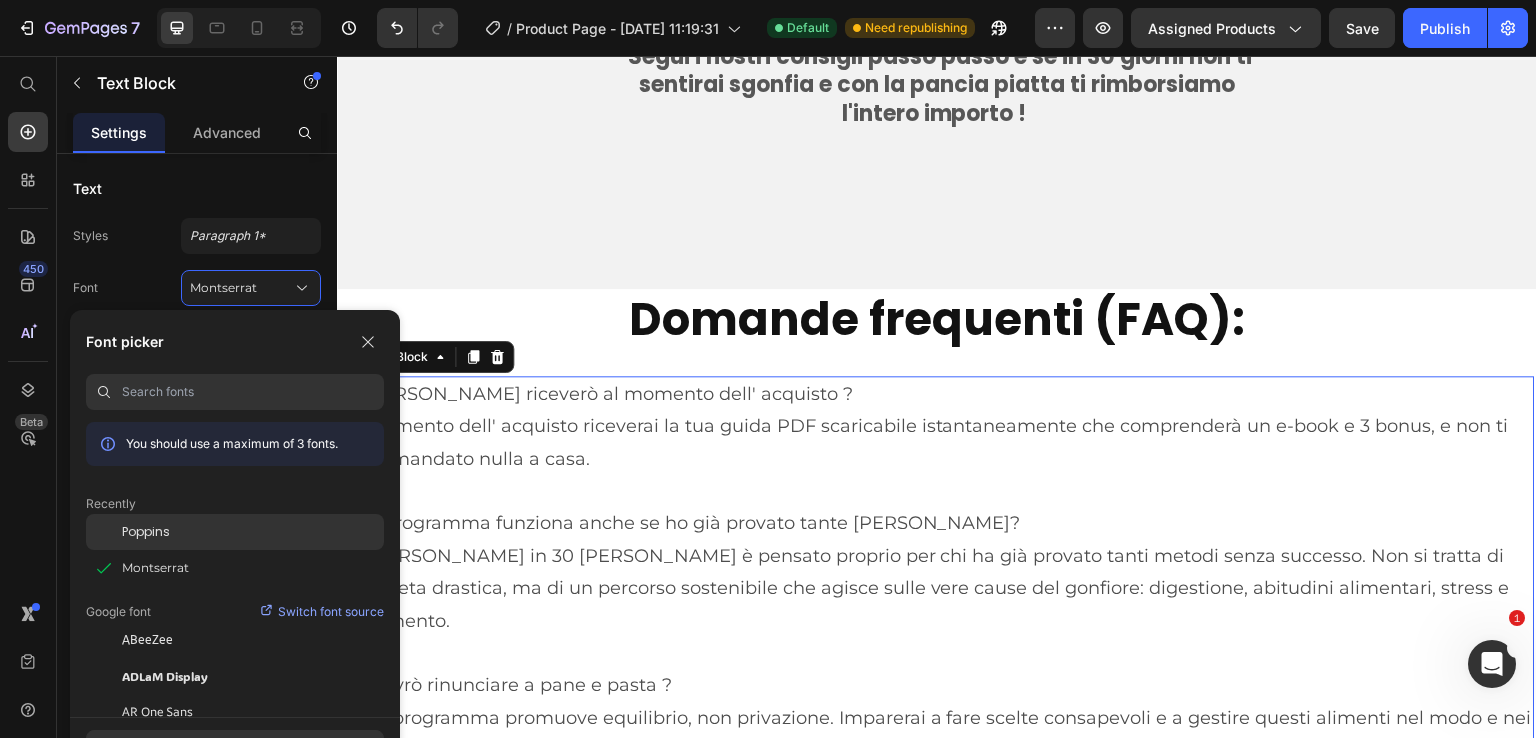 click on "Poppins" at bounding box center [146, 532] 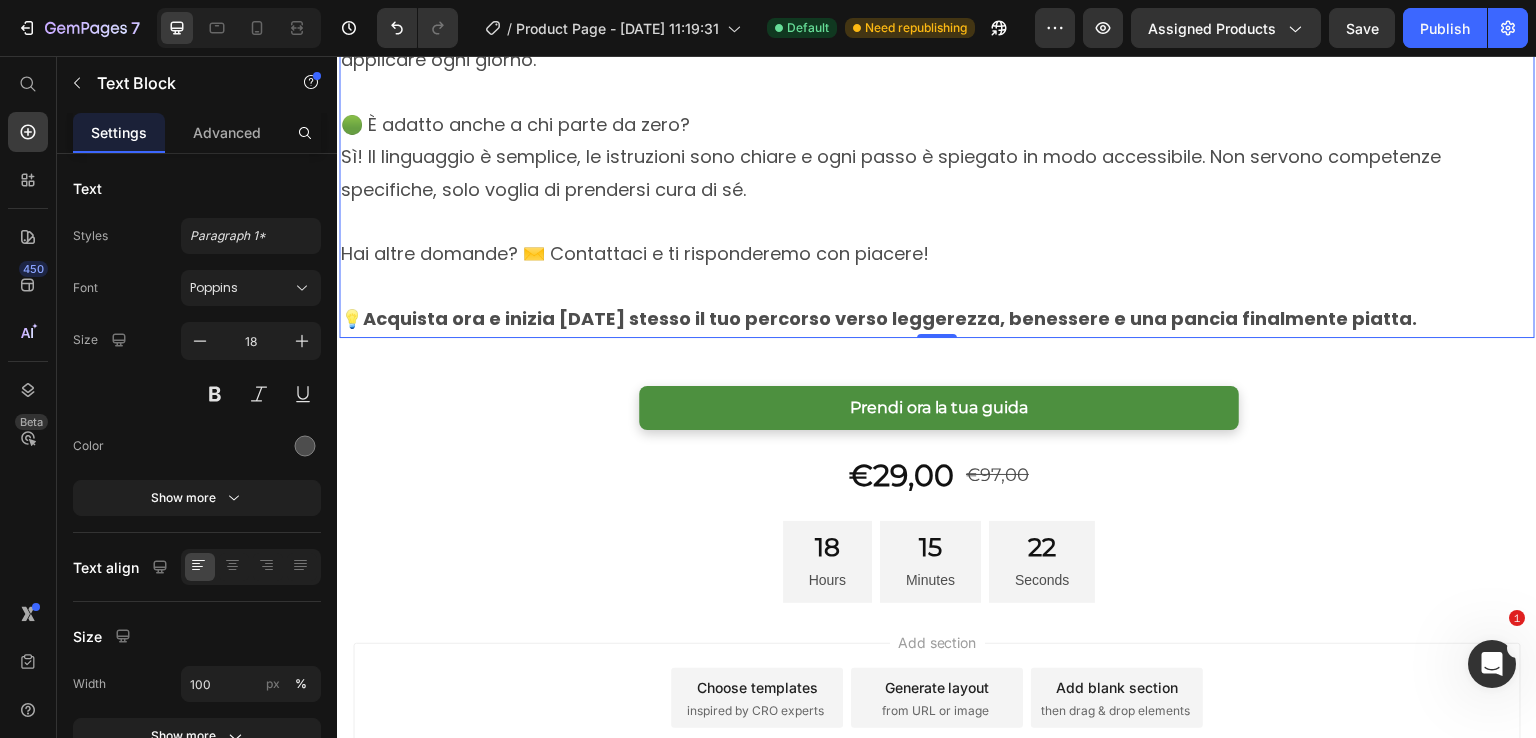 scroll, scrollTop: 12700, scrollLeft: 0, axis: vertical 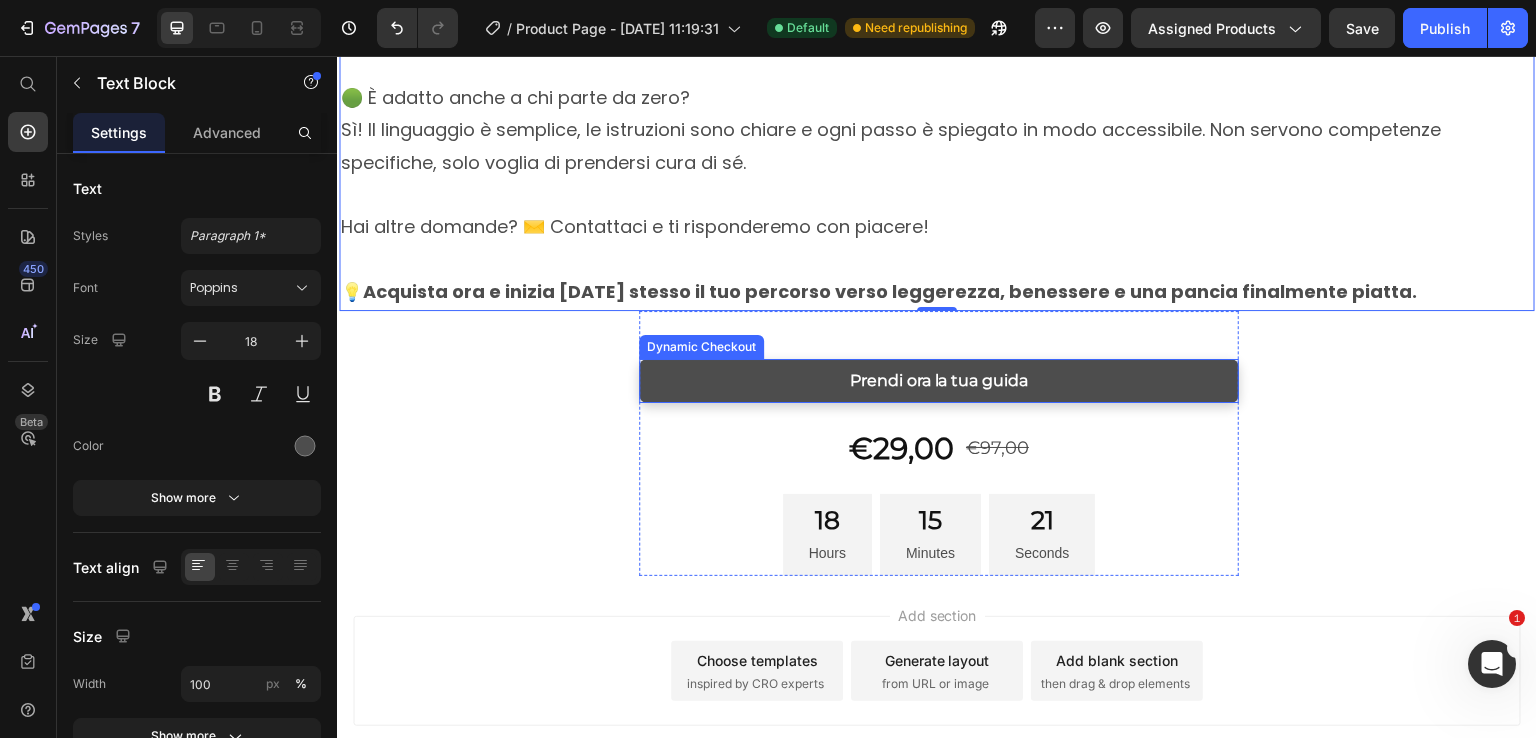 click on "Prendi ora la tua guida" at bounding box center (939, 381) 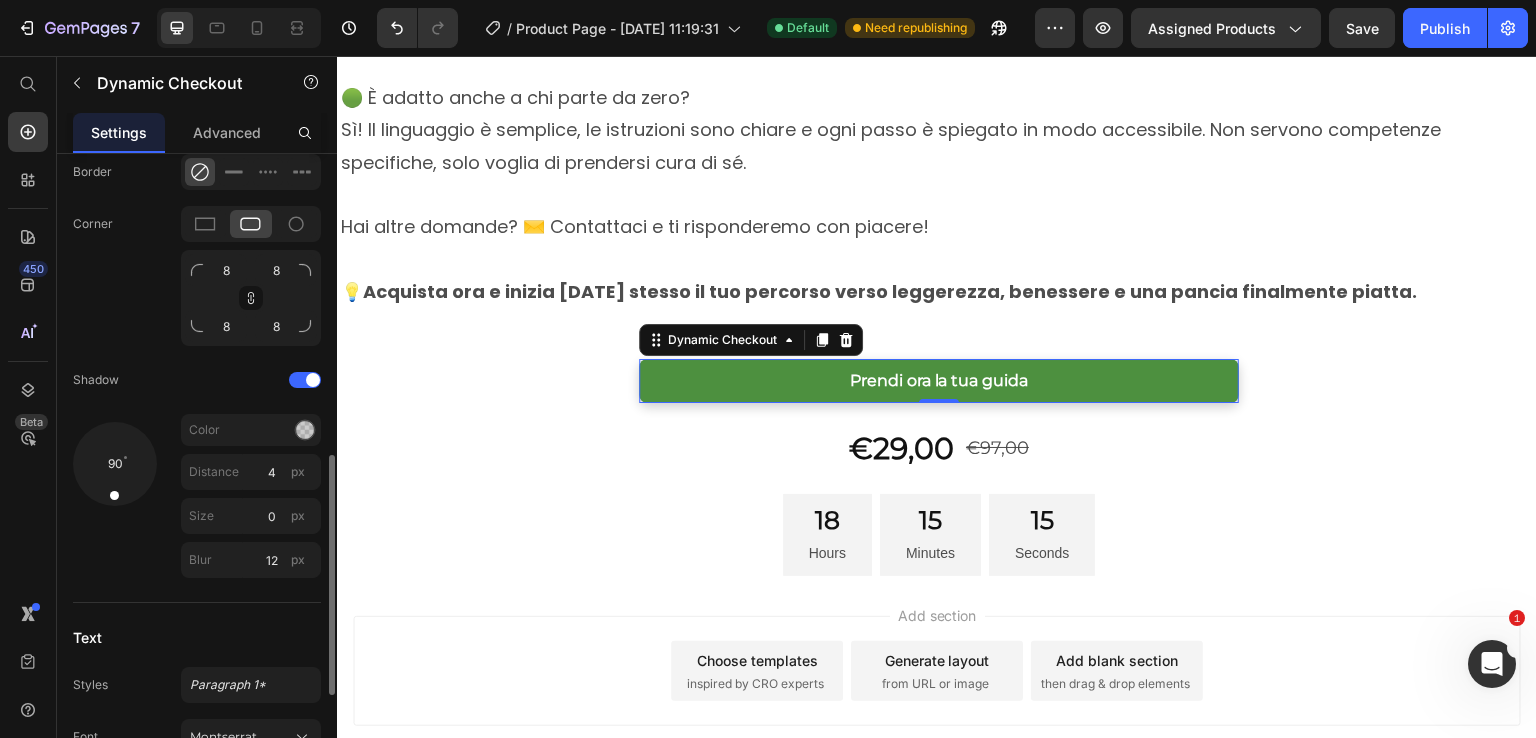 scroll, scrollTop: 1064, scrollLeft: 0, axis: vertical 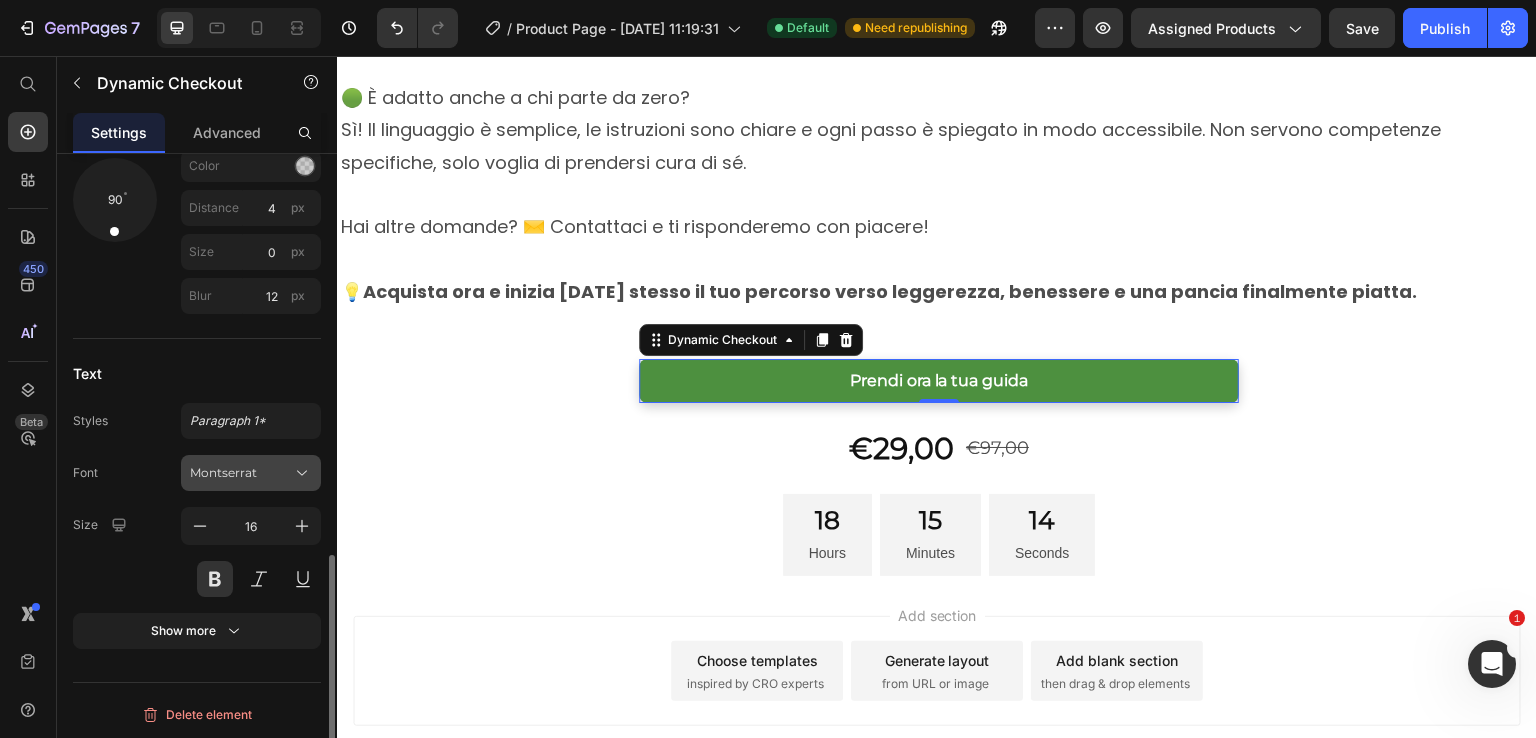click on "Montserrat" at bounding box center [241, 473] 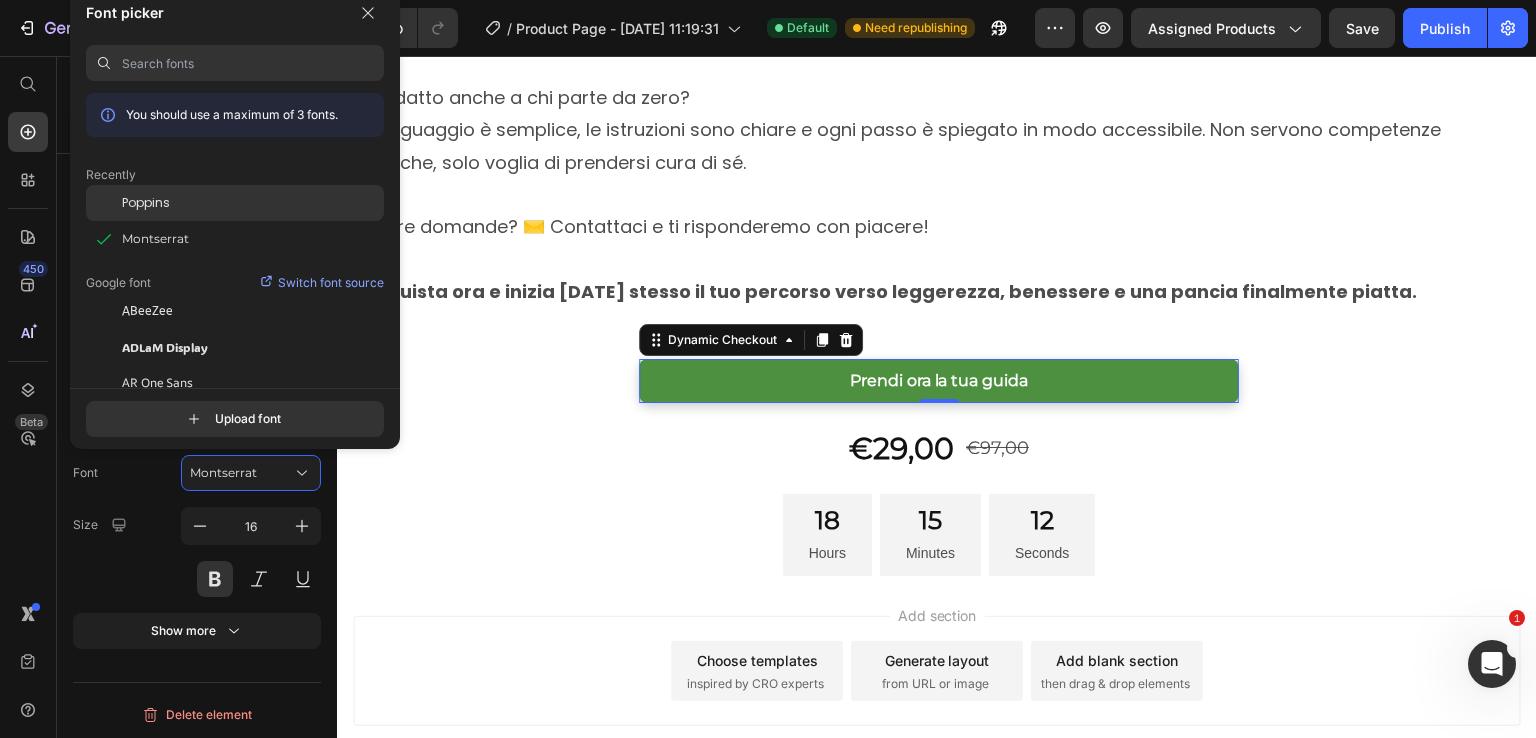 click on "Poppins" at bounding box center (146, 203) 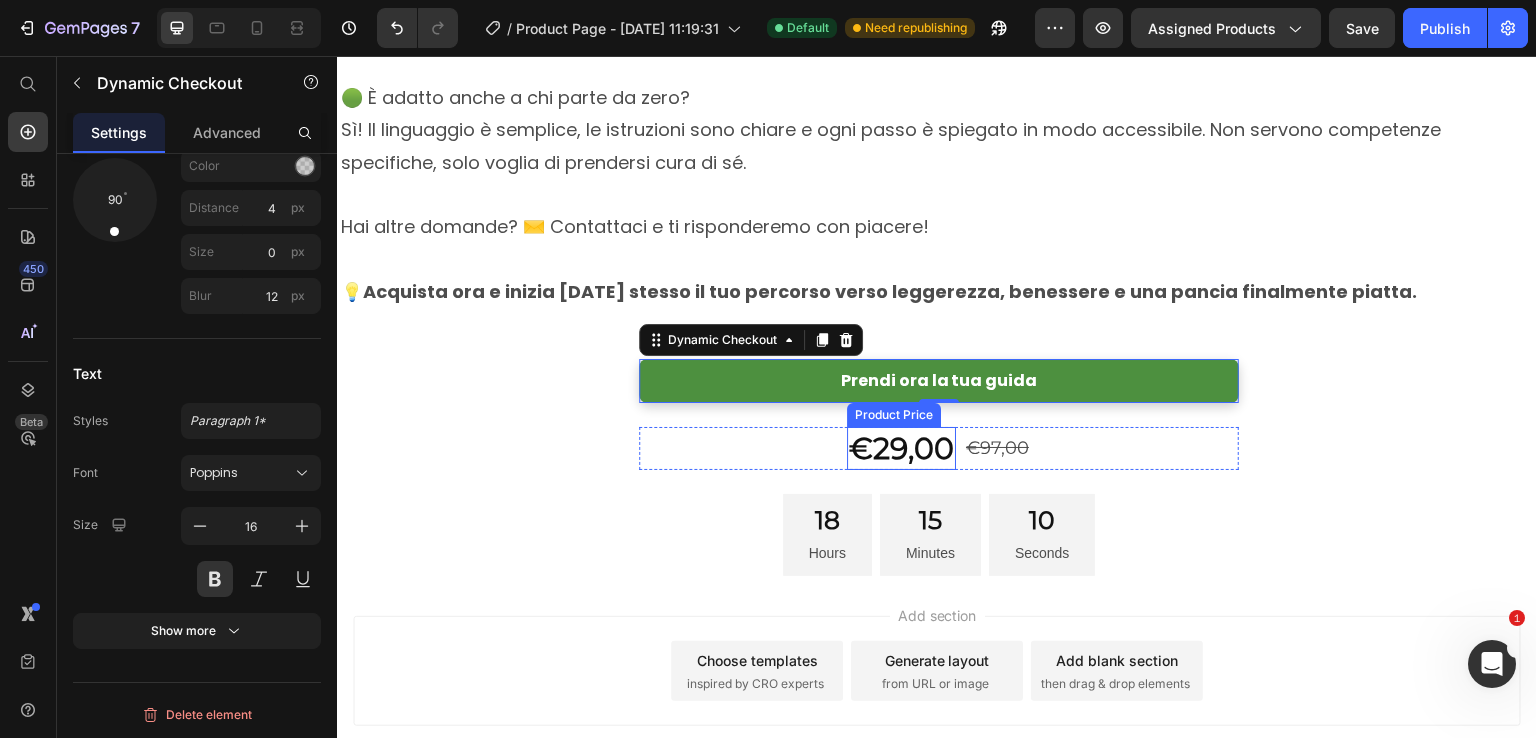 click on "€29,00" at bounding box center [901, 448] 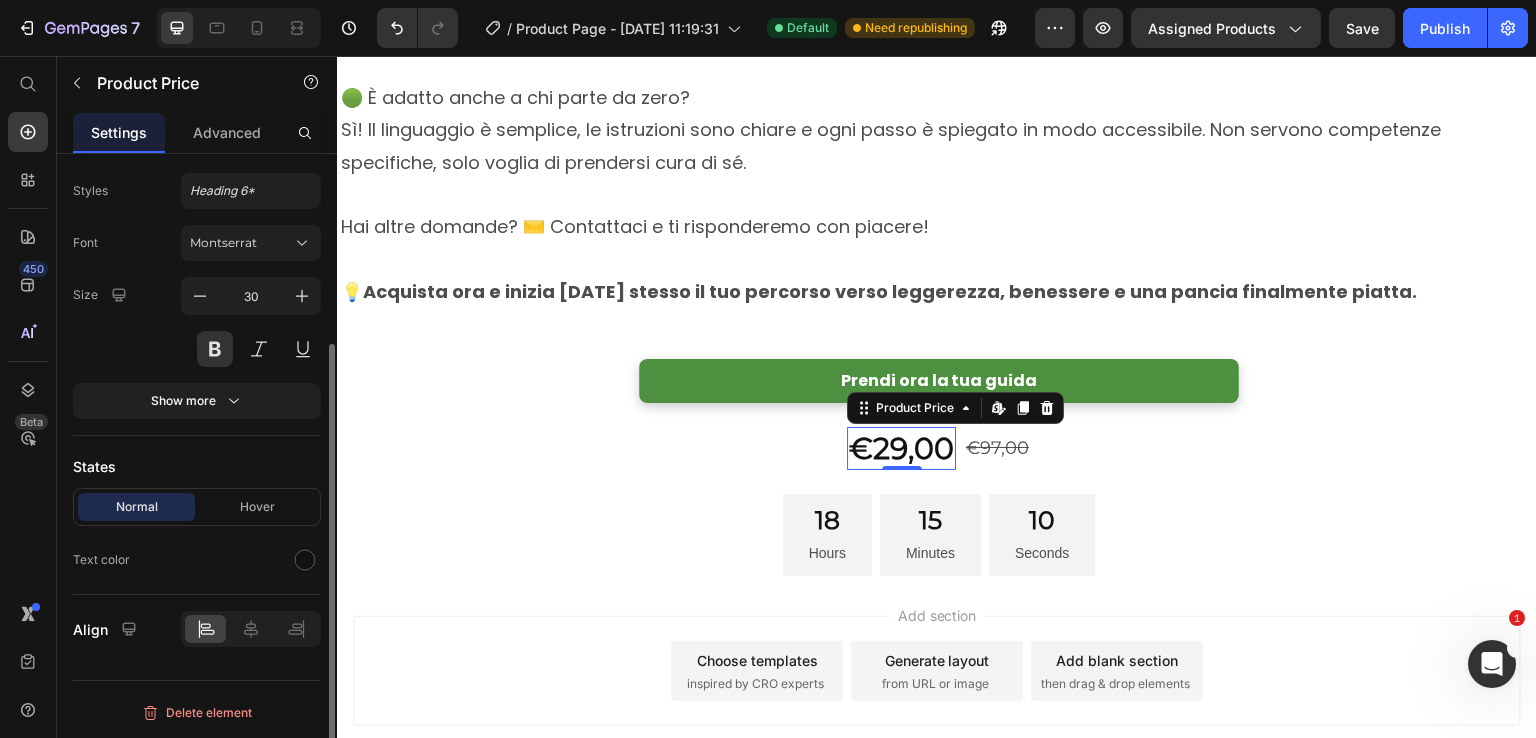 scroll, scrollTop: 0, scrollLeft: 0, axis: both 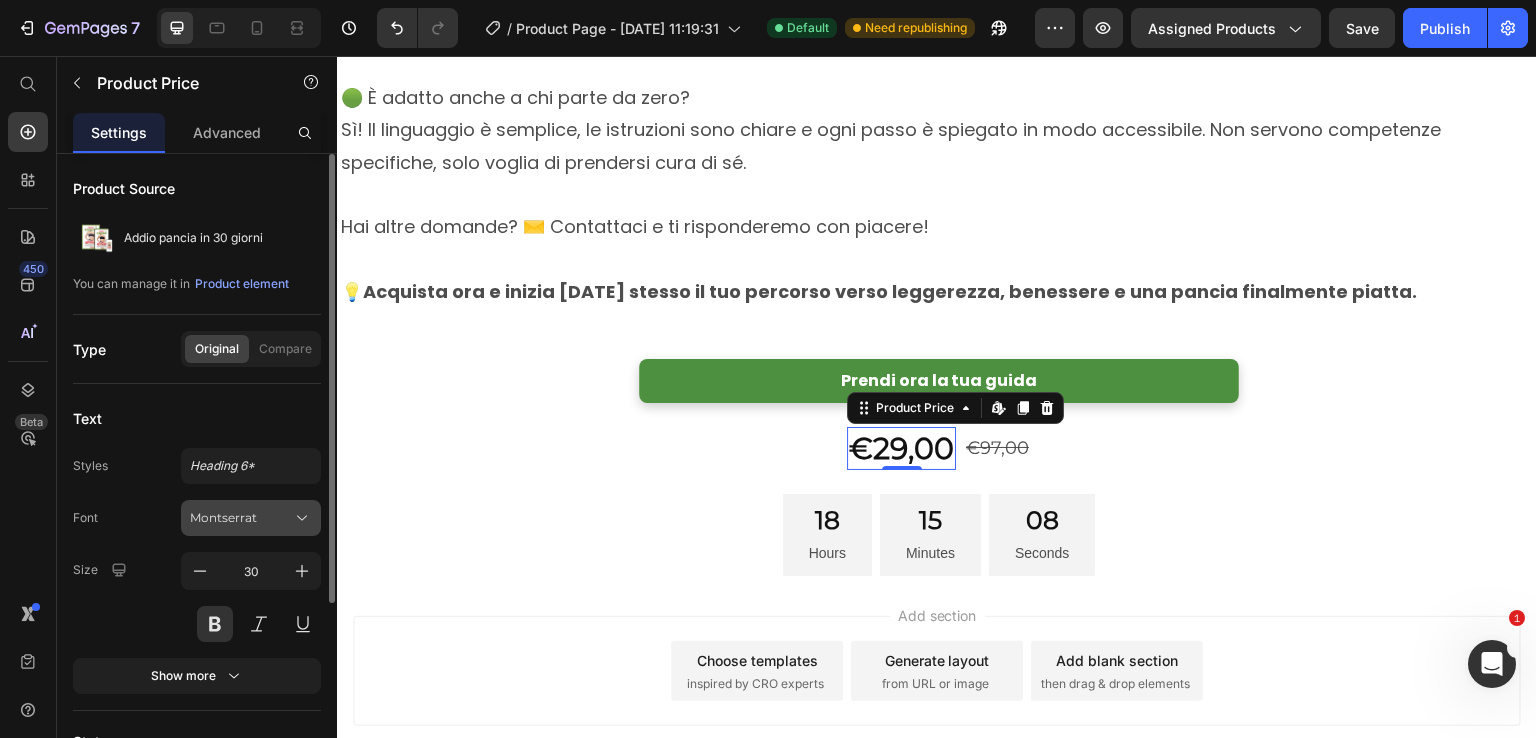 click on "Montserrat" at bounding box center (241, 518) 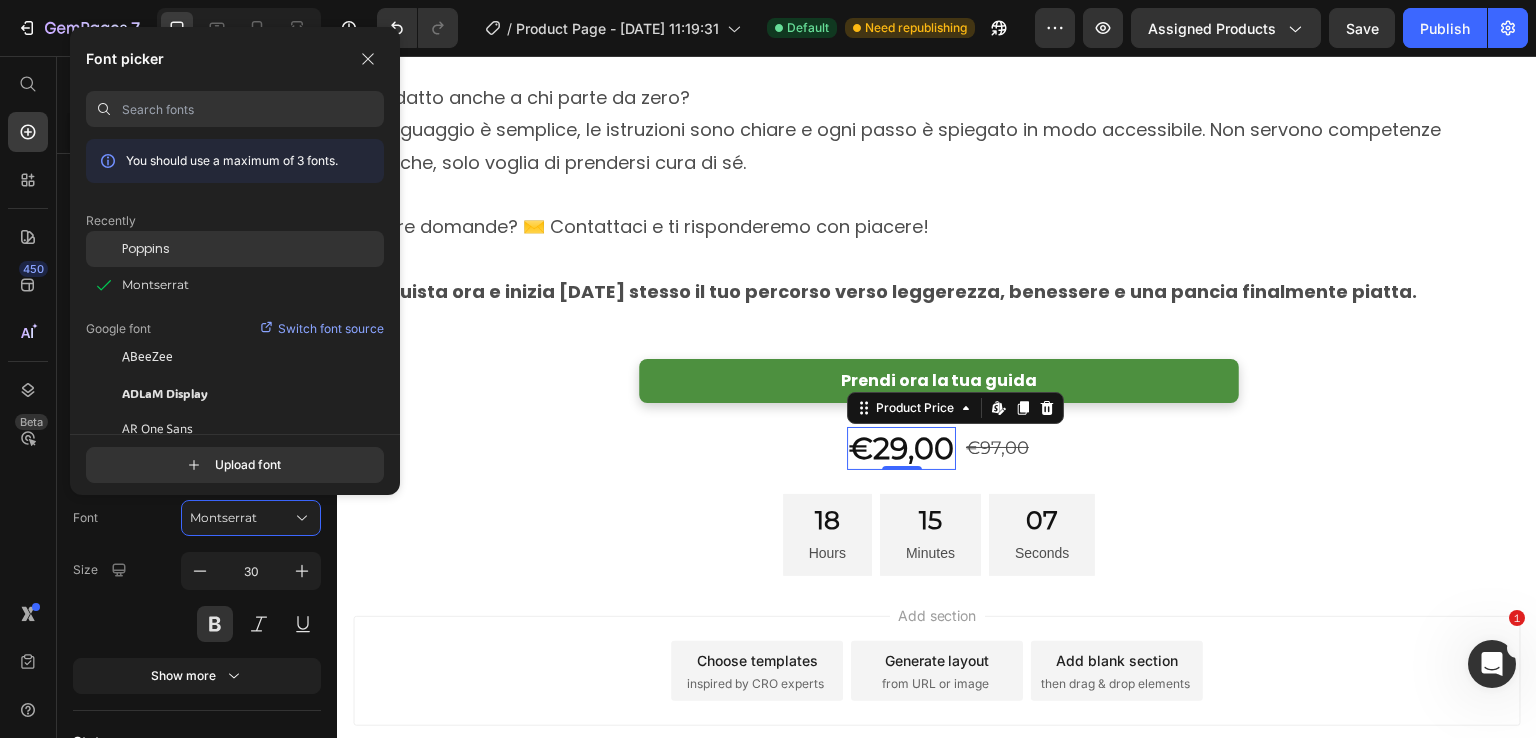 click on "Poppins" 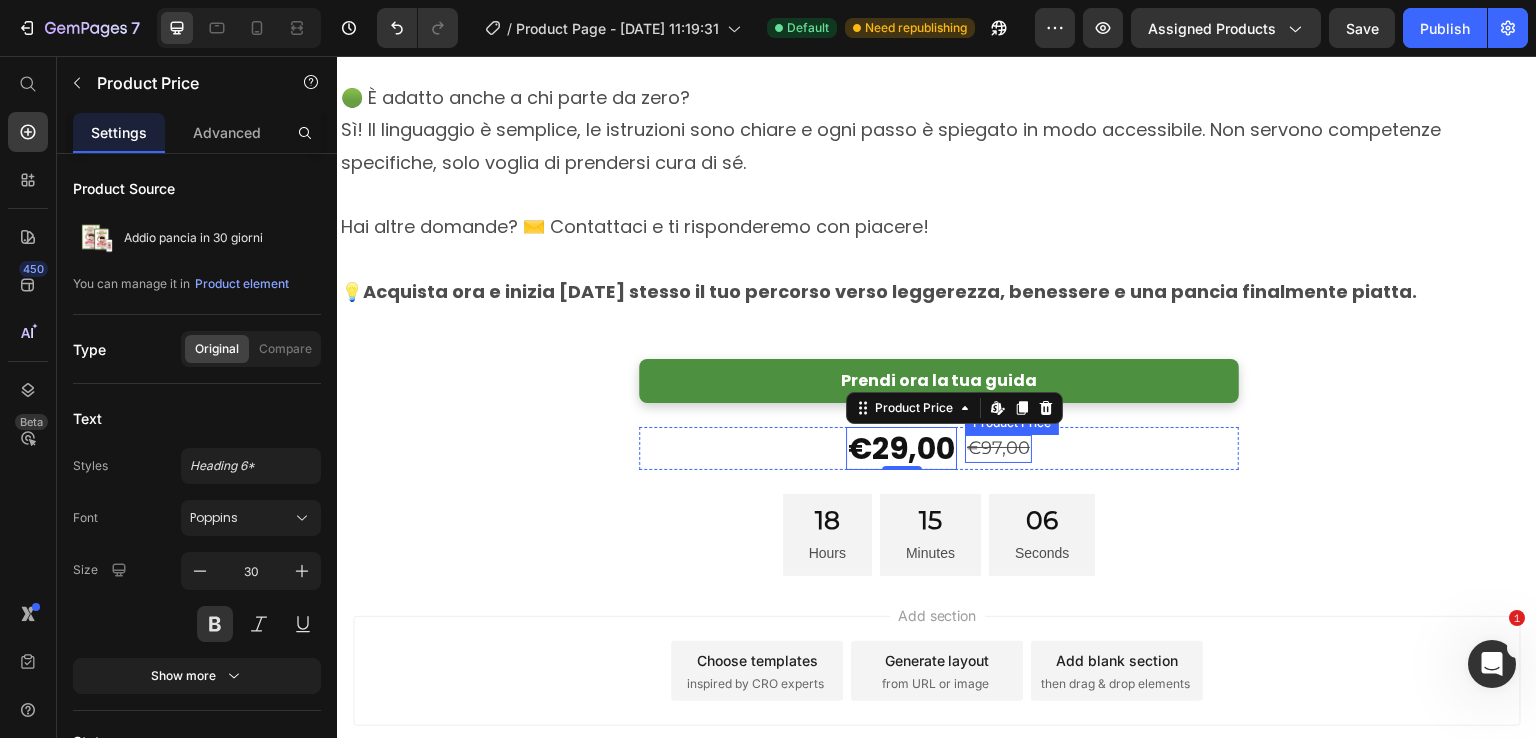 click on "€97,00" at bounding box center (998, 448) 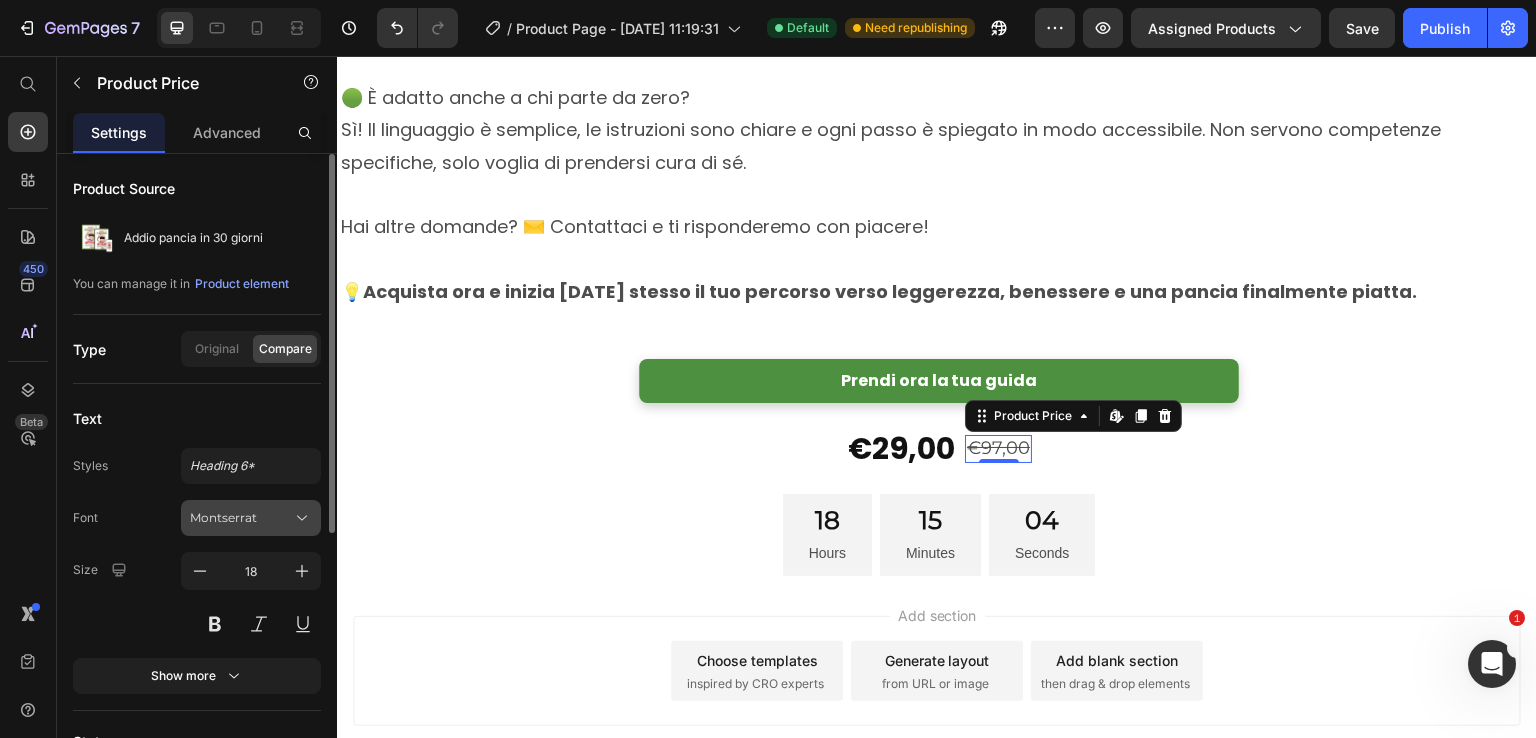 click on "Montserrat" at bounding box center [241, 518] 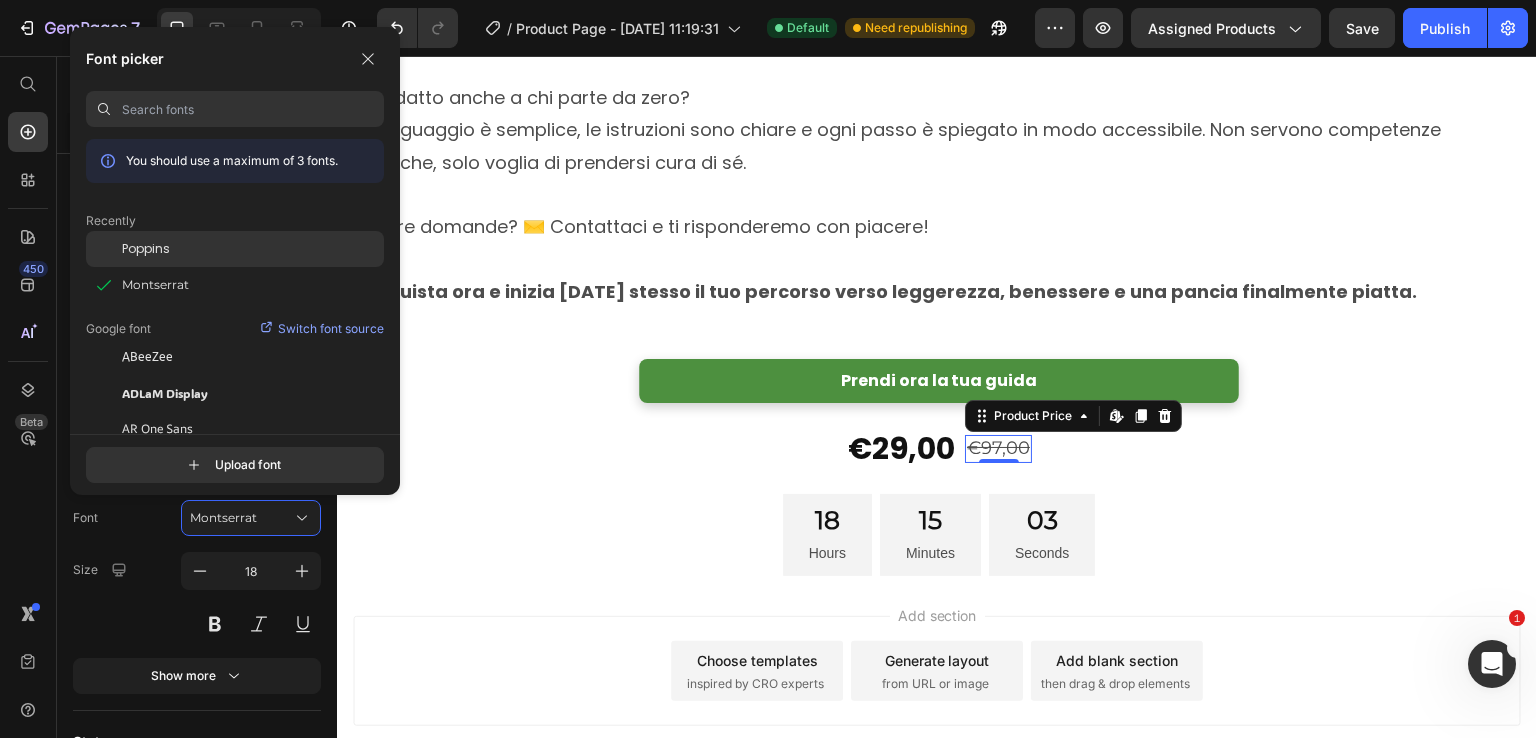 click on "Poppins" at bounding box center (146, 249) 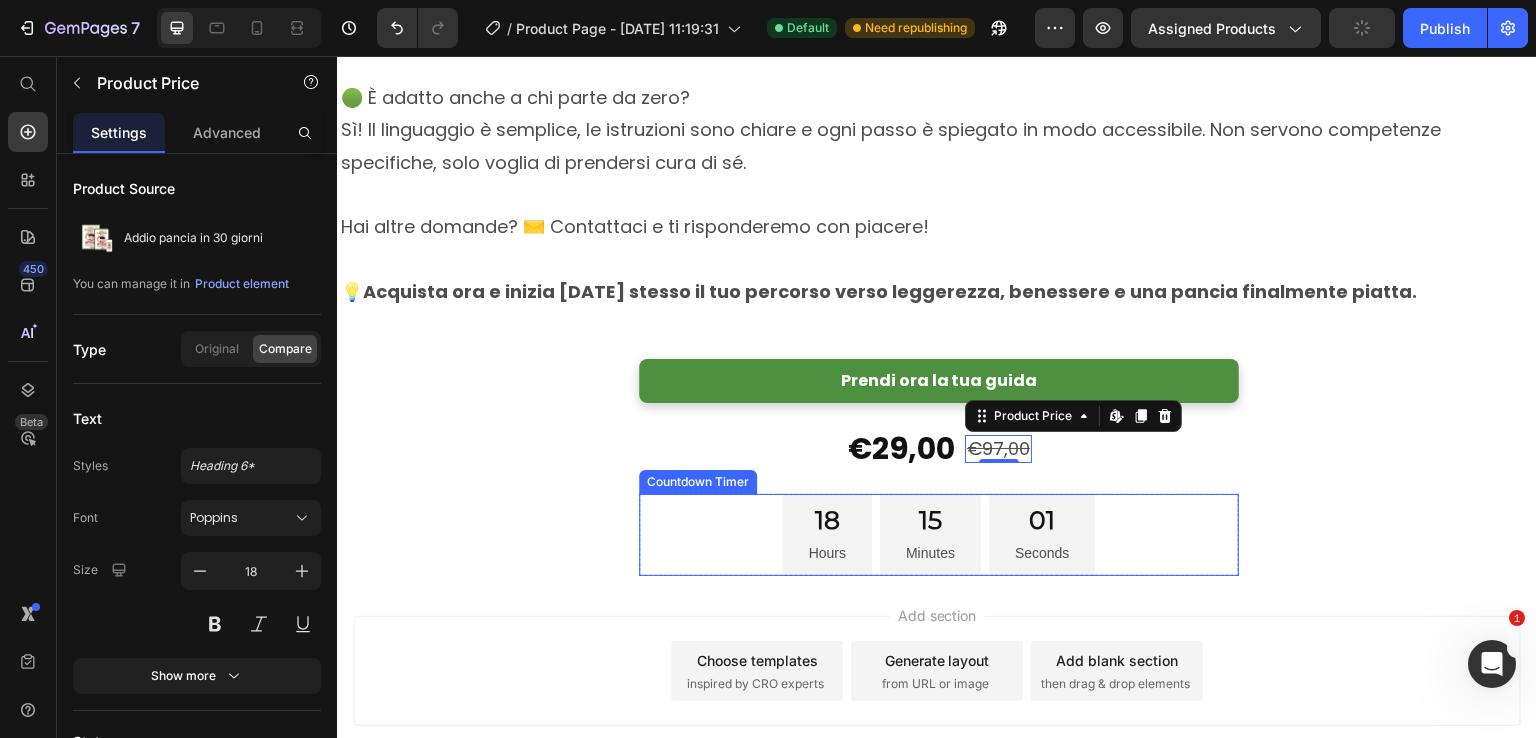 click on "18" at bounding box center (827, 520) 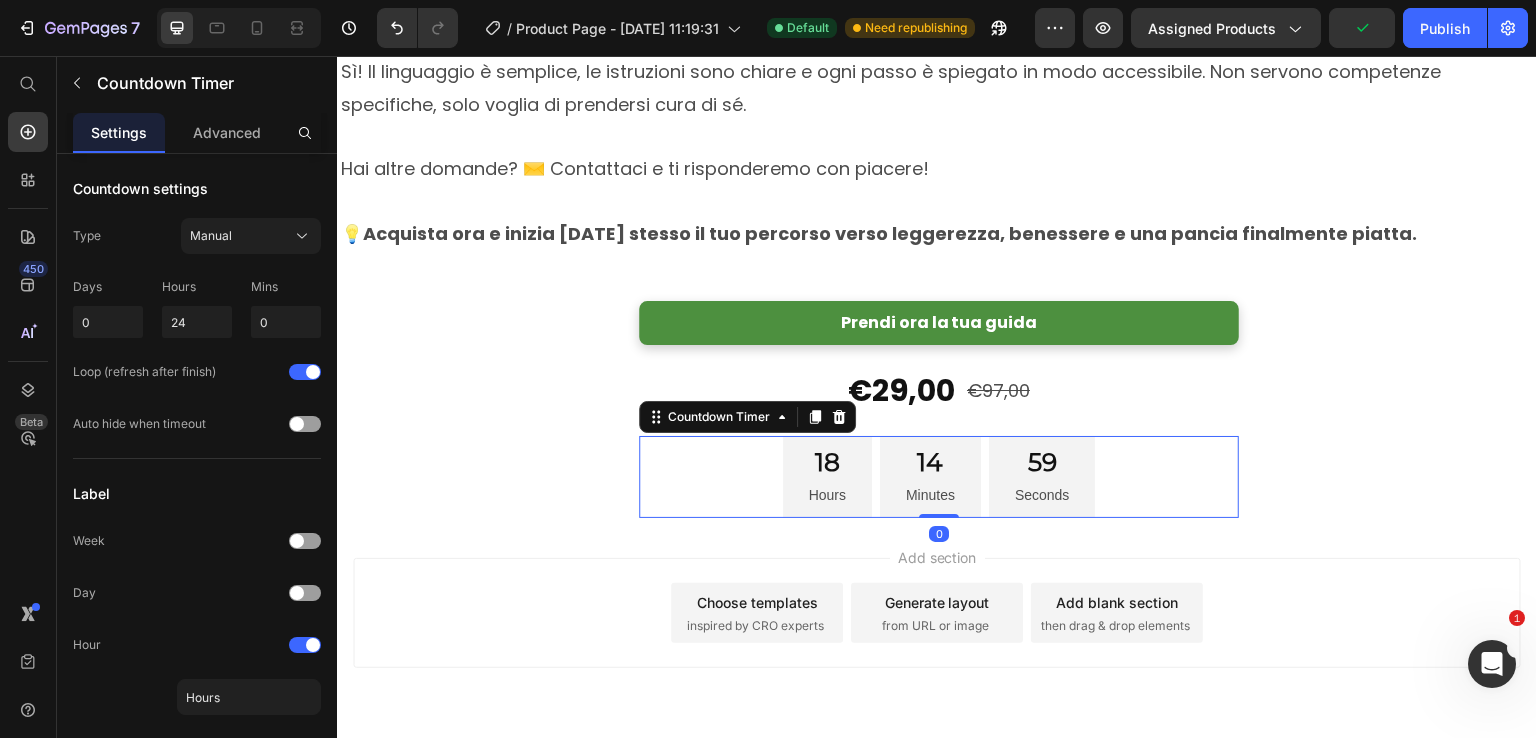 scroll, scrollTop: 12800, scrollLeft: 0, axis: vertical 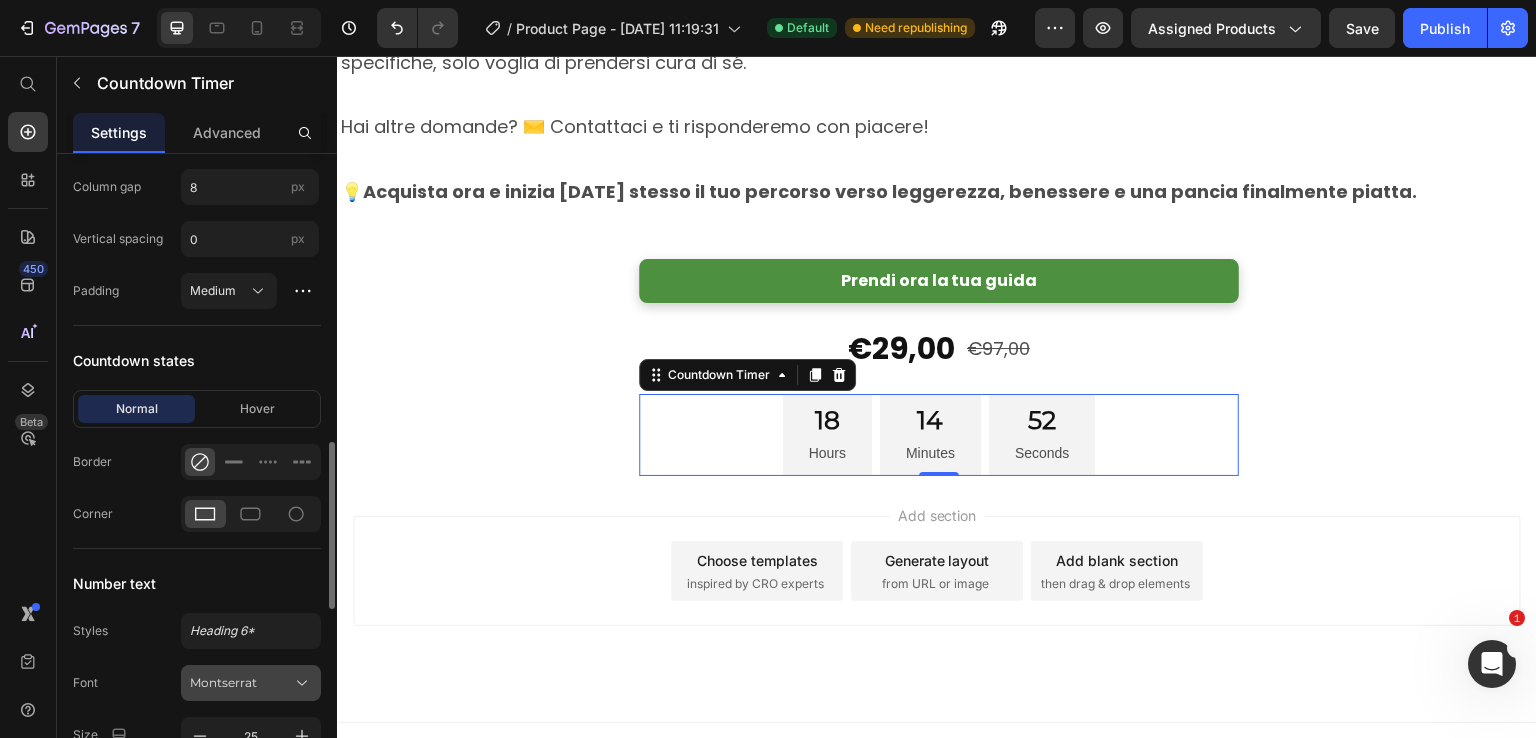 click on "Montserrat" at bounding box center [241, 683] 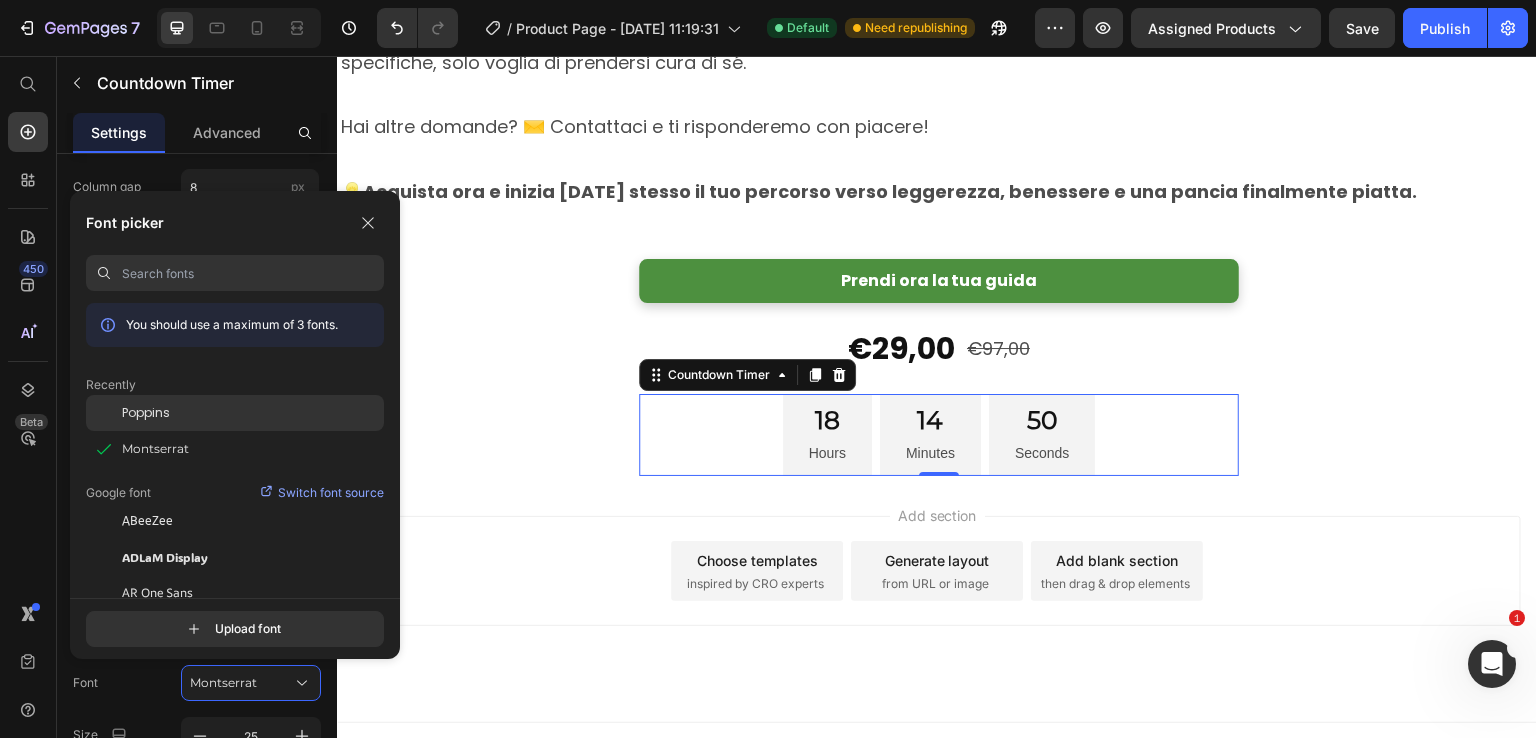 click on "Poppins" at bounding box center [146, 413] 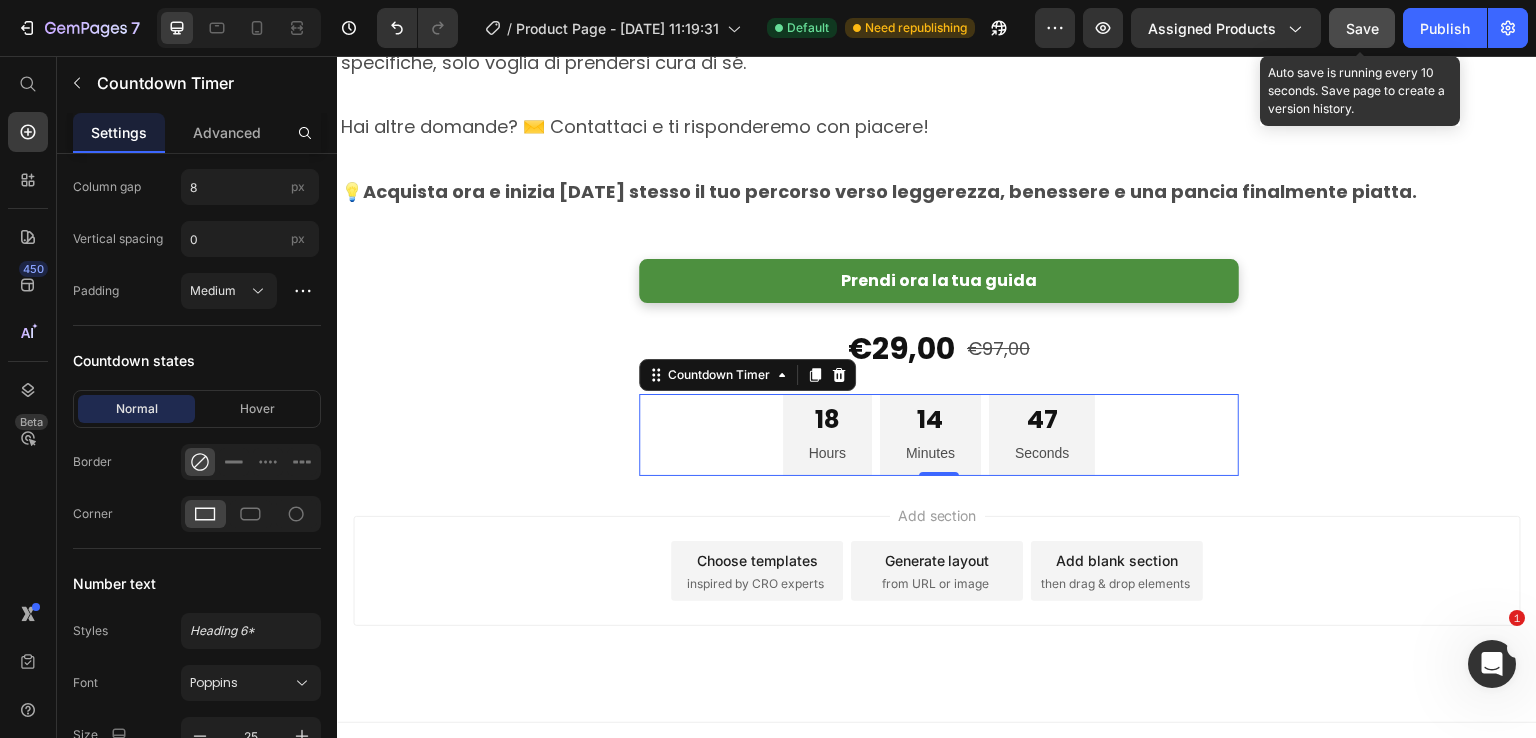 click on "Save" at bounding box center (1362, 28) 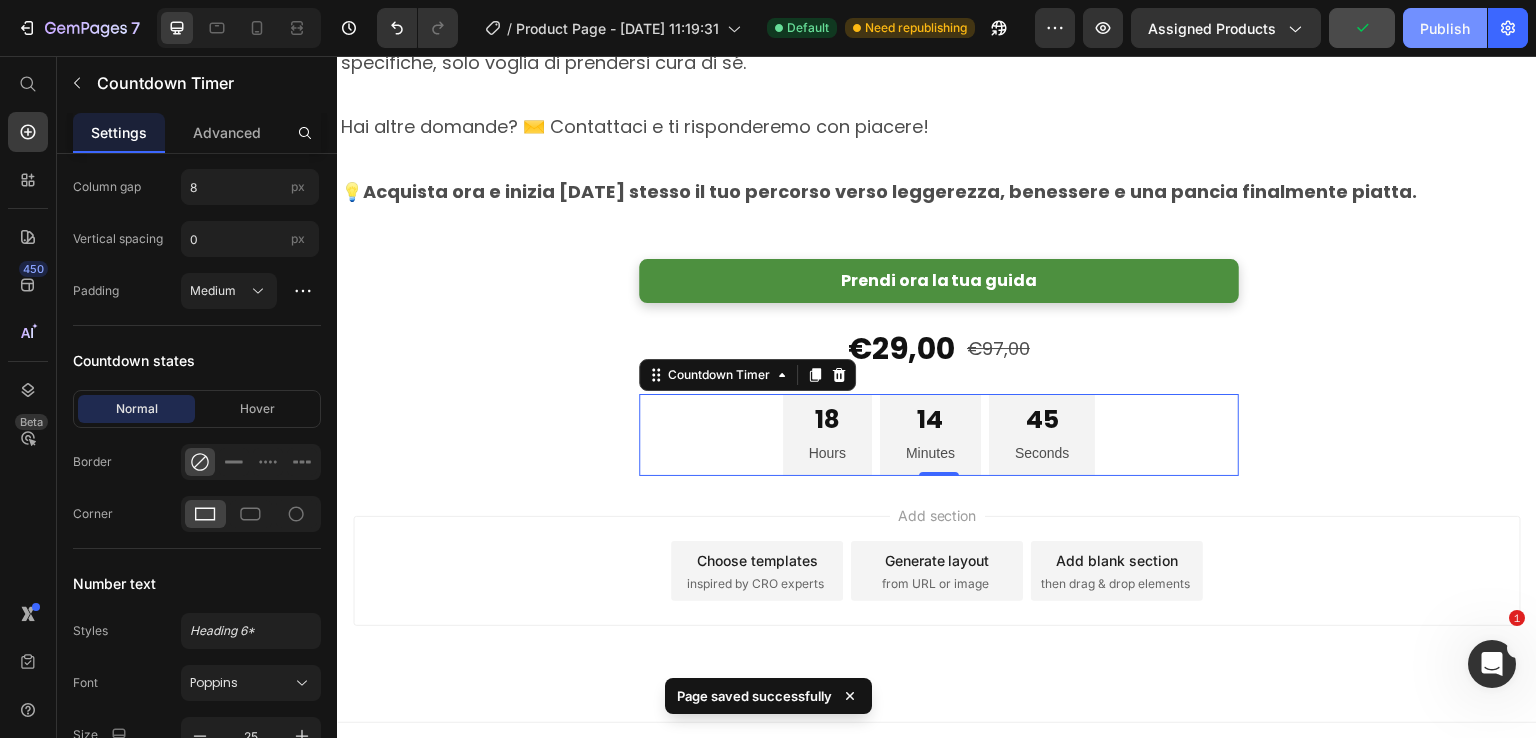 click on "Publish" at bounding box center [1445, 28] 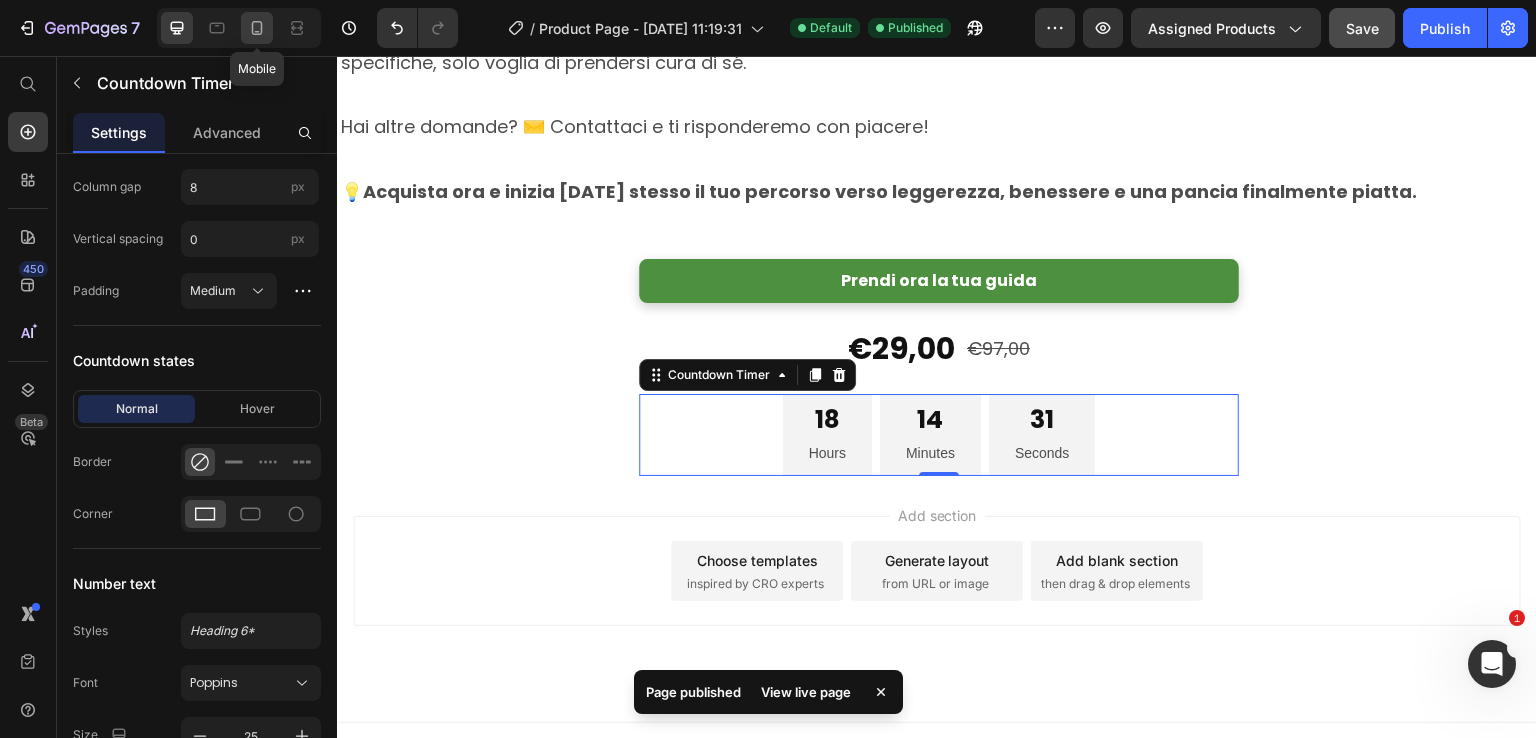 click 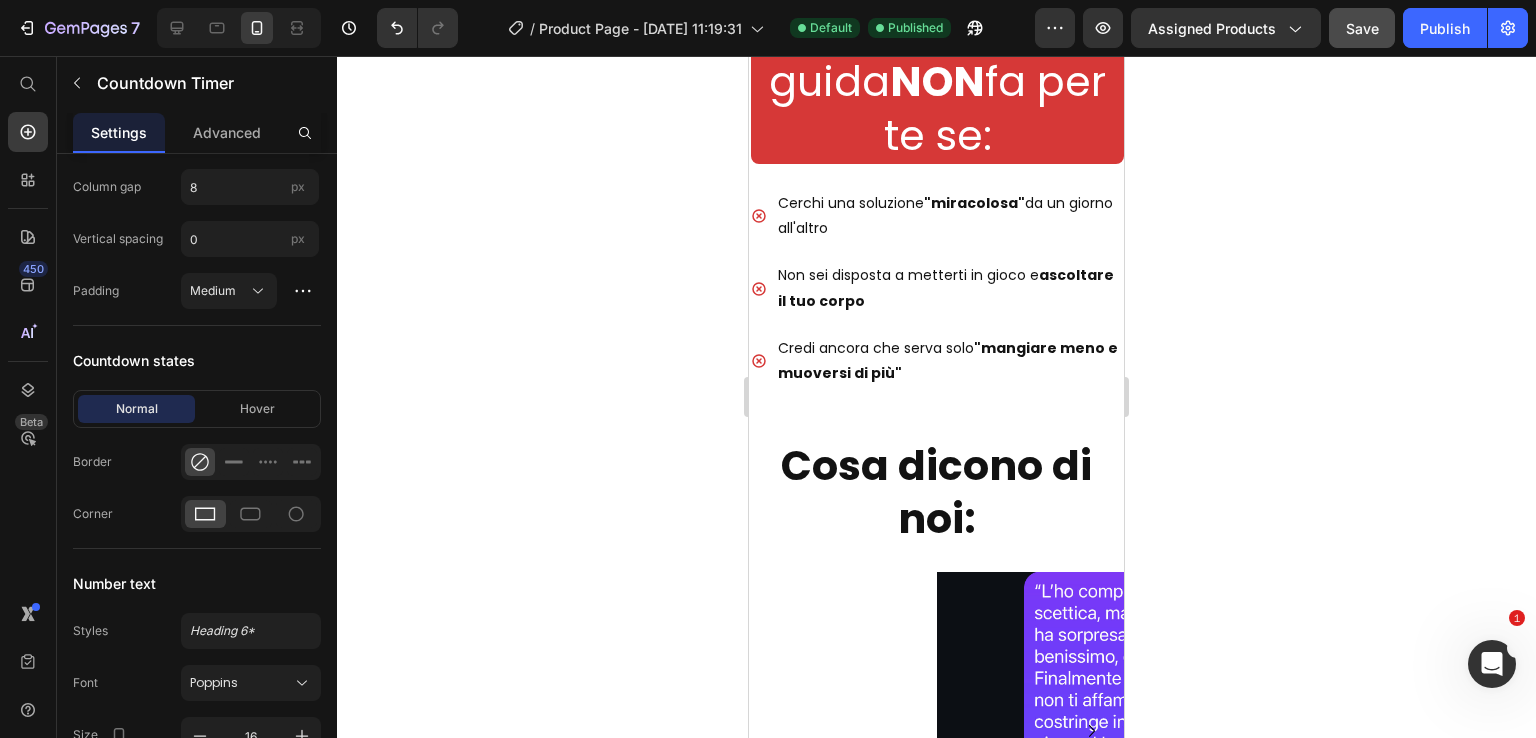 scroll, scrollTop: 1864, scrollLeft: 0, axis: vertical 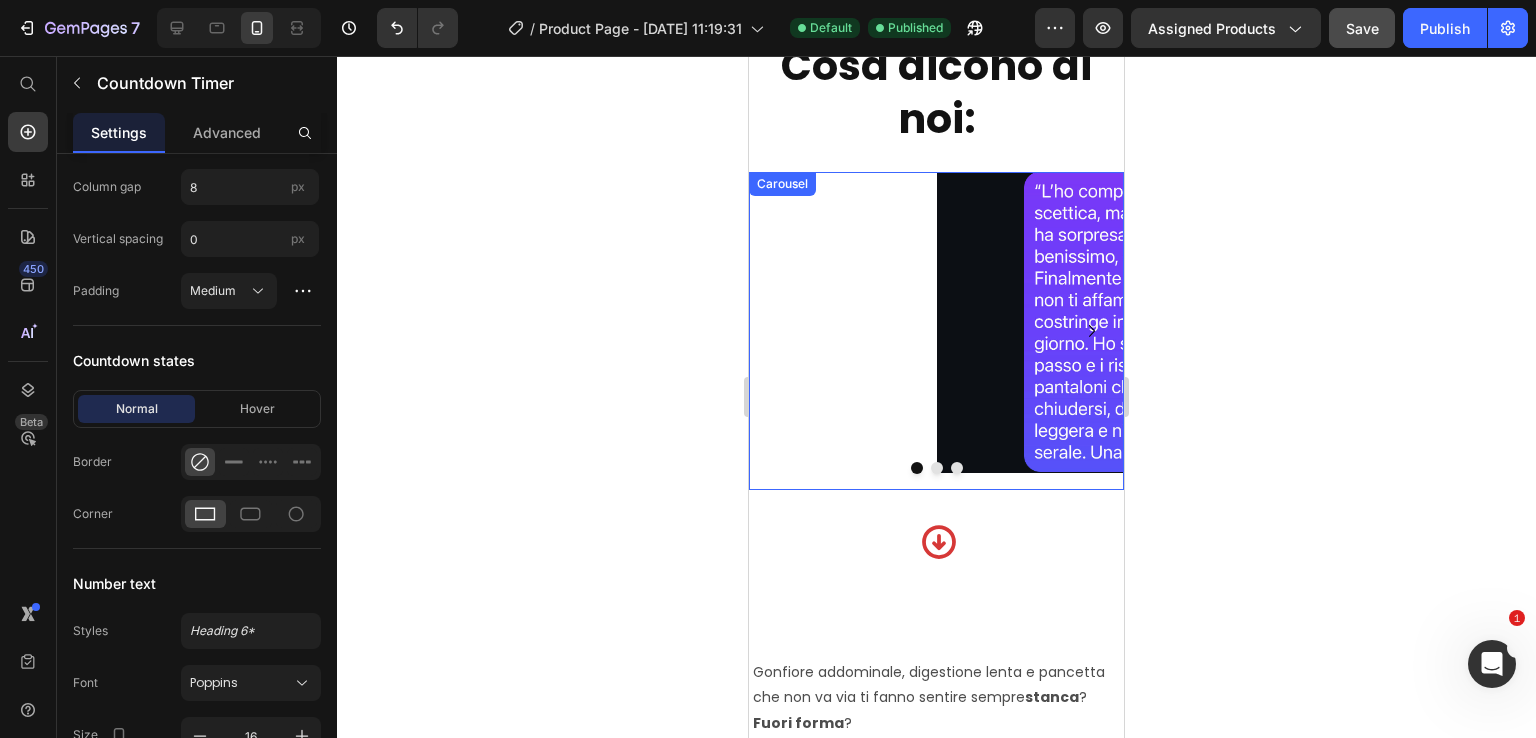 click at bounding box center (937, 468) 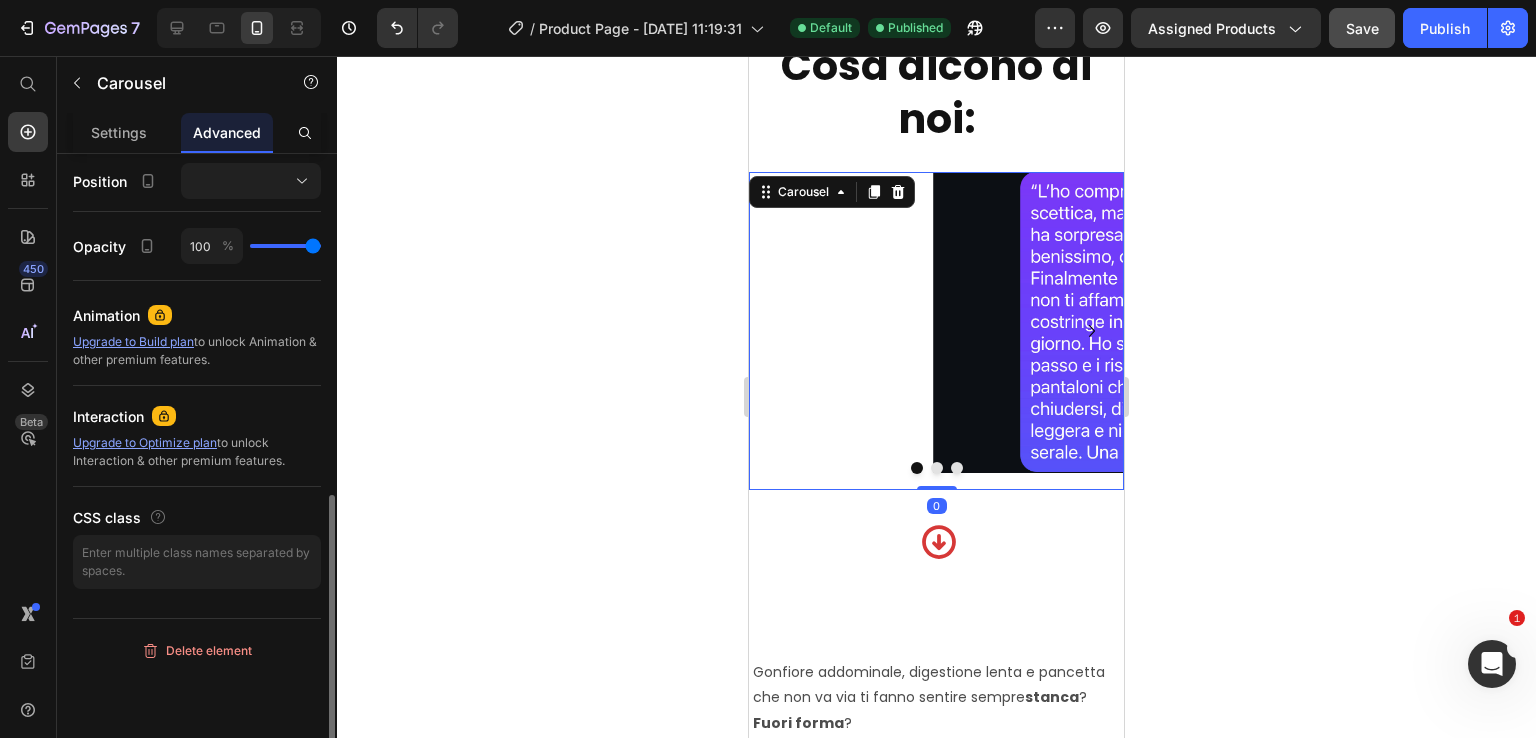 scroll, scrollTop: 0, scrollLeft: 0, axis: both 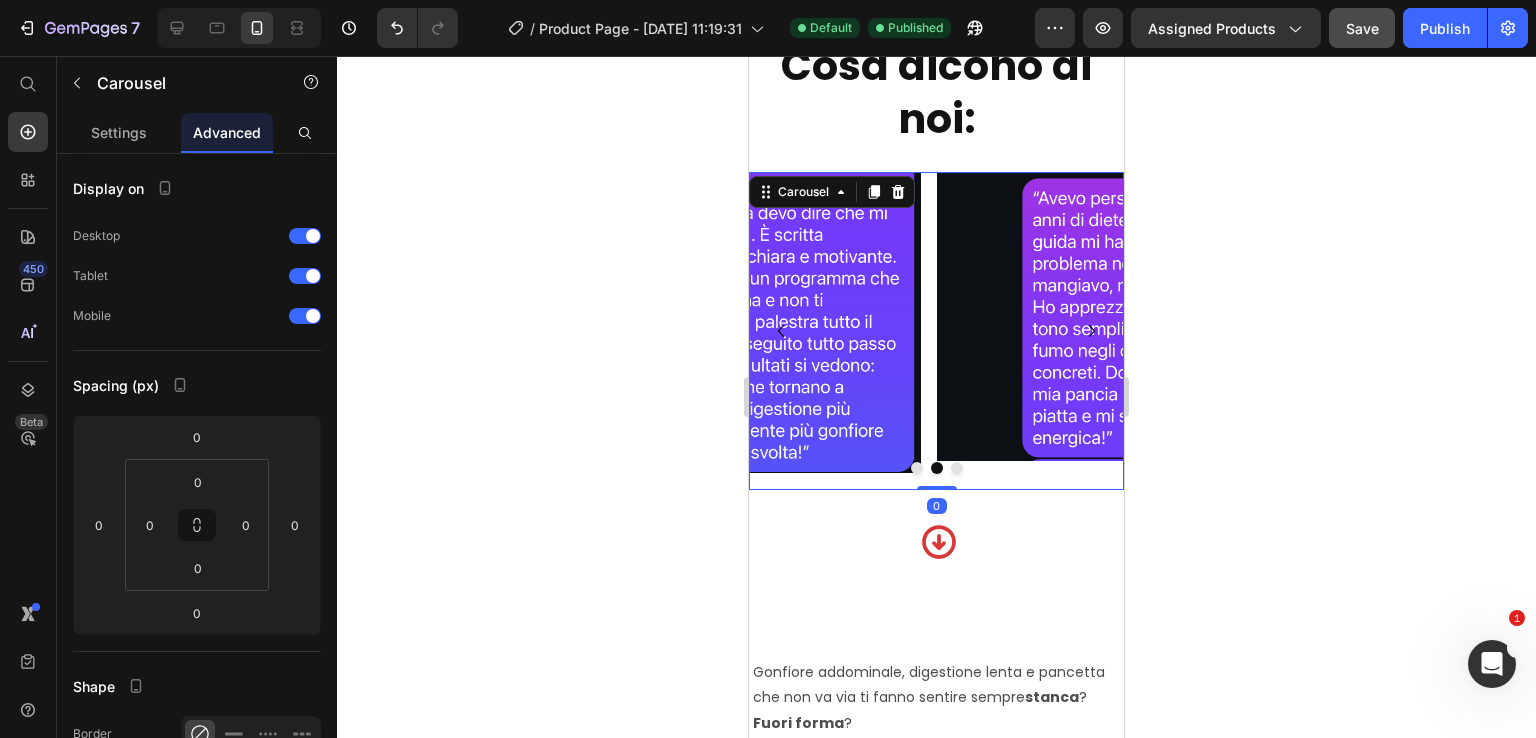 click on "Image" at bounding box center (1117, 331) 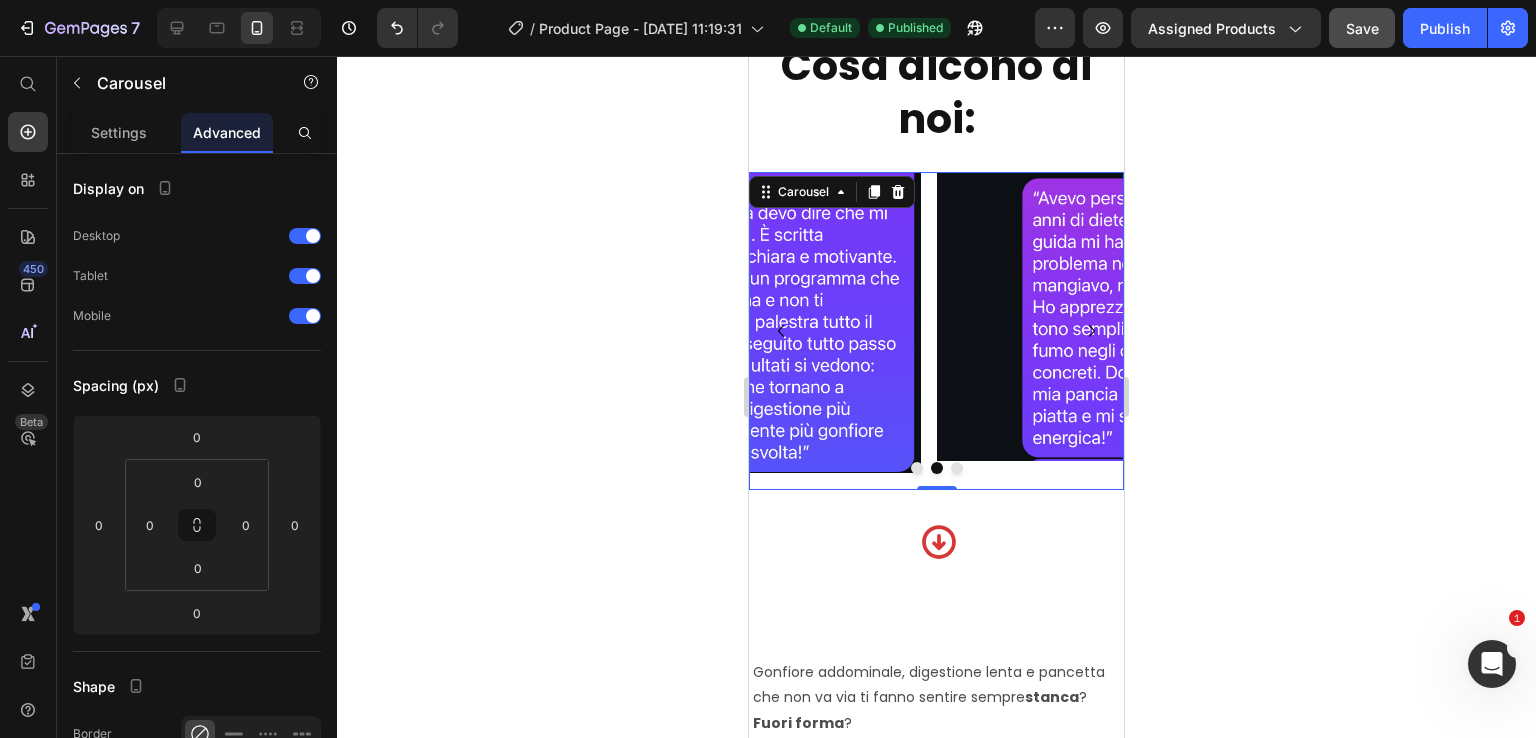 click at bounding box center [957, 468] 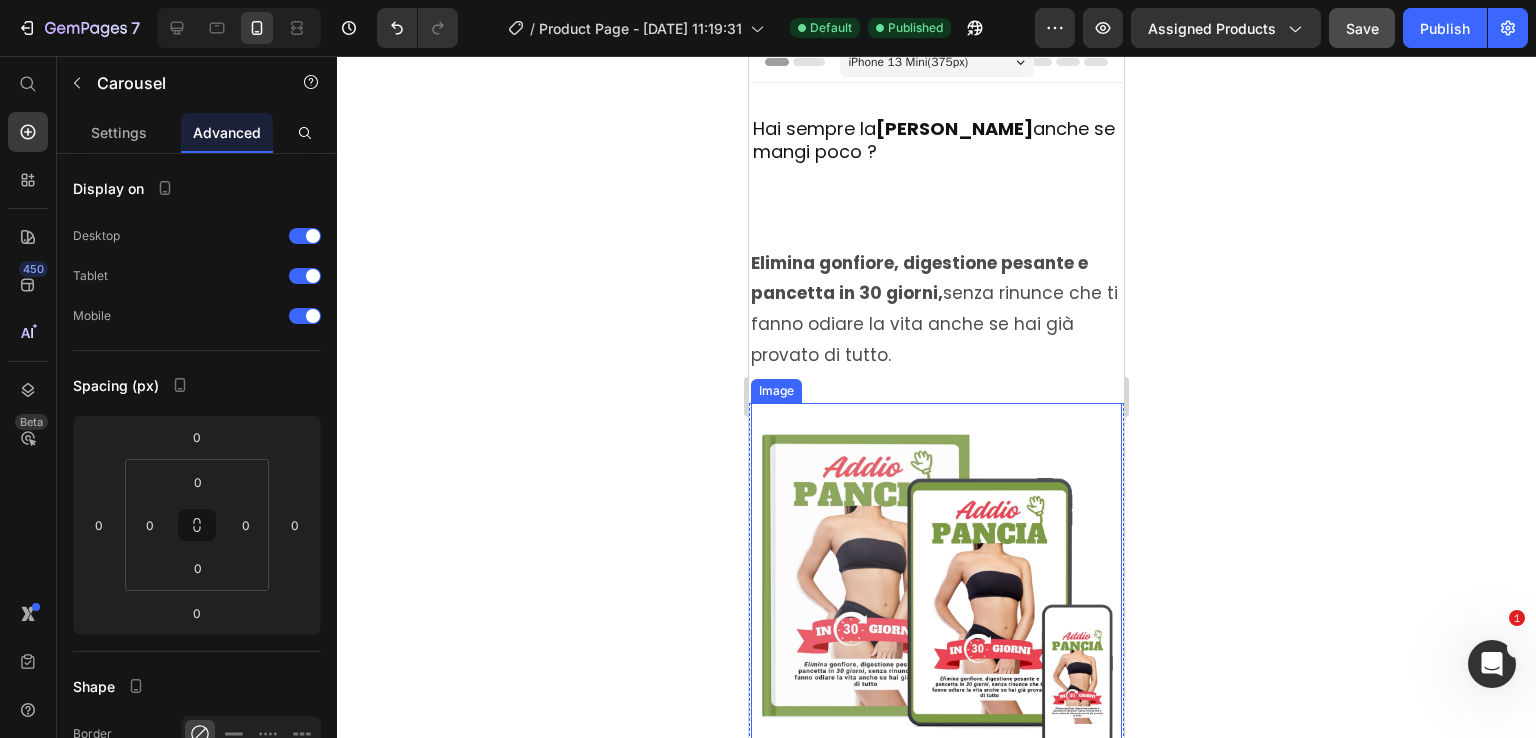 scroll, scrollTop: 0, scrollLeft: 0, axis: both 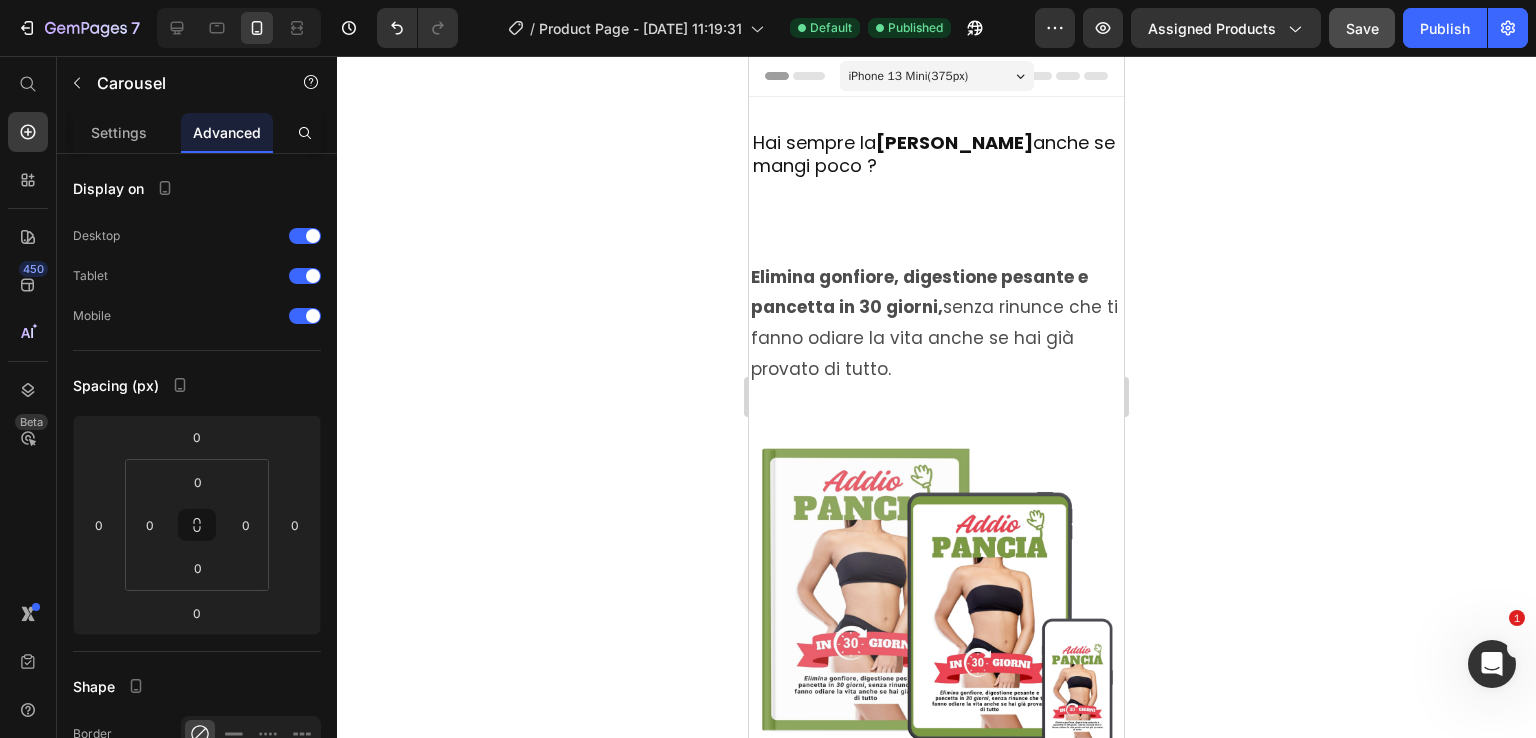 click on "iPhone 13 Mini  ( 375 px)" at bounding box center (937, 76) 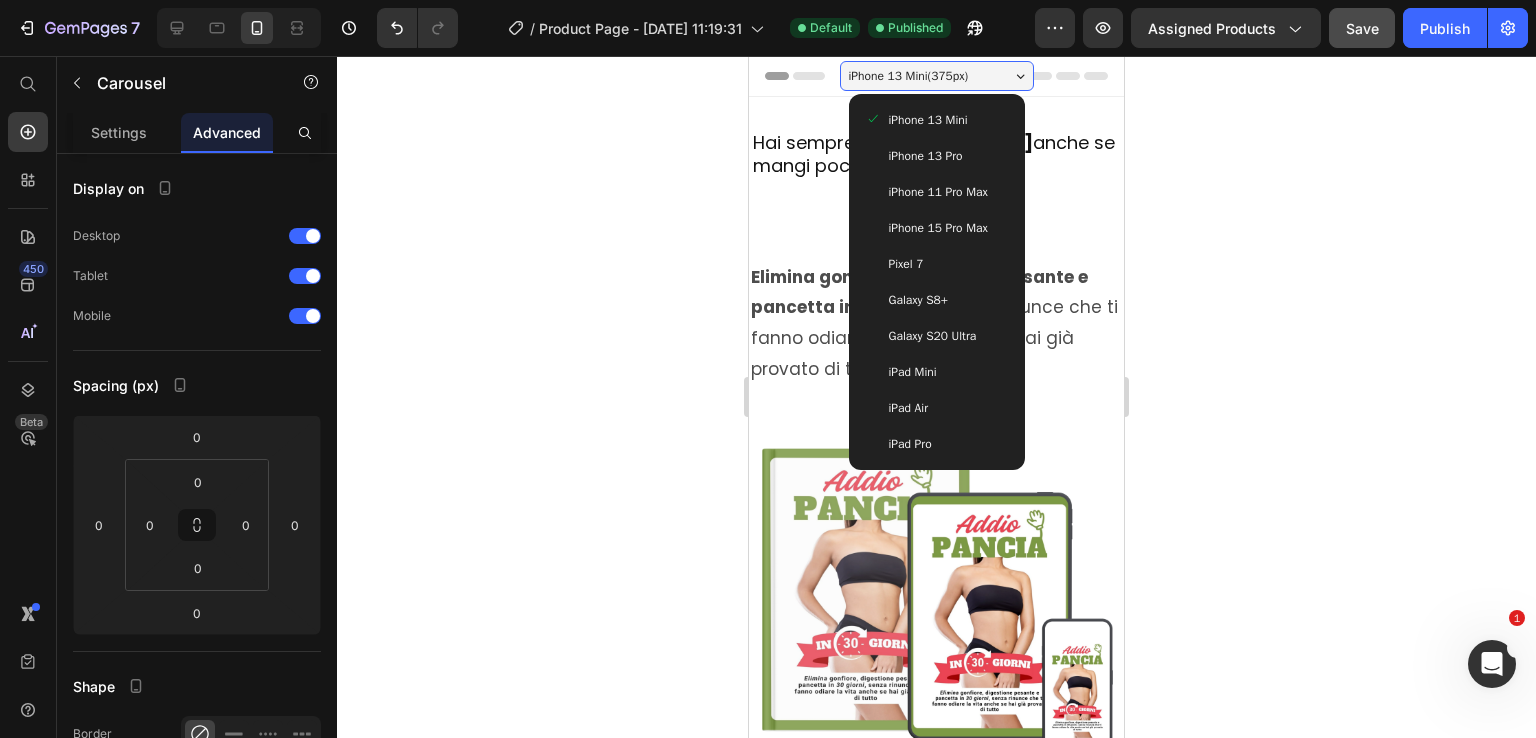 click on "iPhone 15 Pro Max" at bounding box center (938, 228) 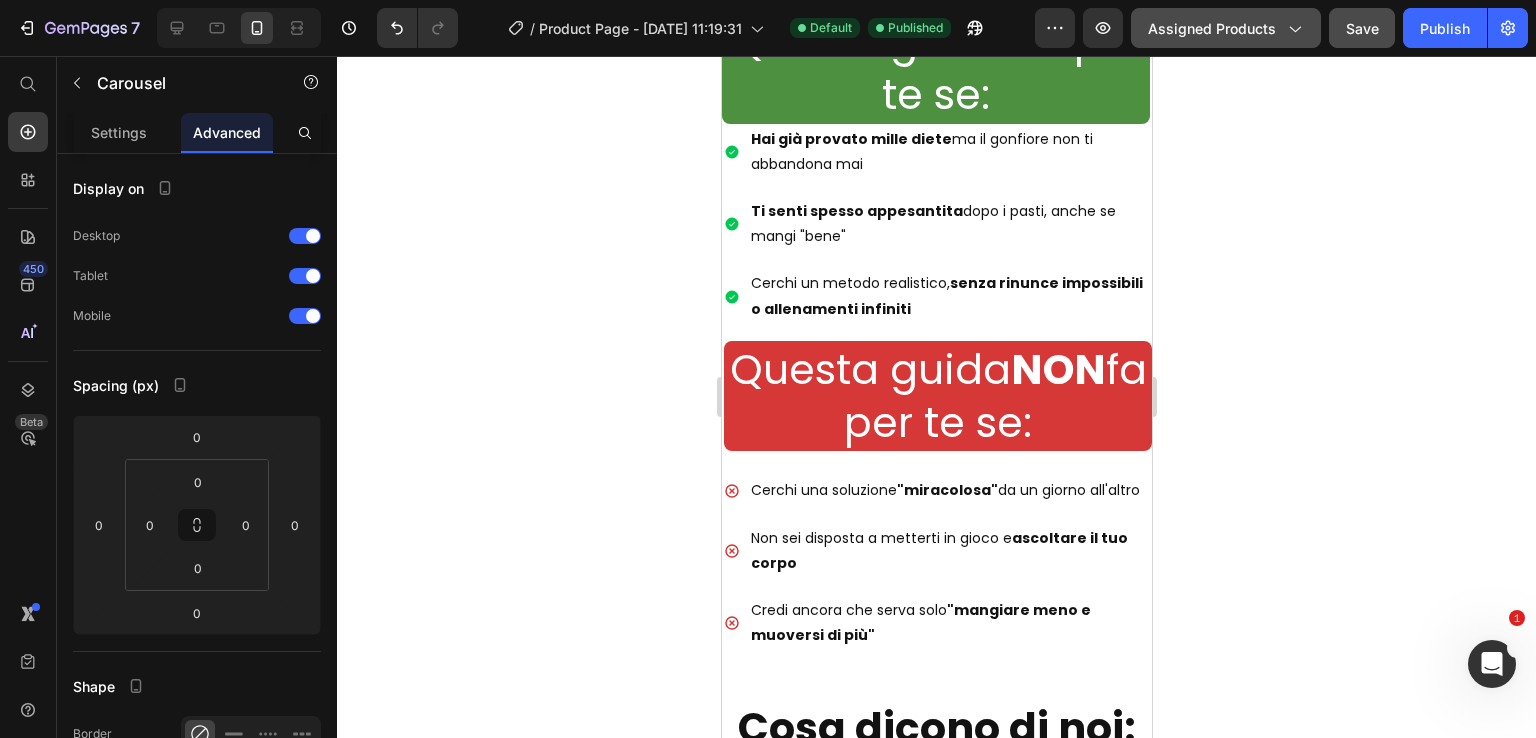 scroll, scrollTop: 1300, scrollLeft: 0, axis: vertical 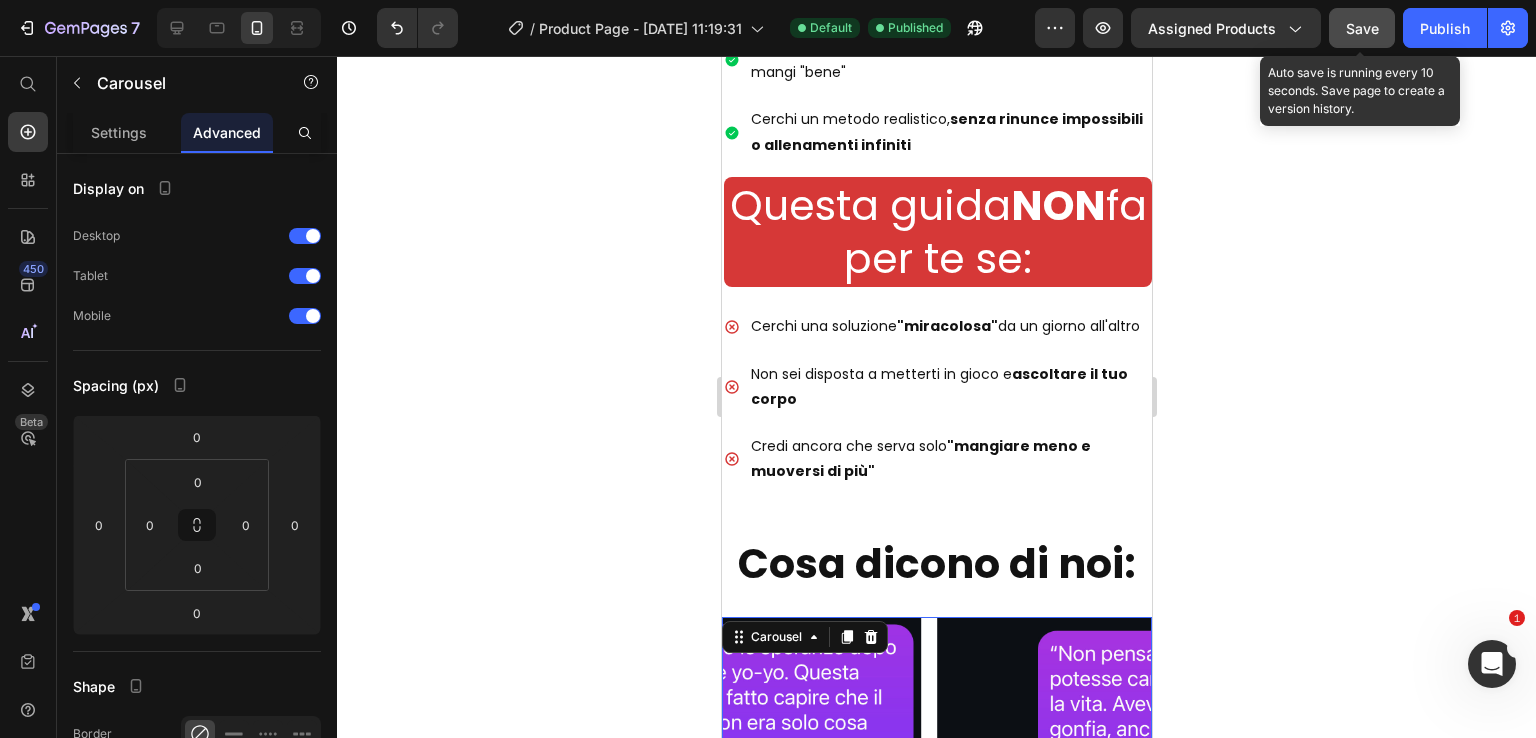 click on "Save" 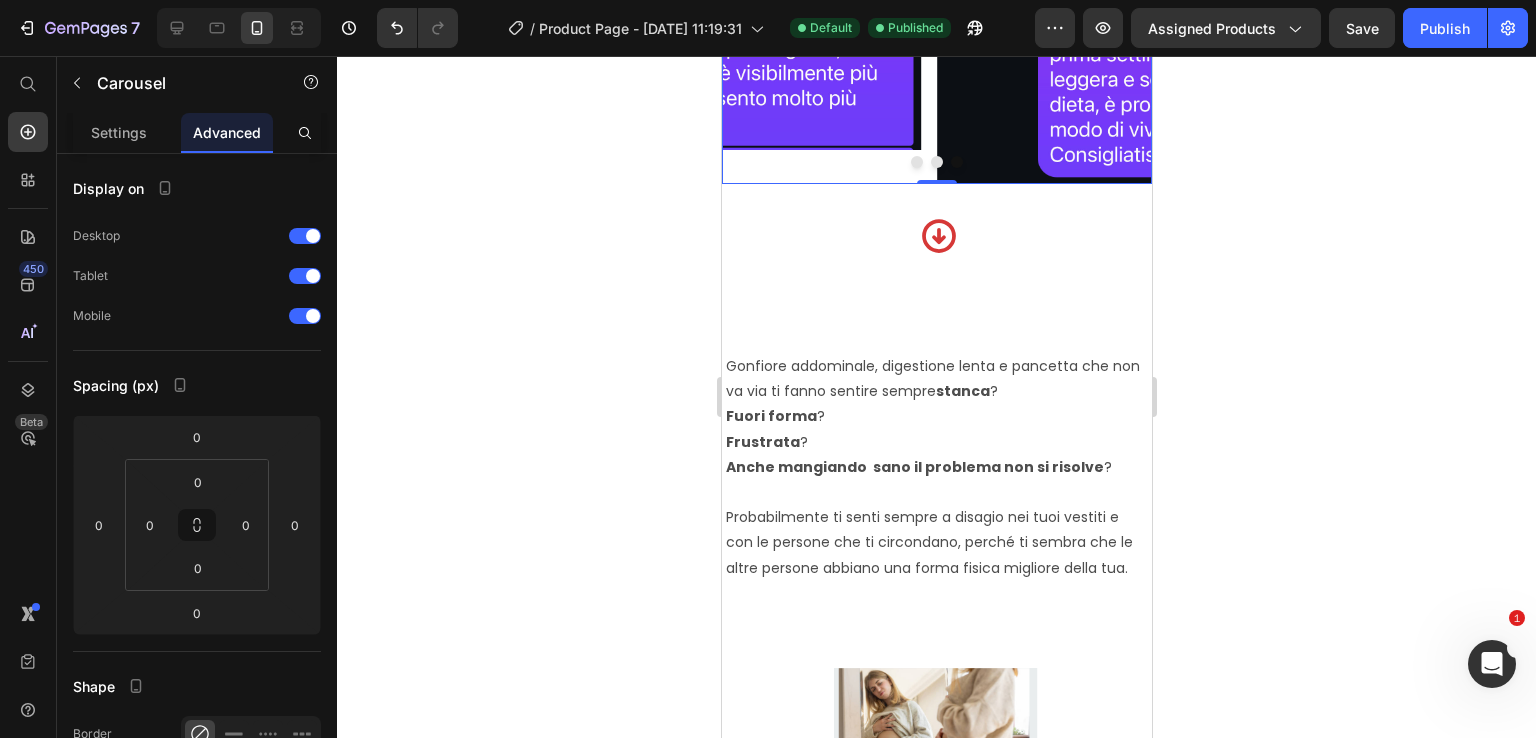 scroll, scrollTop: 1800, scrollLeft: 0, axis: vertical 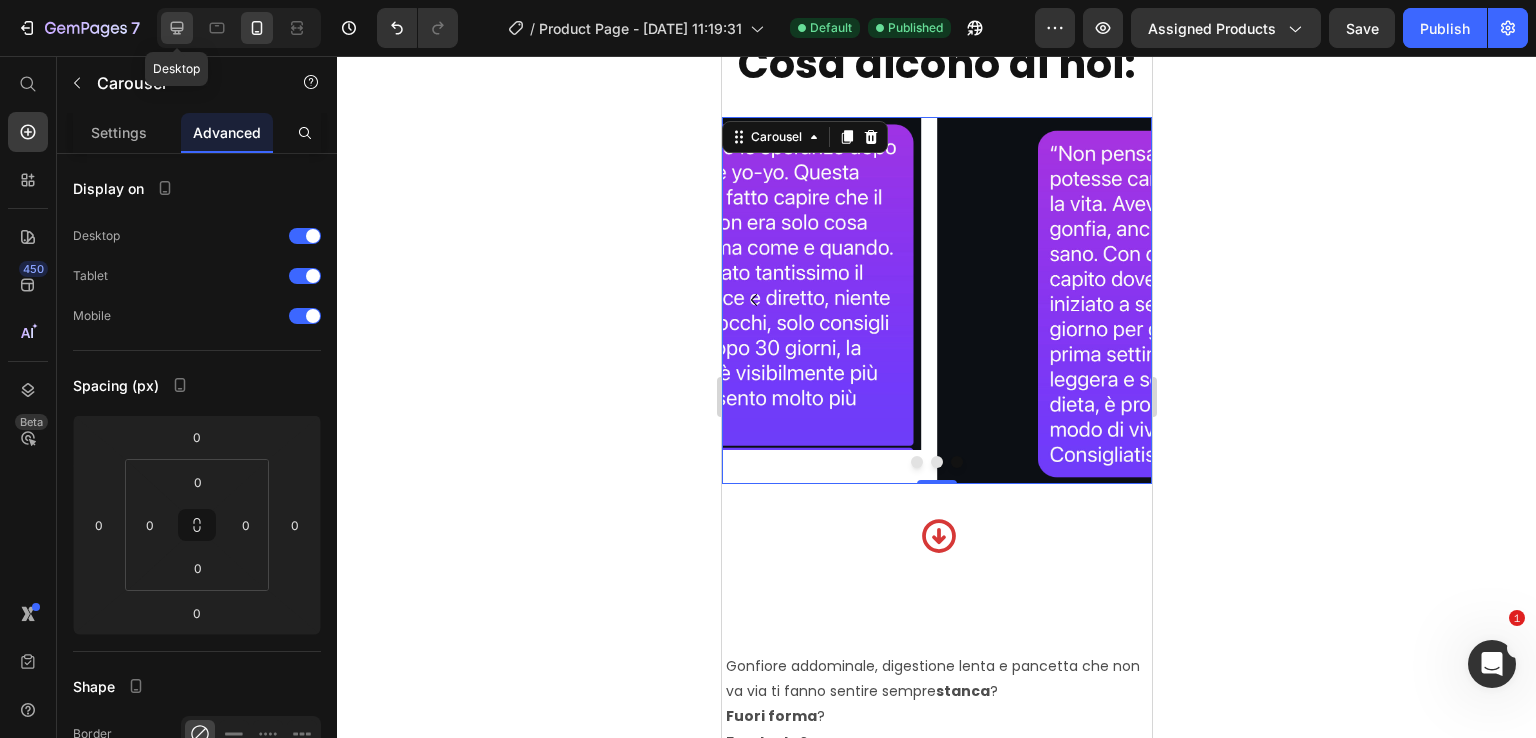 click 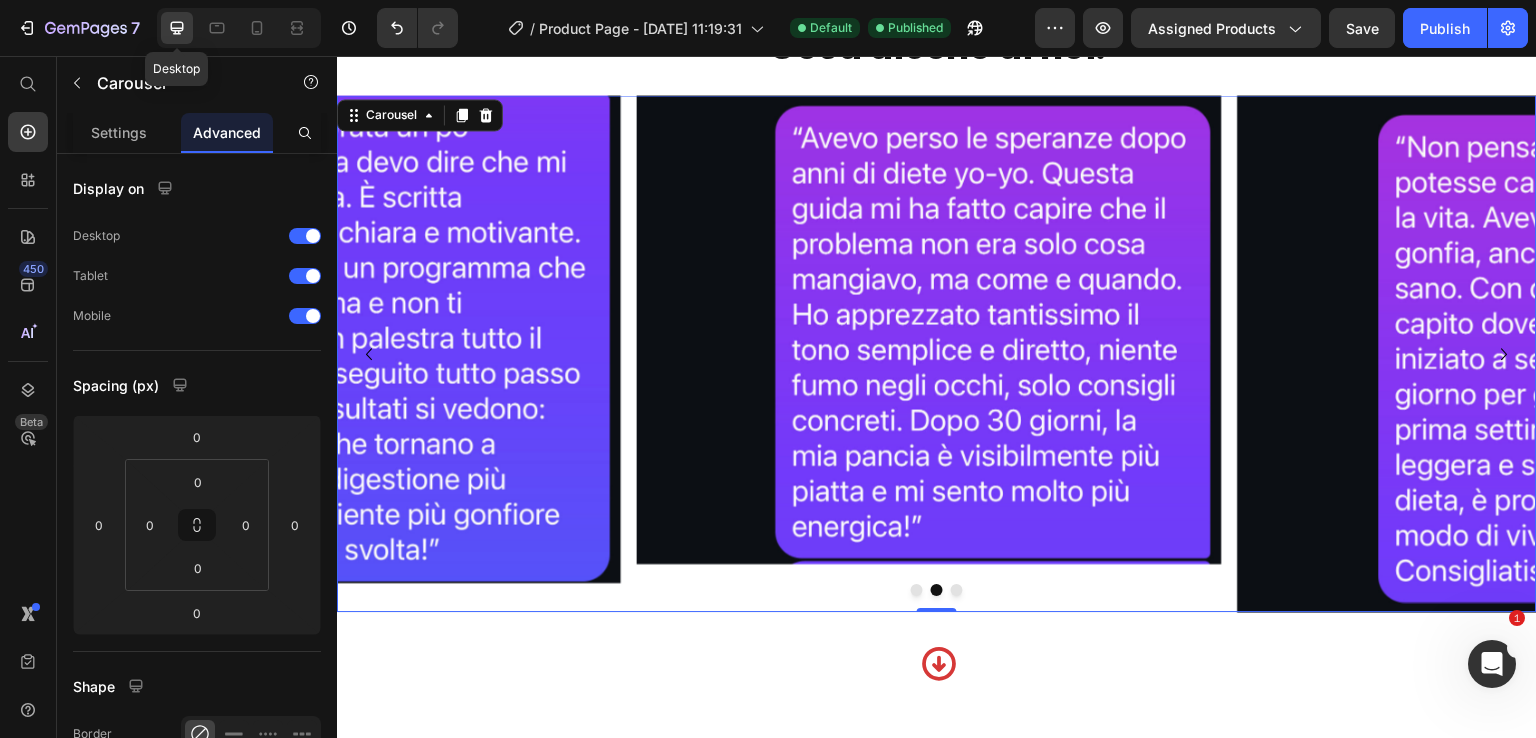 scroll, scrollTop: 1726, scrollLeft: 0, axis: vertical 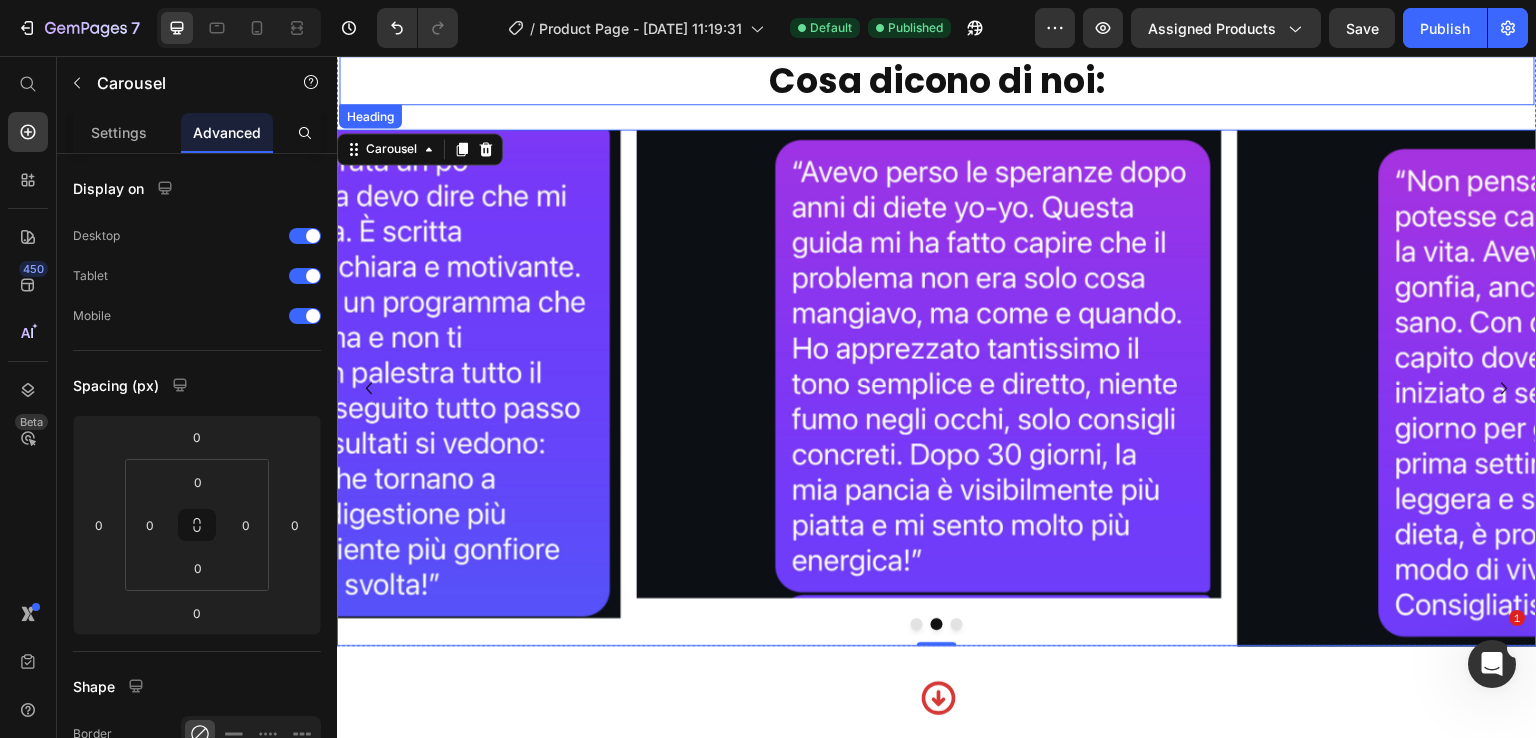 click on "Cosa dicono di noi:" at bounding box center [937, 81] 